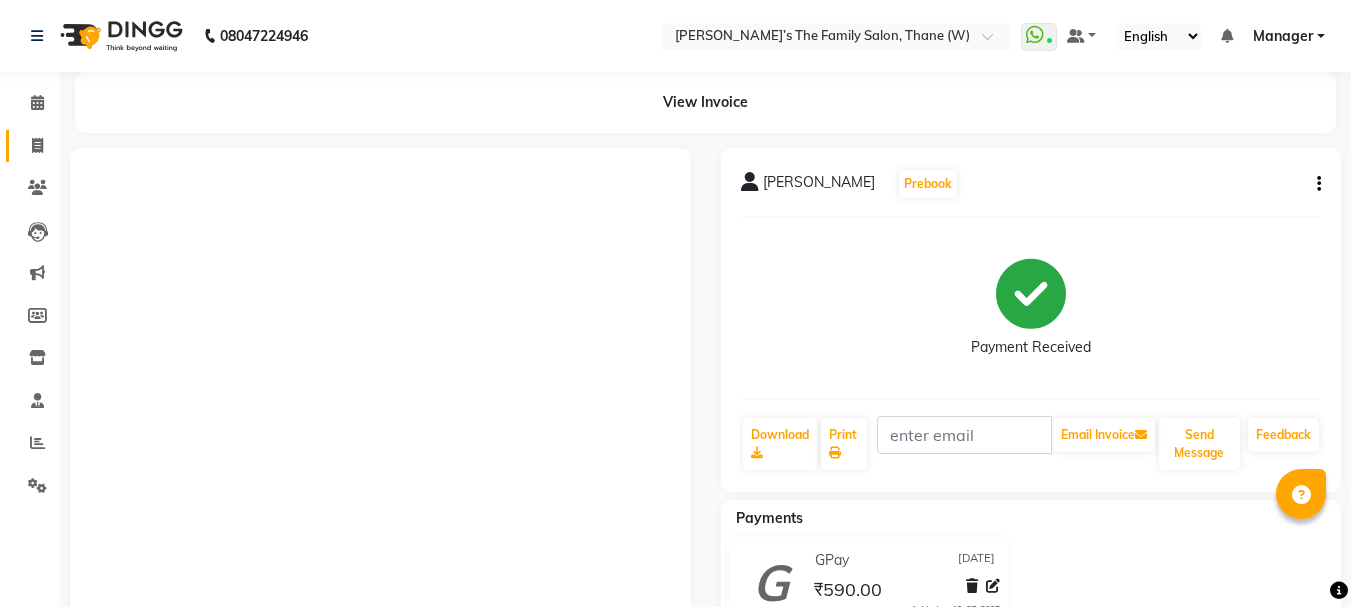 scroll, scrollTop: 0, scrollLeft: 0, axis: both 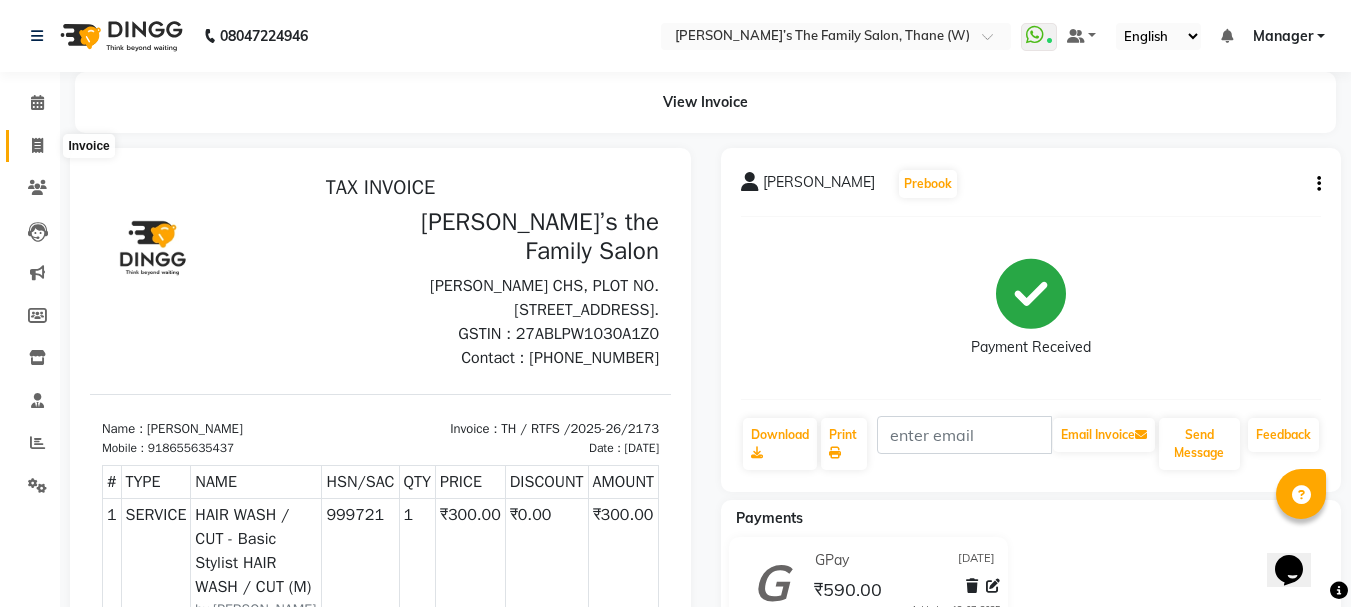 click 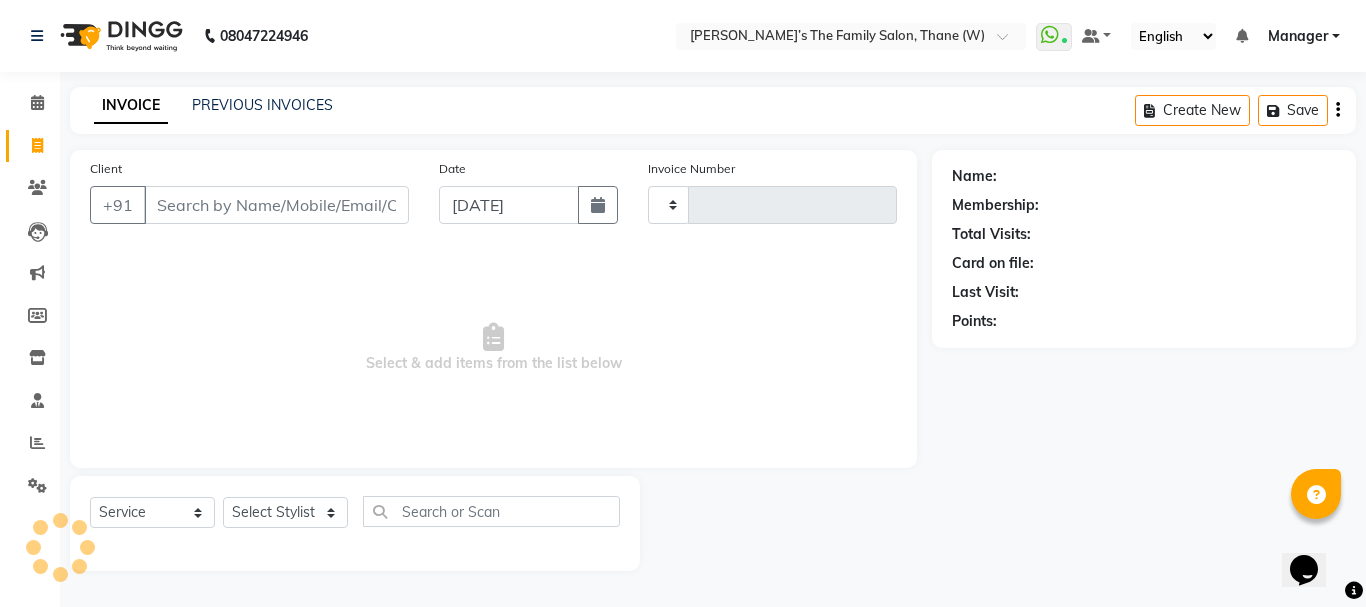 type on "2174" 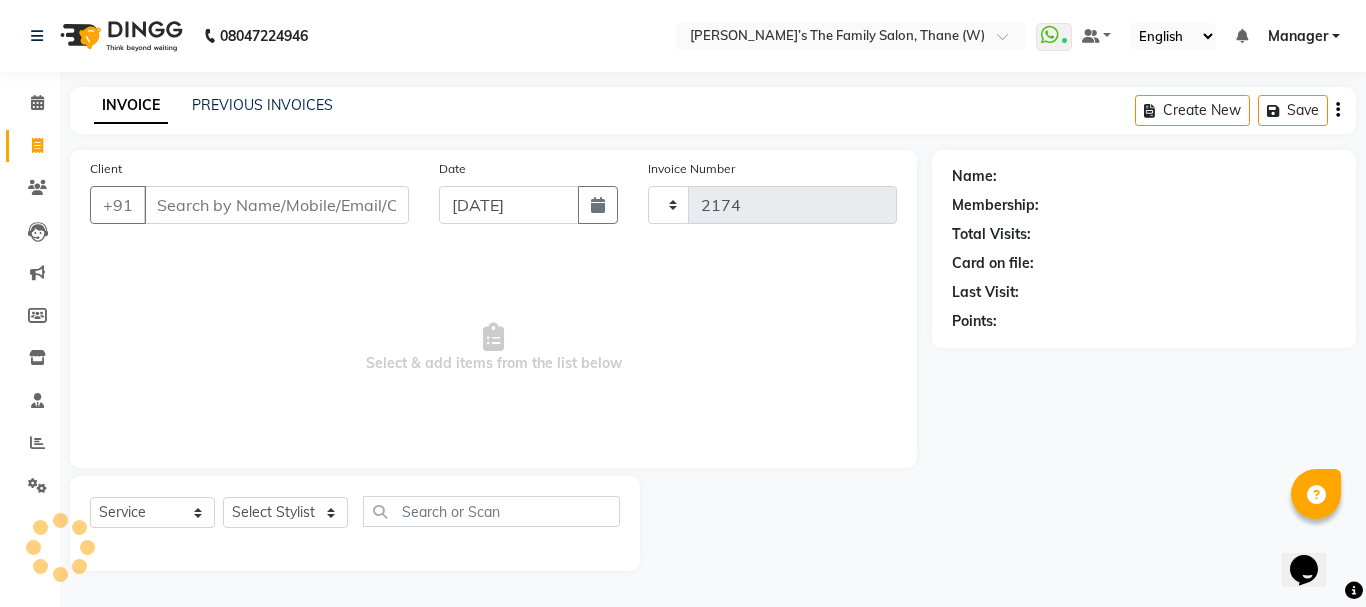 select on "8004" 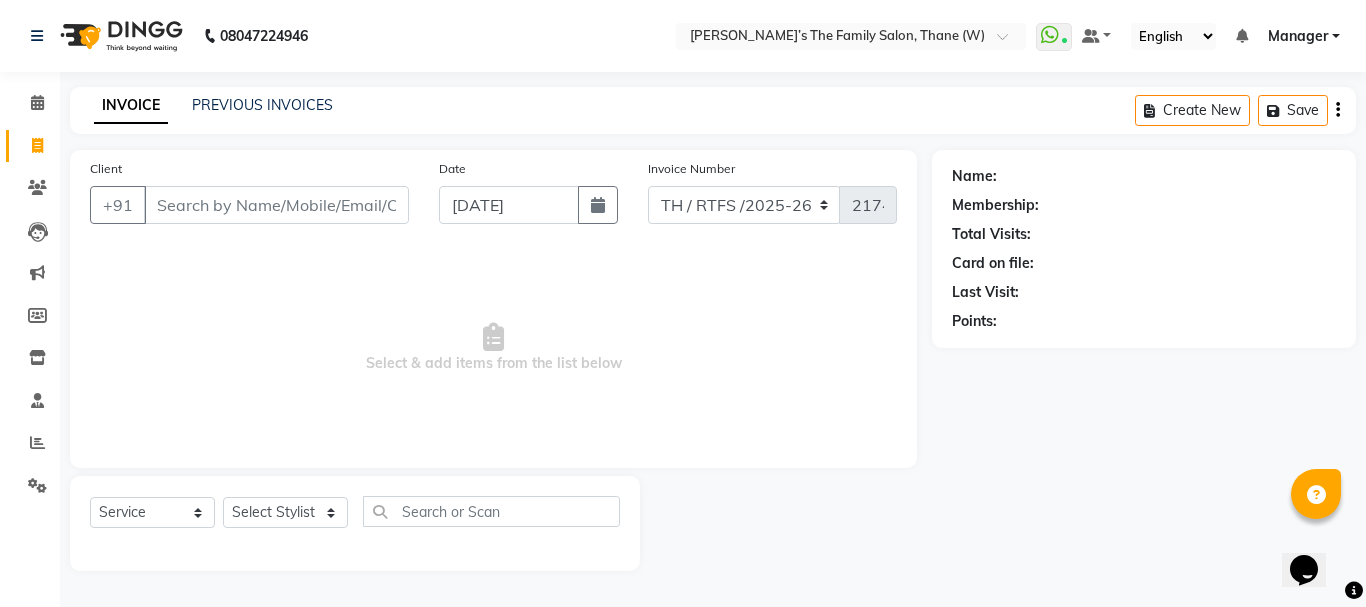 click on "Client" at bounding box center [276, 205] 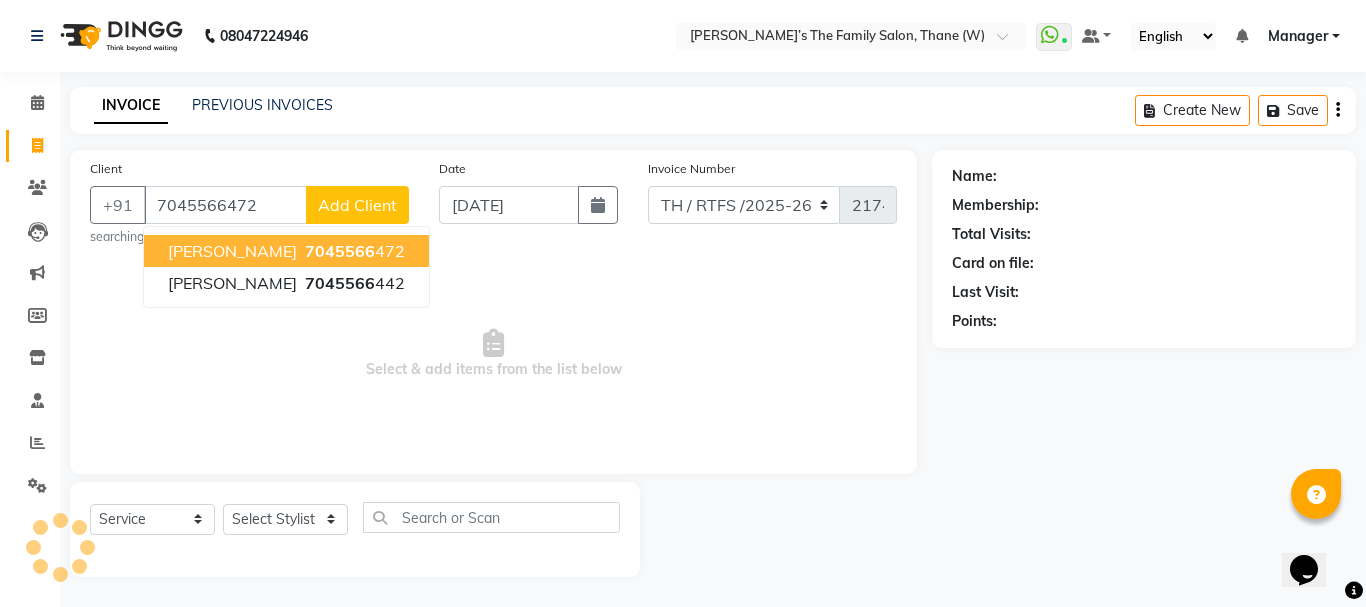 type on "7045566472" 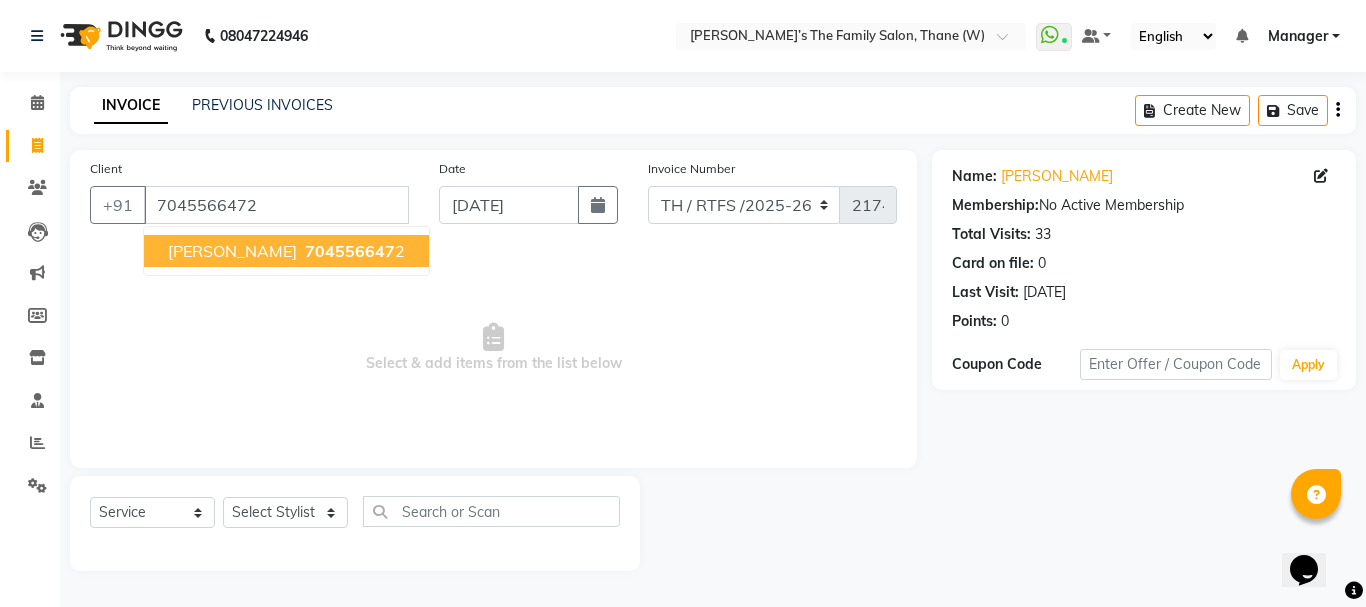 click on "Vinayak Desale   704556647 2" at bounding box center [286, 251] 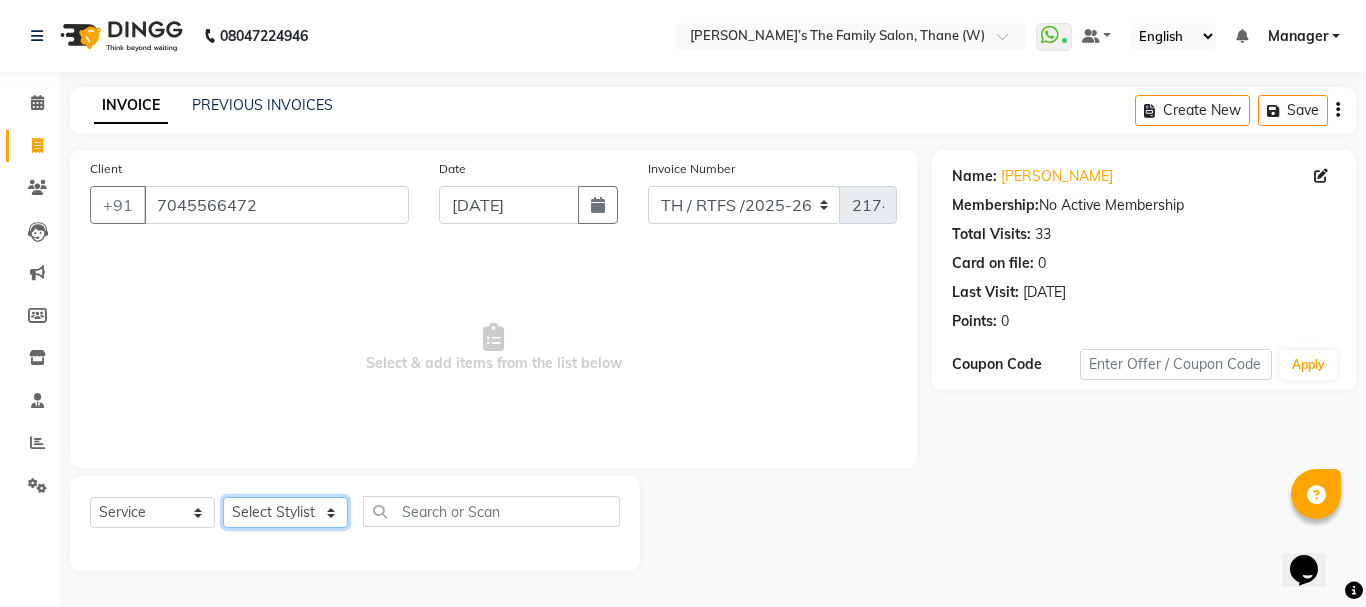 click on "Select Stylist Aarohi P   [PERSON_NAME] [PERSON_NAME] A  [PERSON_NAME] .[PERSON_NAME] House sale [PERSON_NAME]  [PERSON_NAME]   Manager [PERSON_NAME] [PERSON_NAME] [PERSON_NAME] [PERSON_NAME] [PERSON_NAME] [PERSON_NAME] M  [PERSON_NAME]  [PERSON_NAME]  [PERSON_NAME]" 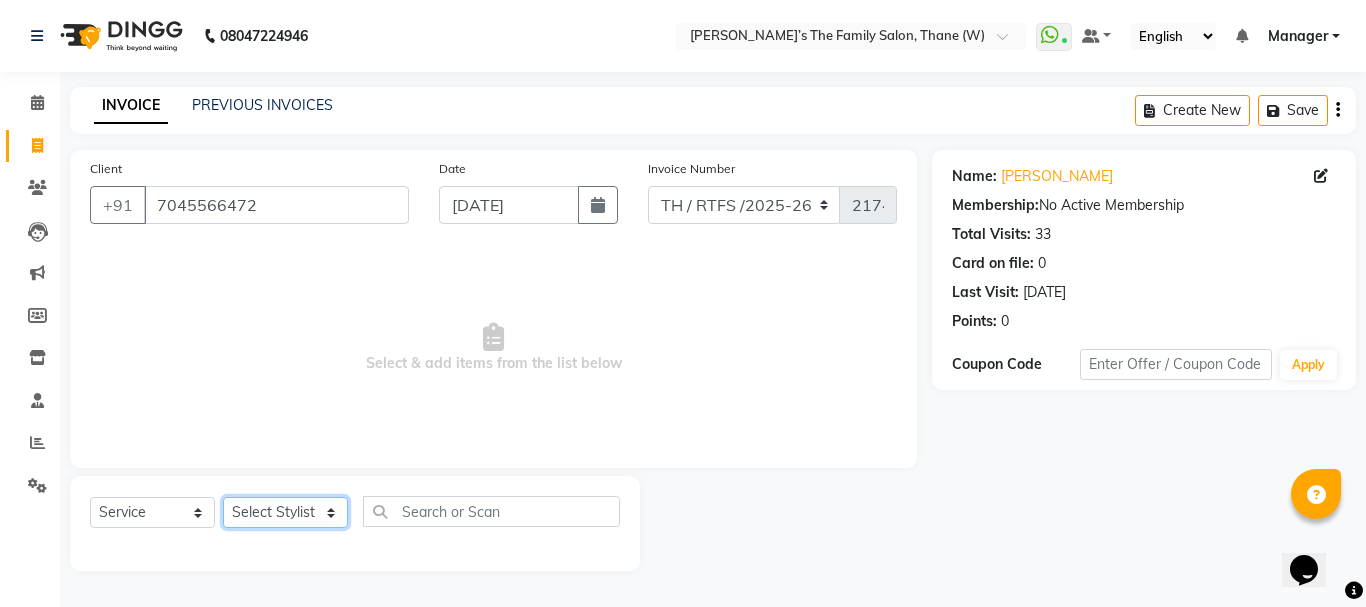 select on "84594" 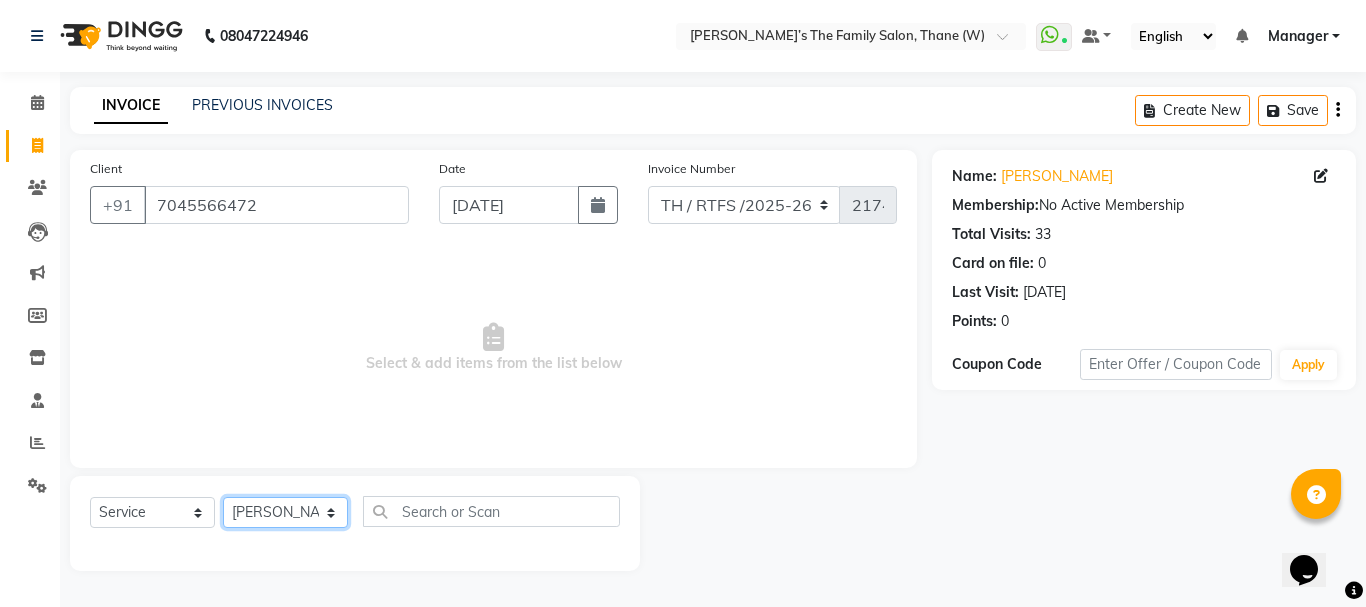 click on "Select Stylist Aarohi P   [PERSON_NAME] [PERSON_NAME] A  [PERSON_NAME] .[PERSON_NAME] House sale [PERSON_NAME]  [PERSON_NAME]   Manager [PERSON_NAME] [PERSON_NAME] [PERSON_NAME] [PERSON_NAME] [PERSON_NAME] [PERSON_NAME] M  [PERSON_NAME]  [PERSON_NAME]  [PERSON_NAME]" 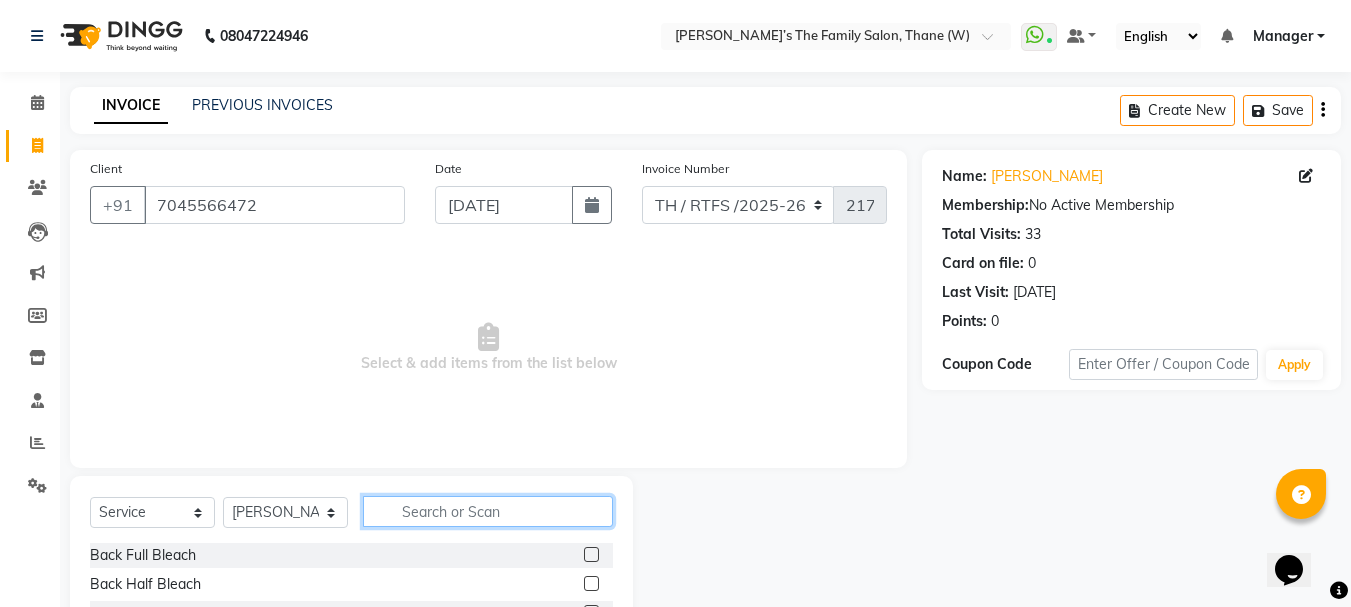 click 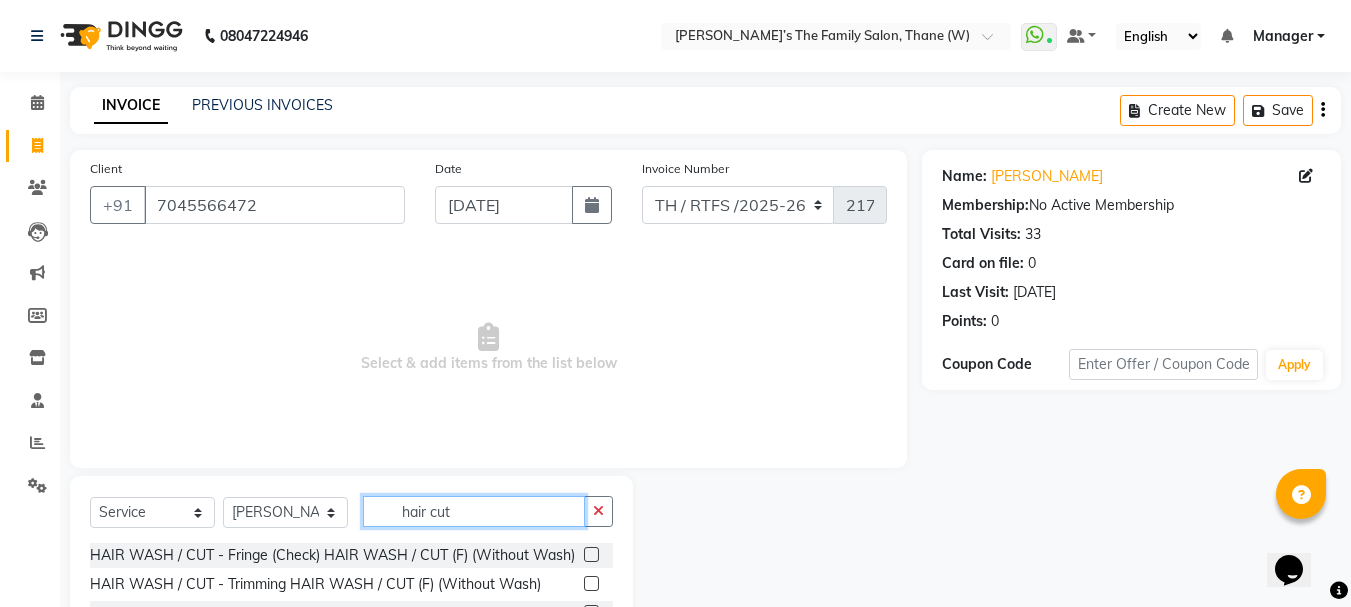 scroll, scrollTop: 194, scrollLeft: 0, axis: vertical 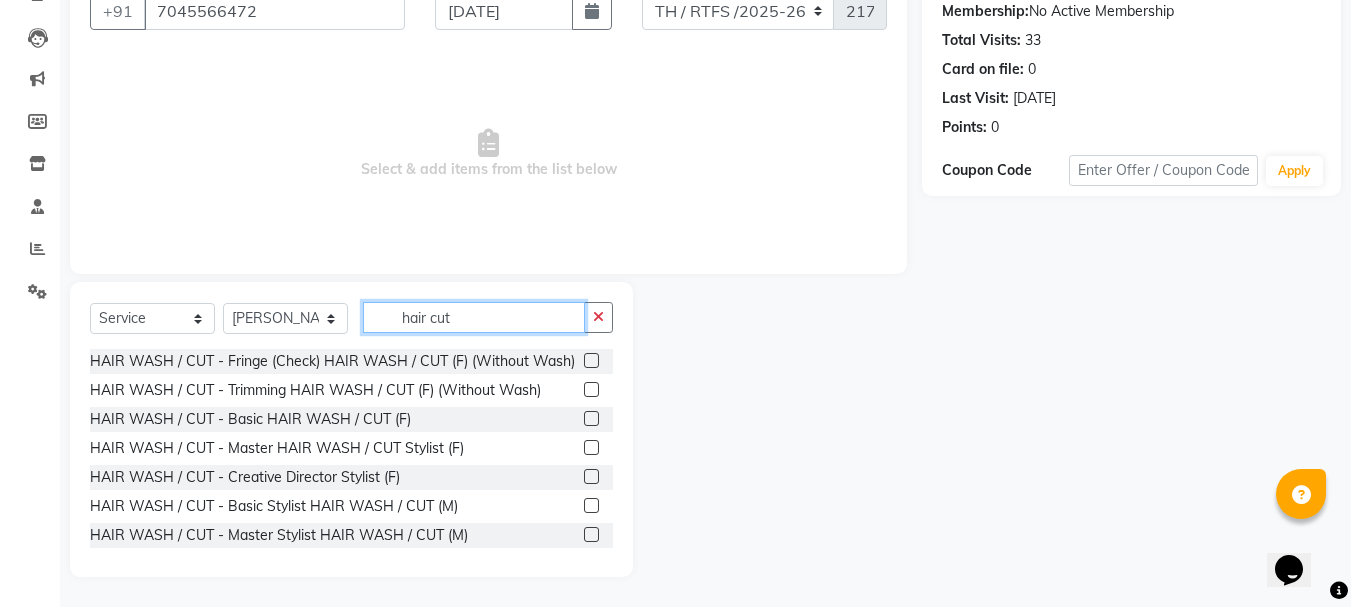 type on "hair cut" 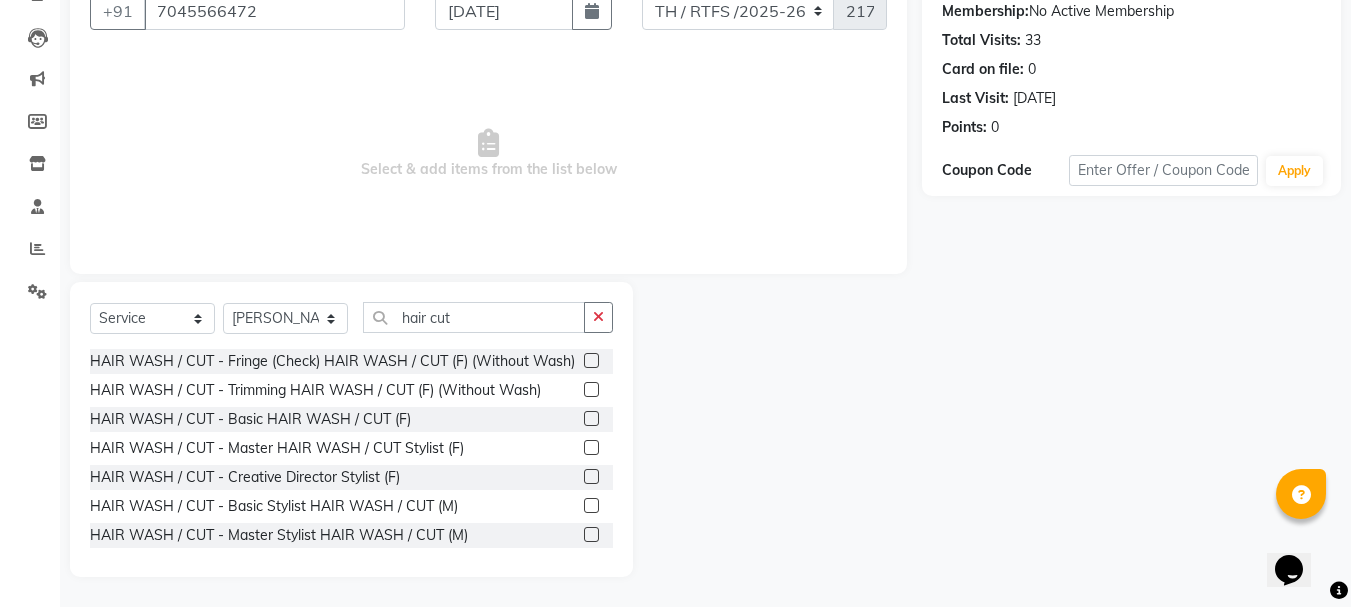 click 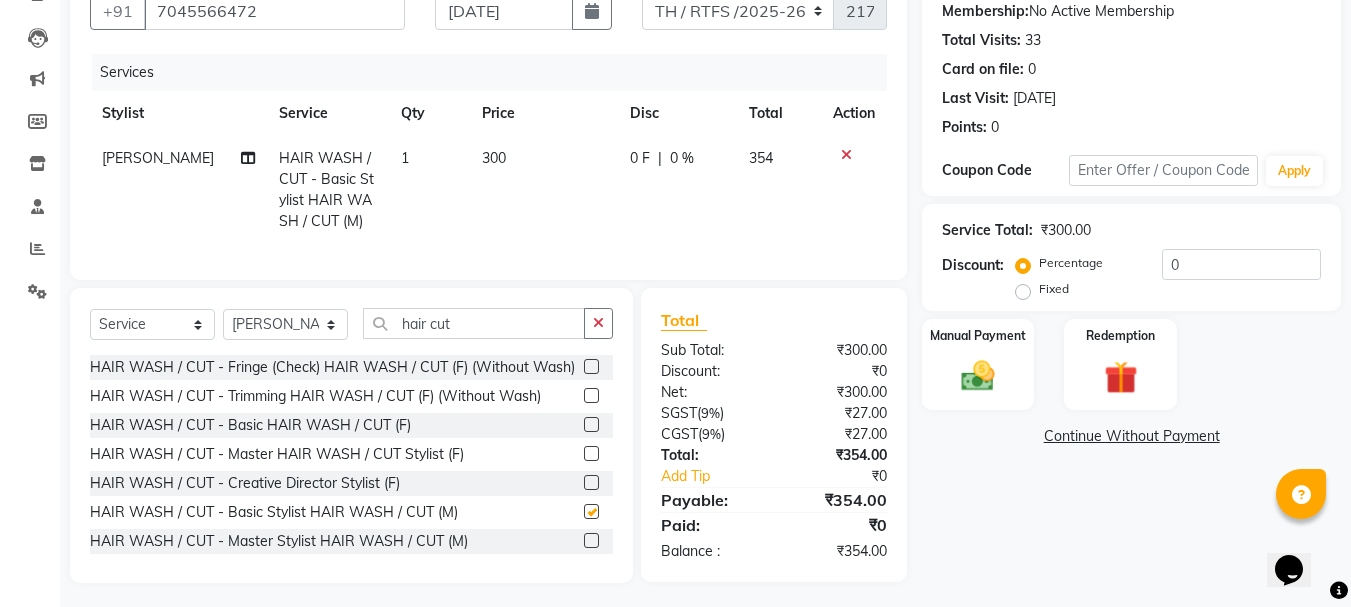 checkbox on "false" 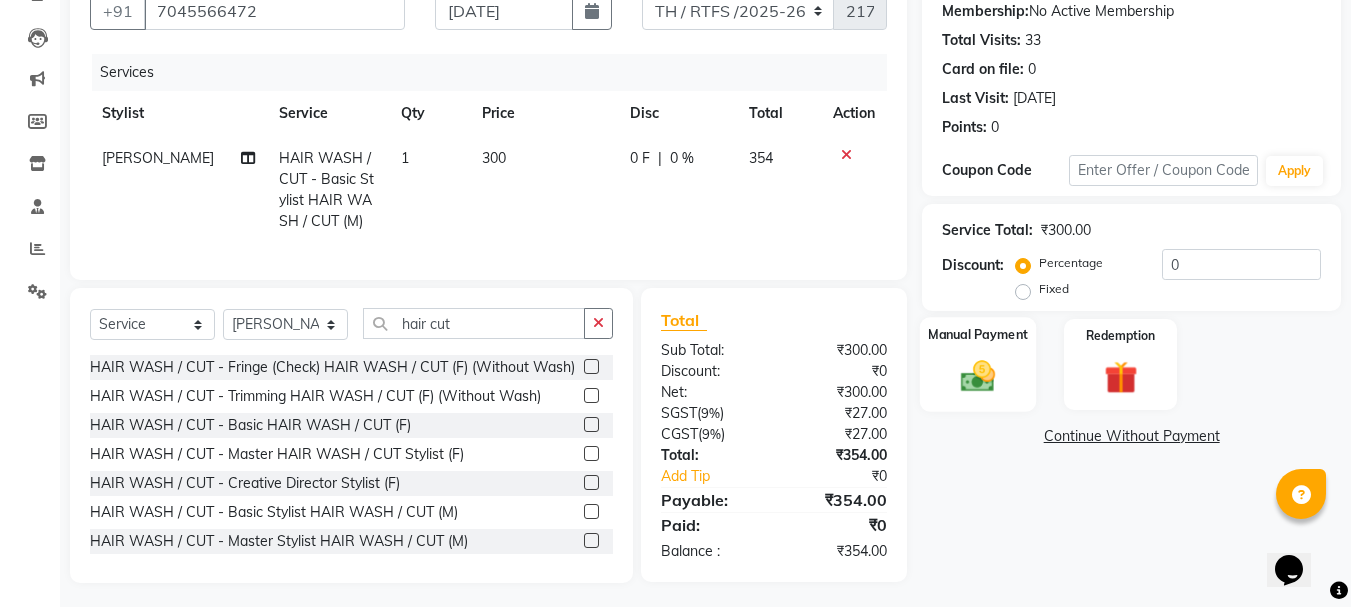 click on "Manual Payment" 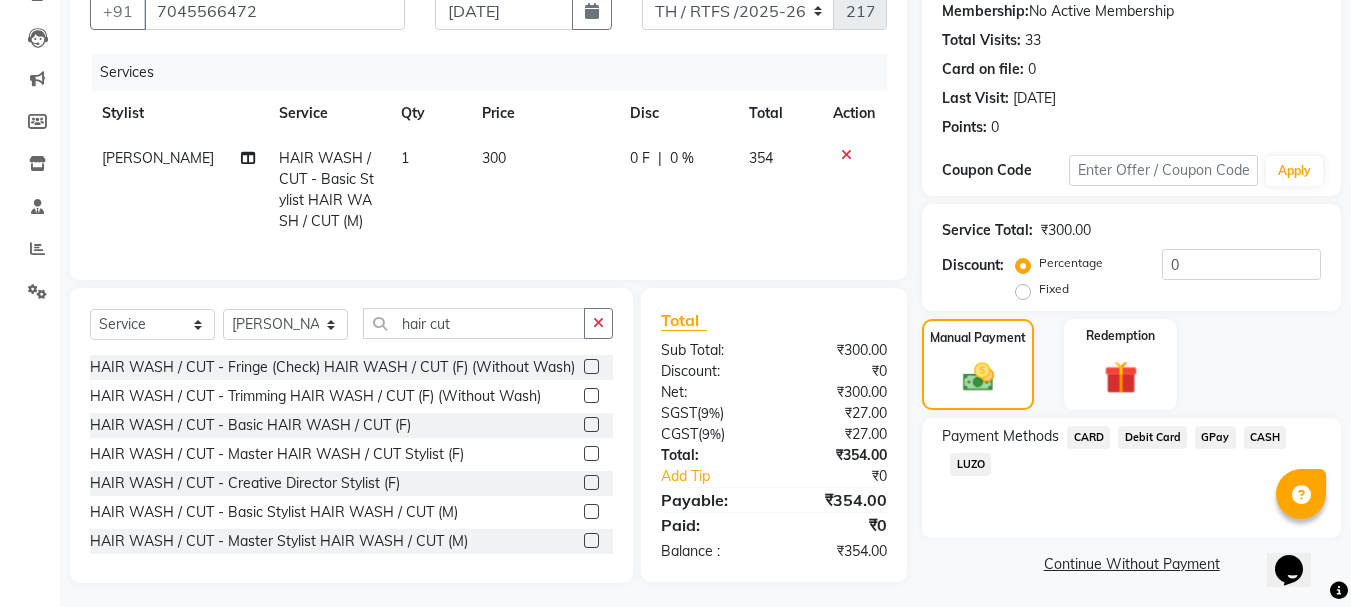 click on "GPay" 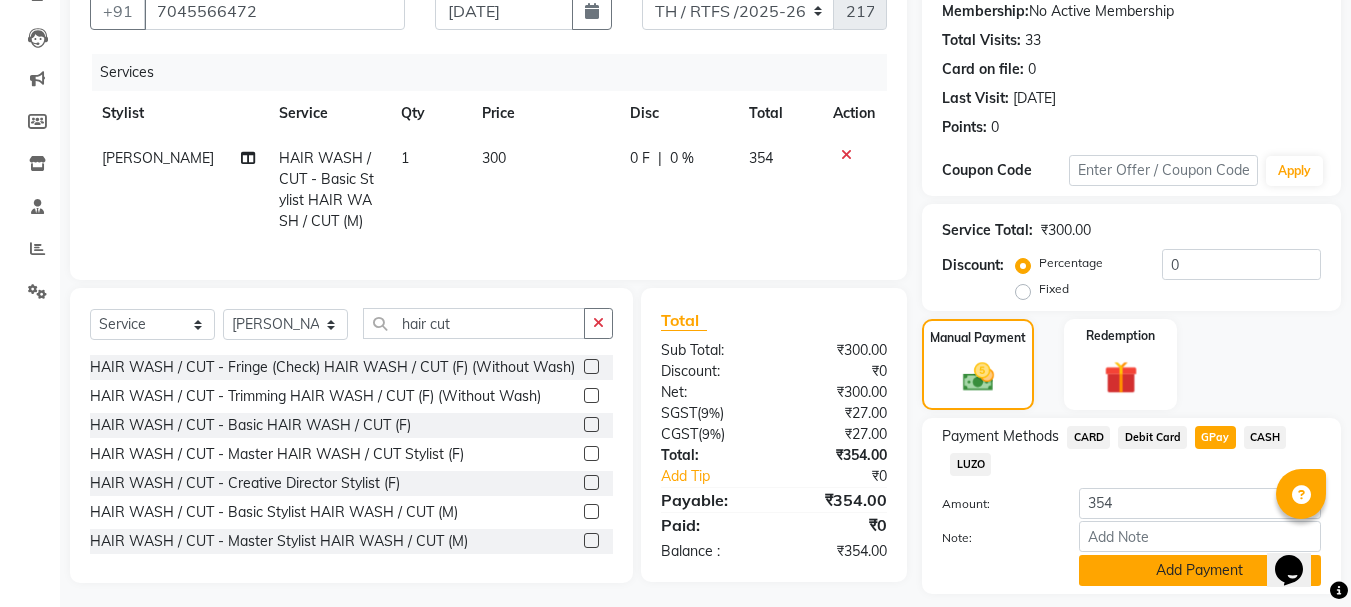 click on "Add Payment" 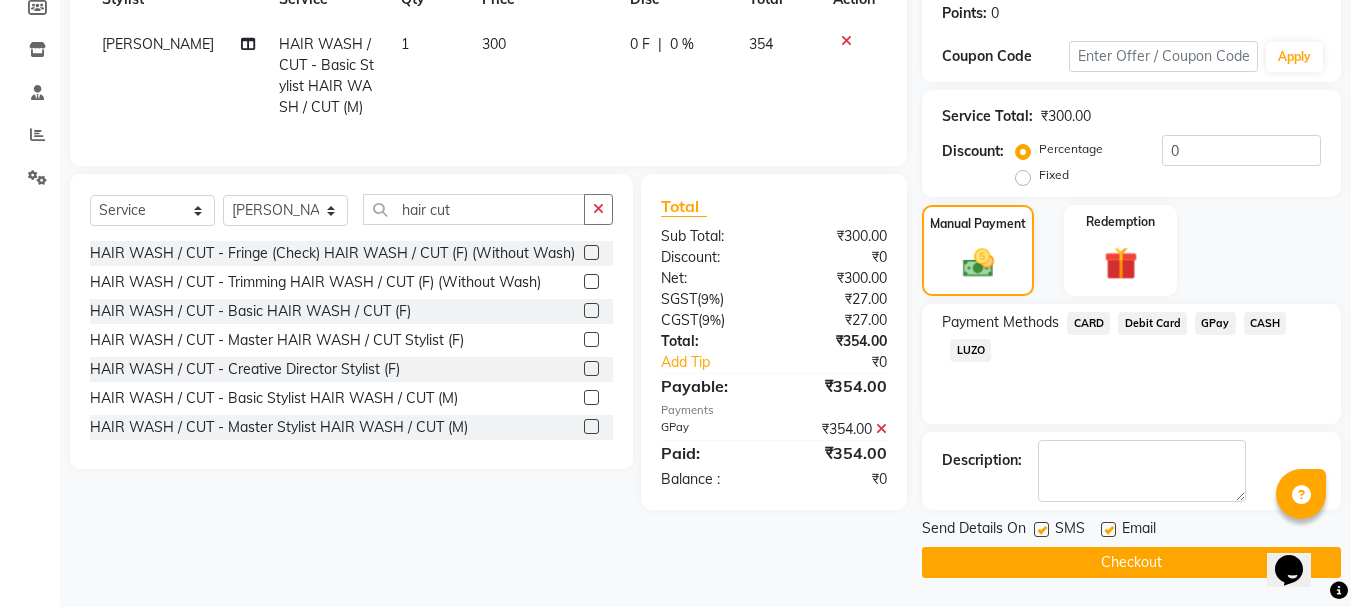 scroll, scrollTop: 309, scrollLeft: 0, axis: vertical 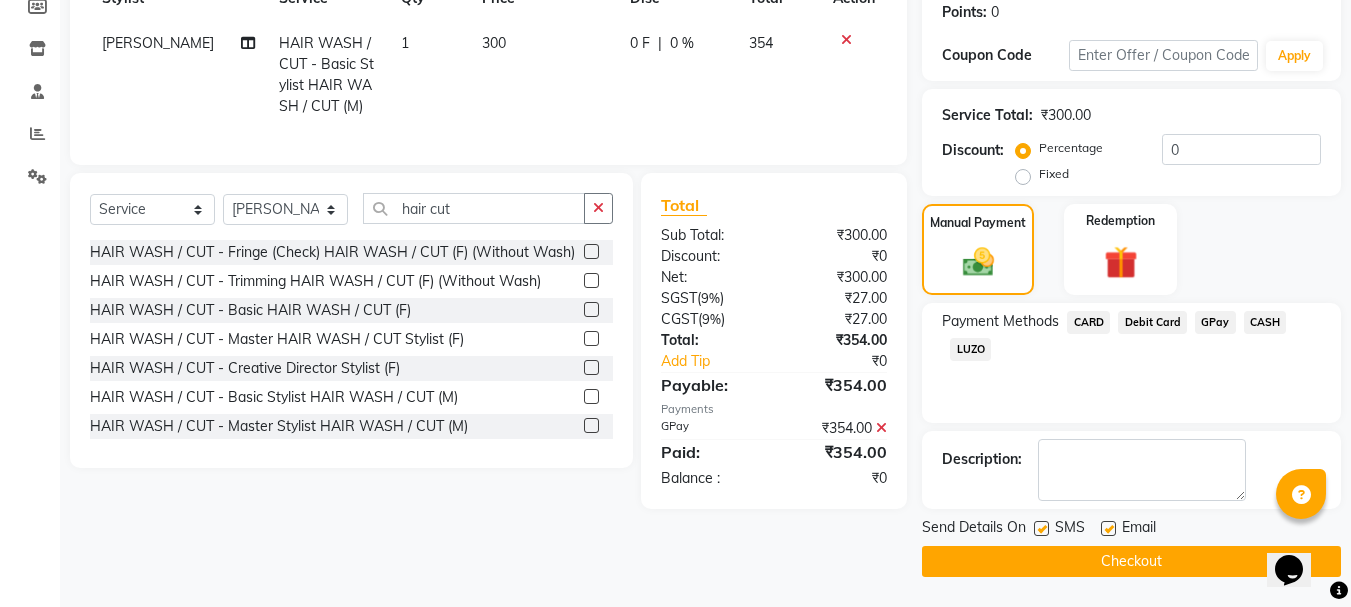 click on "Checkout" 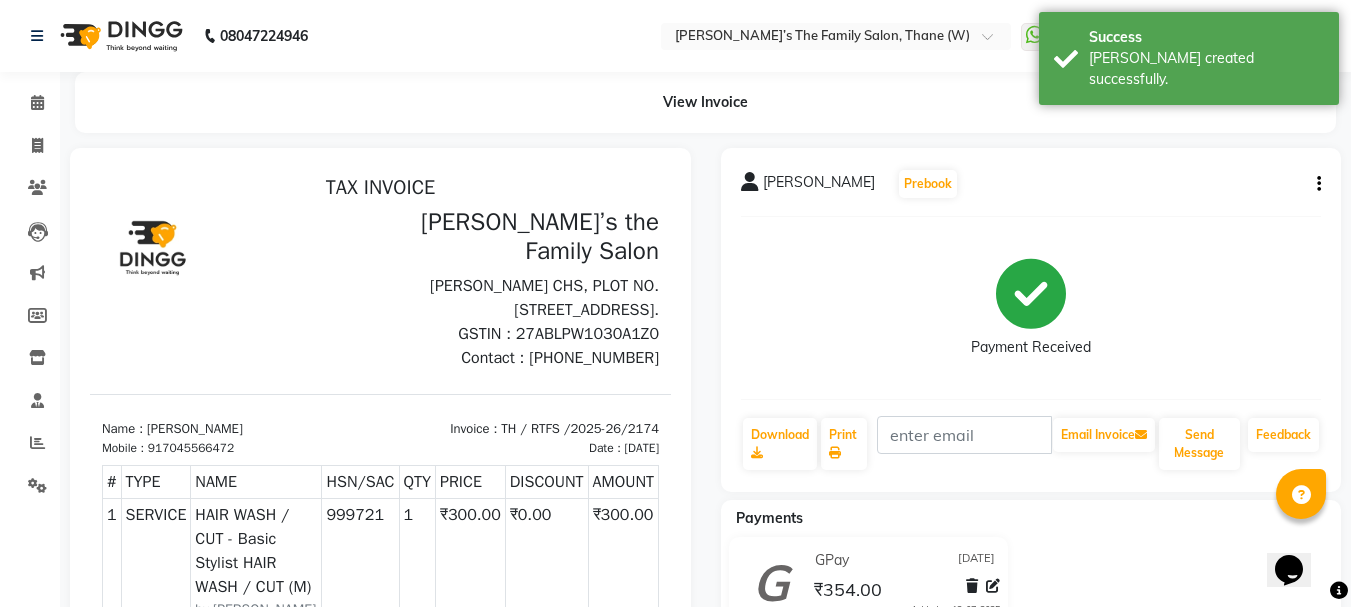 scroll, scrollTop: 0, scrollLeft: 0, axis: both 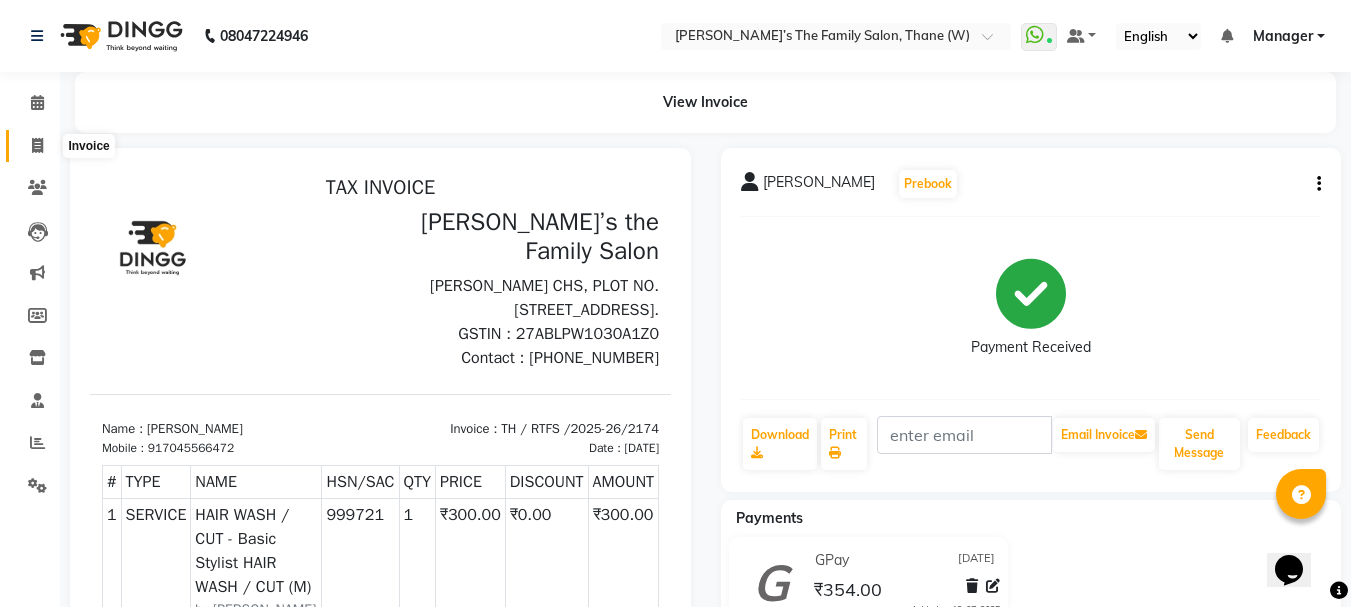 click 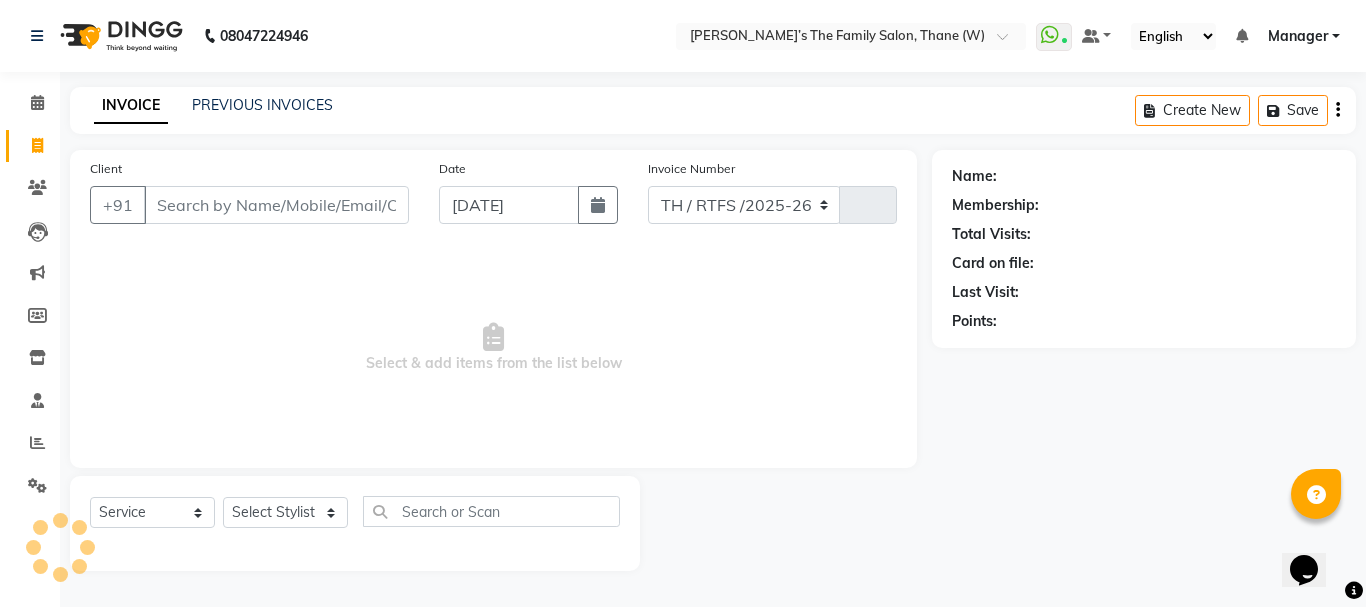 select on "8004" 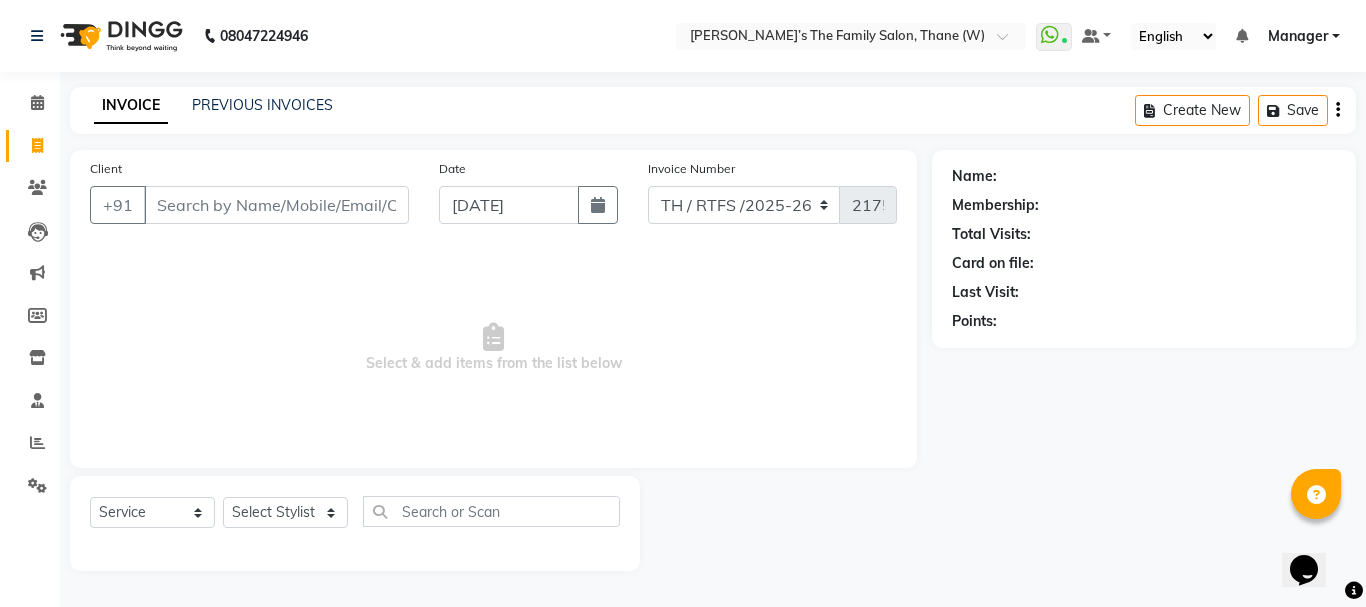 click on "Client" at bounding box center [276, 205] 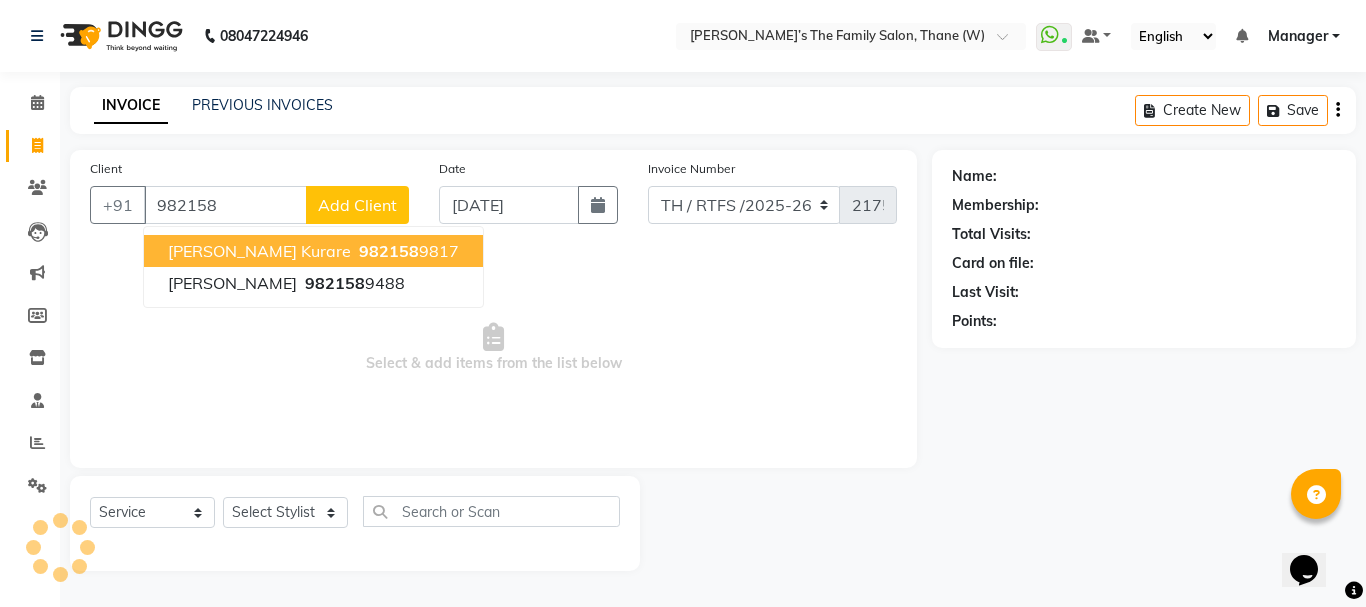 click on "982158" at bounding box center (225, 205) 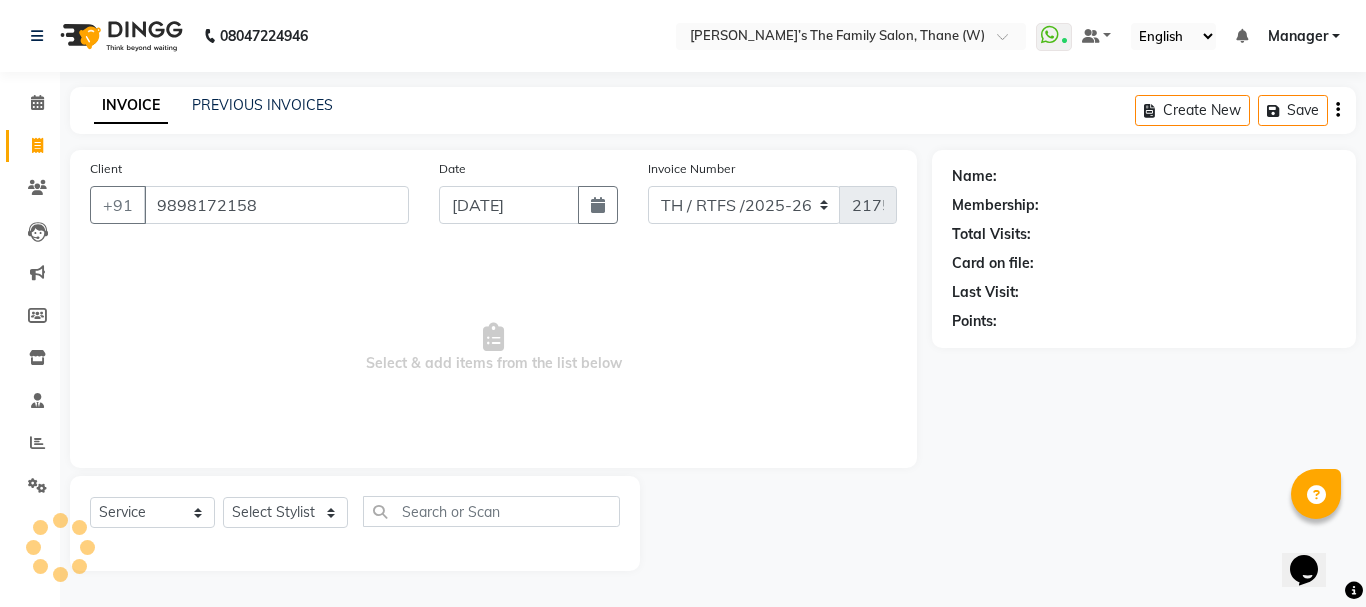 click on "9898172158" at bounding box center [276, 205] 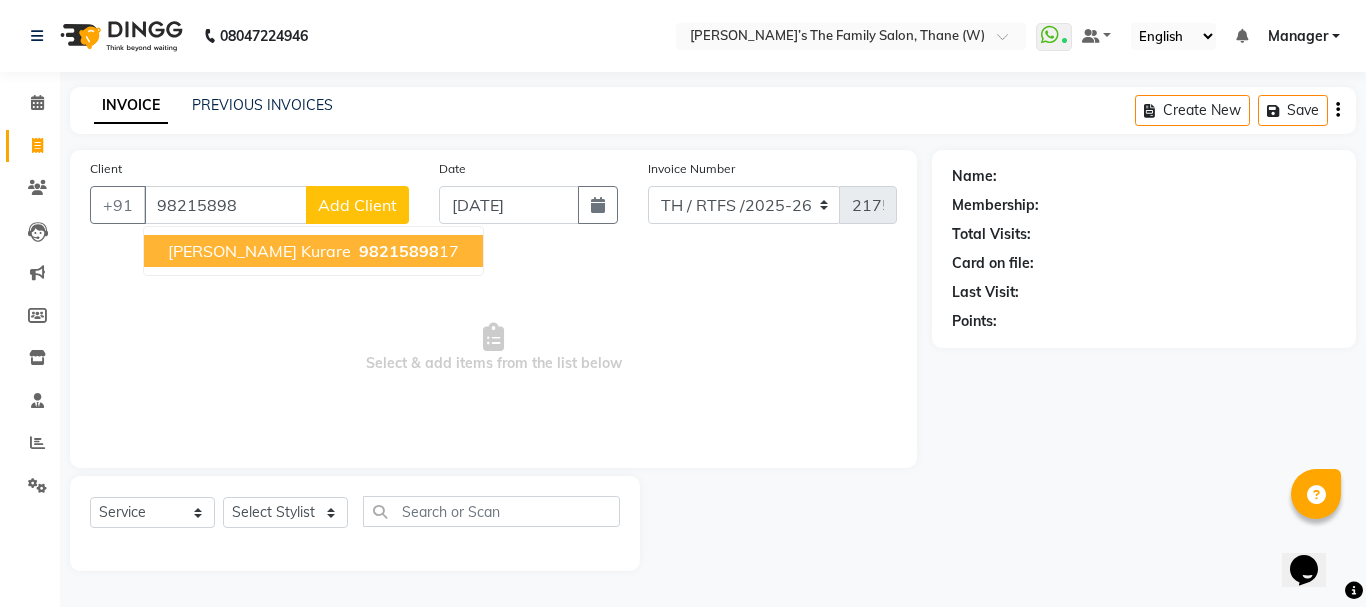 click on "Advit kurare   98215898 17" at bounding box center [313, 251] 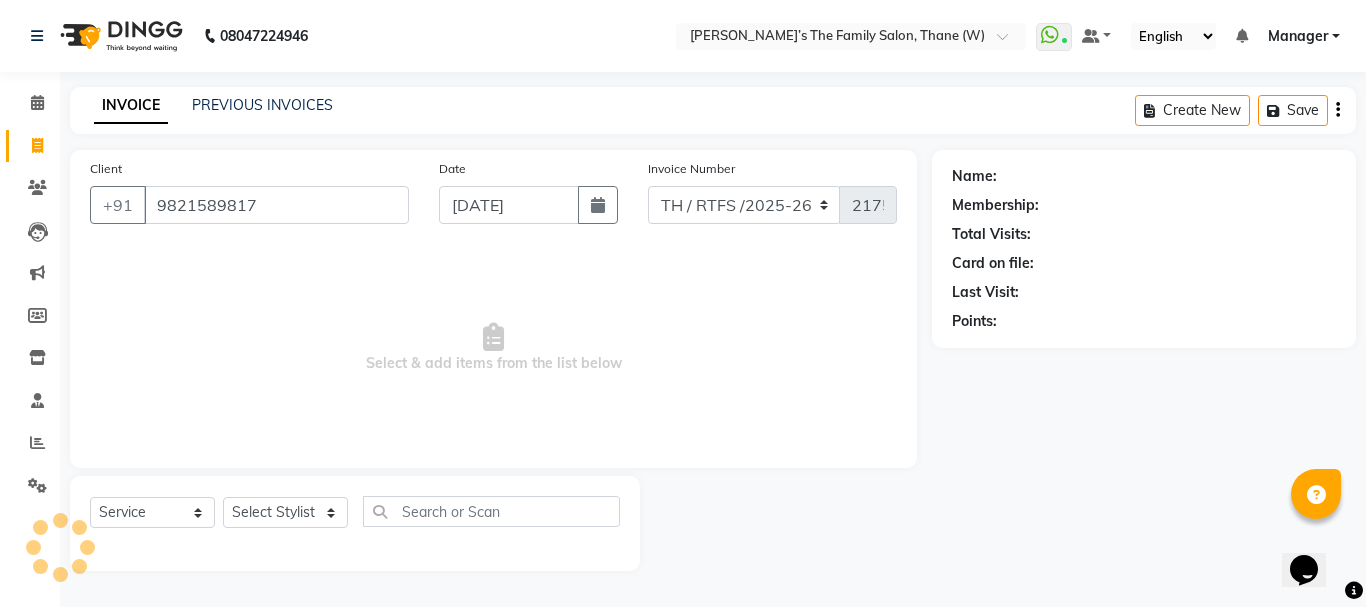 type on "9821589817" 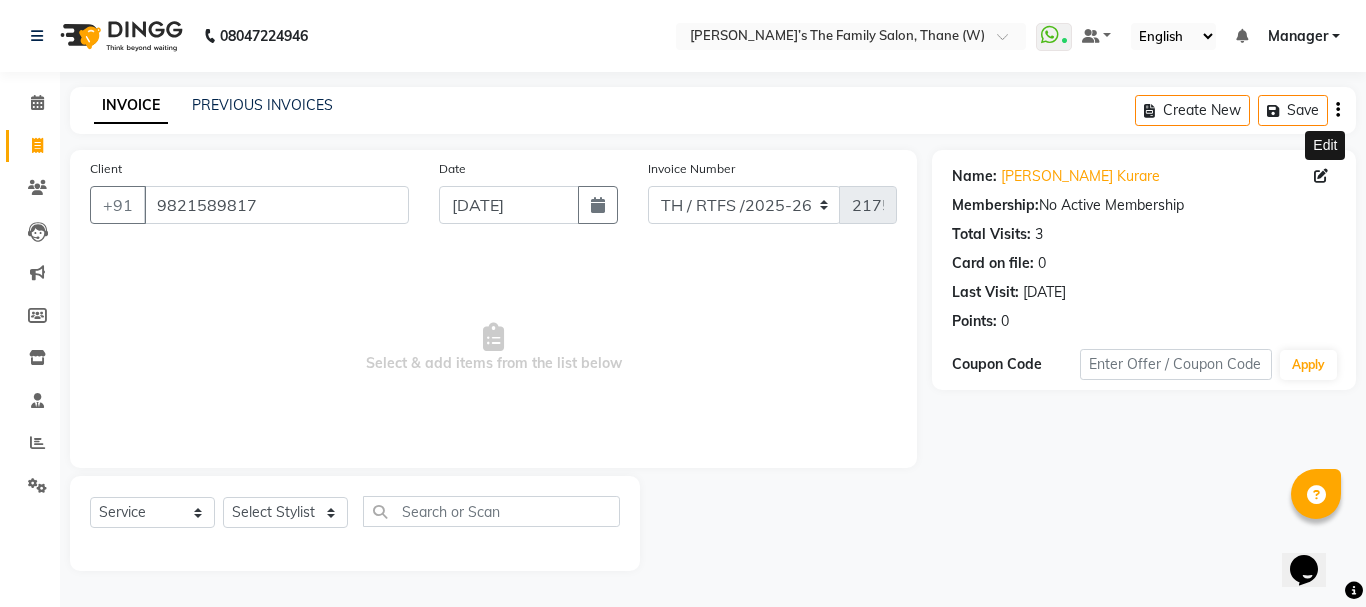 click 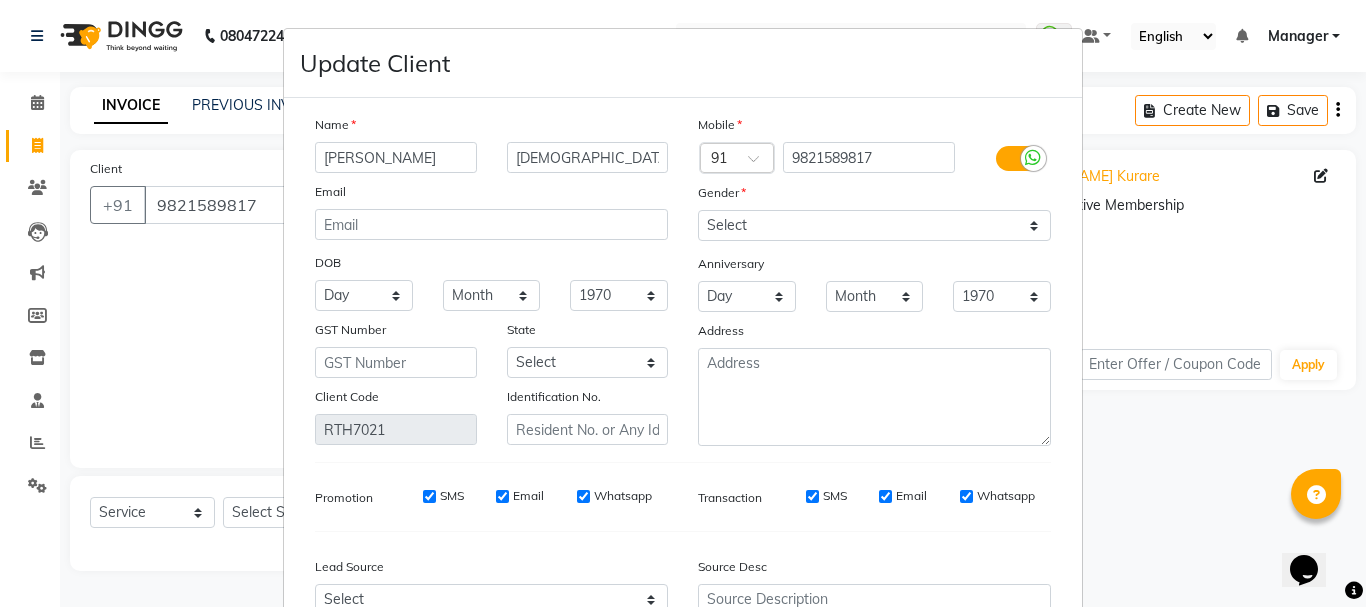 click on "Advit" at bounding box center [396, 157] 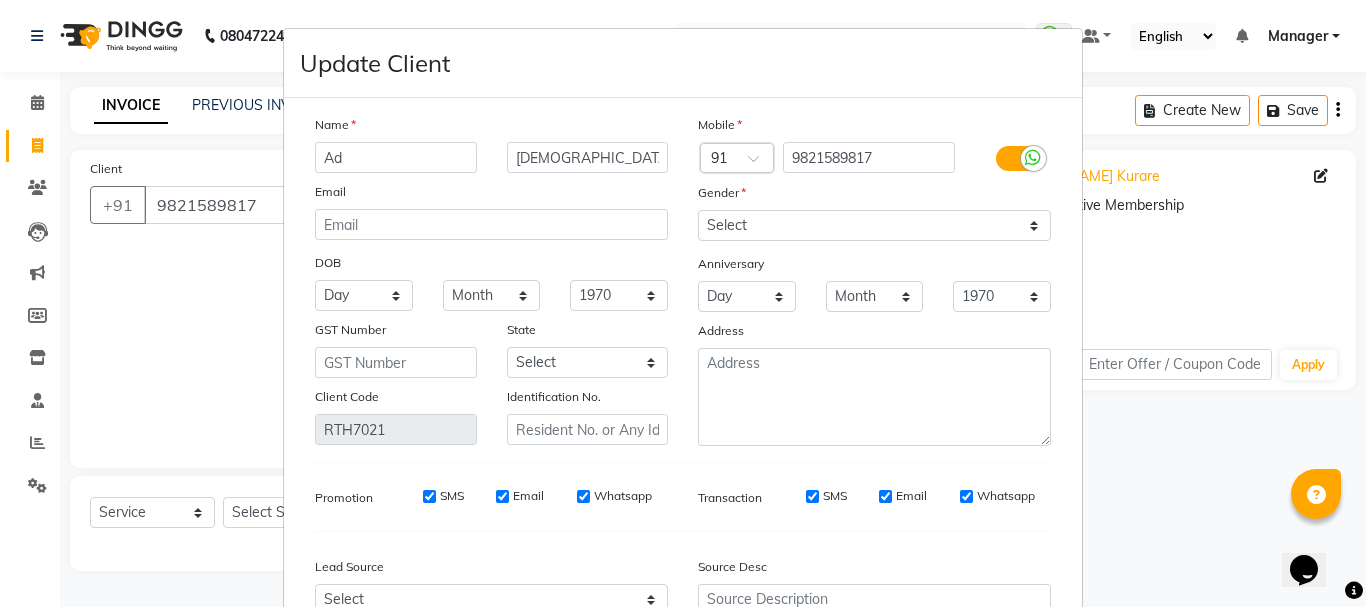 type on "A" 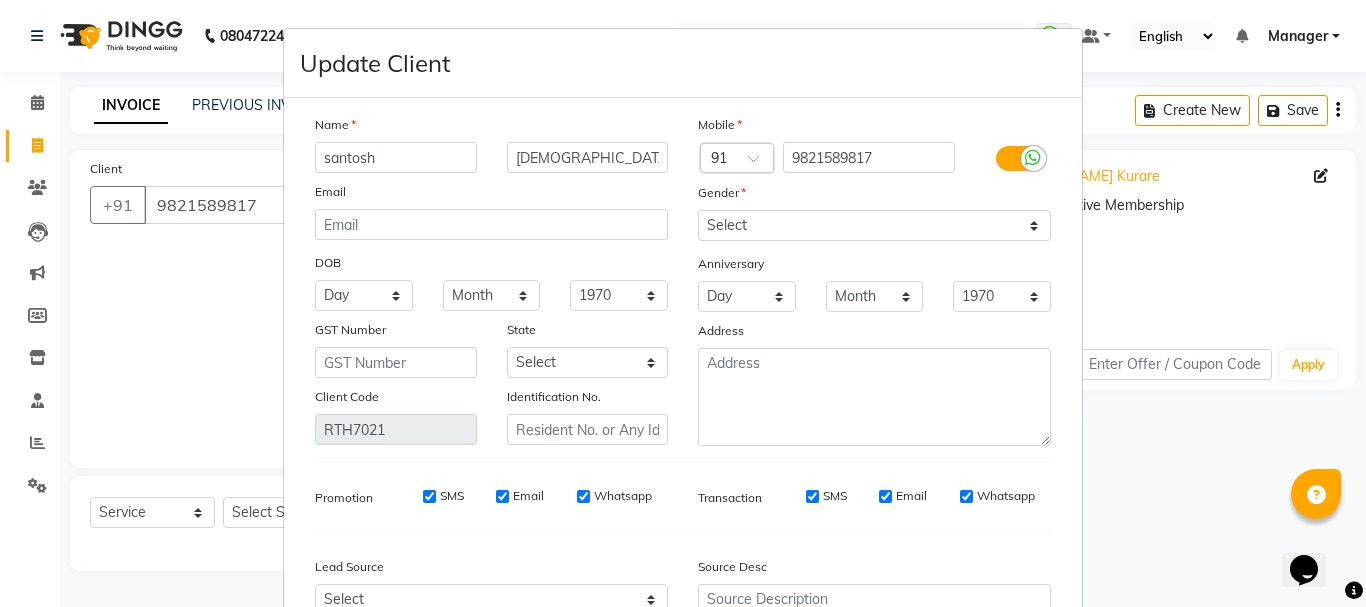 type on "santosh" 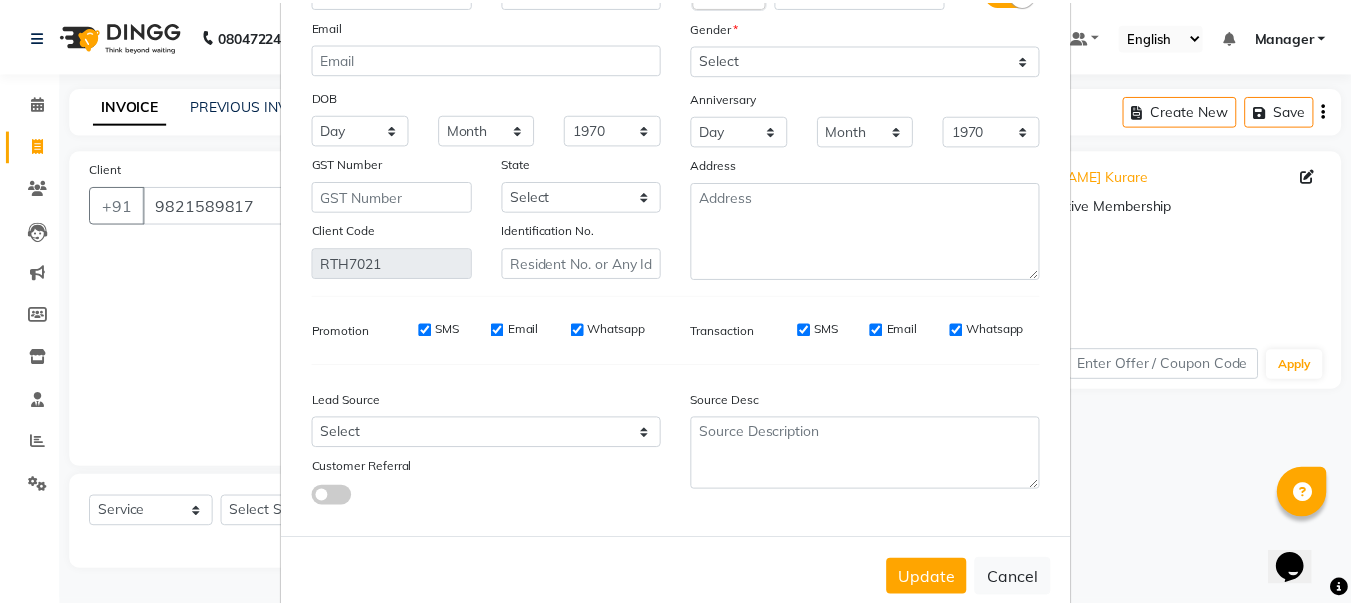 scroll, scrollTop: 206, scrollLeft: 0, axis: vertical 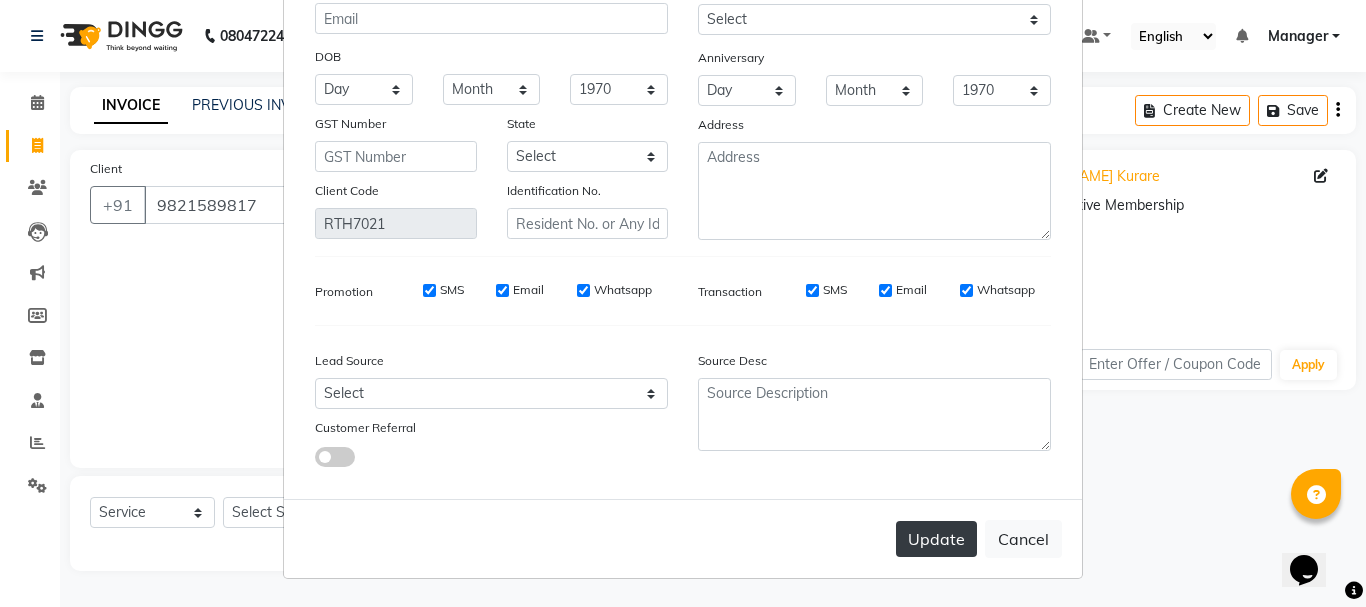 click on "Update" at bounding box center (936, 539) 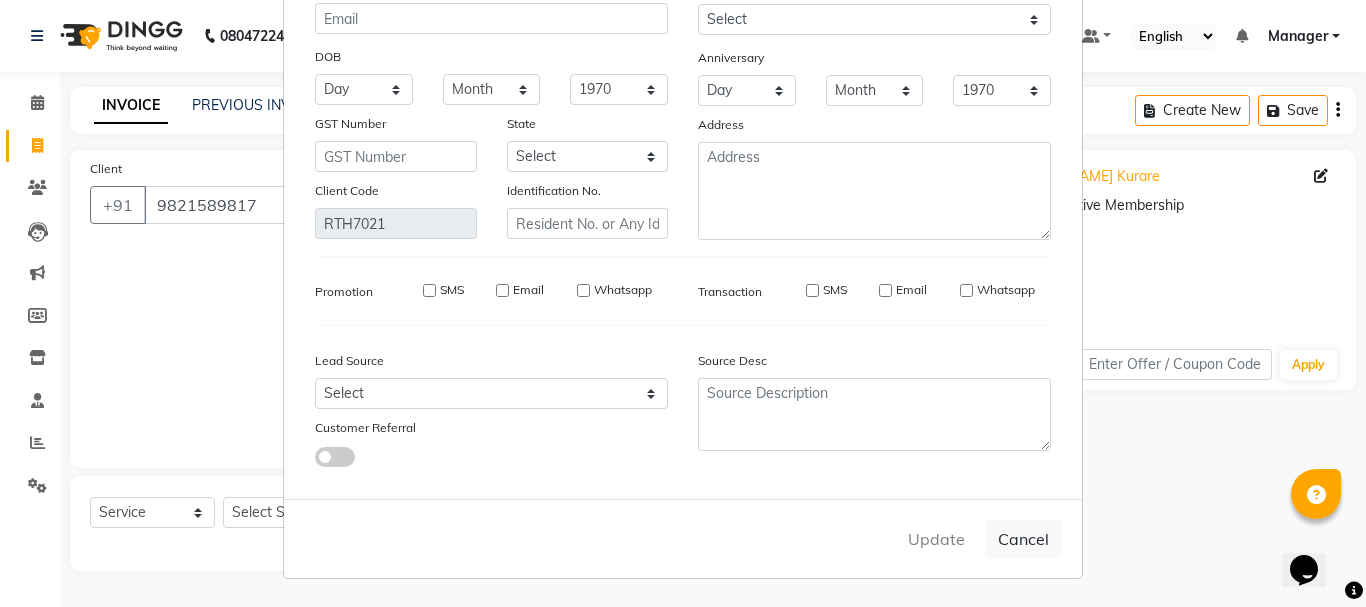 type 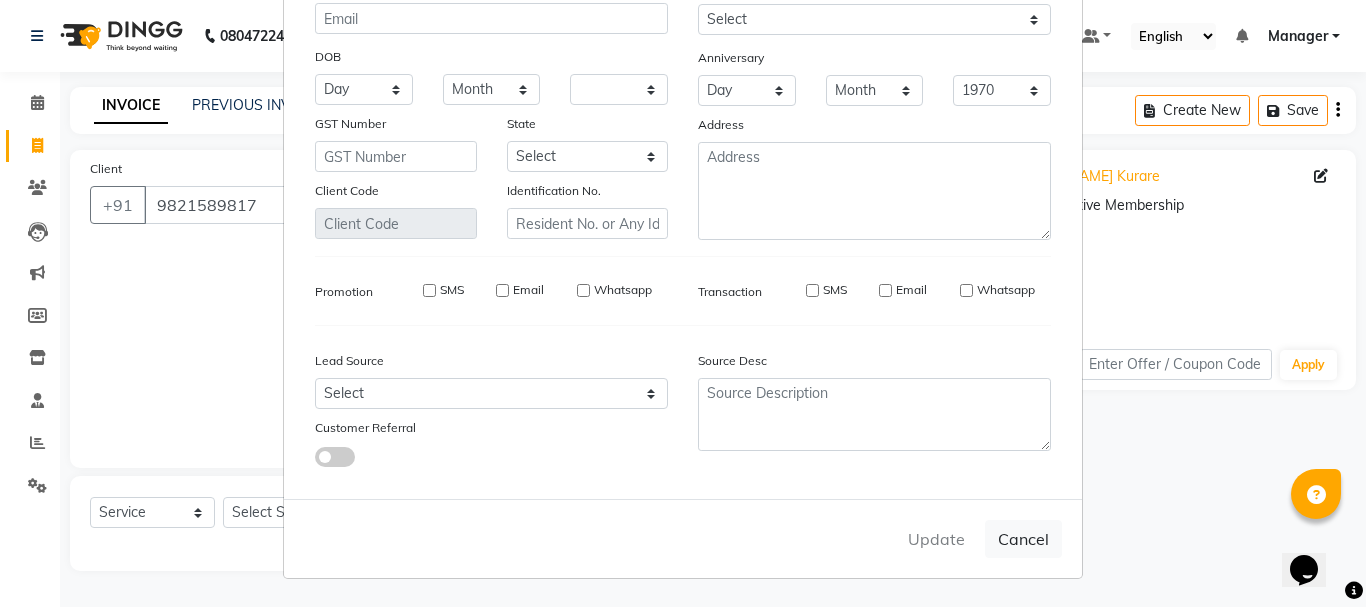 select 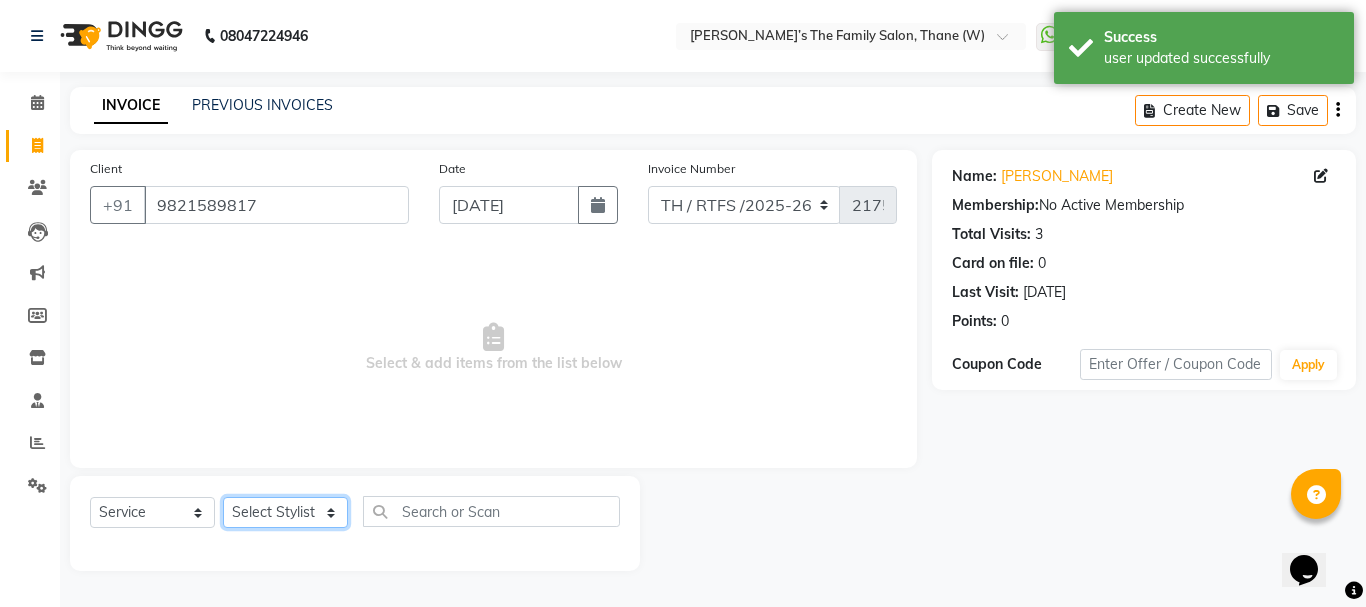 click on "Select Stylist Aarohi P   [PERSON_NAME] [PERSON_NAME] A  [PERSON_NAME] .[PERSON_NAME] House sale [PERSON_NAME]  [PERSON_NAME]   Manager [PERSON_NAME] [PERSON_NAME] [PERSON_NAME] [PERSON_NAME] [PERSON_NAME] [PERSON_NAME] M  [PERSON_NAME]  [PERSON_NAME]  [PERSON_NAME]" 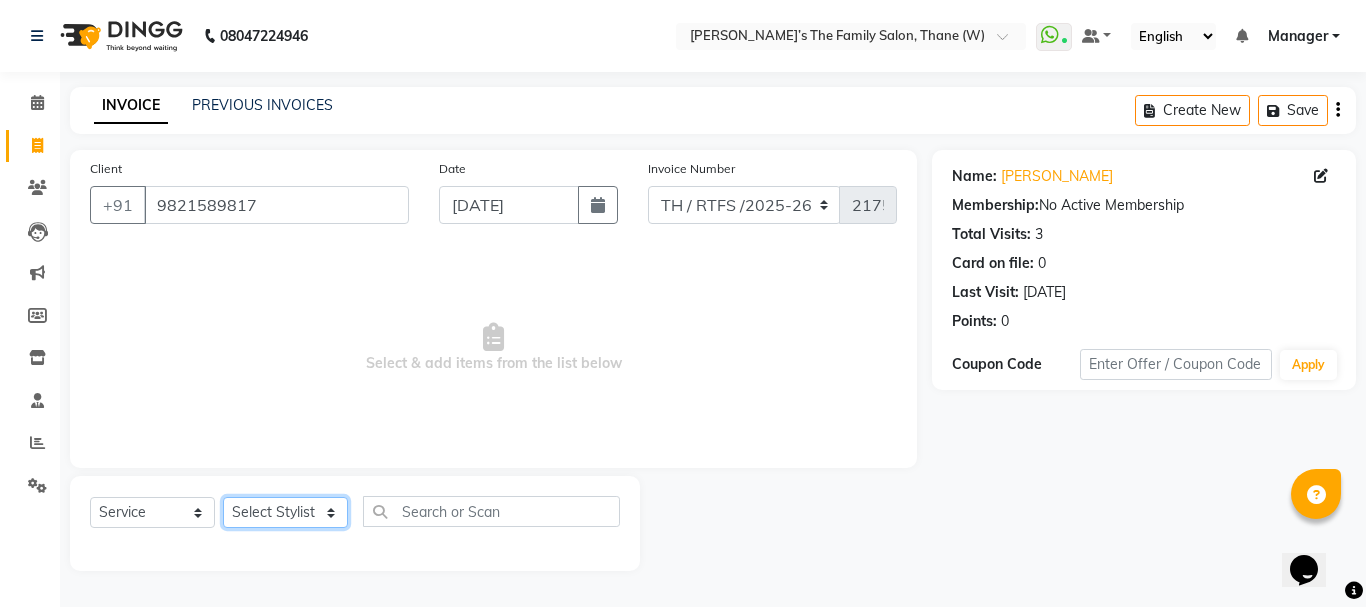 select on "35580" 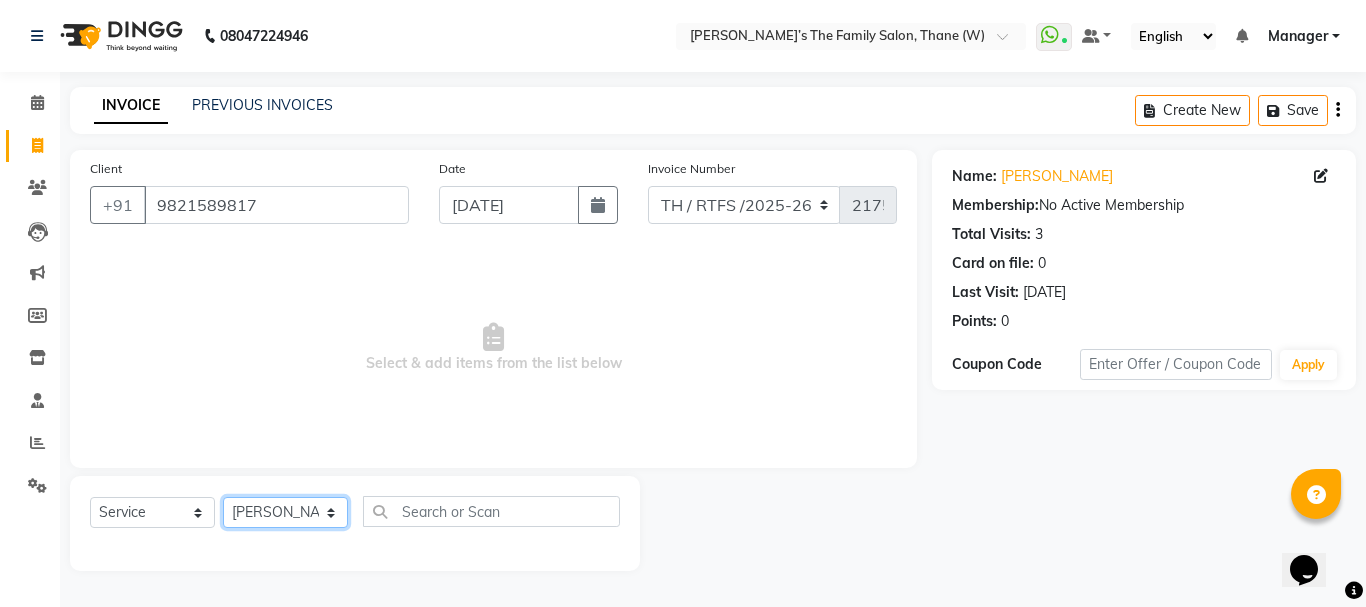 click on "Select Stylist Aarohi P   [PERSON_NAME] [PERSON_NAME] A  [PERSON_NAME] .[PERSON_NAME] House sale [PERSON_NAME]  [PERSON_NAME]   Manager [PERSON_NAME] [PERSON_NAME] [PERSON_NAME] [PERSON_NAME] [PERSON_NAME] [PERSON_NAME] M  [PERSON_NAME]  [PERSON_NAME]  [PERSON_NAME]" 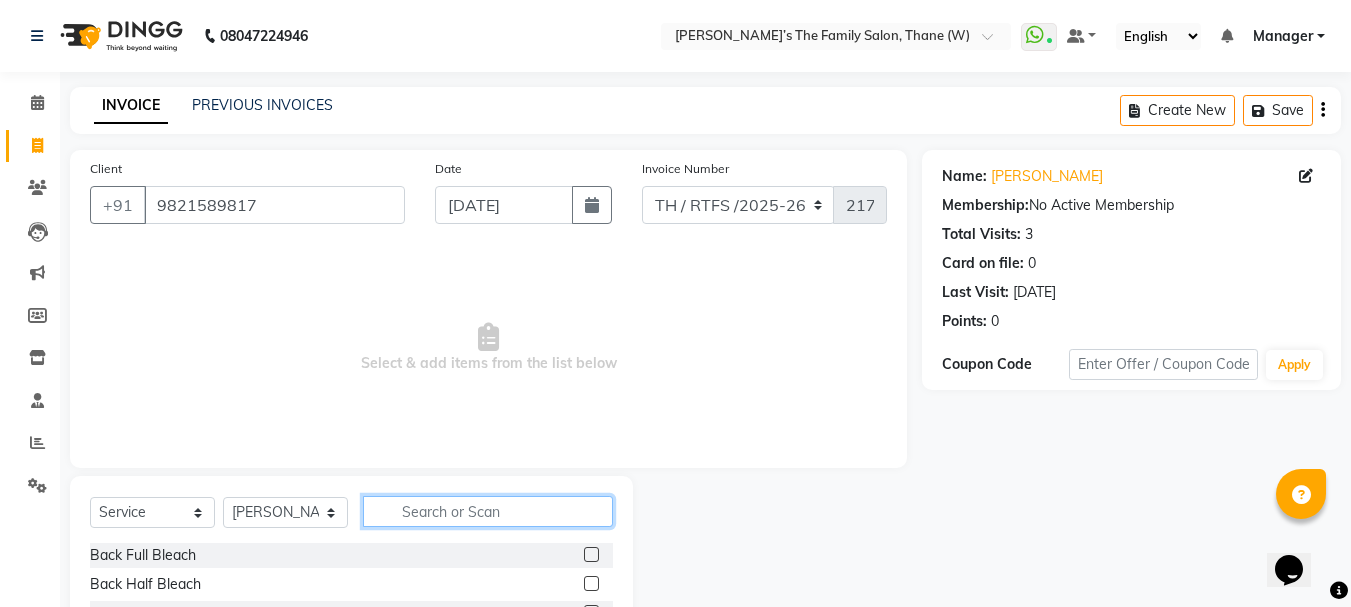 click 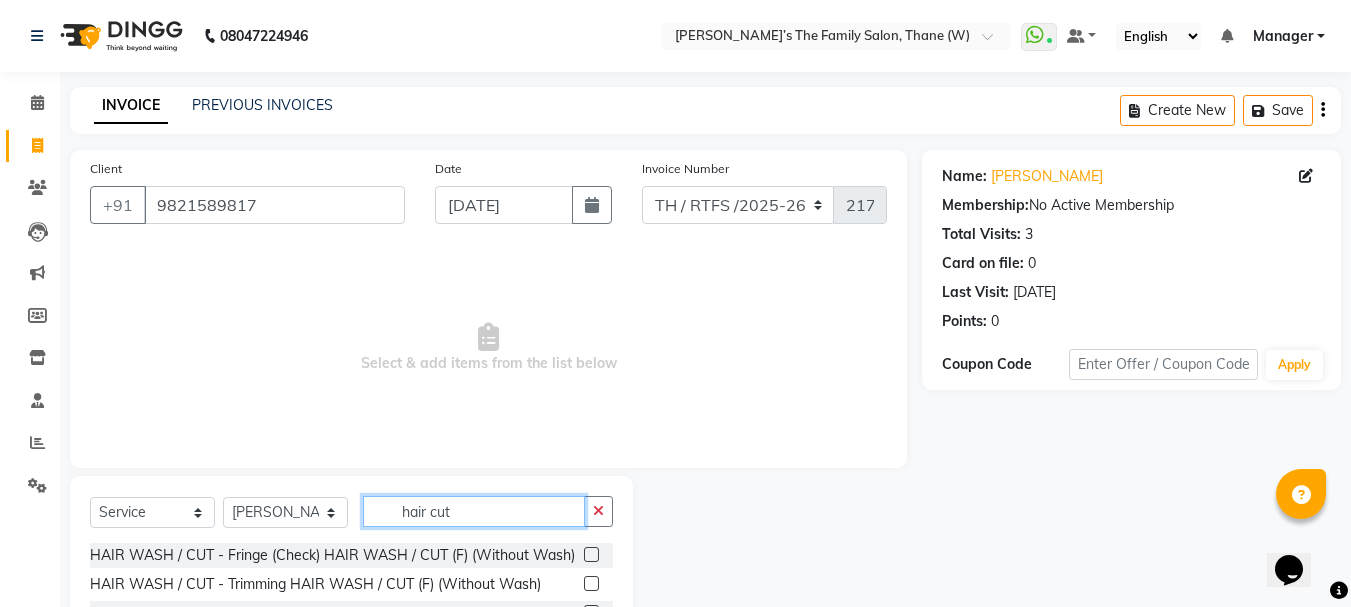scroll, scrollTop: 194, scrollLeft: 0, axis: vertical 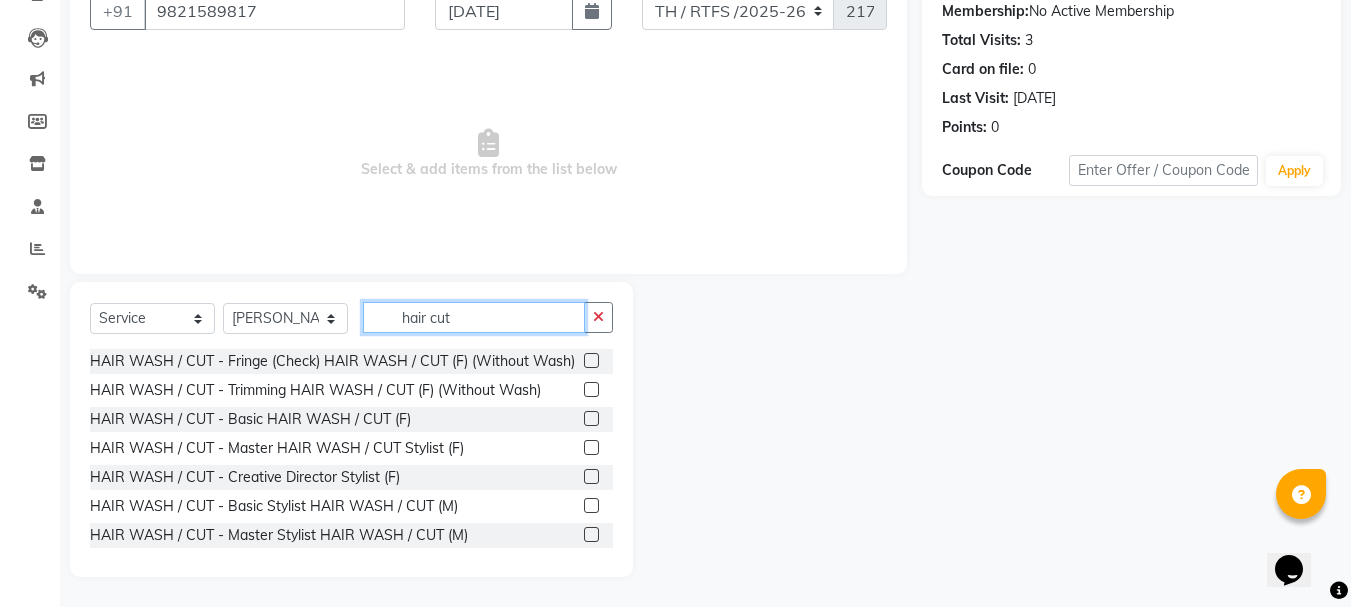 type on "hair cut" 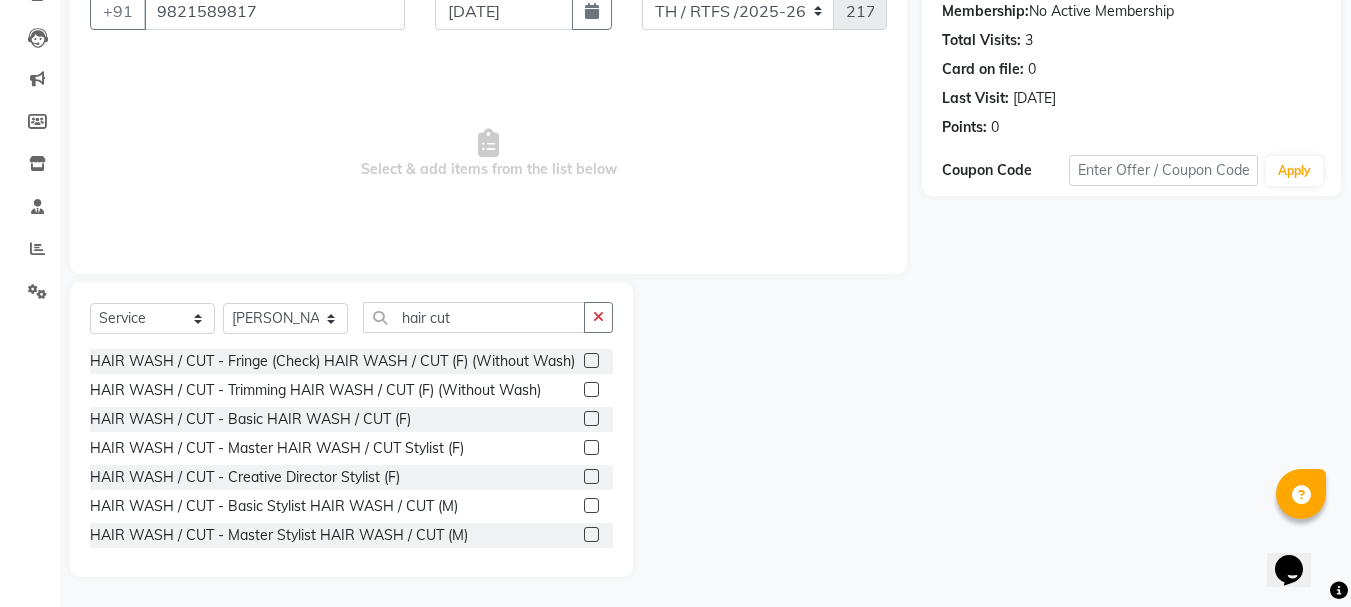 click 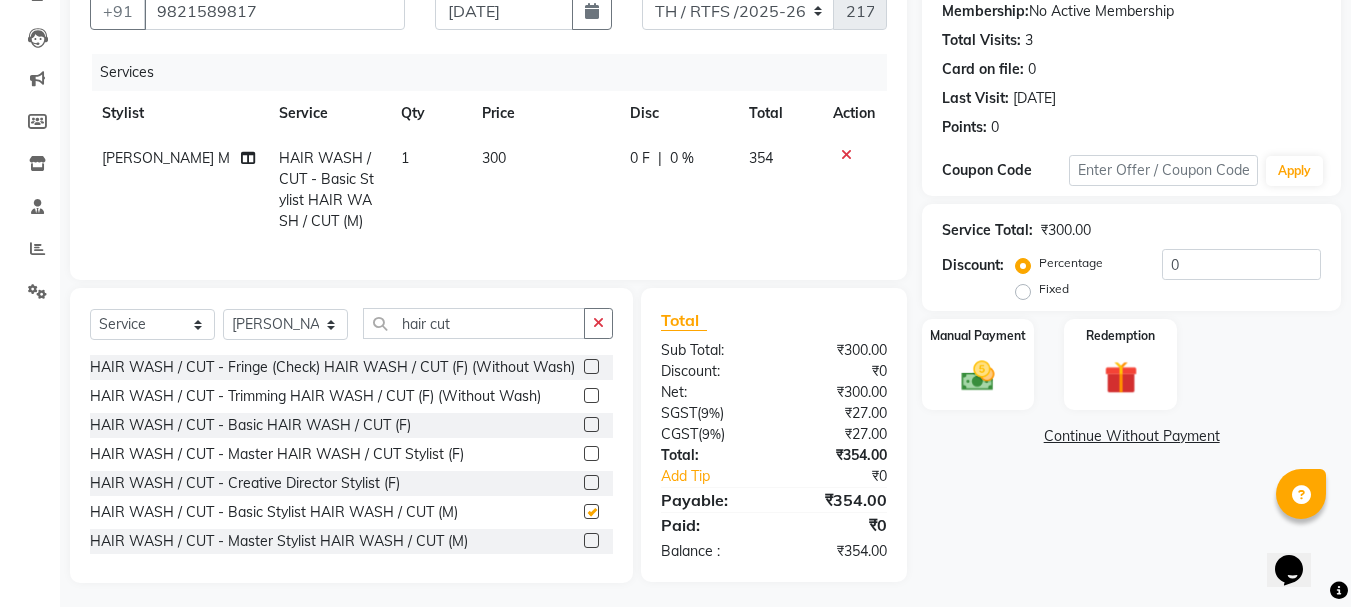 checkbox on "false" 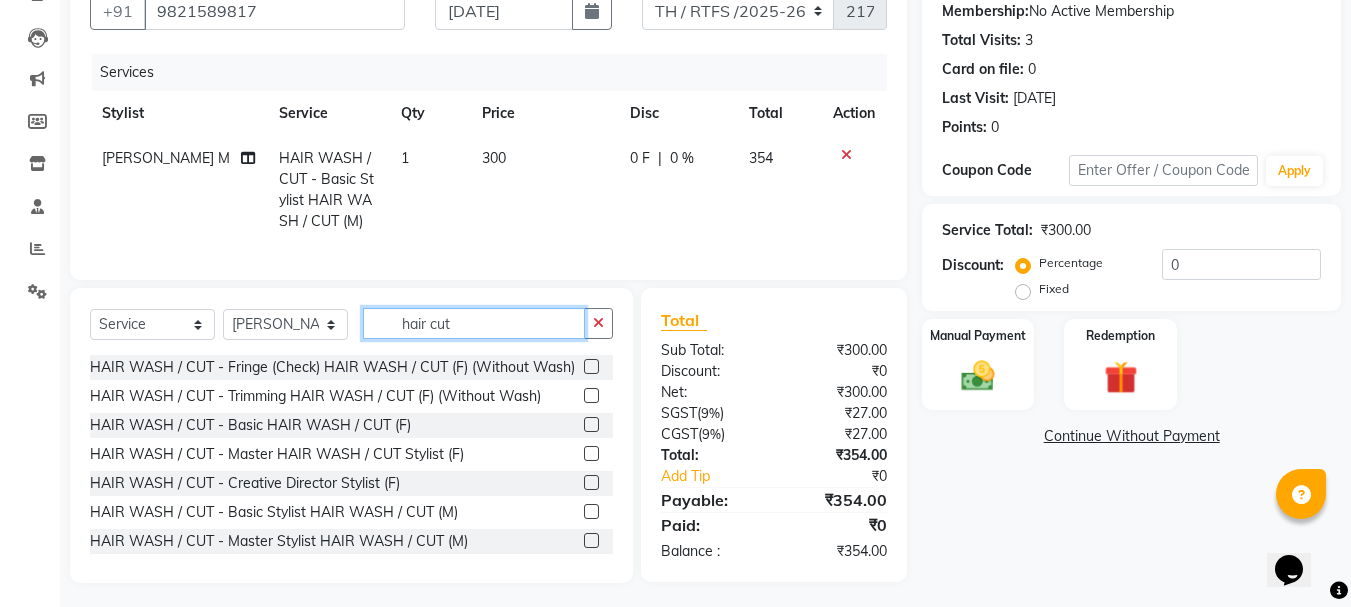 click on "hair cut" 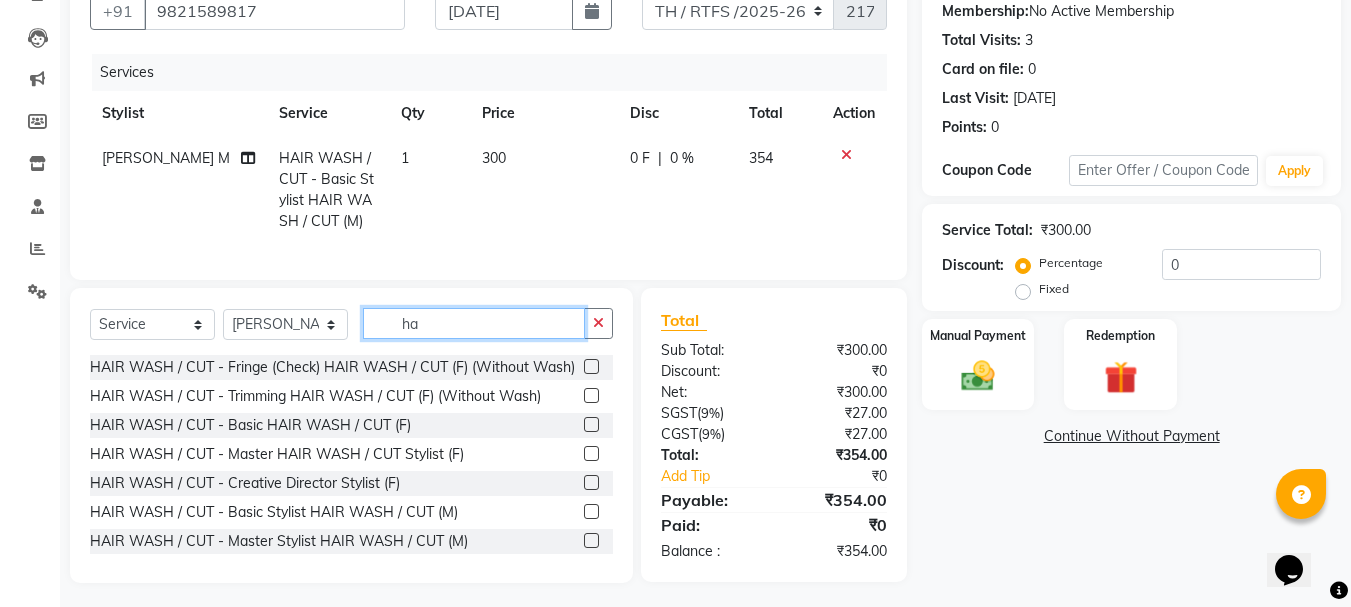type on "h" 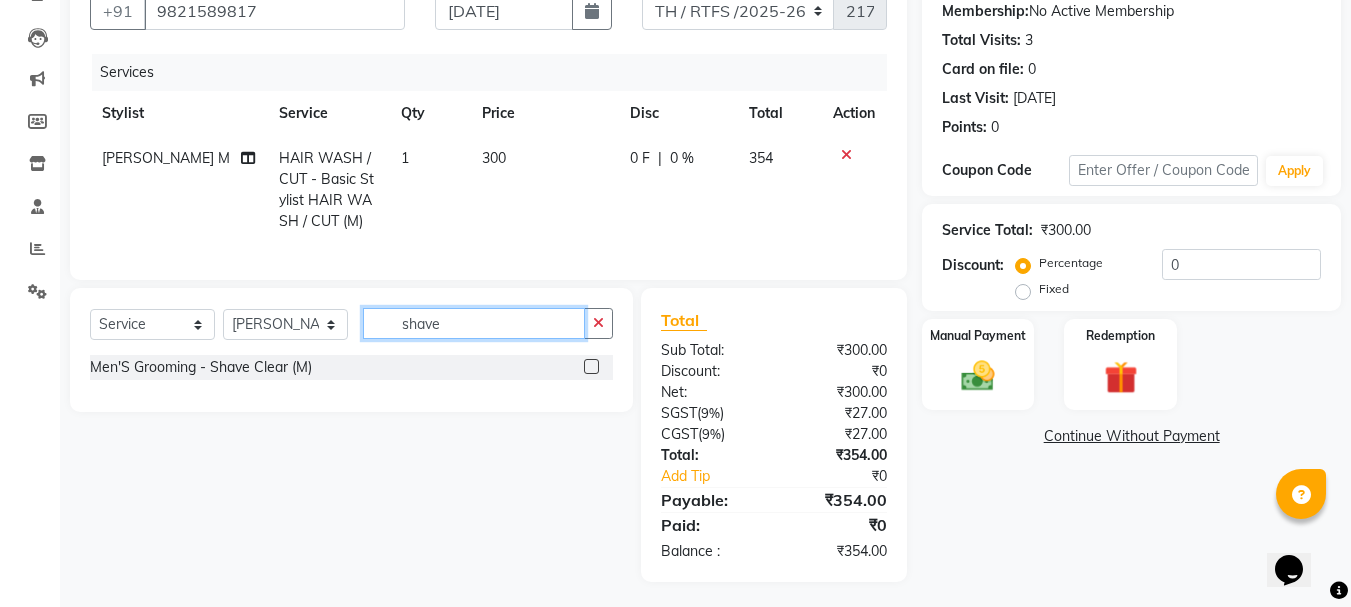 type on "shave" 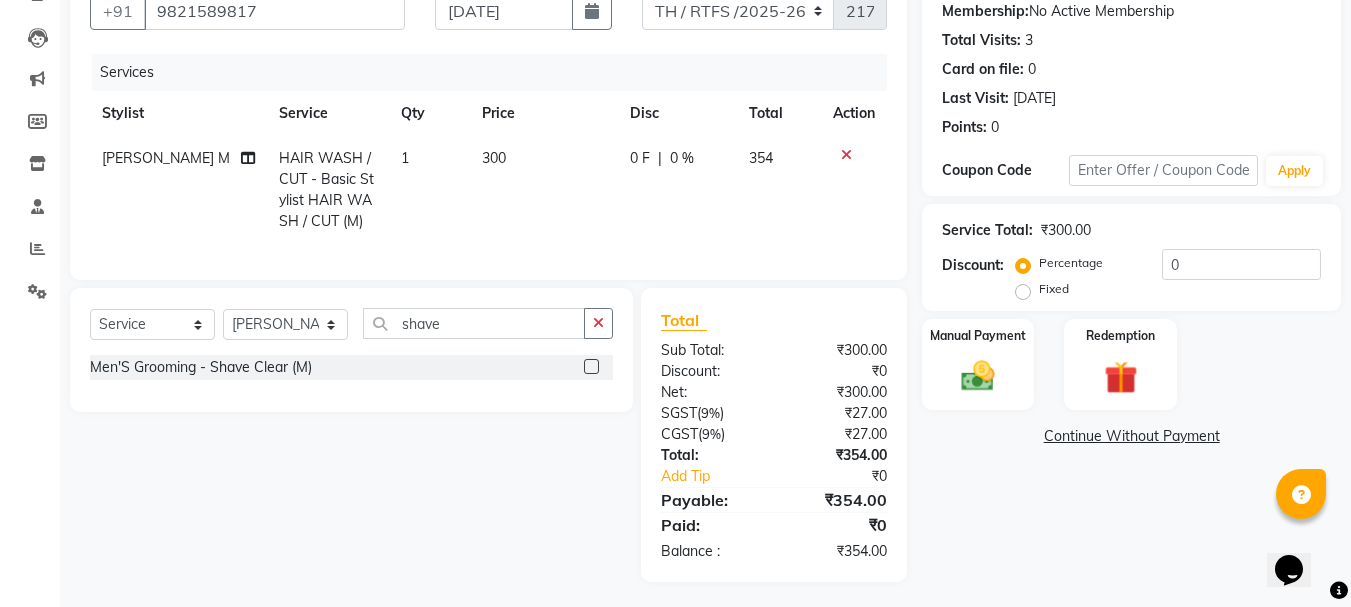 click 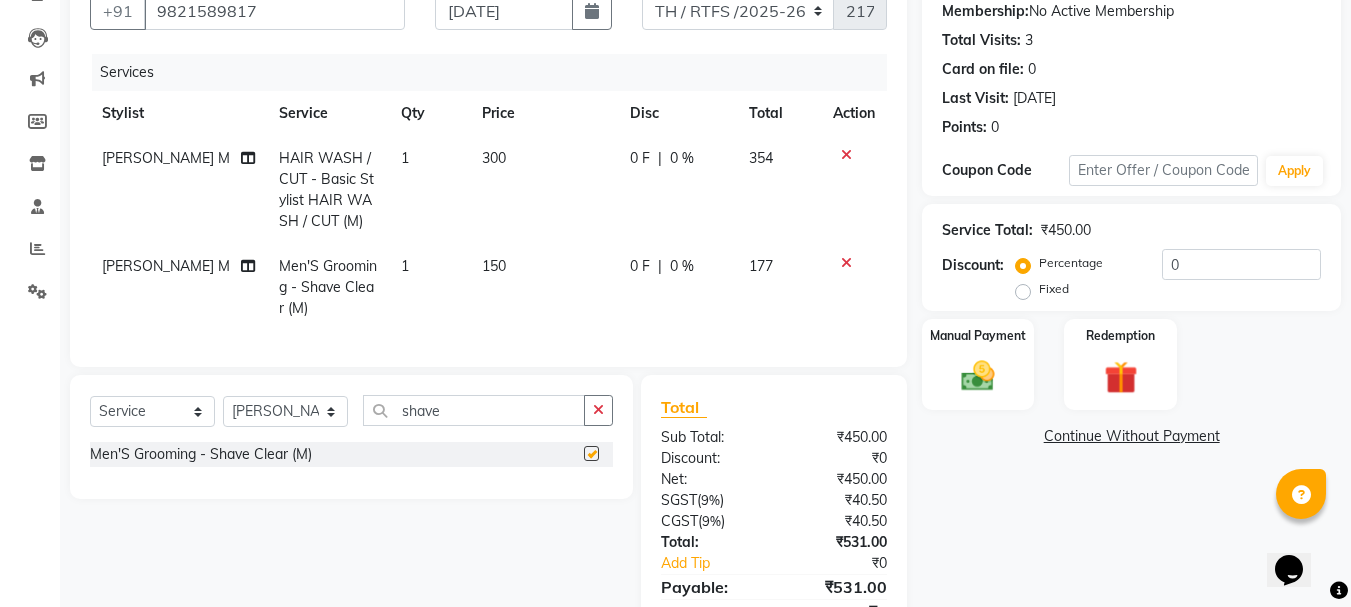 checkbox on "false" 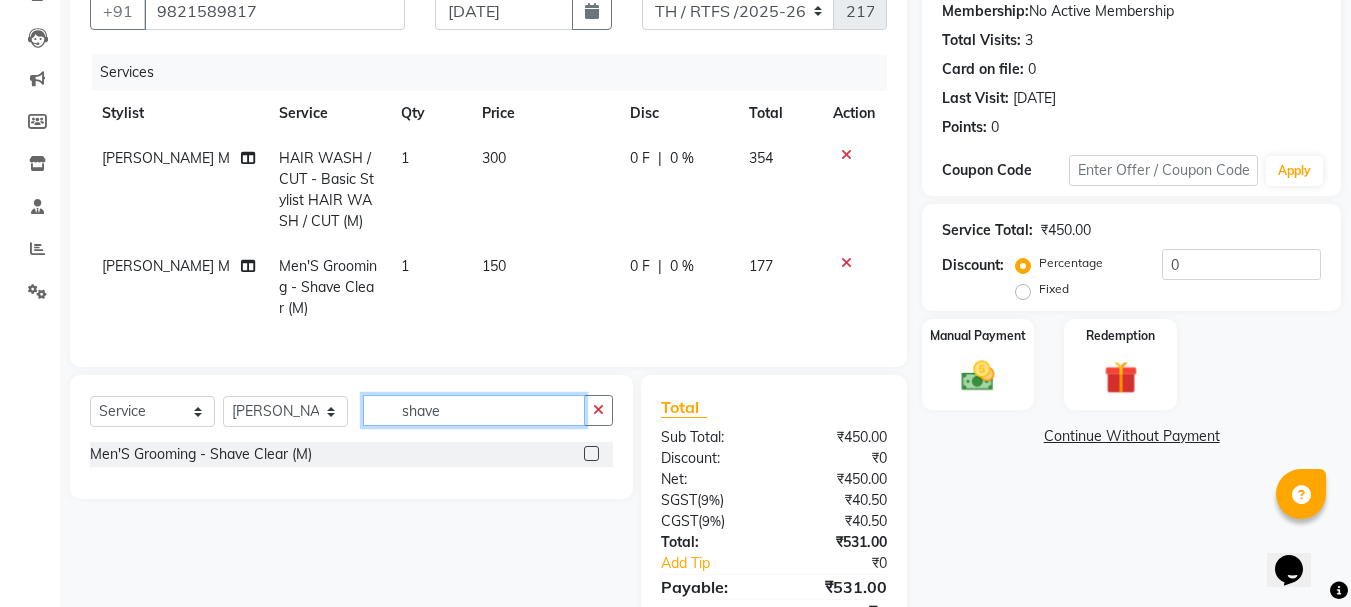 click on "shave" 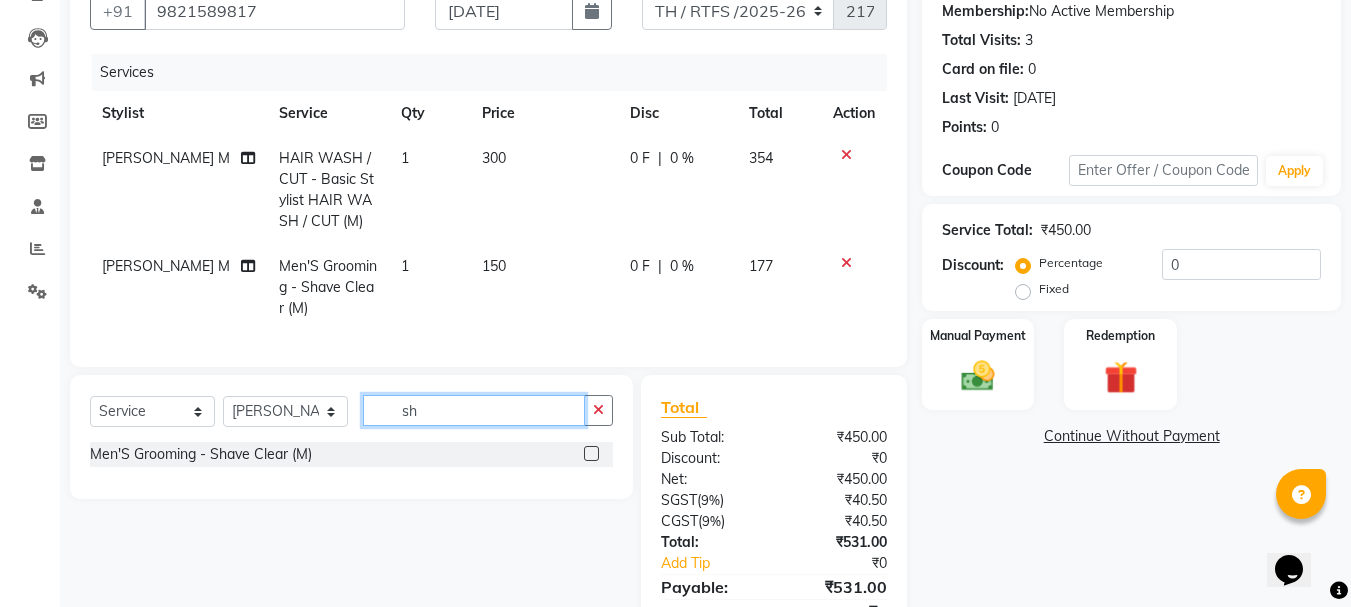type on "s" 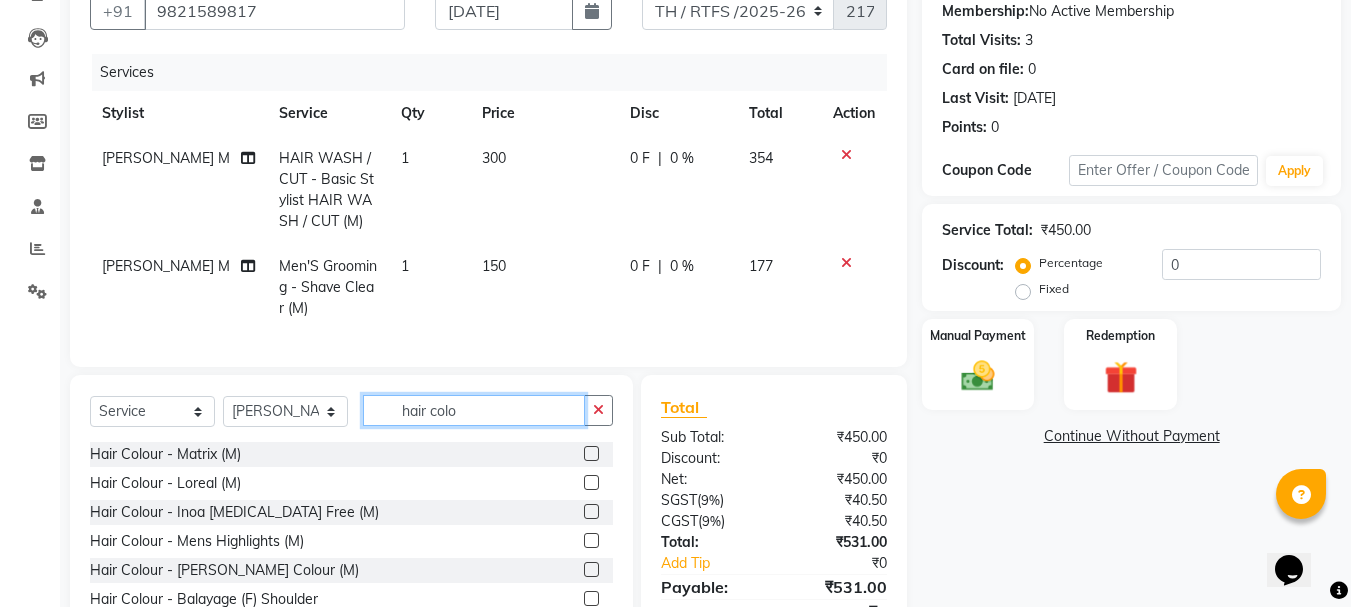 type on "hair colo" 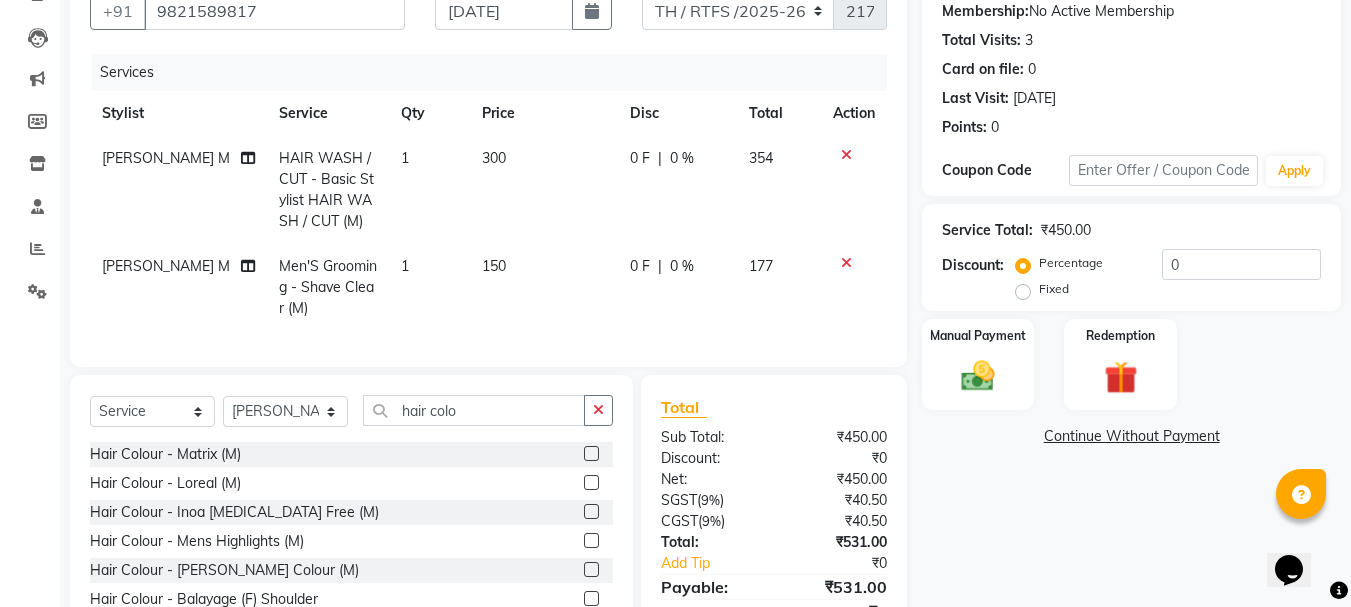 click 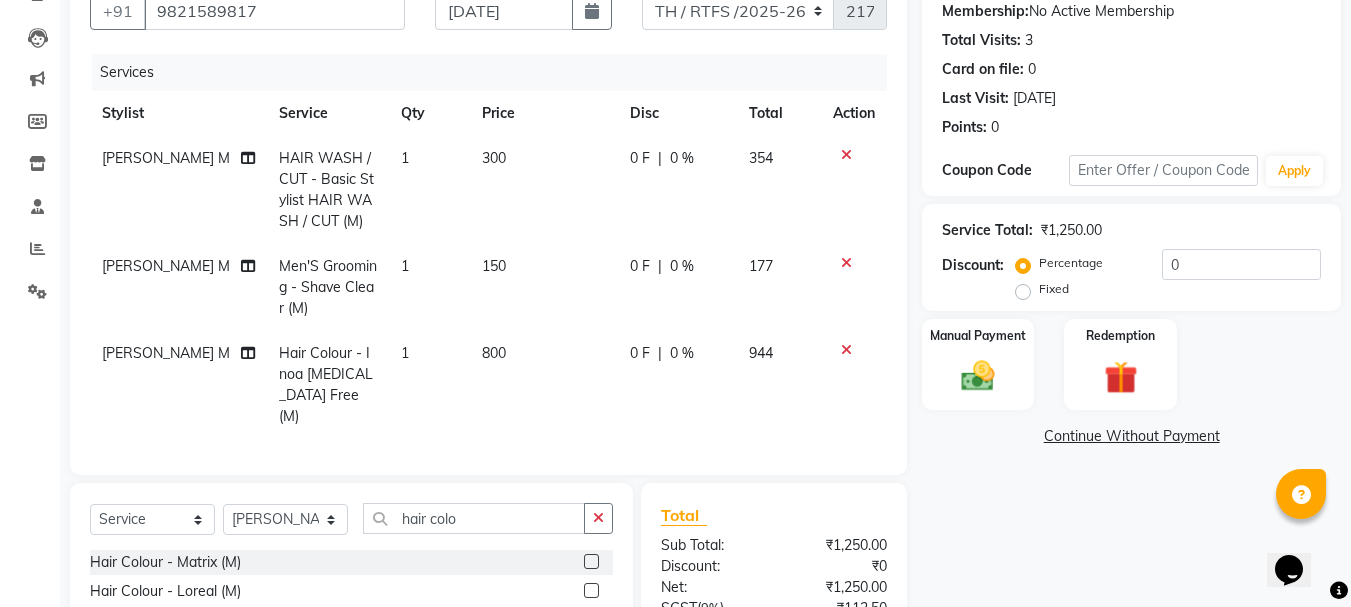checkbox on "false" 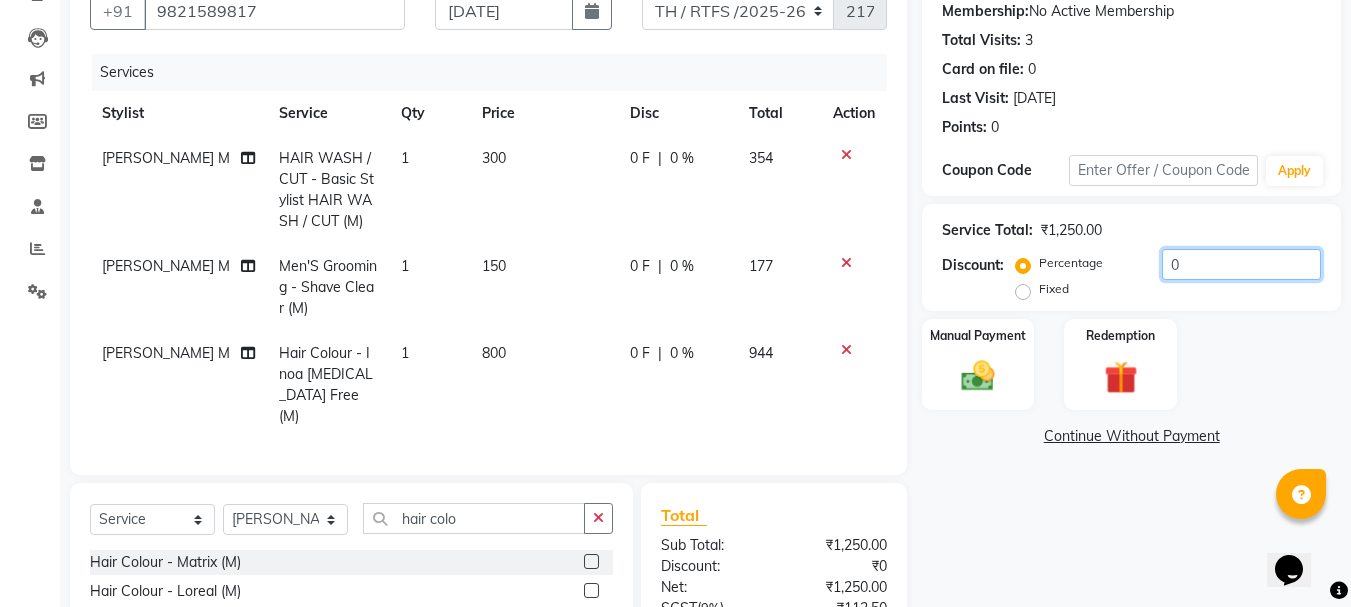 click on "0" 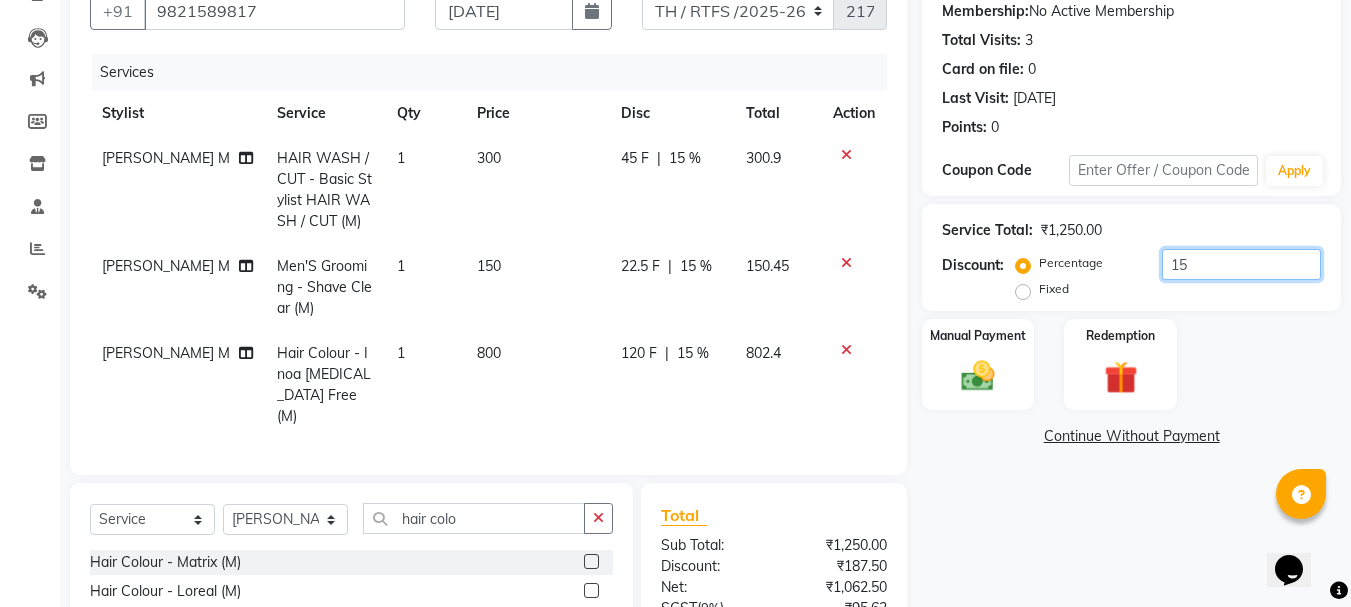 scroll, scrollTop: 409, scrollLeft: 0, axis: vertical 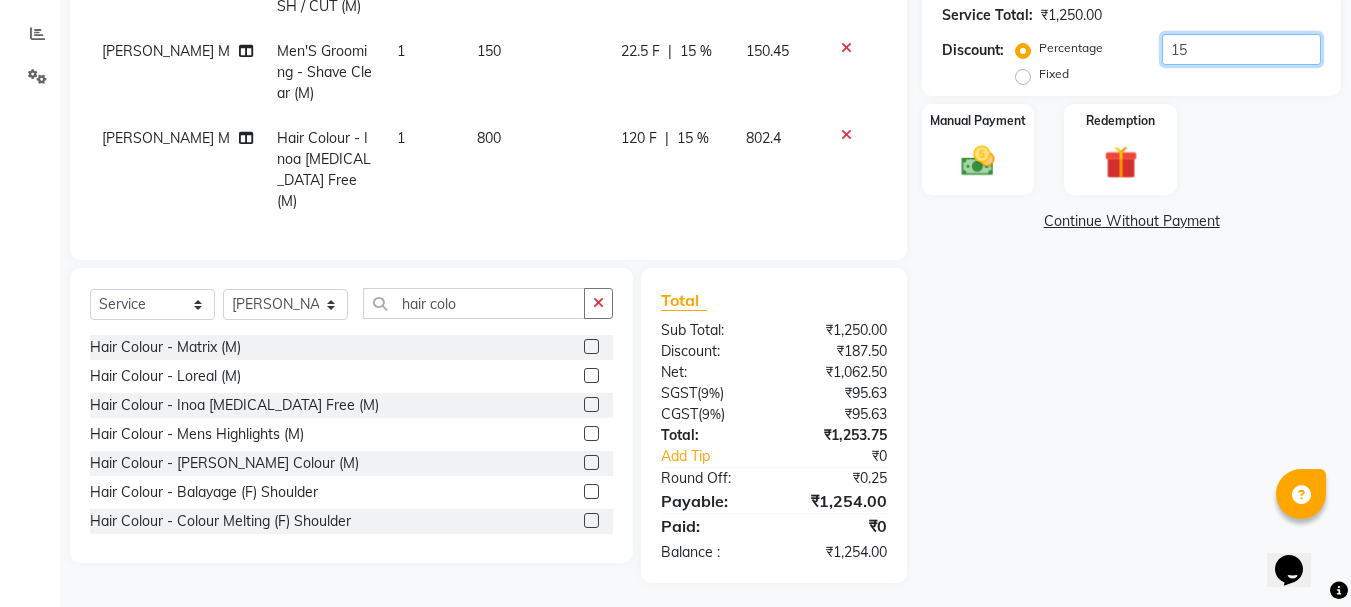 type on "15" 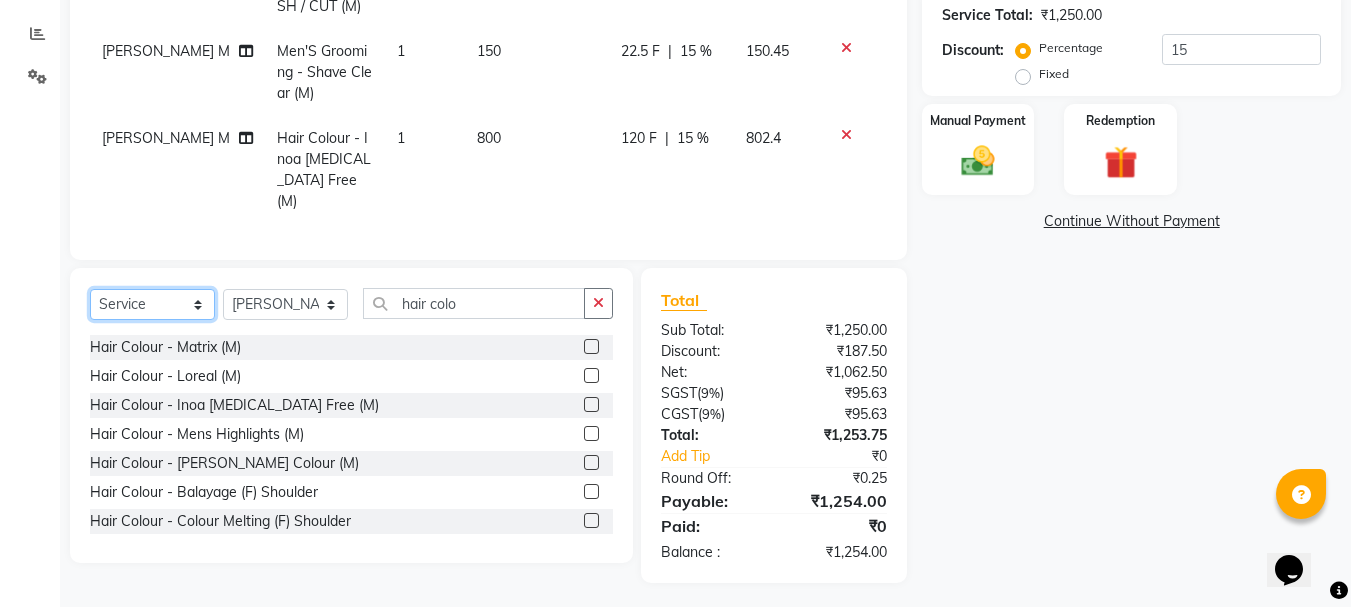 click on "Select  Service  Product  Membership  Package Voucher Prepaid Gift Card" 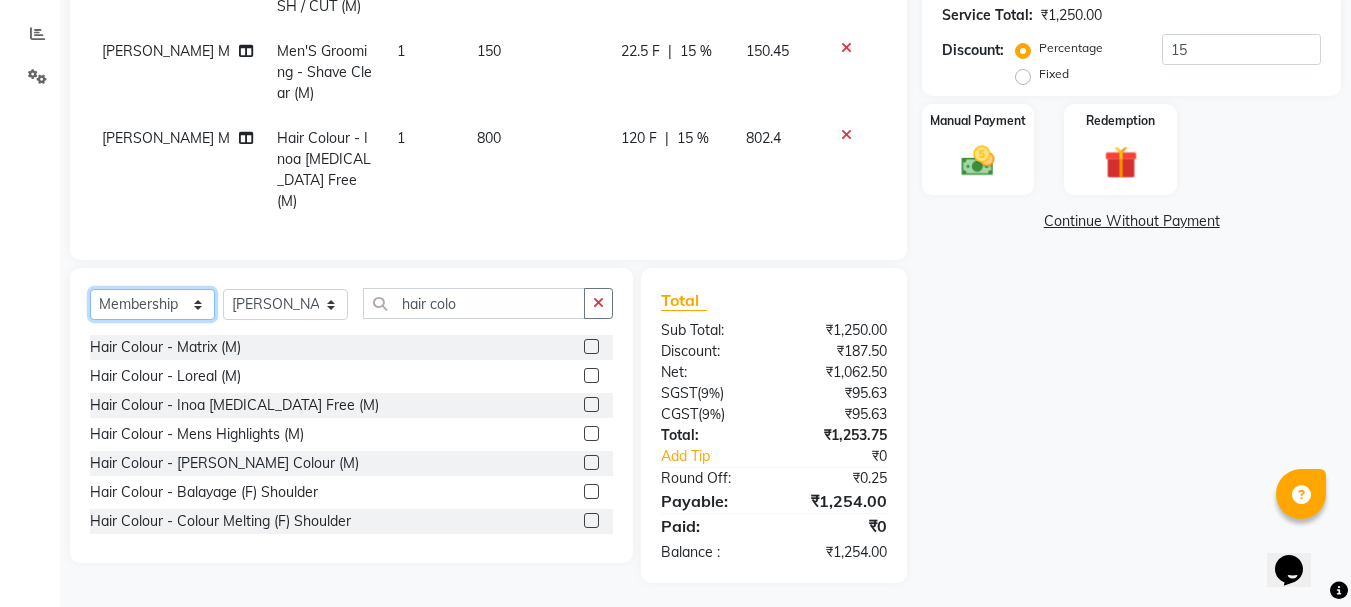click on "Select  Service  Product  Membership  Package Voucher Prepaid Gift Card" 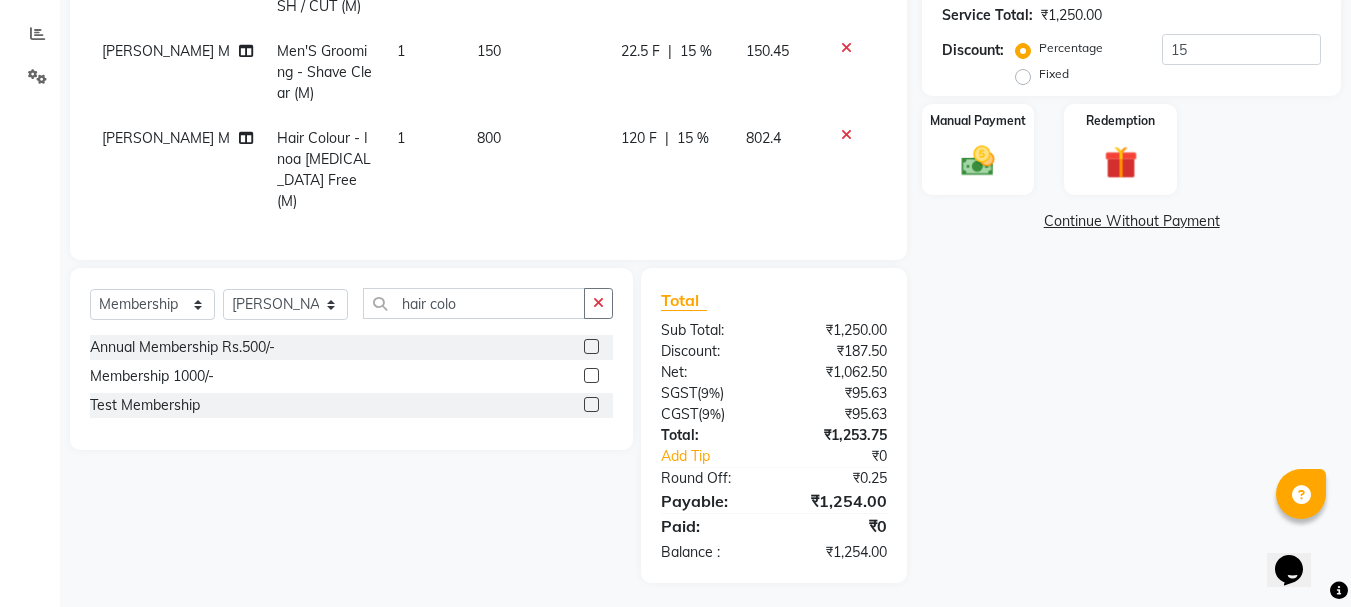 click 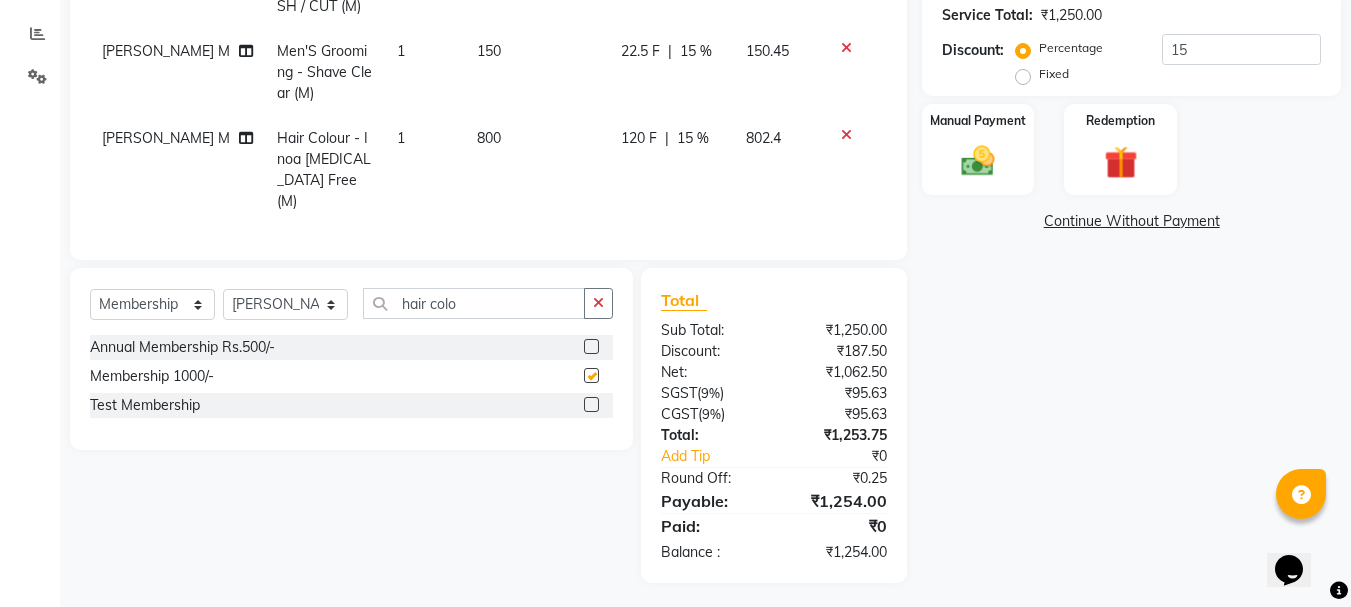 select on "select" 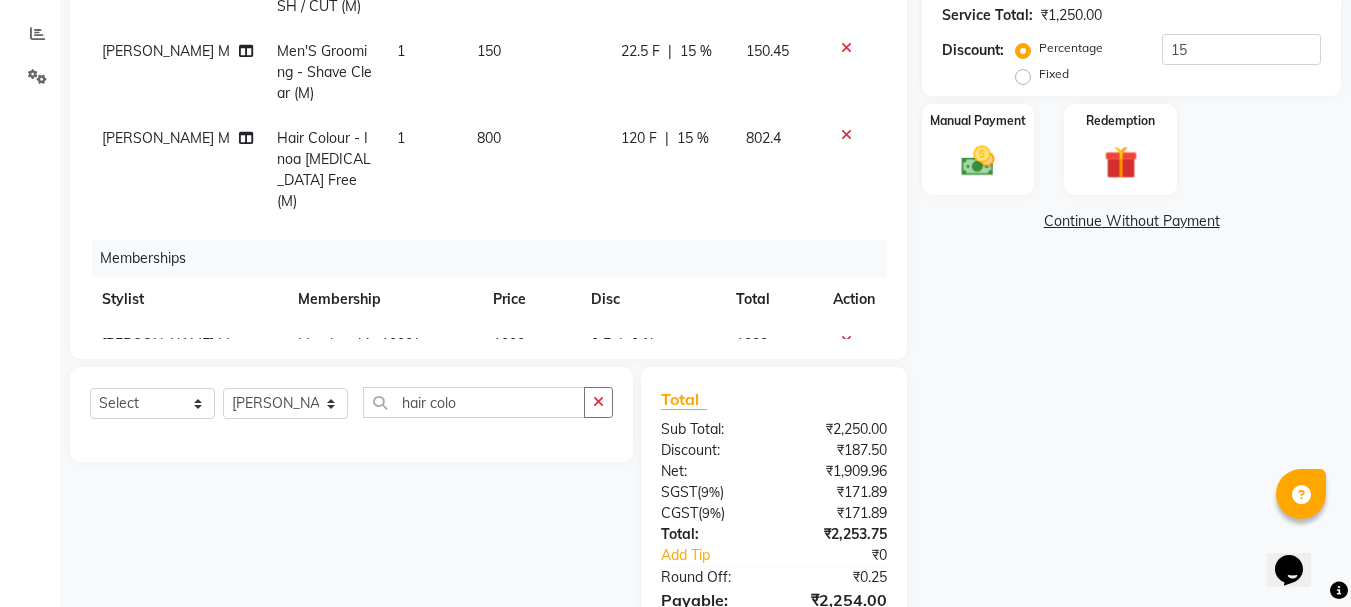 scroll, scrollTop: 38, scrollLeft: 0, axis: vertical 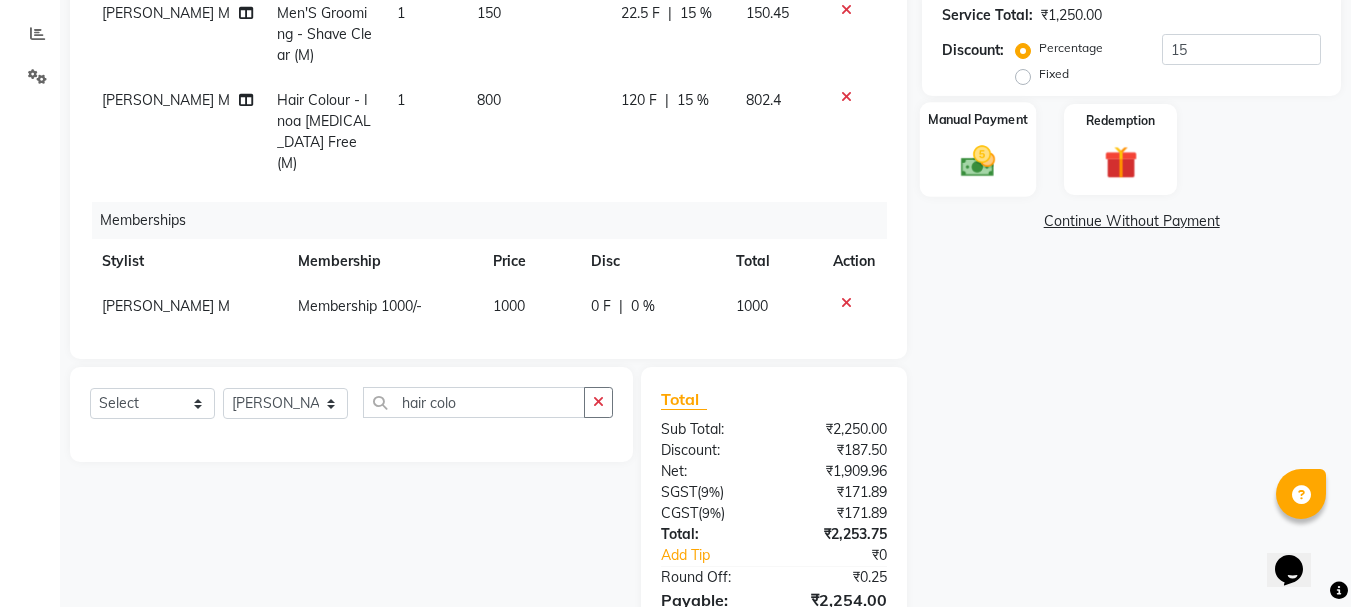 click 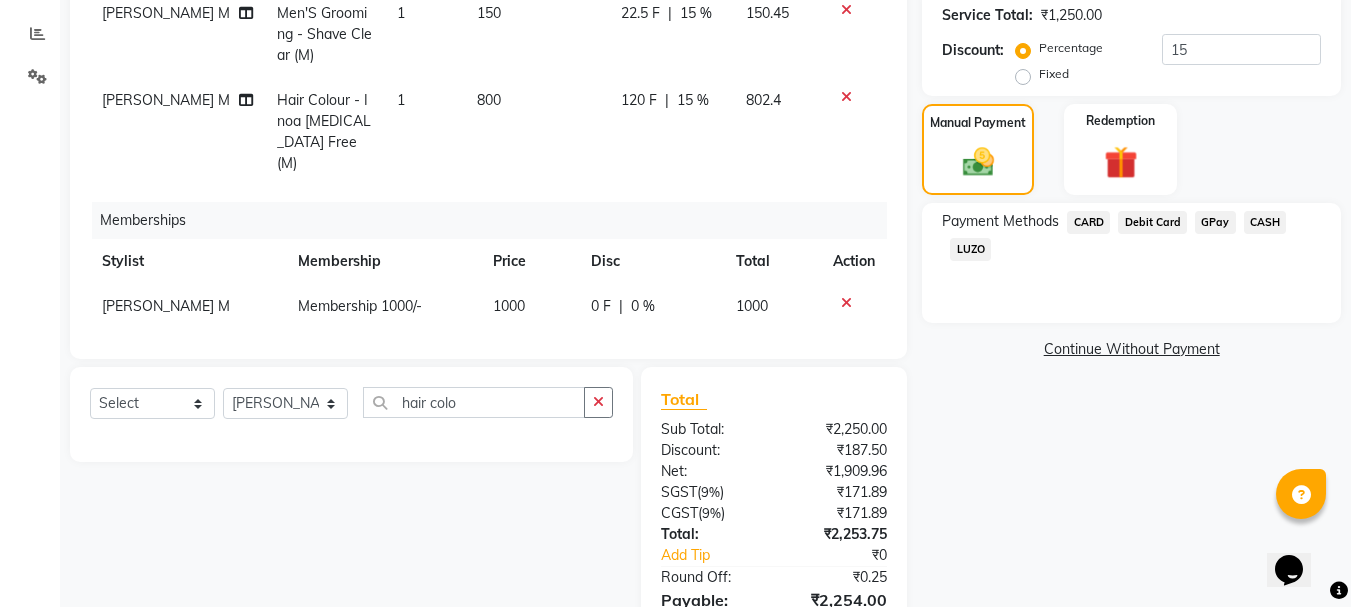 click on "CARD" 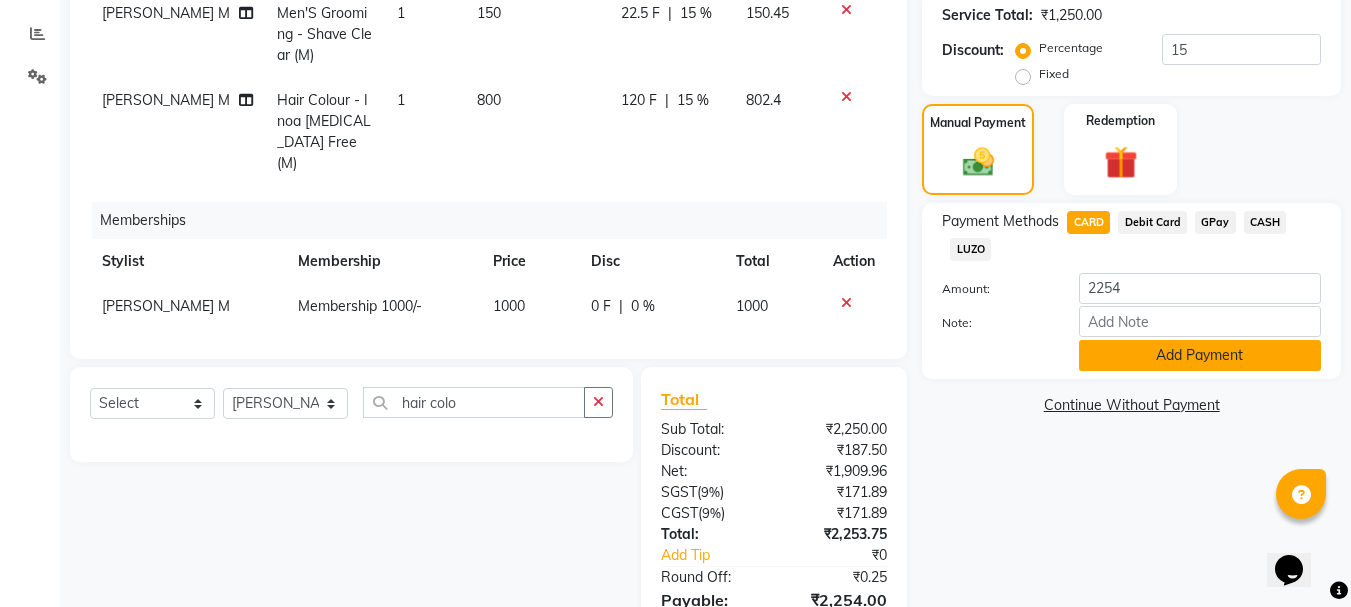 click on "Add Payment" 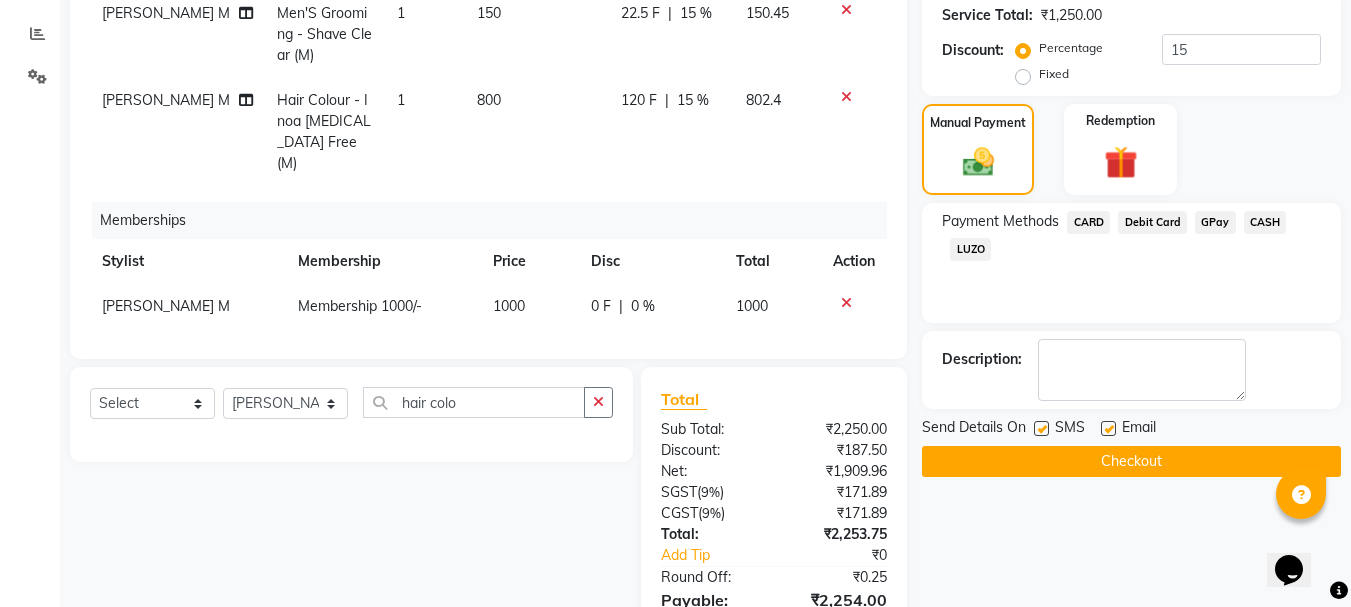 click on "Checkout" 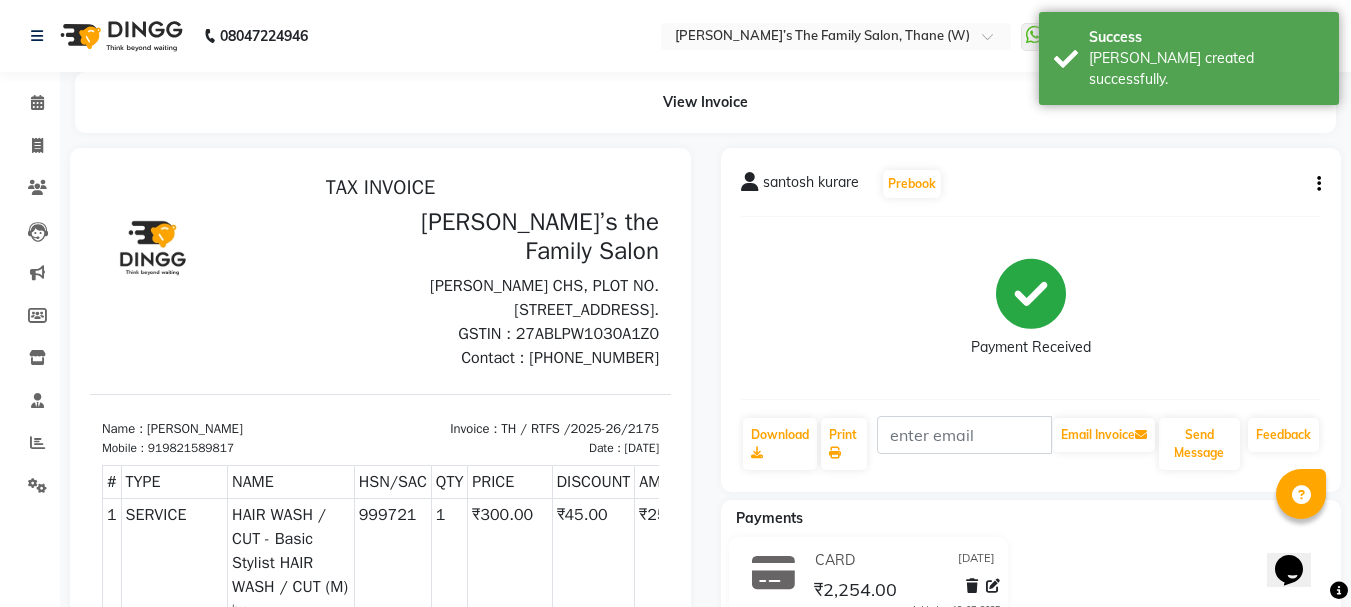 scroll, scrollTop: 0, scrollLeft: 0, axis: both 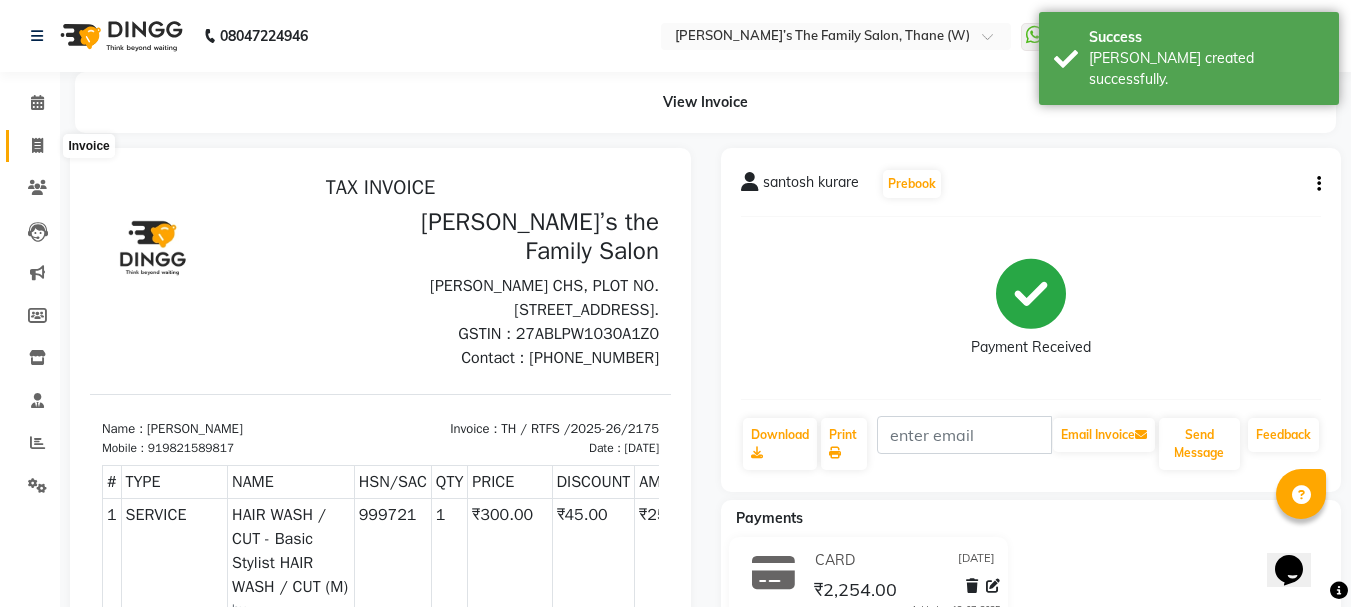 click 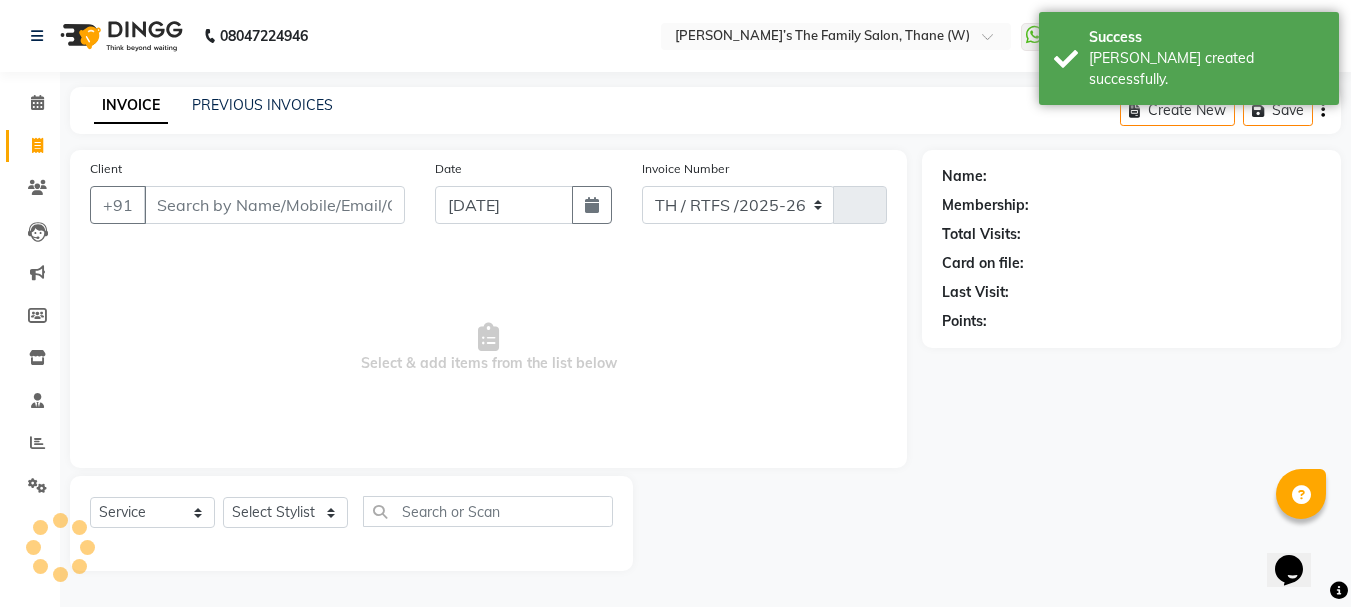 select on "8004" 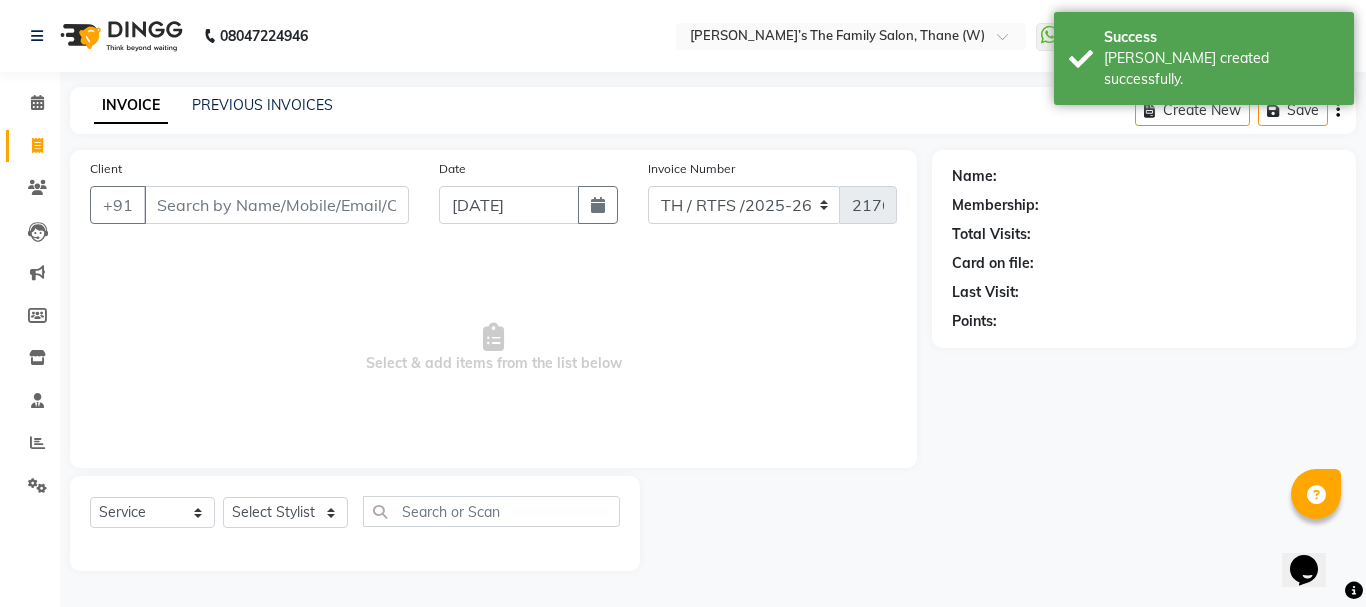 click on "Client" at bounding box center (276, 205) 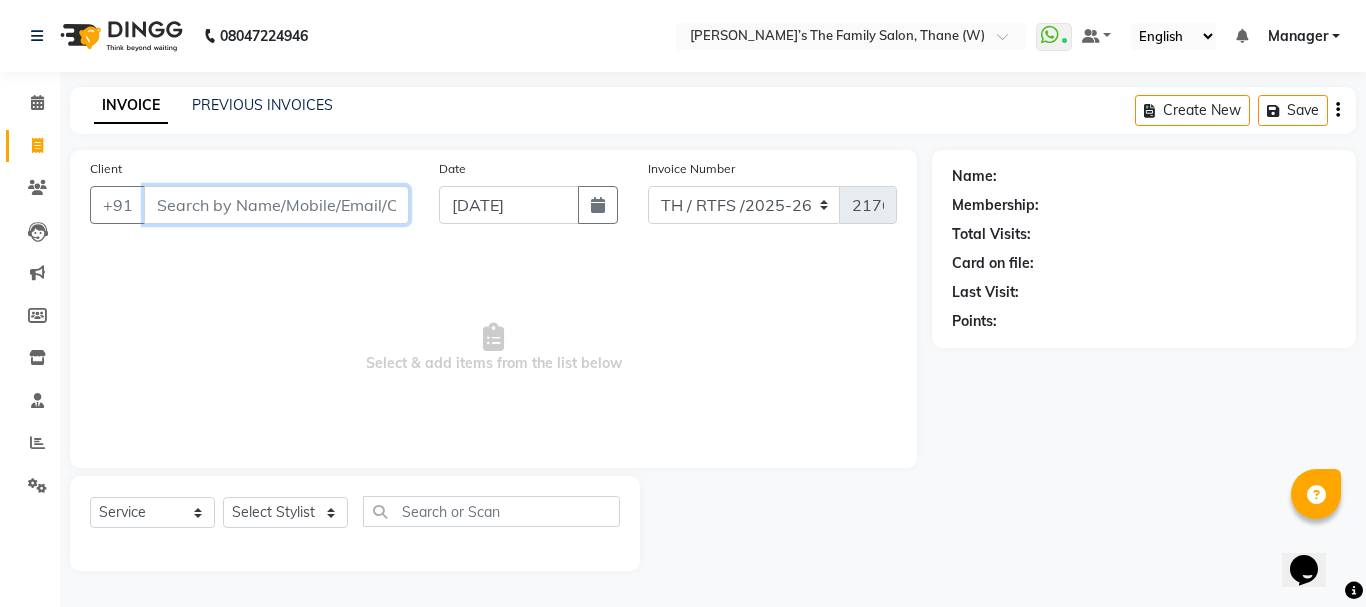 click on "Client" at bounding box center [276, 205] 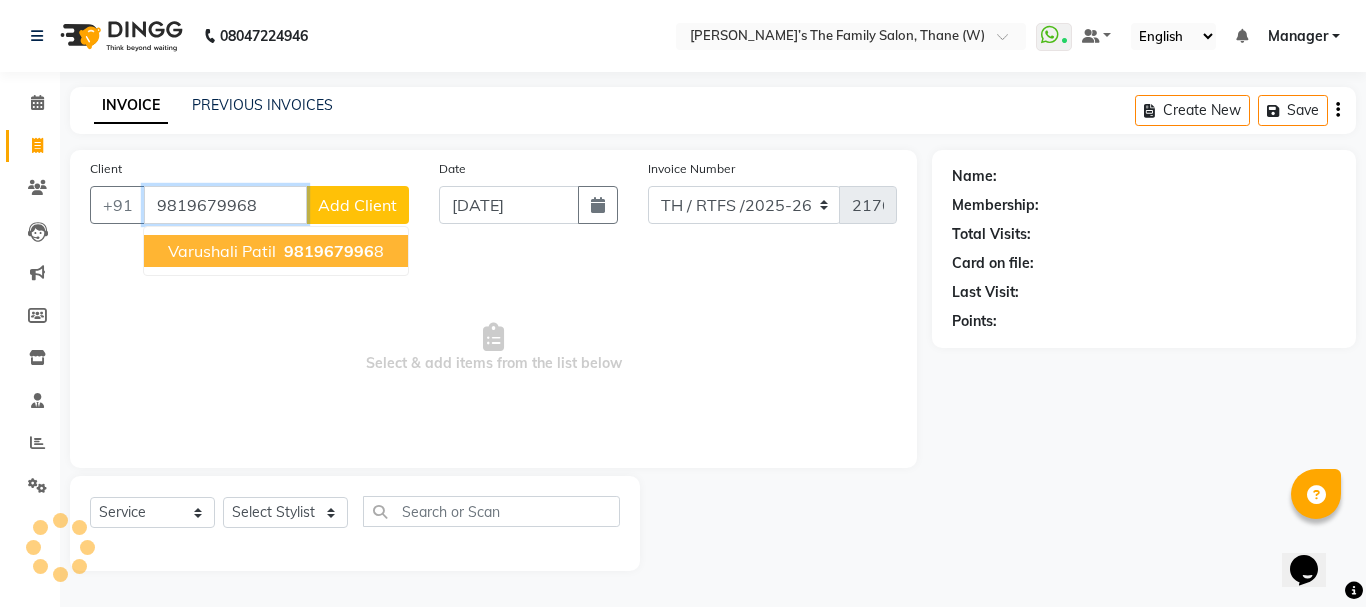 type on "9819679968" 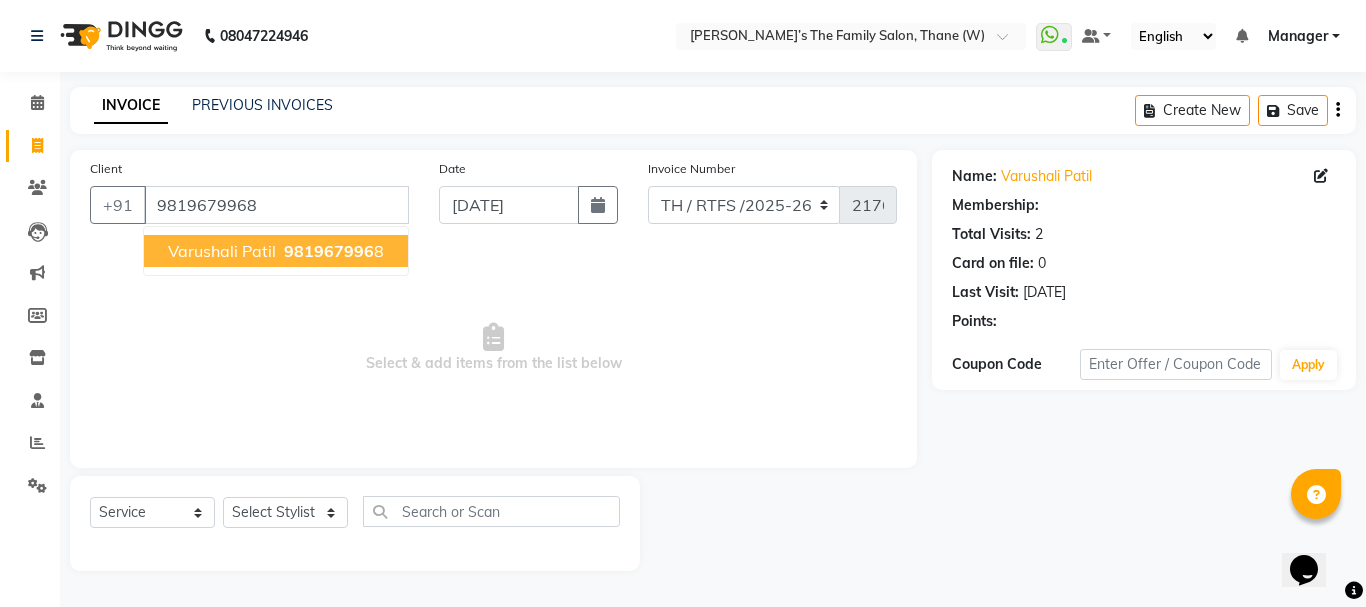 select on "1: Object" 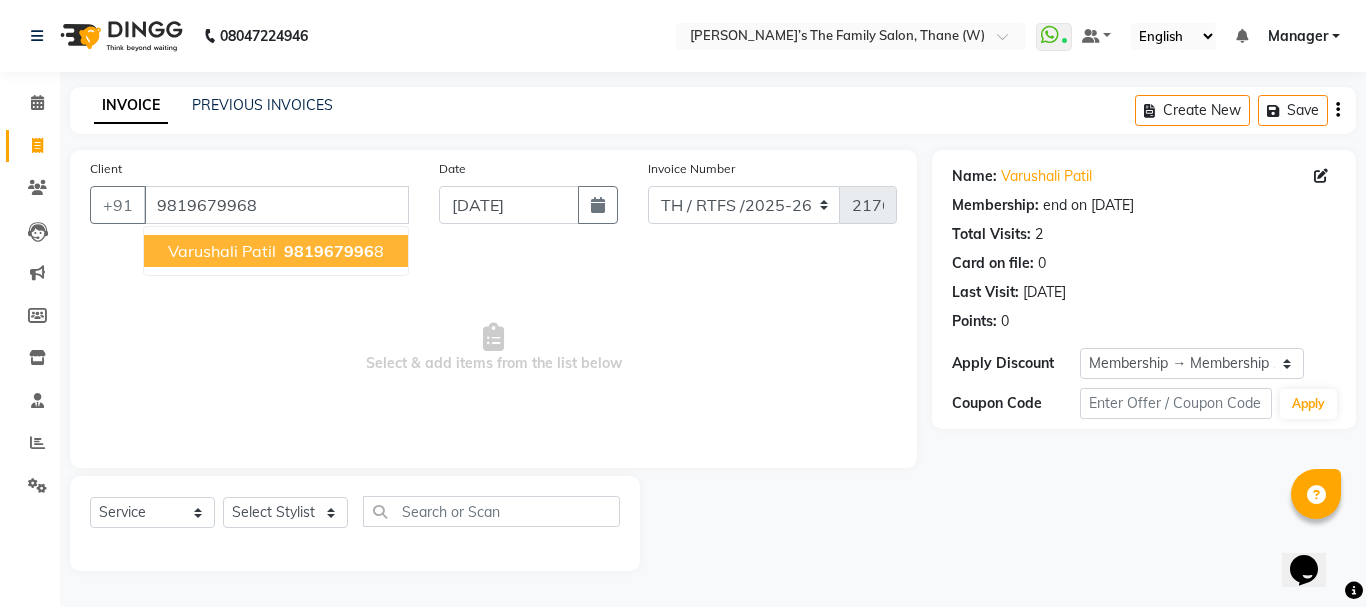click on "varushali patil" at bounding box center [222, 251] 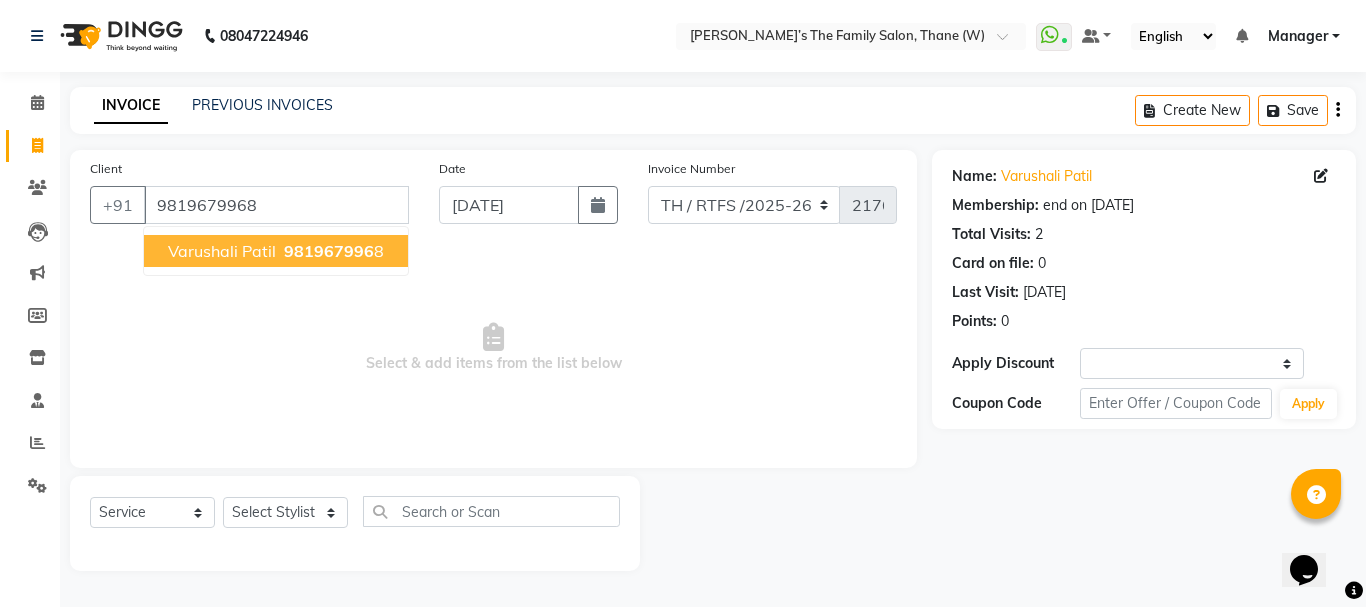 select on "1: Object" 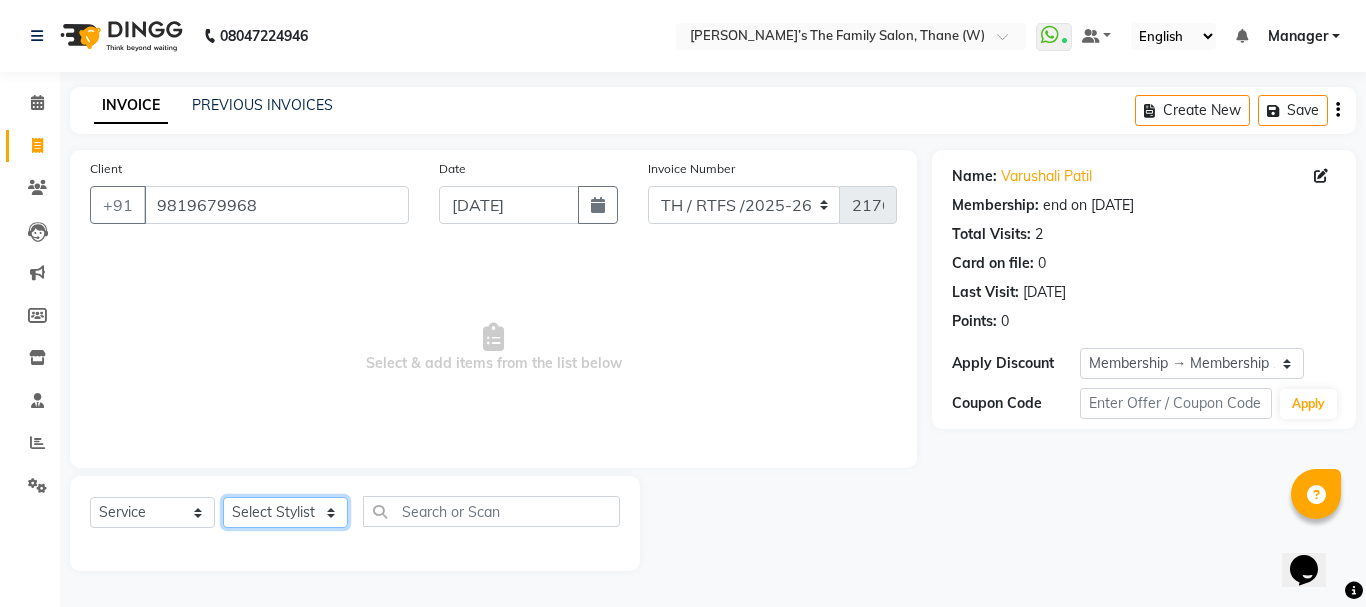 click on "Select Stylist Aarohi P   [PERSON_NAME] [PERSON_NAME] A  [PERSON_NAME] .[PERSON_NAME] House sale [PERSON_NAME]  [PERSON_NAME]   Manager [PERSON_NAME] [PERSON_NAME] [PERSON_NAME] [PERSON_NAME] [PERSON_NAME] [PERSON_NAME] M  [PERSON_NAME]  [PERSON_NAME]  [PERSON_NAME]" 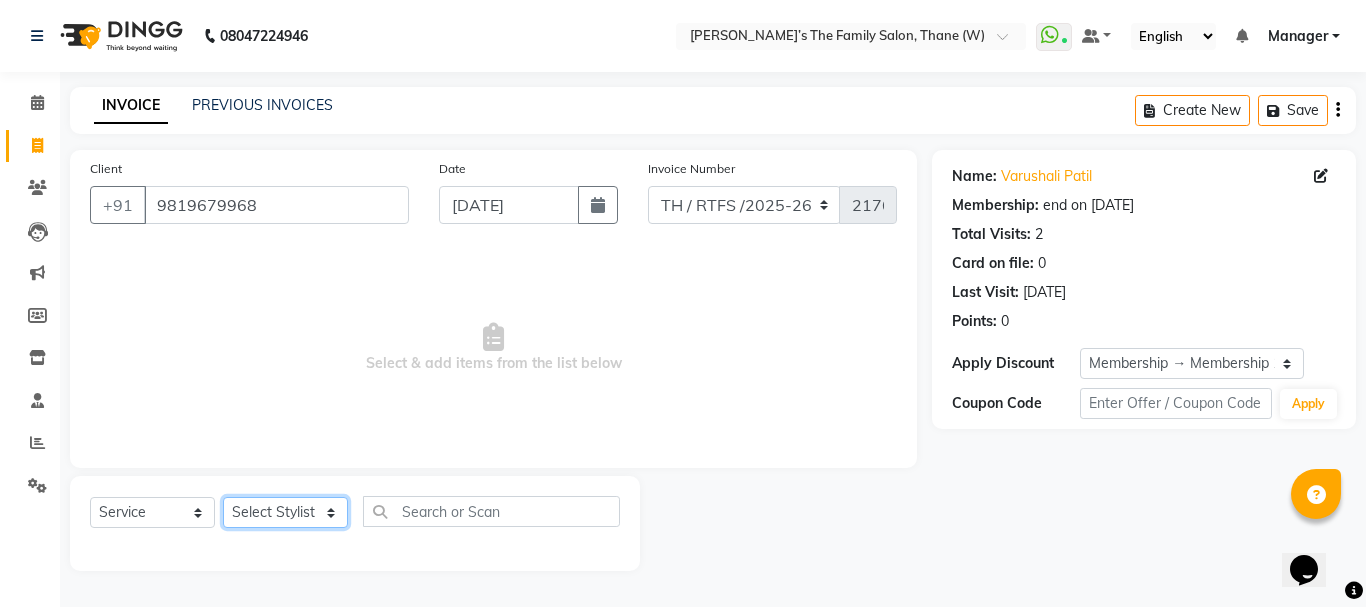 click on "Select Stylist Aarohi P   [PERSON_NAME] [PERSON_NAME] A  [PERSON_NAME] .[PERSON_NAME] House sale [PERSON_NAME]  [PERSON_NAME]   Manager [PERSON_NAME] [PERSON_NAME] [PERSON_NAME] [PERSON_NAME] [PERSON_NAME] [PERSON_NAME] M  [PERSON_NAME]  [PERSON_NAME]  [PERSON_NAME]" 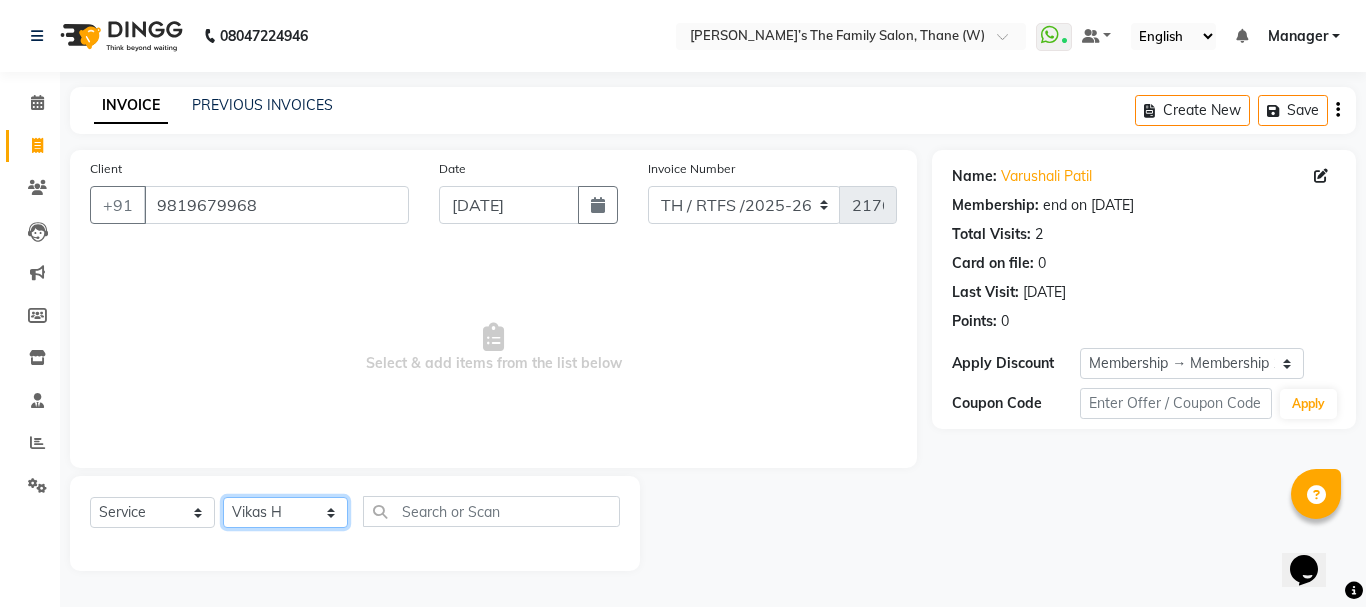 click on "Select Stylist Aarohi P   [PERSON_NAME] [PERSON_NAME] A  [PERSON_NAME] .[PERSON_NAME] House sale [PERSON_NAME]  [PERSON_NAME]   Manager [PERSON_NAME] [PERSON_NAME] [PERSON_NAME] [PERSON_NAME] [PERSON_NAME] [PERSON_NAME] M  [PERSON_NAME]  [PERSON_NAME]  [PERSON_NAME]" 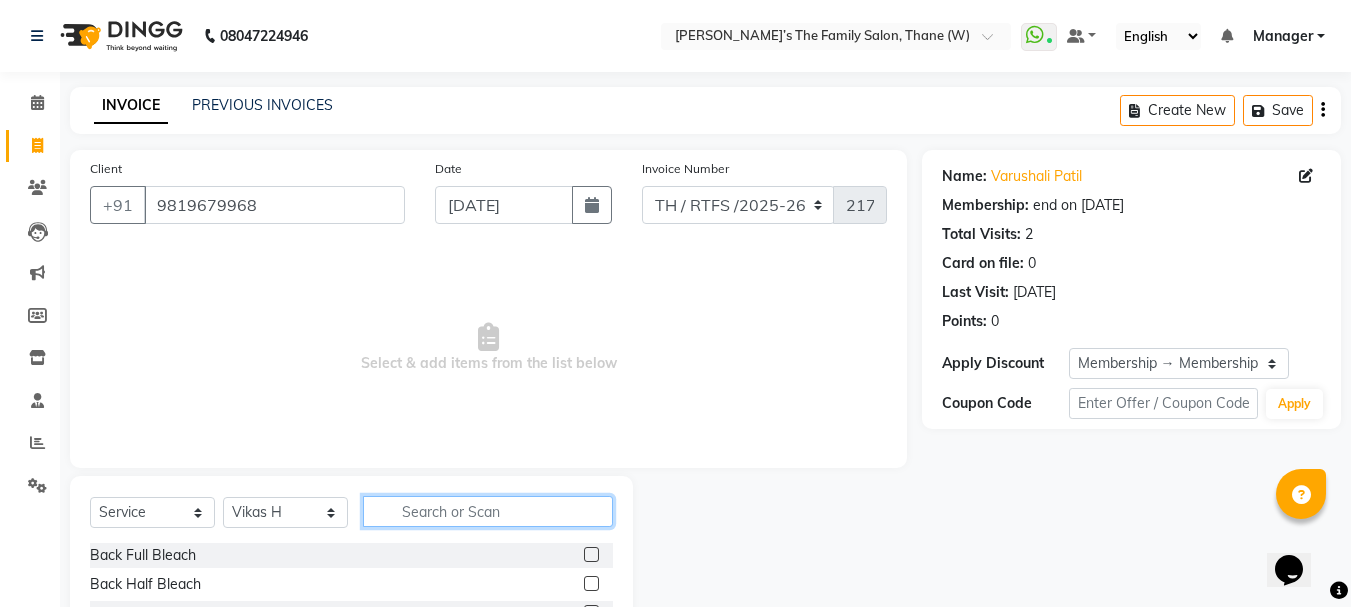 click 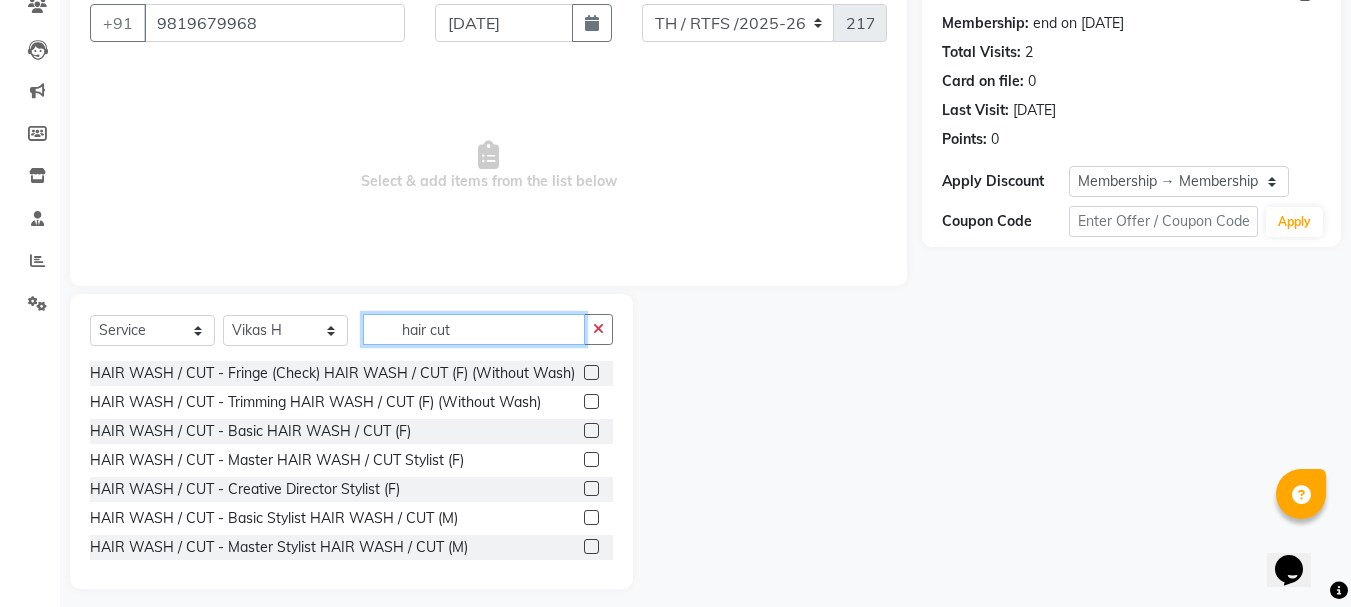 scroll, scrollTop: 194, scrollLeft: 0, axis: vertical 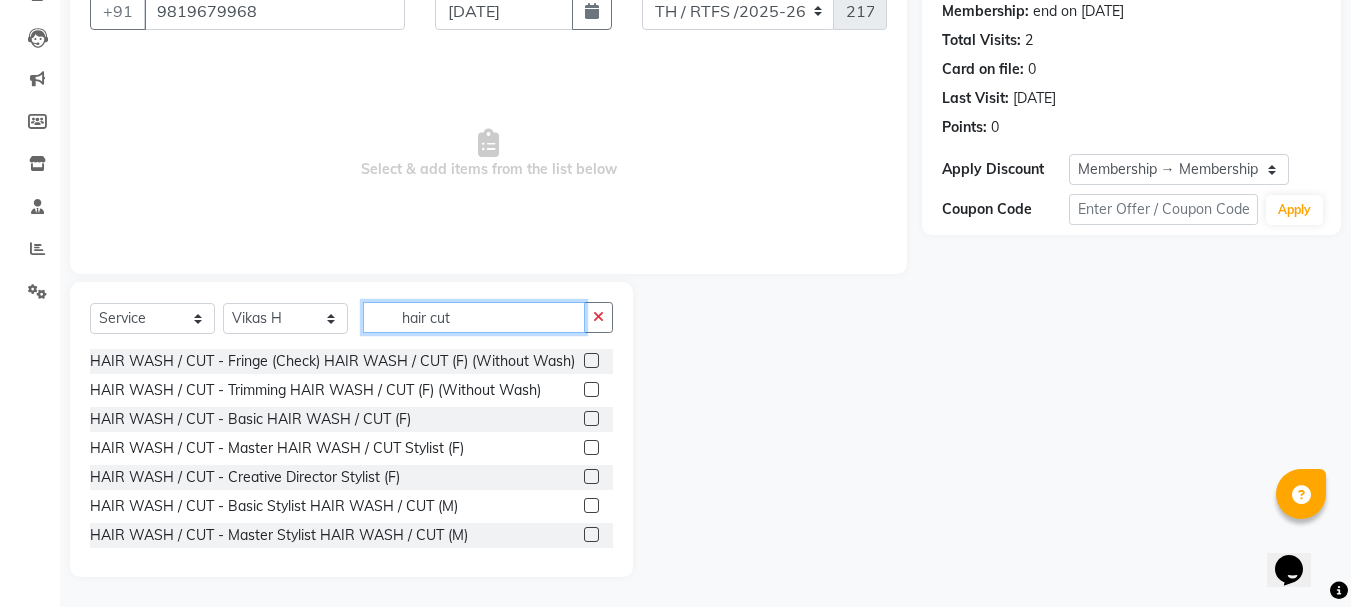 type on "hair cut" 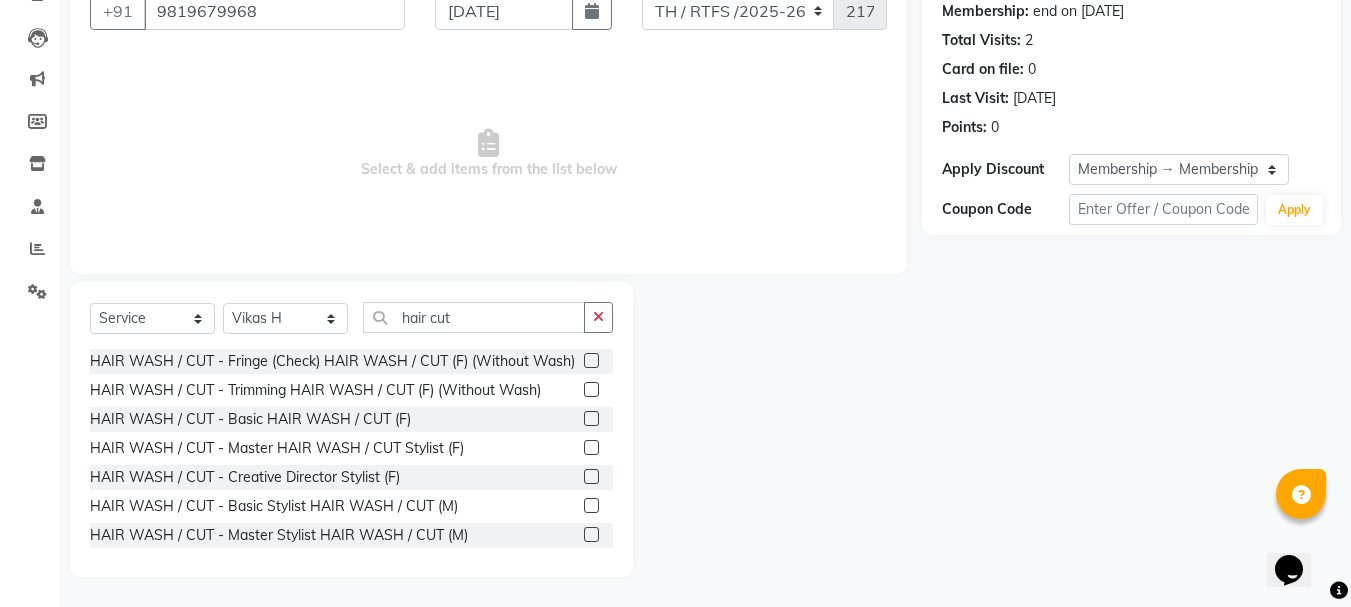 click 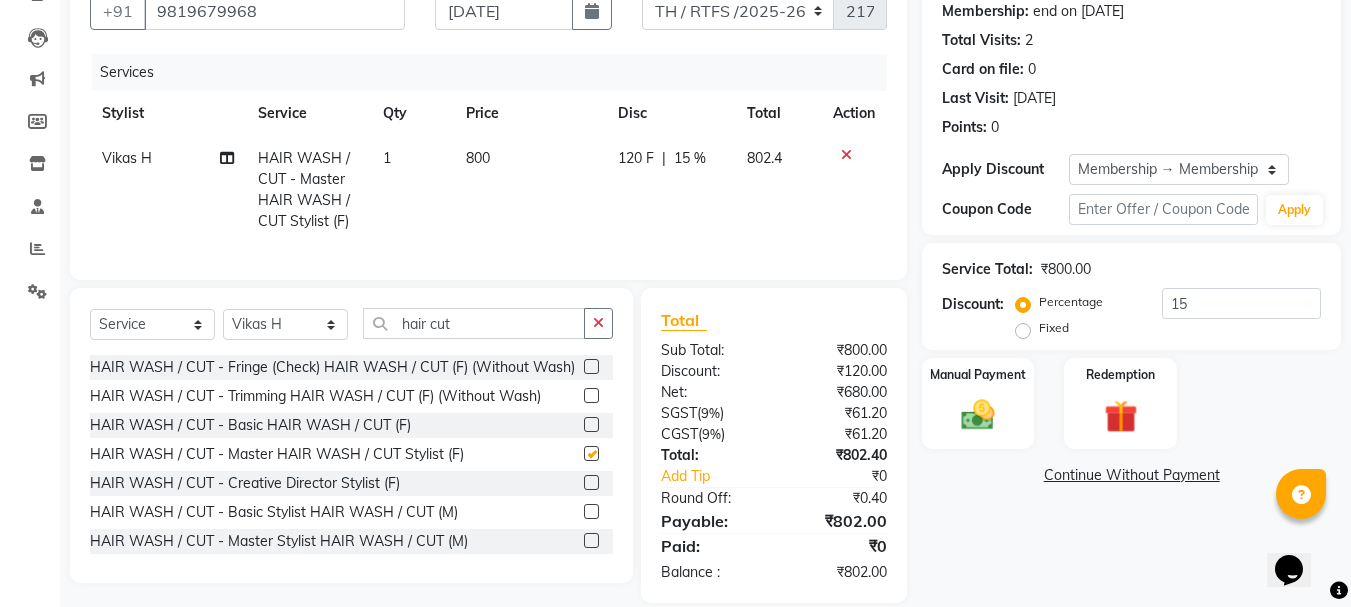 checkbox on "false" 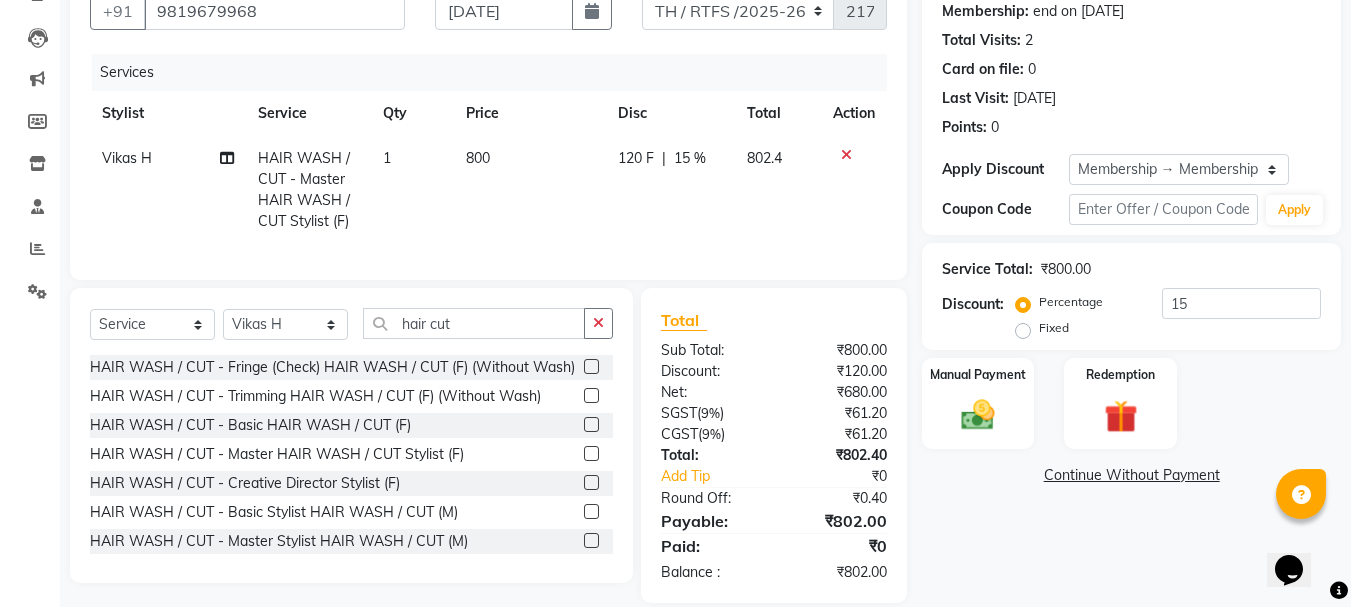 click on "800" 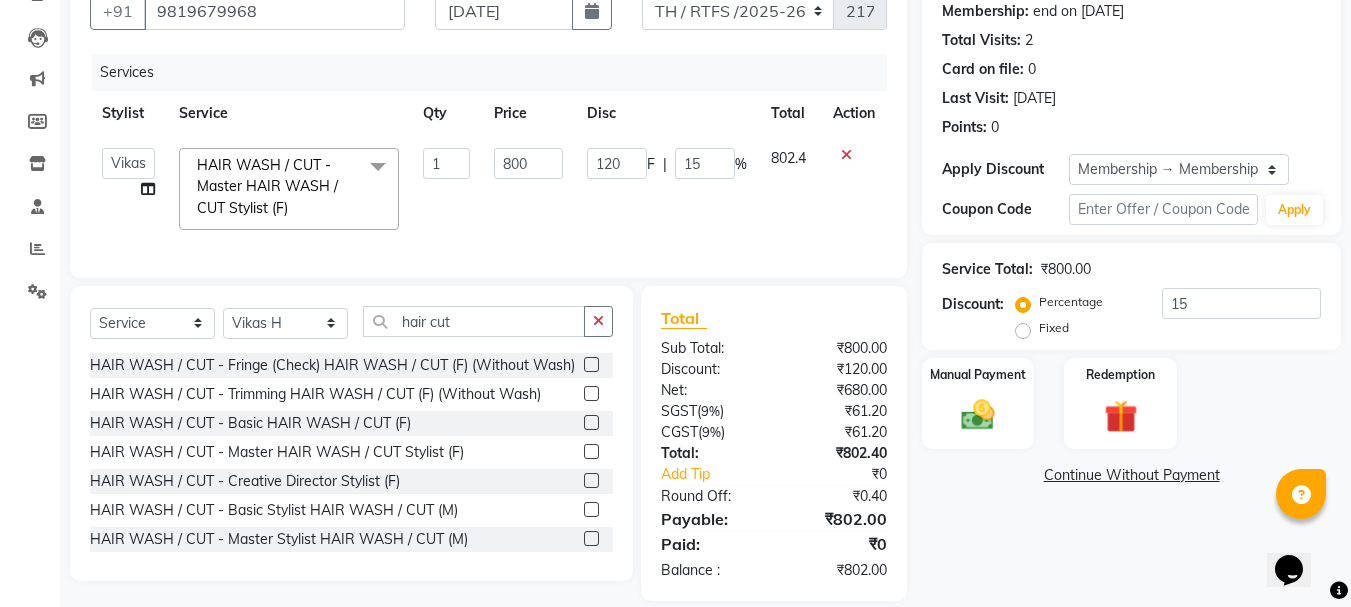 click on "800" 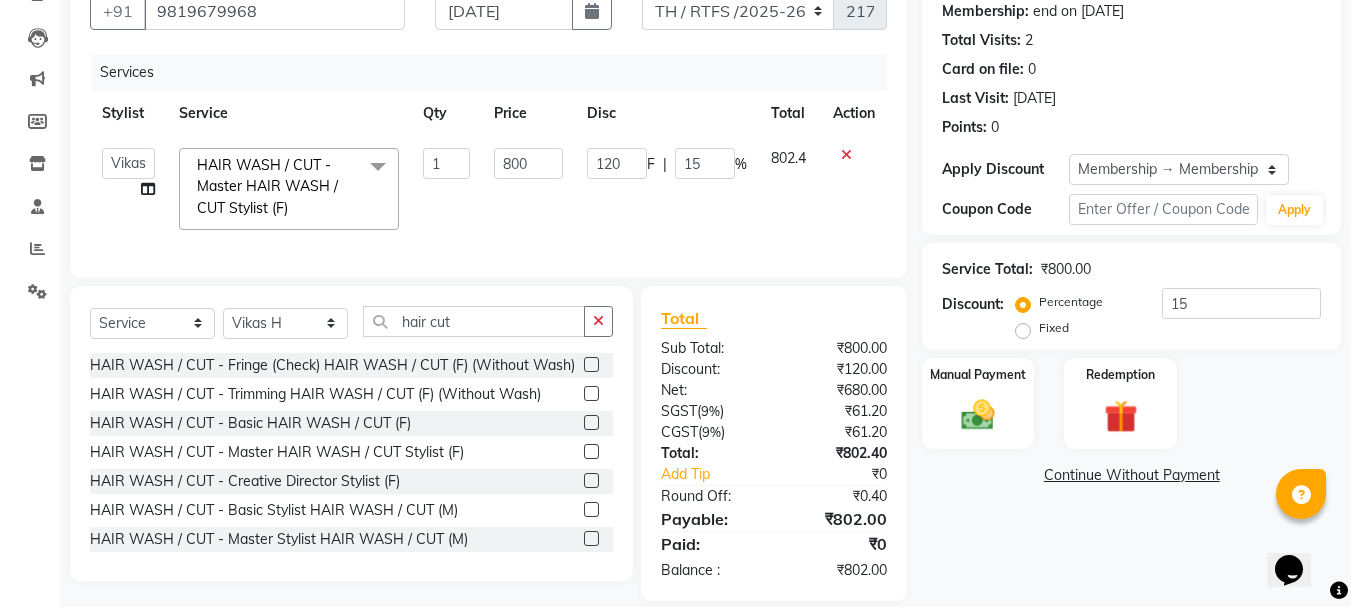 click on "800" 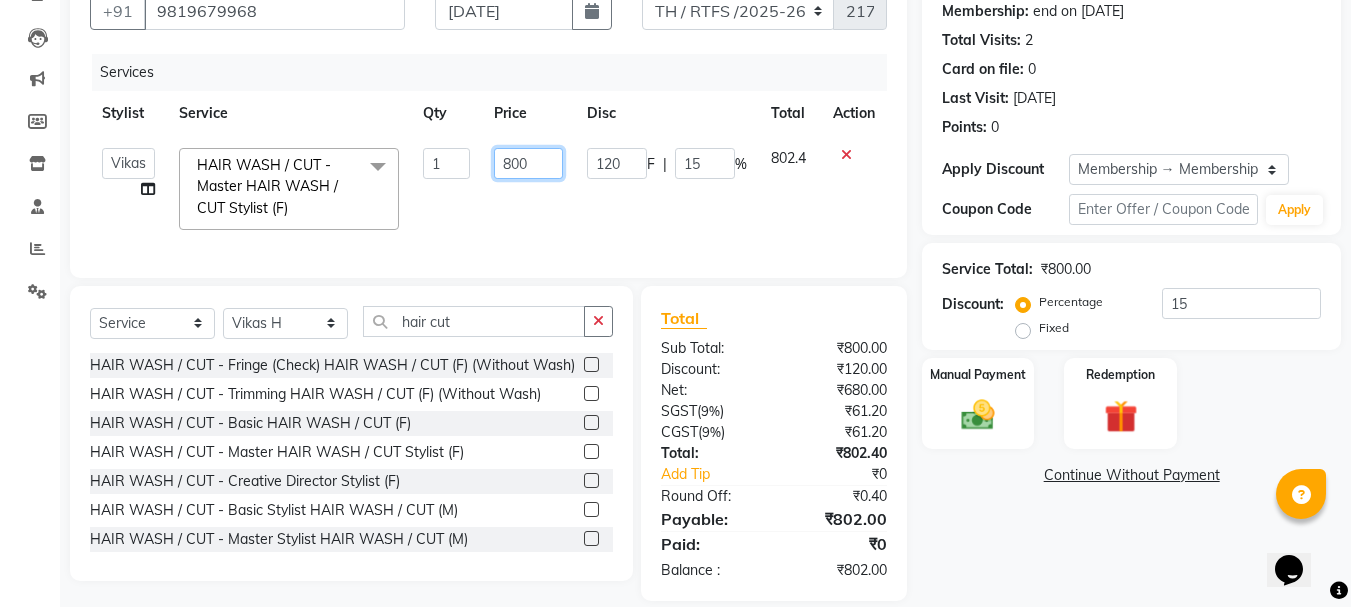 click on "800" 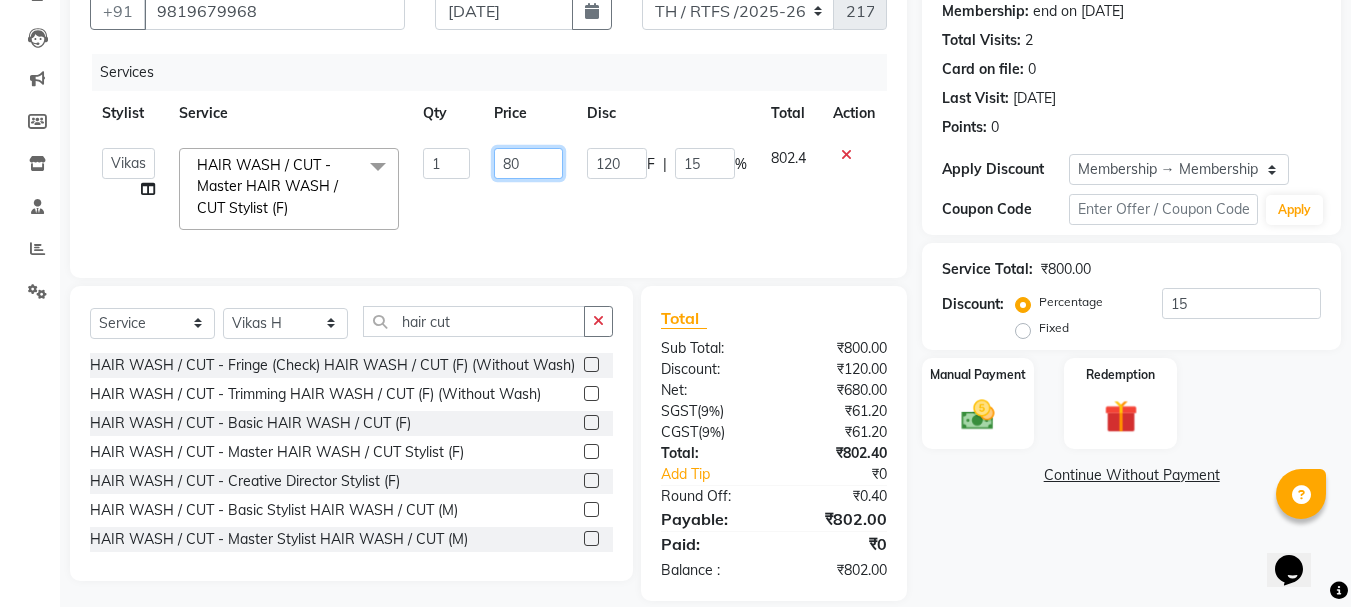 type on "8" 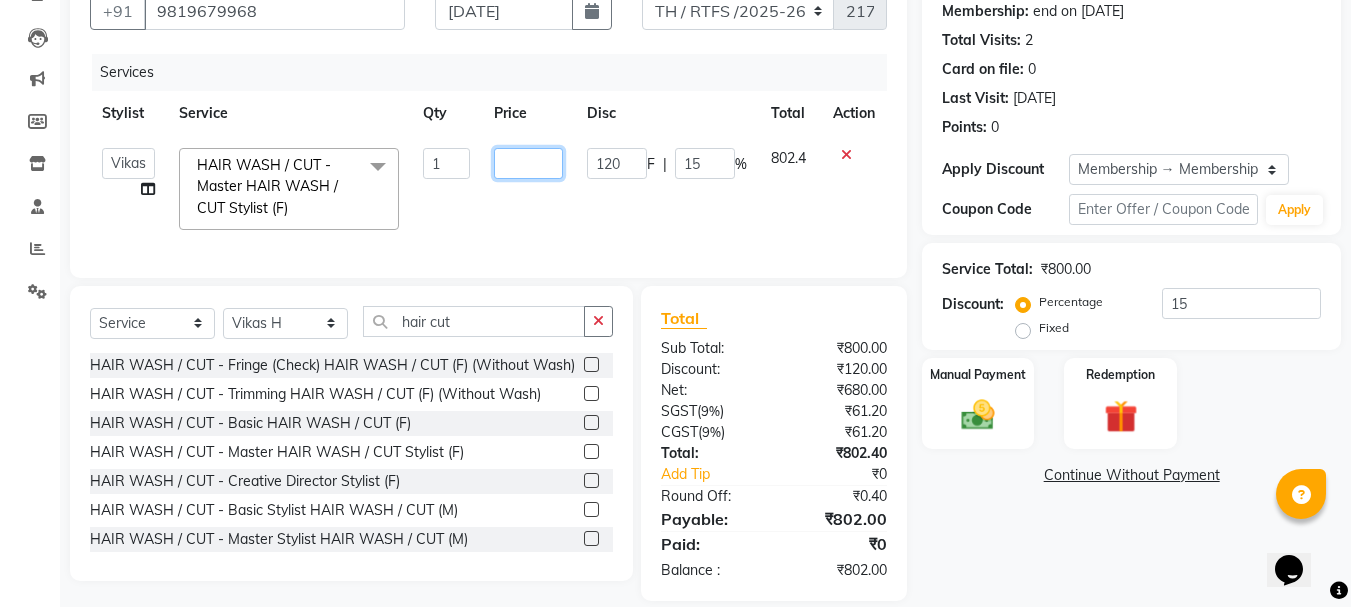 click 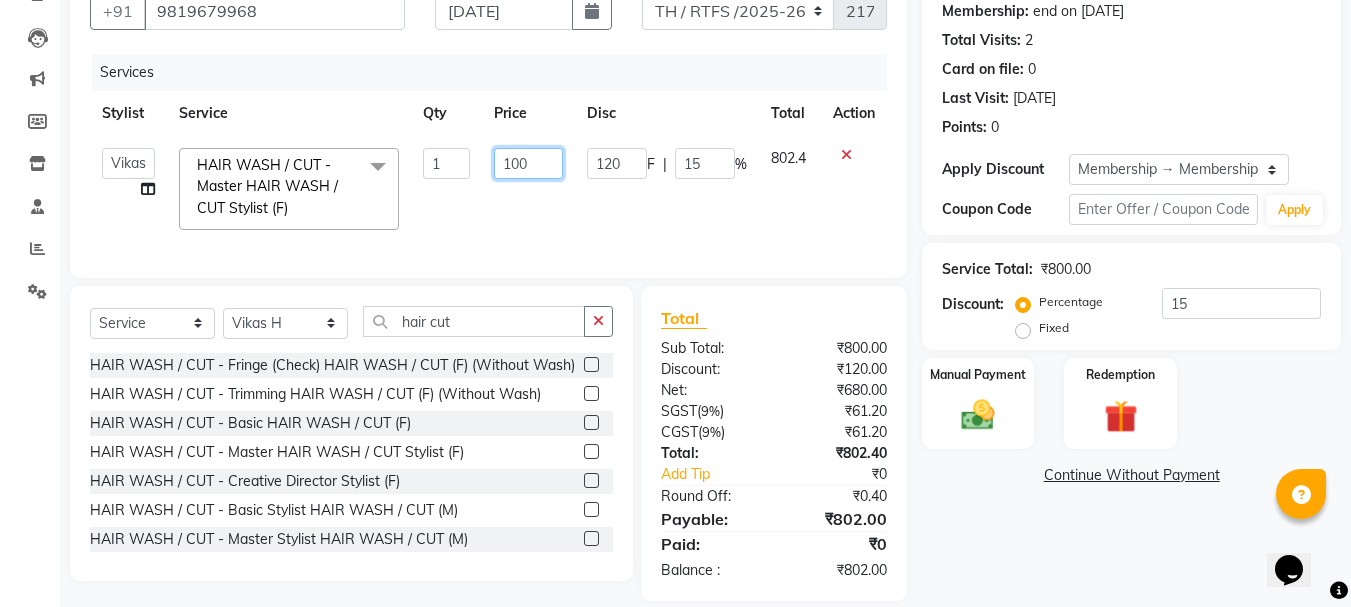 type on "1000" 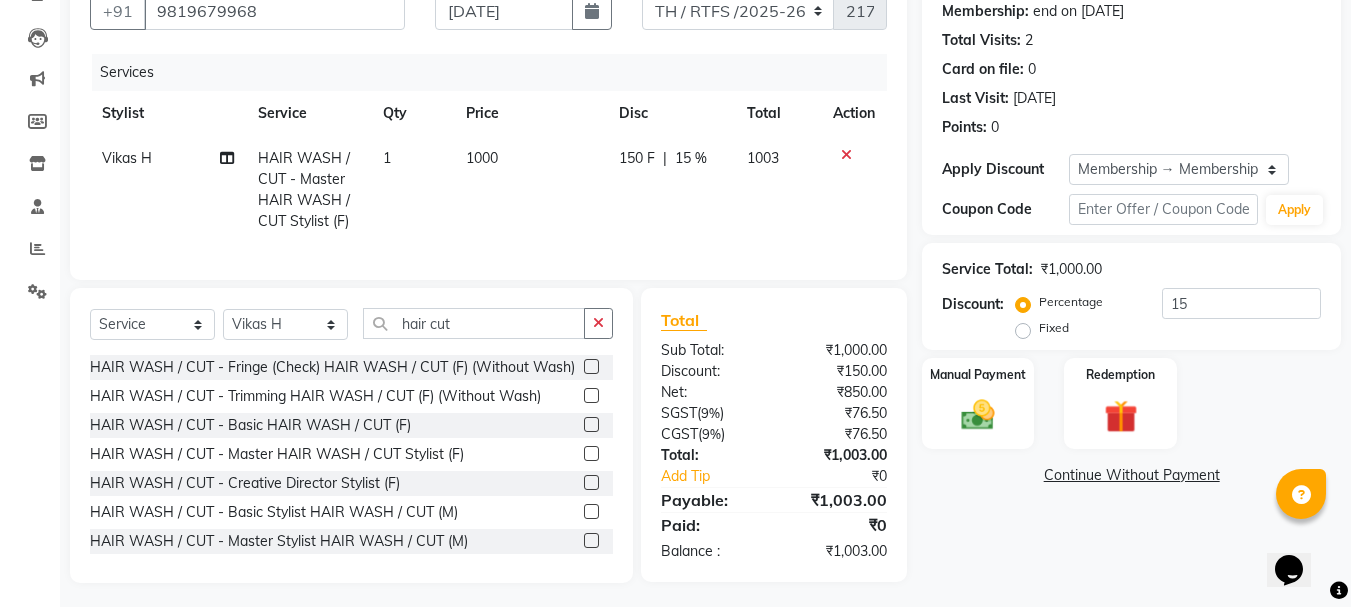 click on "Name: Varushali Patil Membership: end on 19-04-2026 Total Visits:  2 Card on file:  0 Last Visit:   19-04-2025 Points:   0  Apply Discount Select Membership → Membership 1000/- Coupon Code Apply Service Total:  ₹1,000.00  Discount:  Percentage   Fixed  15 Manual Payment Redemption  Continue Without Payment" 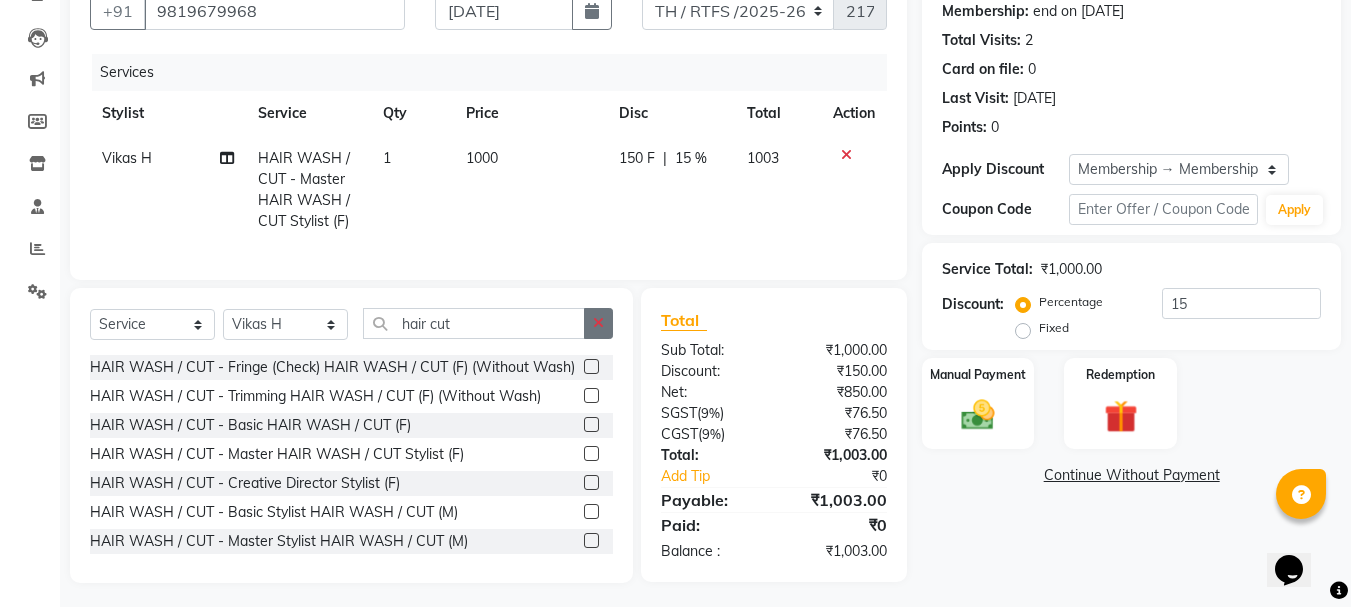 click 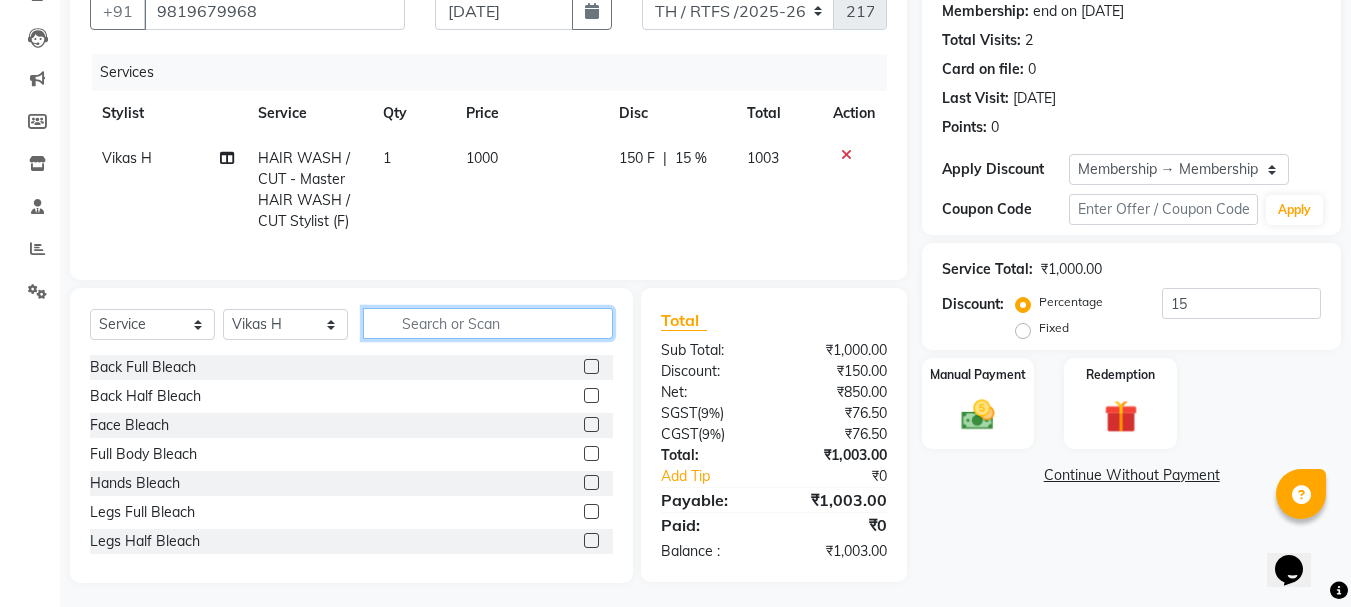 click 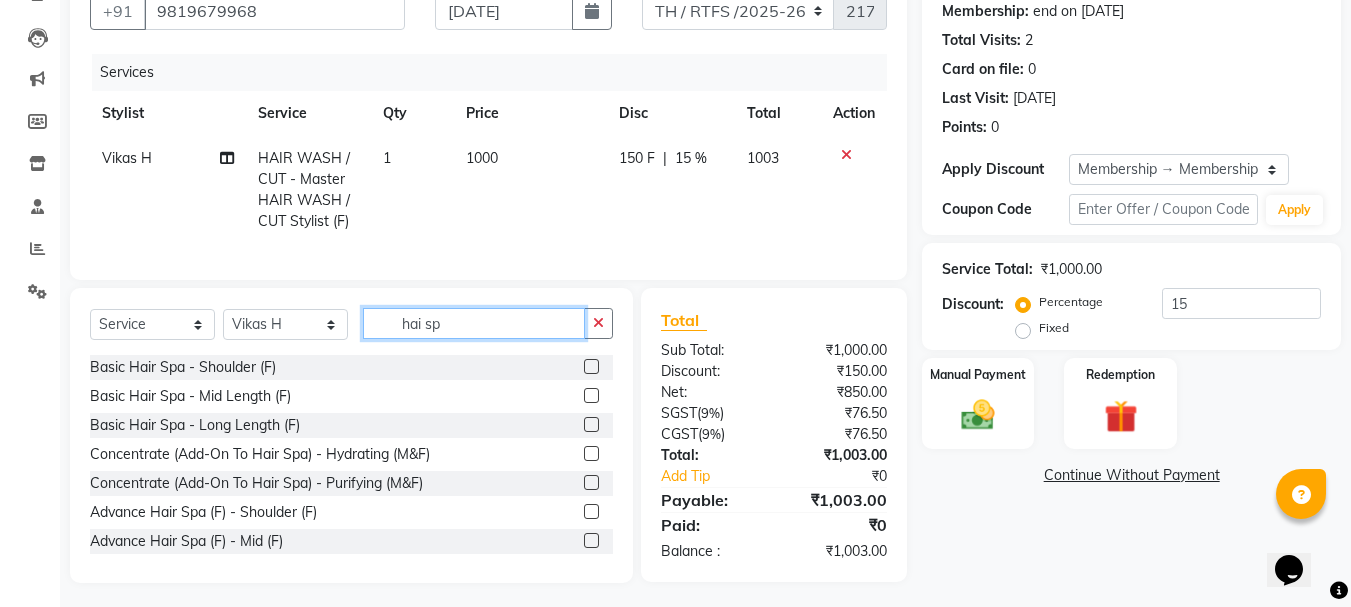 type on "hai sp" 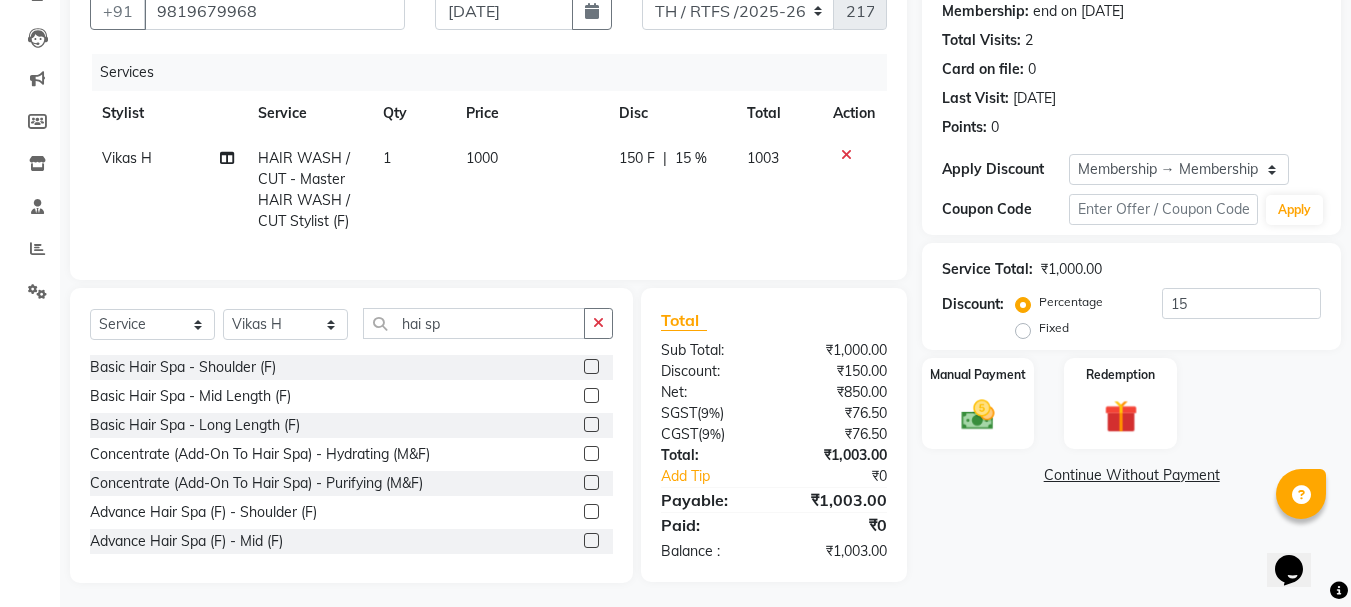 click 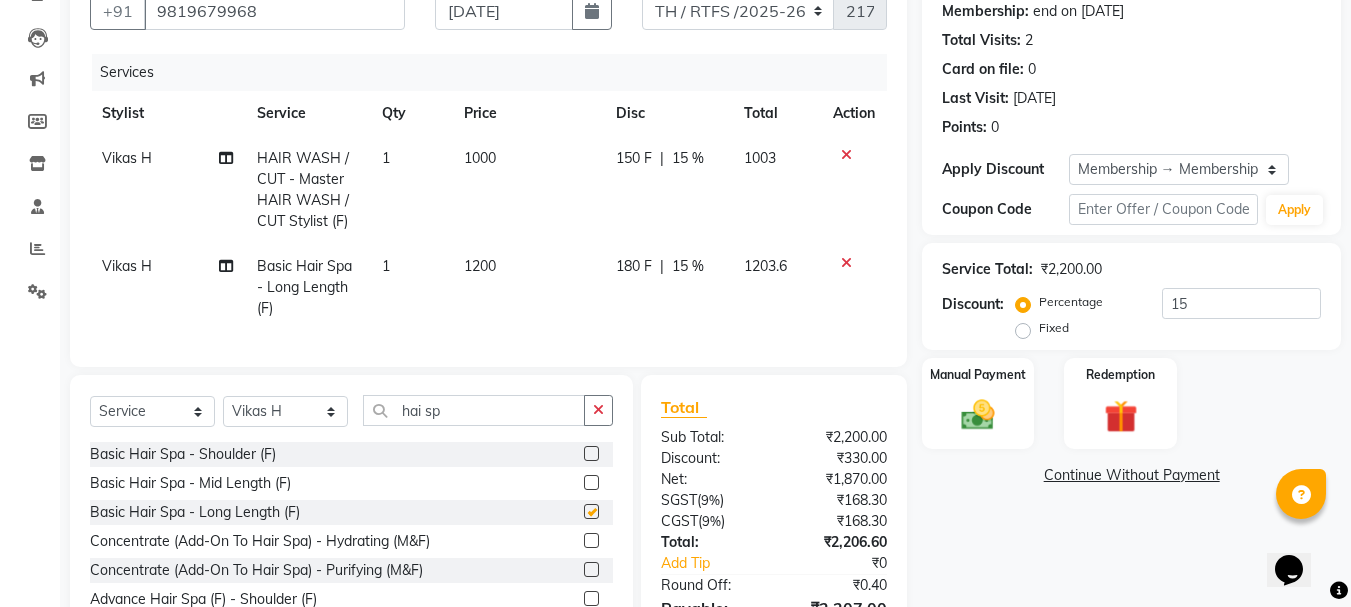 checkbox on "false" 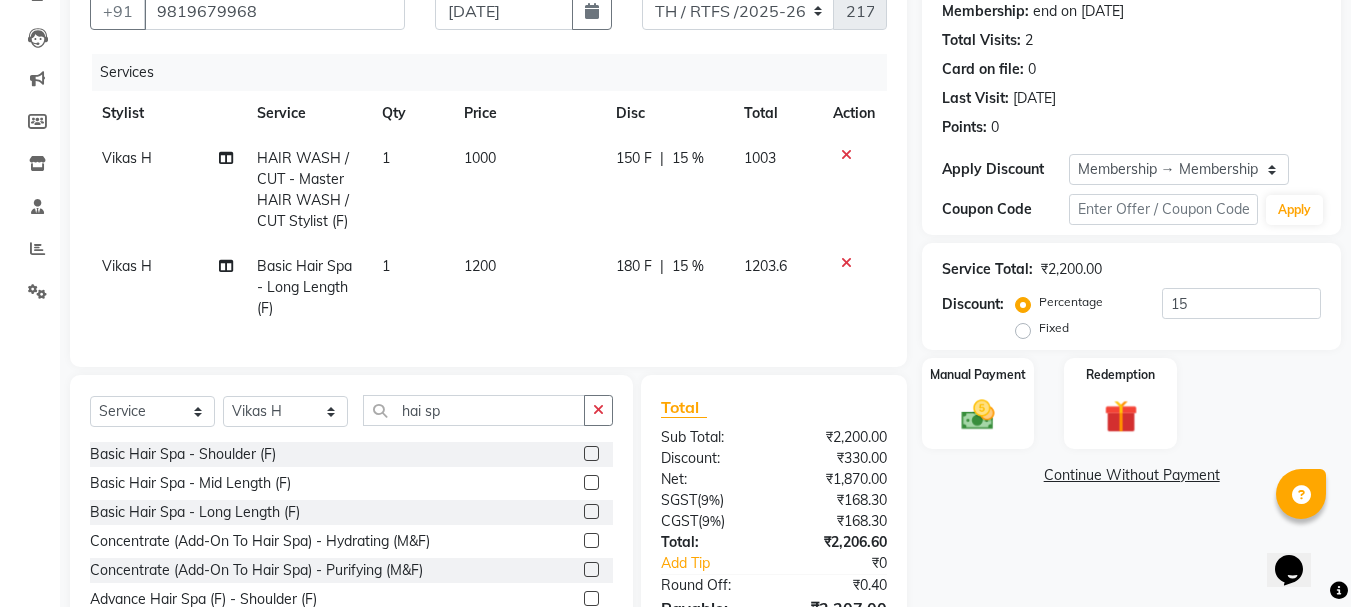 click on "1200" 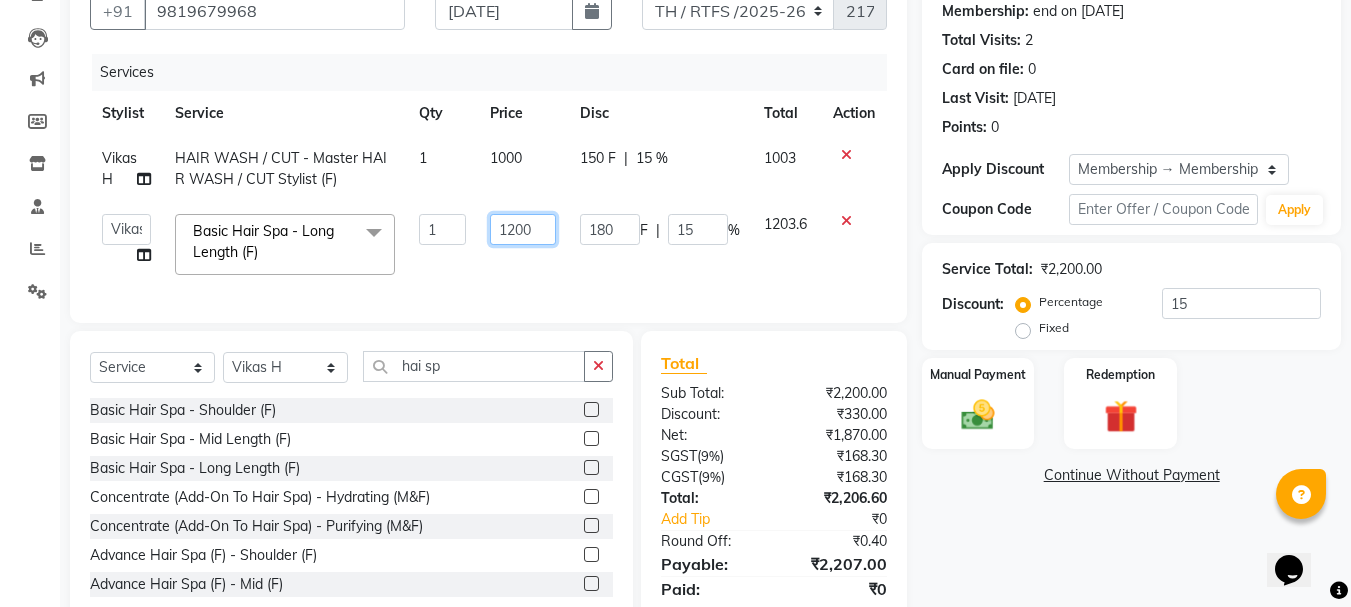 click on "1200" 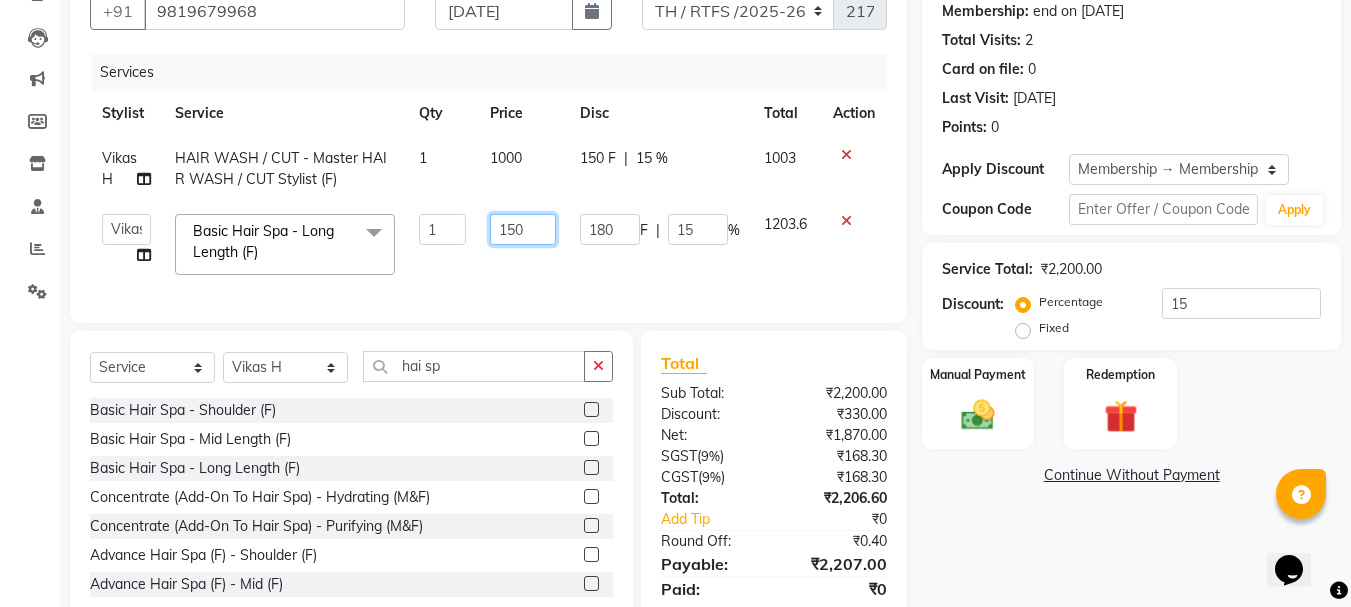 type on "1500" 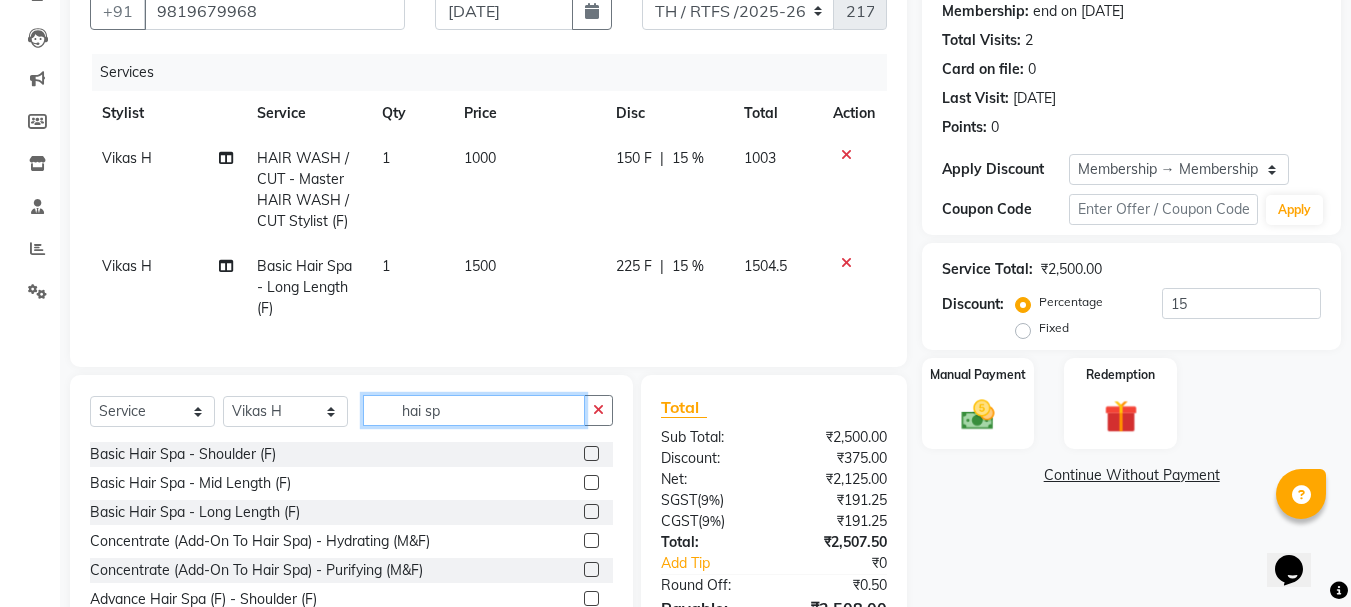 click on "Client +91 9819679968 Date 13-07-2025 Invoice Number TH / RTFS /2025-26 2176 Services Stylist Service Qty Price Disc Total Action Vikas H HAIR WASH / CUT - Master HAIR WASH / CUT Stylist (F) 1 1000 150 F | 15 % 1003 Vikas H Basic Hair Spa - Long Length (F) 1 1500 225 F | 15 % 1504.5 Select  Service  Product  Membership  Package Voucher Prepaid Gift Card  Select Stylist Aarohi P   Aksahy auty Ali  Aniket A  Anuradha arvind Divya gautam .kasrade House sale Komal Waghmare  Laxmi   Manager Moin salmani Prashant   Ravindra Samrat Kumar Sangita Dighe Sanjana Kharat  Shreepad M  shrishti  jaiwala  vaibhavi  gudekar  Vikas H hai sp Basic Hair Spa - Shoulder (F)  Basic Hair Spa - Mid Length (F)  Basic Hair Spa - Long Length (F)  Concentrate (Add-On To Hair Spa) - Hydrating (M&F)  Concentrate (Add-On To Hair Spa) - Purifying (M&F)  Advance Hair Spa (F) - Shoulder (F)  Advance Hair Spa (F) - Mid (F)  Advance Hair Spa (F) - Long (F)  Hair & Scalp Care - Basic Hair Spa (M)  Total Sub Total: ₹2,500.00 Discount: ₹375.00" 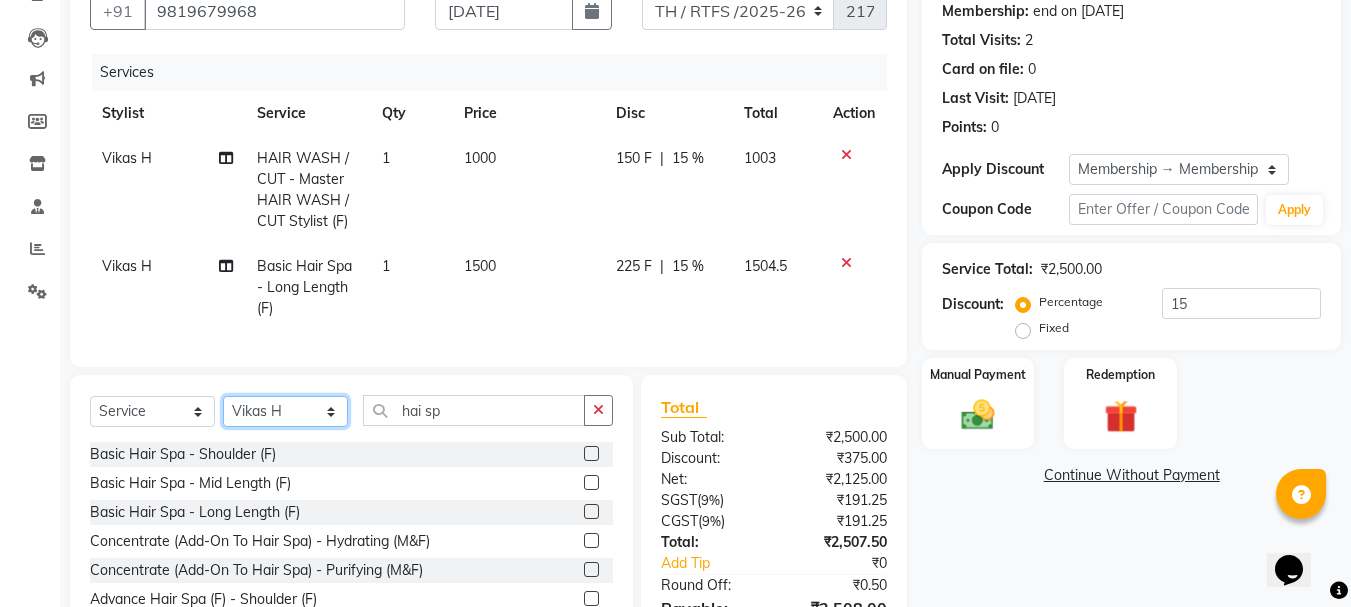 click on "Select Stylist Aarohi P   [PERSON_NAME] [PERSON_NAME] A  [PERSON_NAME] .[PERSON_NAME] House sale [PERSON_NAME]  [PERSON_NAME]   Manager [PERSON_NAME] [PERSON_NAME] [PERSON_NAME] [PERSON_NAME] [PERSON_NAME] [PERSON_NAME] M  [PERSON_NAME]  [PERSON_NAME]  [PERSON_NAME]" 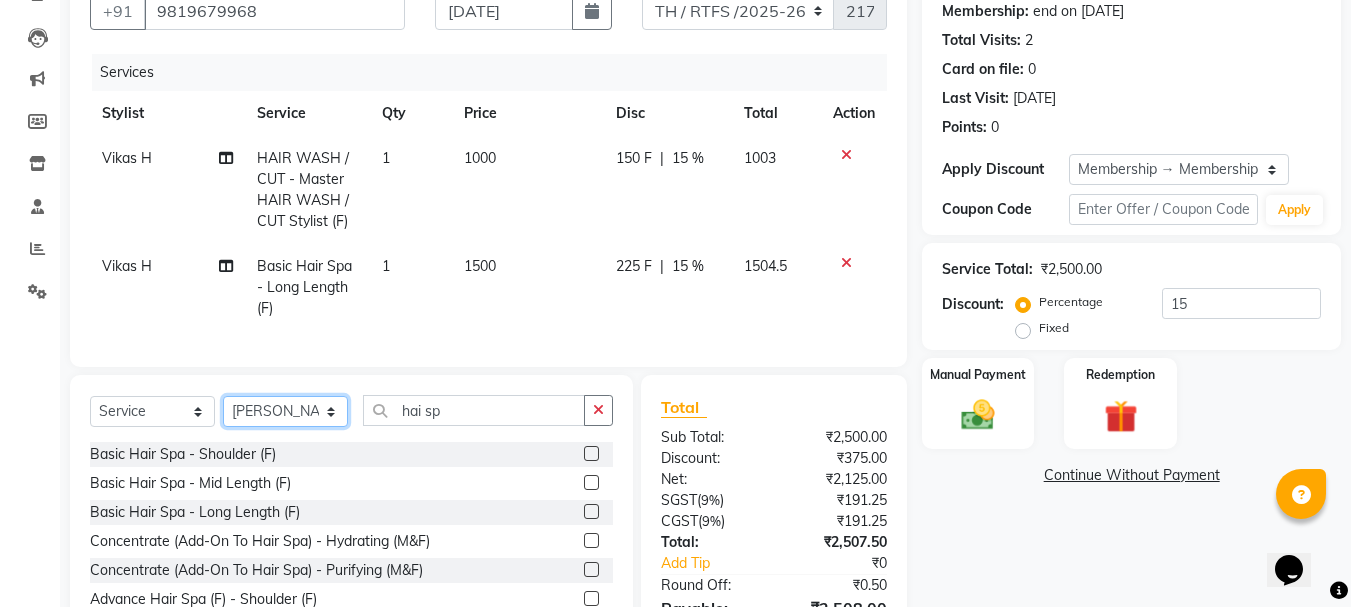 click on "Select Stylist Aarohi P   [PERSON_NAME] [PERSON_NAME] A  [PERSON_NAME] .[PERSON_NAME] House sale [PERSON_NAME]  [PERSON_NAME]   Manager [PERSON_NAME] [PERSON_NAME] [PERSON_NAME] [PERSON_NAME] [PERSON_NAME] [PERSON_NAME] M  [PERSON_NAME]  [PERSON_NAME]  [PERSON_NAME]" 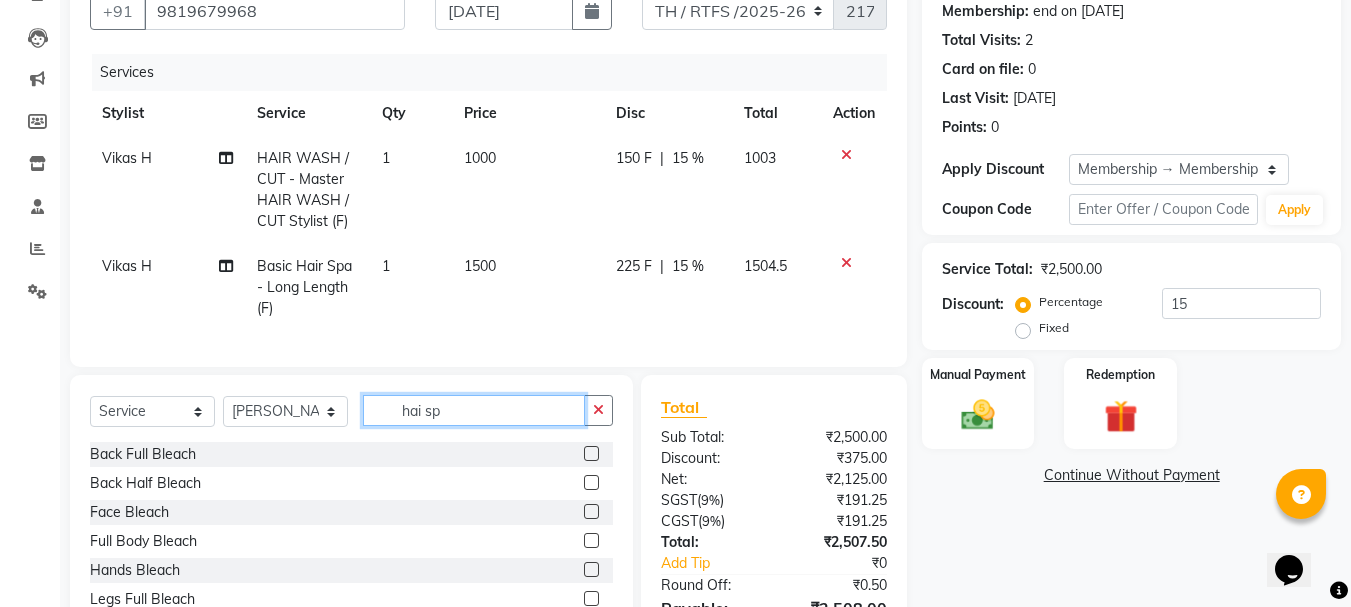 click on "hai sp" 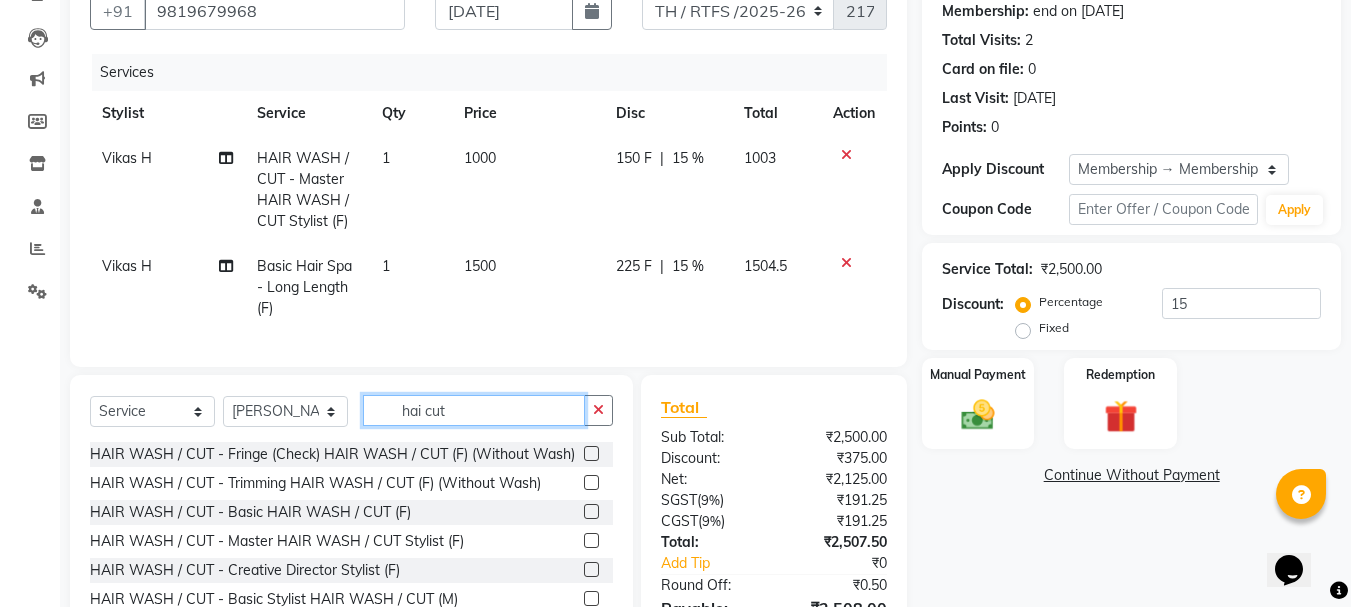 scroll, scrollTop: 322, scrollLeft: 0, axis: vertical 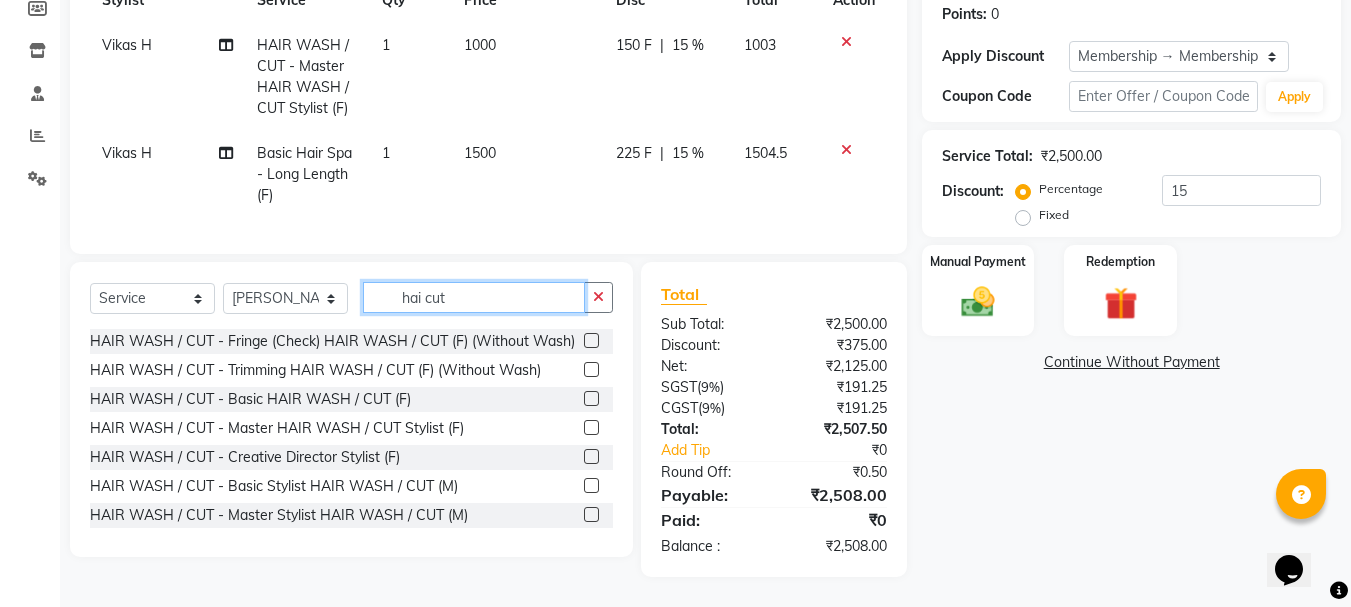 type on "hai cut" 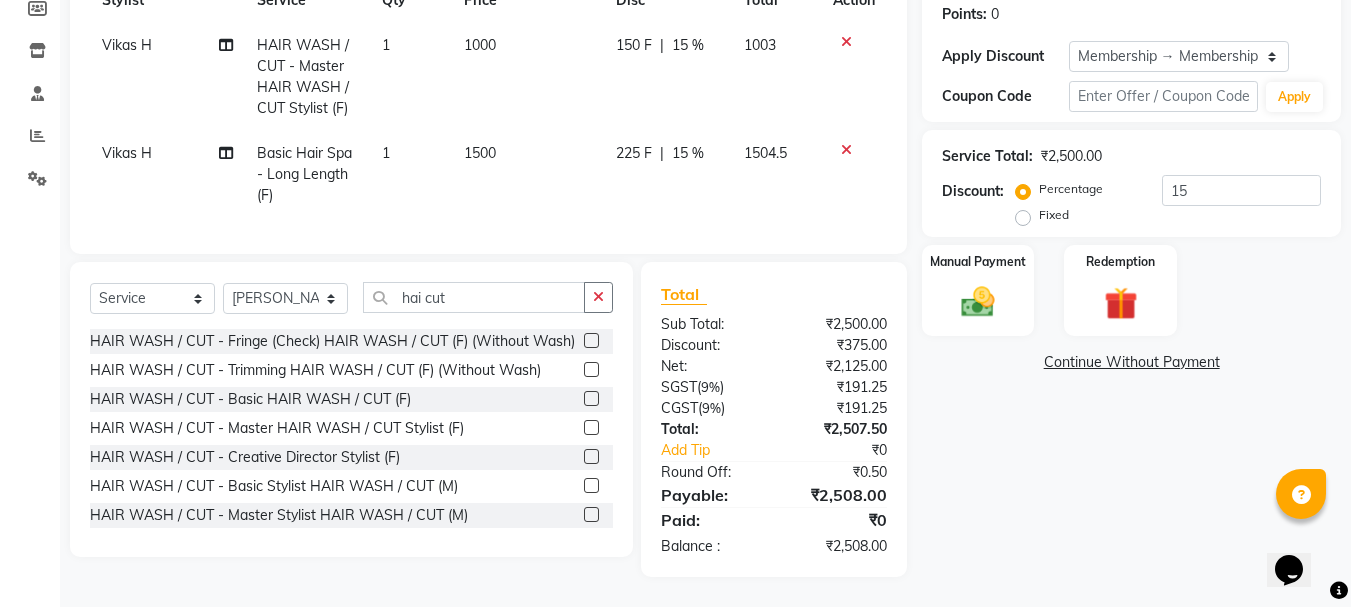 click 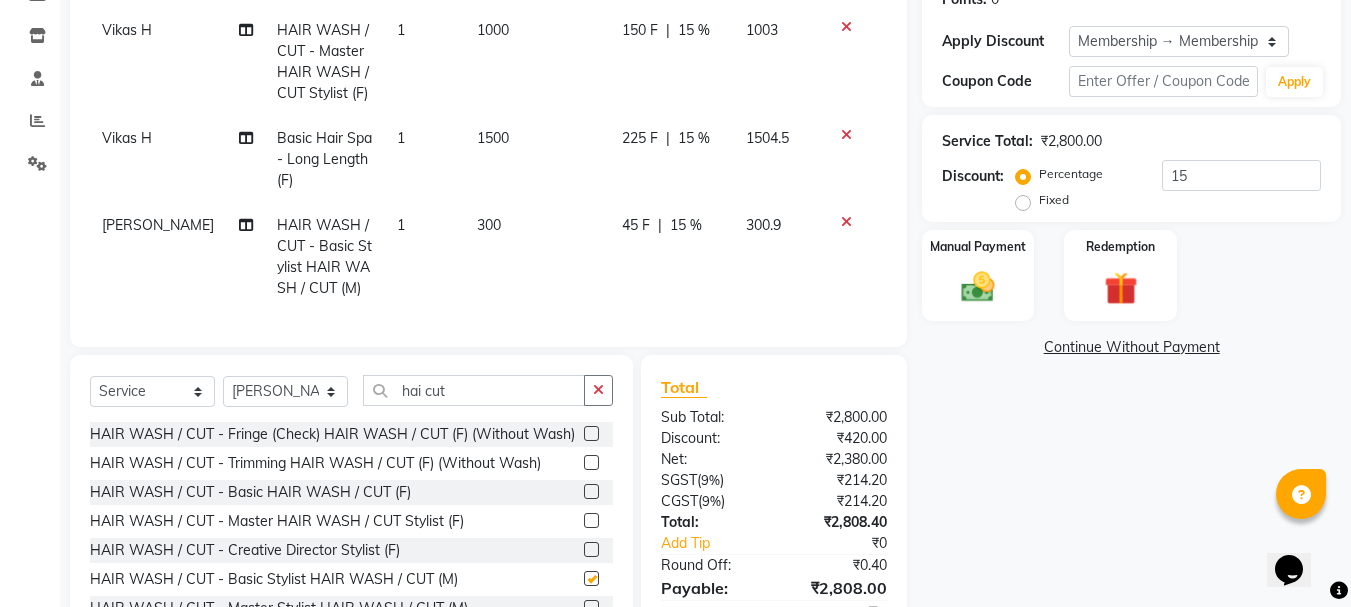 checkbox on "false" 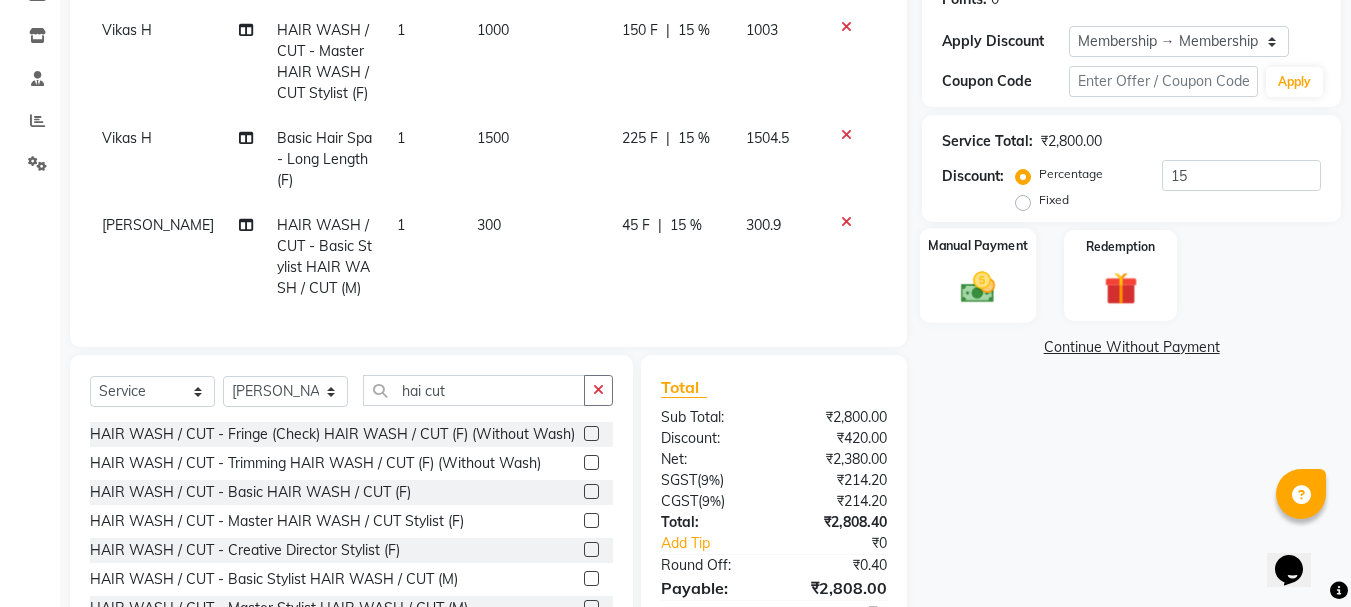 click on "Manual Payment" 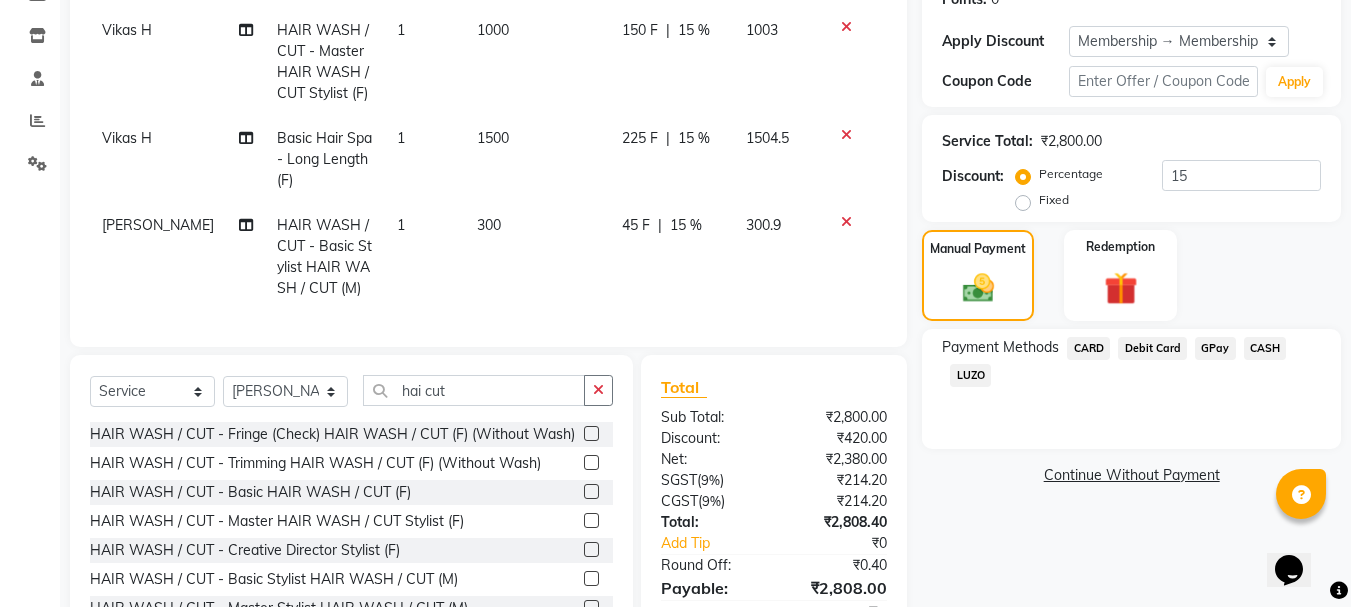 scroll, scrollTop: 430, scrollLeft: 0, axis: vertical 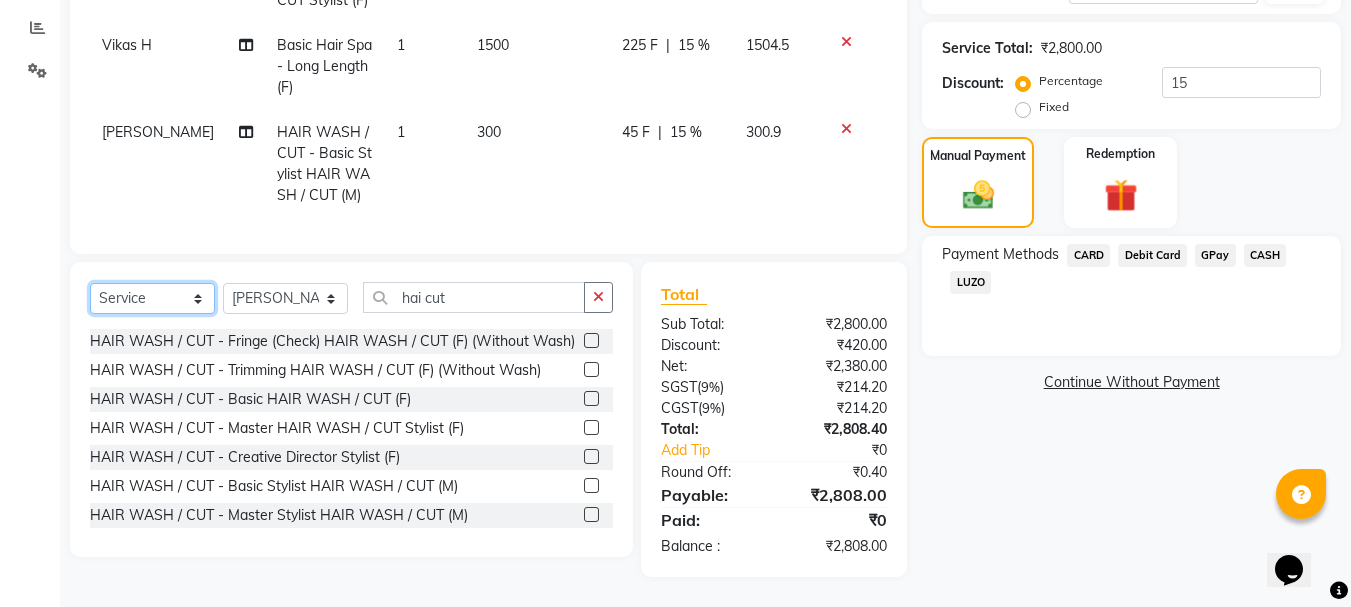 click on "Select  Service  Product  Membership  Package Voucher Prepaid Gift Card" 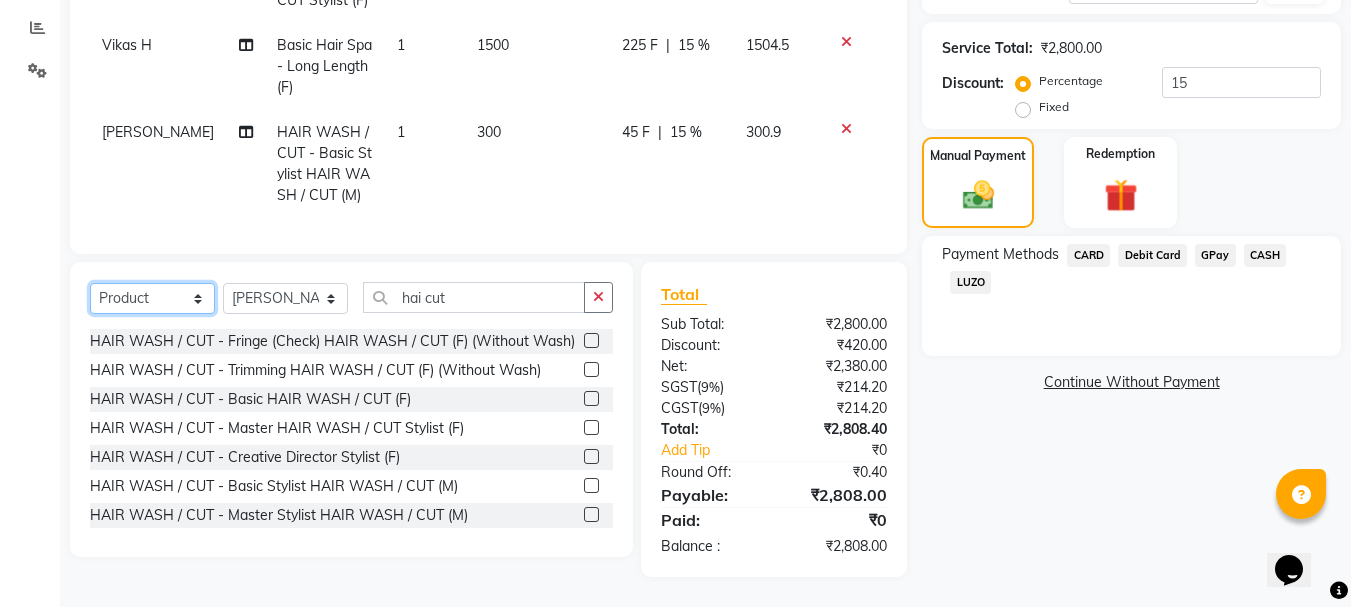 click on "Select  Service  Product  Membership  Package Voucher Prepaid Gift Card" 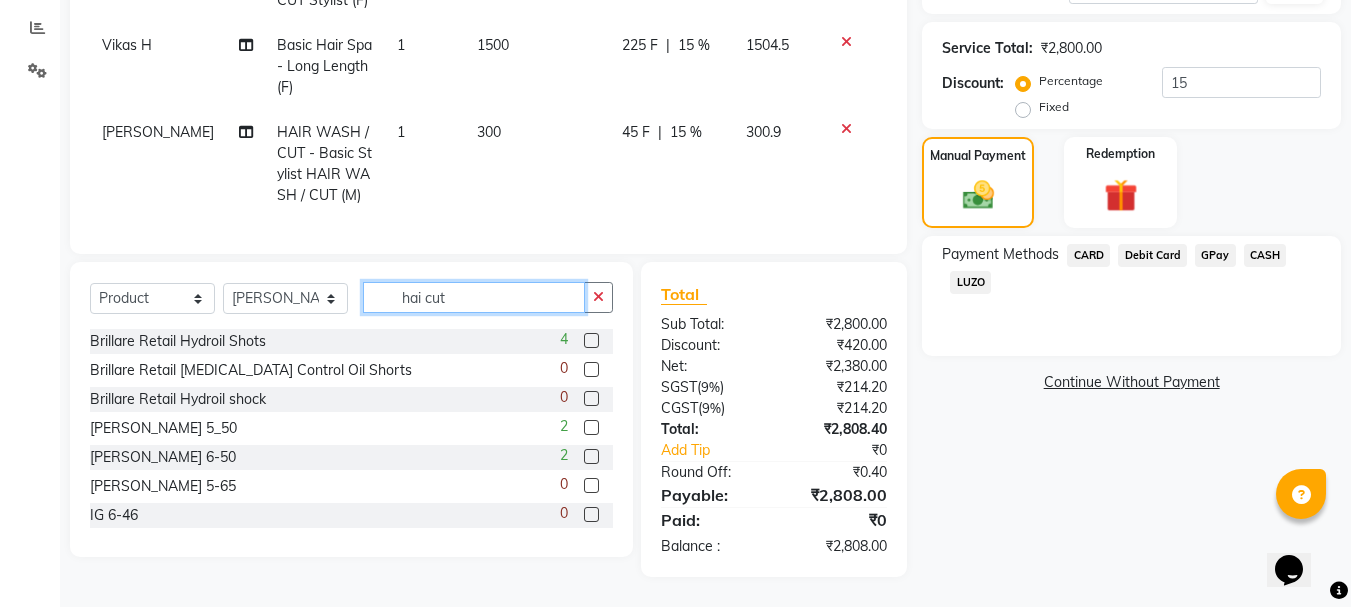 click on "hai cut" 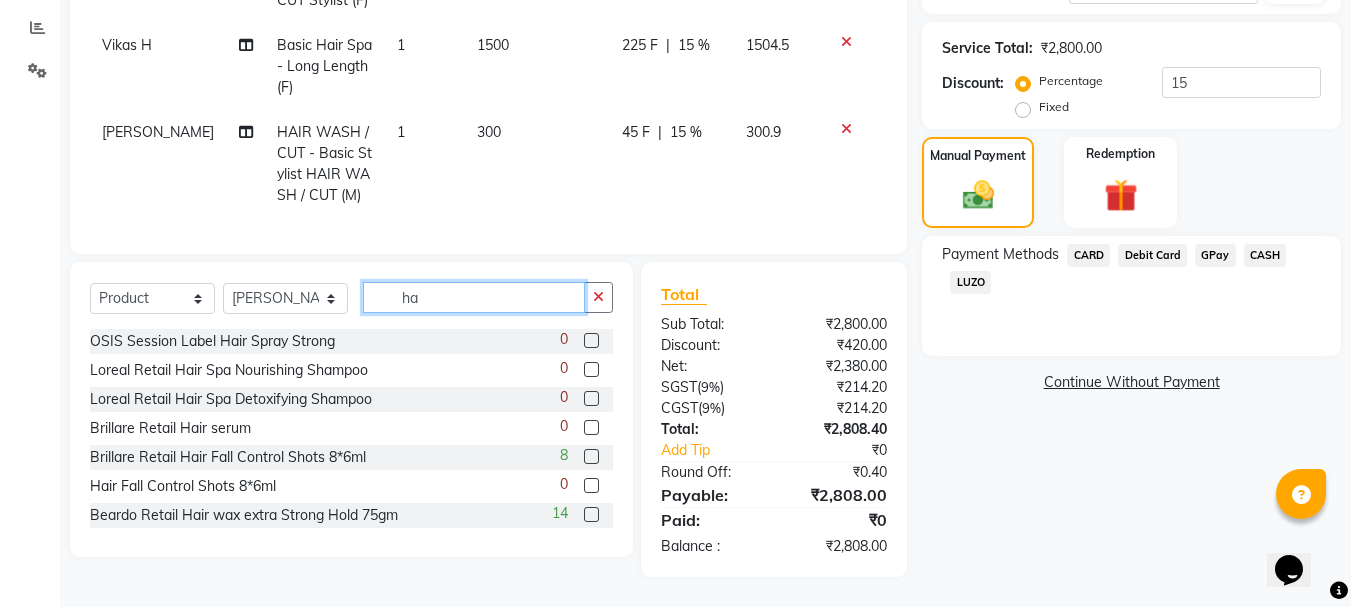 type on "h" 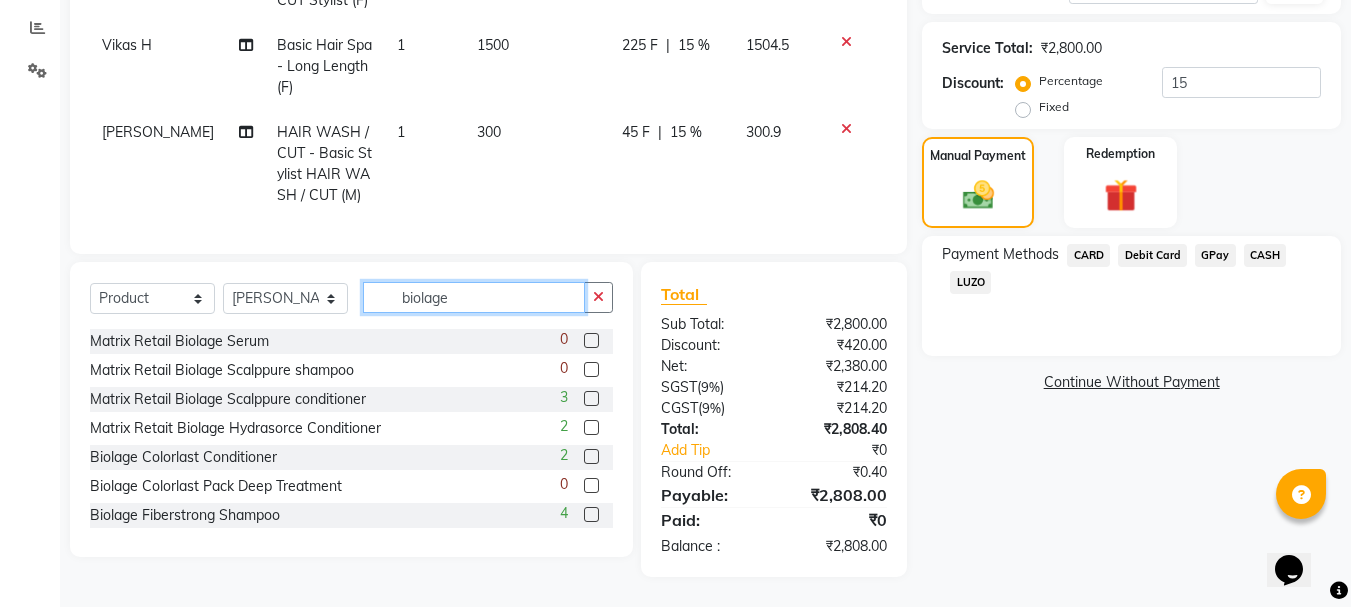 click on "biolage" 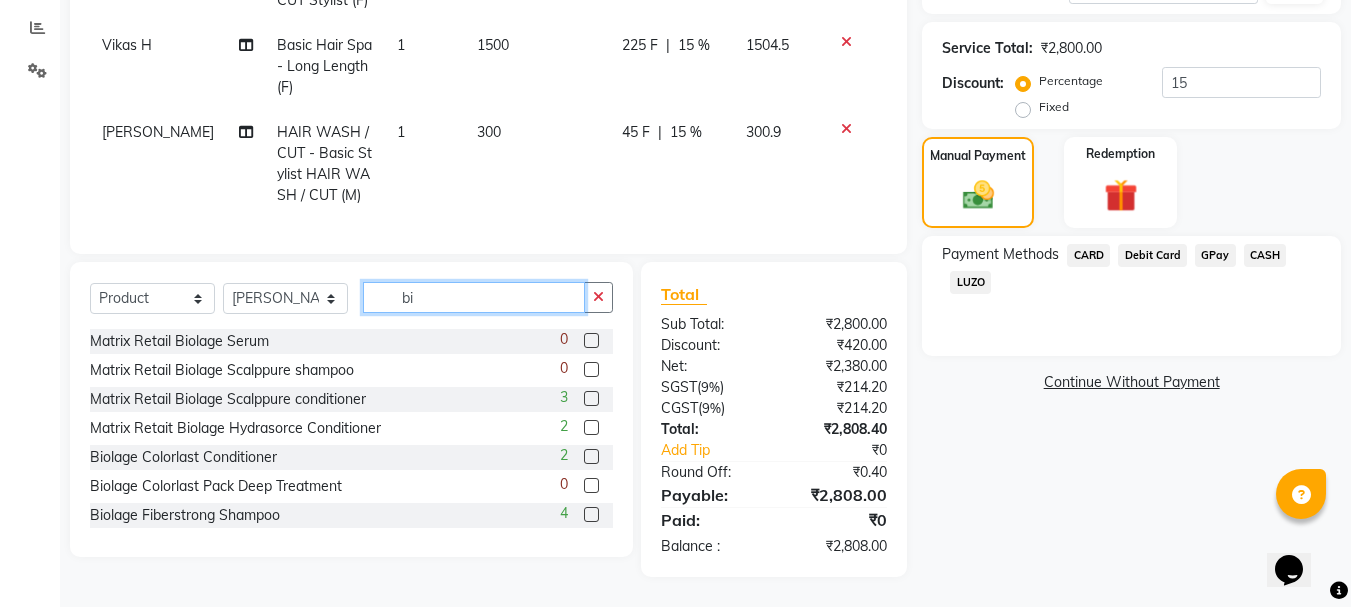 type on "b" 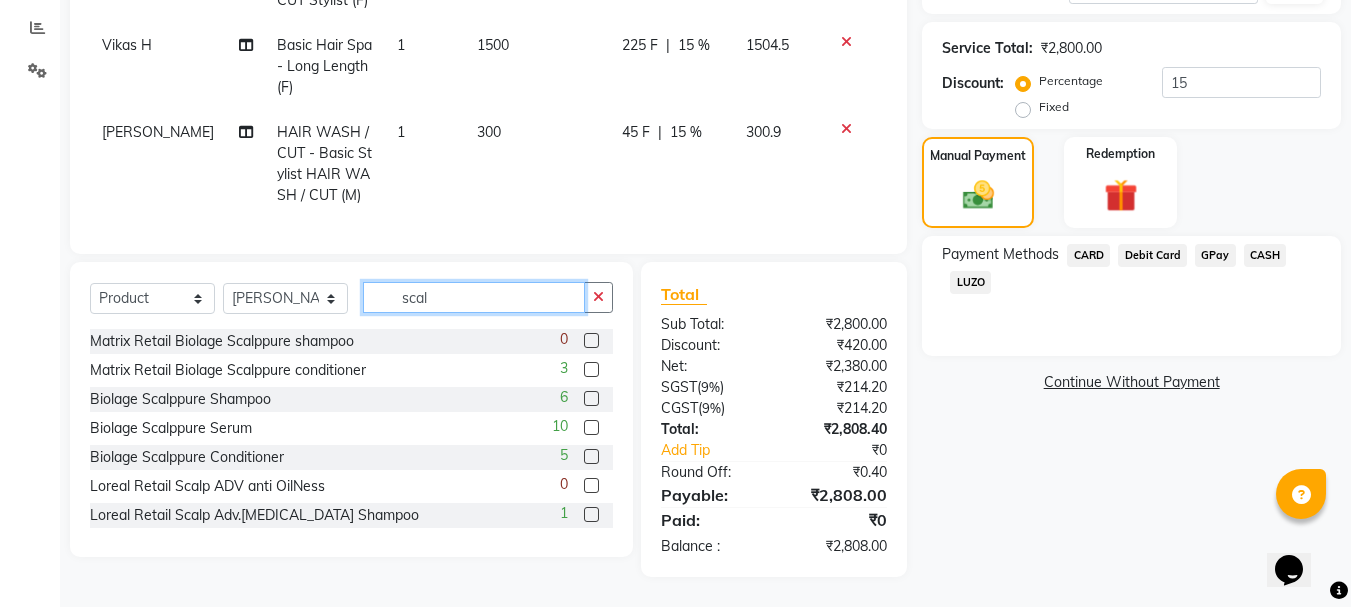 type on "scal" 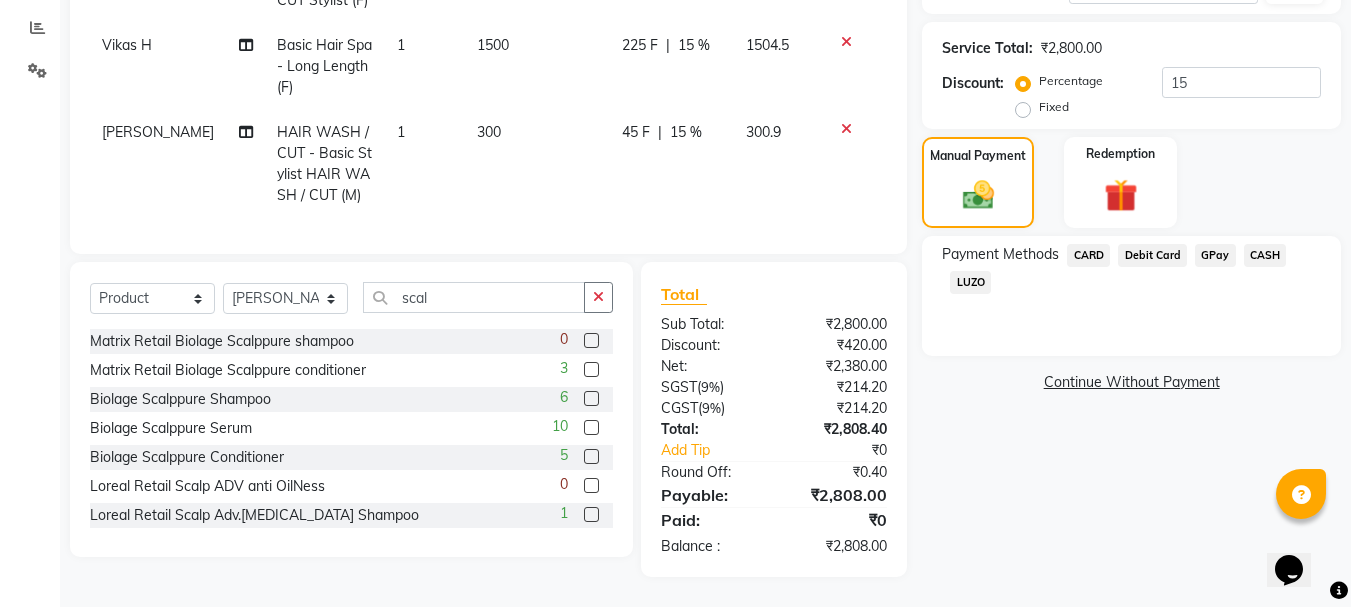 click 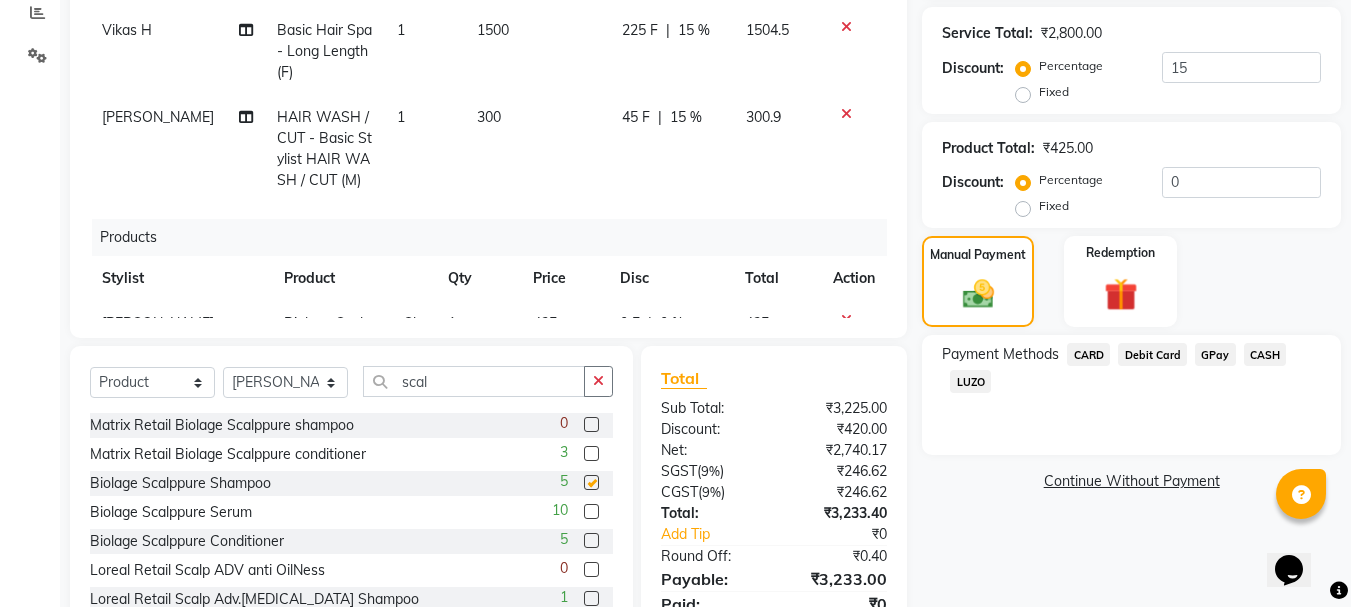 checkbox on "false" 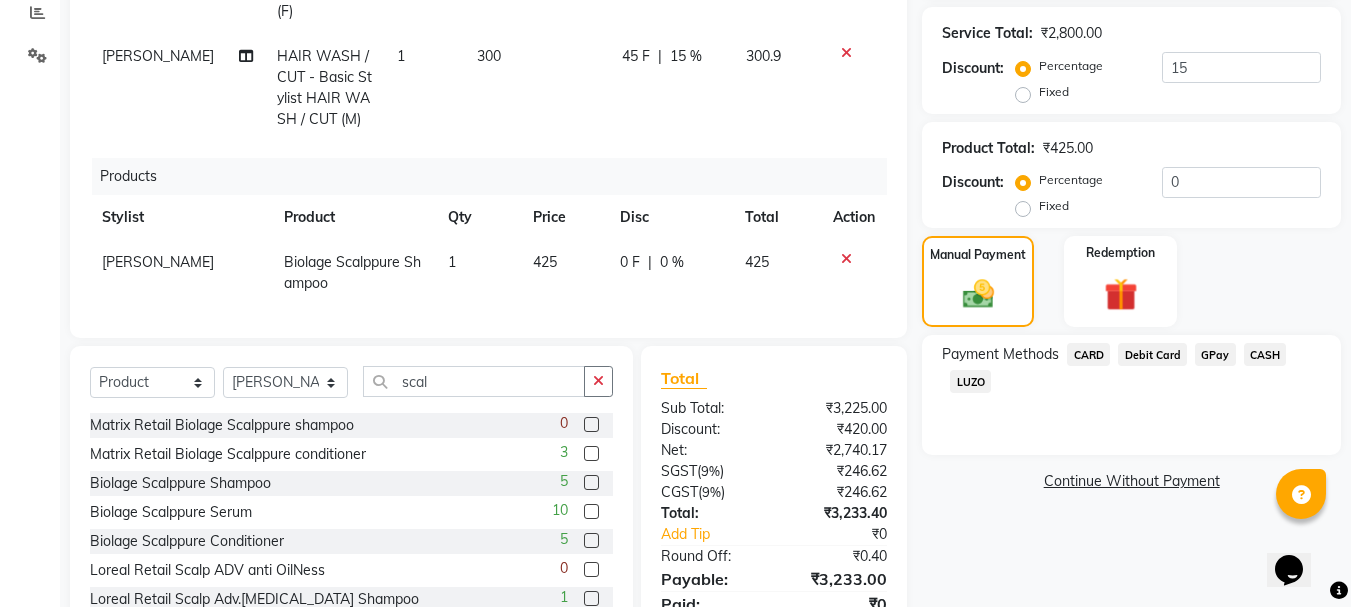scroll, scrollTop: 80, scrollLeft: 0, axis: vertical 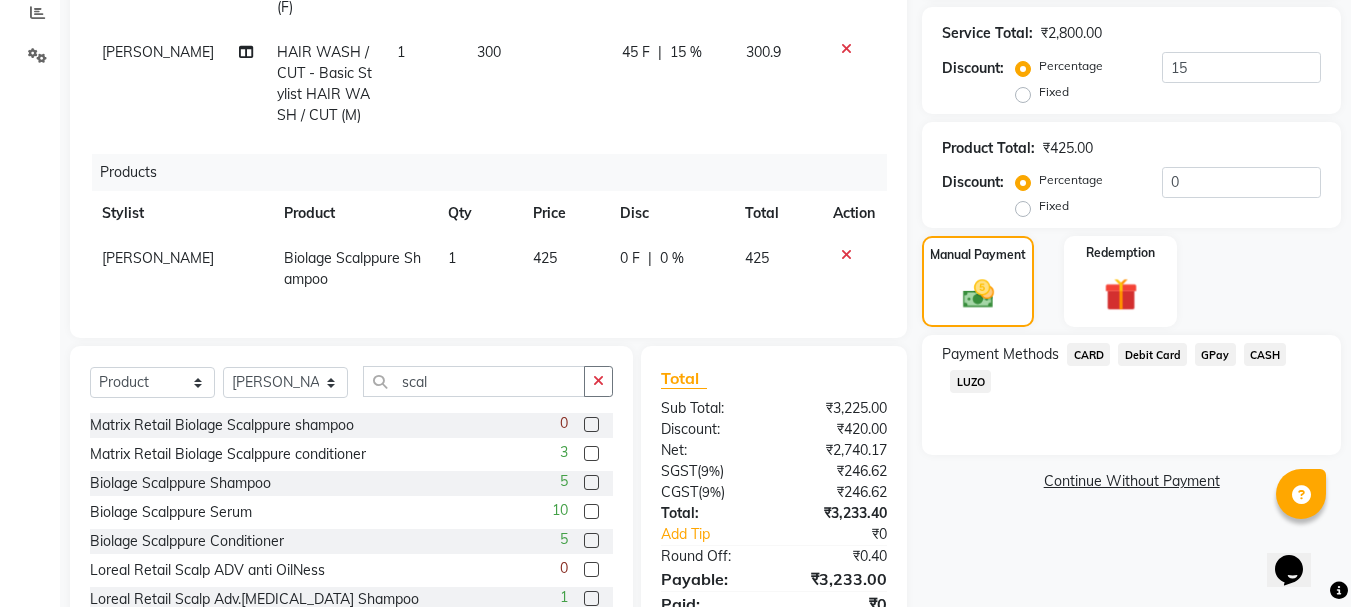 drag, startPoint x: 540, startPoint y: 247, endPoint x: 548, endPoint y: 234, distance: 15.264338 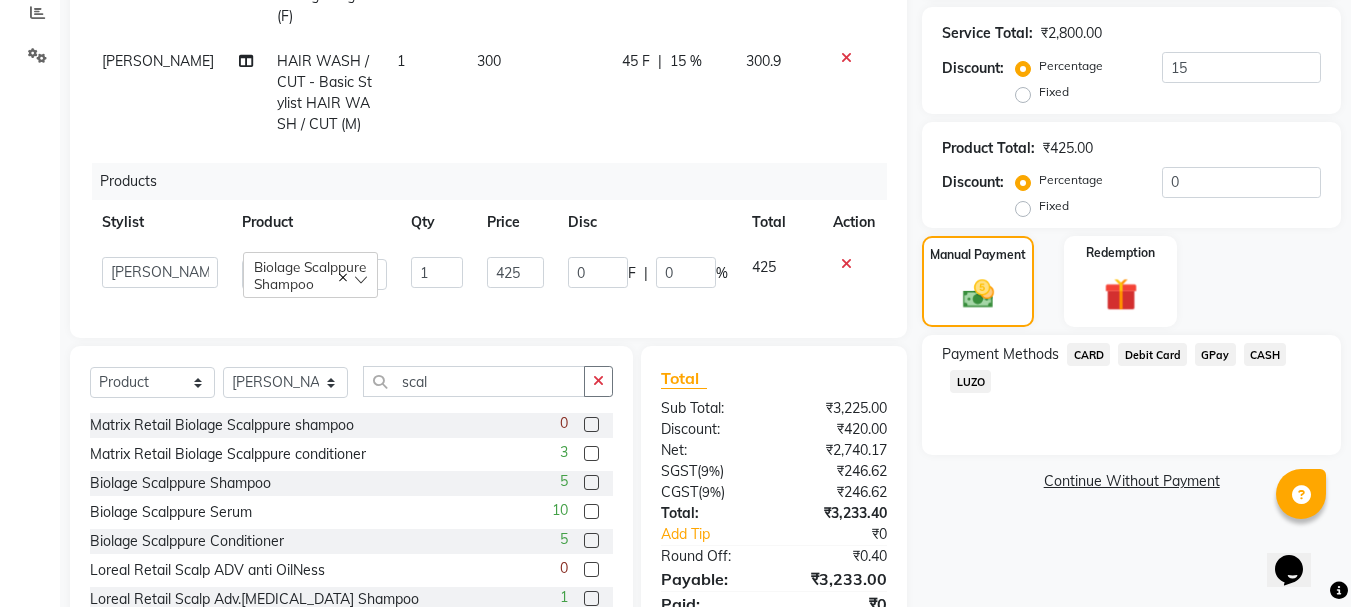 click on "0 F | 0 %" 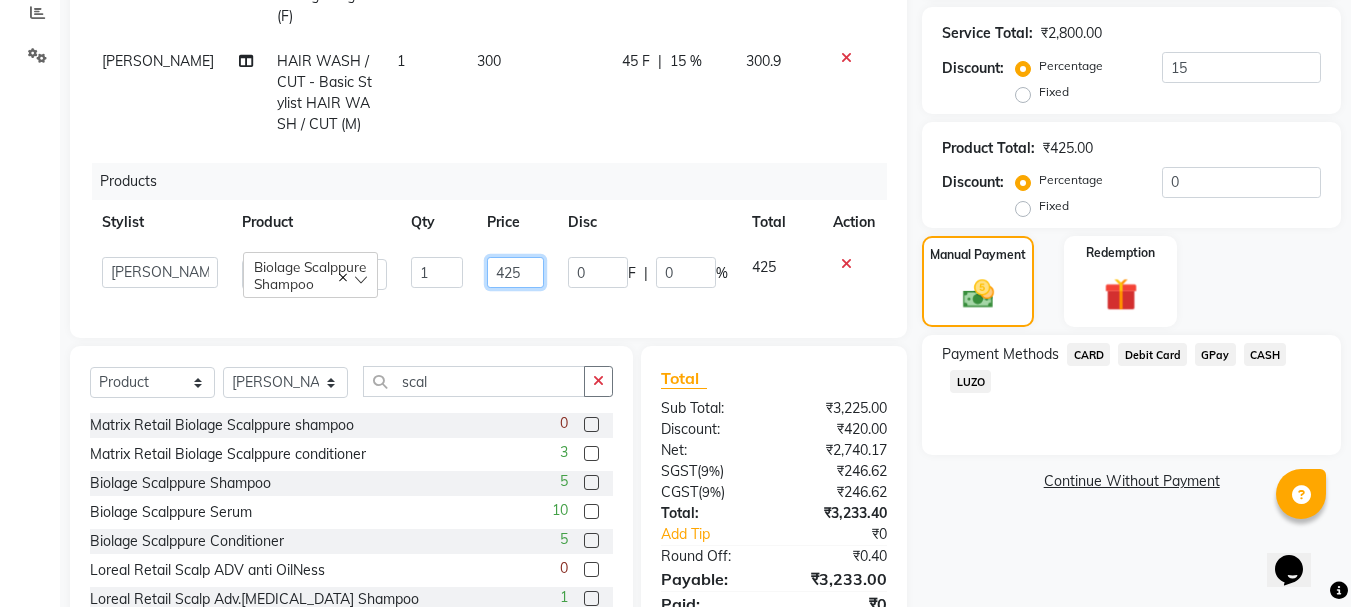 click on "425" 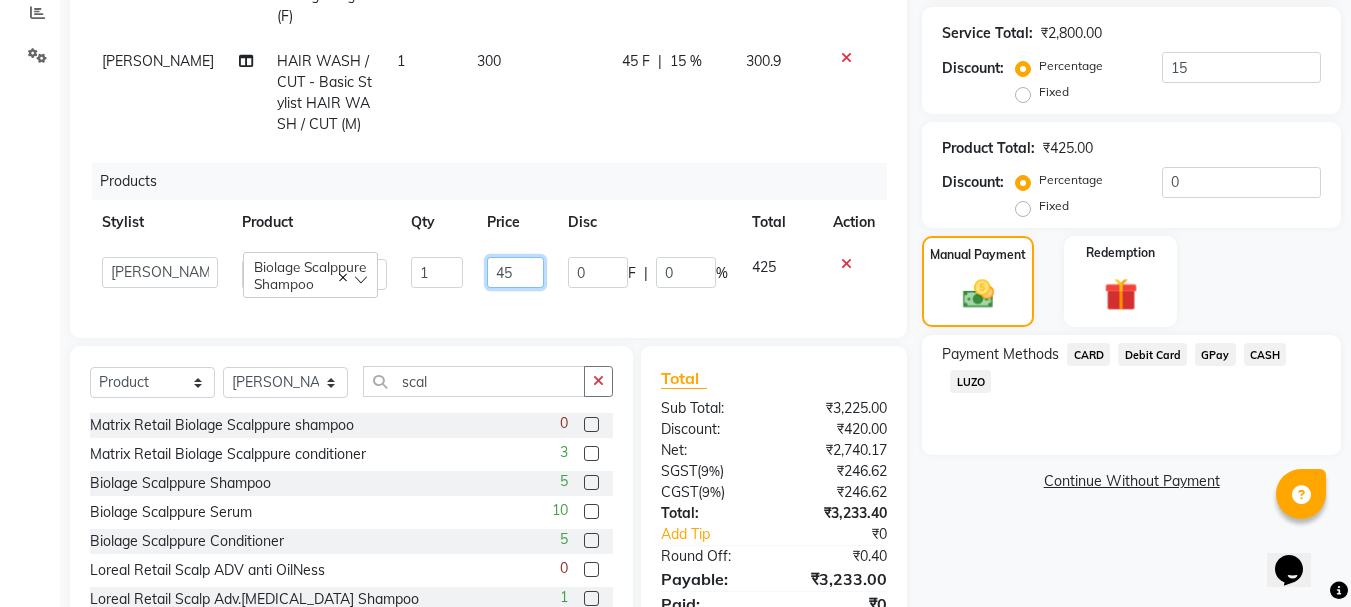 type on "450" 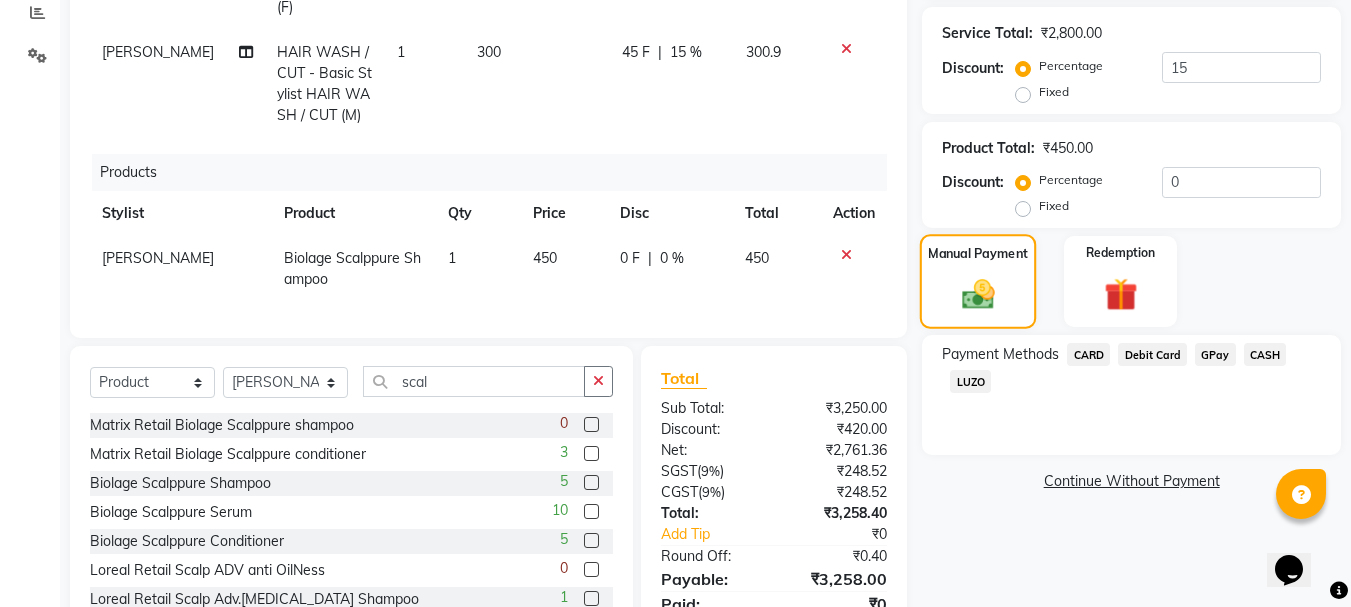 click on "Manual Payment" 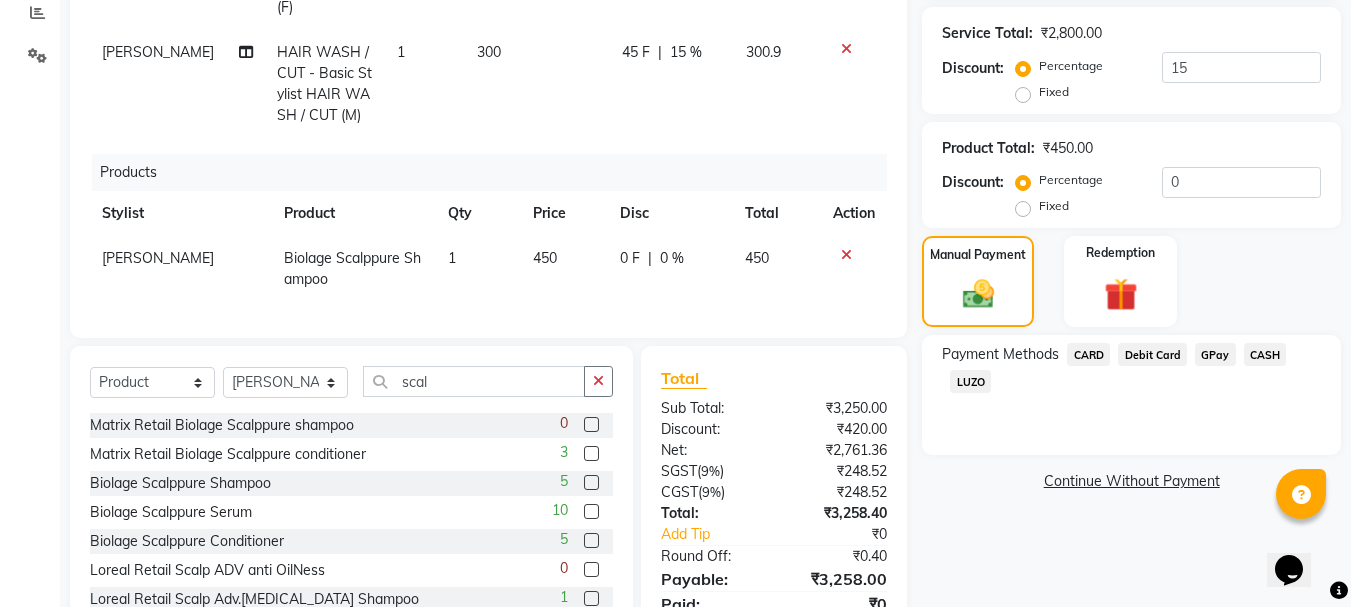 scroll, scrollTop: 514, scrollLeft: 0, axis: vertical 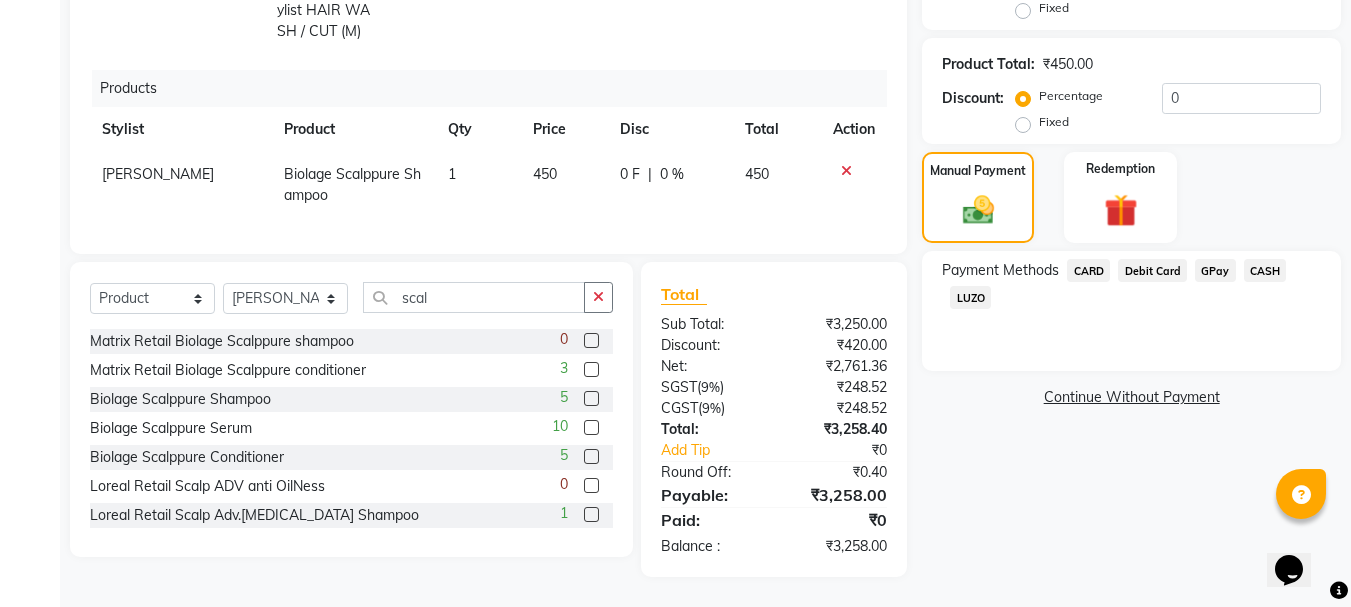 click on "GPay" 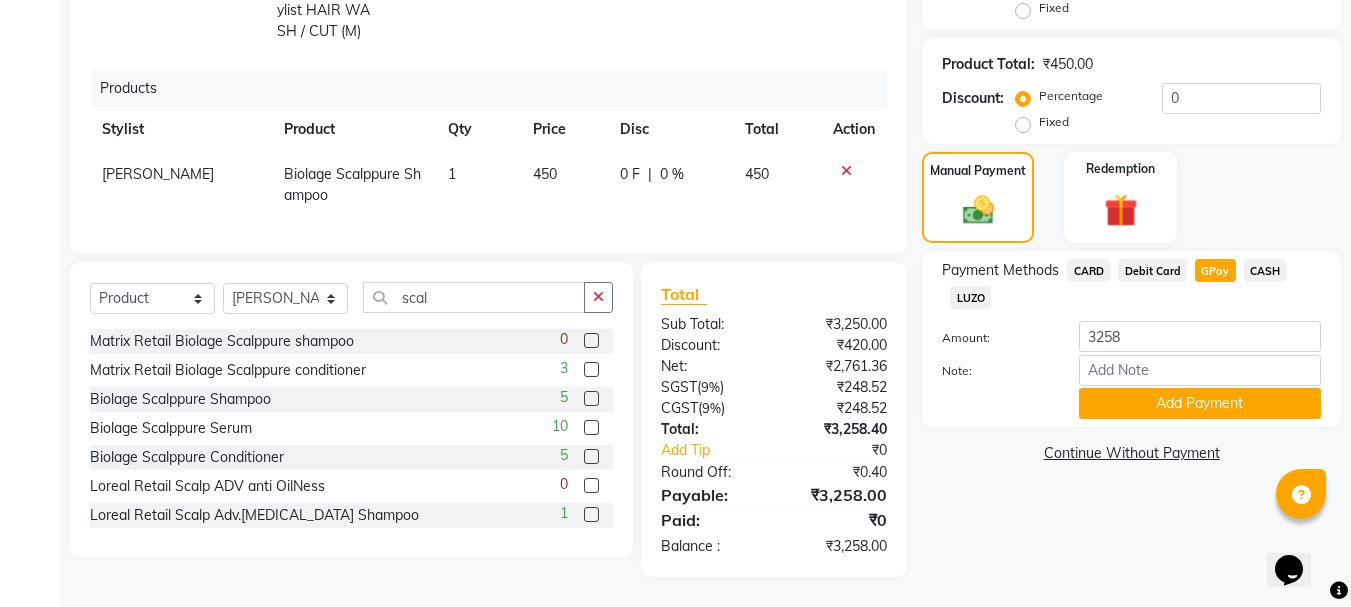 click on "[PERSON_NAME]" 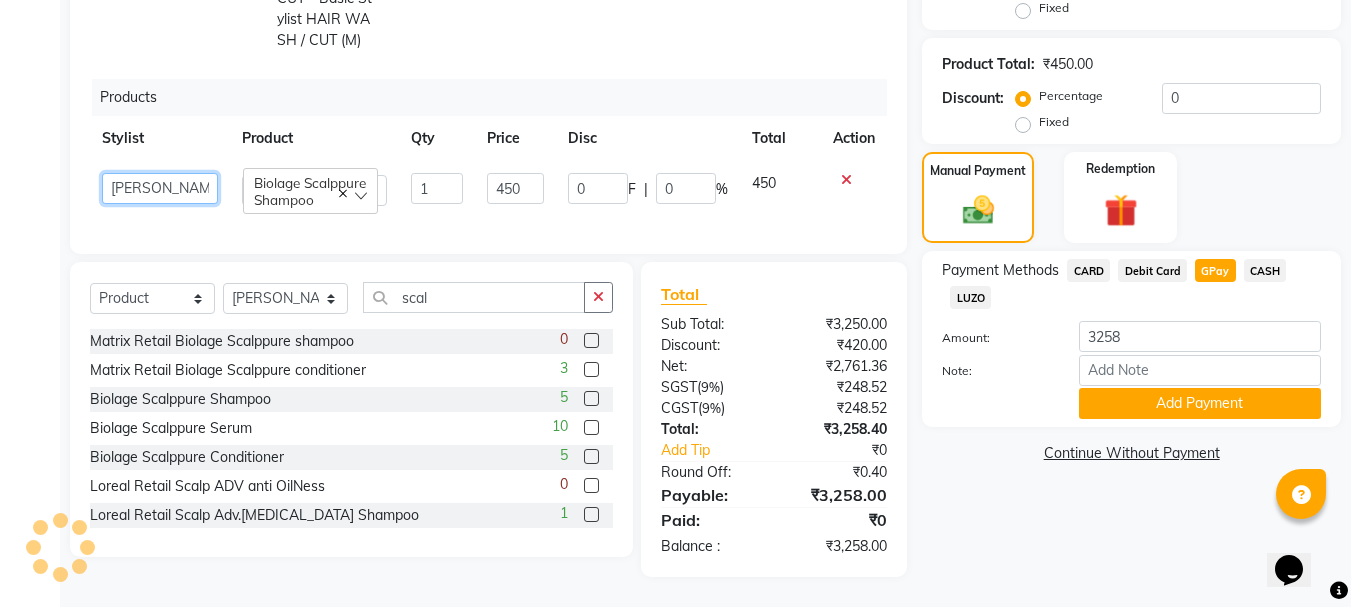 click on "Aarohi P     Aksahy auty   Ali    Aniket A    Anuradha   arvind   Divya   gautam .kasrade   House sale   Komal Waghmare    Laxmi     Manager   Moin salmani   Prashant     Ravindra   Samrat Kumar   Sangita Dighe   Sanjana Kharat    Shreepad M    shrishti  jaiwala    vaibhavi  gudekar    Vikas H" 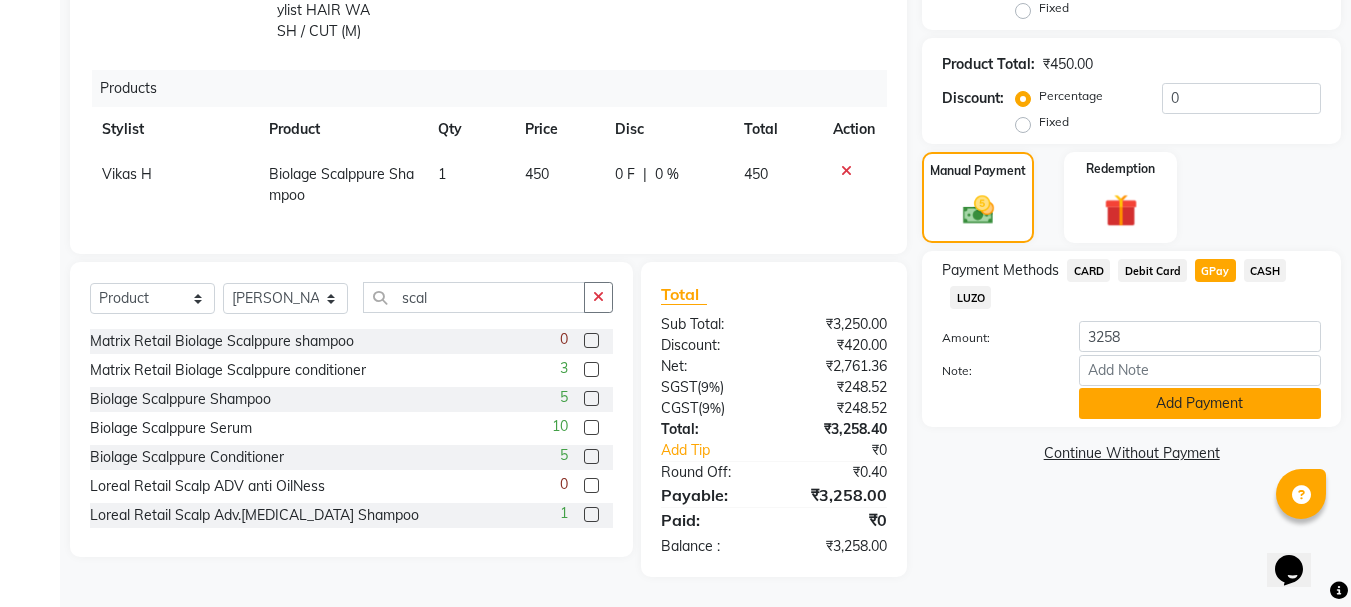 click on "Add Payment" 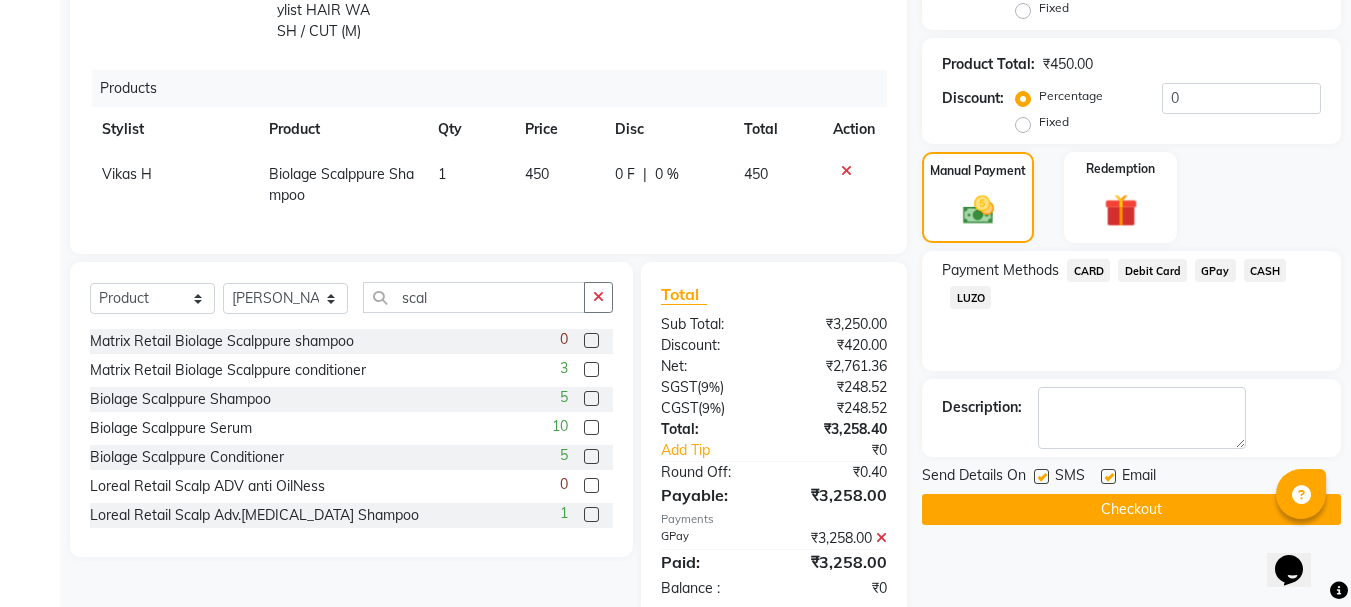 click on "Send Details On SMS Email  Checkout" 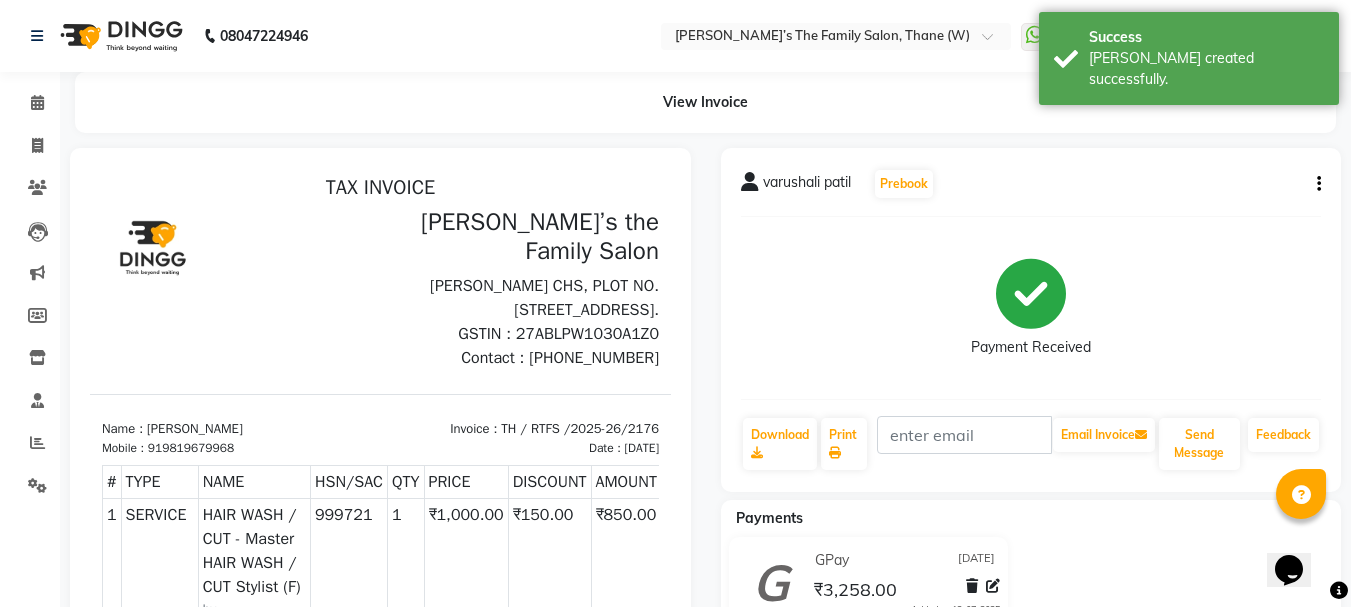 scroll, scrollTop: 0, scrollLeft: 0, axis: both 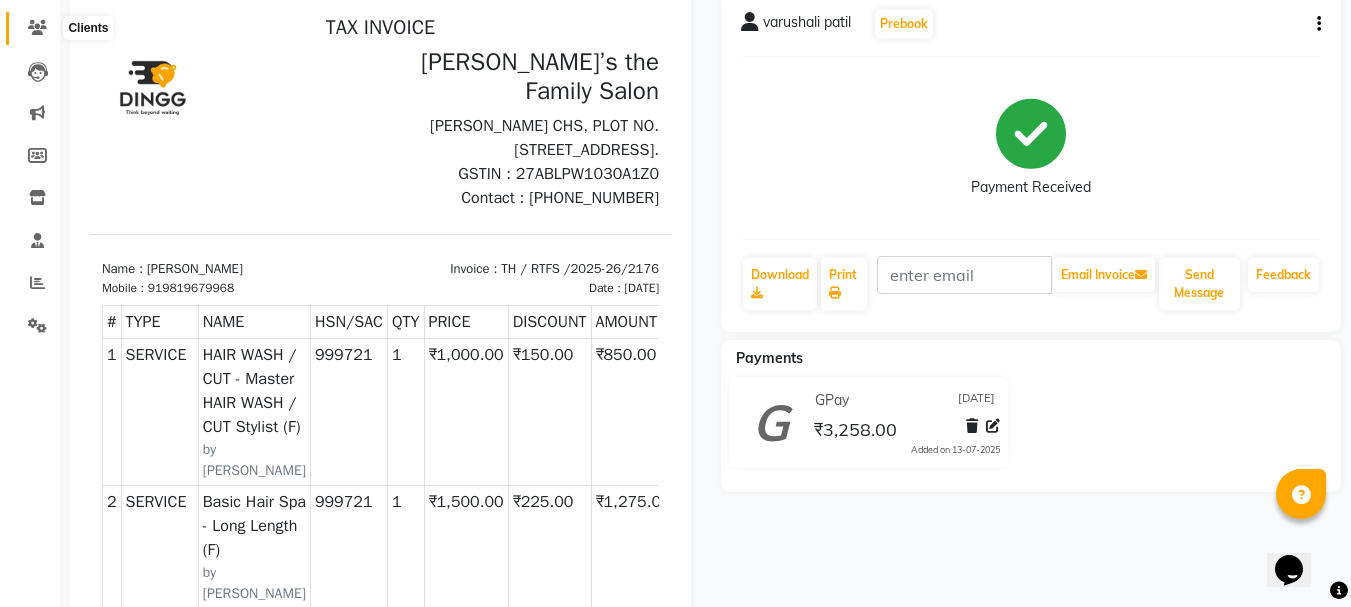 click 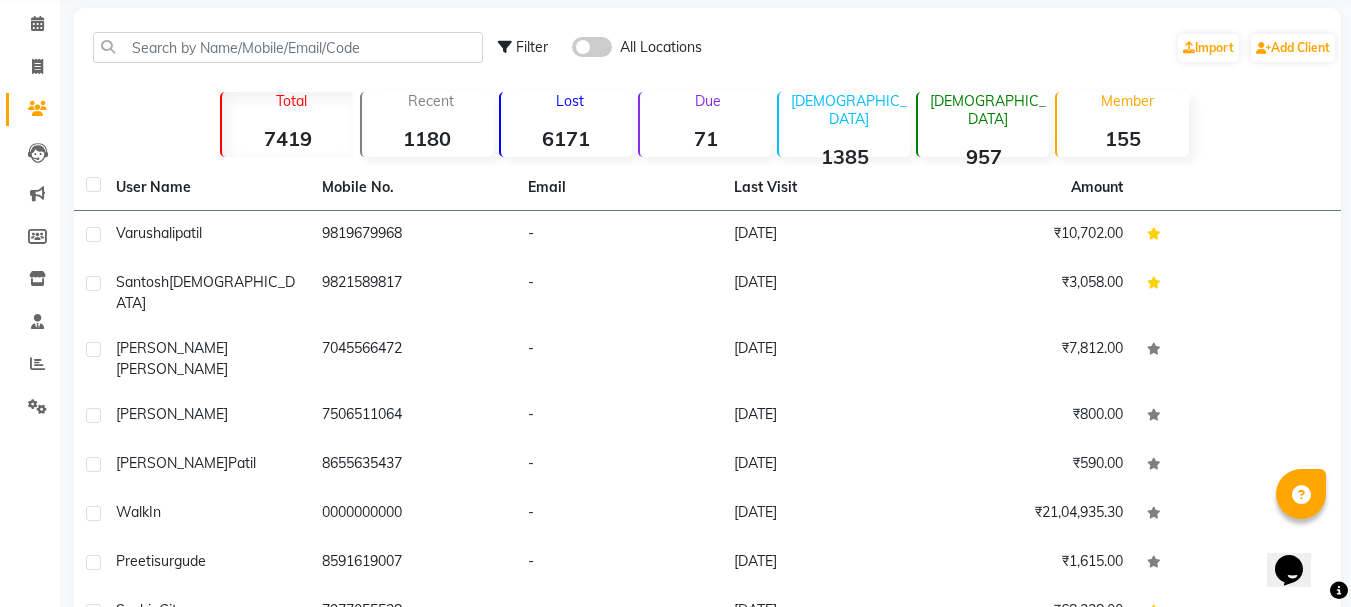 scroll, scrollTop: 40, scrollLeft: 0, axis: vertical 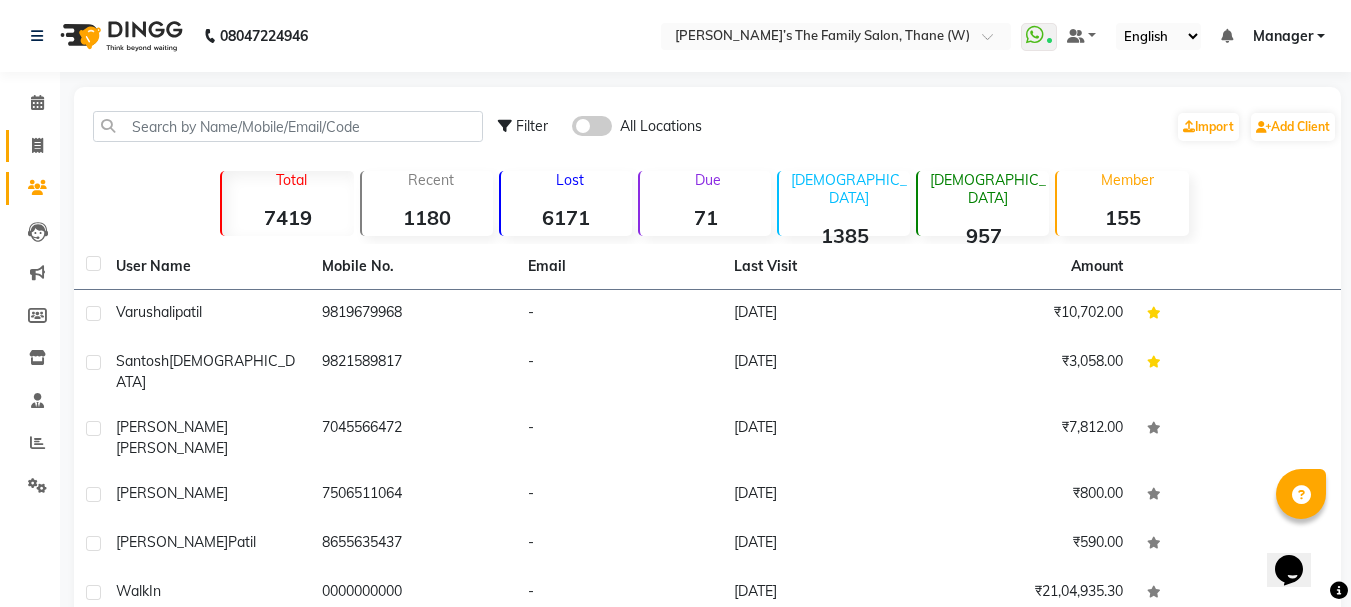 click 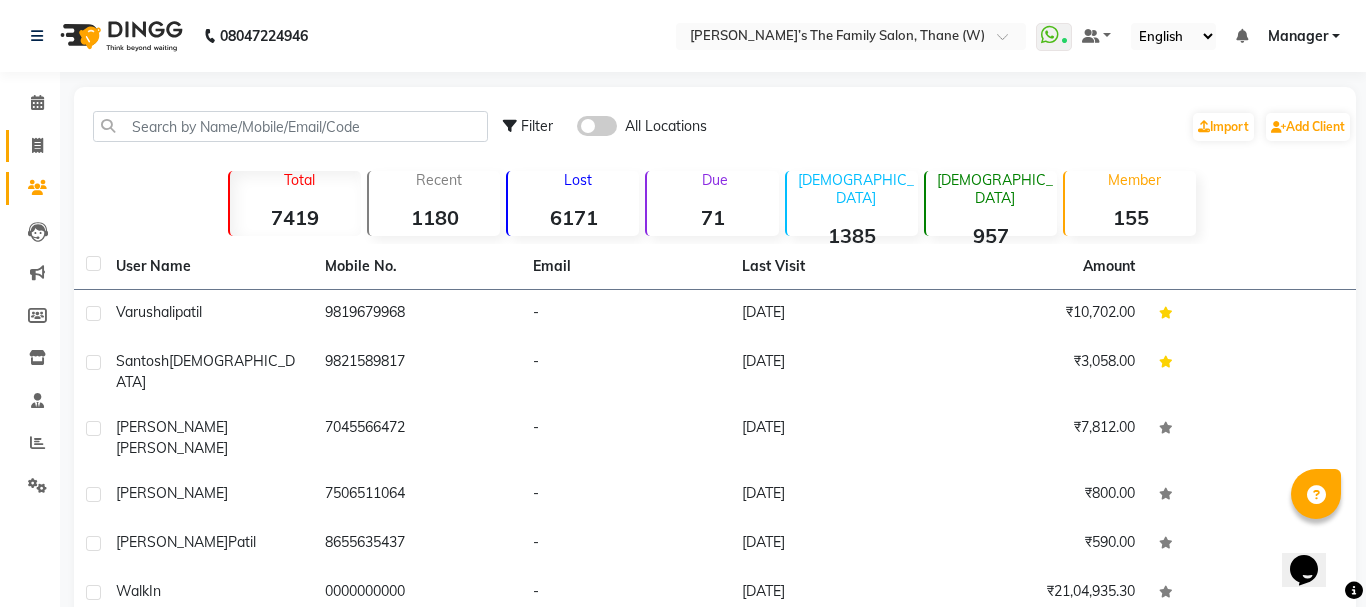 select on "service" 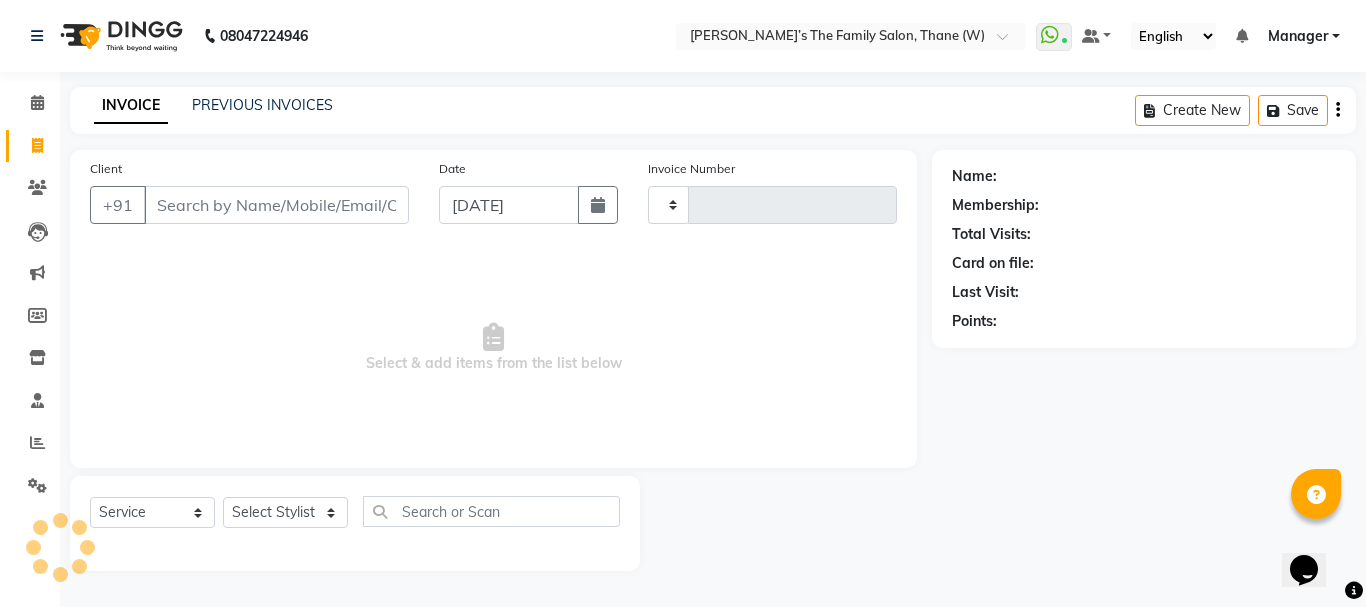 type on "2177" 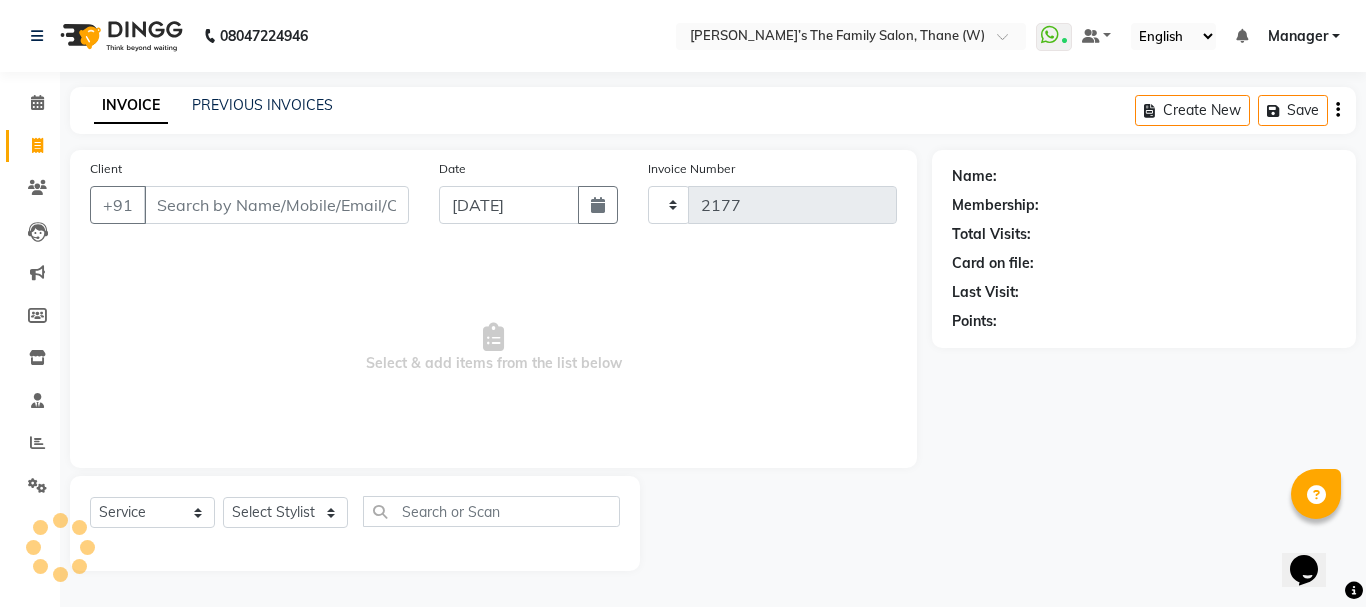 select on "8004" 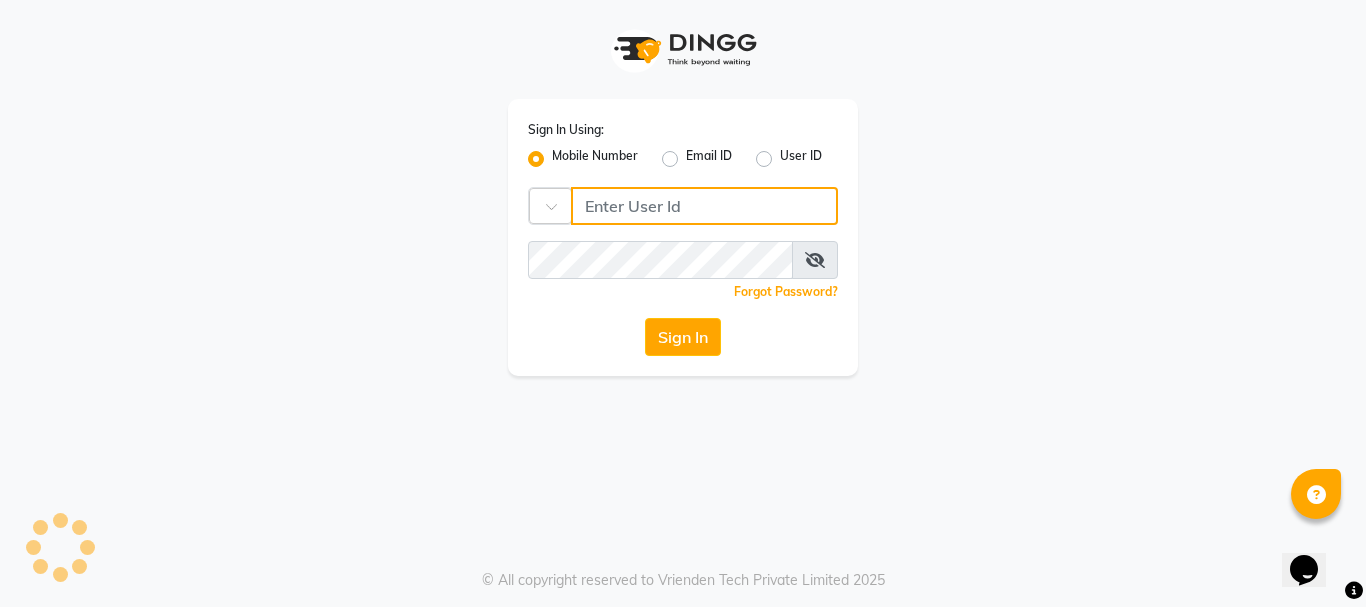 type on "7400099777" 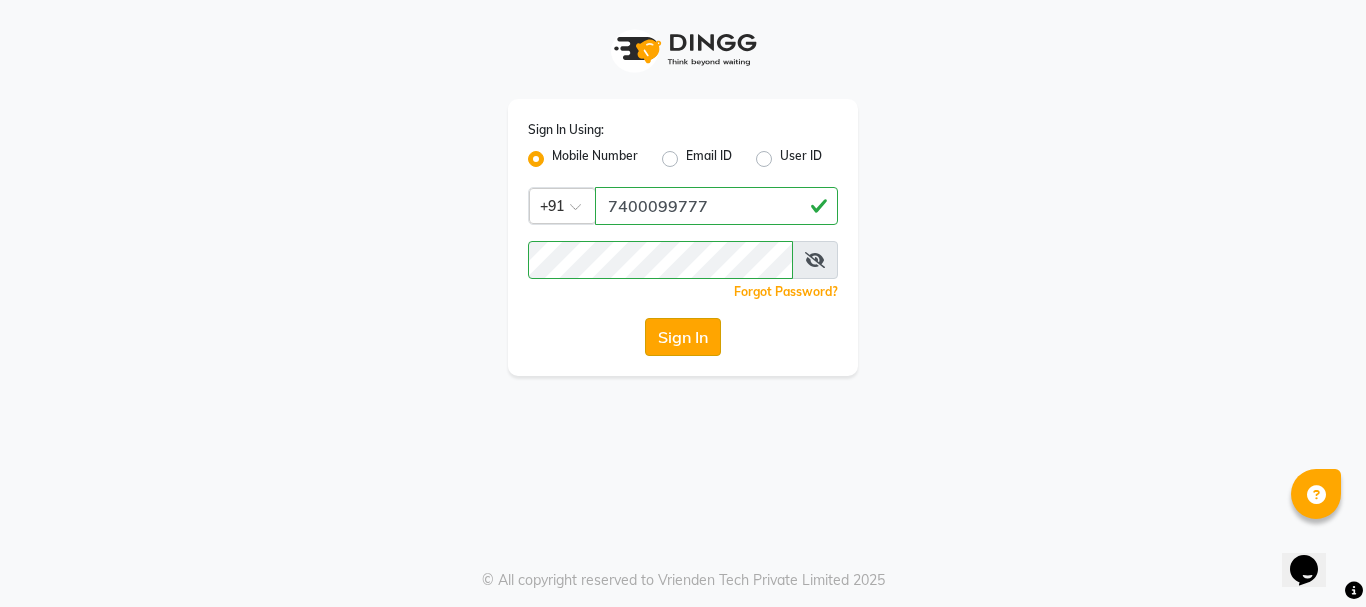 click on "Sign In" 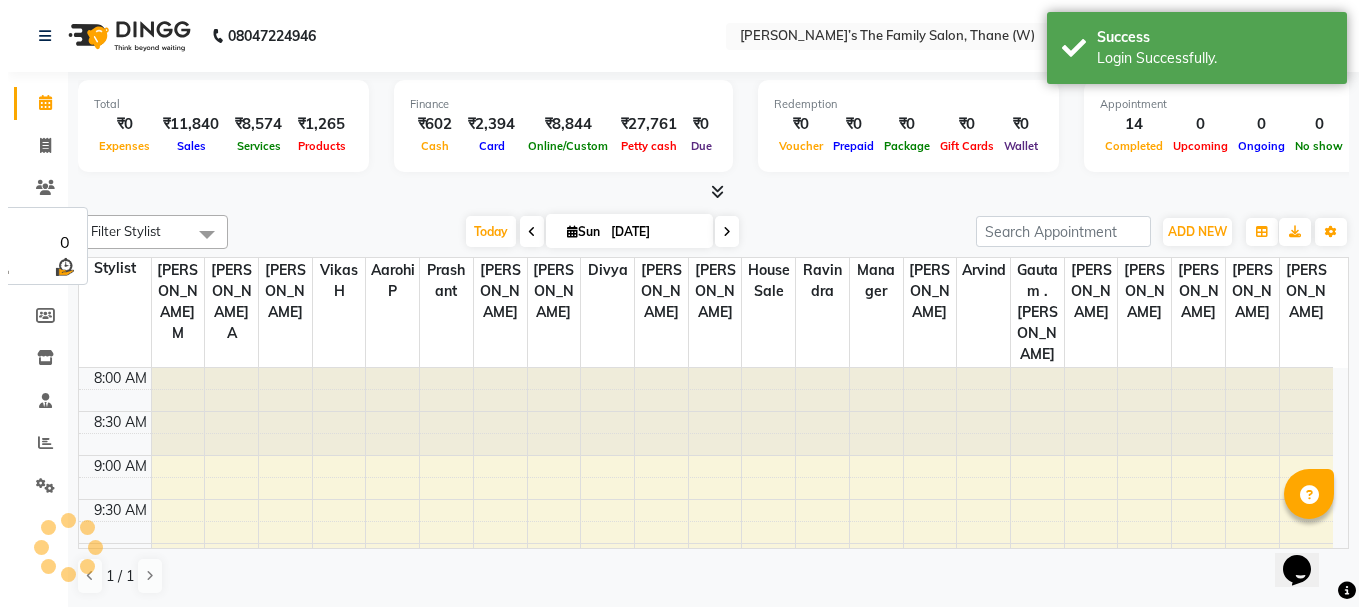 scroll, scrollTop: 705, scrollLeft: 0, axis: vertical 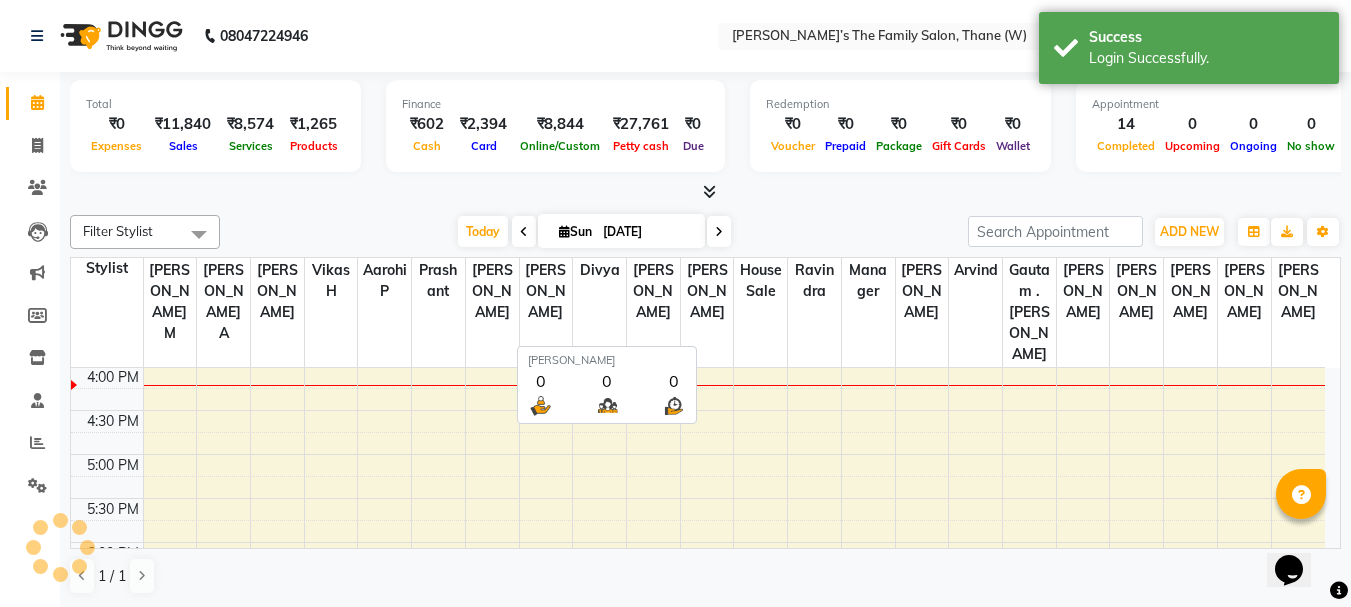 select on "en" 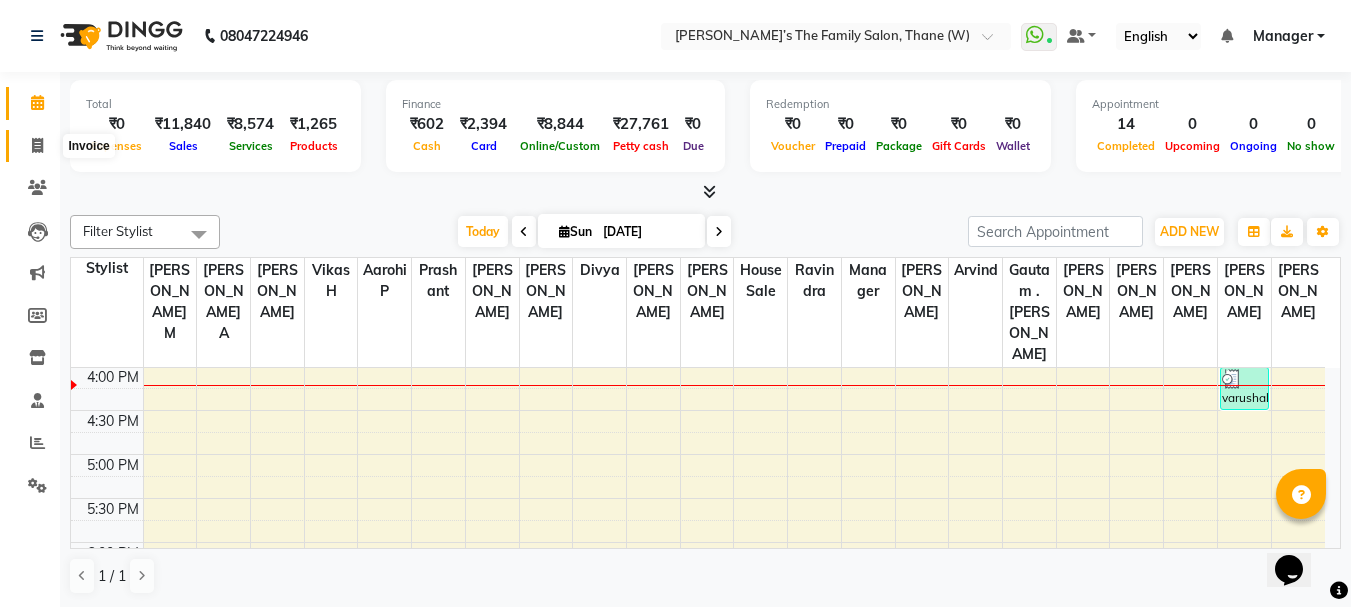 click 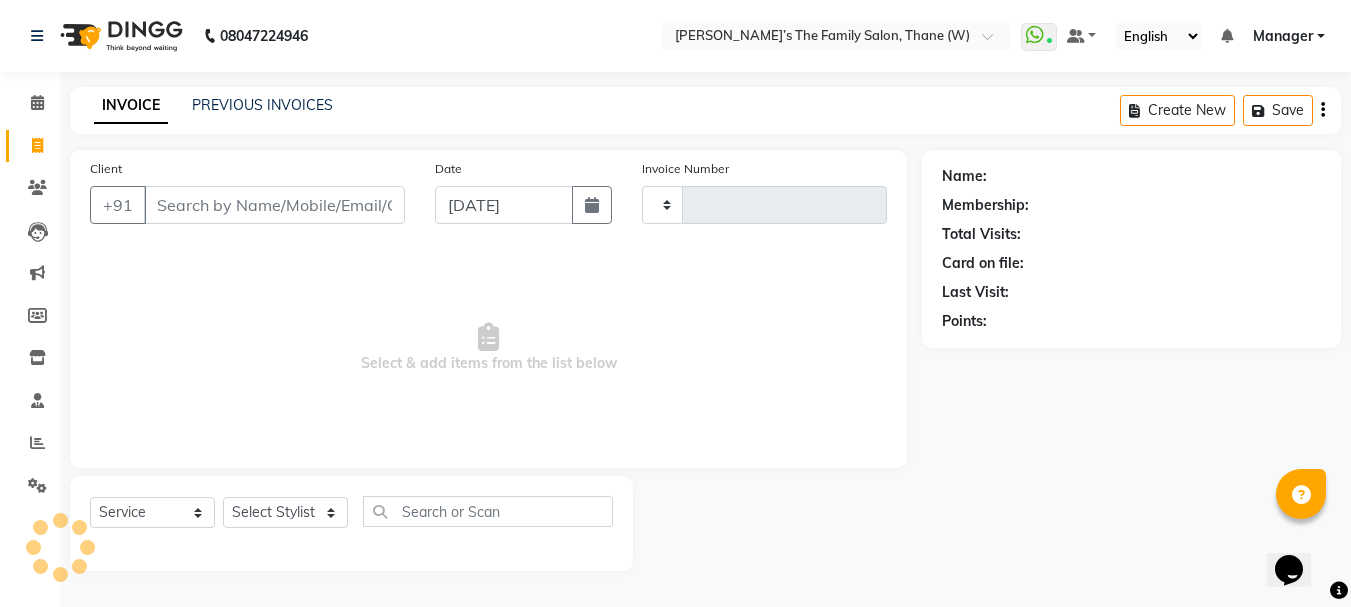type on "2177" 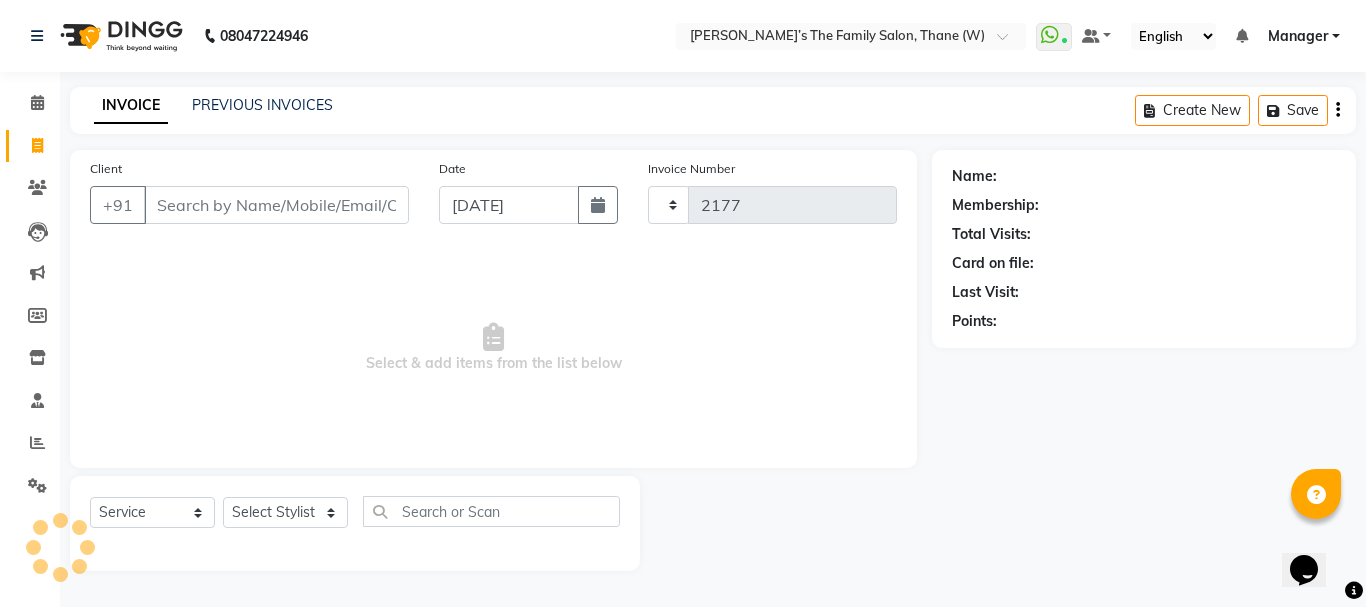 select on "8004" 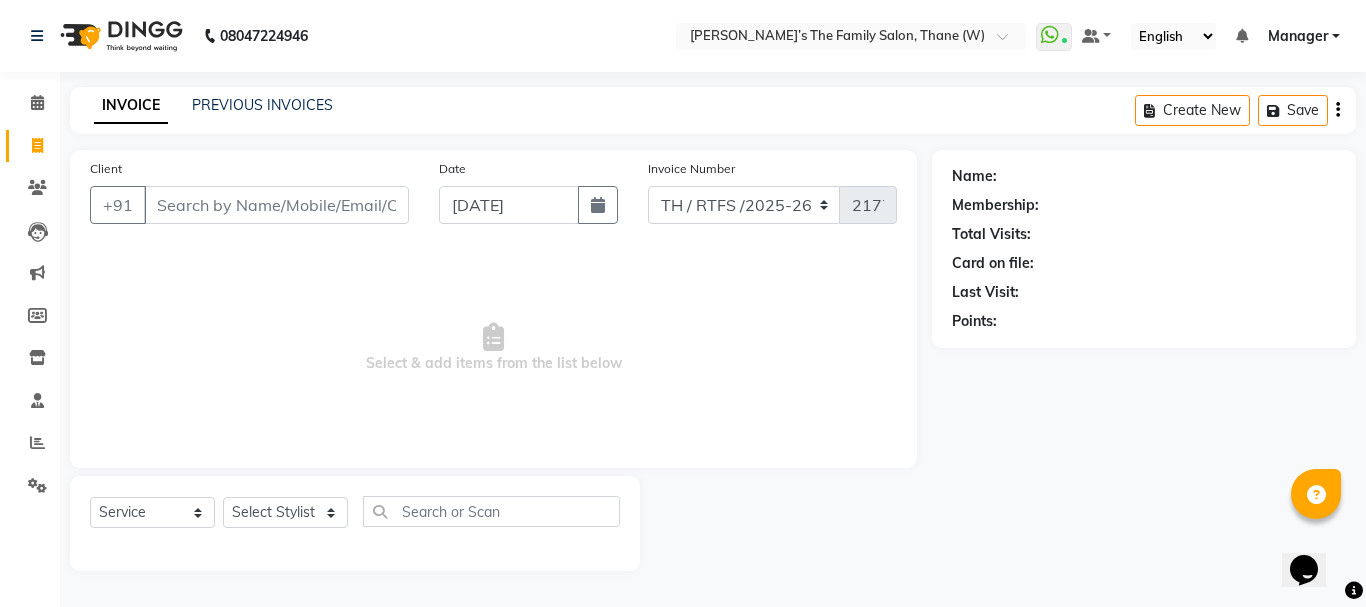 click on "Client" at bounding box center [276, 205] 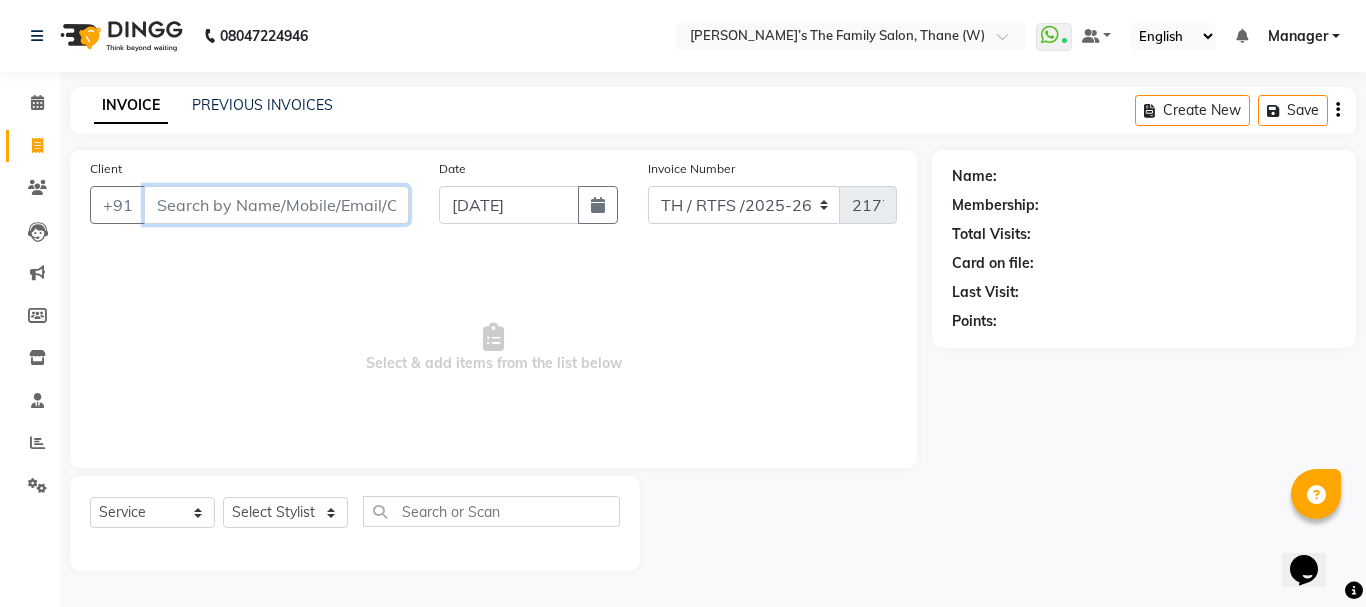 click on "Client" at bounding box center [276, 205] 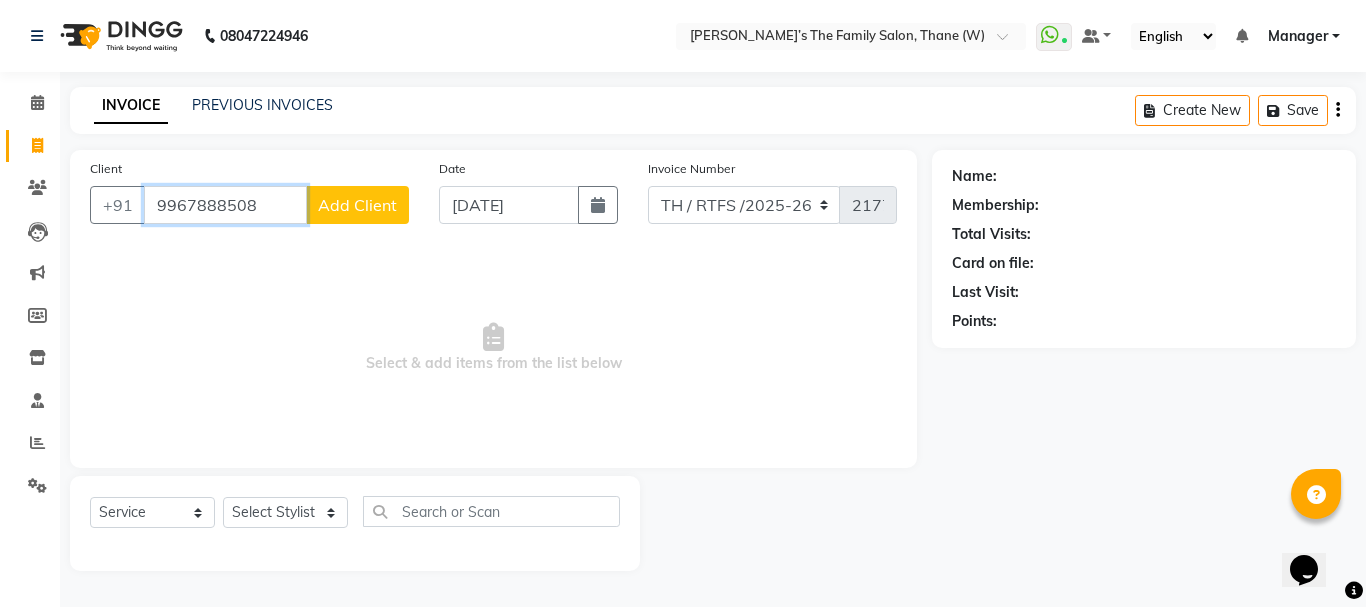 type on "9967888508" 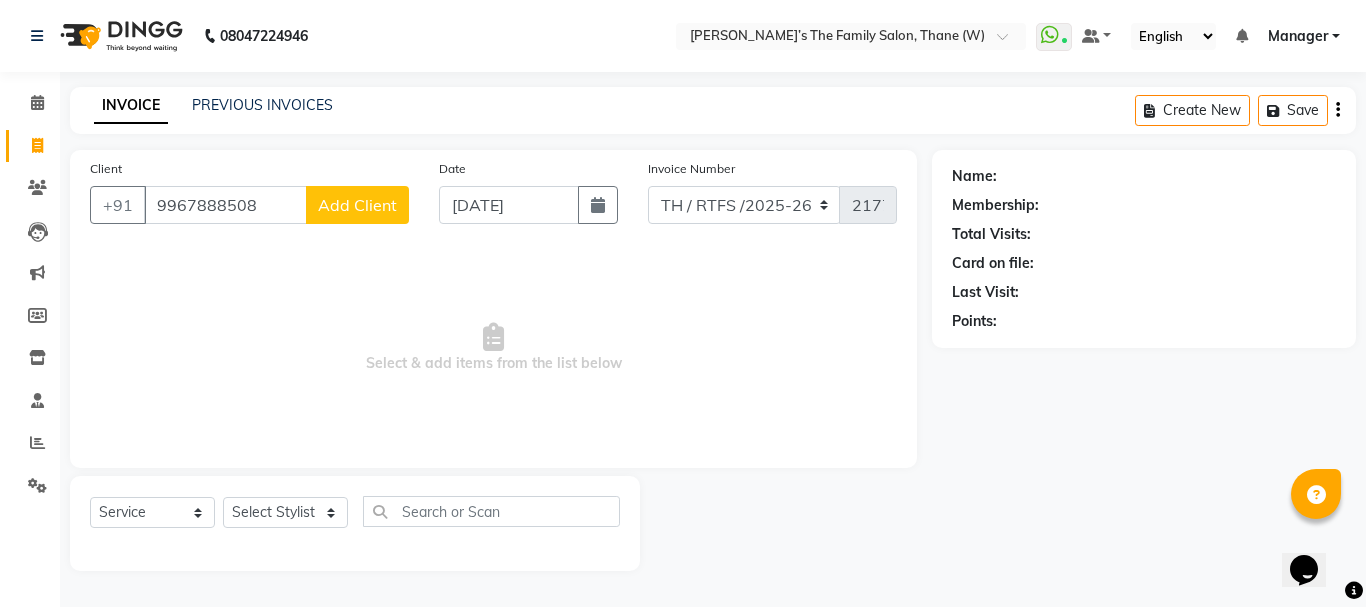 click on "Add Client" 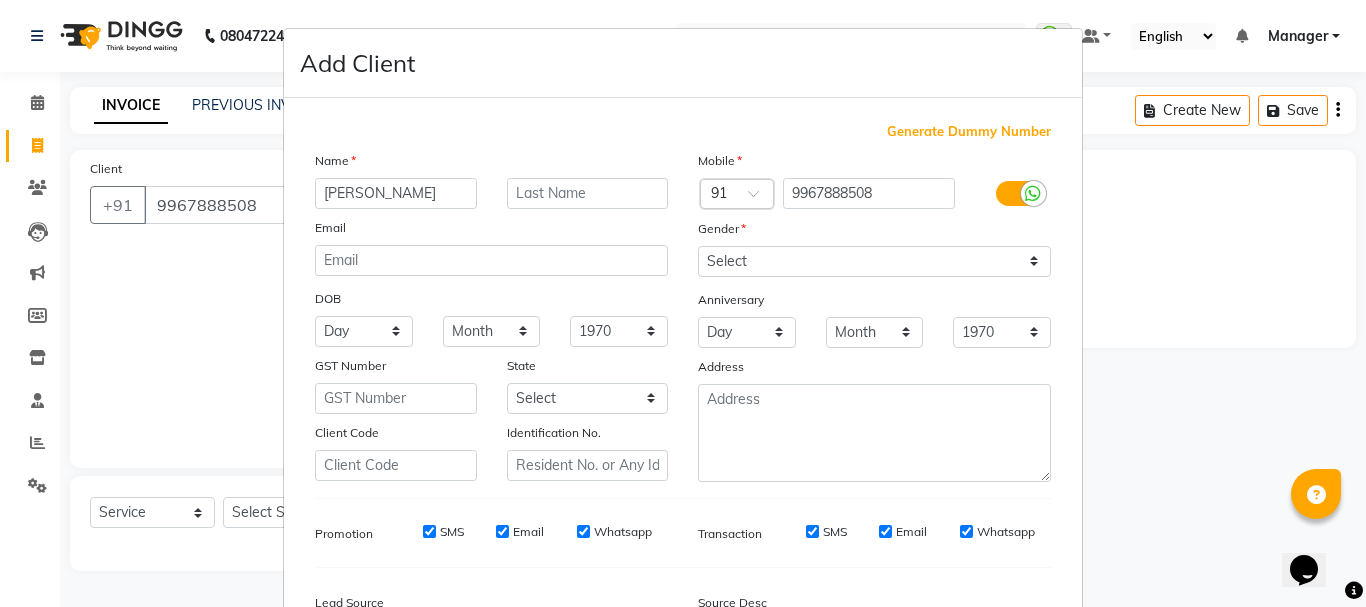 type on "[PERSON_NAME]" 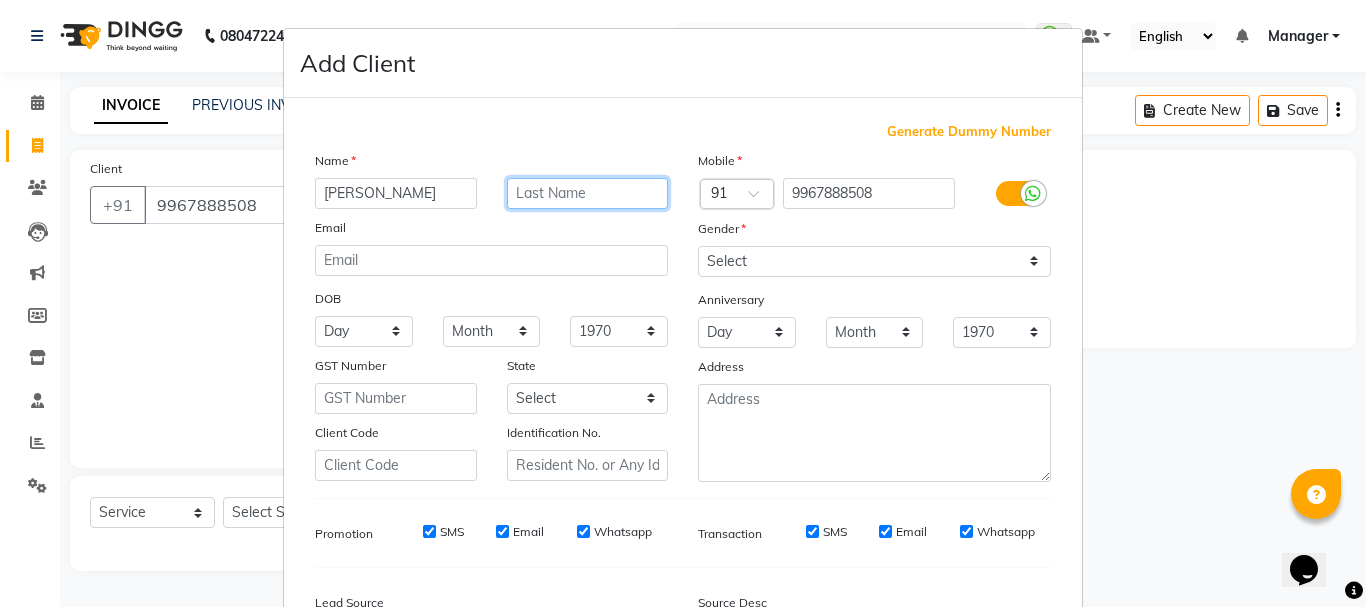 click at bounding box center (588, 193) 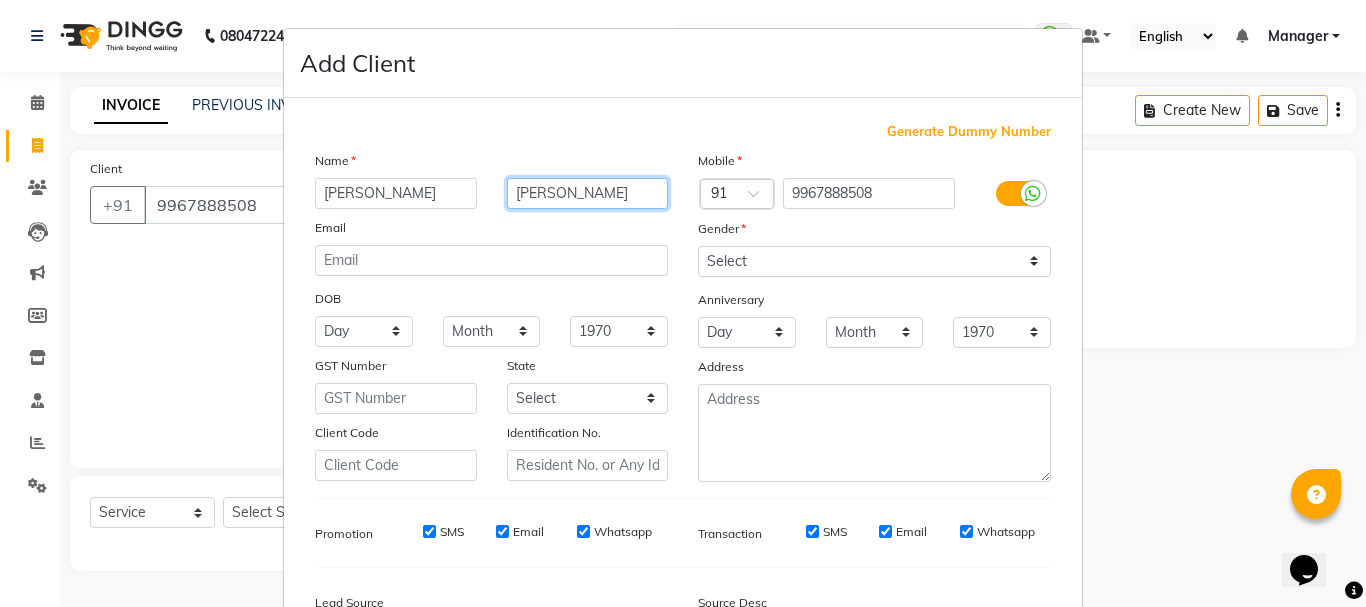 type on "[PERSON_NAME]" 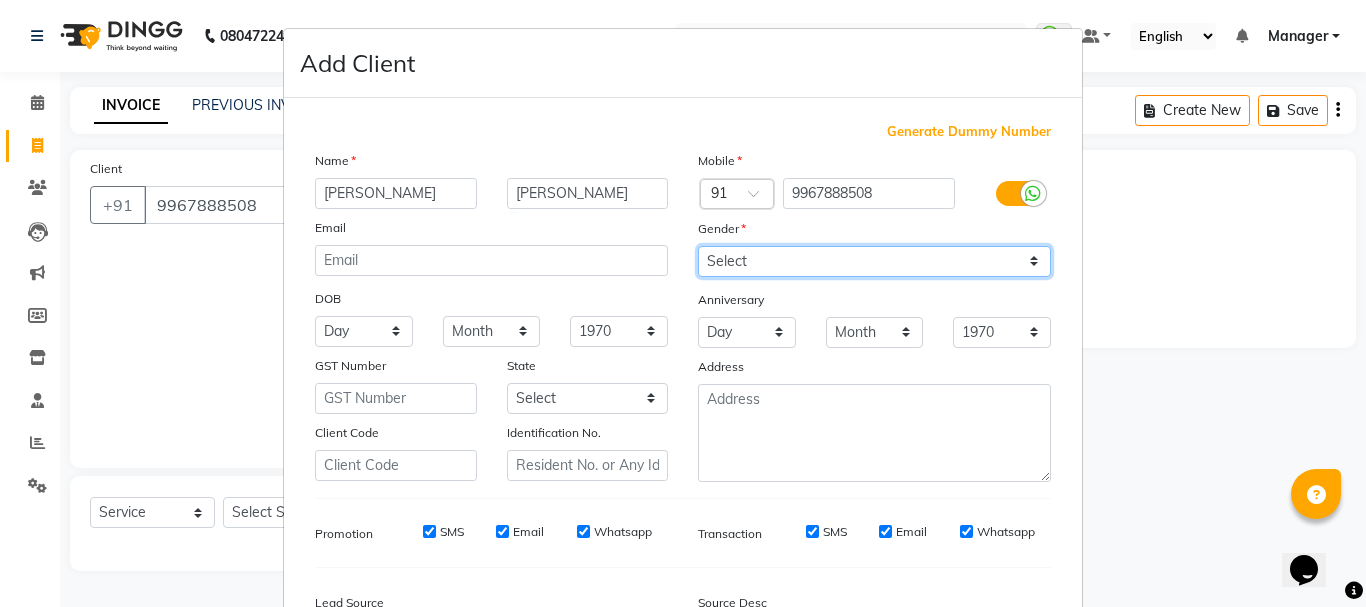 click on "Select [DEMOGRAPHIC_DATA] [DEMOGRAPHIC_DATA] Other Prefer Not To Say" at bounding box center (874, 261) 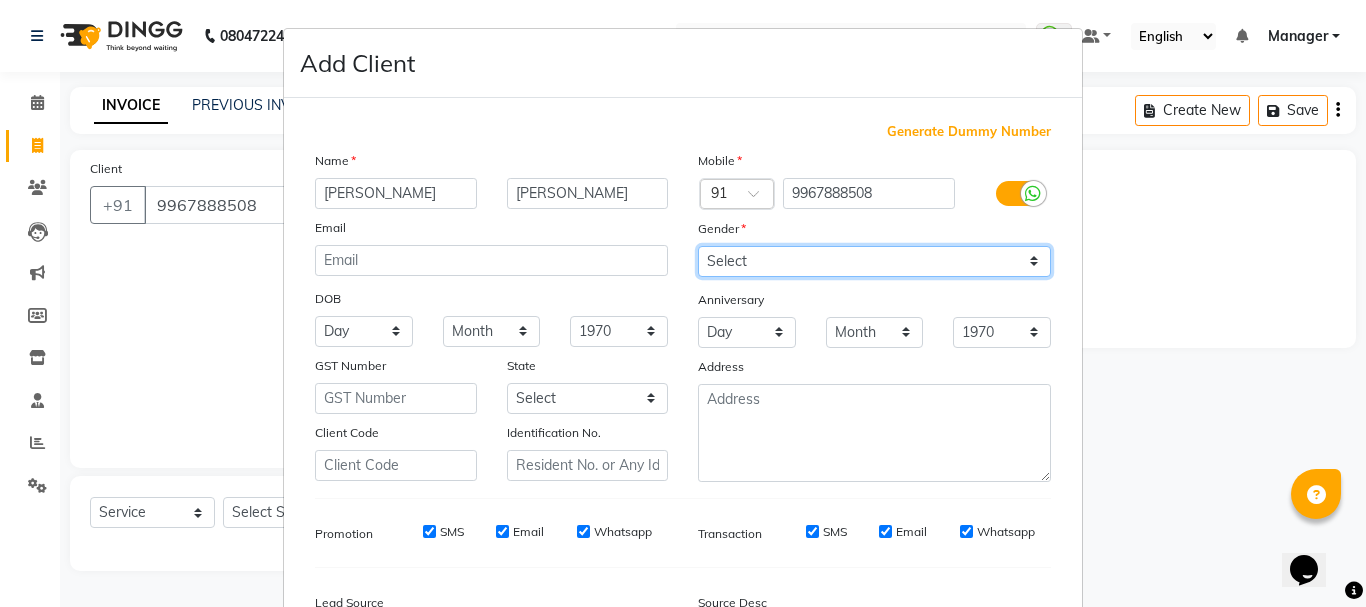 select on "[DEMOGRAPHIC_DATA]" 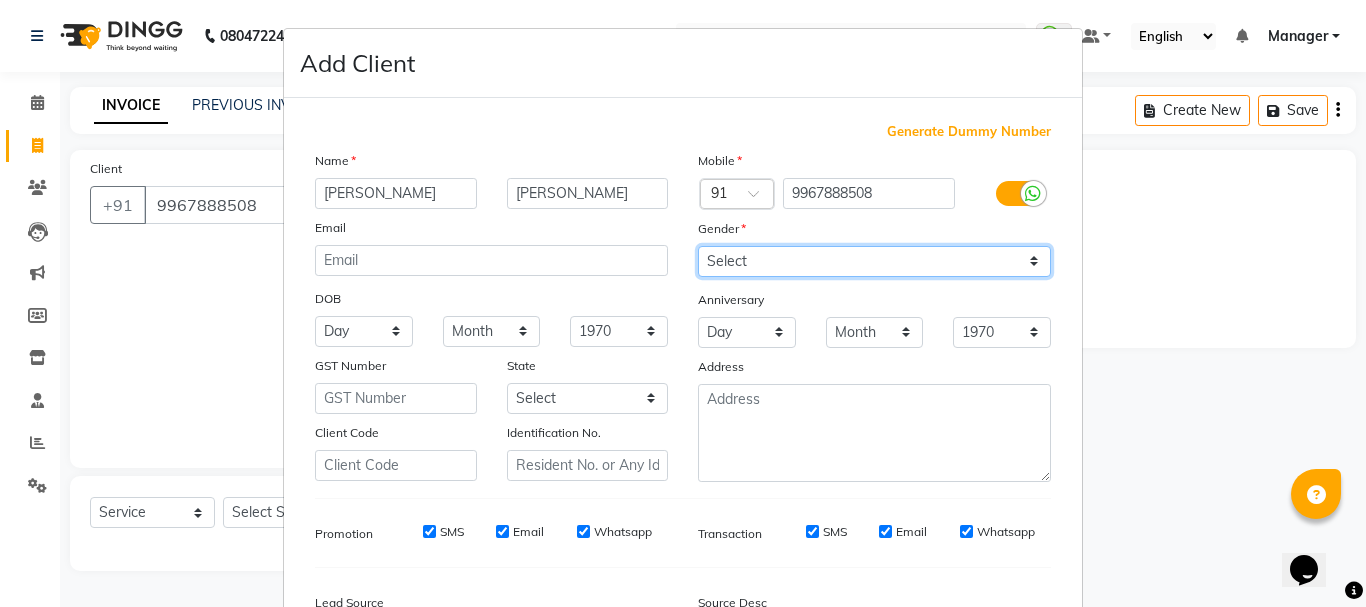 click on "Select [DEMOGRAPHIC_DATA] [DEMOGRAPHIC_DATA] Other Prefer Not To Say" at bounding box center [874, 261] 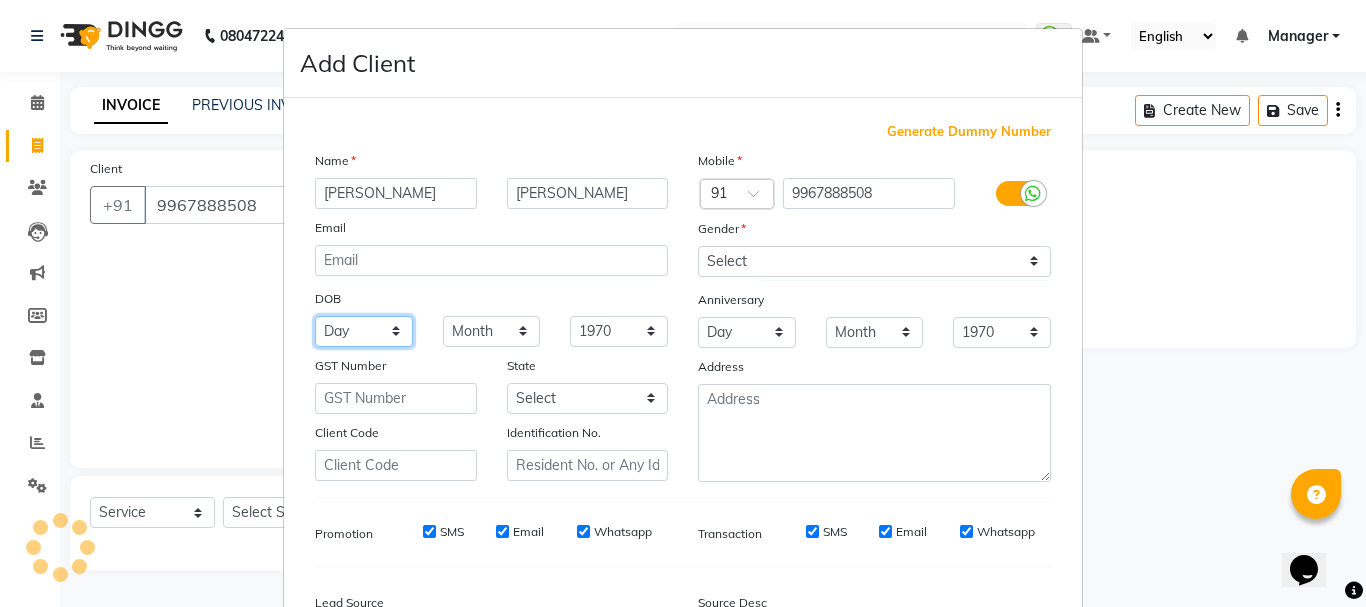 click on "Day 01 02 03 04 05 06 07 08 09 10 11 12 13 14 15 16 17 18 19 20 21 22 23 24 25 26 27 28 29 30 31" at bounding box center [364, 331] 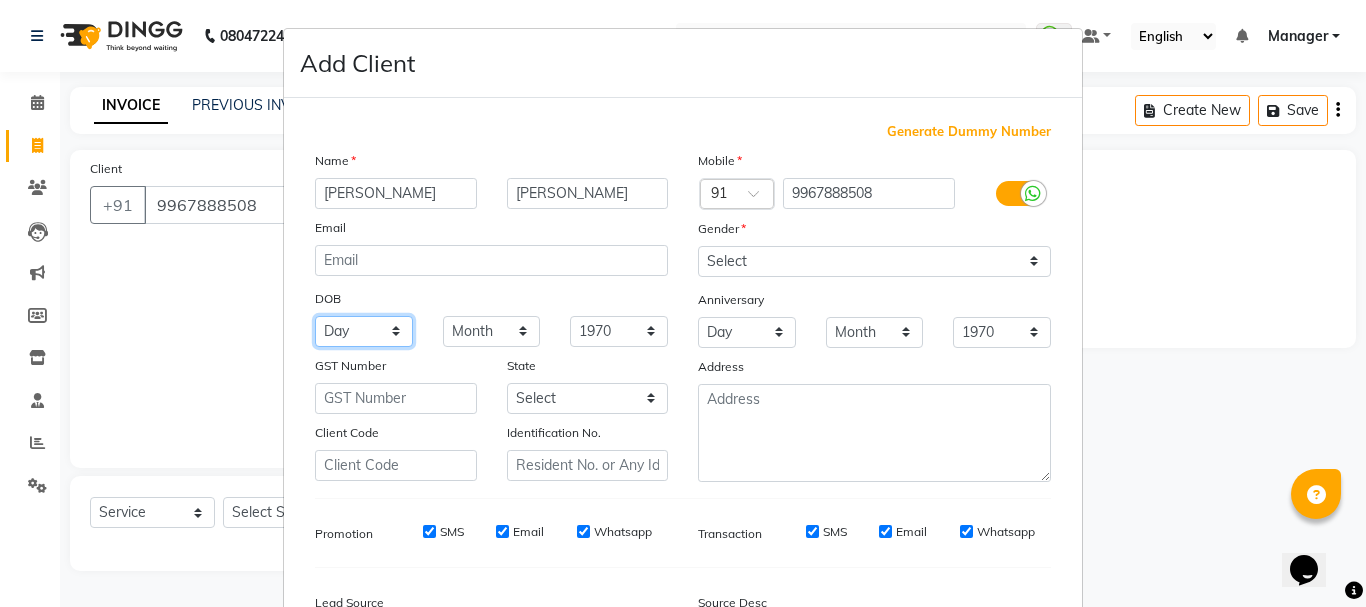 select on "31" 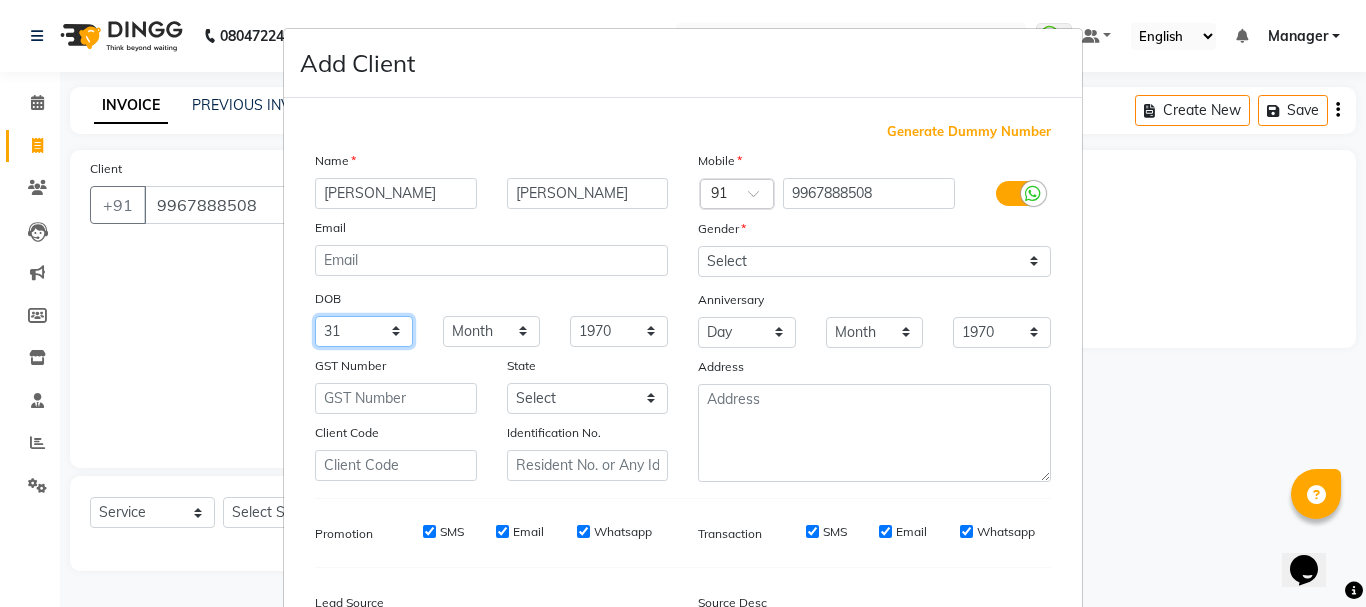 click on "Day 01 02 03 04 05 06 07 08 09 10 11 12 13 14 15 16 17 18 19 20 21 22 23 24 25 26 27 28 29 30 31" at bounding box center (364, 331) 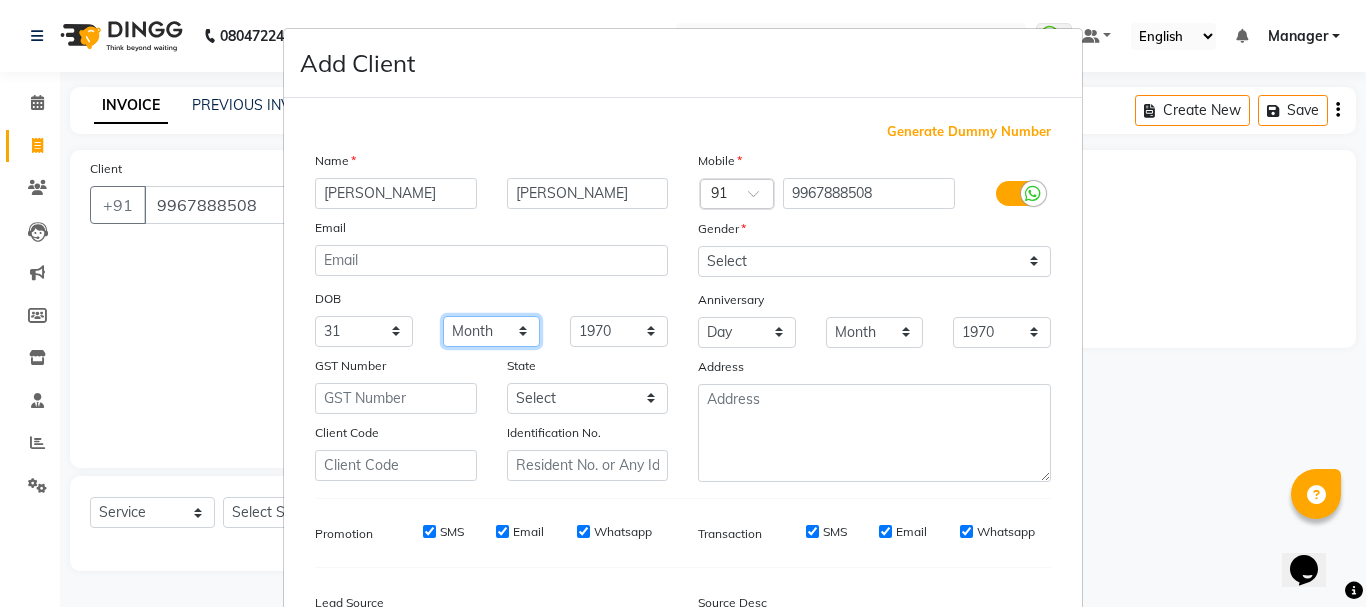 click on "Month January February March April May June July August September October November December" at bounding box center [492, 331] 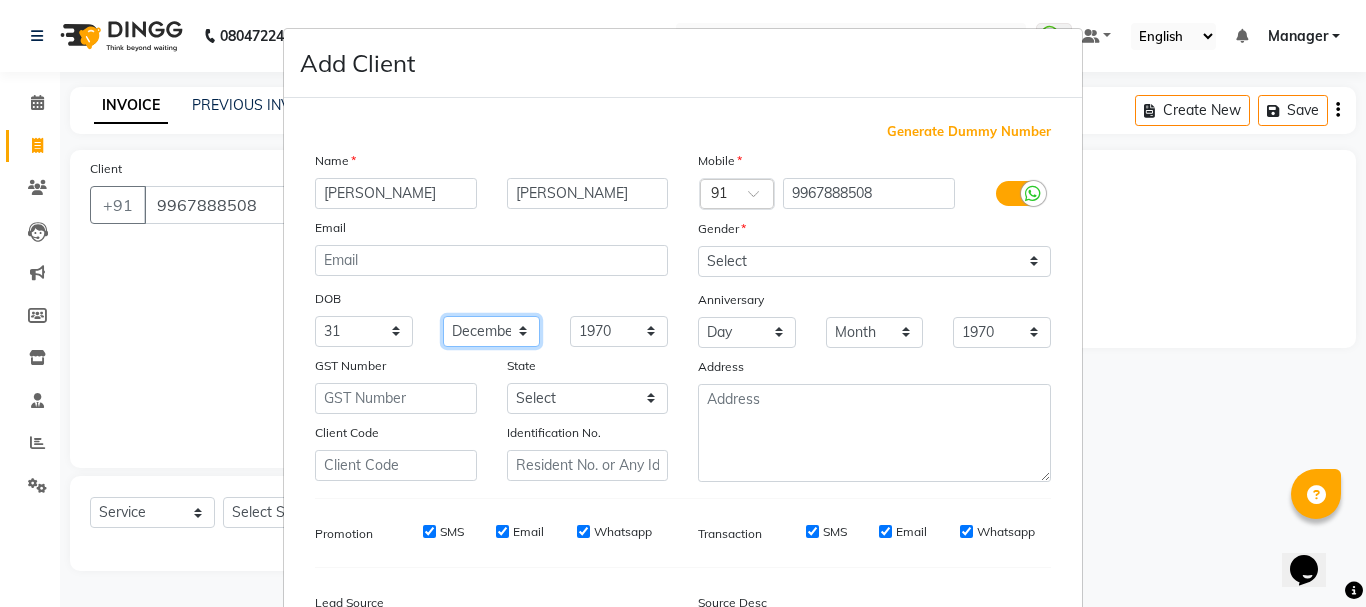 click on "Month January February March April May June July August September October November December" at bounding box center (492, 331) 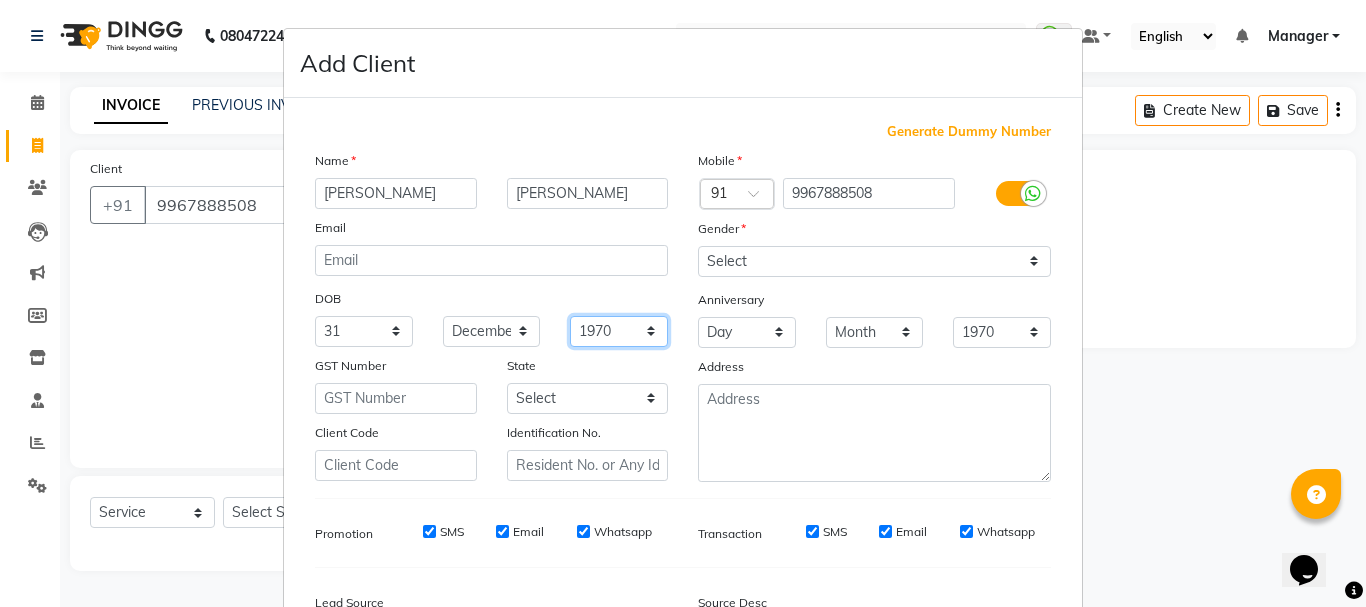 click on "1940 1941 1942 1943 1944 1945 1946 1947 1948 1949 1950 1951 1952 1953 1954 1955 1956 1957 1958 1959 1960 1961 1962 1963 1964 1965 1966 1967 1968 1969 1970 1971 1972 1973 1974 1975 1976 1977 1978 1979 1980 1981 1982 1983 1984 1985 1986 1987 1988 1989 1990 1991 1992 1993 1994 1995 1996 1997 1998 1999 2000 2001 2002 2003 2004 2005 2006 2007 2008 2009 2010 2011 2012 2013 2014 2015 2016 2017 2018 2019 2020 2021 2022 2023 2024" at bounding box center [619, 331] 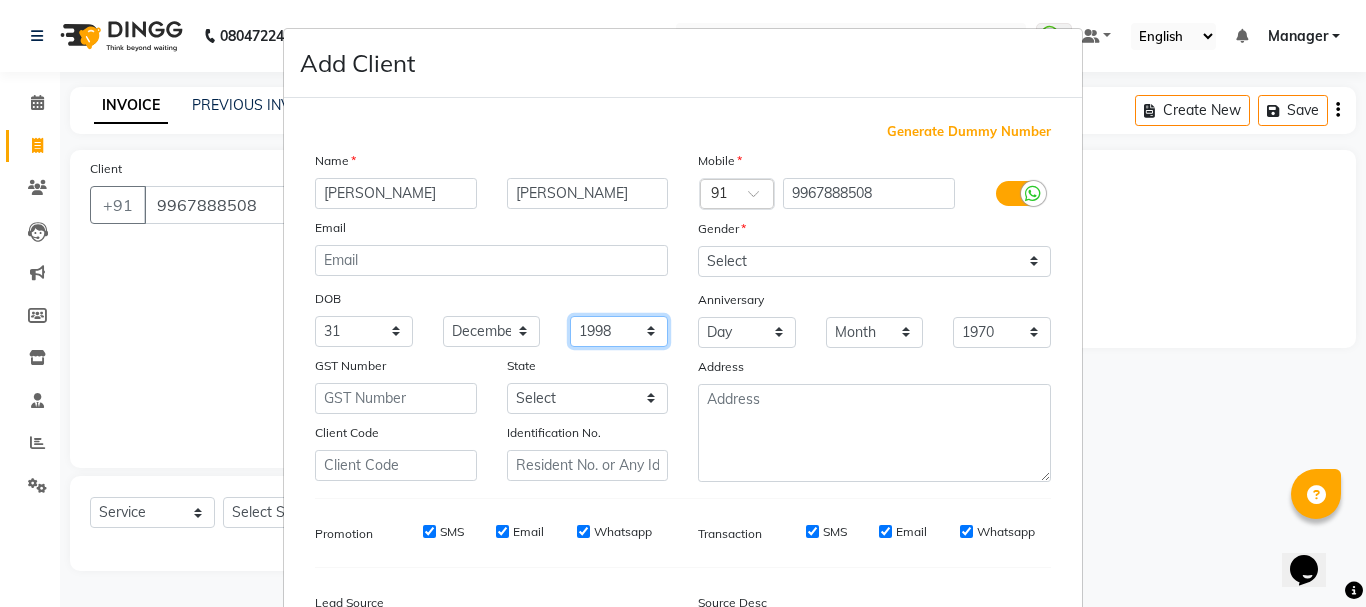 click on "1940 1941 1942 1943 1944 1945 1946 1947 1948 1949 1950 1951 1952 1953 1954 1955 1956 1957 1958 1959 1960 1961 1962 1963 1964 1965 1966 1967 1968 1969 1970 1971 1972 1973 1974 1975 1976 1977 1978 1979 1980 1981 1982 1983 1984 1985 1986 1987 1988 1989 1990 1991 1992 1993 1994 1995 1996 1997 1998 1999 2000 2001 2002 2003 2004 2005 2006 2007 2008 2009 2010 2011 2012 2013 2014 2015 2016 2017 2018 2019 2020 2021 2022 2023 2024" at bounding box center [619, 331] 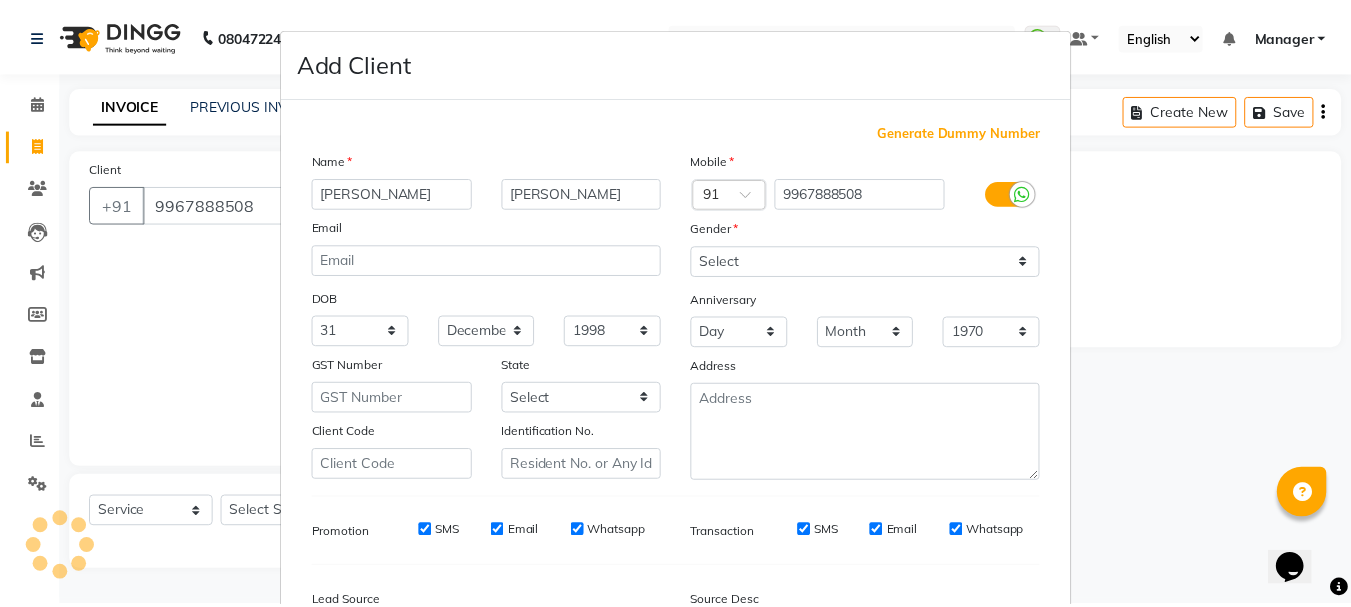 scroll, scrollTop: 242, scrollLeft: 0, axis: vertical 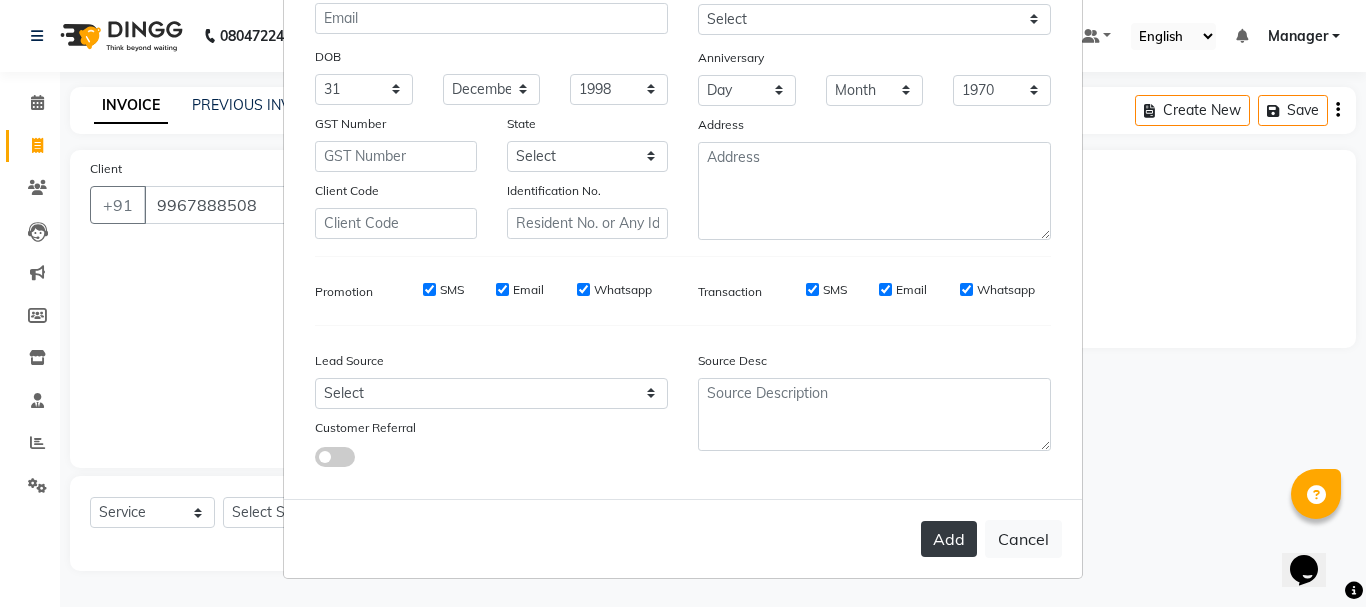 click on "Add" at bounding box center [949, 539] 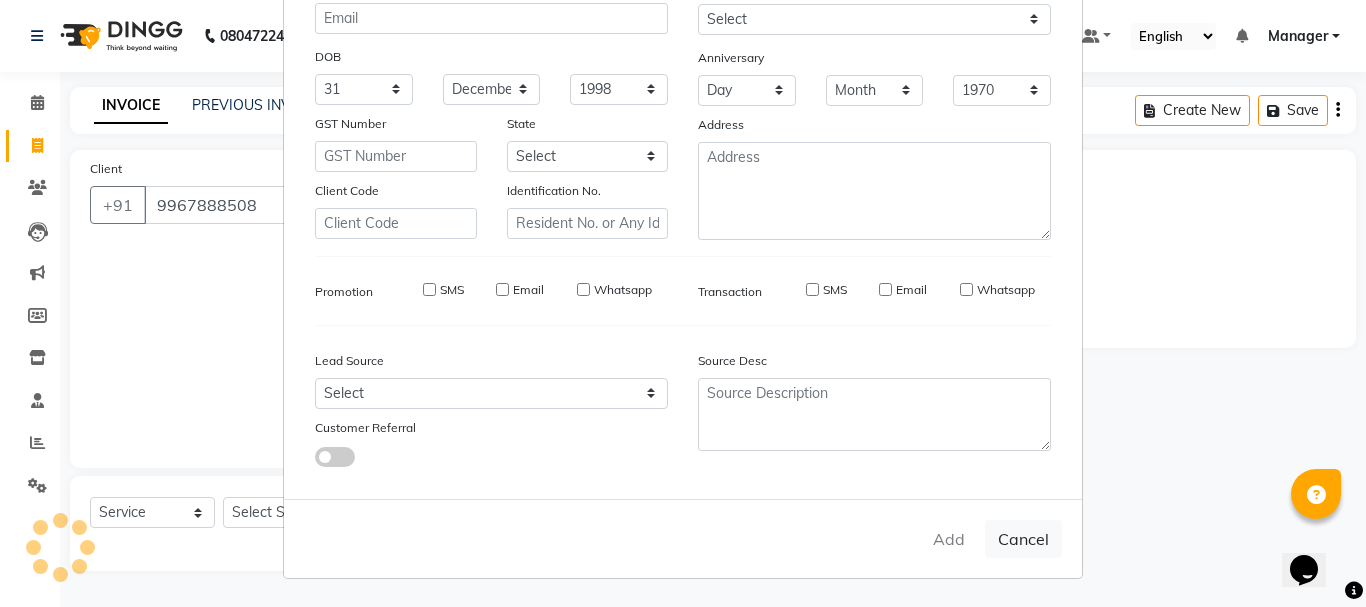 type 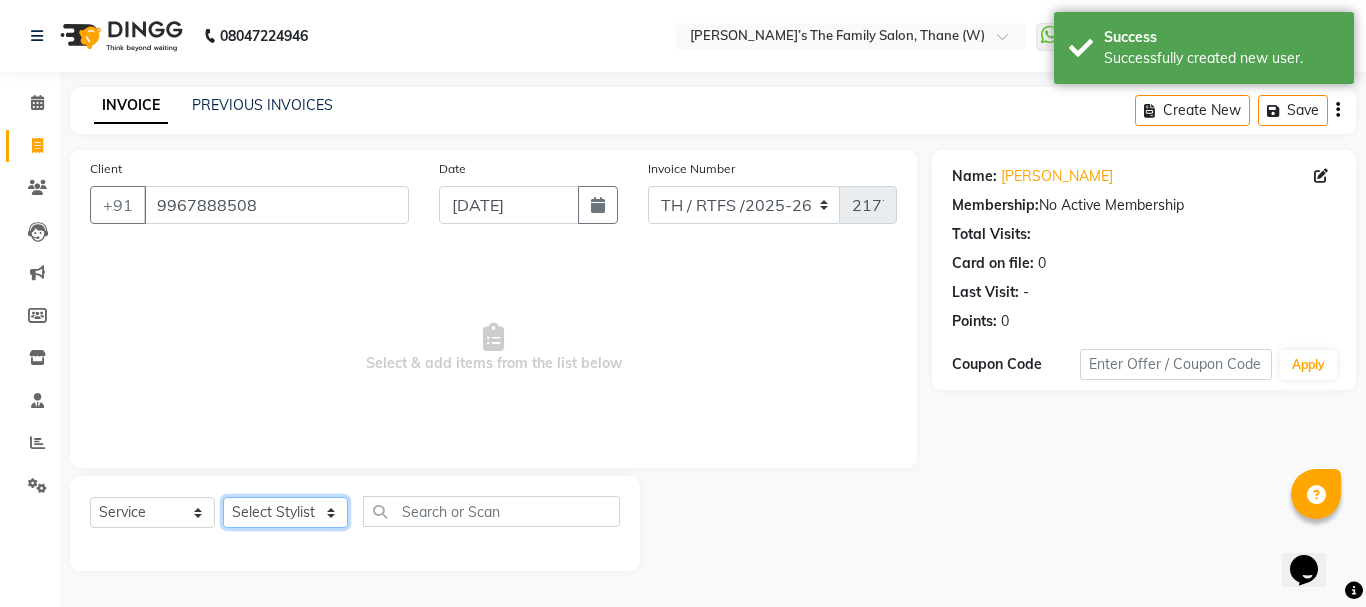 click on "Select Stylist Aarohi P   [PERSON_NAME] [PERSON_NAME] A  [PERSON_NAME] .[PERSON_NAME] House sale [PERSON_NAME]  [PERSON_NAME]   Manager [PERSON_NAME] [PERSON_NAME] [PERSON_NAME] [PERSON_NAME] [PERSON_NAME] [PERSON_NAME] M  [PERSON_NAME]  [PERSON_NAME]  [PERSON_NAME]" 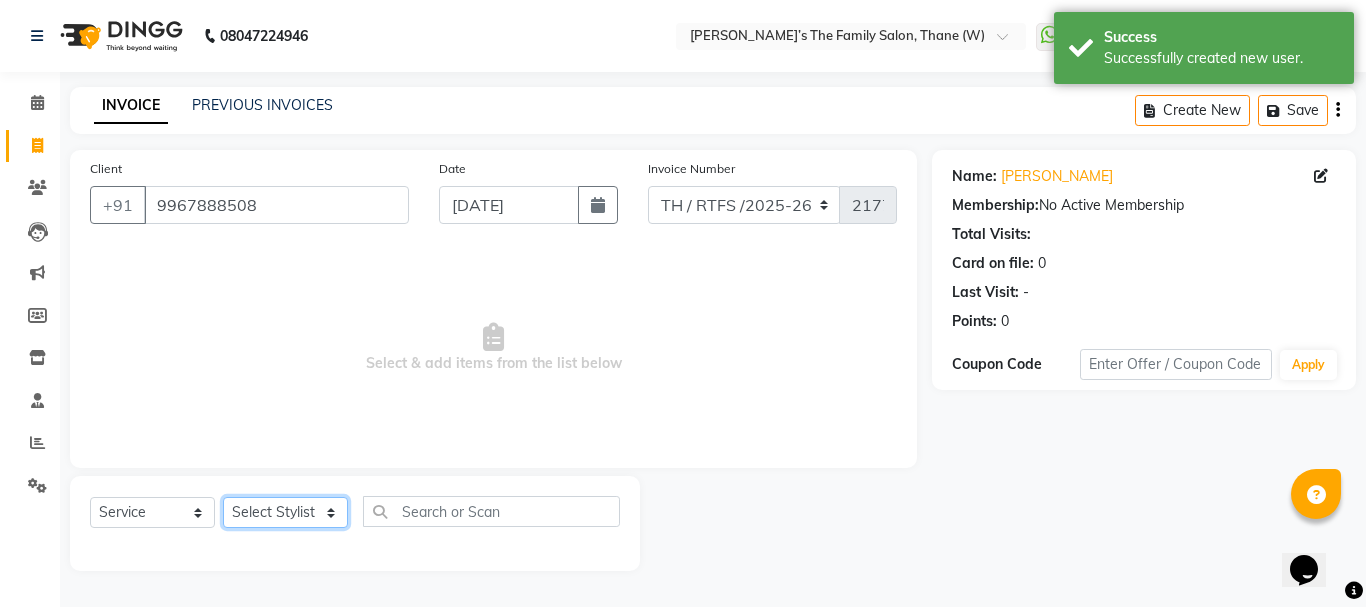 select on "78217" 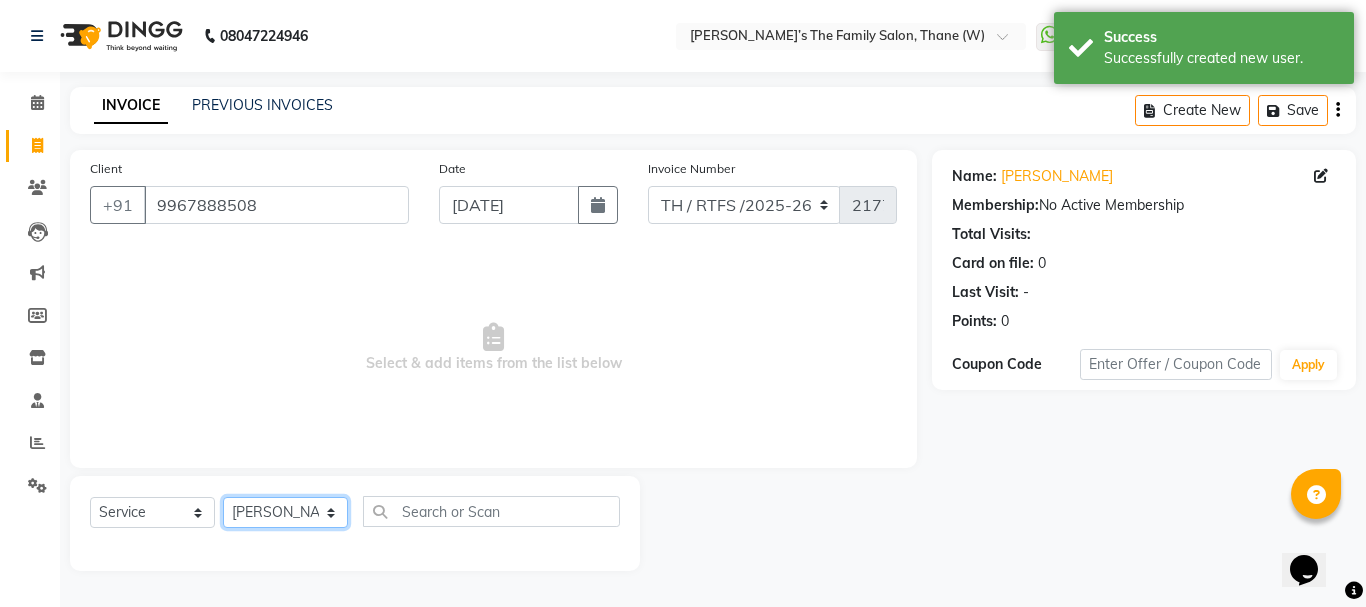 click on "Select Stylist Aarohi P   [PERSON_NAME] [PERSON_NAME] A  [PERSON_NAME] .[PERSON_NAME] House sale [PERSON_NAME]  [PERSON_NAME]   Manager [PERSON_NAME] [PERSON_NAME] [PERSON_NAME] [PERSON_NAME] [PERSON_NAME] [PERSON_NAME] M  [PERSON_NAME]  [PERSON_NAME]  [PERSON_NAME]" 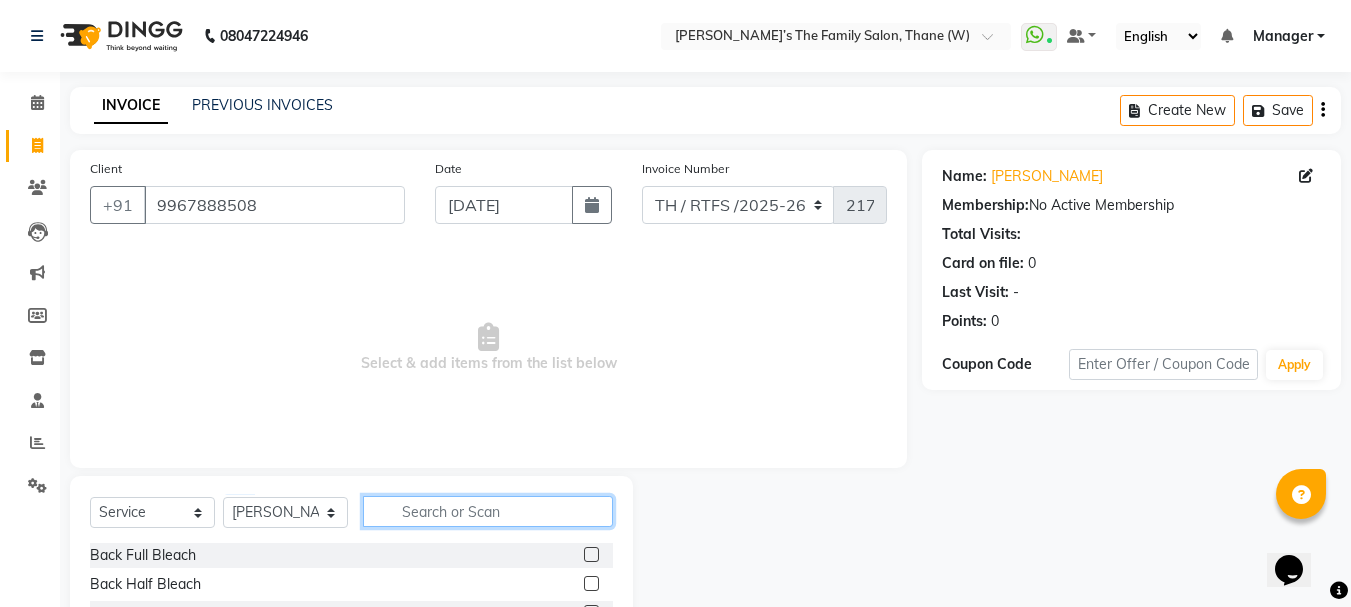 click 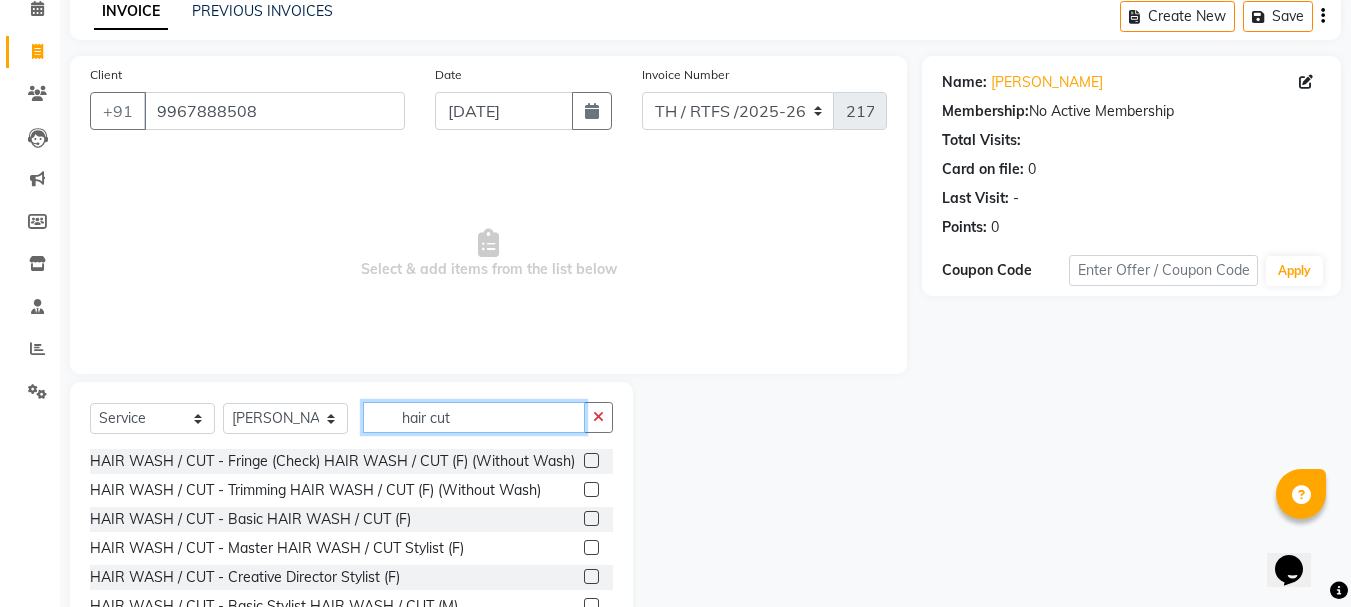 scroll, scrollTop: 194, scrollLeft: 0, axis: vertical 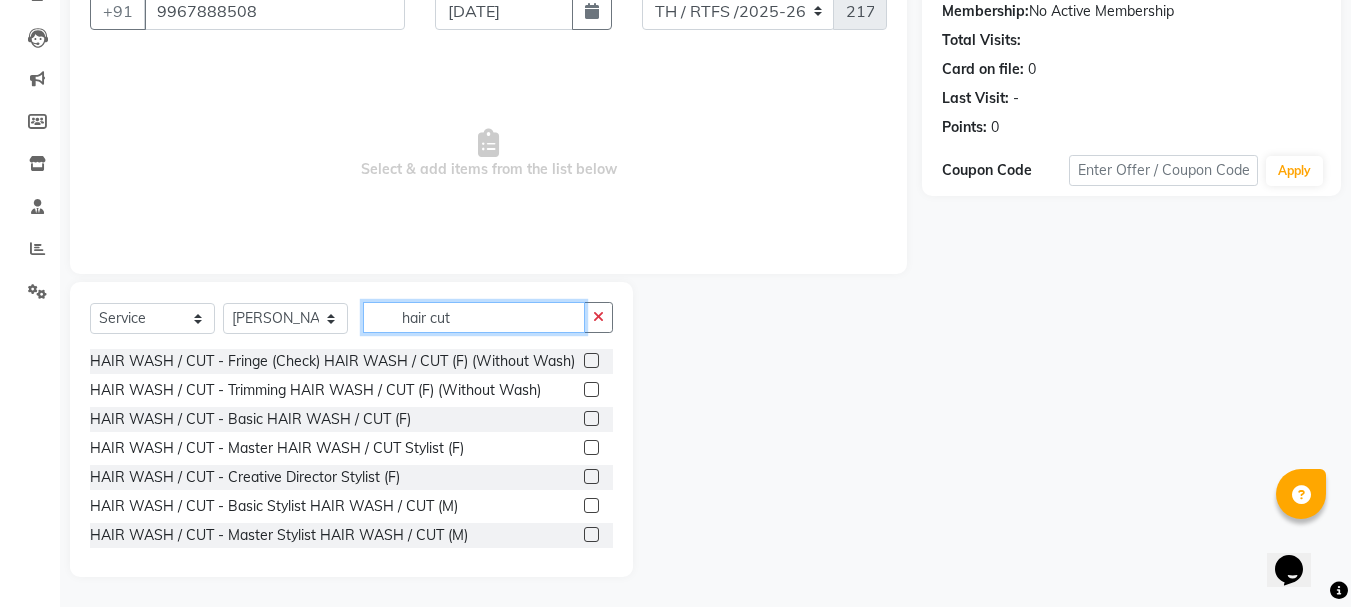 type on "hair cut" 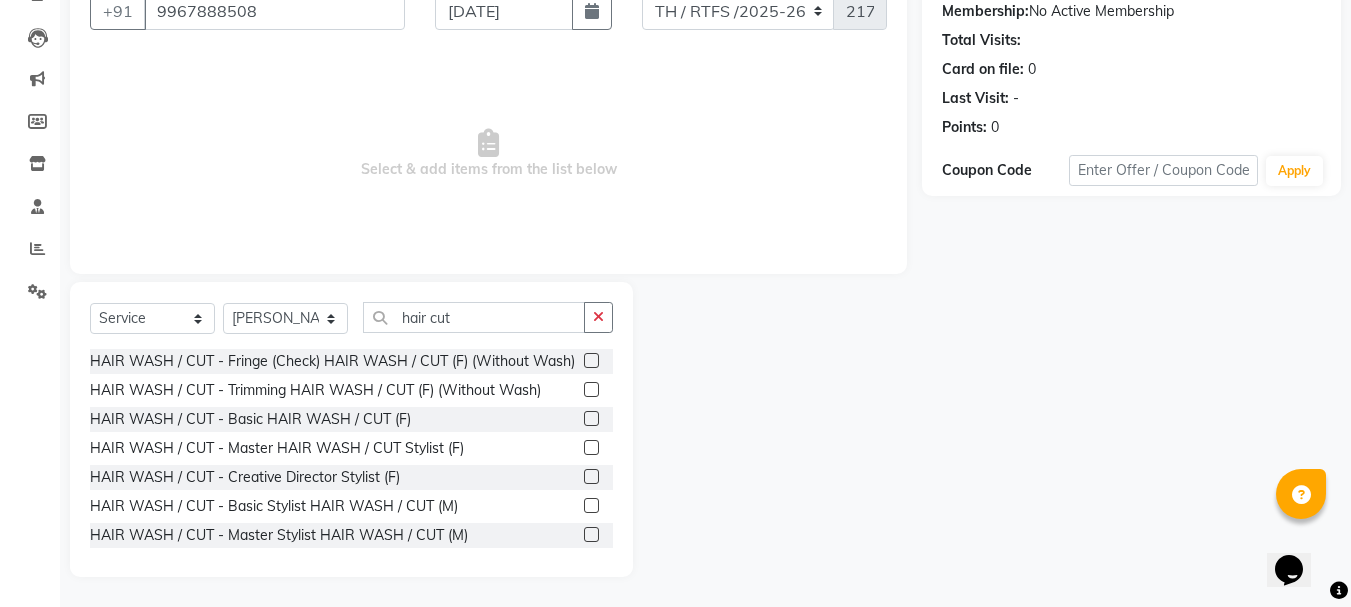 click 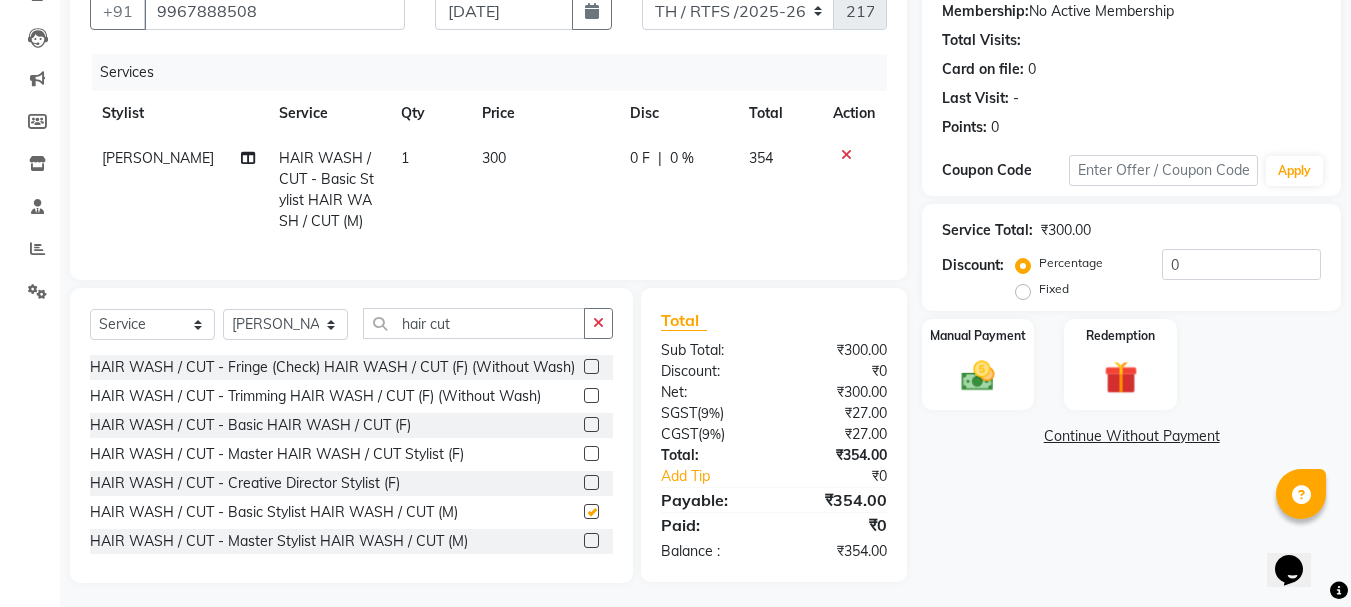 checkbox on "false" 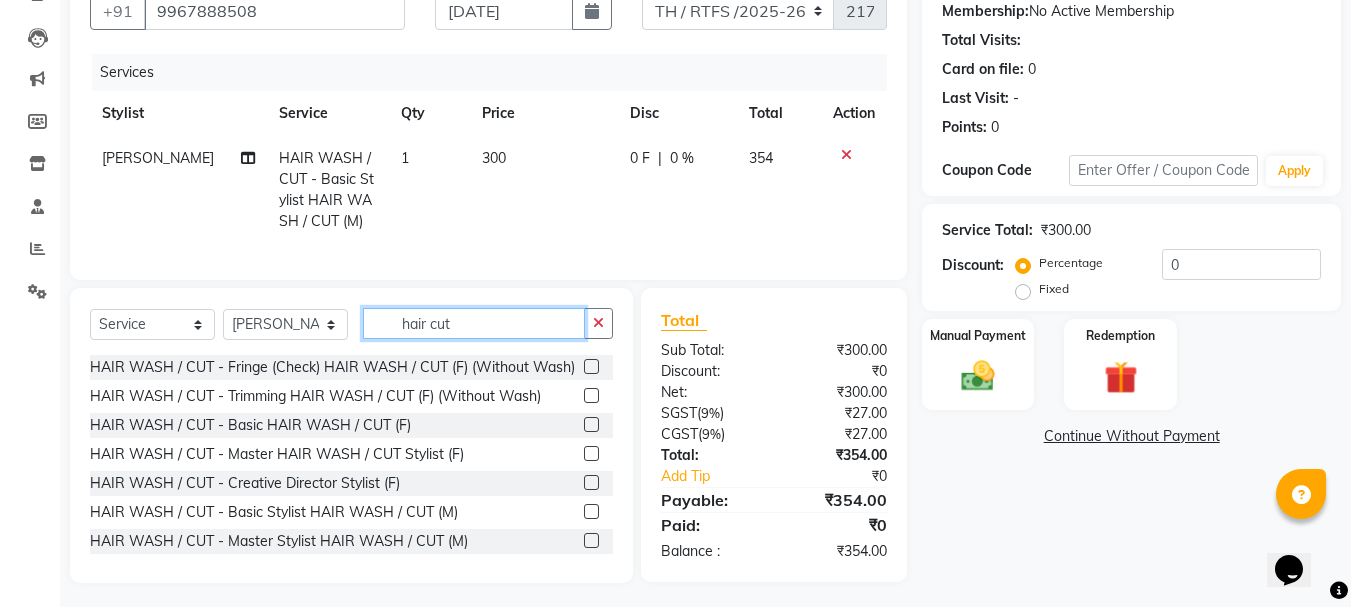 click on "hair cut" 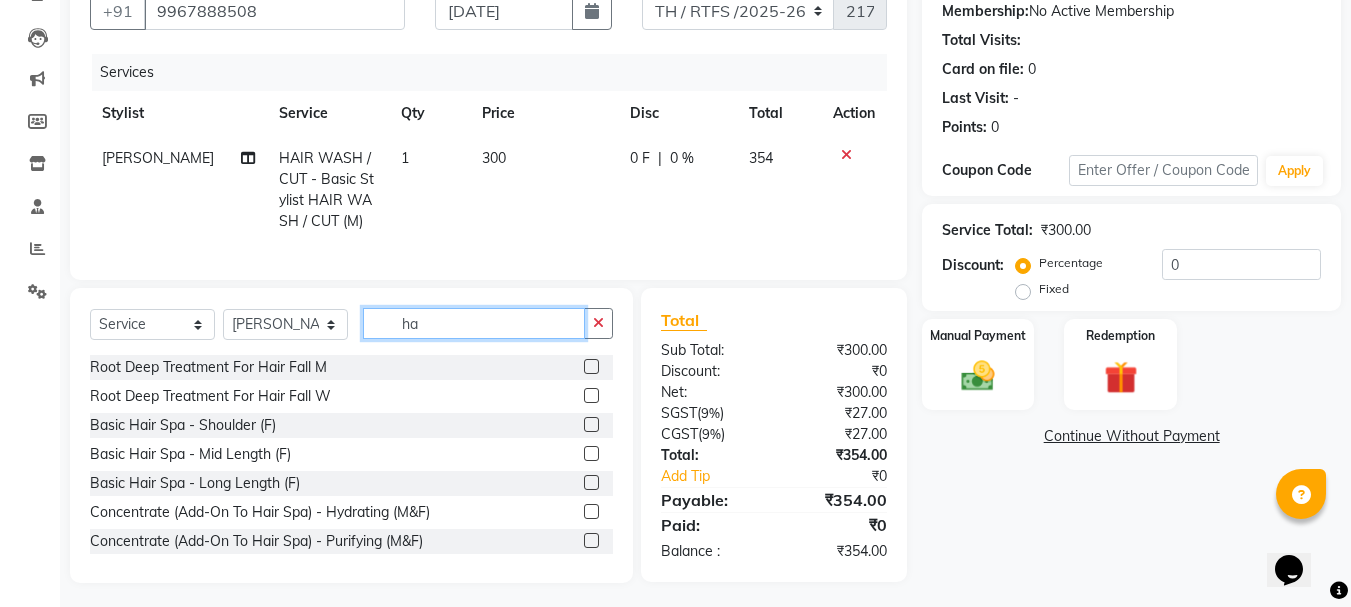 type on "h" 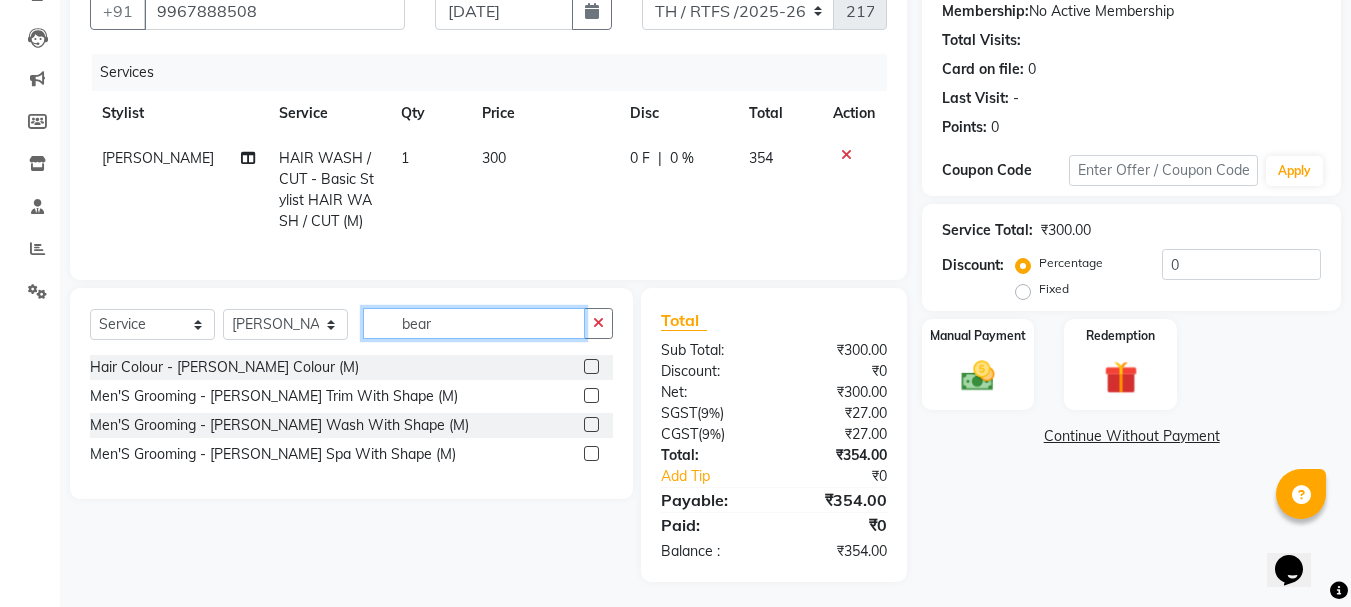 type on "bear" 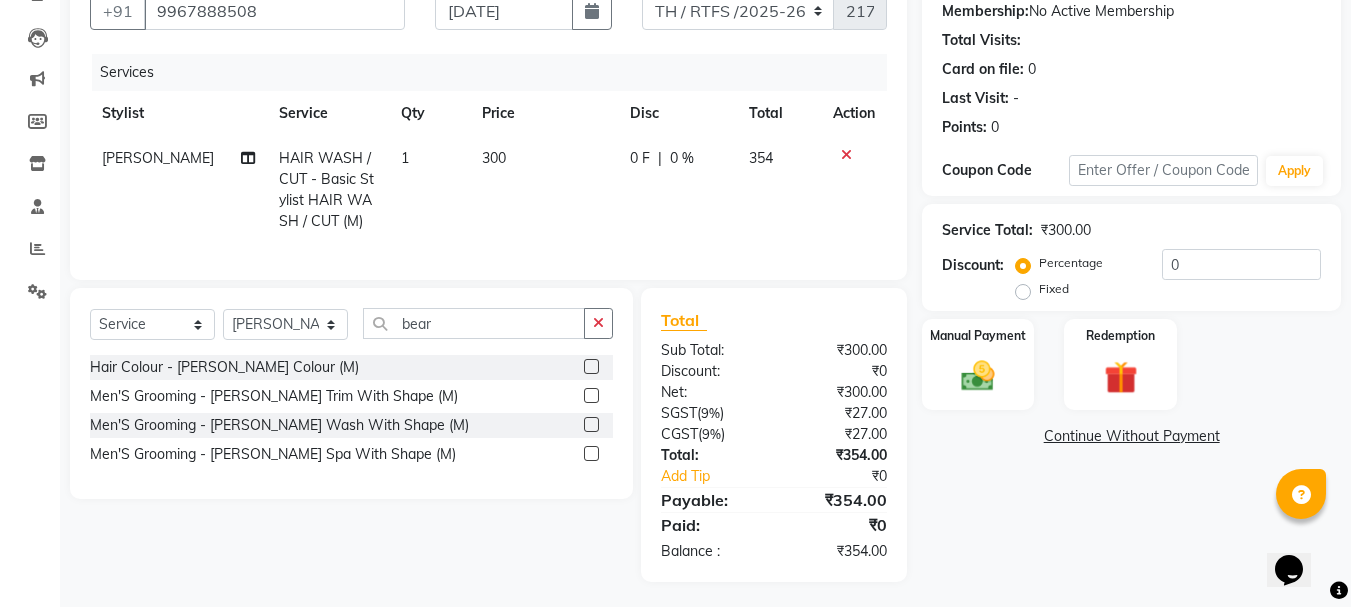 click 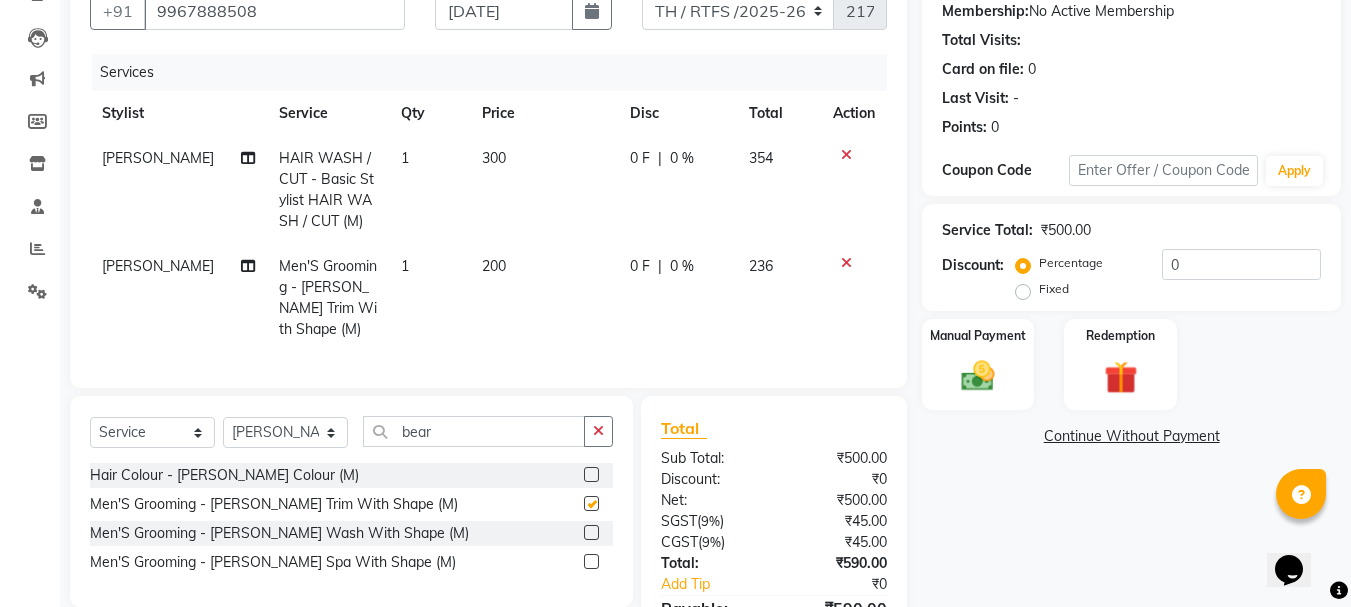 checkbox on "false" 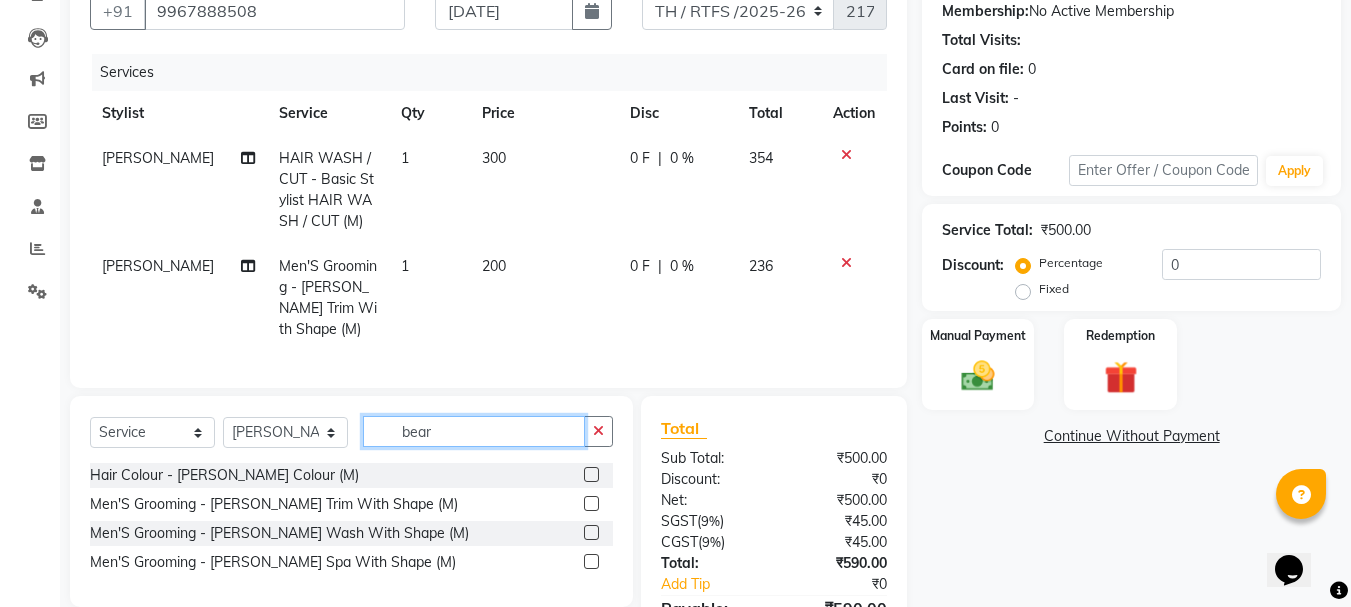 click on "bear" 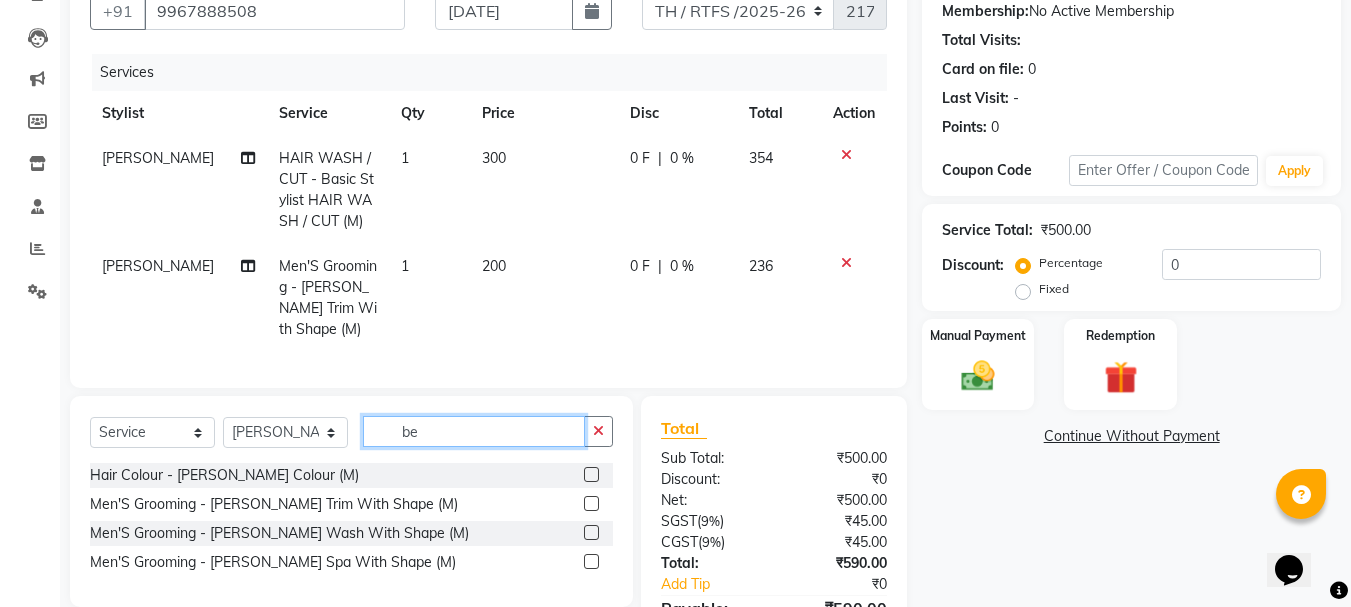 type on "b" 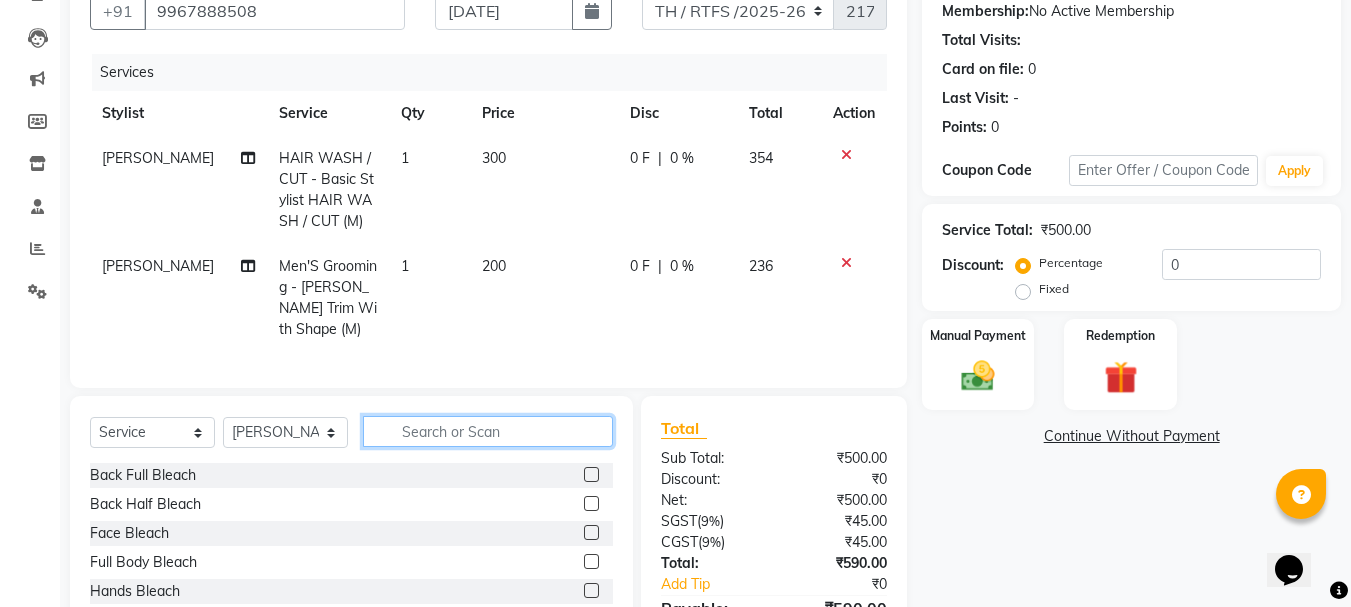 type 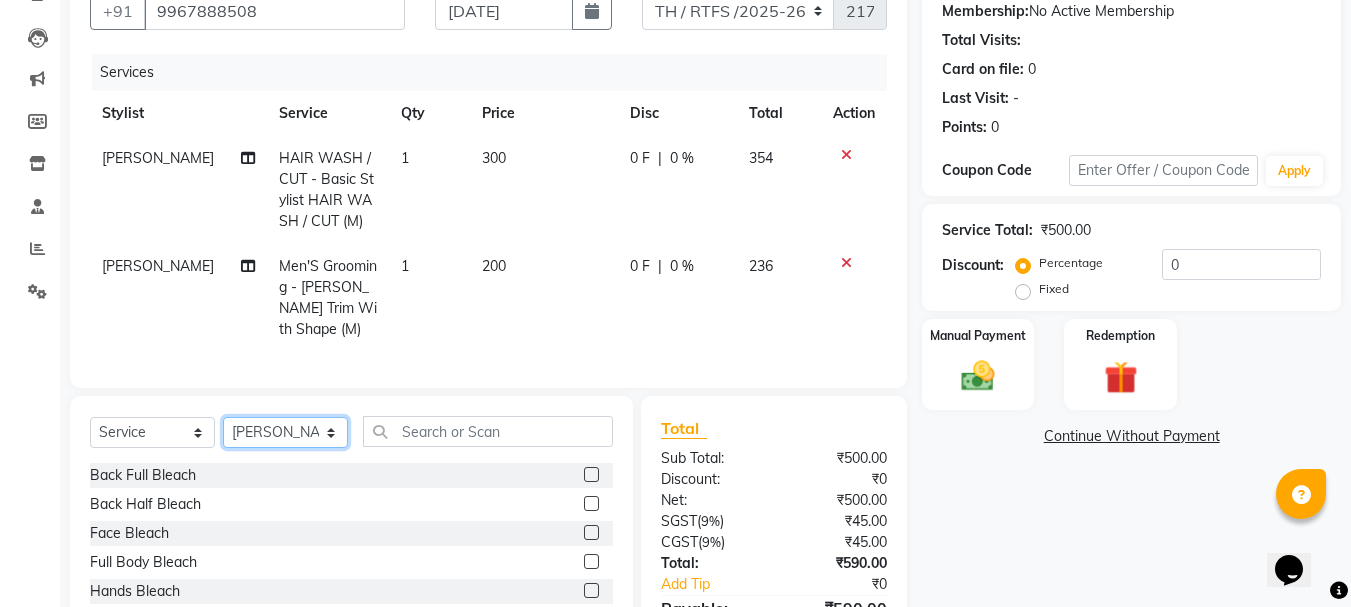 click on "Select Stylist Aarohi P   [PERSON_NAME] [PERSON_NAME] A  [PERSON_NAME] .[PERSON_NAME] House sale [PERSON_NAME]  [PERSON_NAME]   Manager [PERSON_NAME] [PERSON_NAME] [PERSON_NAME] [PERSON_NAME] [PERSON_NAME] [PERSON_NAME] M  [PERSON_NAME]  [PERSON_NAME]  [PERSON_NAME]" 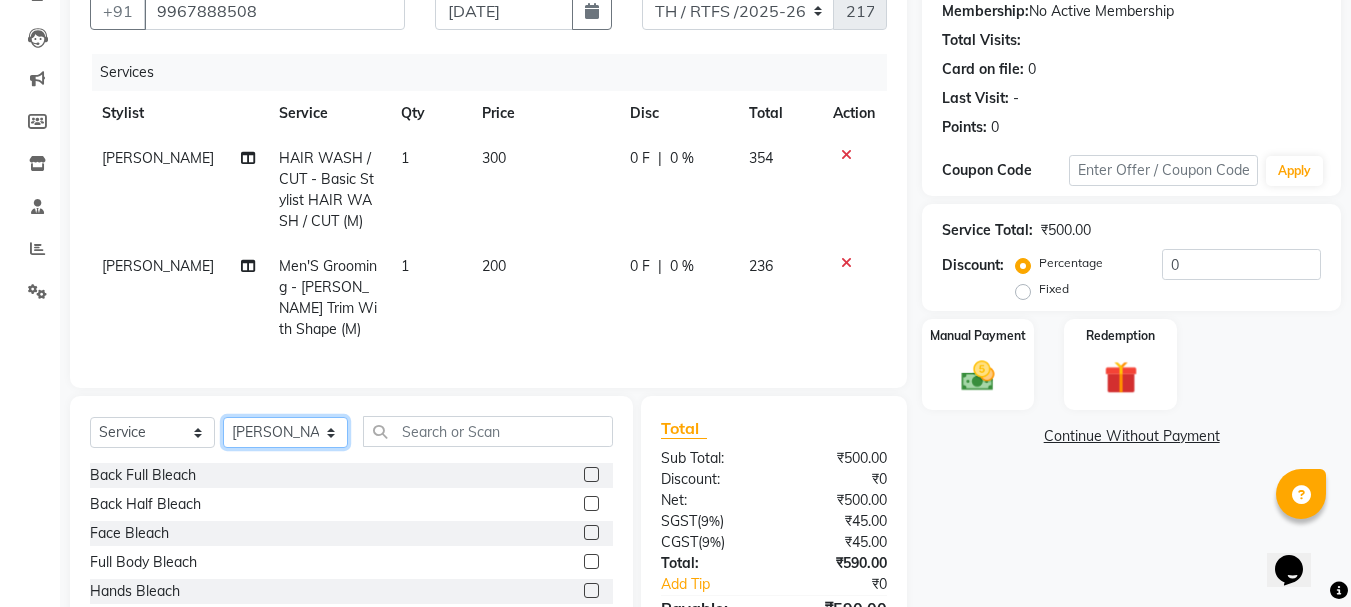 select on "35584" 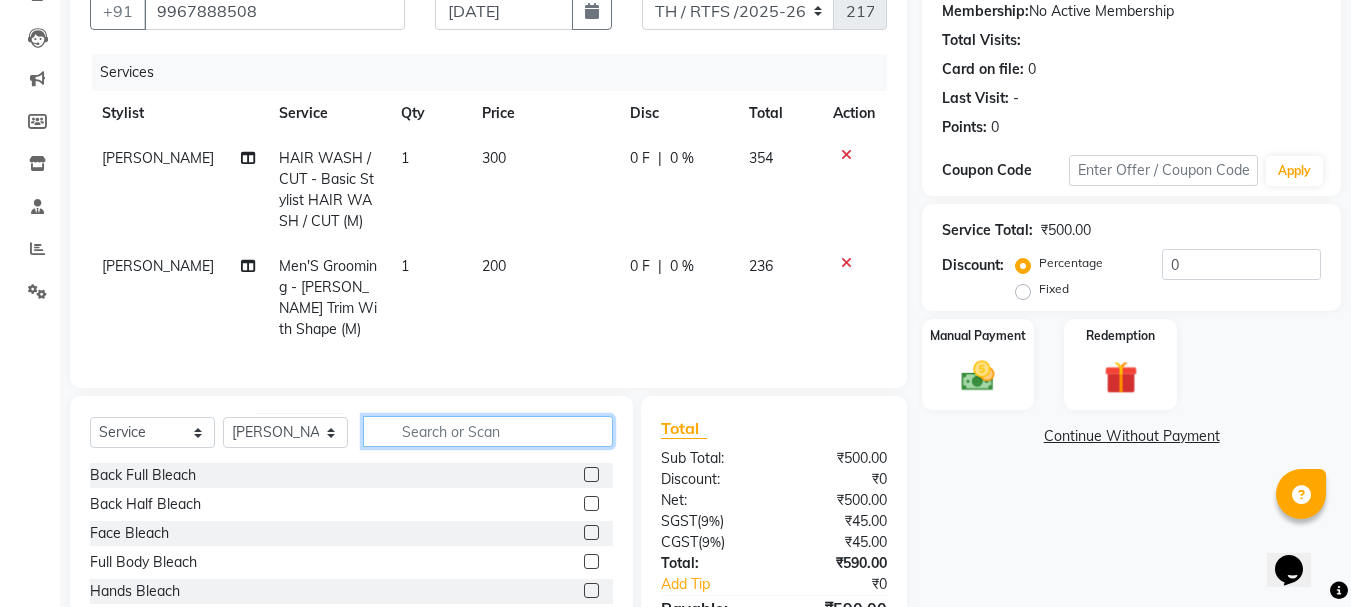 click 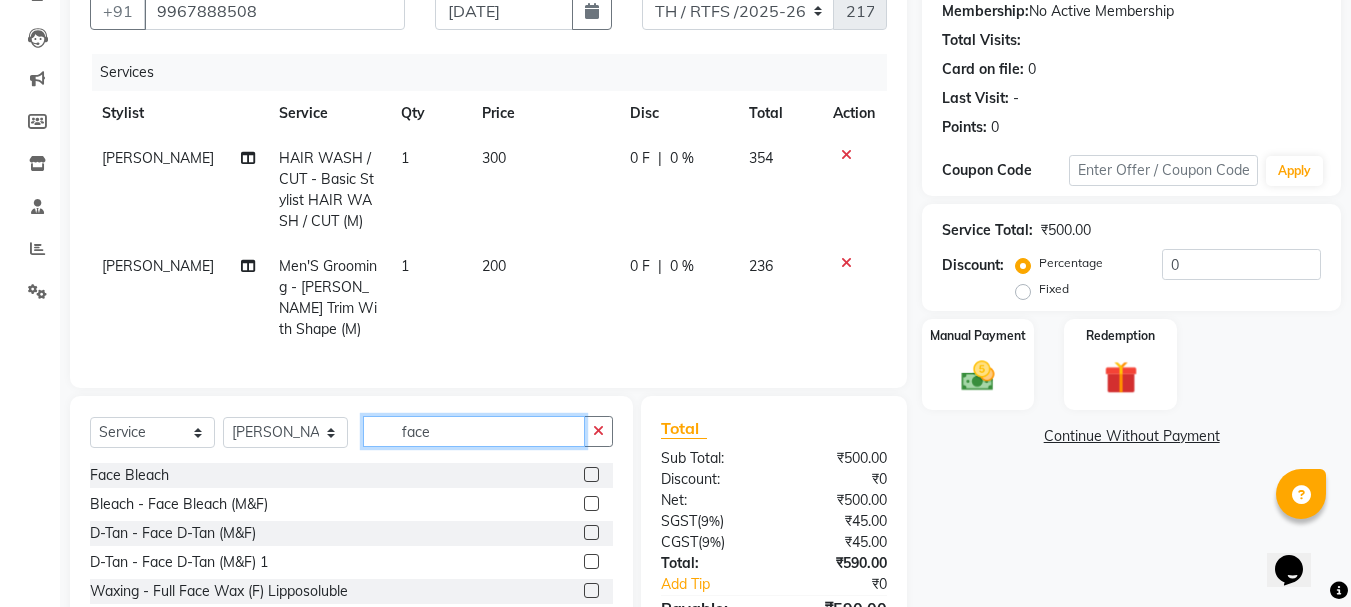 type on "face" 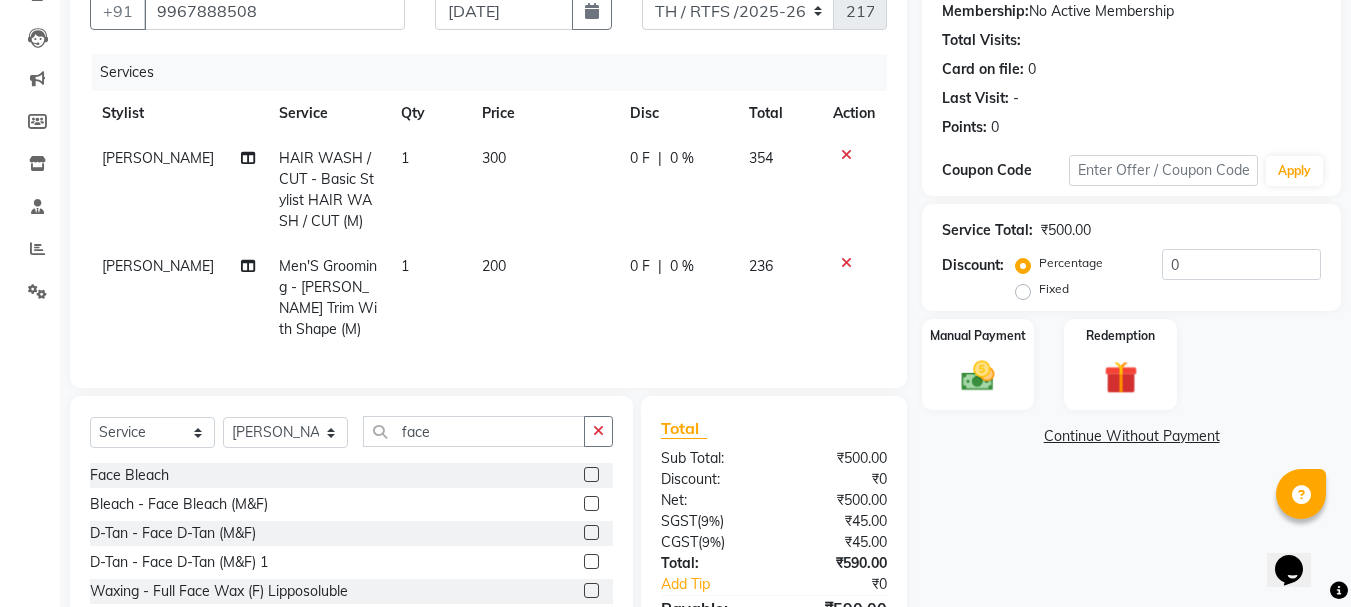 click 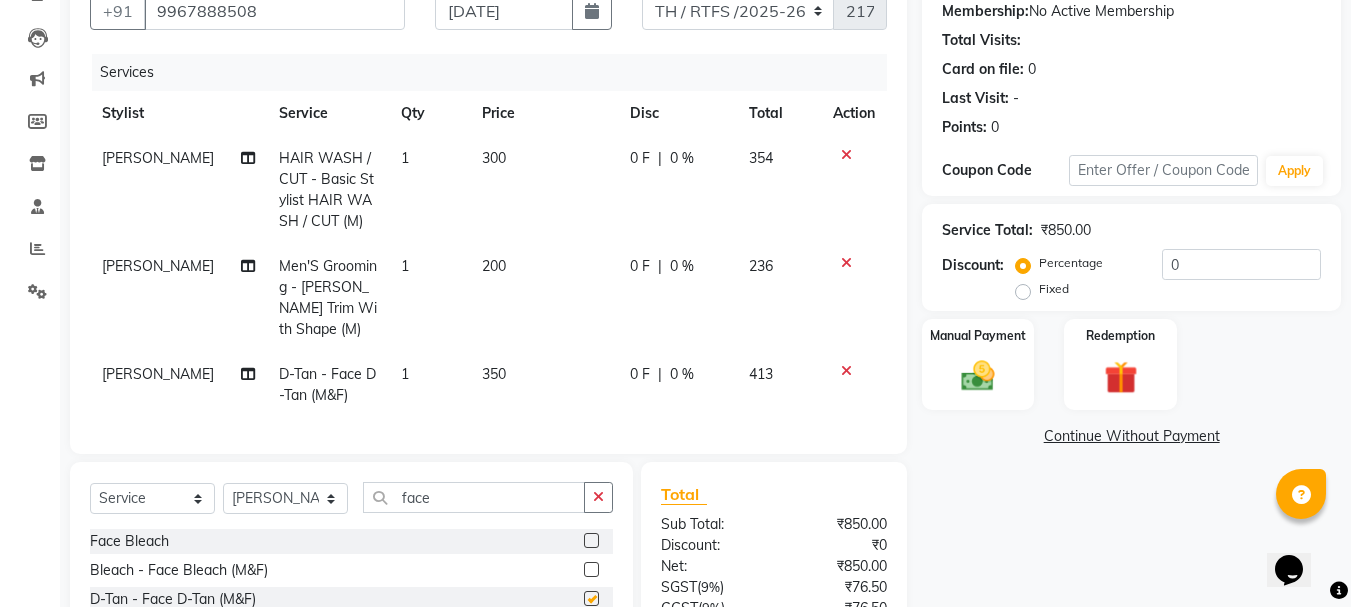 checkbox on "false" 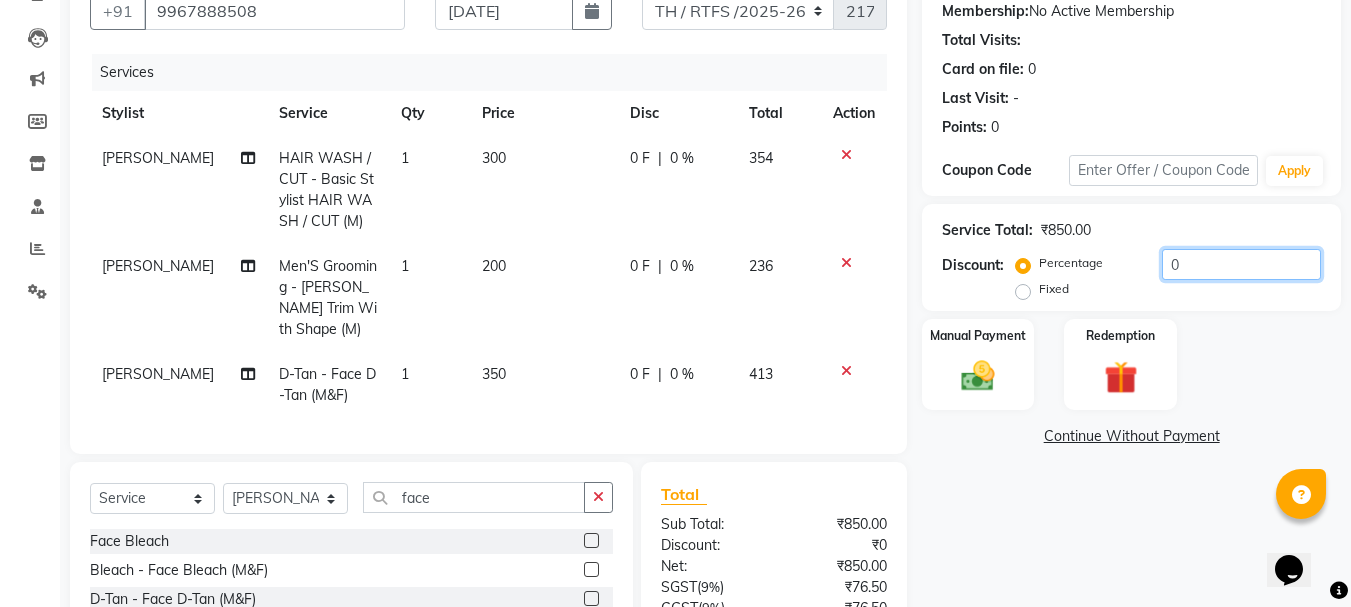 click on "0" 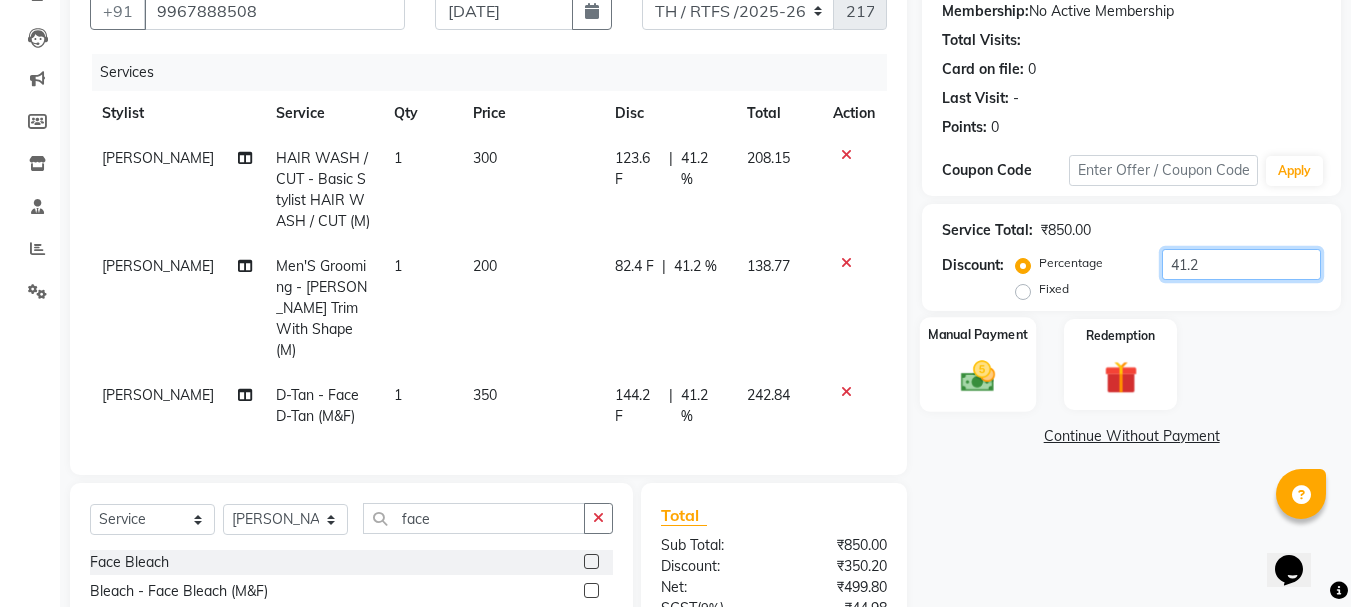 type on "41.2" 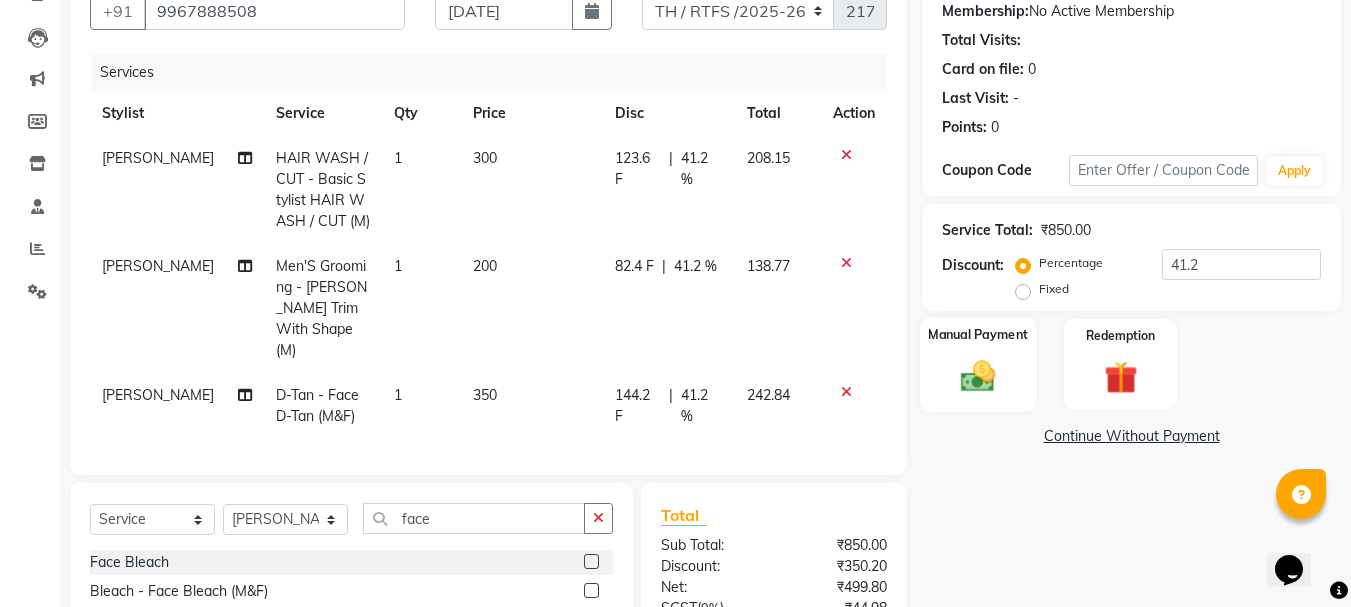 click 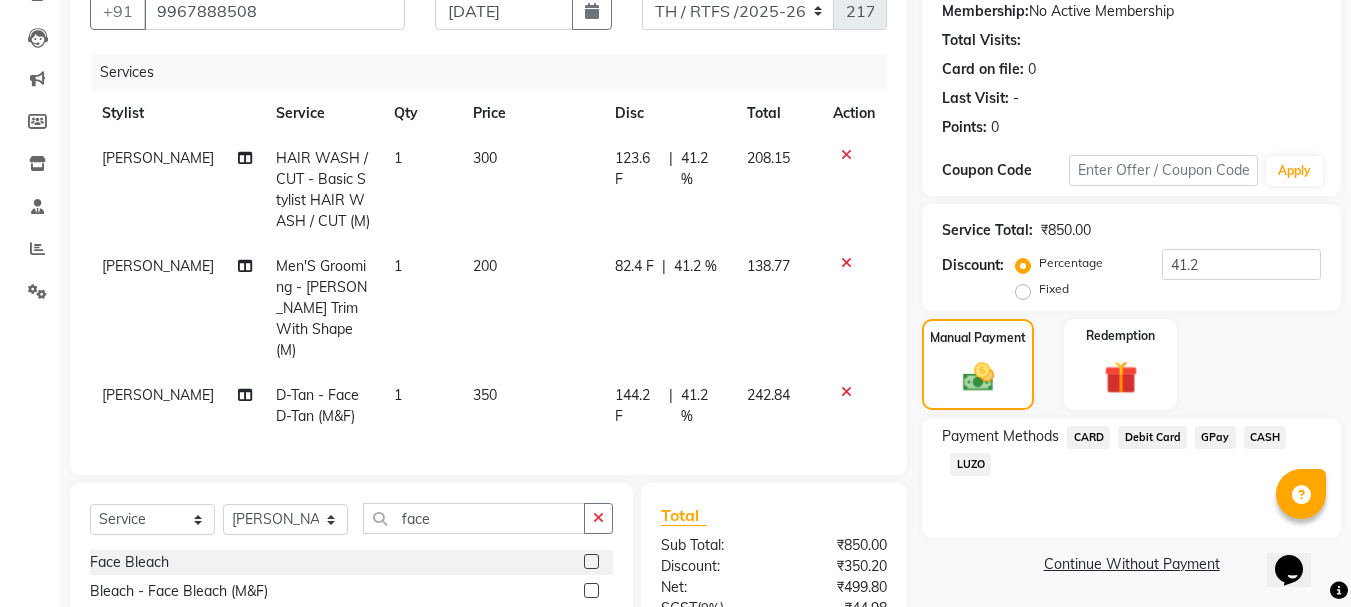 scroll, scrollTop: 409, scrollLeft: 0, axis: vertical 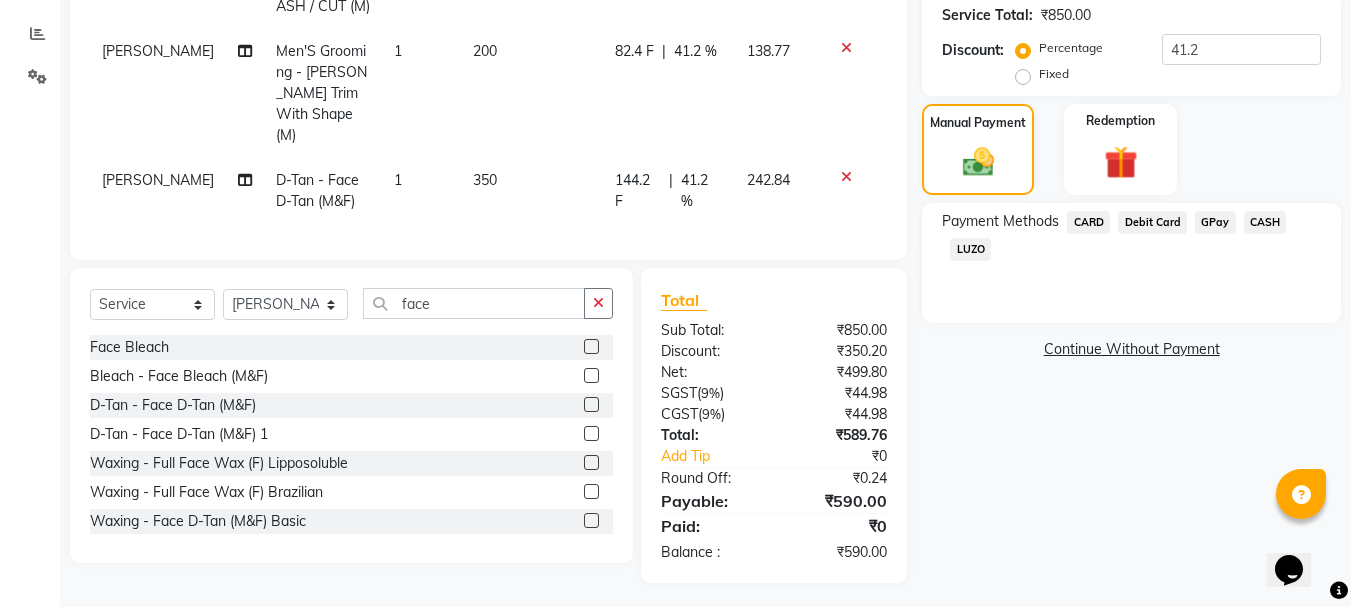 click on "GPay" 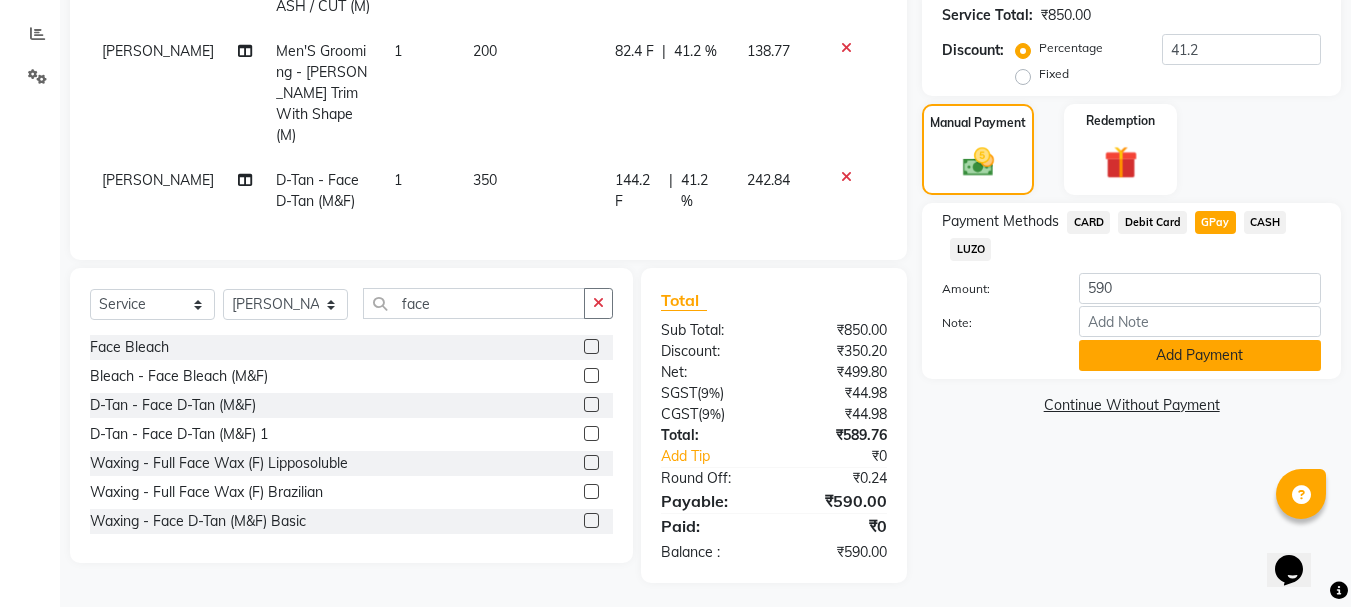 click on "Add Payment" 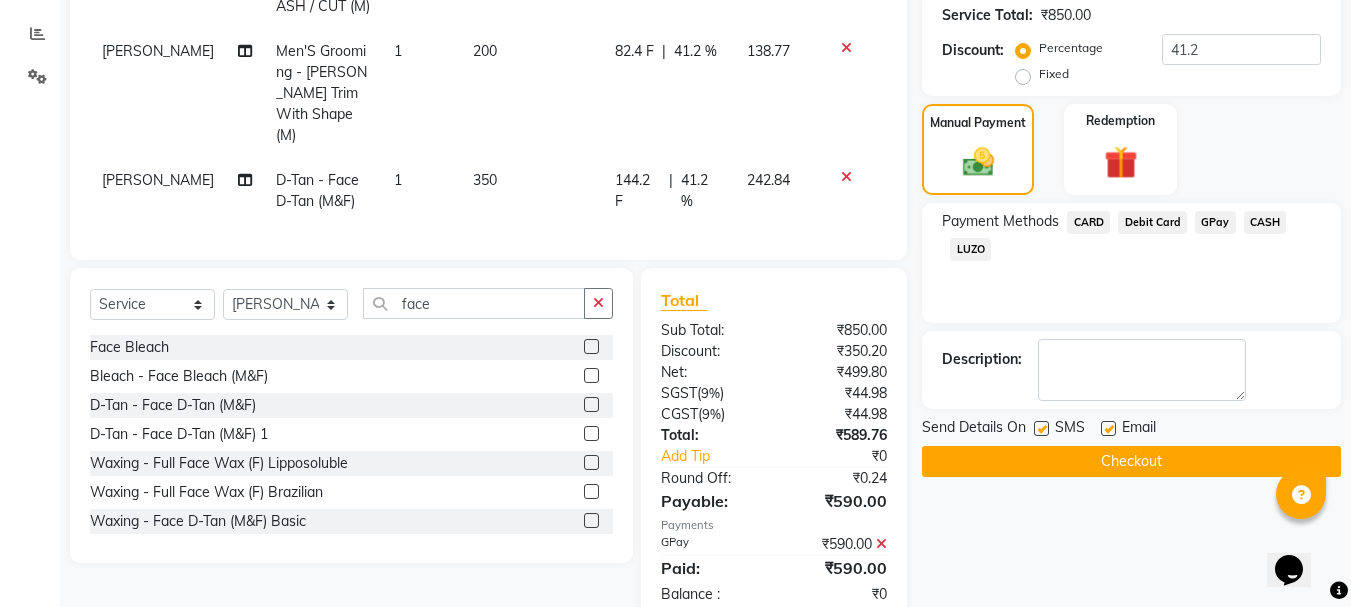 click on "Checkout" 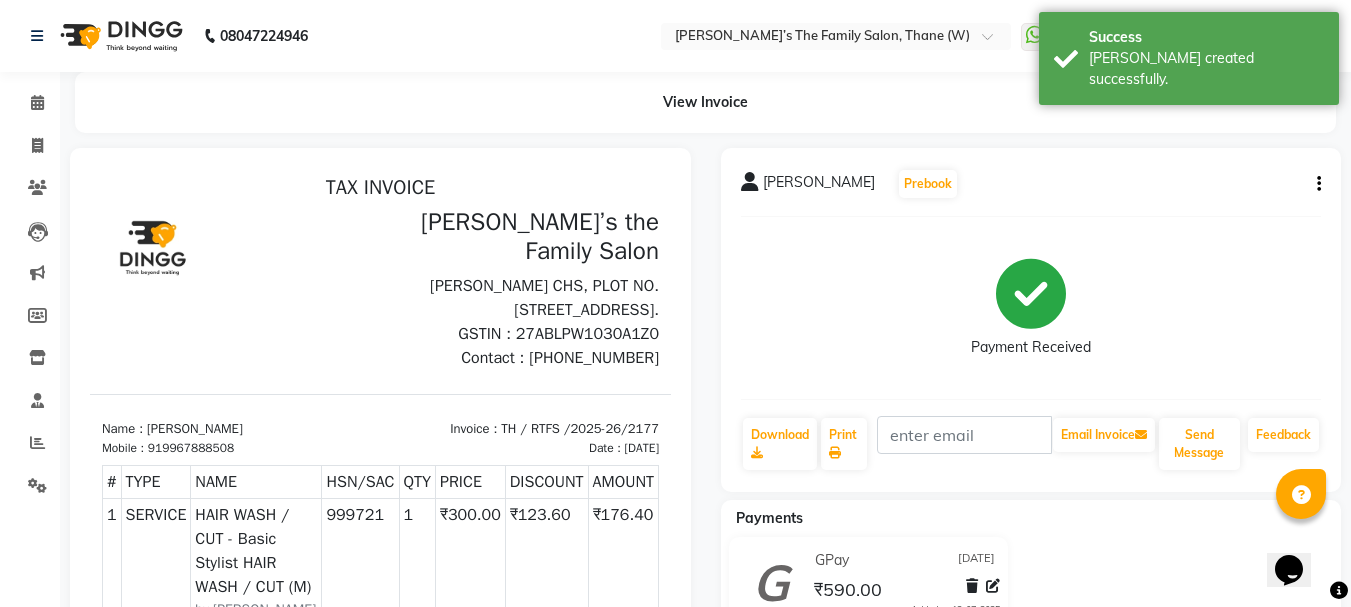 scroll, scrollTop: 0, scrollLeft: 0, axis: both 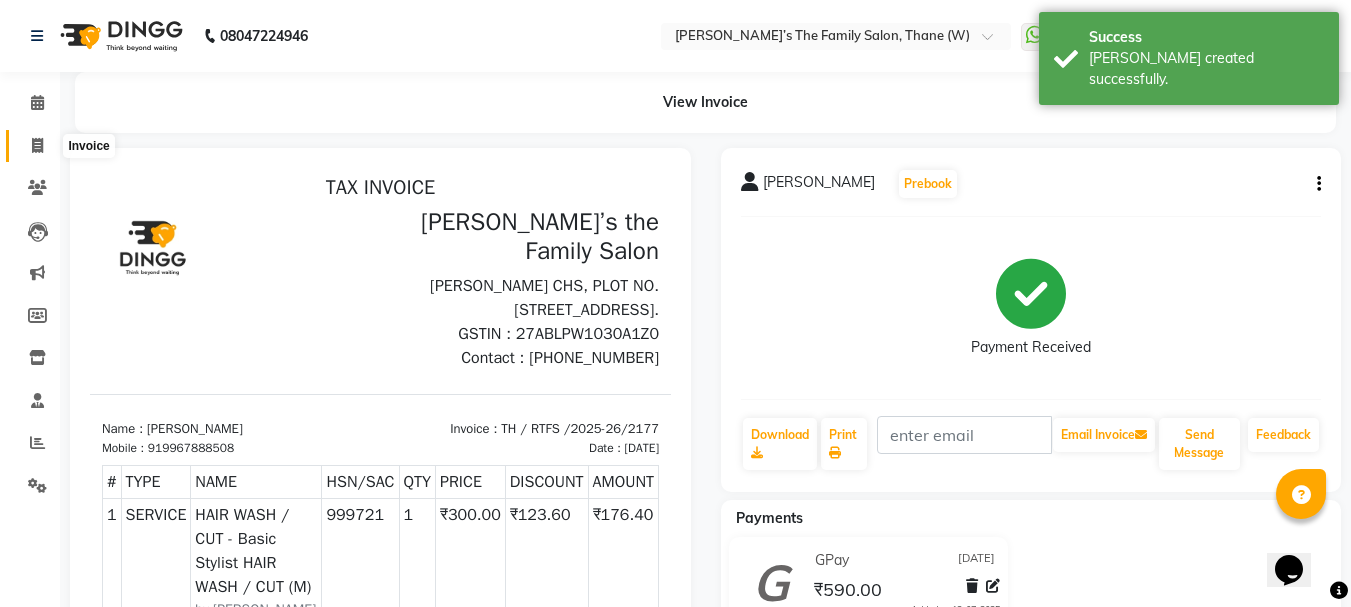 click 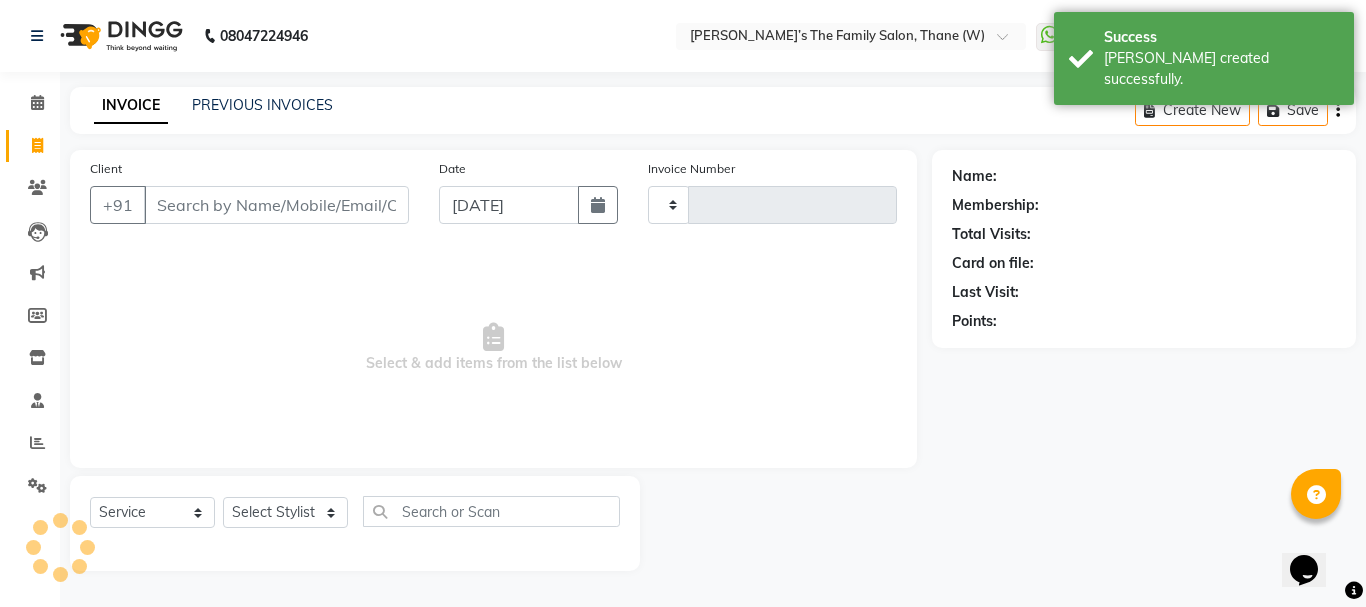 type on "2178" 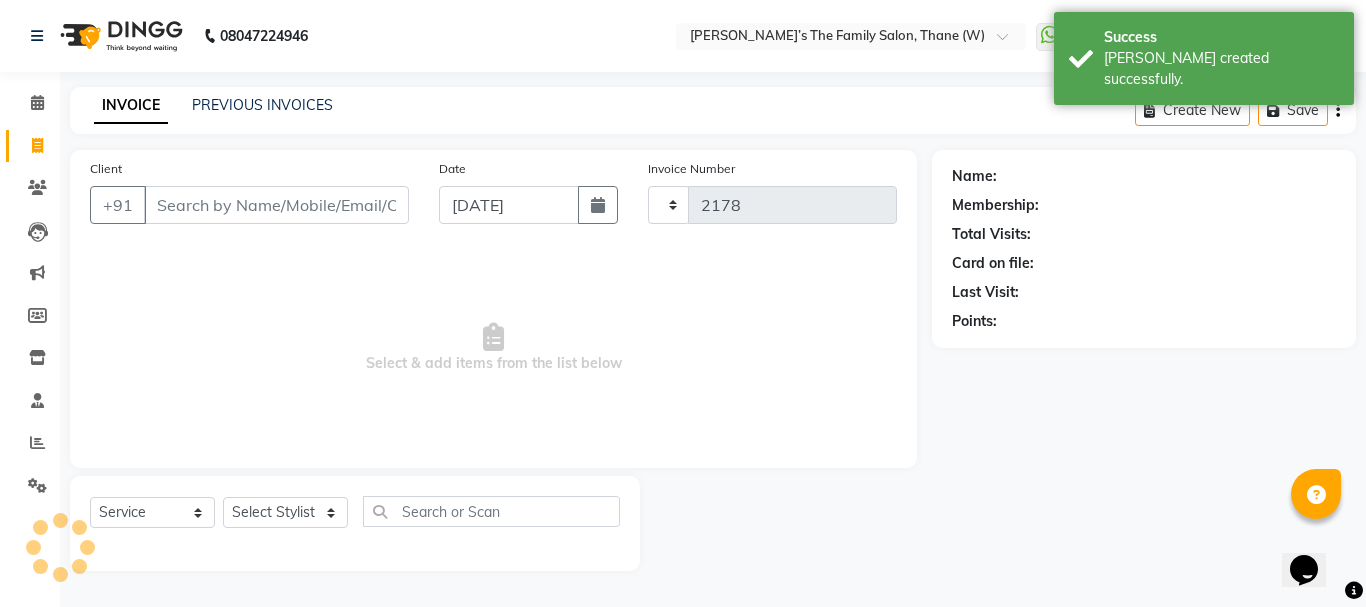 select on "8004" 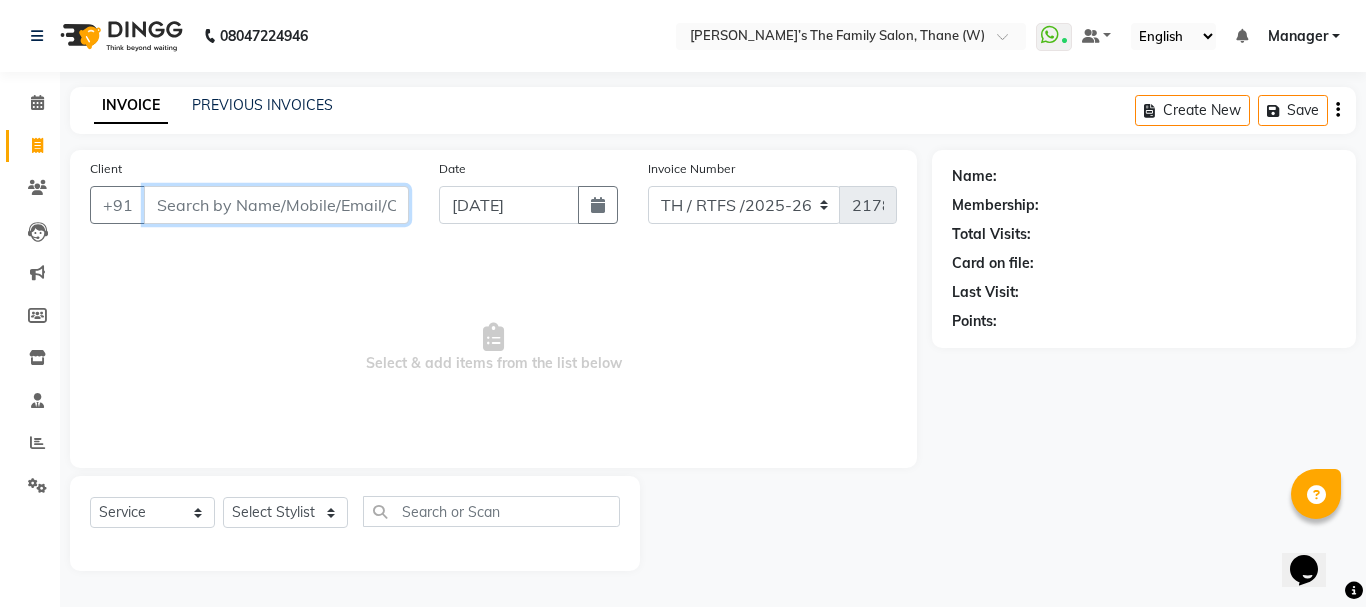 click on "Client" at bounding box center [276, 205] 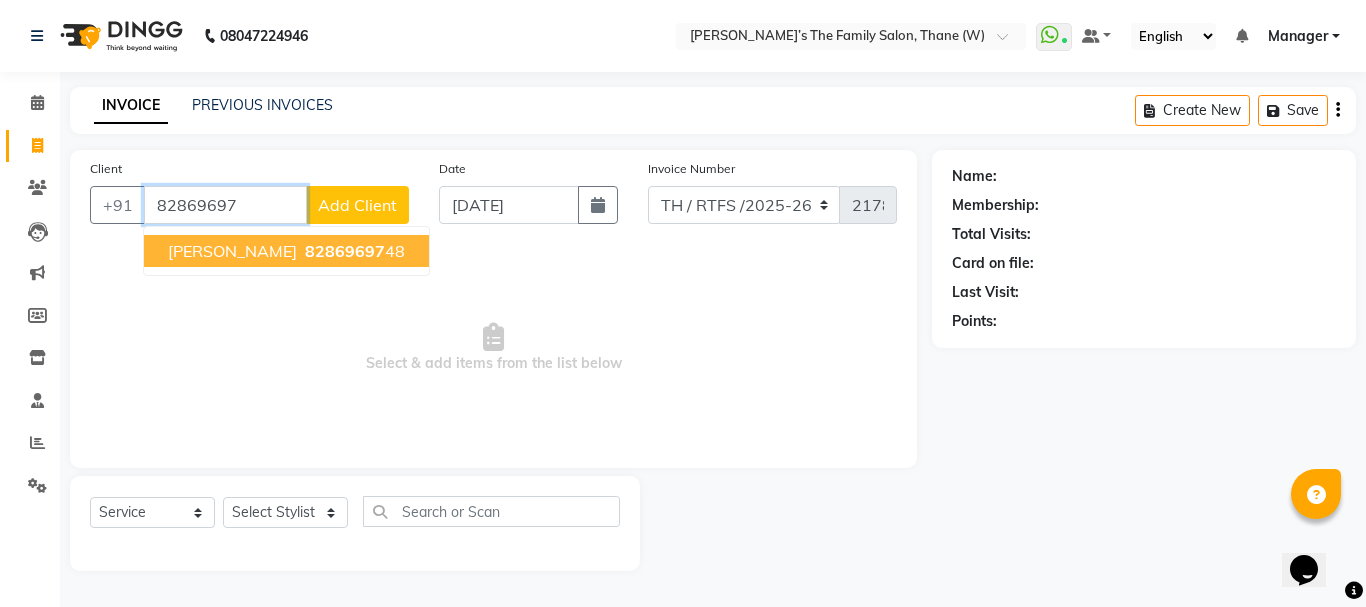 click on "82869697" at bounding box center [345, 251] 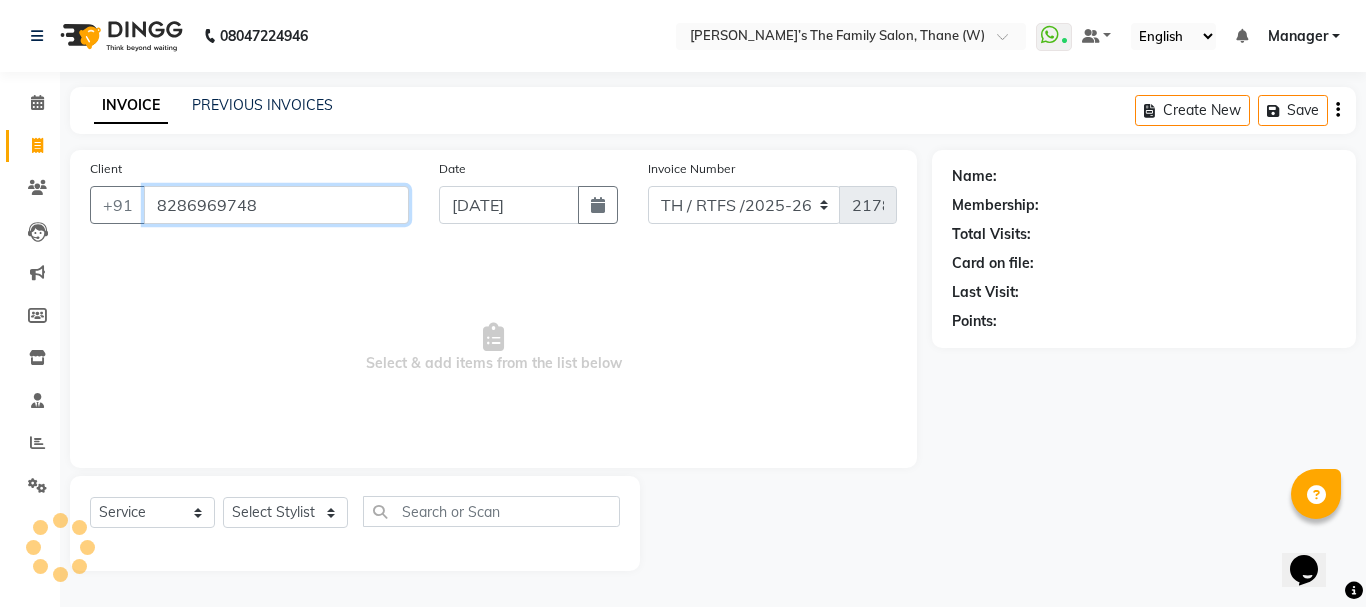 type on "8286969748" 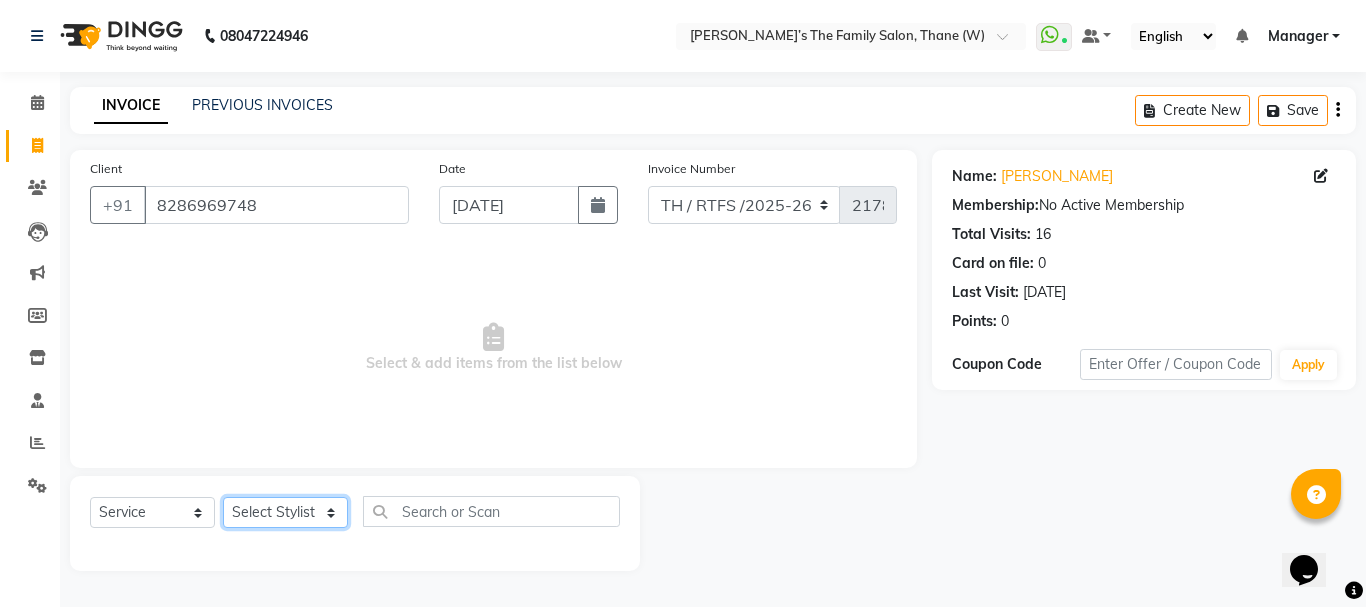 click on "Select Stylist Aarohi P   Aksahy auty Ali  Aniket A  Anuradha arvind Divya gautam .kasrade House sale Komal Waghmare  Laxmi   Manager Moin salmani Prashant   Ravindra Samrat Kumar Sangita Dighe Sanjana Kharat  Shreepad M  shrishti  jaiwala  vaibhavi  gudekar  Vikas H" 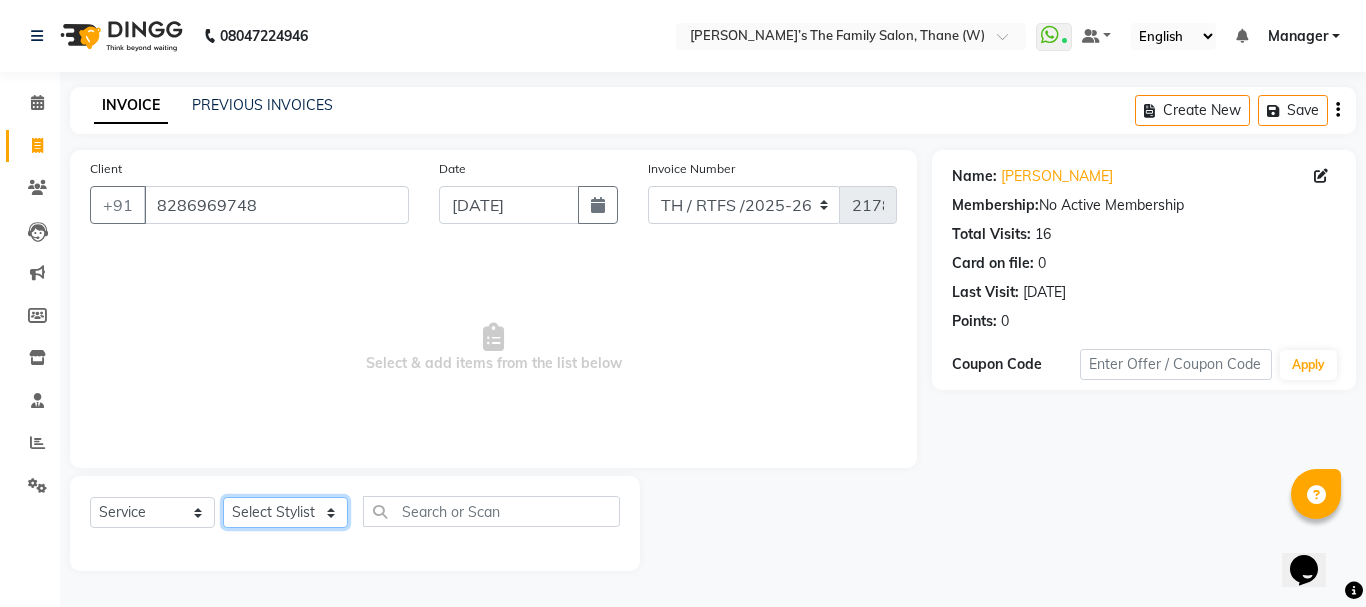 select on "37538" 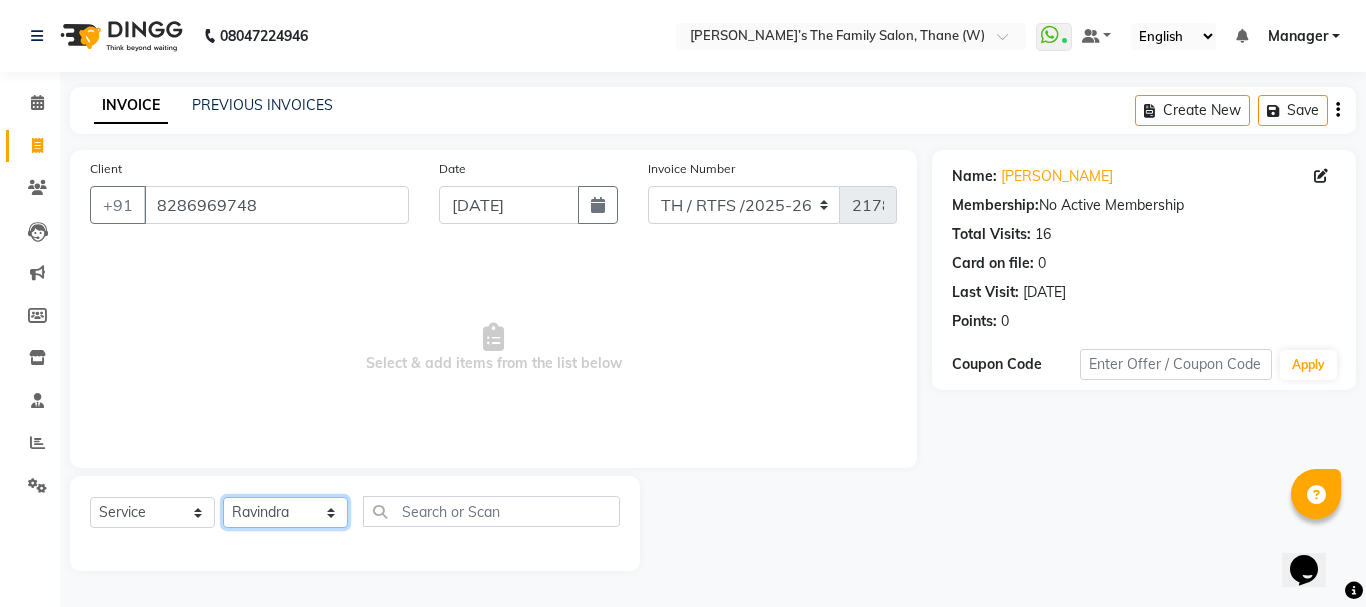 click on "Select Stylist Aarohi P   Aksahy auty Ali  Aniket A  Anuradha arvind Divya gautam .kasrade House sale Komal Waghmare  Laxmi   Manager Moin salmani Prashant   Ravindra Samrat Kumar Sangita Dighe Sanjana Kharat  Shreepad M  shrishti  jaiwala  vaibhavi  gudekar  Vikas H" 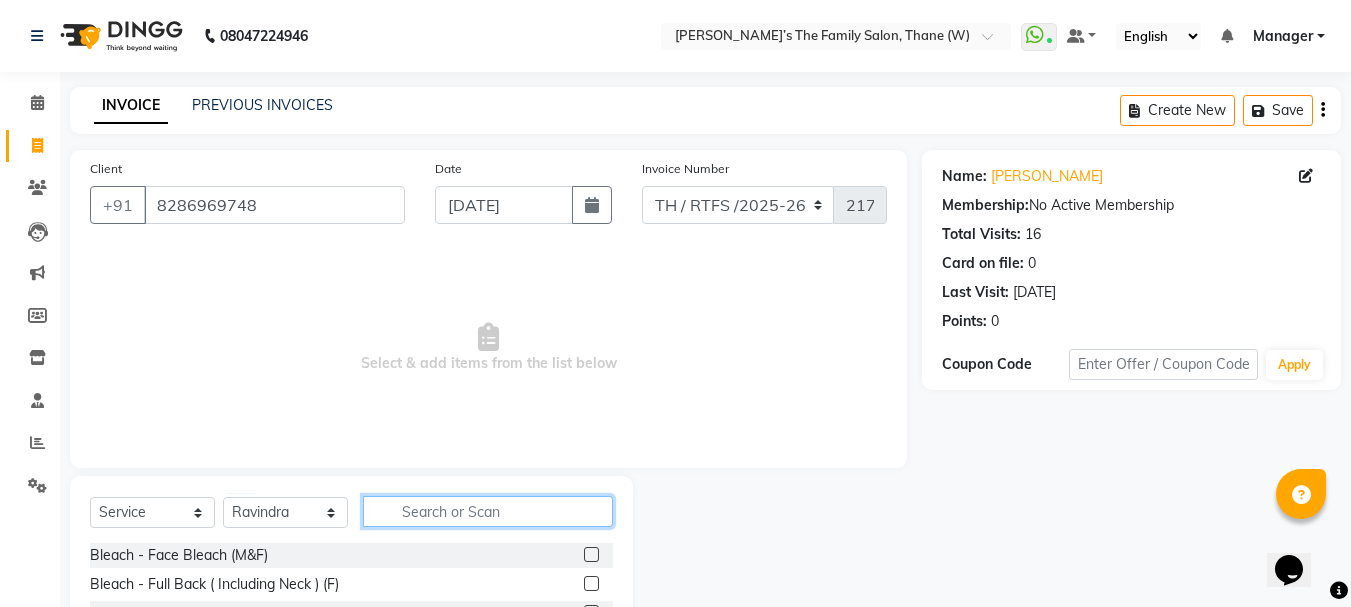 click 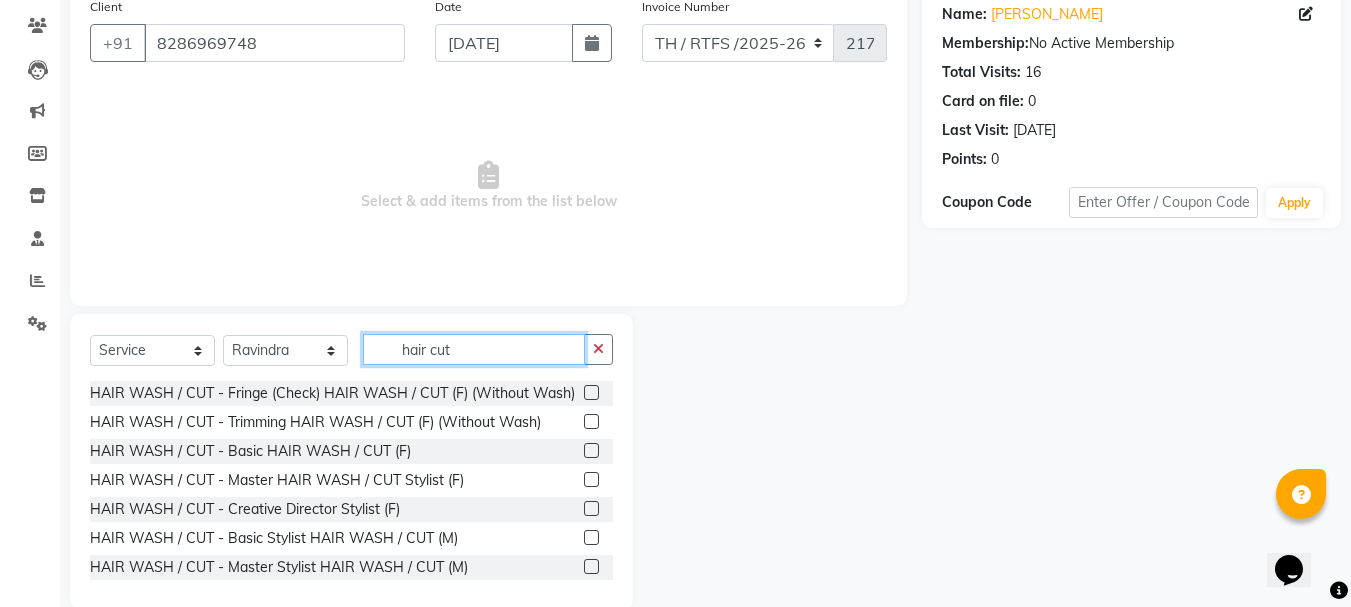 scroll, scrollTop: 194, scrollLeft: 0, axis: vertical 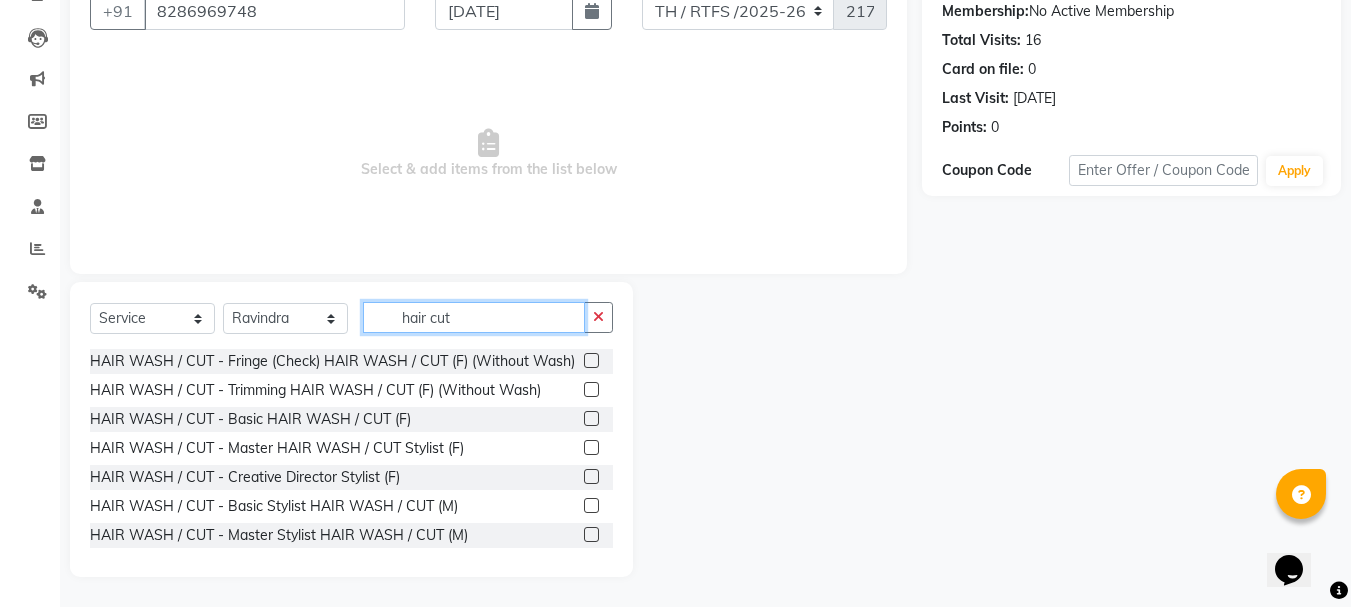 type on "hair cut" 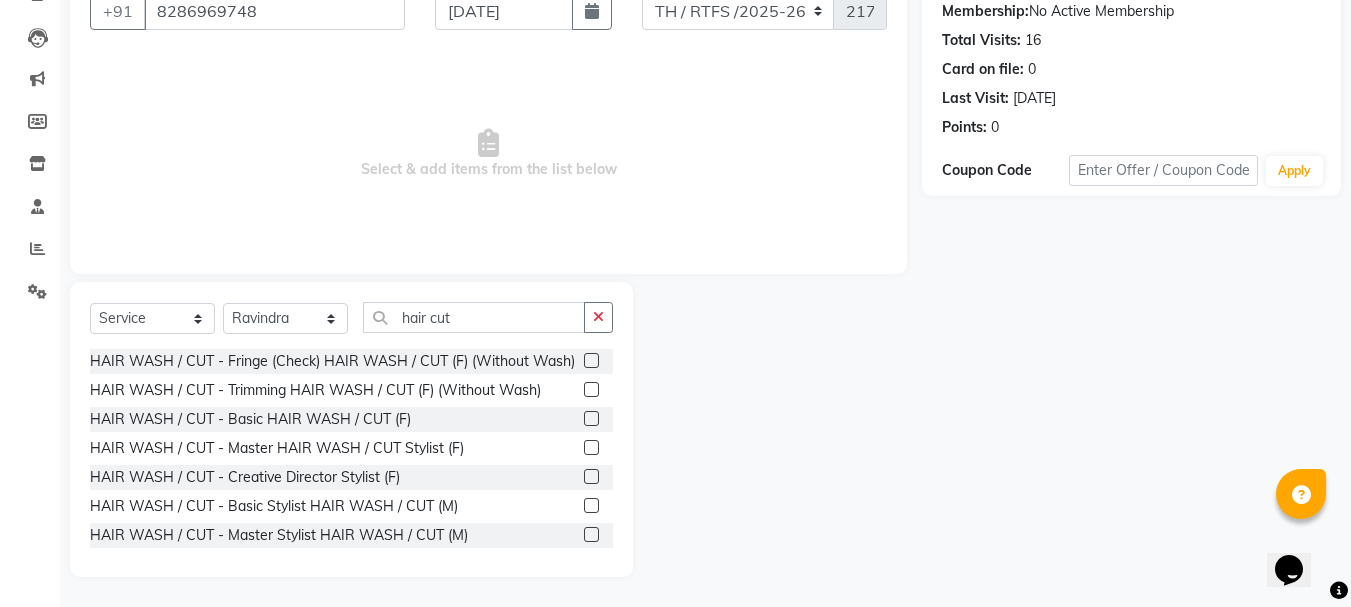 click 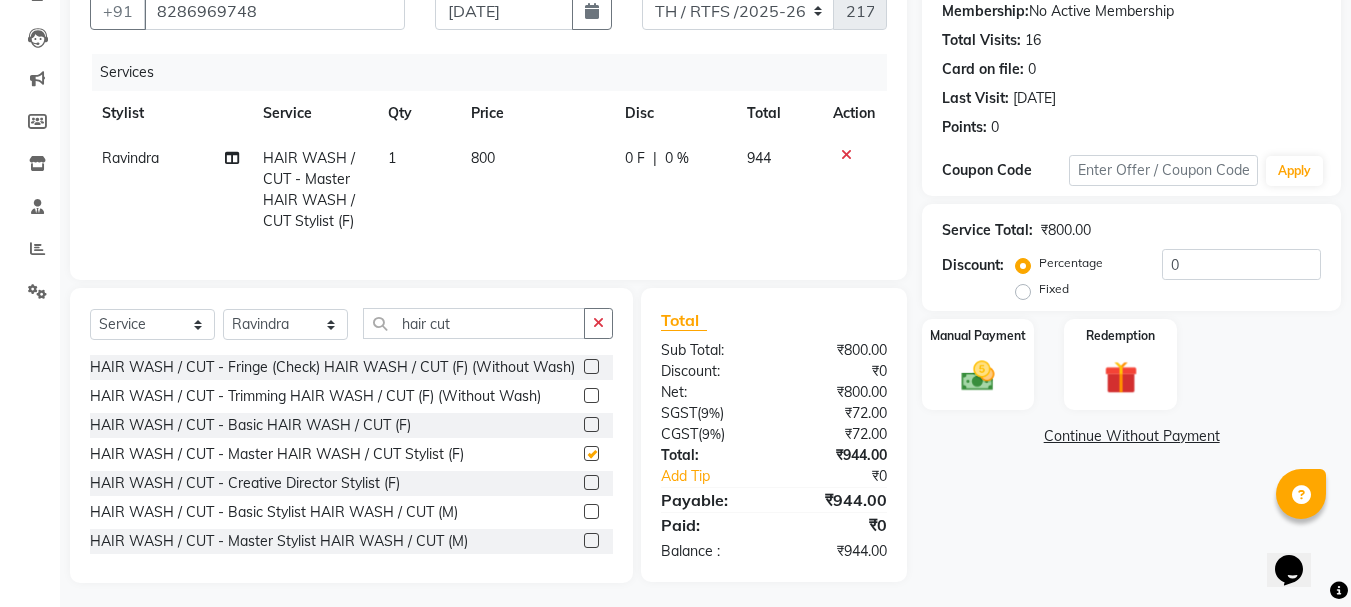 checkbox on "false" 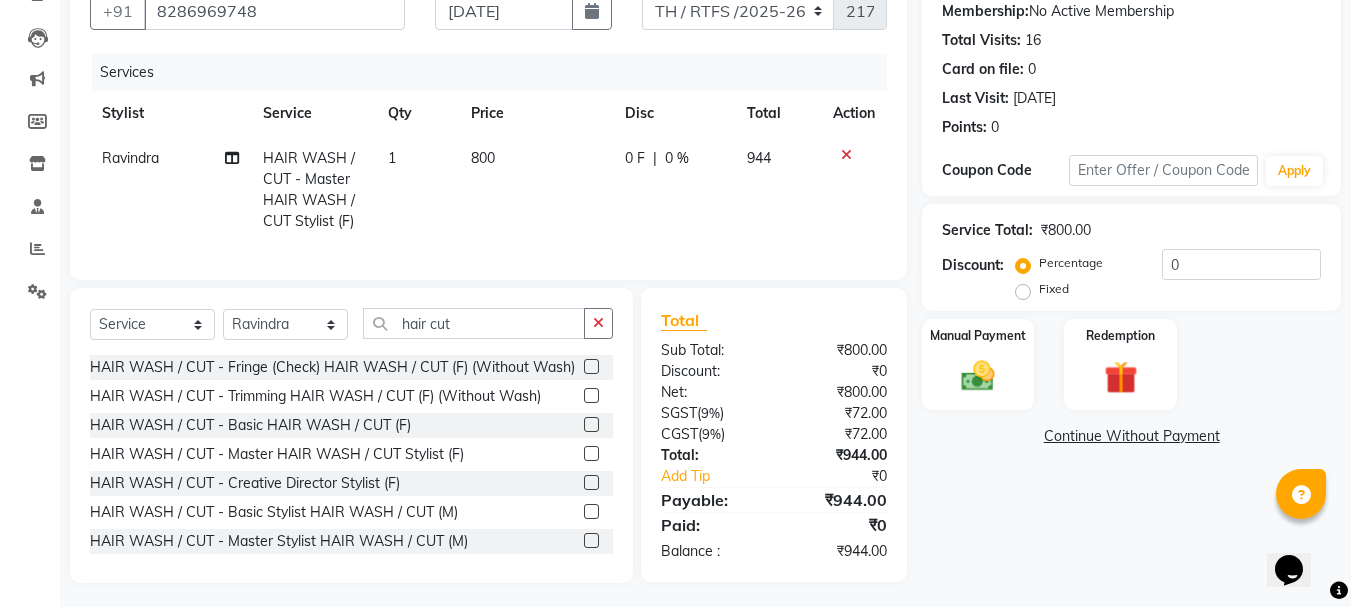 click on "800" 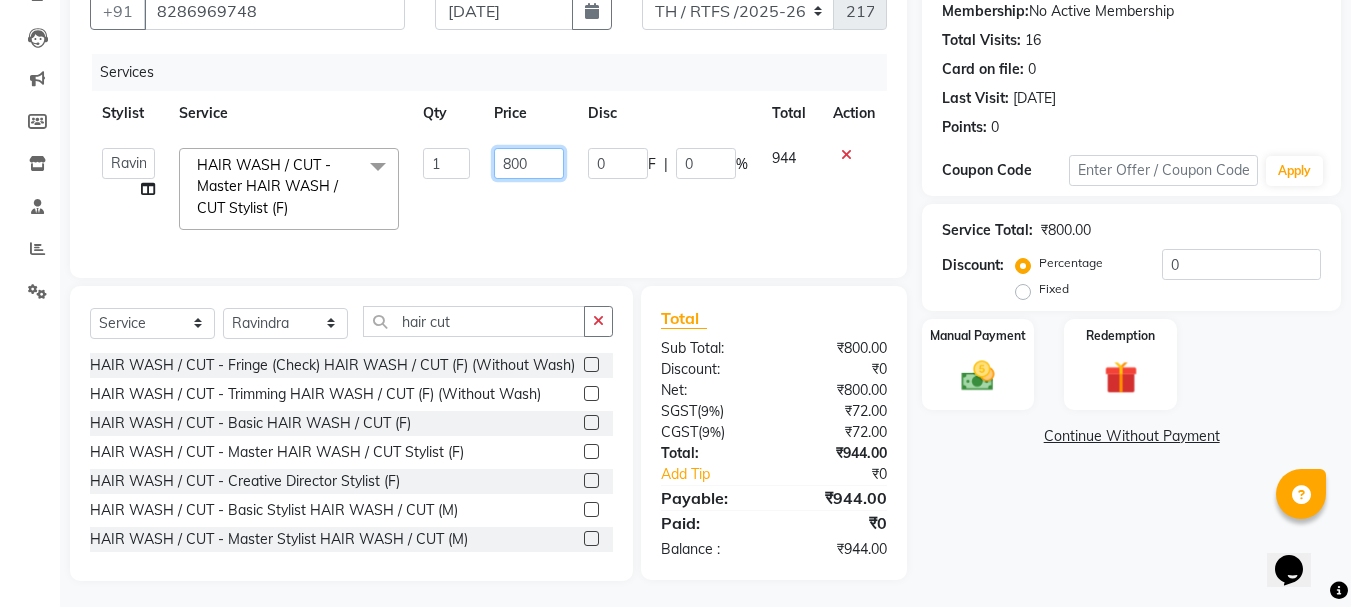 click on "800" 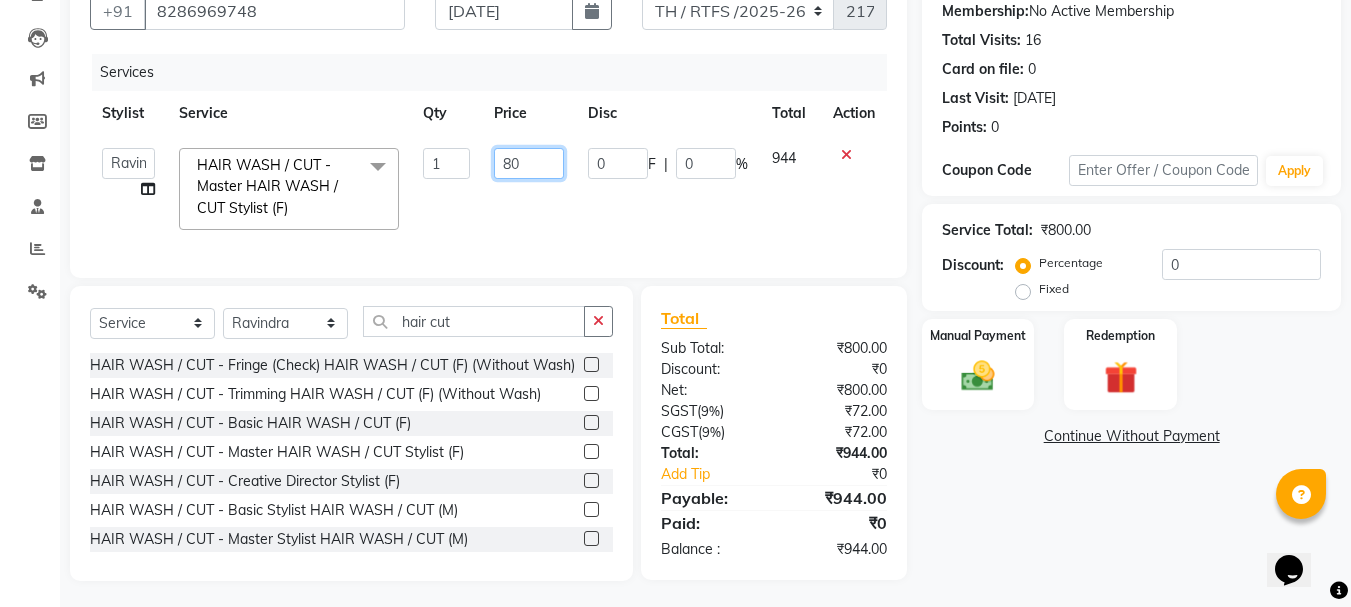 type on "8" 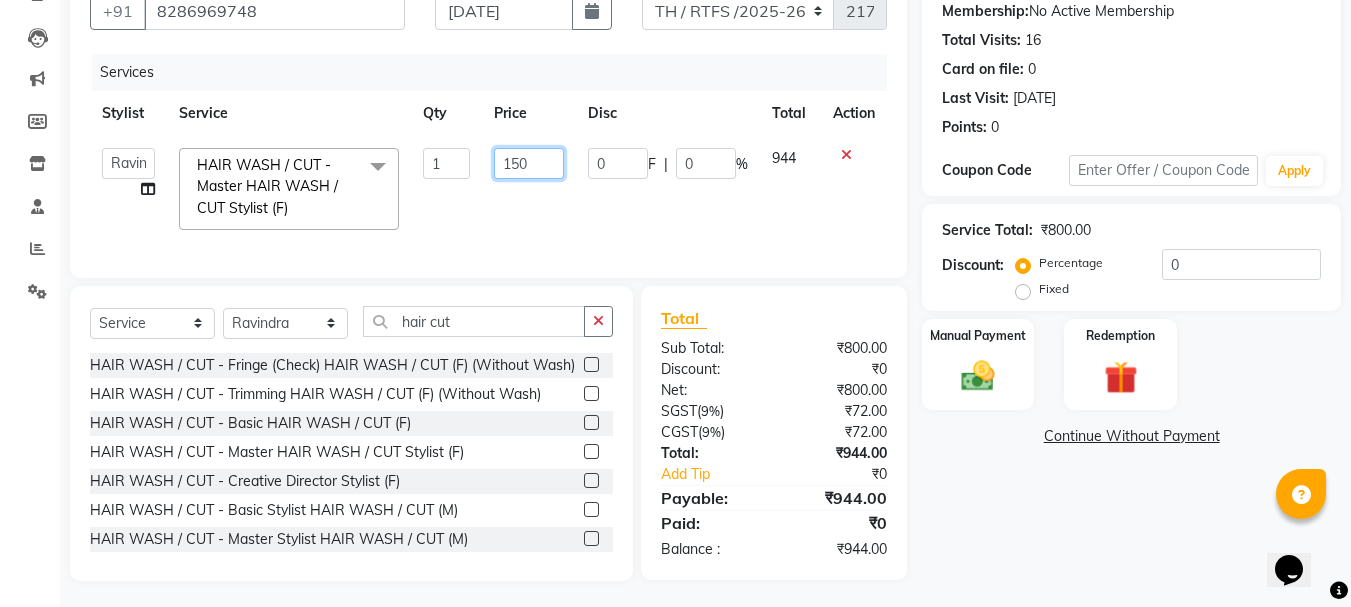 type on "1500" 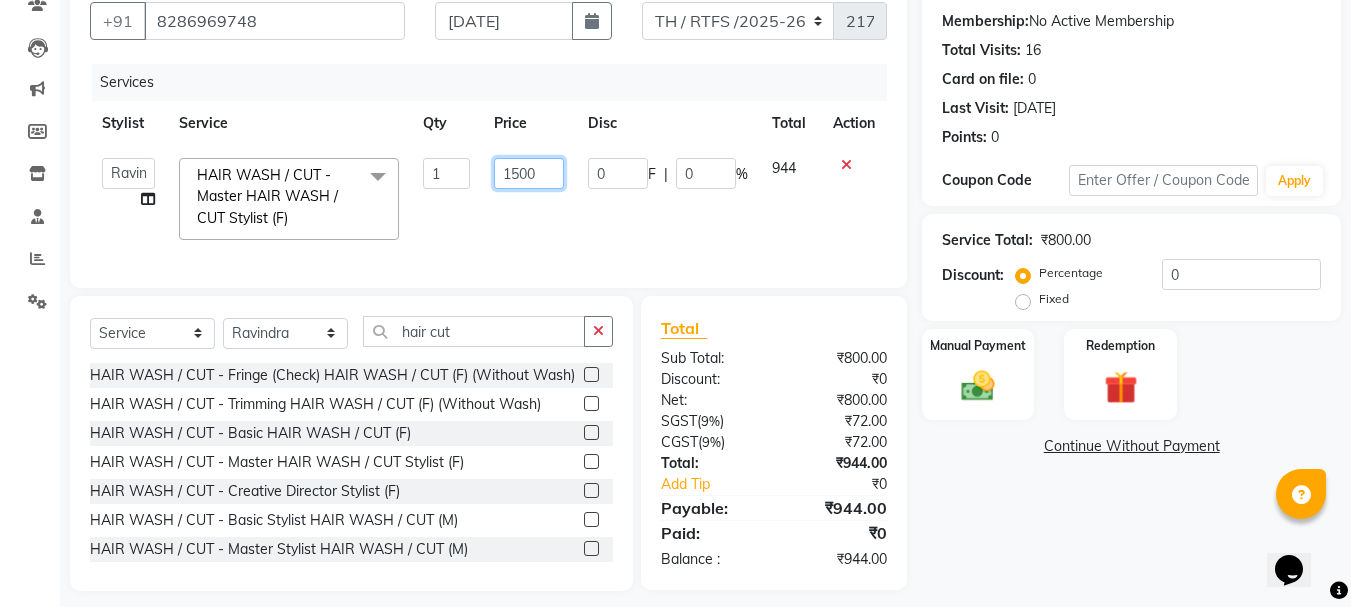scroll, scrollTop: 154, scrollLeft: 0, axis: vertical 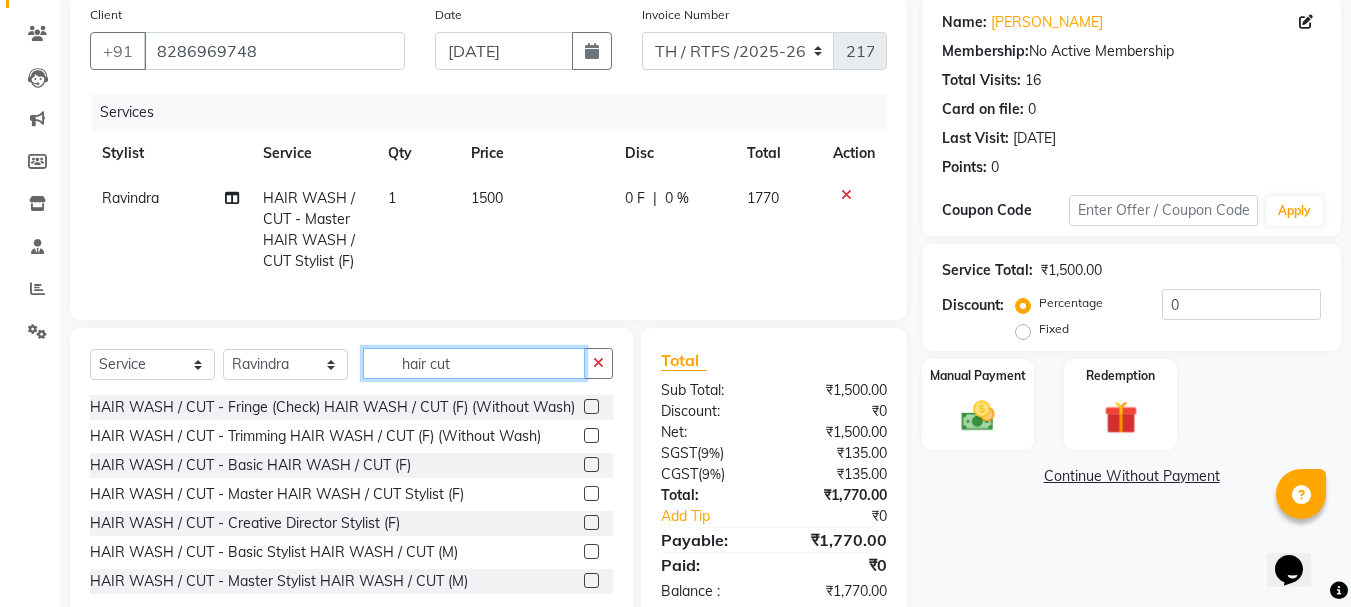 click on "hair cut" 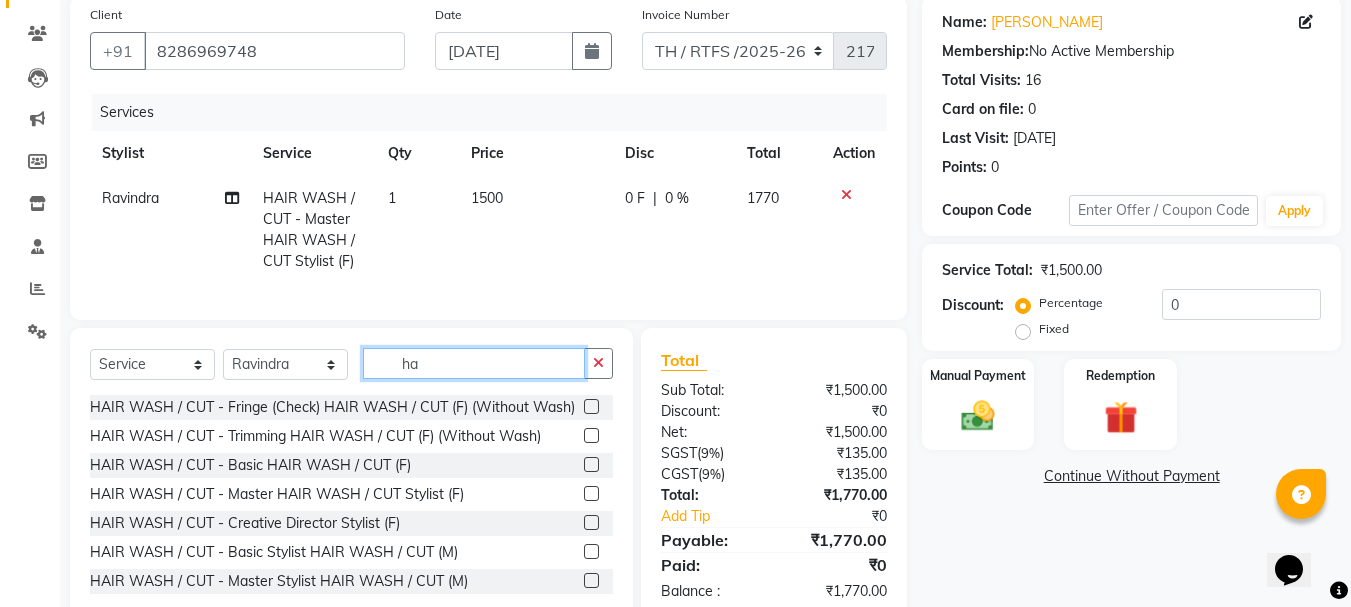 type on "h" 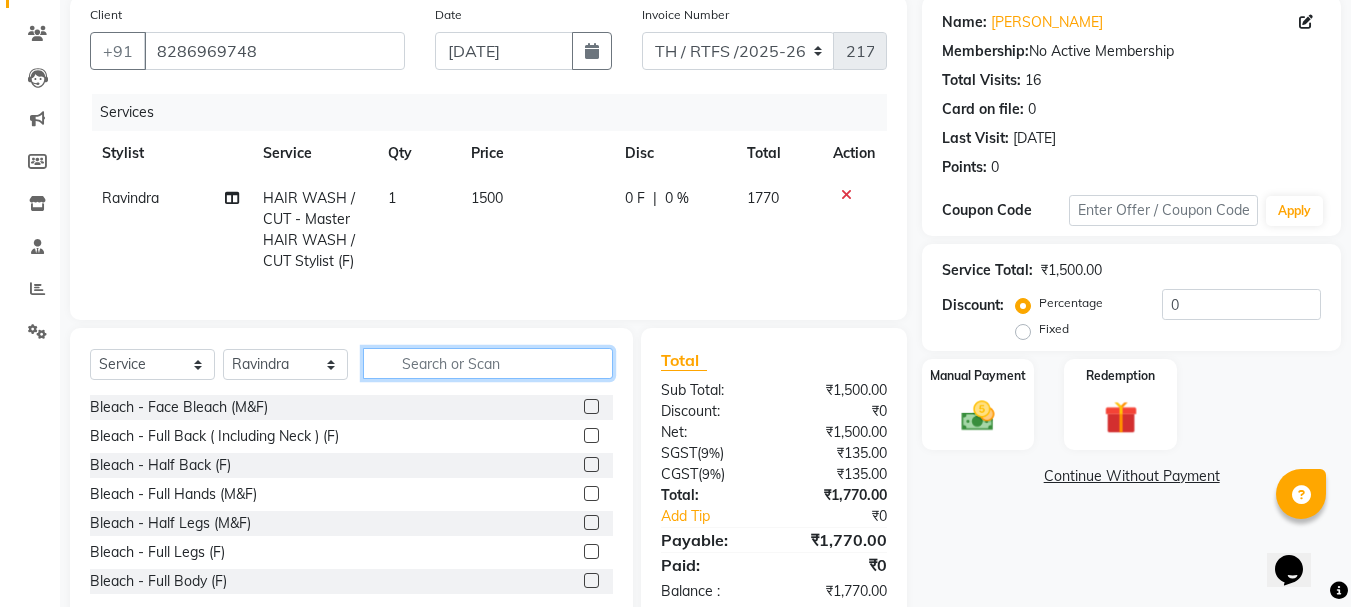 type 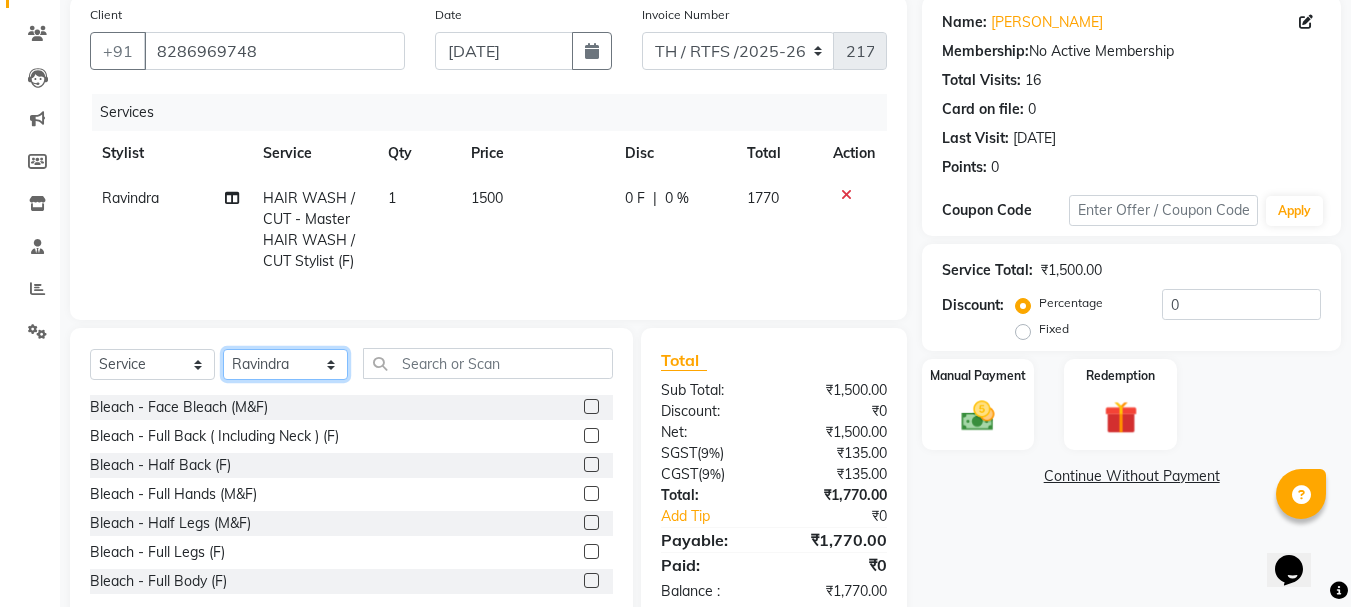 click on "Select Stylist Aarohi P   Aksahy auty Ali  Aniket A  Anuradha arvind Divya gautam .kasrade House sale Komal Waghmare  Laxmi   Manager Moin salmani Prashant   Ravindra Samrat Kumar Sangita Dighe Sanjana Kharat  Shreepad M  shrishti  jaiwala  vaibhavi  gudekar  Vikas H" 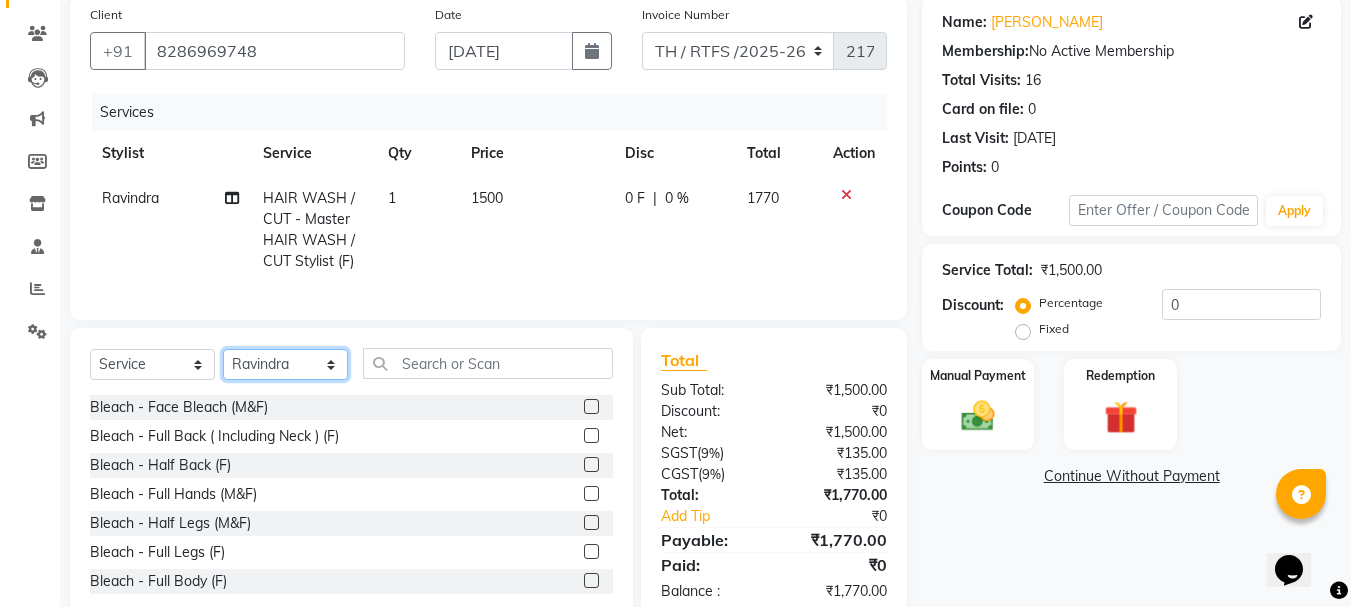select on "41277" 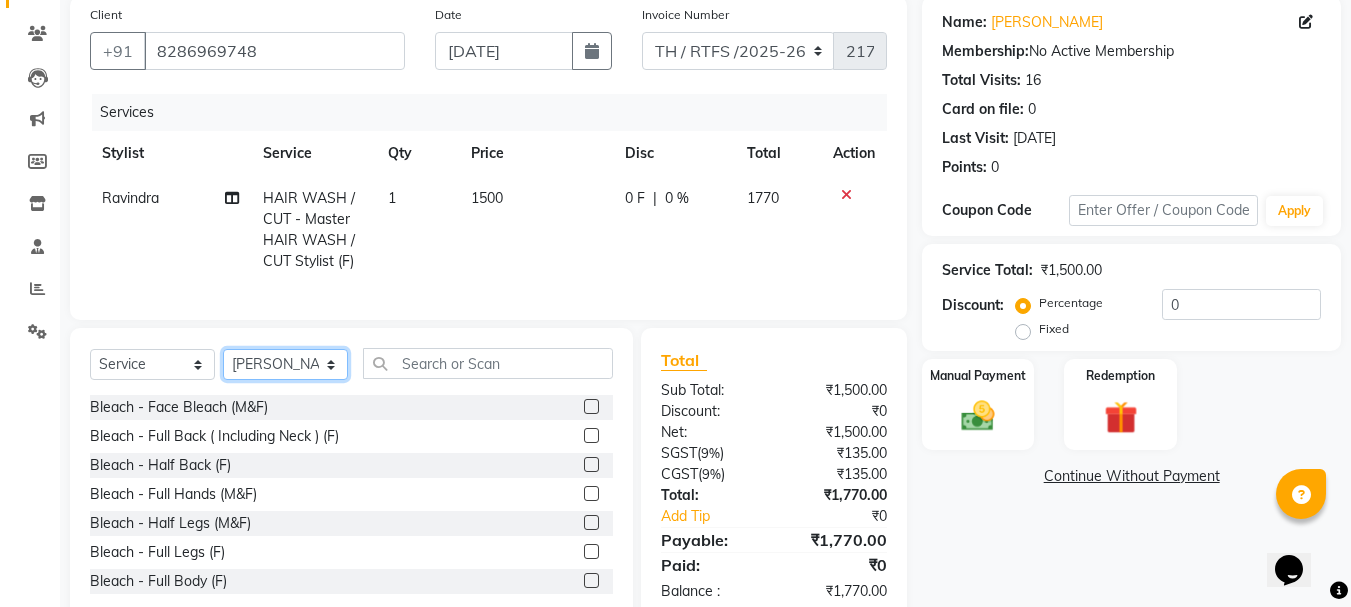click on "Select Stylist Aarohi P   Aksahy auty Ali  Aniket A  Anuradha arvind Divya gautam .kasrade House sale Komal Waghmare  Laxmi   Manager Moin salmani Prashant   Ravindra Samrat Kumar Sangita Dighe Sanjana Kharat  Shreepad M  shrishti  jaiwala  vaibhavi  gudekar  Vikas H" 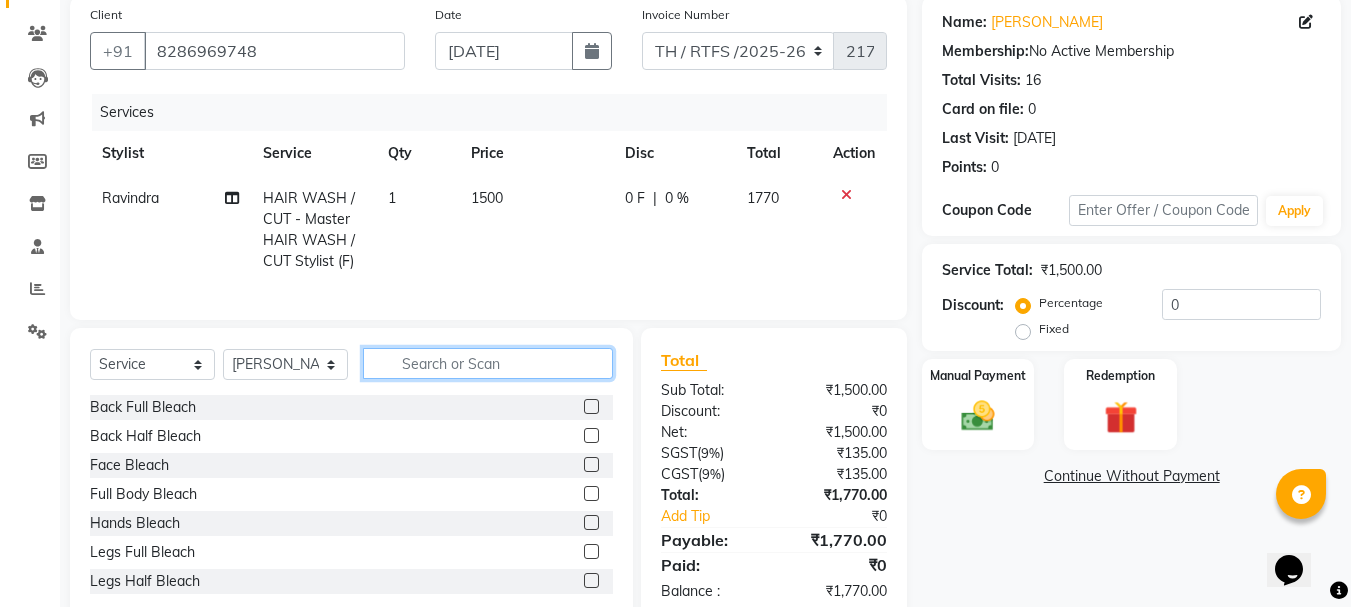 click 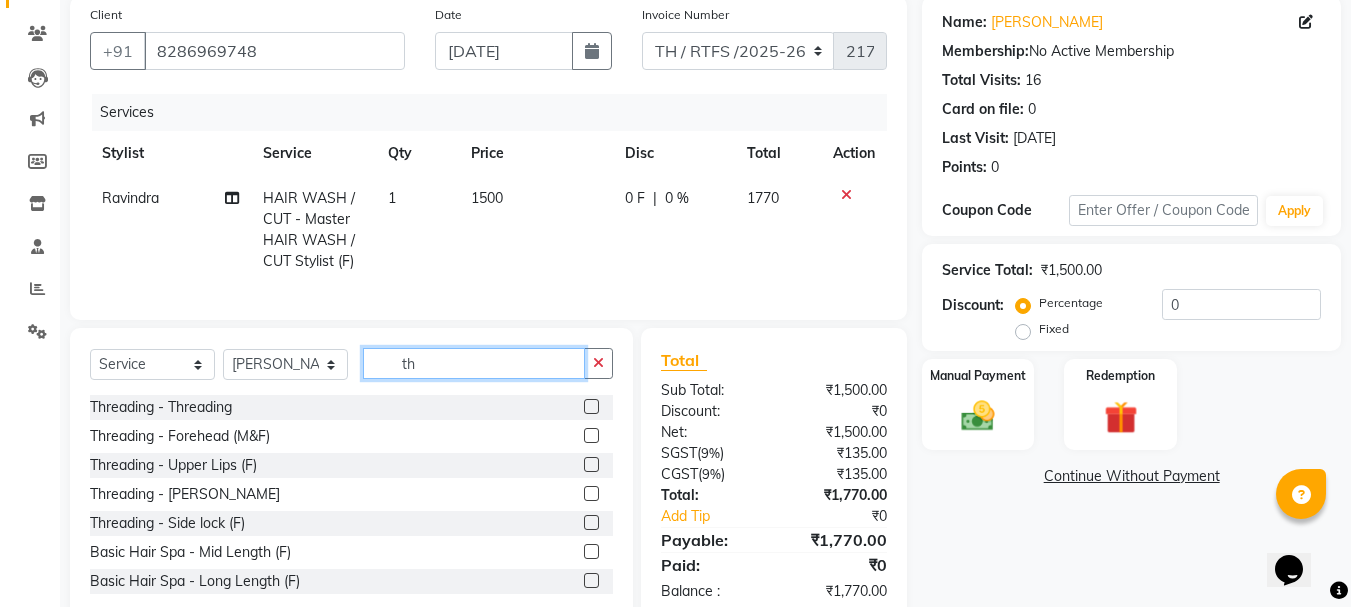 type on "th" 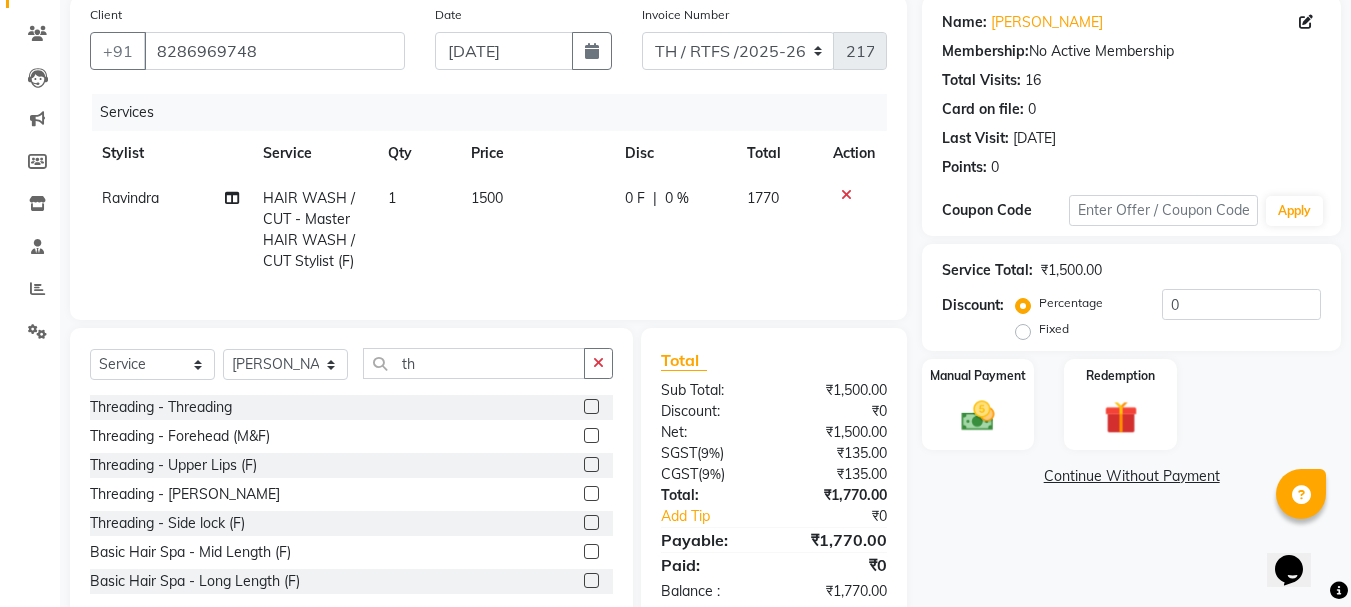 click 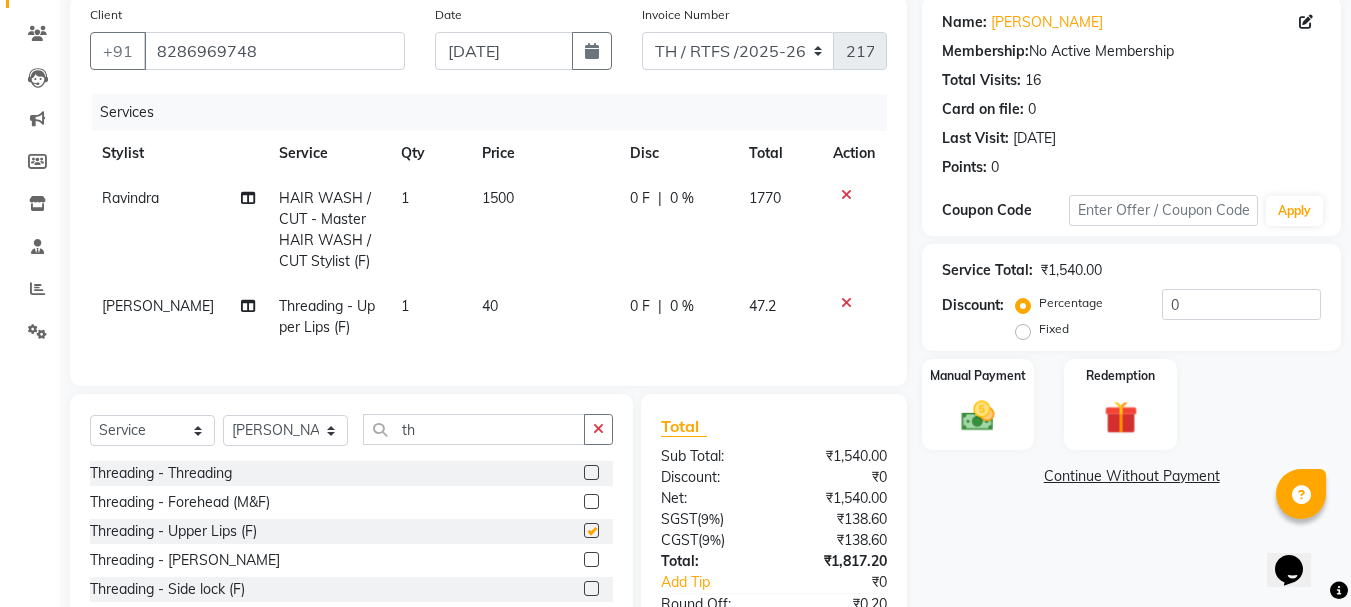 checkbox on "false" 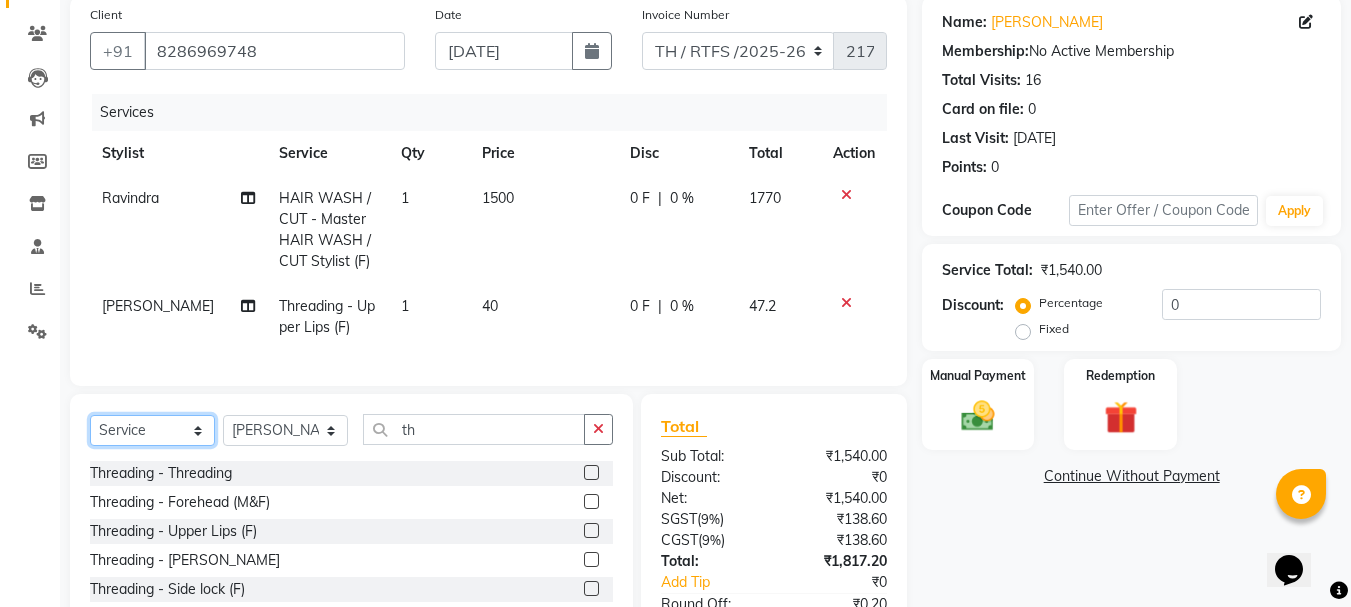 click on "Select  Service  Product  Membership  Package Voucher Prepaid Gift Card" 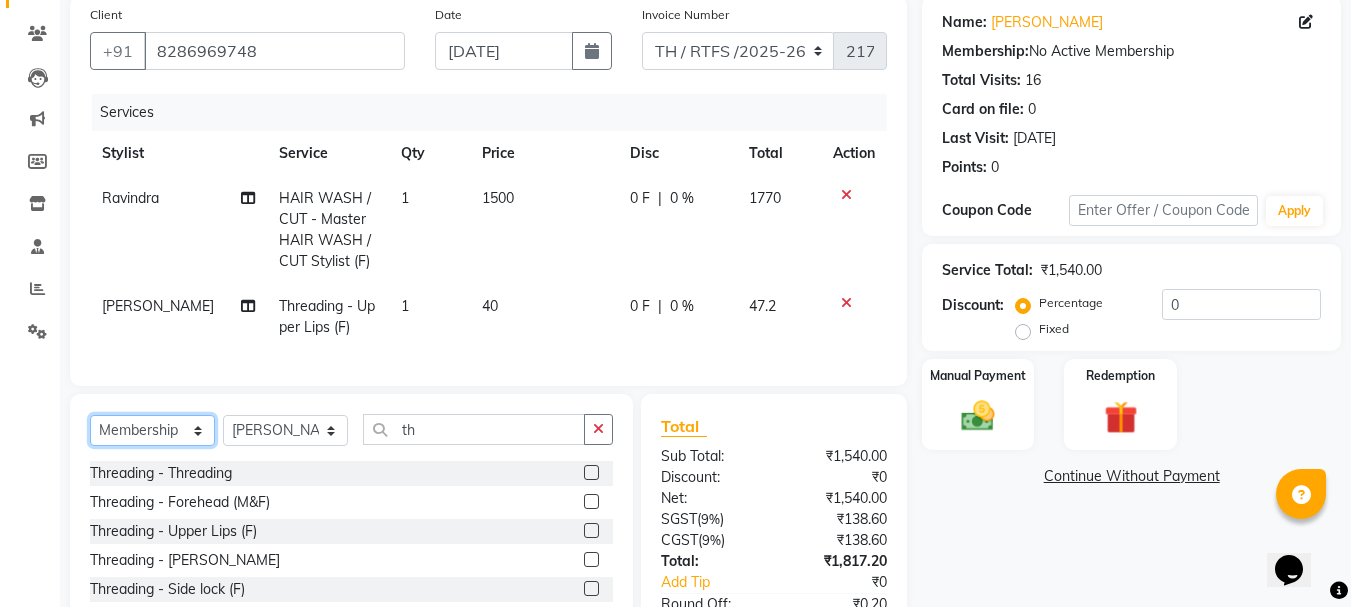 click on "Select  Service  Product  Membership  Package Voucher Prepaid Gift Card" 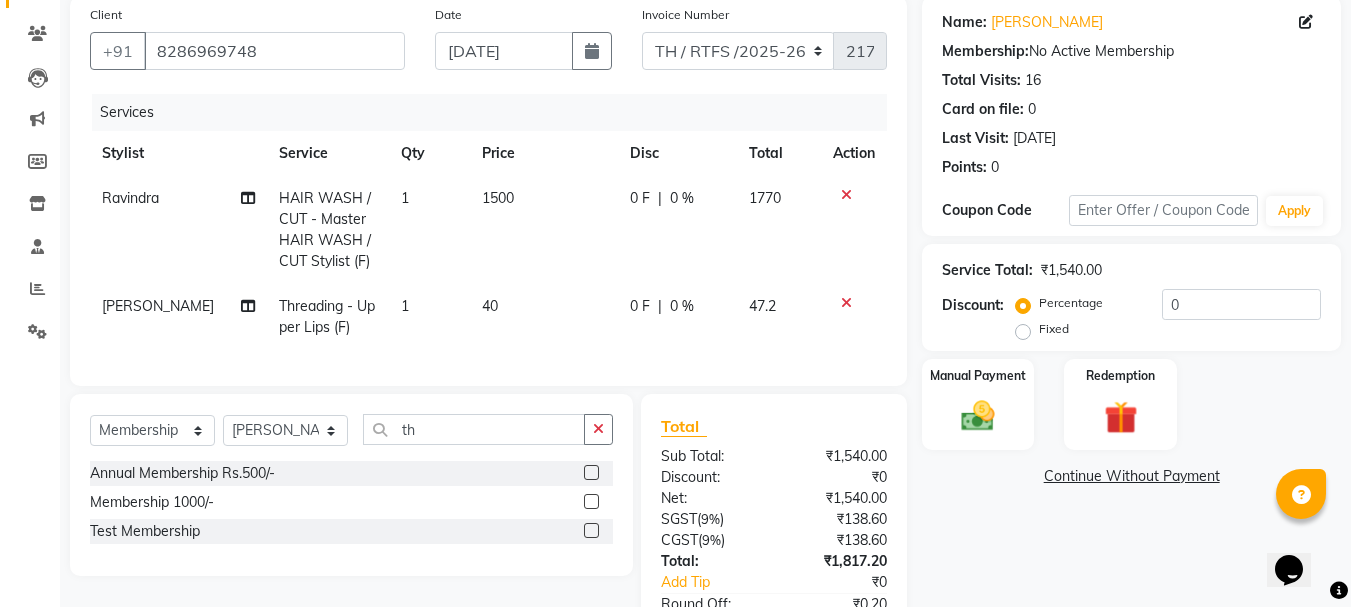 click 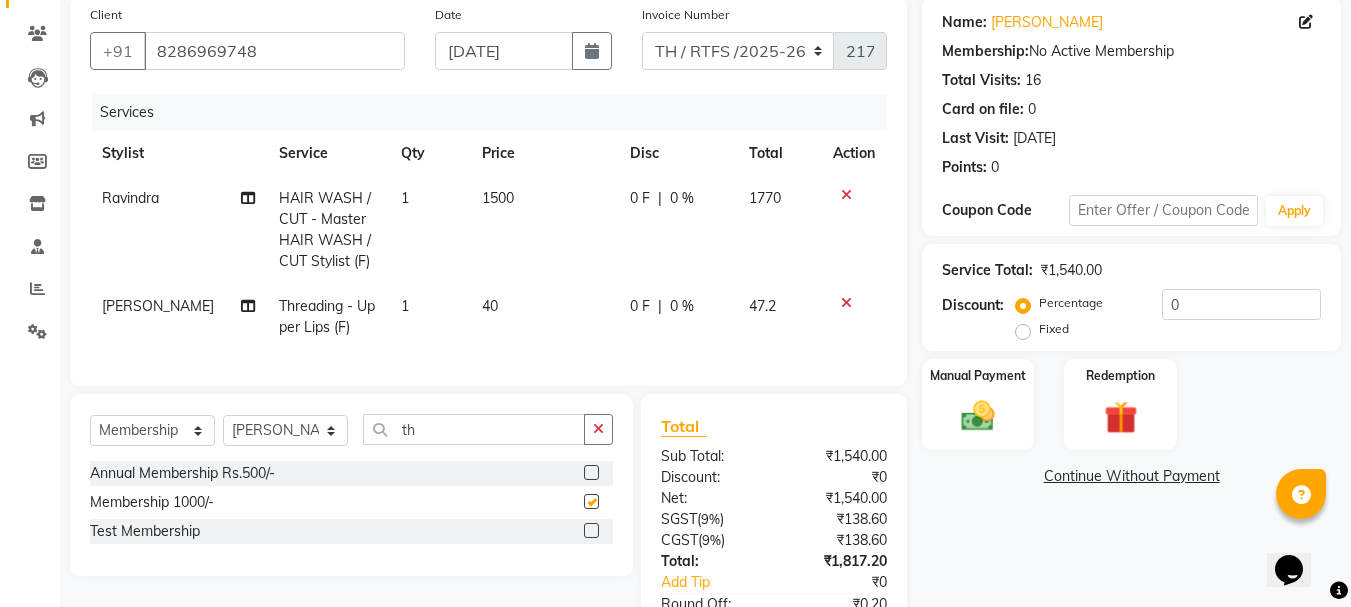 select on "select" 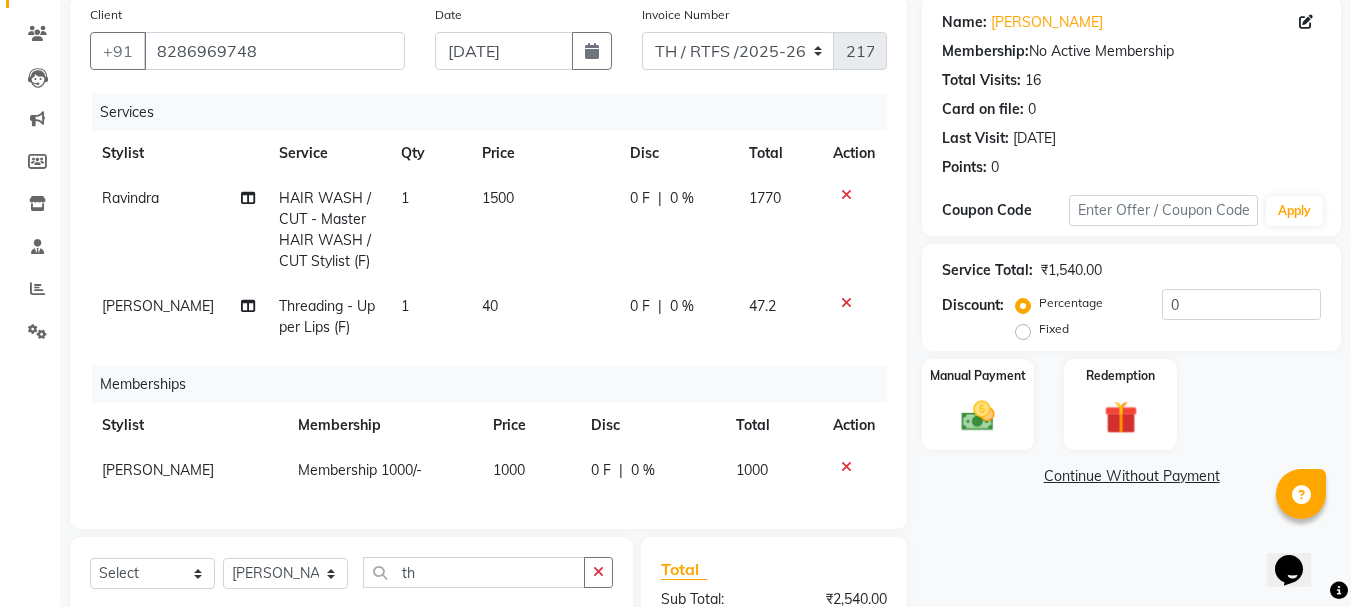 scroll, scrollTop: 444, scrollLeft: 0, axis: vertical 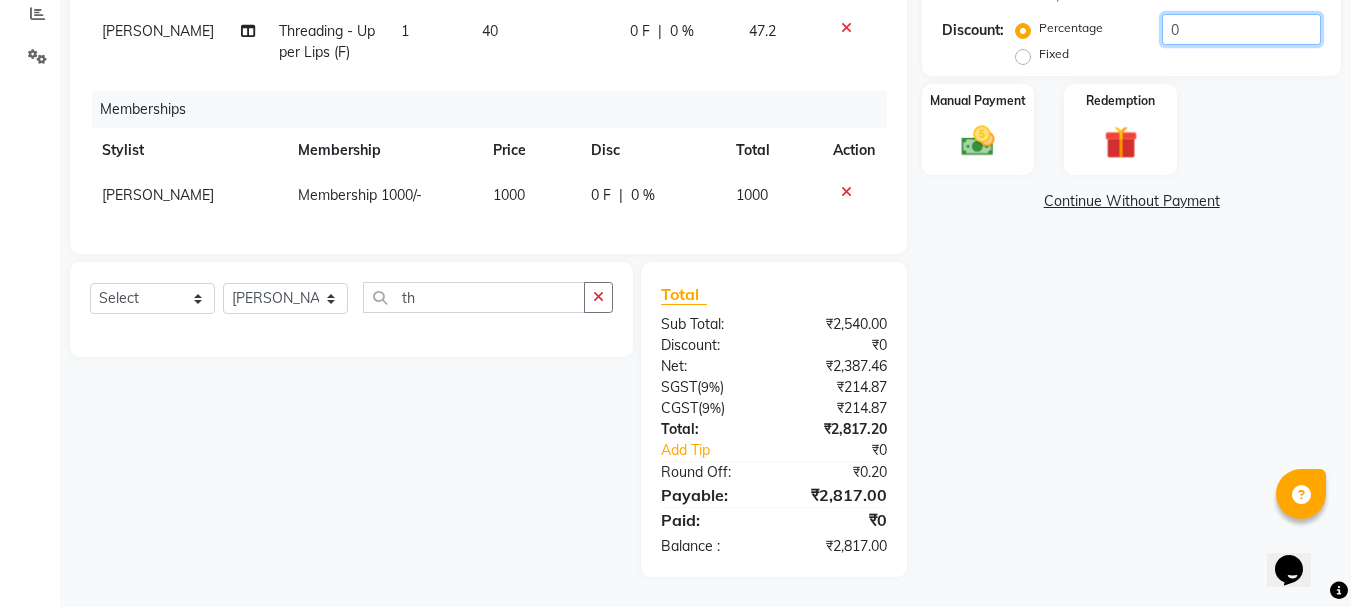 click on "0" 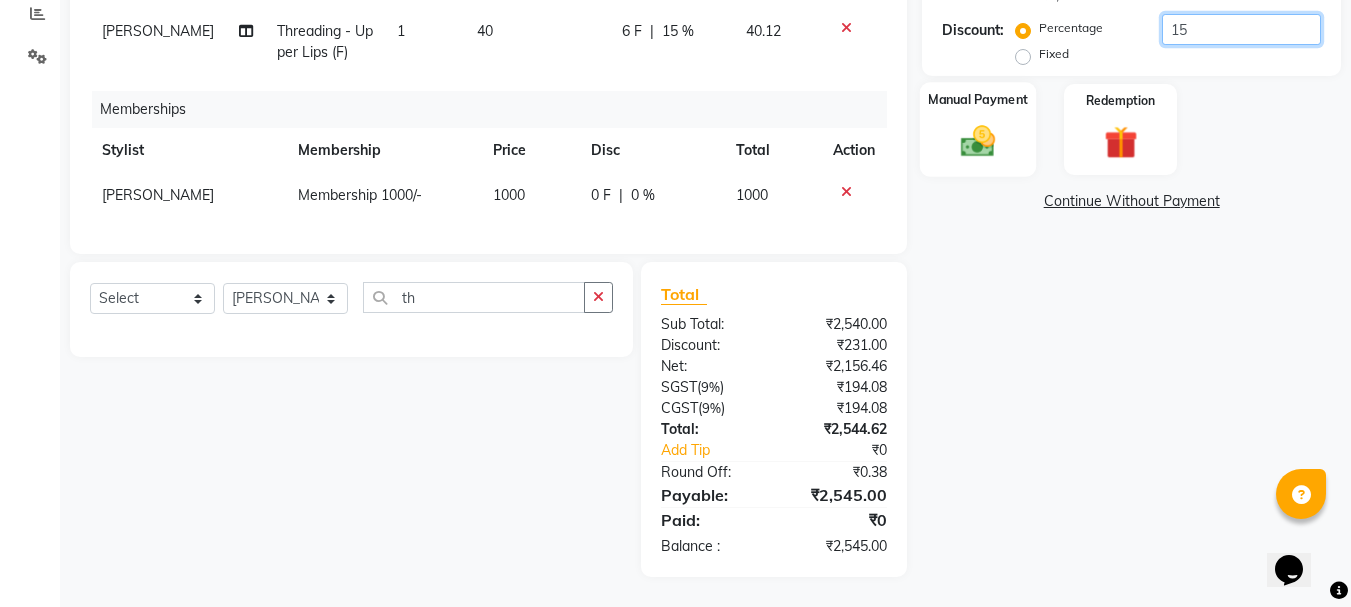type on "15" 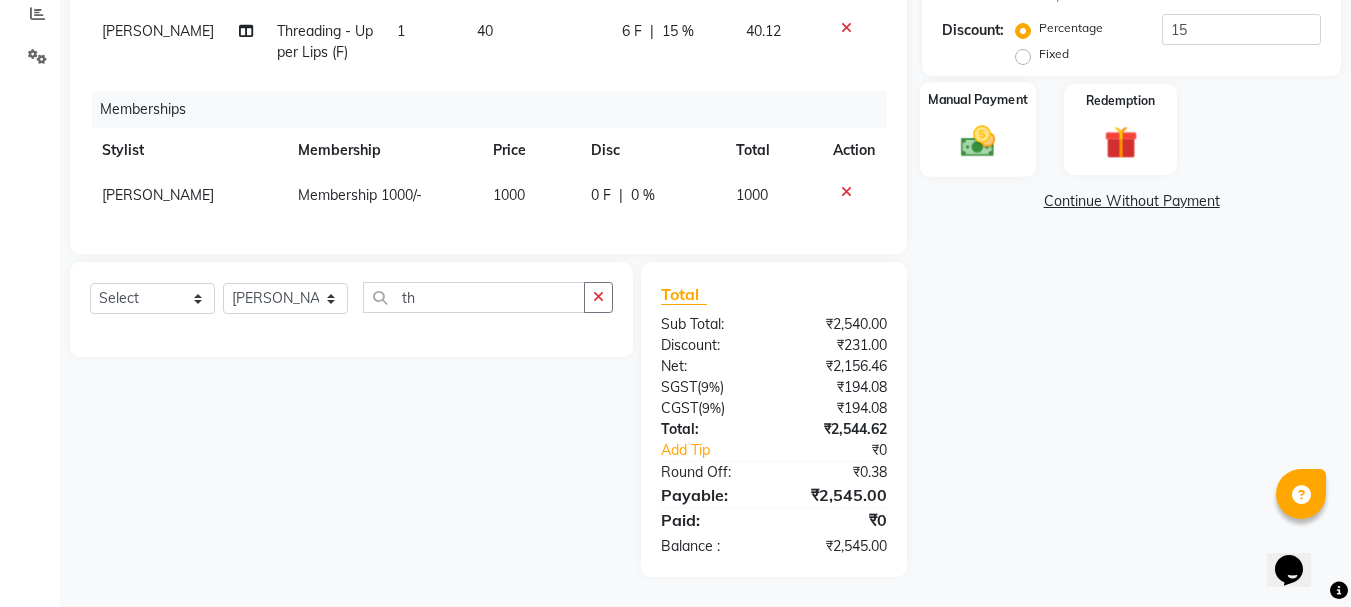 click on "Manual Payment" 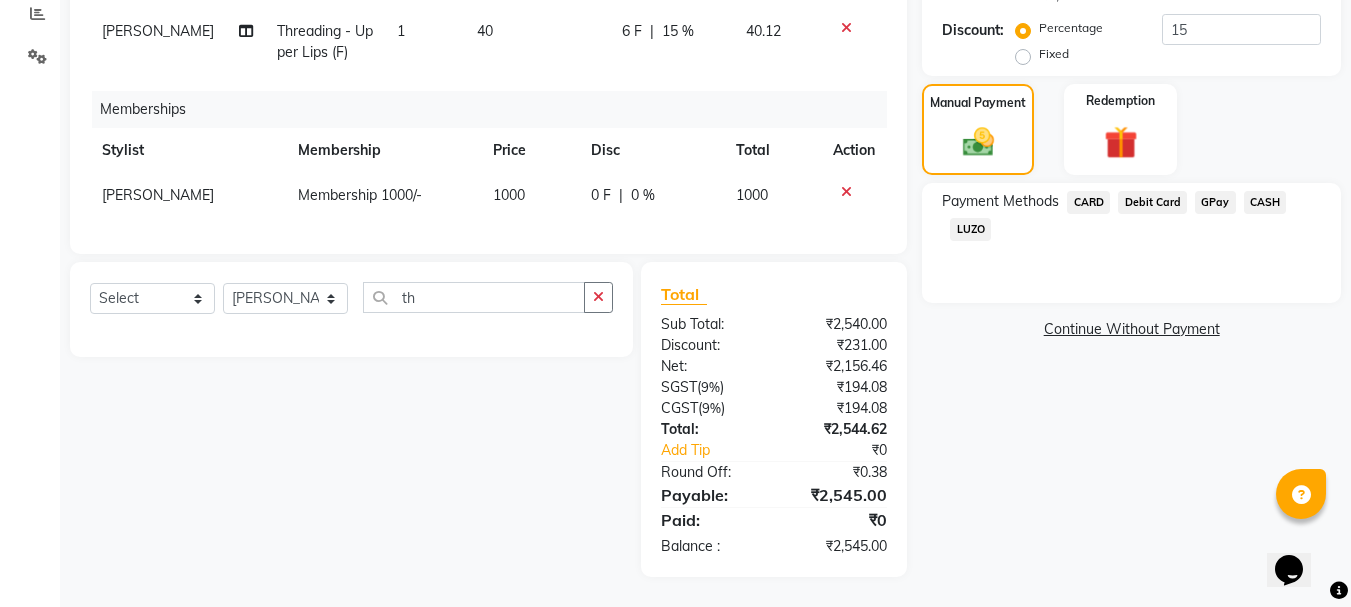 click on "GPay" 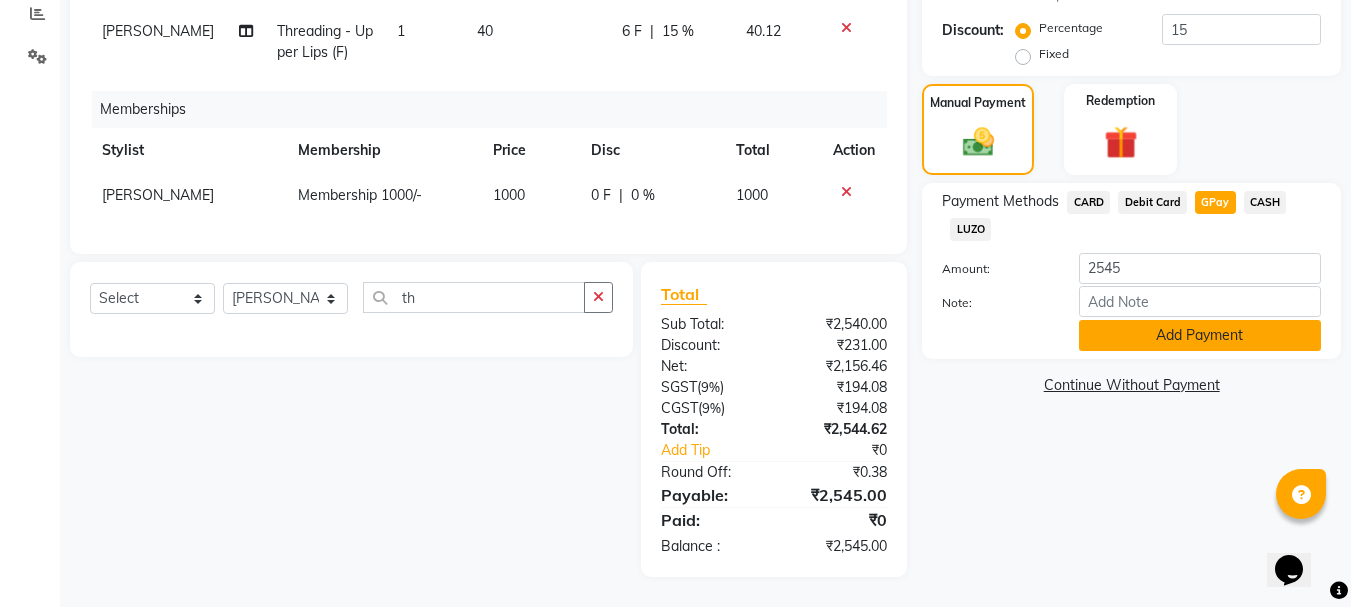 click on "Add Payment" 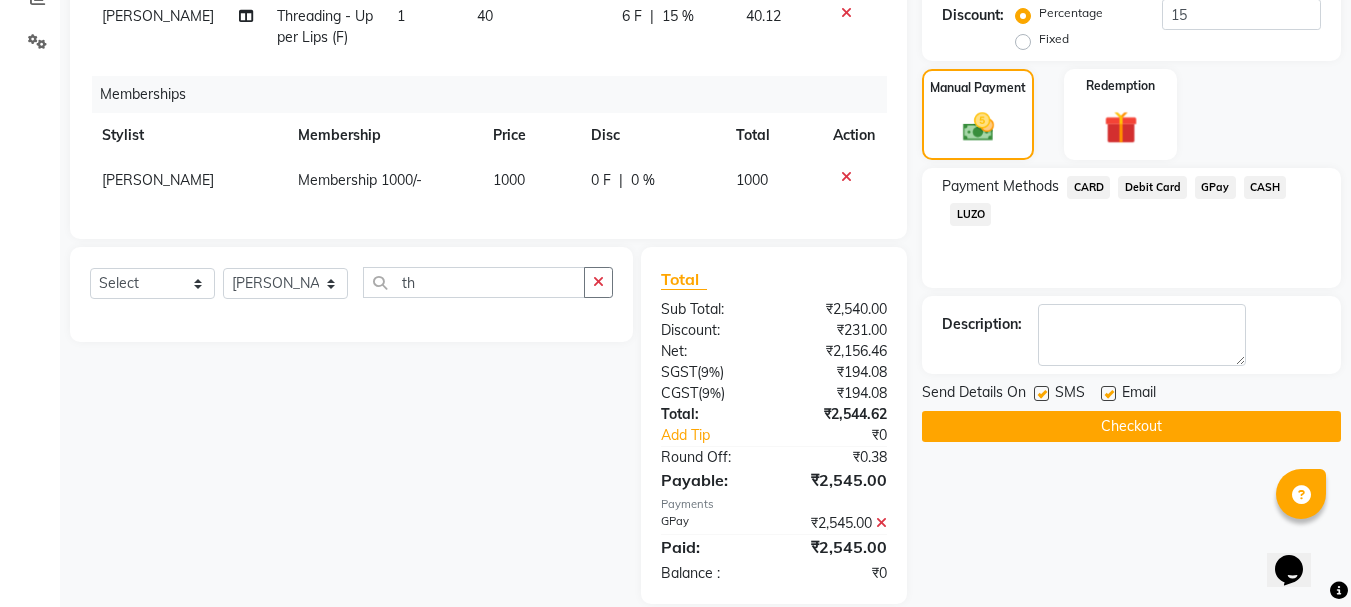 click on "Checkout" 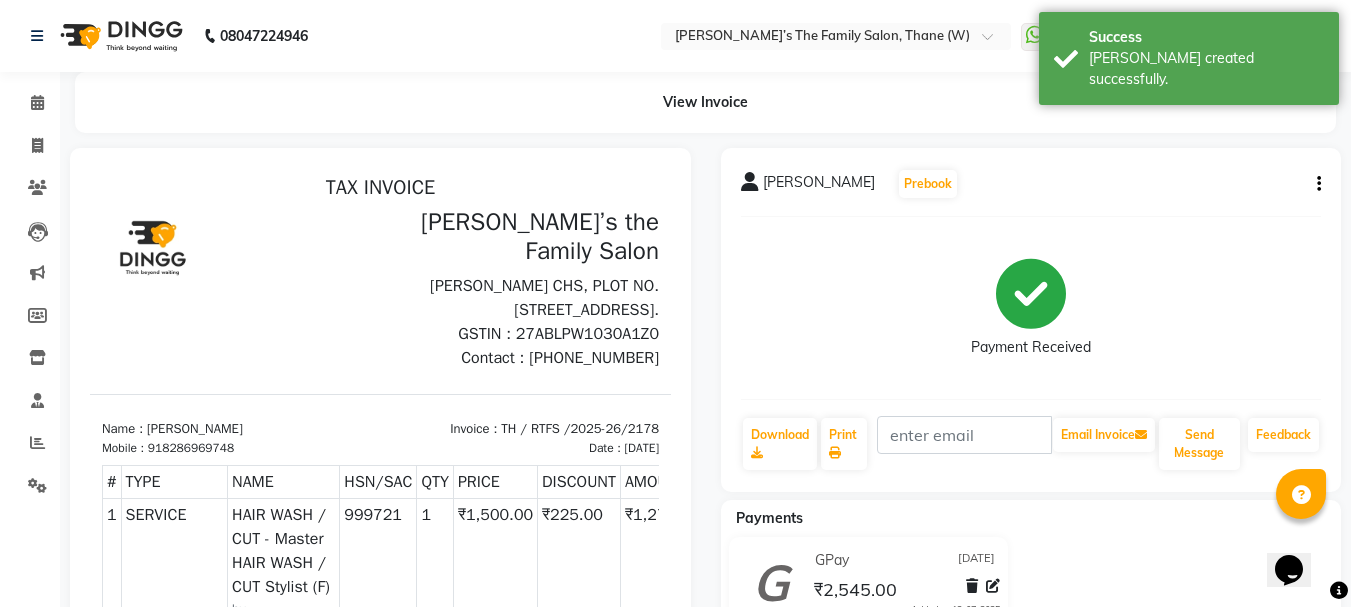 scroll, scrollTop: 0, scrollLeft: 0, axis: both 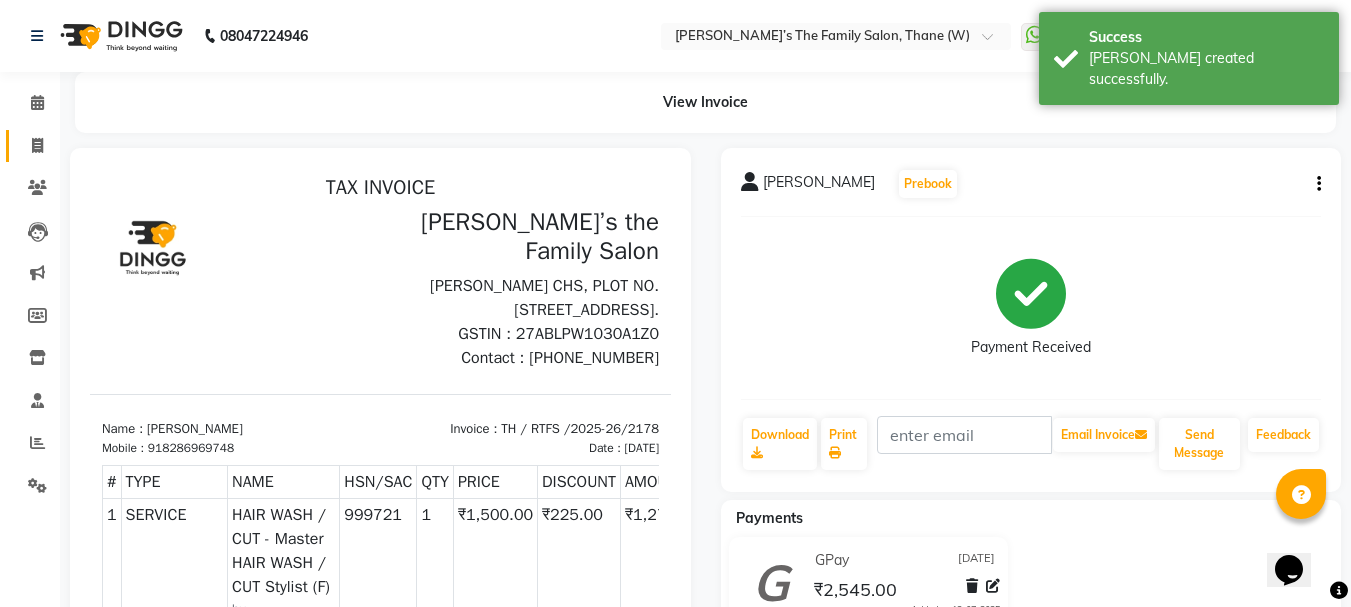 click 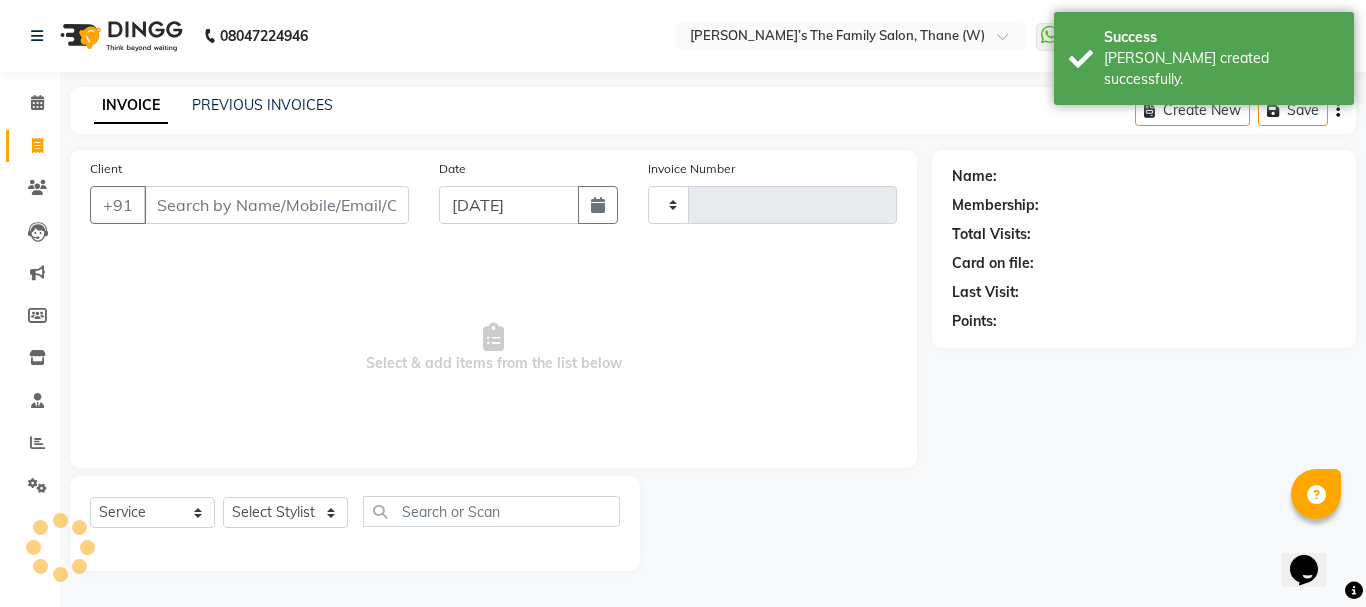 type on "2179" 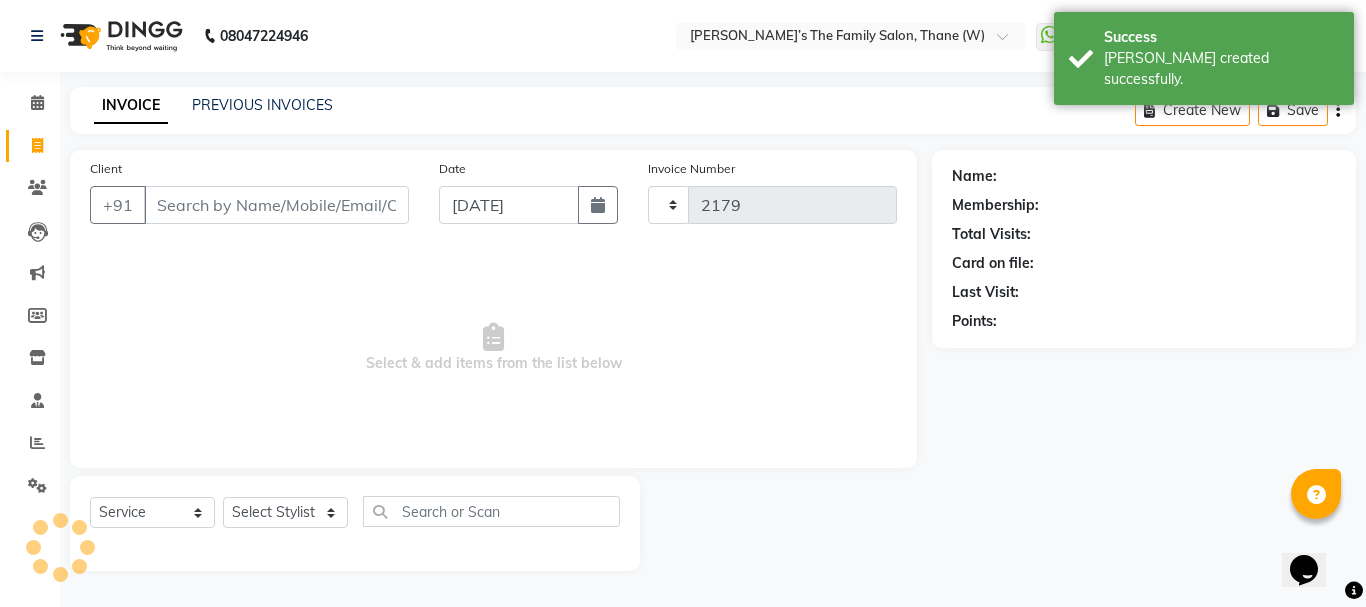 select on "8004" 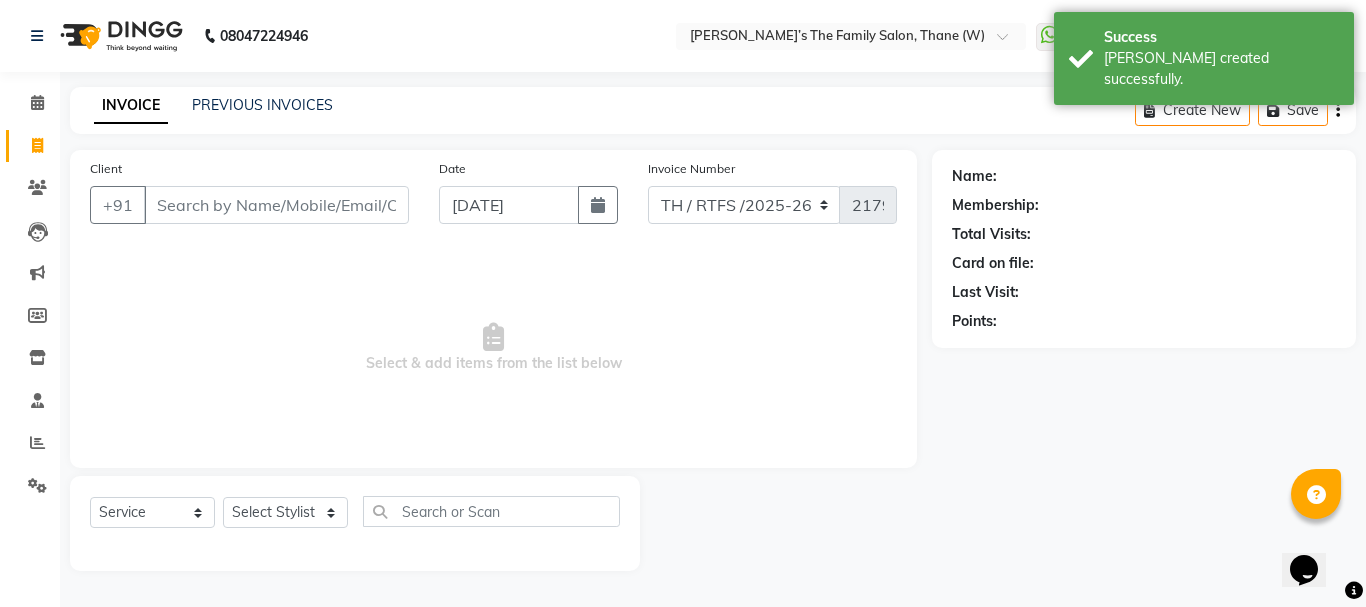 click on "Client" at bounding box center (276, 205) 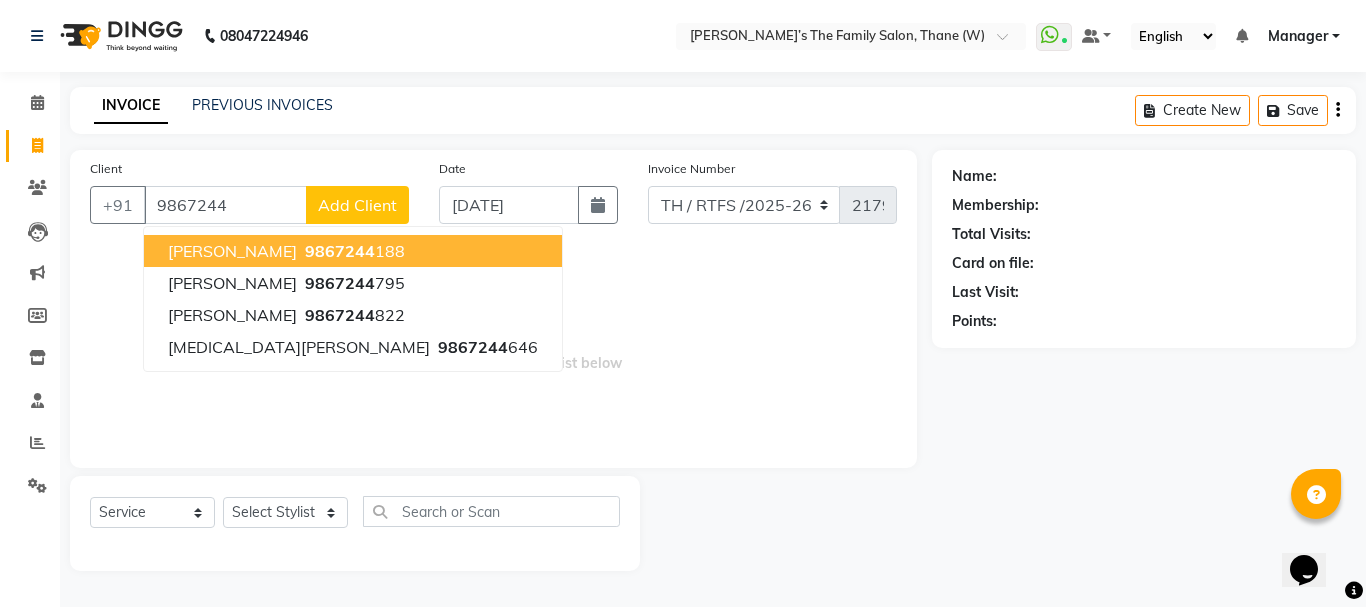 click on "9867244" at bounding box center [340, 251] 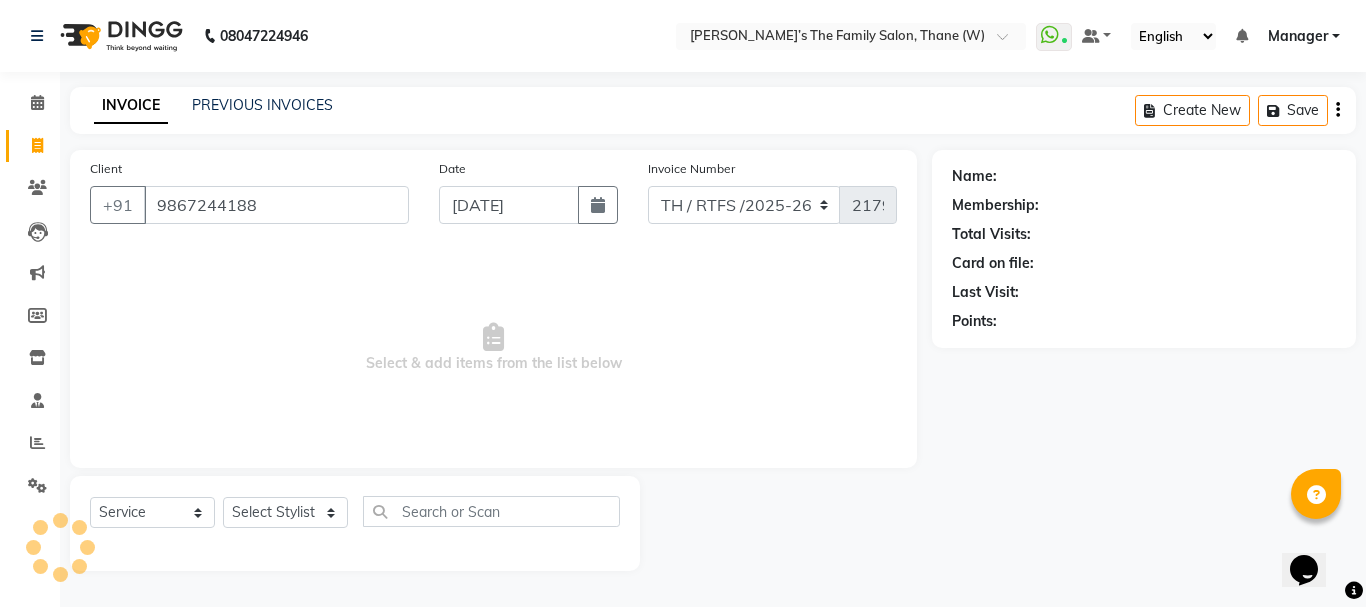 type on "9867244188" 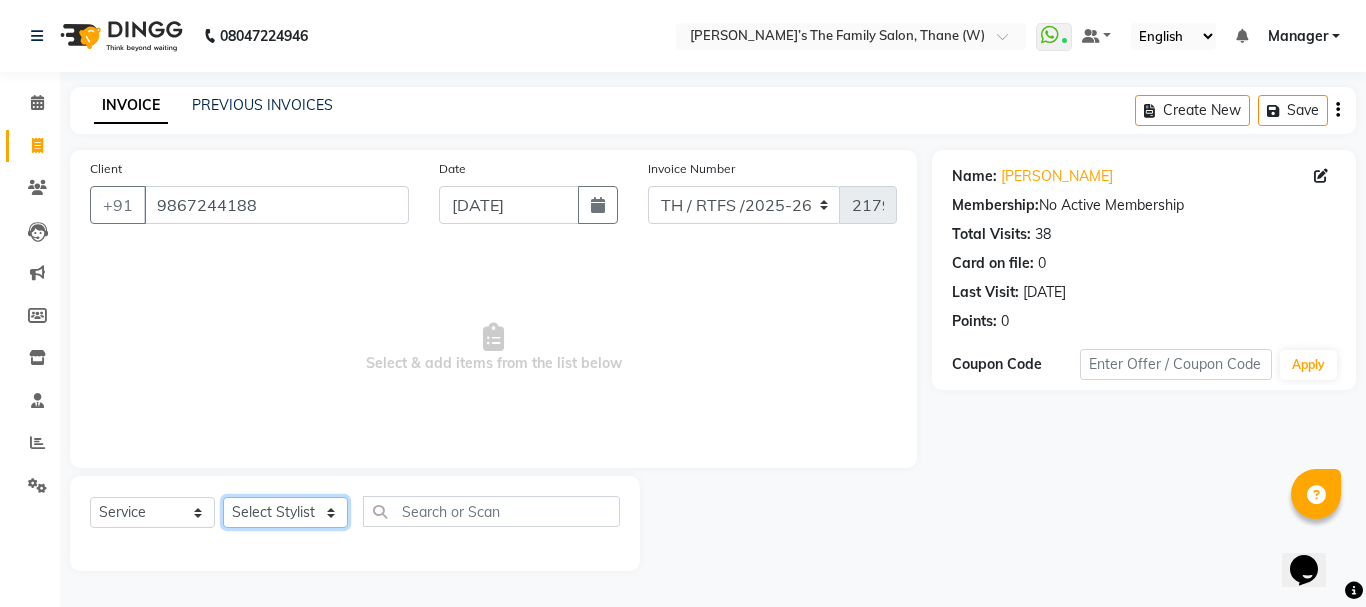 click on "Select Stylist Aarohi P   Aksahy auty Ali  Aniket A  Anuradha arvind Divya gautam .kasrade House sale Komal Waghmare  Laxmi   Manager Moin salmani Prashant   Ravindra Samrat Kumar Sangita Dighe Sanjana Kharat  Shreepad M  shrishti  jaiwala  vaibhavi  gudekar  Vikas H" 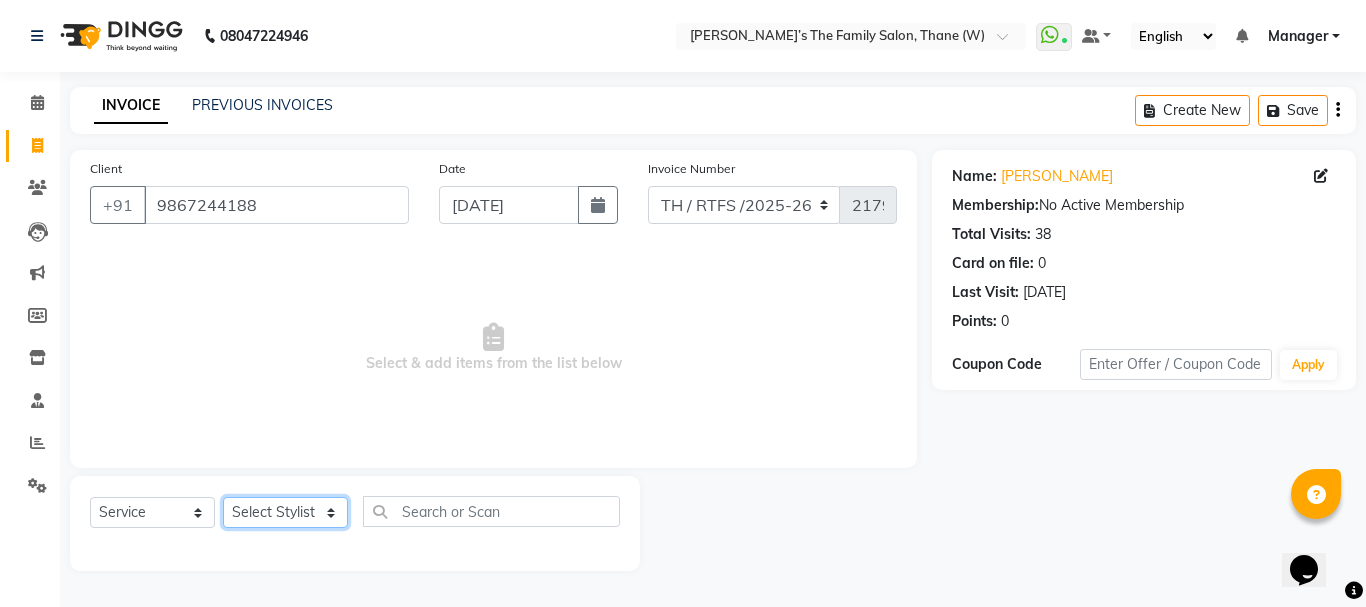 select on "35587" 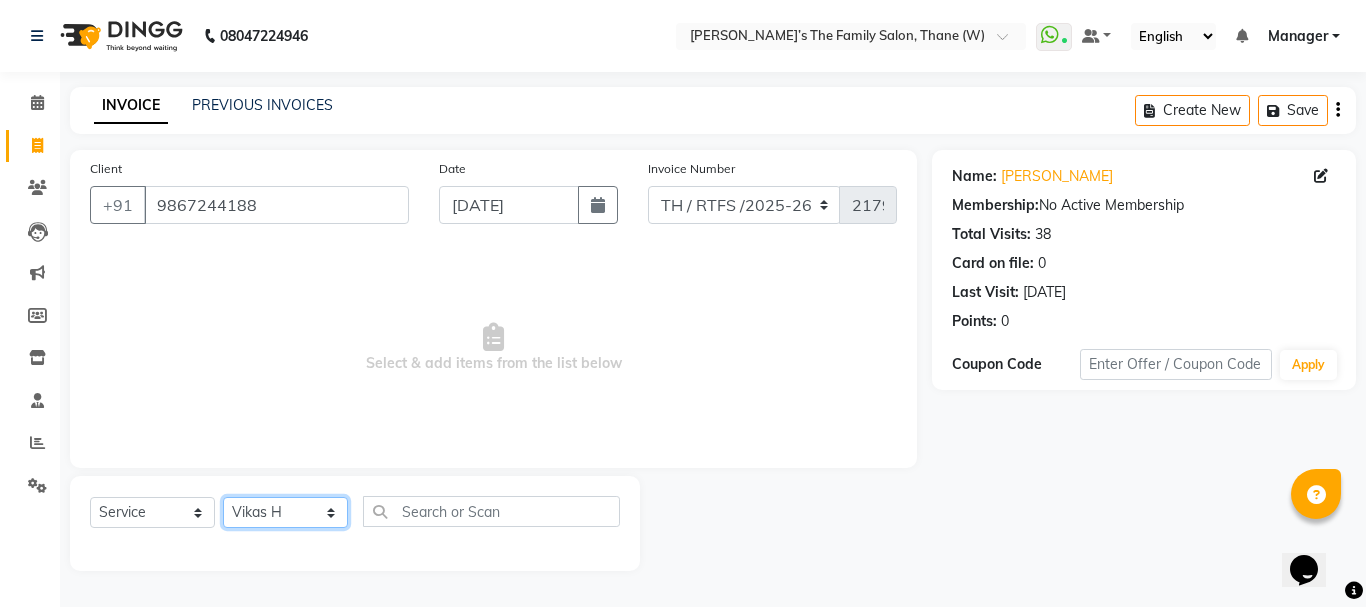 click on "Select Stylist Aarohi P   Aksahy auty Ali  Aniket A  Anuradha arvind Divya gautam .kasrade House sale Komal Waghmare  Laxmi   Manager Moin salmani Prashant   Ravindra Samrat Kumar Sangita Dighe Sanjana Kharat  Shreepad M  shrishti  jaiwala  vaibhavi  gudekar  Vikas H" 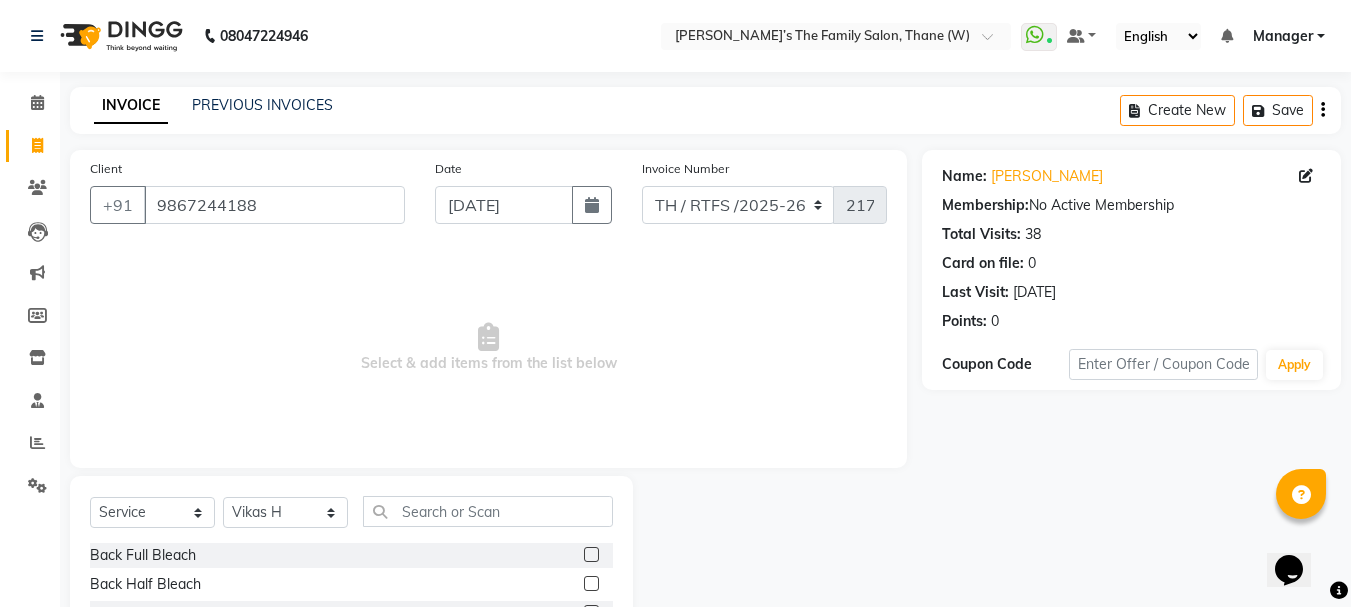 click on "Select  Service  Product  Membership  Package Voucher Prepaid Gift Card  Select Stylist Aarohi P   Aksahy auty Ali  Aniket A  Anuradha arvind Divya gautam .kasrade House sale Komal Waghmare  Laxmi   Manager Moin salmani Prashant   Ravindra Samrat Kumar Sangita Dighe Sanjana Kharat  Shreepad M  shrishti  jaiwala  vaibhavi  gudekar  Vikas H Back Full Bleach  Back Half Bleach  Face Bleach  Full Body Bleach  Hands Bleach  Legs Full Bleach  Legs Half Bleach  Stomach Bleach  Bleach - Face Bleach (M&F)  Bleach - Full Back ( Including Neck ) (F)  Bleach - Half Back (F)  Bleach - Full Hands (M&F)  Bleach - Half Legs (M&F)  Bleach - Full Legs (F)  Bleach - Full Body (F)  Bleach - Stomach (F)  Bleach - U/A (F)  Premium Clean Up - O3 - Snovite / Active Blends - Cheryl'S (M&F)  Threading - Threading  Threading - Forehead (M&F)  Threading - Upper Lips (F)  Threading - Chin F  Threading - Side lock (F)  D-Tan - Face D-Tan (M&F)  D-Tan - Hand D-Tan (M&F)  D-Tan - Underarms D-Tan (M&F)  D-Tan - Full Back D-Tan (F)" 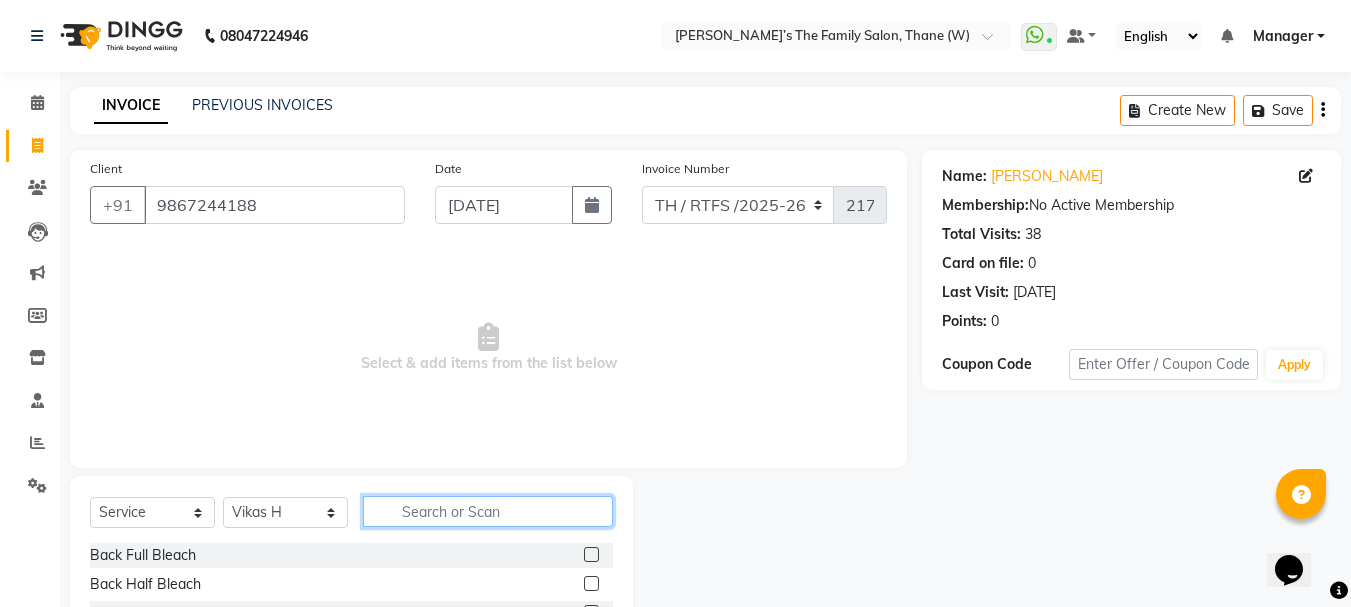 click 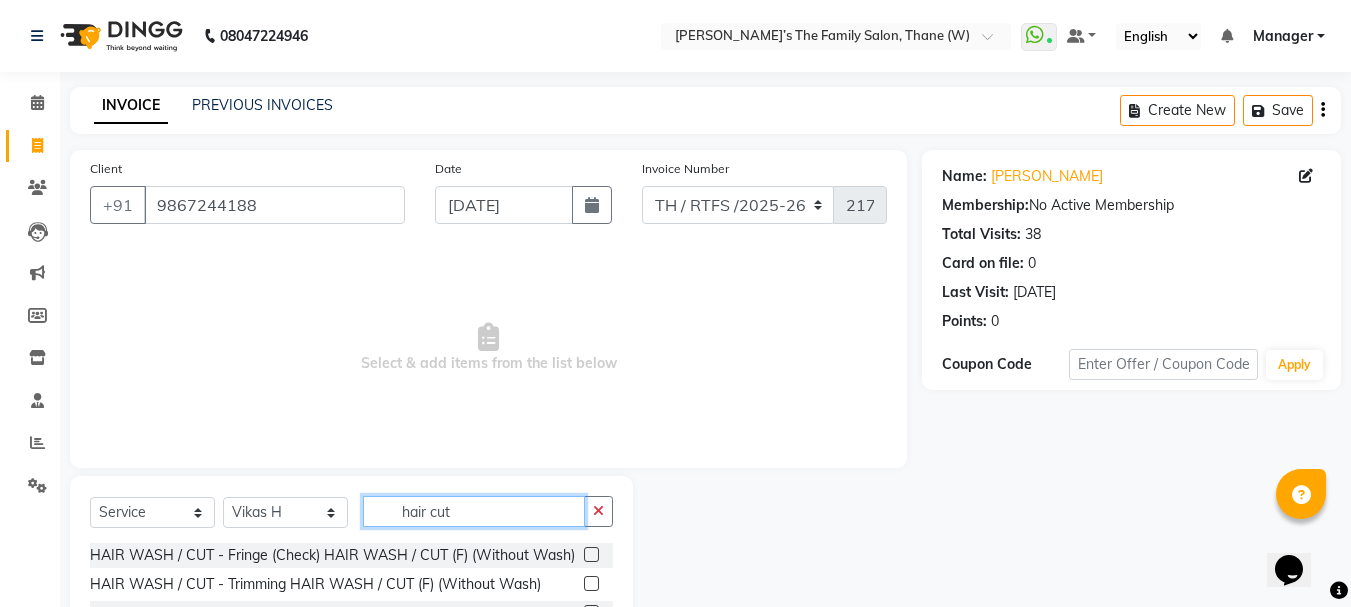 scroll, scrollTop: 194, scrollLeft: 0, axis: vertical 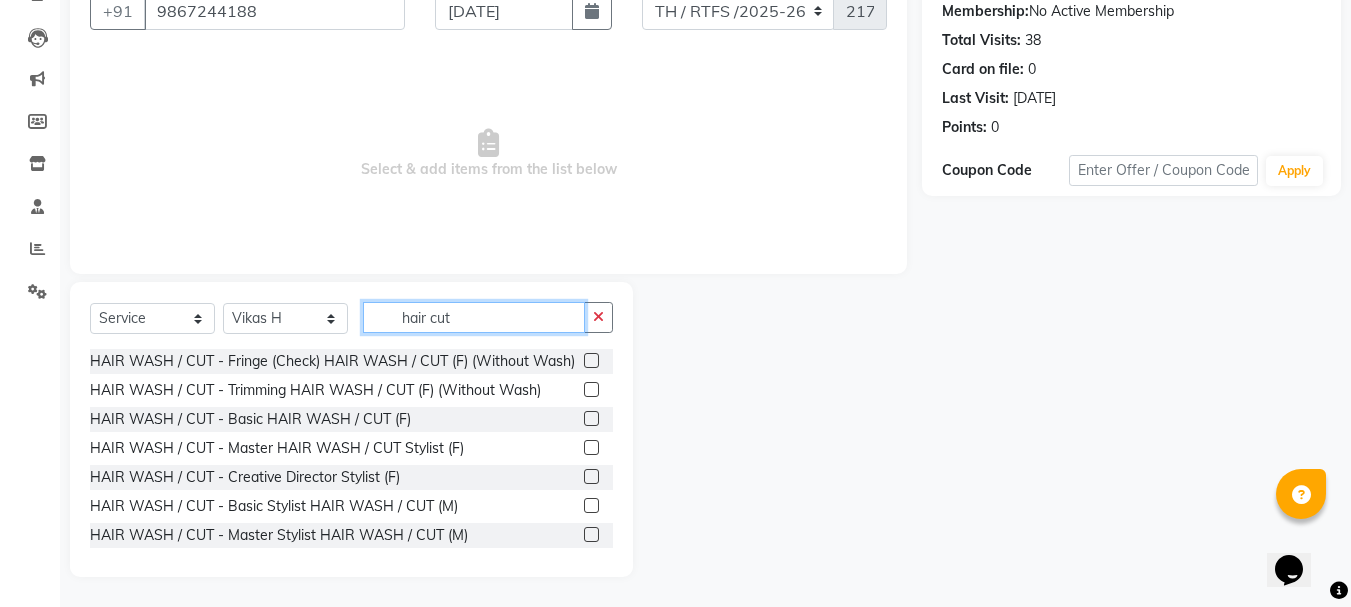 type on "hair cut" 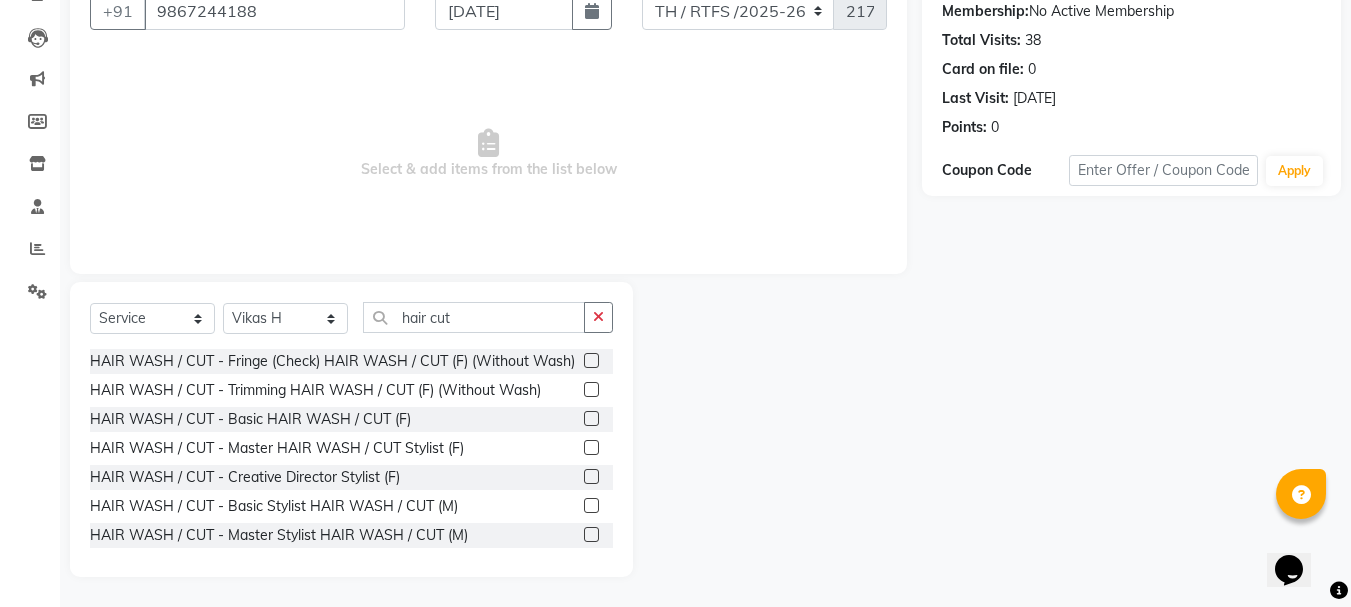click 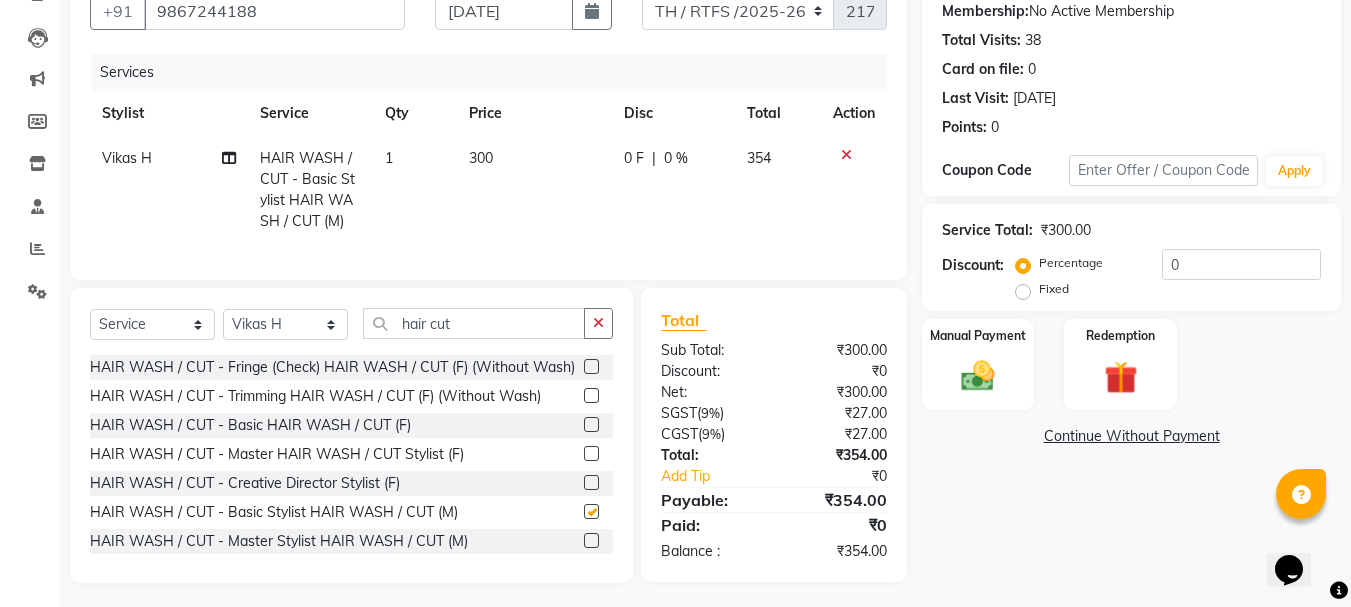 checkbox on "false" 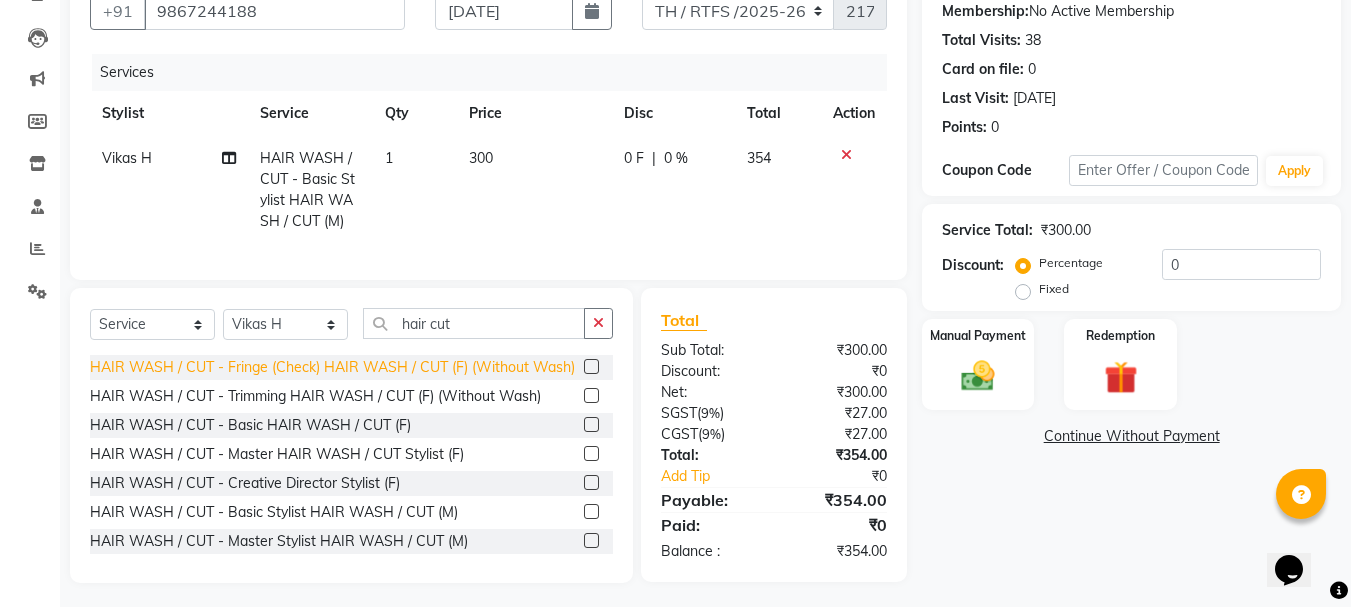 click on "HAIR WASH / CUT - Fringe (Check) HAIR WASH / CUT (F) (Without Wash)" 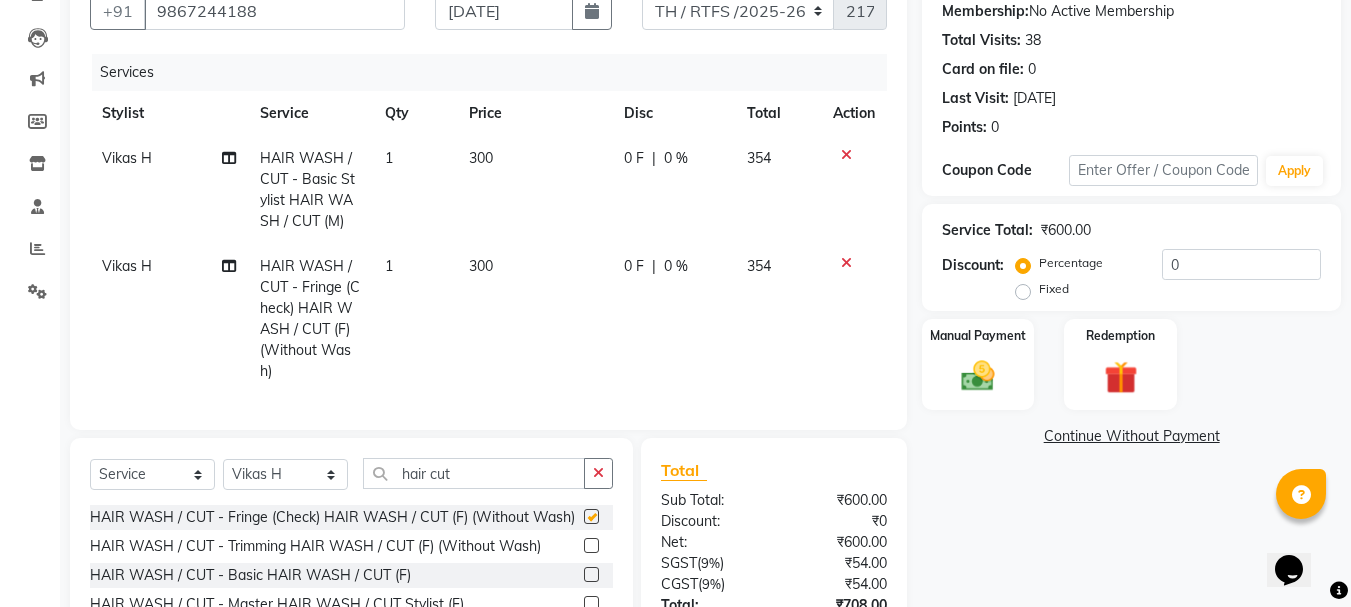 checkbox on "false" 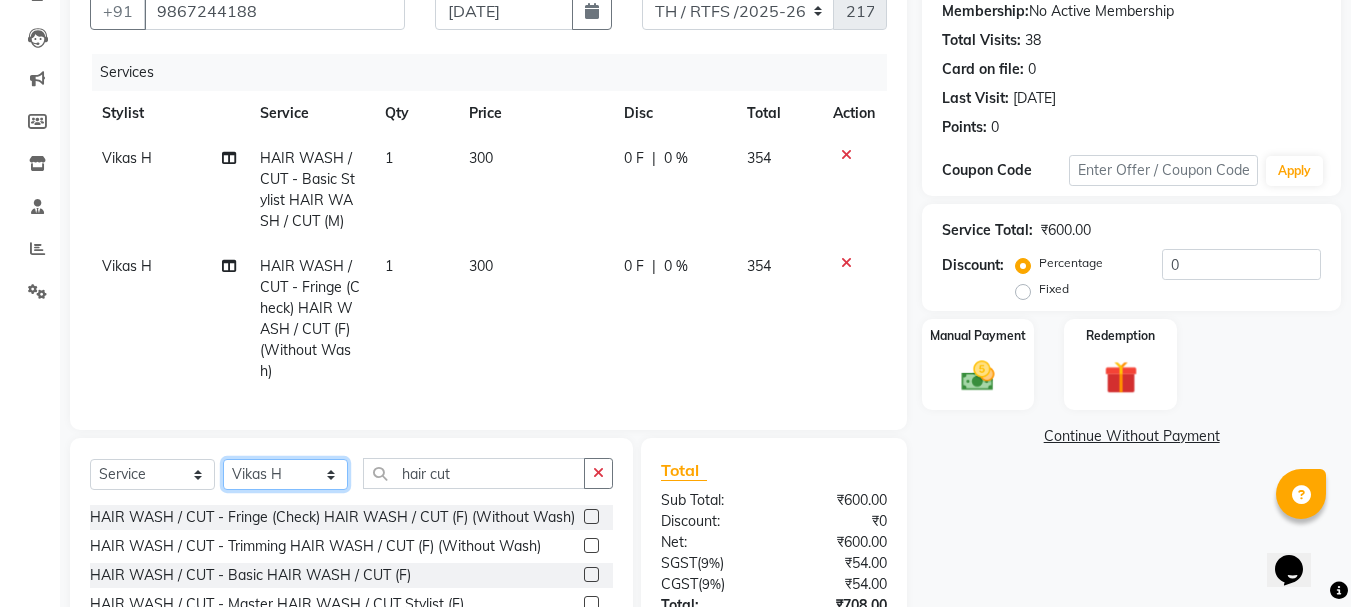 click on "Select Stylist Aarohi P   Aksahy auty Ali  Aniket A  Anuradha arvind Divya gautam .kasrade House sale Komal Waghmare  Laxmi   Manager Moin salmani Prashant   Ravindra Samrat Kumar Sangita Dighe Sanjana Kharat  Shreepad M  shrishti  jaiwala  vaibhavi  gudekar  Vikas H" 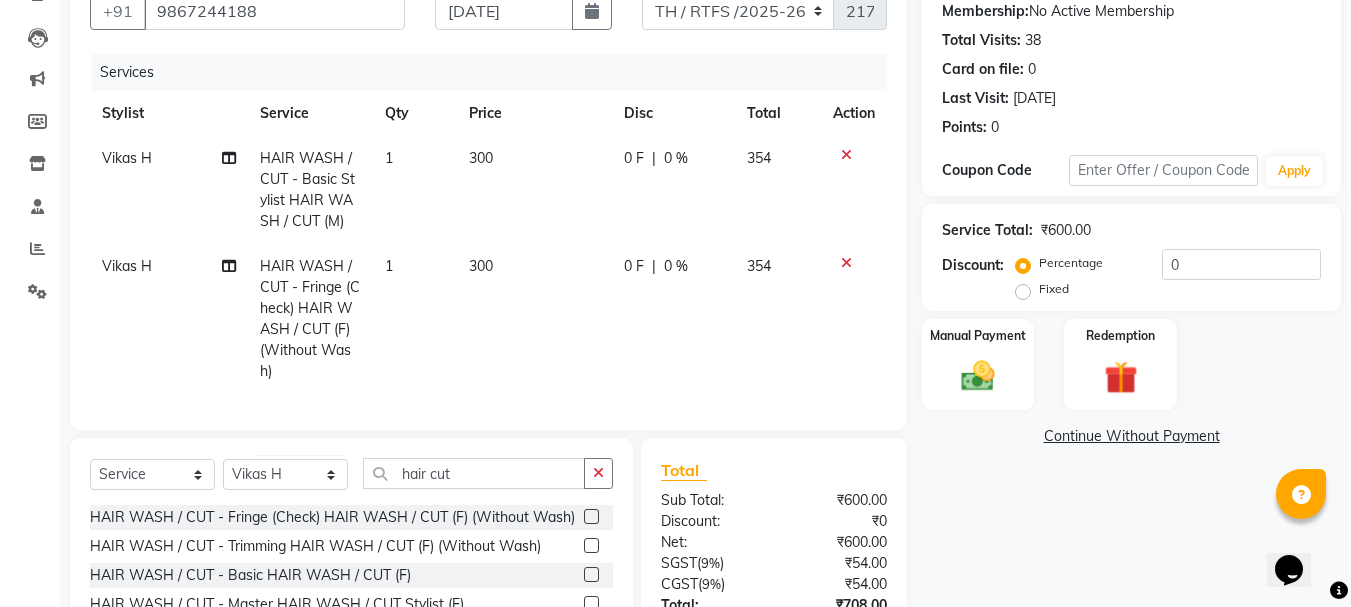 click on "300" 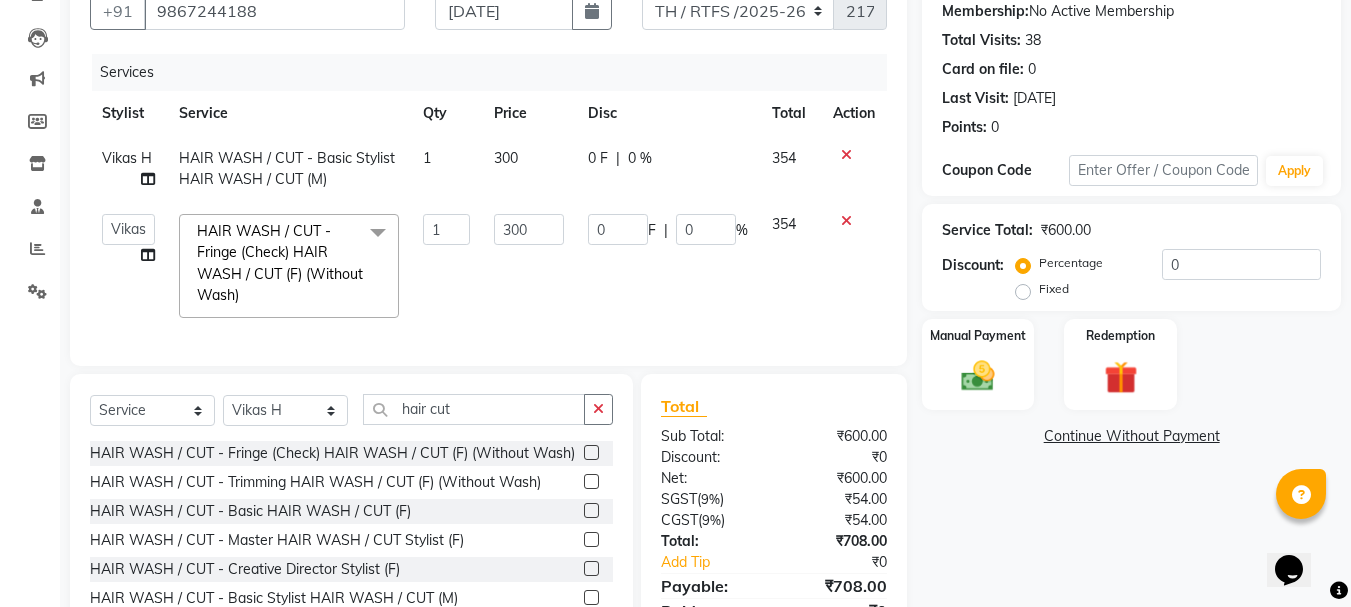 click 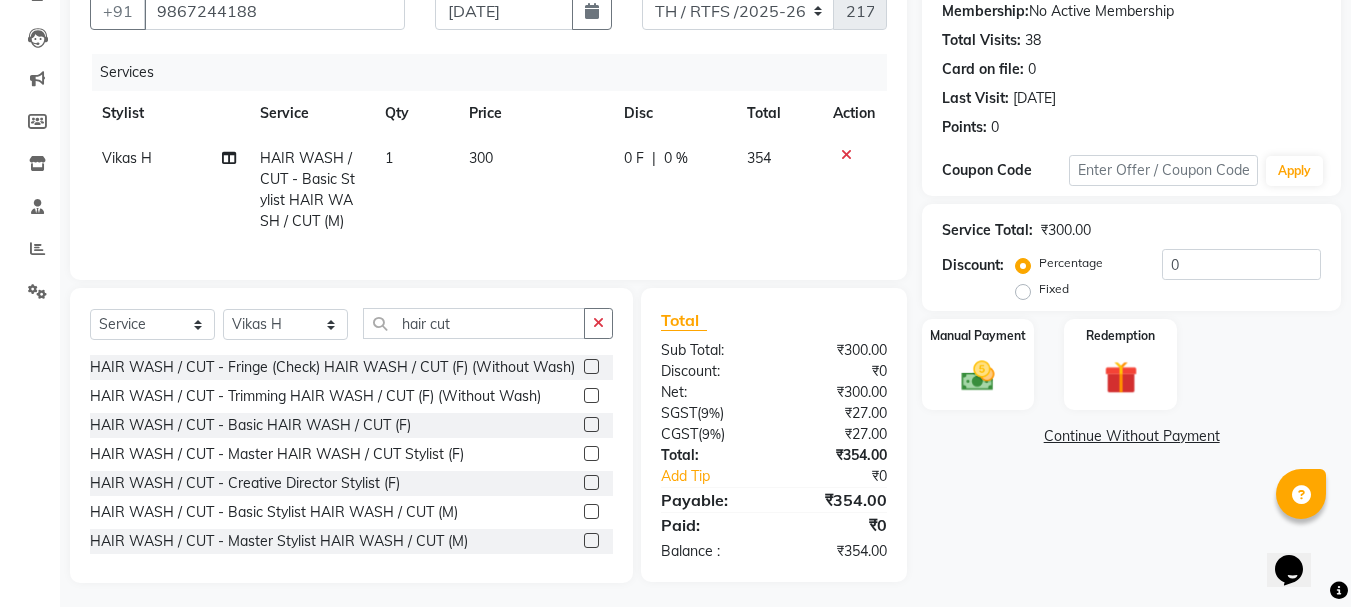 click 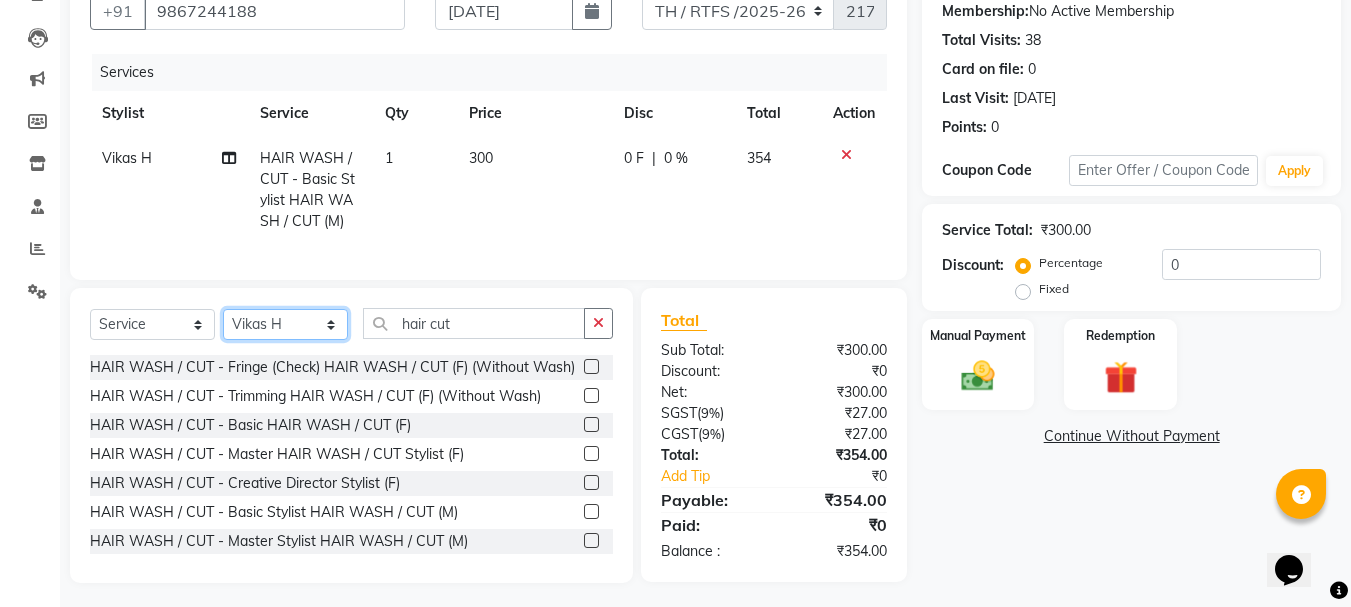 click on "Select Stylist Aarohi P   Aksahy auty Ali  Aniket A  Anuradha arvind Divya gautam .kasrade House sale Komal Waghmare  Laxmi   Manager Moin salmani Prashant   Ravindra Samrat Kumar Sangita Dighe Sanjana Kharat  Shreepad M  shrishti  jaiwala  vaibhavi  gudekar  Vikas H" 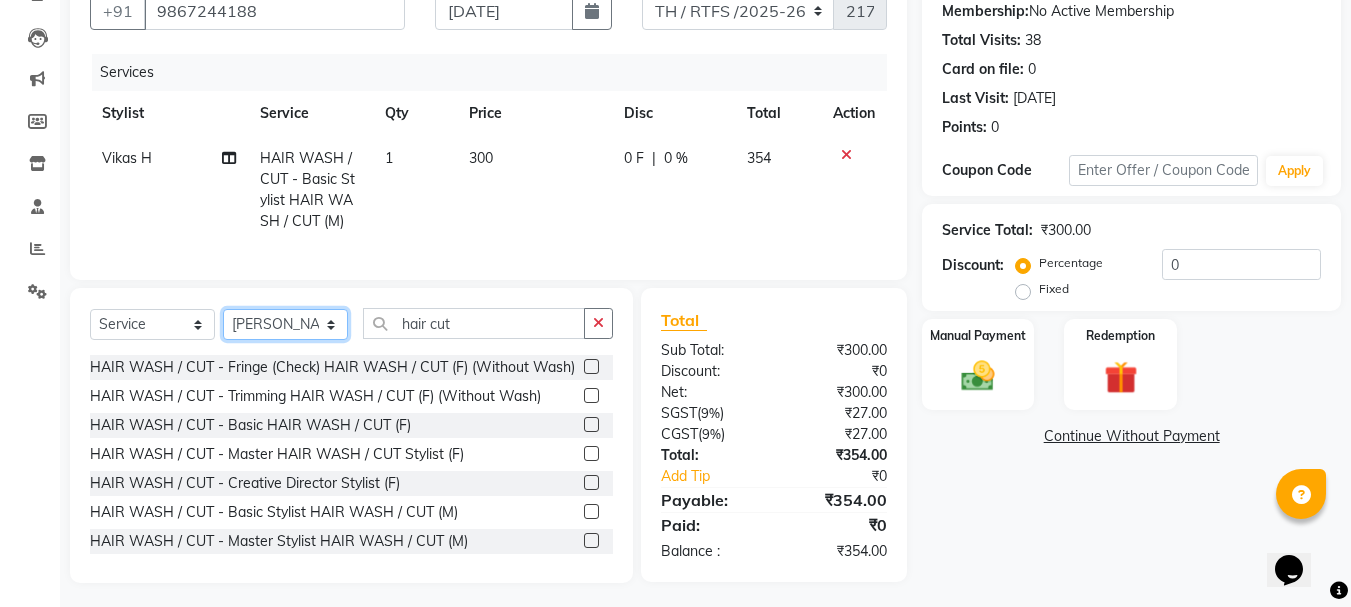 click on "Select Stylist Aarohi P   Aksahy auty Ali  Aniket A  Anuradha arvind Divya gautam .kasrade House sale Komal Waghmare  Laxmi   Manager Moin salmani Prashant   Ravindra Samrat Kumar Sangita Dighe Sanjana Kharat  Shreepad M  shrishti  jaiwala  vaibhavi  gudekar  Vikas H" 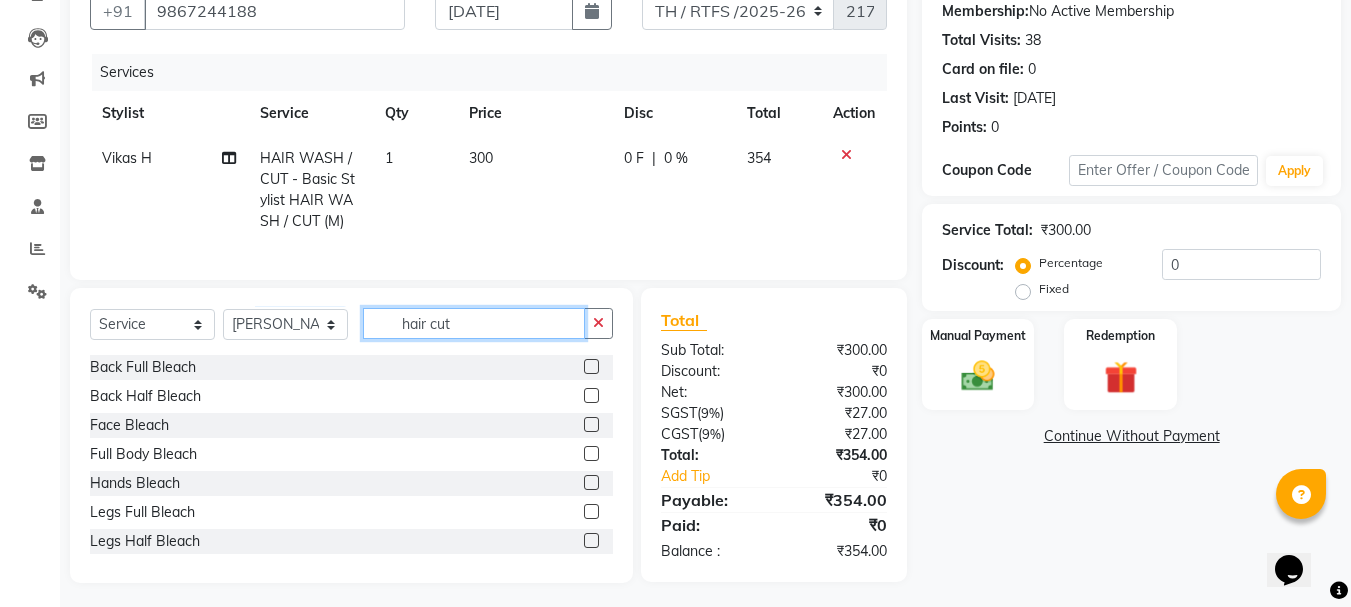 click on "hair cut" 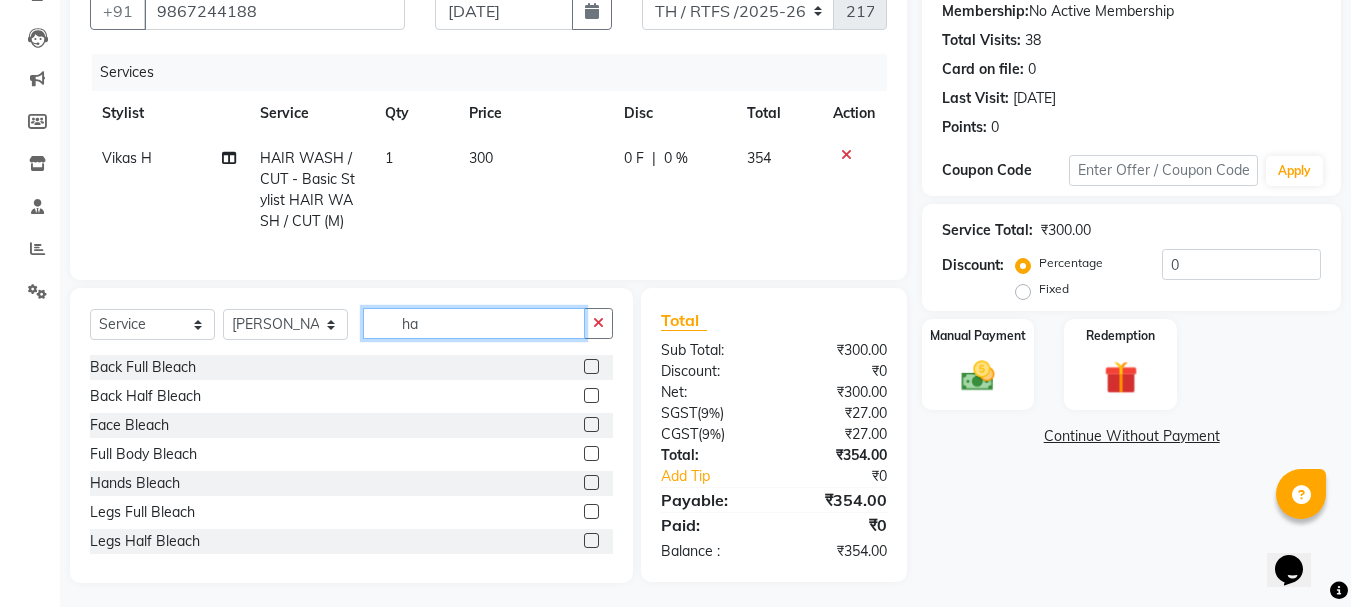 type on "h" 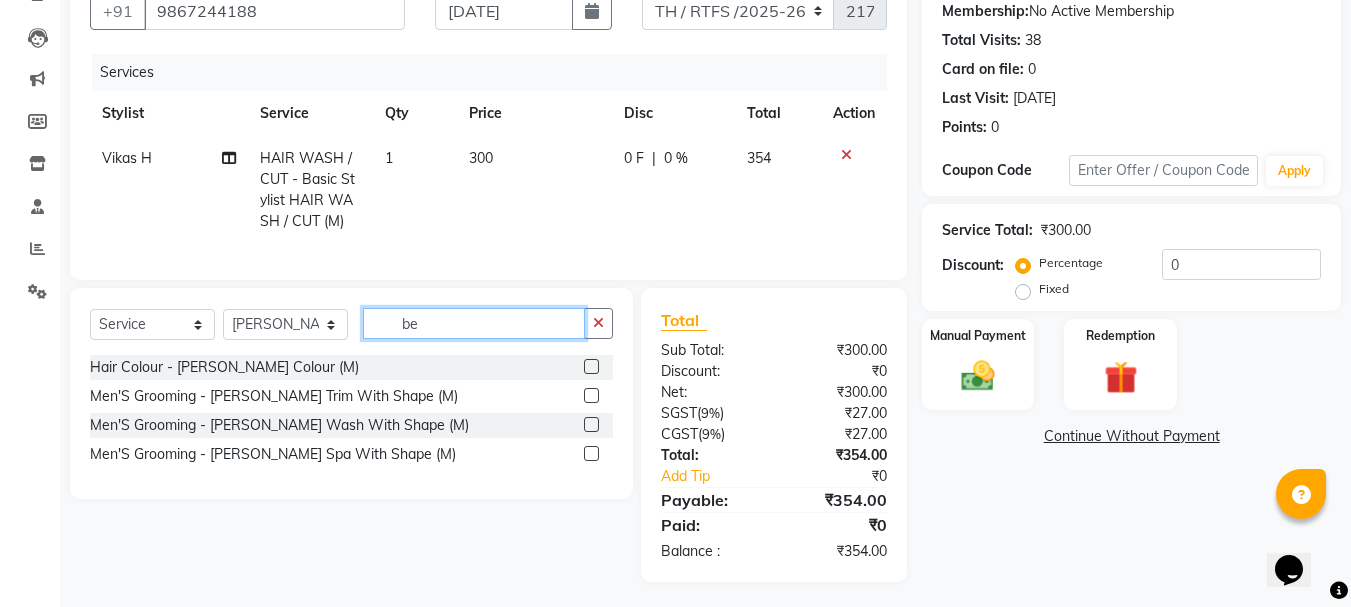 type on "be" 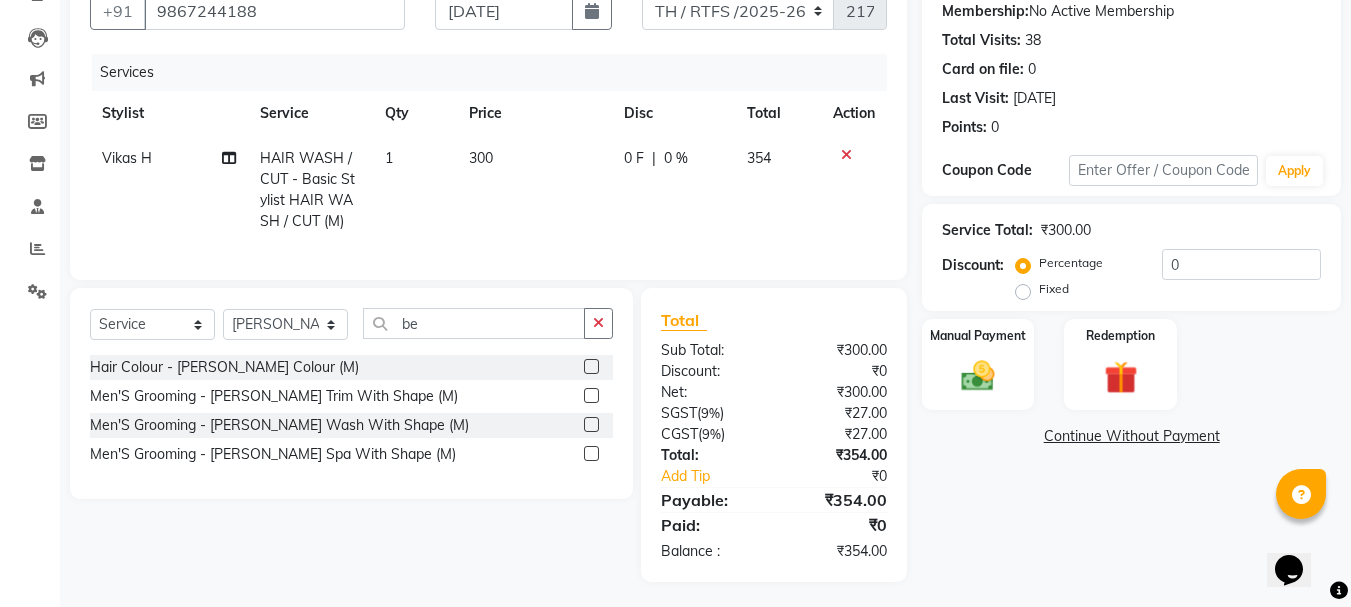 click 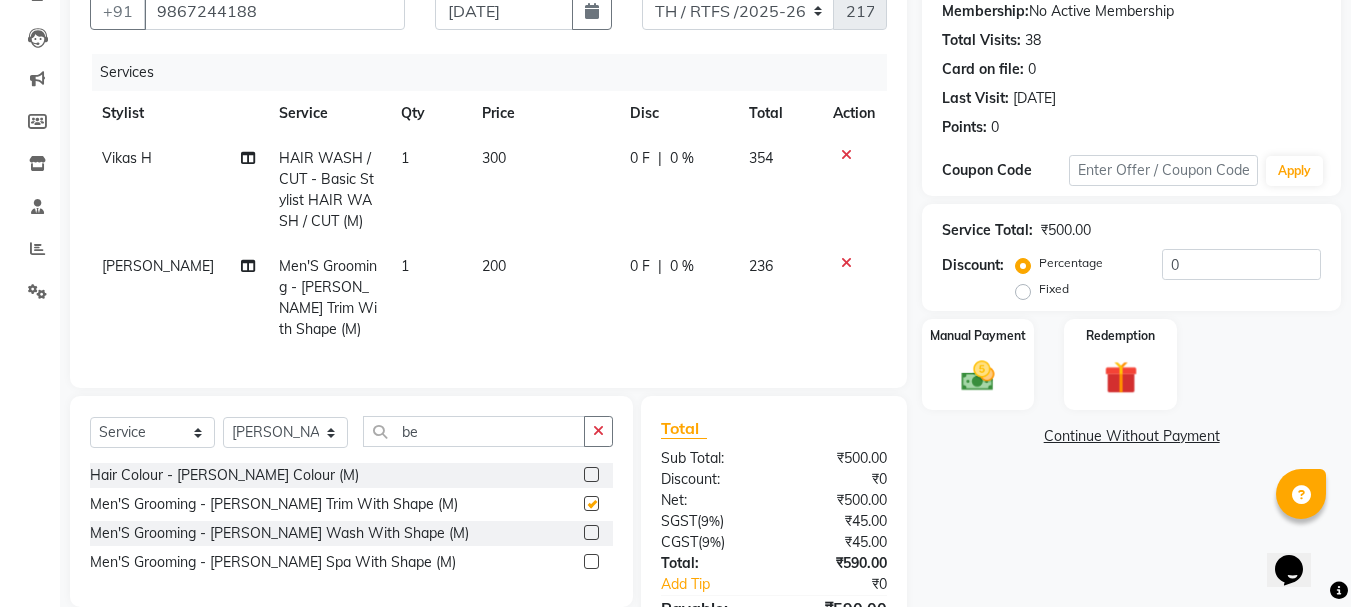 checkbox on "false" 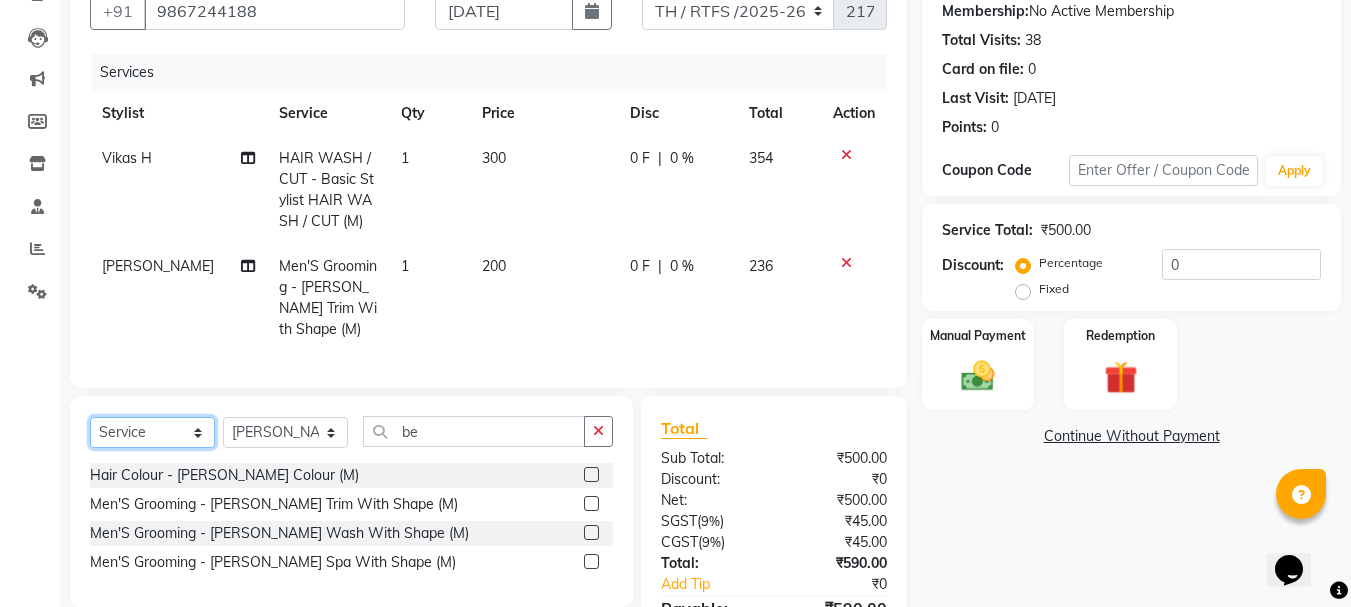 click on "Select  Service  Product  Membership  Package Voucher Prepaid Gift Card" 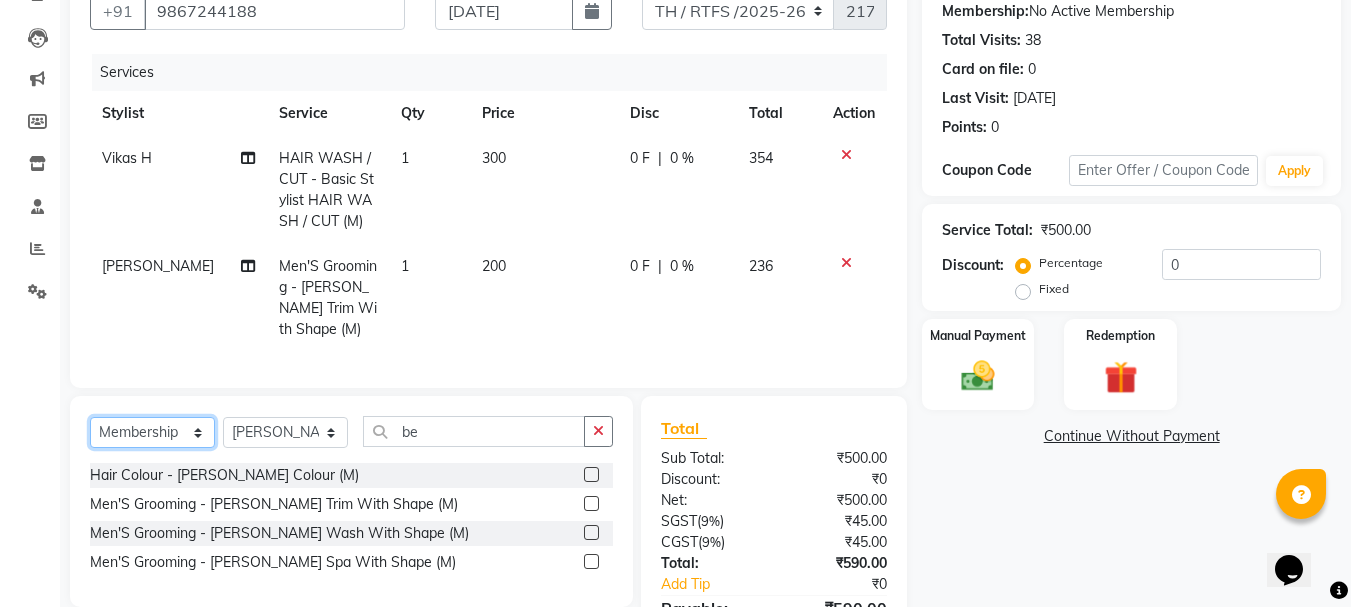 click on "Select  Service  Product  Membership  Package Voucher Prepaid Gift Card" 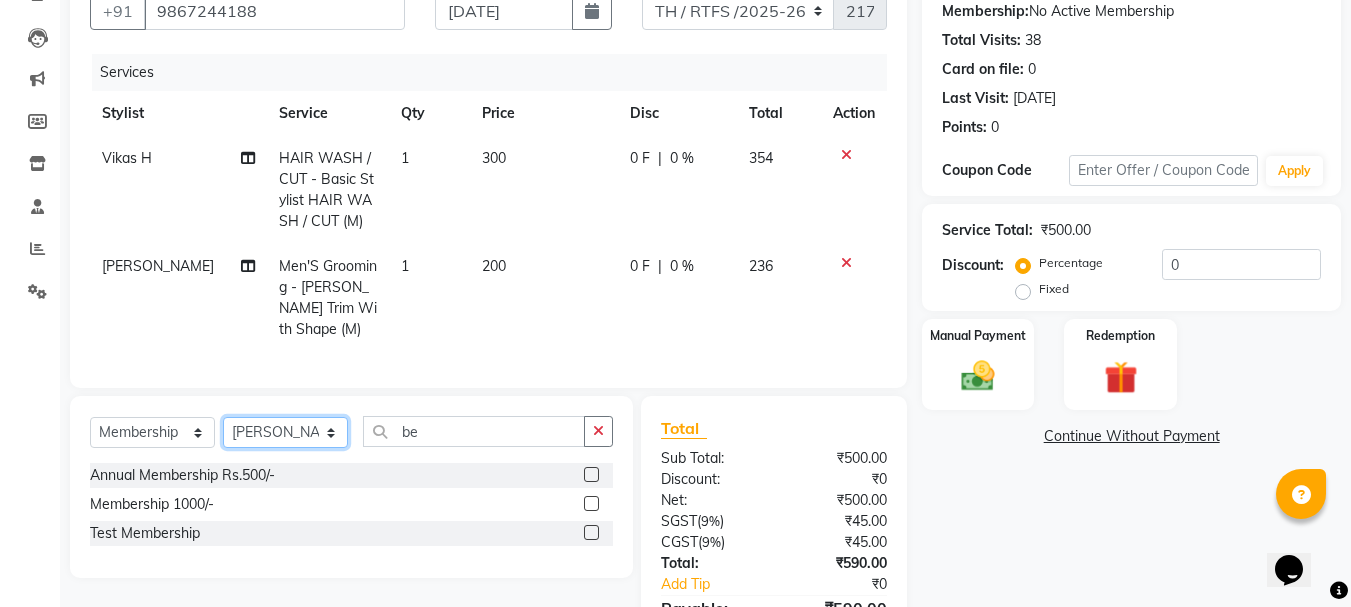 click on "Select Stylist Aarohi P   Aksahy auty Ali  Aniket A  Anuradha arvind Divya gautam .kasrade House sale Komal Waghmare  Laxmi   Manager Moin salmani Prashant   Ravindra Samrat Kumar Sangita Dighe Sanjana Kharat  Shreepad M  shrishti  jaiwala  vaibhavi  gudekar  Vikas H" 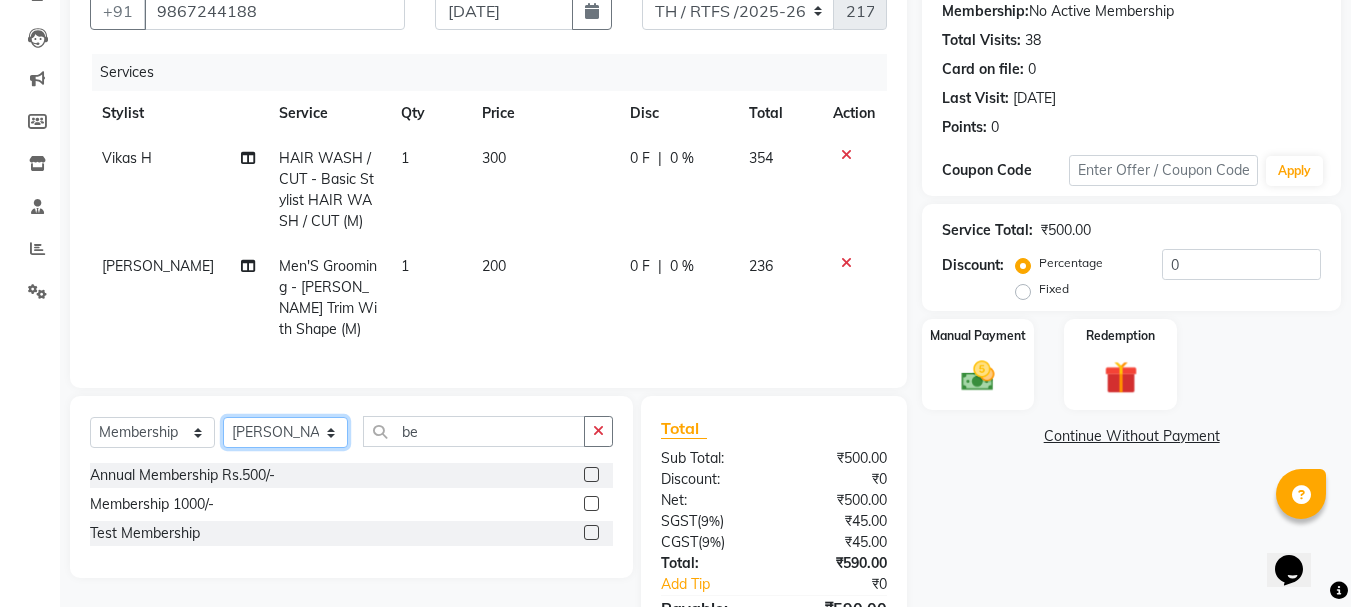 select on "37538" 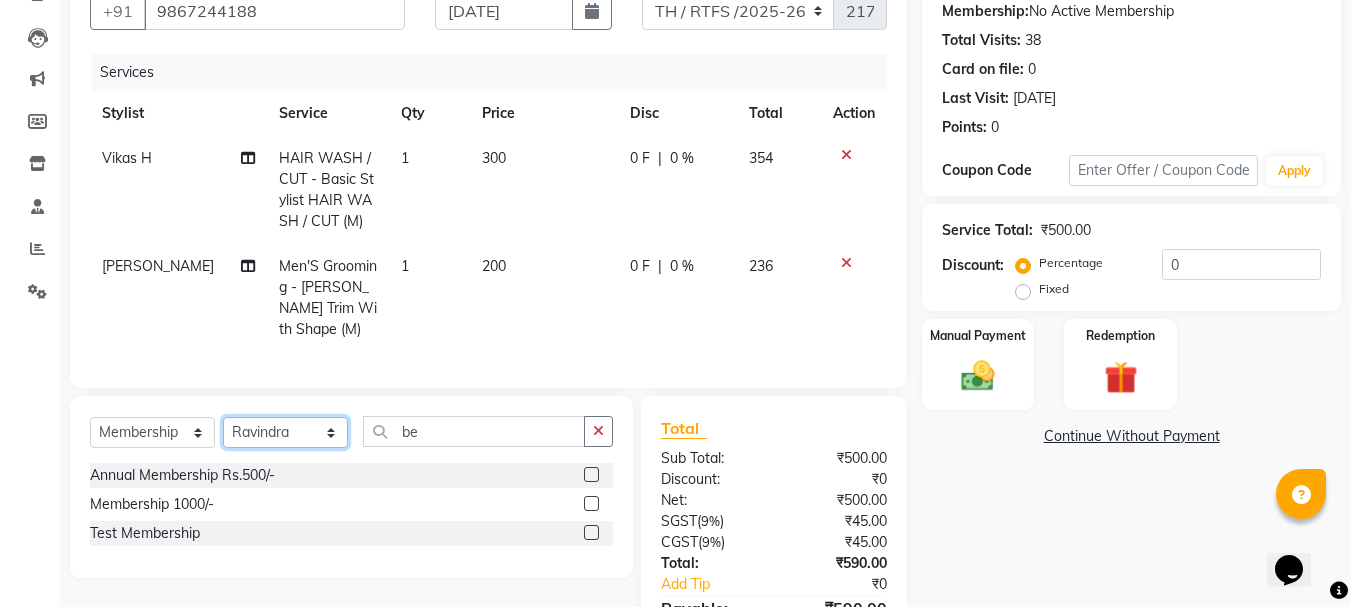 click on "Select Stylist Aarohi P   Aksahy auty Ali  Aniket A  Anuradha arvind Divya gautam .kasrade House sale Komal Waghmare  Laxmi   Manager Moin salmani Prashant   Ravindra Samrat Kumar Sangita Dighe Sanjana Kharat  Shreepad M  shrishti  jaiwala  vaibhavi  gudekar  Vikas H" 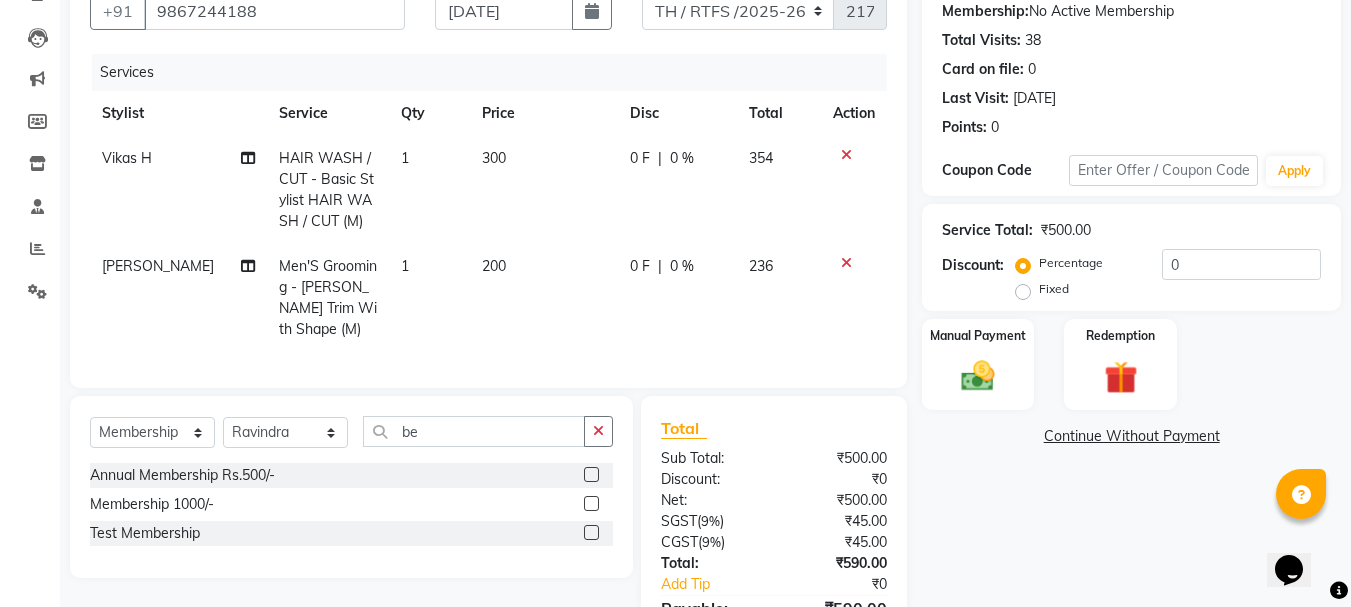 click 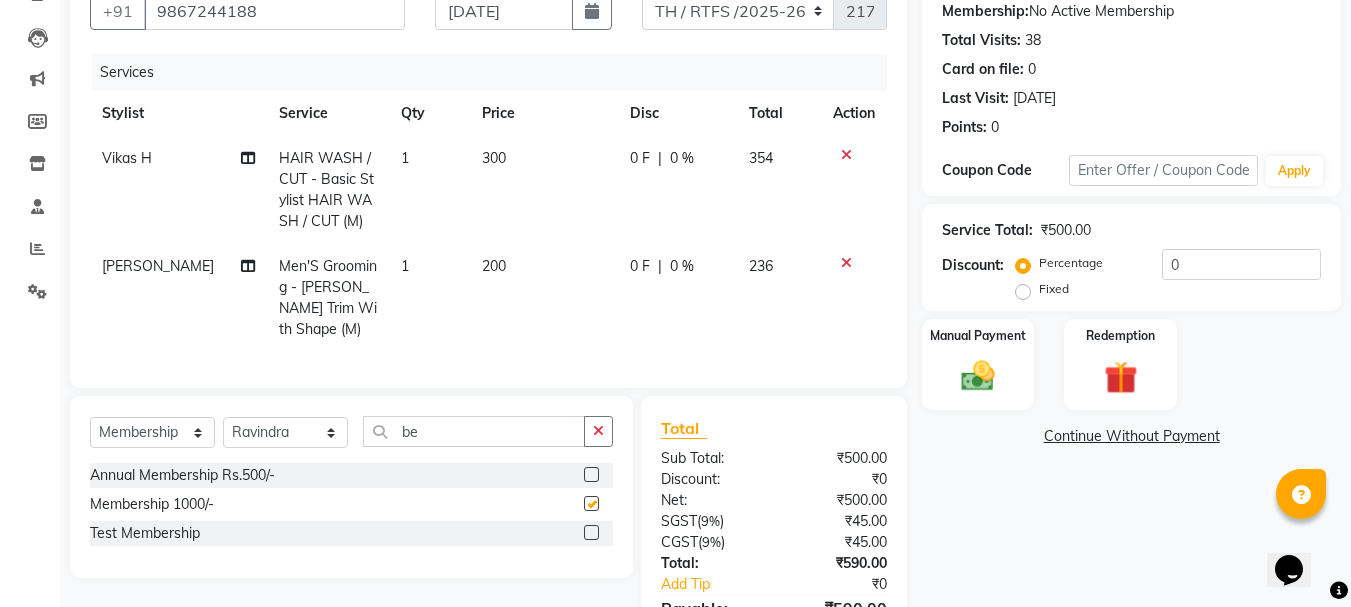 select on "select" 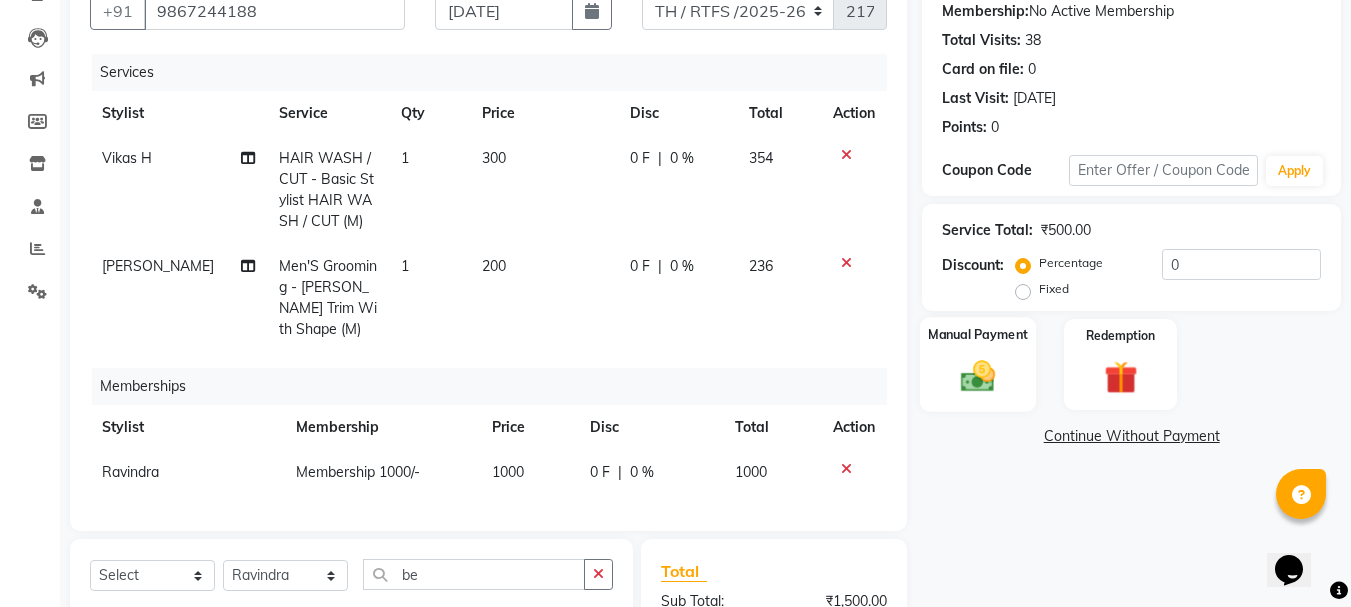 click 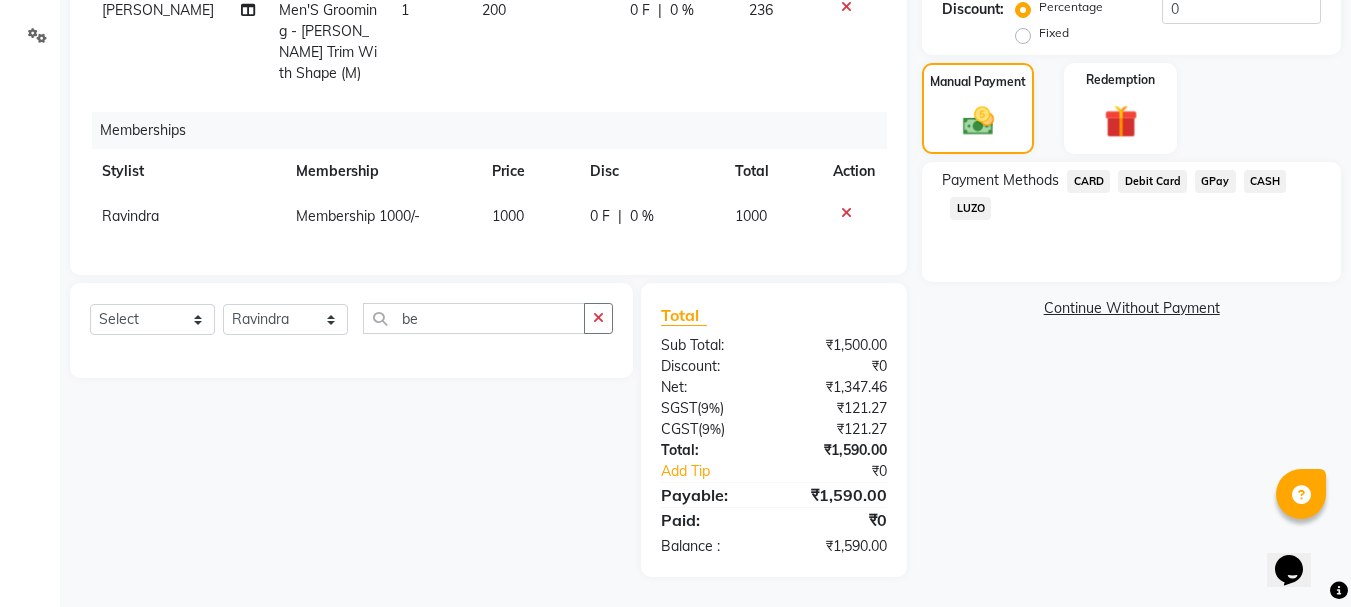 scroll, scrollTop: 0, scrollLeft: 0, axis: both 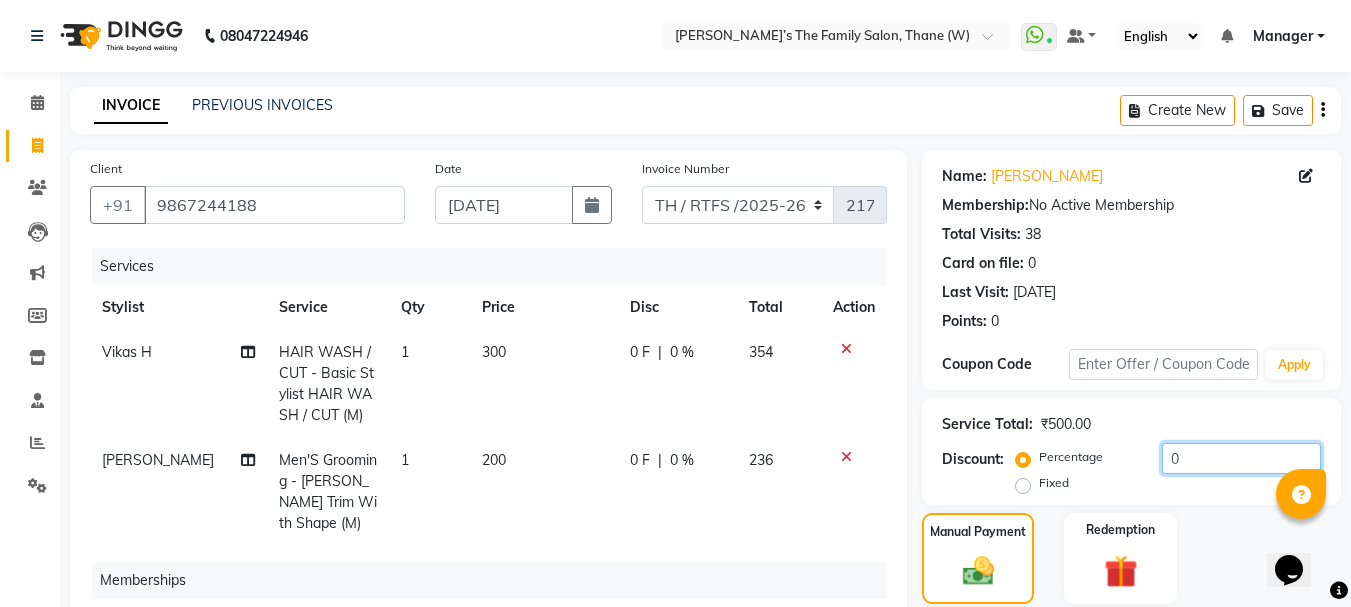 click on "0" 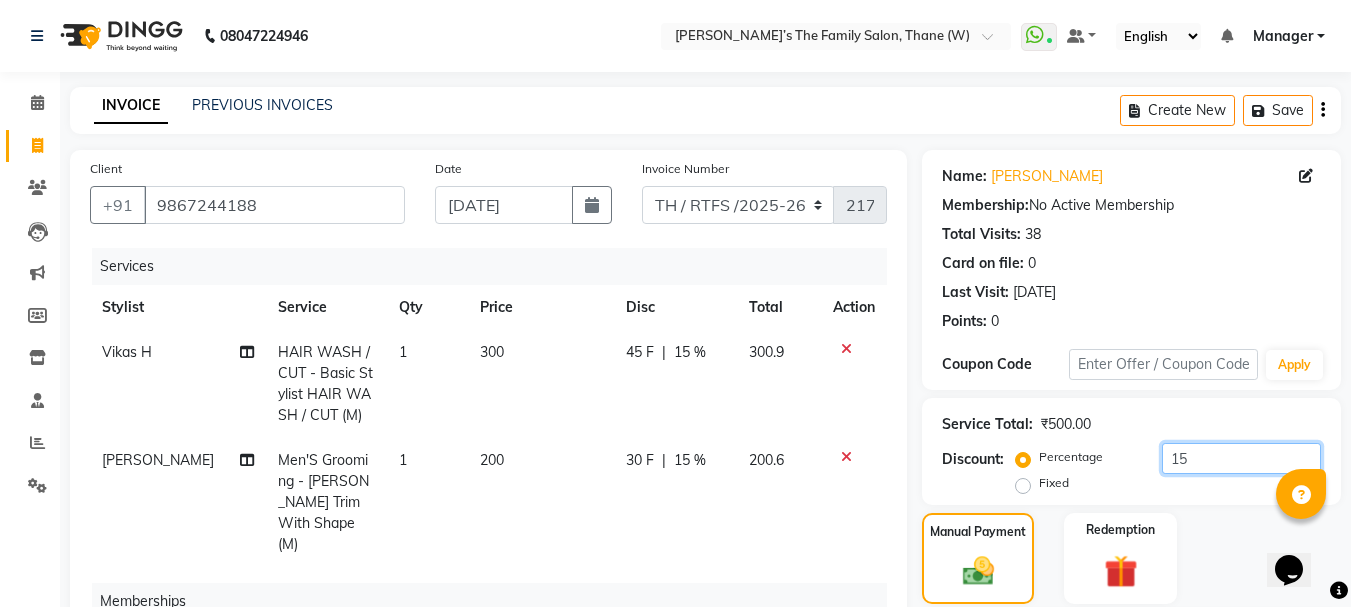 scroll, scrollTop: 486, scrollLeft: 0, axis: vertical 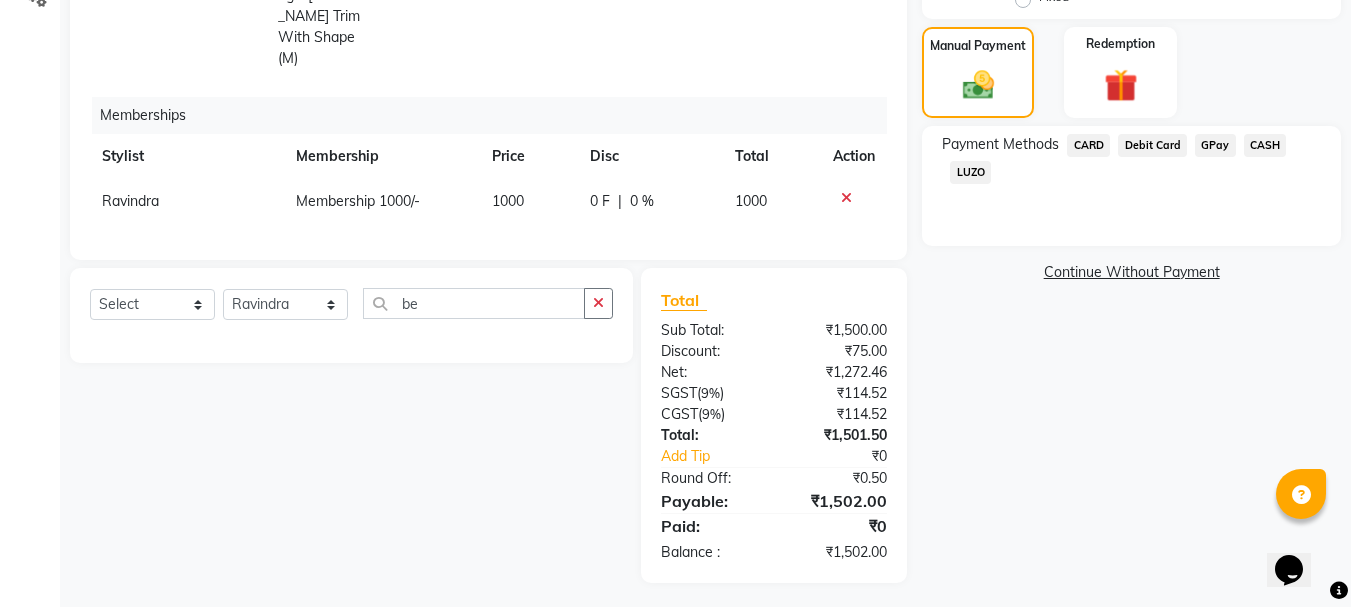 type on "15" 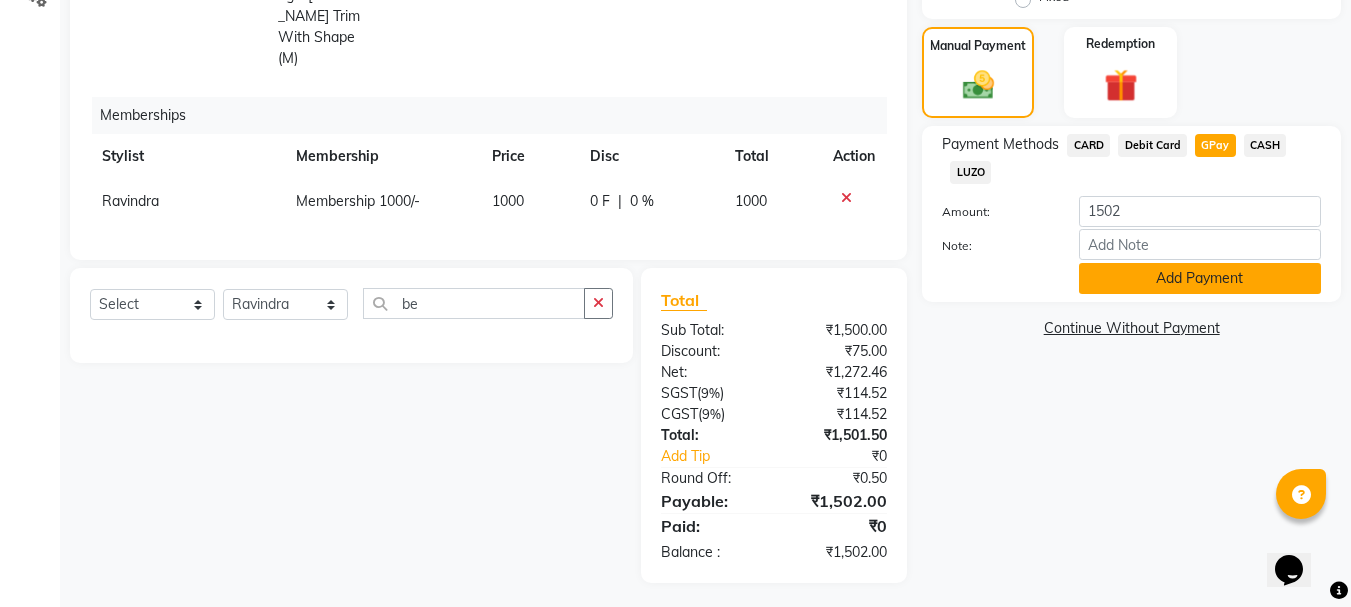 click on "Add Payment" 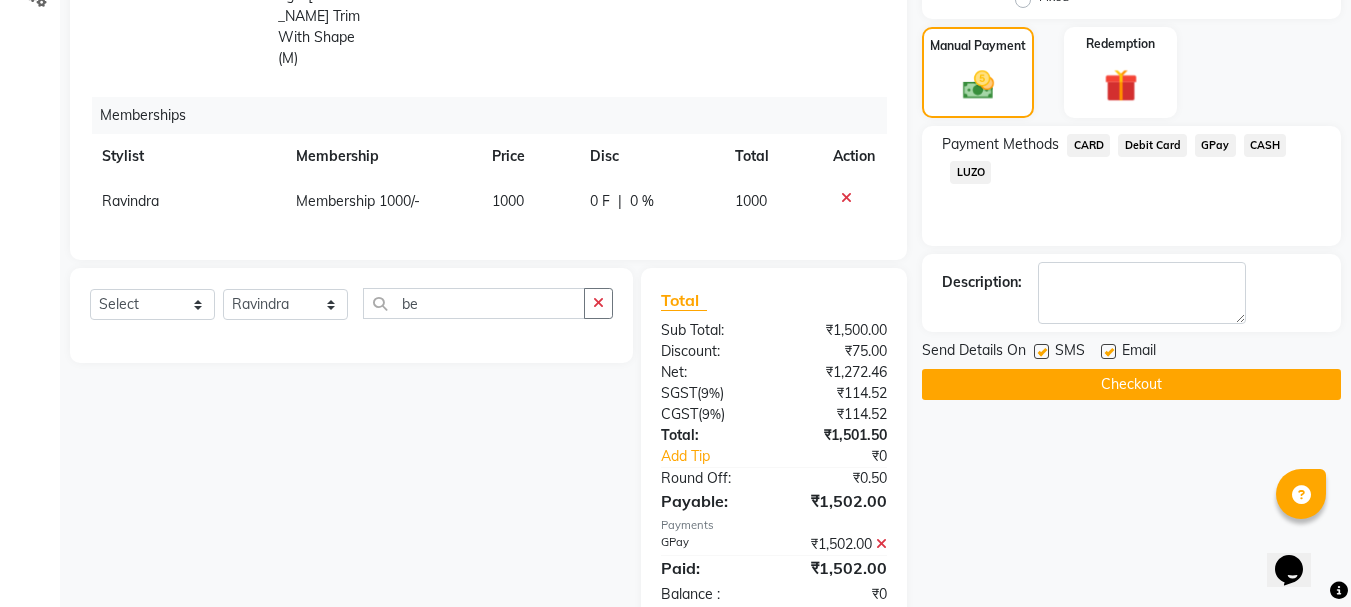 click on "Checkout" 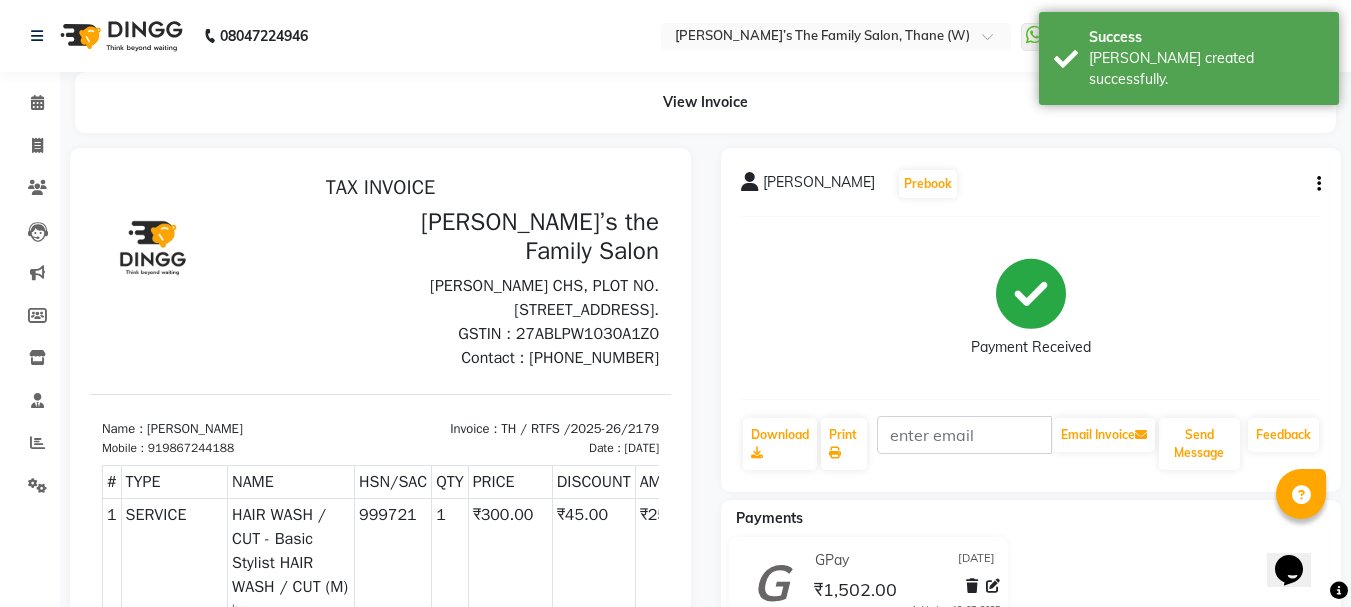 scroll, scrollTop: 0, scrollLeft: 0, axis: both 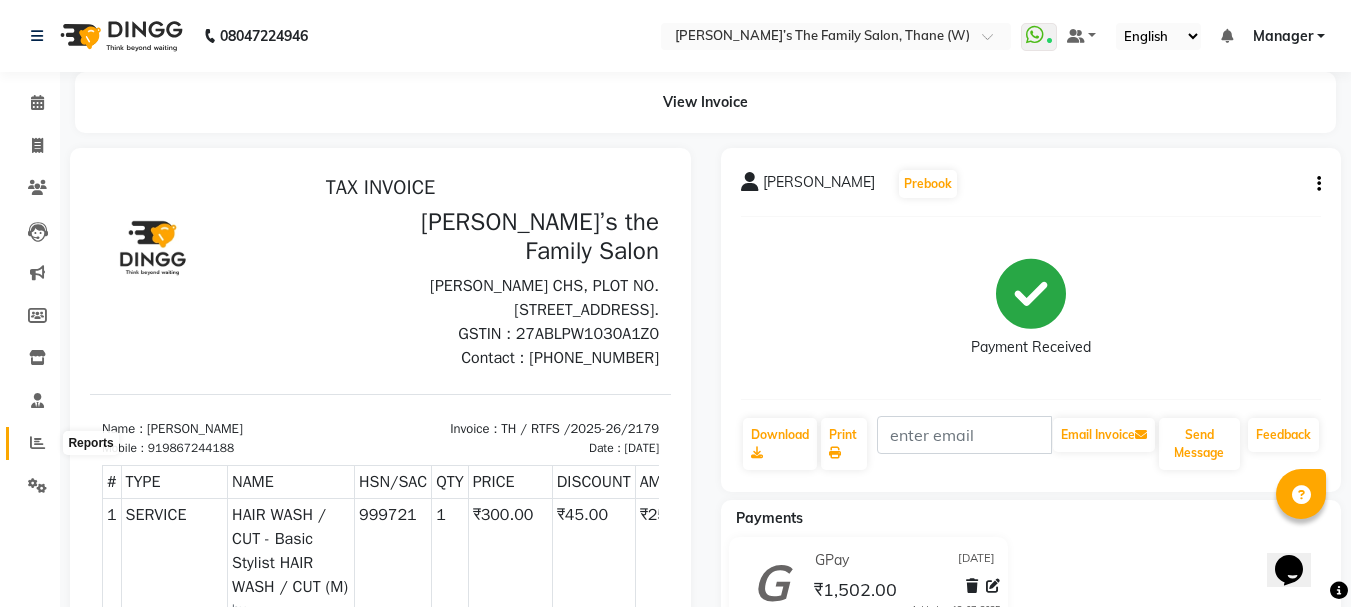 click 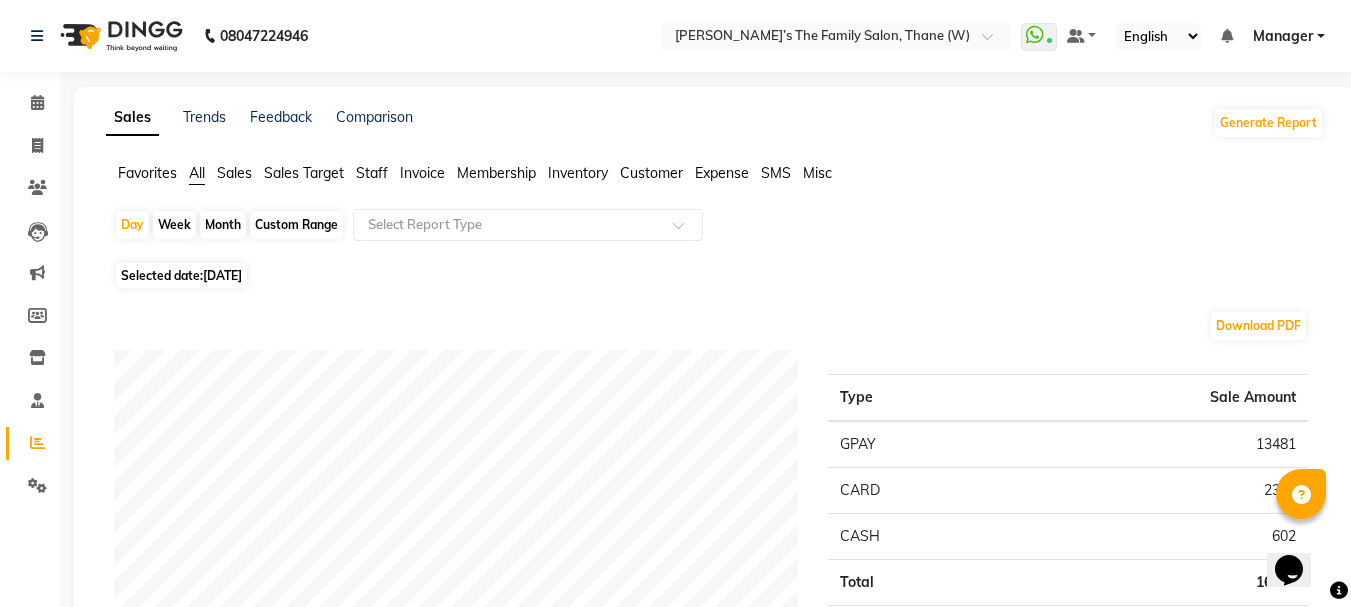 click on "All" 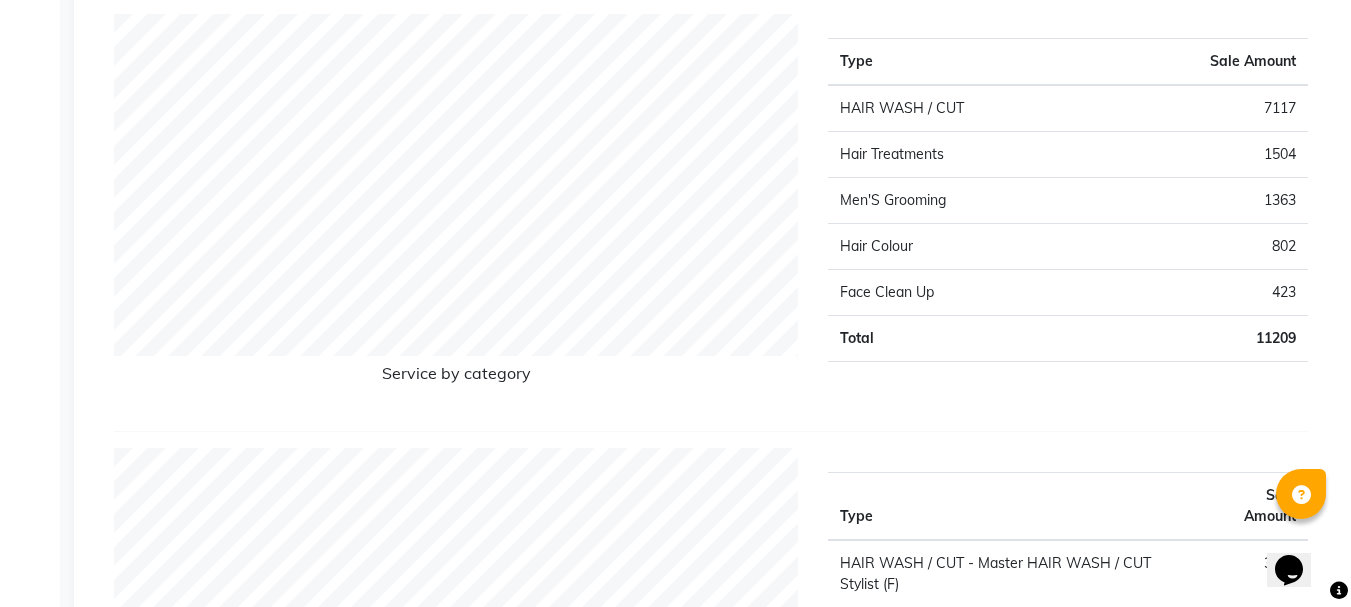 scroll, scrollTop: 2124, scrollLeft: 0, axis: vertical 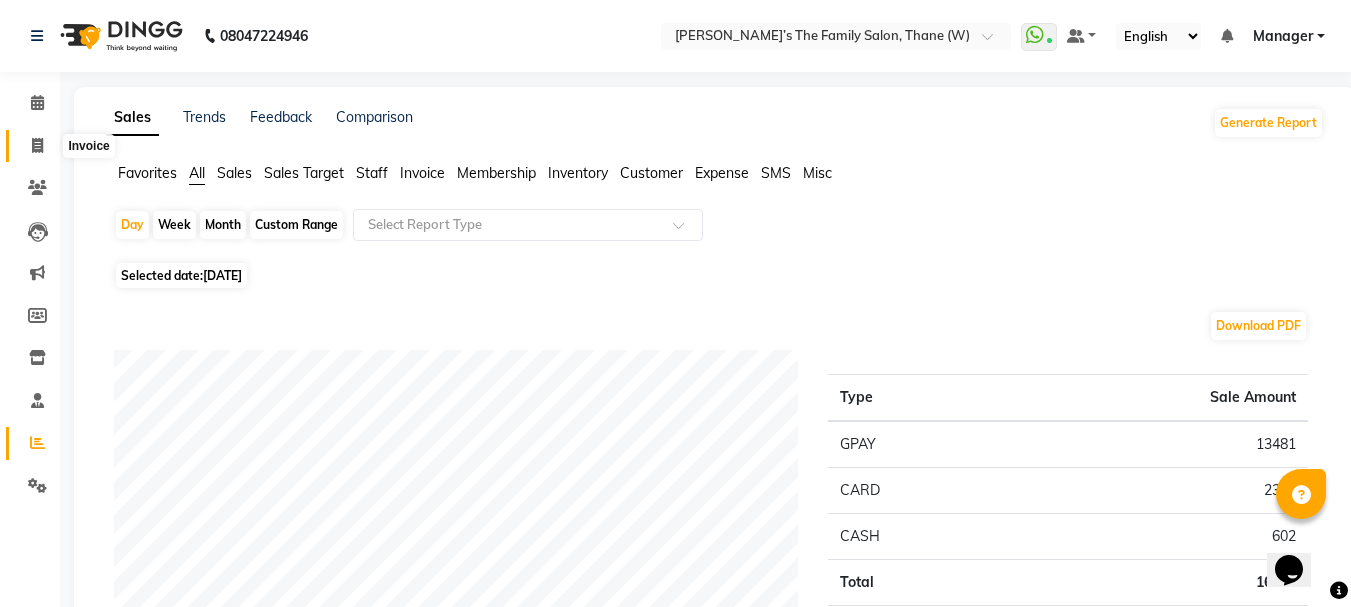 click 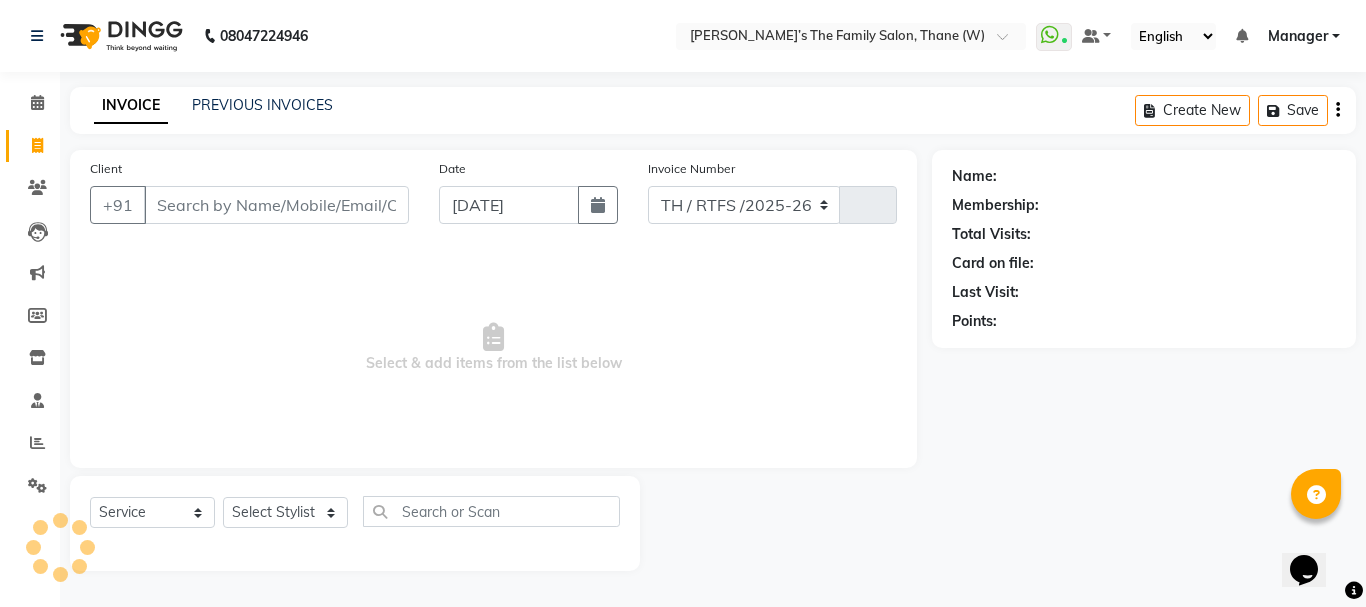 select on "8004" 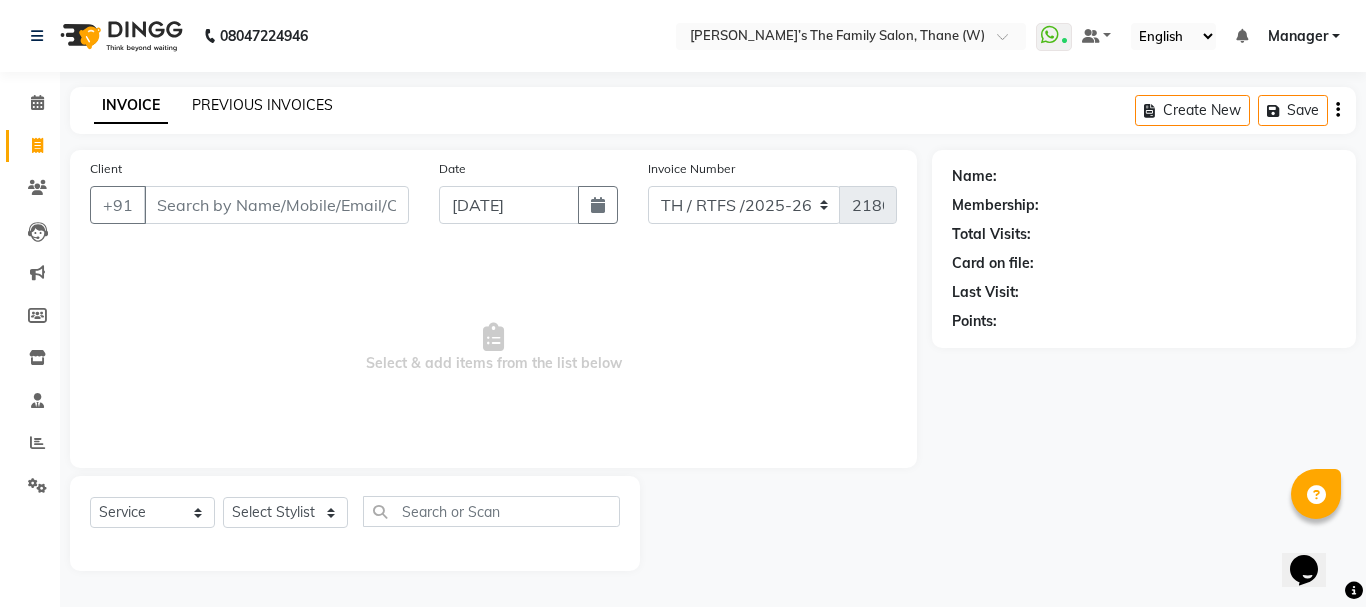 click on "PREVIOUS INVOICES" 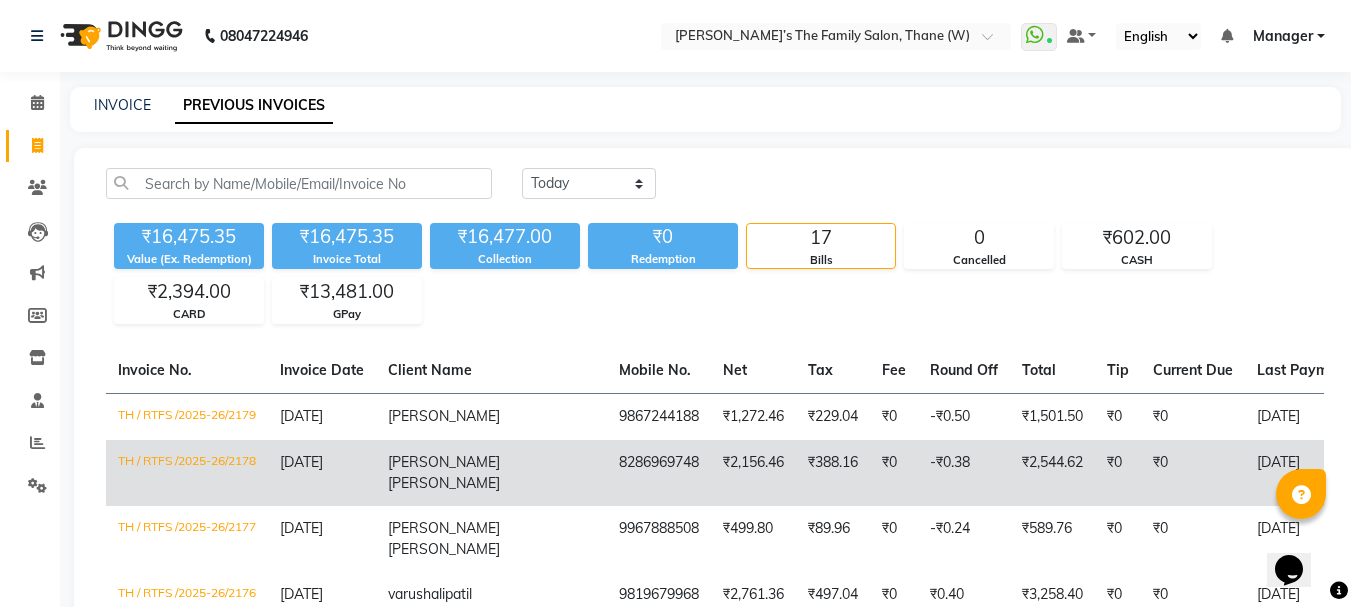 click on "[DATE]" 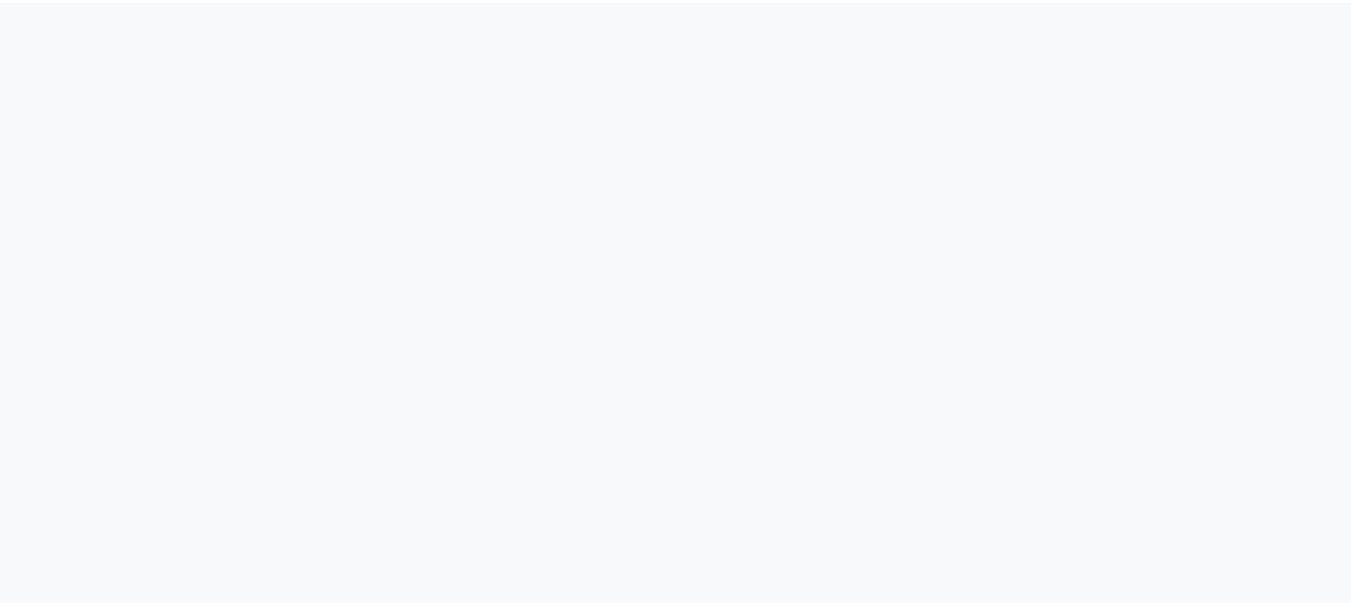 scroll, scrollTop: 0, scrollLeft: 0, axis: both 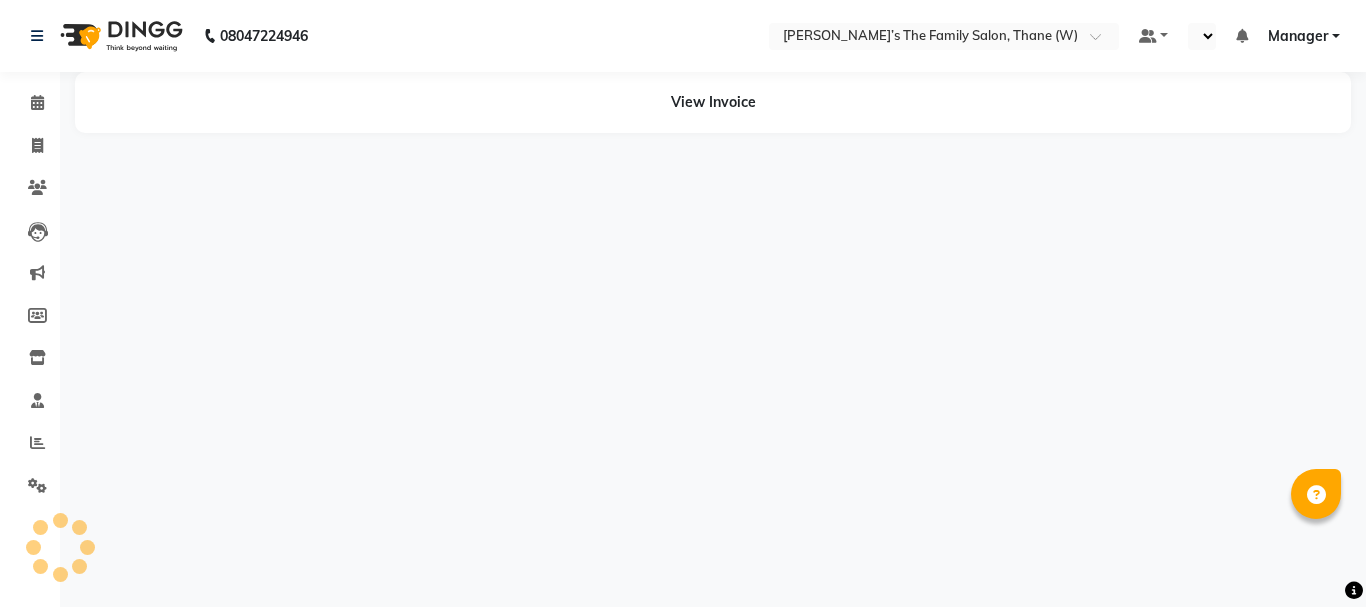 select on "en" 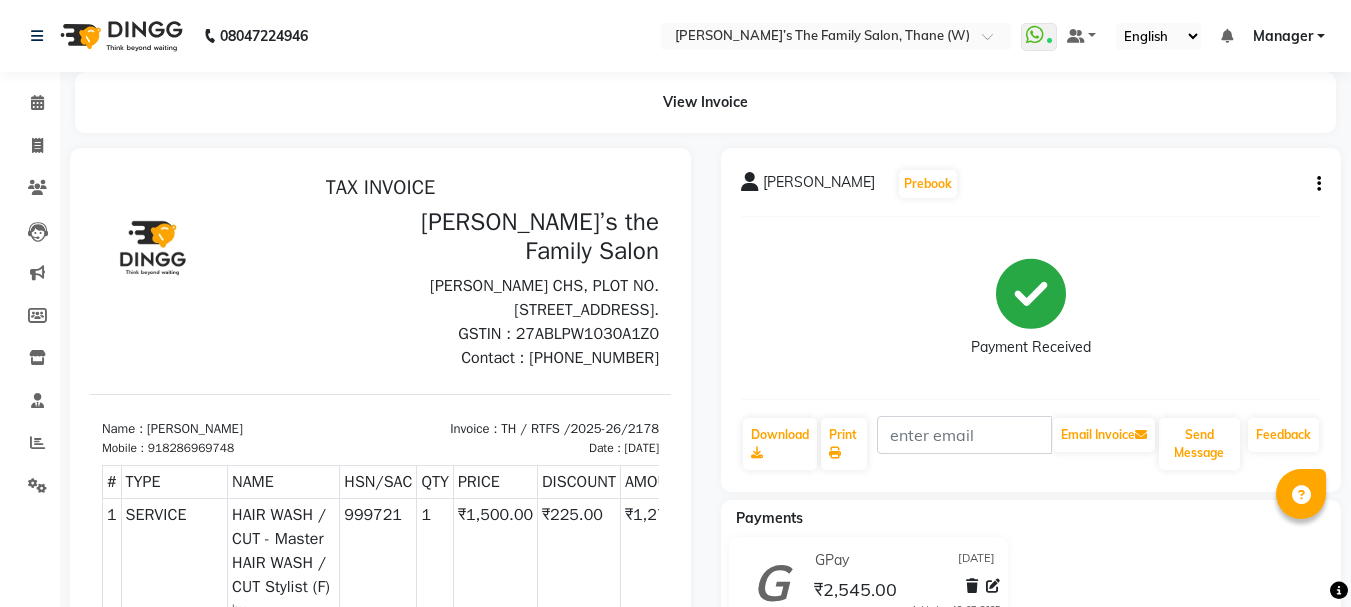 scroll, scrollTop: 0, scrollLeft: 0, axis: both 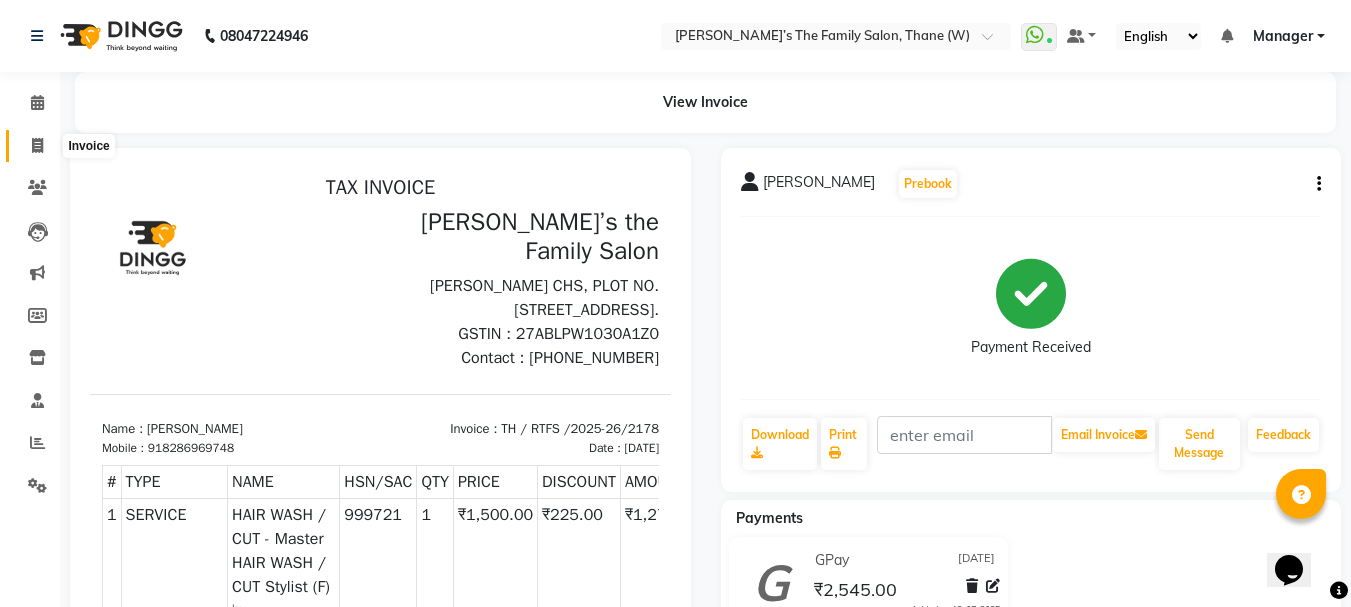 click 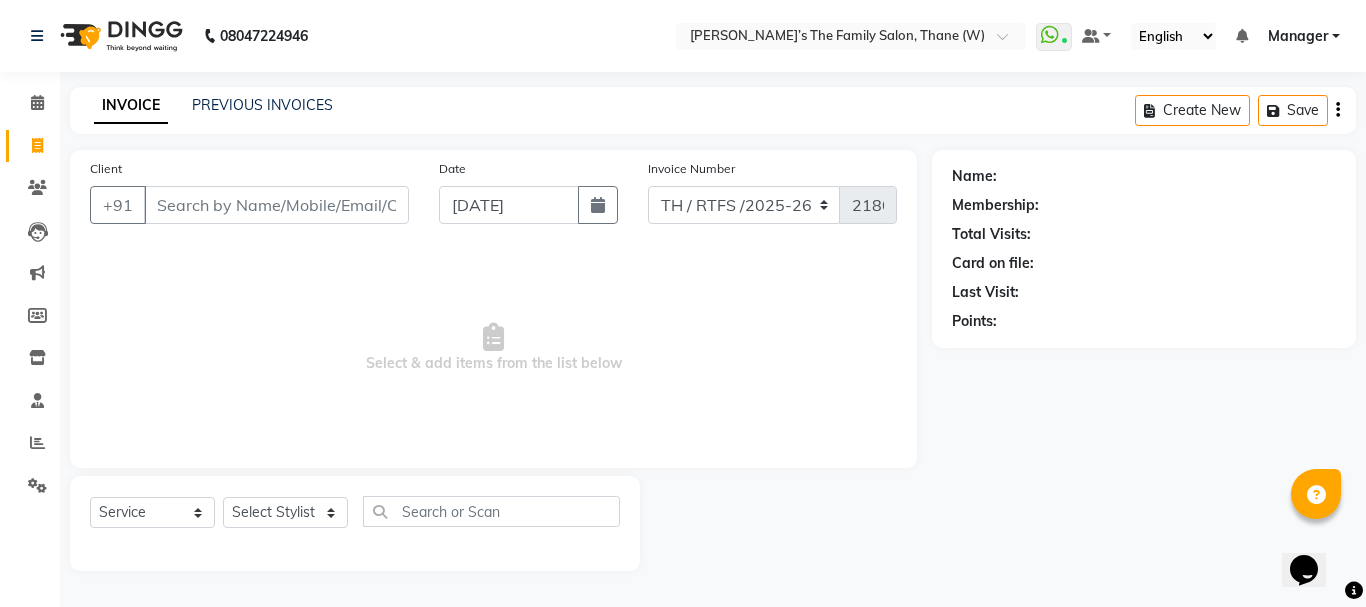 click on "Client" at bounding box center [276, 205] 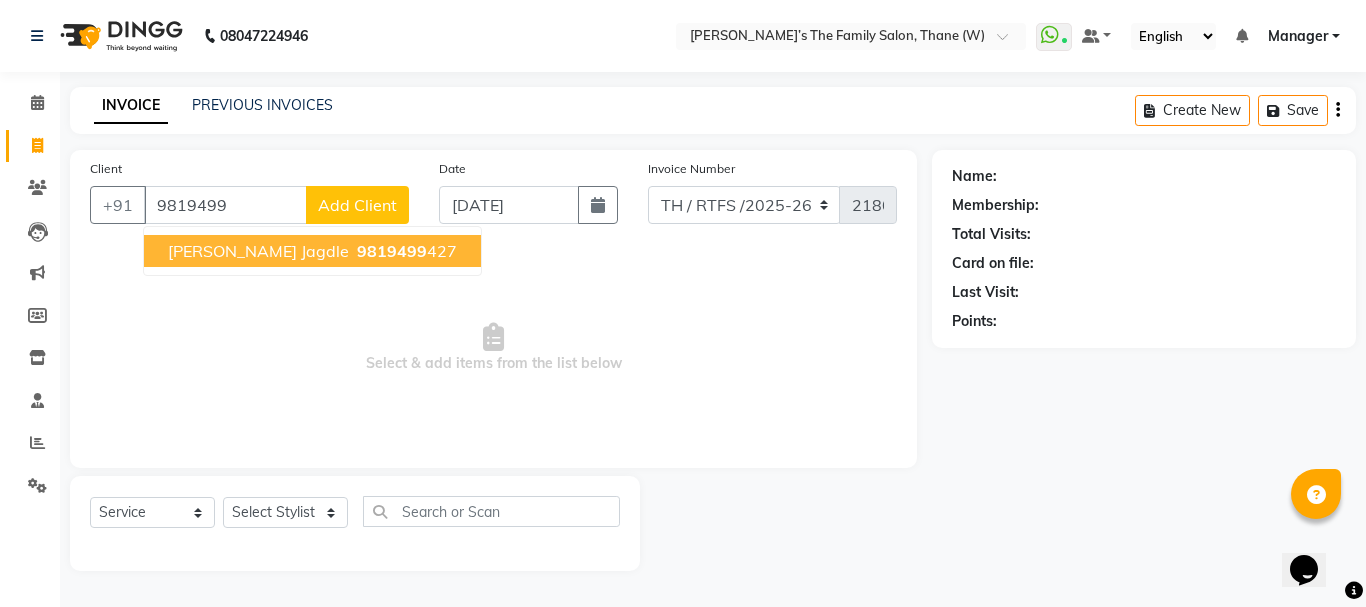 click on "Dnyaneshwar Jagdle" at bounding box center (258, 251) 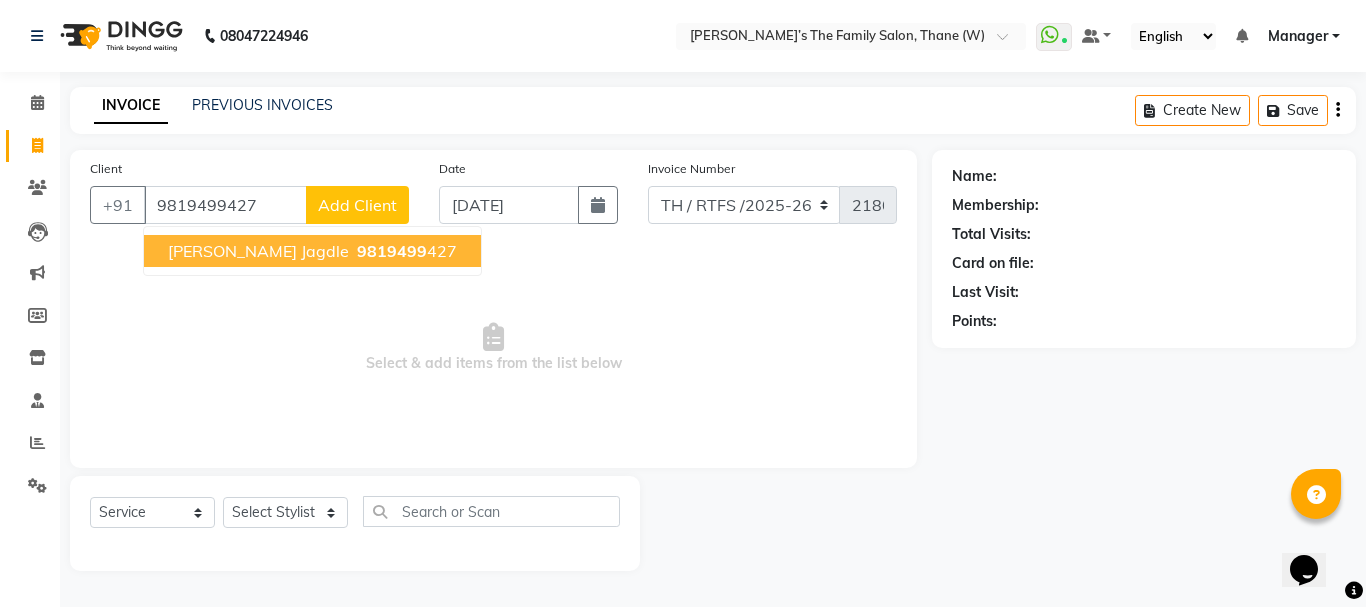 type on "9819499427" 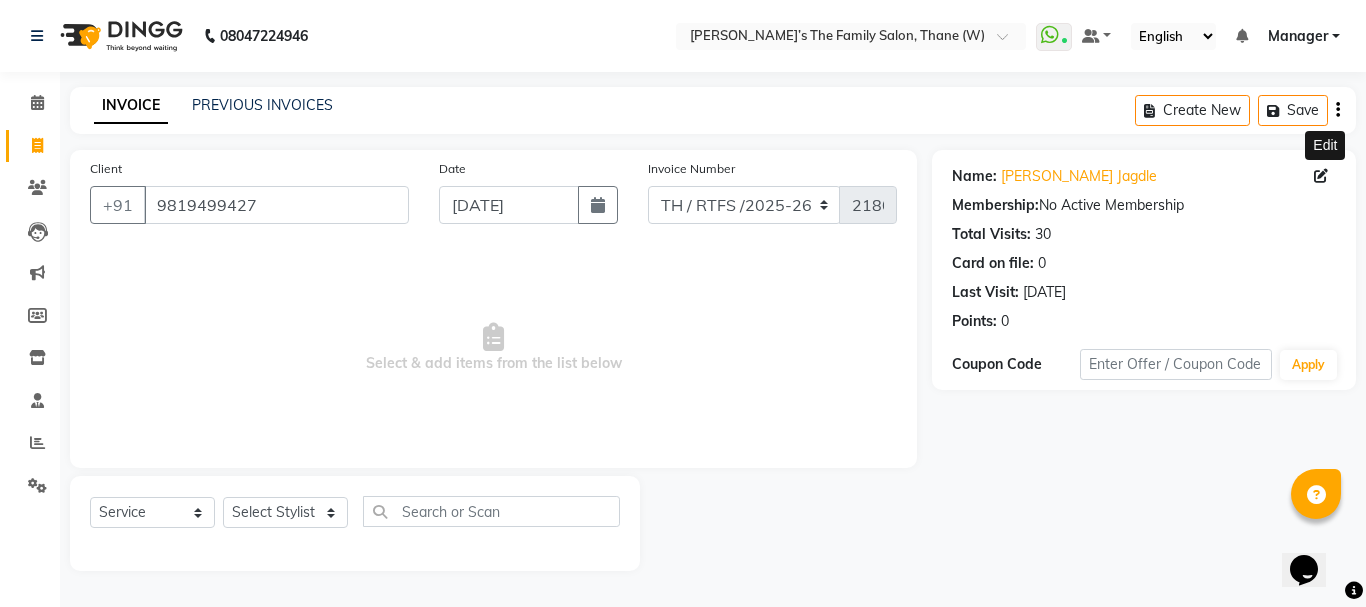 click 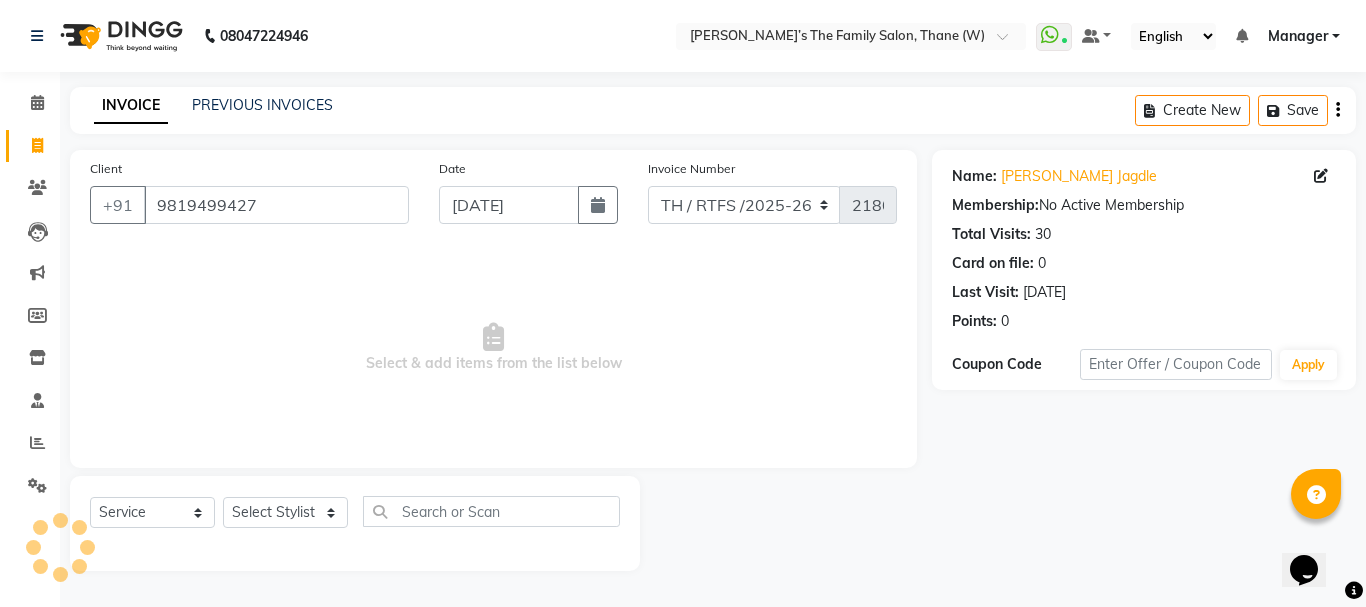 select on "[DEMOGRAPHIC_DATA]" 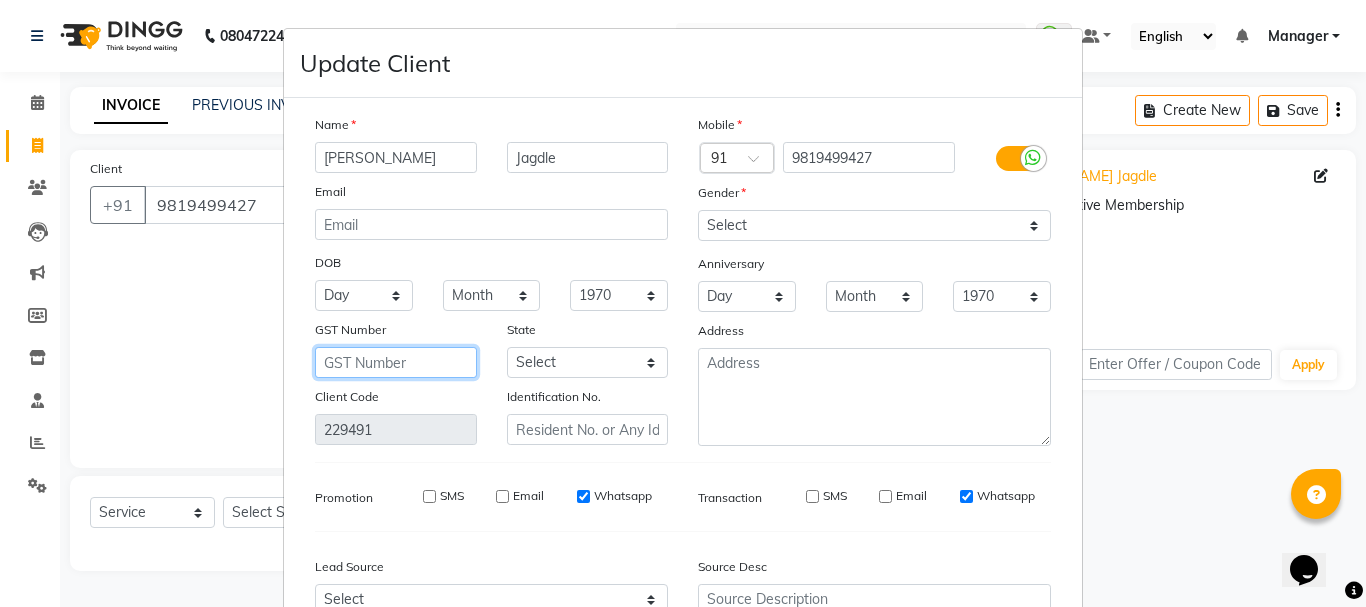 click at bounding box center [396, 362] 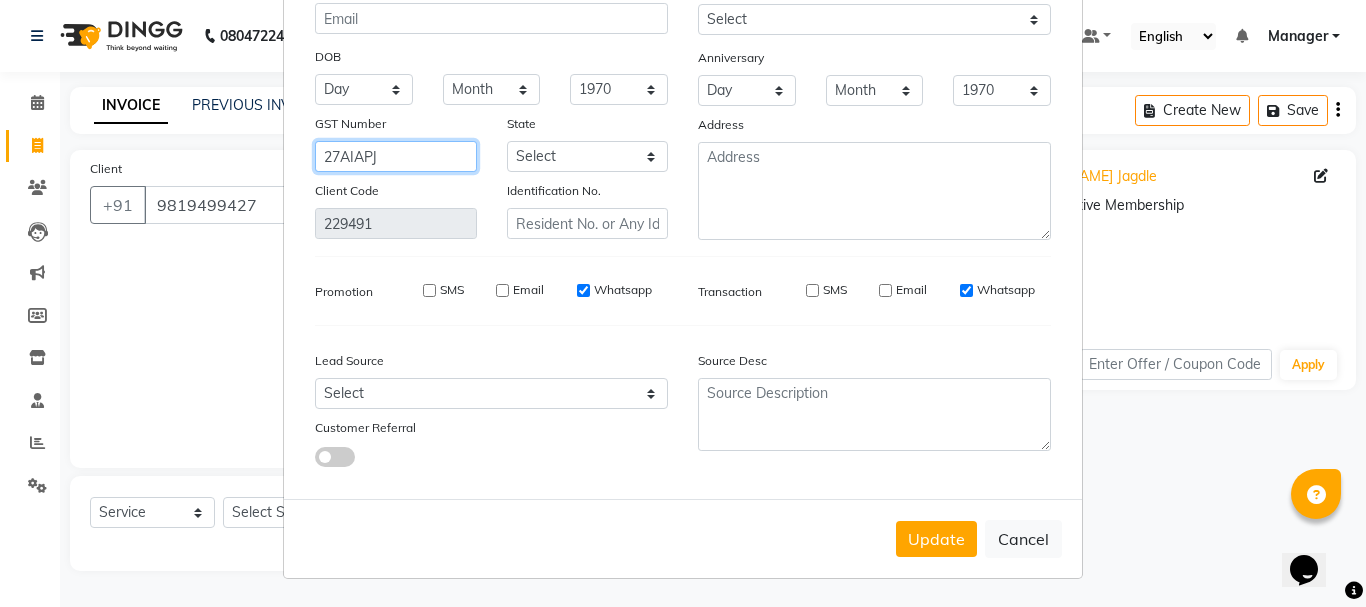 scroll, scrollTop: 0, scrollLeft: 0, axis: both 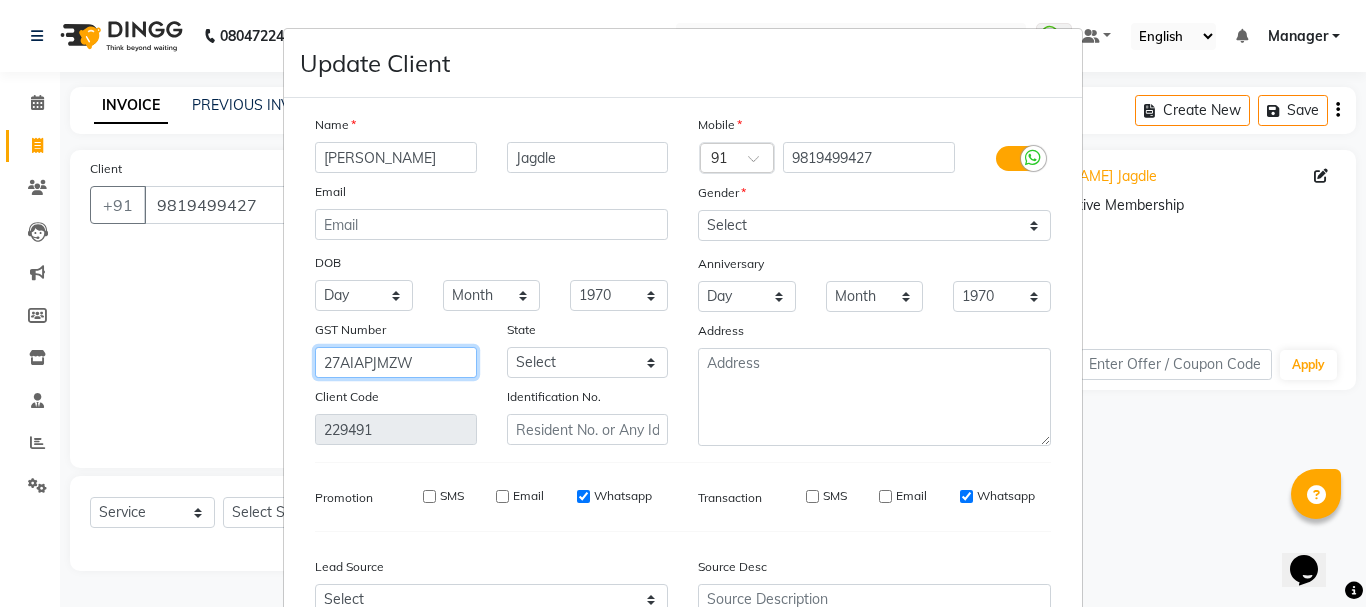 click on "27AIAPJMZW" at bounding box center (396, 362) 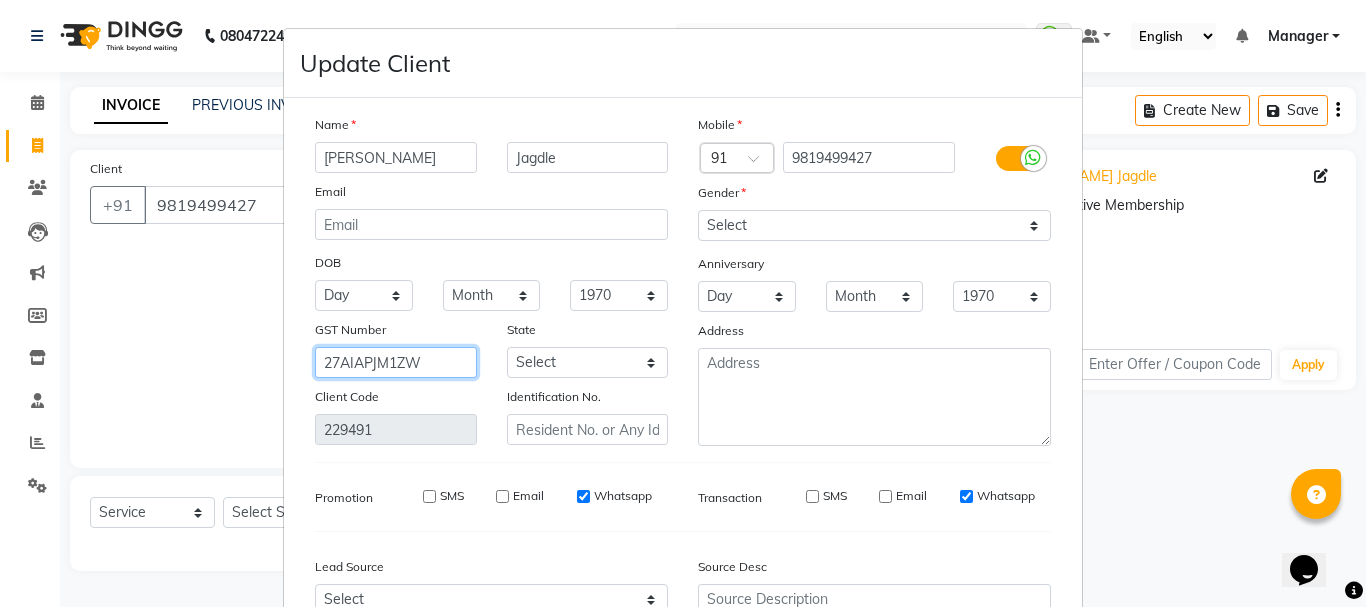 click on "27AIAPJM1ZW" at bounding box center (396, 362) 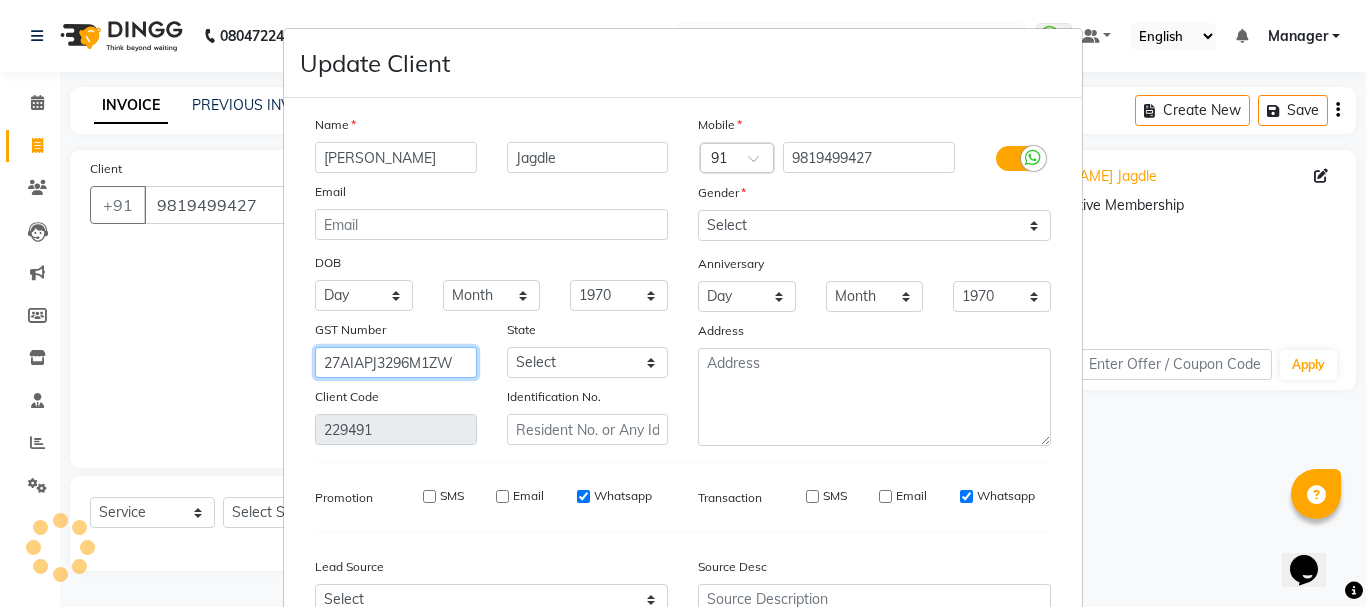 type on "27AIAPJ3296M1ZW" 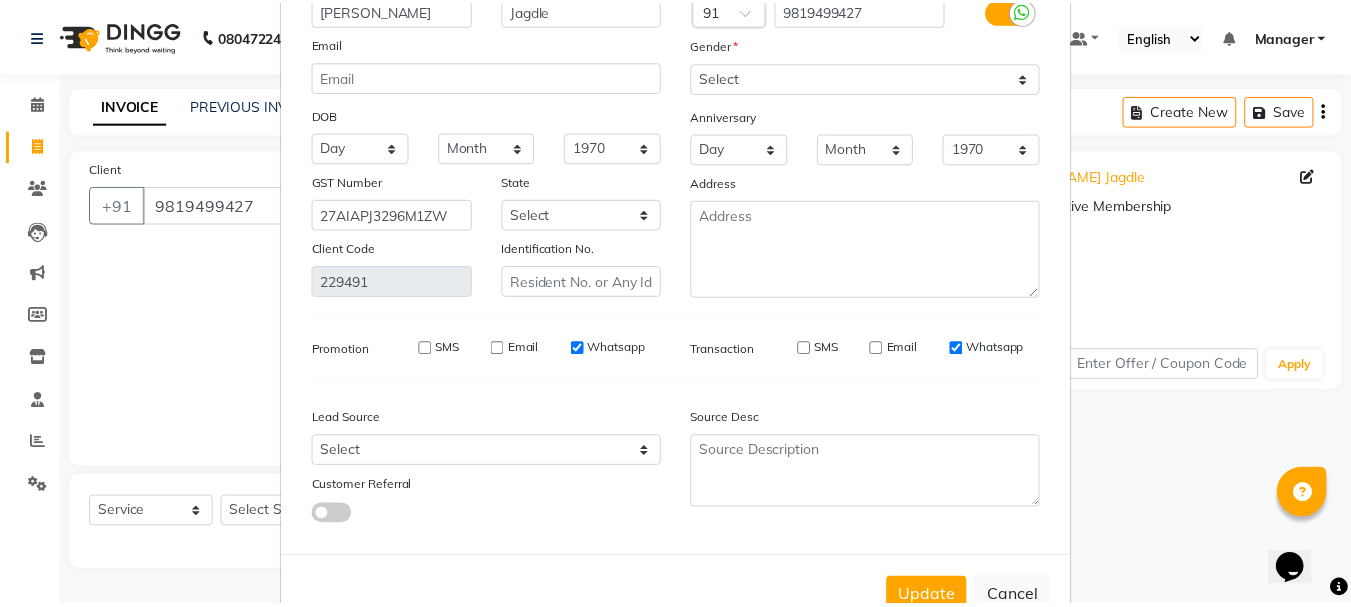 scroll, scrollTop: 206, scrollLeft: 0, axis: vertical 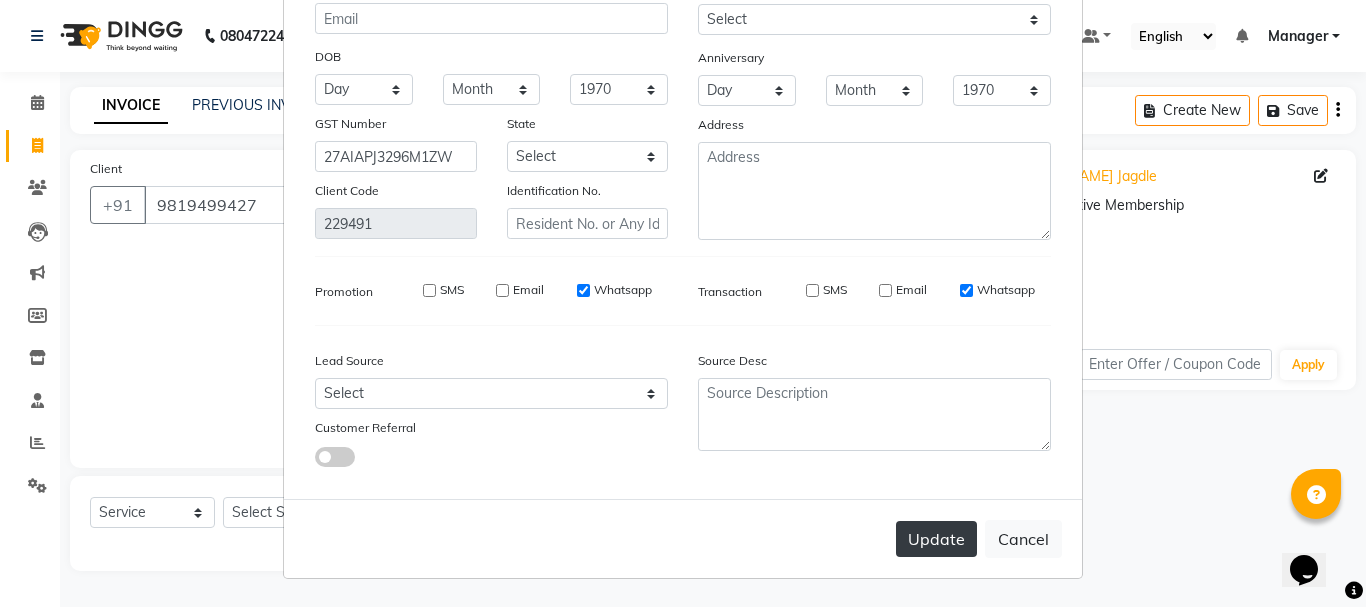 click on "Update" at bounding box center (936, 539) 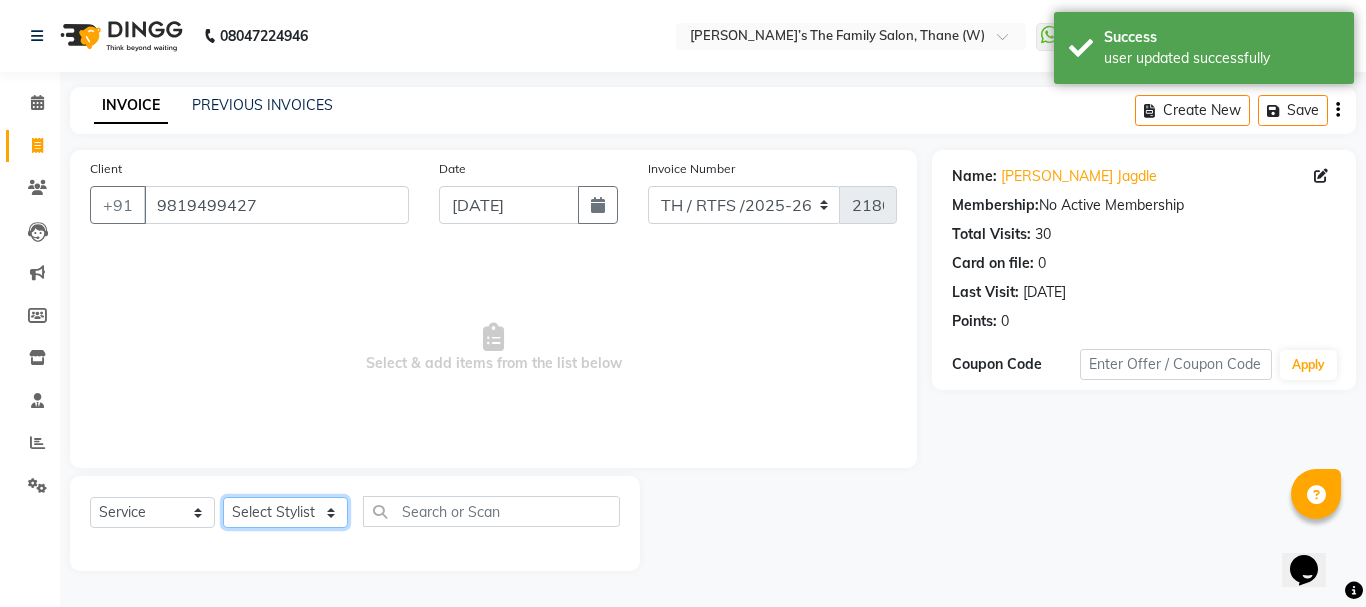 click on "Select Stylist Aarohi P   [PERSON_NAME] [PERSON_NAME] A  [PERSON_NAME] .[PERSON_NAME] House sale [PERSON_NAME]  [PERSON_NAME]   Manager [PERSON_NAME] [PERSON_NAME] [PERSON_NAME] [PERSON_NAME] [PERSON_NAME] [PERSON_NAME] M  [PERSON_NAME]  [PERSON_NAME]  [PERSON_NAME]" 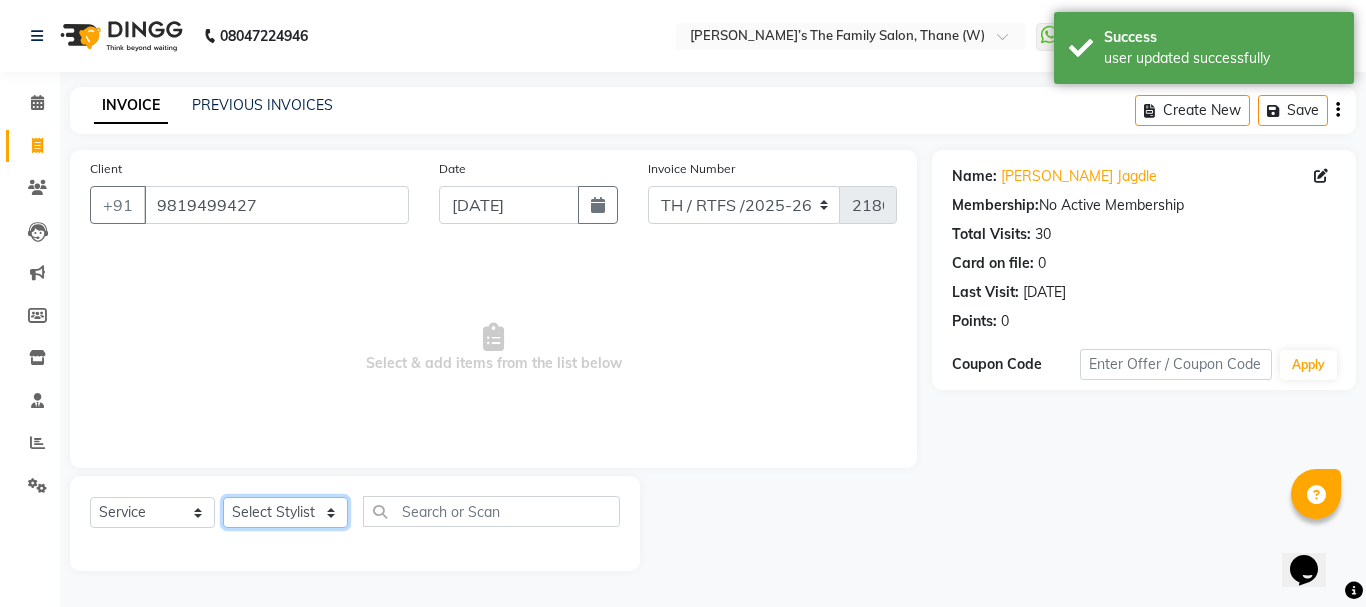 select on "78217" 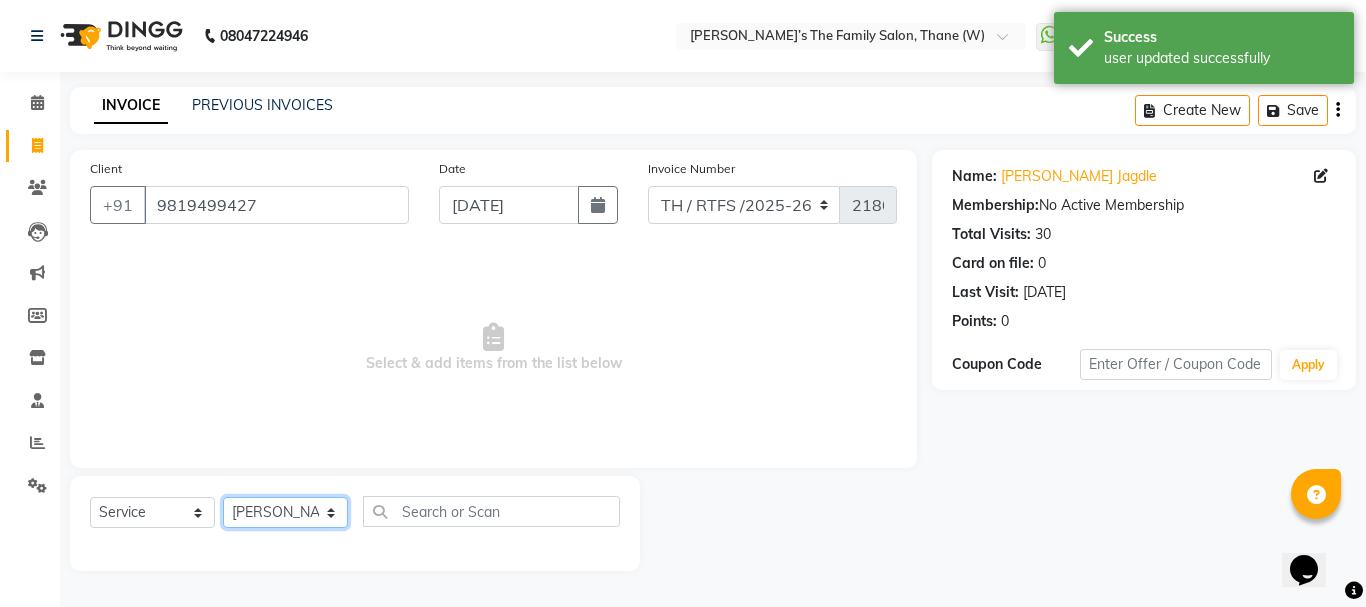 click on "Select Stylist Aarohi P   [PERSON_NAME] [PERSON_NAME] A  [PERSON_NAME] .[PERSON_NAME] House sale [PERSON_NAME]  [PERSON_NAME]   Manager [PERSON_NAME] [PERSON_NAME] [PERSON_NAME] [PERSON_NAME] [PERSON_NAME] [PERSON_NAME] M  [PERSON_NAME]  [PERSON_NAME]  [PERSON_NAME]" 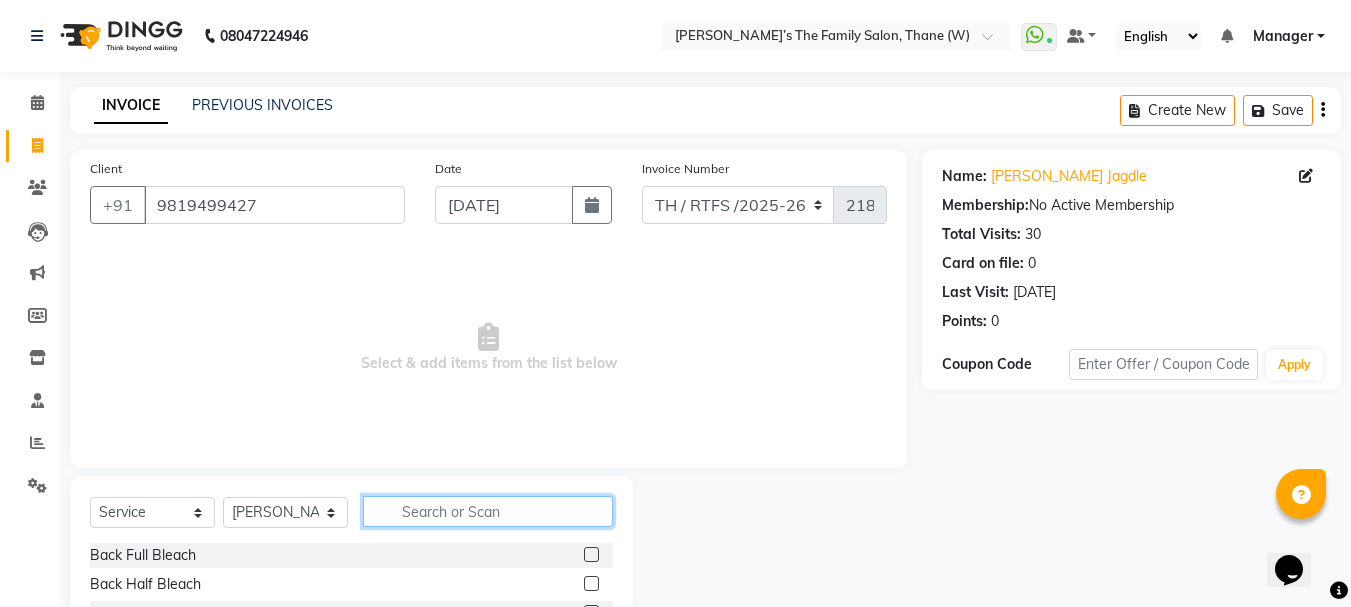 click 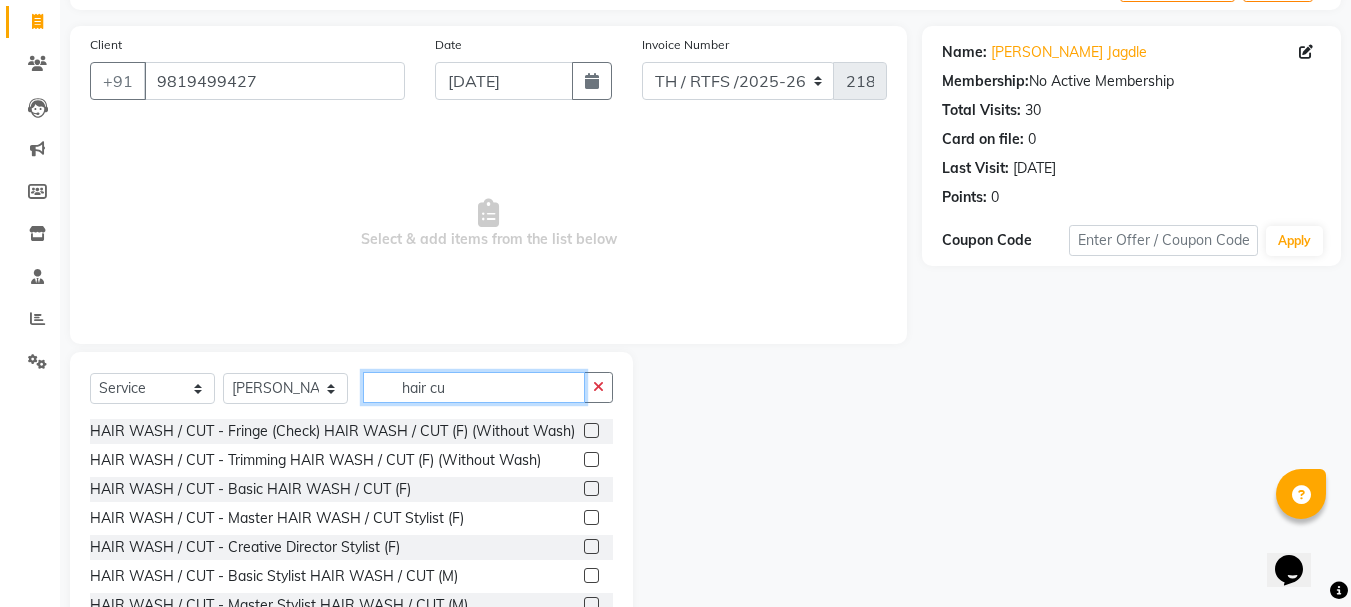 scroll, scrollTop: 194, scrollLeft: 0, axis: vertical 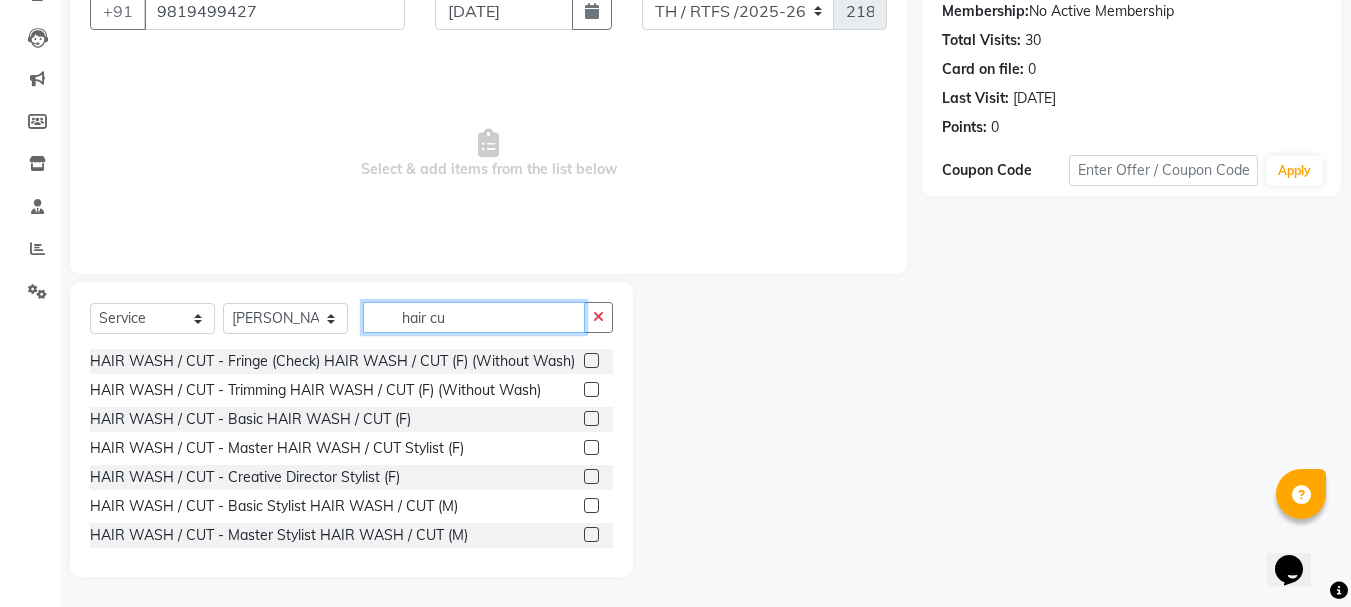 type on "hair cu" 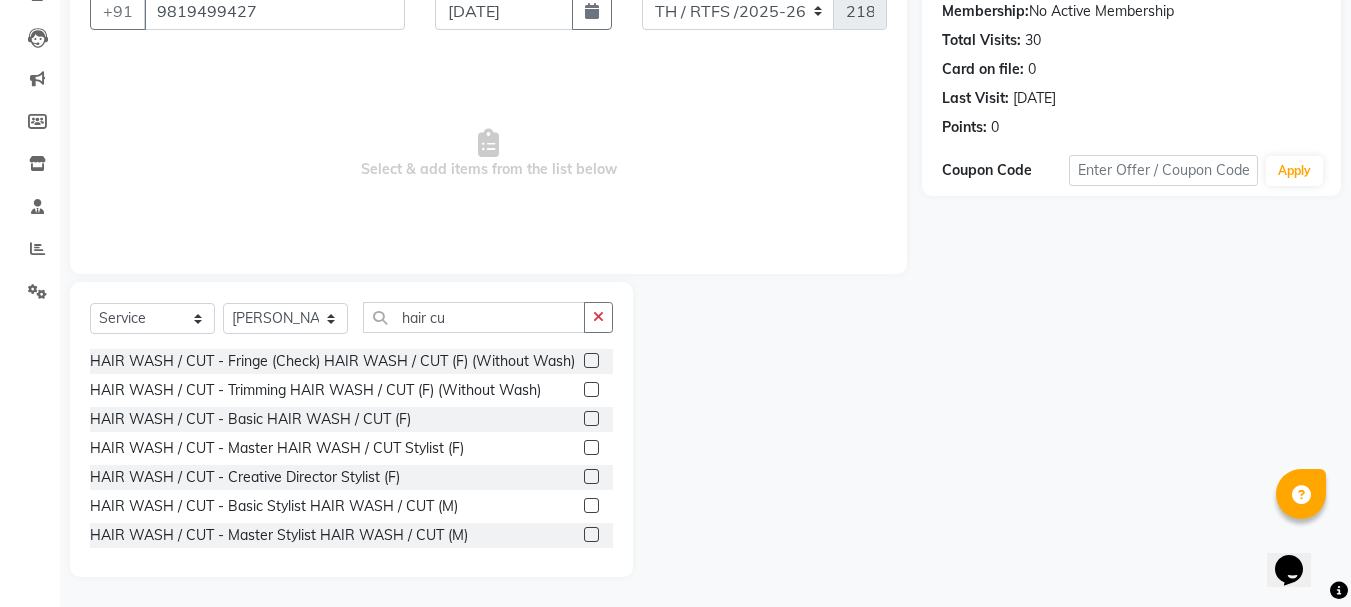 click 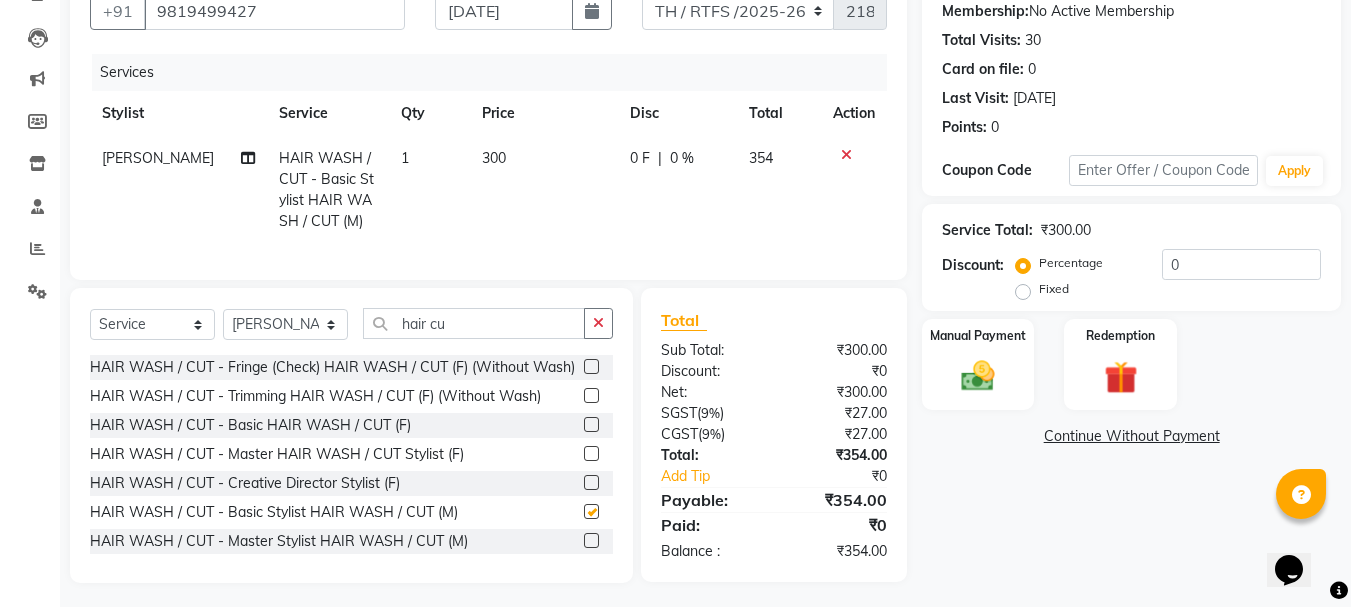 checkbox on "false" 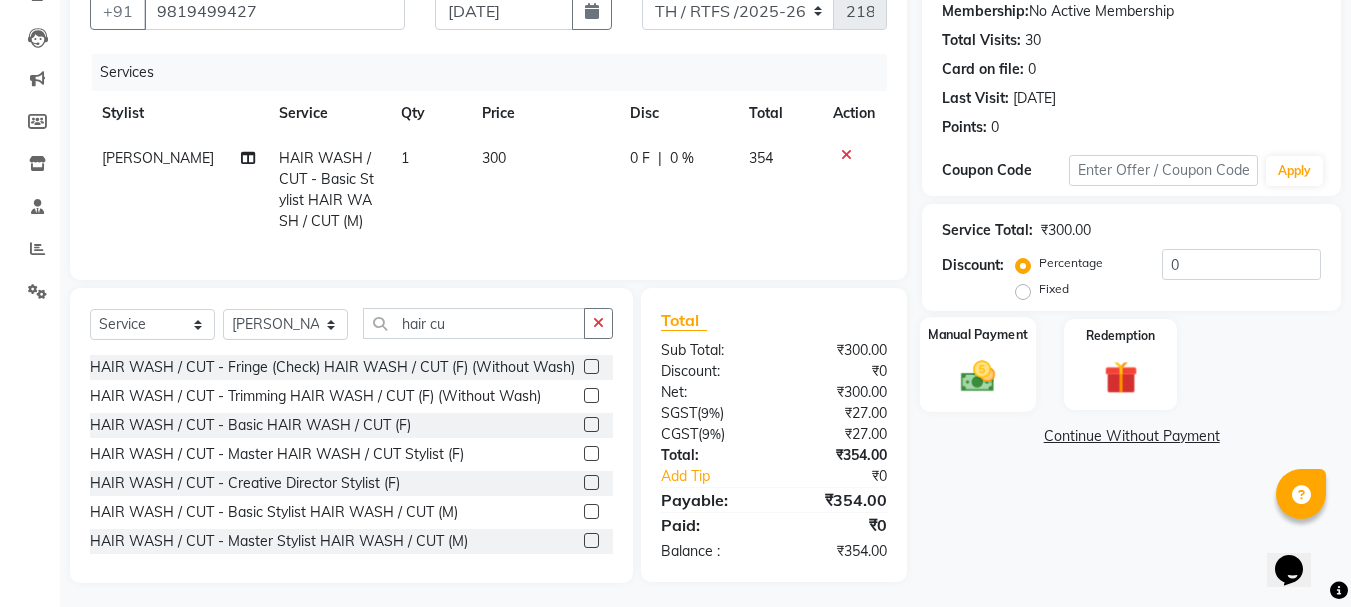click 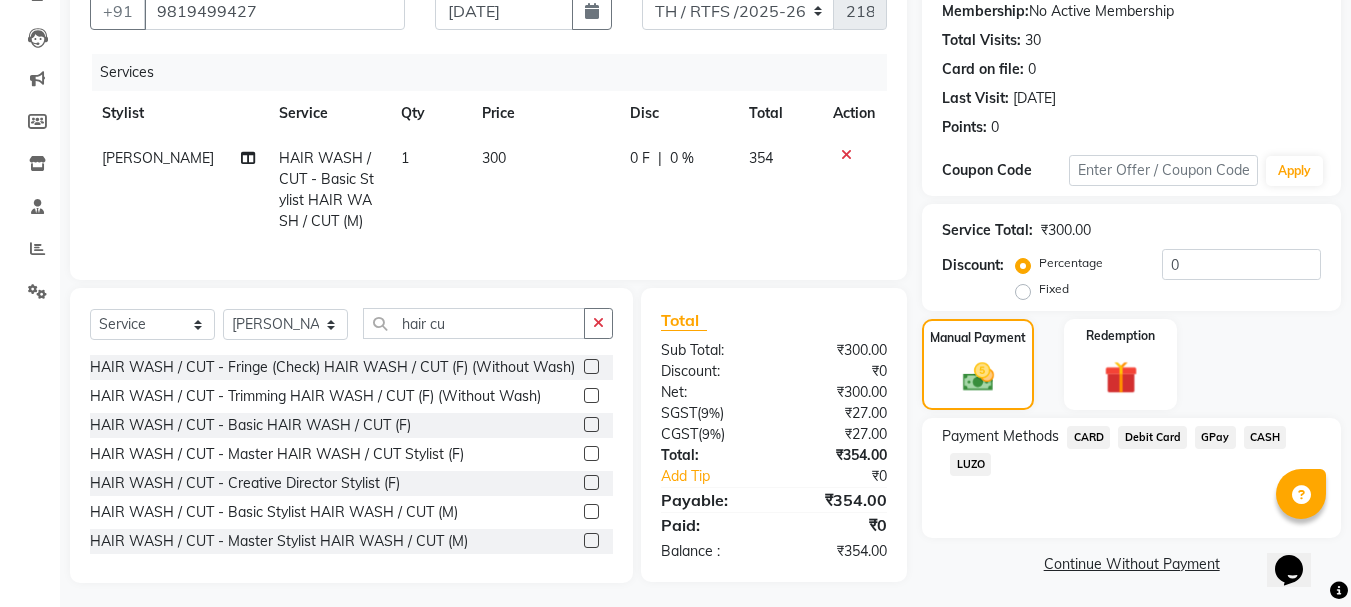 click on "CASH" 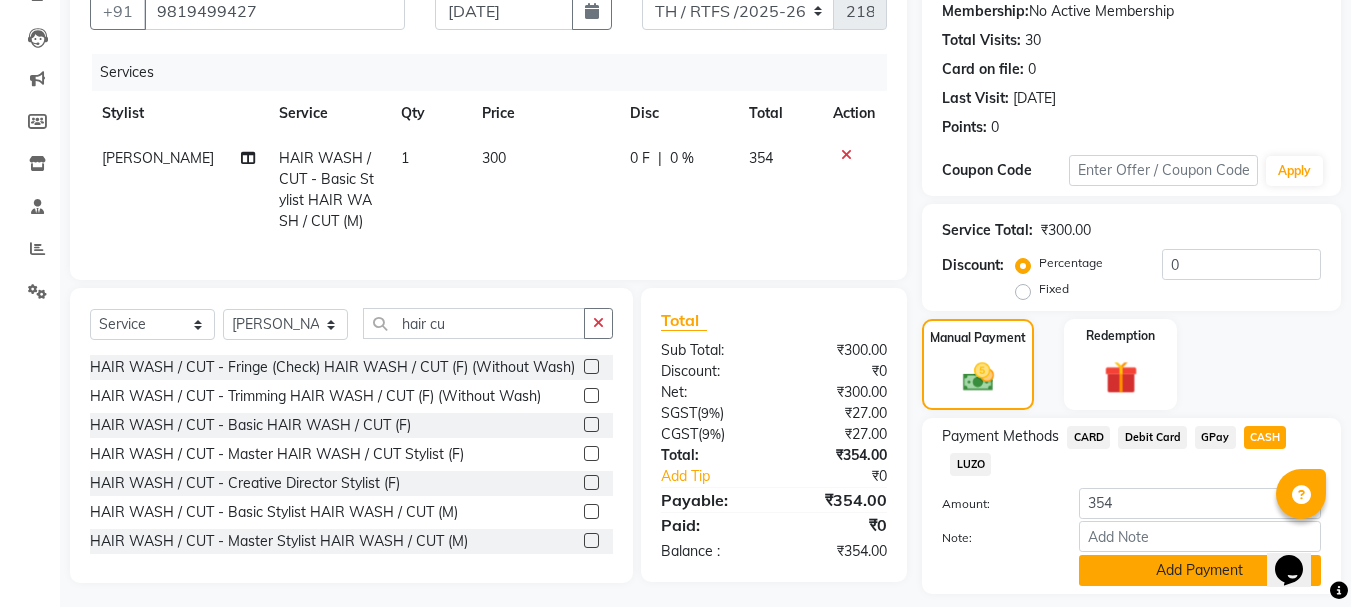 click on "Add Payment" 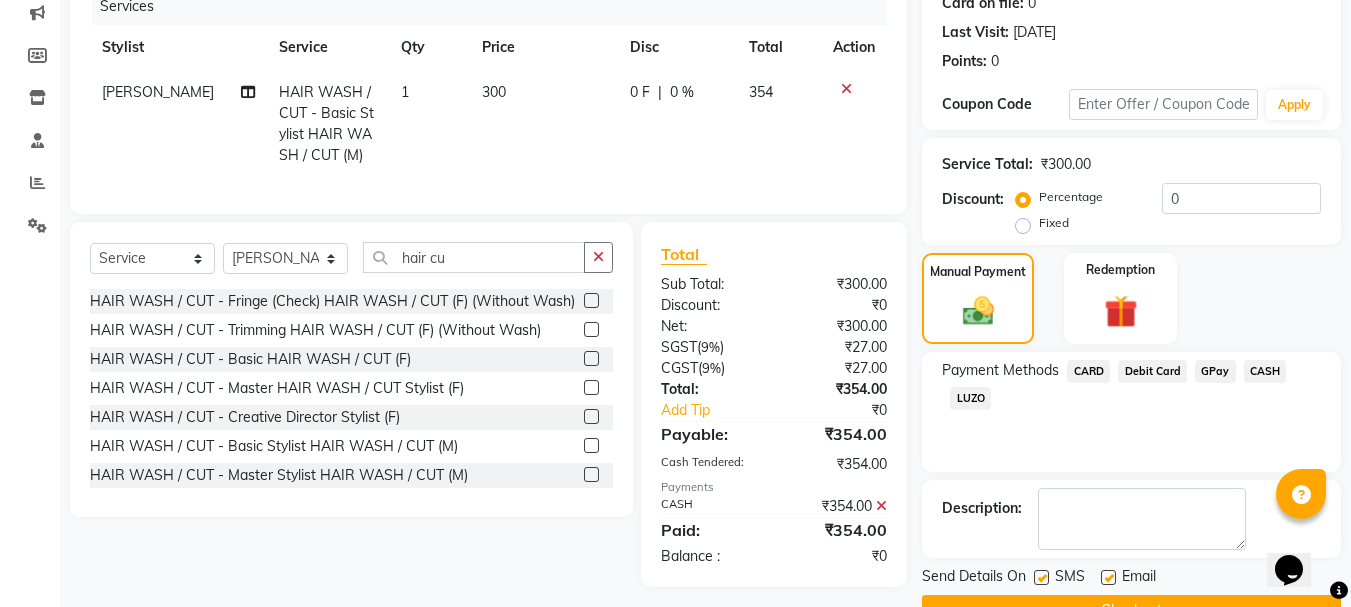scroll, scrollTop: 309, scrollLeft: 0, axis: vertical 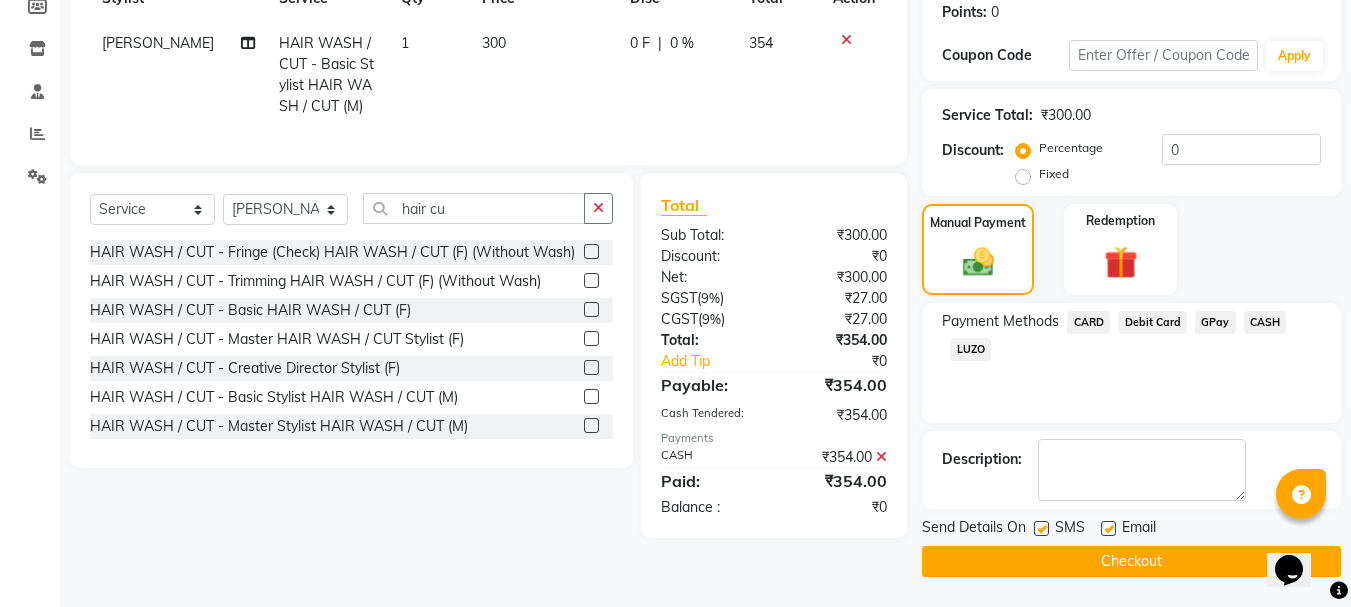 click on "Checkout" 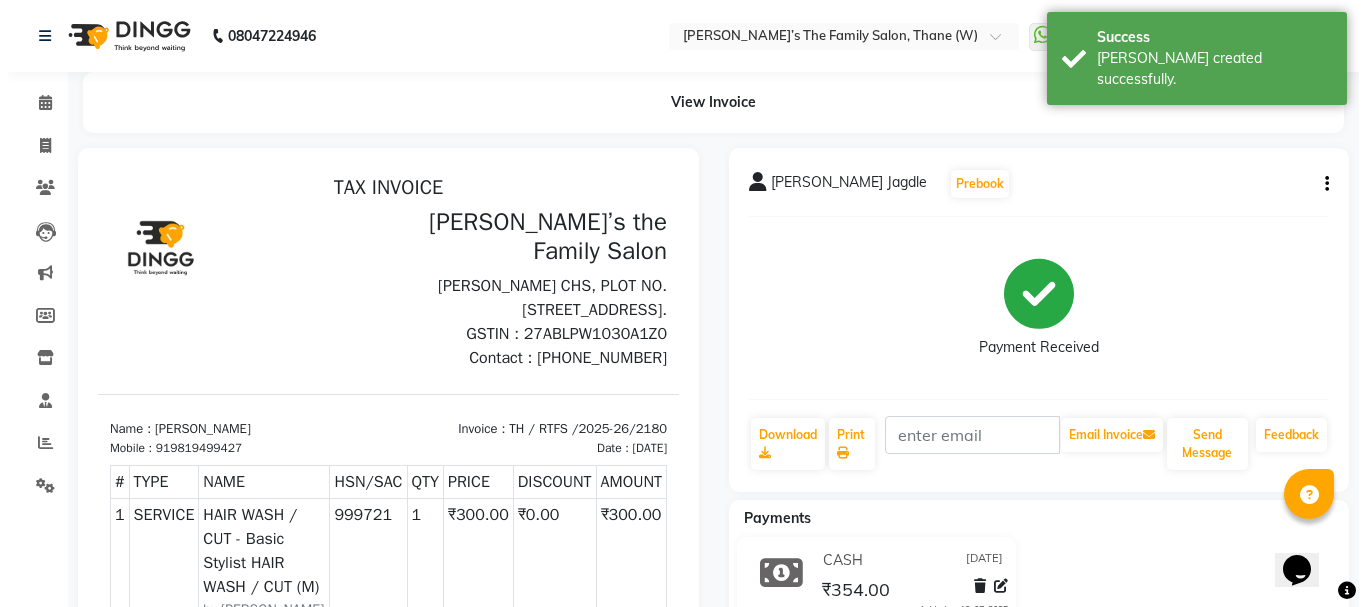 scroll, scrollTop: 0, scrollLeft: 0, axis: both 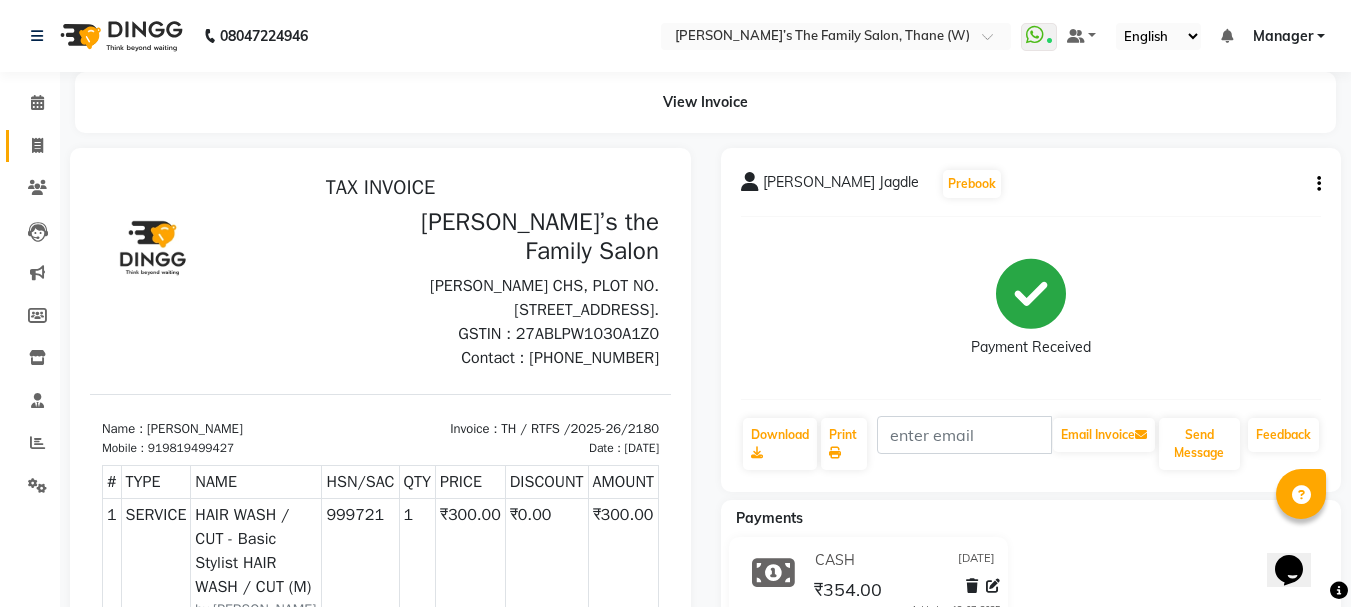 click on "Invoice" 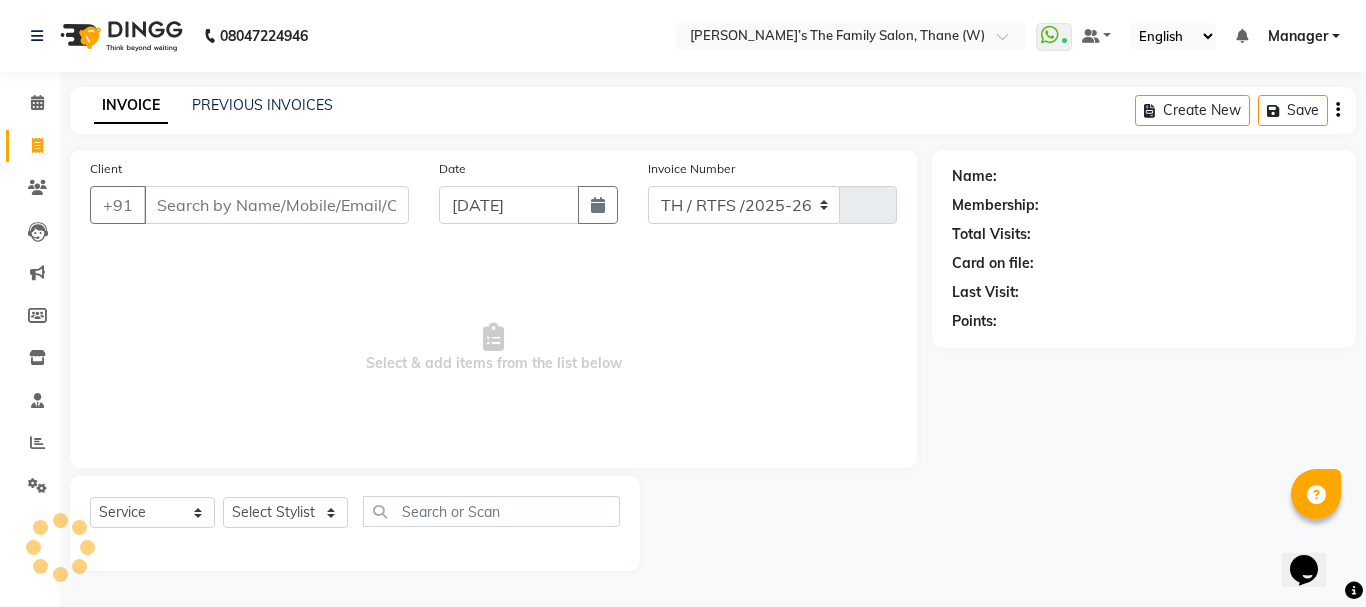 select on "8004" 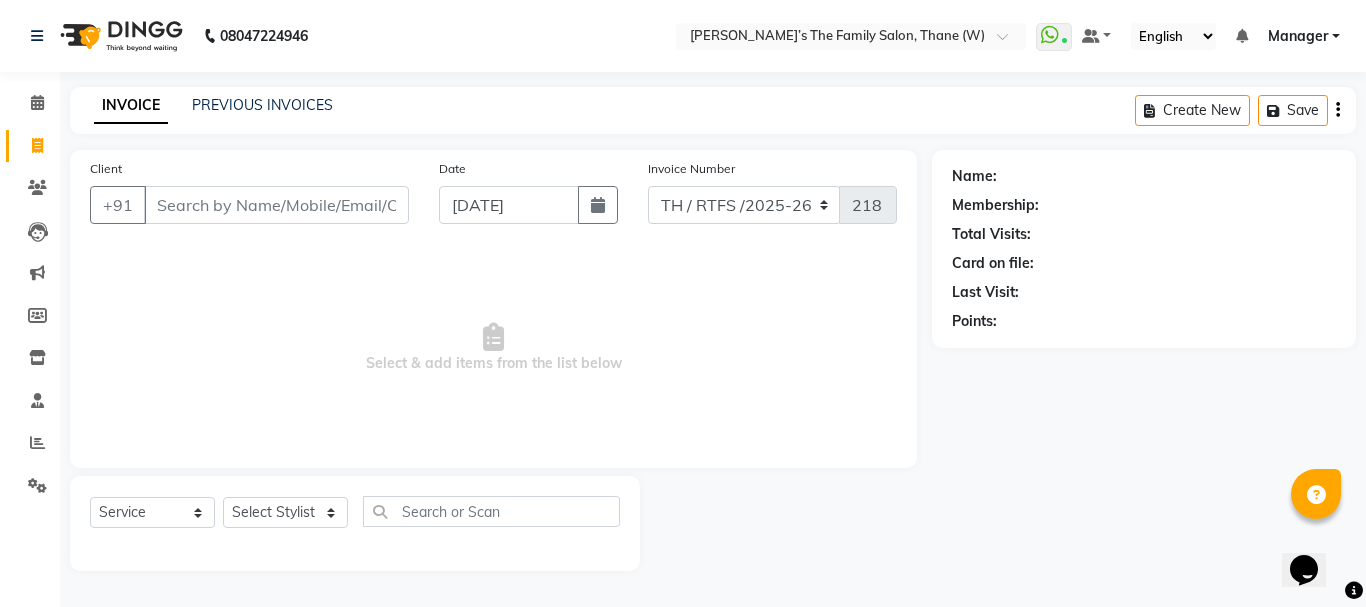 click on "Client" at bounding box center [276, 205] 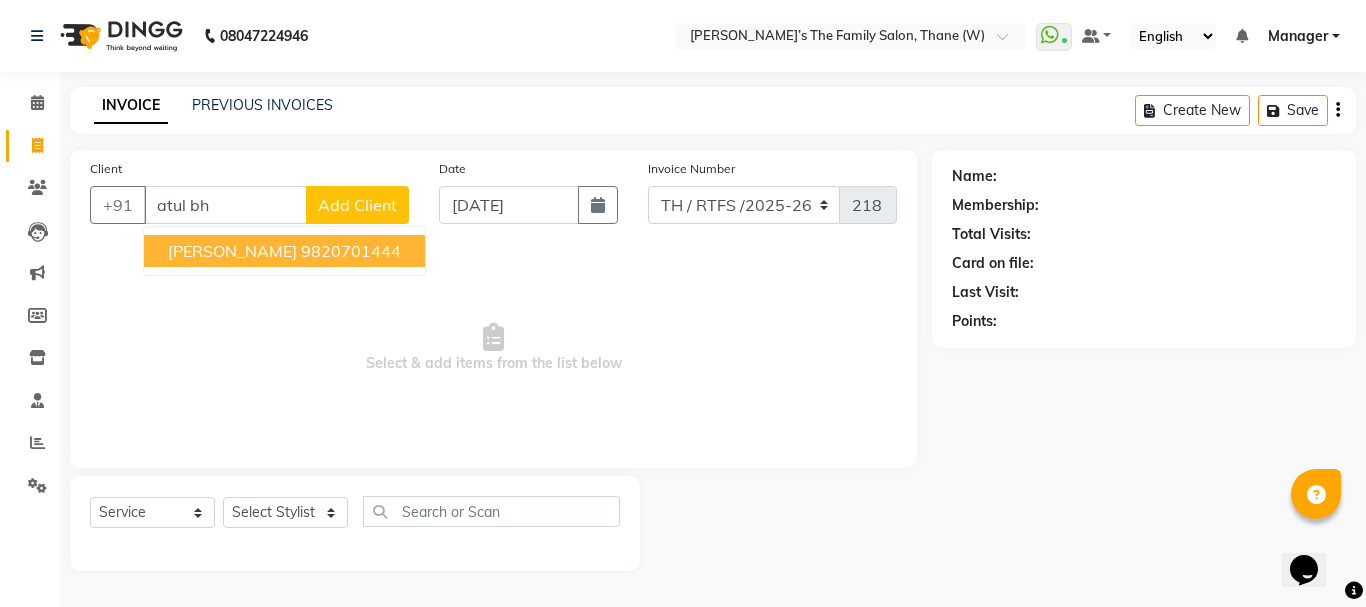 click on "[PERSON_NAME]" at bounding box center (232, 251) 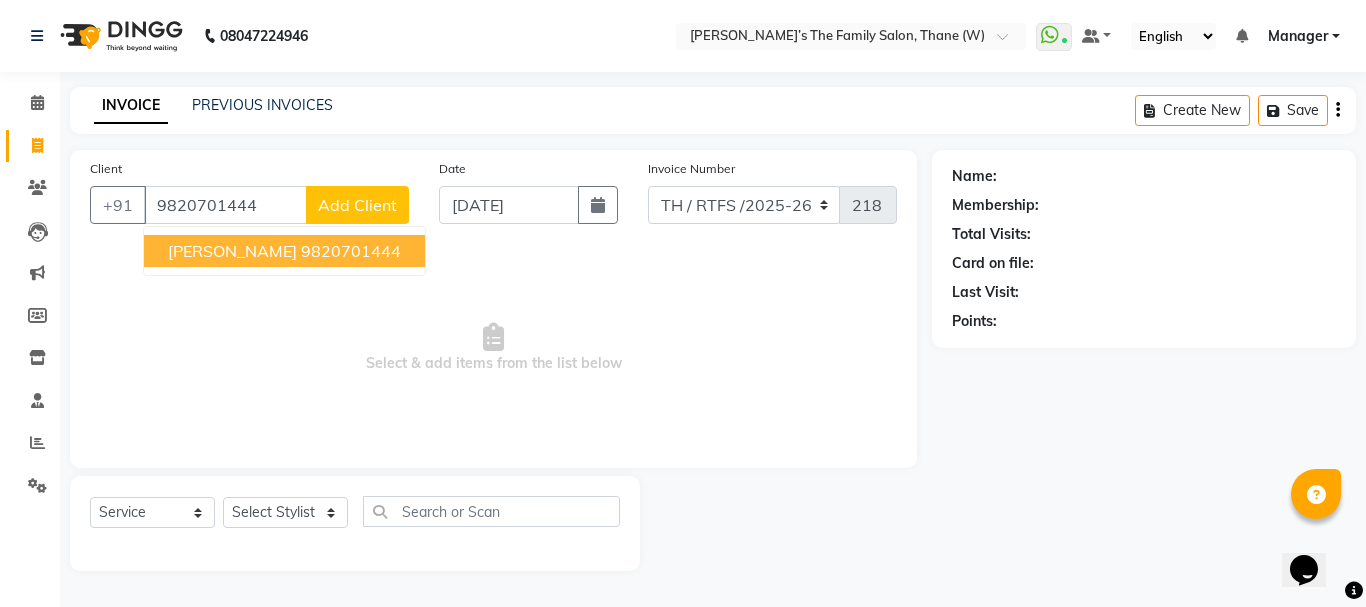 type on "9820701444" 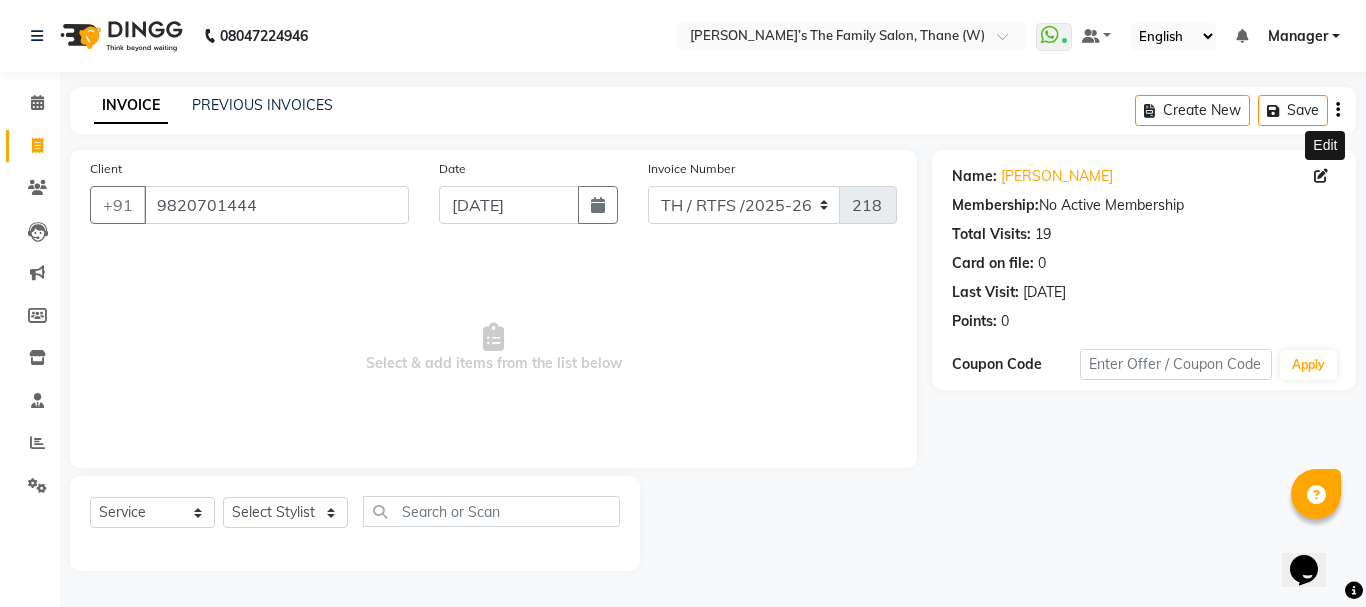 click 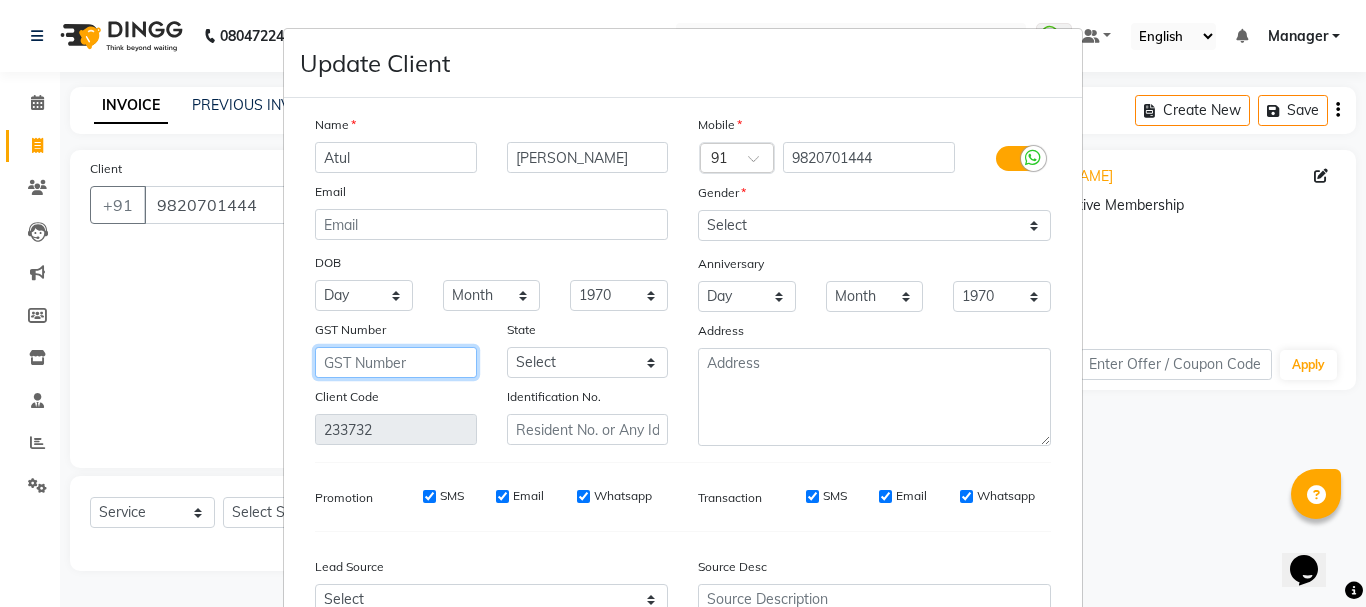 click at bounding box center [396, 362] 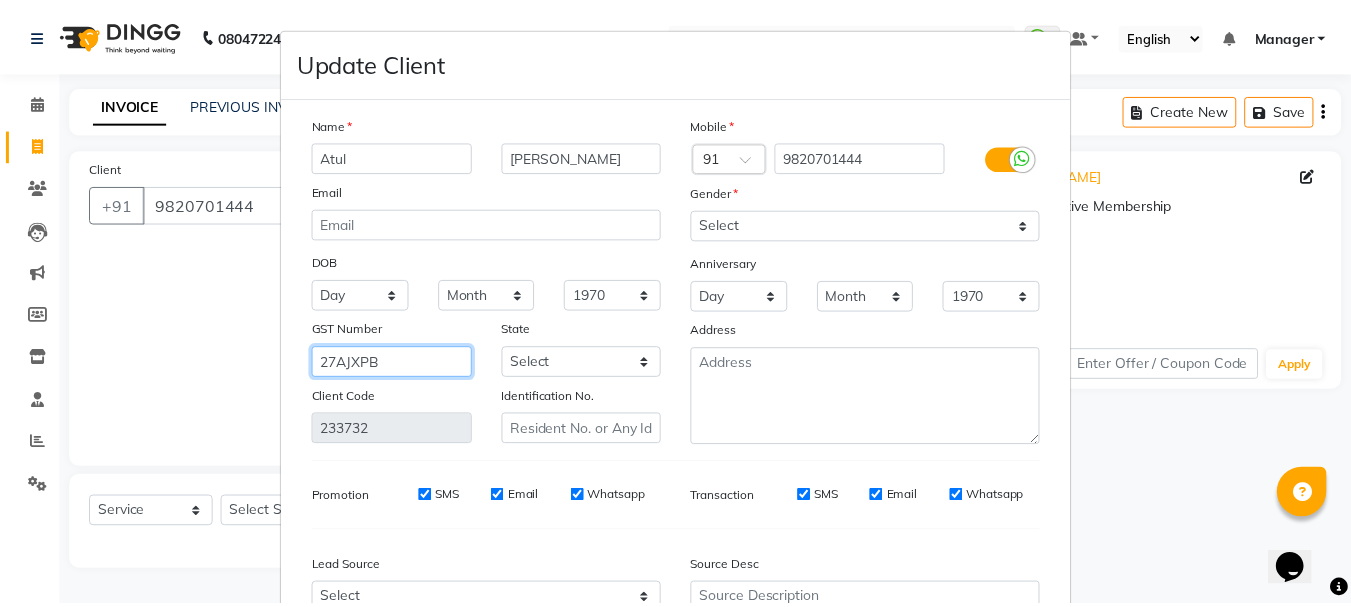 scroll, scrollTop: 206, scrollLeft: 0, axis: vertical 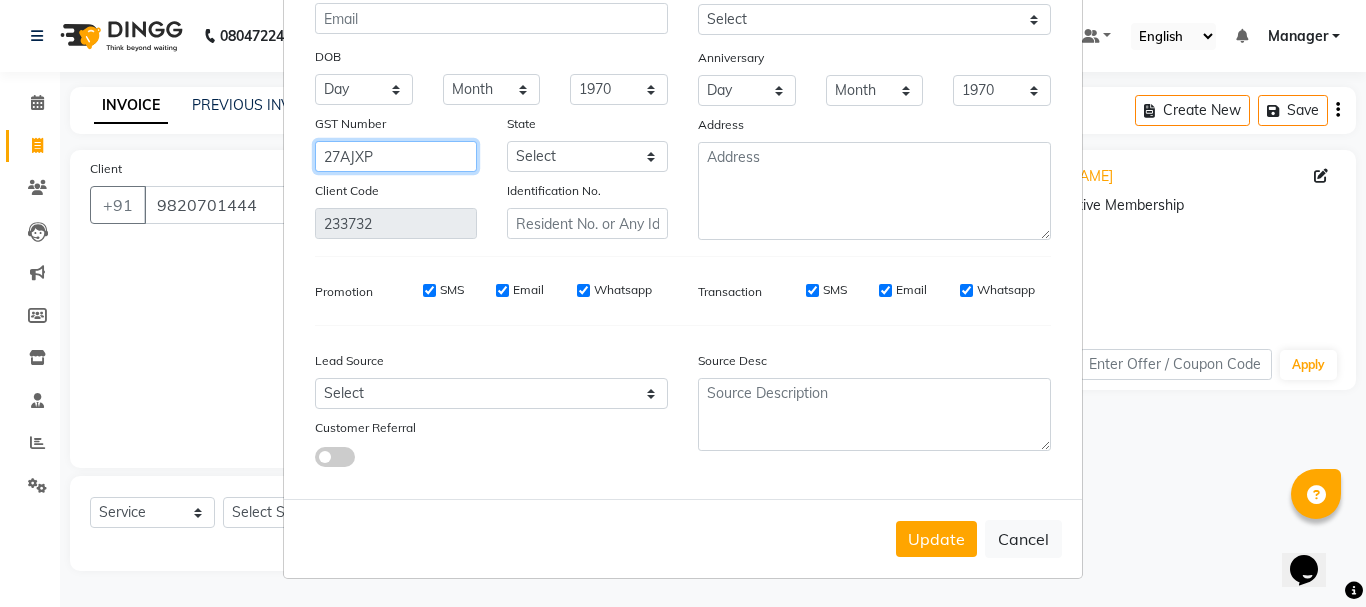 click on "27AJXP" at bounding box center [396, 156] 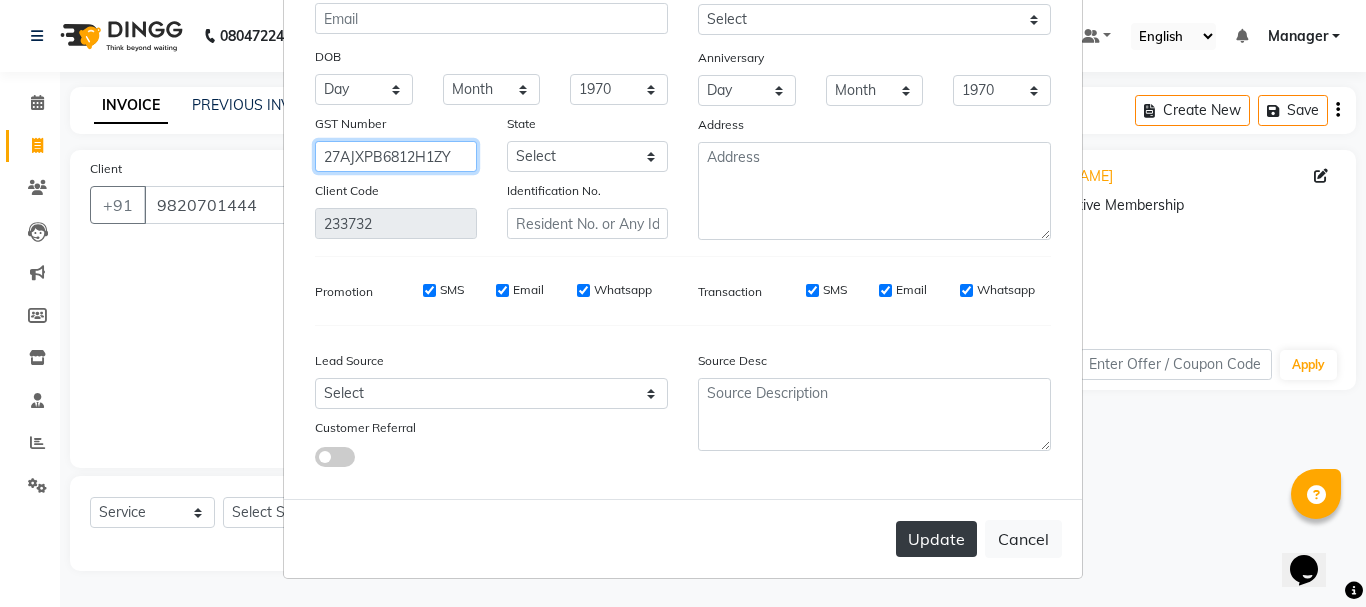 type on "27AJXPB6812H1ZY" 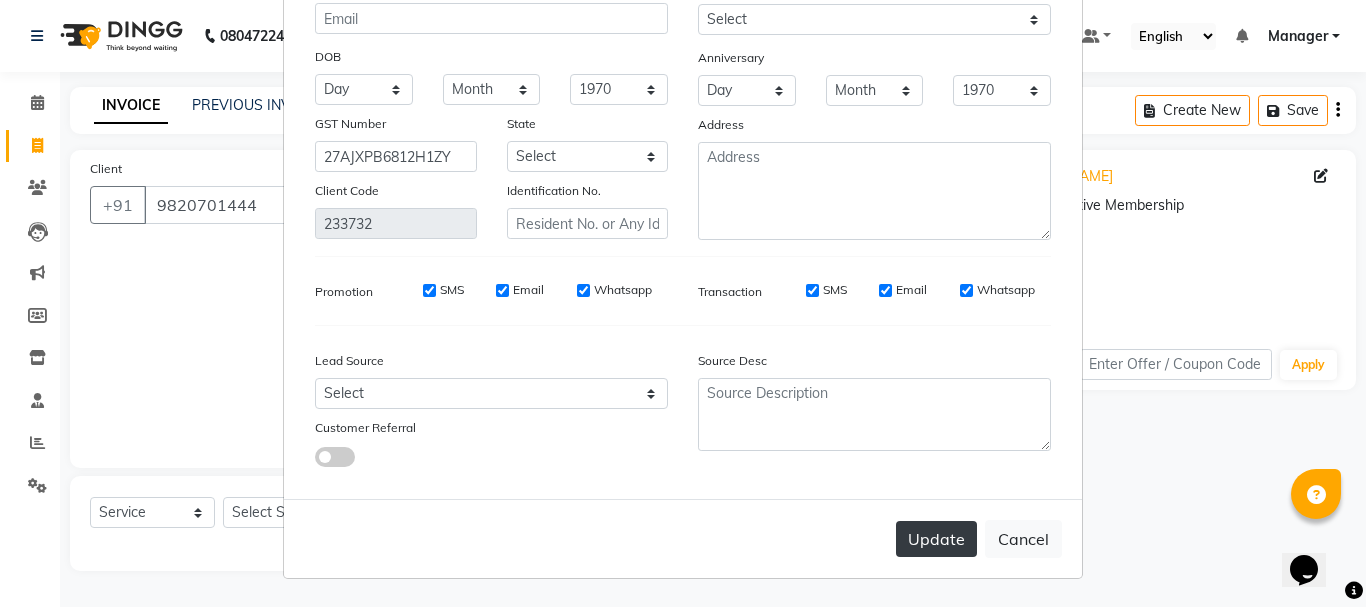 click on "Update" at bounding box center [936, 539] 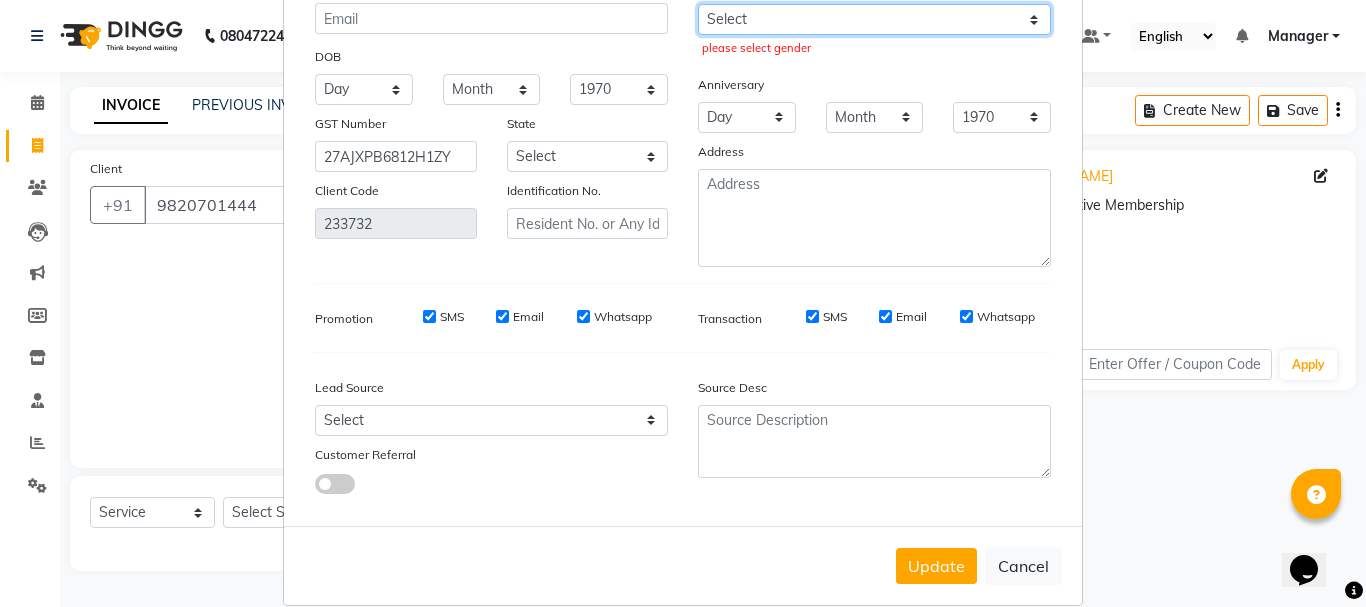 click on "Select [DEMOGRAPHIC_DATA] [DEMOGRAPHIC_DATA] Other Prefer Not To Say" at bounding box center [874, 19] 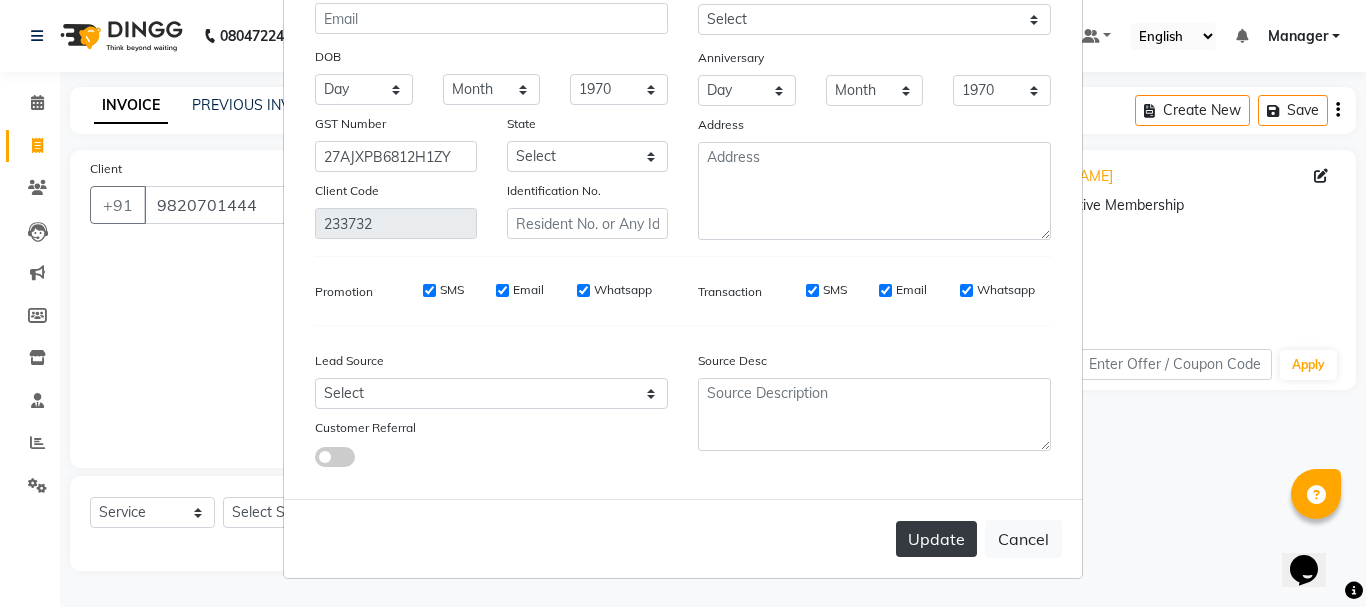 click on "Update" at bounding box center [936, 539] 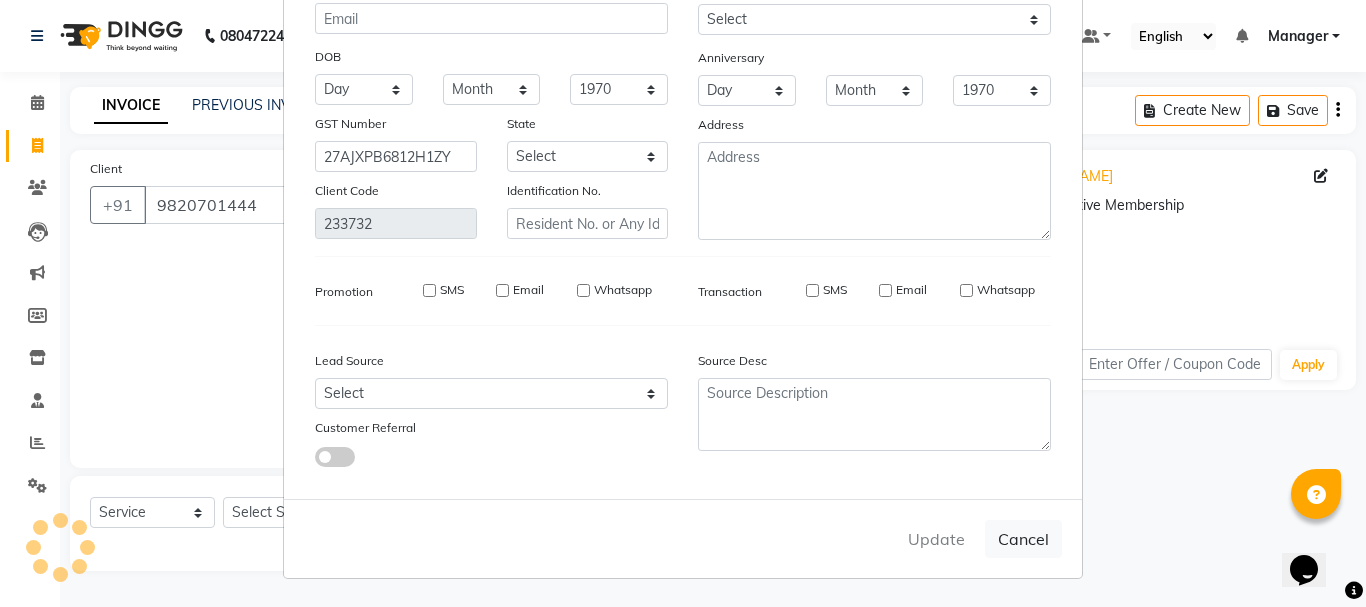 type 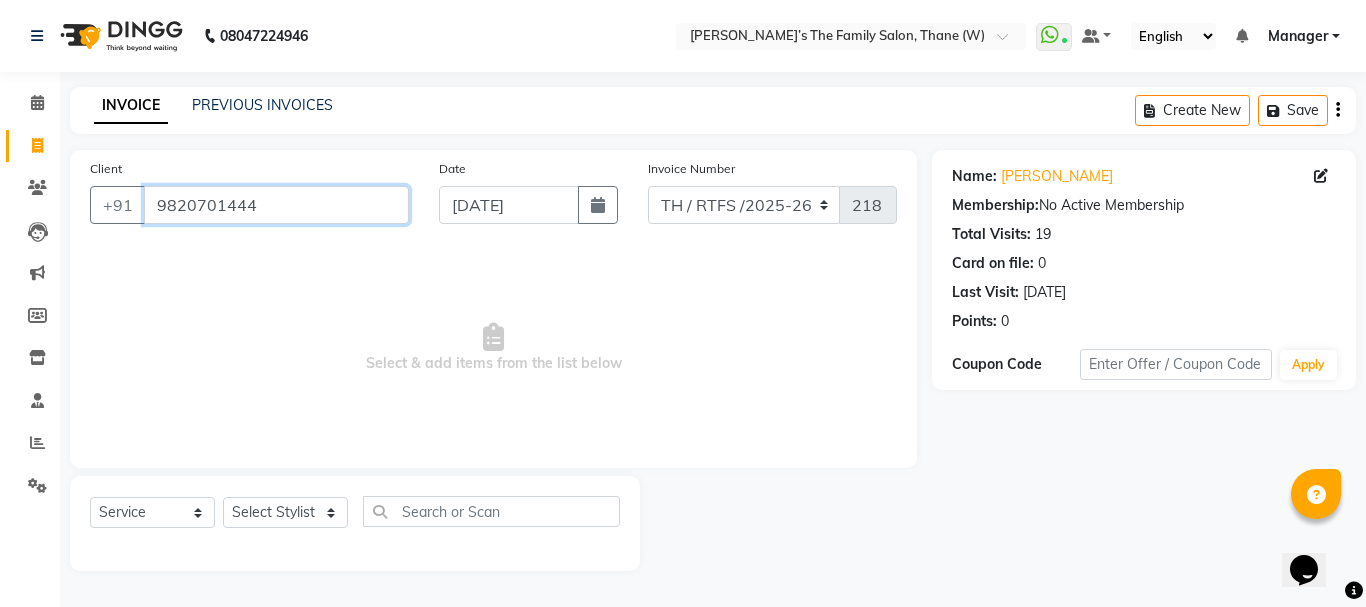 click on "9820701444" at bounding box center (276, 205) 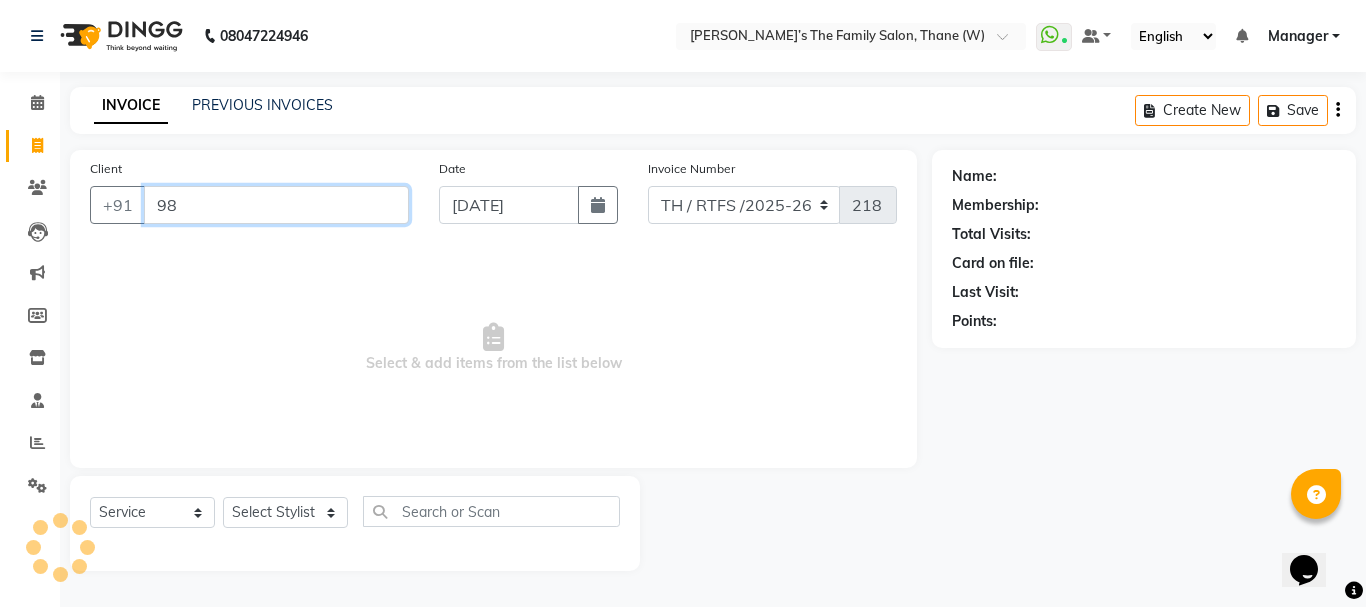 type on "9" 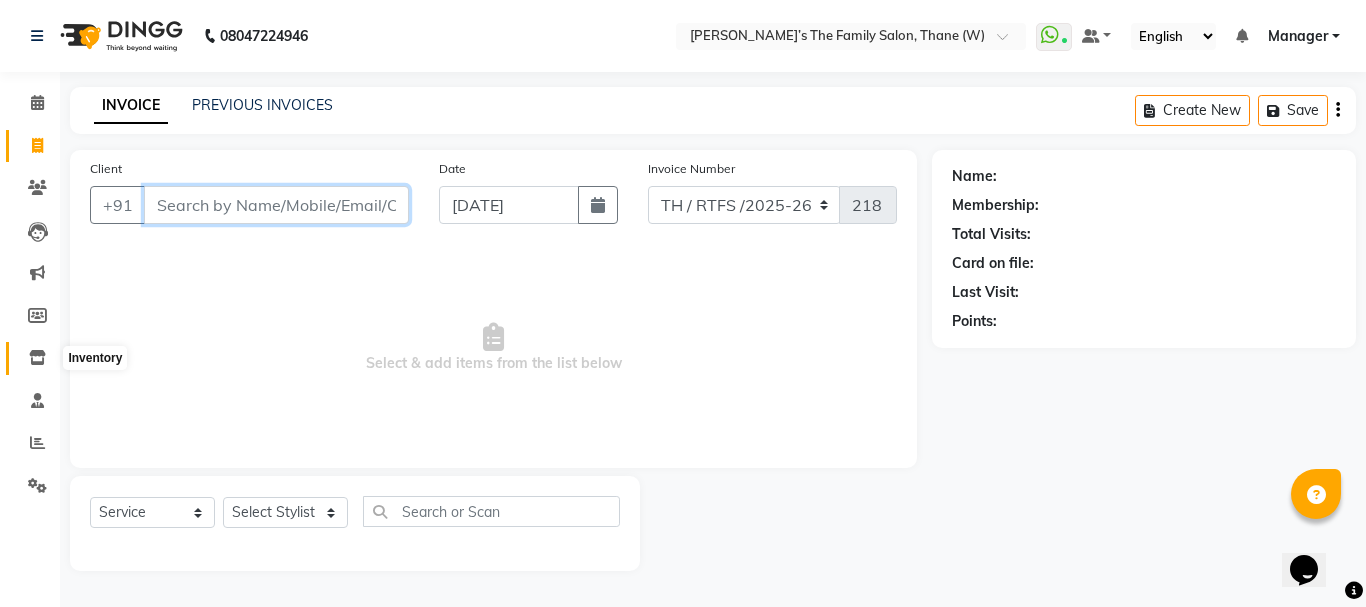 type 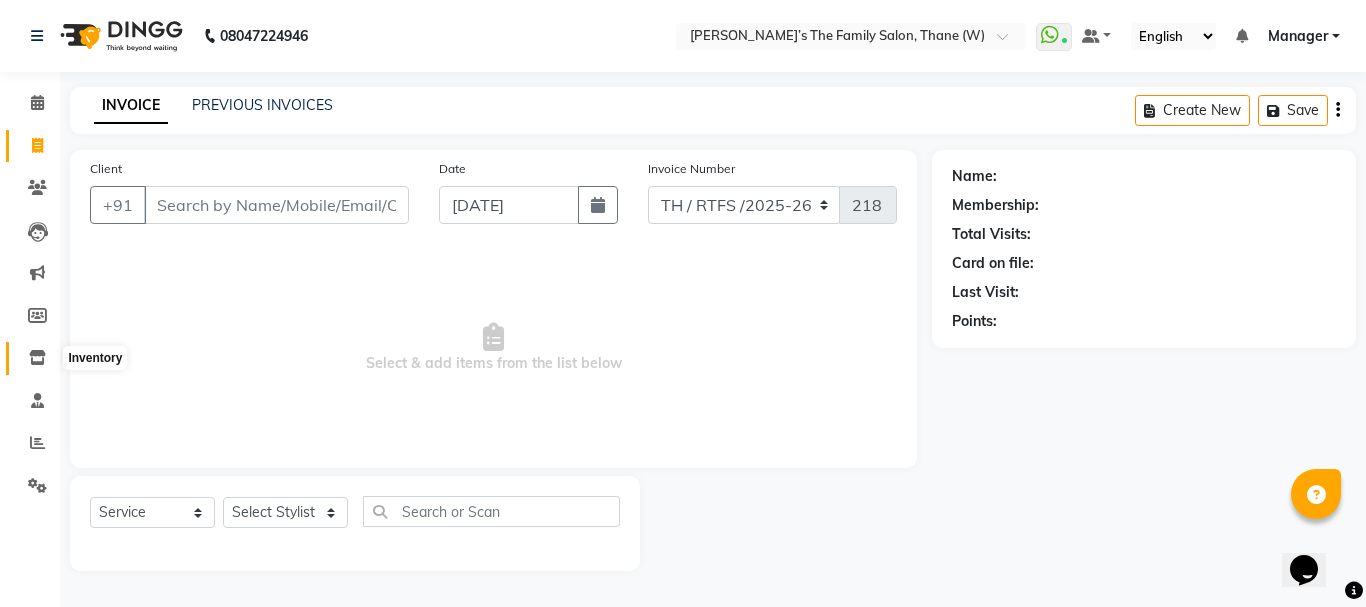 click 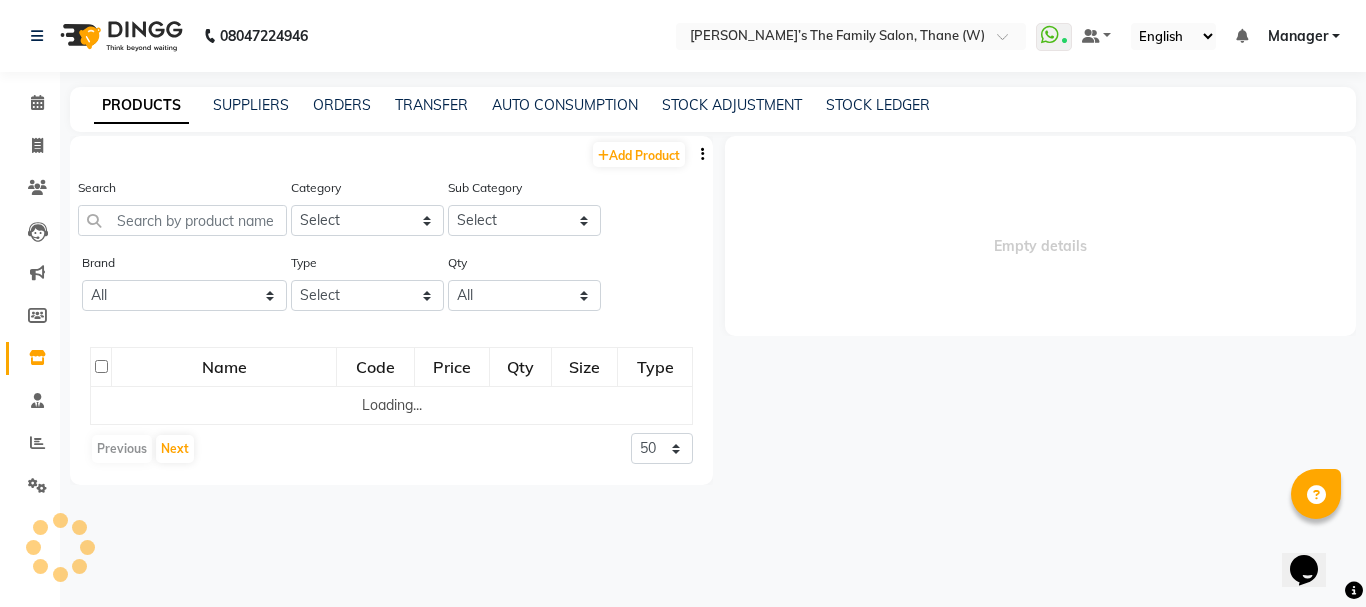 select 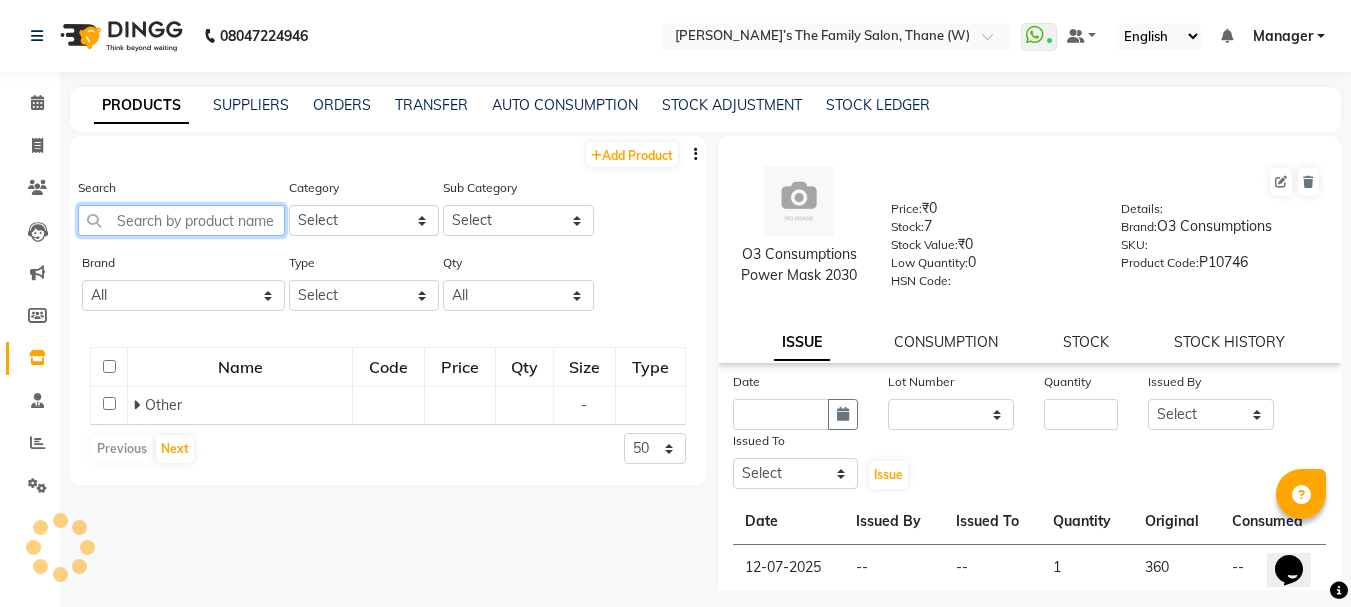 click 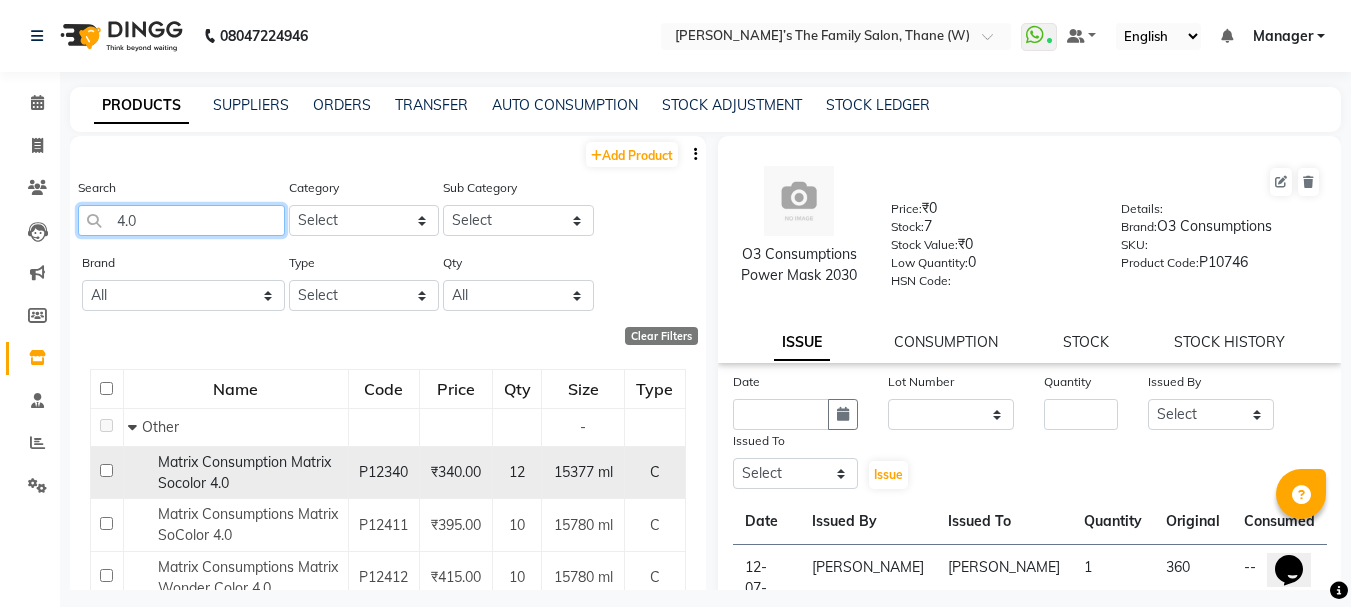 type on "4.0" 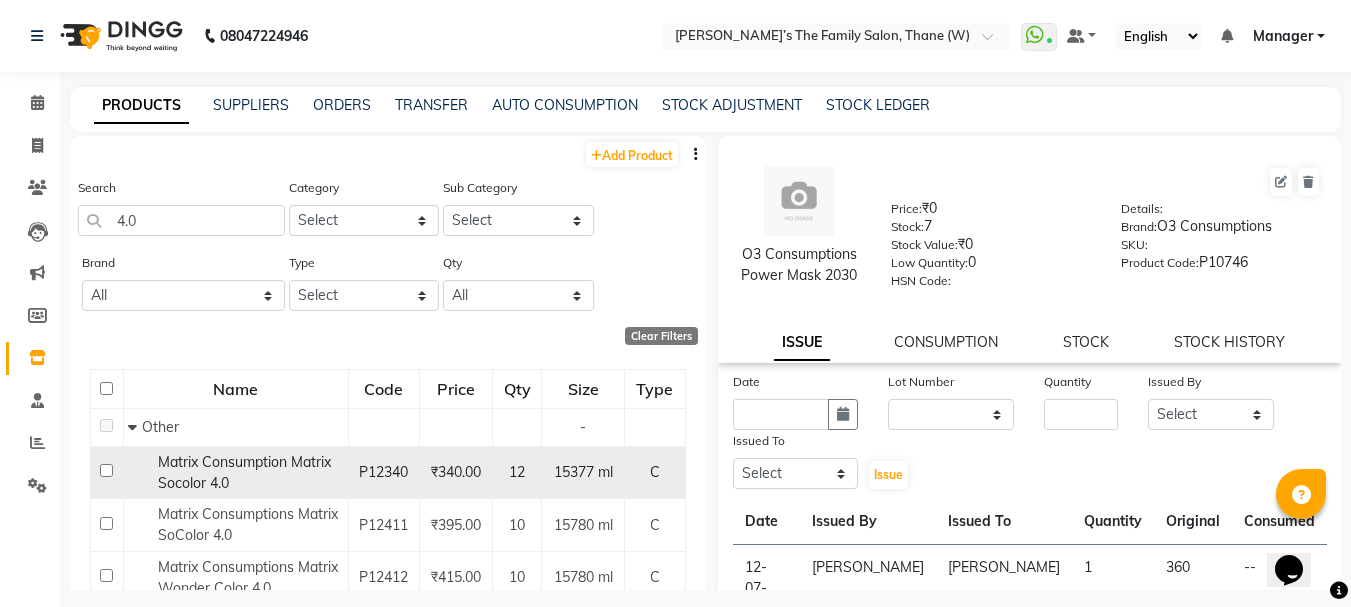 click on "Matrix Consumption Matrix Socolor 4.0" 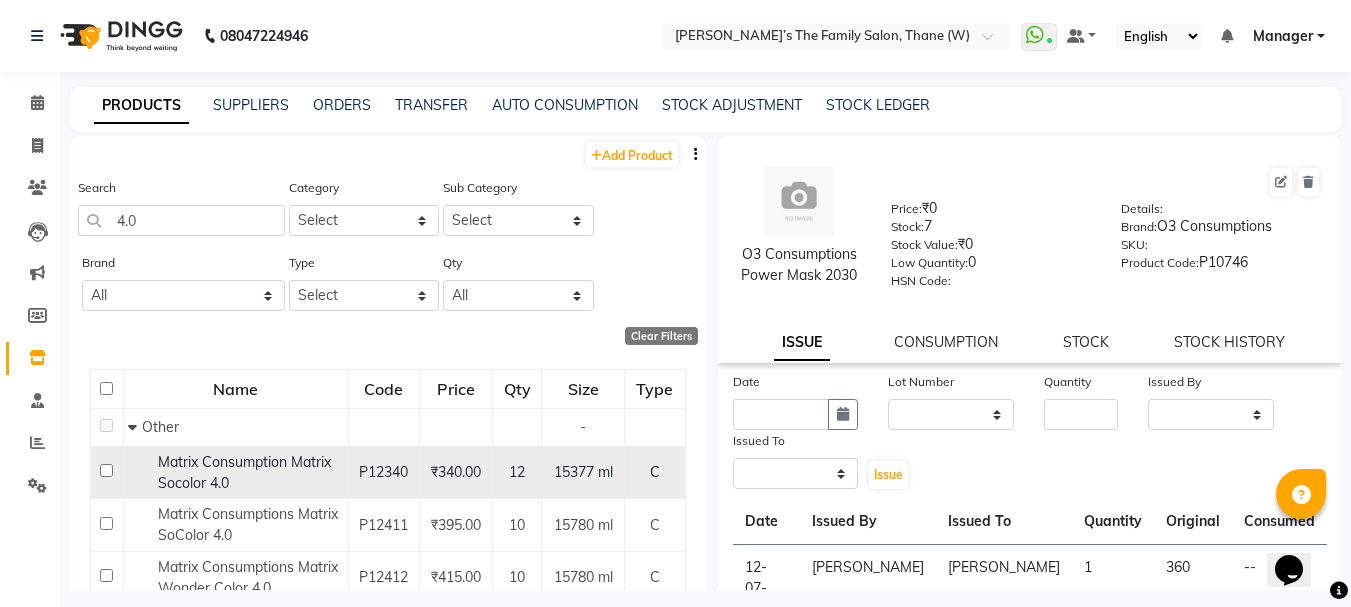 select 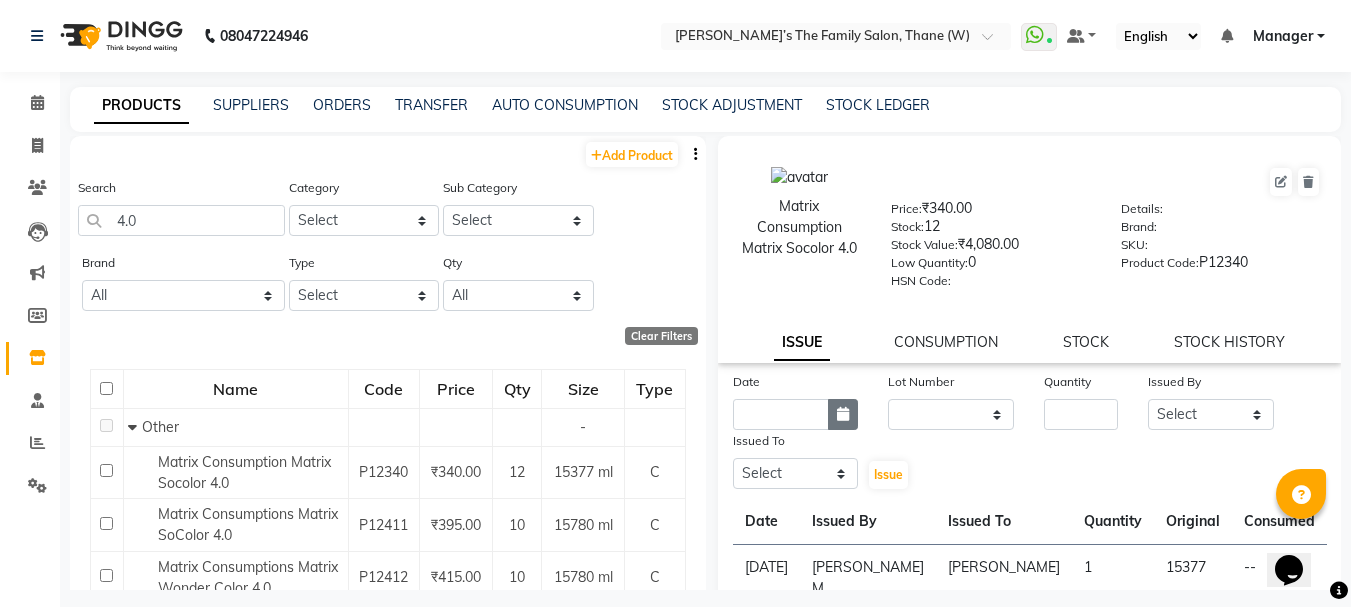 click 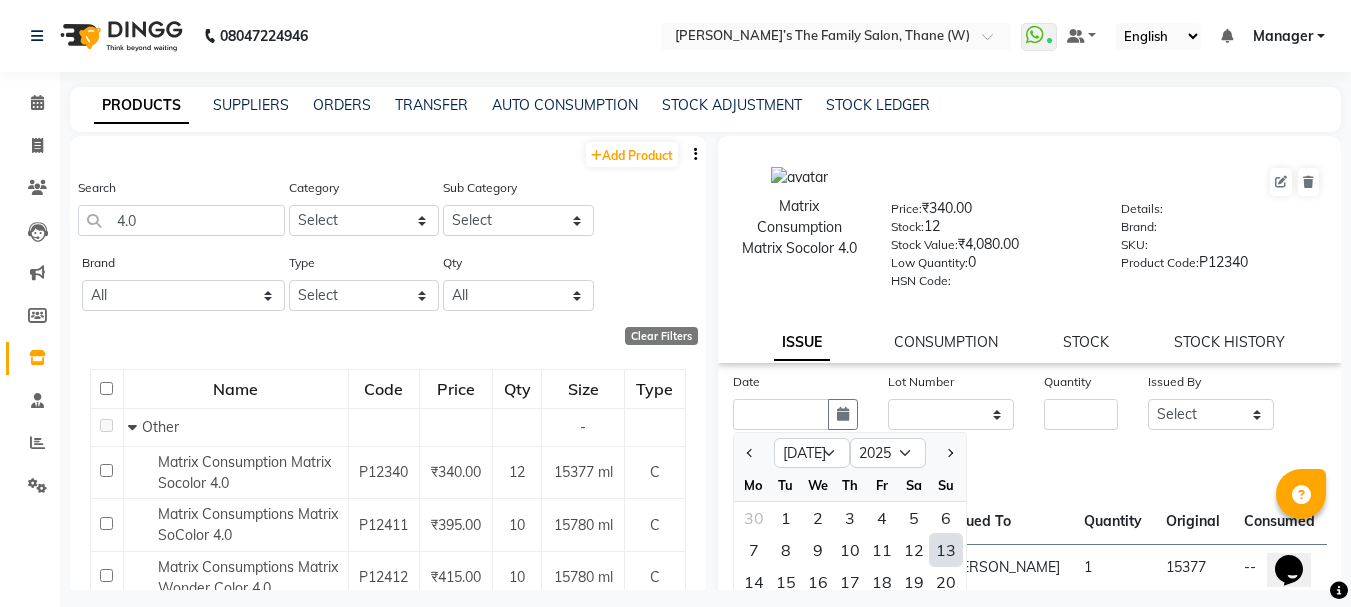 click on "13" 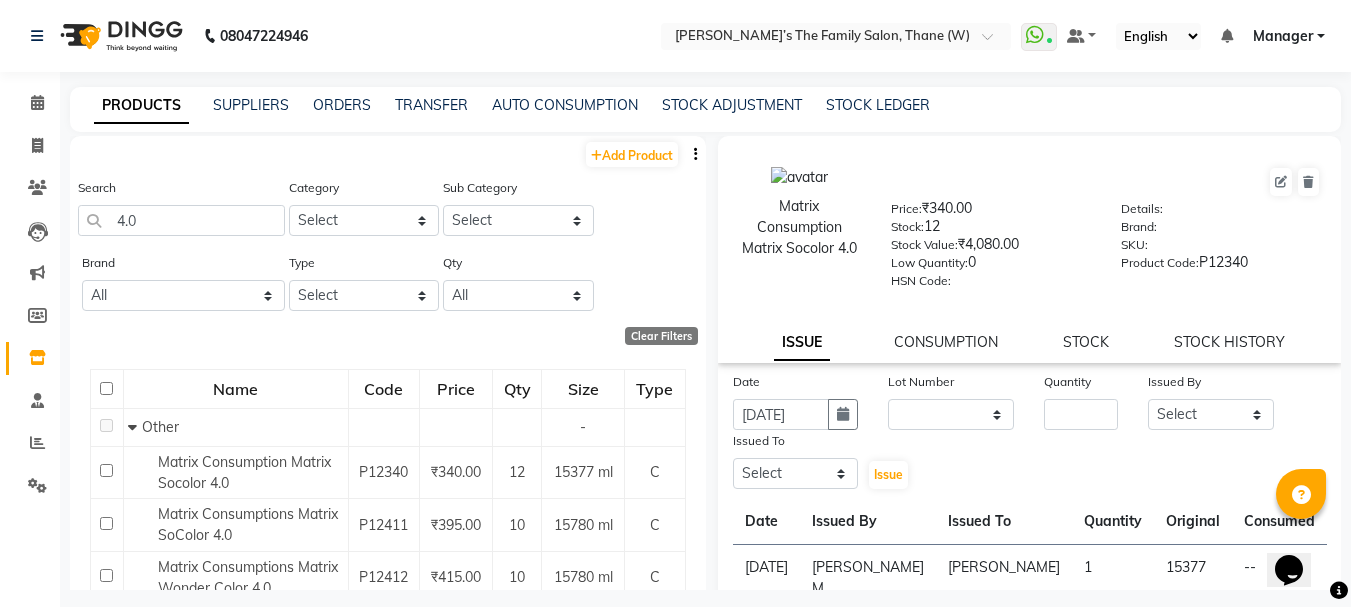 click on "Quantity" 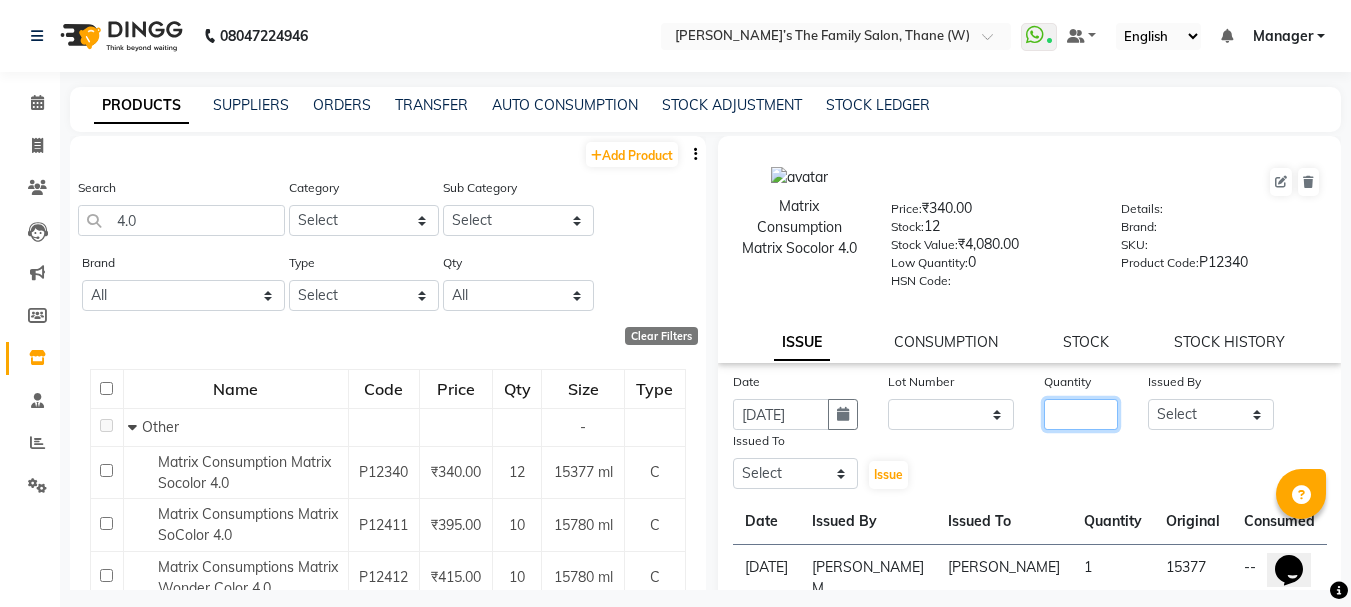 click 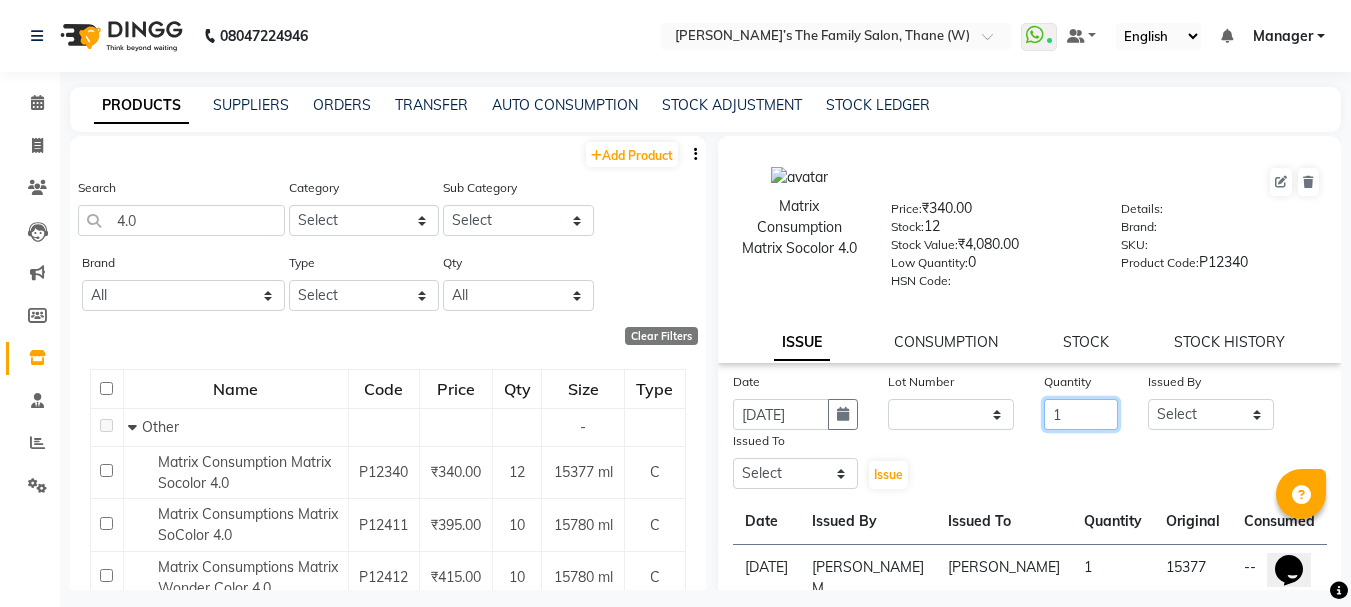 type on "1" 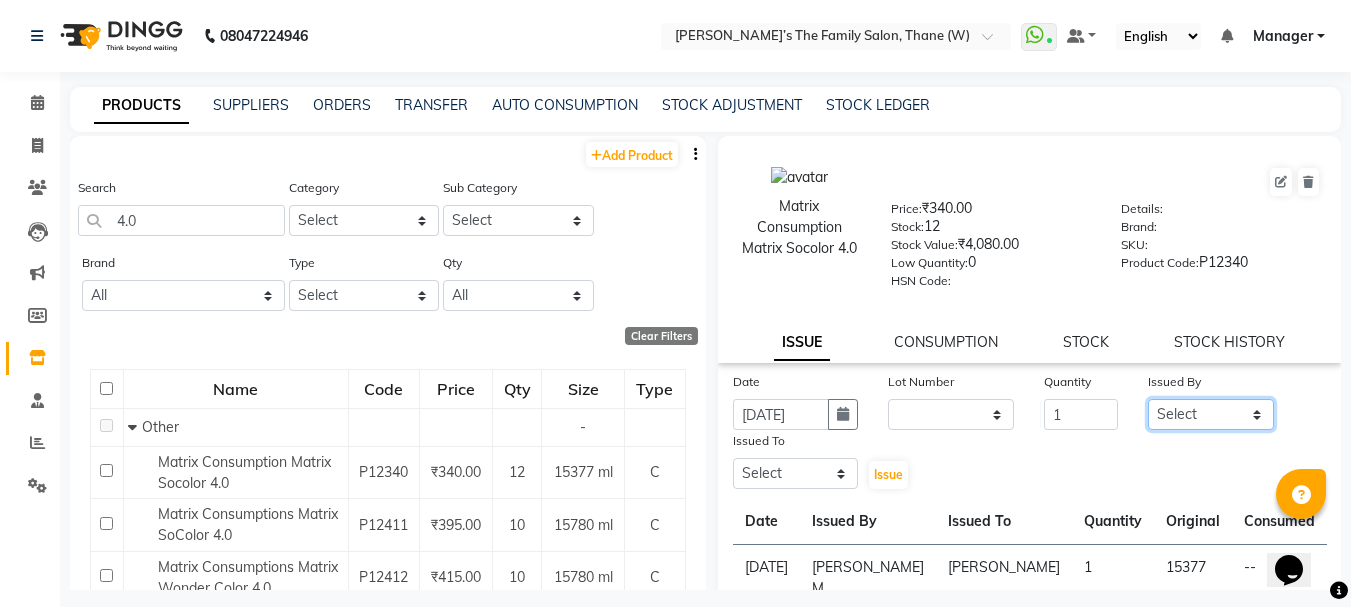 click on "Select Aarohi P   Aksahy auty Ali  Aniket A  Anuradha arvind Divya gautam .kasrade House sale Komal Waghmare  Laxmi   Manager Moin salmani Prashant   Ravindra Samrat Kumar Sangita Dighe Sanjana Kharat  Shreepad M  shrishti  jaiwala  vaibhavi  gudekar  Vikas H" 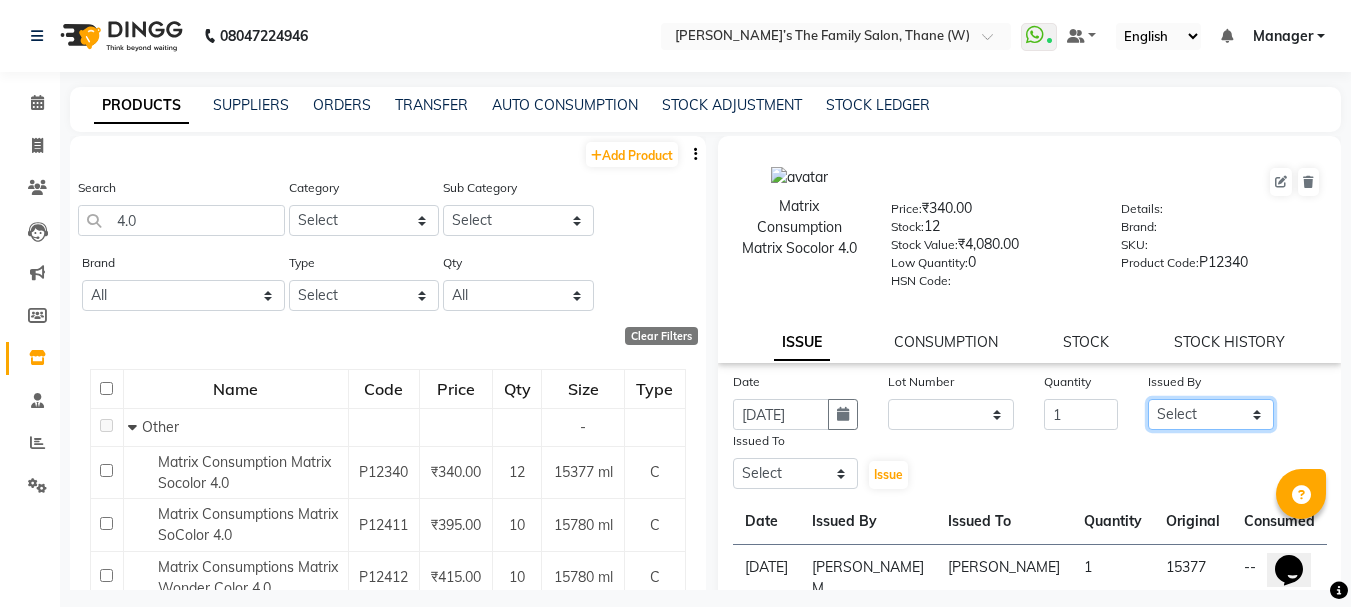 select on "35597" 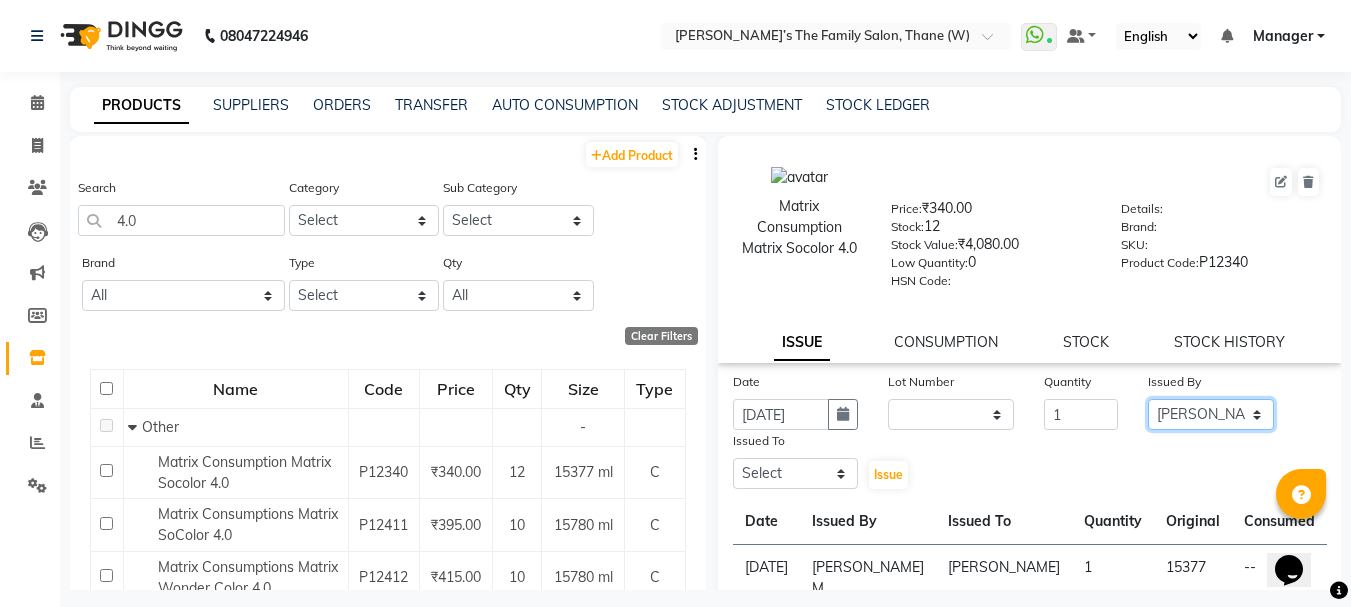 click on "Select Aarohi P   Aksahy auty Ali  Aniket A  Anuradha arvind Divya gautam .kasrade House sale Komal Waghmare  Laxmi   Manager Moin salmani Prashant   Ravindra Samrat Kumar Sangita Dighe Sanjana Kharat  Shreepad M  shrishti  jaiwala  vaibhavi  gudekar  Vikas H" 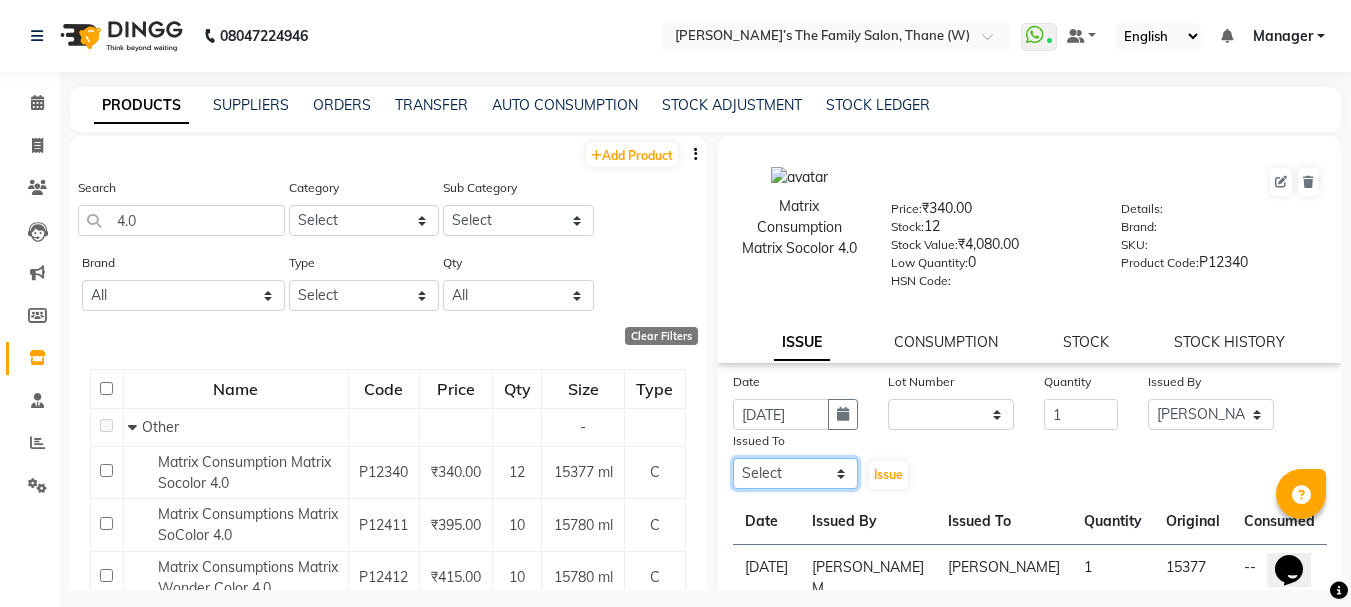 click on "Select Aarohi P   Aksahy auty Ali  Aniket A  Anuradha arvind Divya gautam .kasrade House sale Komal Waghmare  Laxmi   Manager Moin salmani Prashant   Ravindra Samrat Kumar Sangita Dighe Sanjana Kharat  Shreepad M  shrishti  jaiwala  vaibhavi  gudekar  Vikas H" 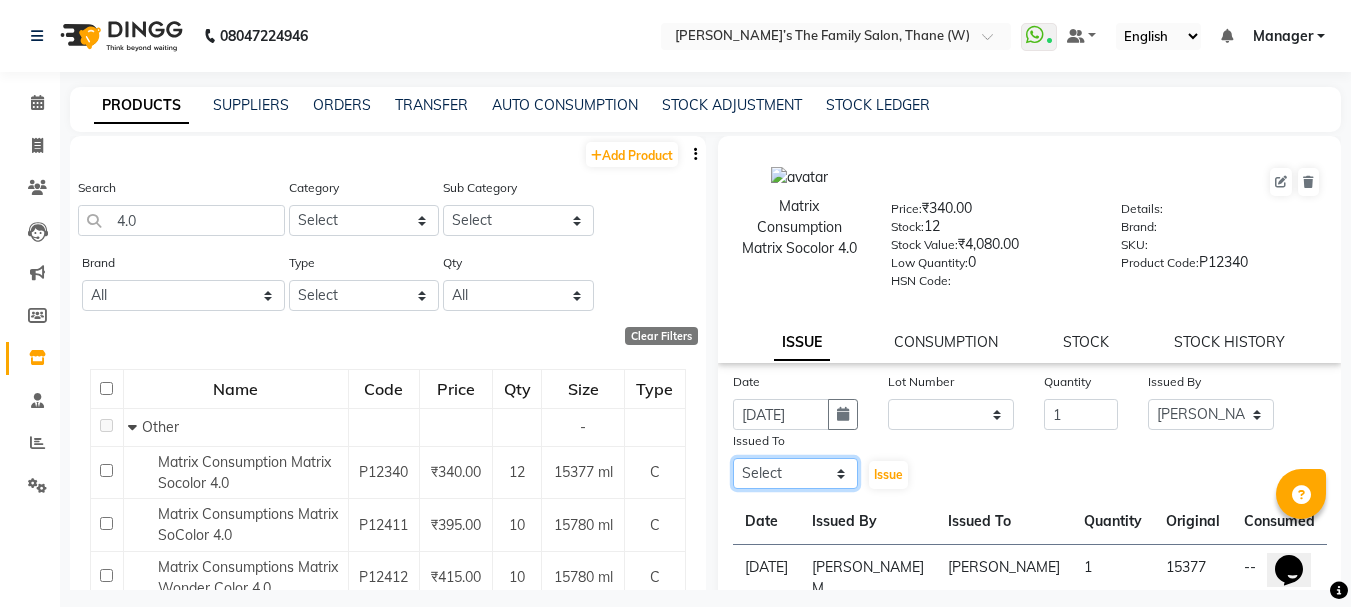 select on "35584" 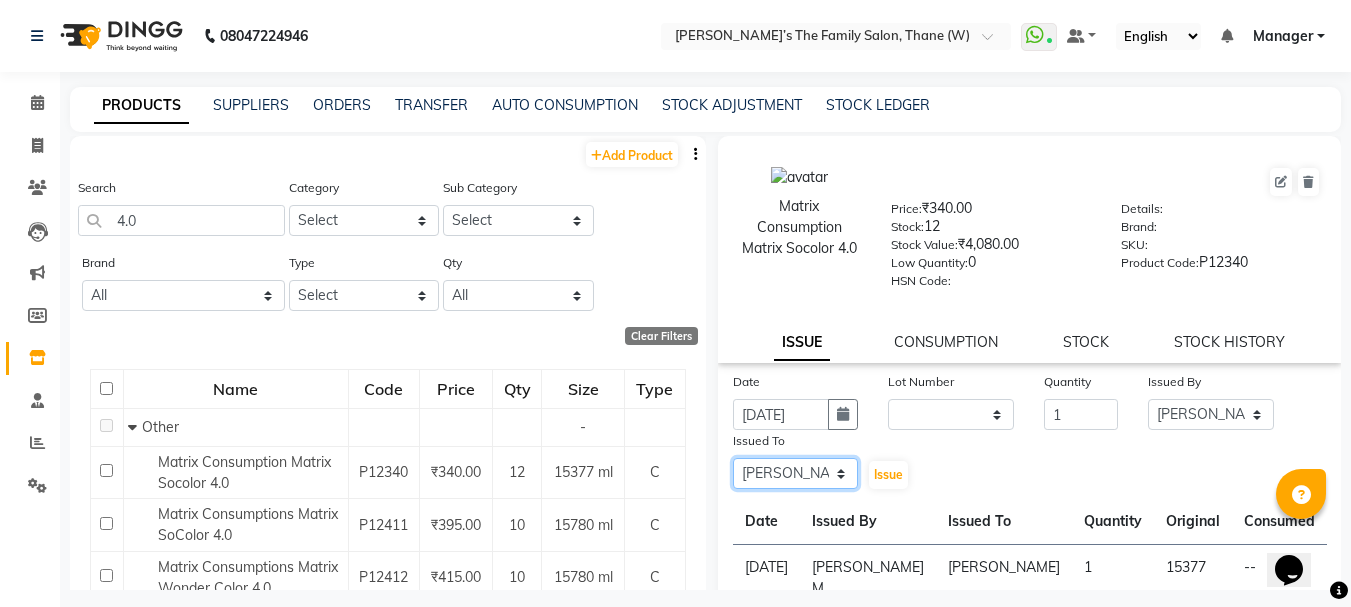 click on "Select Aarohi P   Aksahy auty Ali  Aniket A  Anuradha arvind Divya gautam .kasrade House sale Komal Waghmare  Laxmi   Manager Moin salmani Prashant   Ravindra Samrat Kumar Sangita Dighe Sanjana Kharat  Shreepad M  shrishti  jaiwala  vaibhavi  gudekar  Vikas H" 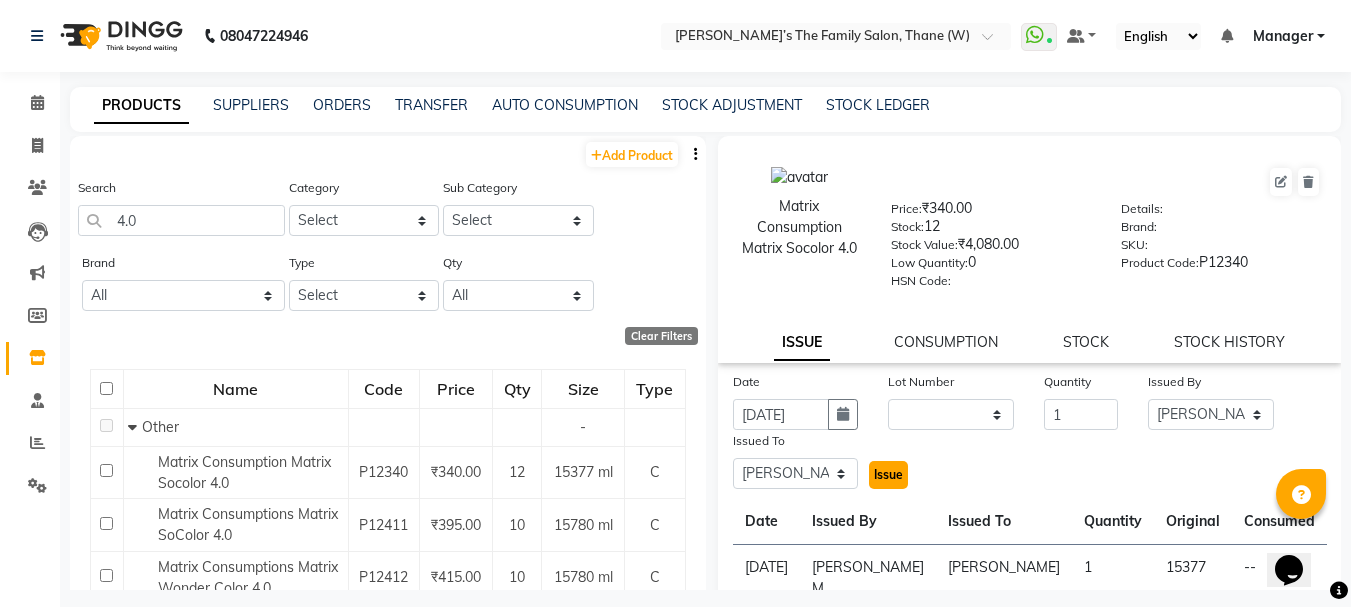 click on "Issue" 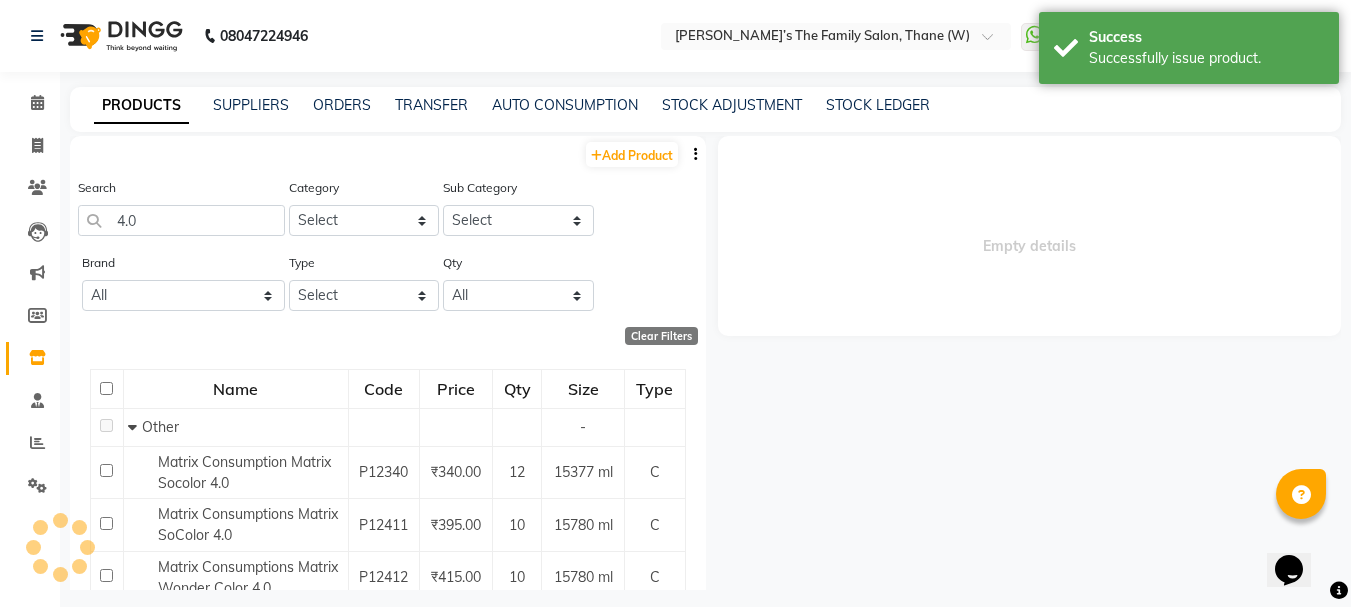 select 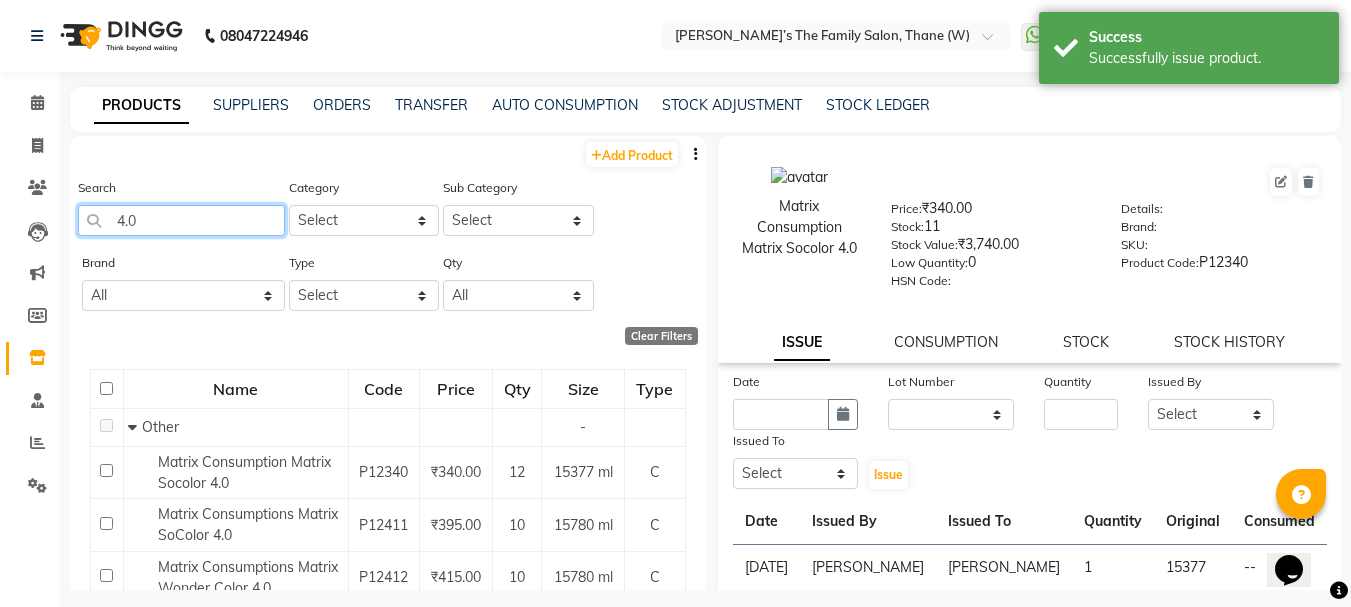 click on "4.0" 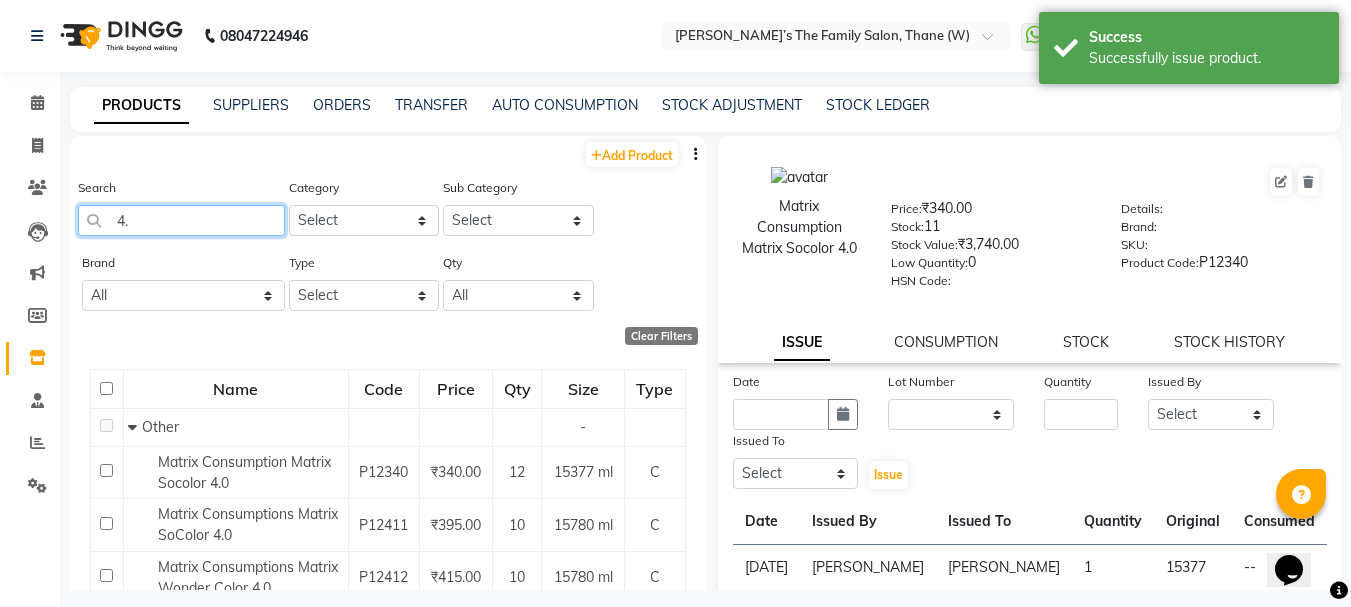 type on "4" 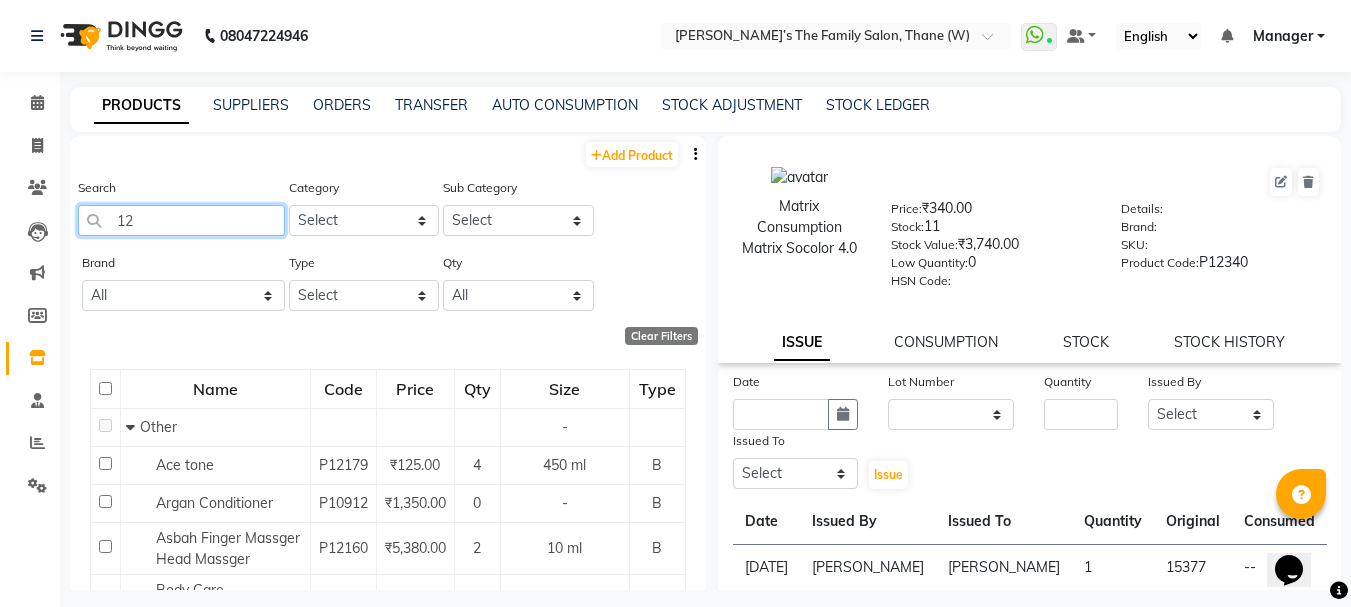 type on "1" 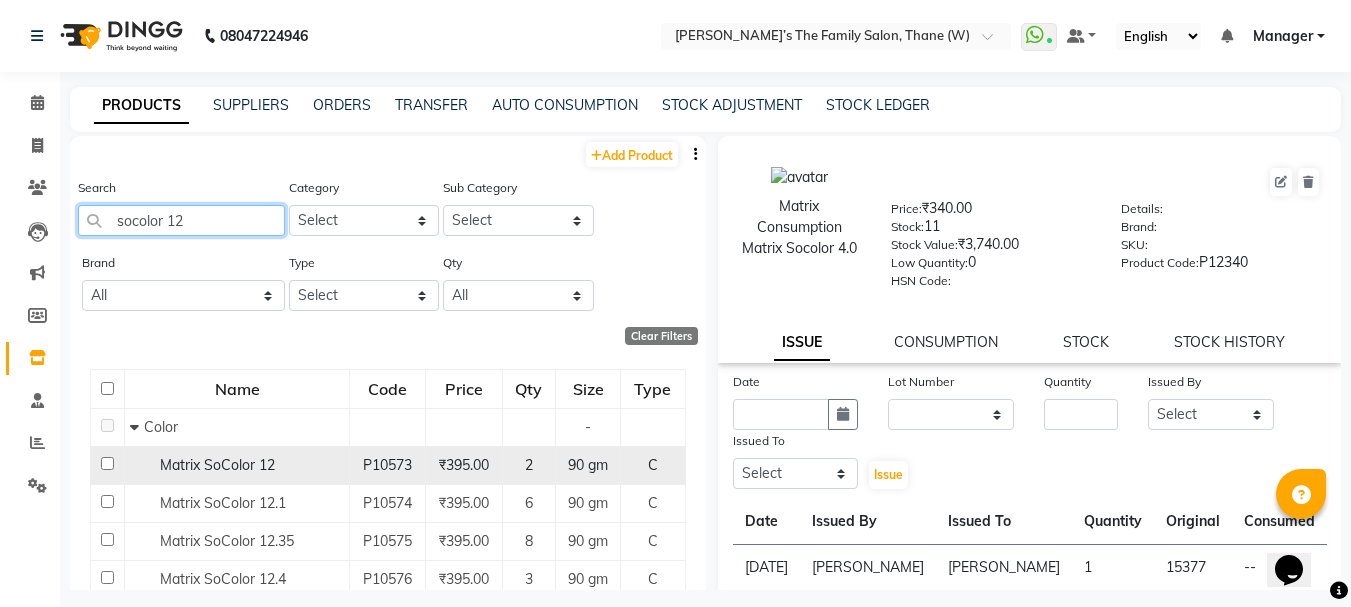 type on "socolor 12" 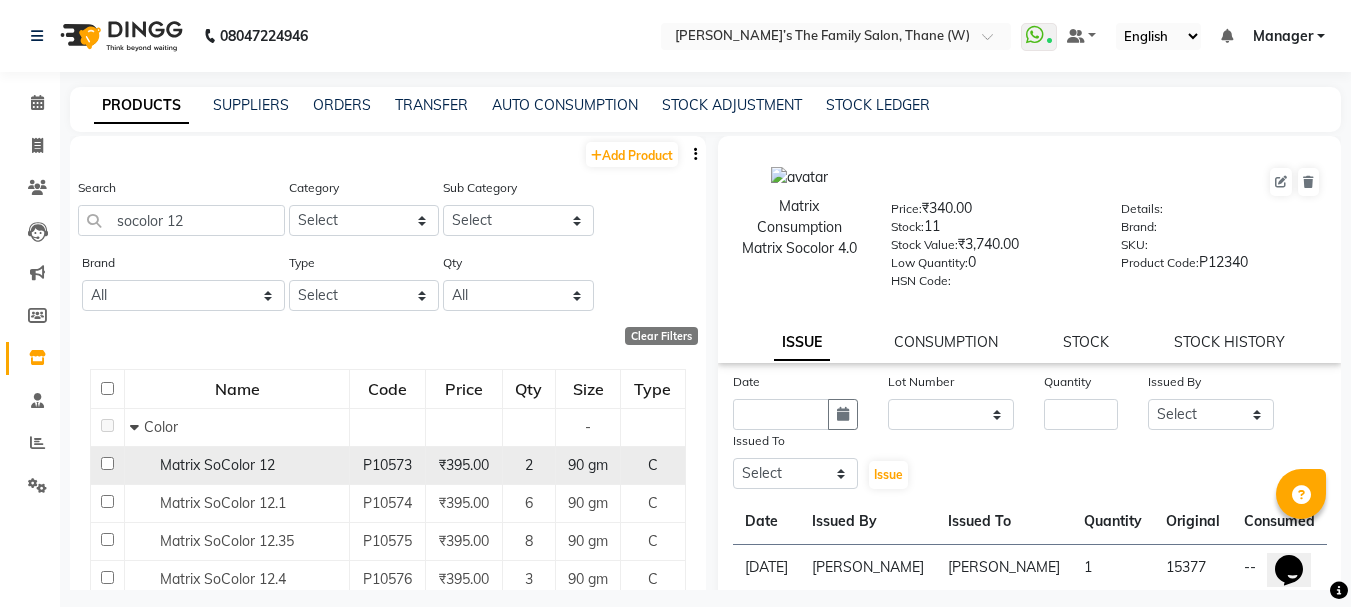 click on "Matrix SoColor 12" 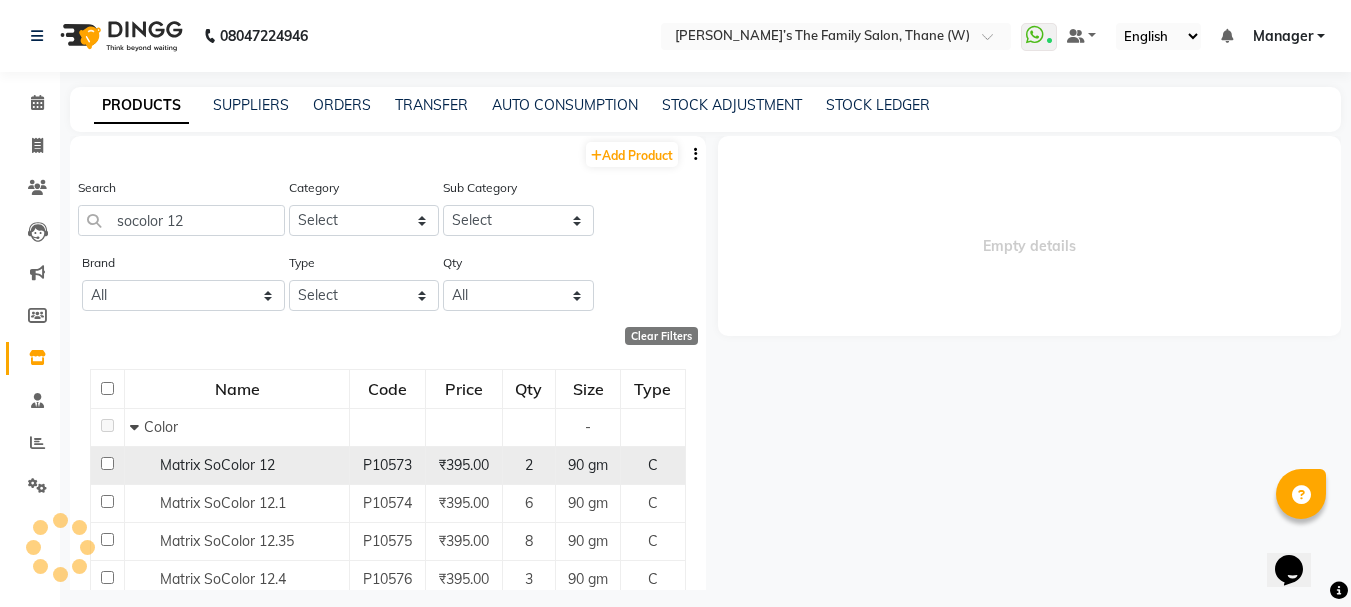 select 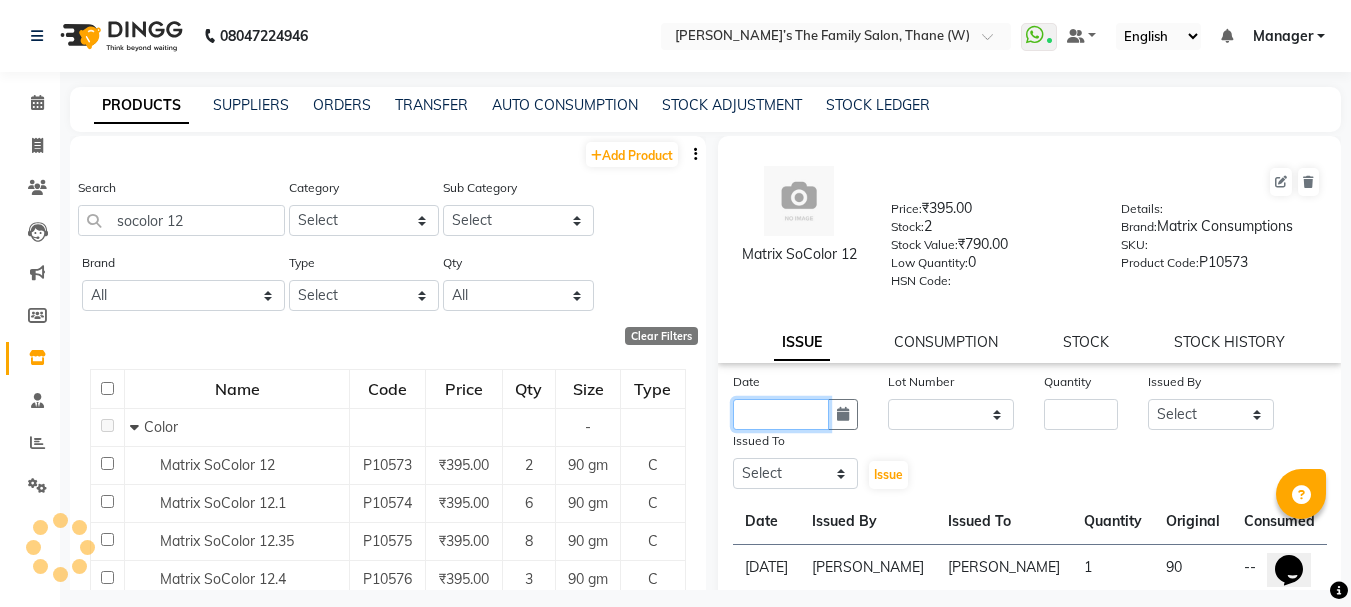 click 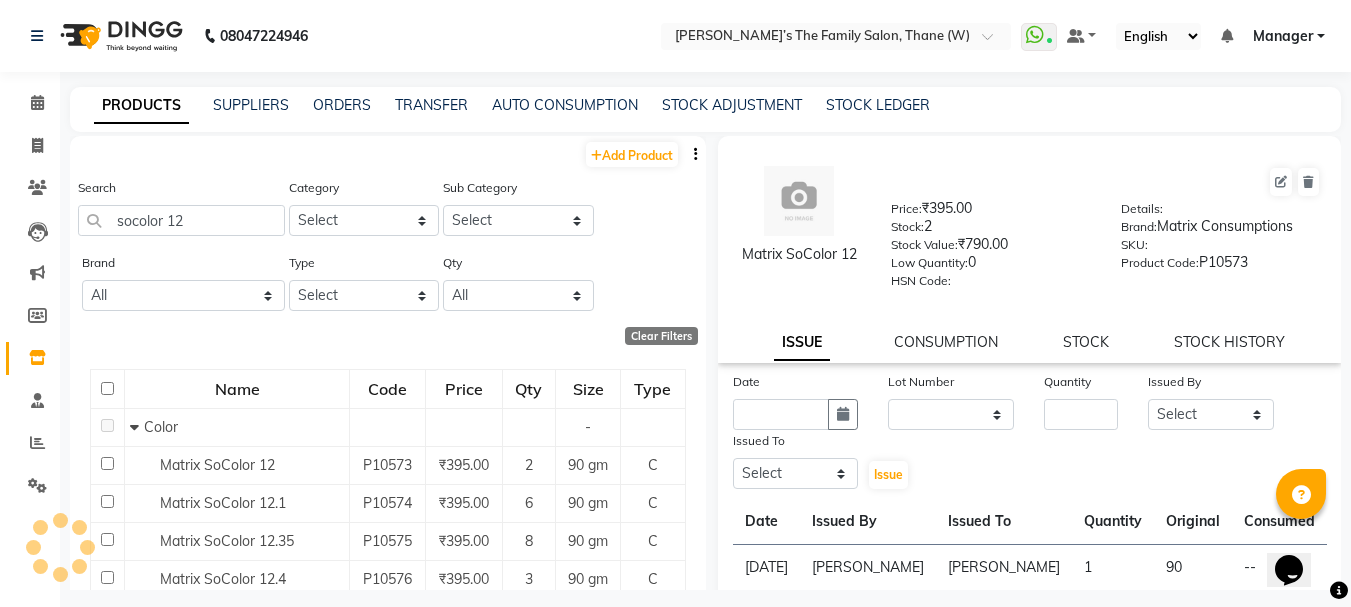 select on "7" 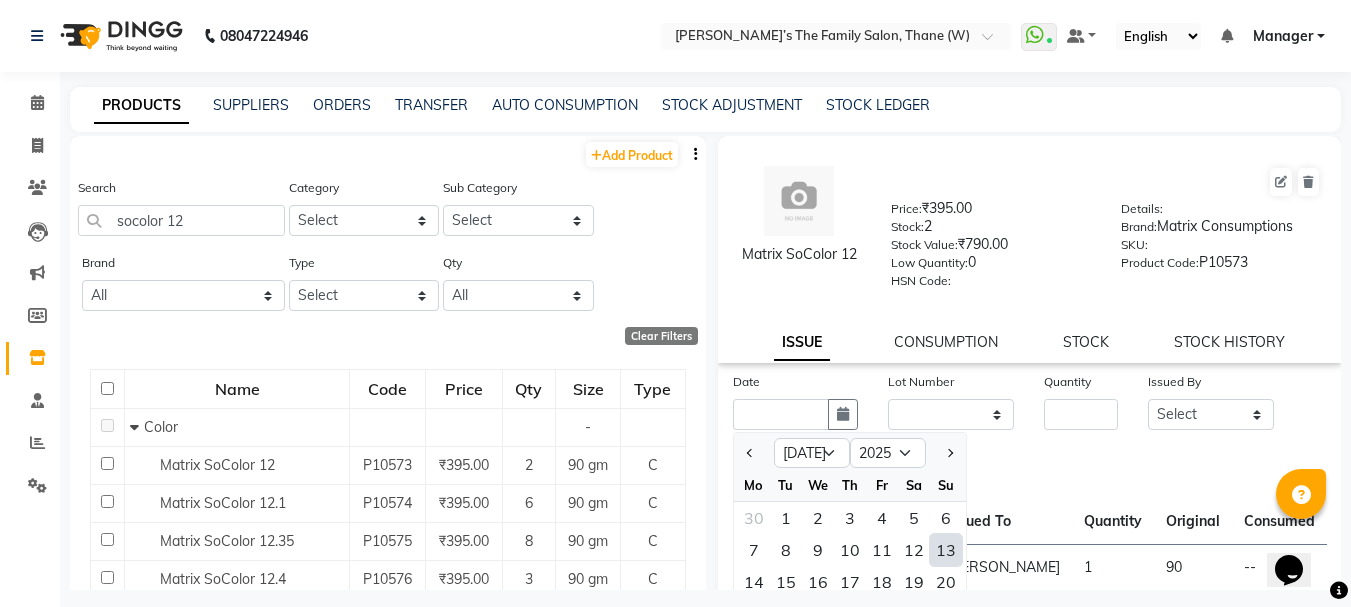 click on "13" 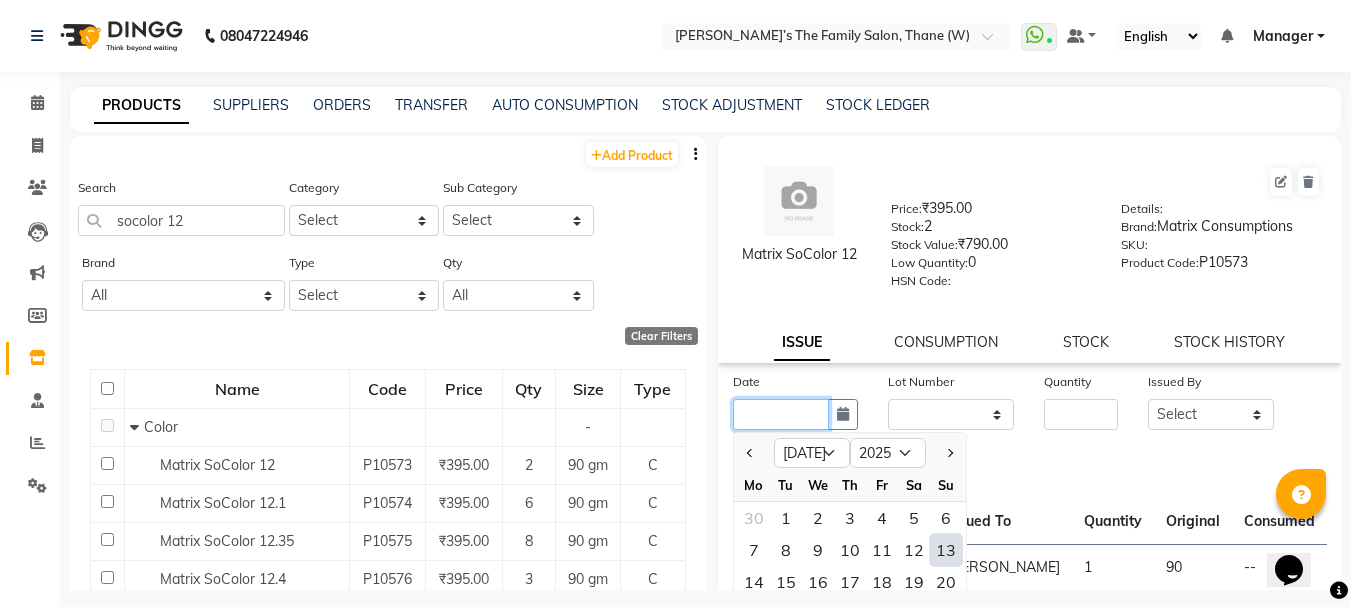type on "[DATE]" 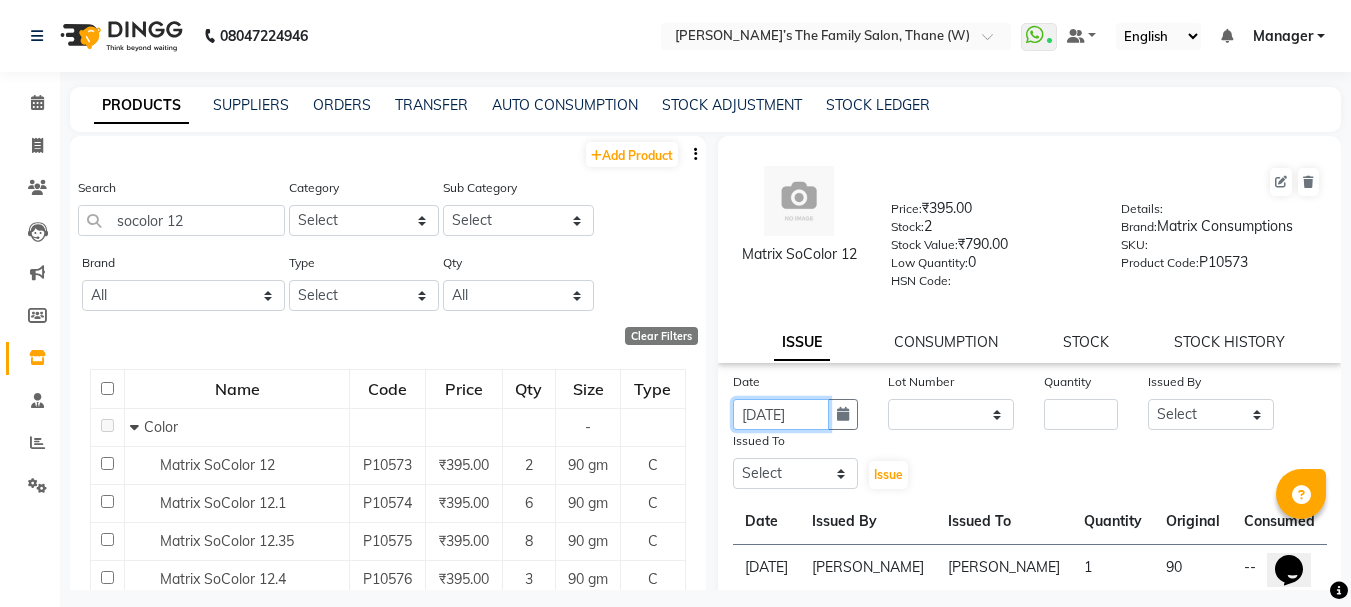 scroll, scrollTop: 0, scrollLeft: 4, axis: horizontal 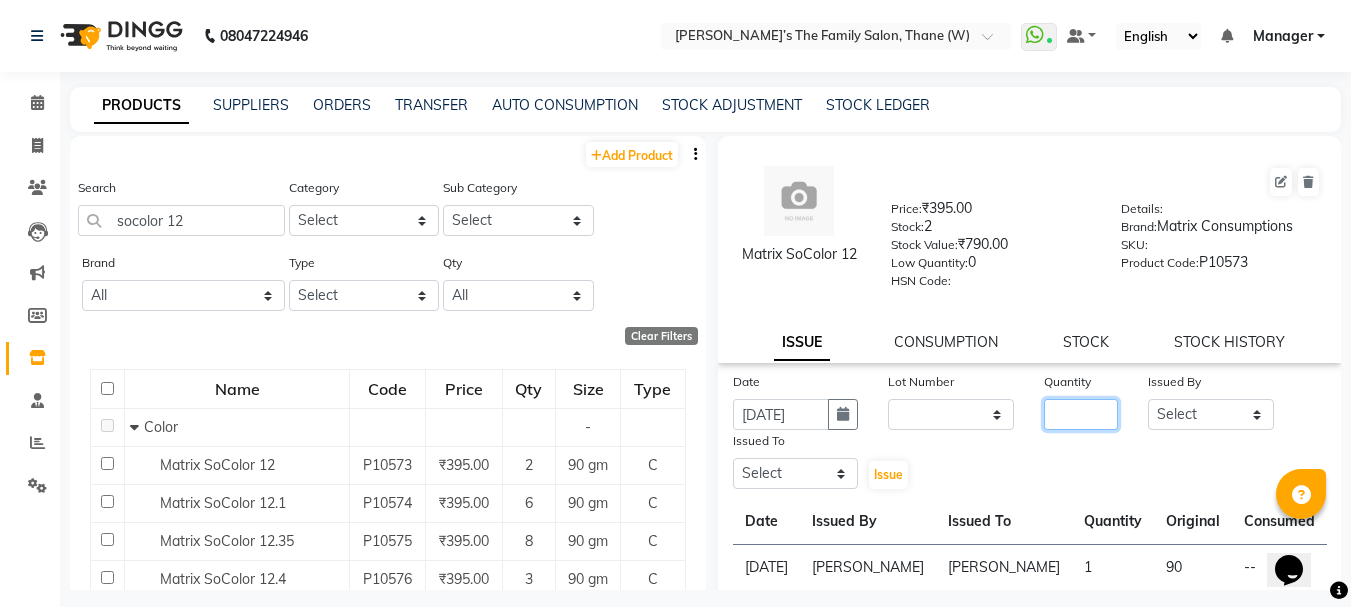 click 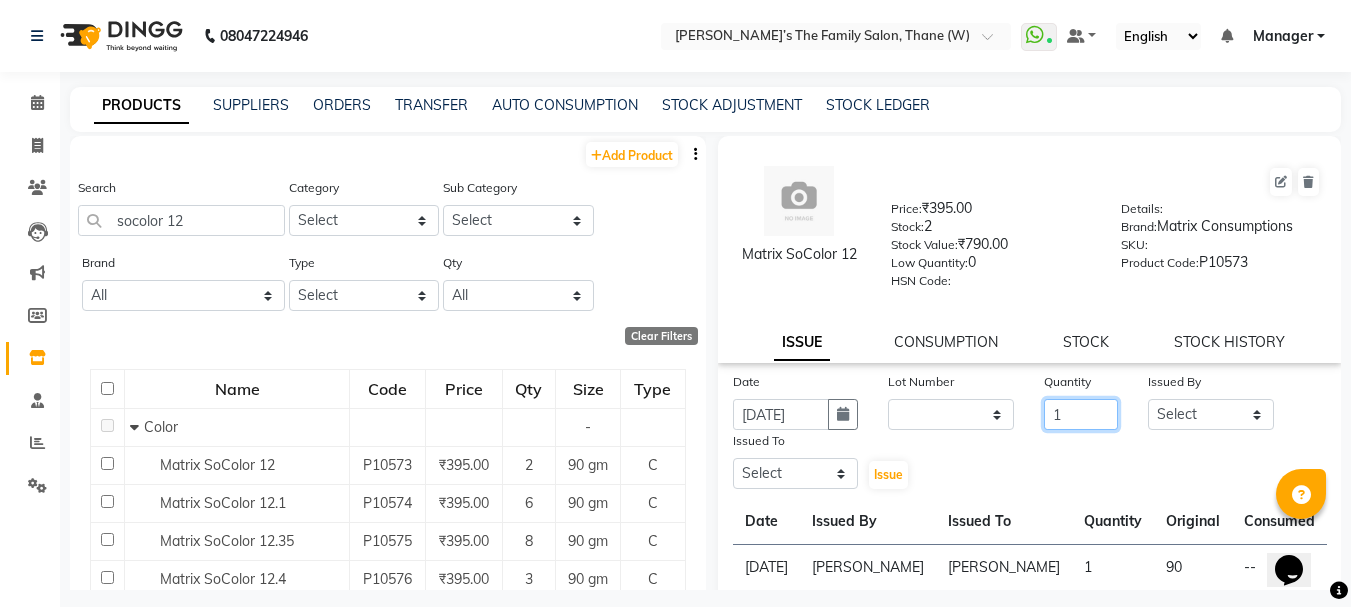 type on "1" 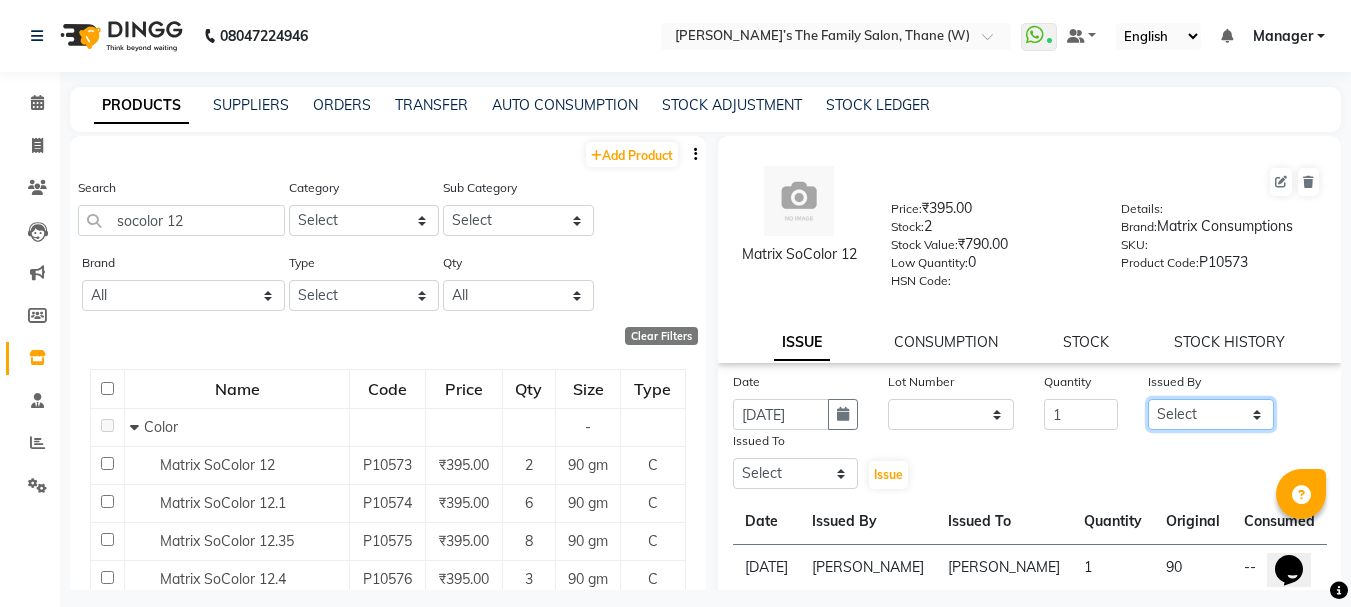 click on "Select Aarohi P   Aksahy auty Ali  Aniket A  Anuradha arvind Divya gautam .kasrade House sale Komal Waghmare  Laxmi   Manager Moin salmani Prashant   Ravindra Samrat Kumar Sangita Dighe Sanjana Kharat  Shreepad M  shrishti  jaiwala  vaibhavi  gudekar  Vikas H" 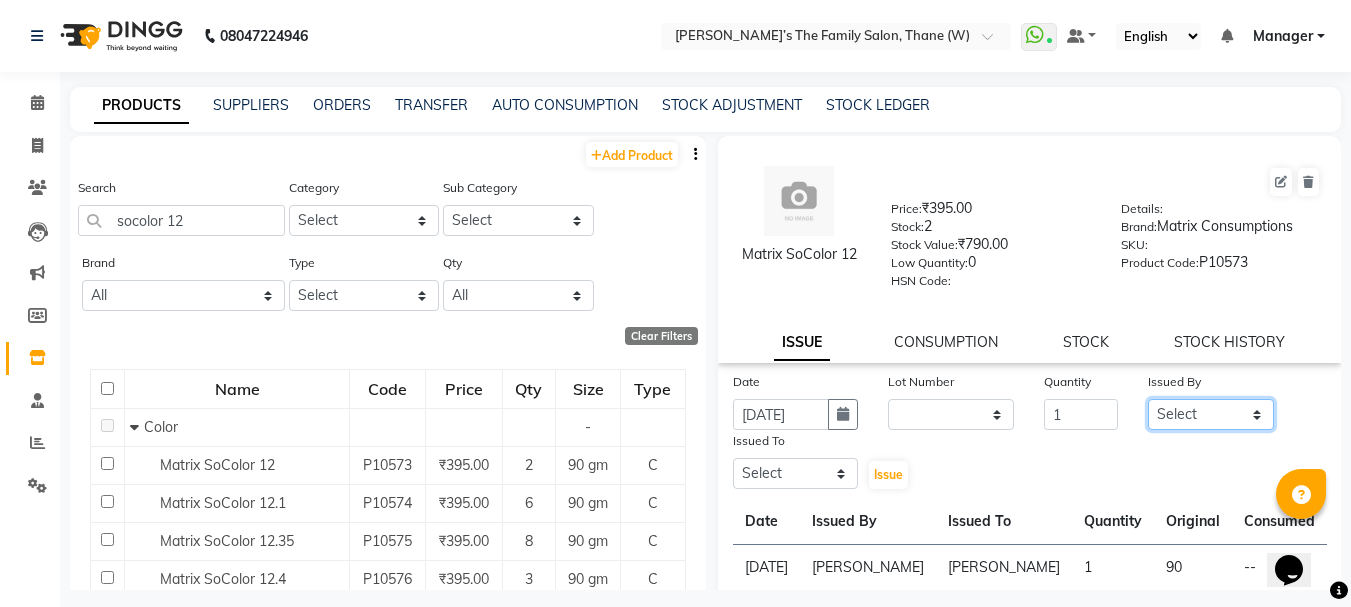 select on "35597" 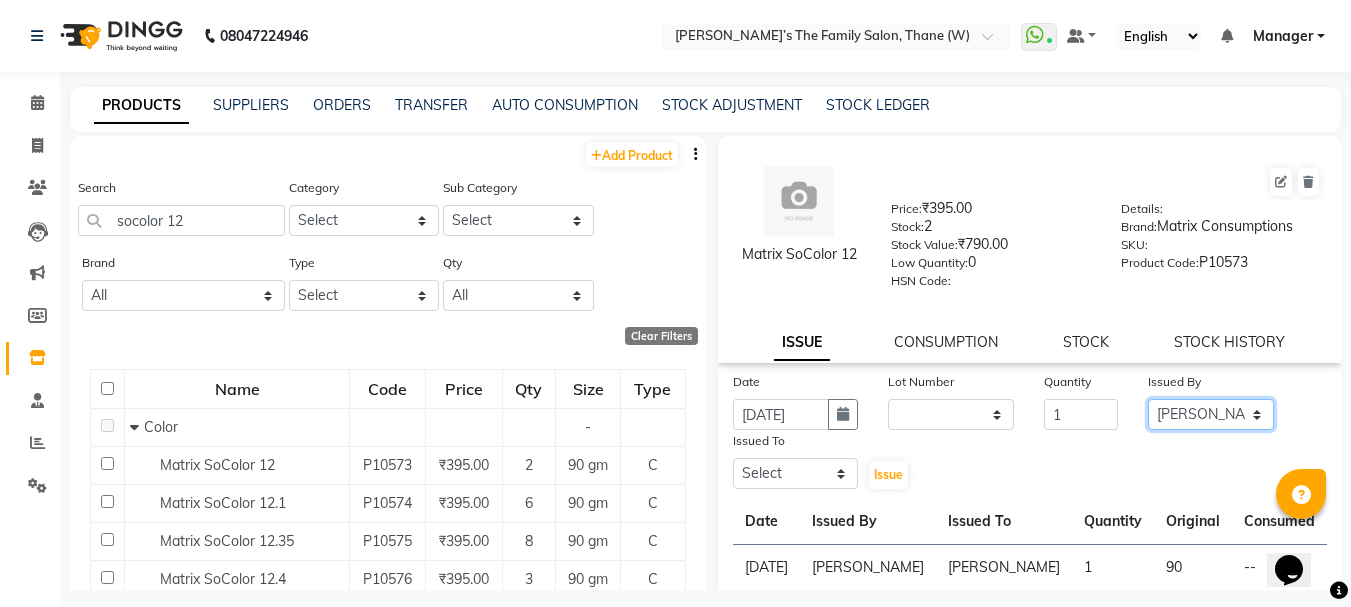 click on "Select Aarohi P   Aksahy auty Ali  Aniket A  Anuradha arvind Divya gautam .kasrade House sale Komal Waghmare  Laxmi   Manager Moin salmani Prashant   Ravindra Samrat Kumar Sangita Dighe Sanjana Kharat  Shreepad M  shrishti  jaiwala  vaibhavi  gudekar  Vikas H" 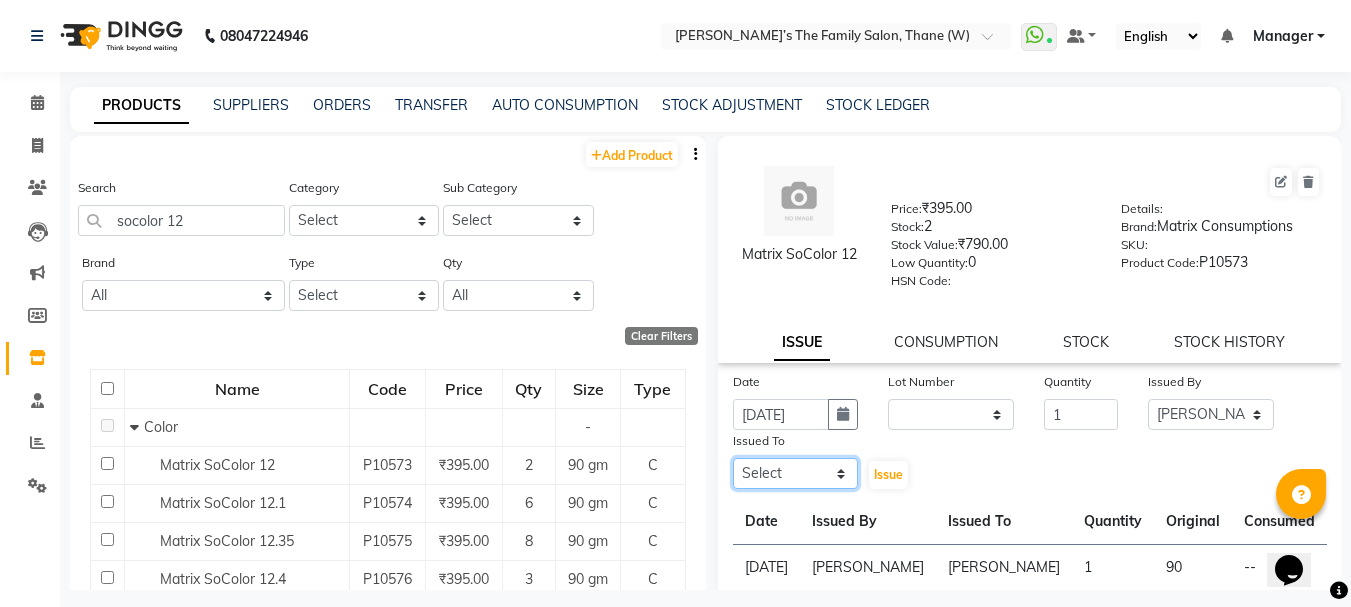 click on "Select Aarohi P   Aksahy auty Ali  Aniket A  Anuradha arvind Divya gautam .kasrade House sale Komal Waghmare  Laxmi   Manager Moin salmani Prashant   Ravindra Samrat Kumar Sangita Dighe Sanjana Kharat  Shreepad M  shrishti  jaiwala  vaibhavi  gudekar  Vikas H" 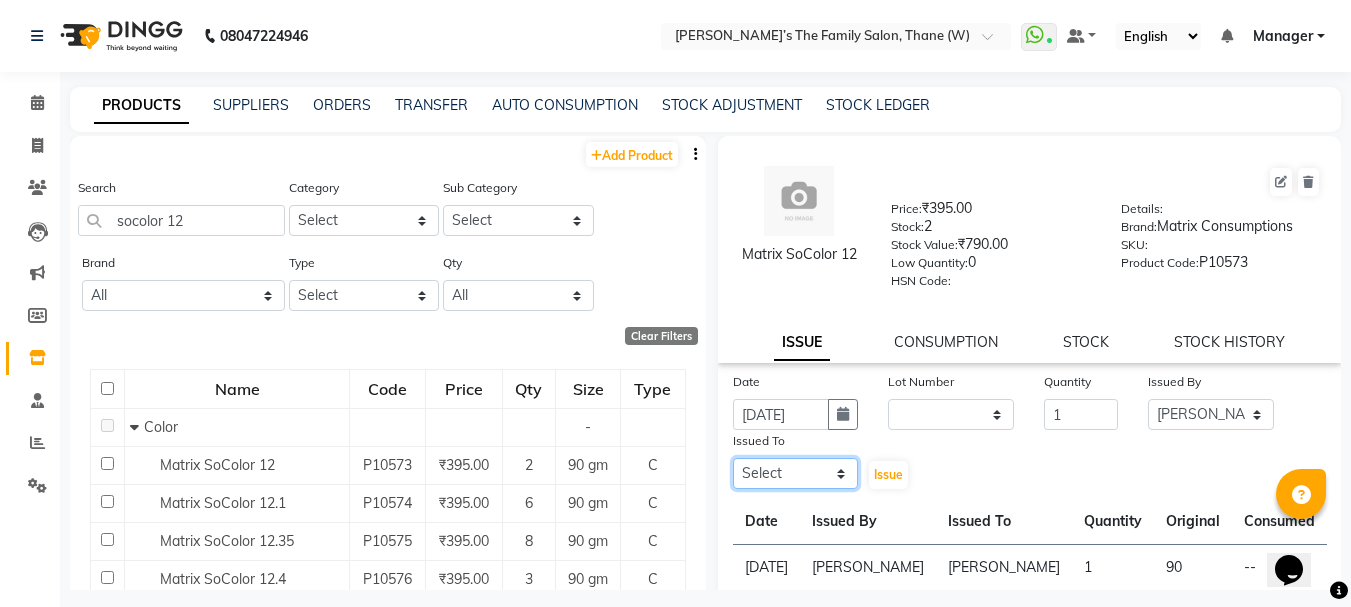select on "35584" 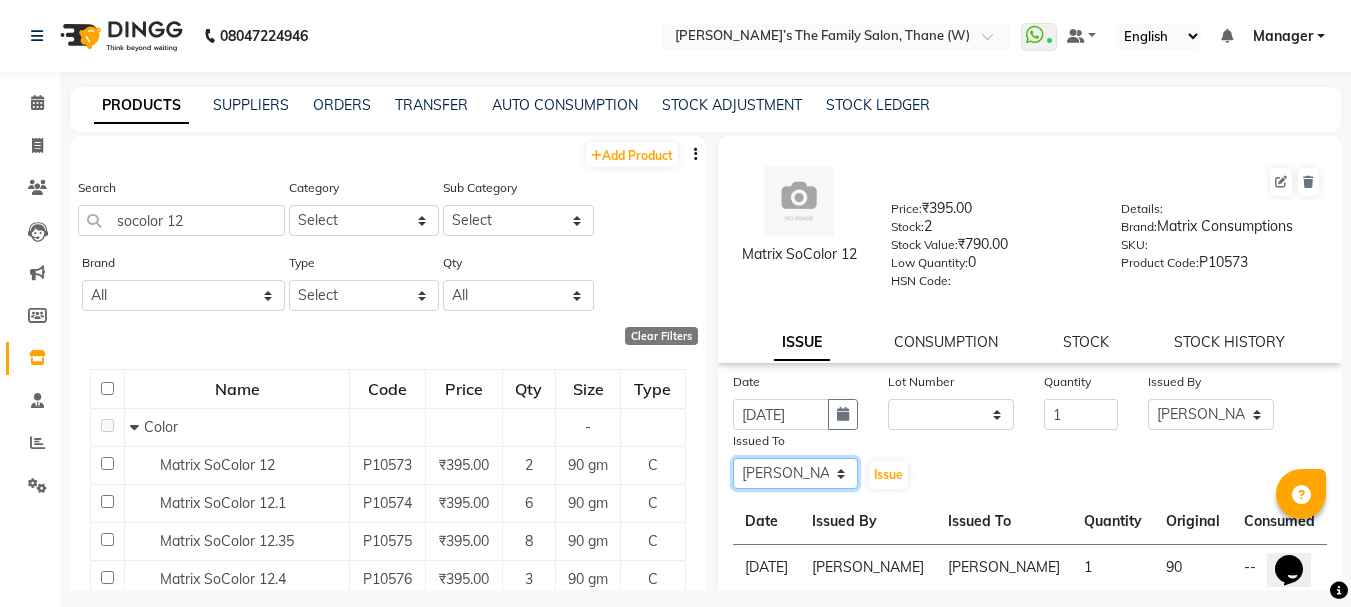 click on "Select Aarohi P   Aksahy auty Ali  Aniket A  Anuradha arvind Divya gautam .kasrade House sale Komal Waghmare  Laxmi   Manager Moin salmani Prashant   Ravindra Samrat Kumar Sangita Dighe Sanjana Kharat  Shreepad M  shrishti  jaiwala  vaibhavi  gudekar  Vikas H" 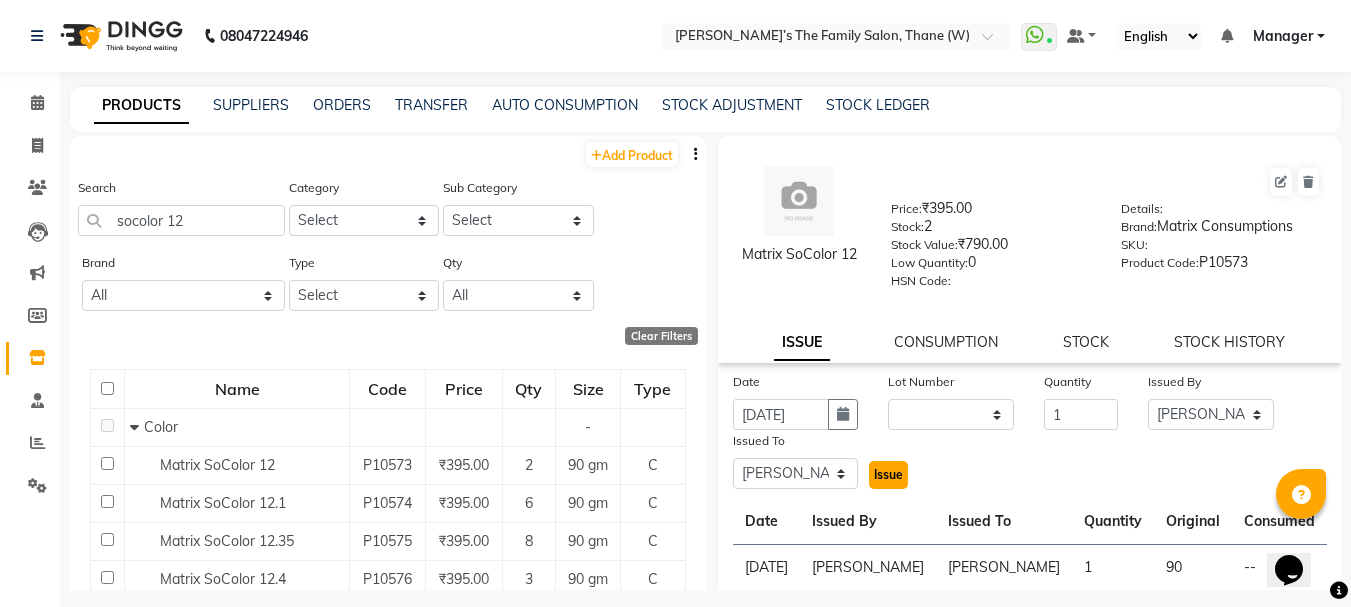 click on "Issue" 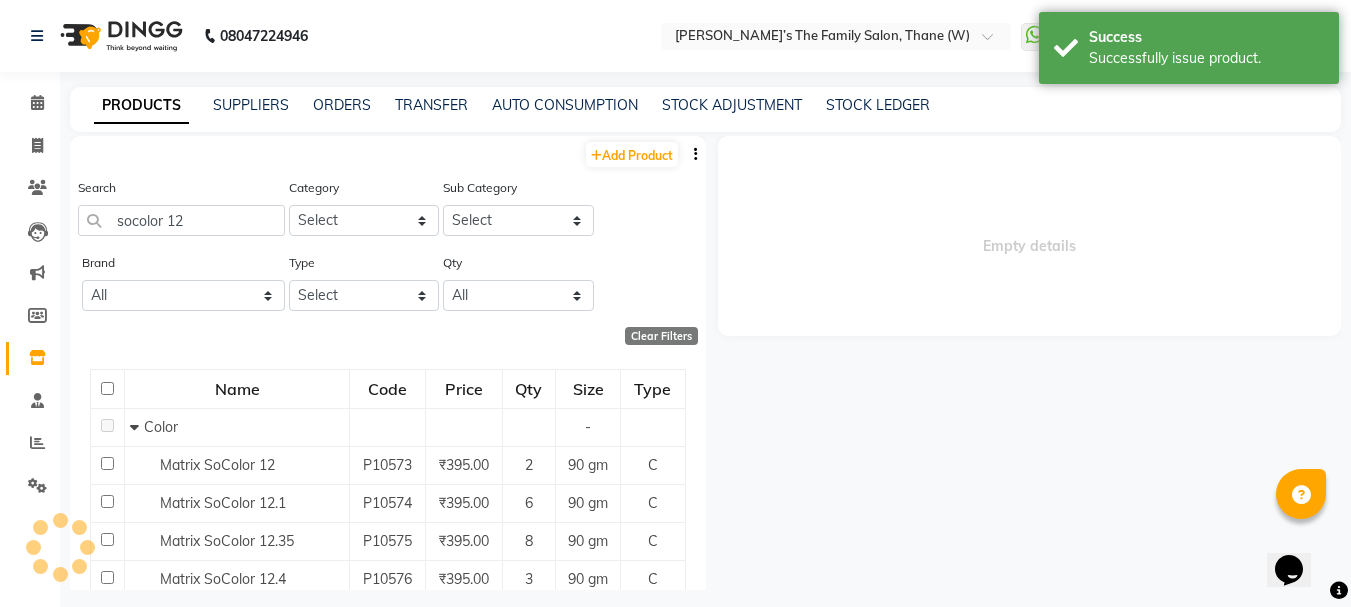 select 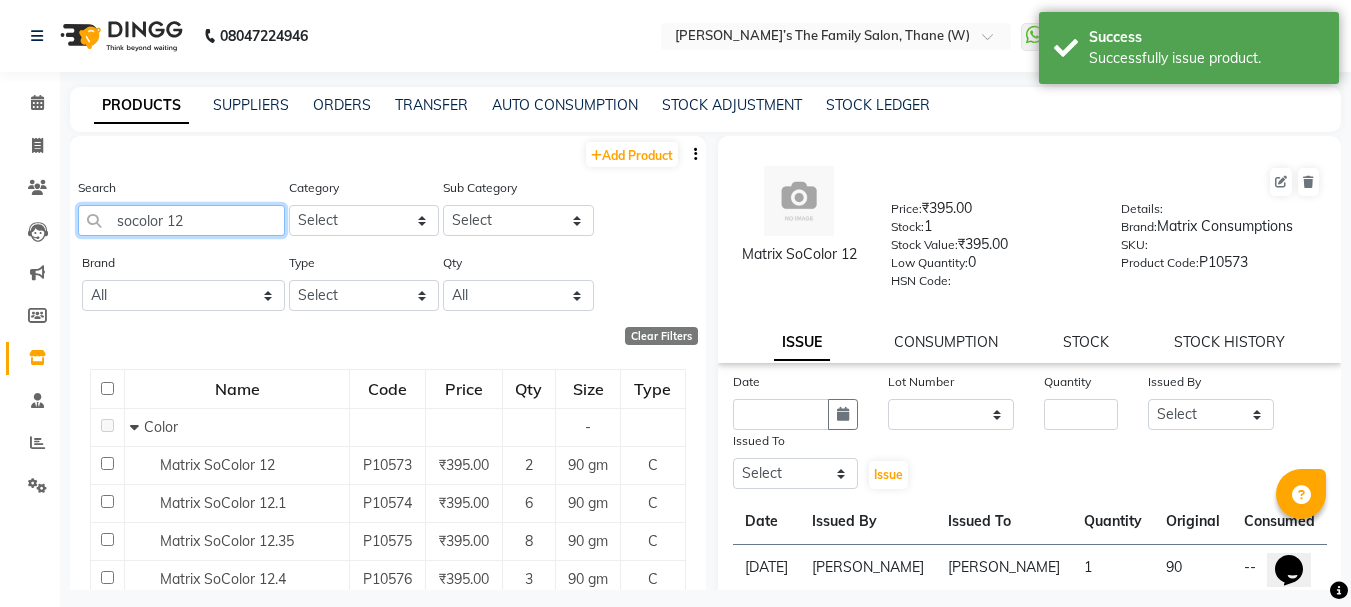 click on "socolor 12" 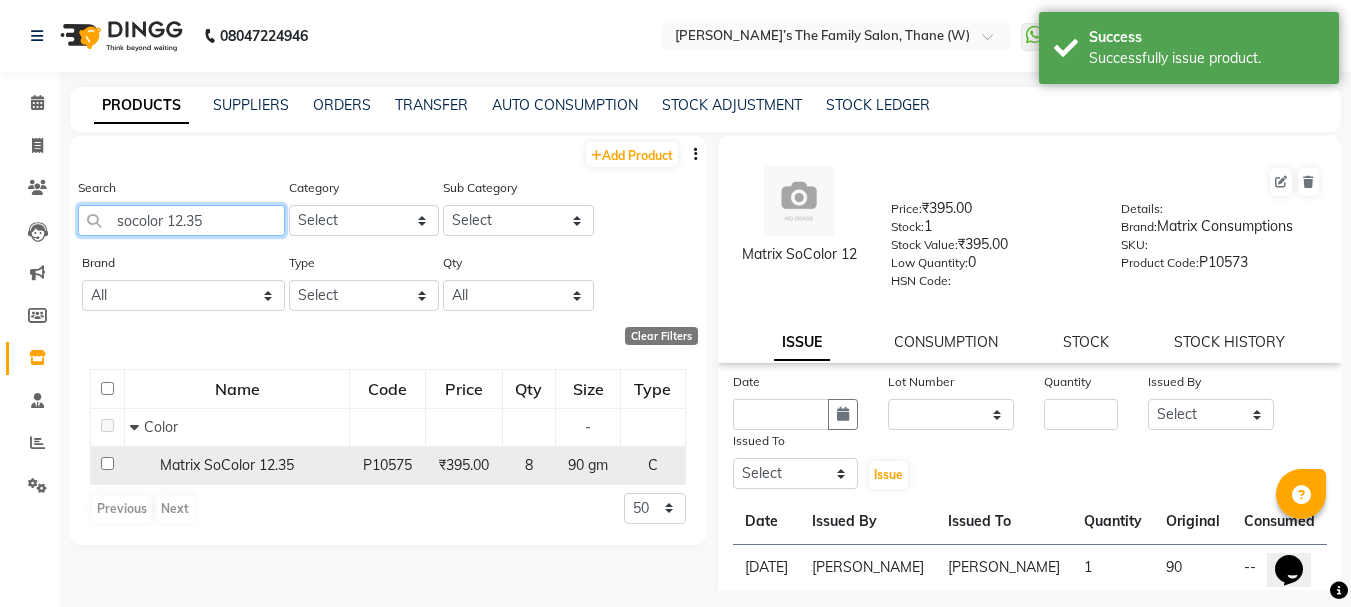 type on "socolor 12.35" 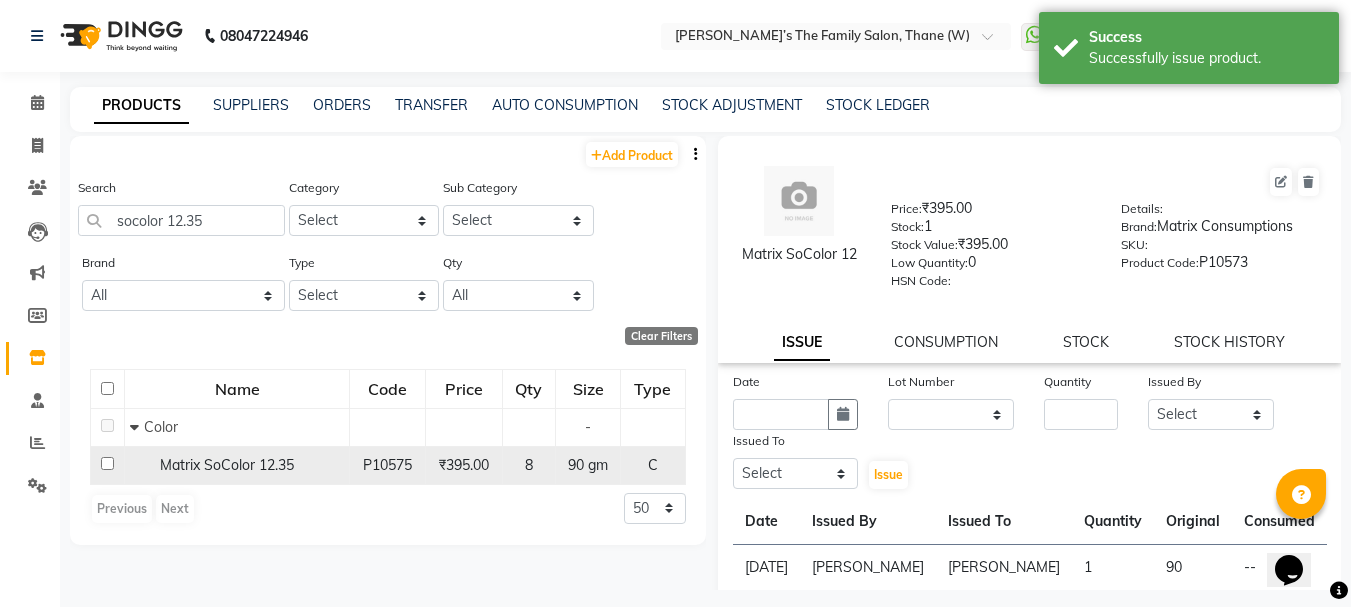 click on "Matrix SoColor 12.35" 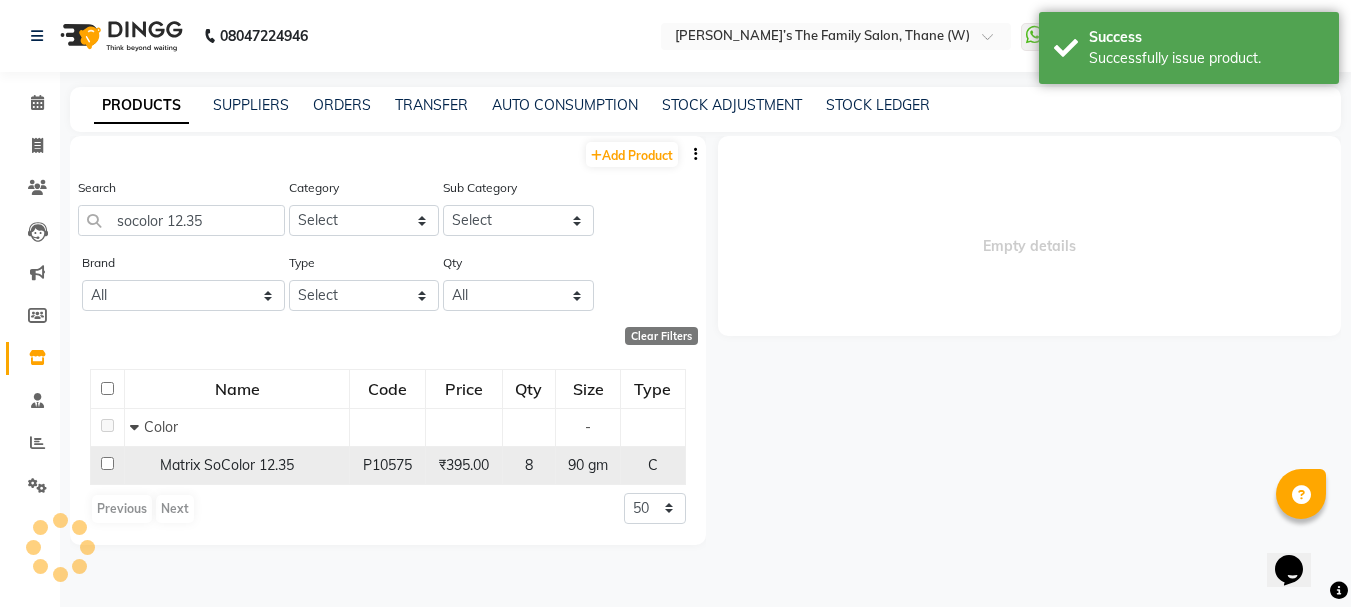 select 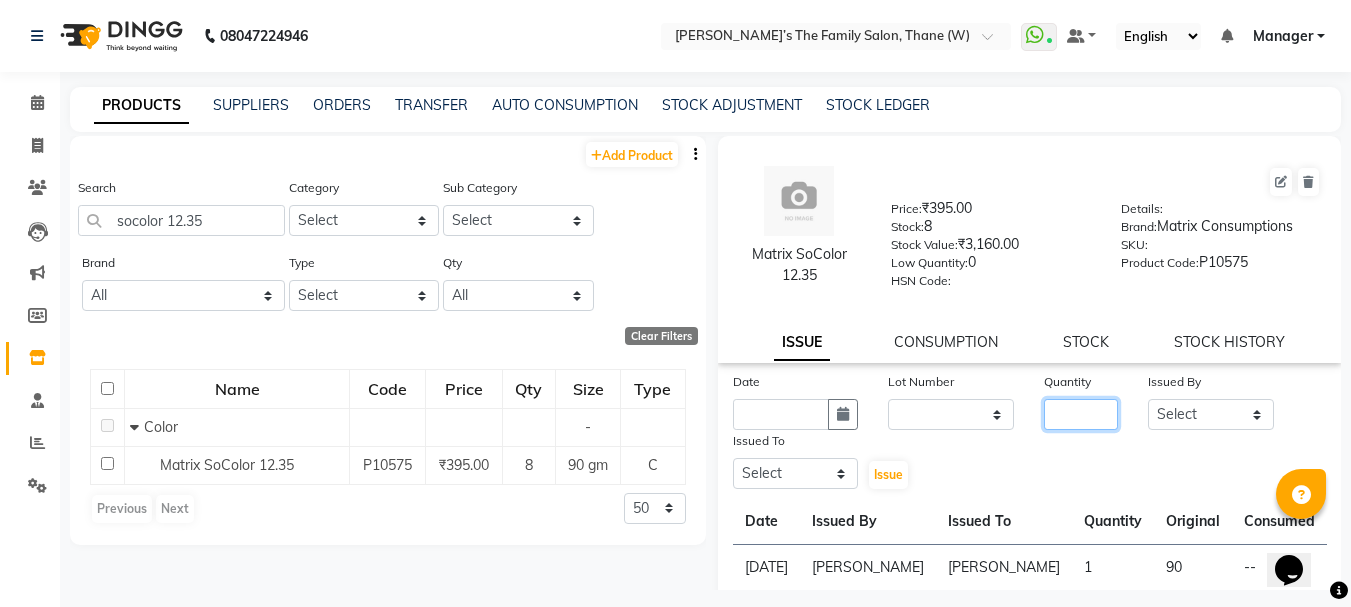 click 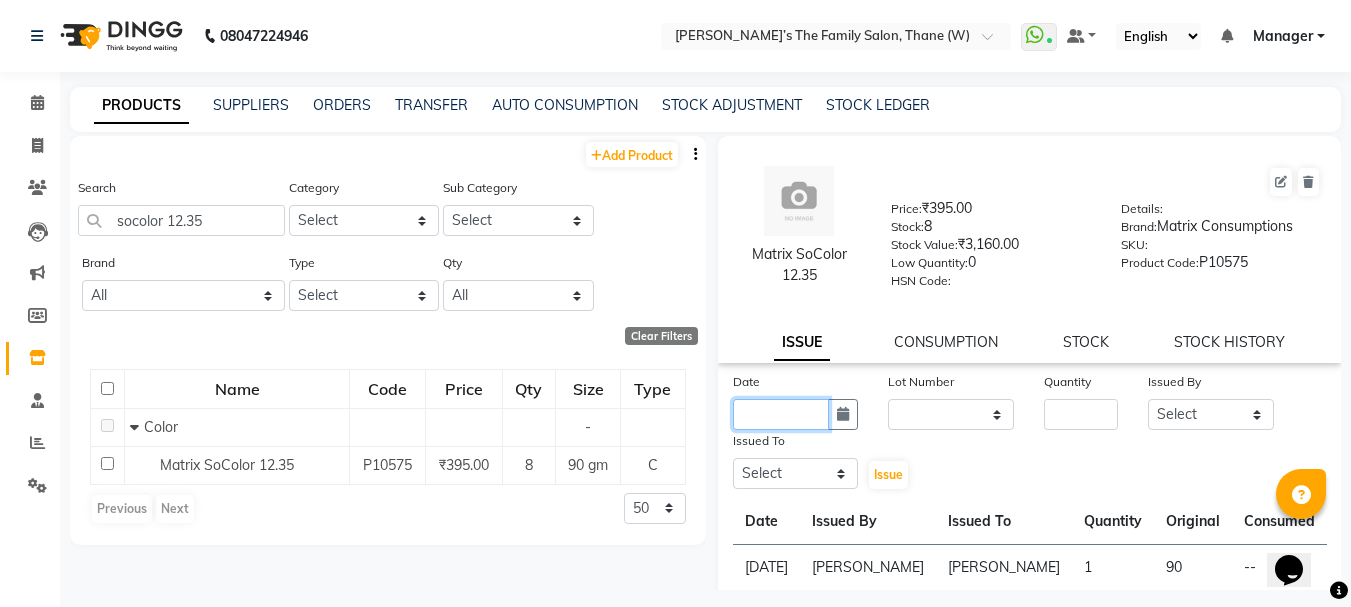 click 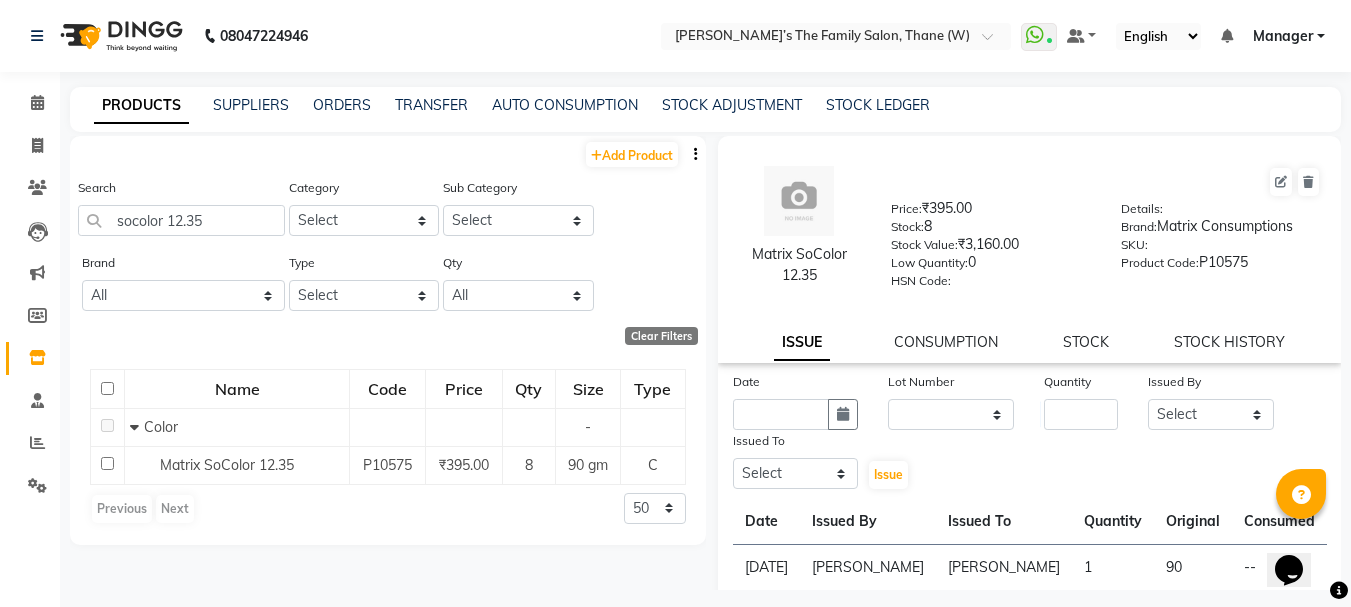 select on "7" 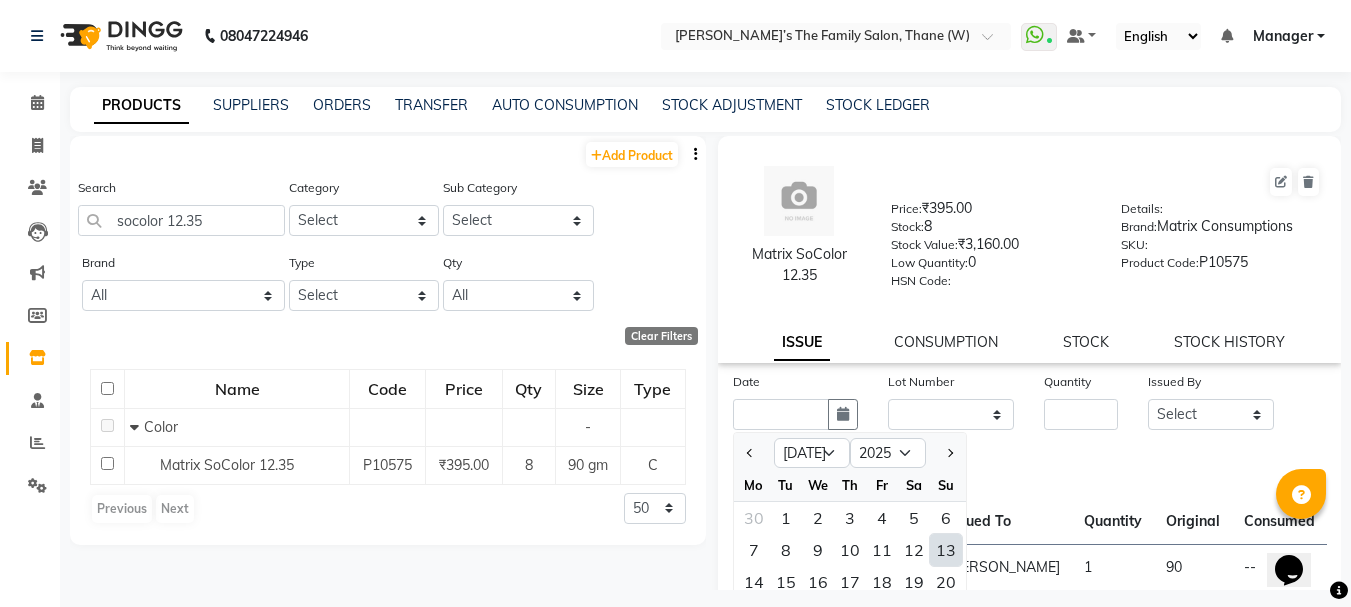 click on "13" 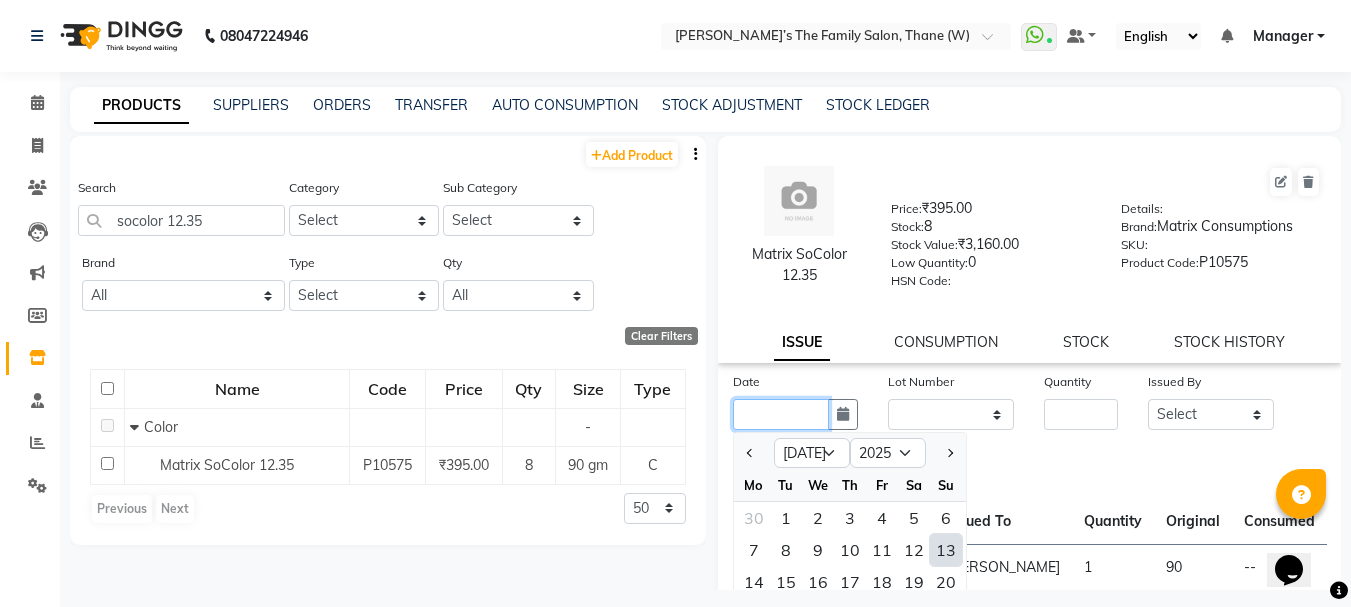 type on "[DATE]" 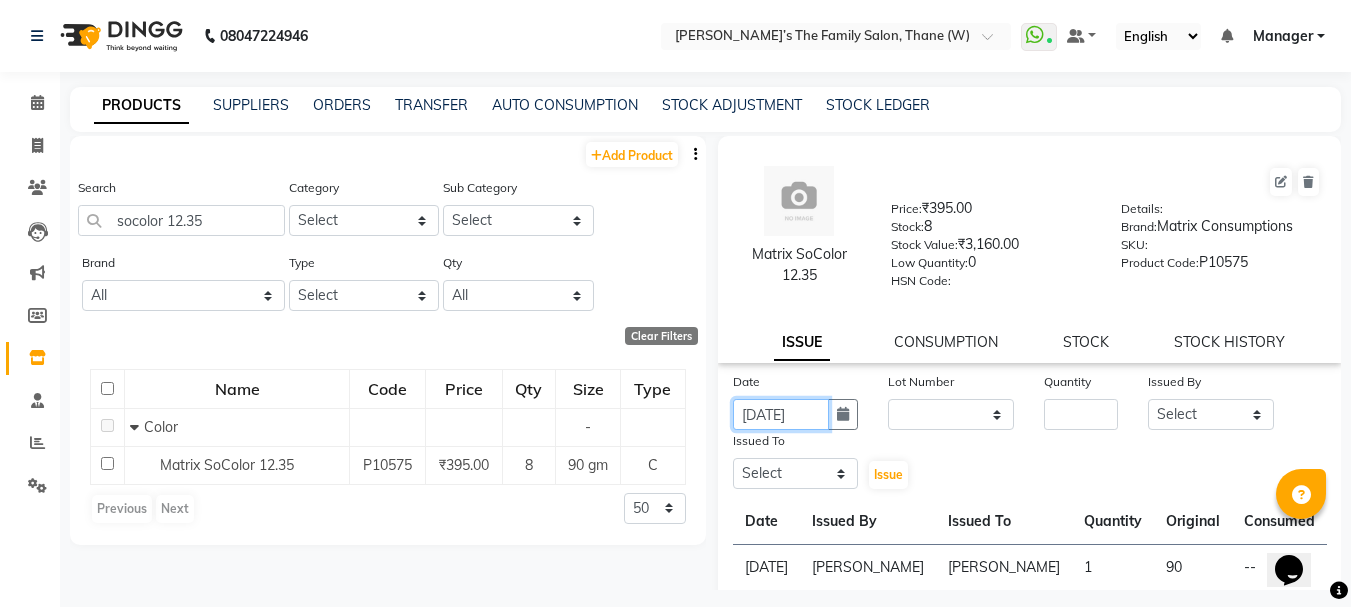 scroll, scrollTop: 0, scrollLeft: 4, axis: horizontal 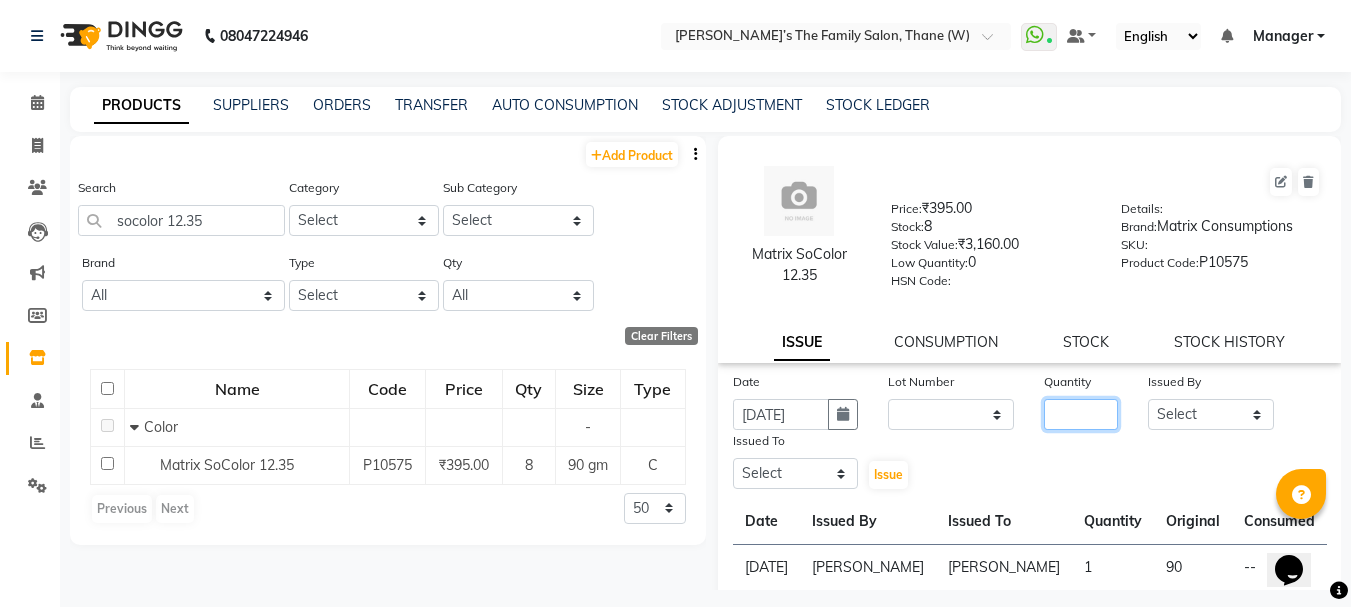 click 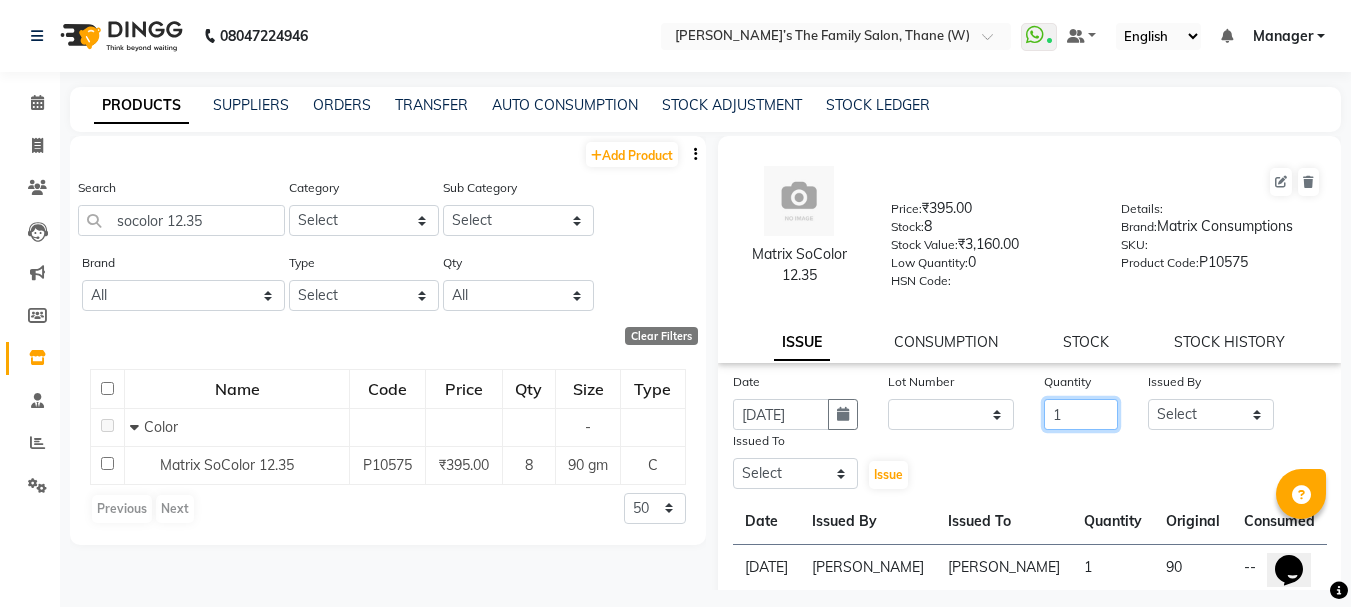 type on "1" 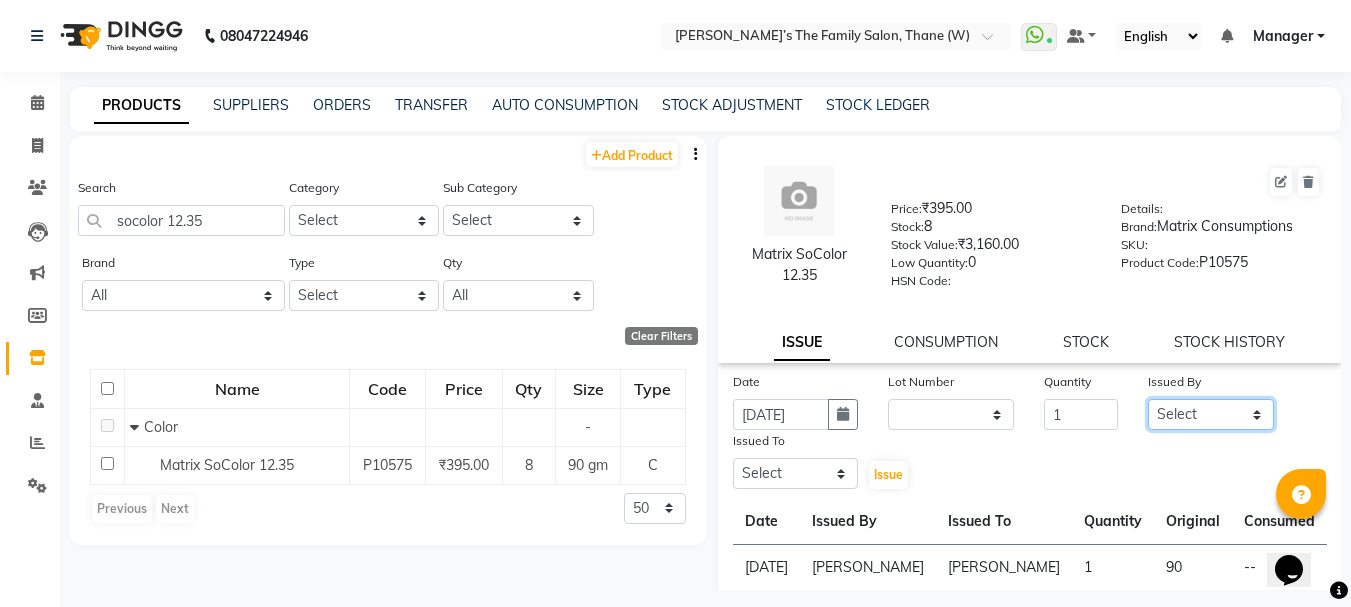 click on "Select Aarohi P   Aksahy auty Ali  Aniket A  Anuradha arvind Divya gautam .kasrade House sale Komal Waghmare  Laxmi   Manager Moin salmani Prashant   Ravindra Samrat Kumar Sangita Dighe Sanjana Kharat  Shreepad M  shrishti  jaiwala  vaibhavi  gudekar  Vikas H" 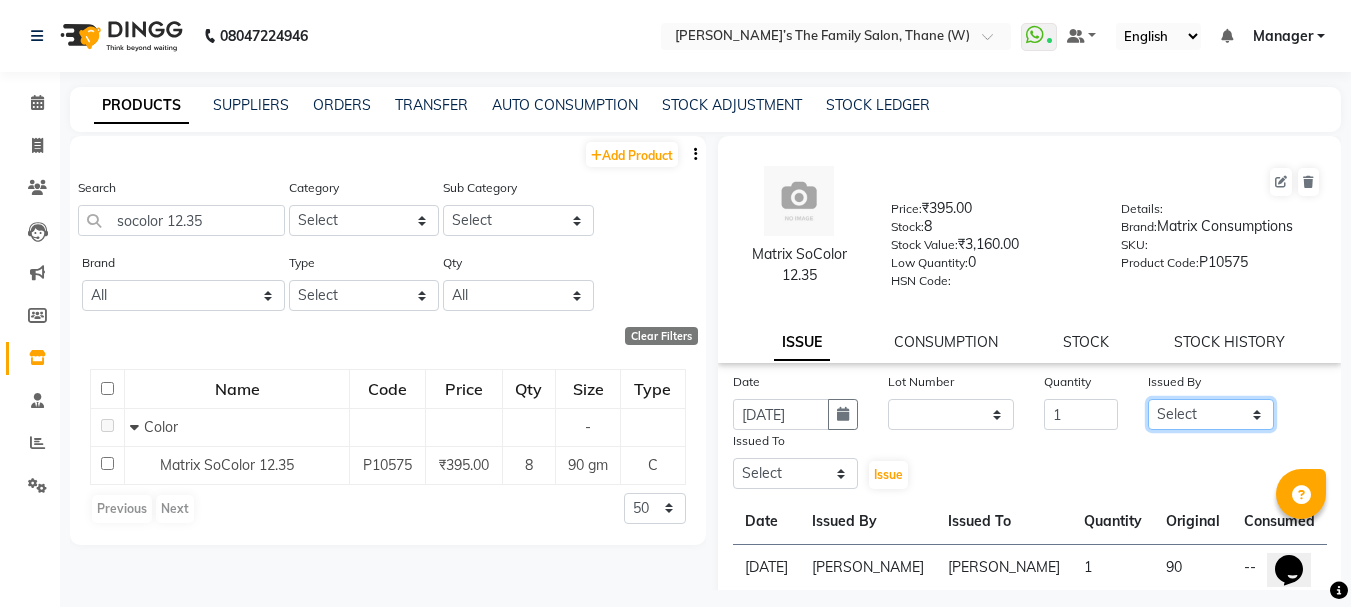 select on "35597" 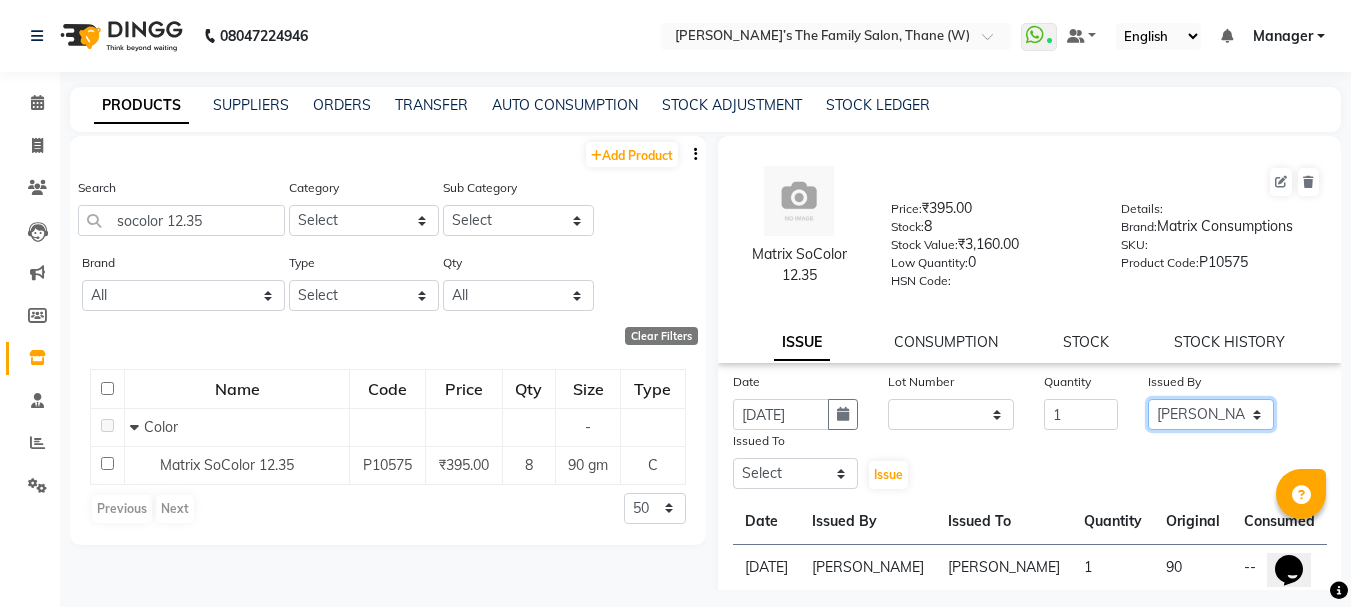 click on "Select Aarohi P   Aksahy auty Ali  Aniket A  Anuradha arvind Divya gautam .kasrade House sale Komal Waghmare  Laxmi   Manager Moin salmani Prashant   Ravindra Samrat Kumar Sangita Dighe Sanjana Kharat  Shreepad M  shrishti  jaiwala  vaibhavi  gudekar  Vikas H" 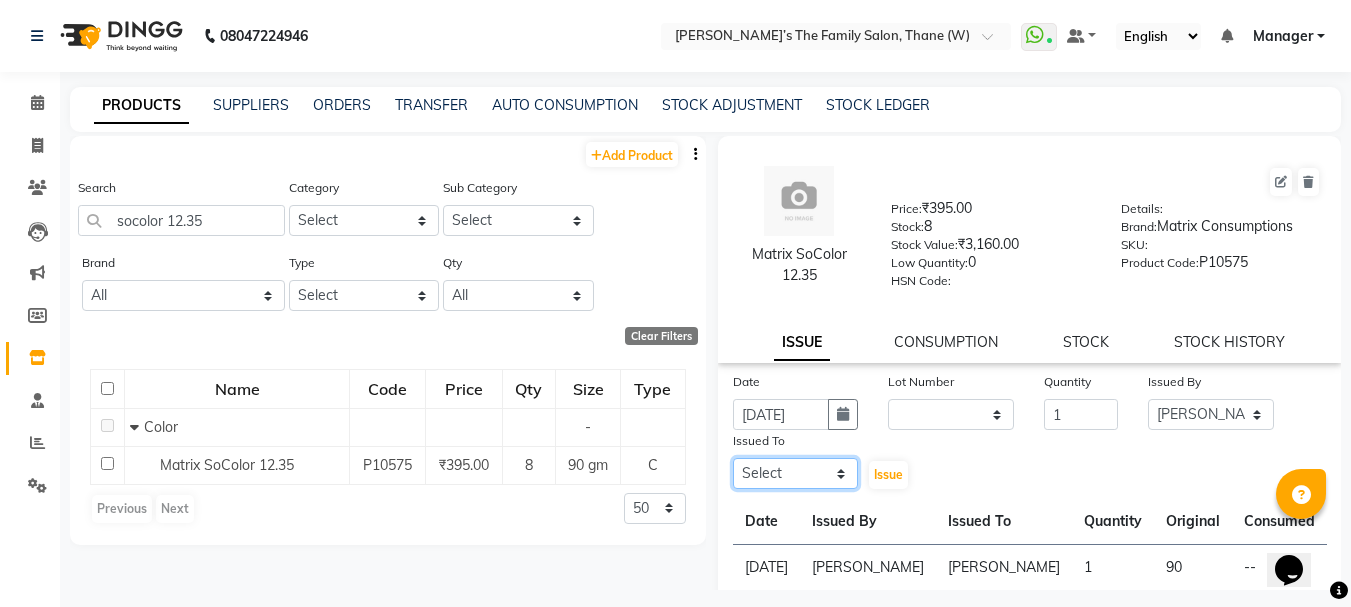 click on "Select Aarohi P   Aksahy auty Ali  Aniket A  Anuradha arvind Divya gautam .kasrade House sale Komal Waghmare  Laxmi   Manager Moin salmani Prashant   Ravindra Samrat Kumar Sangita Dighe Sanjana Kharat  Shreepad M  shrishti  jaiwala  vaibhavi  gudekar  Vikas H" 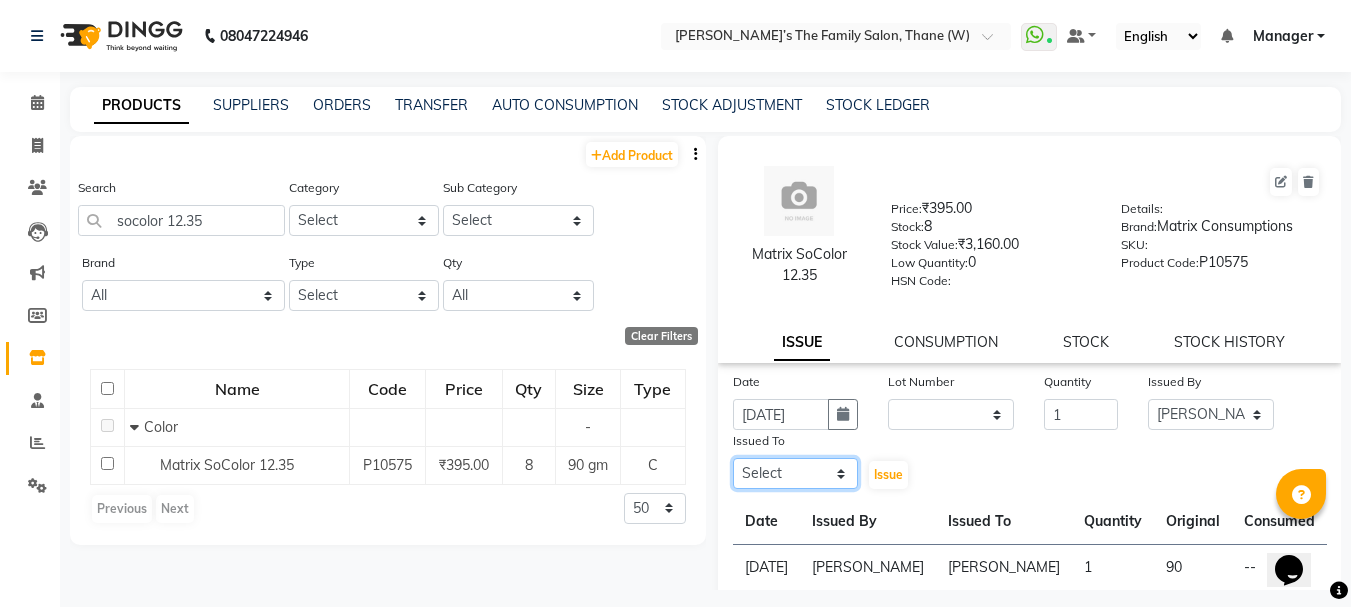 select on "35584" 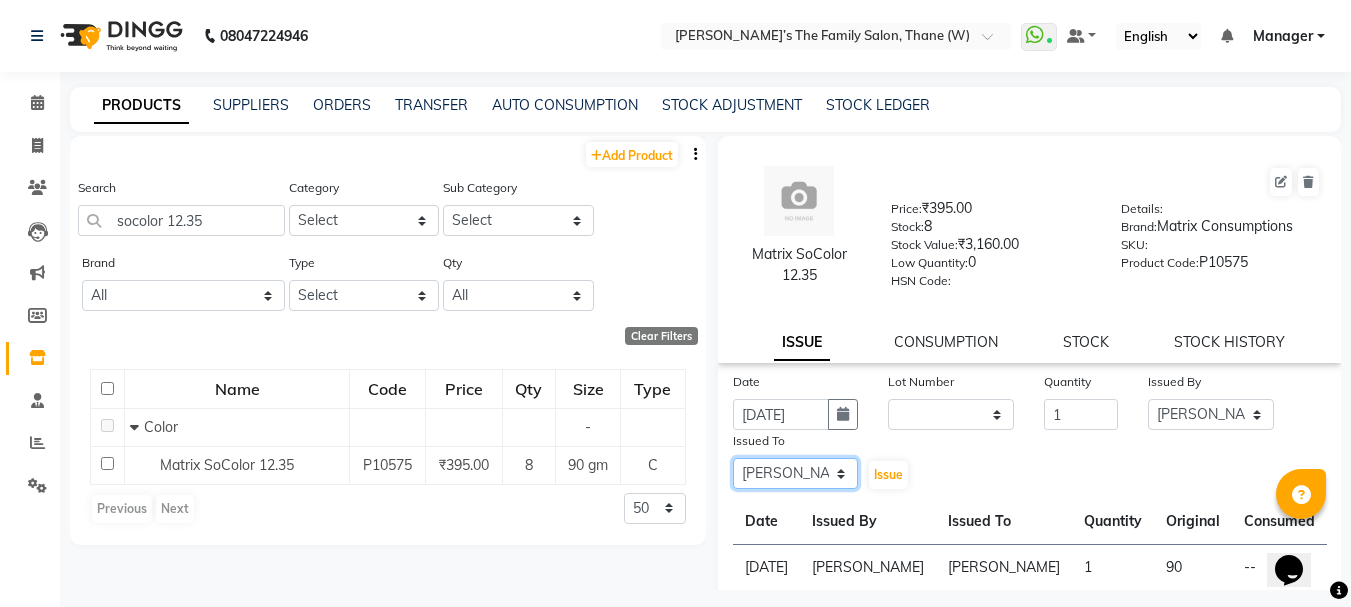click on "Select Aarohi P   Aksahy auty Ali  Aniket A  Anuradha arvind Divya gautam .kasrade House sale Komal Waghmare  Laxmi   Manager Moin salmani Prashant   Ravindra Samrat Kumar Sangita Dighe Sanjana Kharat  Shreepad M  shrishti  jaiwala  vaibhavi  gudekar  Vikas H" 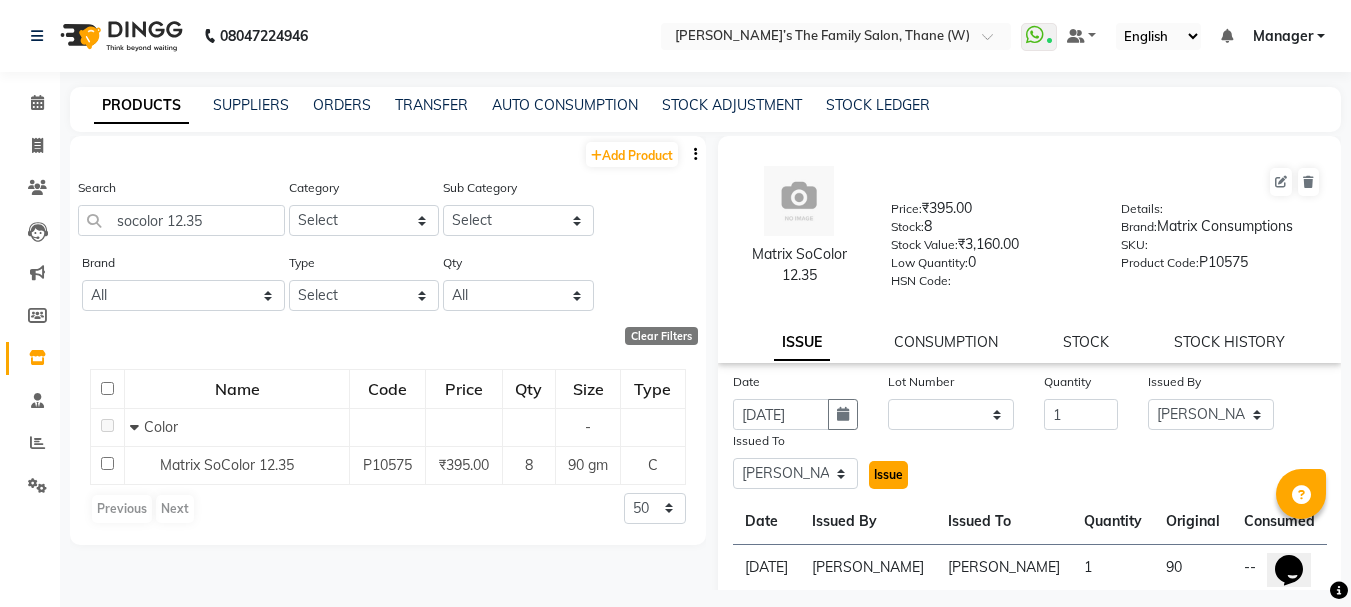 click on "Issue" 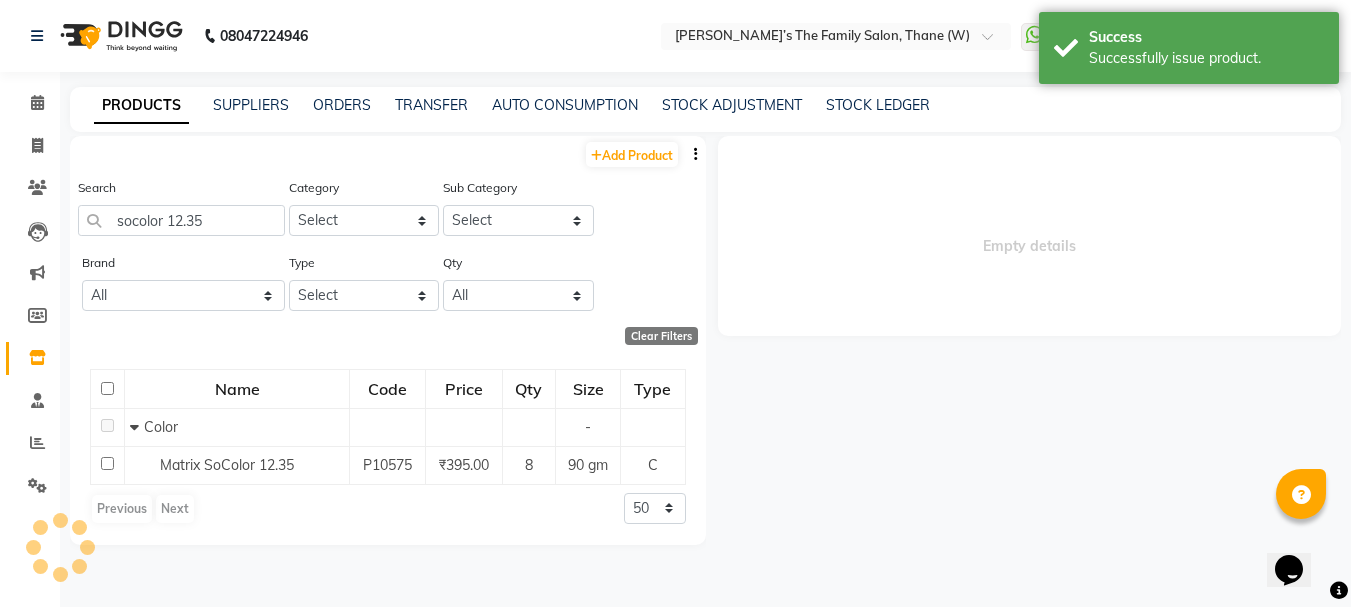 select 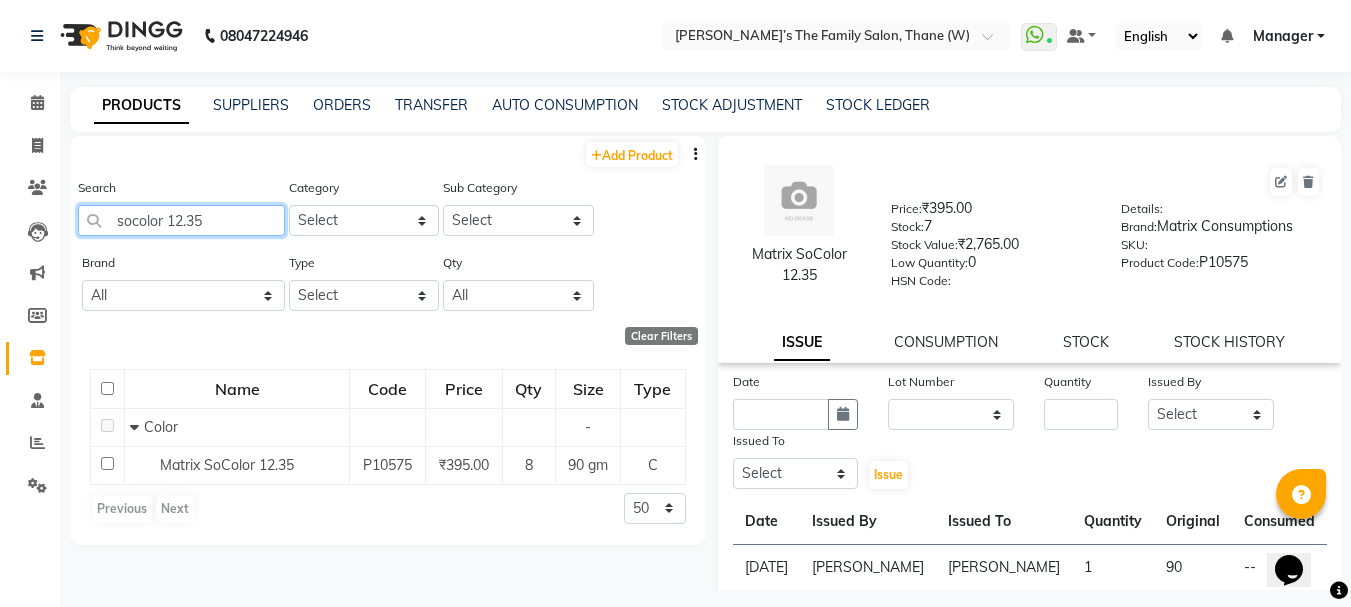 click on "socolor 12.35" 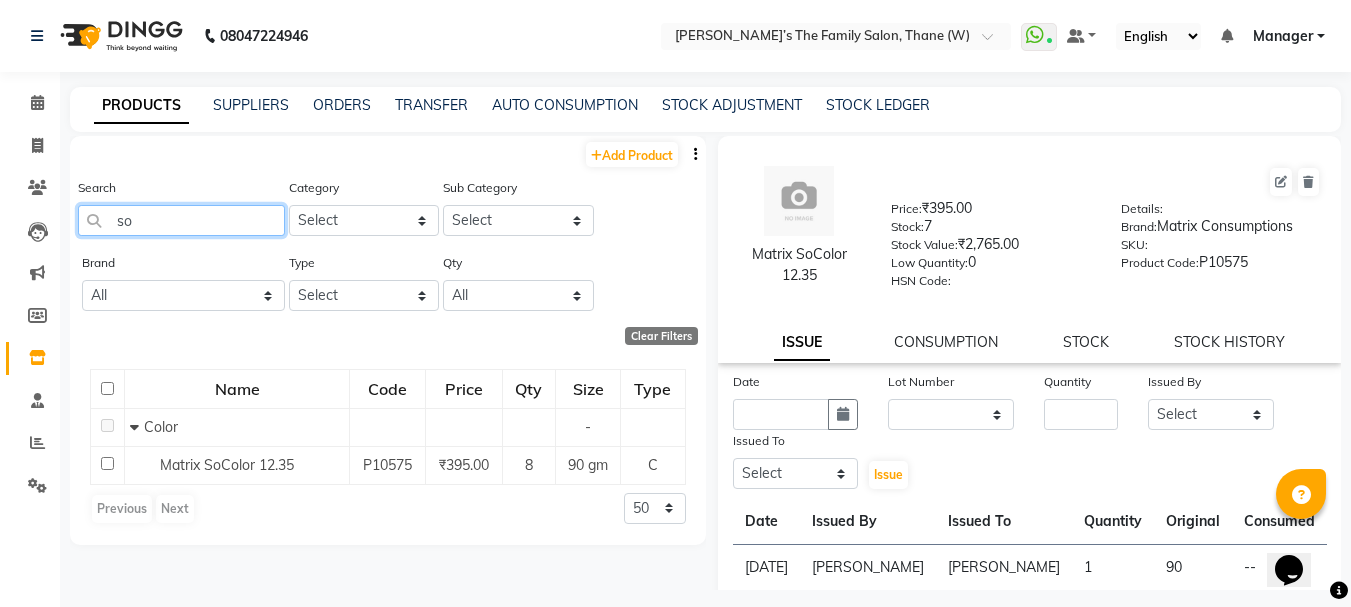 type on "s" 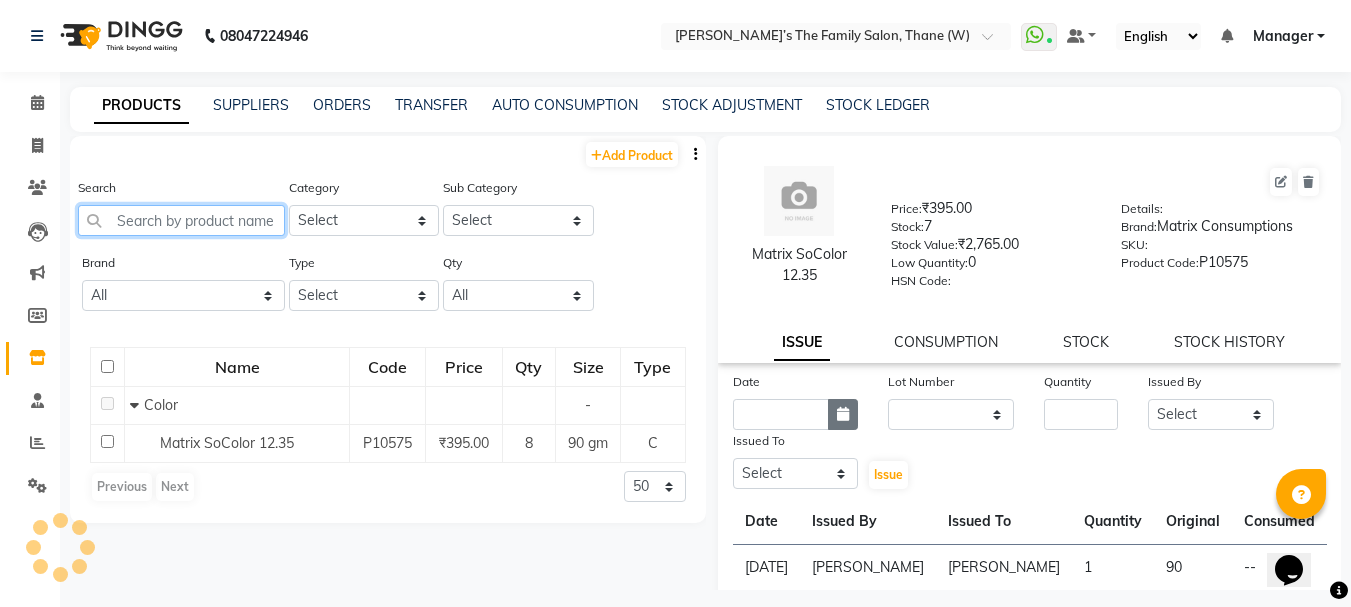 type 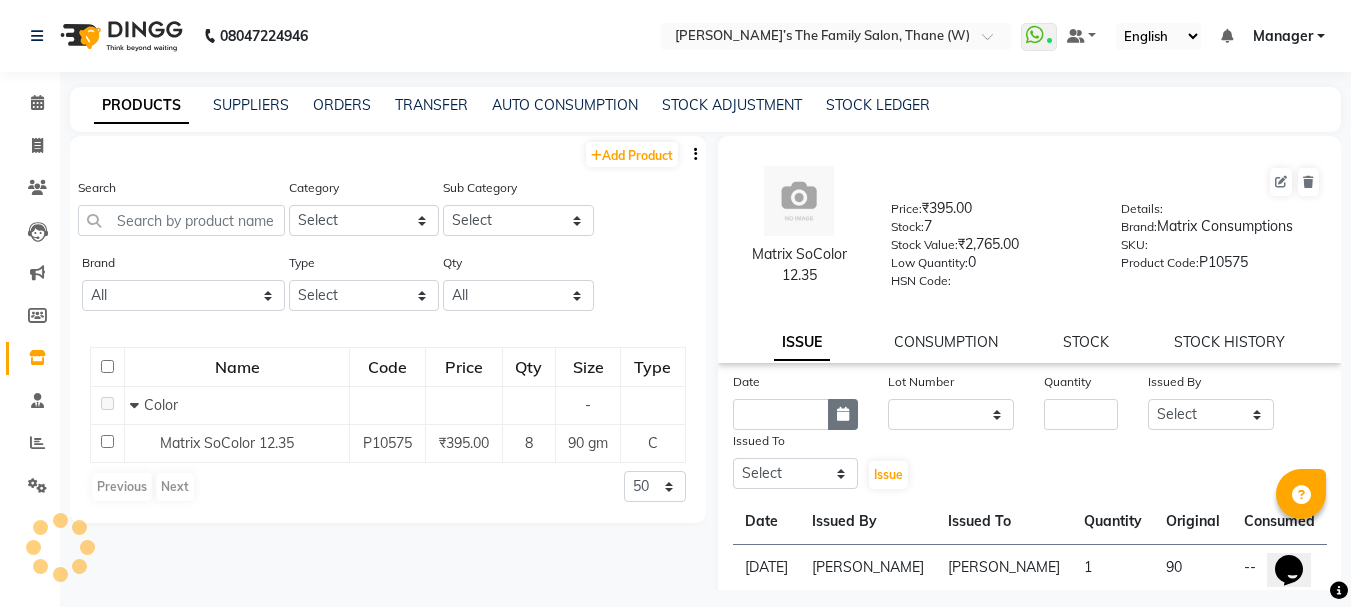 click 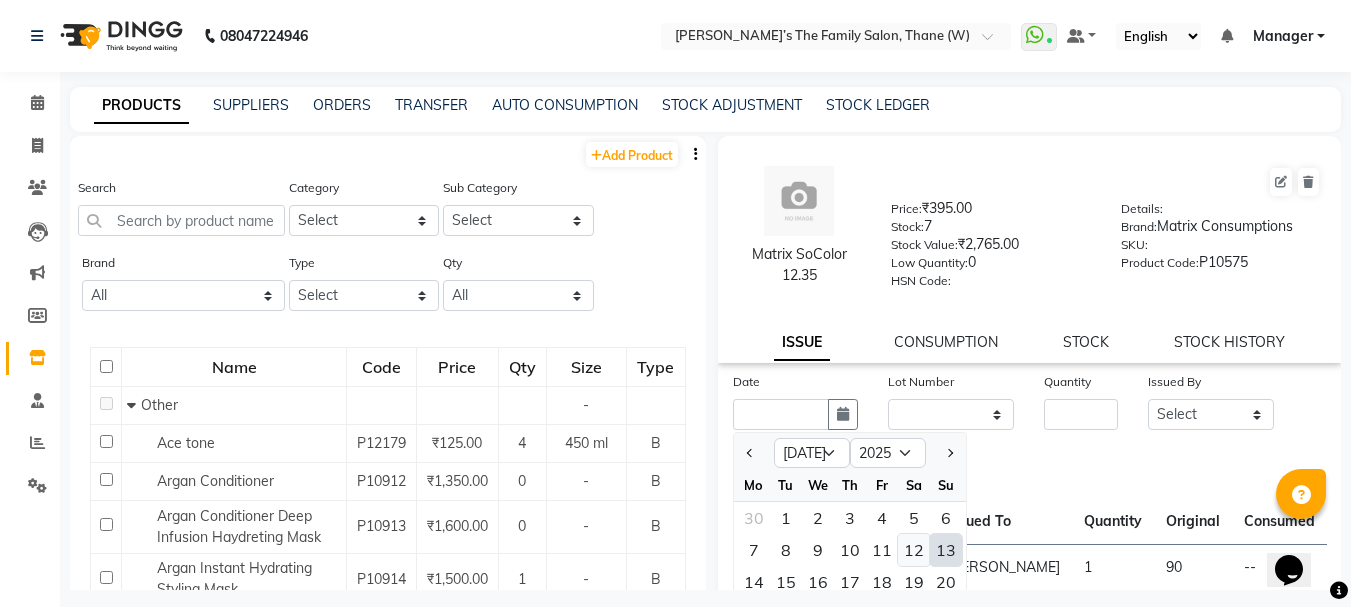 click on "12" 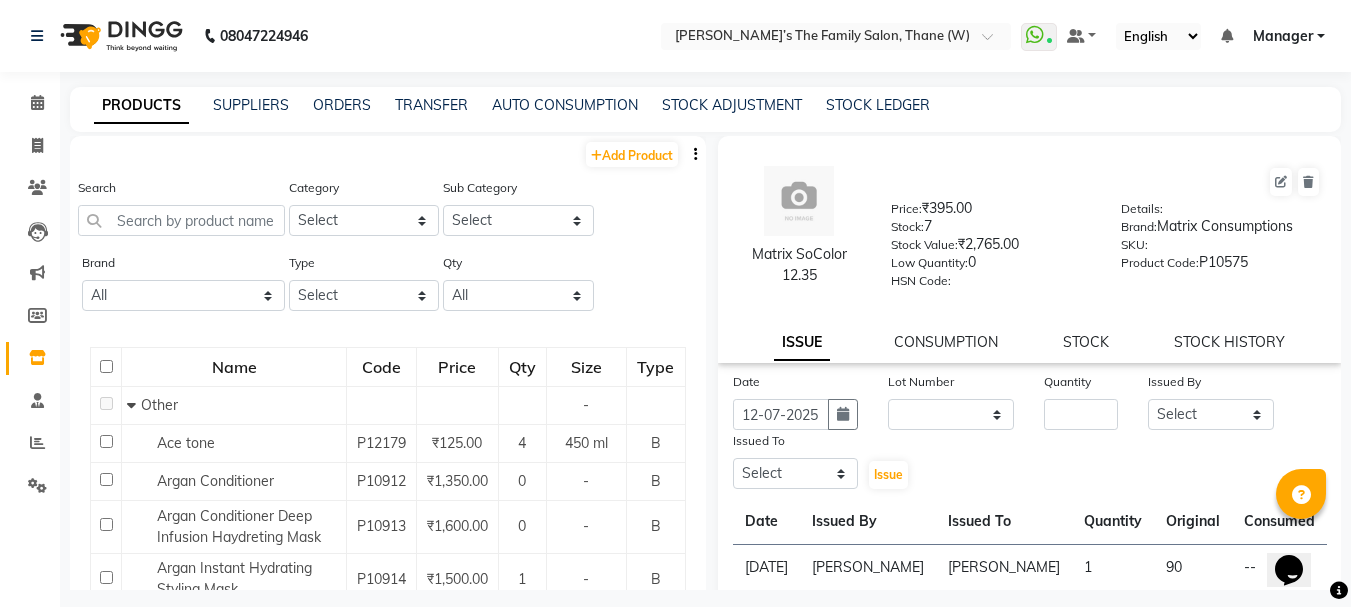 click on "Opens Chat This icon Opens the chat window." at bounding box center [1299, 535] 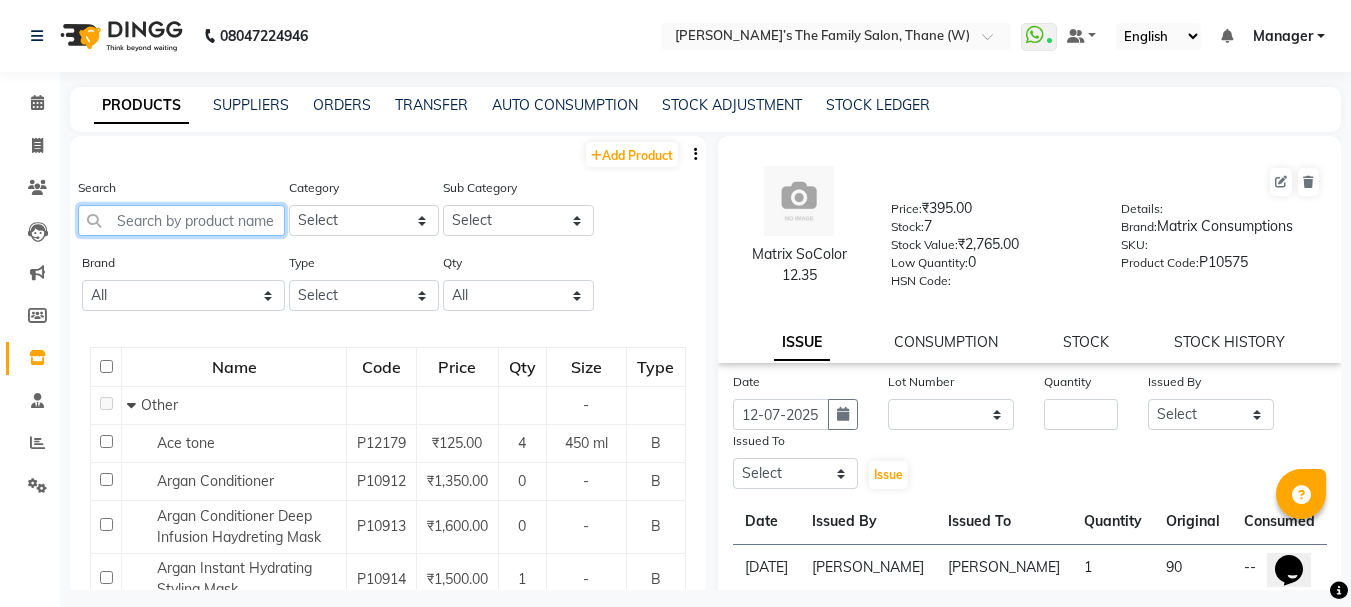 click 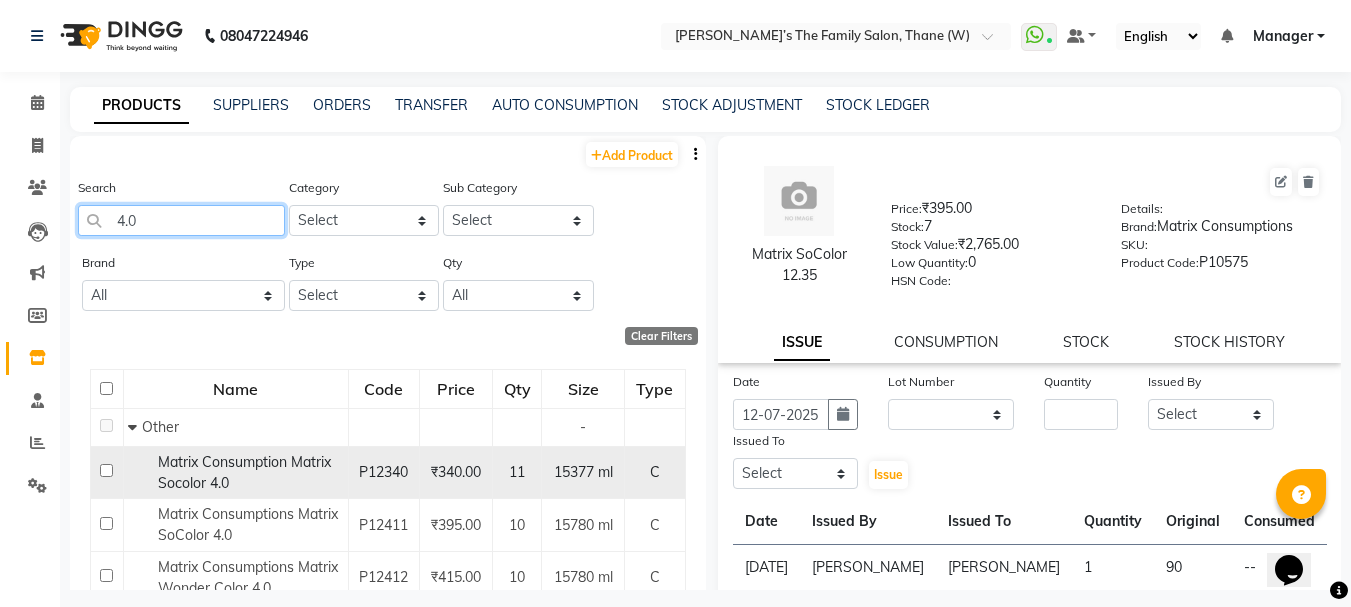 type on "4.0" 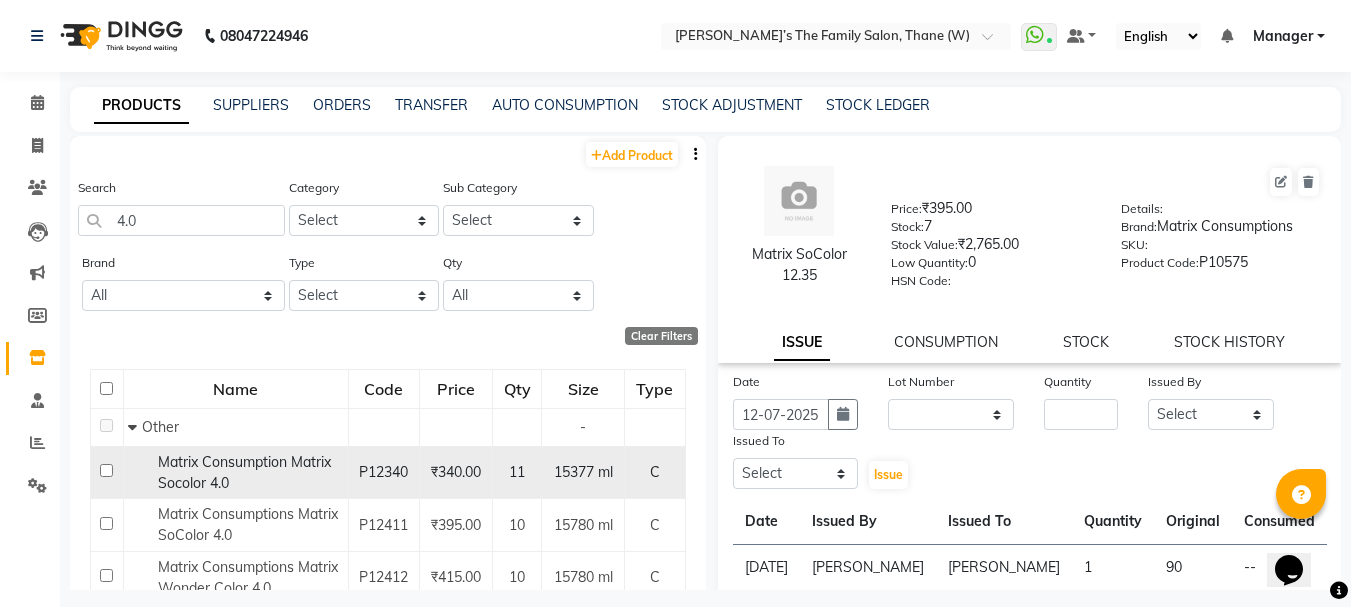 click on "P12340" 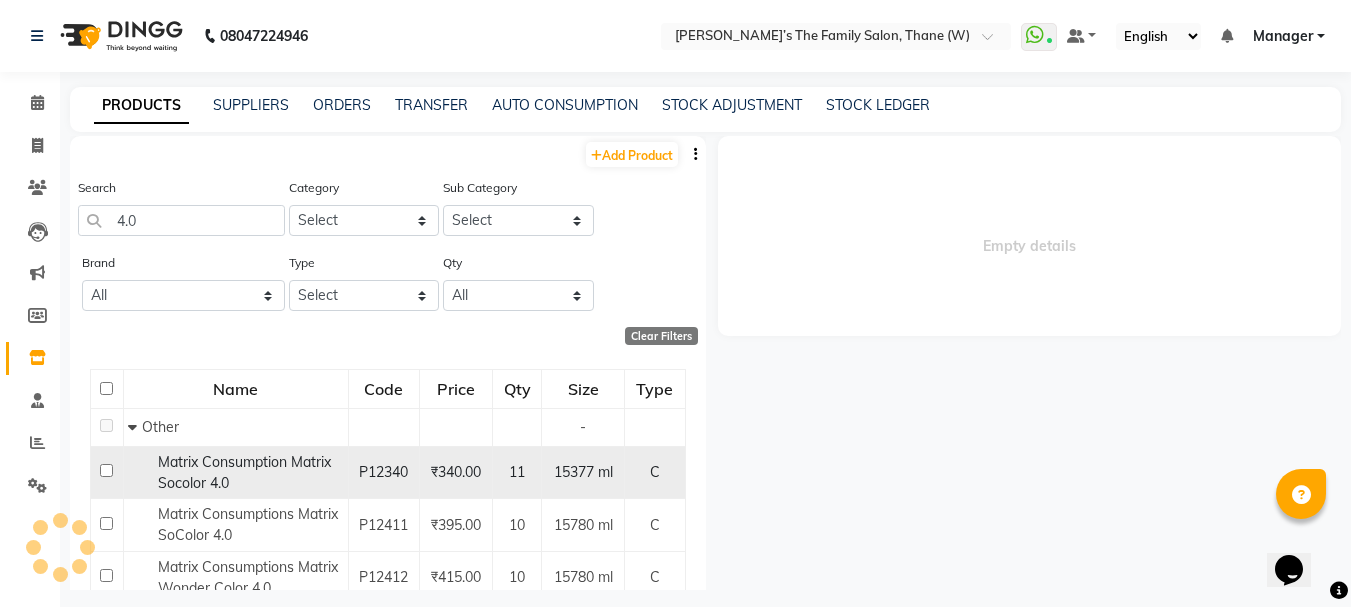 select 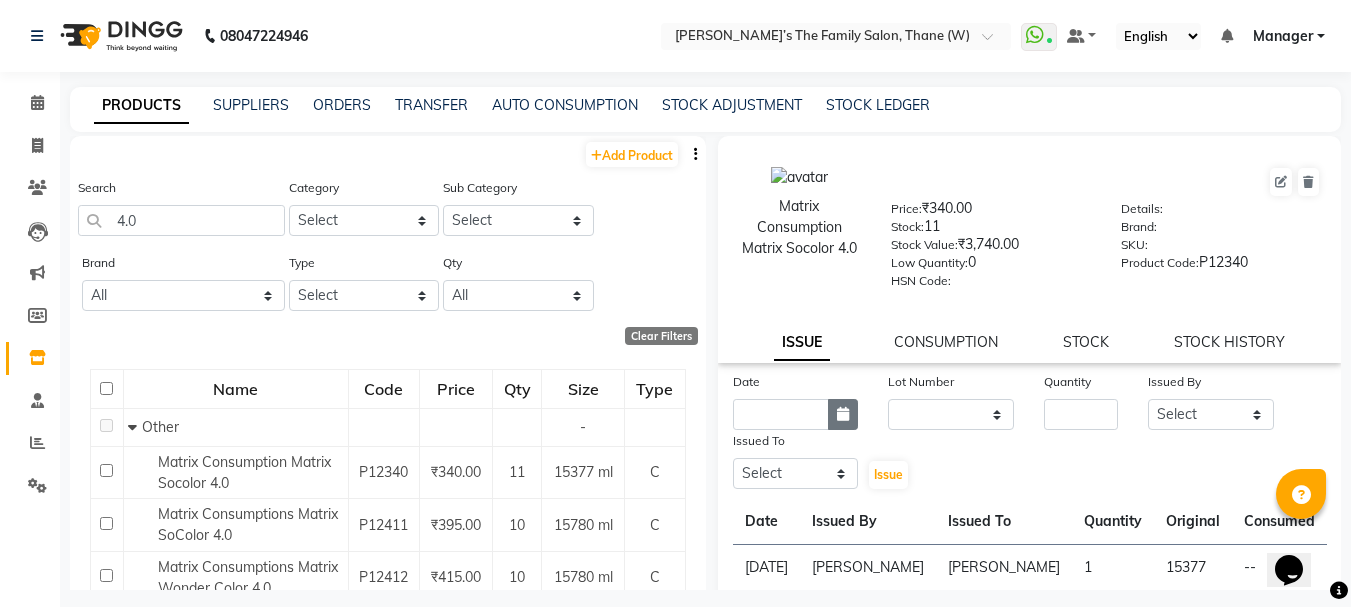 click 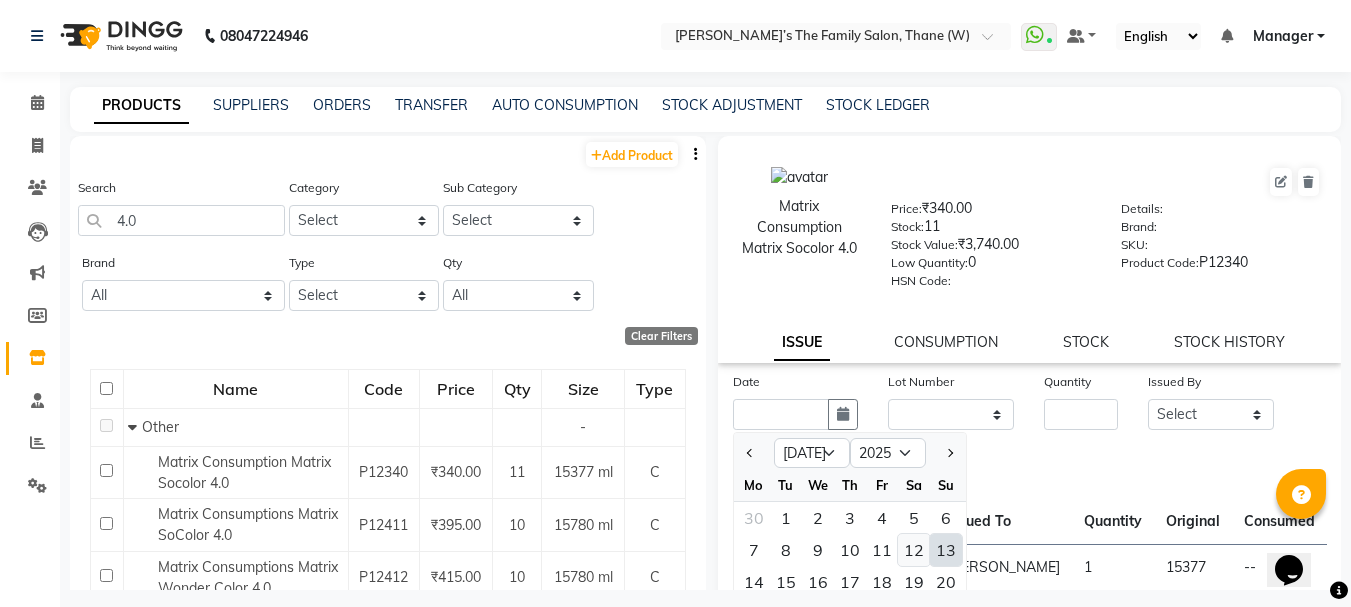 click on "12" 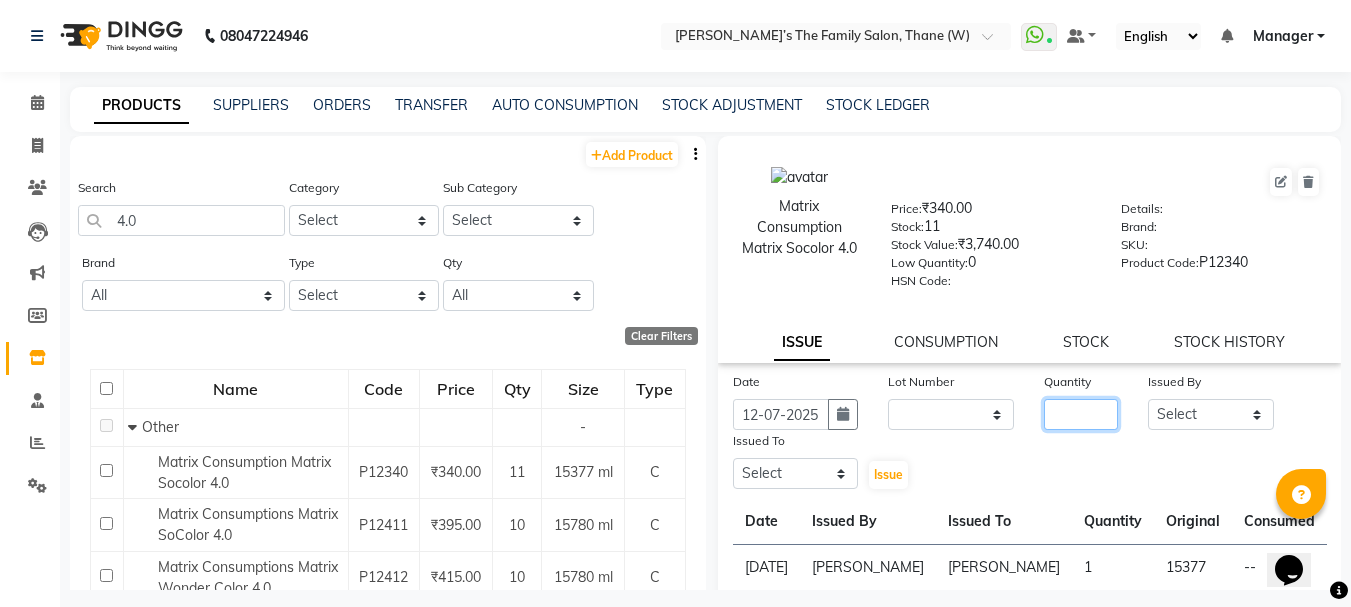 click 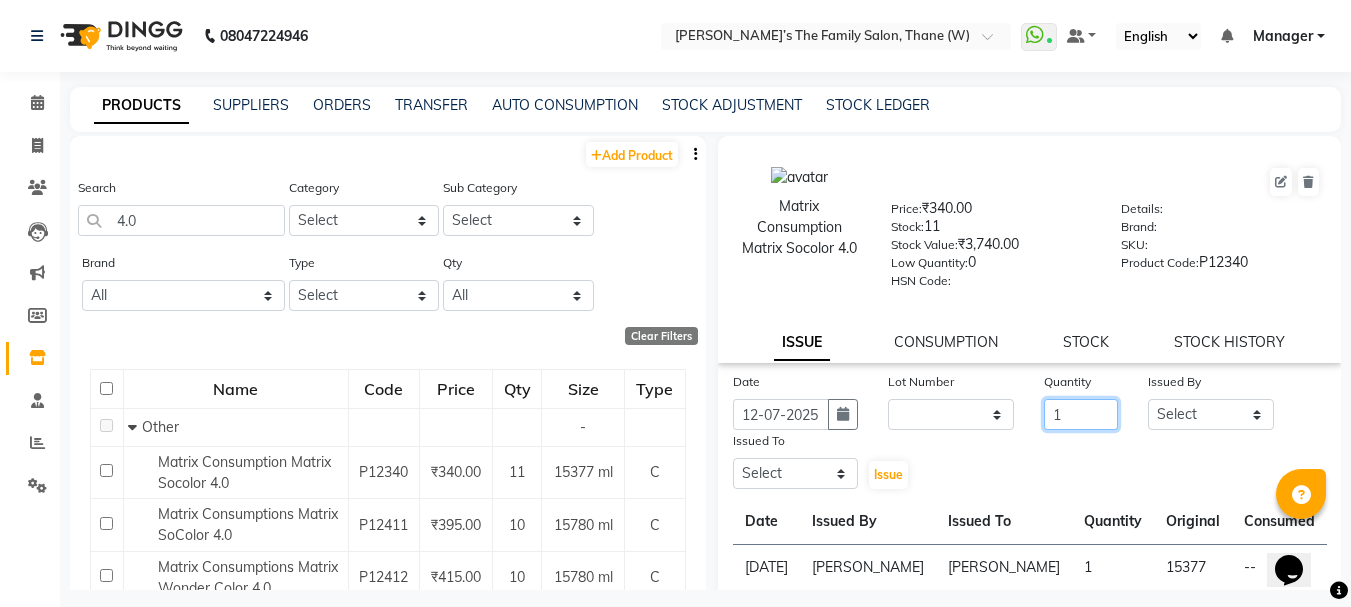 type on "1" 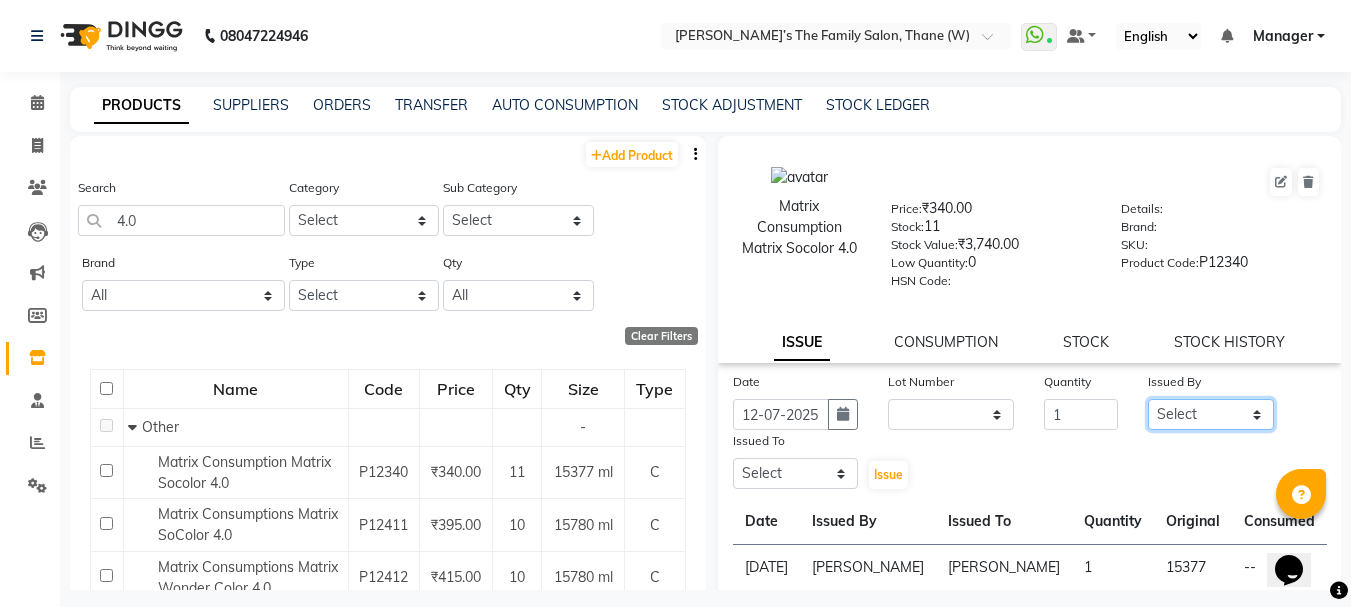 click on "Select Aarohi P   Aksahy auty Ali  Aniket A  Anuradha arvind Divya gautam .kasrade House sale Komal Waghmare  Laxmi   Manager Moin salmani Prashant   Ravindra Samrat Kumar Sangita Dighe Sanjana Kharat  Shreepad M  shrishti  jaiwala  vaibhavi  gudekar  Vikas H" 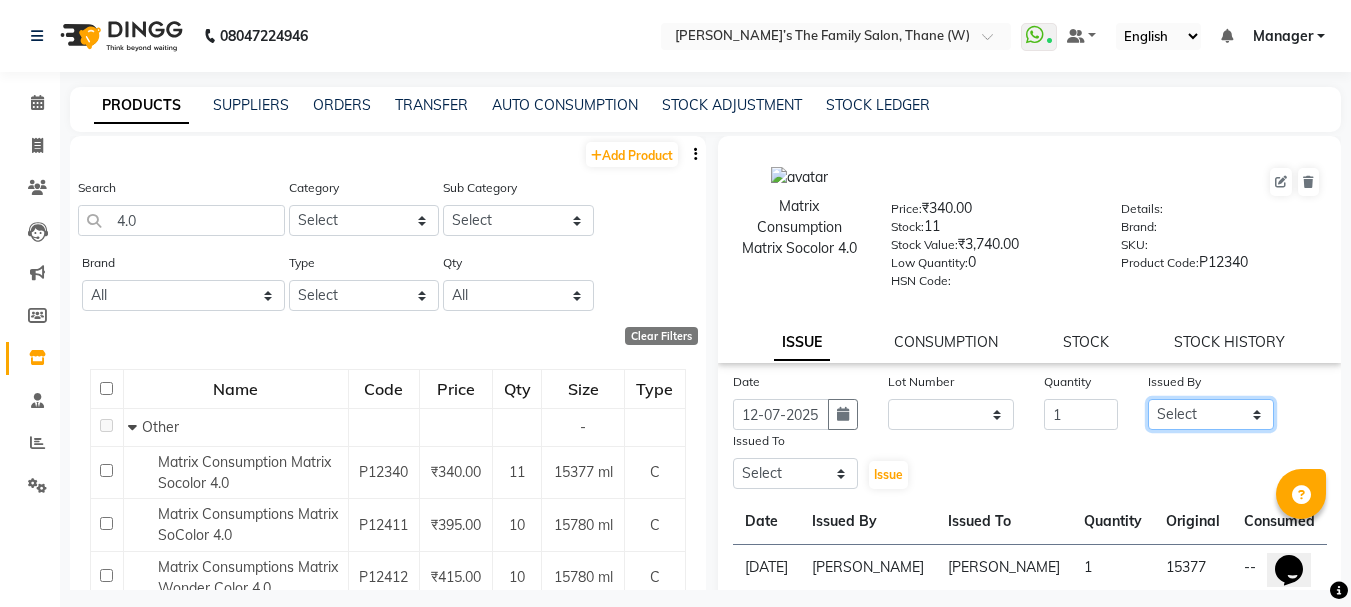 select on "78217" 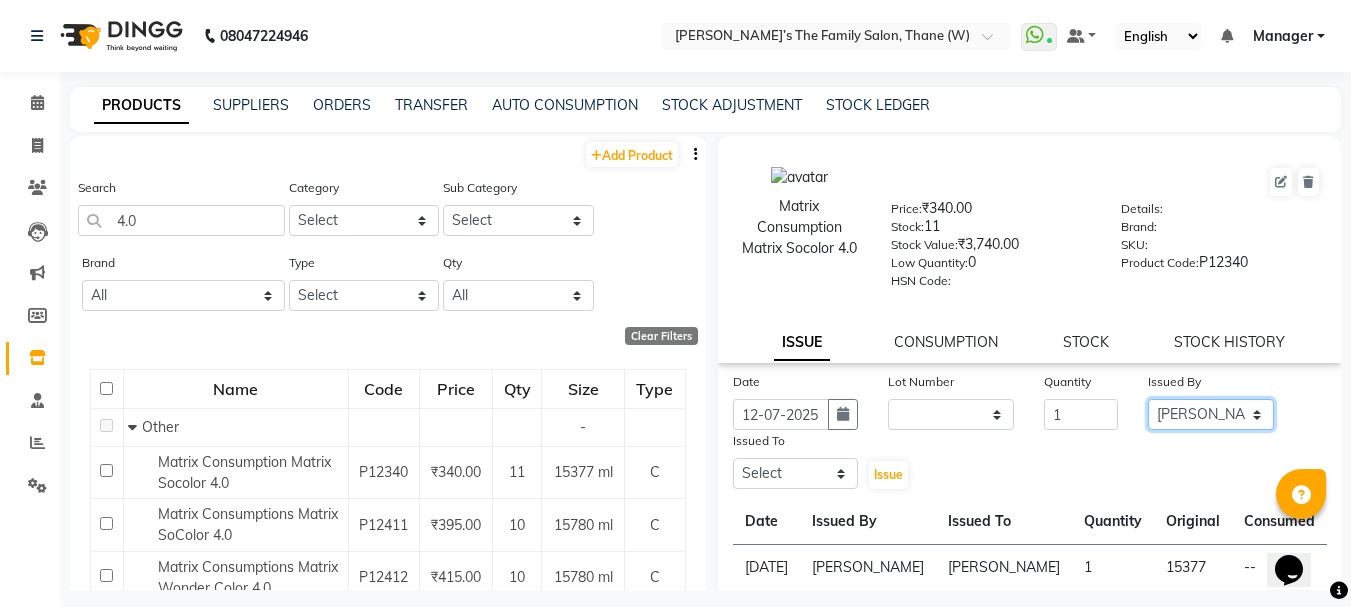 click on "Select Aarohi P   Aksahy auty Ali  Aniket A  Anuradha arvind Divya gautam .kasrade House sale Komal Waghmare  Laxmi   Manager Moin salmani Prashant   Ravindra Samrat Kumar Sangita Dighe Sanjana Kharat  Shreepad M  shrishti  jaiwala  vaibhavi  gudekar  Vikas H" 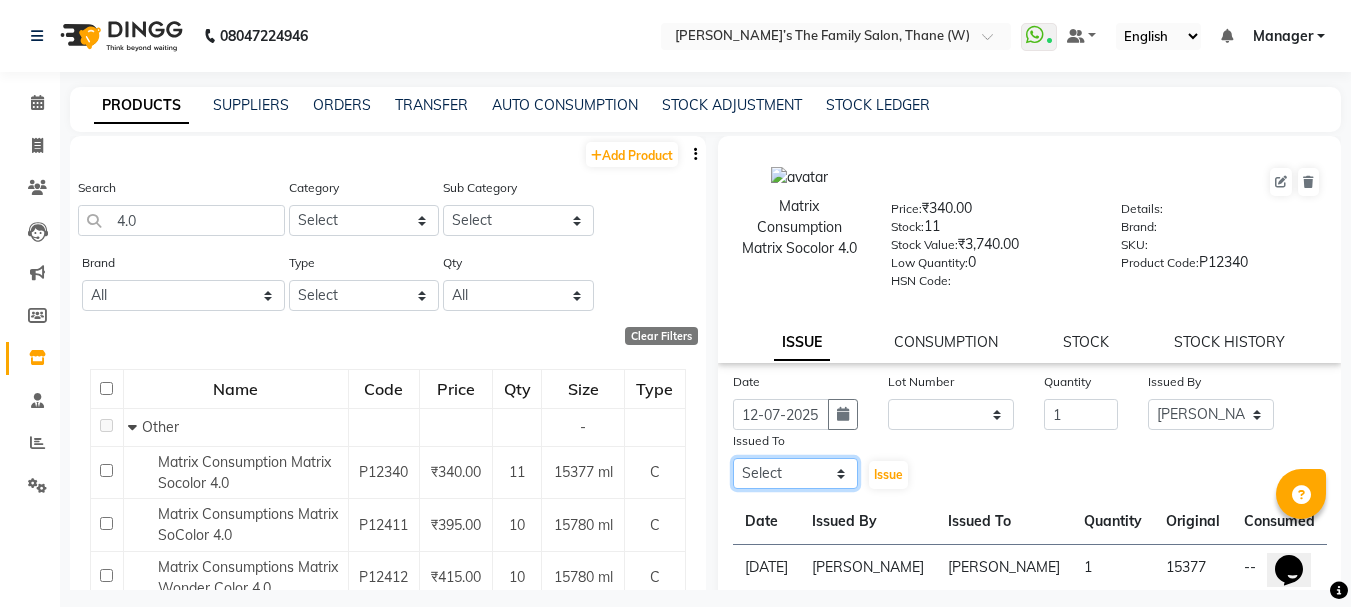 click on "Select Aarohi P   Aksahy auty Ali  Aniket A  Anuradha arvind Divya gautam .kasrade House sale Komal Waghmare  Laxmi   Manager Moin salmani Prashant   Ravindra Samrat Kumar Sangita Dighe Sanjana Kharat  Shreepad M  shrishti  jaiwala  vaibhavi  gudekar  Vikas H" 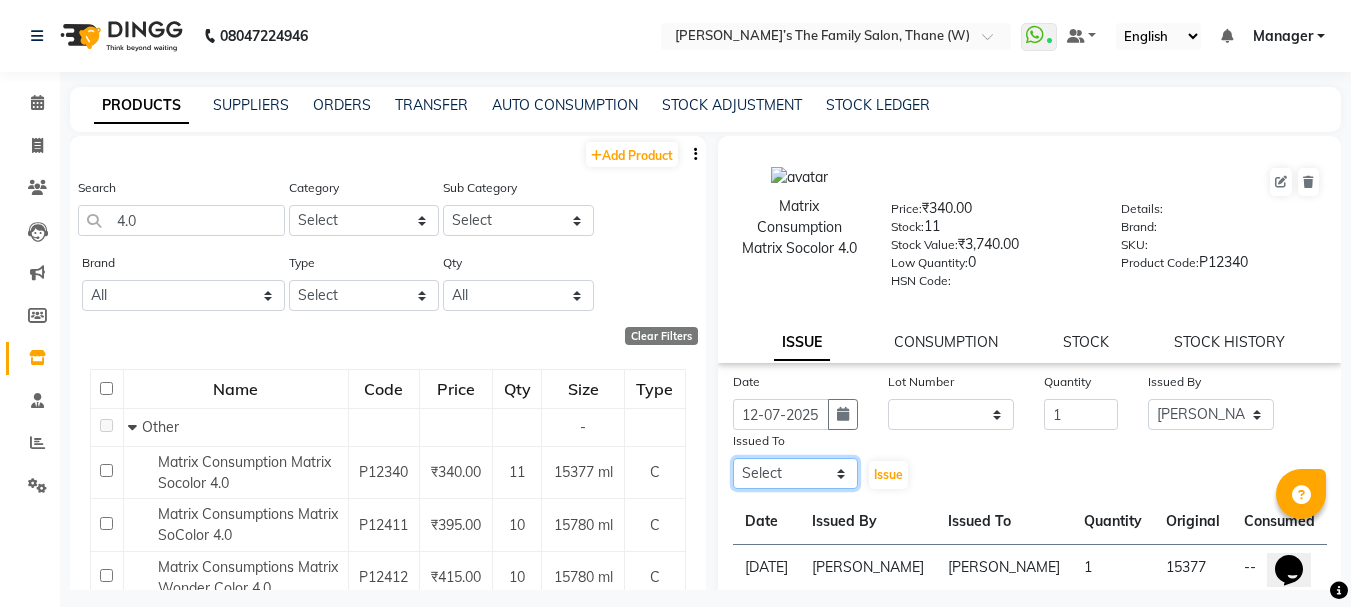 select on "35584" 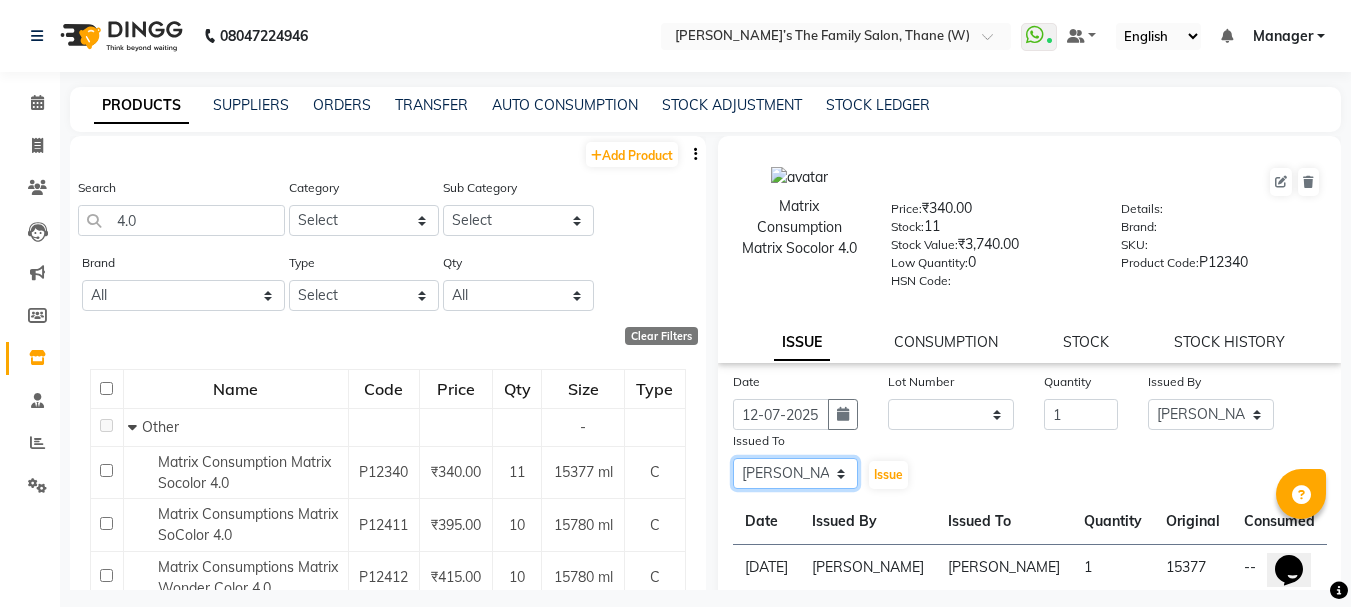 click on "Select Aarohi P   Aksahy auty Ali  Aniket A  Anuradha arvind Divya gautam .kasrade House sale Komal Waghmare  Laxmi   Manager Moin salmani Prashant   Ravindra Samrat Kumar Sangita Dighe Sanjana Kharat  Shreepad M  shrishti  jaiwala  vaibhavi  gudekar  Vikas H" 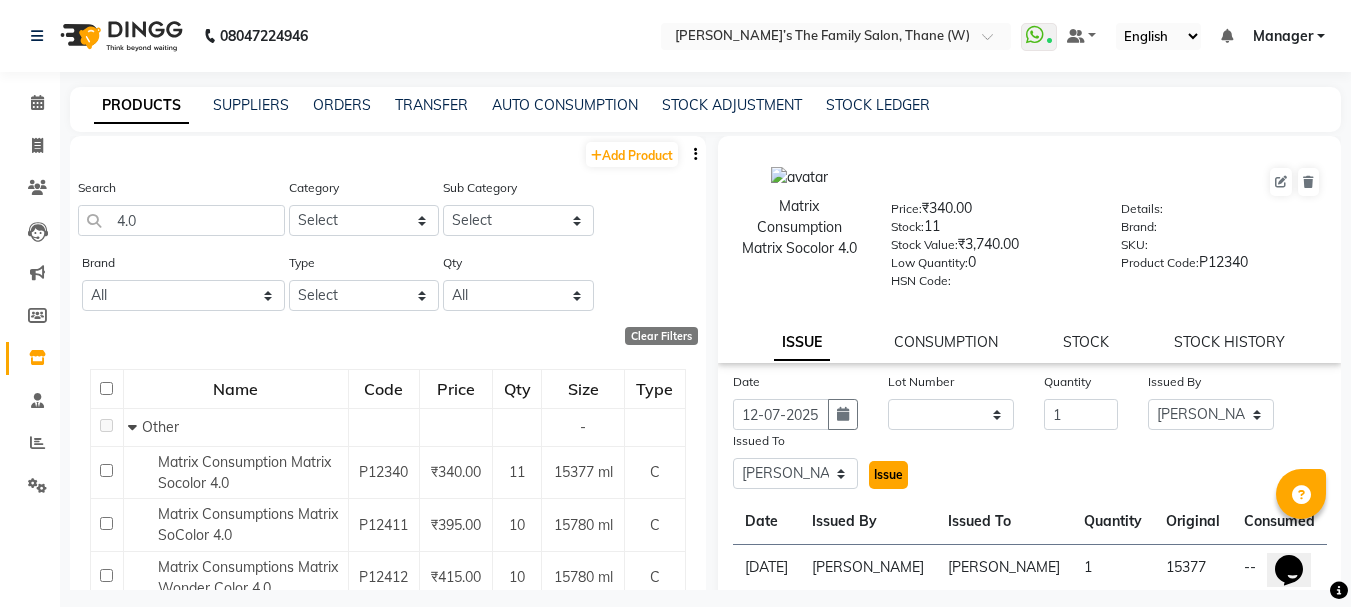 click on "Issue" 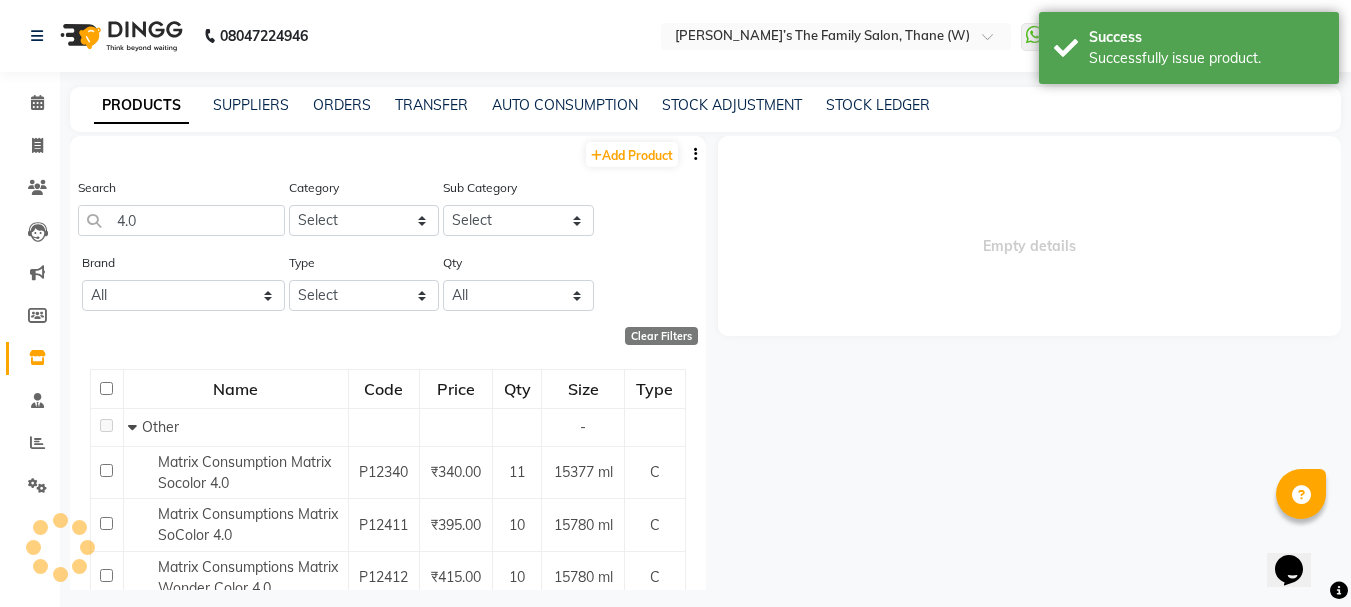 select 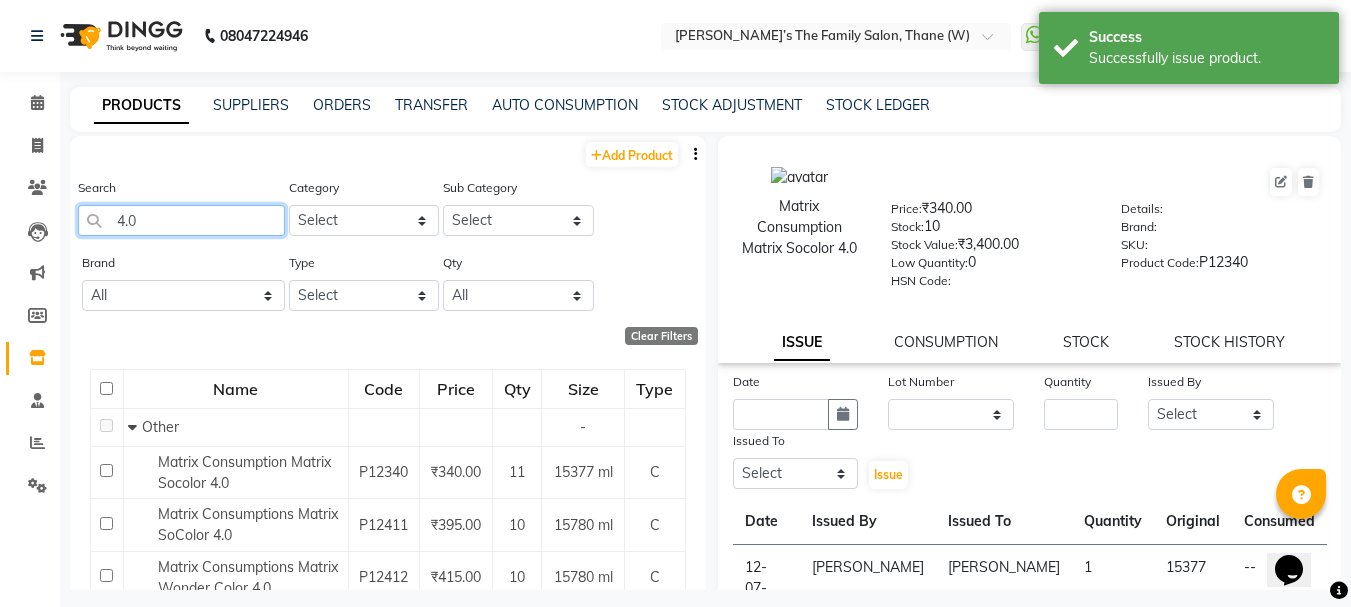 click on "4.0" 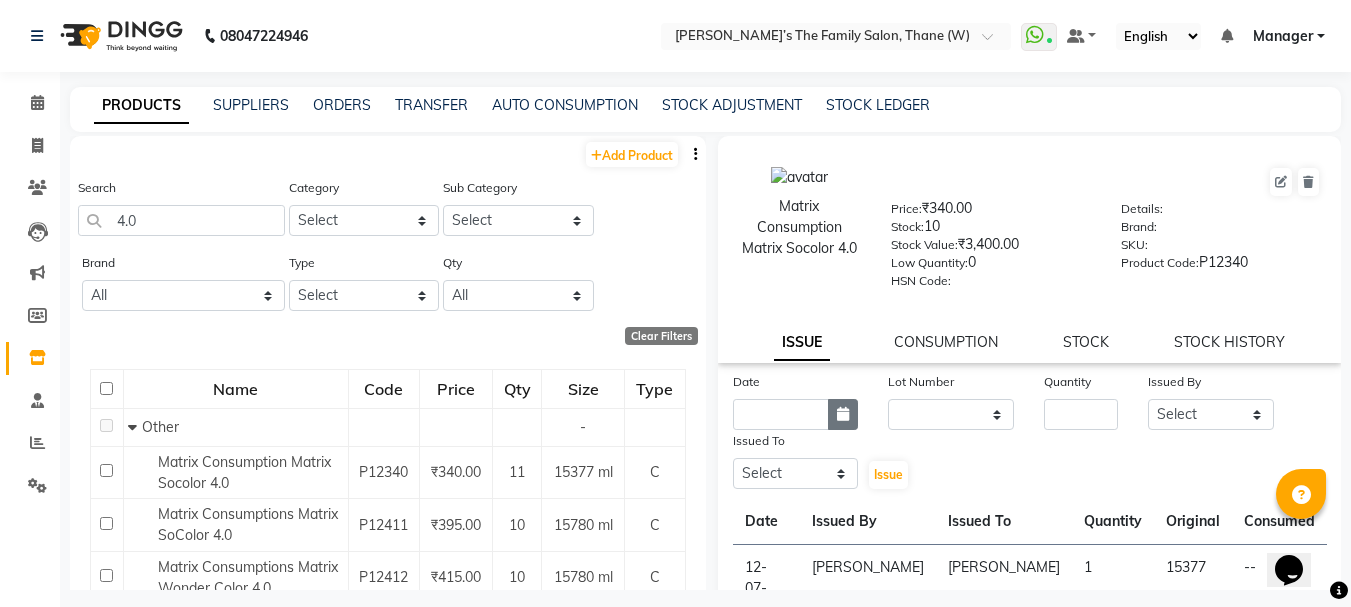 click 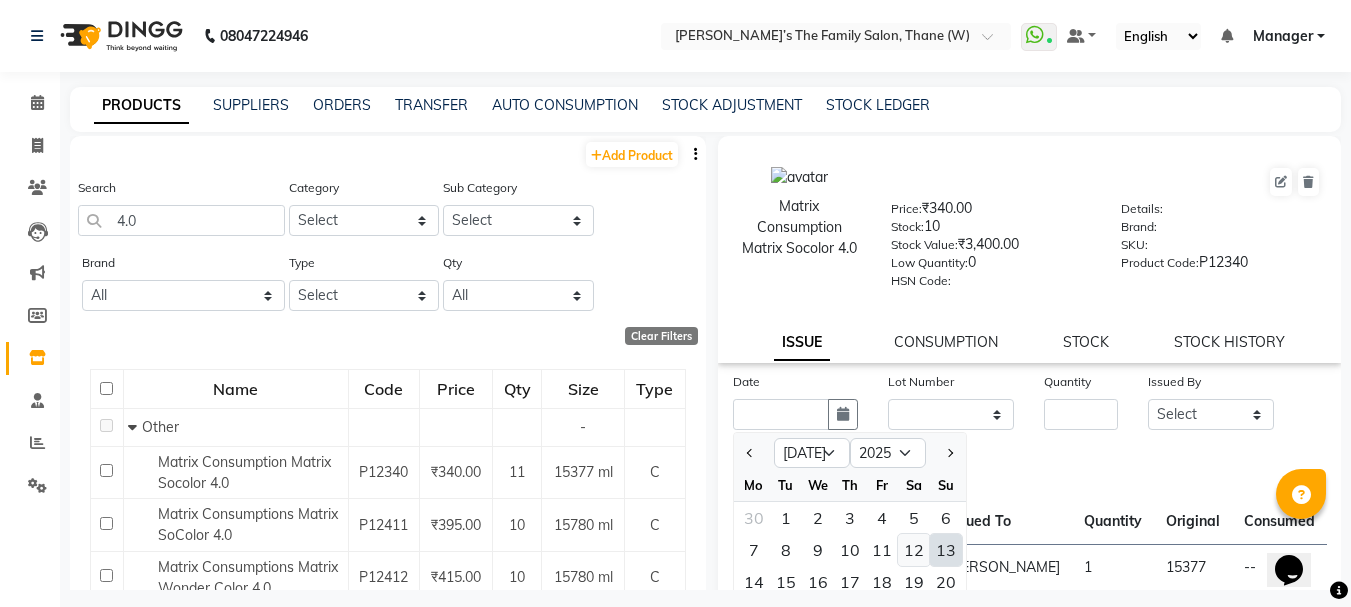 click on "12" 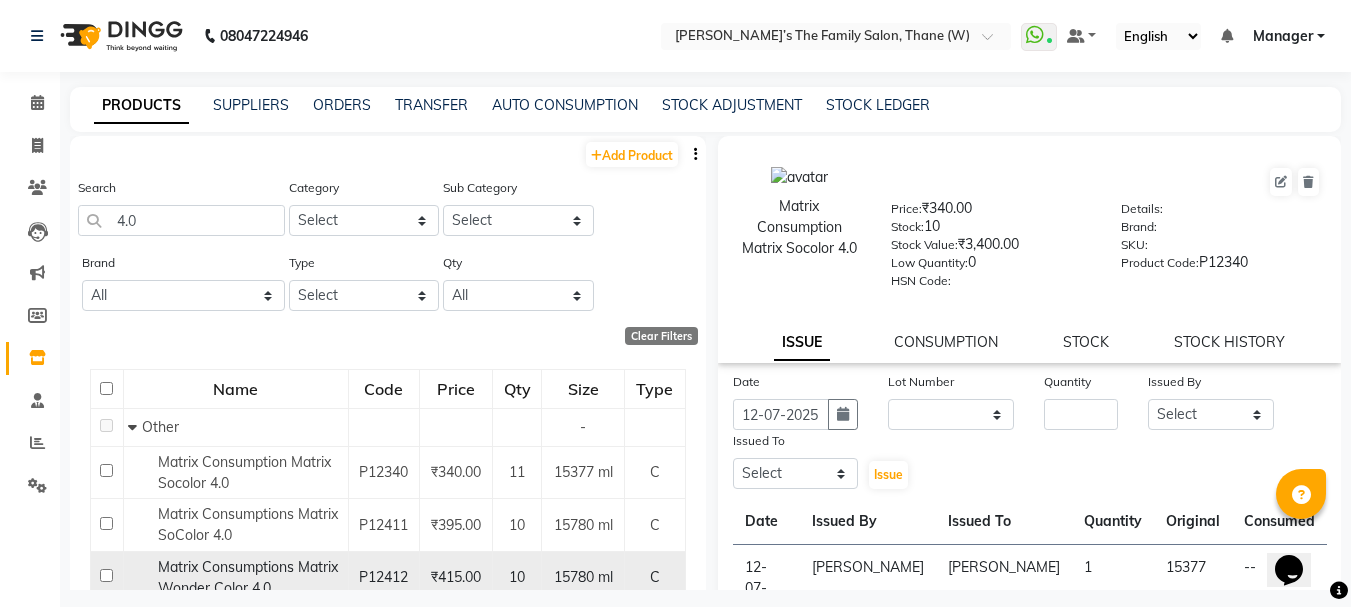 click on "Matrix Consumptions Matrix Wonder Color 4.0" 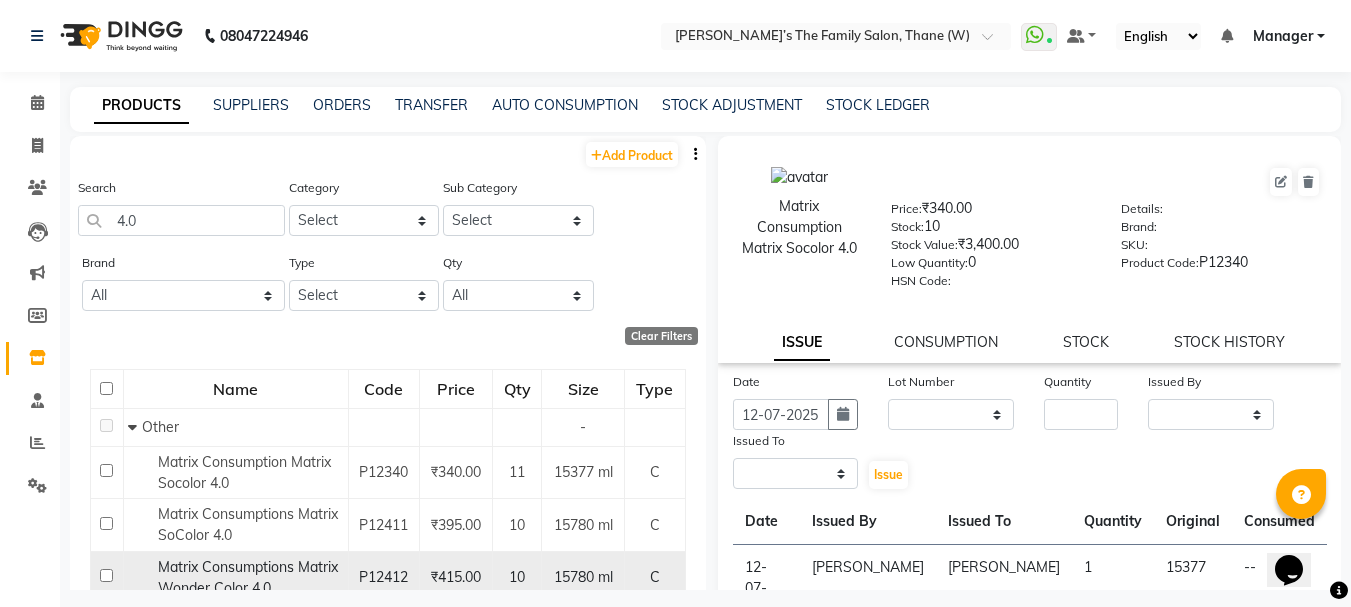 select 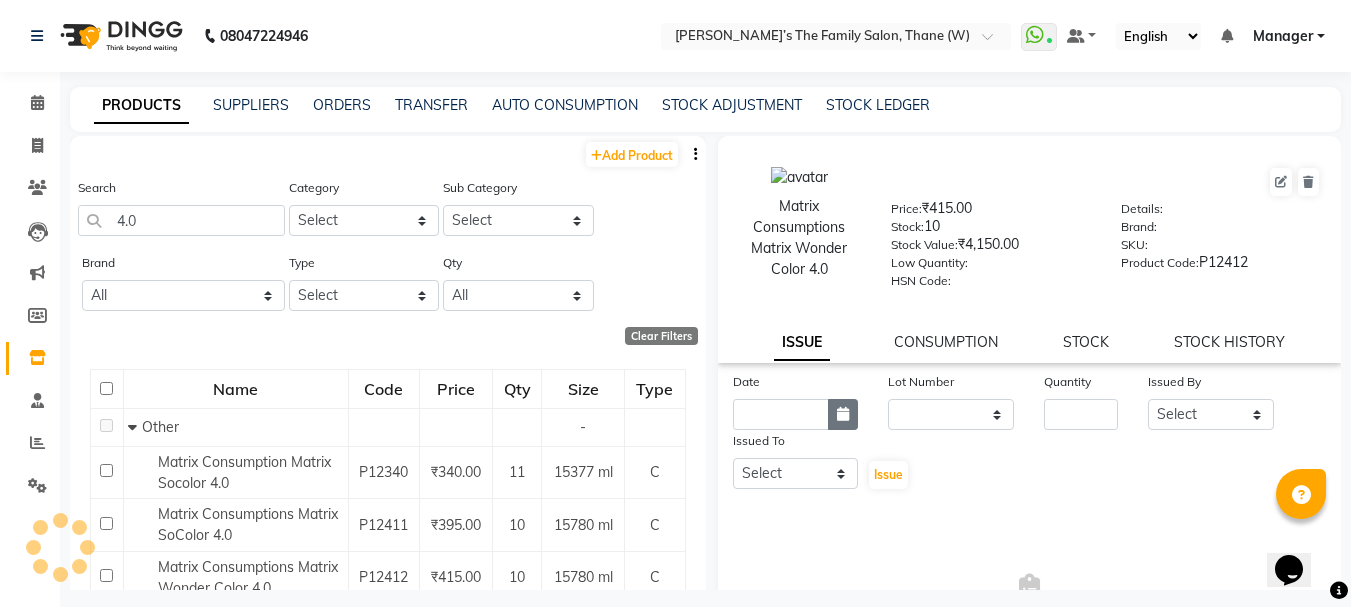 click 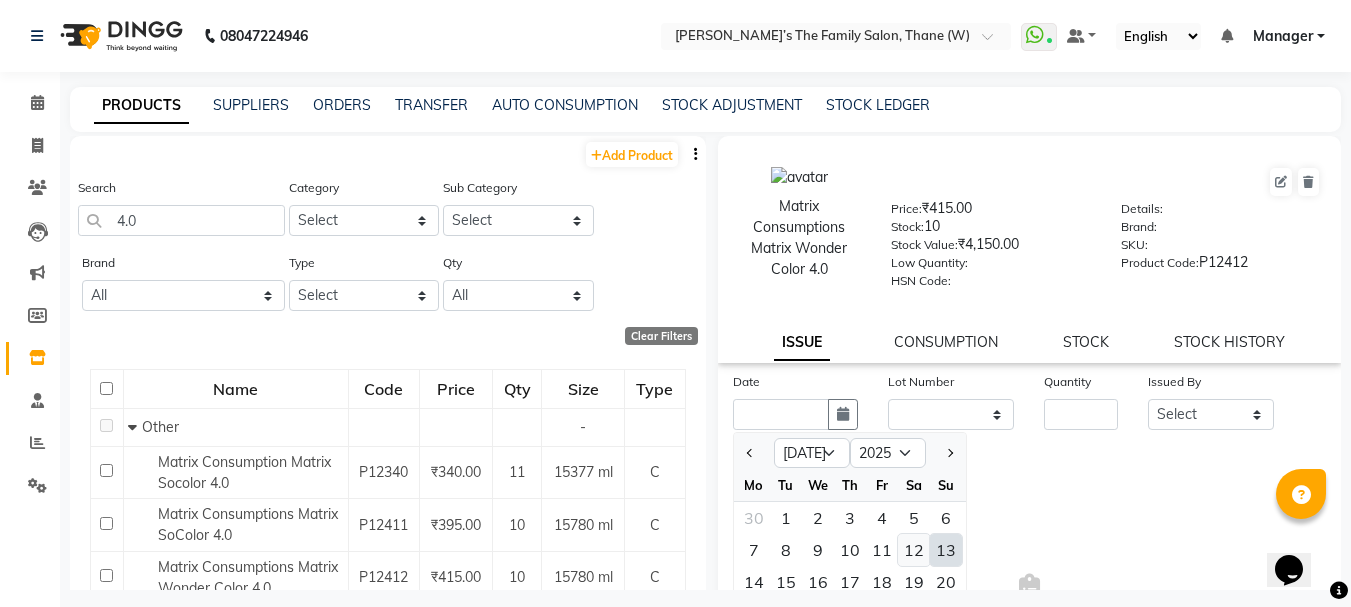 click on "12" 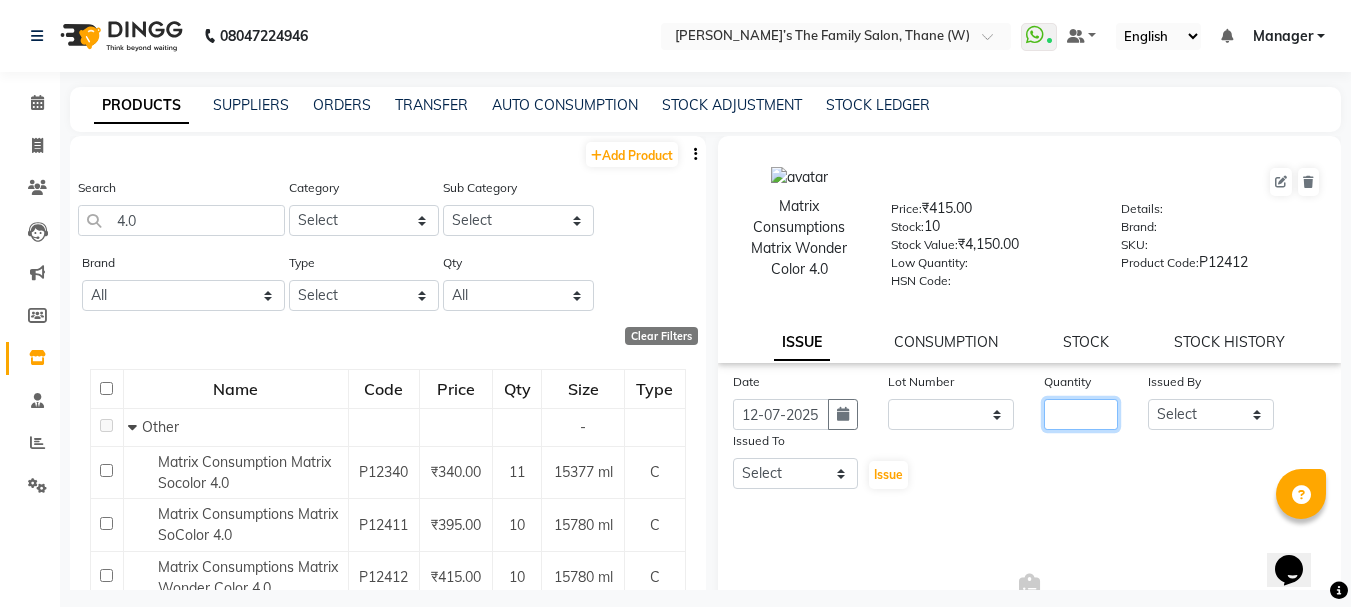 click 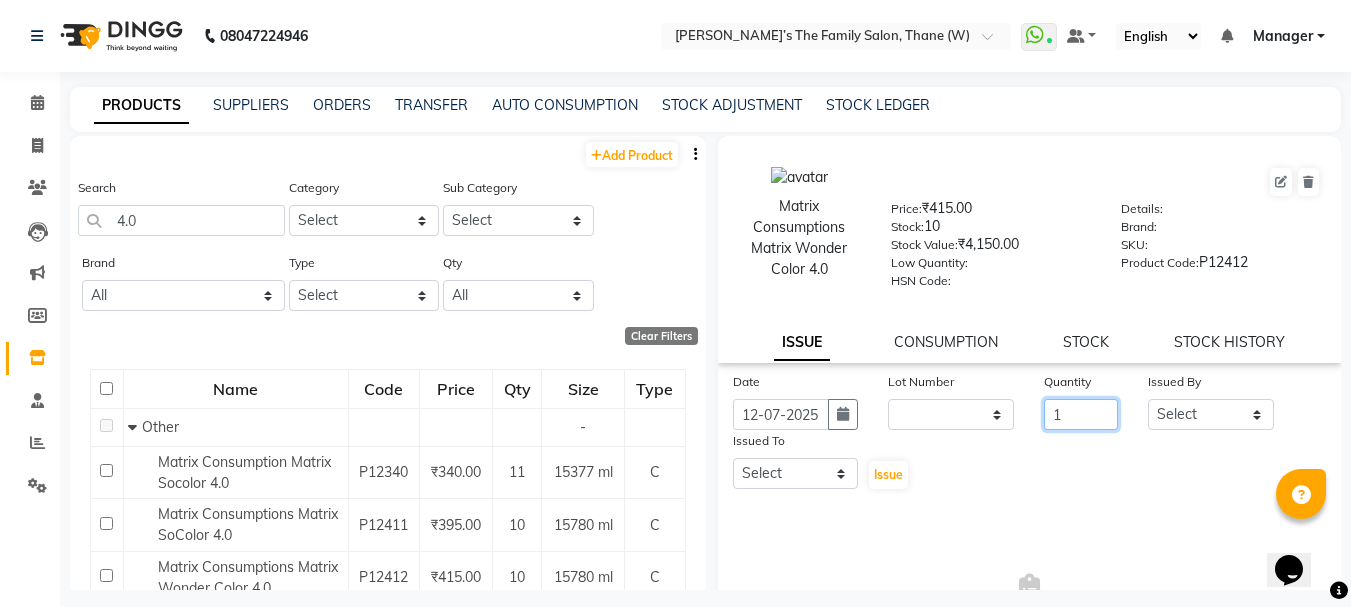 type on "1" 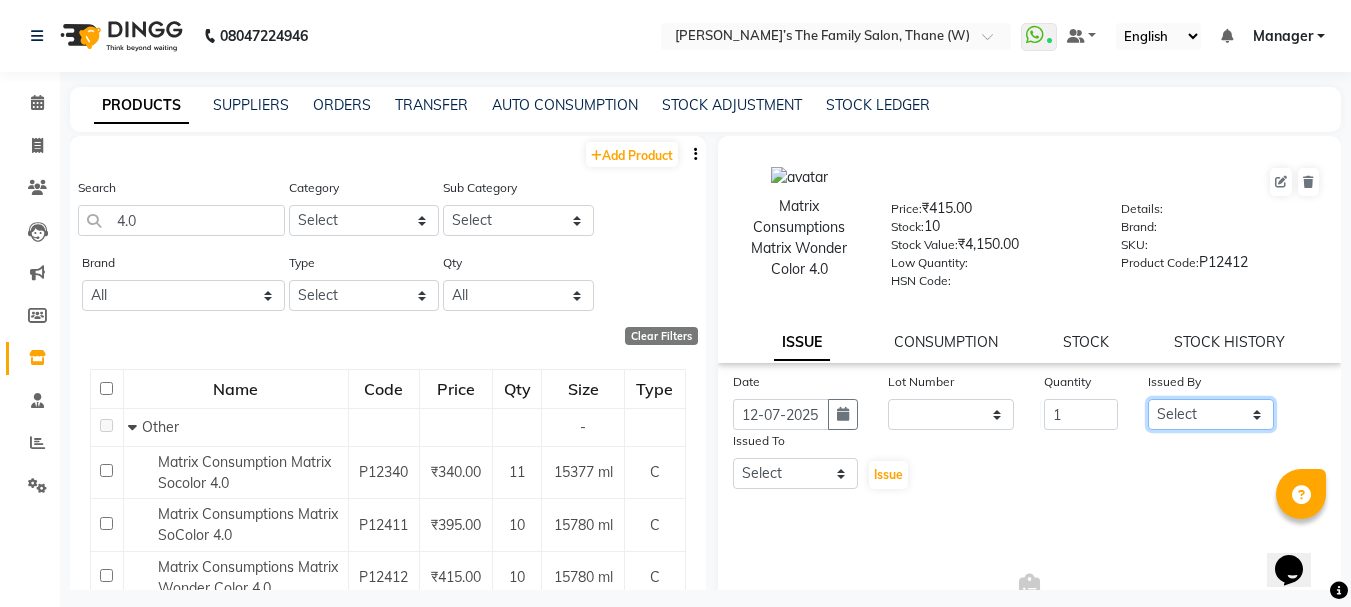 click on "Select Aarohi P   Aksahy auty Ali  Aniket A  Anuradha arvind Divya gautam .kasrade House sale Komal Waghmare  Laxmi   Manager Moin salmani Prashant   Ravindra Samrat Kumar Sangita Dighe Sanjana Kharat  Shreepad M  shrishti  jaiwala  vaibhavi  gudekar  Vikas H" 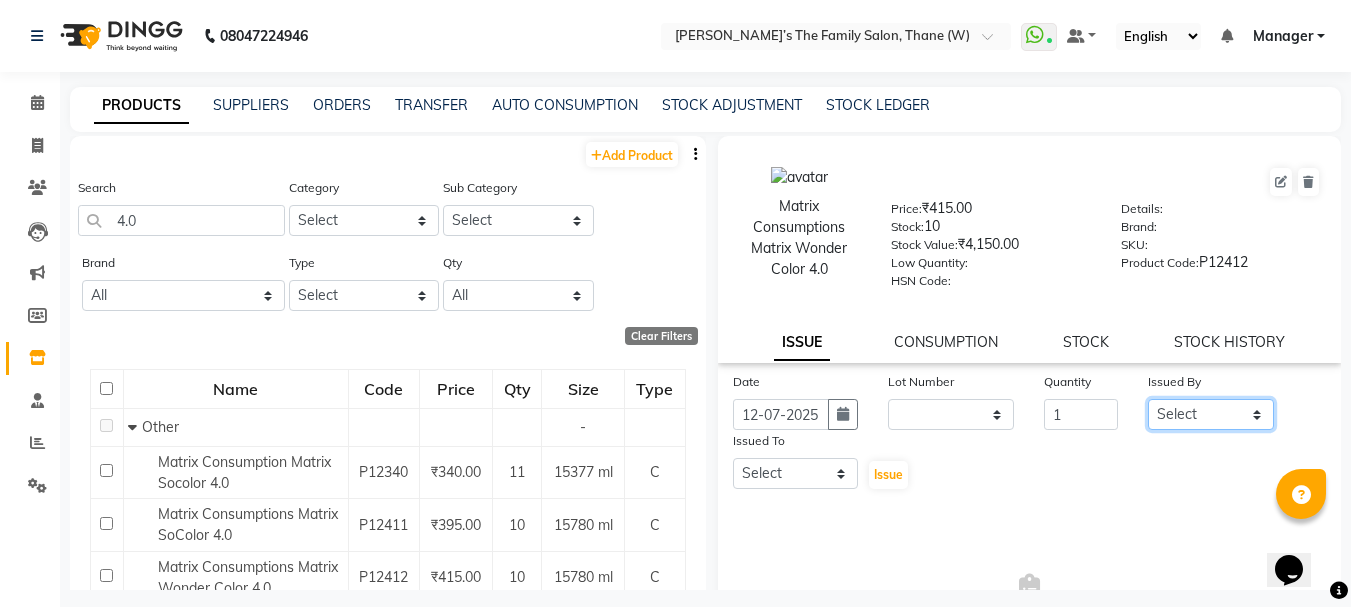 select on "35580" 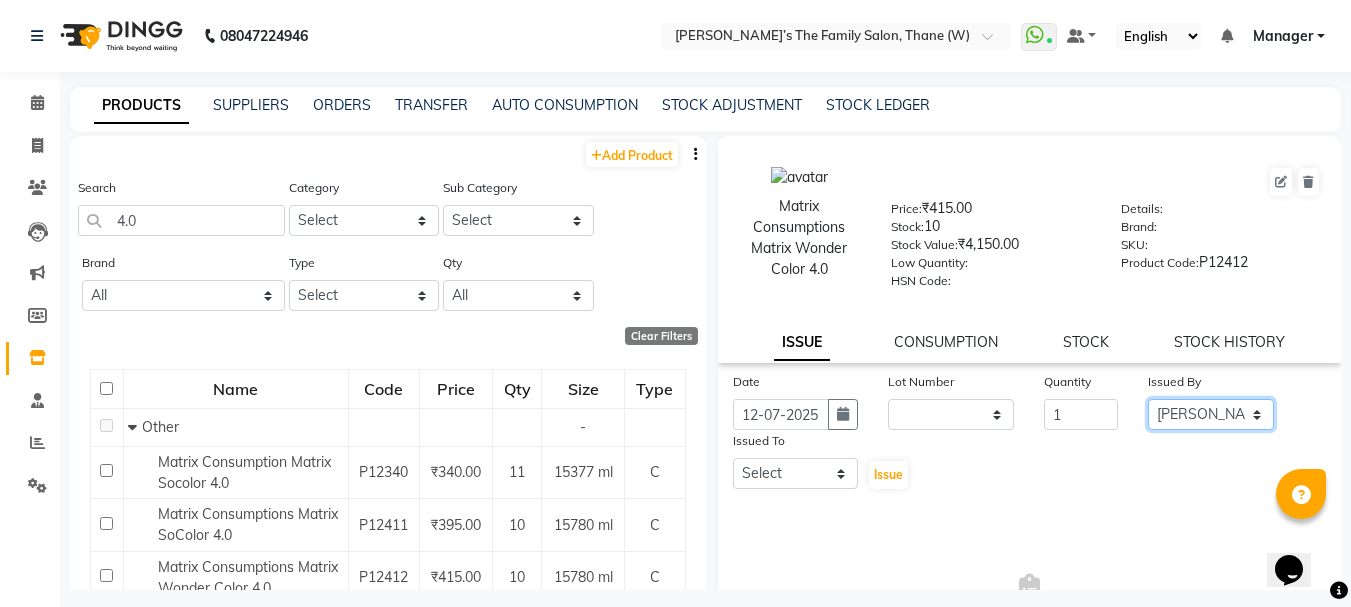 click on "Select Aarohi P   Aksahy auty Ali  Aniket A  Anuradha arvind Divya gautam .kasrade House sale Komal Waghmare  Laxmi   Manager Moin salmani Prashant   Ravindra Samrat Kumar Sangita Dighe Sanjana Kharat  Shreepad M  shrishti  jaiwala  vaibhavi  gudekar  Vikas H" 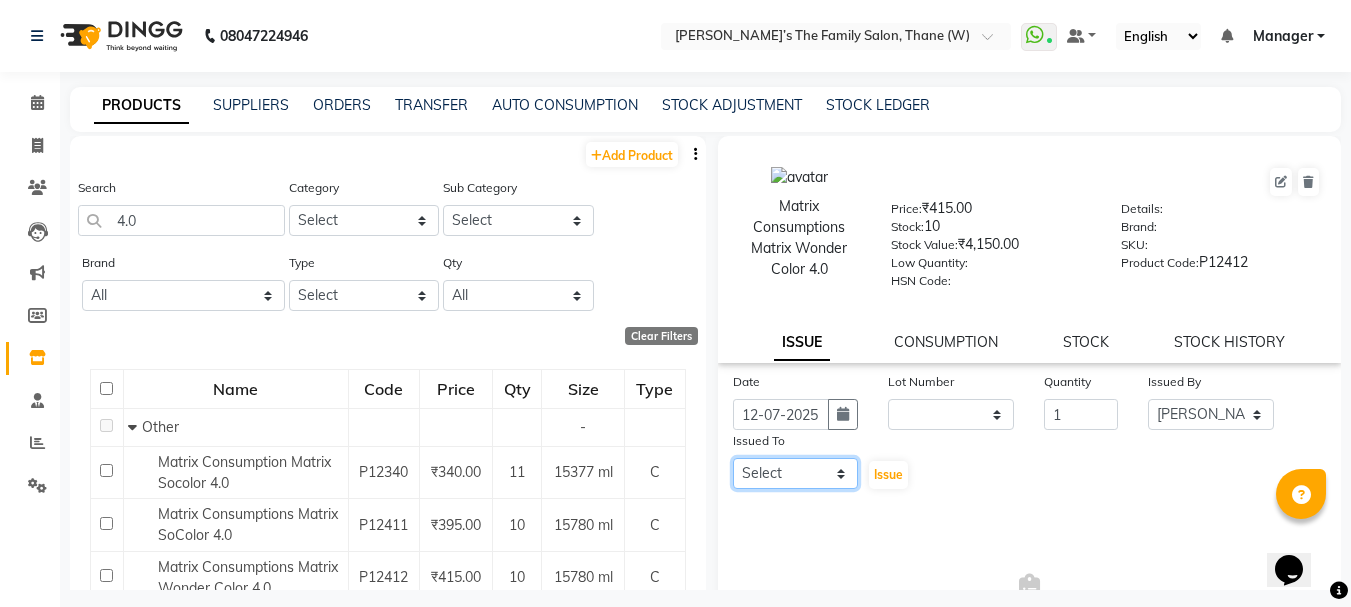 click on "Select Aarohi P   Aksahy auty Ali  Aniket A  Anuradha arvind Divya gautam .kasrade House sale Komal Waghmare  Laxmi   Manager Moin salmani Prashant   Ravindra Samrat Kumar Sangita Dighe Sanjana Kharat  Shreepad M  shrishti  jaiwala  vaibhavi  gudekar  Vikas H" 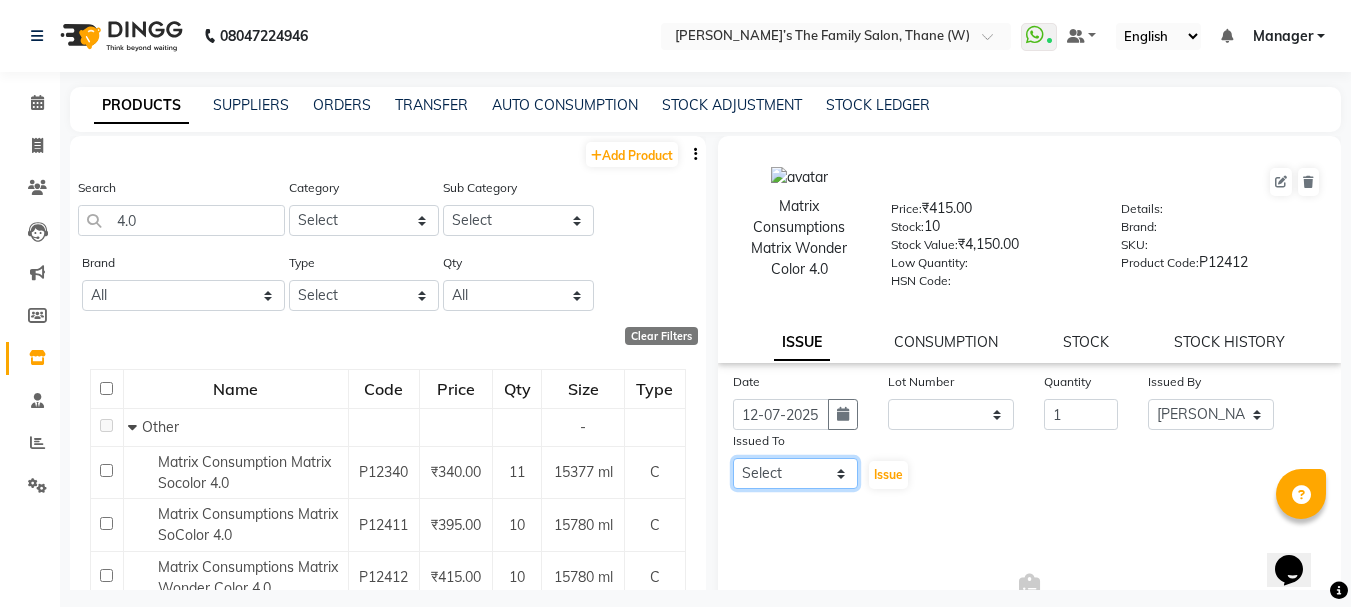select on "35584" 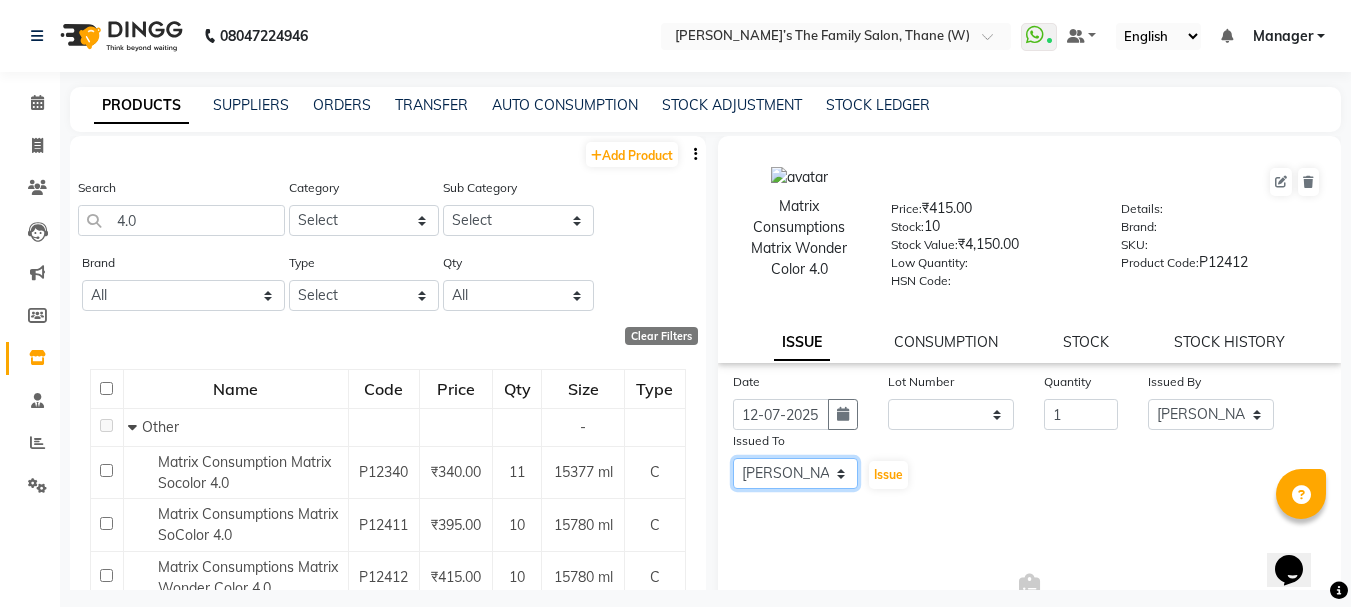 click on "Select Aarohi P   Aksahy auty Ali  Aniket A  Anuradha arvind Divya gautam .kasrade House sale Komal Waghmare  Laxmi   Manager Moin salmani Prashant   Ravindra Samrat Kumar Sangita Dighe Sanjana Kharat  Shreepad M  shrishti  jaiwala  vaibhavi  gudekar  Vikas H" 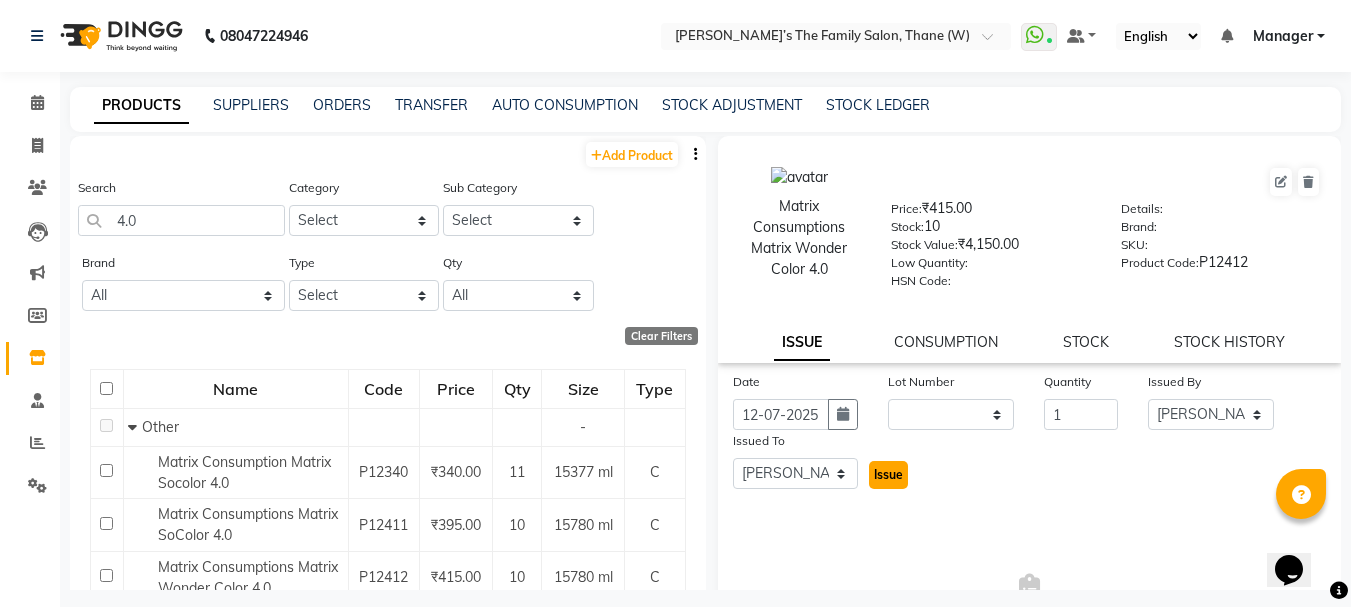 click on "Issue" 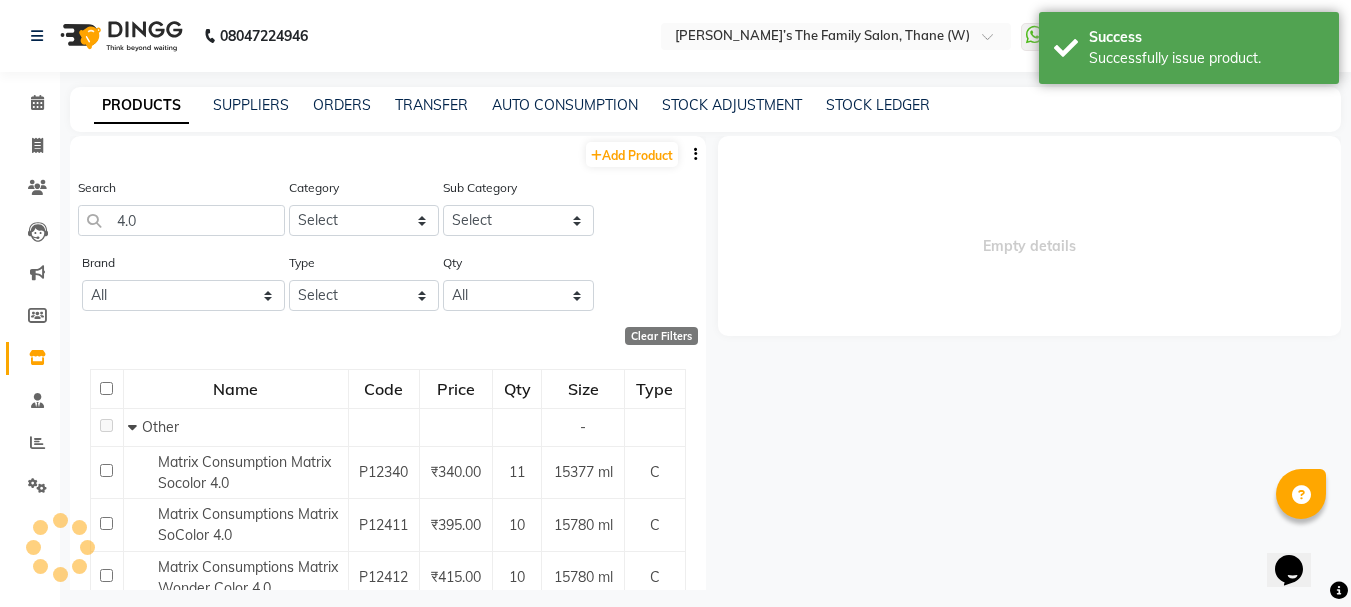 select 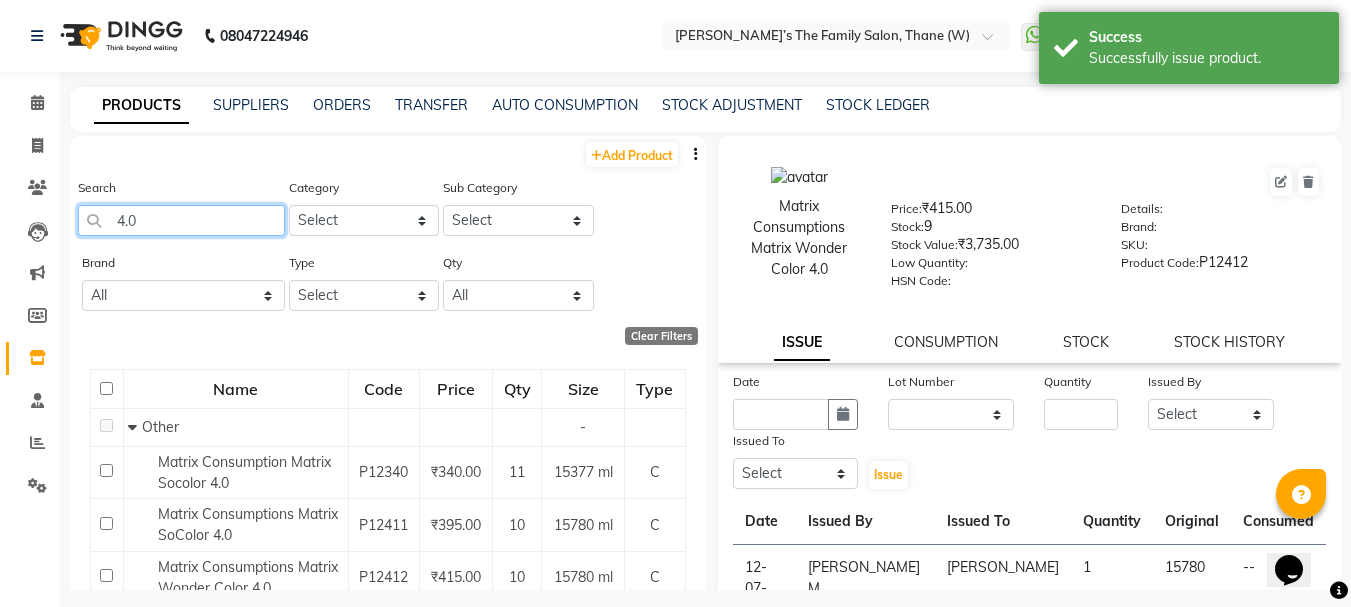 click on "4.0" 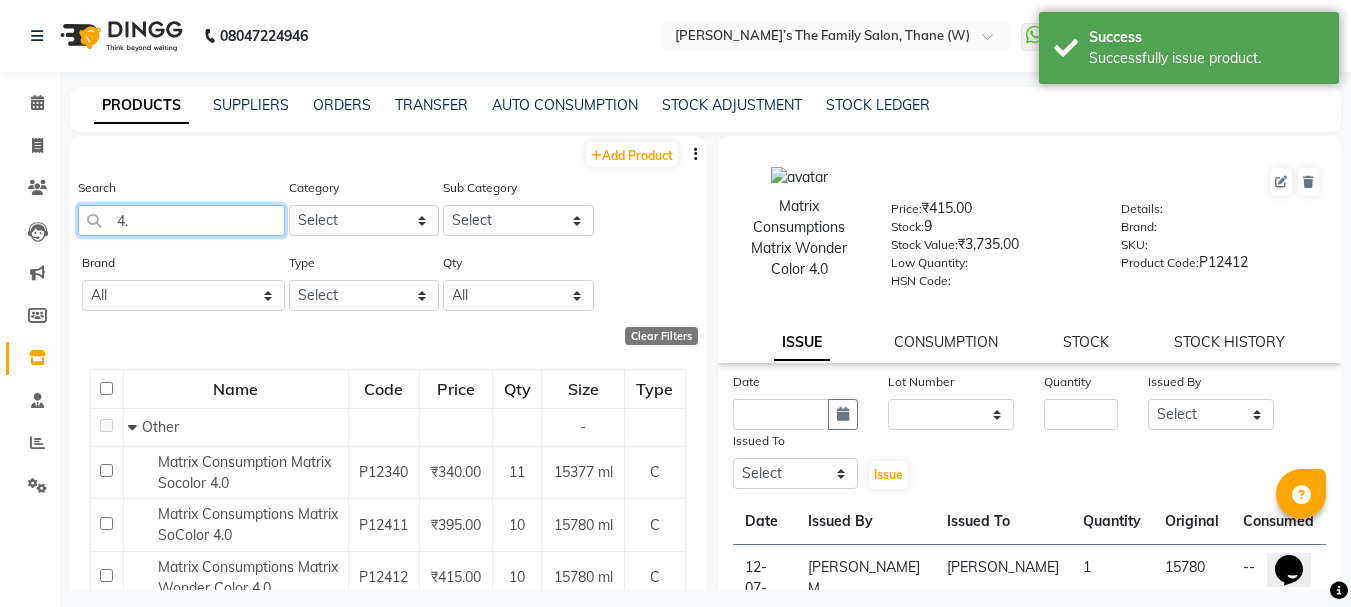 type on "4" 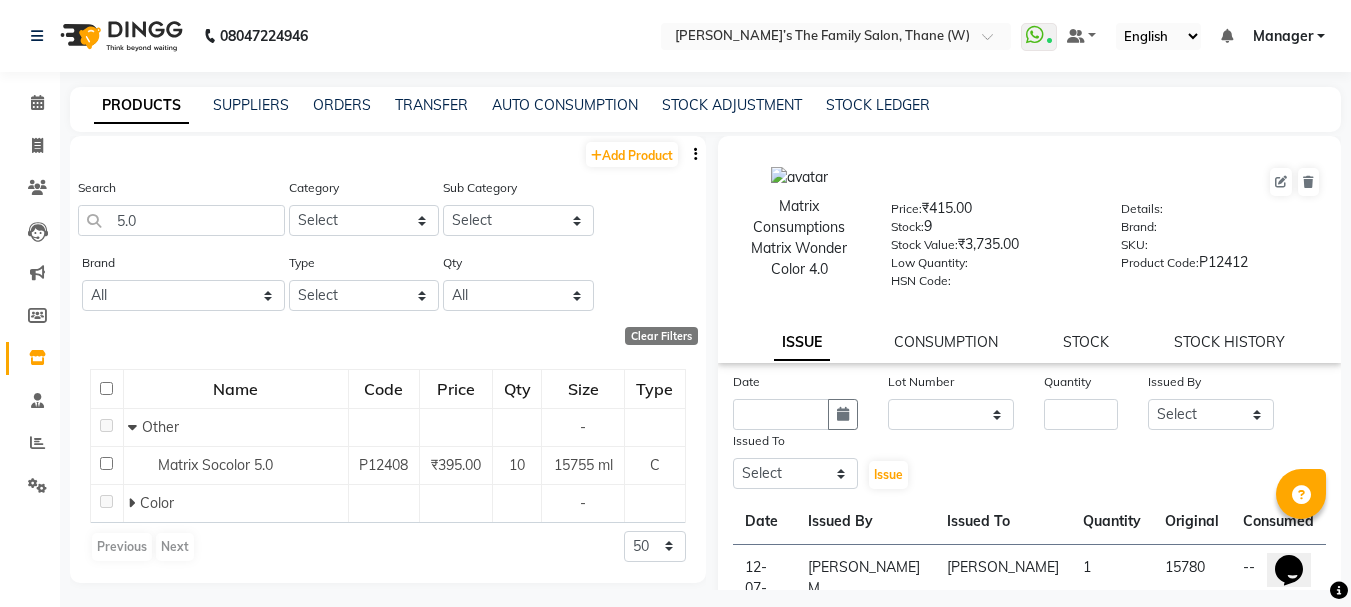 click on "Search 5.0" 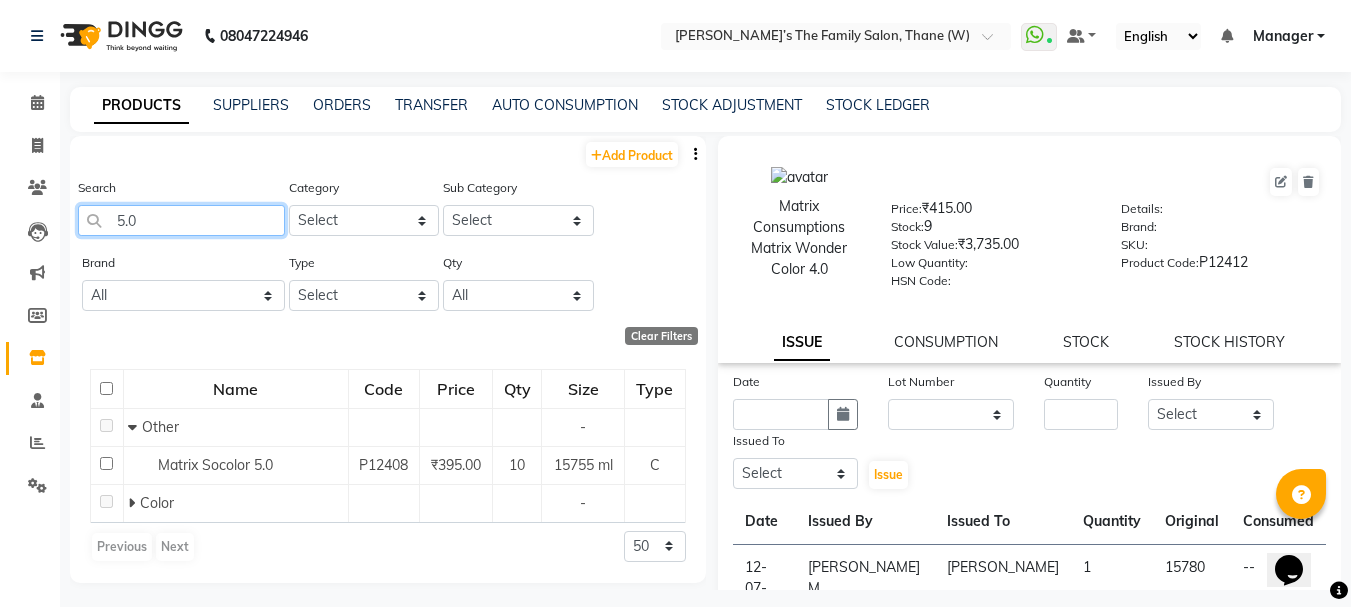 click on "5.0" 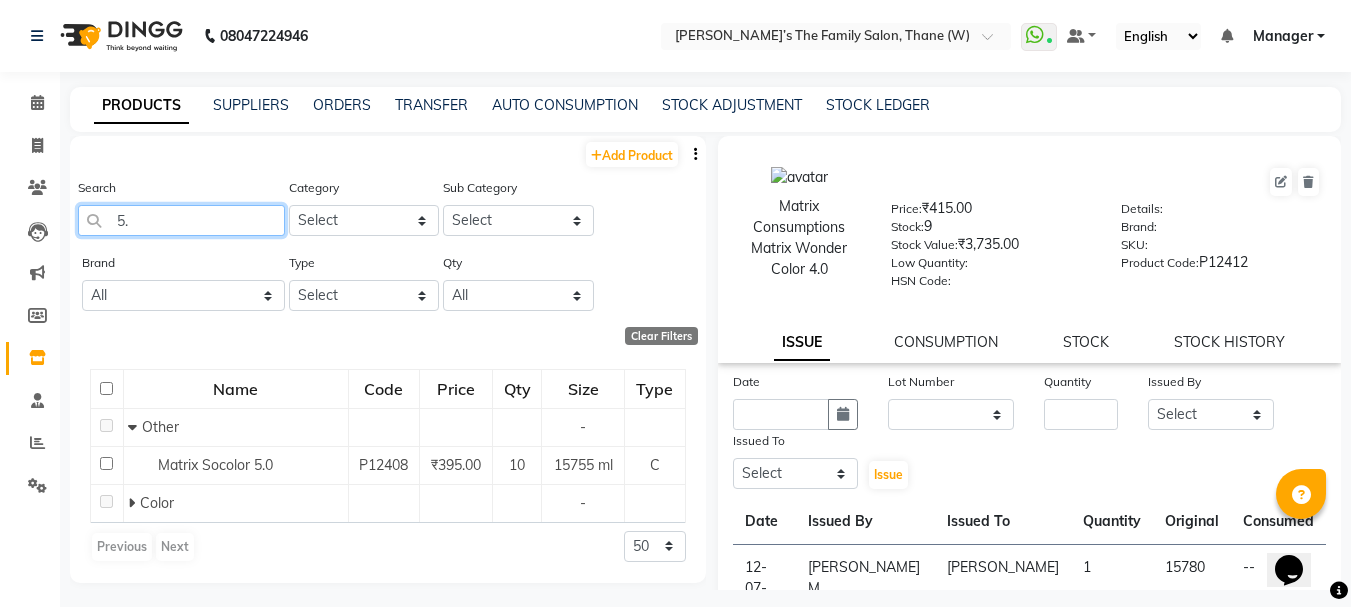 type on "5" 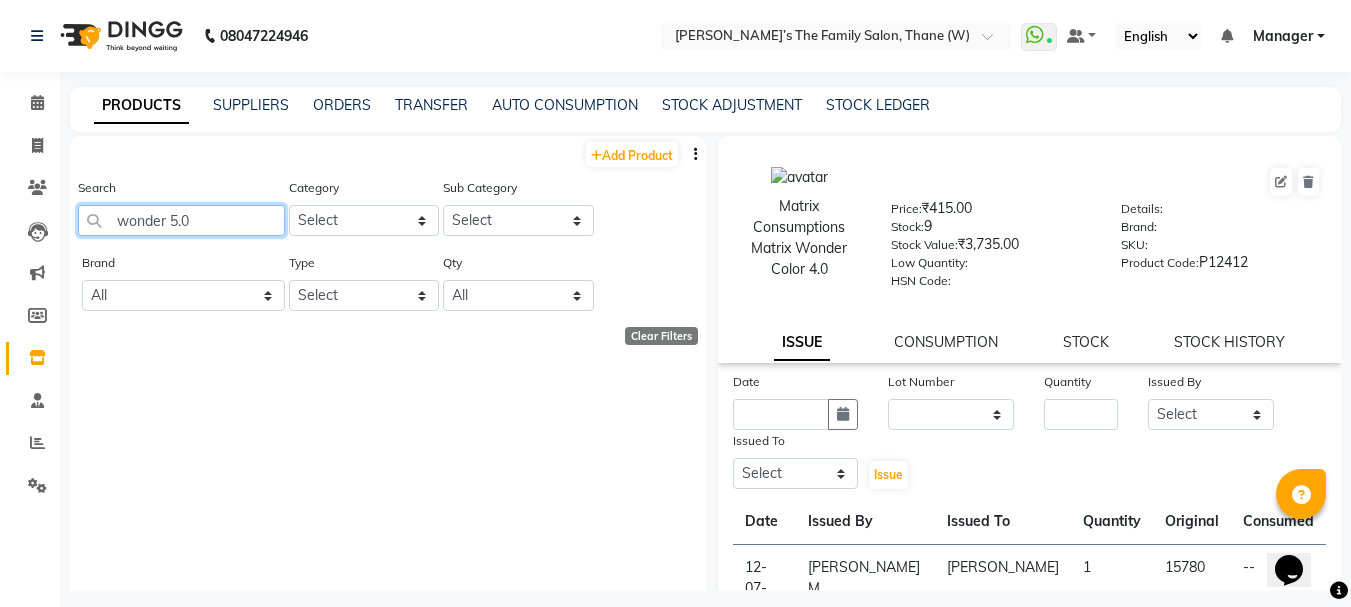 click on "wonder 5.0" 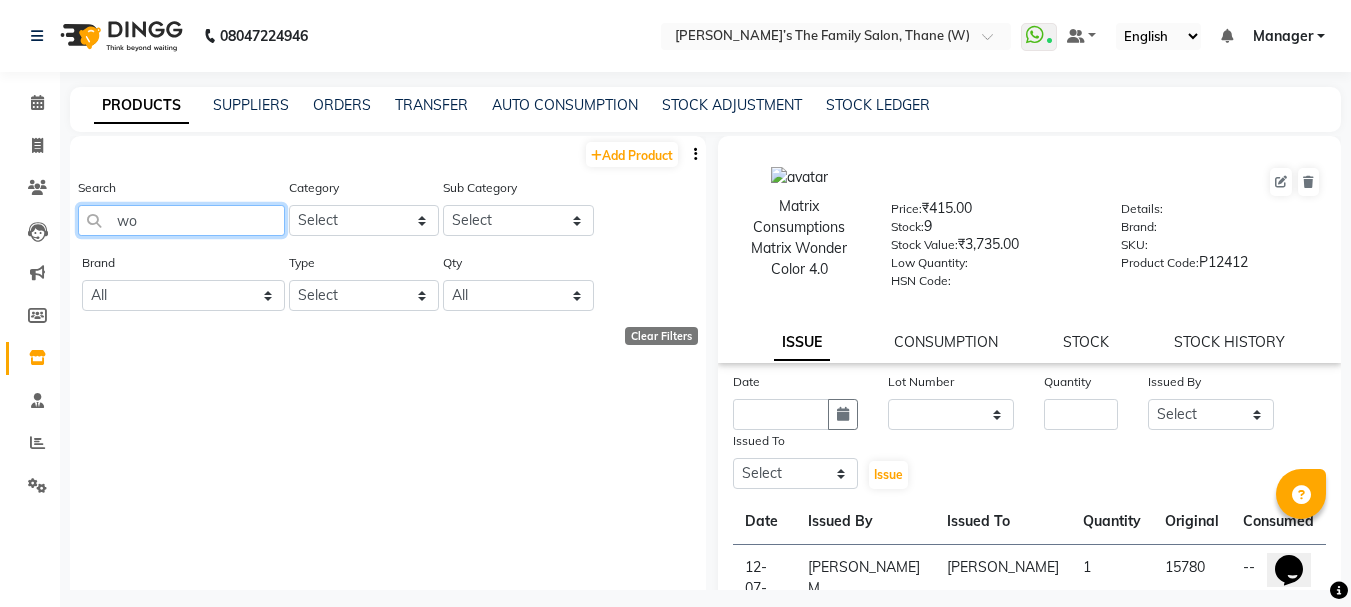 type on "w" 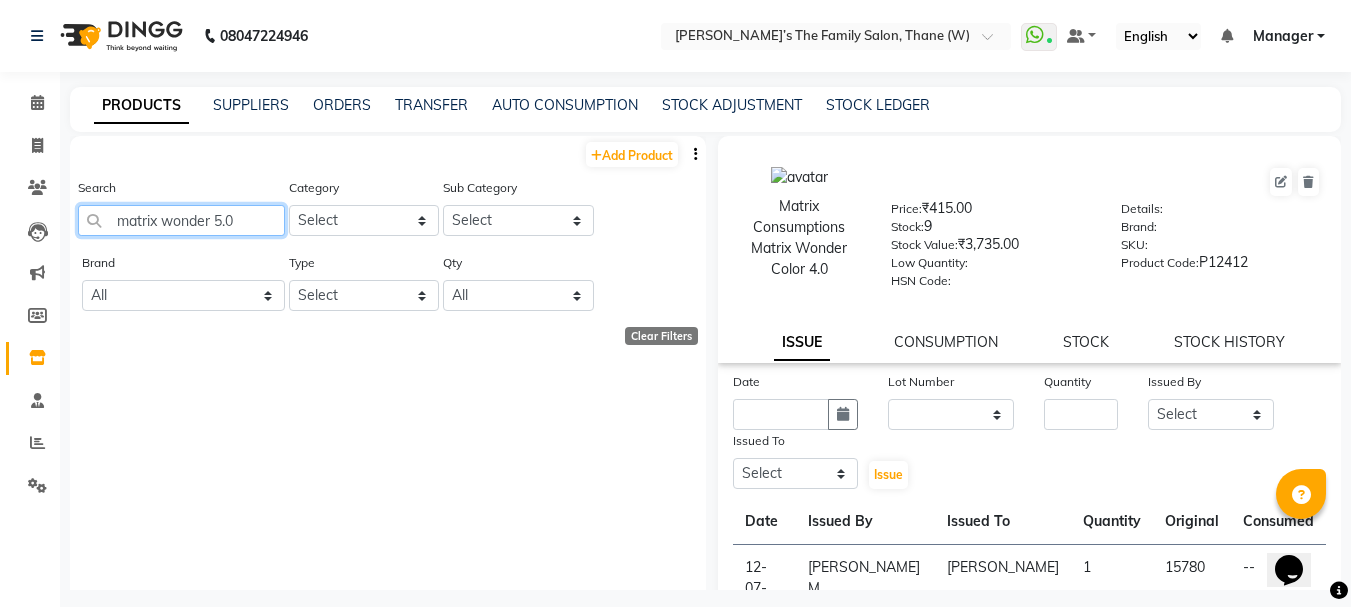 type on "matrix wonder 5.0" 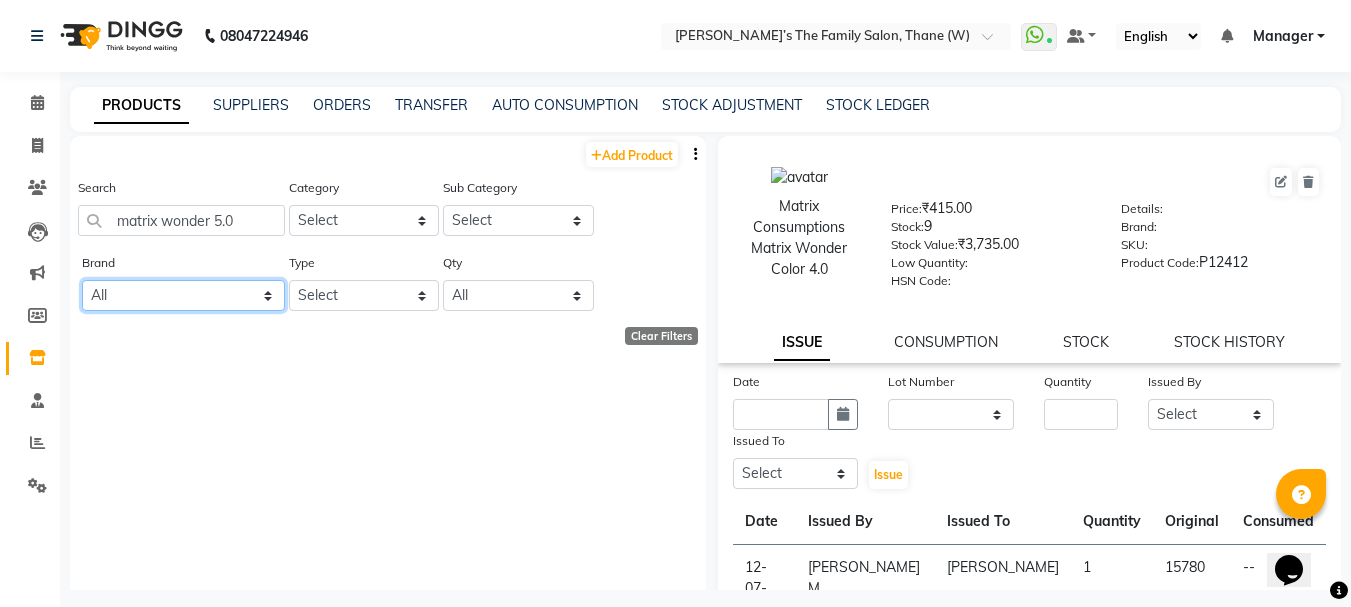 click on "All Beardo Retail Body Care Brillare Consumptions Brillare Retail Cadiveu Consumptions Cadiveu Retail Curlin Professional Kanpeki Professional Keune Professinal La Well Consumptions Loreal Loreal Consumption Loreal Retail Lorel Consumptions Lorel Retail Lotus Consumptions Matrix Consumptions Matrix Retai Matrix Retail Nashi O3 Consumptions O3 Retail Olaplex Consumptions Olaplex Reatail Olaplx Consu Olaplx Retail Q O D Consumptions Qod  Consumptions Q O D Retail Qod Retail Raga Consumptions Sara Soul Of Beauty Rose Schwarzkopf Consumptions W'one Consumption W'one Retail" 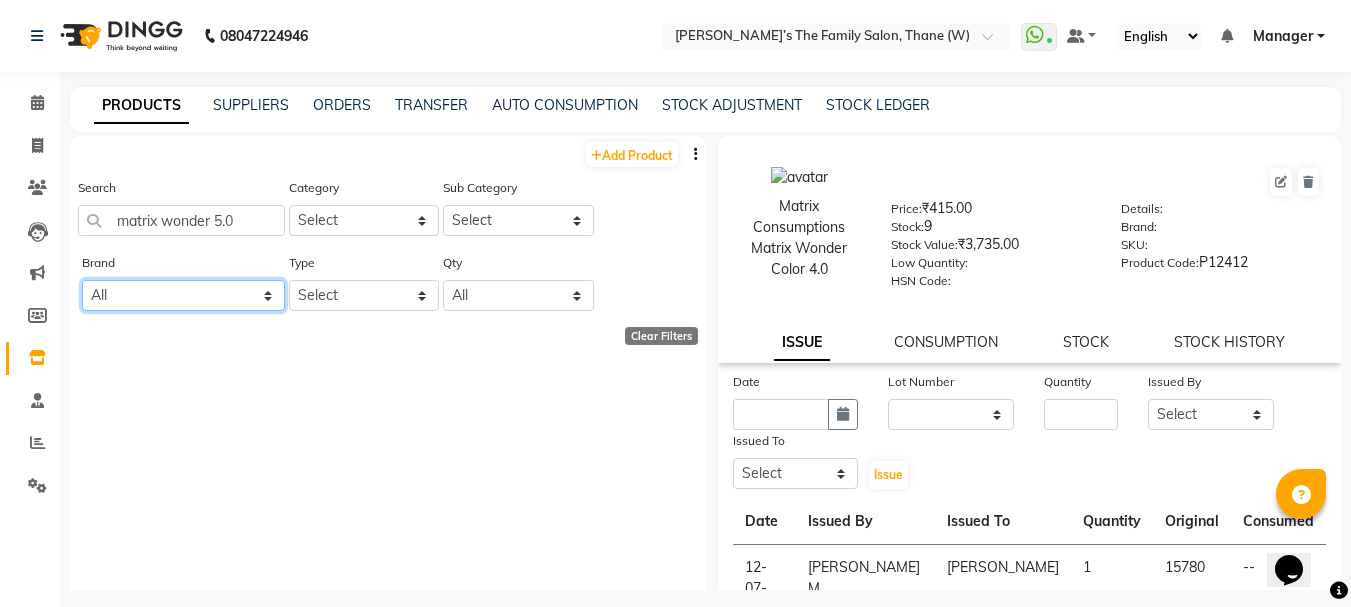 select on "matrix consumptions" 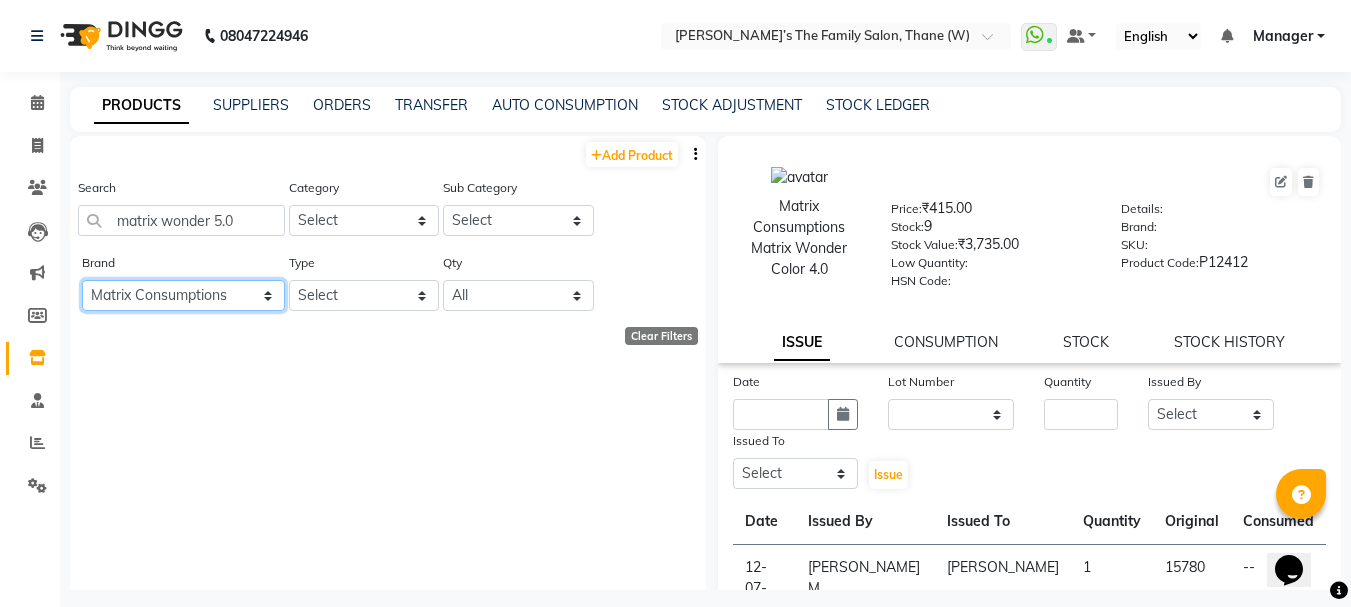 click on "All Beardo Retail Body Care Brillare Consumptions Brillare Retail Cadiveu Consumptions Cadiveu Retail Curlin Professional Kanpeki Professional Keune Professinal La Well Consumptions Loreal Loreal Consumption Loreal Retail Lorel Consumptions Lorel Retail Lotus Consumptions Matrix Consumptions Matrix Retai Matrix Retail Nashi O3 Consumptions O3 Retail Olaplex Consumptions Olaplex Reatail Olaplx Consu Olaplx Retail Q O D Consumptions Qod  Consumptions Q O D Retail Qod Retail Raga Consumptions Sara Soul Of Beauty Rose Schwarzkopf Consumptions W'one Consumption W'one Retail" 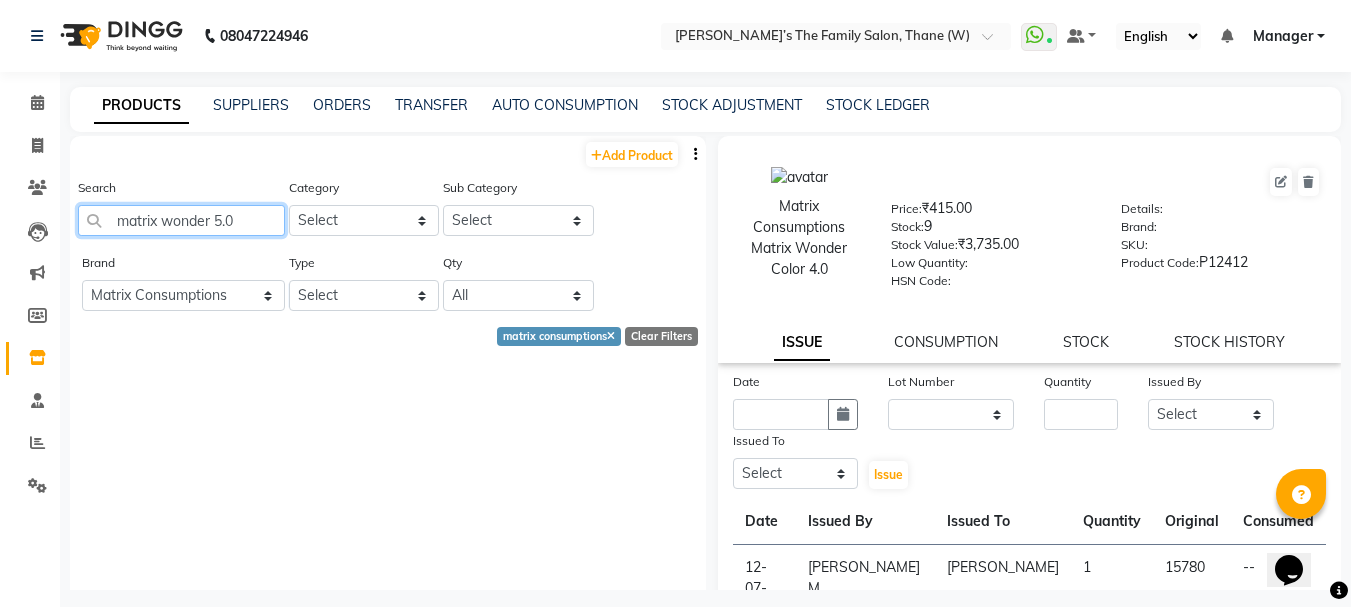 click on "matrix wonder 5.0" 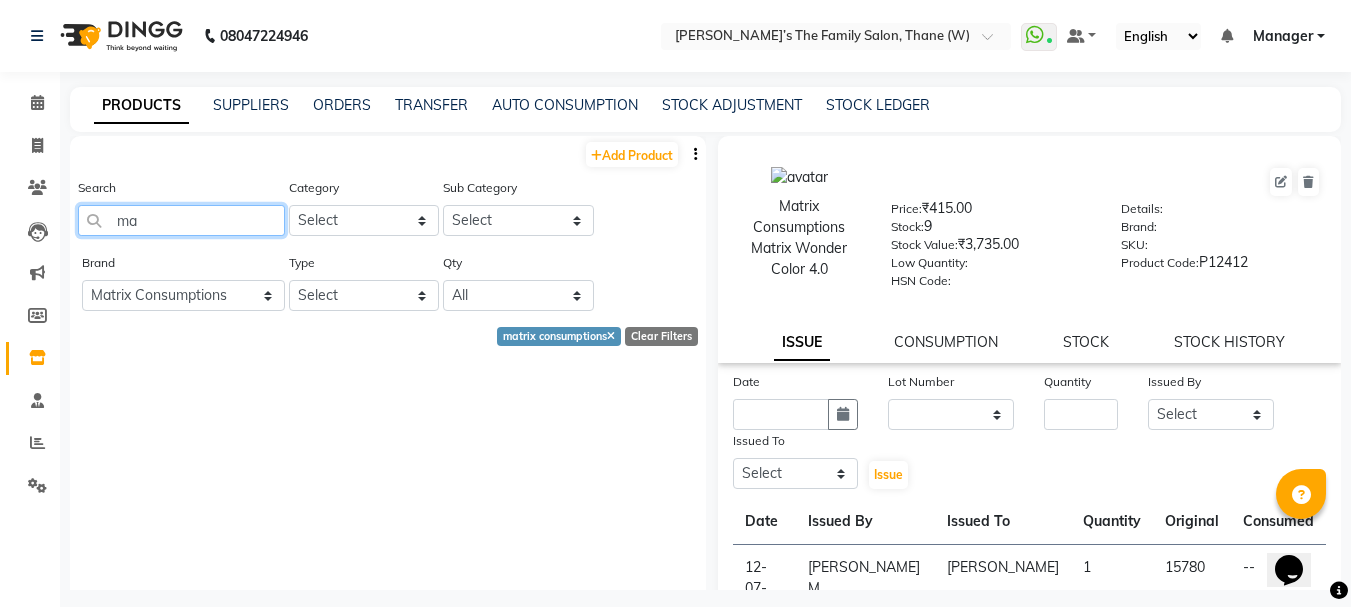 type on "m" 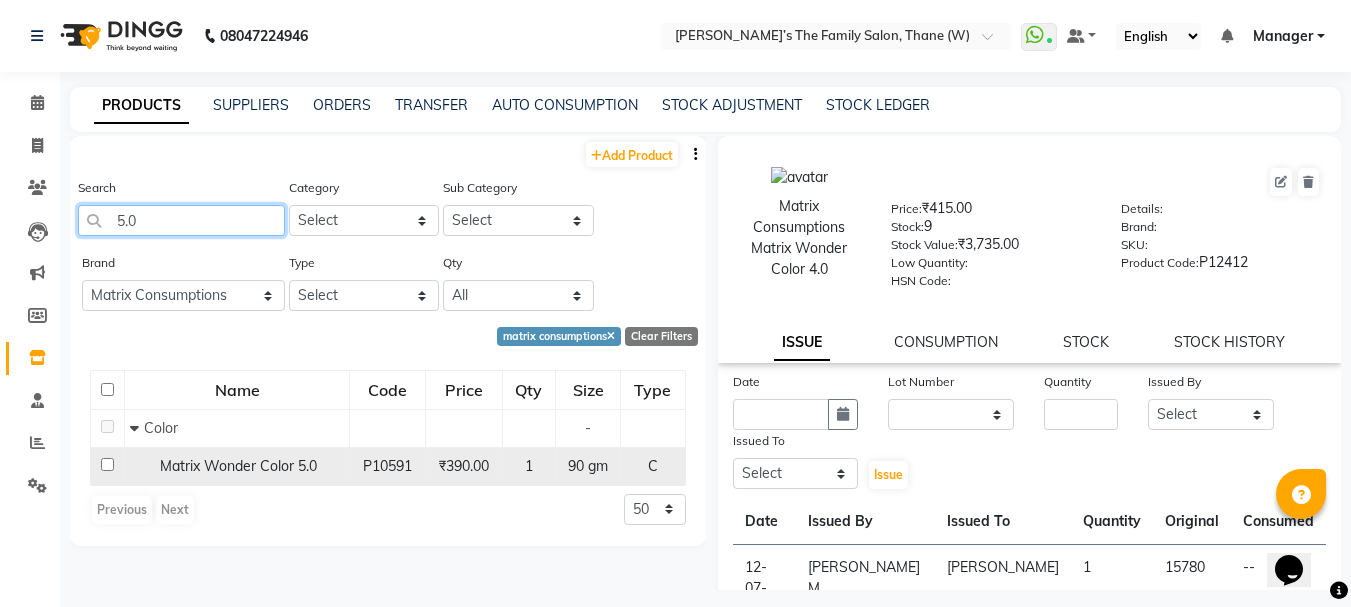 type on "5.0" 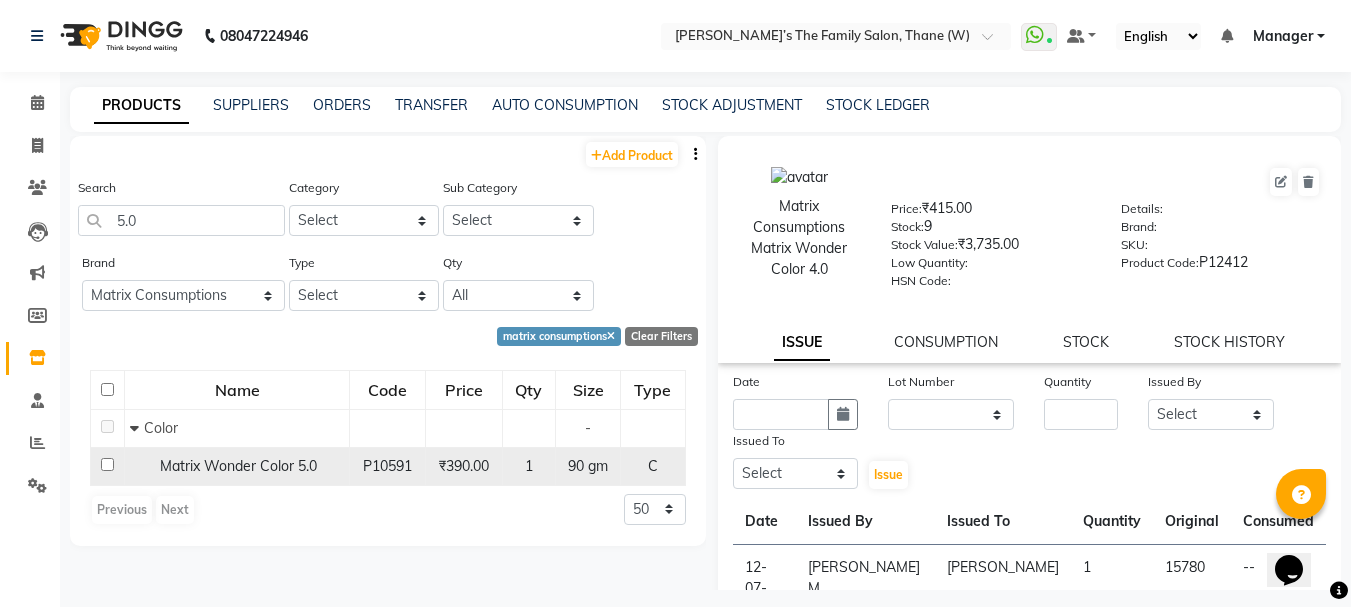 click on "Matrix Wonder Color 5.0" 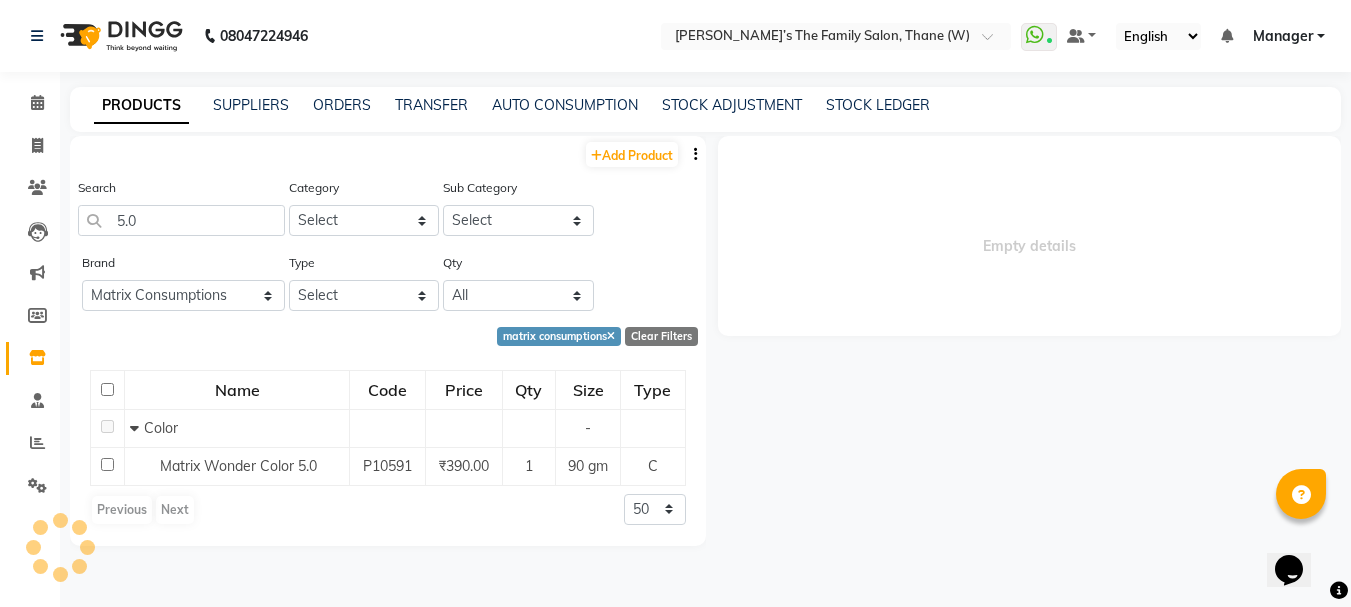 select 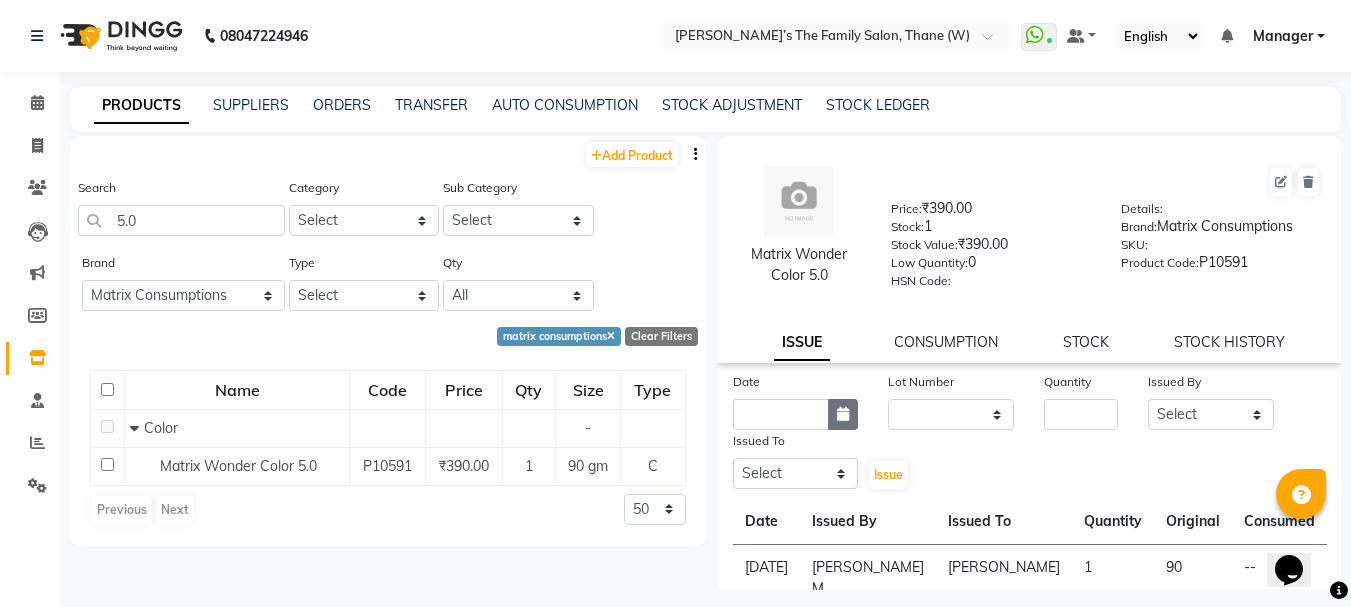 click 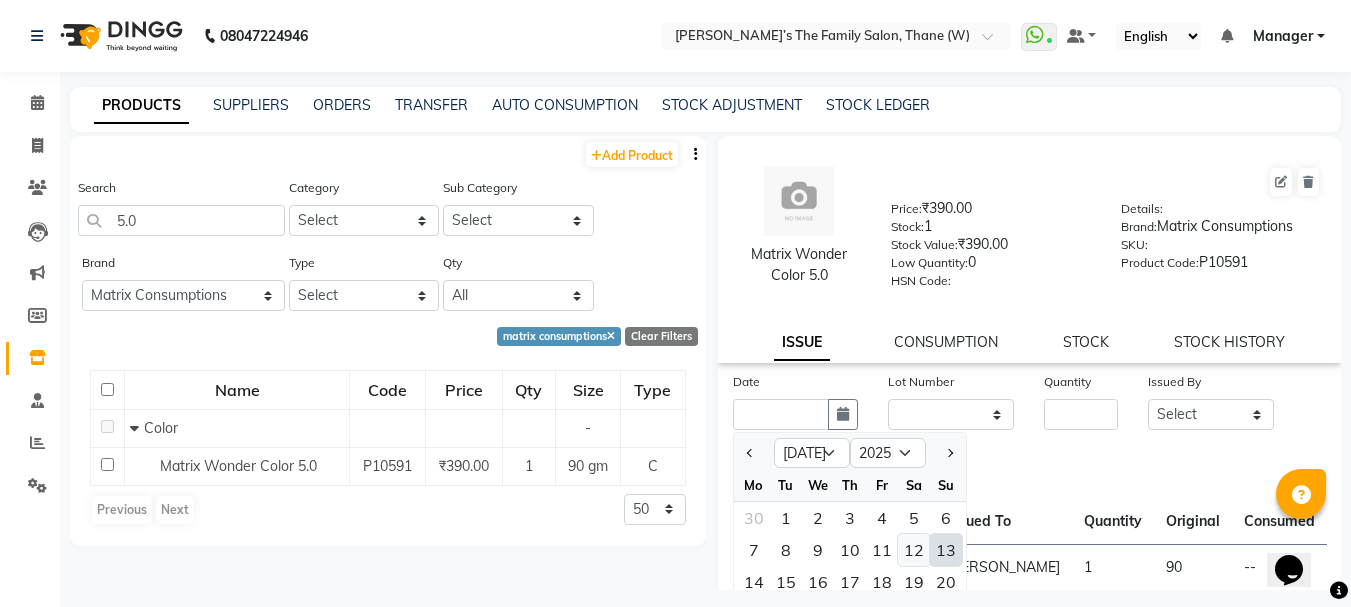 click on "12" 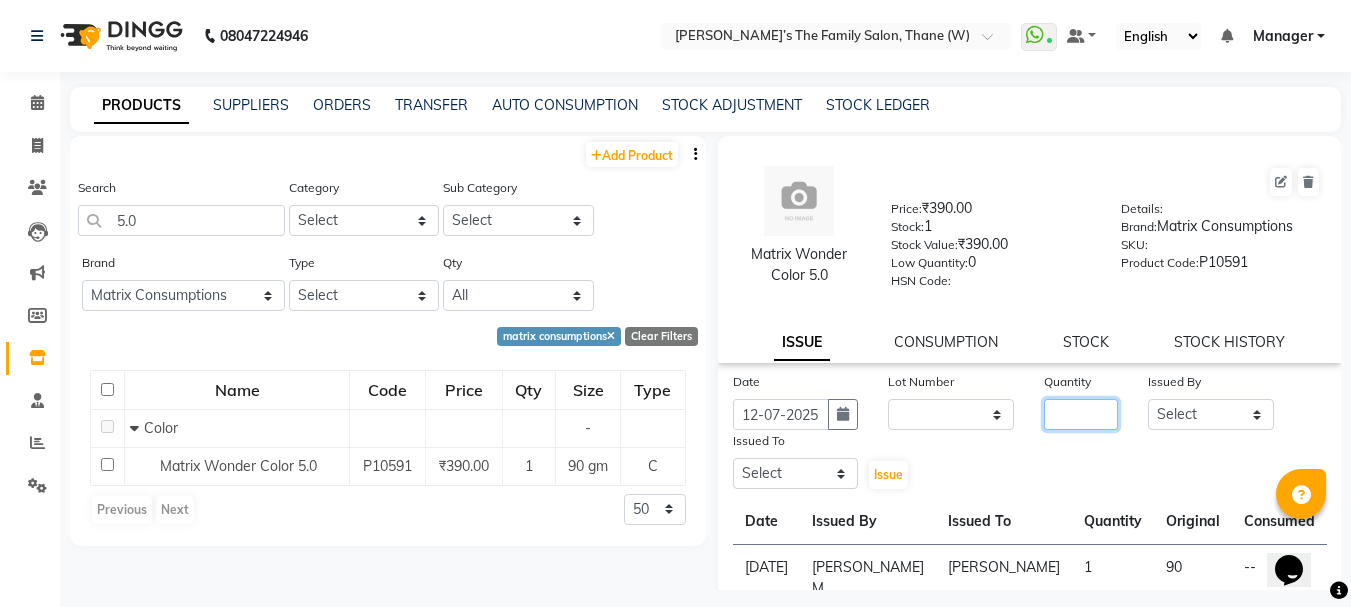 click 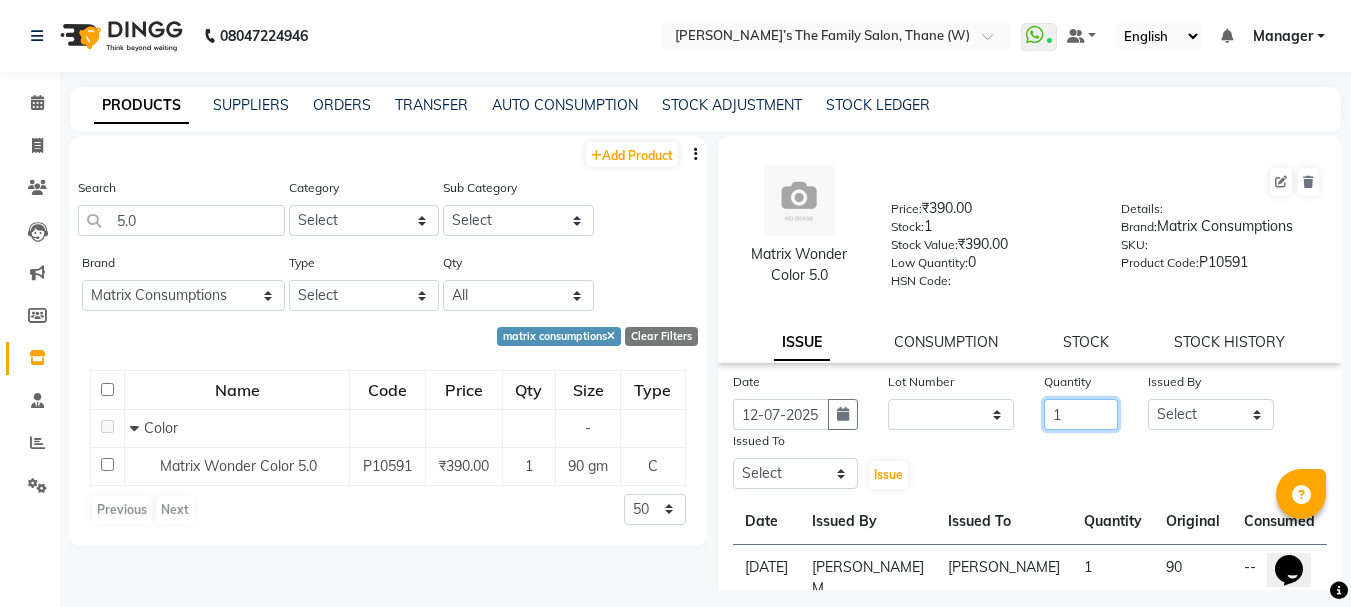 type on "1" 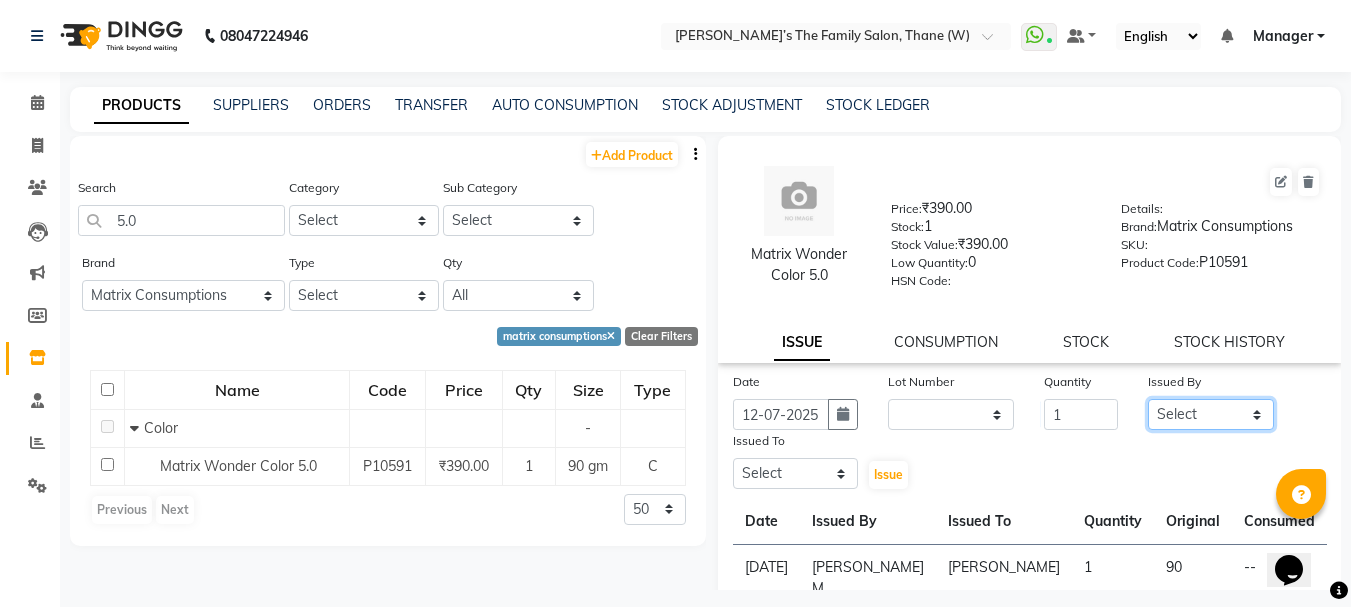 click on "Select Aarohi P   Aksahy auty Ali  Aniket A  Anuradha arvind Divya gautam .kasrade House sale Komal Waghmare  Laxmi   Manager Moin salmani Prashant   Ravindra Samrat Kumar Sangita Dighe Sanjana Kharat  Shreepad M  shrishti  jaiwala  vaibhavi  gudekar  Vikas H" 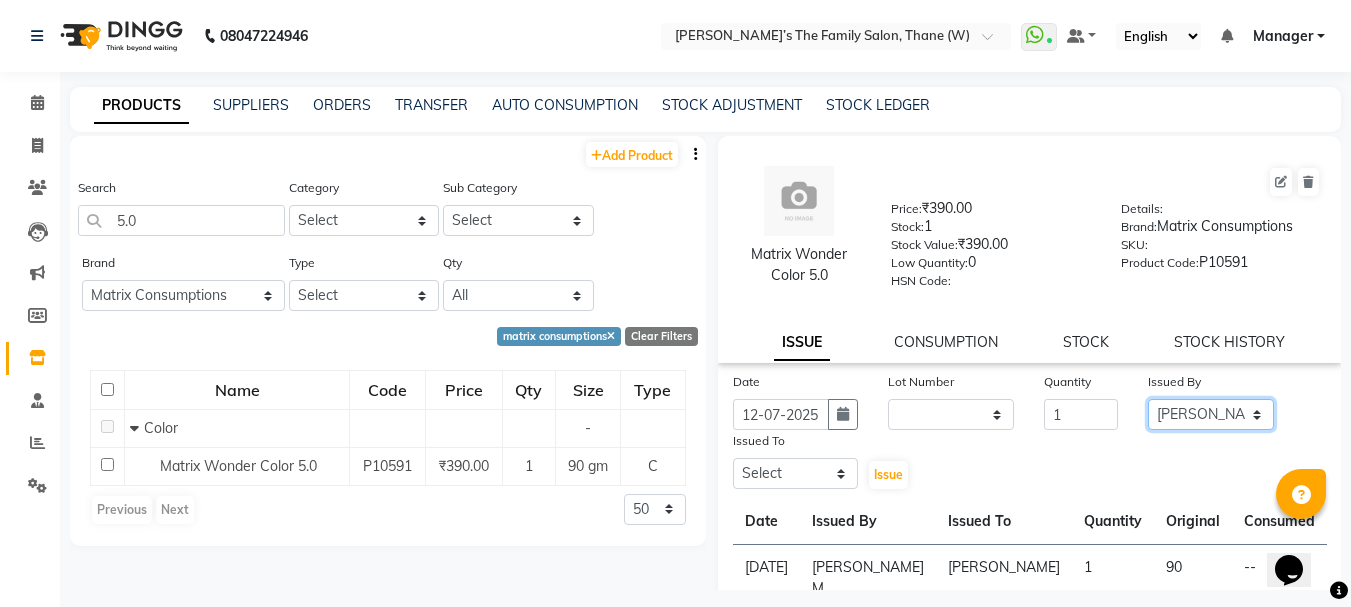 click on "Select Aarohi P   Aksahy auty Ali  Aniket A  Anuradha arvind Divya gautam .kasrade House sale Komal Waghmare  Laxmi   Manager Moin salmani Prashant   Ravindra Samrat Kumar Sangita Dighe Sanjana Kharat  Shreepad M  shrishti  jaiwala  vaibhavi  gudekar  Vikas H" 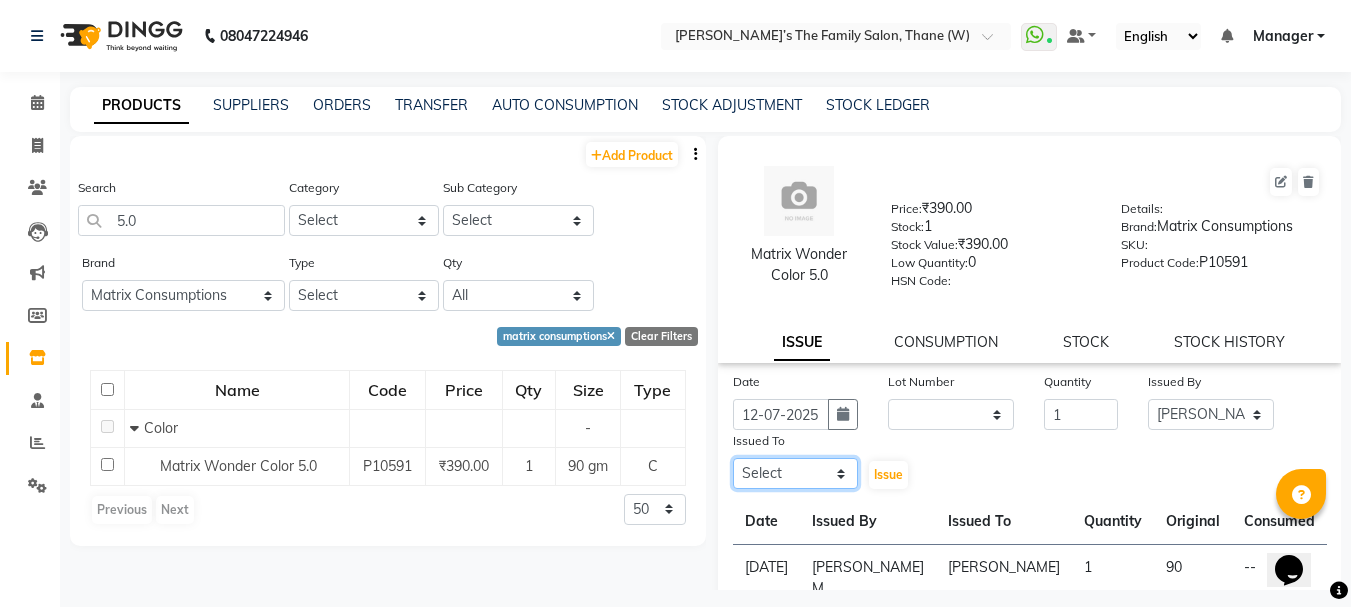 click on "Select Aarohi P   Aksahy auty Ali  Aniket A  Anuradha arvind Divya gautam .kasrade House sale Komal Waghmare  Laxmi   Manager Moin salmani Prashant   Ravindra Samrat Kumar Sangita Dighe Sanjana Kharat  Shreepad M  shrishti  jaiwala  vaibhavi  gudekar  Vikas H" 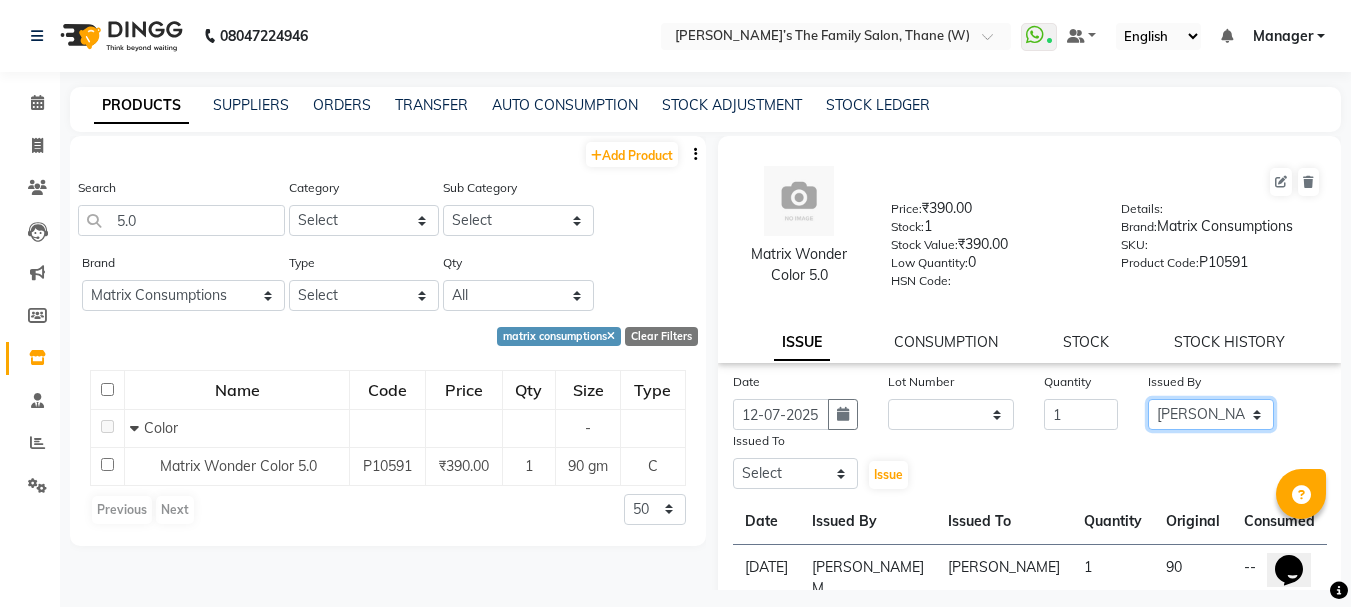 click on "Select Aarohi P   Aksahy auty Ali  Aniket A  Anuradha arvind Divya gautam .kasrade House sale Komal Waghmare  Laxmi   Manager Moin salmani Prashant   Ravindra Samrat Kumar Sangita Dighe Sanjana Kharat  Shreepad M  shrishti  jaiwala  vaibhavi  gudekar  Vikas H" 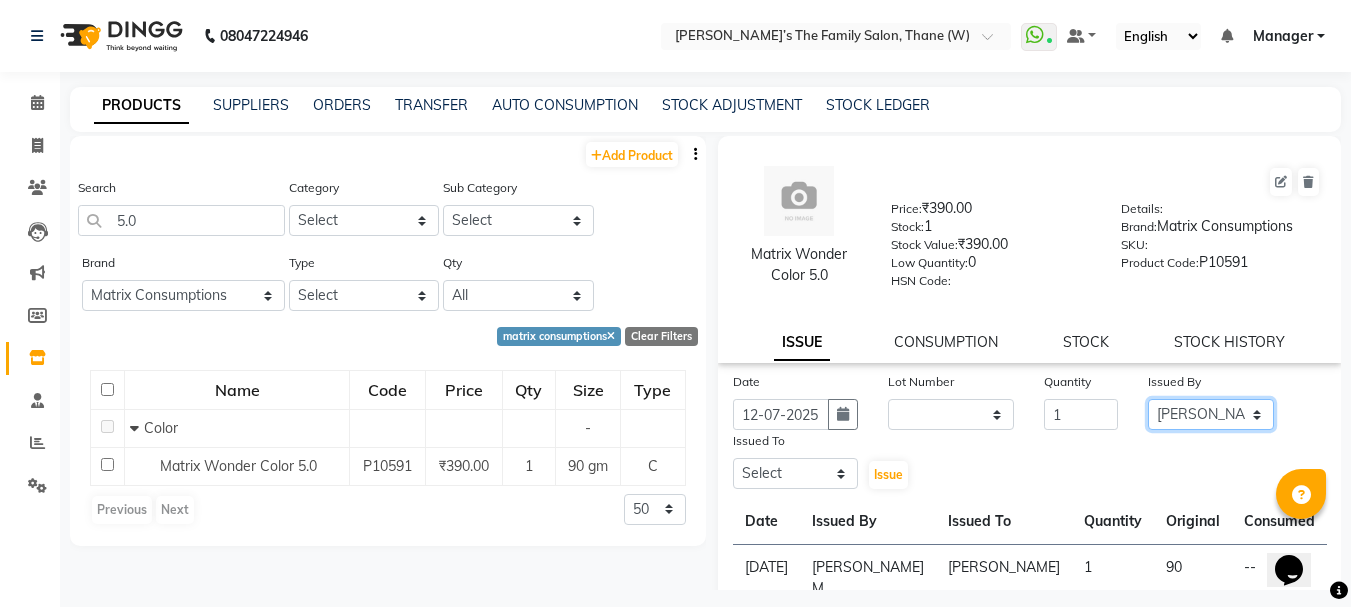 select on "78217" 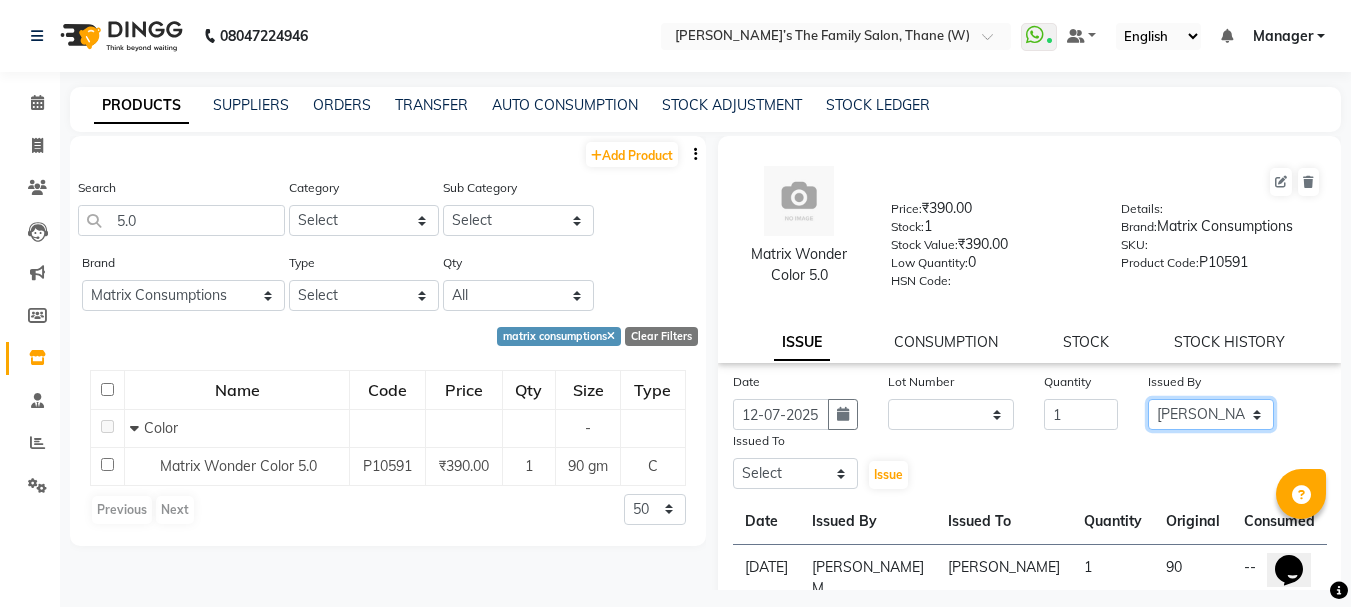 click on "Select Aarohi P   Aksahy auty Ali  Aniket A  Anuradha arvind Divya gautam .kasrade House sale Komal Waghmare  Laxmi   Manager Moin salmani Prashant   Ravindra Samrat Kumar Sangita Dighe Sanjana Kharat  Shreepad M  shrishti  jaiwala  vaibhavi  gudekar  Vikas H" 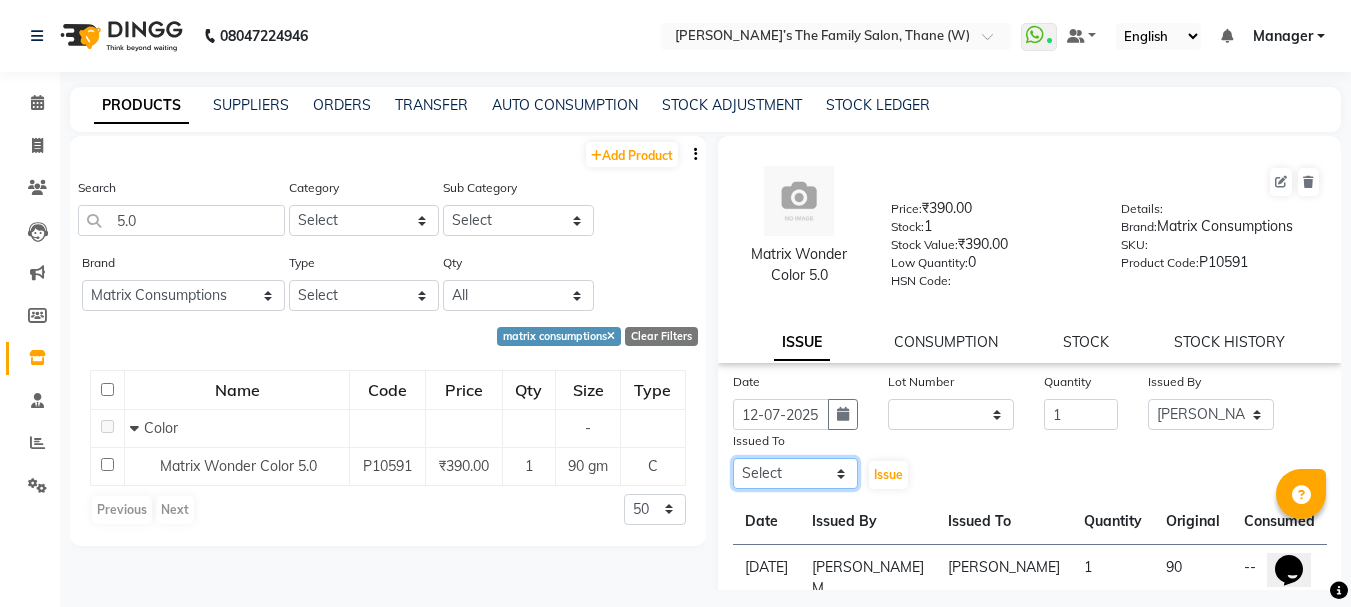 click on "Select Aarohi P   Aksahy auty Ali  Aniket A  Anuradha arvind Divya gautam .kasrade House sale Komal Waghmare  Laxmi   Manager Moin salmani Prashant   Ravindra Samrat Kumar Sangita Dighe Sanjana Kharat  Shreepad M  shrishti  jaiwala  vaibhavi  gudekar  Vikas H" 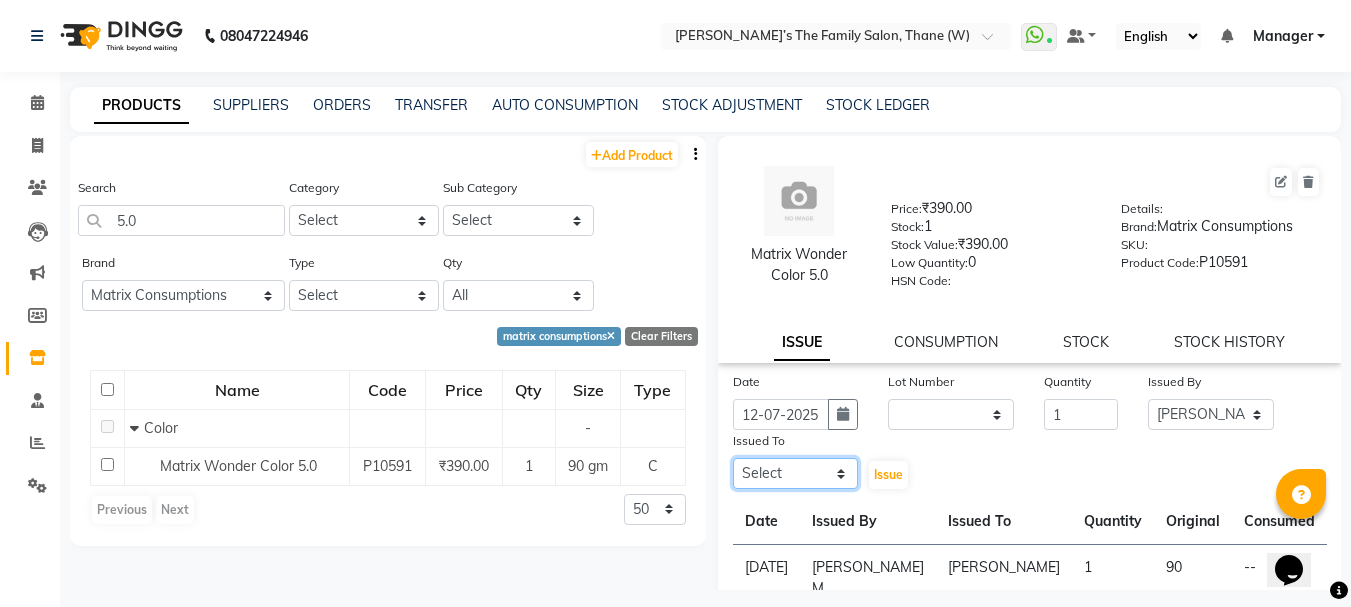 select on "35584" 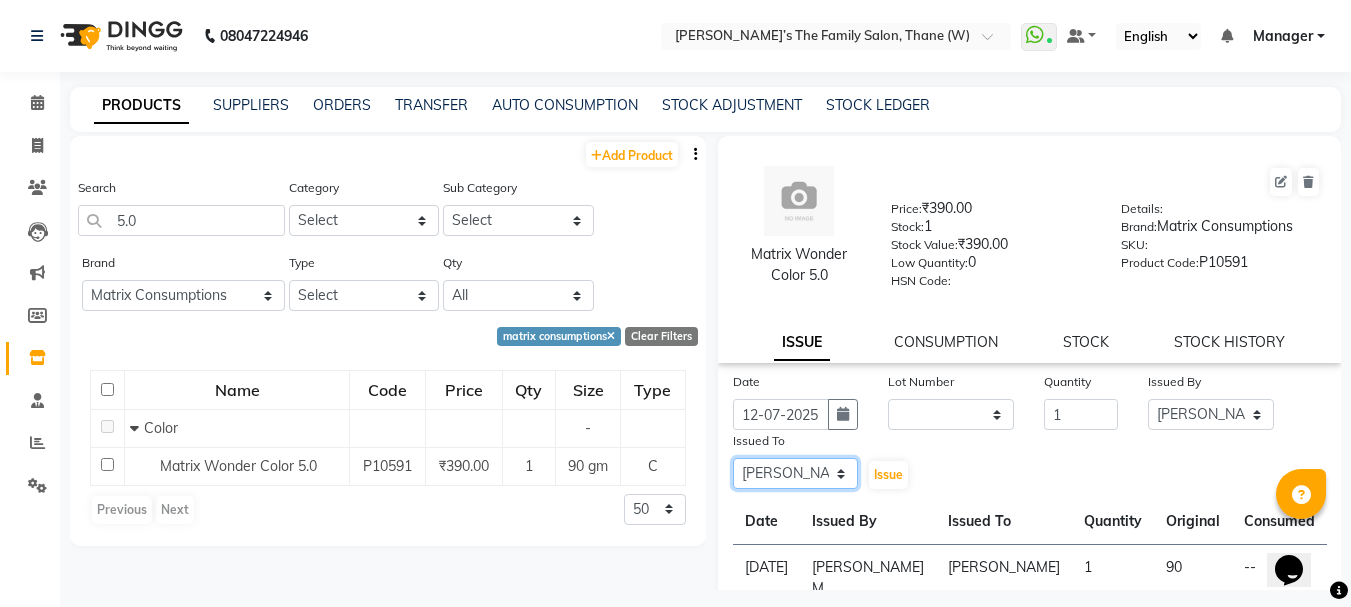 click on "Select Aarohi P   Aksahy auty Ali  Aniket A  Anuradha arvind Divya gautam .kasrade House sale Komal Waghmare  Laxmi   Manager Moin salmani Prashant   Ravindra Samrat Kumar Sangita Dighe Sanjana Kharat  Shreepad M  shrishti  jaiwala  vaibhavi  gudekar  Vikas H" 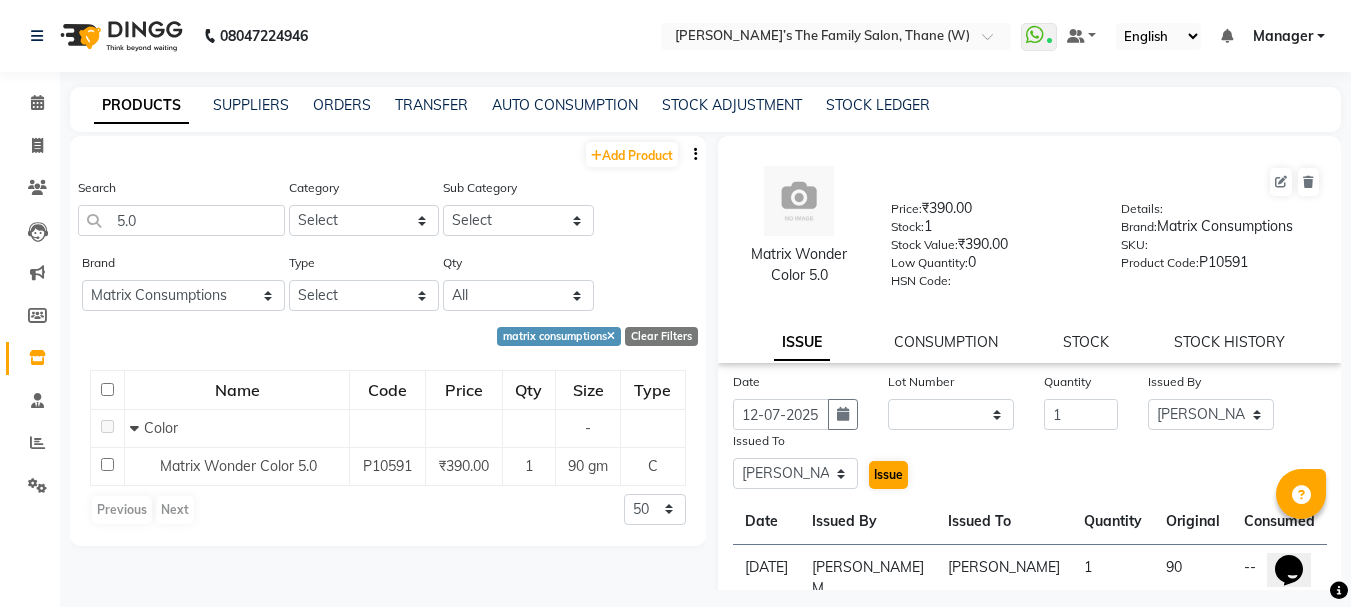 drag, startPoint x: 875, startPoint y: 492, endPoint x: 880, endPoint y: 475, distance: 17.720045 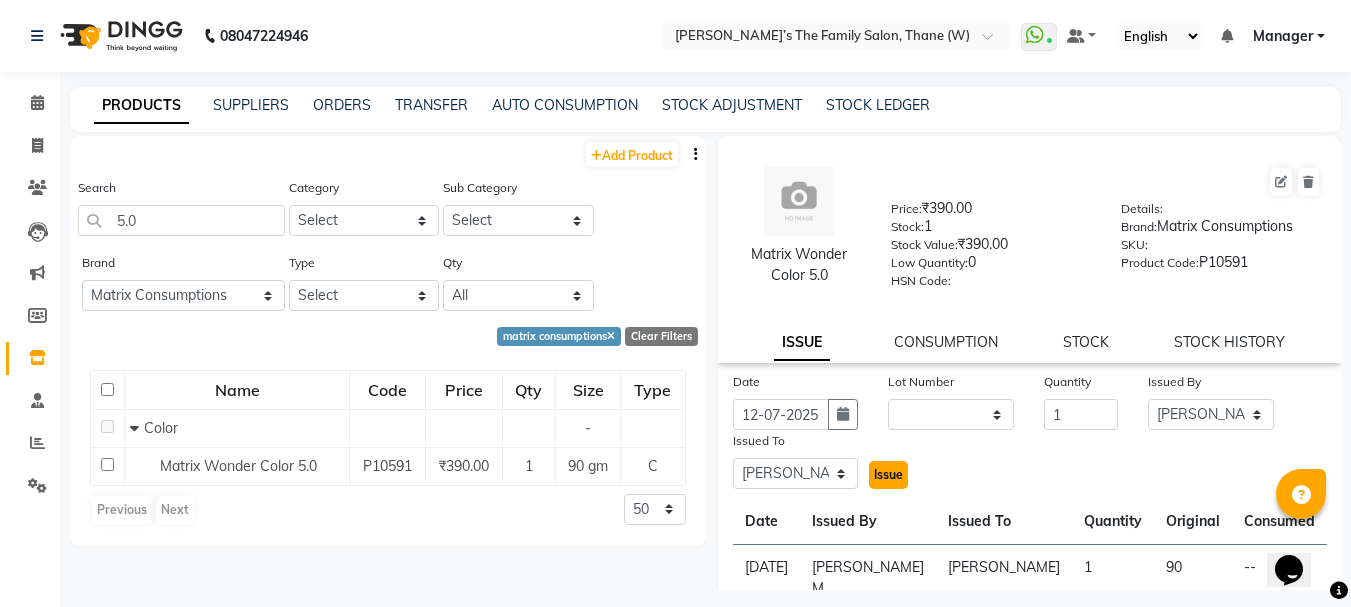 click on "Issue" 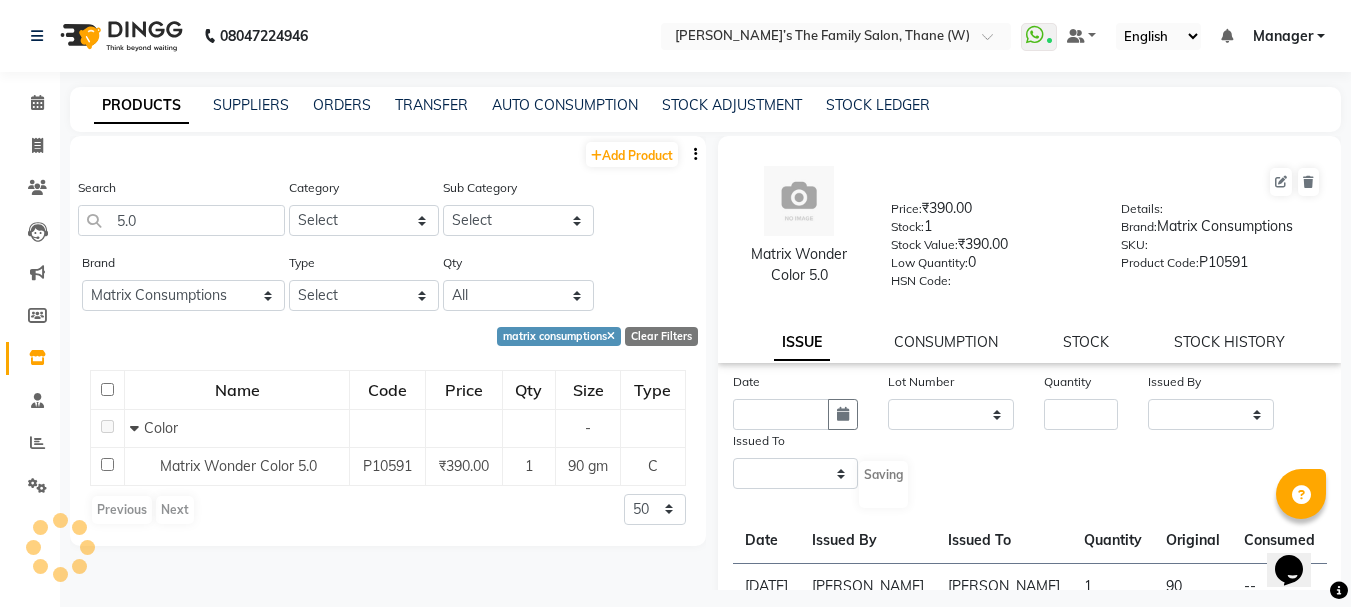 select 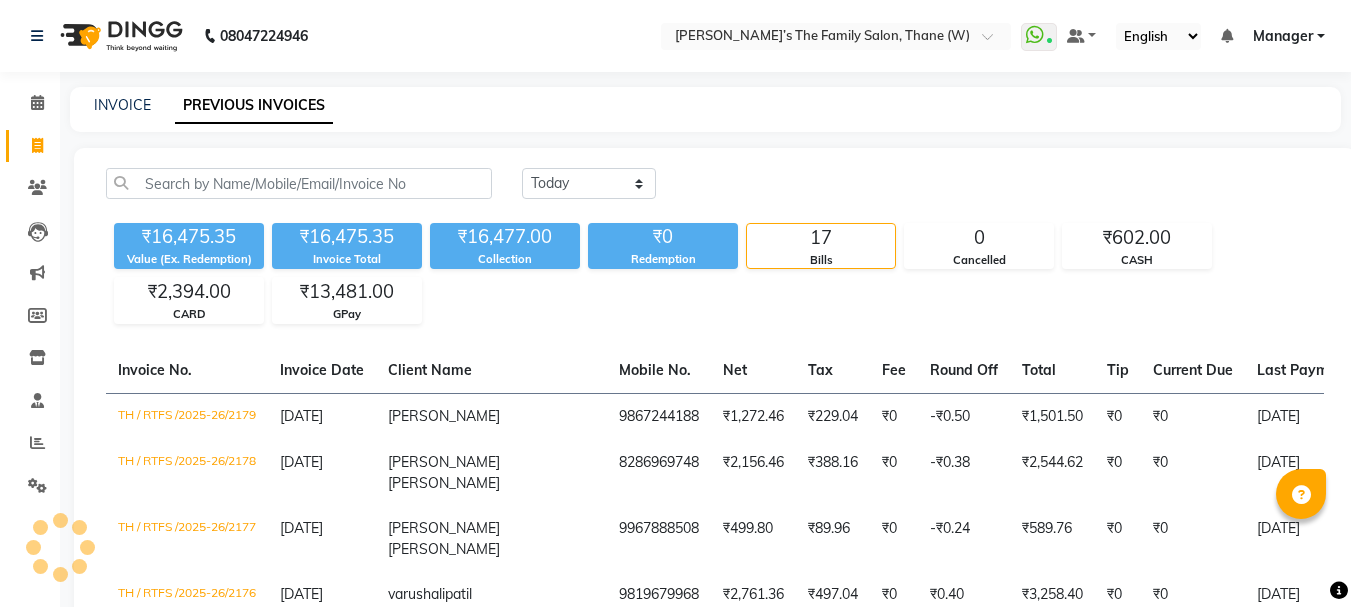 scroll, scrollTop: 0, scrollLeft: 0, axis: both 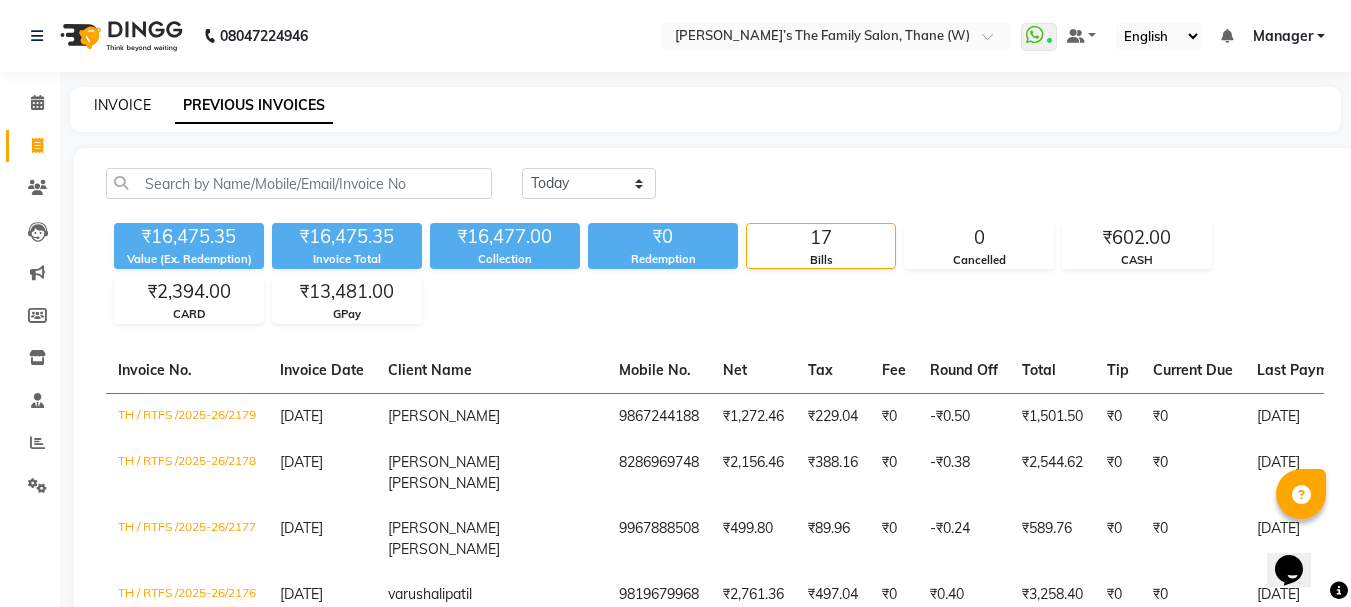click on "INVOICE" 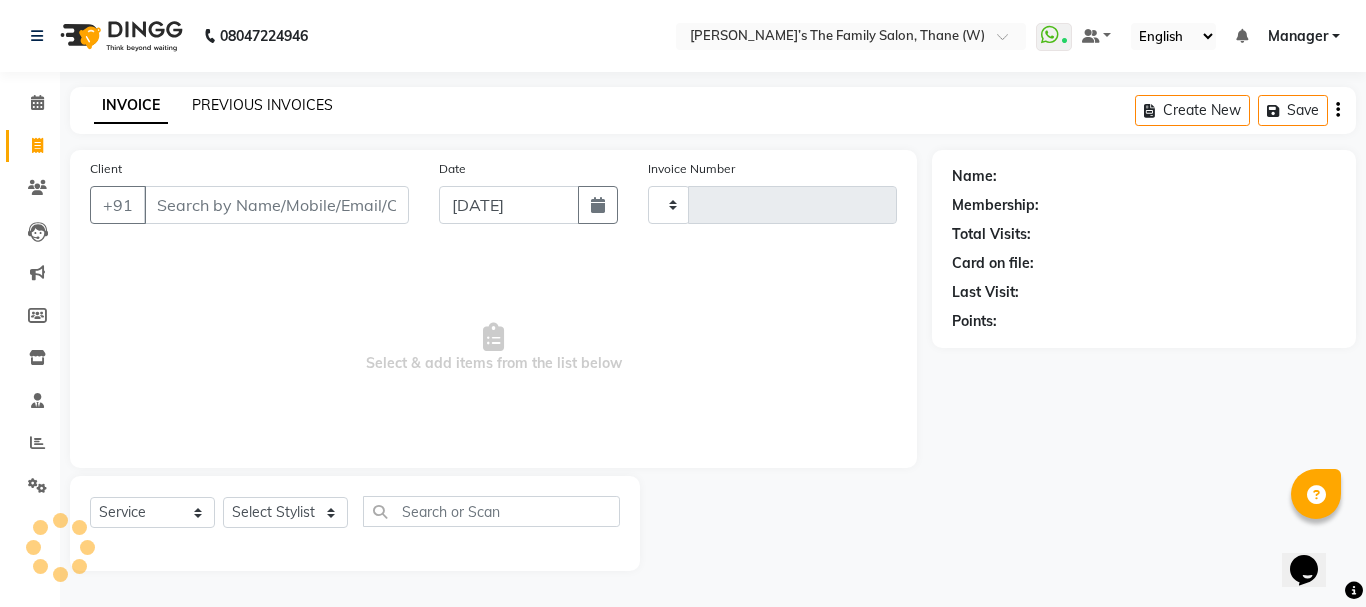 click on "PREVIOUS INVOICES" 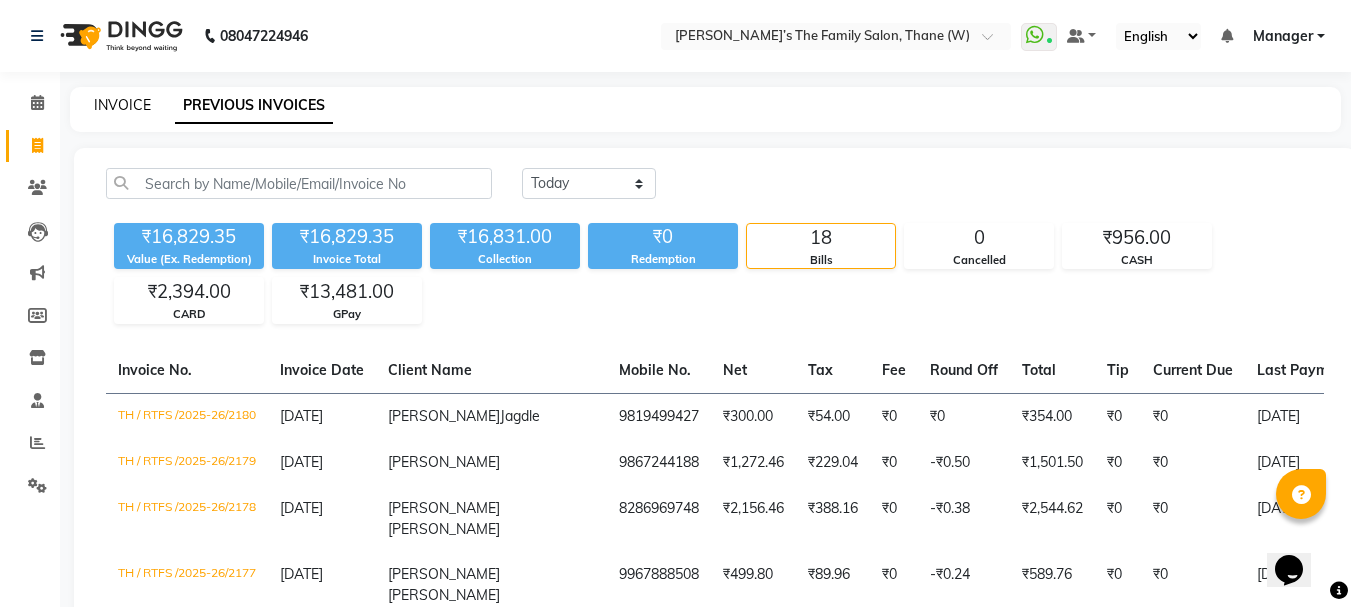click on "INVOICE" 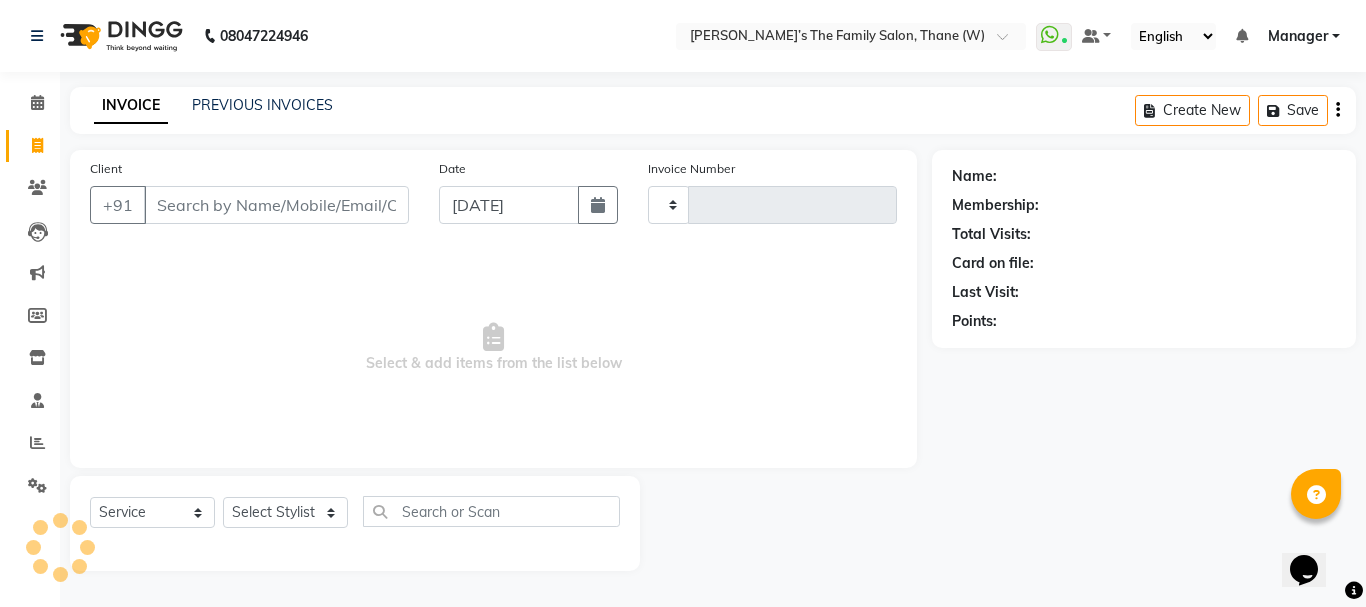 type on "2181" 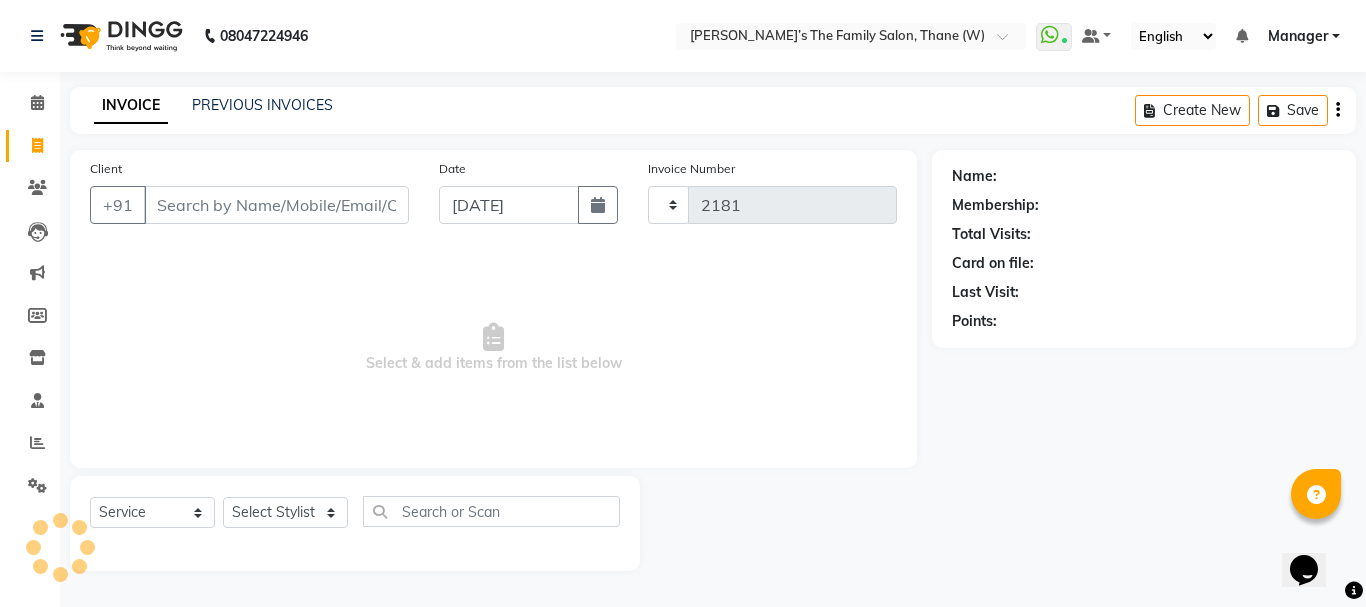 select on "8004" 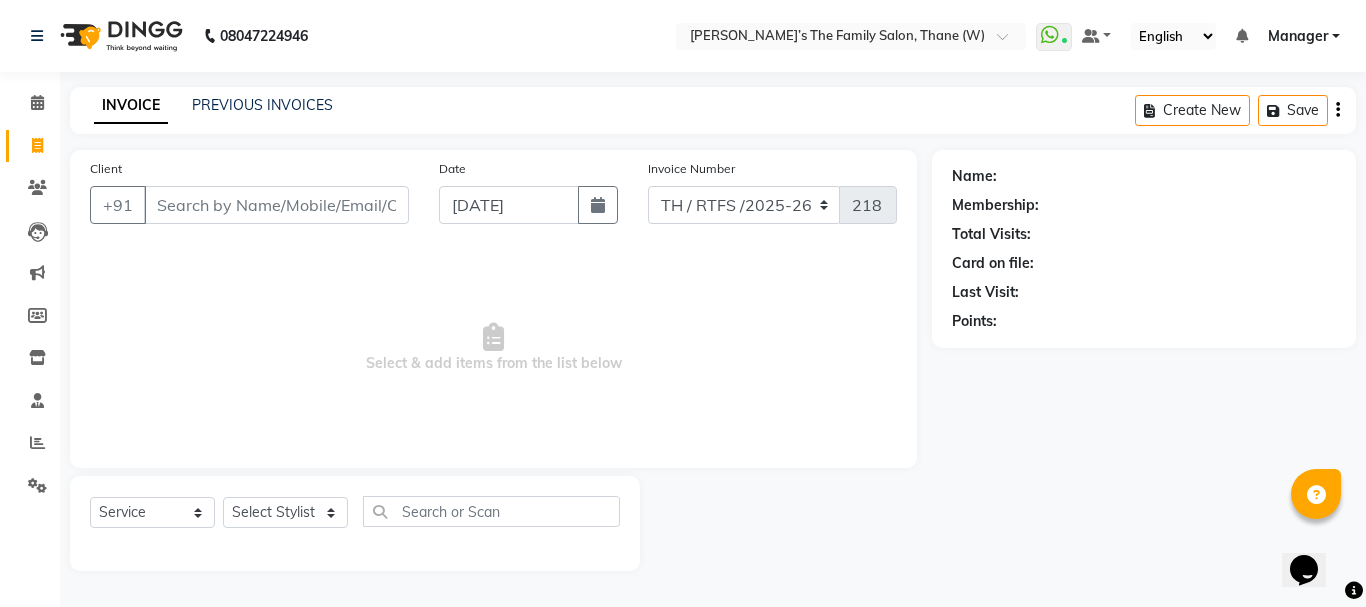 click on "Client" at bounding box center (276, 205) 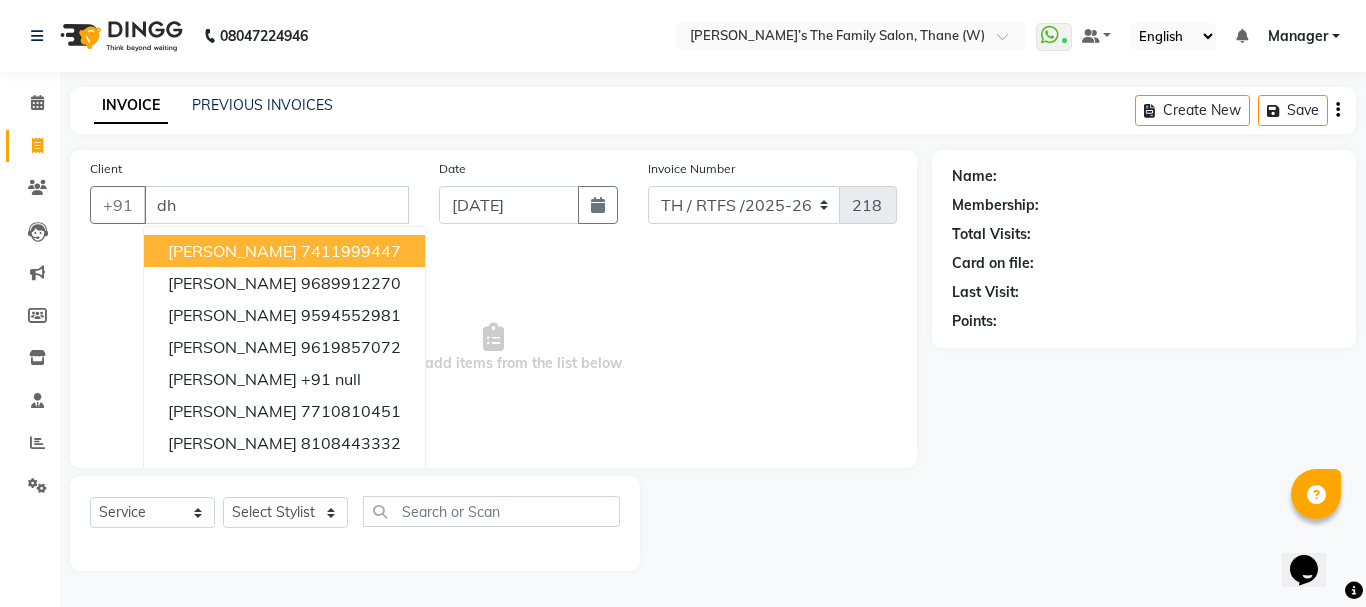 type on "d" 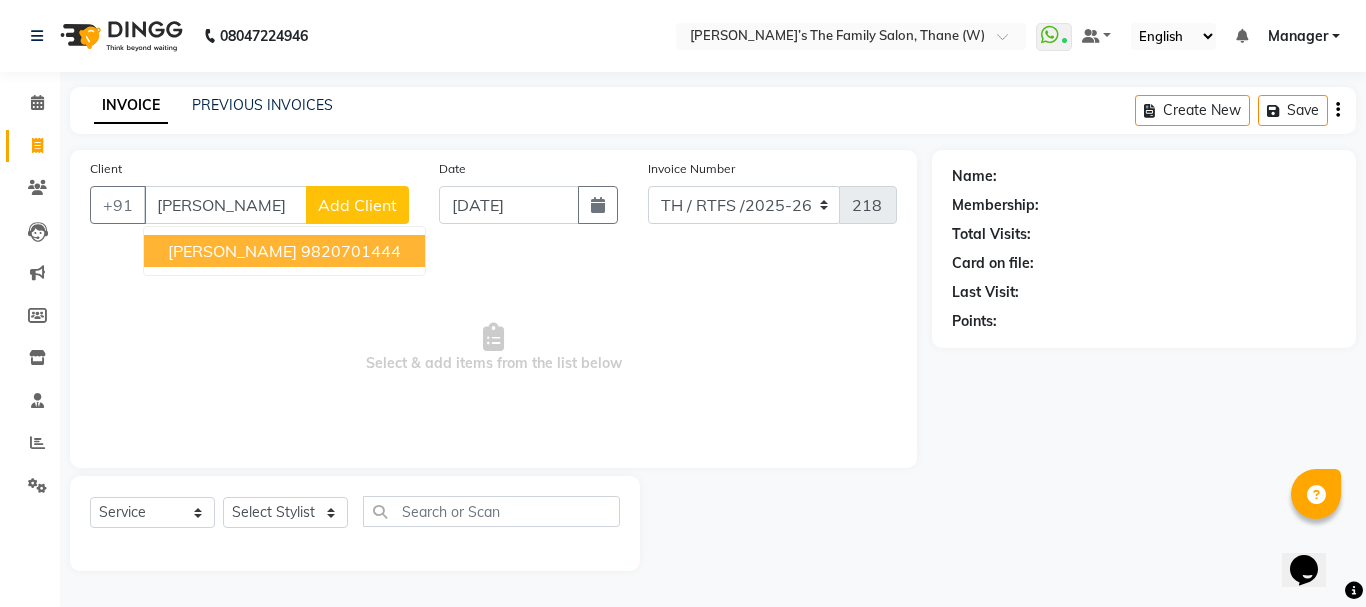 click on "[PERSON_NAME]" at bounding box center [232, 251] 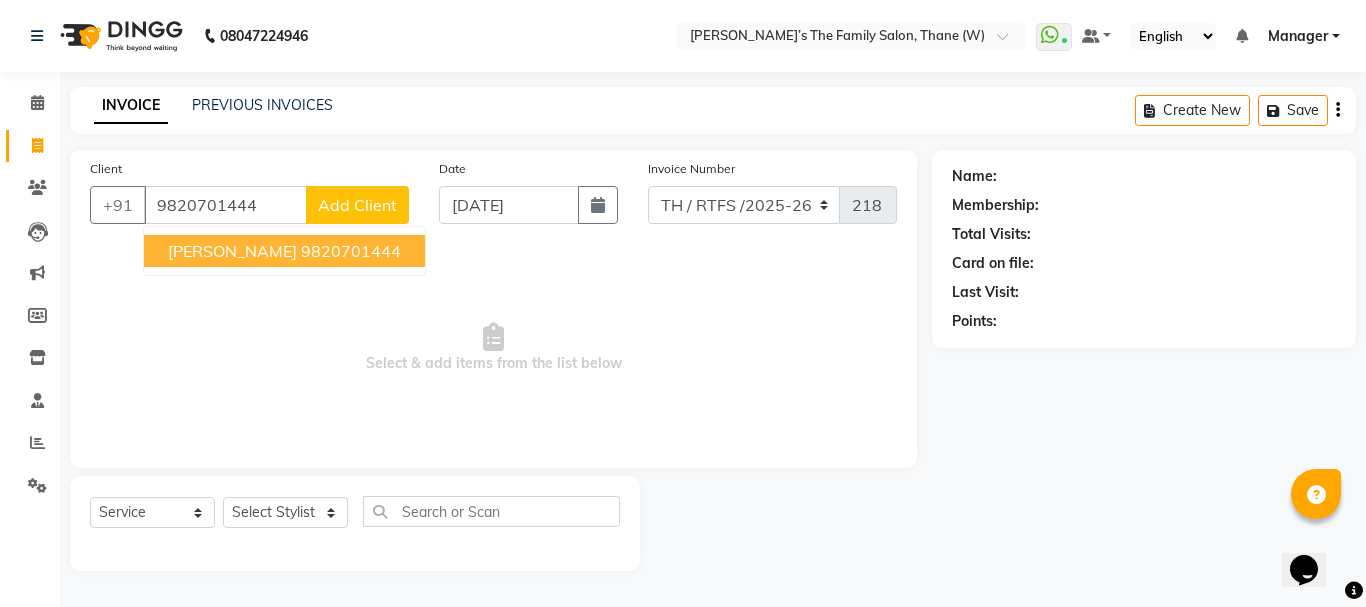 type on "9820701444" 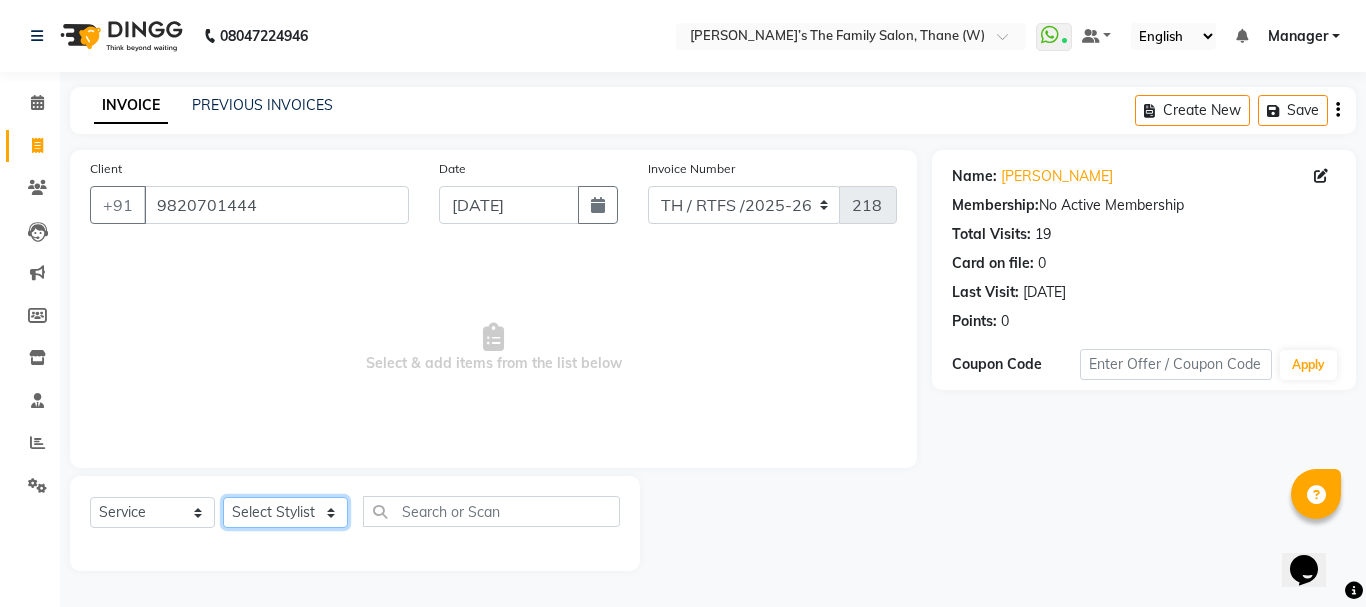 click on "Select Stylist Aarohi P   [PERSON_NAME] [PERSON_NAME] A  [PERSON_NAME] .[PERSON_NAME] House sale [PERSON_NAME]  [PERSON_NAME]   Manager [PERSON_NAME] [PERSON_NAME] [PERSON_NAME] [PERSON_NAME] [PERSON_NAME] [PERSON_NAME] M  [PERSON_NAME]  [PERSON_NAME]  [PERSON_NAME]" 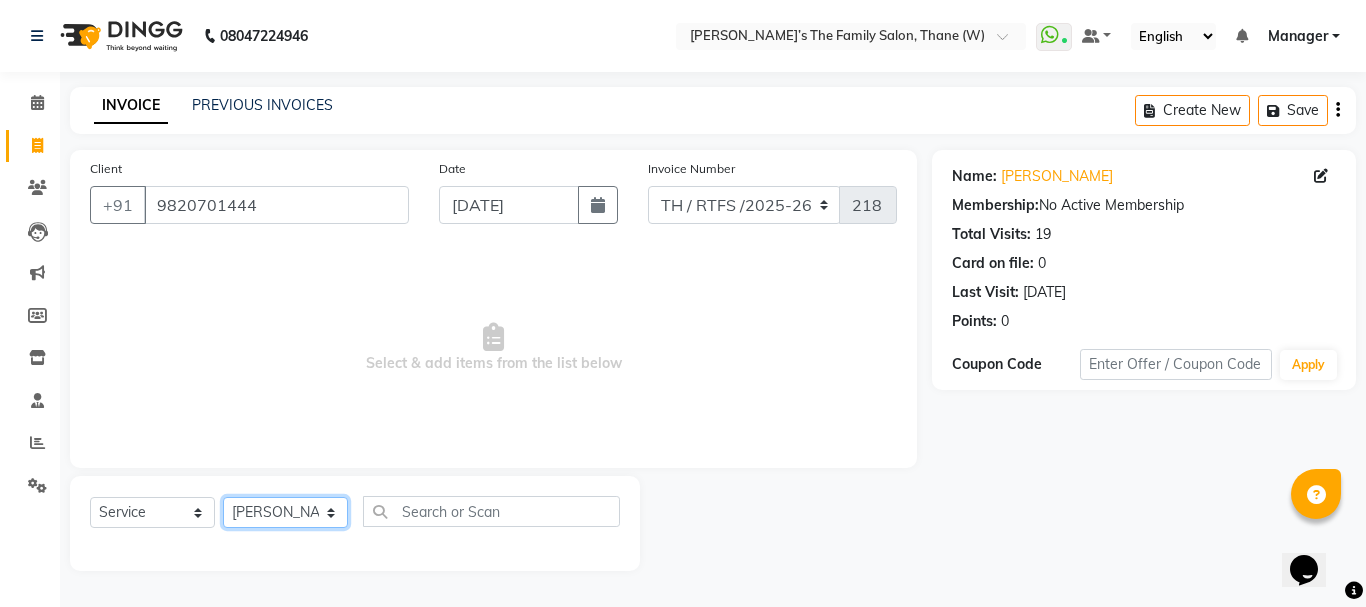 click on "Select Stylist Aarohi P   [PERSON_NAME] [PERSON_NAME] A  [PERSON_NAME] .[PERSON_NAME] House sale [PERSON_NAME]  [PERSON_NAME]   Manager [PERSON_NAME] [PERSON_NAME] [PERSON_NAME] [PERSON_NAME] [PERSON_NAME] [PERSON_NAME] M  [PERSON_NAME]  [PERSON_NAME]  [PERSON_NAME]" 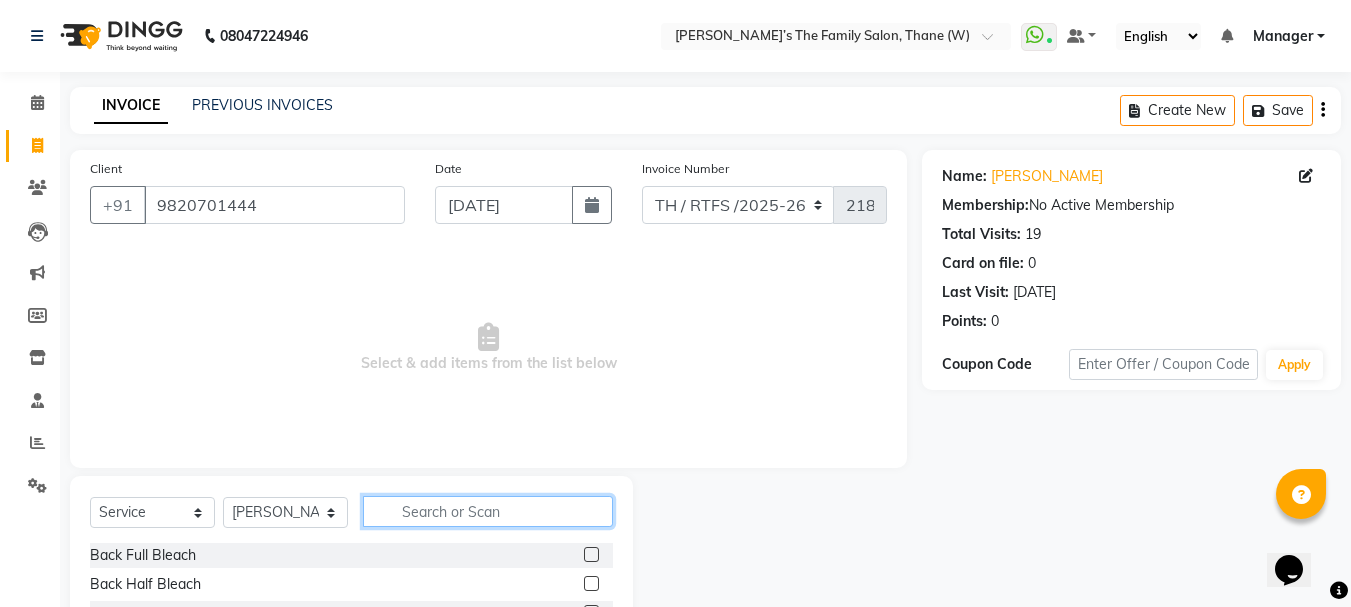click 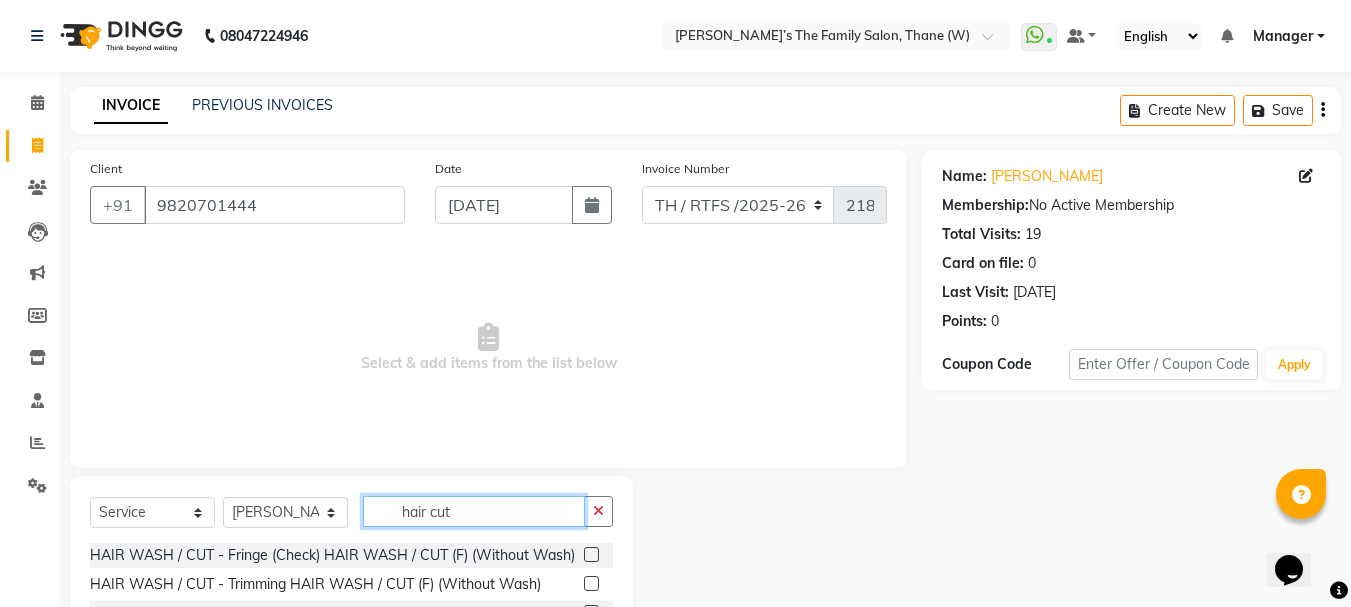 scroll, scrollTop: 194, scrollLeft: 0, axis: vertical 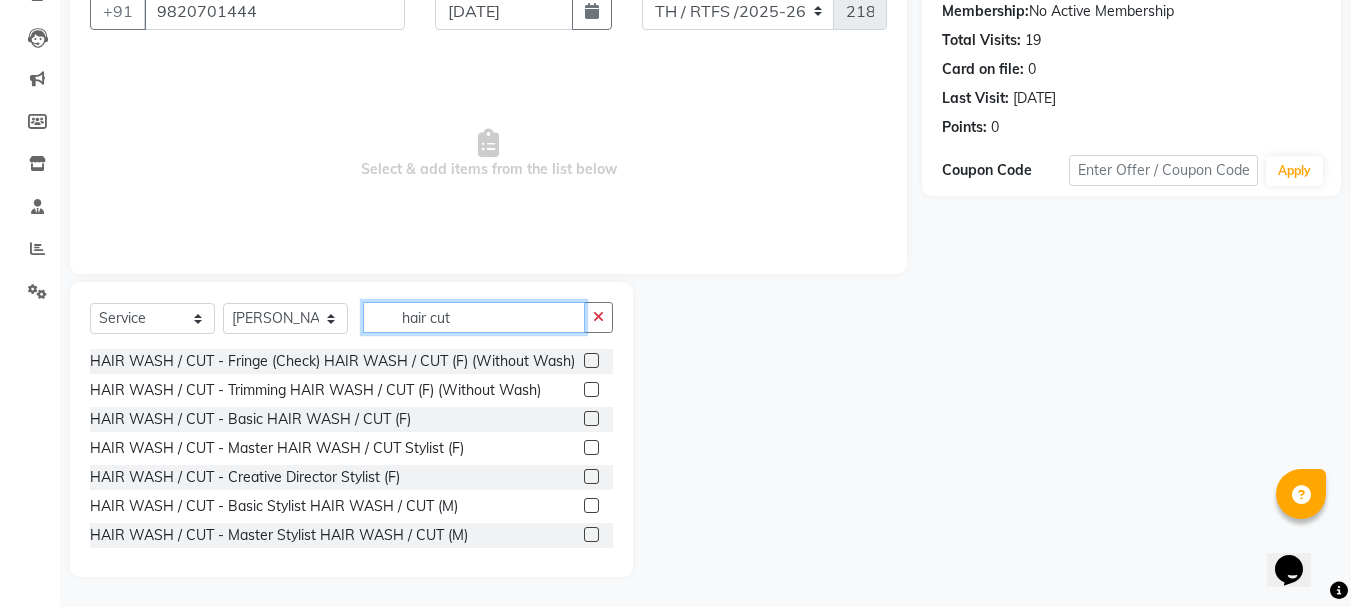 type on "hair cut" 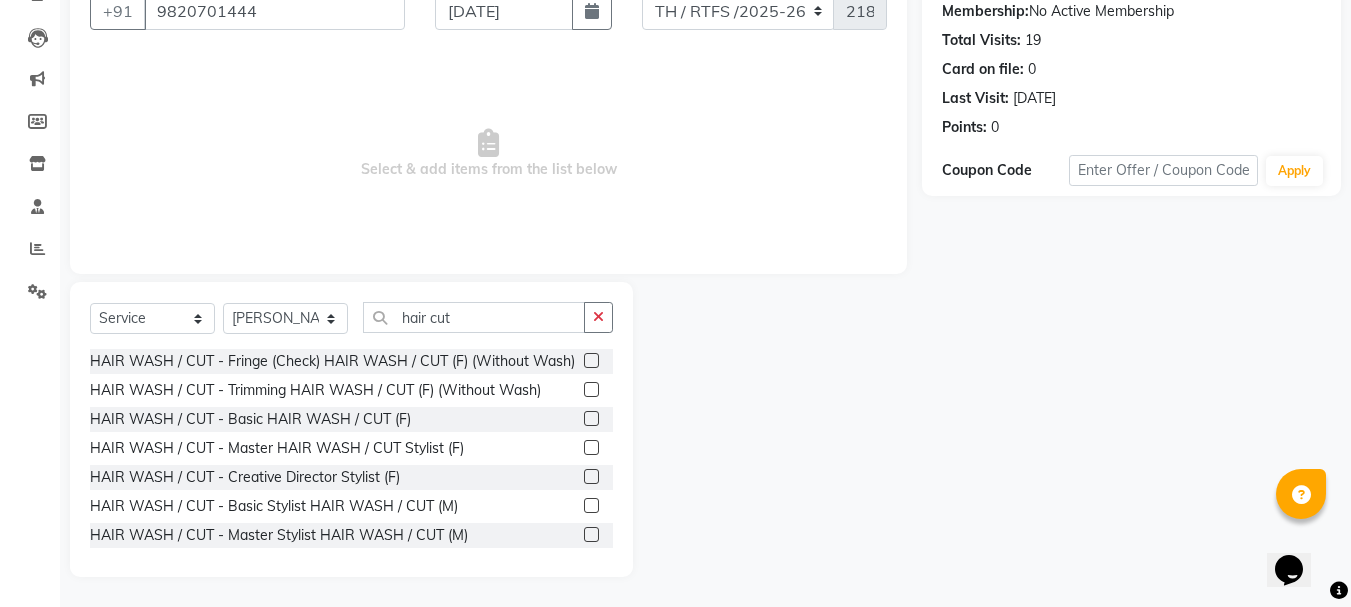 click 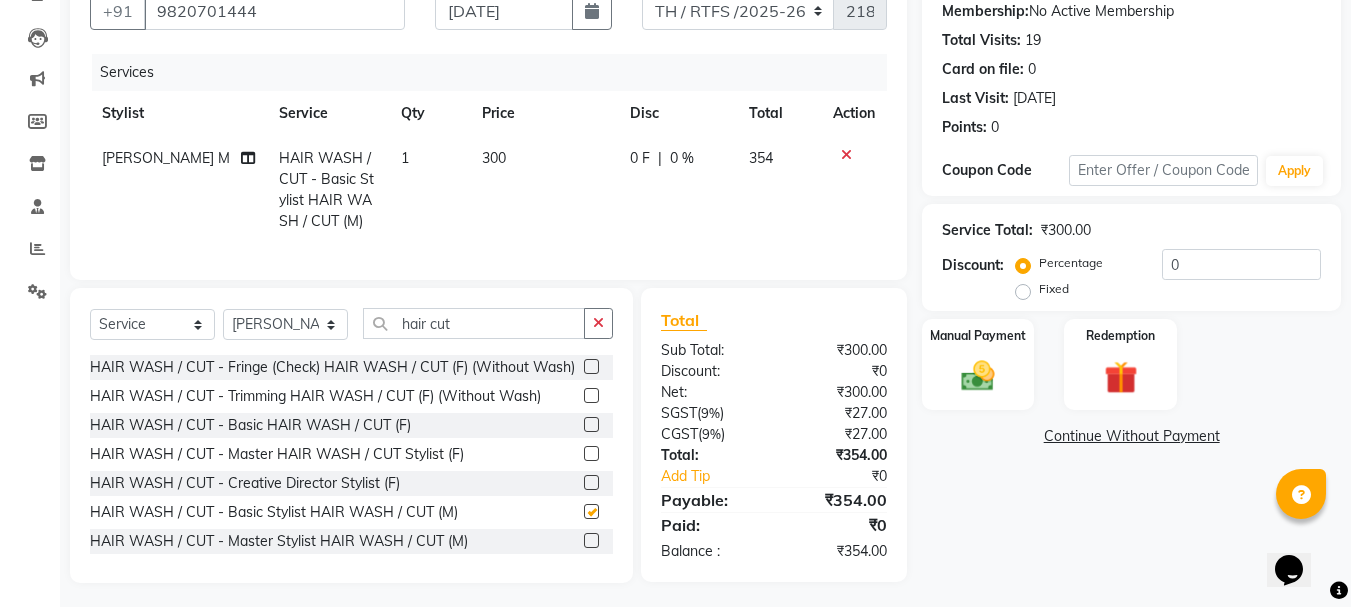checkbox on "false" 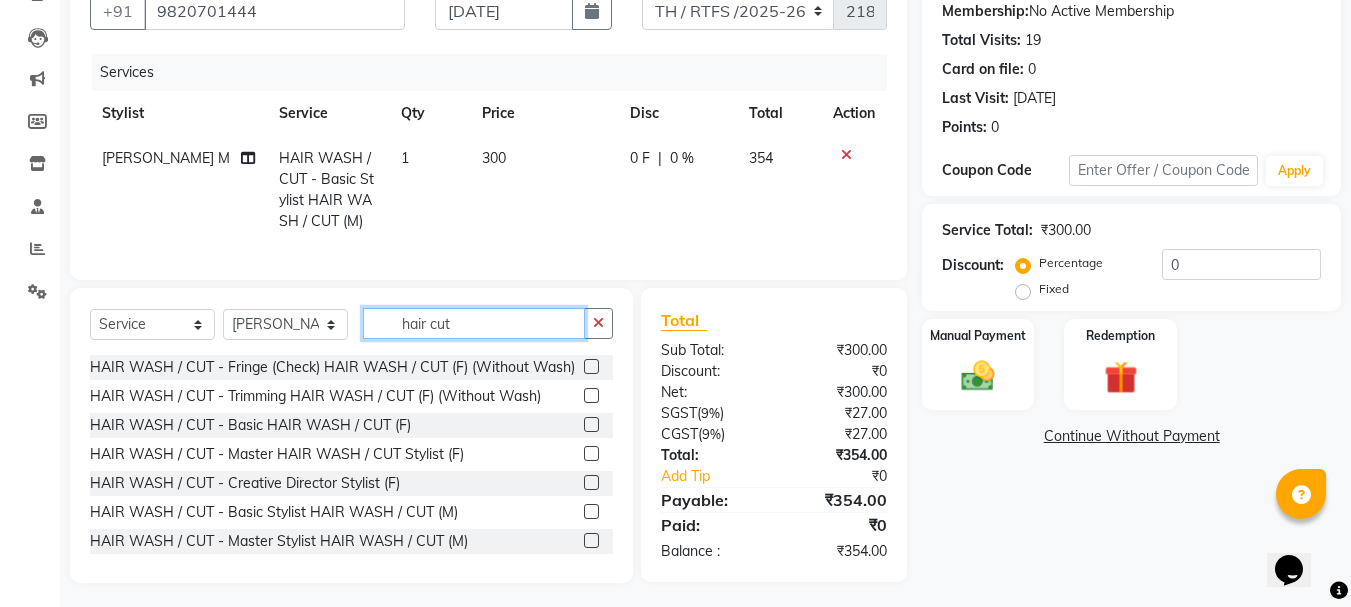 click on "hair cut" 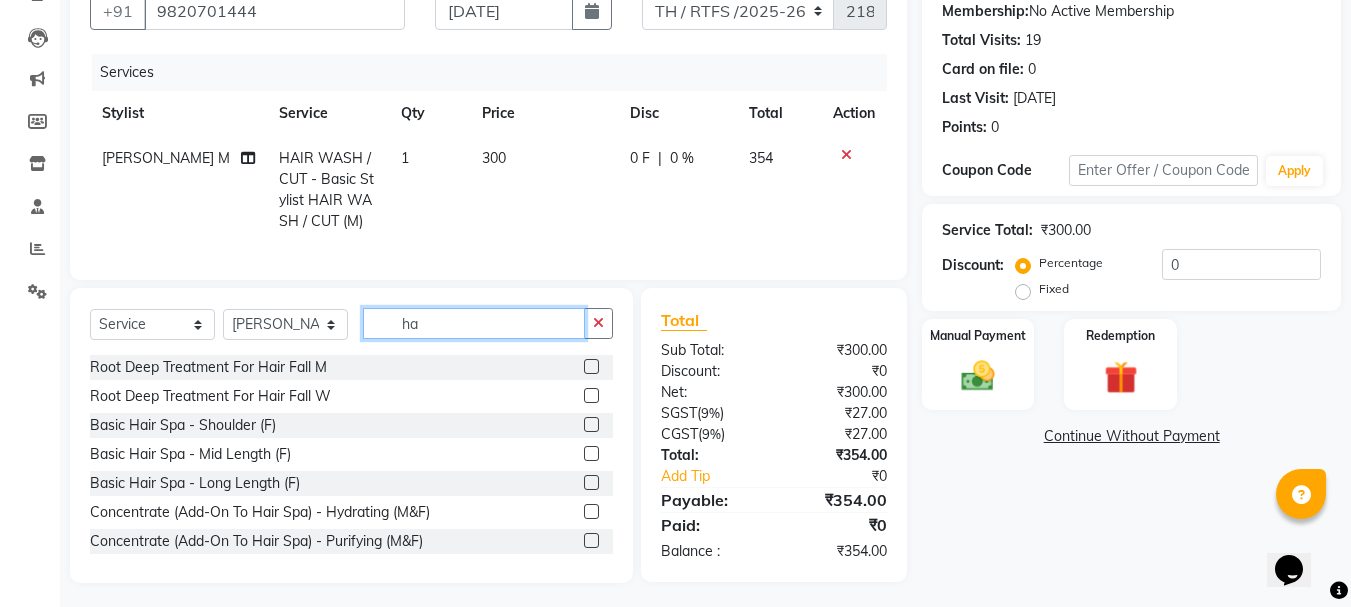 type on "h" 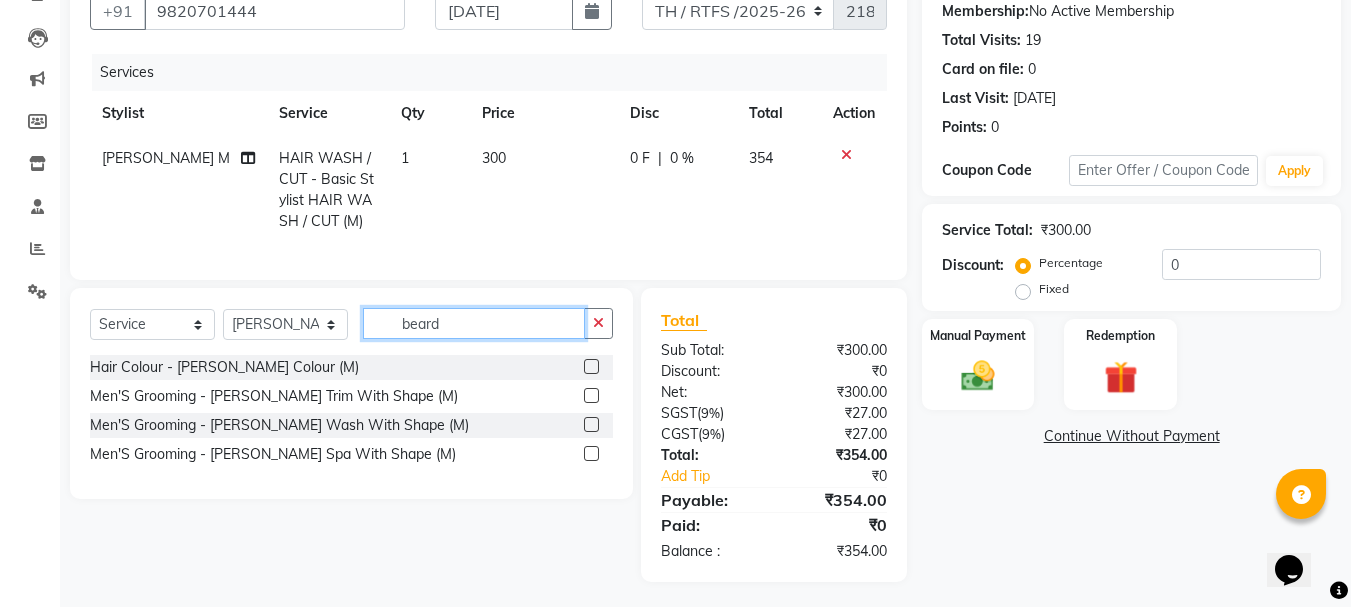 type on "beard" 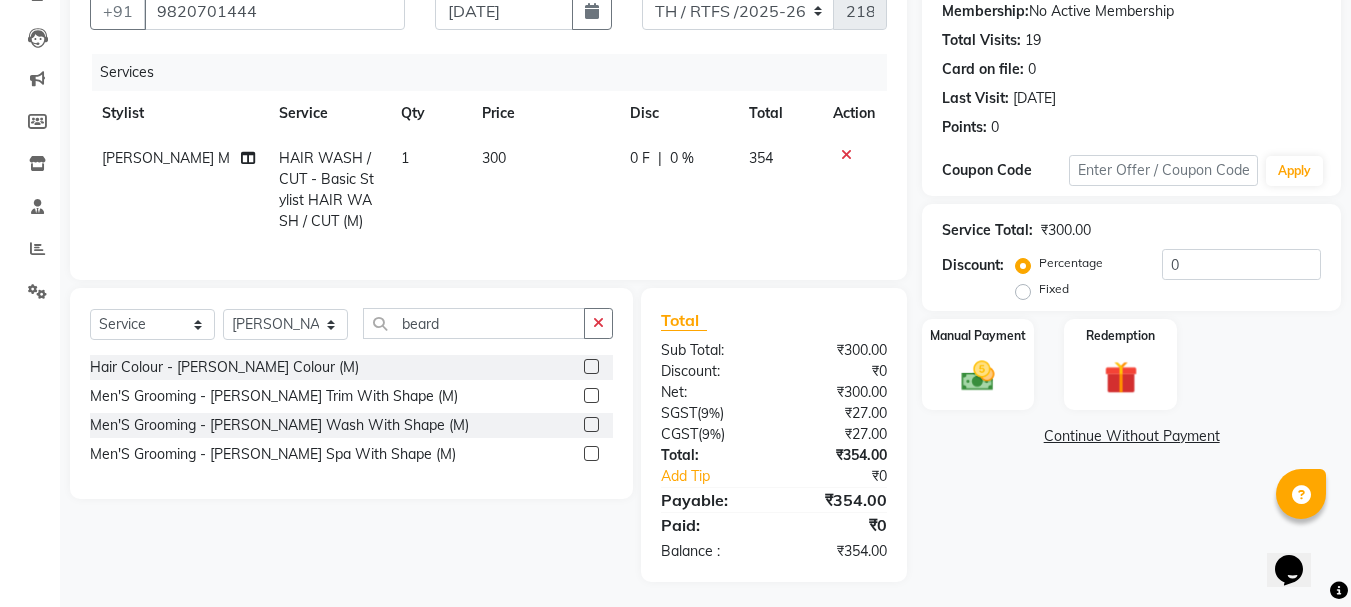 click 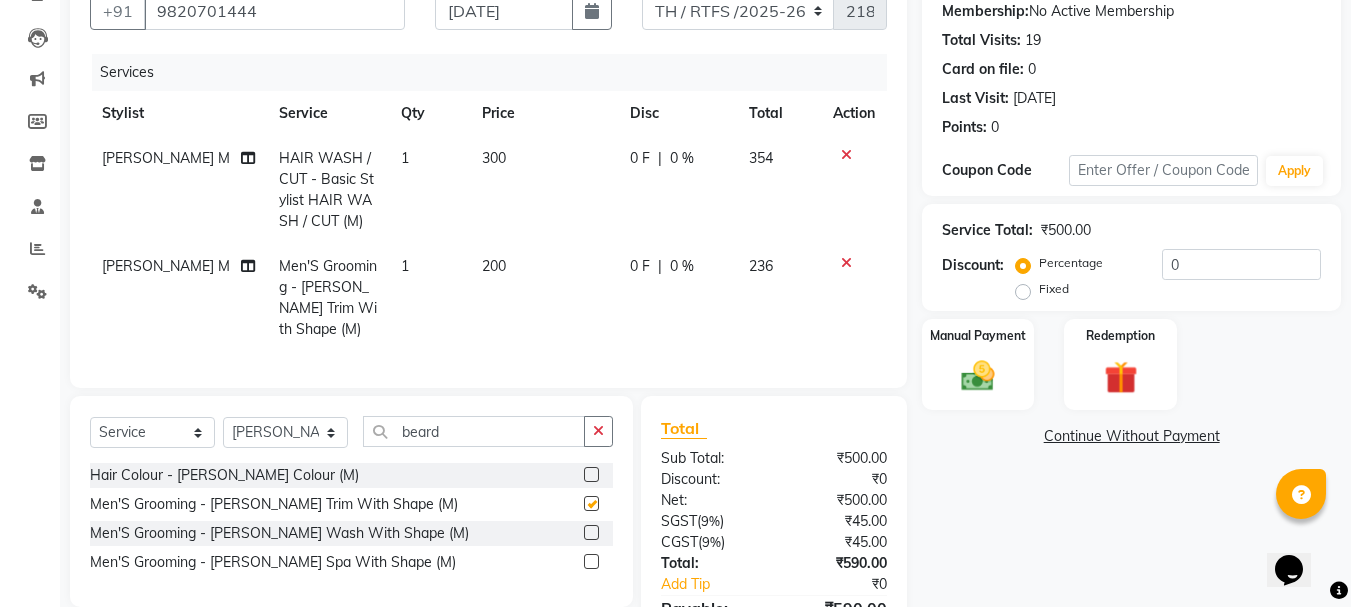 checkbox on "false" 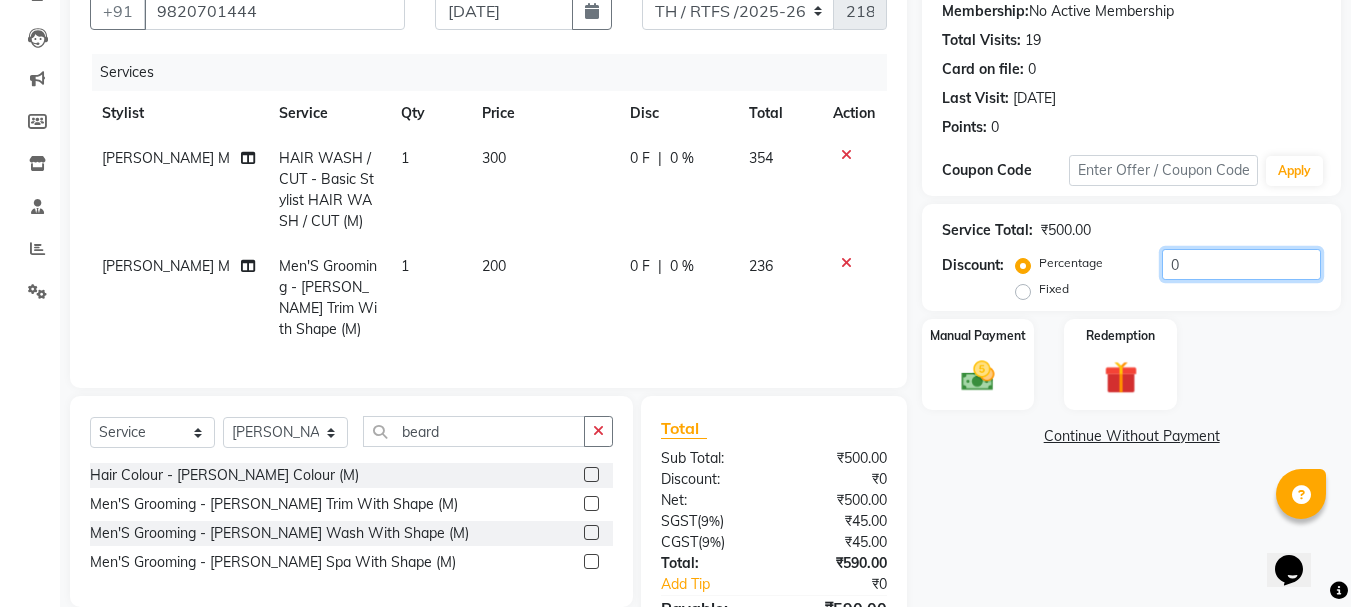 click on "0" 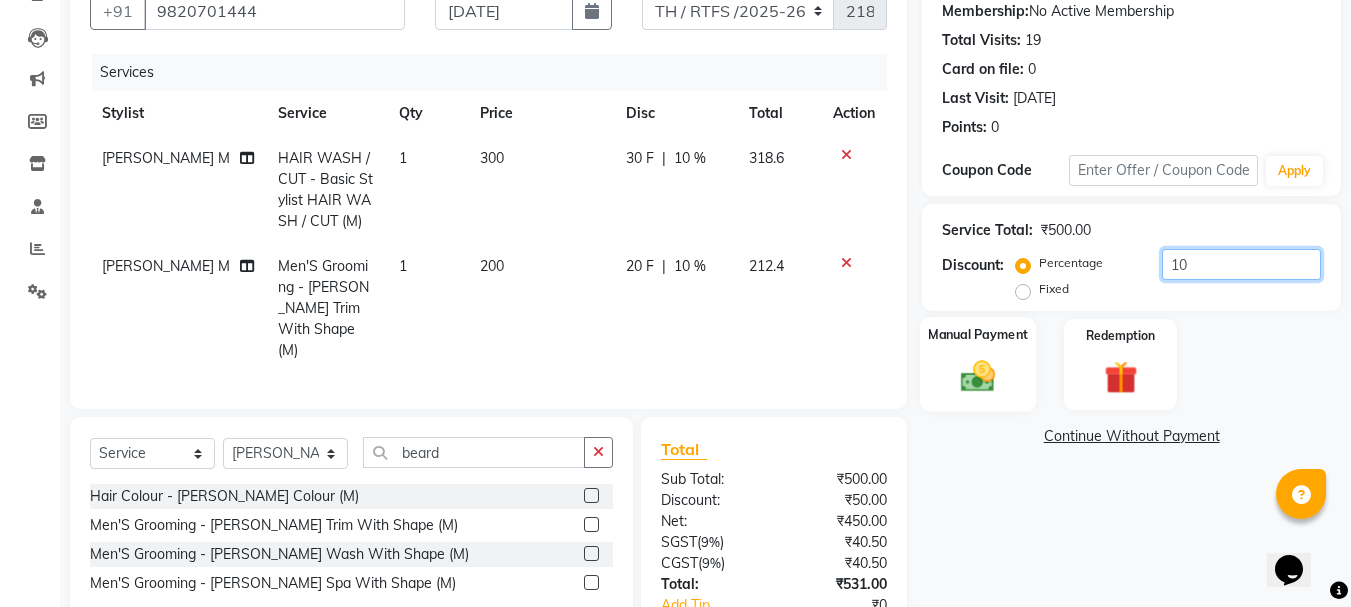 type on "10" 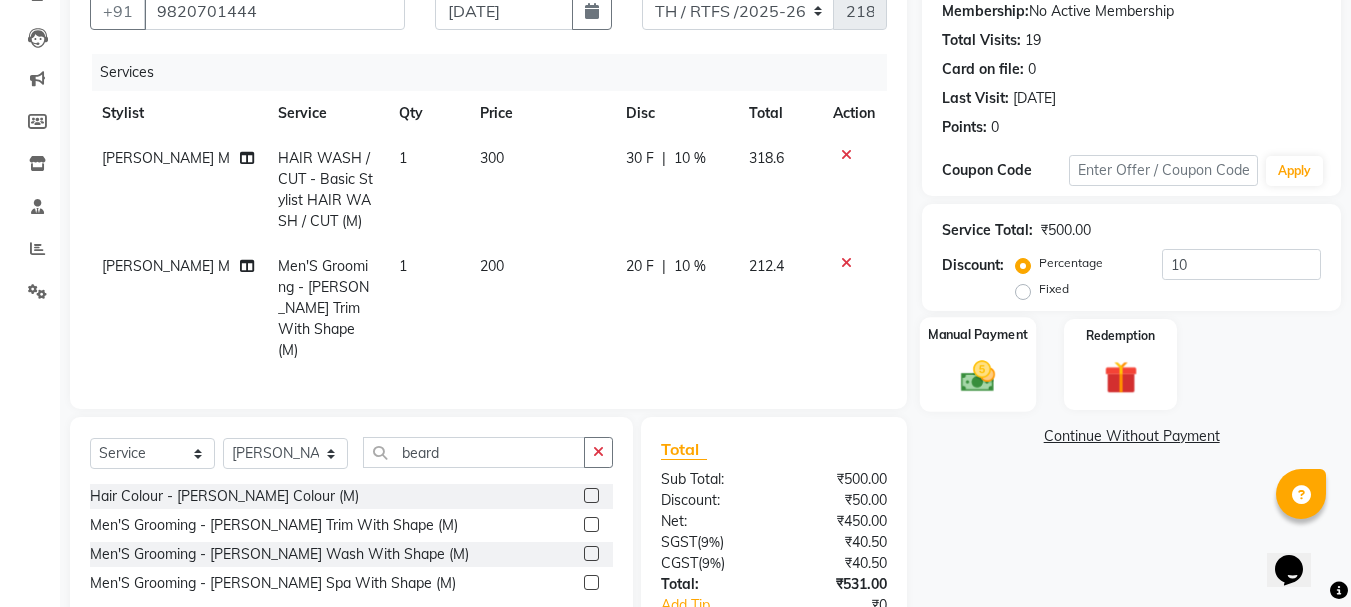 click 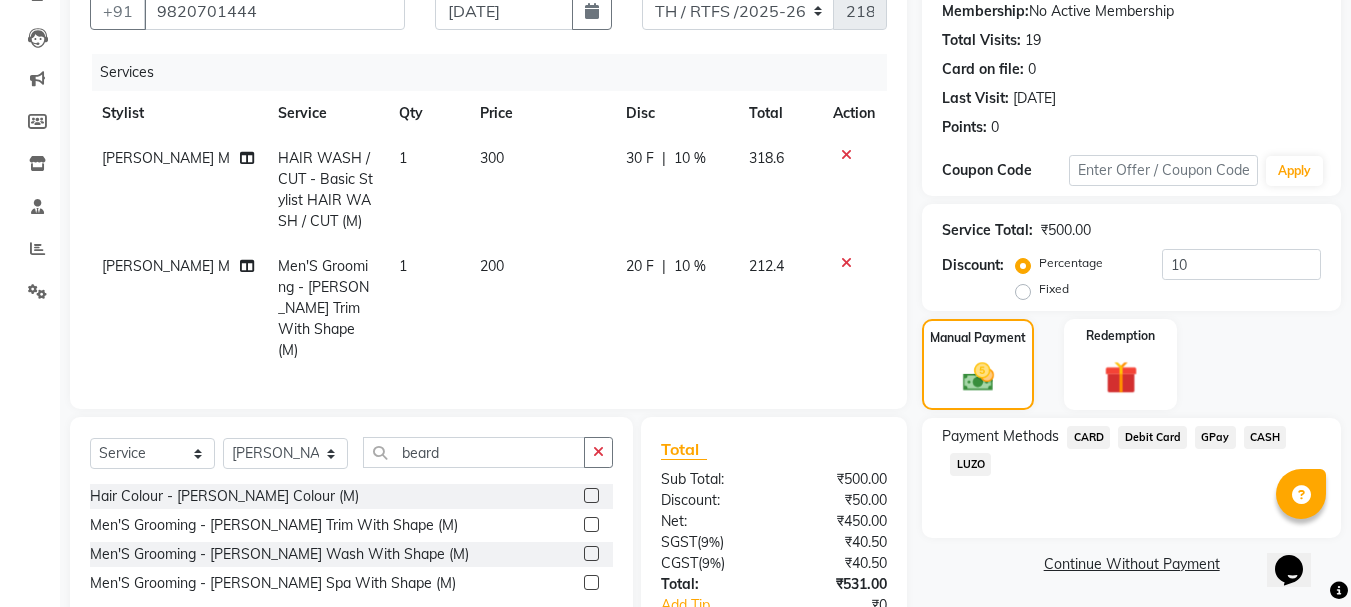 click on "GPay" 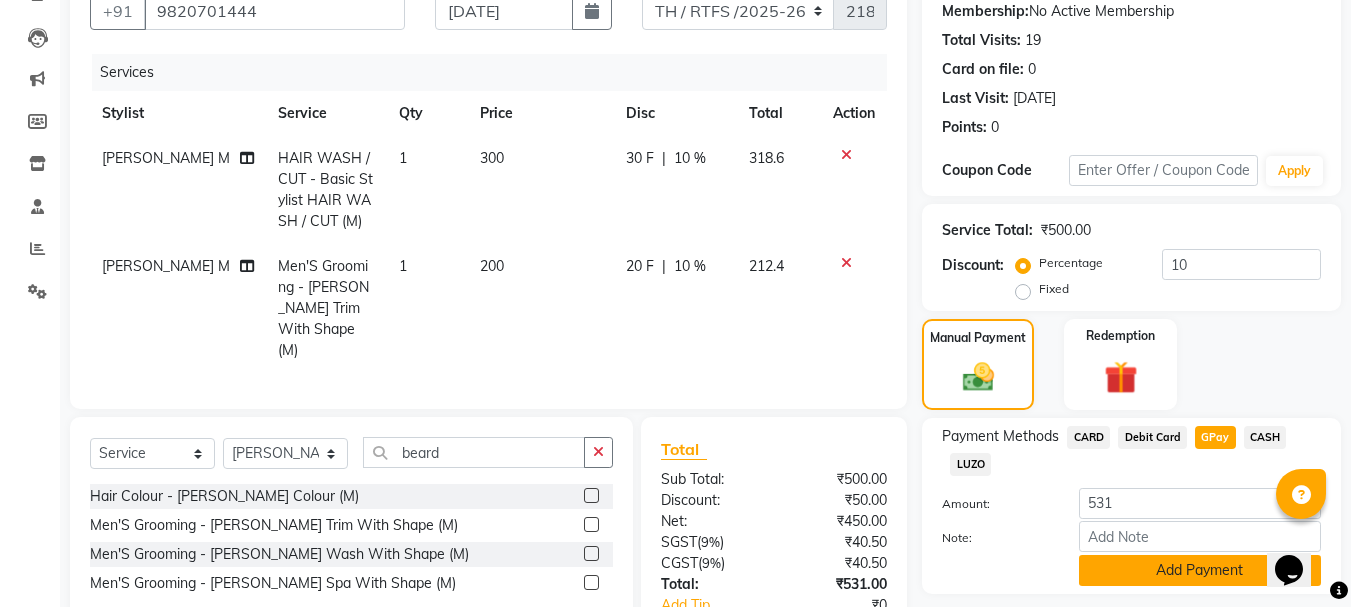 click on "Add Payment" 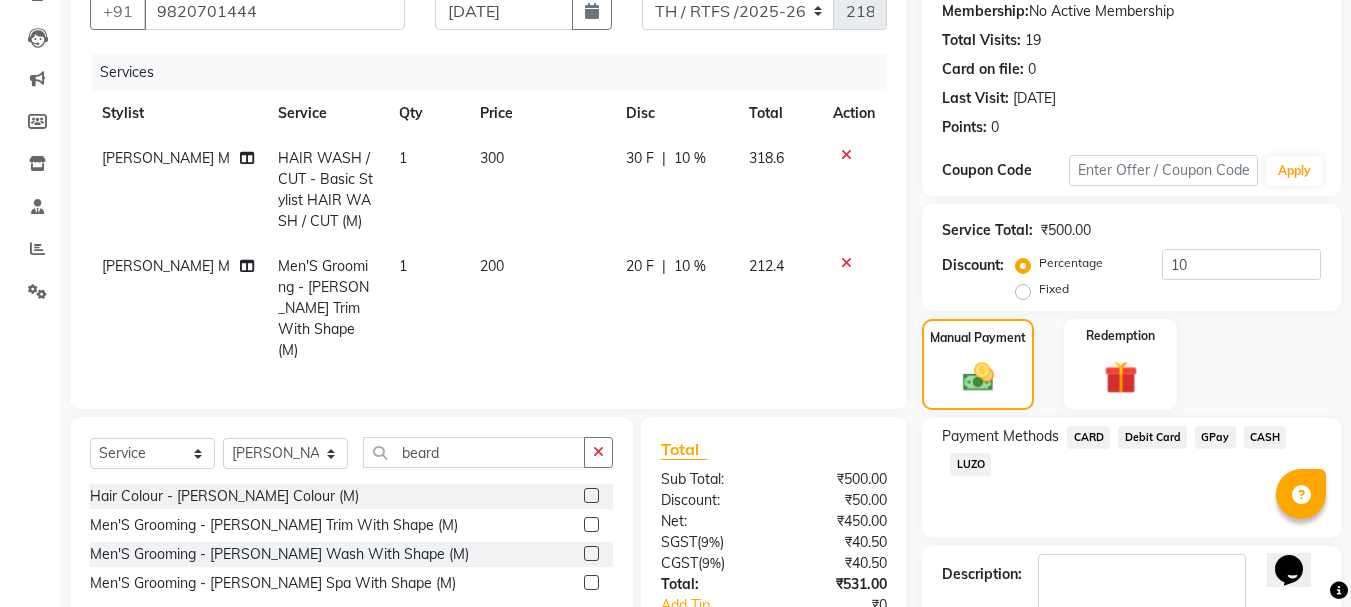 scroll, scrollTop: 234, scrollLeft: 0, axis: vertical 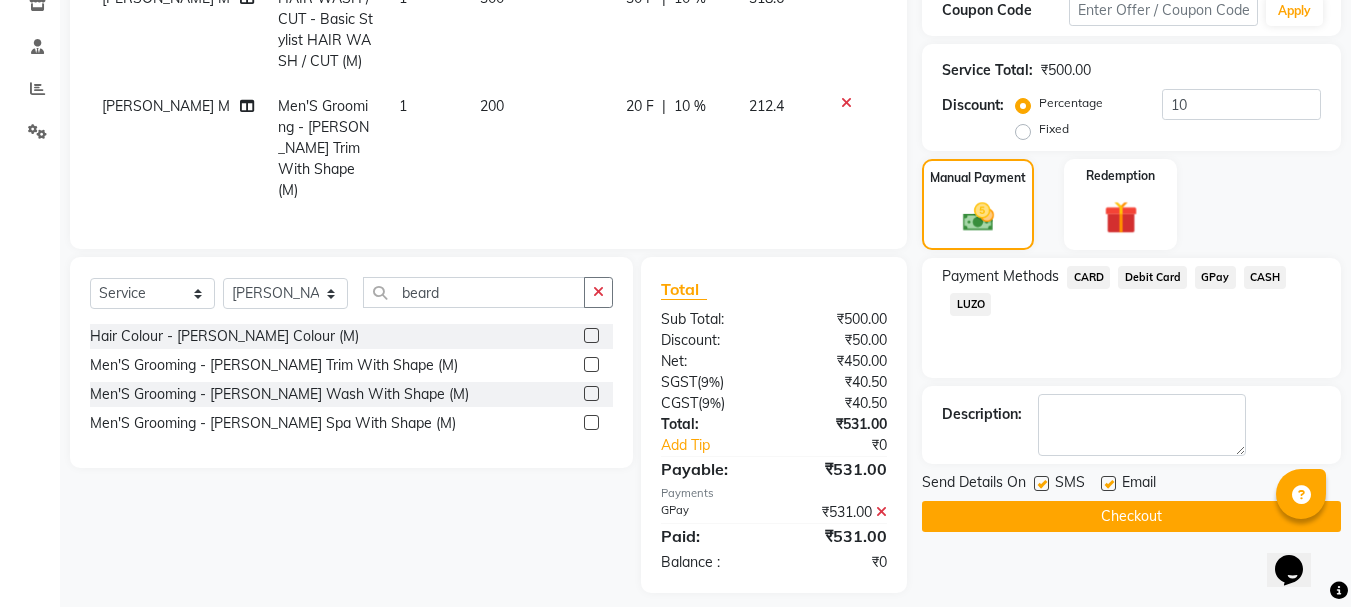 click on "Checkout" 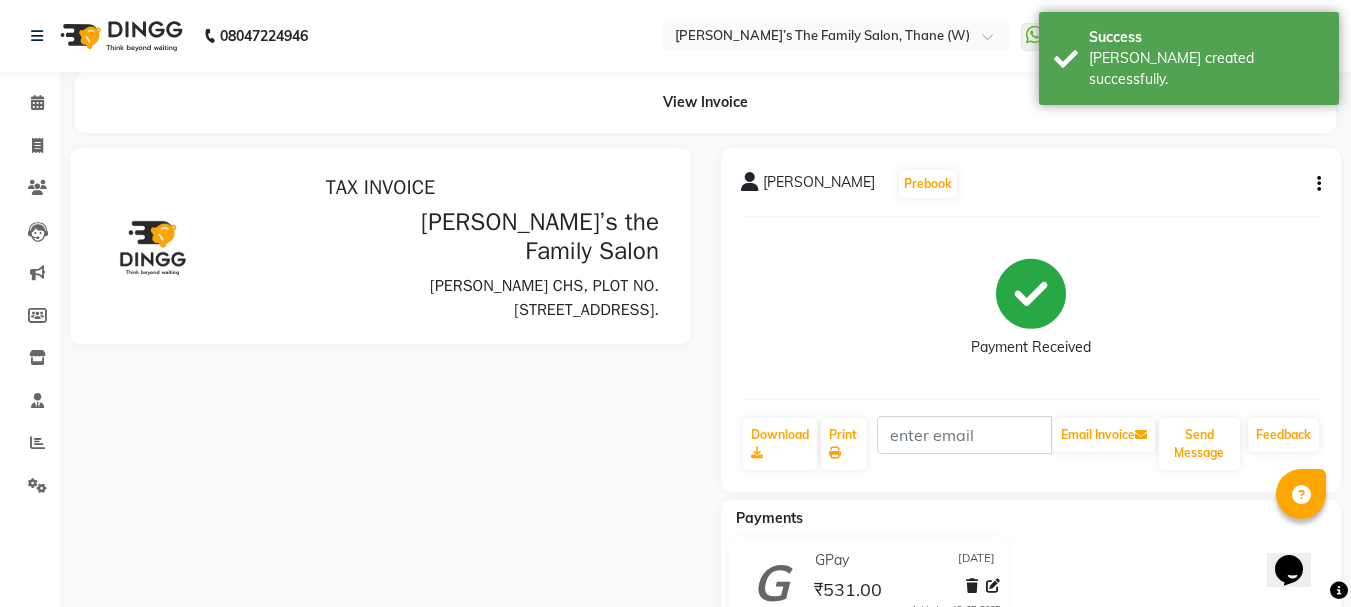 scroll, scrollTop: 0, scrollLeft: 0, axis: both 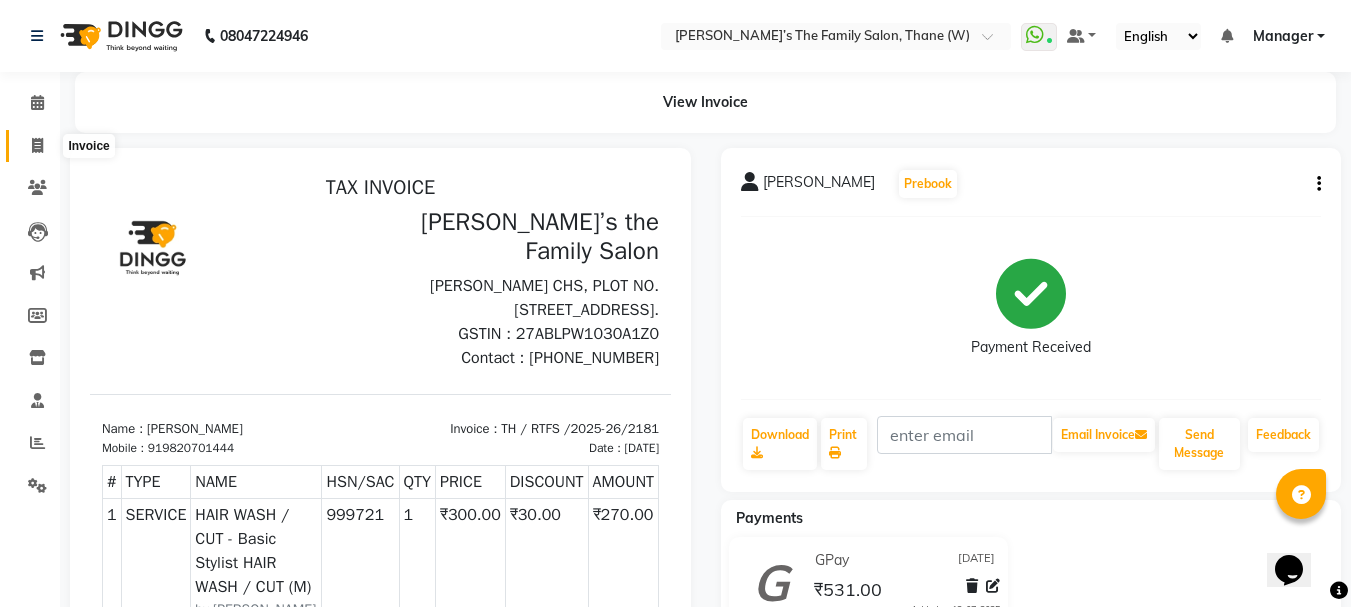 click 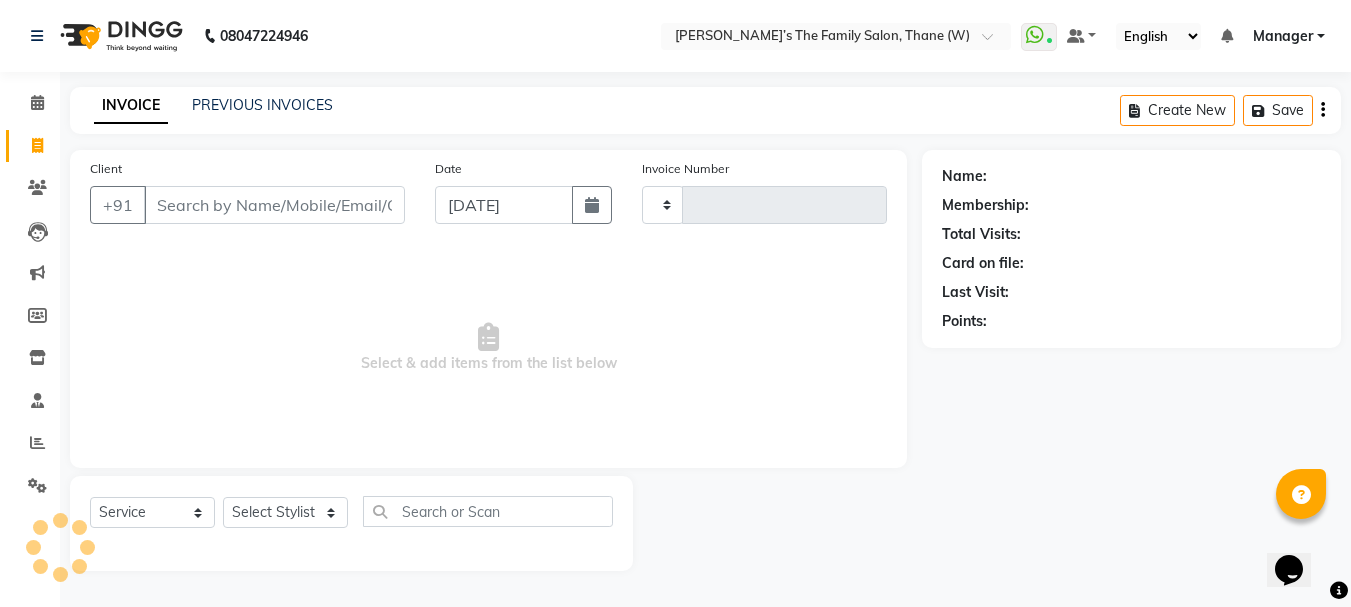 type on "2182" 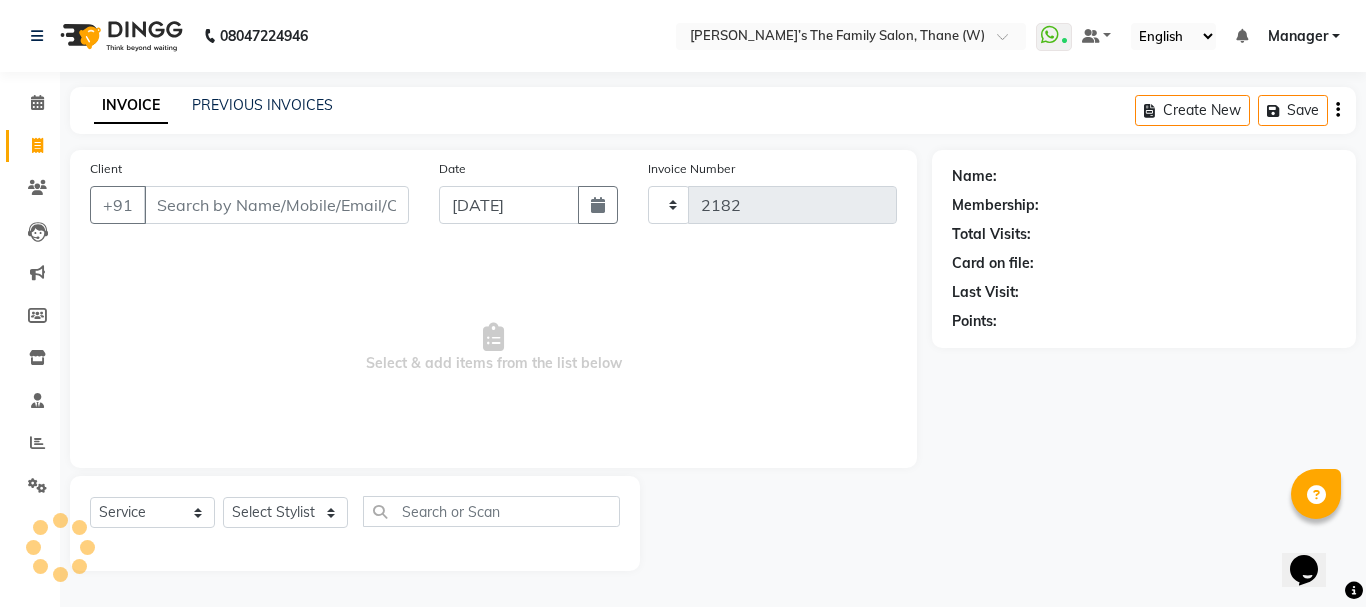 select on "8004" 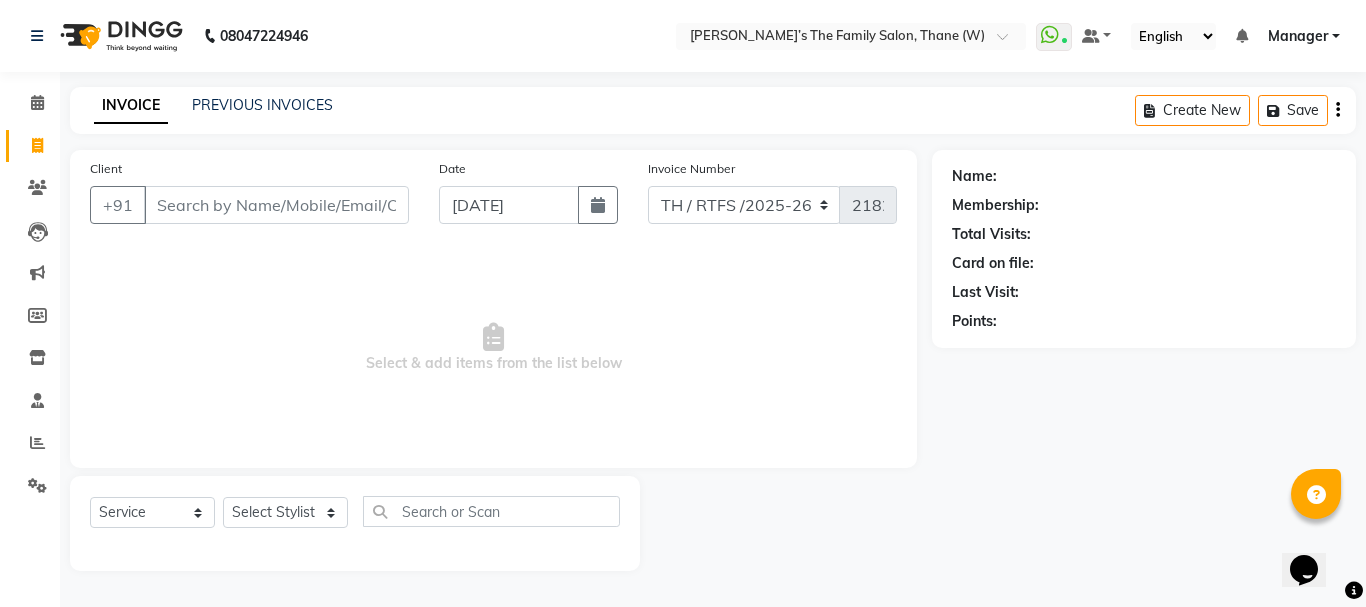 click on "Client" at bounding box center (276, 205) 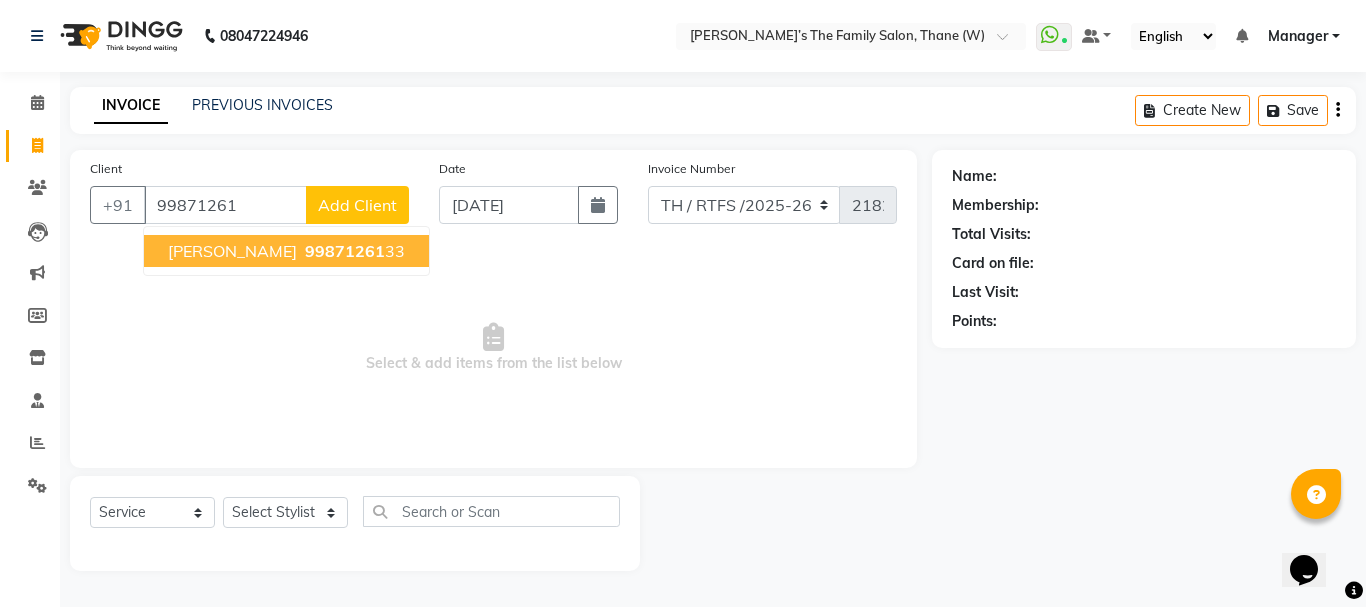 click on "[PERSON_NAME]" at bounding box center [232, 251] 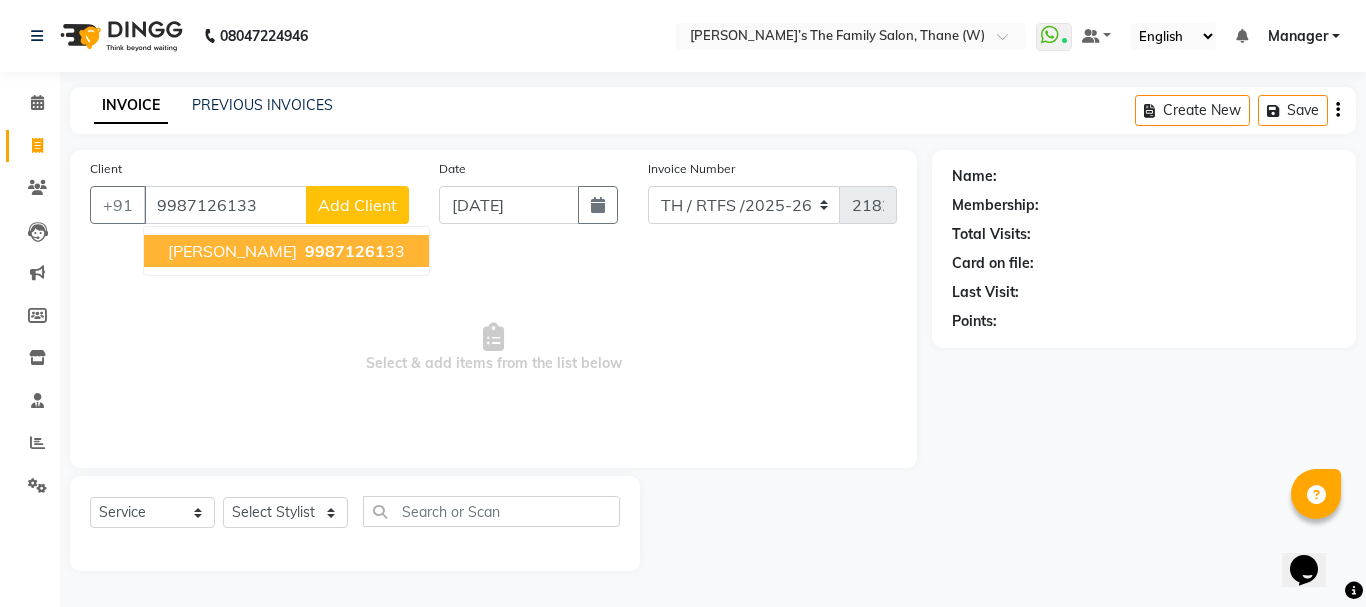 type on "9987126133" 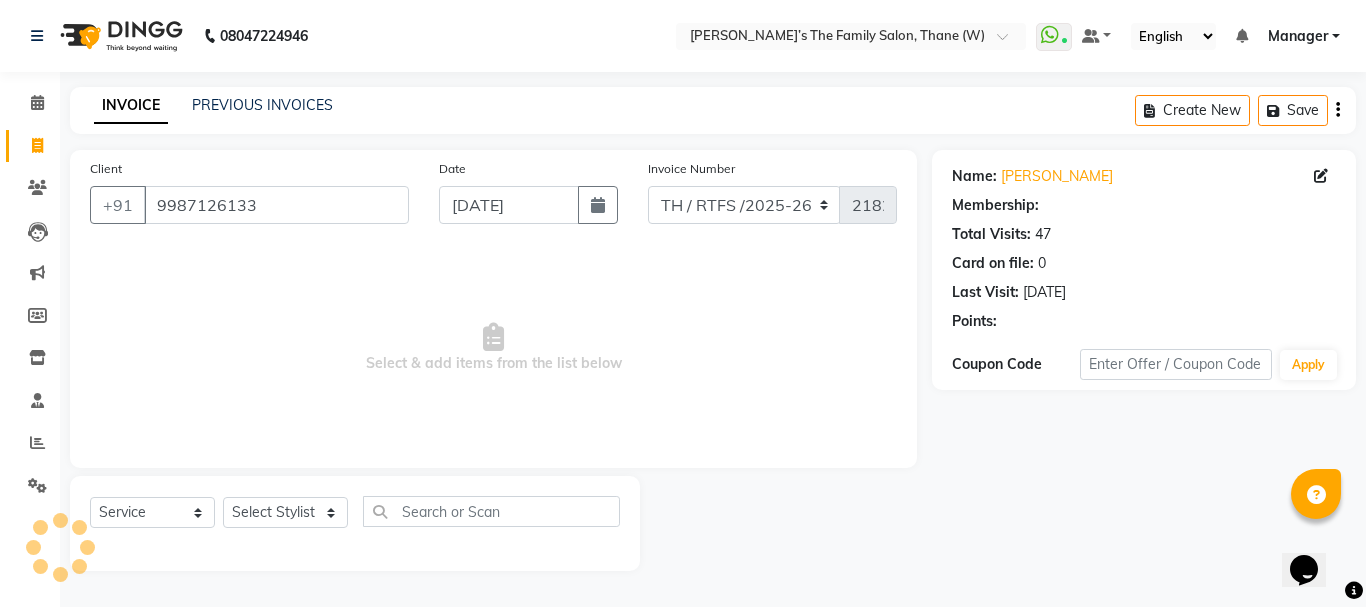 select on "1: Object" 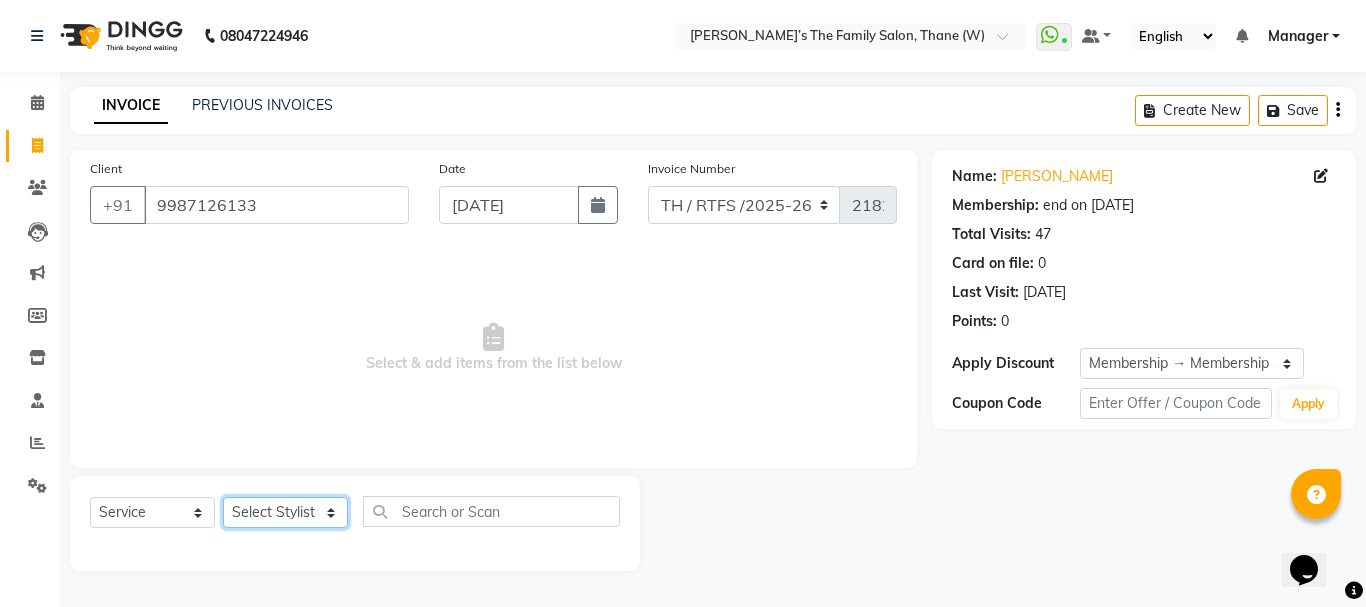 click on "Select Stylist Aarohi P   [PERSON_NAME] [PERSON_NAME] A  [PERSON_NAME] .[PERSON_NAME] House sale [PERSON_NAME]  [PERSON_NAME]   Manager [PERSON_NAME] [PERSON_NAME] [PERSON_NAME] [PERSON_NAME] [PERSON_NAME] [PERSON_NAME] M  [PERSON_NAME]  [PERSON_NAME]  [PERSON_NAME]" 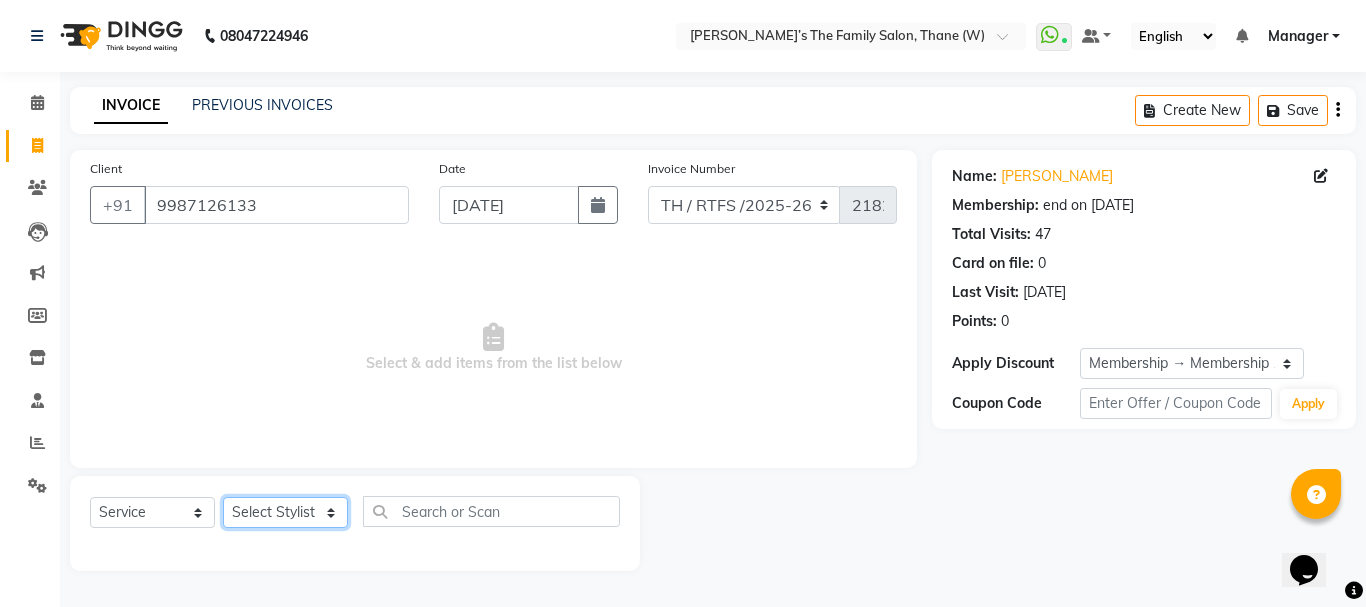 select on "35580" 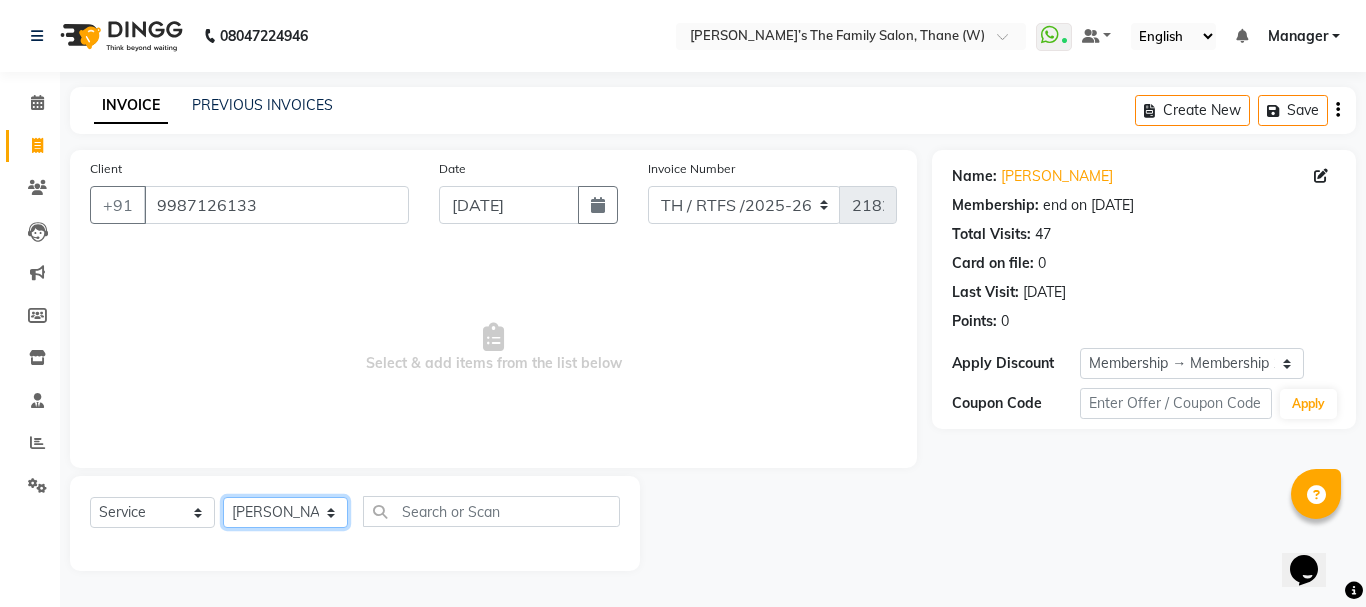 click on "Select Stylist Aarohi P   [PERSON_NAME] [PERSON_NAME] A  [PERSON_NAME] .[PERSON_NAME] House sale [PERSON_NAME]  [PERSON_NAME]   Manager [PERSON_NAME] [PERSON_NAME] [PERSON_NAME] [PERSON_NAME] [PERSON_NAME] [PERSON_NAME] M  [PERSON_NAME]  [PERSON_NAME]  [PERSON_NAME]" 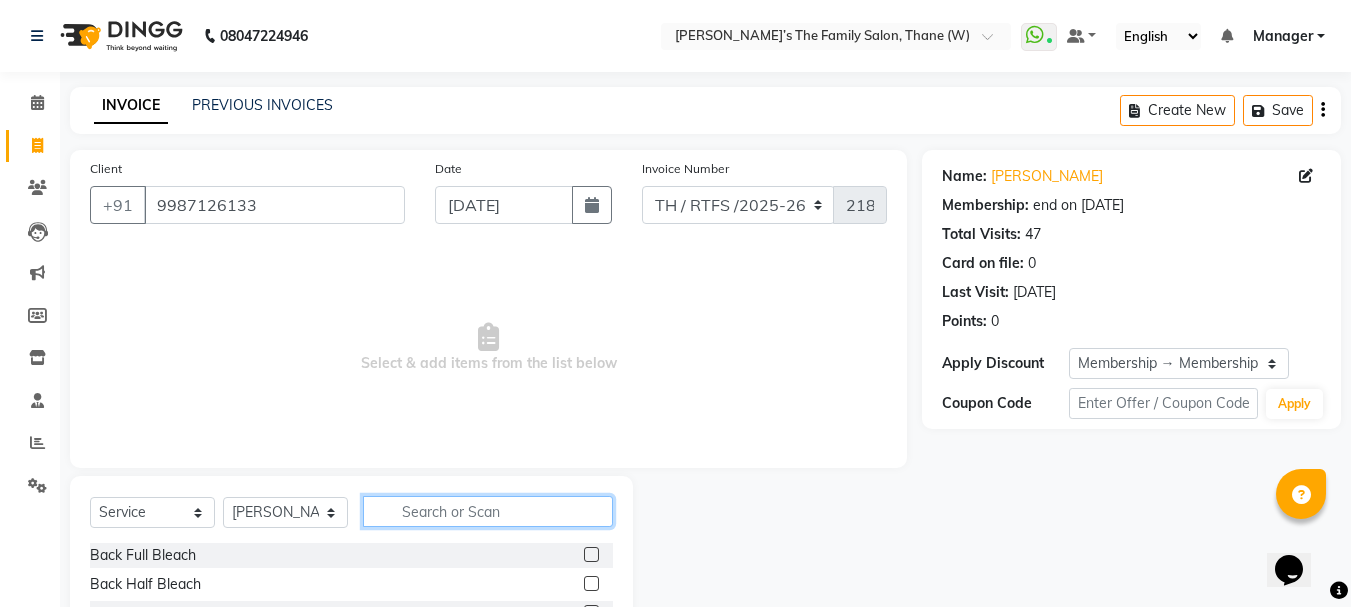 click 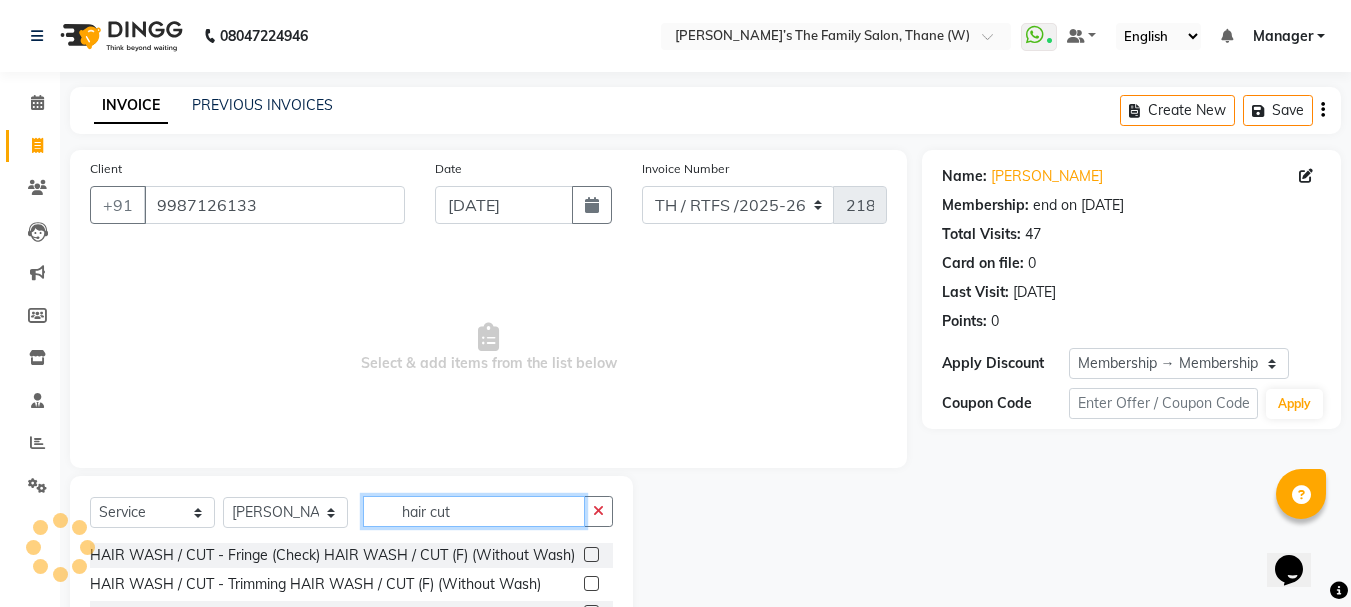 scroll, scrollTop: 194, scrollLeft: 0, axis: vertical 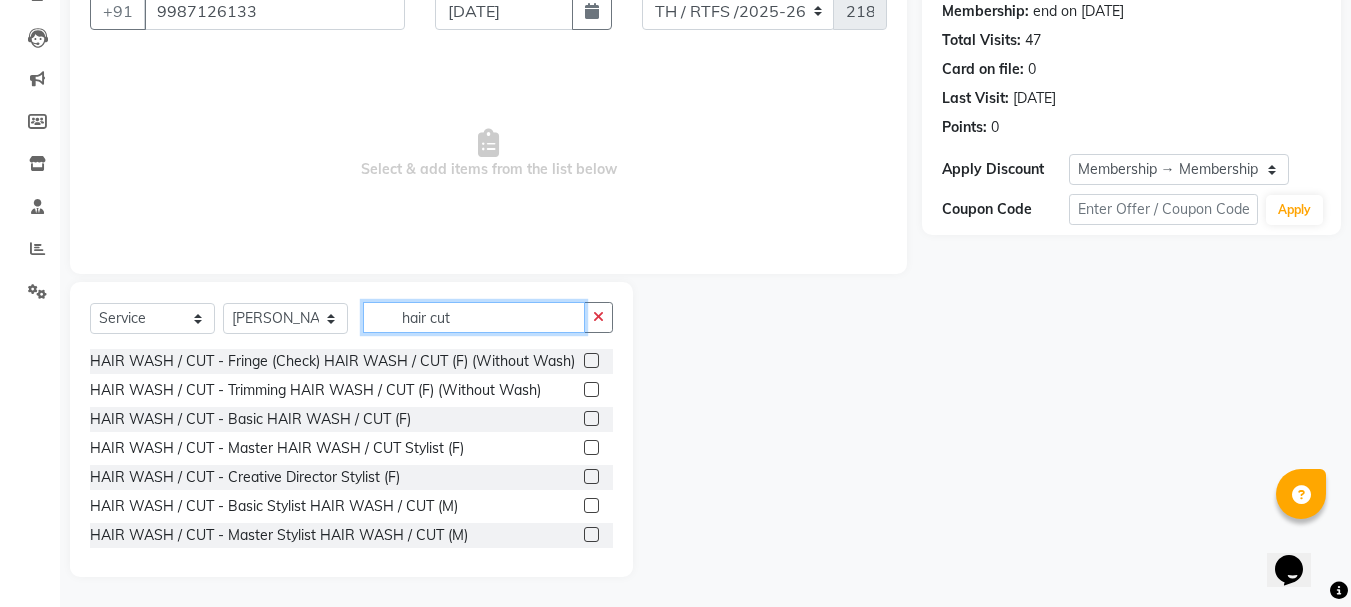 type on "hair cut" 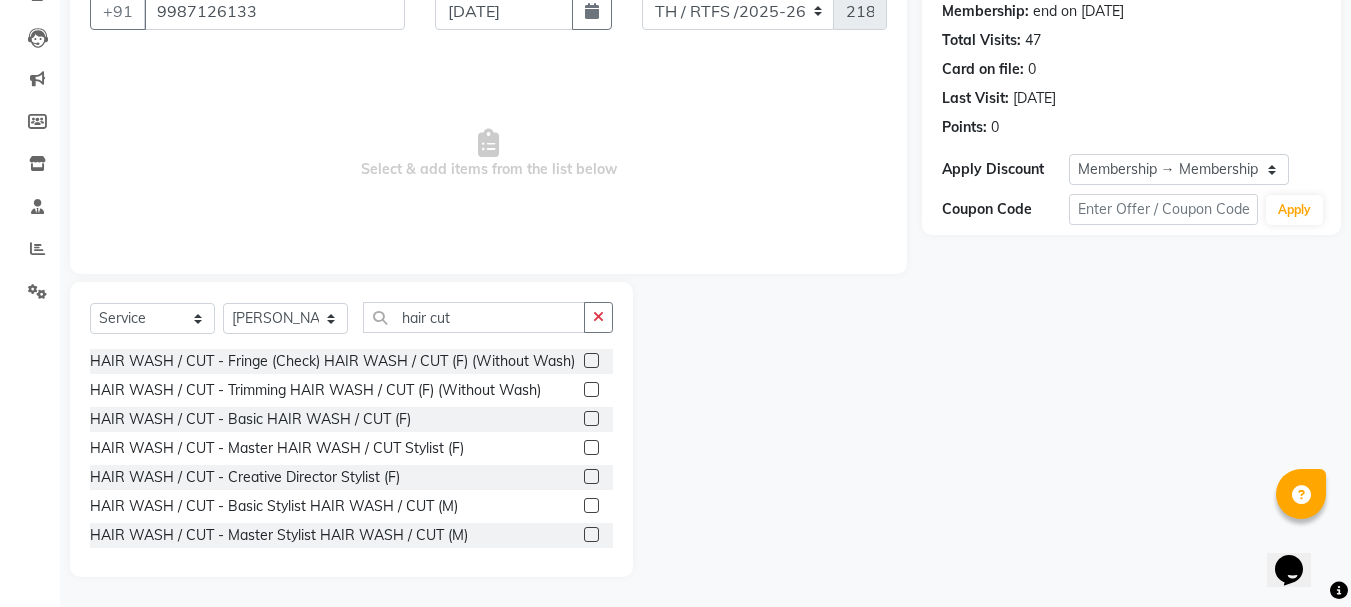 click 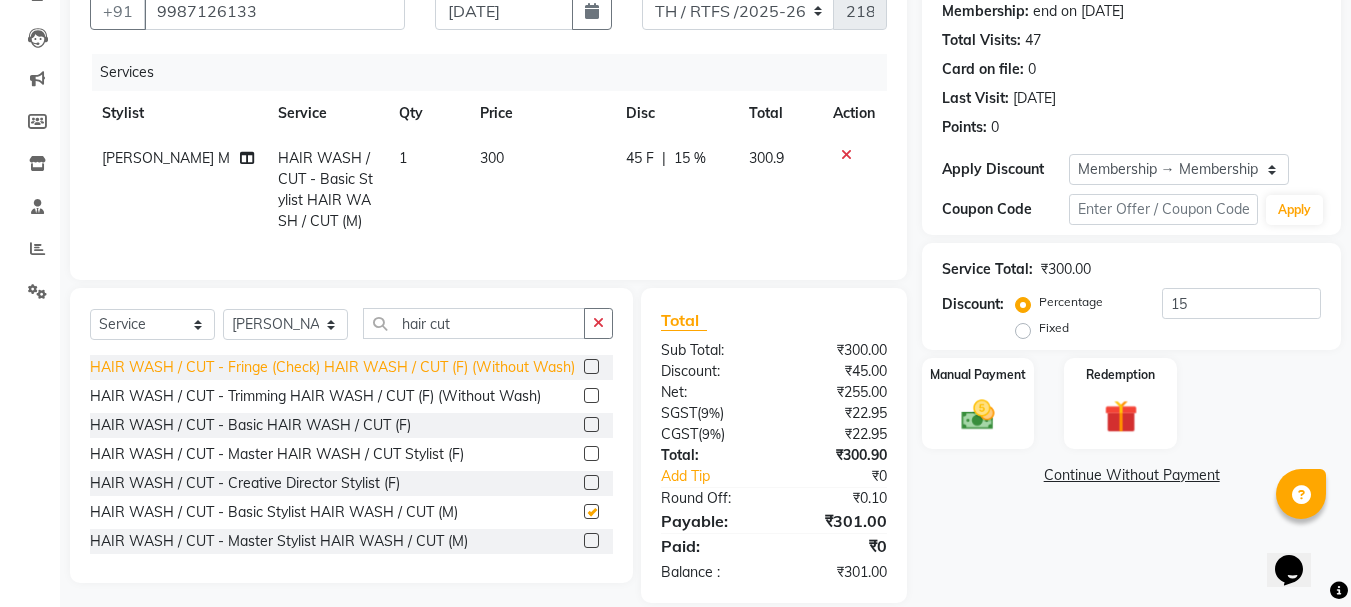 checkbox on "false" 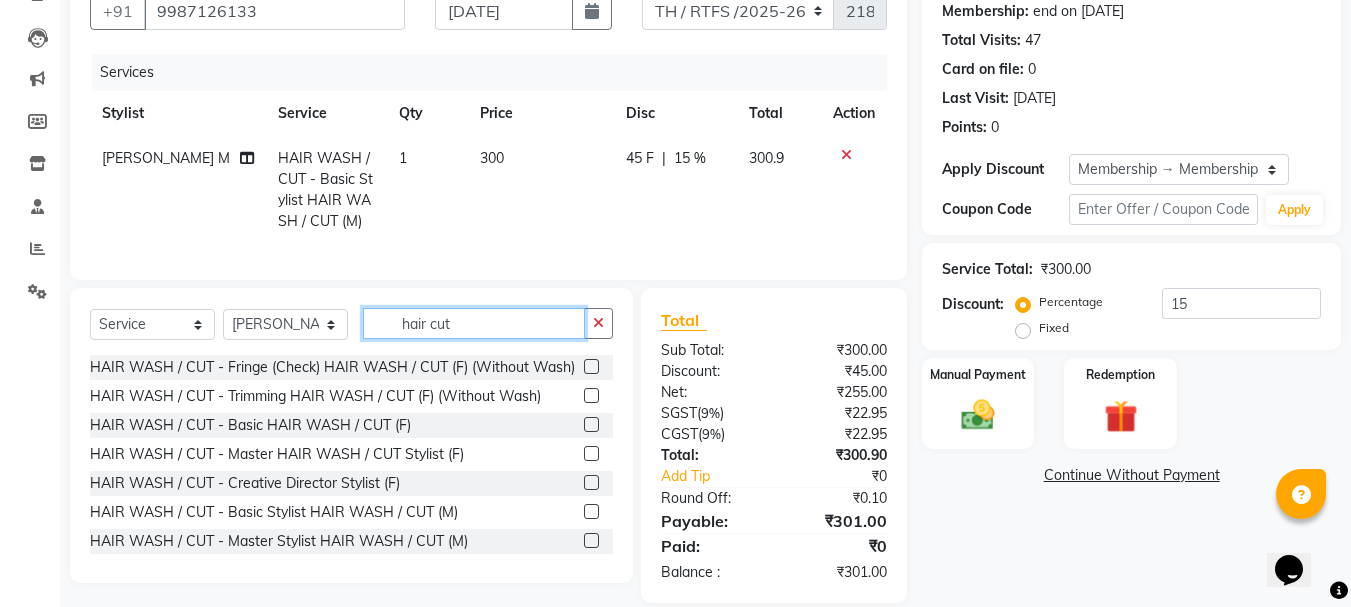 click on "hair cut" 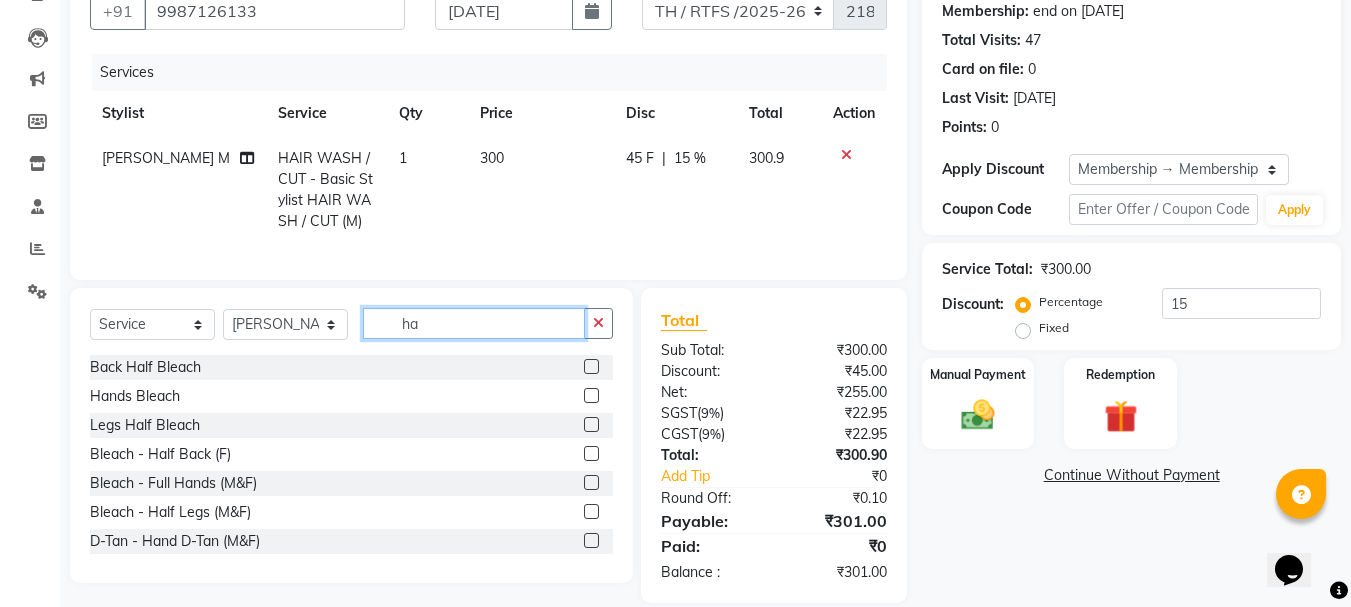 type on "h" 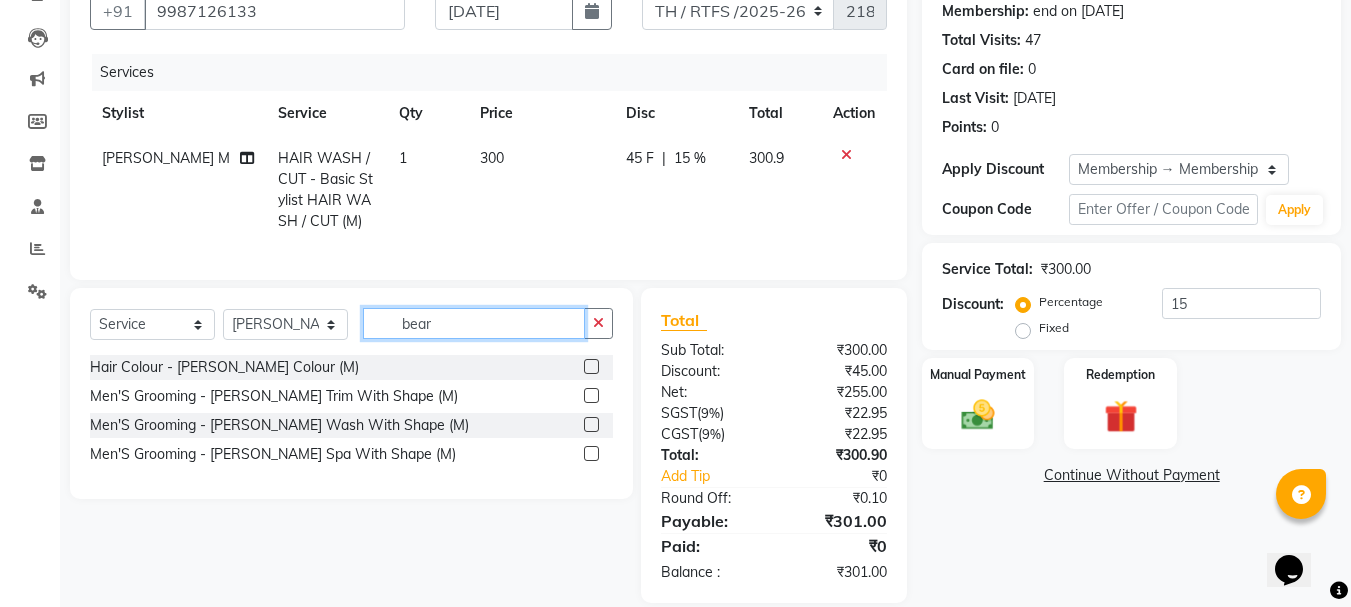 type on "bear" 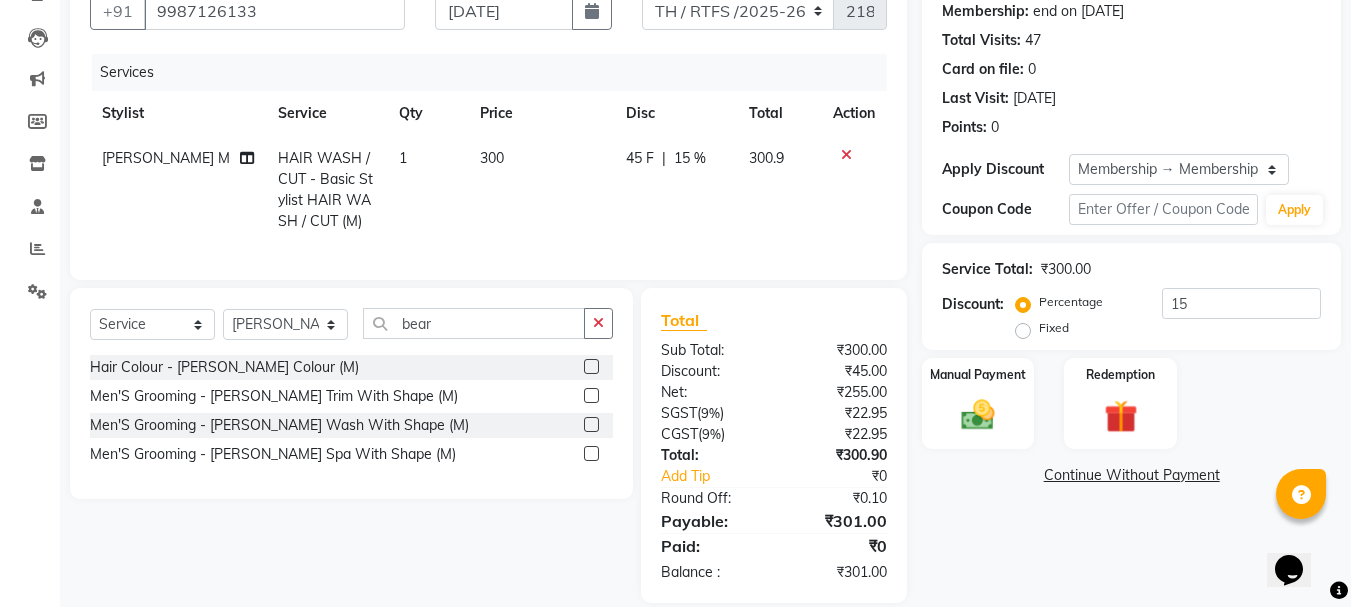 click 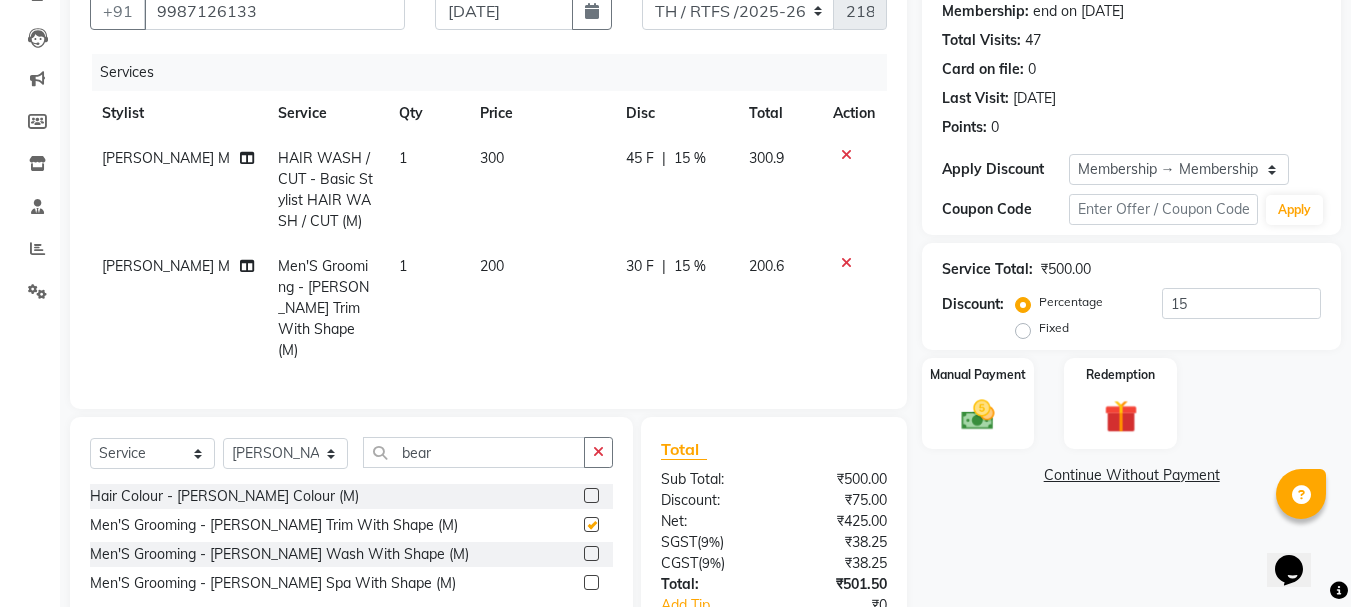 checkbox on "false" 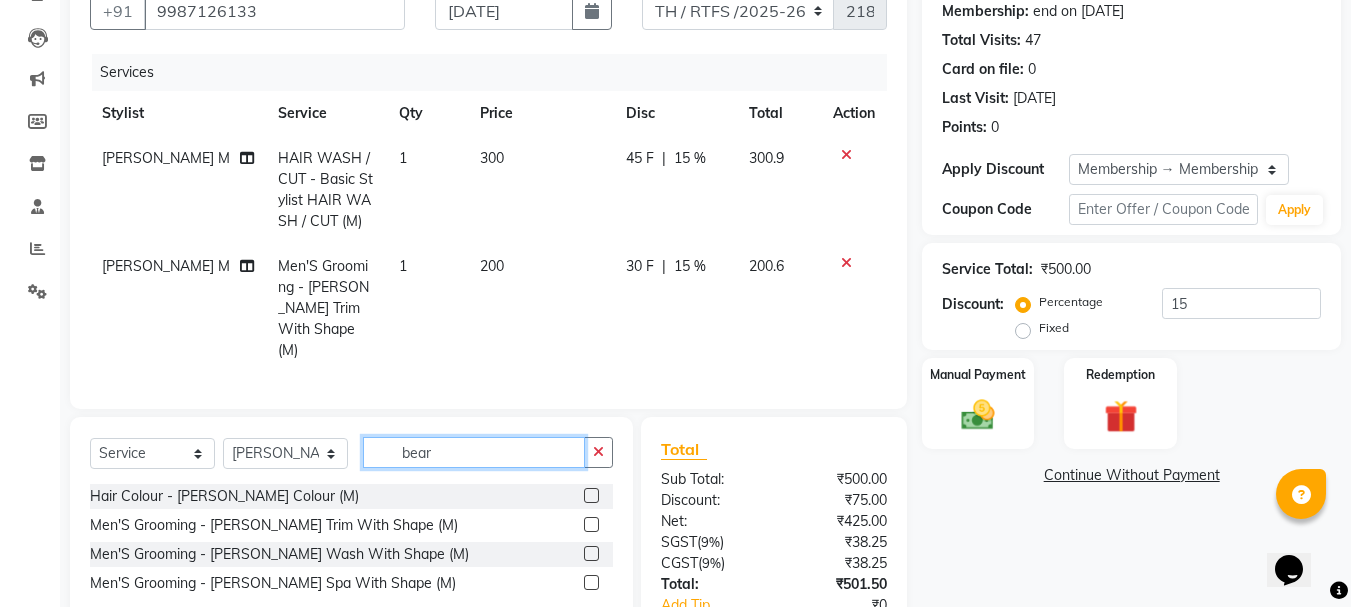 click on "bear" 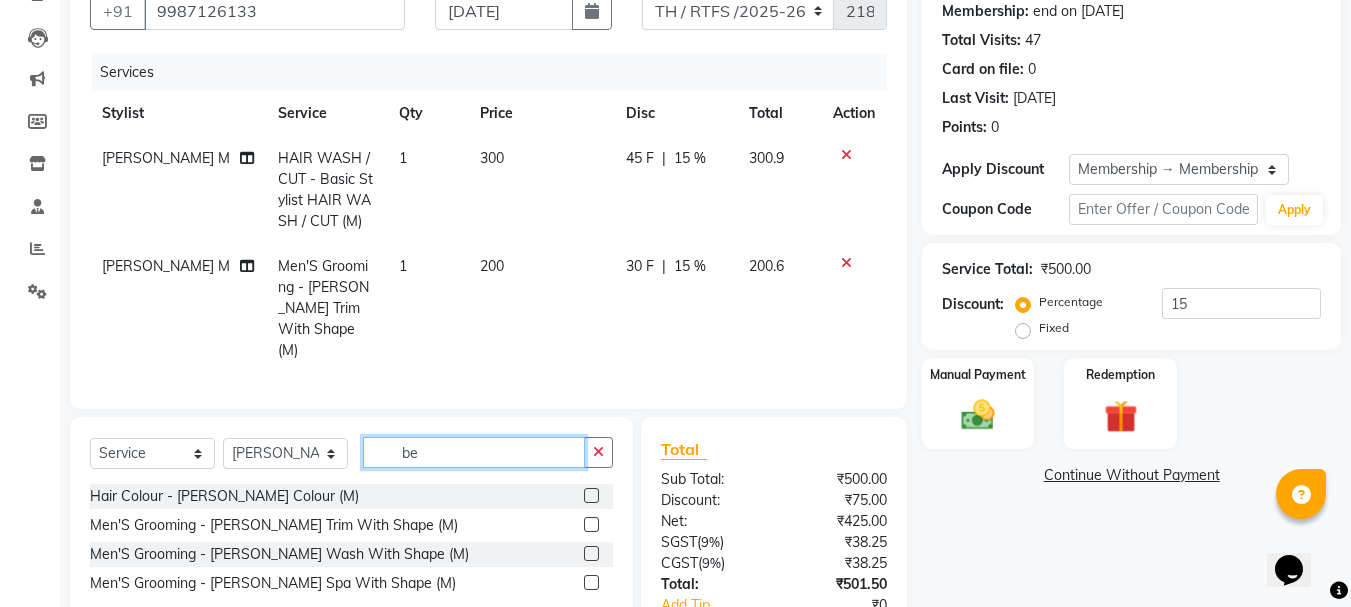 type on "b" 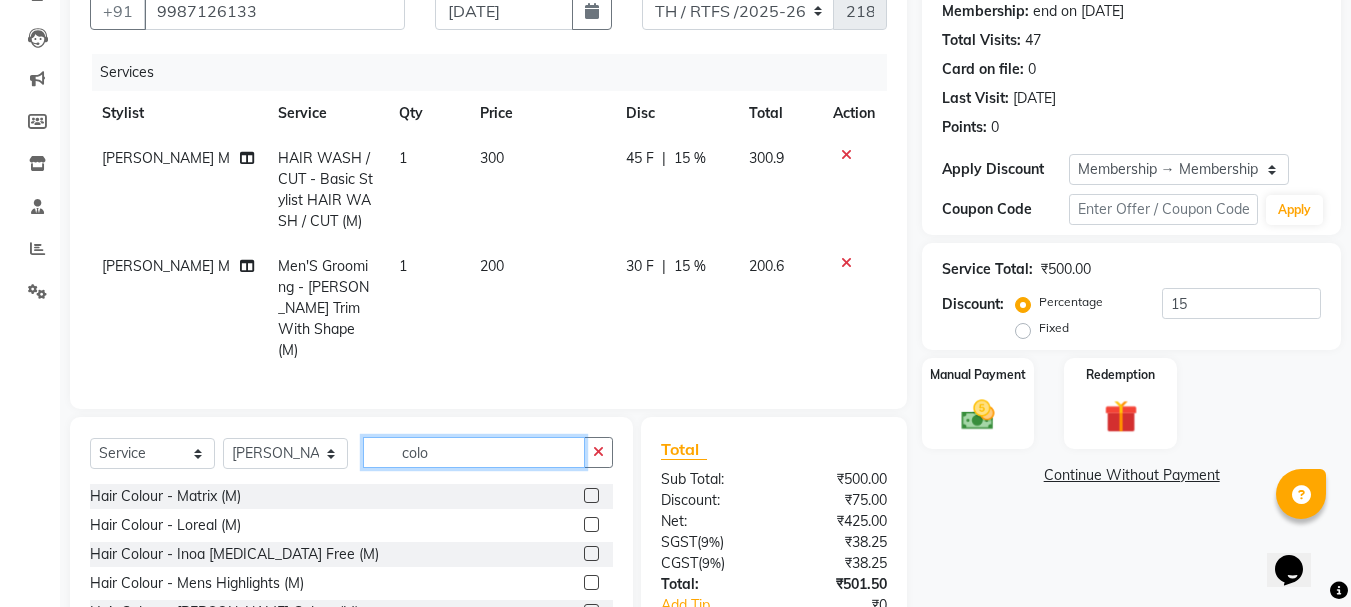 scroll, scrollTop: 343, scrollLeft: 0, axis: vertical 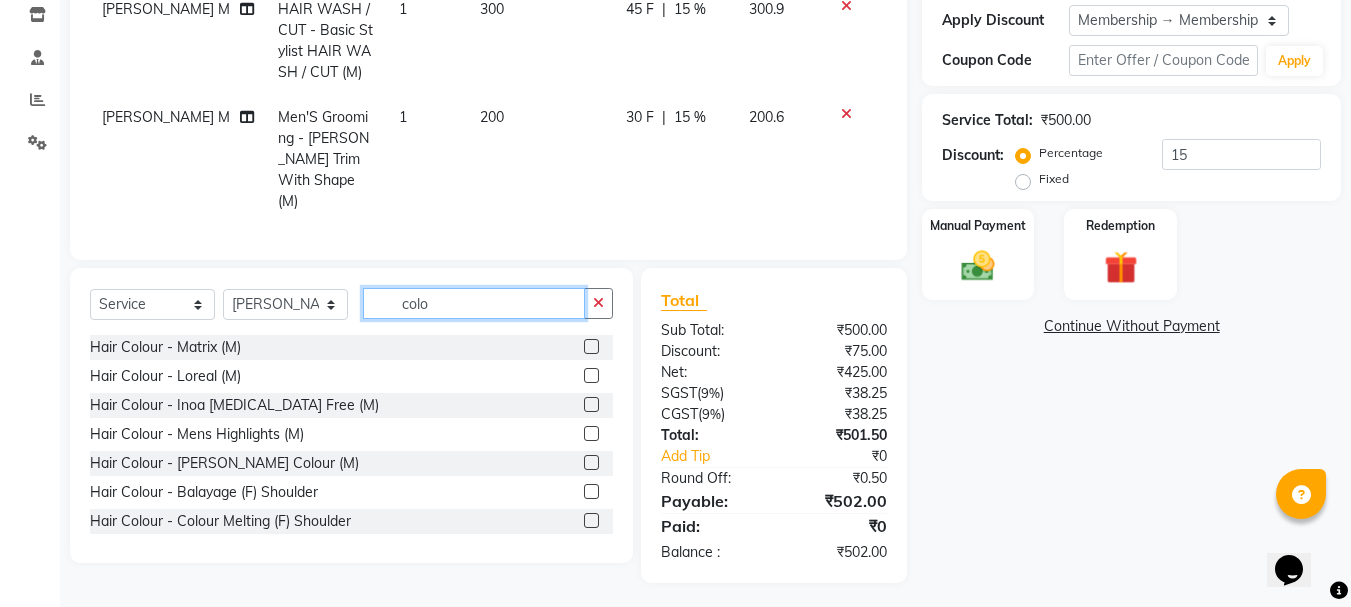 type on "colo" 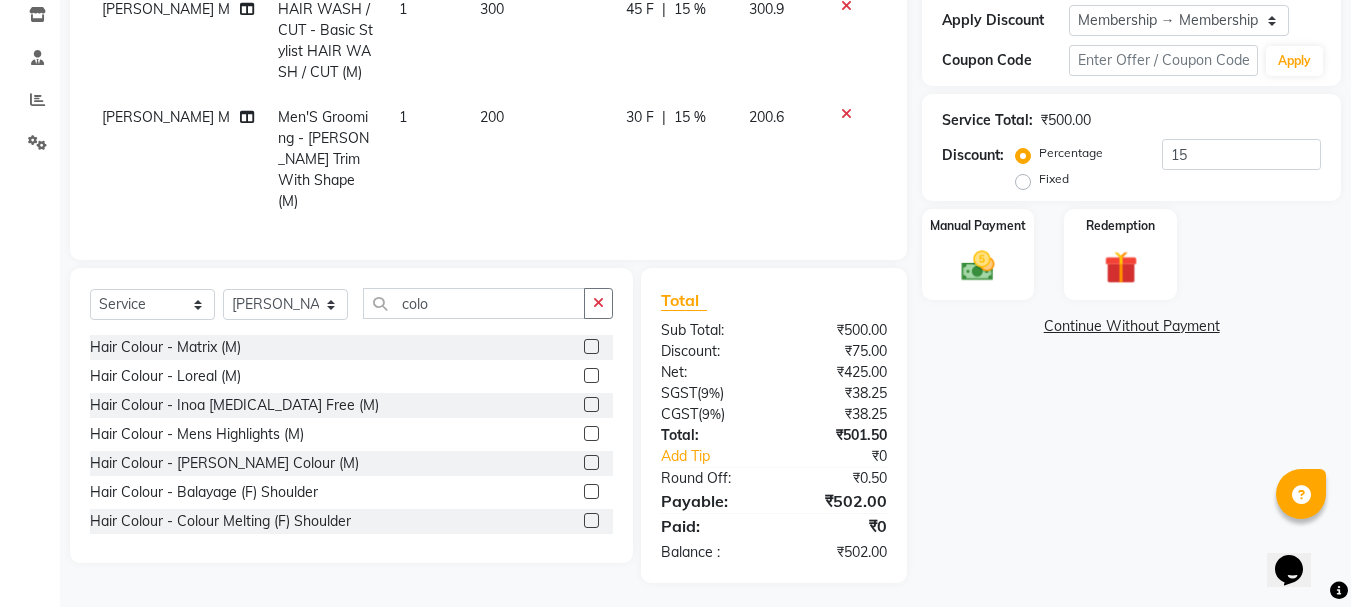 click 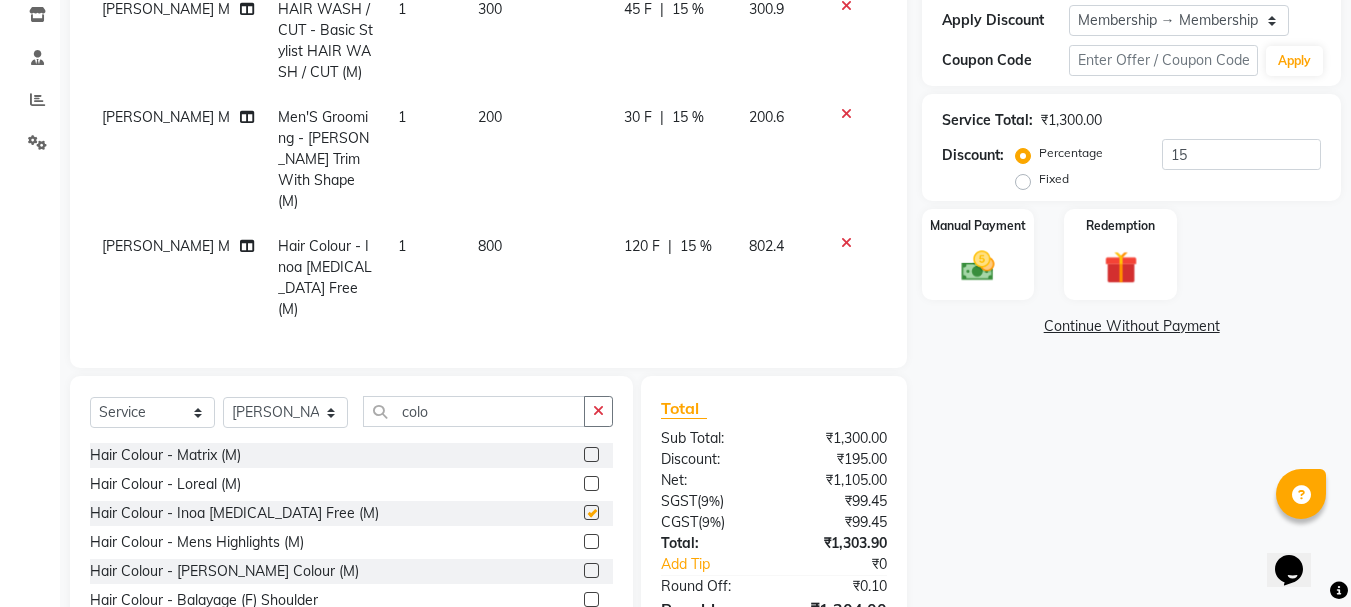 checkbox on "false" 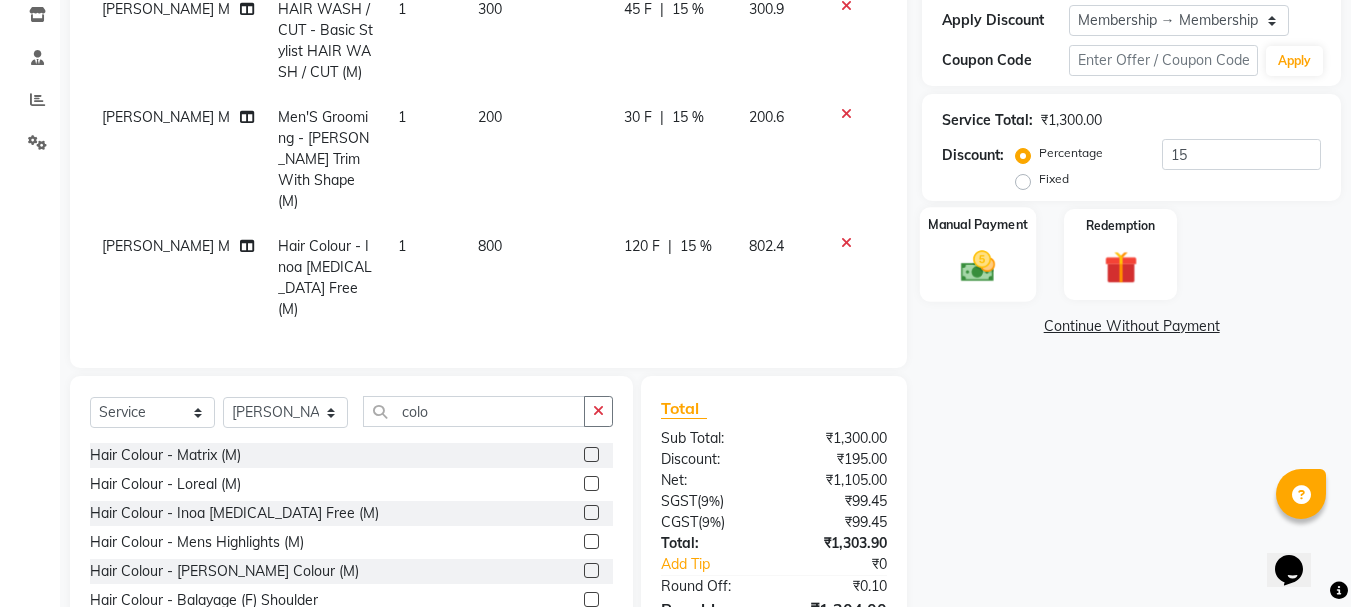 click 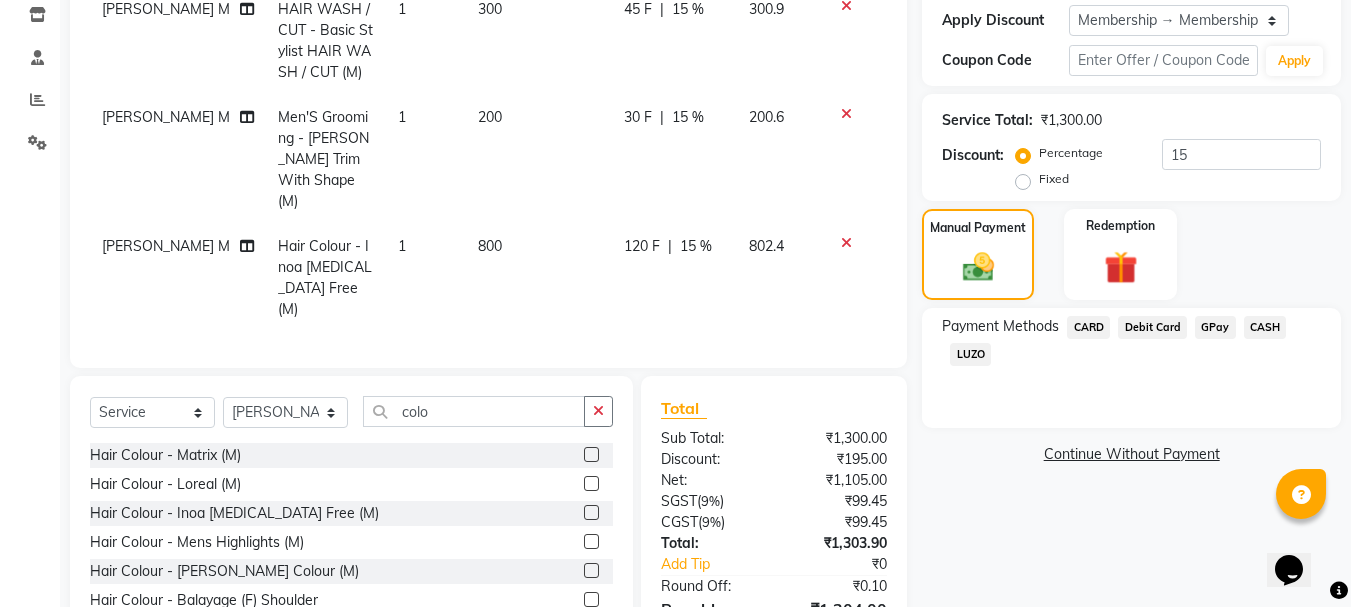 click on "GPay" 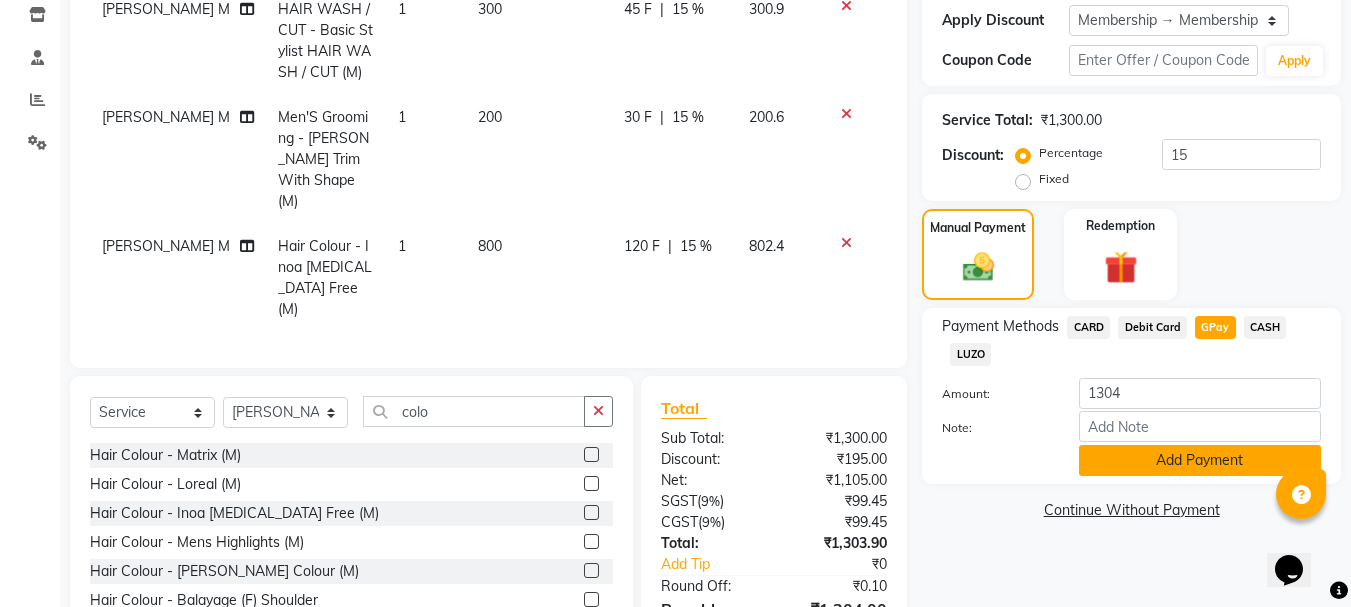 click on "Add Payment" 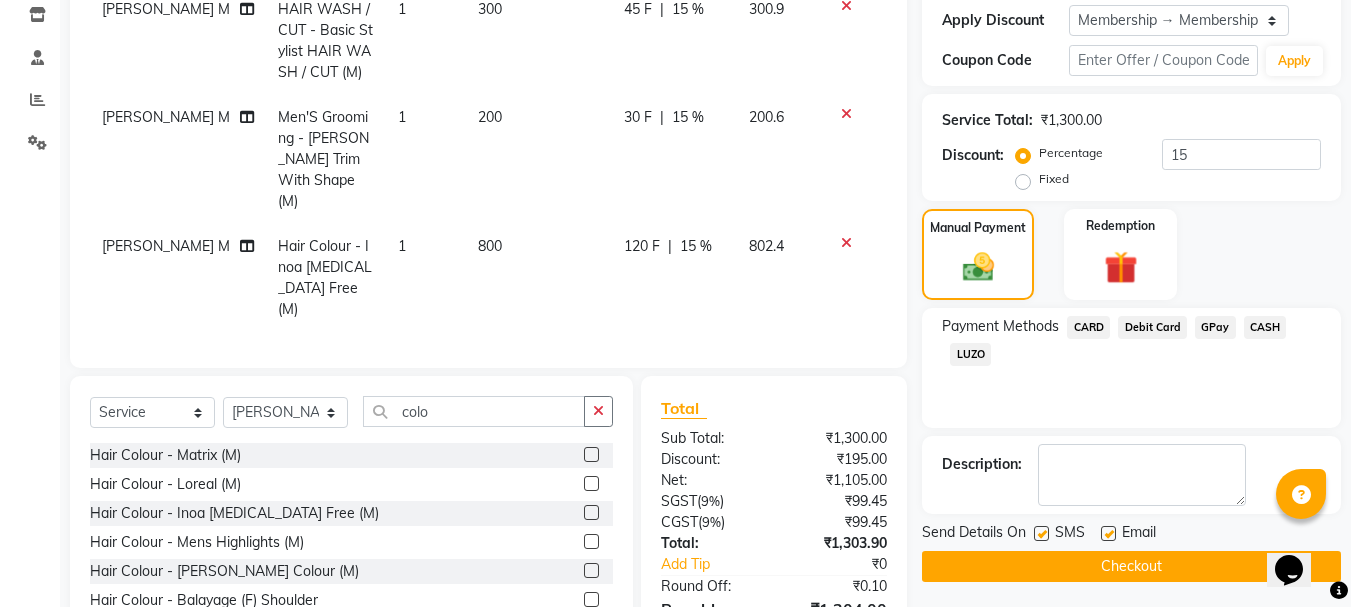 click on "Checkout" 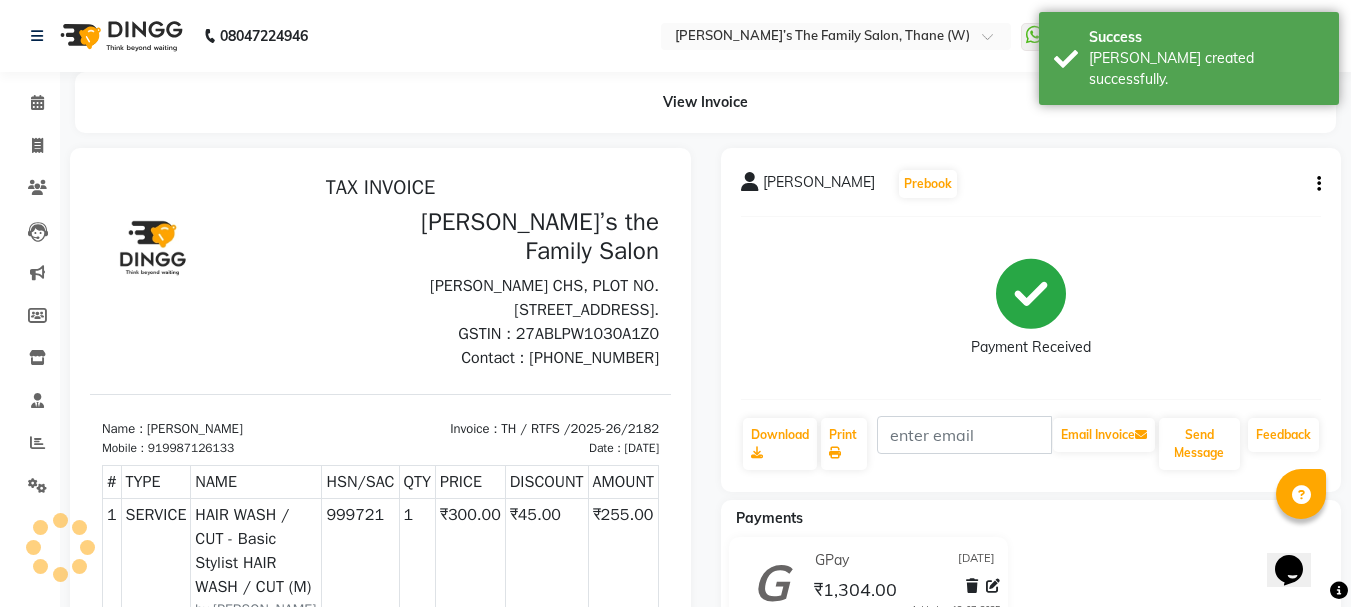 scroll, scrollTop: 0, scrollLeft: 0, axis: both 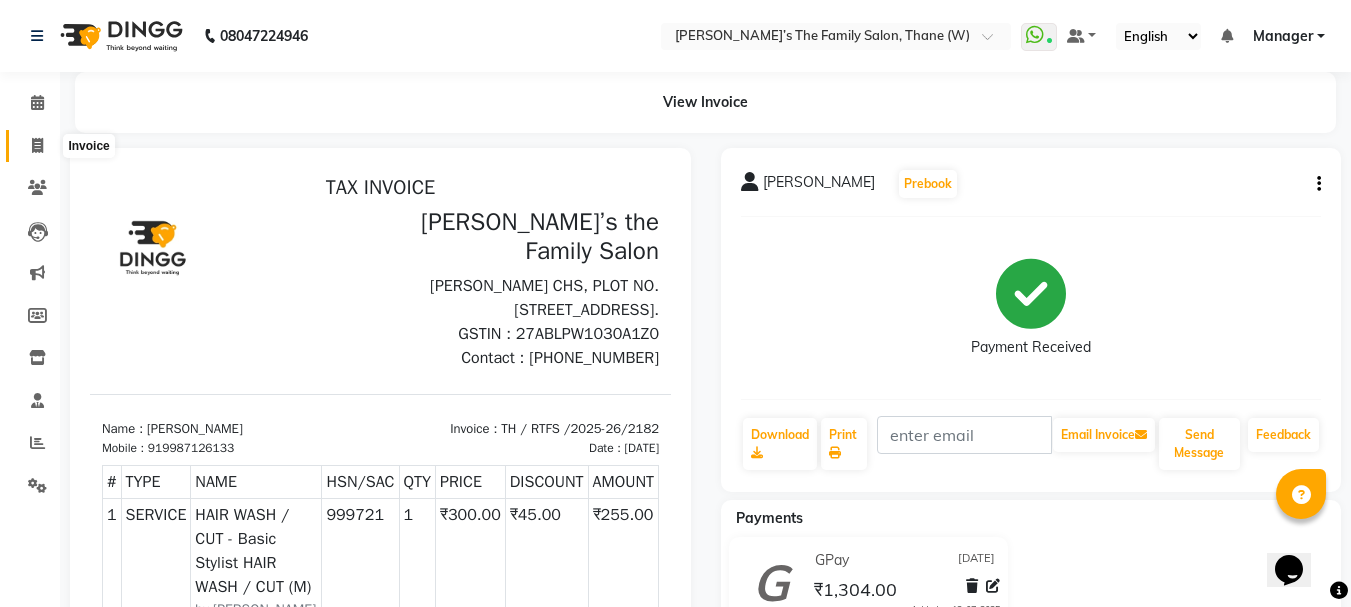 click 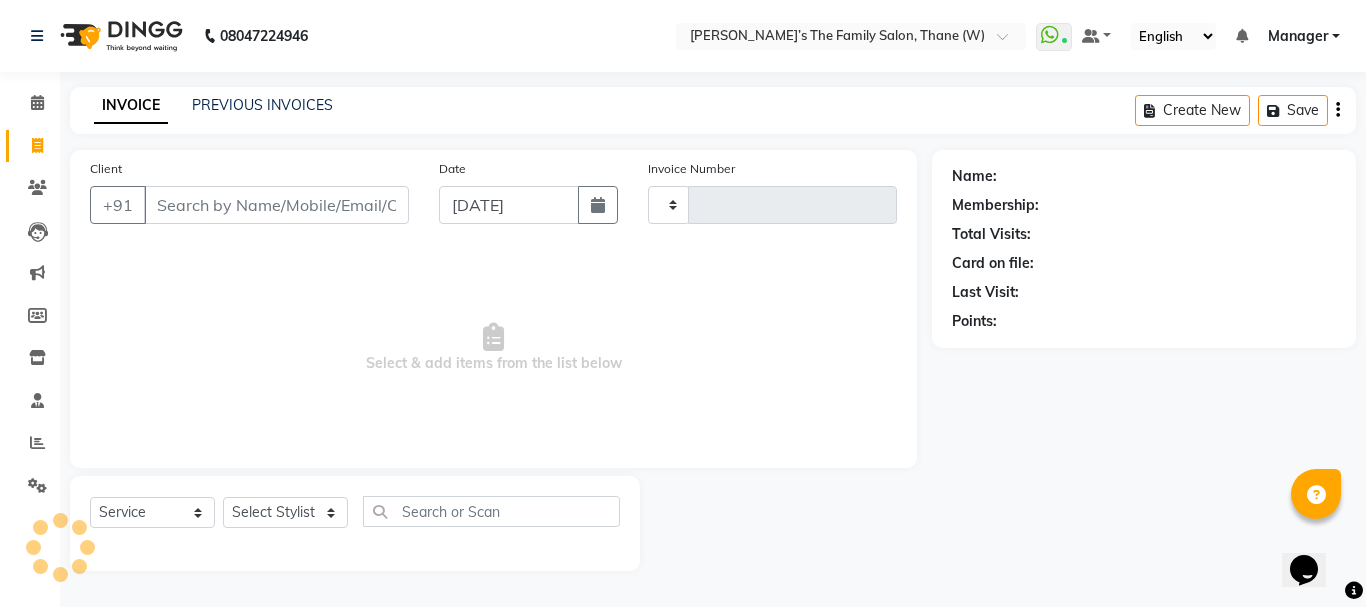 type on "2183" 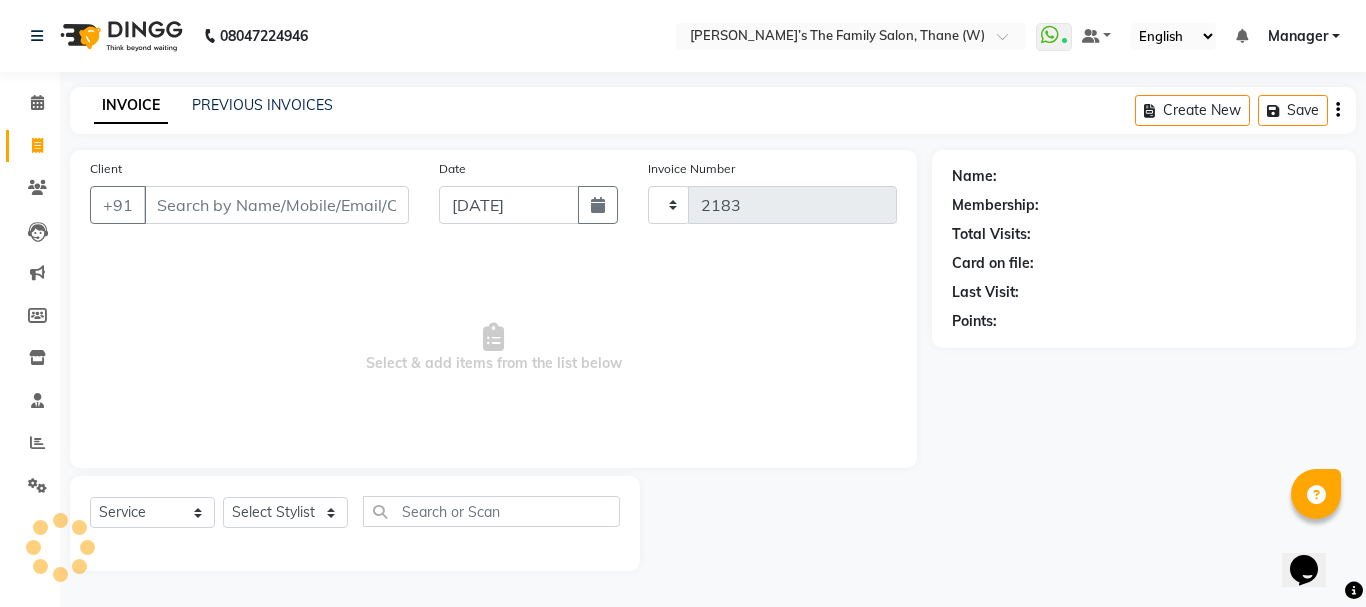 select on "8004" 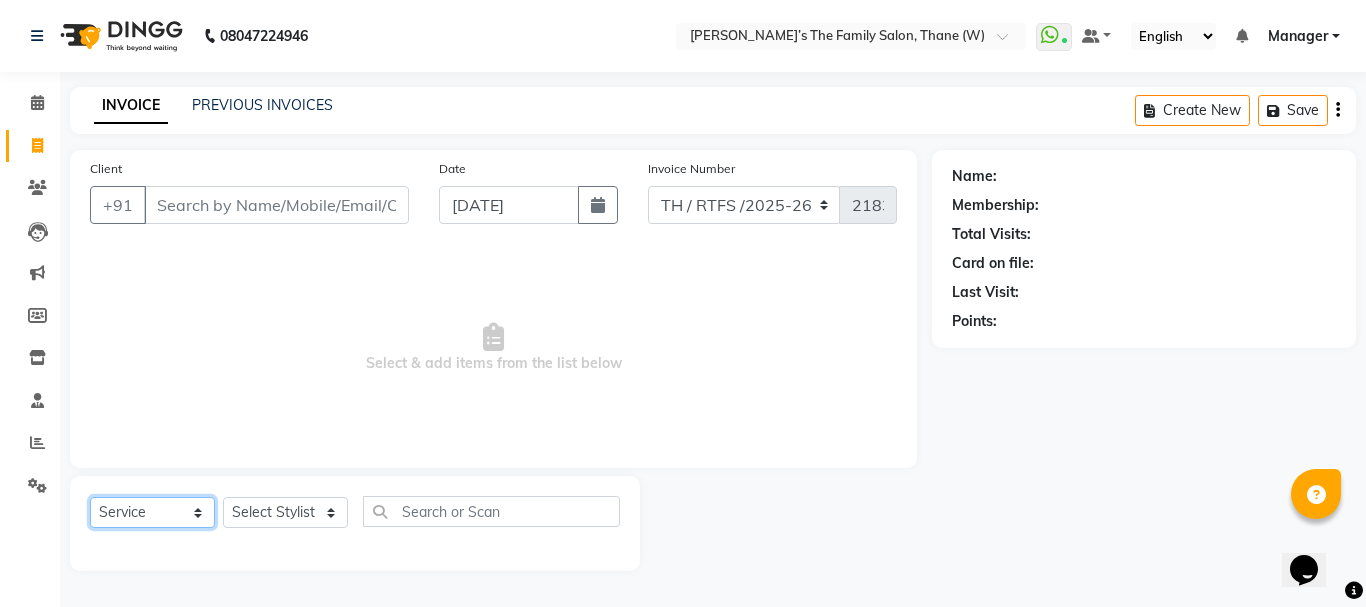 click on "Select  Service  Product  Membership  Package Voucher Prepaid Gift Card" 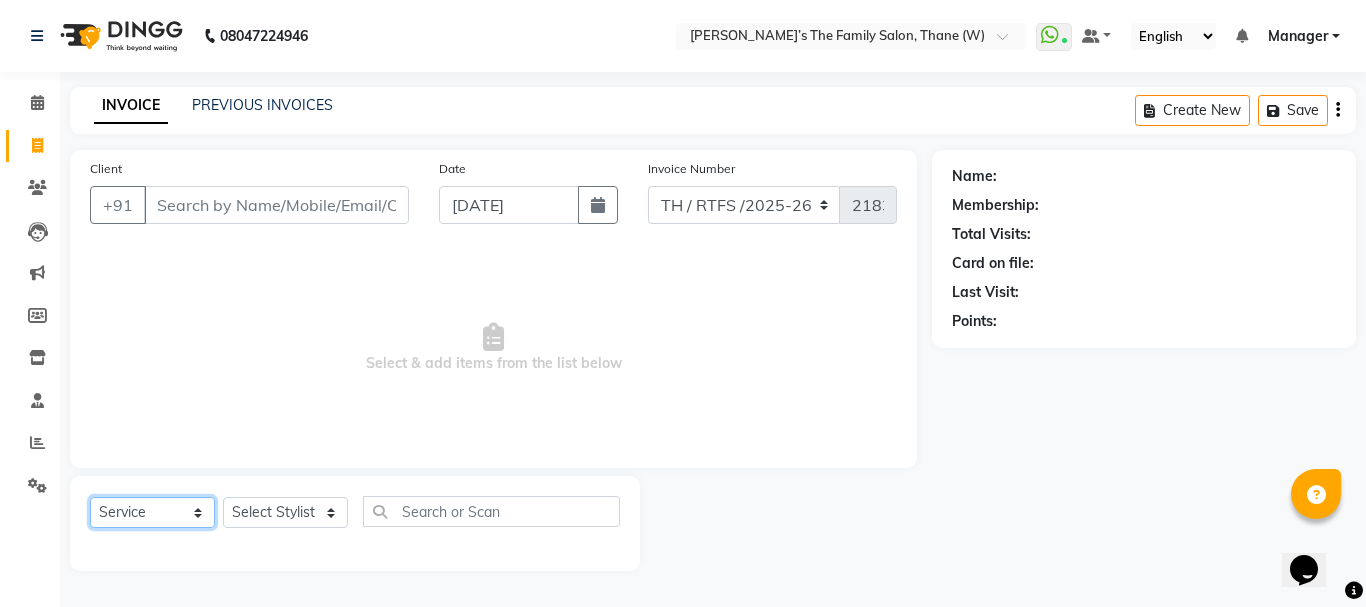 select on "package" 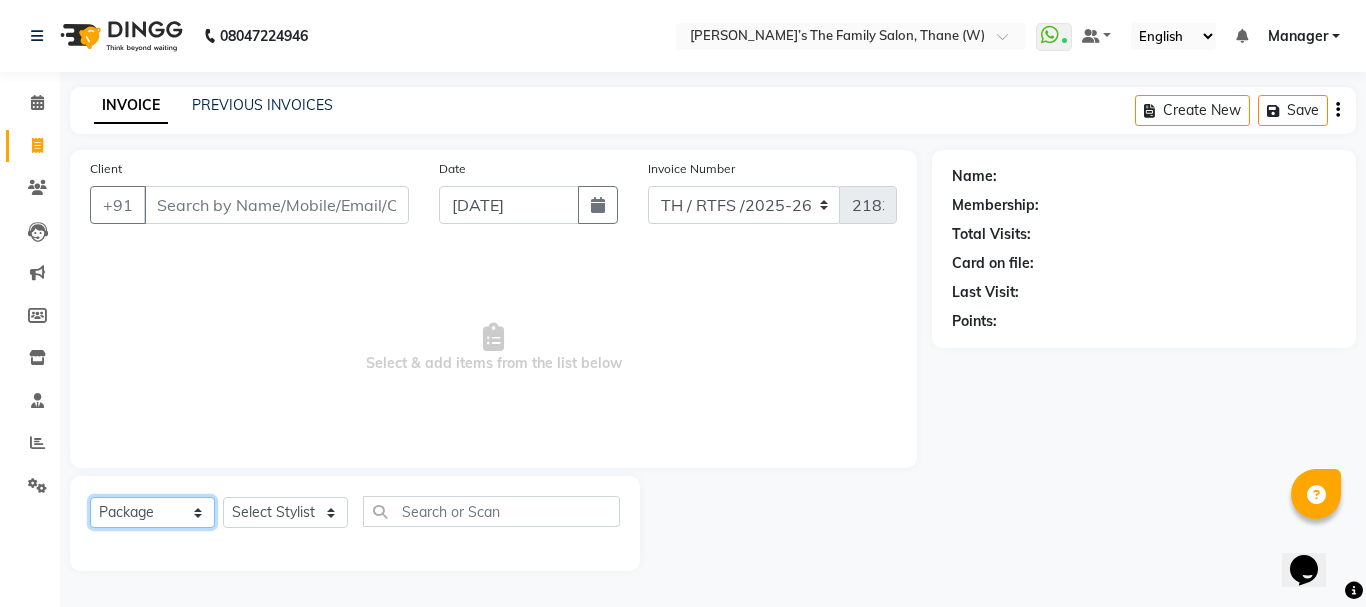 click on "Select  Service  Product  Membership  Package Voucher Prepaid Gift Card" 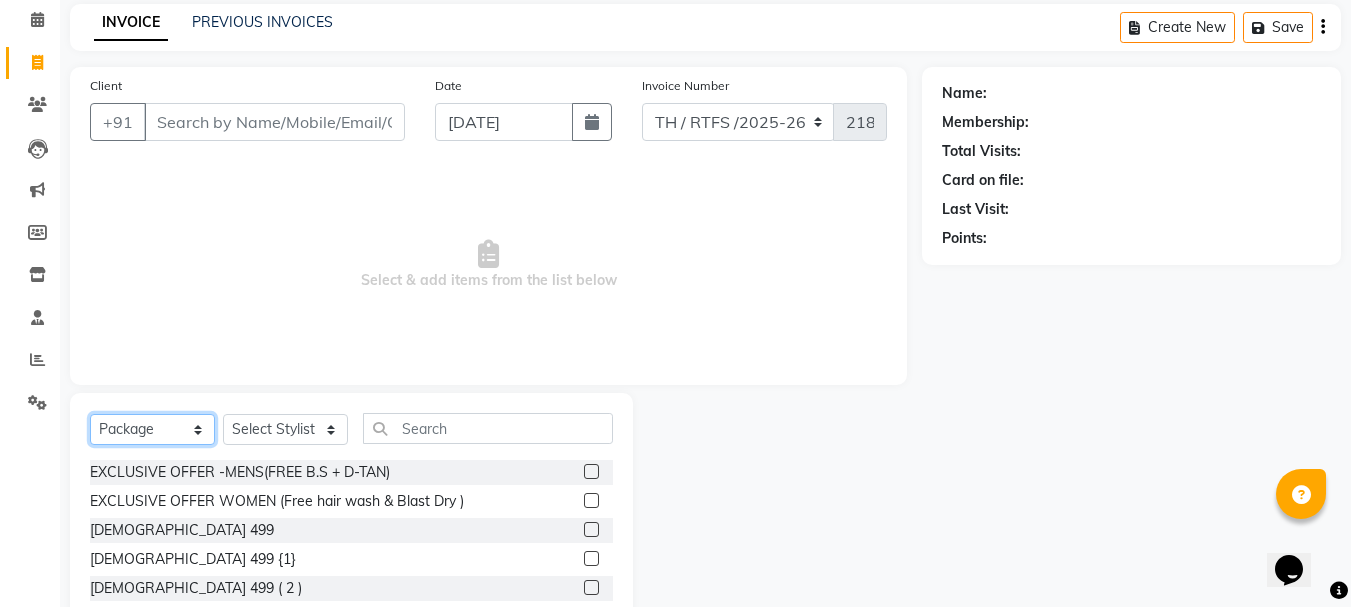 scroll, scrollTop: 139, scrollLeft: 0, axis: vertical 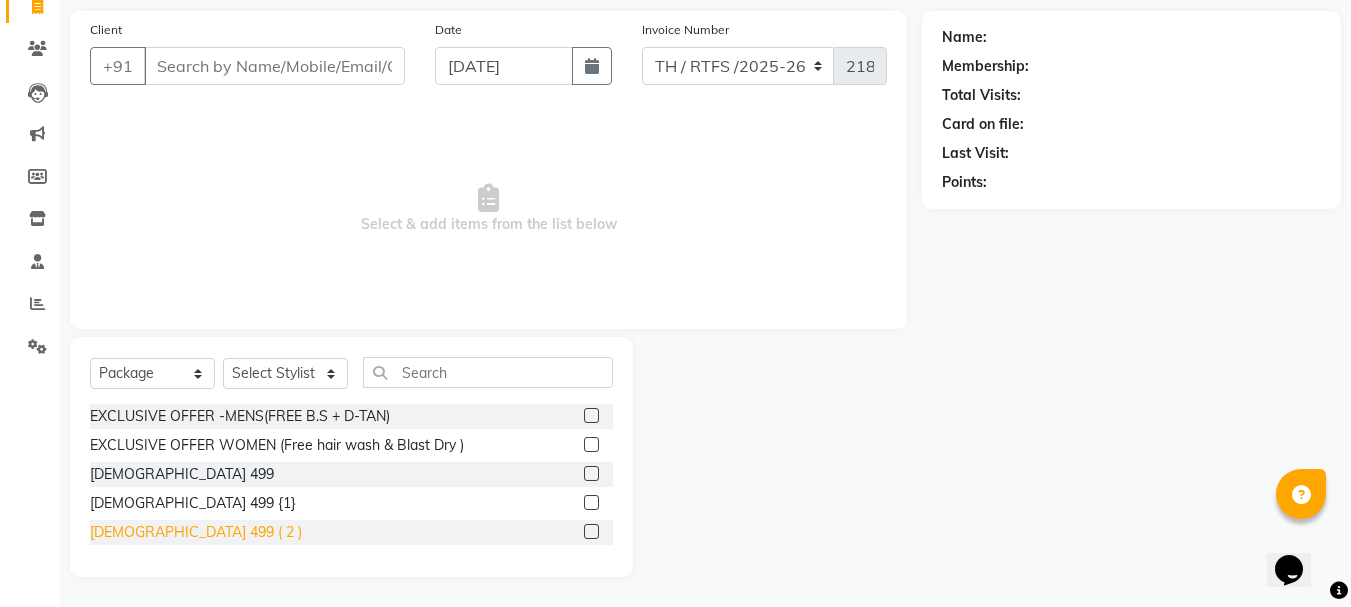 click on "[DEMOGRAPHIC_DATA] 499 ( 2 )" 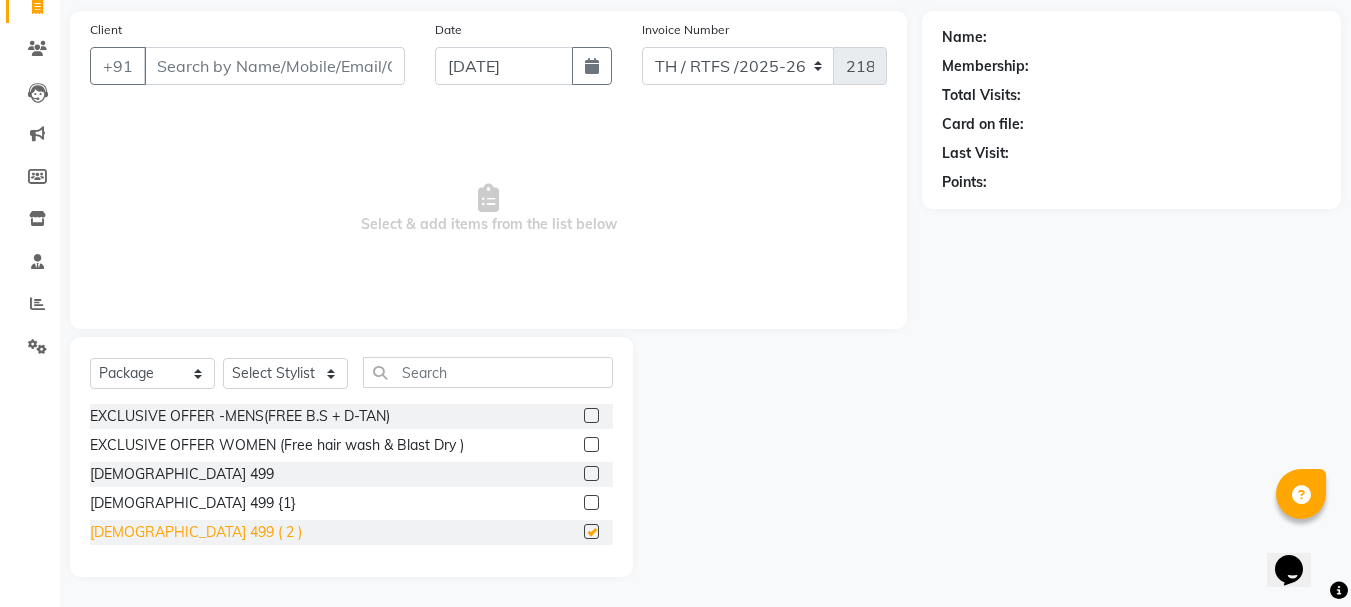 checkbox on "false" 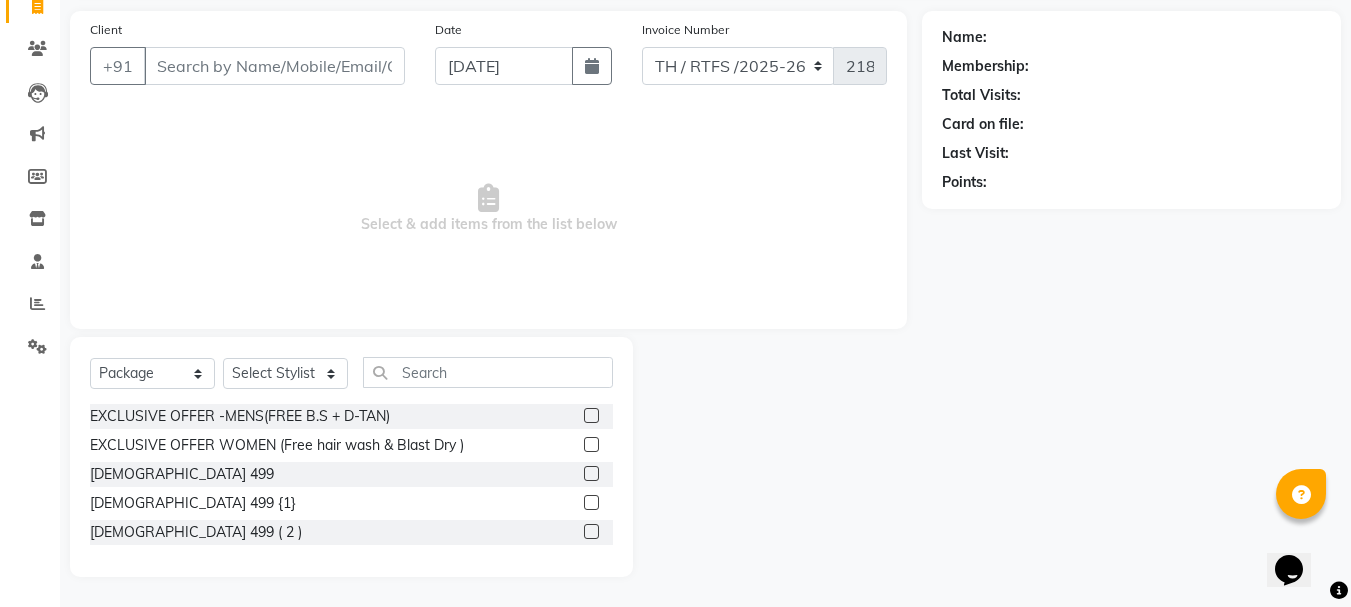 click on "[DEMOGRAPHIC_DATA] 499 {1}" 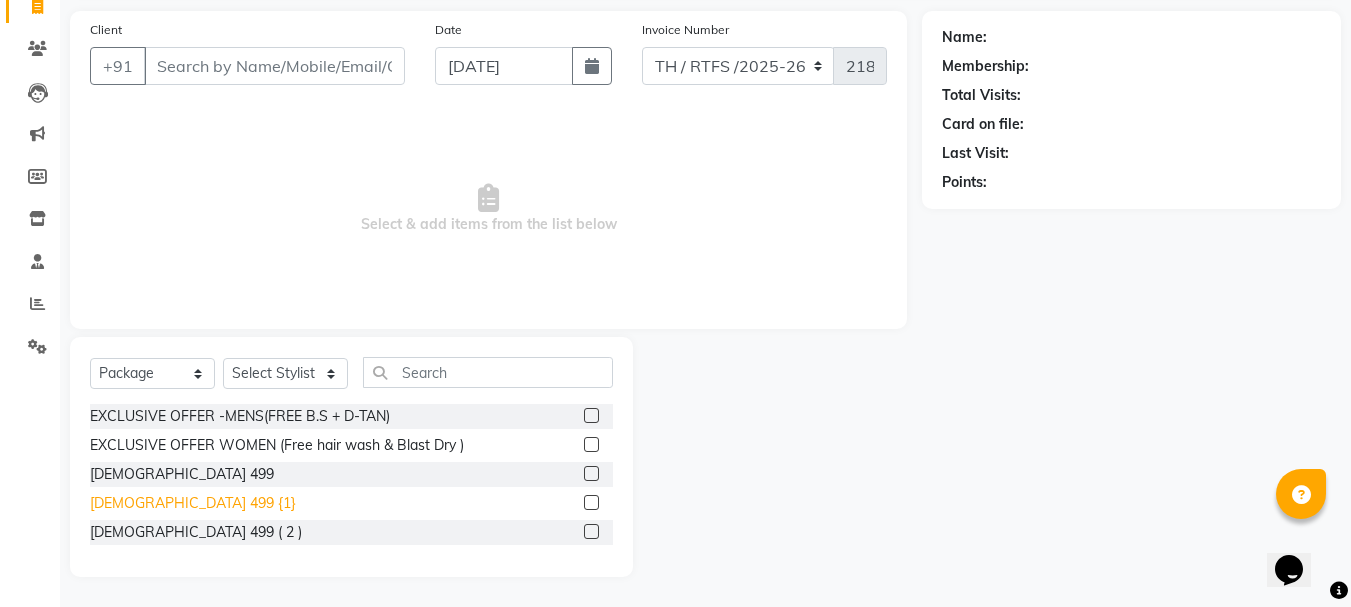 click on "[DEMOGRAPHIC_DATA] 499 {1}" 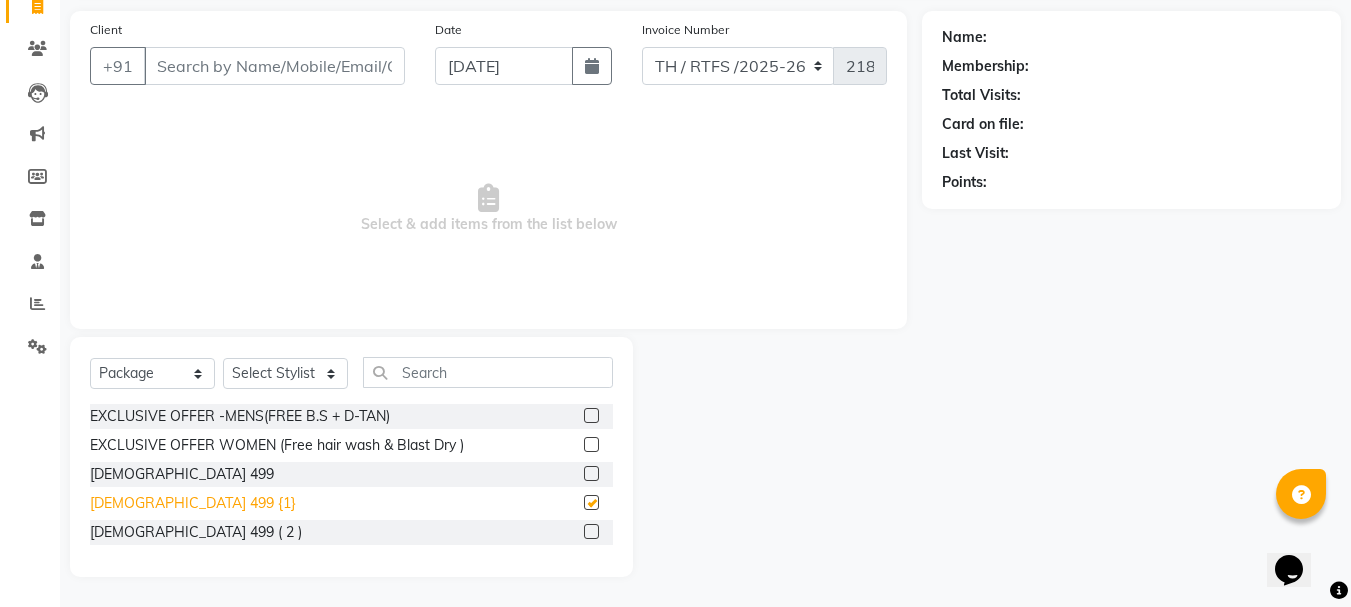 checkbox on "false" 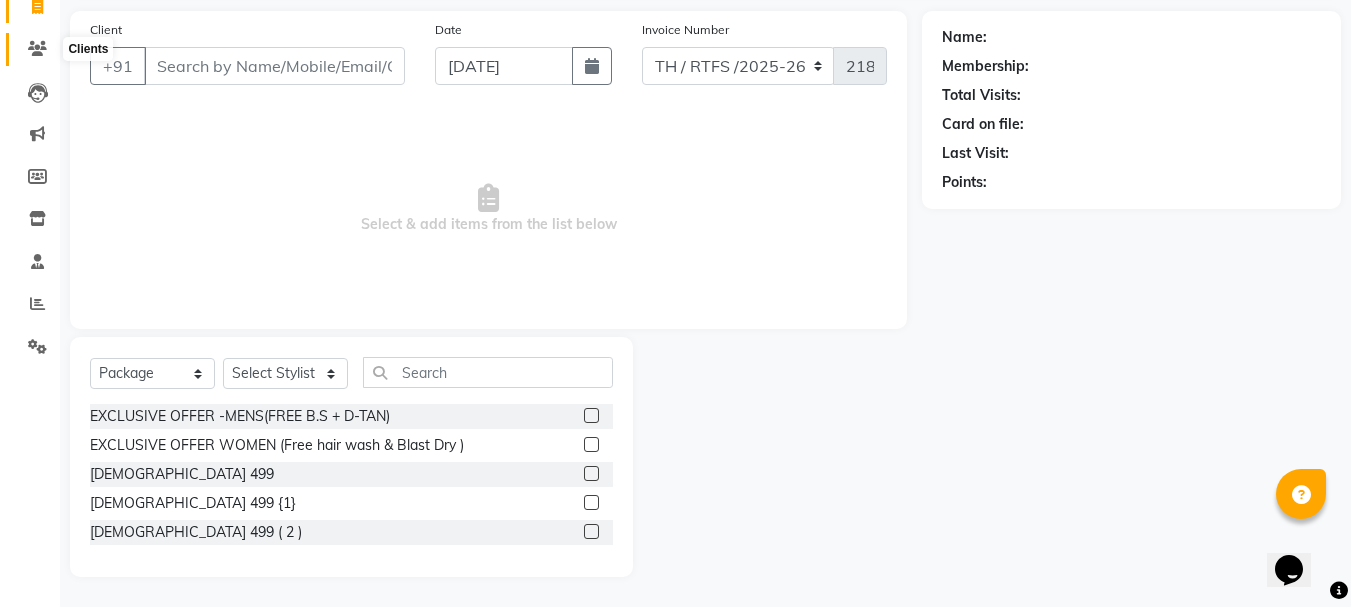 click 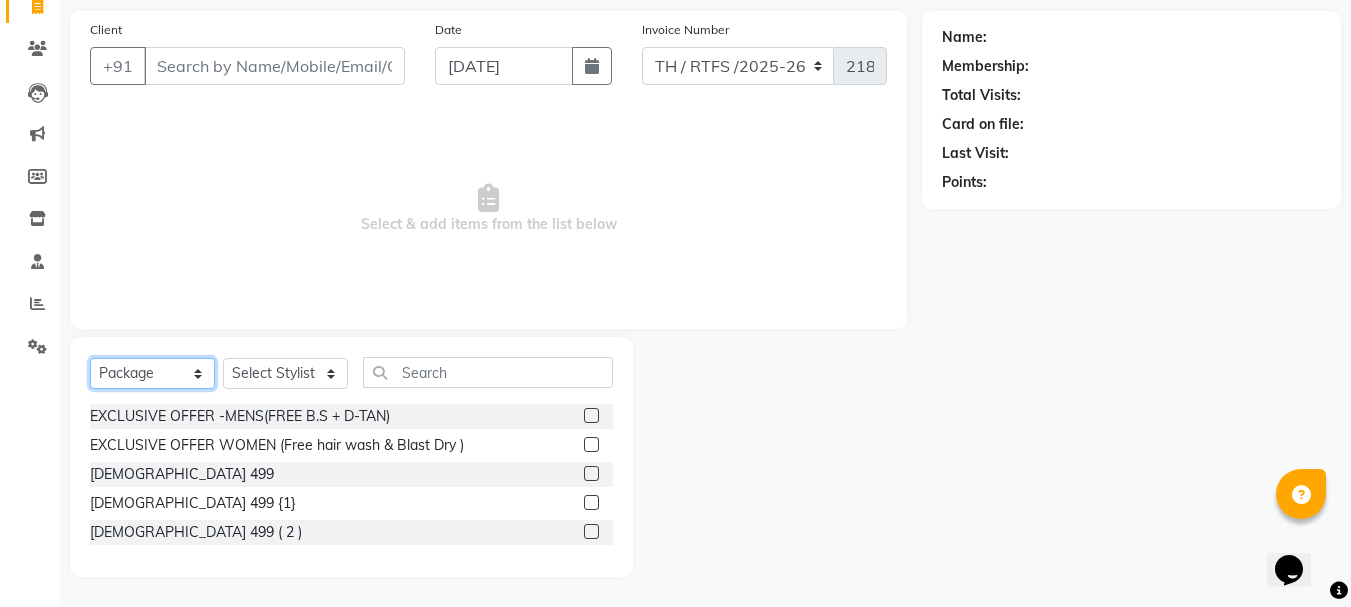 click on "Select  Service  Product  Membership  Package Voucher Prepaid Gift Card" 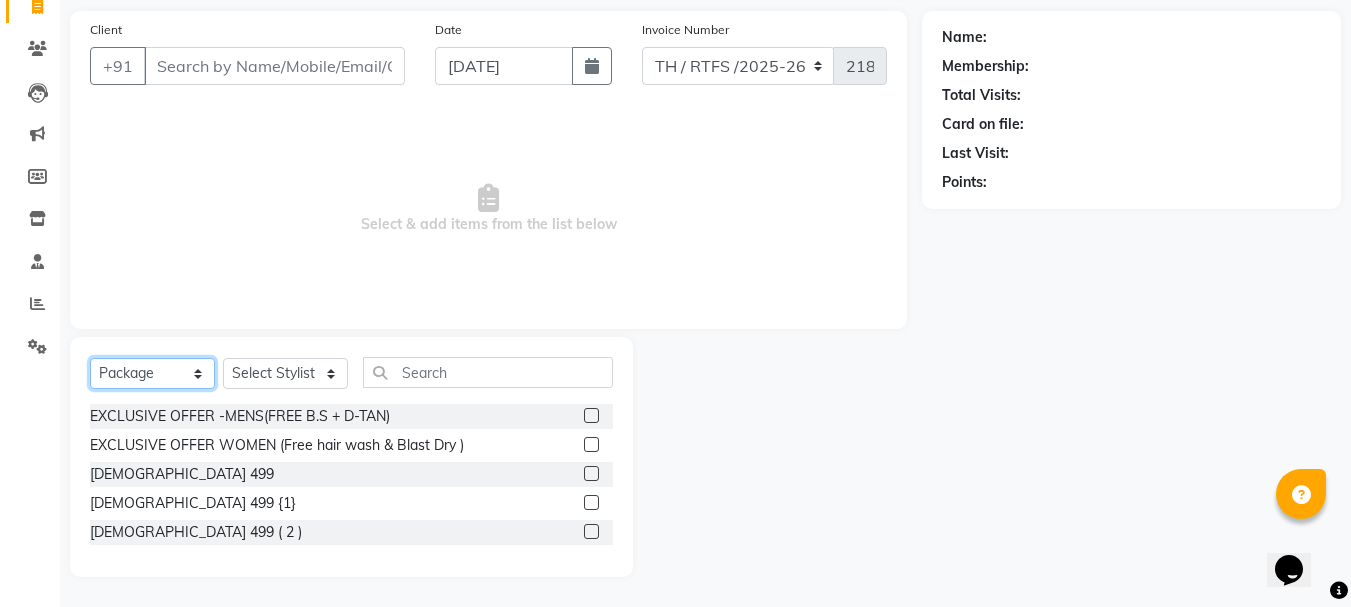 select on "service" 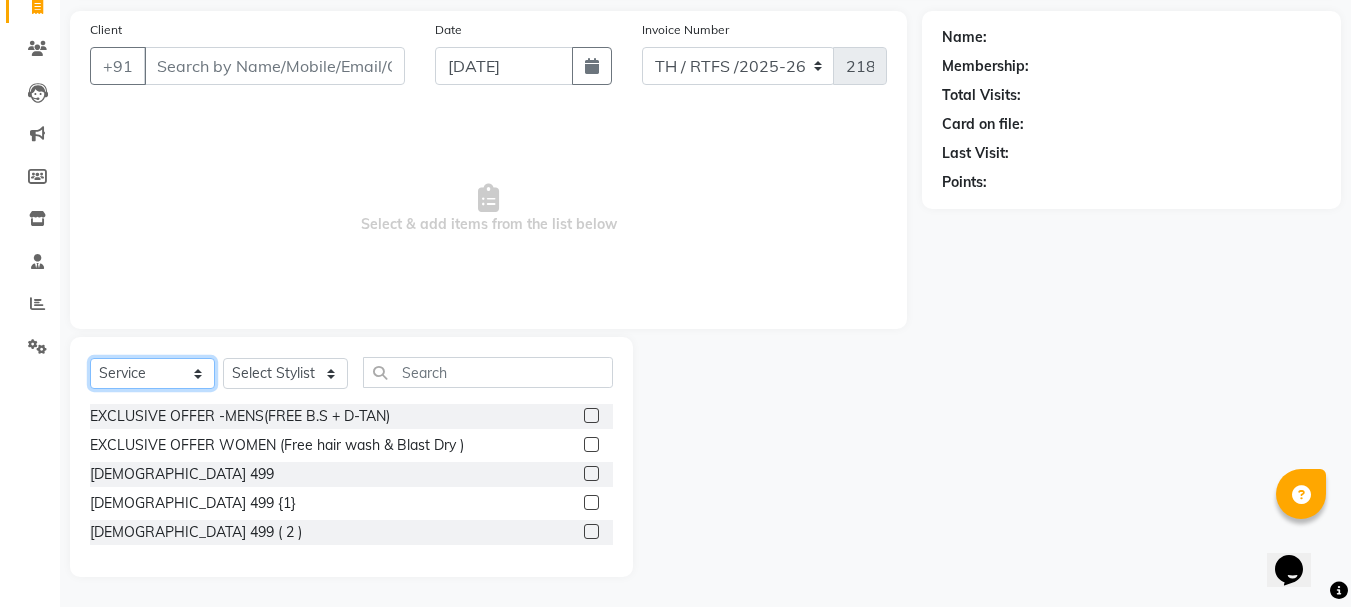 click on "Select  Service  Product  Membership  Package Voucher Prepaid Gift Card" 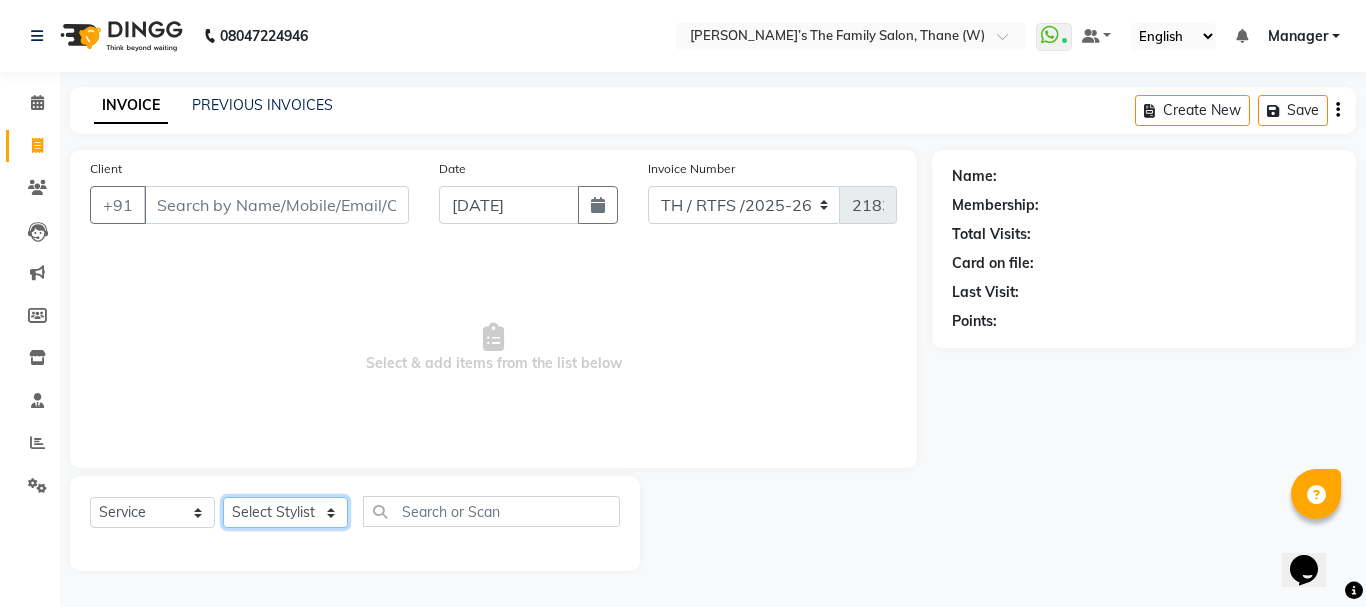 click on "Select Stylist Aarohi P   [PERSON_NAME] [PERSON_NAME] A  [PERSON_NAME] .[PERSON_NAME] House sale [PERSON_NAME]  [PERSON_NAME]   Manager [PERSON_NAME] [PERSON_NAME] [PERSON_NAME] [PERSON_NAME] [PERSON_NAME] [PERSON_NAME] M  [PERSON_NAME]  [PERSON_NAME]  [PERSON_NAME]" 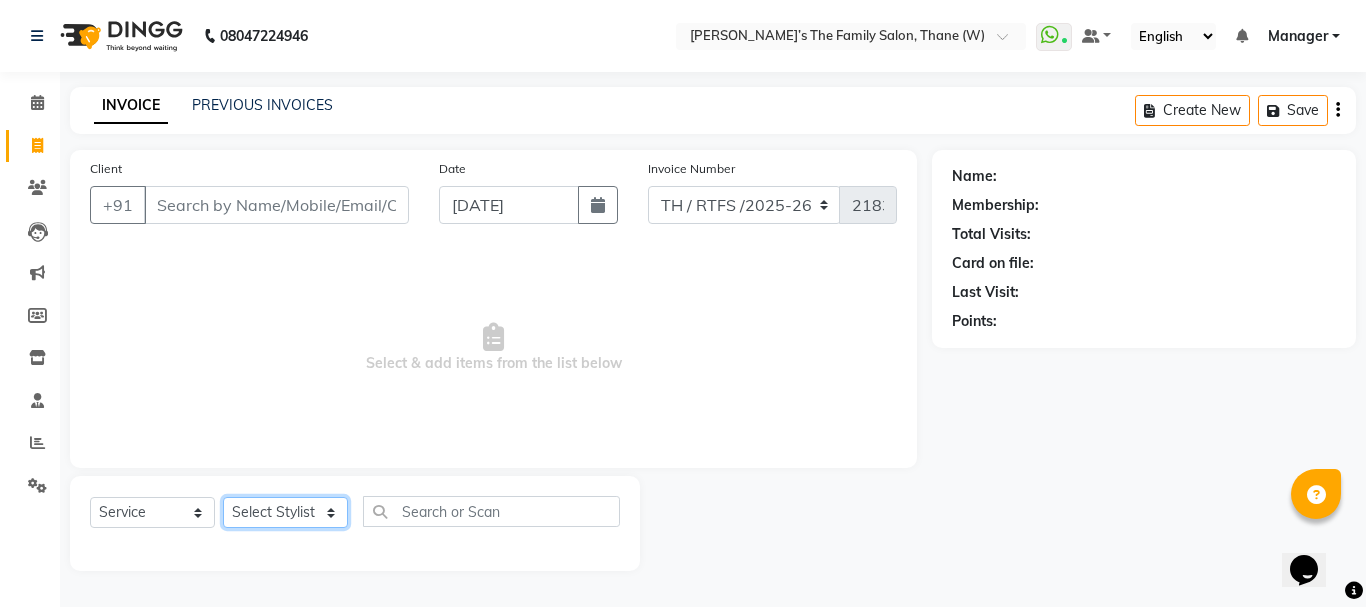 select on "78217" 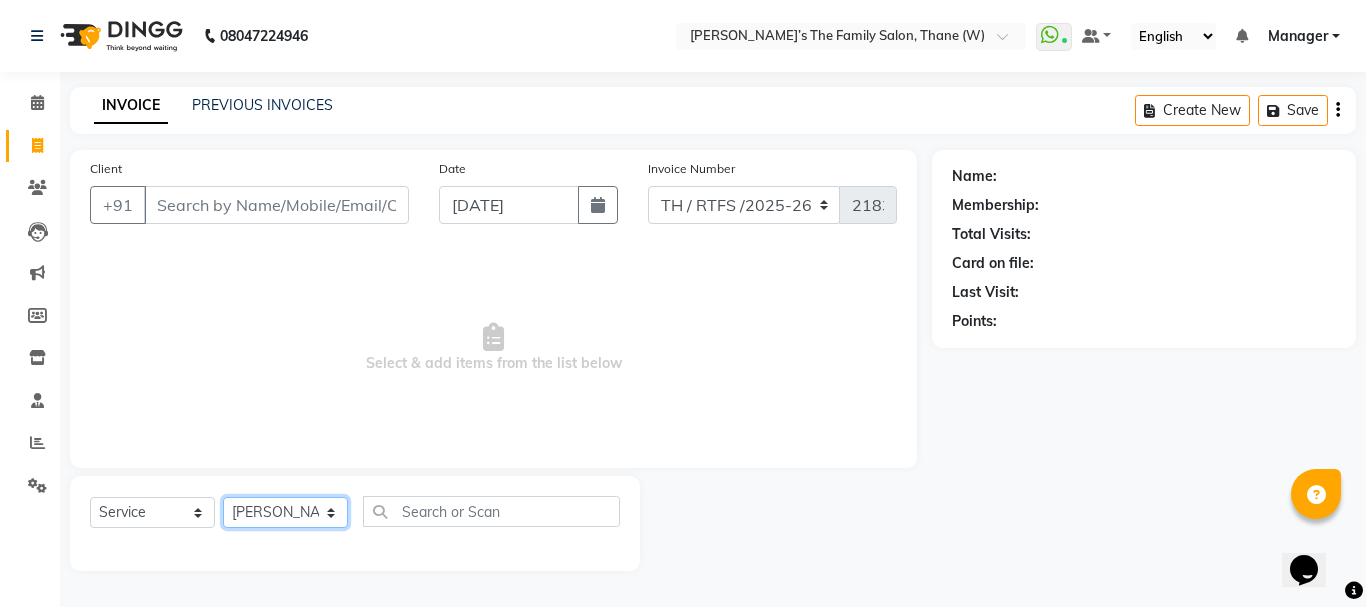 click on "Select Stylist Aarohi P   [PERSON_NAME] [PERSON_NAME] A  [PERSON_NAME] .[PERSON_NAME] House sale [PERSON_NAME]  [PERSON_NAME]   Manager [PERSON_NAME] [PERSON_NAME] [PERSON_NAME] [PERSON_NAME] [PERSON_NAME] [PERSON_NAME] M  [PERSON_NAME]  [PERSON_NAME]  [PERSON_NAME]" 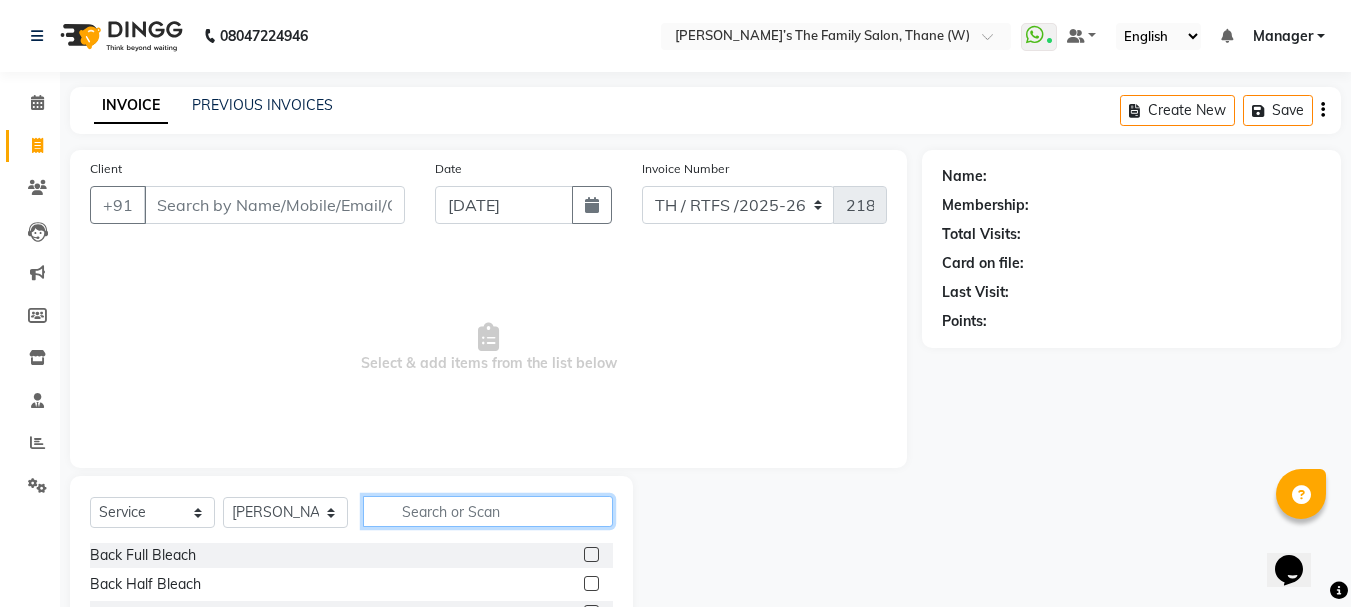 click 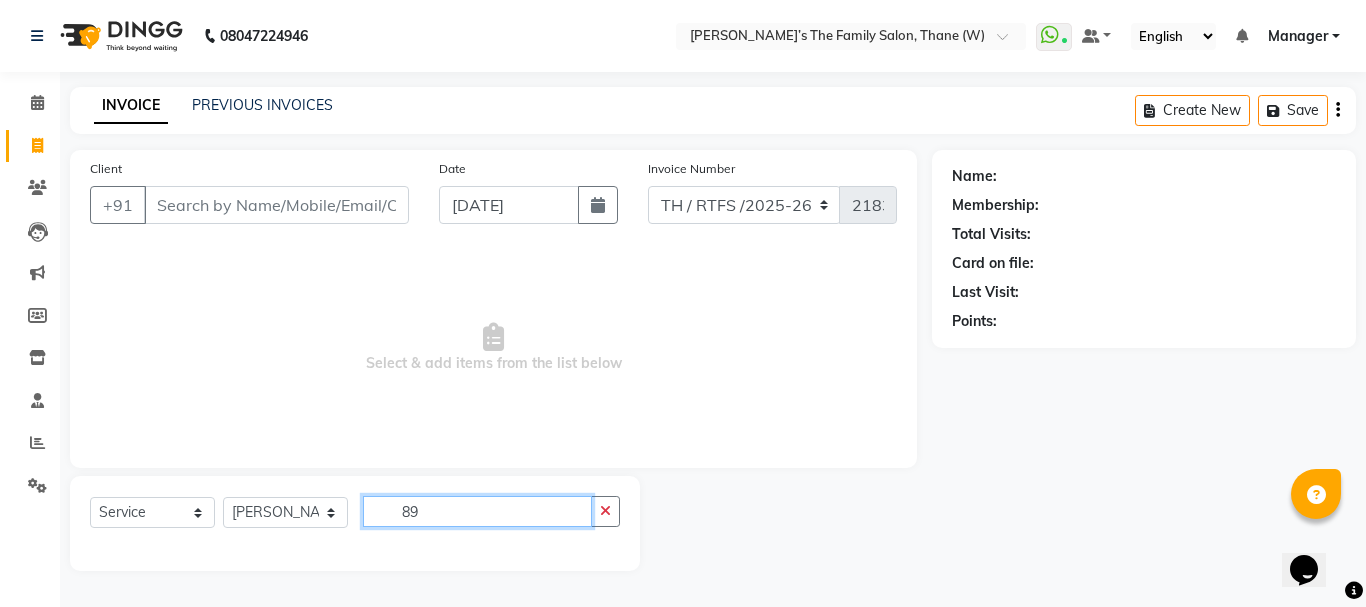 type on "89" 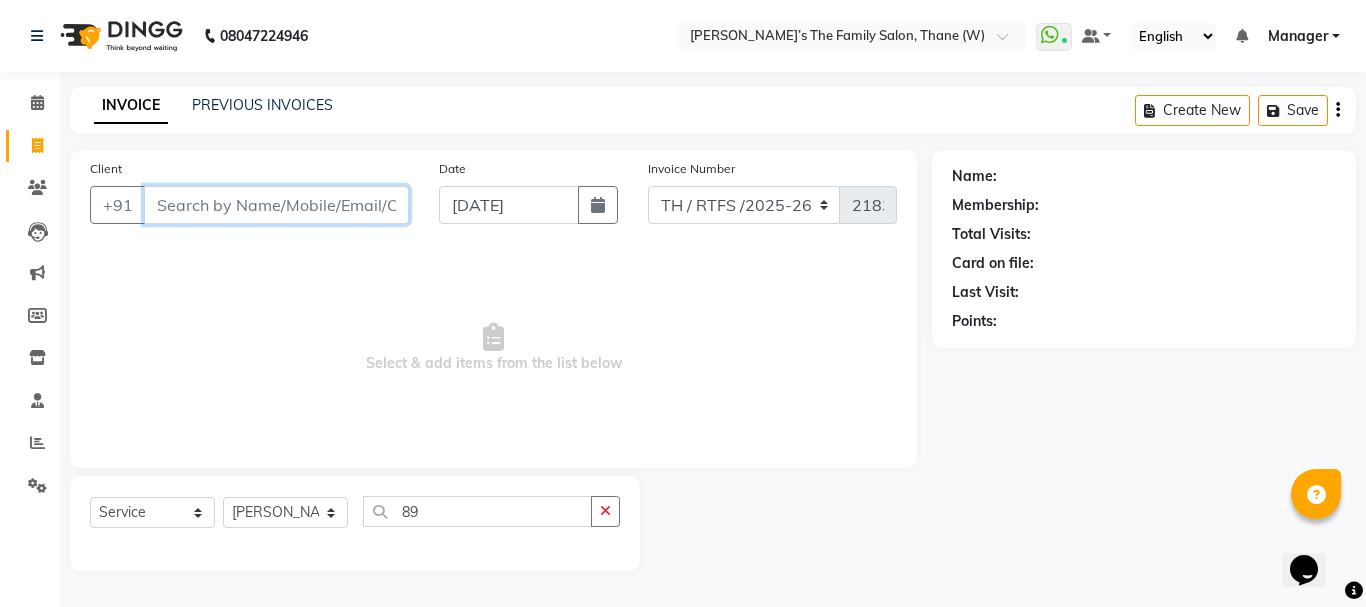 click on "Client" at bounding box center (276, 205) 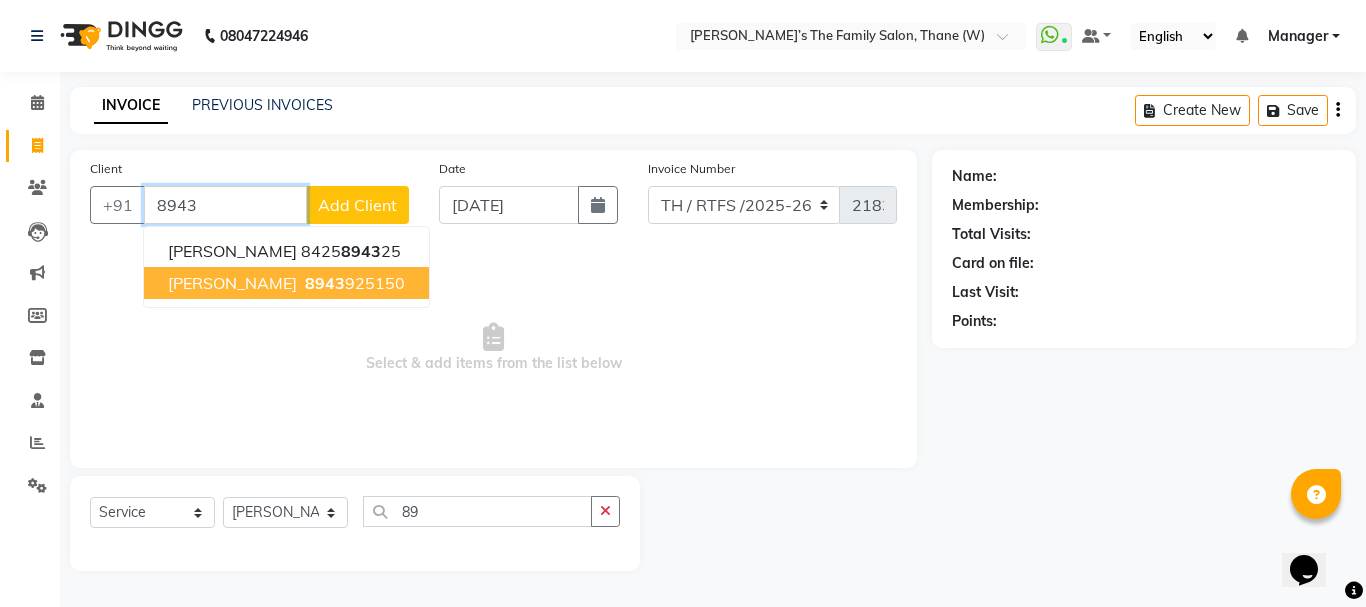 click on "8943" at bounding box center (325, 283) 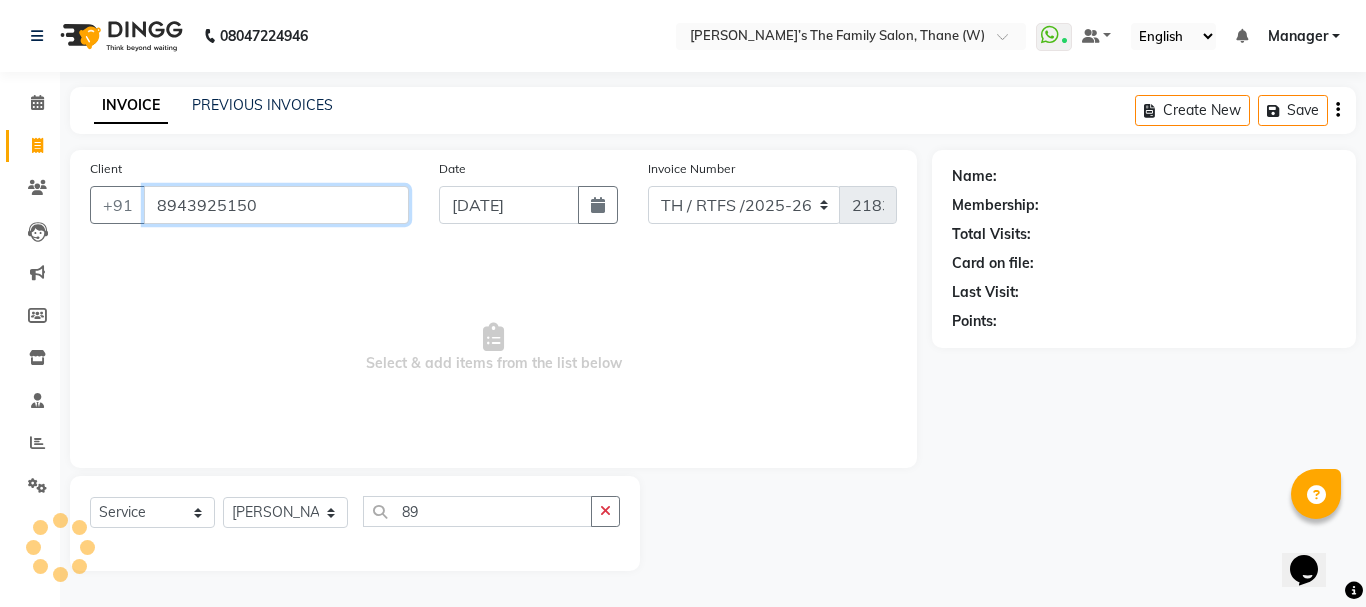 type on "8943925150" 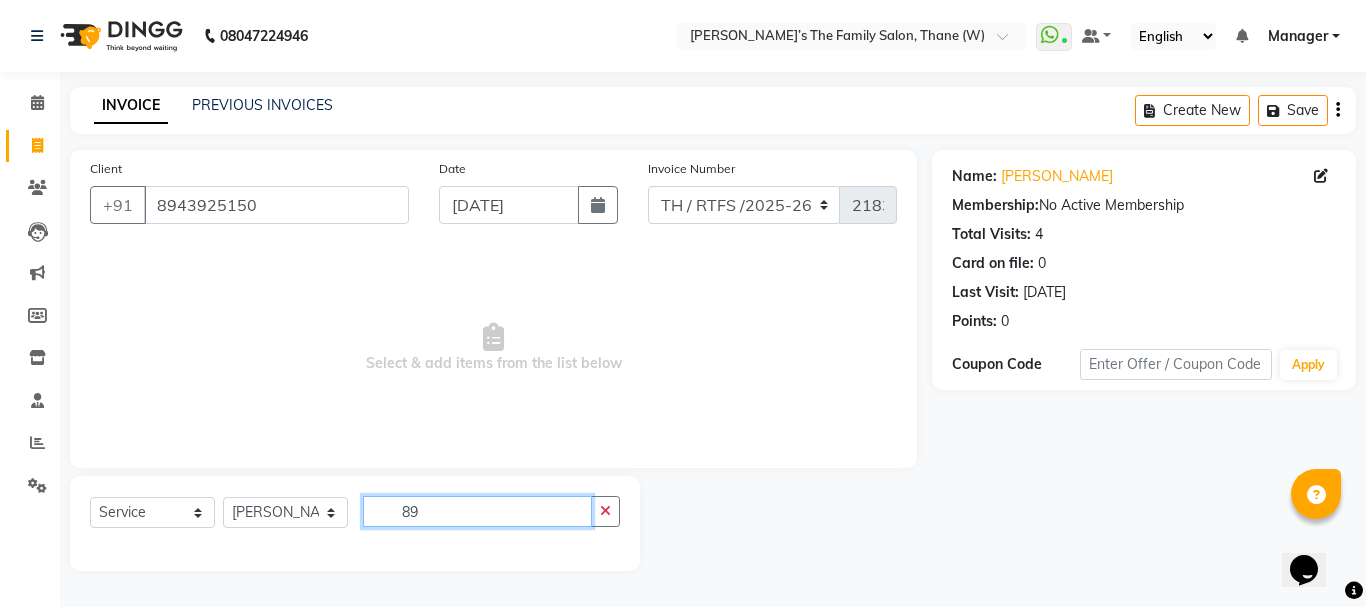 click on "89" 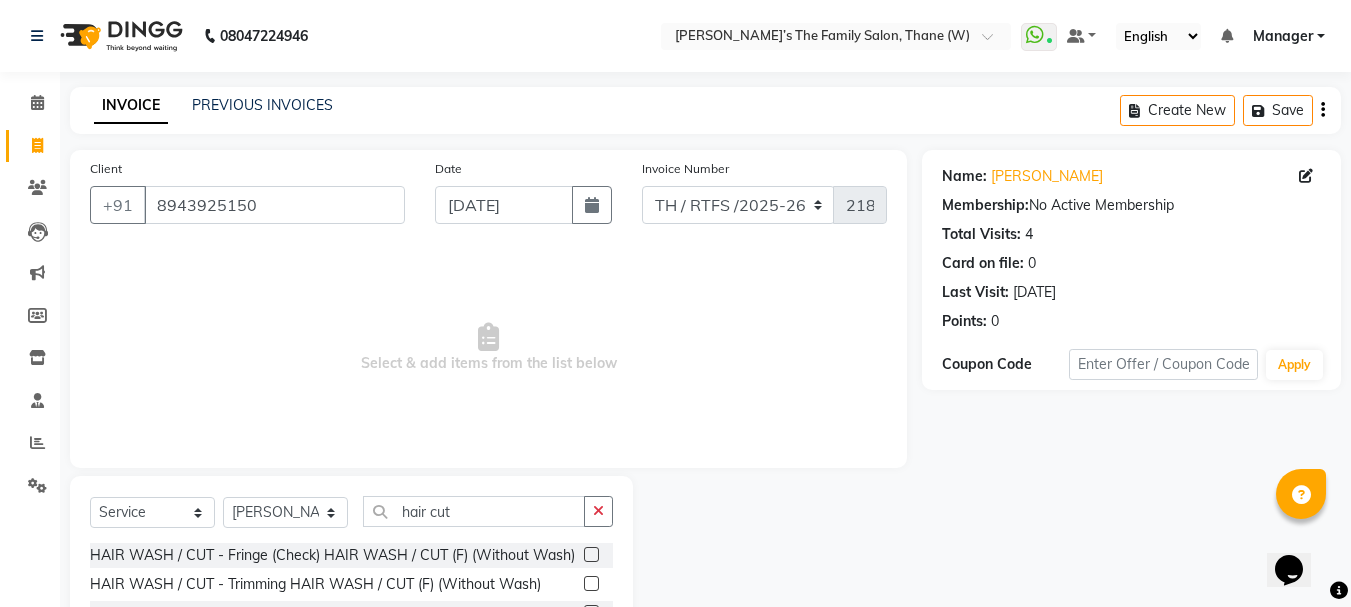 click on "Name: [PERSON_NAME] Membership:  No Active Membership  Total Visits:  4 Card on file:  0 Last Visit:   [DATE] Points:   0  Coupon Code Apply" 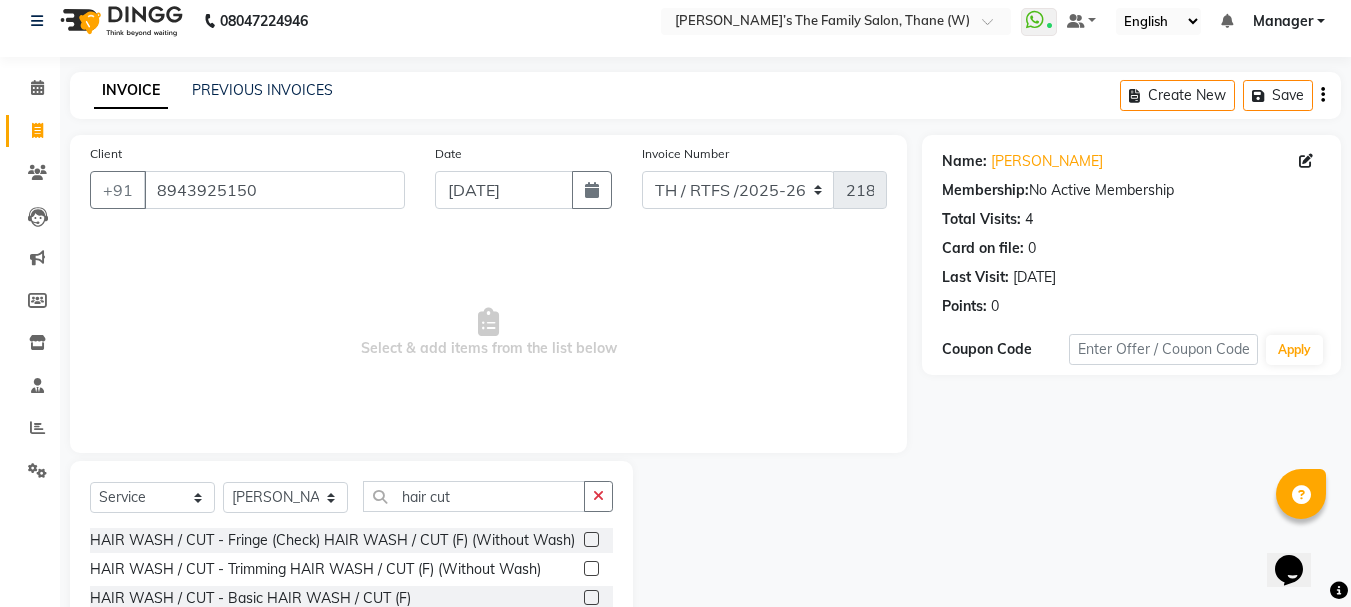 scroll, scrollTop: 194, scrollLeft: 0, axis: vertical 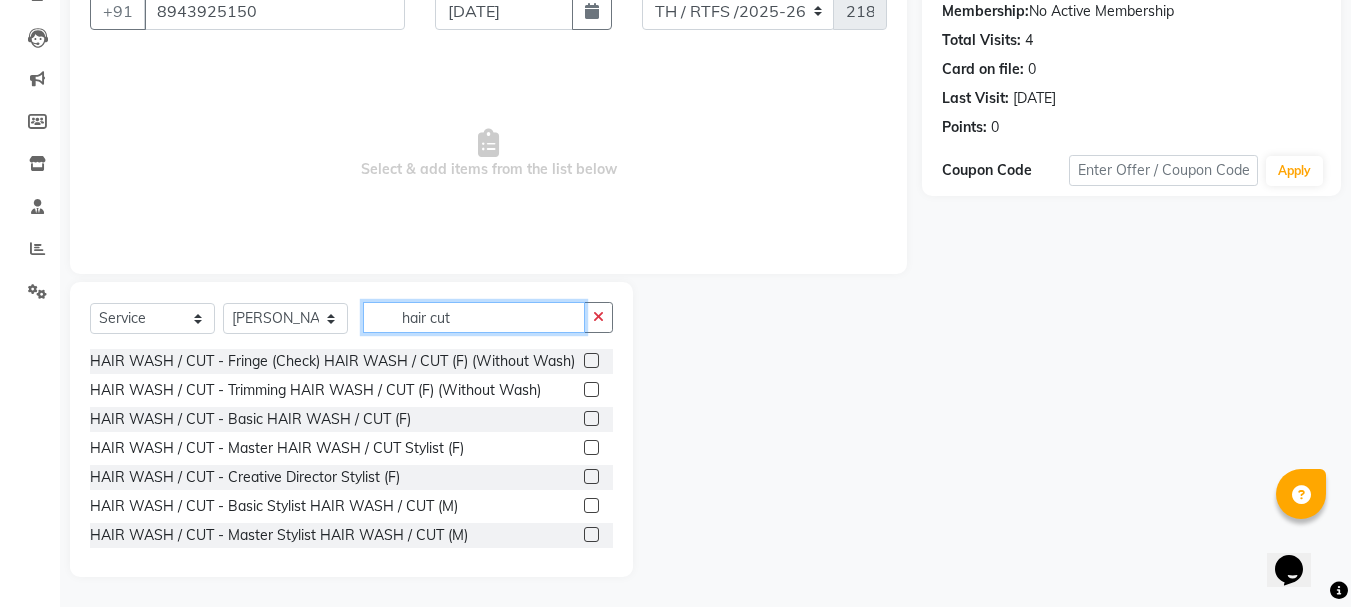 click on "hair cut" 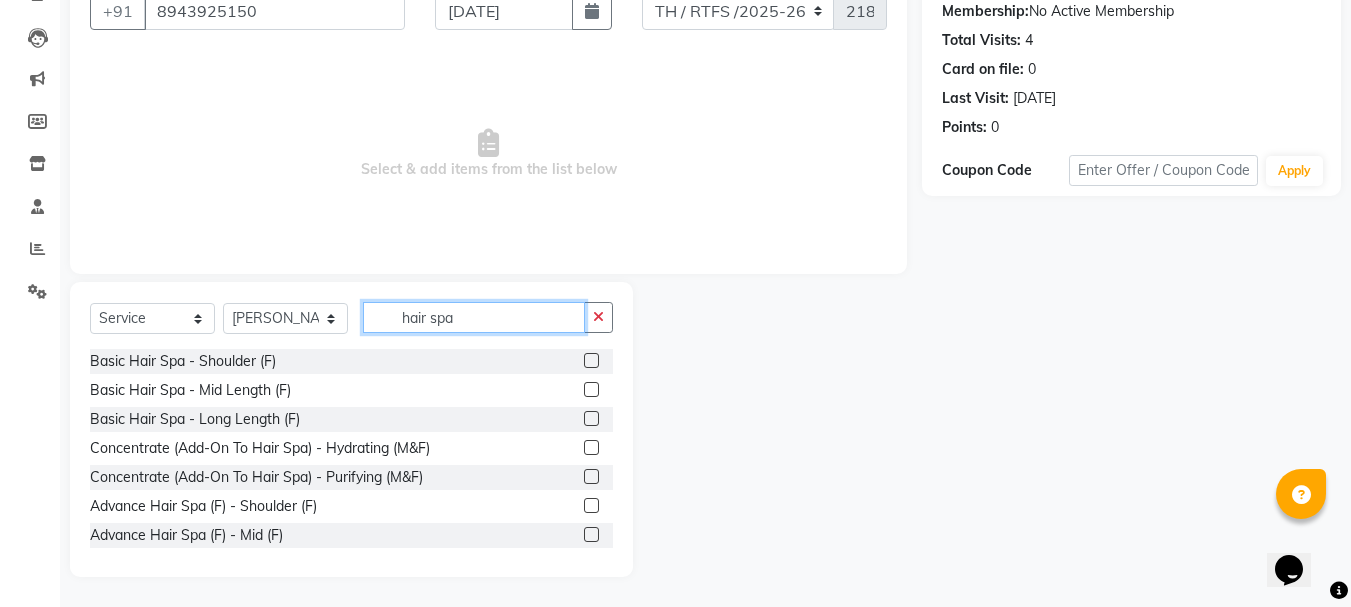 type on "hair spa" 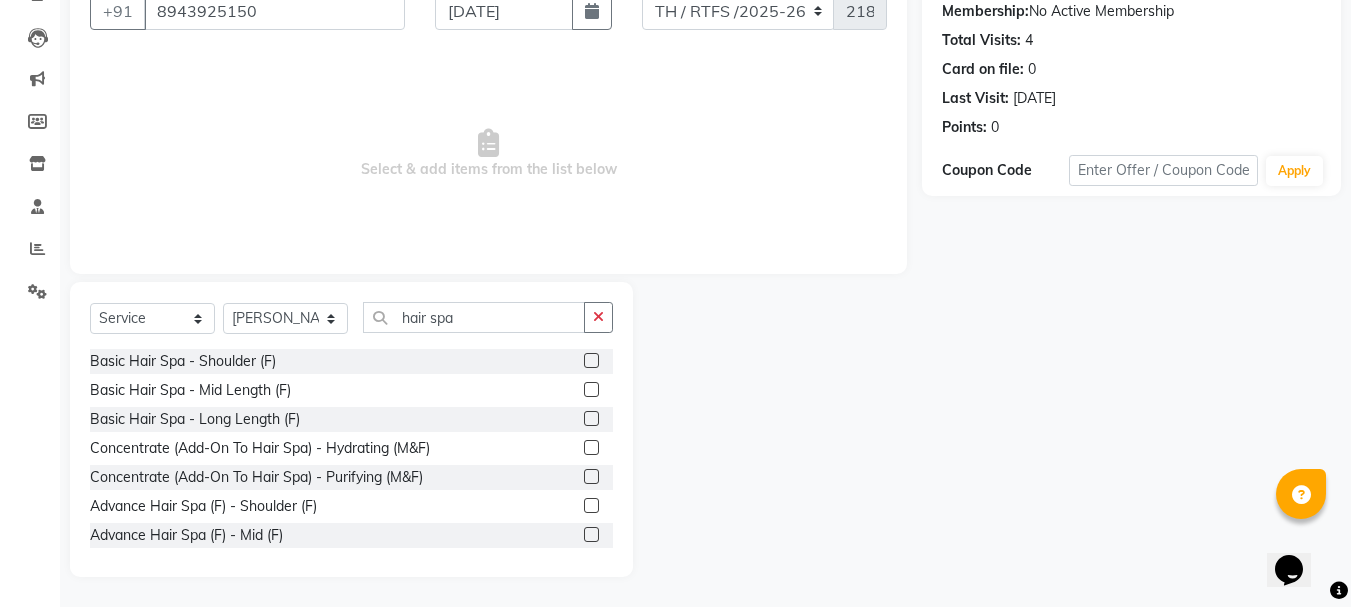 click 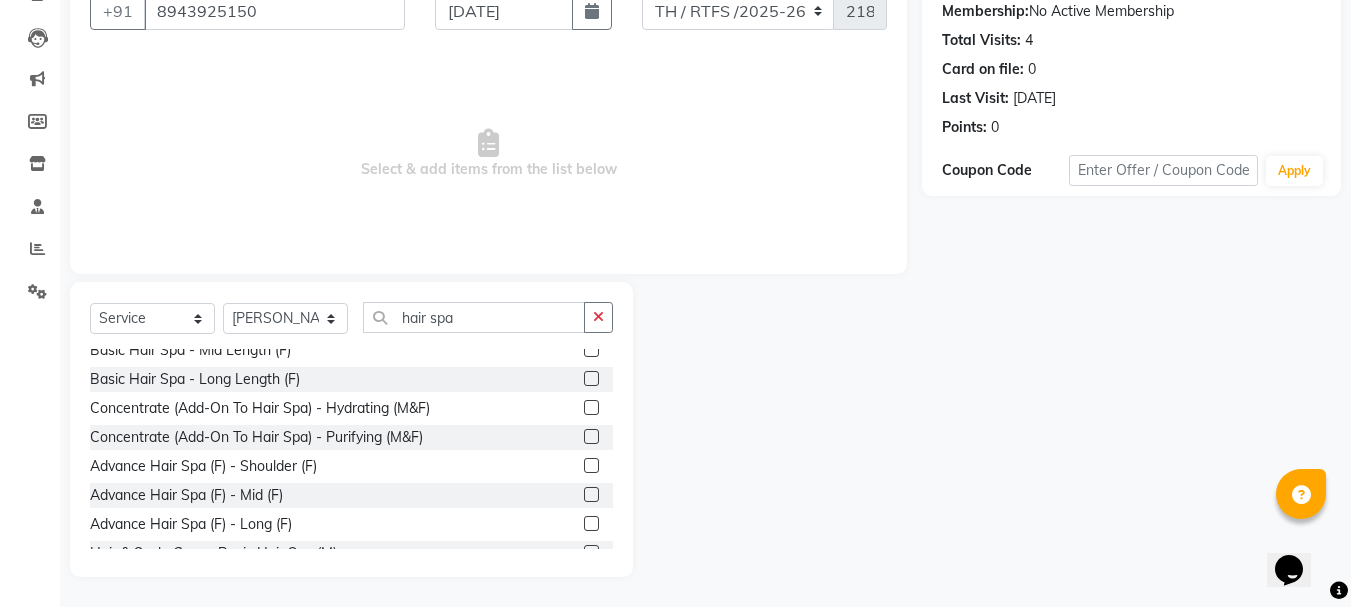 scroll, scrollTop: 90, scrollLeft: 0, axis: vertical 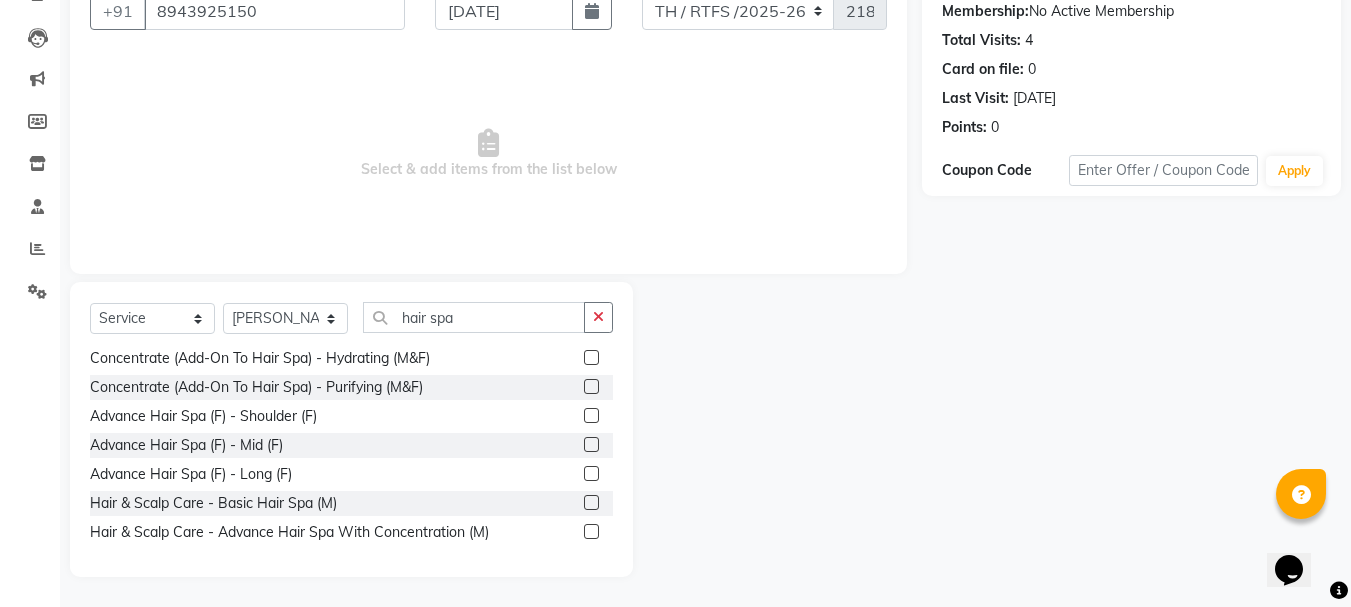 click 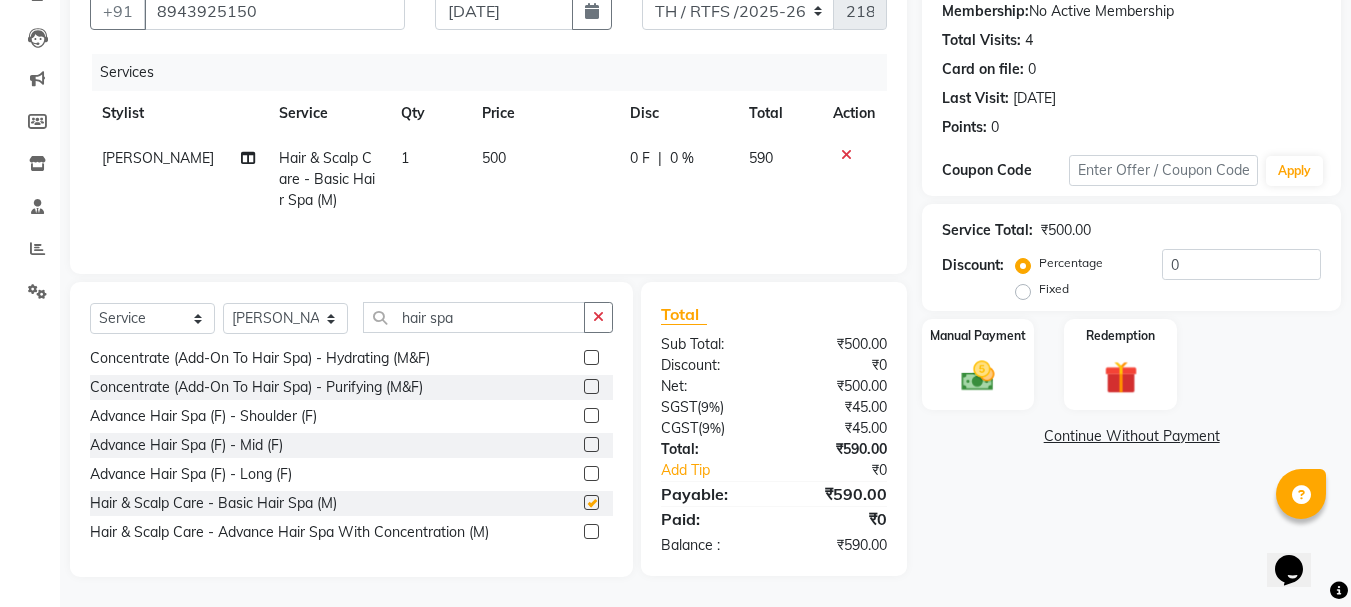 checkbox on "false" 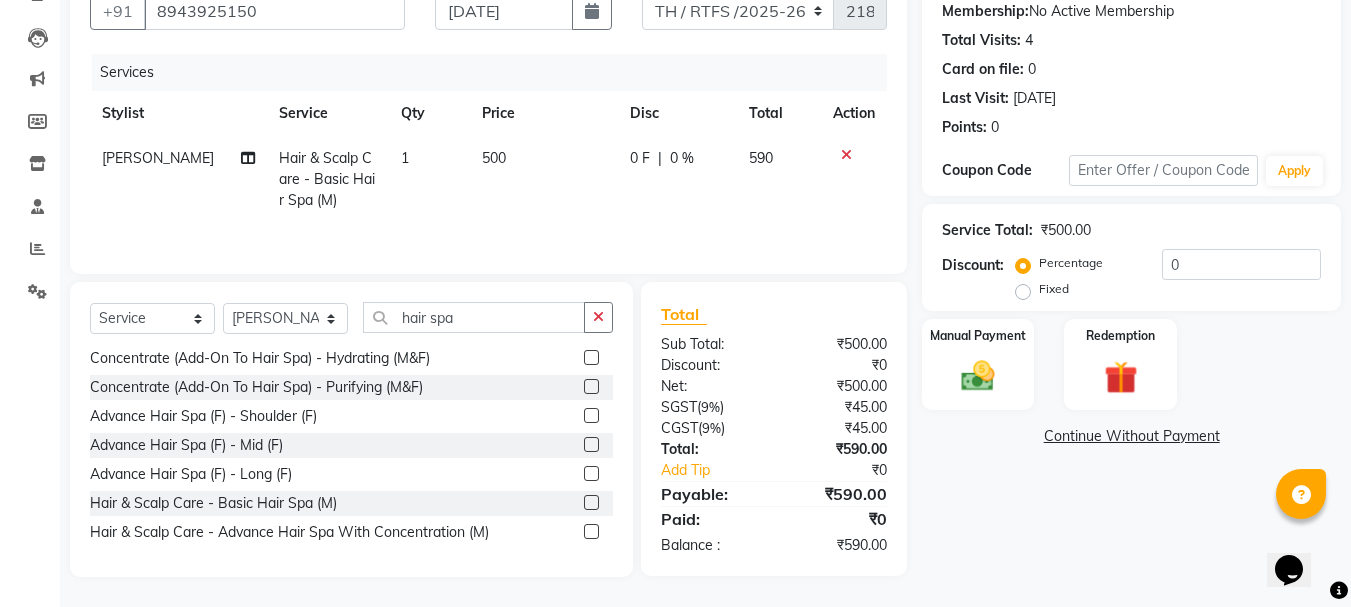 click on "500" 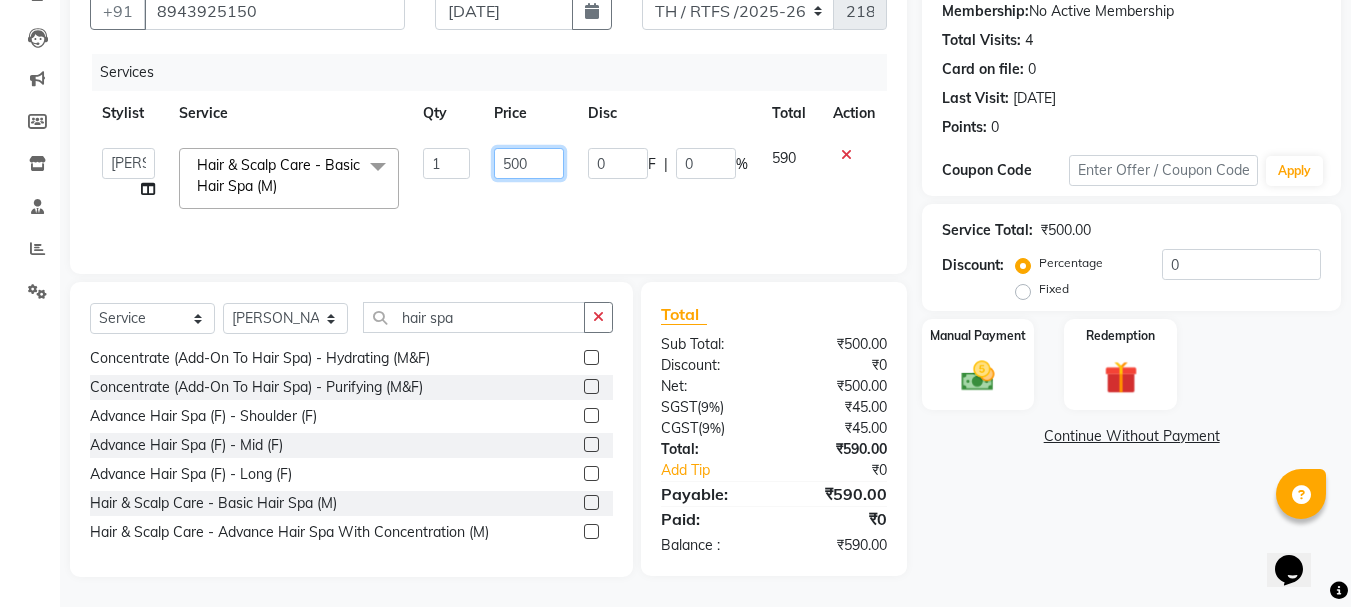 click on "500" 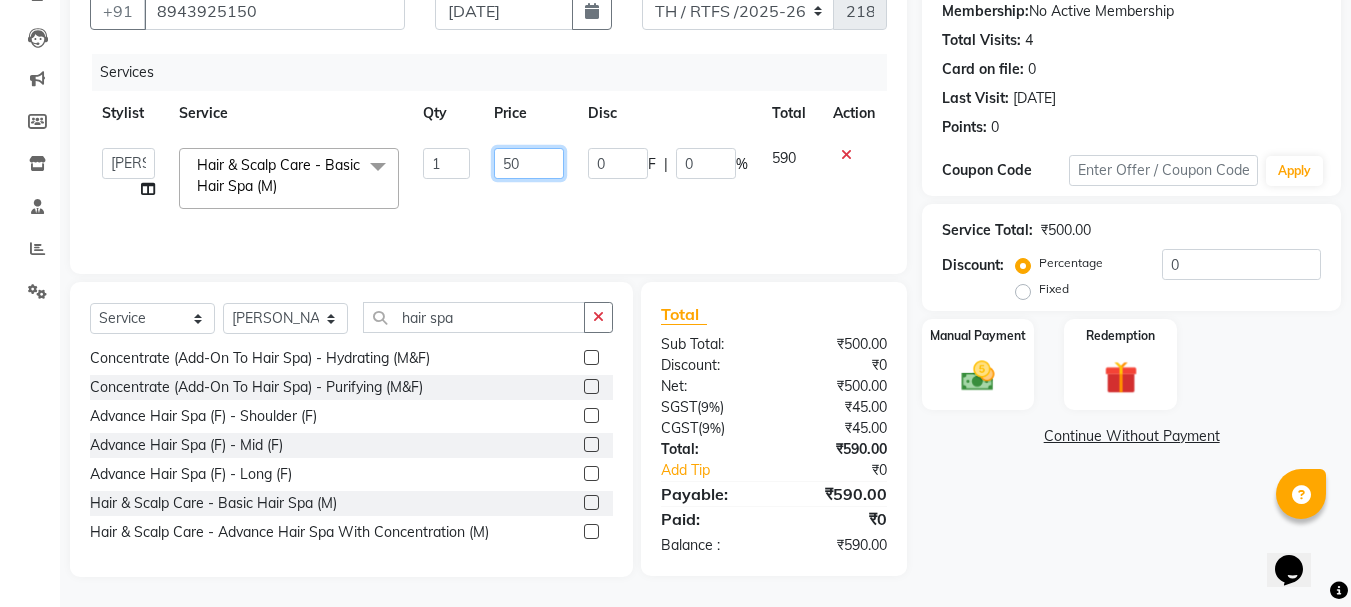 type on "5" 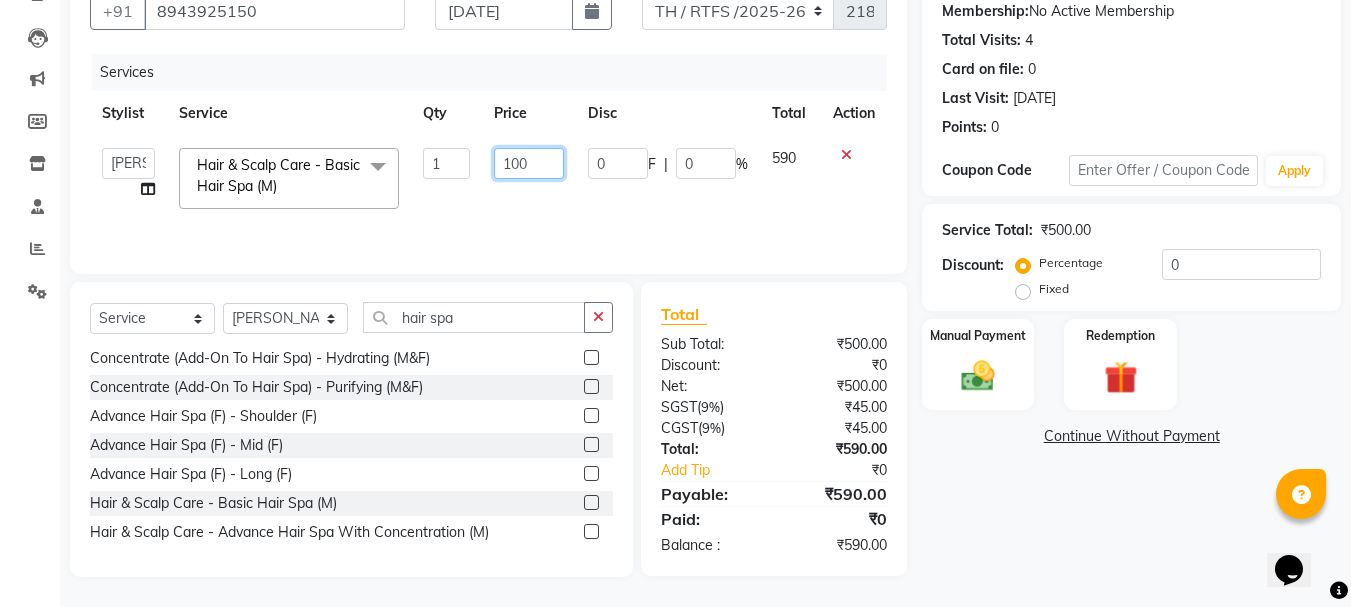 type on "1000" 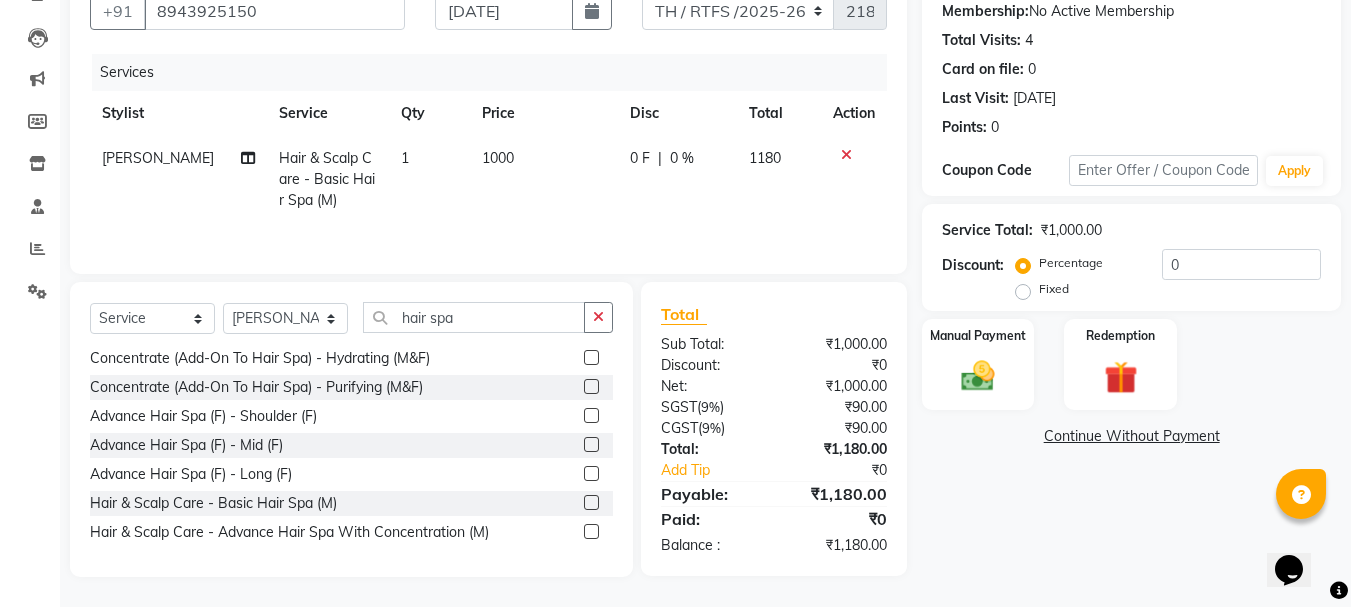 click on "Continue Without Payment" 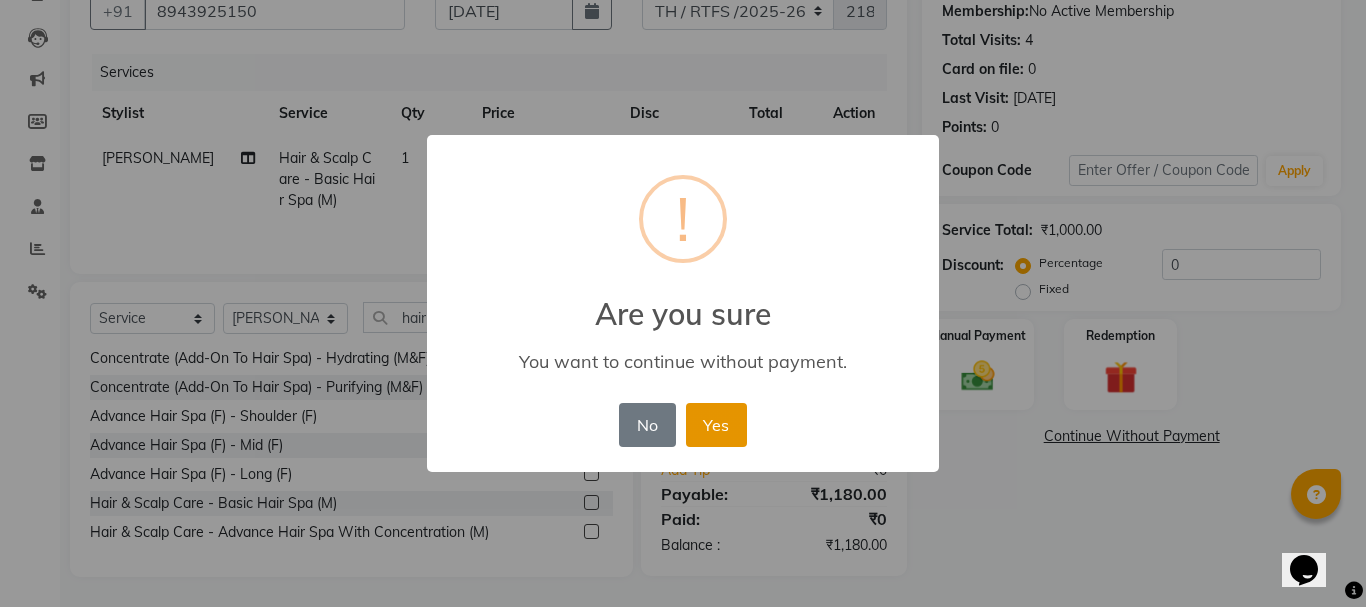 click on "Yes" at bounding box center [716, 425] 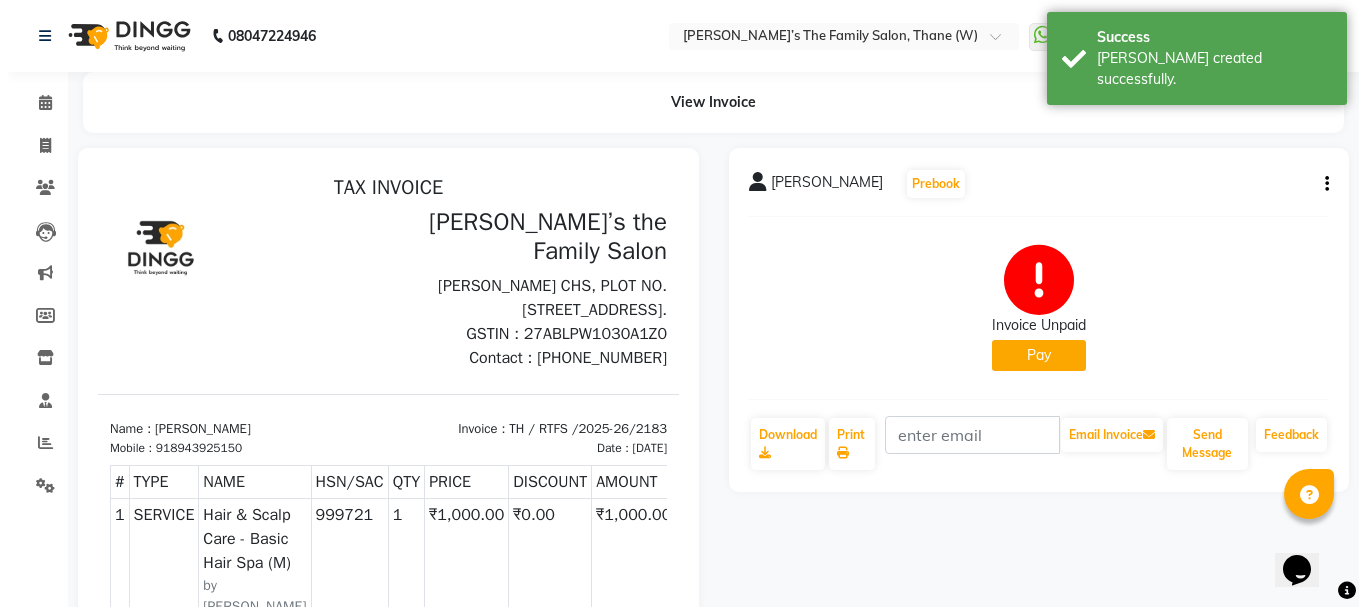 scroll, scrollTop: 0, scrollLeft: 0, axis: both 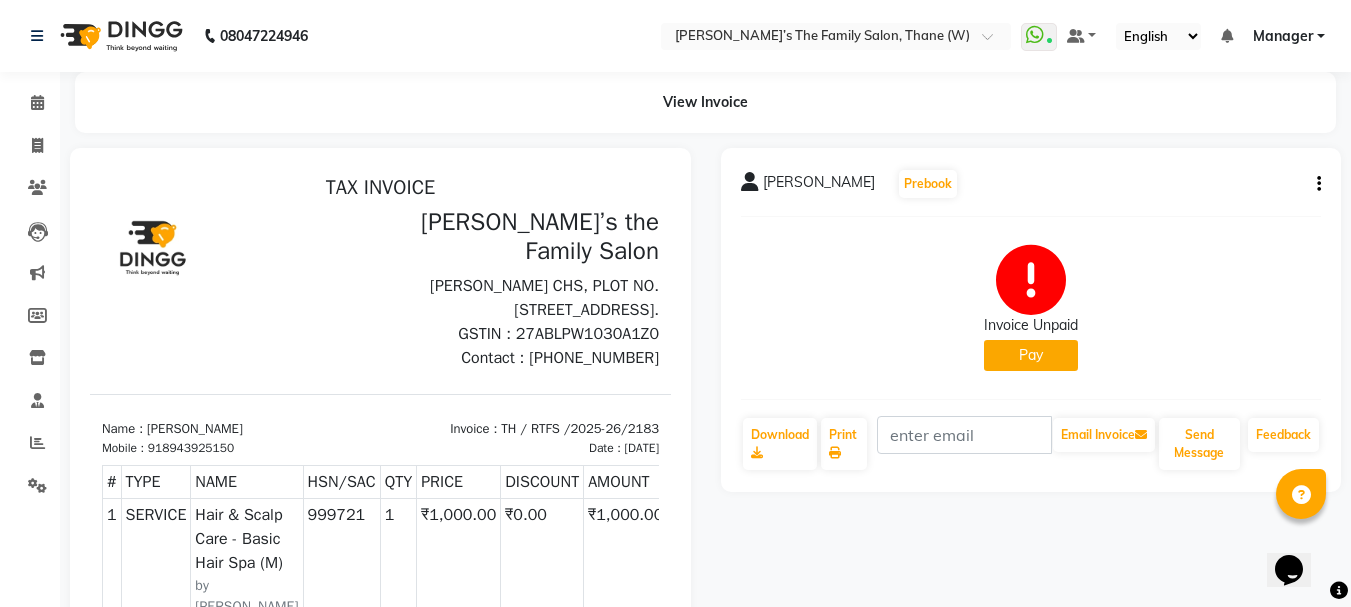 click 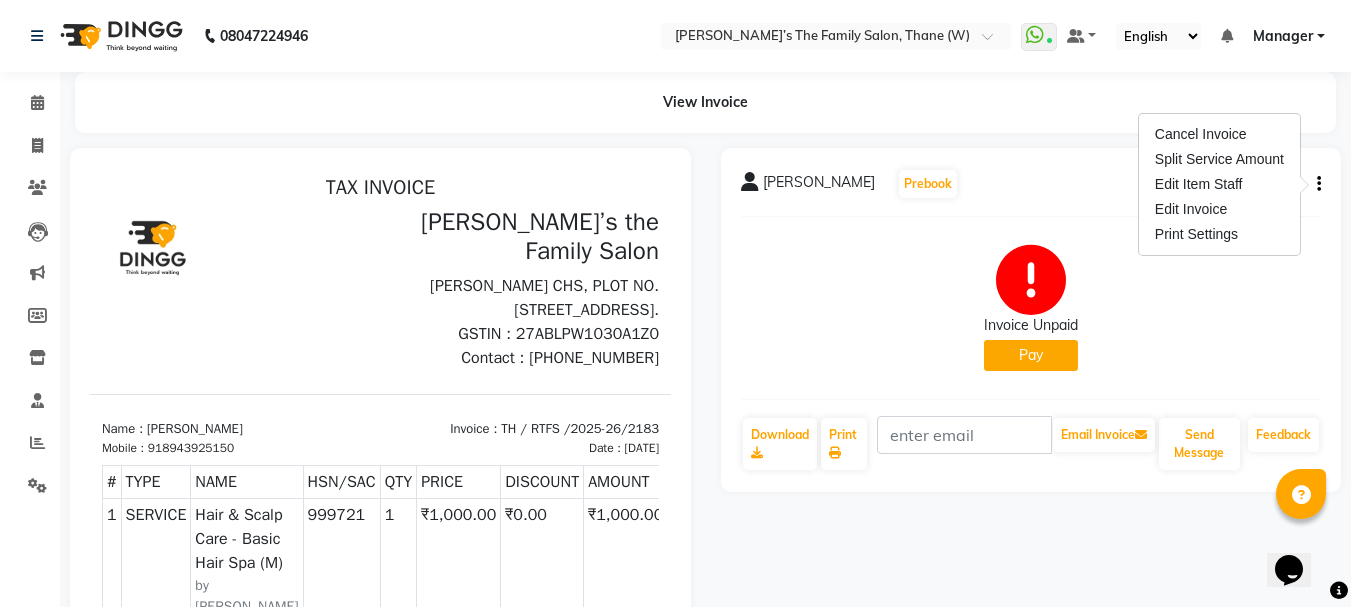 click on "[PERSON_NAME]  Prebook" 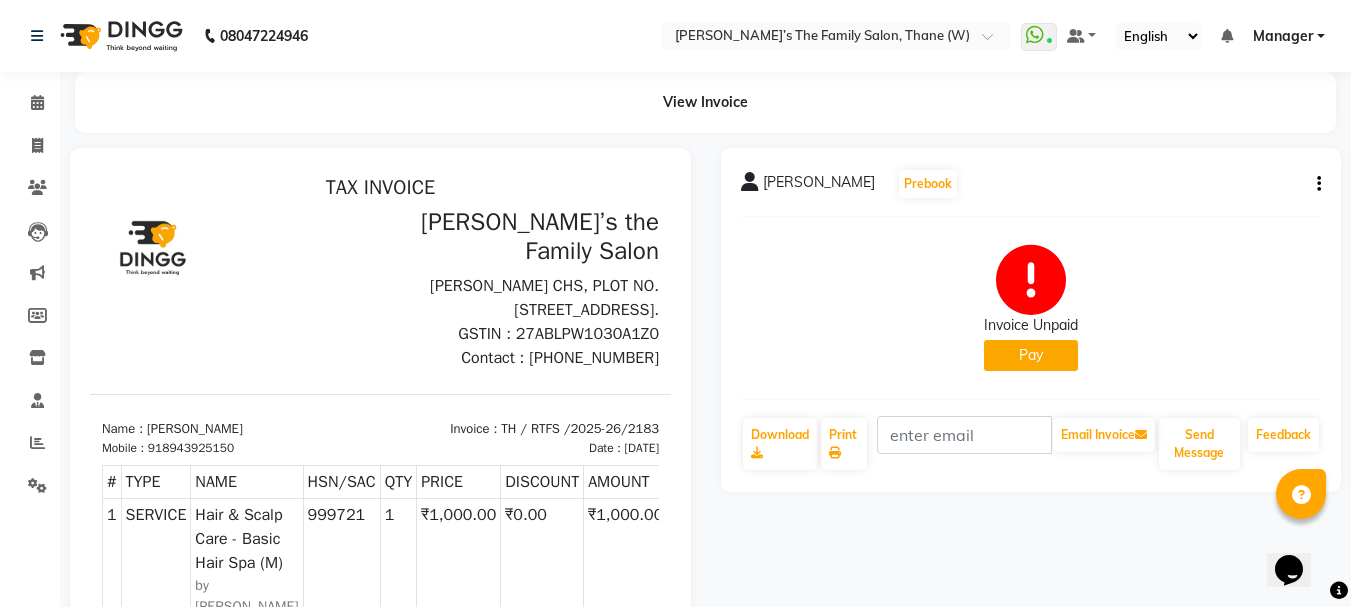 click on "Pay" 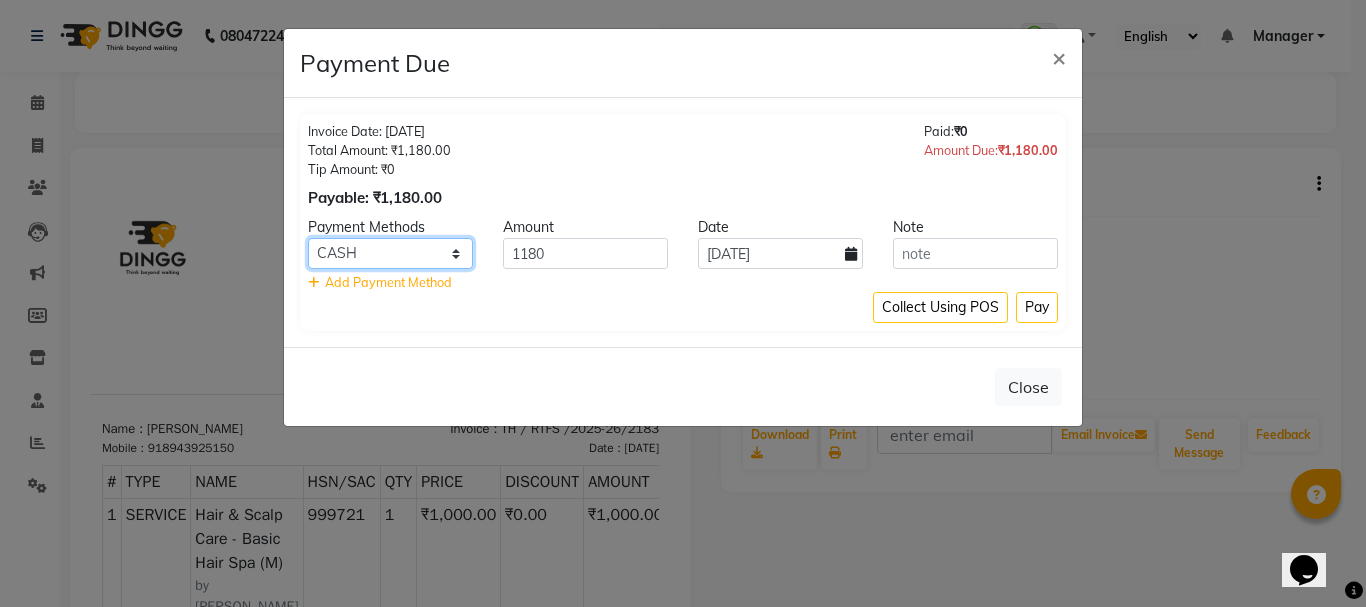 click on "CARD Debit Card GPay CASH LUZO" 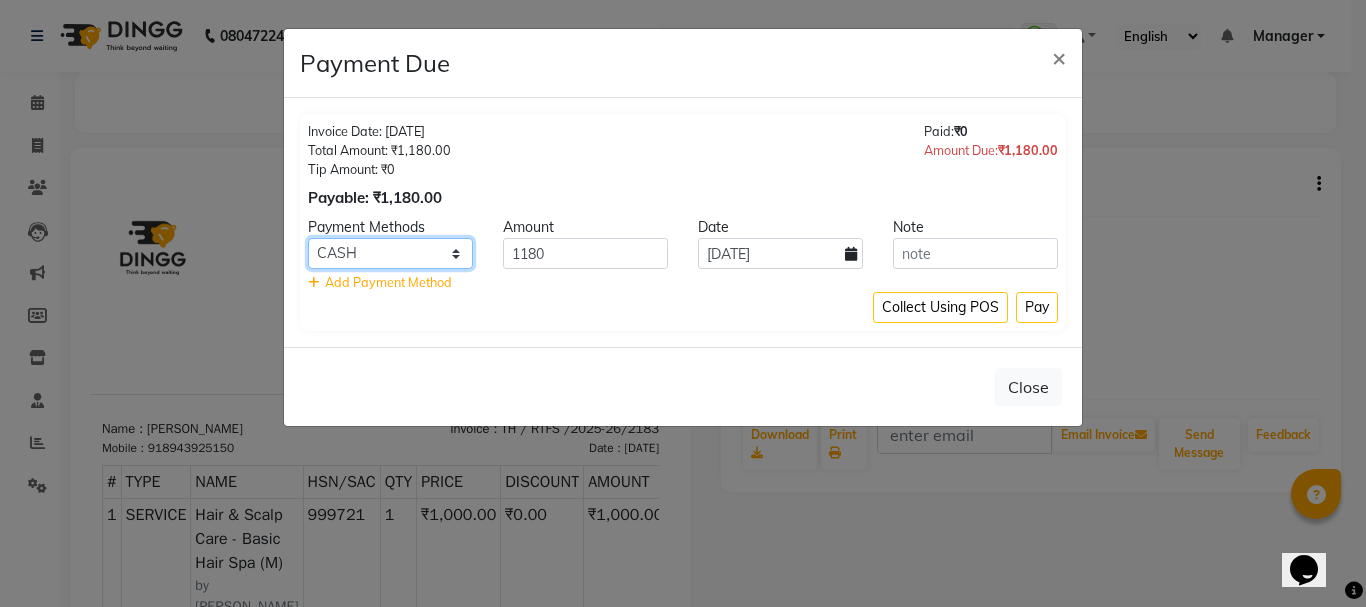select on "2" 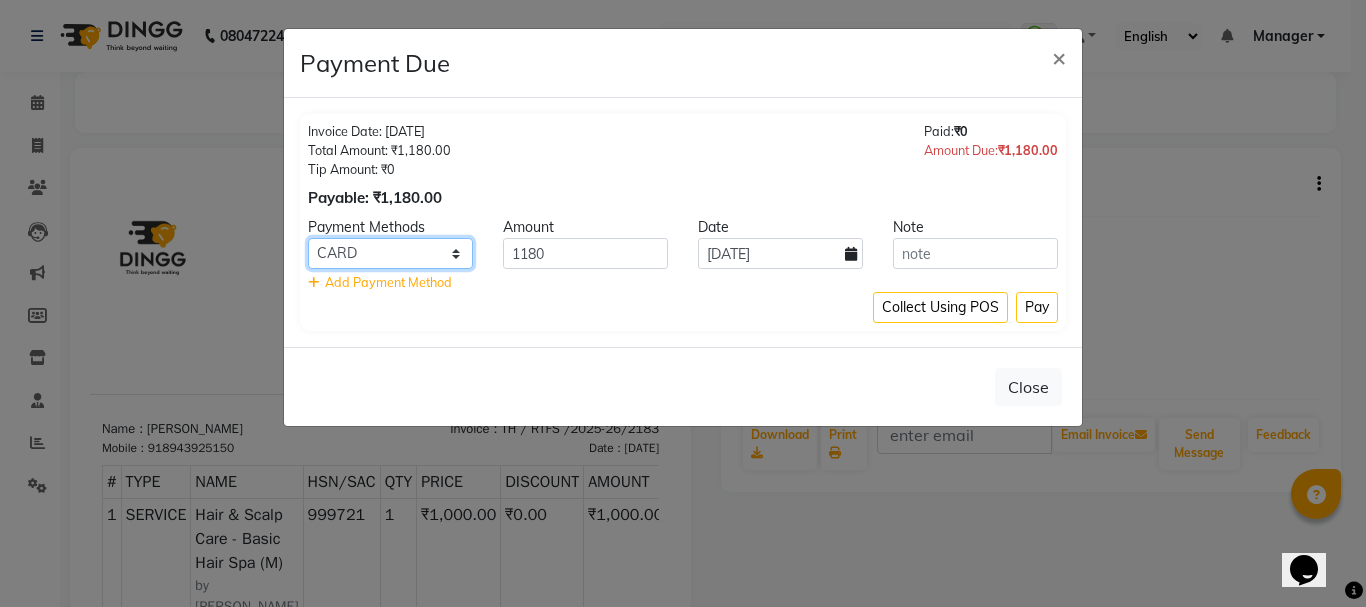 click on "CARD Debit Card GPay CASH LUZO" 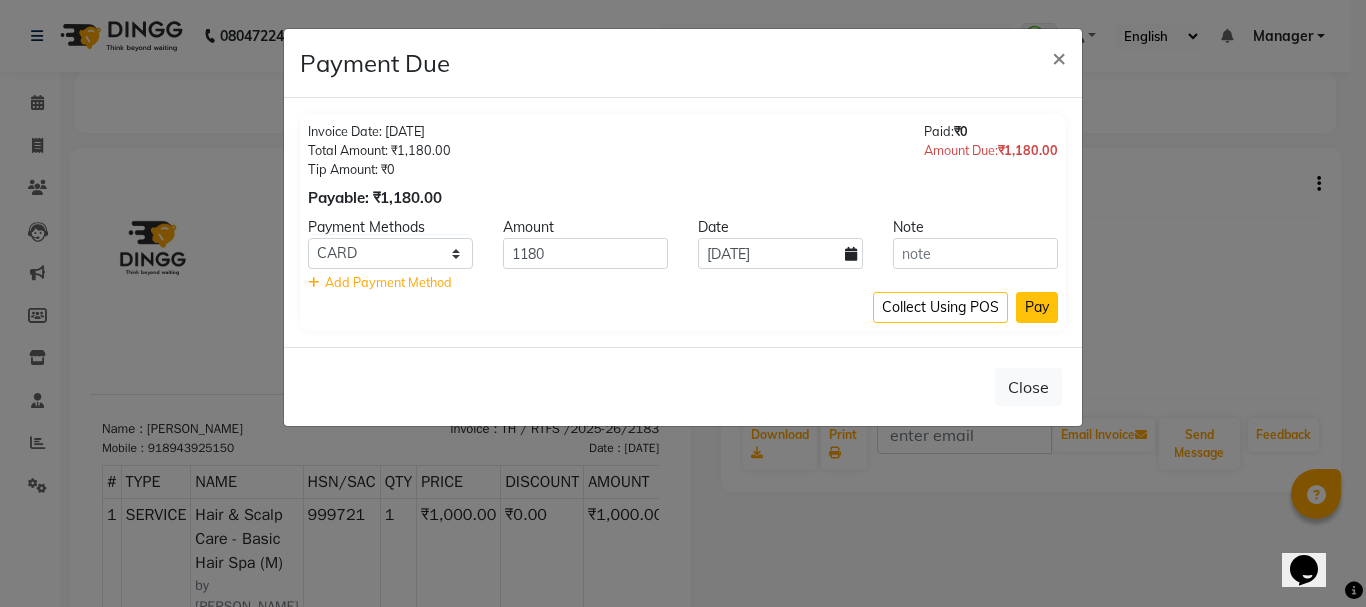 click on "Pay" 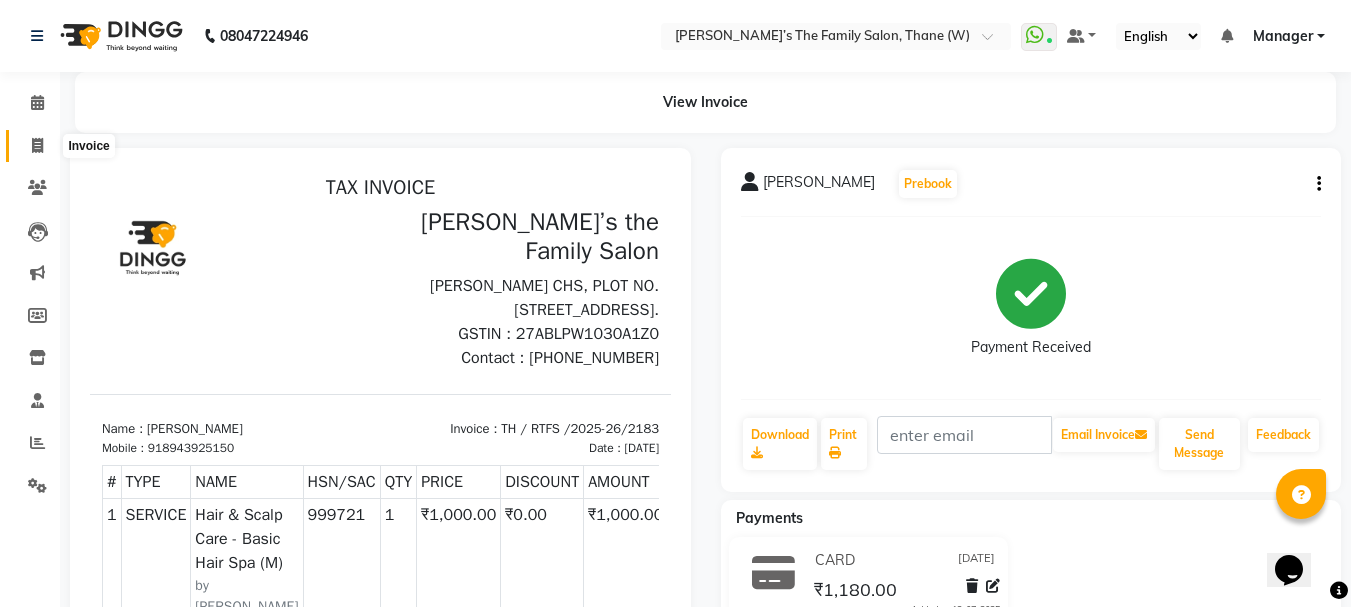 click 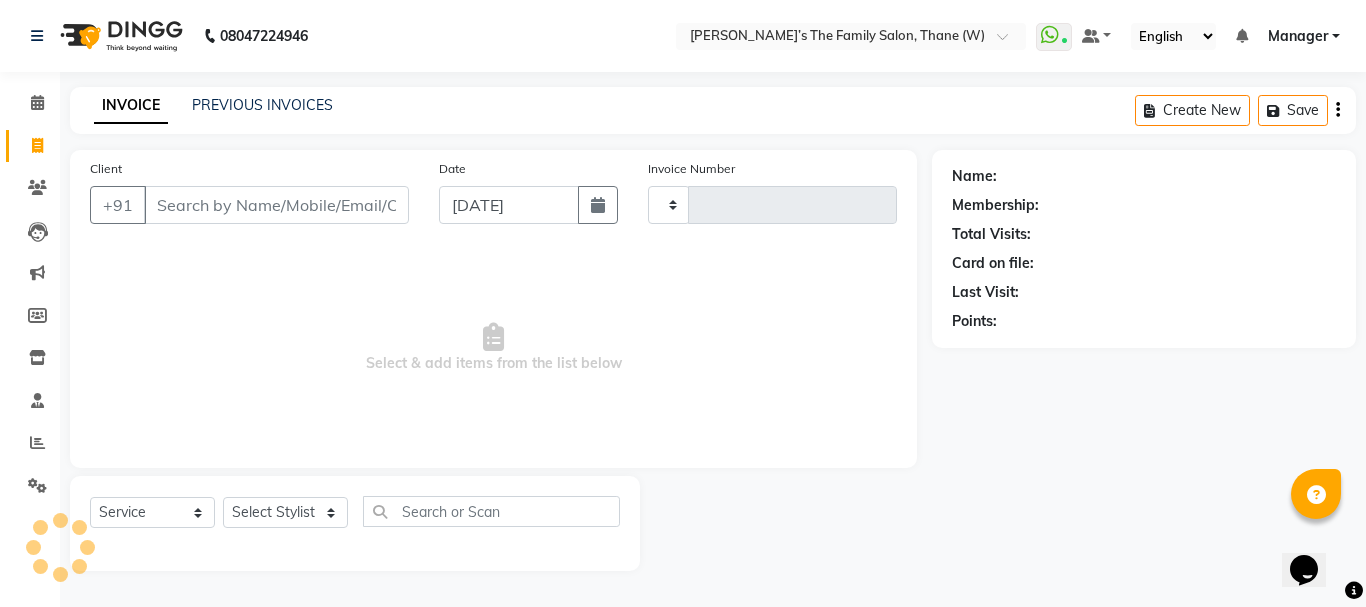 type on "2184" 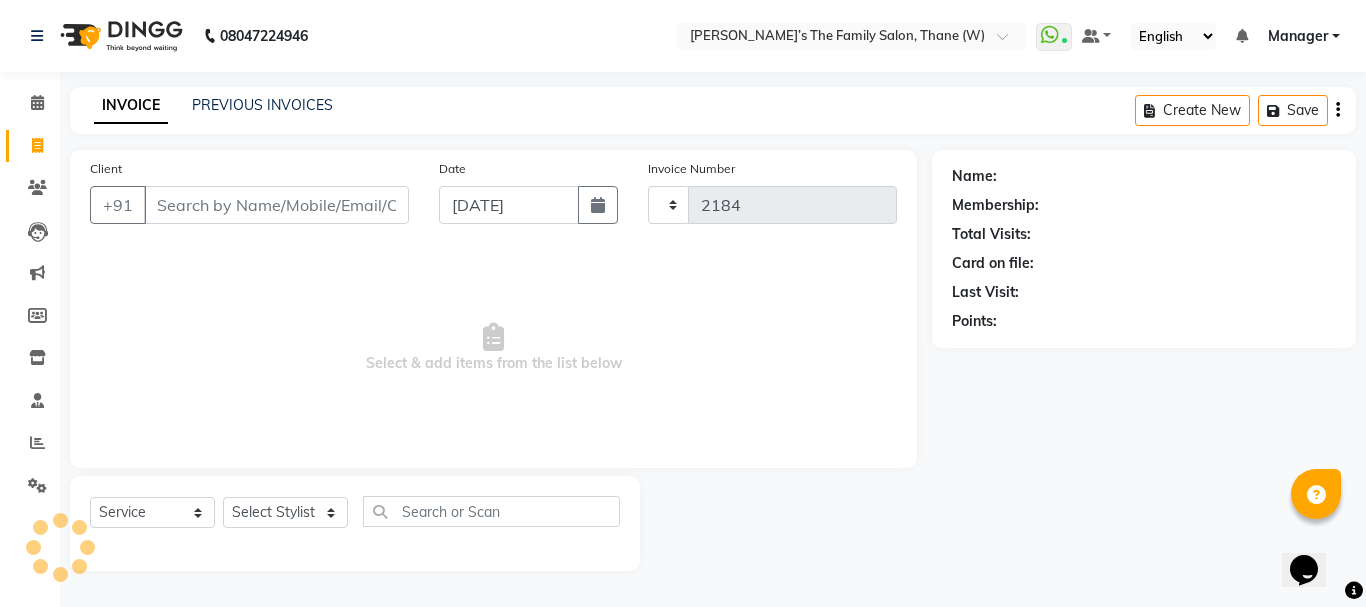 select on "8004" 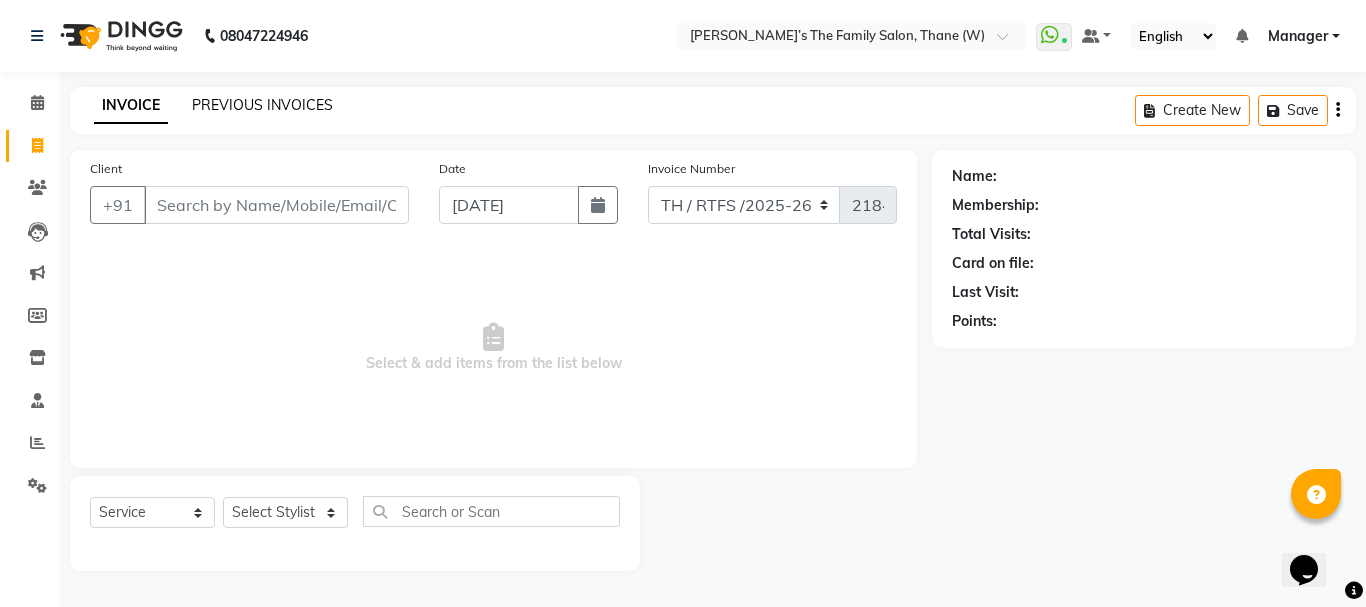 click on "PREVIOUS INVOICES" 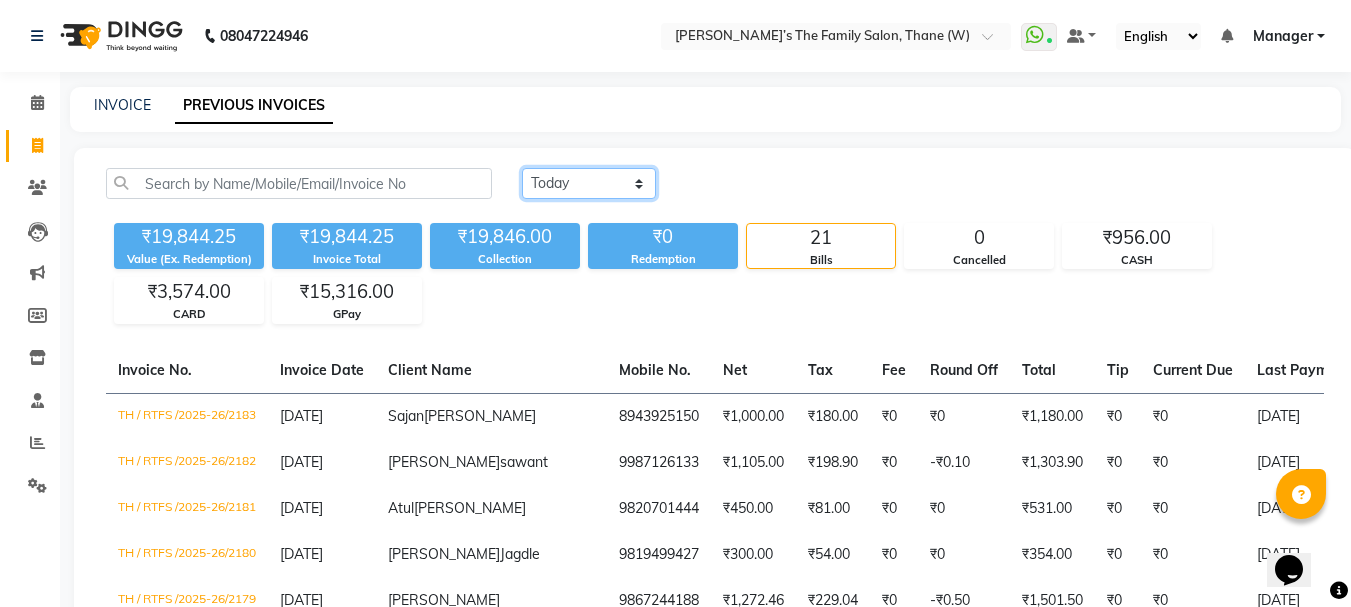 click on "[DATE] [DATE] Custom Range" 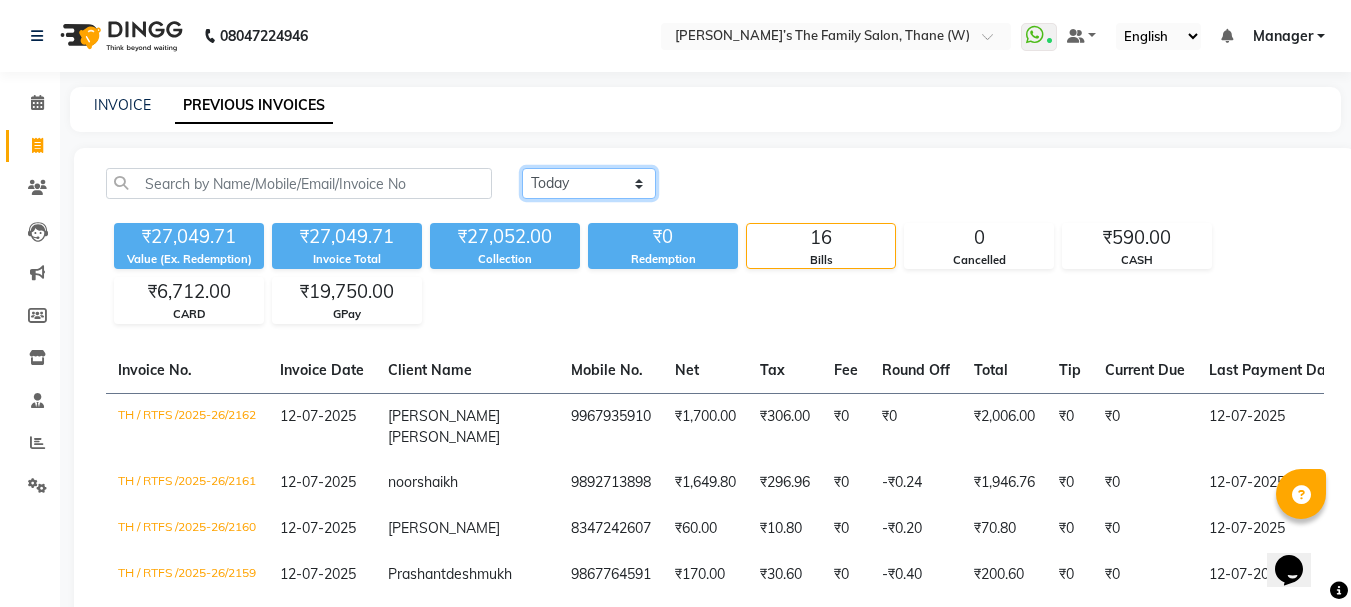 click on "[DATE] [DATE] Custom Range" 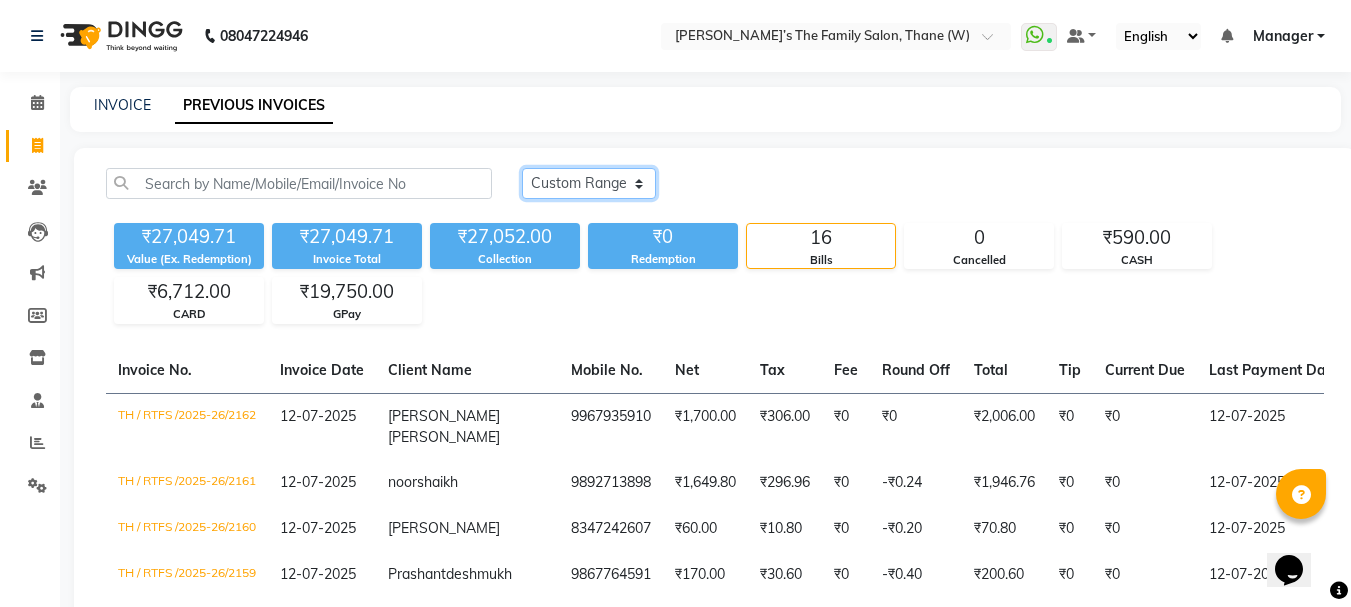 click on "[DATE] [DATE] Custom Range" 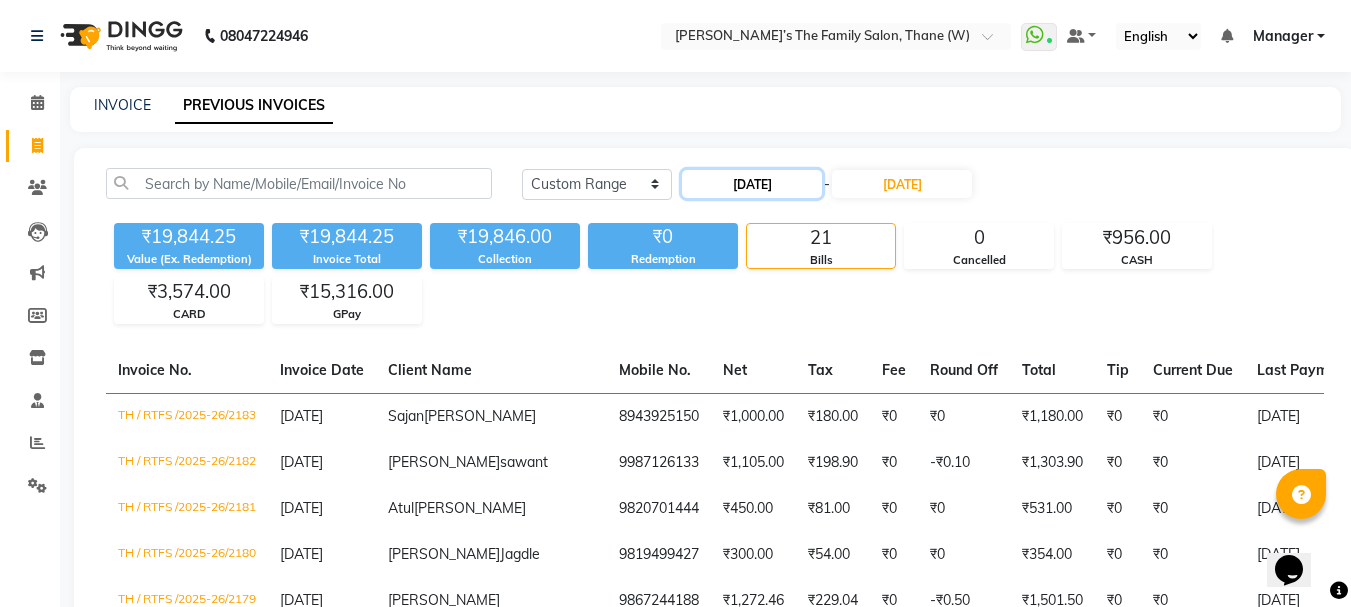 click on "[DATE]" 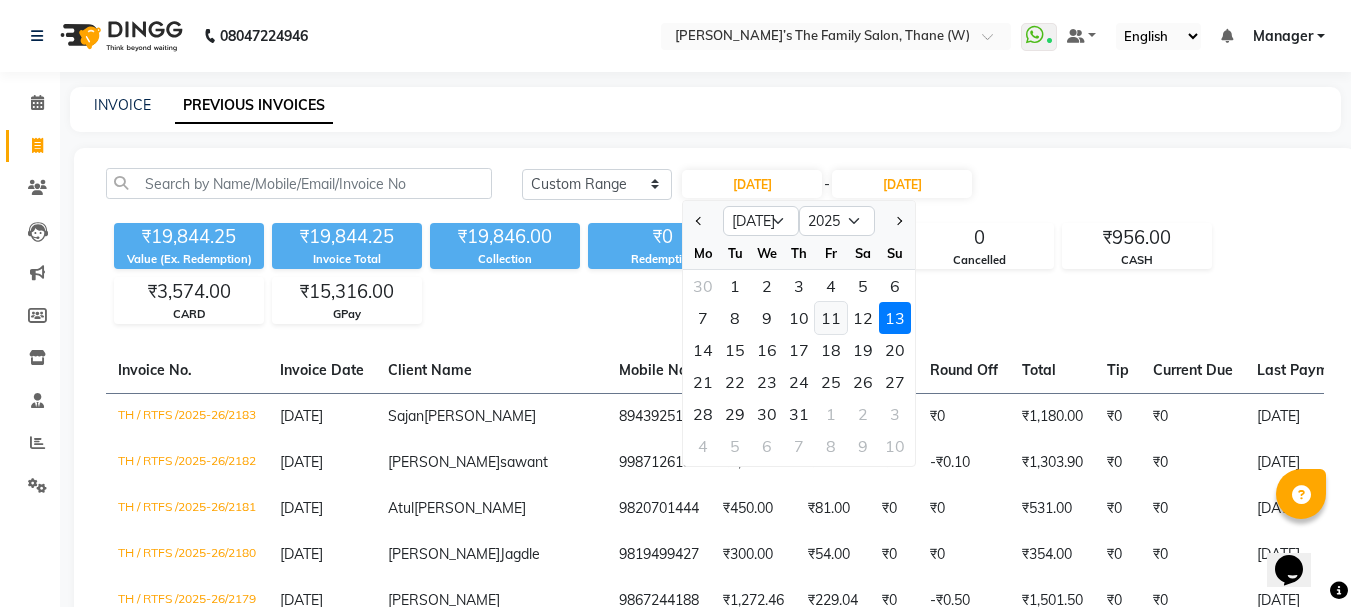 click on "11" 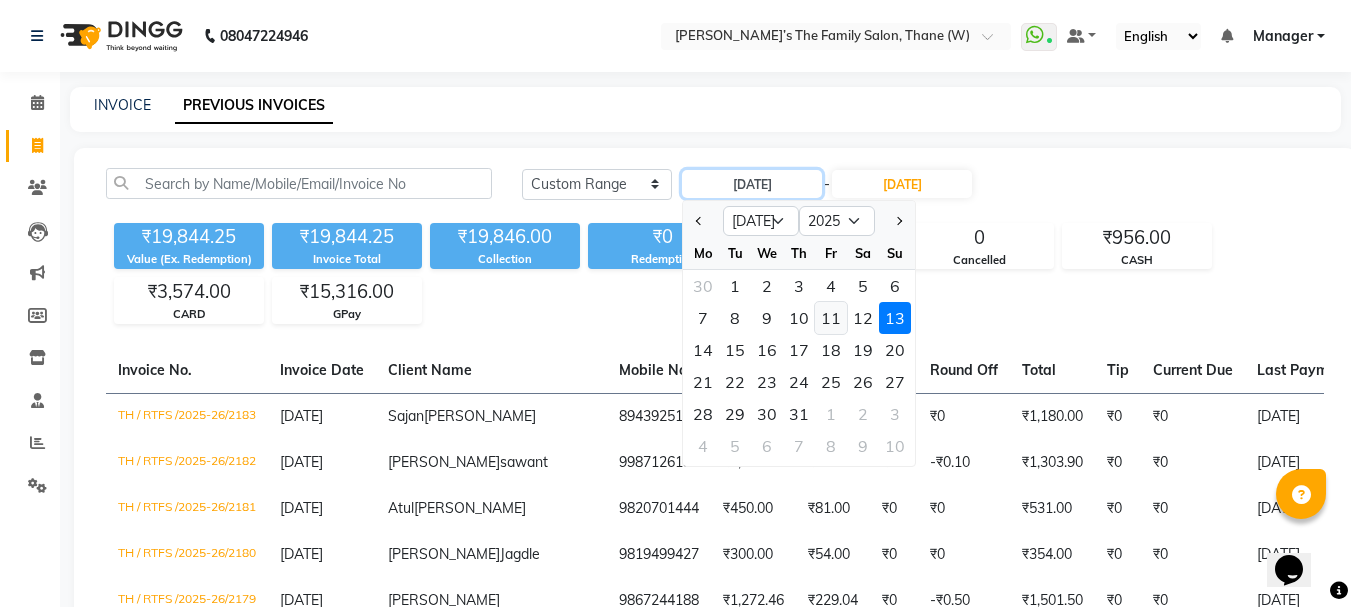 type on "[DATE]" 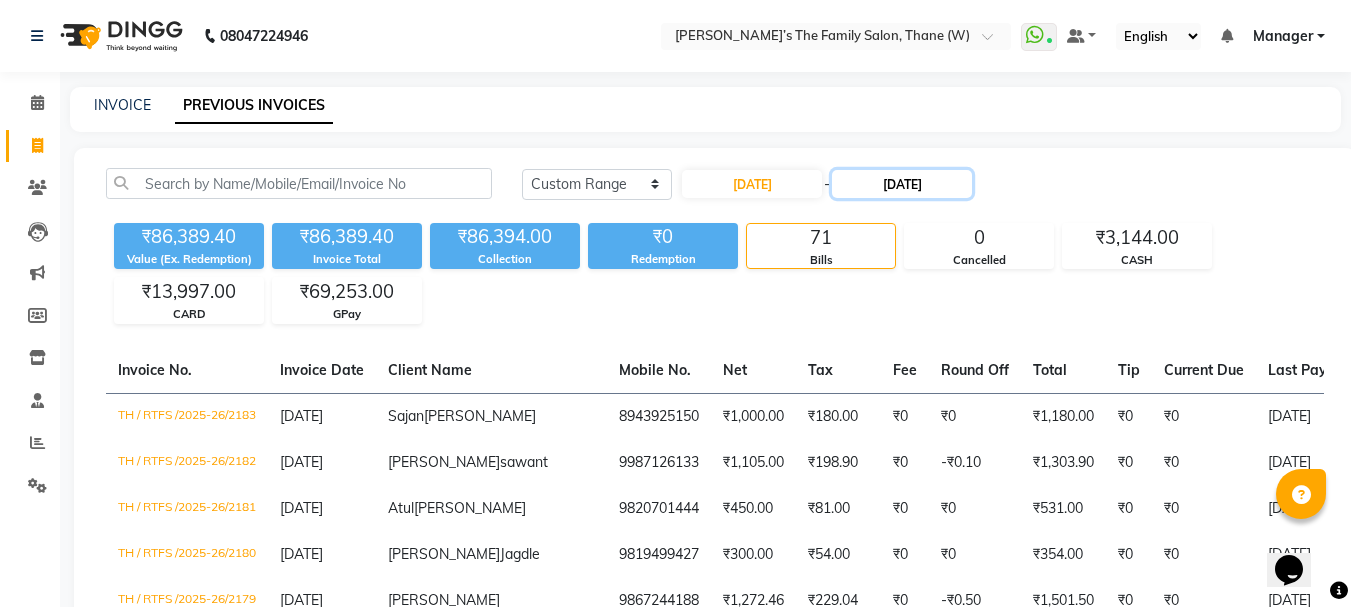 click on "[DATE]" 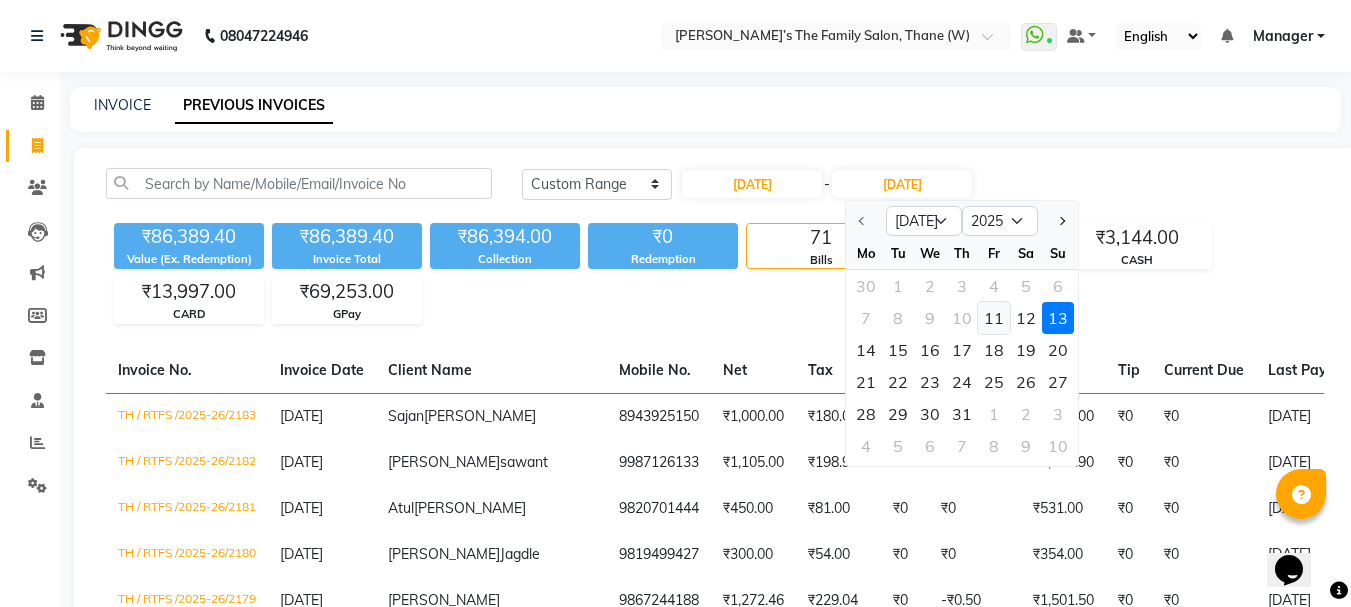 click on "11" 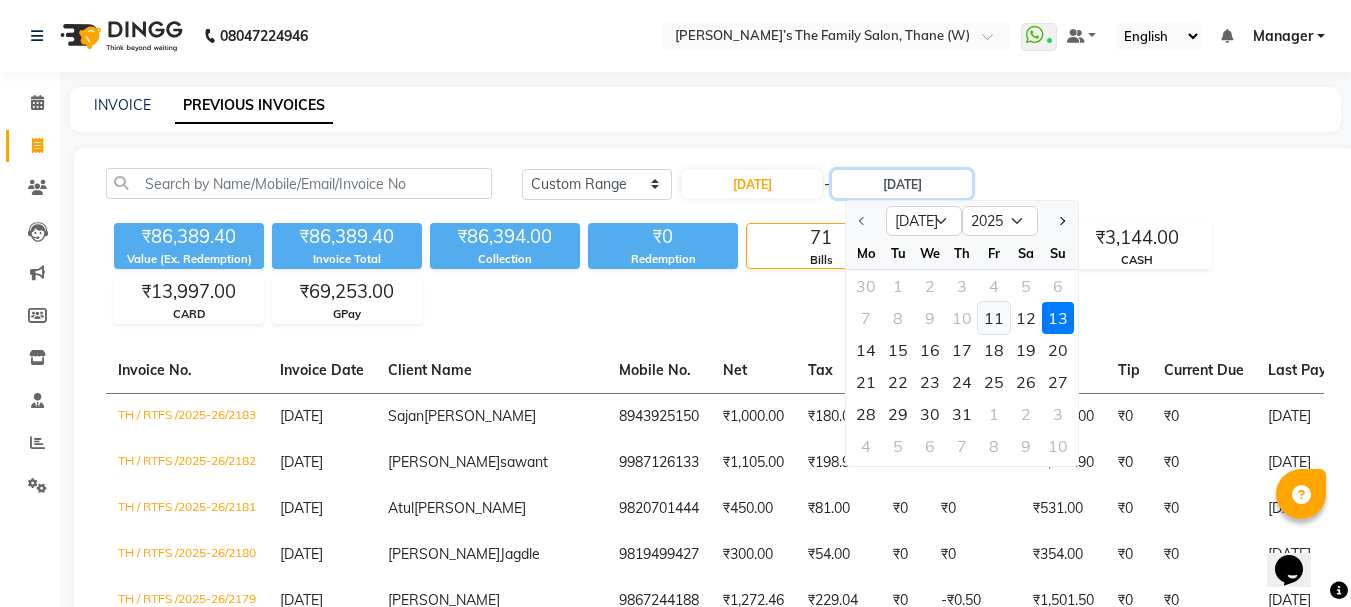 type on "[DATE]" 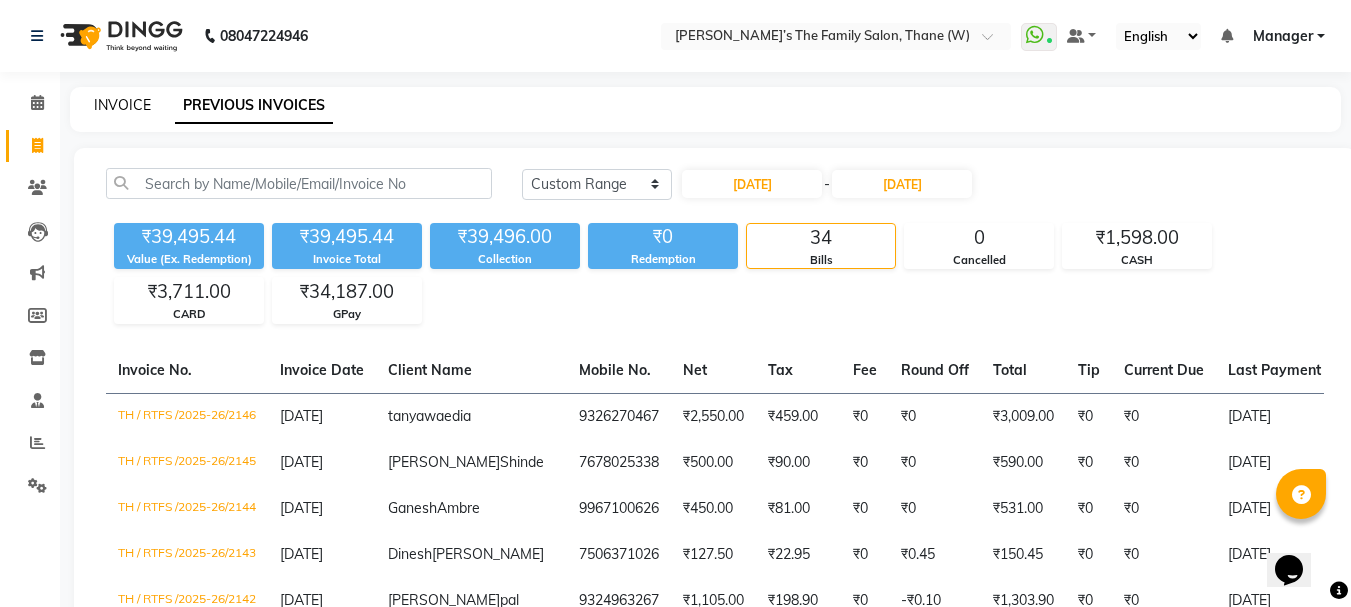 click on "INVOICE" 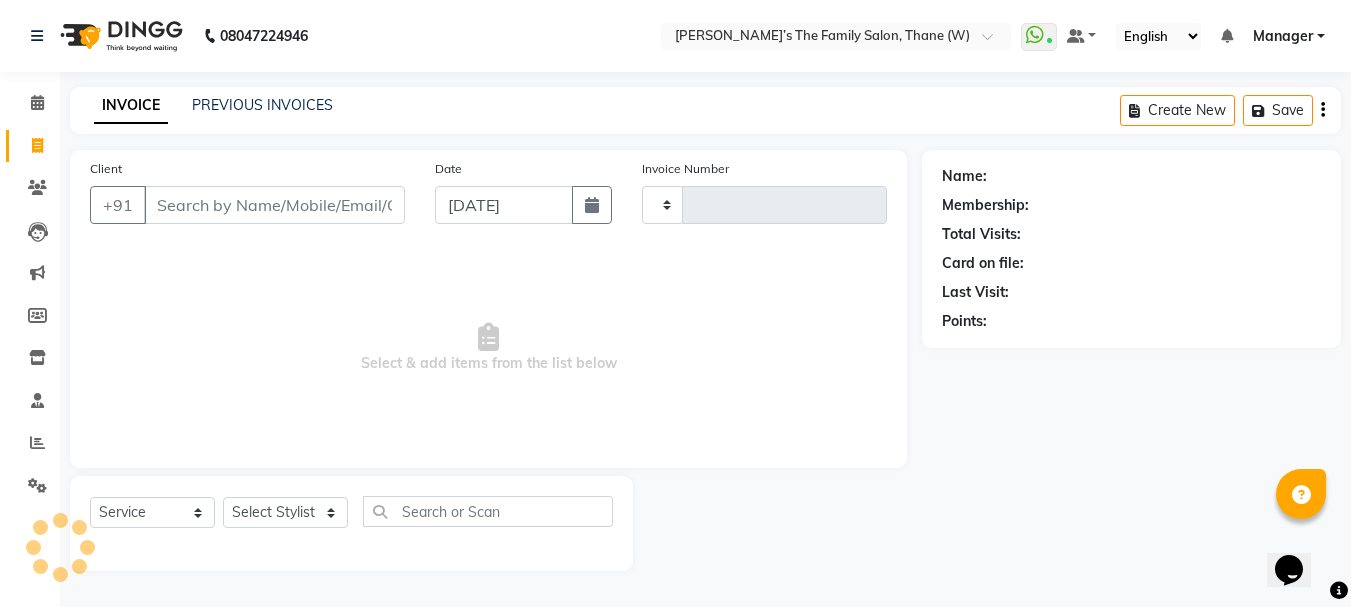 type on "2184" 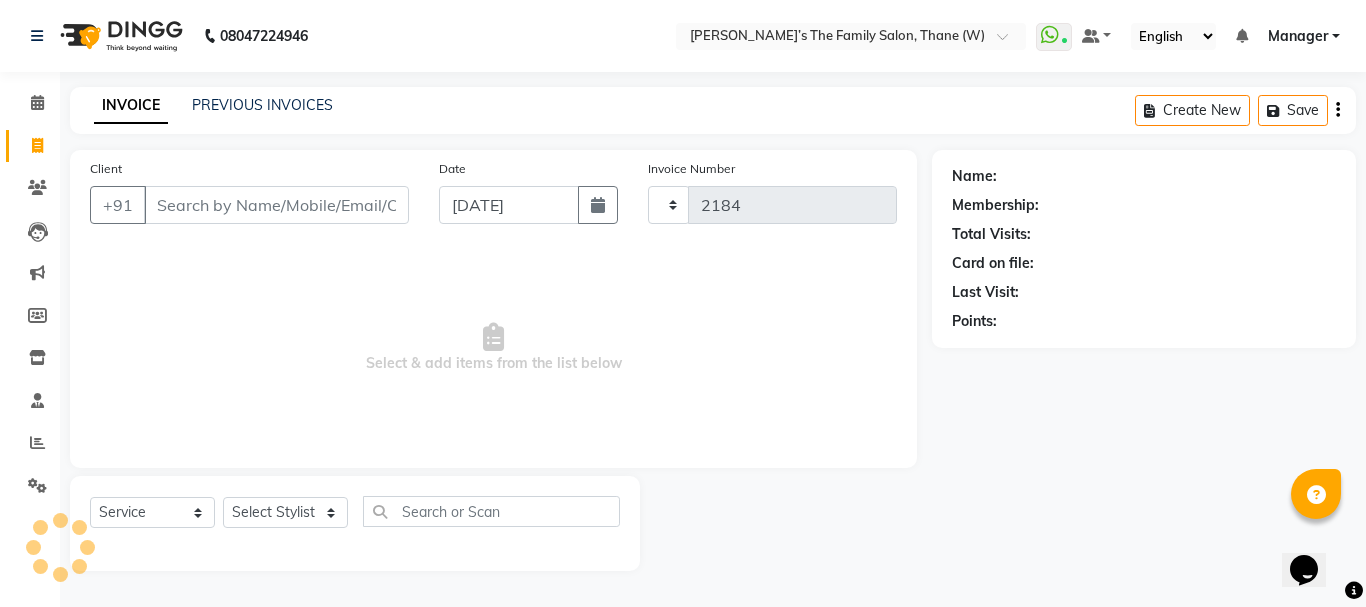 select on "8004" 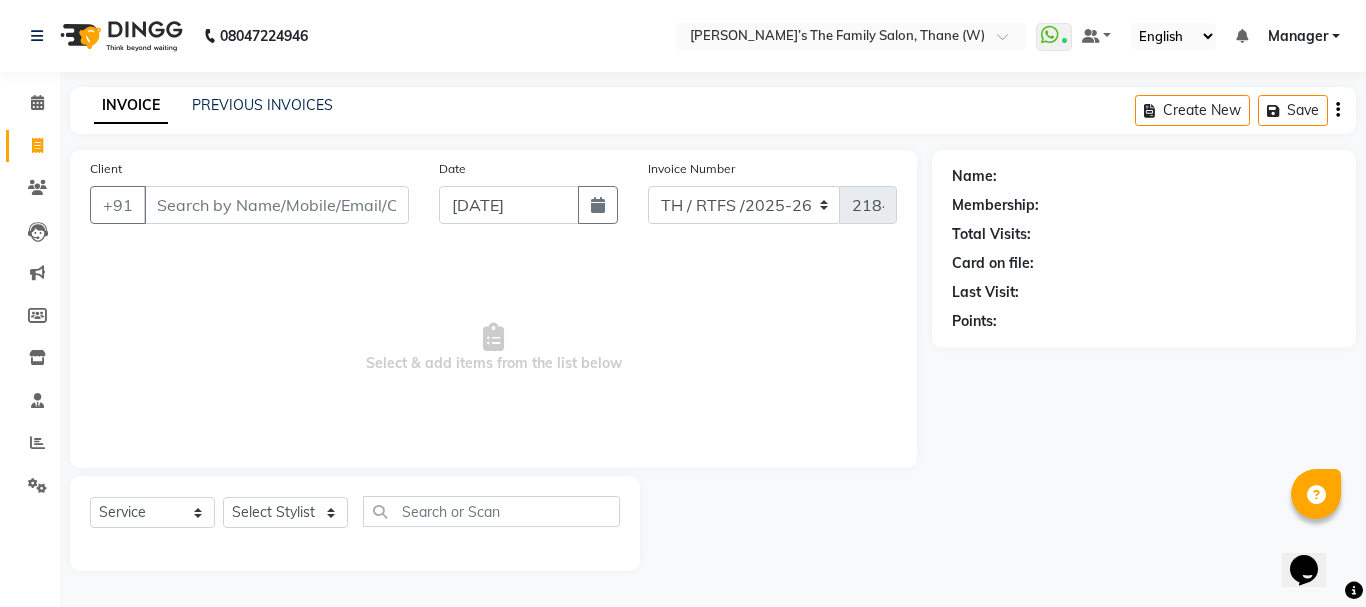 click on "Client" at bounding box center (276, 205) 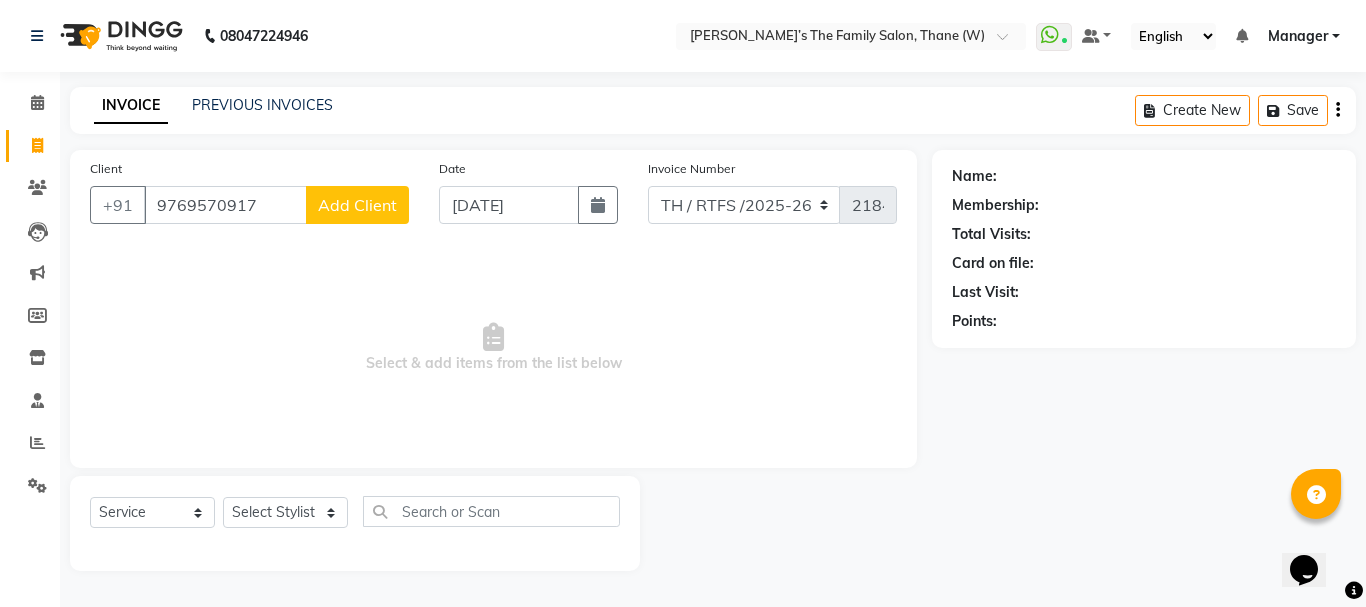 type on "9769570917" 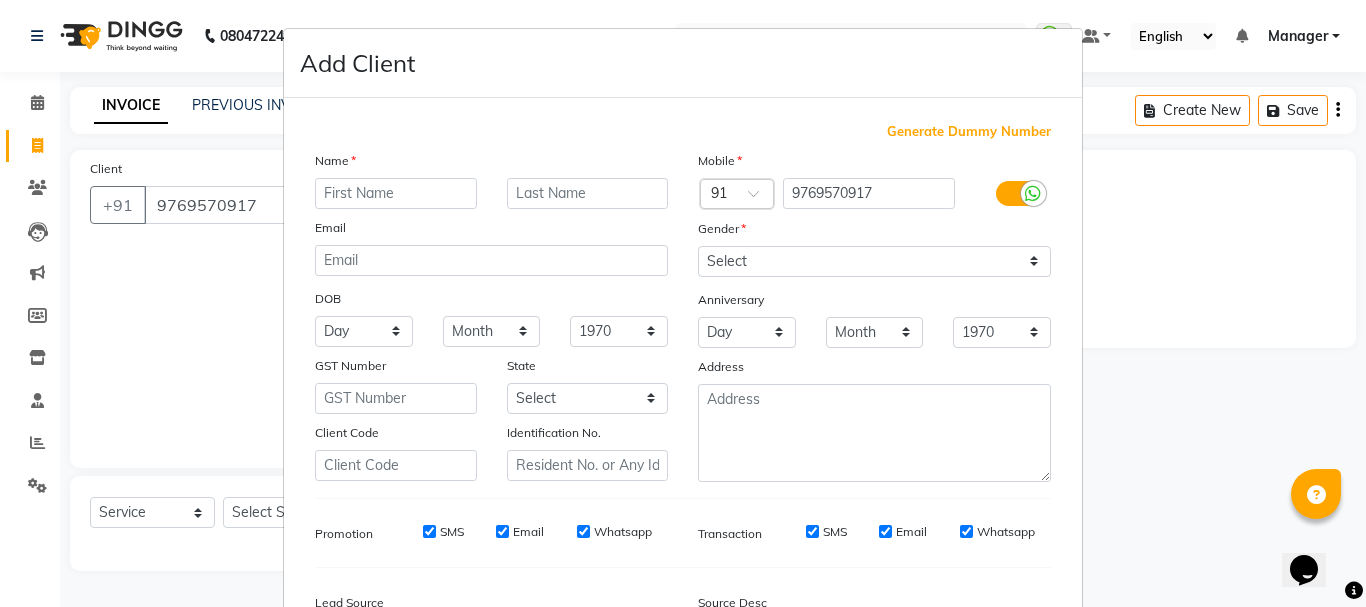 click at bounding box center (396, 193) 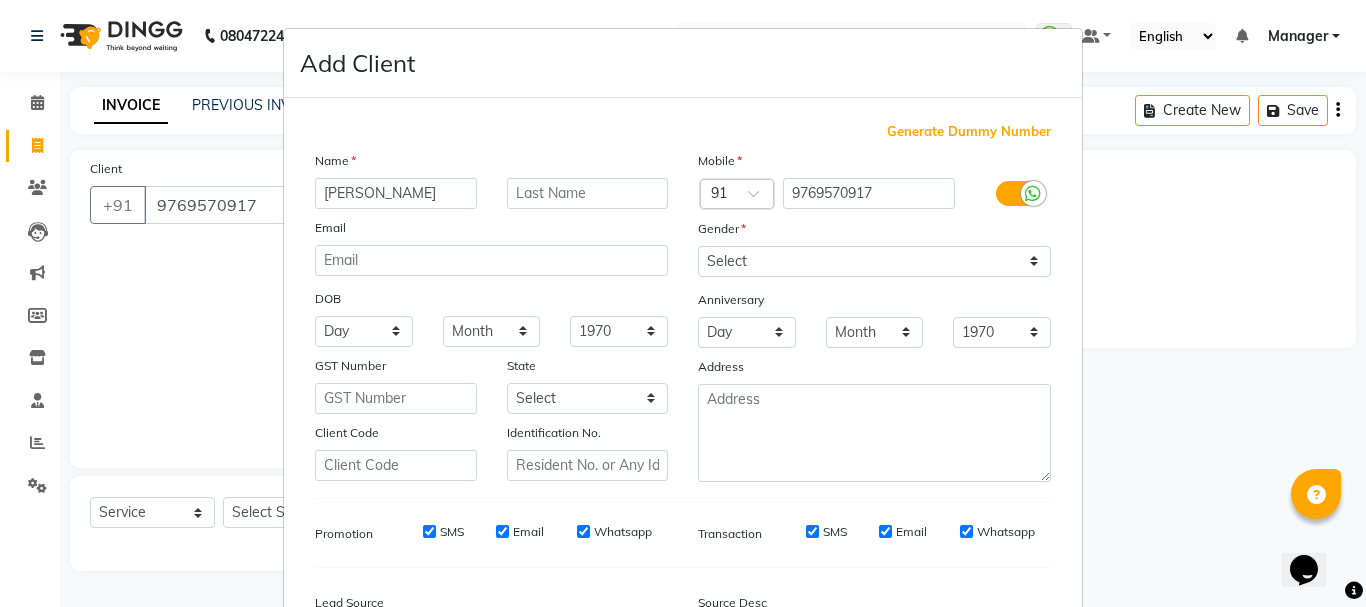 type on "[PERSON_NAME]" 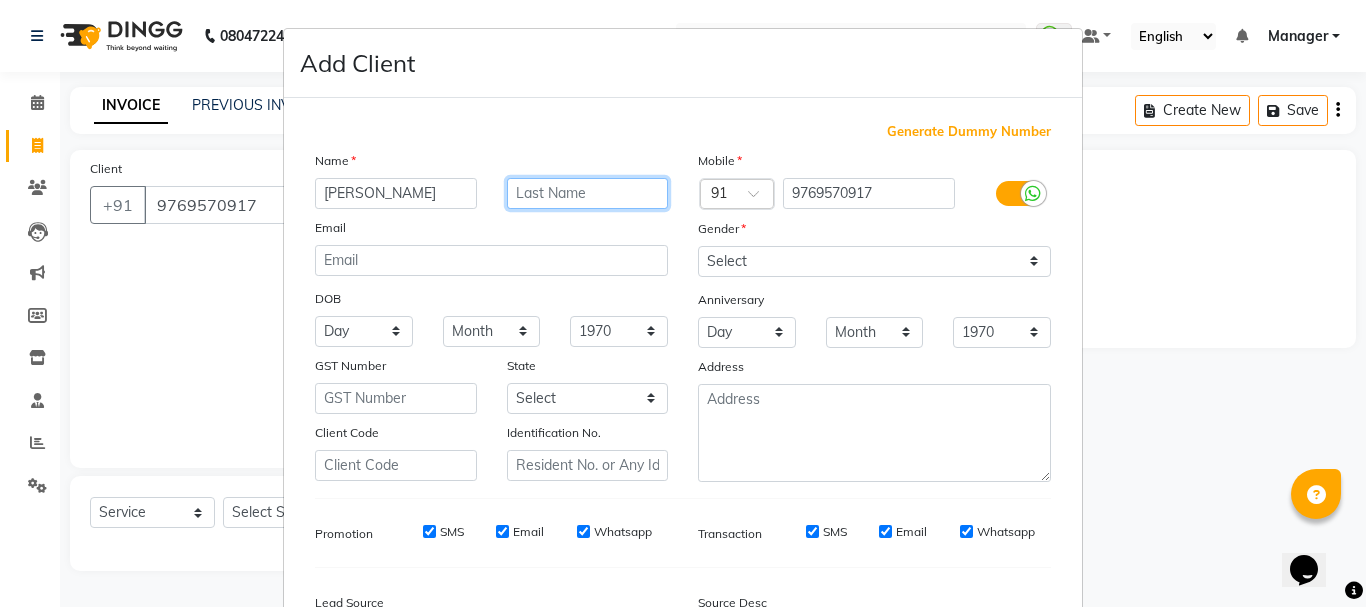 click at bounding box center [588, 193] 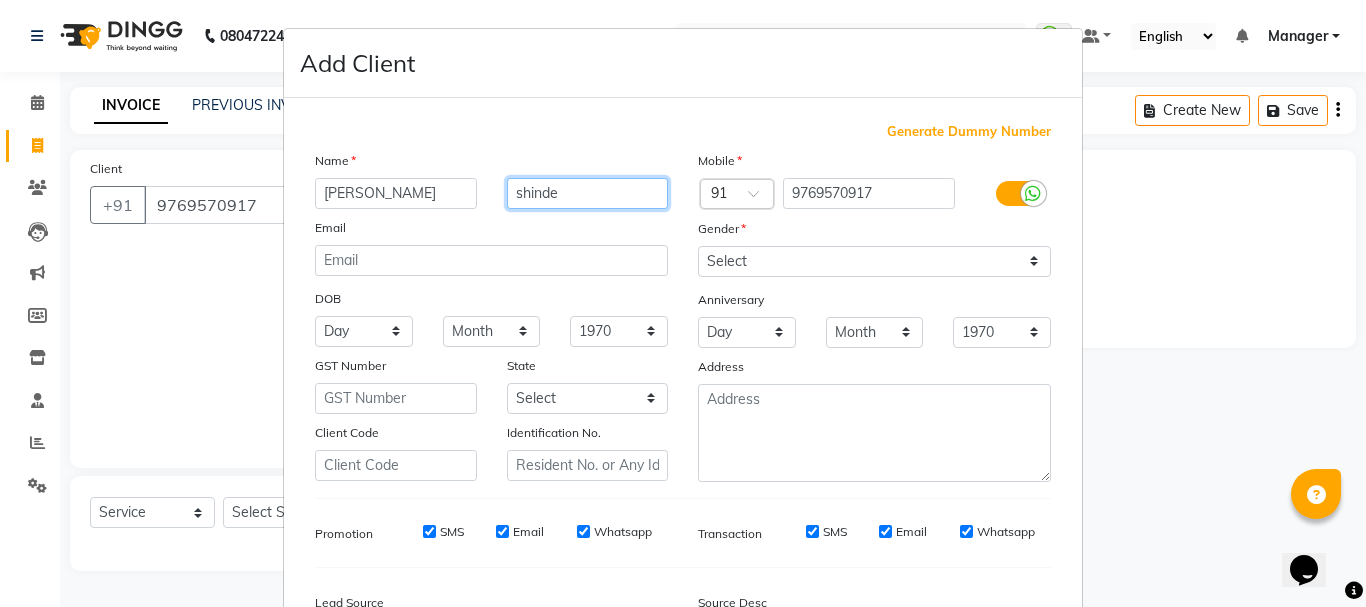 type on "shinde" 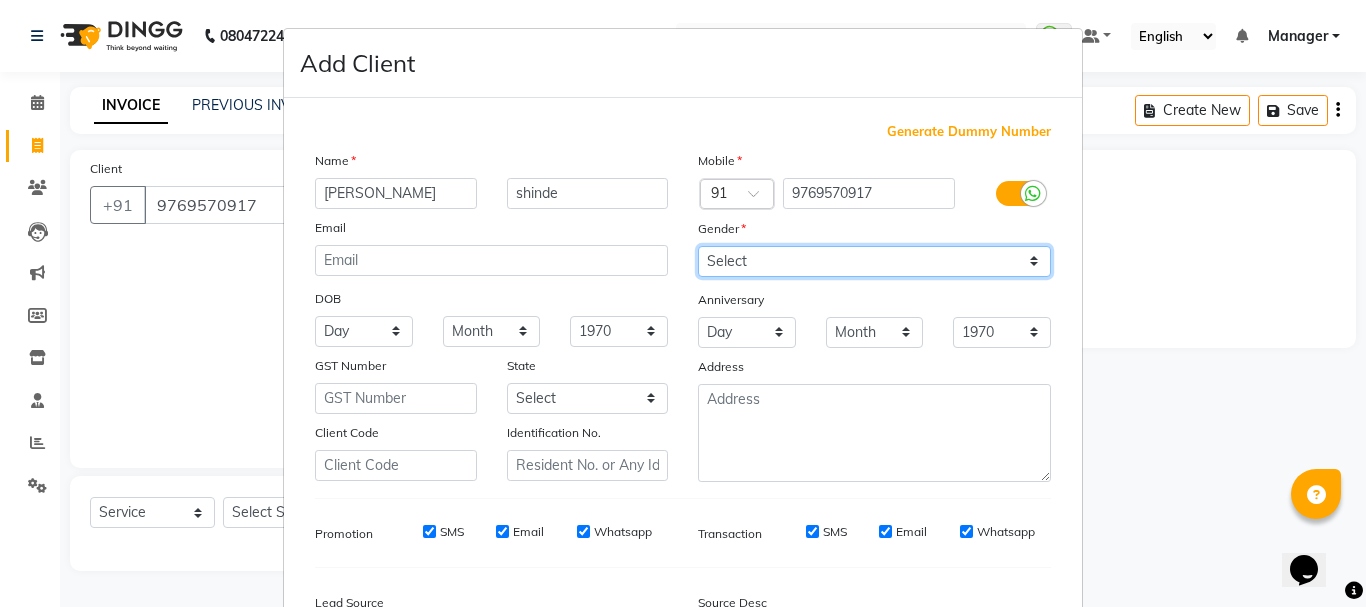 click on "Select [DEMOGRAPHIC_DATA] [DEMOGRAPHIC_DATA] Other Prefer Not To Say" at bounding box center (874, 261) 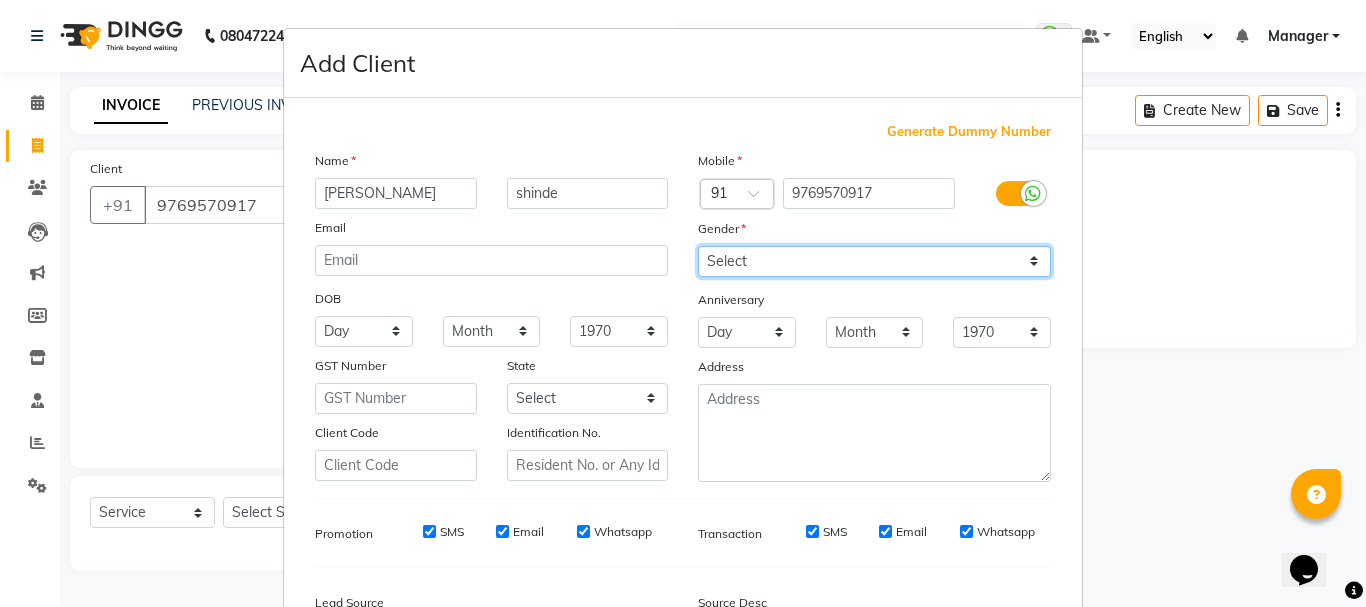select on "[DEMOGRAPHIC_DATA]" 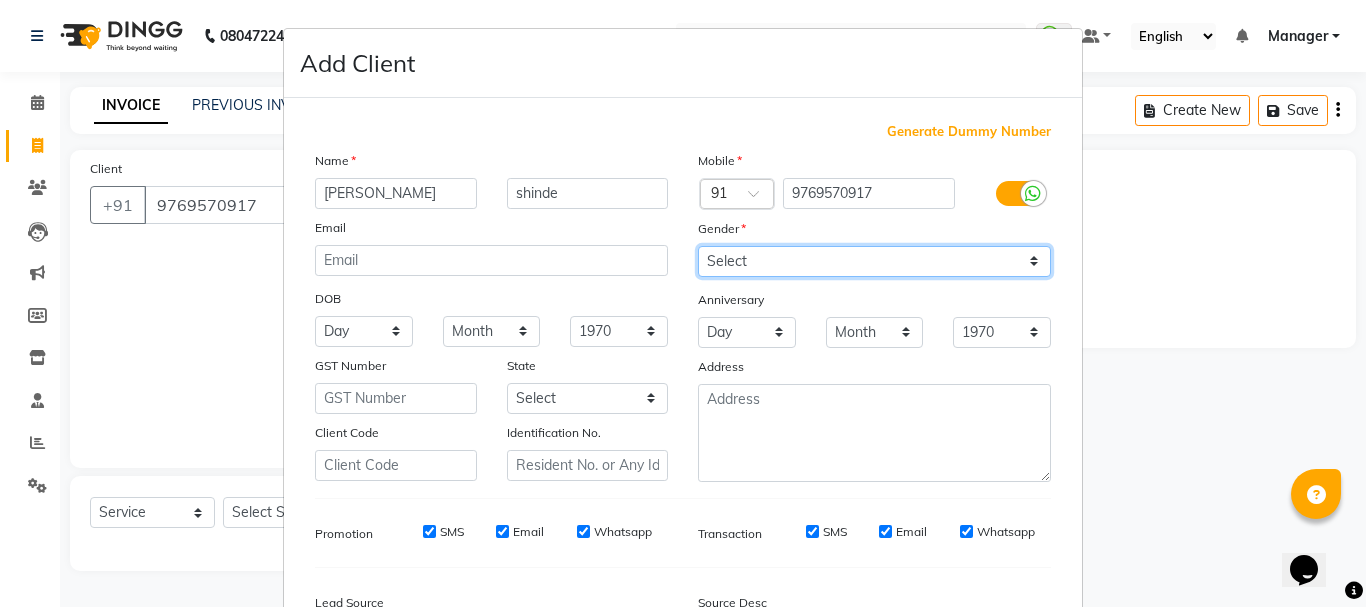 click on "Select [DEMOGRAPHIC_DATA] [DEMOGRAPHIC_DATA] Other Prefer Not To Say" at bounding box center (874, 261) 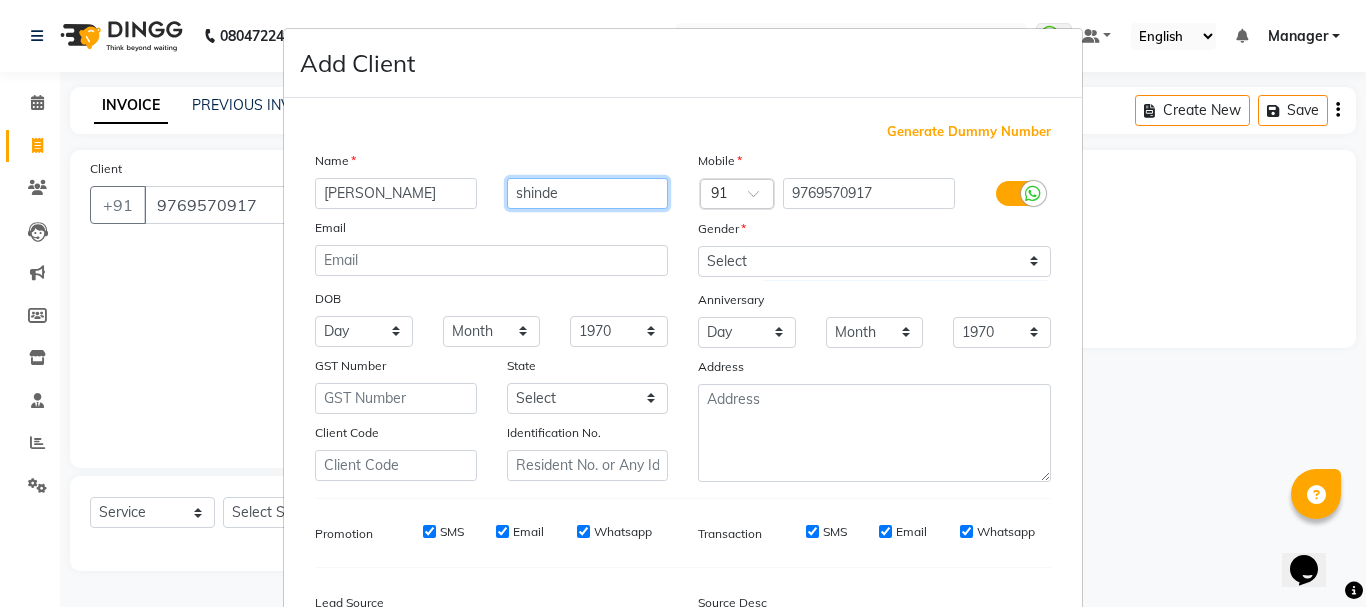 click on "shinde" at bounding box center (588, 193) 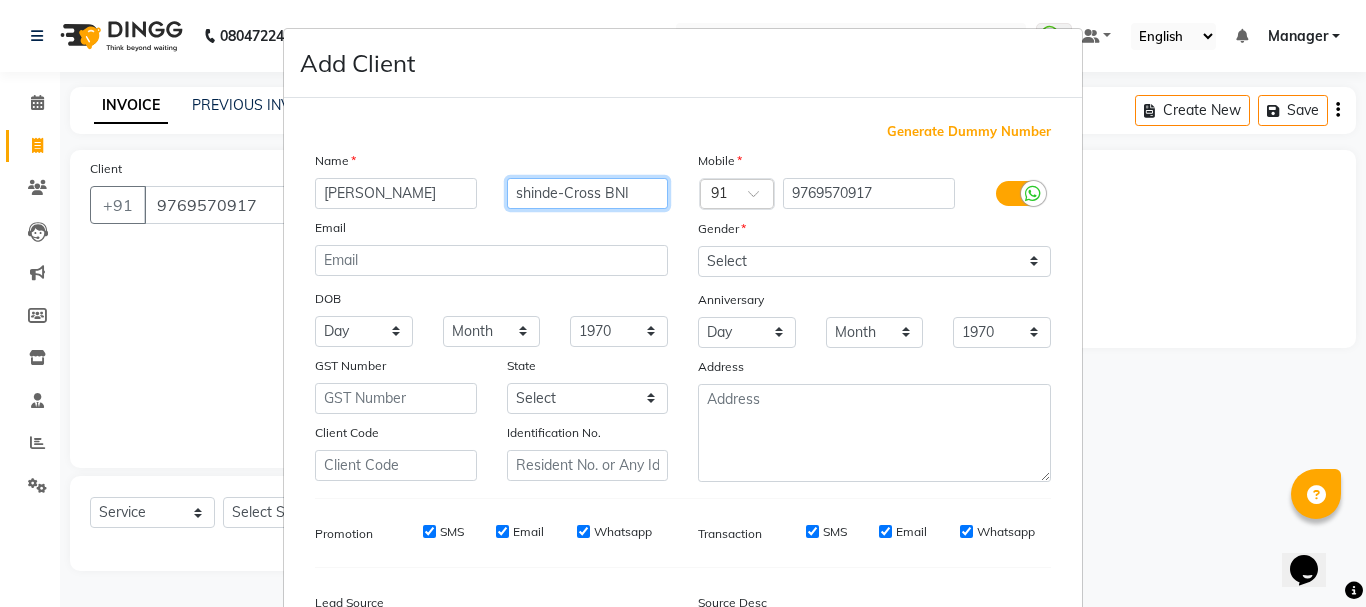 type on "shinde-Cross BNI" 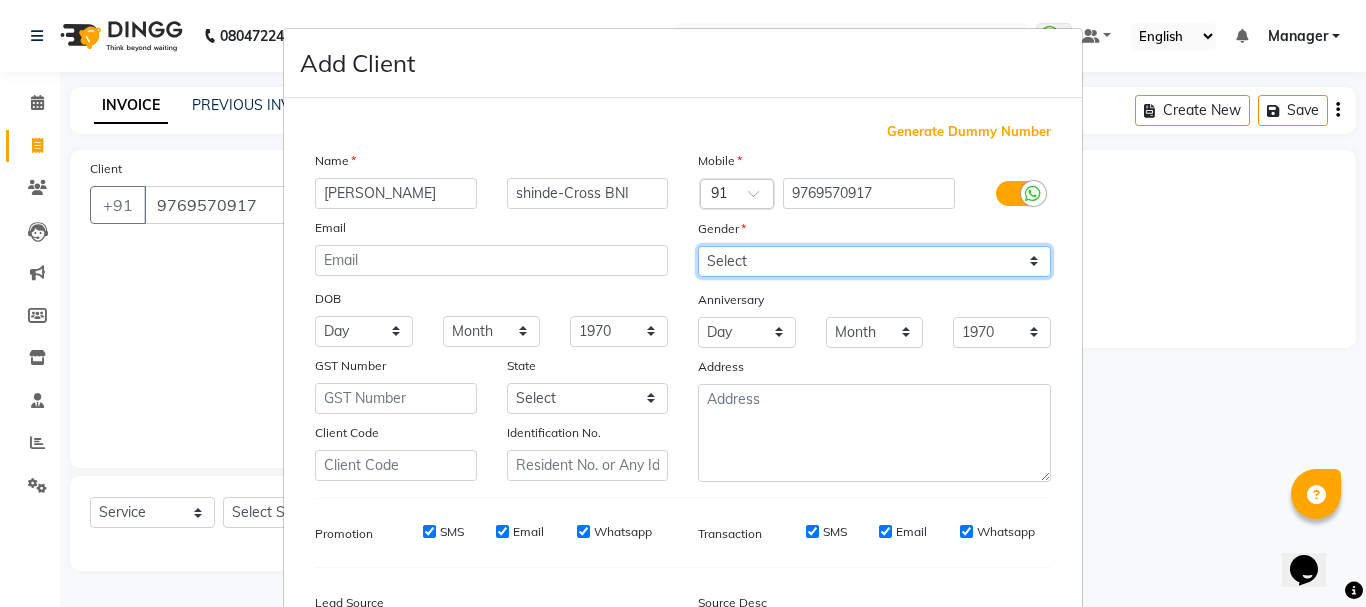 click on "Select [DEMOGRAPHIC_DATA] [DEMOGRAPHIC_DATA] Other Prefer Not To Say" at bounding box center [874, 261] 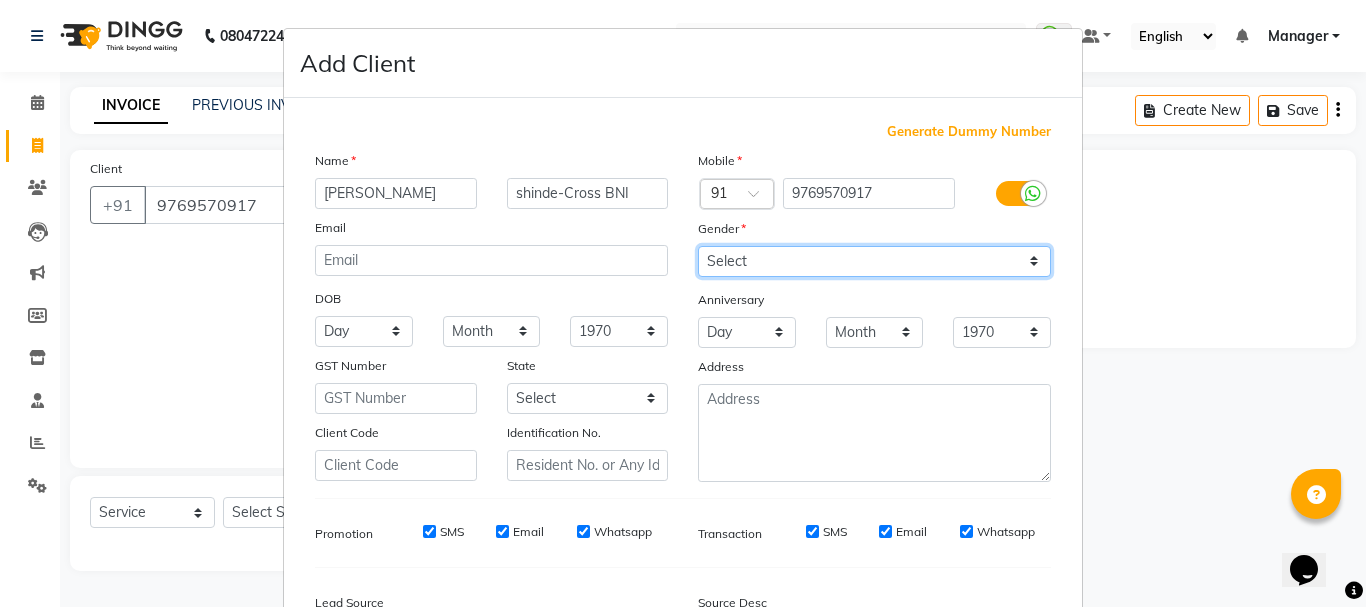 click on "Select [DEMOGRAPHIC_DATA] [DEMOGRAPHIC_DATA] Other Prefer Not To Say" at bounding box center [874, 261] 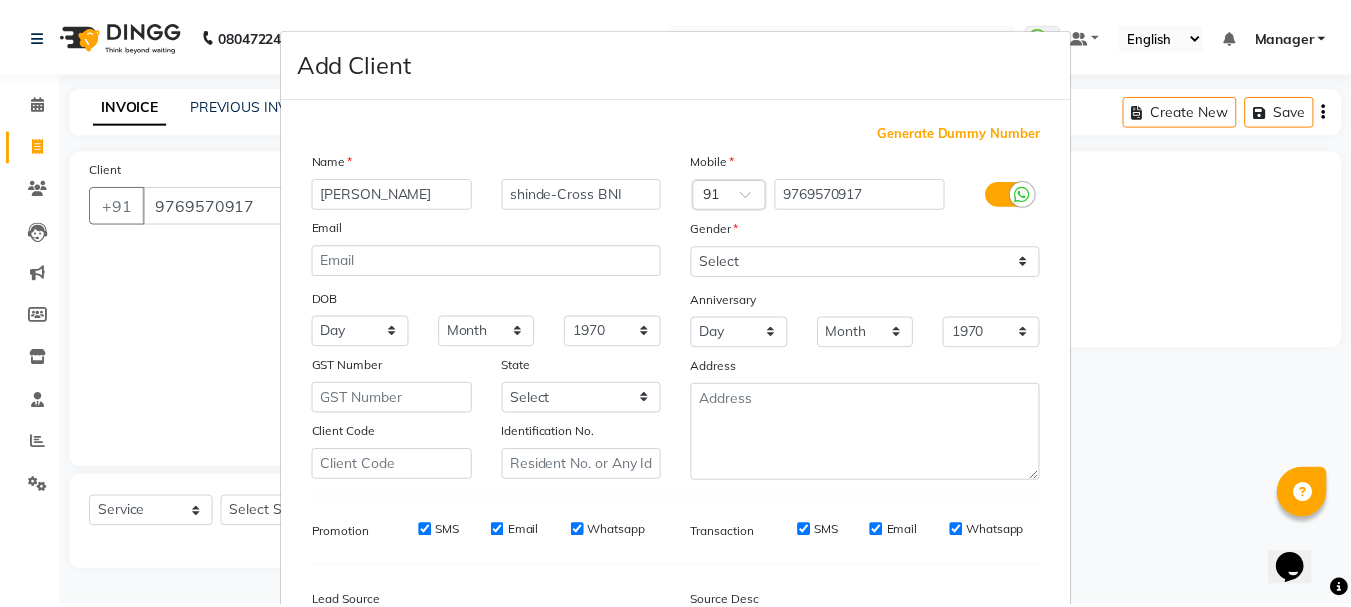 scroll, scrollTop: 242, scrollLeft: 0, axis: vertical 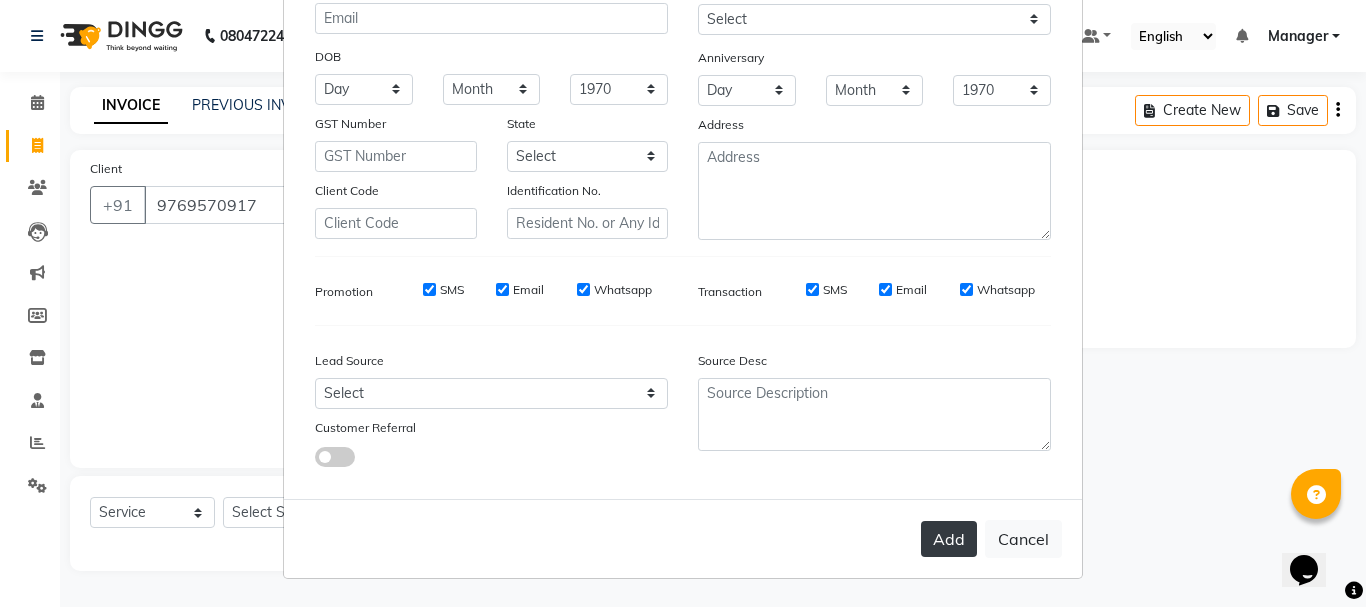 click on "Add" at bounding box center [949, 539] 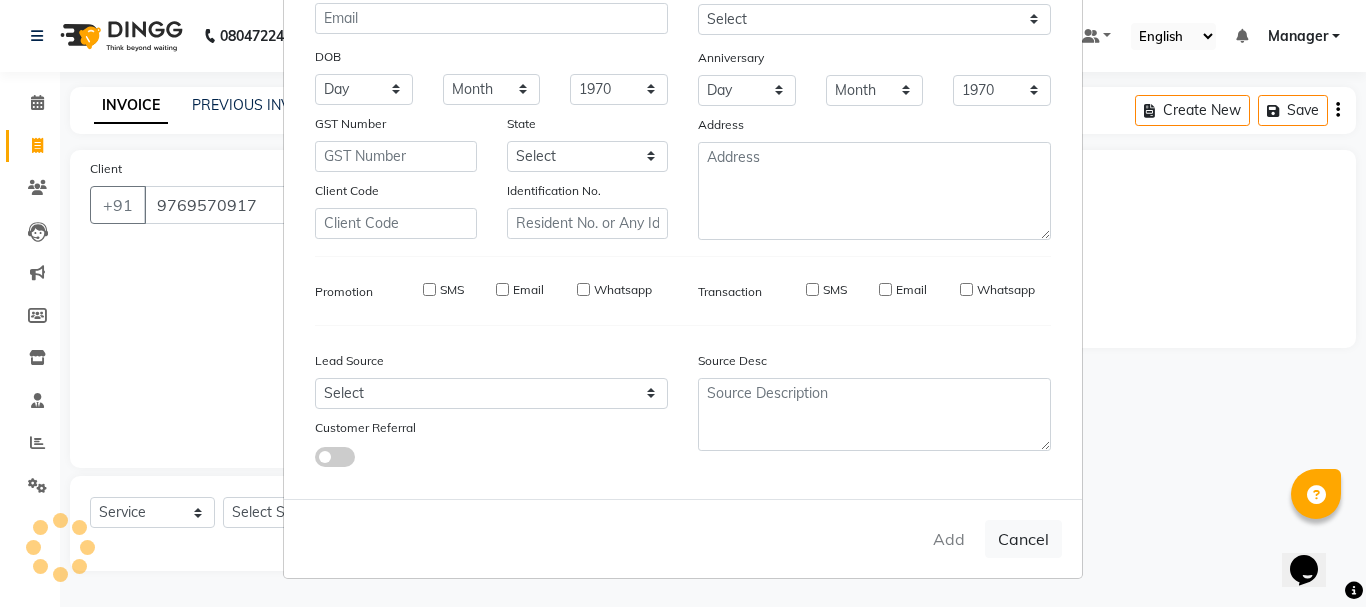 type 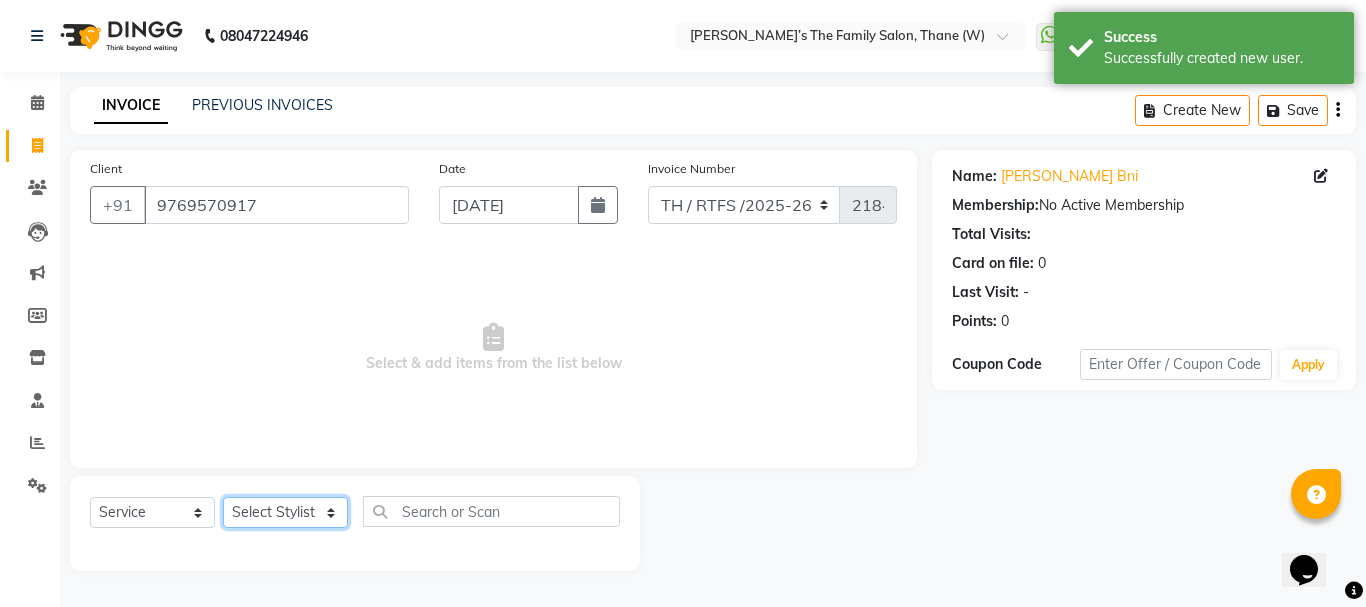 click on "Select Stylist Aarohi P   [PERSON_NAME] [PERSON_NAME] A  [PERSON_NAME] .[PERSON_NAME] House sale [PERSON_NAME]  [PERSON_NAME]   Manager [PERSON_NAME] [PERSON_NAME] [PERSON_NAME] [PERSON_NAME] [PERSON_NAME] [PERSON_NAME] M  [PERSON_NAME]  [PERSON_NAME]  [PERSON_NAME]" 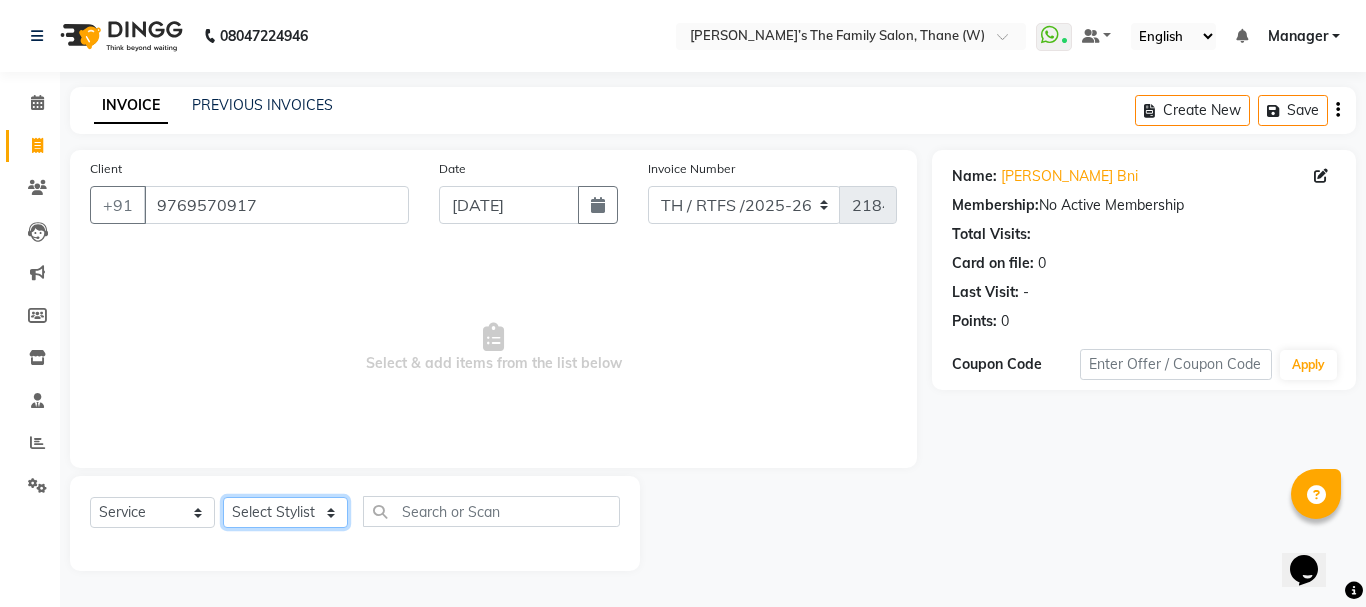select on "35587" 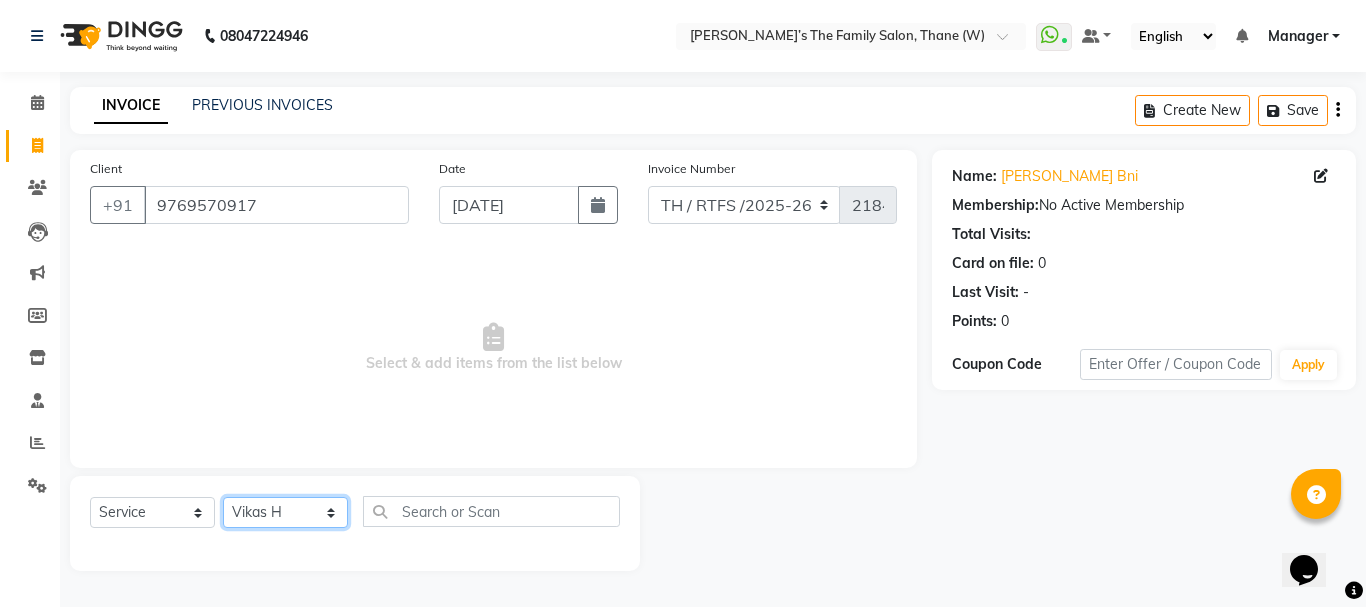 click on "Select Stylist Aarohi P   Aksahy auty Ali  Aniket A  Anuradha arvind Divya gautam .kasrade House sale Komal Waghmare  Laxmi   Manager Moin salmani Prashant   Ravindra Samrat Kumar Sangita Dighe Sanjana Kharat  Shreepad M  shrishti  jaiwala  vaibhavi  gudekar  Vikas H" 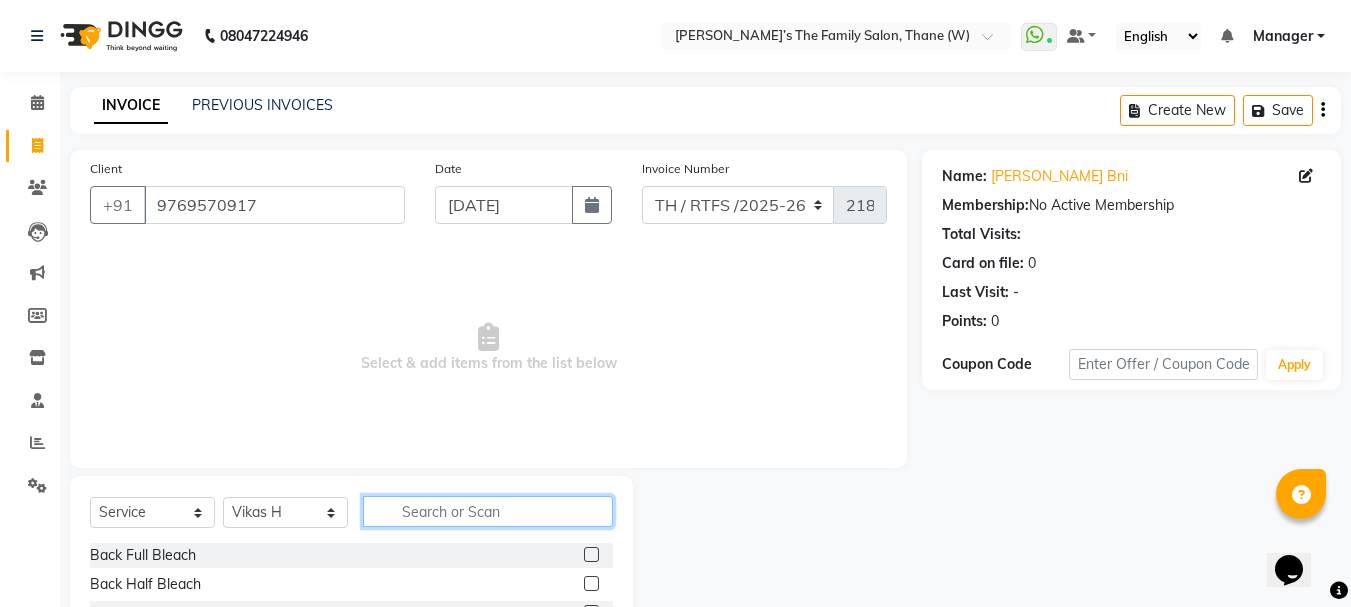 click 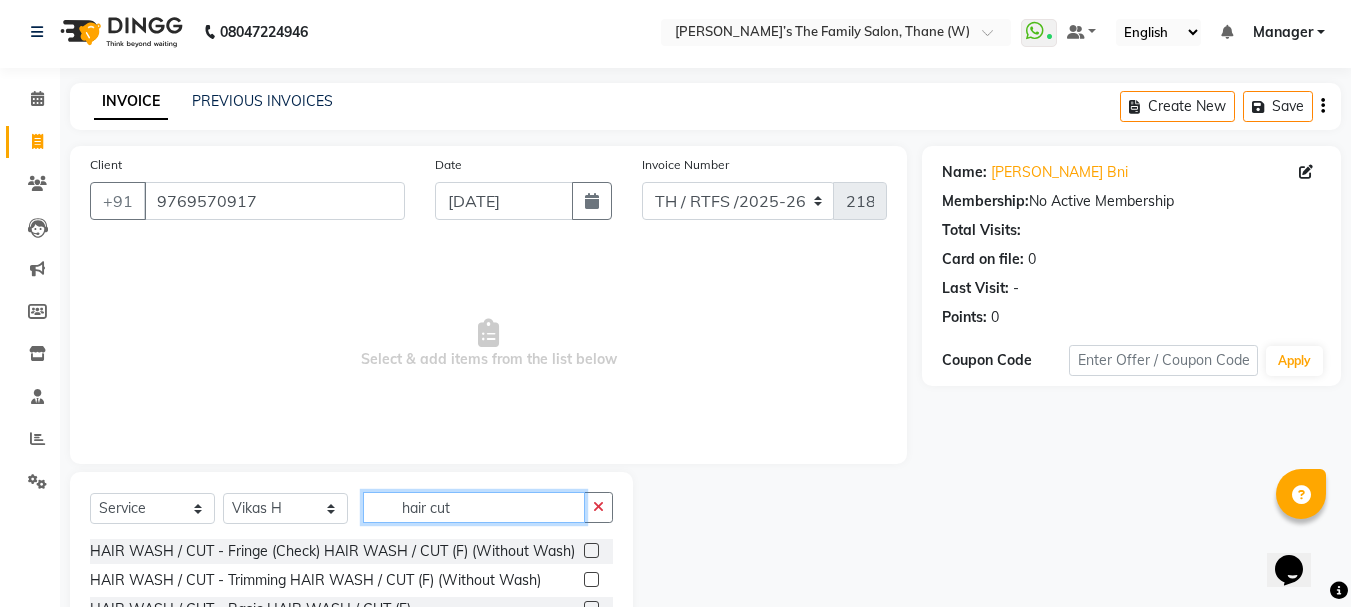 scroll, scrollTop: 194, scrollLeft: 0, axis: vertical 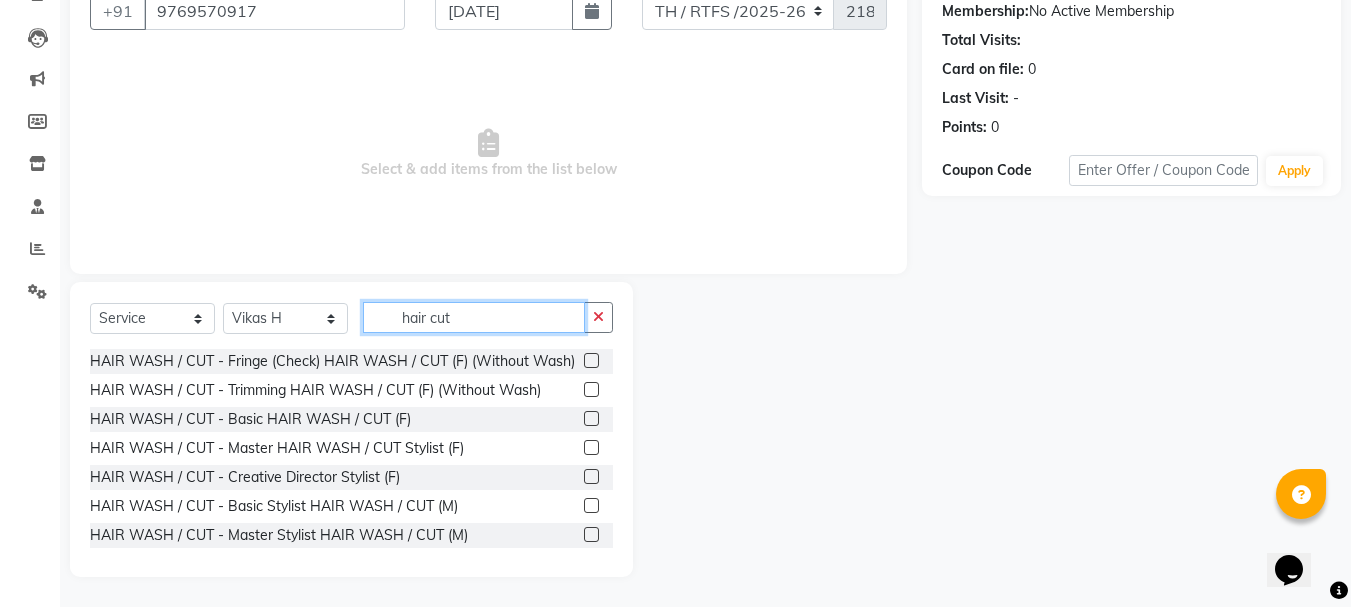 type on "hair cut" 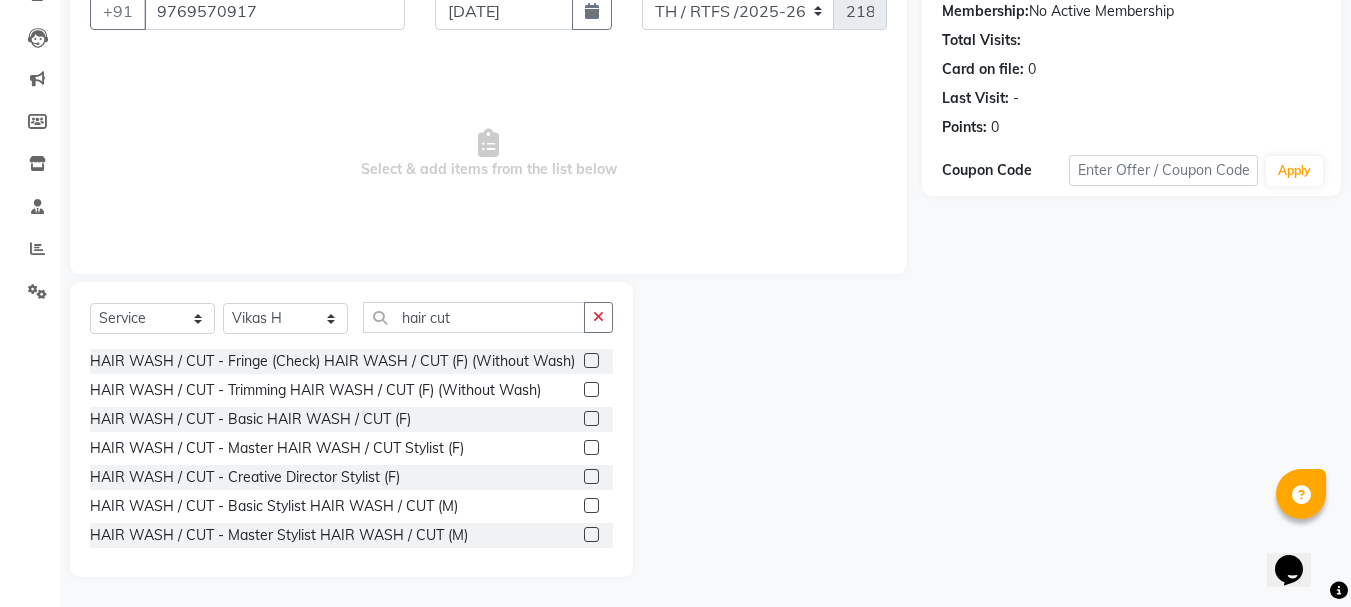 click 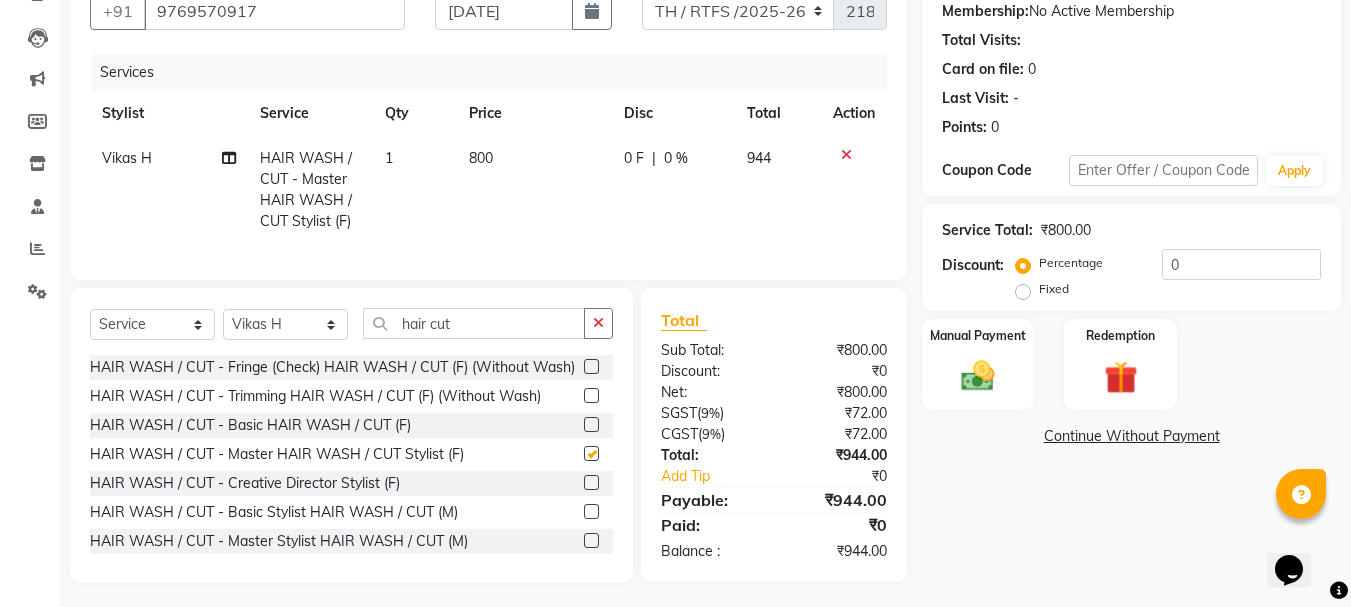 checkbox on "false" 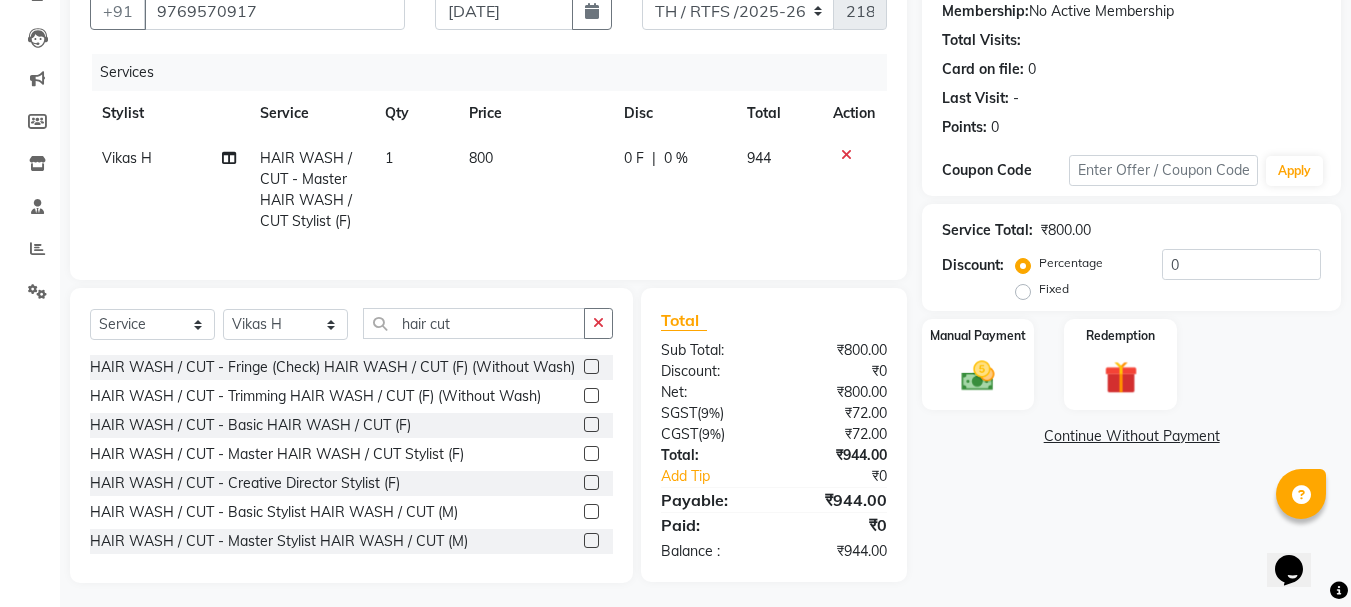 click on "800" 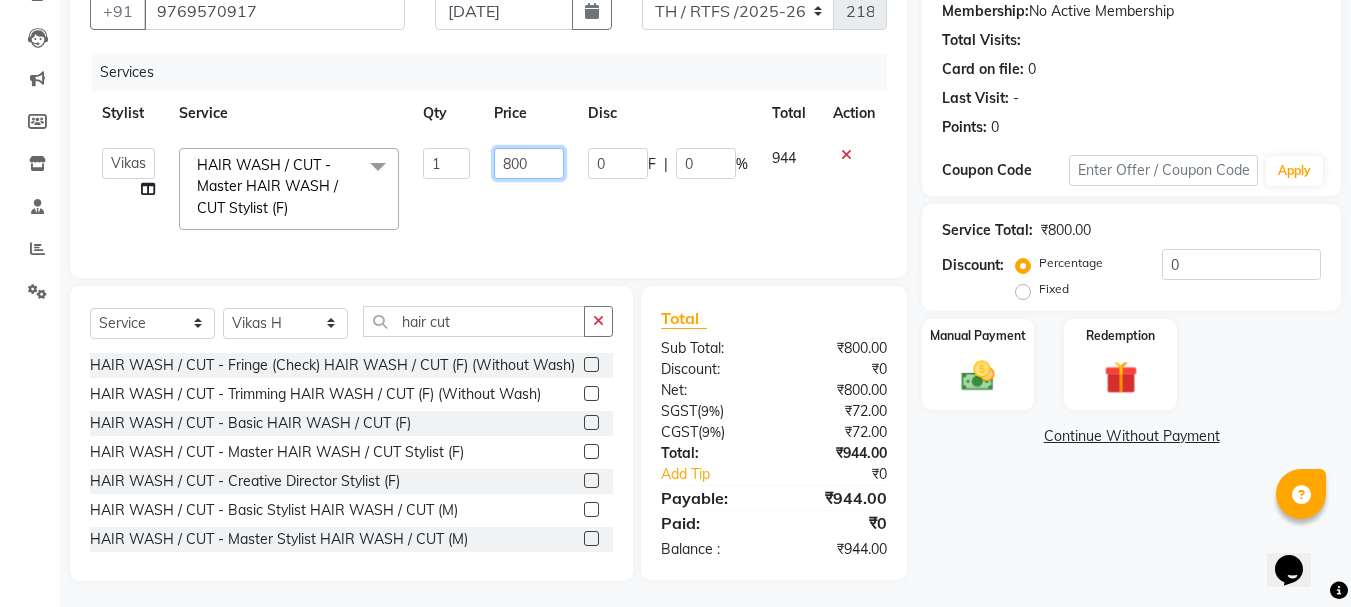 click on "800" 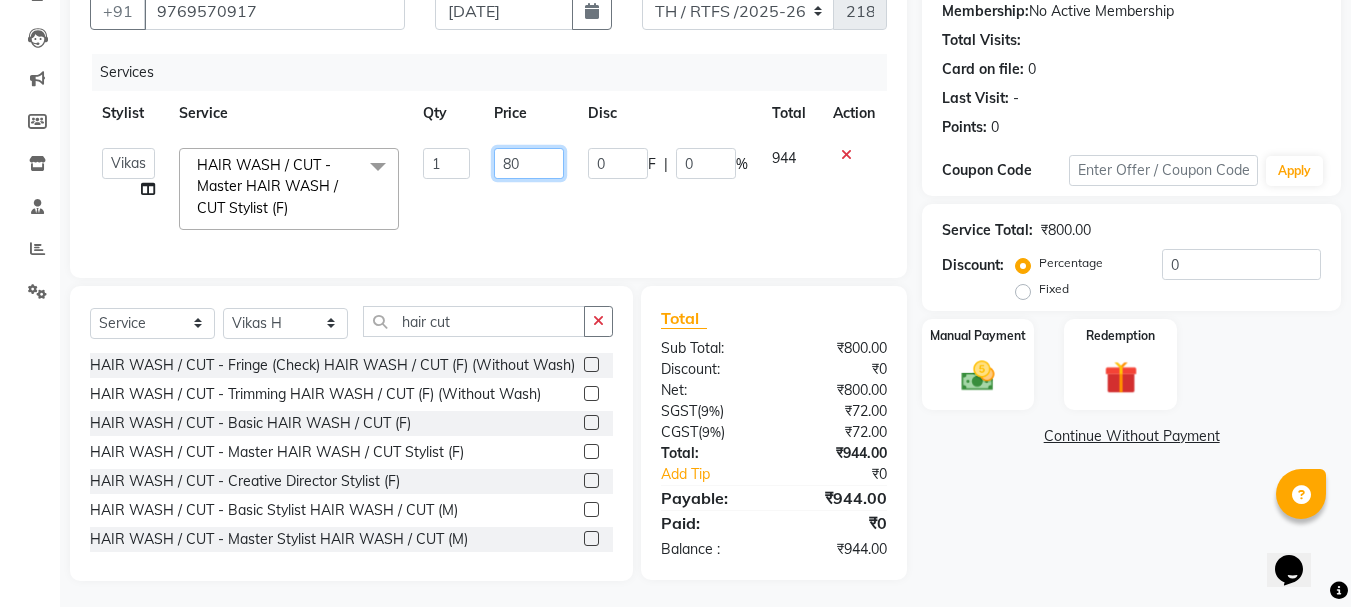 type on "8" 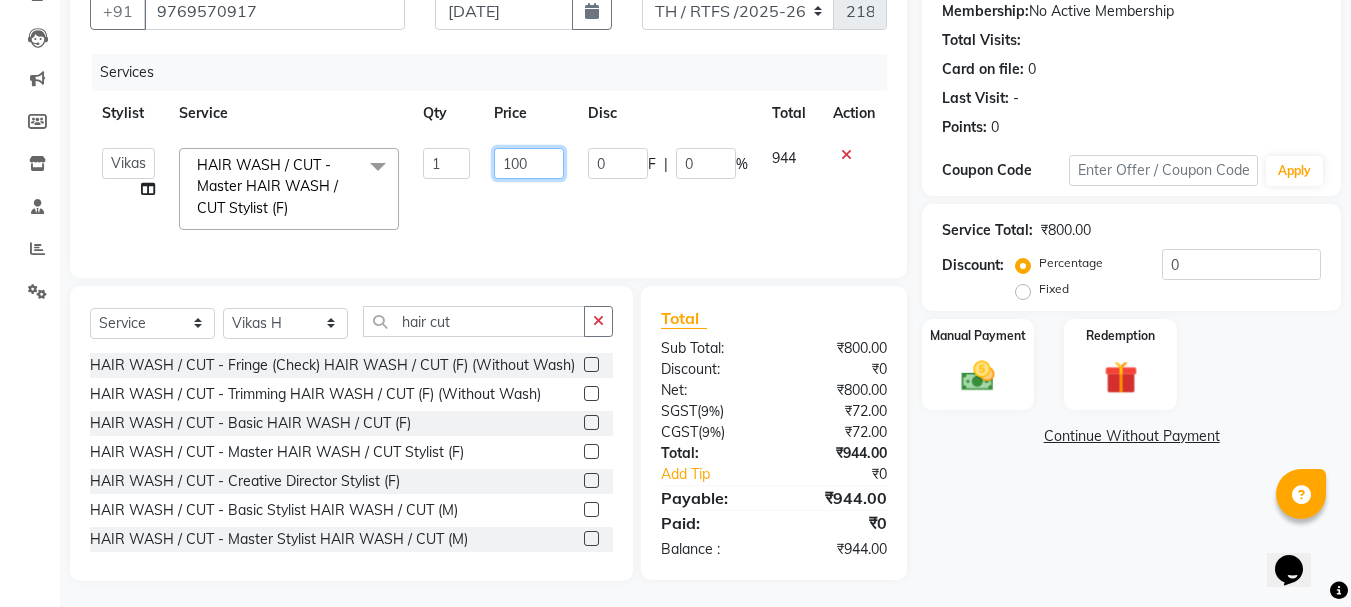 type on "1000" 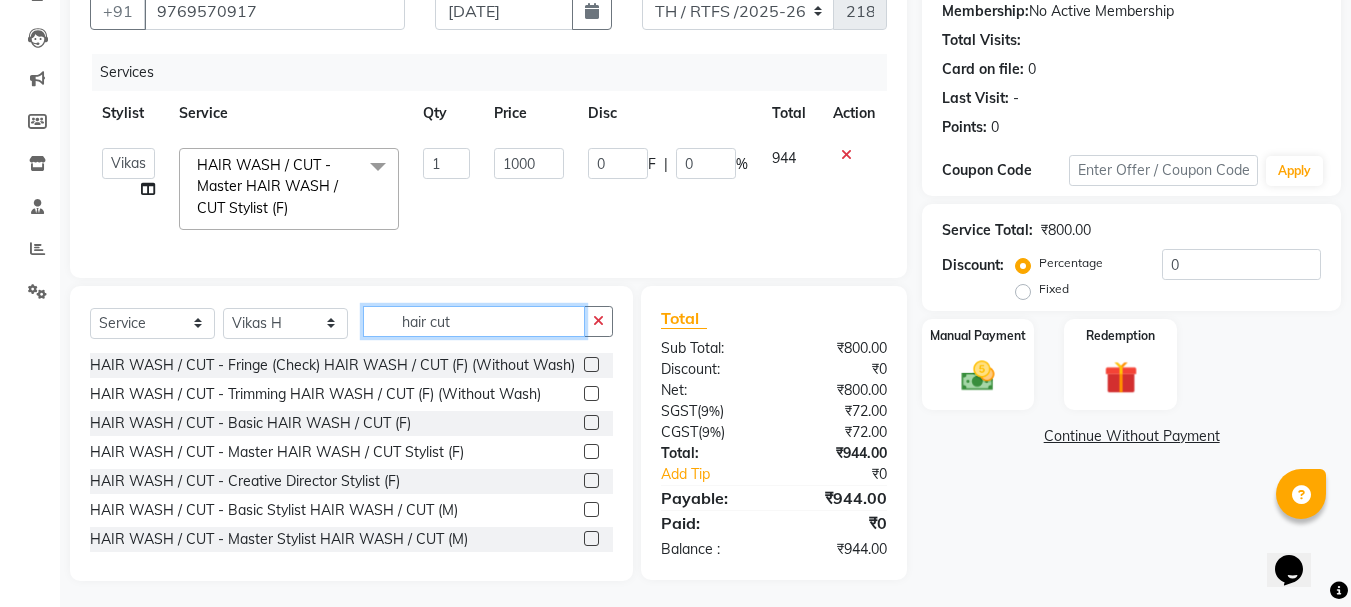 click on "hair cut" 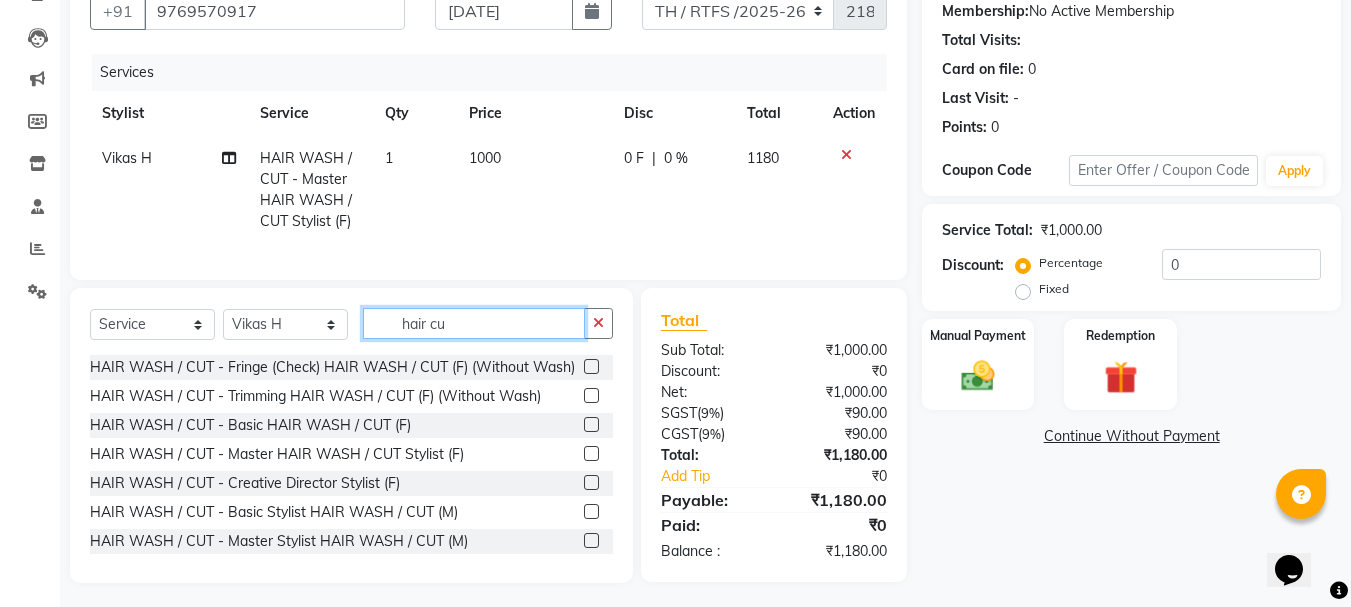 type on "hair cu" 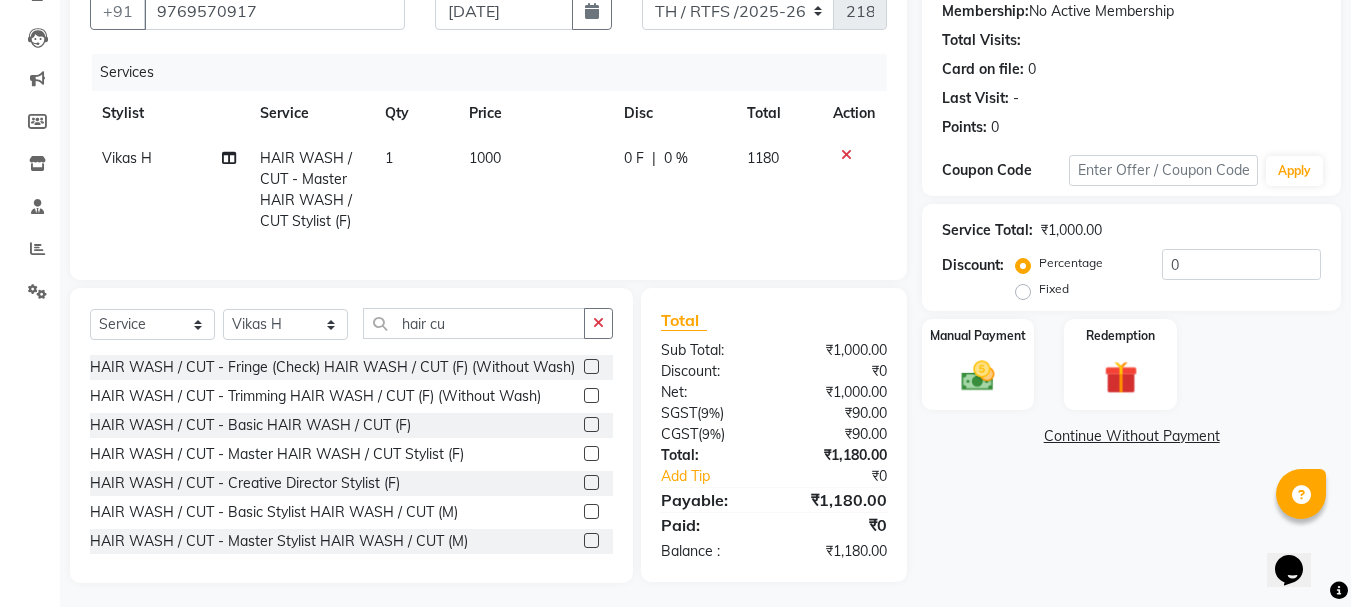 click 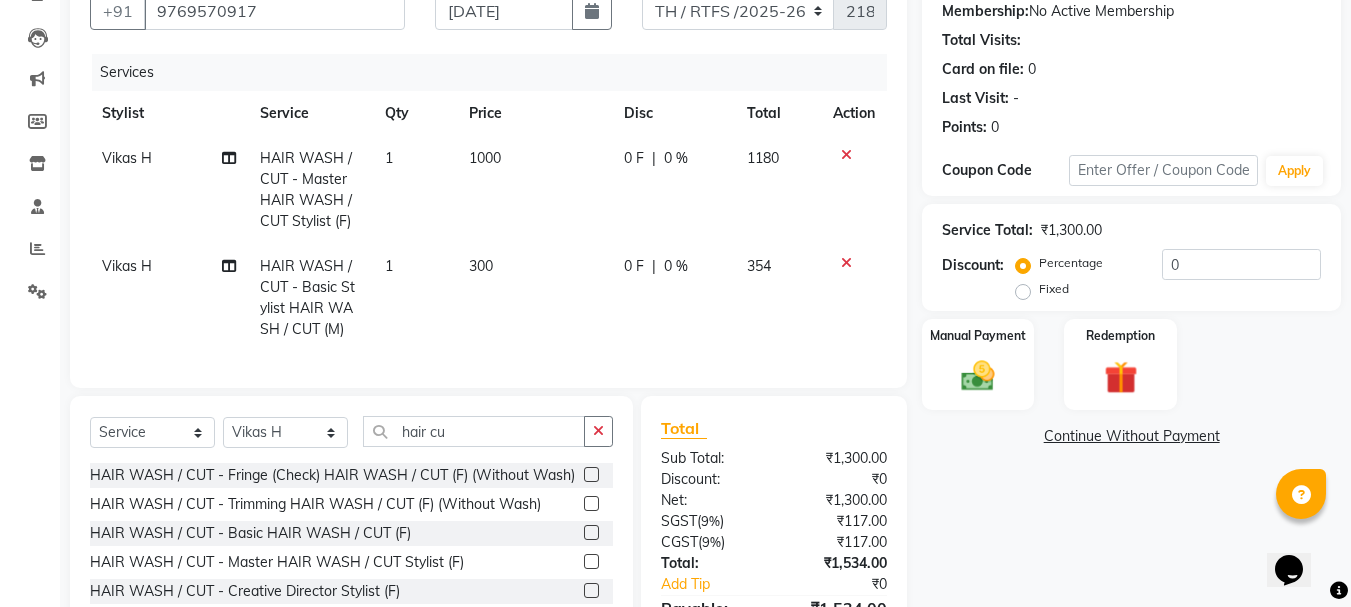 checkbox on "false" 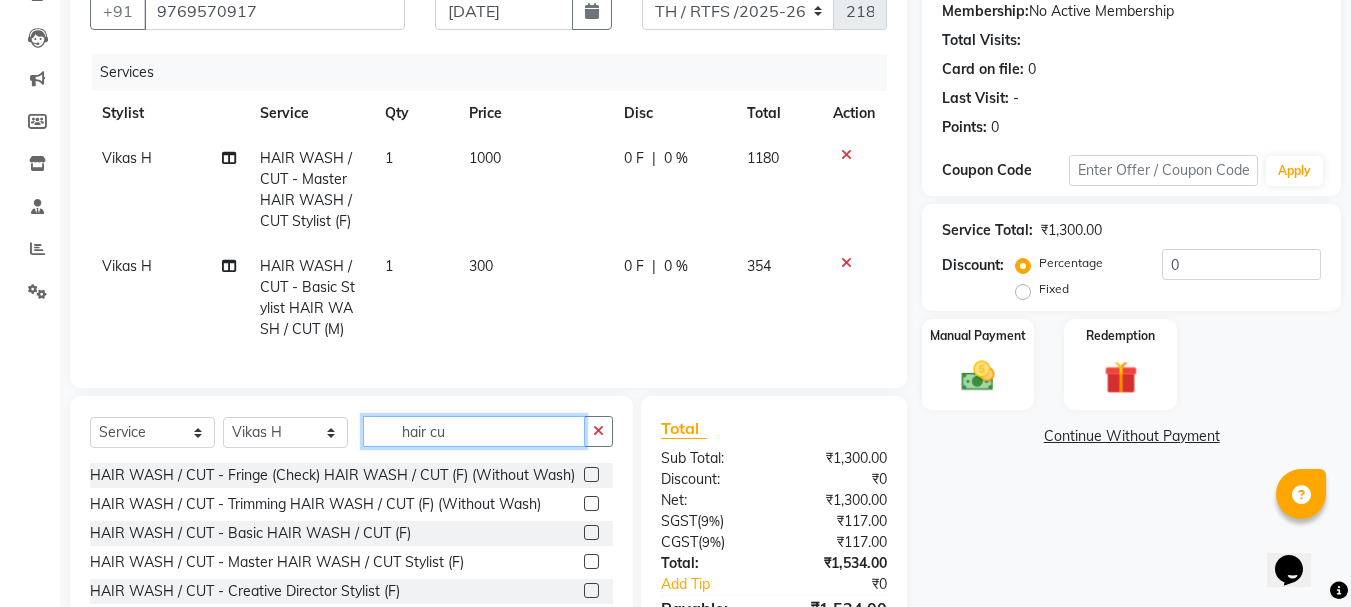 click on "hair cu" 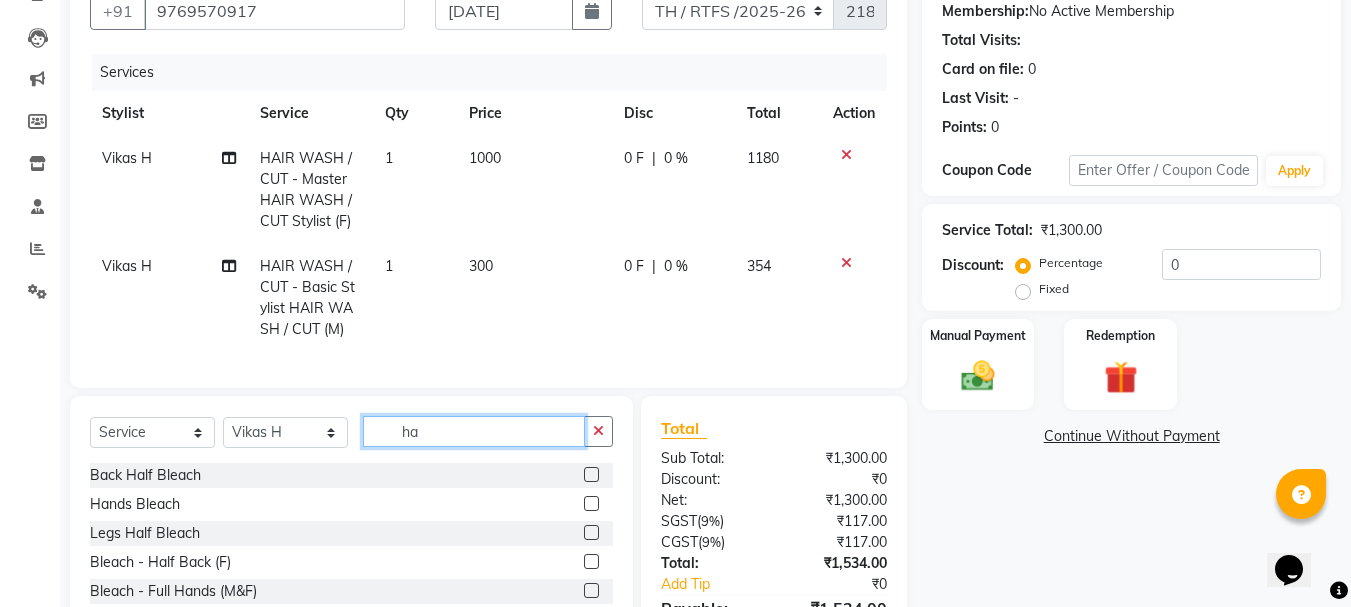 type on "h" 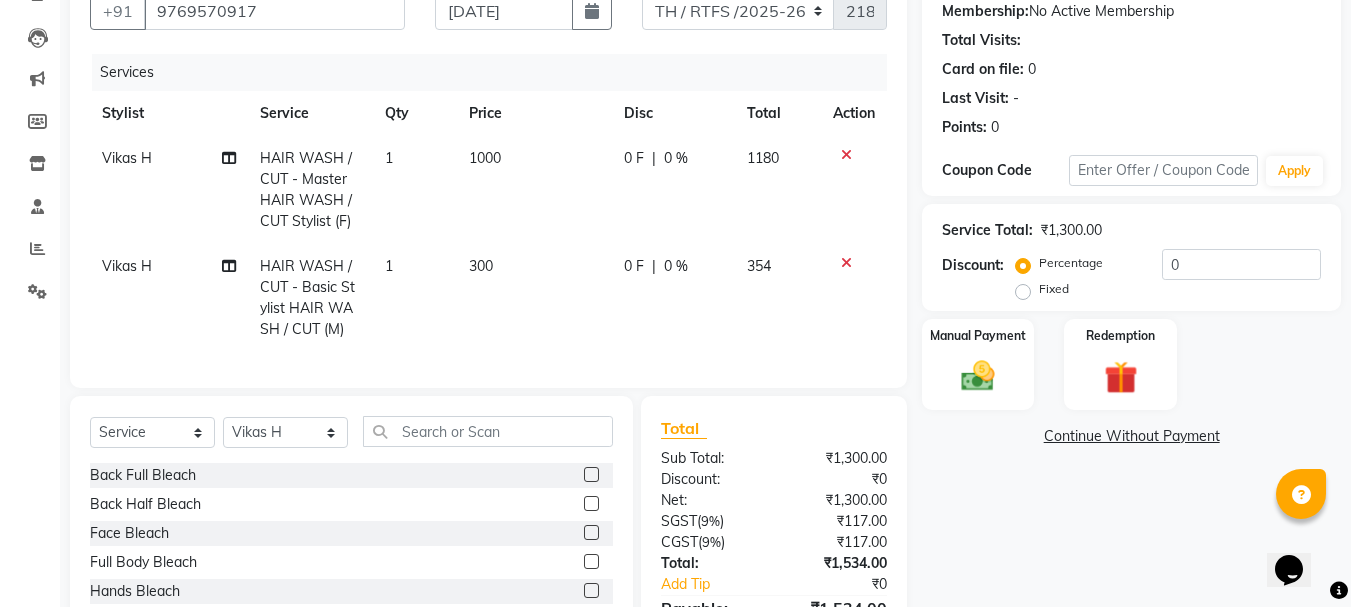 click 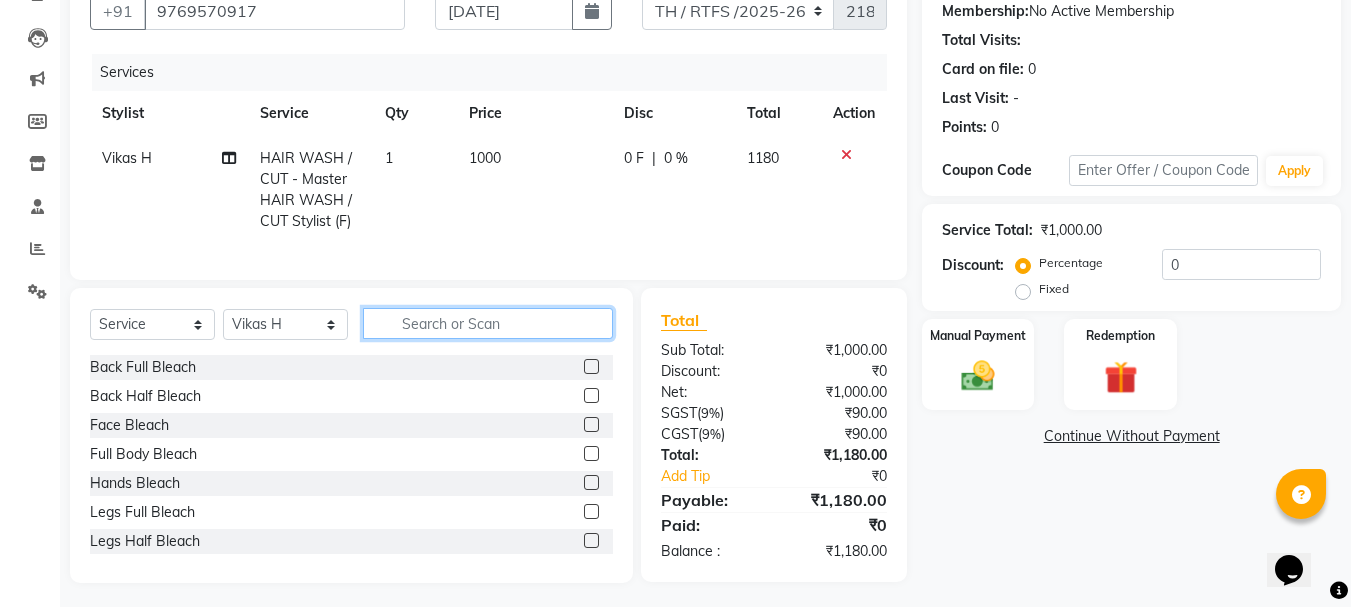 click 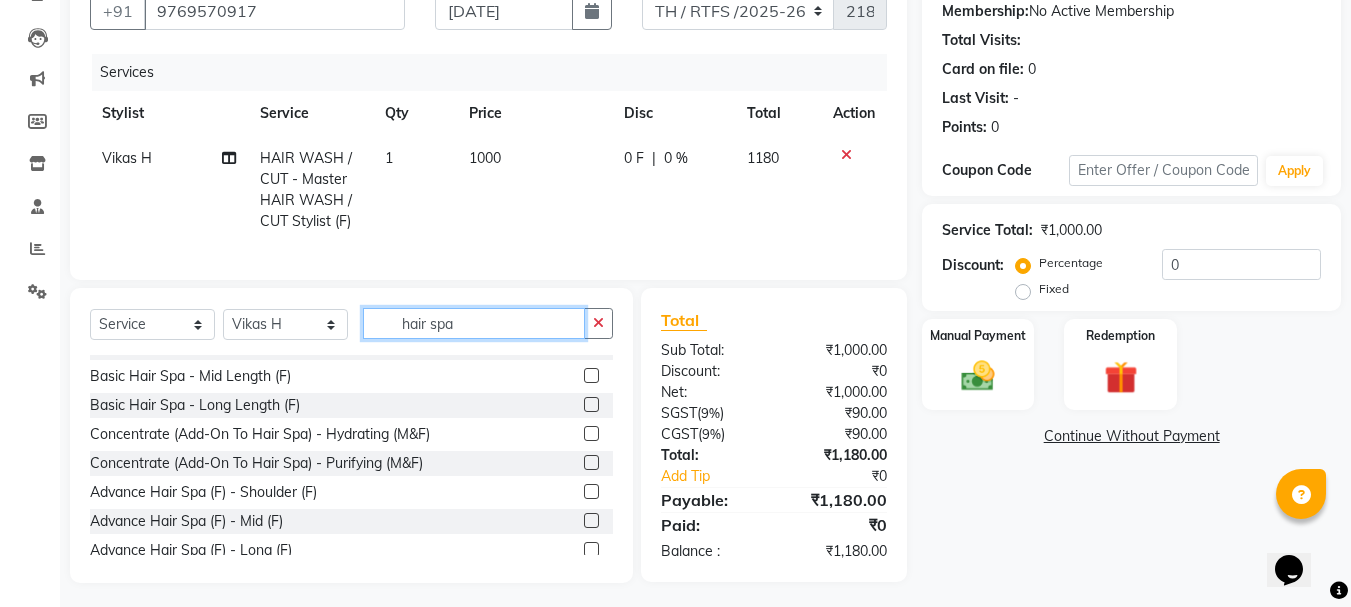 scroll, scrollTop: 40, scrollLeft: 0, axis: vertical 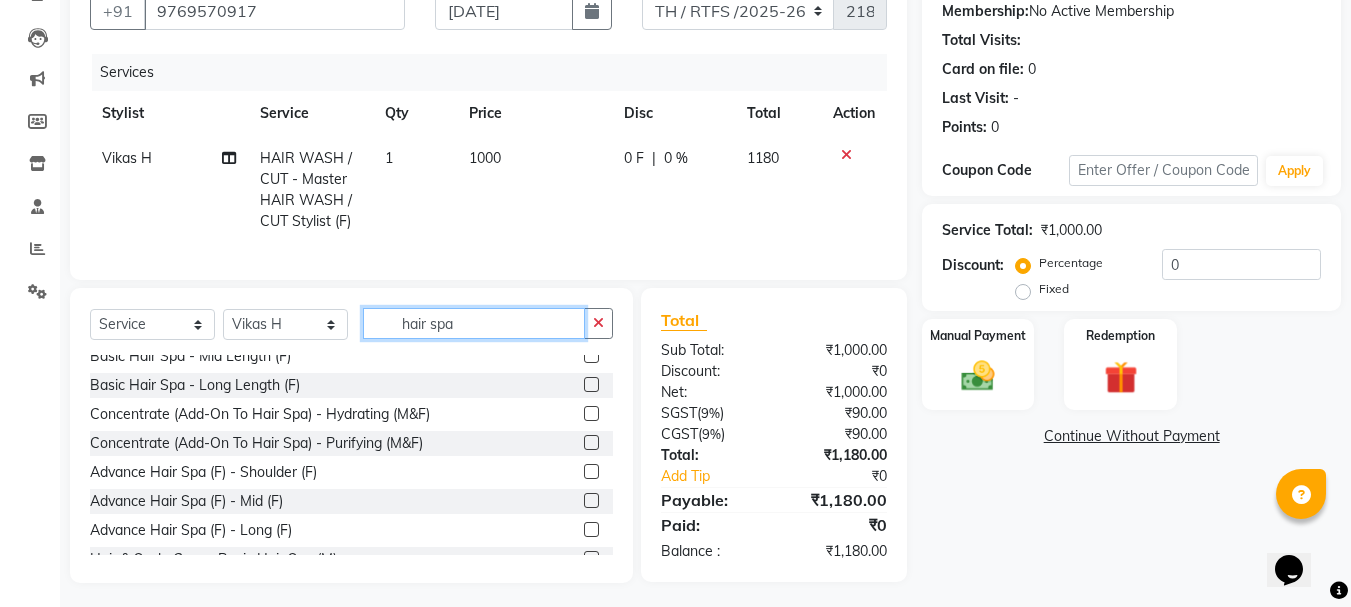 type on "hair spa" 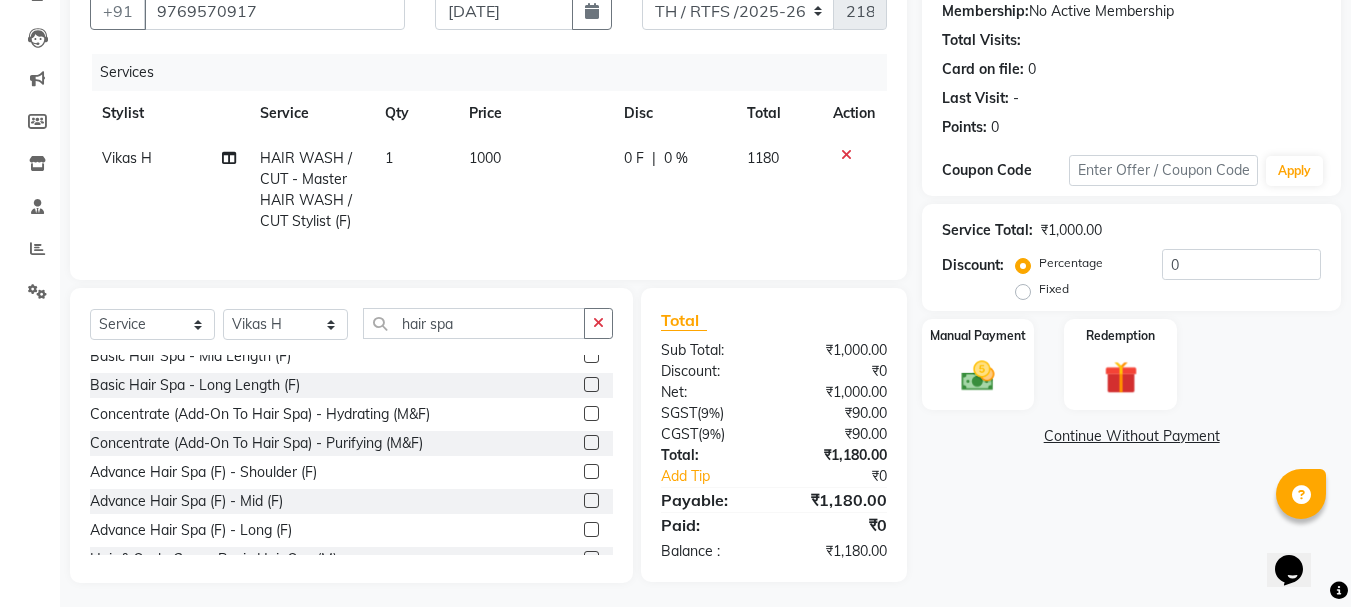 click 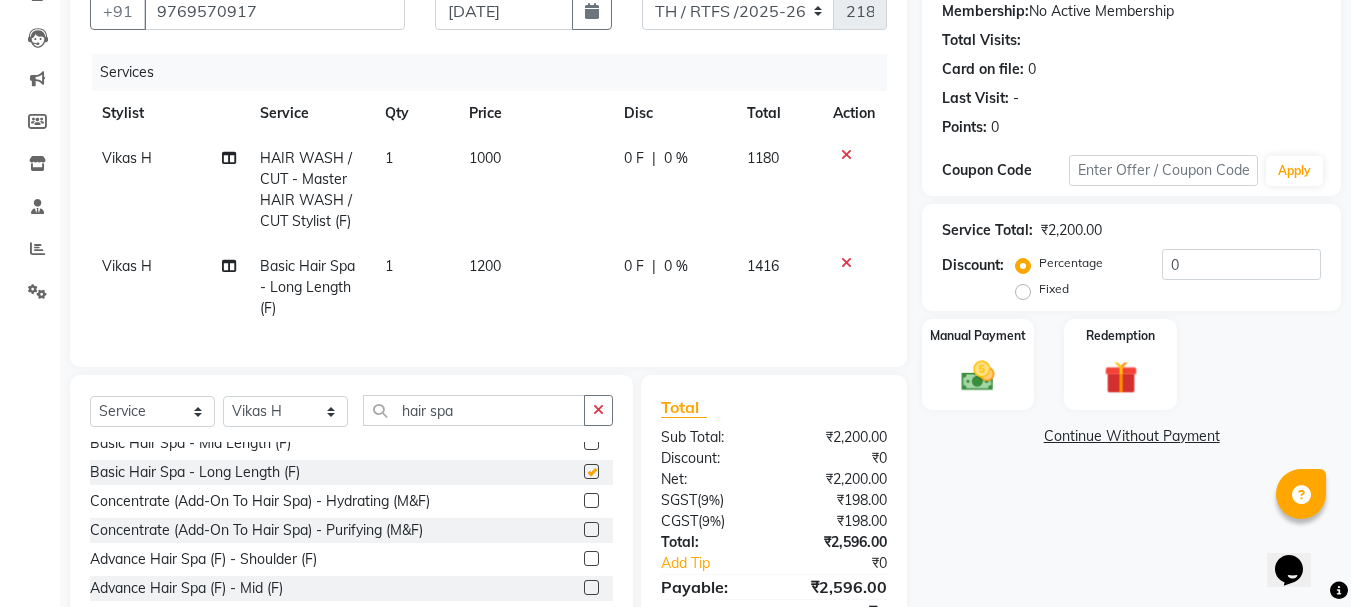 checkbox on "false" 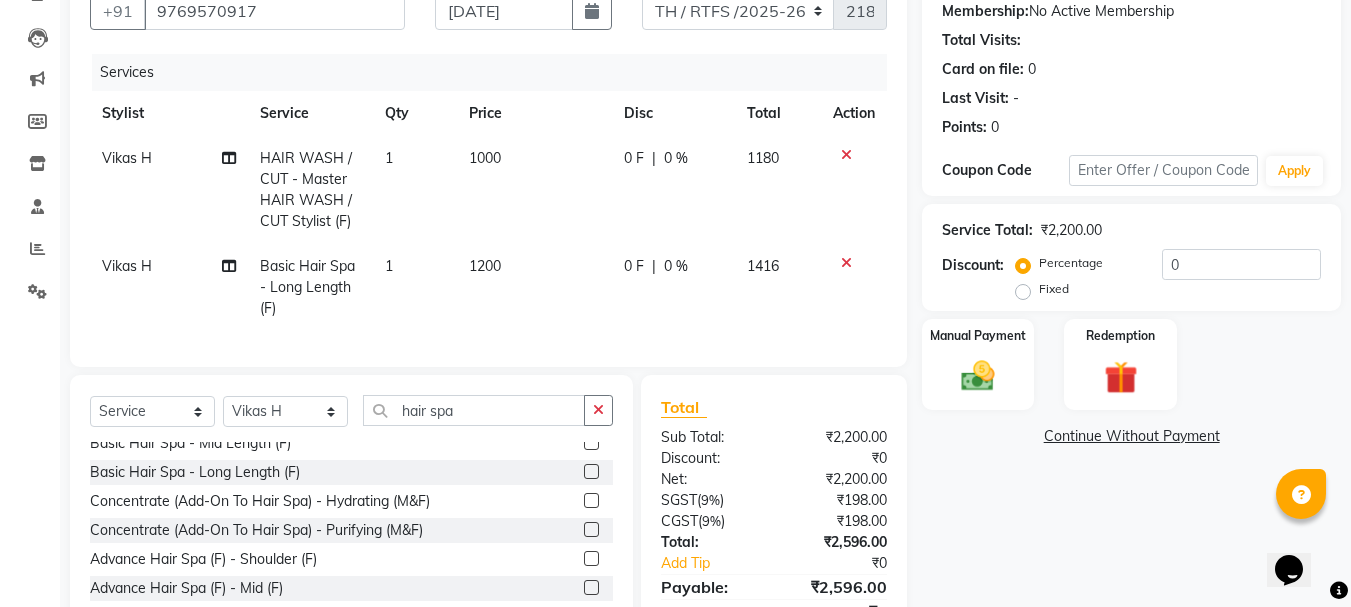 click on "1200" 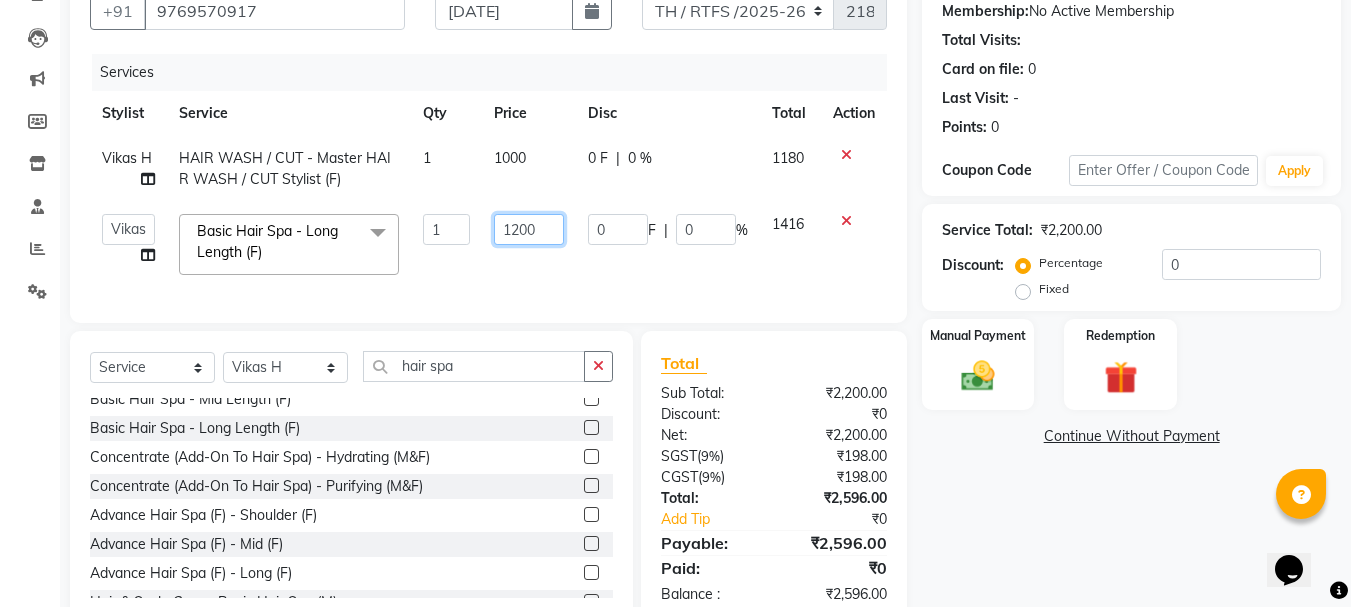 click on "1200" 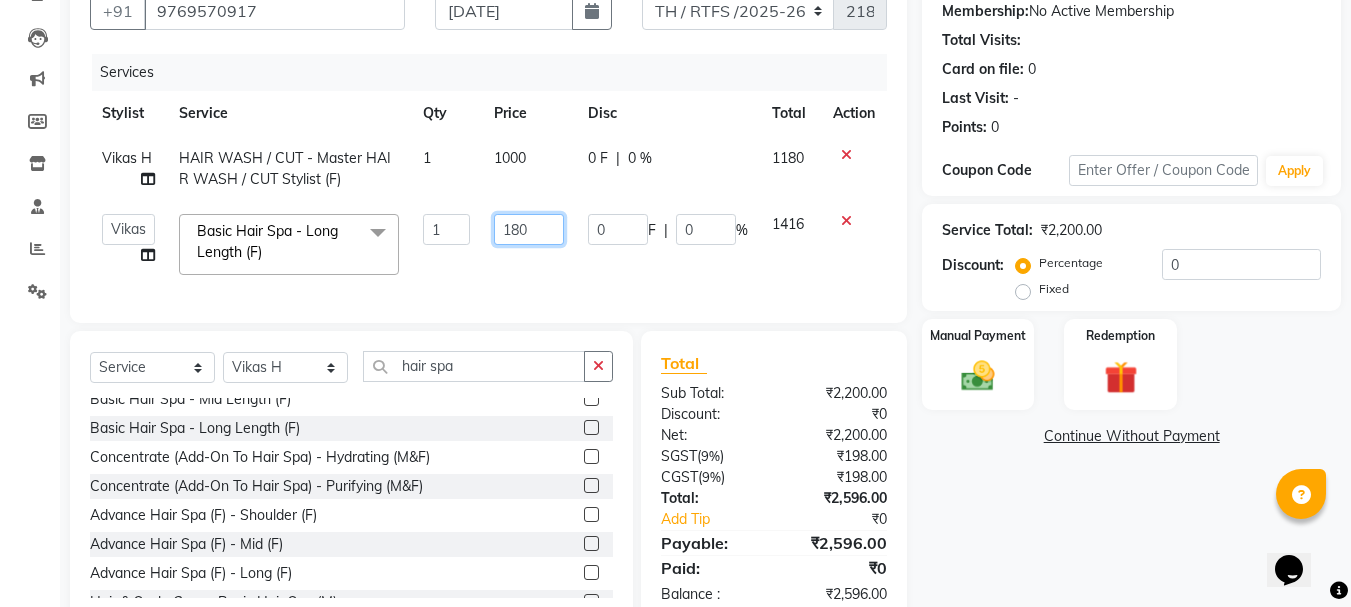 type on "1800" 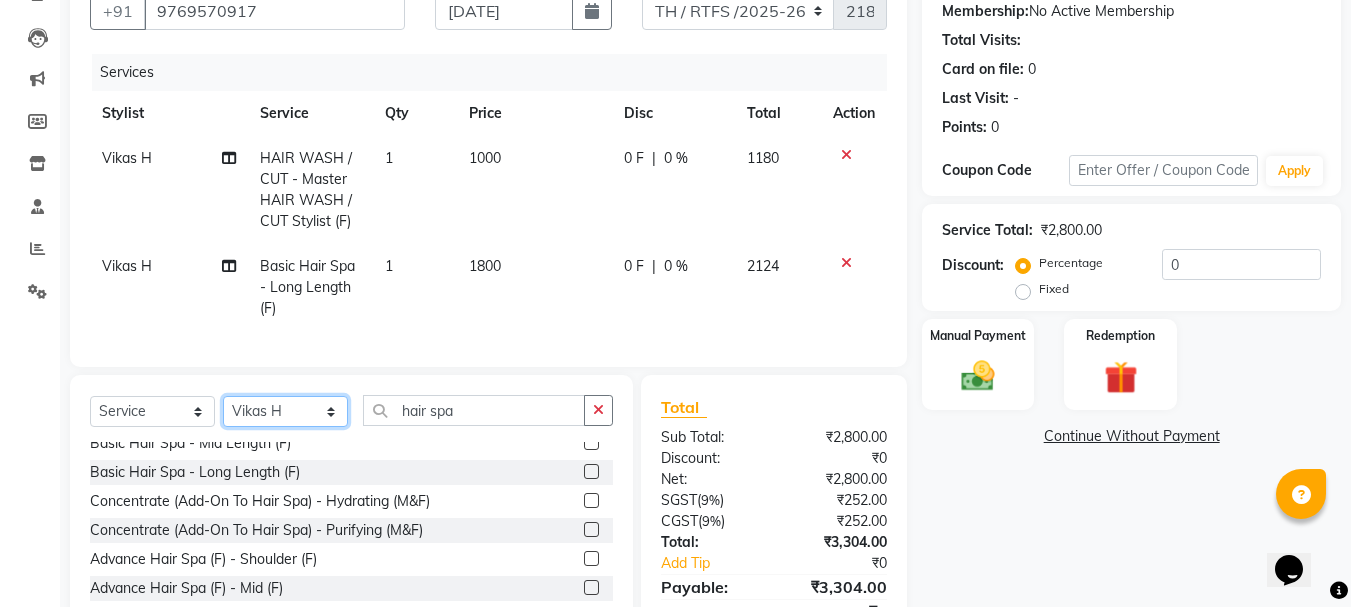 click on "Client +91 9769570917 Date 13-07-2025 Invoice Number TH / RTFS /2025-26 2184 Services Stylist Service Qty Price Disc Total Action Vikas H HAIR WASH / CUT - Master HAIR WASH / CUT Stylist (F) 1 1000 0 F | 0 % 1180 Vikas H Basic Hair Spa - Long Length (F) 1 1800 0 F | 0 % 2124 Select  Service  Product  Membership  Package Voucher Prepaid Gift Card  Select Stylist Aarohi P   Aksahy auty Ali  Aniket A  Anuradha arvind Divya gautam .kasrade House sale Komal Waghmare  Laxmi   Manager Moin salmani Prashant   Ravindra Samrat Kumar Sangita Dighe Sanjana Kharat  Shreepad M  shrishti  jaiwala  vaibhavi  gudekar  Vikas H hair spa Basic Hair Spa - Shoulder (F)  Basic Hair Spa - Mid Length (F)  Basic Hair Spa - Long Length (F)  Concentrate (Add-On To Hair Spa) - Hydrating (M&F)  Concentrate (Add-On To Hair Spa) - Purifying (M&F)  Advance Hair Spa (F) - Shoulder (F)  Advance Hair Spa (F) - Mid (F)  Advance Hair Spa (F) - Long (F)  Hair & Scalp Care - Basic Hair Spa (M)  Total Sub Total: ₹2,800.00 Discount: ₹0 Net: SGST" 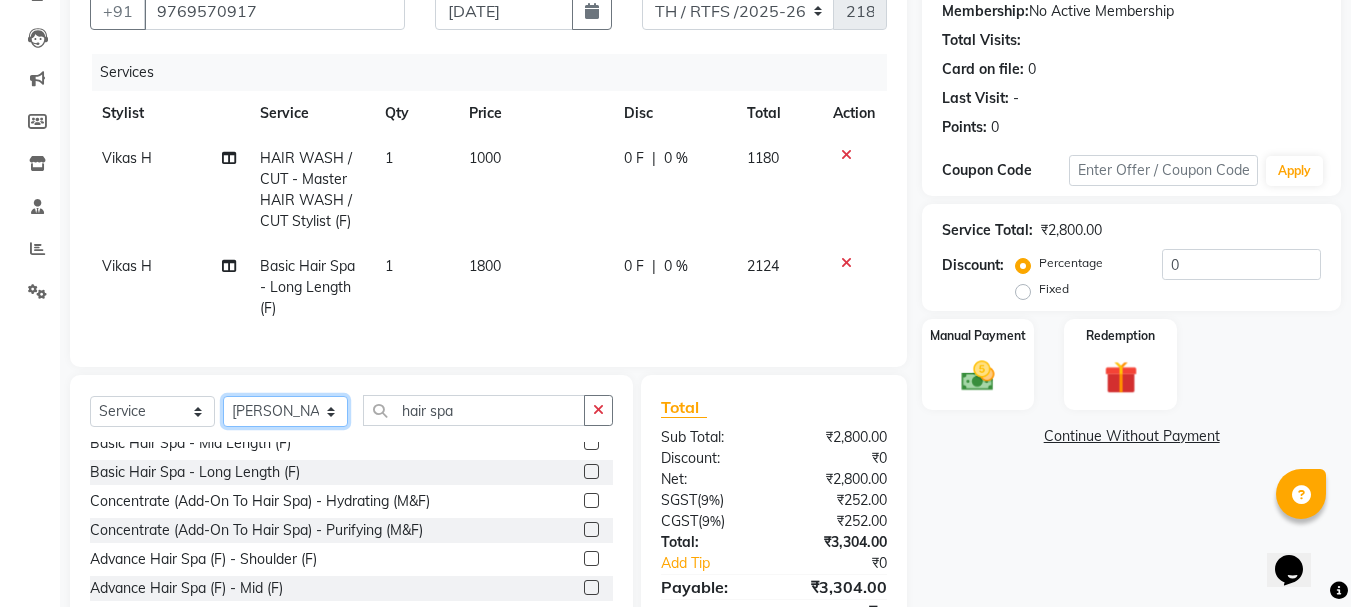 click on "Select Stylist Aarohi P   Aksahy auty Ali  Aniket A  Anuradha arvind Divya gautam .kasrade House sale Komal Waghmare  Laxmi   Manager Moin salmani Prashant   Ravindra Samrat Kumar Sangita Dighe Sanjana Kharat  Shreepad M  shrishti  jaiwala  vaibhavi  gudekar  Vikas H" 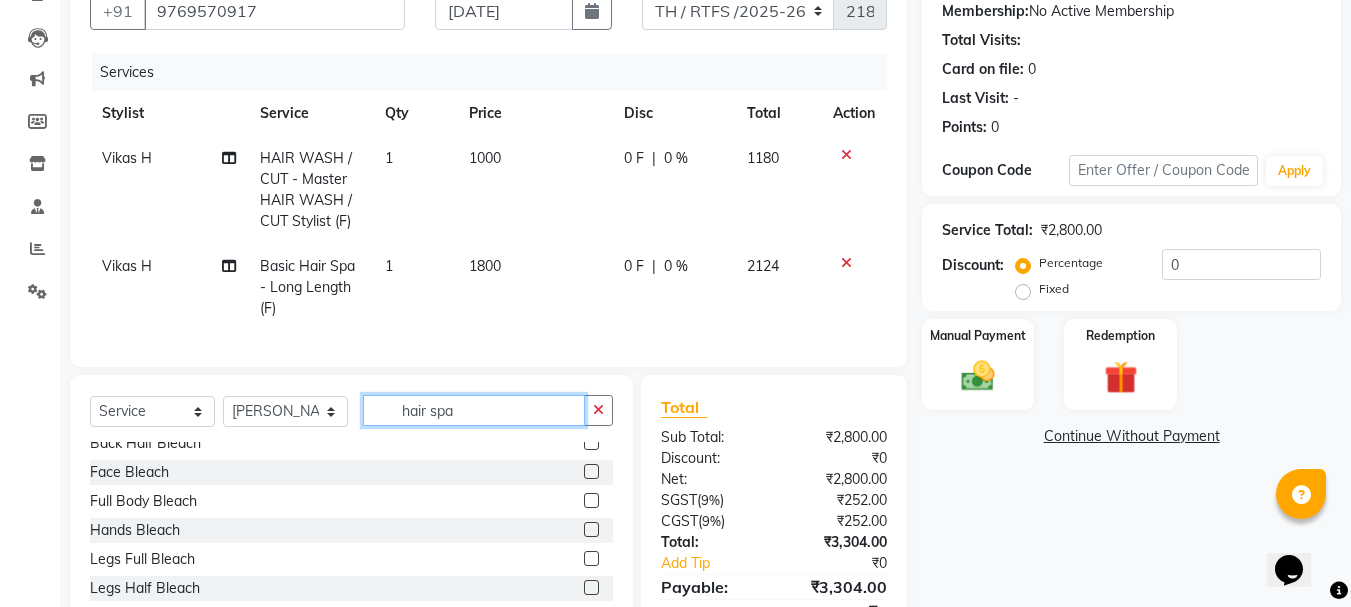 click on "hair spa" 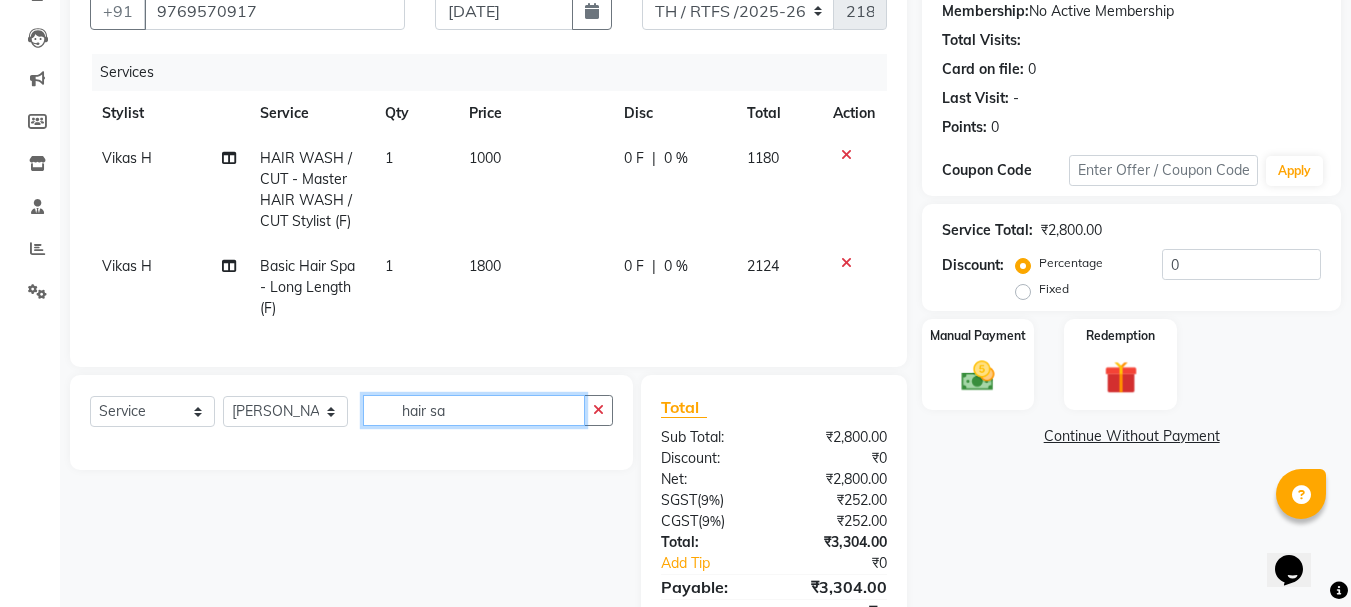 scroll, scrollTop: 0, scrollLeft: 0, axis: both 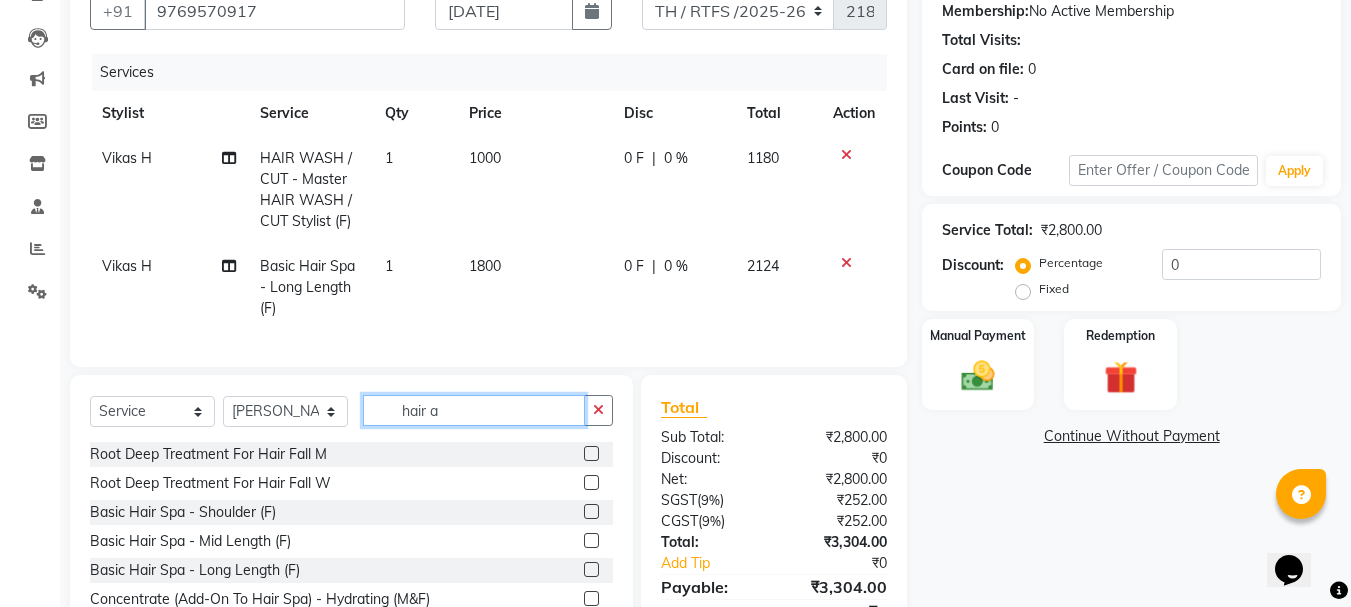 click on "hair a" 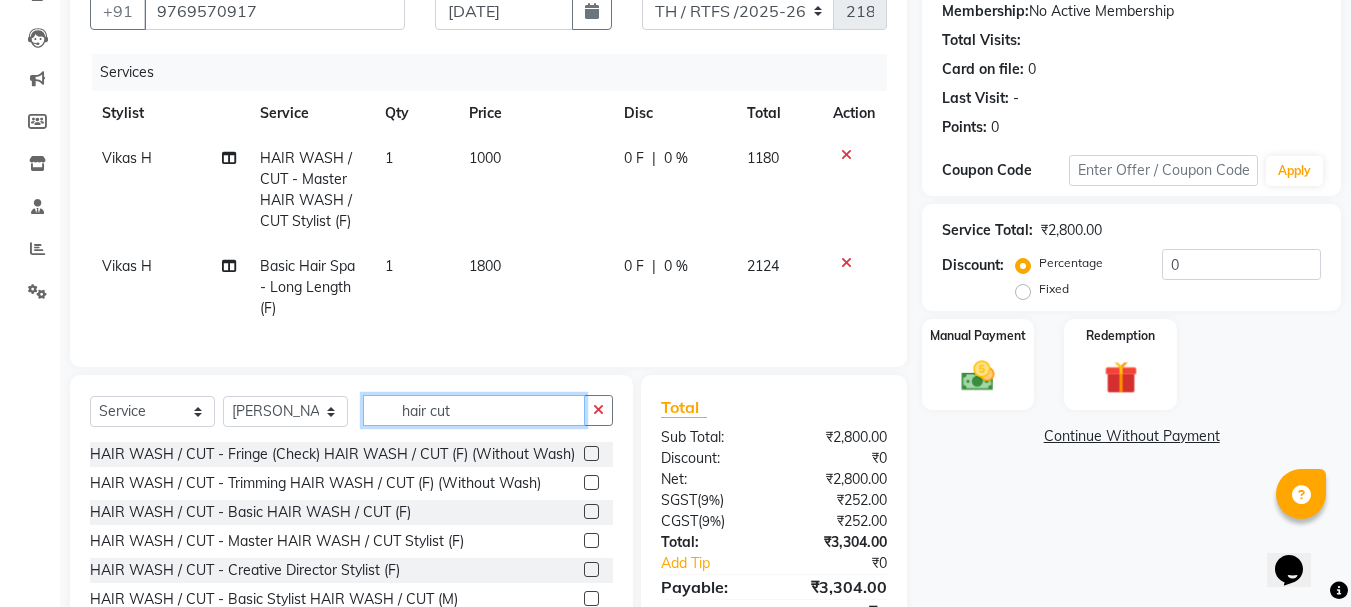 scroll, scrollTop: 302, scrollLeft: 0, axis: vertical 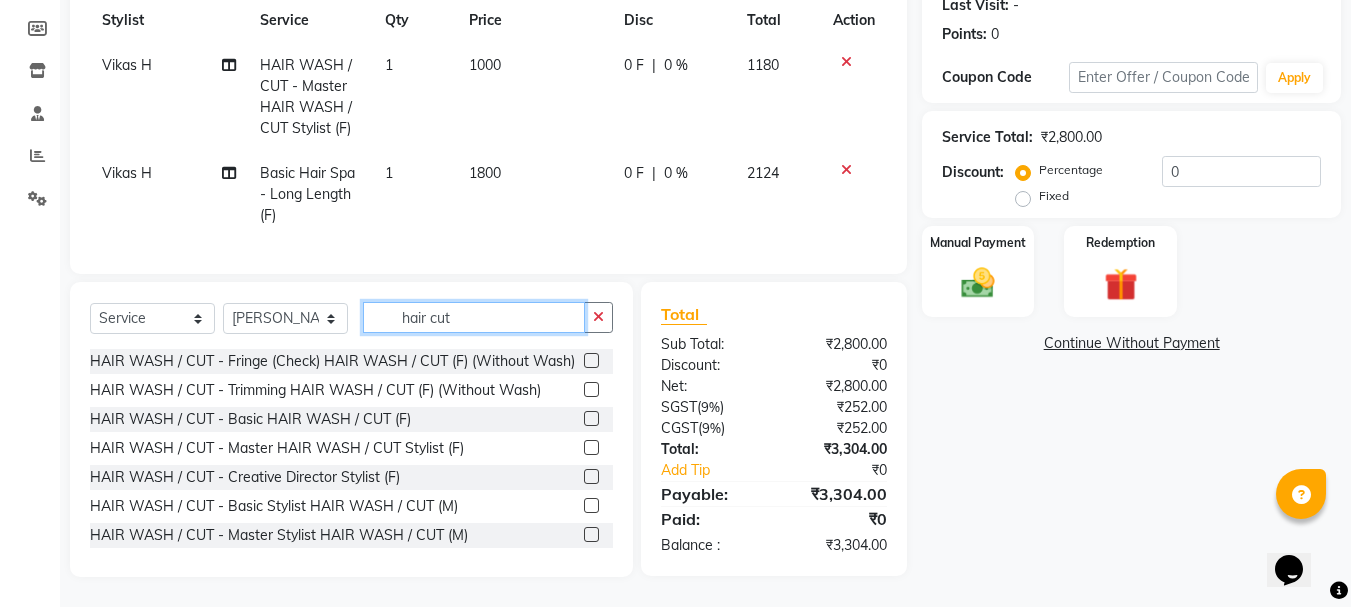 type on "hair cut" 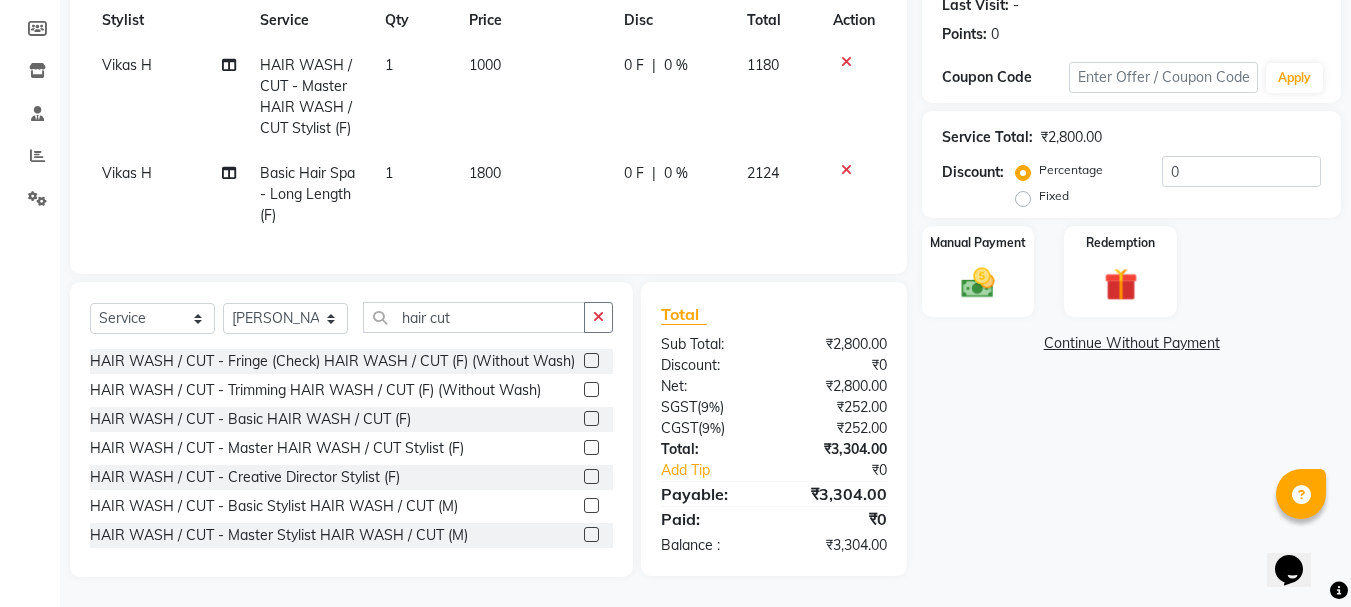 click 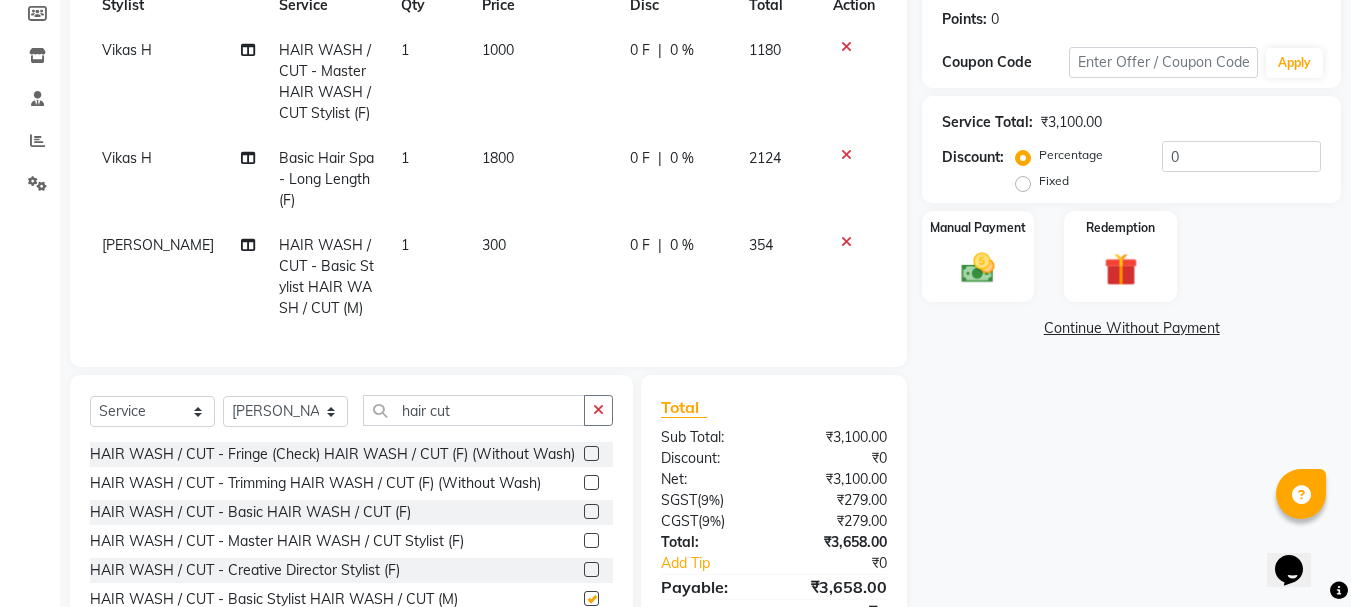 checkbox on "false" 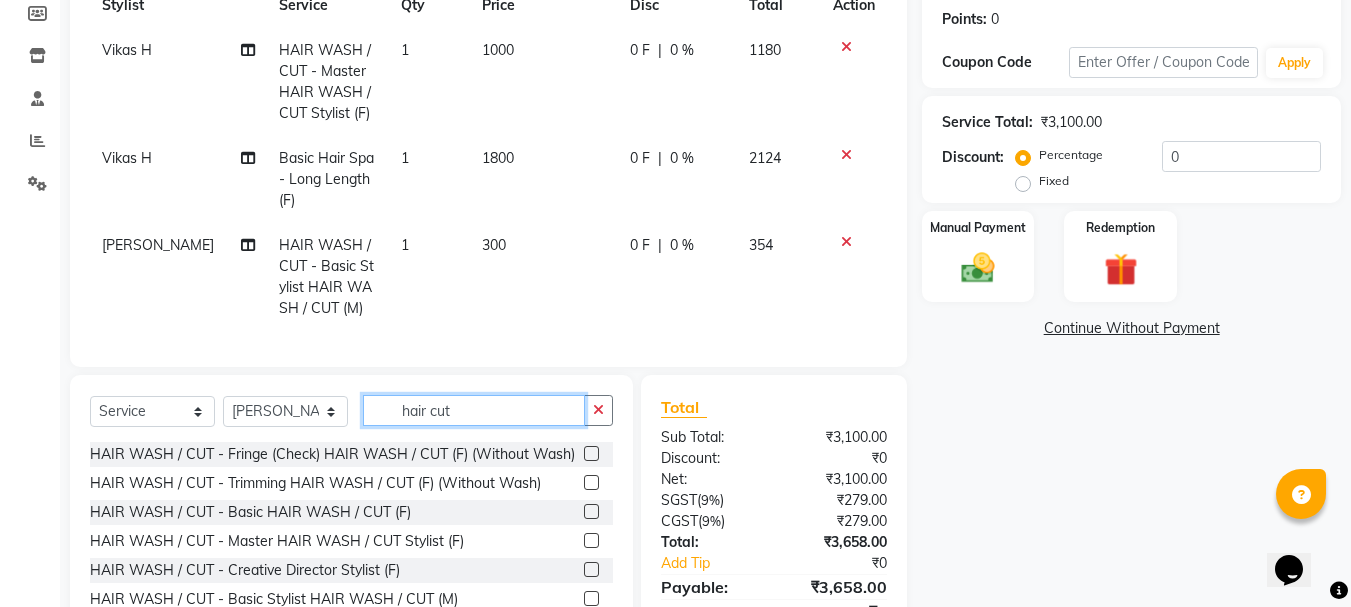 click on "hair cut" 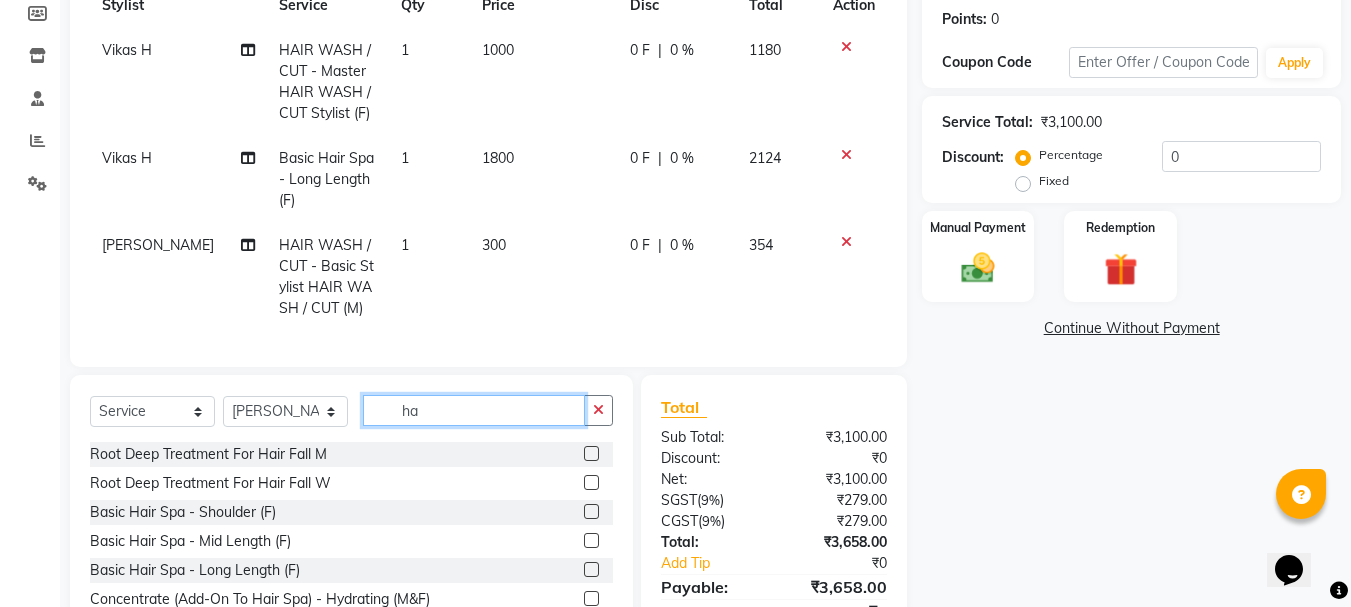 type on "h" 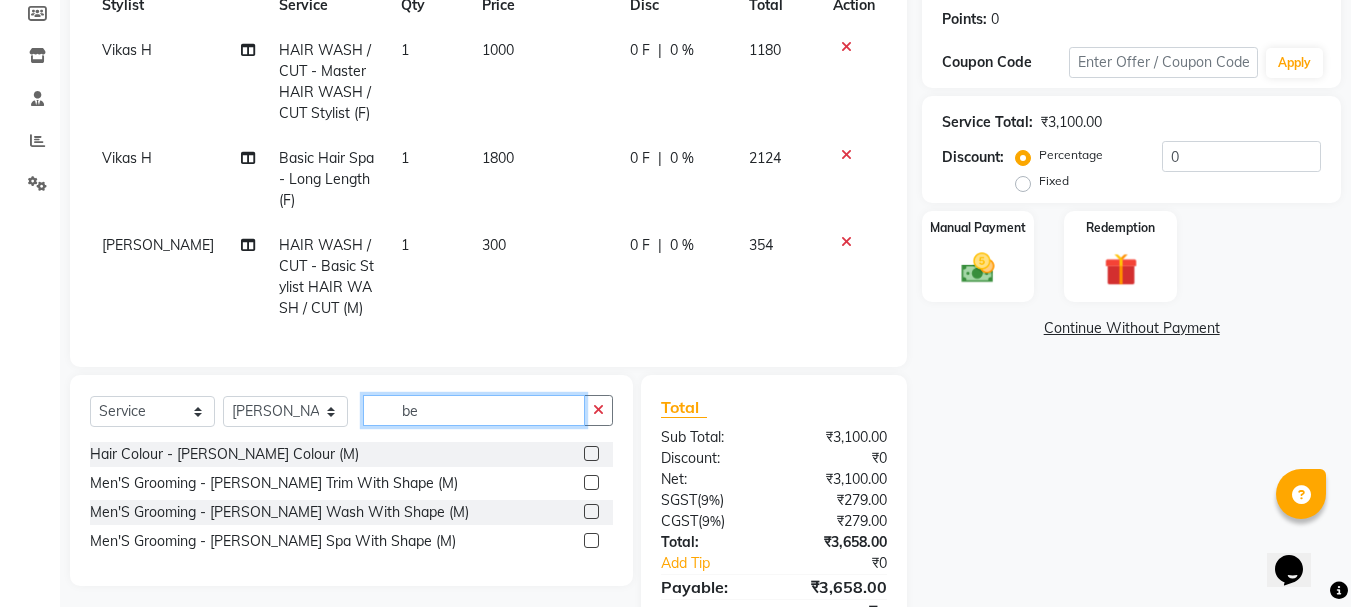 type on "be" 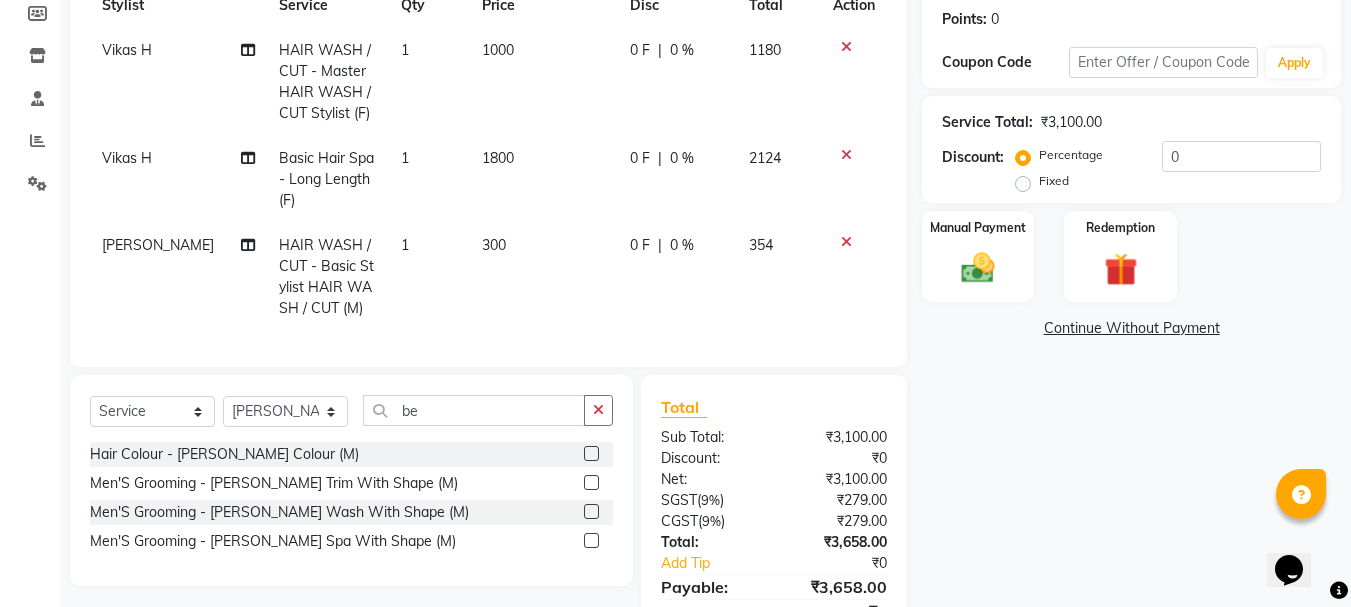 click 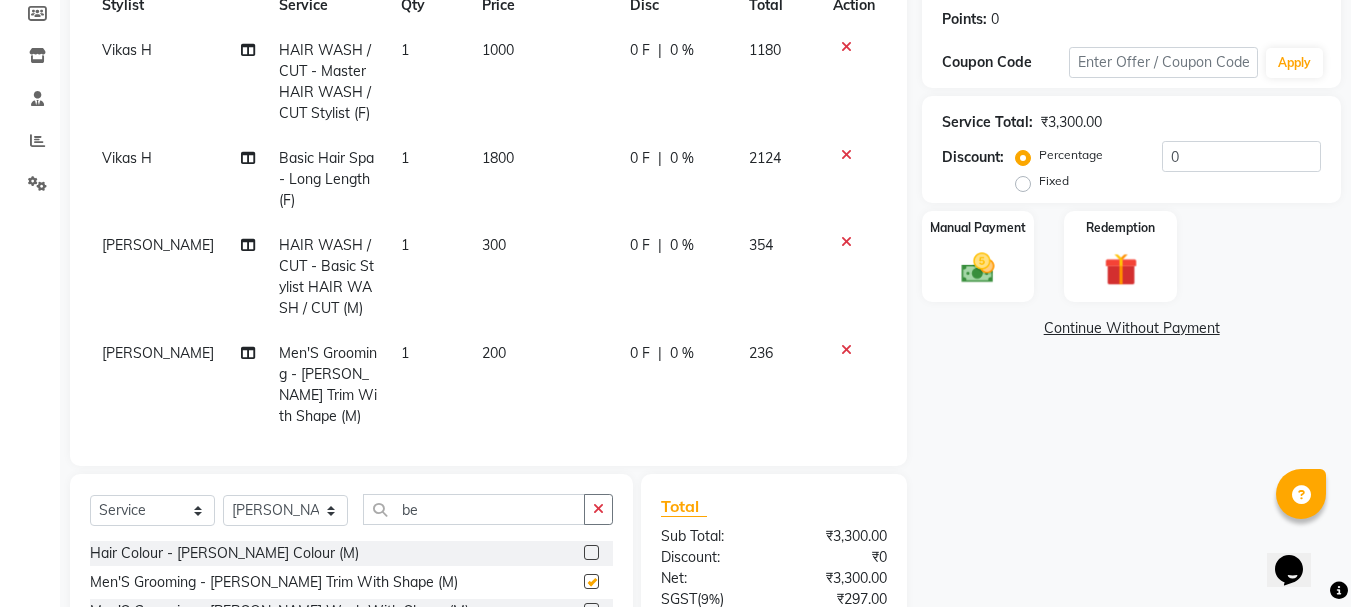 checkbox on "false" 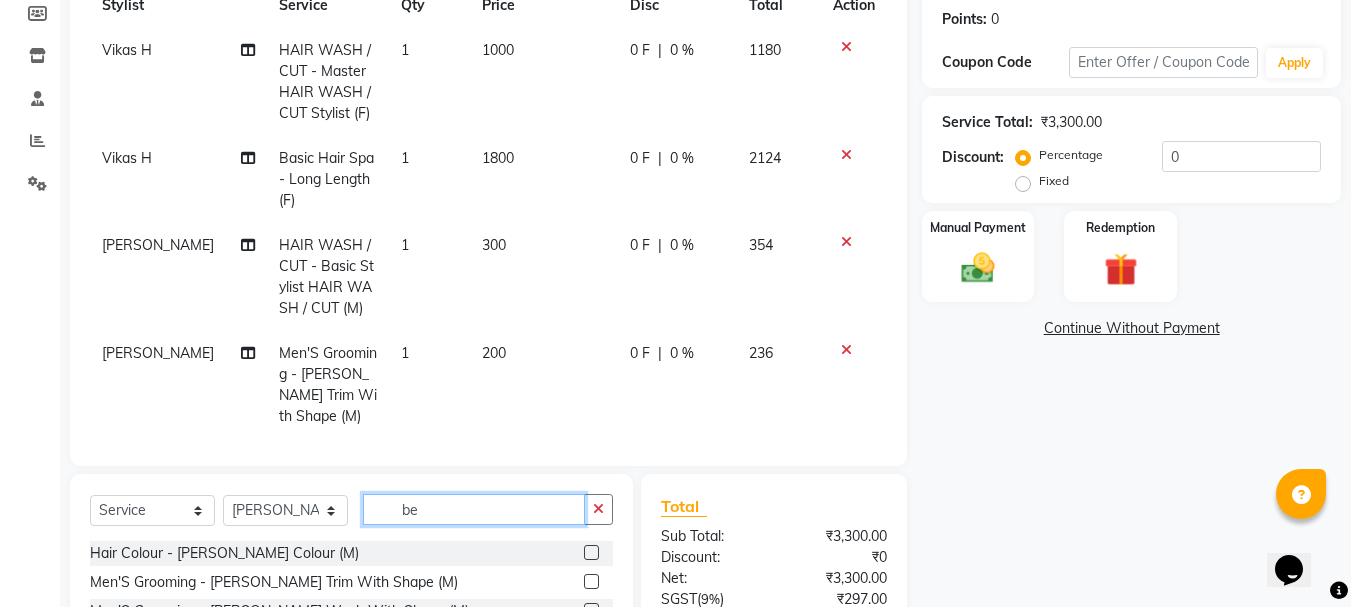 click on "be" 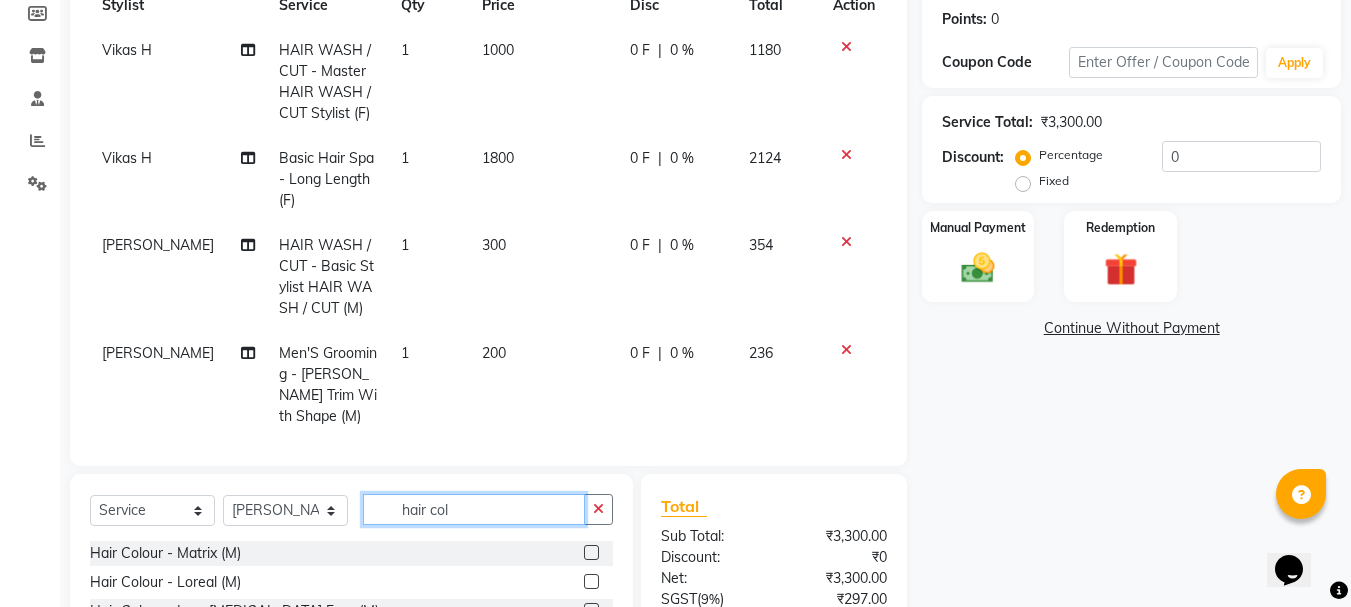 scroll, scrollTop: 494, scrollLeft: 0, axis: vertical 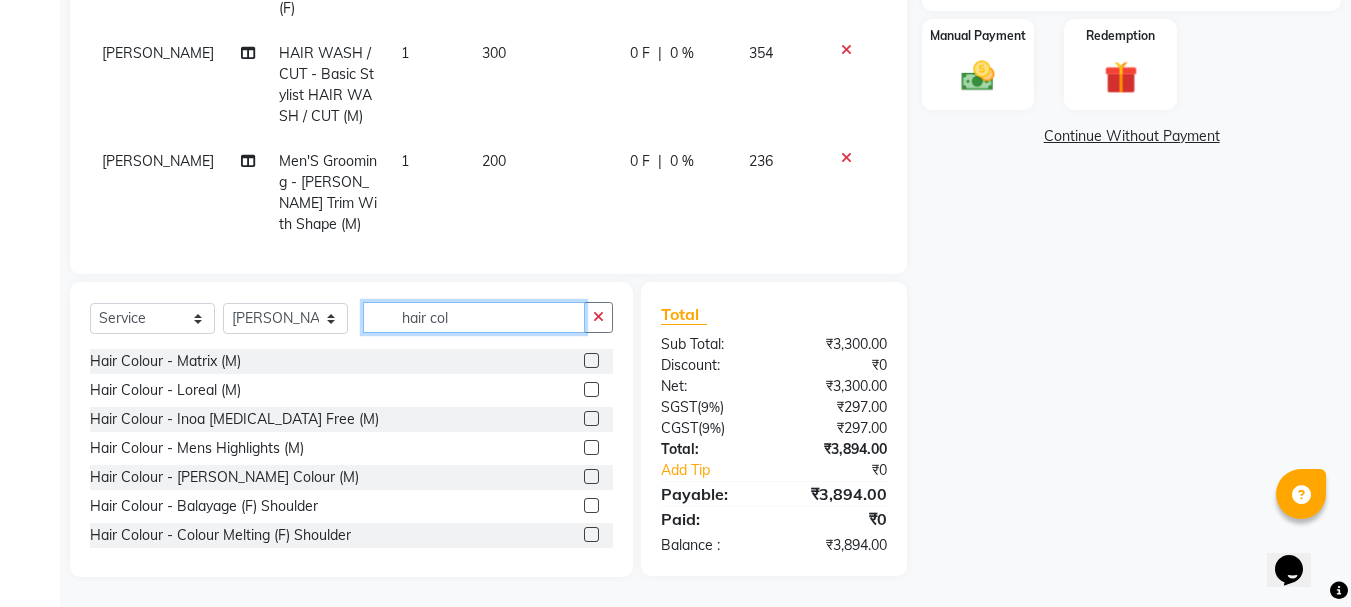 type on "hair col" 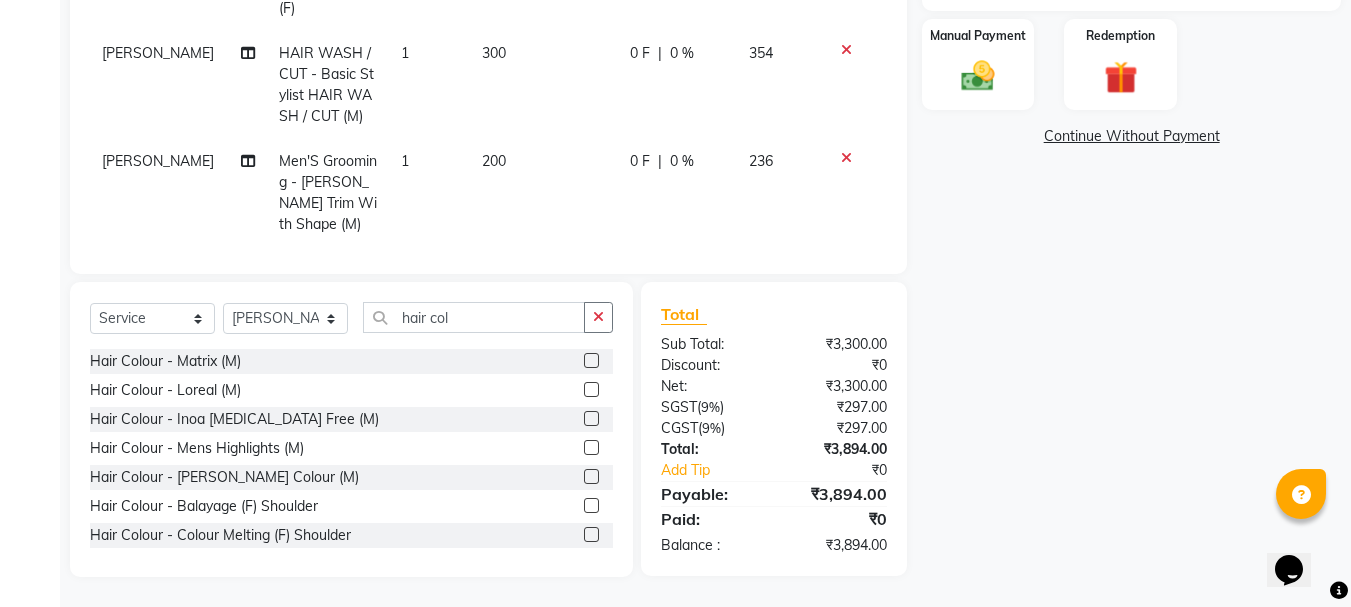 click 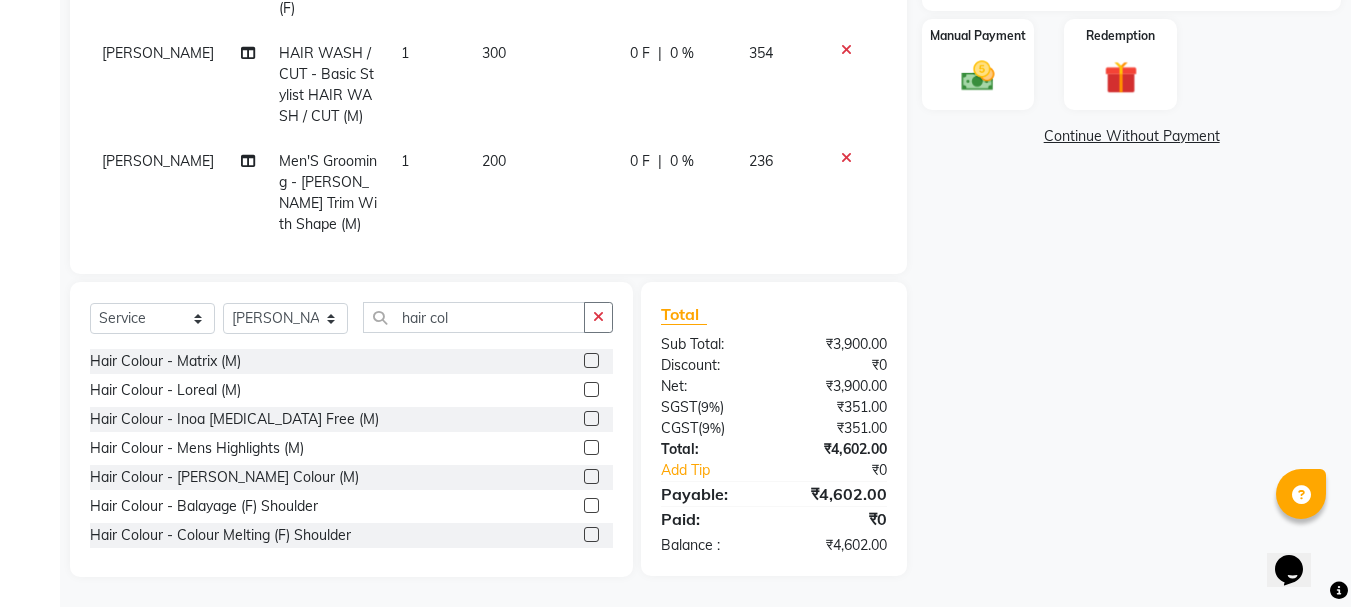 click 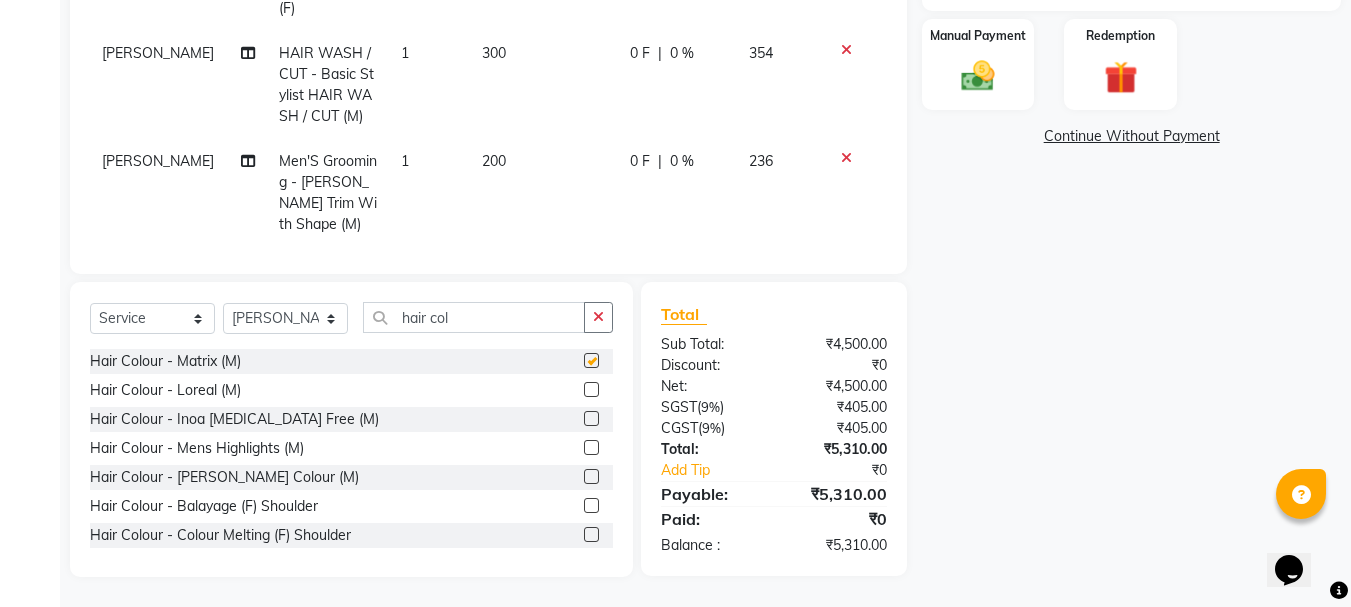 checkbox on "false" 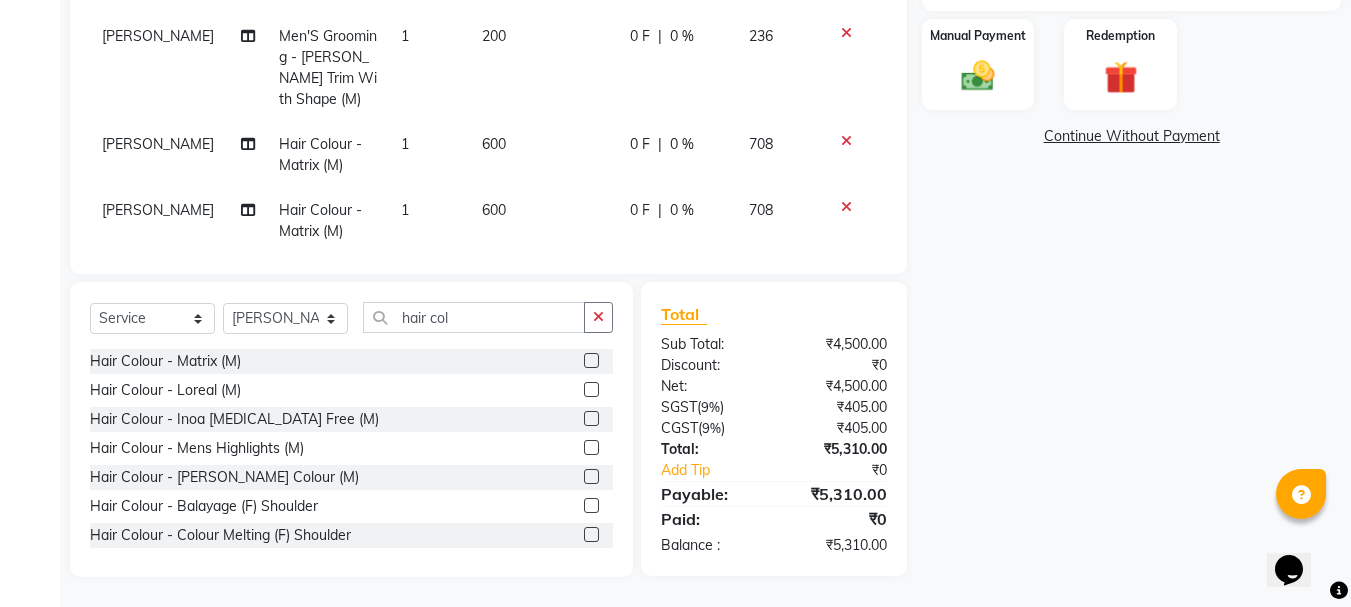 scroll, scrollTop: 156, scrollLeft: 0, axis: vertical 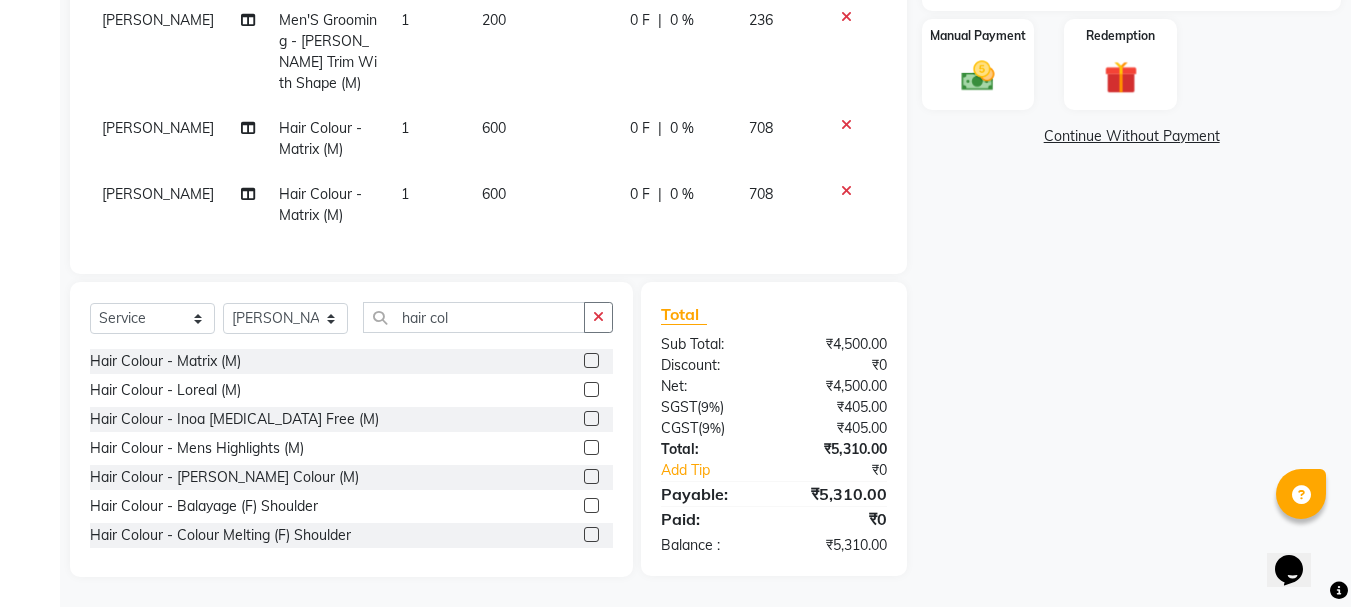 click 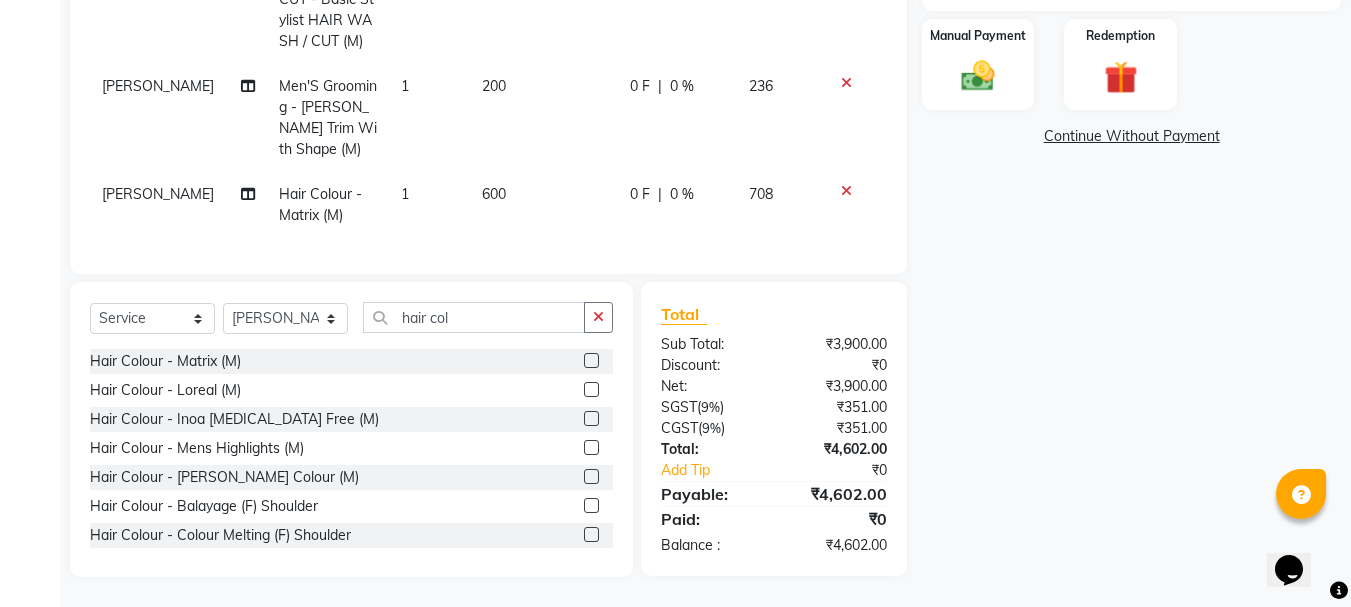 click on "0 %" 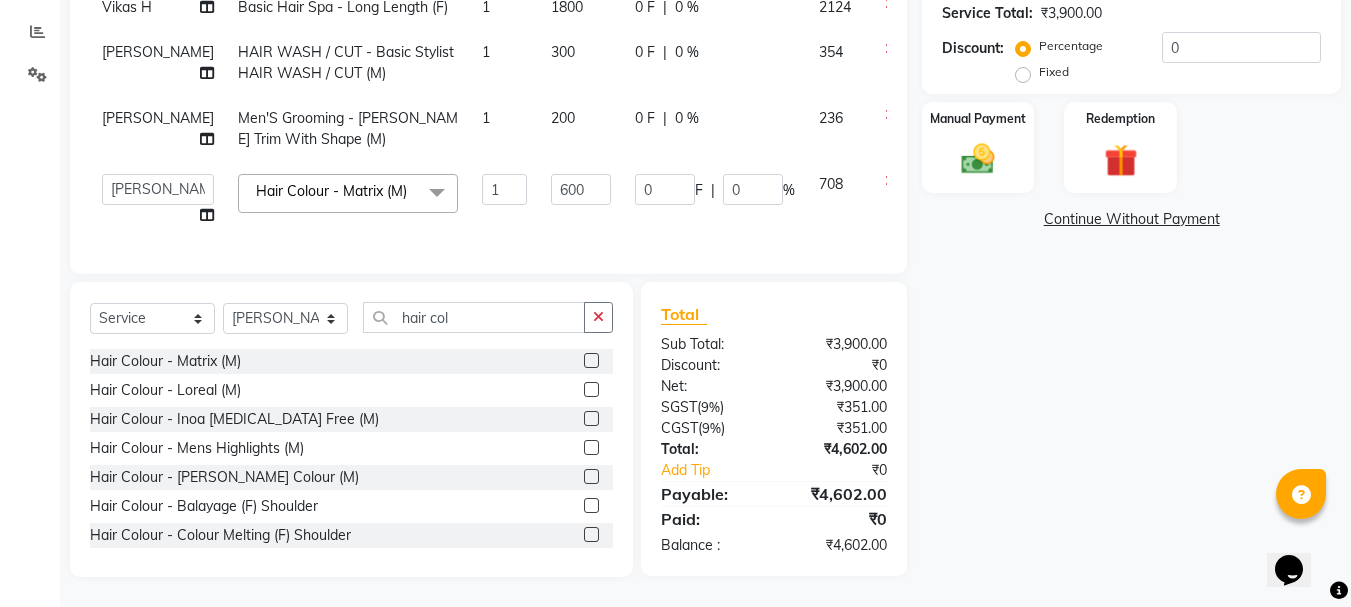 scroll, scrollTop: 447, scrollLeft: 0, axis: vertical 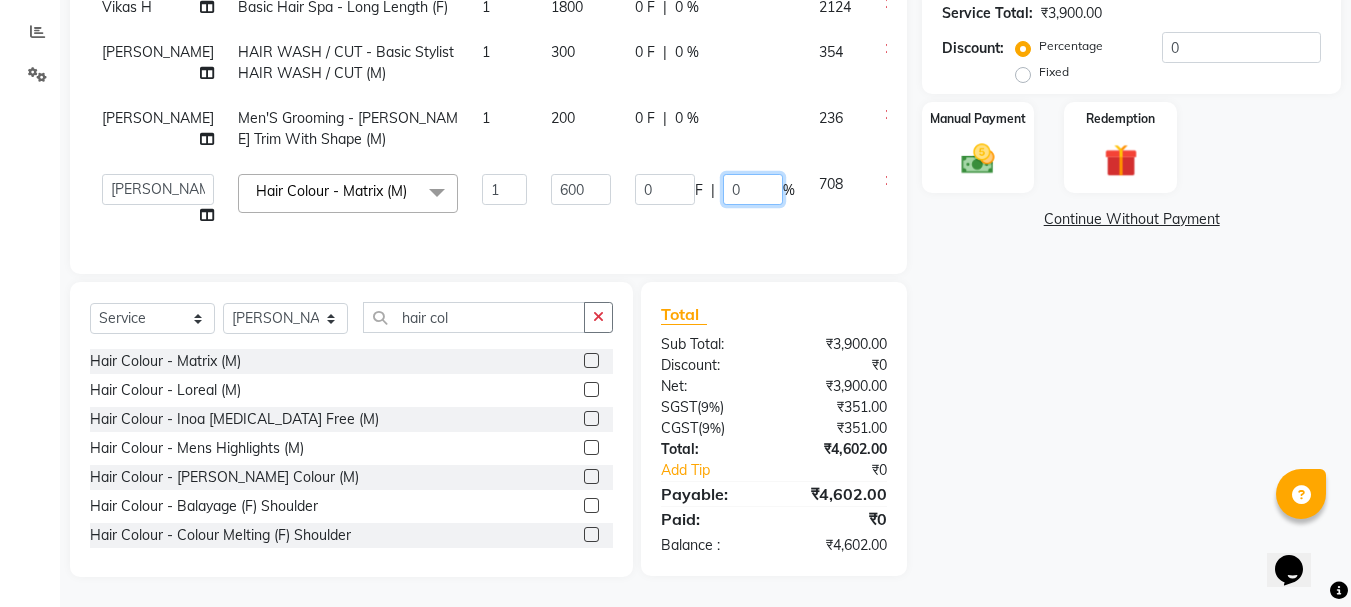 click on "0" 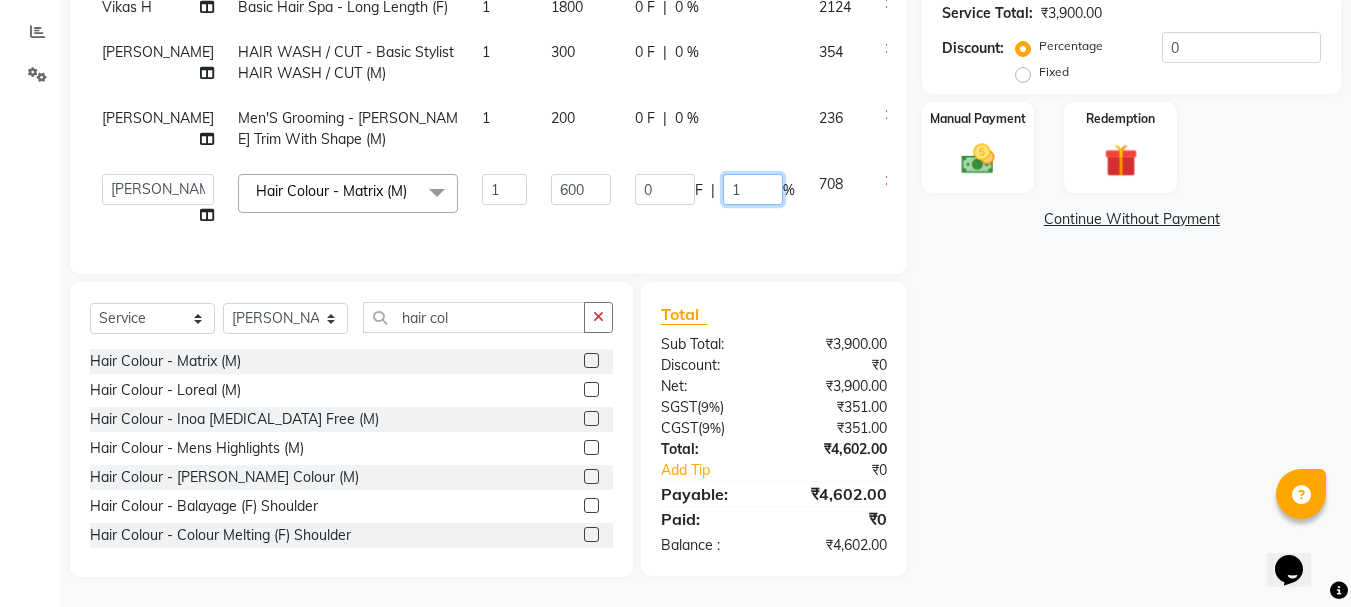 type on "10" 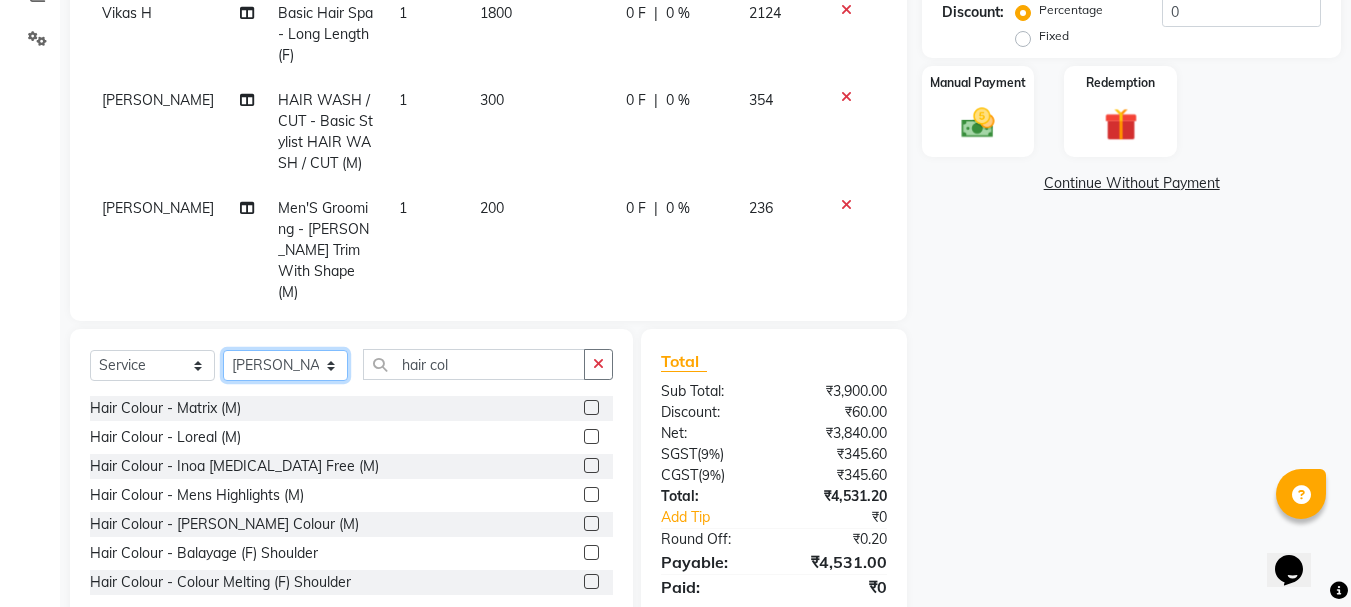 click on "Client +91 9769570917 Date 13-07-2025 Invoice Number TH / RTFS /2025-26 2184 Services Stylist Service Qty Price Disc Total Action Vikas H HAIR WASH / CUT - Master HAIR WASH / CUT Stylist (F) 1 1000 0 F | 0 % 1180 Vikas H Basic Hair Spa - Long Length (F) 1 1800 0 F | 0 % 2124 Ali  HAIR WASH / CUT - Basic Stylist HAIR WASH / CUT (M) 1 300 0 F | 0 % 354 Ali  Men'S Grooming - Beard Trim With Shape (M) 1 200 0 F | 0 % 236 Ali  Hair Colour - Matrix (M) 1 600 60 F | 10 % 637.2 Select  Service  Product  Membership  Package Voucher Prepaid Gift Card  Select Stylist Aarohi P   Aksahy auty Ali  Aniket A  Anuradha arvind Divya gautam .kasrade House sale Komal Waghmare  Laxmi   Manager Moin salmani Prashant   Ravindra Samrat Kumar Sangita Dighe Sanjana Kharat  Shreepad M  shrishti  jaiwala  vaibhavi  gudekar  Vikas H hair col Hair Colour - Matrix (M)  Hair Colour - Loreal (M)  Hair Colour - Inoa Ammonia Free (M)  Hair Colour - Mens Highlights (M)  Hair Colour - Beard Colour (M)  Hair Colour - Balayage (F) Shoulder  Total" 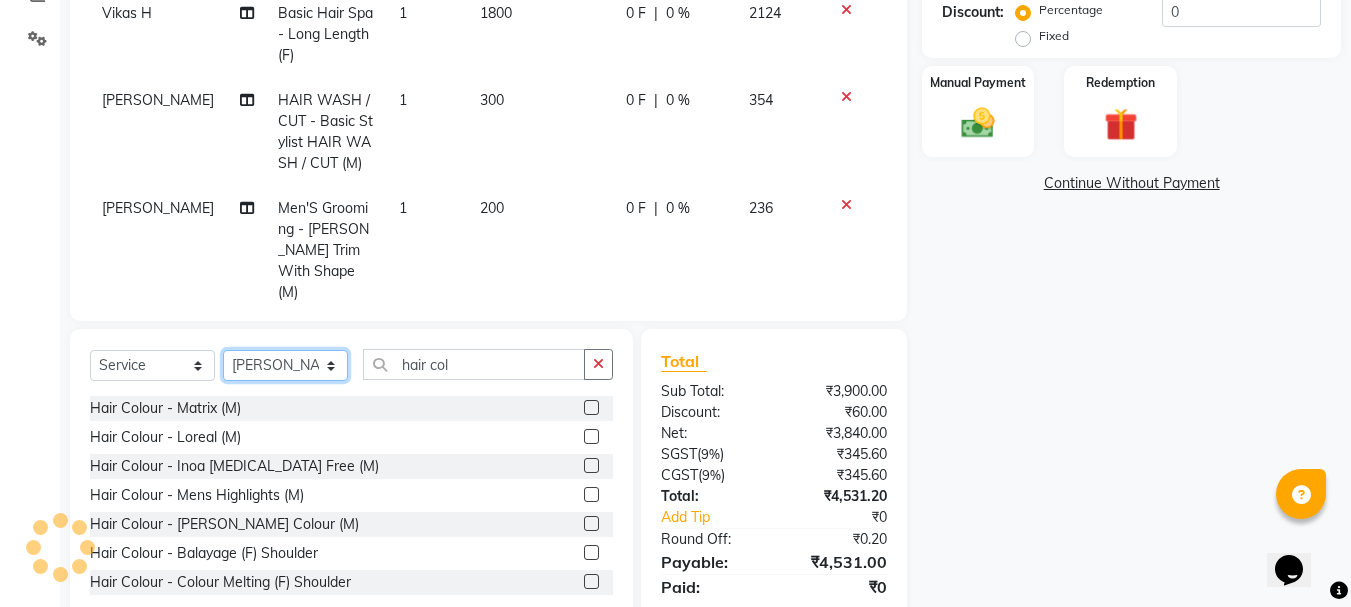select on "35589" 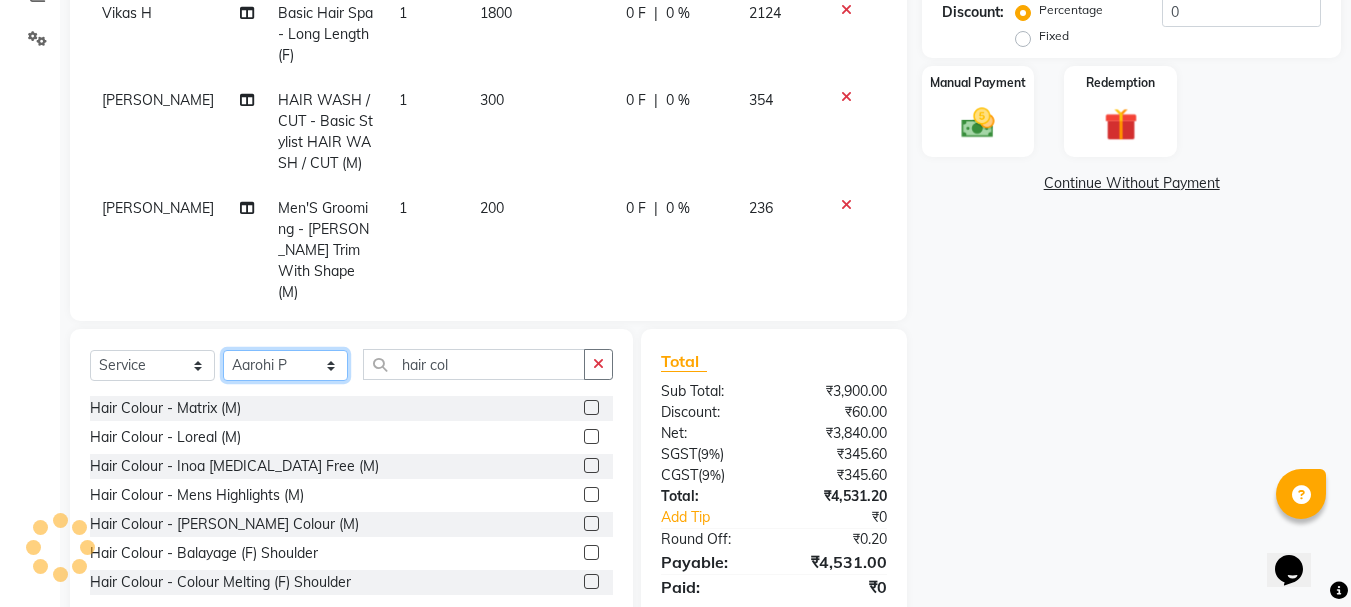 click on "Select Stylist Aarohi P   Aksahy auty Ali  Aniket A  Anuradha arvind Divya gautam .kasrade House sale Komal Waghmare  Laxmi   Manager Moin salmani Prashant   Ravindra Samrat Kumar Sangita Dighe Sanjana Kharat  Shreepad M  shrishti  jaiwala  vaibhavi  gudekar  Vikas H" 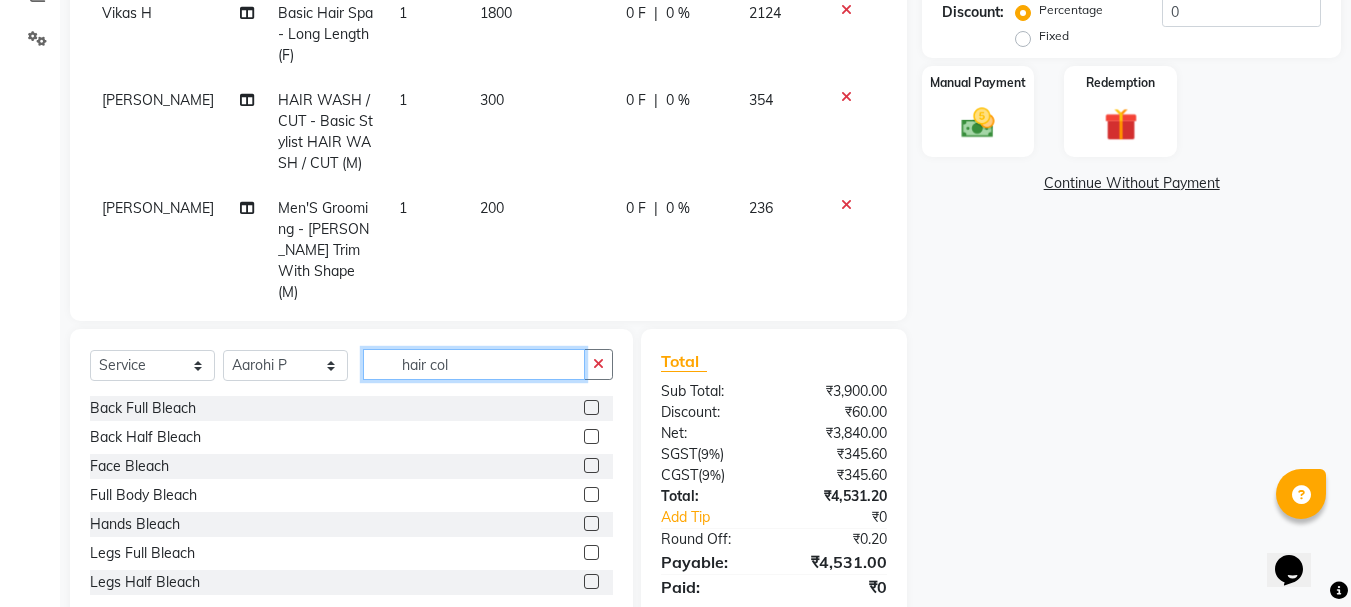 click on "hair col" 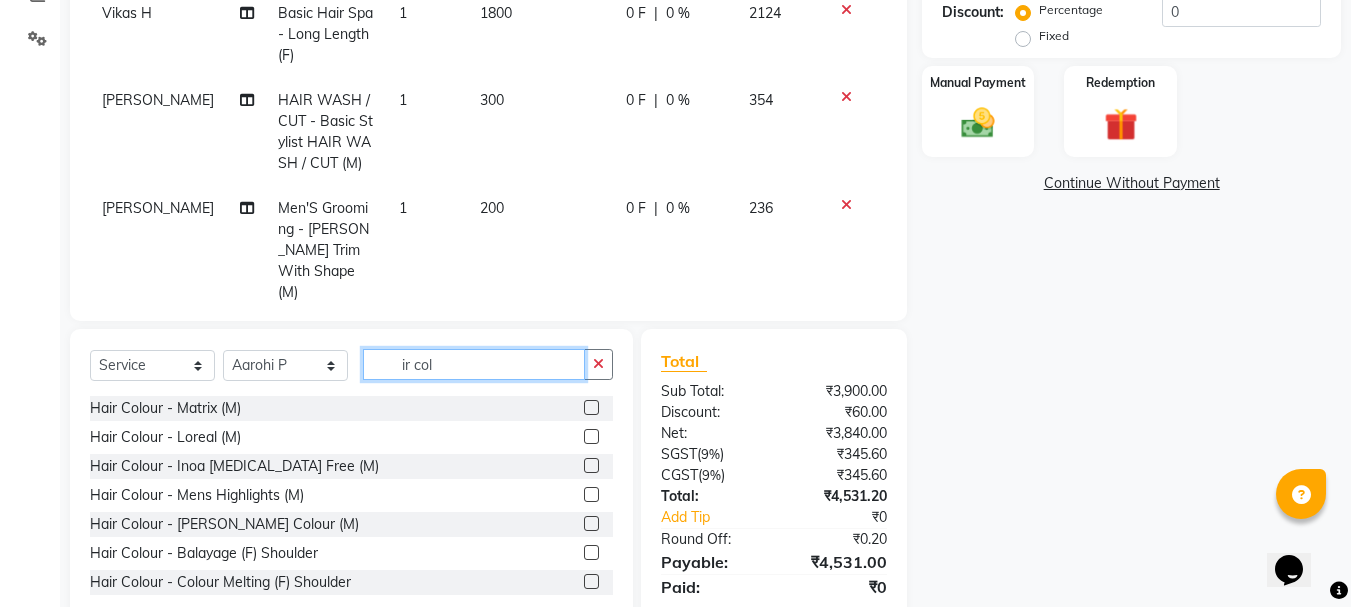 click on "ir col" 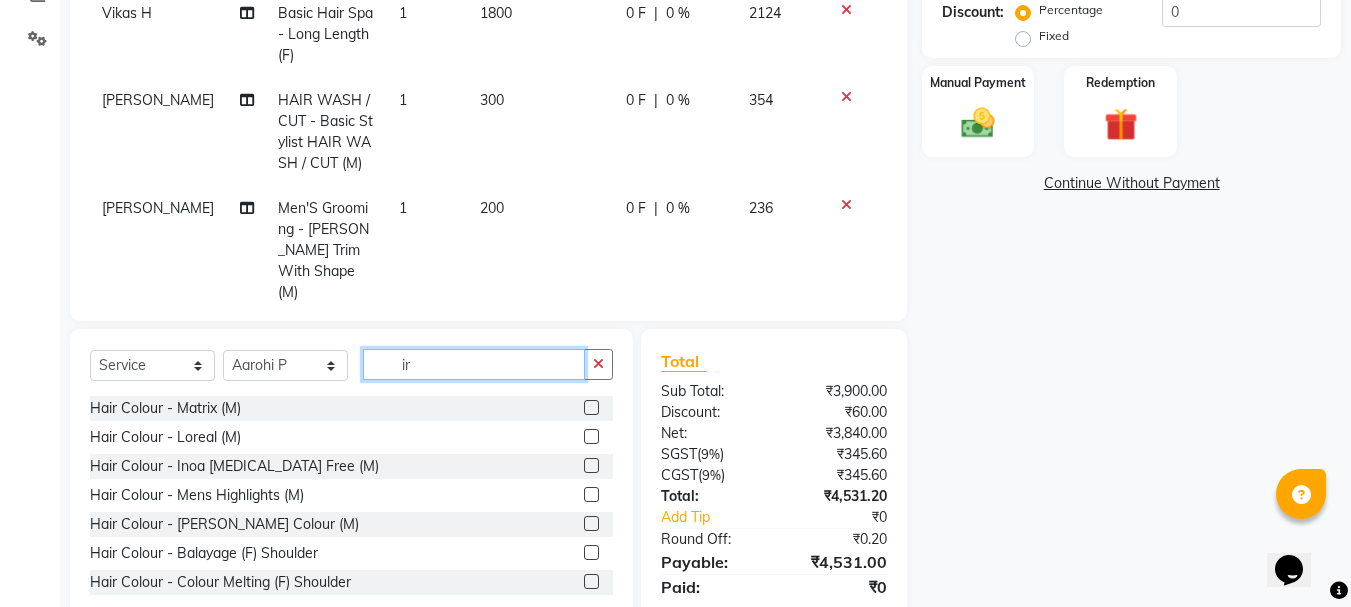 type on "i" 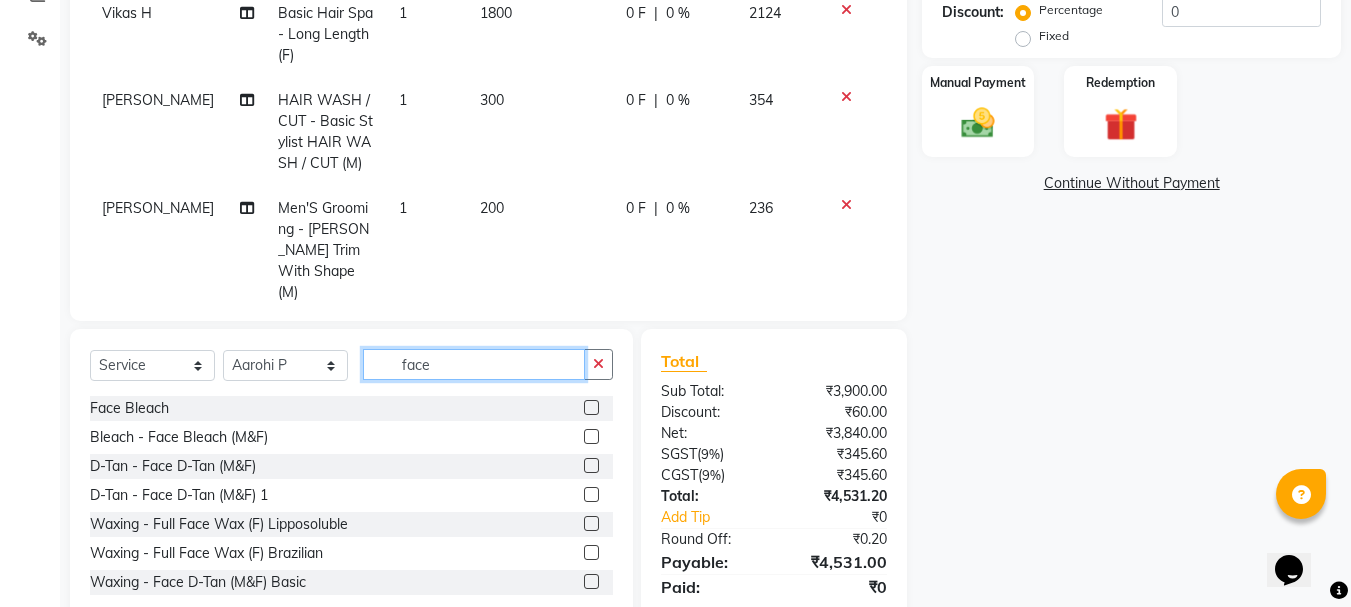 type on "face" 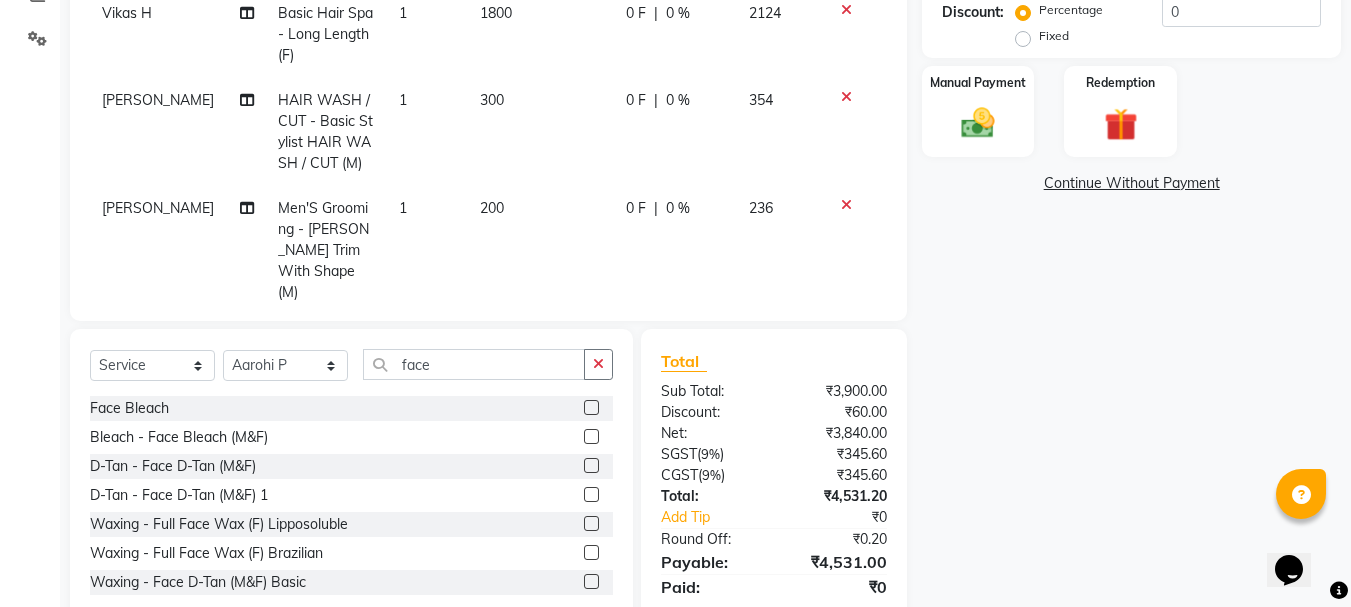 click 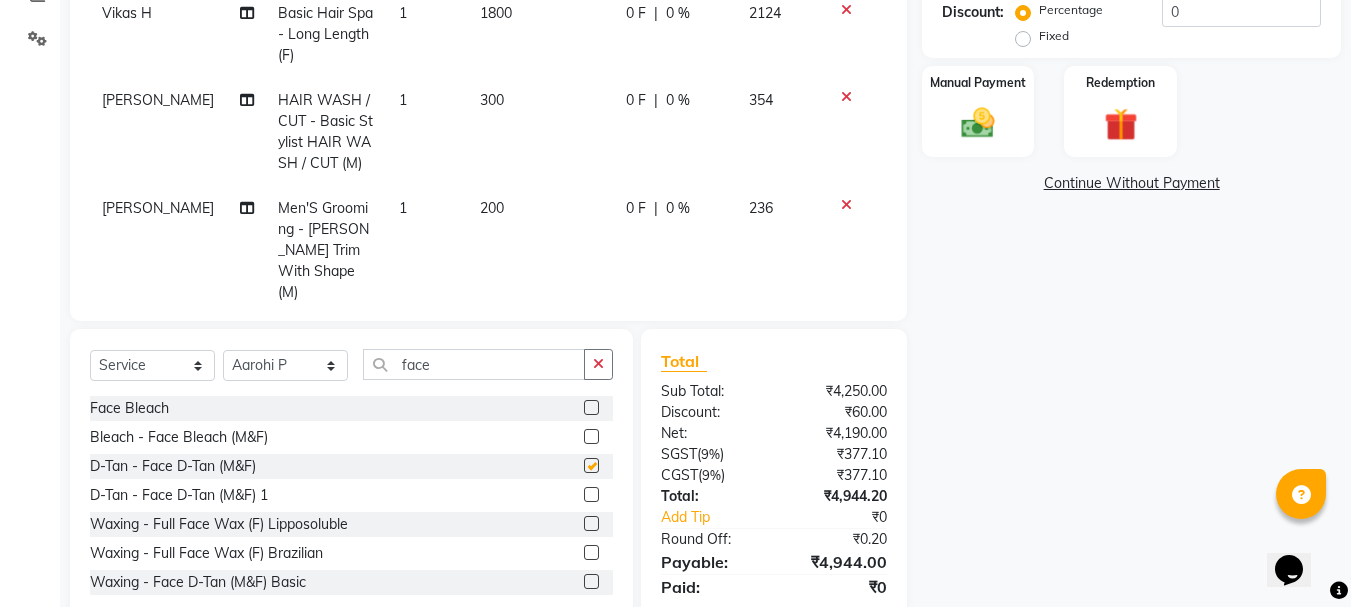 checkbox on "false" 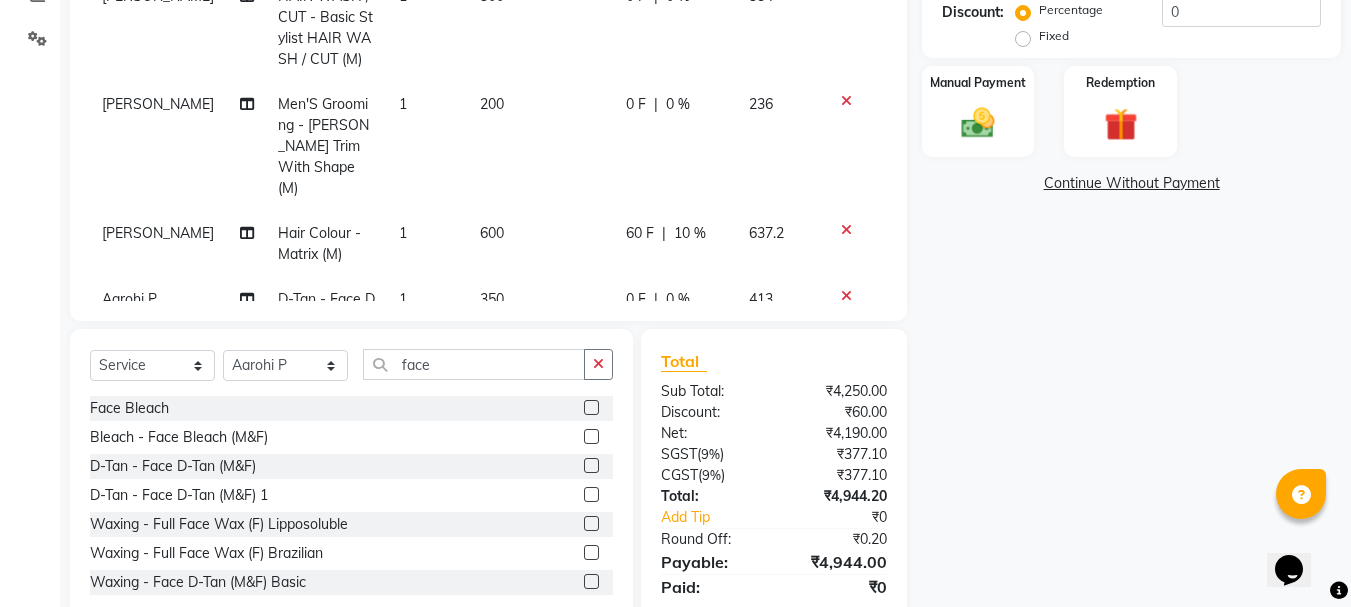 scroll, scrollTop: 146, scrollLeft: 0, axis: vertical 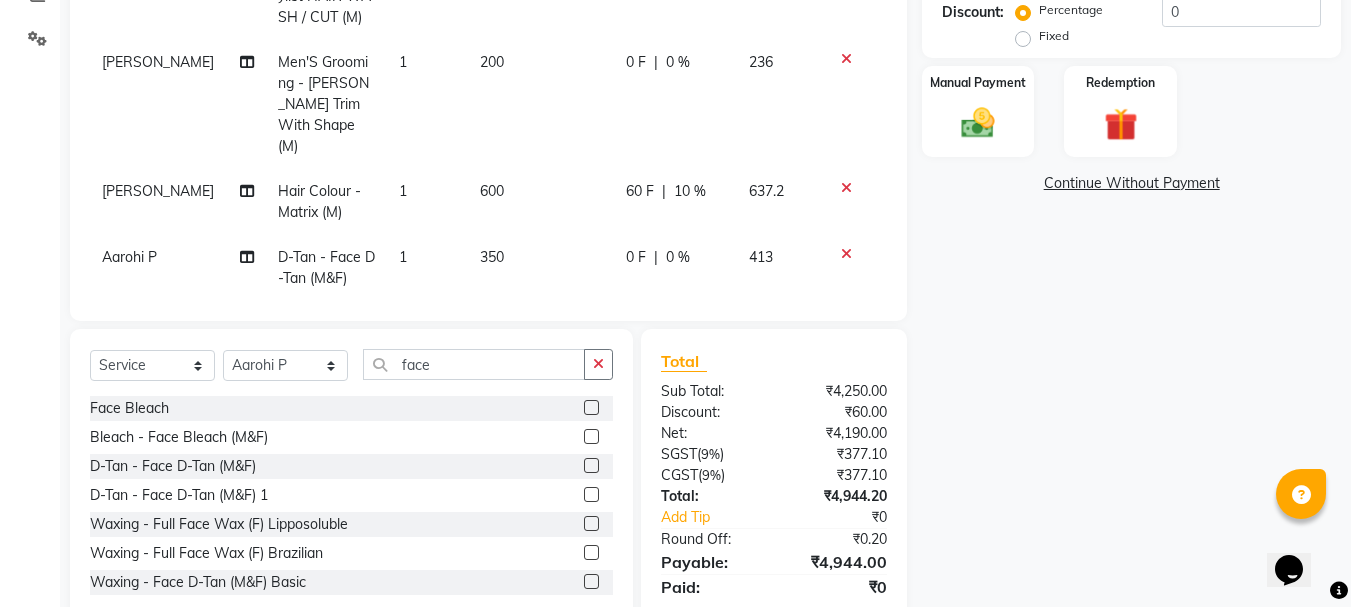 click on "0 %" 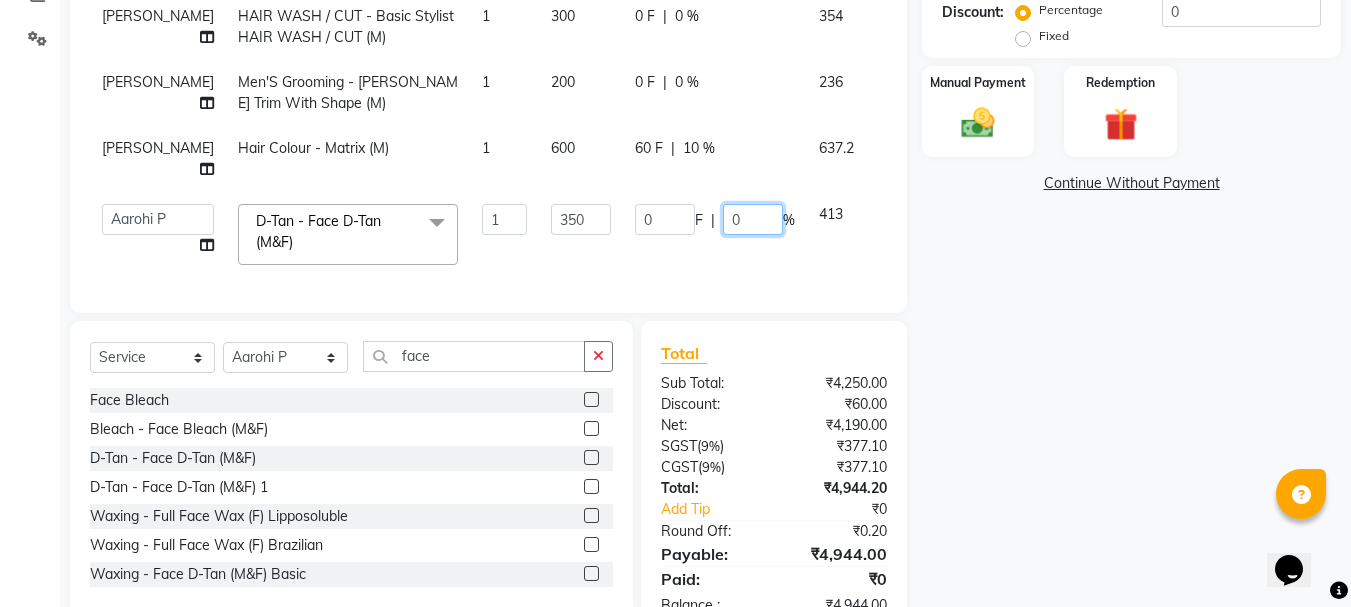 click on "0" 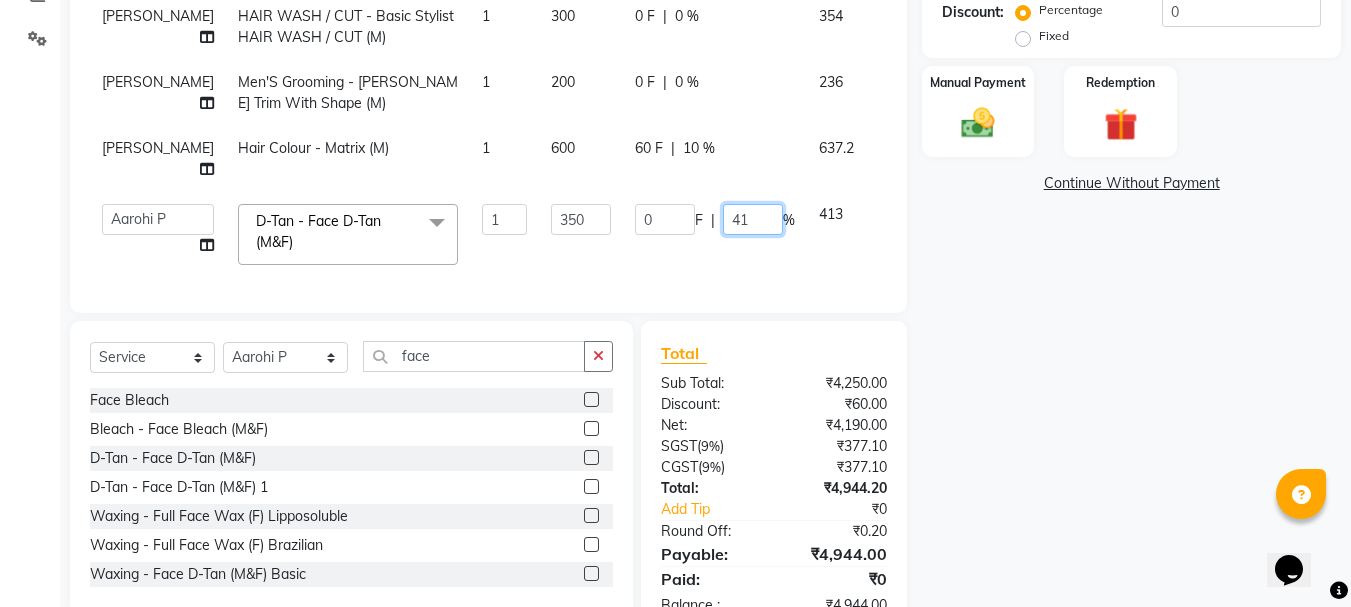 type on "41.2" 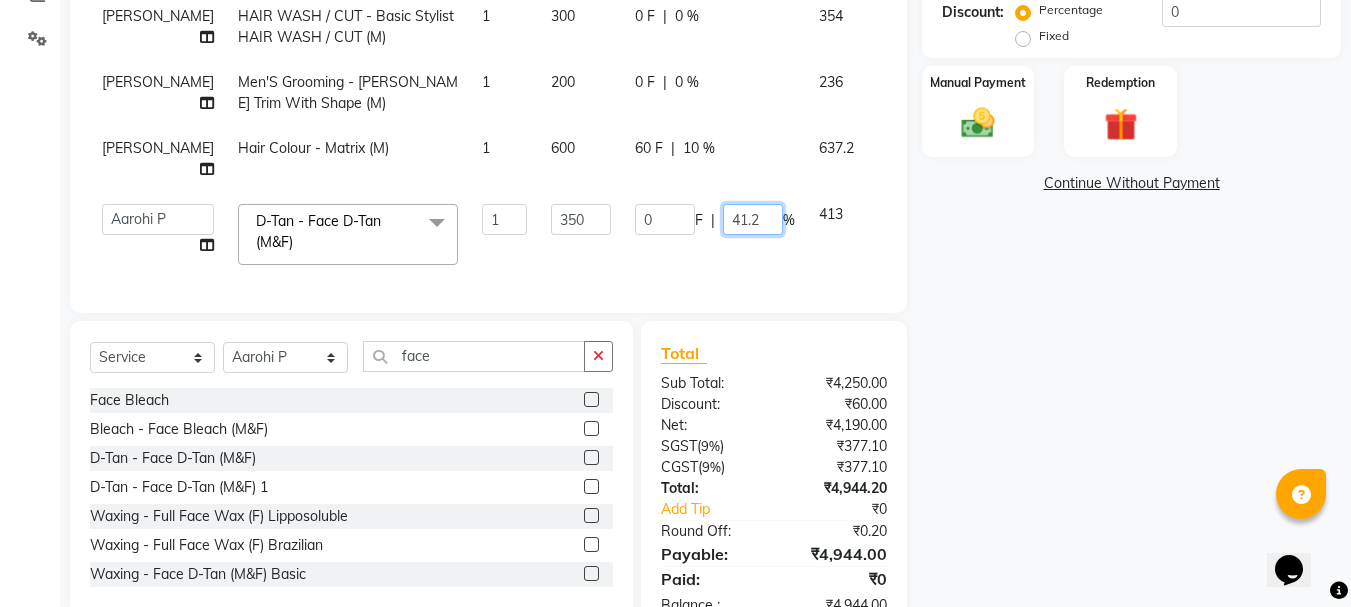 scroll, scrollTop: 0, scrollLeft: 0, axis: both 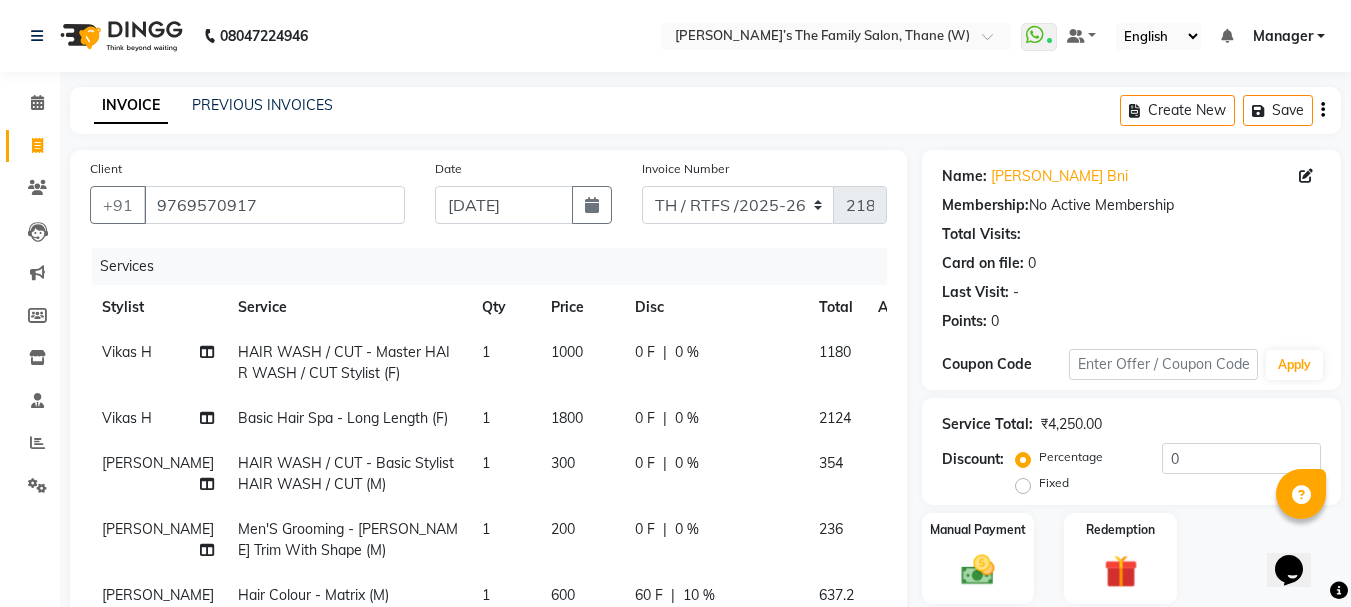 click on "0 F | 0 %" 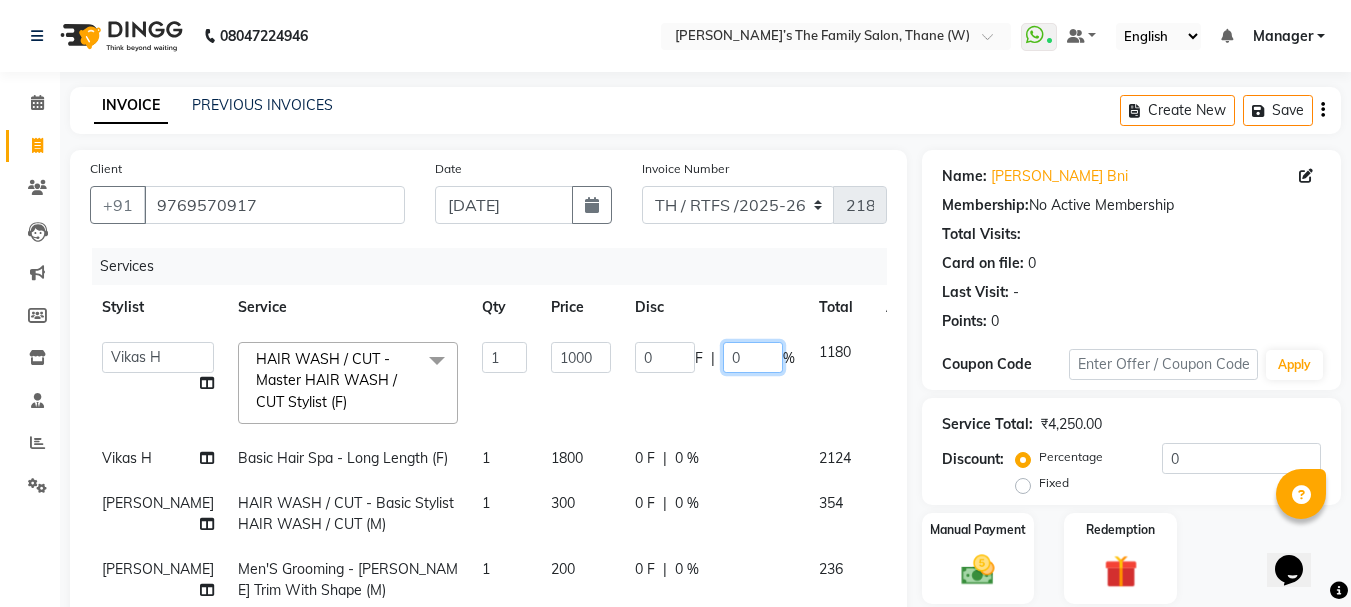 click on "0" 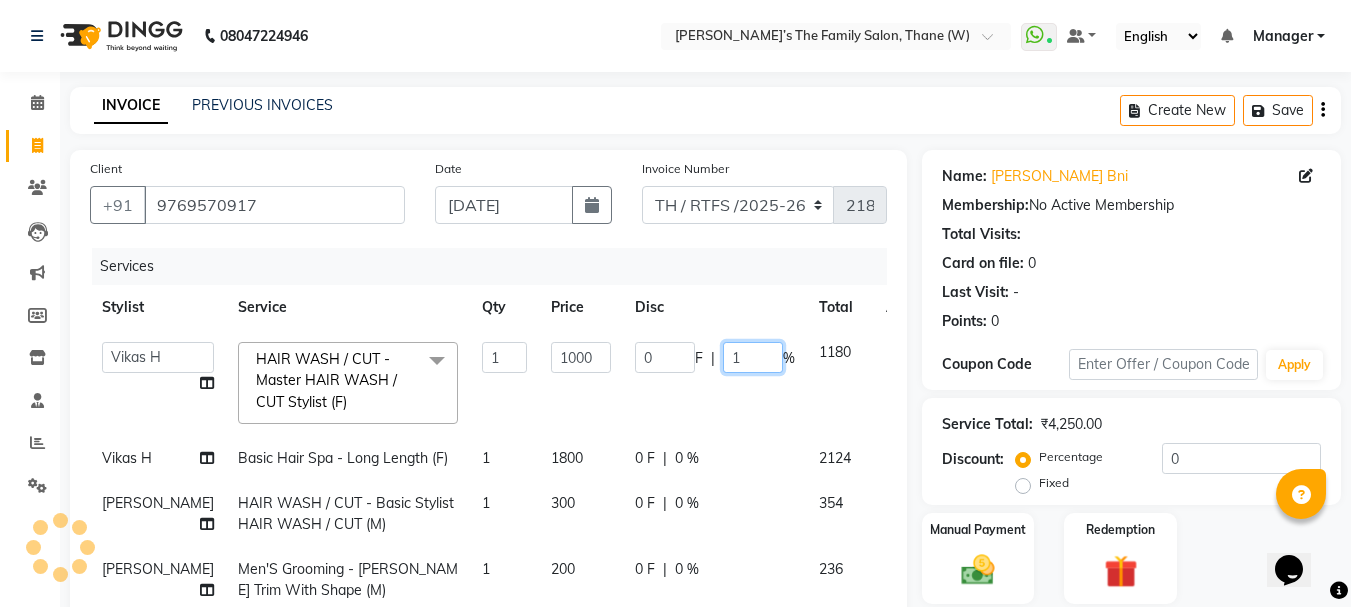 type on "10" 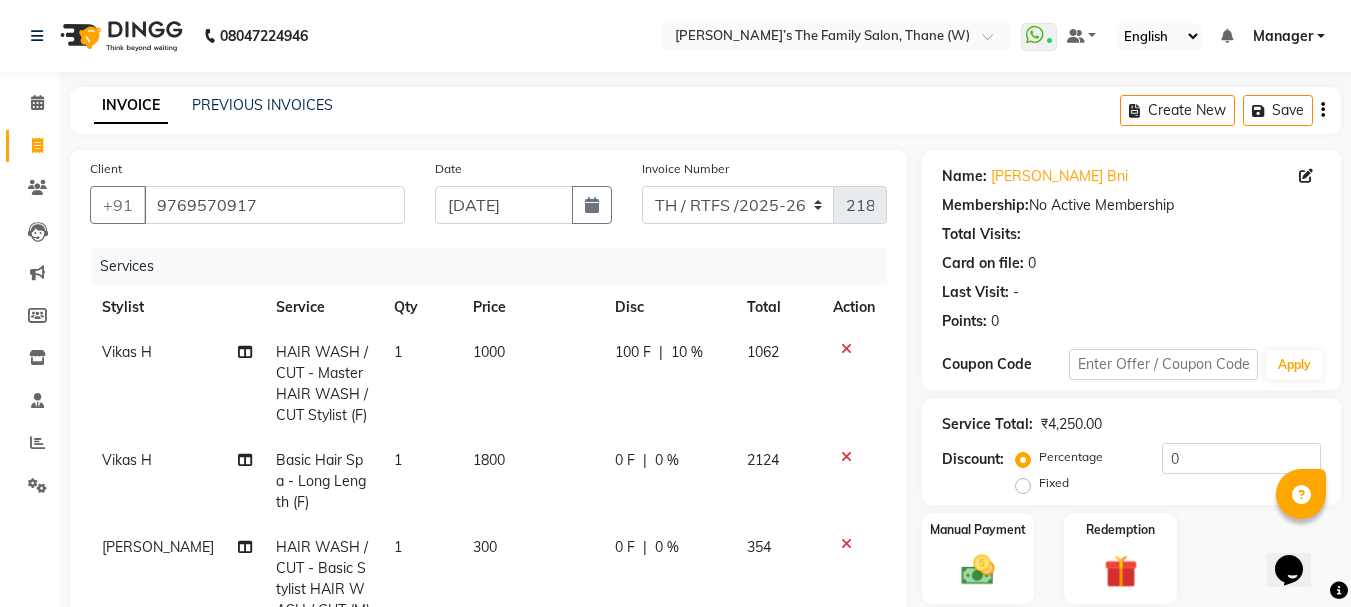 click on "0 F | 0 %" 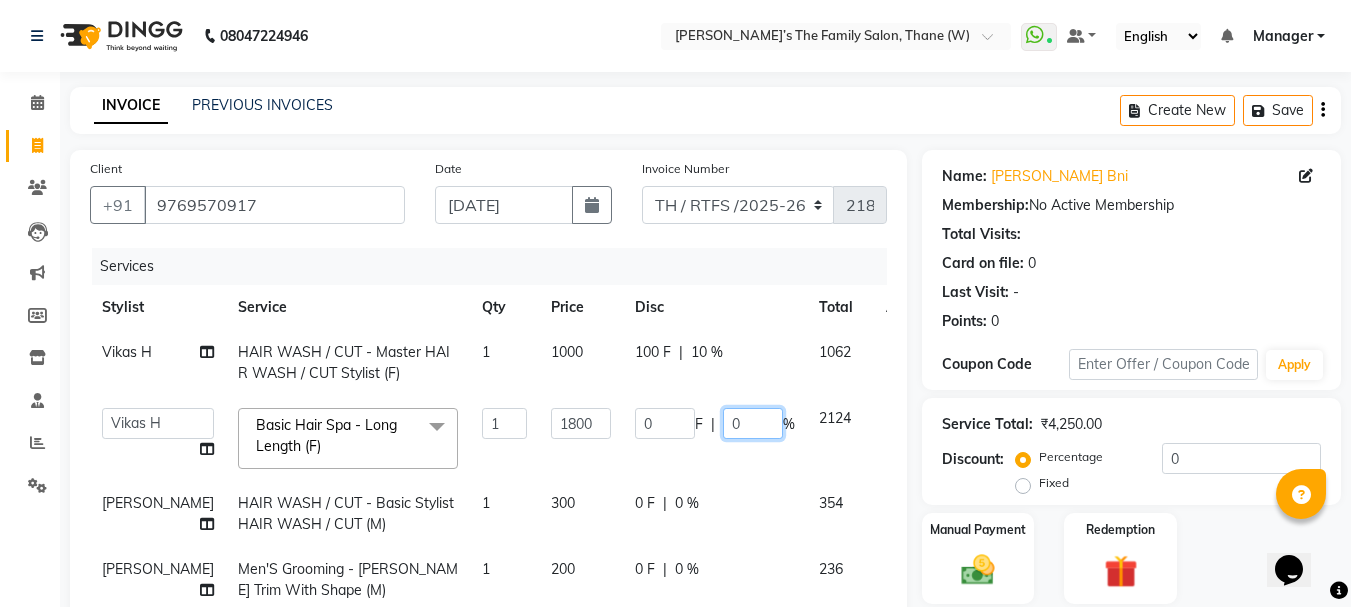 click on "0" 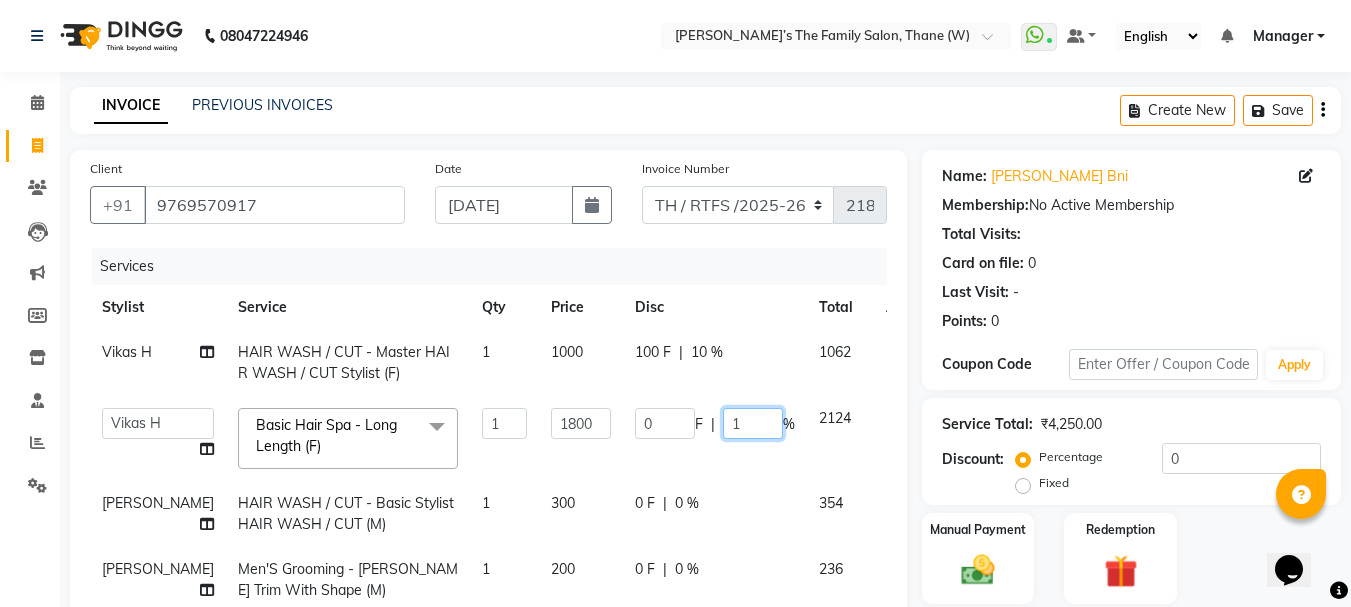 type on "10" 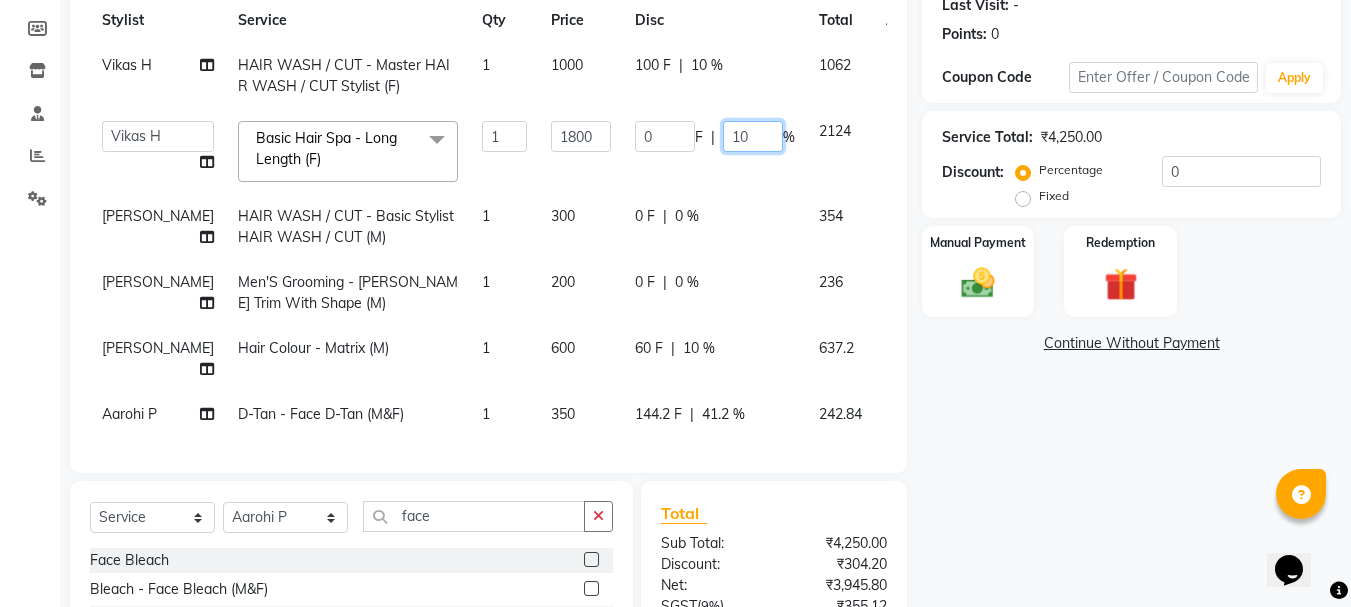 scroll, scrollTop: 274, scrollLeft: 0, axis: vertical 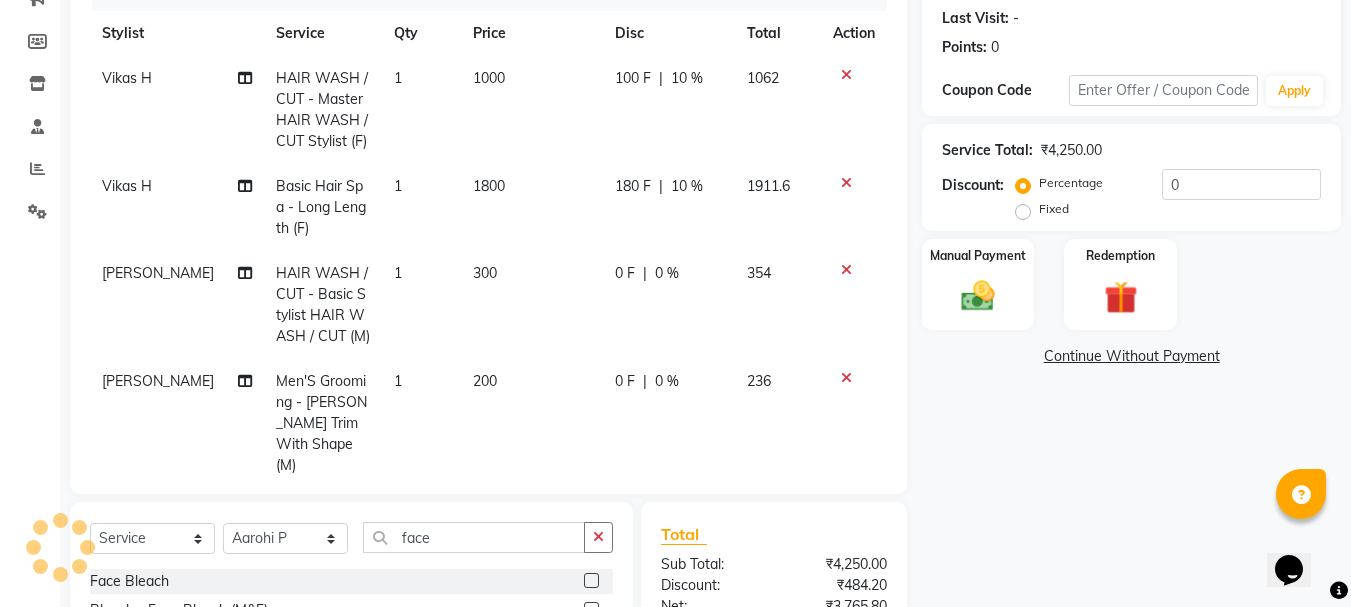 click on "Vikas H HAIR WASH / CUT - Master HAIR WASH / CUT Stylist (F) 1 1000 100 F | 10 % 1062 Vikas H Basic Hair Spa - Long Length (F) 1 1800 180 F | 10 % 1911.6 Ali  HAIR WASH / CUT - Basic Stylist HAIR WASH / CUT (M) 1 300 0 F | 0 % 354 Ali  Men'S Grooming - Beard Trim With Shape (M) 1 200 0 F | 0 % 236 Ali  Hair Colour - Matrix (M) 1 600 60 F | 10 % 637.2 Aarohi P   D-Tan - Face D-Tan (M&F) 1 350 144.2 F | 41.2 % 242.84" 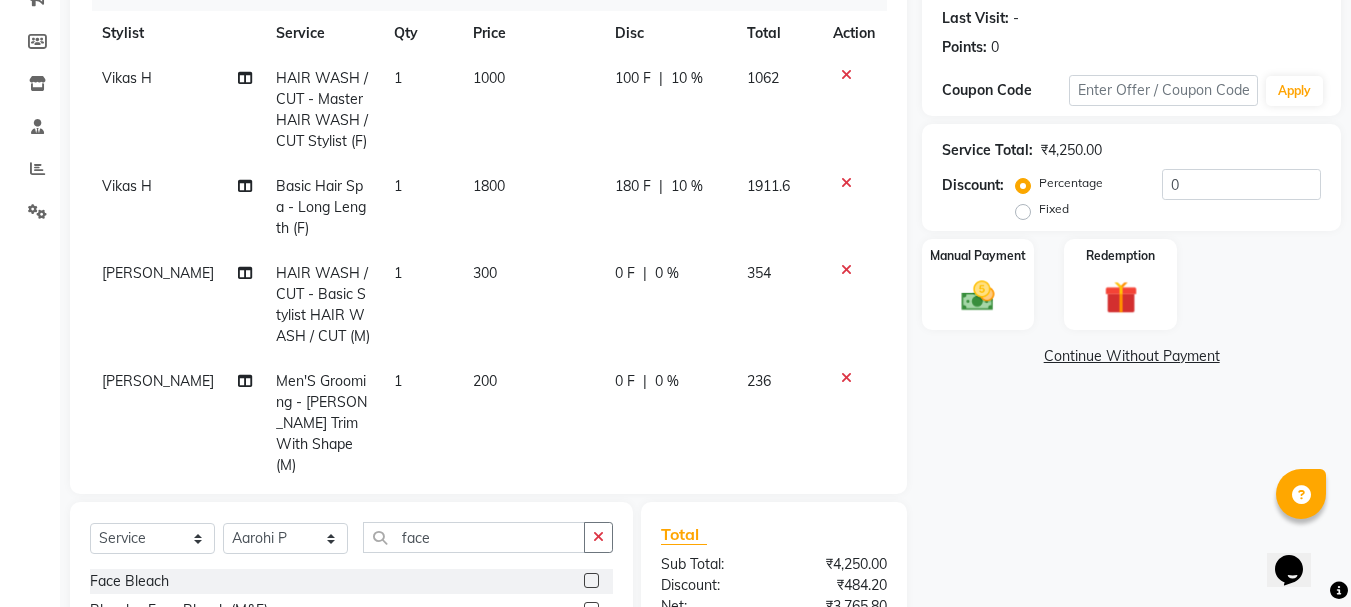 click on "0 F | 0 %" 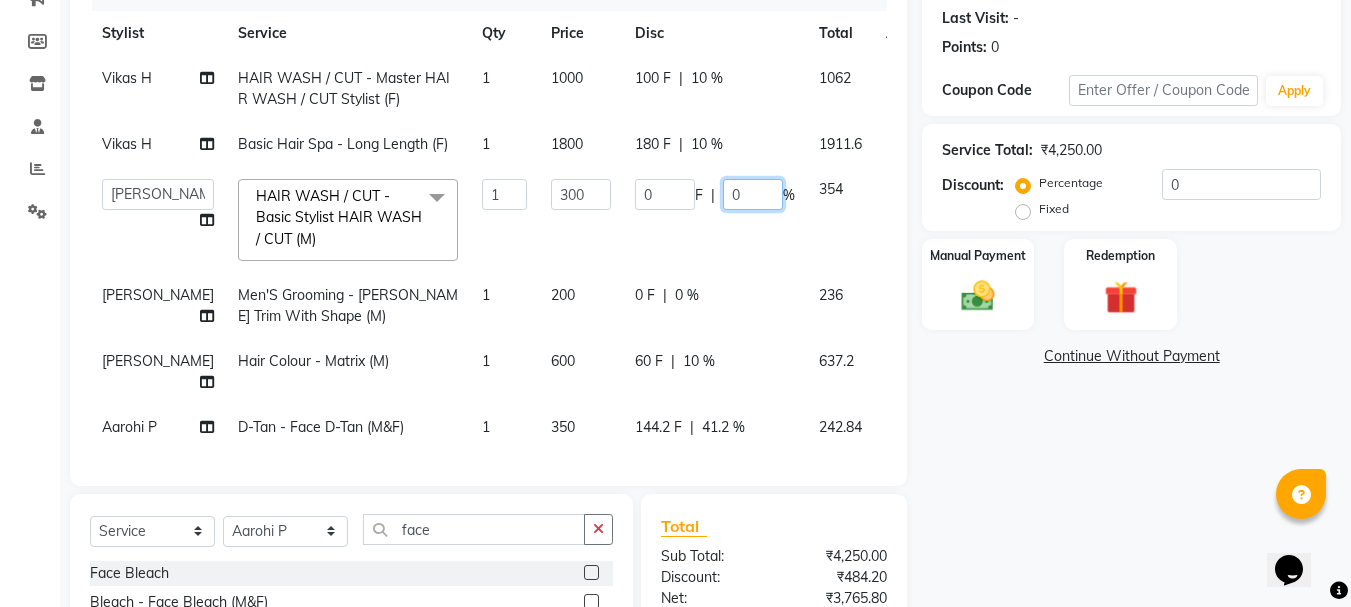 click on "0" 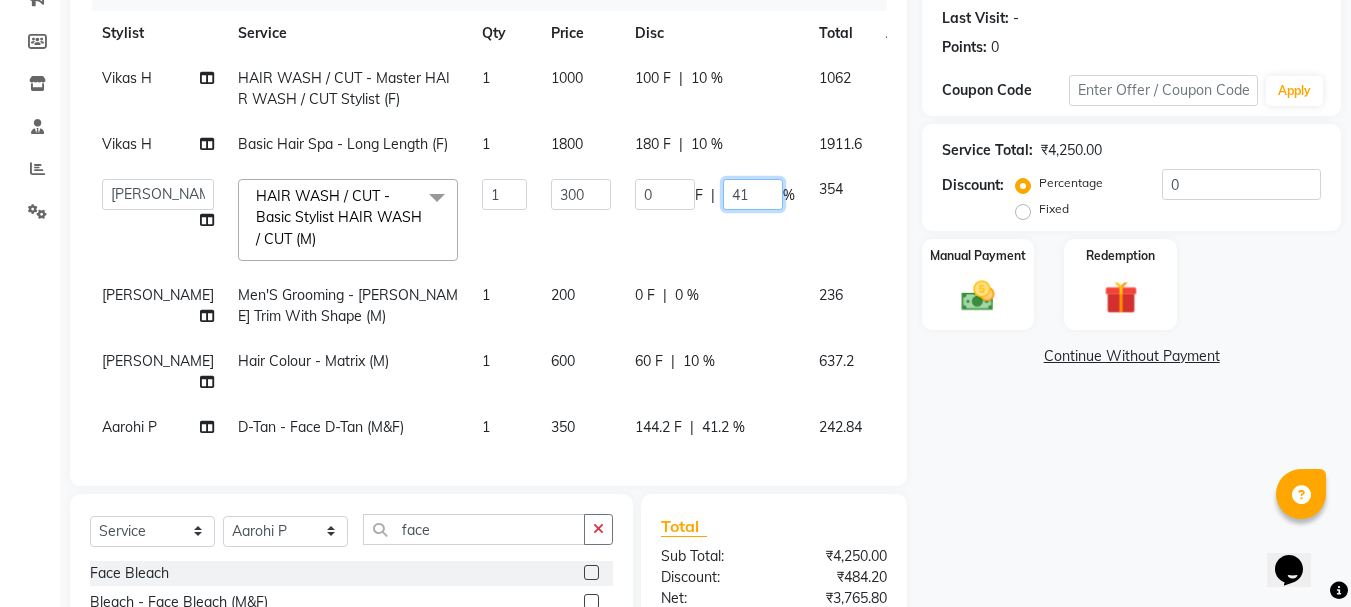 type on "41.2" 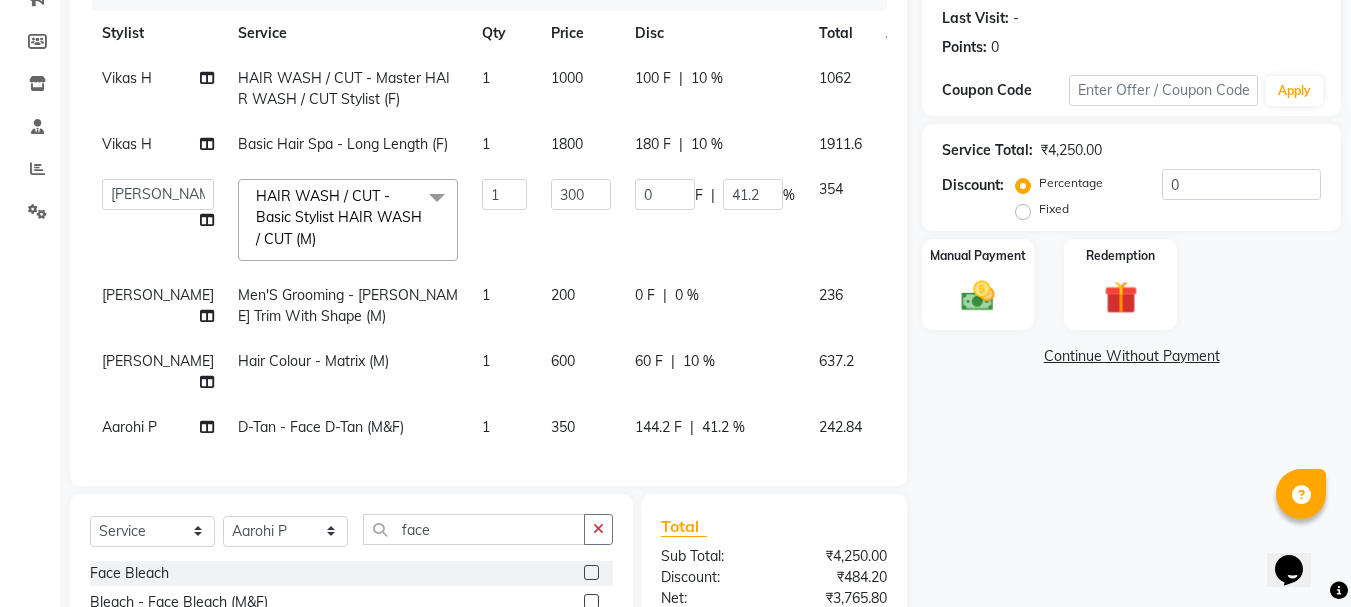 click on "Vikas H HAIR WASH / CUT - Master HAIR WASH / CUT Stylist (F) 1 1000 100 F | 10 % 1062 Vikas H Basic Hair Spa - Long Length (F) 1 1800 180 F | 10 % 1911.6  Aarohi P     Aksahy auty   Ali    Aniket A    Anuradha   arvind   Divya   gautam .kasrade   House sale   Komal Waghmare    Laxmi     Manager   Moin salmani   Prashant     Ravindra   Samrat Kumar   Sangita Dighe   Sanjana Kharat    Shreepad M    shrishti  jaiwala    vaibhavi  gudekar    Vikas H  HAIR WASH / CUT - Basic Stylist HAIR WASH / CUT (M)  x Back Full Bleach Back Half Bleach Face Bleach Full Body Bleach Hands Bleach Legs Full Bleach Legs Half Bleach Stomach Bleach Bleach - Face Bleach (M&F) Bleach - Full Back ( Including Neck ) (F) Bleach - Half Back (F) Bleach - Full Hands (M&F) Bleach - Half Legs (M&F) Bleach - Full Legs (F) Bleach - Full Body (F) Bleach - Stomach (F) Bleach - U/A (F) Premium Clean Up - O3 - Snovite / Active Blends - Cheryl'S (M&F) Threading - Threading Threading - Forehead (M&F) Threading - Upper Lips (F) Threading - Chin F 1 300" 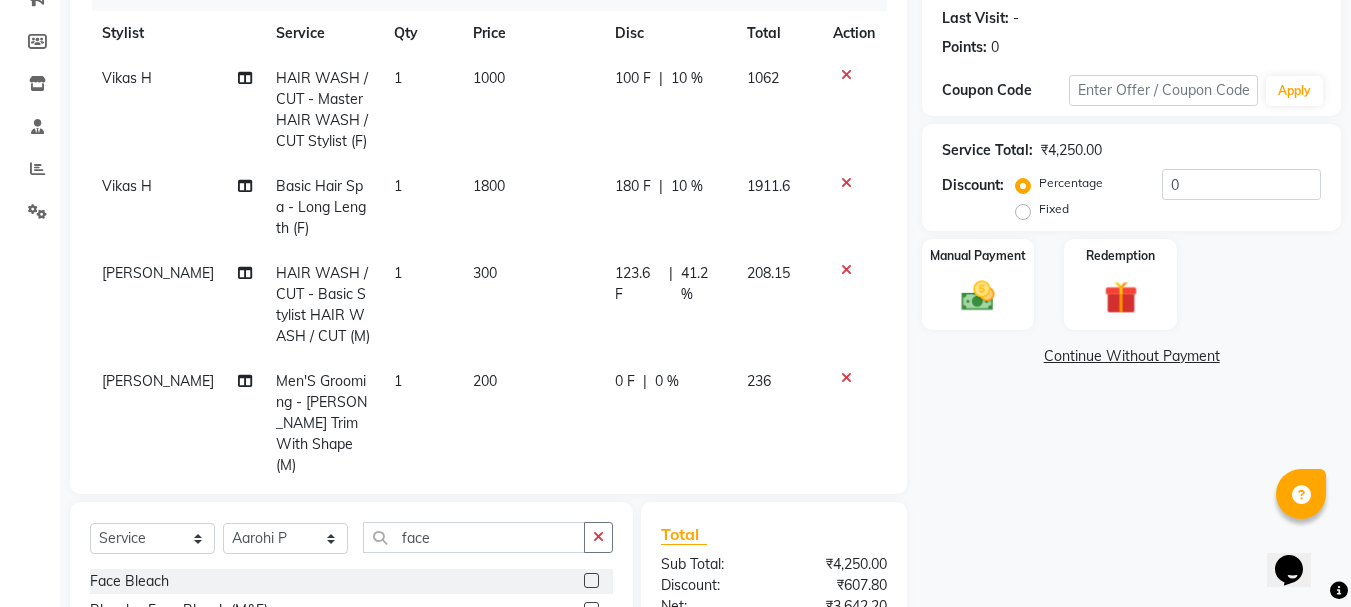 click on "0 %" 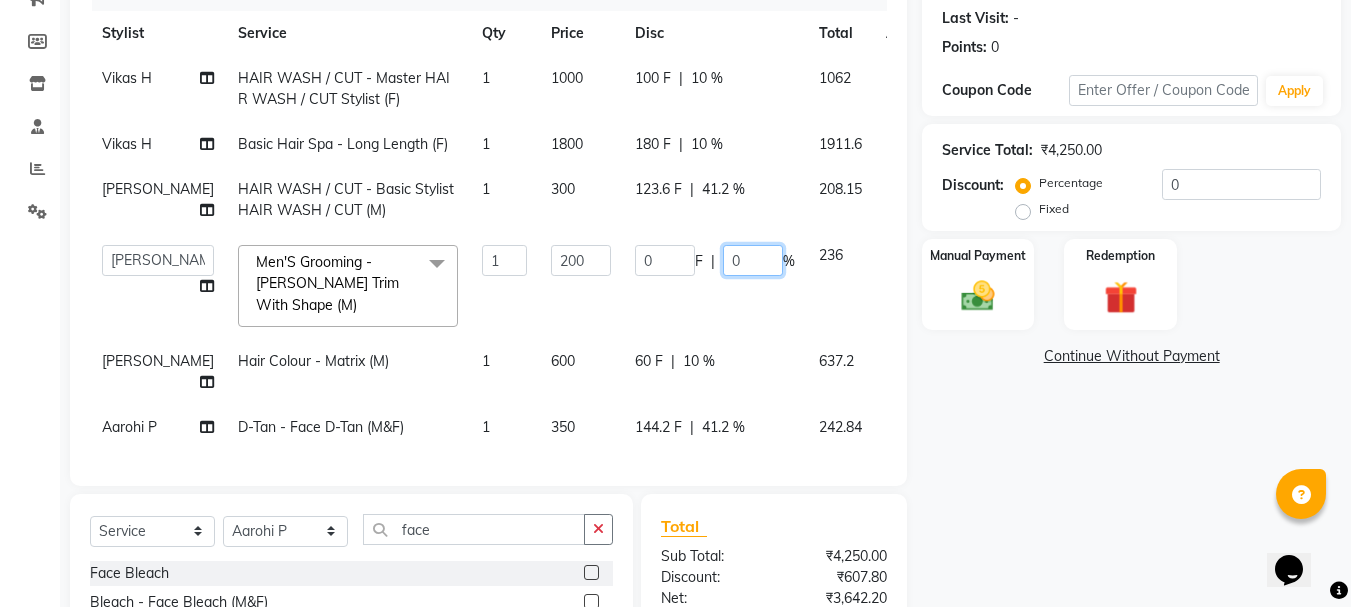 click on "0" 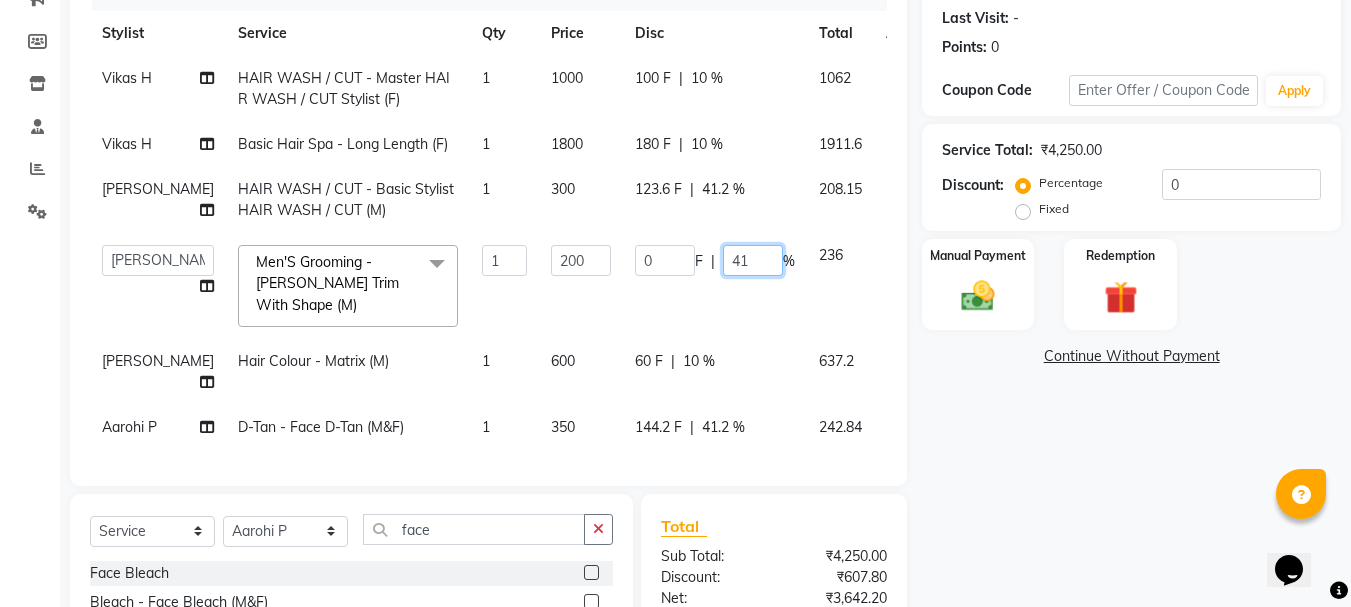type on "41.2" 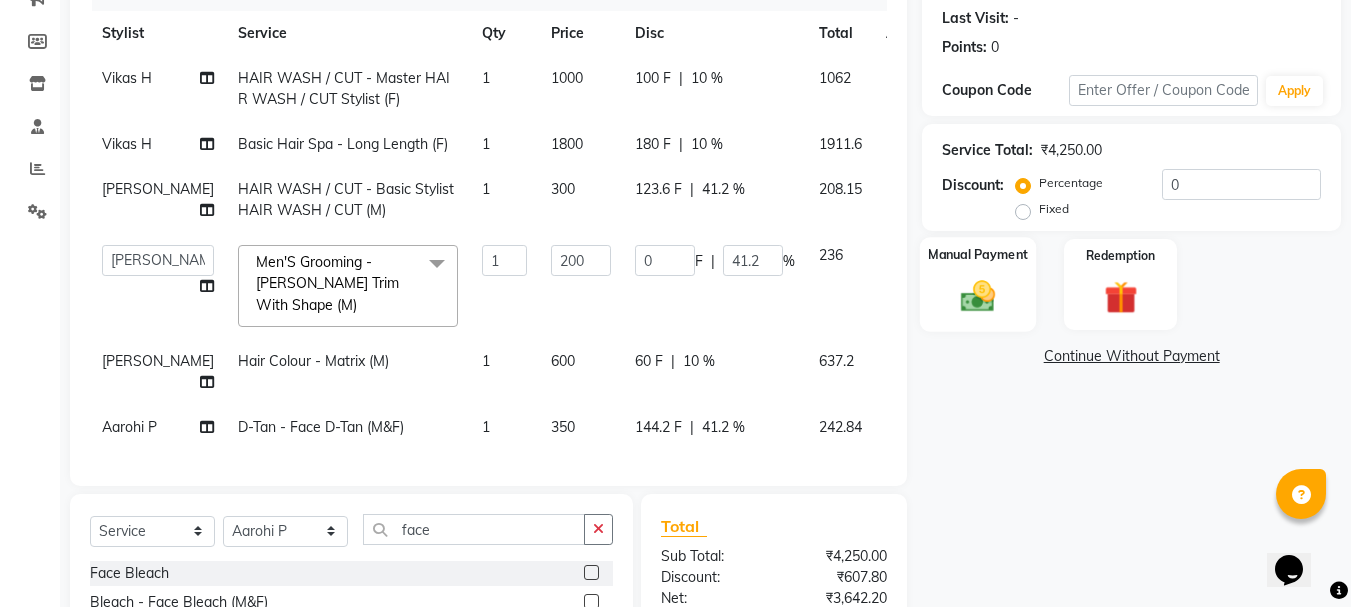 click 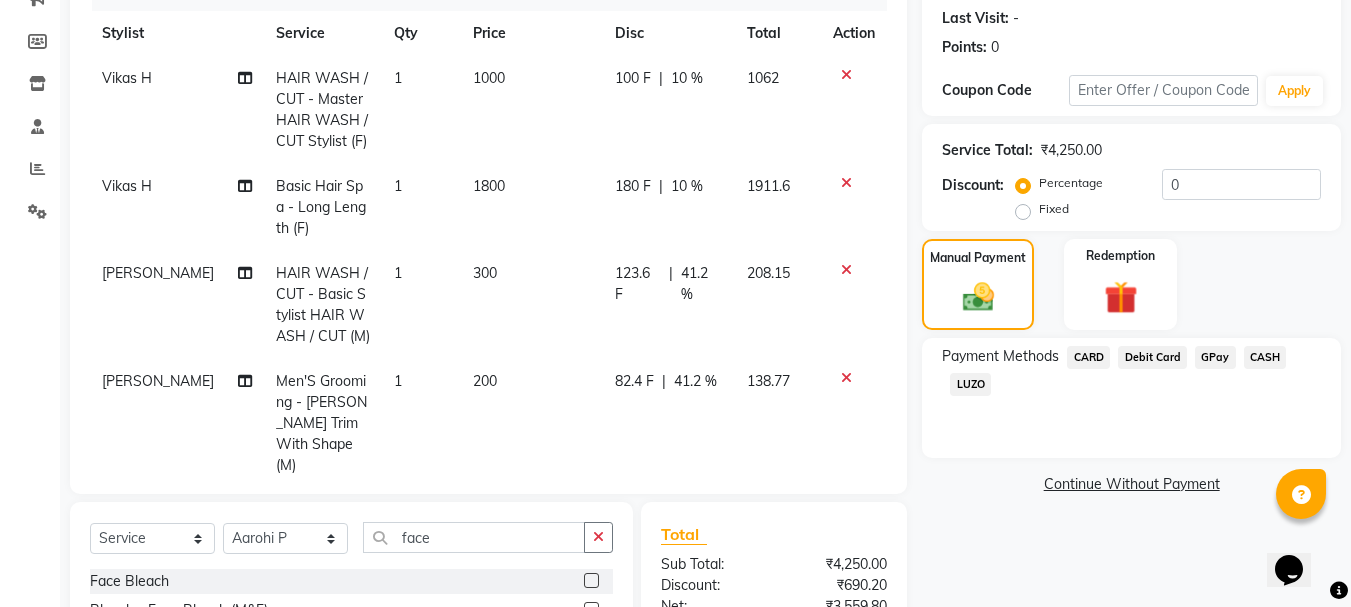 scroll, scrollTop: 514, scrollLeft: 0, axis: vertical 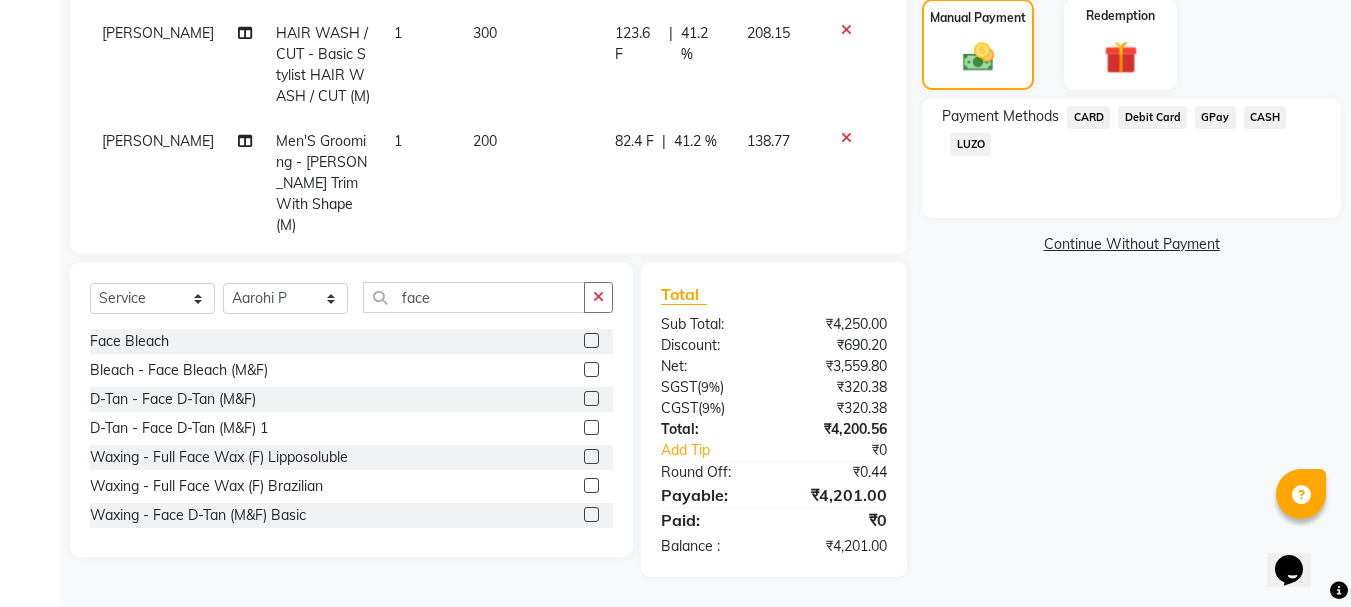 click on "GPay" 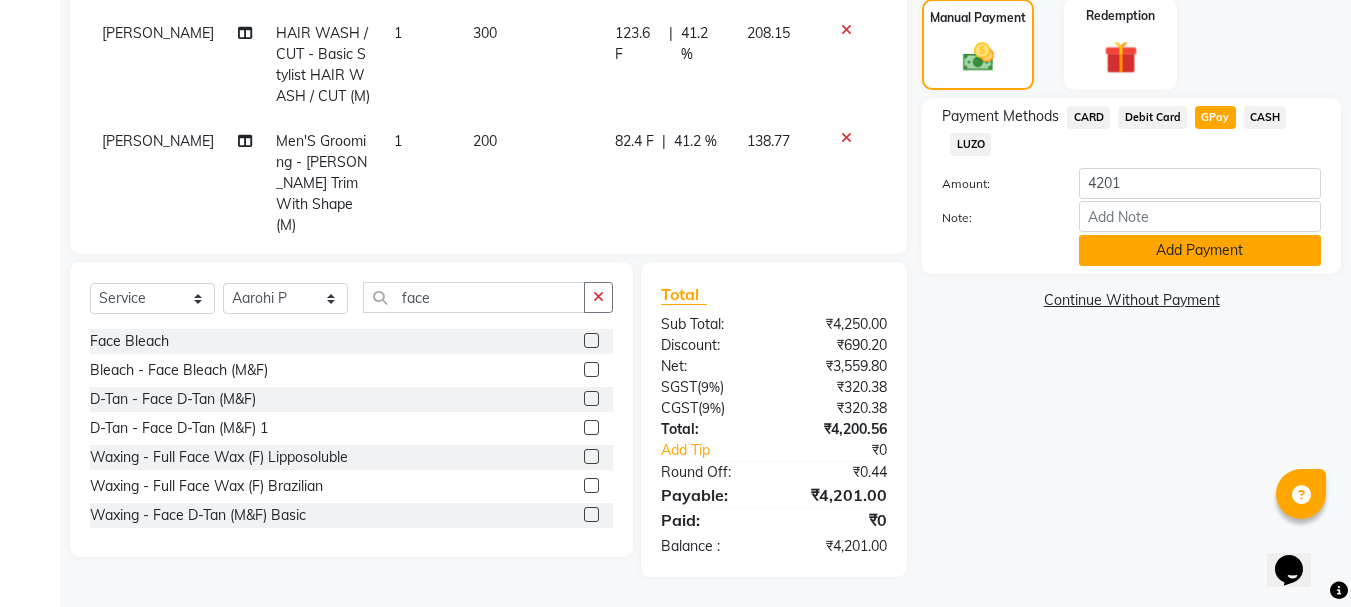 click on "Add Payment" 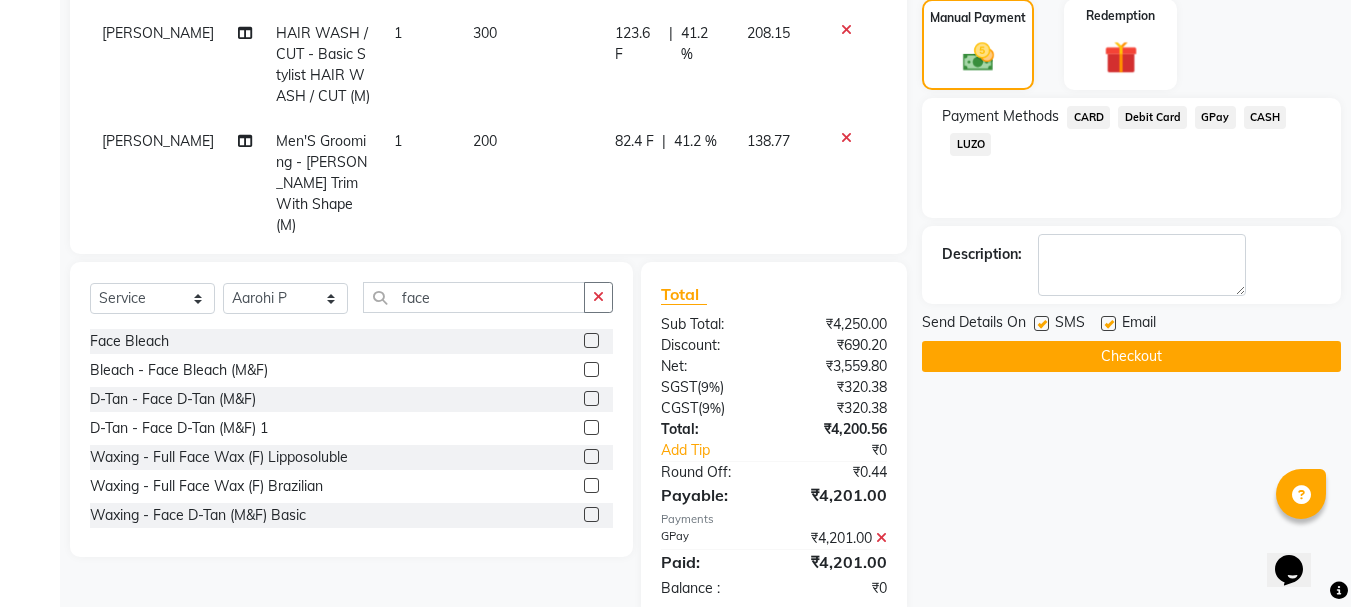 click on "Checkout" 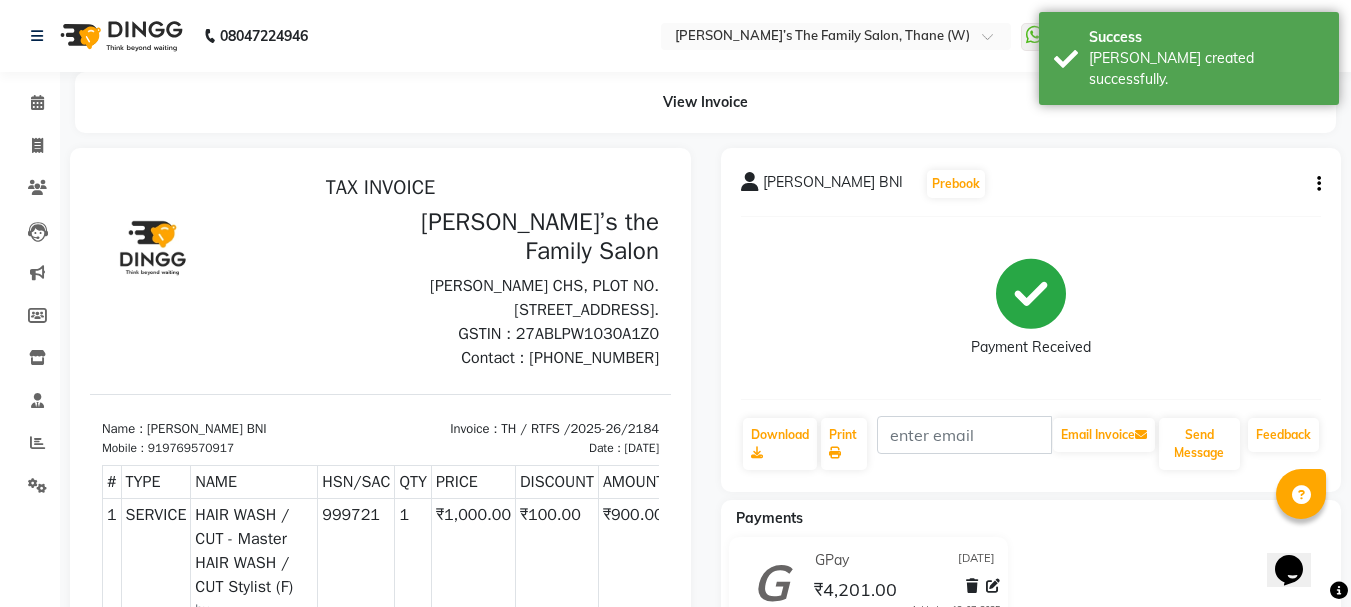 scroll, scrollTop: 0, scrollLeft: 0, axis: both 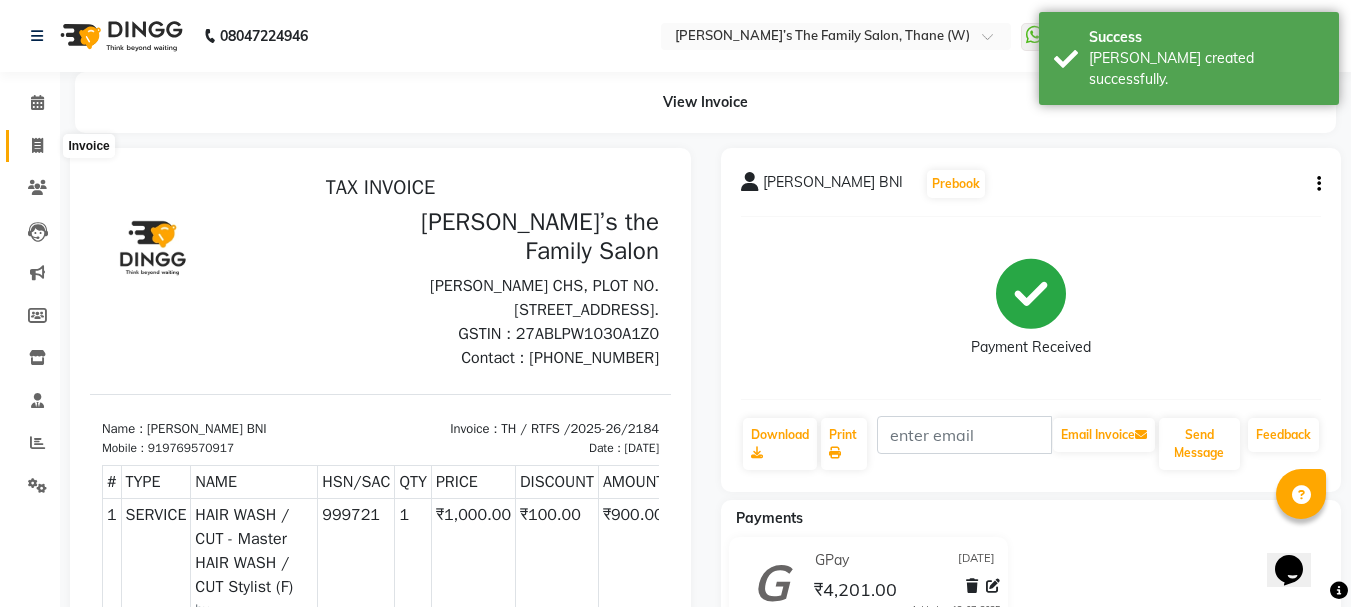 click 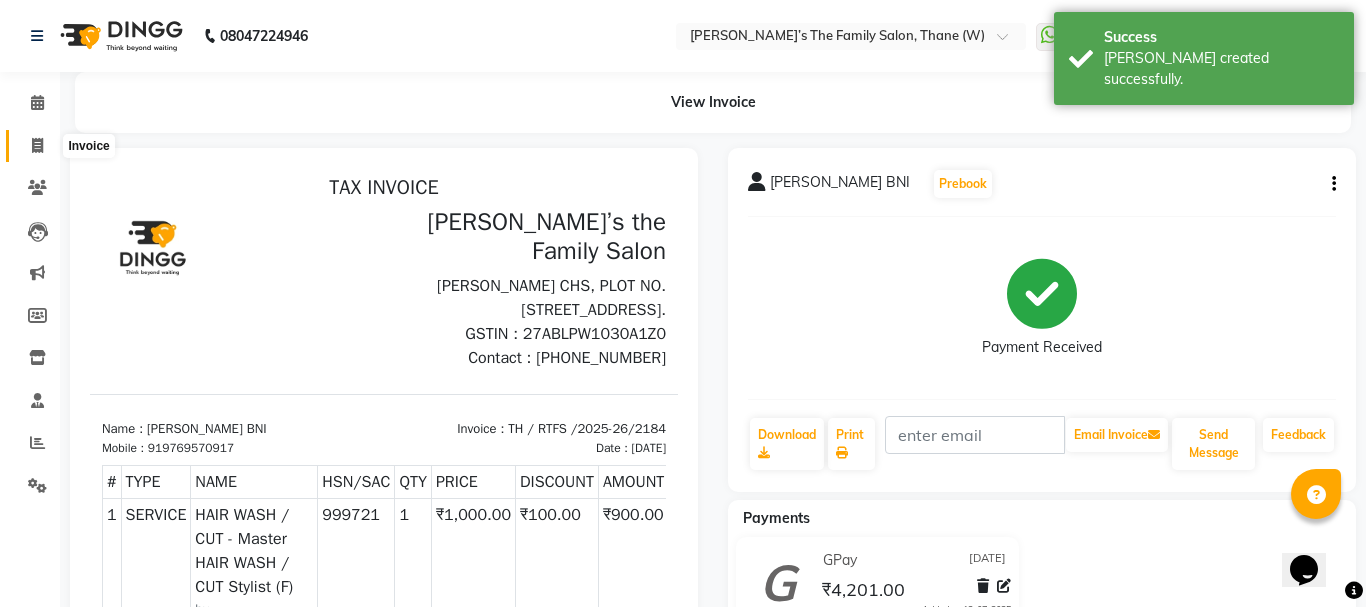 select on "service" 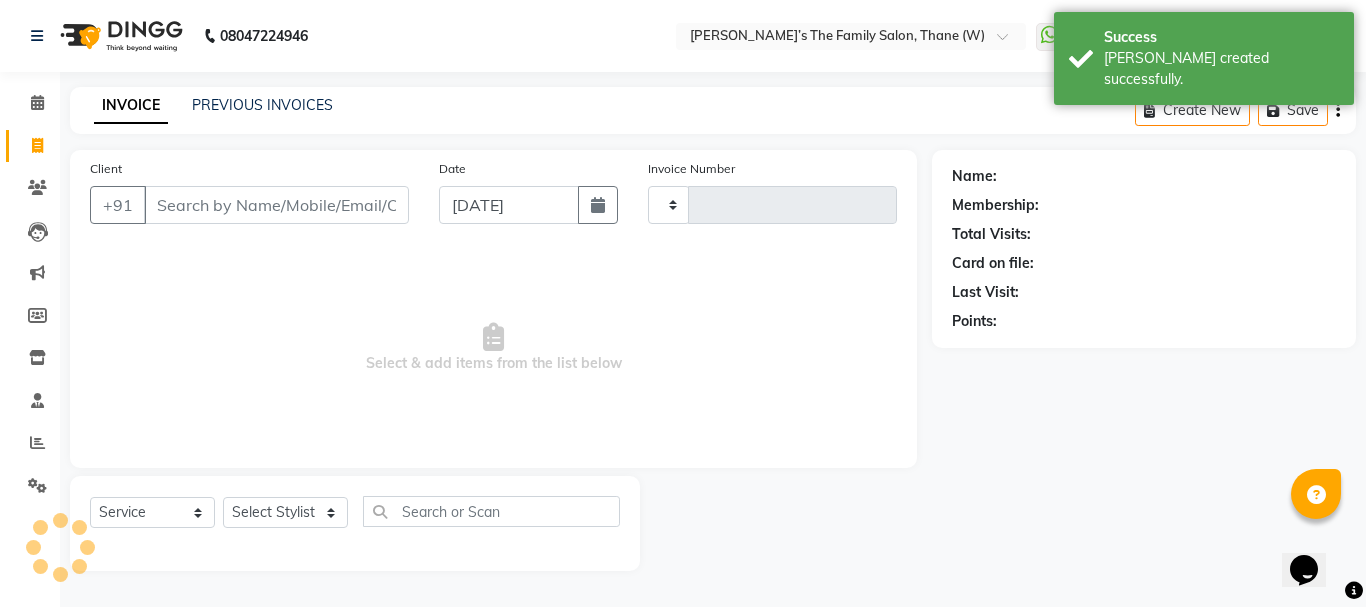 type on "2185" 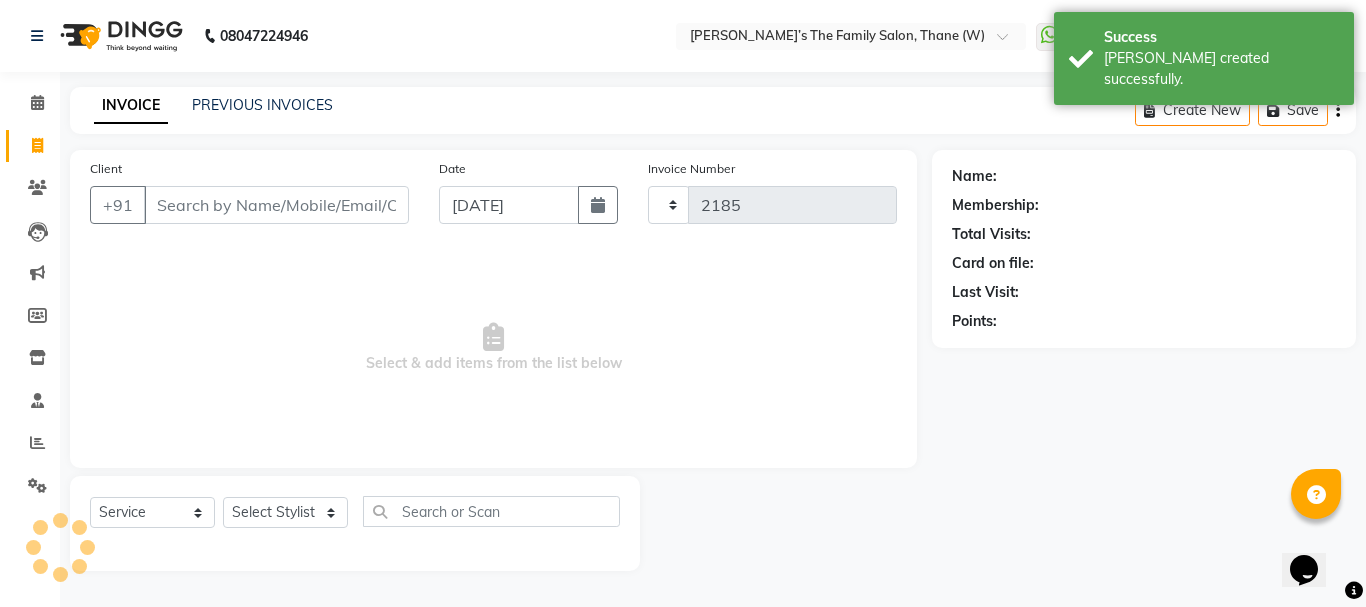 select on "8004" 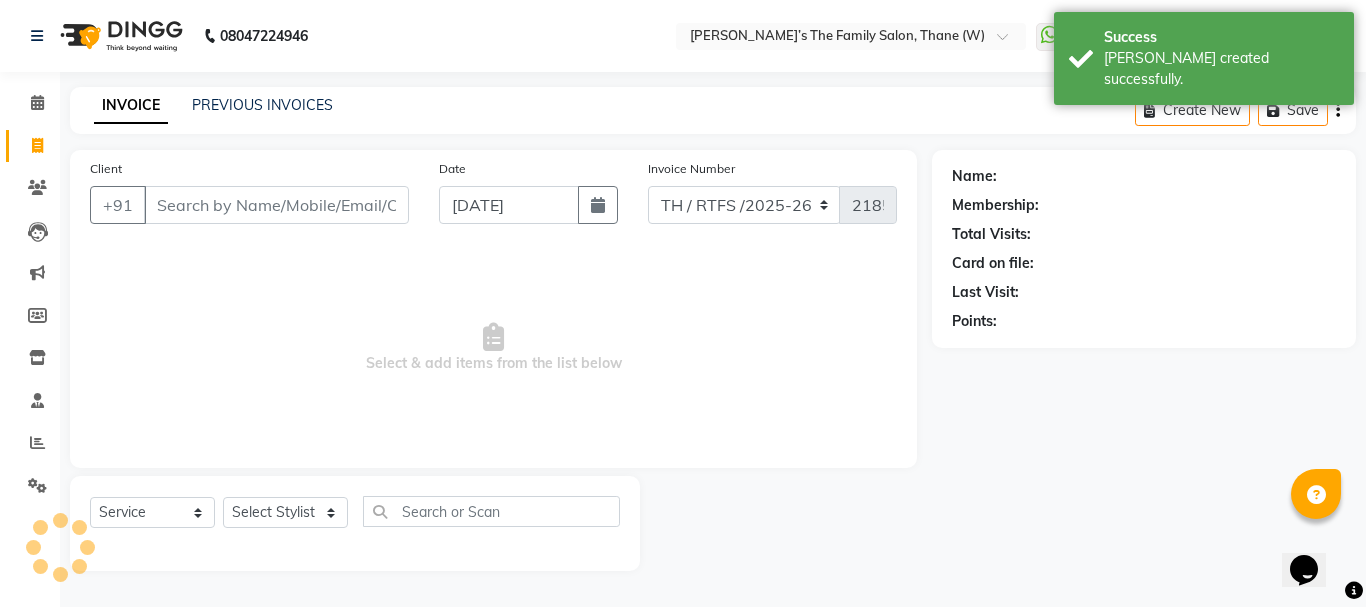 click on "Client" at bounding box center [276, 205] 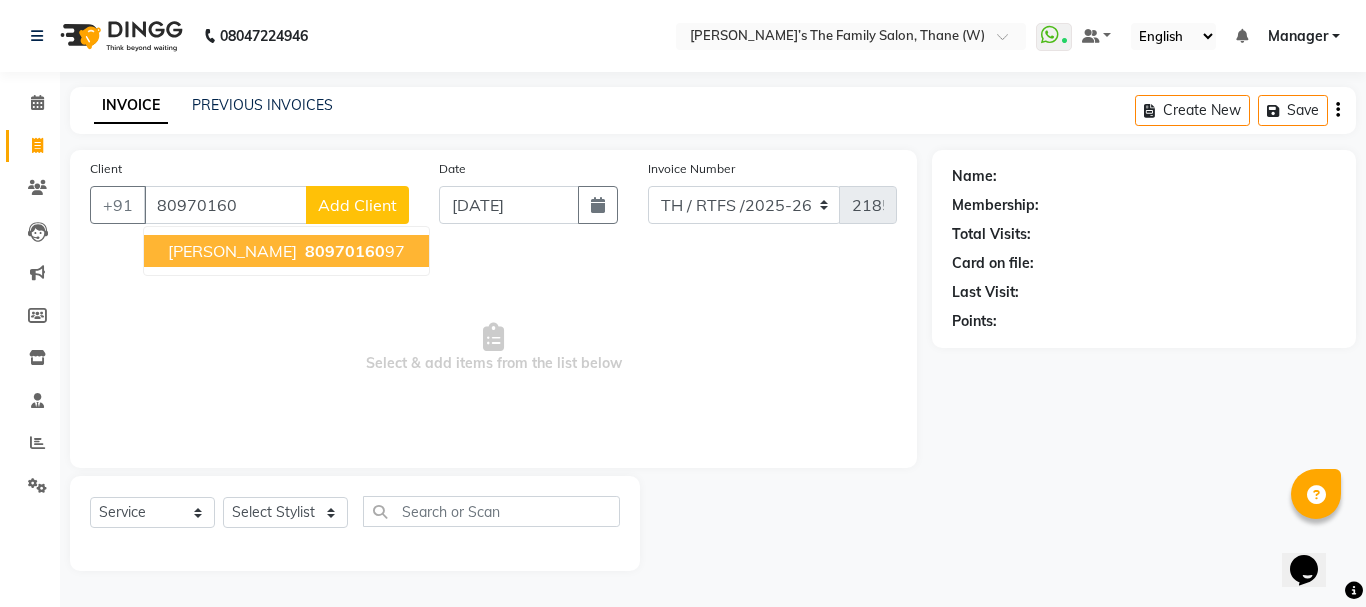 click on "abhishek pande" at bounding box center (232, 251) 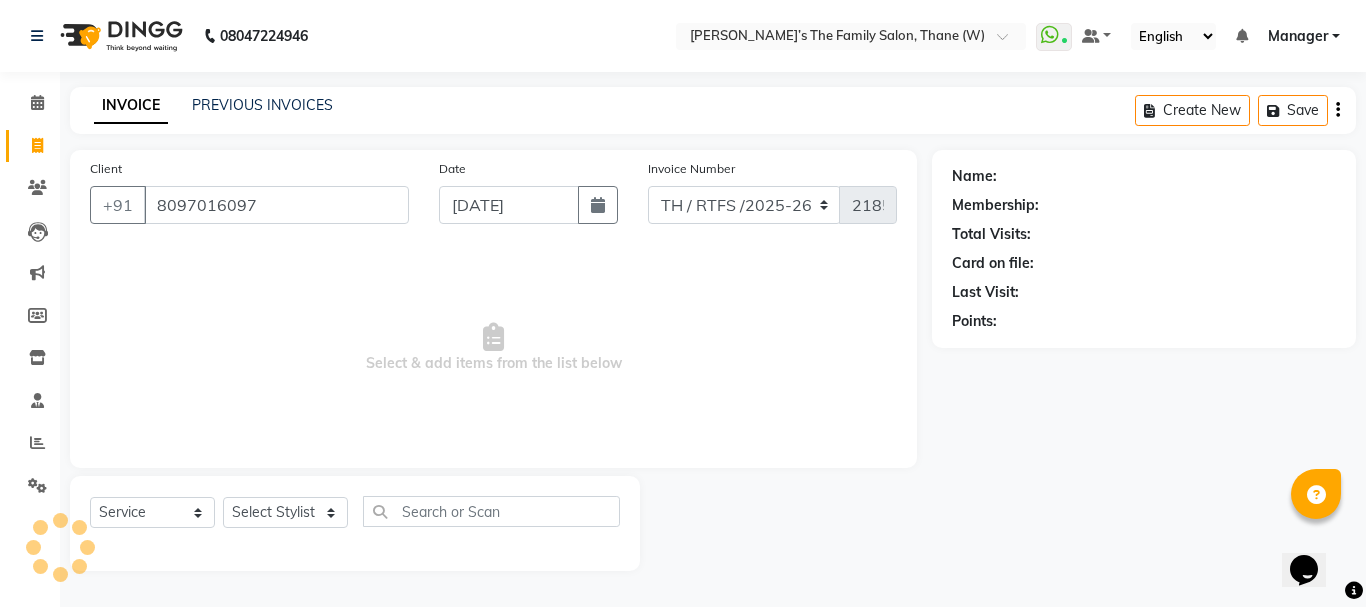 type on "8097016097" 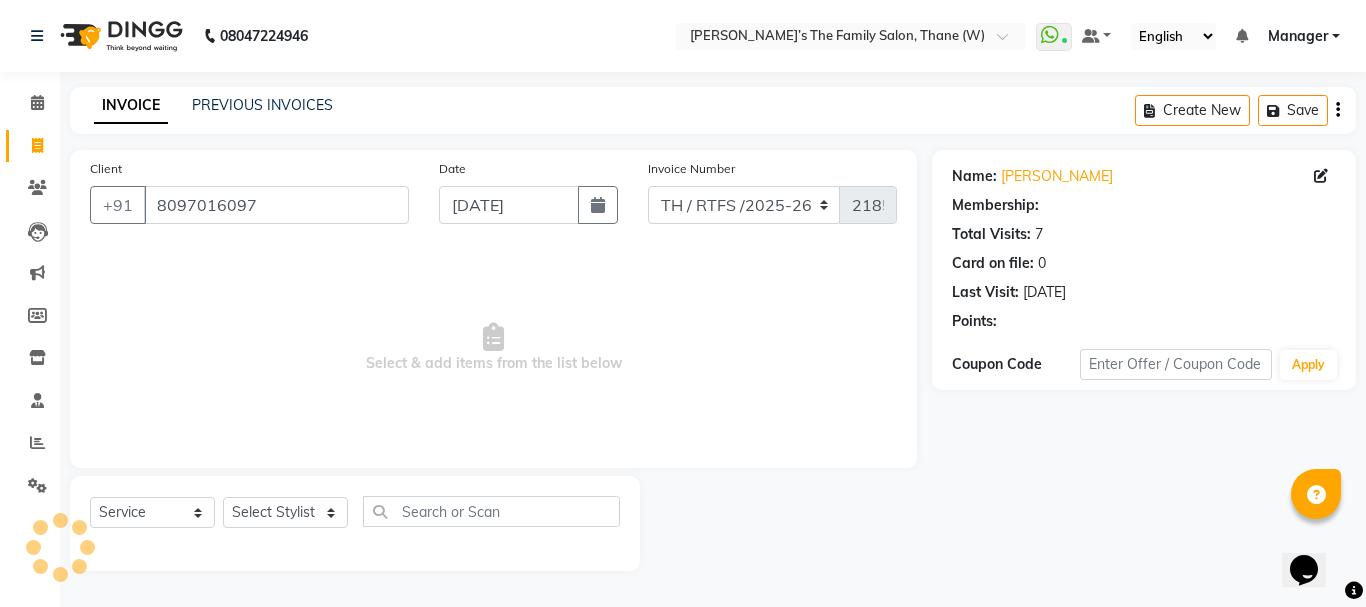 select on "1: Object" 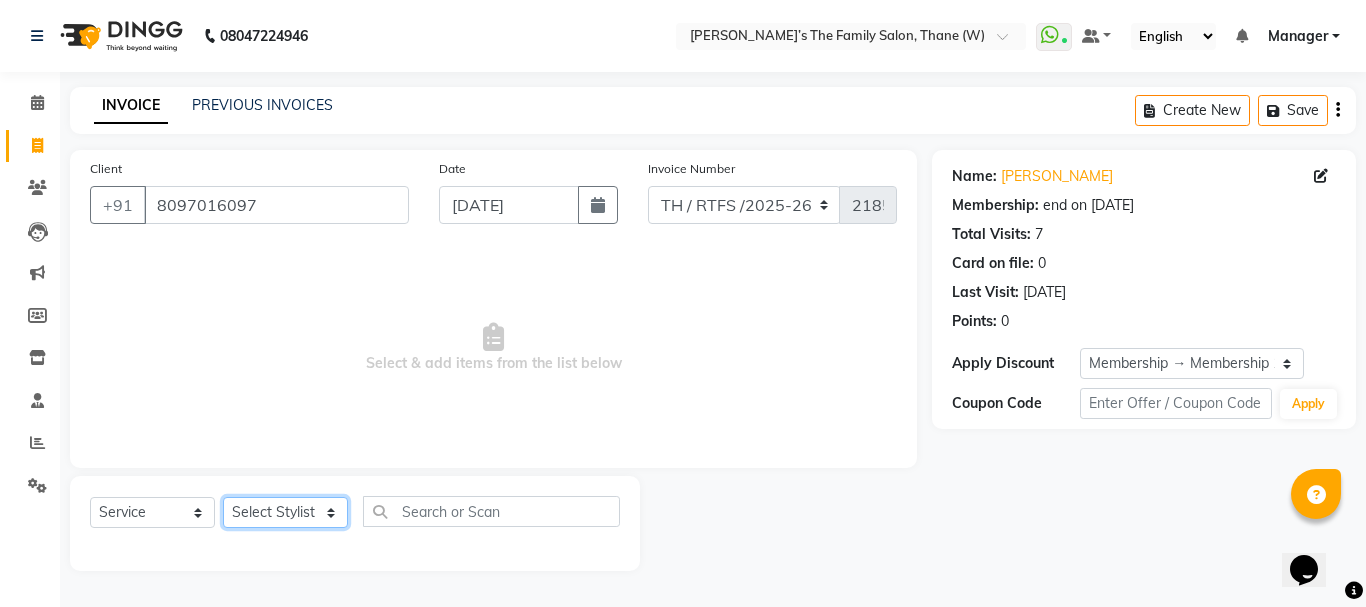 click on "Select Stylist Aarohi P   Aksahy auty Ali  Aniket A  Anuradha arvind Divya gautam .kasrade House sale Komal Waghmare  Laxmi   Manager Moin salmani Prashant   Ravindra Samrat Kumar Sangita Dighe Sanjana Kharat  Shreepad M  shrishti  jaiwala  vaibhavi  gudekar  Vikas H" 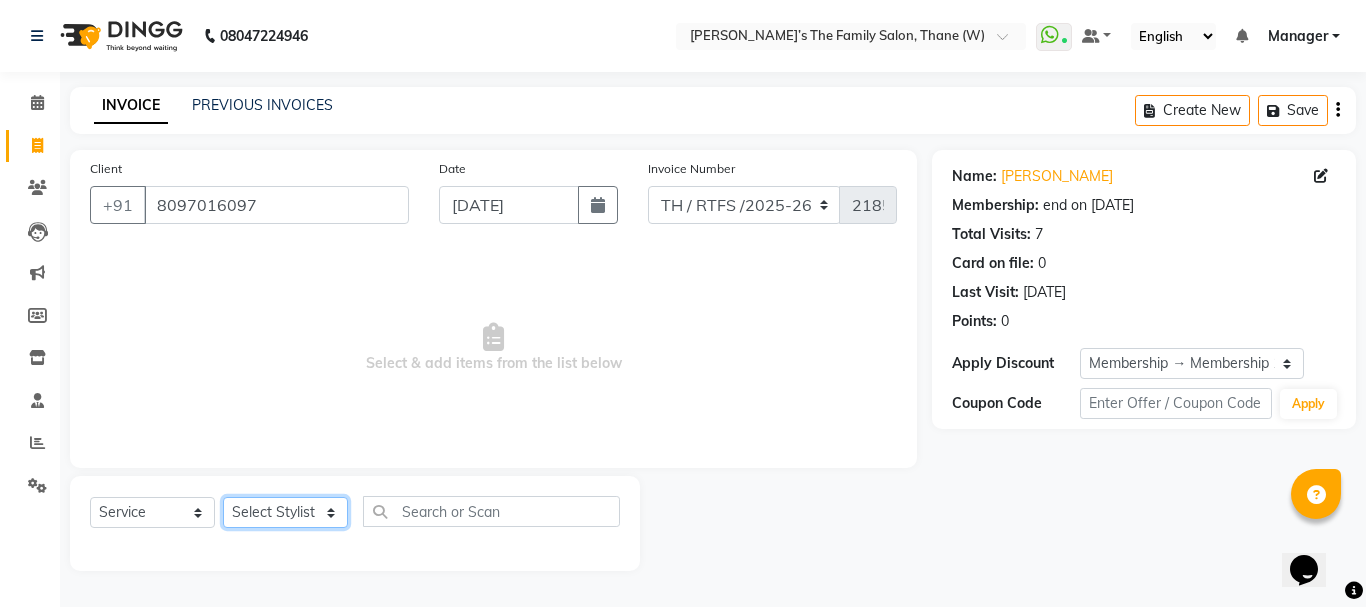 select on "35580" 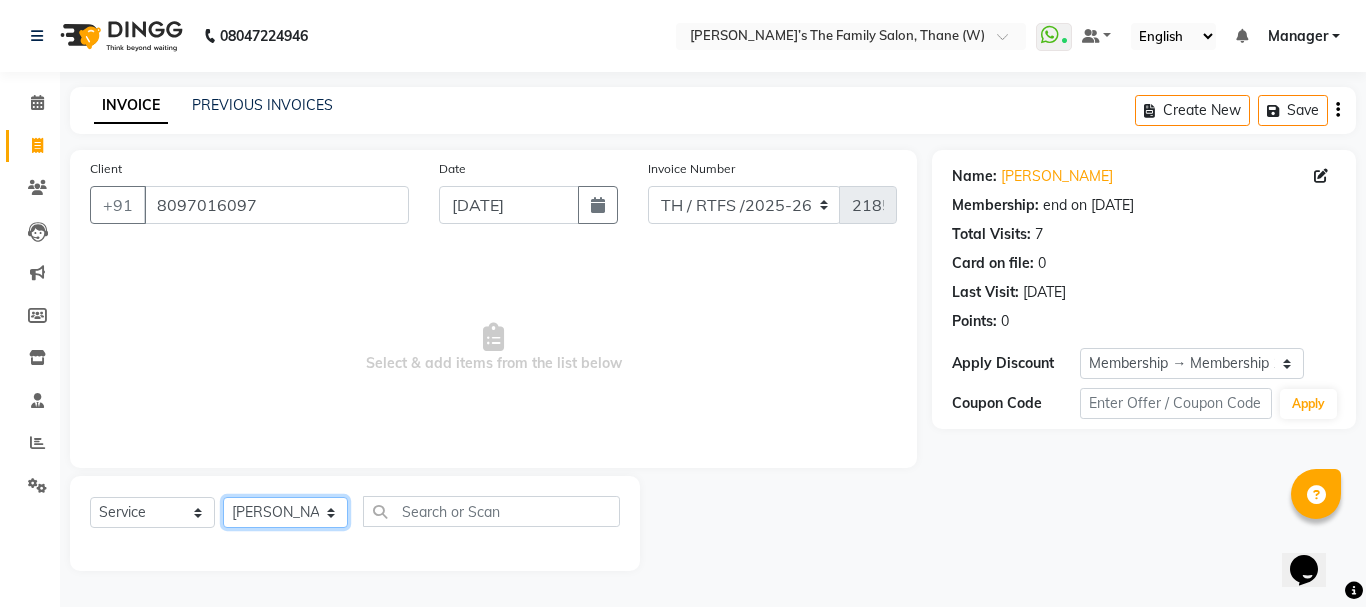 click on "Select Stylist Aarohi P   Aksahy auty Ali  Aniket A  Anuradha arvind Divya gautam .kasrade House sale Komal Waghmare  Laxmi   Manager Moin salmani Prashant   Ravindra Samrat Kumar Sangita Dighe Sanjana Kharat  Shreepad M  shrishti  jaiwala  vaibhavi  gudekar  Vikas H" 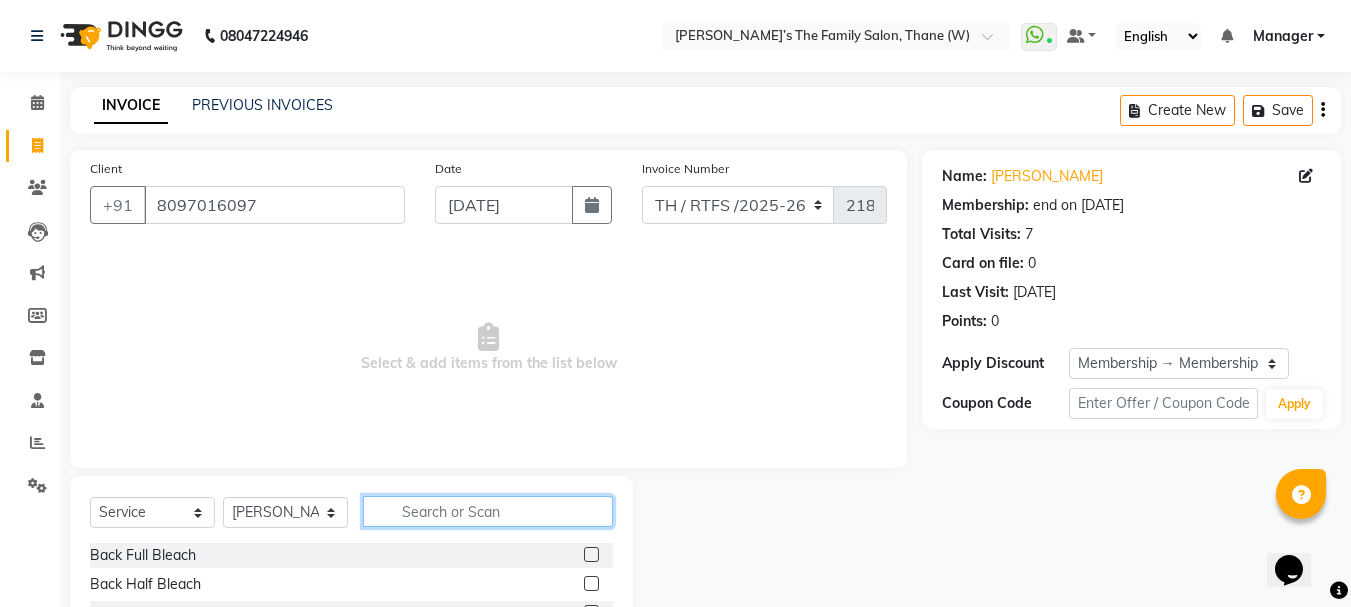 click 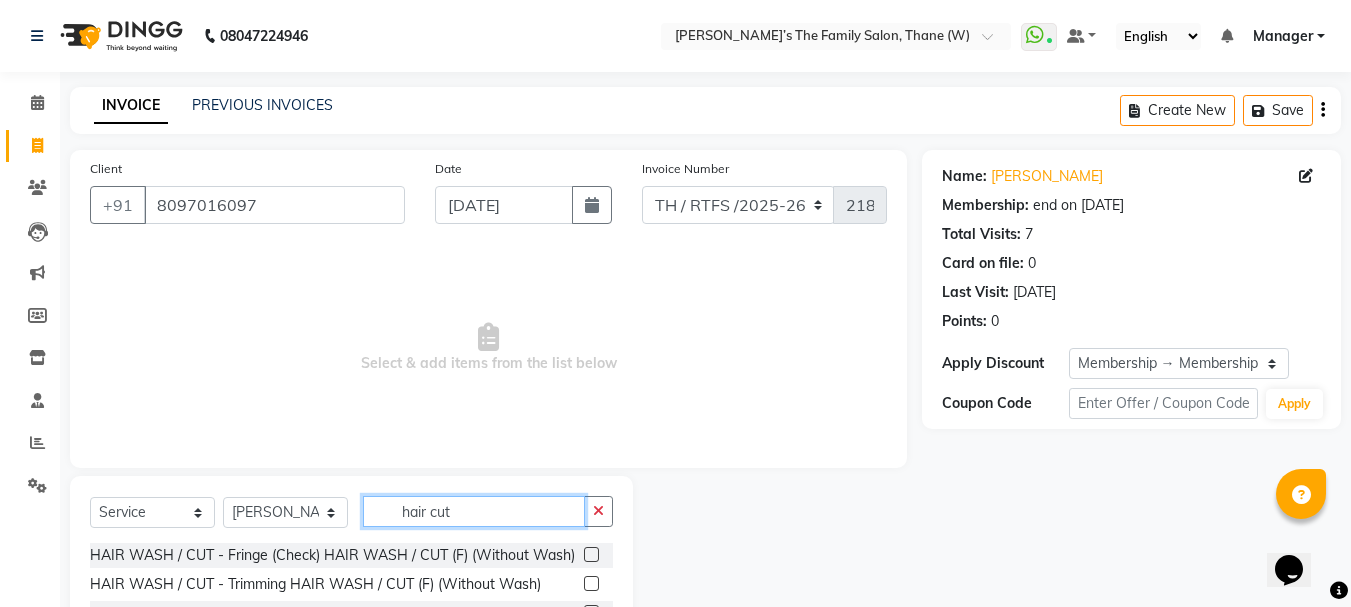 scroll, scrollTop: 194, scrollLeft: 0, axis: vertical 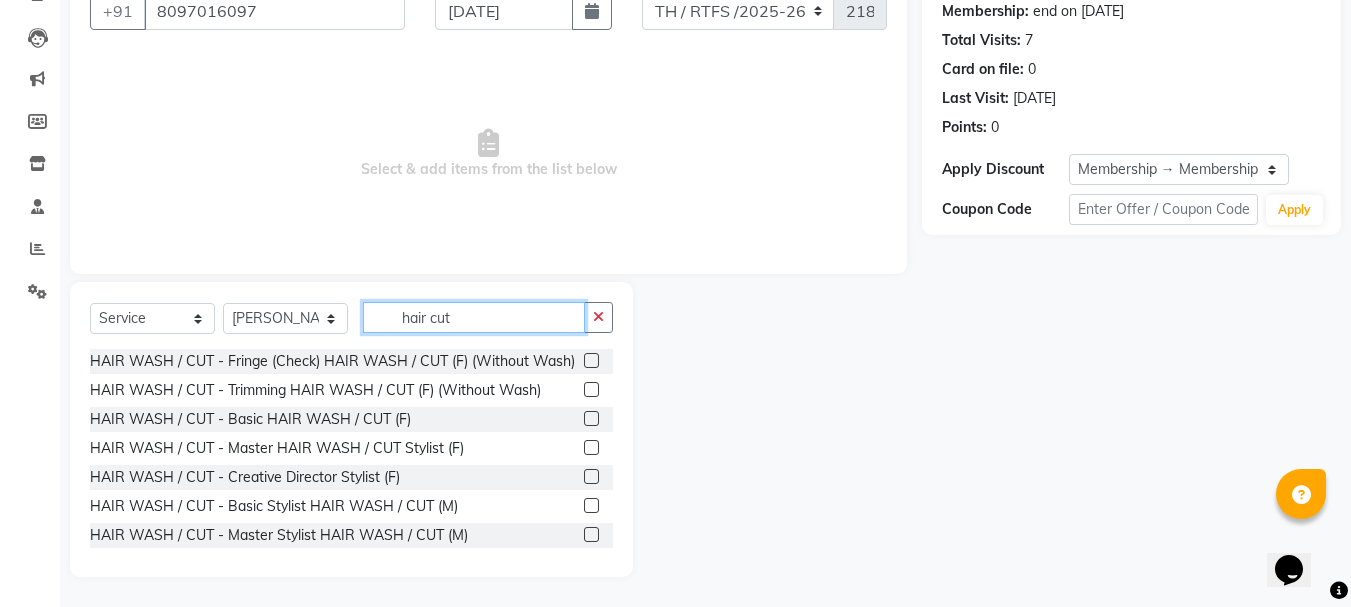 type on "hair cut" 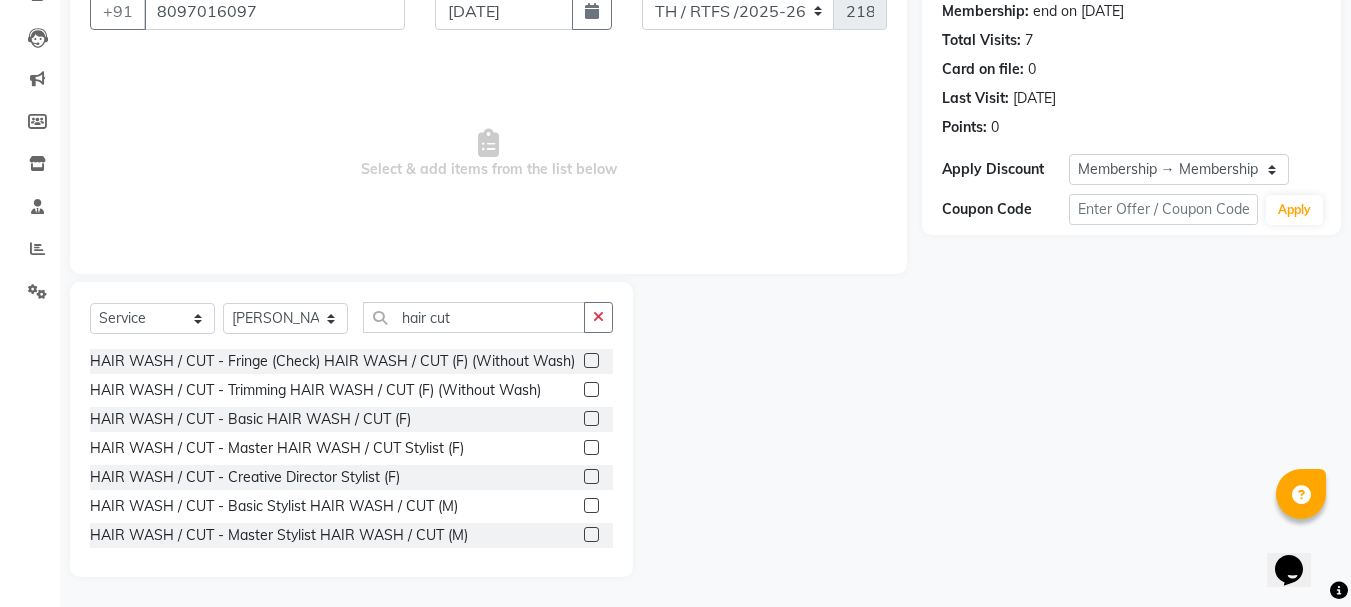 click 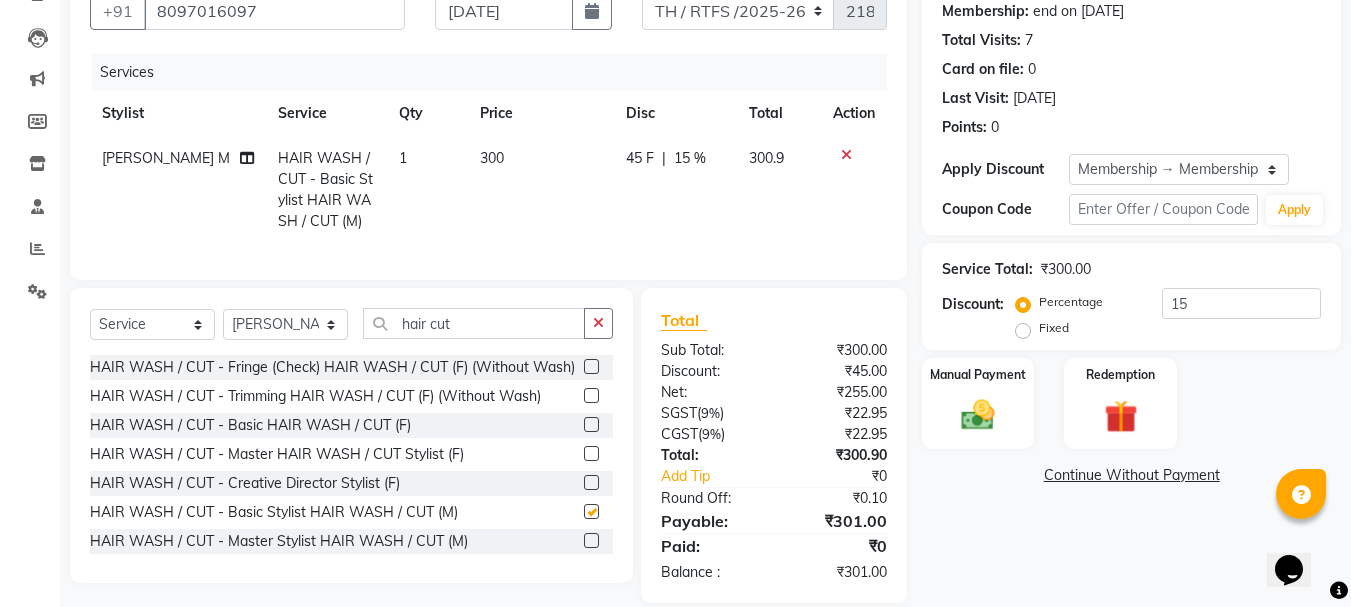 checkbox on "false" 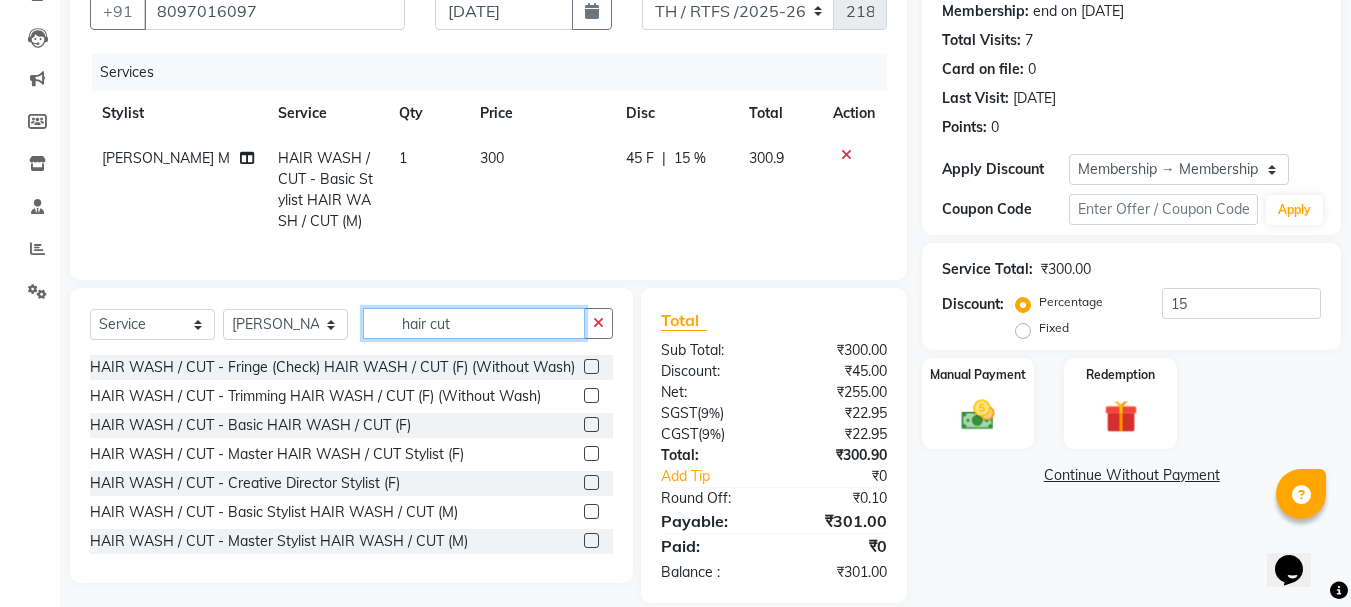click on "hair cut" 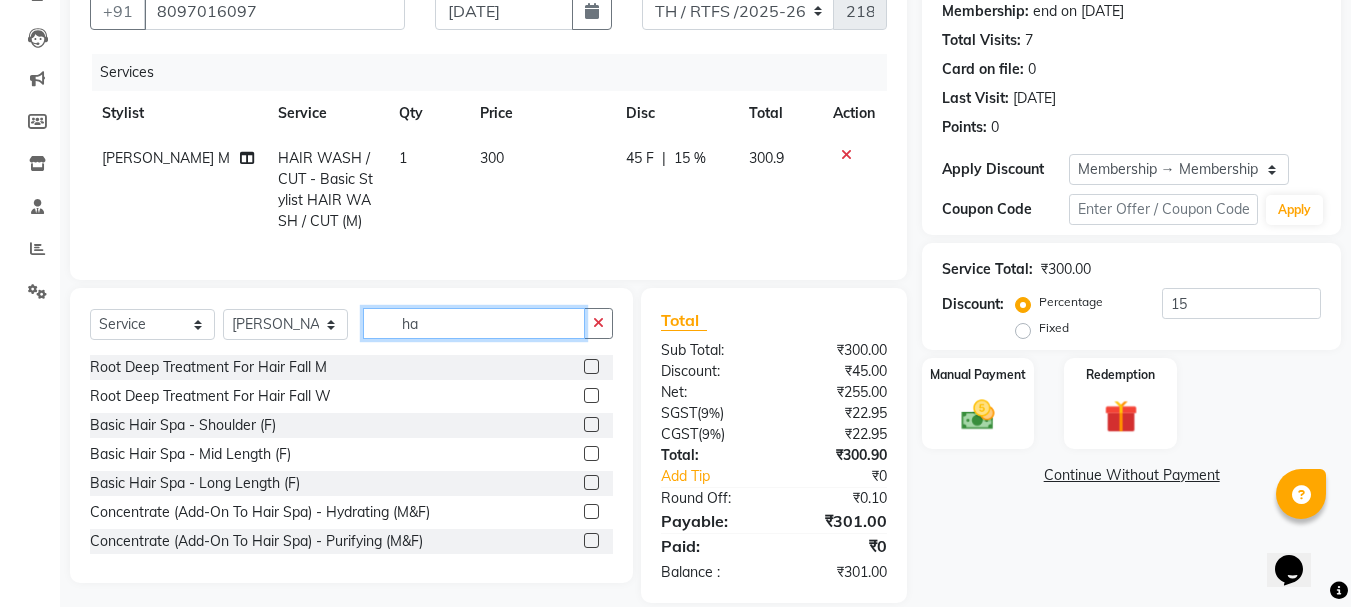 type on "h" 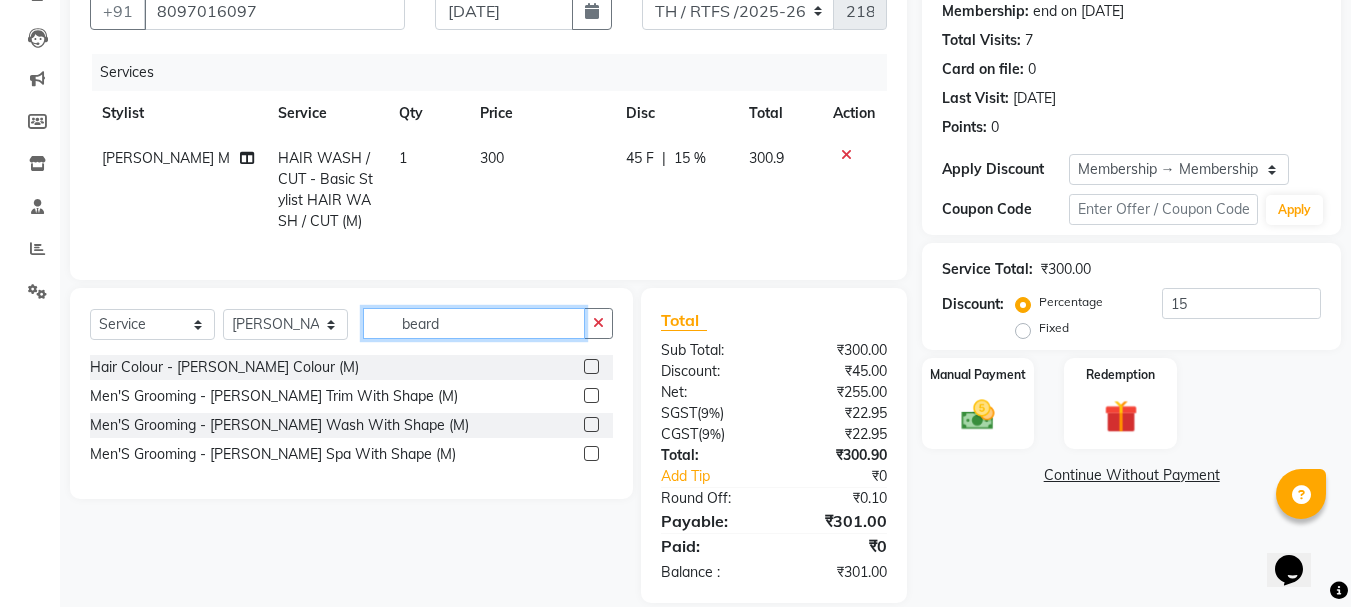 type on "beard" 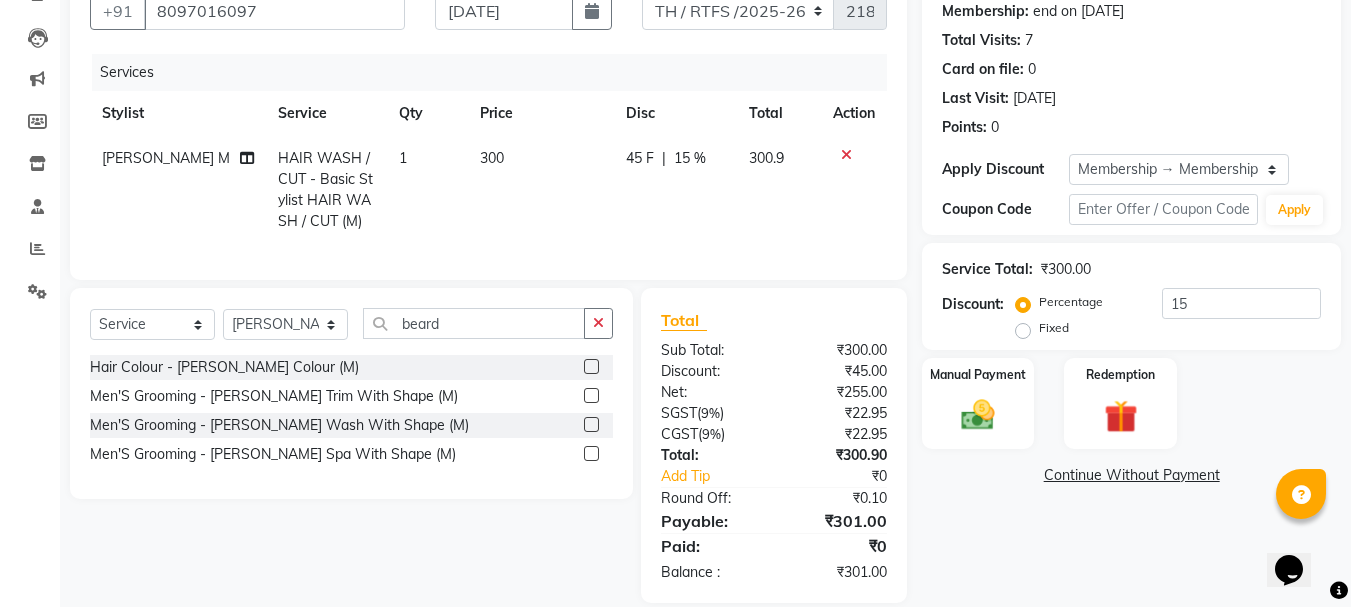 click 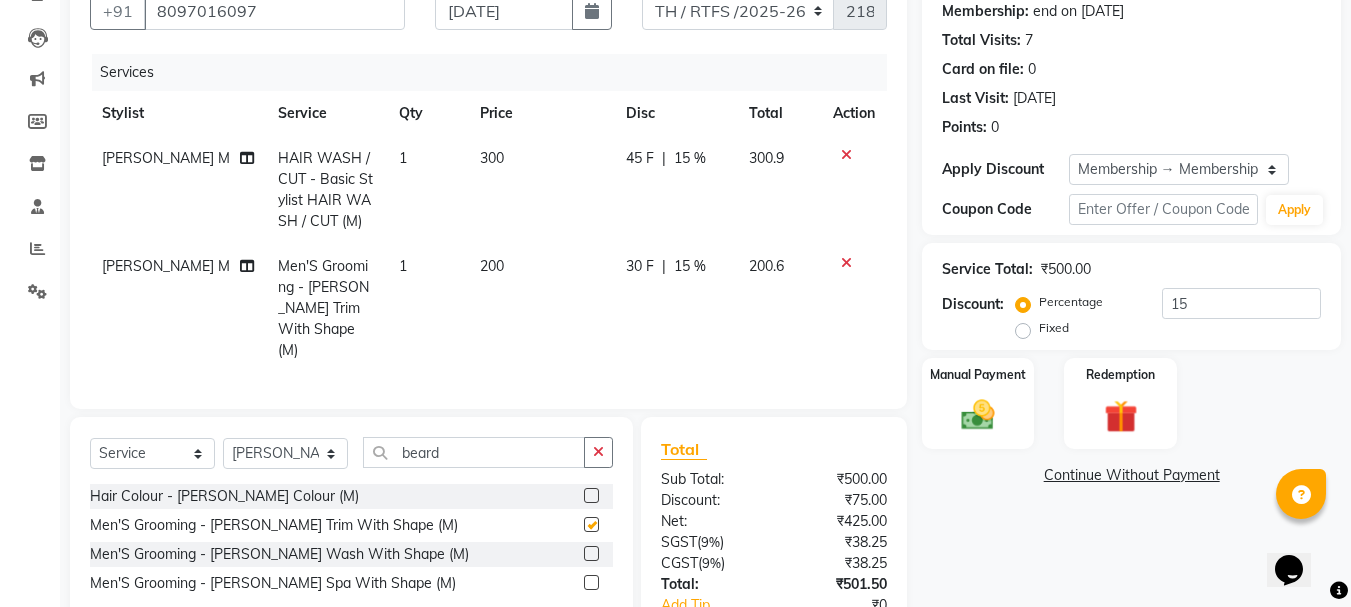 checkbox on "false" 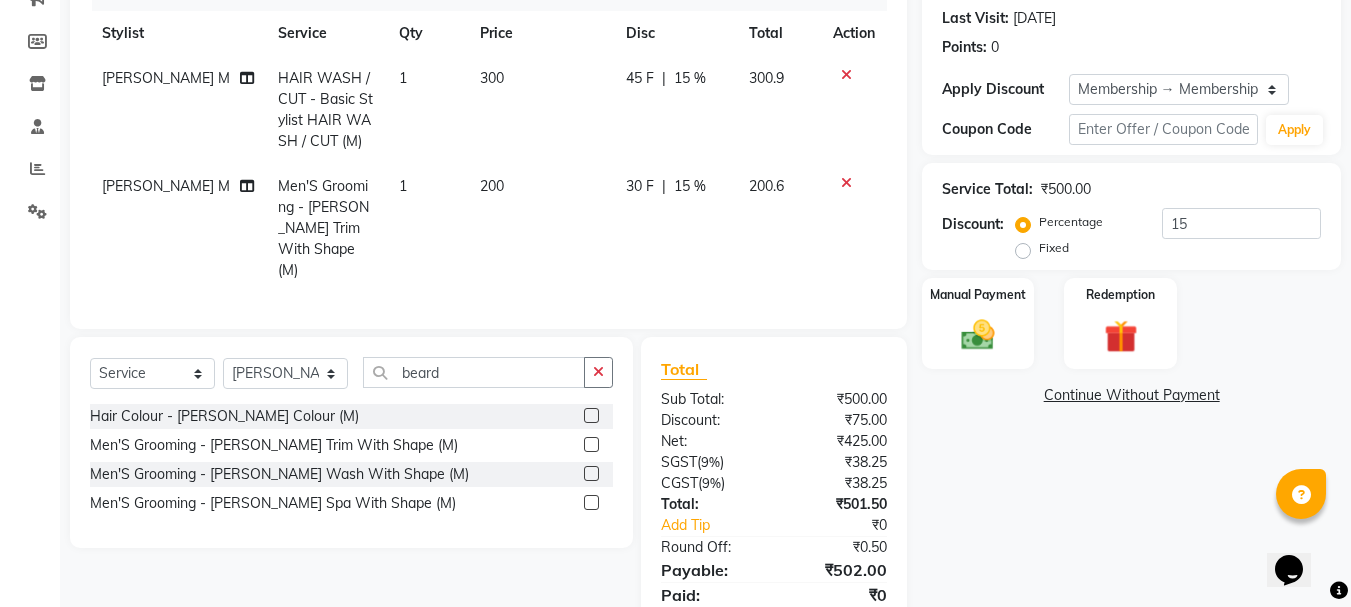 scroll, scrollTop: 314, scrollLeft: 0, axis: vertical 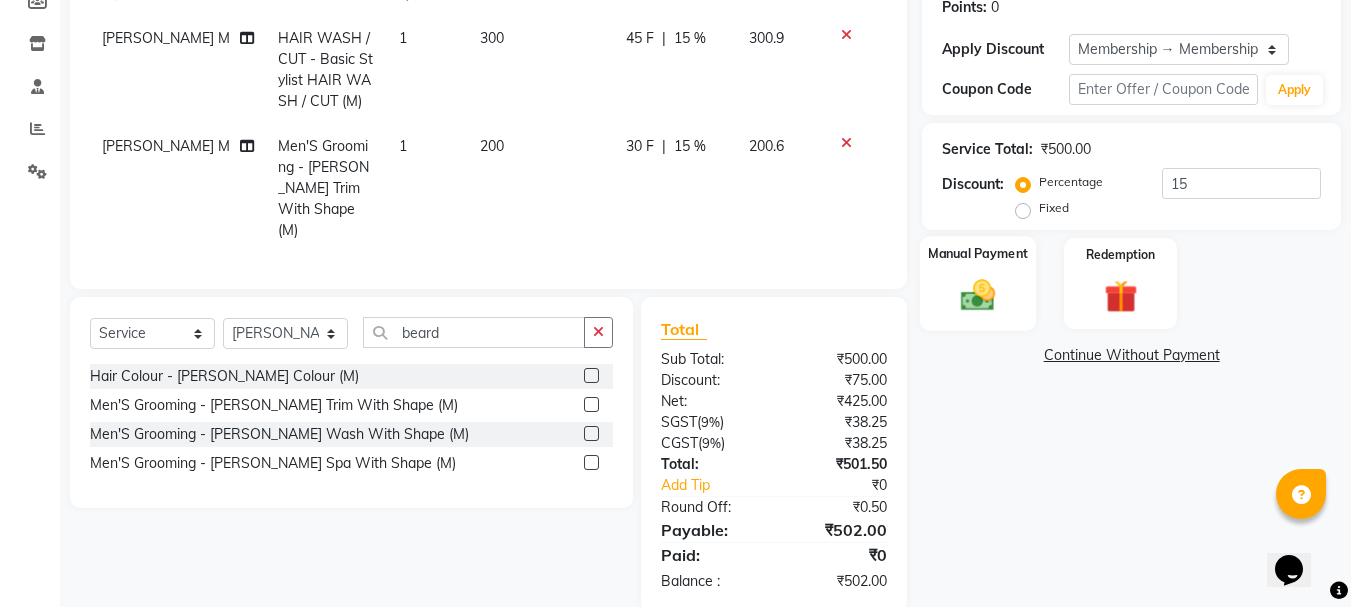 click on "Manual Payment" 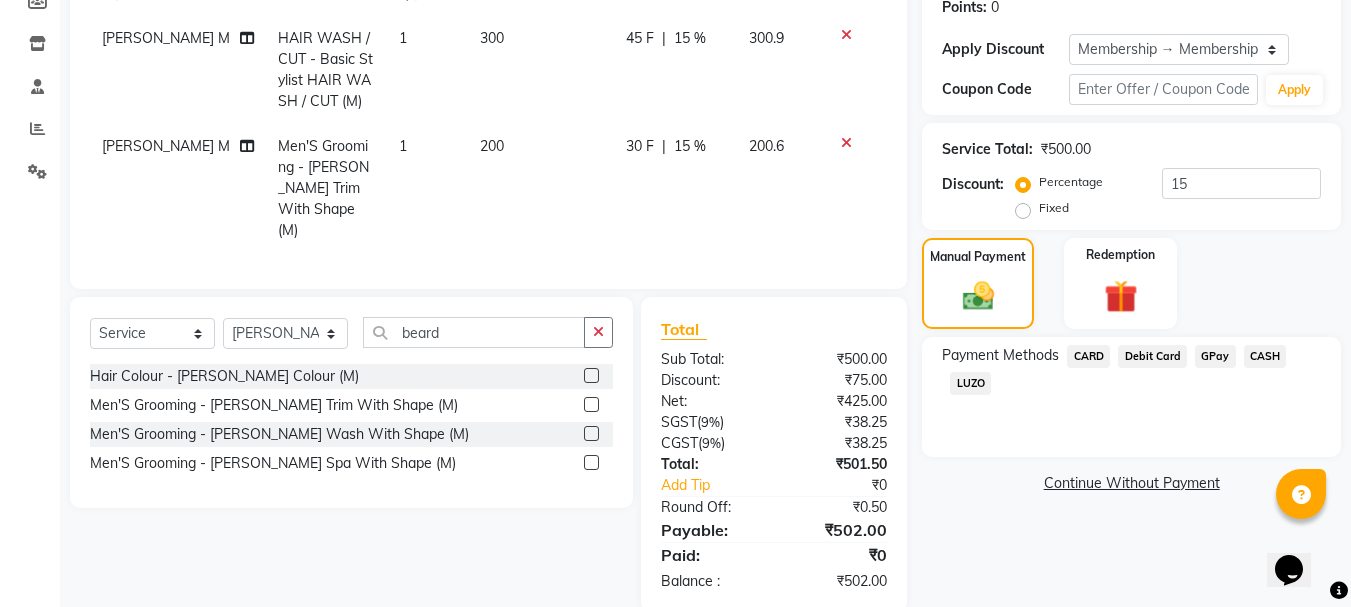 click on "GPay" 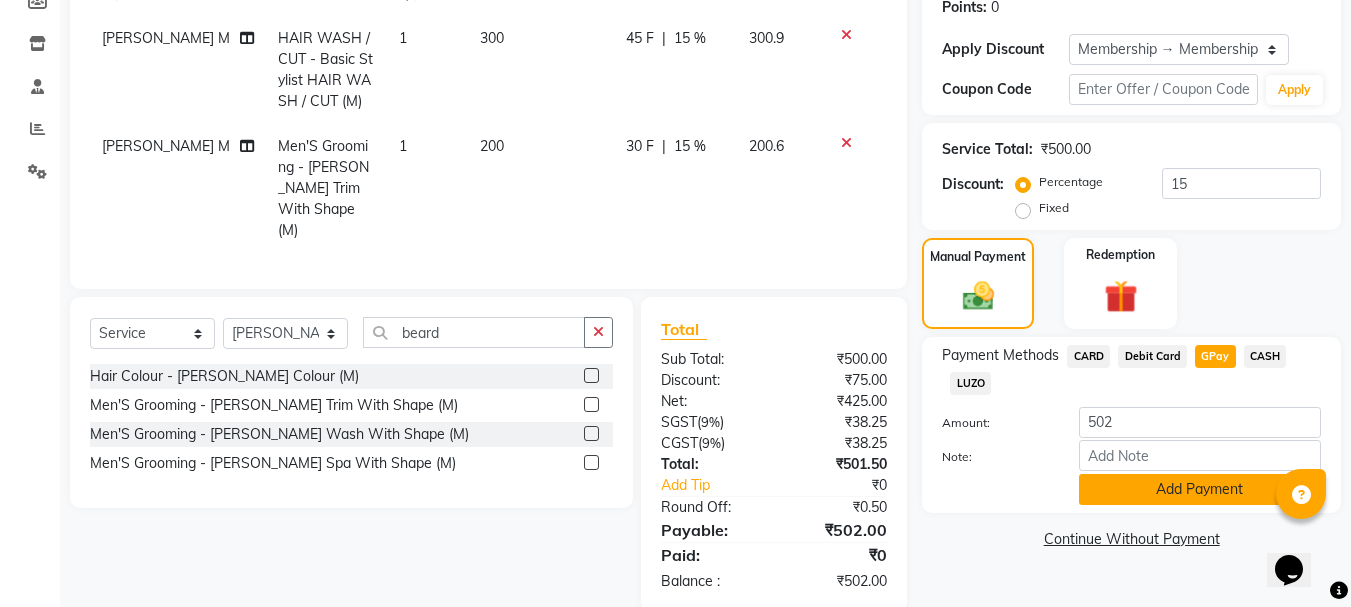 click on "Add Payment" 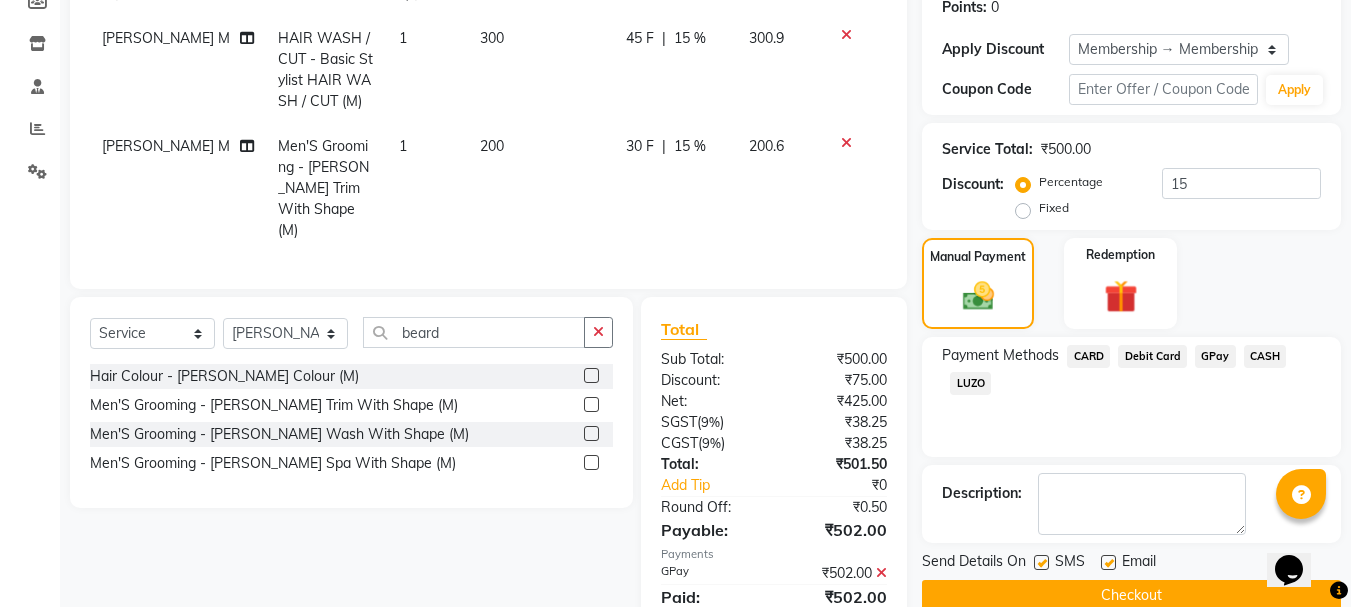 click on "Checkout" 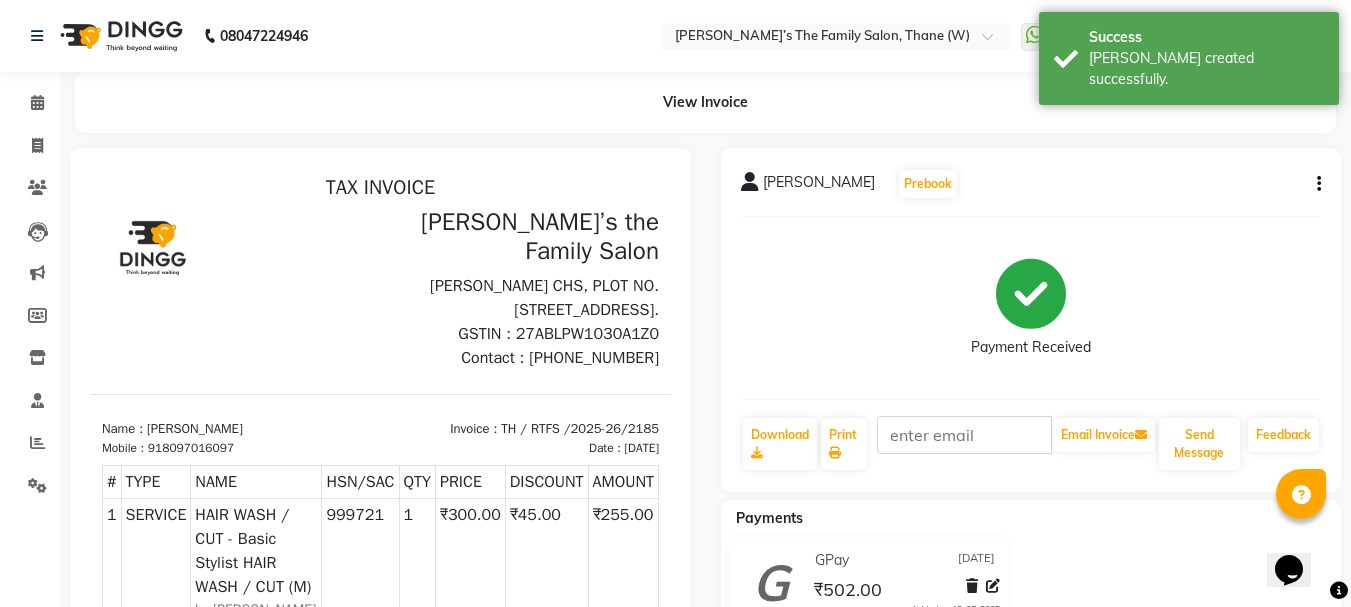 scroll, scrollTop: 0, scrollLeft: 0, axis: both 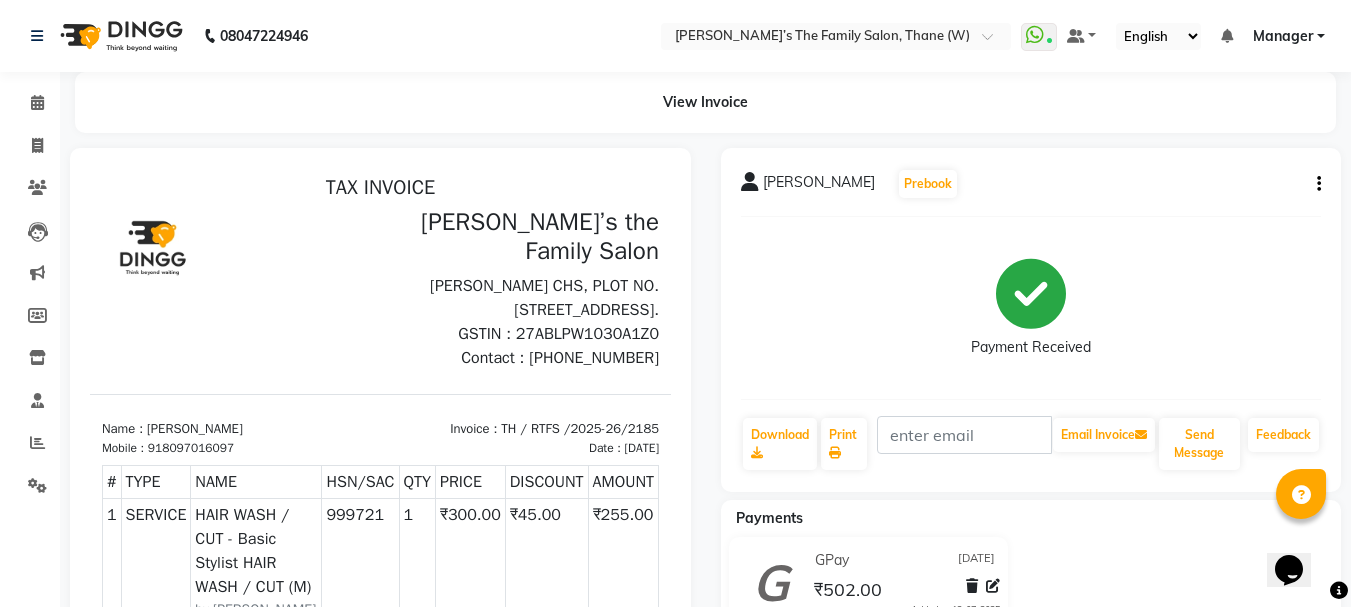 click on "GPay 13-07-2025 ₹502.00  Added on 13-07-2025" 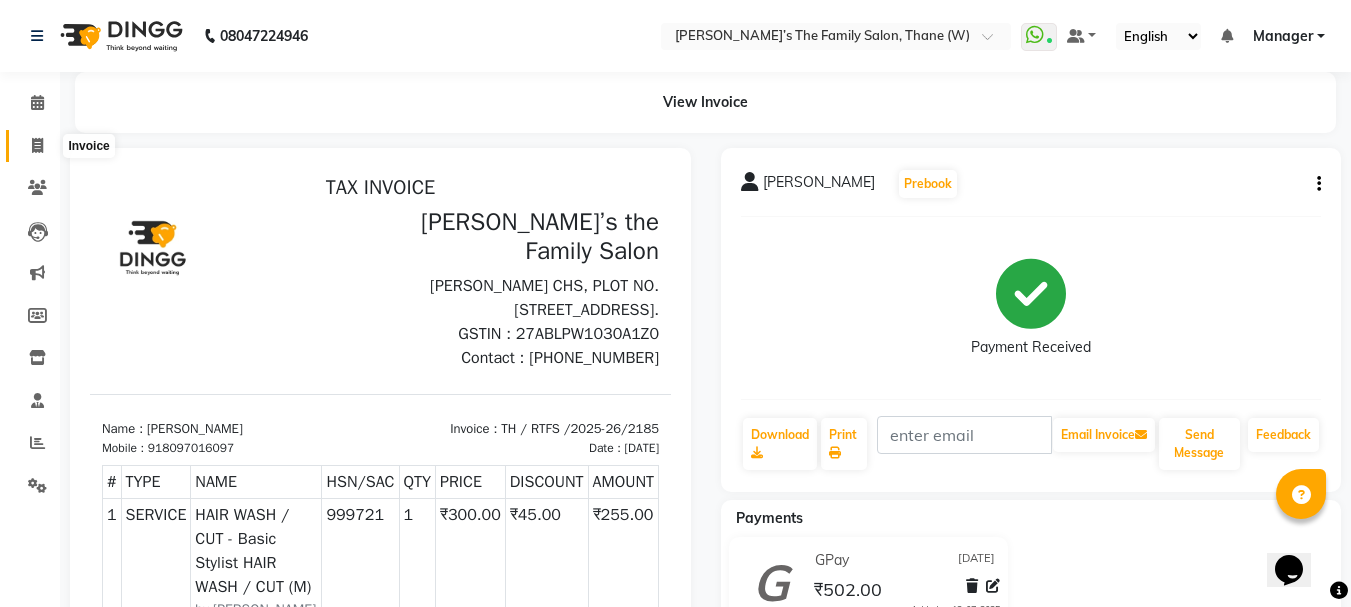 click 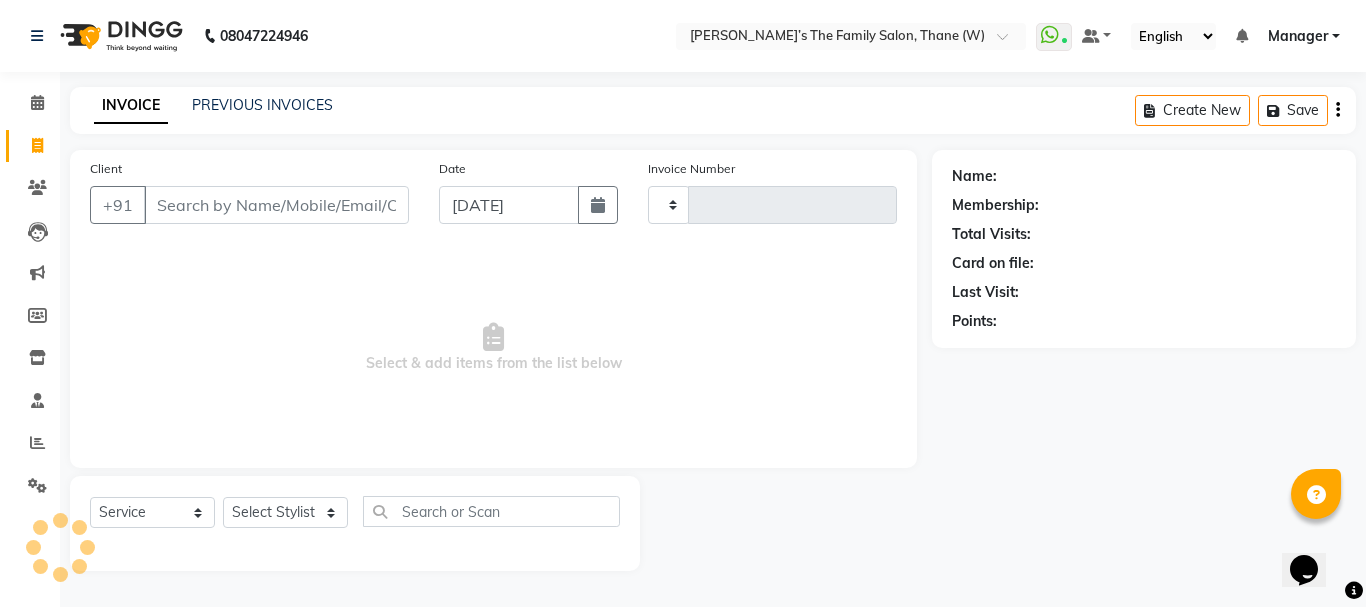 type on "2186" 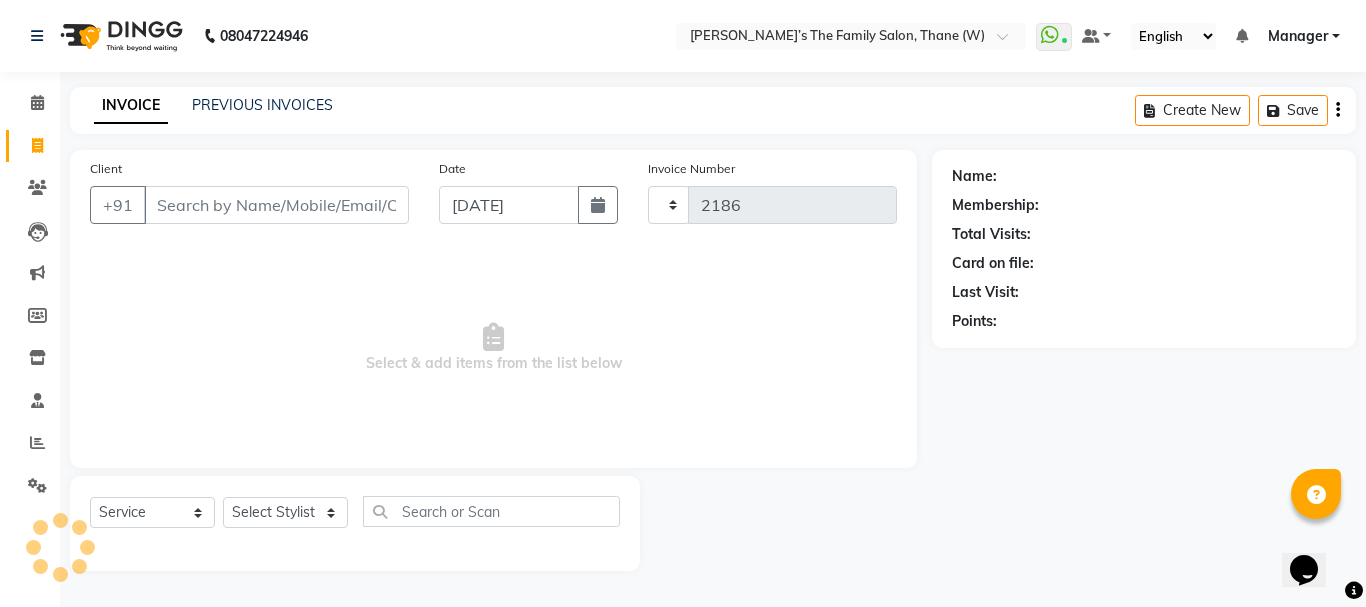 select on "8004" 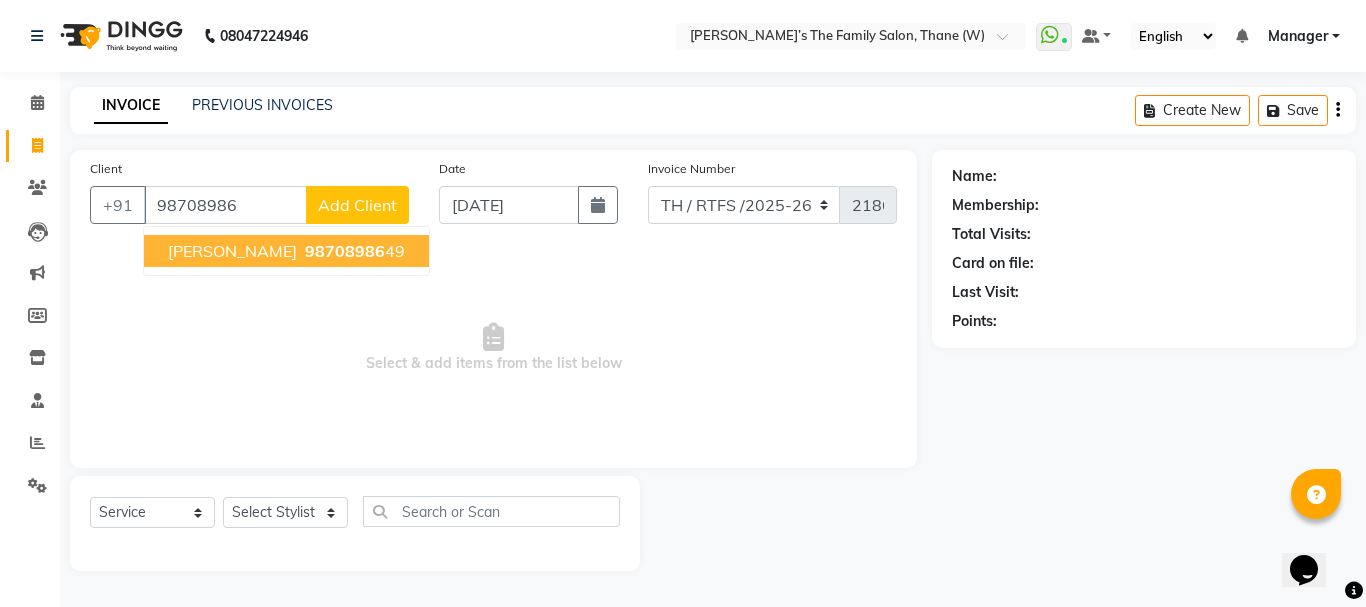 click on "Snehal Kadam" at bounding box center [232, 251] 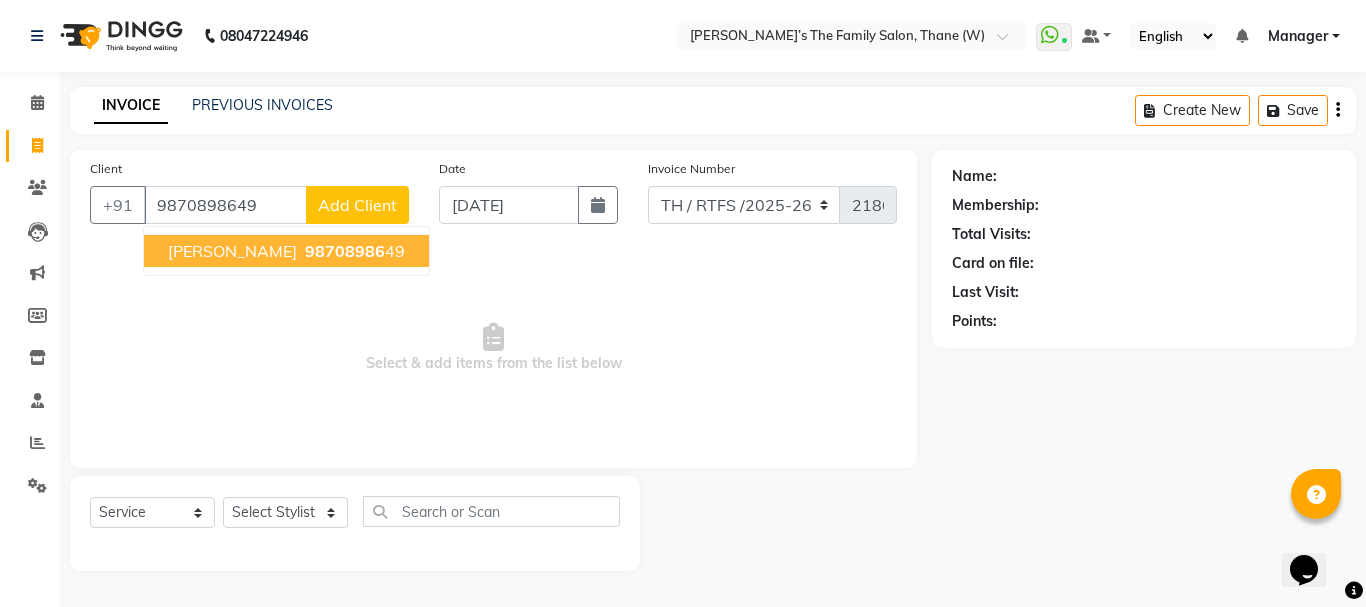 type on "9870898649" 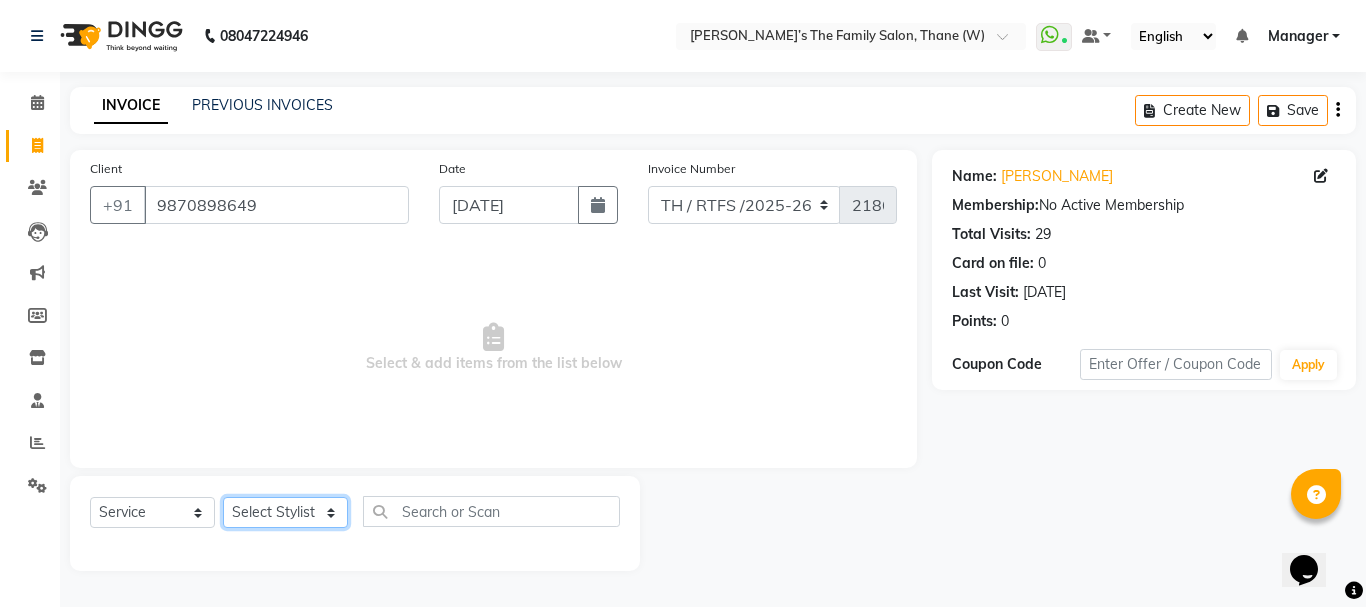 click on "Select Stylist Aarohi P   Aksahy auty Ali  Aniket A  Anuradha arvind Divya gautam .kasrade House sale Komal Waghmare  Laxmi   Manager Moin salmani Prashant   Ravindra Samrat Kumar Sangita Dighe Sanjana Kharat  Shreepad M  shrishti  jaiwala  vaibhavi  gudekar  Vikas H" 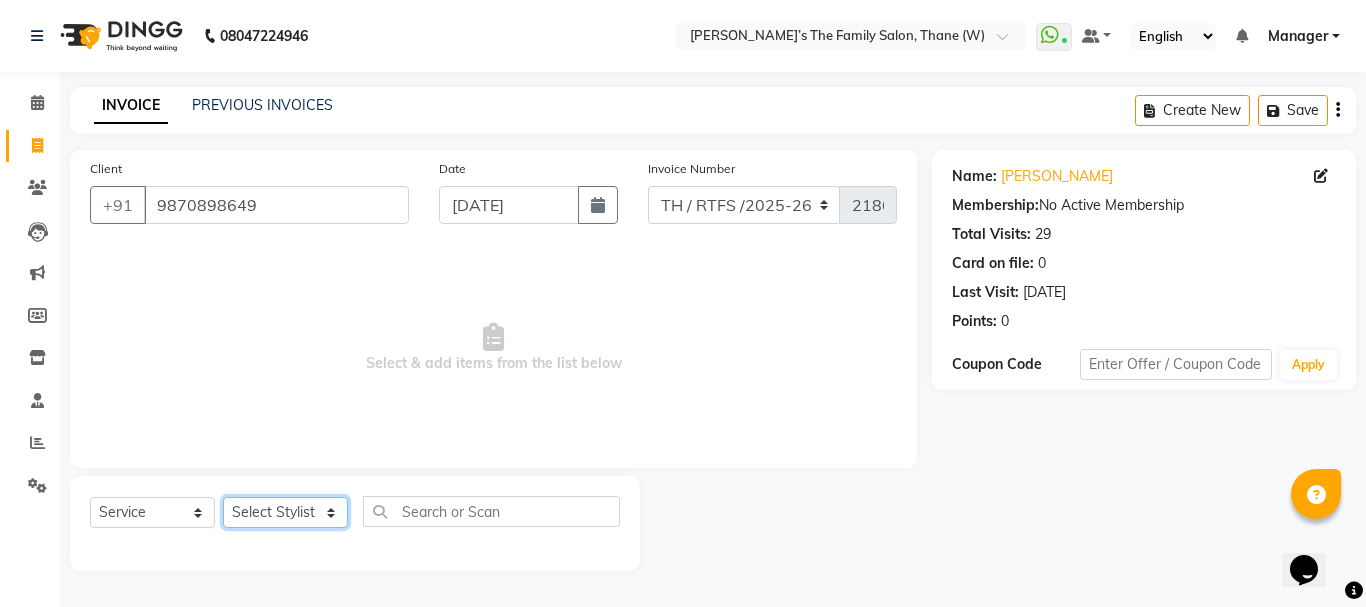 select on "35597" 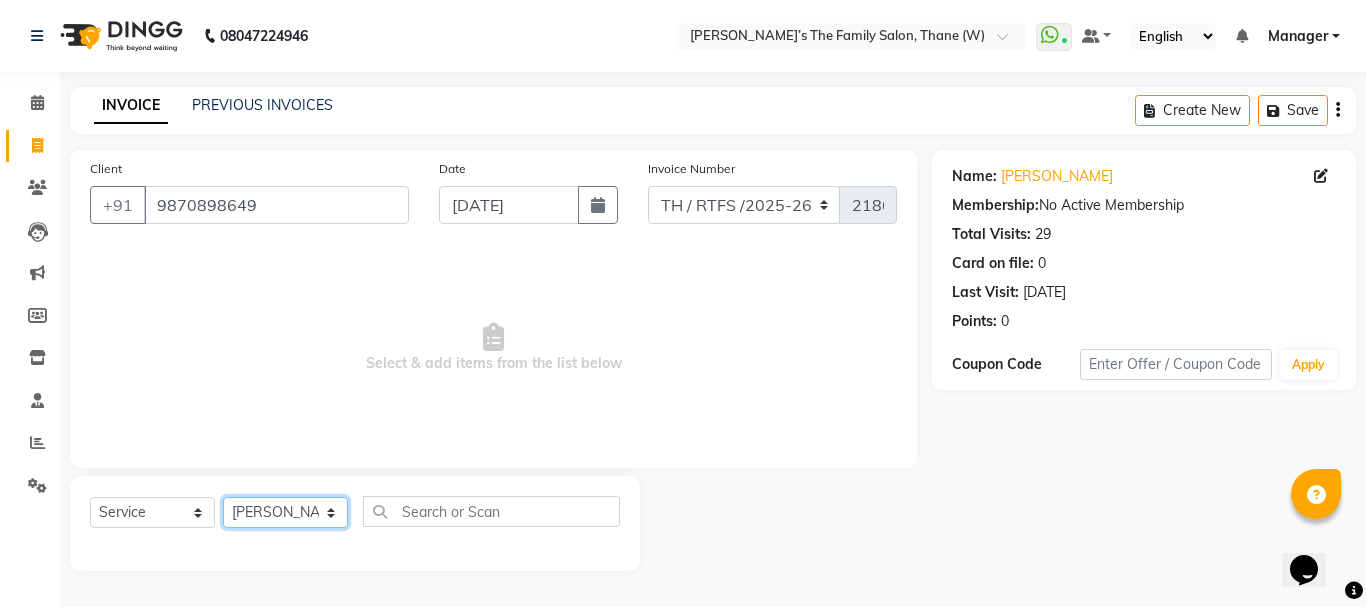 click on "Select Stylist Aarohi P   Aksahy auty Ali  Aniket A  Anuradha arvind Divya gautam .kasrade House sale Komal Waghmare  Laxmi   Manager Moin salmani Prashant   Ravindra Samrat Kumar Sangita Dighe Sanjana Kharat  Shreepad M  shrishti  jaiwala  vaibhavi  gudekar  Vikas H" 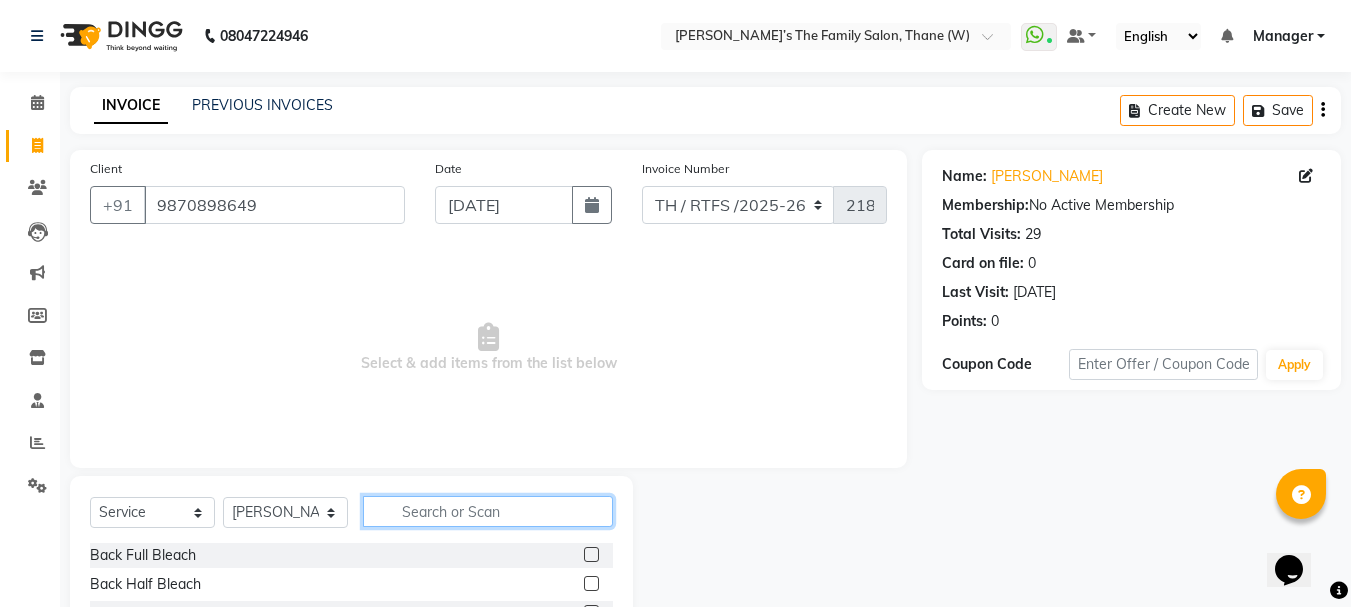 click 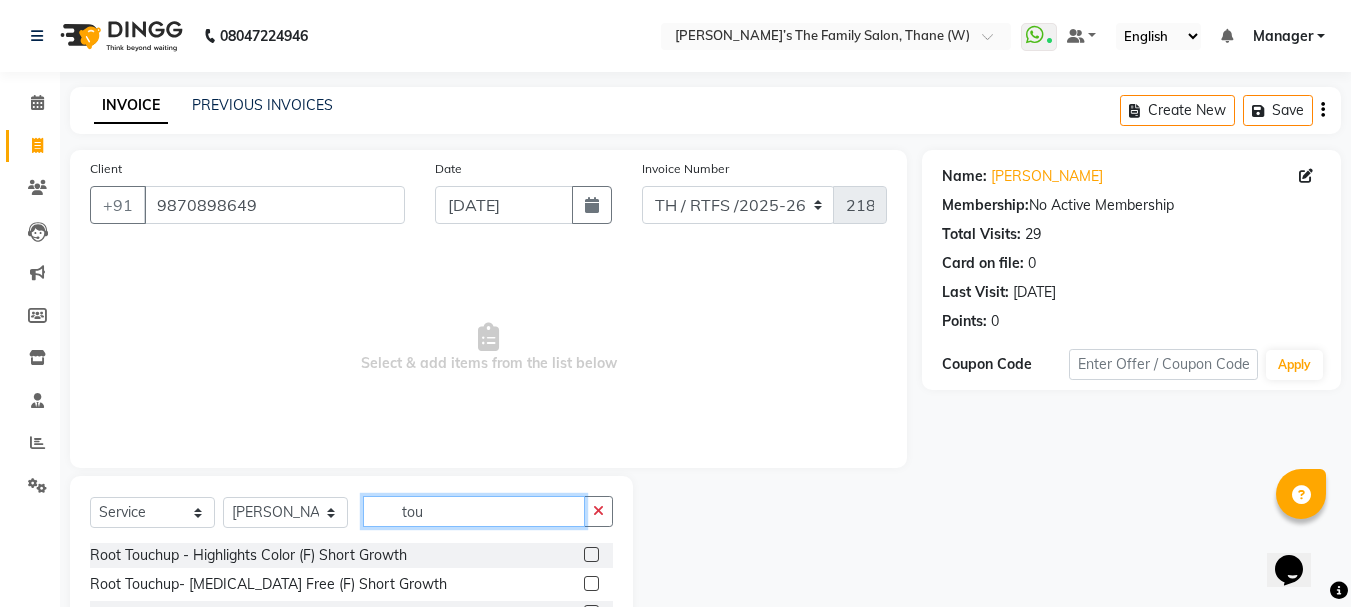 type on "tou" 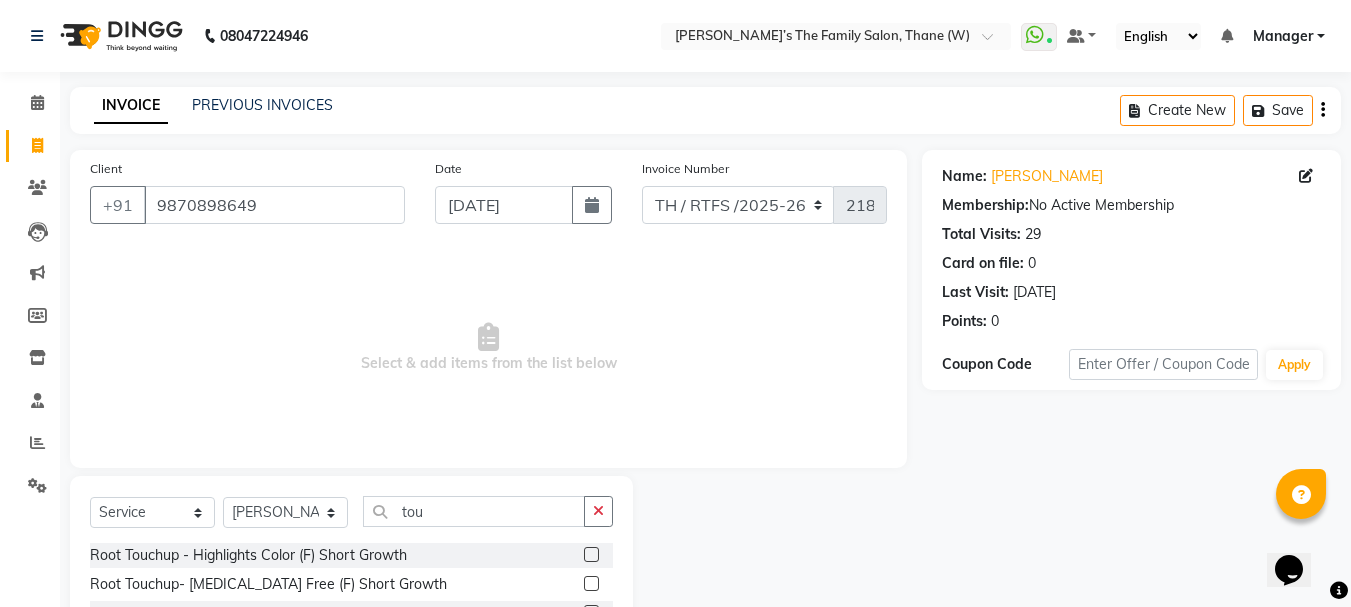 click 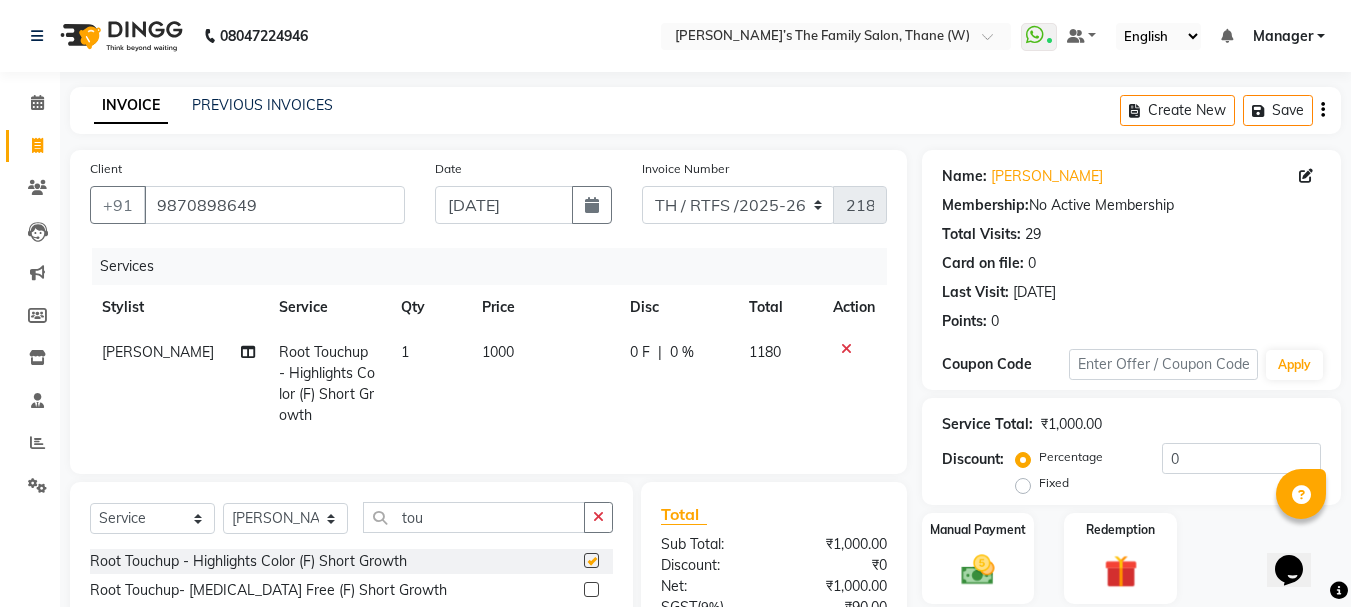 checkbox on "false" 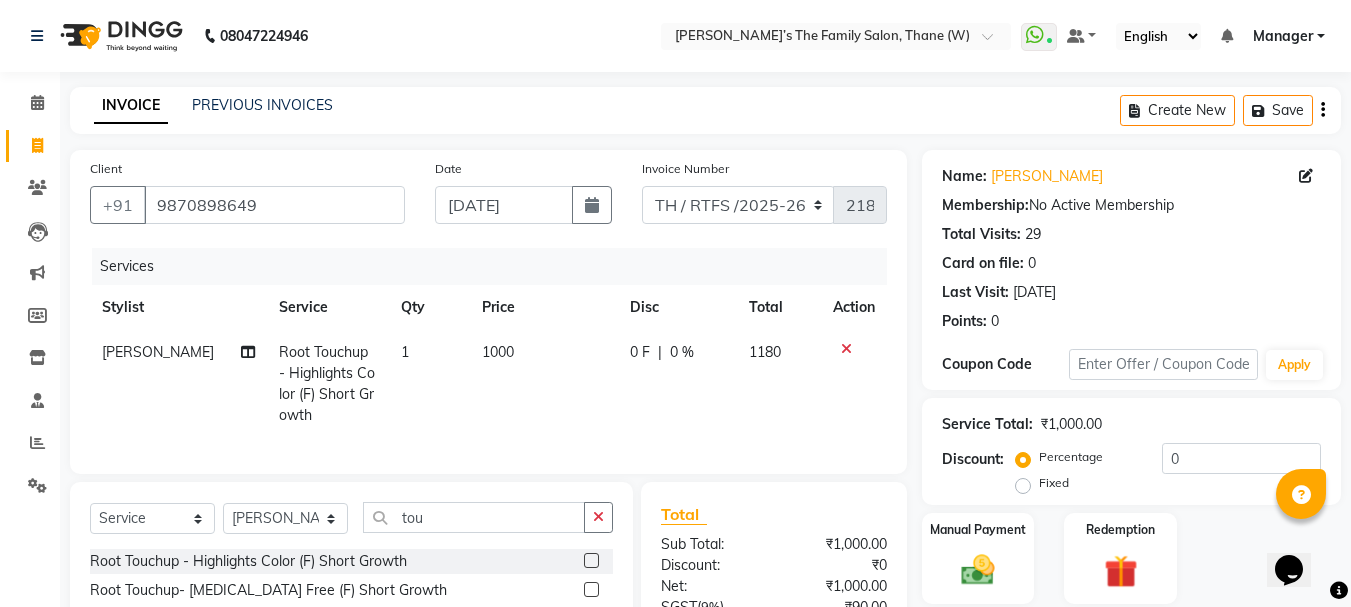 click on "1000" 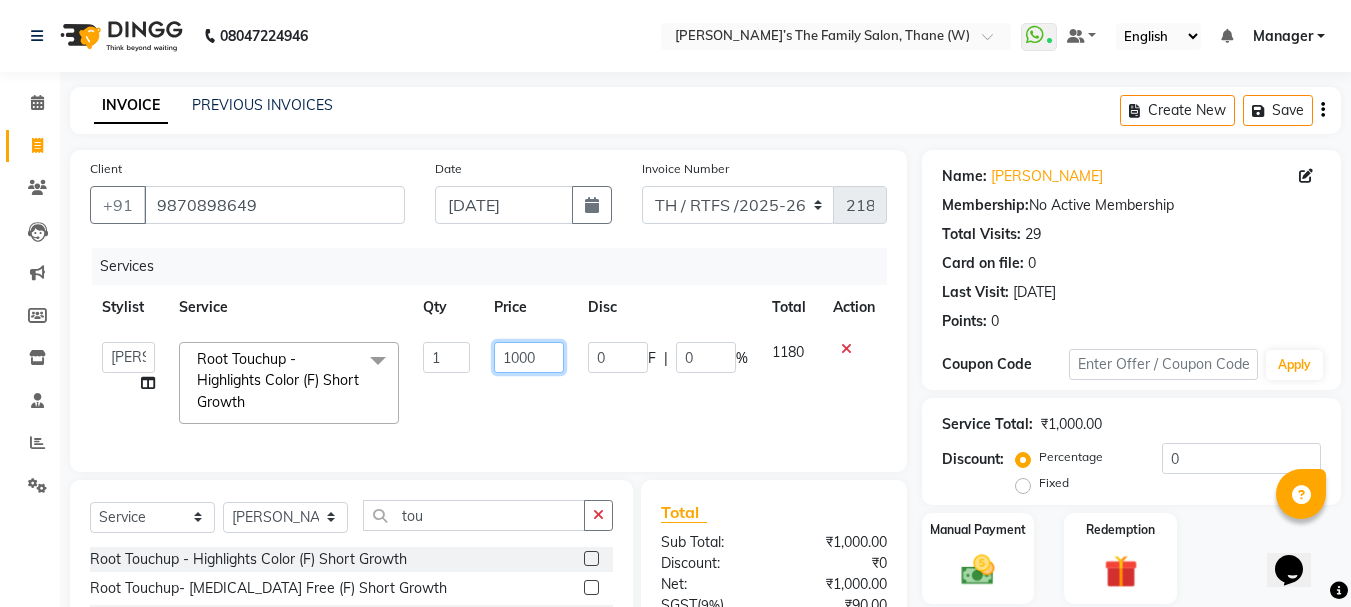 click on "1000" 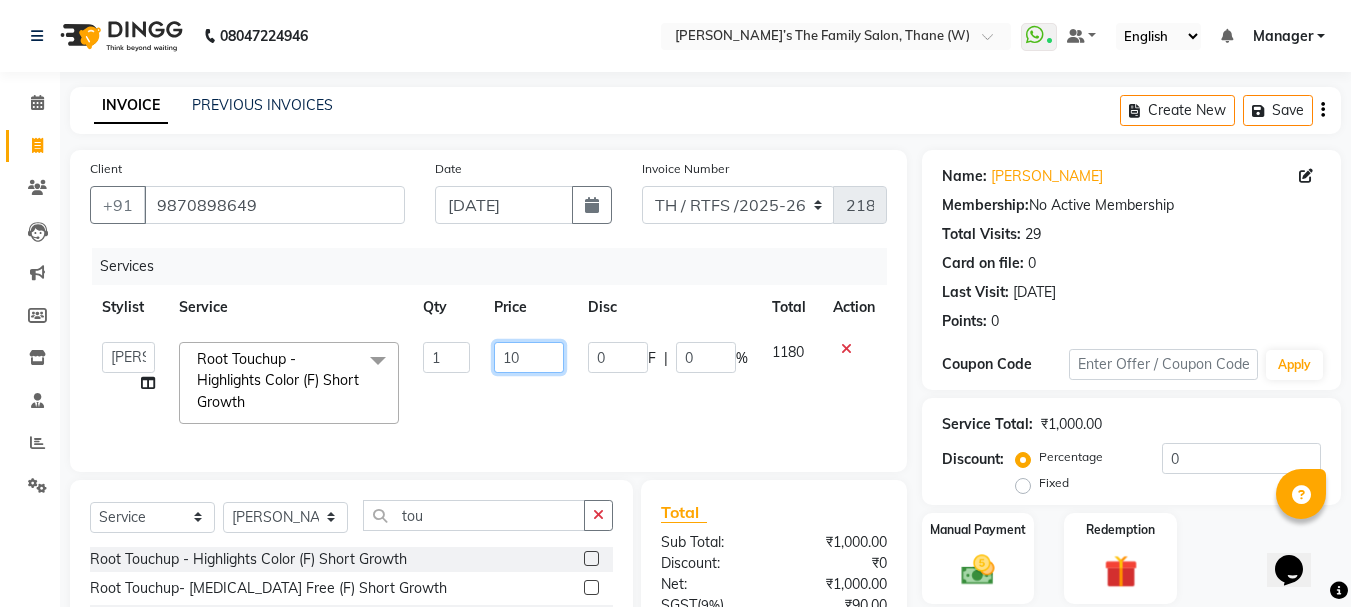 type on "1" 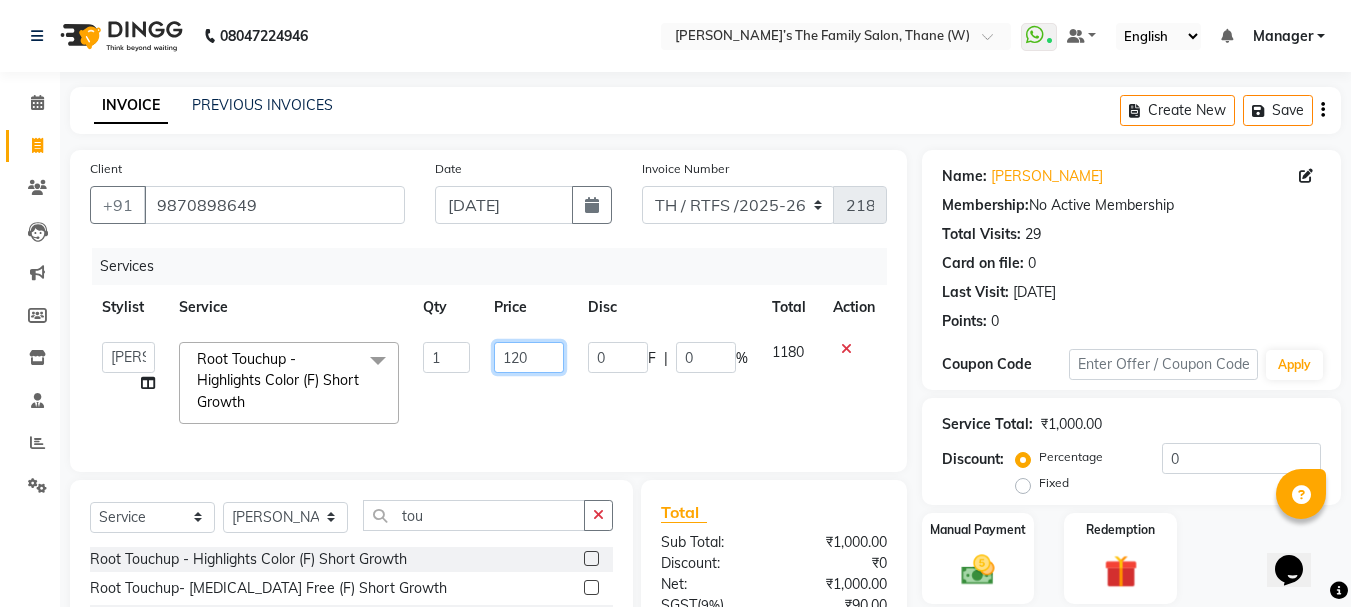 type on "1200" 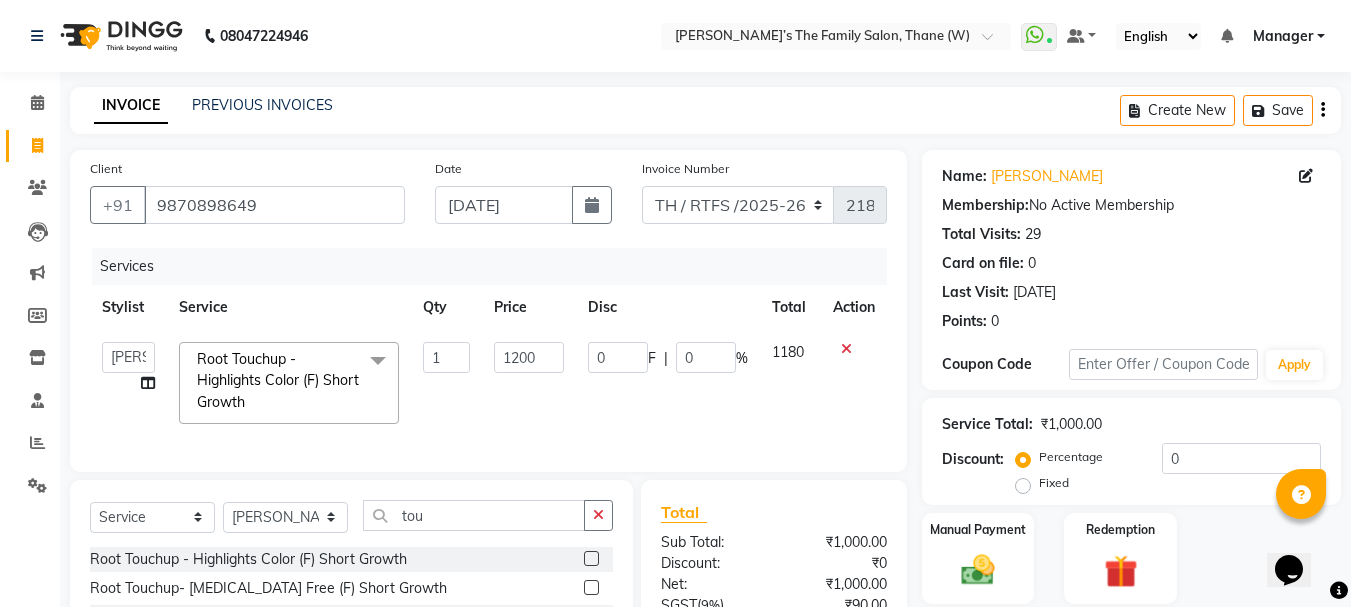 click on "1200" 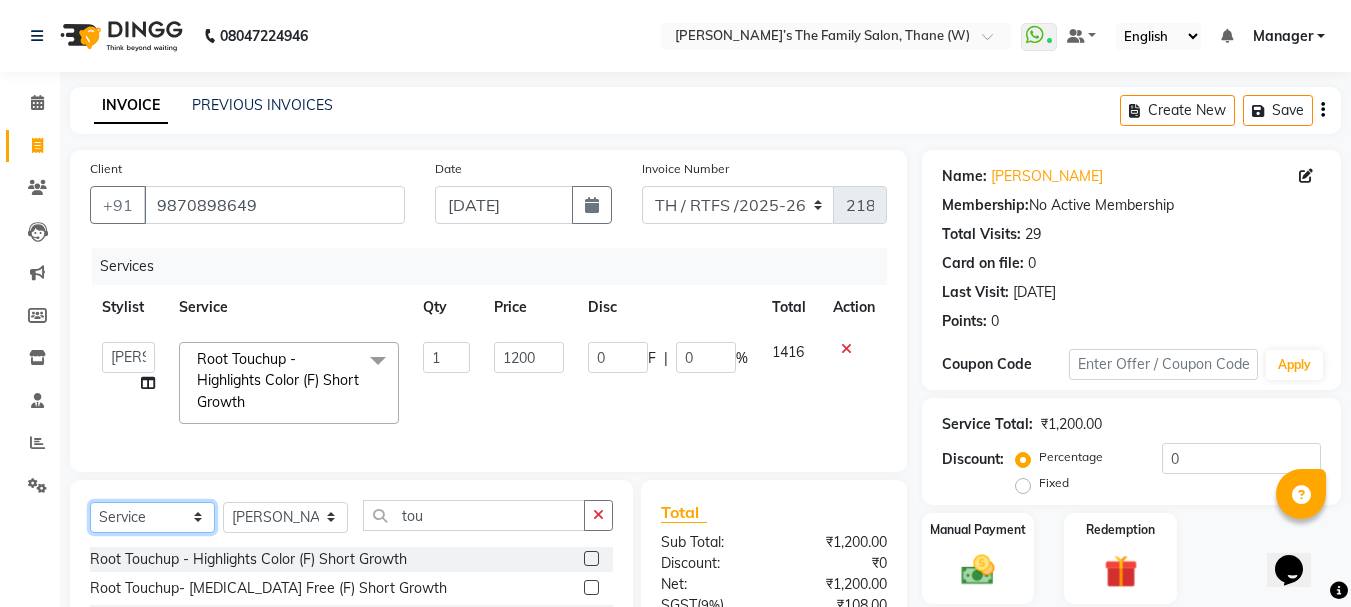 click on "Select  Service  Product  Membership  Package Voucher Prepaid Gift Card" 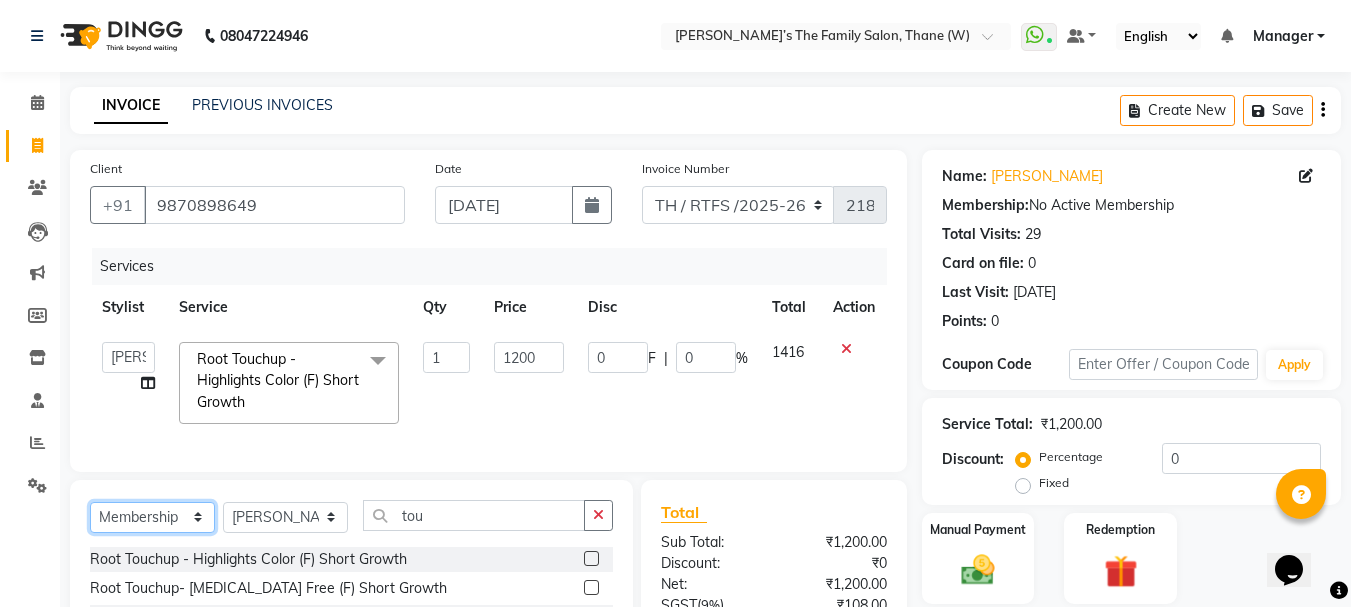 click on "Select  Service  Product  Membership  Package Voucher Prepaid Gift Card" 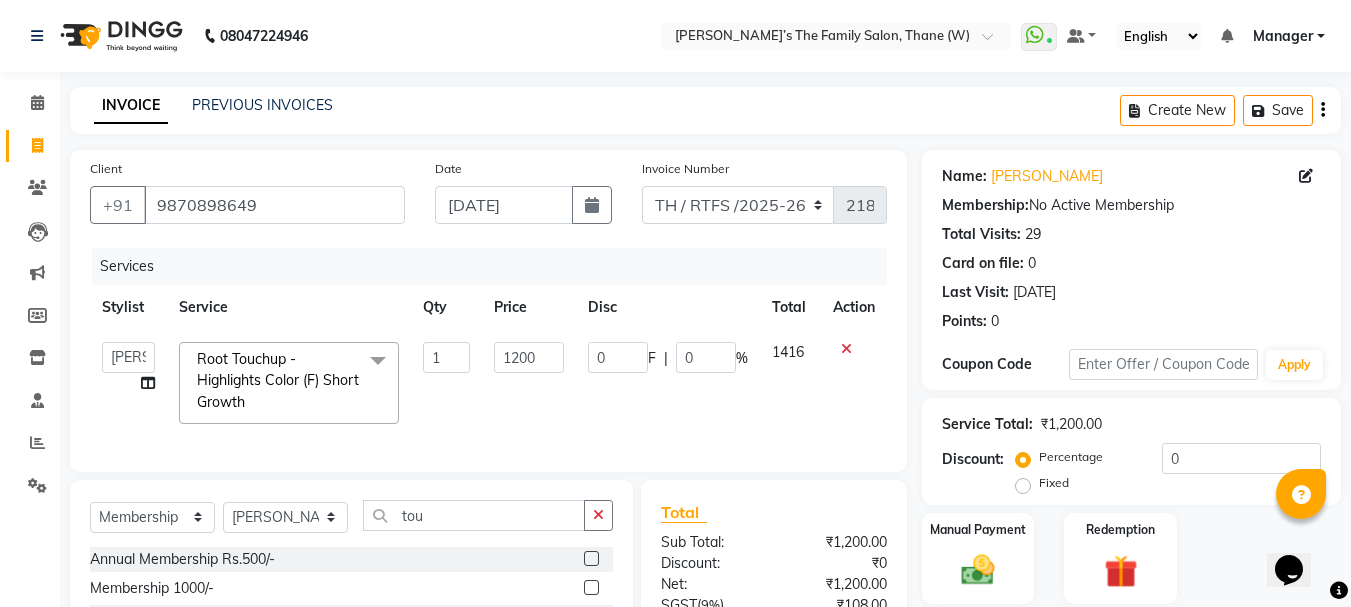 click 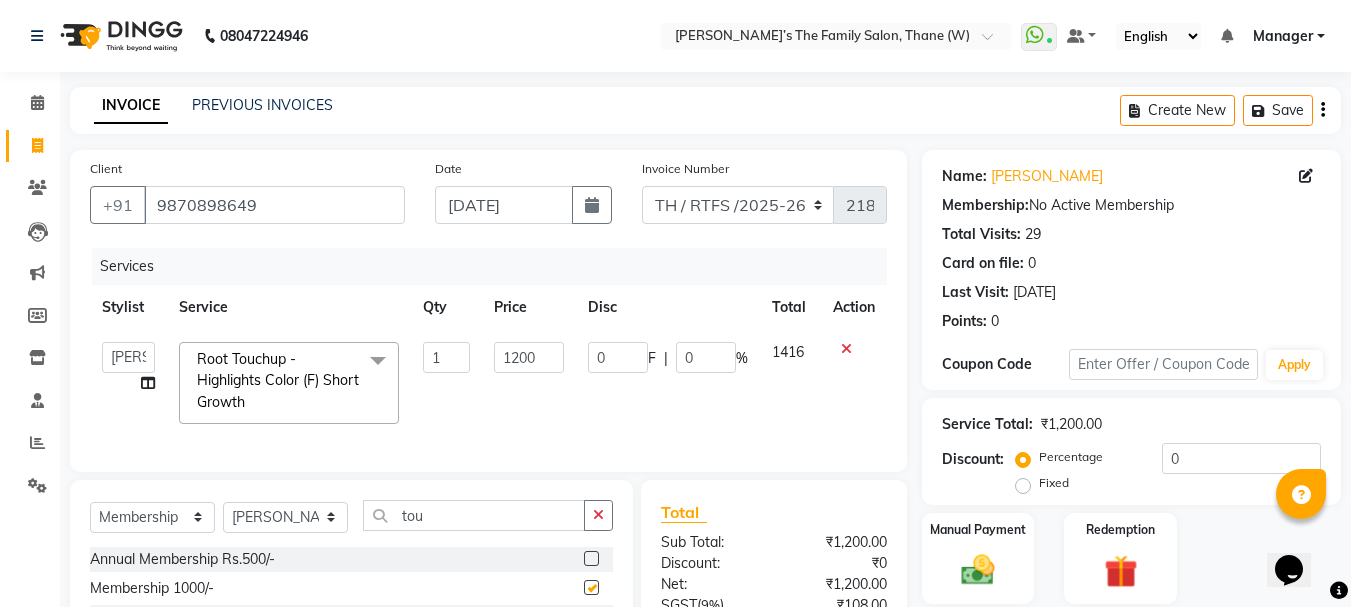 select on "select" 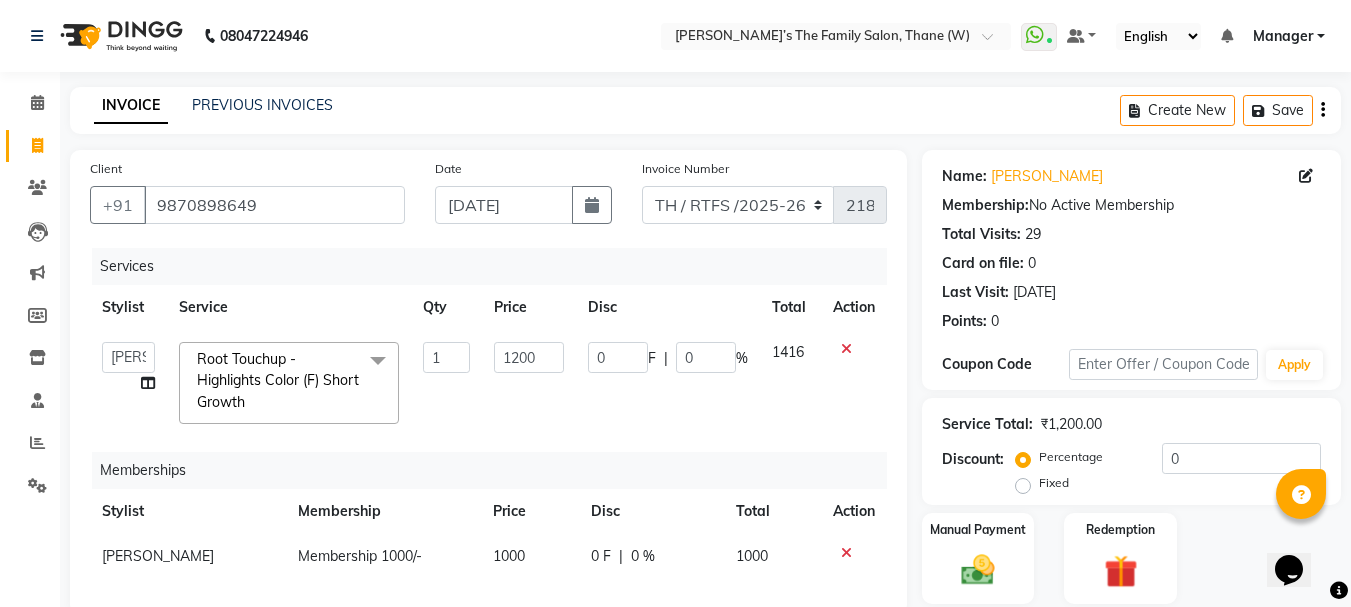 scroll, scrollTop: 355, scrollLeft: 0, axis: vertical 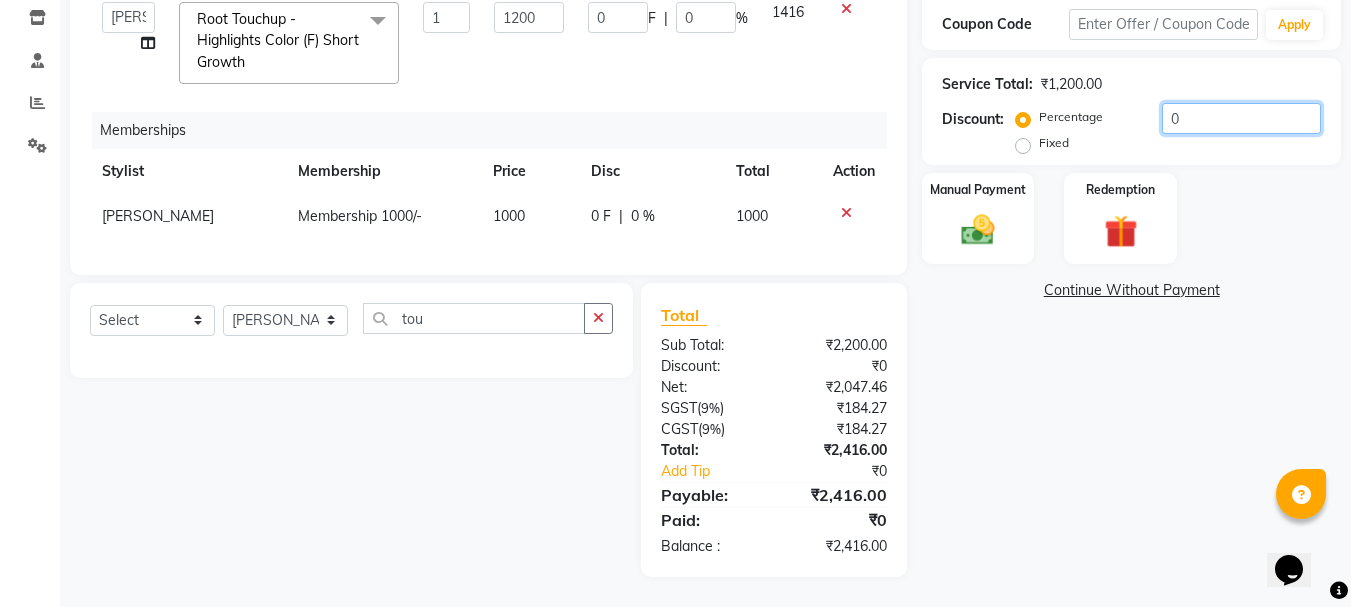 click on "0" 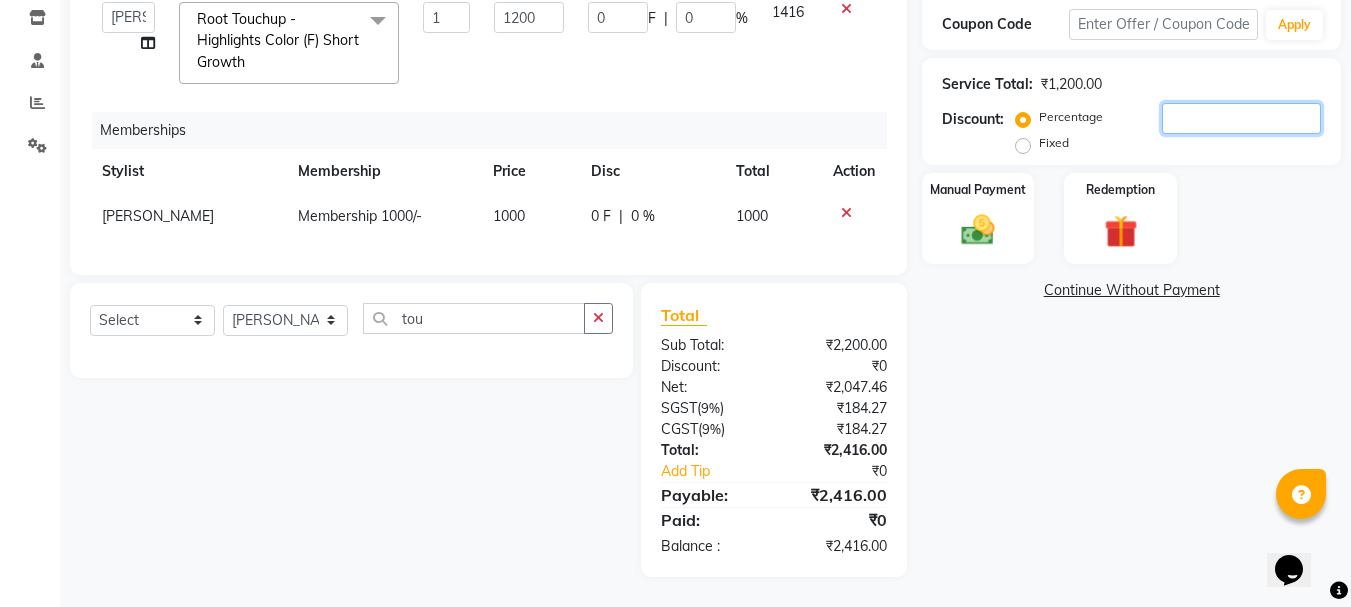 type on "1" 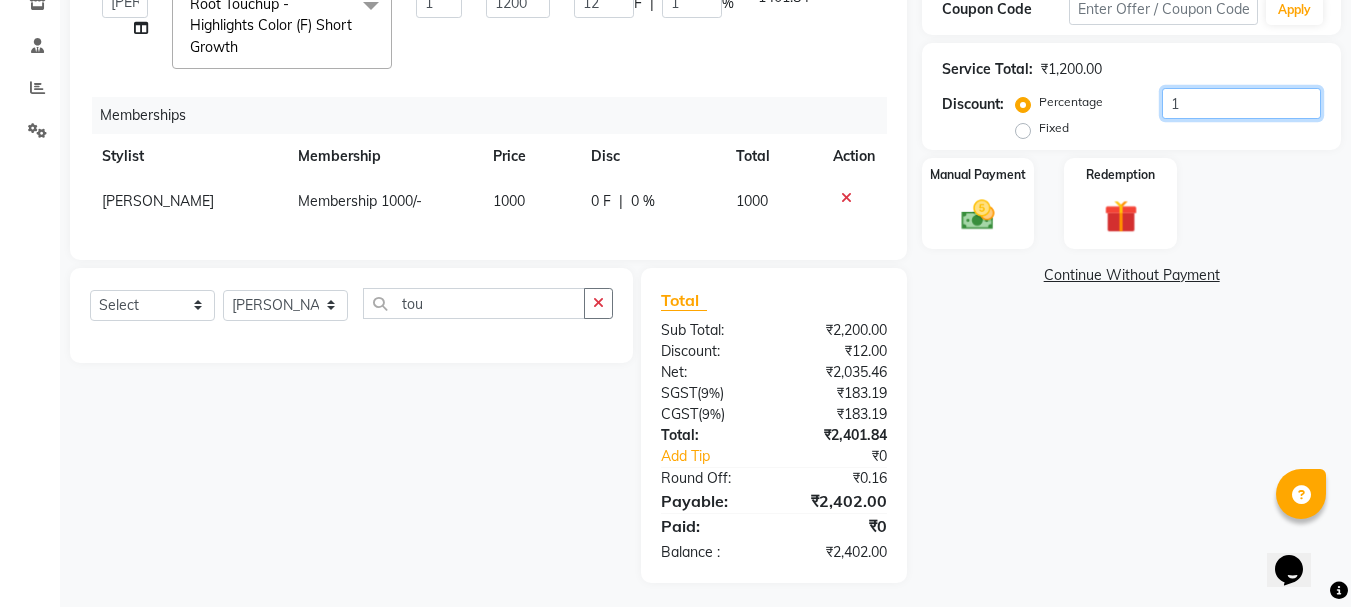 type on "15" 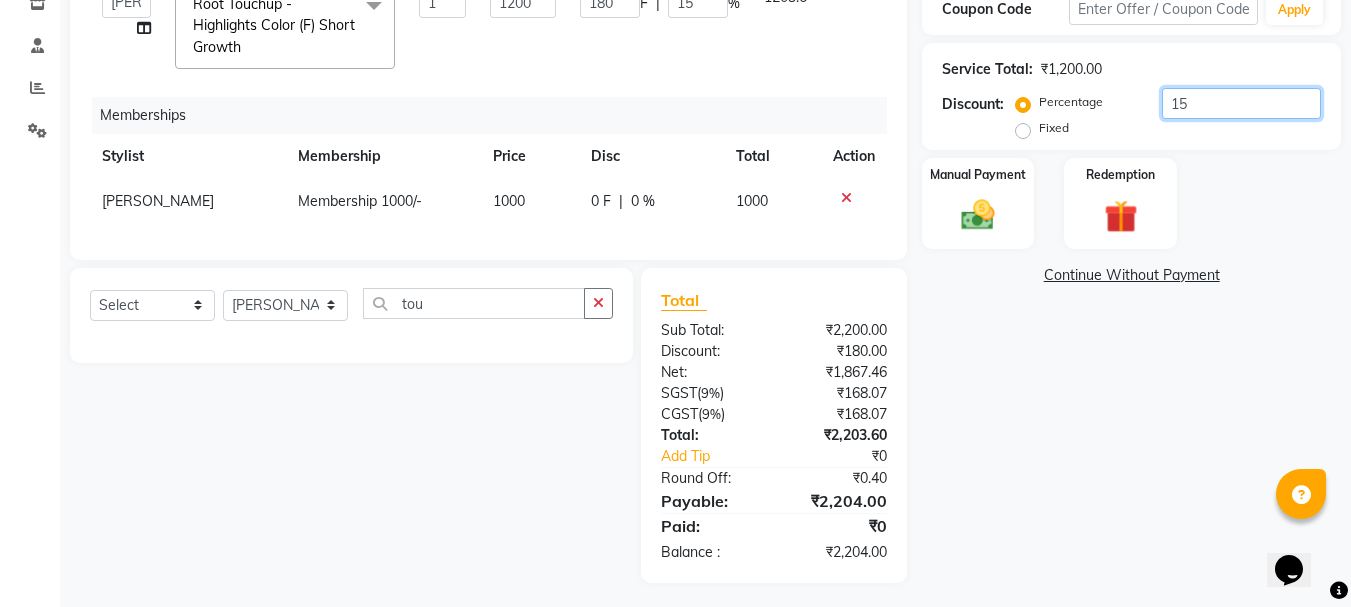 type on "15" 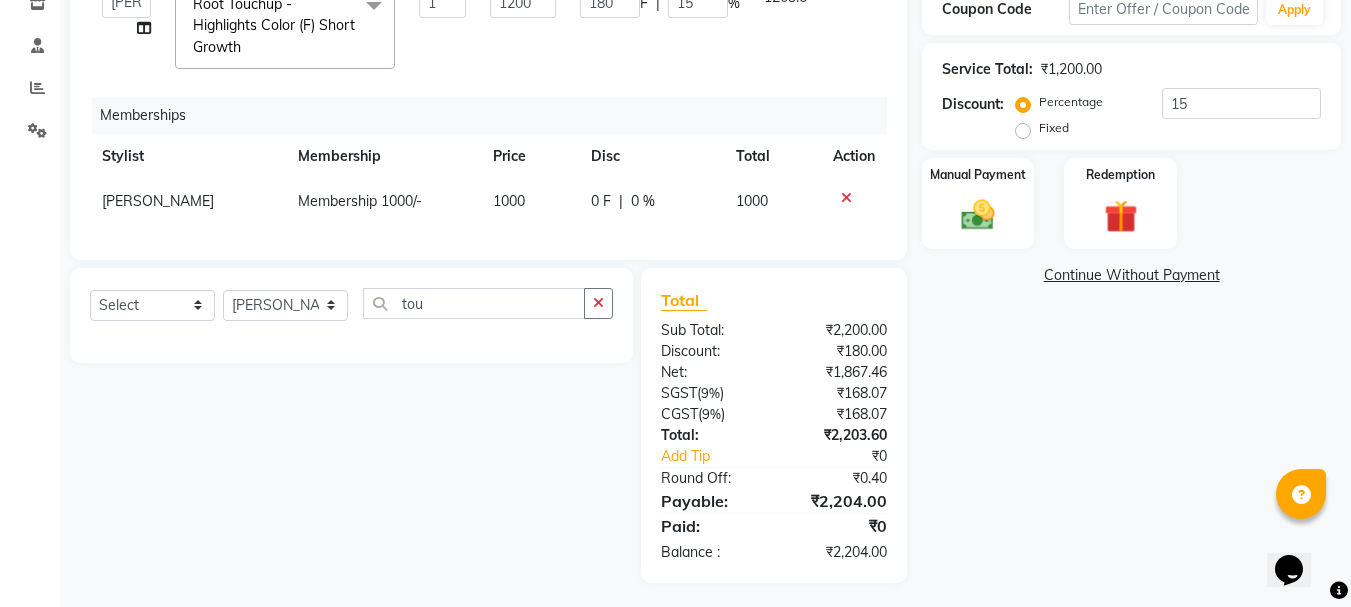 click on "Name: Snehal Kadam Membership:  No Active Membership  Total Visits:  29 Card on file:  0 Last Visit:   15-06-2025 Points:   0  Coupon Code Apply Service Total:  ₹1,200.00  Discount:  Percentage   Fixed  15 Manual Payment Redemption  Continue Without Payment" 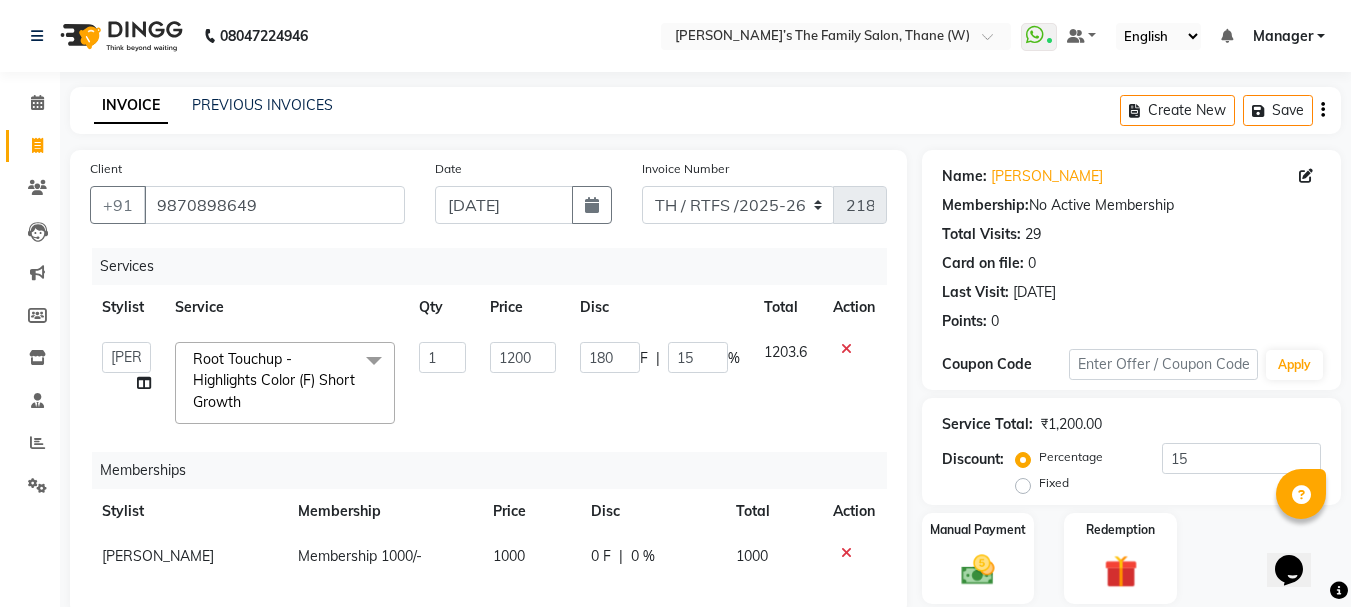 scroll, scrollTop: 147, scrollLeft: 0, axis: vertical 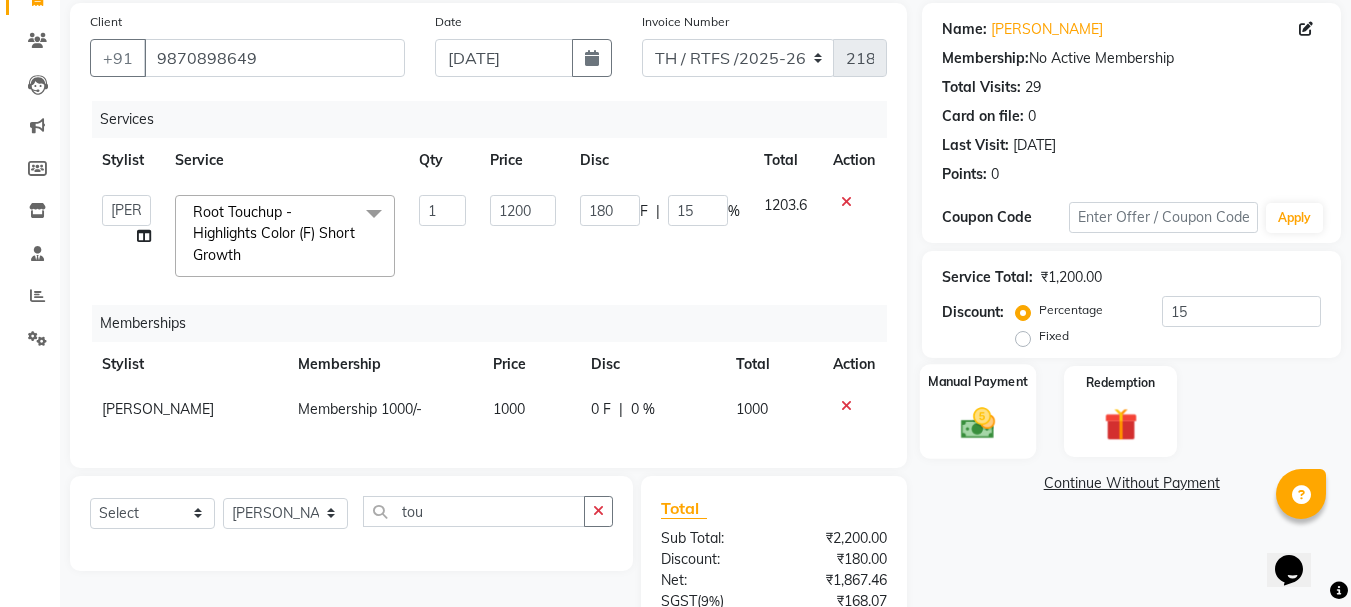 click 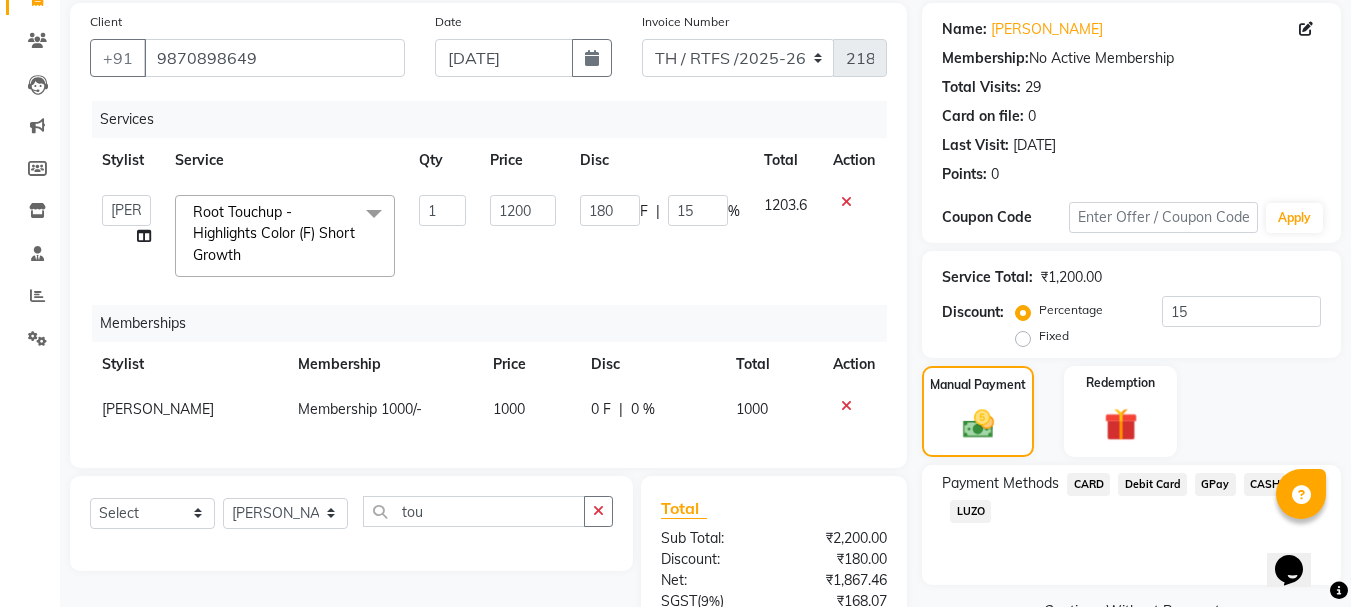 click on "GPay" 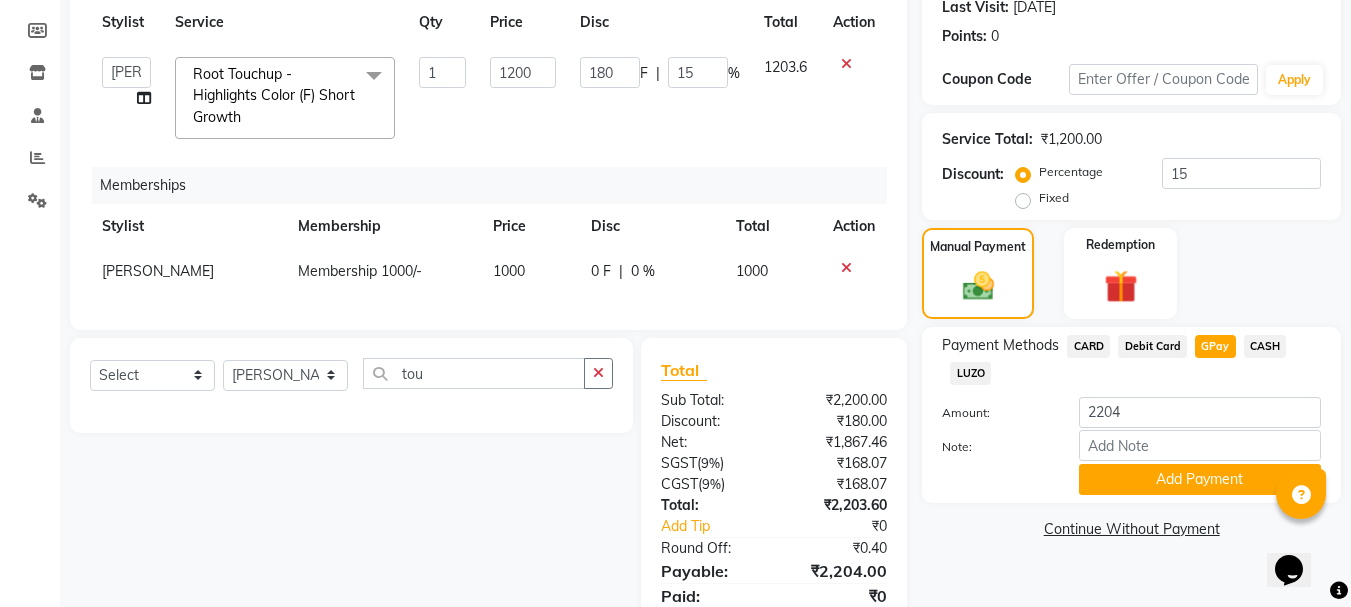 scroll, scrollTop: 307, scrollLeft: 0, axis: vertical 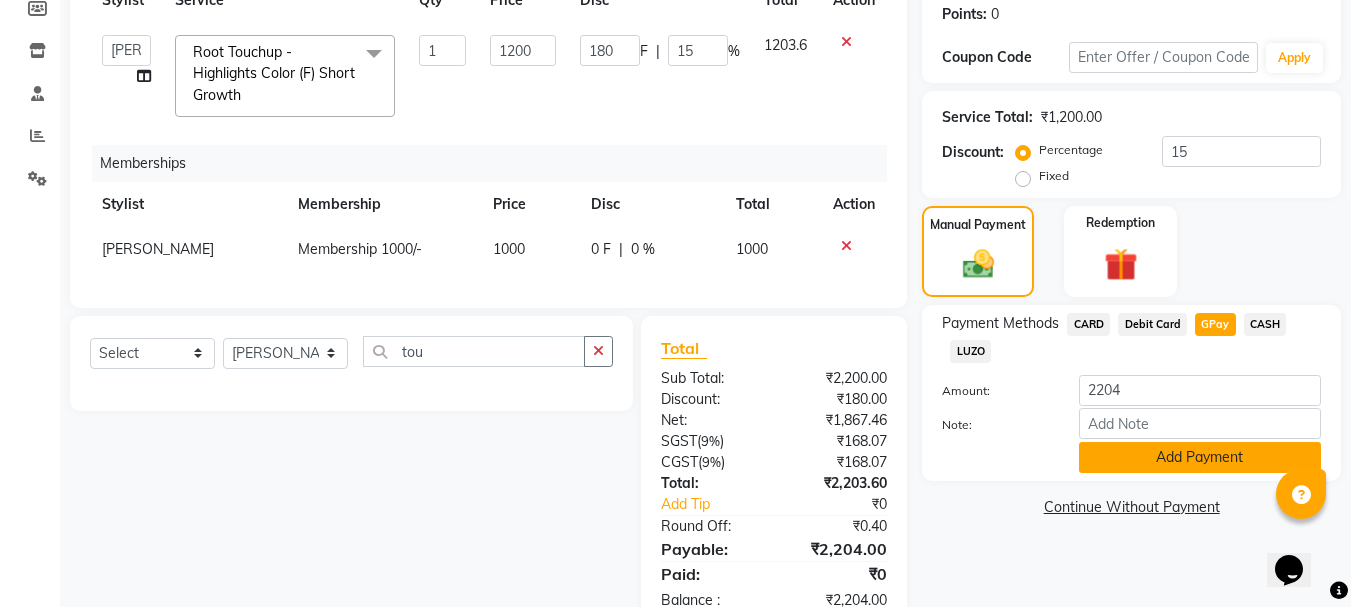 click on "Add Payment" 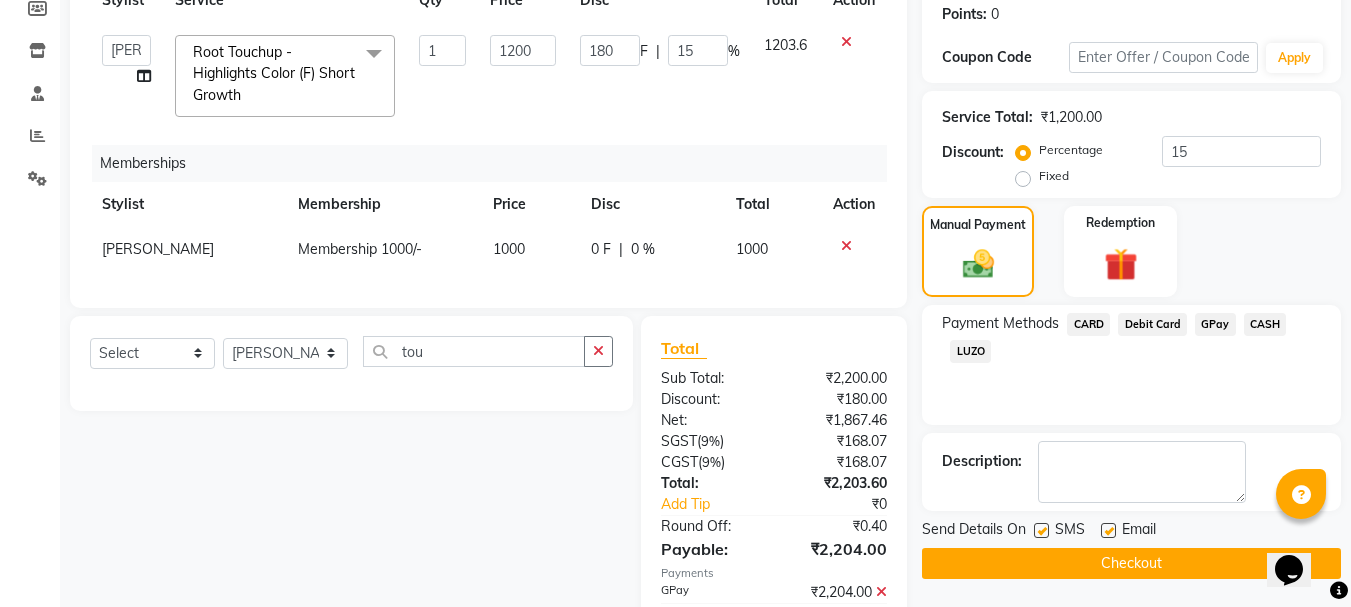 click on "Checkout" 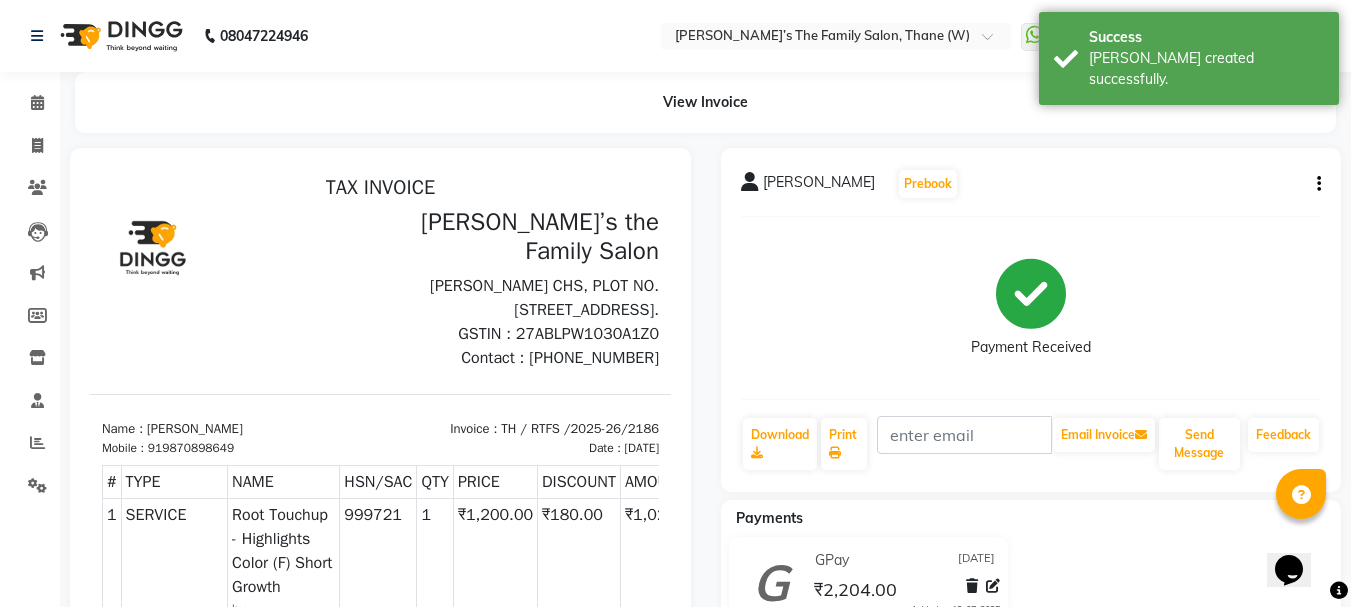 scroll, scrollTop: 0, scrollLeft: 0, axis: both 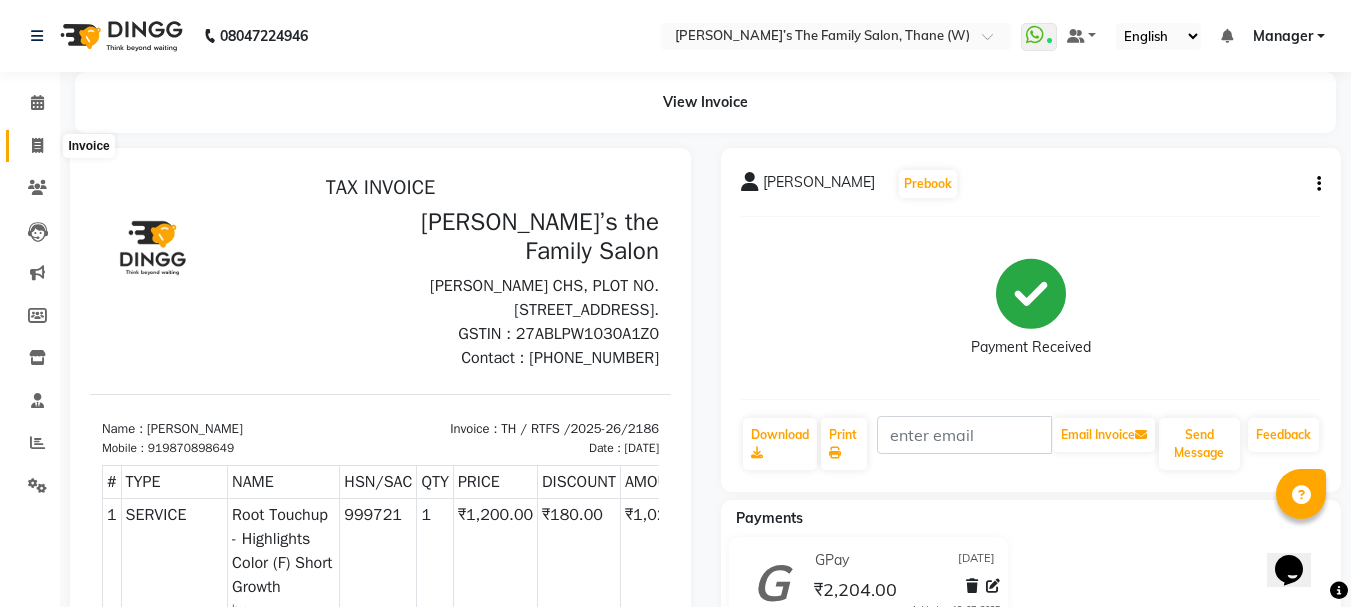 click 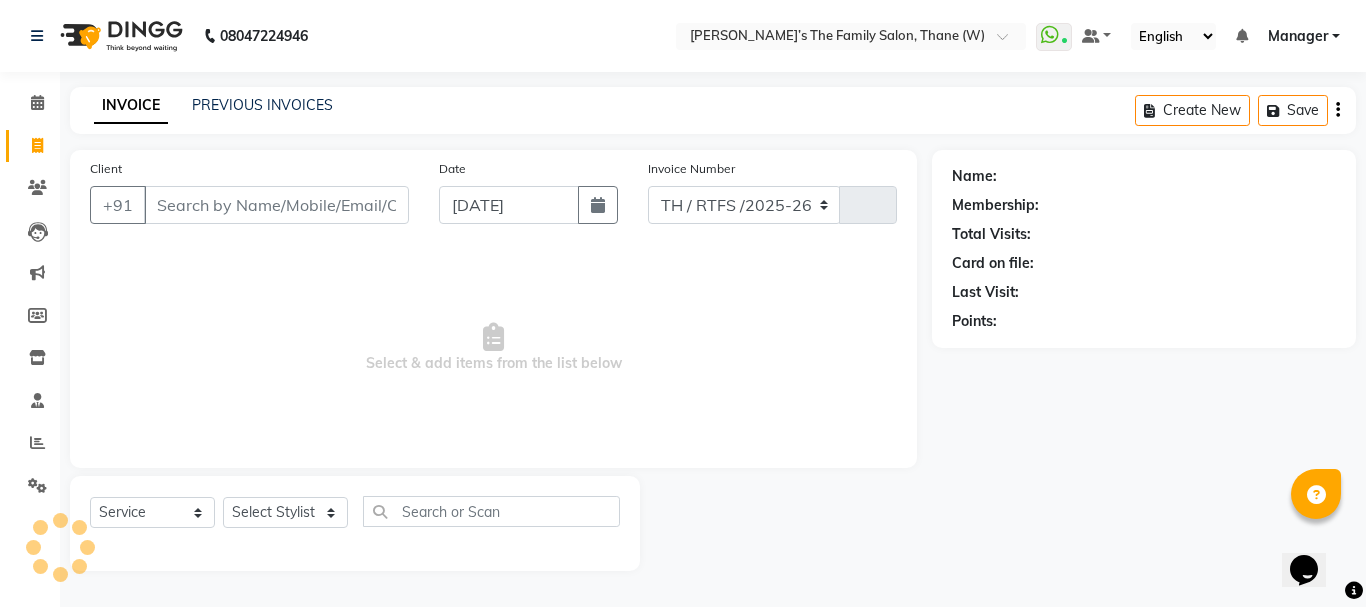 select on "8004" 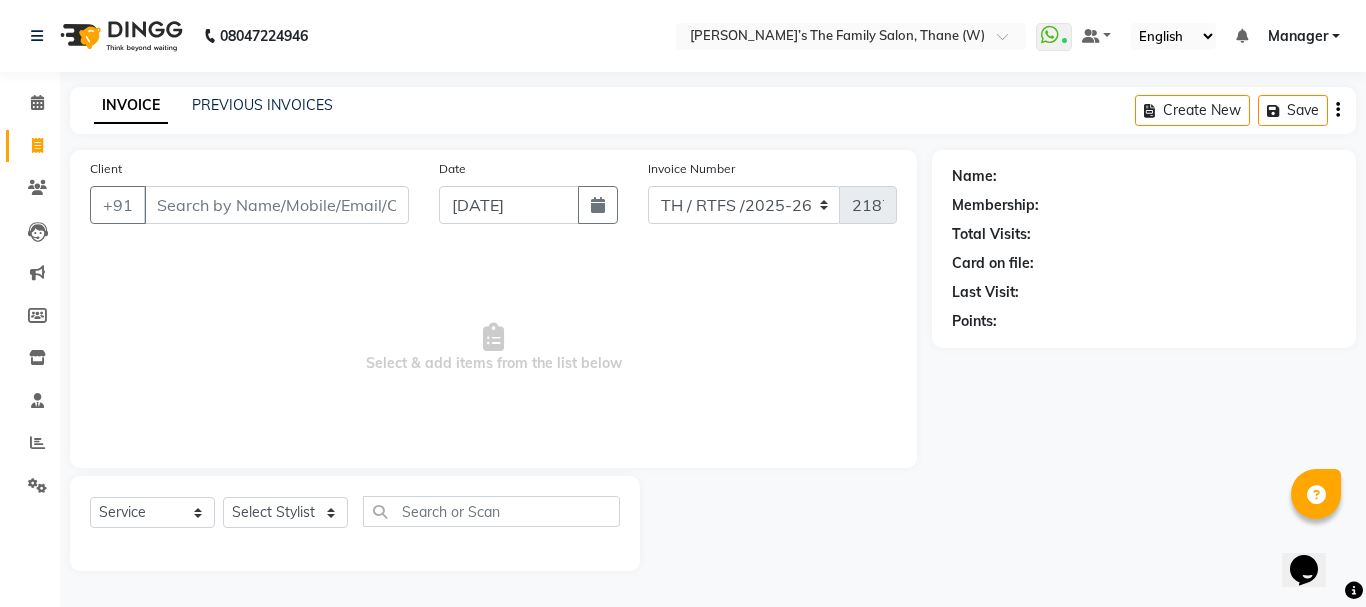 click on "Client" at bounding box center (276, 205) 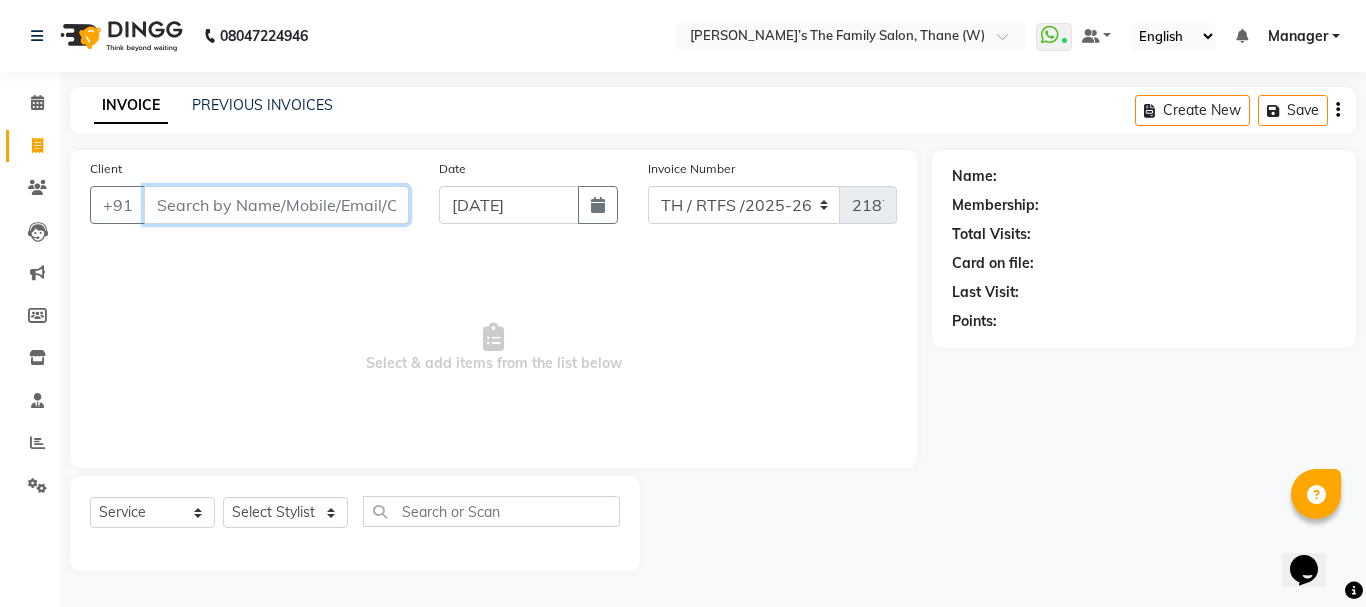 click on "Client" at bounding box center (276, 205) 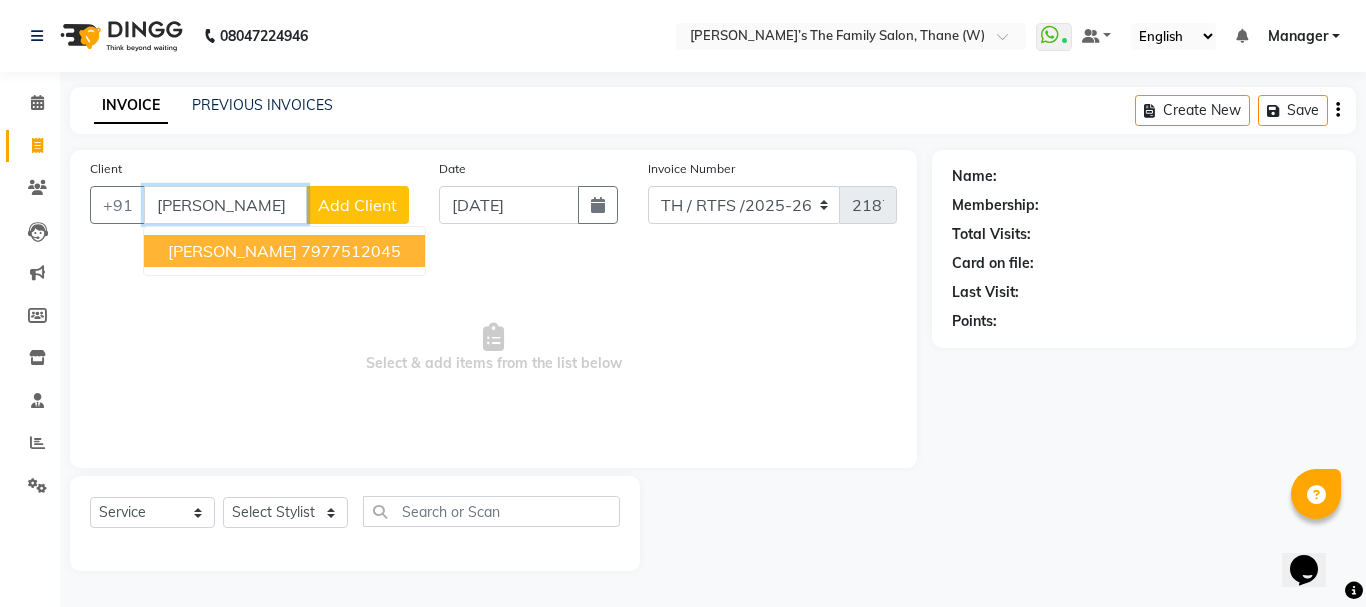 click on "Abhishek Kulkarni" at bounding box center (232, 251) 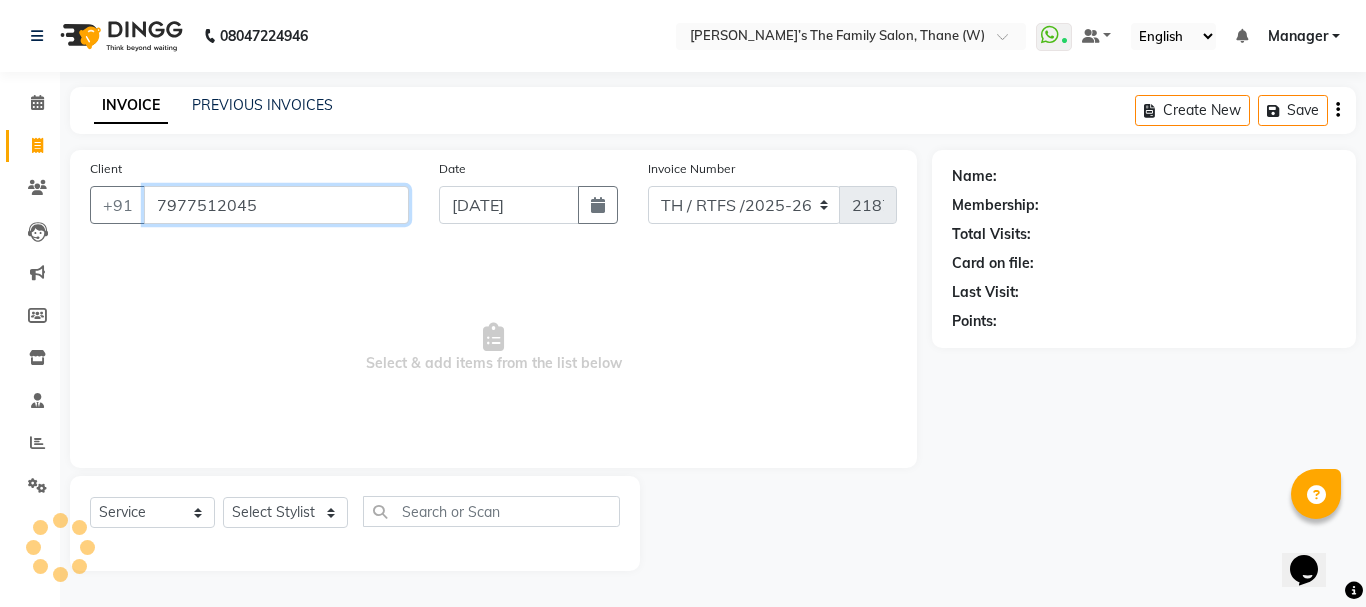 type on "7977512045" 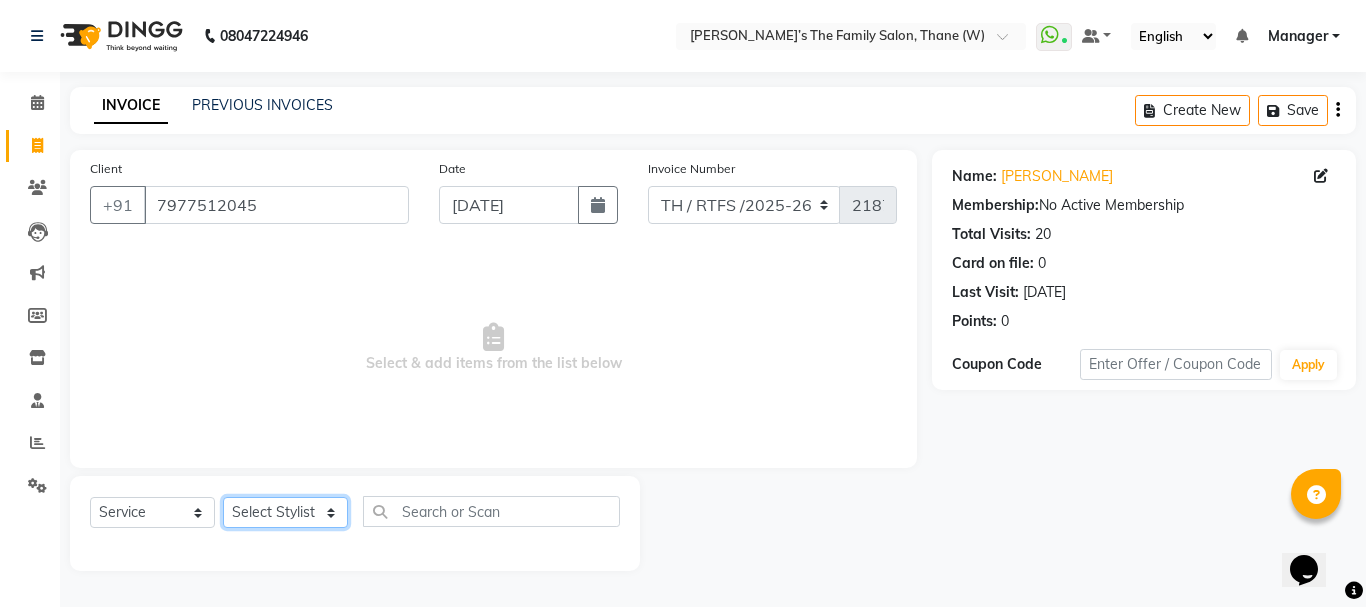click on "Select Stylist Aarohi P   Aksahy auty Ali  Aniket A  Anuradha arvind Divya gautam .kasrade House sale Komal Waghmare  Laxmi   Manager Moin salmani Prashant   Ravindra Samrat Kumar Sangita Dighe Sanjana Kharat  Shreepad M  shrishti  jaiwala  vaibhavi  gudekar  Vikas H" 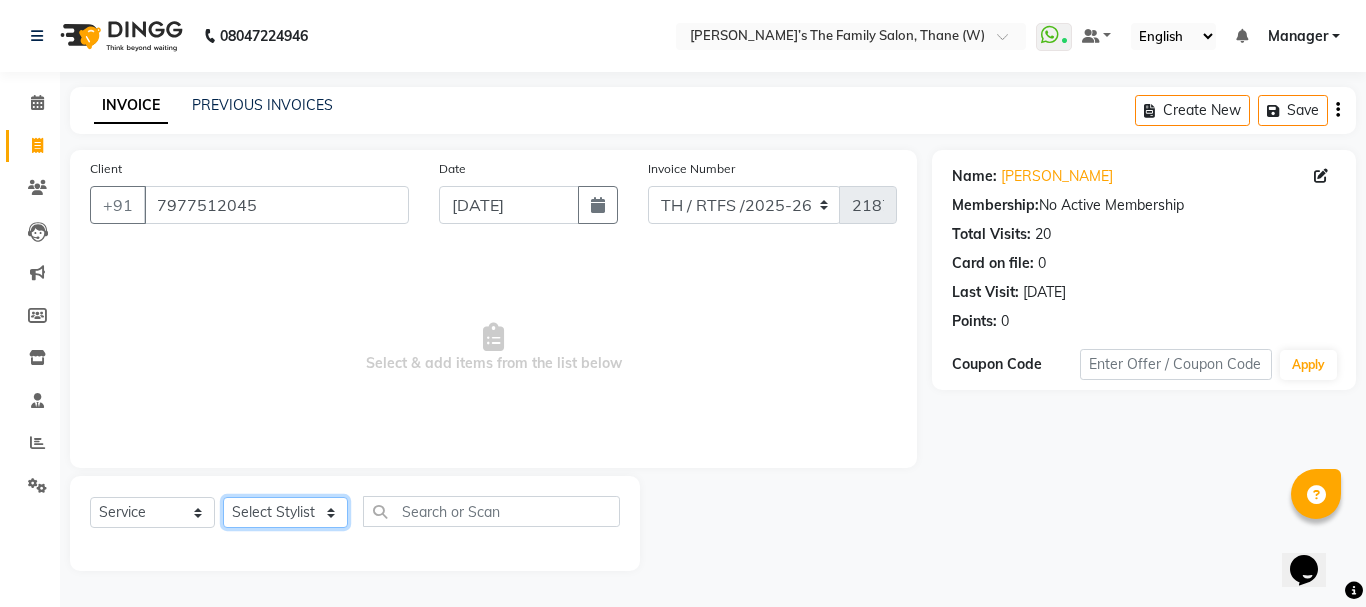 select on "35580" 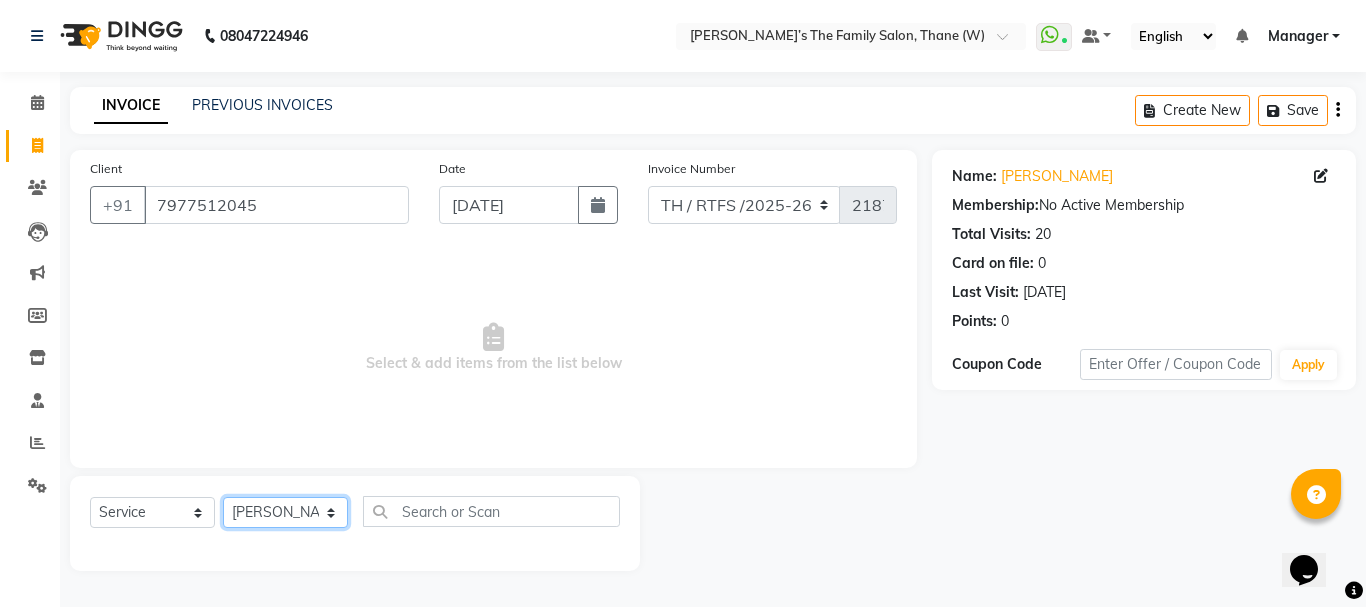 click on "Select Stylist Aarohi P   Aksahy auty Ali  Aniket A  Anuradha arvind Divya gautam .kasrade House sale Komal Waghmare  Laxmi   Manager Moin salmani Prashant   Ravindra Samrat Kumar Sangita Dighe Sanjana Kharat  Shreepad M  shrishti  jaiwala  vaibhavi  gudekar  Vikas H" 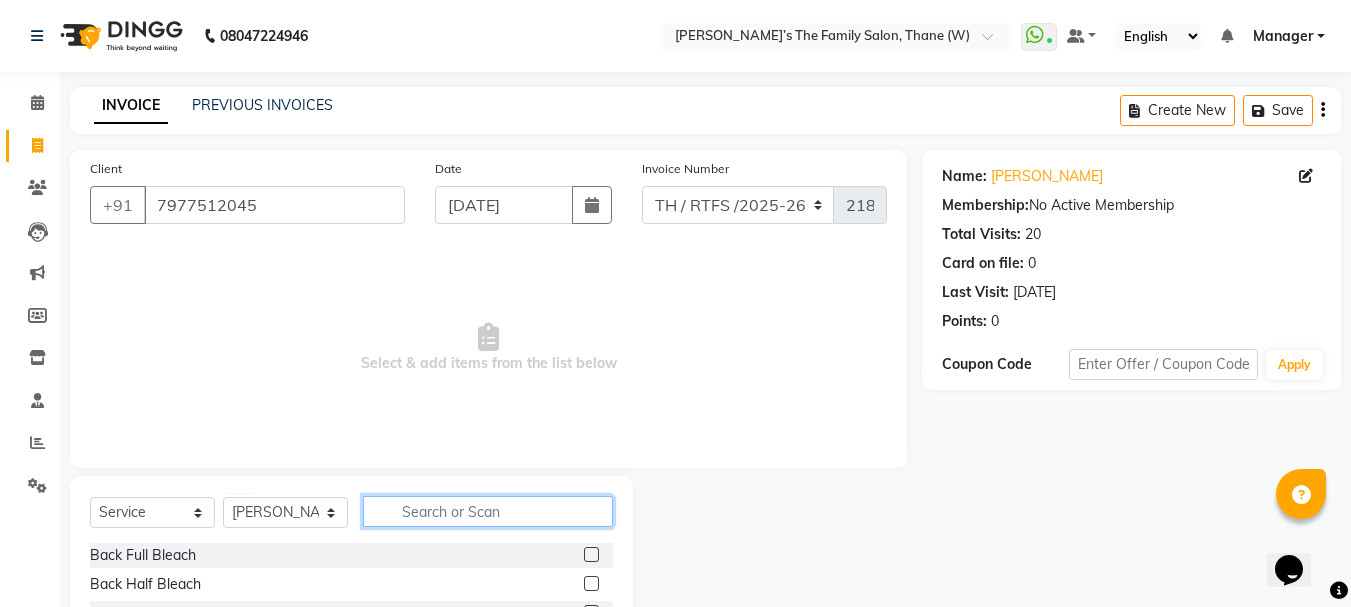 click 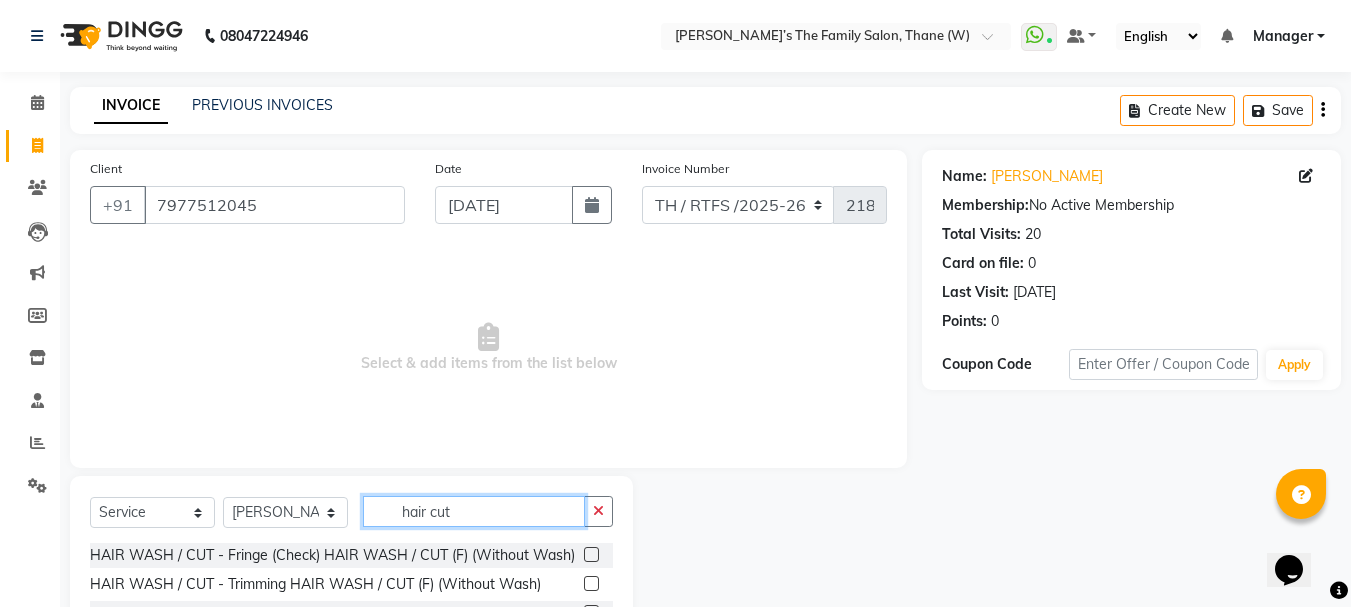 scroll, scrollTop: 194, scrollLeft: 0, axis: vertical 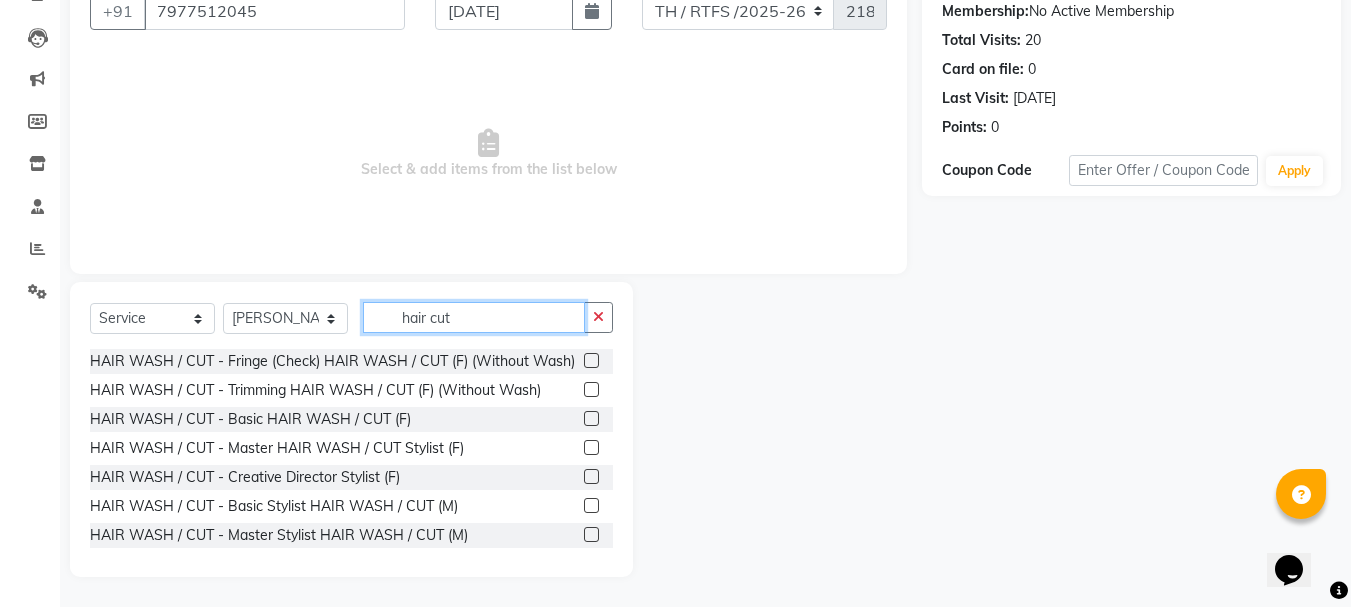 type on "hair cut" 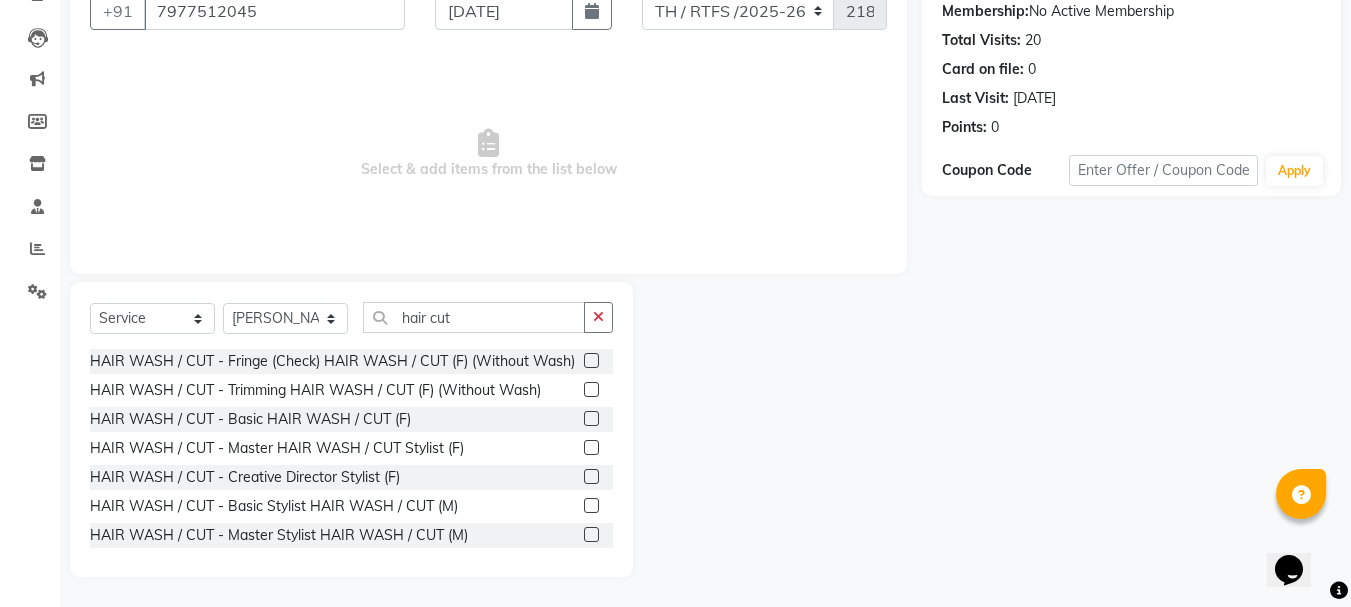 click 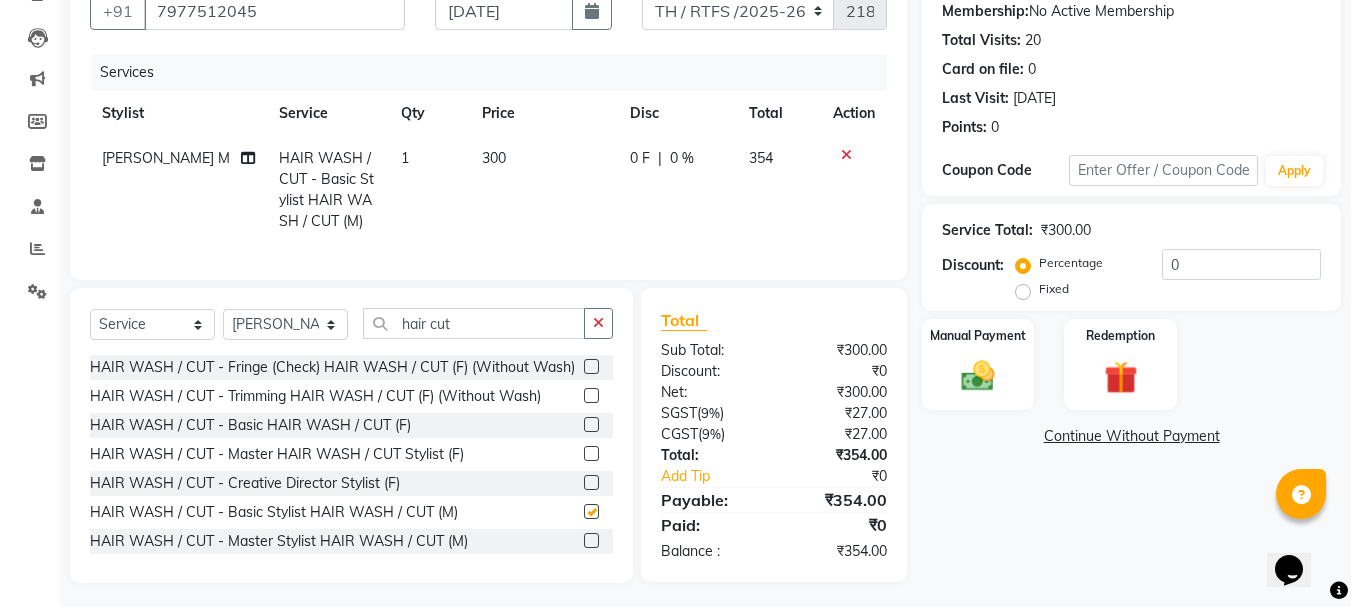 checkbox on "false" 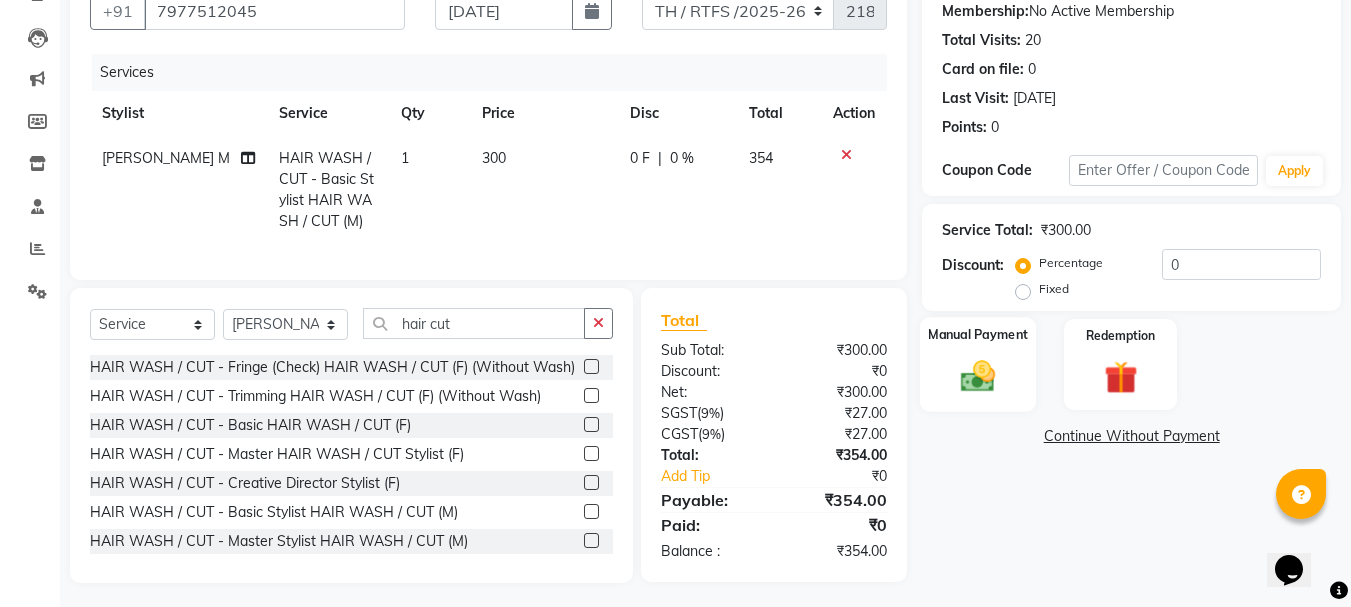 click 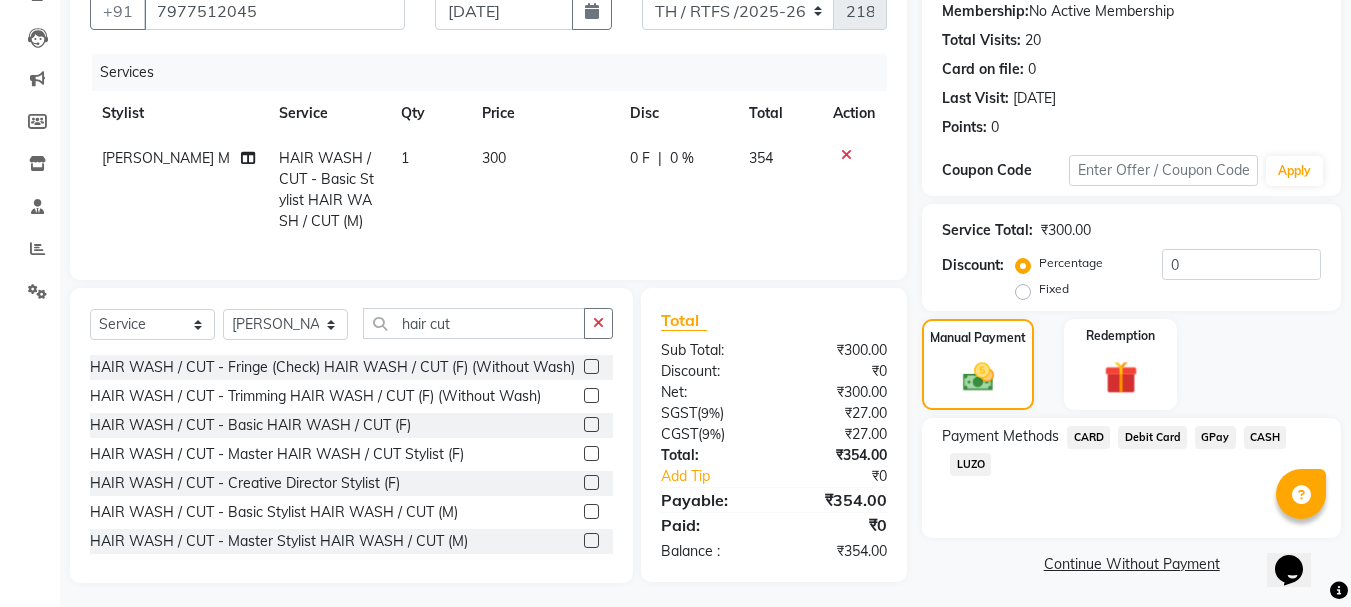 click on "GPay" 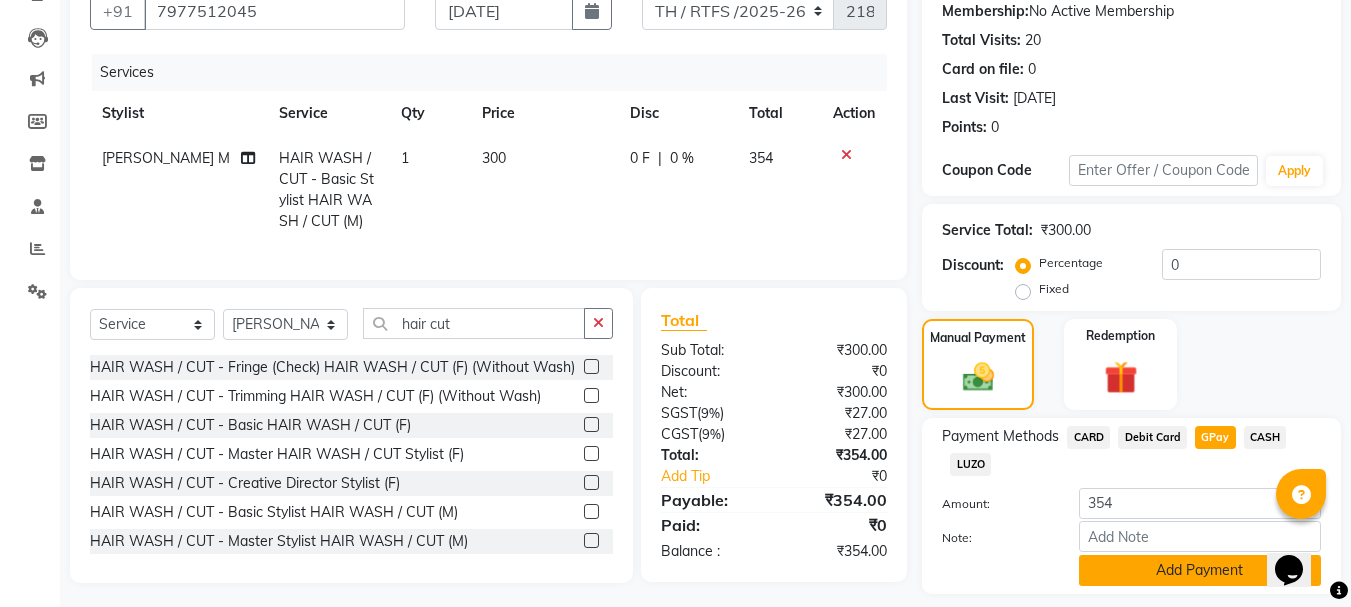 click on "Add Payment" 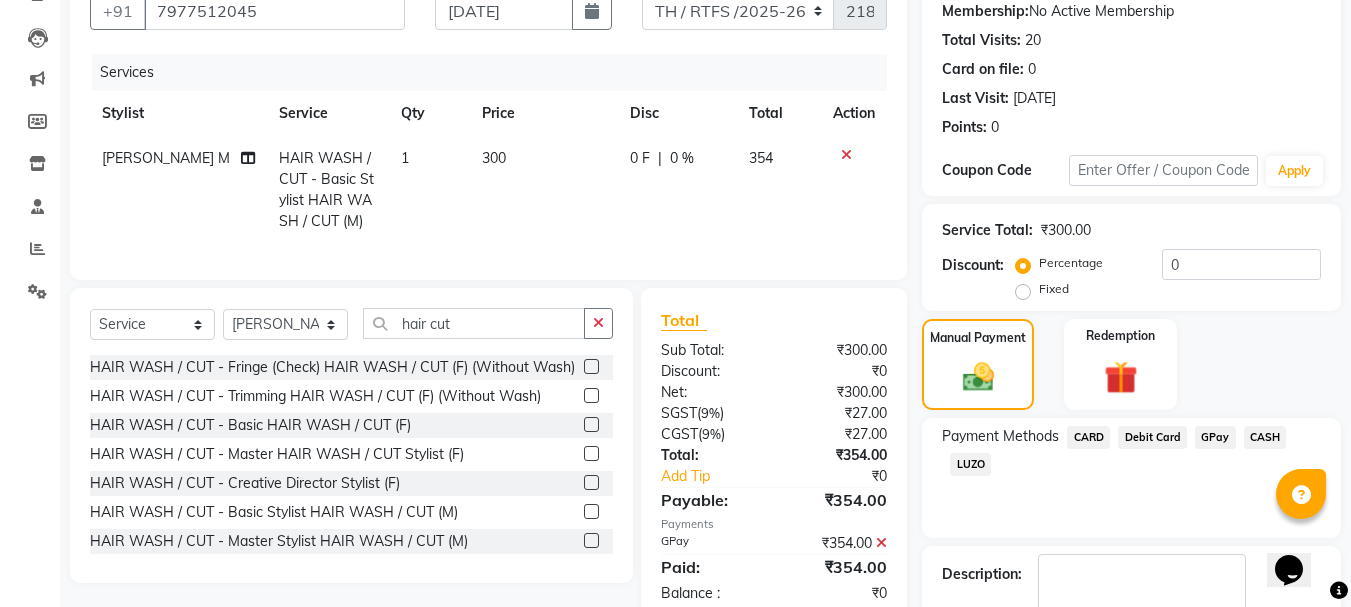 scroll, scrollTop: 309, scrollLeft: 0, axis: vertical 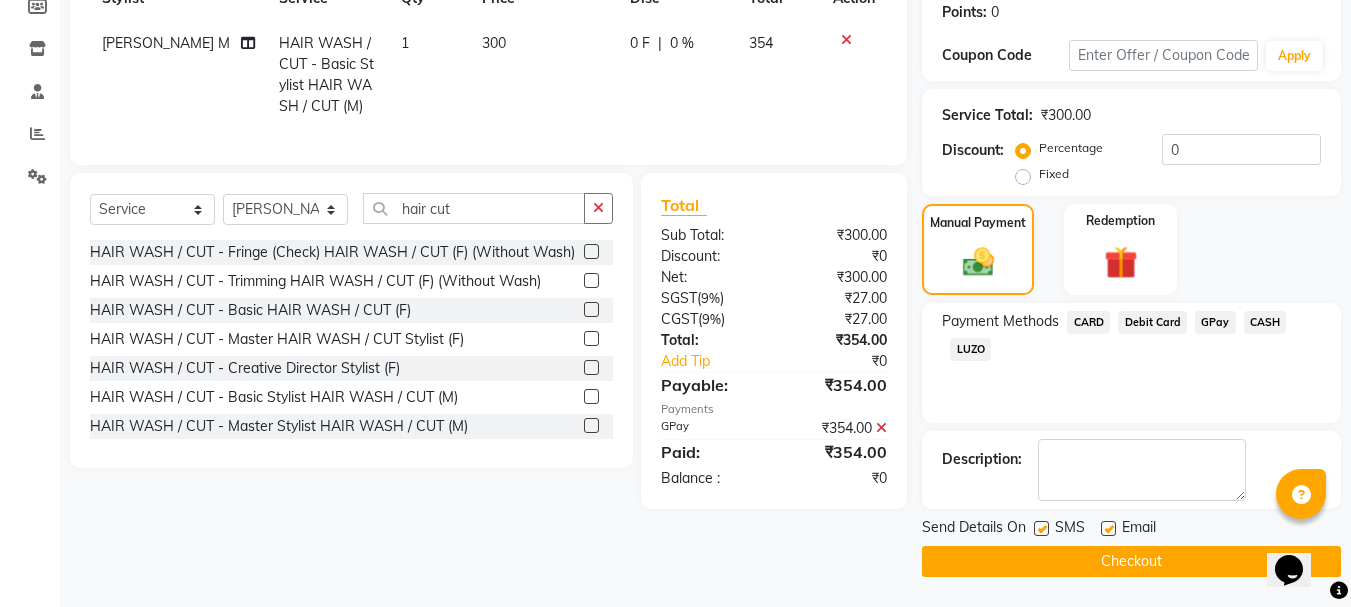click on "Checkout" 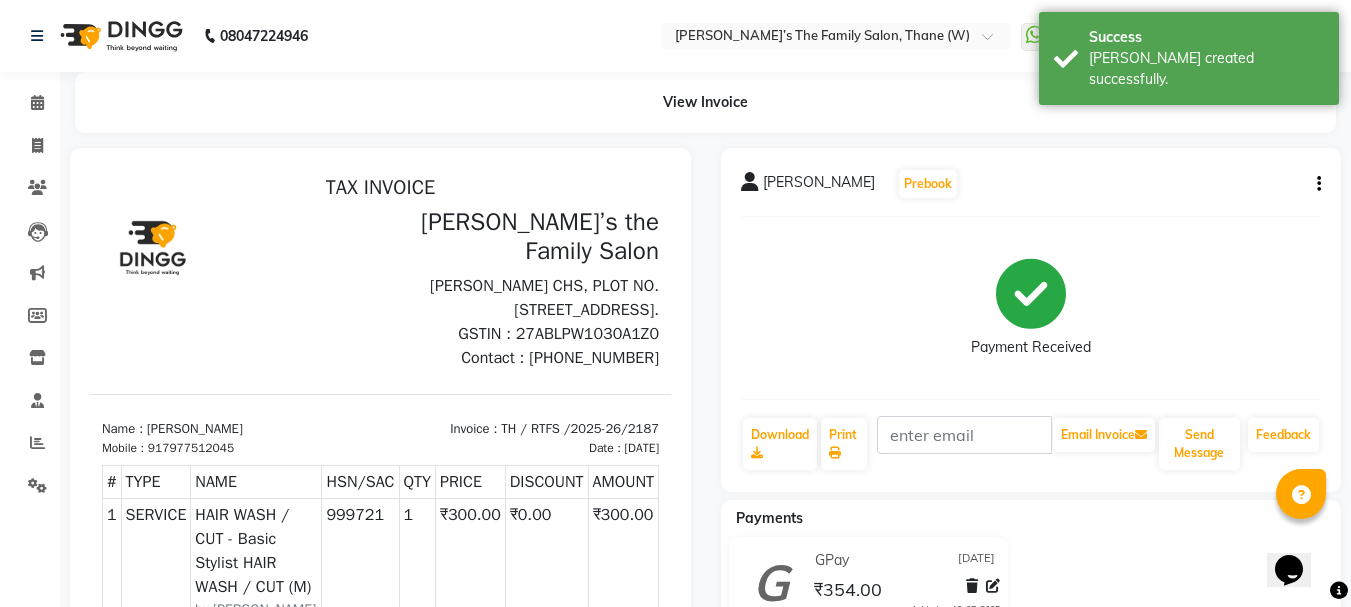 scroll, scrollTop: 0, scrollLeft: 0, axis: both 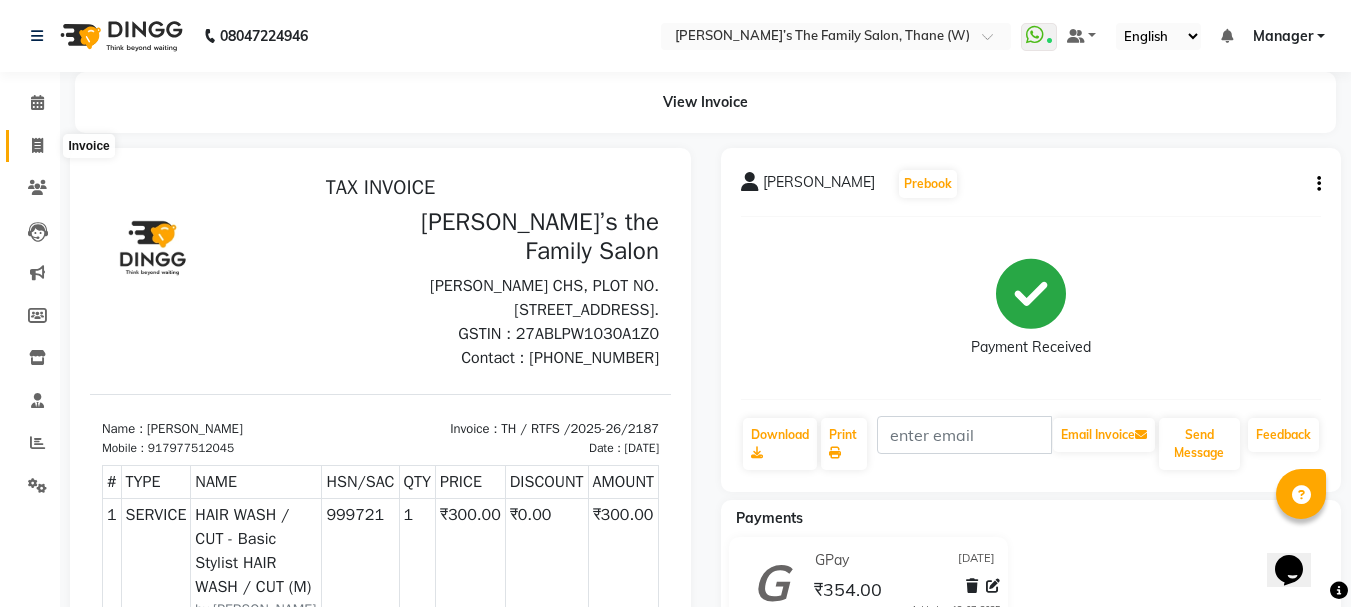 click 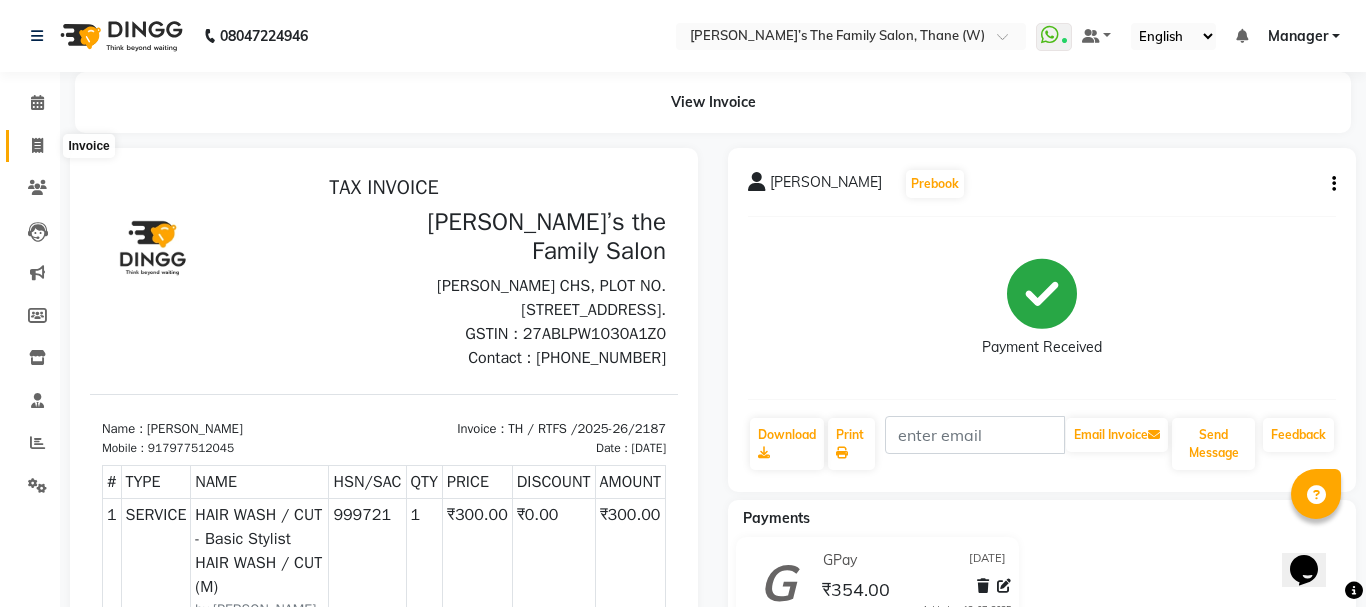 select on "service" 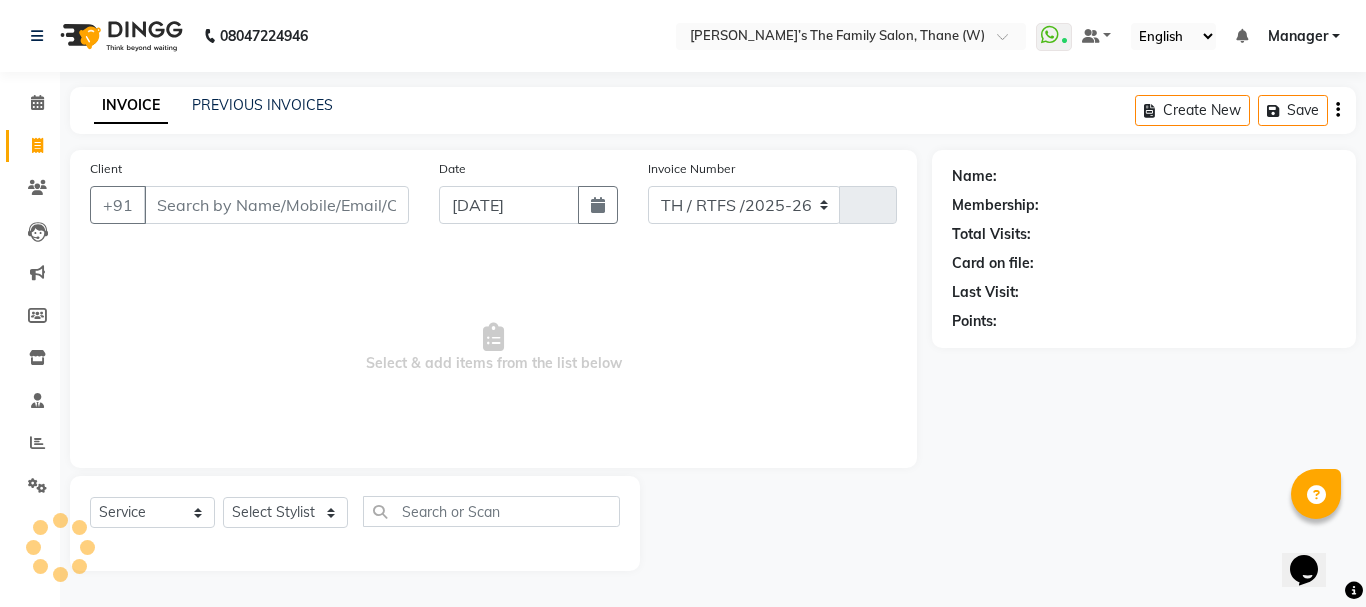 select on "8004" 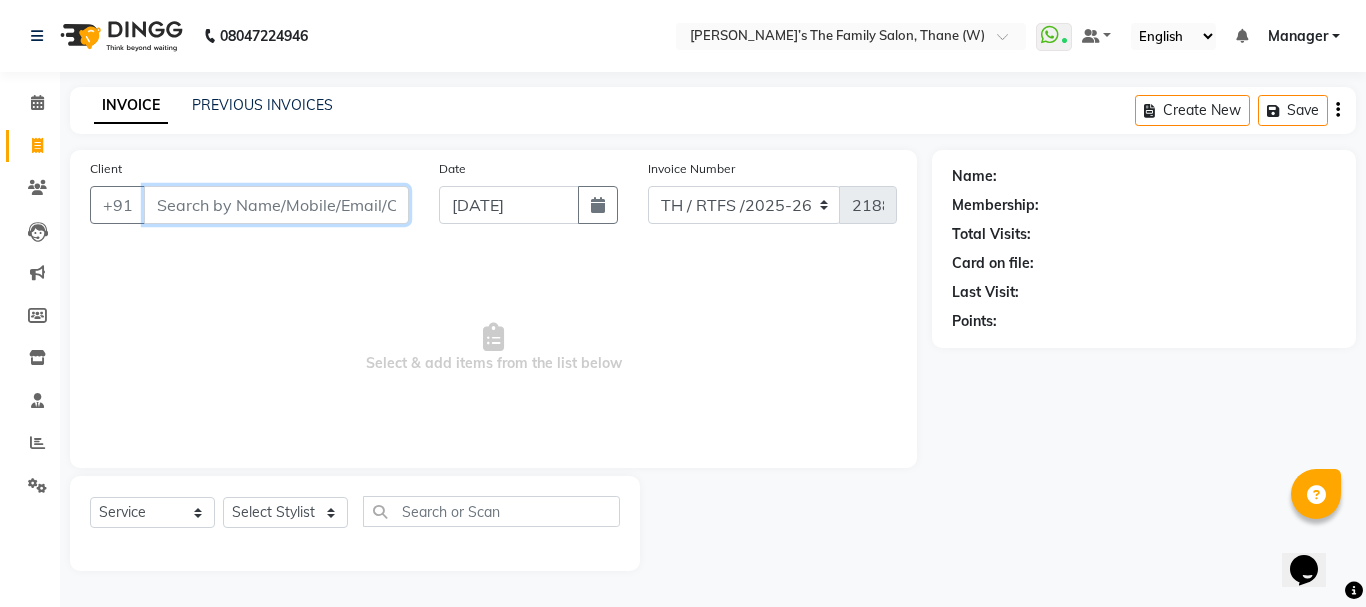 type on "0" 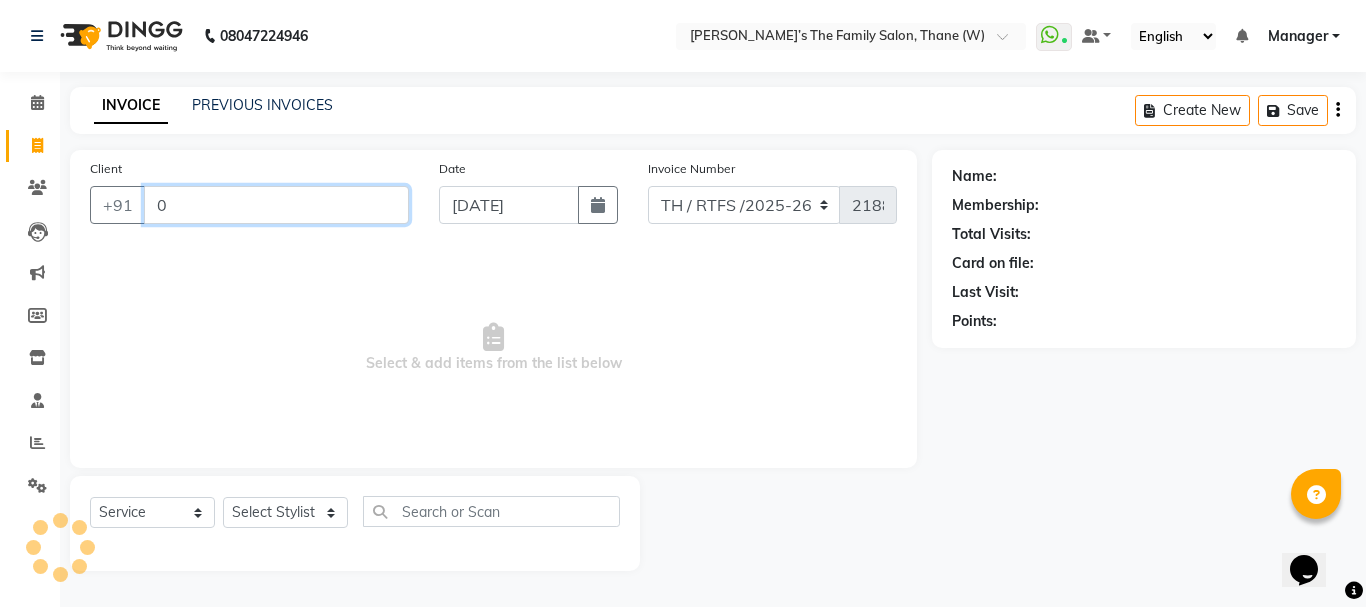 type 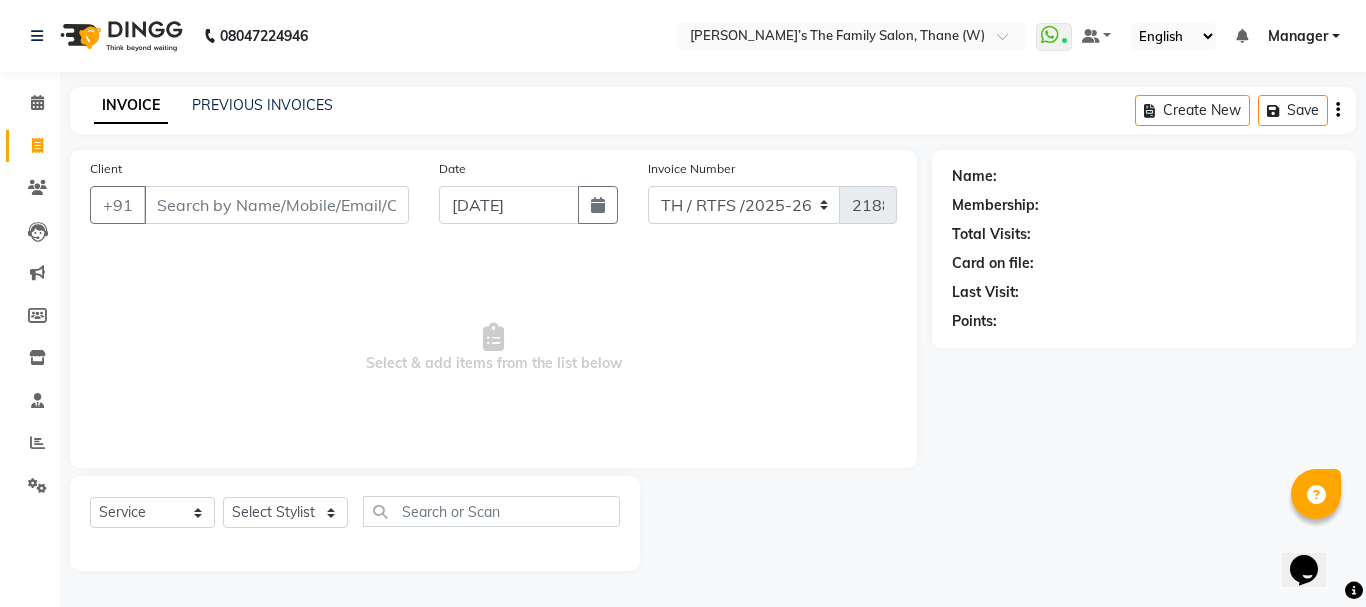 click on "PREVIOUS INVOICES" 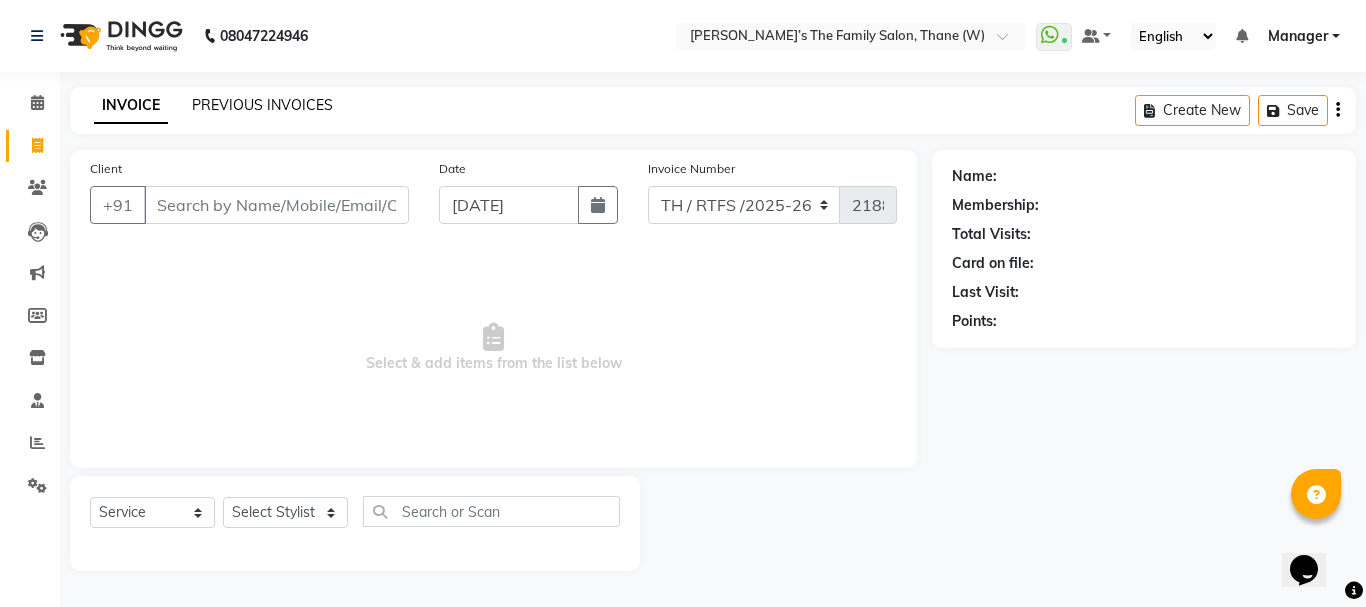 click on "PREVIOUS INVOICES" 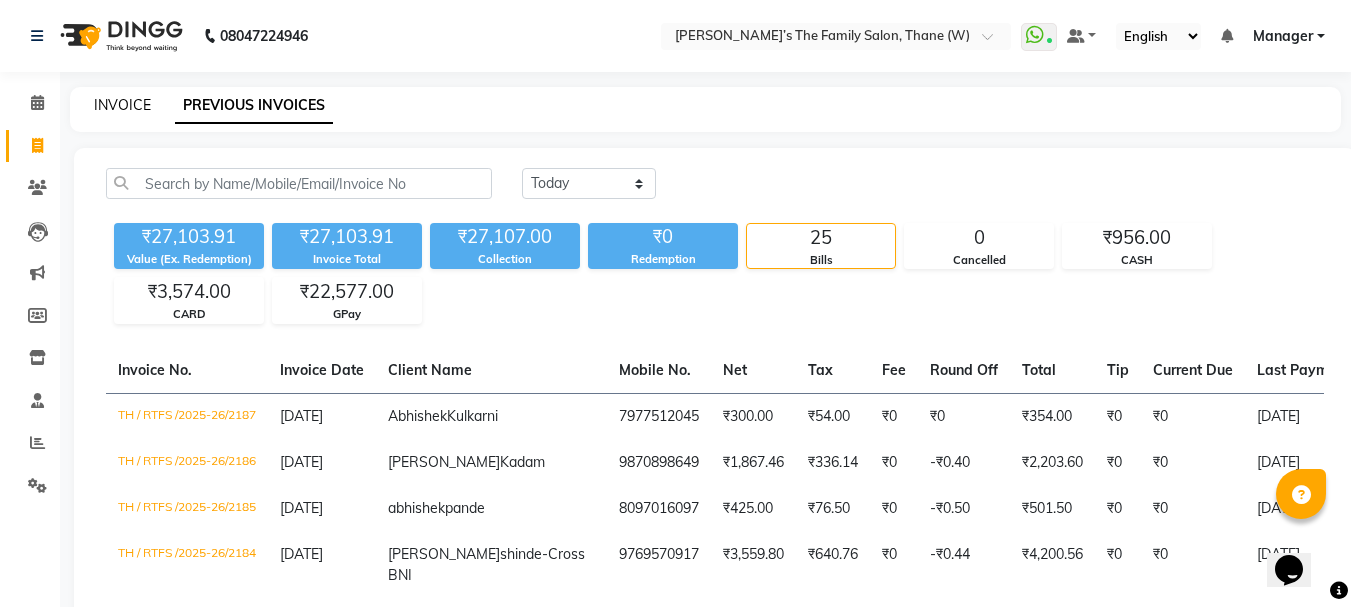 click on "INVOICE" 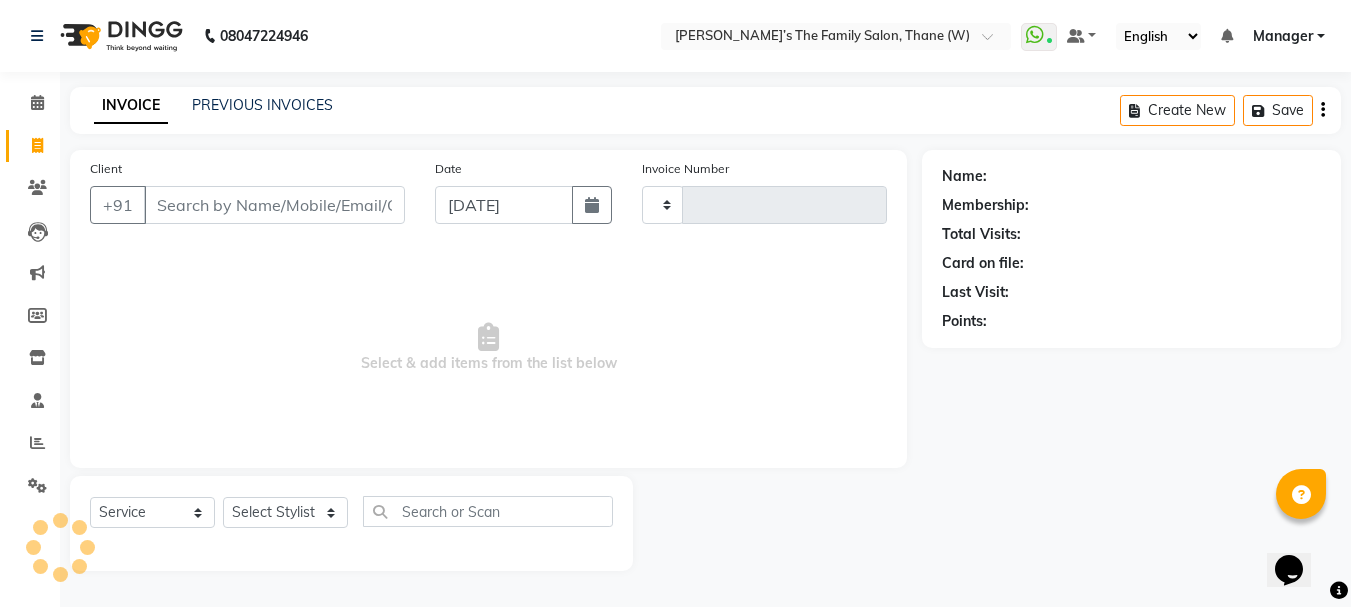 type on "2188" 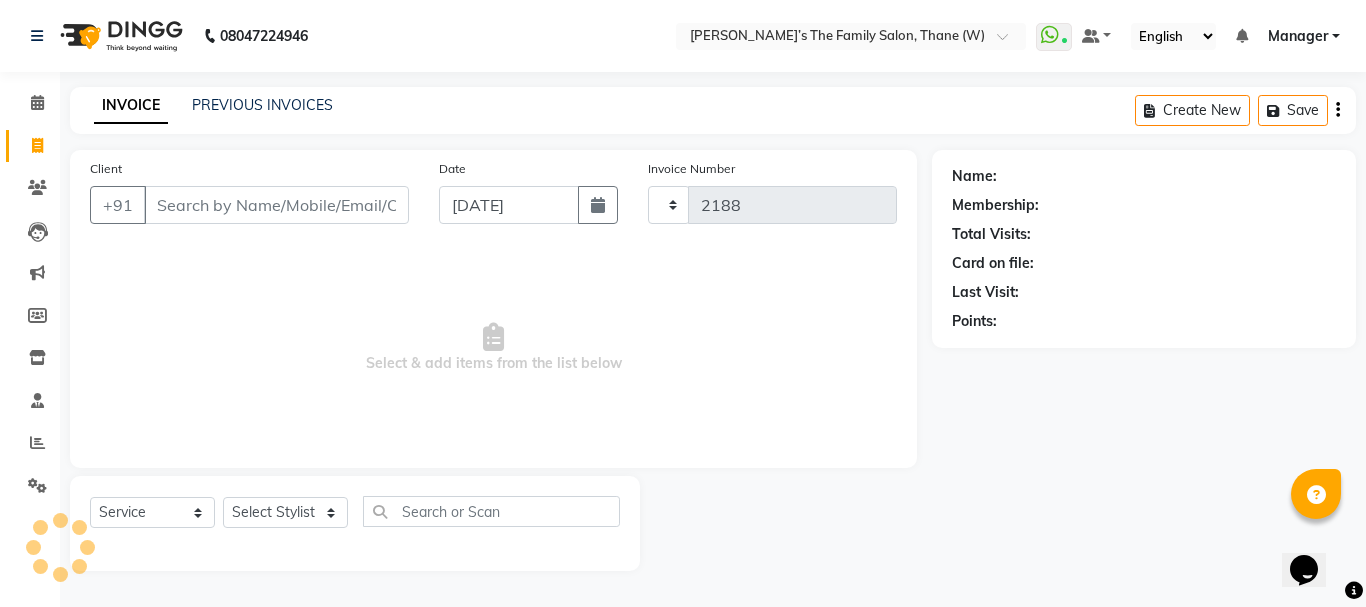 select on "8004" 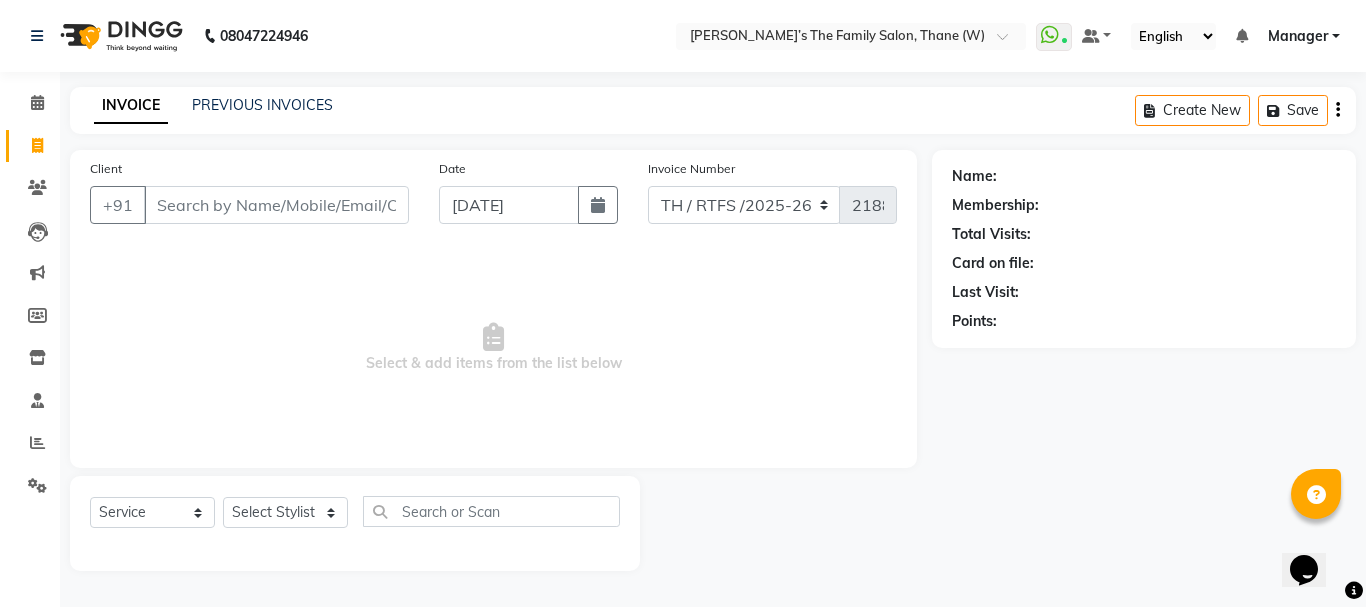 click on "Client" at bounding box center (276, 205) 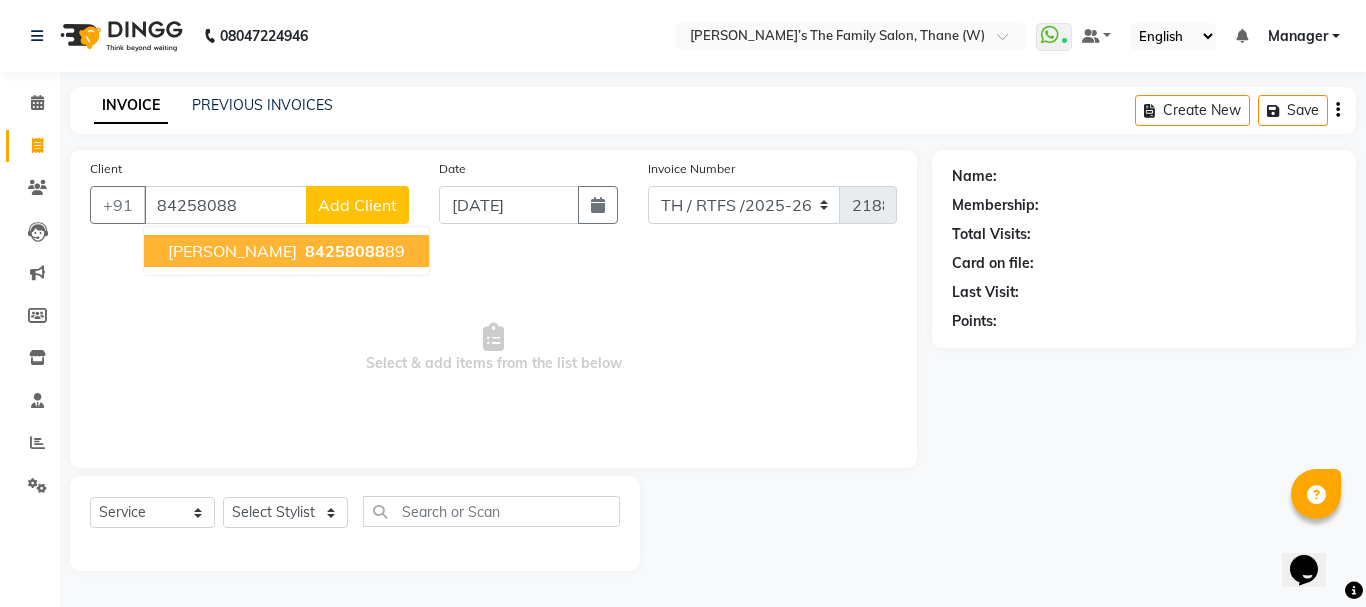 click on "Akshay Aivale" at bounding box center [232, 251] 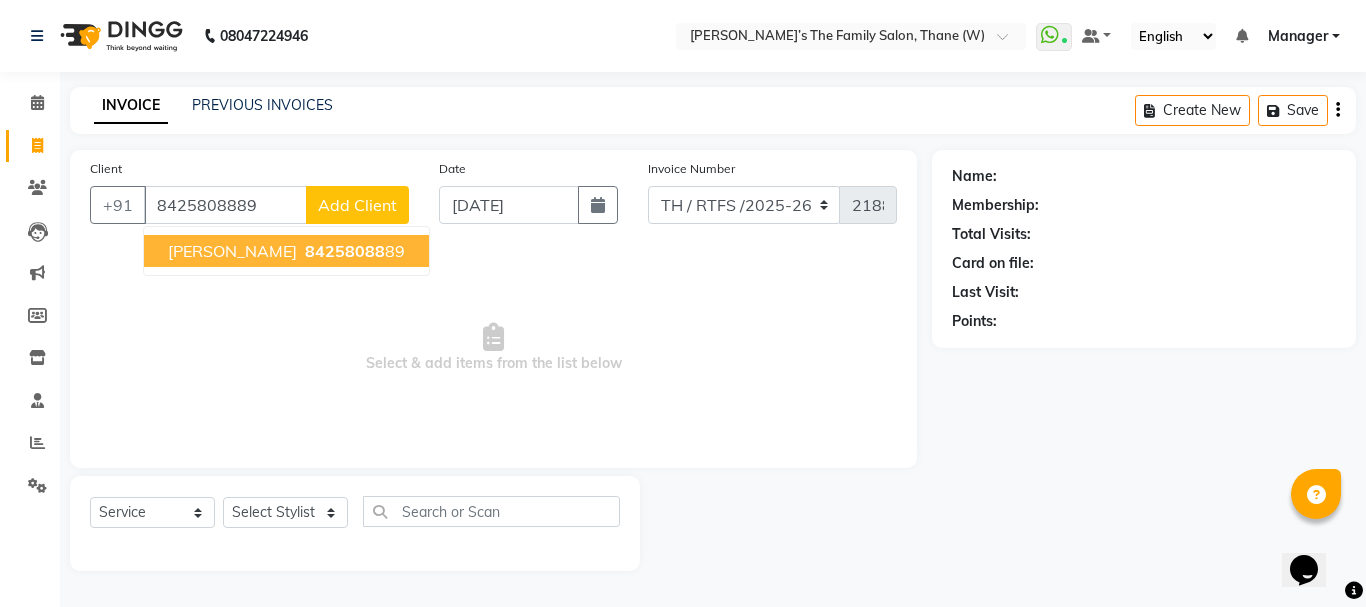 type on "8425808889" 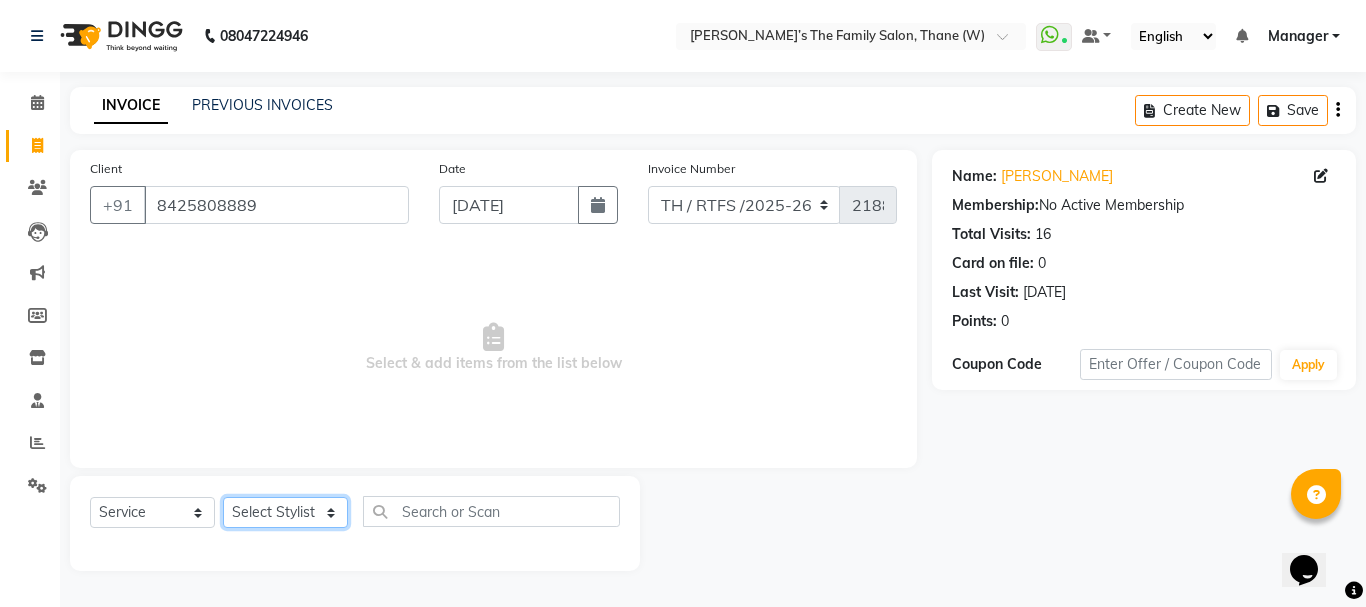 click on "Select Stylist Aarohi P   Aksahy auty Ali  Aniket A  Anuradha arvind Divya gautam .kasrade House sale Komal Waghmare  Laxmi   Manager Moin salmani Prashant   Ravindra Samrat Kumar Sangita Dighe Sanjana Kharat  Shreepad M  shrishti  jaiwala  vaibhavi  gudekar  Vikas H" 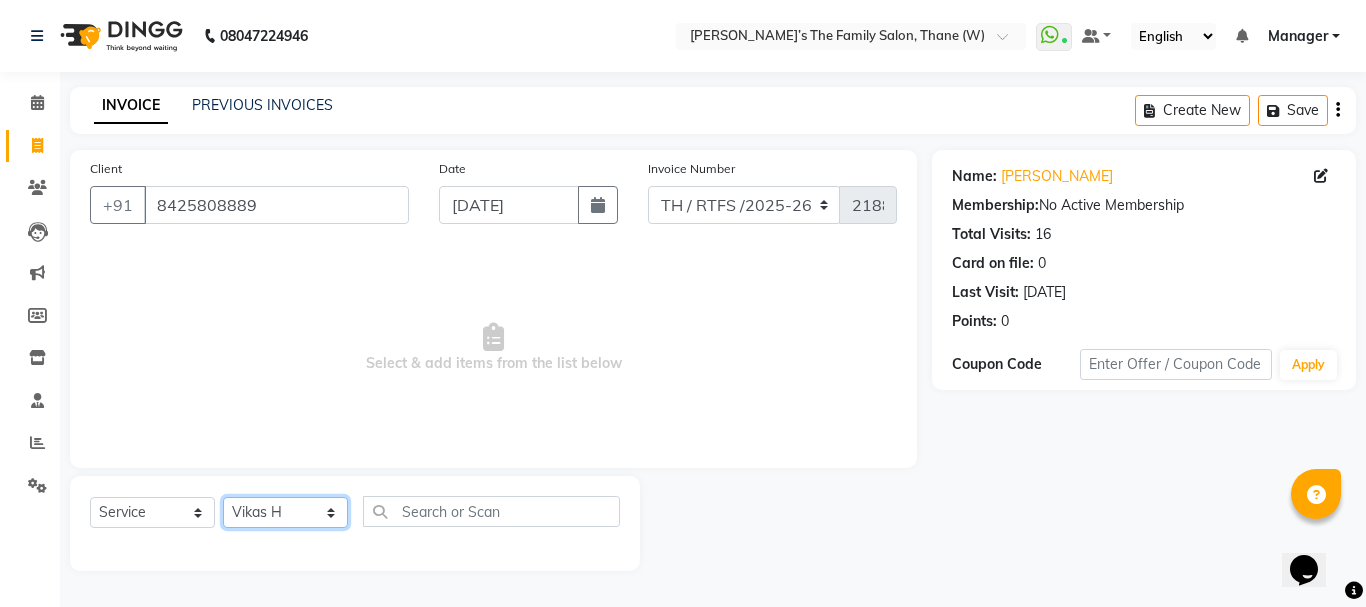 click on "Select Stylist Aarohi P   Aksahy auty Ali  Aniket A  Anuradha arvind Divya gautam .kasrade House sale Komal Waghmare  Laxmi   Manager Moin salmani Prashant   Ravindra Samrat Kumar Sangita Dighe Sanjana Kharat  Shreepad M  shrishti  jaiwala  vaibhavi  gudekar  Vikas H" 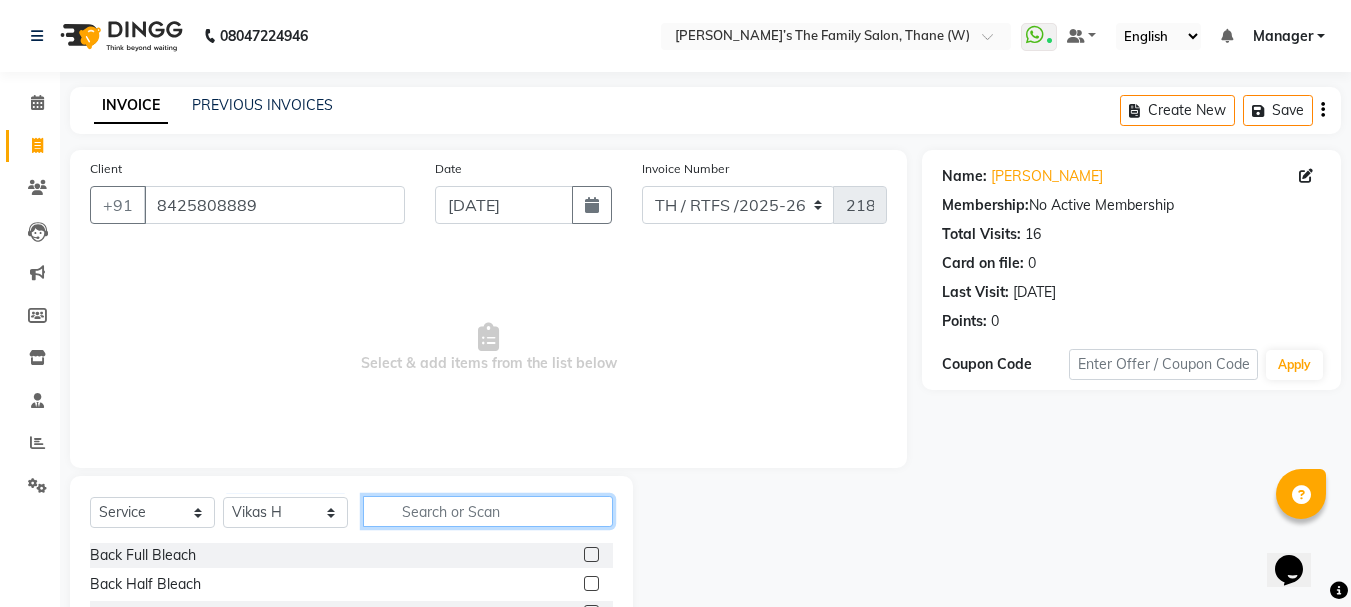 click 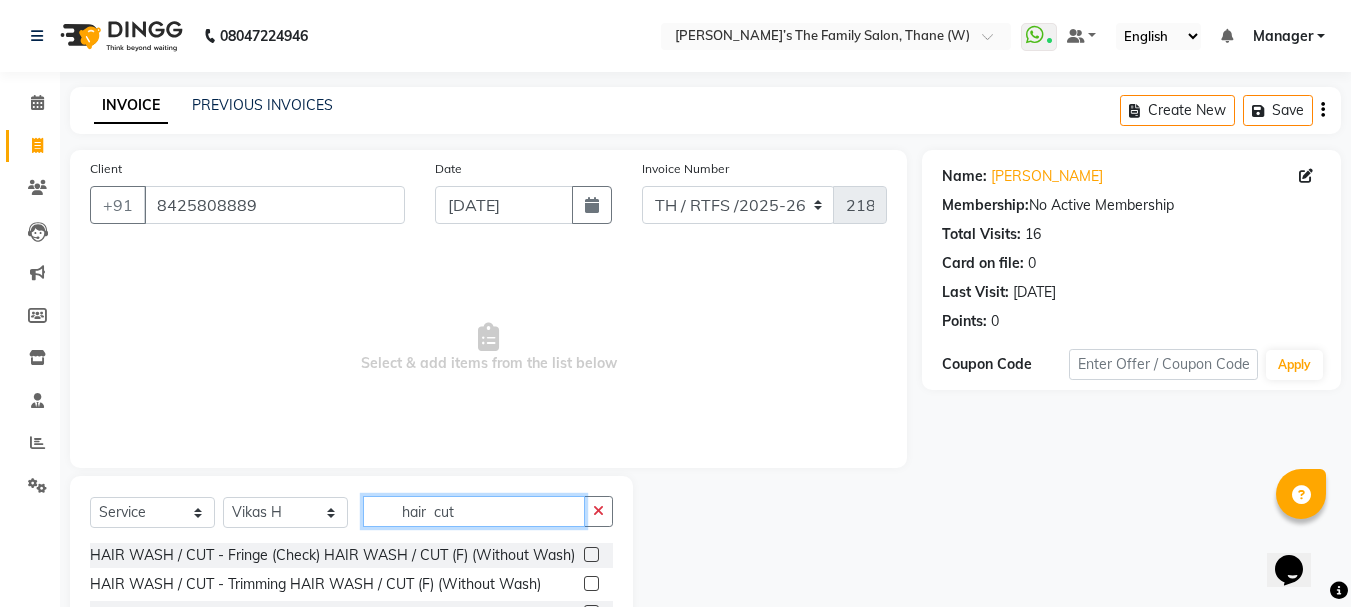 scroll, scrollTop: 194, scrollLeft: 0, axis: vertical 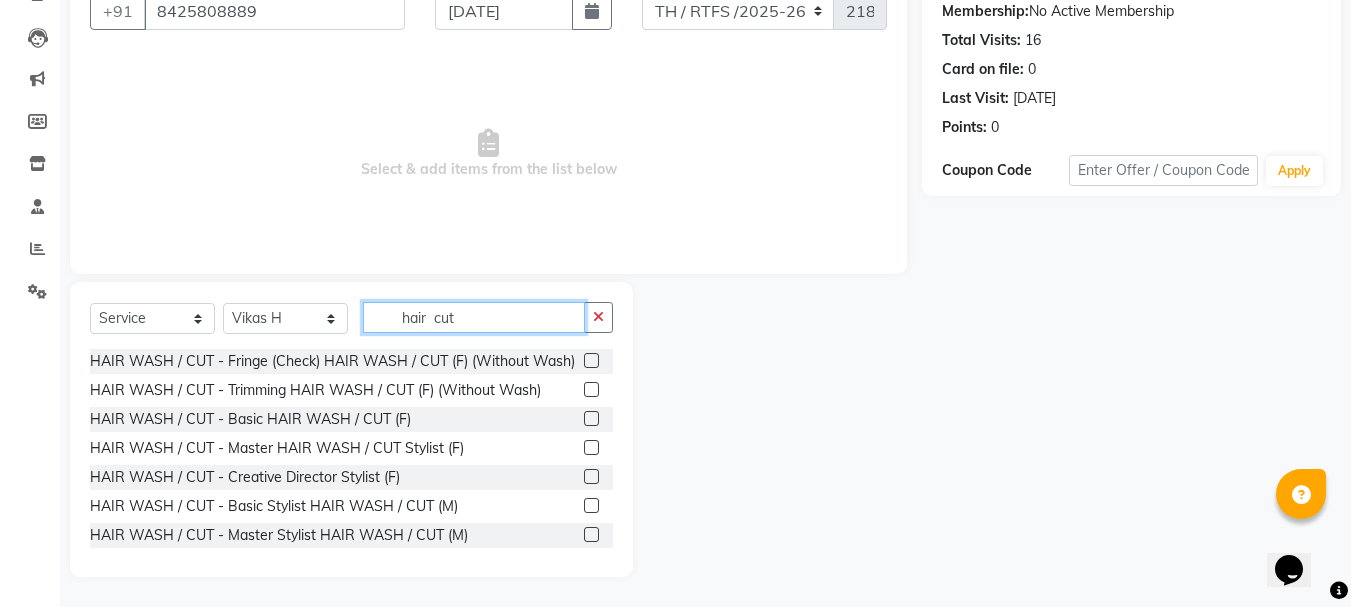 type on "hair  cut" 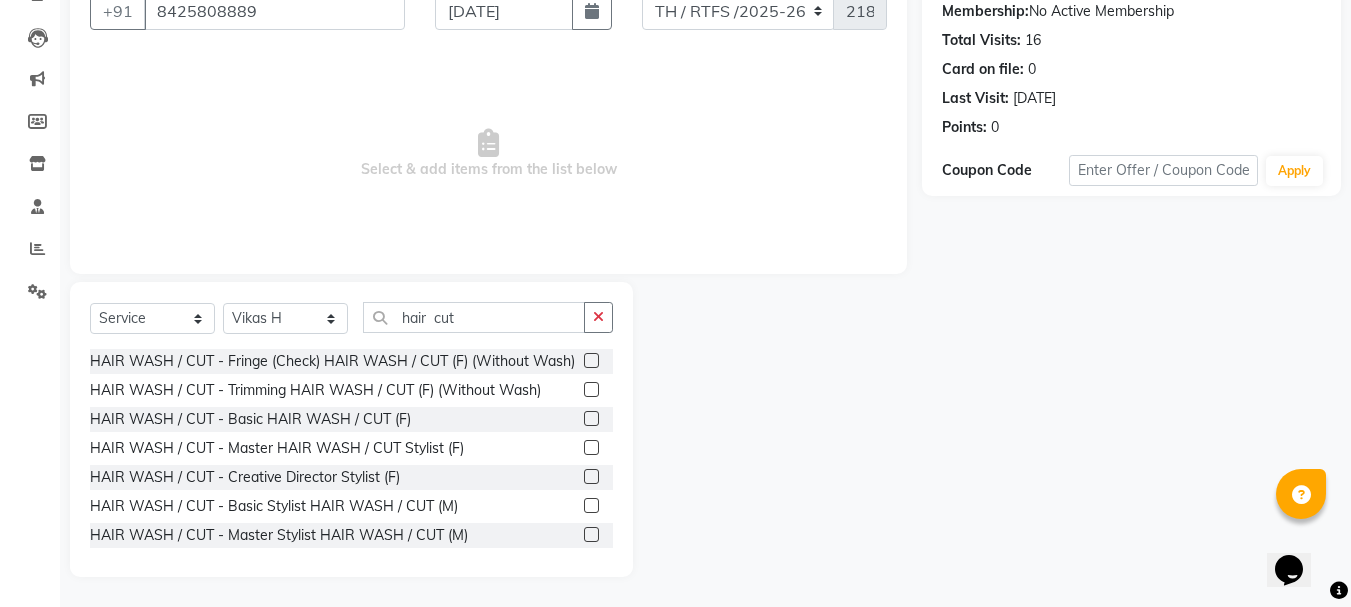 click 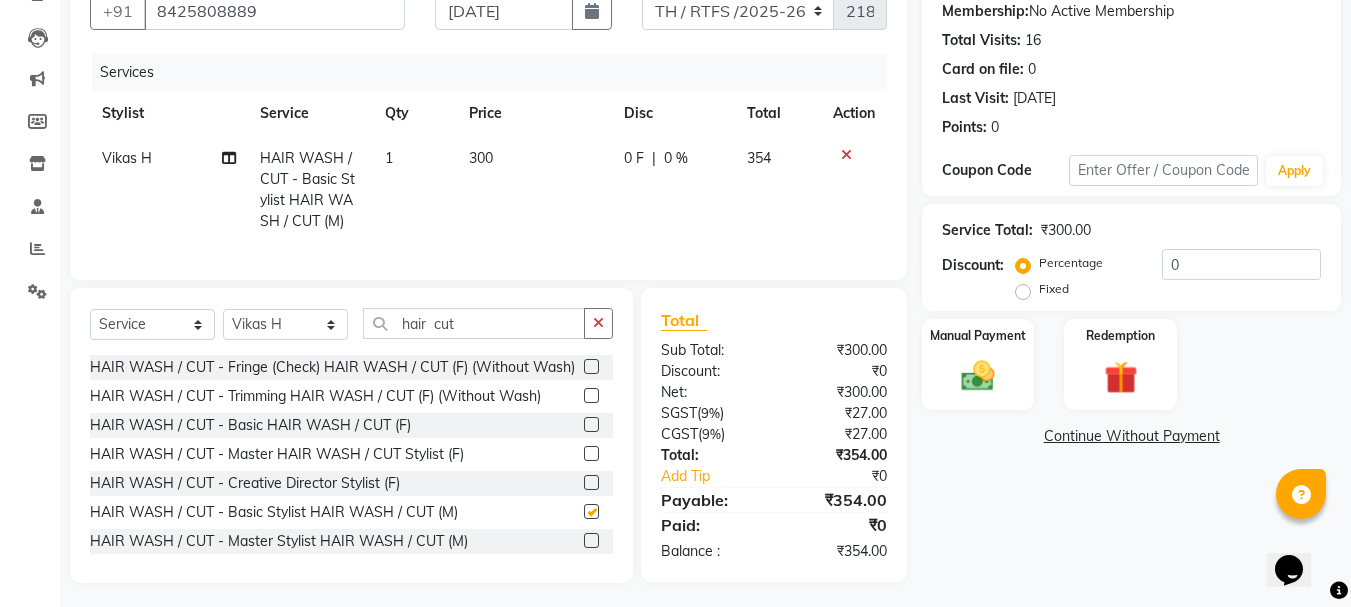 checkbox on "false" 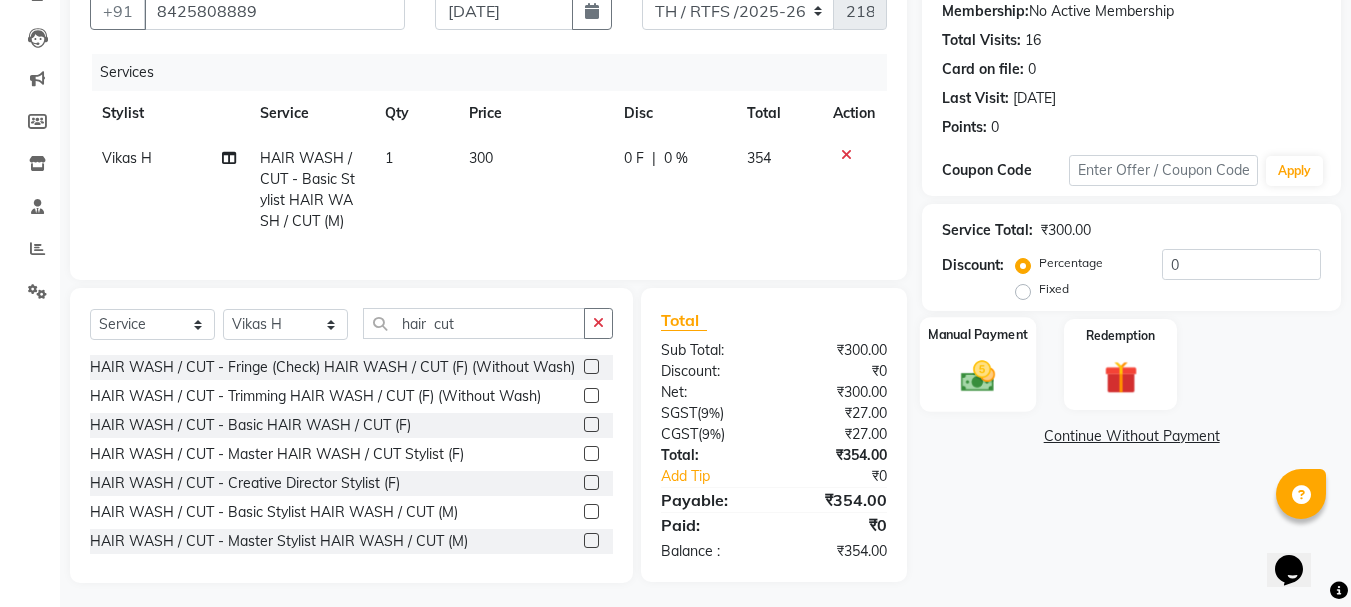 click 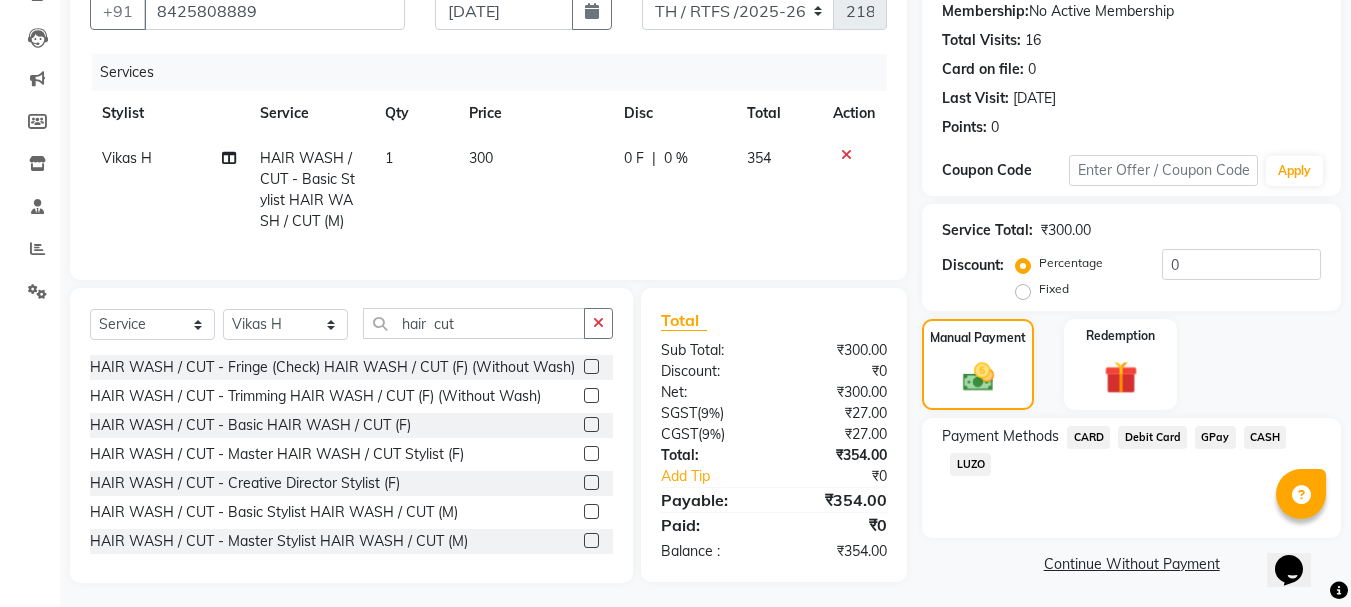 click on "GPay" 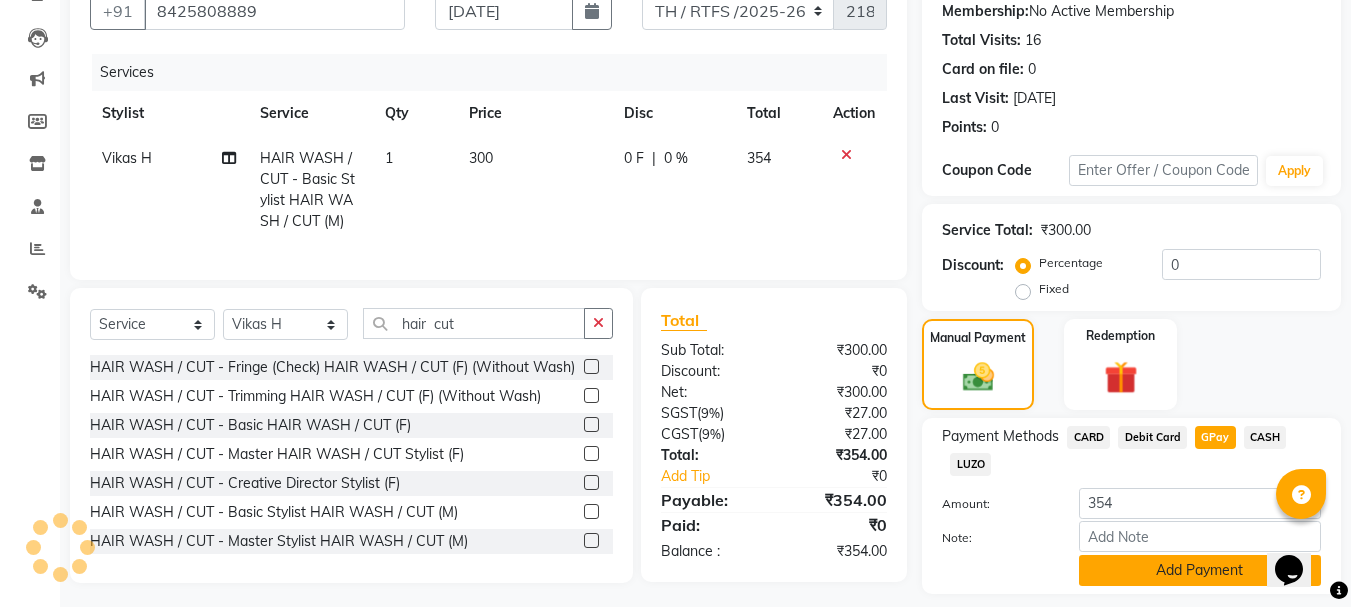 click on "Add Payment" 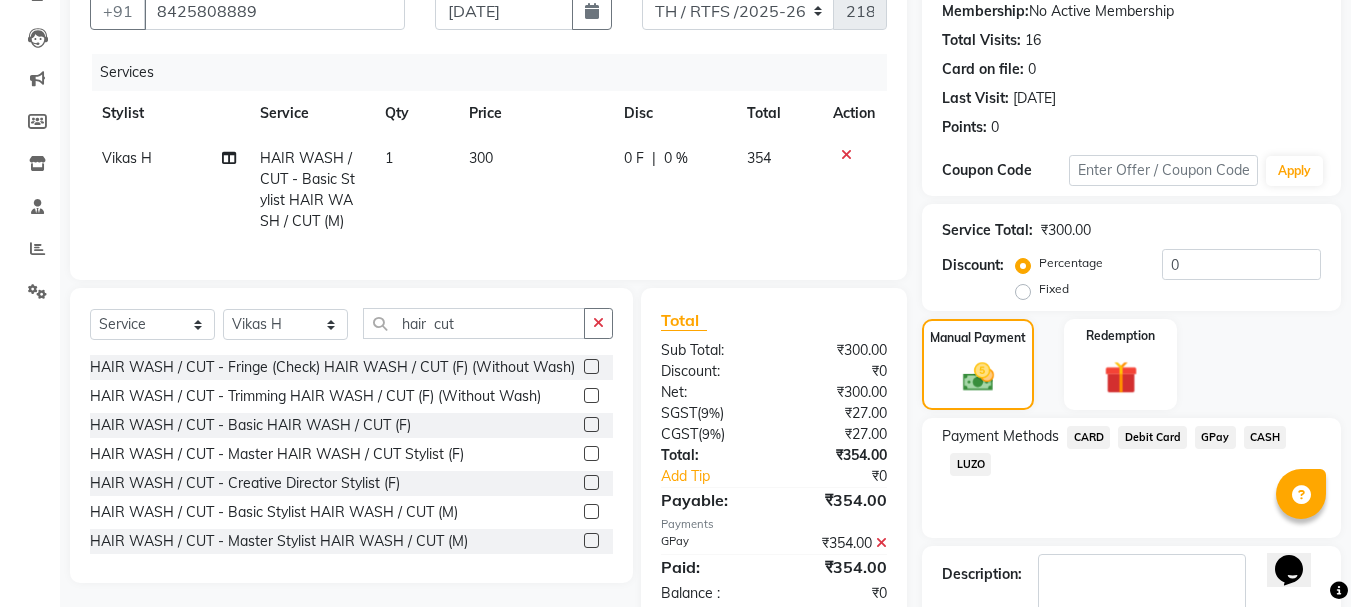 scroll, scrollTop: 309, scrollLeft: 0, axis: vertical 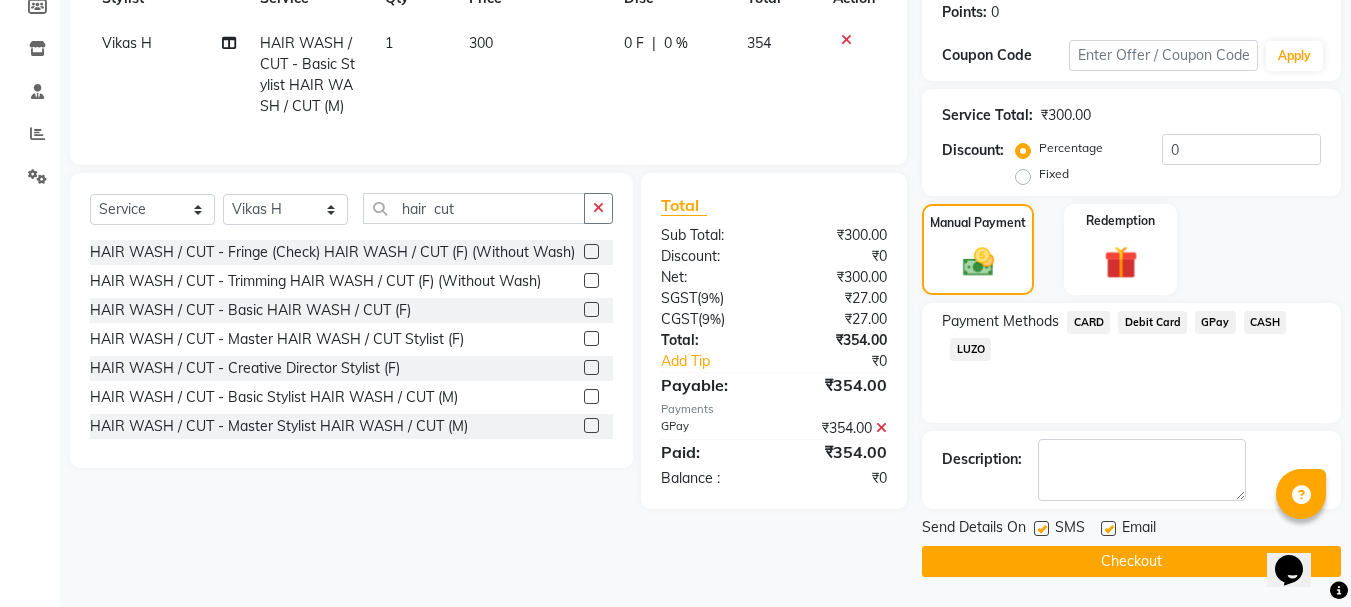 click on "Checkout" 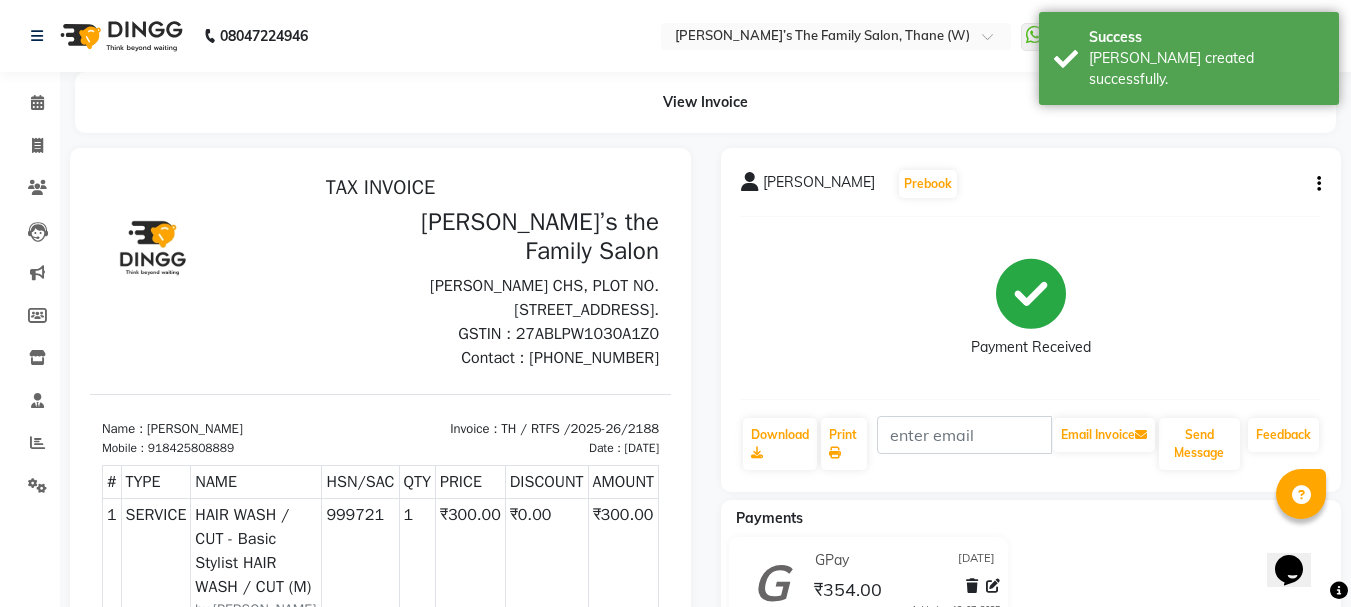 scroll, scrollTop: 0, scrollLeft: 0, axis: both 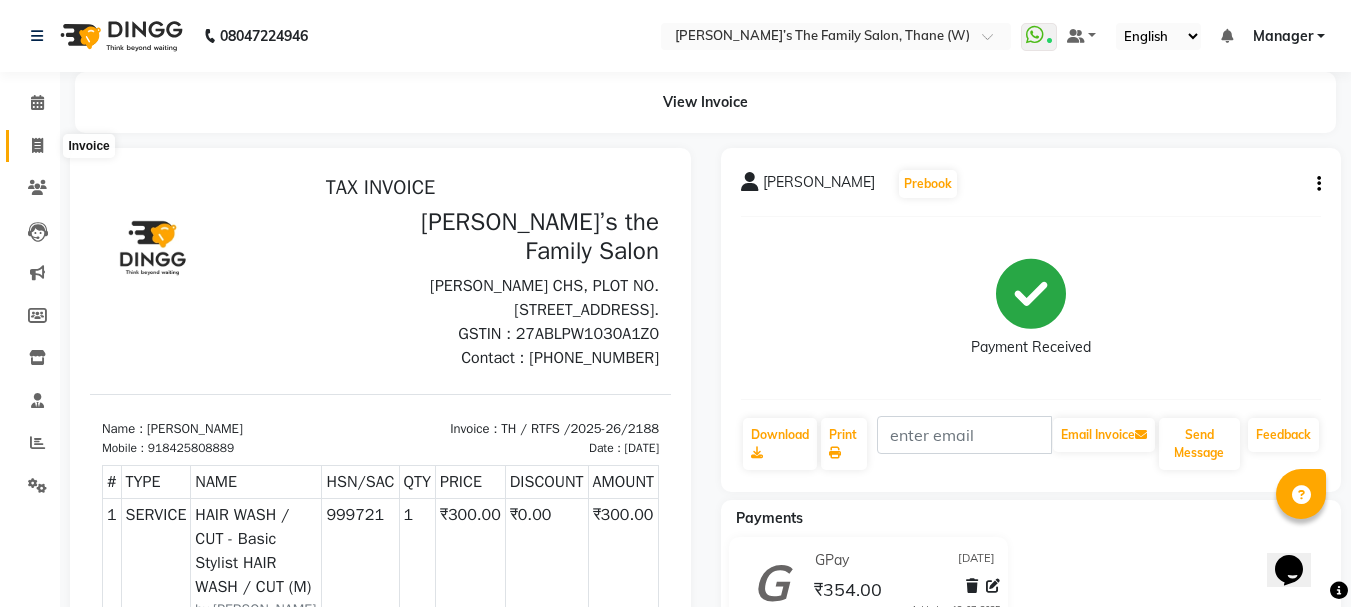 click 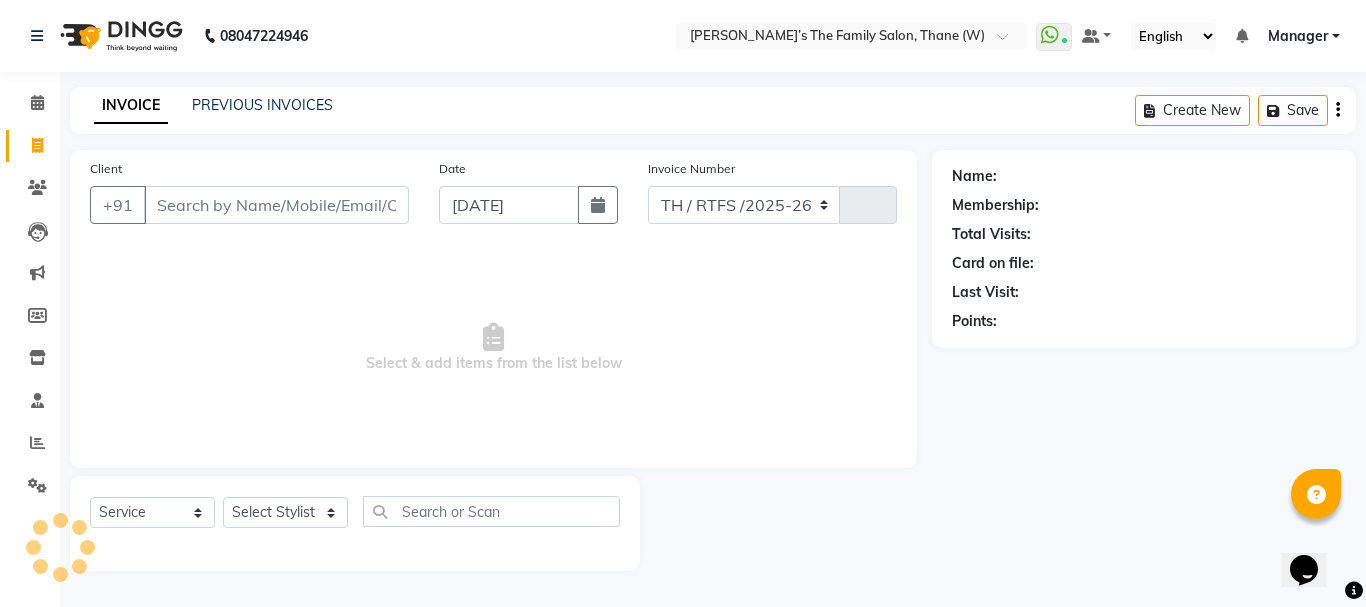 select on "8004" 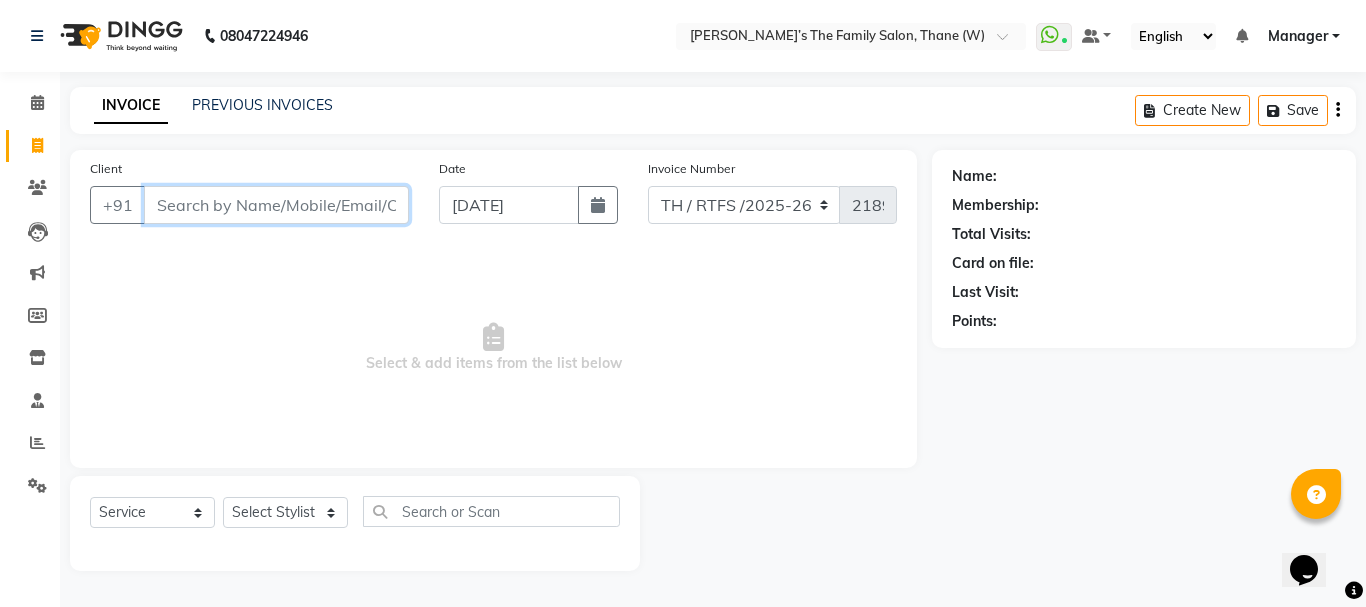 click on "Client" at bounding box center (276, 205) 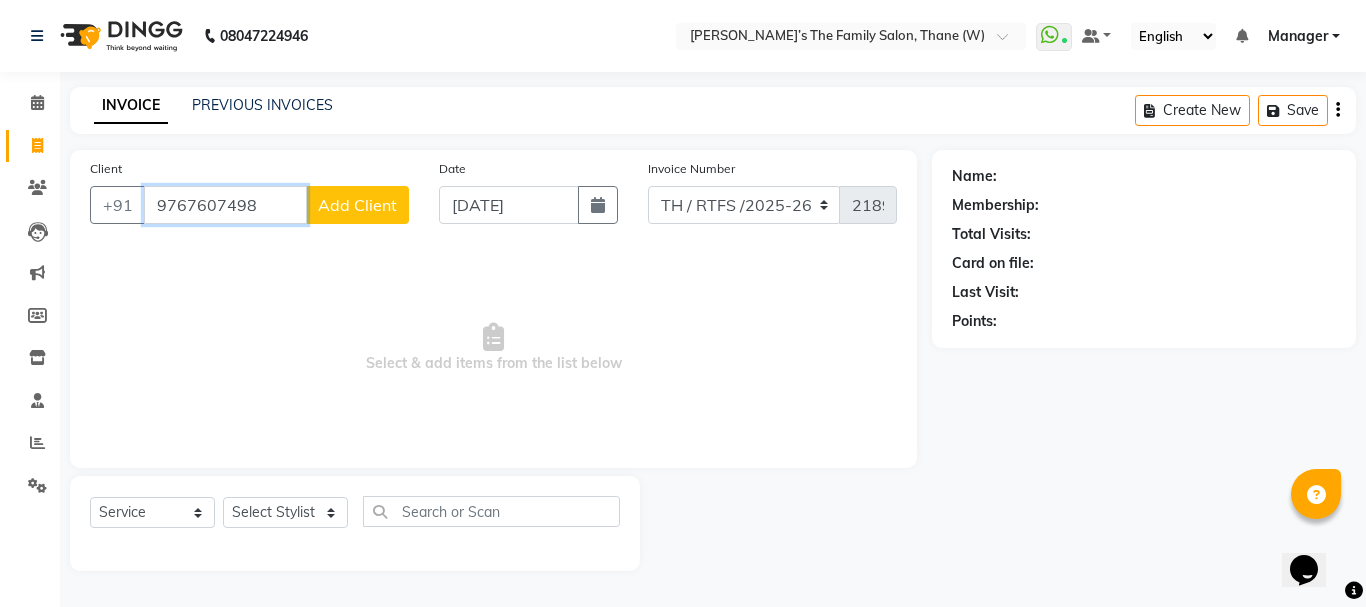 type on "9767607498" 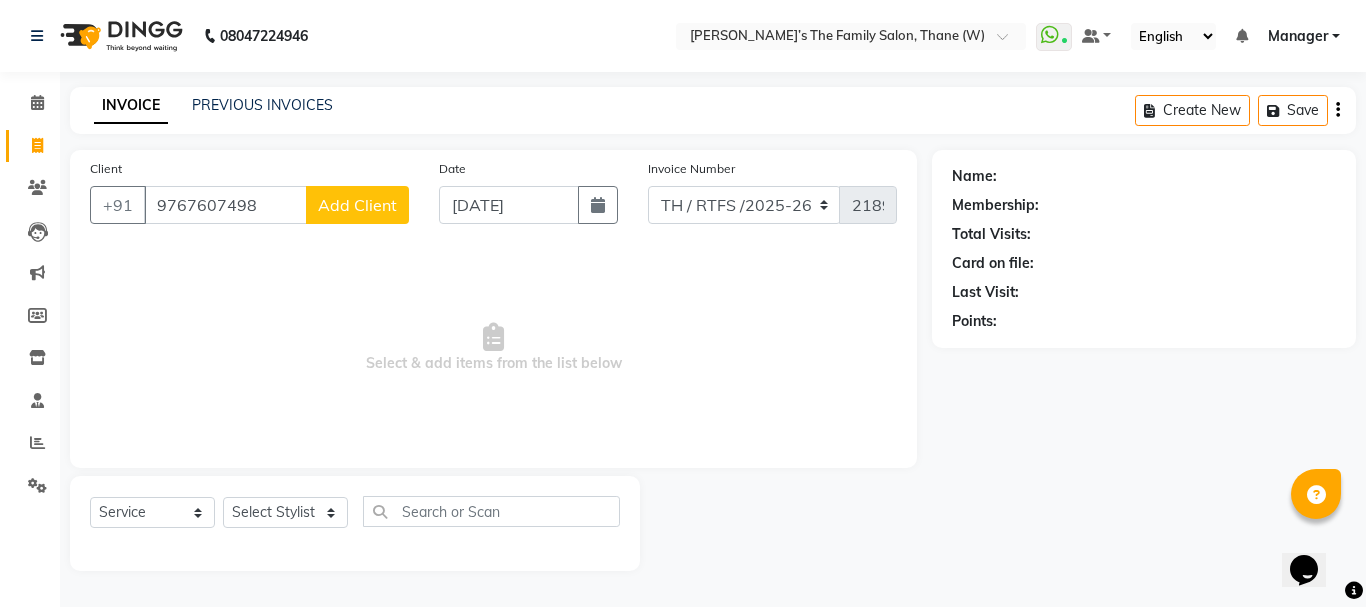click on "Add Client" 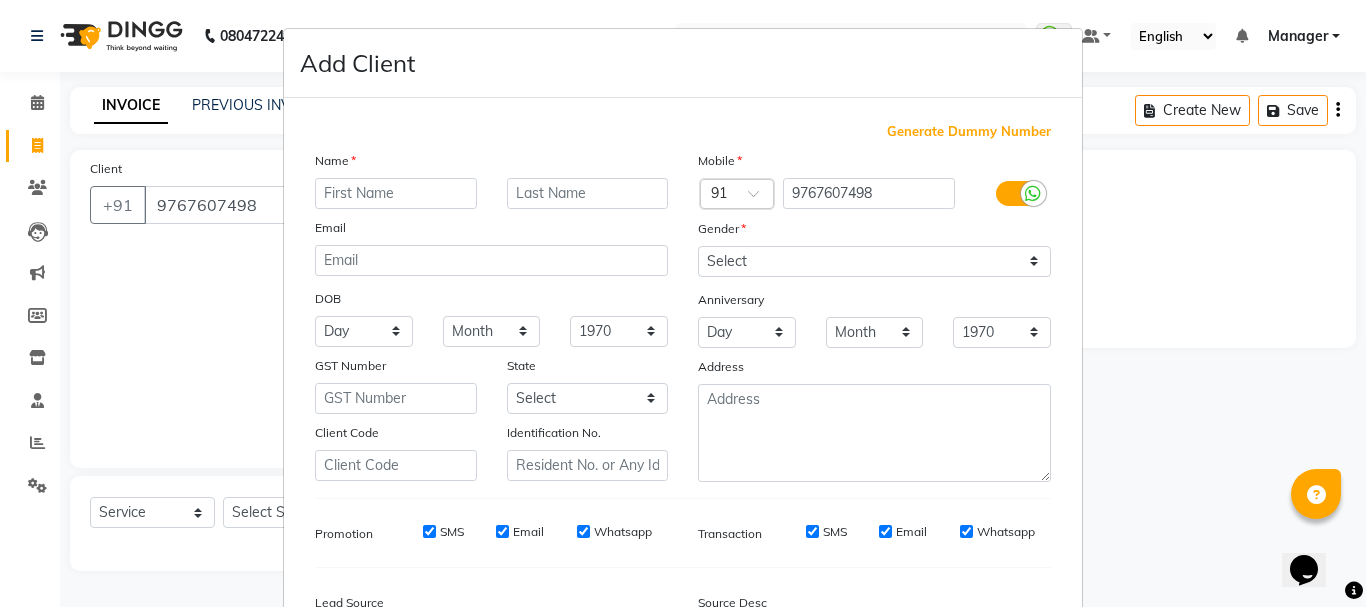 click at bounding box center (396, 193) 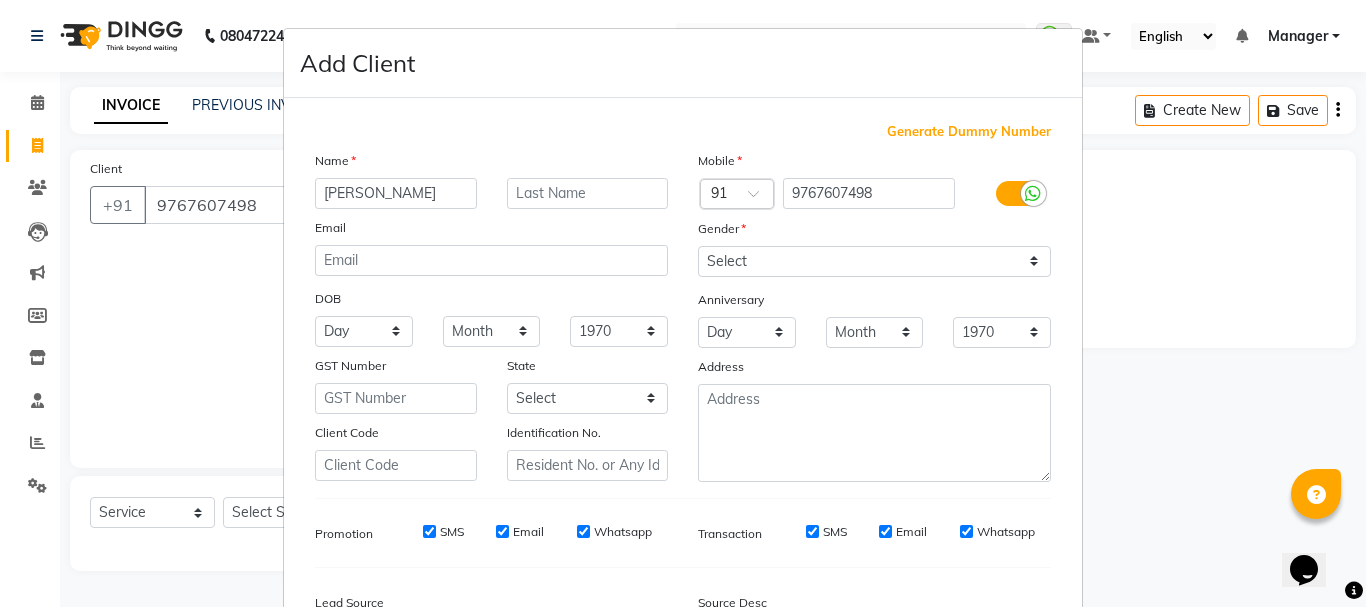 type on "[PERSON_NAME]" 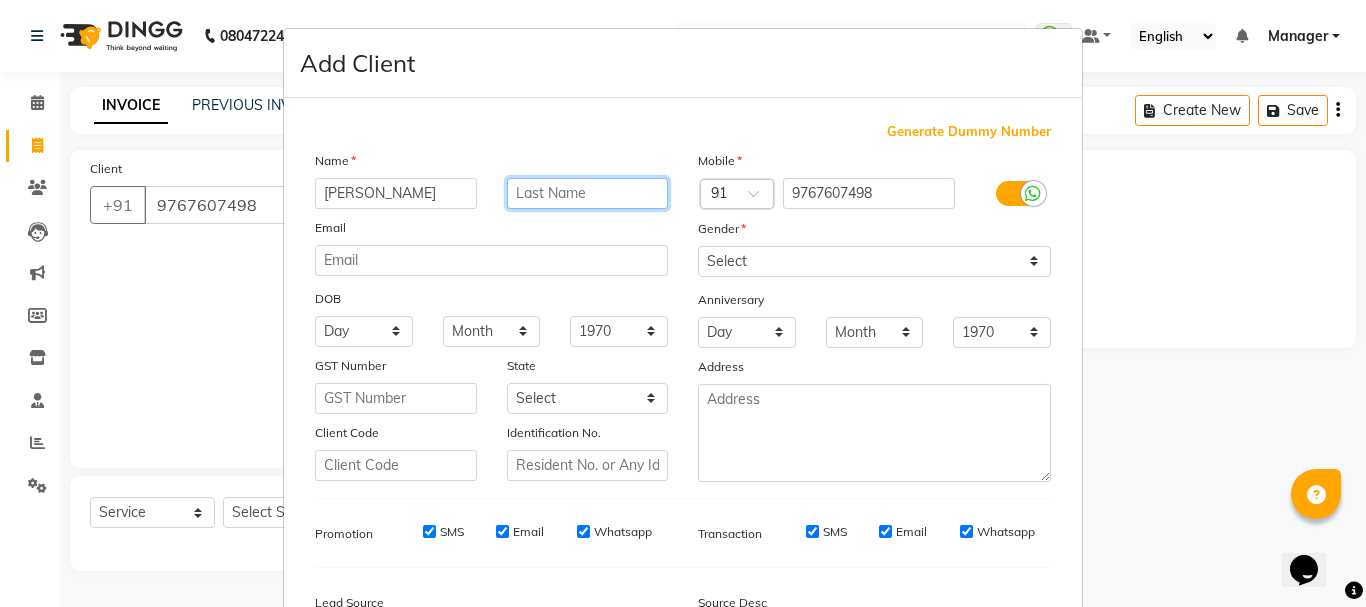 click at bounding box center [588, 193] 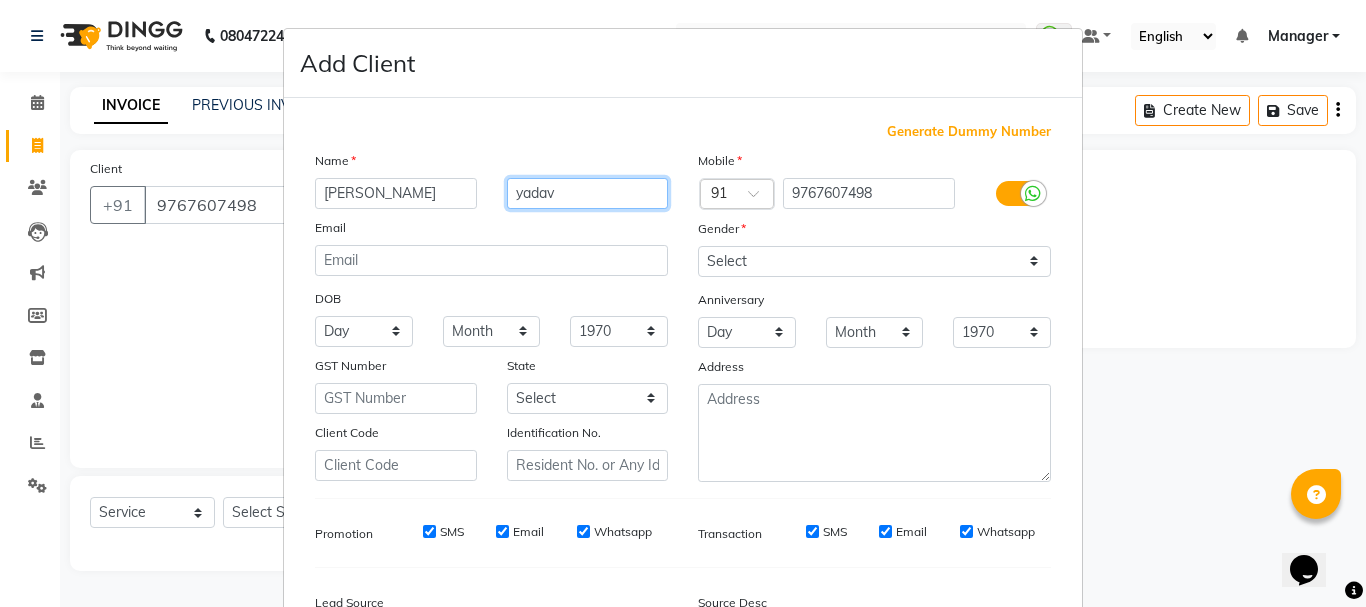 type on "yadav" 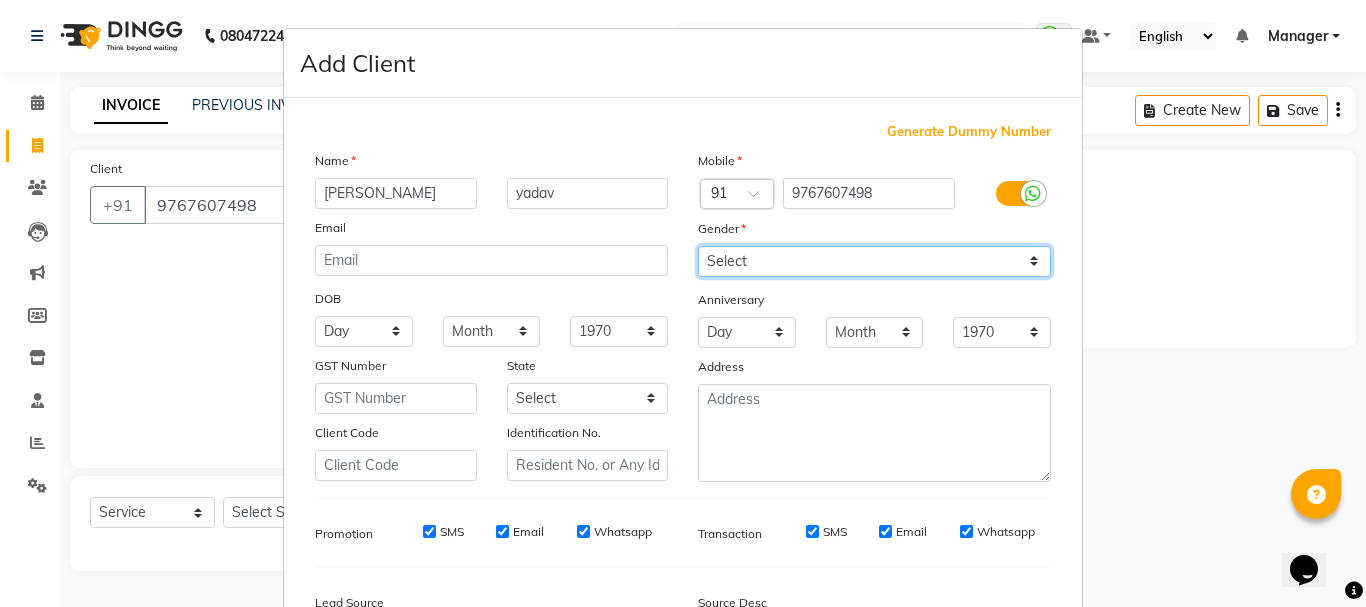 click on "Select Male Female Other Prefer Not To Say" at bounding box center (874, 261) 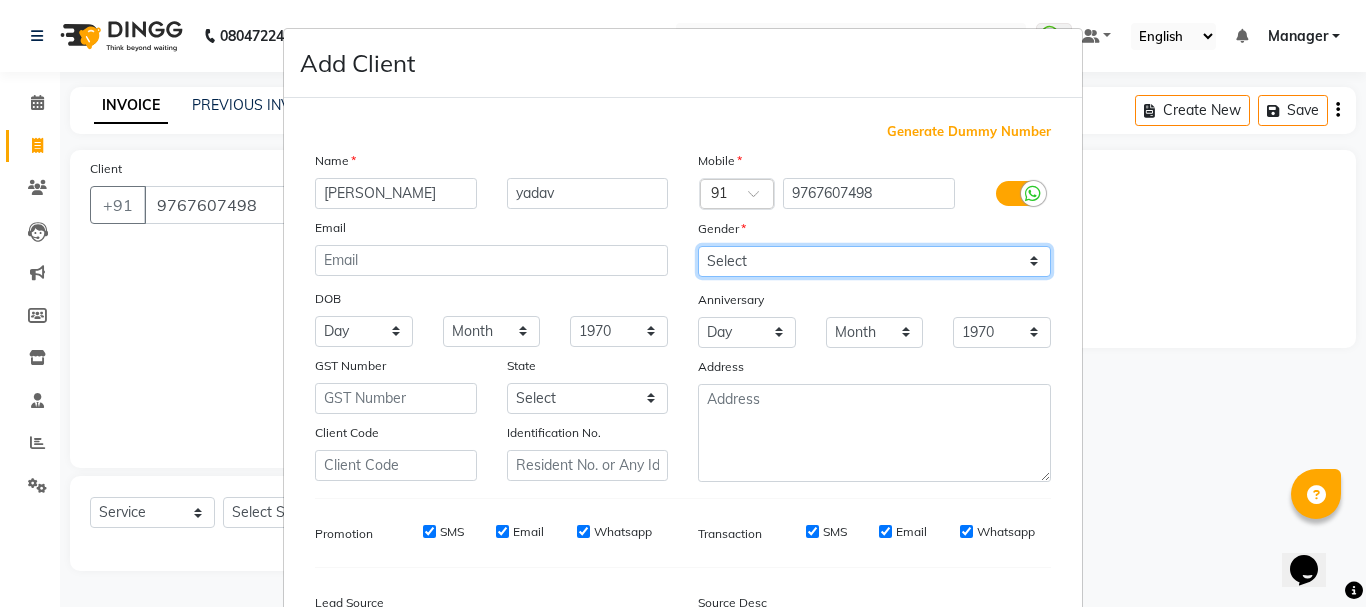 select on "[DEMOGRAPHIC_DATA]" 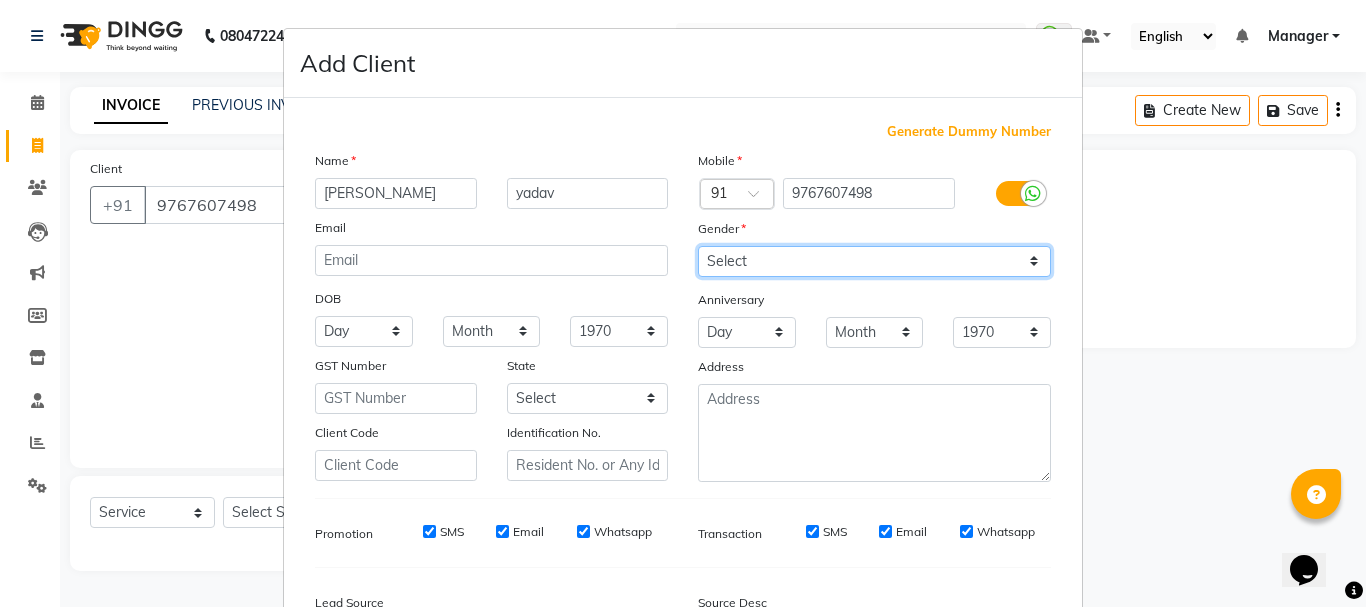 click on "Select Male Female Other Prefer Not To Say" at bounding box center [874, 261] 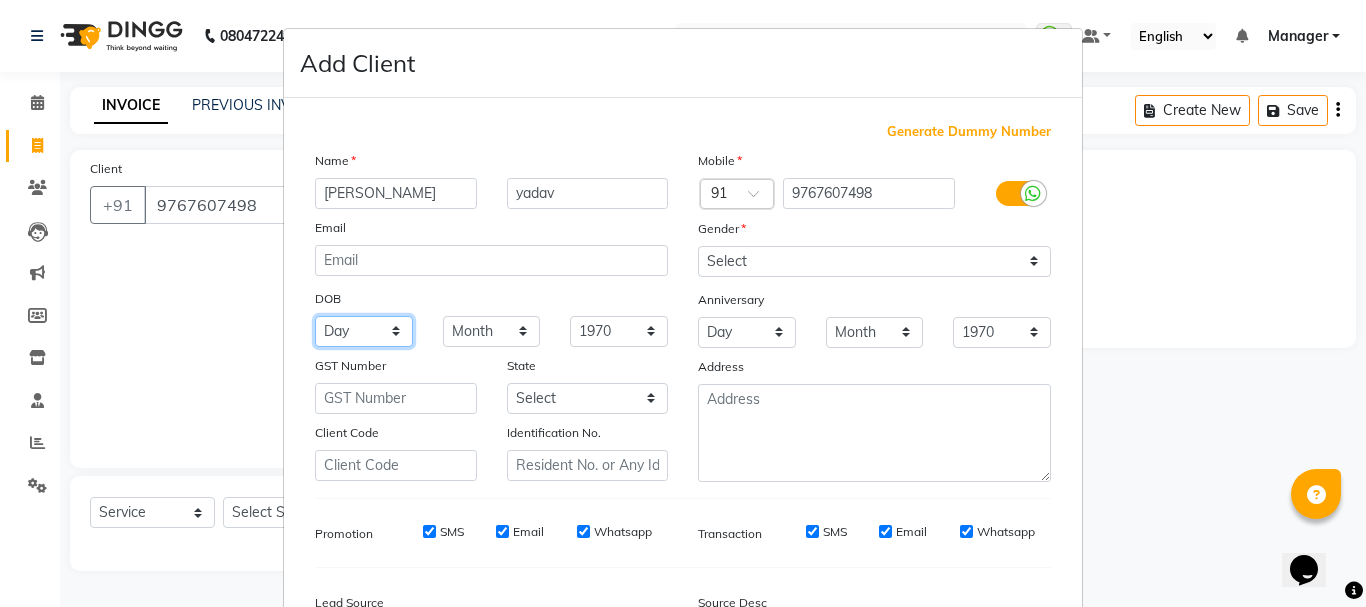 click on "Day 01 02 03 04 05 06 07 08 09 10 11 12 13 14 15 16 17 18 19 20 21 22 23 24 25 26 27 28 29 30 31" at bounding box center (364, 331) 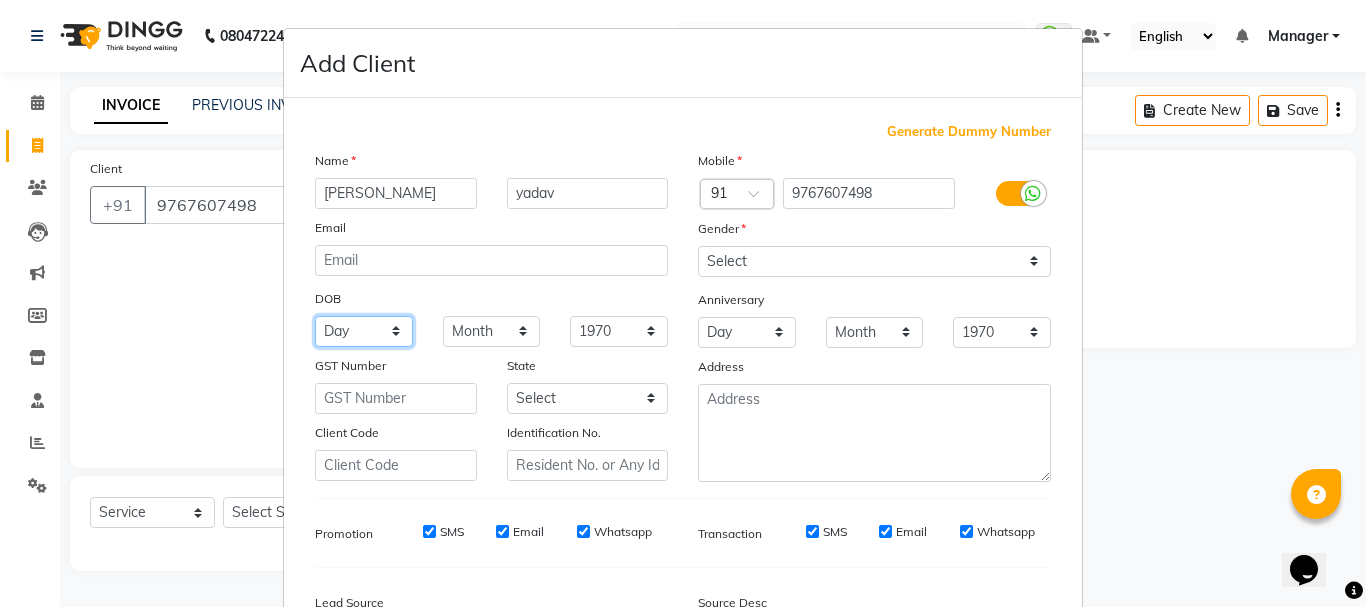 select on "24" 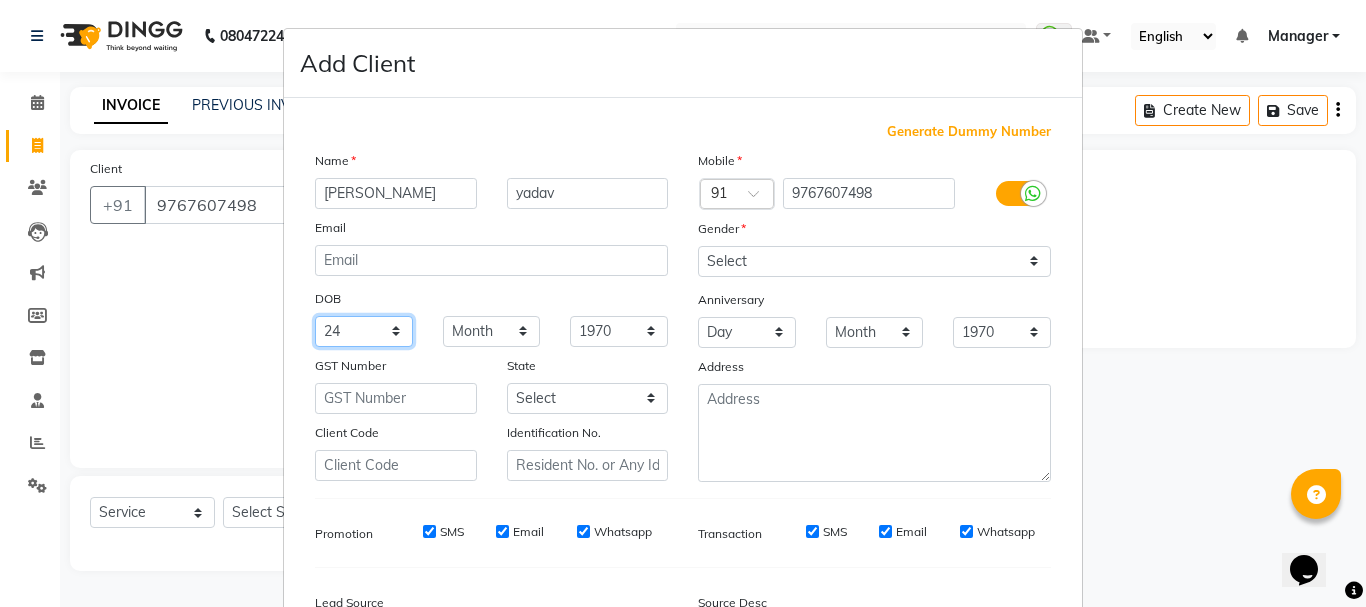 click on "Day 01 02 03 04 05 06 07 08 09 10 11 12 13 14 15 16 17 18 19 20 21 22 23 24 25 26 27 28 29 30 31" at bounding box center [364, 331] 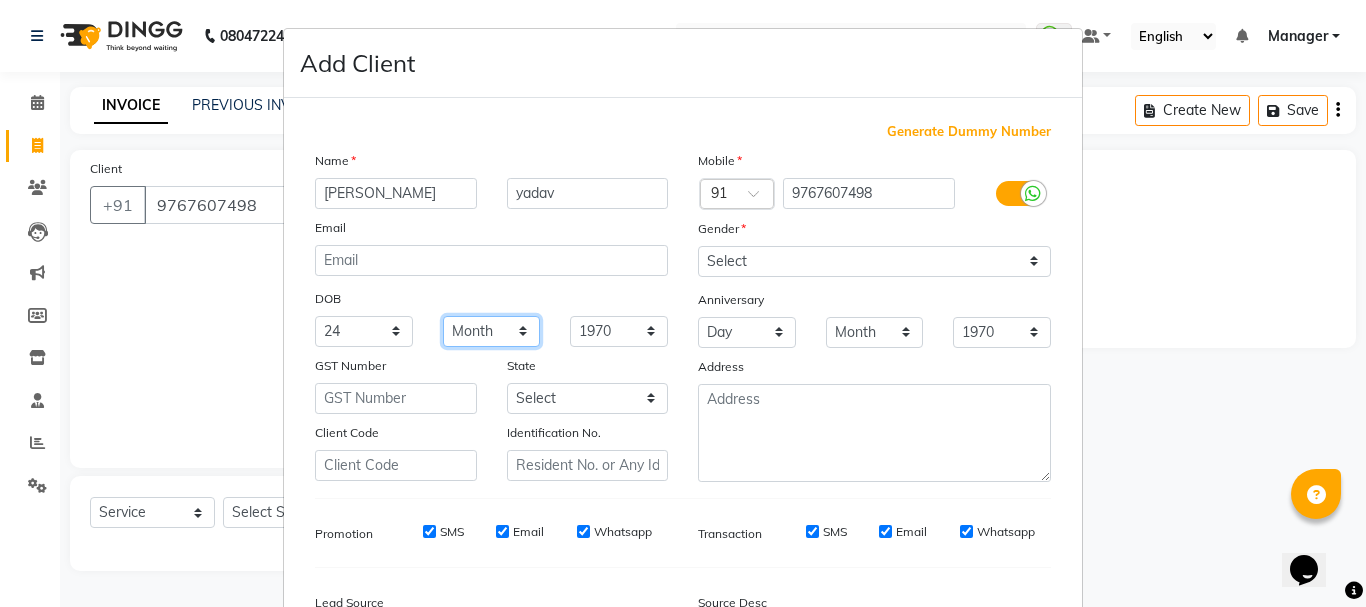 click on "Month January February March April May June July August September October November December" at bounding box center (492, 331) 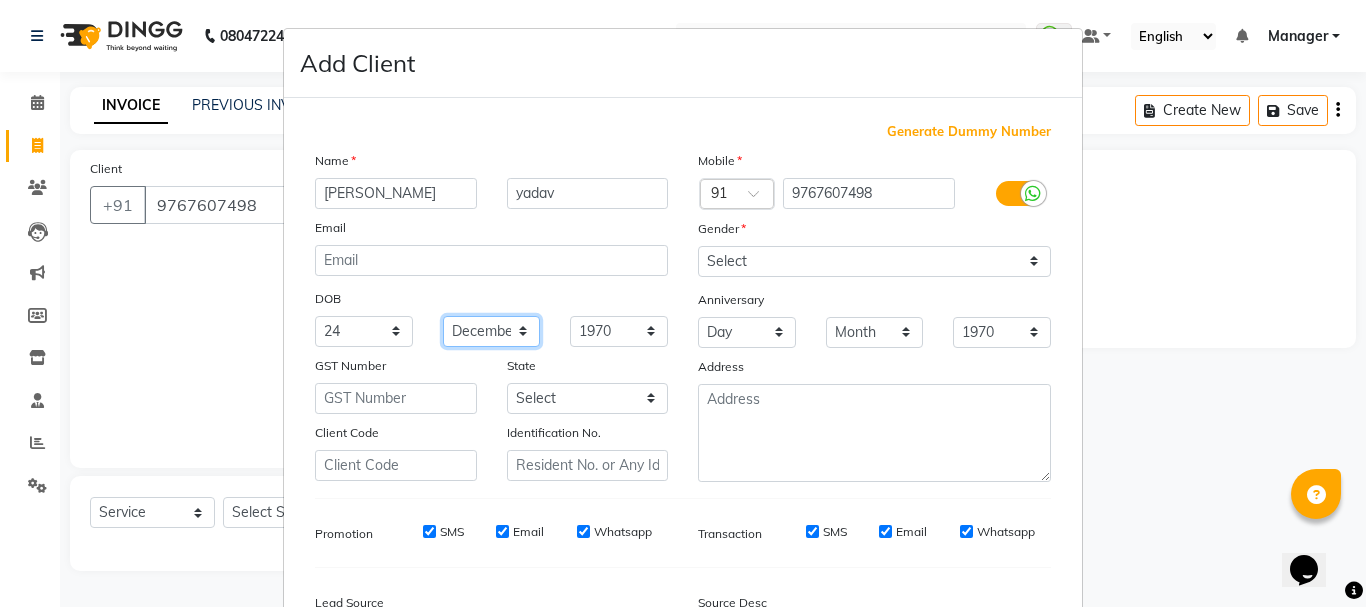 click on "Month January February March April May June July August September October November December" at bounding box center [492, 331] 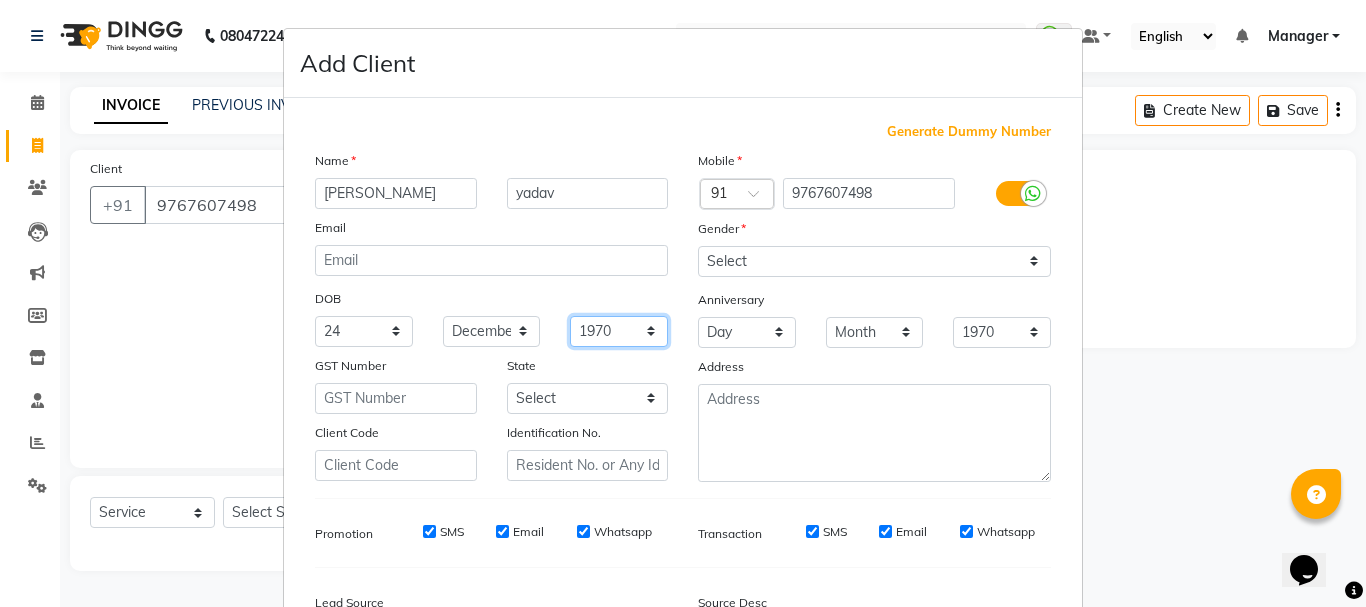 click on "1940 1941 1942 1943 1944 1945 1946 1947 1948 1949 1950 1951 1952 1953 1954 1955 1956 1957 1958 1959 1960 1961 1962 1963 1964 1965 1966 1967 1968 1969 1970 1971 1972 1973 1974 1975 1976 1977 1978 1979 1980 1981 1982 1983 1984 1985 1986 1987 1988 1989 1990 1991 1992 1993 1994 1995 1996 1997 1998 1999 2000 2001 2002 2003 2004 2005 2006 2007 2008 2009 2010 2011 2012 2013 2014 2015 2016 2017 2018 2019 2020 2021 2022 2023 2024" at bounding box center [619, 331] 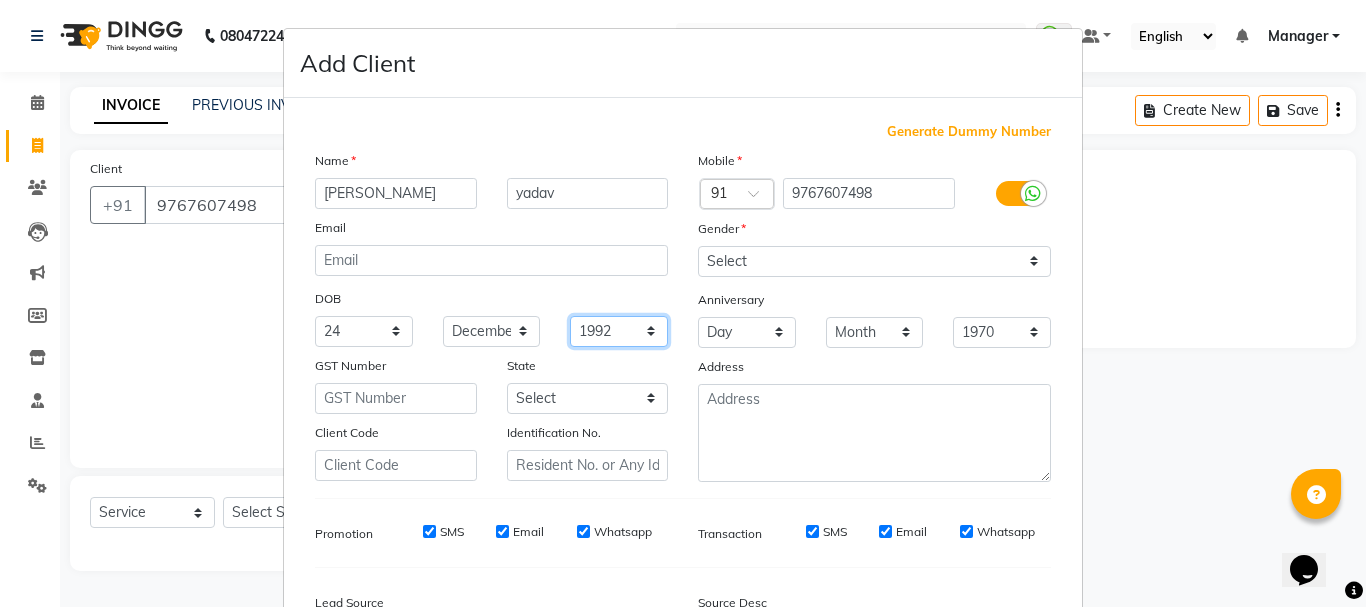 click on "1940 1941 1942 1943 1944 1945 1946 1947 1948 1949 1950 1951 1952 1953 1954 1955 1956 1957 1958 1959 1960 1961 1962 1963 1964 1965 1966 1967 1968 1969 1970 1971 1972 1973 1974 1975 1976 1977 1978 1979 1980 1981 1982 1983 1984 1985 1986 1987 1988 1989 1990 1991 1992 1993 1994 1995 1996 1997 1998 1999 2000 2001 2002 2003 2004 2005 2006 2007 2008 2009 2010 2011 2012 2013 2014 2015 2016 2017 2018 2019 2020 2021 2022 2023 2024" at bounding box center [619, 331] 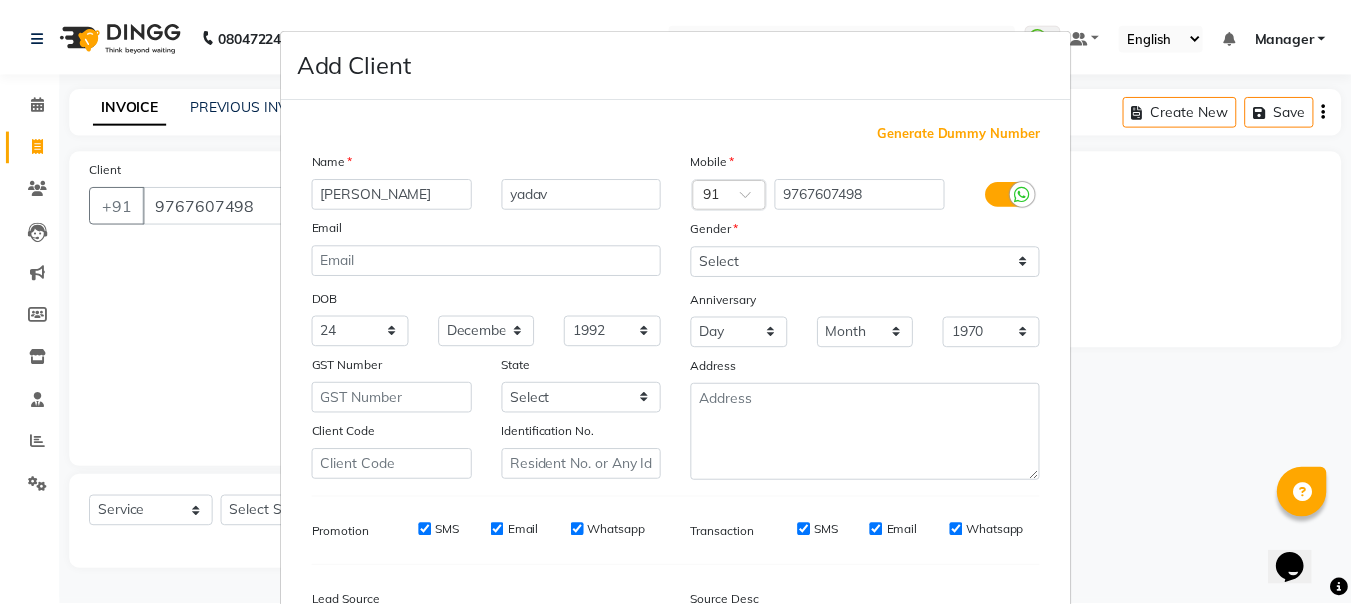 scroll, scrollTop: 242, scrollLeft: 0, axis: vertical 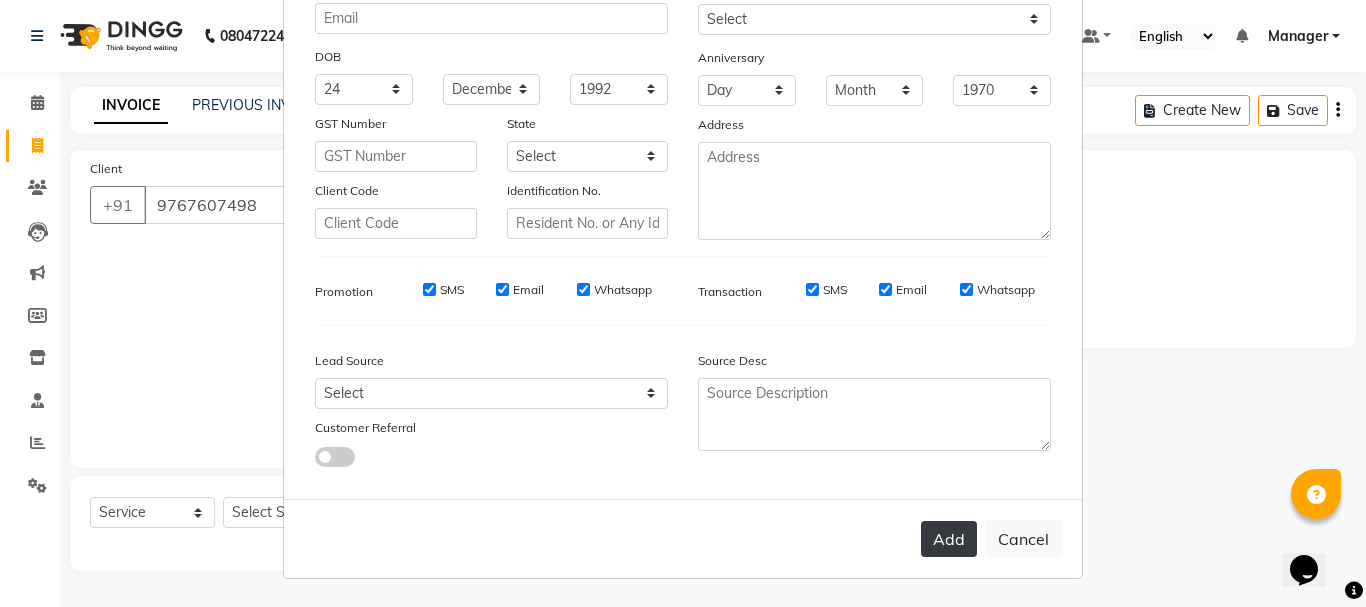 click on "Add" at bounding box center (949, 539) 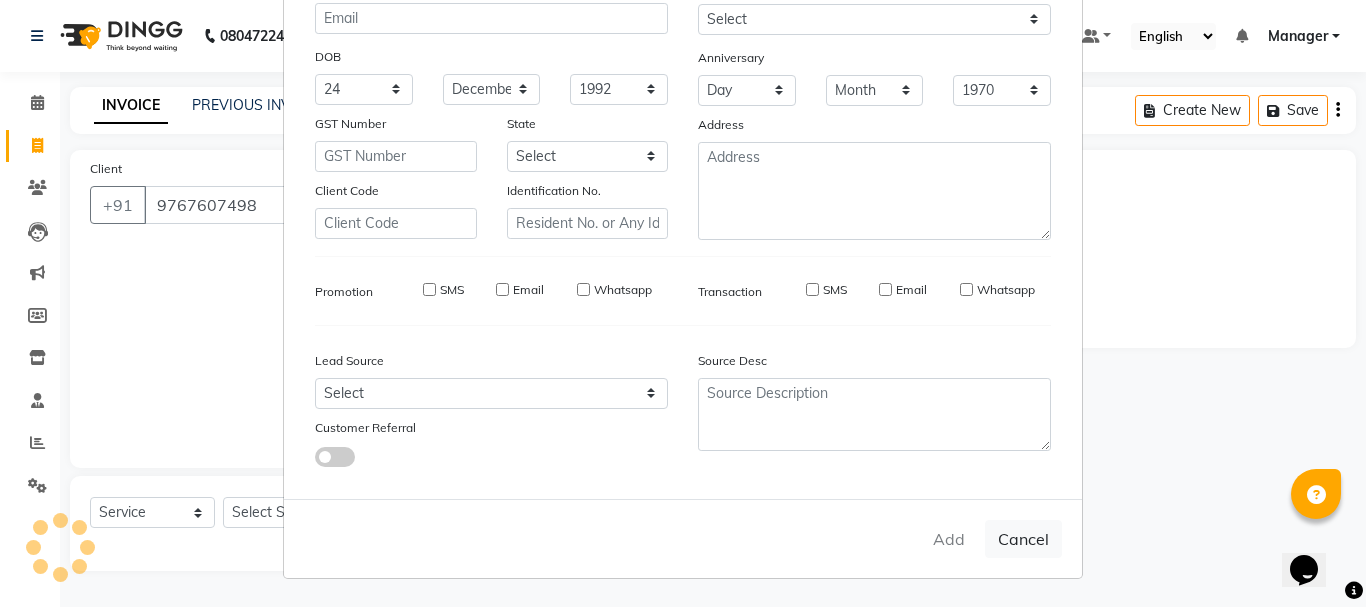 type 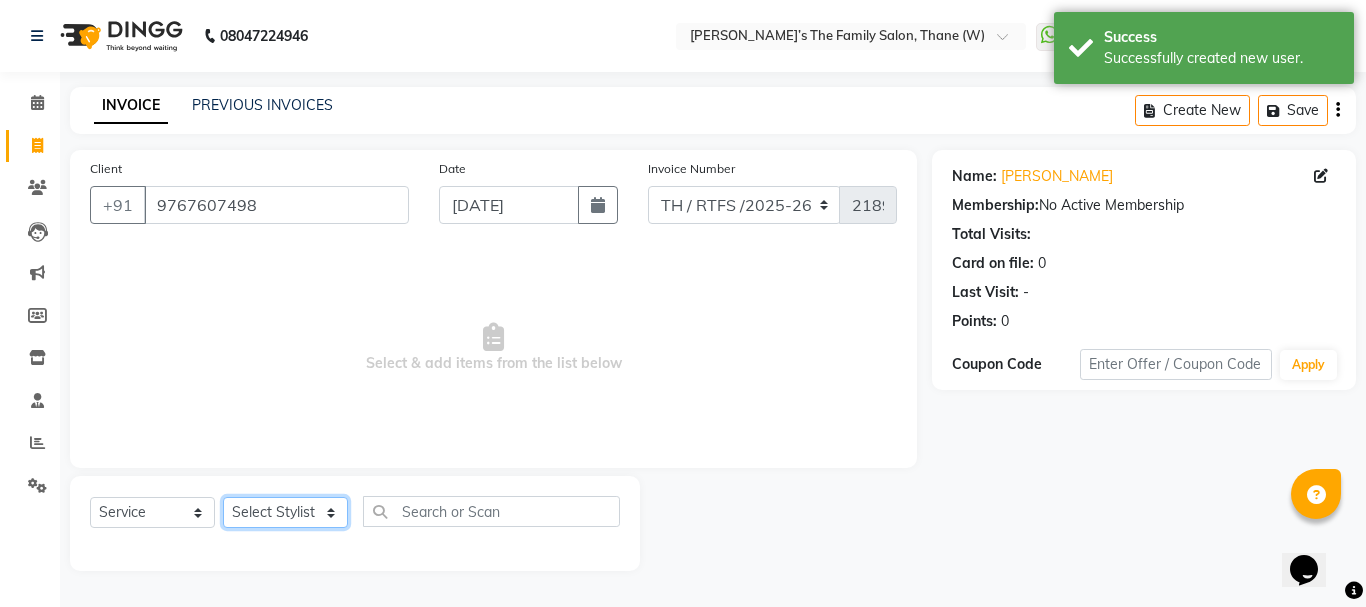 click on "Select Stylist Aarohi P   Aksahy auty Ali  Aniket A  Anuradha arvind Divya gautam .kasrade House sale Komal Waghmare  Laxmi   Manager Moin salmani Prashant   Ravindra Samrat Kumar Sangita Dighe Sanjana Kharat  Shreepad M  shrishti  jaiwala  vaibhavi  gudekar  Vikas H" 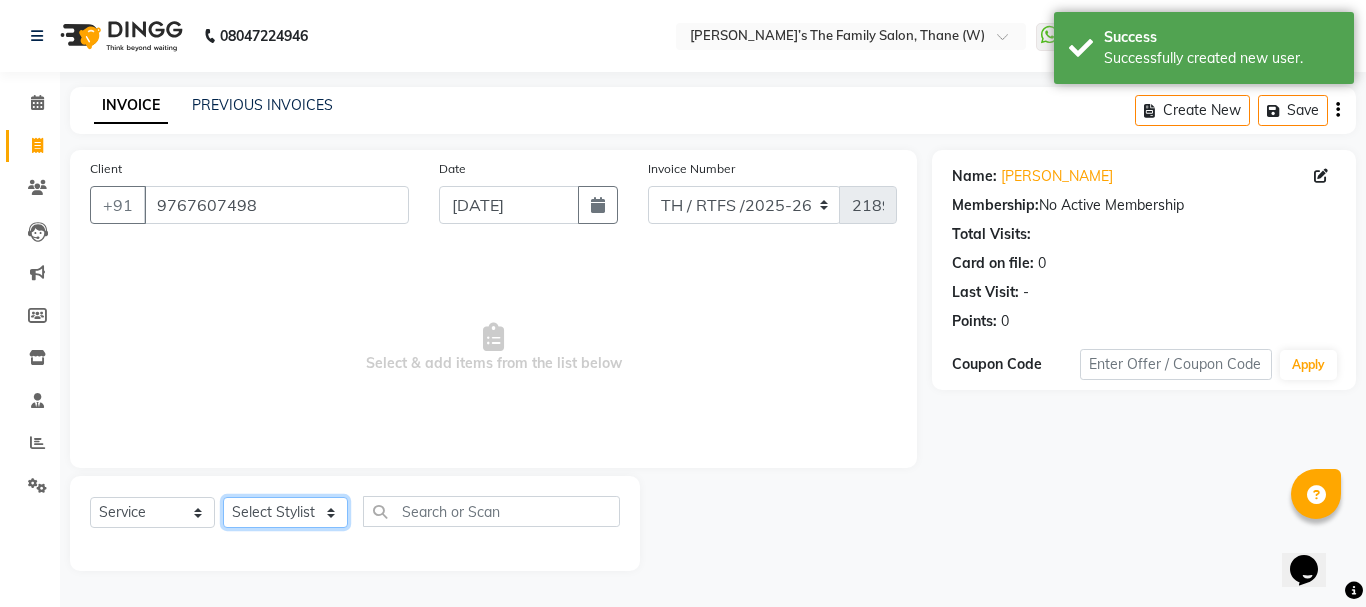 select on "35589" 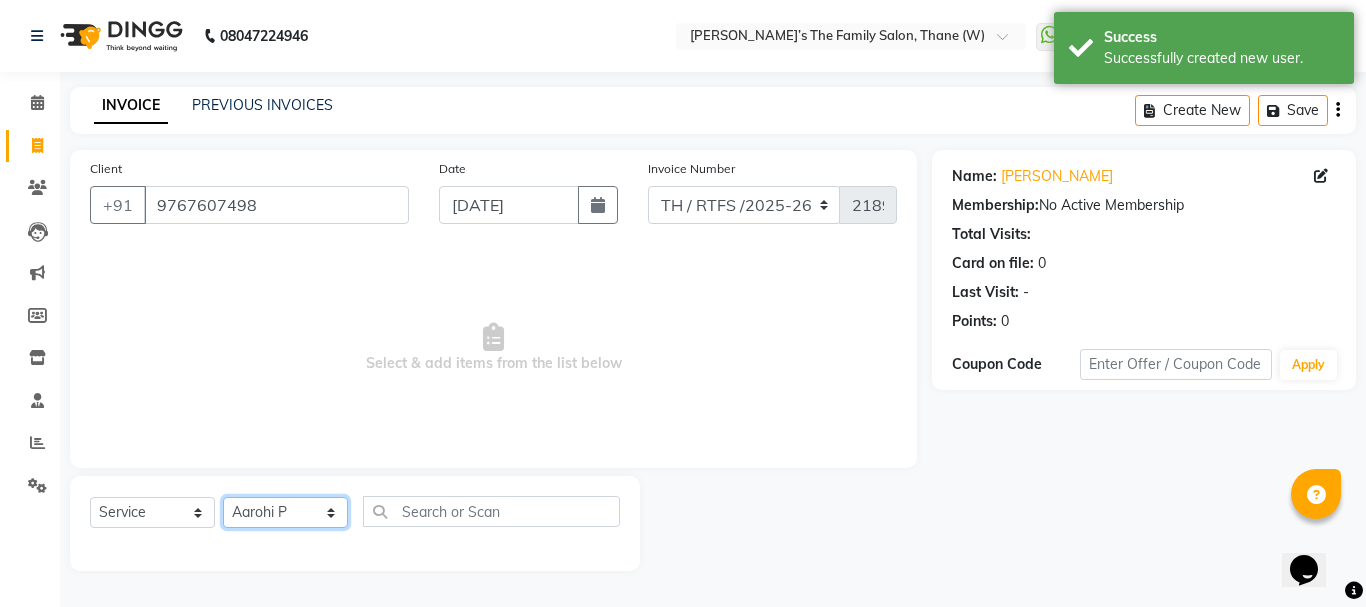 click on "Select Stylist Aarohi P   Aksahy auty Ali  Aniket A  Anuradha arvind Divya gautam .kasrade House sale Komal Waghmare  Laxmi   Manager Moin salmani Prashant   Ravindra Samrat Kumar Sangita Dighe Sanjana Kharat  Shreepad M  shrishti  jaiwala  vaibhavi  gudekar  Vikas H" 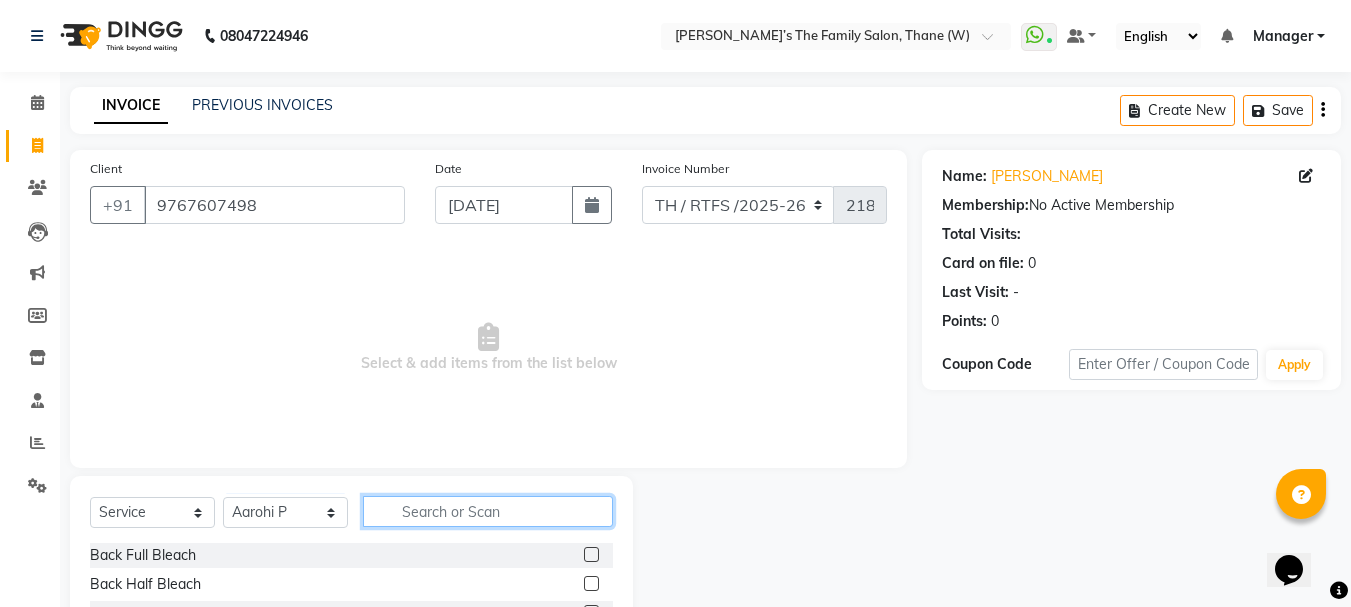 click 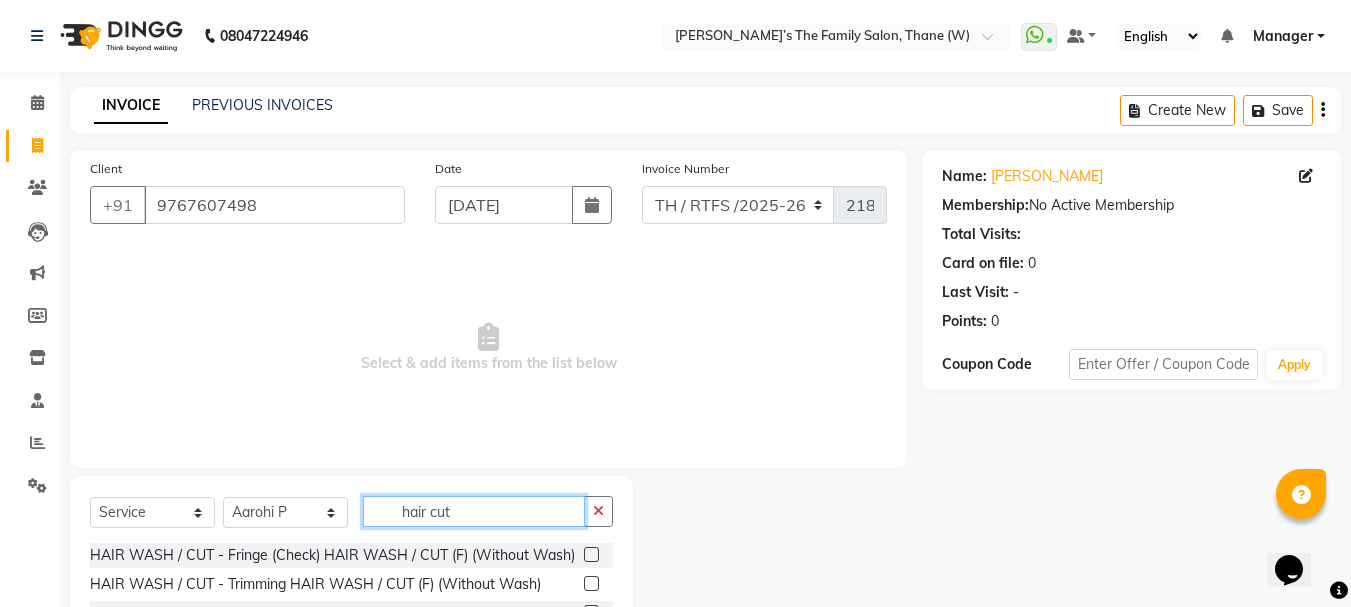 scroll, scrollTop: 194, scrollLeft: 0, axis: vertical 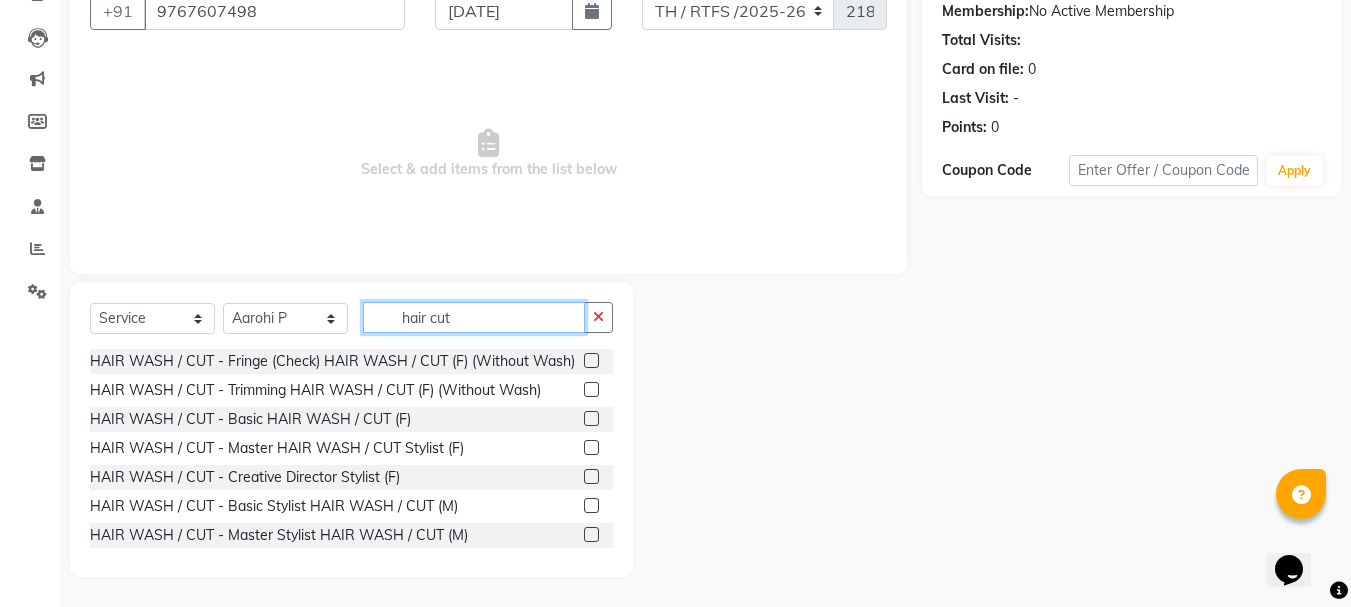 click on "hair cut" 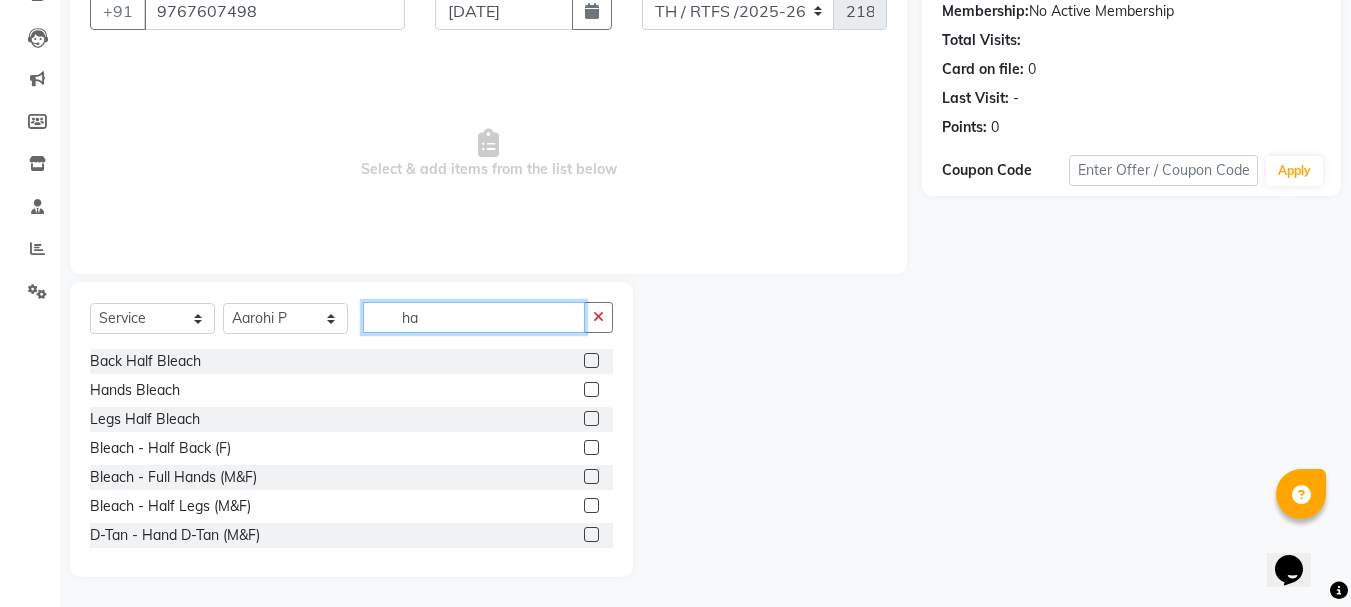 type on "h" 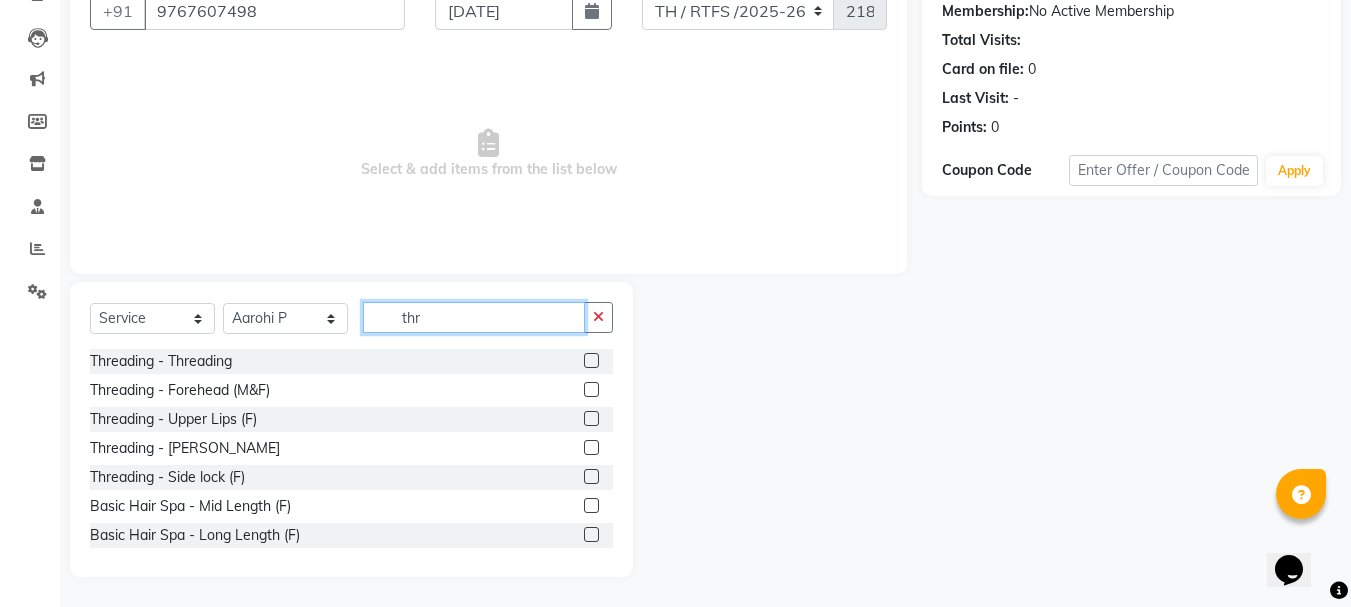 scroll, scrollTop: 139, scrollLeft: 0, axis: vertical 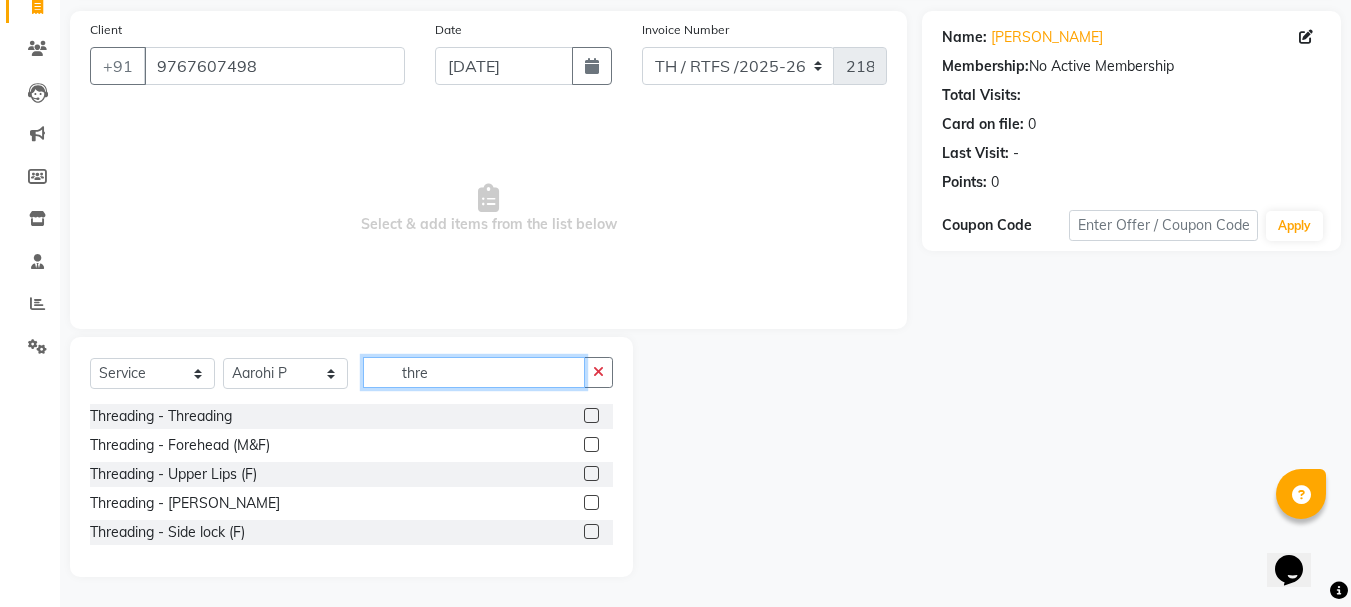 type on "thre" 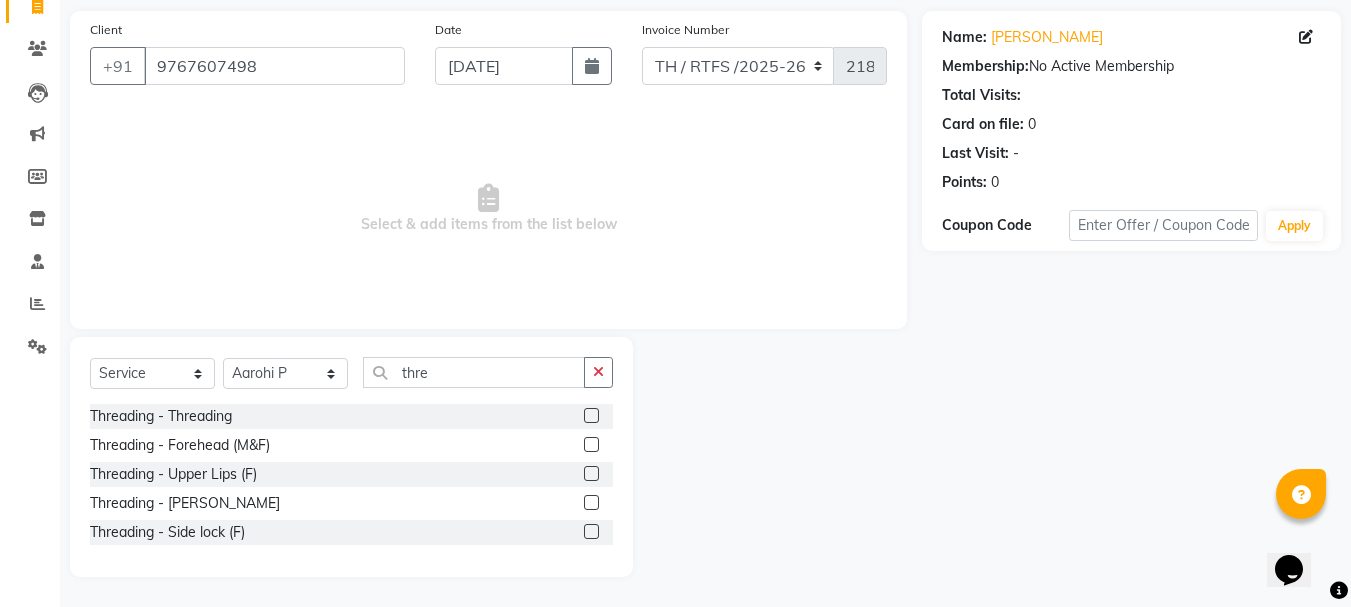 click 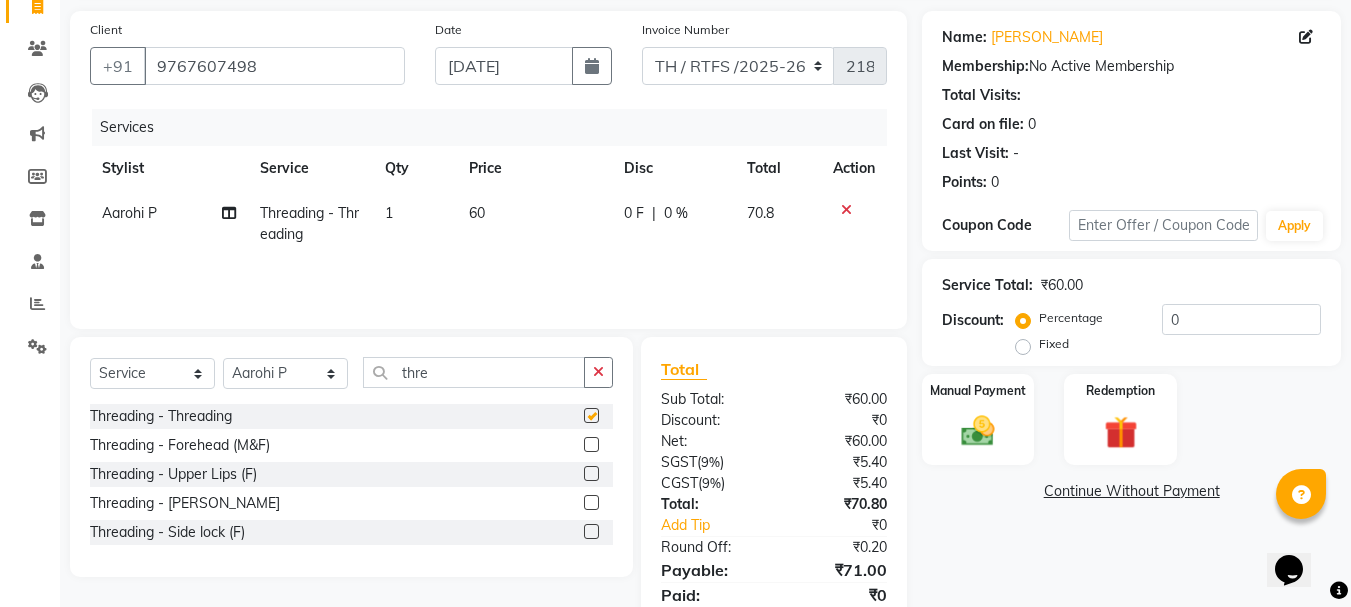 checkbox on "false" 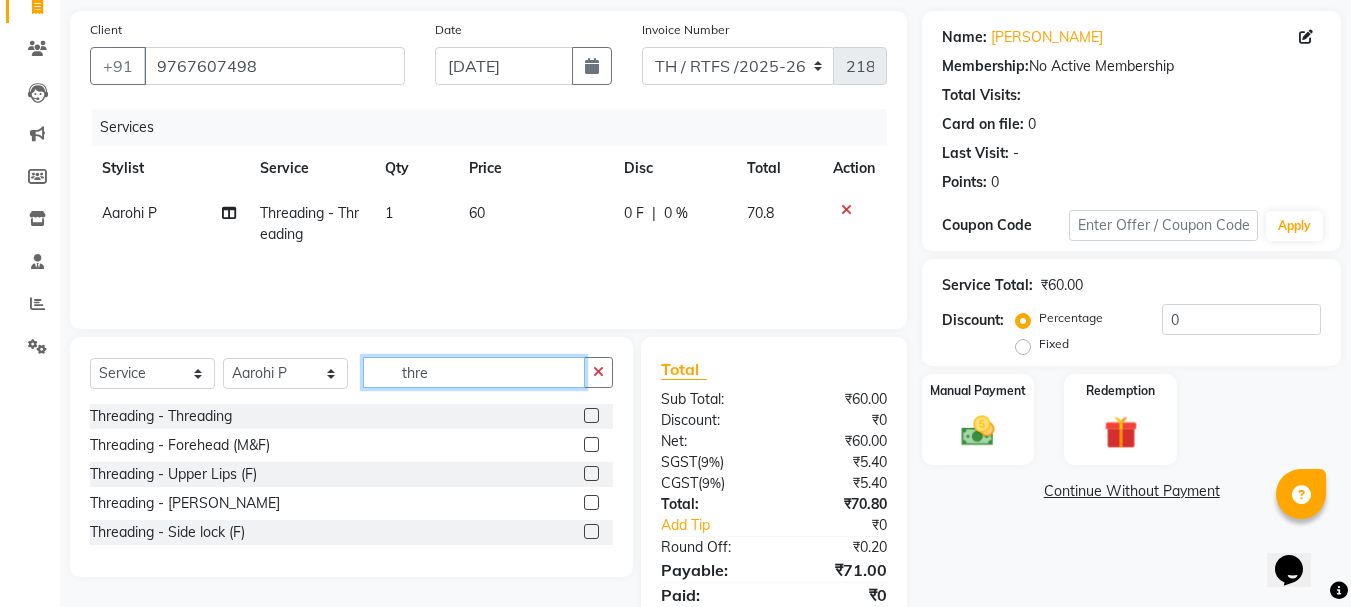 click on "thre" 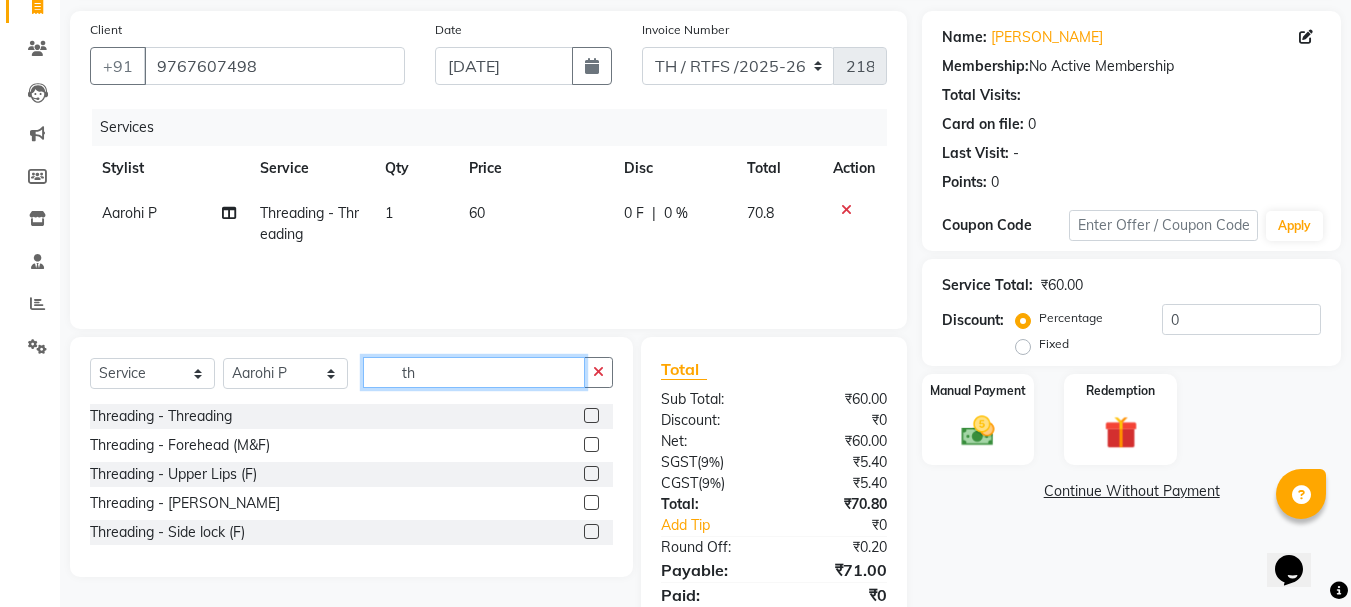 type on "t" 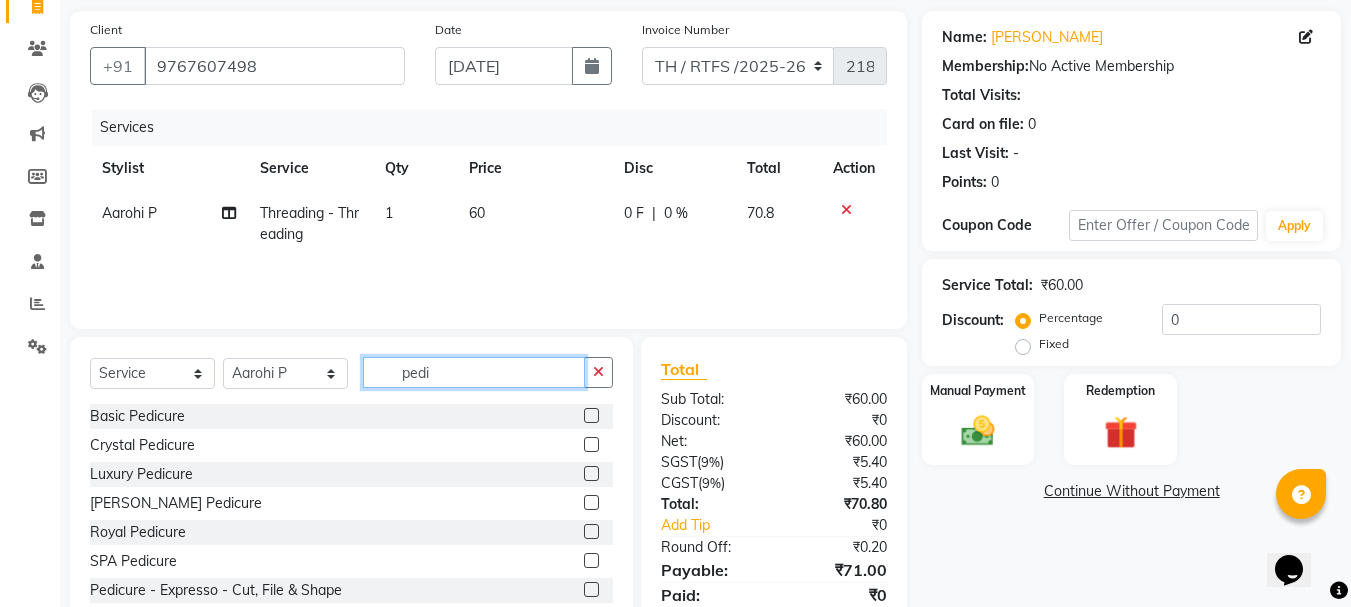 type on "pedi" 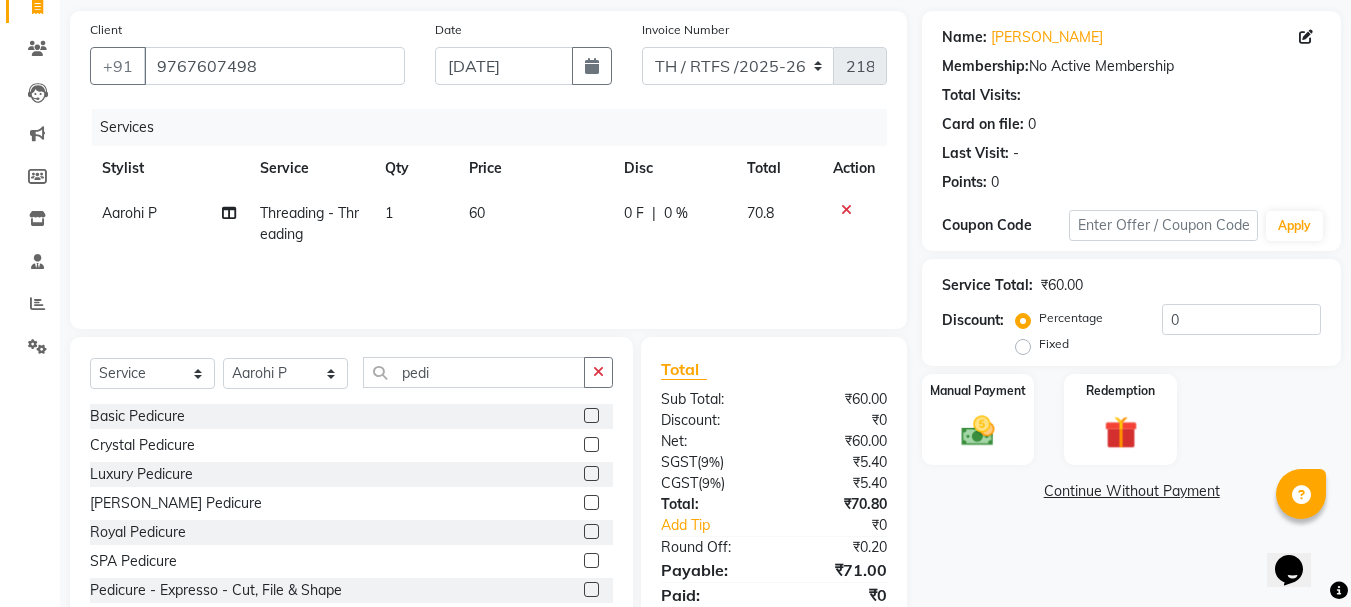 click 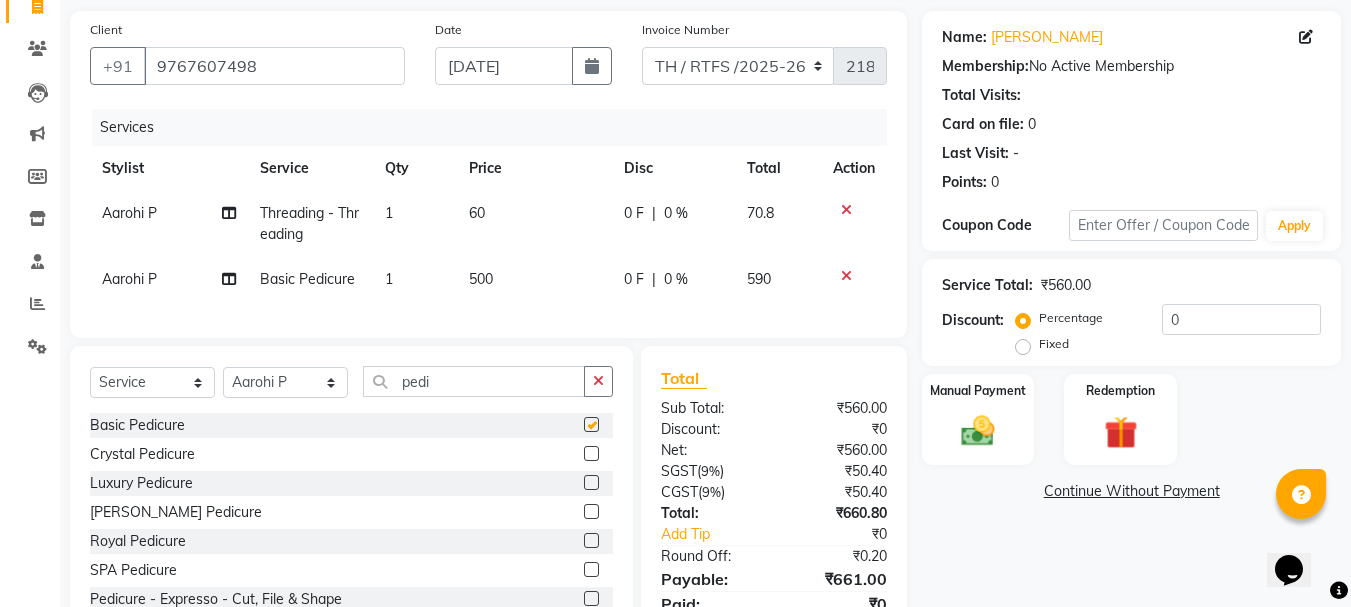 checkbox on "false" 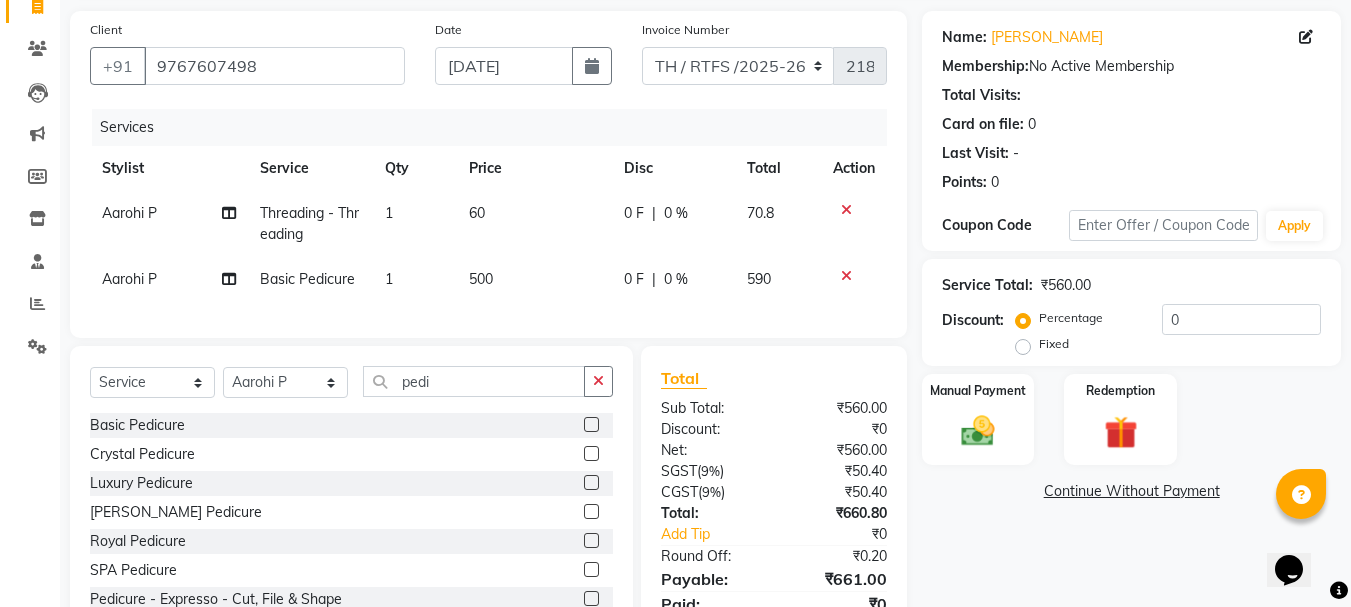 click 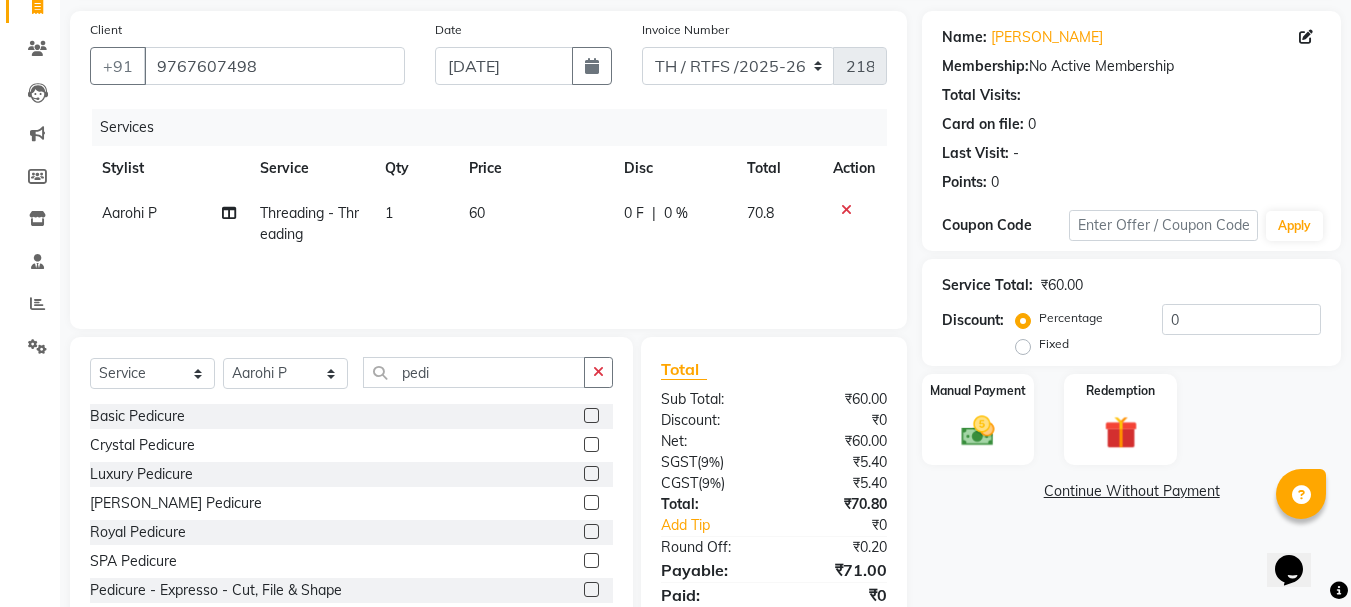 click 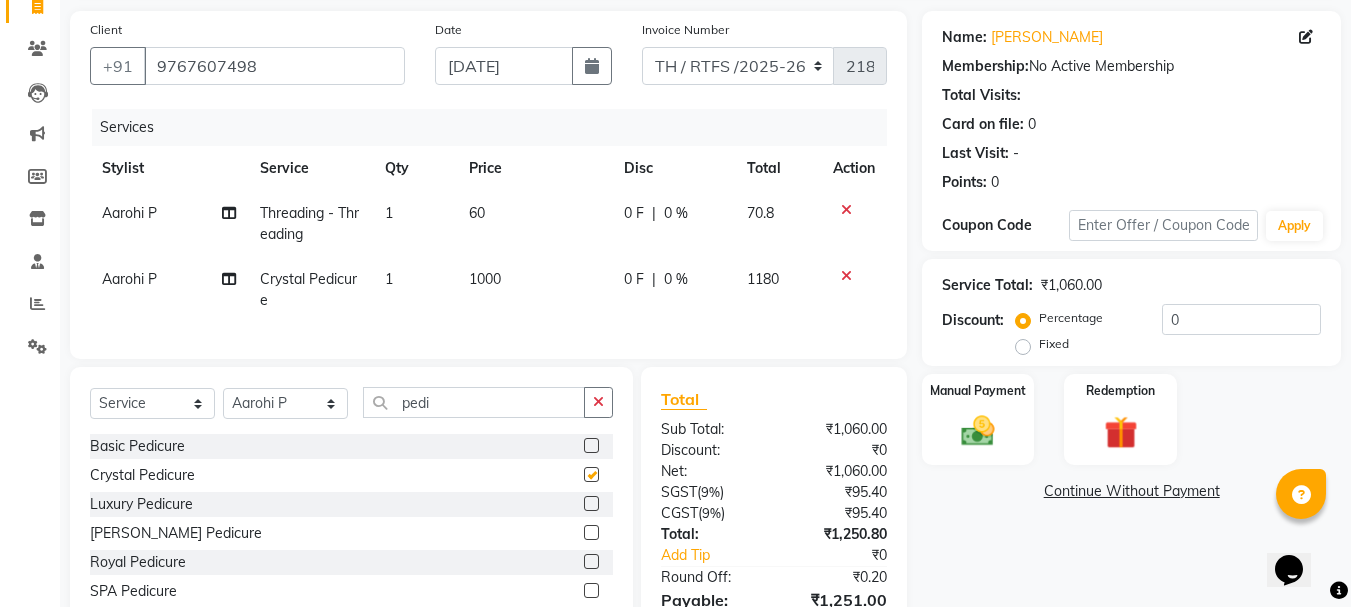 checkbox on "false" 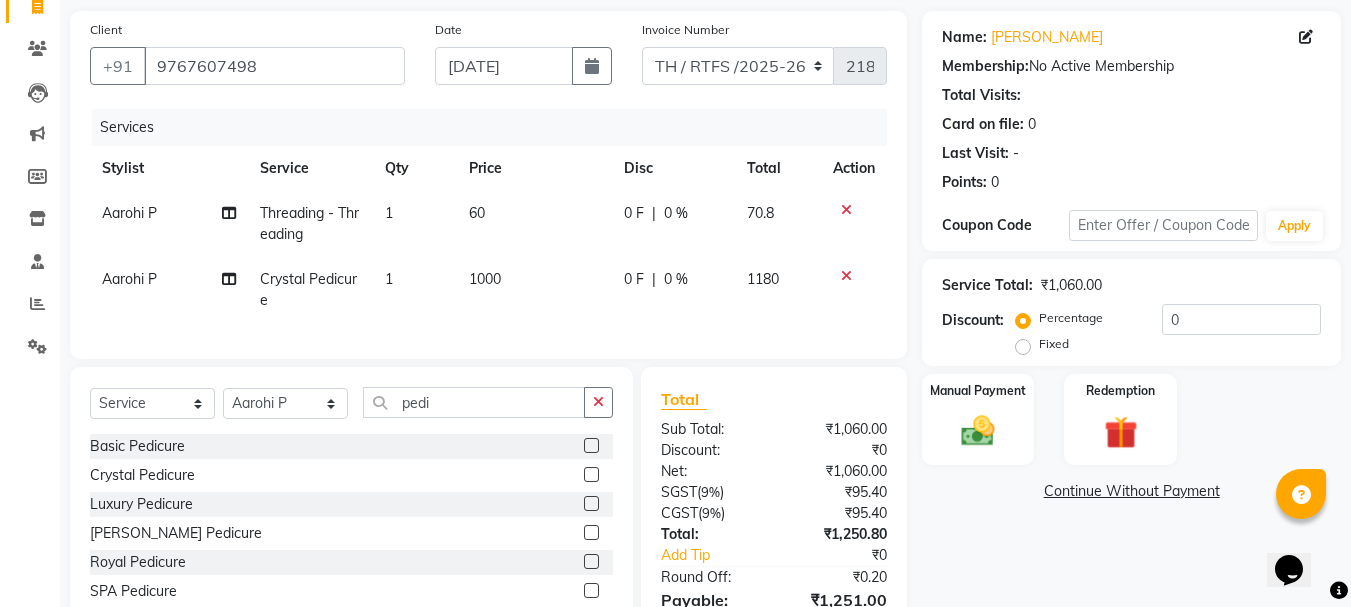 scroll, scrollTop: 148, scrollLeft: 0, axis: vertical 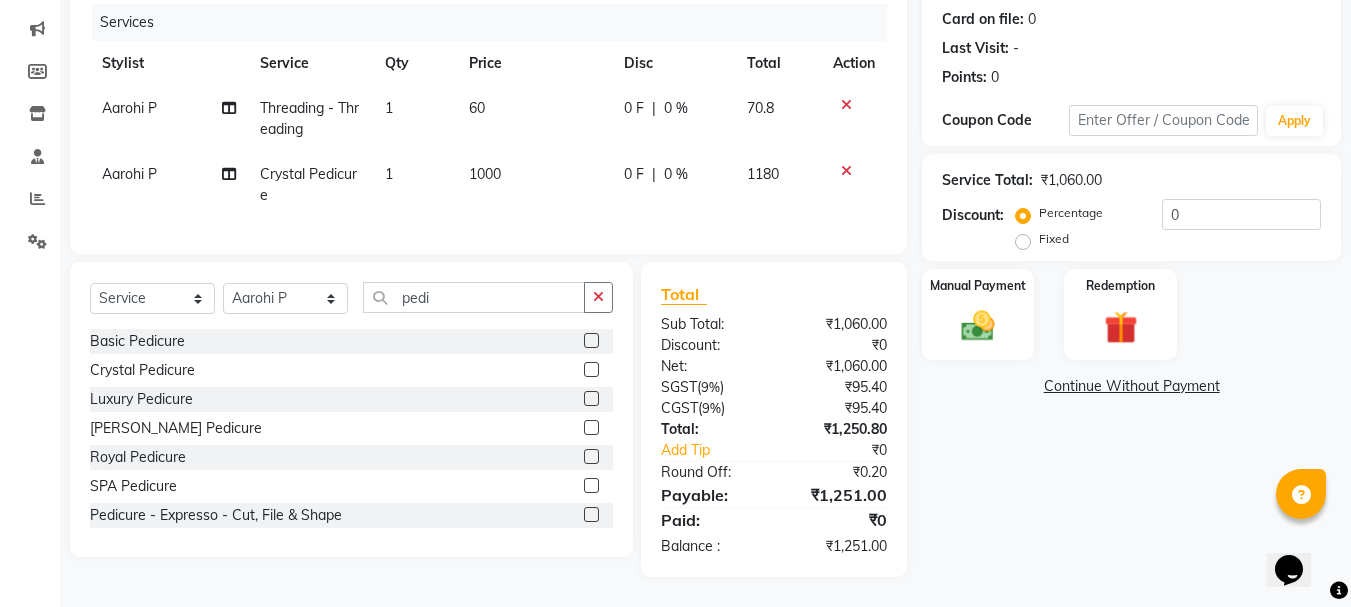click on "1000" 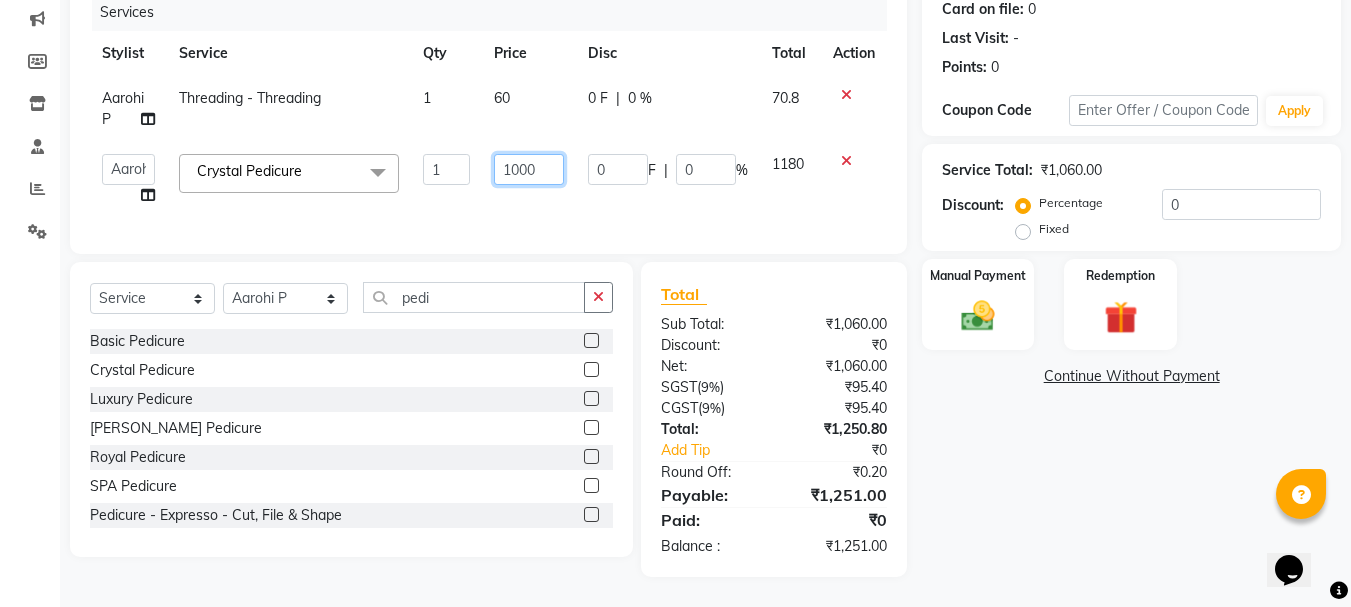 click on "1000" 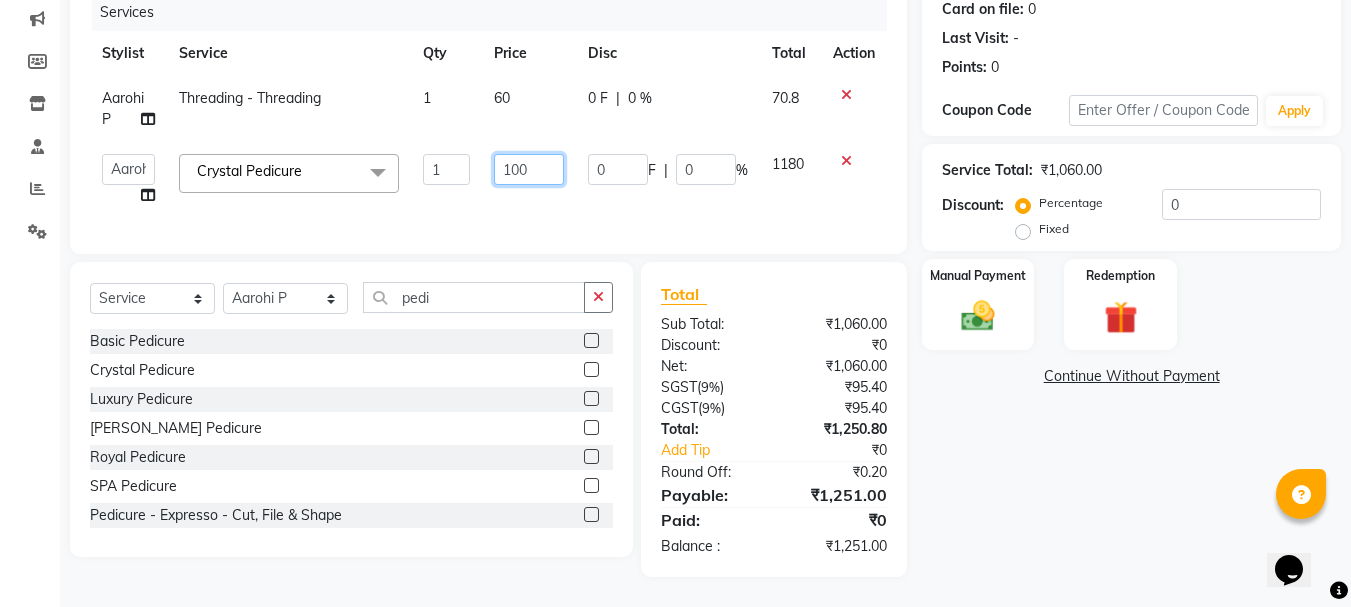 type on "1200" 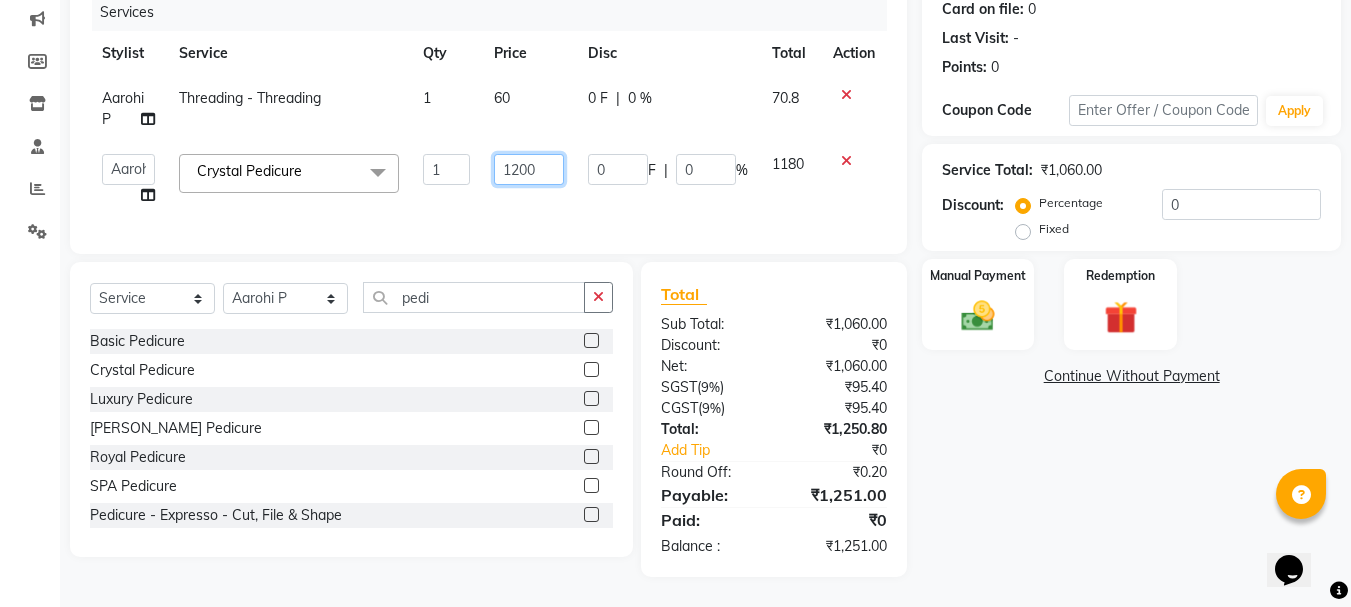 click on "1200" 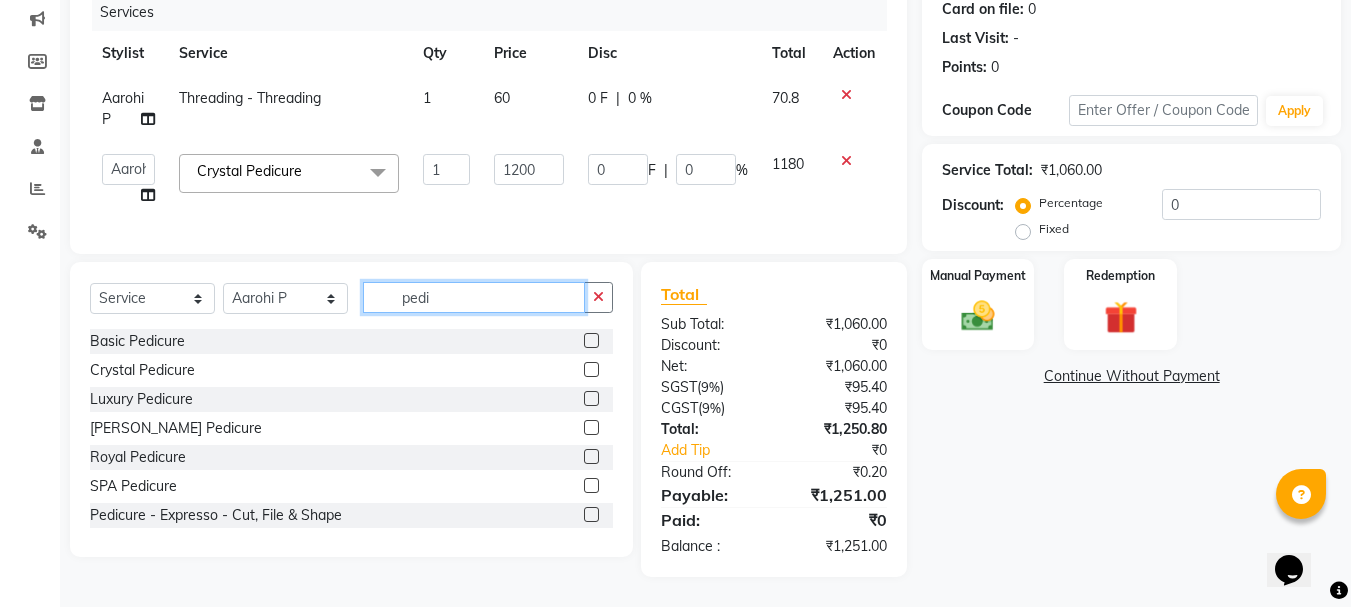 click on "pedi" 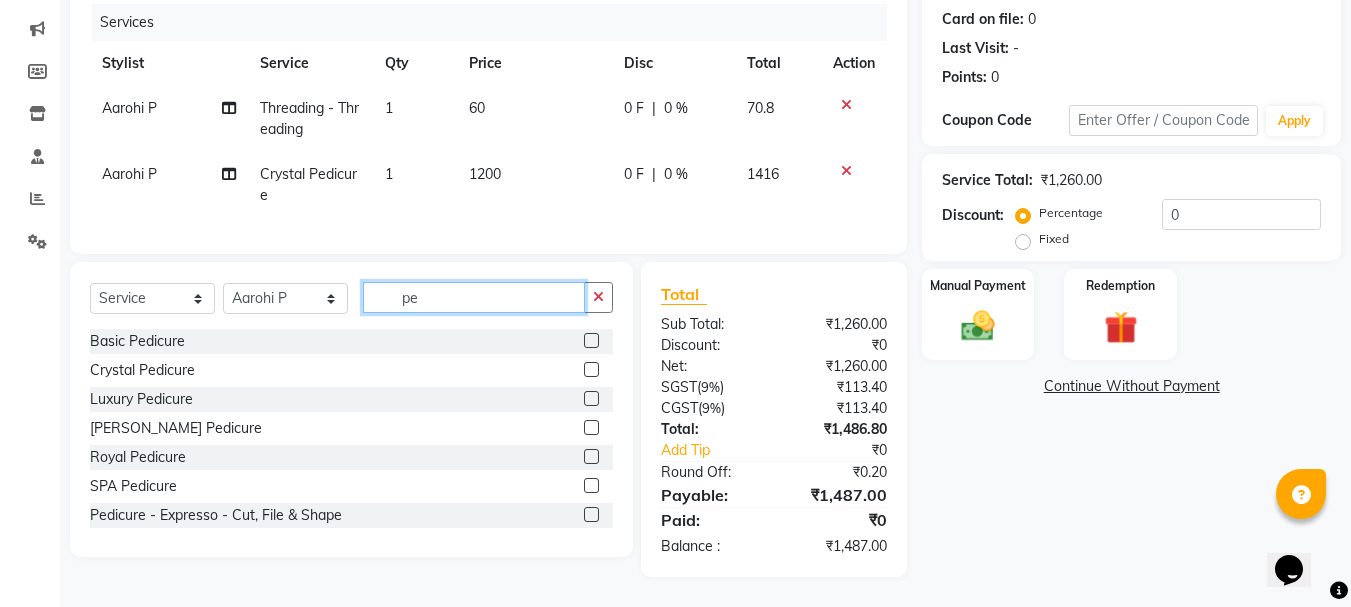 type on "p" 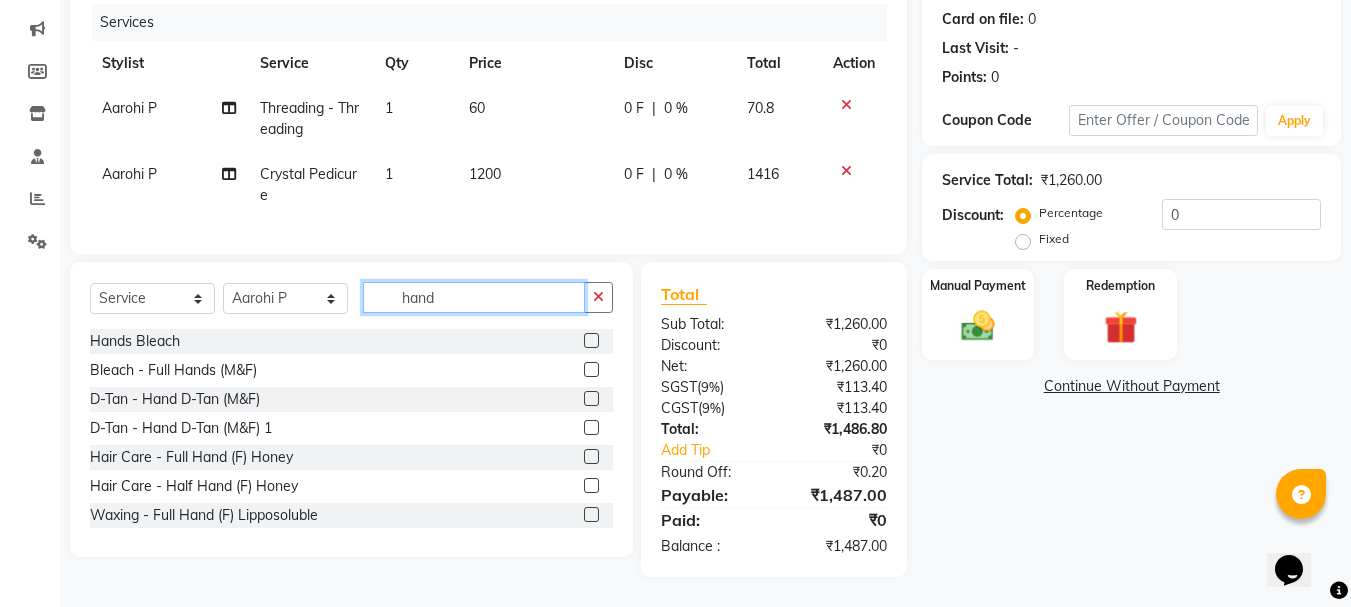 scroll, scrollTop: 99, scrollLeft: 0, axis: vertical 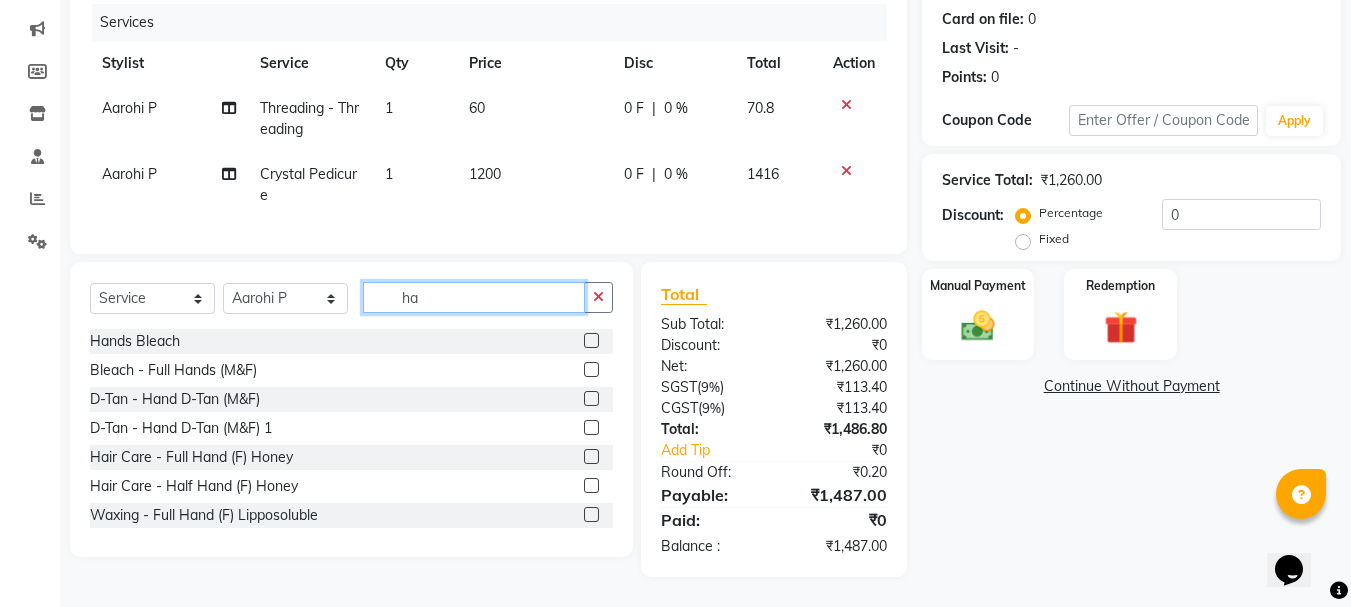 type on "h" 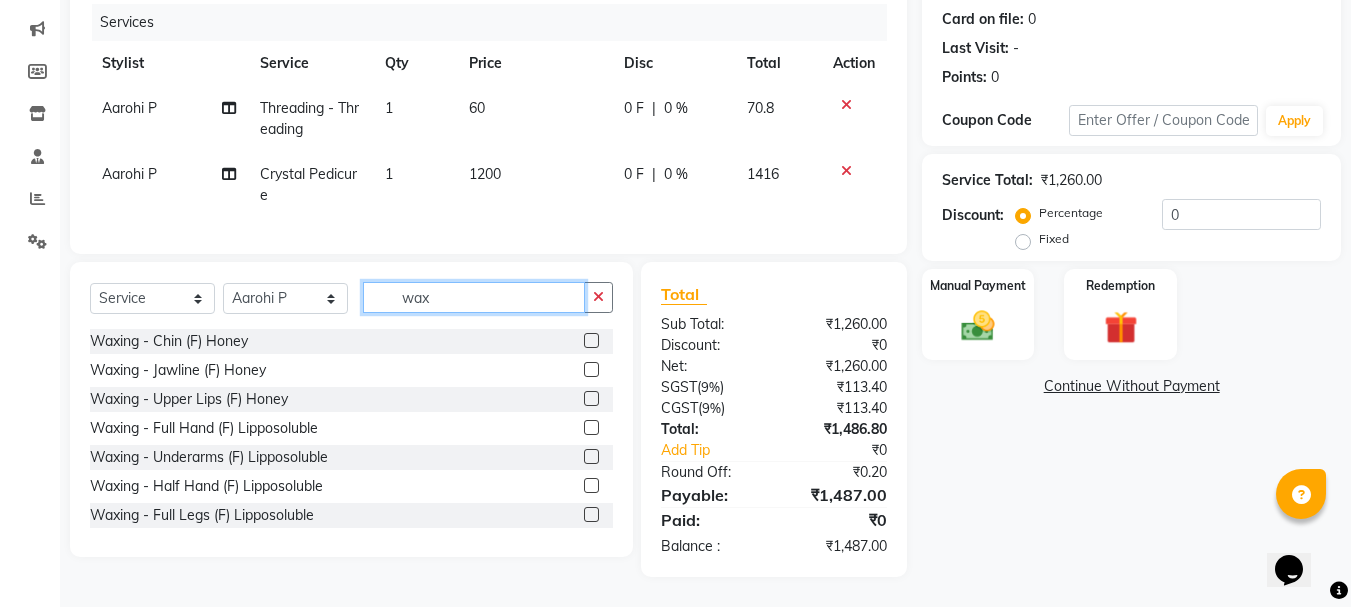 type on "wax" 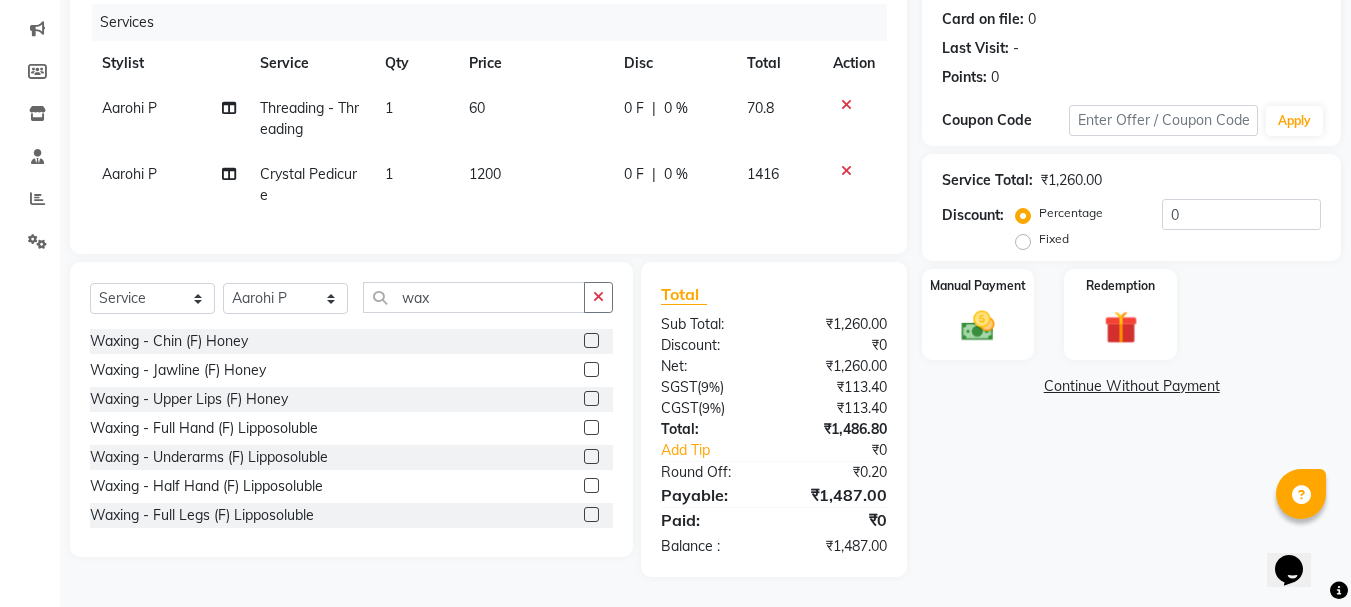 click 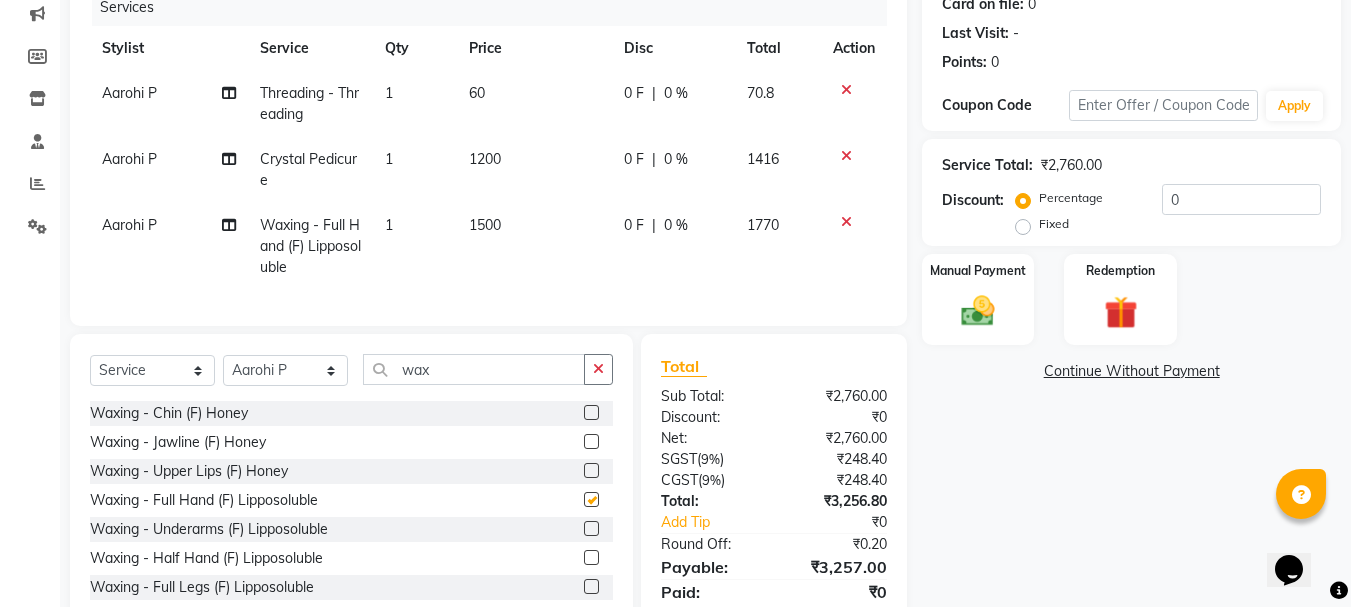 checkbox on "false" 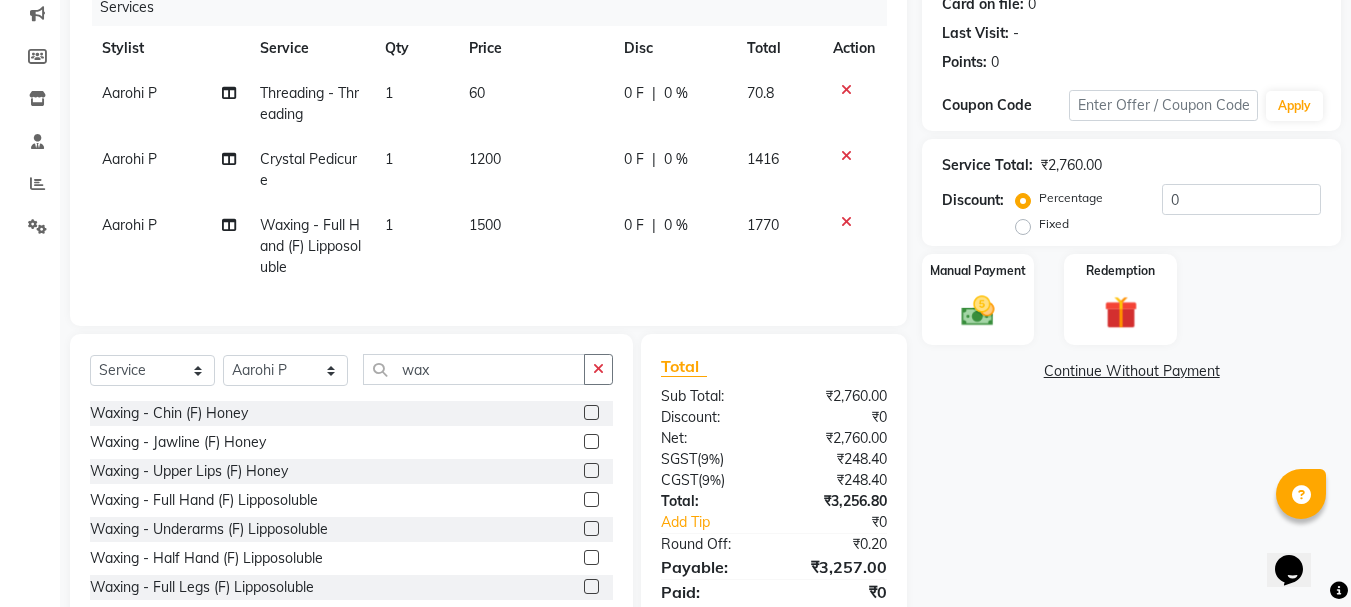 click on "1500" 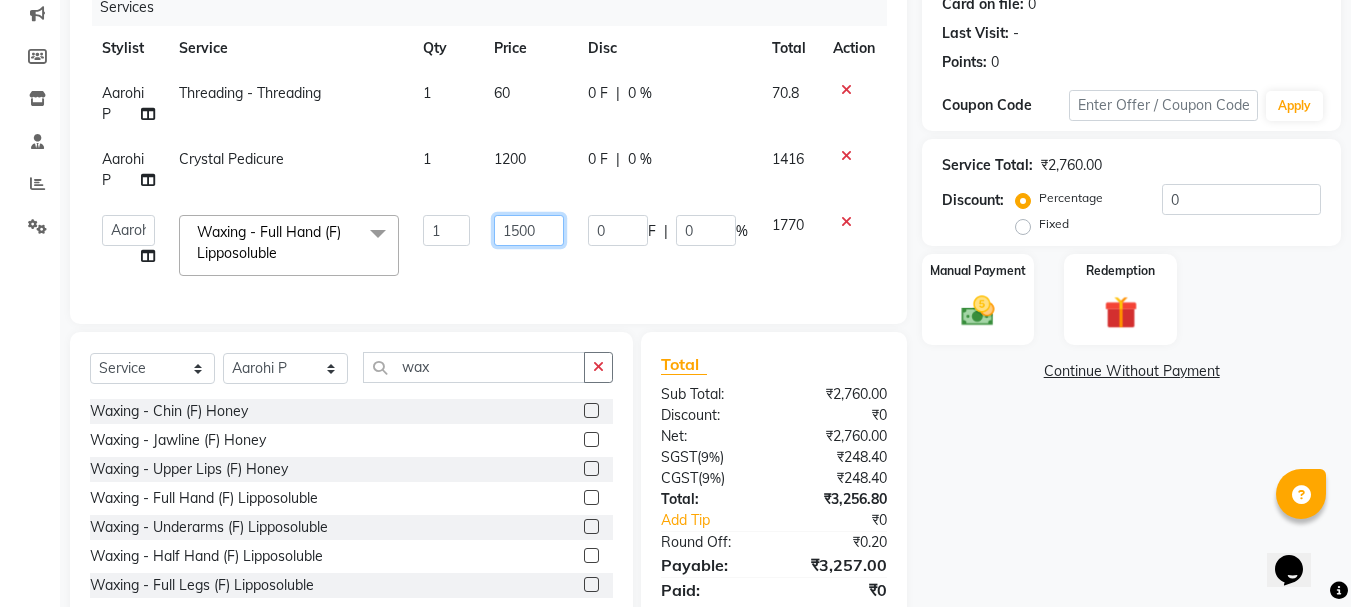 click on "1500" 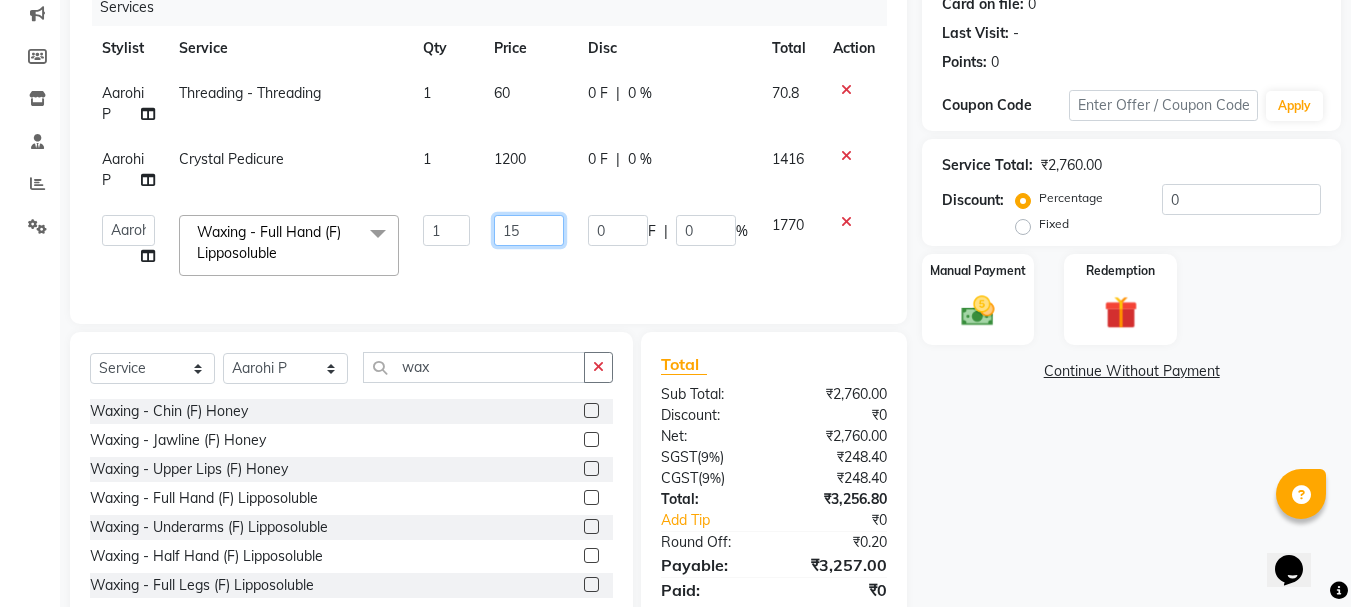 type on "1" 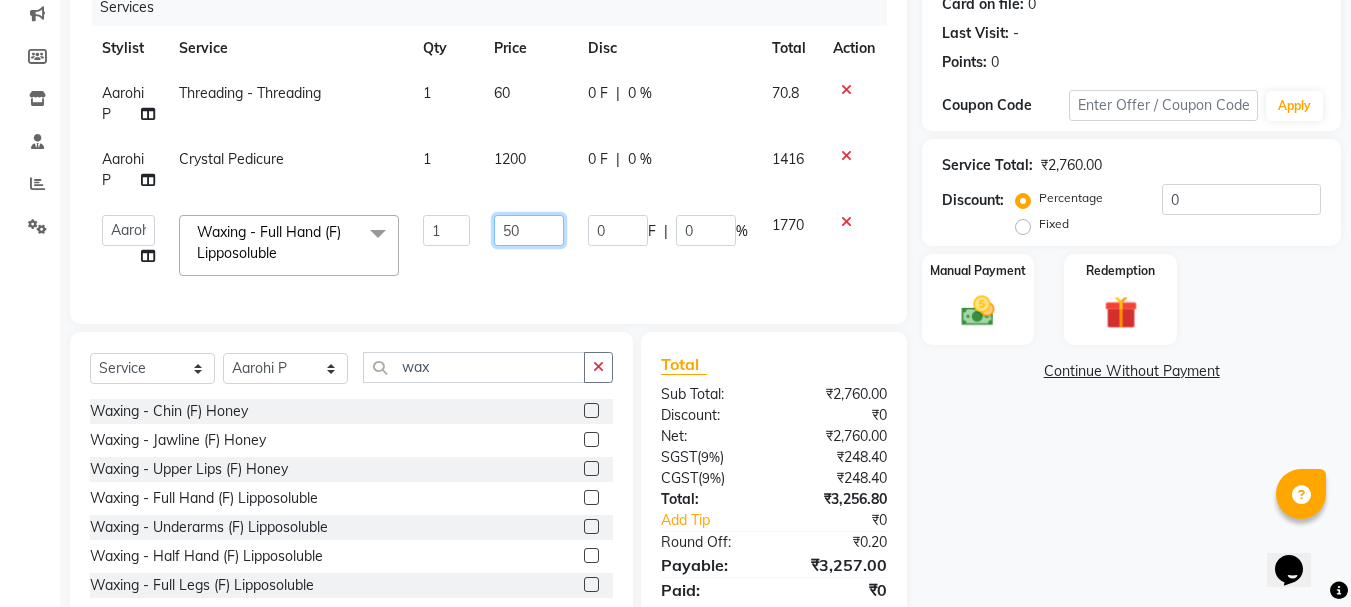 type on "500" 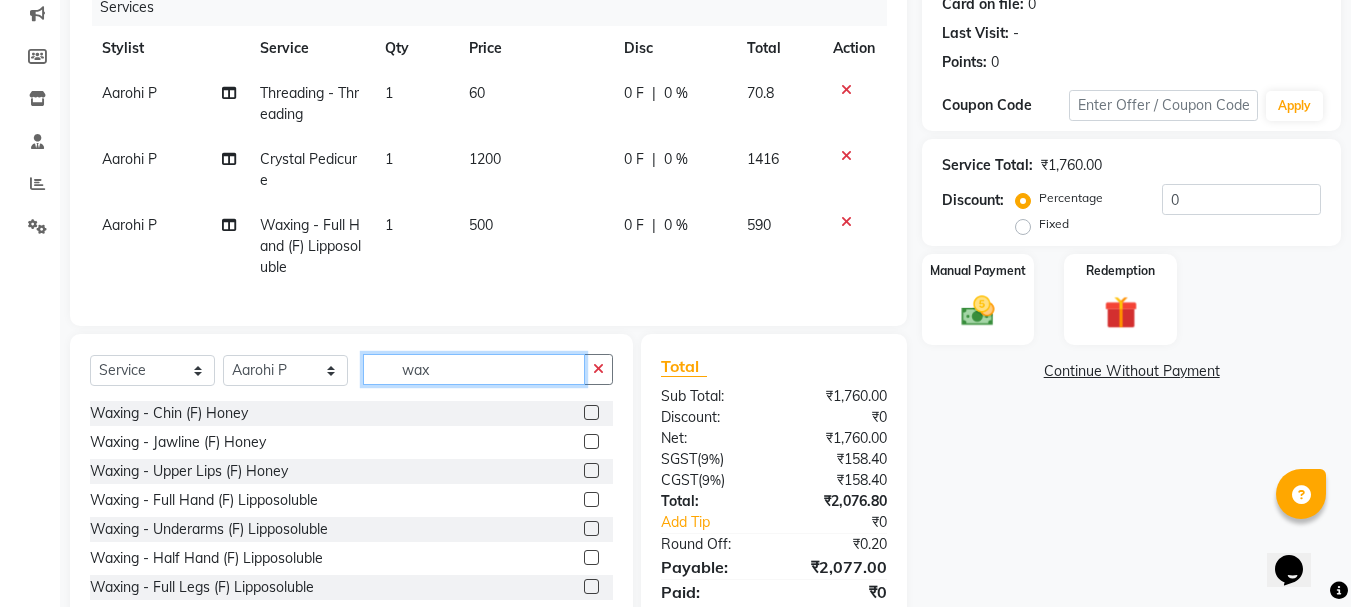 click on "wax" 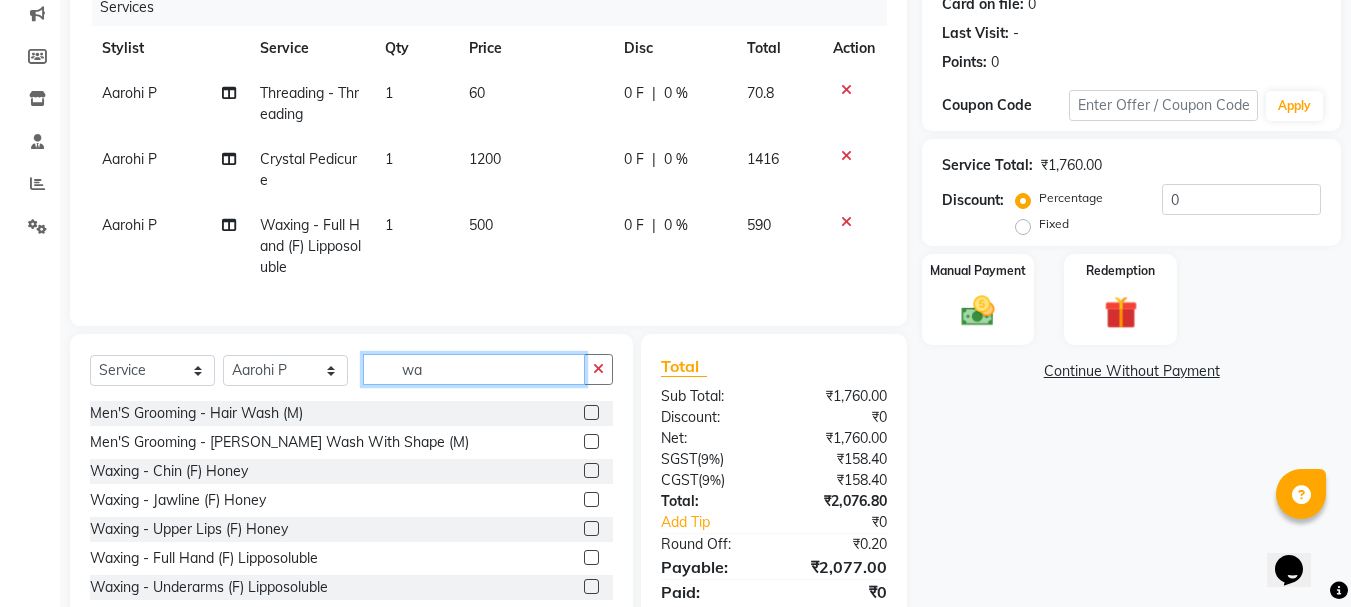 type on "w" 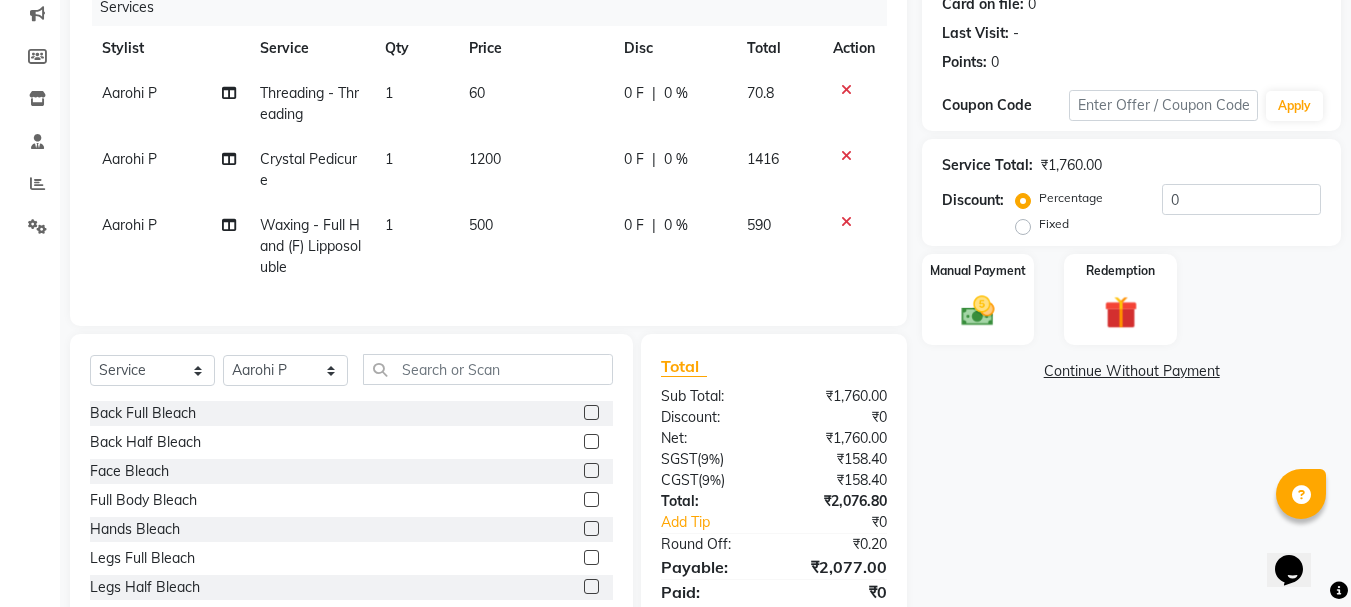 click on "1200" 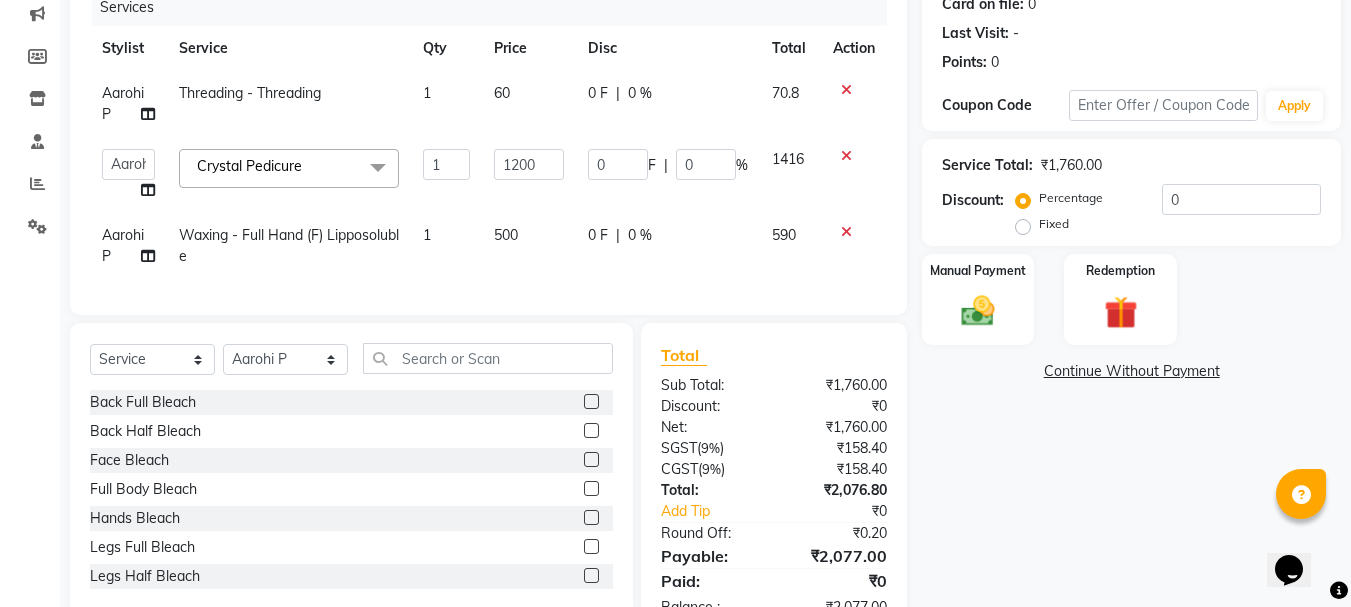 click 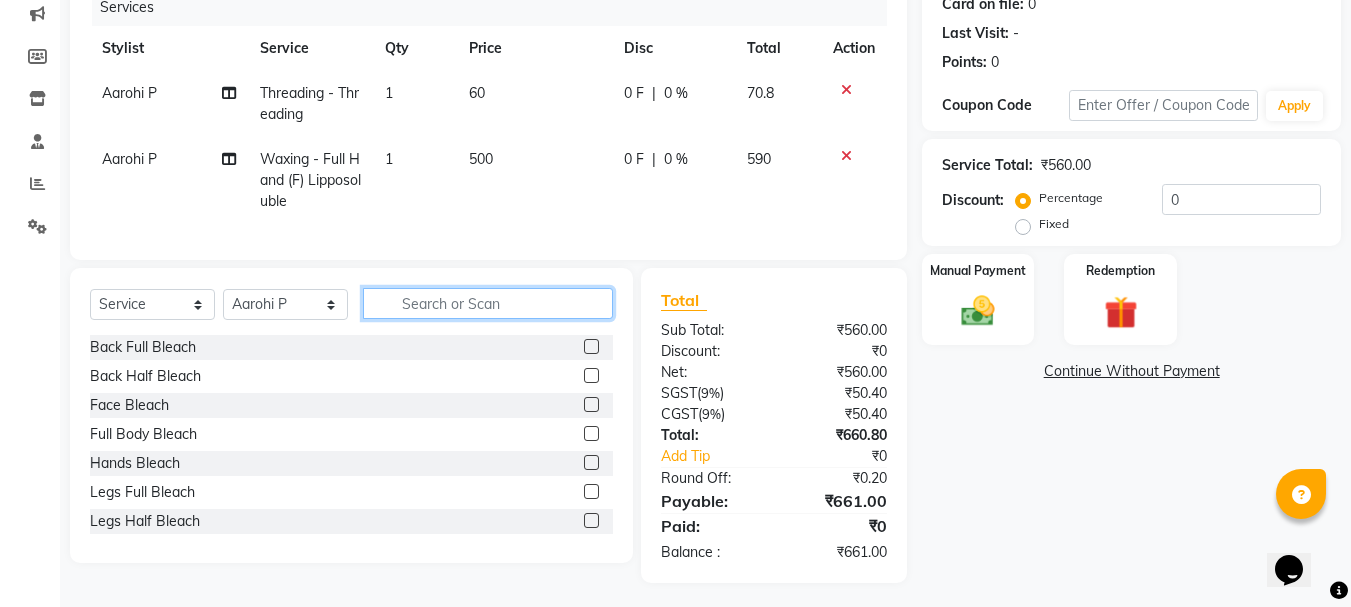 click 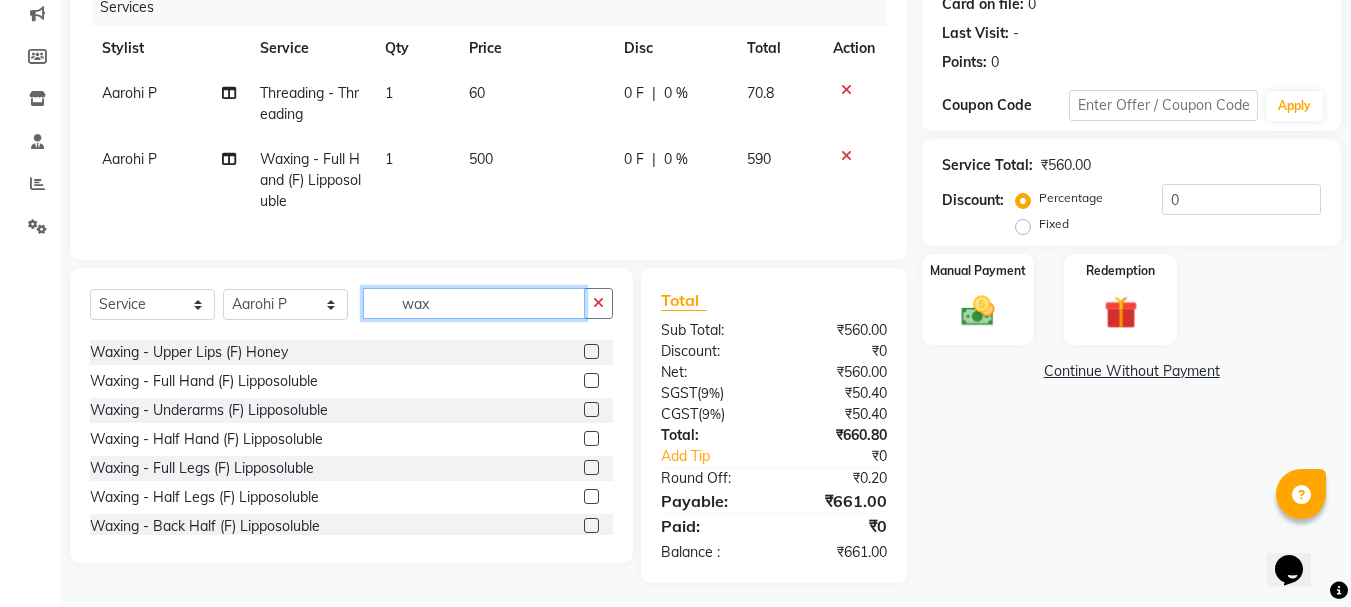 scroll, scrollTop: 80, scrollLeft: 0, axis: vertical 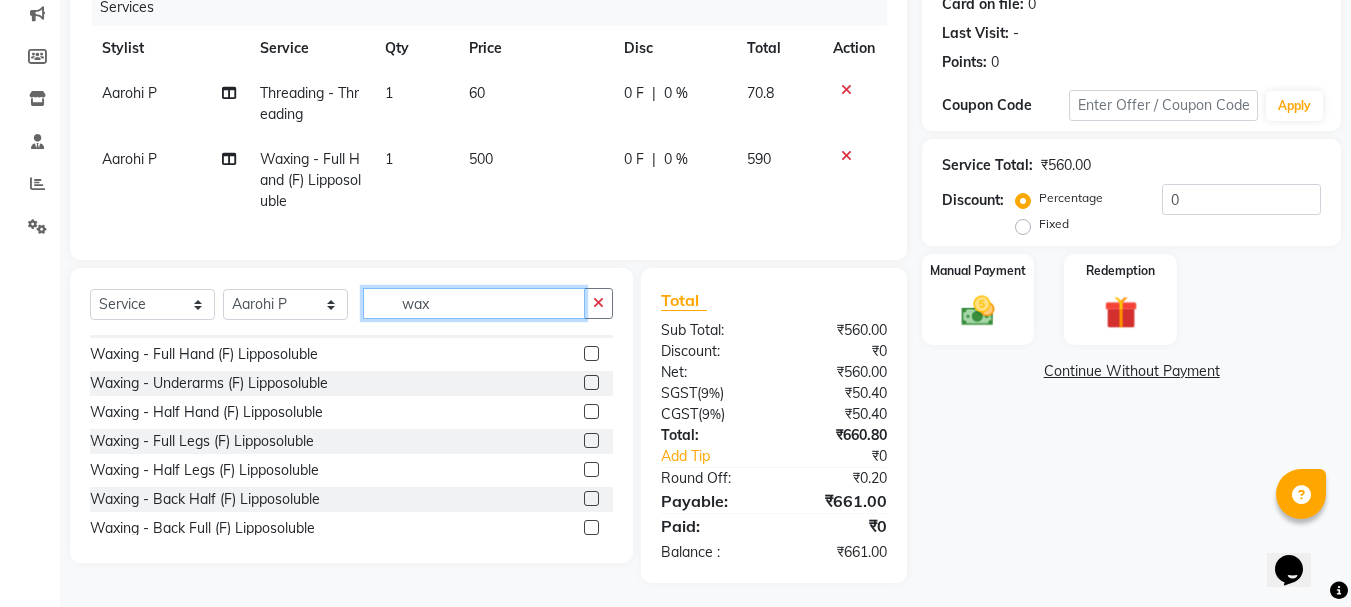 type 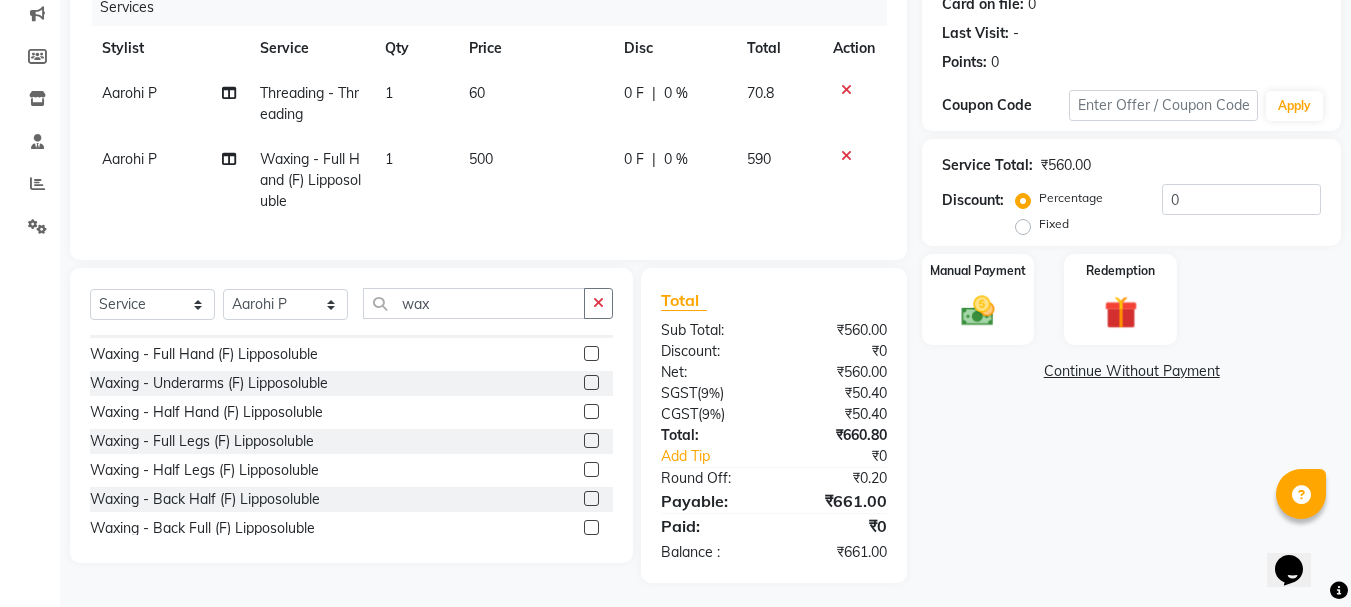 click 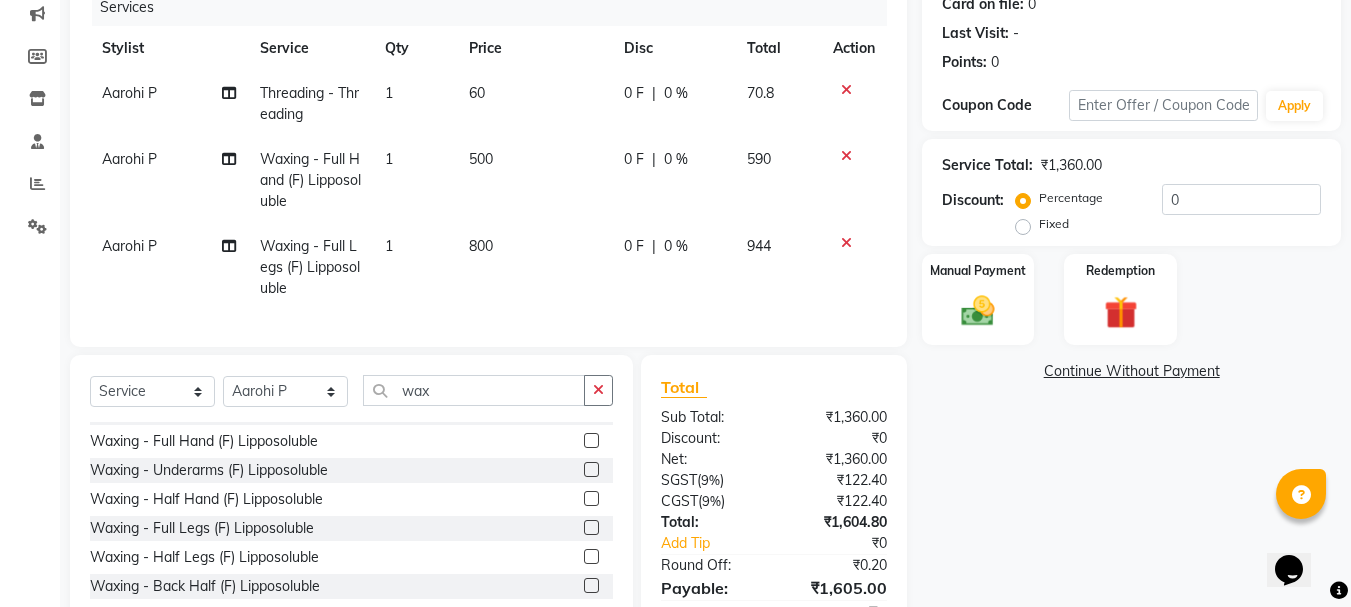 click on "800" 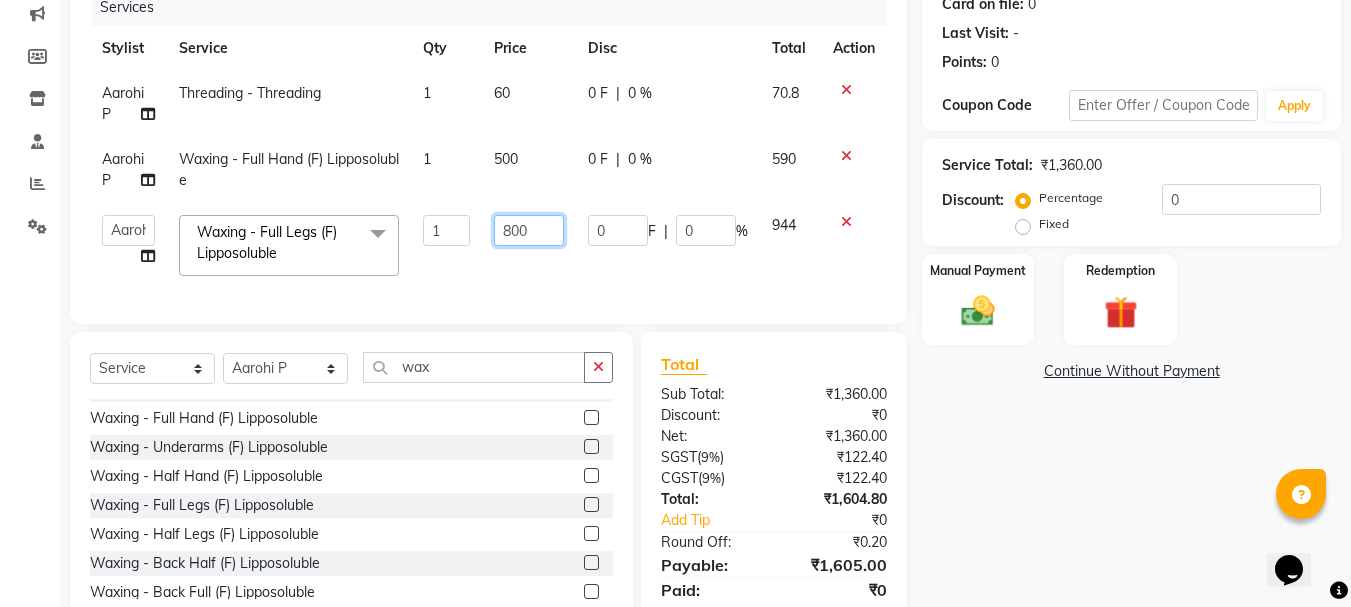 click on "800" 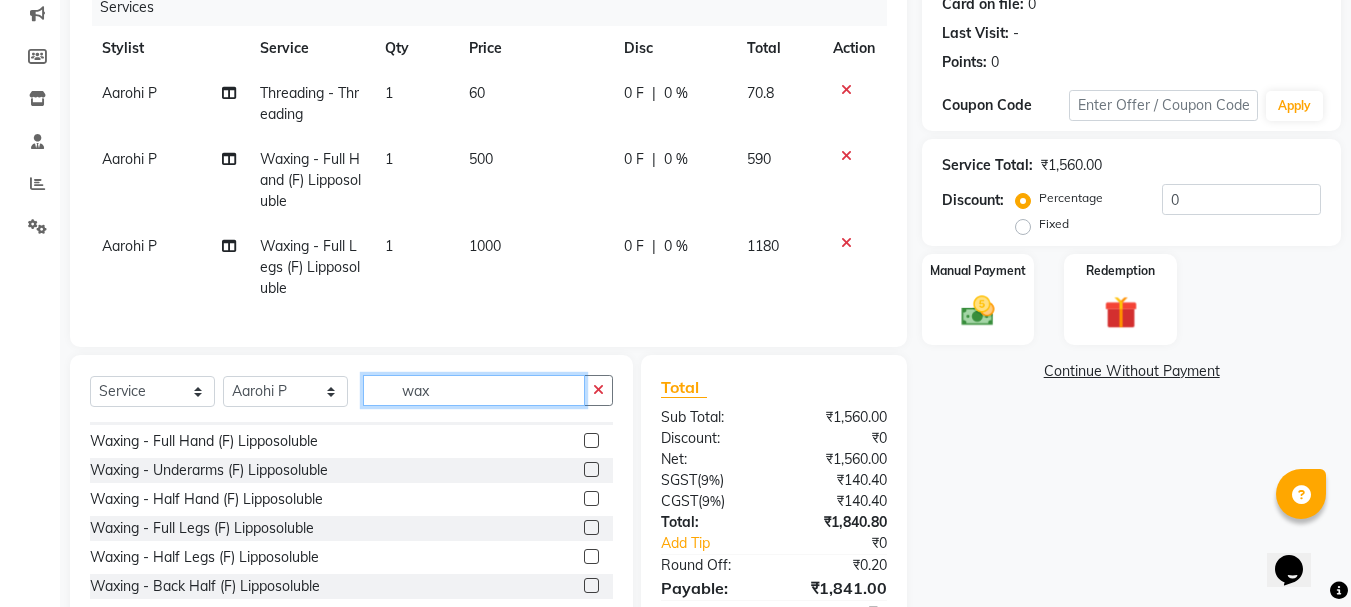 click on "Select  Service  Product  Membership  Package Voucher Prepaid Gift Card  Select Stylist Aarohi P   Aksahy auty Ali  Aniket A  Anuradha arvind Divya gautam .kasrade House sale Komal Waghmare  Laxmi   Manager Moin salmani Prashant   Ravindra Samrat Kumar Sangita Dighe Sanjana Kharat  Shreepad M  shrishti  jaiwala  vaibhavi  gudekar  Vikas H wax Waxing - Chin (F) Honey  Waxing - Jawline (F) Honey  Waxing - Upper Lips (F) Honey  Waxing - Full Hand (F) Lipposoluble  Waxing - Underarms (F) Lipposoluble  Waxing - Half Hand (F) Lipposoluble  Waxing - Full Legs (F) Lipposoluble  Waxing - Half Legs (F) Lipposoluble  Waxing - Back Half (F) Lipposoluble  Waxing - Back Full (F) Lipposoluble  Waxing - Full Front (F) Lipposoluble  Waxing - Stomach (F) Lipposoluble  Waxing - Full Body Wax (F) Lipposoluble  Waxing - B.Wax (F) Lipposoluble  Waxing - Side Lock (F) Lipposoluble  Waxing - Full Face Wax (F) Lipposoluble  Waxing - Chin (F) Lipposoluble  Waxing - Jawline (F) Lipposoluble  Waxing - Upper Lips (F) Lipposoluble" 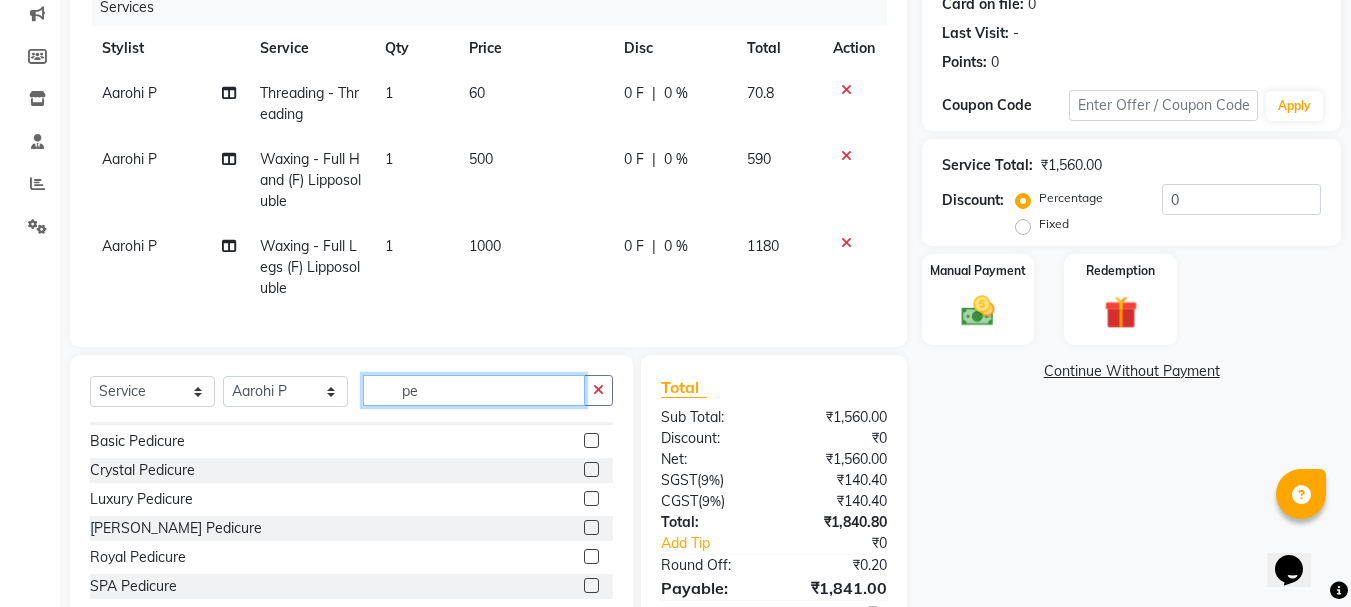 scroll, scrollTop: 0, scrollLeft: 0, axis: both 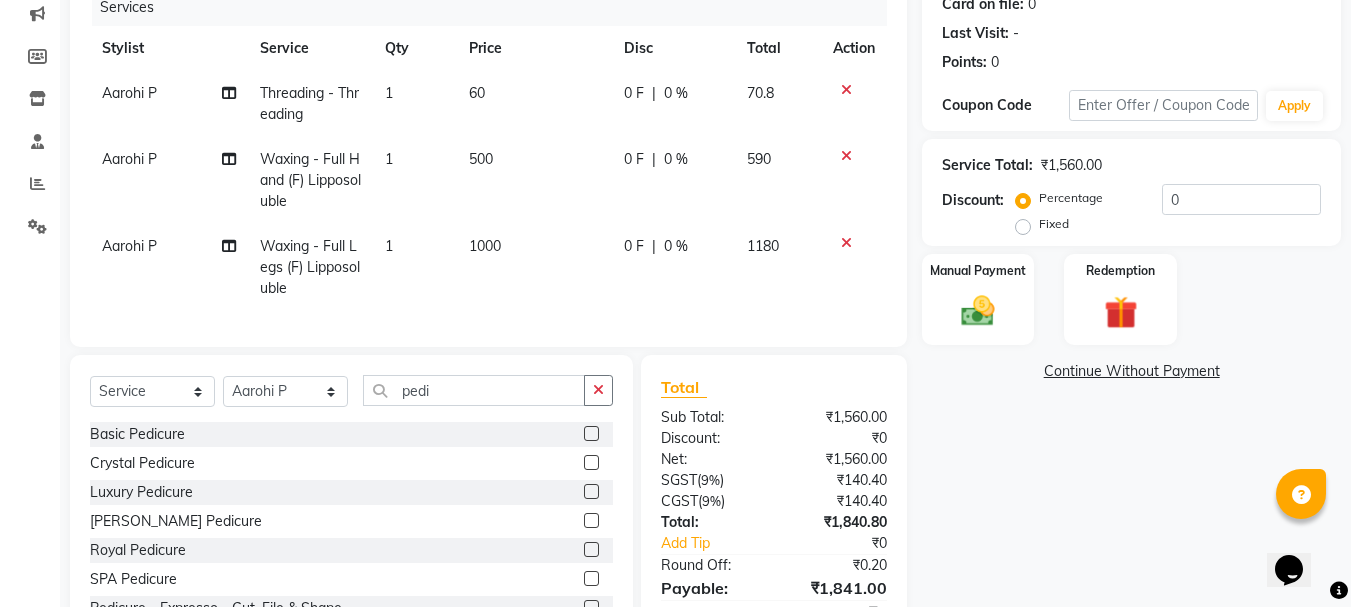 click 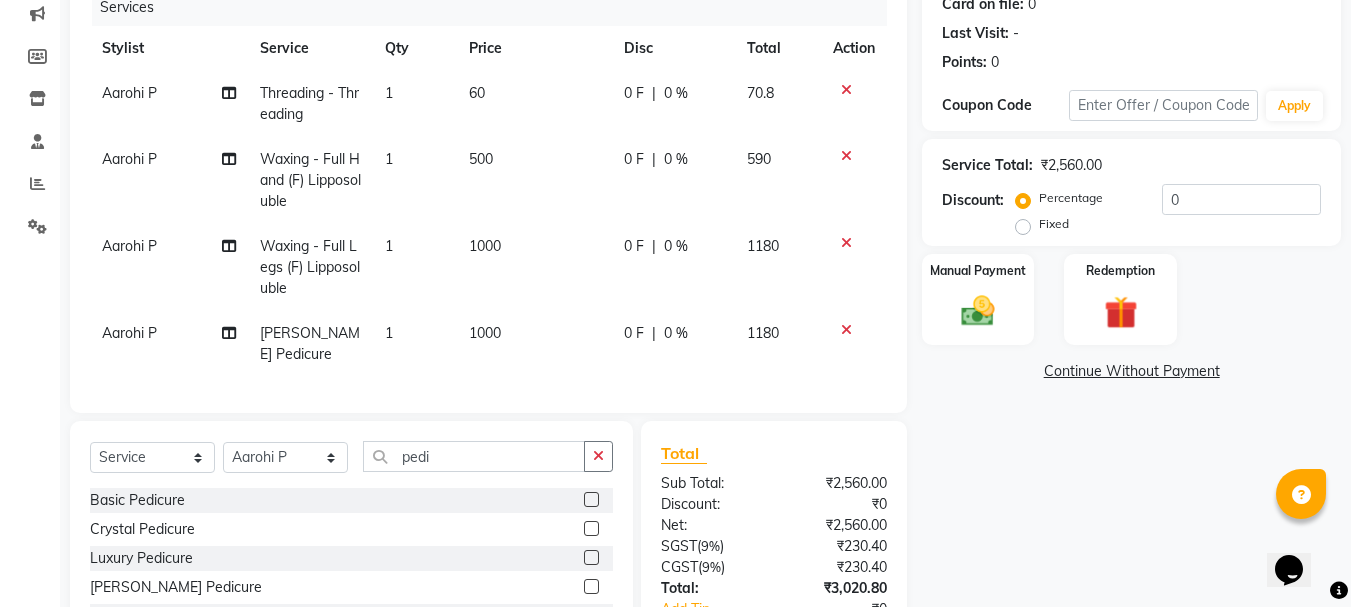 click on "1000" 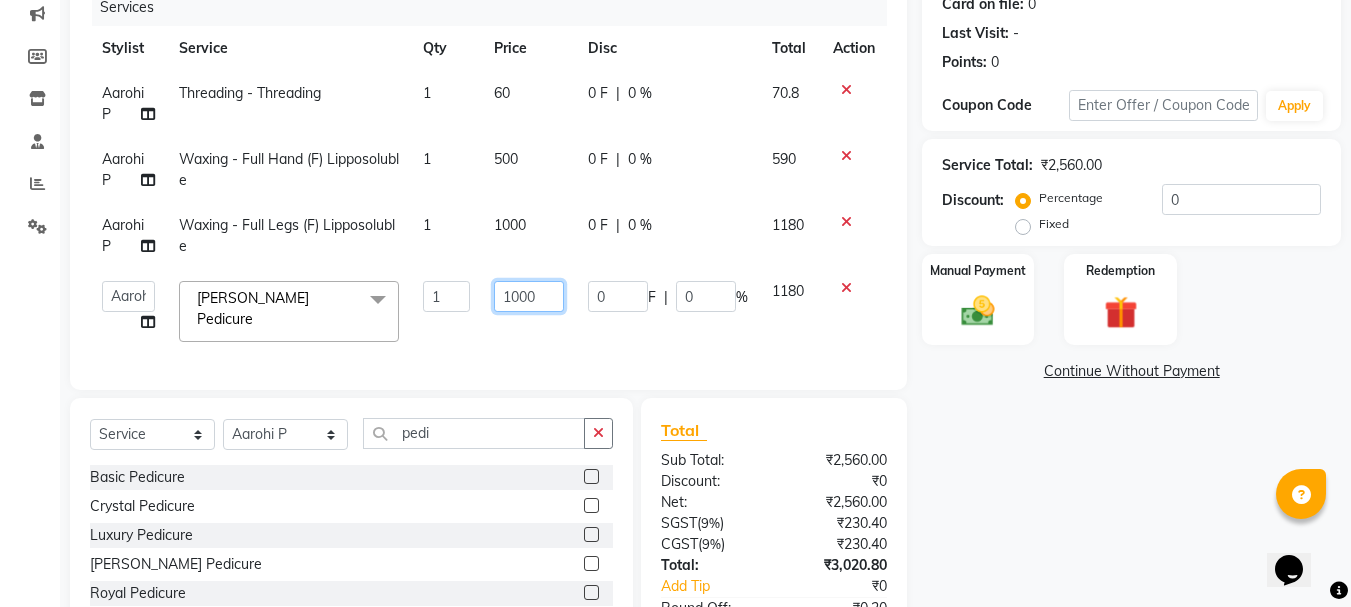 click on "1000" 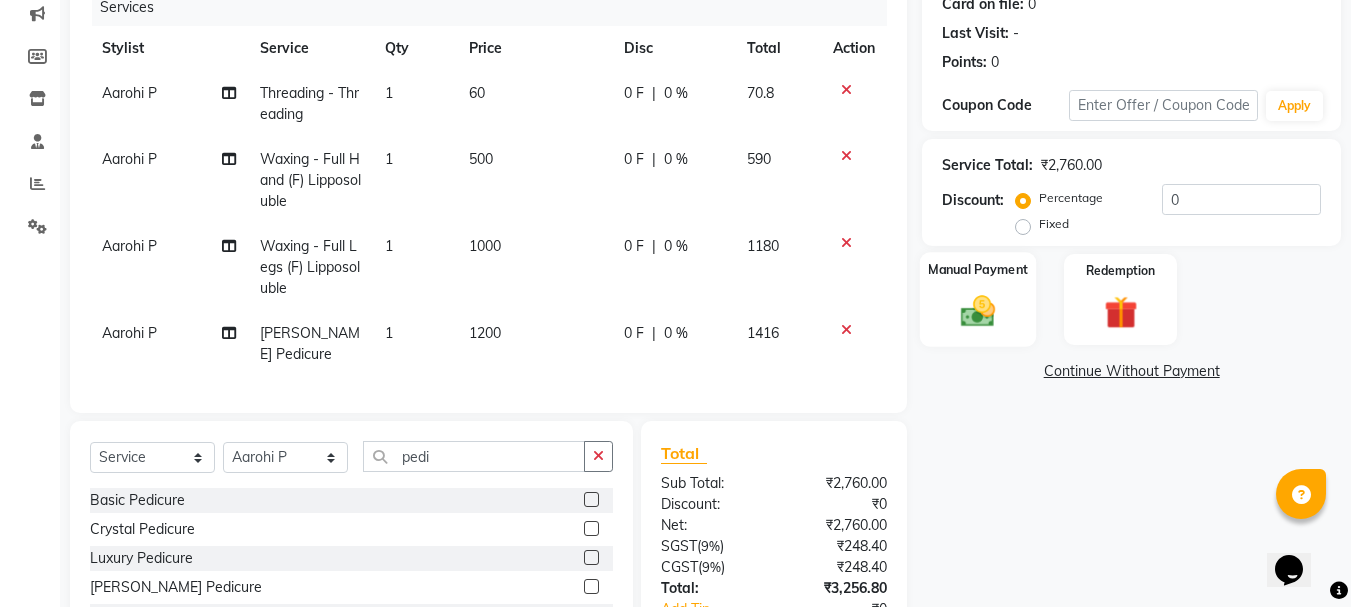 click 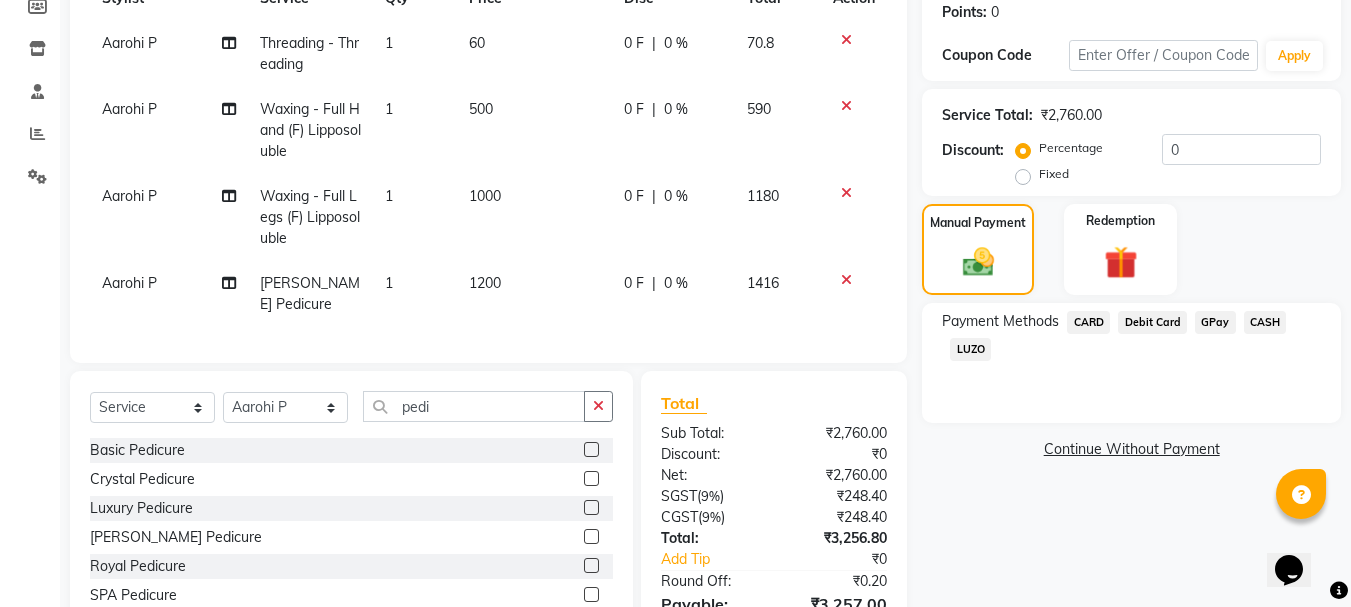 scroll, scrollTop: 433, scrollLeft: 0, axis: vertical 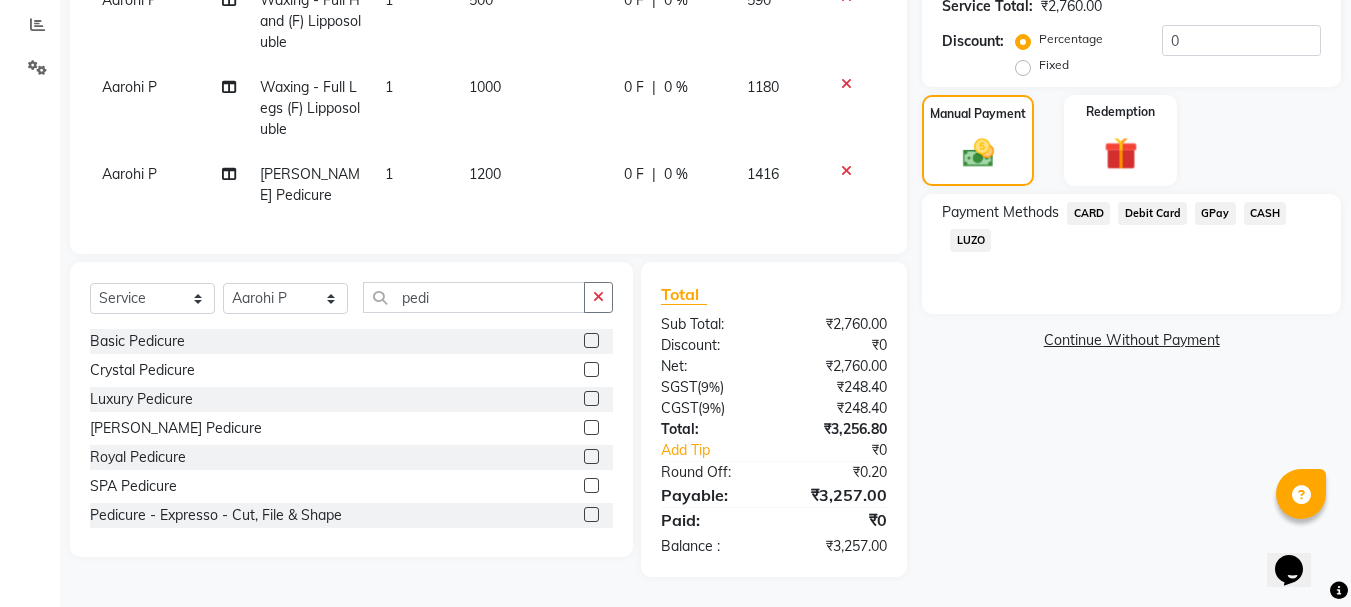 click on "GPay" 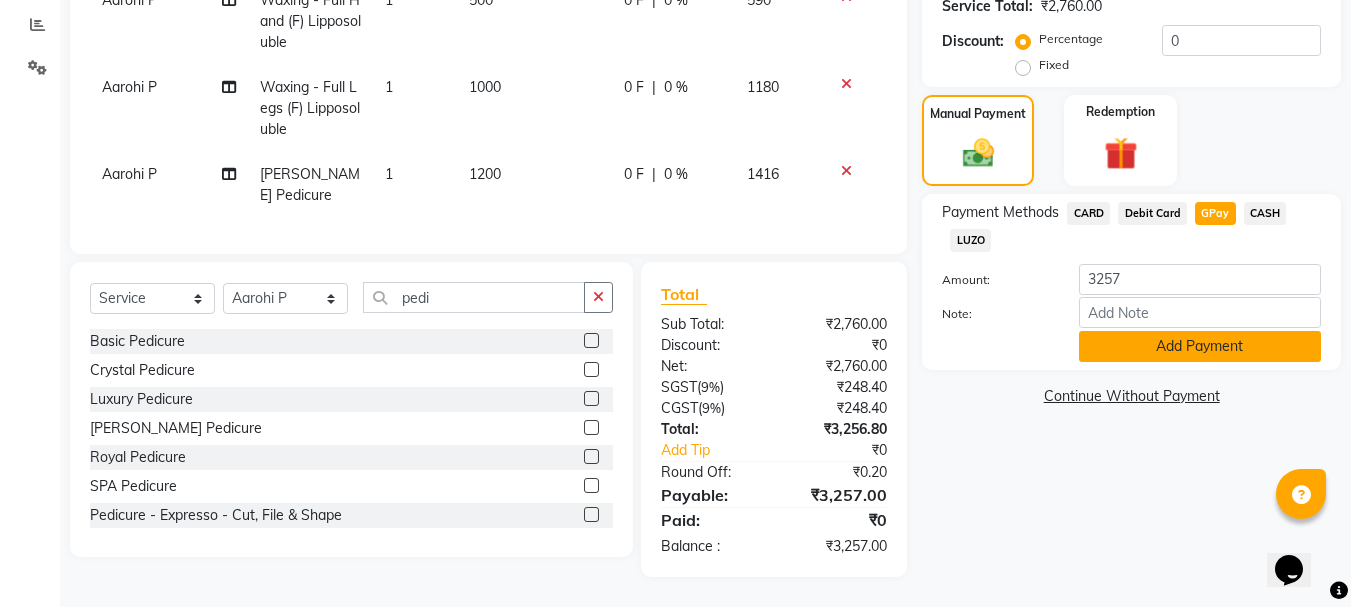 click on "Add Payment" 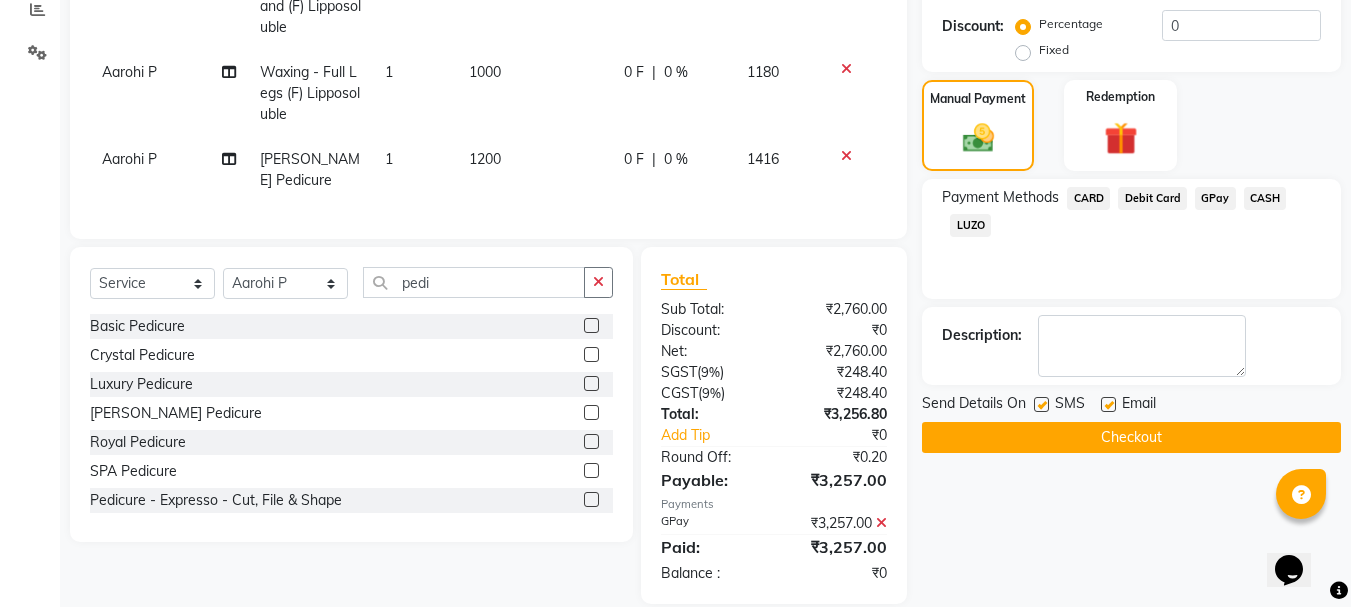 click on "Checkout" 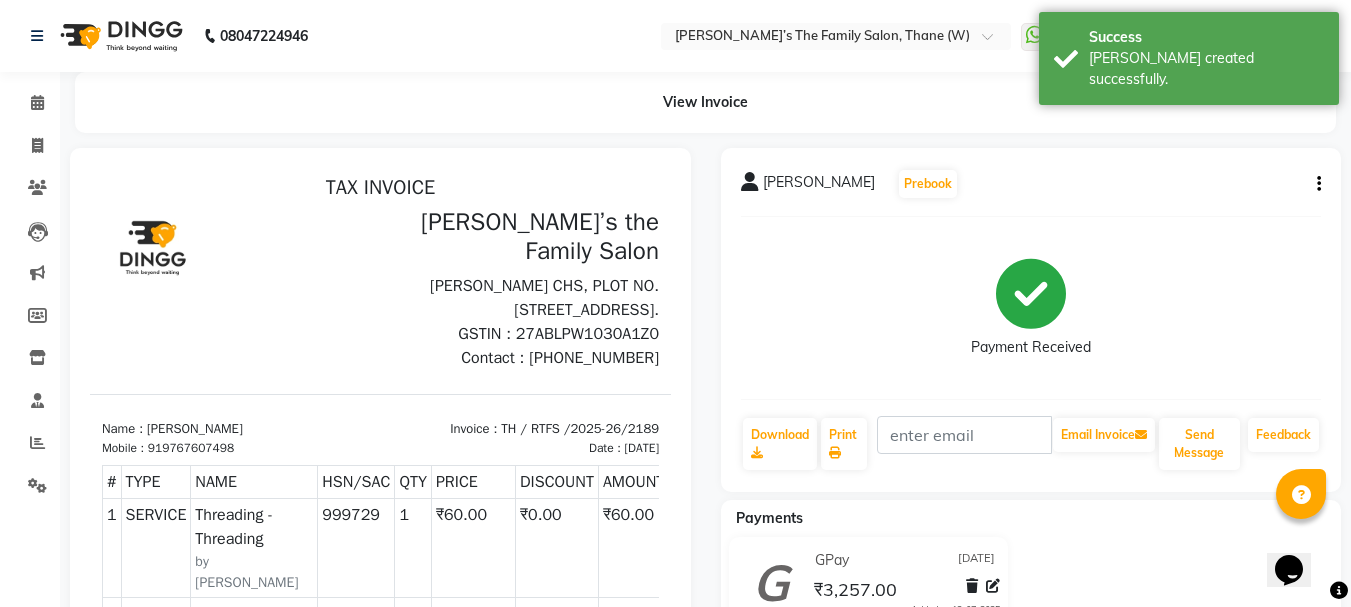 scroll, scrollTop: 0, scrollLeft: 0, axis: both 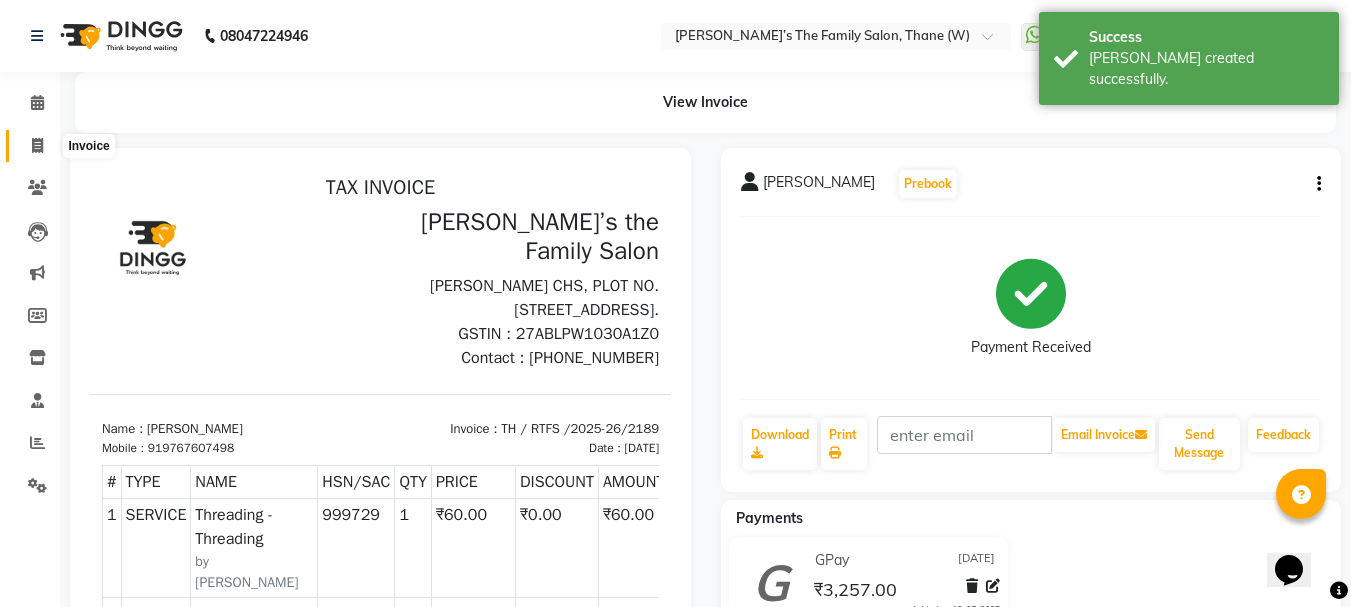 click 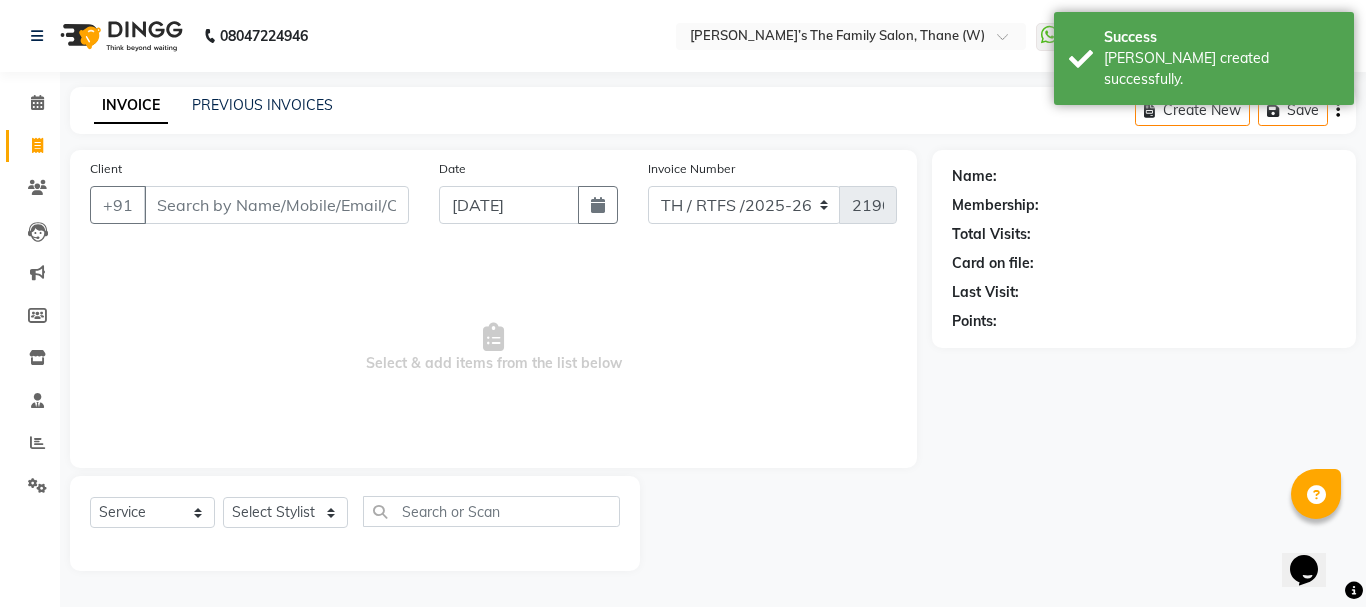 click on "Client" at bounding box center [276, 205] 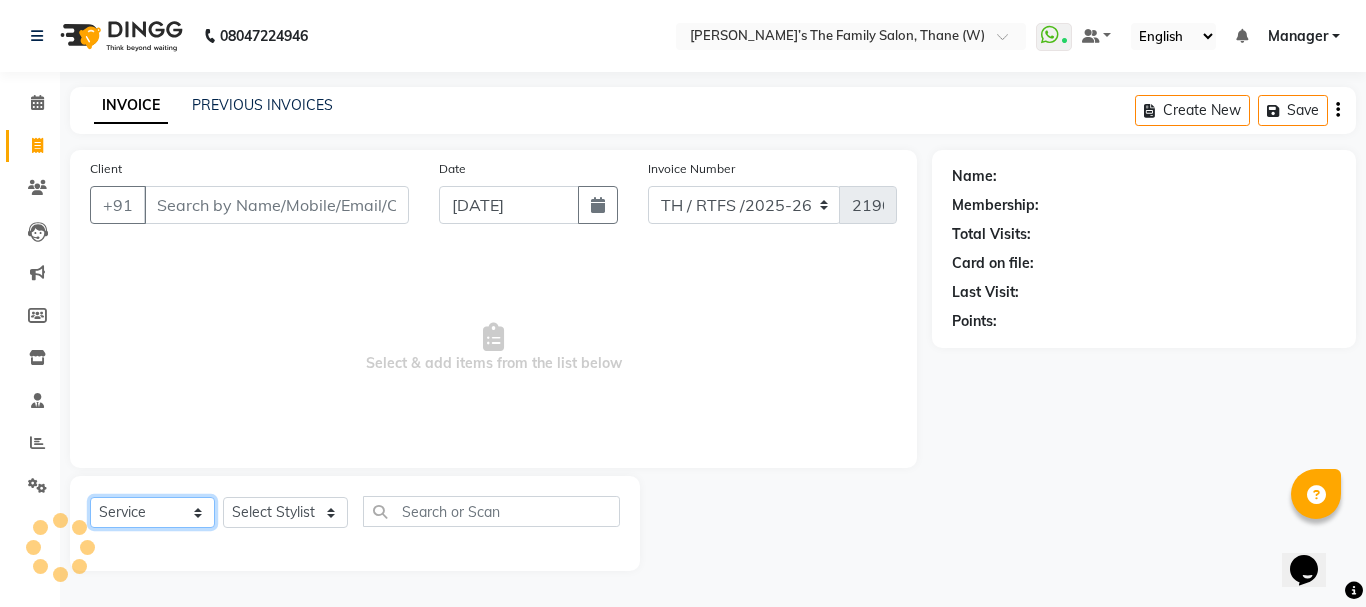 click on "Select  Service  Product  Membership  Package Voucher Prepaid Gift Card" 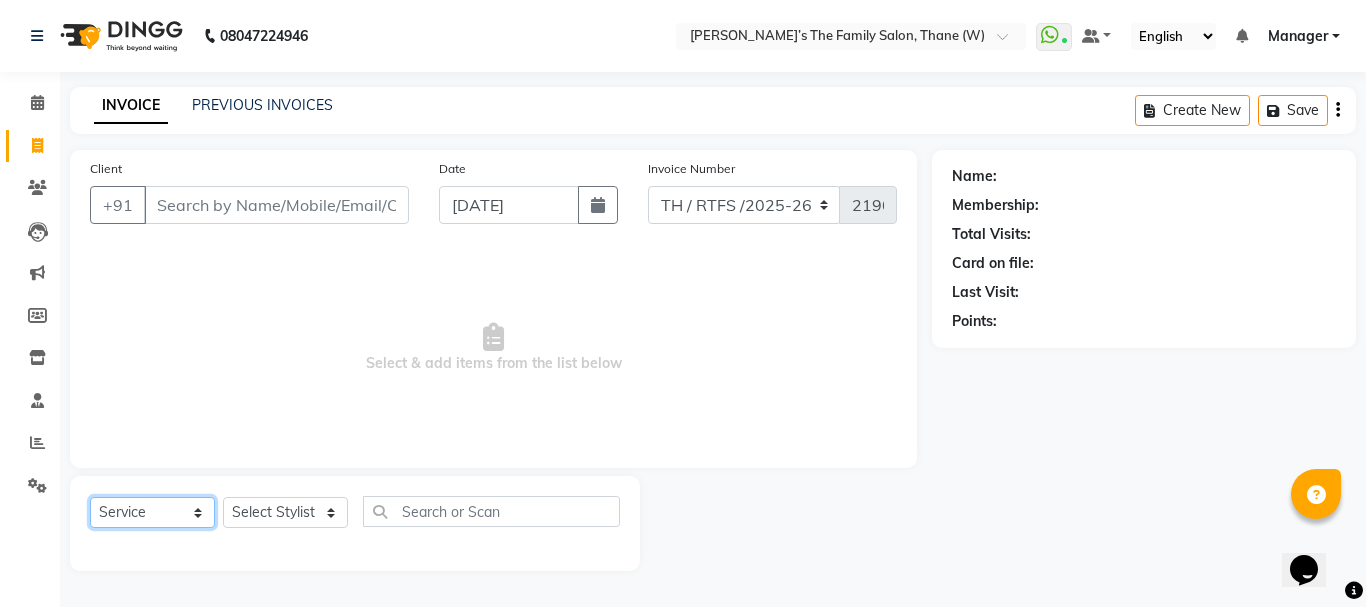 click on "Select  Service  Product  Membership  Package Voucher Prepaid Gift Card" 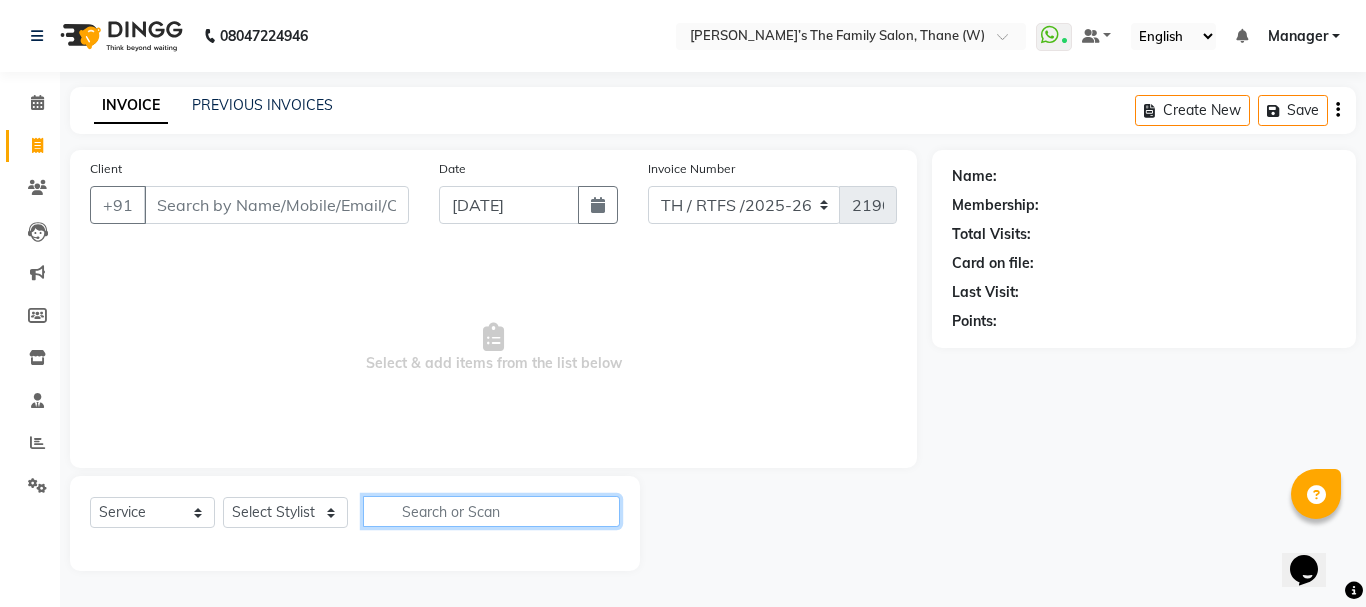click 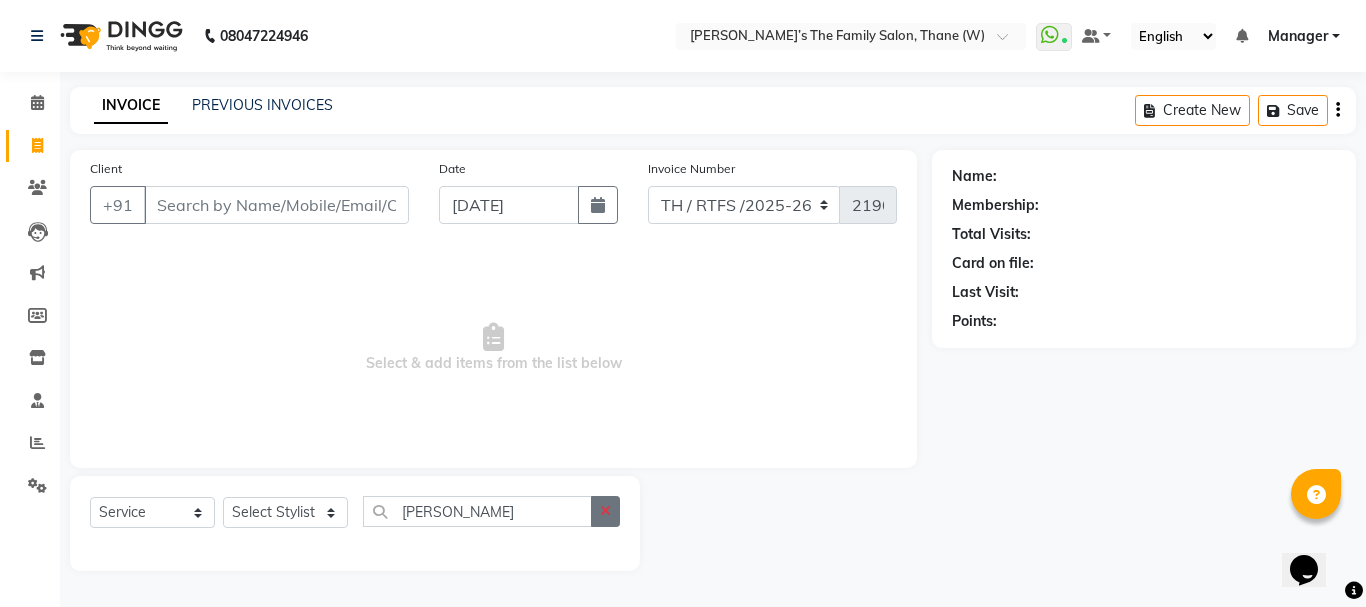 click 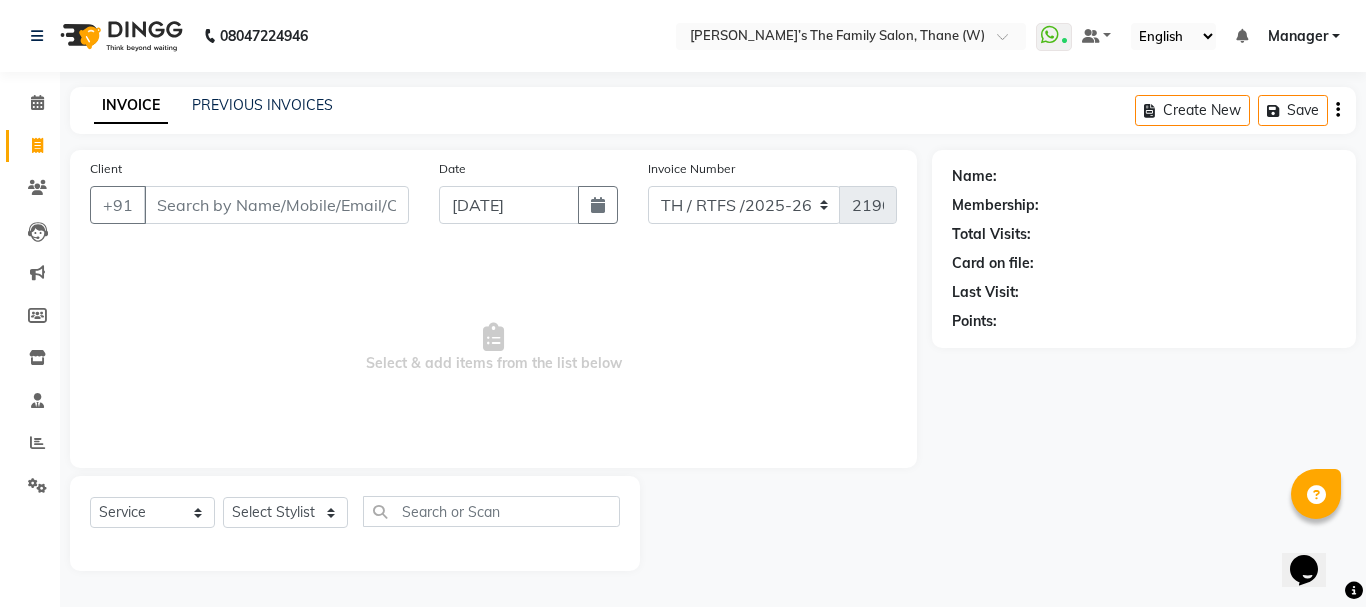 click on "Name: Membership: Total Visits: Card on file: Last Visit:  Points:" 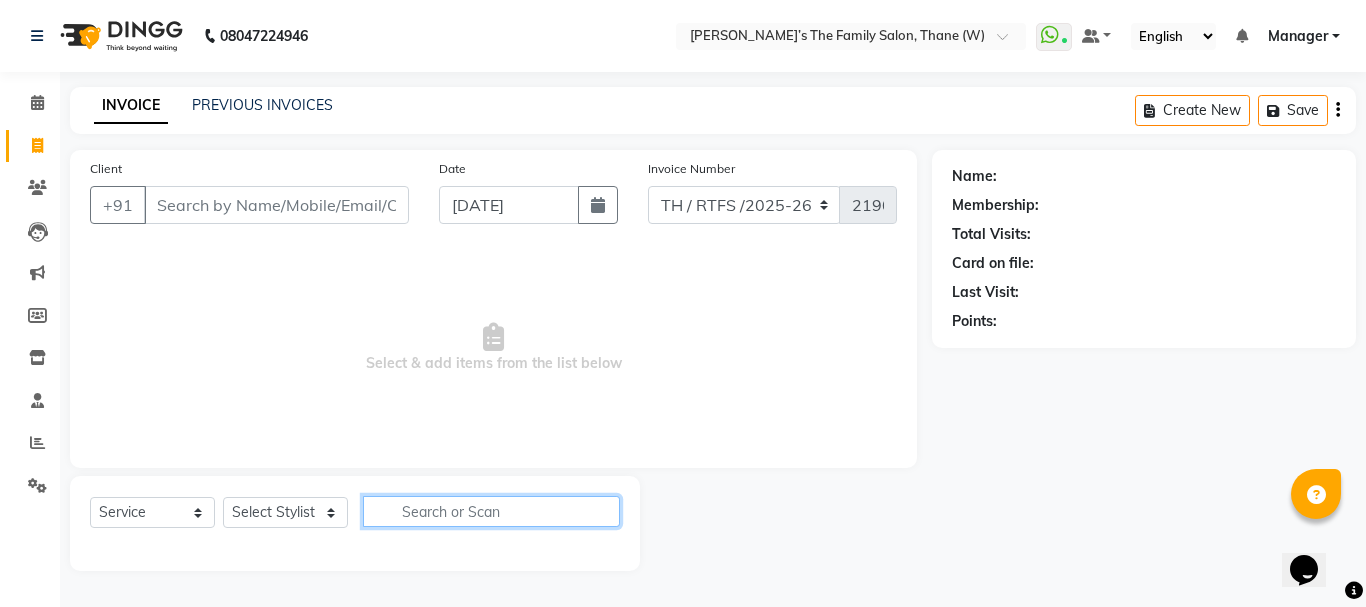 click 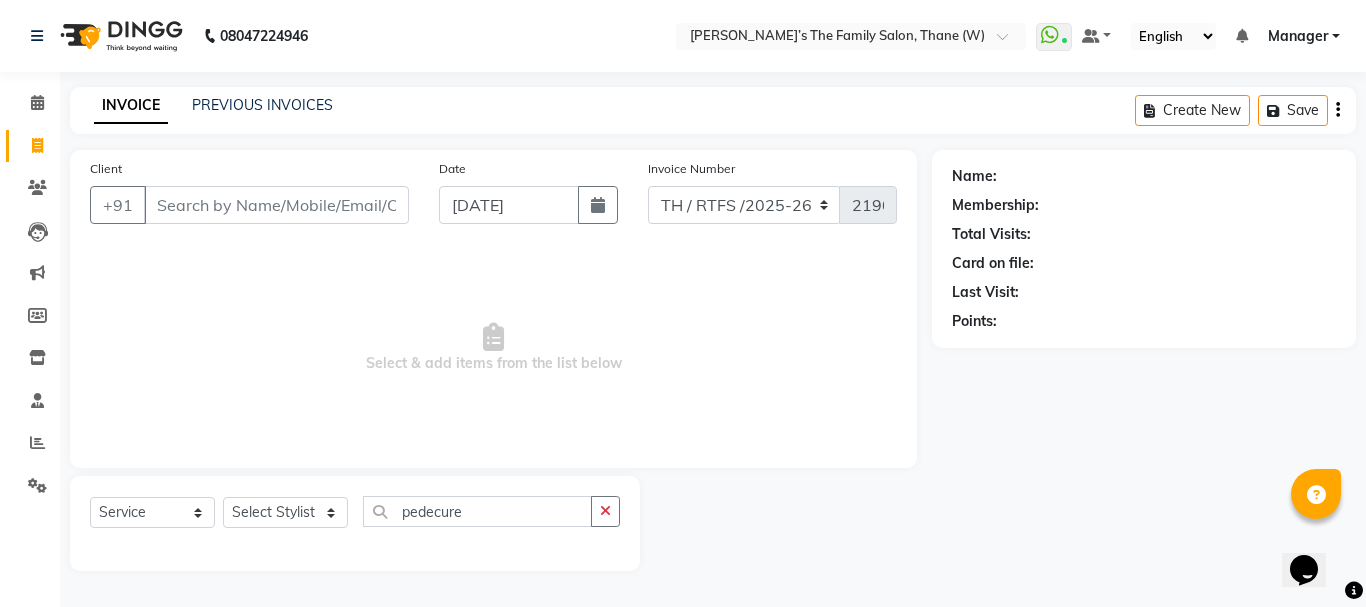 click on "Name: Membership: Total Visits: Card on file: Last Visit:  Points:" 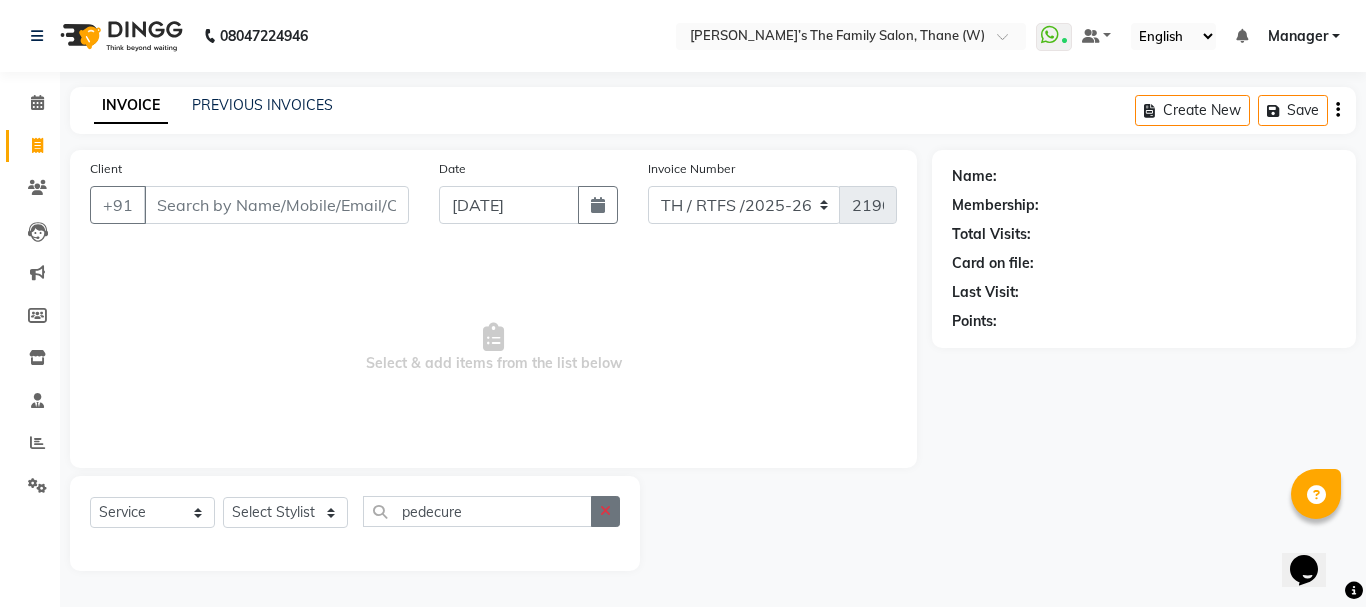 click 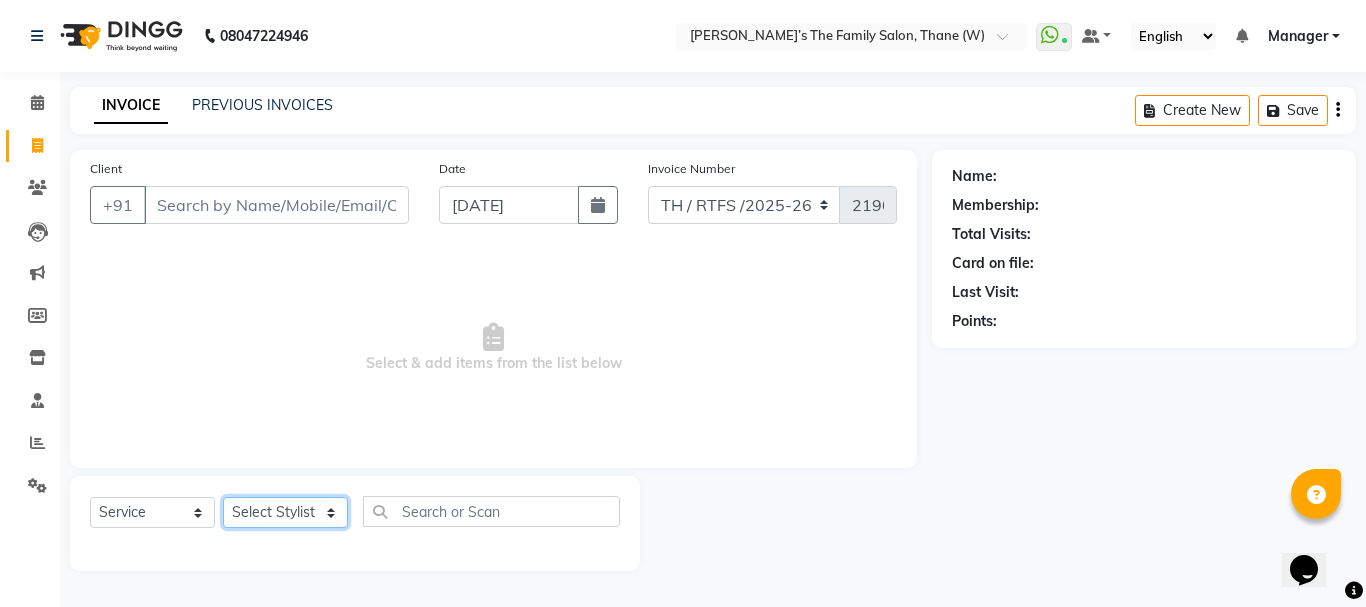 click on "Select Stylist Aarohi P   Aksahy auty Ali  Aniket A  Anuradha arvind Divya gautam .kasrade House sale Komal Waghmare  Laxmi   Manager Moin salmani Prashant   Ravindra Samrat Kumar Sangita Dighe Sanjana Kharat  Shreepad M  shrishti  jaiwala  vaibhavi  gudekar  Vikas H" 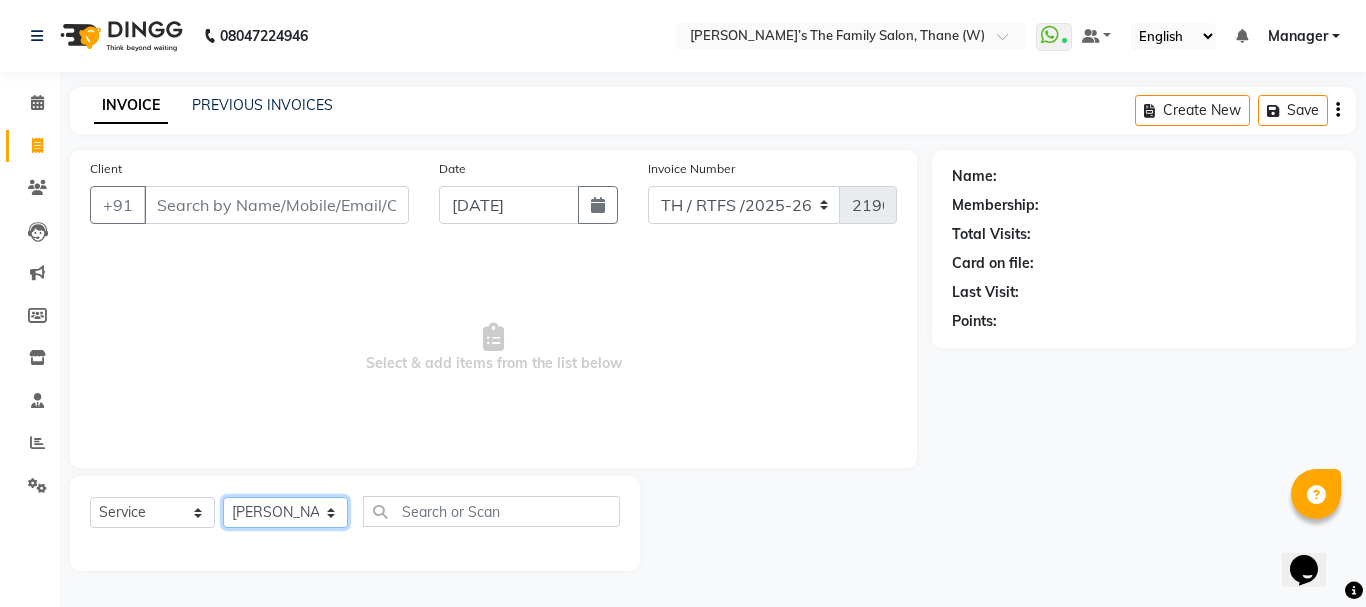 click on "Select Stylist Aarohi P   Aksahy auty Ali  Aniket A  Anuradha arvind Divya gautam .kasrade House sale Komal Waghmare  Laxmi   Manager Moin salmani Prashant   Ravindra Samrat Kumar Sangita Dighe Sanjana Kharat  Shreepad M  shrishti  jaiwala  vaibhavi  gudekar  Vikas H" 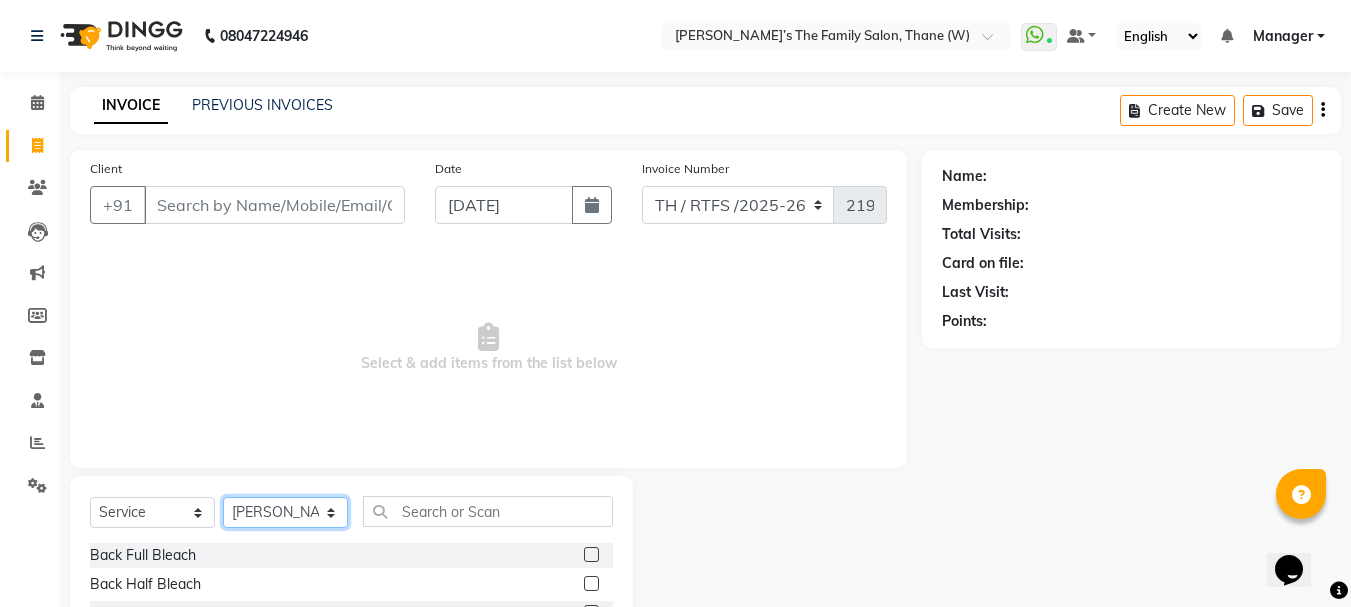 scroll, scrollTop: 194, scrollLeft: 0, axis: vertical 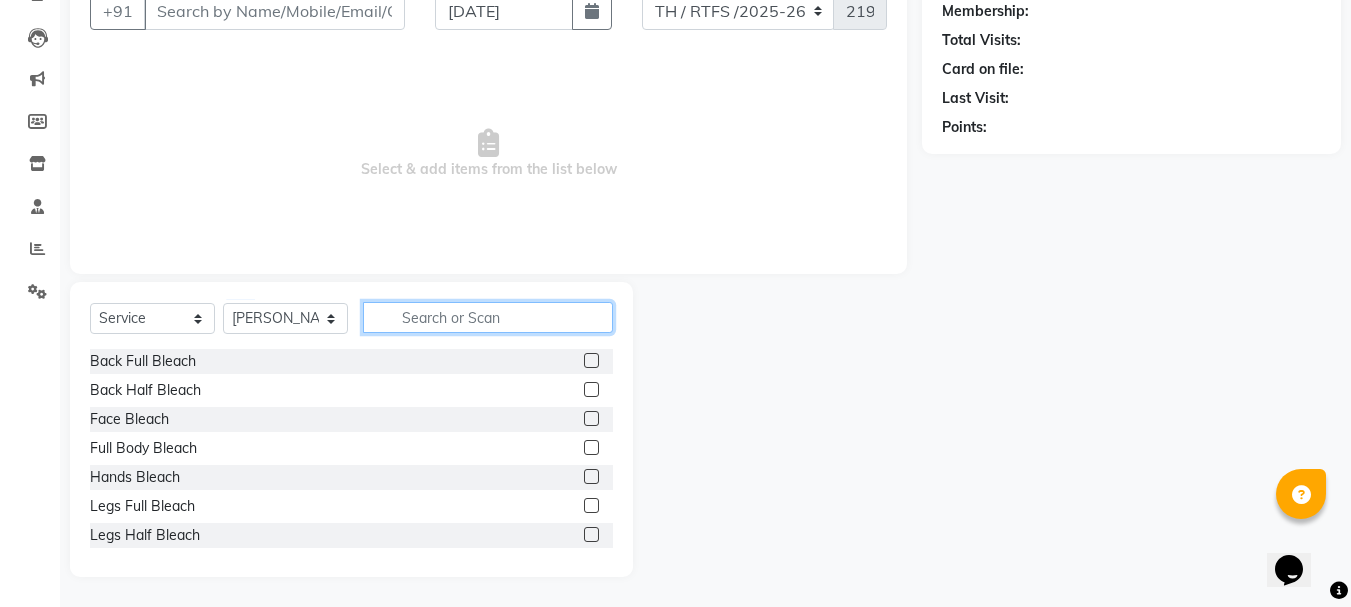 click 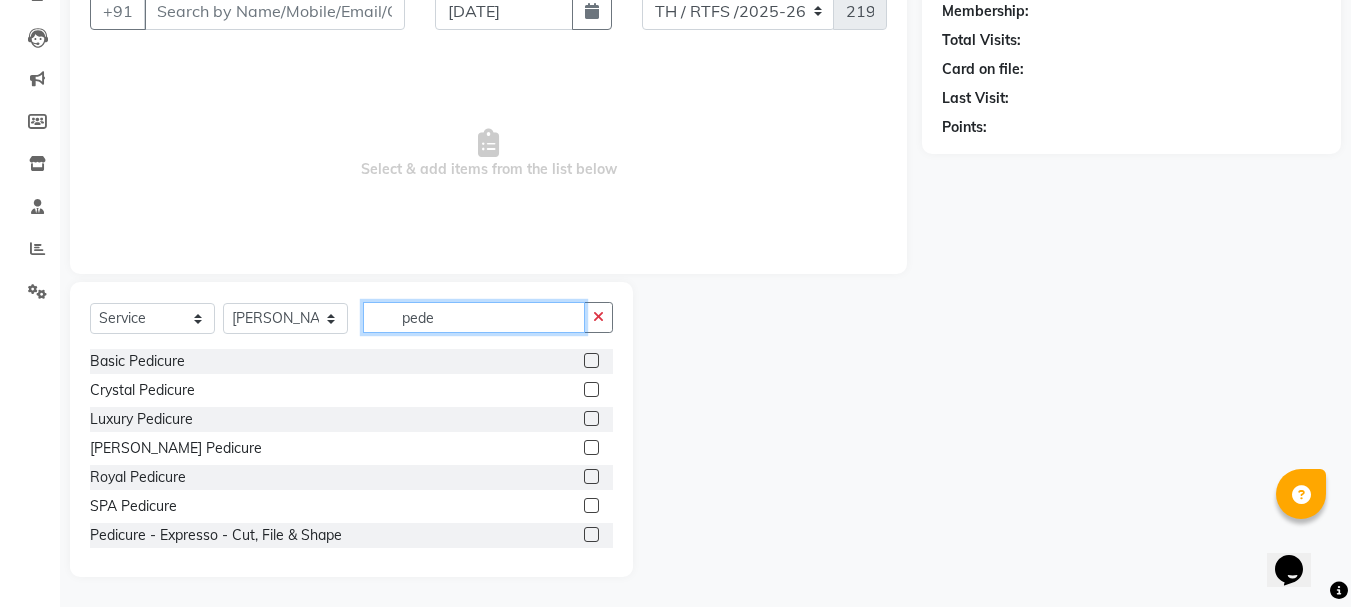 scroll, scrollTop: 0, scrollLeft: 0, axis: both 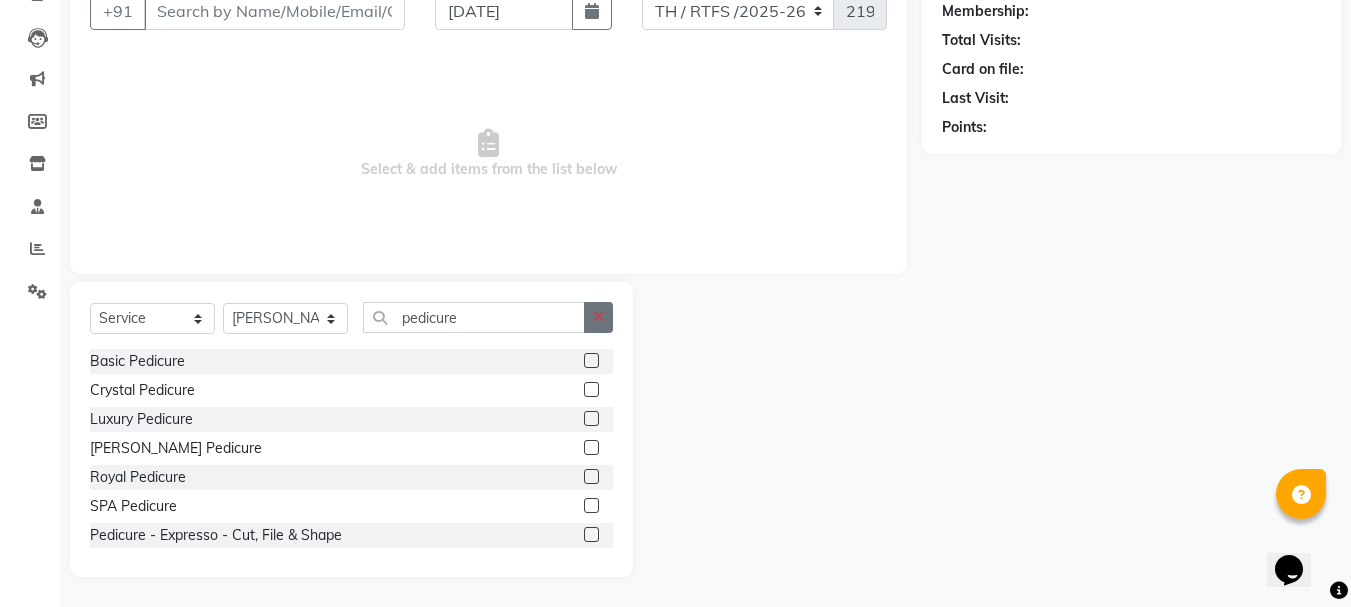 click 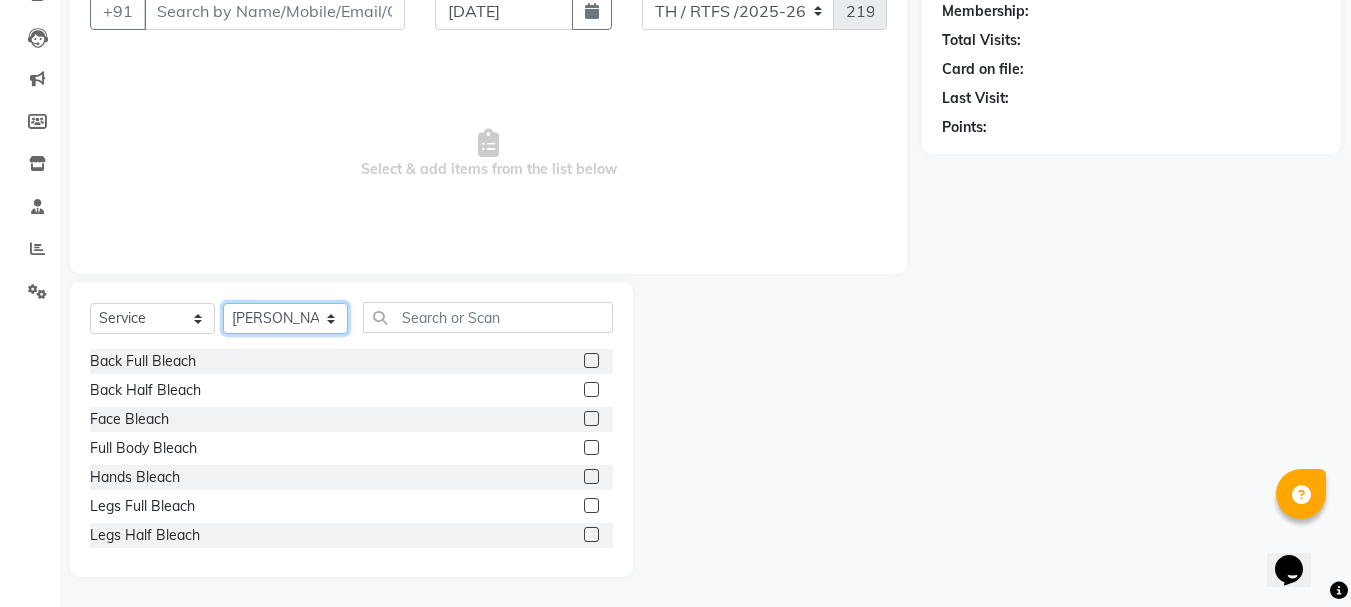 click on "Select Stylist Aarohi P   Aksahy auty Ali  Aniket A  Anuradha arvind Divya gautam .kasrade House sale Komal Waghmare  Laxmi   Manager Moin salmani Prashant   Ravindra Samrat Kumar Sangita Dighe Sanjana Kharat  Shreepad M  shrishti  jaiwala  vaibhavi  gudekar  Vikas H" 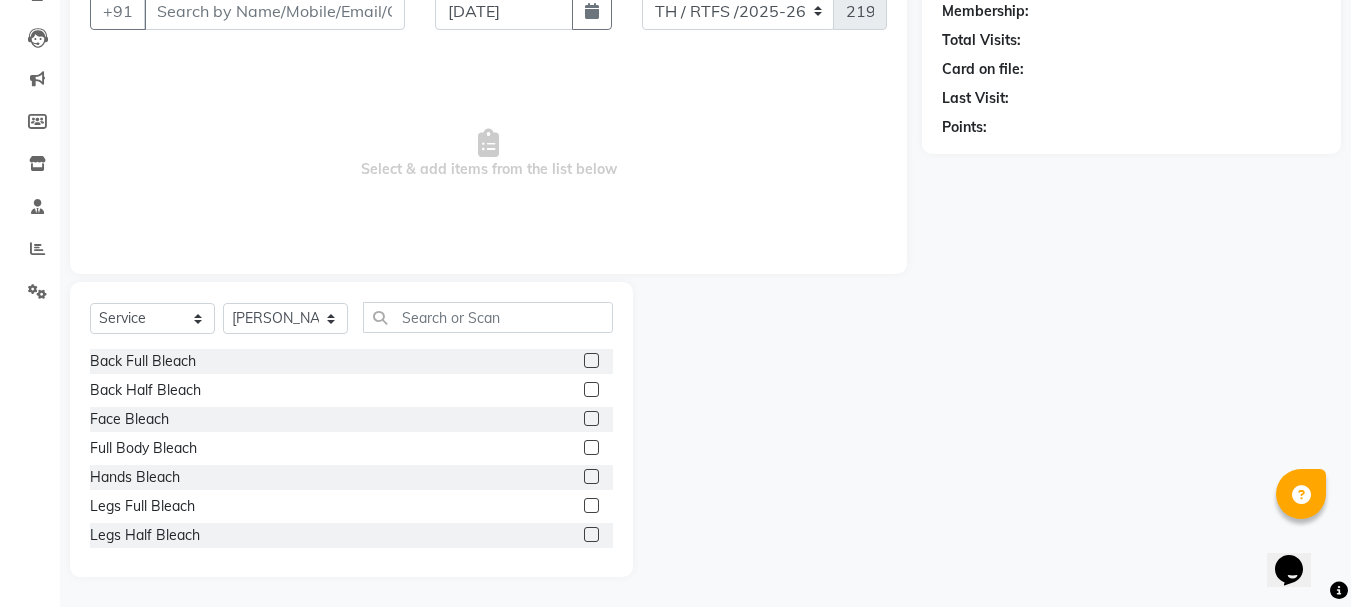 click on "Select & add items from the list below" at bounding box center (488, 154) 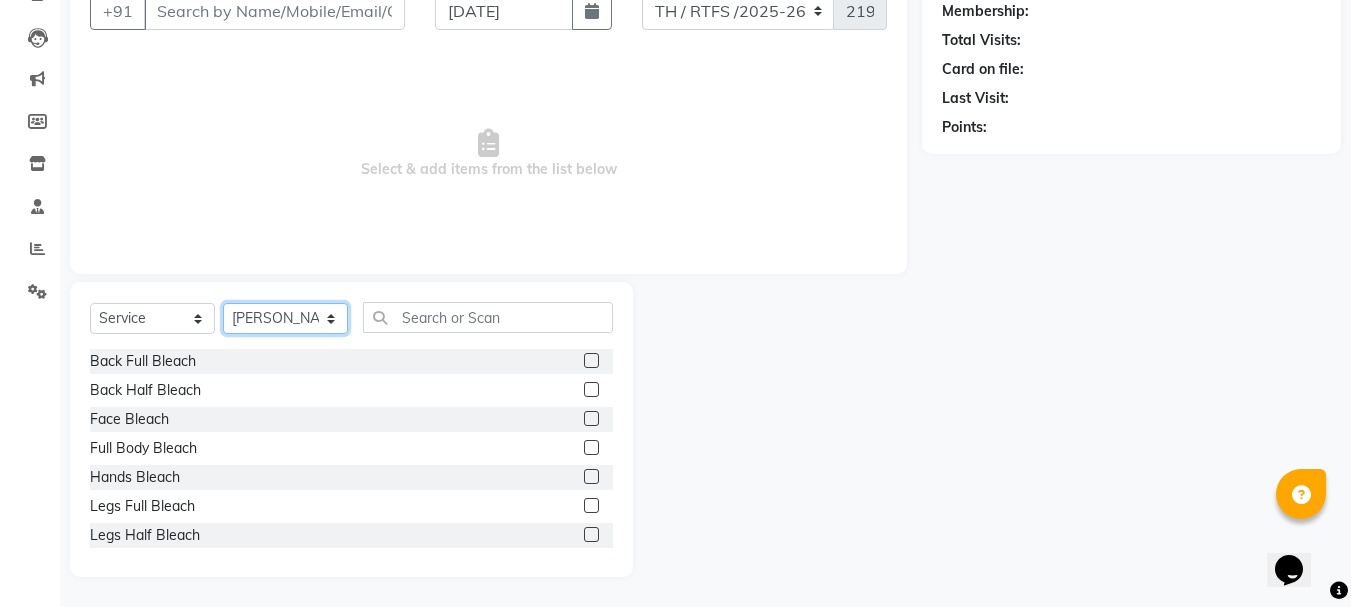 click on "Select Stylist Aarohi P   Aksahy auty Ali  Aniket A  Anuradha arvind Divya gautam .kasrade House sale Komal Waghmare  Laxmi   Manager Moin salmani Prashant   Ravindra Samrat Kumar Sangita Dighe Sanjana Kharat  Shreepad M  shrishti  jaiwala  vaibhavi  gudekar  Vikas H" 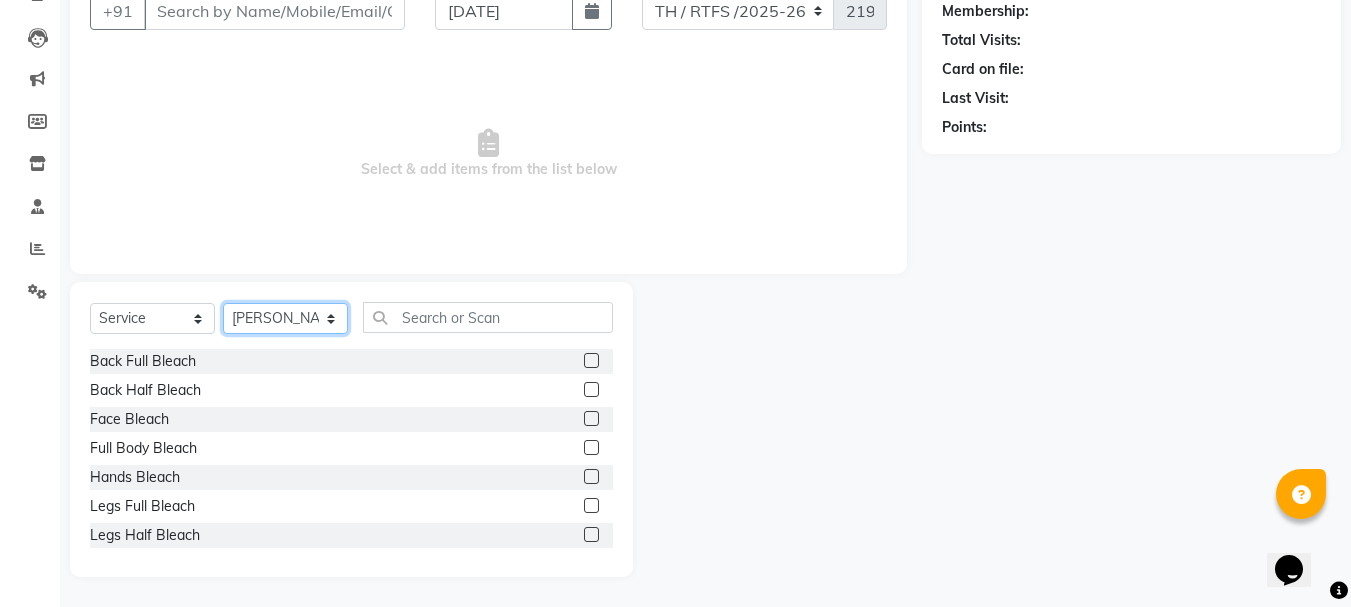 click on "Select Stylist Aarohi P   Aksahy auty Ali  Aniket A  Anuradha arvind Divya gautam .kasrade House sale Komal Waghmare  Laxmi   Manager Moin salmani Prashant   Ravindra Samrat Kumar Sangita Dighe Sanjana Kharat  Shreepad M  shrishti  jaiwala  vaibhavi  gudekar  Vikas H" 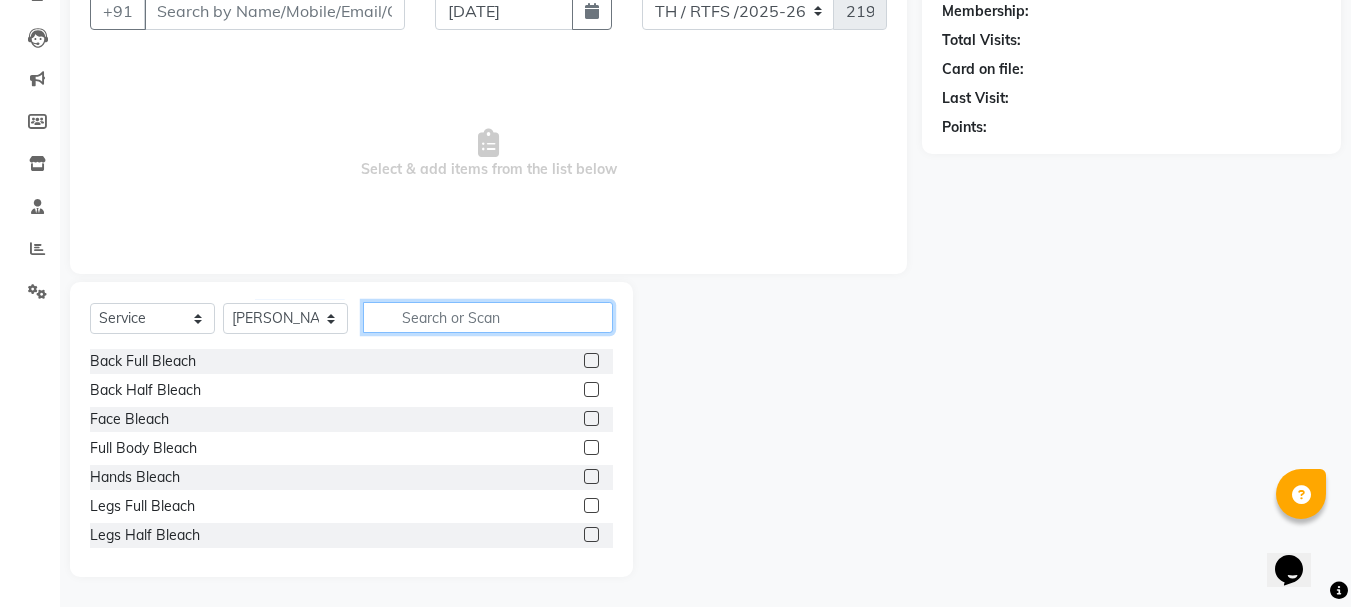 click 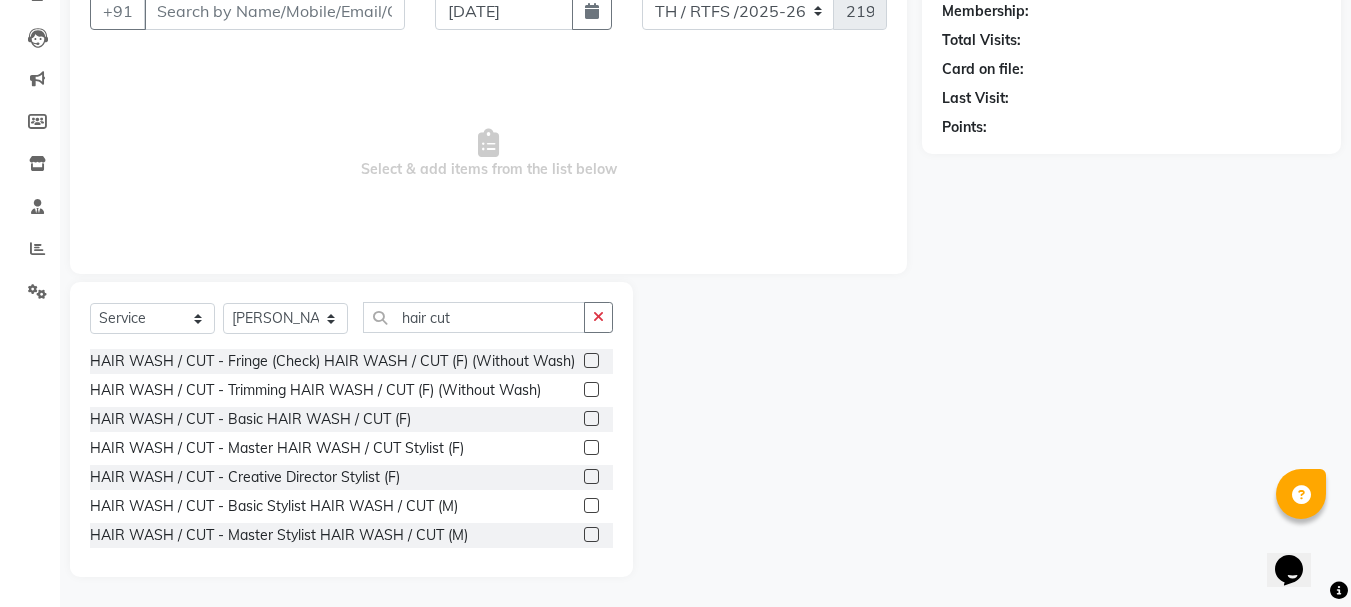 click 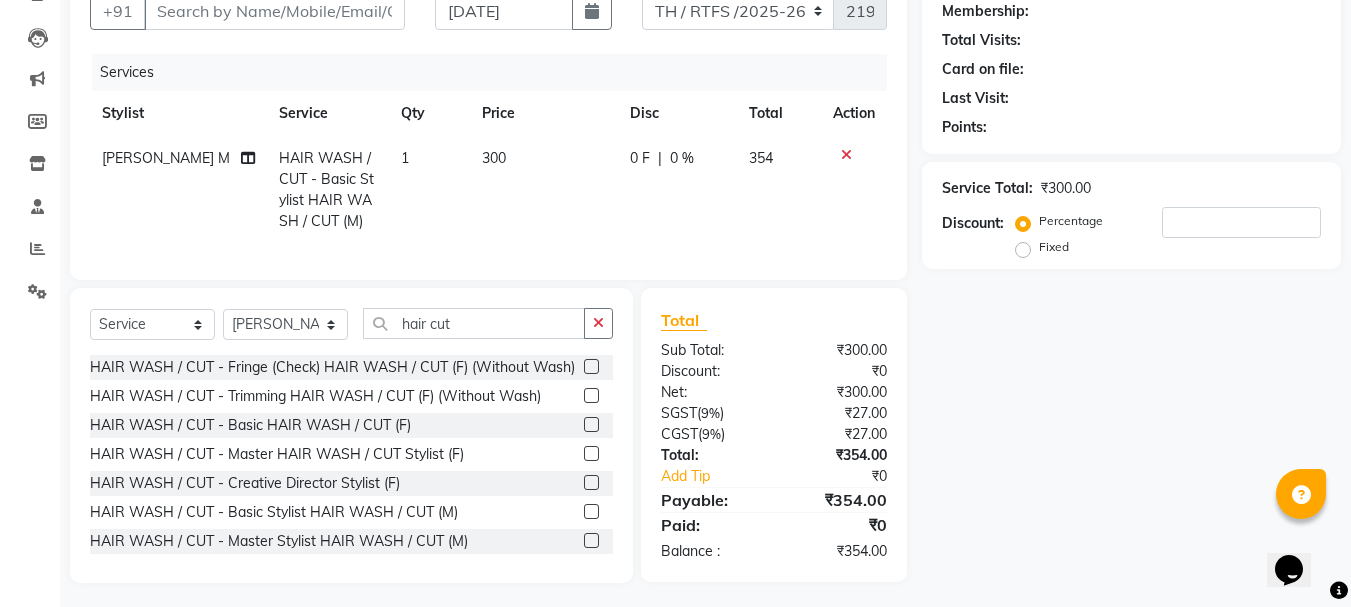 scroll, scrollTop: 215, scrollLeft: 0, axis: vertical 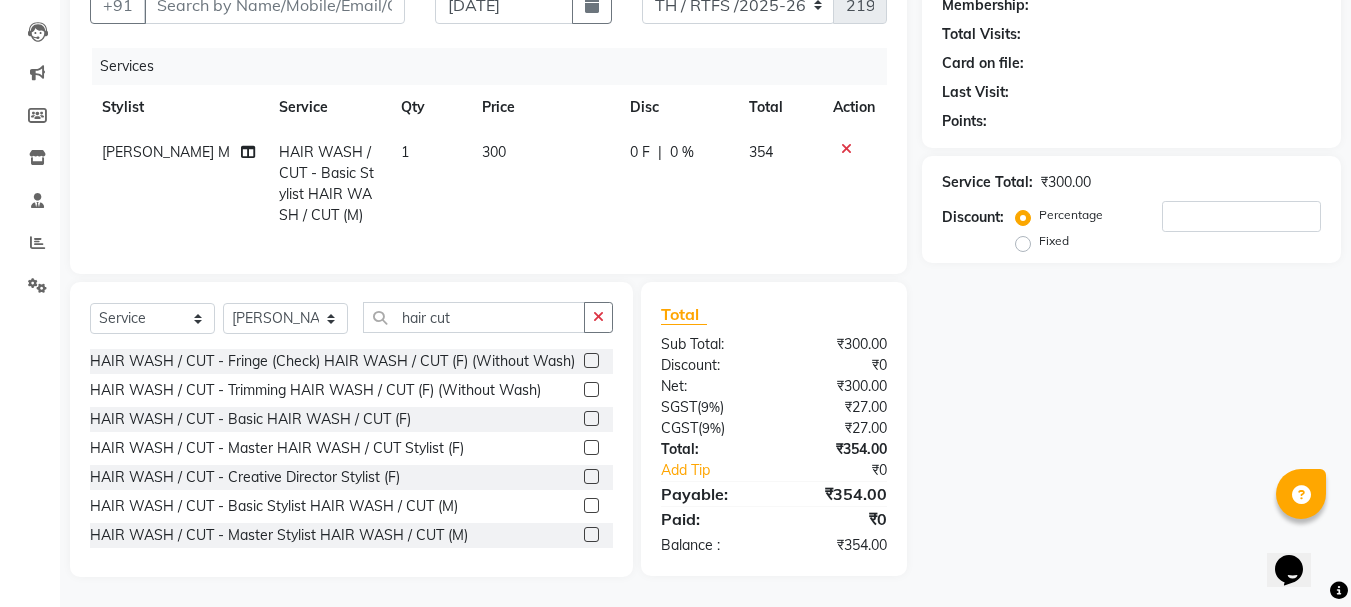 click on "Name: Membership: Total Visits: Card on file: Last Visit:  Points:  Service Total:  ₹300.00  Discount:  Percentage   Fixed" 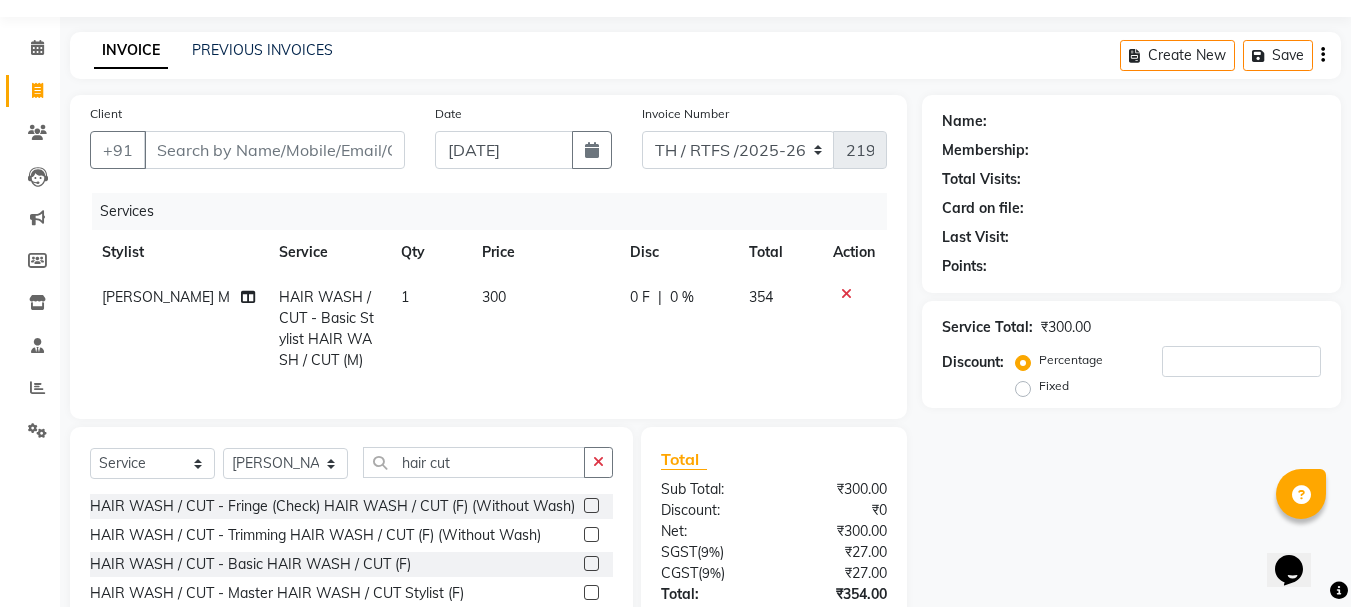scroll, scrollTop: 0, scrollLeft: 0, axis: both 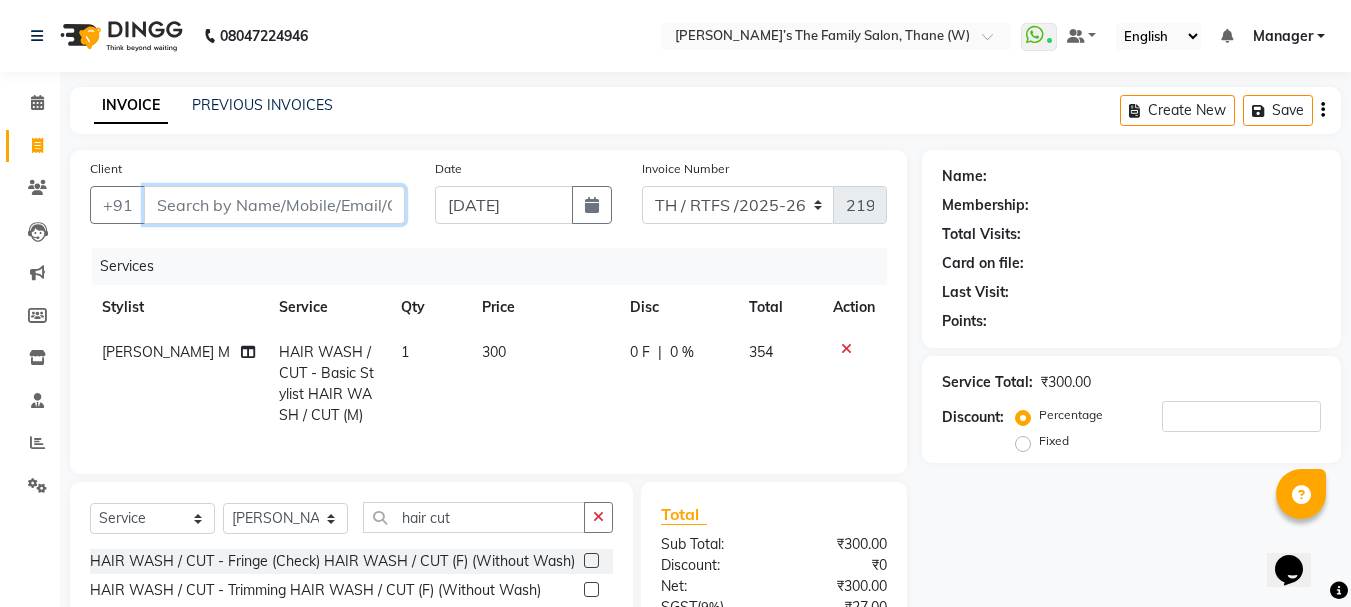click on "Client" at bounding box center (274, 205) 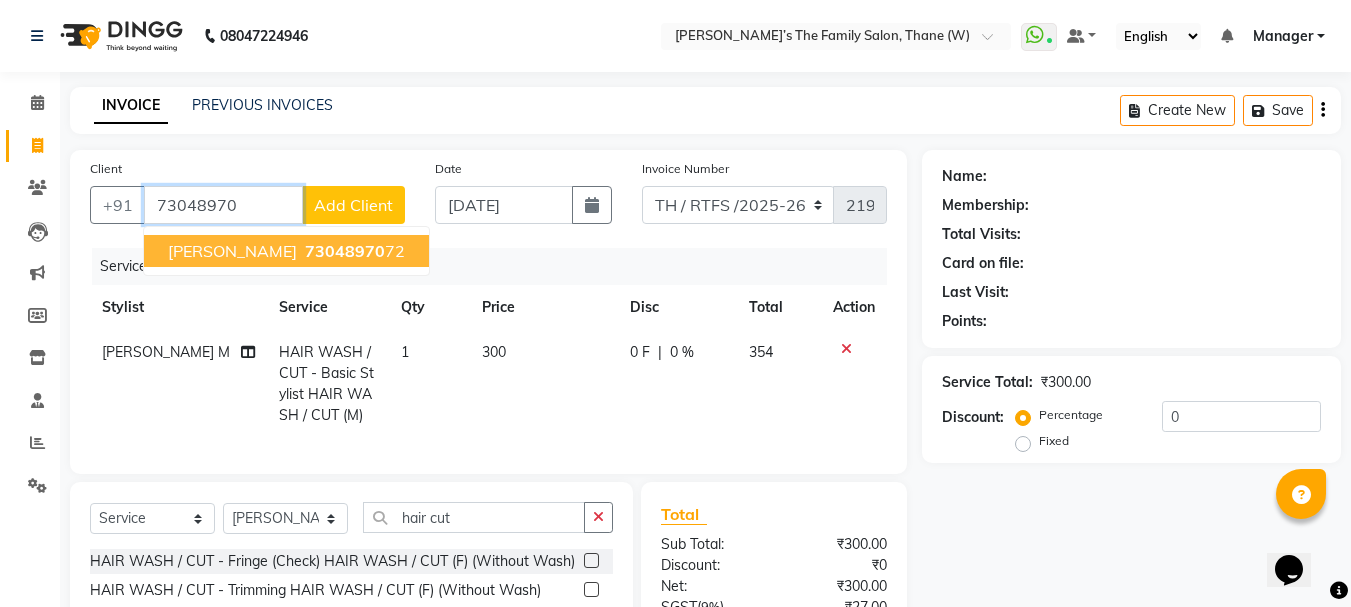 click on "Ajay Ghadke   73048970 72" at bounding box center [286, 251] 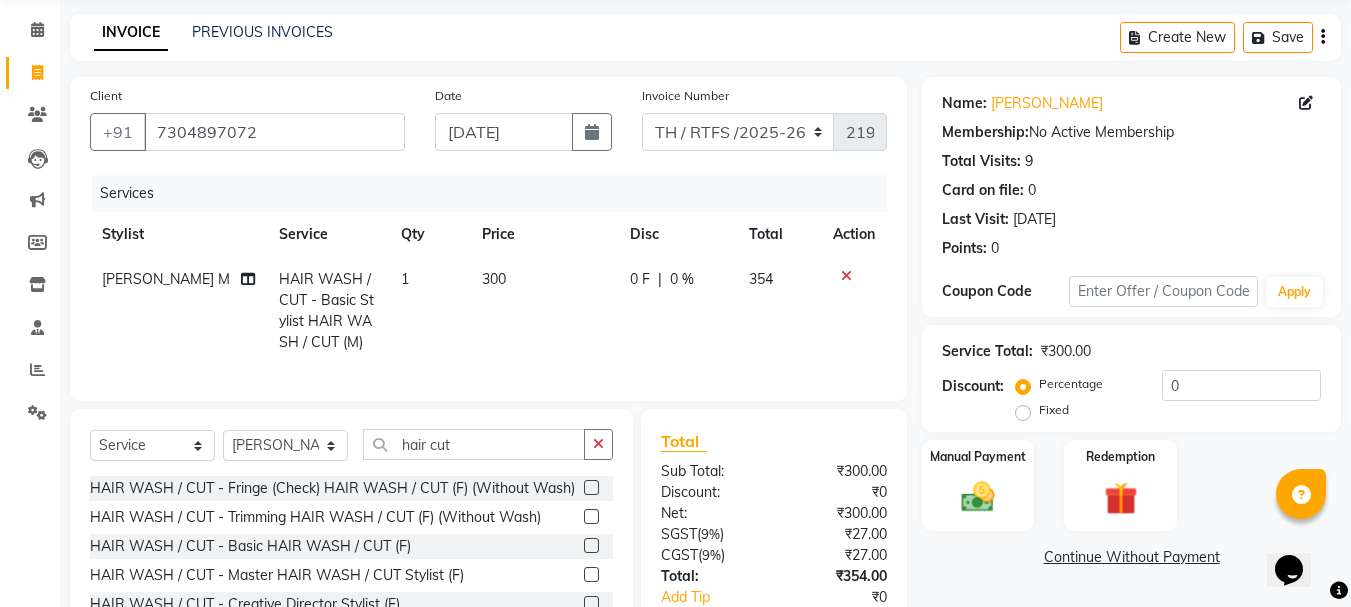 scroll, scrollTop: 215, scrollLeft: 0, axis: vertical 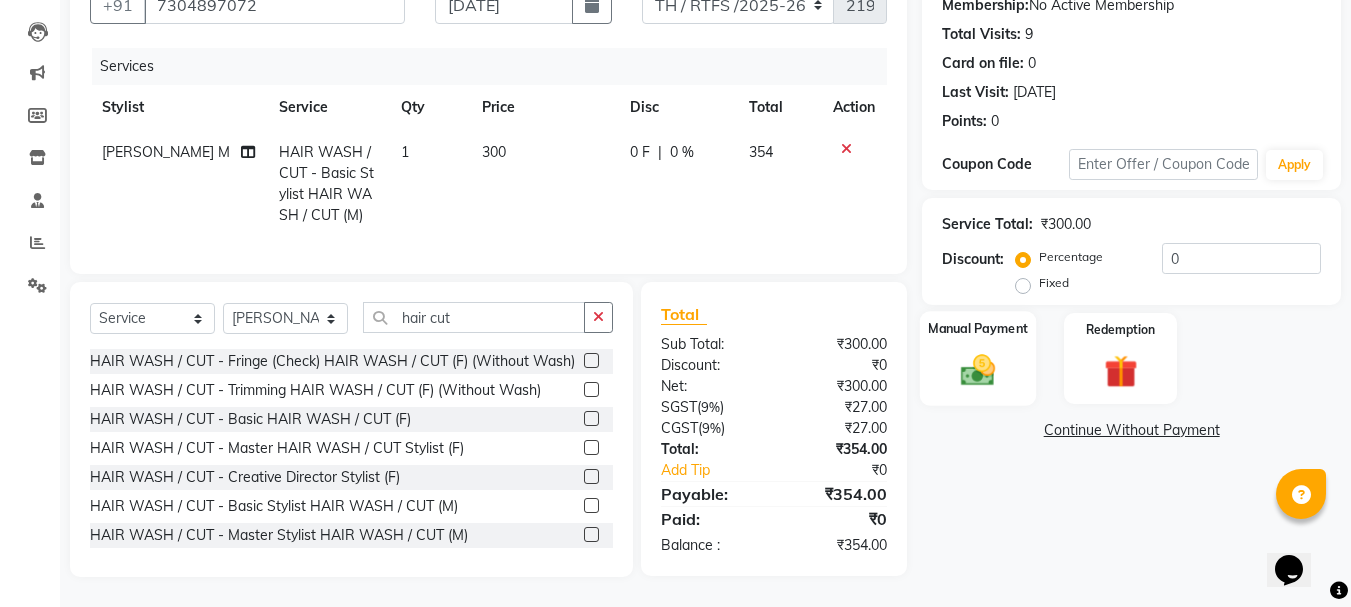 click 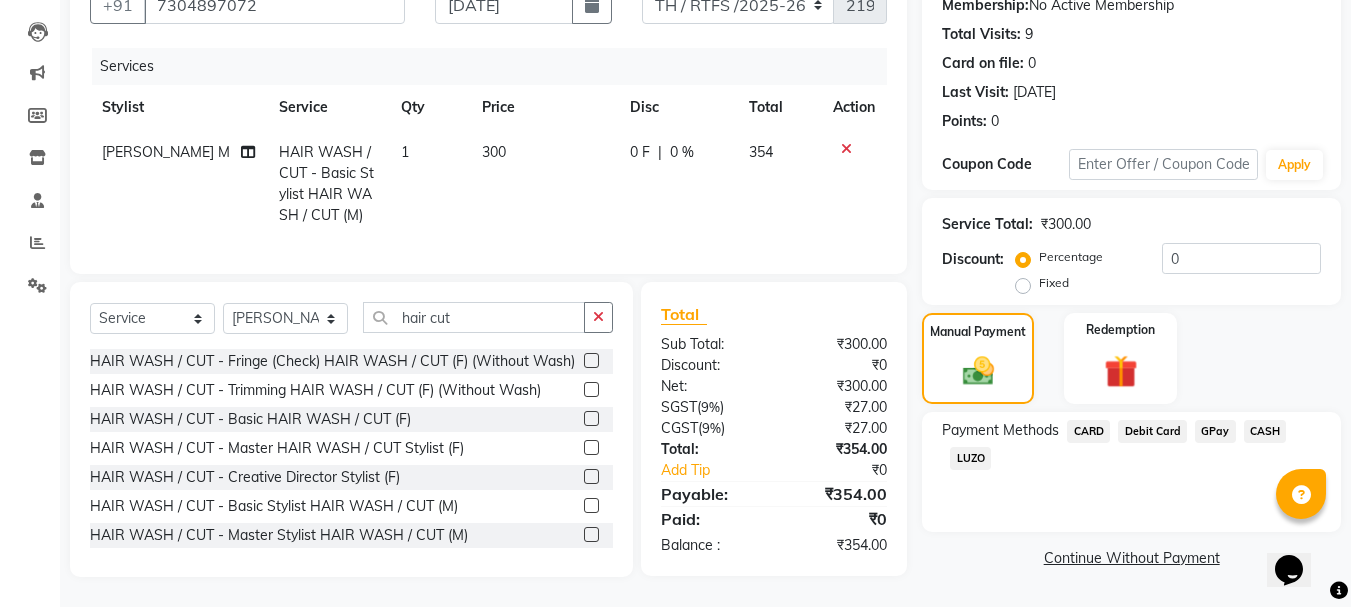 click on "GPay" 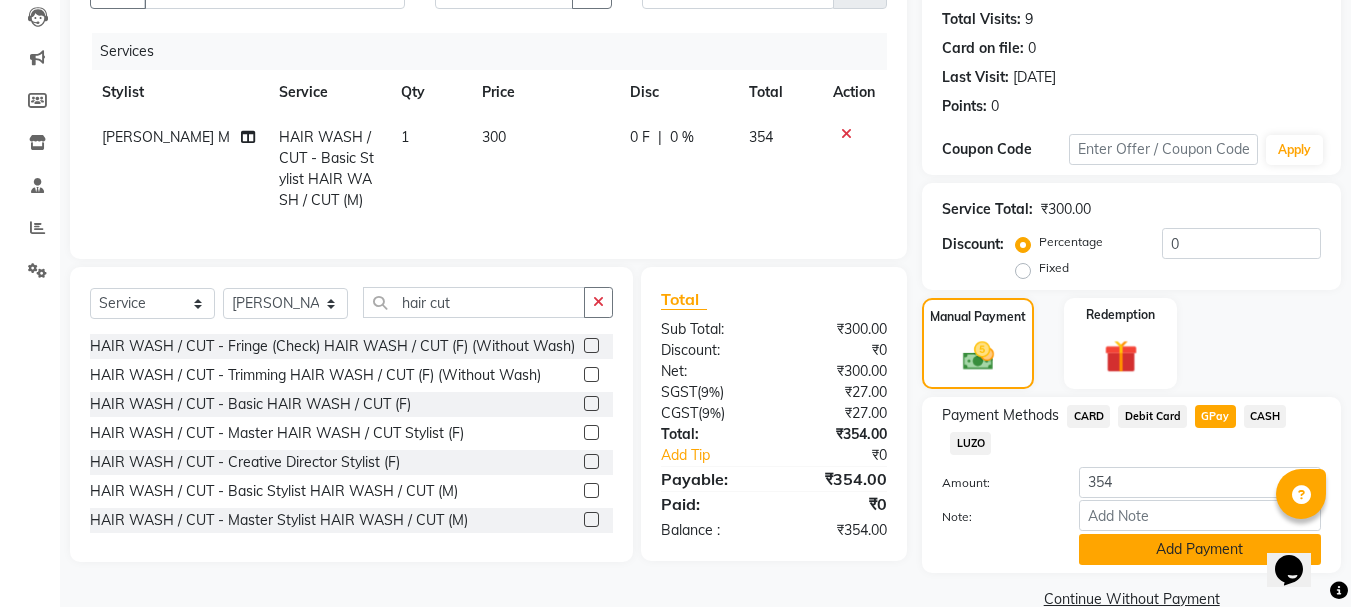 click on "Add Payment" 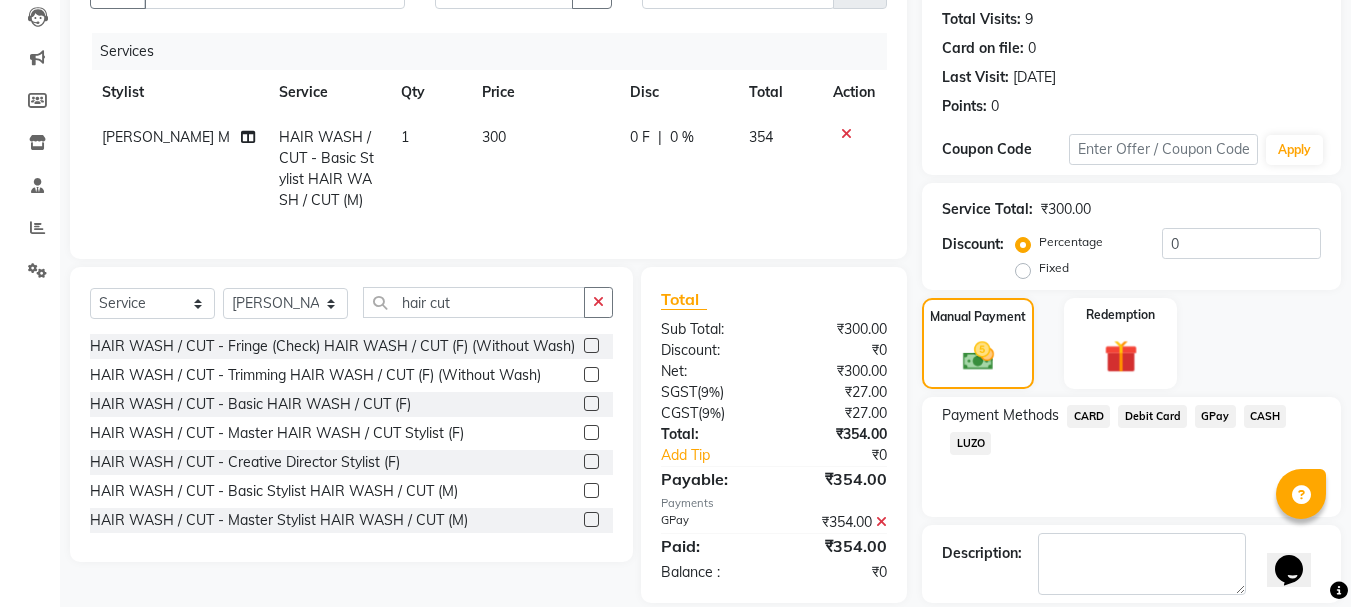 scroll, scrollTop: 309, scrollLeft: 0, axis: vertical 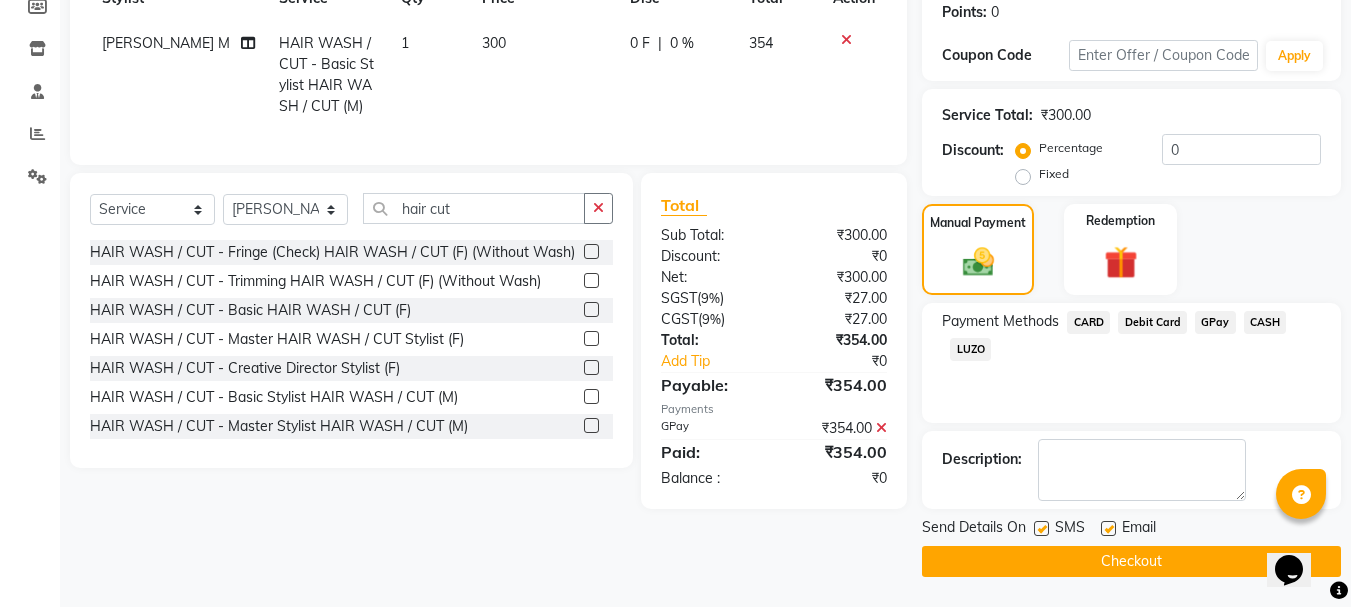 click on "Checkout" 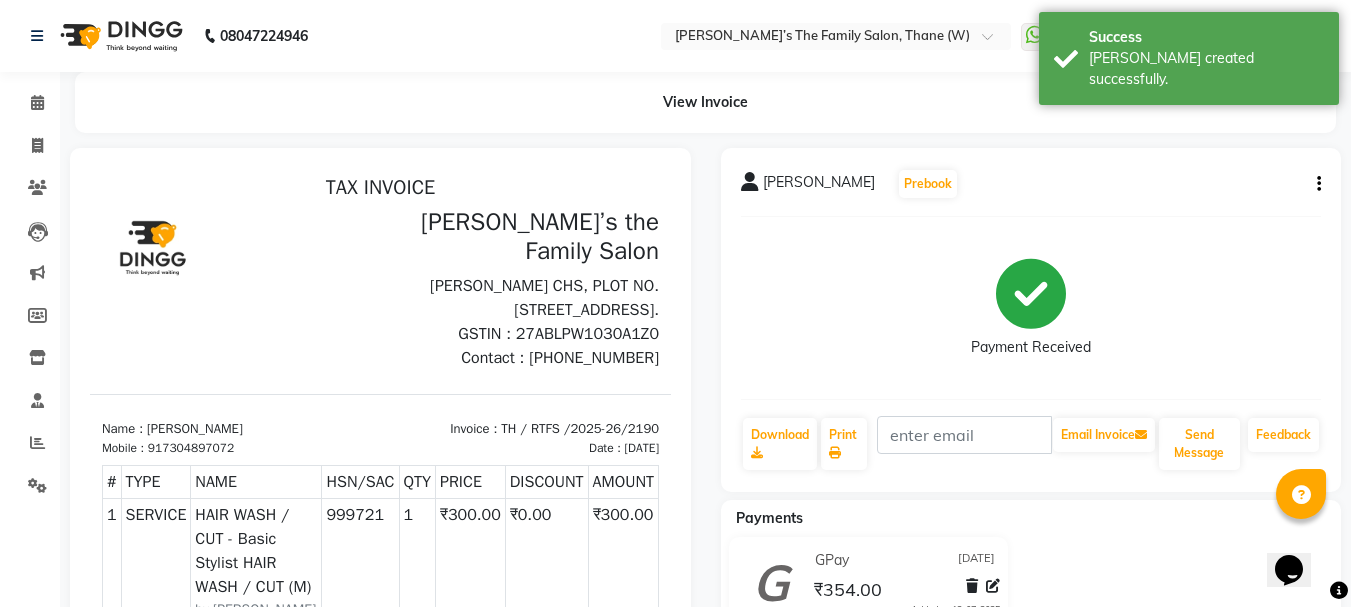 scroll, scrollTop: 0, scrollLeft: 0, axis: both 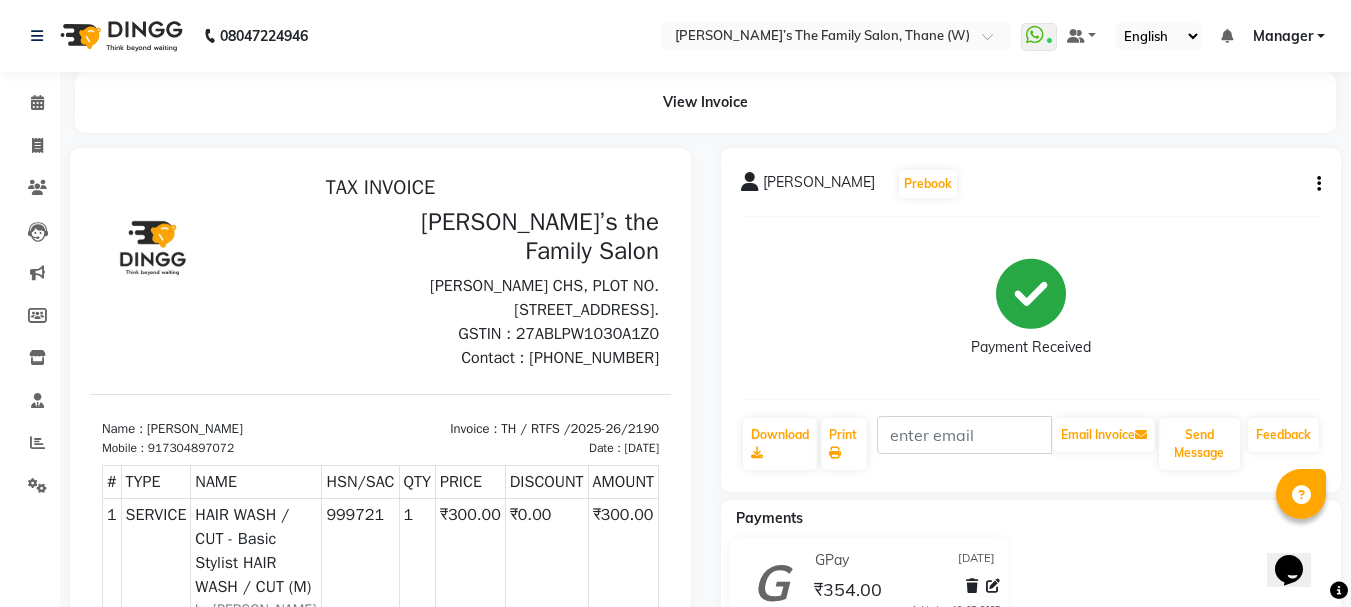 click on "08047224946 Select Location × Ravi’s The Family Salon, Thane (W)   WhatsApp Status  ✕ Status:  Connected Most Recent Message: 13-07-2025     03:59 PM Recent Service Activity: 13-07-2025     04:12 PM Default Panel My Panel English ENGLISH Español العربية मराठी हिंदी ગુજરાતી தமிழ் 中文 Notifications nothing to show Manager Manage Profile Change Password Sign out  Version:3.15.4" 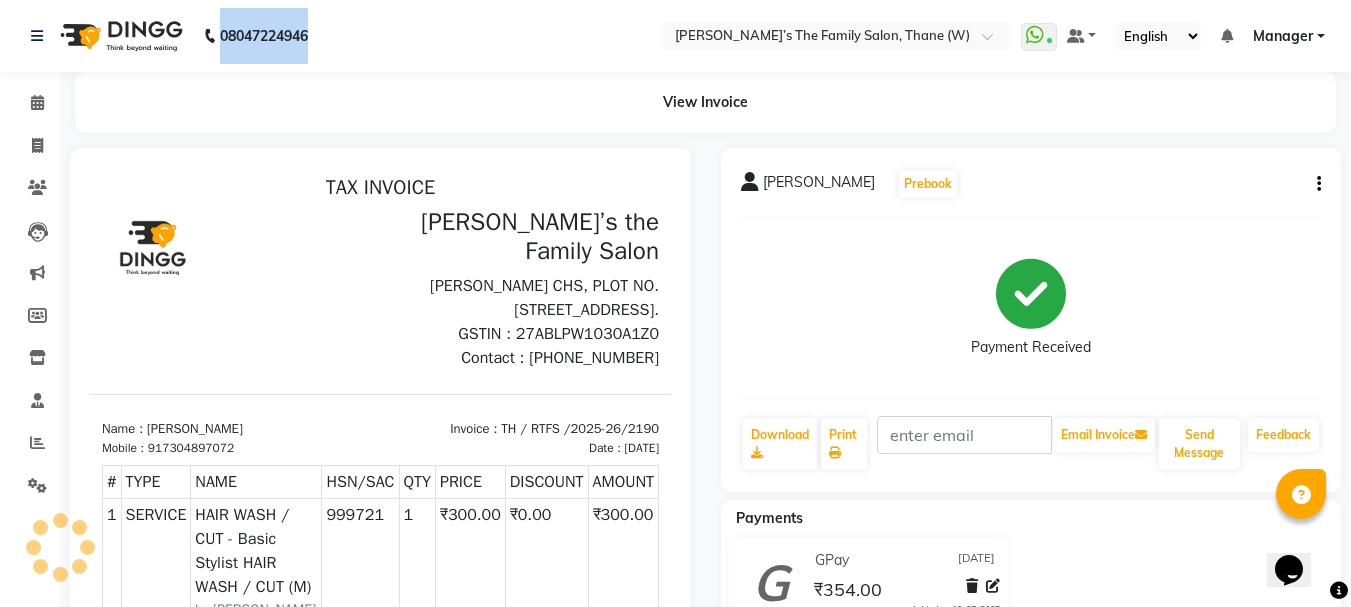 click on "08047224946 Select Location × Ravi’s The Family Salon, Thane (W)   WhatsApp Status  ✕ Status:  Connected Most Recent Message: 13-07-2025     03:59 PM Recent Service Activity: 13-07-2025     04:12 PM Default Panel My Panel English ENGLISH Español العربية मराठी हिंदी ગુજરાતી தமிழ் 中文 Notifications nothing to show Manager Manage Profile Change Password Sign out  Version:3.15.4" 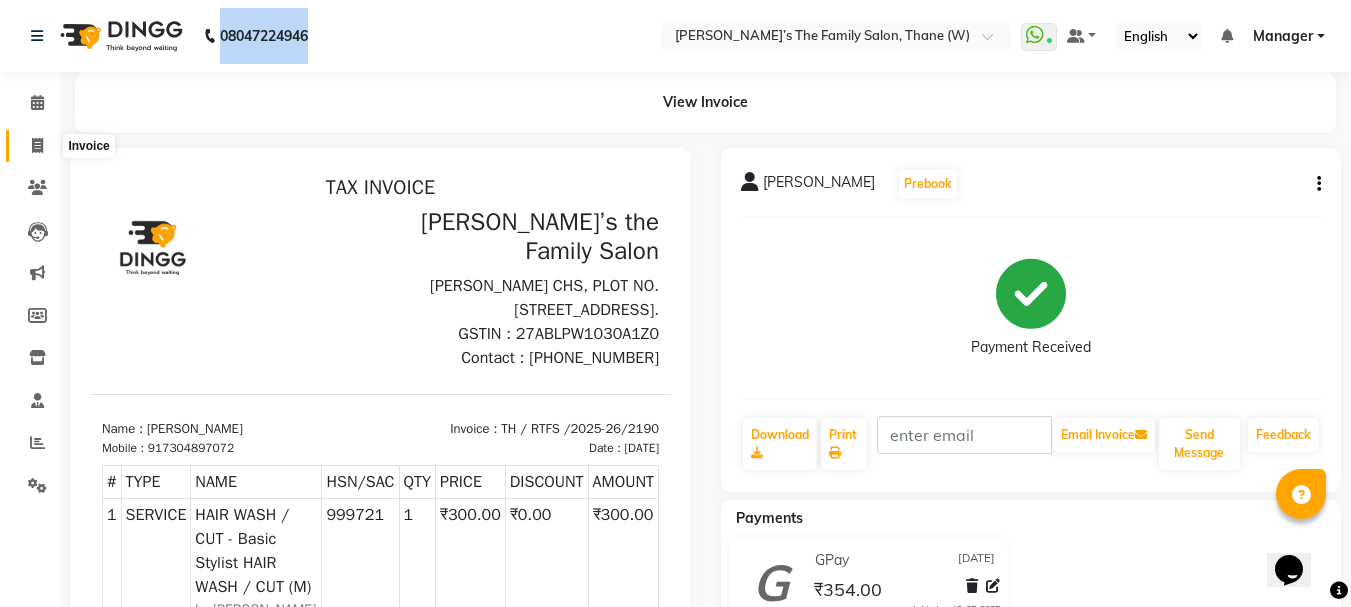 click 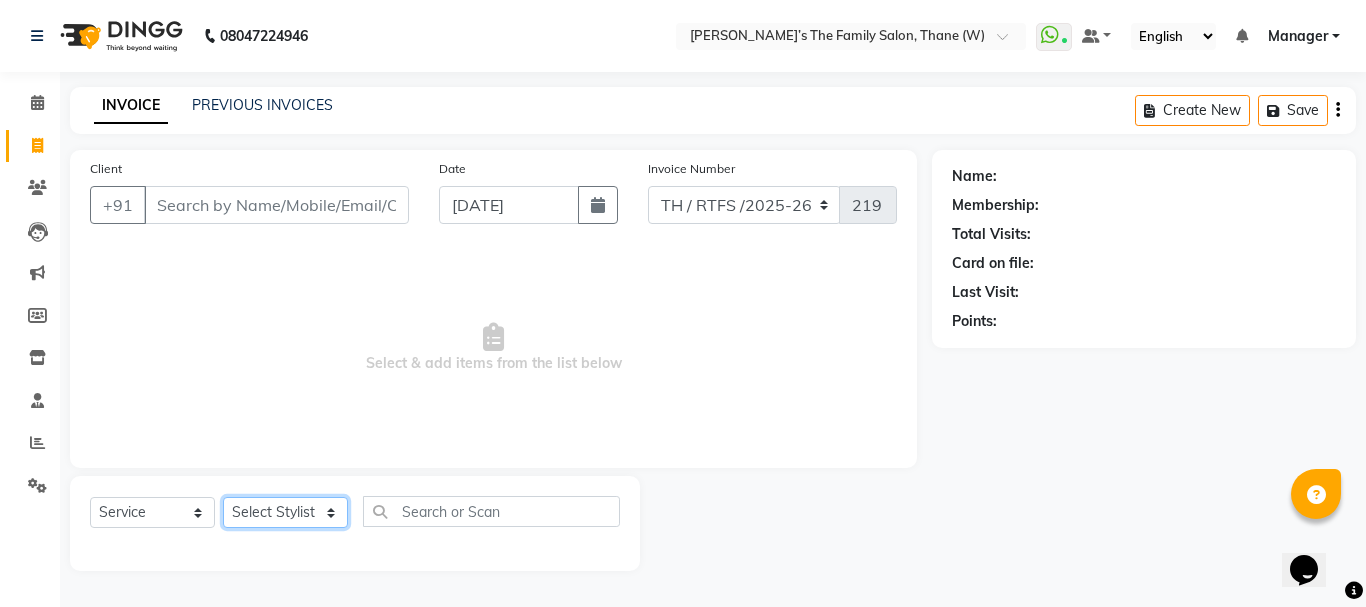 click on "Select Stylist Aarohi P   Aksahy auty Ali  Aniket A  Anuradha arvind Divya gautam .kasrade House sale Komal Waghmare  Laxmi   Manager Moin salmani Prashant   Ravindra Samrat Kumar Sangita Dighe Sanjana Kharat  Shreepad M  shrishti  jaiwala  vaibhavi  gudekar  Vikas H" 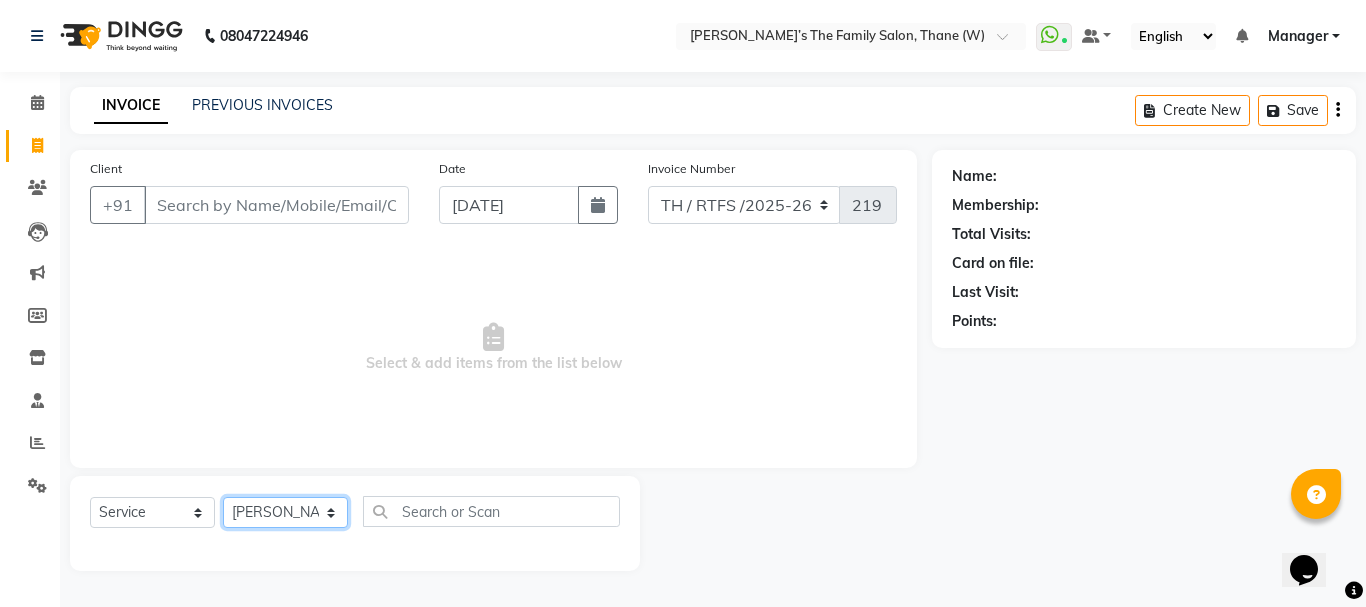 click on "Select Stylist Aarohi P   Aksahy auty Ali  Aniket A  Anuradha arvind Divya gautam .kasrade House sale Komal Waghmare  Laxmi   Manager Moin salmani Prashant   Ravindra Samrat Kumar Sangita Dighe Sanjana Kharat  Shreepad M  shrishti  jaiwala  vaibhavi  gudekar  Vikas H" 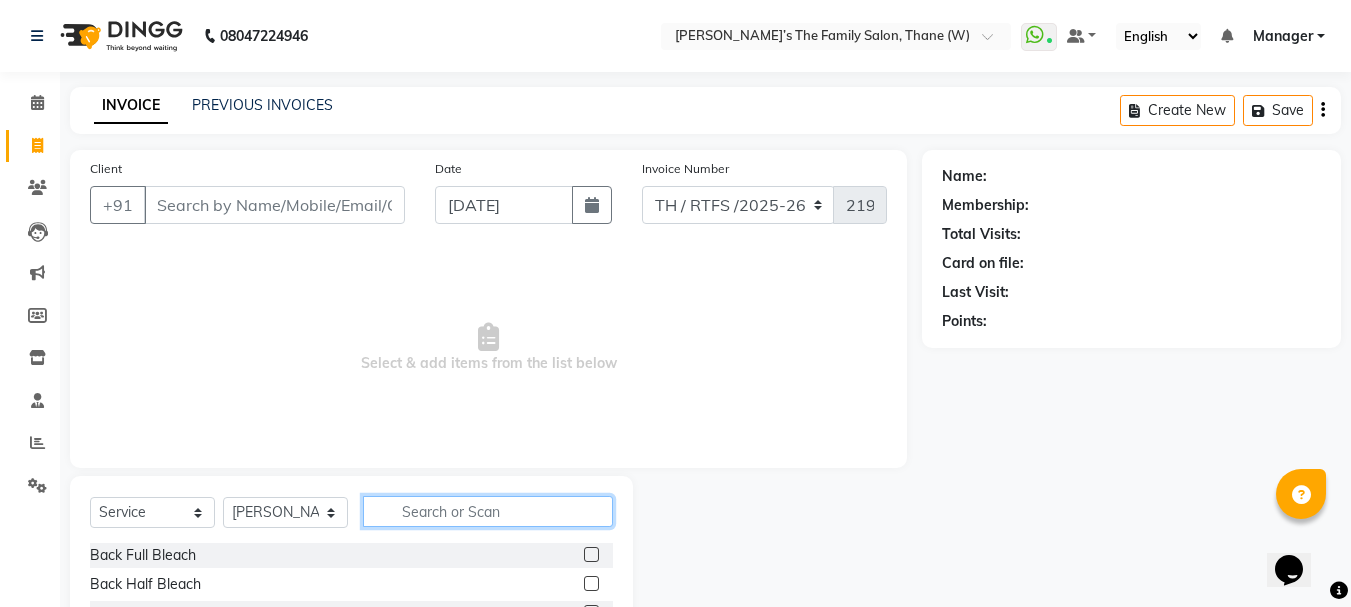 click 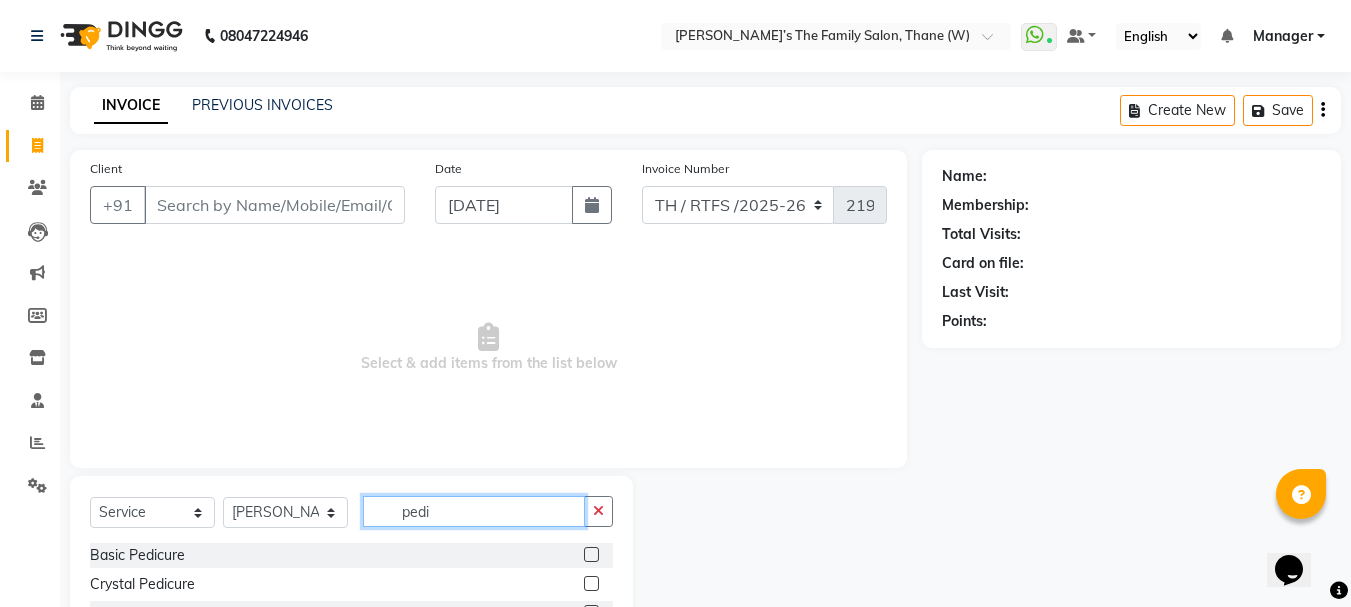 scroll, scrollTop: 194, scrollLeft: 0, axis: vertical 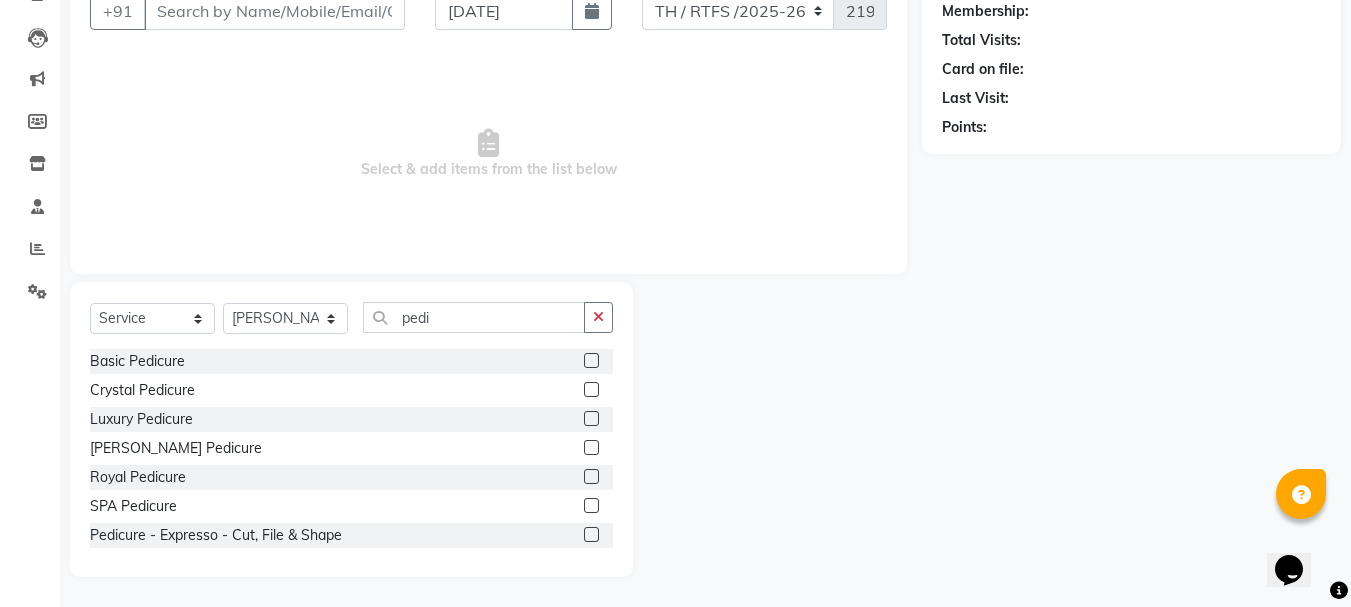 click 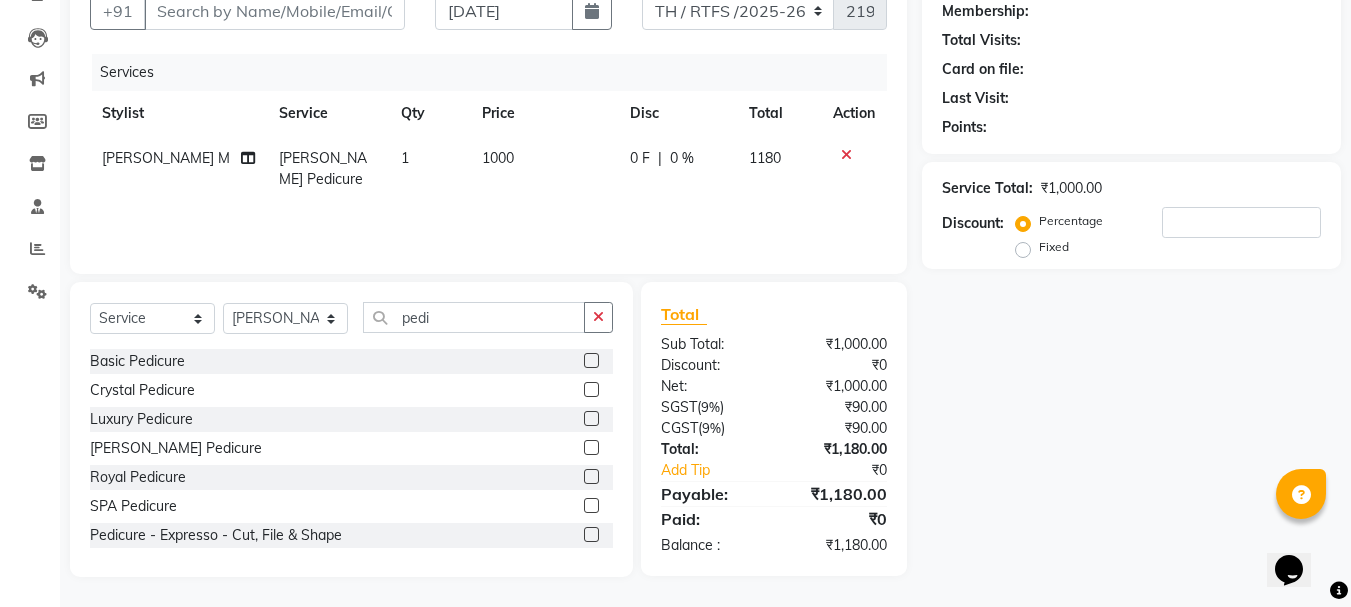 click 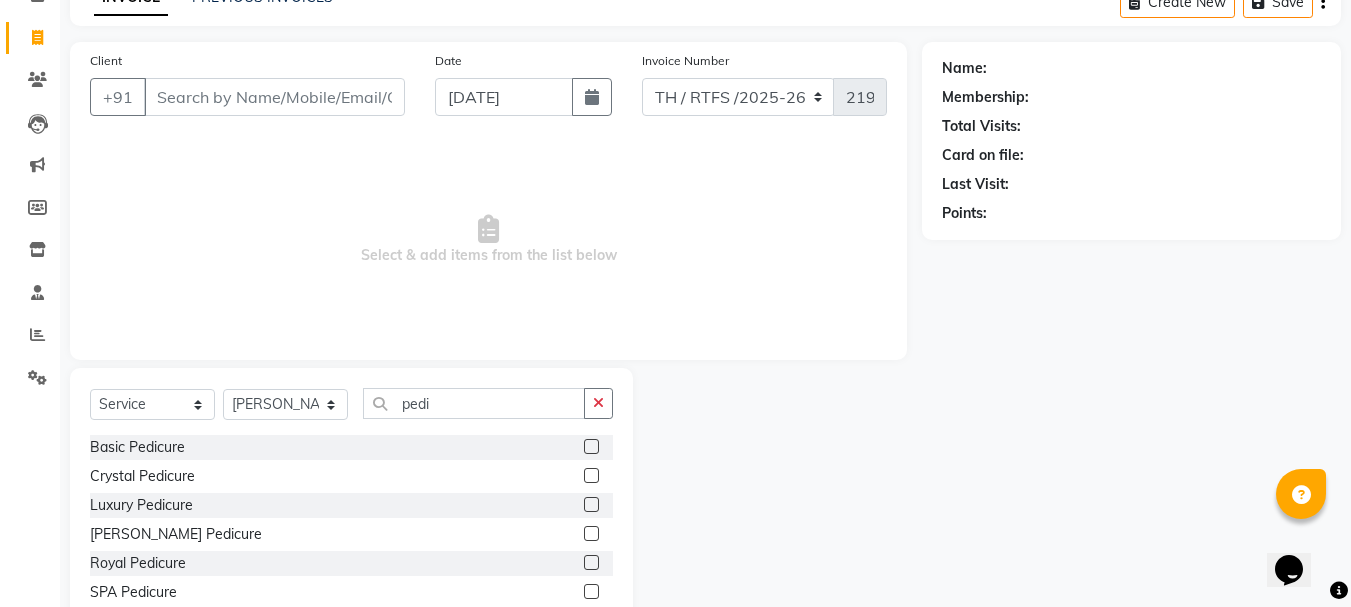 scroll, scrollTop: 31, scrollLeft: 0, axis: vertical 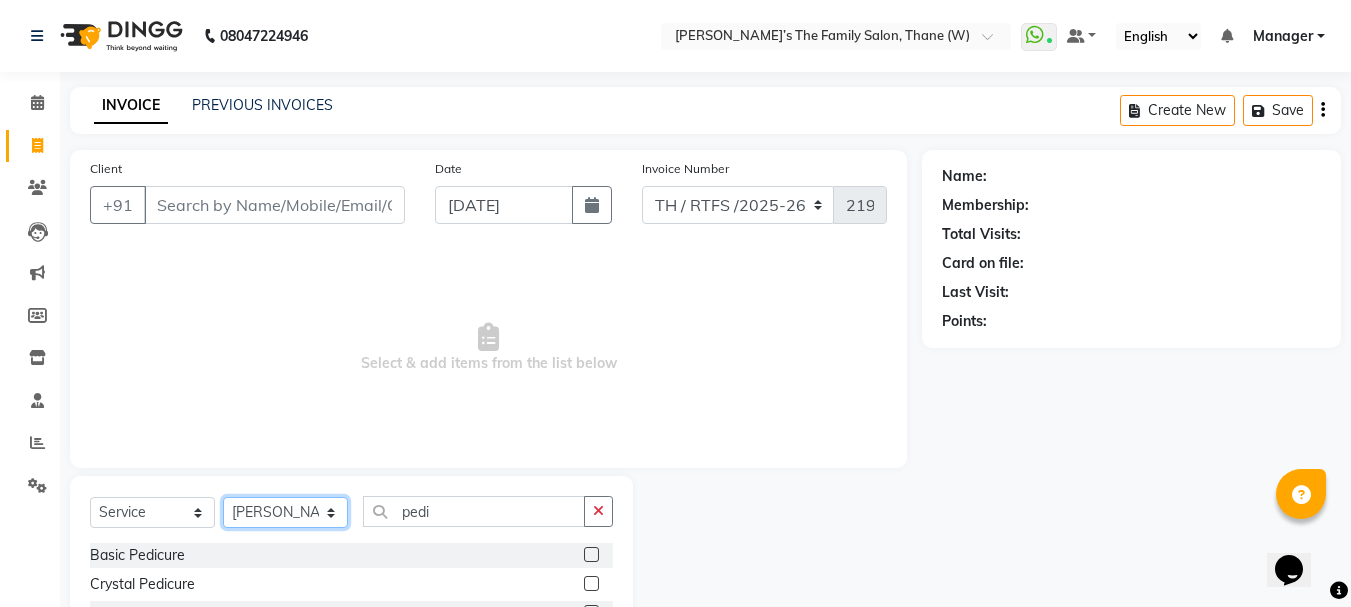 click on "Select Stylist Aarohi P   Aksahy auty Ali  Aniket A  Anuradha arvind Divya gautam .kasrade House sale Komal Waghmare  Laxmi   Manager Moin salmani Prashant   Ravindra Samrat Kumar Sangita Dighe Sanjana Kharat  Shreepad M  shrishti  jaiwala  vaibhavi  gudekar  Vikas H" 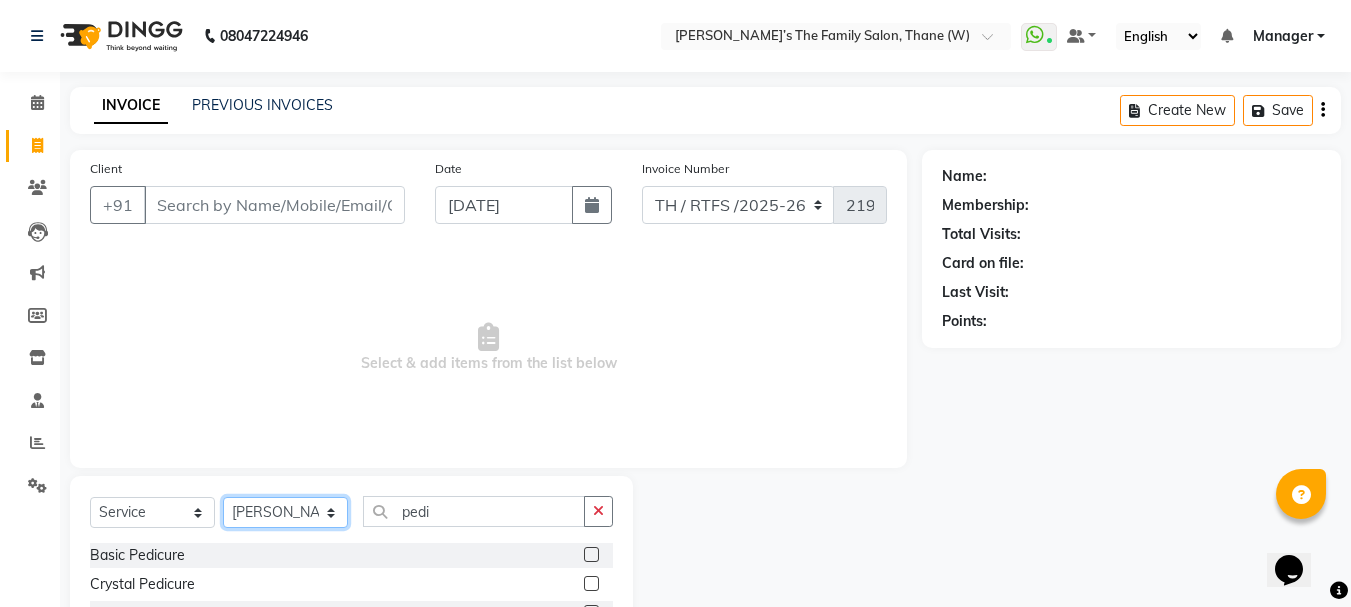click on "Select Stylist Aarohi P   Aksahy auty Ali  Aniket A  Anuradha arvind Divya gautam .kasrade House sale Komal Waghmare  Laxmi   Manager Moin salmani Prashant   Ravindra Samrat Kumar Sangita Dighe Sanjana Kharat  Shreepad M  shrishti  jaiwala  vaibhavi  gudekar  Vikas H" 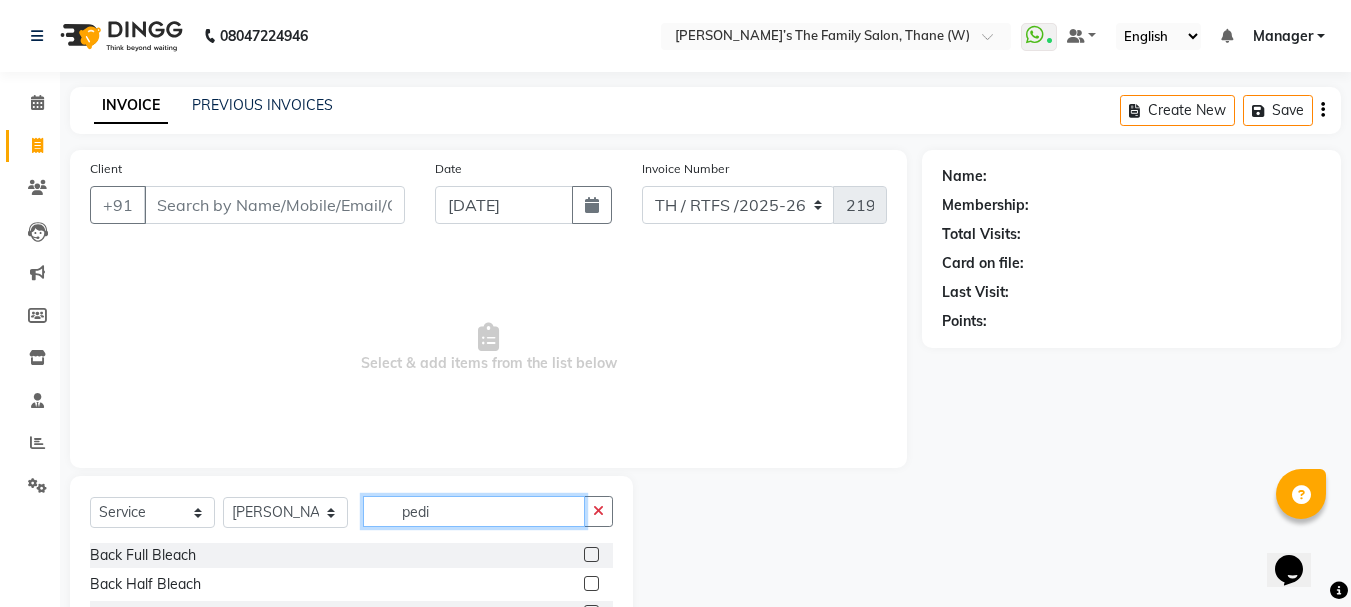click on "pedi" 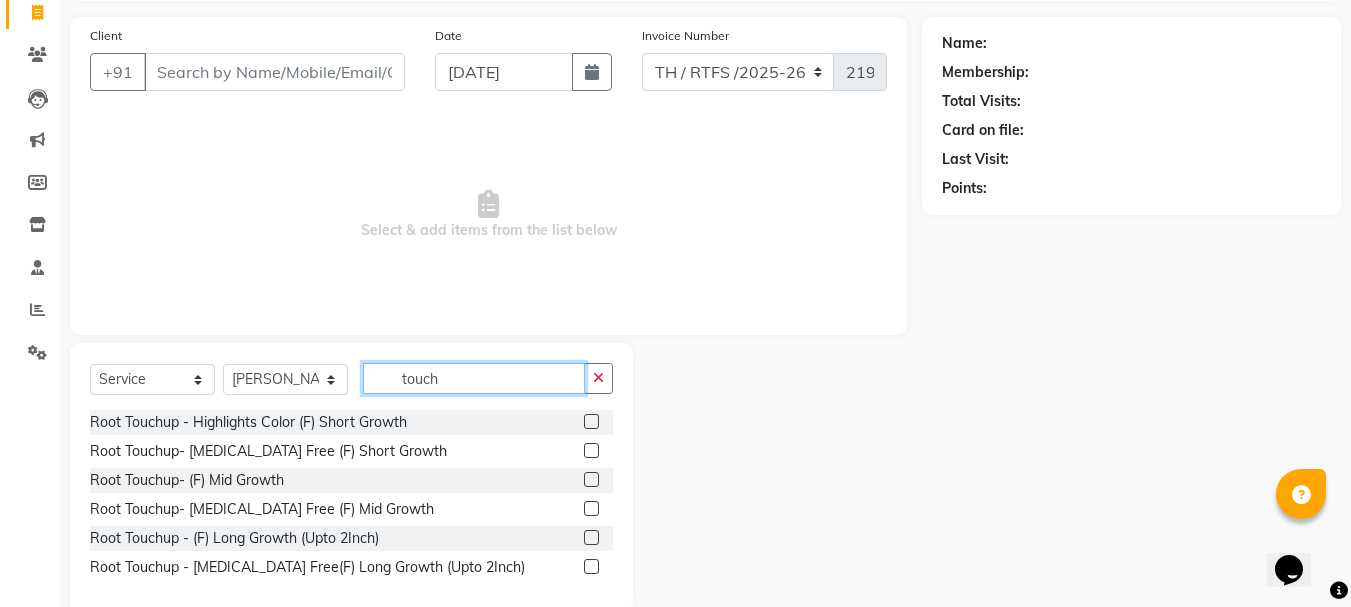 scroll, scrollTop: 168, scrollLeft: 0, axis: vertical 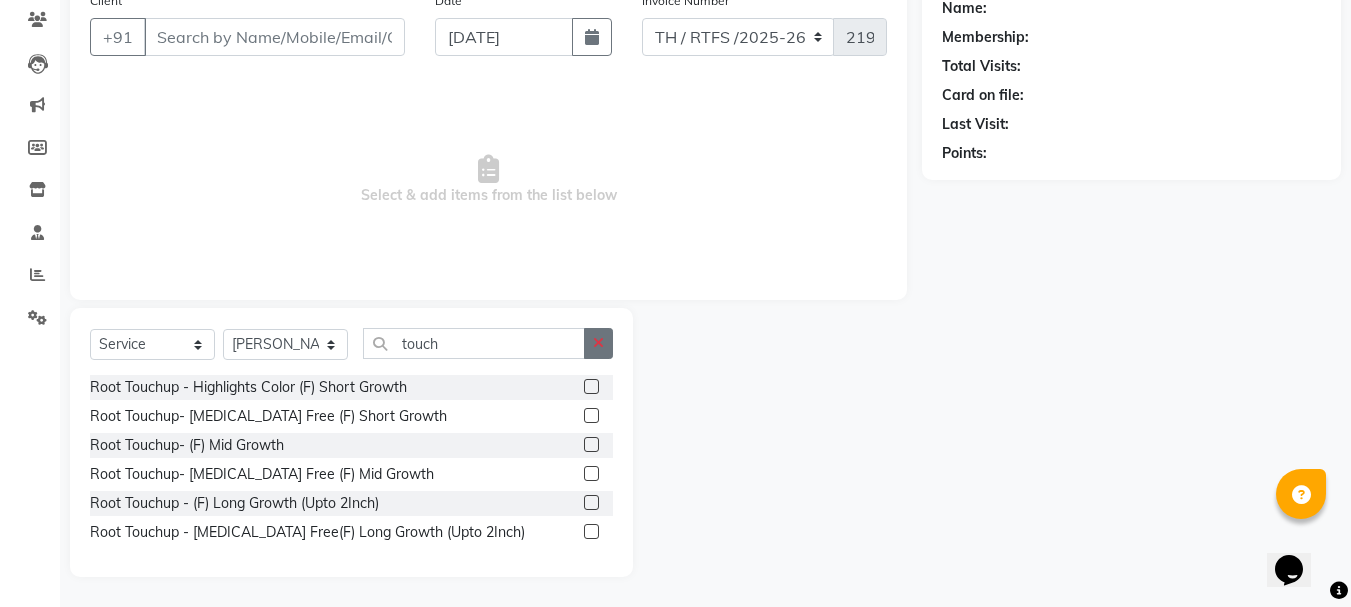 click 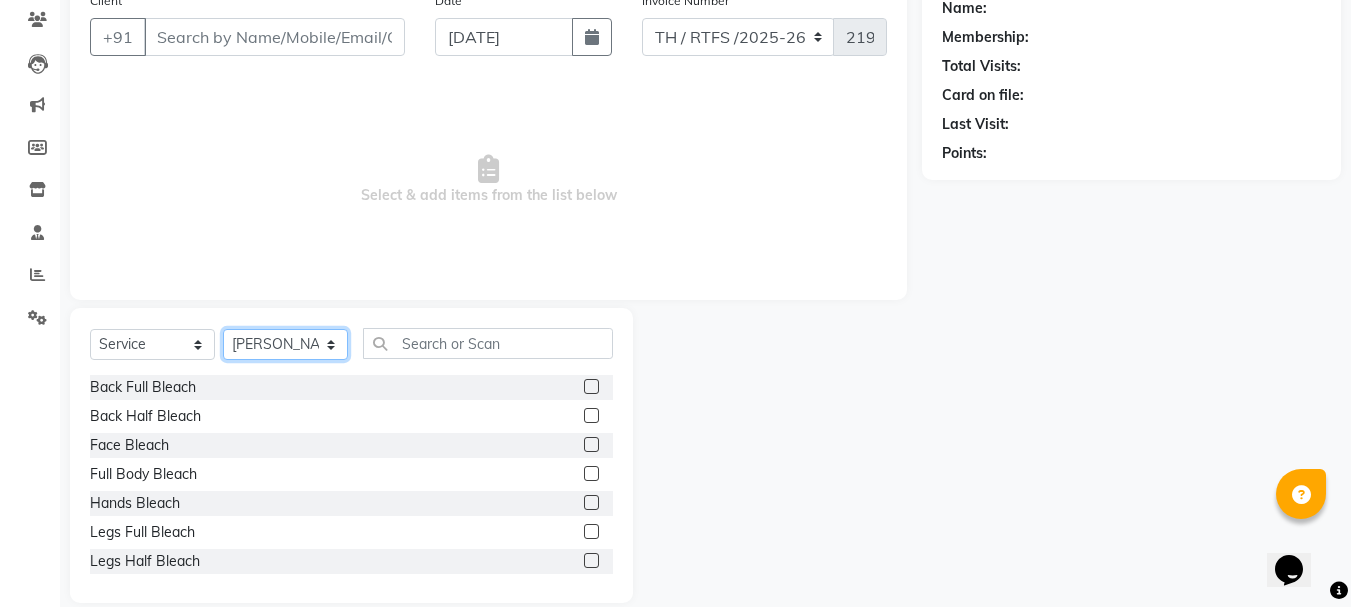 click on "Select Stylist Aarohi P   Aksahy auty Ali  Aniket A  Anuradha arvind Divya gautam .kasrade House sale Komal Waghmare  Laxmi   Manager Moin salmani Prashant   Ravindra Samrat Kumar Sangita Dighe Sanjana Kharat  Shreepad M  shrishti  jaiwala  vaibhavi  gudekar  Vikas H" 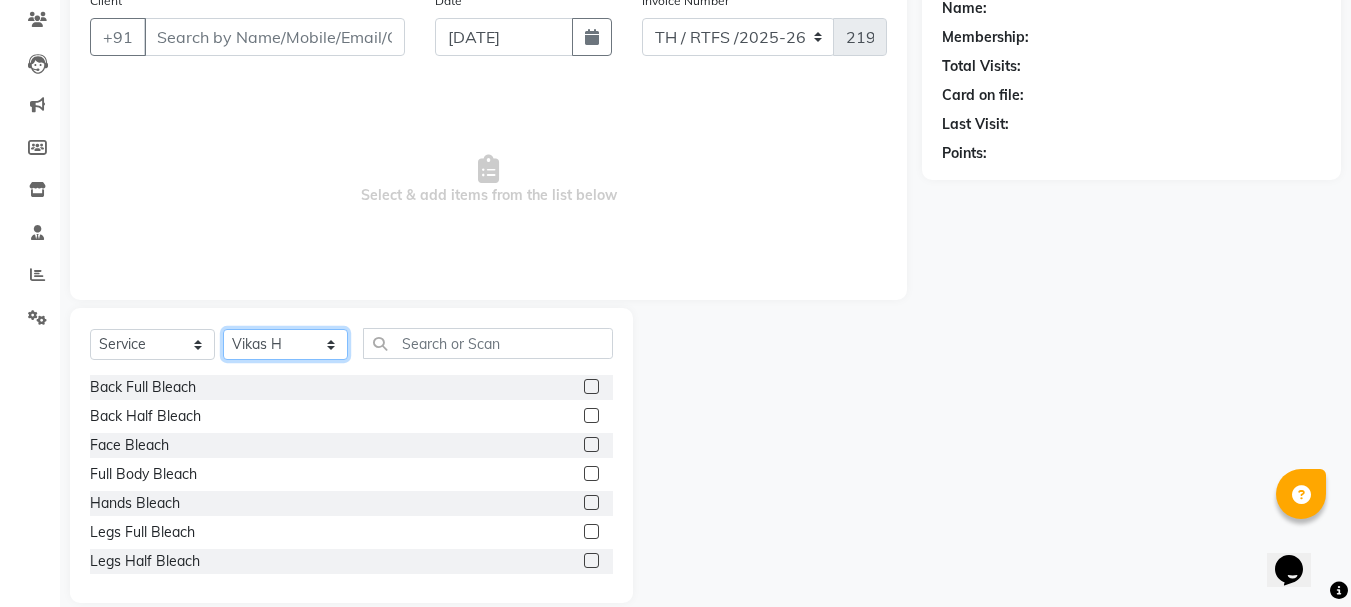 click on "Select Stylist Aarohi P   Aksahy auty Ali  Aniket A  Anuradha arvind Divya gautam .kasrade House sale Komal Waghmare  Laxmi   Manager Moin salmani Prashant   Ravindra Samrat Kumar Sangita Dighe Sanjana Kharat  Shreepad M  shrishti  jaiwala  vaibhavi  gudekar  Vikas H" 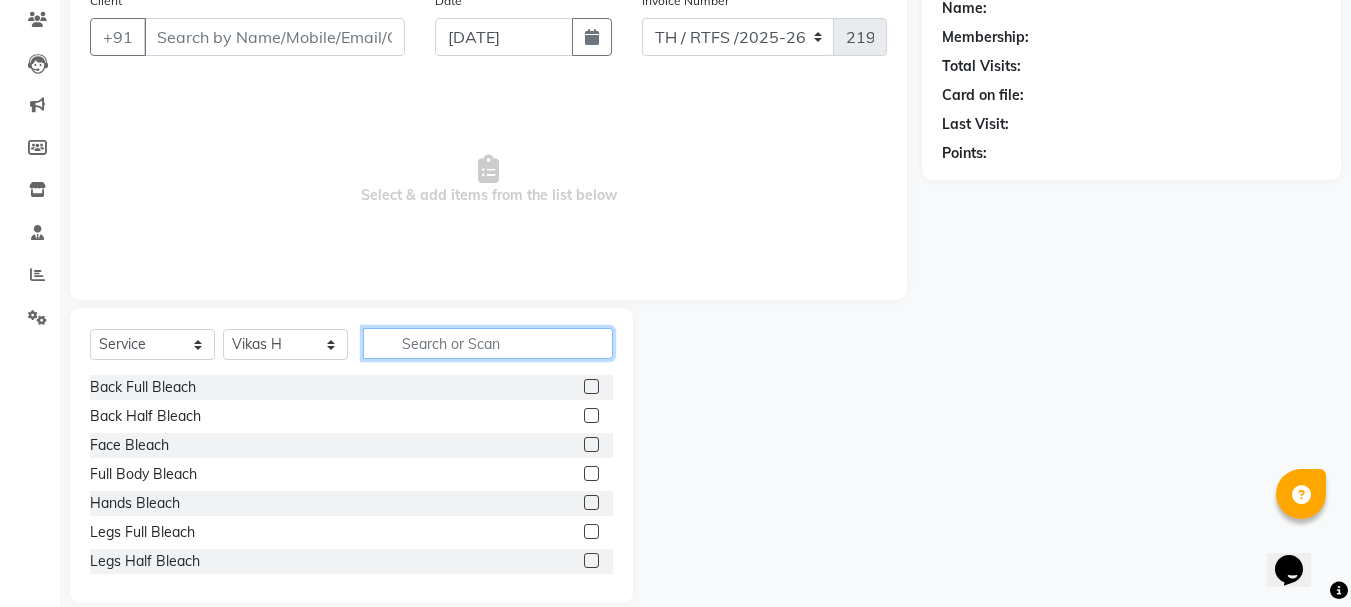 click 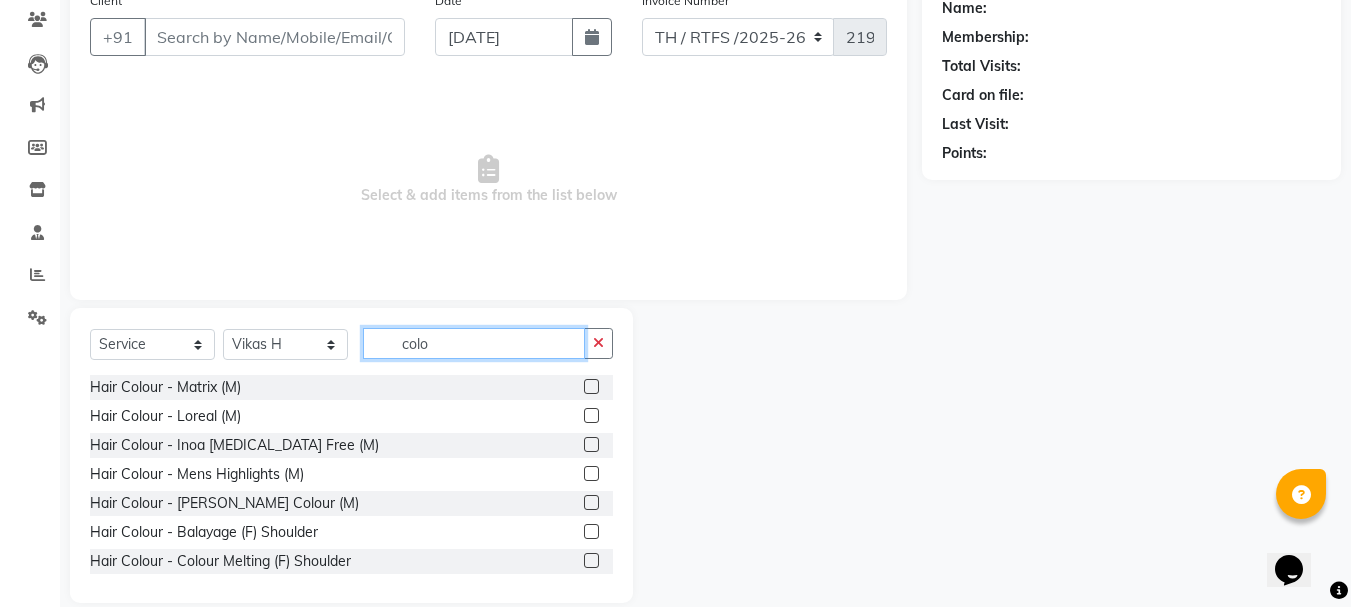 scroll, scrollTop: 175, scrollLeft: 0, axis: vertical 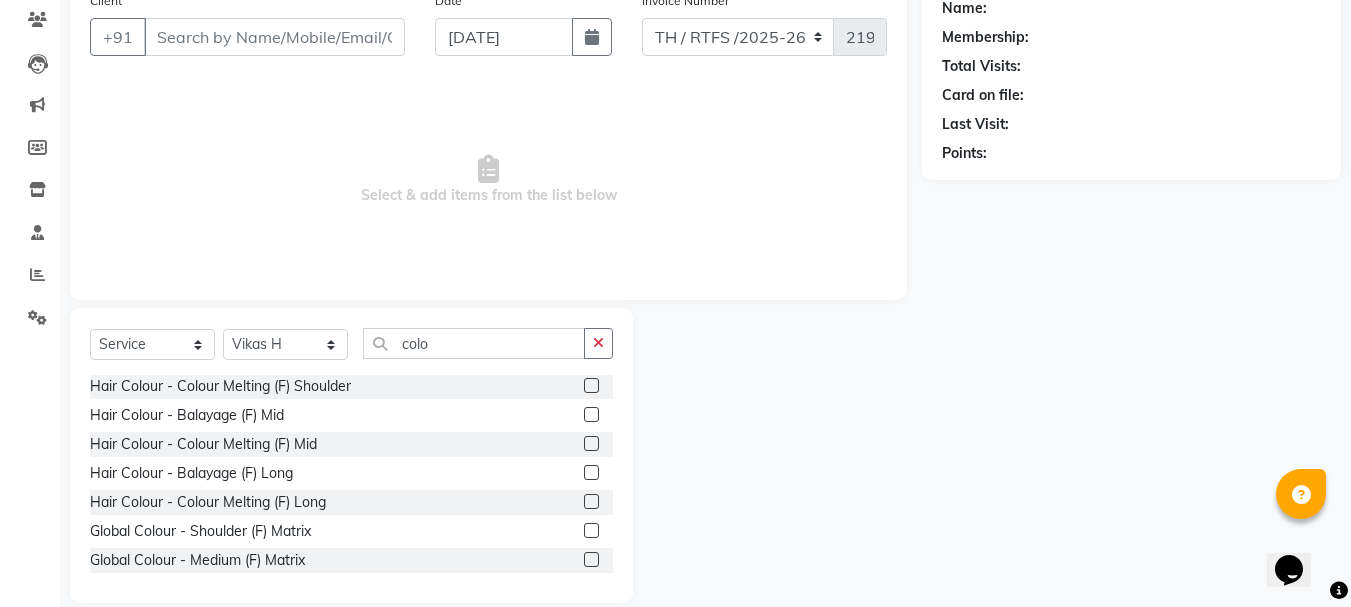 click 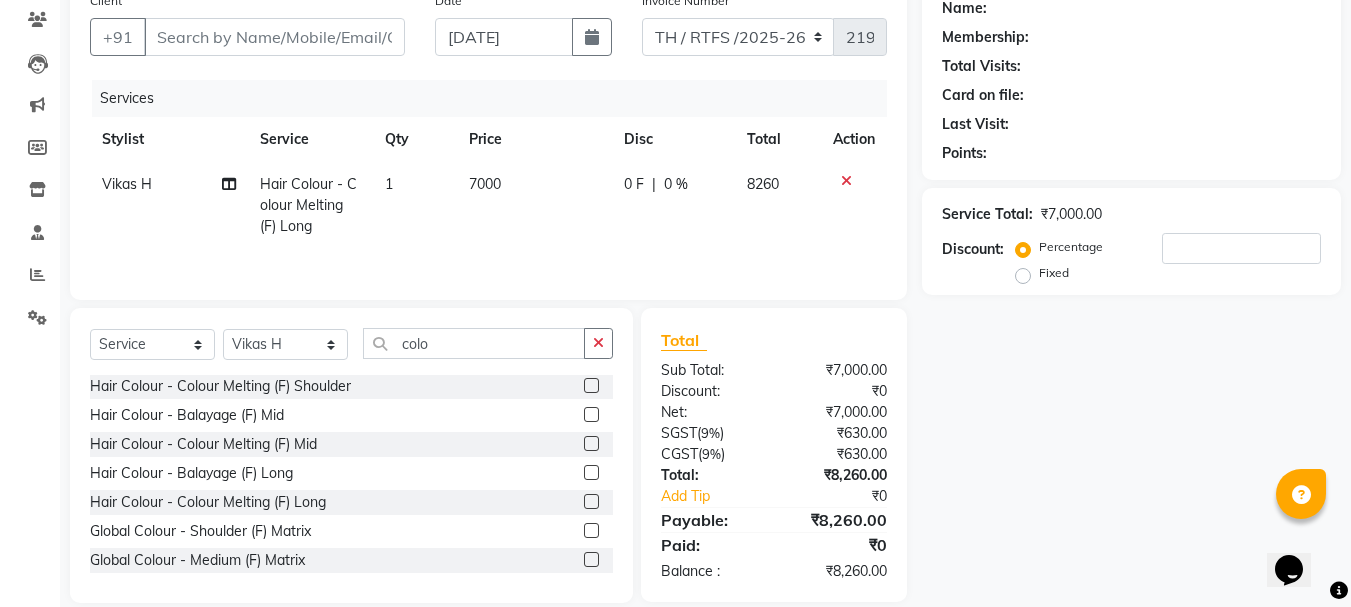 click on "Hair Colour - Balayage (F) Mid" 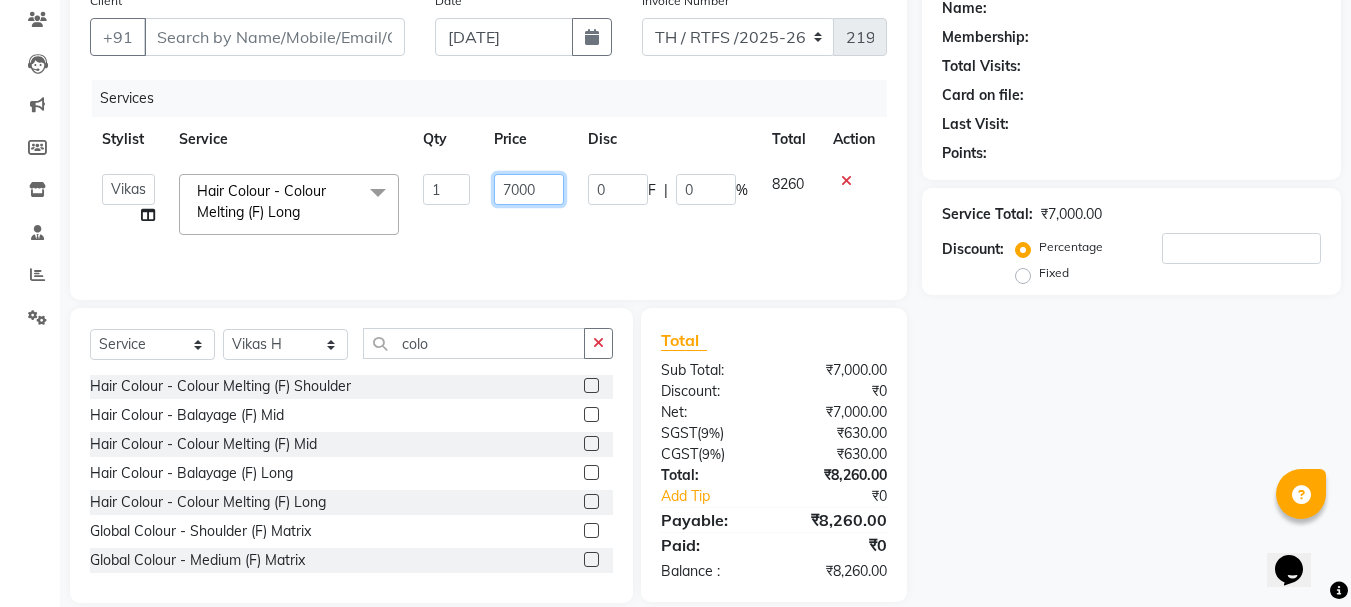 click on "7000" 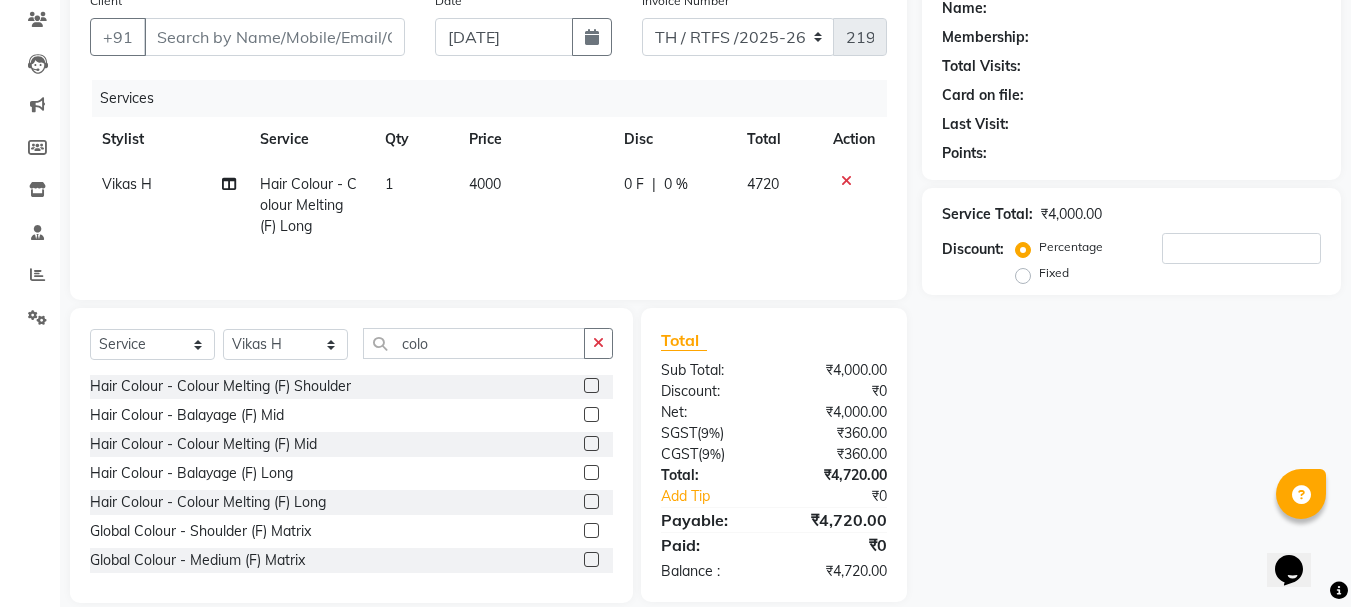 click on "4000" 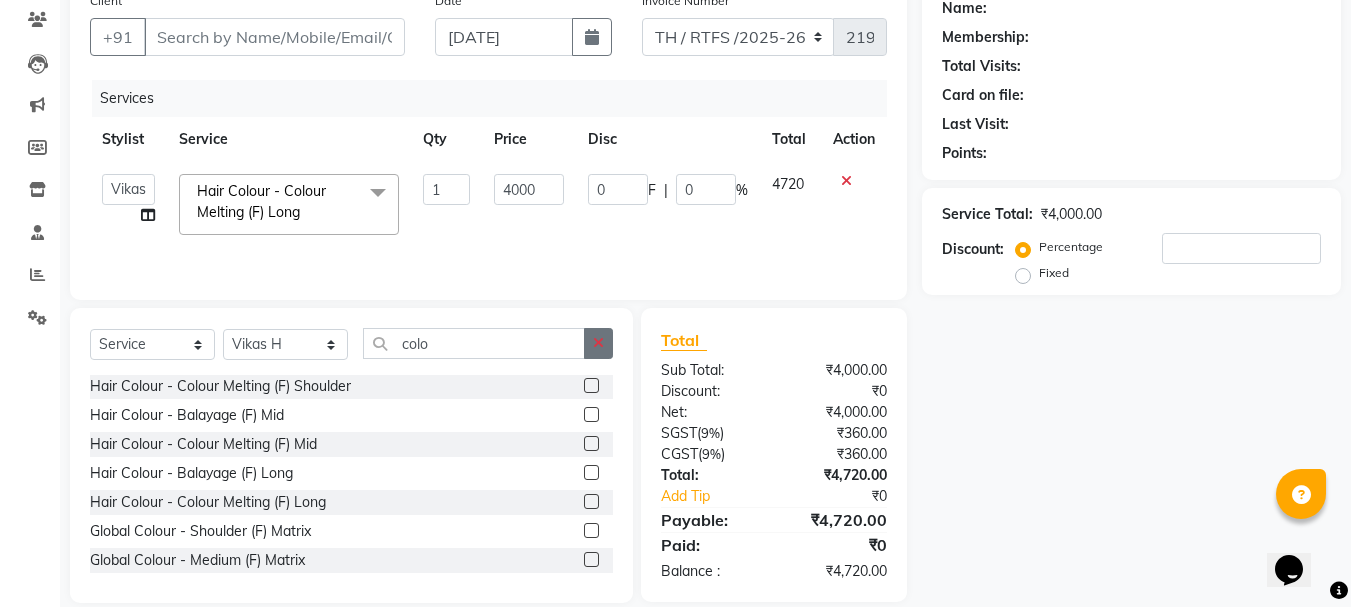 click 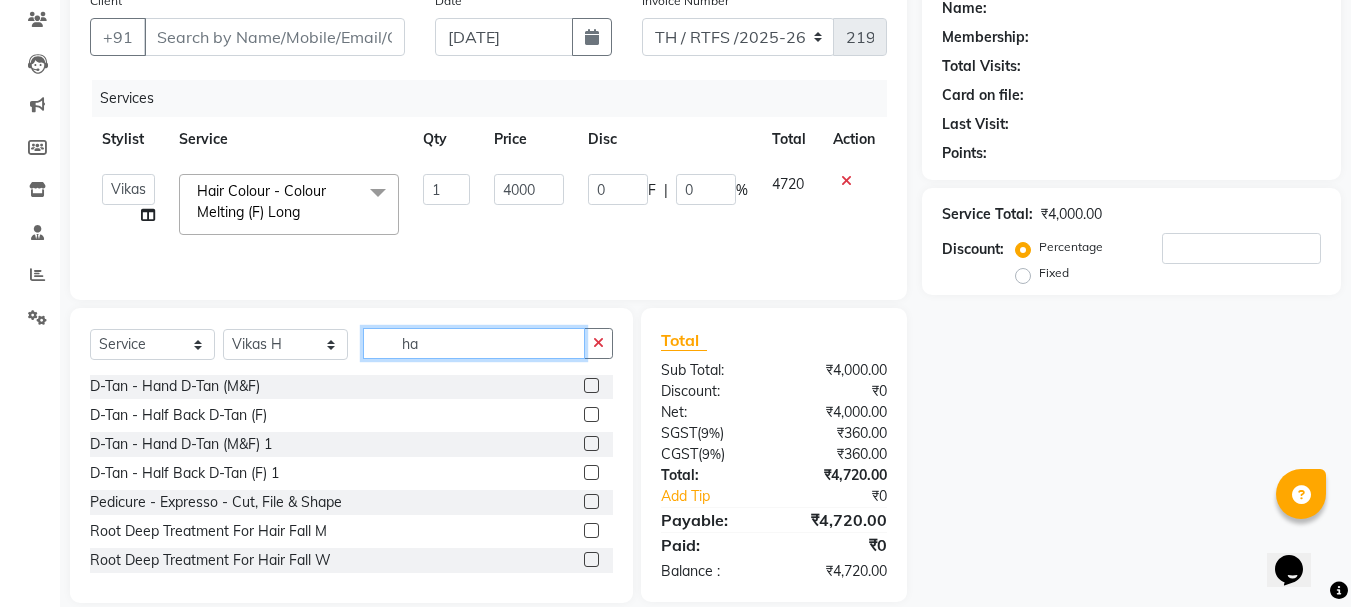 scroll, scrollTop: 59, scrollLeft: 0, axis: vertical 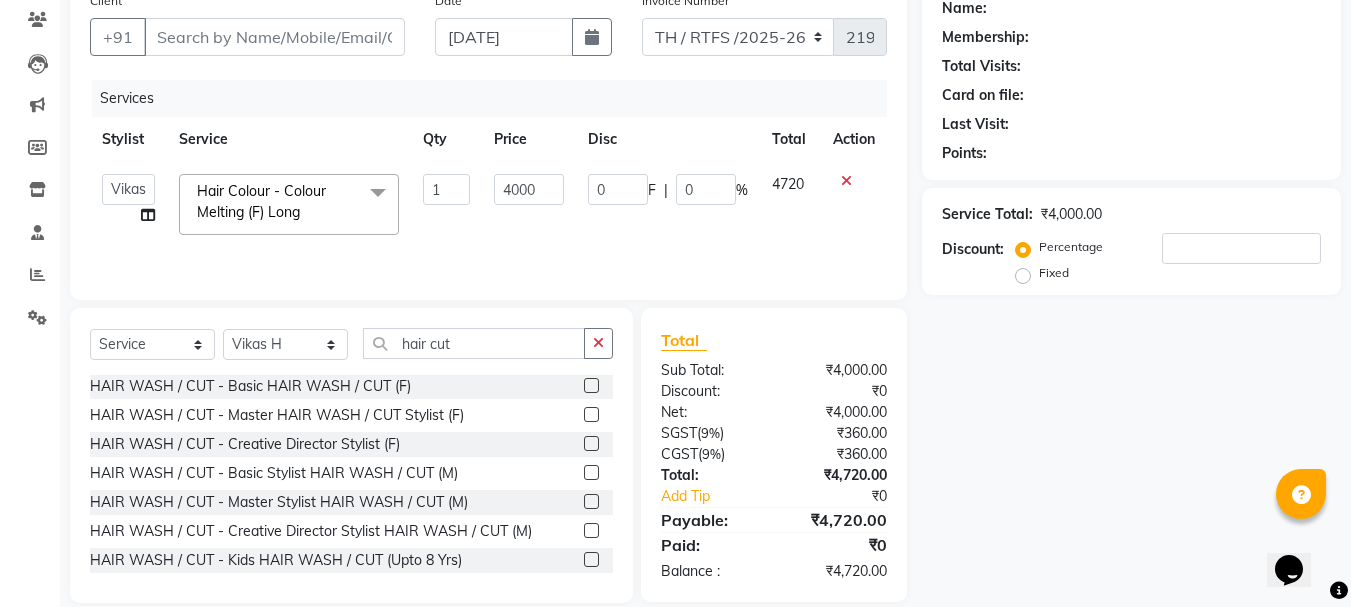 click 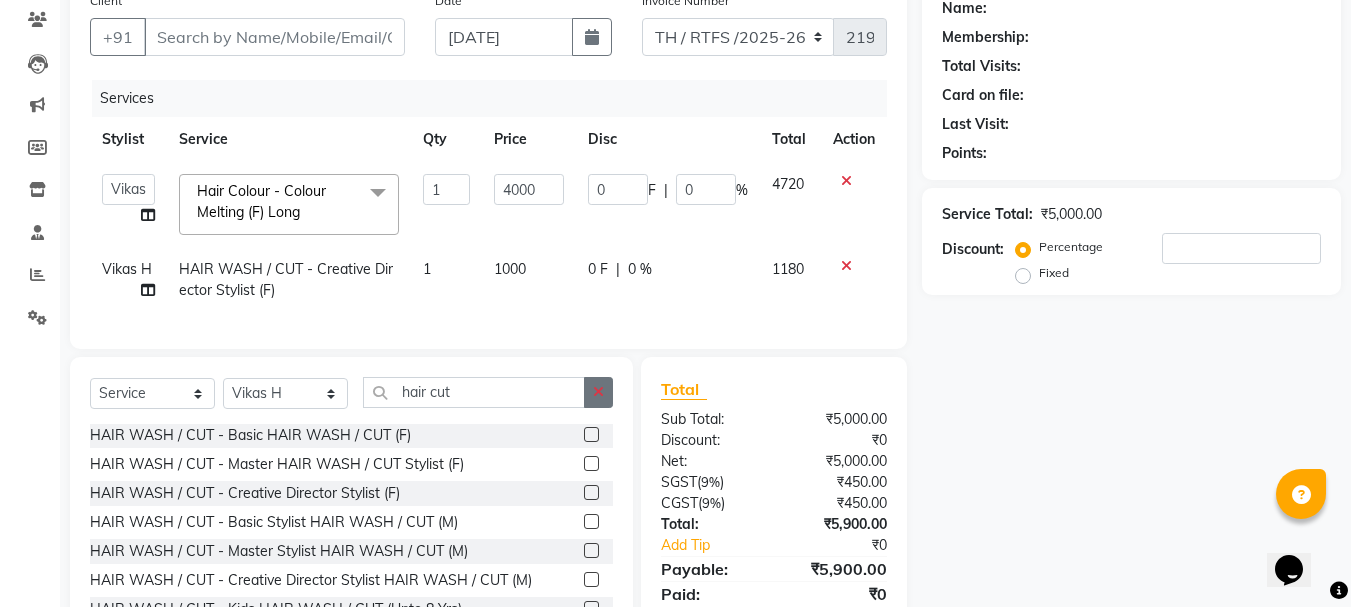 click 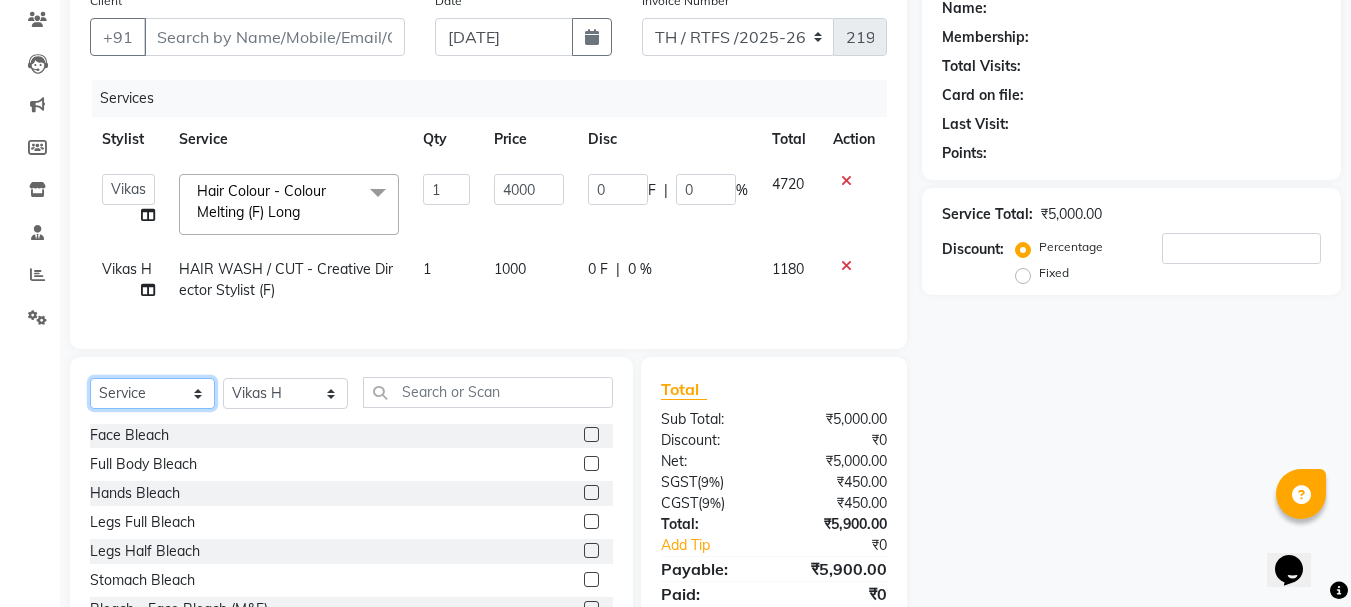 click on "Select  Service  Product  Membership  Package Voucher Prepaid Gift Card" 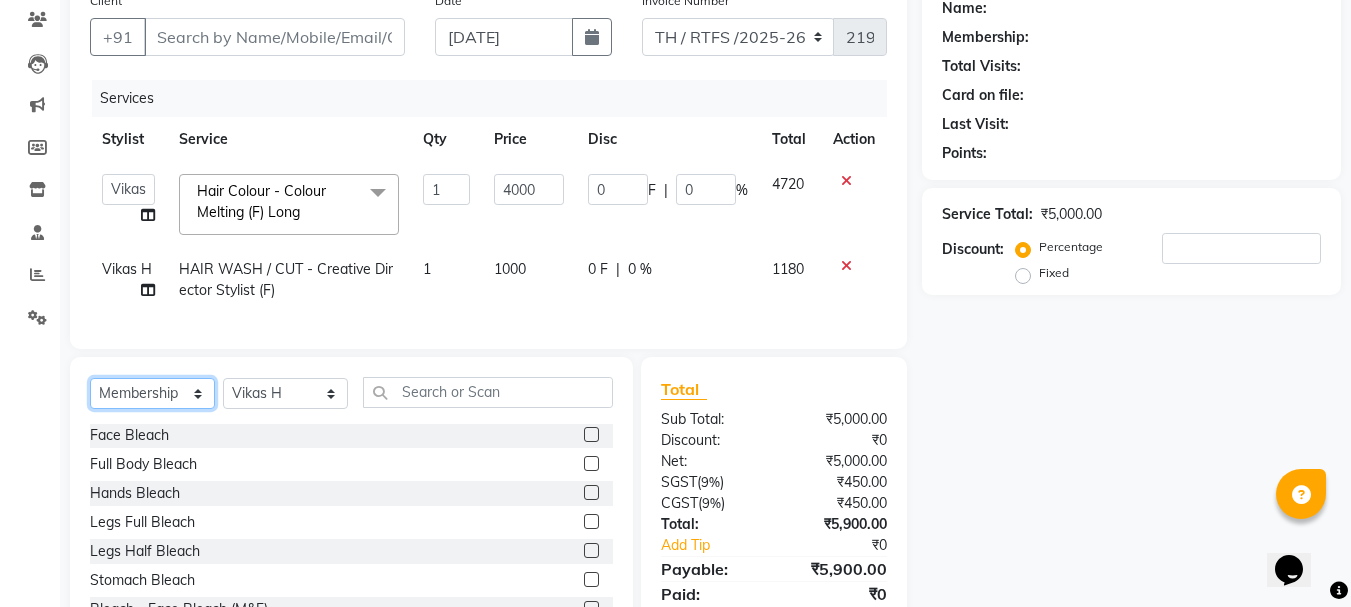 click on "Select  Service  Product  Membership  Package Voucher Prepaid Gift Card" 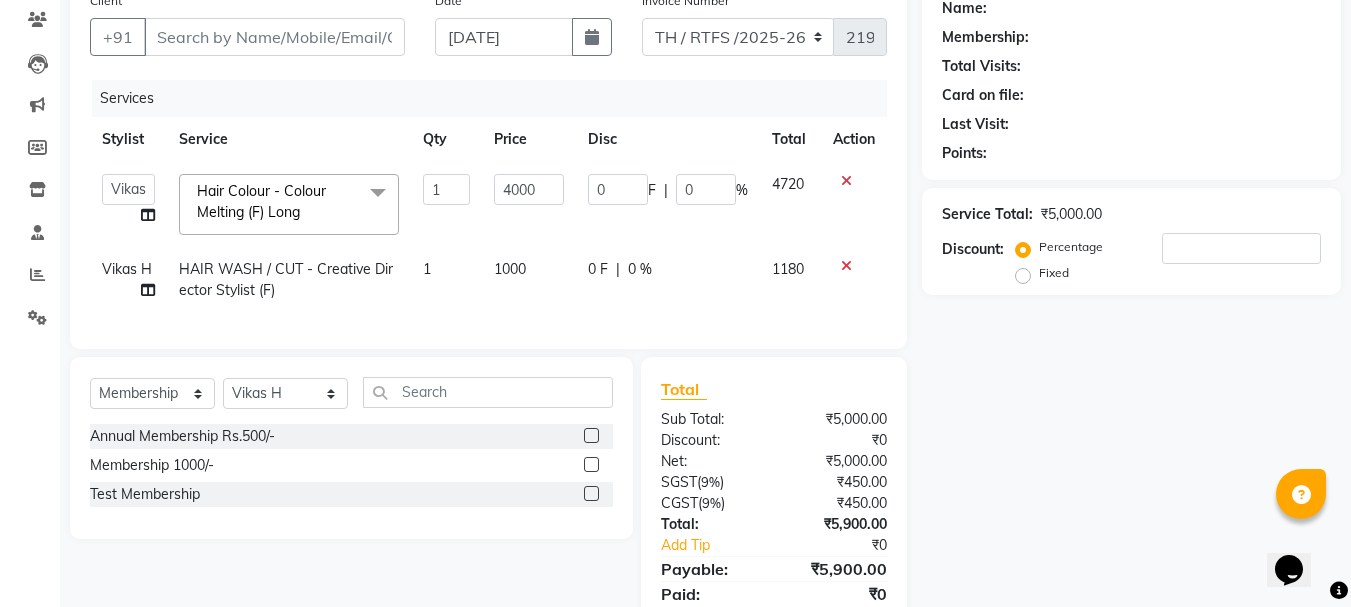 click 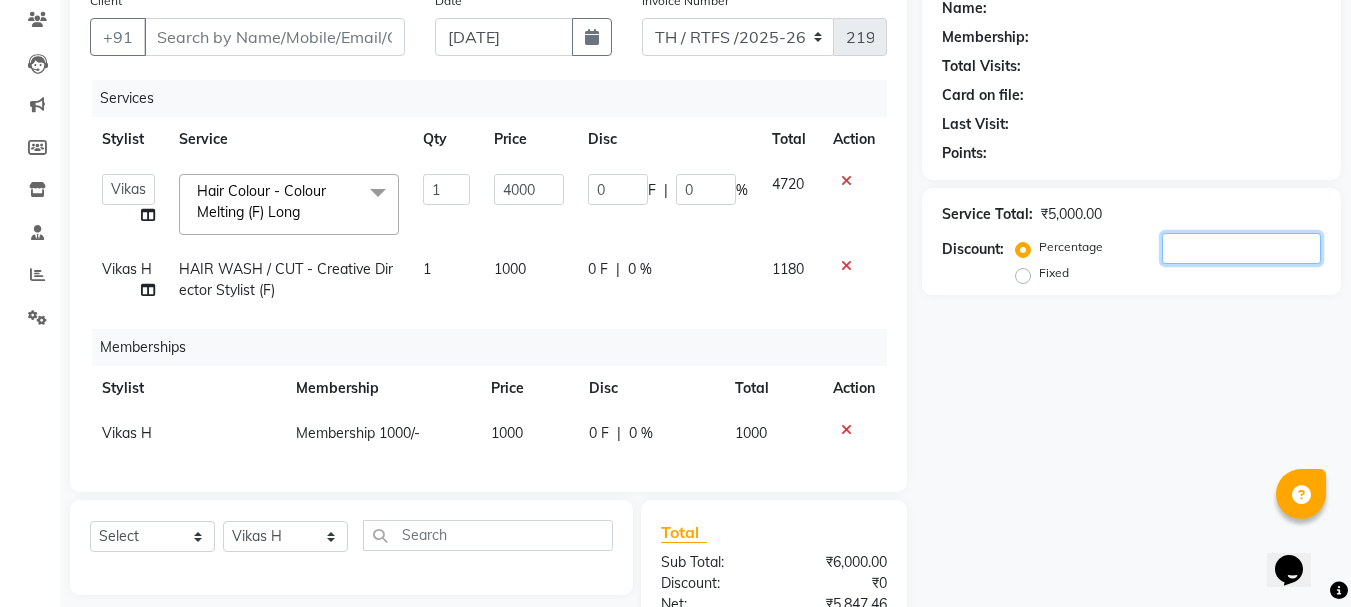 click 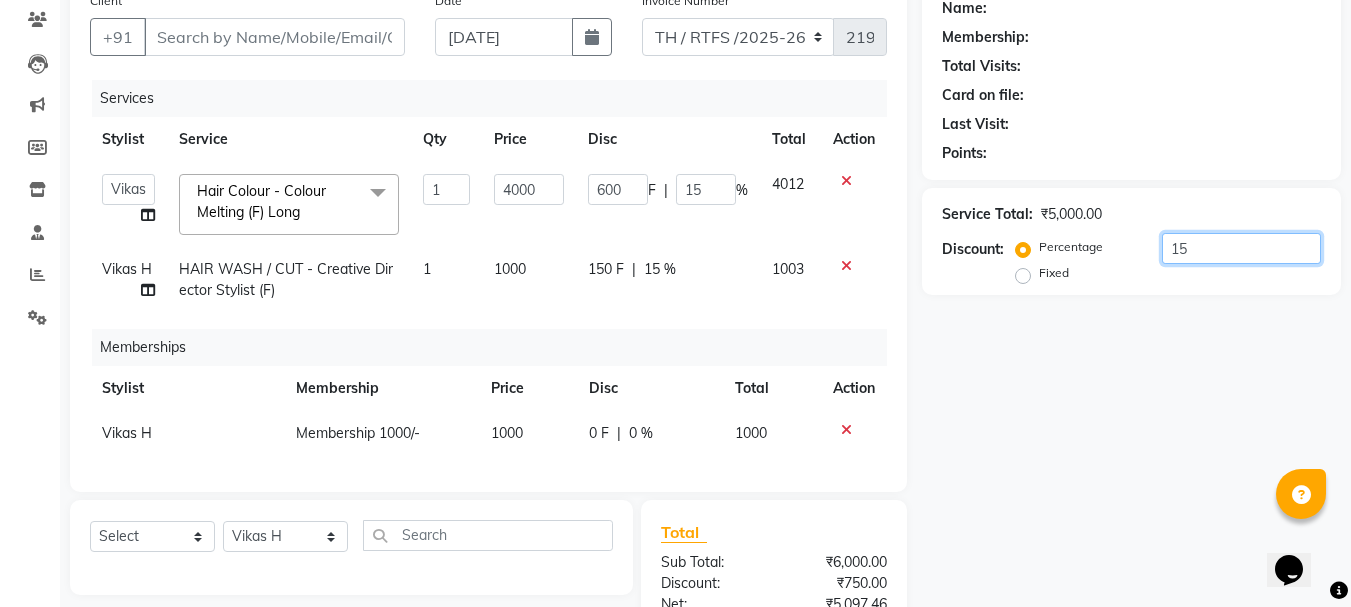 scroll, scrollTop: 400, scrollLeft: 0, axis: vertical 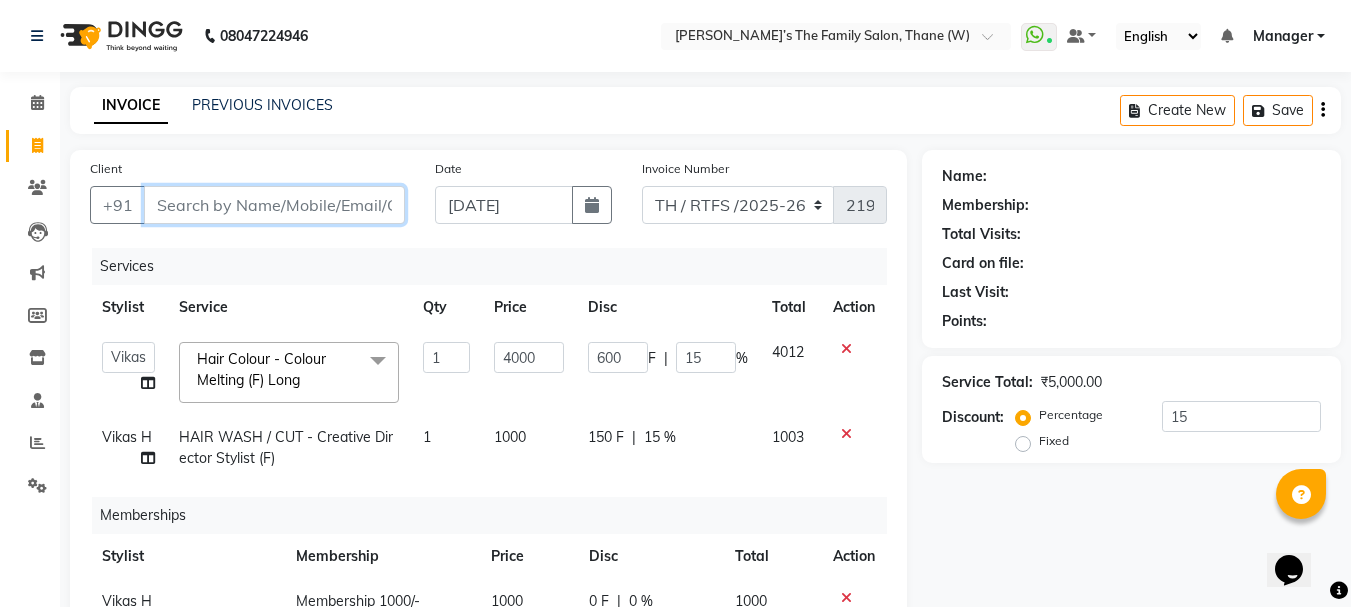 click on "Client" at bounding box center (274, 205) 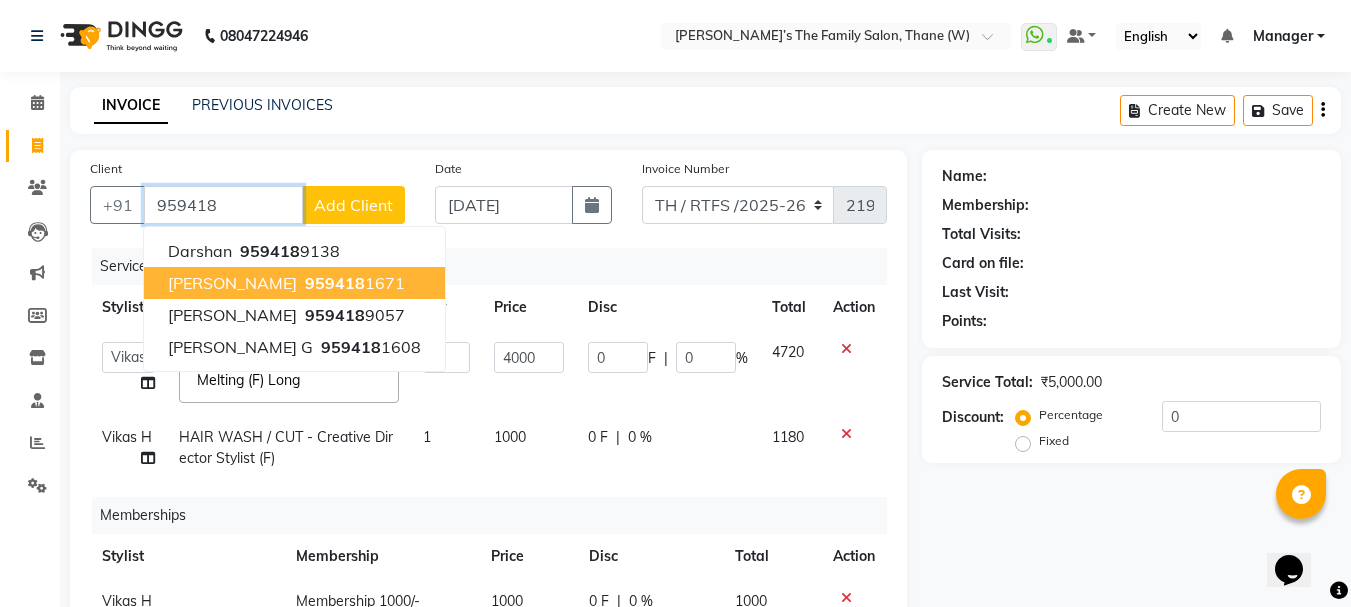 click on "959418" at bounding box center (335, 283) 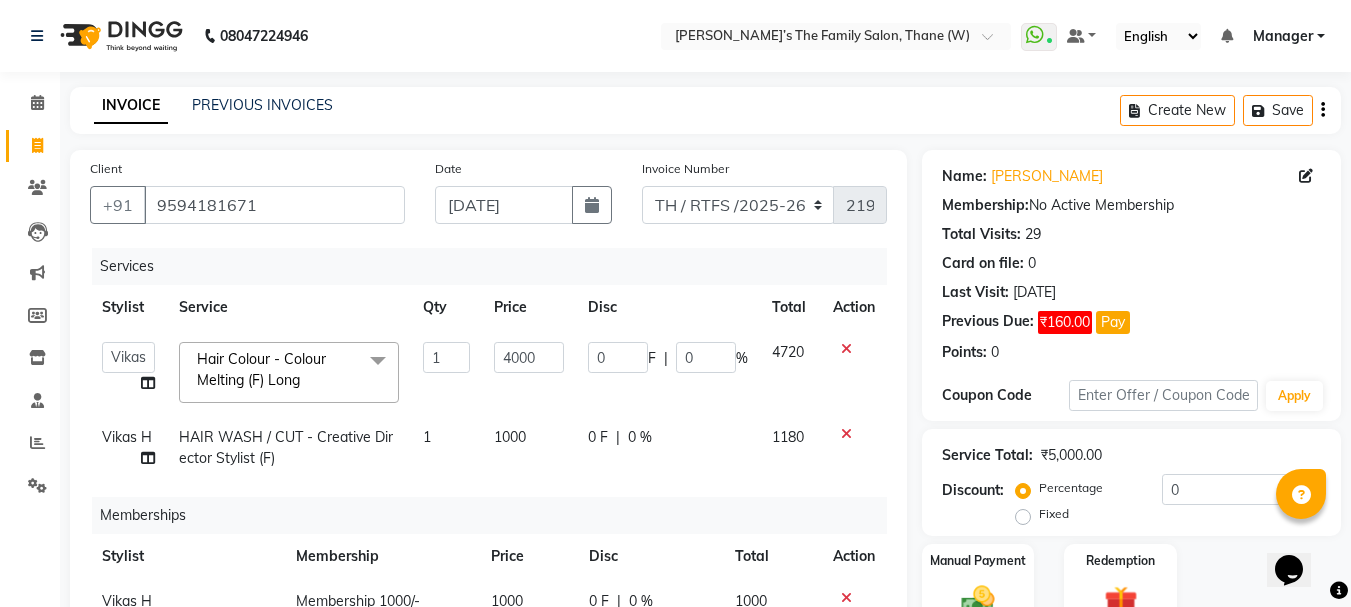 scroll, scrollTop: 400, scrollLeft: 0, axis: vertical 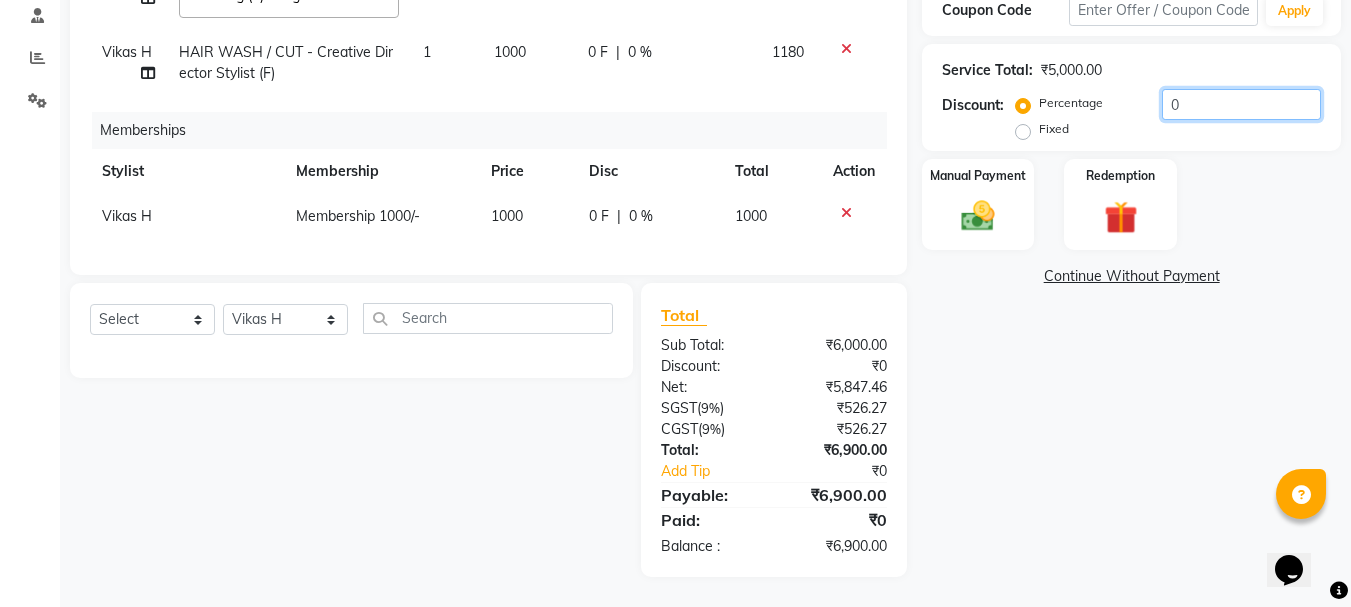 click on "0" 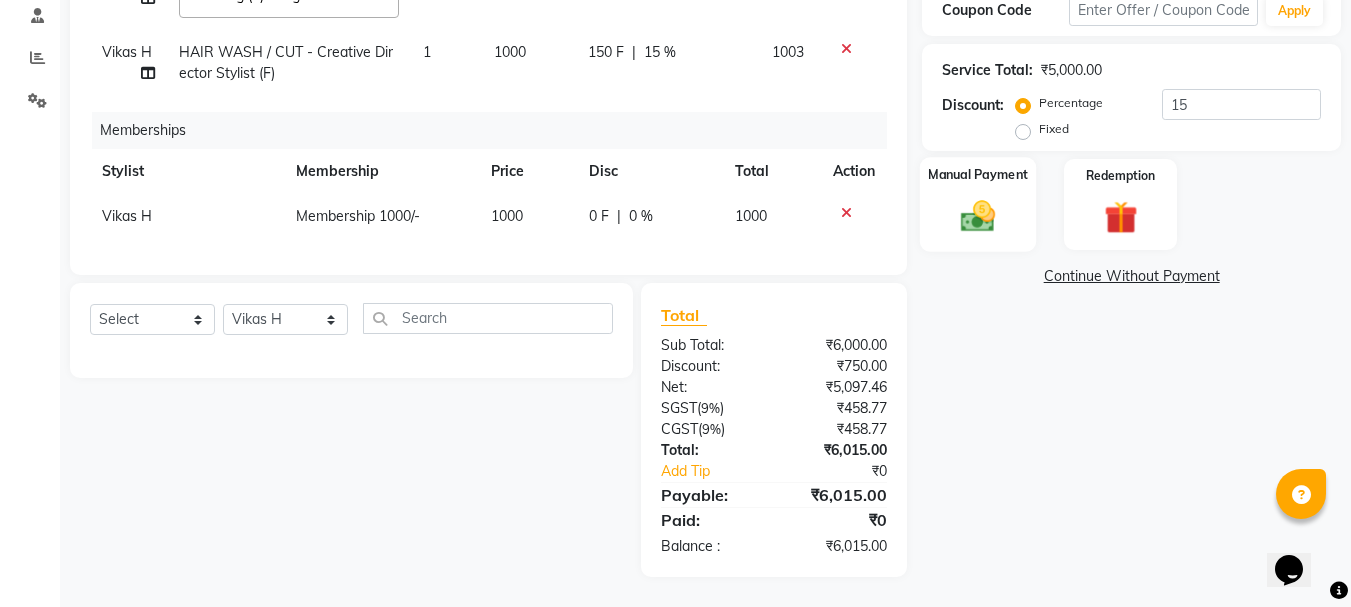 click 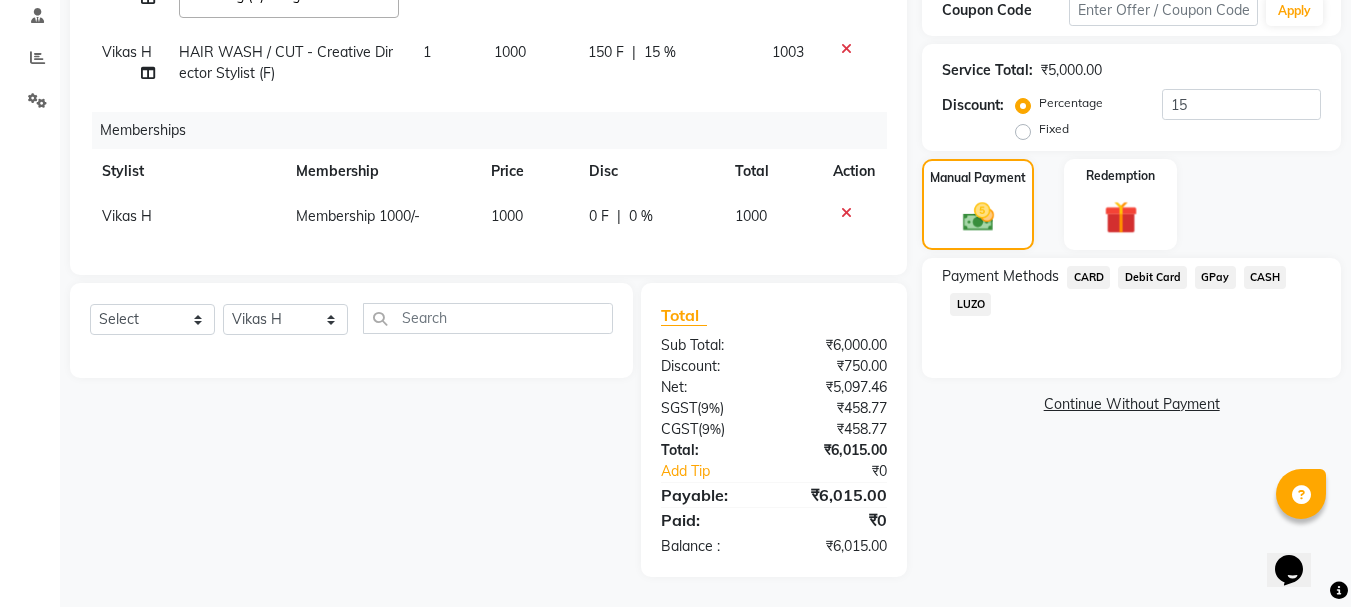 click on "GPay" 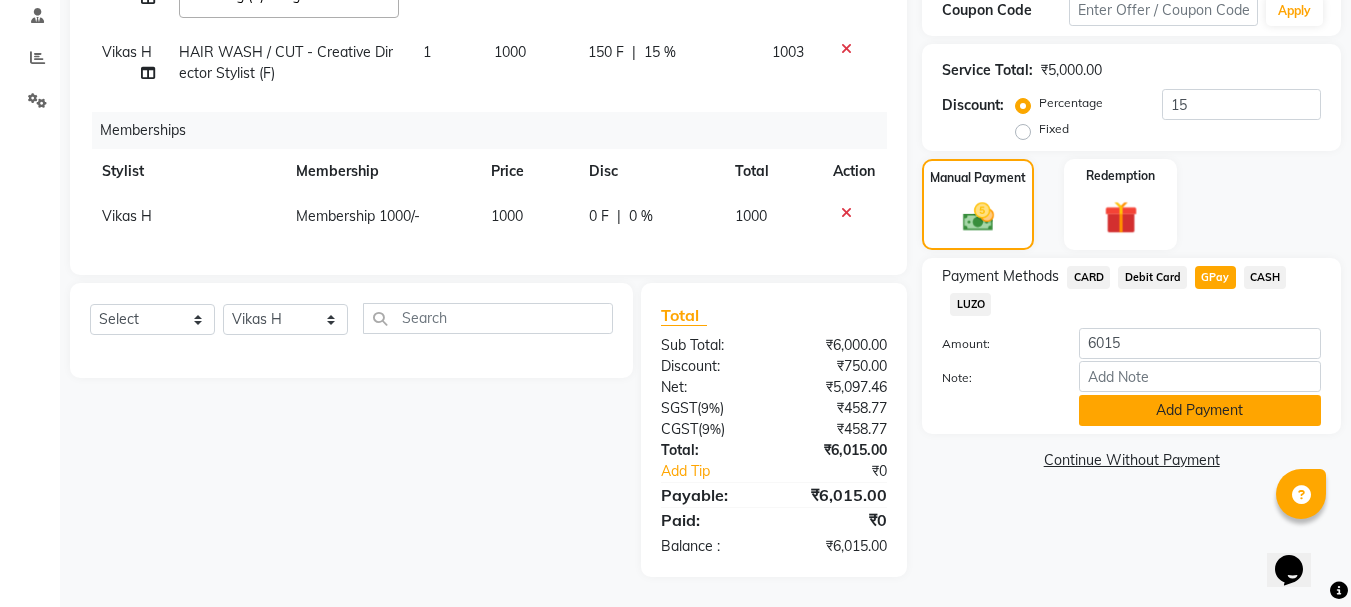 click on "Add Payment" 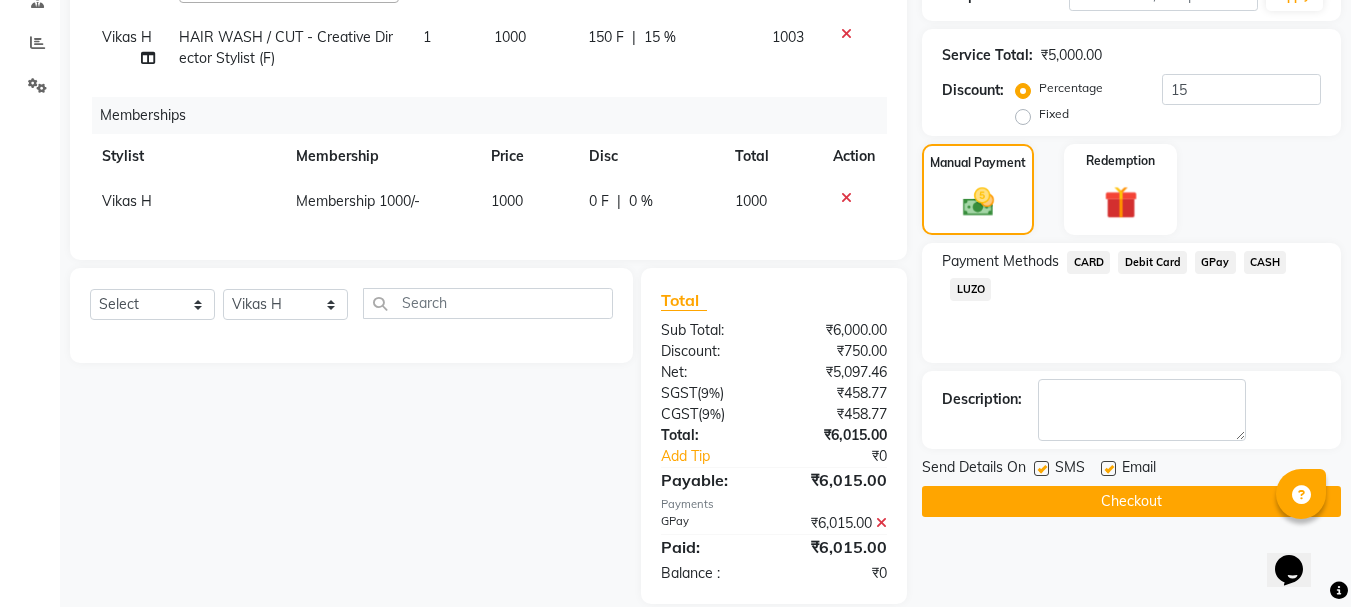 click on "Checkout" 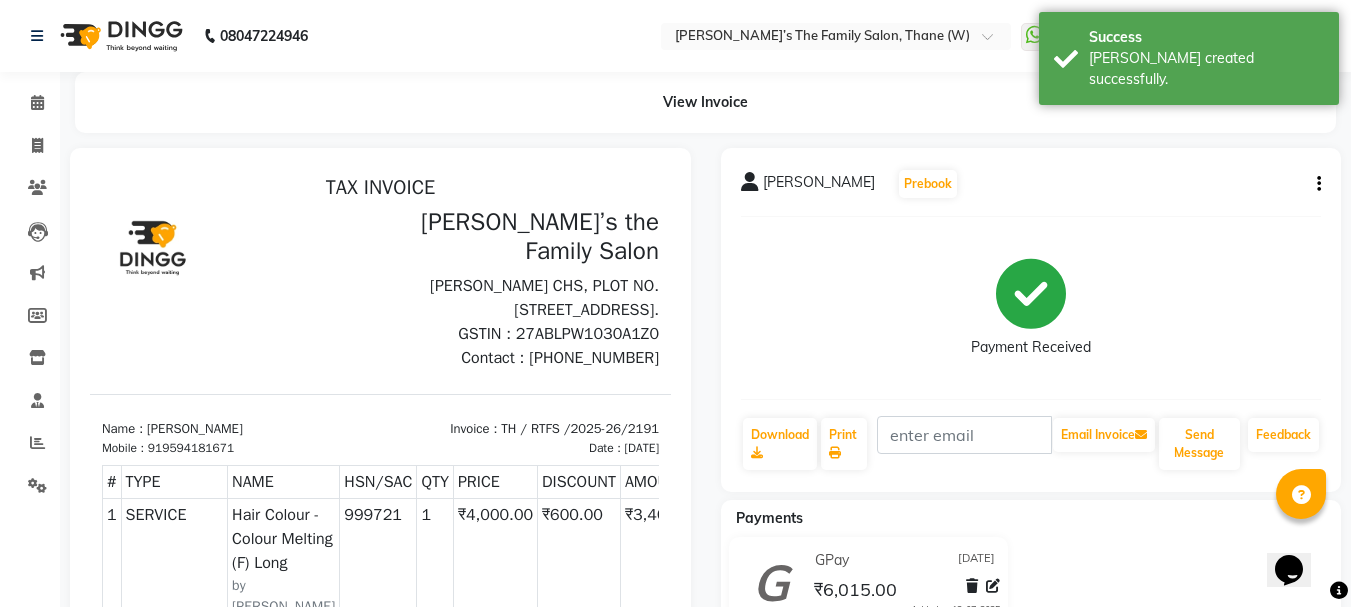 scroll, scrollTop: 0, scrollLeft: 0, axis: both 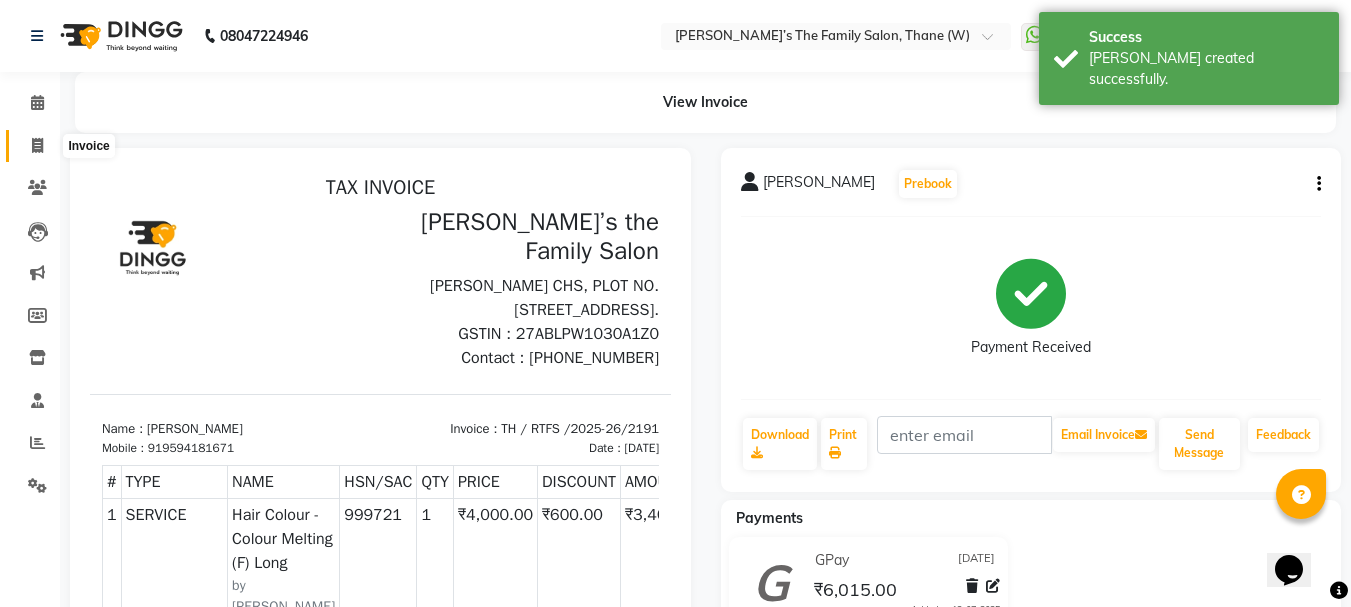 click 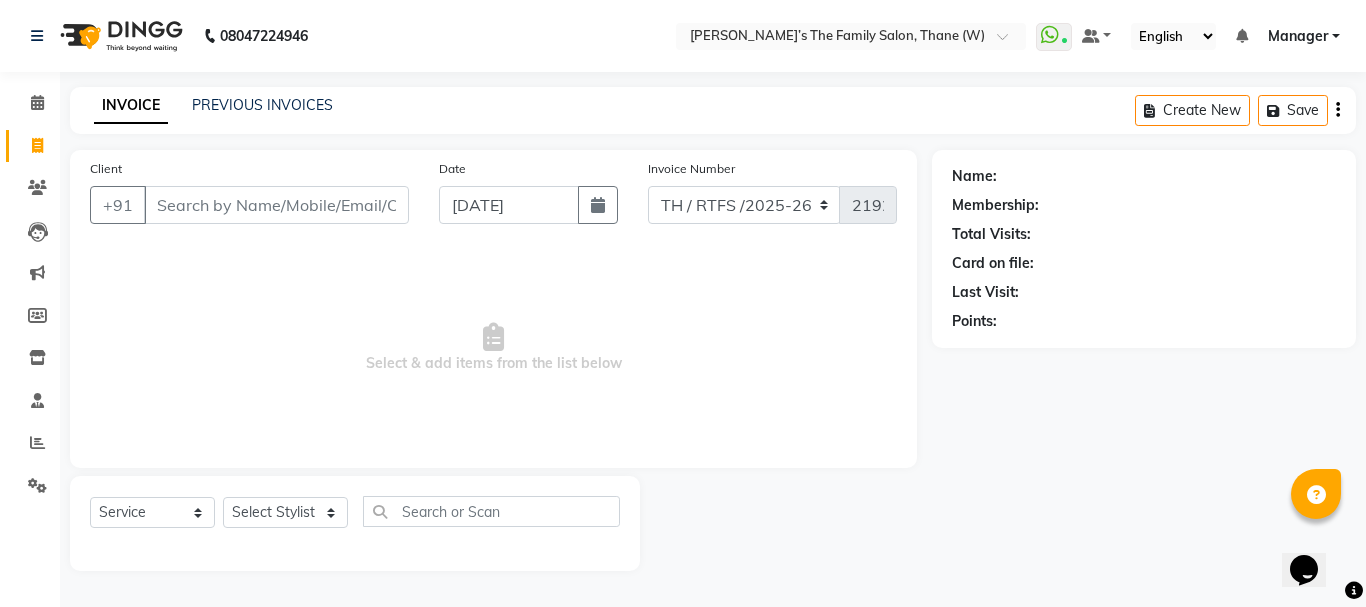 click on "Client" at bounding box center (276, 205) 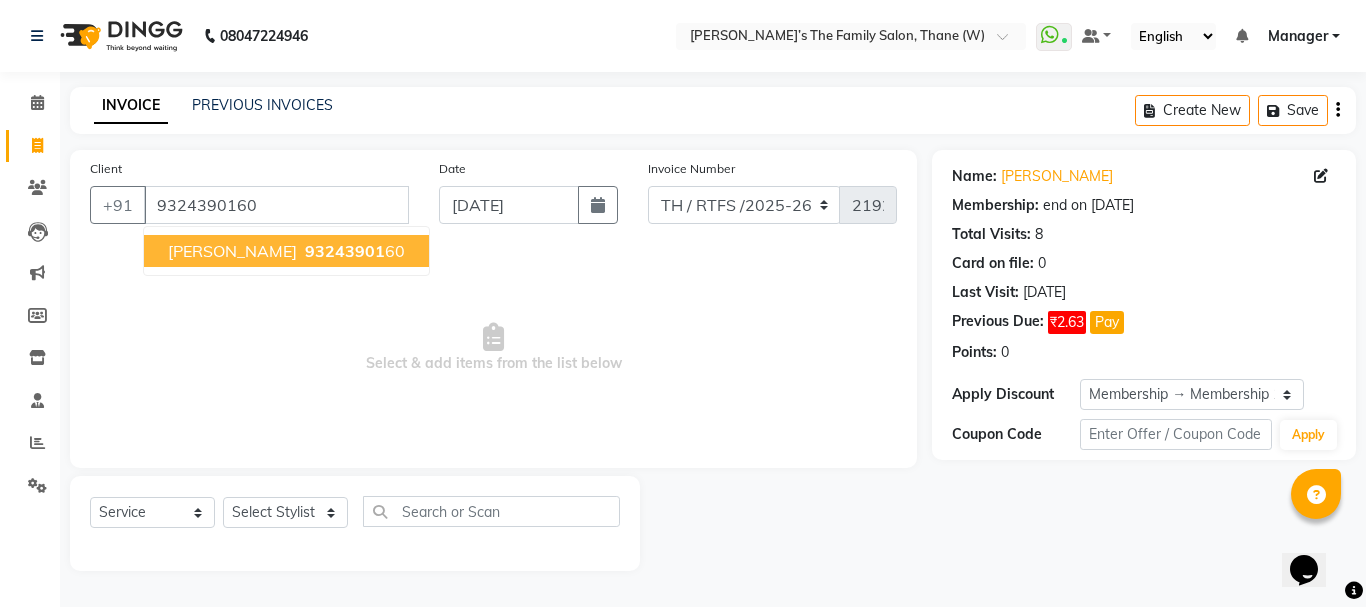 click on "Ashwini Thakur" at bounding box center (232, 251) 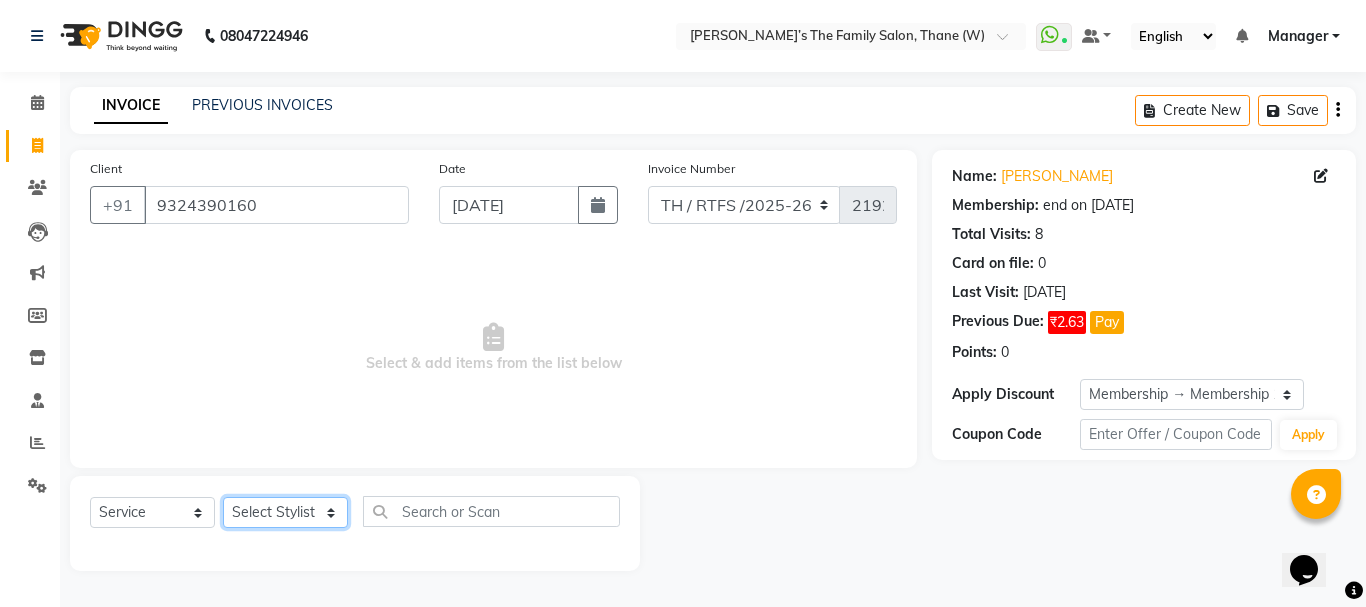 click on "Select Stylist Aarohi P   Aksahy auty Ali  Aniket A  Anuradha arvind Divya gautam .kasrade House sale Komal Waghmare  Laxmi   Manager Moin salmani Prashant   Ravindra Samrat Kumar Sangita Dighe Sanjana Kharat  Shreepad M  shrishti  jaiwala  vaibhavi  gudekar  Vikas H" 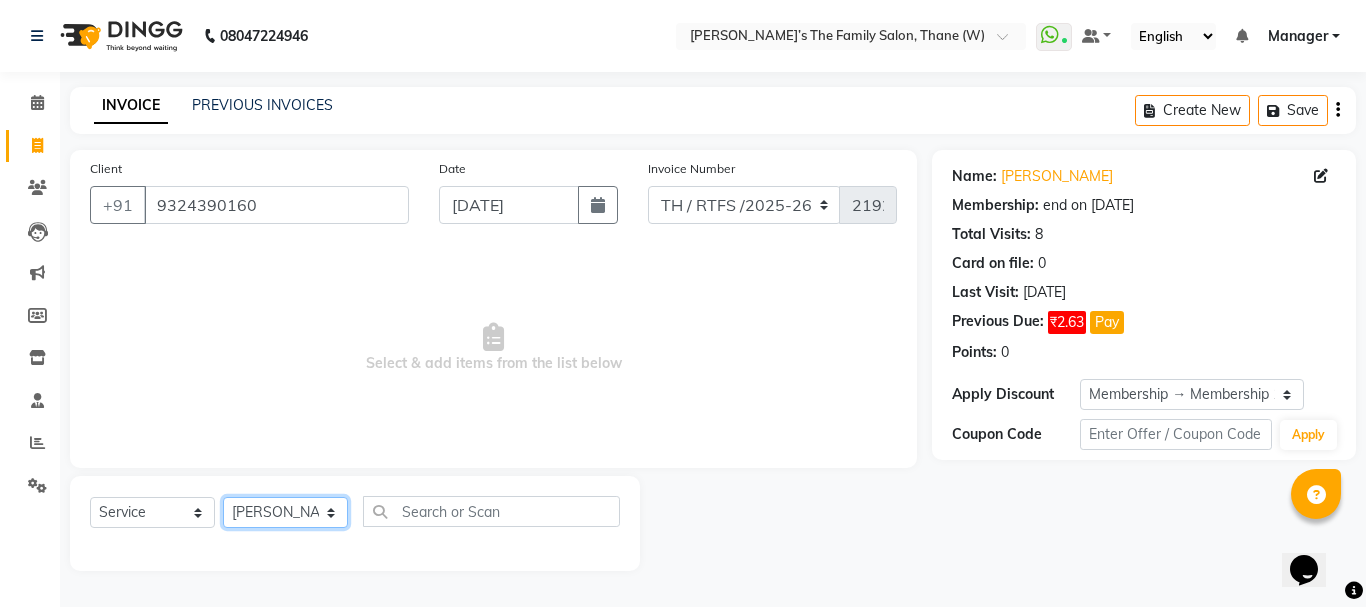 click on "Select Stylist Aarohi P   Aksahy auty Ali  Aniket A  Anuradha arvind Divya gautam .kasrade House sale Komal Waghmare  Laxmi   Manager Moin salmani Prashant   Ravindra Samrat Kumar Sangita Dighe Sanjana Kharat  Shreepad M  shrishti  jaiwala  vaibhavi  gudekar  Vikas H" 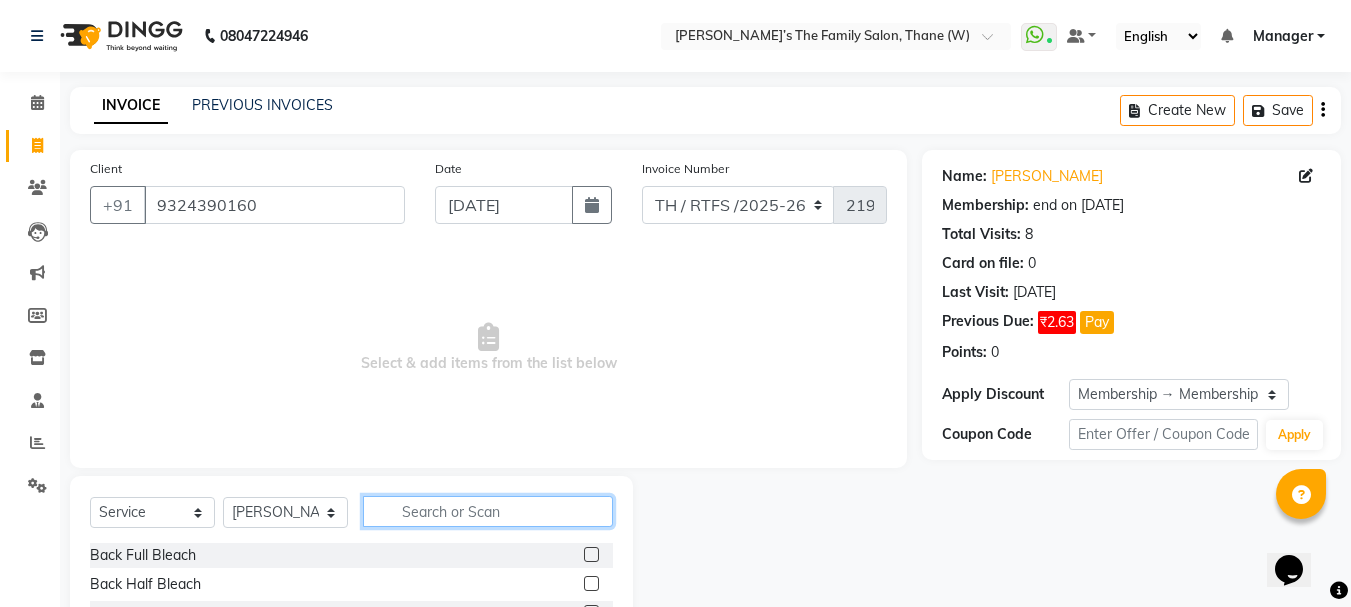 click 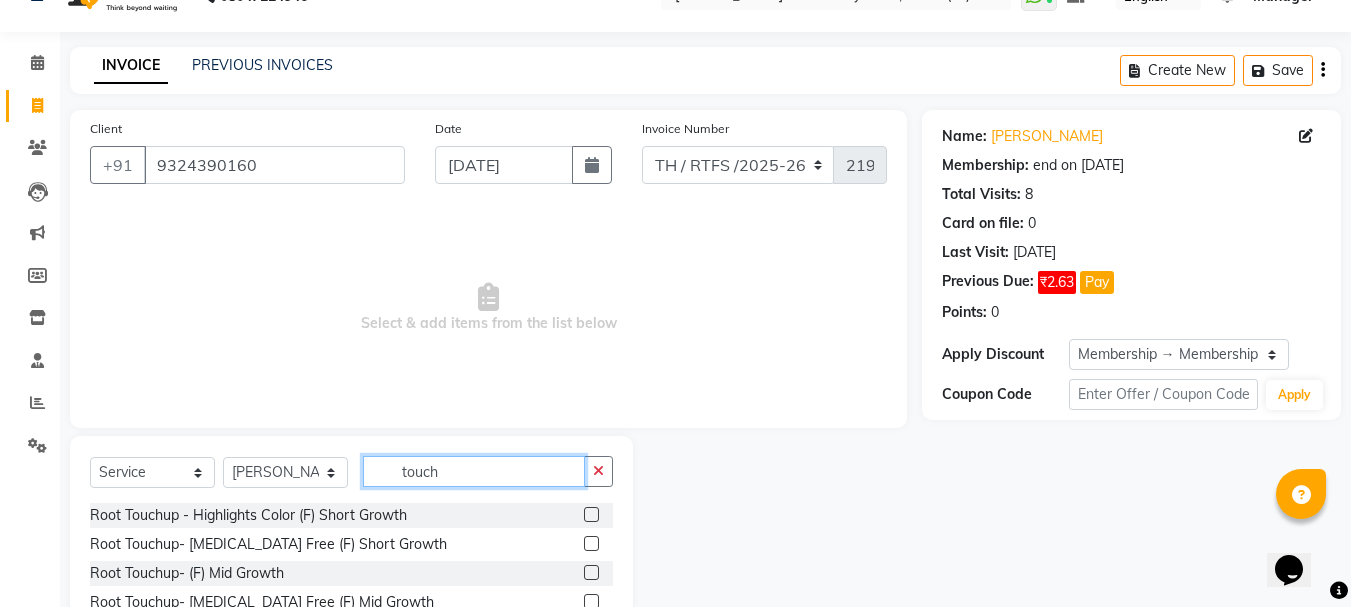 scroll, scrollTop: 67, scrollLeft: 0, axis: vertical 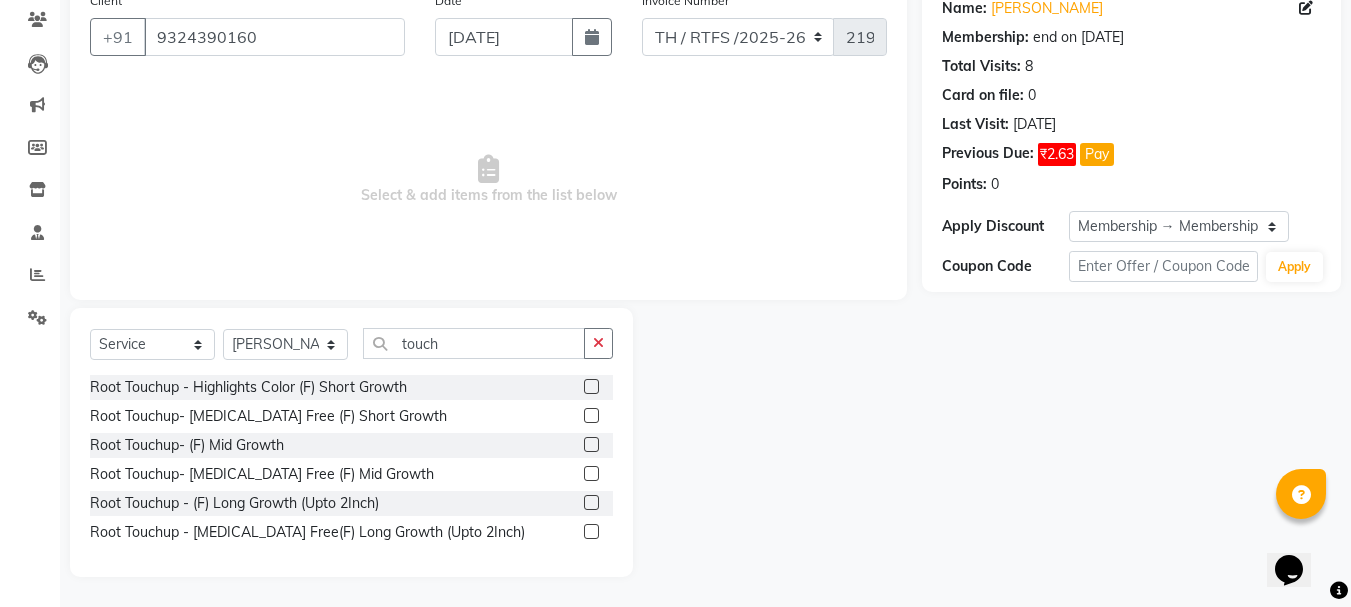 click 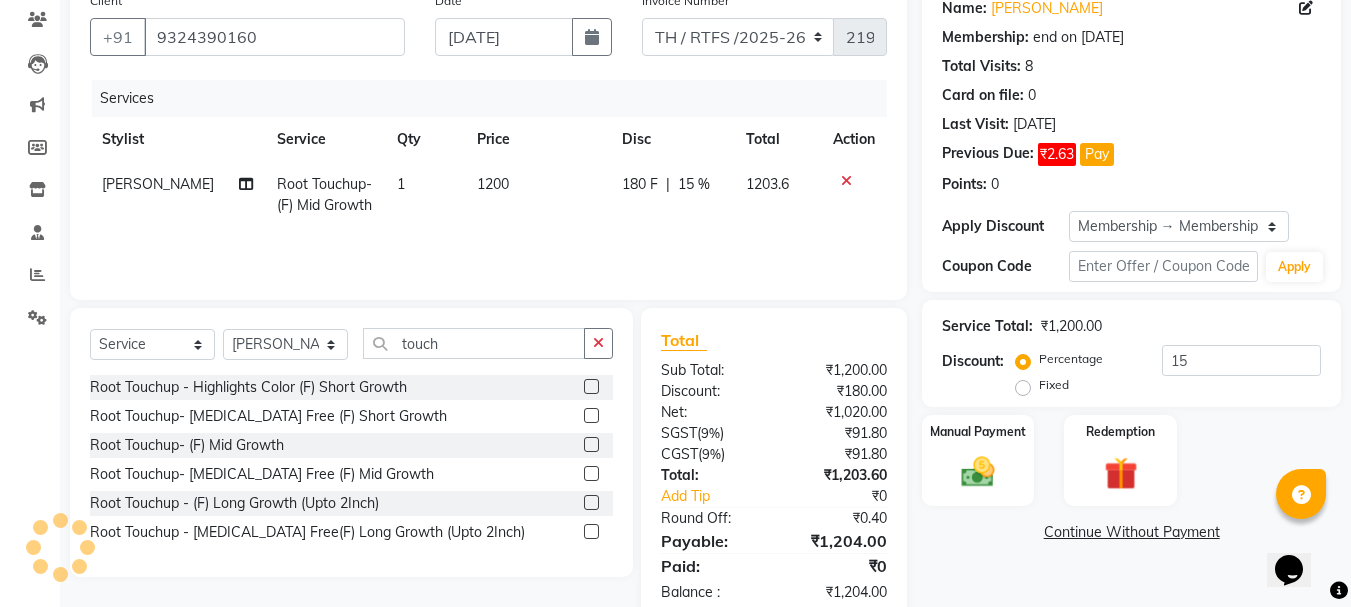 click on "1200" 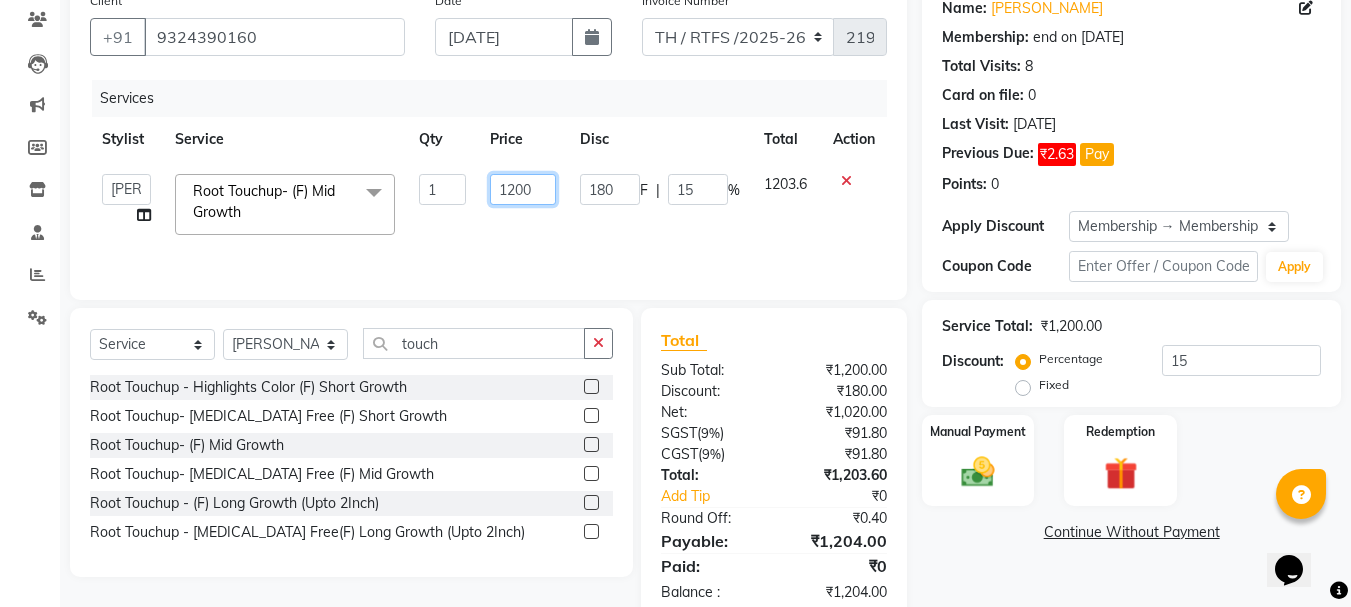 click on "1200" 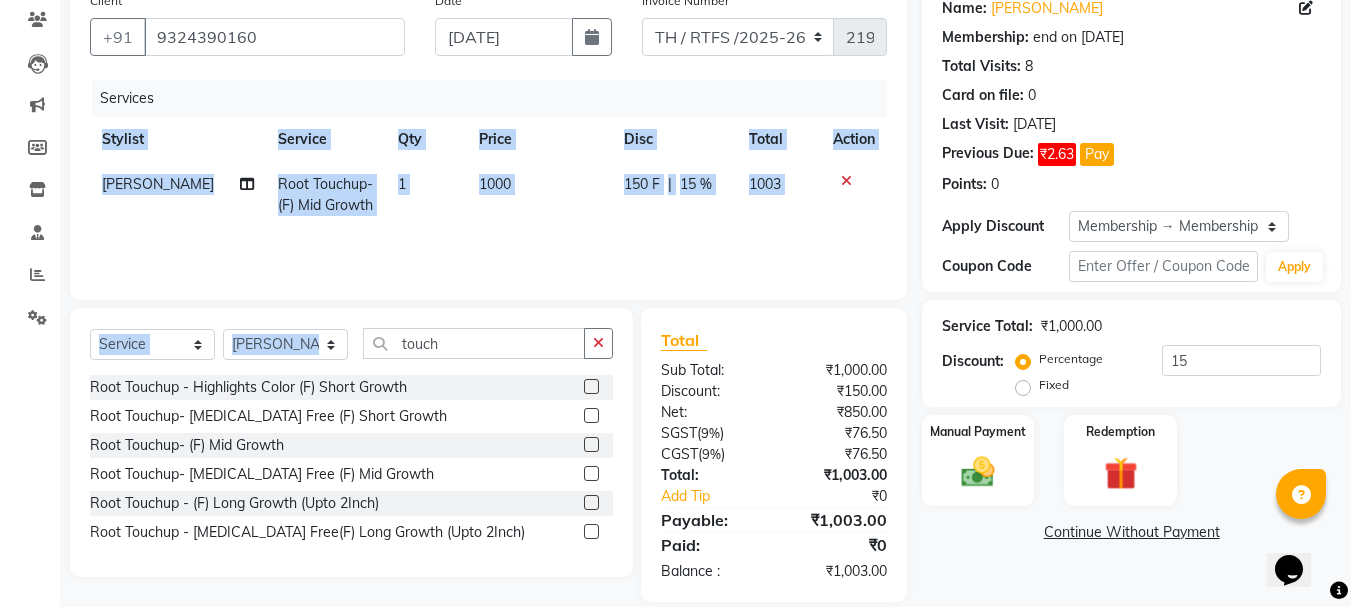 drag, startPoint x: 542, startPoint y: 233, endPoint x: 574, endPoint y: 368, distance: 138.74077 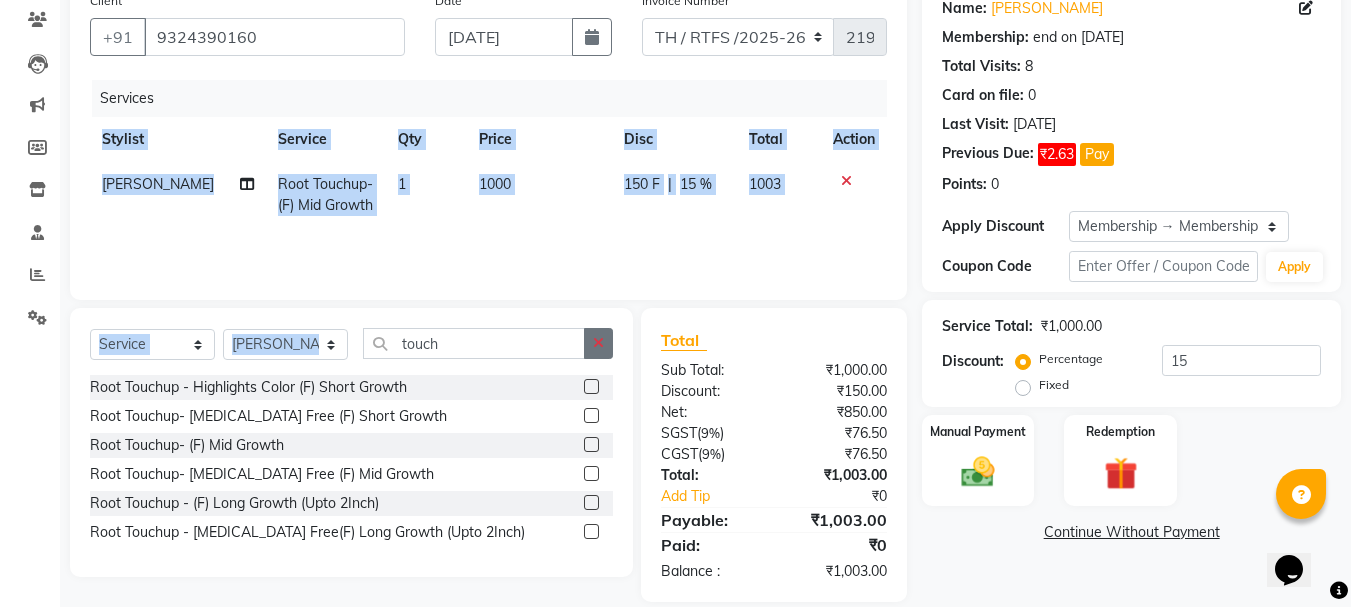 click 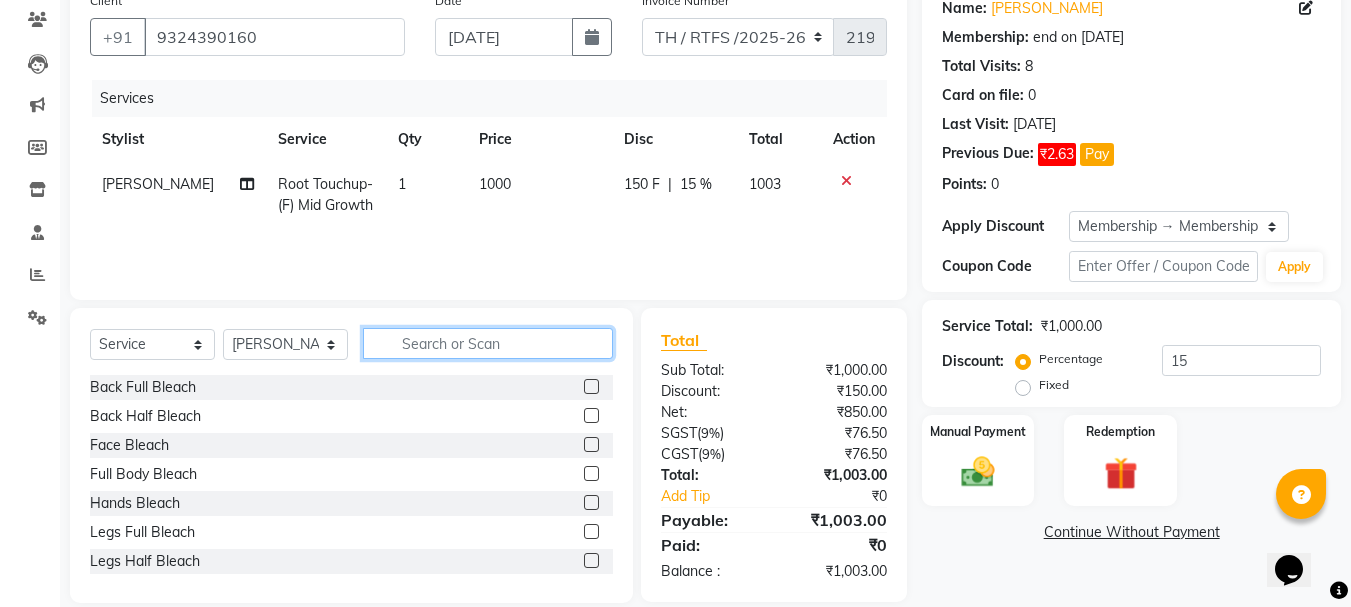 click 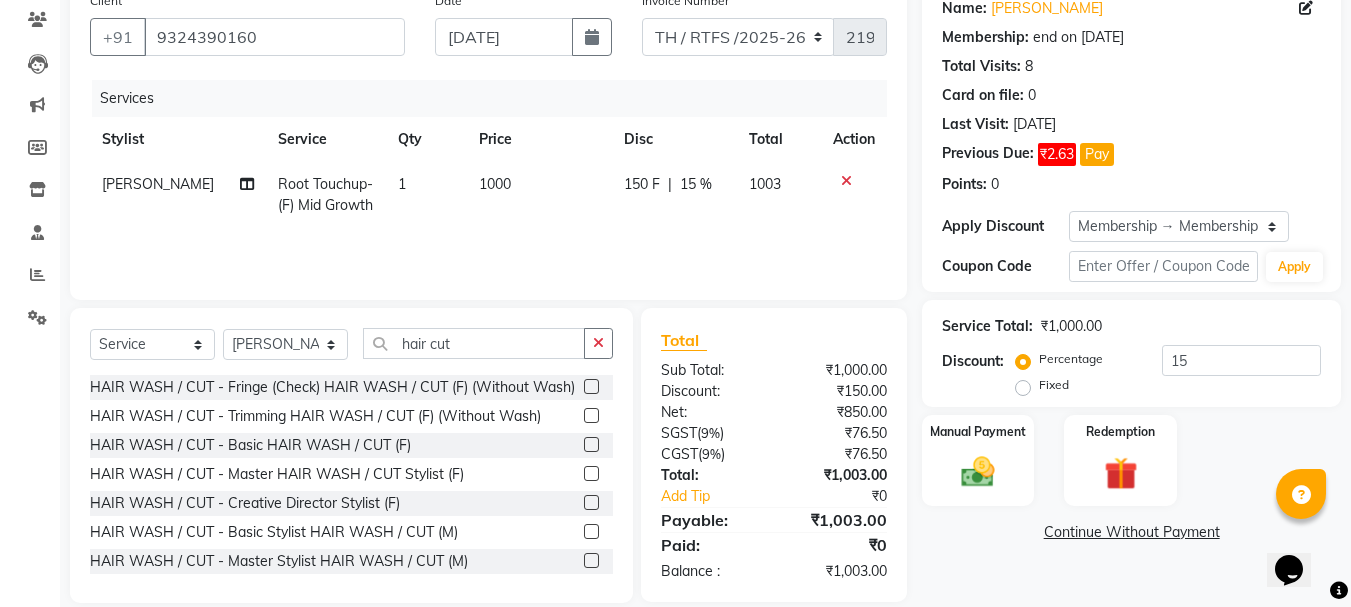 click 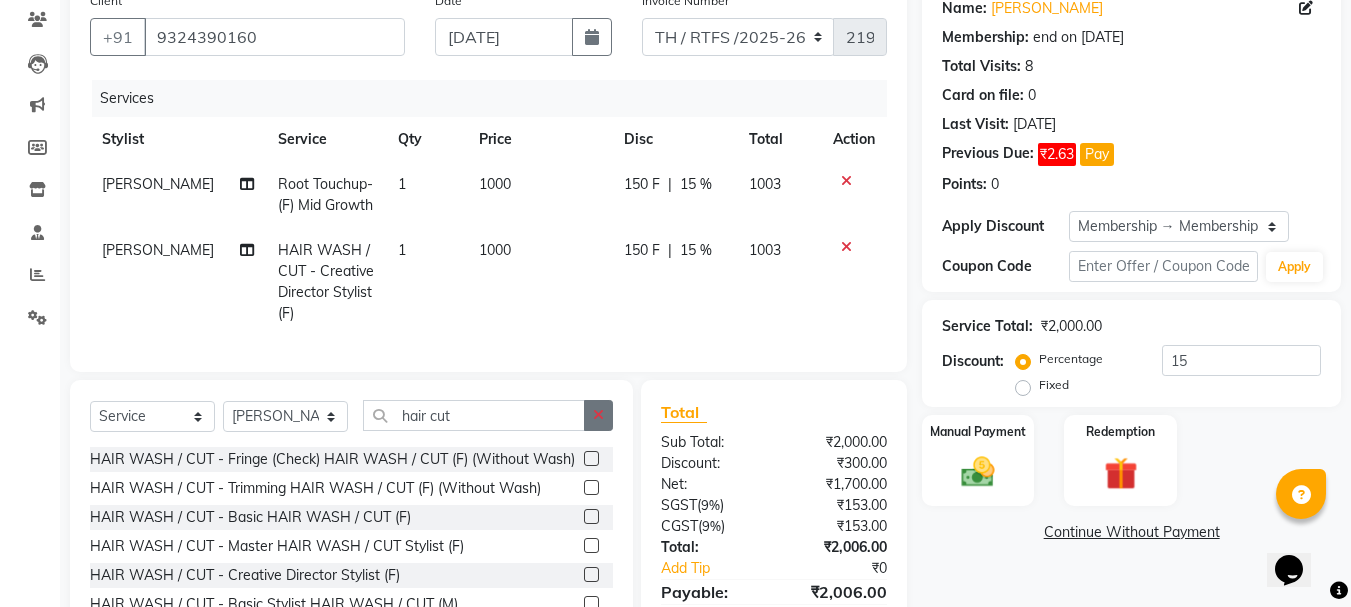 click 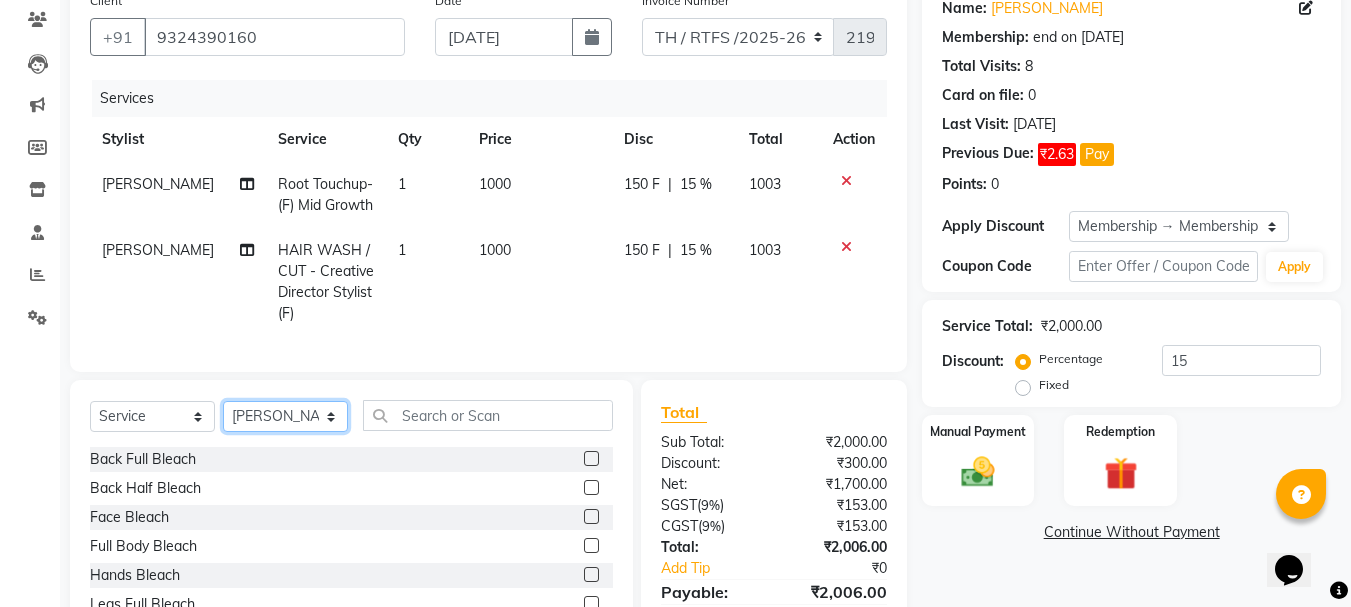 click on "Select Stylist Aarohi P   Aksahy auty Ali  Aniket A  Anuradha arvind Divya gautam .kasrade House sale Komal Waghmare  Laxmi   Manager Moin salmani Prashant   Ravindra Samrat Kumar Sangita Dighe Sanjana Kharat  Shreepad M  shrishti  jaiwala  vaibhavi  gudekar  Vikas H" 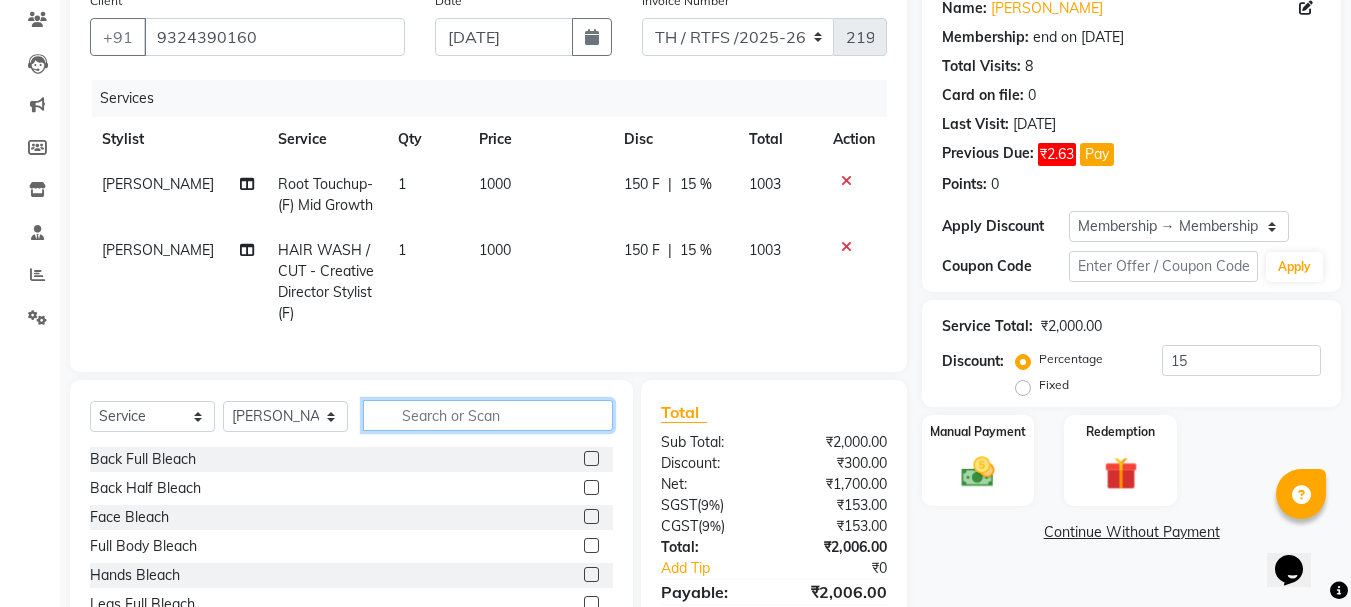 click 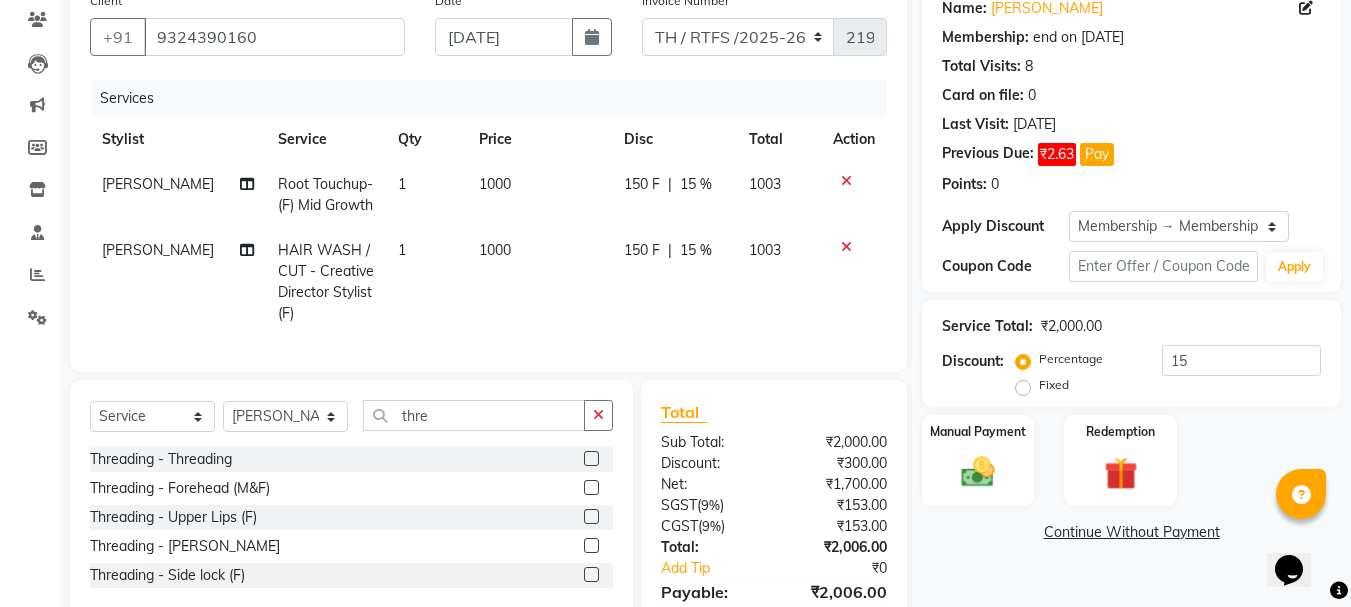 click 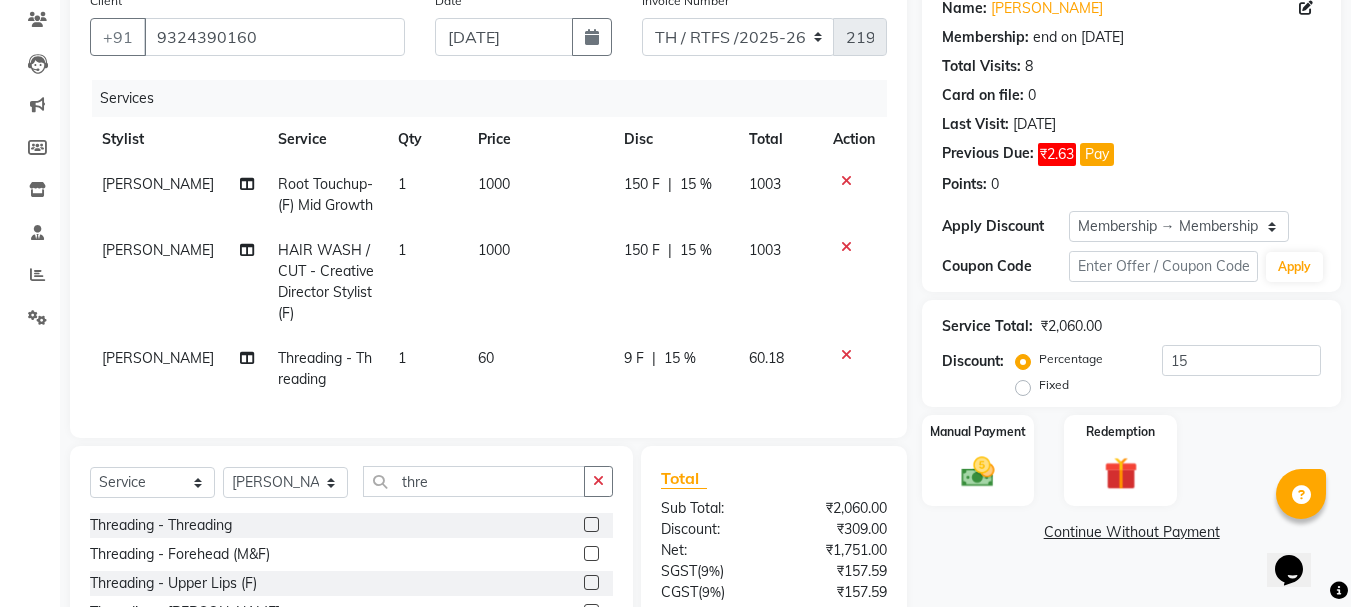 click 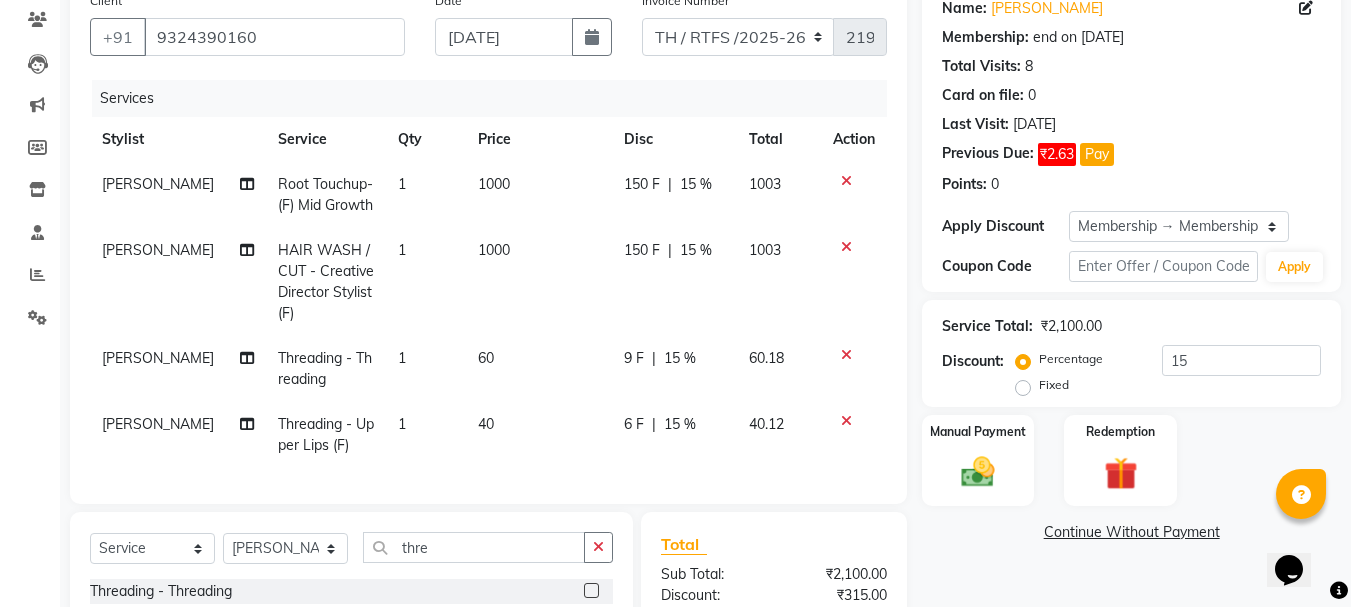 scroll, scrollTop: 433, scrollLeft: 0, axis: vertical 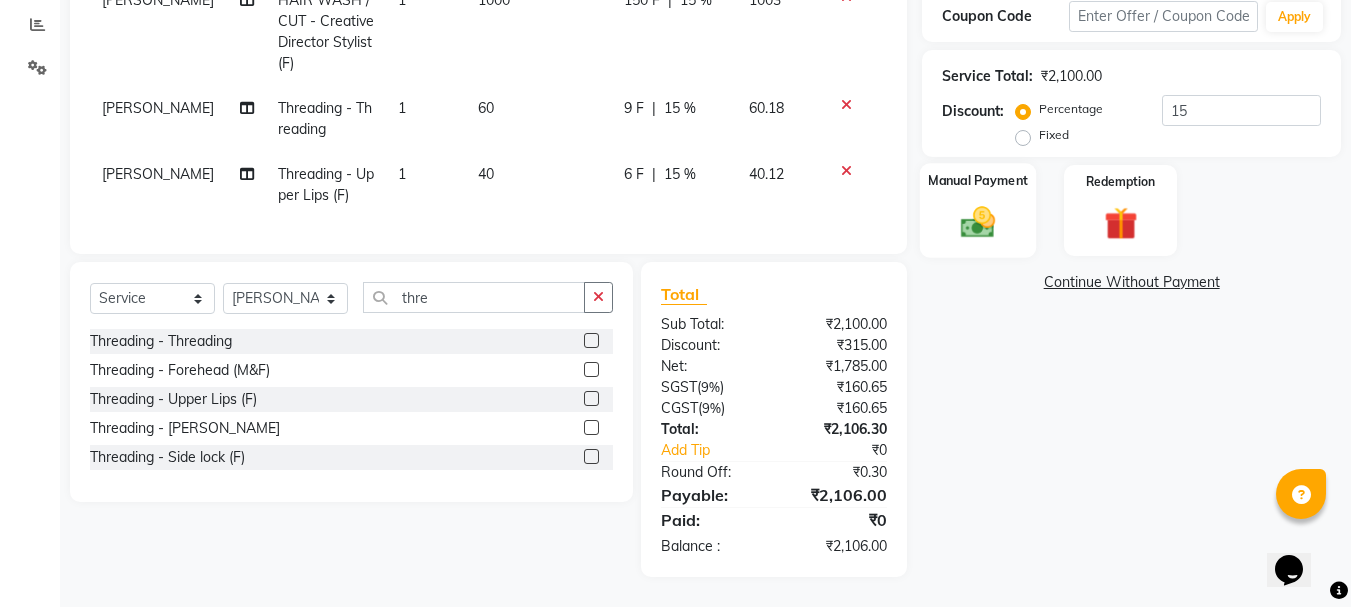 click 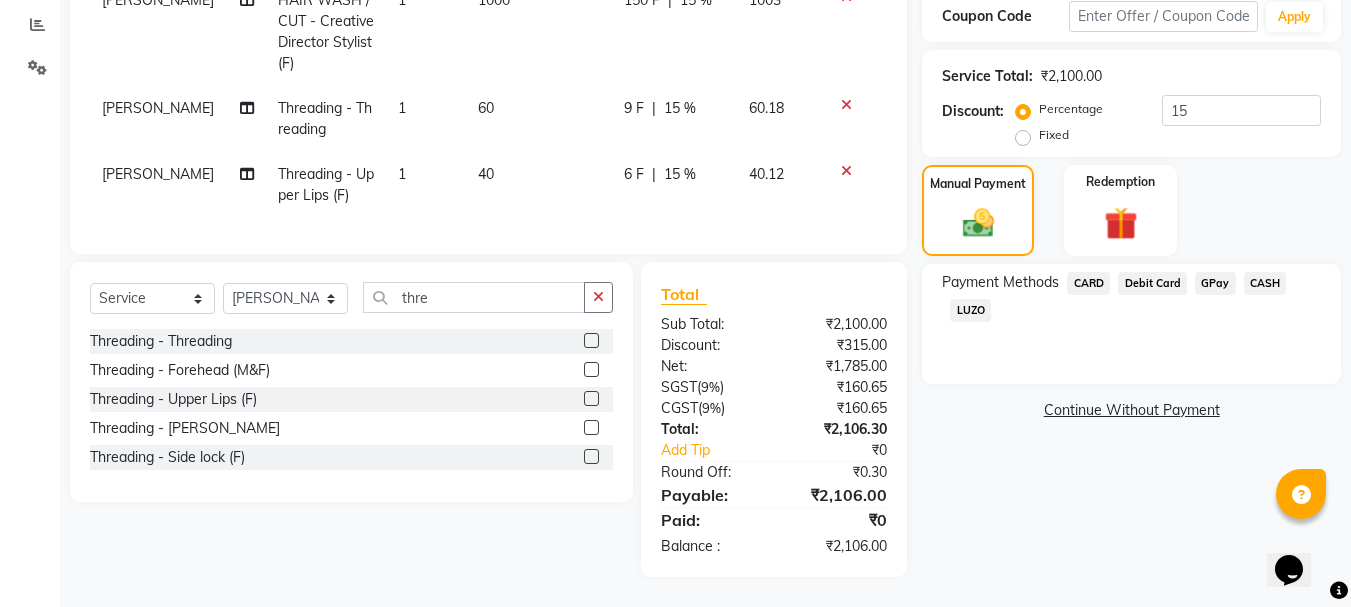 click on "CASH" 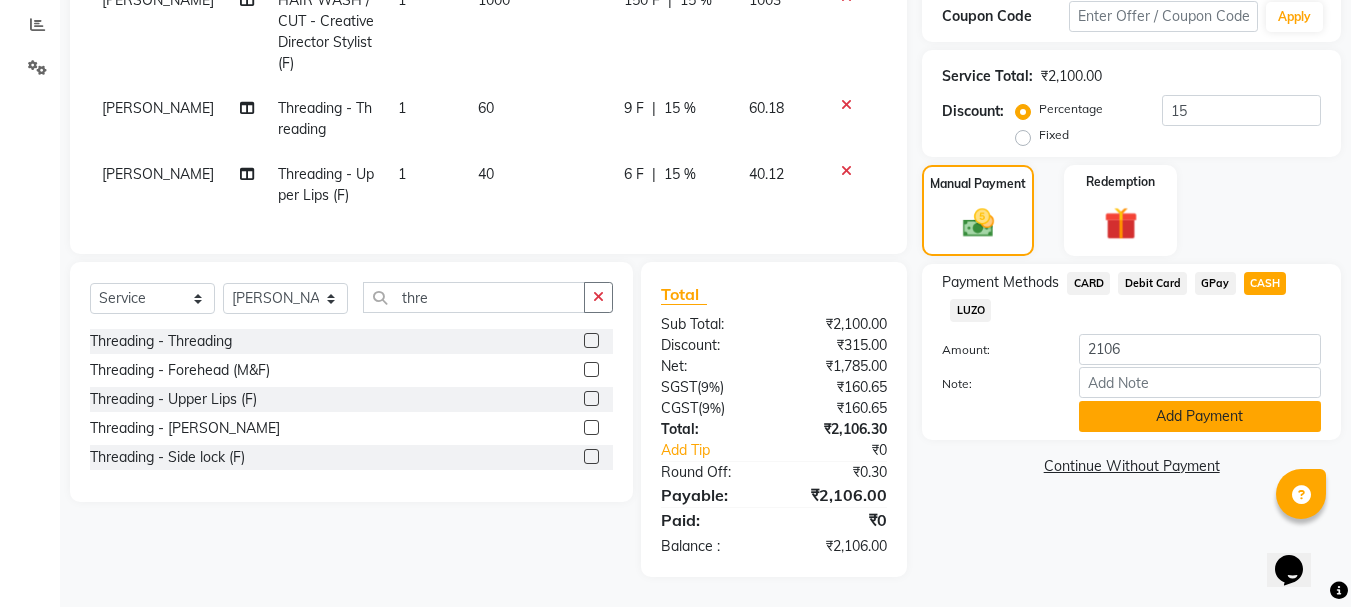 click on "Add Payment" 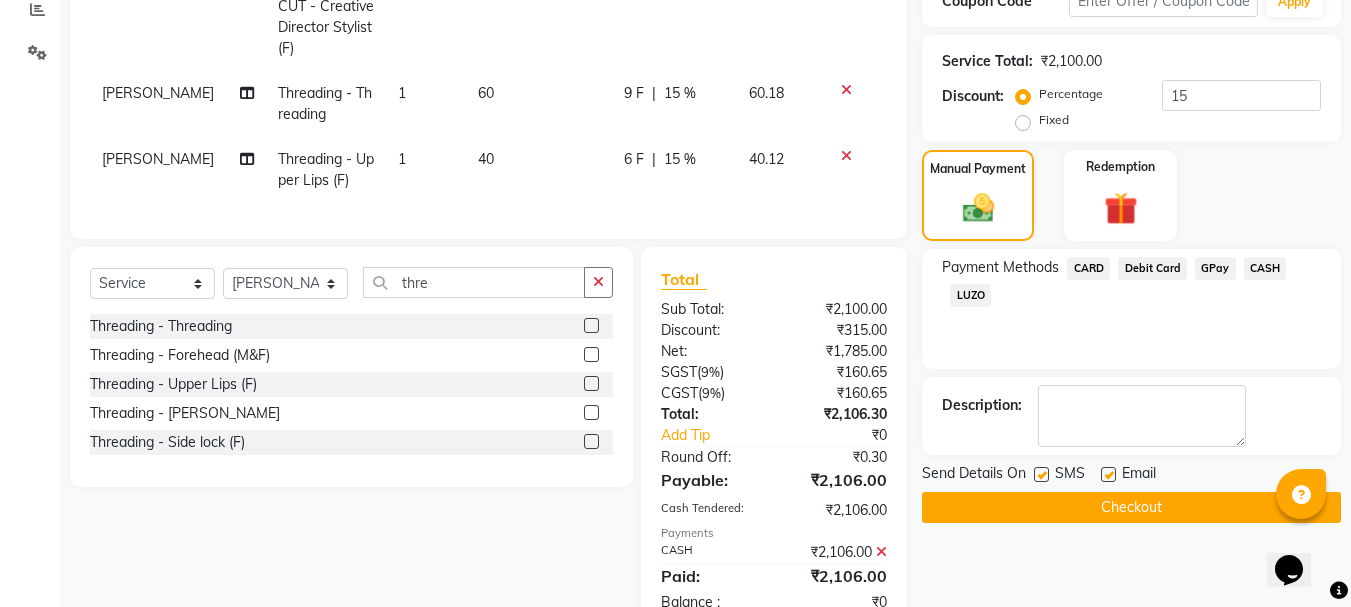 click on "Checkout" 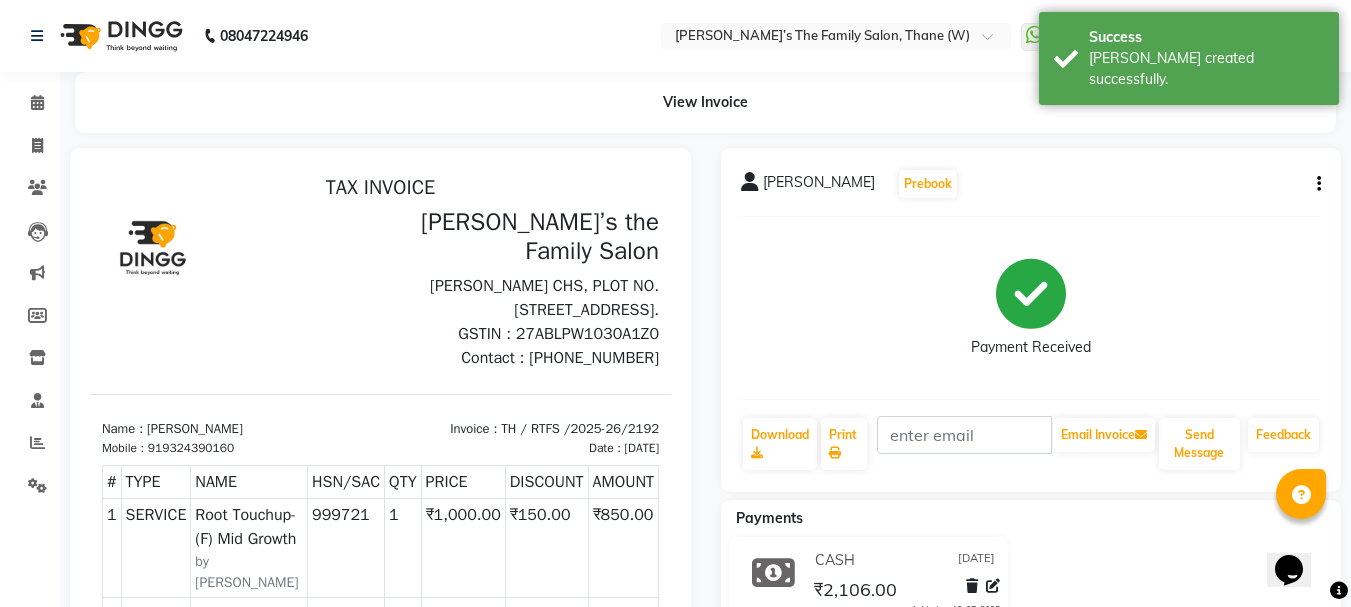 scroll, scrollTop: 0, scrollLeft: 0, axis: both 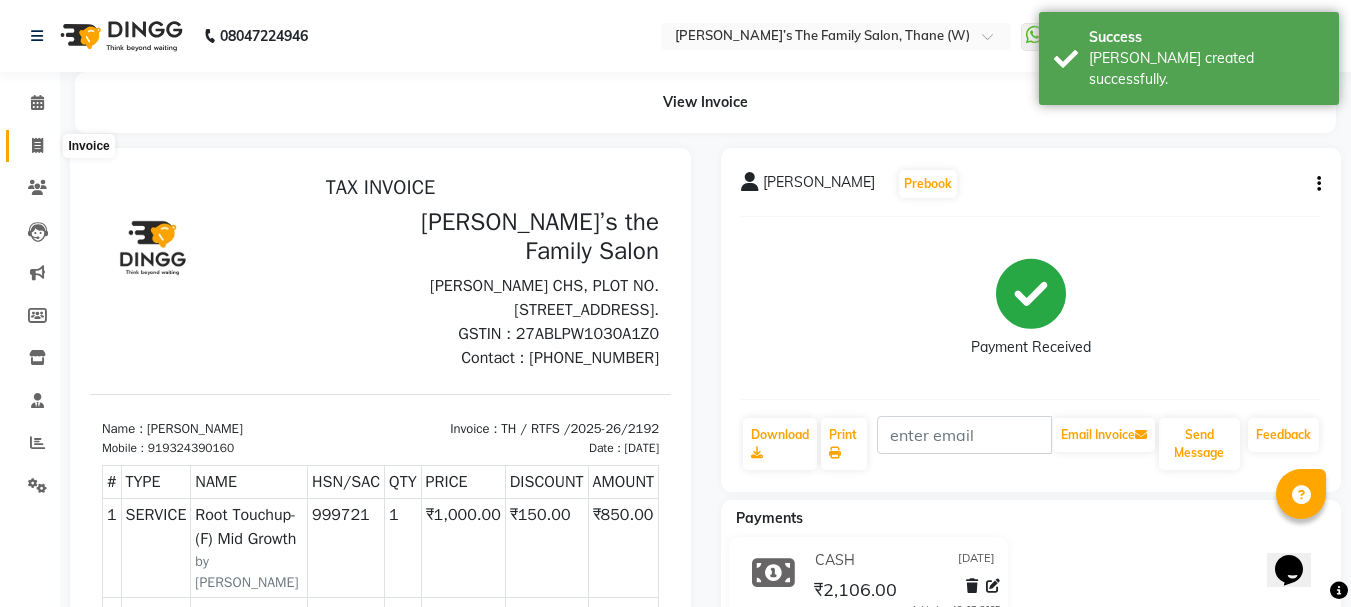 click 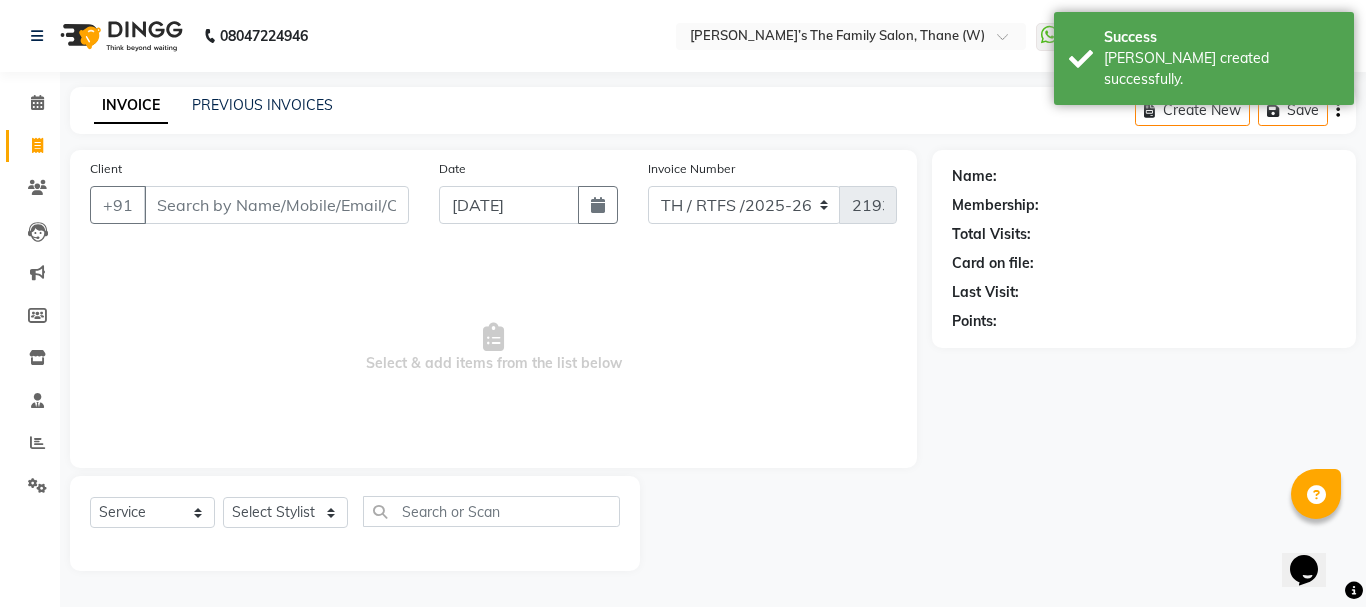 click on "Client" at bounding box center (276, 205) 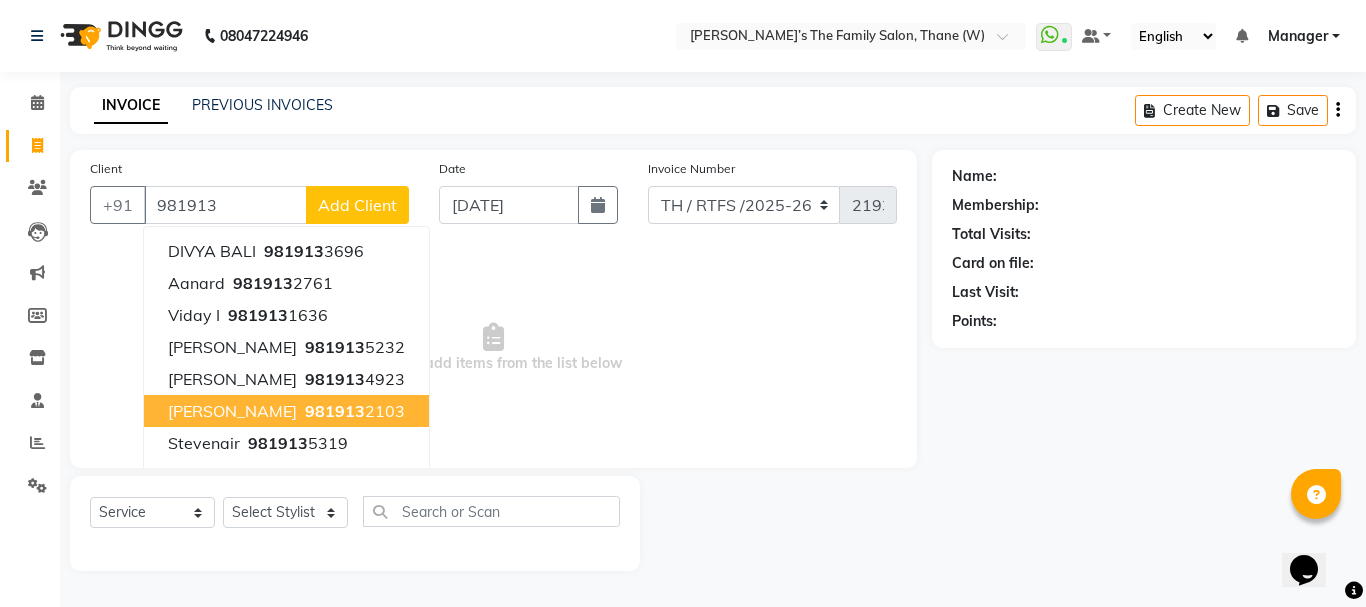 click on "Varsha Prabhu" at bounding box center [232, 411] 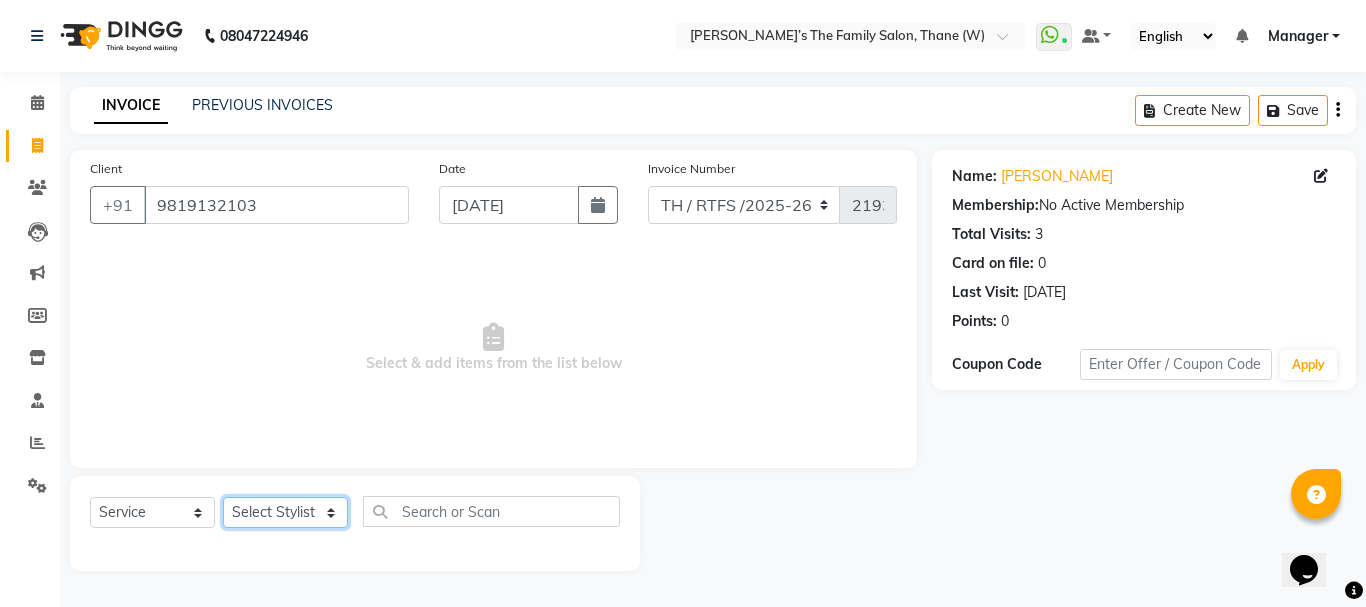 click on "Select Stylist Aarohi P   Aksahy auty Ali  Aniket A  Anuradha arvind Divya gautam .kasrade House sale Komal Waghmare  Laxmi   Manager Moin salmani Prashant   Ravindra Samrat Kumar Sangita Dighe Sanjana Kharat  Shreepad M  shrishti  jaiwala  vaibhavi  gudekar  Vikas H" 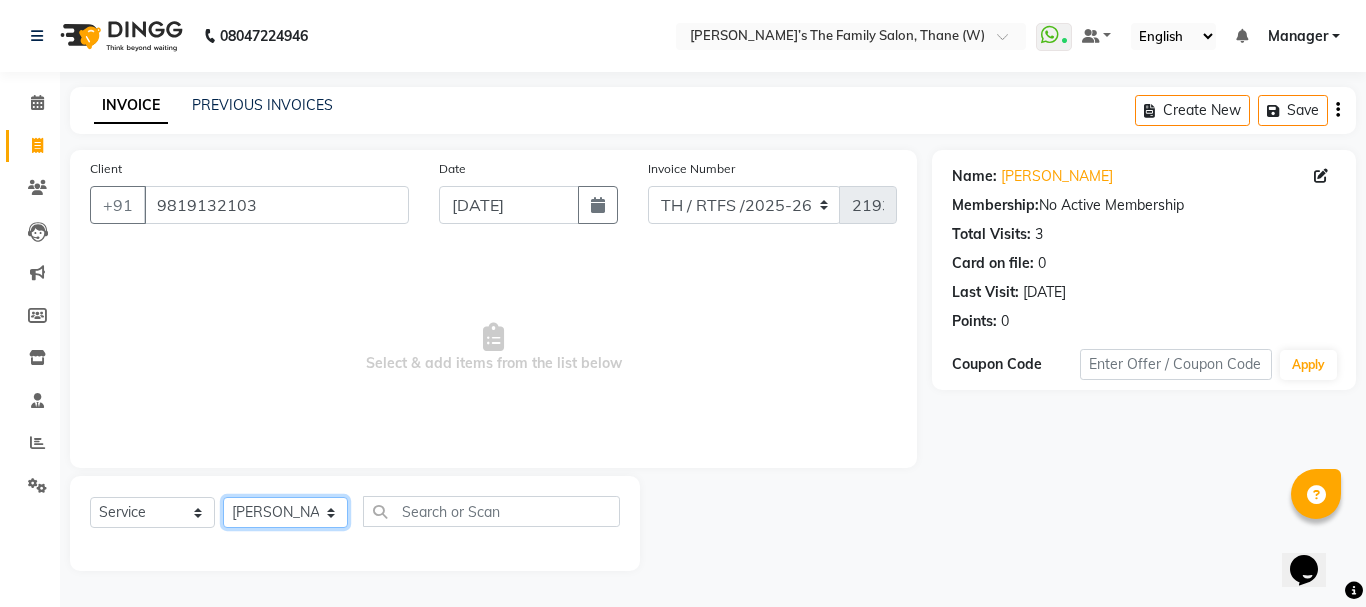 click on "Select Stylist Aarohi P   Aksahy auty Ali  Aniket A  Anuradha arvind Divya gautam .kasrade House sale Komal Waghmare  Laxmi   Manager Moin salmani Prashant   Ravindra Samrat Kumar Sangita Dighe Sanjana Kharat  Shreepad M  shrishti  jaiwala  vaibhavi  gudekar  Vikas H" 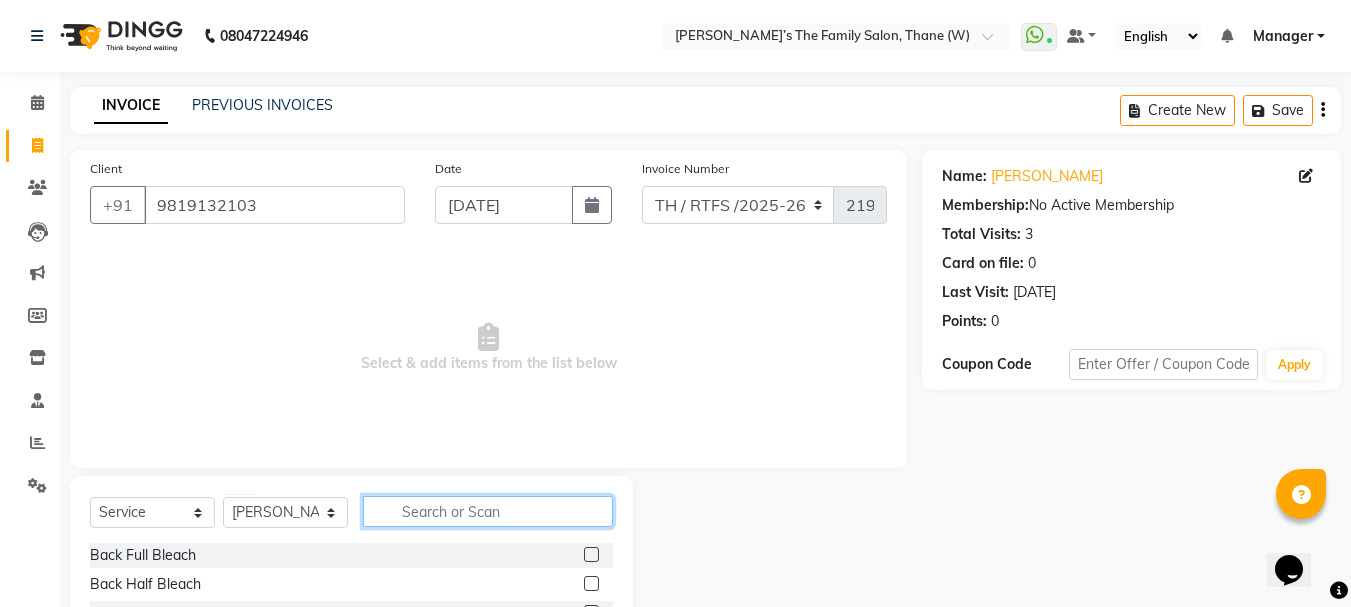 click 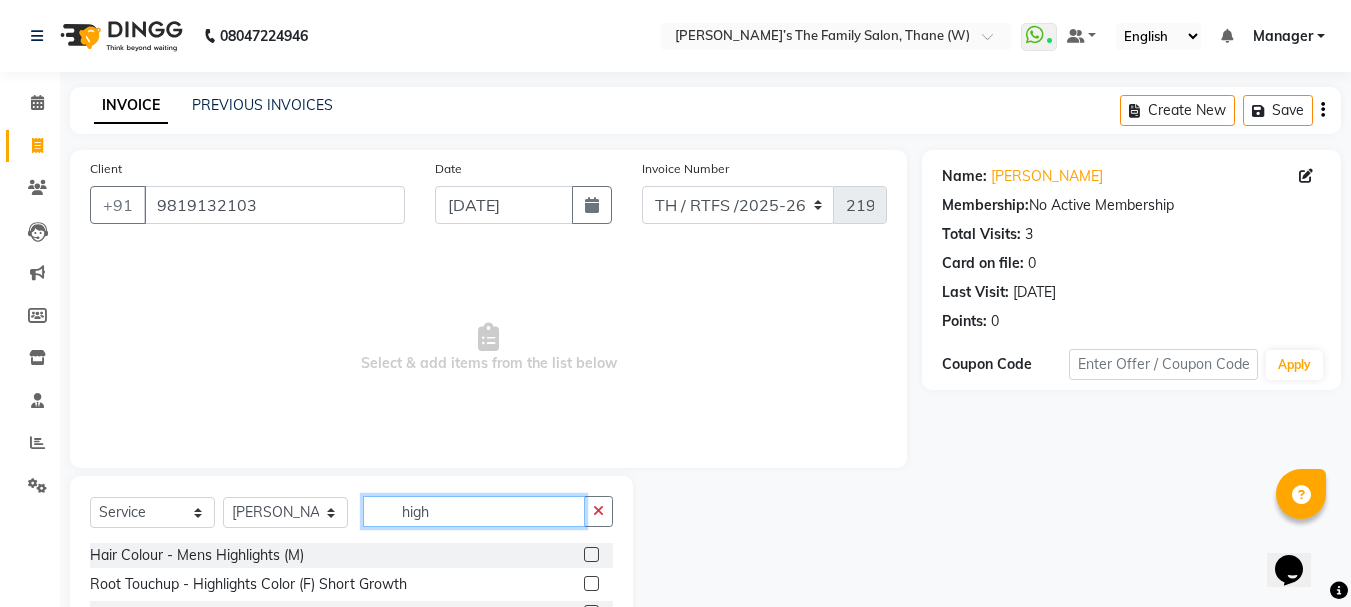 scroll, scrollTop: 139, scrollLeft: 0, axis: vertical 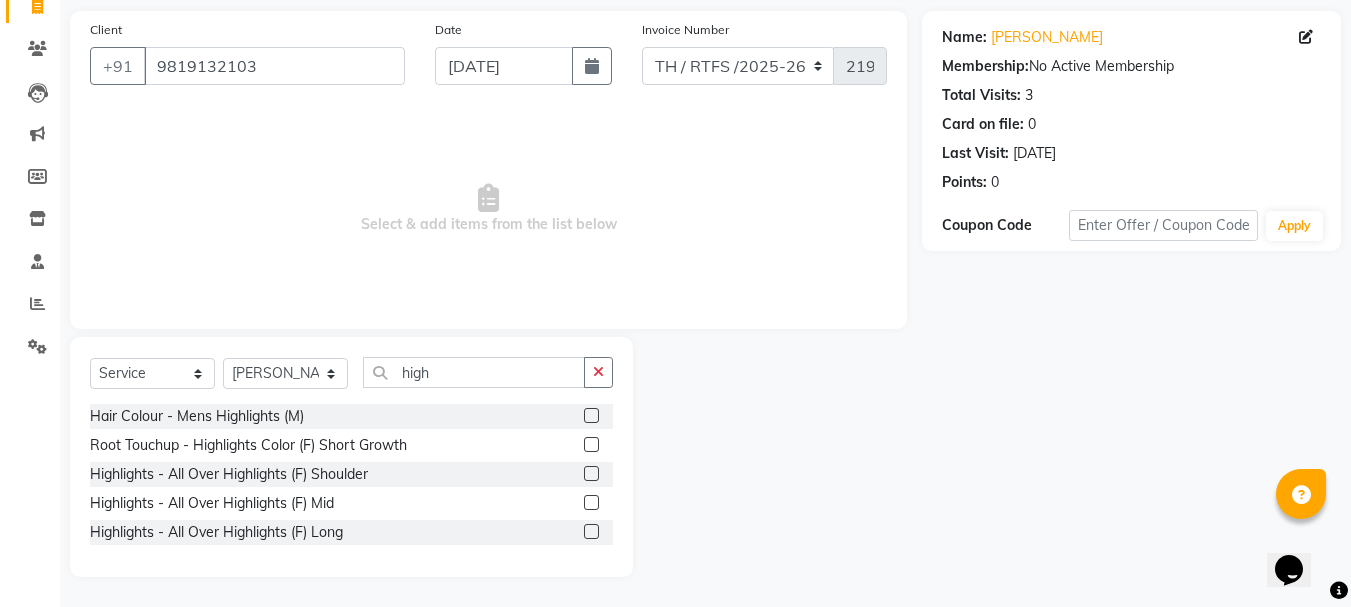 click 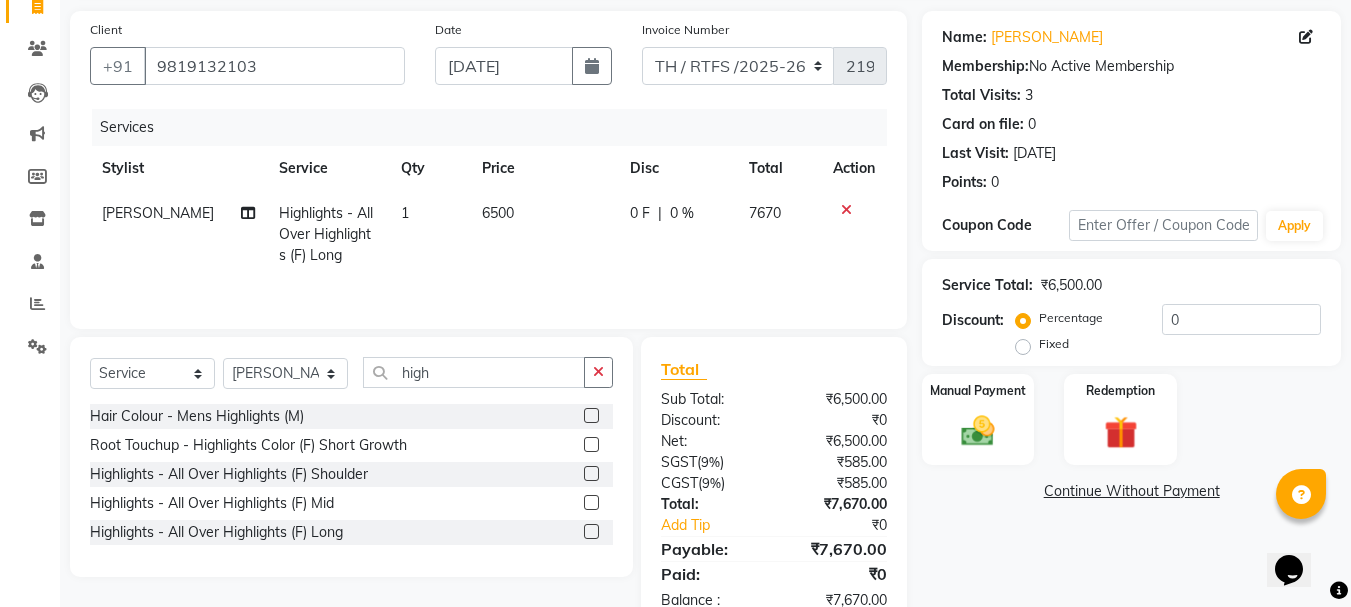 click on "6500" 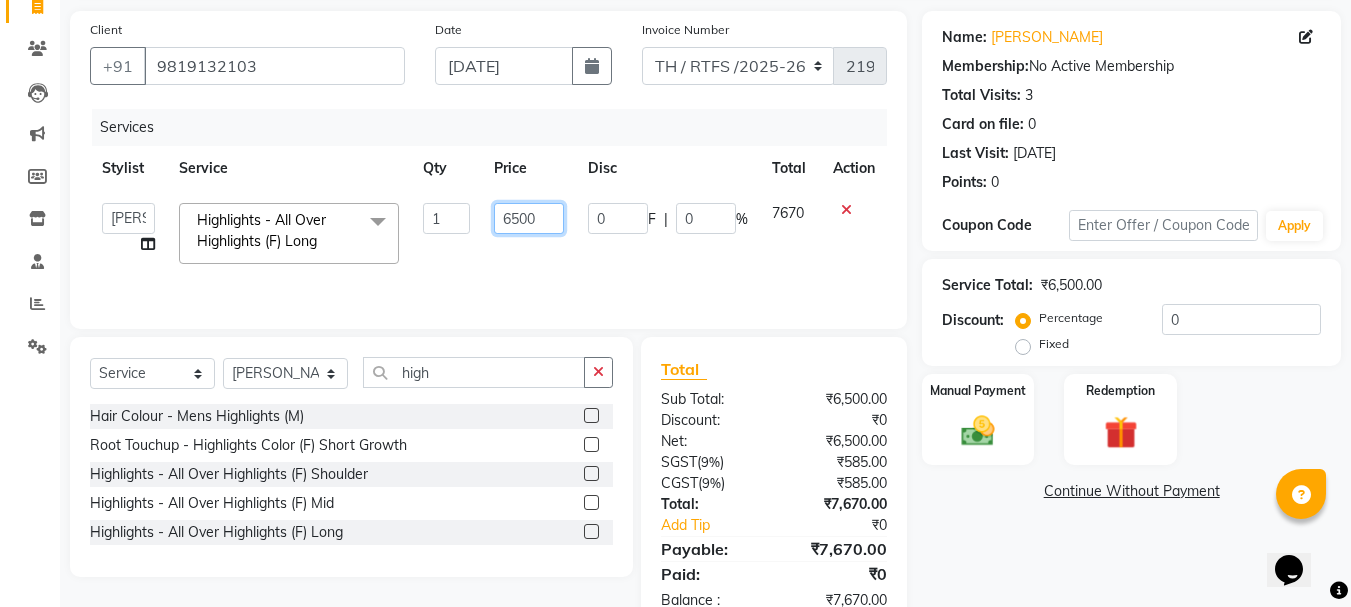 click on "6500" 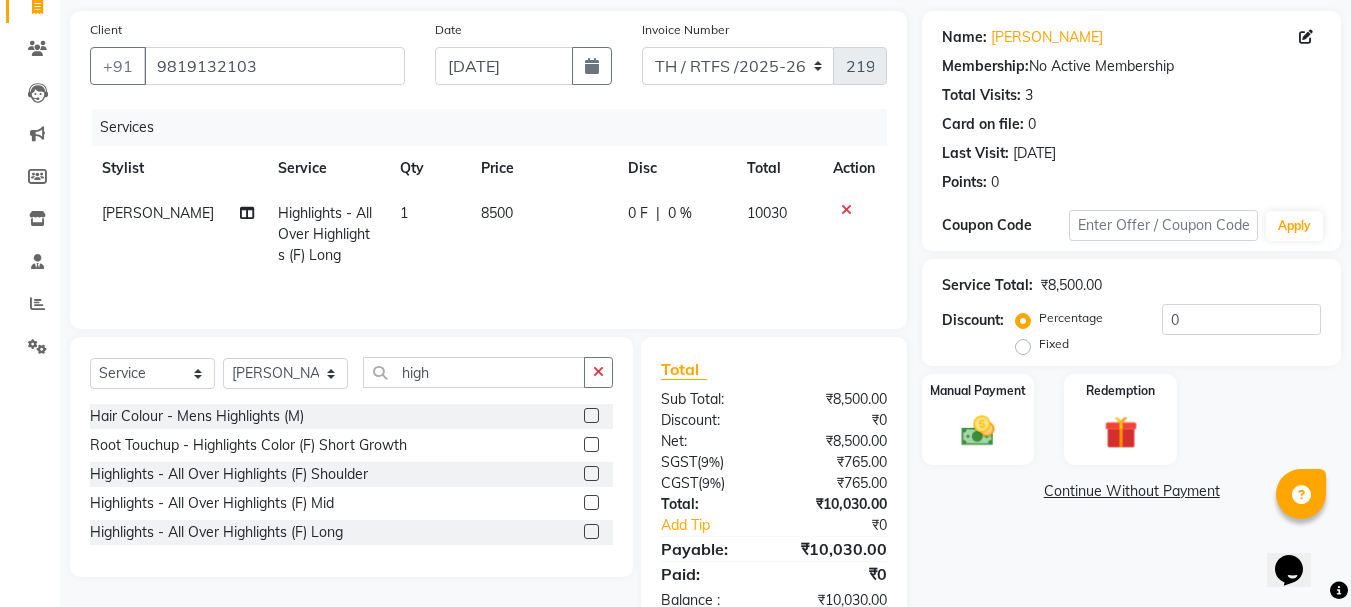 click on "8500" 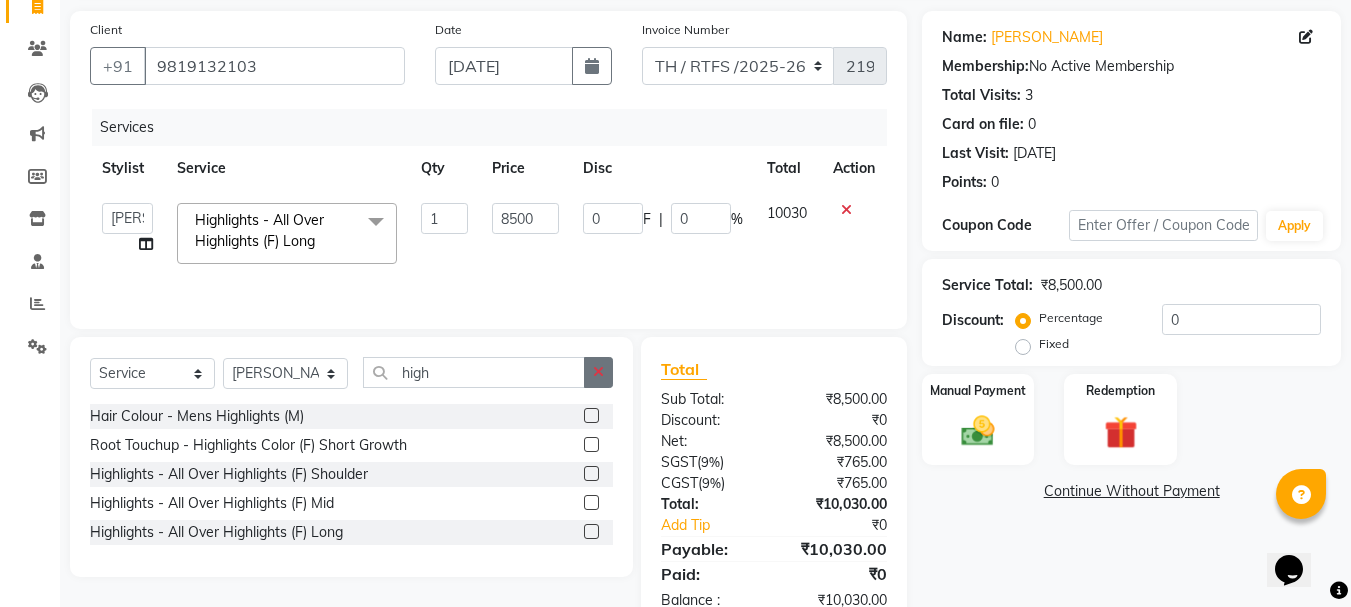 click 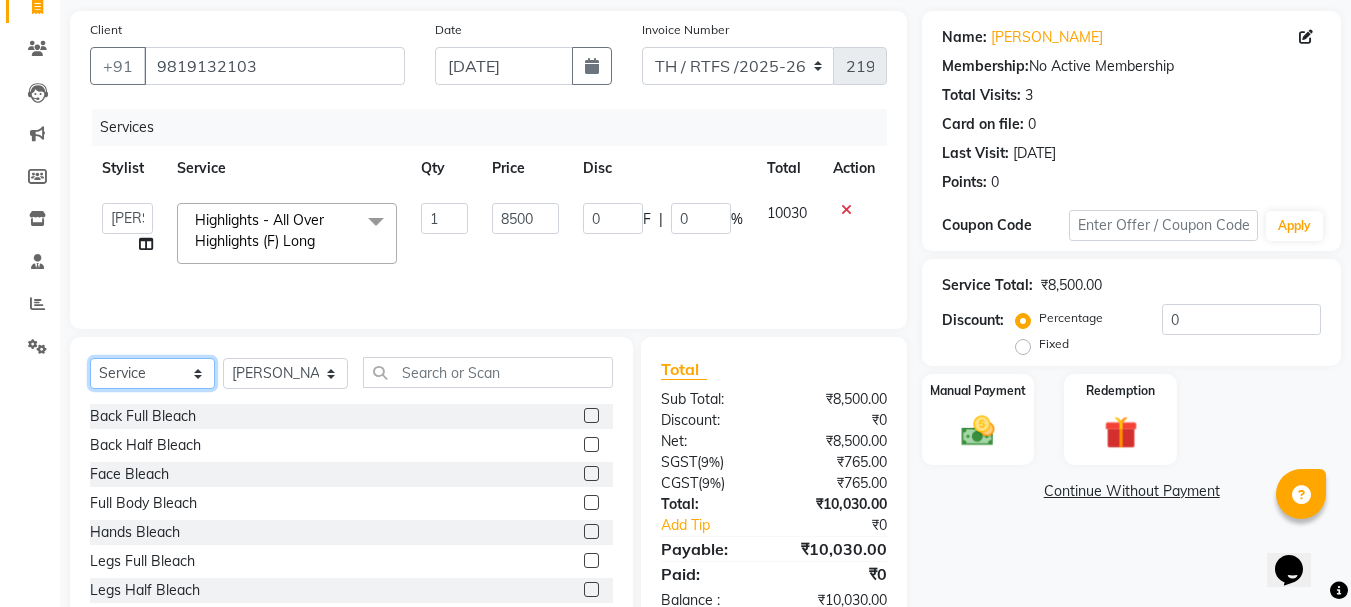 click on "Select  Service  Product  Membership  Package Voucher Prepaid Gift Card" 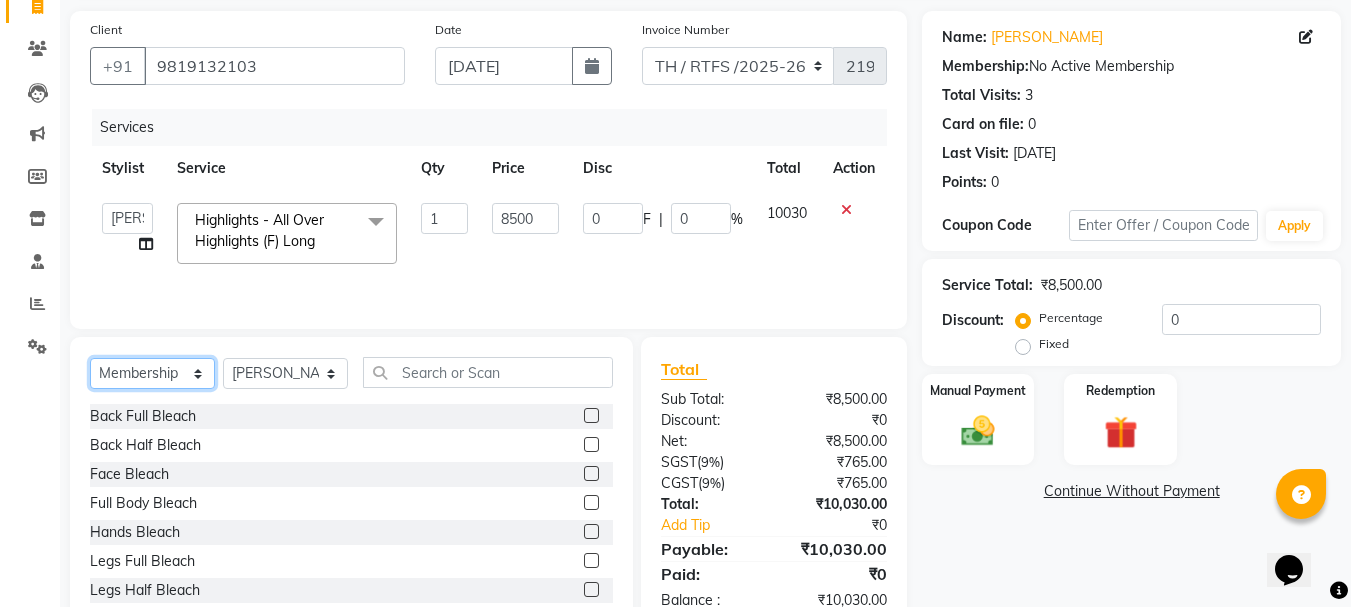 click on "Select  Service  Product  Membership  Package Voucher Prepaid Gift Card" 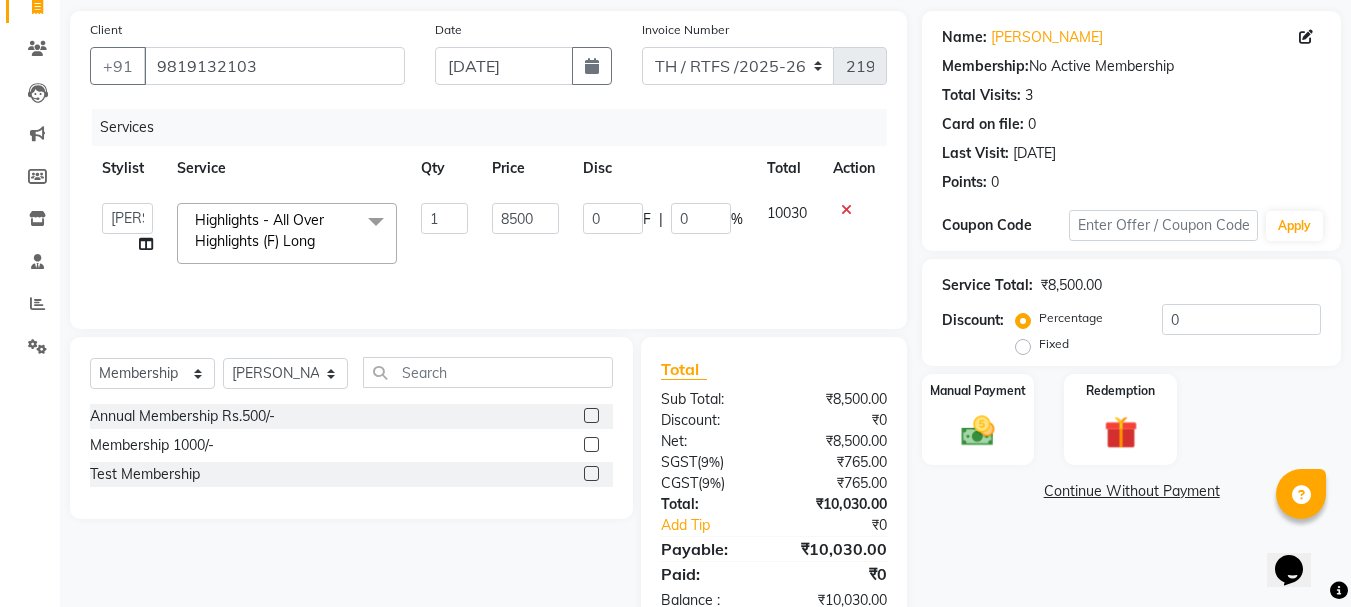 click 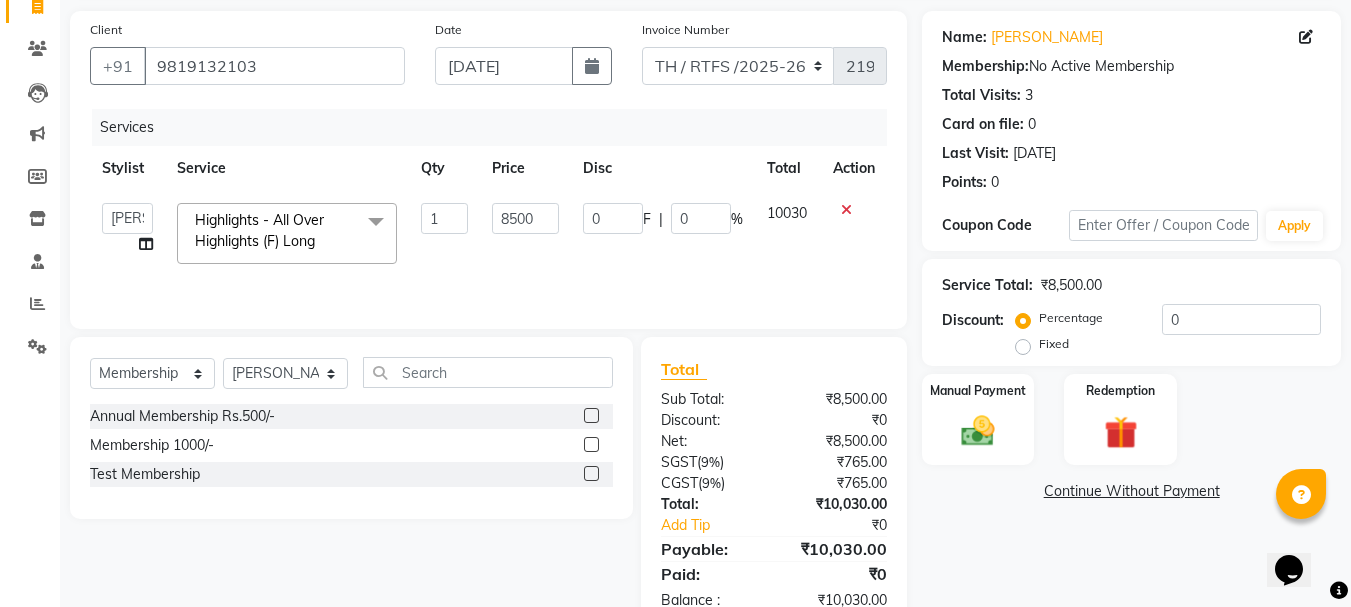 click at bounding box center [590, 445] 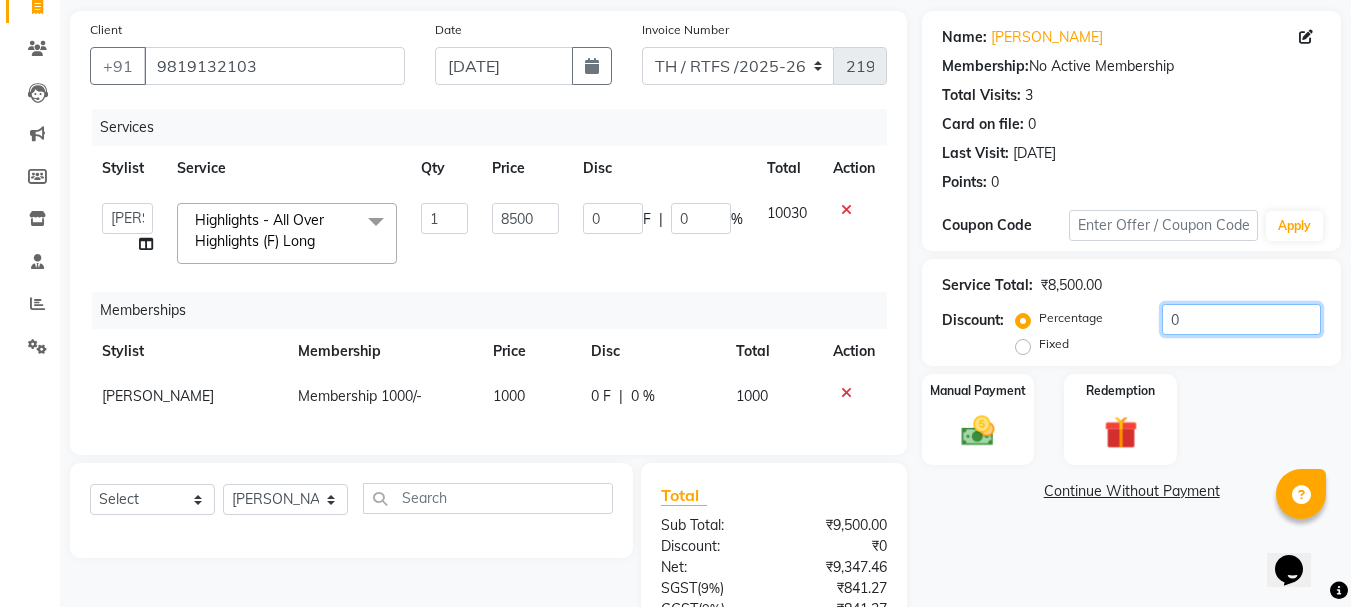 click on "0" 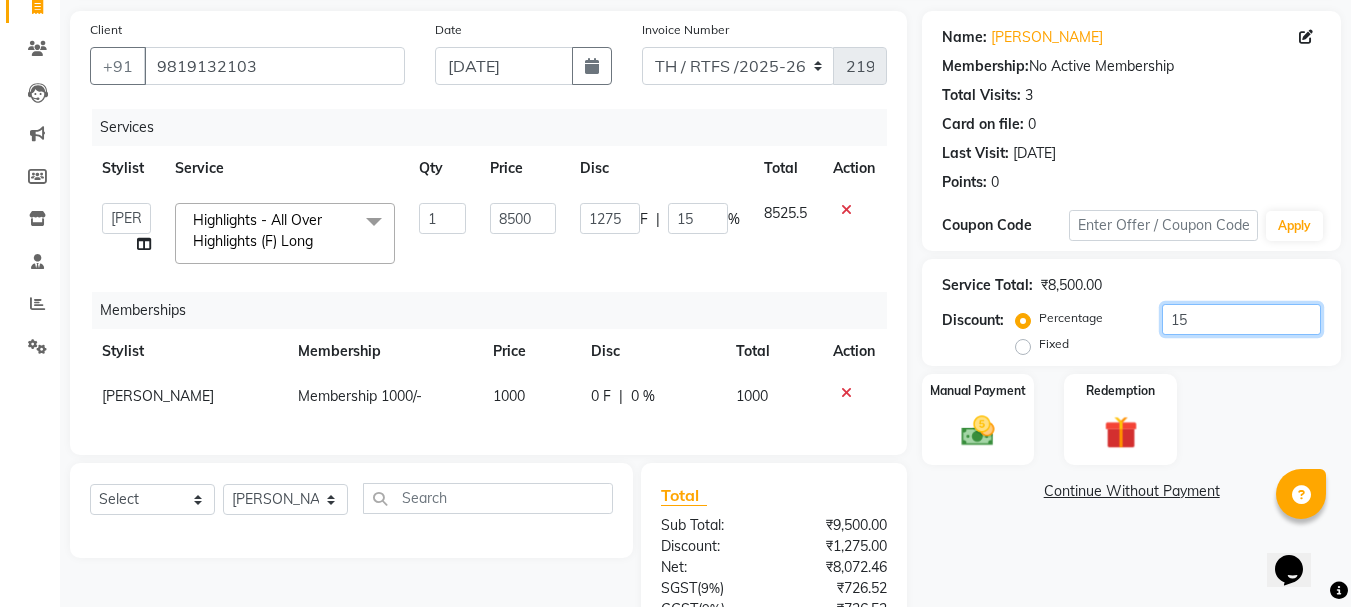 scroll, scrollTop: 355, scrollLeft: 0, axis: vertical 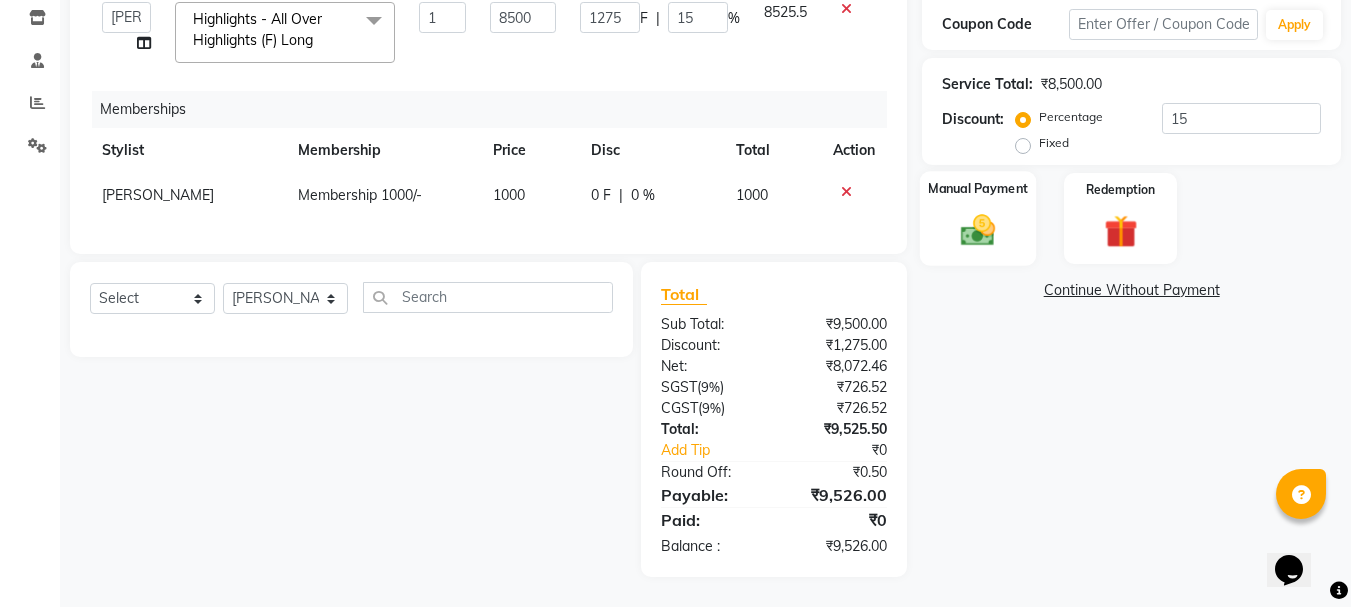 click 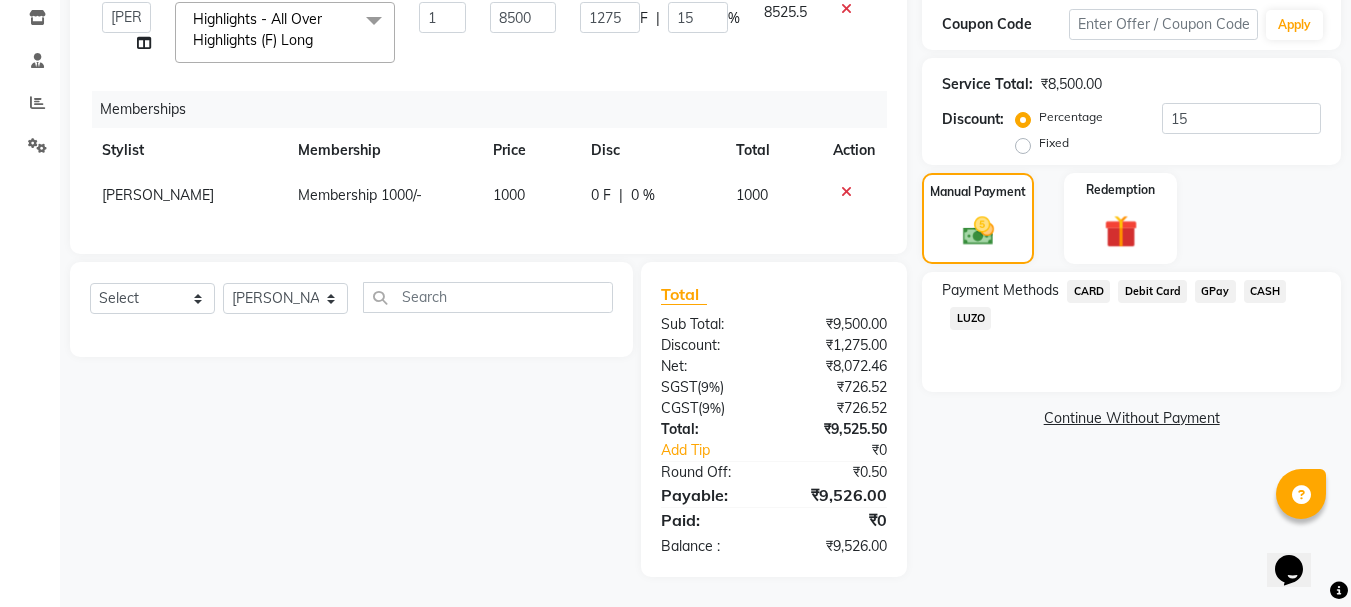 click on "CASH" 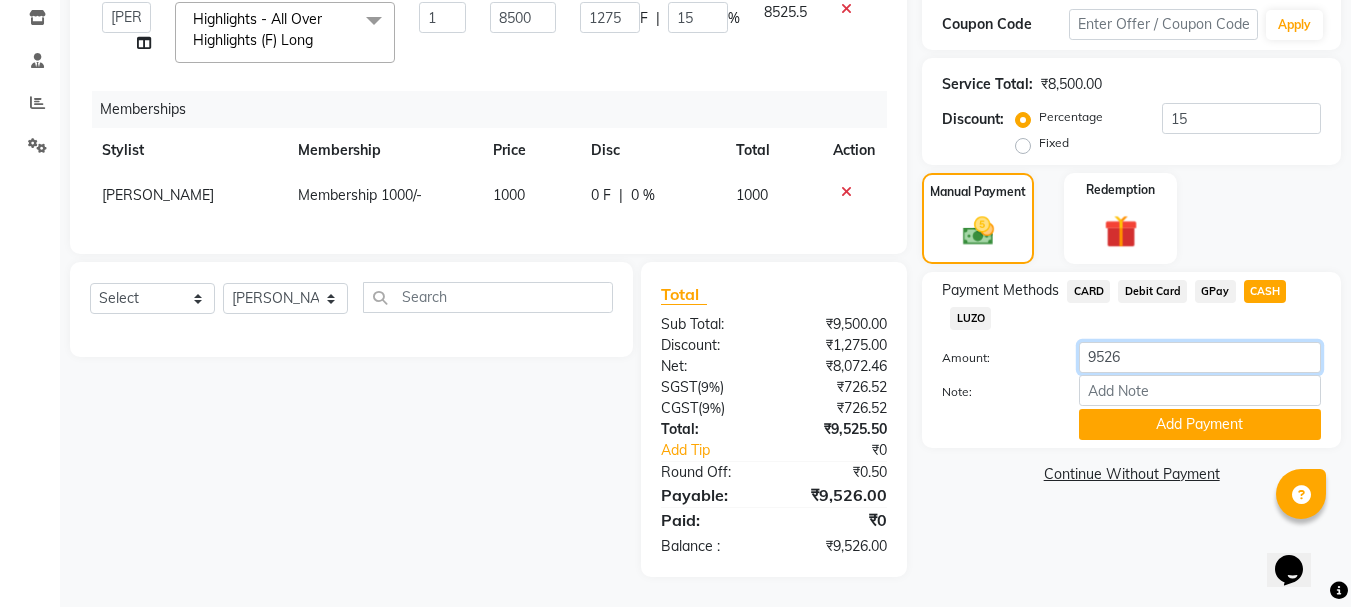 click on "9526" 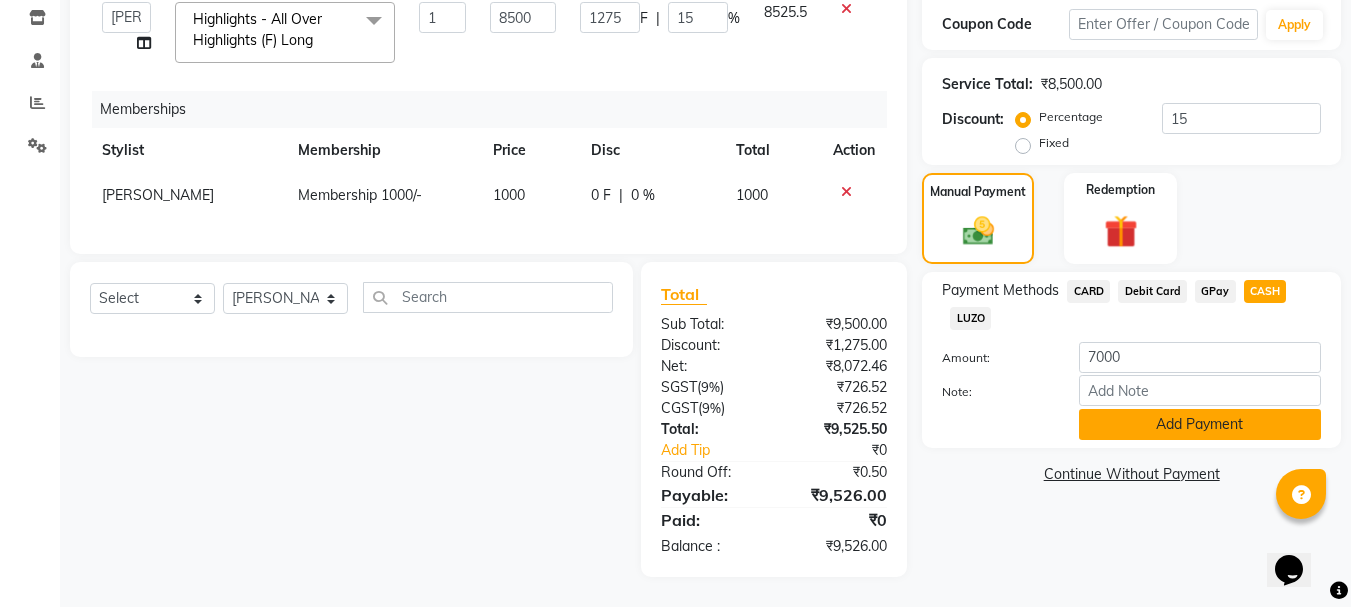 click on "Add Payment" 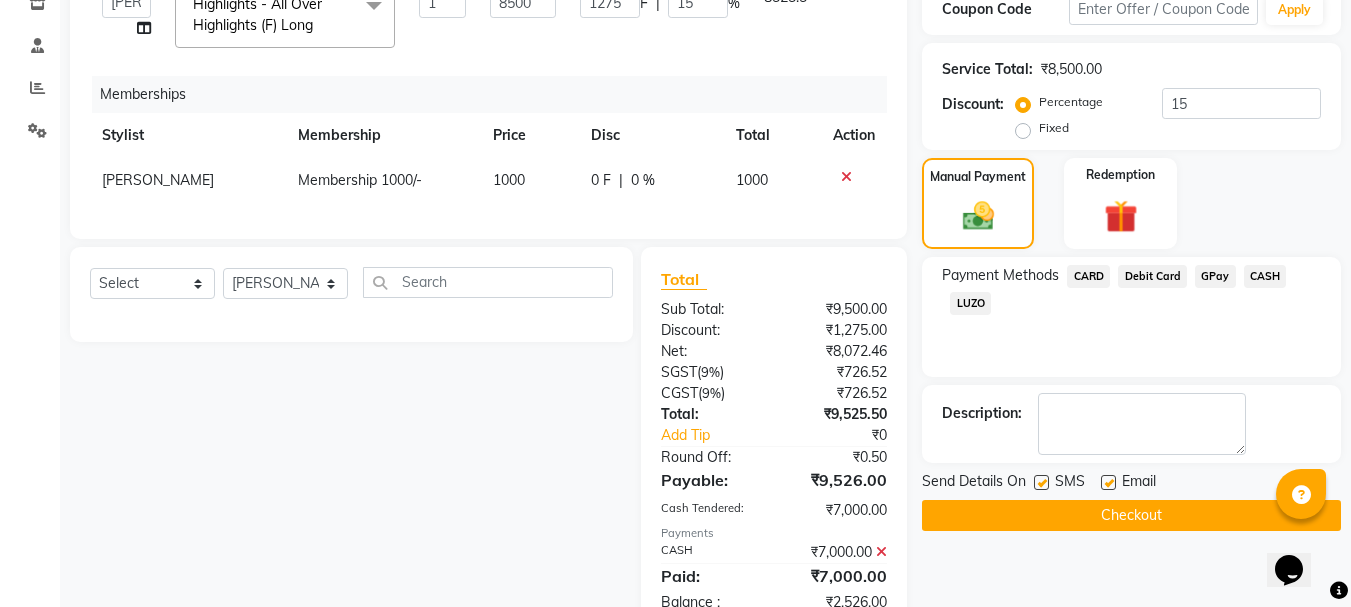 click on "GPay" 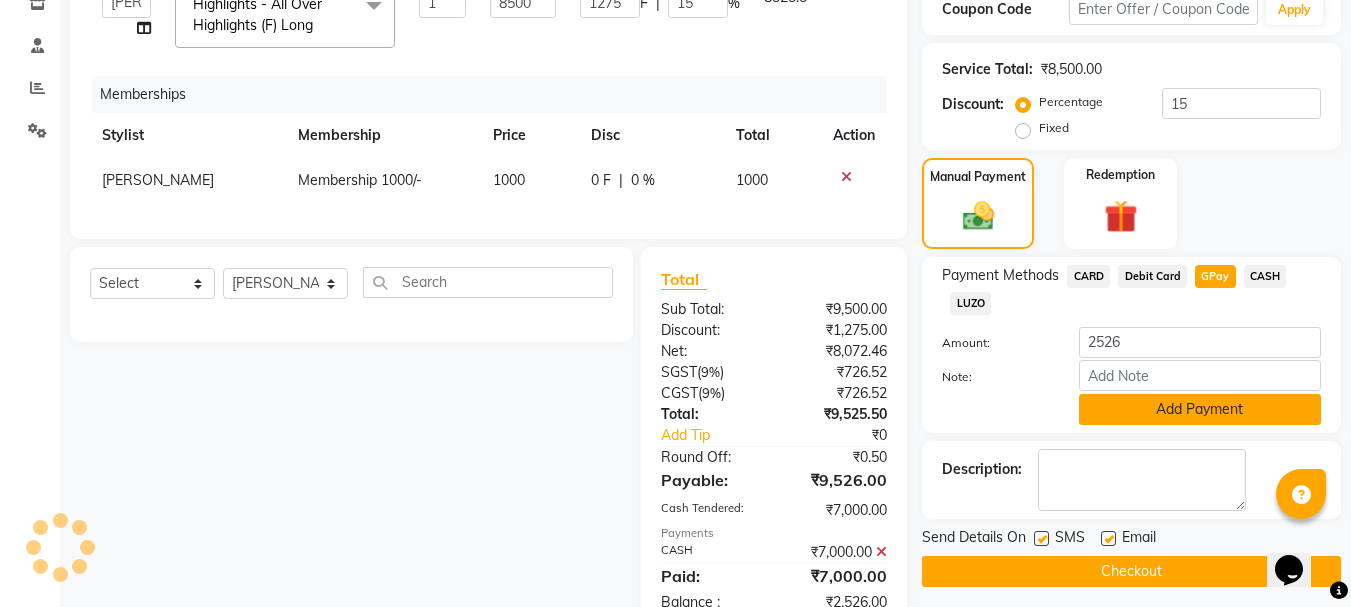 click on "Add Payment" 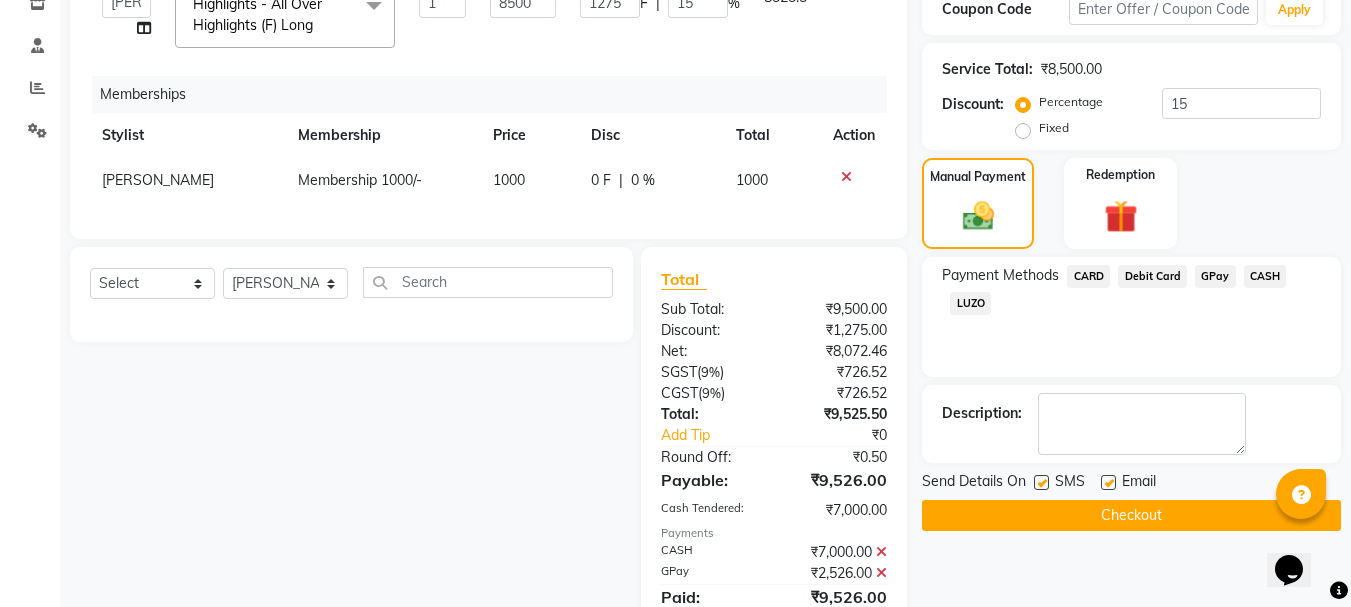 click on "Checkout" 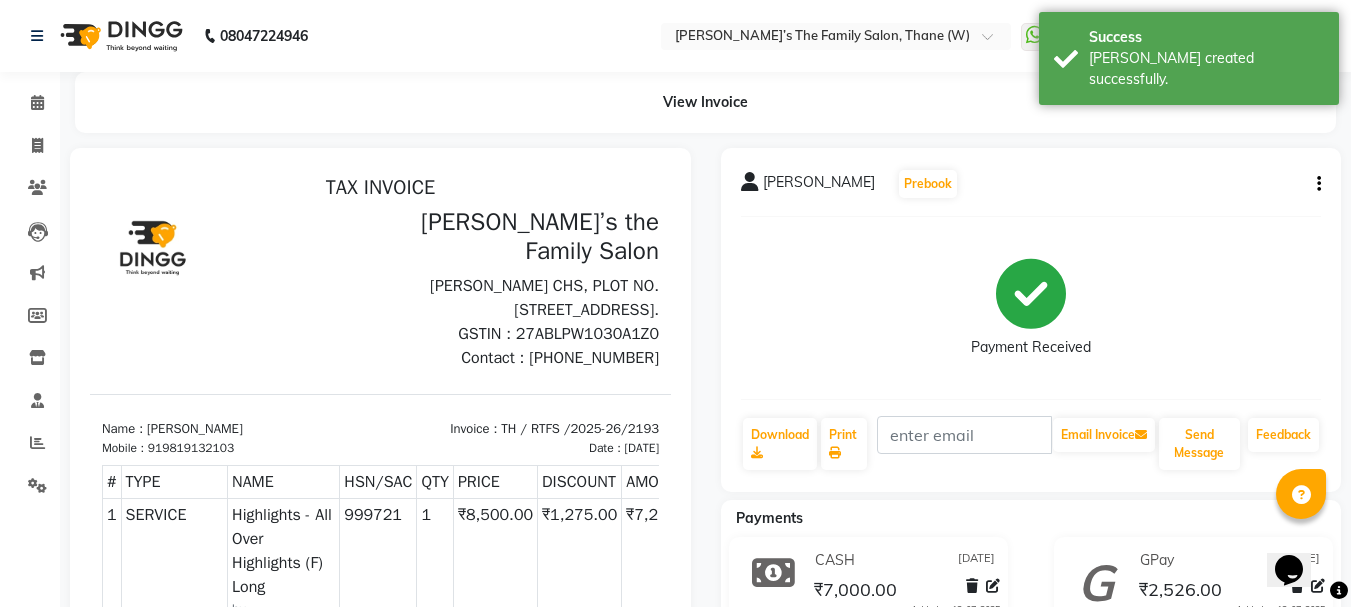 scroll, scrollTop: 0, scrollLeft: 0, axis: both 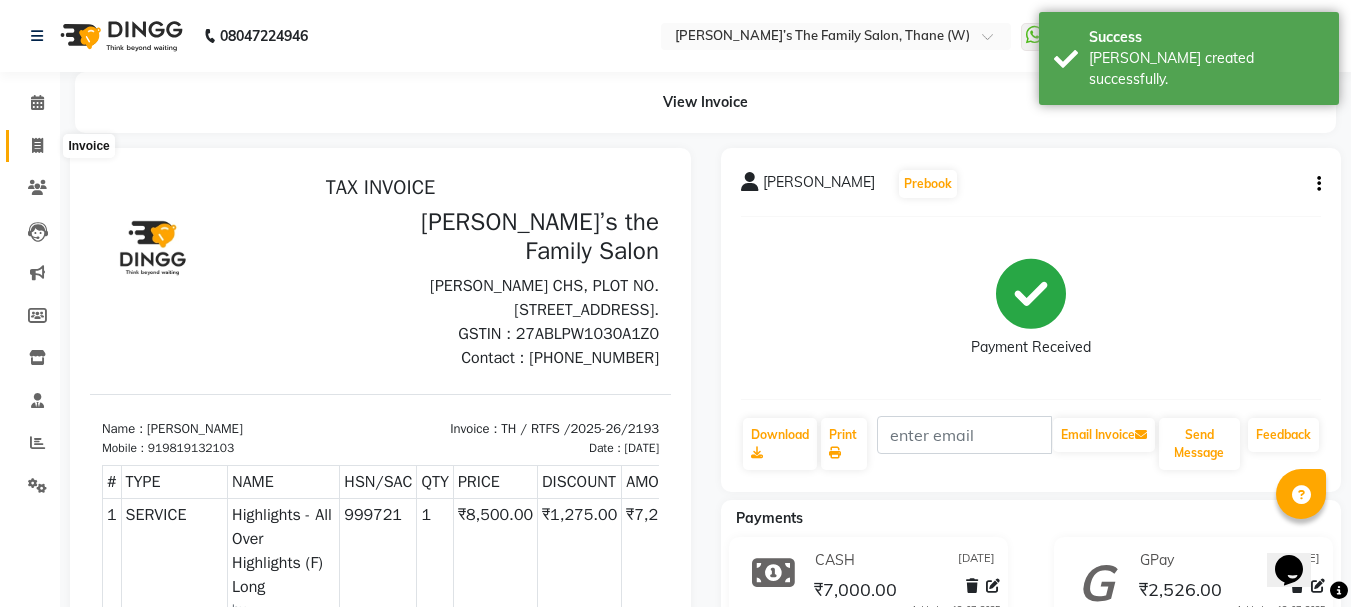 click 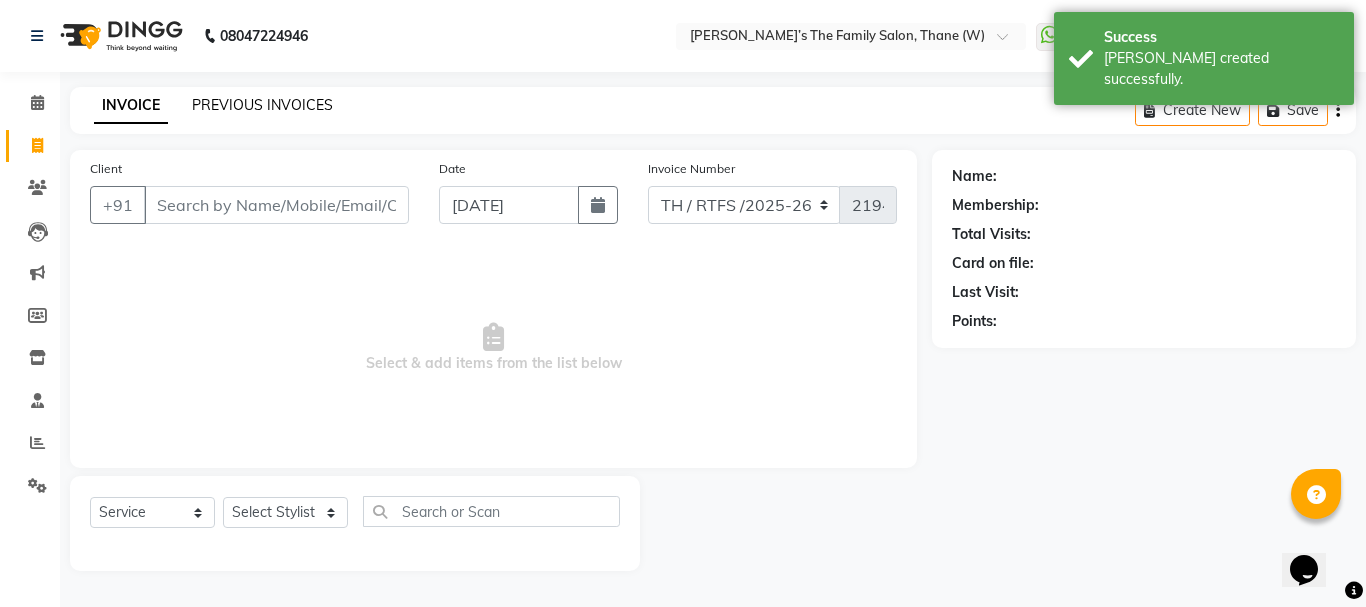 click on "PREVIOUS INVOICES" 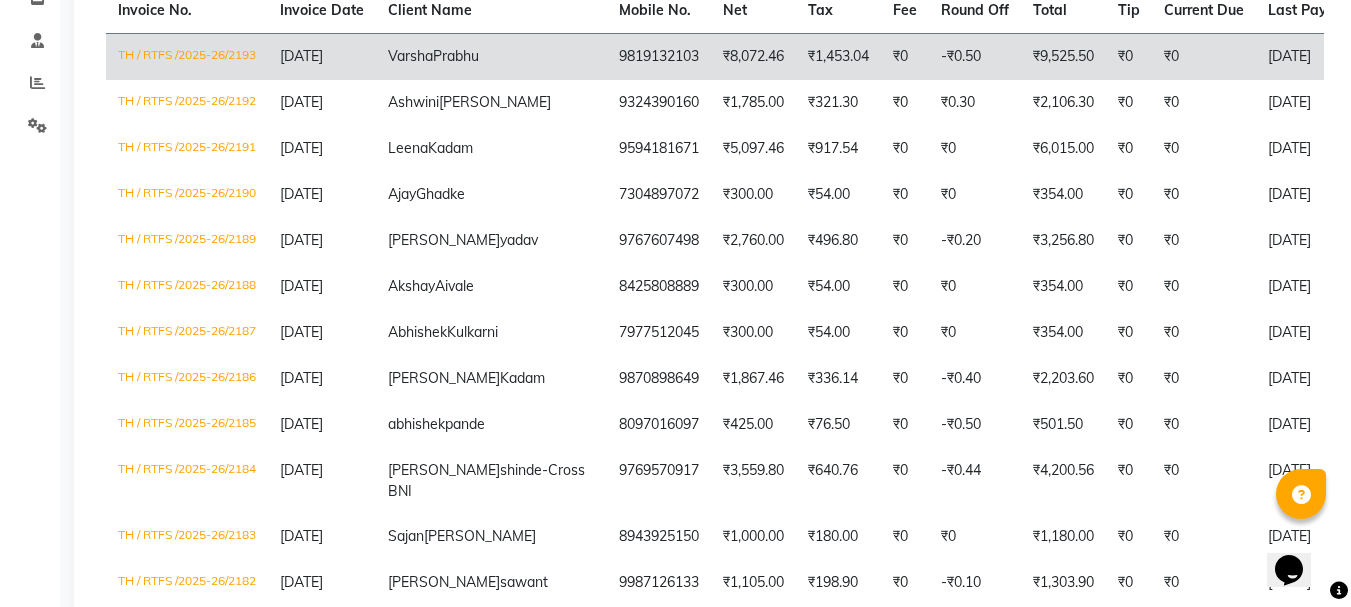 scroll, scrollTop: 0, scrollLeft: 0, axis: both 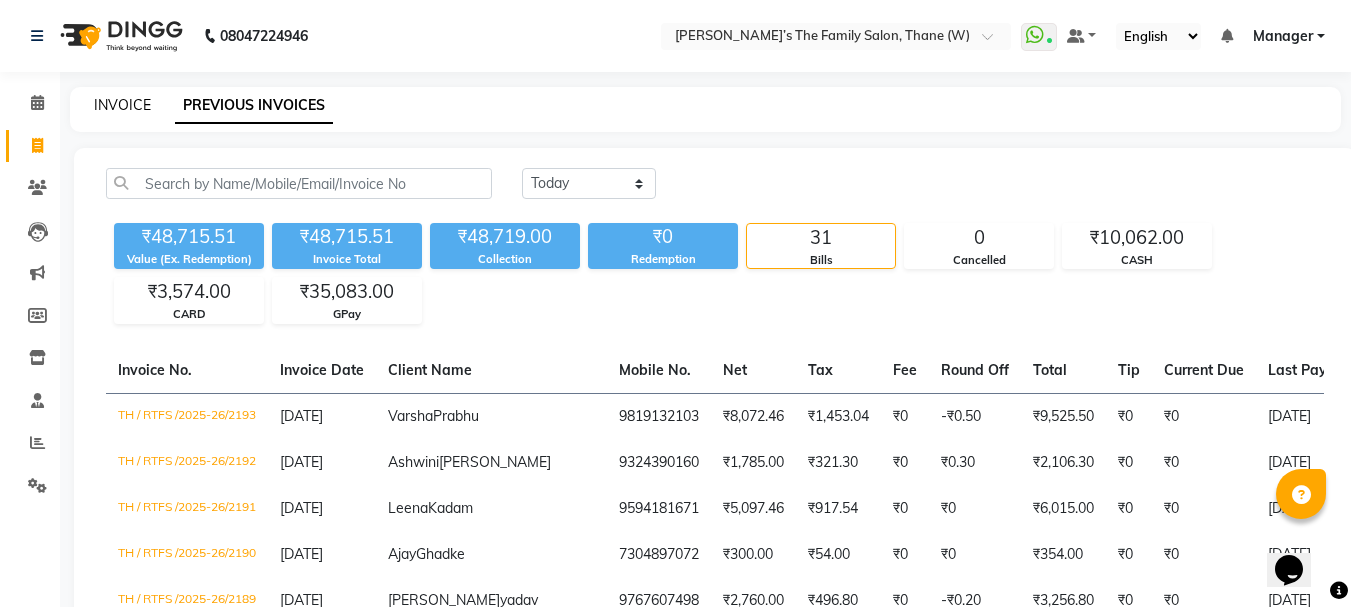 click on "INVOICE" 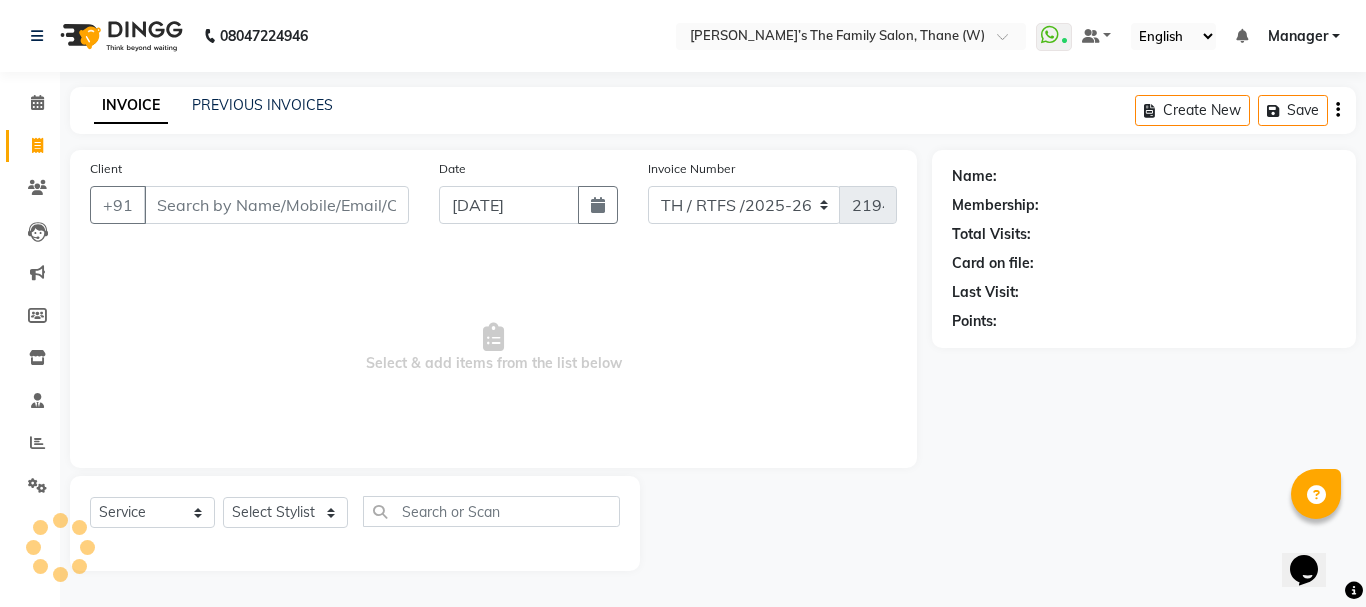 click on "Client" at bounding box center [276, 205] 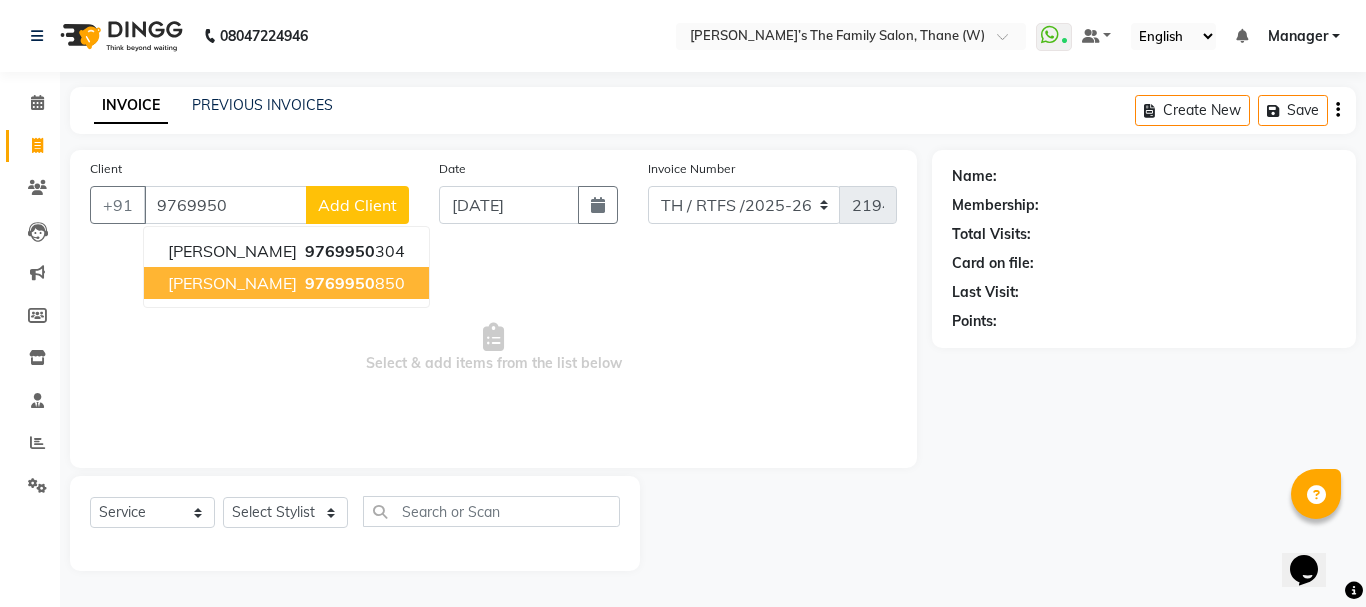 click on "suresh gujar" at bounding box center (232, 283) 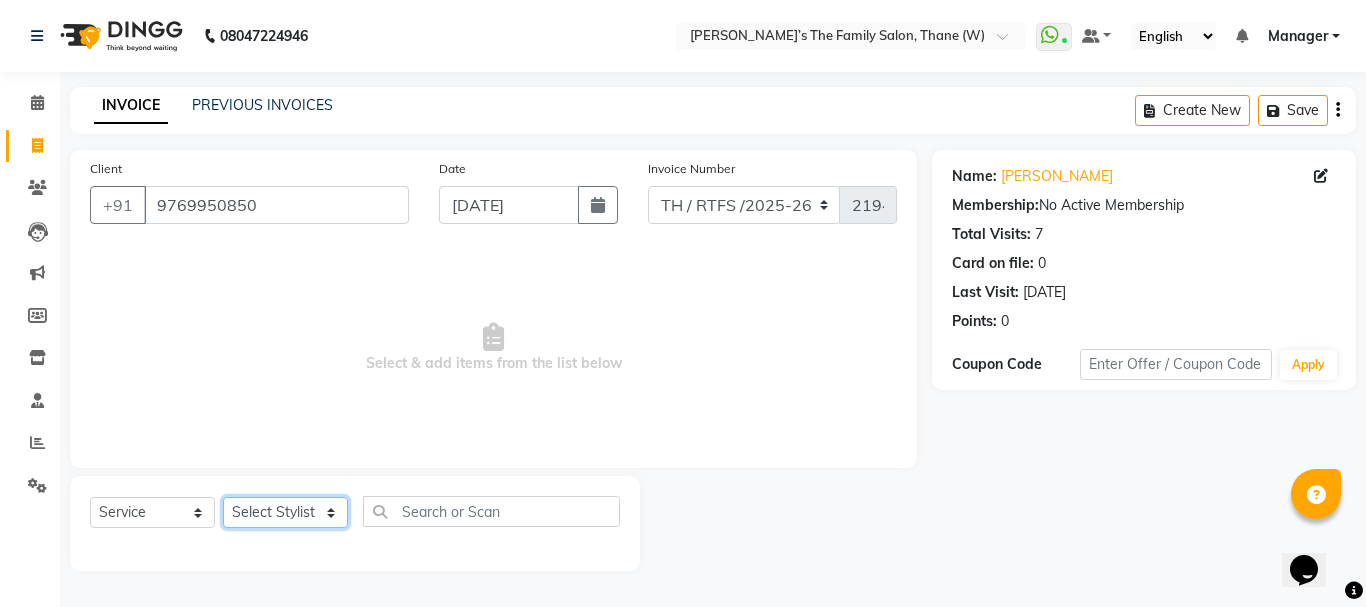 click on "Select Stylist Aarohi P   Aksahy auty Ali  Aniket A  Anuradha arvind Divya gautam .kasrade House sale Komal Waghmare  Laxmi   Manager Moin salmani Prashant   Ravindra Samrat Kumar Sangita Dighe Sanjana Kharat  Shreepad M  shrishti  jaiwala  vaibhavi  gudekar  Vikas H" 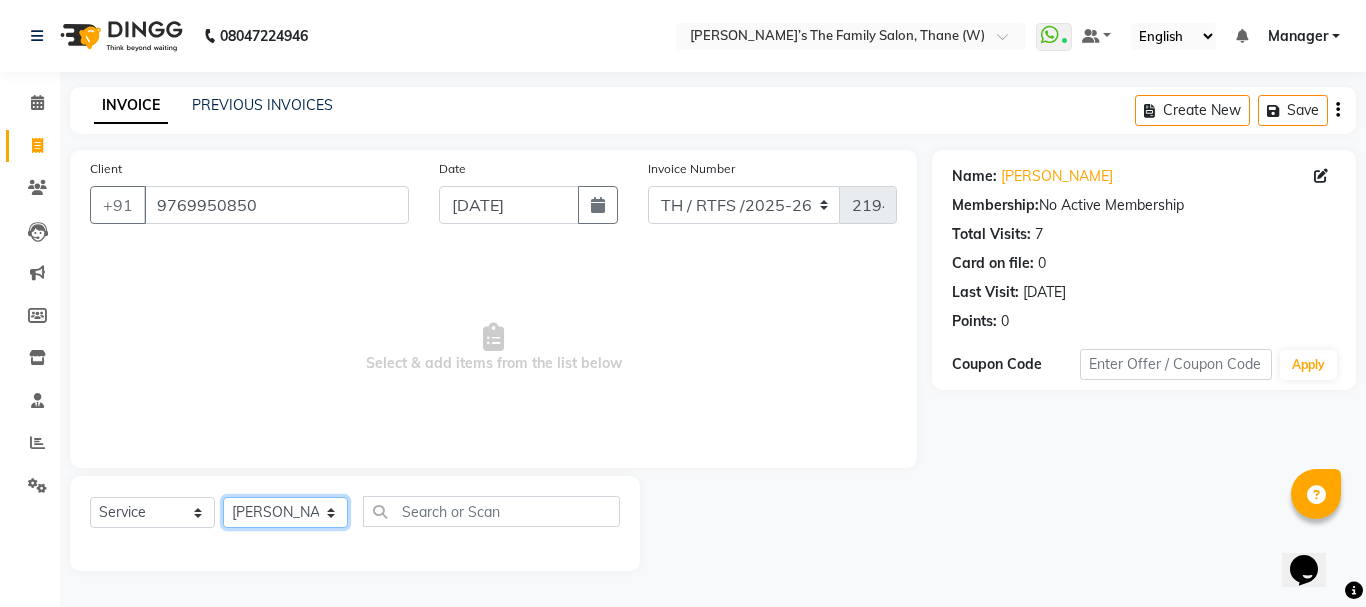 click on "Select Stylist Aarohi P   Aksahy auty Ali  Aniket A  Anuradha arvind Divya gautam .kasrade House sale Komal Waghmare  Laxmi   Manager Moin salmani Prashant   Ravindra Samrat Kumar Sangita Dighe Sanjana Kharat  Shreepad M  shrishti  jaiwala  vaibhavi  gudekar  Vikas H" 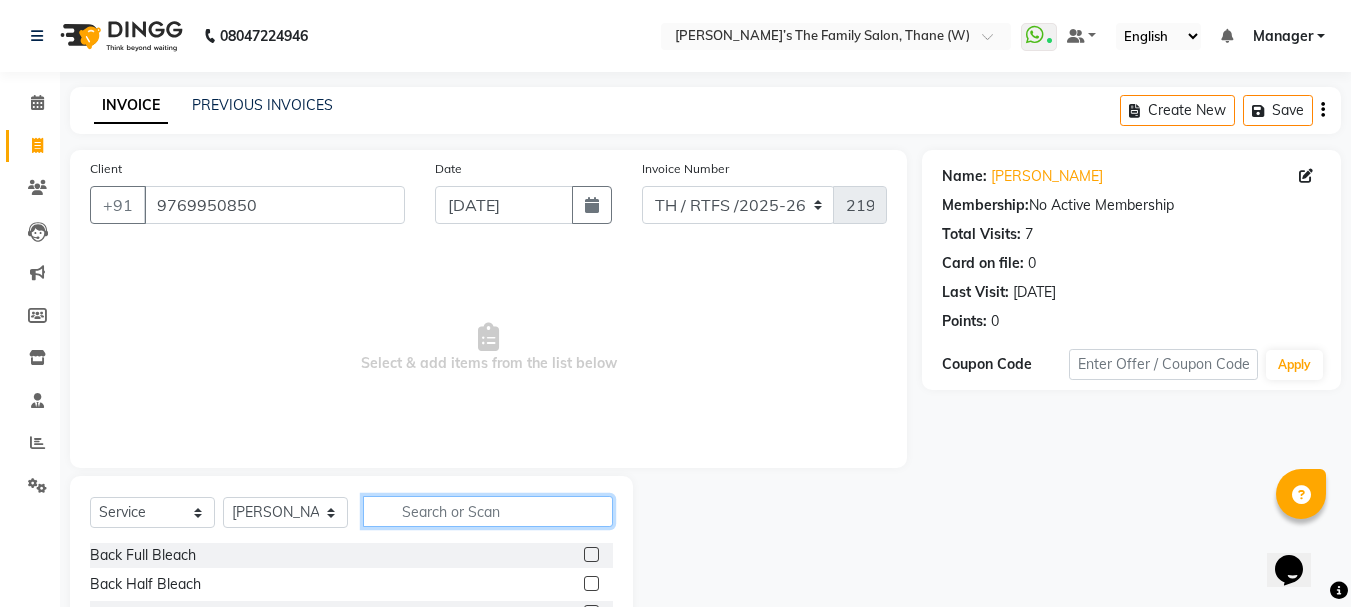 click 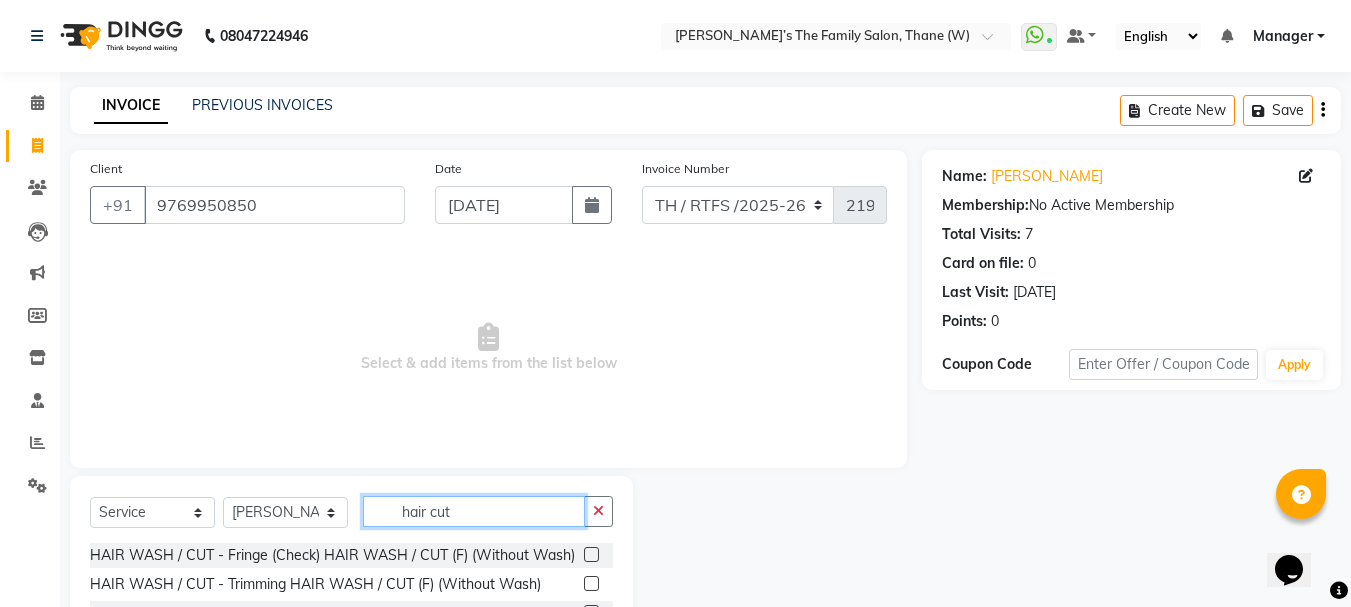 scroll, scrollTop: 194, scrollLeft: 0, axis: vertical 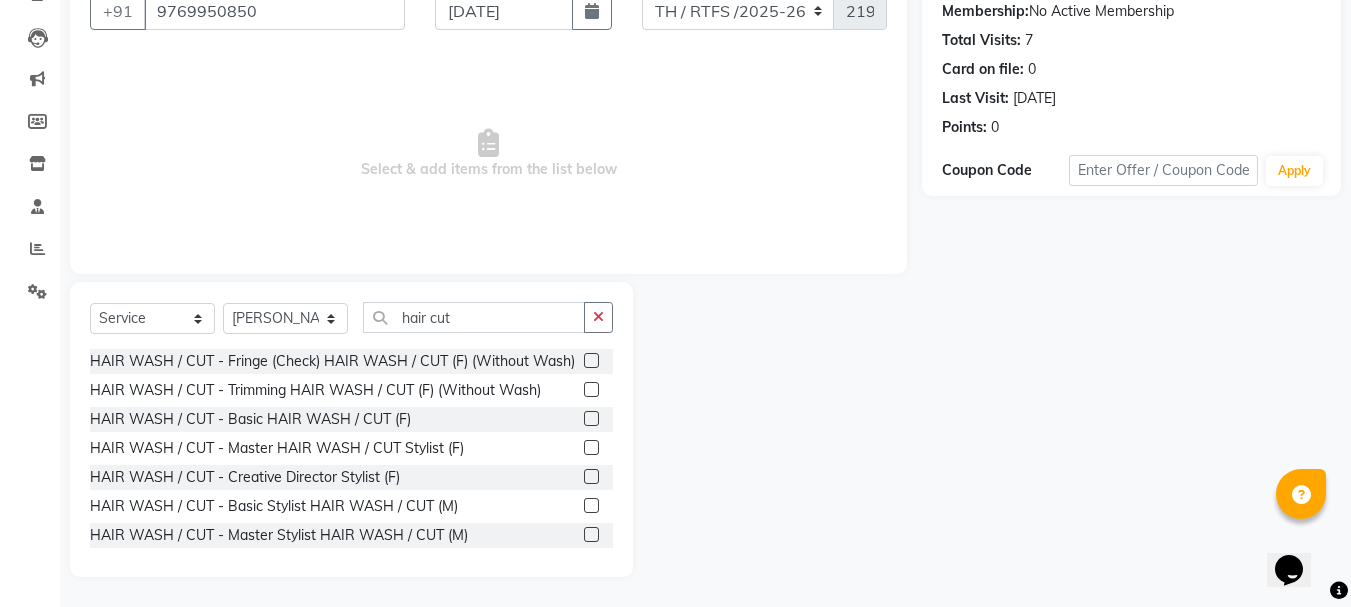 click 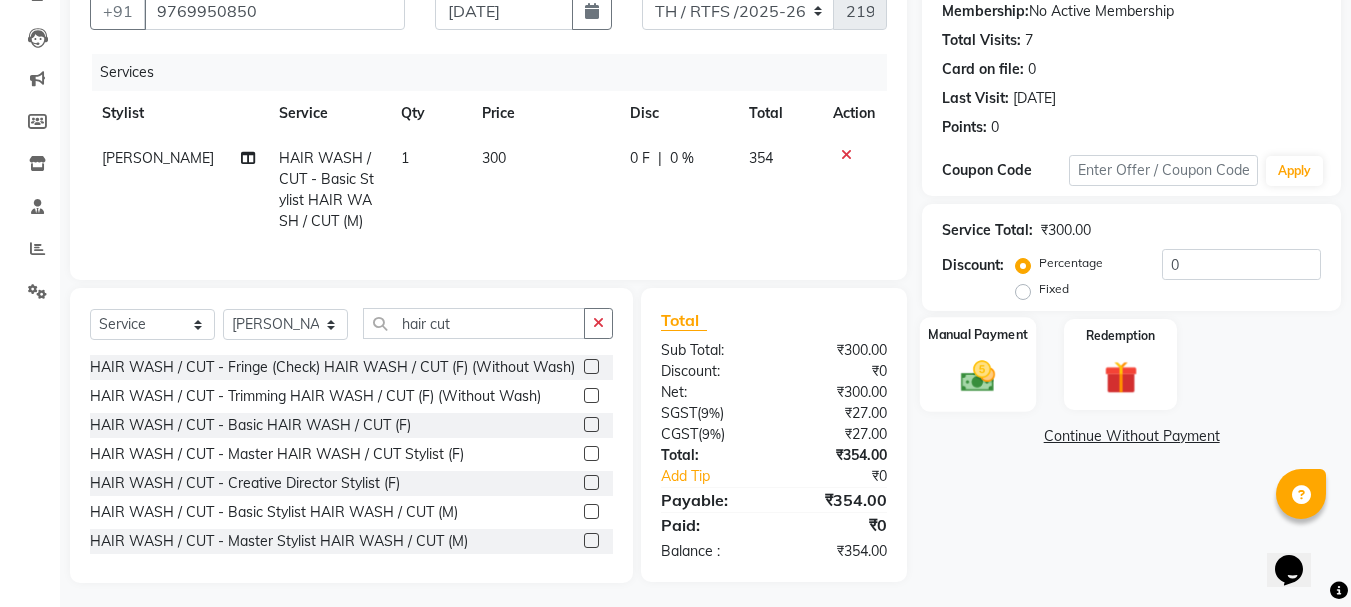 click 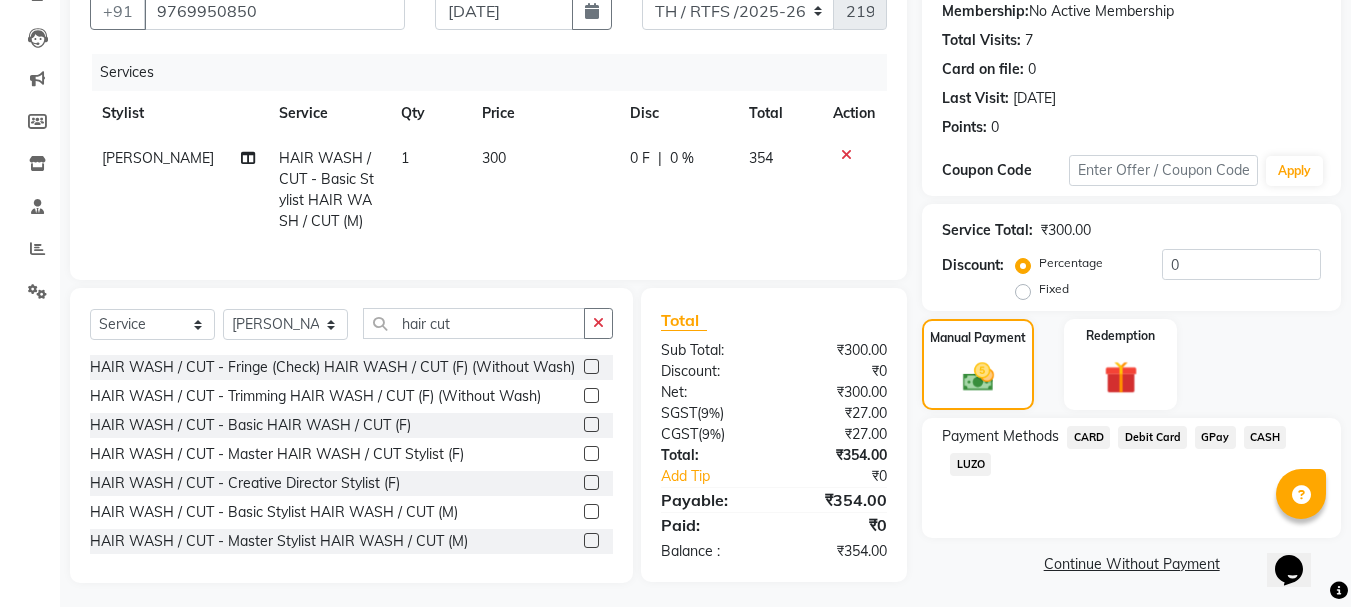 click on "GPay" 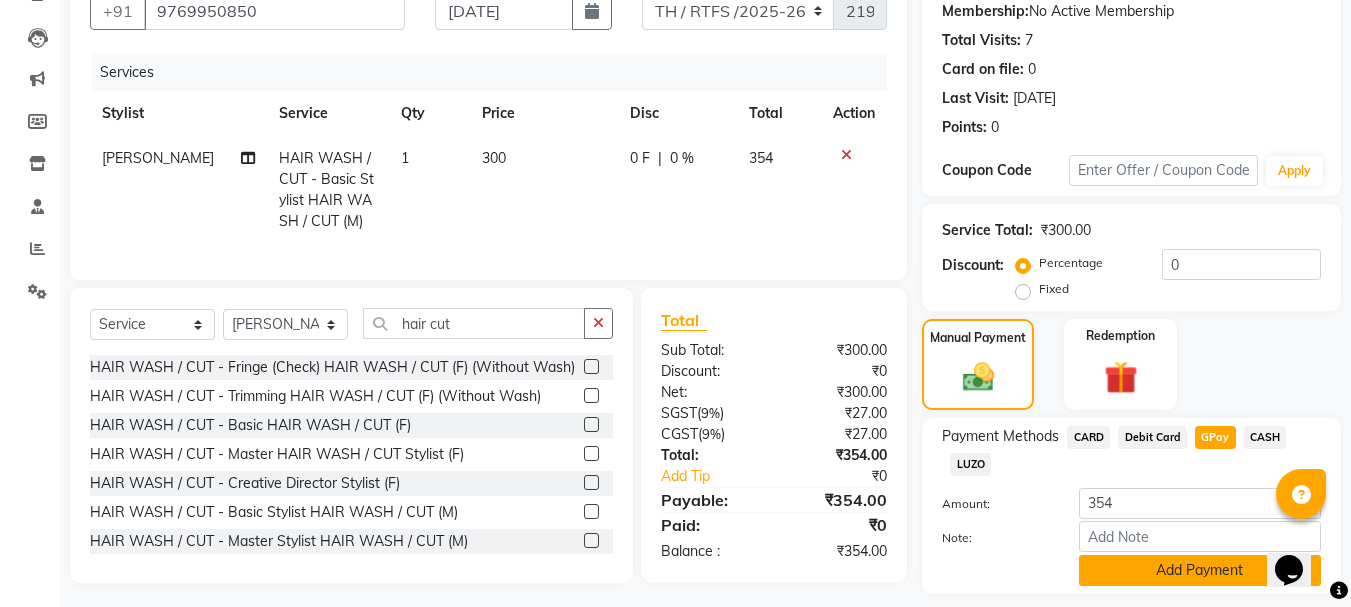 click on "Add Payment" 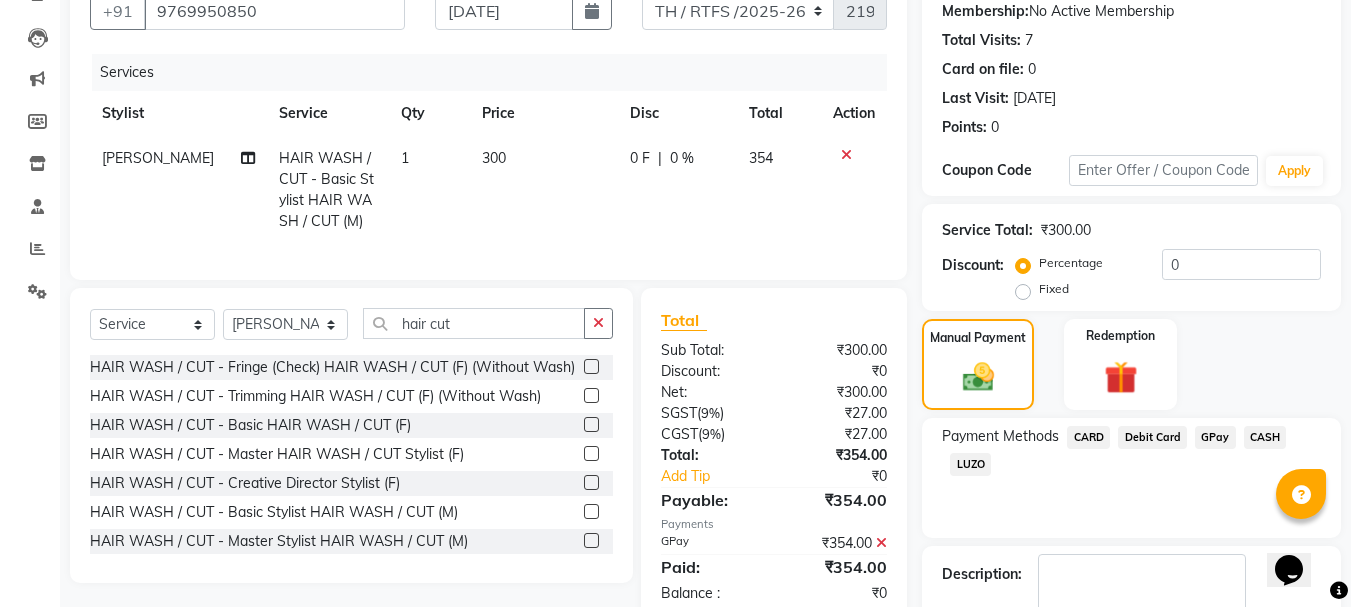 scroll, scrollTop: 309, scrollLeft: 0, axis: vertical 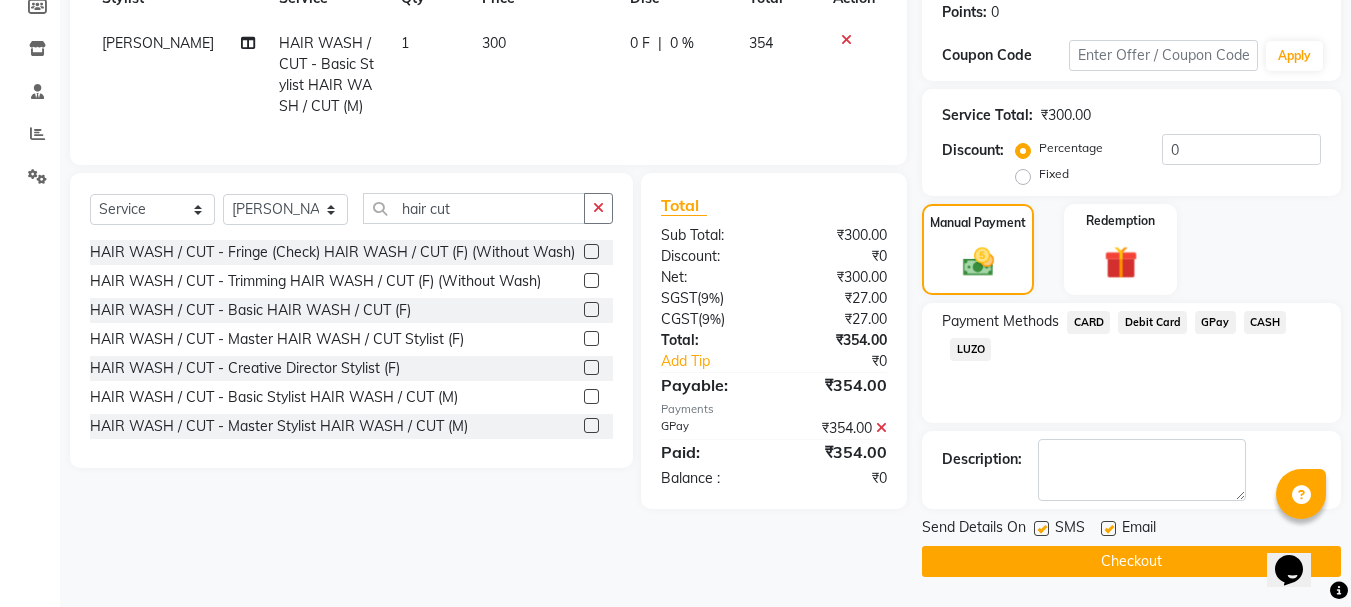 click on "Checkout" 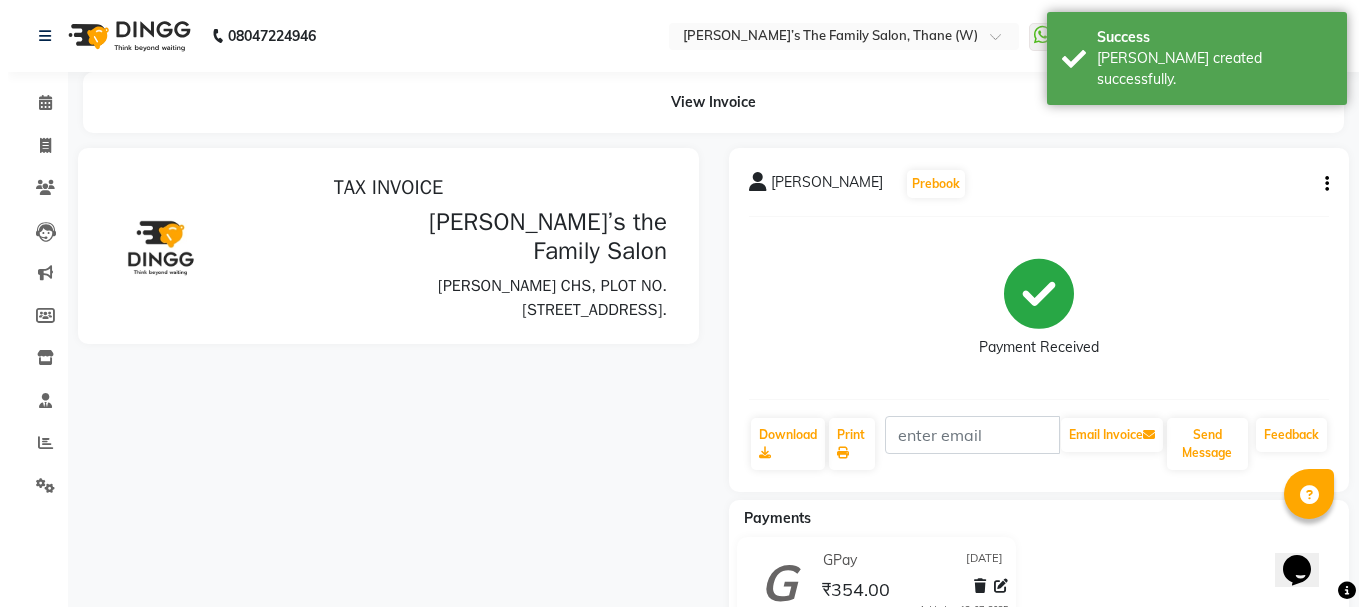 scroll, scrollTop: 0, scrollLeft: 0, axis: both 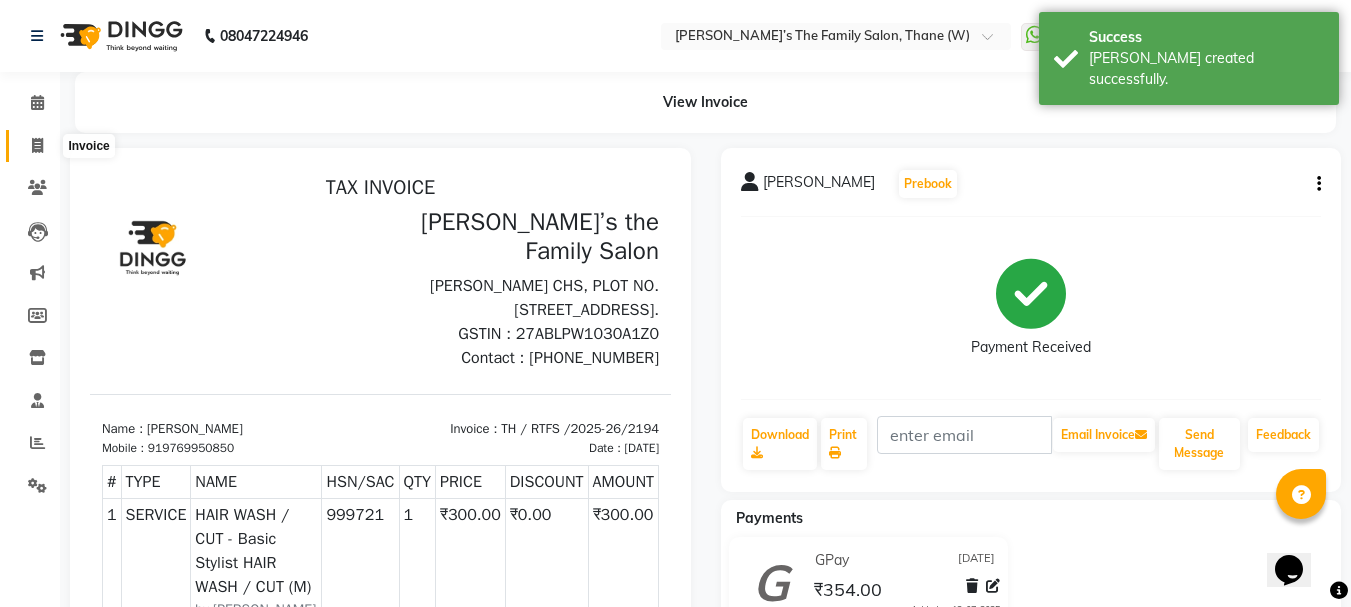 click 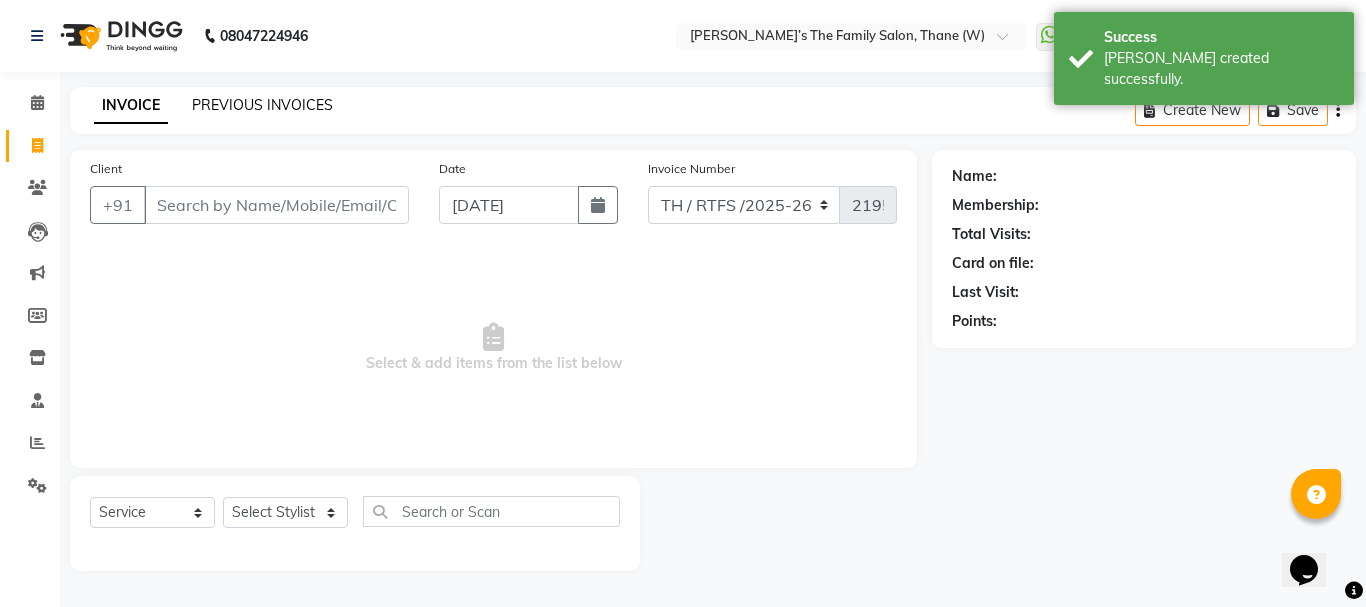 click on "PREVIOUS INVOICES" 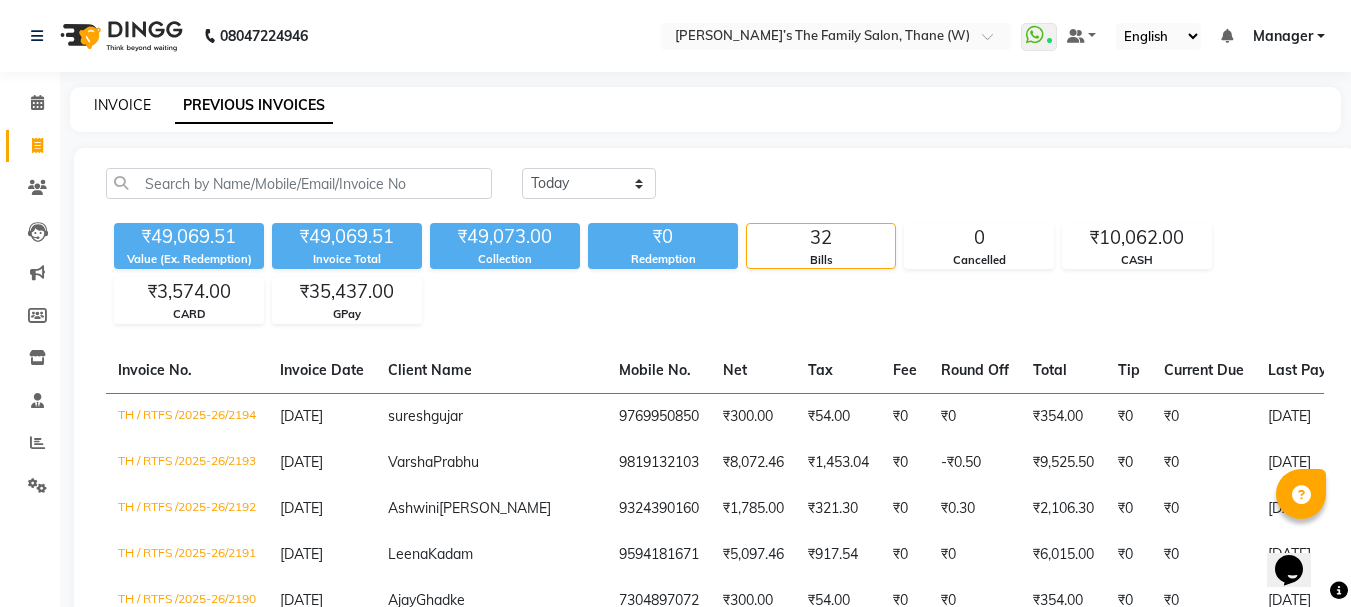 click on "INVOICE" 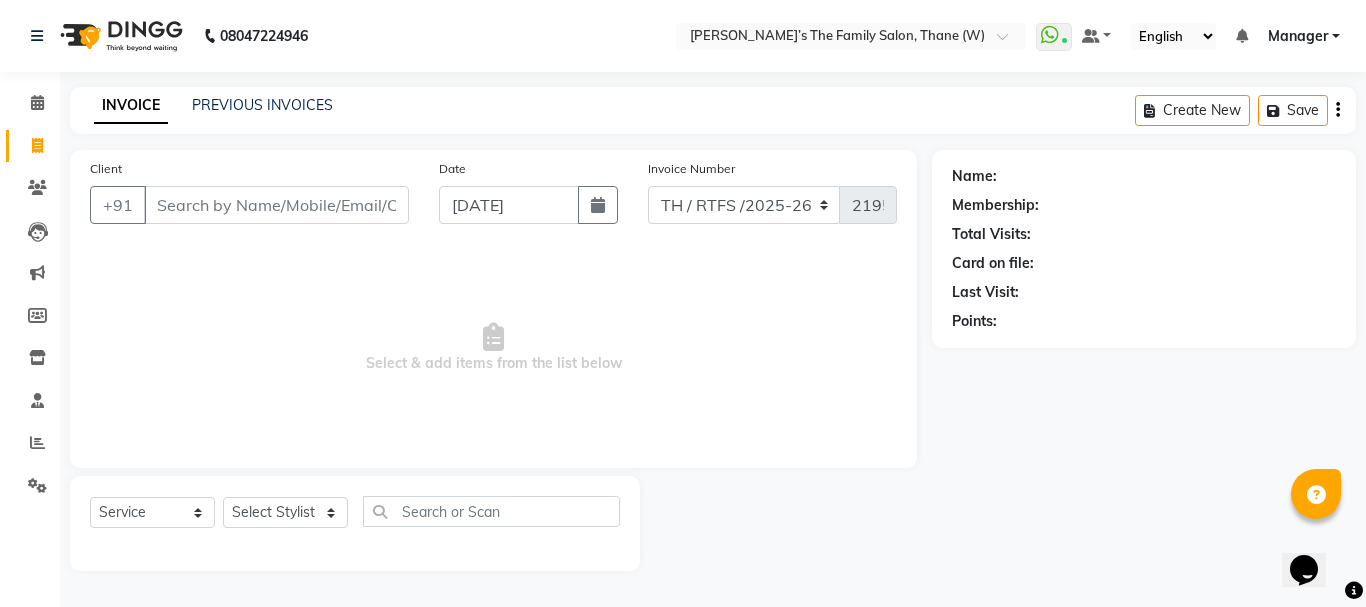 click on "Client" at bounding box center (276, 205) 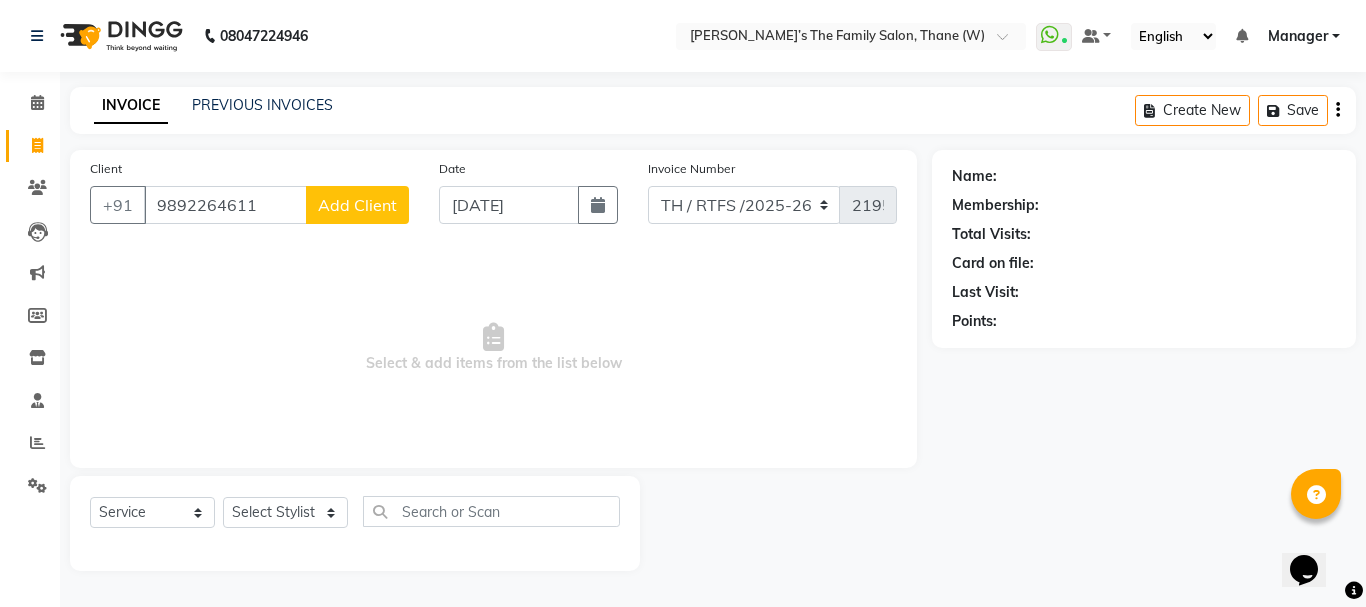 click on "Add Client" 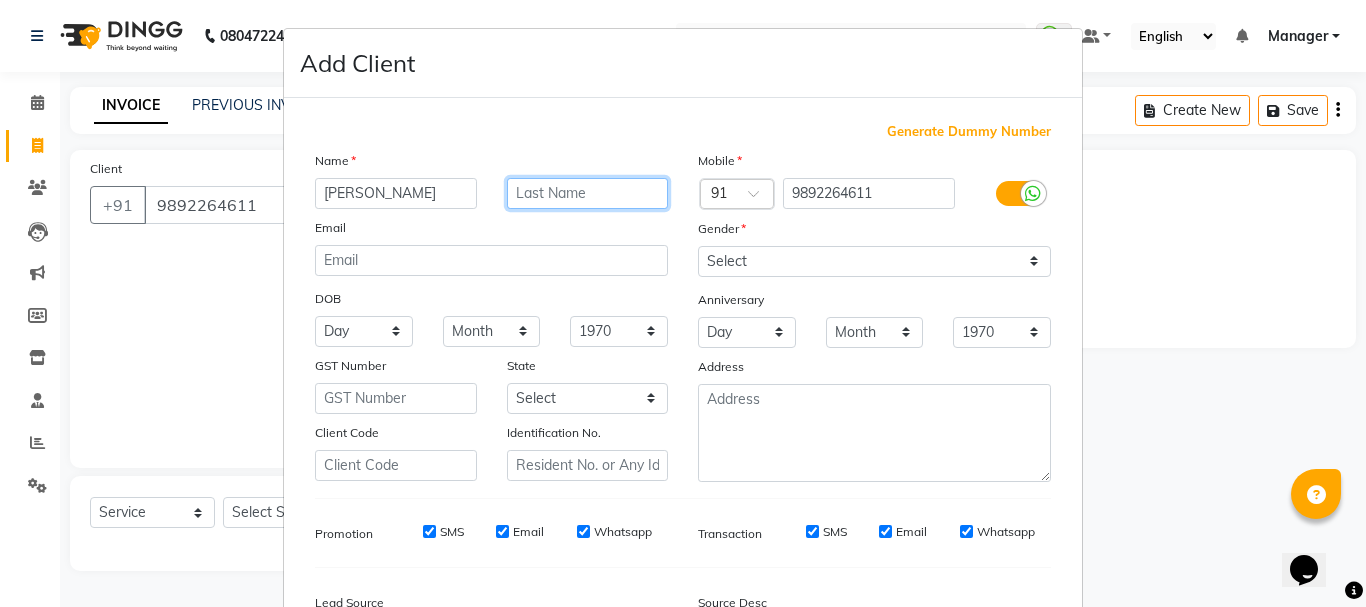 click at bounding box center [588, 193] 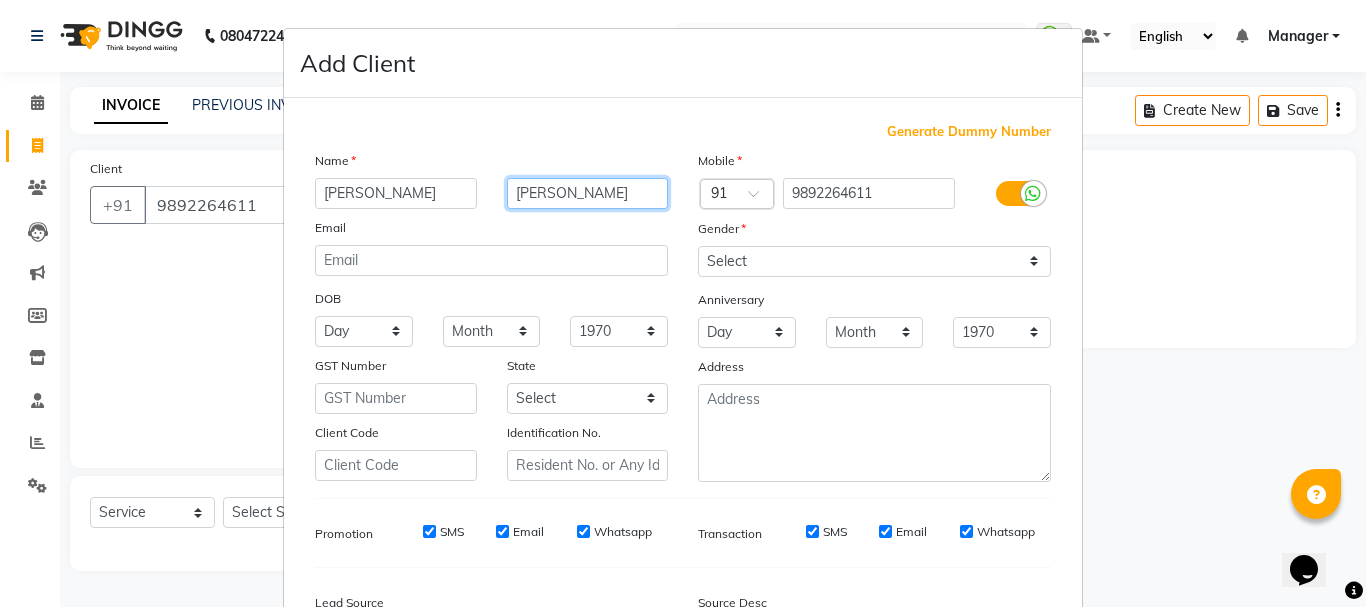 click on "vishwkarma" at bounding box center [588, 193] 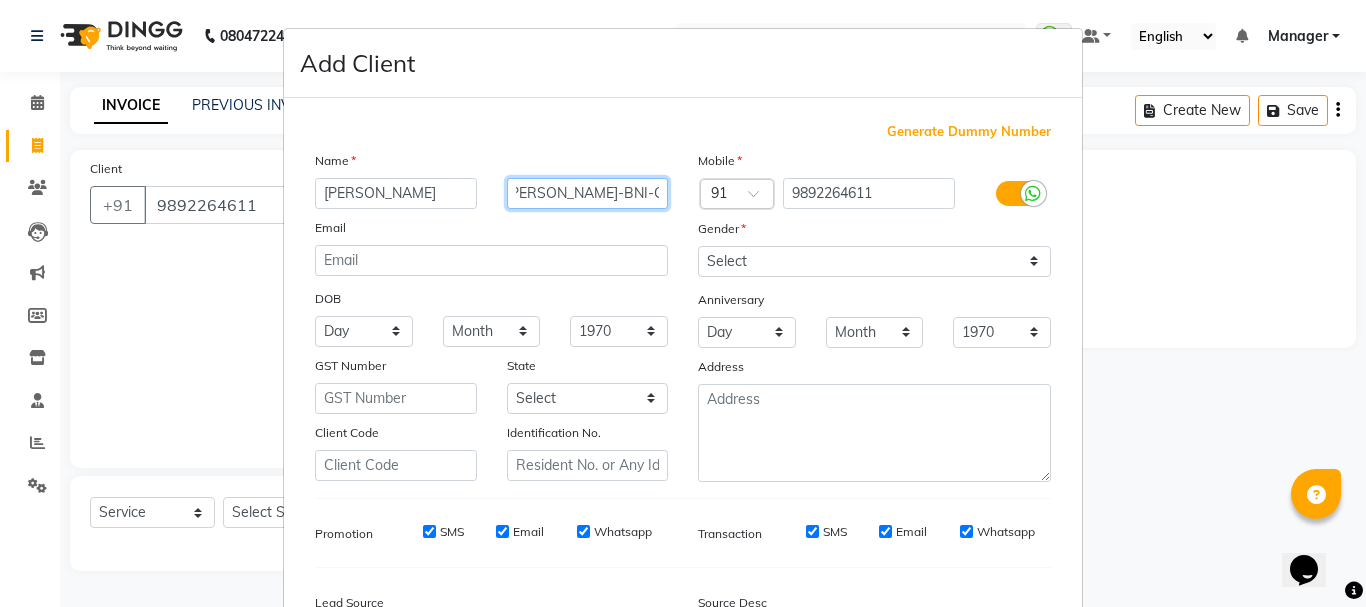 scroll, scrollTop: 0, scrollLeft: 18, axis: horizontal 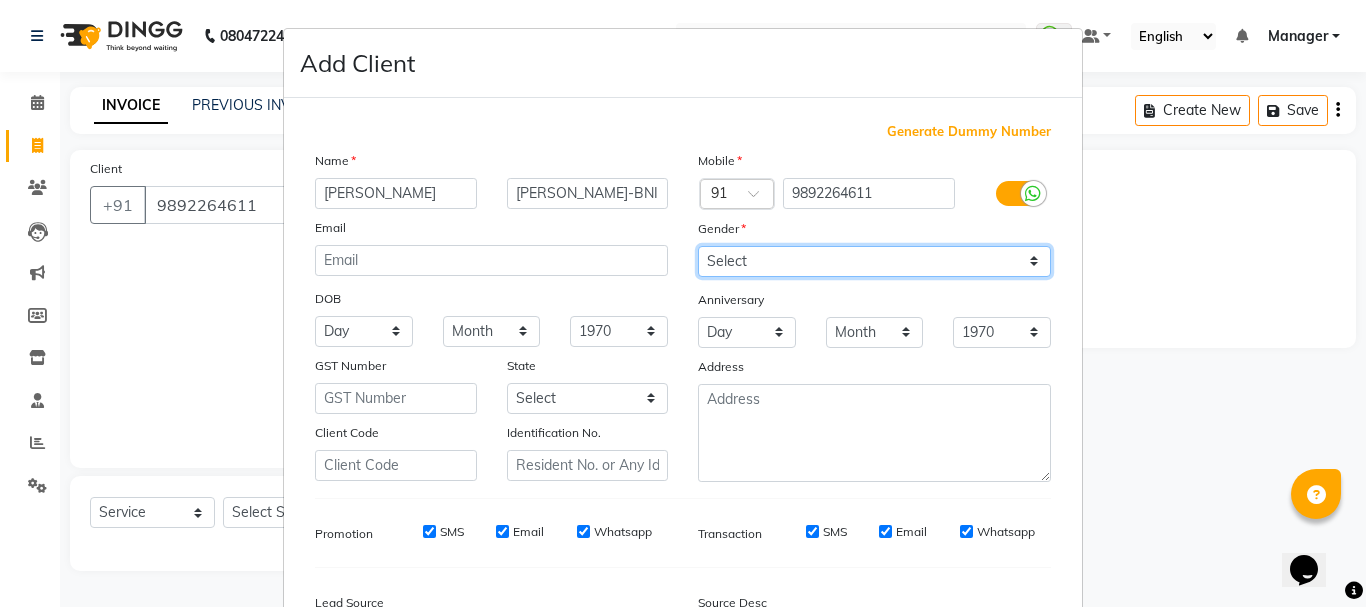 click on "Select Male Female Other Prefer Not To Say" at bounding box center [874, 261] 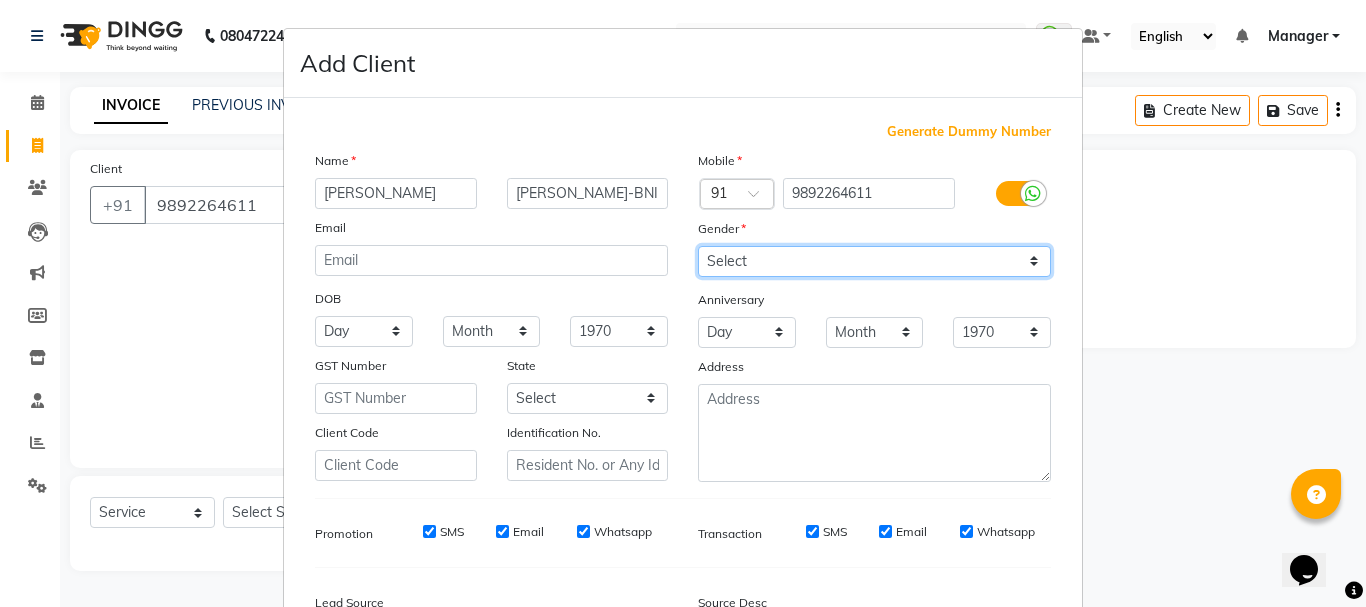 click on "Select Male Female Other Prefer Not To Say" at bounding box center [874, 261] 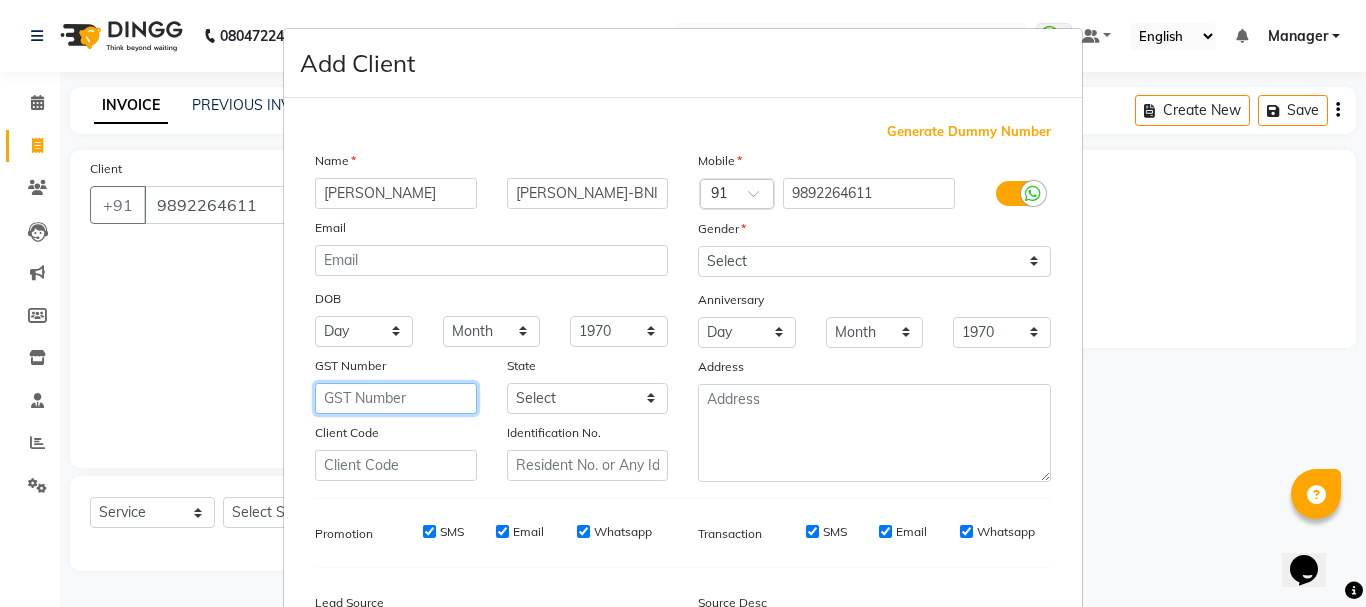 click at bounding box center [396, 398] 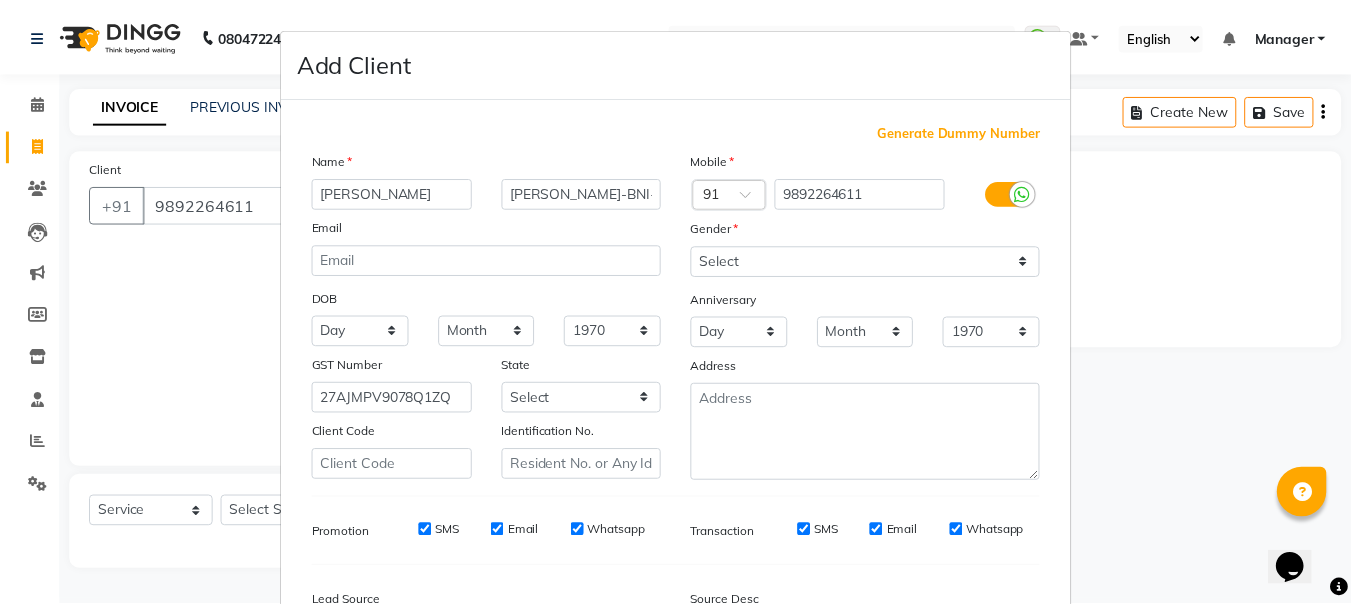 scroll, scrollTop: 242, scrollLeft: 0, axis: vertical 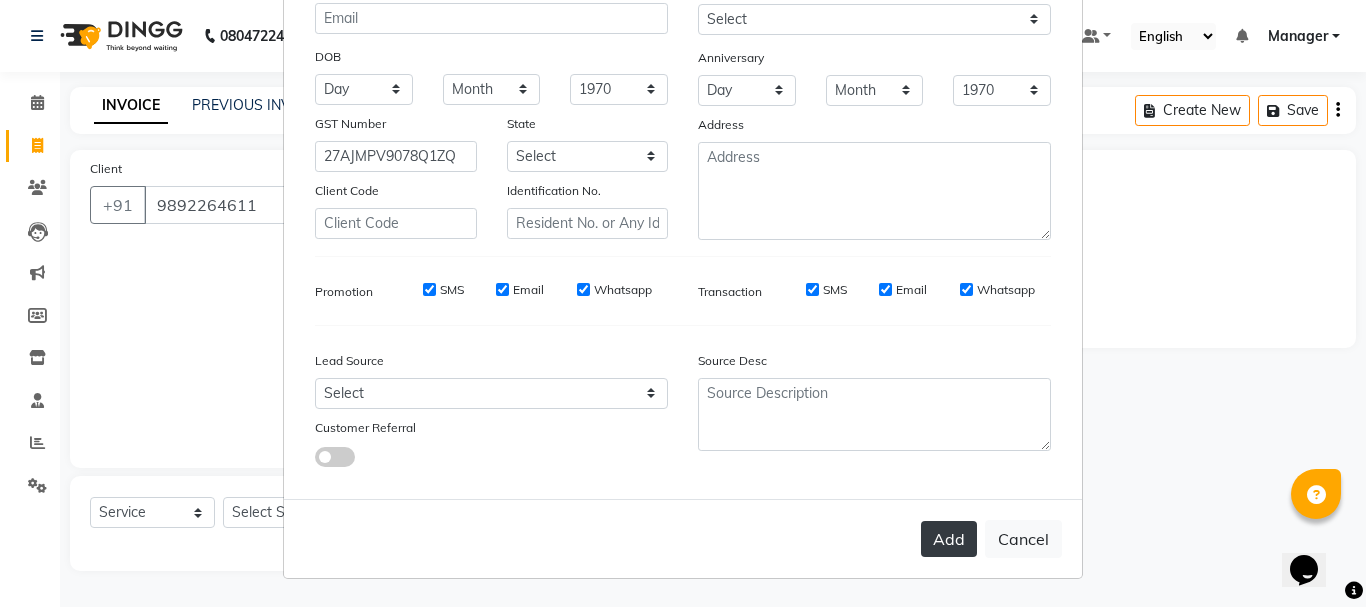 click on "Add" at bounding box center (949, 539) 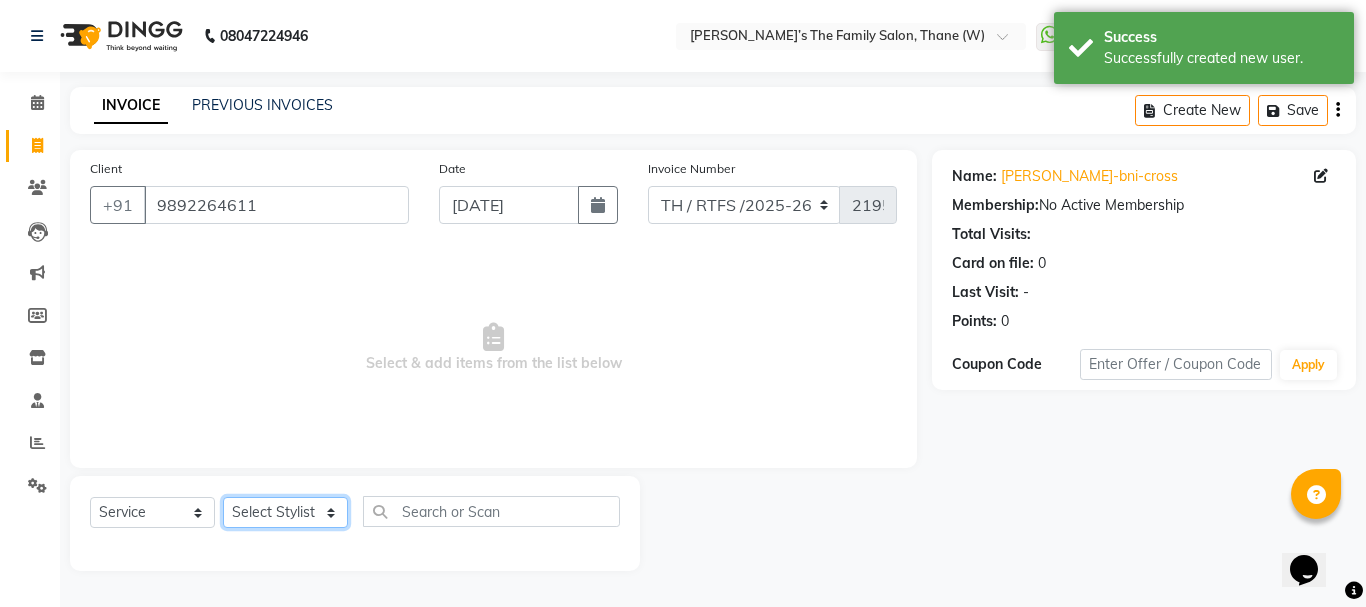 click on "Select Stylist Aarohi P   Aksahy auty Ali  Aniket A  Anuradha arvind Divya gautam .kasrade House sale Komal Waghmare  Laxmi   Manager Moin salmani Prashant   Ravindra Samrat Kumar Sangita Dighe Sanjana Kharat  Shreepad M  shrishti  jaiwala  vaibhavi  gudekar  Vikas H" 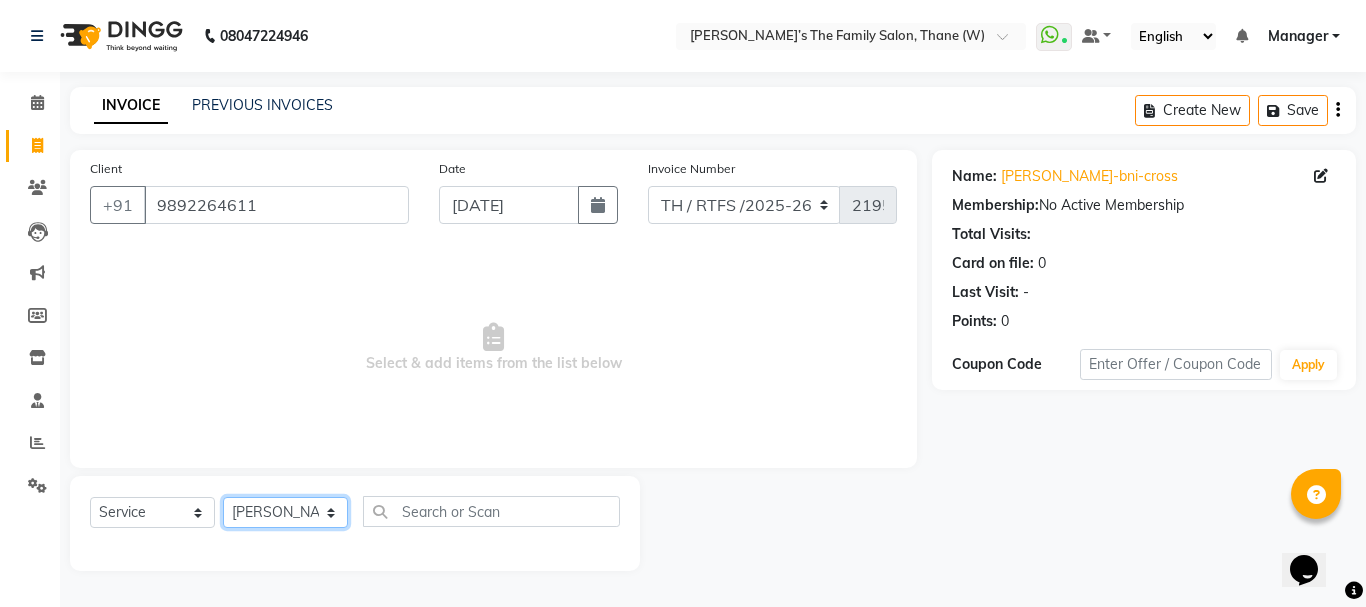 click on "Select Stylist Aarohi P   Aksahy auty Ali  Aniket A  Anuradha arvind Divya gautam .kasrade House sale Komal Waghmare  Laxmi   Manager Moin salmani Prashant   Ravindra Samrat Kumar Sangita Dighe Sanjana Kharat  Shreepad M  shrishti  jaiwala  vaibhavi  gudekar  Vikas H" 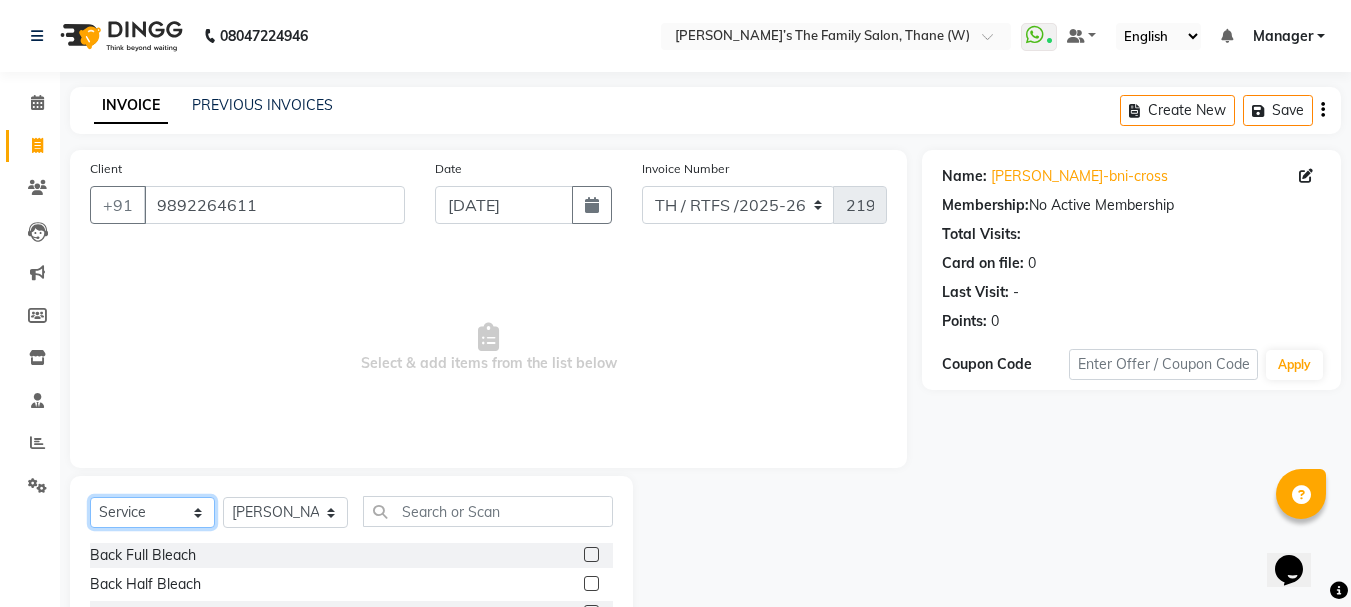click on "Select  Service  Product  Membership  Package Voucher Prepaid Gift Card" 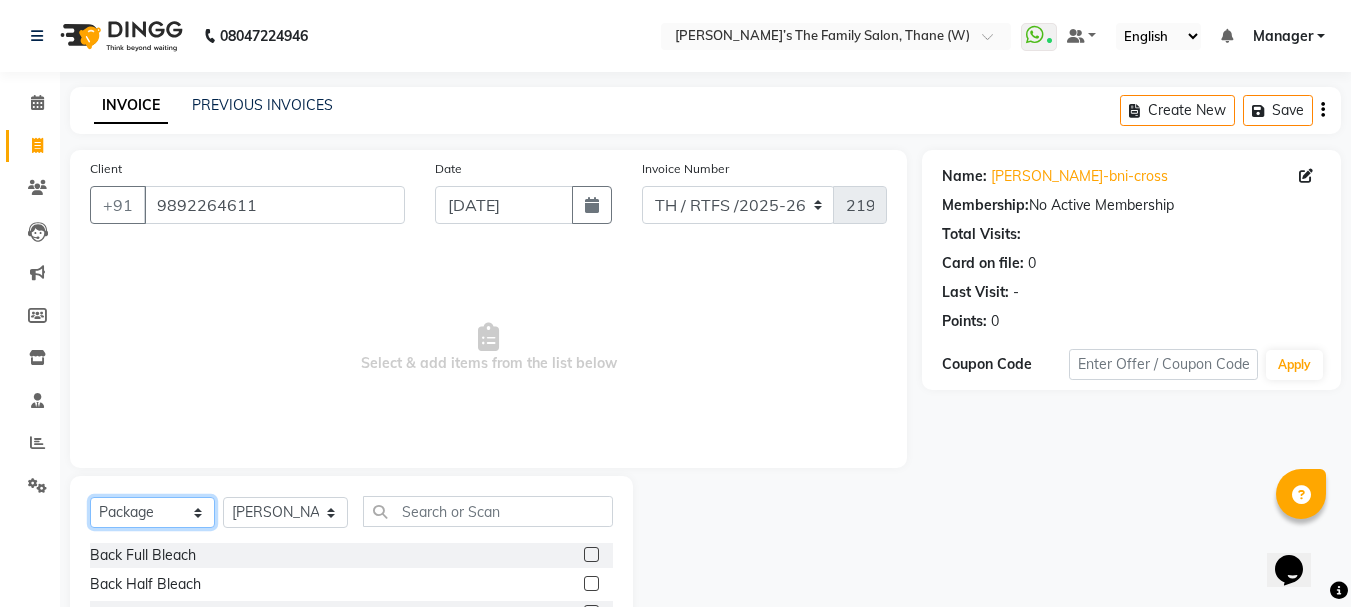 click on "Select  Service  Product  Membership  Package Voucher Prepaid Gift Card" 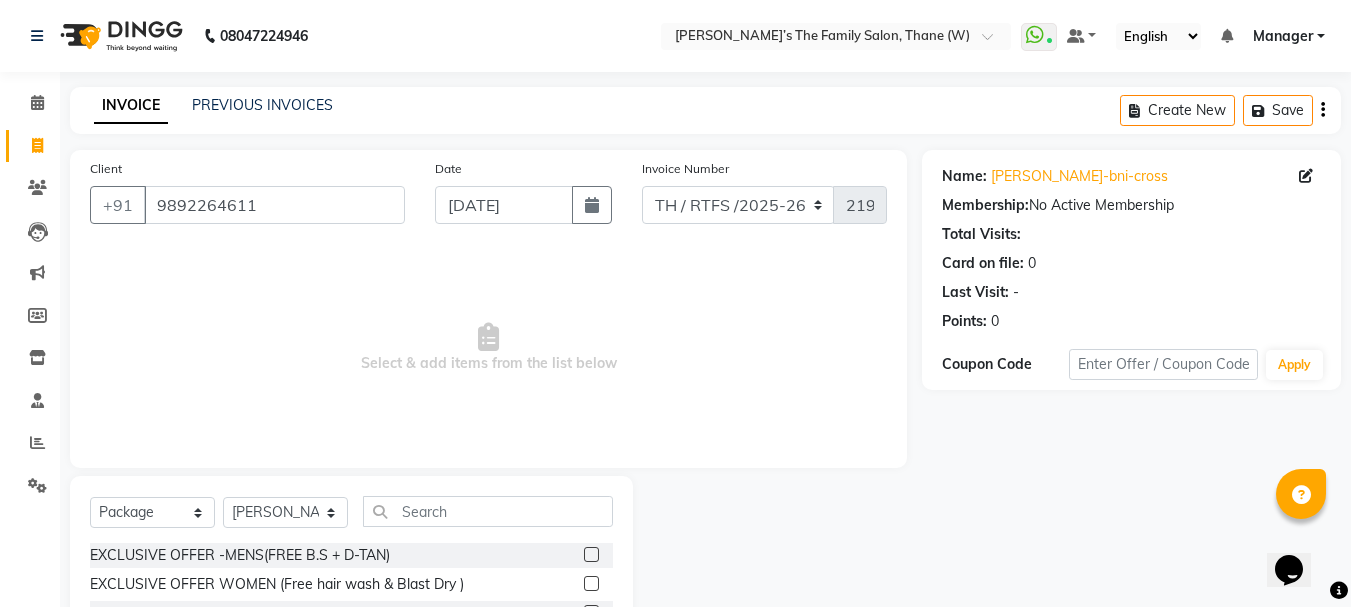 click 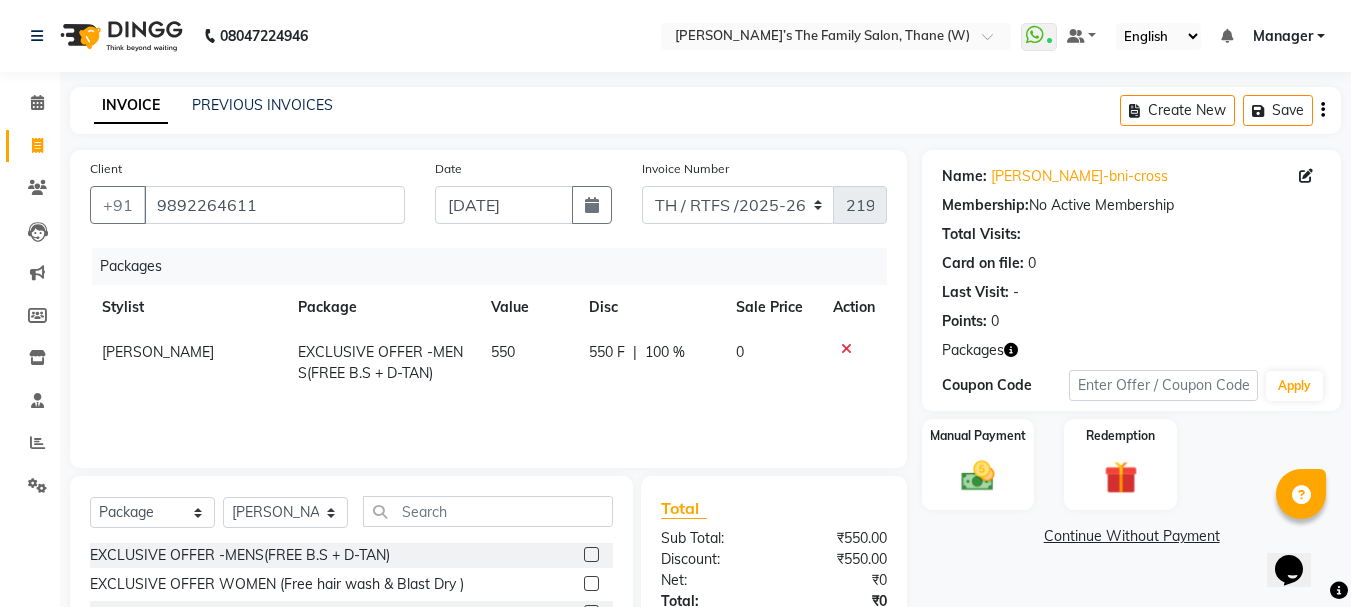 click 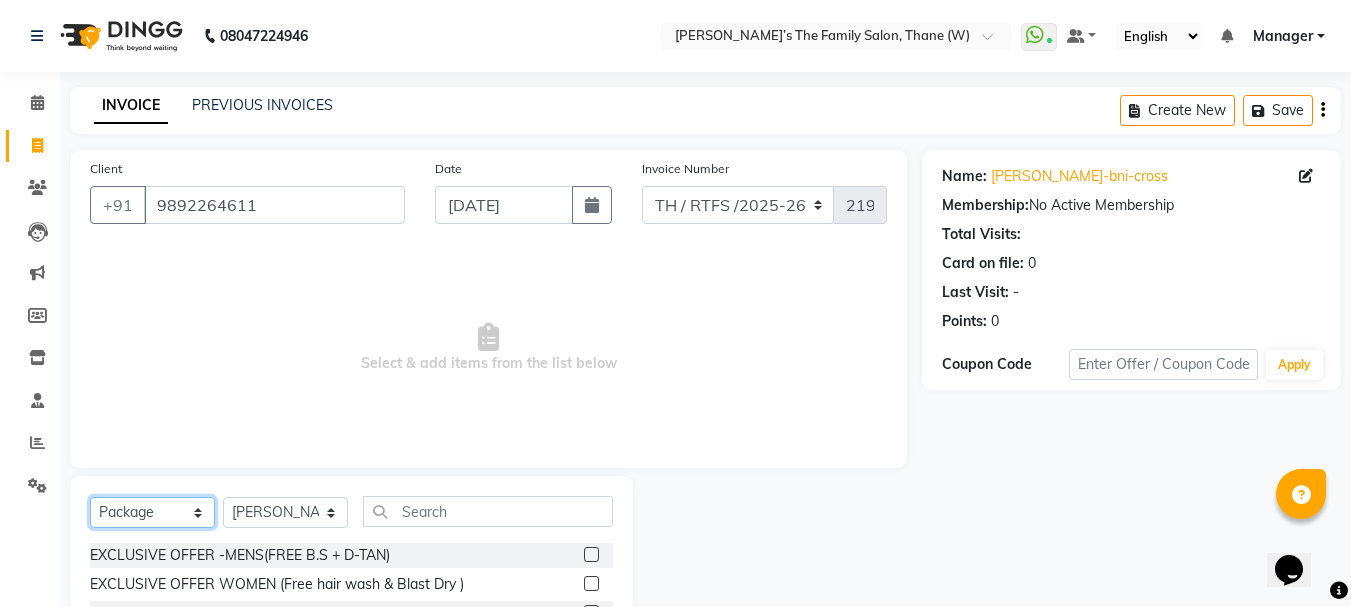 click on "Select  Service  Product  Membership  Package Voucher Prepaid Gift Card" 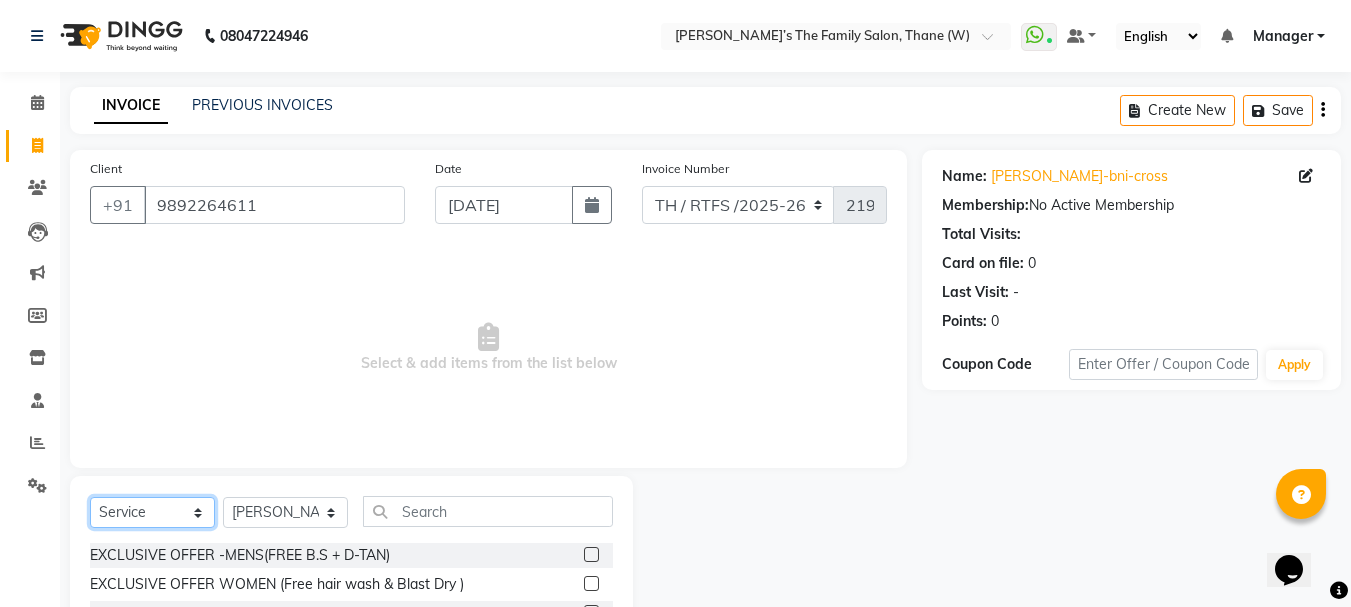 click on "Select  Service  Product  Membership  Package Voucher Prepaid Gift Card" 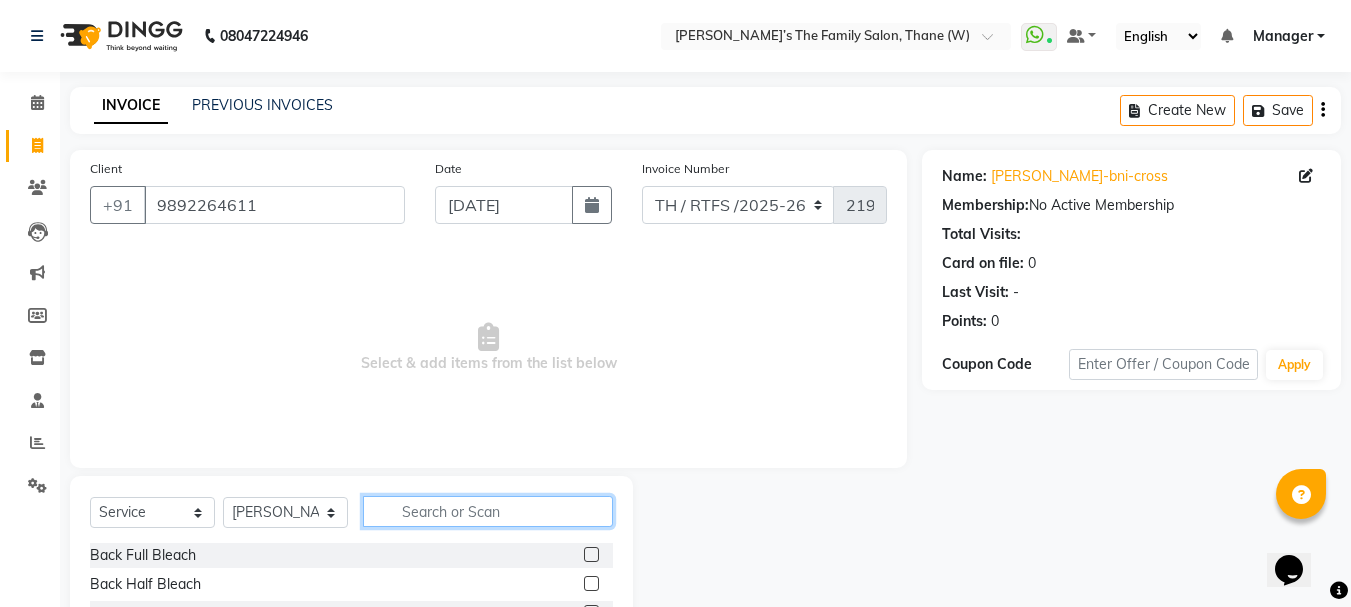 click 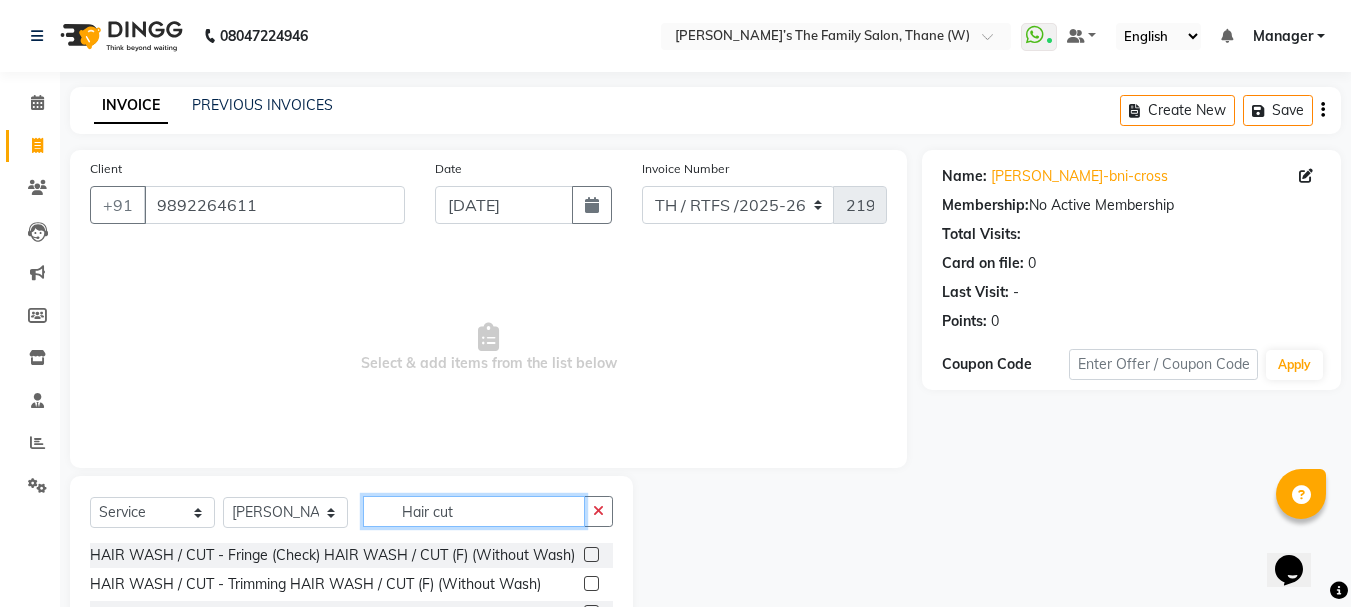 scroll, scrollTop: 194, scrollLeft: 0, axis: vertical 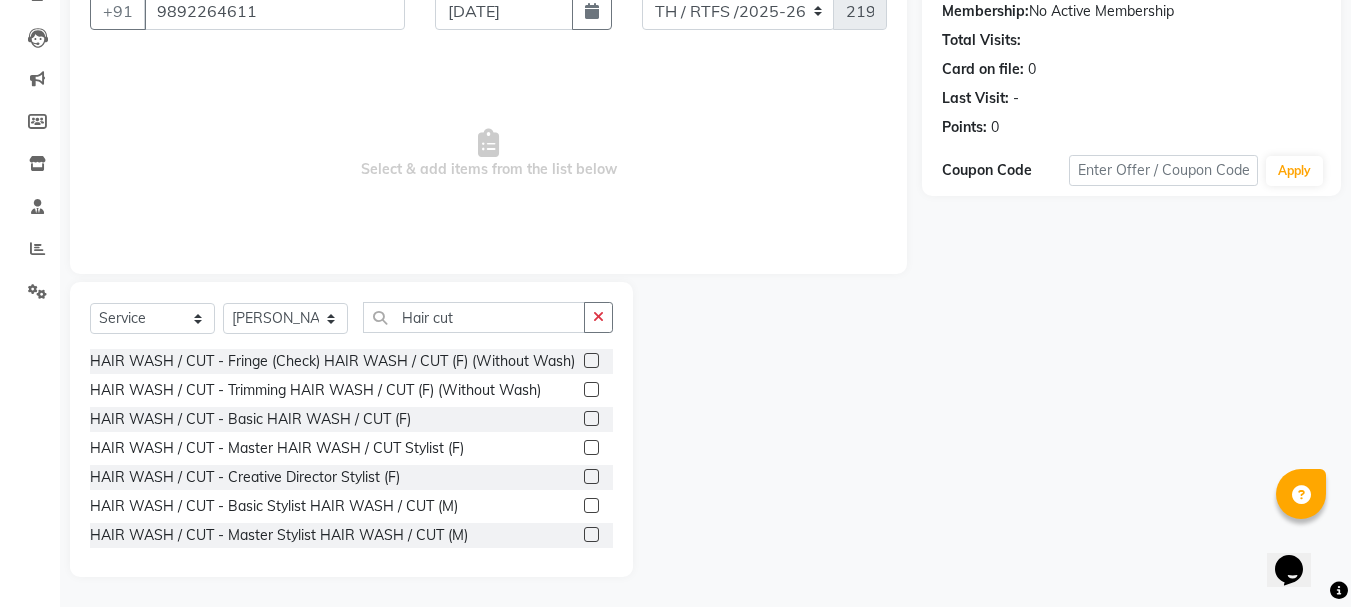 click 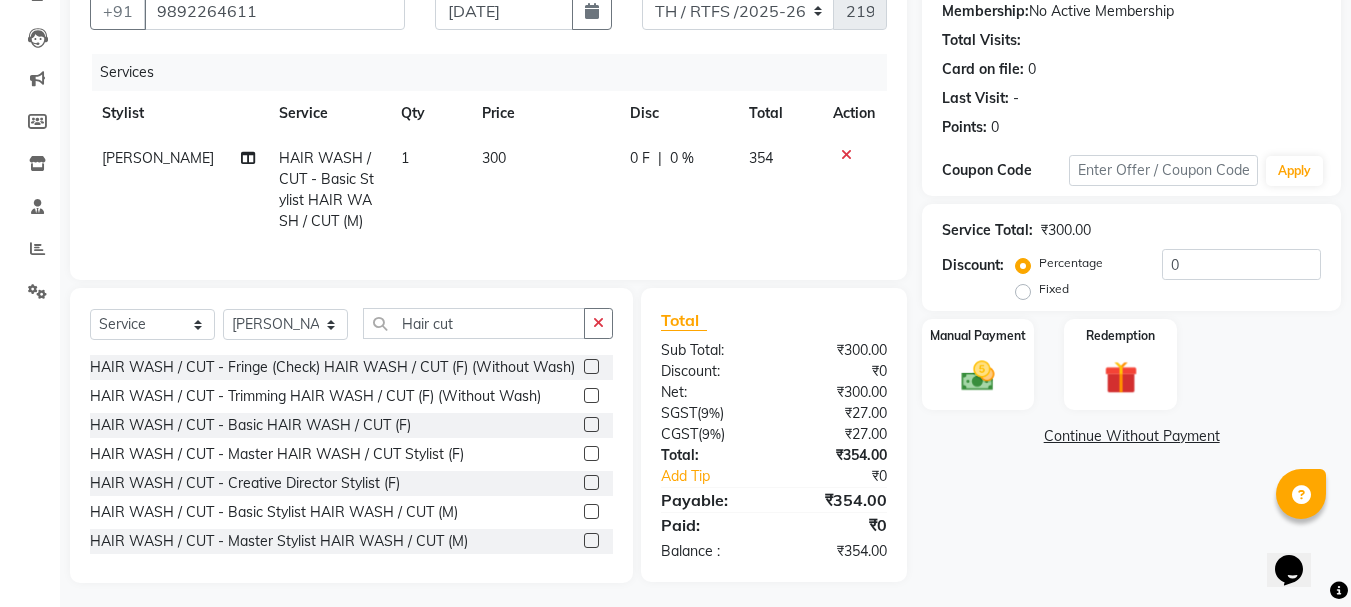 drag, startPoint x: 497, startPoint y: 164, endPoint x: 516, endPoint y: 158, distance: 19.924858 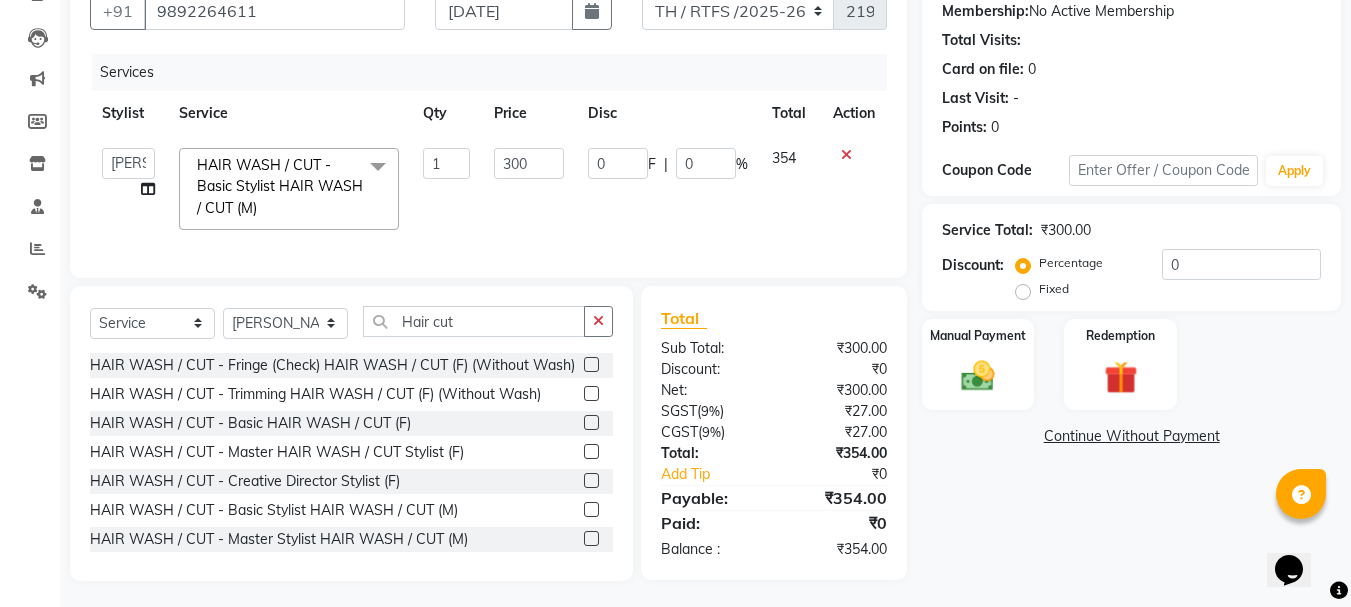click on "300" 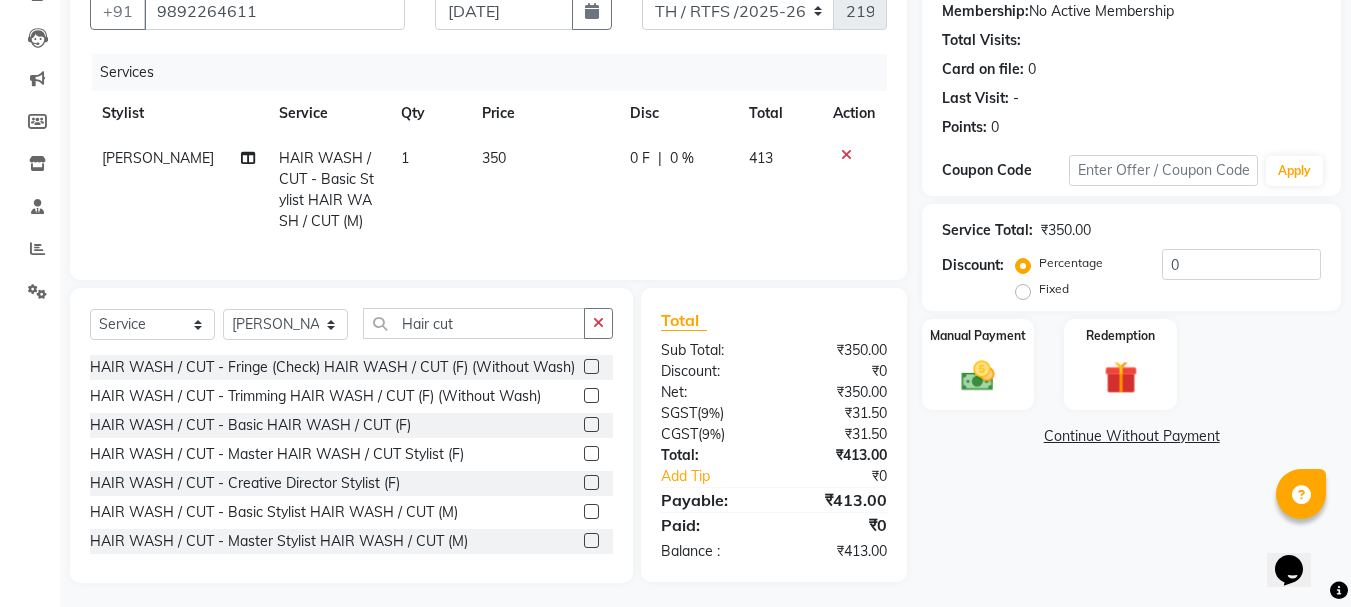 click on "350" 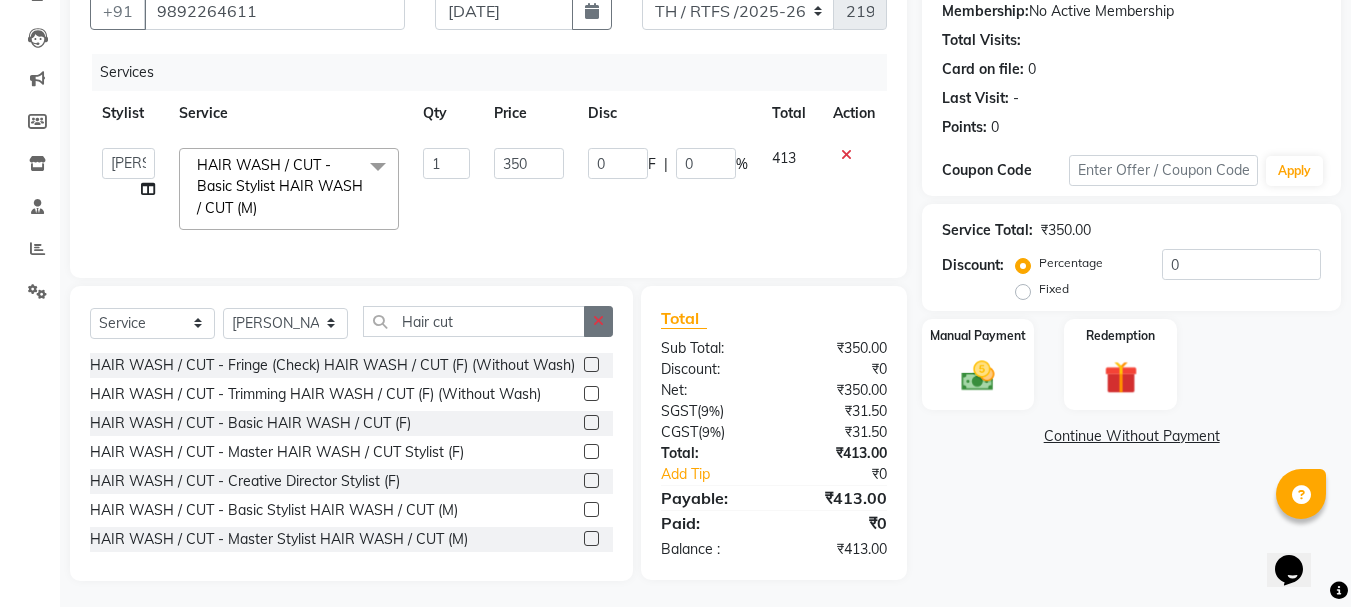 click 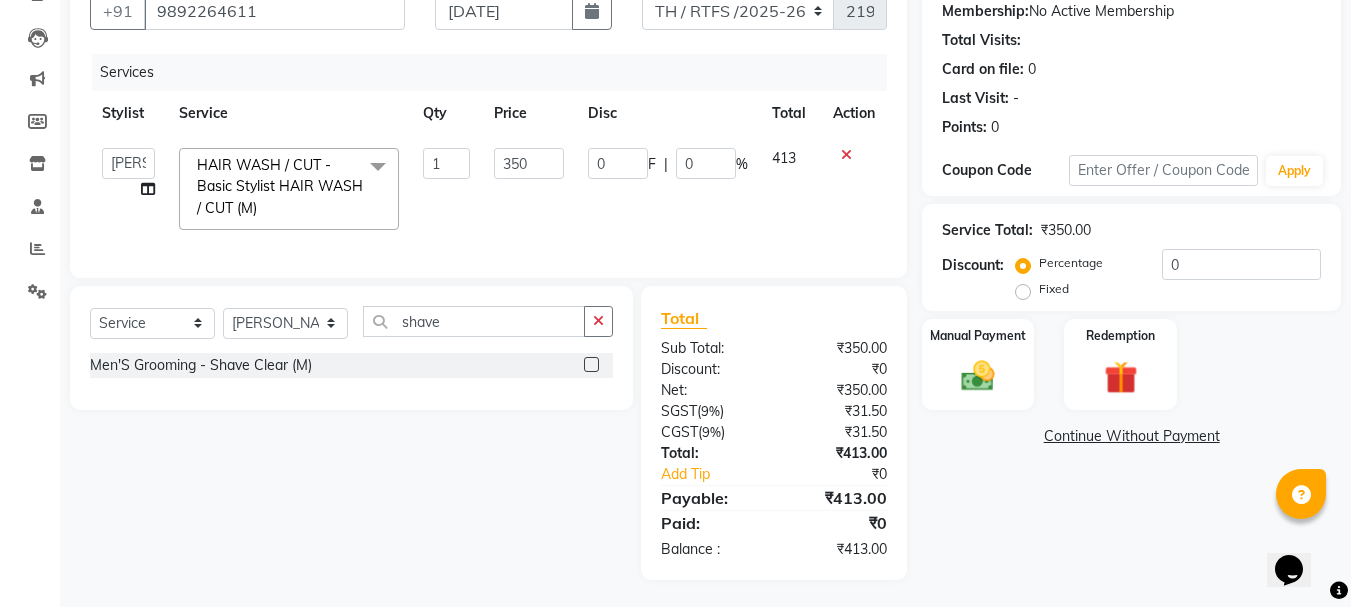 click 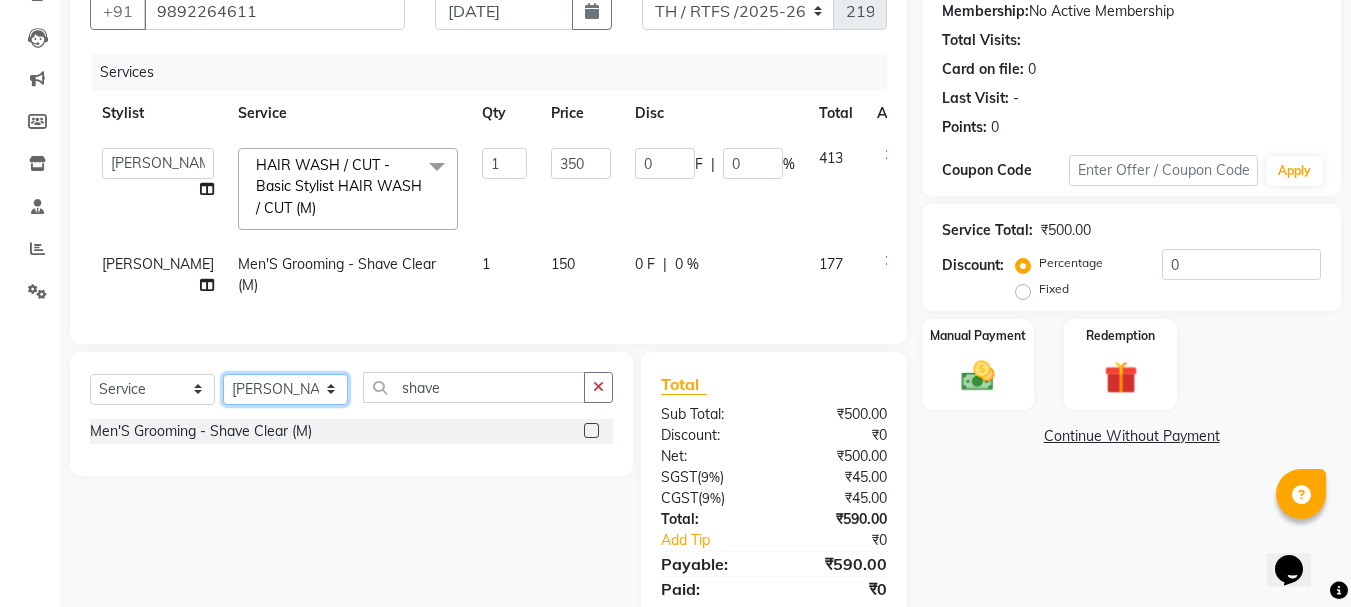 click on "Select Stylist Aarohi P   Aksahy auty Ali  Aniket A  Anuradha arvind Divya gautam .kasrade House sale Komal Waghmare  Laxmi   Manager Moin salmani Prashant   Ravindra Samrat Kumar Sangita Dighe Sanjana Kharat  Shreepad M  shrishti  jaiwala  vaibhavi  gudekar  Vikas H" 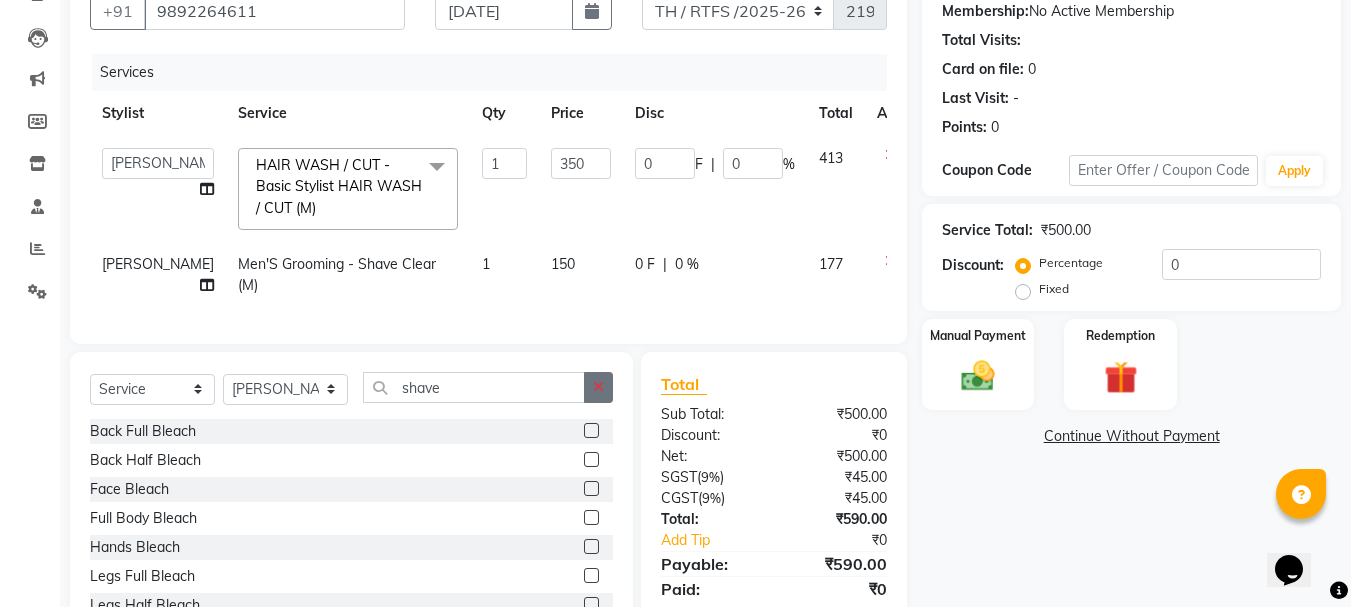 click 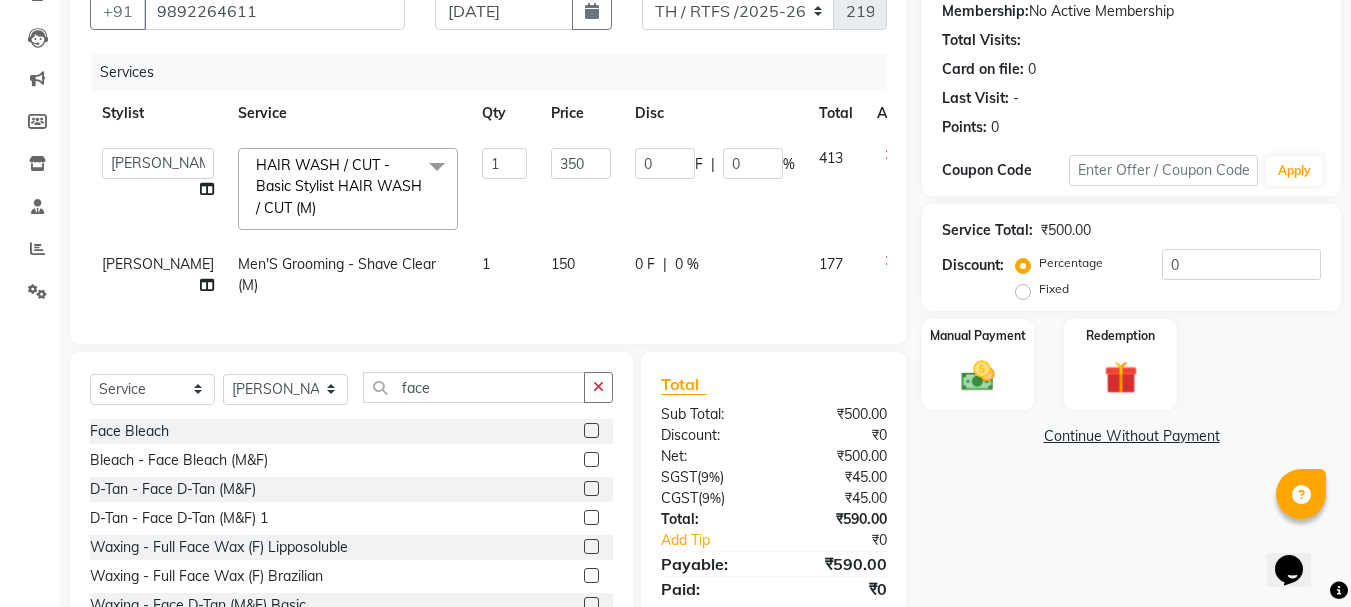 click 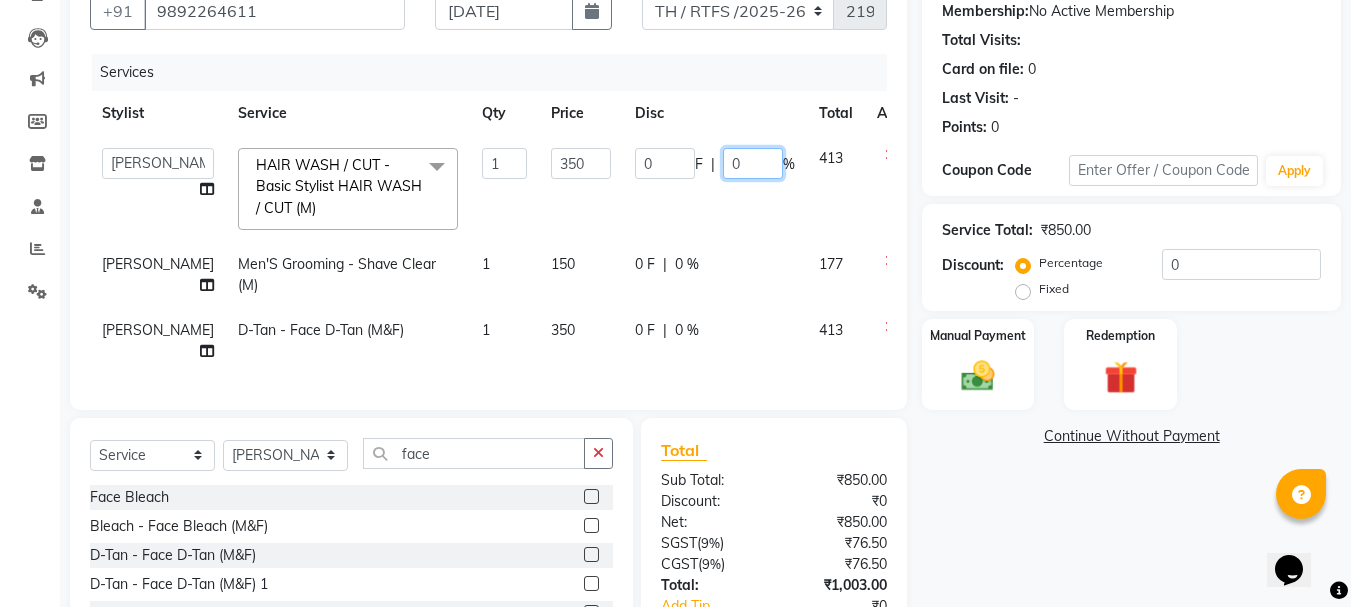 click on "0" 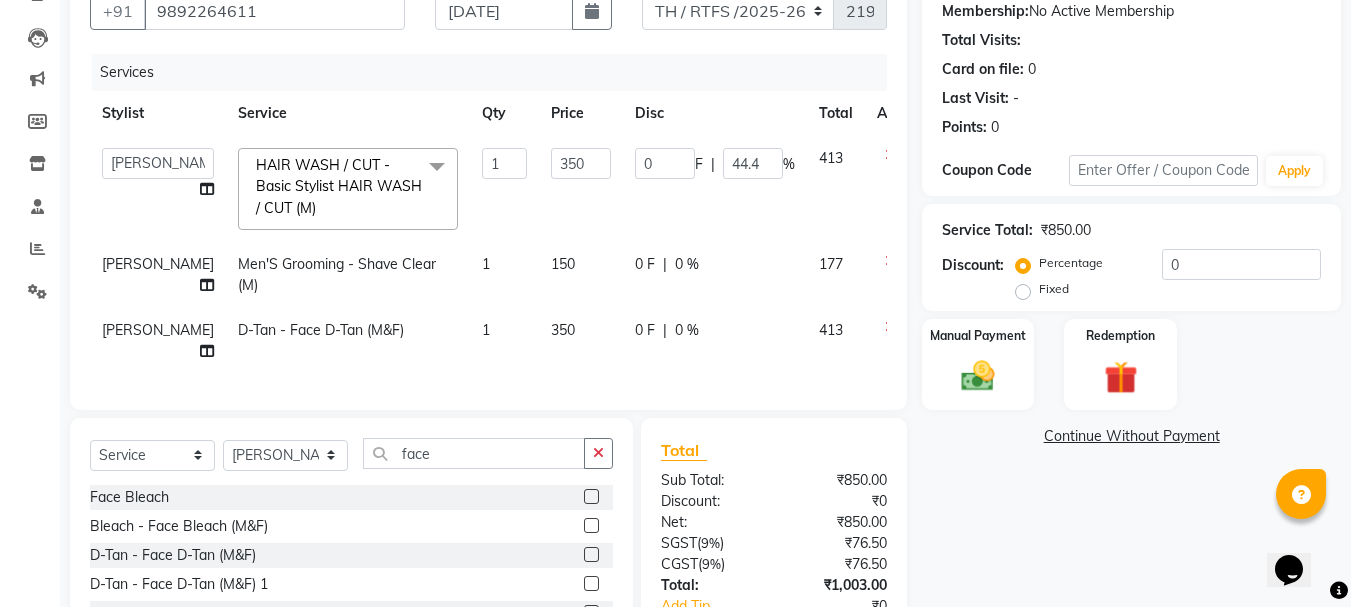 click on "0 F | 0 %" 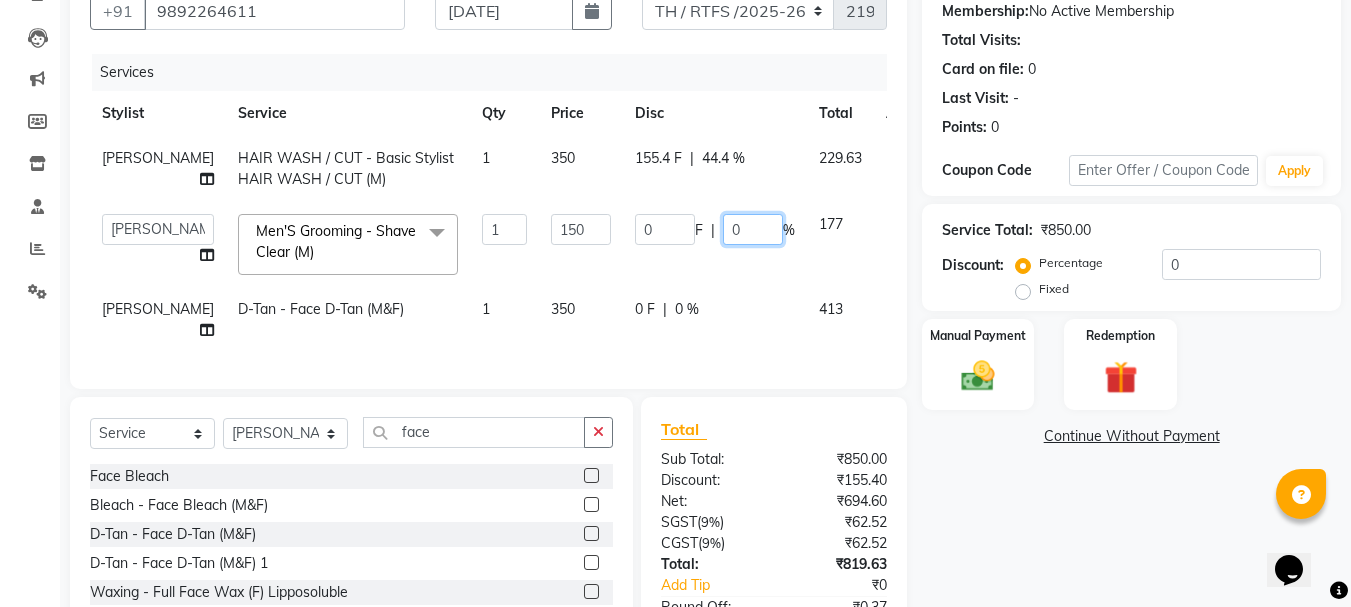 click on "0" 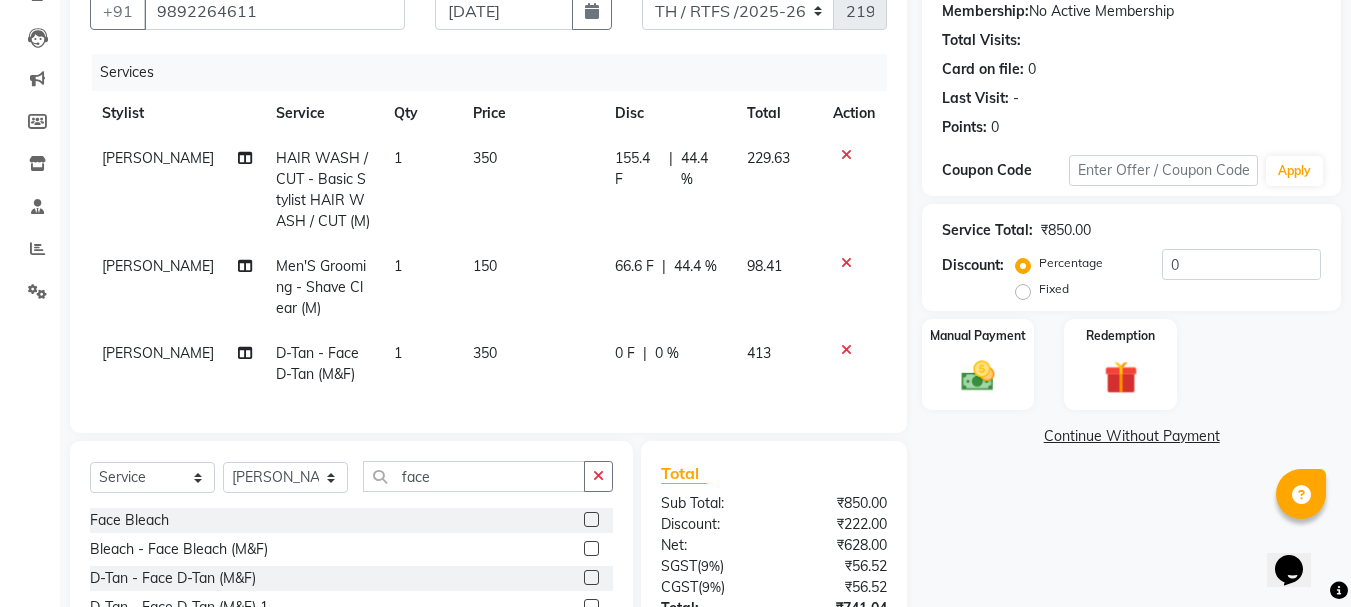 click on "Ali  HAIR WASH / CUT - Basic Stylist HAIR WASH / CUT (M) 1 350 155.4 F | 44.4 % 229.63 Ali  Men'S Grooming - Shave Clear (M) 1 150 66.6 F | 44.4 % 98.41 shrishti  jaiwala  D-Tan - Face D-Tan (M&F) 1 350 0 F | 0 % 413" 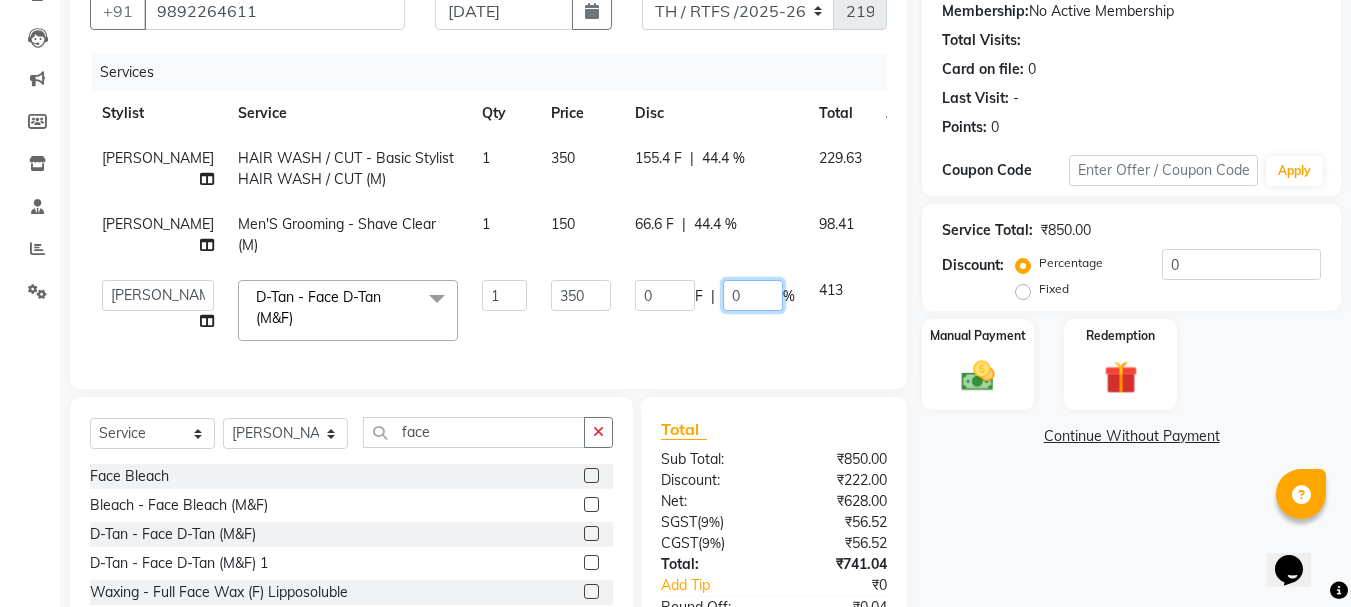 click on "0" 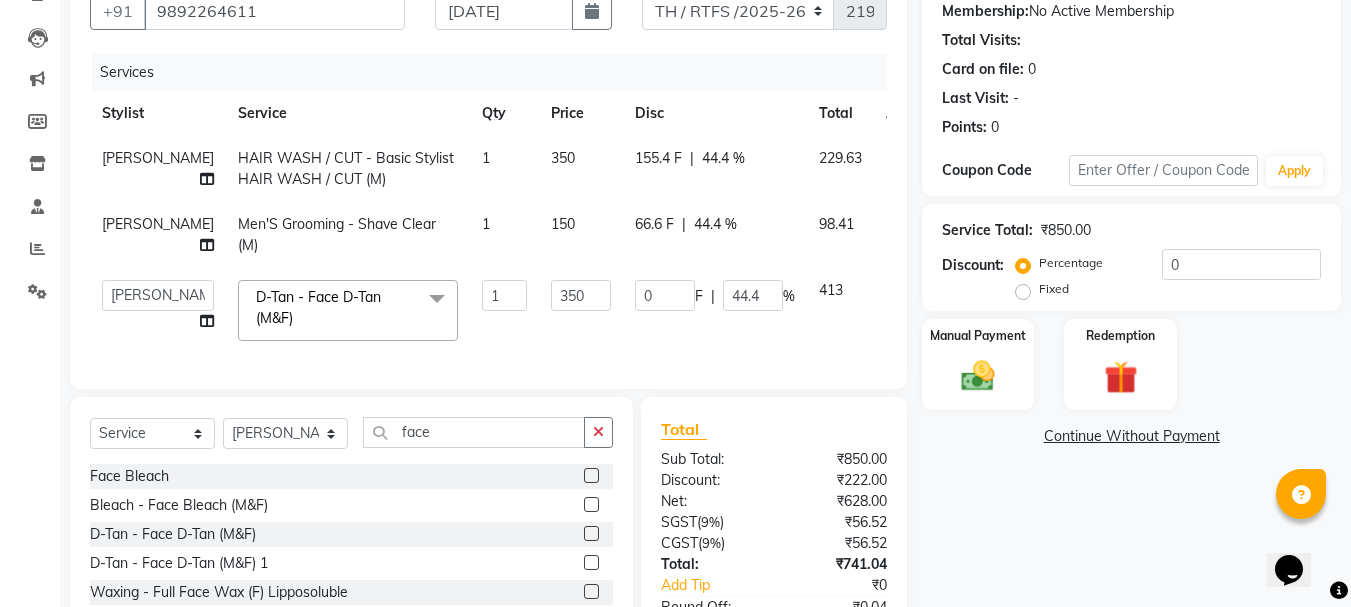 click on "0 F | 44.4 %" 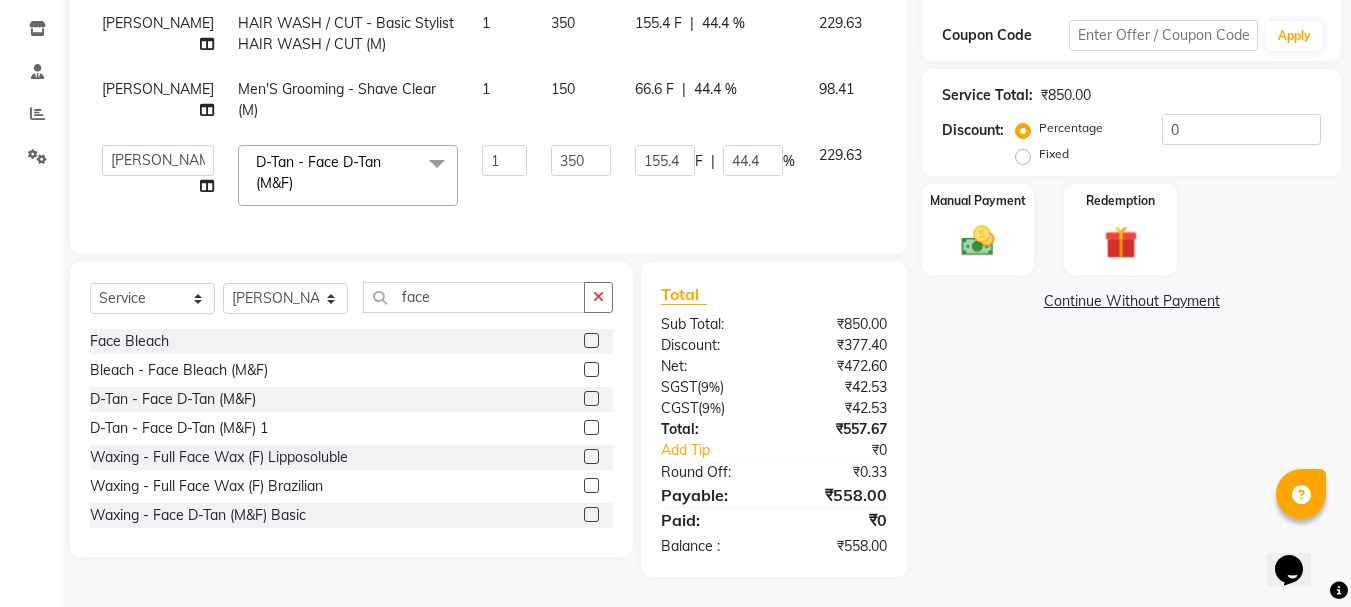scroll, scrollTop: 0, scrollLeft: 0, axis: both 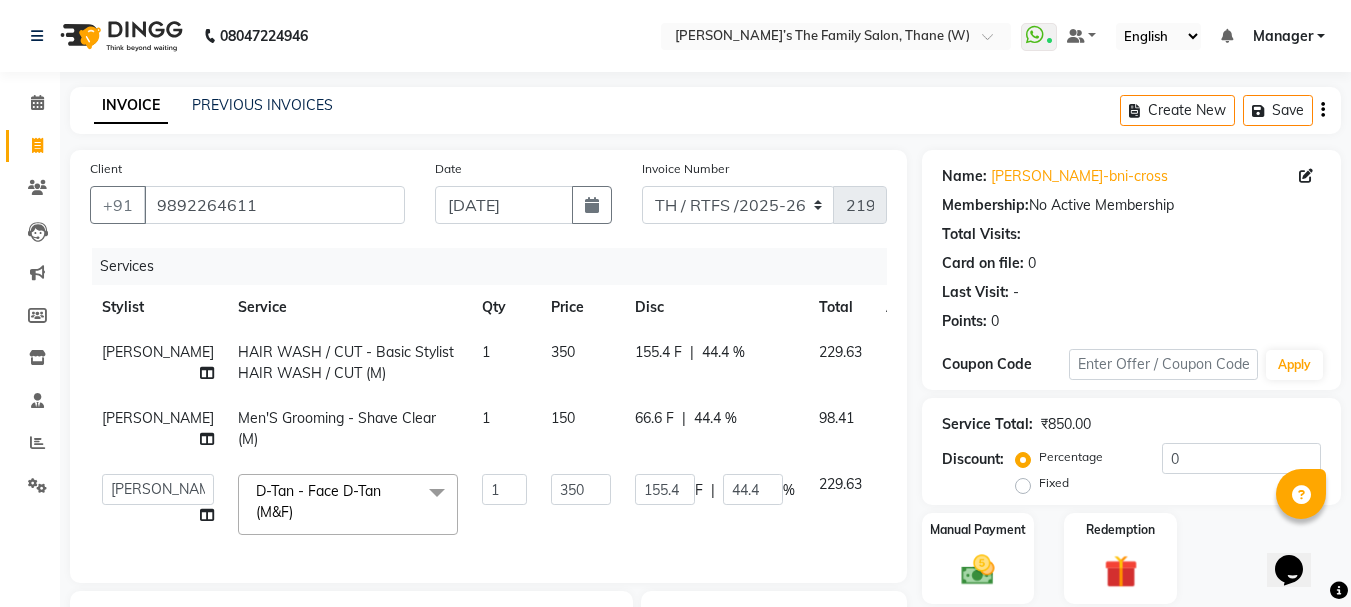click on "150" 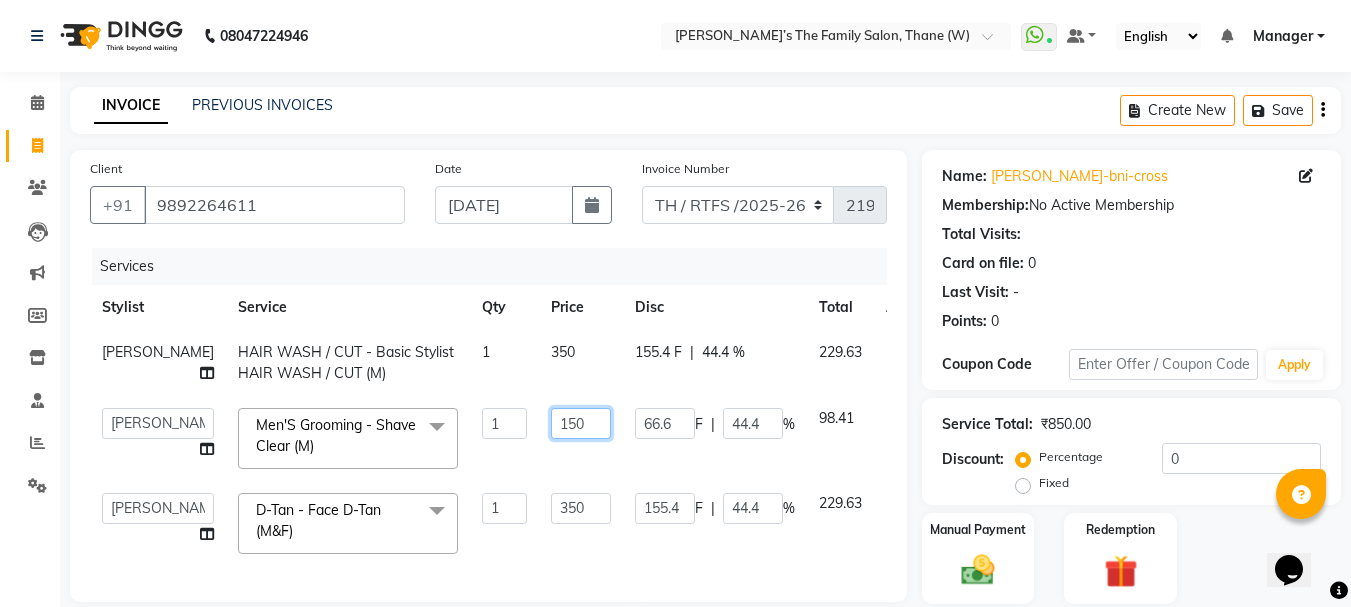 click on "150" 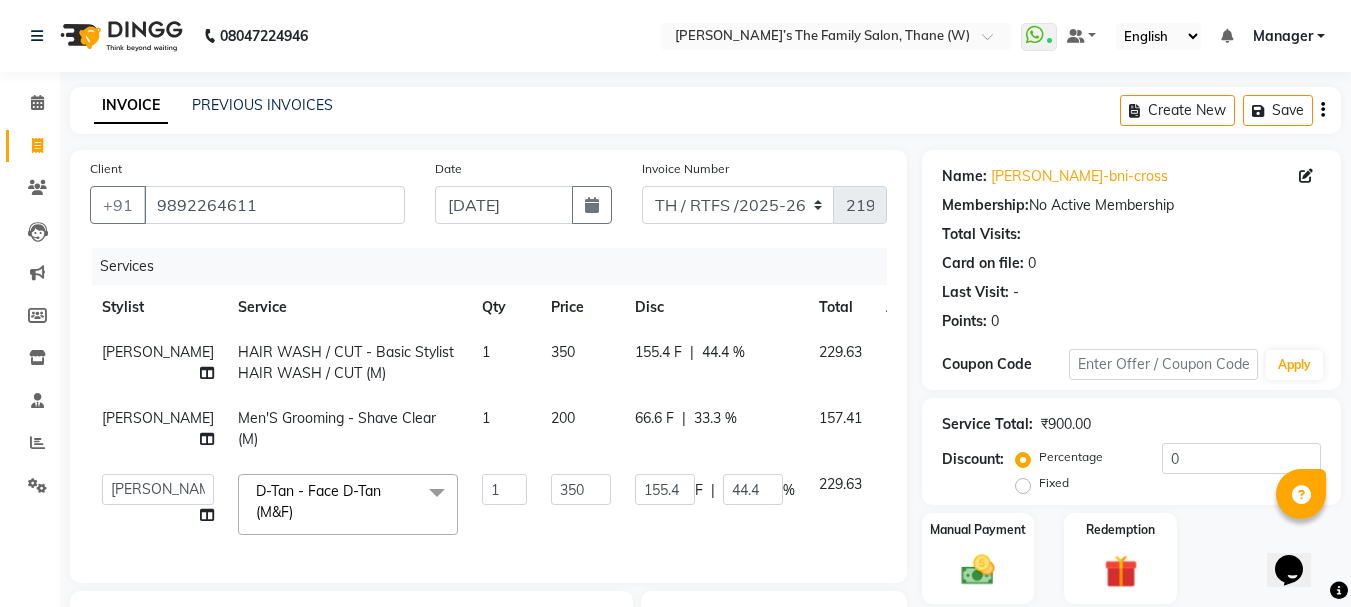 click on "200" 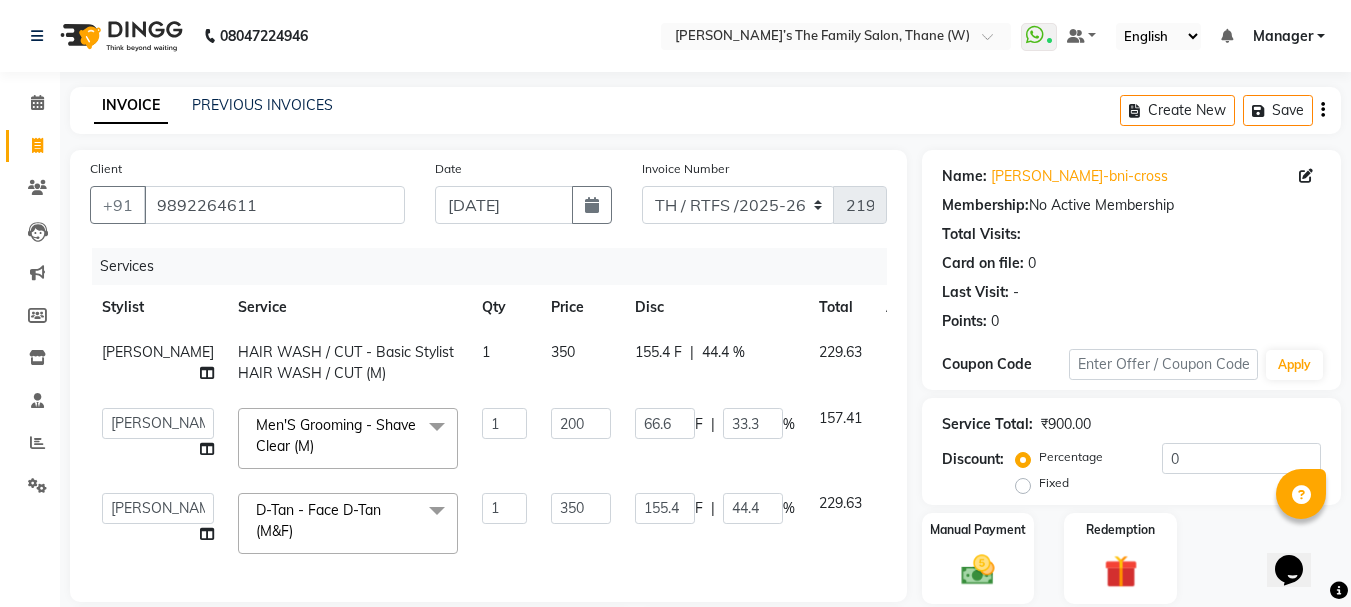 scroll, scrollTop: 363, scrollLeft: 0, axis: vertical 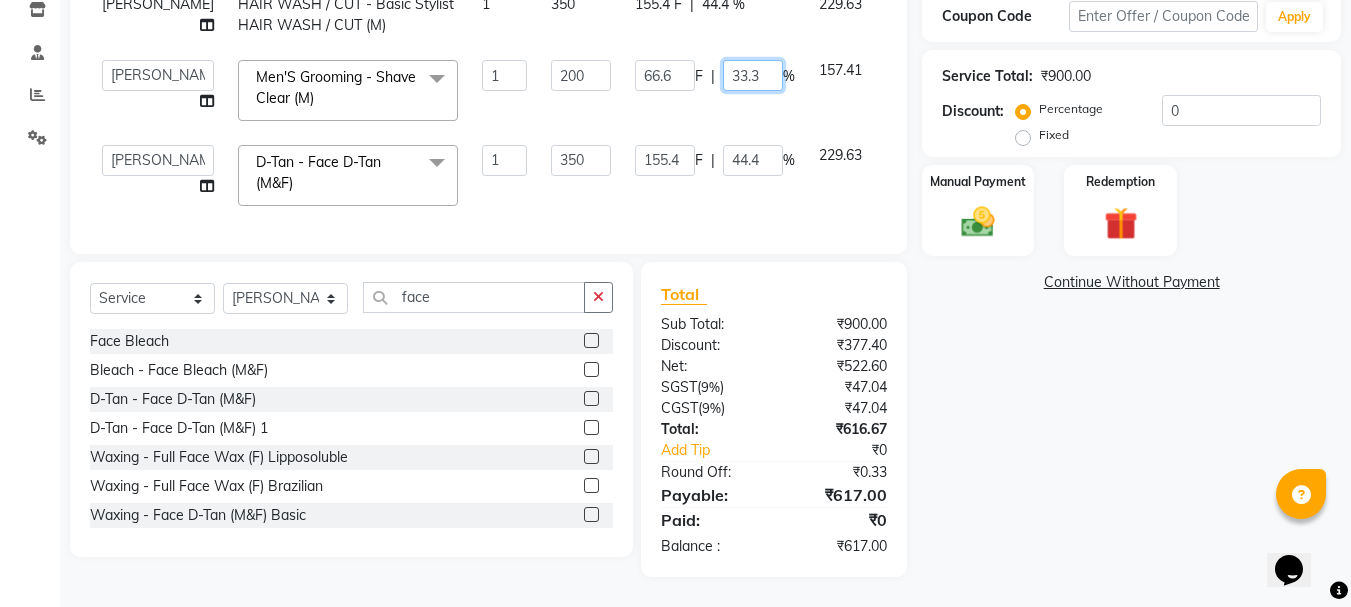 click on "33.3" 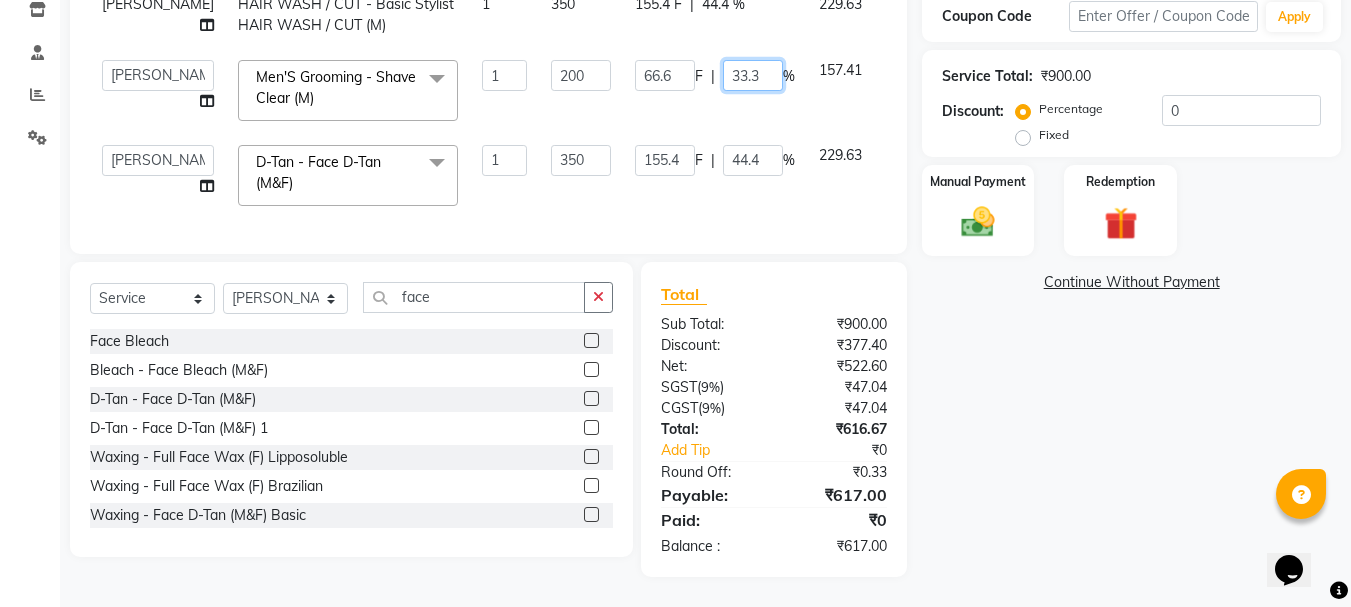 click on "33.3" 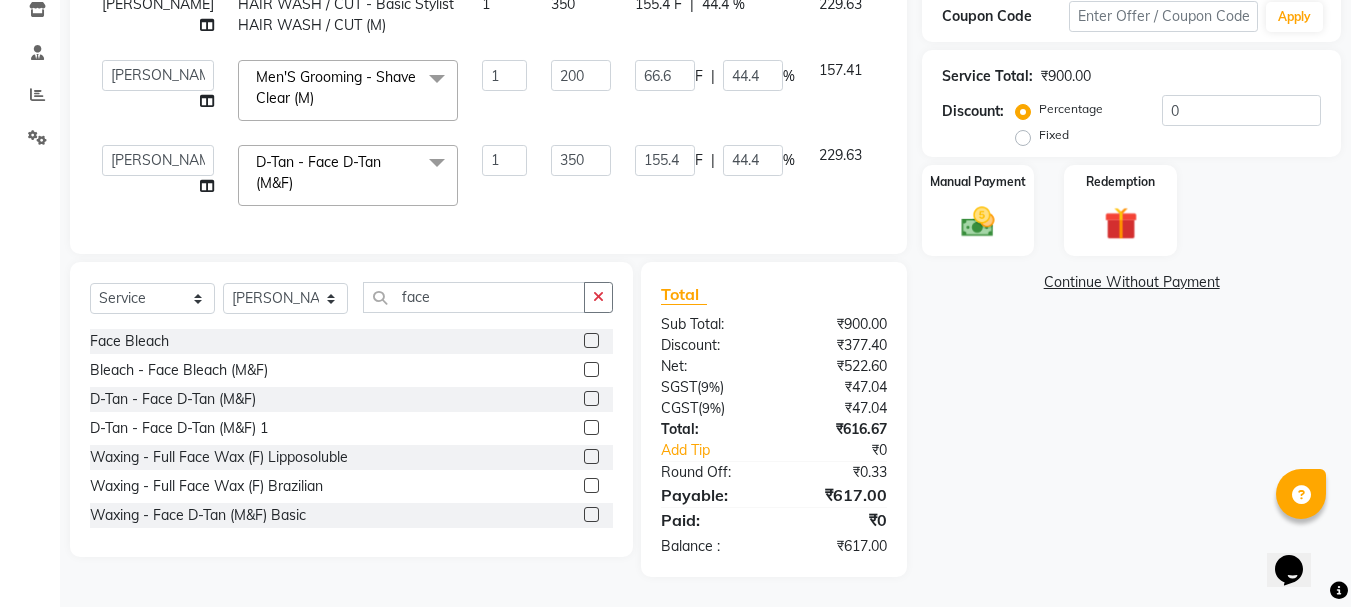scroll, scrollTop: 344, scrollLeft: 0, axis: vertical 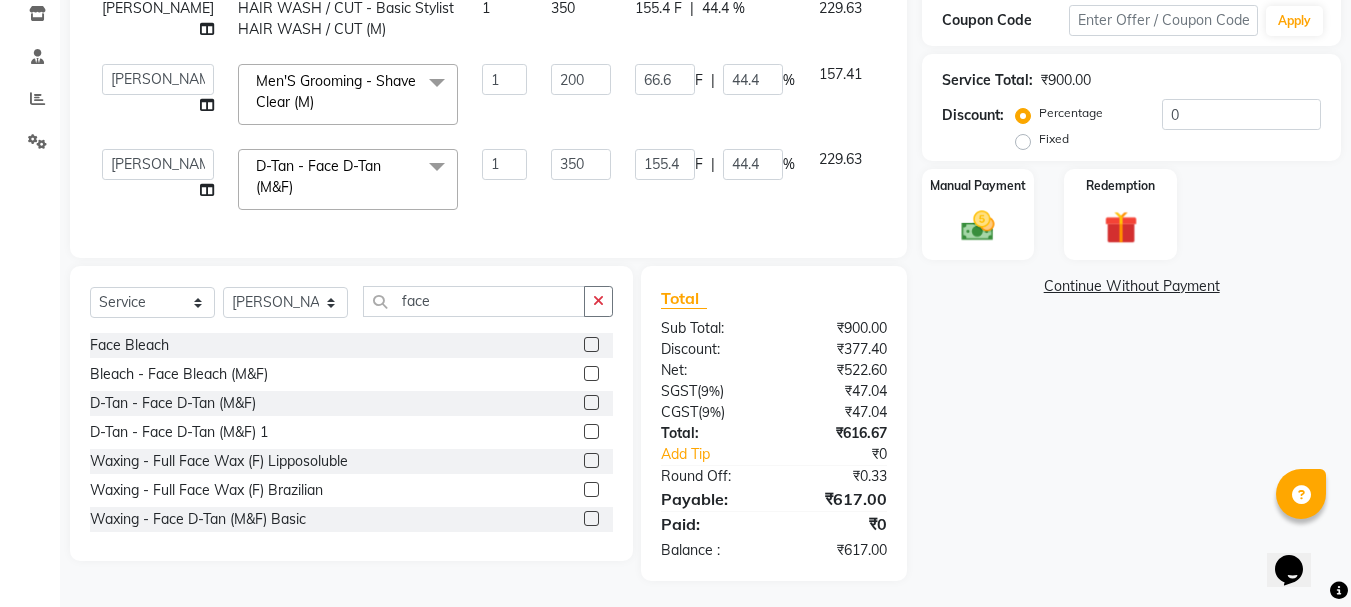 click on "155.4 F | 44.4 %" 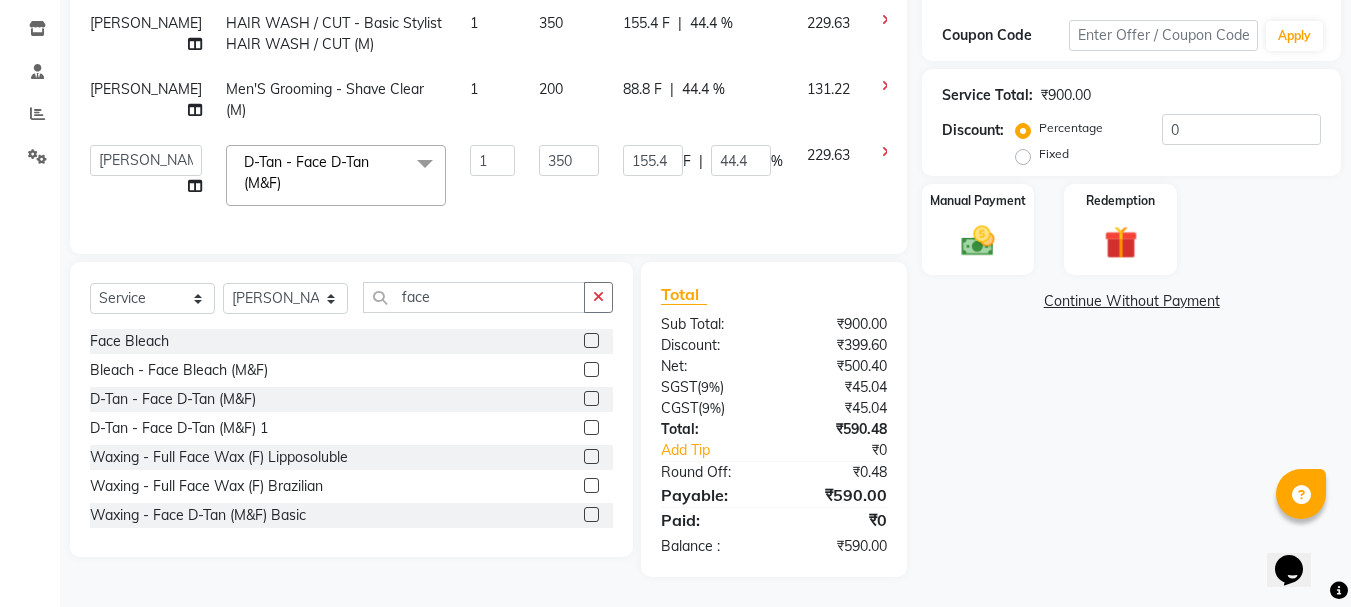 scroll, scrollTop: 0, scrollLeft: 15, axis: horizontal 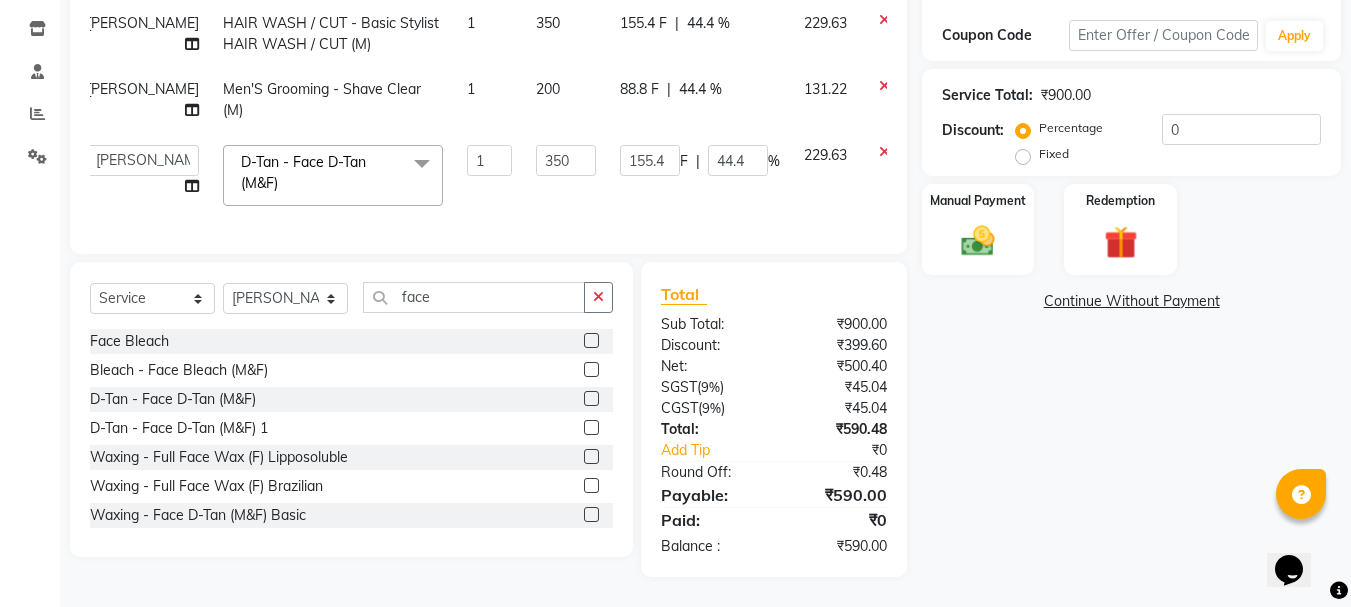 click 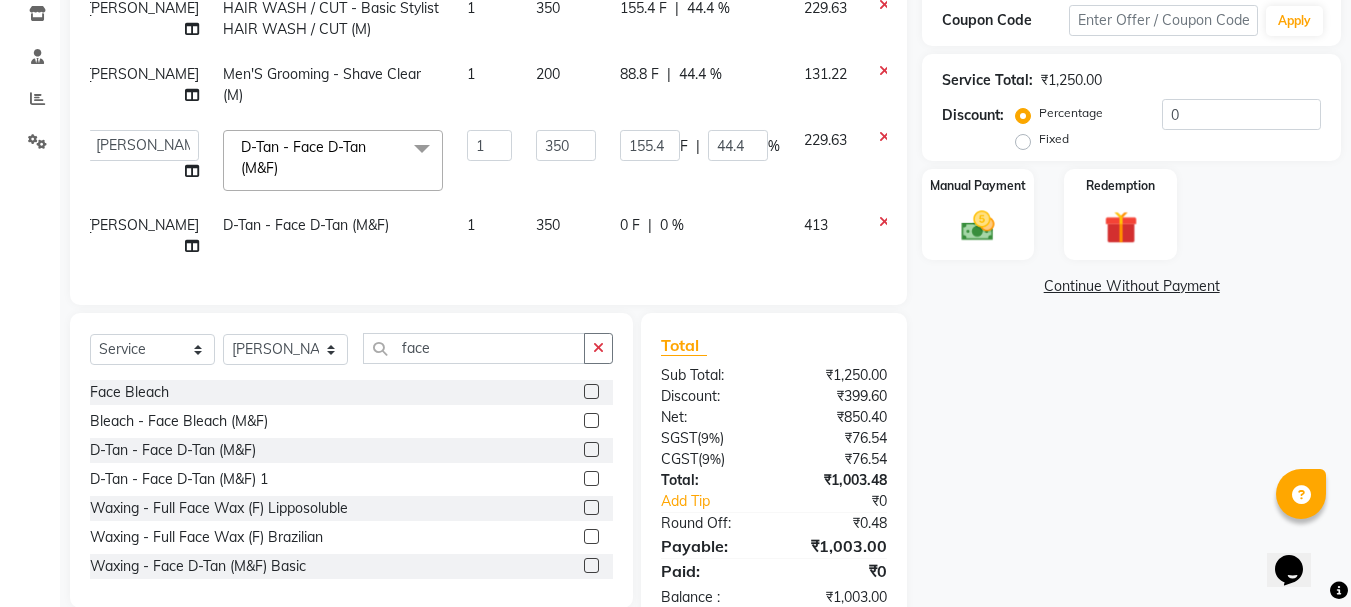 click on "0 %" 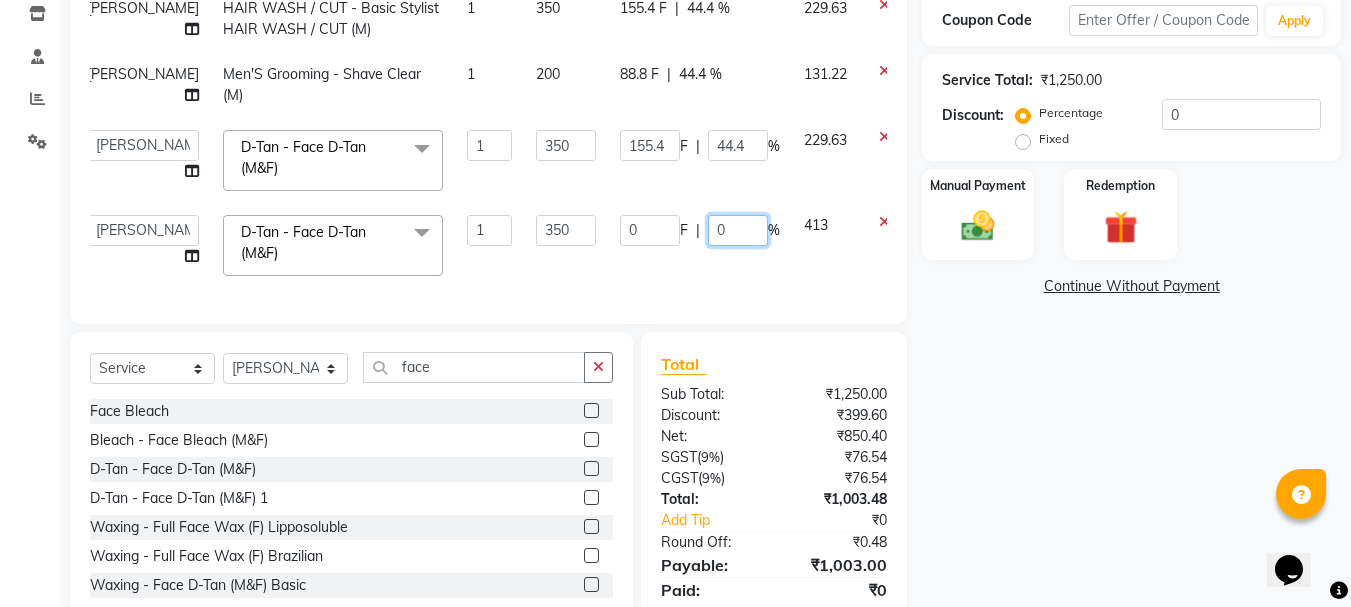 click on "0" 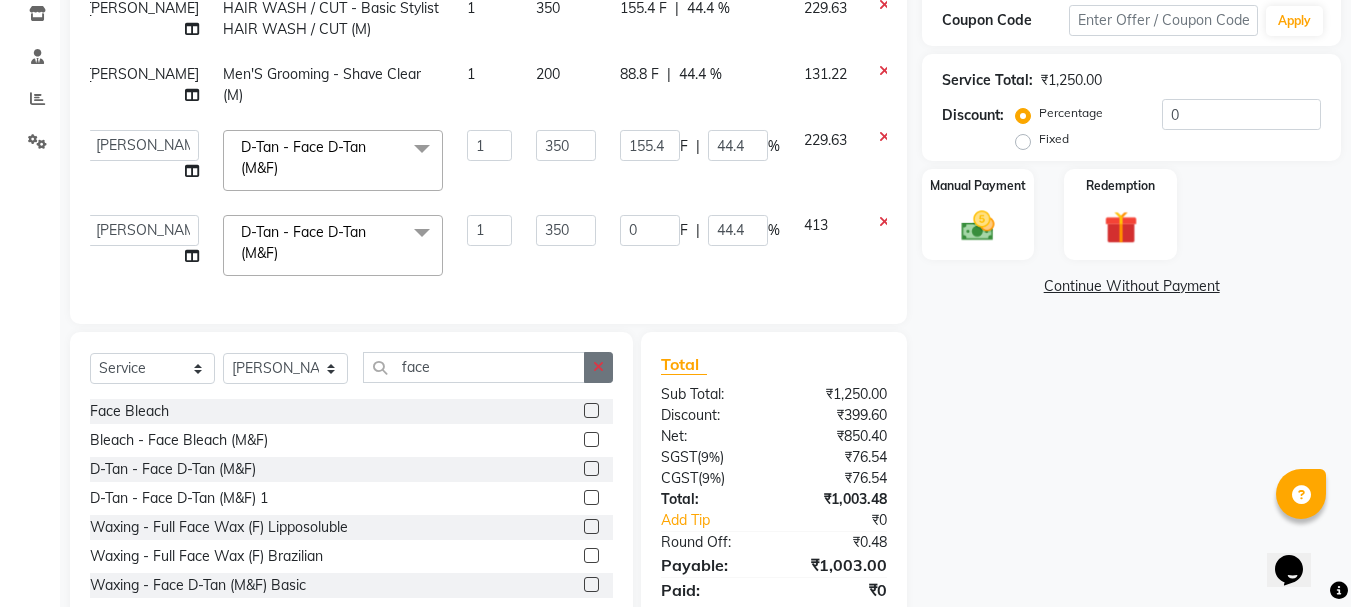 click 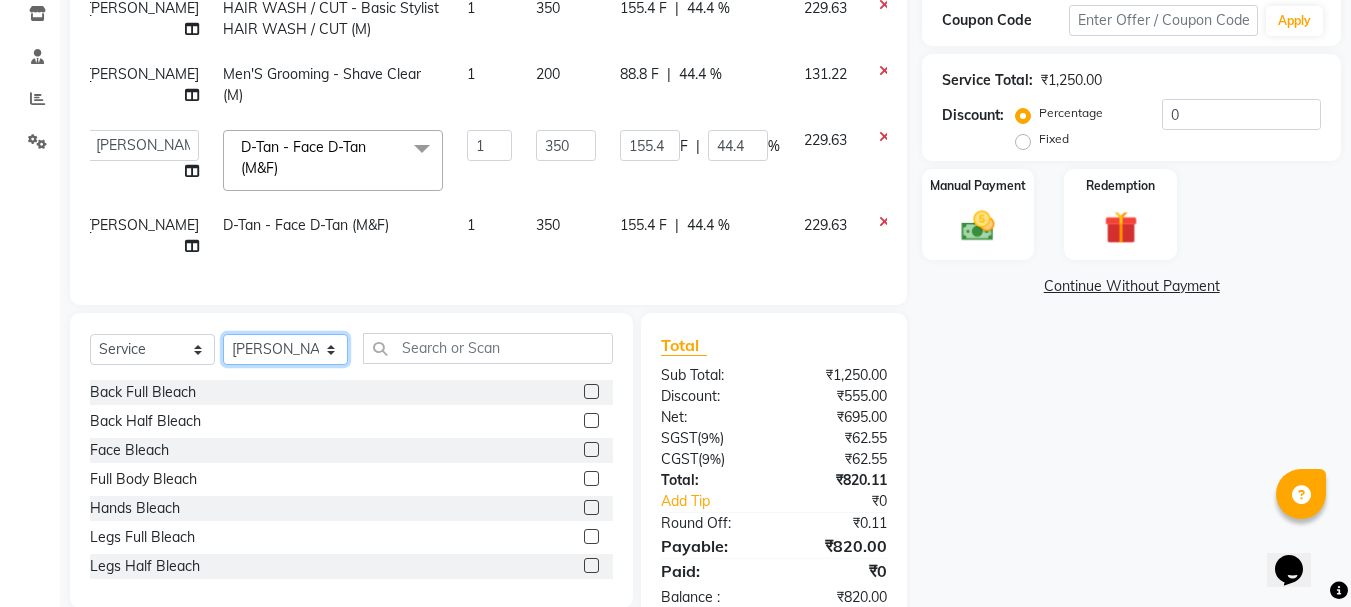 click on "Select Stylist Aarohi P   Aksahy auty Ali  Aniket A  Anuradha arvind Divya gautam .kasrade House sale Komal Waghmare  Laxmi   Manager Moin salmani Prashant   Ravindra Samrat Kumar Sangita Dighe Sanjana Kharat  Shreepad M  shrishti  jaiwala  vaibhavi  gudekar  Vikas H" 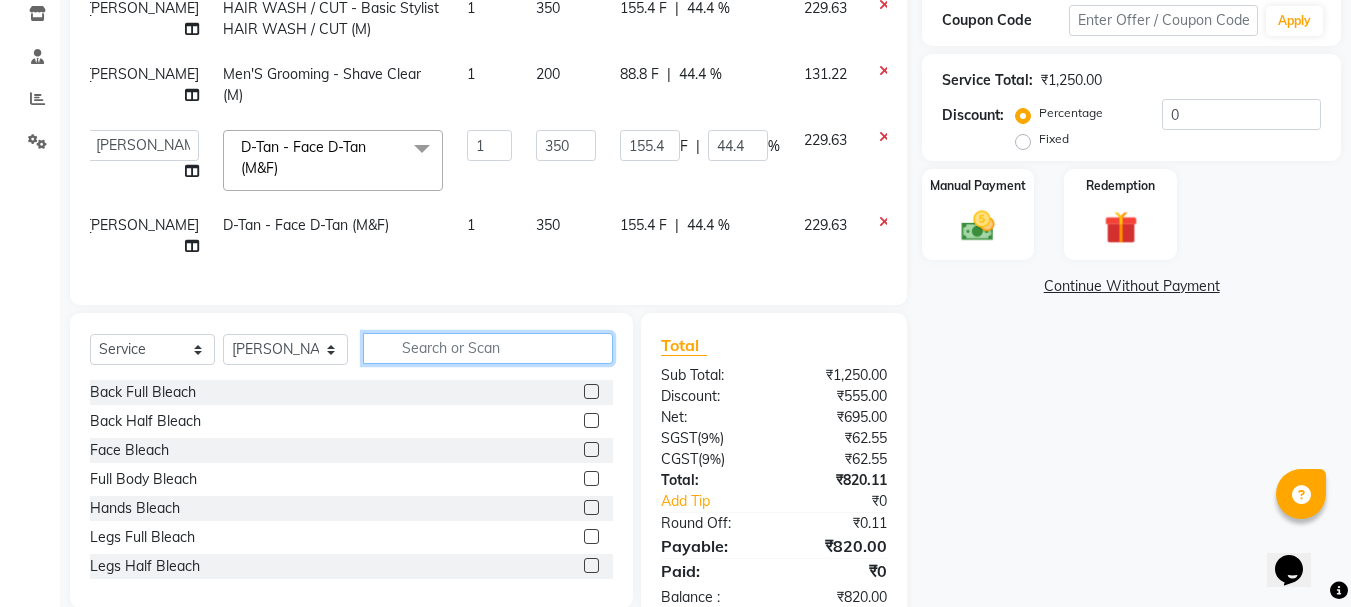 click 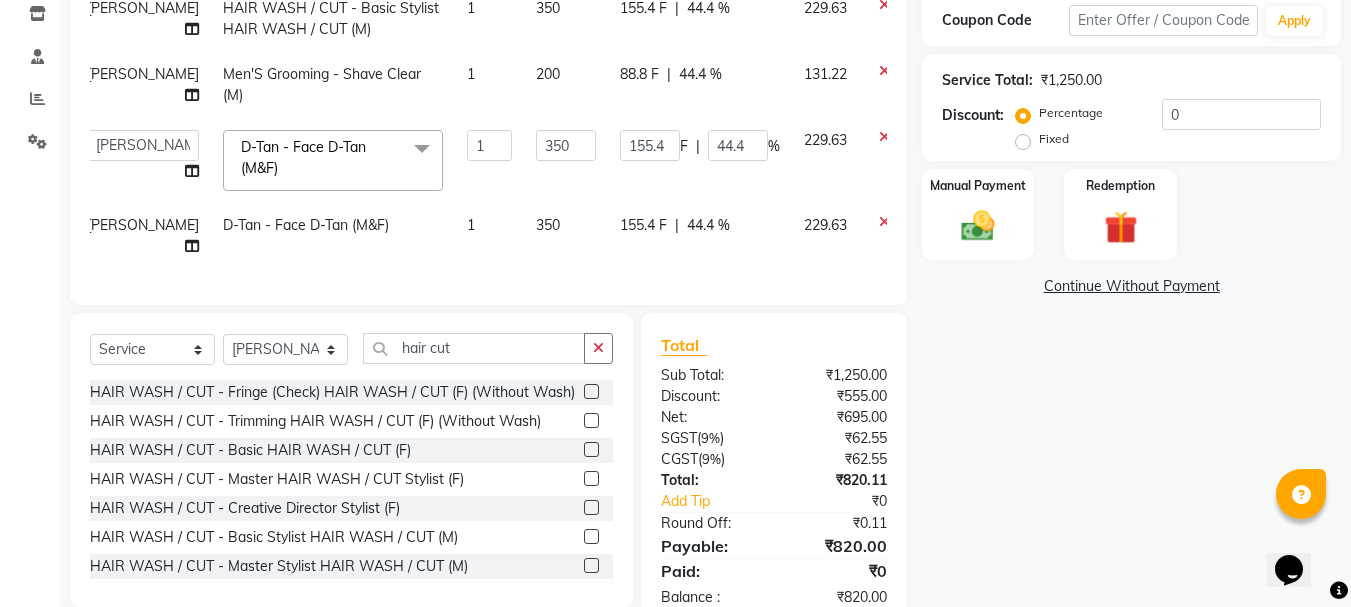 click 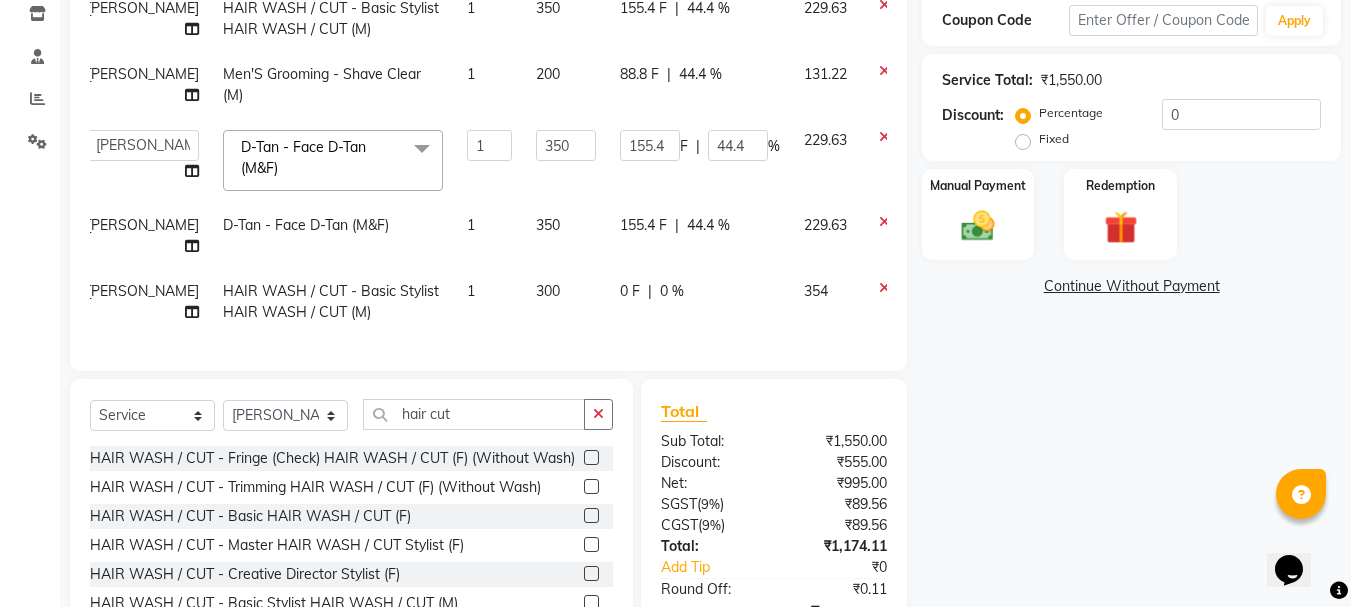 click on "0 %" 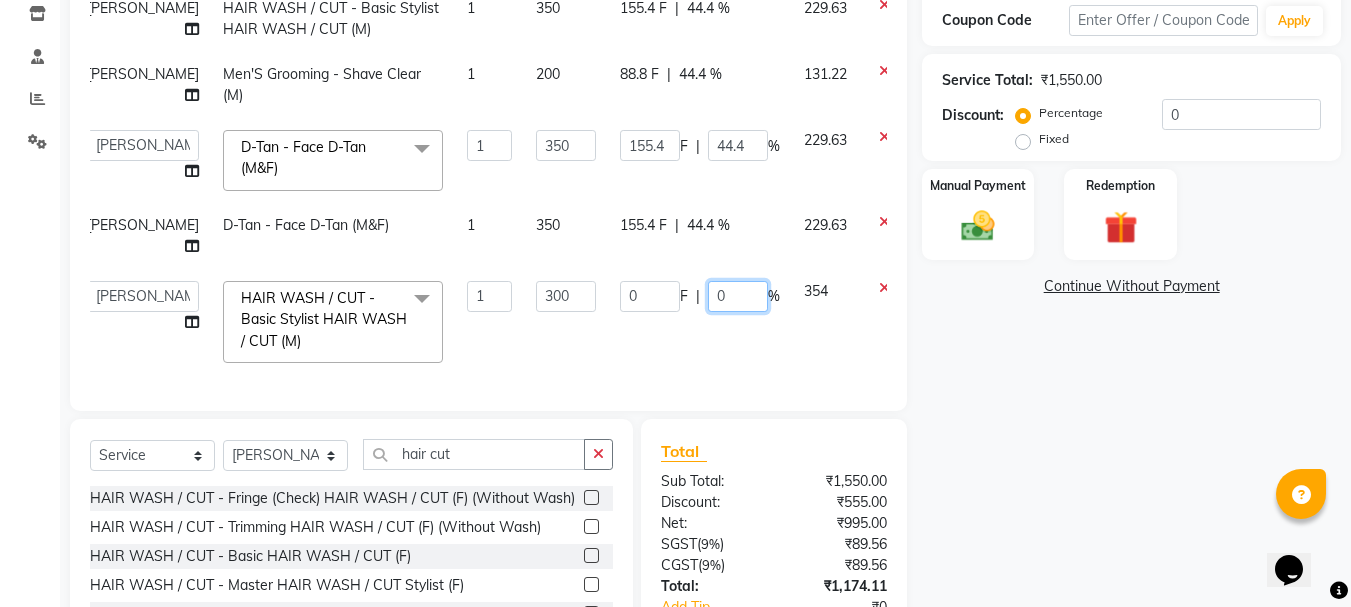 click on "0" 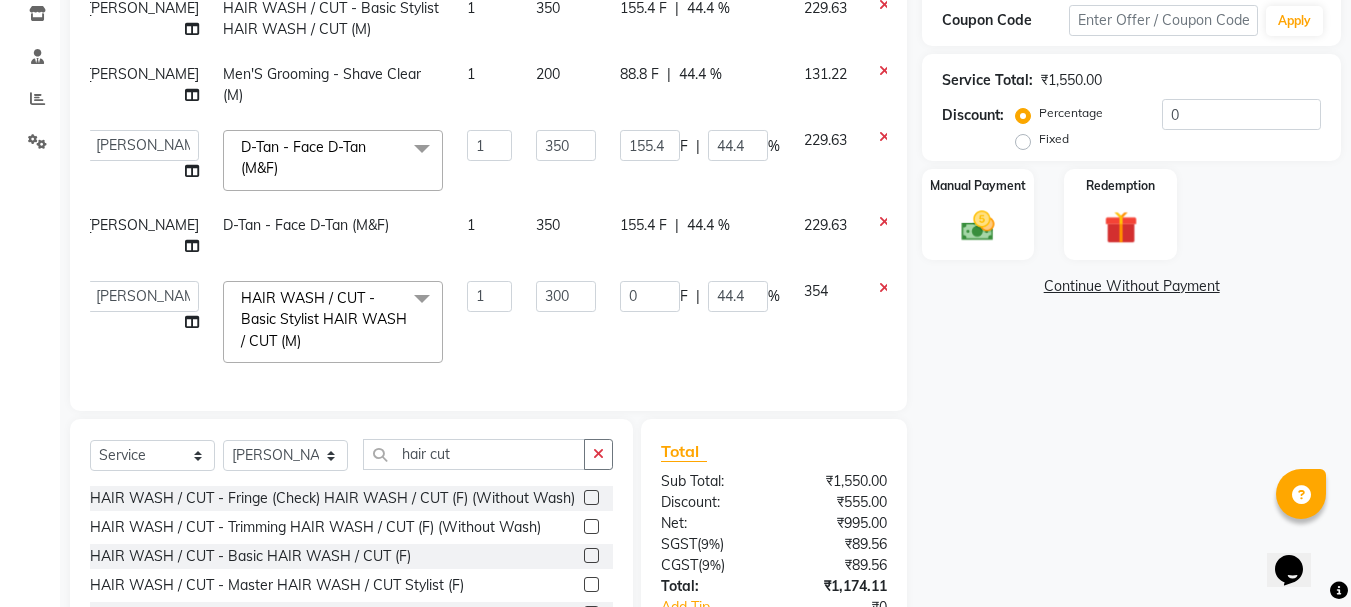 click on "0 F | 44.4 %" 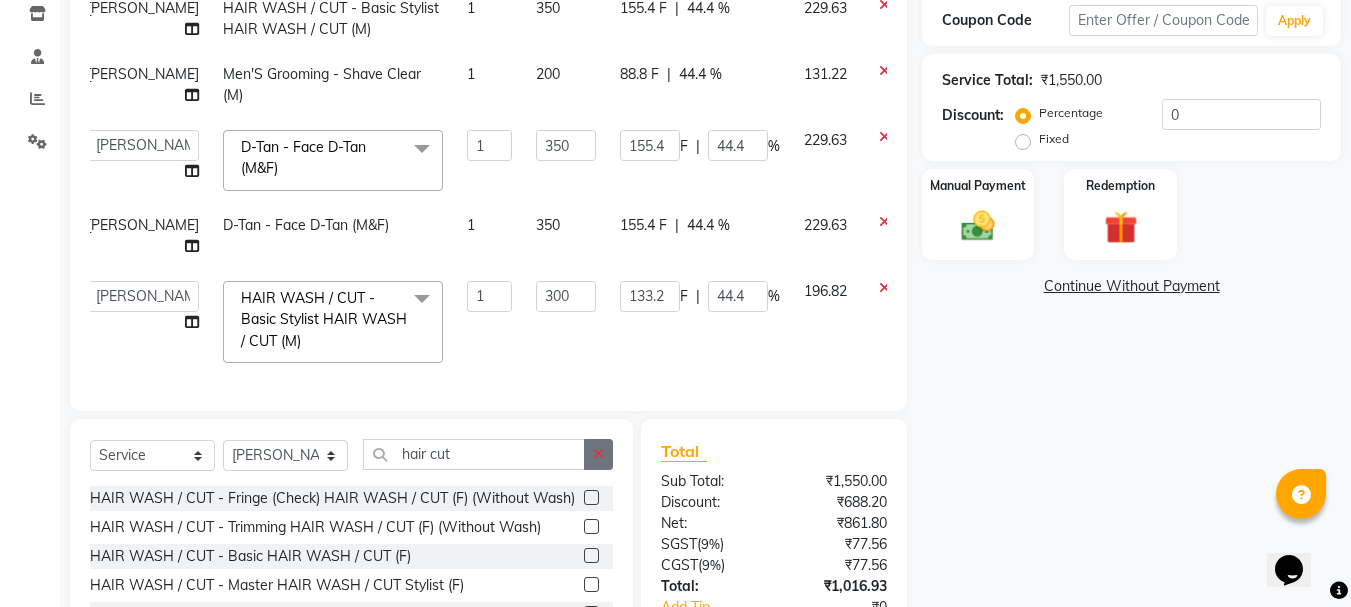 click 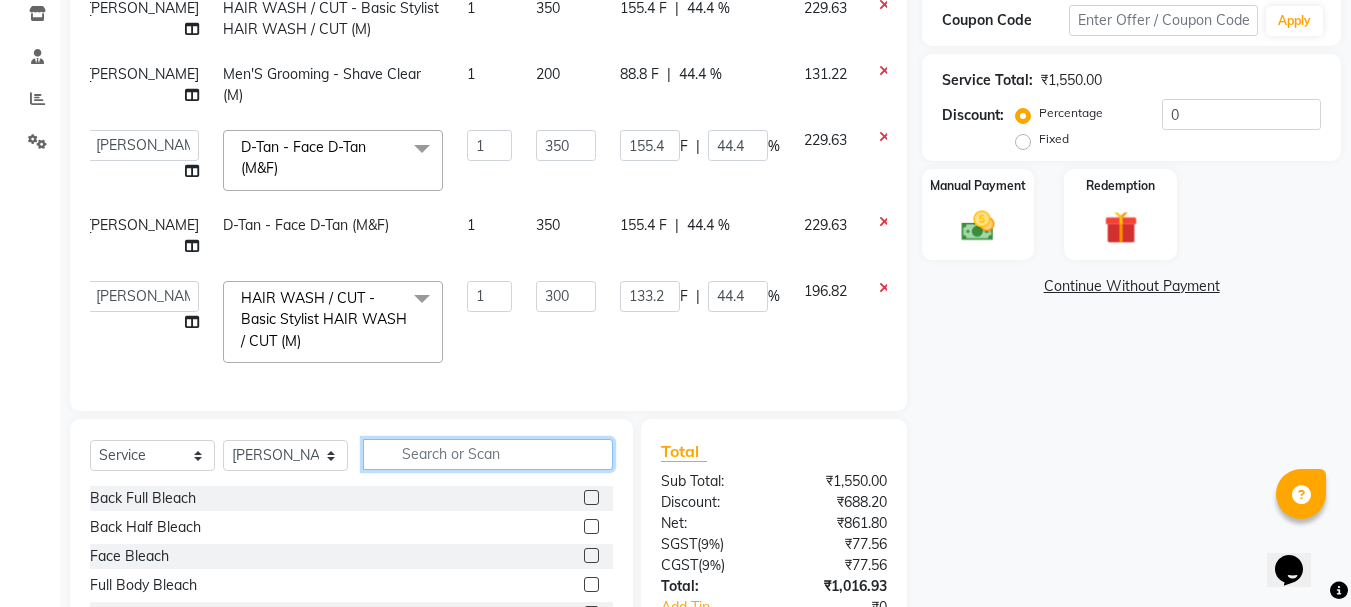 click 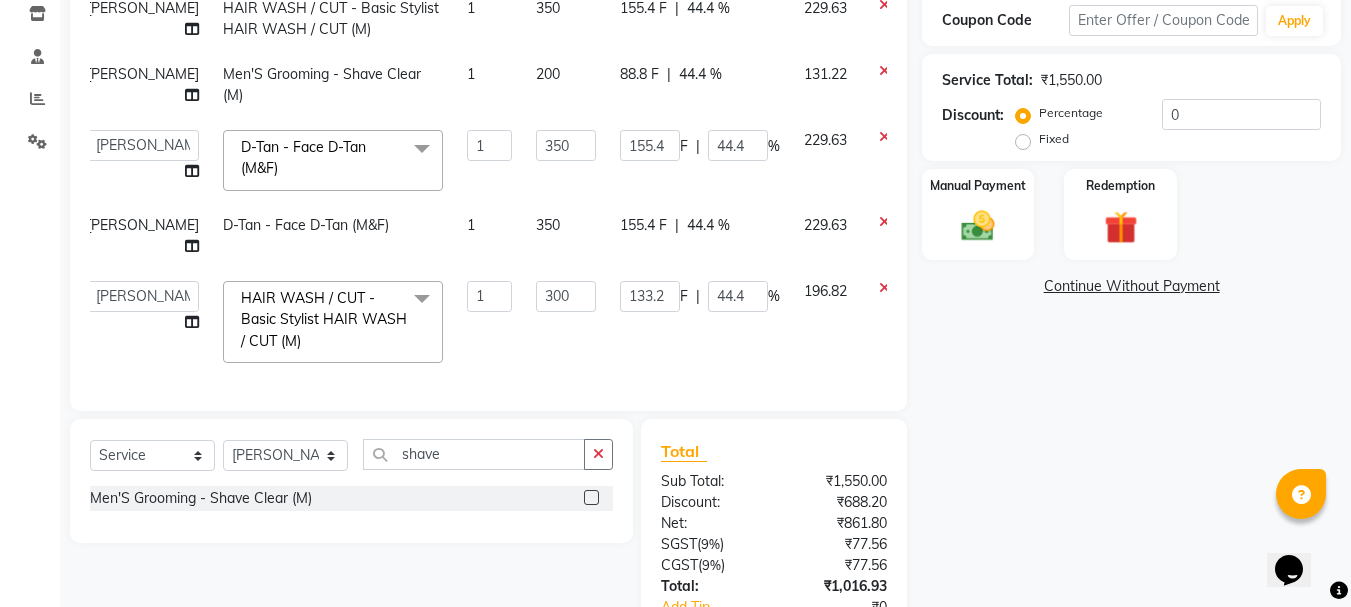 click 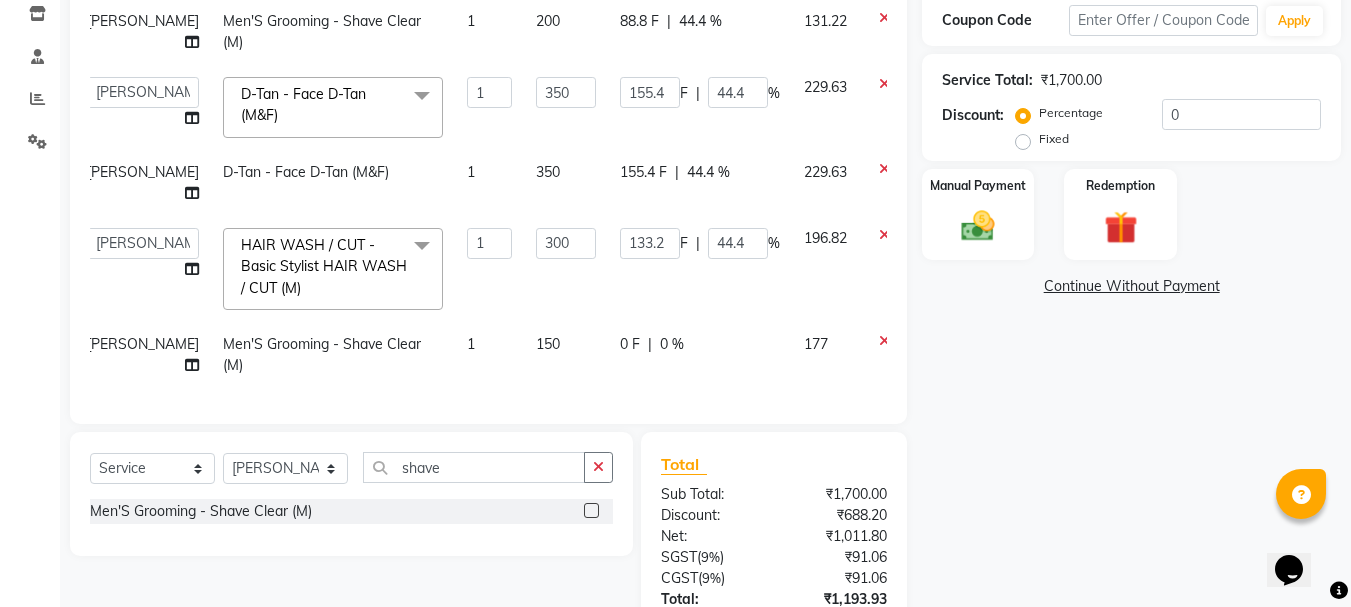 scroll, scrollTop: 110, scrollLeft: 15, axis: both 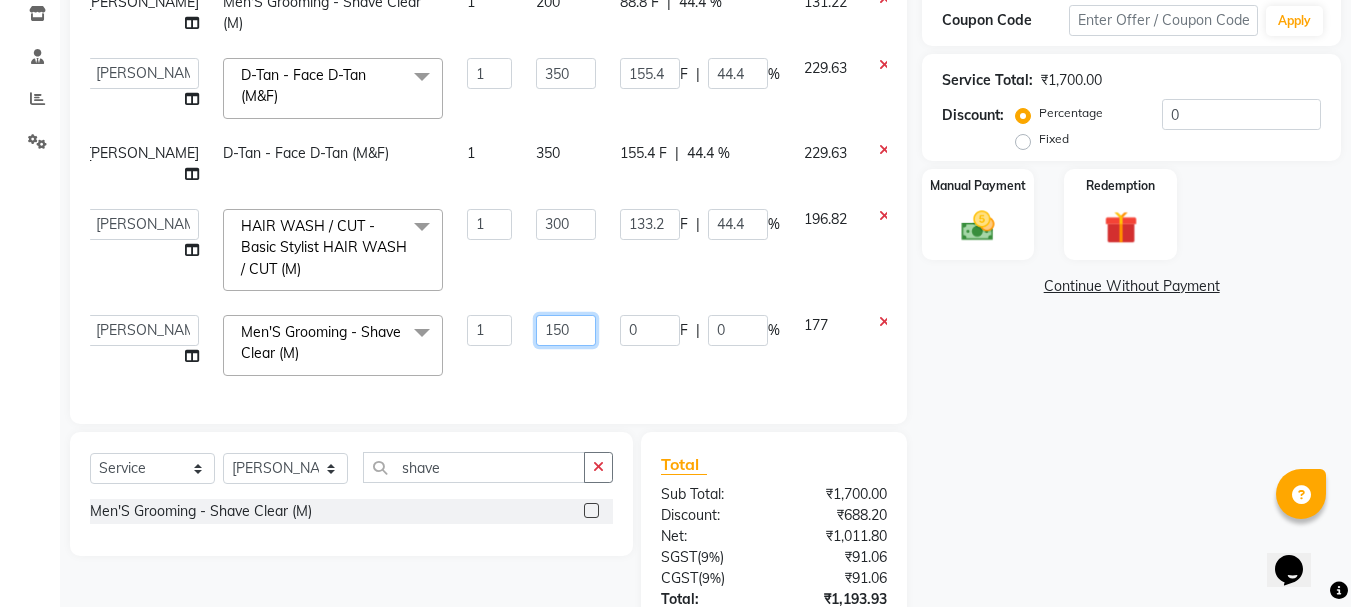 click on "150" 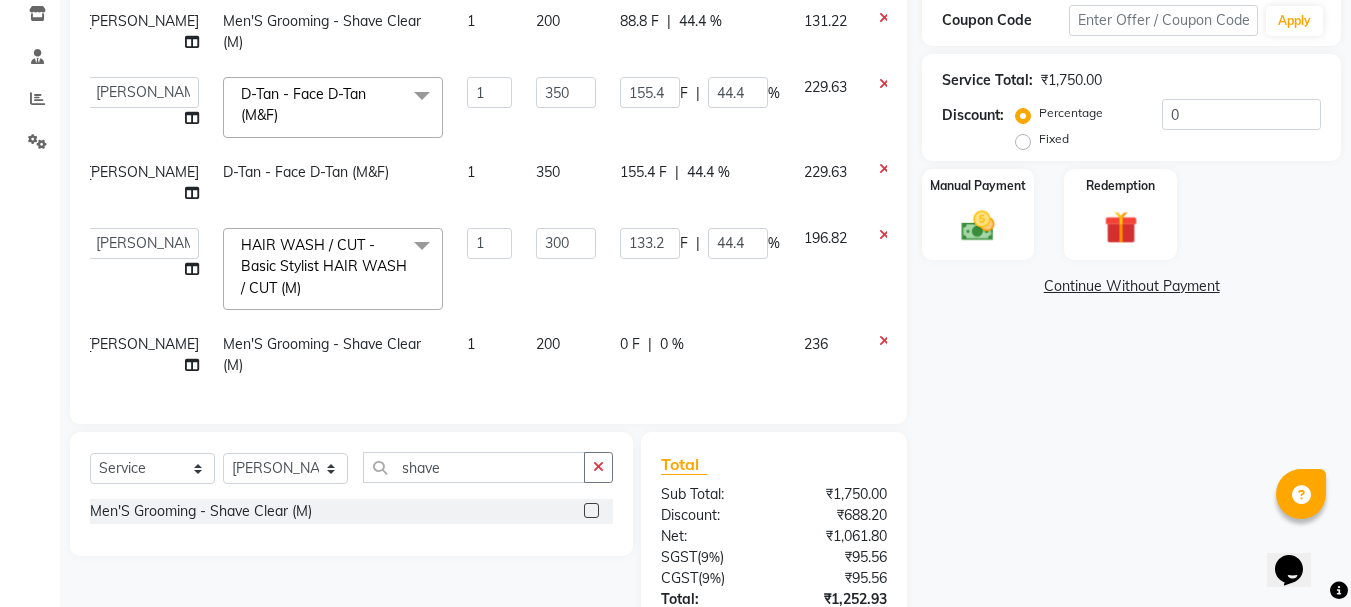 click on "0 %" 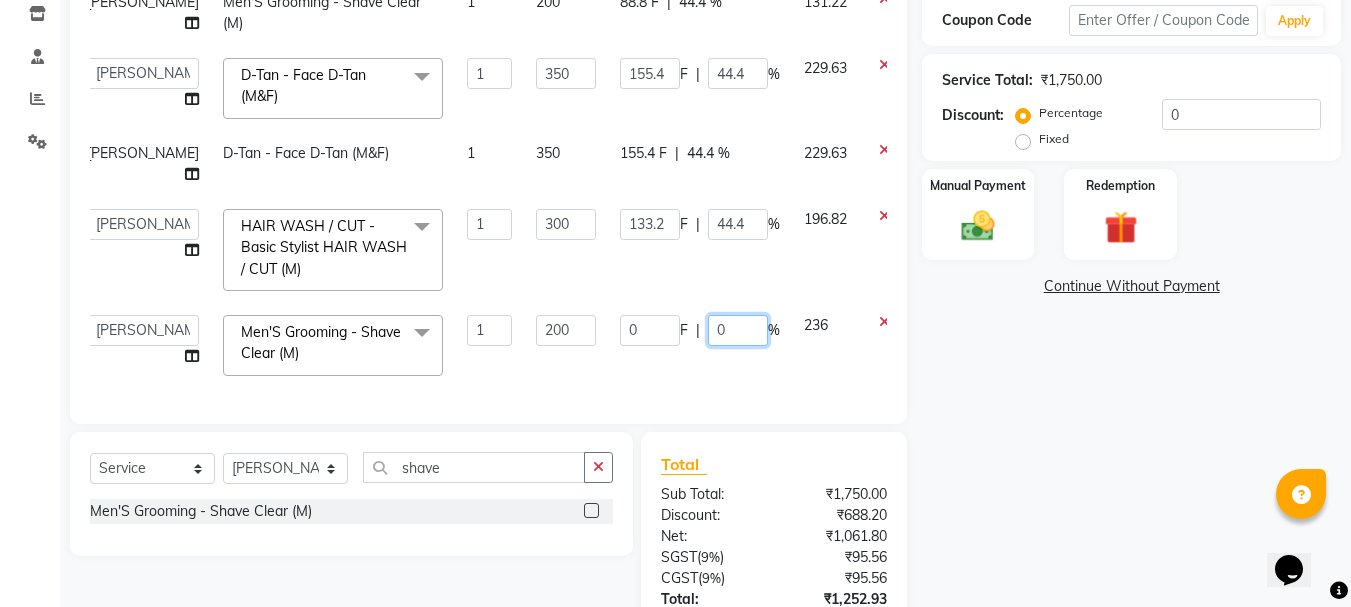 click on "0" 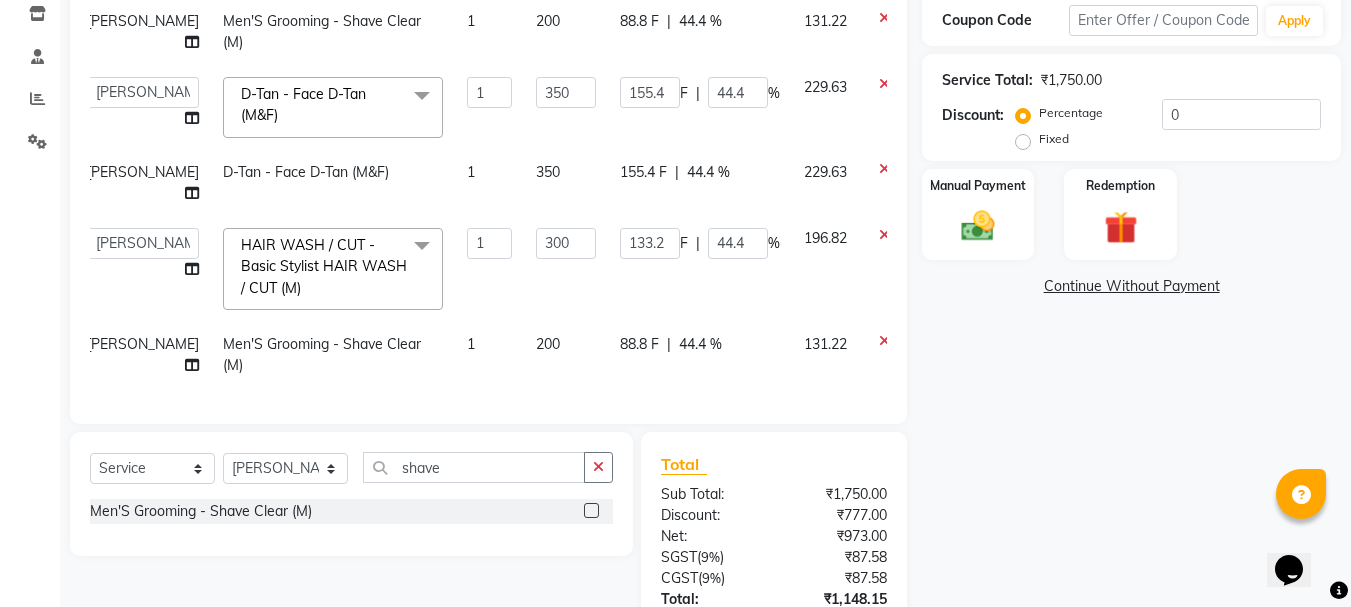 click on "88.8 F | 44.4 %" 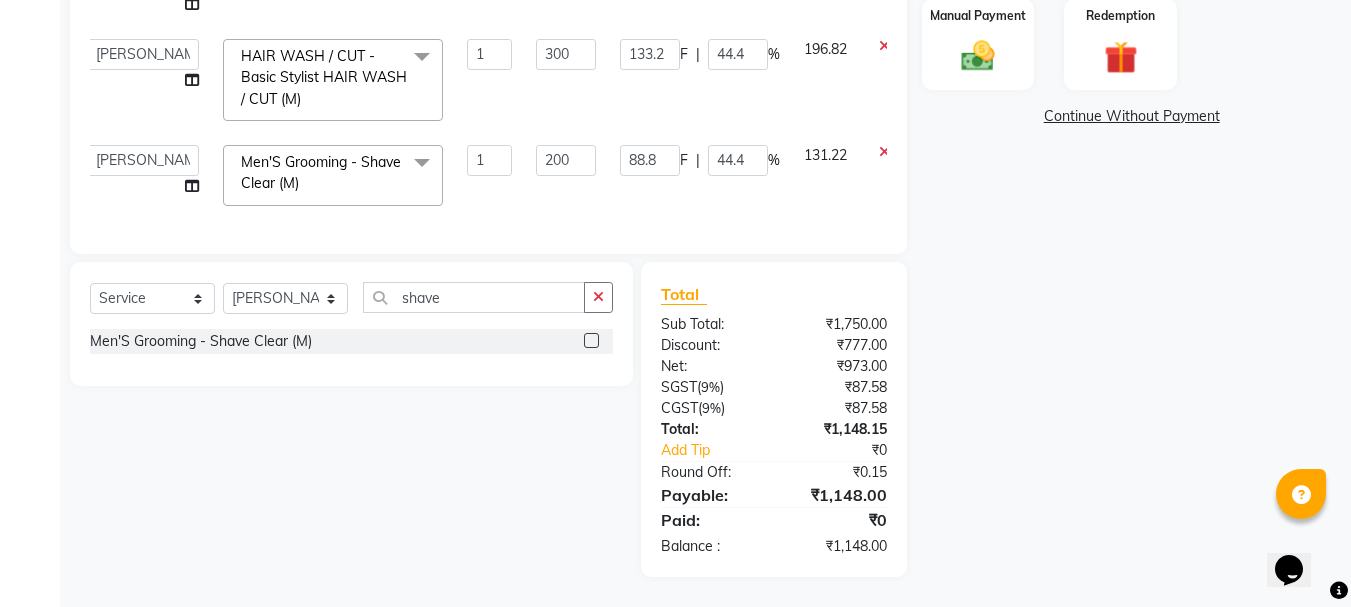 scroll, scrollTop: 0, scrollLeft: 0, axis: both 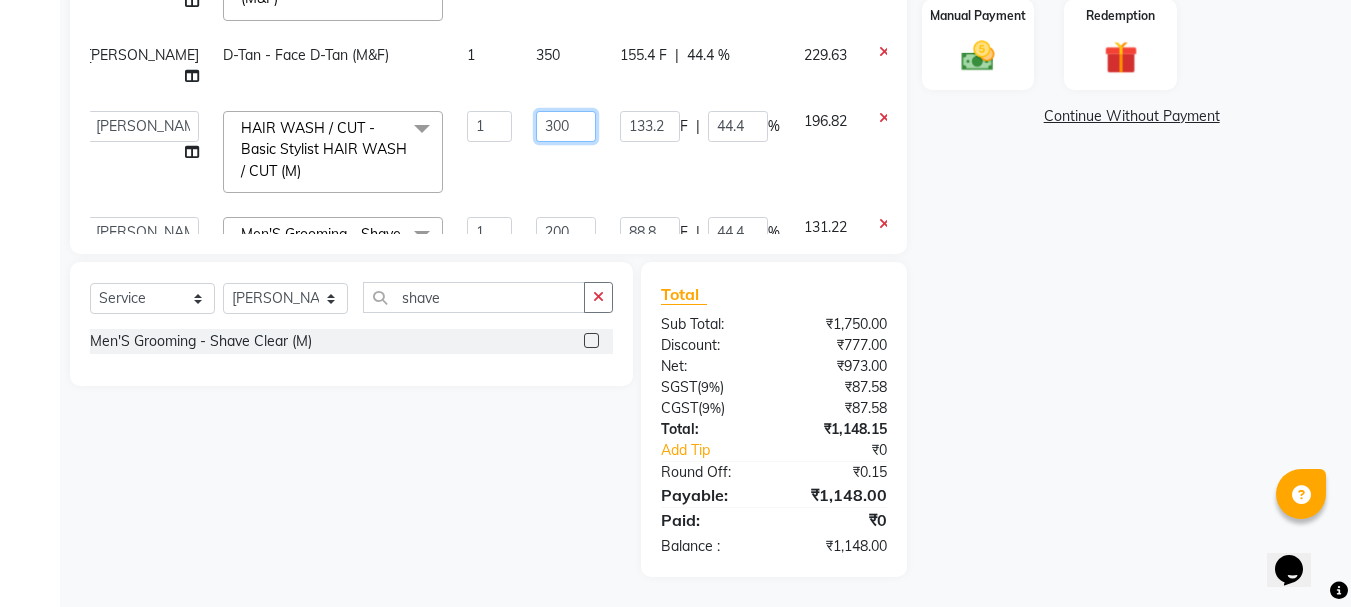 click on "300" 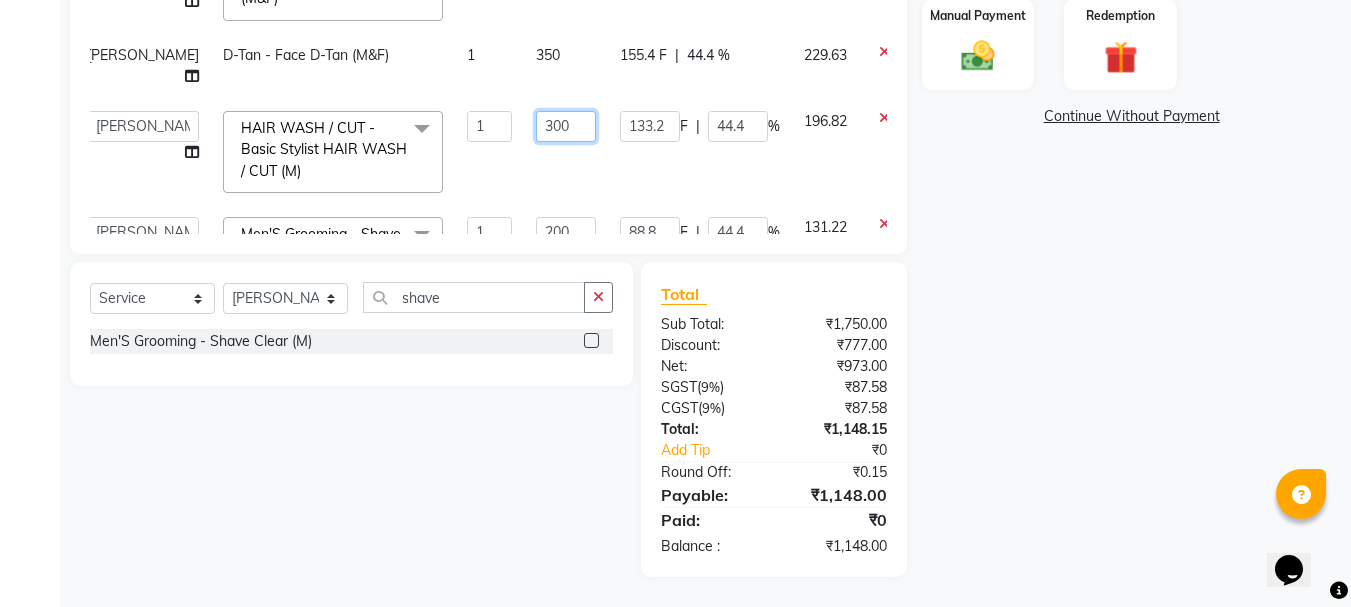 click on "300" 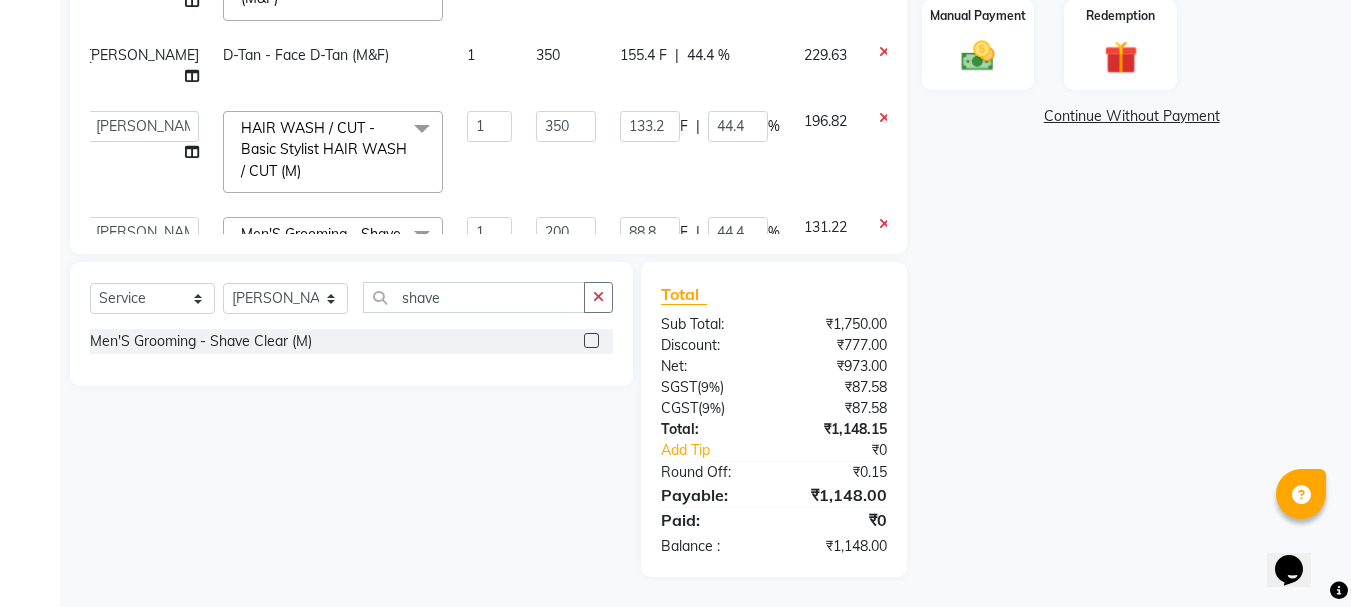 click on "350" 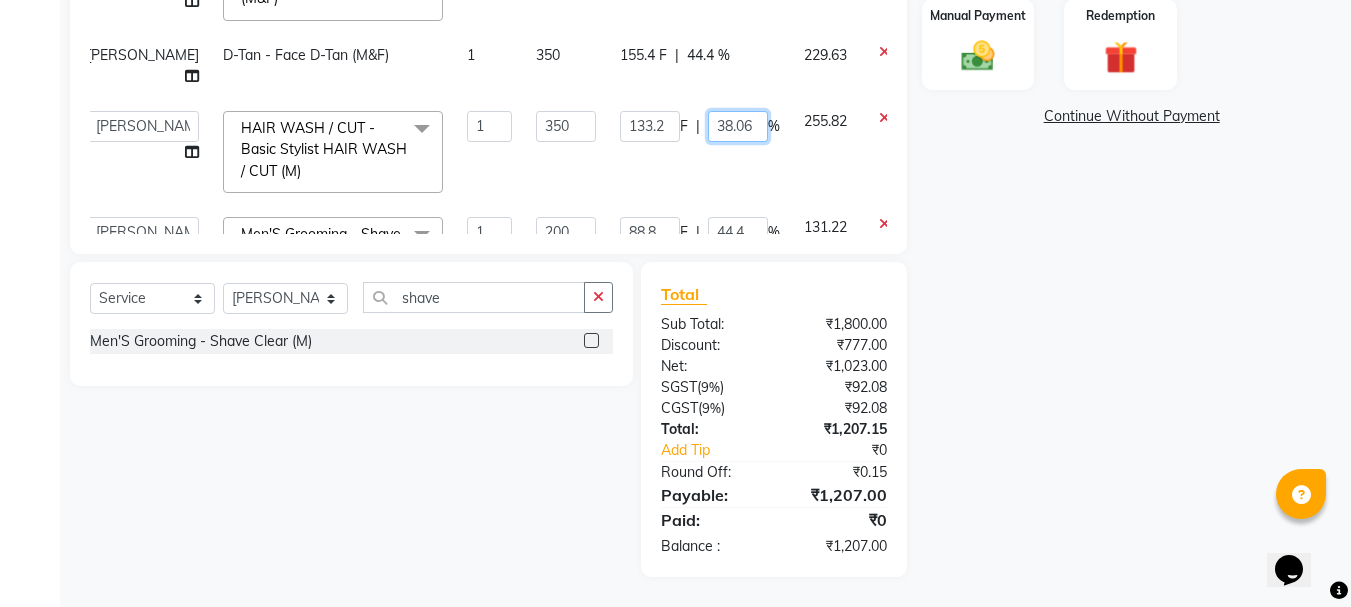 click on "38.06" 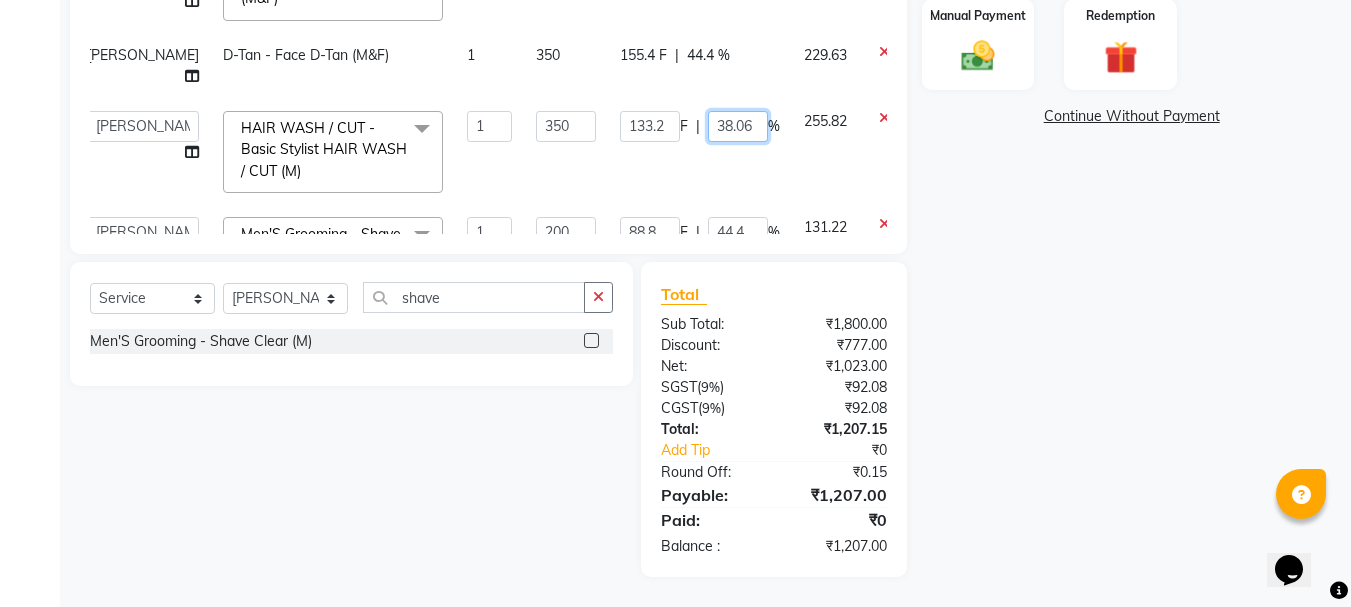 click on "38.06" 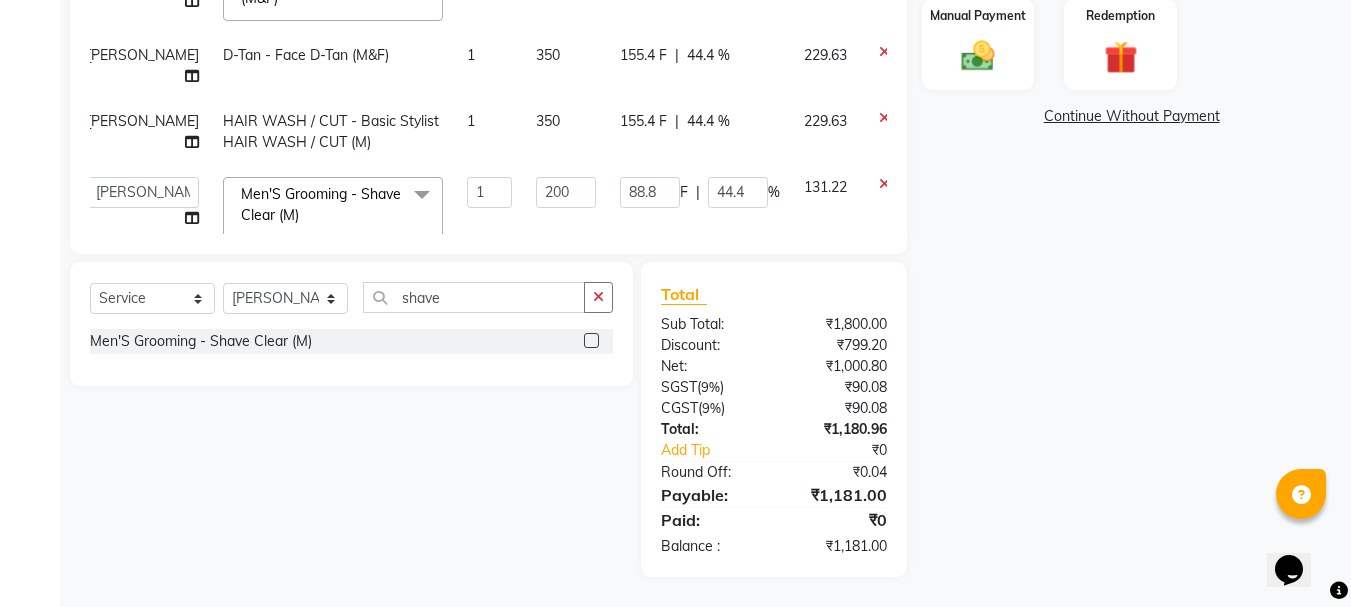 click on "155.4 F | 44.4 %" 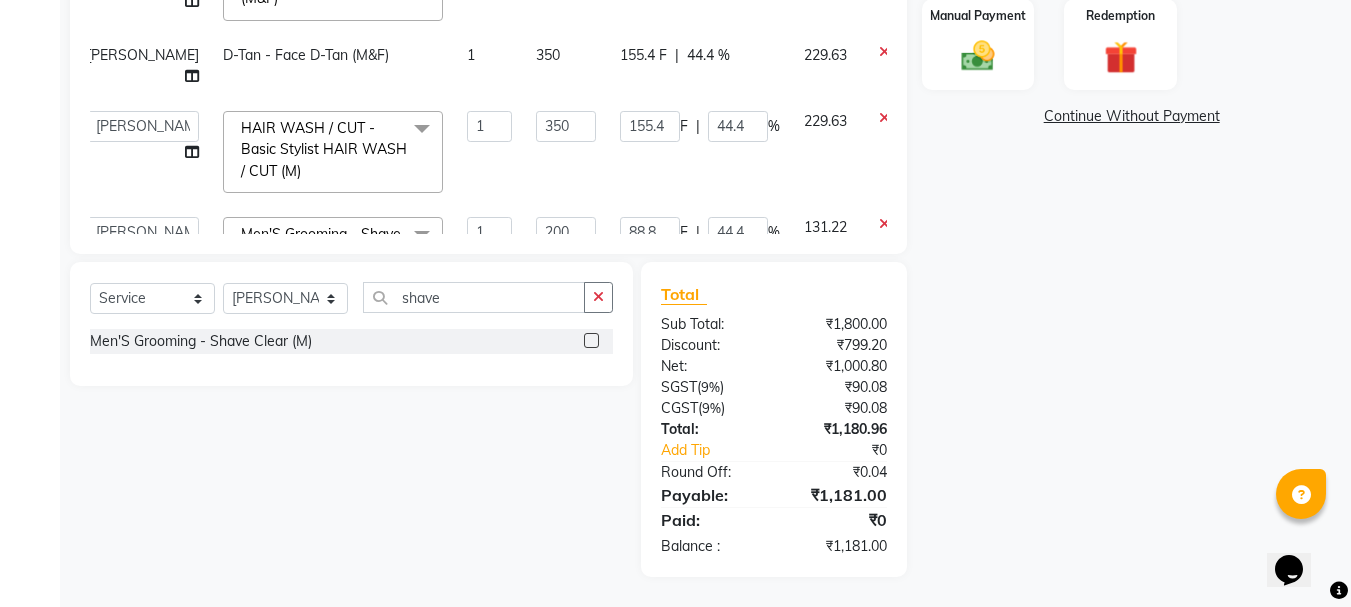 scroll, scrollTop: 108, scrollLeft: 15, axis: both 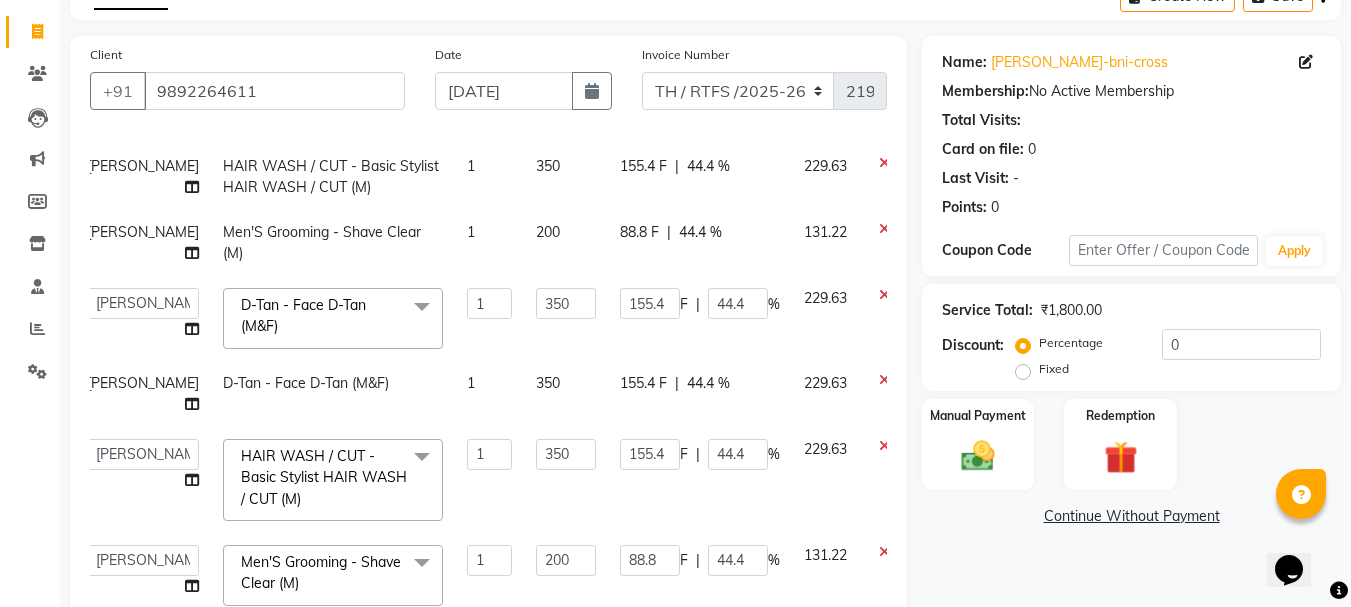 click on "Name: Chandrshekhar Vishwkarma-bni-cross Membership:  No Active Membership  Total Visits:   Card on file:  0 Last Visit:   - Points:   0  Coupon Code Apply Service Total:  ₹1,800.00  Discount:  Percentage   Fixed  0 Manual Payment Redemption  Continue Without Payment" 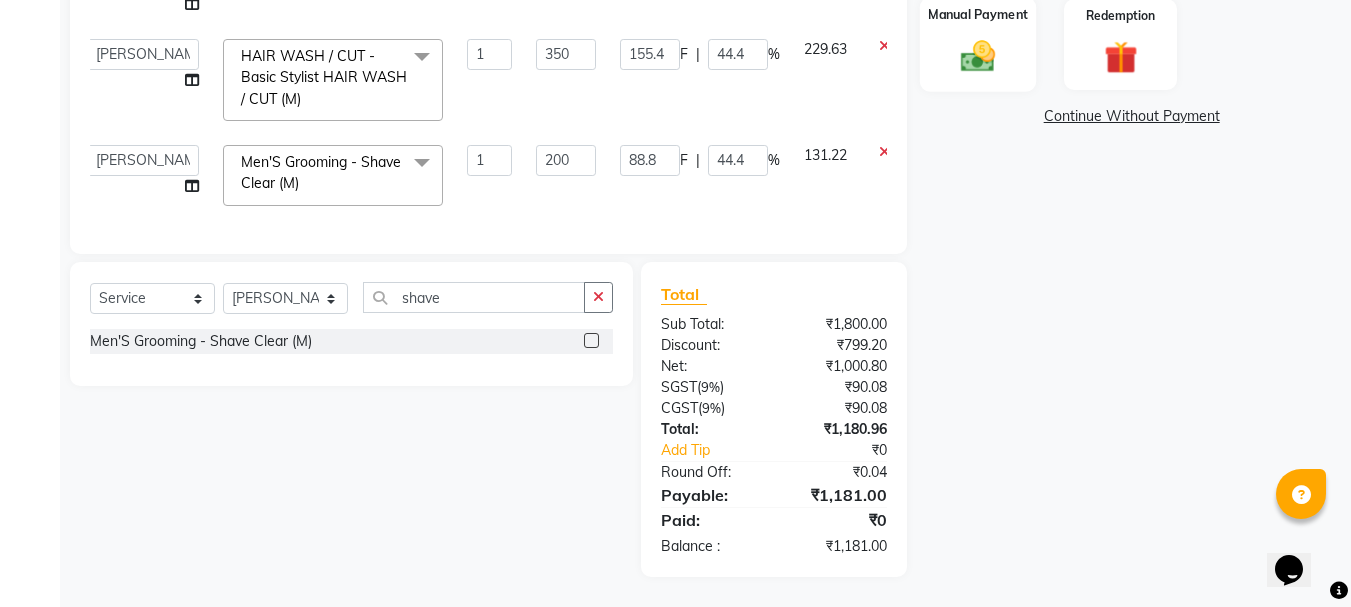 click 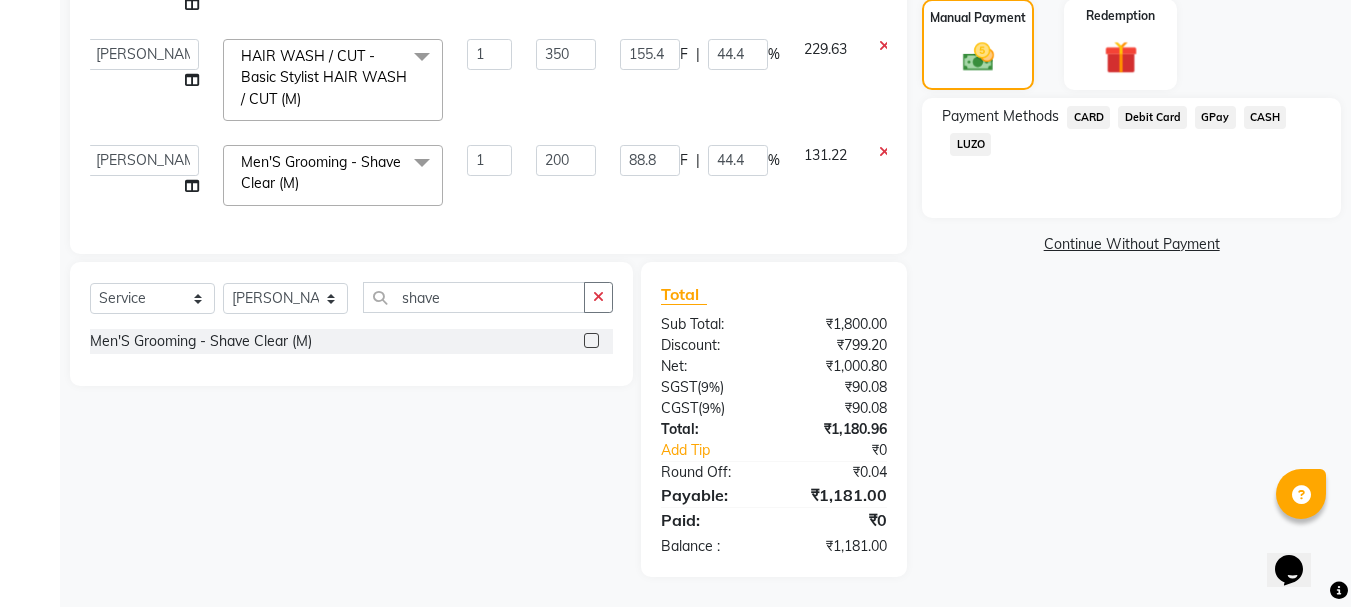 click on "CASH" 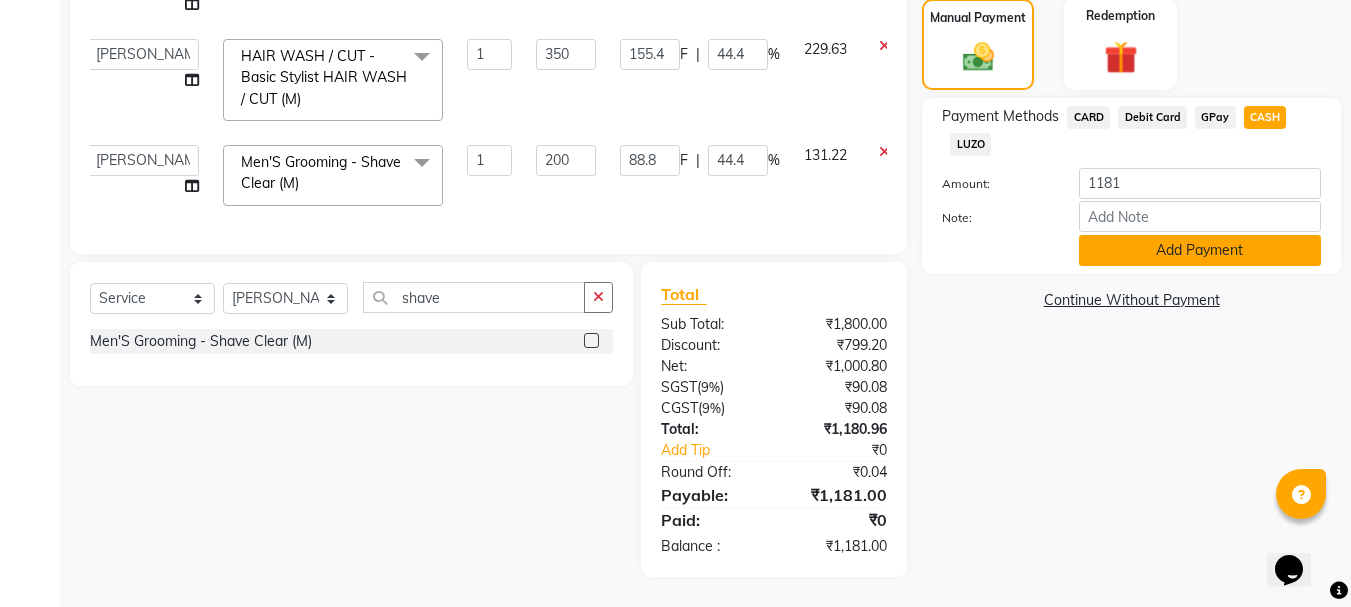 click on "Add Payment" 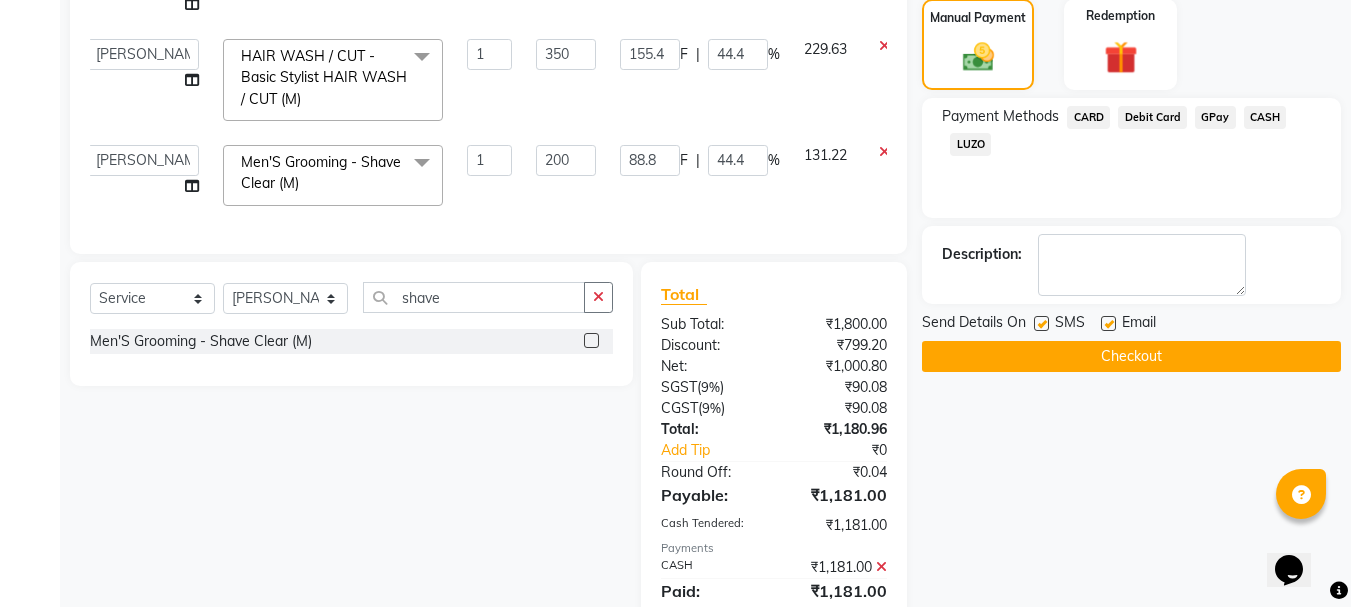 click on "Checkout" 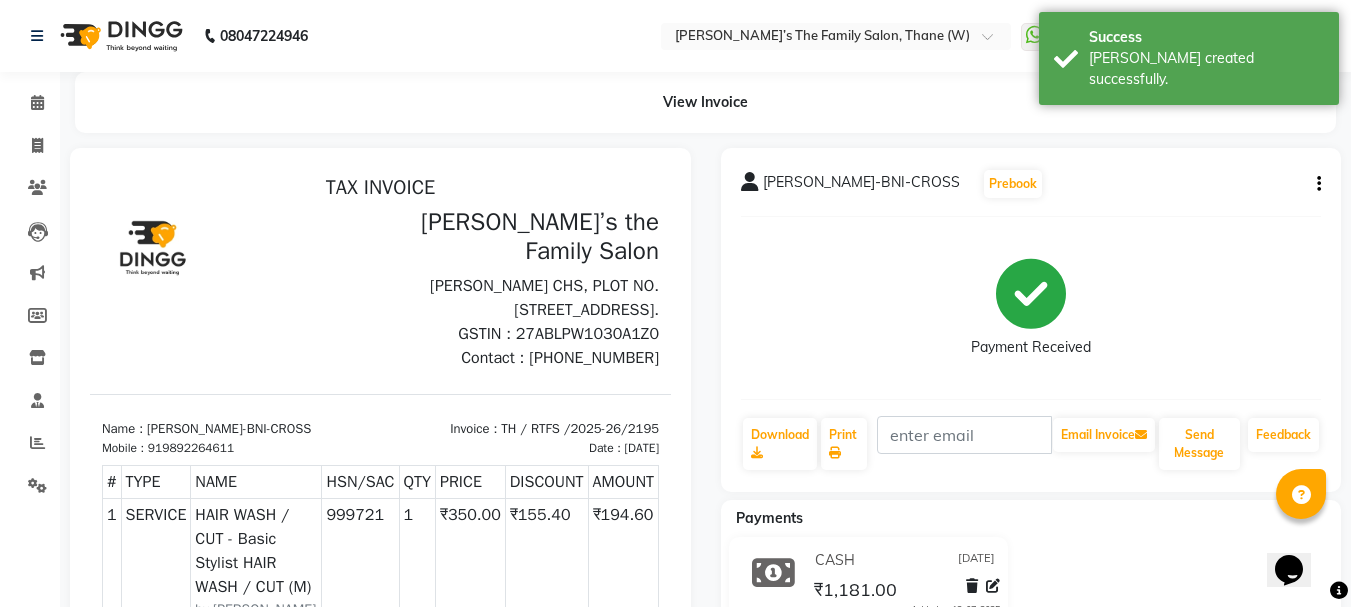 scroll, scrollTop: 0, scrollLeft: 0, axis: both 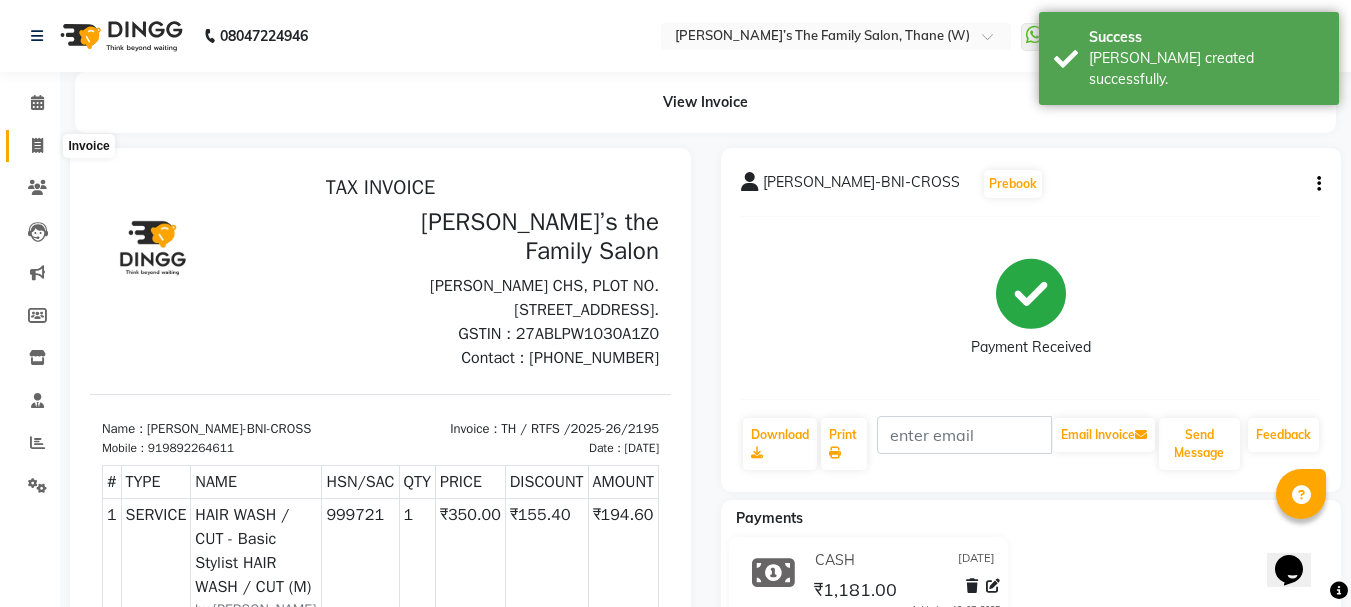 click 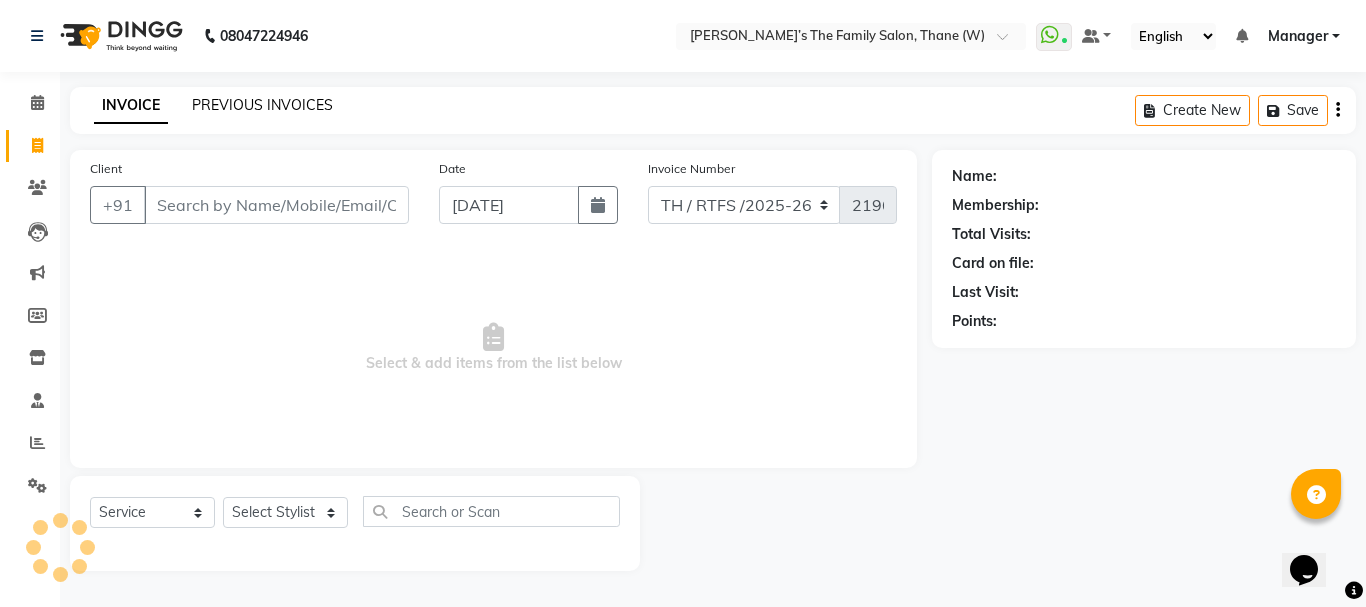 click on "PREVIOUS INVOICES" 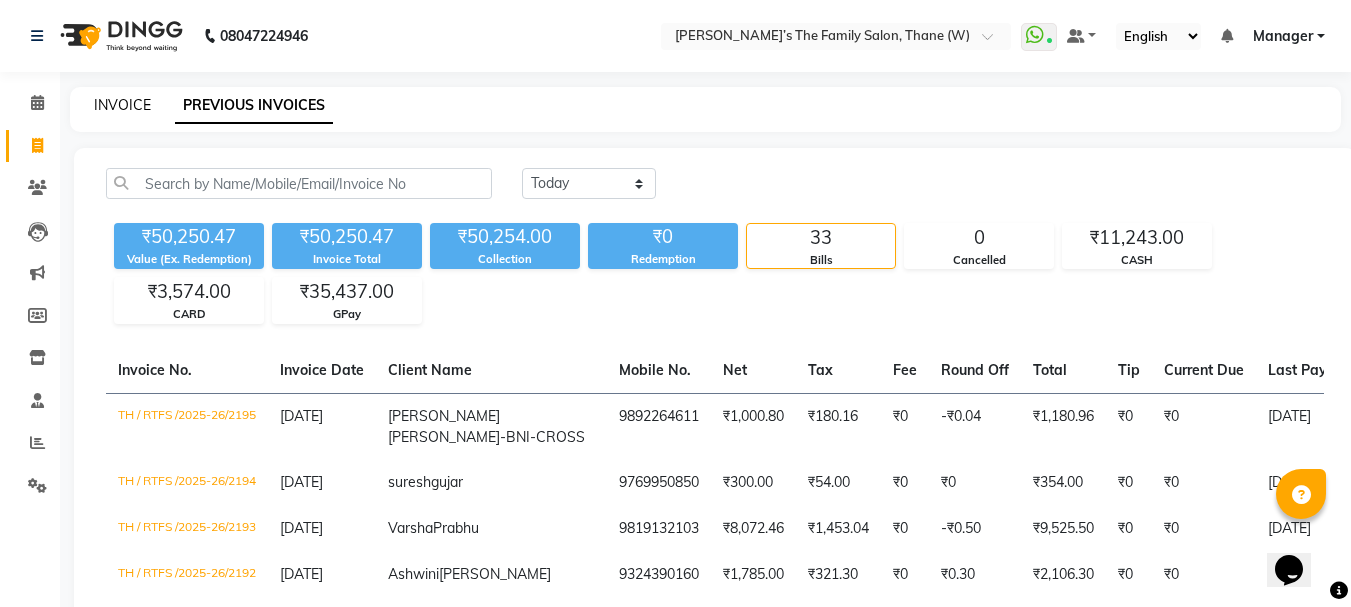 click on "INVOICE" 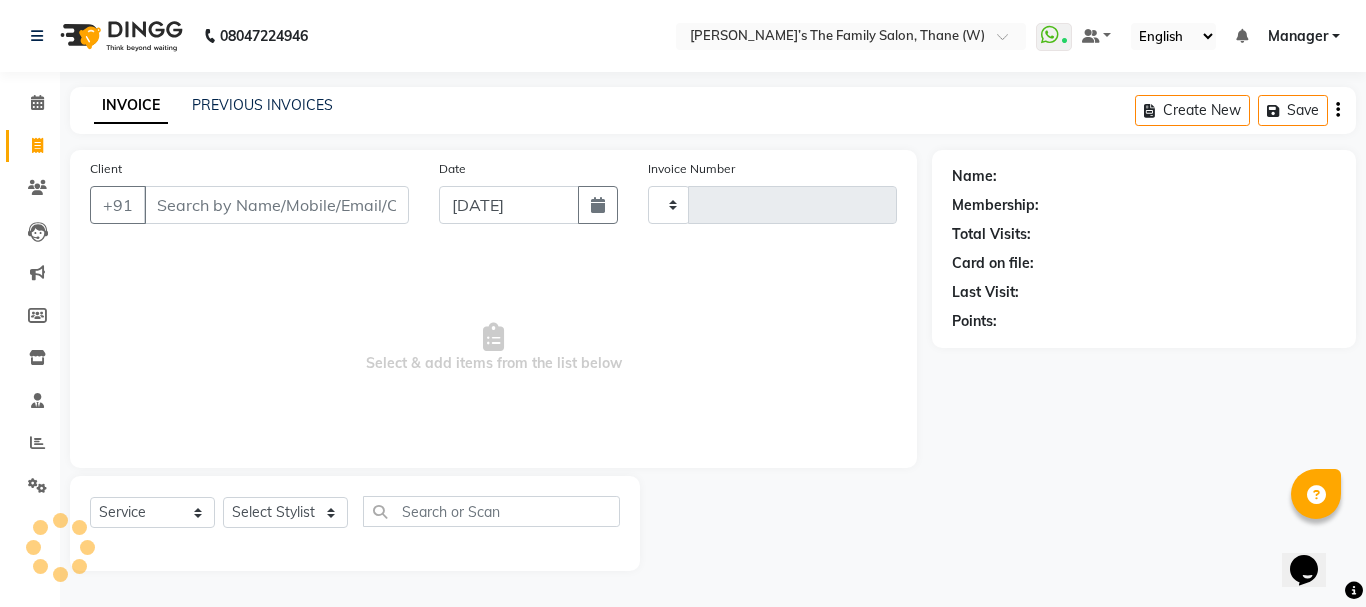 click on "Client" at bounding box center (276, 205) 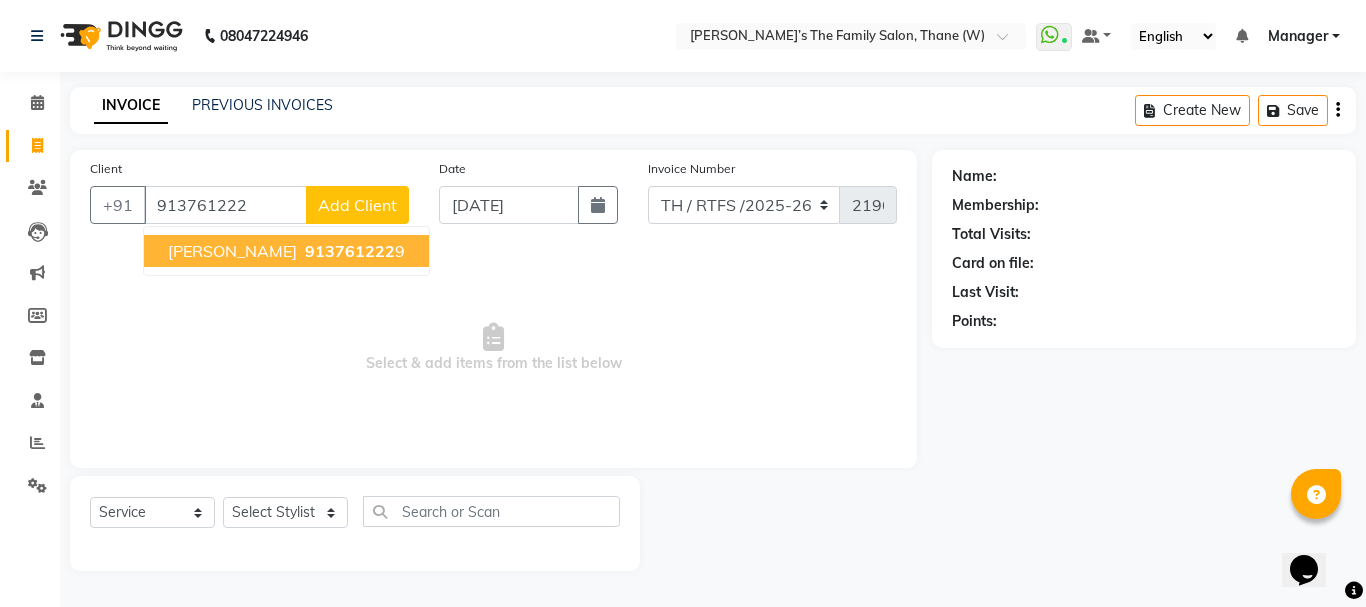 click on "Dhiraj Jaiswal" at bounding box center [232, 251] 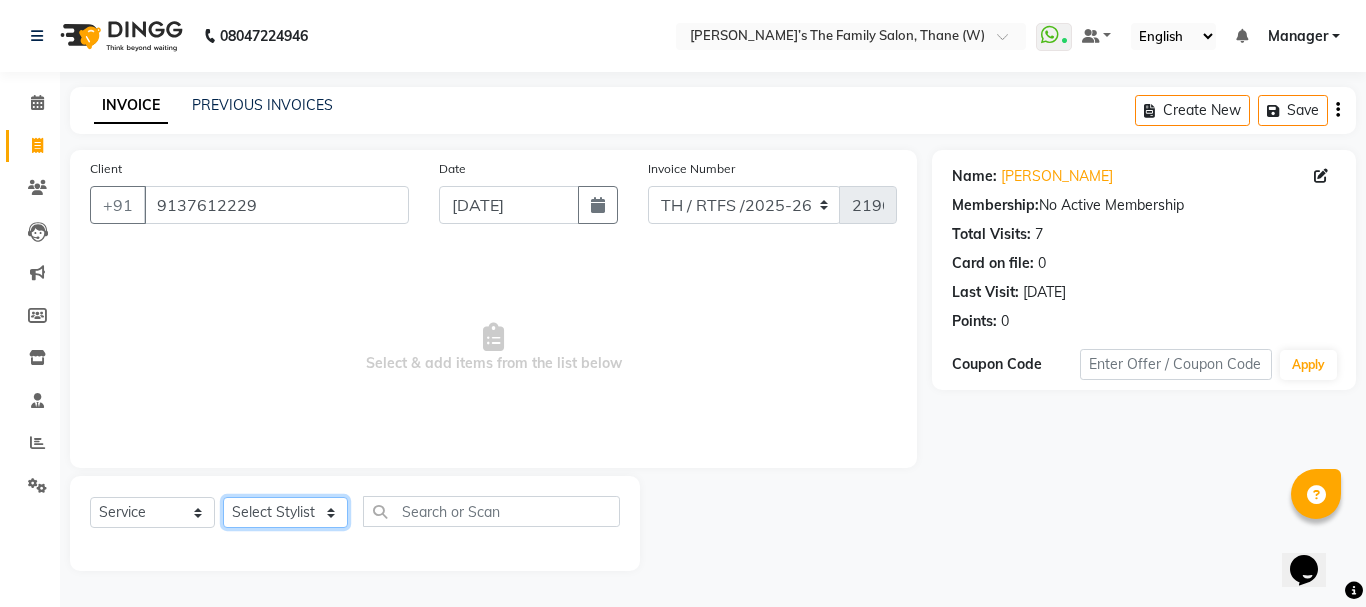 click on "Select Stylist Aarohi P   Aksahy auty Ali  Aniket A  Anuradha arvind Divya gautam .kasrade House sale Komal Waghmare  Laxmi   Manager Moin salmani Prashant   Ravindra Samrat Kumar Sangita Dighe Sanjana Kharat  Shreepad M  shrishti  jaiwala  vaibhavi  gudekar  Vikas H" 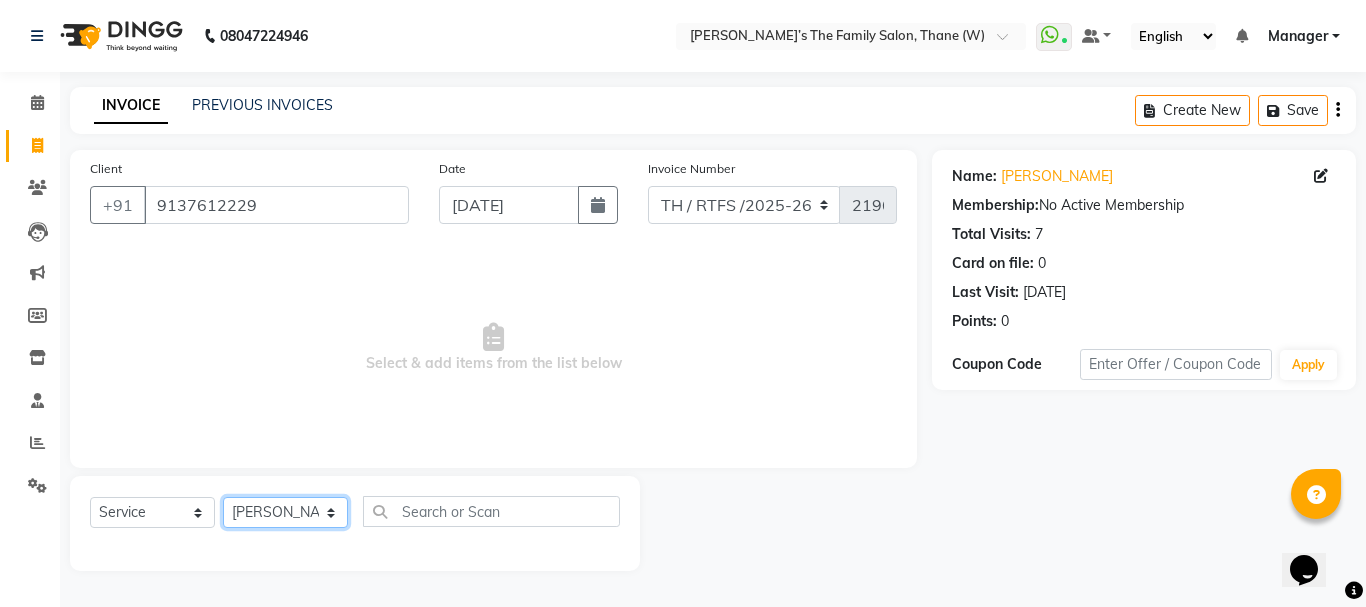 click on "Select Stylist Aarohi P   Aksahy auty Ali  Aniket A  Anuradha arvind Divya gautam .kasrade House sale Komal Waghmare  Laxmi   Manager Moin salmani Prashant   Ravindra Samrat Kumar Sangita Dighe Sanjana Kharat  Shreepad M  shrishti  jaiwala  vaibhavi  gudekar  Vikas H" 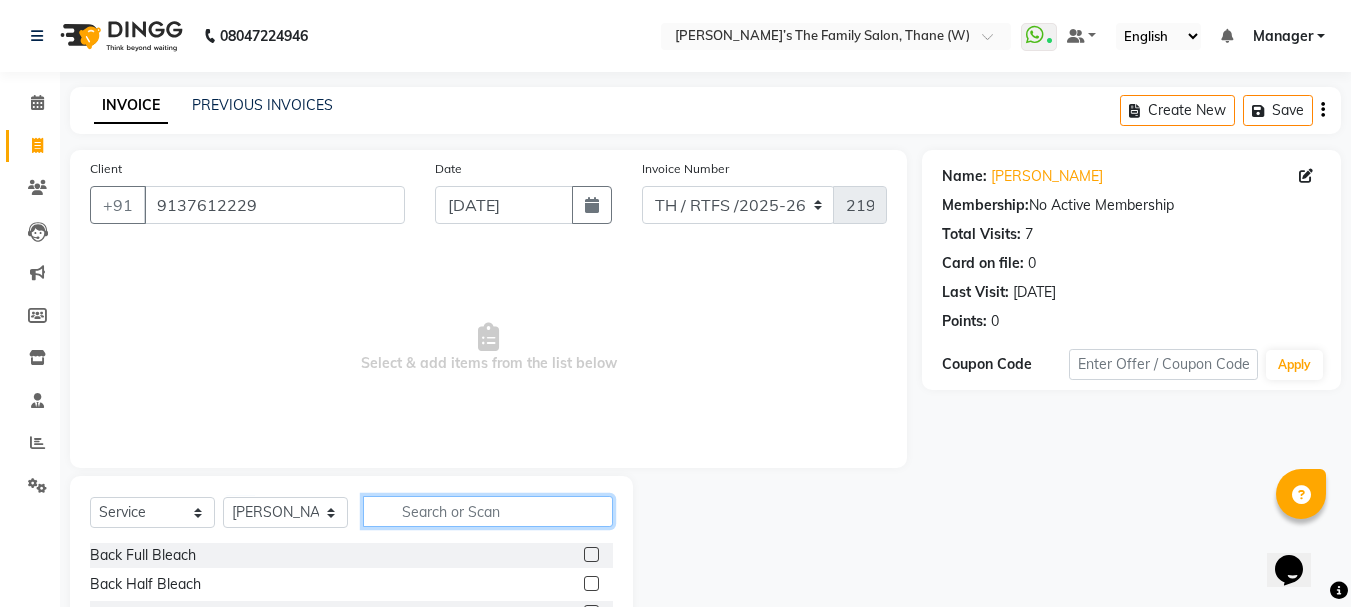 click 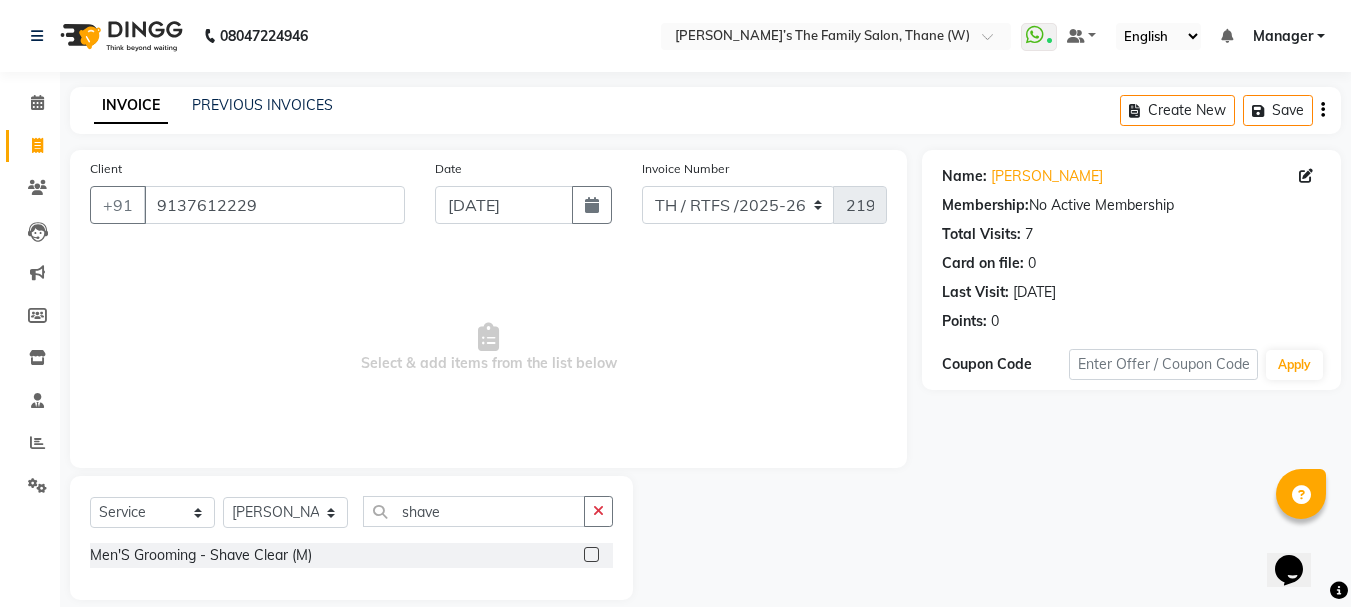 click 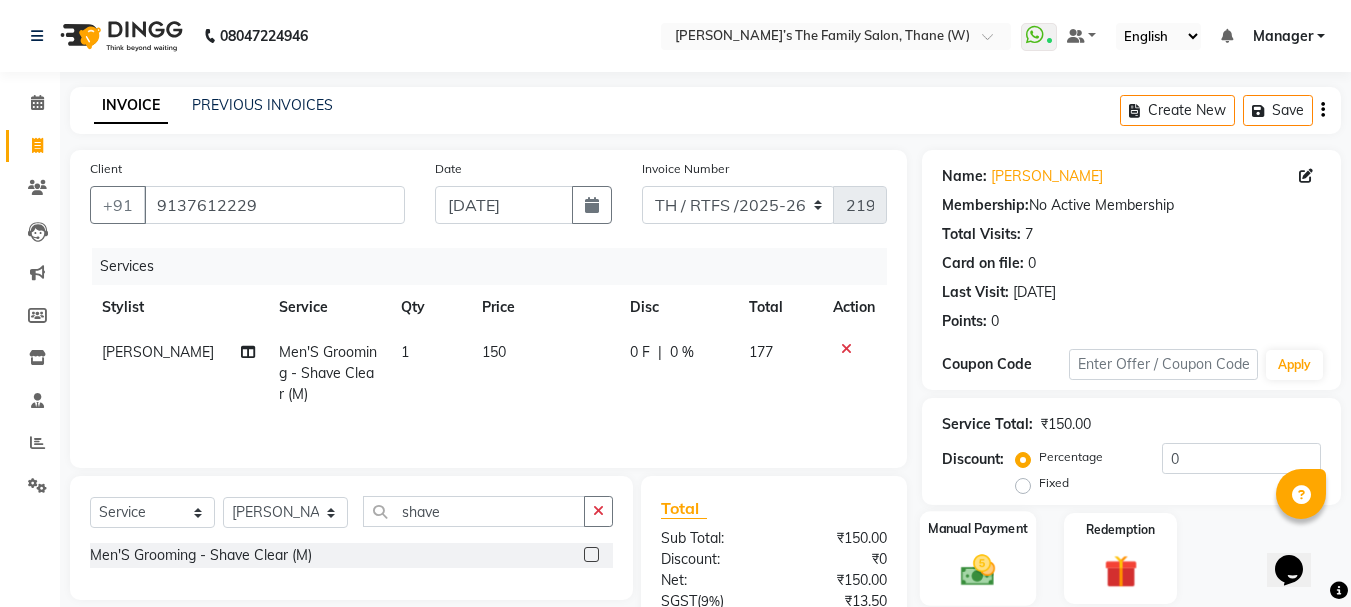 click on "Manual Payment" 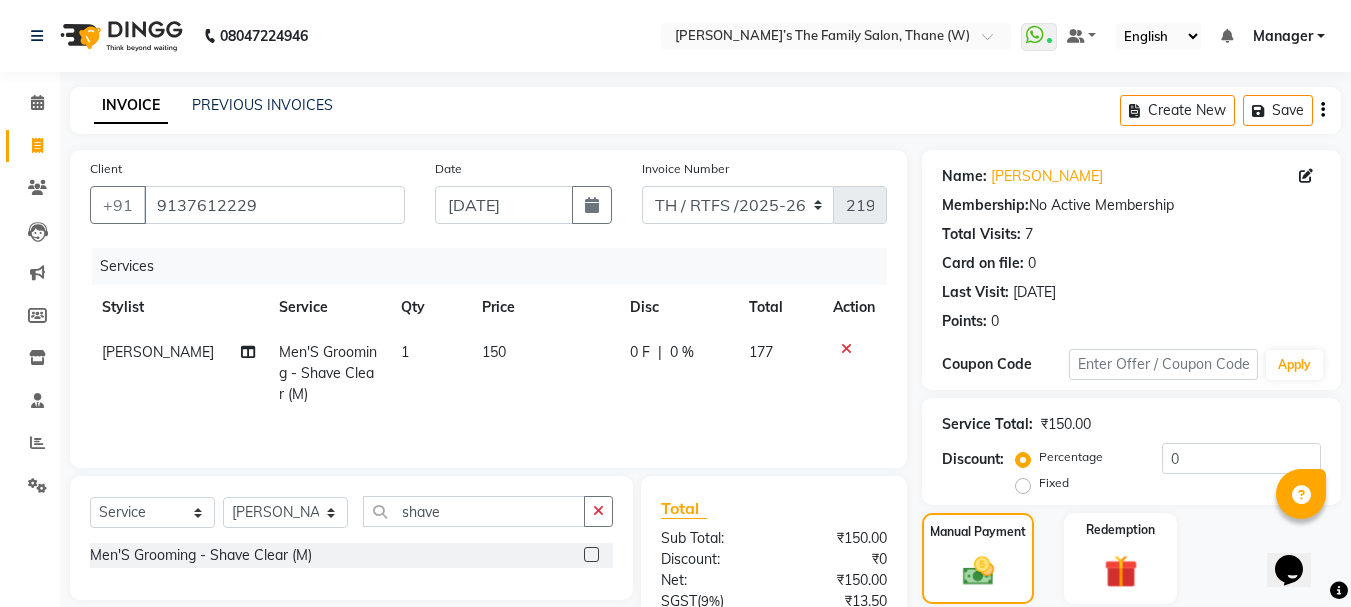 scroll, scrollTop: 196, scrollLeft: 0, axis: vertical 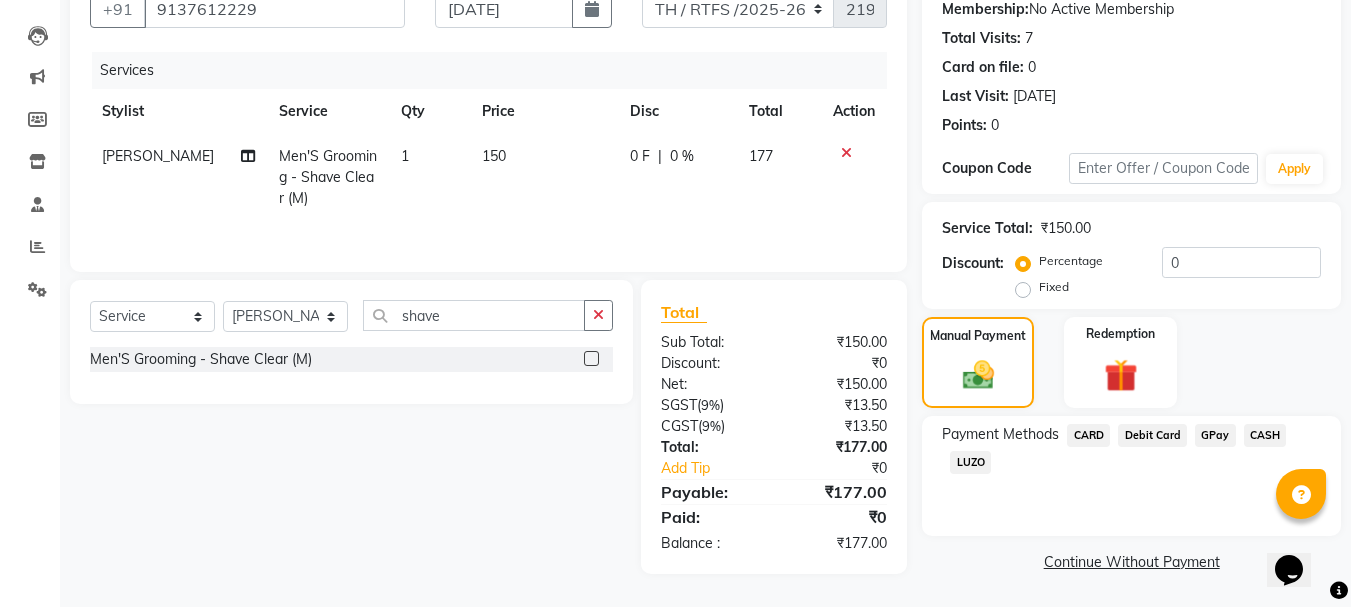 click on "CASH" 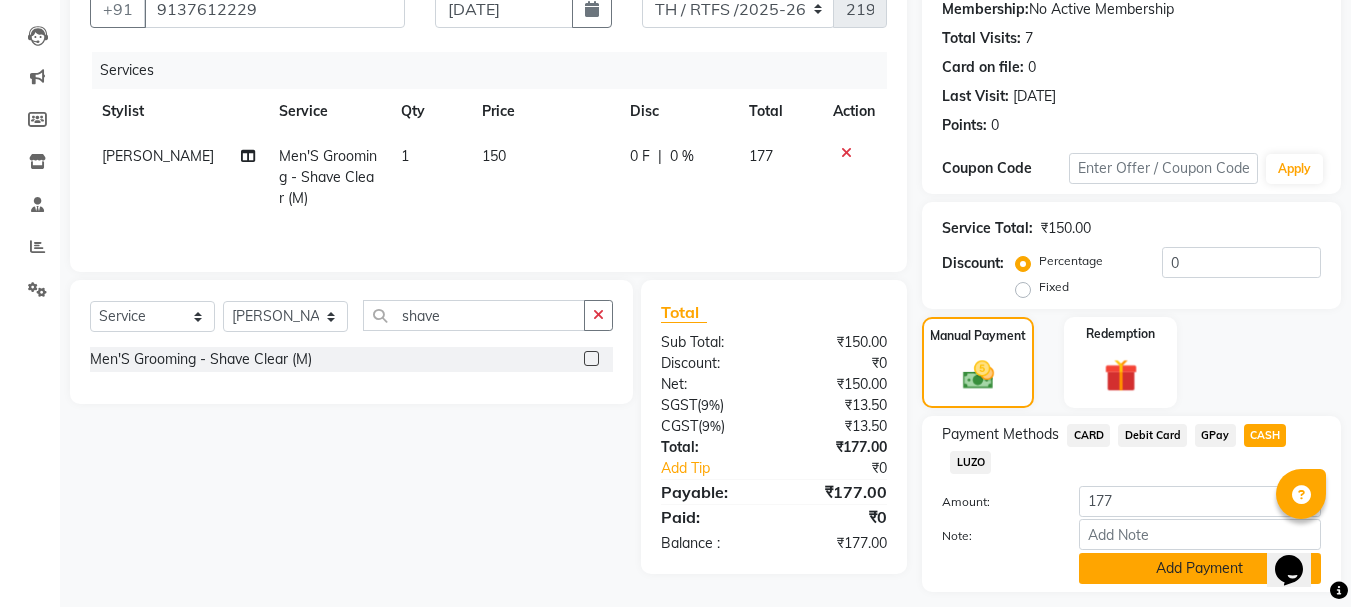 click on "Add Payment" 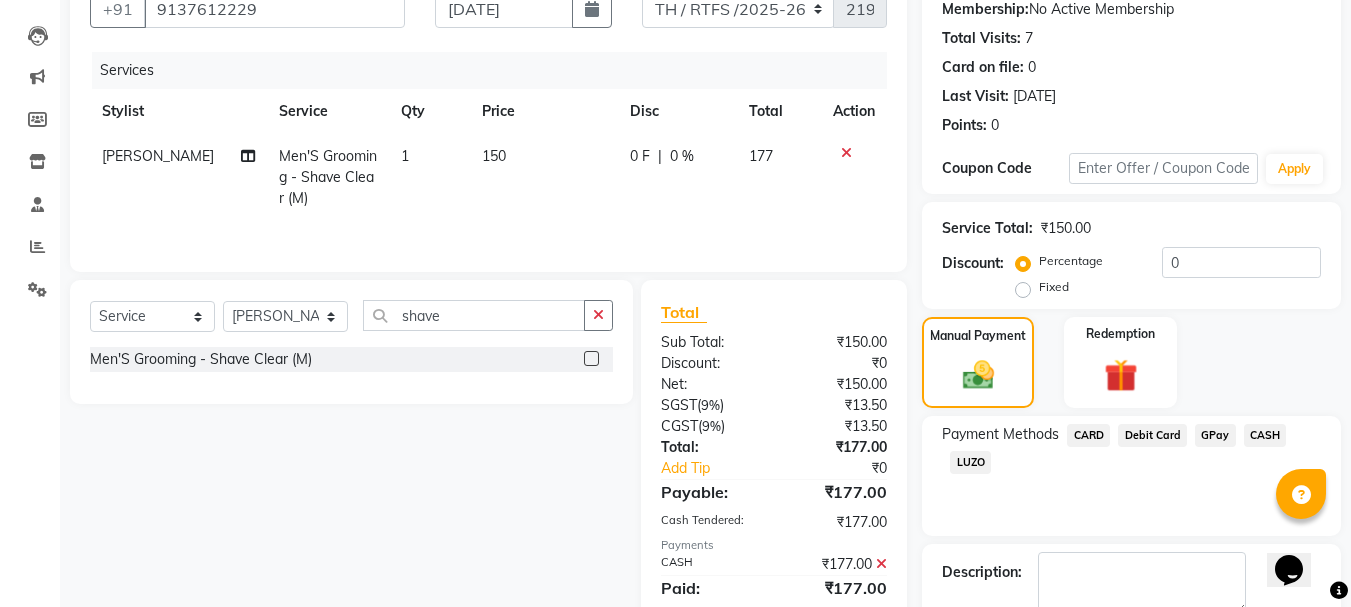 scroll, scrollTop: 309, scrollLeft: 0, axis: vertical 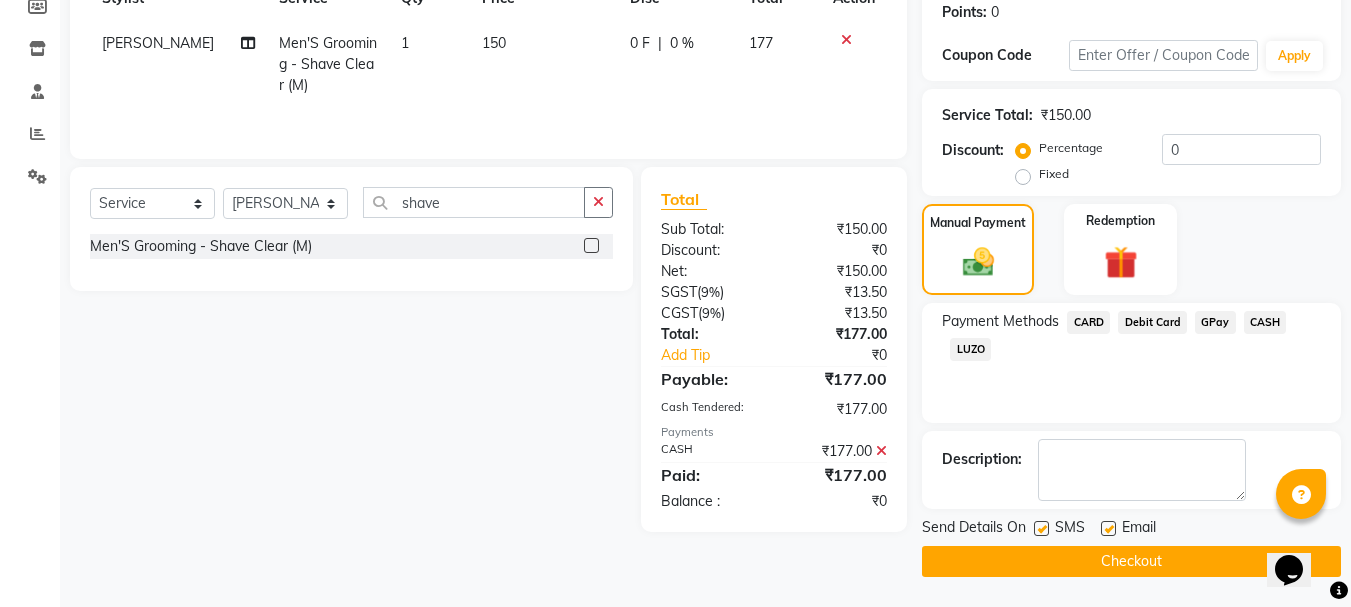 click on "Checkout" 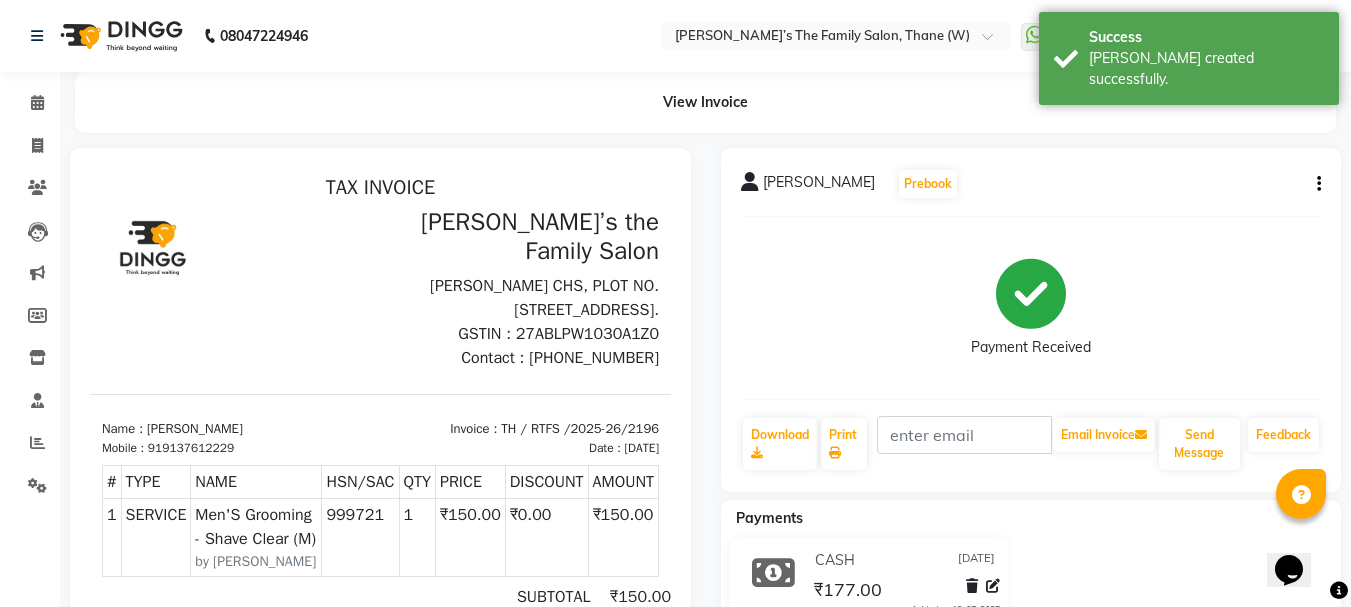 scroll, scrollTop: 0, scrollLeft: 0, axis: both 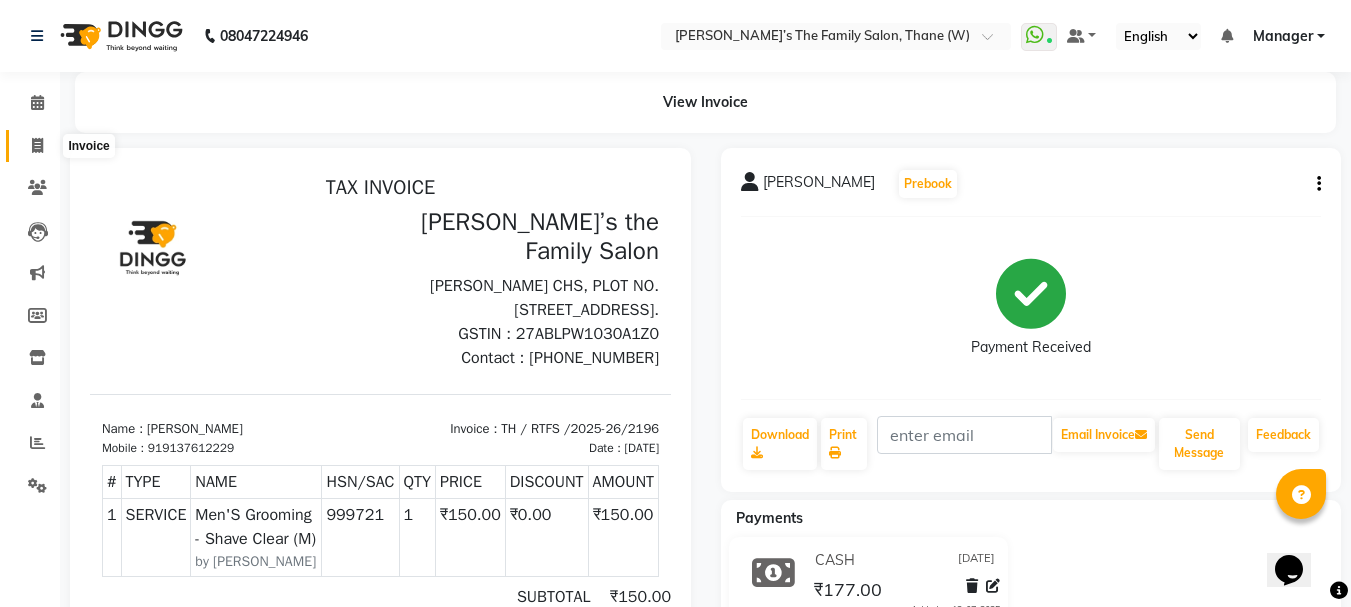 click 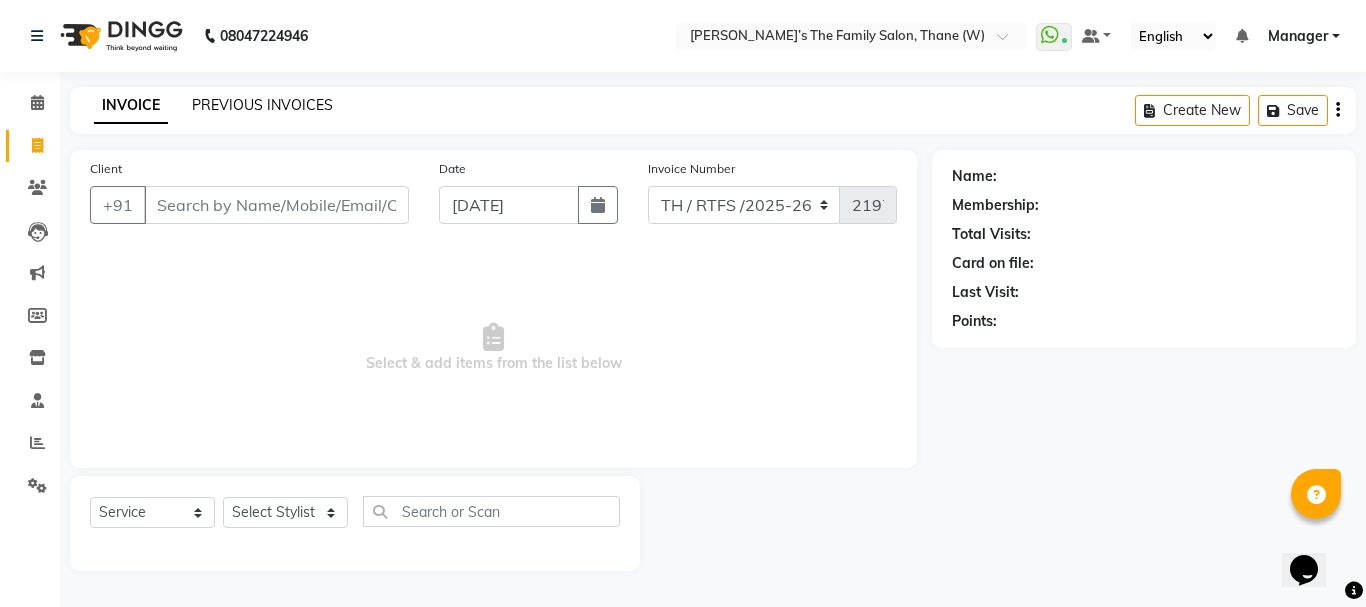 click on "PREVIOUS INVOICES" 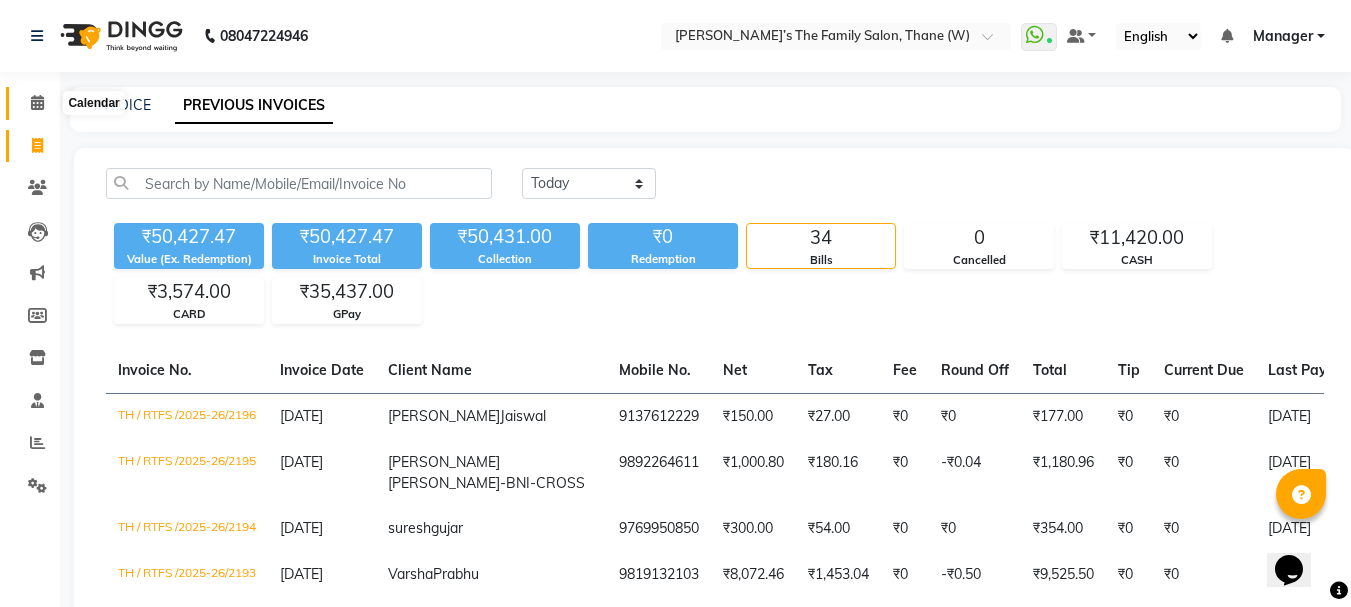click 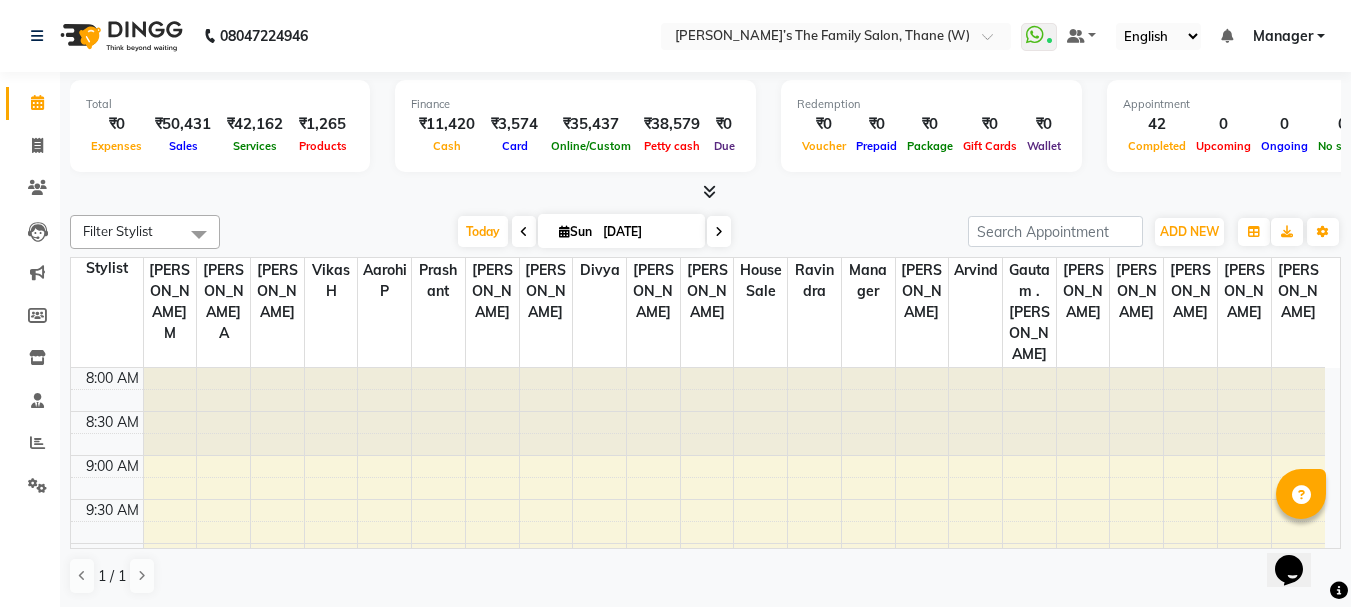 click on "₹0" at bounding box center (116, 124) 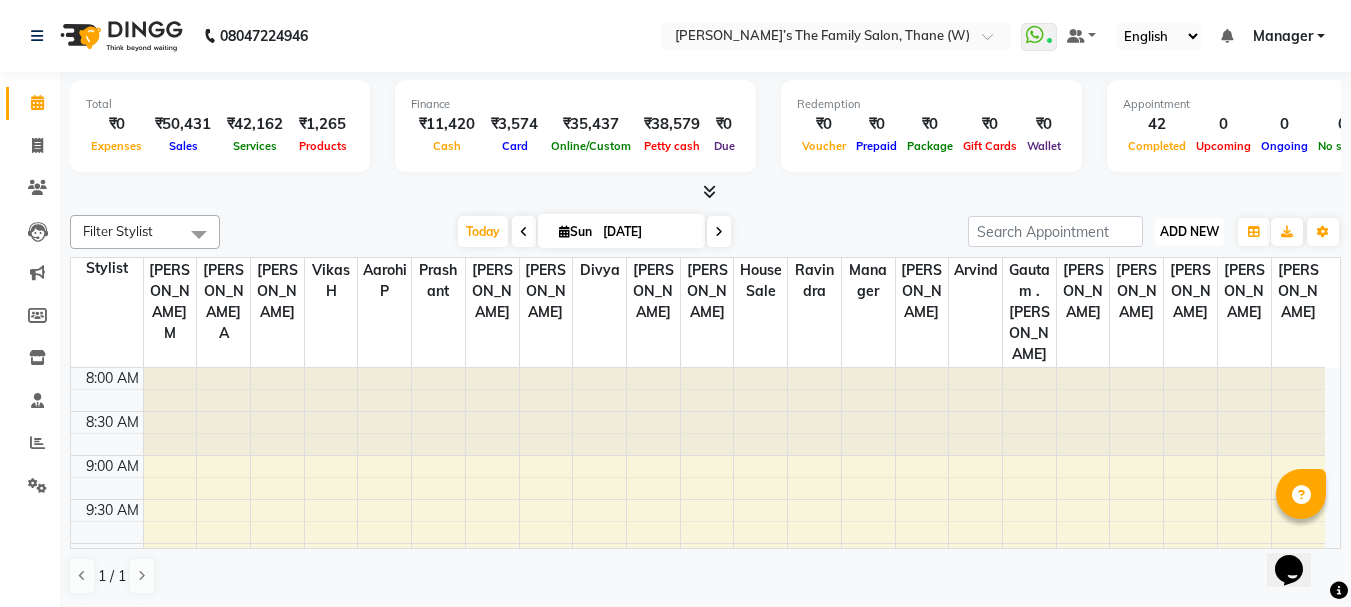click on "ADD NEW" at bounding box center (1189, 231) 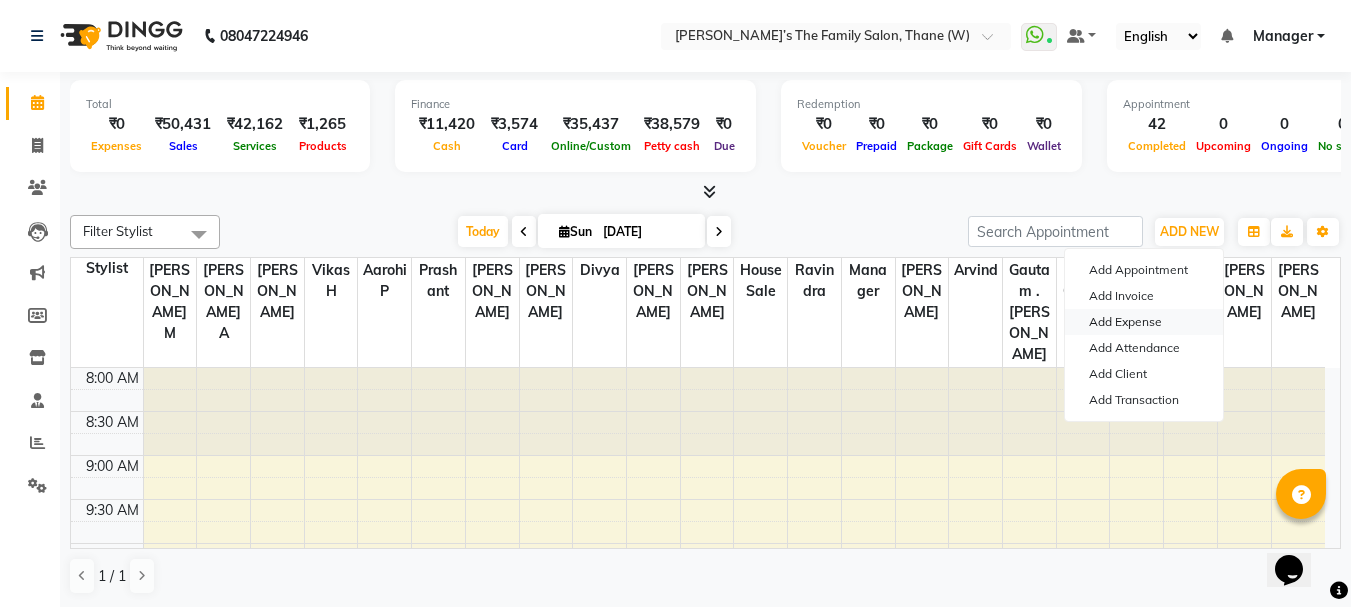 click on "Add Expense" at bounding box center [1144, 322] 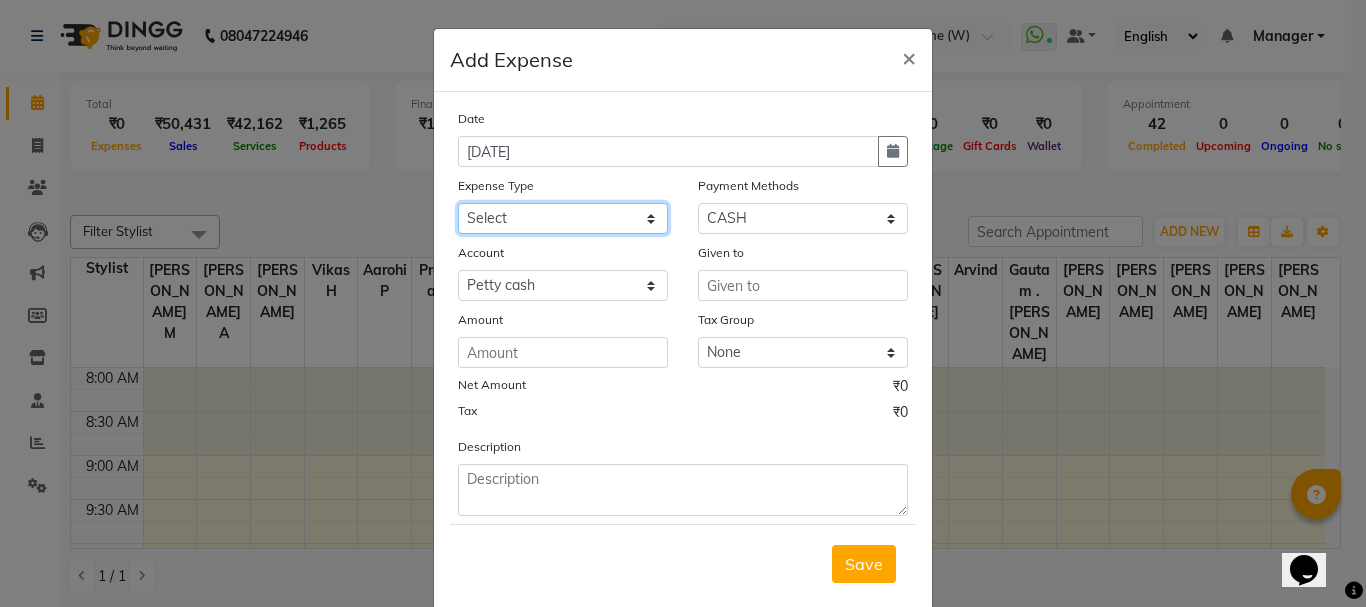 click on "Select Advance Salary Bank charges Car maintenance  Cash transfer to bank Cash transfer to hub Client Snacks Clinical charges coffee Equipment Fuel Govt fee Incentive Insurance International purchase Loan Repayment Maintenance Marketing Membership reward Milk Miscellaneous MRA Other Pantry Product Rent Staff Snacks Tax Tea & Refreshment Tip Transfer Utilities Water tank" 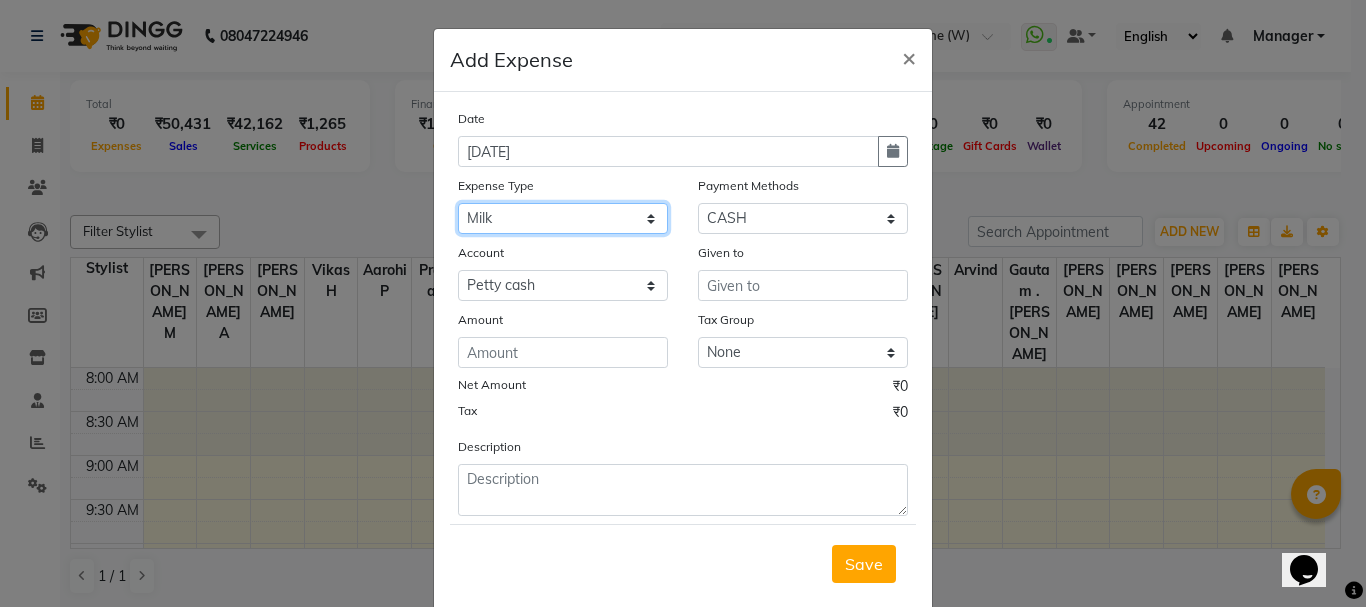 click on "Select Advance Salary Bank charges Car maintenance  Cash transfer to bank Cash transfer to hub Client Snacks Clinical charges coffee Equipment Fuel Govt fee Incentive Insurance International purchase Loan Repayment Maintenance Marketing Membership reward Milk Miscellaneous MRA Other Pantry Product Rent Staff Snacks Tax Tea & Refreshment Tip Transfer Utilities Water tank" 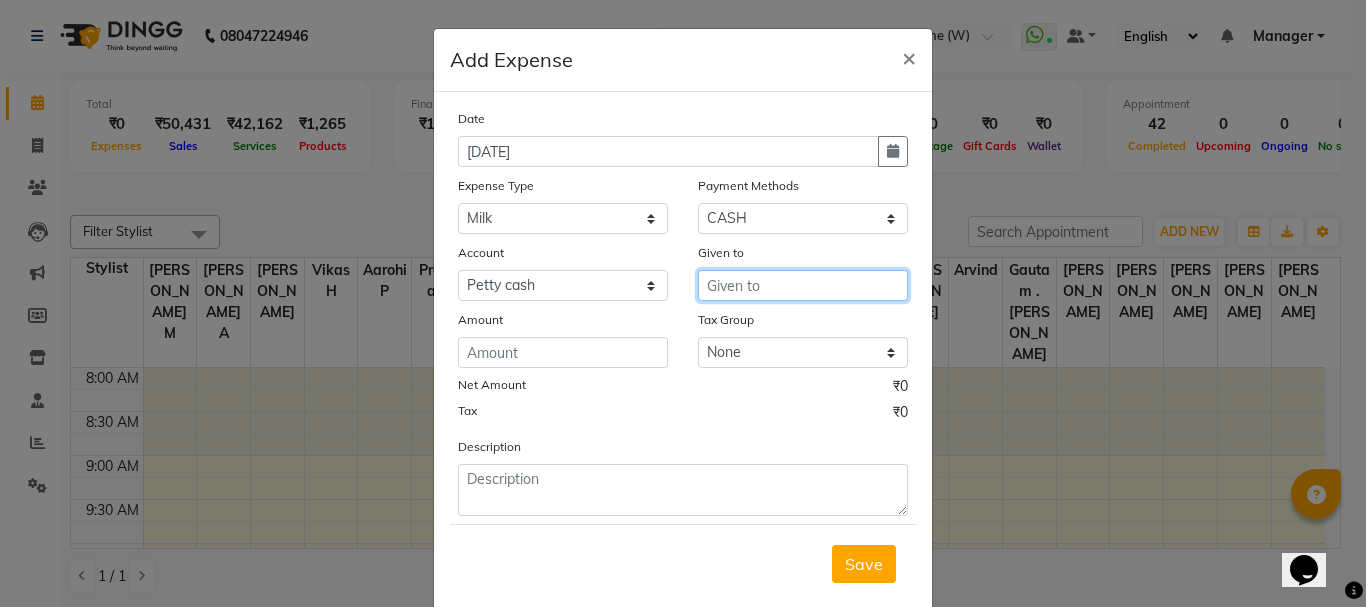 click at bounding box center [803, 285] 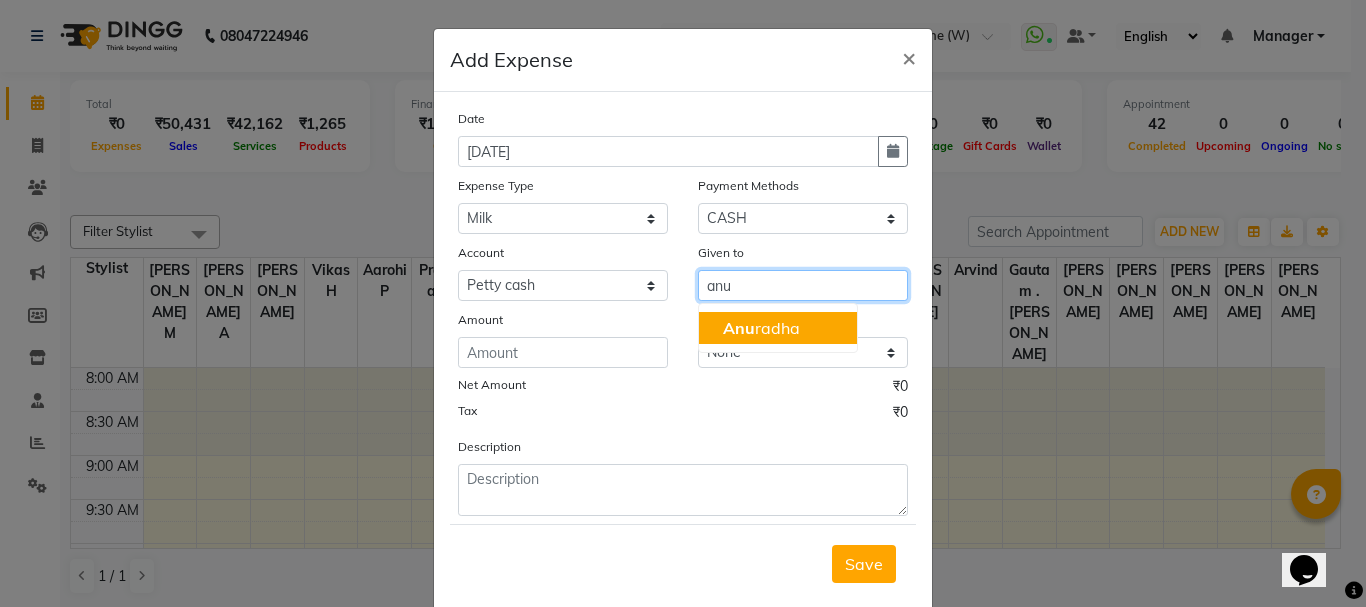 click on "Anu" 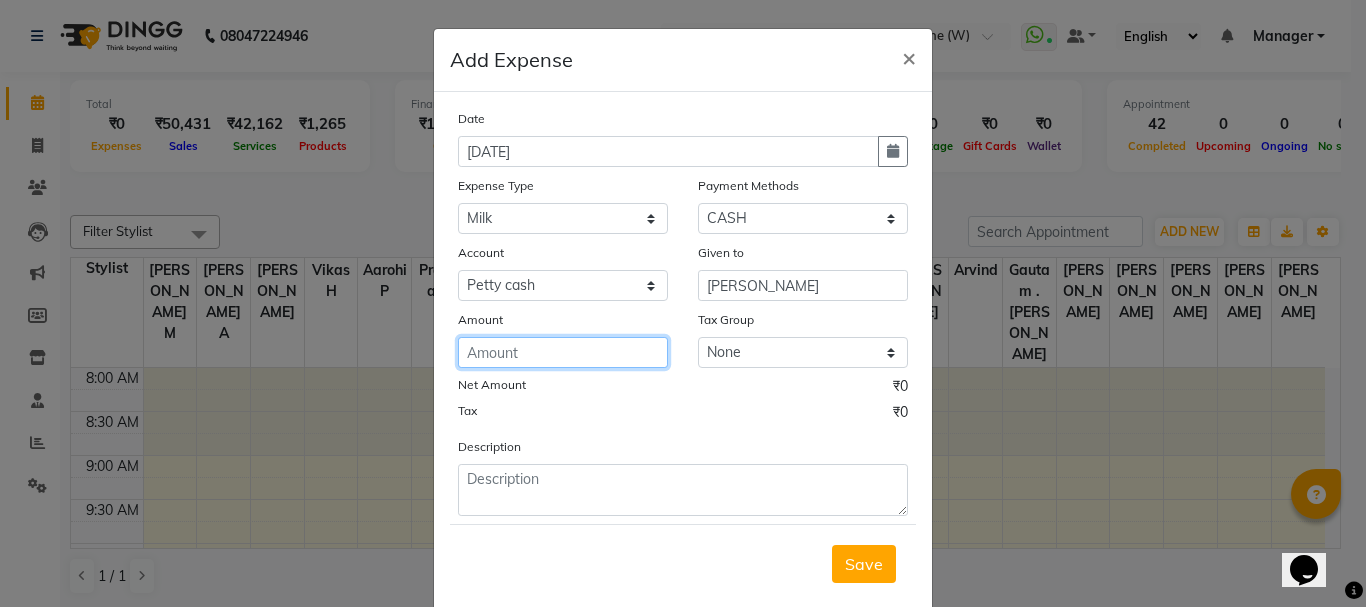 click 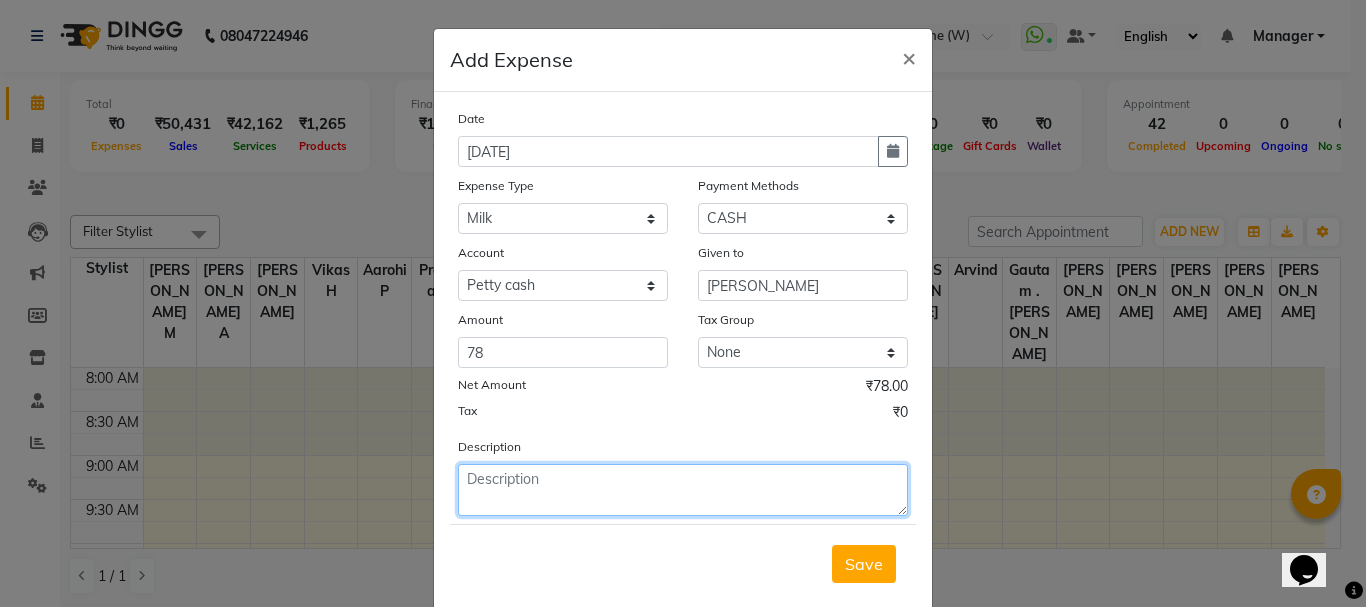 click 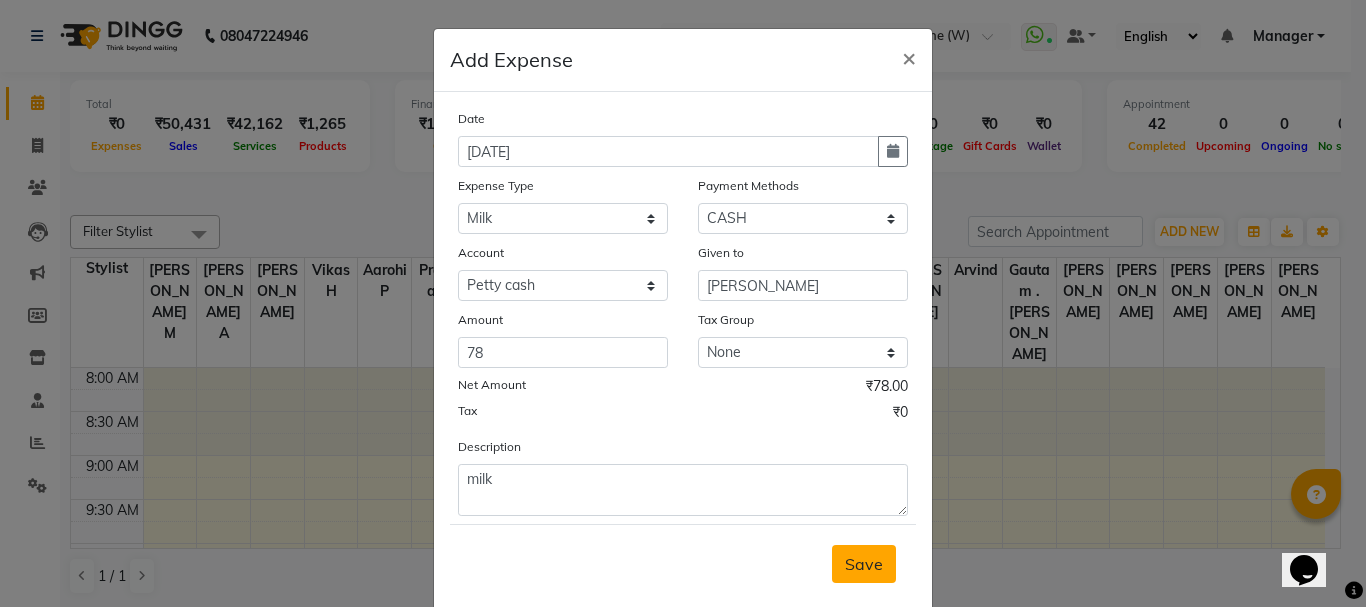 click on "Save" at bounding box center [864, 564] 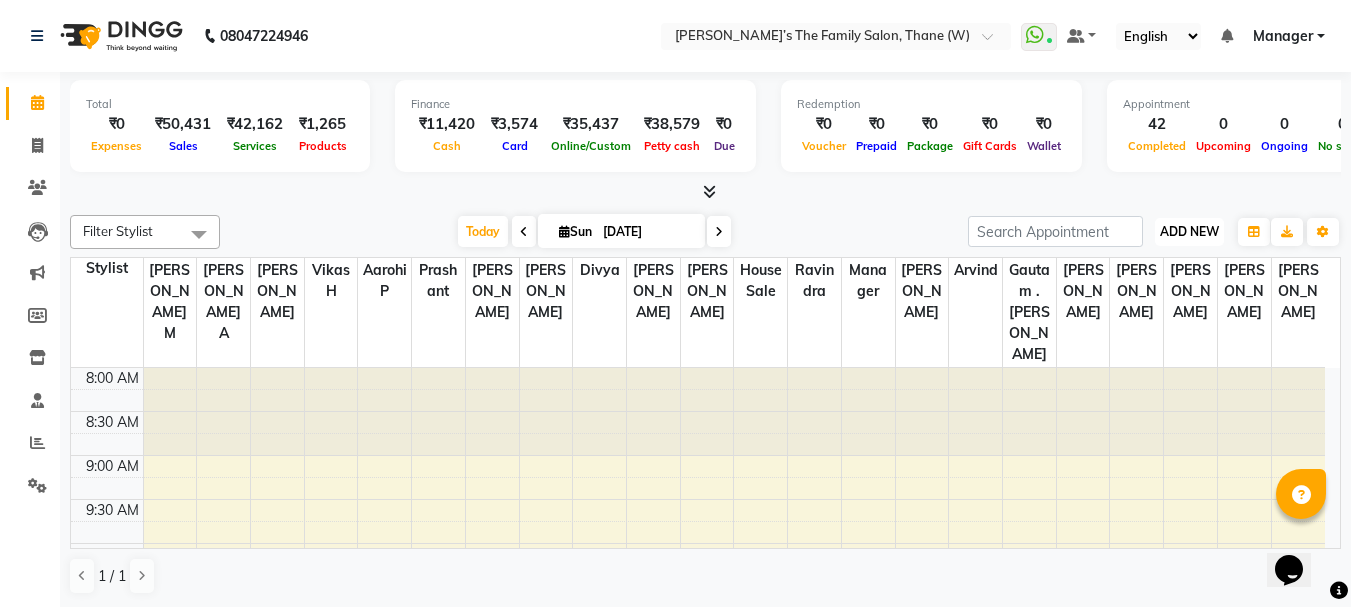 click on "ADD NEW" at bounding box center [1189, 231] 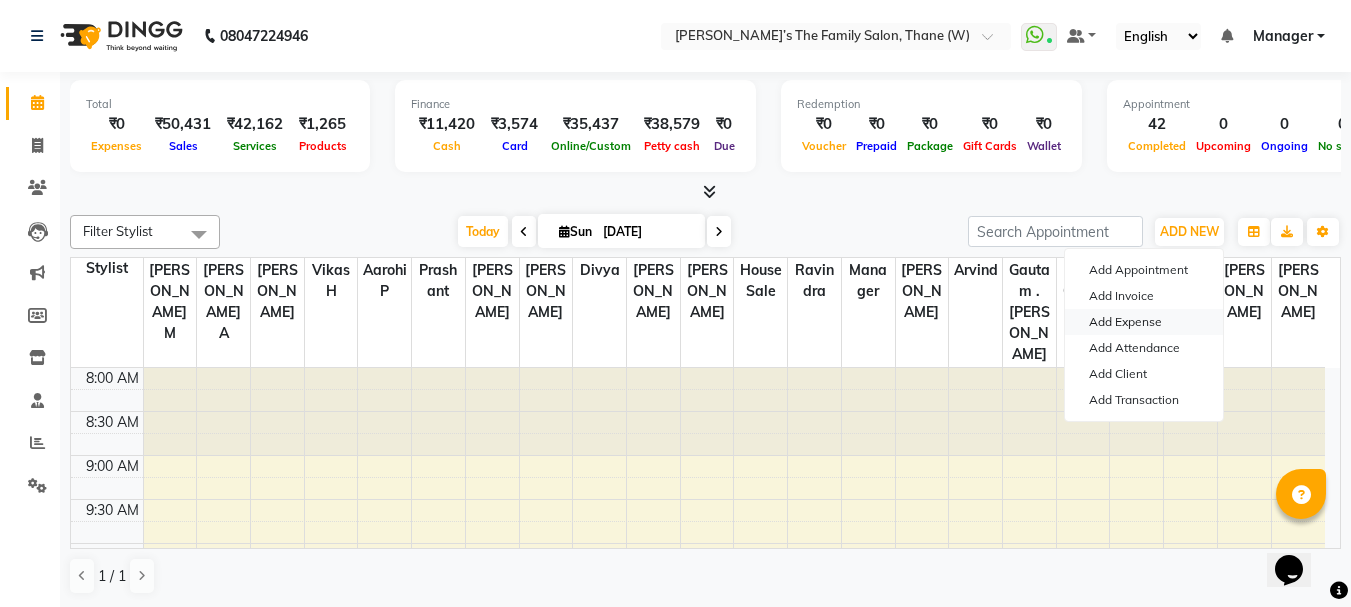 click on "Add Expense" at bounding box center (1144, 322) 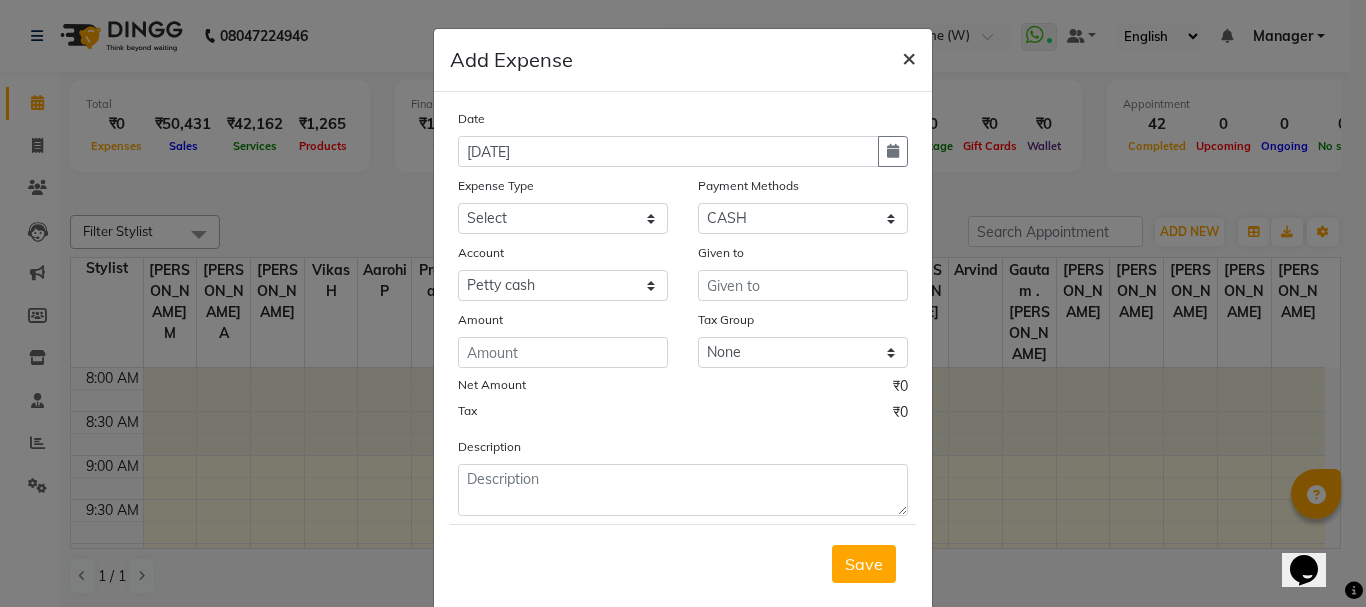 click on "×" 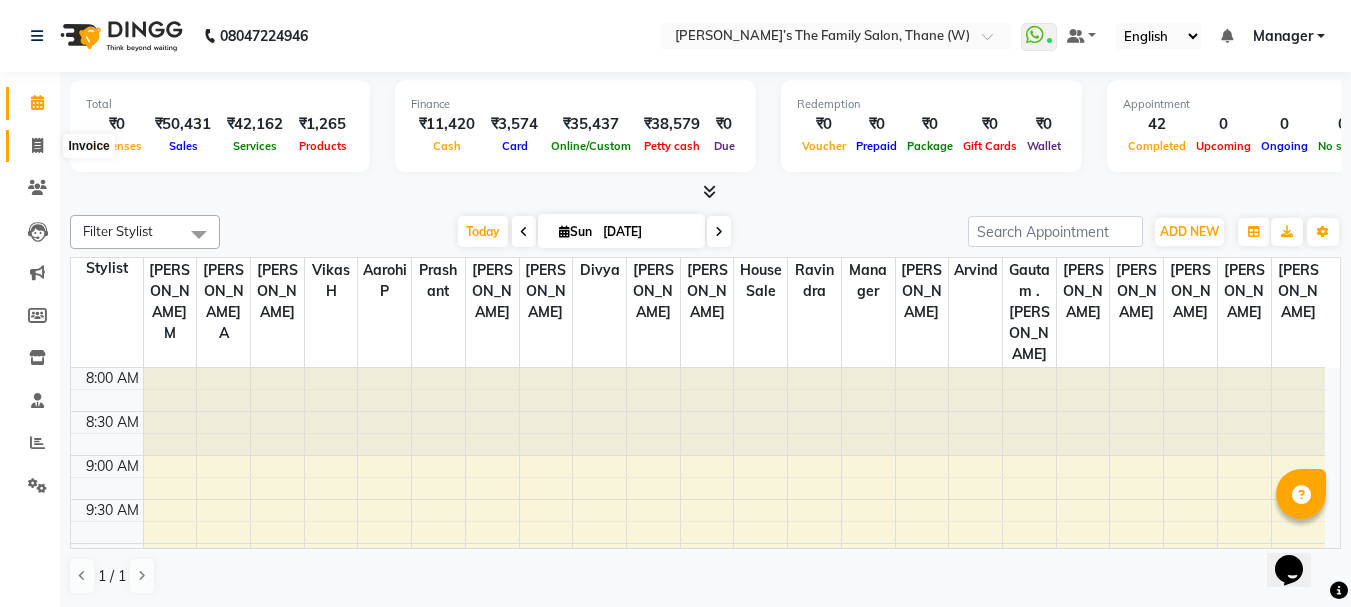 click 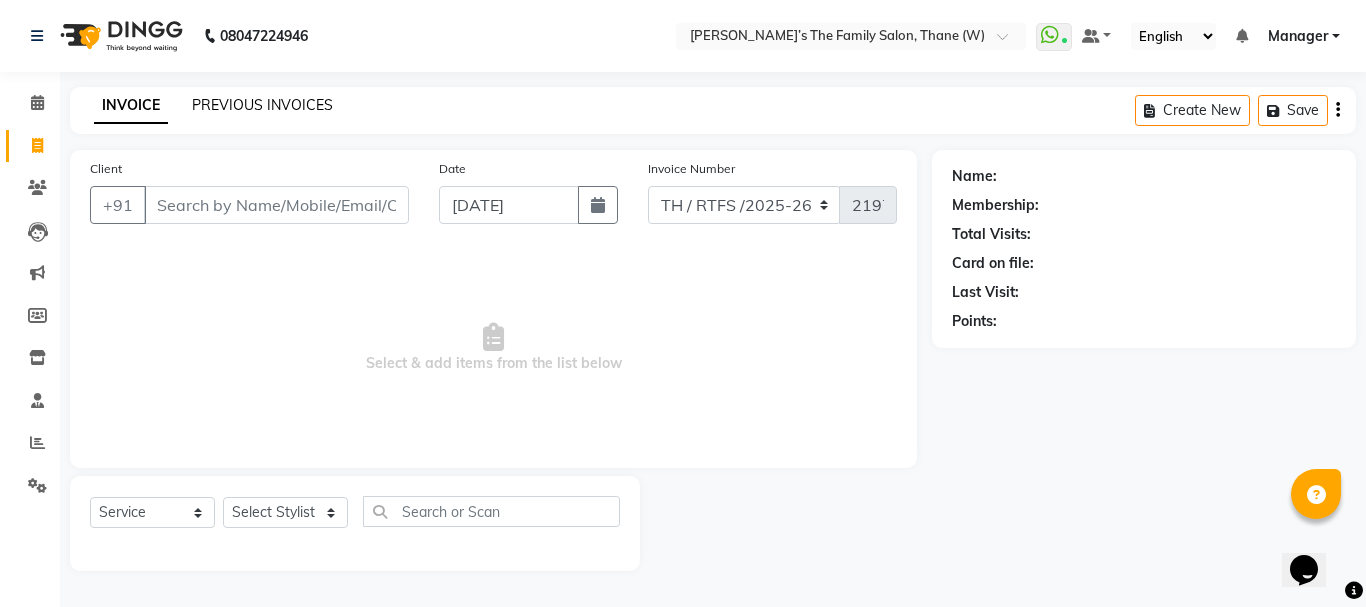 click on "PREVIOUS INVOICES" 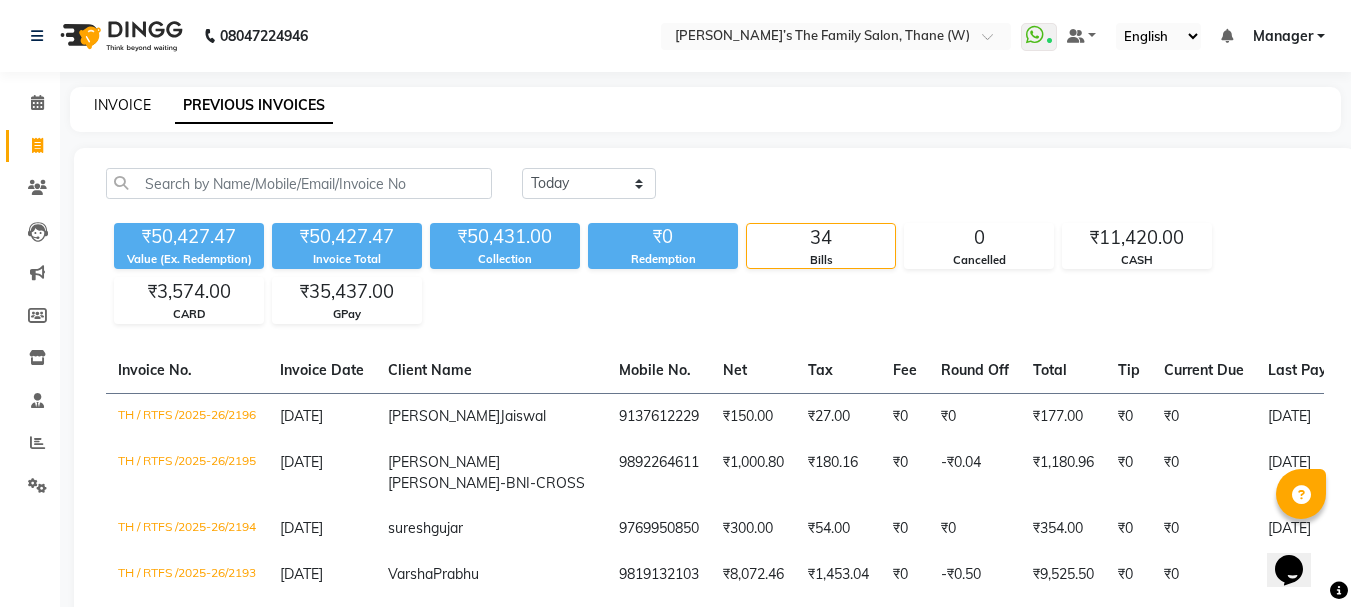 click on "INVOICE" 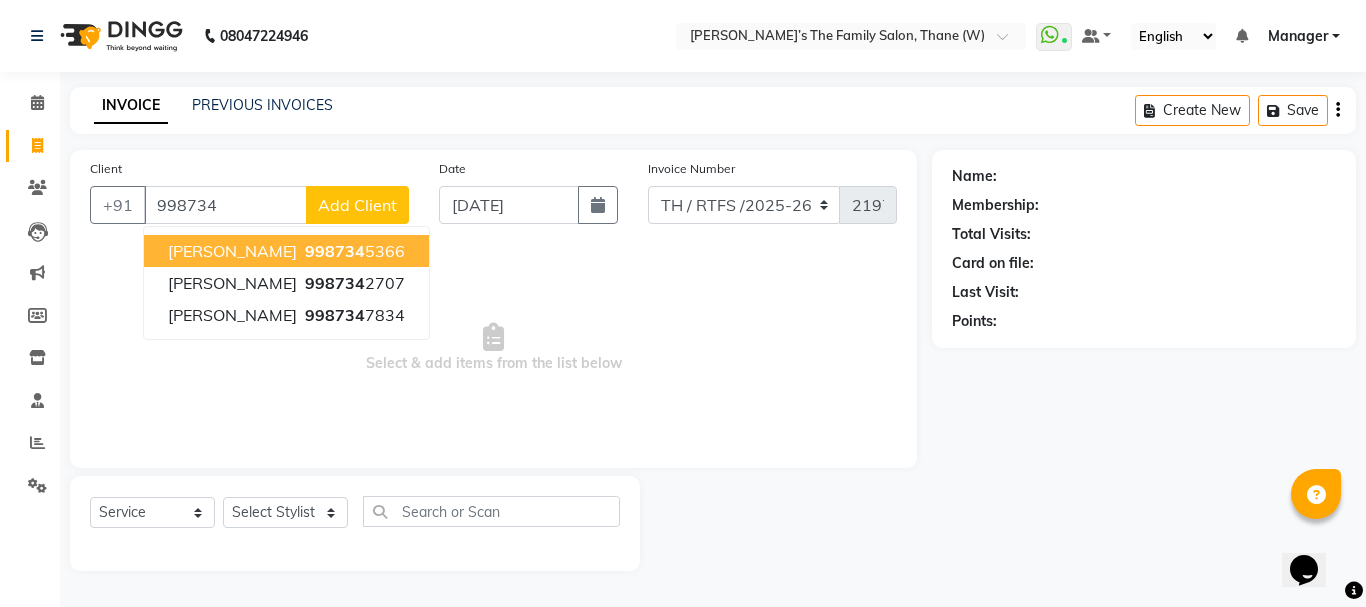 click on "Aishwarya Hule" at bounding box center (232, 251) 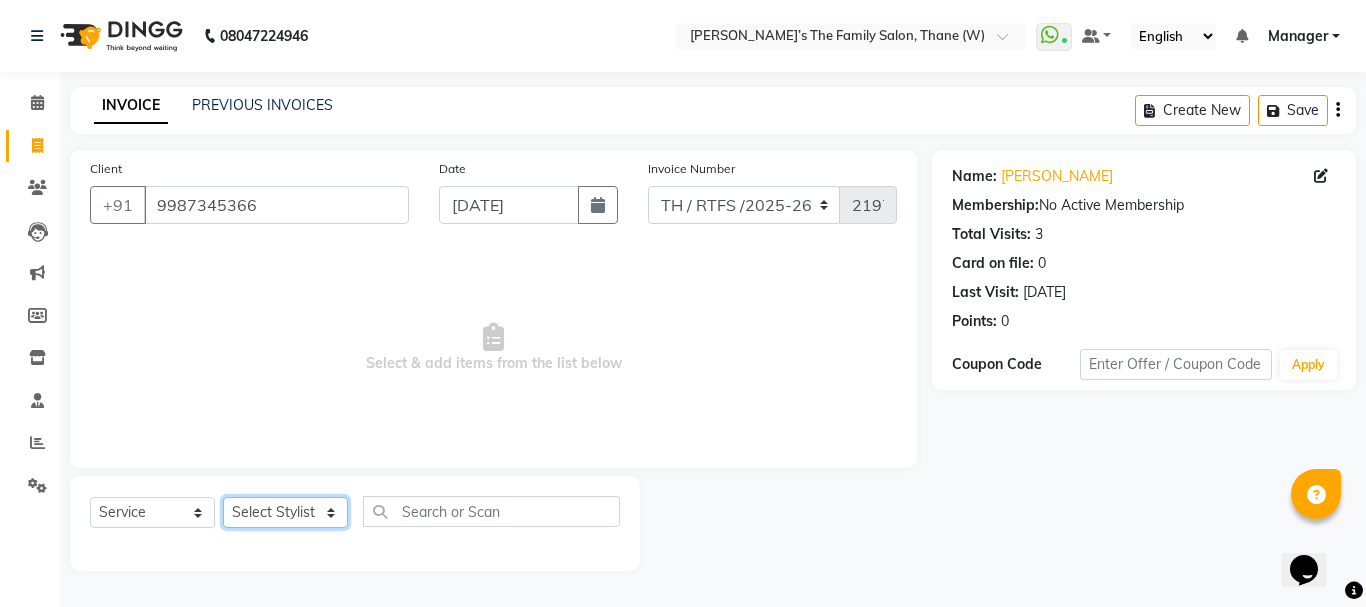 click on "Select Stylist Aarohi P   Aksahy auty Ali  Aniket A  Anuradha arvind Divya gautam .kasrade House sale Komal Waghmare  Laxmi   Manager Moin salmani Prashant   Ravindra Samrat Kumar Sangita Dighe Sanjana Kharat  Shreepad M  shrishti  jaiwala  vaibhavi  gudekar  Vikas H" 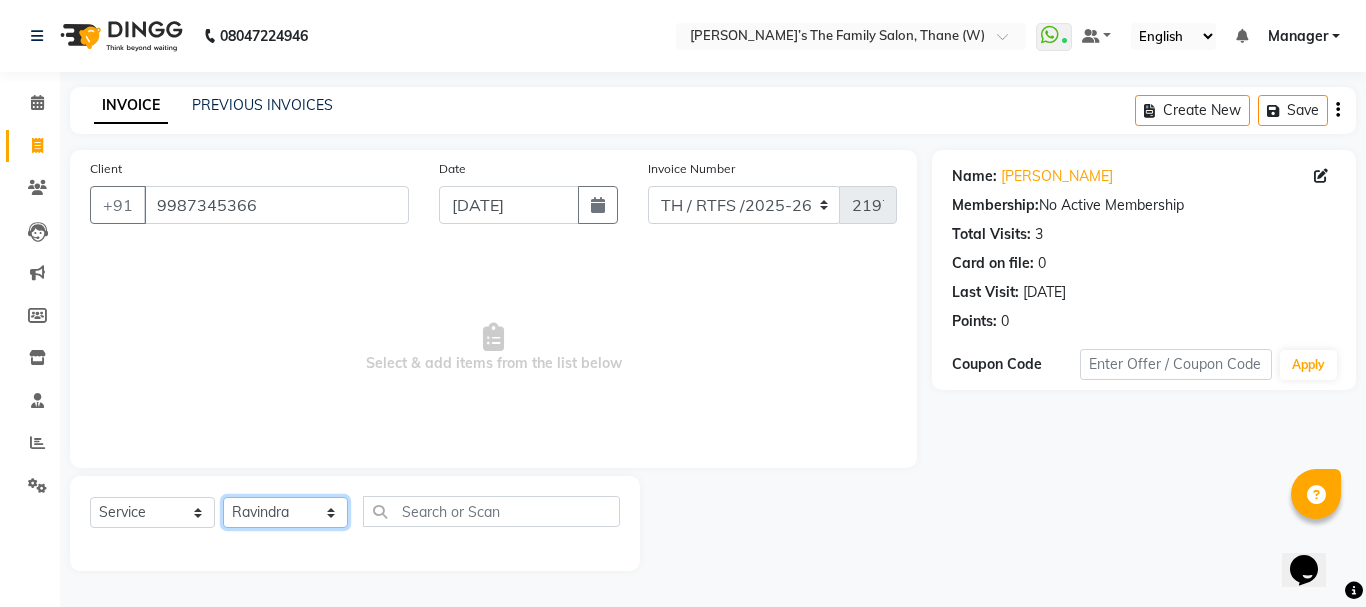 click on "Select Stylist Aarohi P   Aksahy auty Ali  Aniket A  Anuradha arvind Divya gautam .kasrade House sale Komal Waghmare  Laxmi   Manager Moin salmani Prashant   Ravindra Samrat Kumar Sangita Dighe Sanjana Kharat  Shreepad M  shrishti  jaiwala  vaibhavi  gudekar  Vikas H" 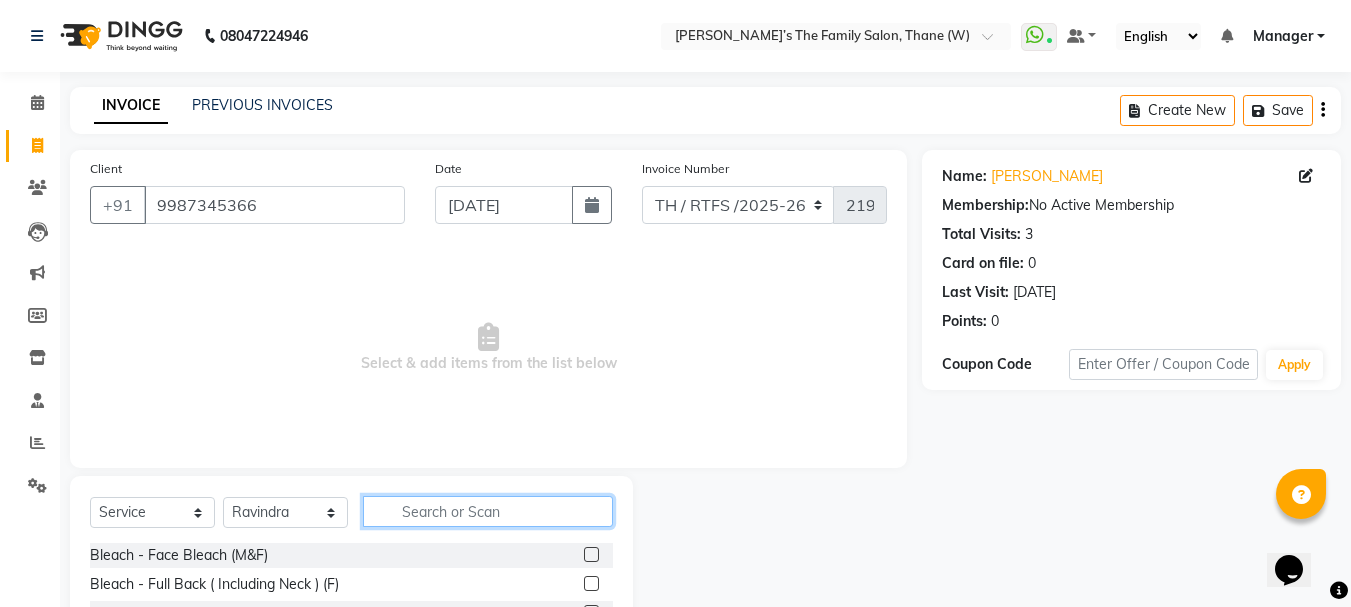 click 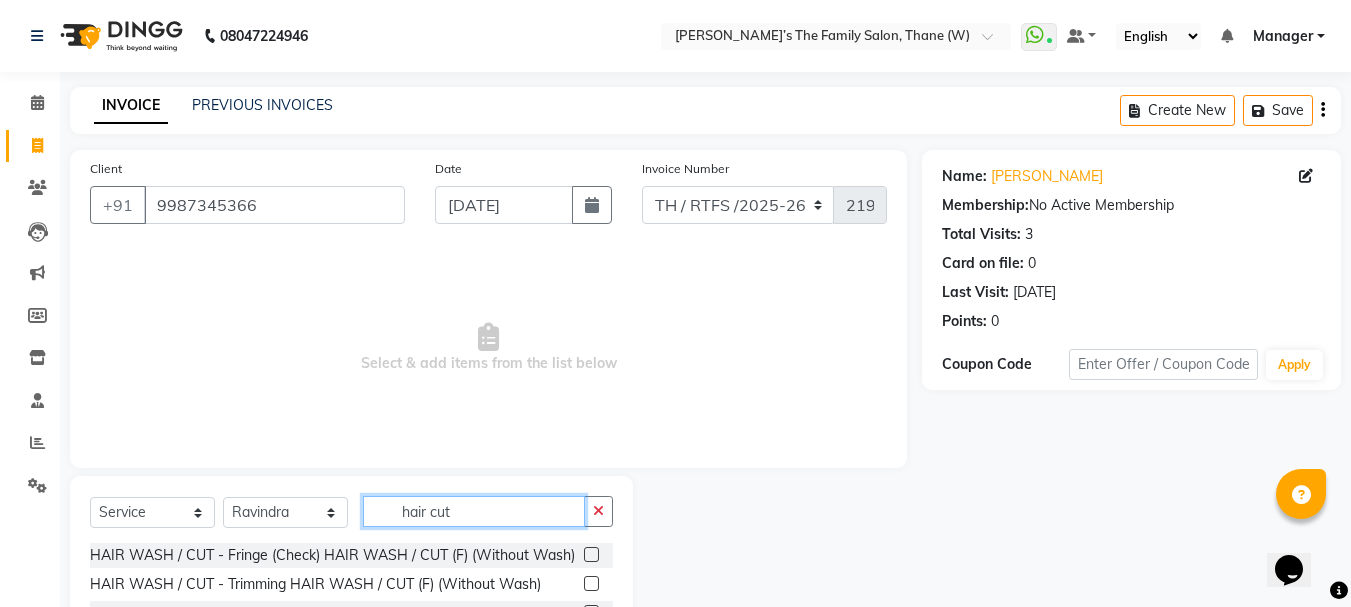 scroll, scrollTop: 194, scrollLeft: 0, axis: vertical 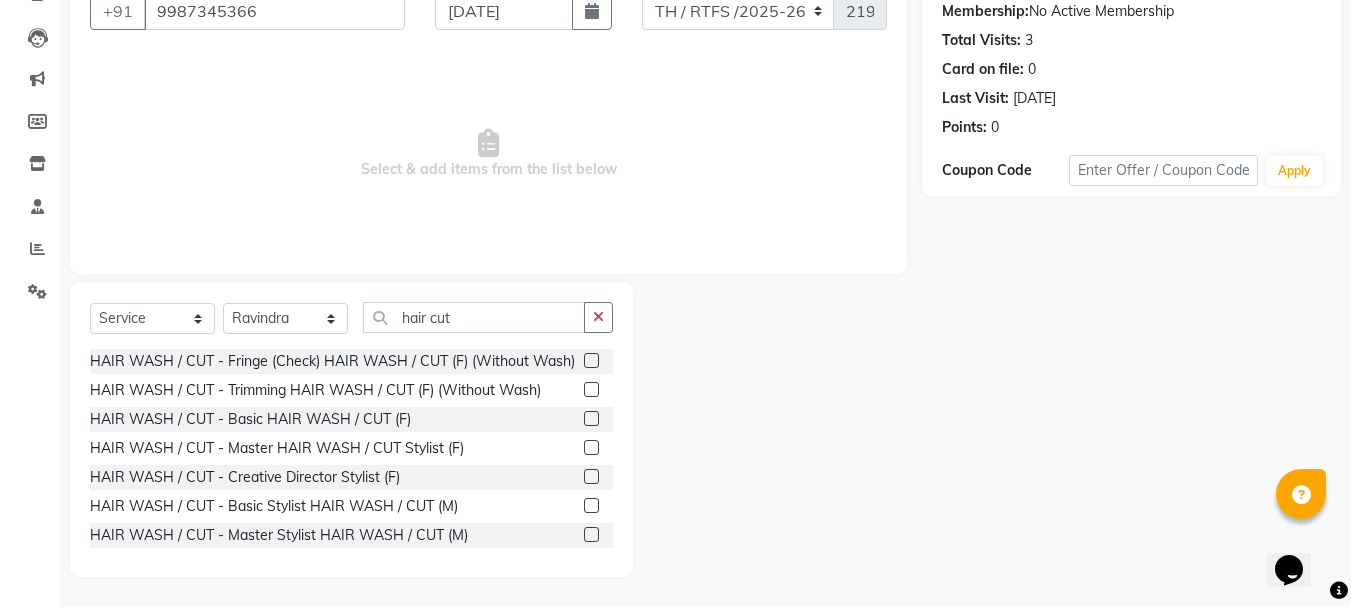 click 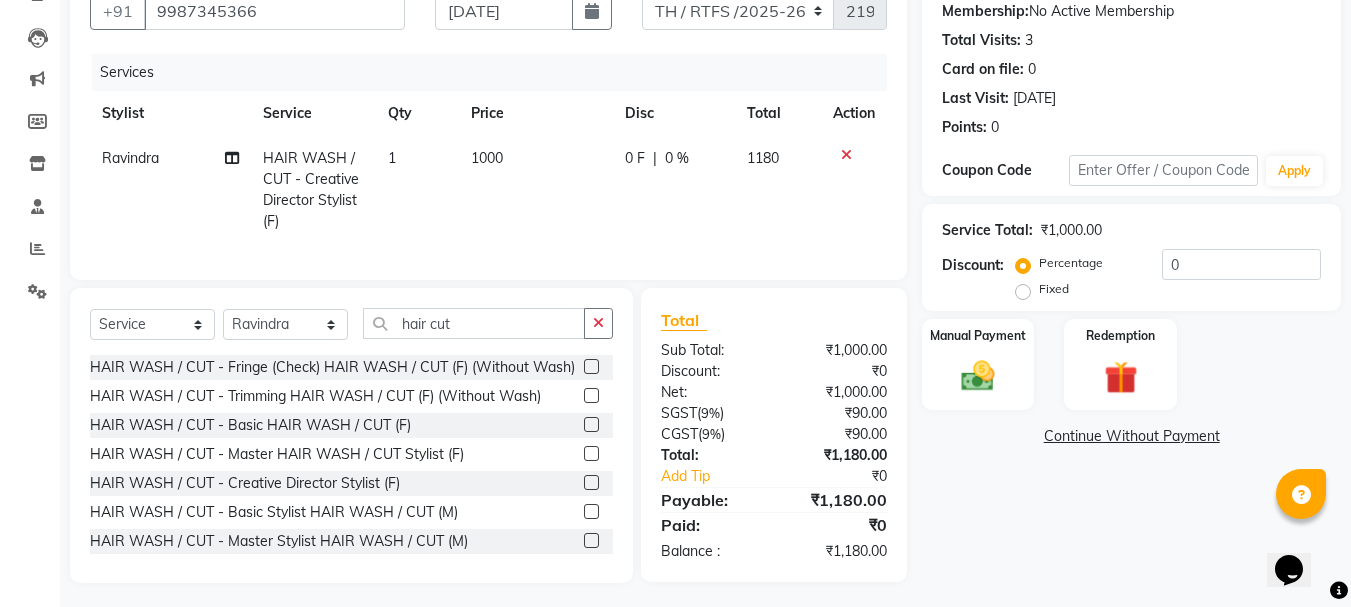click on "1000" 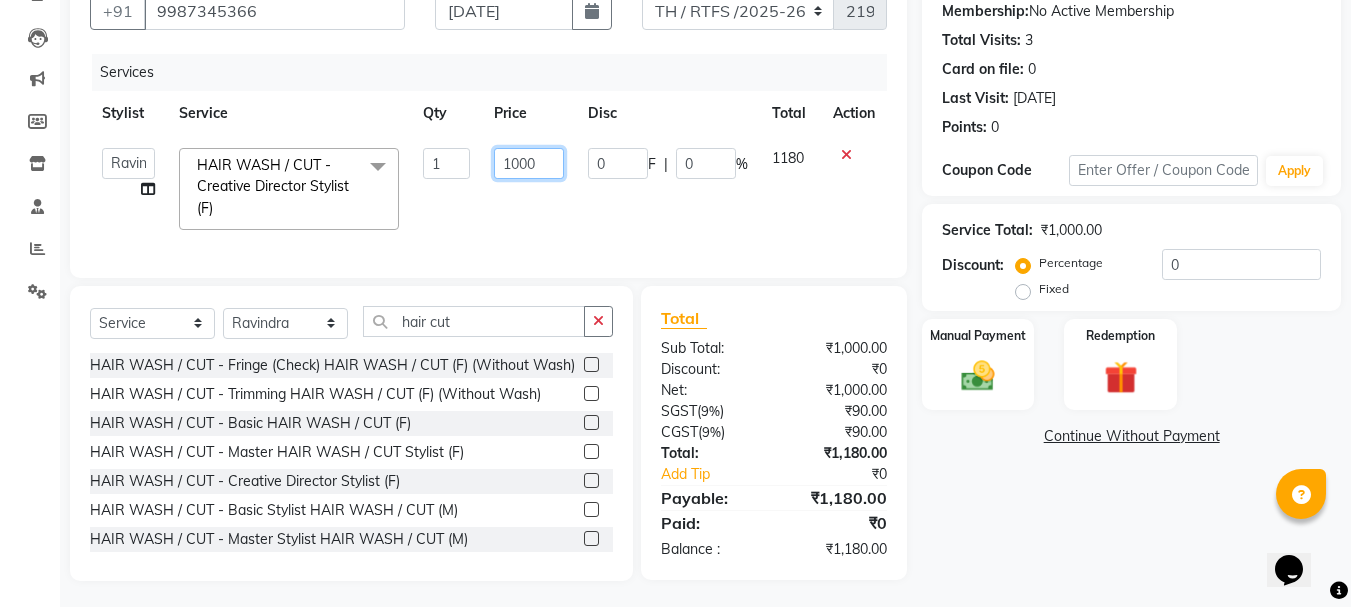 click on "1000" 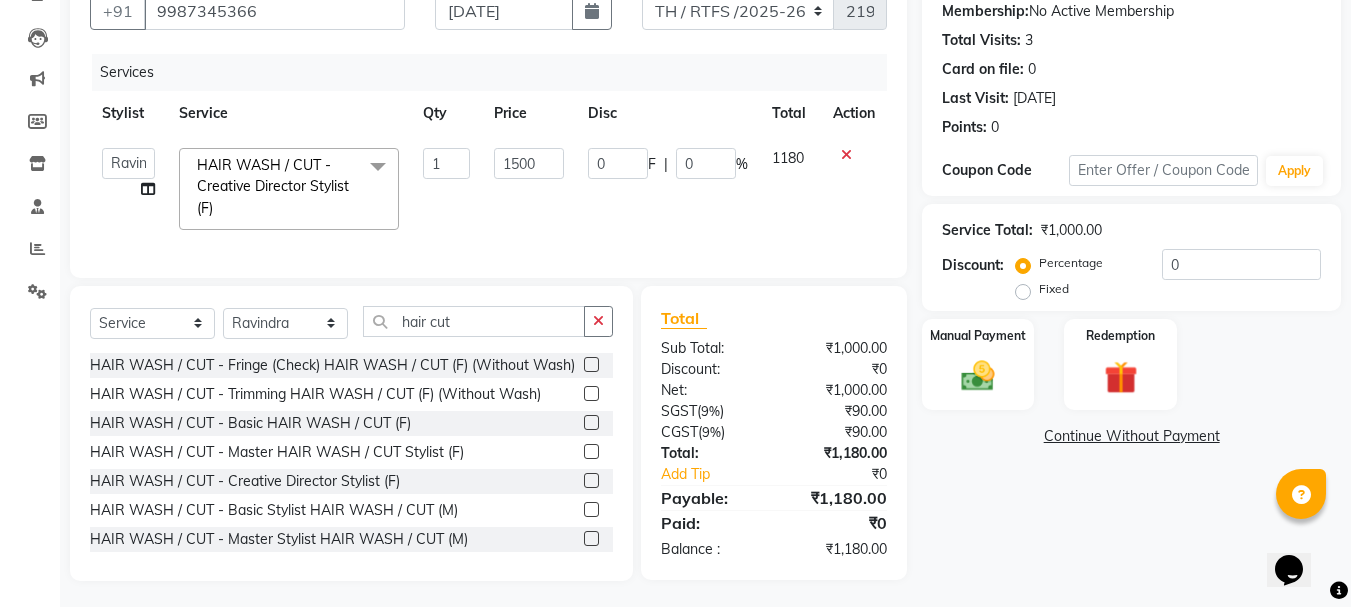 click on "Aarohi P     Aksahy auty   Ali    Aniket A    Anuradha   arvind   Divya   gautam .kasrade   House sale   Komal Waghmare    Laxmi     Manager   Moin salmani   Prashant     Ravindra   Samrat Kumar   Sangita Dighe   Sanjana Kharat    Shreepad M    shrishti  jaiwala    vaibhavi  gudekar    Vikas H  HAIR WASH / CUT - Creative Director Stylist (F)  x Bleach - Face Bleach (M&F) Bleach - Full Back ( Including Neck ) (F) Bleach - Half Back (F) Bleach - Full Hands (M&F) Bleach - Half Legs (M&F) Bleach - Full Legs (F) Bleach - Full Body (F) Bleach - Stomach (F) Bleach - U/A (F) Premium Clean Up - O3 - Snovite / Active Blends - Cheryl'S (M&F) Threading - Threading Threading - Forehead (M&F) Threading - Upper Lips (F) Threading - Chin F Threading - Side lock (F) D-Tan - Face D-Tan (M&F) D-Tan - Hand D-Tan (M&F) D-Tan - Underarms D-Tan (M&F) D-Tan - Full Back D-Tan (F) D-Tan - Half Back D-Tan (F) D-Tan - Full Legs D-Tan (F) D-Tan - Stomach (F) D-Tan - Full Body (F) D-Tan - Face D-Tan (M&F) 1 D-Tan - Hand D-Tan (M&F) 1 1" 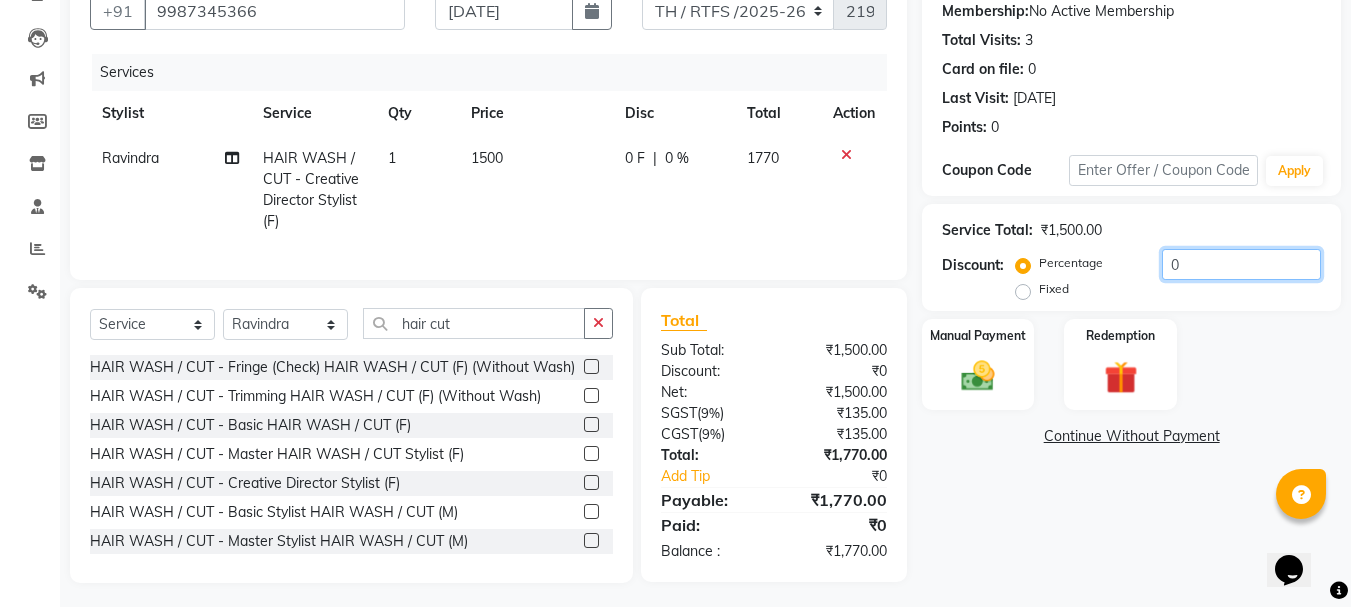 click on "0" 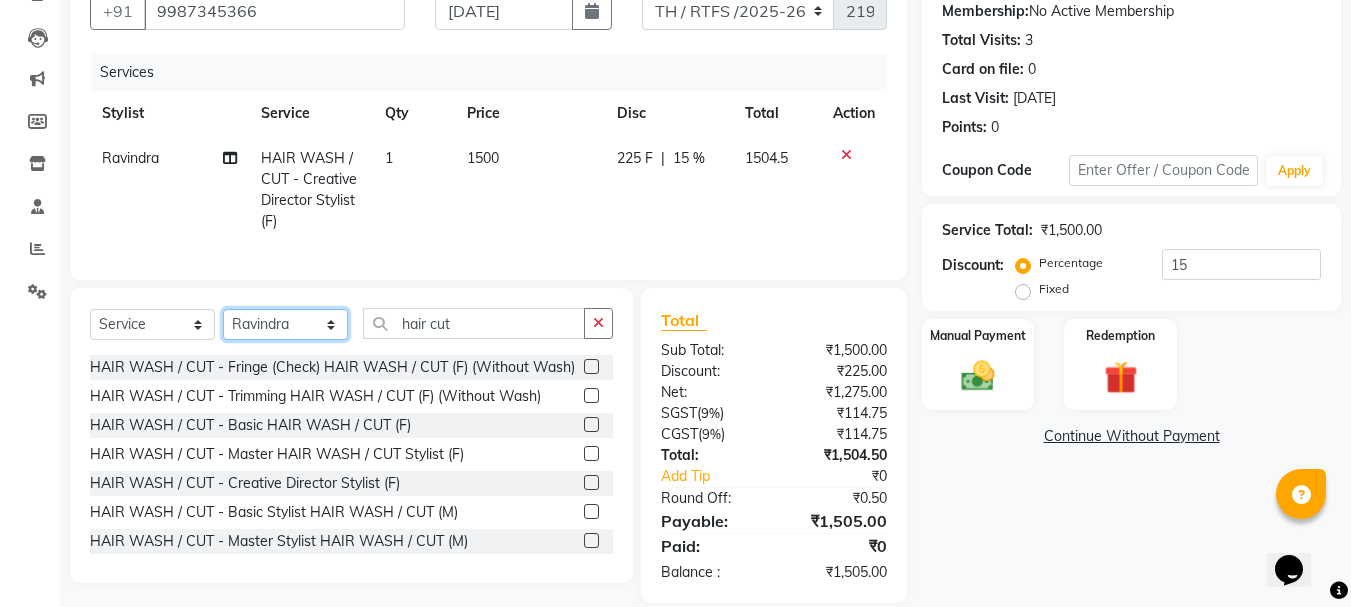 click on "Select Stylist Aarohi P   Aksahy auty Ali  Aniket A  Anuradha arvind Divya gautam .kasrade House sale Komal Waghmare  Laxmi   Manager Moin salmani Prashant   Ravindra Samrat Kumar Sangita Dighe Sanjana Kharat  Shreepad M  shrishti  jaiwala  vaibhavi  gudekar  Vikas H" 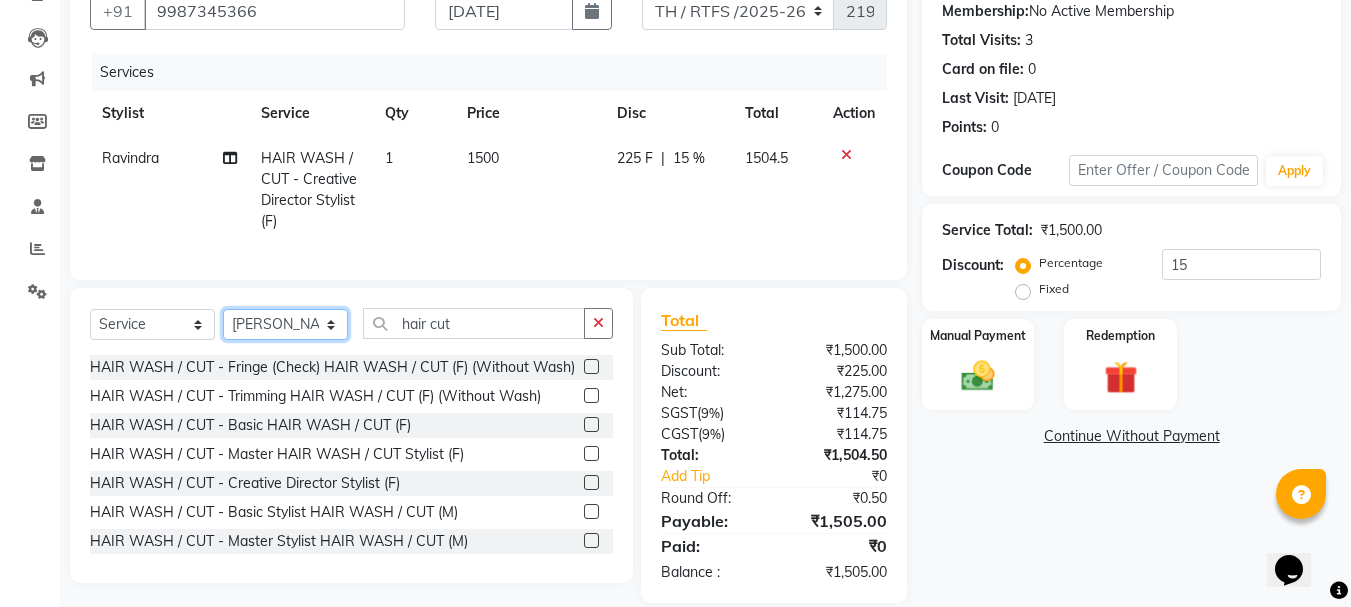 click on "Select Stylist Aarohi P   Aksahy auty Ali  Aniket A  Anuradha arvind Divya gautam .kasrade House sale Komal Waghmare  Laxmi   Manager Moin salmani Prashant   Ravindra Samrat Kumar Sangita Dighe Sanjana Kharat  Shreepad M  shrishti  jaiwala  vaibhavi  gudekar  Vikas H" 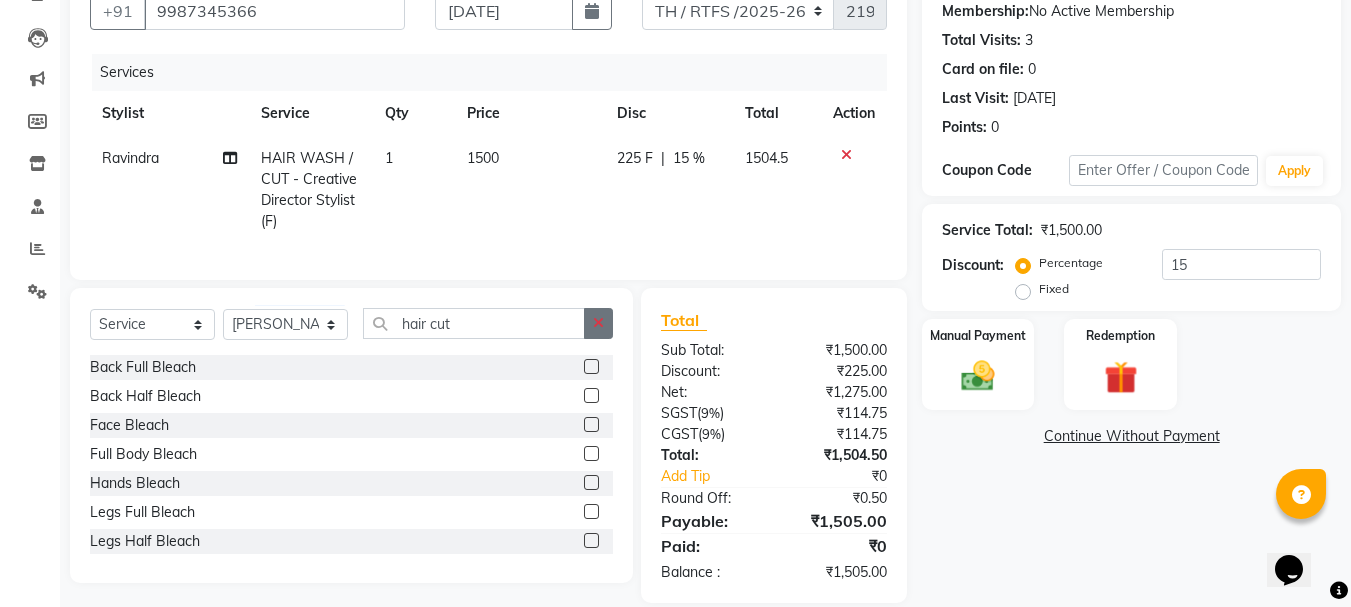 click 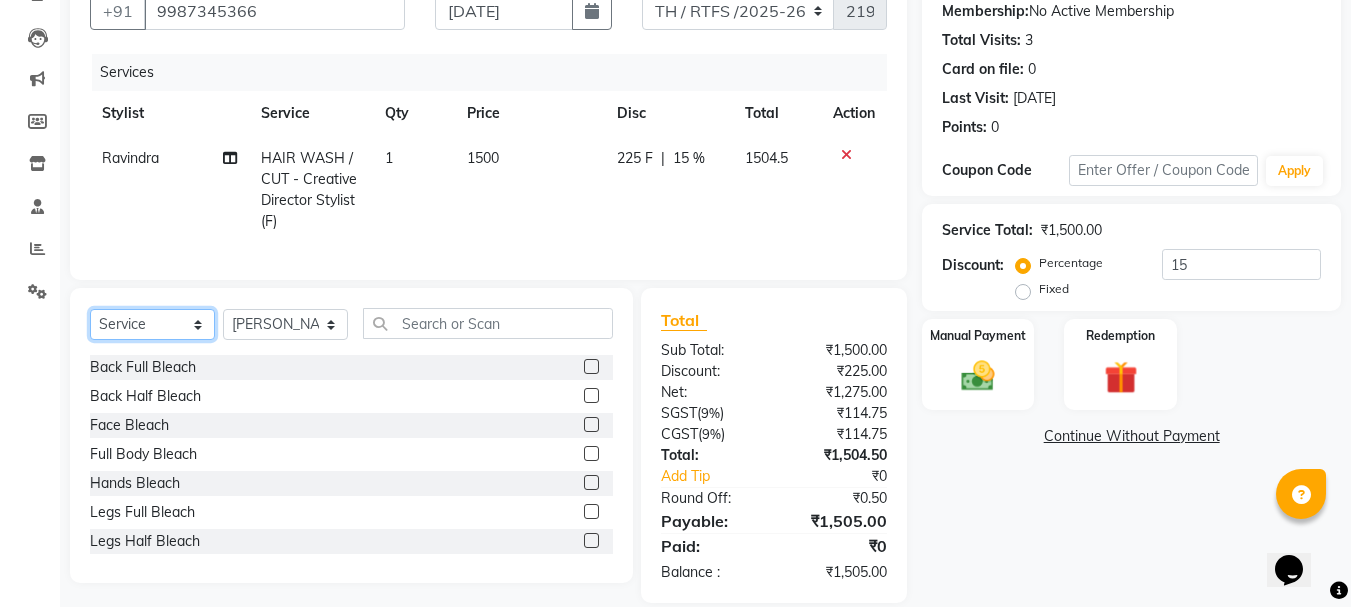 click on "Select  Service  Product  Membership  Package Voucher Prepaid Gift Card" 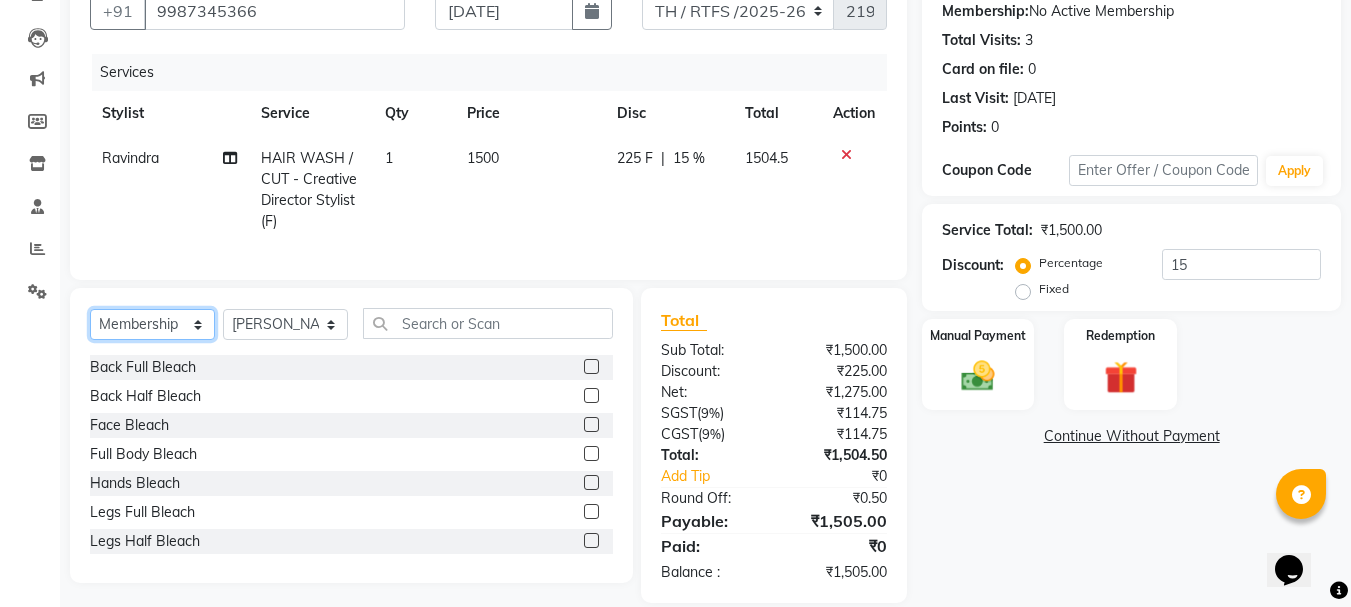 click on "Select  Service  Product  Membership  Package Voucher Prepaid Gift Card" 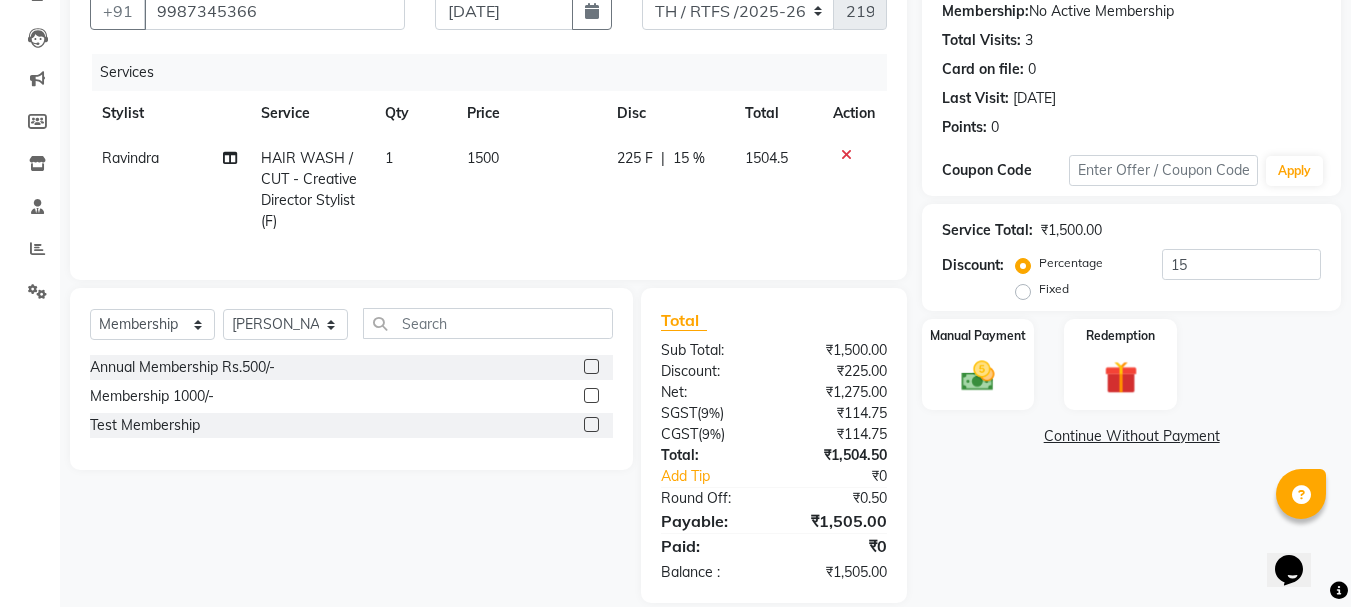click 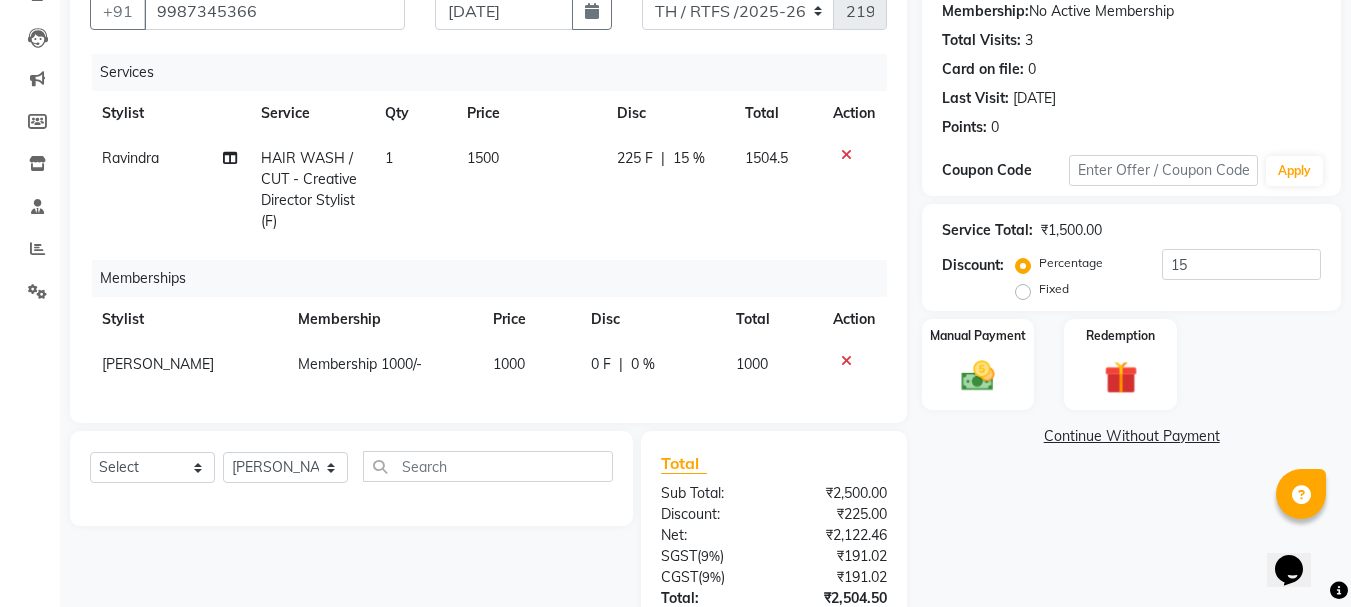 scroll, scrollTop: 378, scrollLeft: 0, axis: vertical 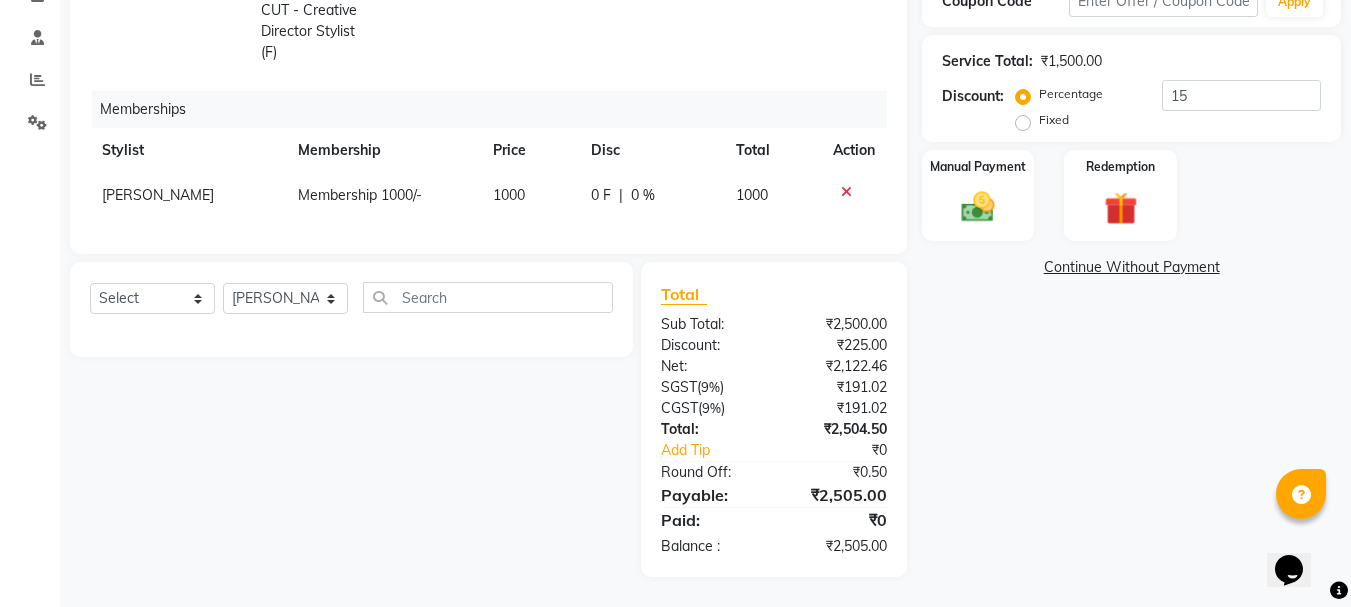 click 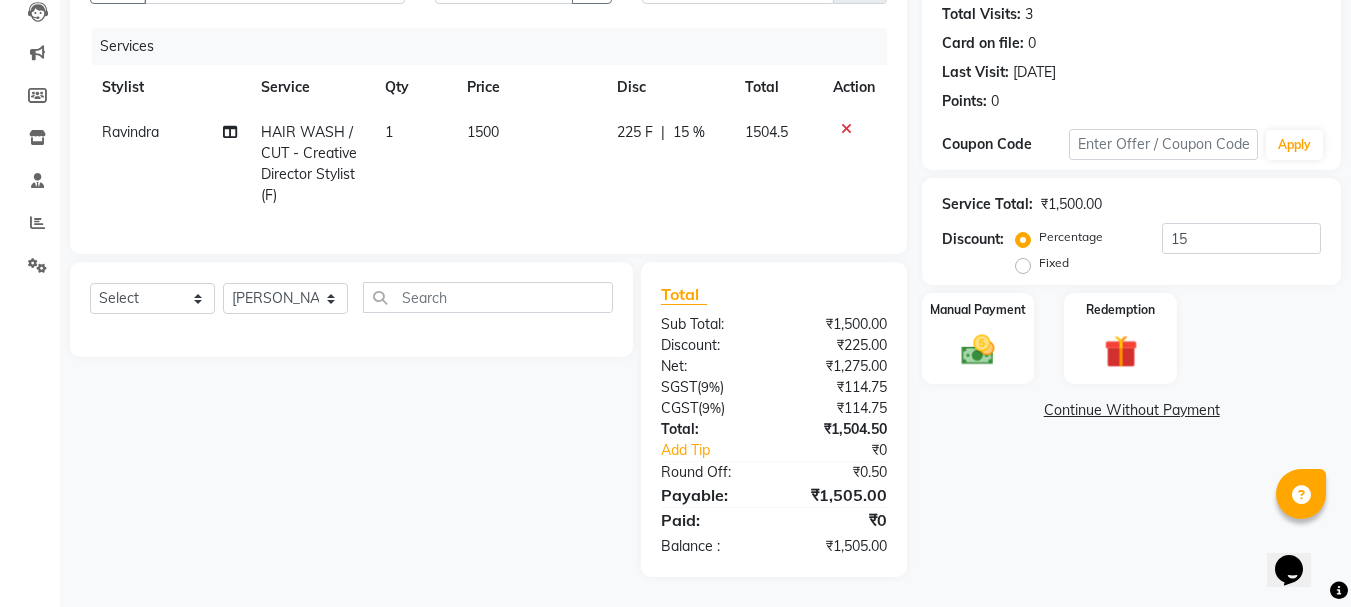 scroll, scrollTop: 235, scrollLeft: 0, axis: vertical 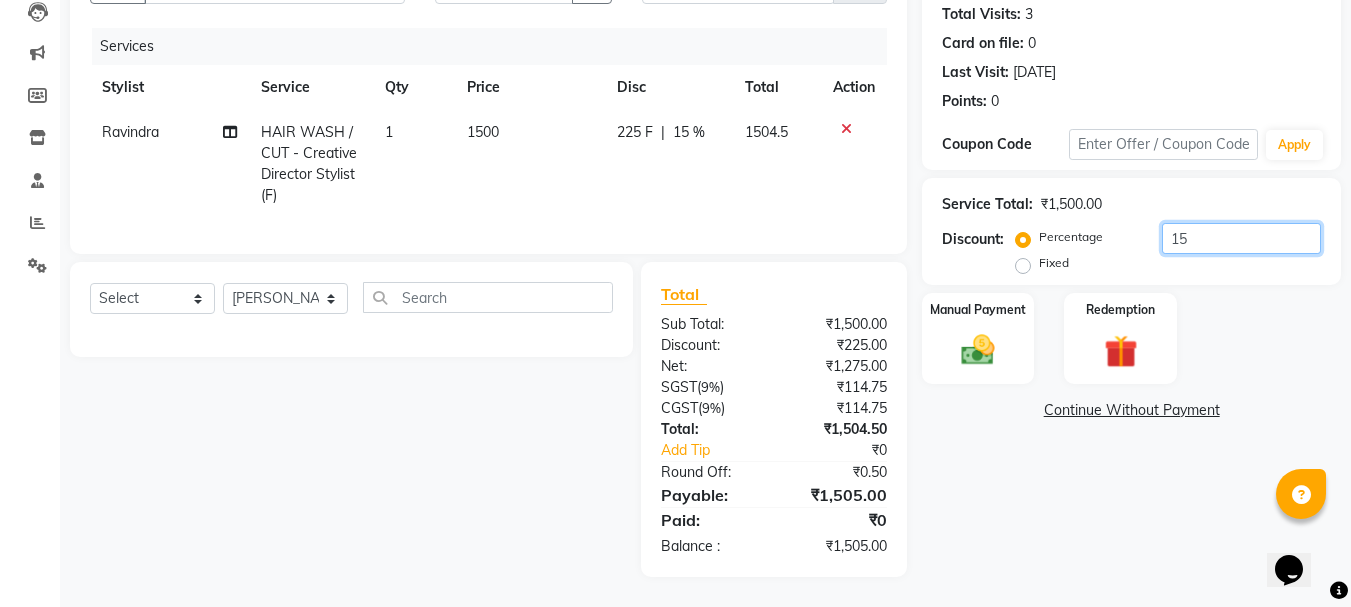 click on "15" 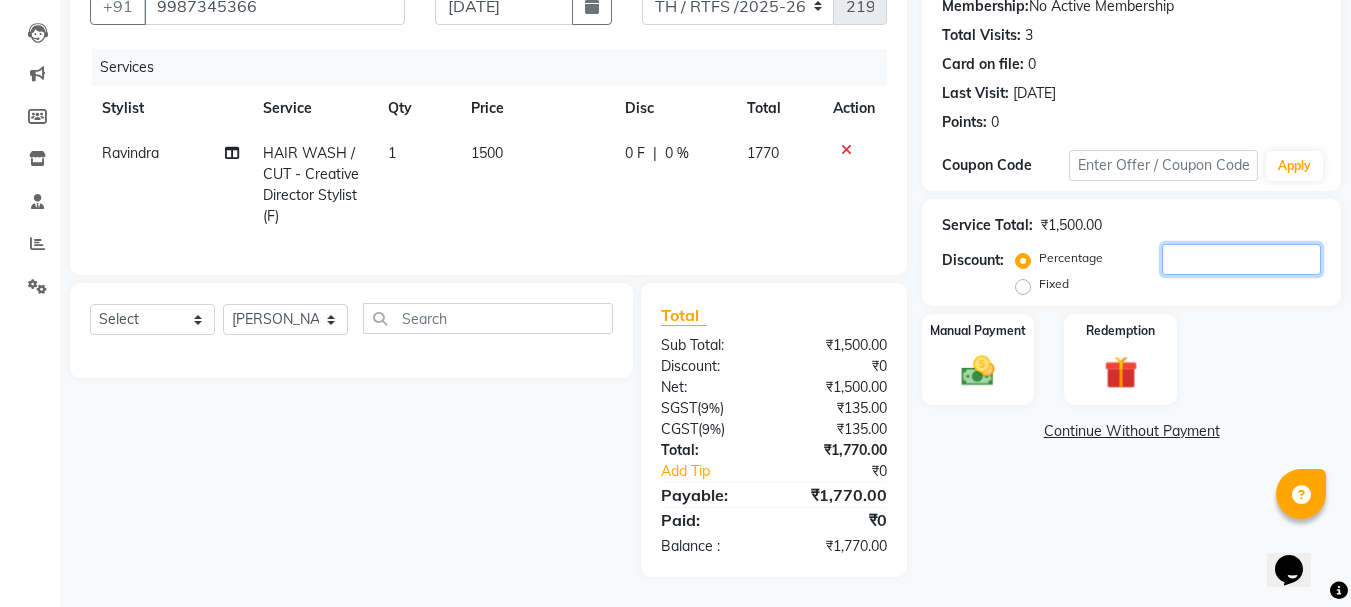 scroll, scrollTop: 214, scrollLeft: 0, axis: vertical 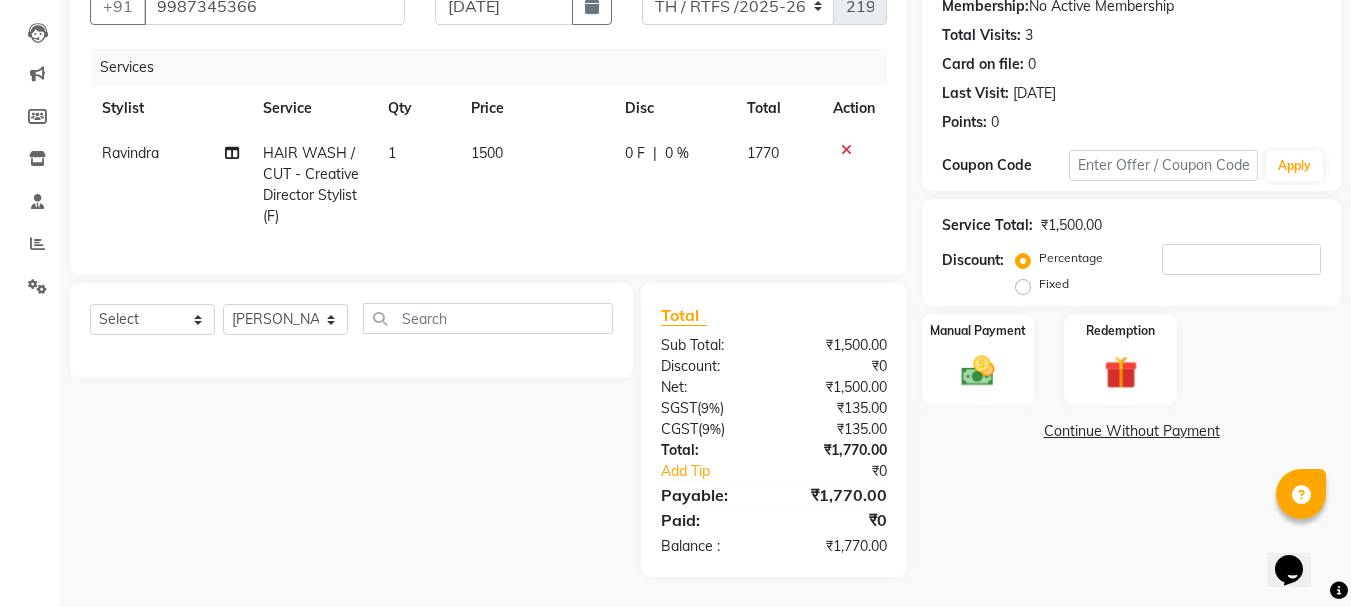 click on "1500" 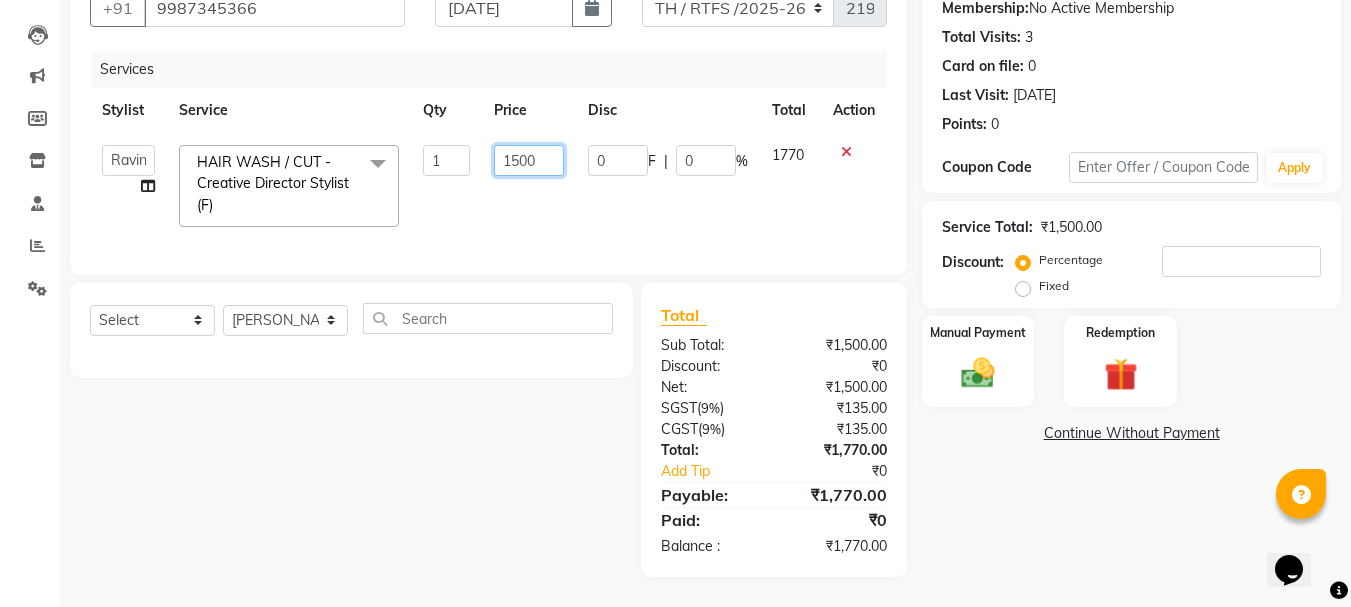 click on "1500" 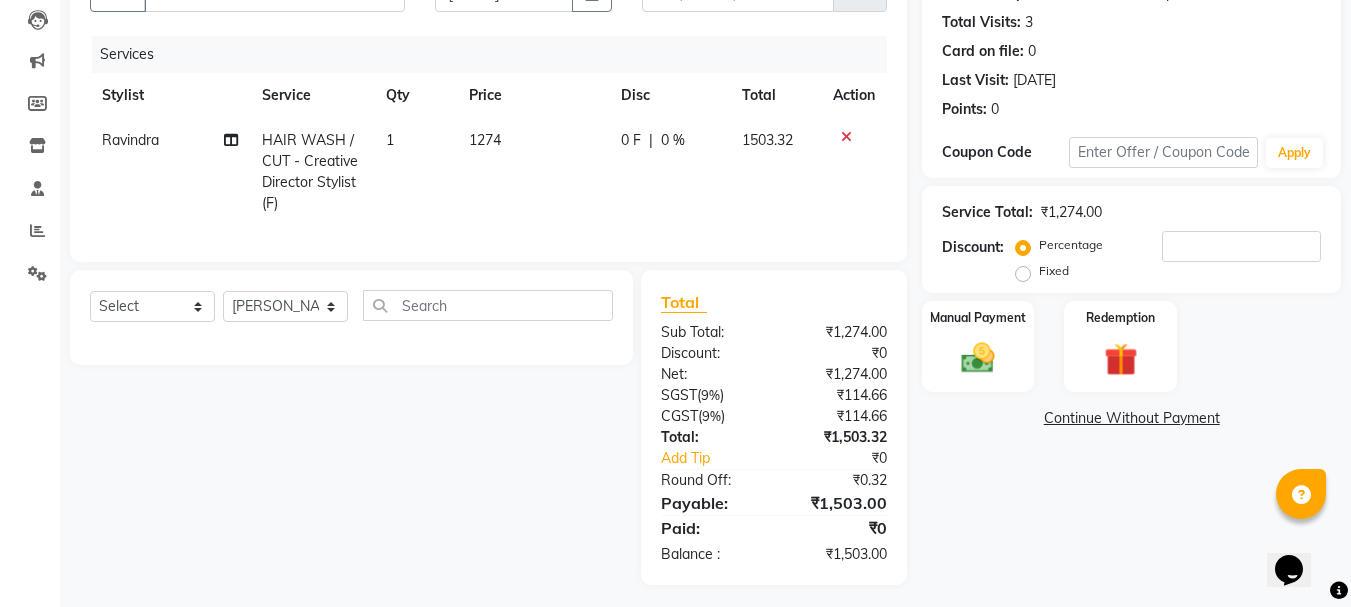 click on "0 F | 0 %" 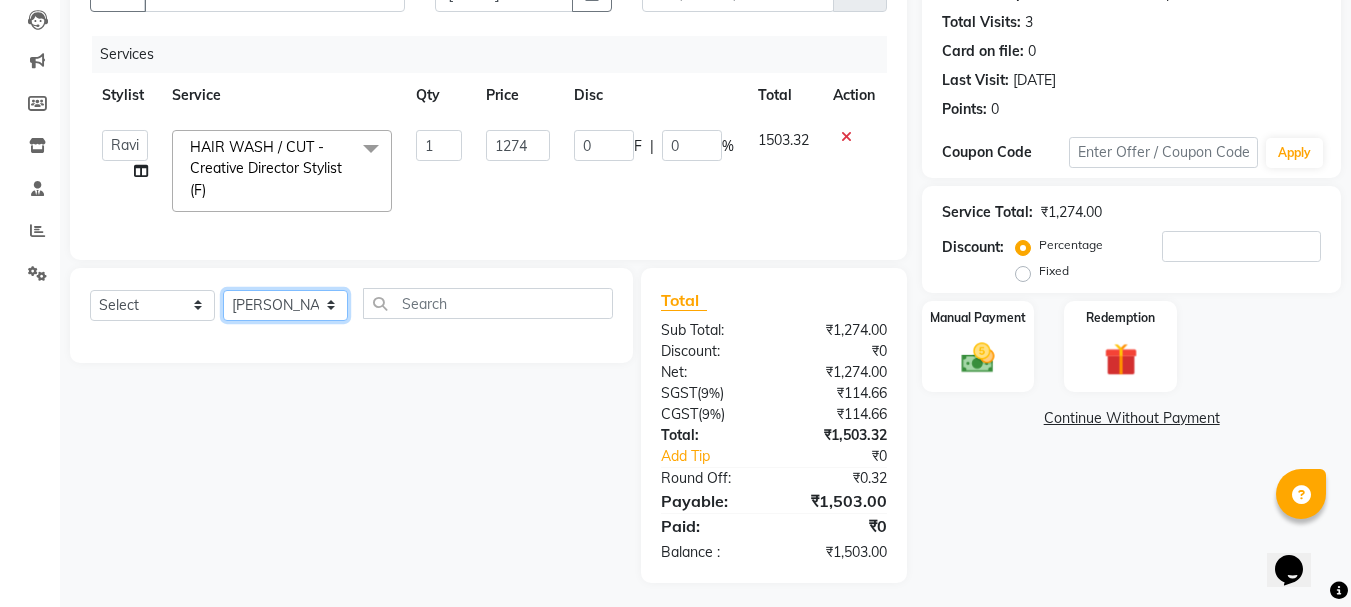 click on "Select Stylist Aarohi P   Aksahy auty Ali  Aniket A  Anuradha arvind Divya gautam .kasrade House sale Komal Waghmare  Laxmi   Manager Moin salmani Prashant   Ravindra Samrat Kumar Sangita Dighe Sanjana Kharat  Shreepad M  shrishti  jaiwala  vaibhavi  gudekar  Vikas H" 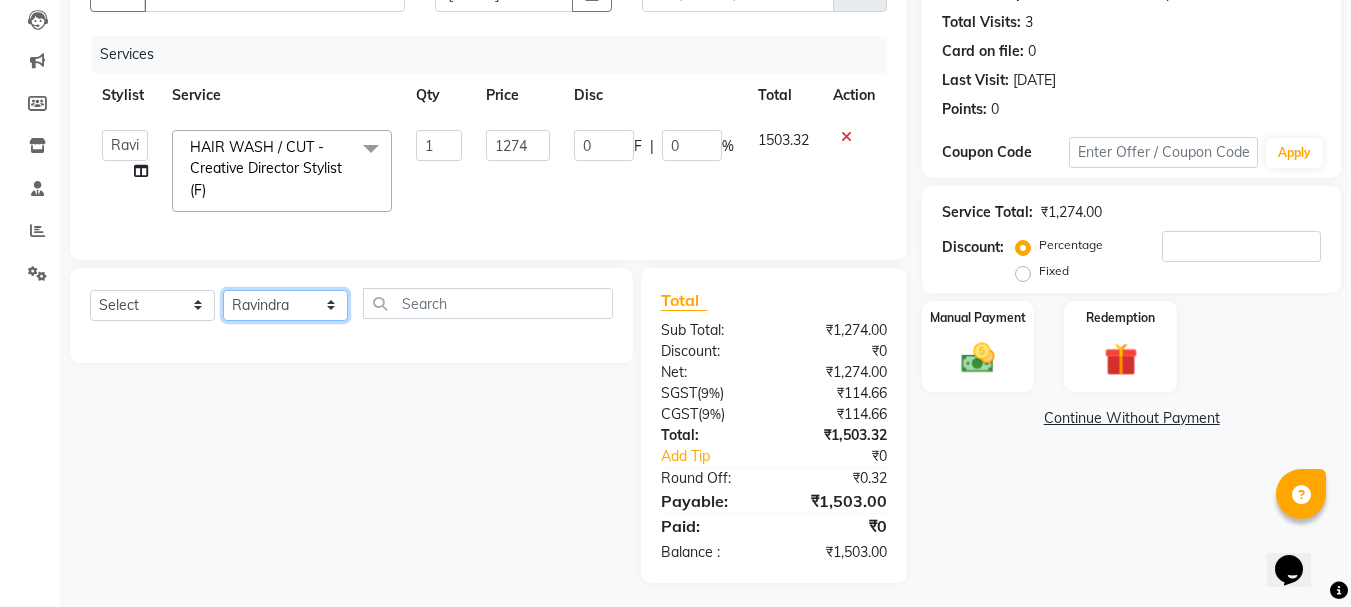 click on "Select Stylist Aarohi P   Aksahy auty Ali  Aniket A  Anuradha arvind Divya gautam .kasrade House sale Komal Waghmare  Laxmi   Manager Moin salmani Prashant   Ravindra Samrat Kumar Sangita Dighe Sanjana Kharat  Shreepad M  shrishti  jaiwala  vaibhavi  gudekar  Vikas H" 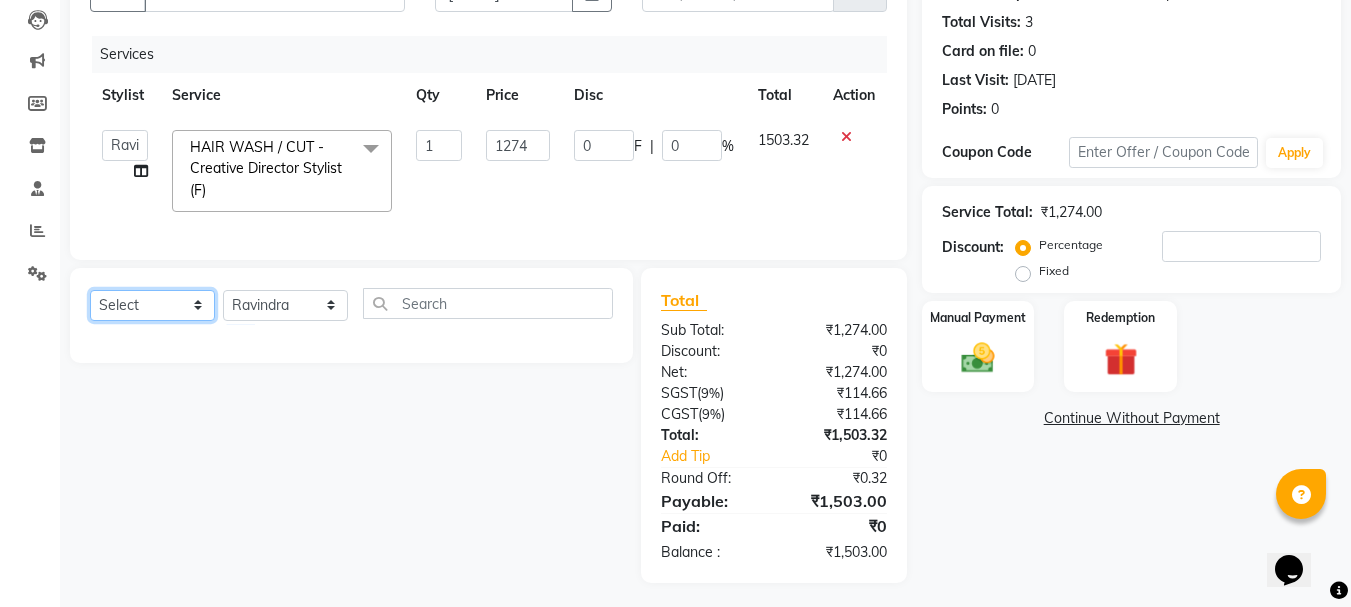 click on "Select  Service  Product  Membership  Package Voucher Prepaid Gift Card" 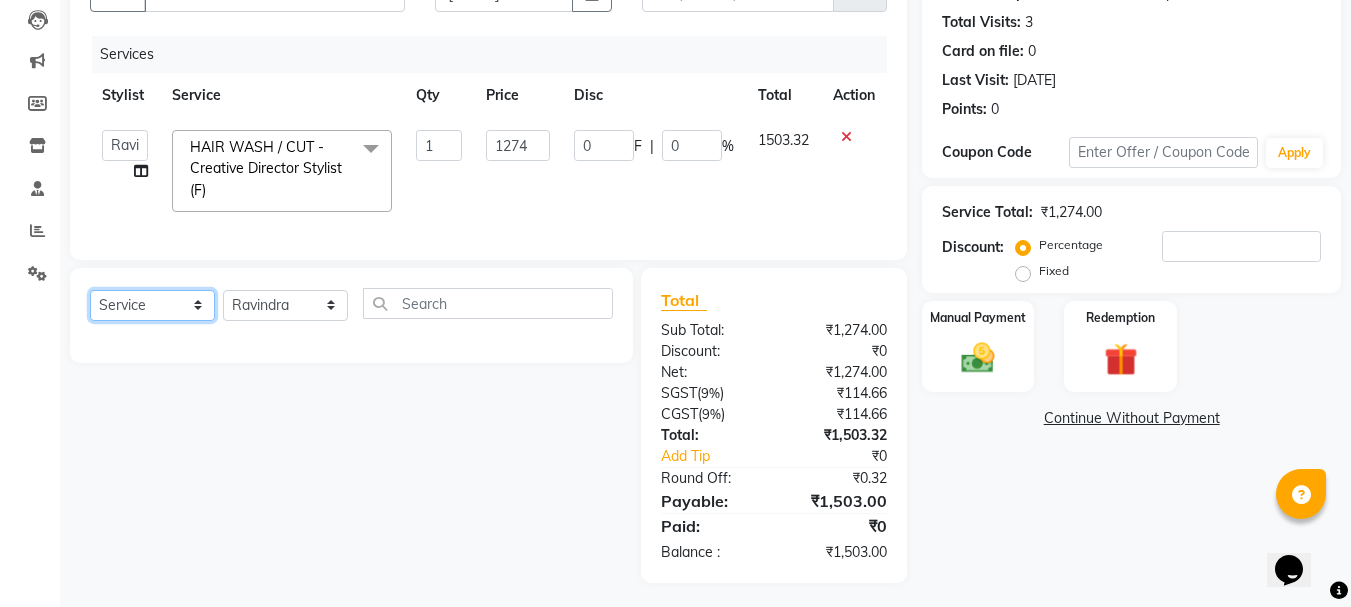click on "Select  Service  Product  Membership  Package Voucher Prepaid Gift Card" 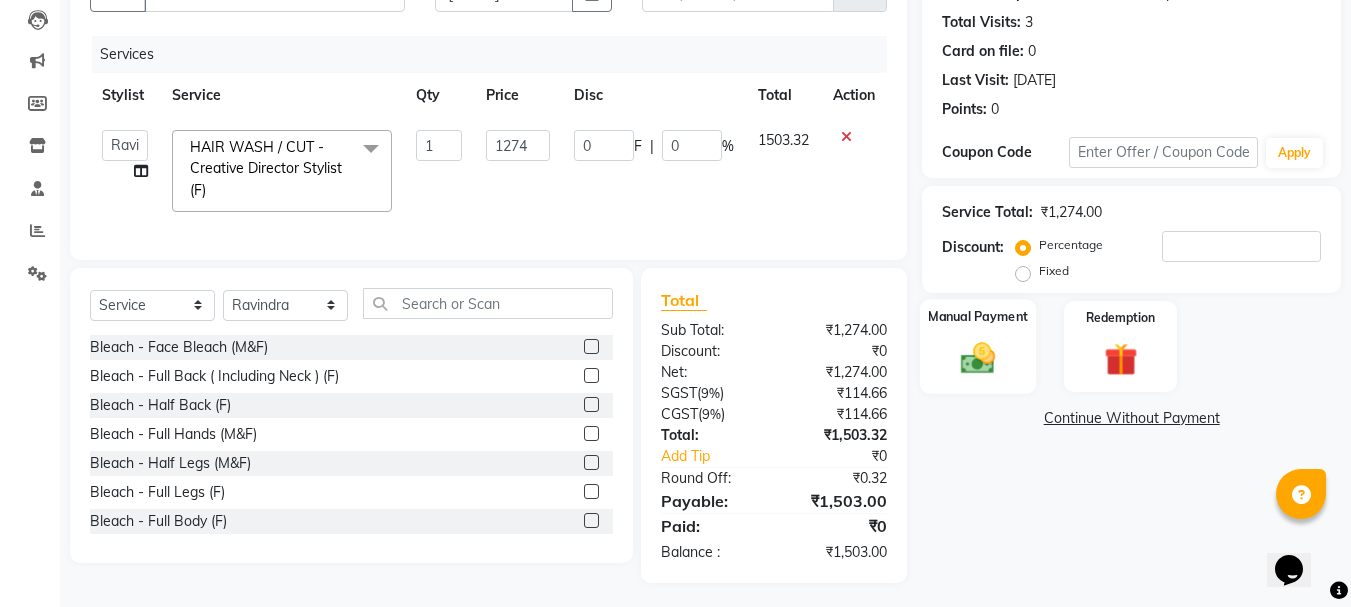 click 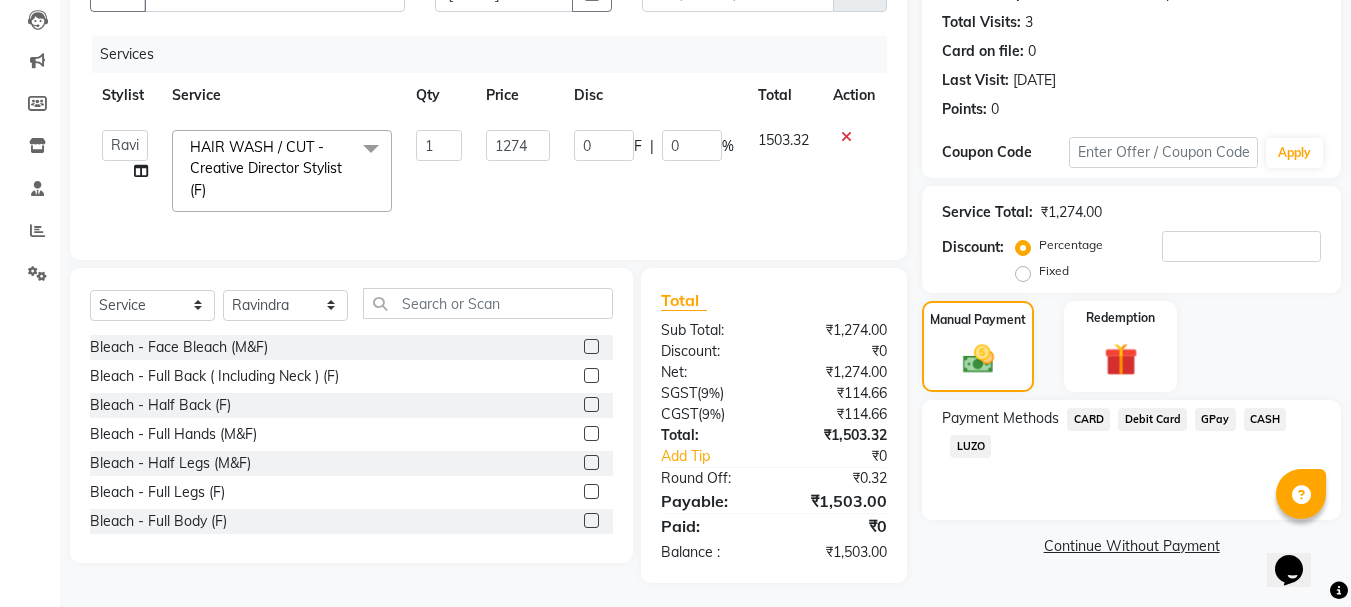 click on "GPay" 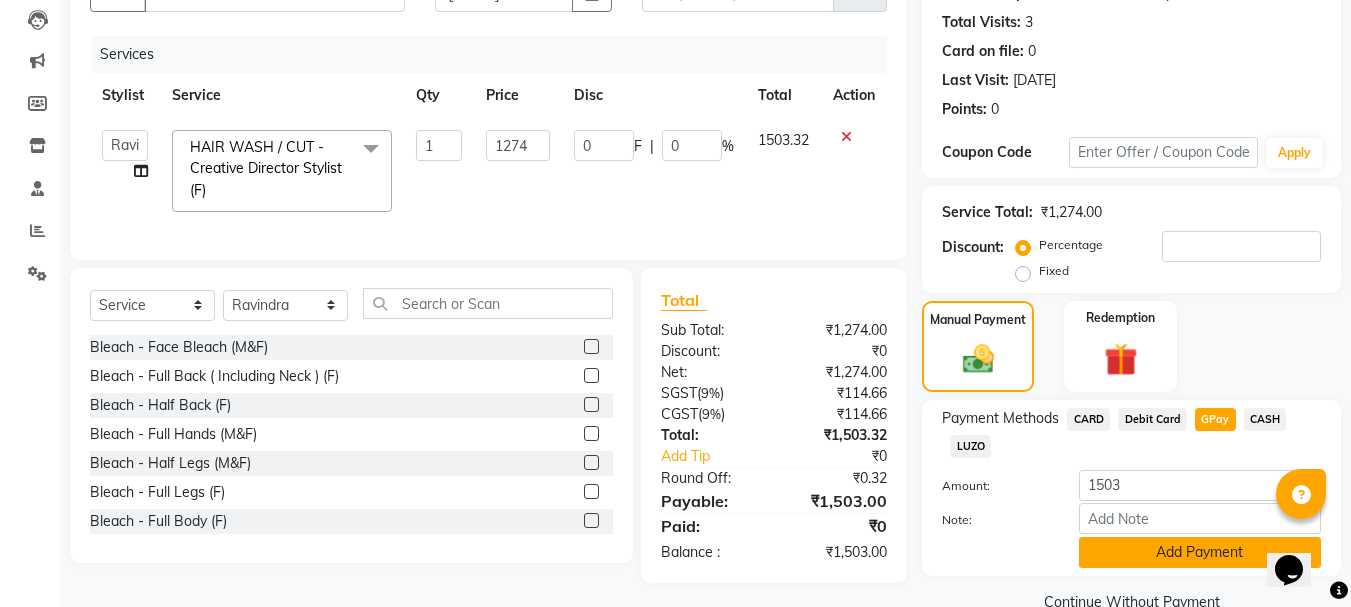 click on "Add Payment" 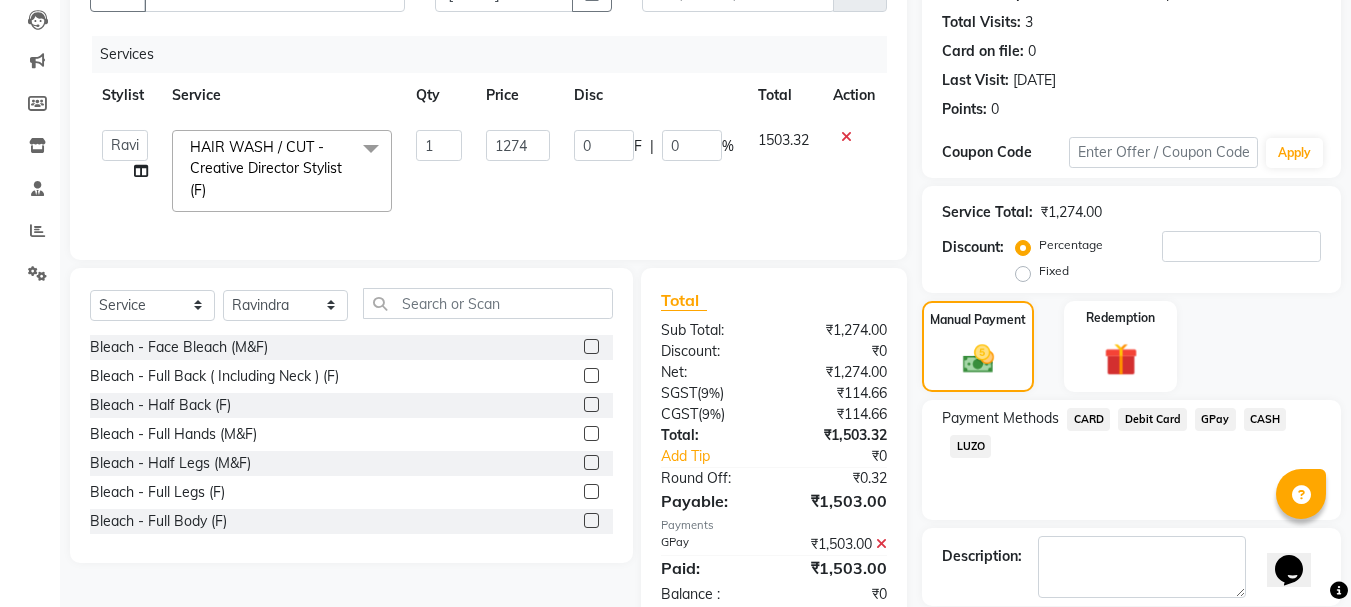 scroll, scrollTop: 309, scrollLeft: 0, axis: vertical 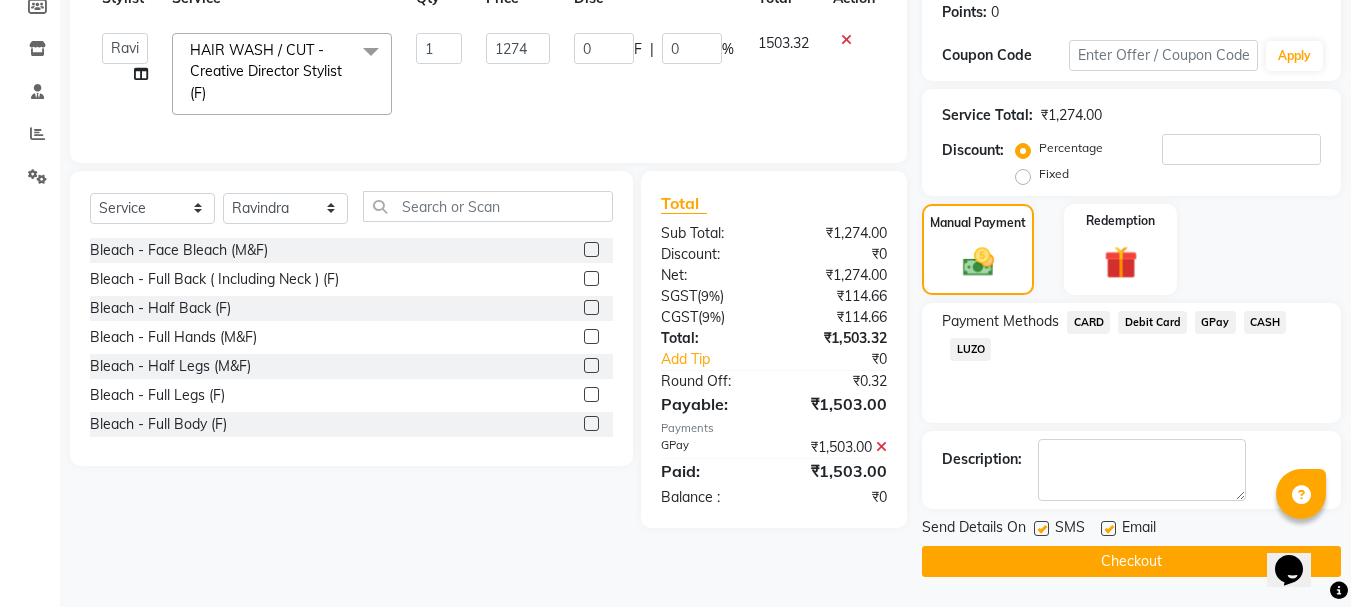 click on "Checkout" 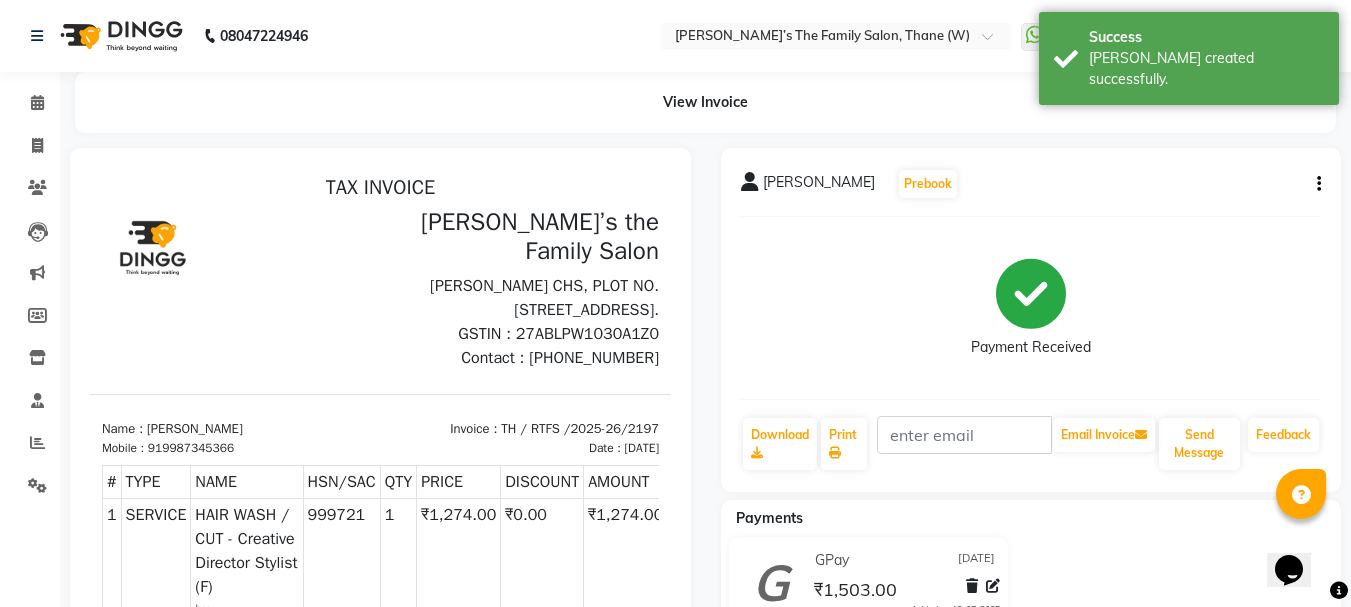 scroll, scrollTop: 0, scrollLeft: 0, axis: both 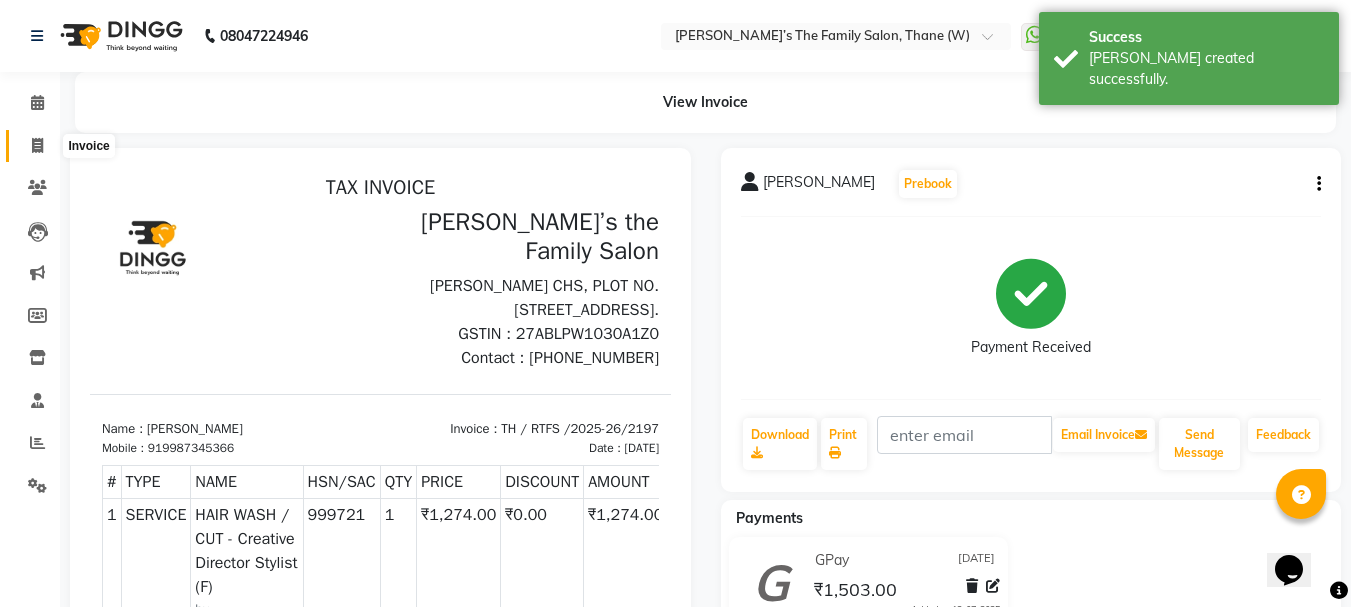 click 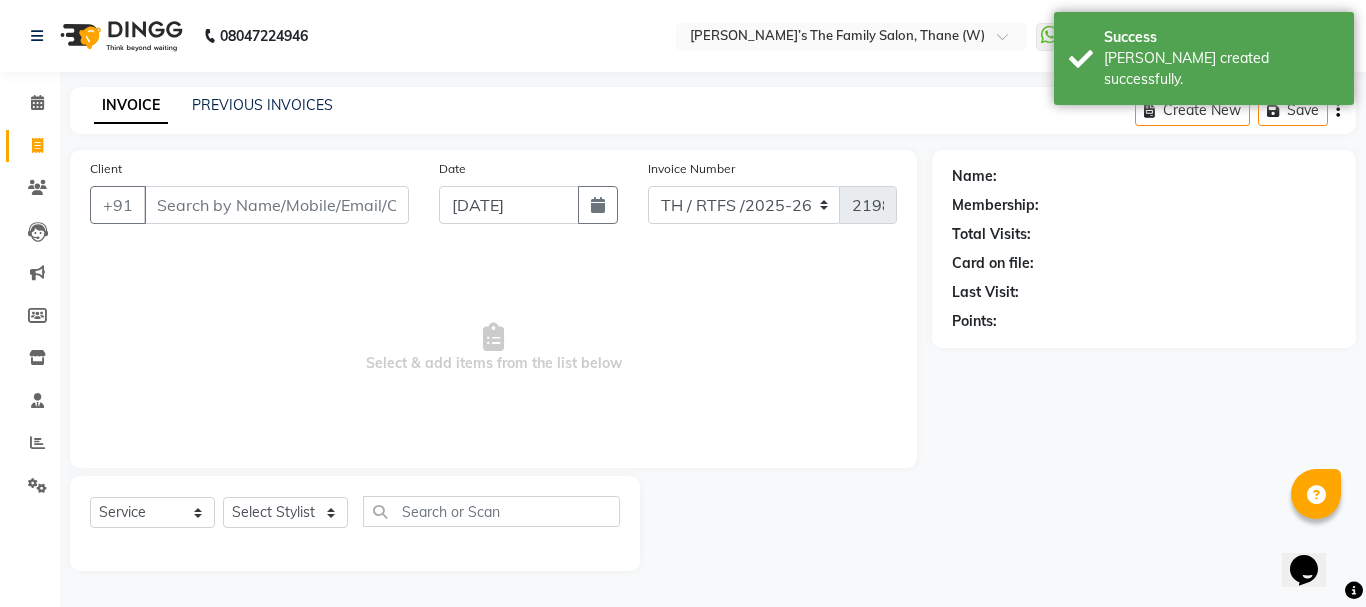 click on "Client" at bounding box center [276, 205] 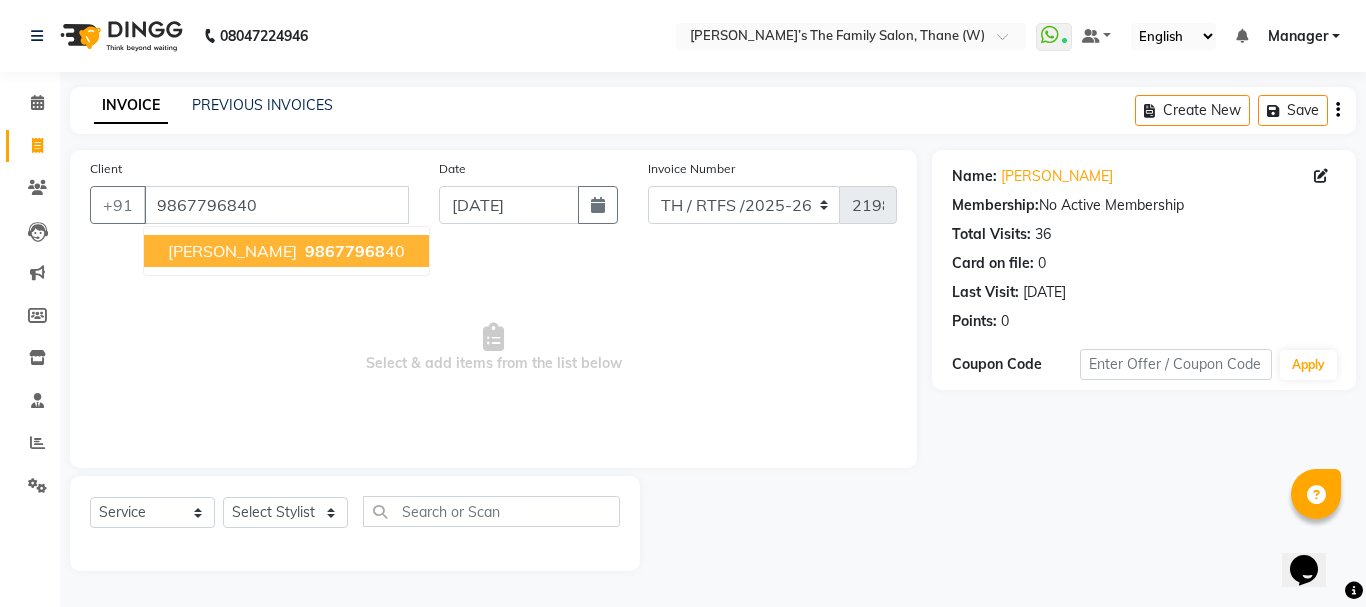 click on "Subhash Rawal" at bounding box center [232, 251] 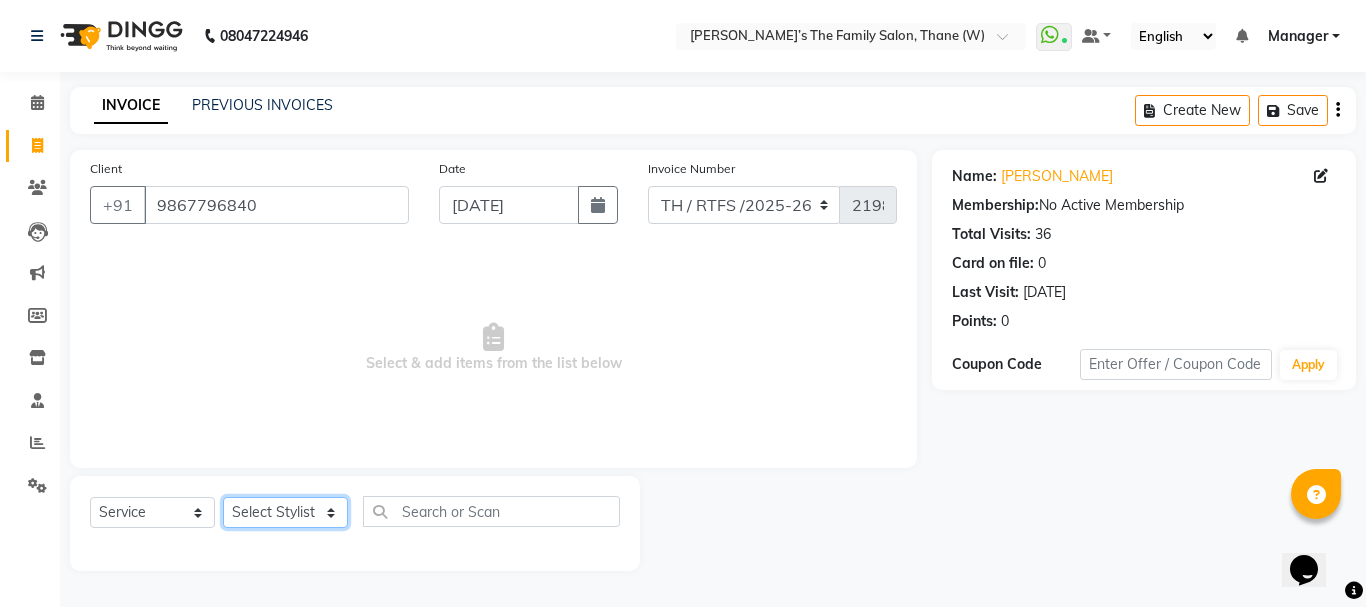 click on "Select Stylist Aarohi P   Aksahy auty Ali  Aniket A  Anuradha arvind Divya gautam .kasrade House sale Komal Waghmare  Laxmi   Manager Moin salmani Prashant   Ravindra Samrat Kumar Sangita Dighe Sanjana Kharat  Shreepad M  shrishti  jaiwala  vaibhavi  gudekar  Vikas H" 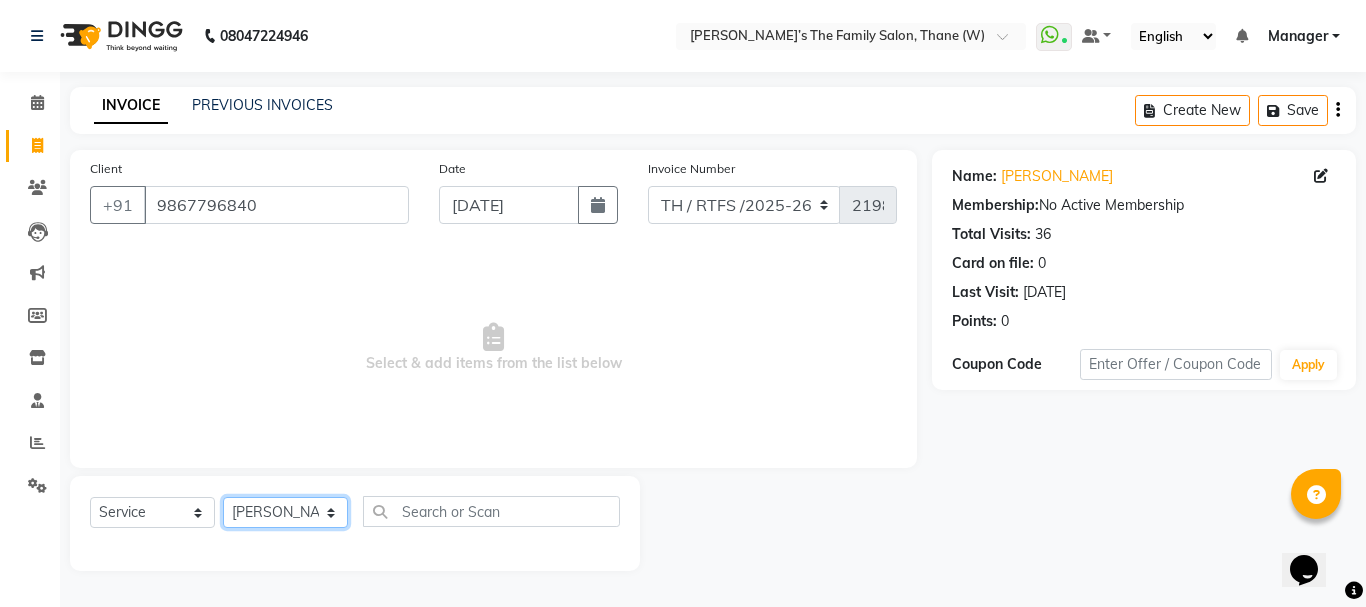 click on "Select Stylist Aarohi P   Aksahy auty Ali  Aniket A  Anuradha arvind Divya gautam .kasrade House sale Komal Waghmare  Laxmi   Manager Moin salmani Prashant   Ravindra Samrat Kumar Sangita Dighe Sanjana Kharat  Shreepad M  shrishti  jaiwala  vaibhavi  gudekar  Vikas H" 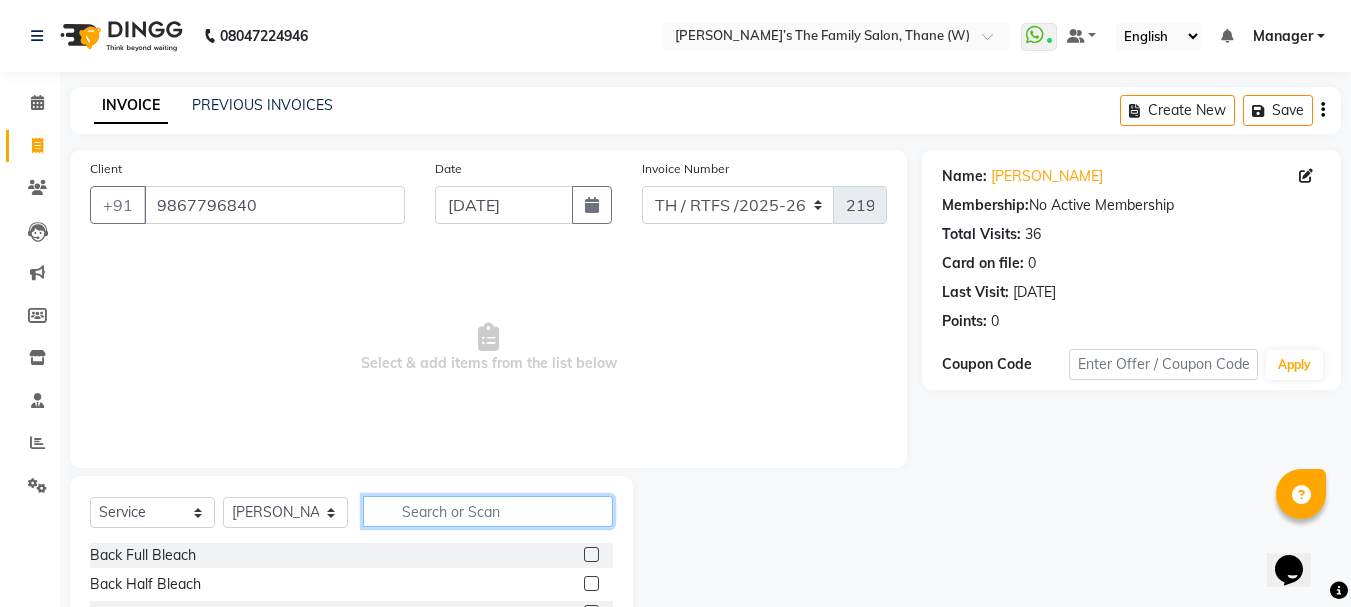 click 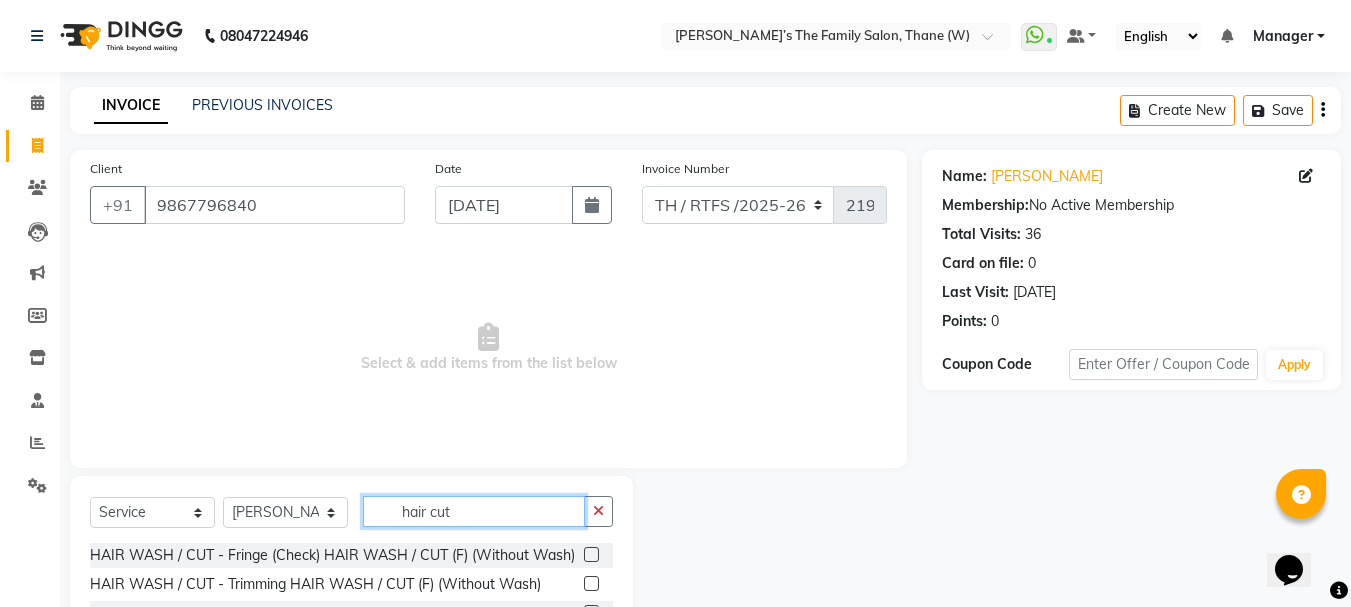 scroll, scrollTop: 194, scrollLeft: 0, axis: vertical 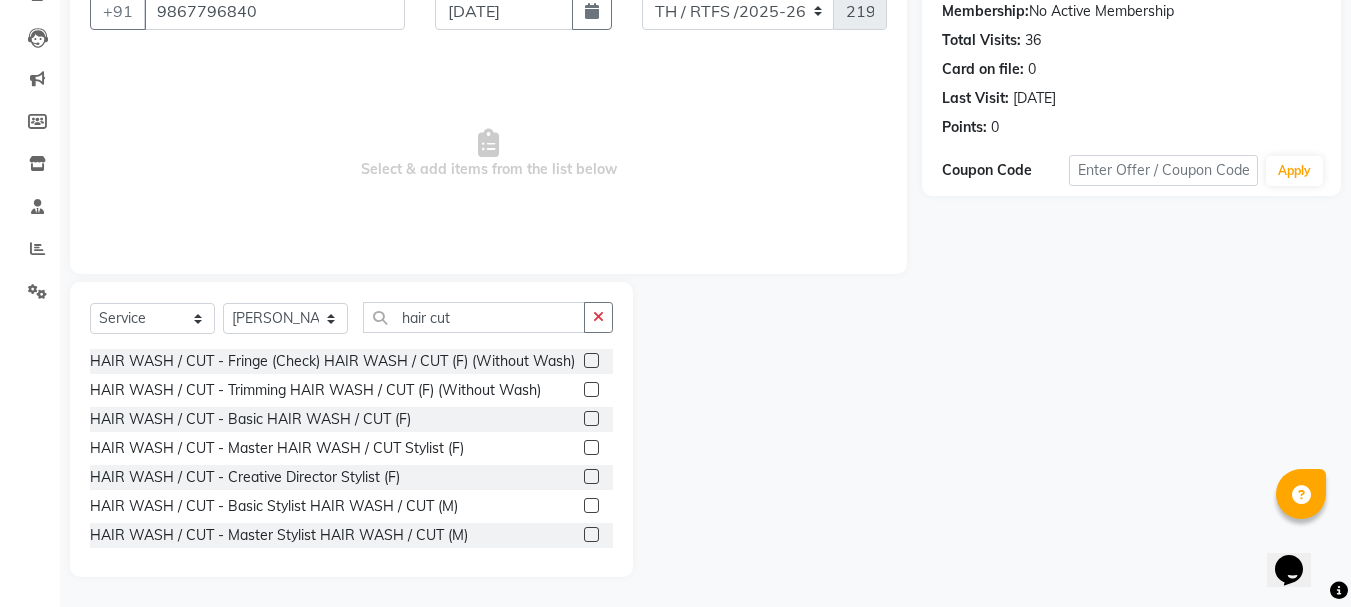 click 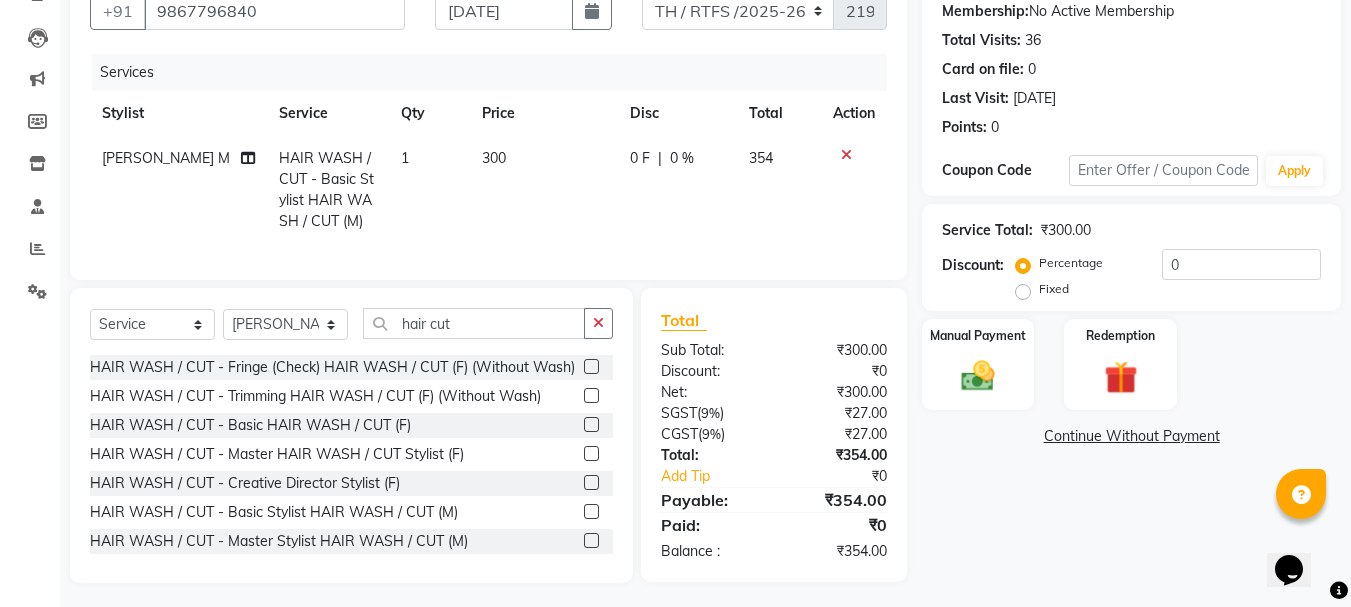 click 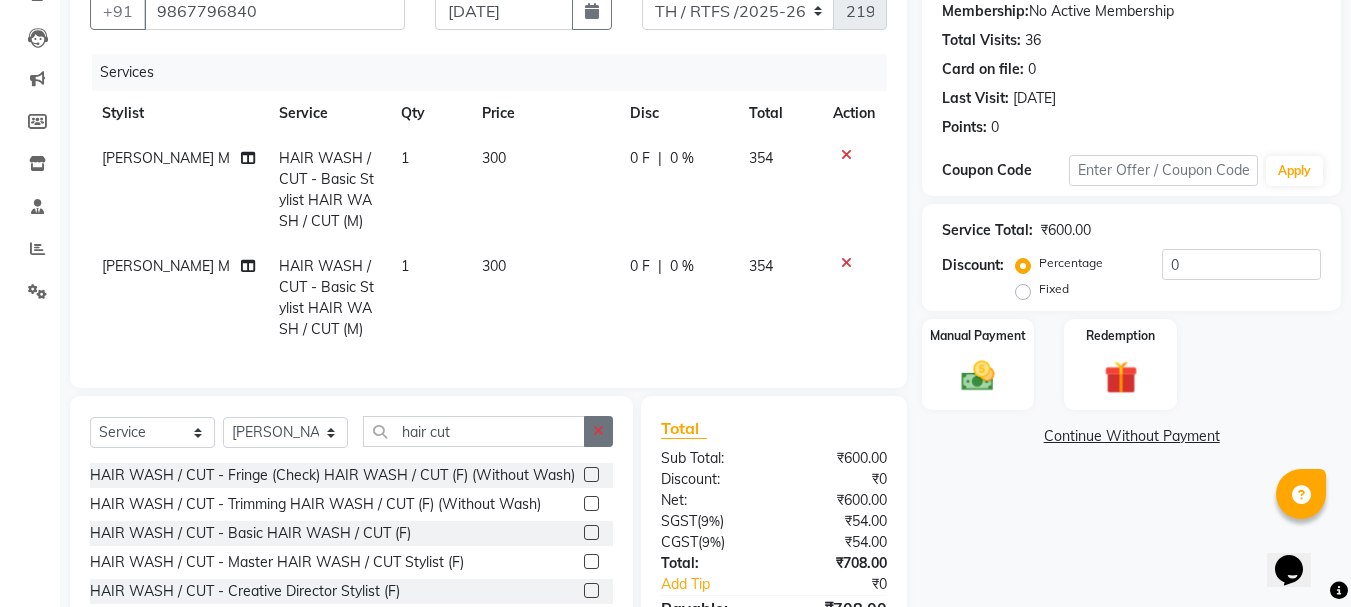 click 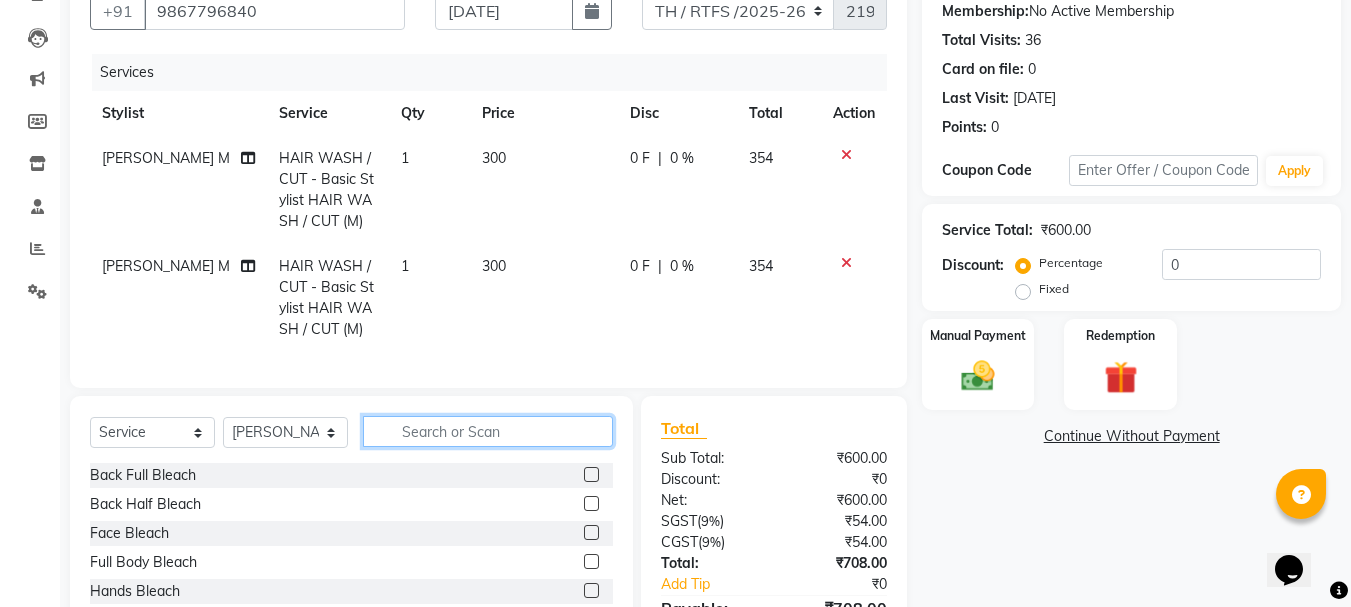 click 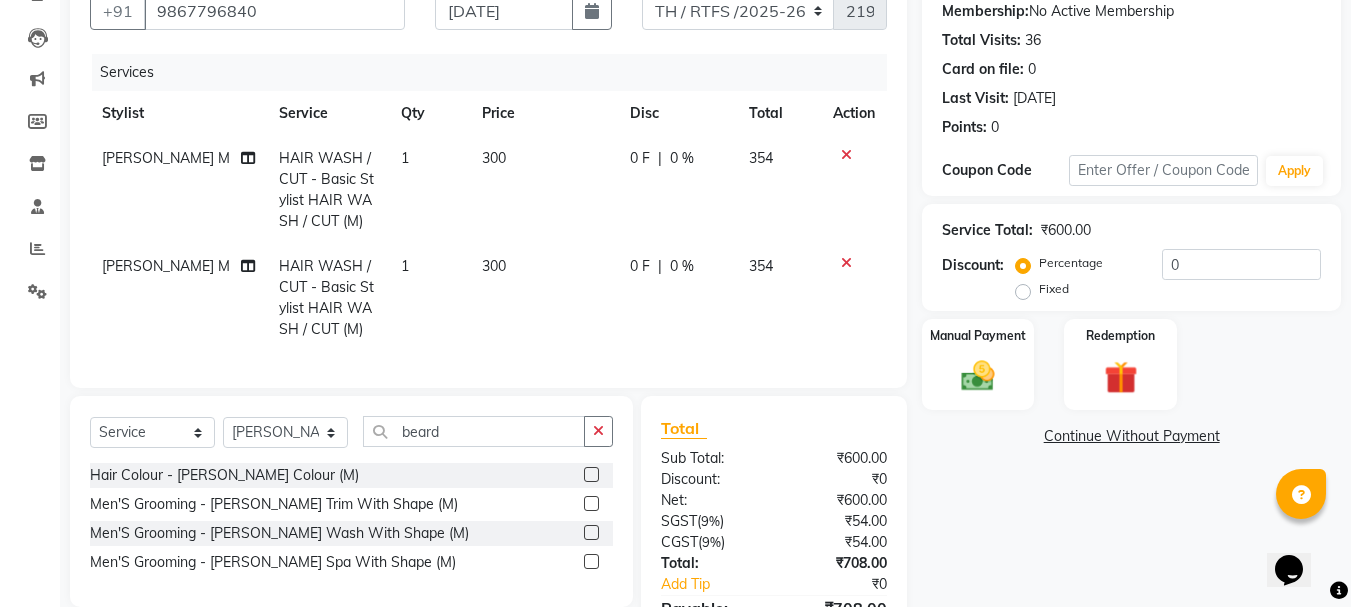 click 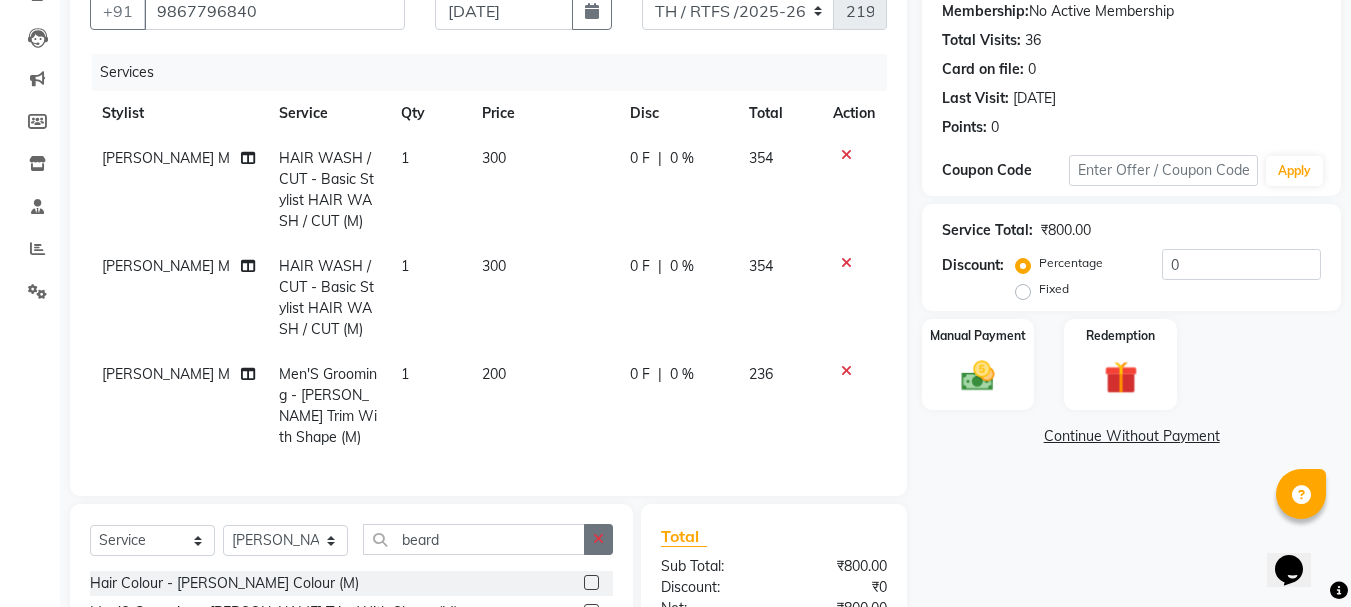 click 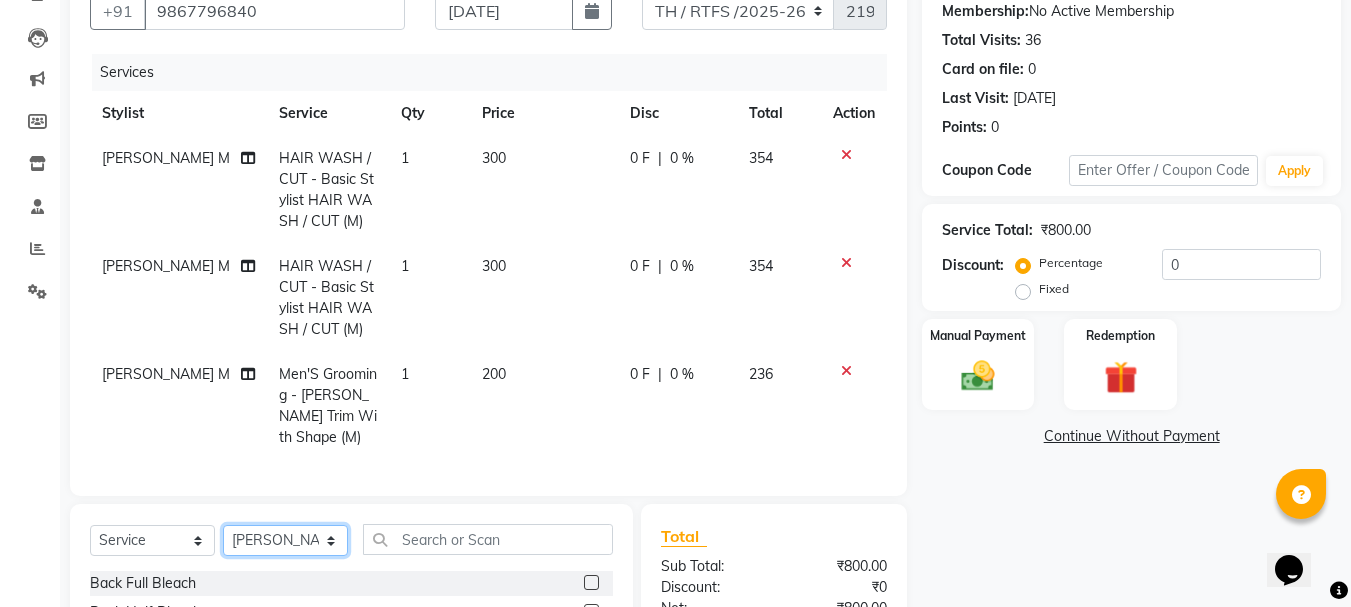 click on "Select Stylist Aarohi P   Aksahy auty Ali  Aniket A  Anuradha arvind Divya gautam .kasrade House sale Komal Waghmare  Laxmi   Manager Moin salmani Prashant   Ravindra Samrat Kumar Sangita Dighe Sanjana Kharat  Shreepad M  shrishti  jaiwala  vaibhavi  gudekar  Vikas H" 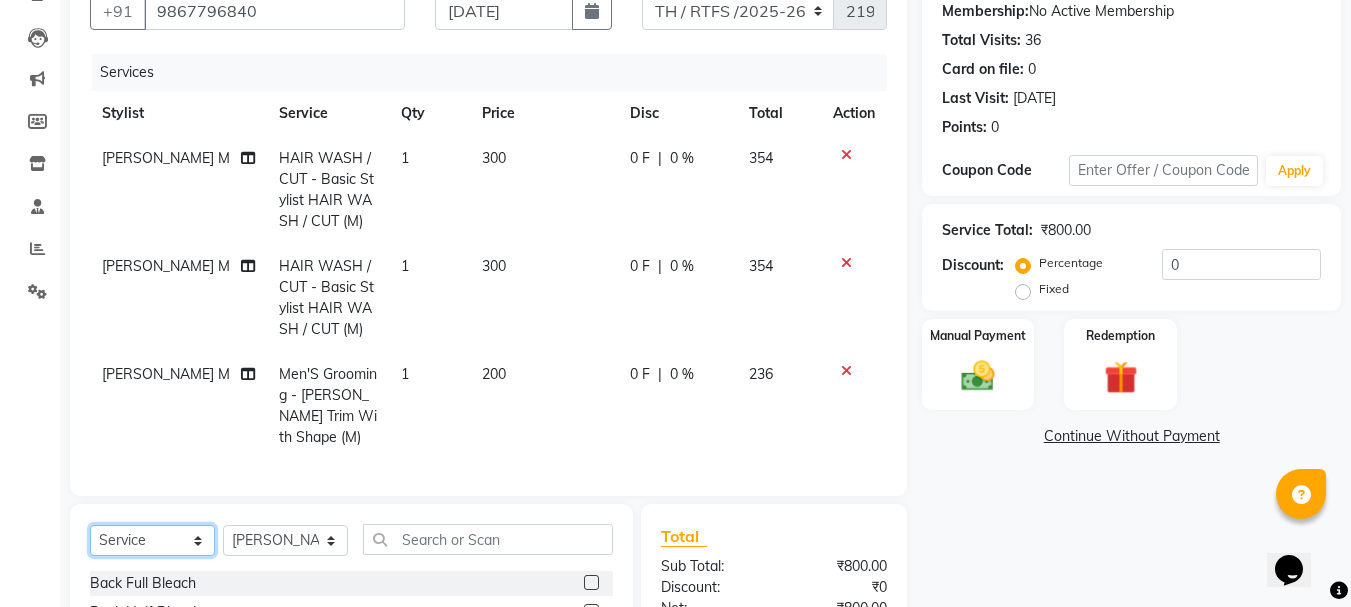 click on "Select  Service  Product  Membership  Package Voucher Prepaid Gift Card" 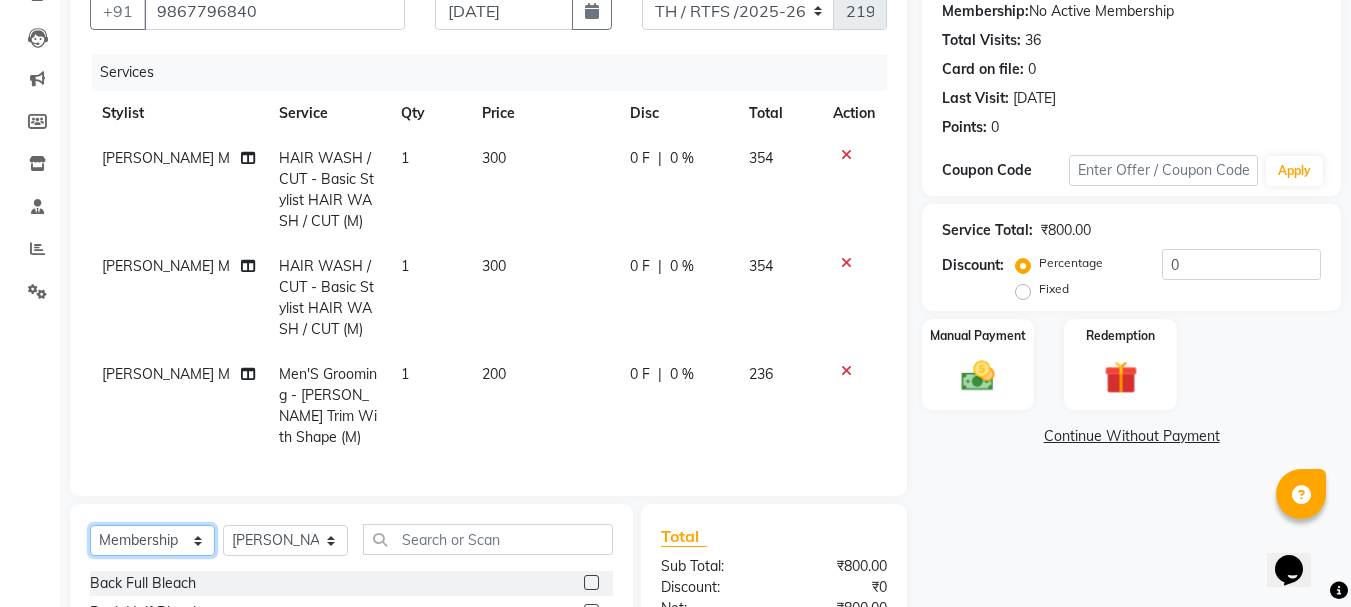 click on "Select  Service  Product  Membership  Package Voucher Prepaid Gift Card" 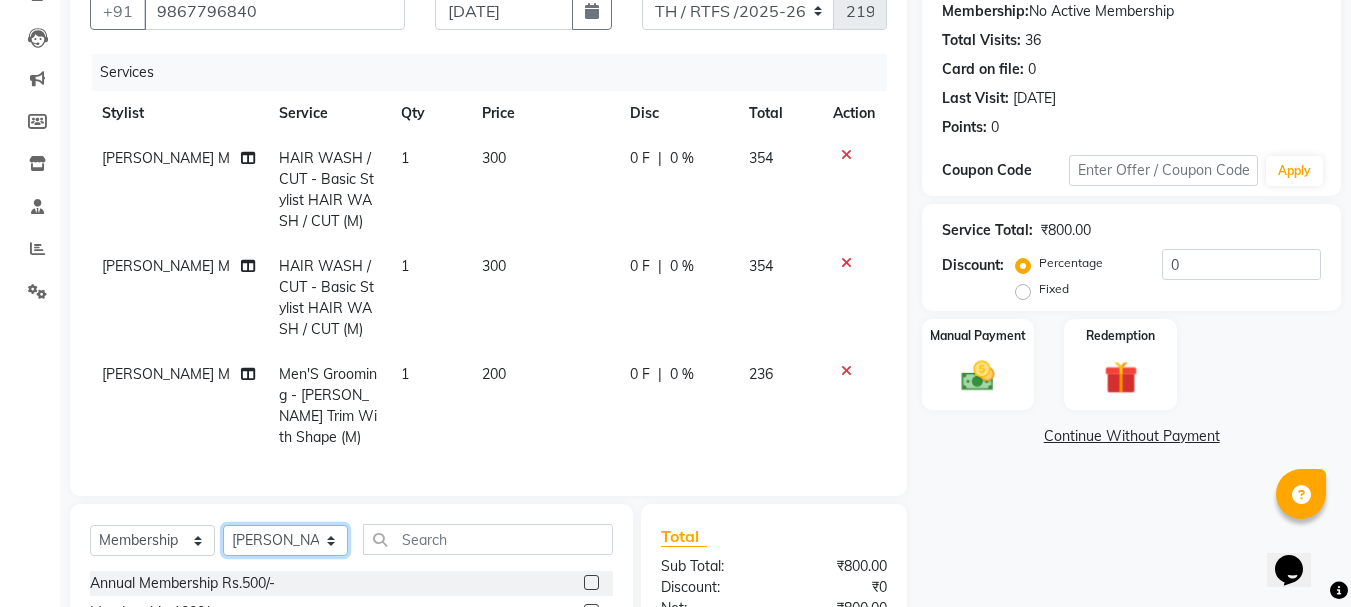 click on "Select Stylist Aarohi P   Aksahy auty Ali  Aniket A  Anuradha arvind Divya gautam .kasrade House sale Komal Waghmare  Laxmi   Manager Moin salmani Prashant   Ravindra Samrat Kumar Sangita Dighe Sanjana Kharat  Shreepad M  shrishti  jaiwala  vaibhavi  gudekar  Vikas H" 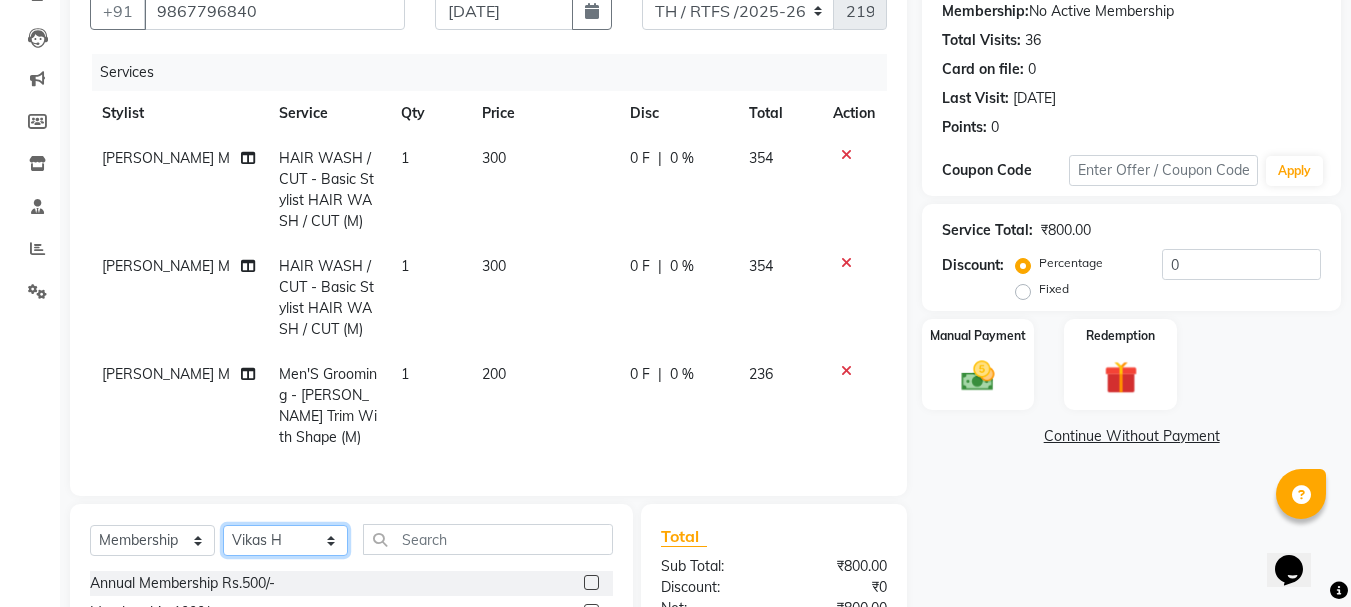 click on "Select Stylist Aarohi P   Aksahy auty Ali  Aniket A  Anuradha arvind Divya gautam .kasrade House sale Komal Waghmare  Laxmi   Manager Moin salmani Prashant   Ravindra Samrat Kumar Sangita Dighe Sanjana Kharat  Shreepad M  shrishti  jaiwala  vaibhavi  gudekar  Vikas H" 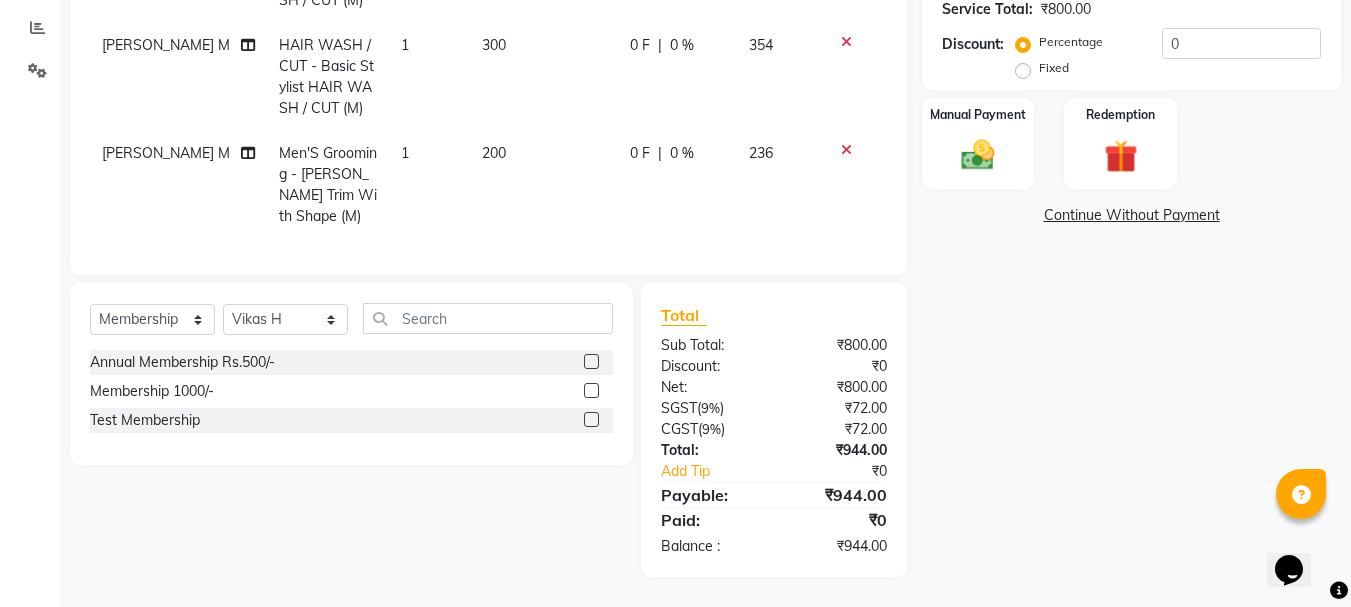 click 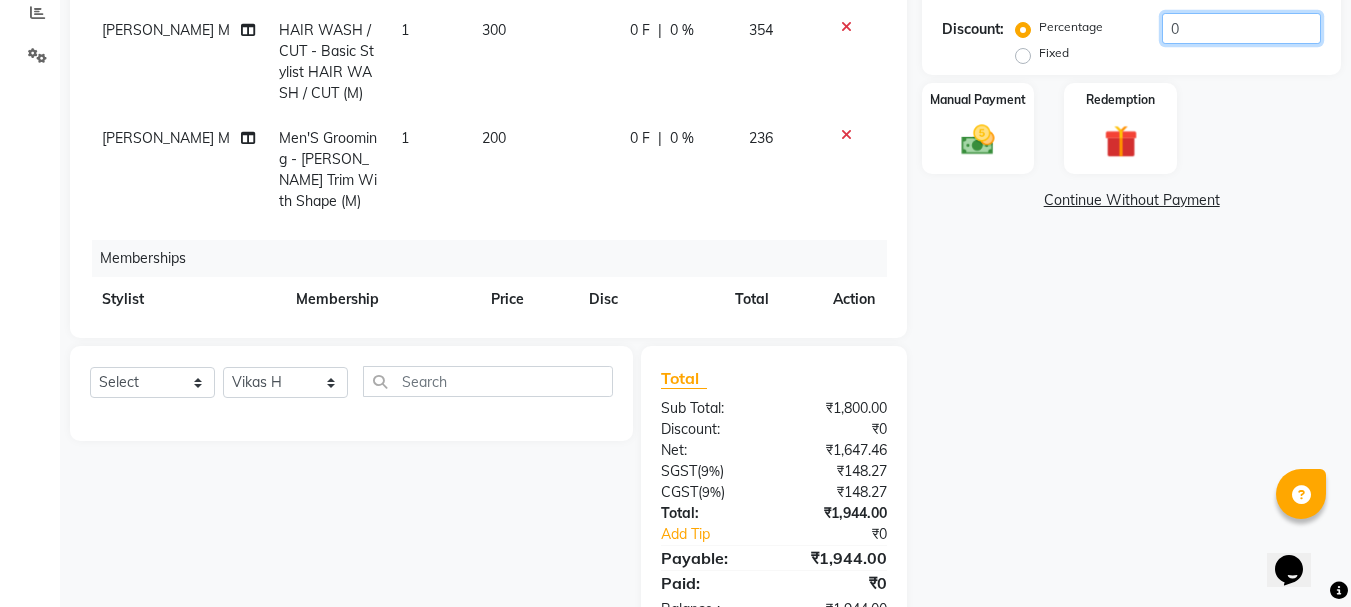 click on "0" 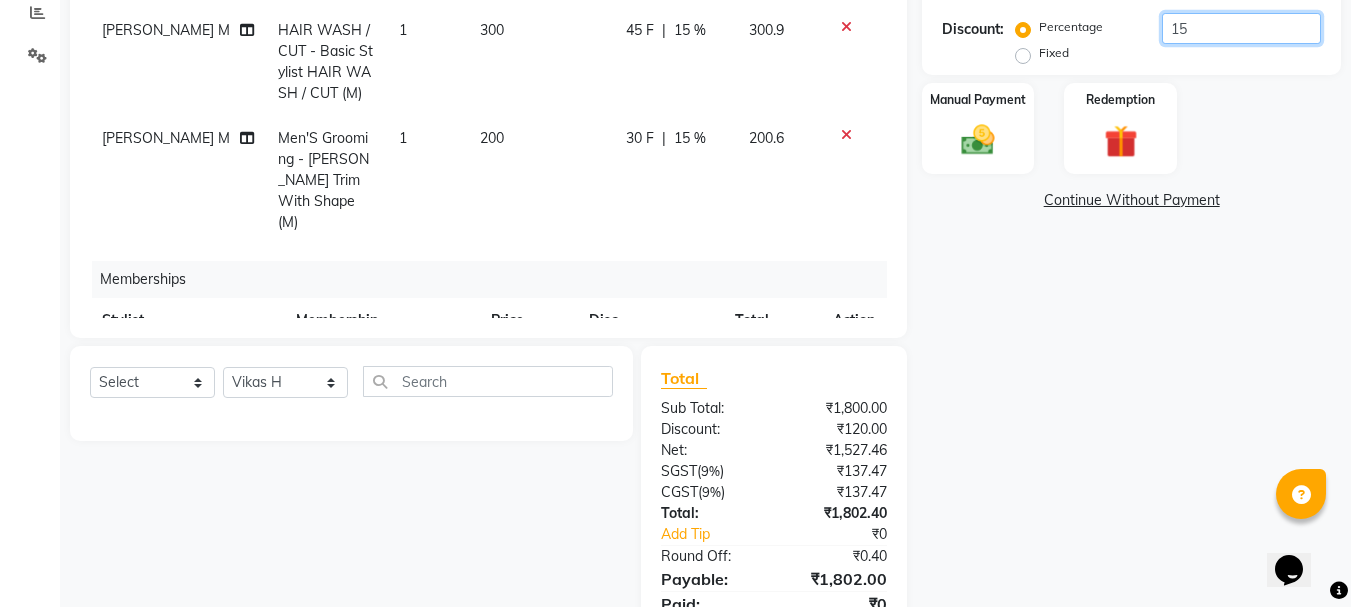 scroll, scrollTop: 80, scrollLeft: 0, axis: vertical 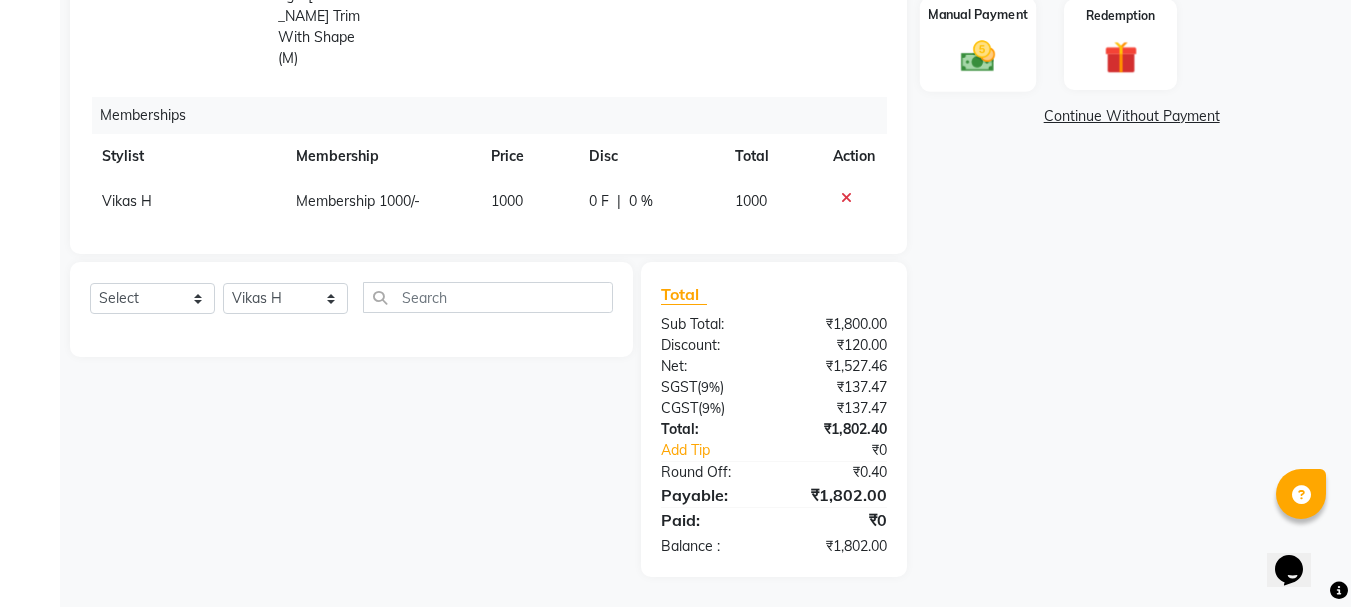 click 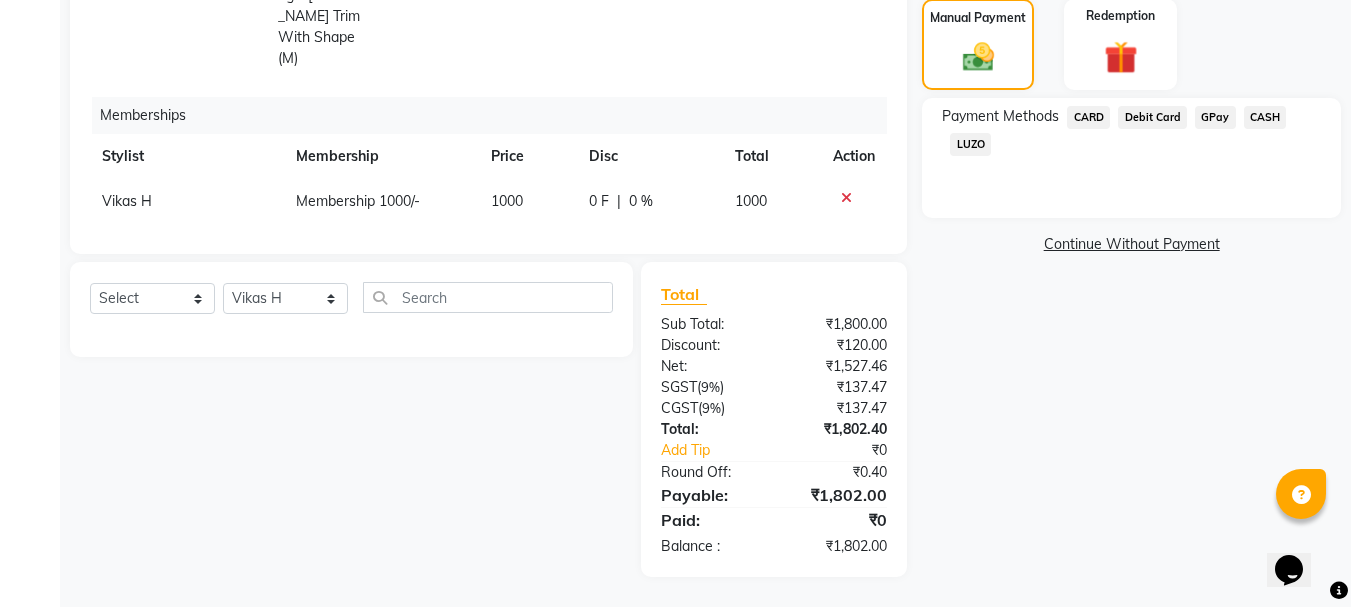 click on "GPay" 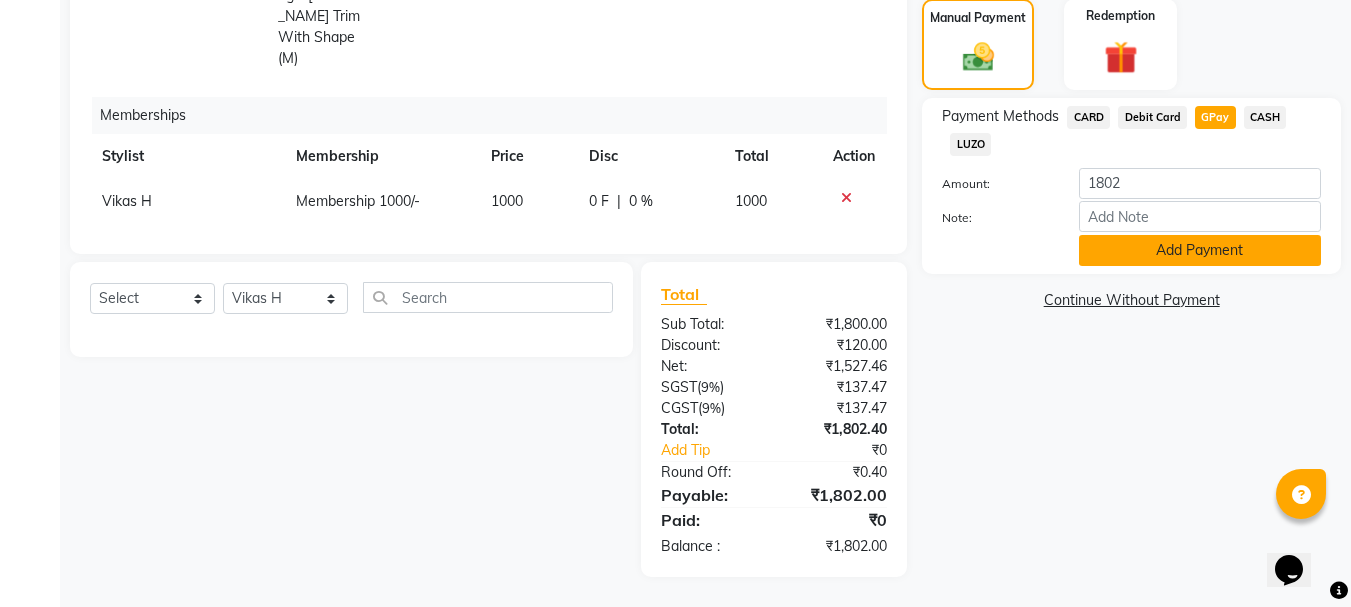 click on "Add Payment" 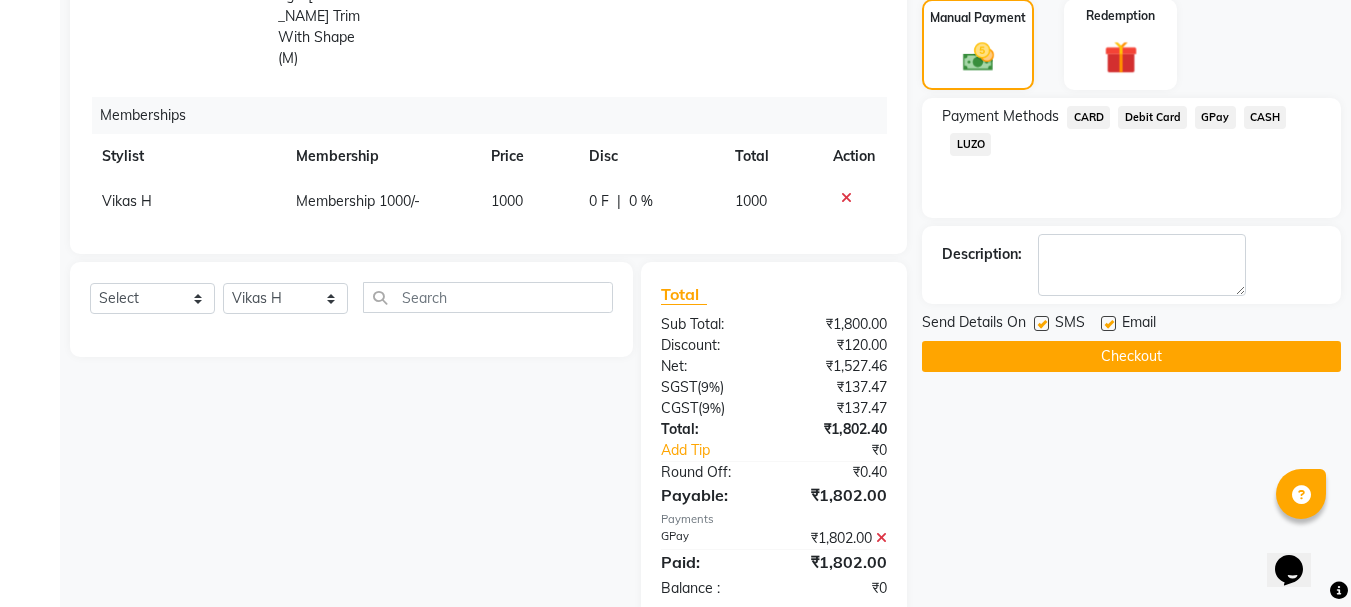 click on "Checkout" 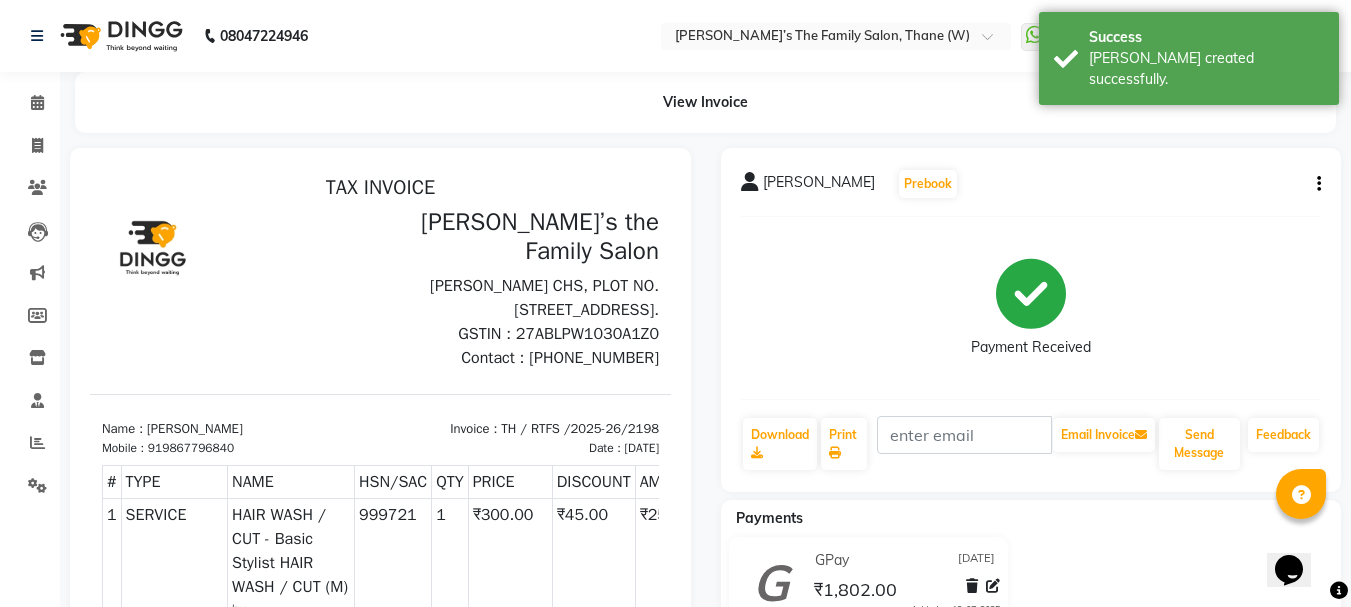 scroll, scrollTop: 0, scrollLeft: 0, axis: both 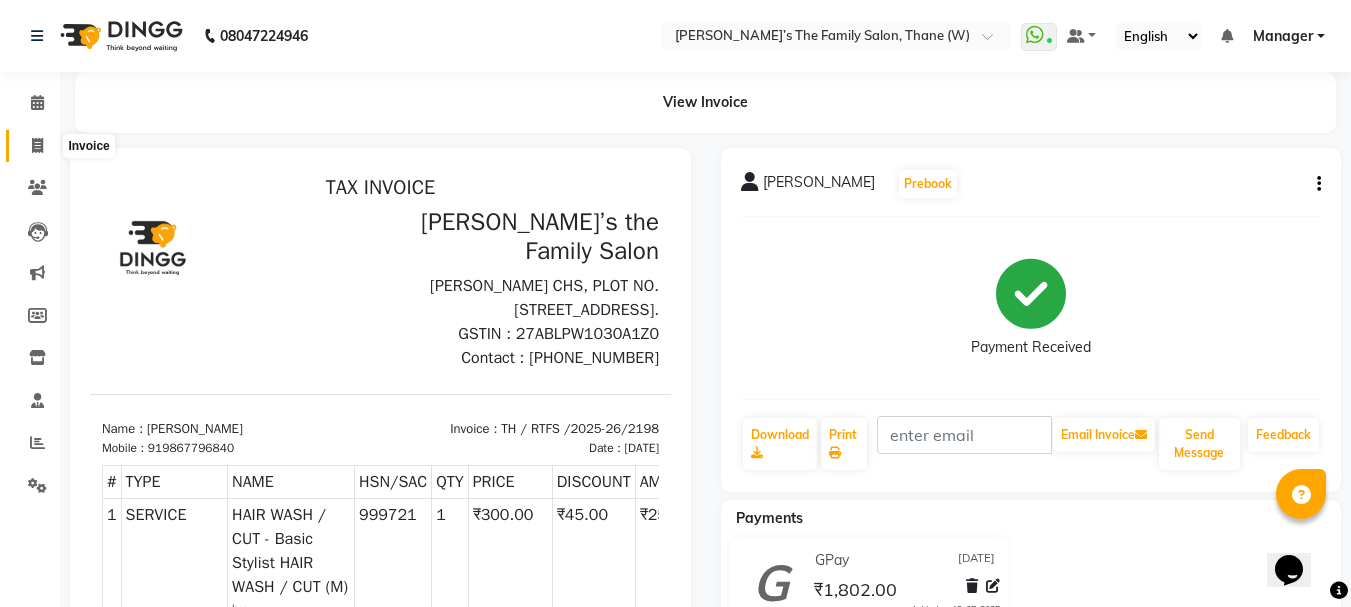 click 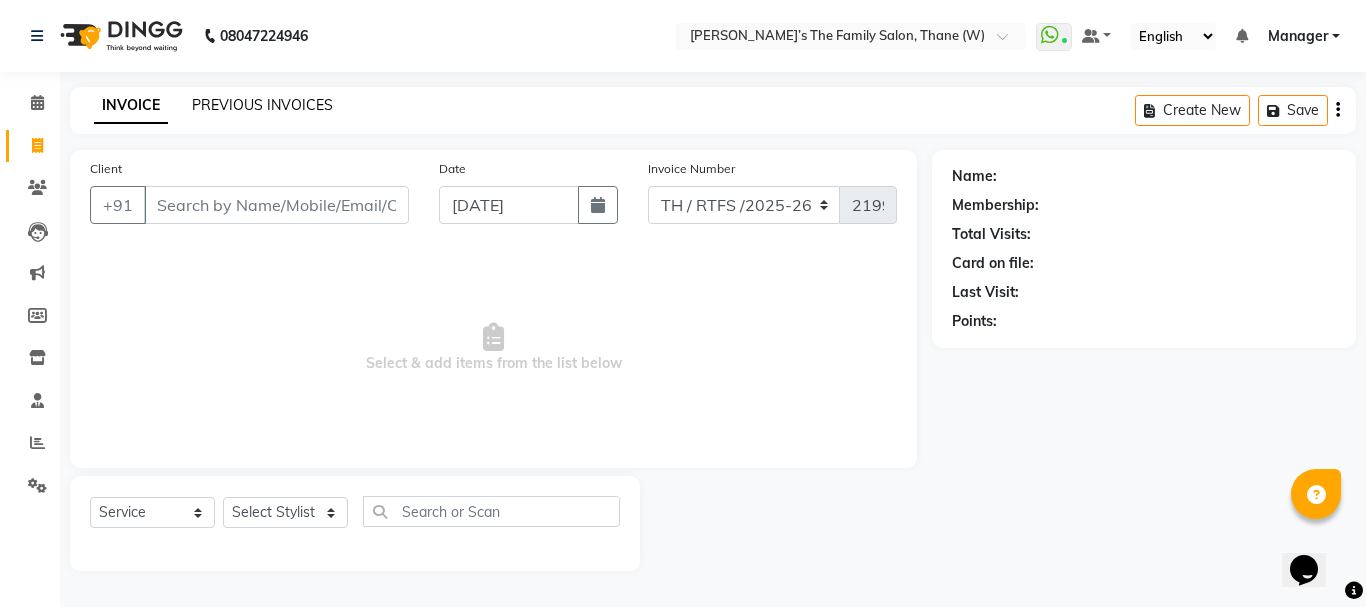click on "PREVIOUS INVOICES" 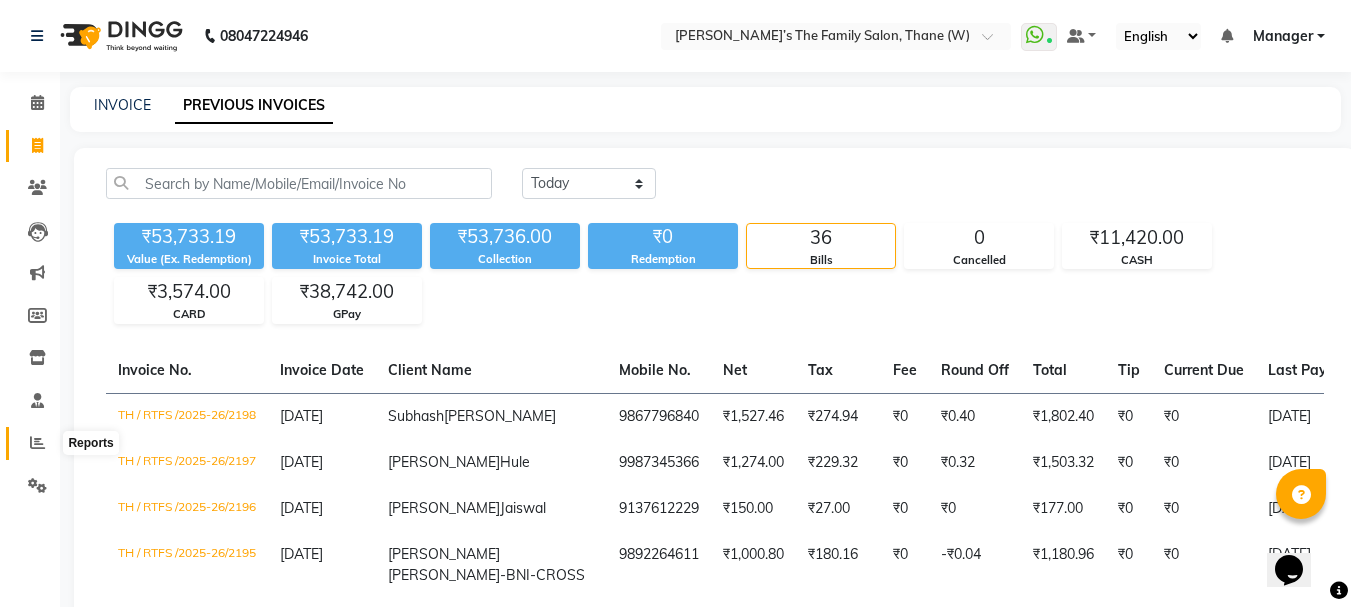 click 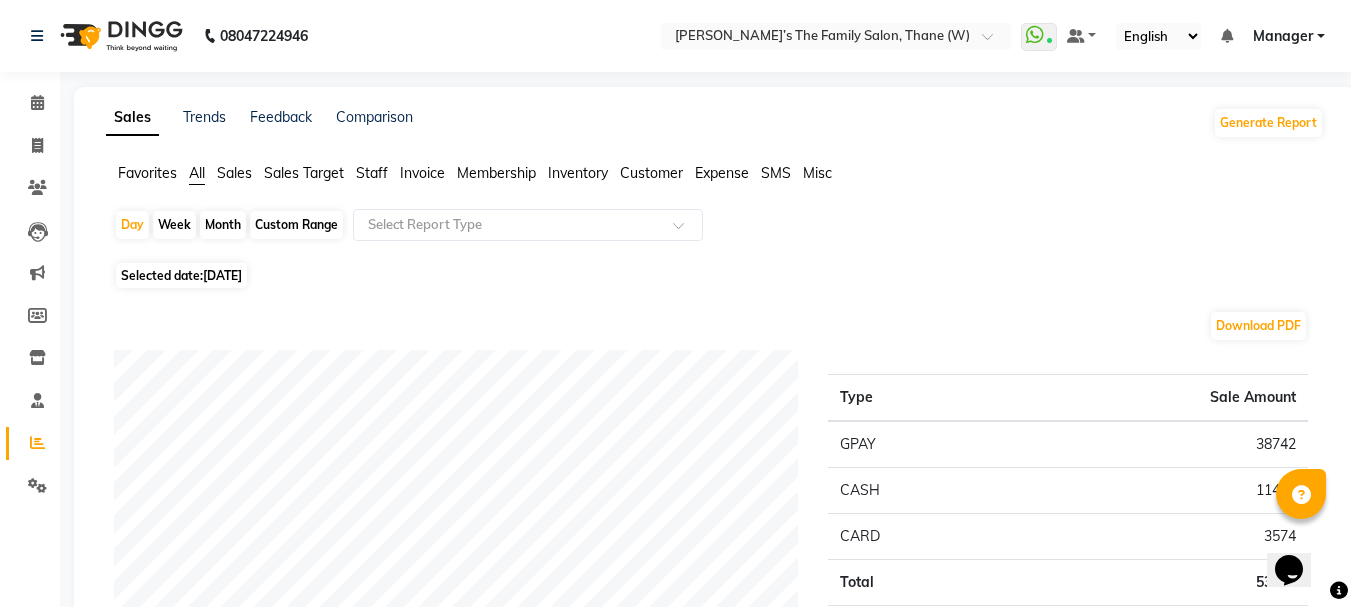 scroll, scrollTop: 531, scrollLeft: 0, axis: vertical 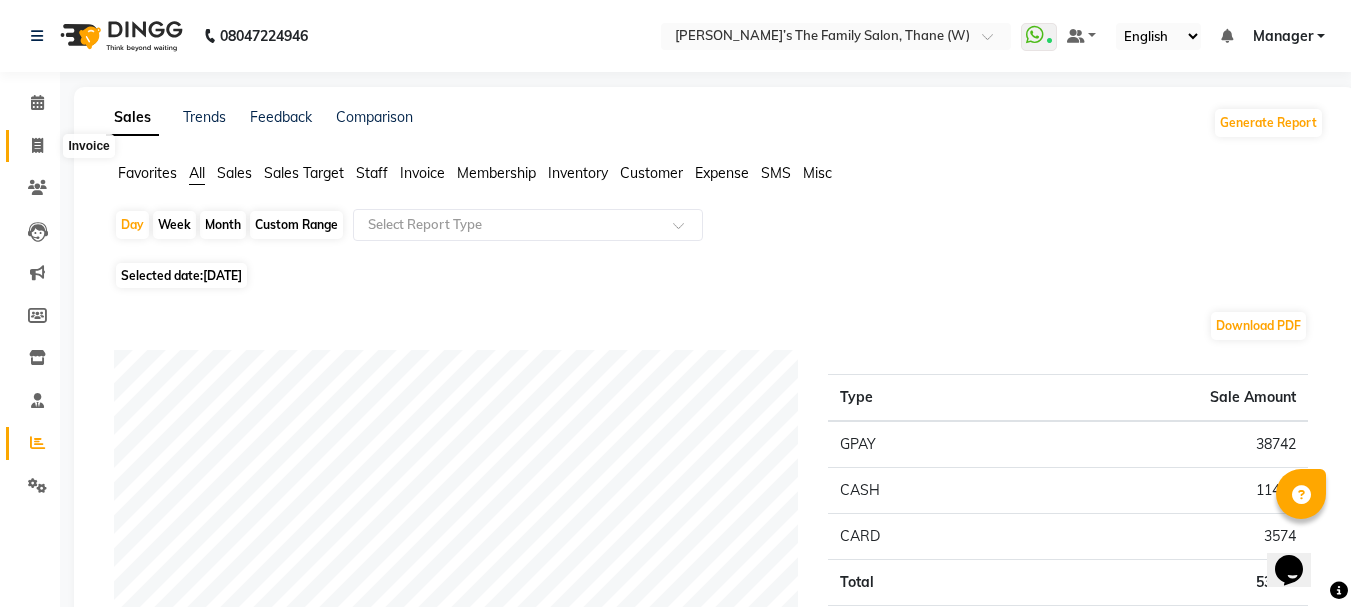 click 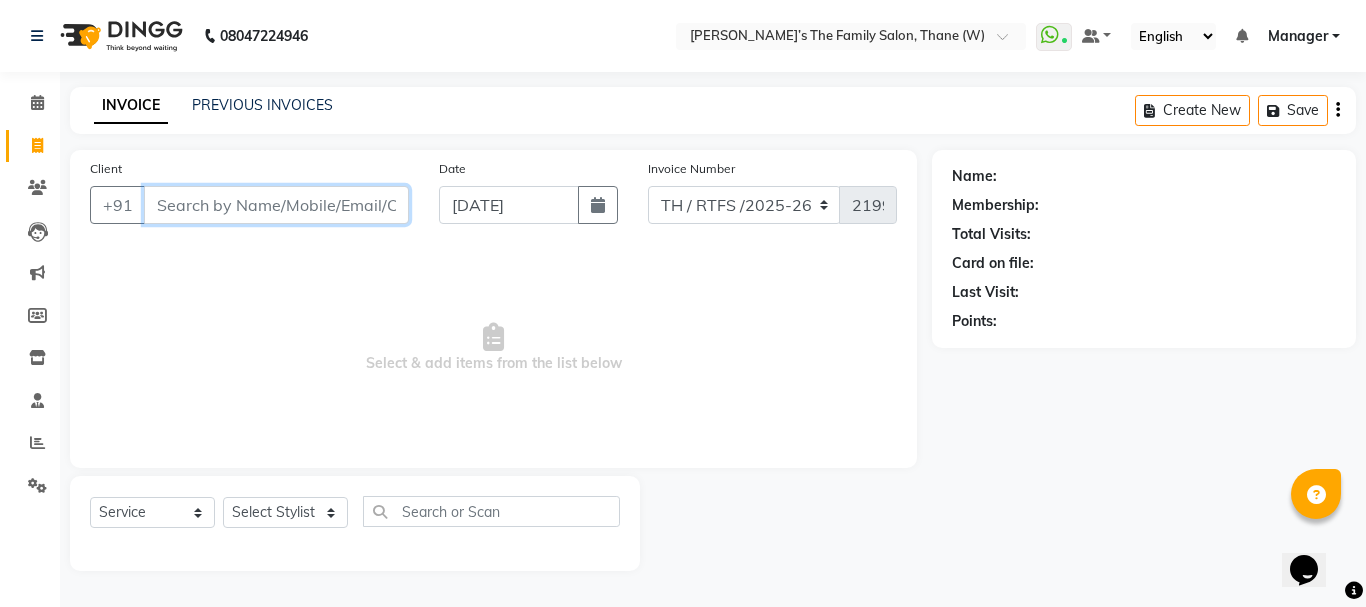 click on "Client" at bounding box center (276, 205) 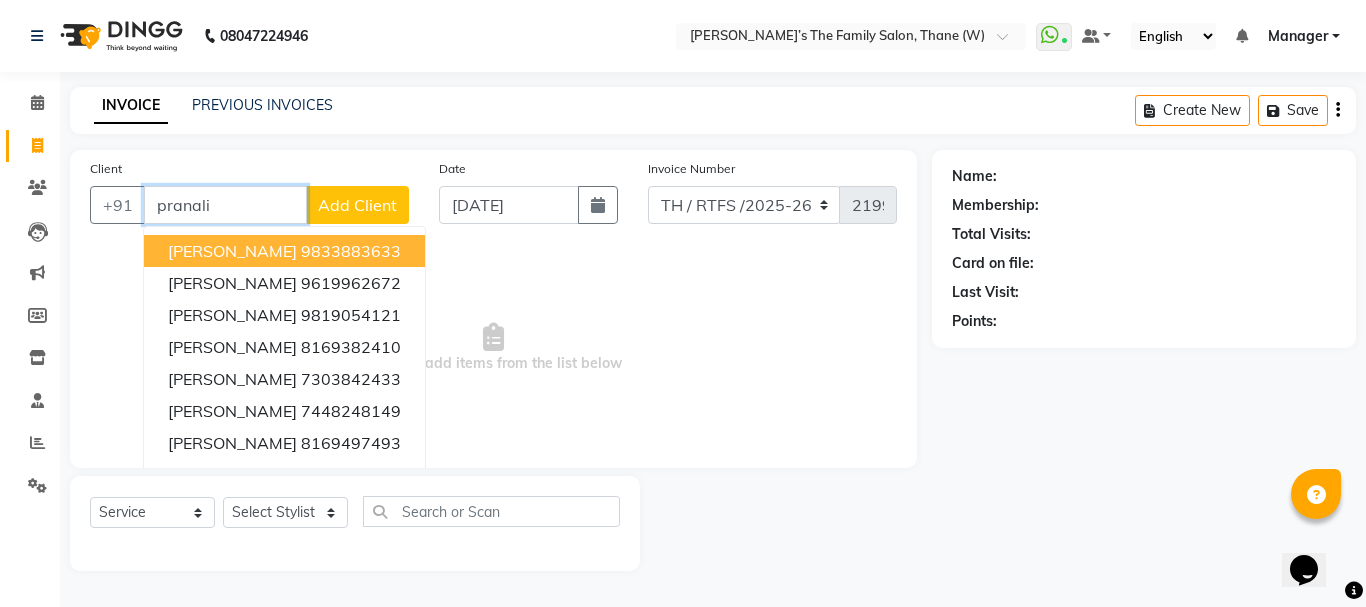click on "pranali" at bounding box center (225, 205) 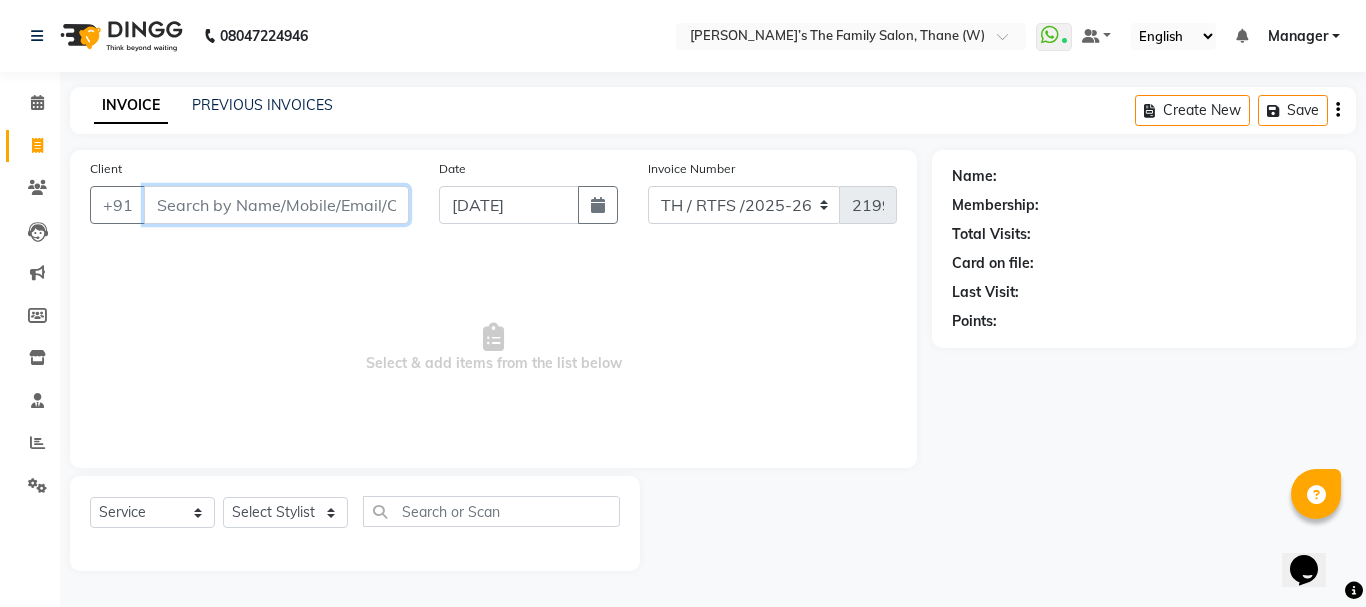 click on "Client" at bounding box center [276, 205] 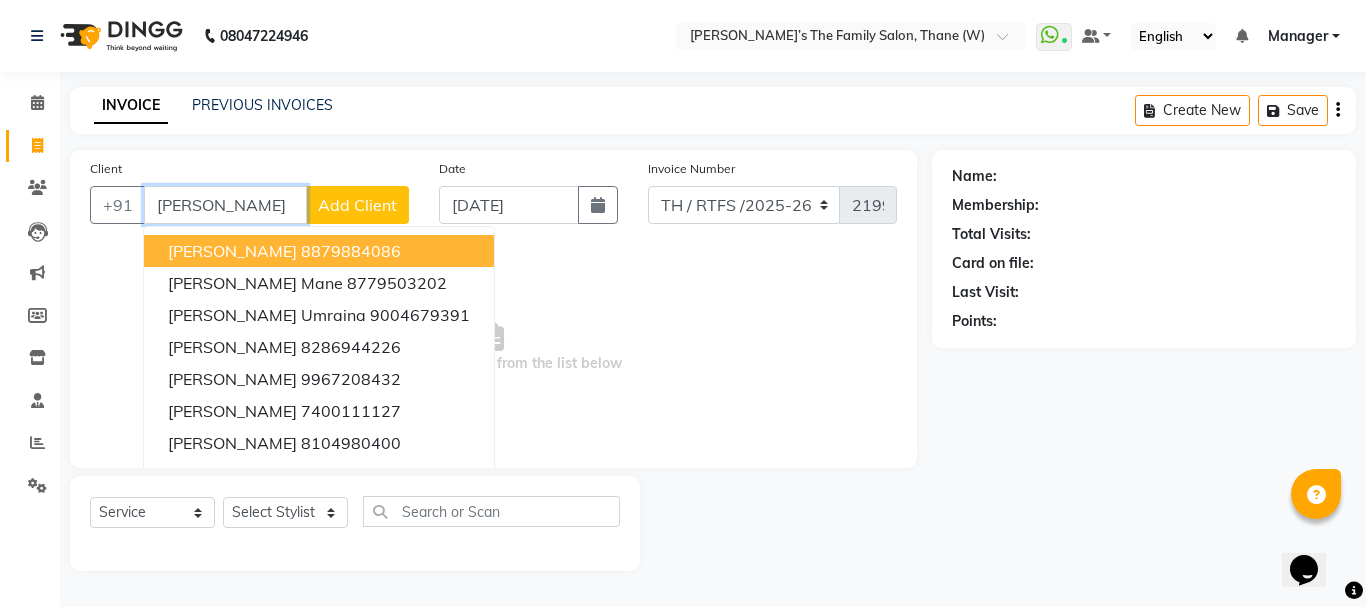 click on "dipali" at bounding box center [225, 205] 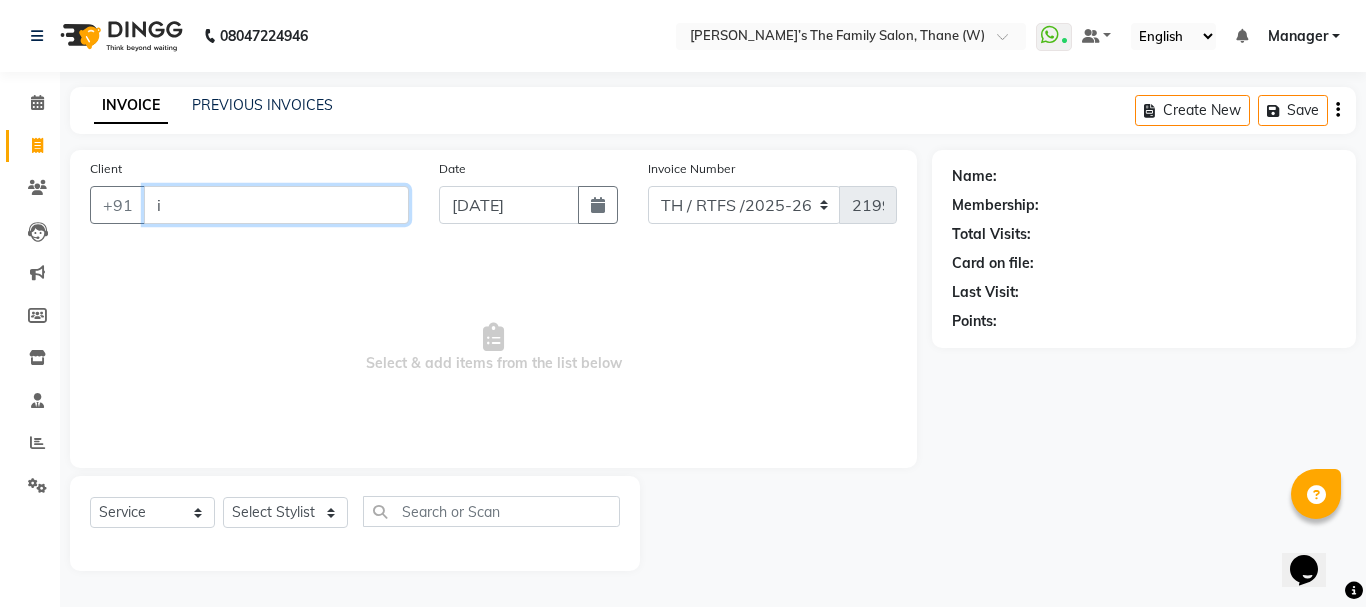 click on "i" at bounding box center (276, 205) 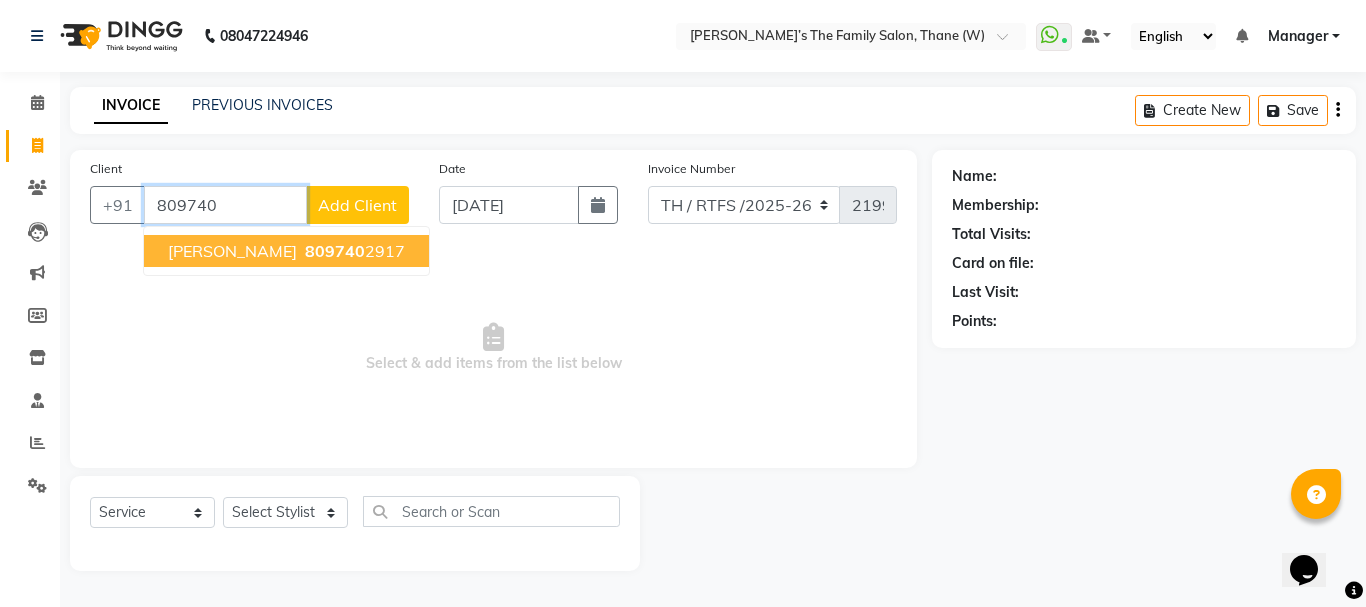 click on "Deepali Shelar" at bounding box center (232, 251) 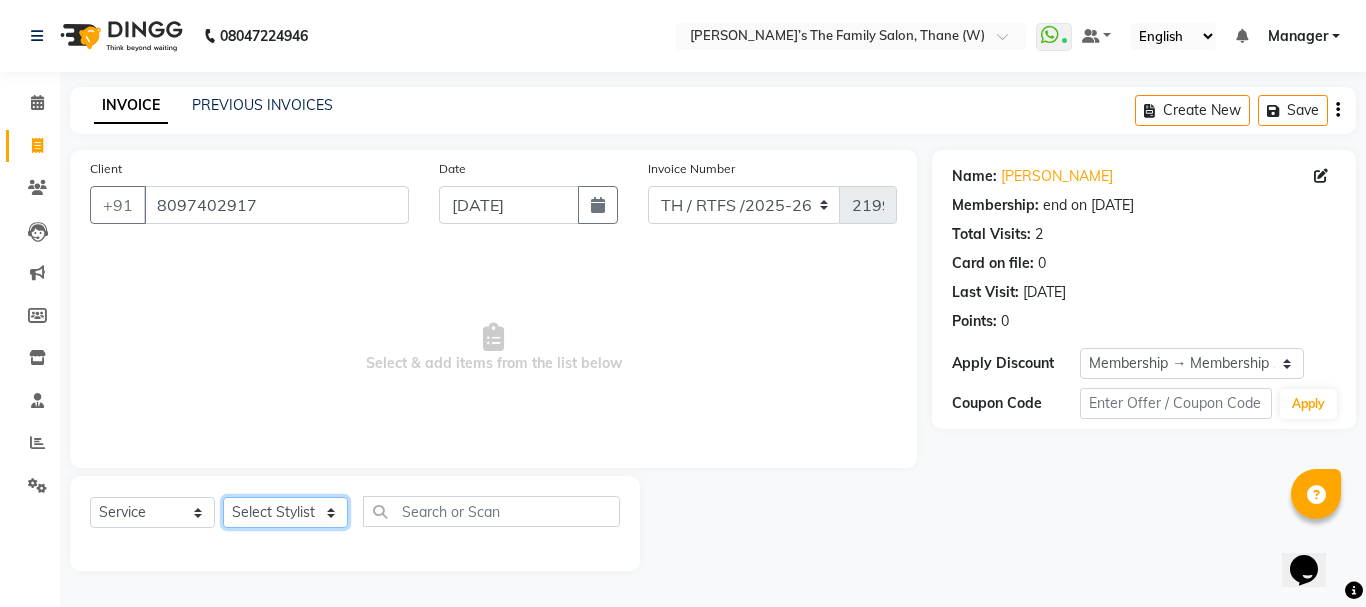 click on "Select Stylist Aarohi P   Aksahy auty Ali  Aniket A  Anuradha arvind Divya gautam .kasrade House sale Komal Waghmare  Laxmi   Manager Moin salmani Prashant   Ravindra Samrat Kumar Sangita Dighe Sanjana Kharat  Shreepad M  shrishti  jaiwala  vaibhavi  gudekar  Vikas H" 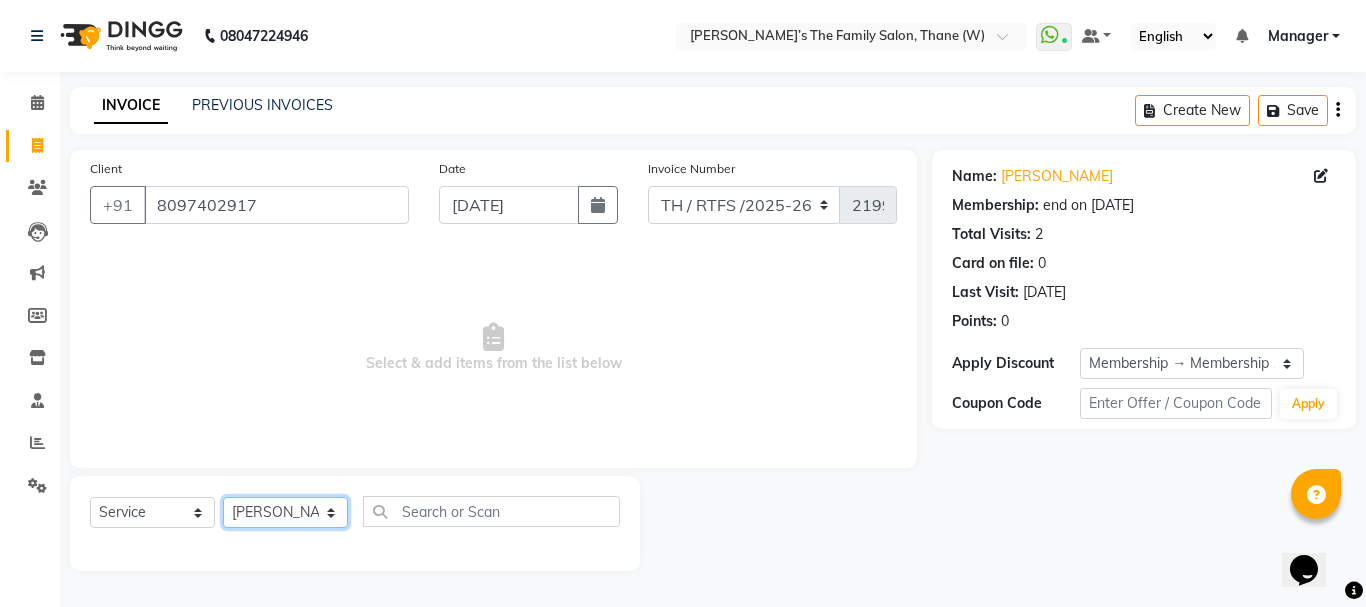 click on "Select Stylist Aarohi P   Aksahy auty Ali  Aniket A  Anuradha arvind Divya gautam .kasrade House sale Komal Waghmare  Laxmi   Manager Moin salmani Prashant   Ravindra Samrat Kumar Sangita Dighe Sanjana Kharat  Shreepad M  shrishti  jaiwala  vaibhavi  gudekar  Vikas H" 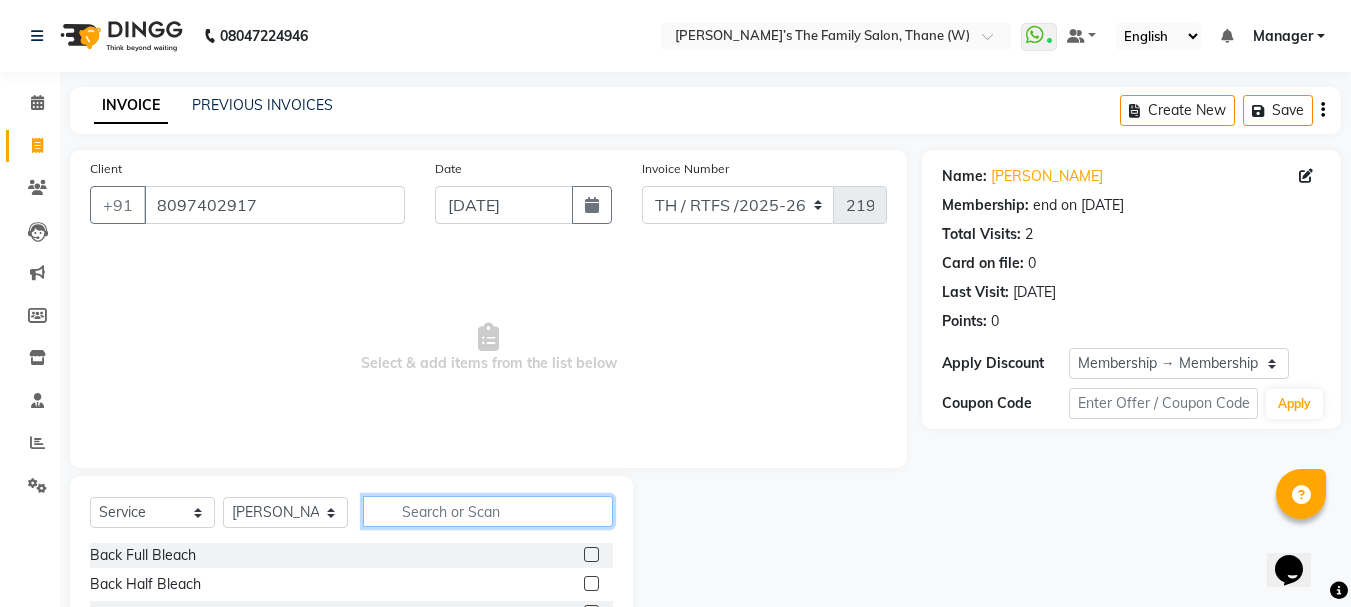 click 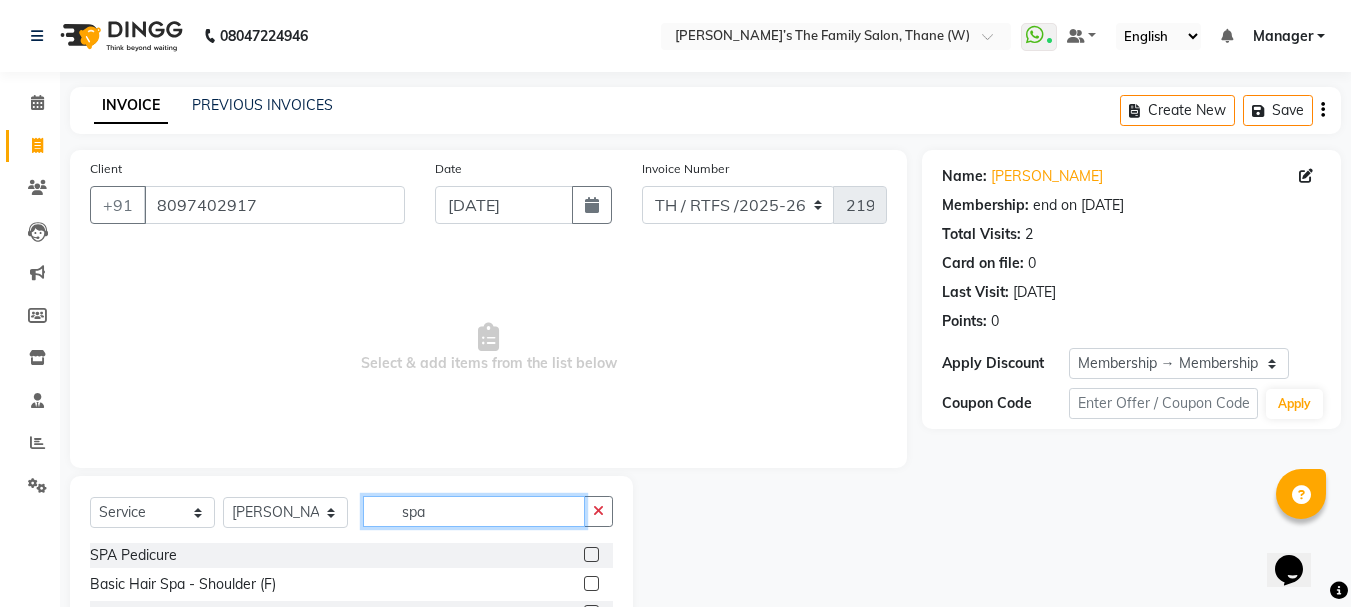 scroll, scrollTop: 194, scrollLeft: 0, axis: vertical 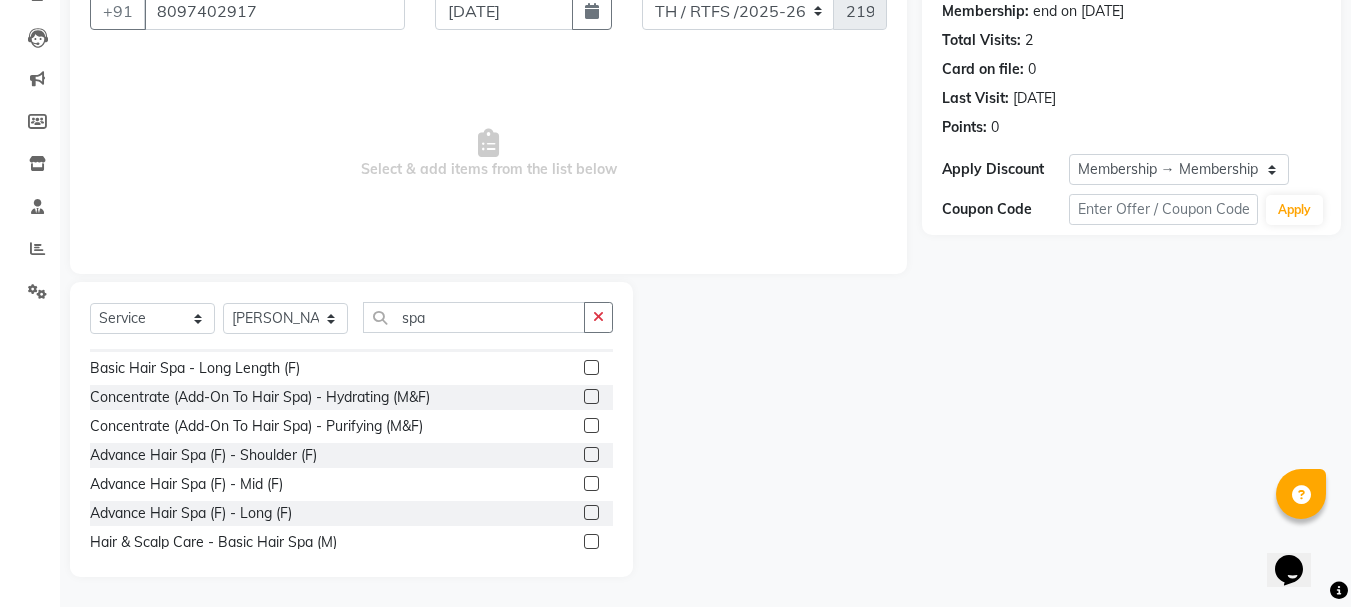 click 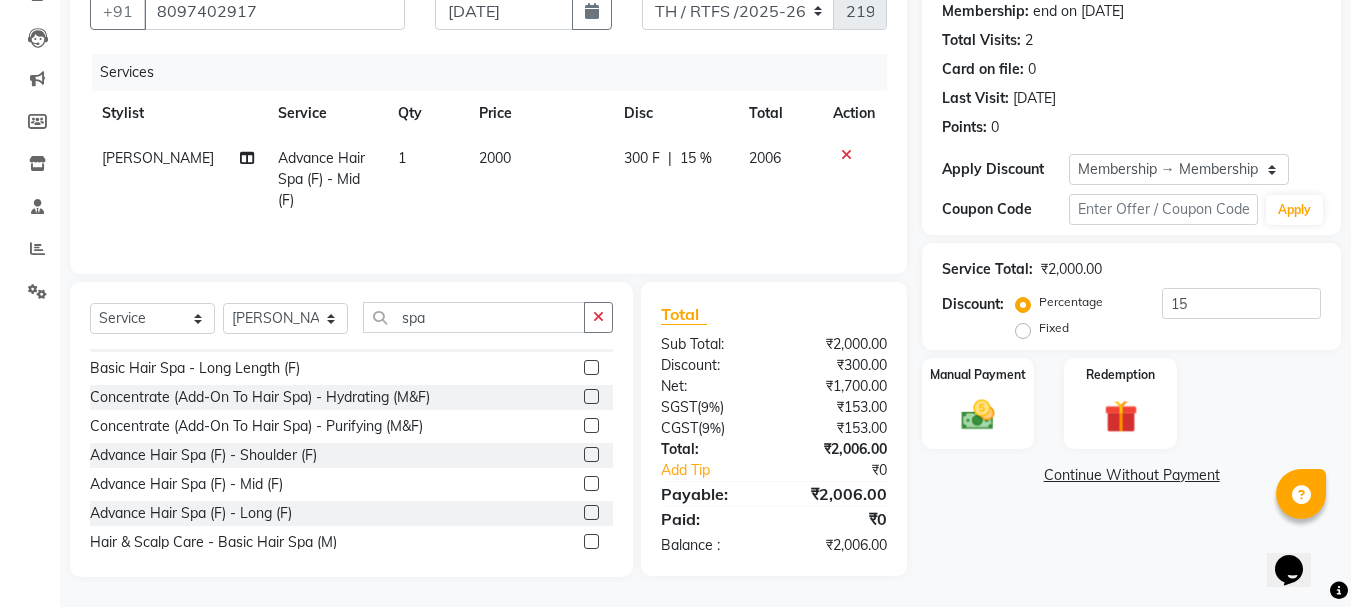 click on "2000" 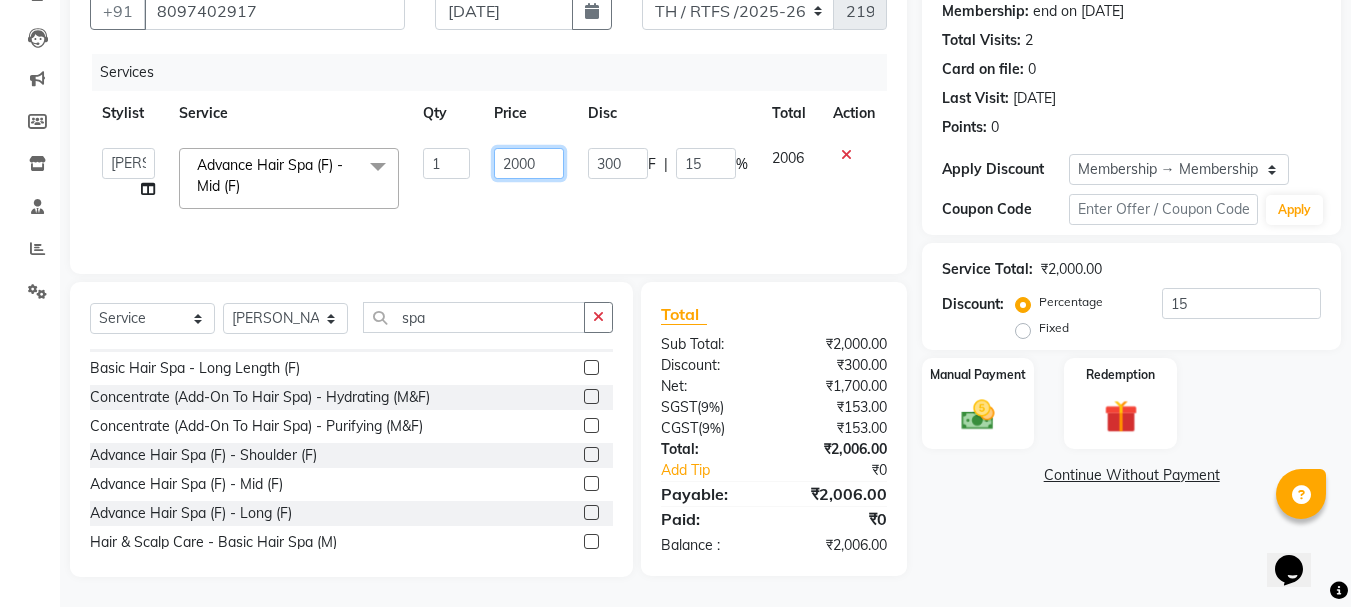 click on "2000" 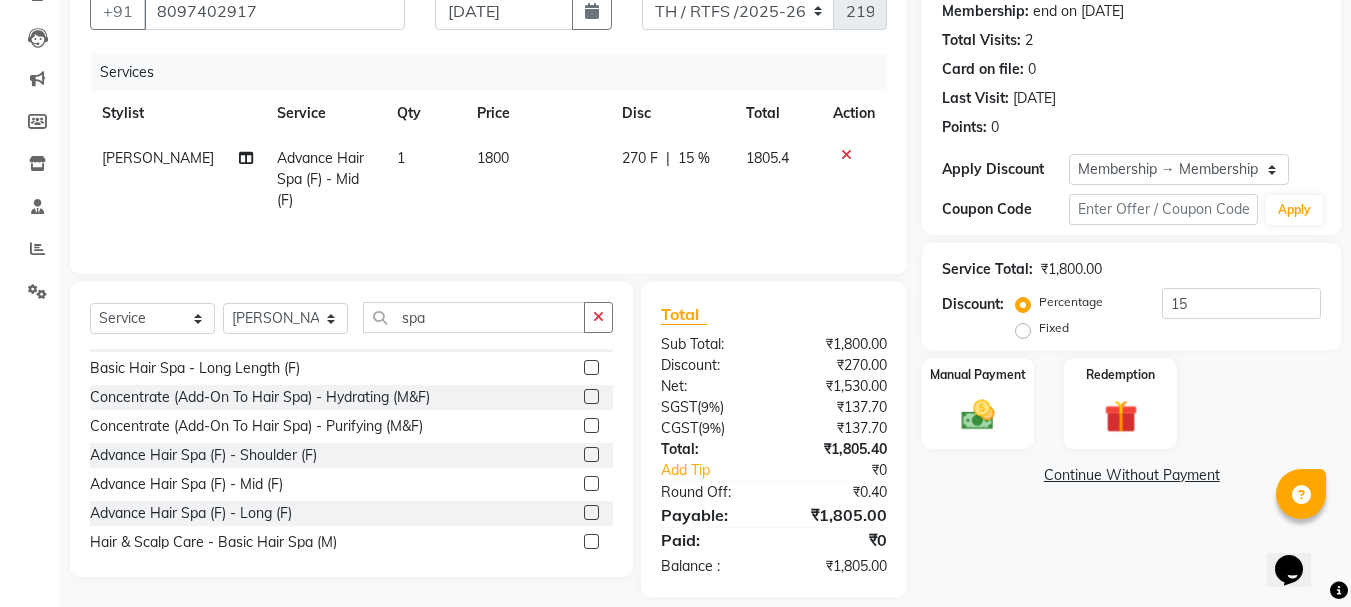 click on "1800" 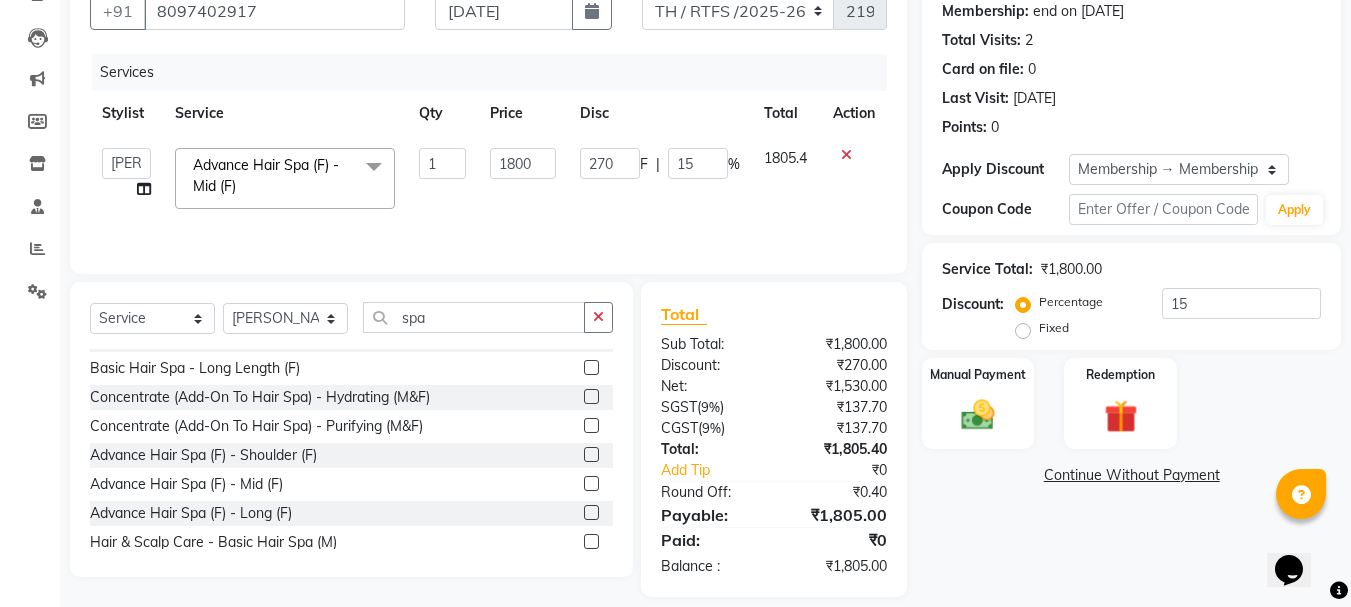 scroll, scrollTop: 214, scrollLeft: 0, axis: vertical 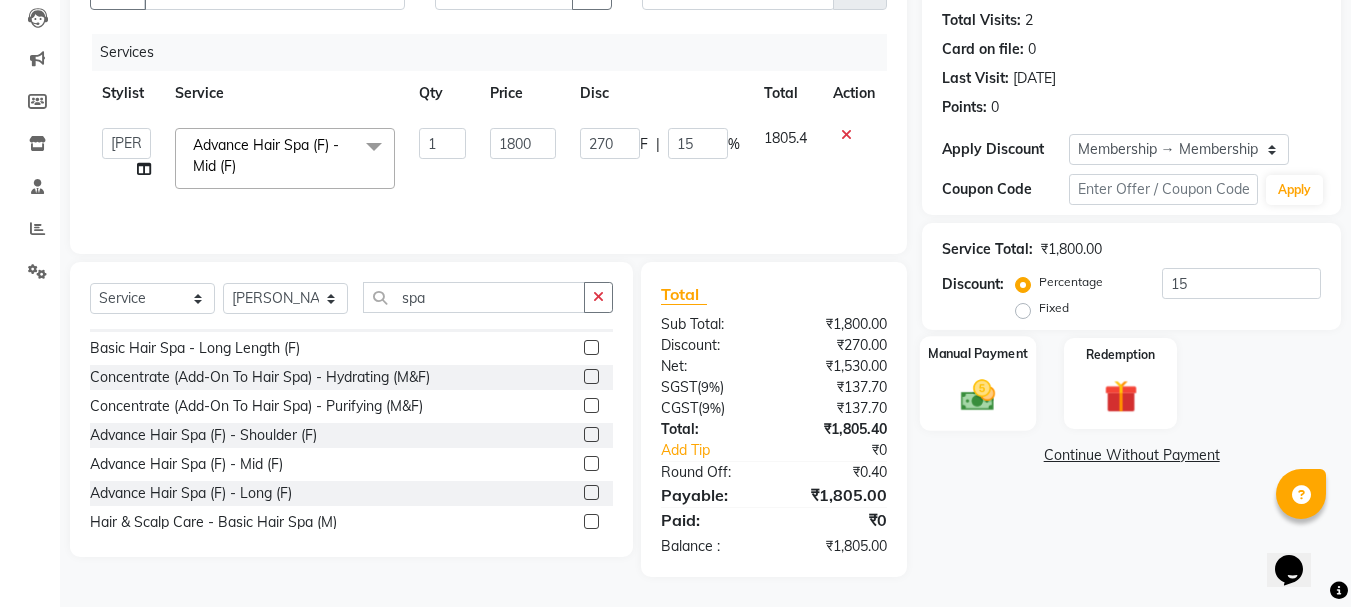 click 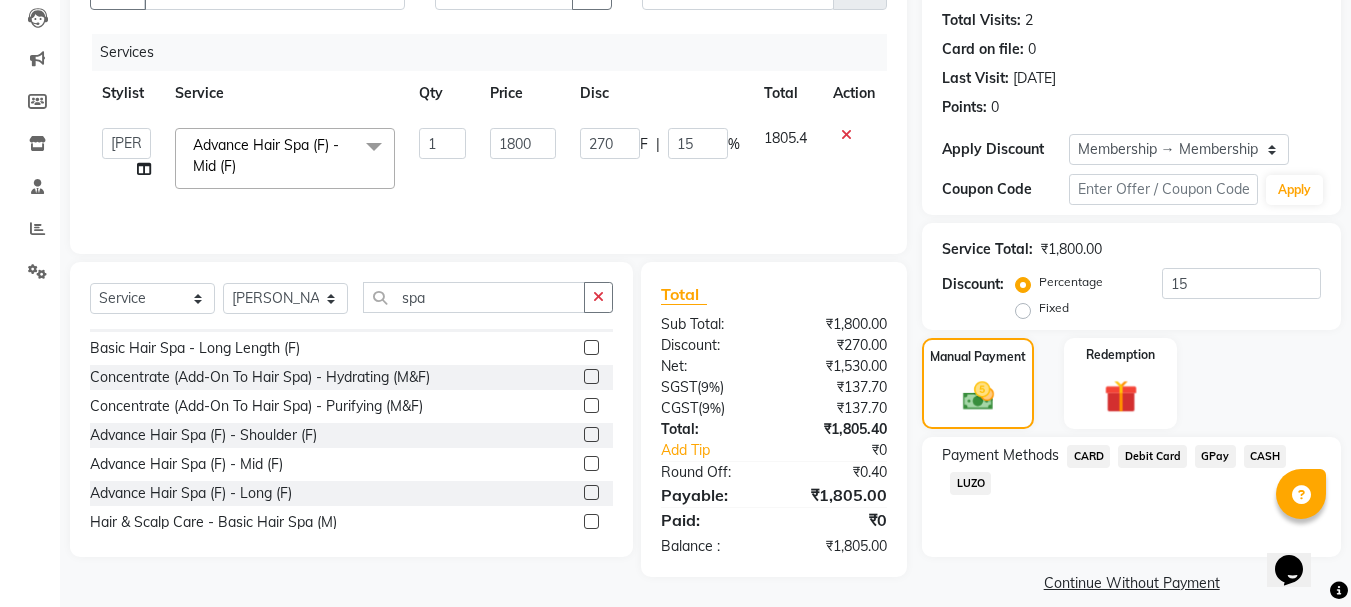 click on "GPay" 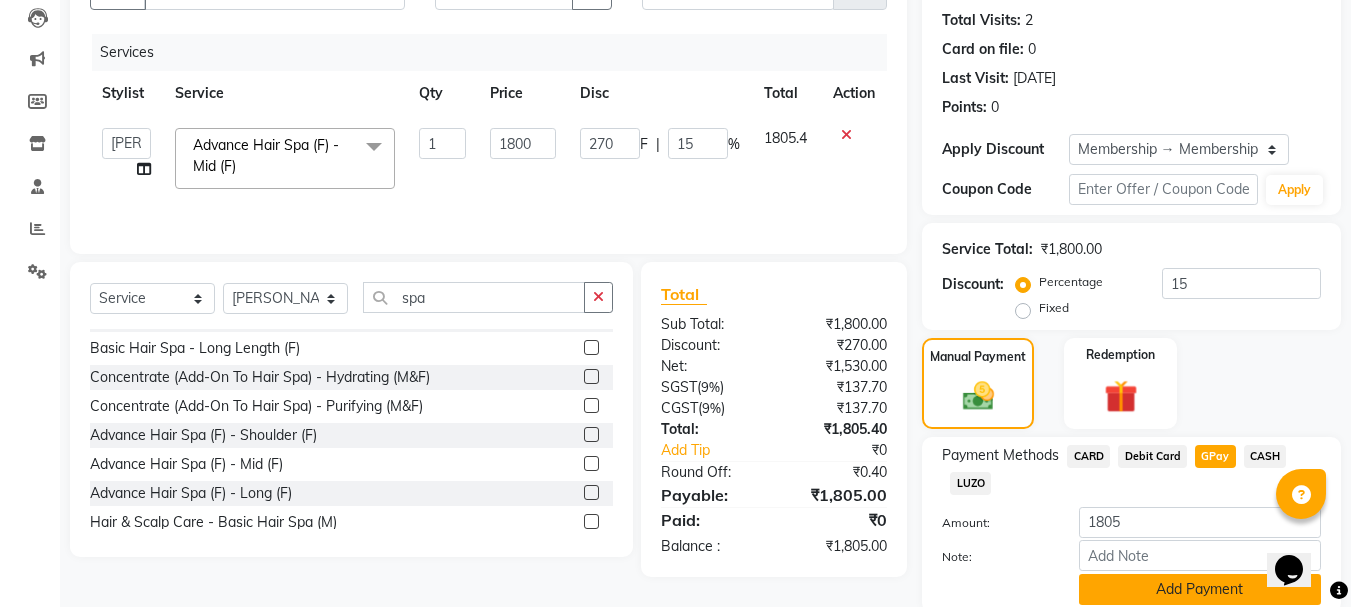 click on "Add Payment" 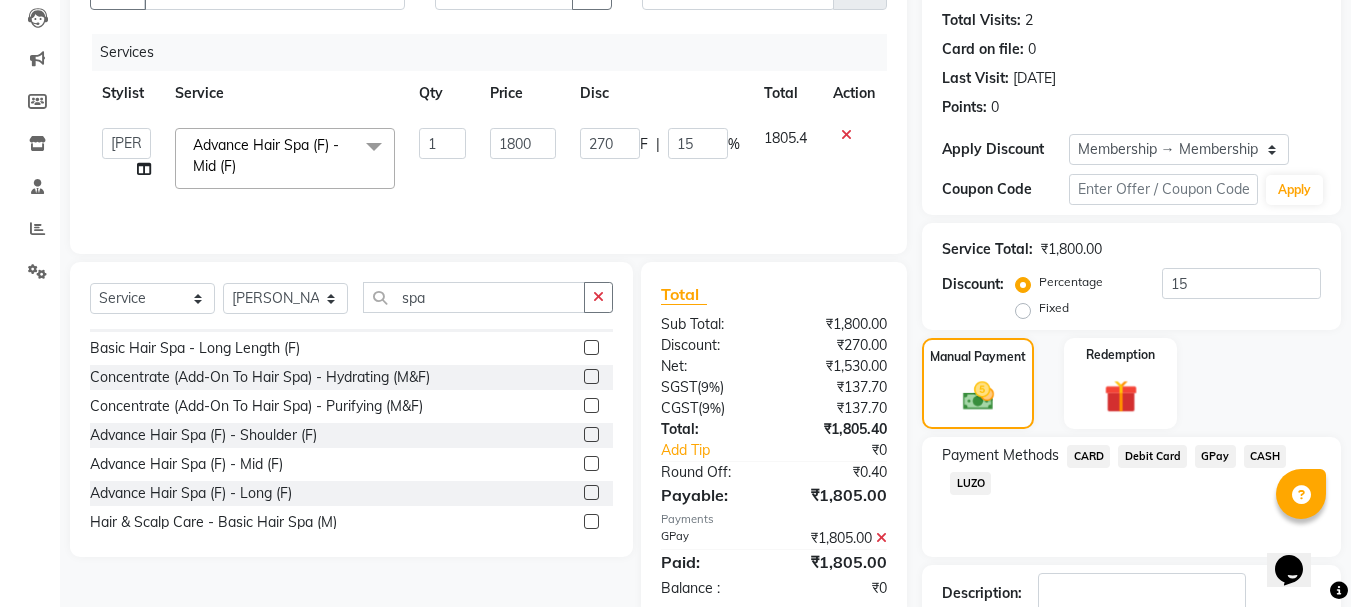 scroll, scrollTop: 348, scrollLeft: 0, axis: vertical 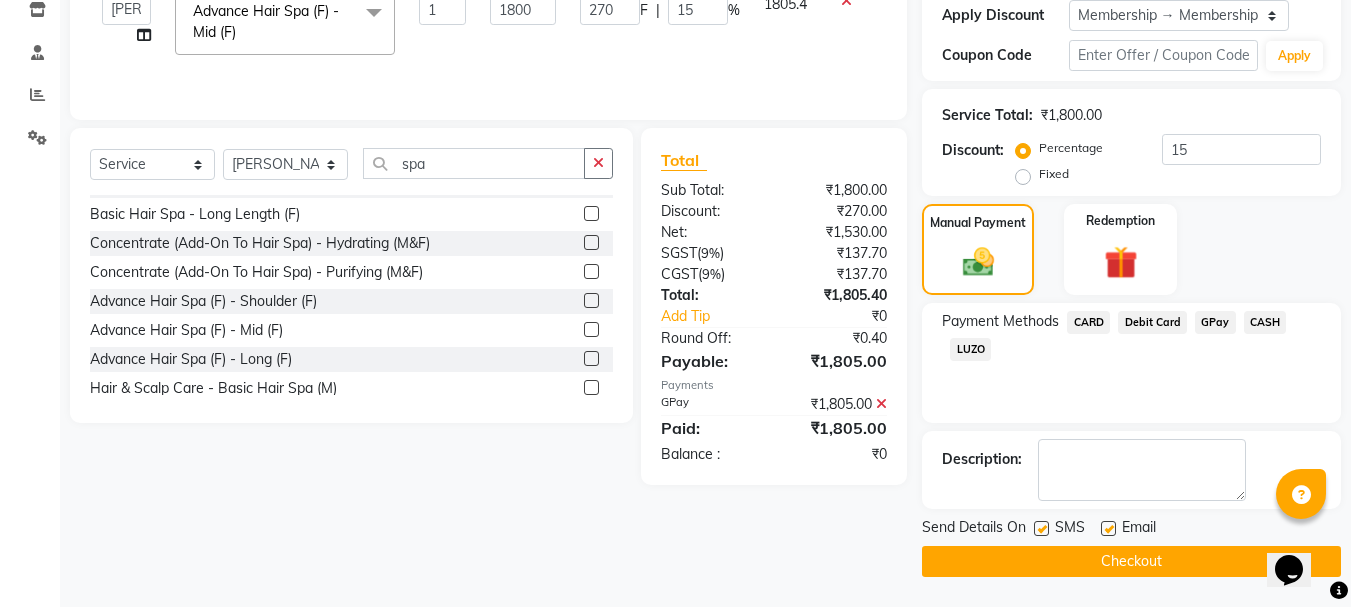 click on "Checkout" 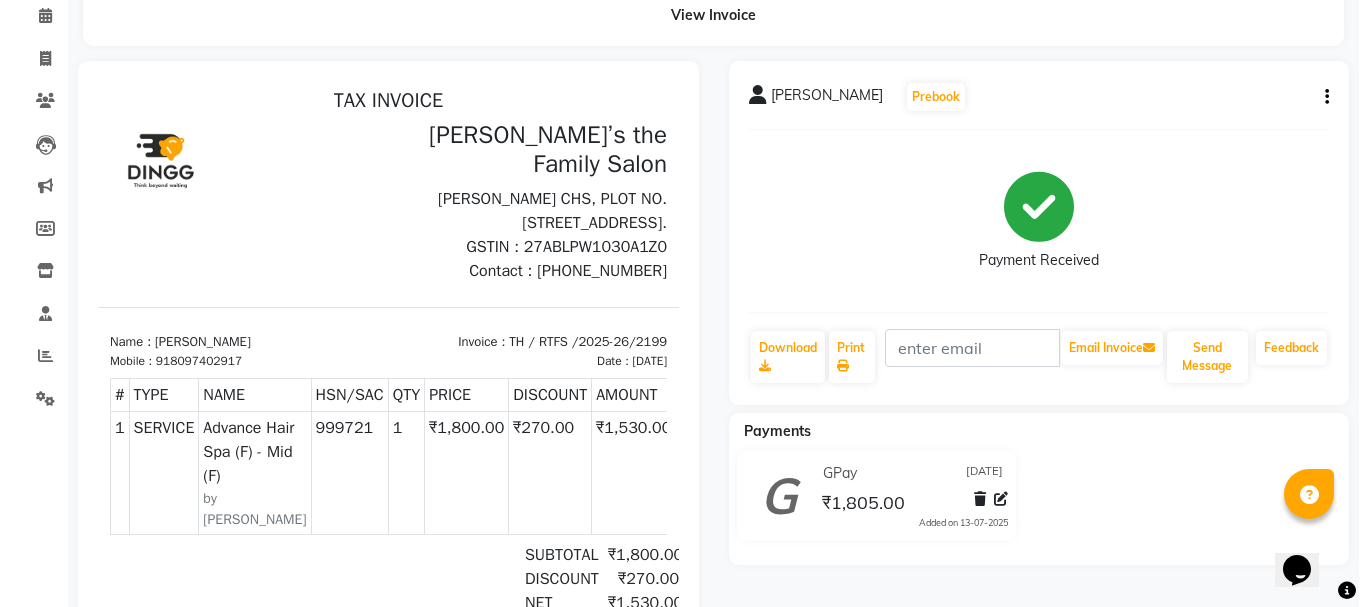 scroll, scrollTop: 0, scrollLeft: 0, axis: both 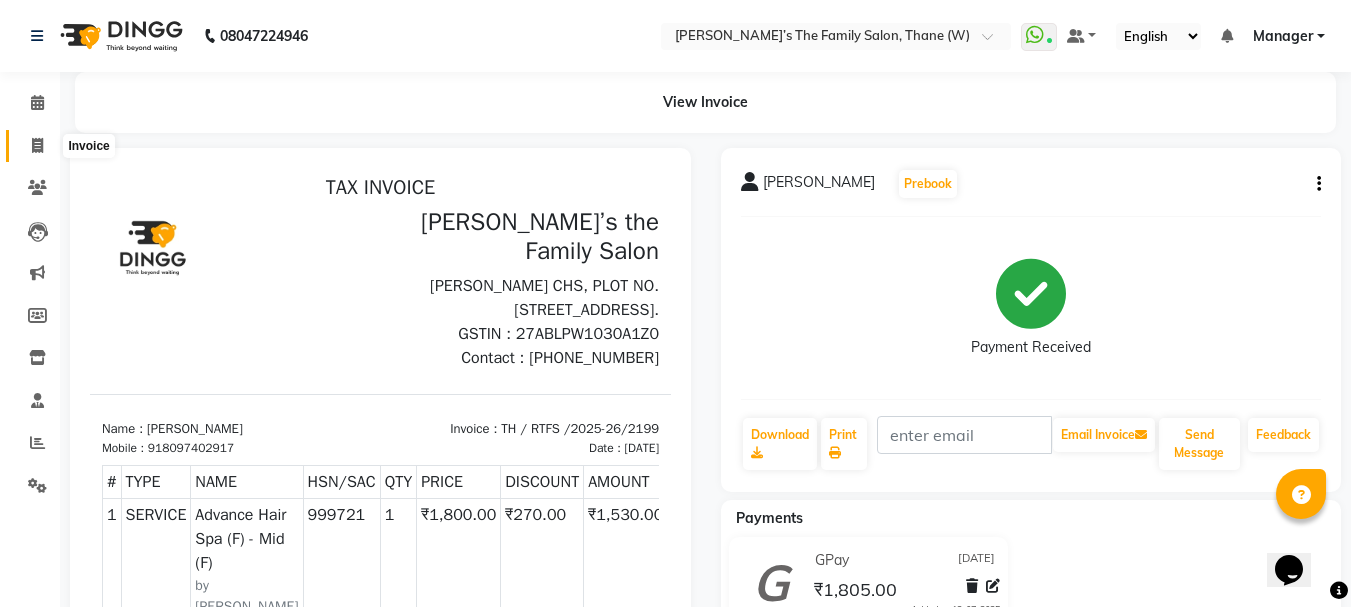 click 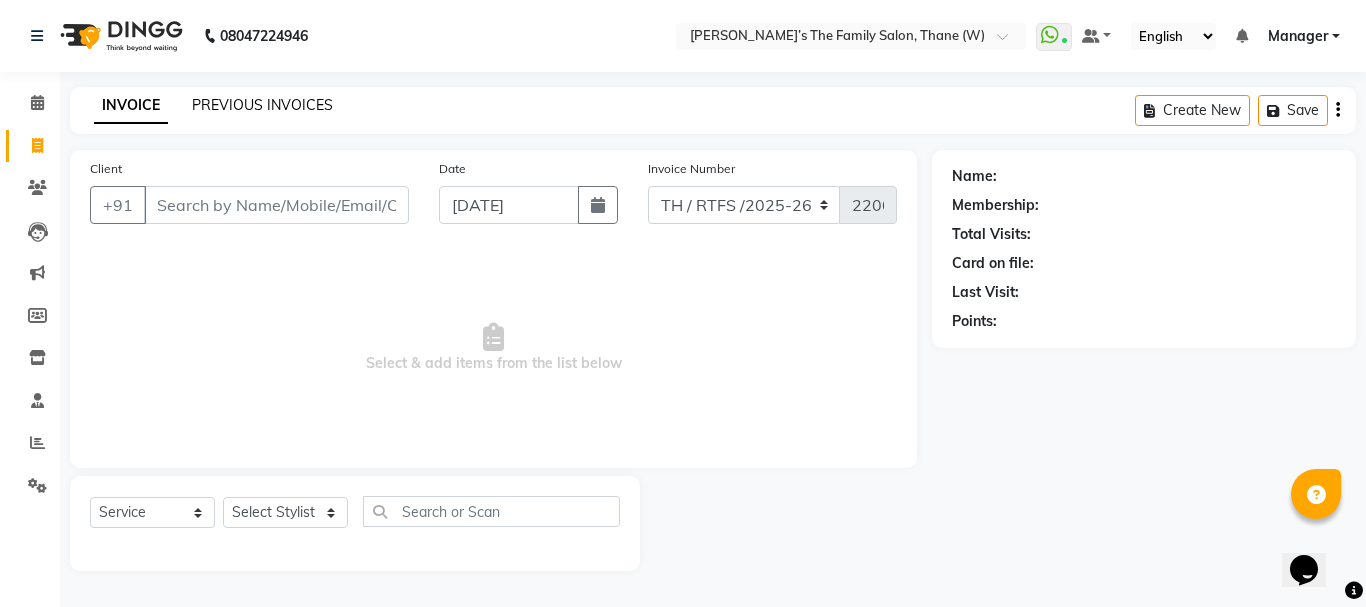 click on "PREVIOUS INVOICES" 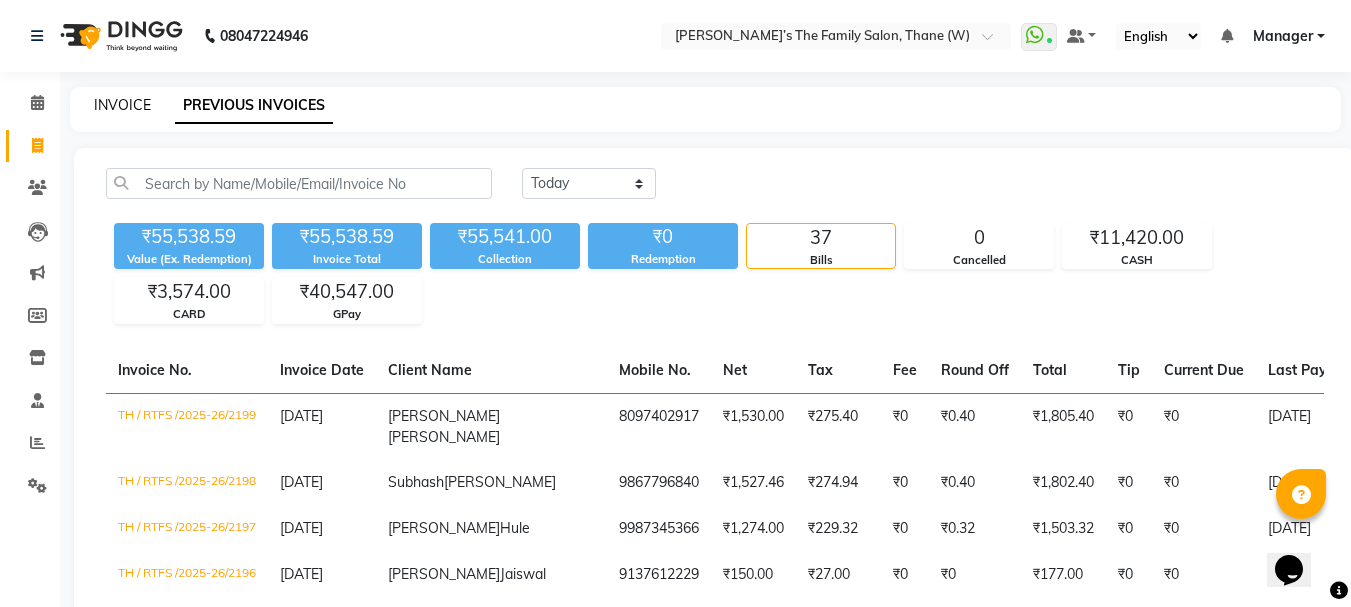 click on "INVOICE" 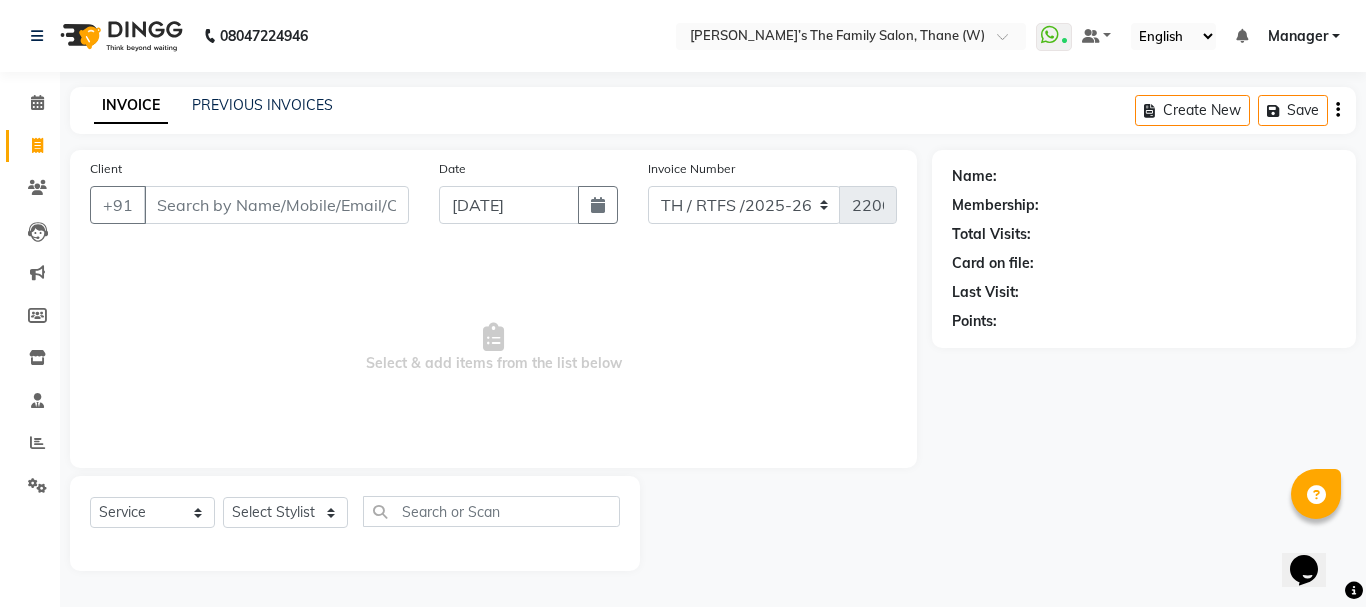 click on "Client" at bounding box center (276, 205) 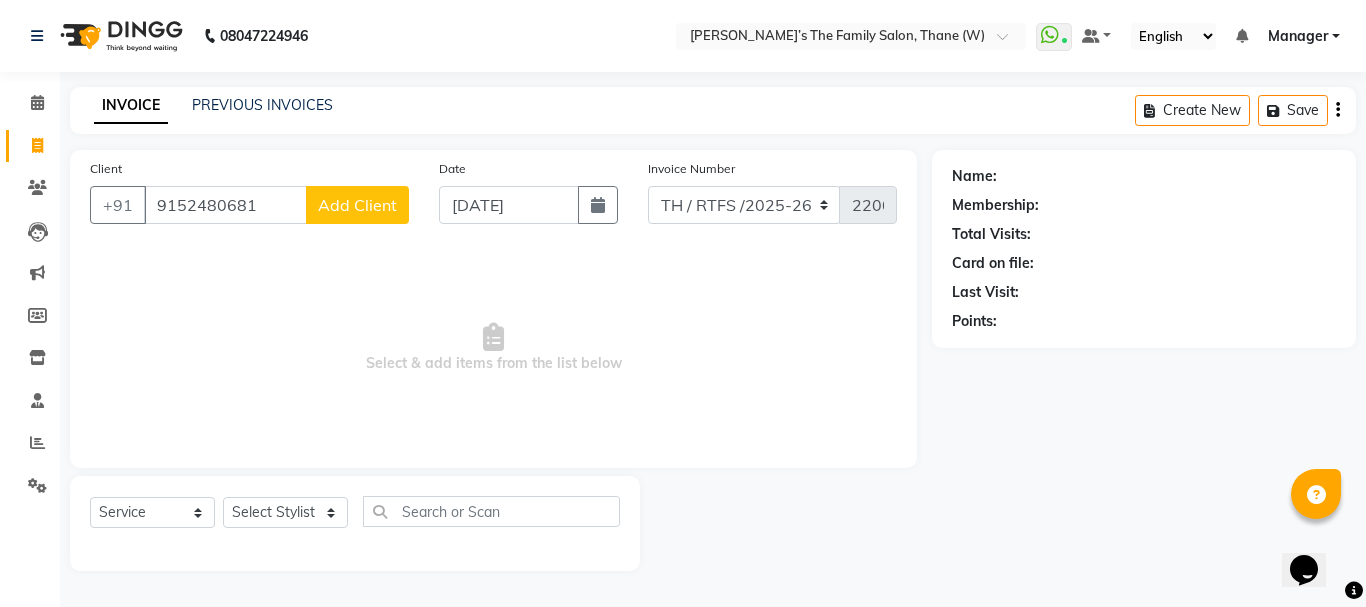 click on "Add Client" 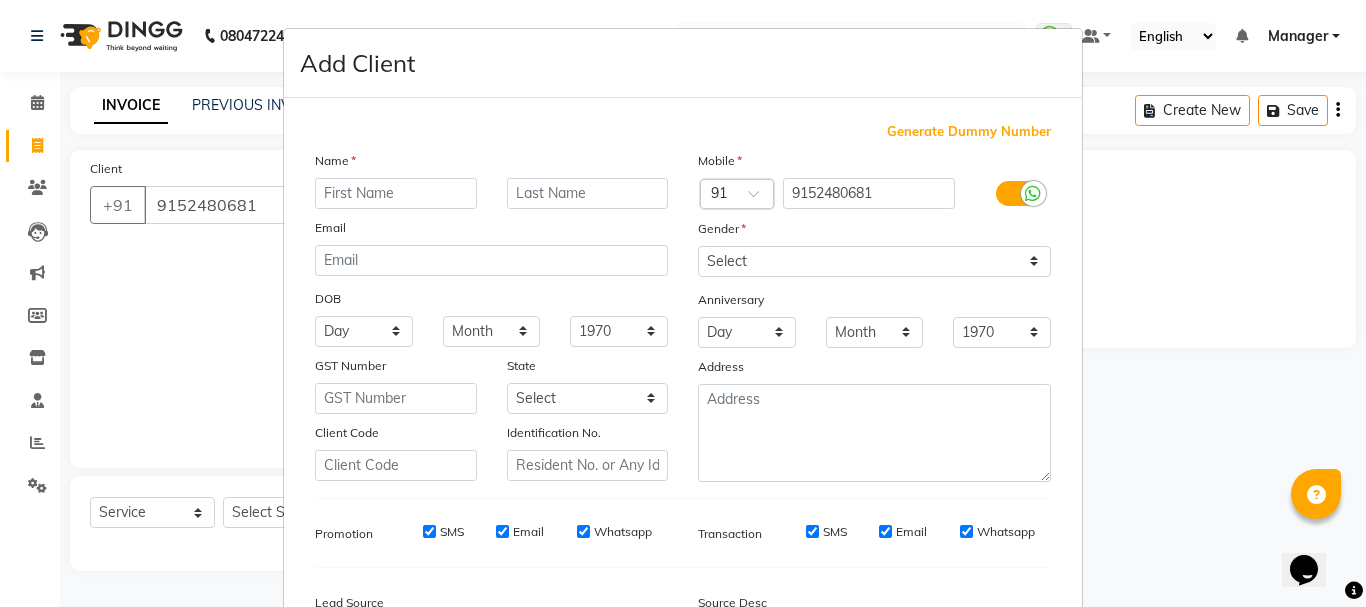 click at bounding box center [396, 193] 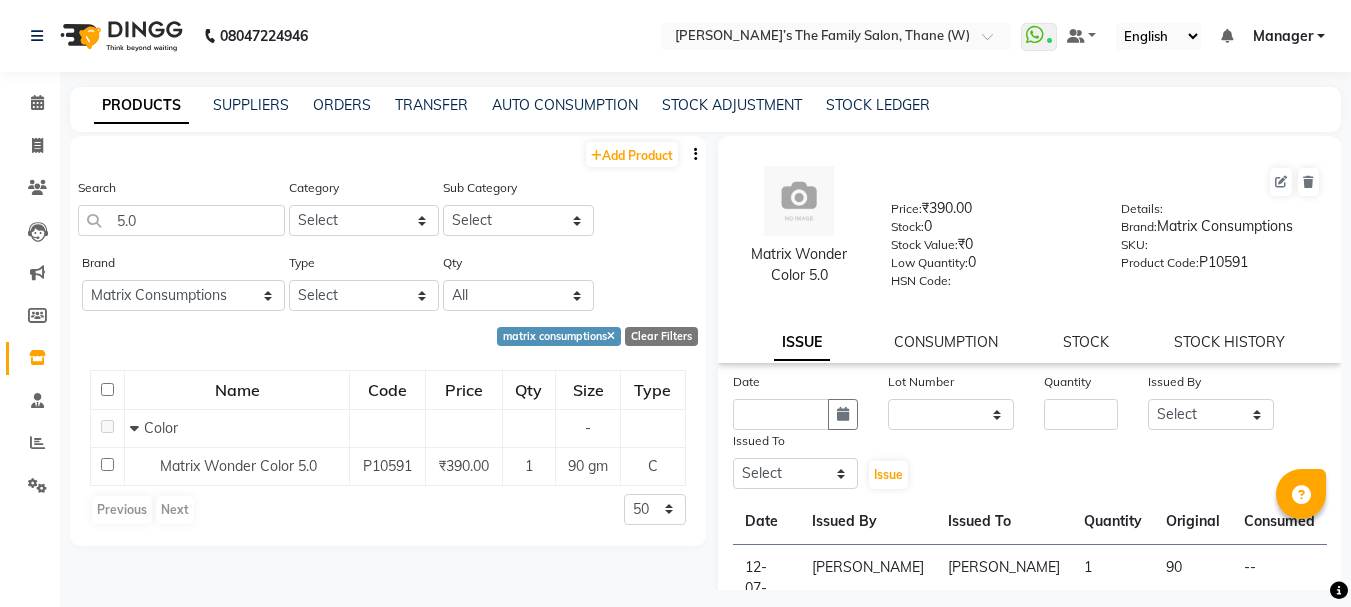 select on "matrix consumptions" 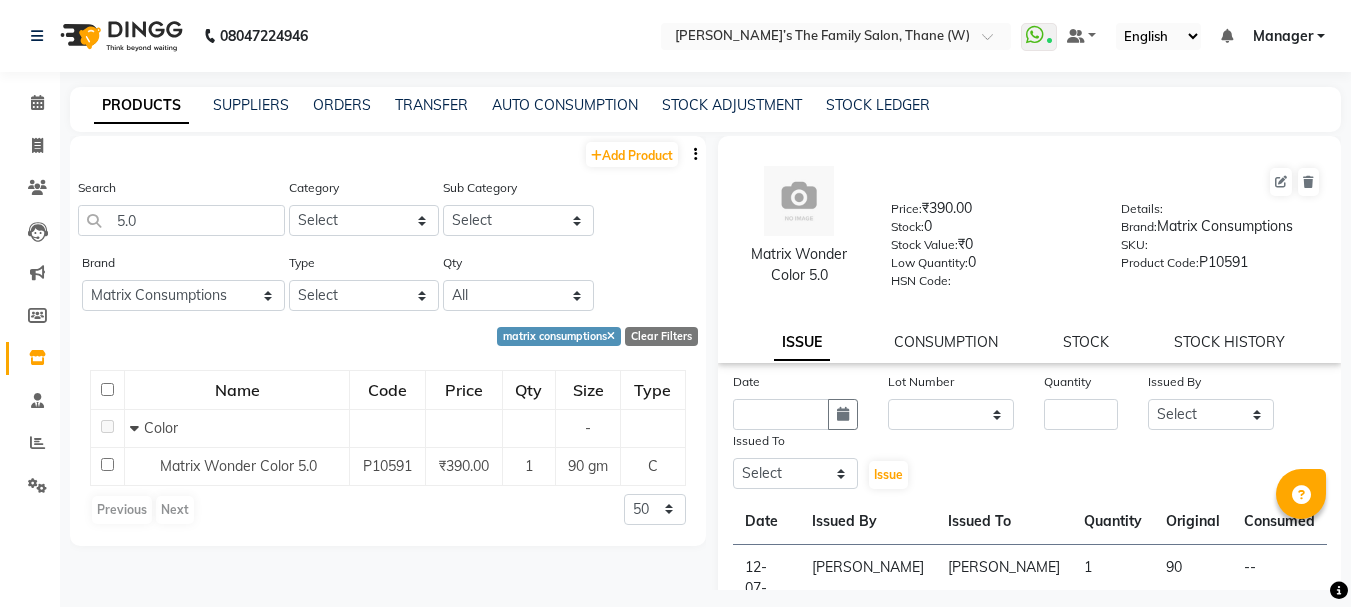scroll, scrollTop: 0, scrollLeft: 0, axis: both 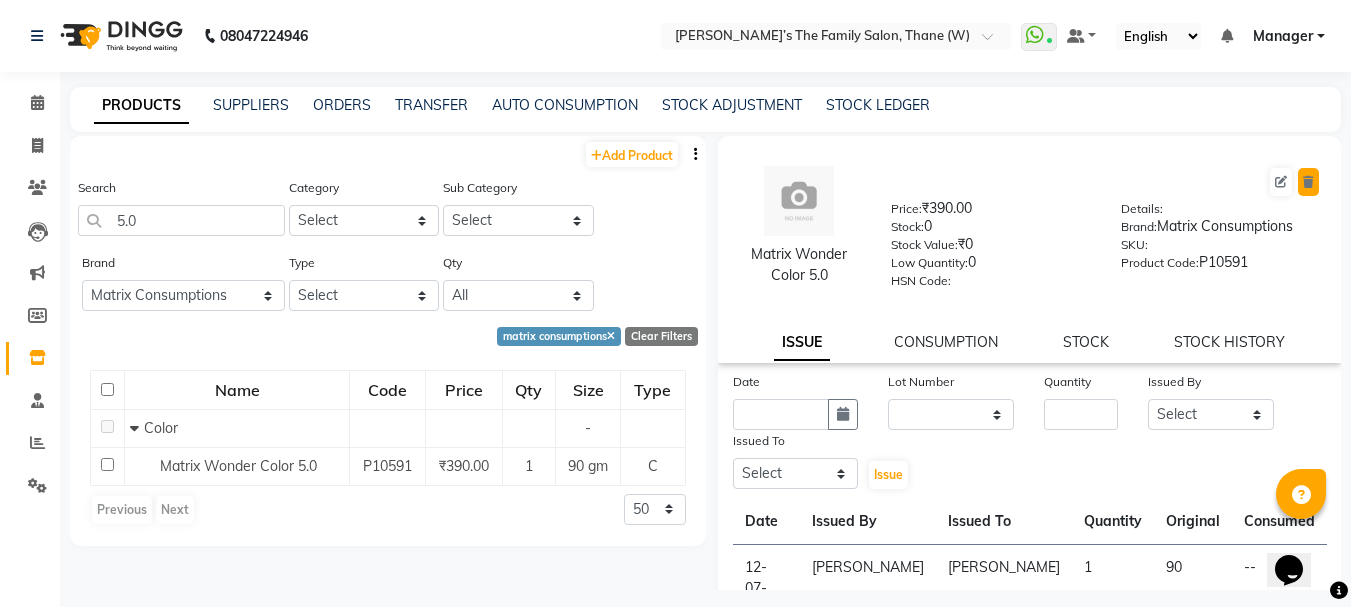 click 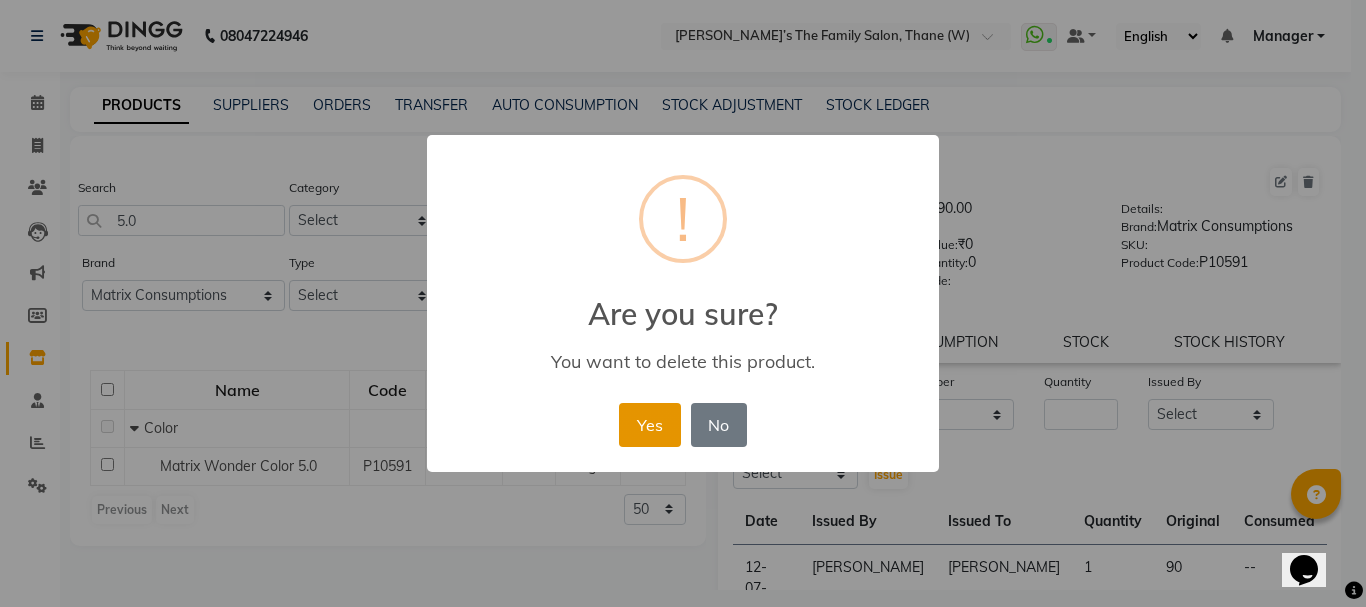 click on "Yes" at bounding box center (649, 425) 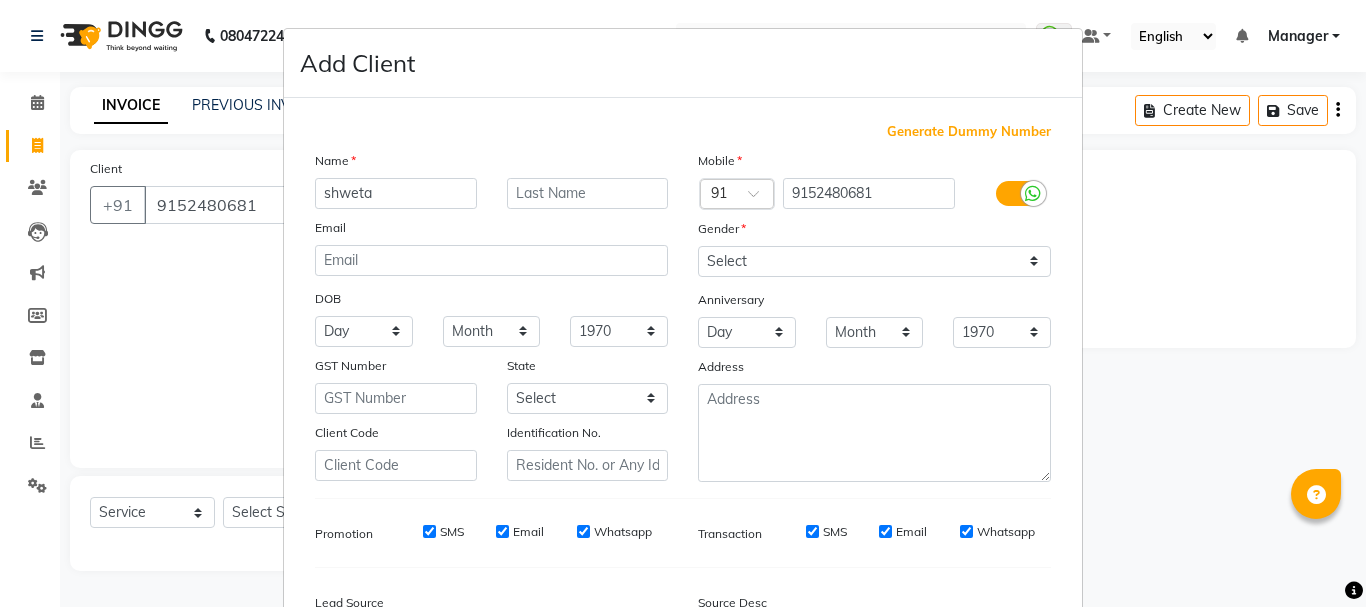 select on "service" 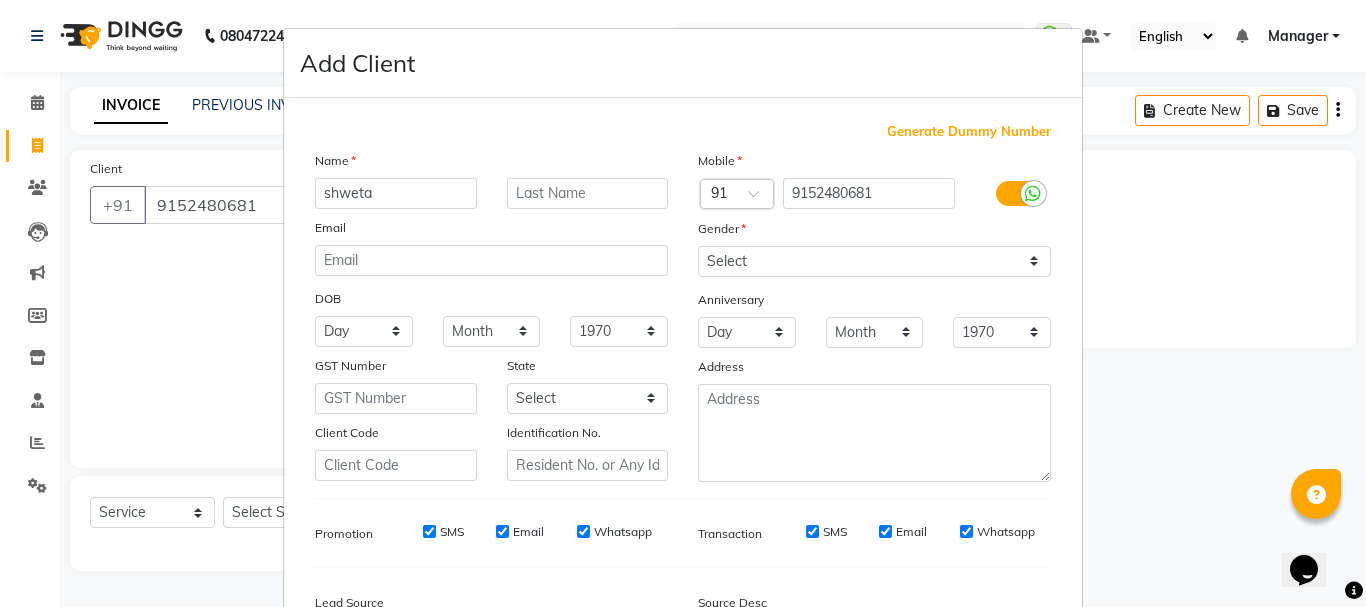scroll, scrollTop: 0, scrollLeft: 0, axis: both 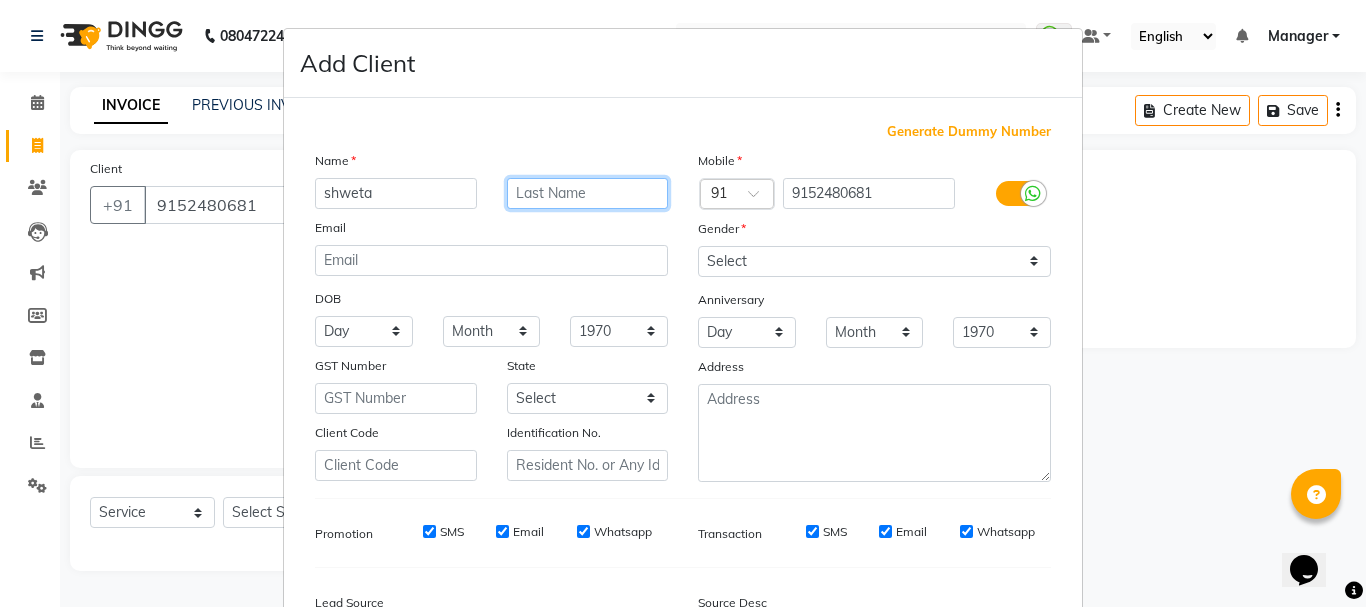 click at bounding box center [588, 193] 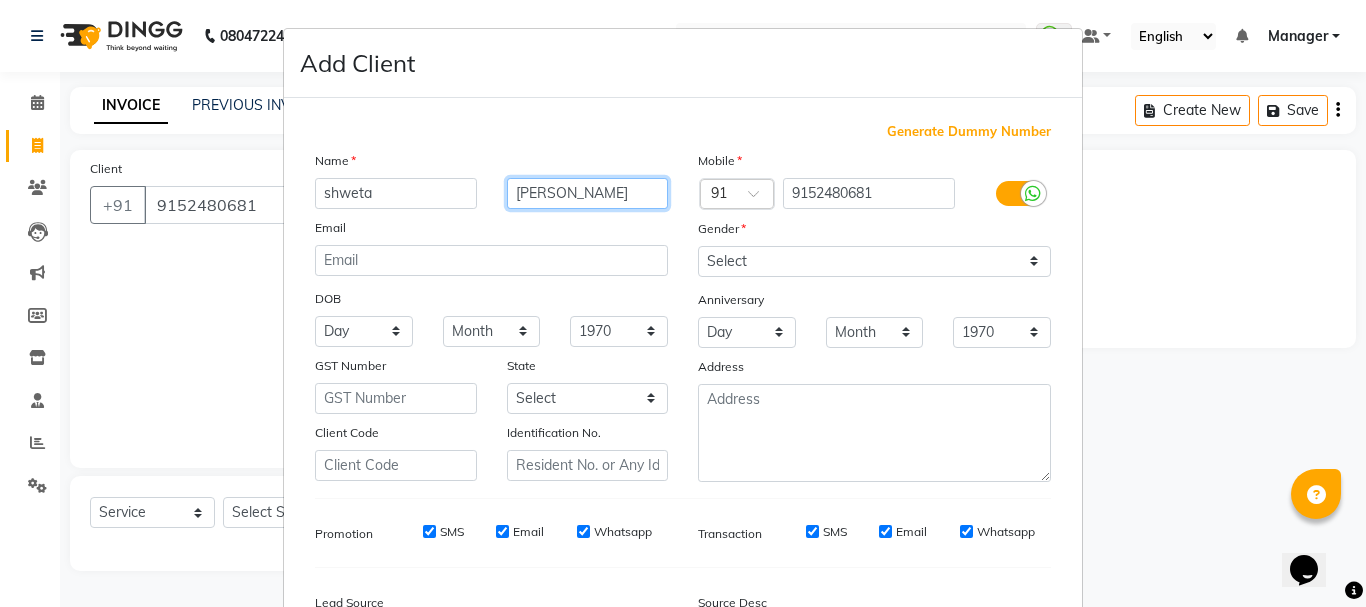 type on "sherlekar" 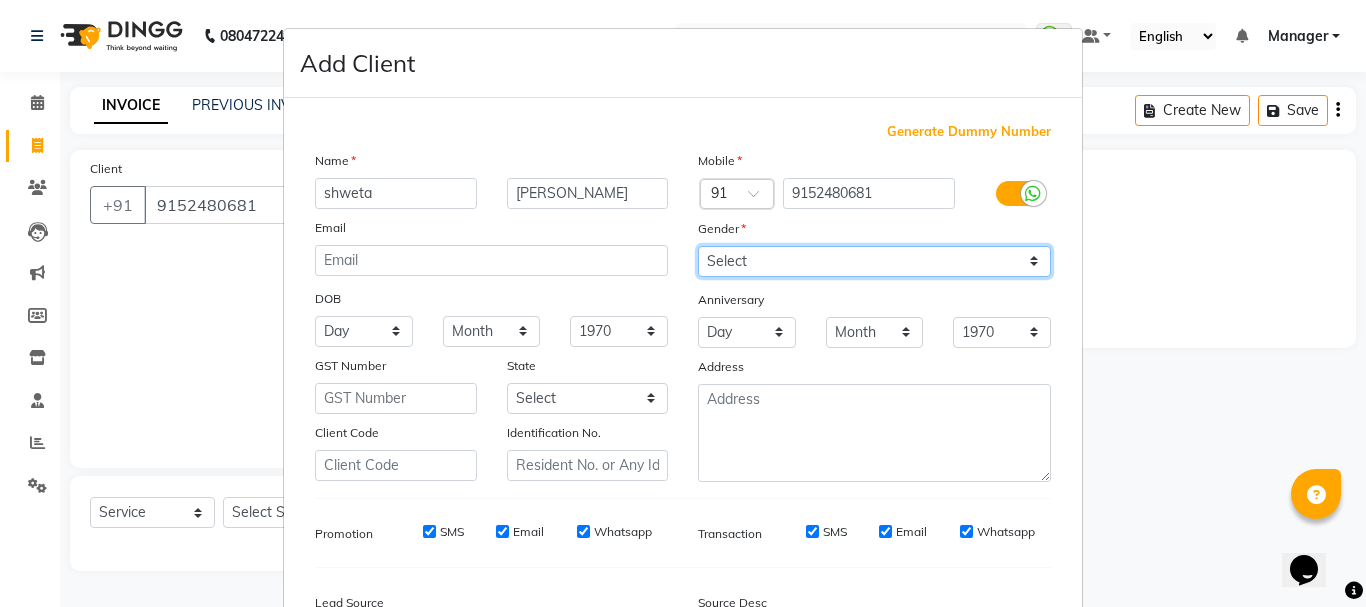 click on "Select [DEMOGRAPHIC_DATA] [DEMOGRAPHIC_DATA] Other Prefer Not To Say" at bounding box center (874, 261) 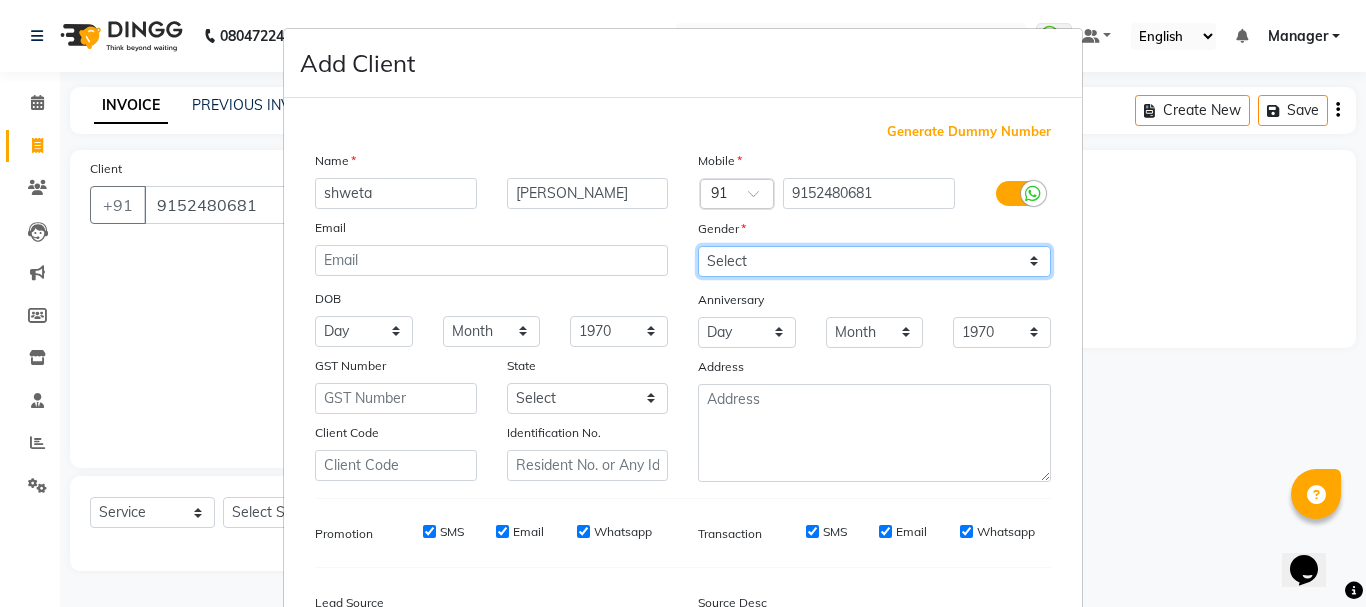 select on "[DEMOGRAPHIC_DATA]" 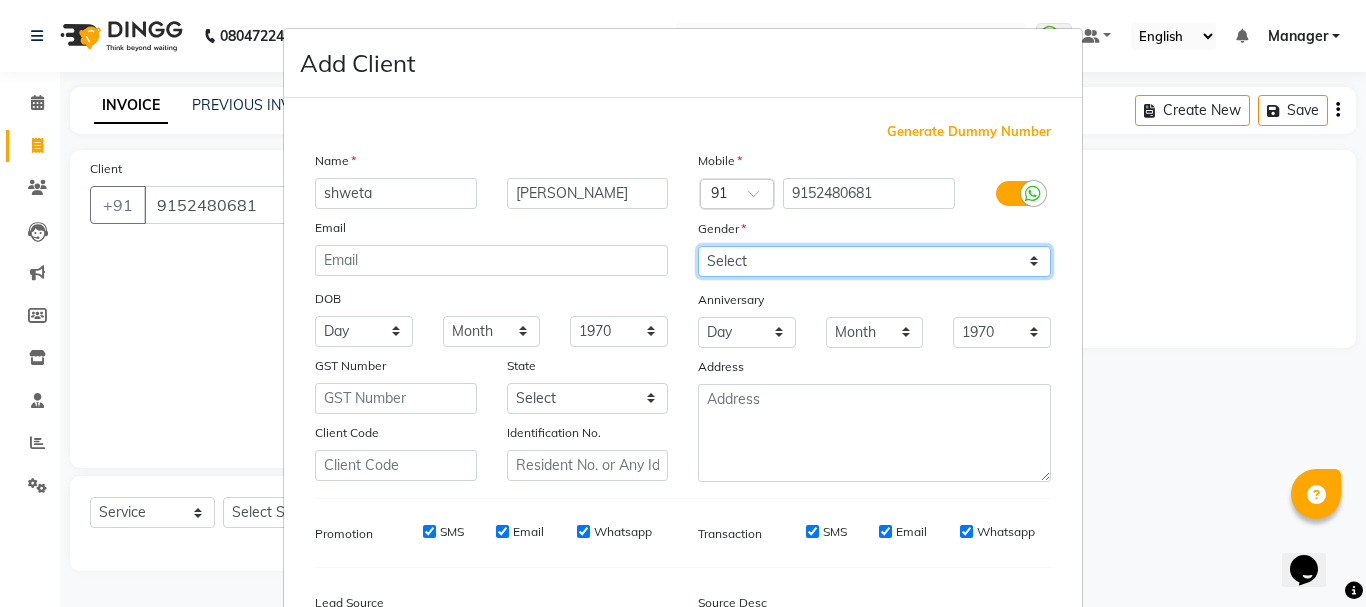 click on "Select [DEMOGRAPHIC_DATA] [DEMOGRAPHIC_DATA] Other Prefer Not To Say" at bounding box center [874, 261] 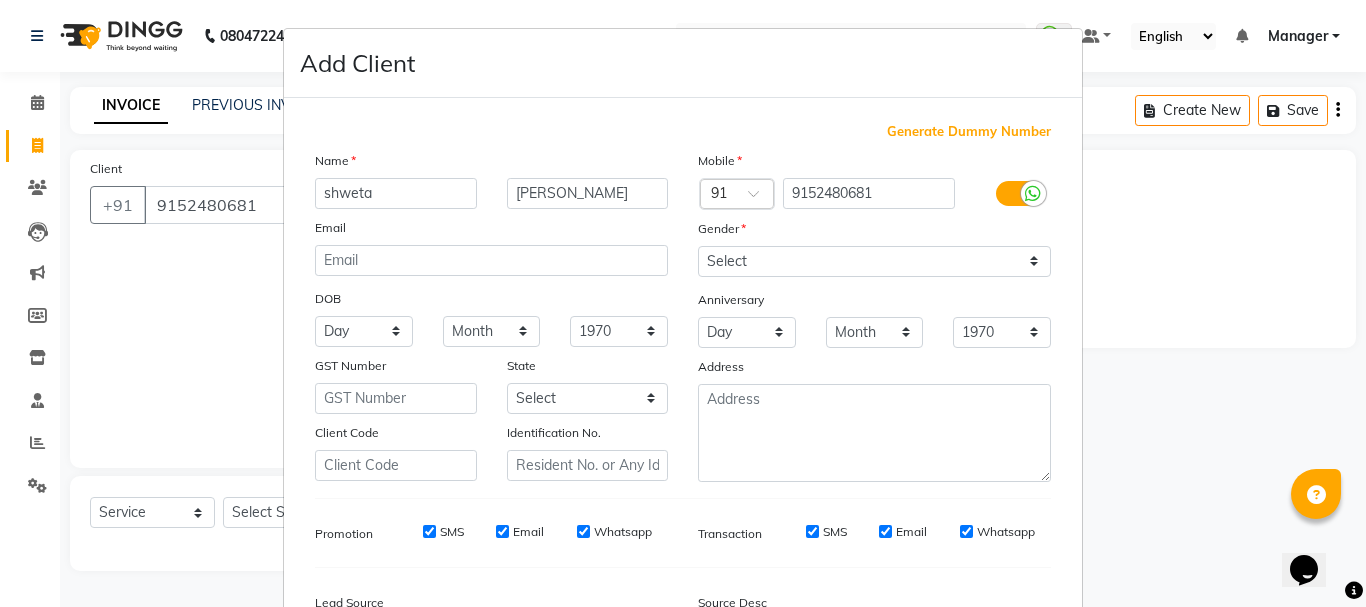 click at bounding box center [1354, 590] 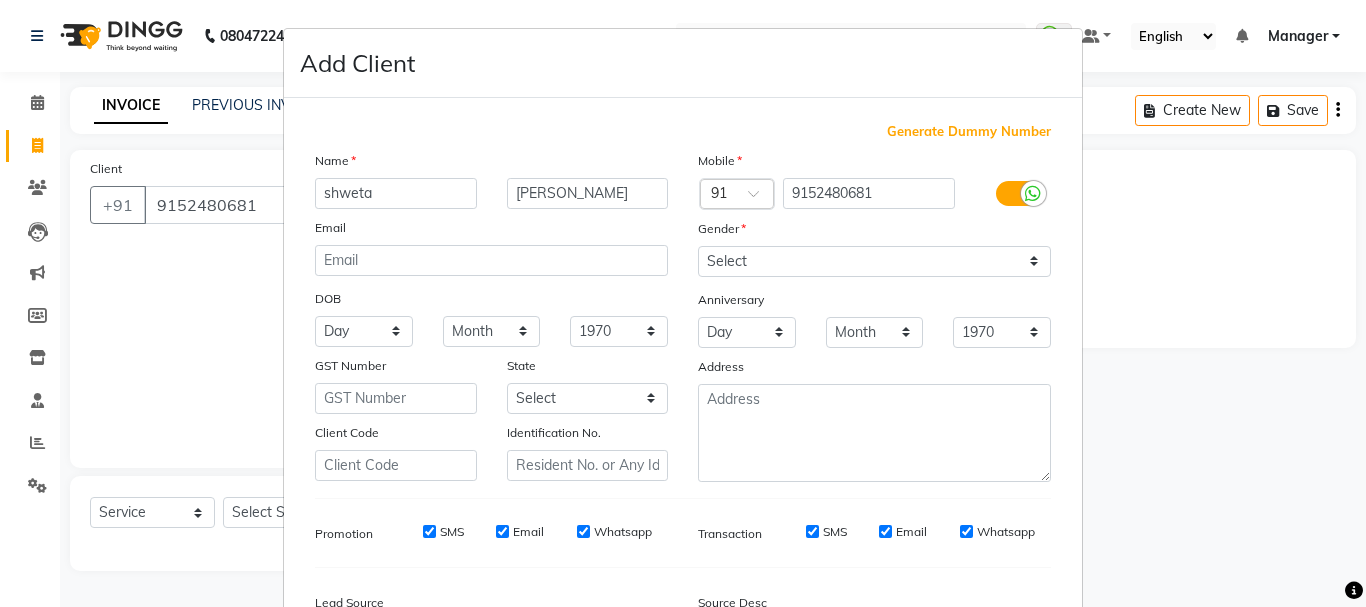 click at bounding box center (1354, 590) 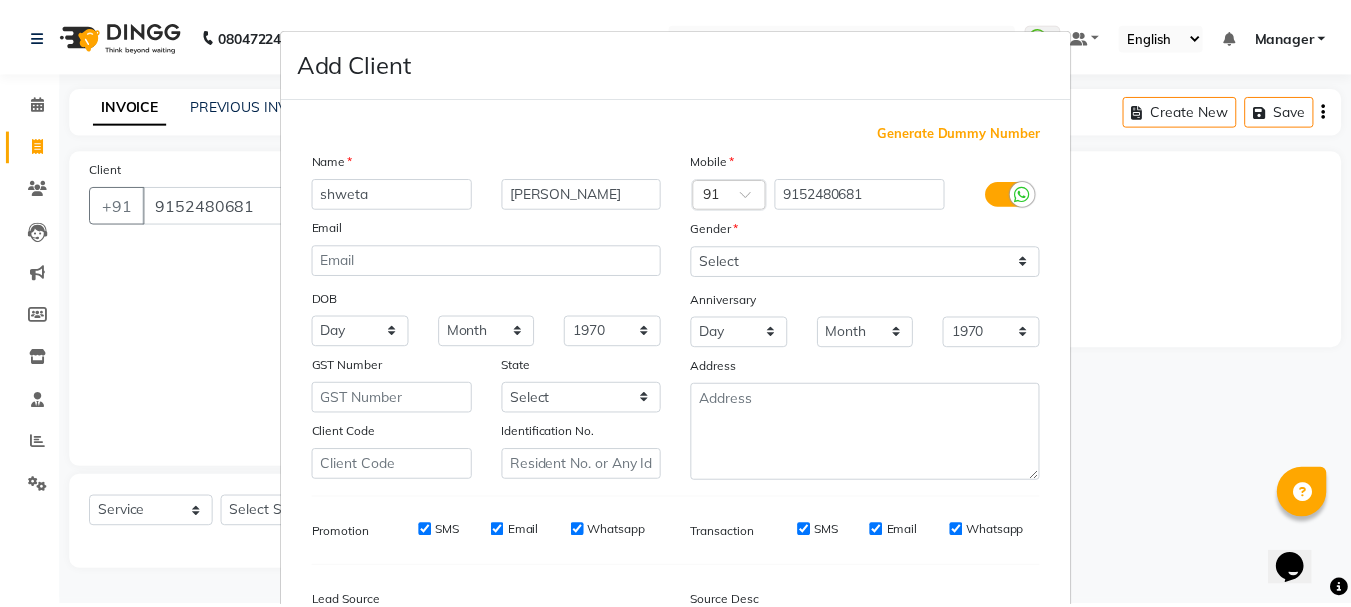 scroll, scrollTop: 242, scrollLeft: 0, axis: vertical 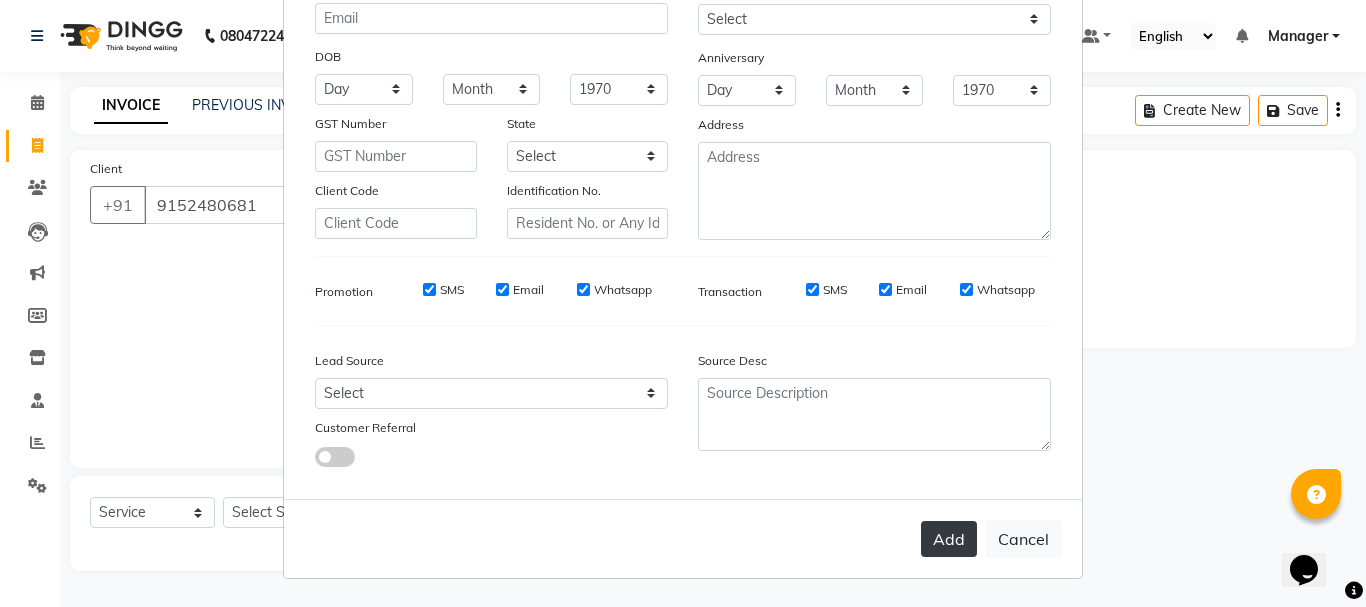 click on "Add" at bounding box center [949, 539] 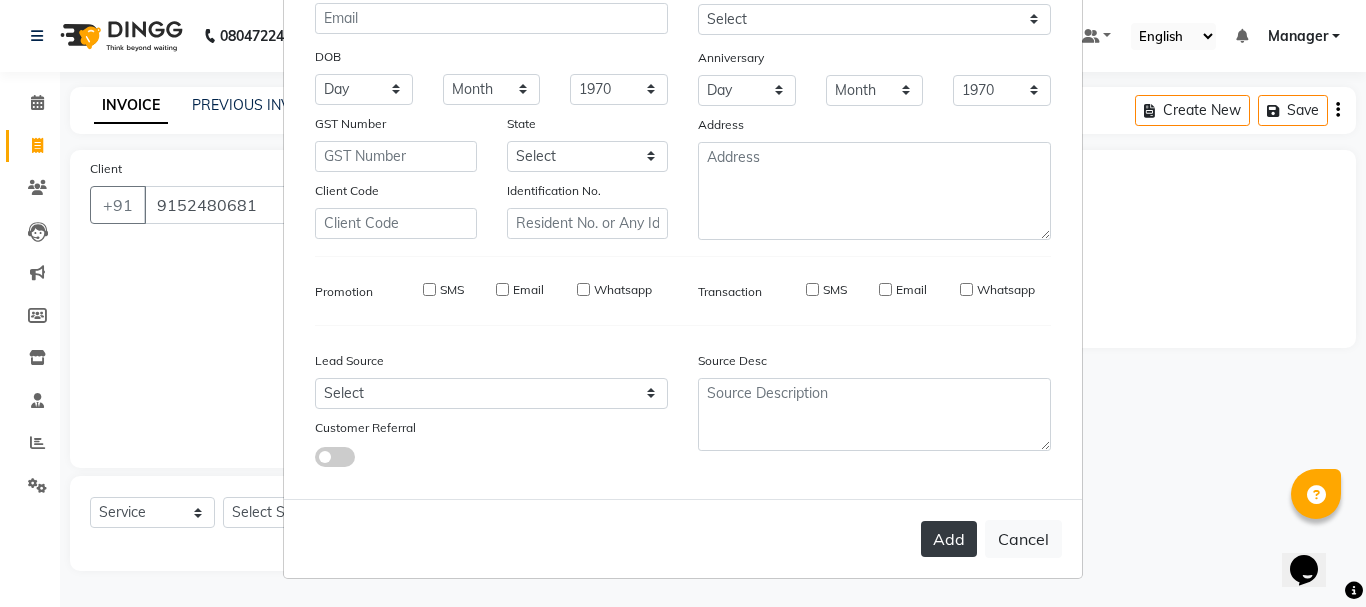 type 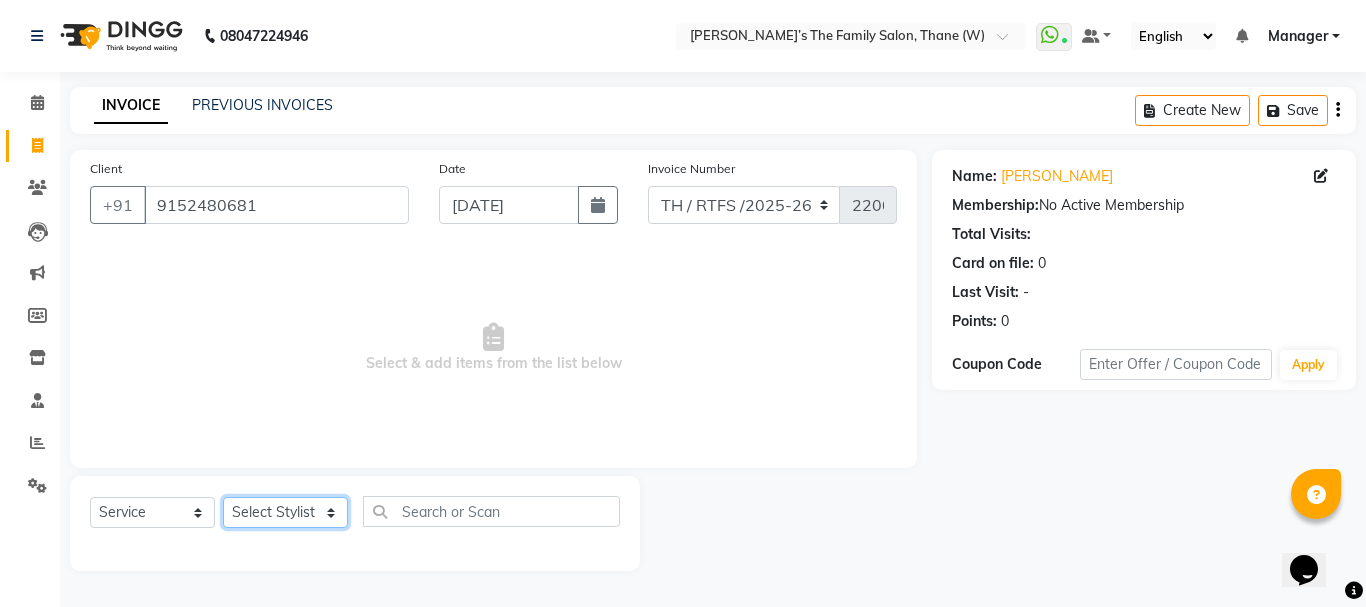 click on "Select Stylist Aarohi P   [PERSON_NAME] [PERSON_NAME] A  [PERSON_NAME] .[PERSON_NAME] House sale [PERSON_NAME]  [PERSON_NAME]   Manager [PERSON_NAME] [PERSON_NAME] [PERSON_NAME] [PERSON_NAME] [PERSON_NAME] [PERSON_NAME] M  [PERSON_NAME]  [PERSON_NAME]  [PERSON_NAME]" 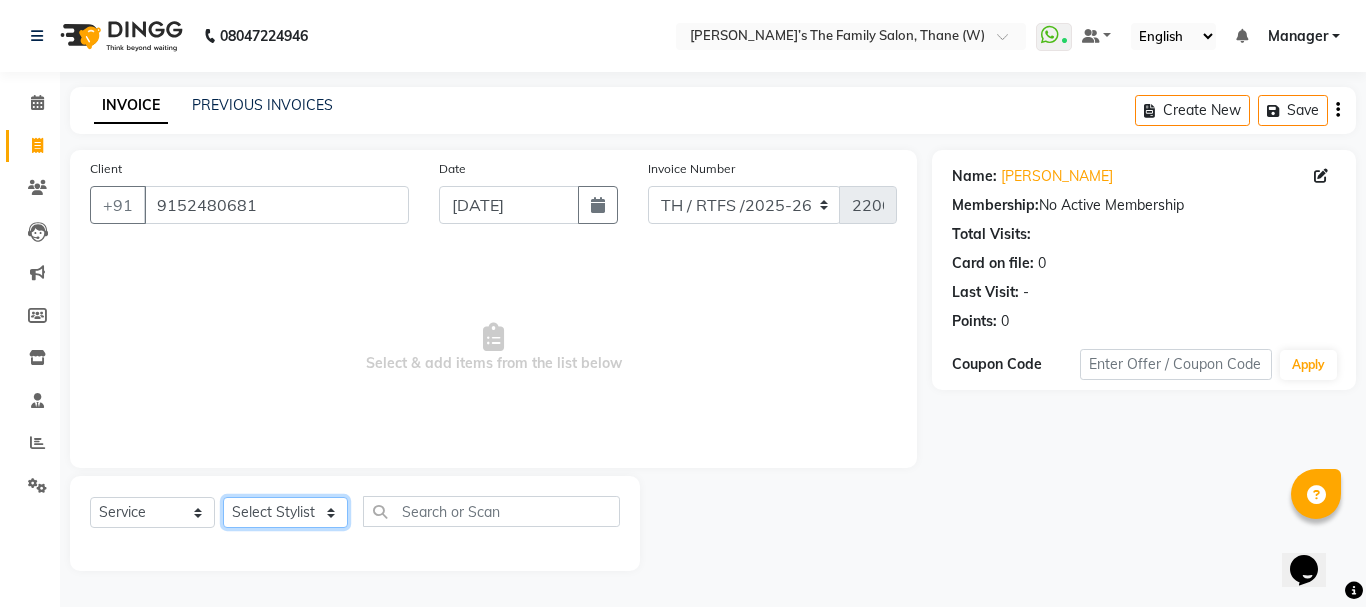 select on "35584" 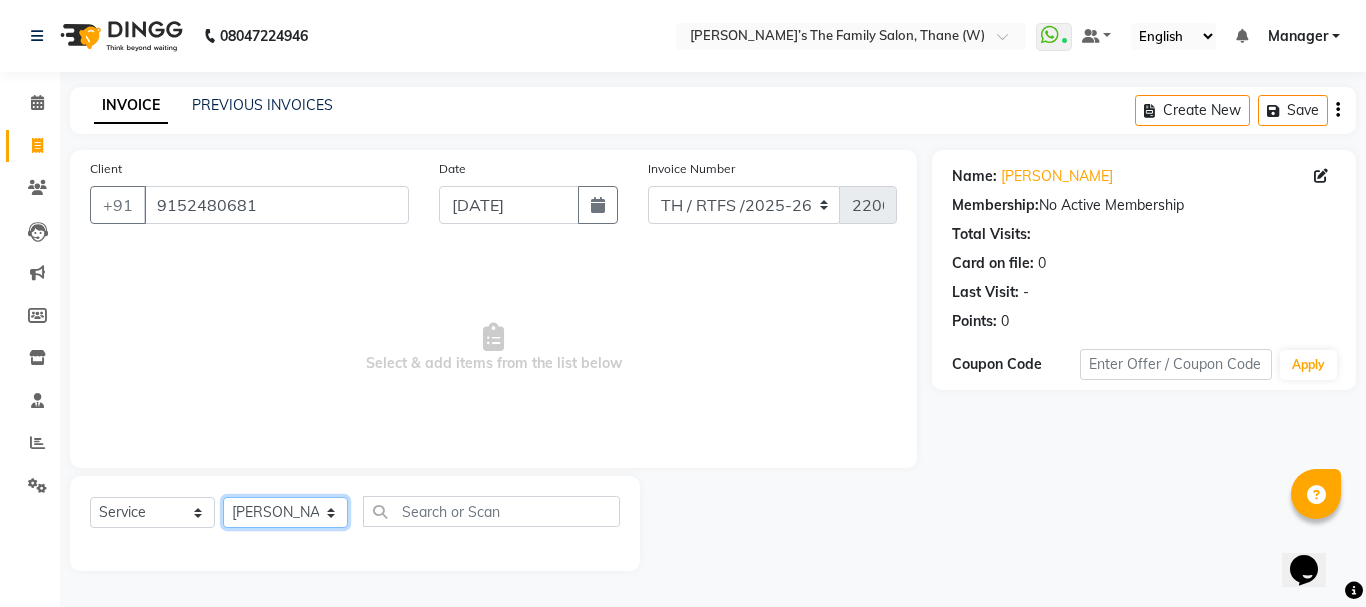 click on "Select Stylist Aarohi P   [PERSON_NAME] [PERSON_NAME] A  [PERSON_NAME] .[PERSON_NAME] House sale [PERSON_NAME]  [PERSON_NAME]   Manager [PERSON_NAME] [PERSON_NAME] [PERSON_NAME] [PERSON_NAME] [PERSON_NAME] [PERSON_NAME] M  [PERSON_NAME]  [PERSON_NAME]  [PERSON_NAME]" 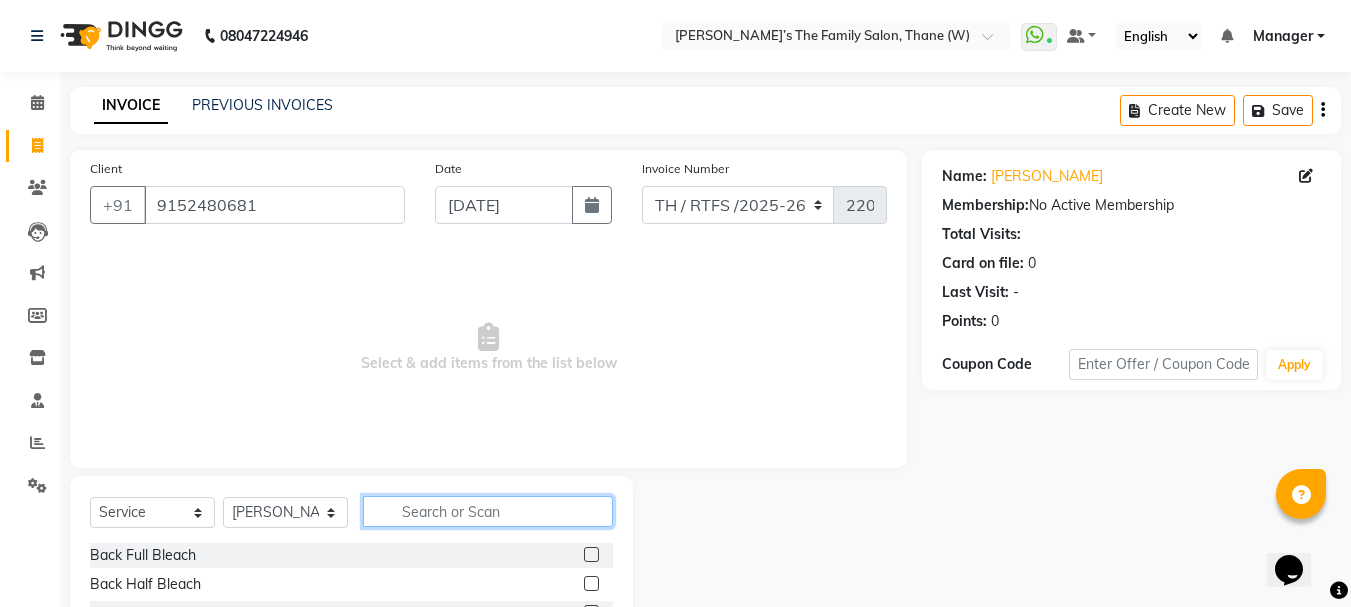 click 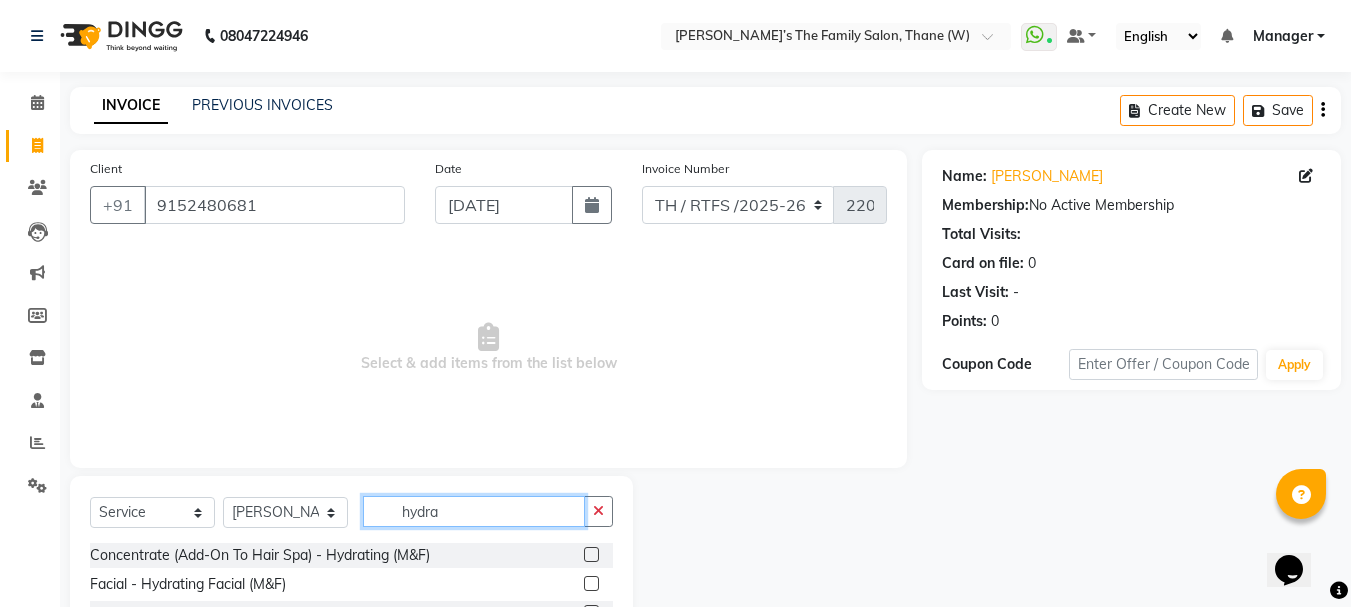 scroll, scrollTop: 81, scrollLeft: 0, axis: vertical 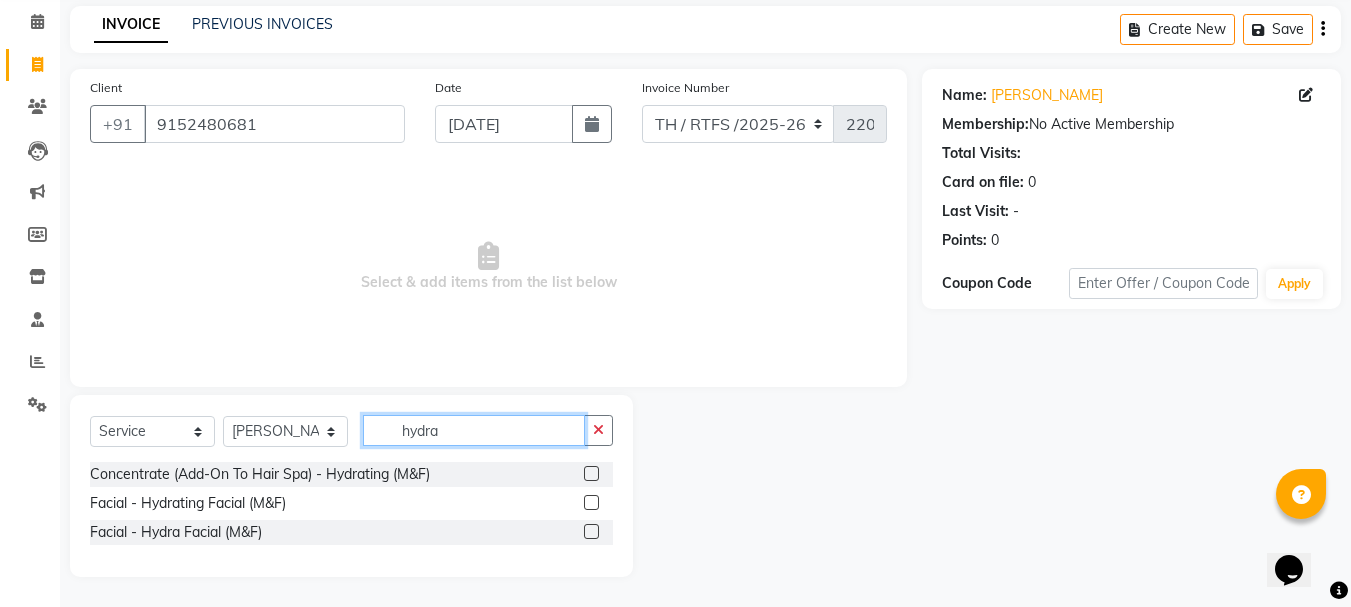 type on "hydra" 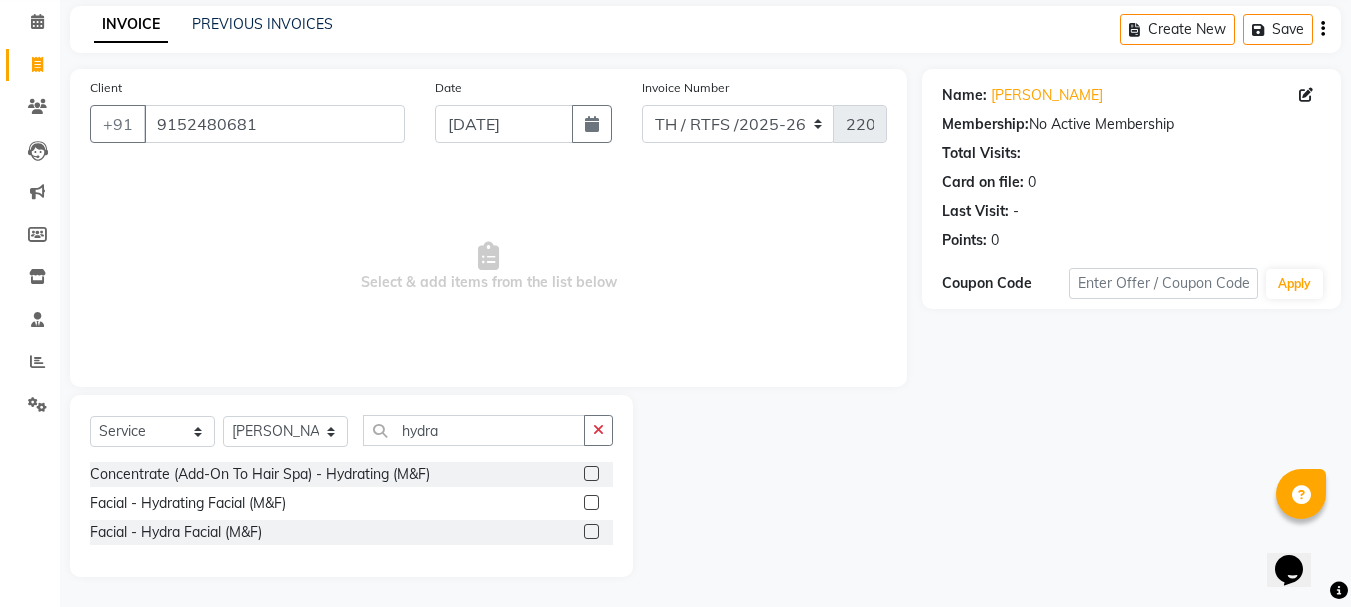 click 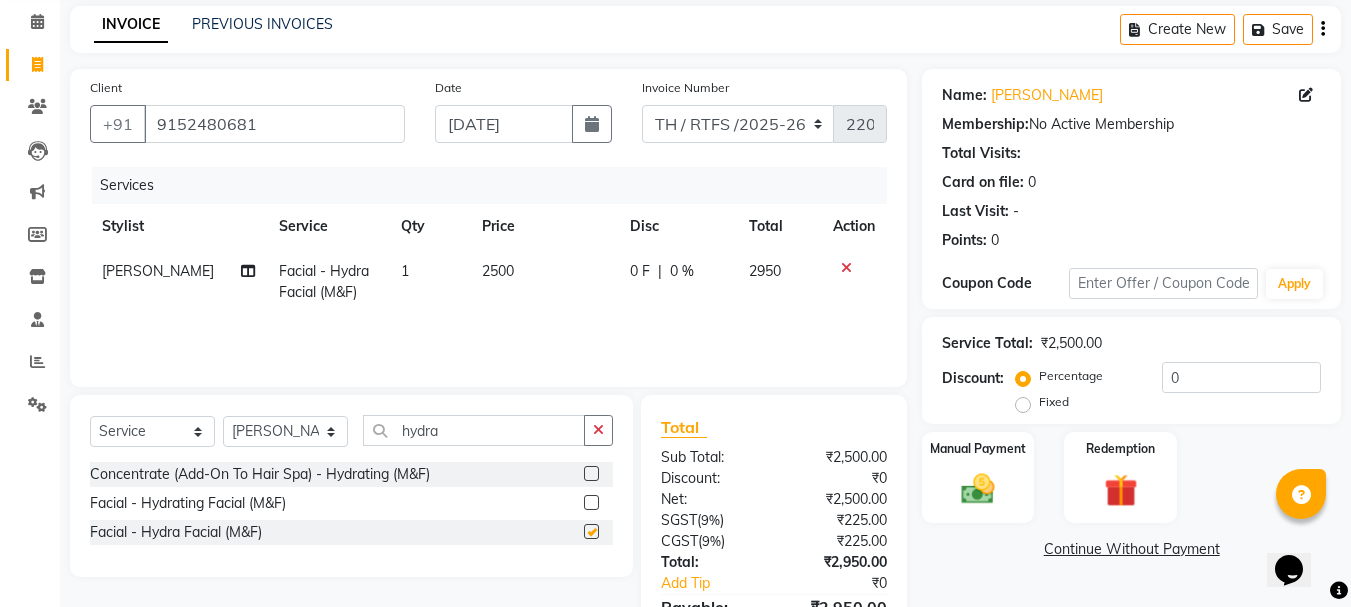 checkbox on "false" 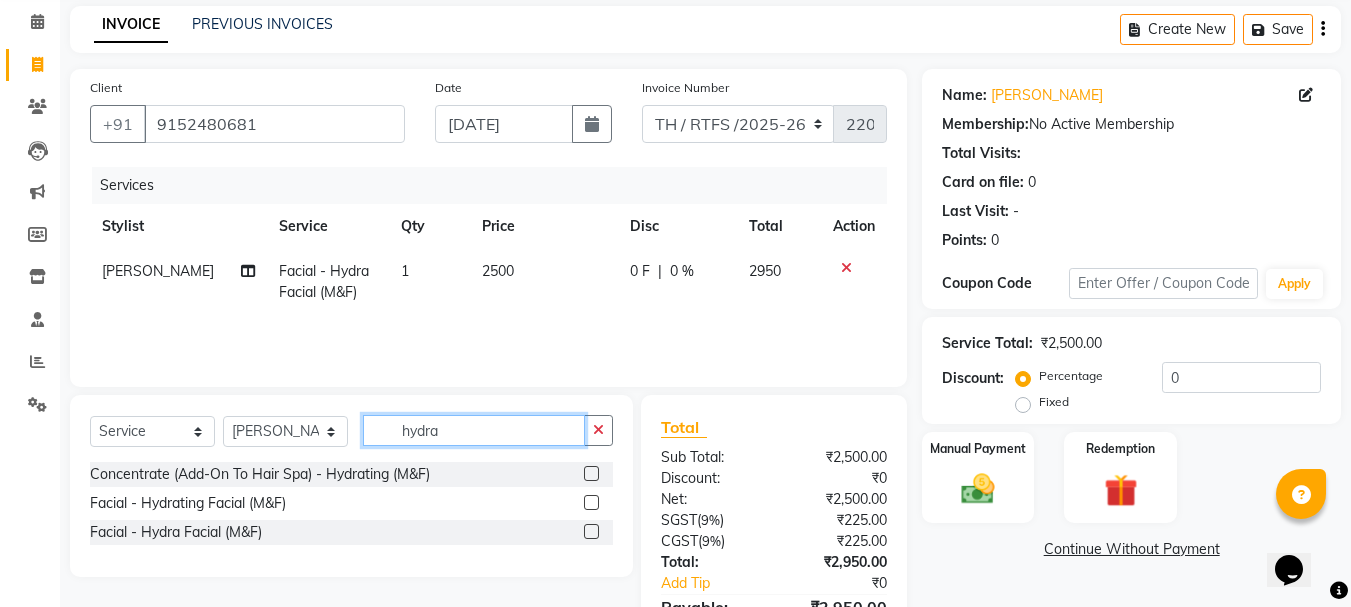 click on "hydra" 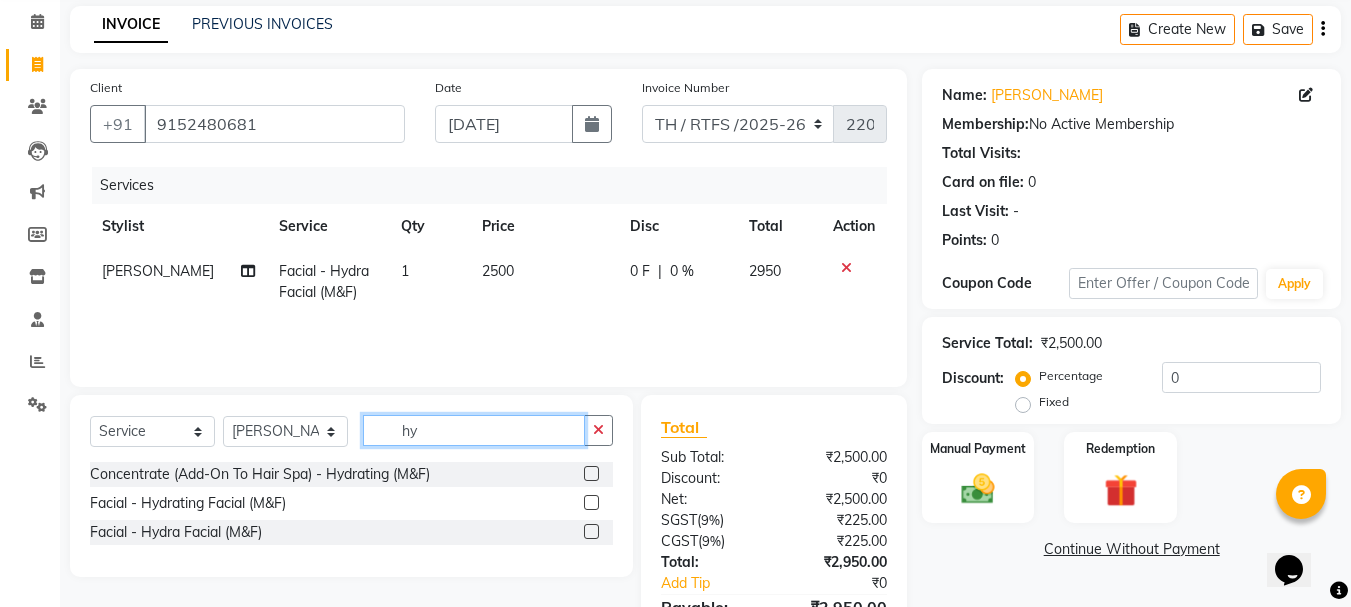 type on "h" 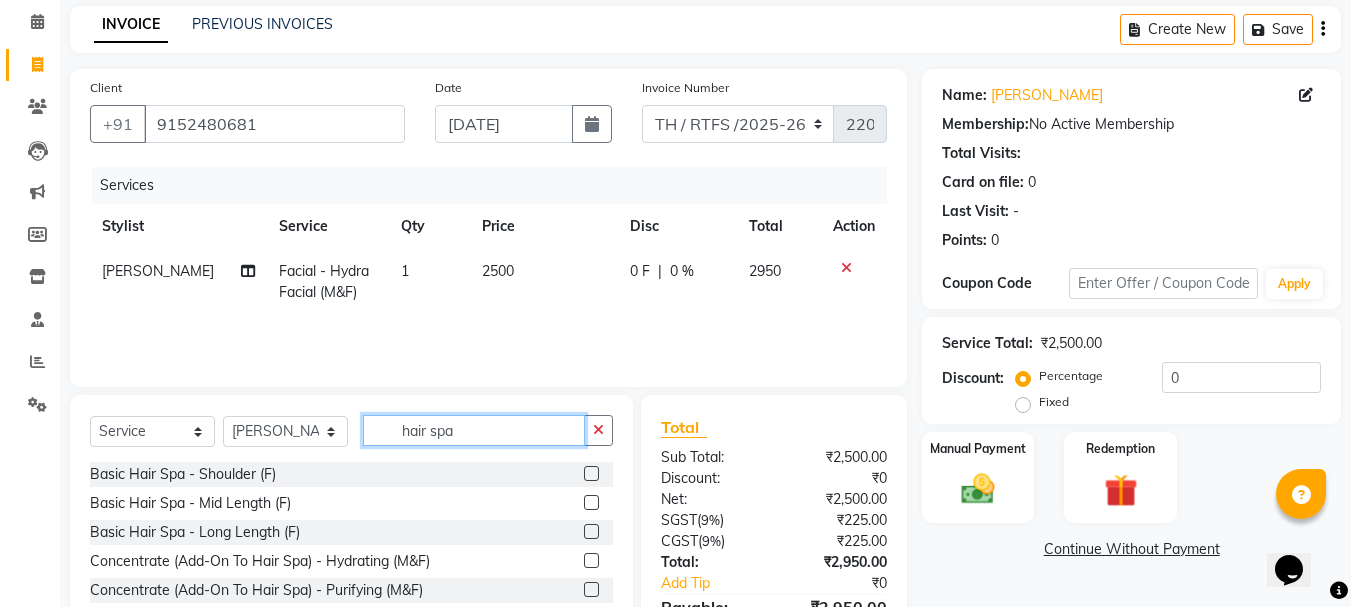 type on "hair spa" 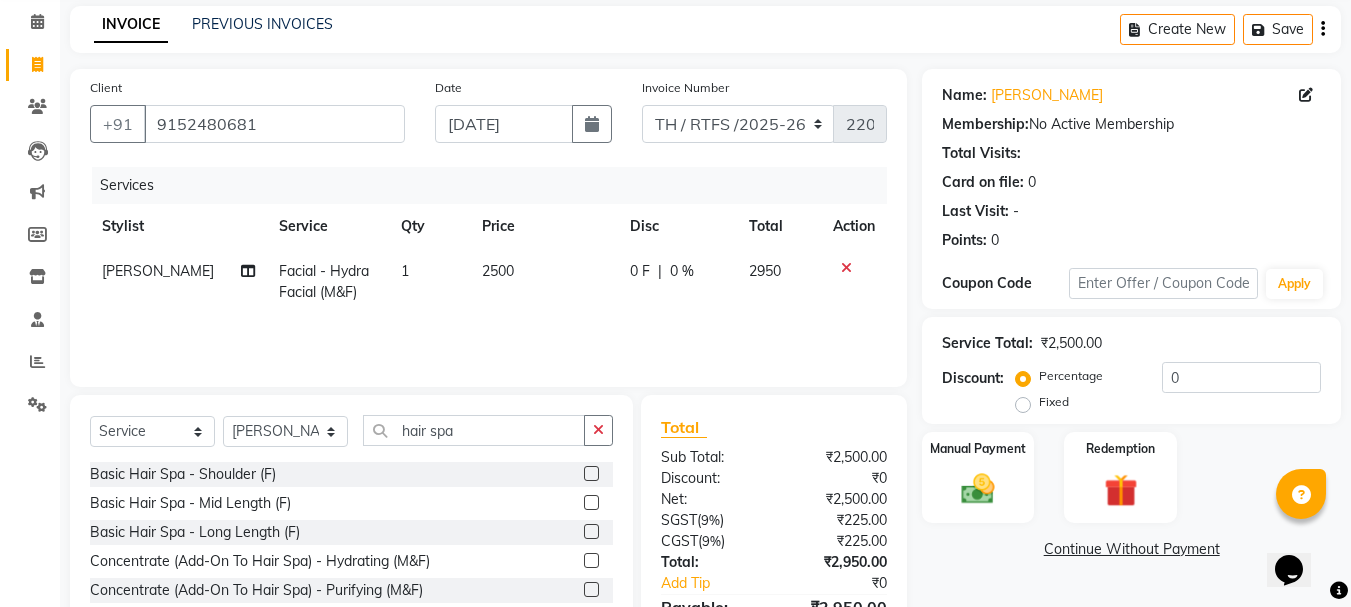 click 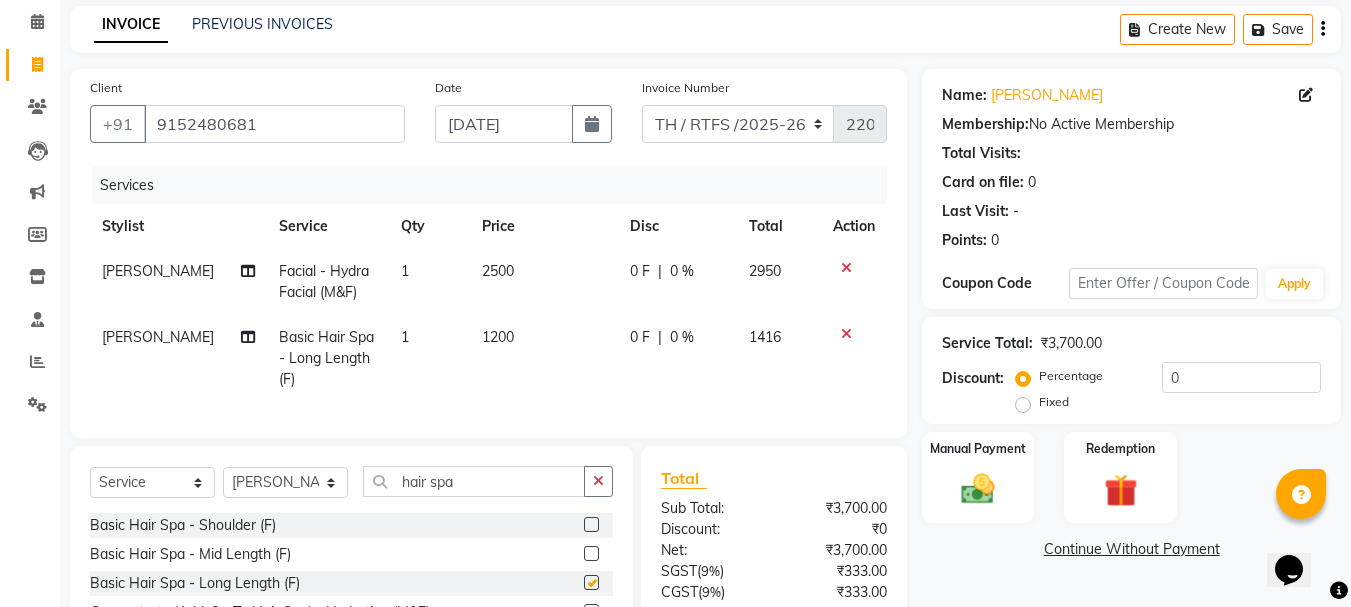 checkbox on "false" 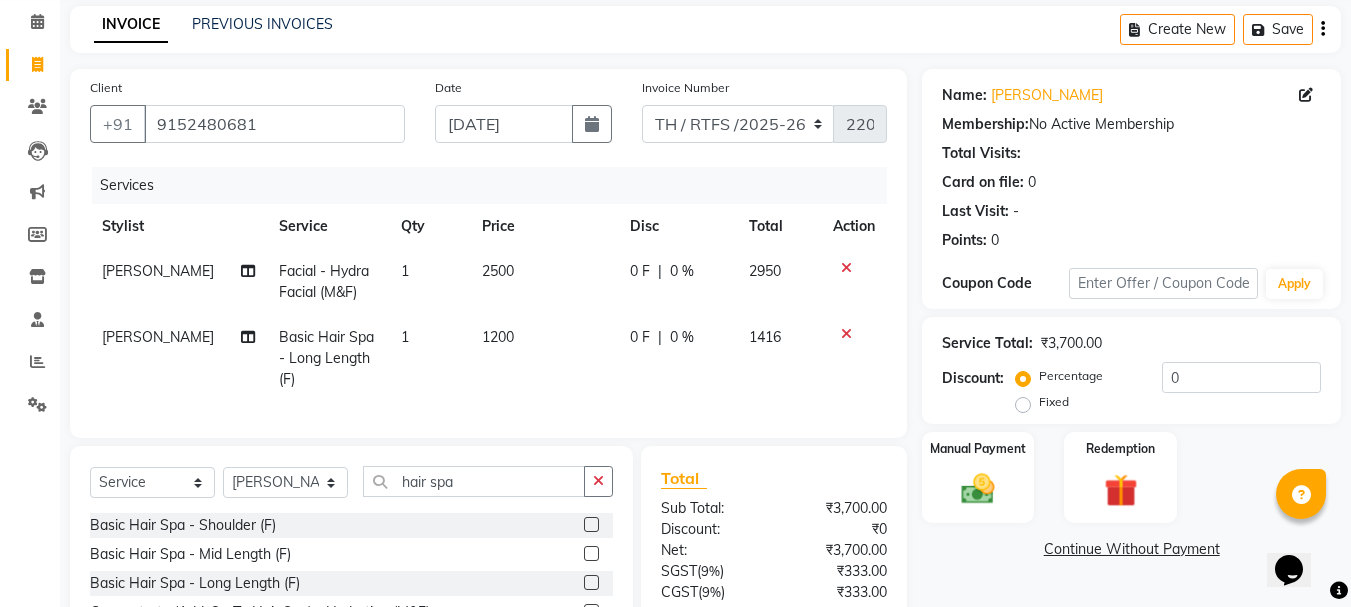 click on "1200" 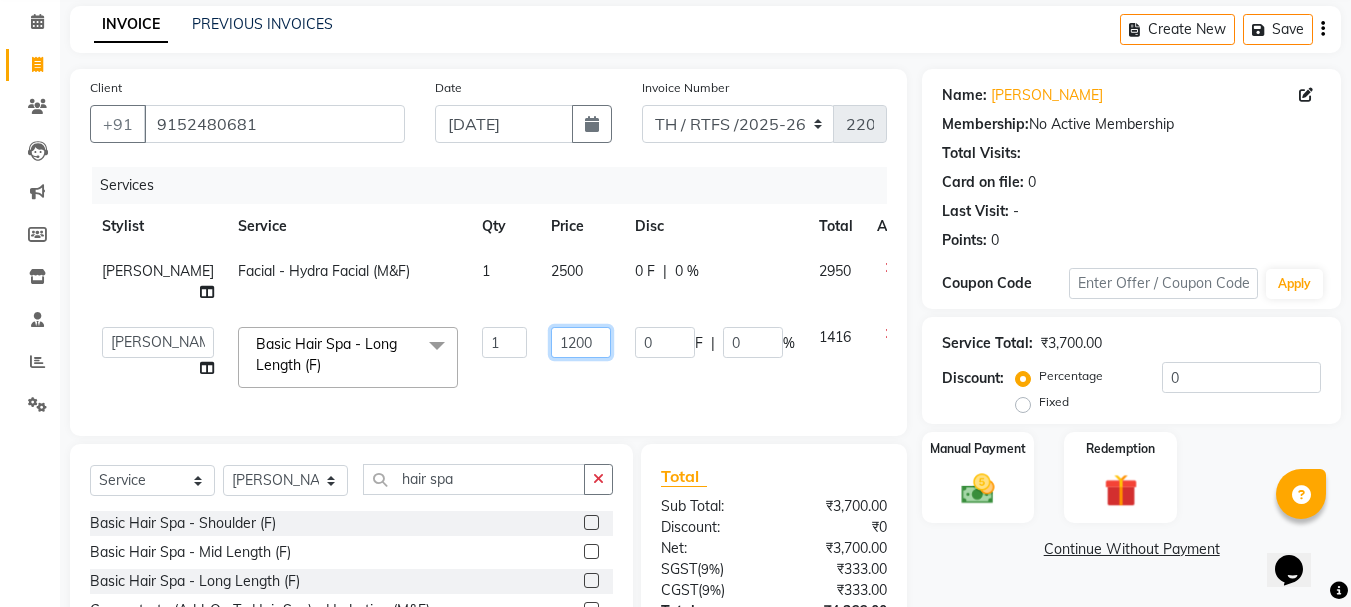 click on "1200" 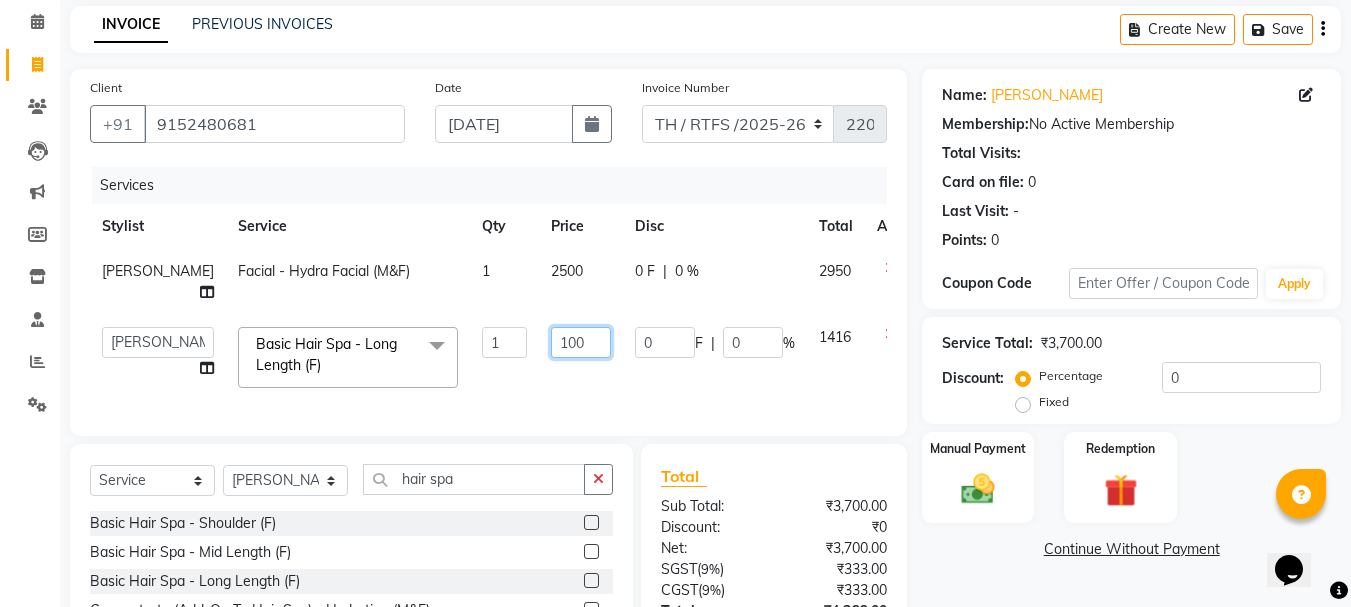 type on "1000" 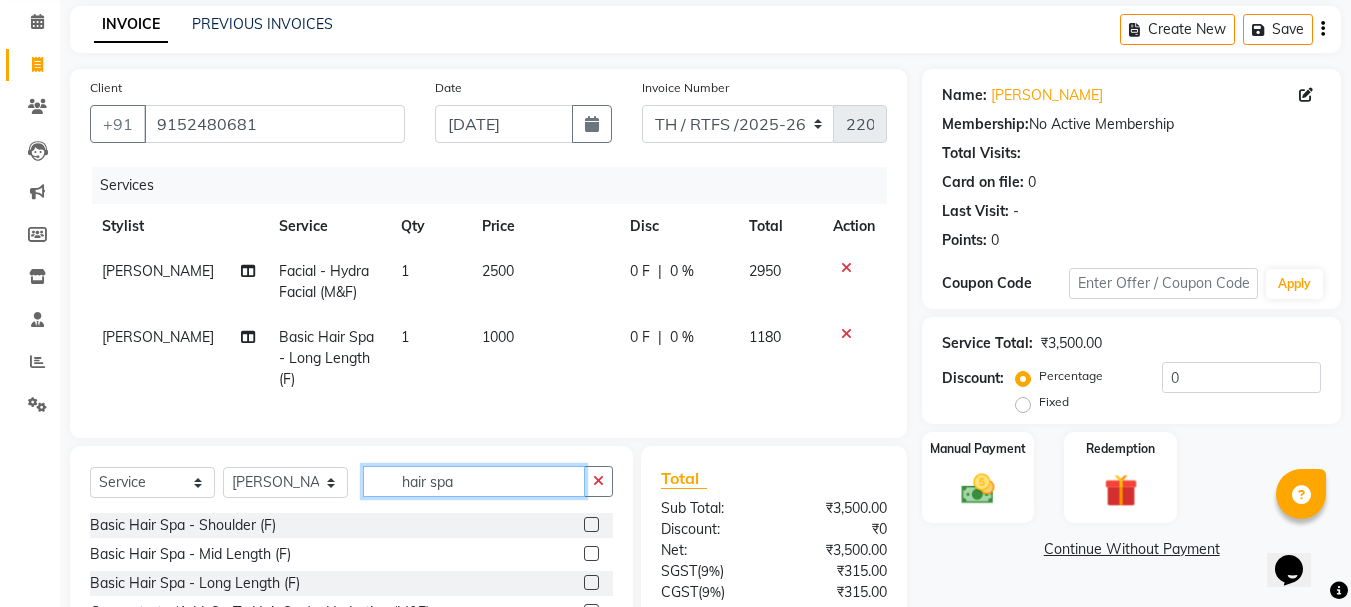 click on "hair spa" 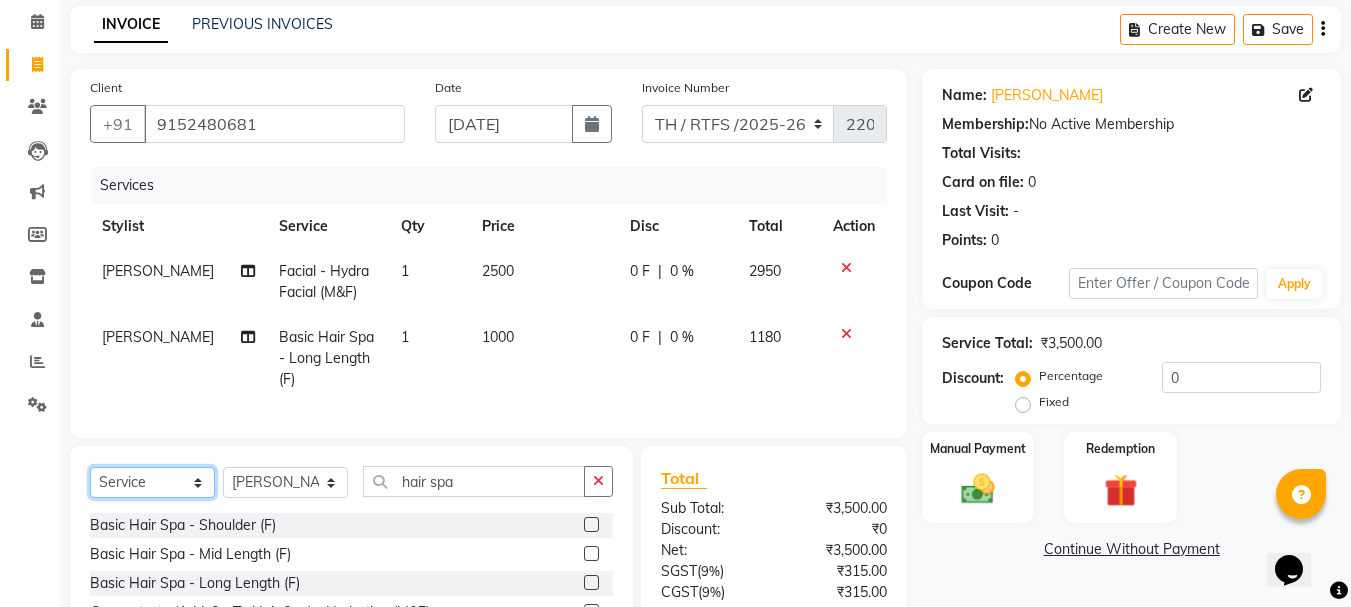 click on "Select  Service  Product  Membership  Package Voucher Prepaid Gift Card" 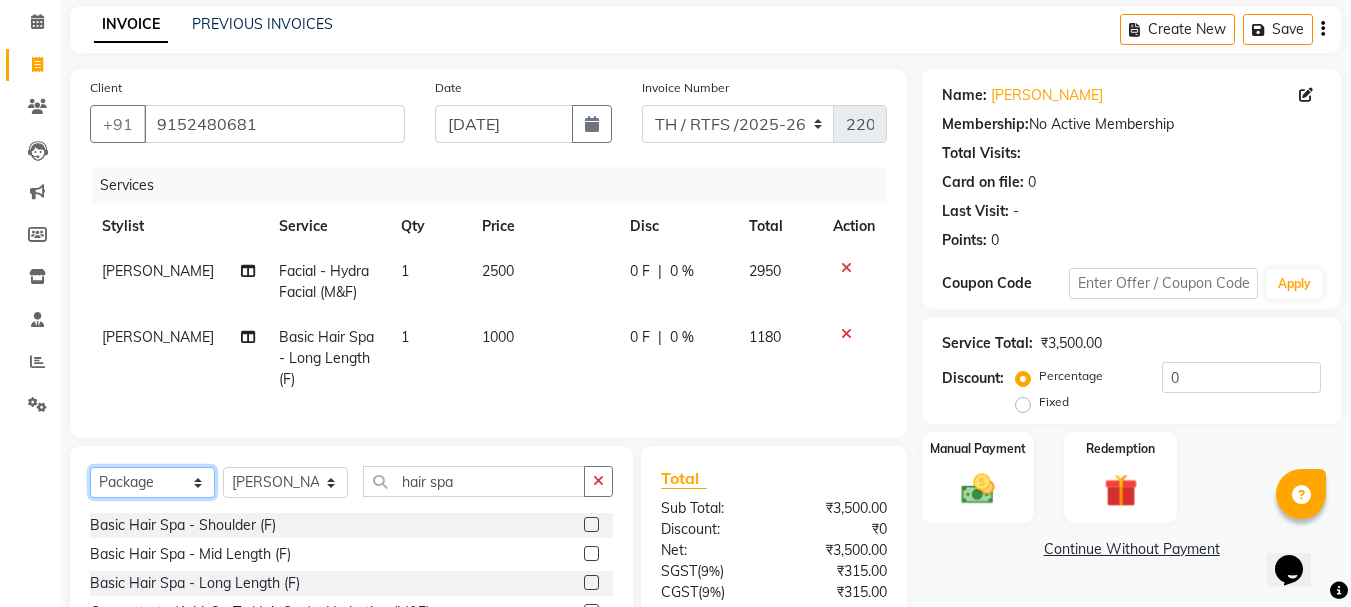 click on "Select  Service  Product  Membership  Package Voucher Prepaid Gift Card" 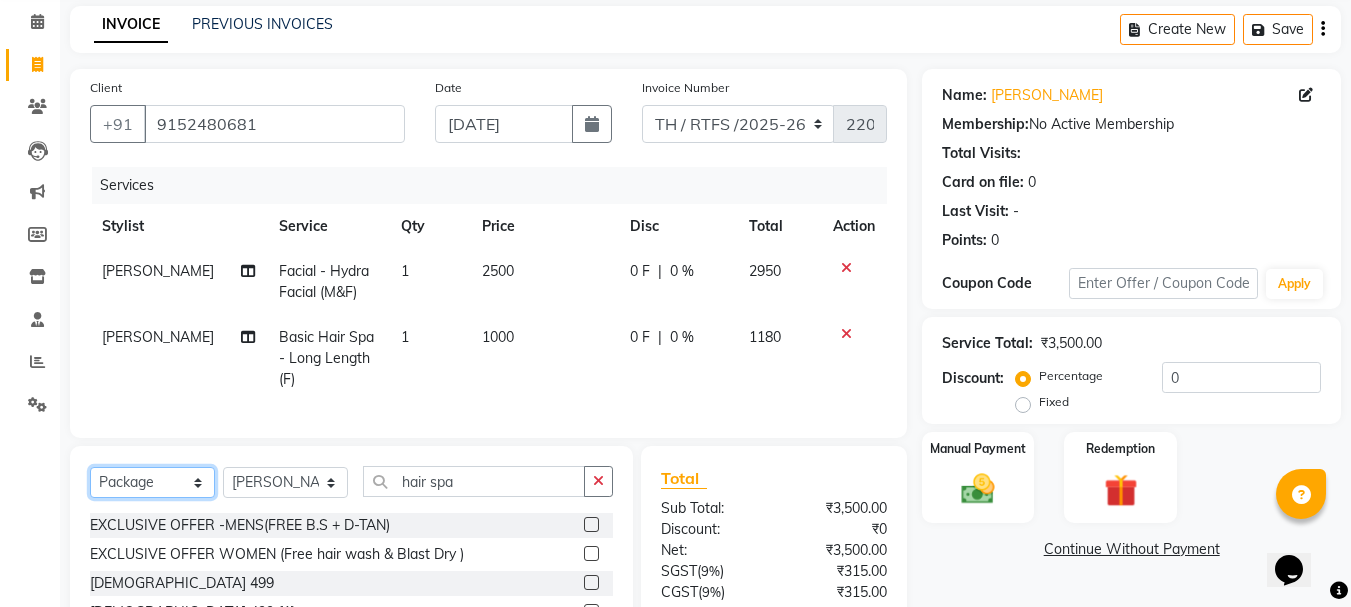 click on "Select  Service  Product  Membership  Package Voucher Prepaid Gift Card" 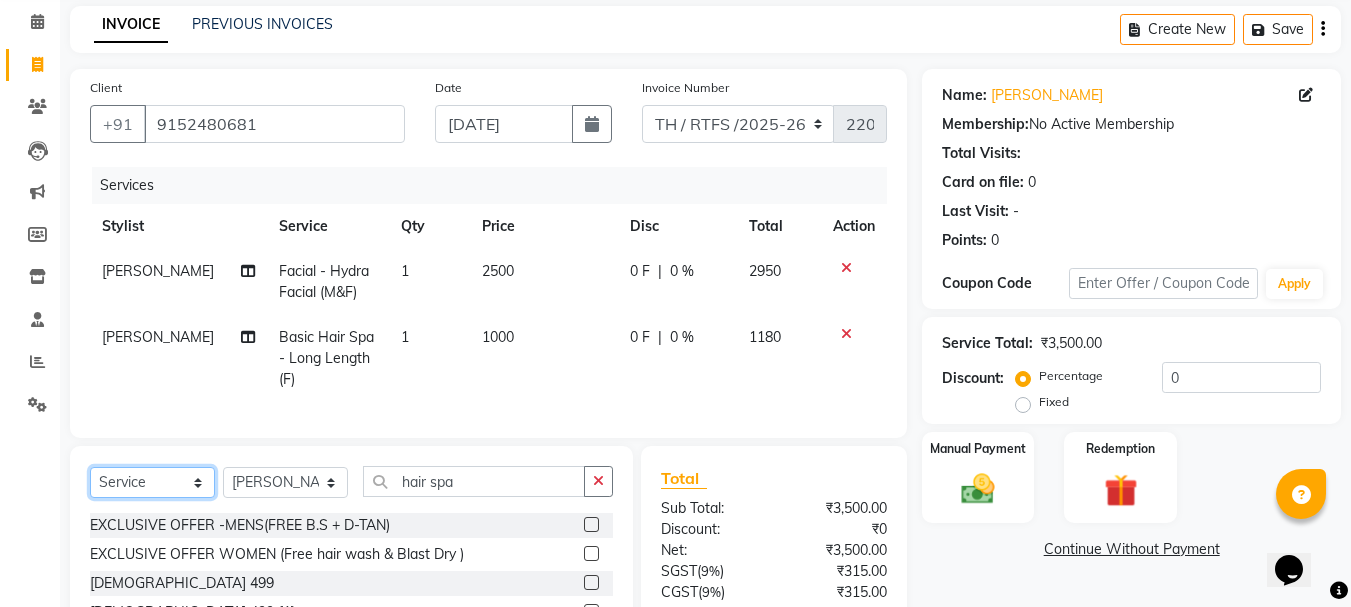 click on "Select  Service  Product  Membership  Package Voucher Prepaid Gift Card" 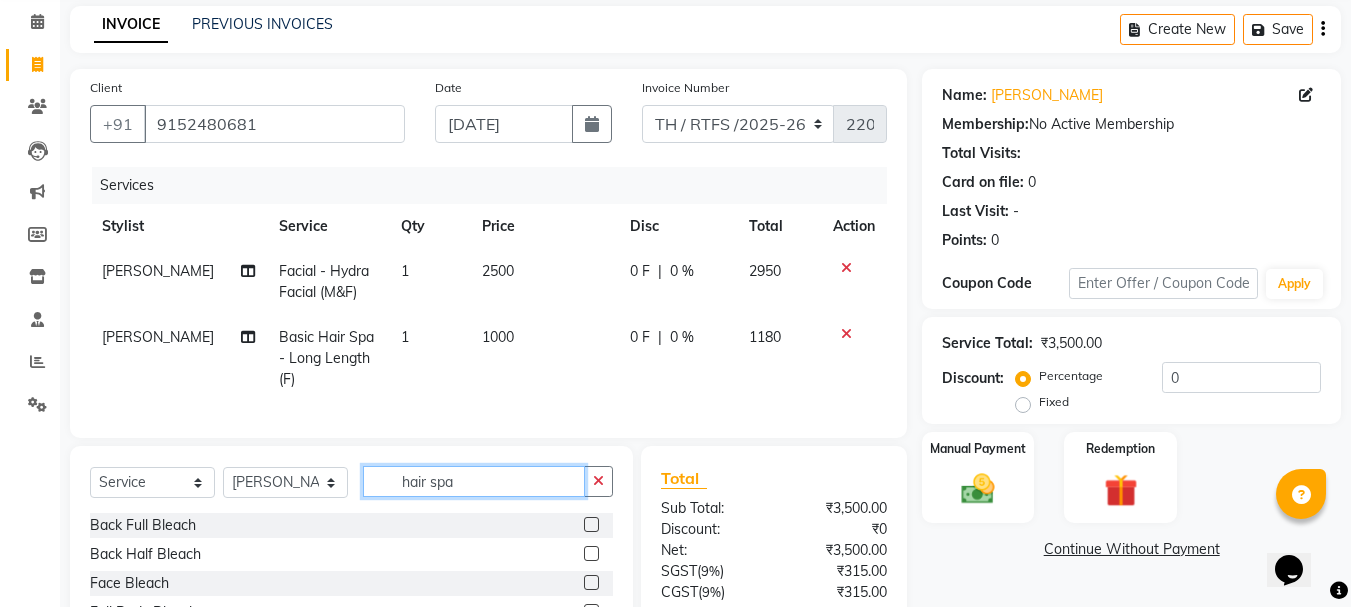 click on "hair spa" 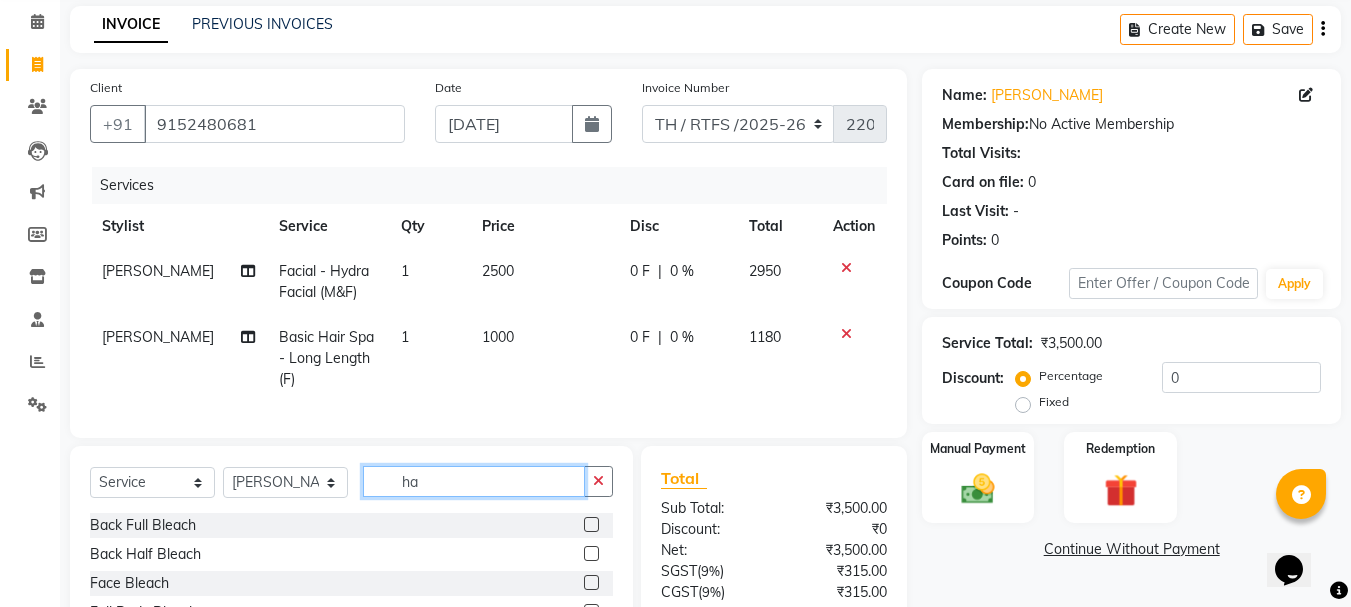 type on "h" 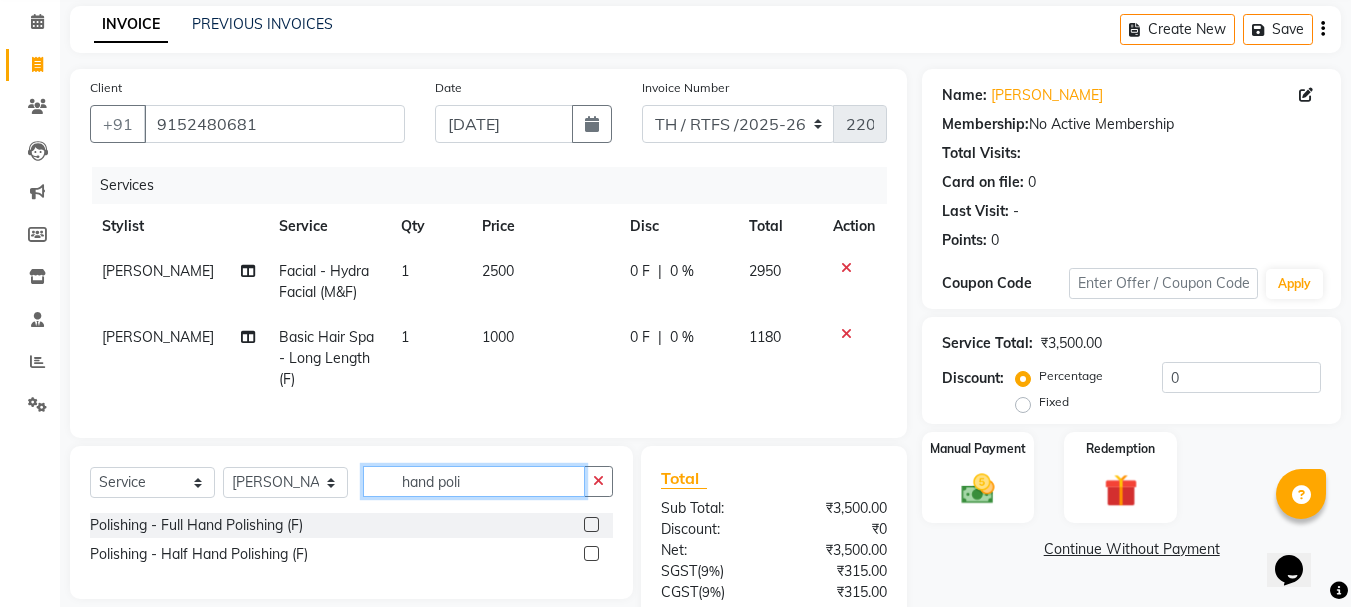 type on "hand poli" 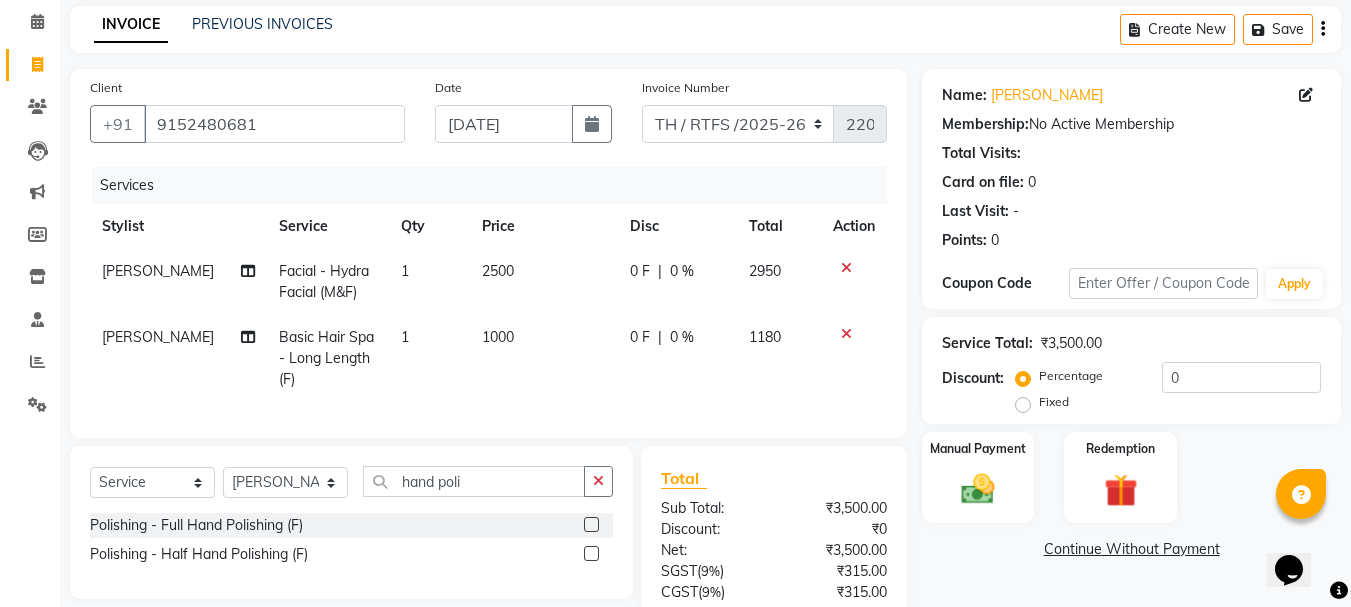 click 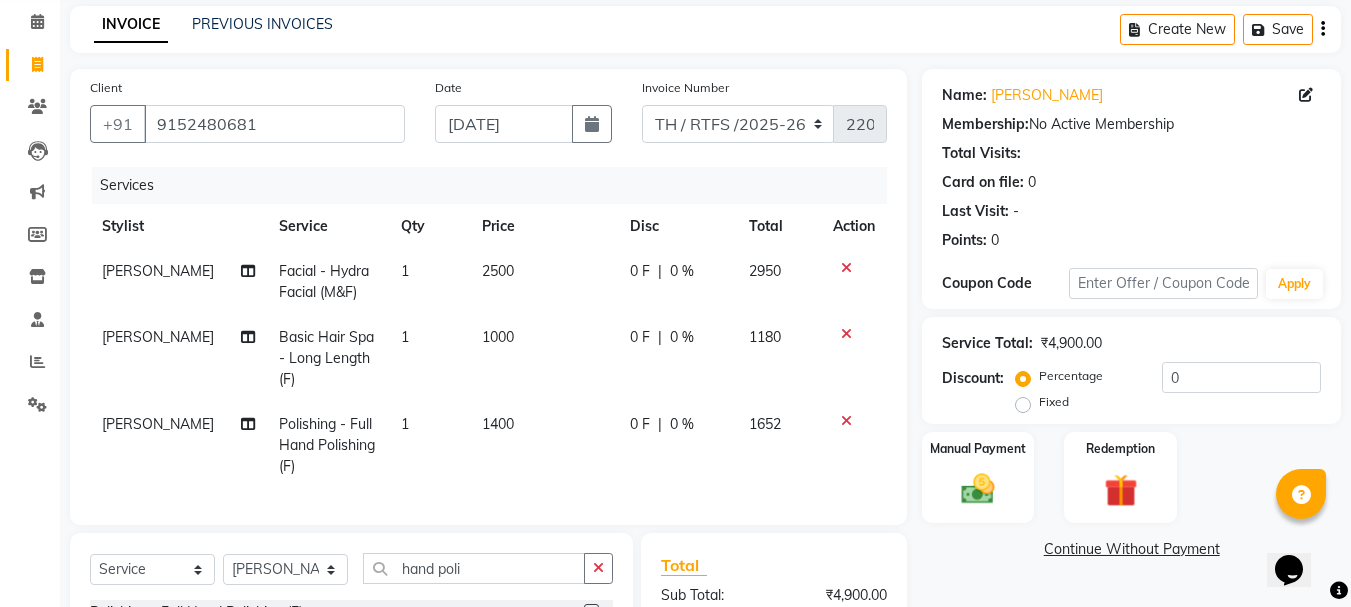 checkbox on "false" 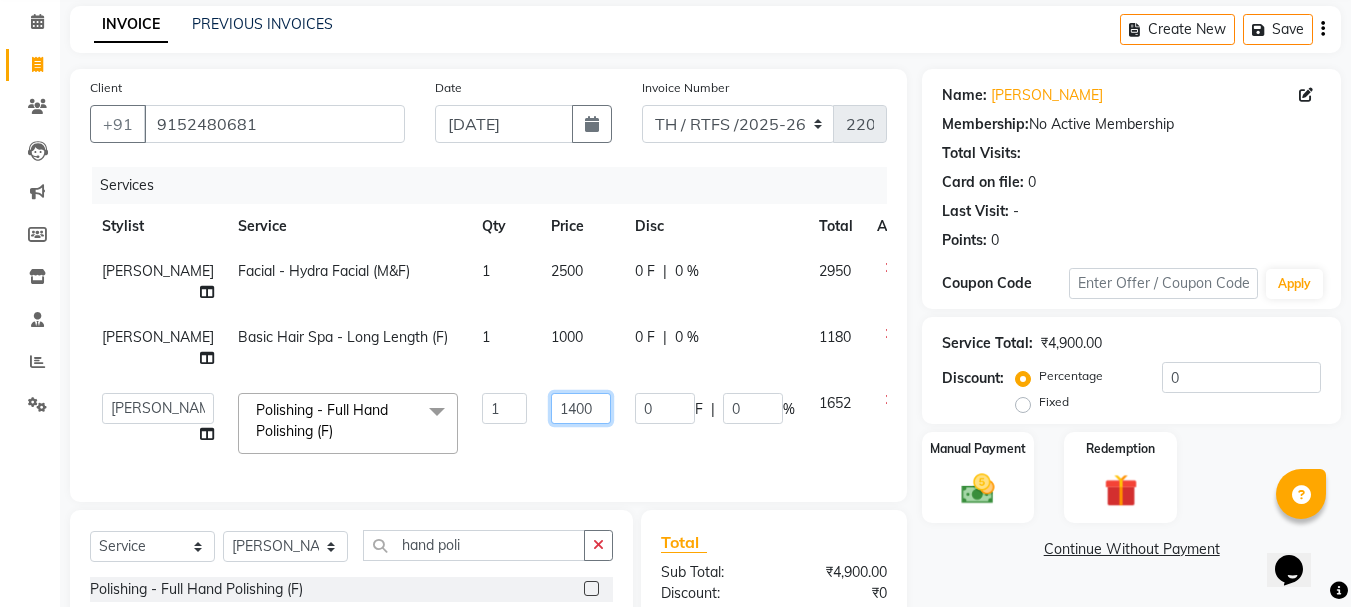 click on "1400" 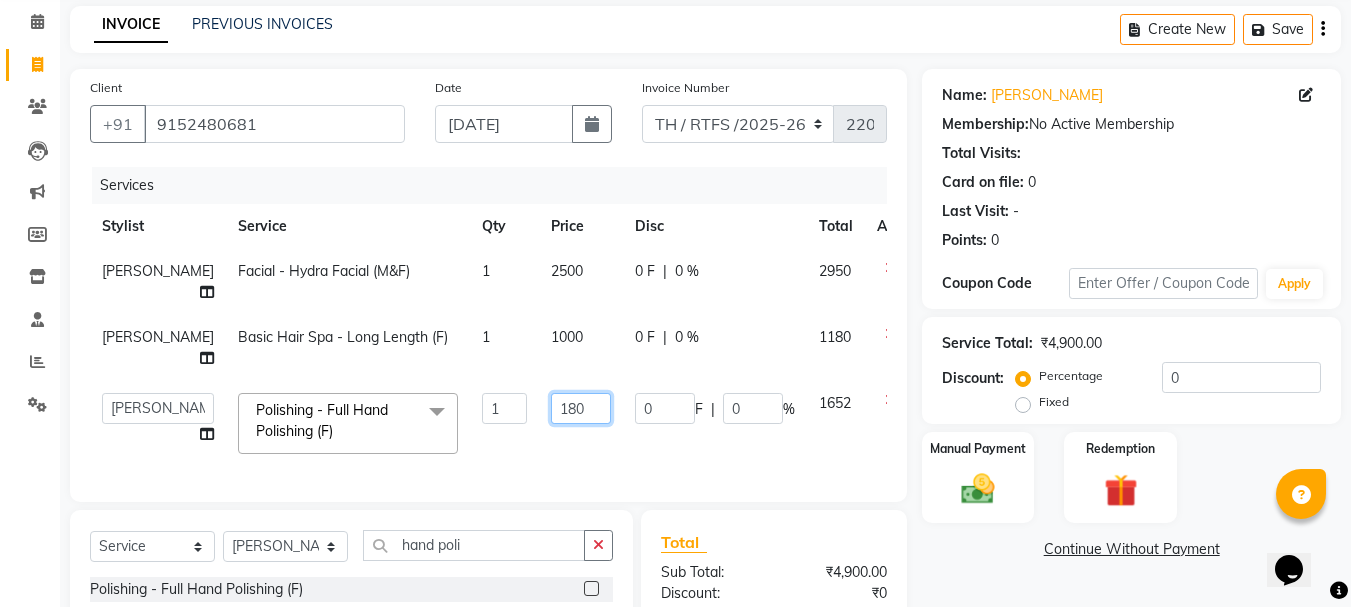 type on "1800" 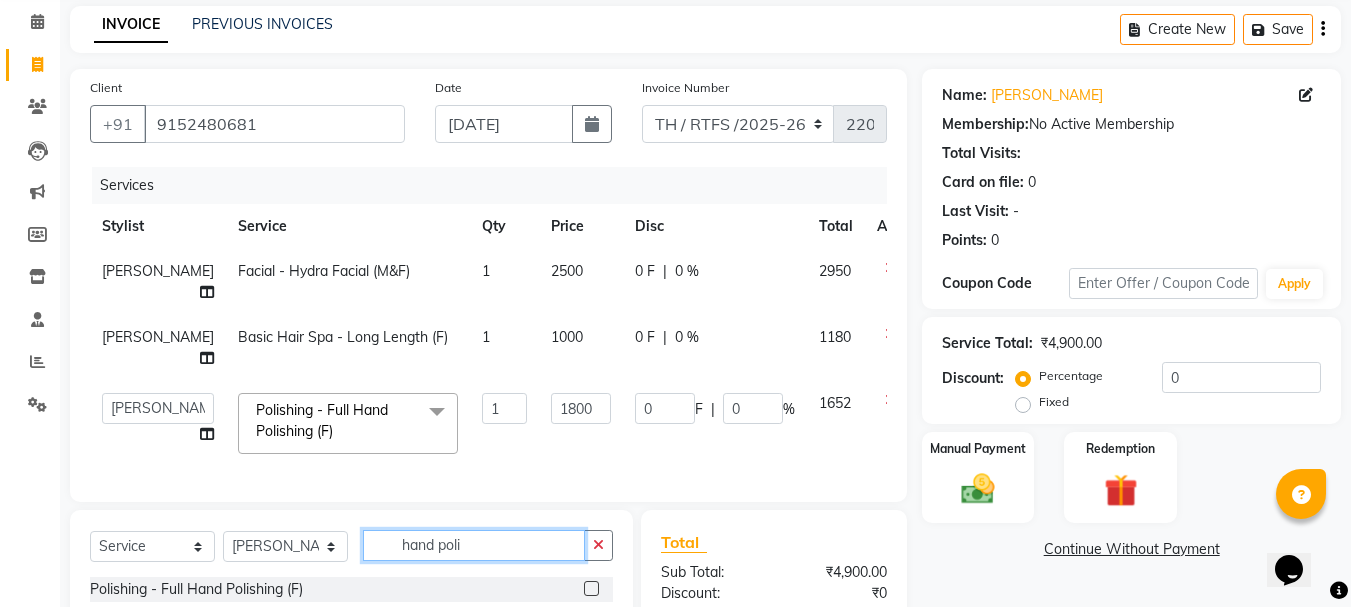 click on "Select  Service  Product  Membership  Package Voucher Prepaid Gift Card  Select Stylist Aarohi P   Aksahy auty Ali  Aniket A  Anuradha arvind Divya gautam .kasrade House sale Komal Waghmare  Laxmi   Manager Moin salmani Prashant   Ravindra Samrat Kumar Sangita Dighe Sanjana Kharat  Shreepad M  shrishti  jaiwala  vaibhavi  gudekar  Vikas H hand poli Polishing - Full Hand Polishing (F)  Polishing - Half Hand Polishing (F)" 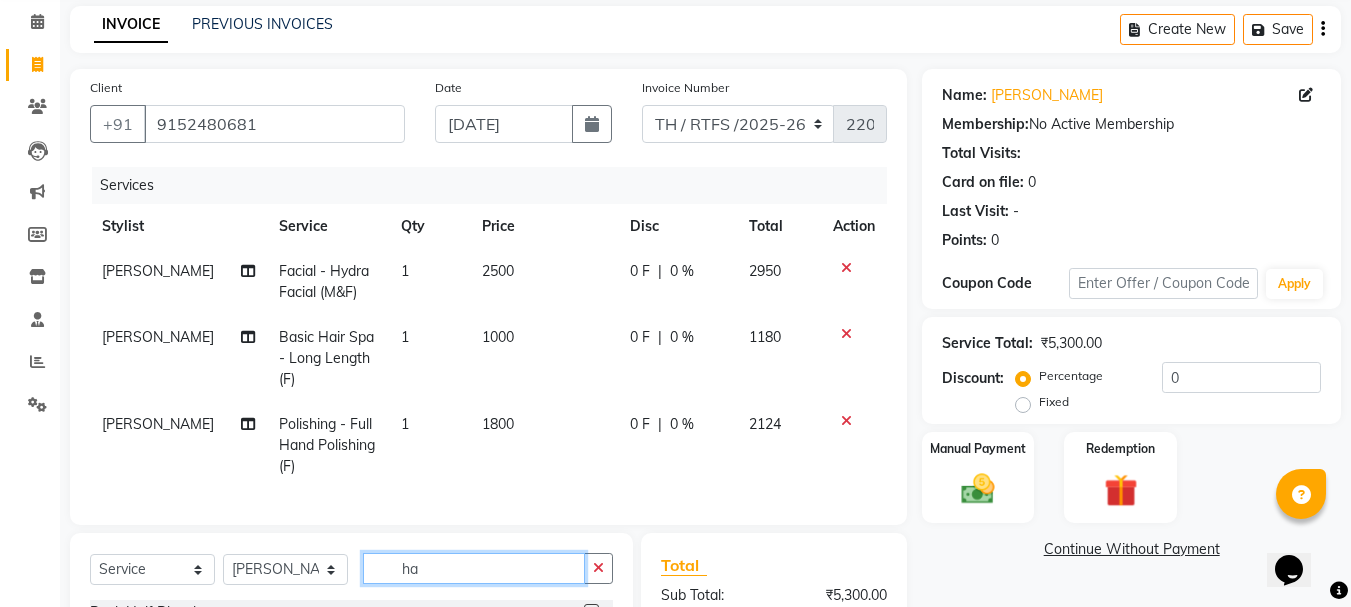 type on "h" 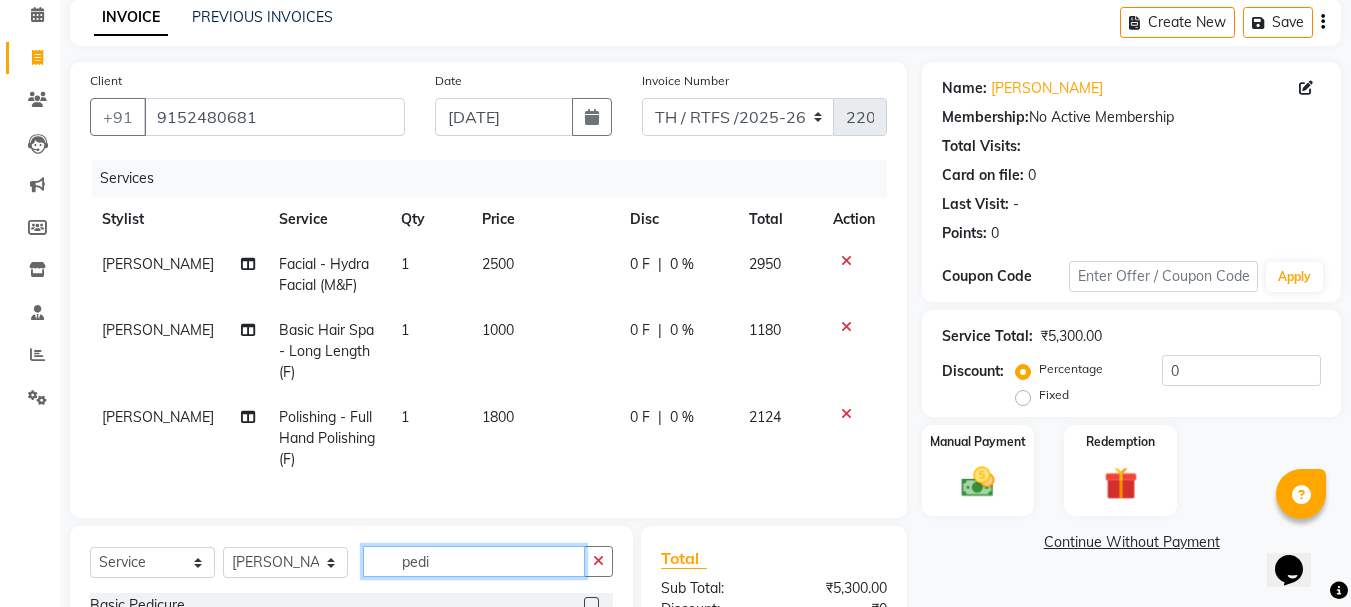 scroll, scrollTop: 347, scrollLeft: 0, axis: vertical 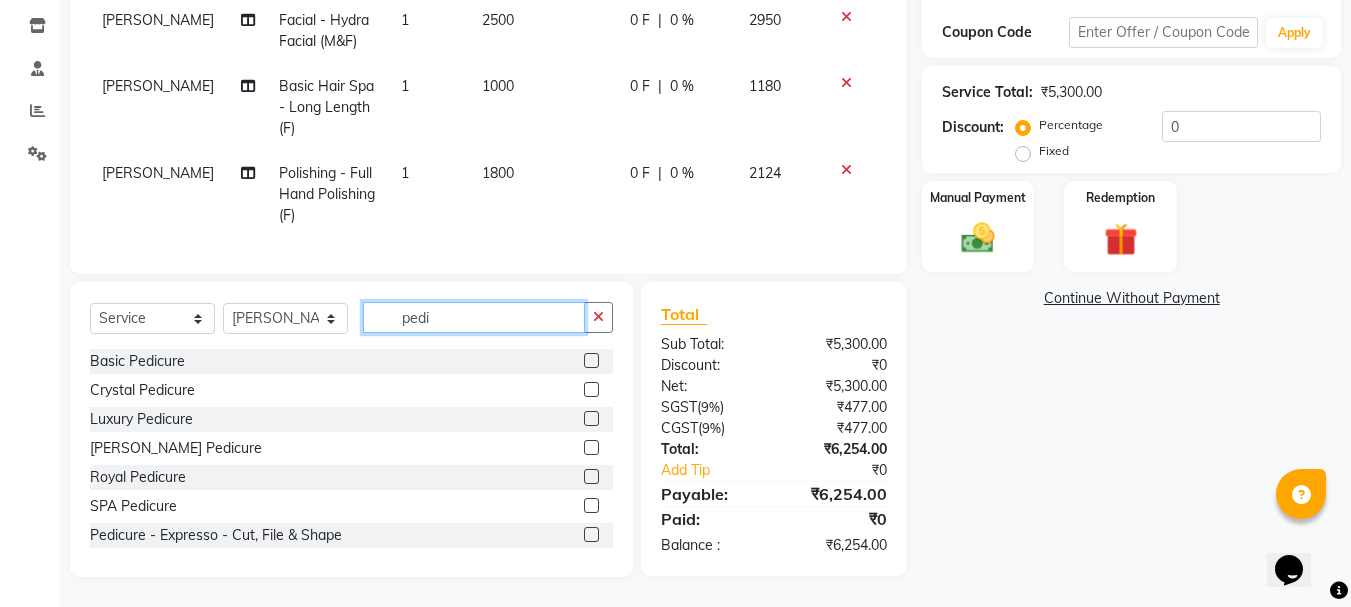 type on "pedi" 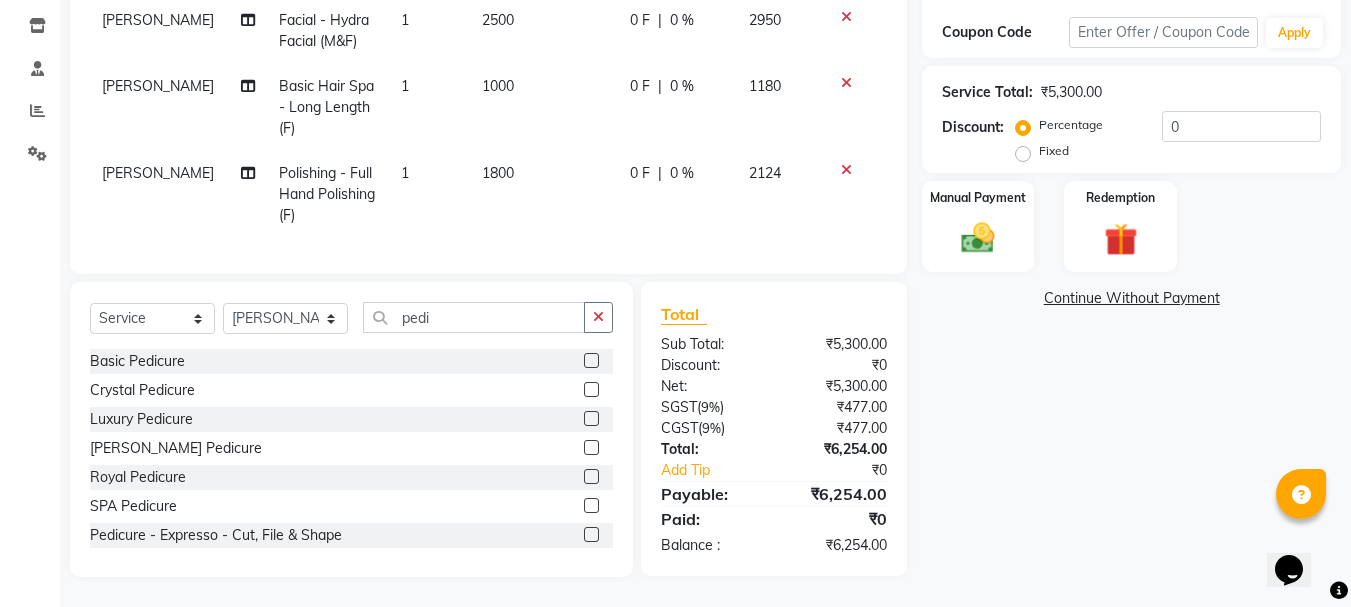 click 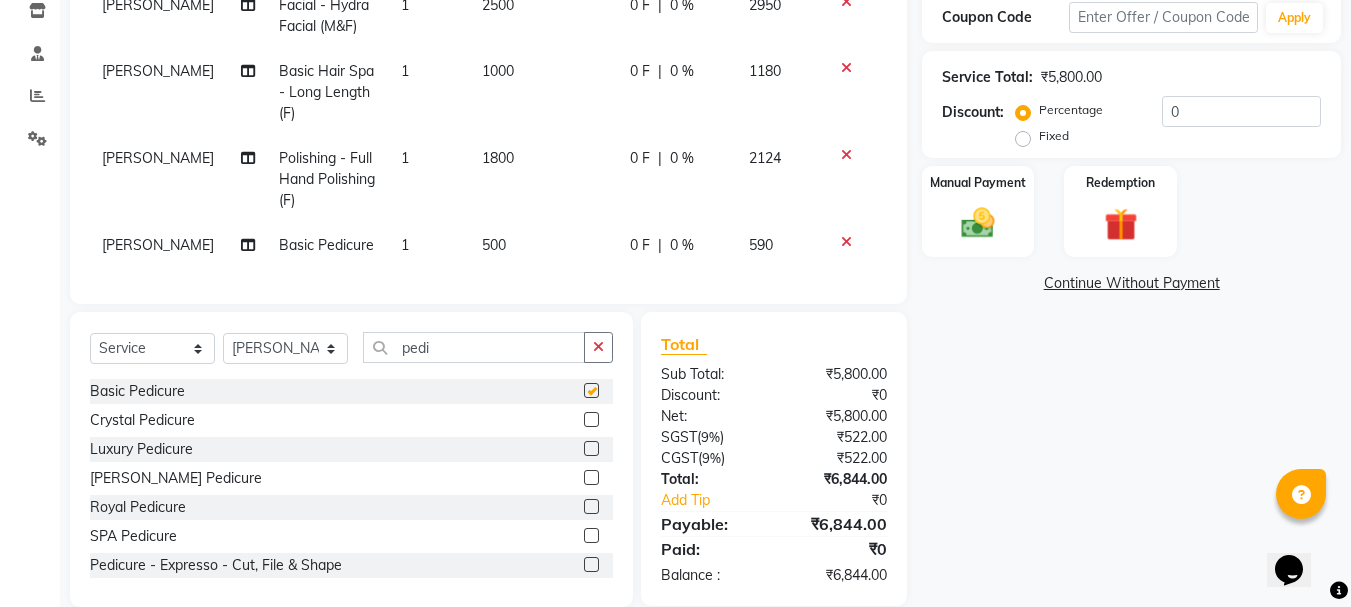 checkbox on "false" 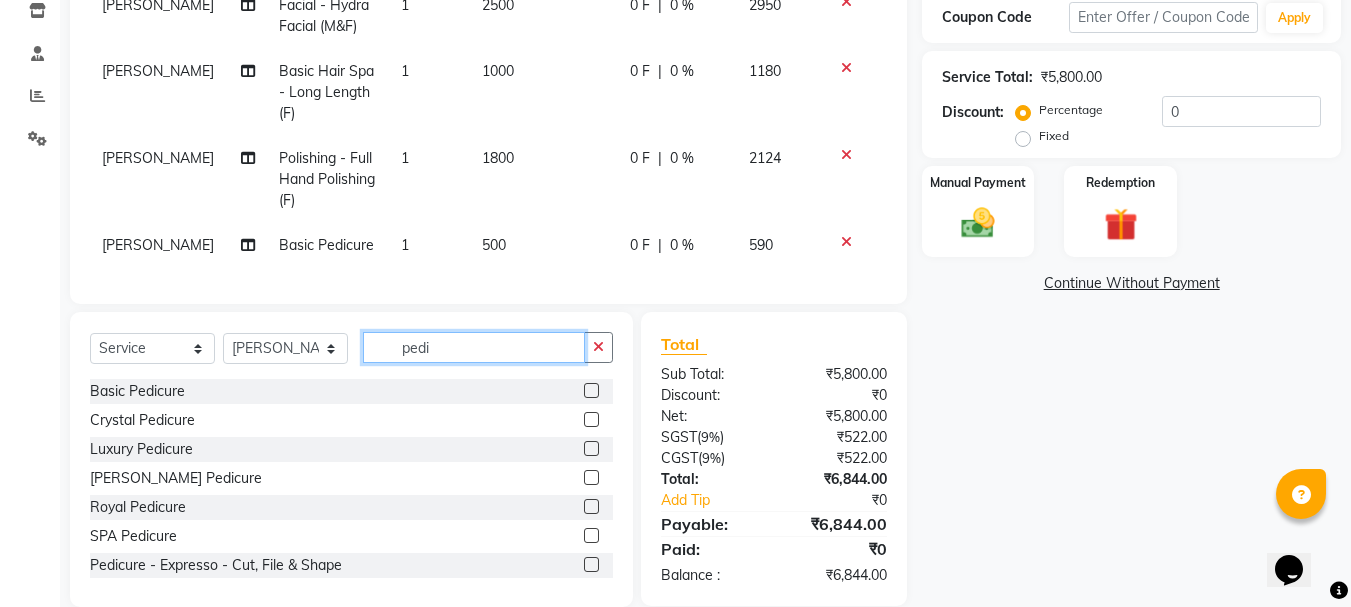 click on "pedi" 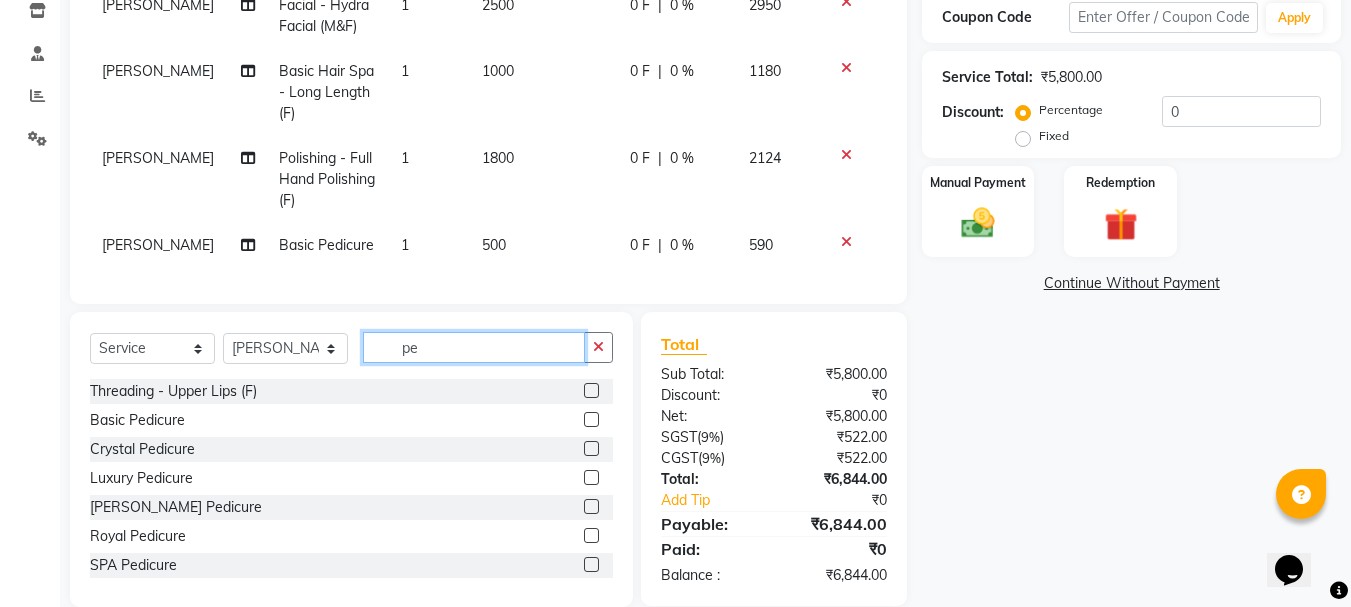 type on "p" 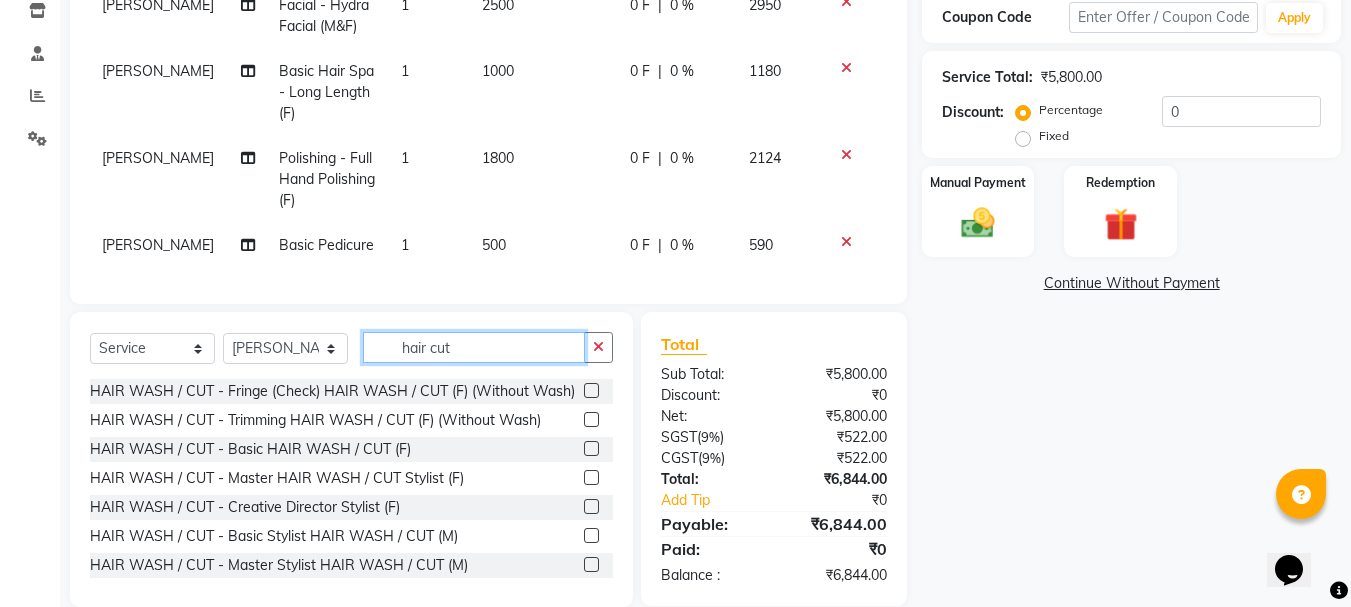 type on "hair cut" 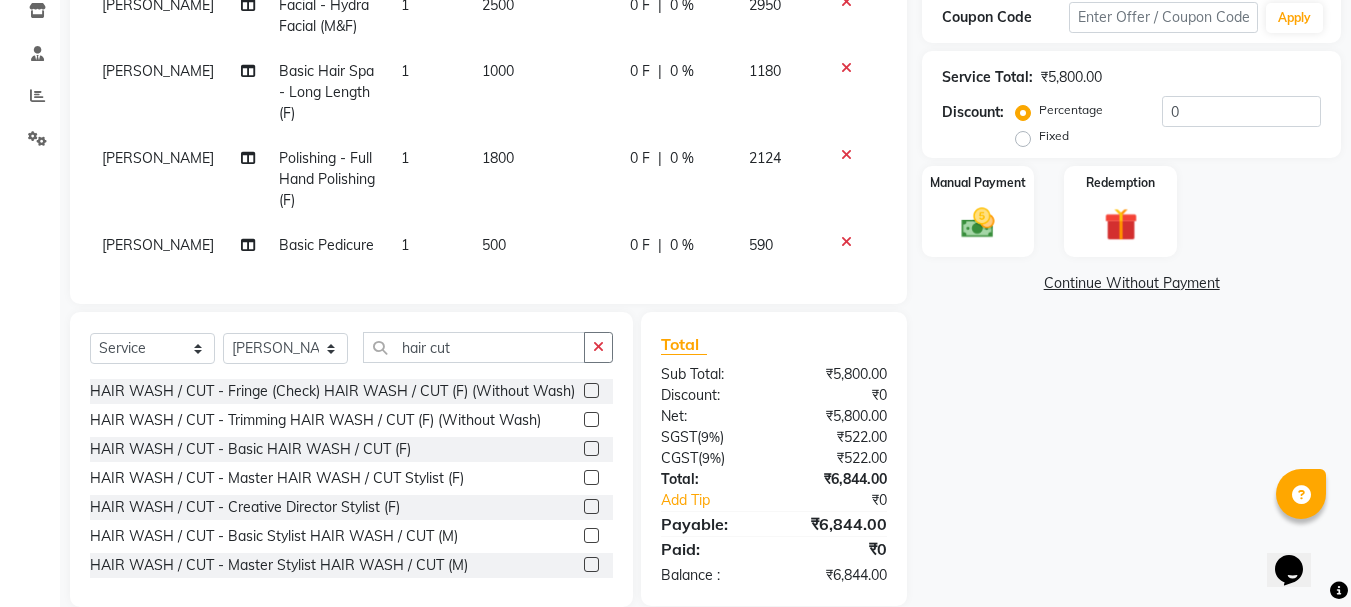 click 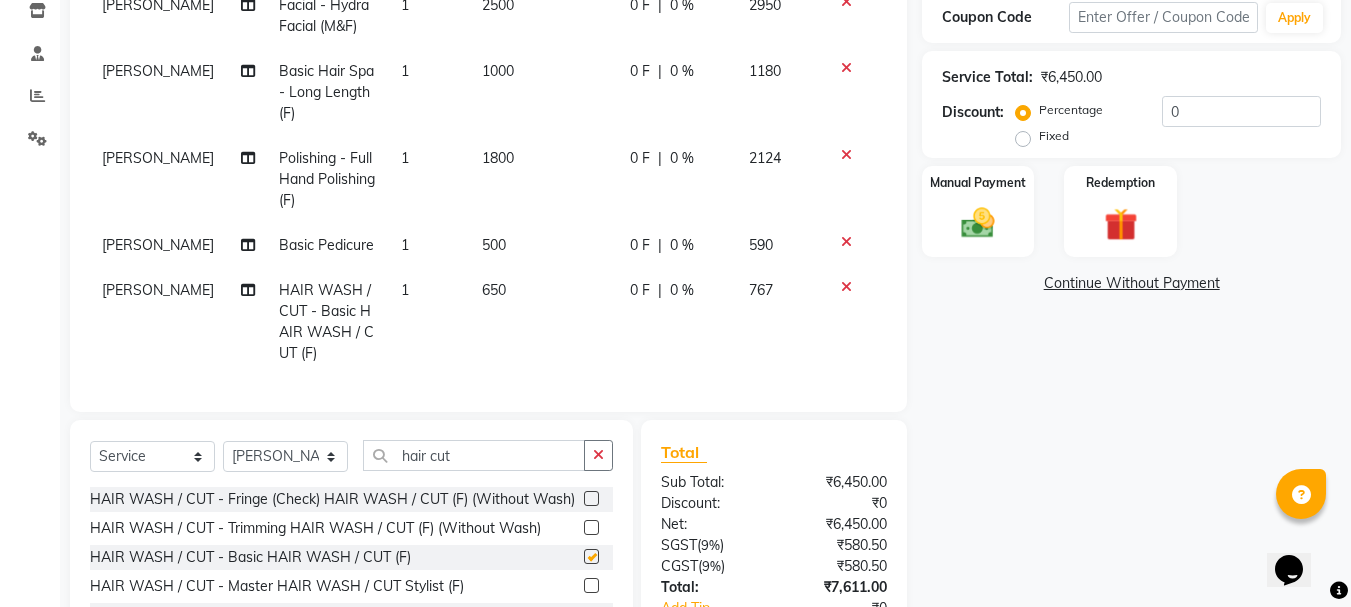 checkbox on "false" 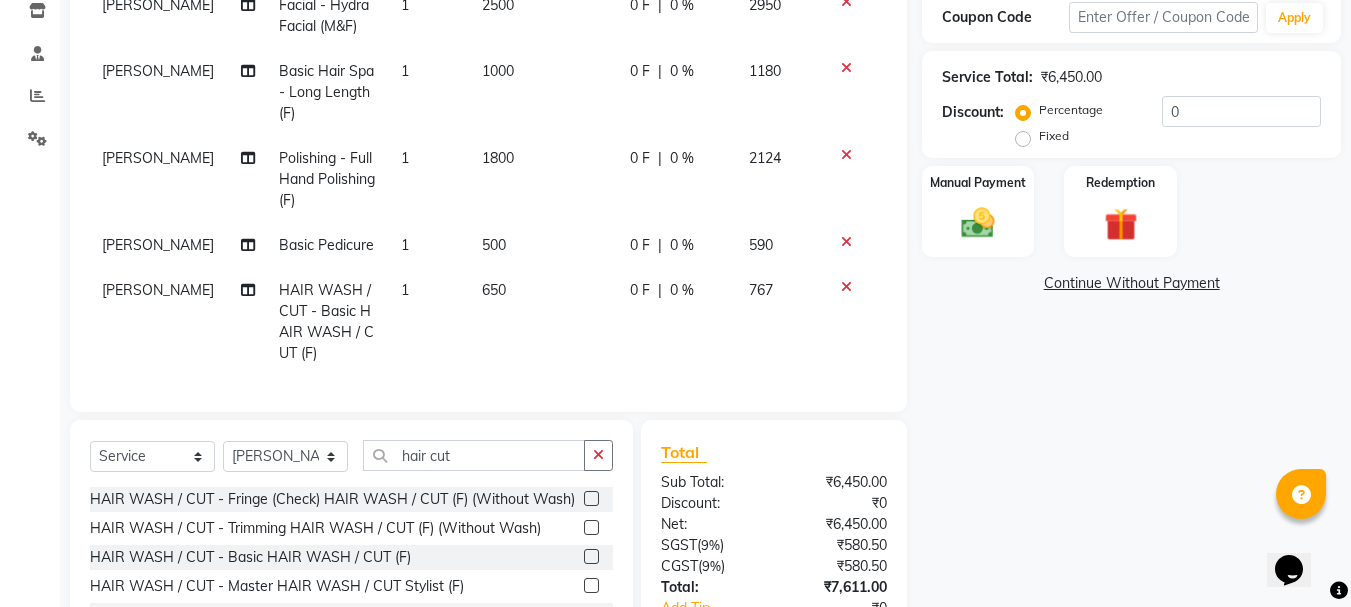 click on "650" 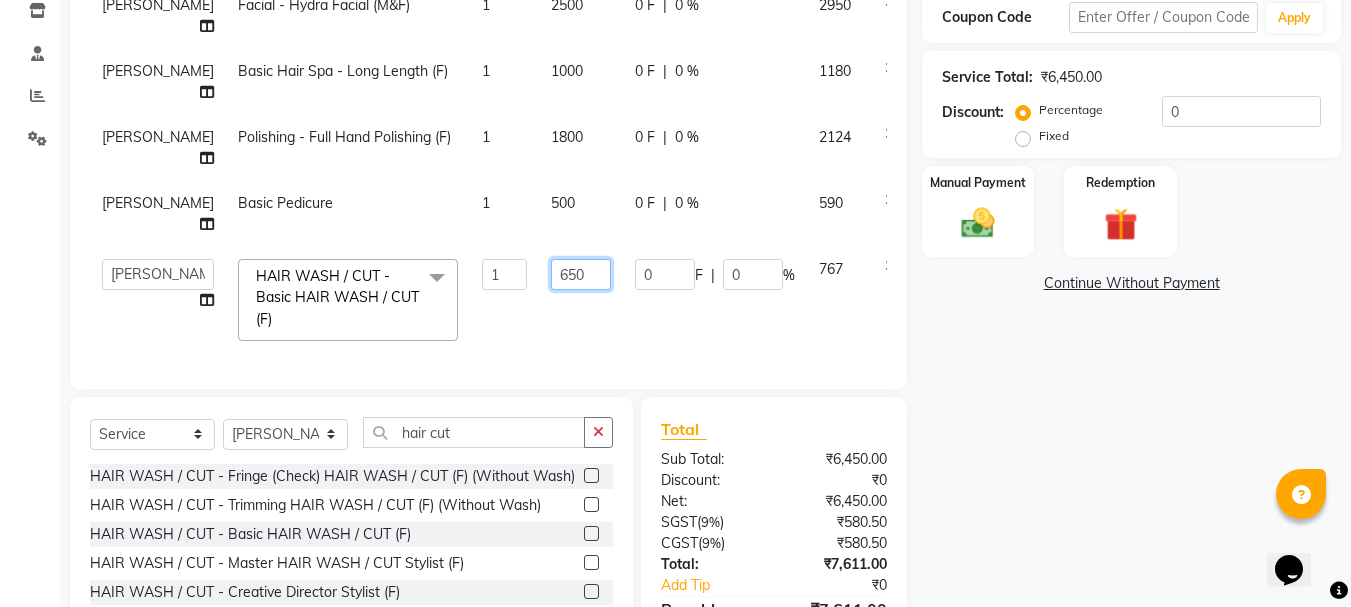 click on "650" 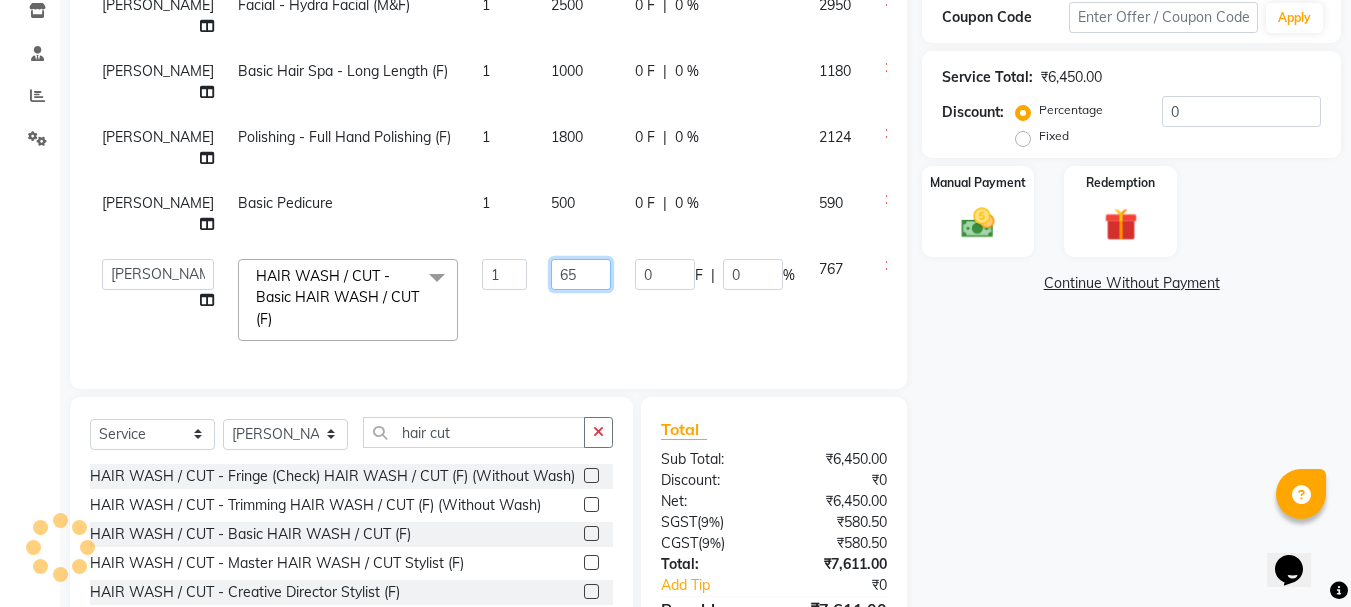 type on "6" 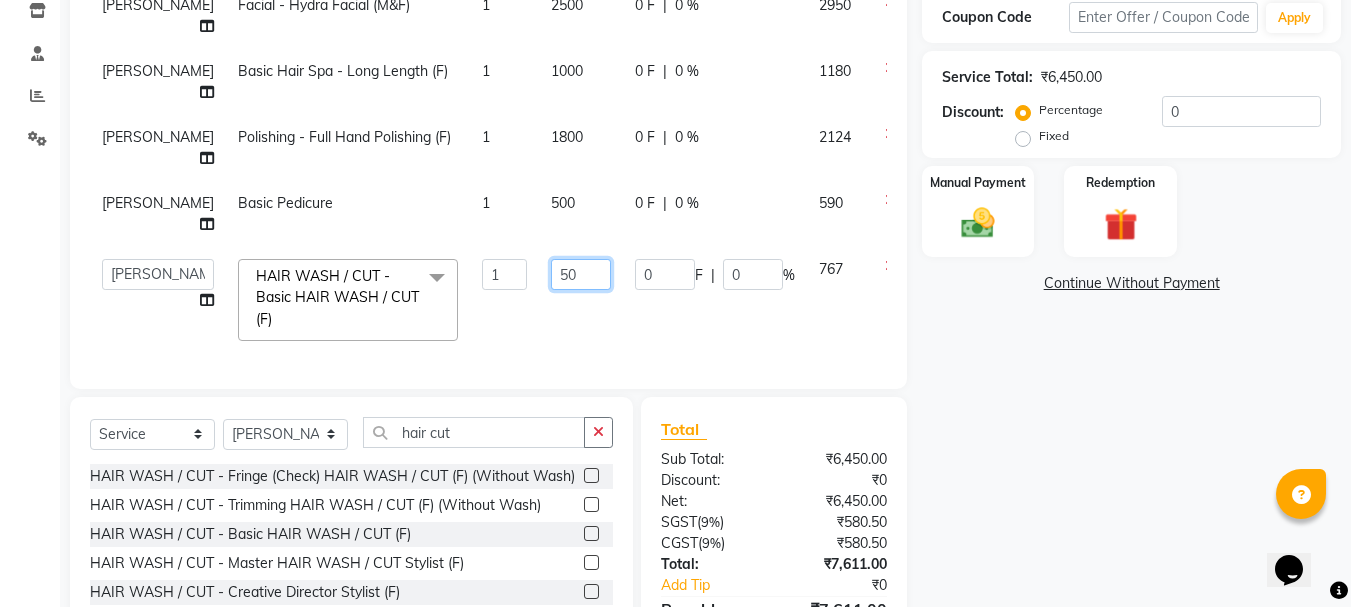 type on "500" 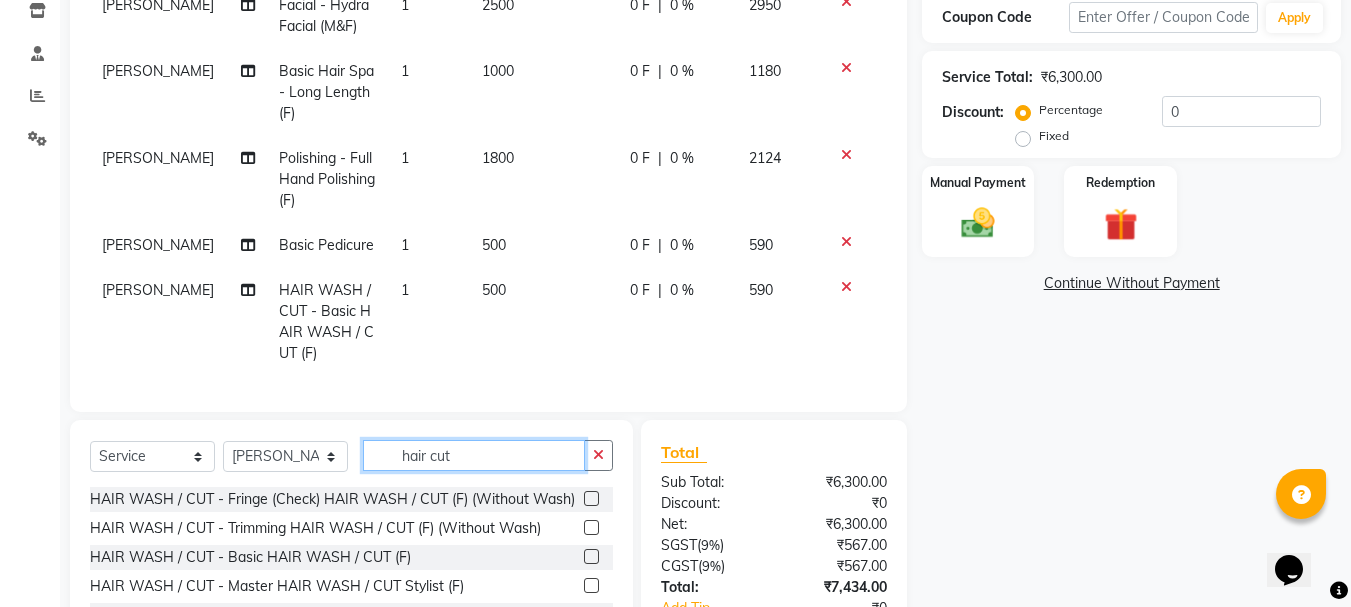 click on "Select  Service  Product  Membership  Package Voucher Prepaid Gift Card  Select Stylist Aarohi P   Aksahy auty Ali  Aniket A  Anuradha arvind Divya gautam .kasrade House sale Komal Waghmare  Laxmi   Manager Moin salmani Prashant   Ravindra Samrat Kumar Sangita Dighe Sanjana Kharat  Shreepad M  shrishti  jaiwala  vaibhavi  gudekar  Vikas H hair cut HAIR WASH / CUT - Fringe (Check) HAIR WASH / CUT (F) (Without Wash)  HAIR WASH / CUT - Trimming HAIR WASH / CUT (F) (Without Wash)  HAIR WASH / CUT - Basic HAIR WASH / CUT (F)  HAIR WASH / CUT - Master HAIR WASH / CUT Stylist (F)  HAIR WASH / CUT - Creative Director Stylist (F)  HAIR WASH / CUT - Basic Stylist HAIR WASH / CUT (M)  HAIR WASH / CUT - Master Stylist HAIR WASH / CUT (M)  HAIR WASH / CUT - Creative Director Stylist HAIR WASH / CUT (M)  HAIR WASH / CUT - Kids HAIR WASH / CUT (Upto 8 Yrs)  HAIR WASH / CUT - Wash With Blast Dry (F) Shoulder  HAIR WASH / CUT - Wash With Blow Dry (F) Shoulder  HAIR WASH / CUT - Wash With Olaplex (F) Shoulder" 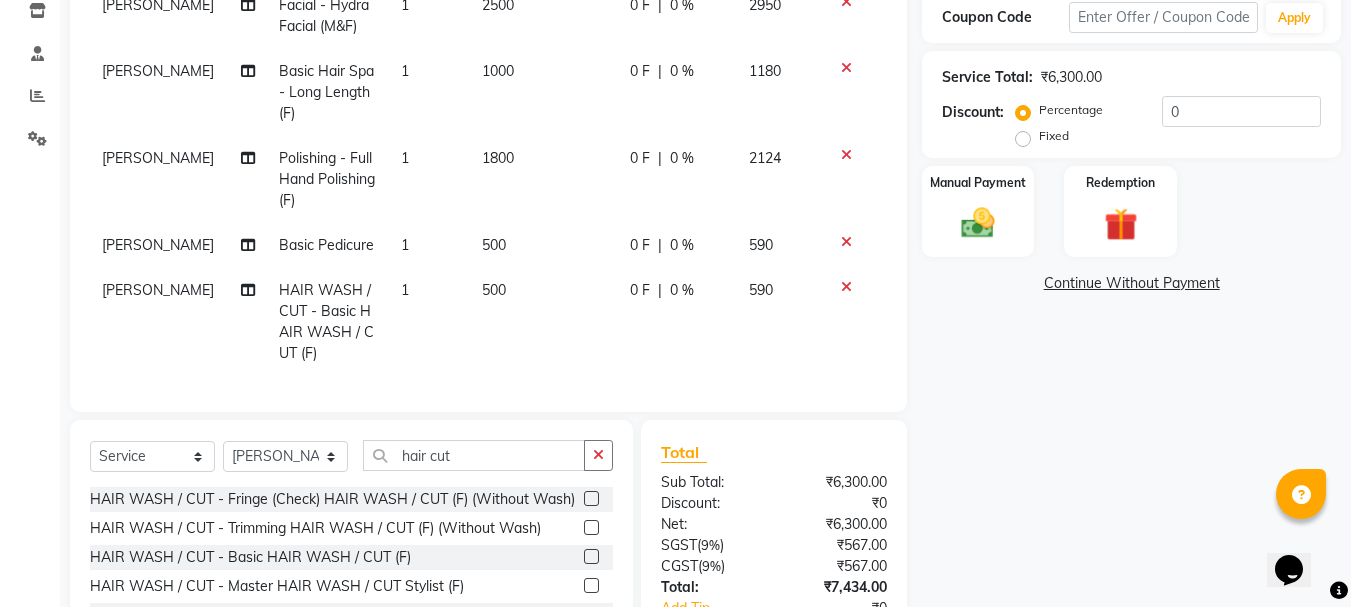 click 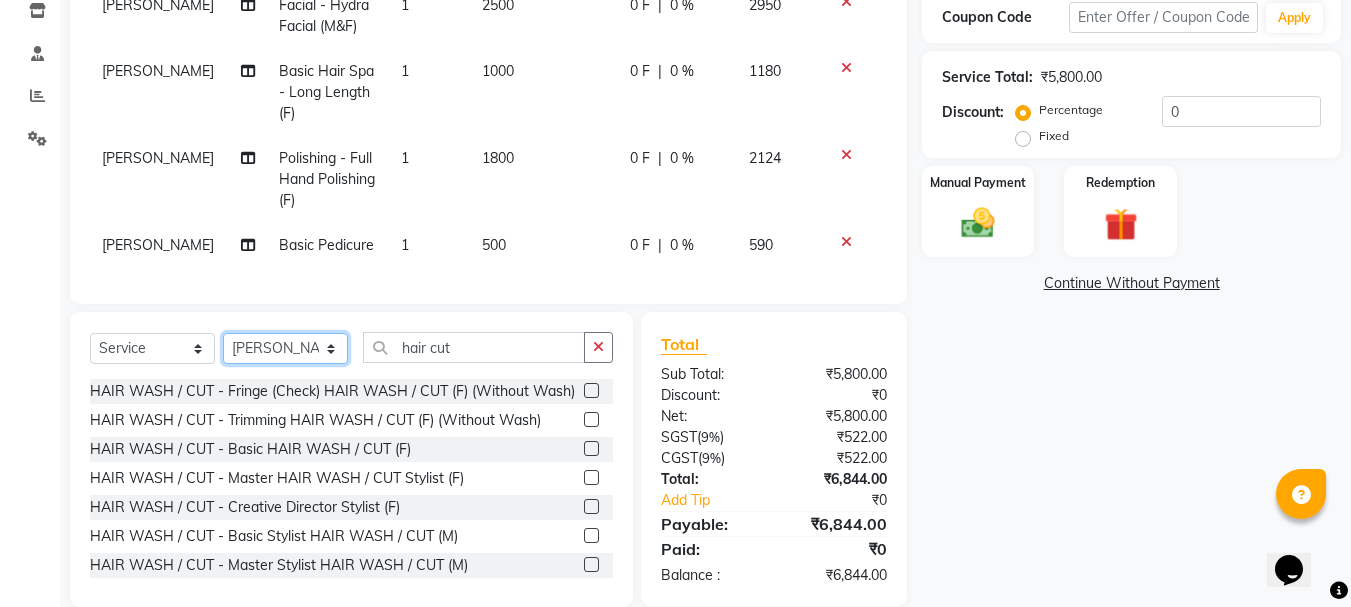 click on "Select Stylist Aarohi P   [PERSON_NAME] [PERSON_NAME] A  [PERSON_NAME] .[PERSON_NAME] House sale [PERSON_NAME]  [PERSON_NAME]   Manager [PERSON_NAME] [PERSON_NAME] [PERSON_NAME] [PERSON_NAME] [PERSON_NAME] [PERSON_NAME] M  [PERSON_NAME]  [PERSON_NAME]  [PERSON_NAME]" 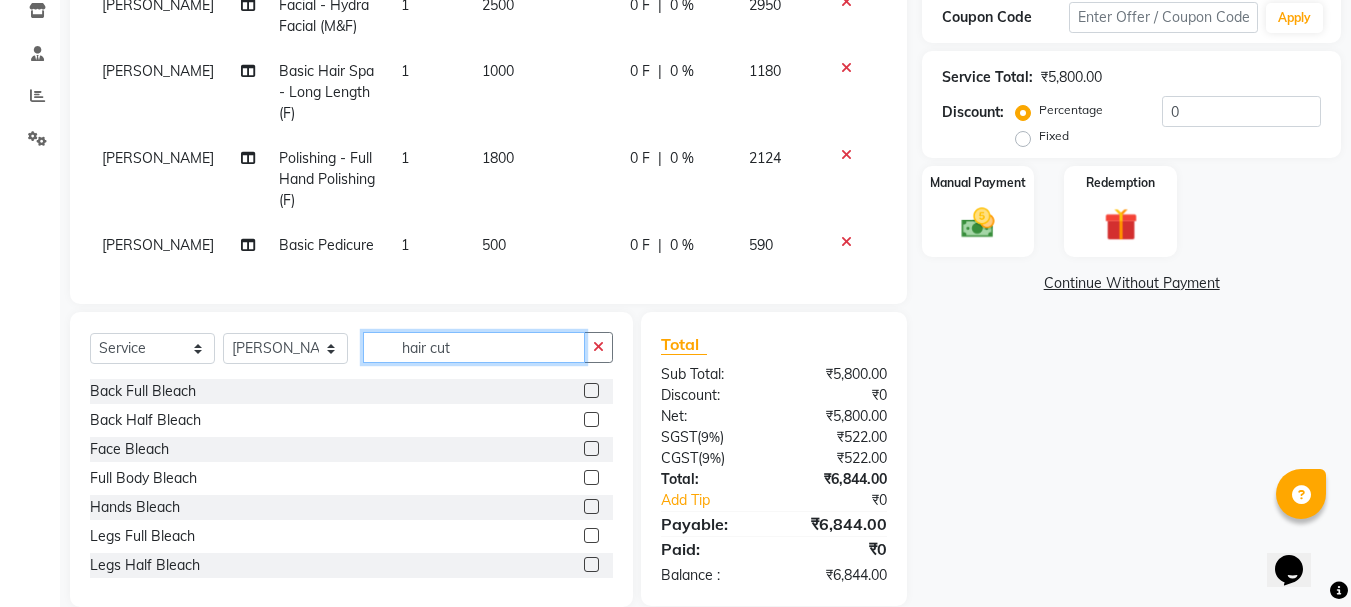 click on "hair cut" 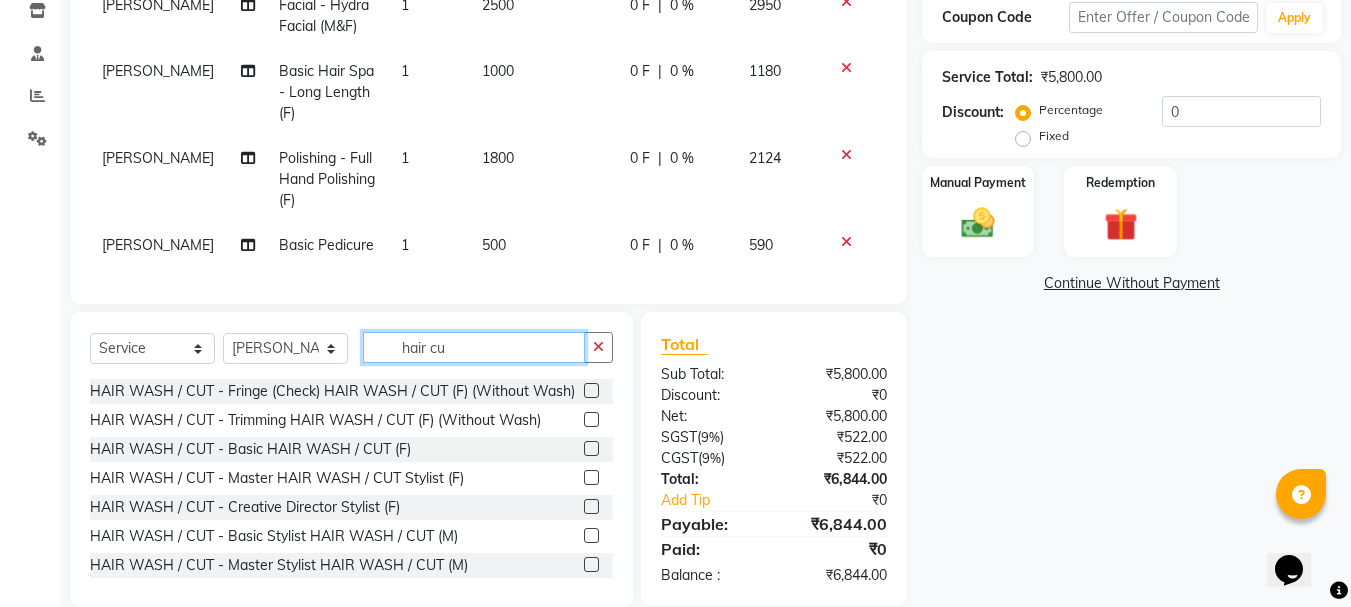 type on "hair cut" 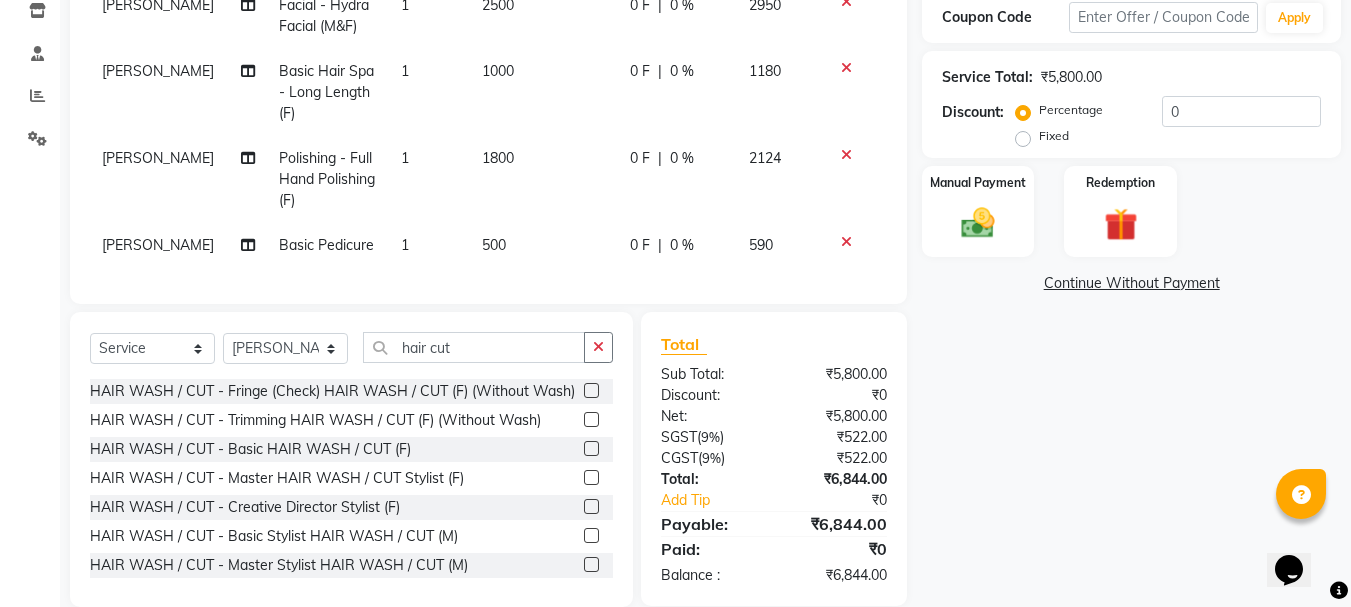 click 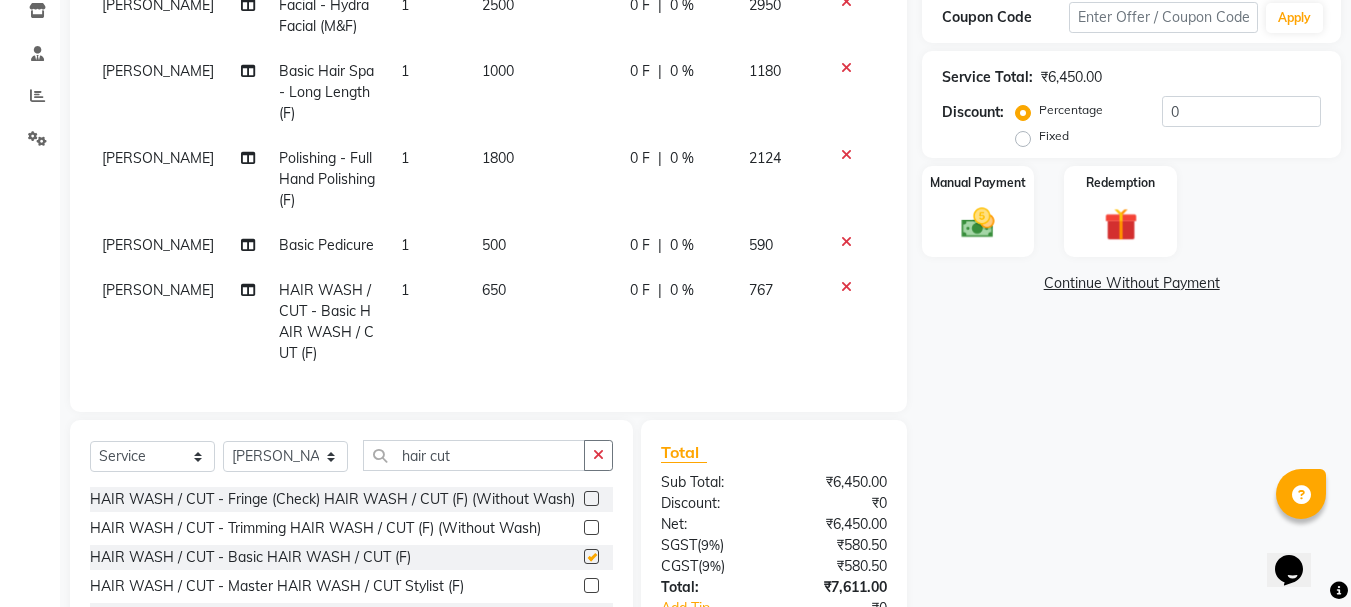 checkbox on "false" 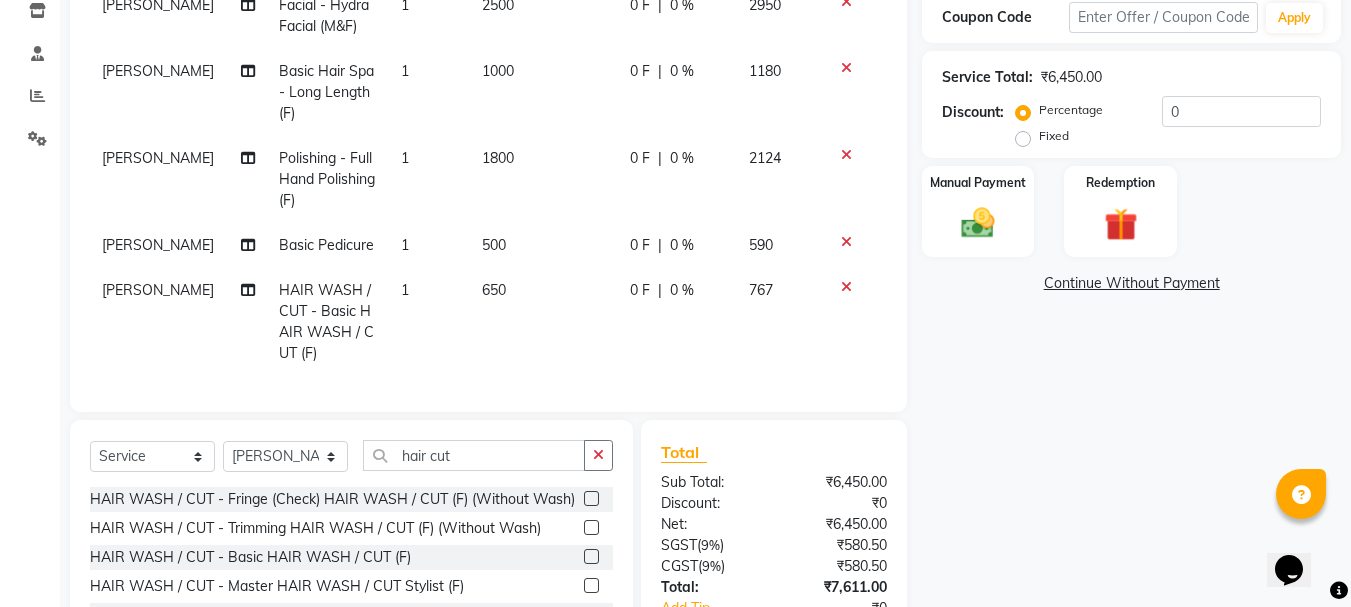 click on "650" 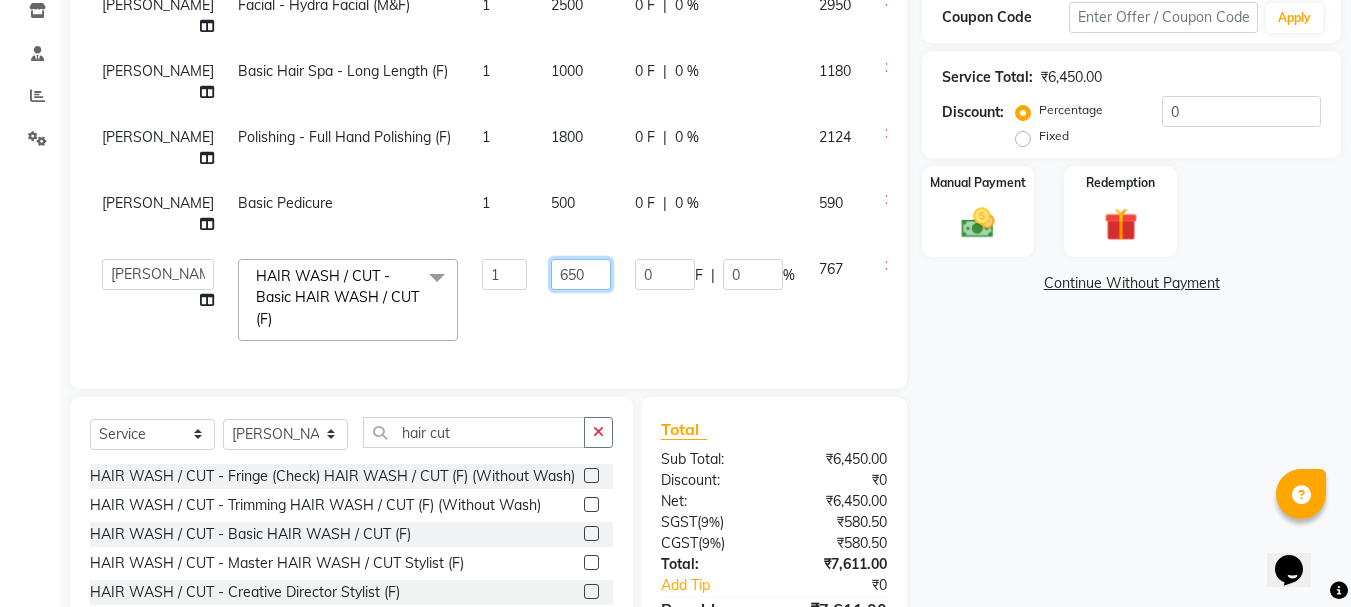 click on "650" 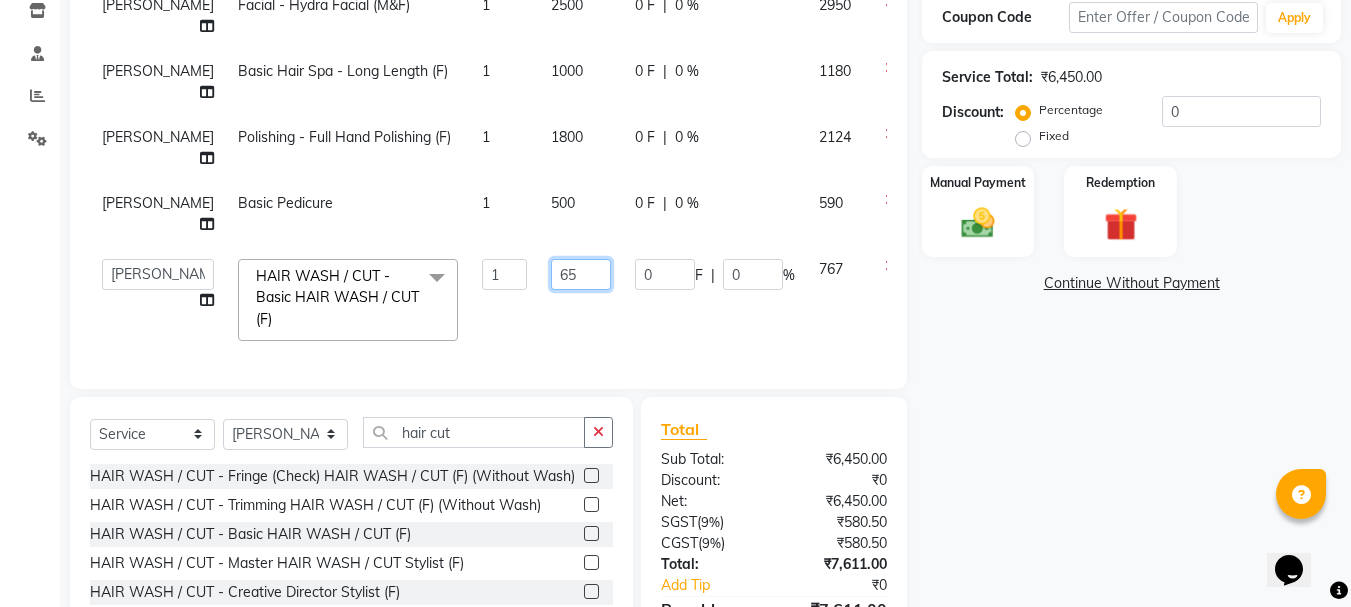 type on "6" 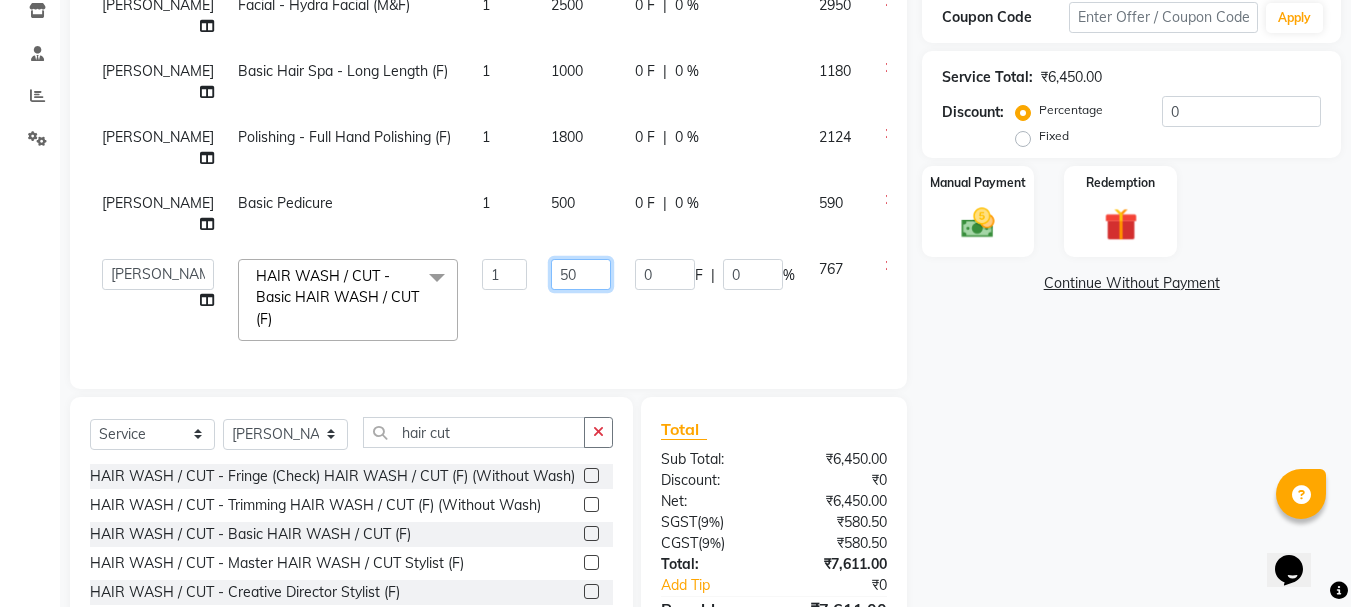 type on "500" 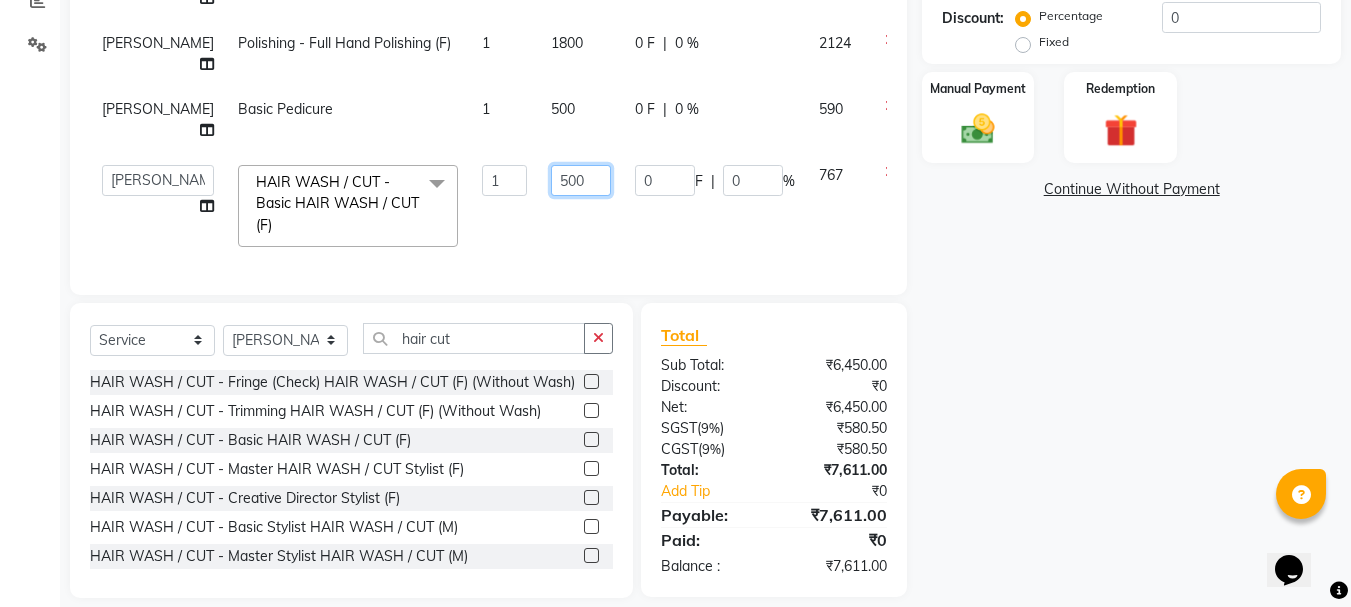 scroll, scrollTop: 477, scrollLeft: 0, axis: vertical 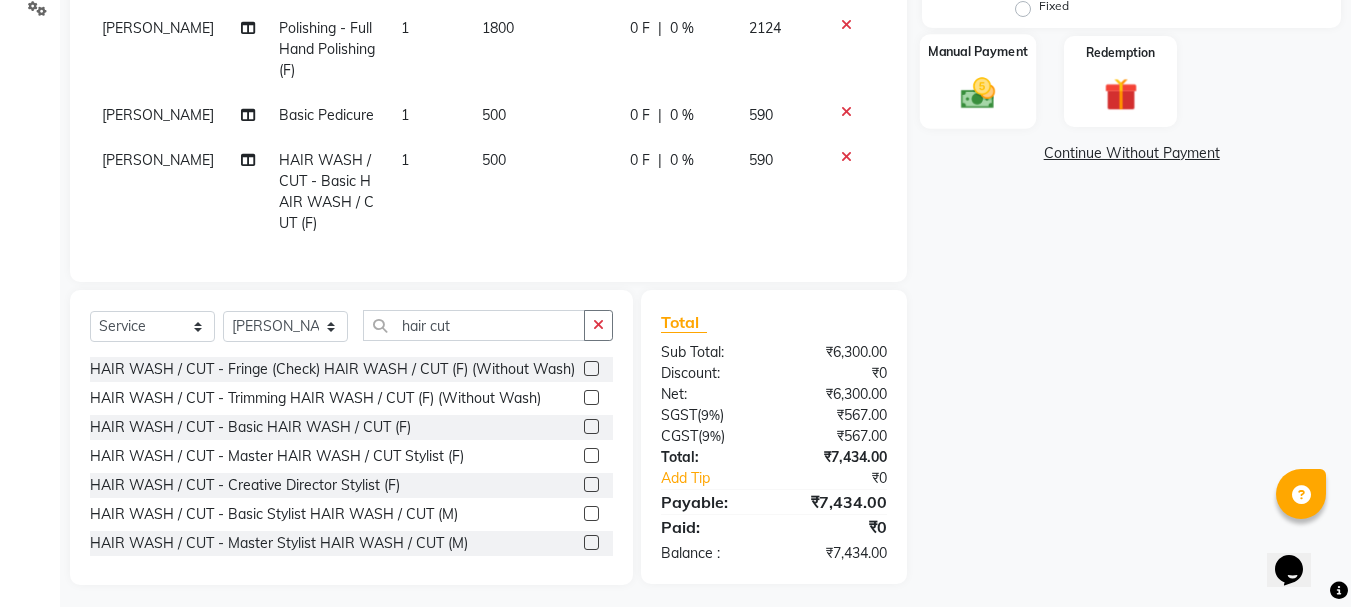 click 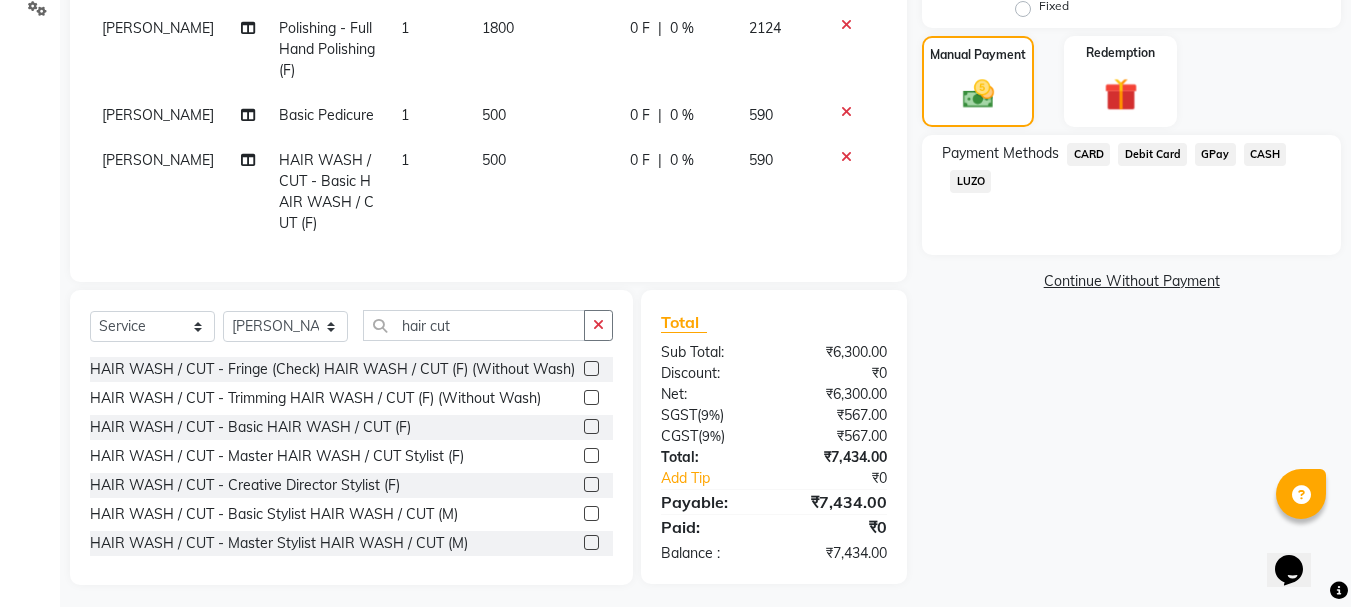 scroll, scrollTop: 197, scrollLeft: 0, axis: vertical 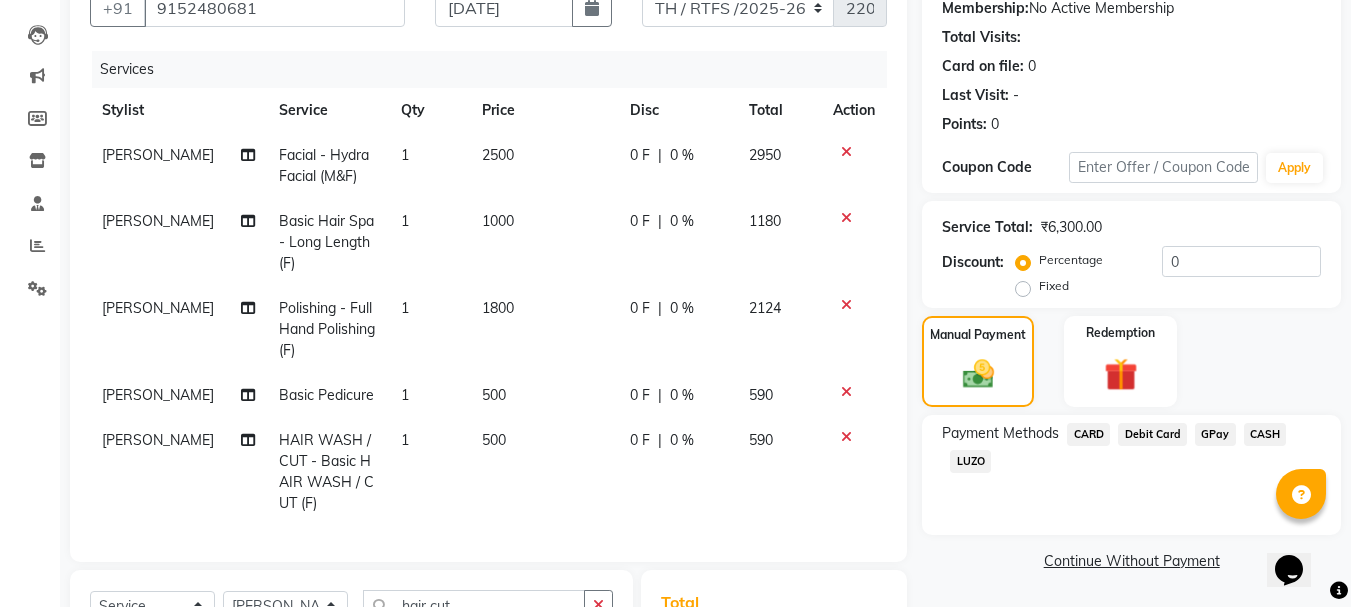 click on "500" 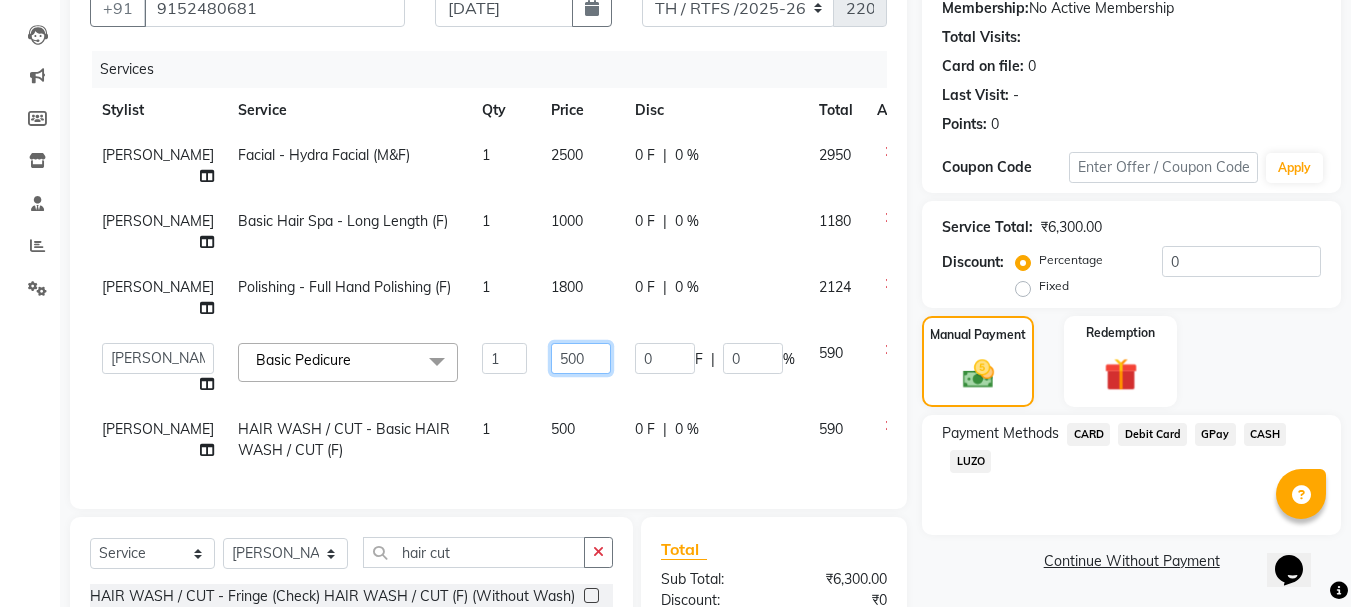 click on "500" 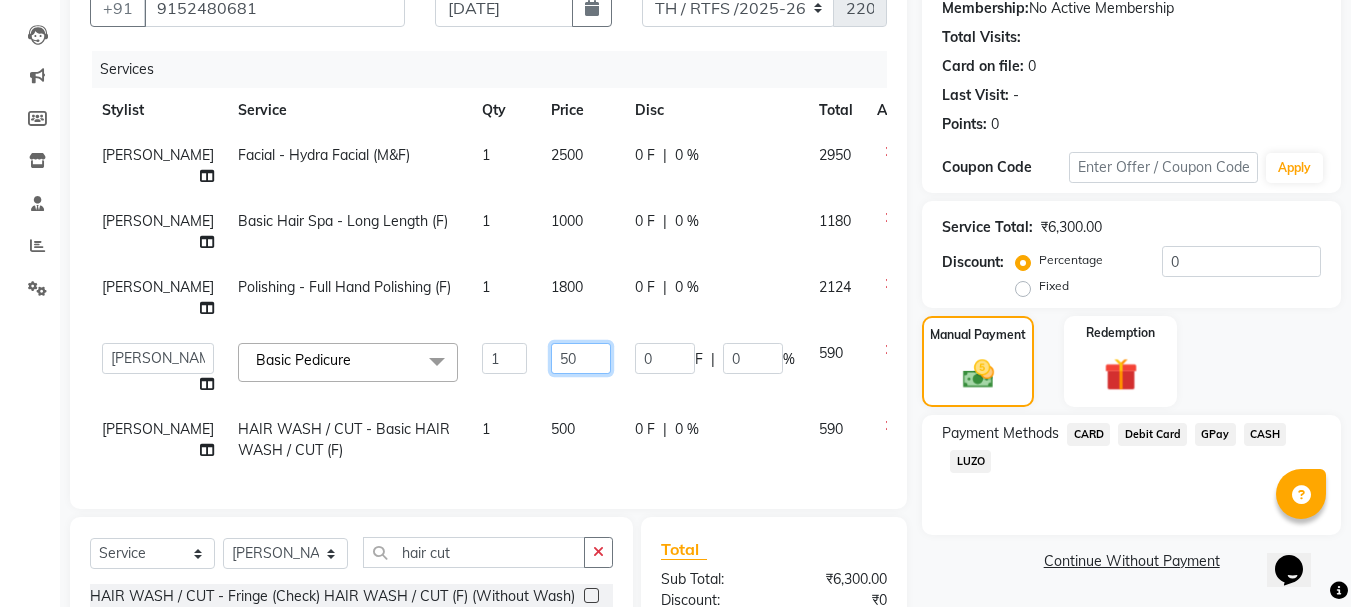 type on "5" 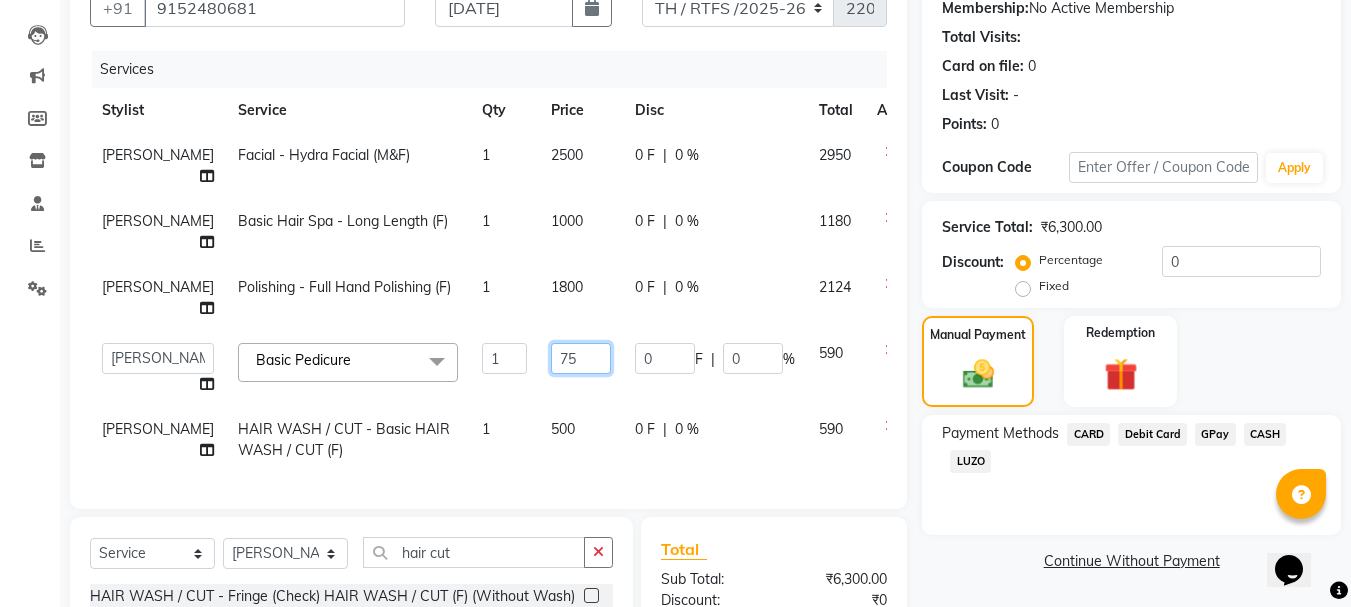 type on "750" 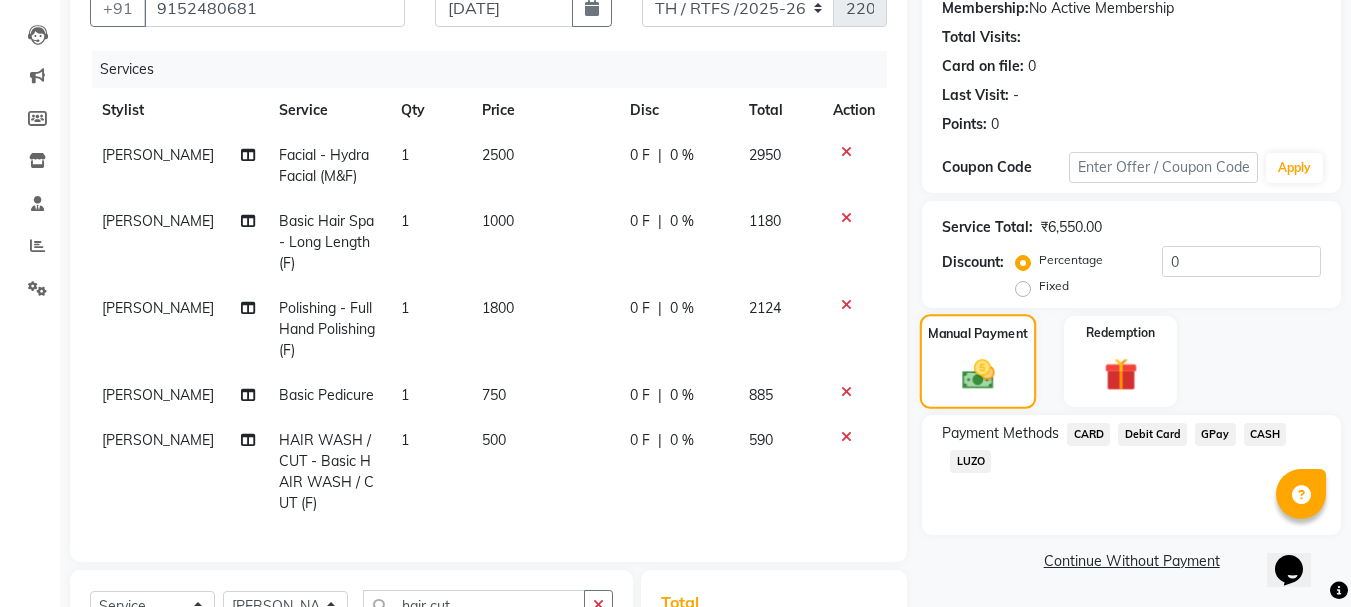 click 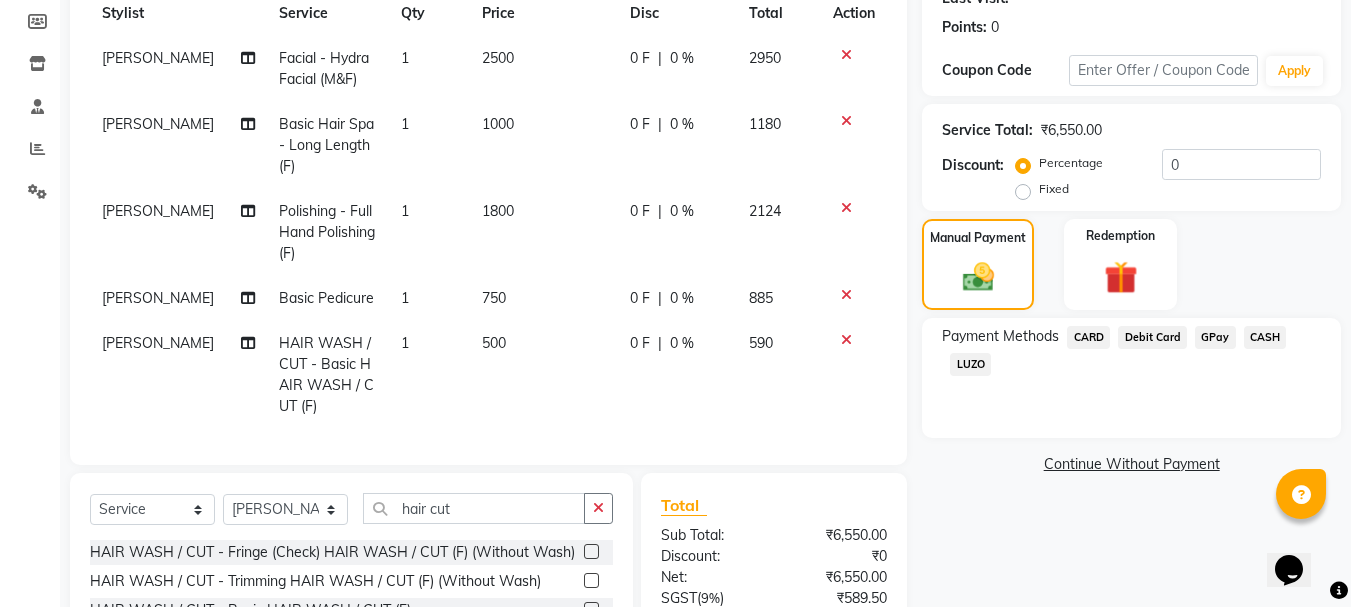 scroll, scrollTop: 494, scrollLeft: 0, axis: vertical 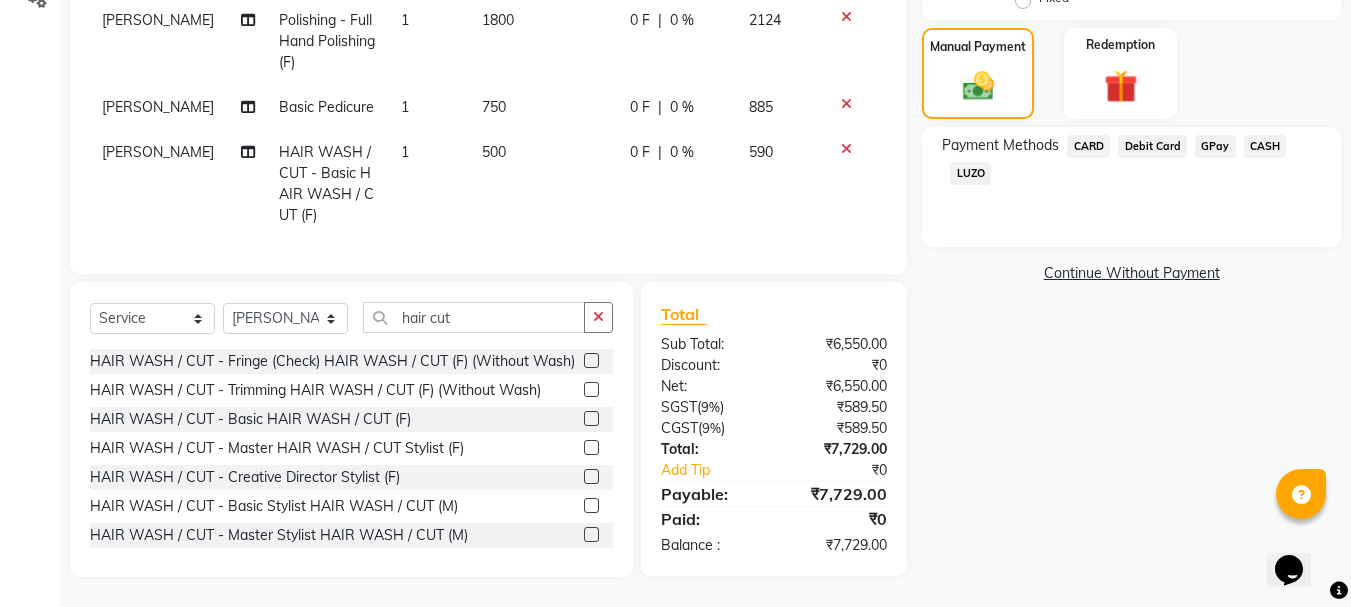 click on "GPay" 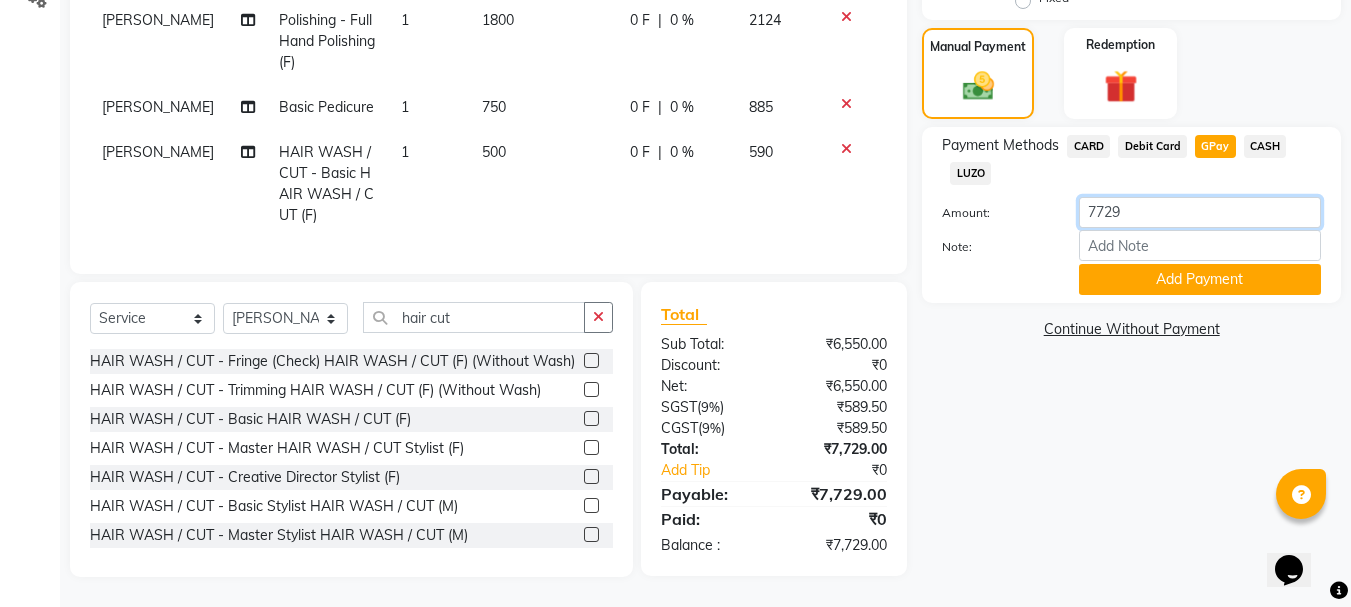 click on "7729" 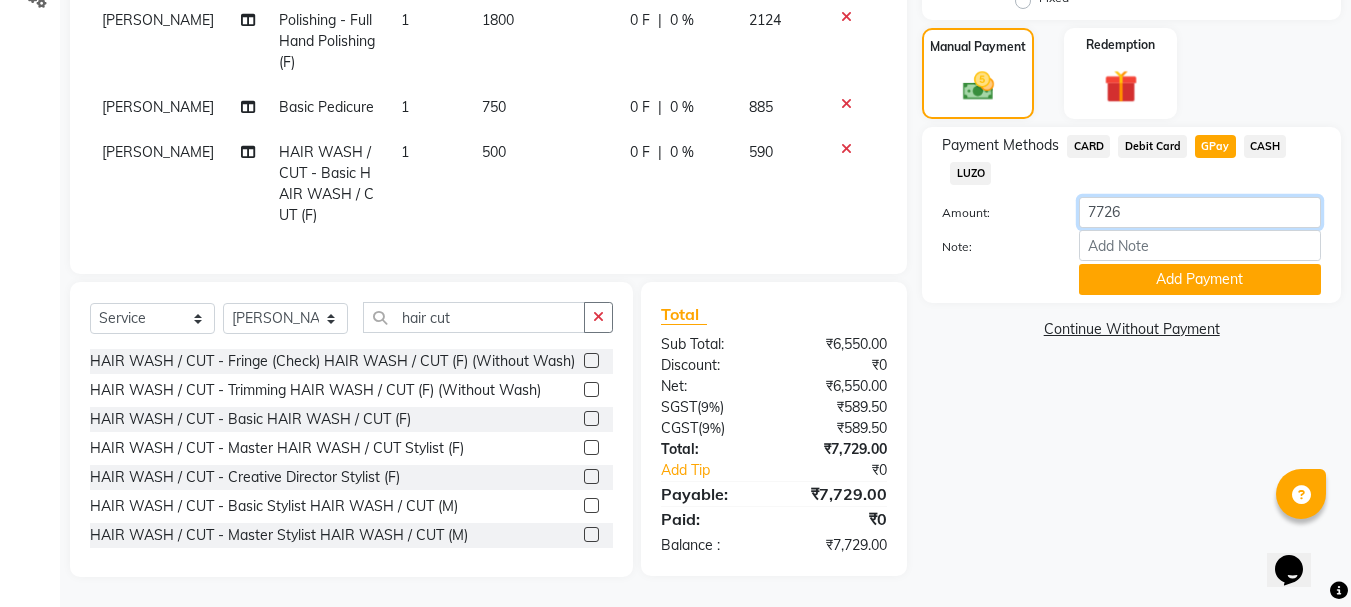 scroll, scrollTop: 6, scrollLeft: 0, axis: vertical 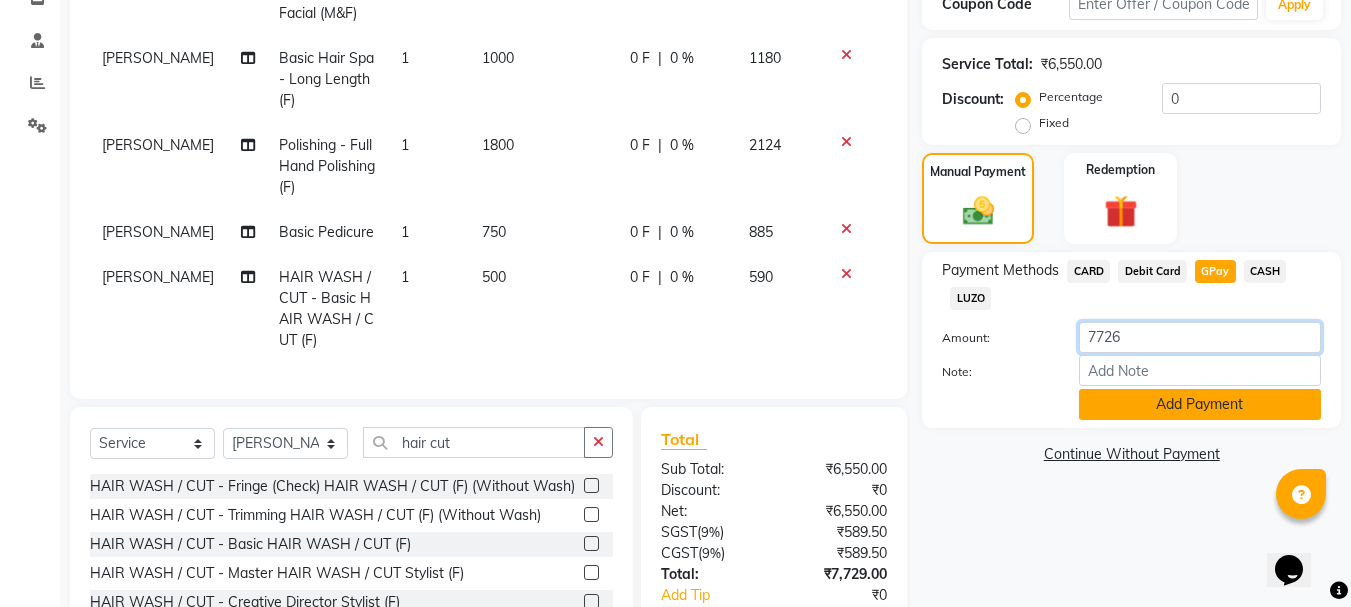 type on "7726" 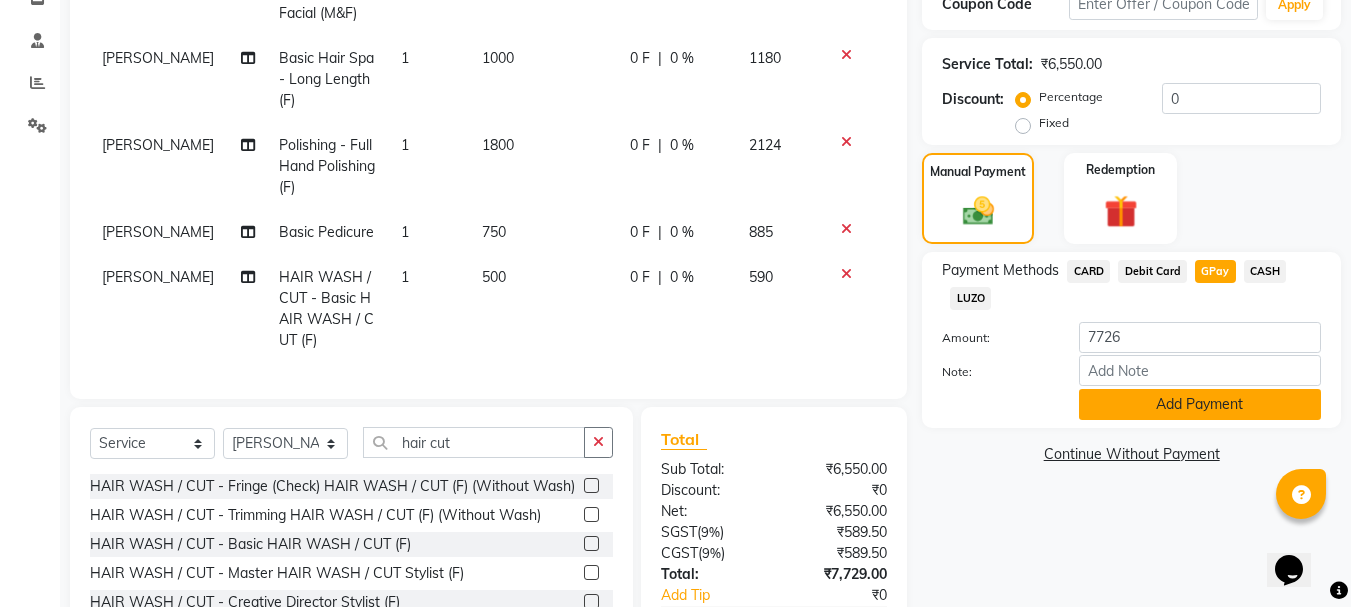click on "Add Payment" 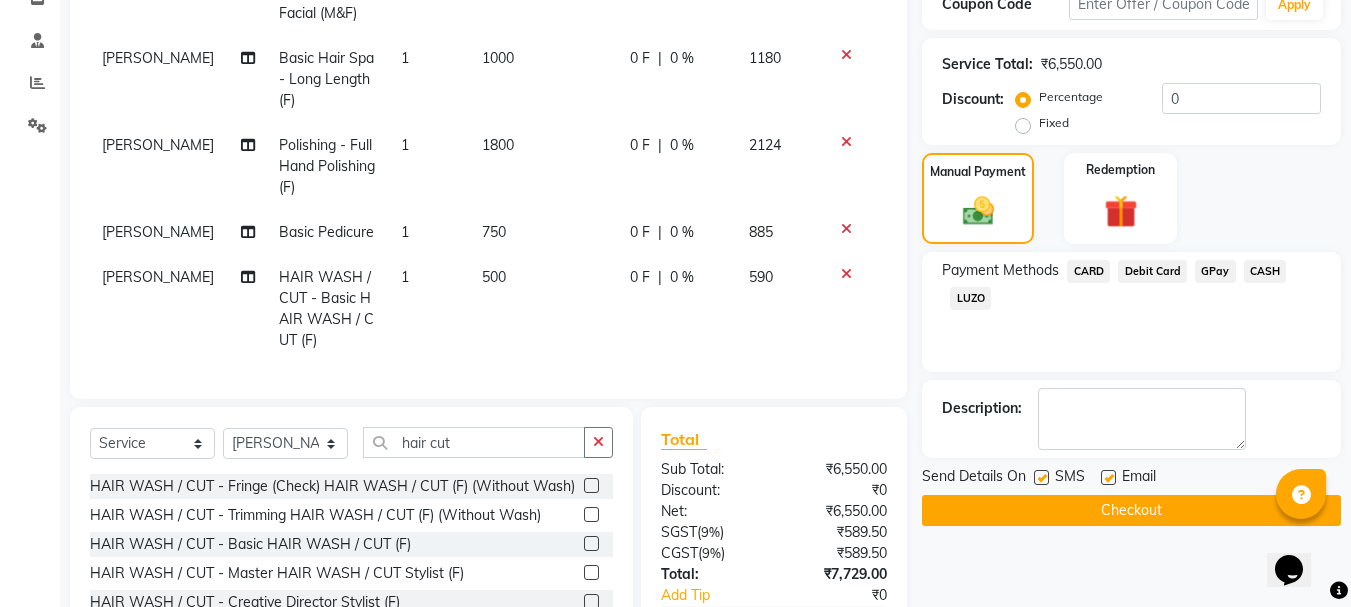 scroll, scrollTop: 535, scrollLeft: 0, axis: vertical 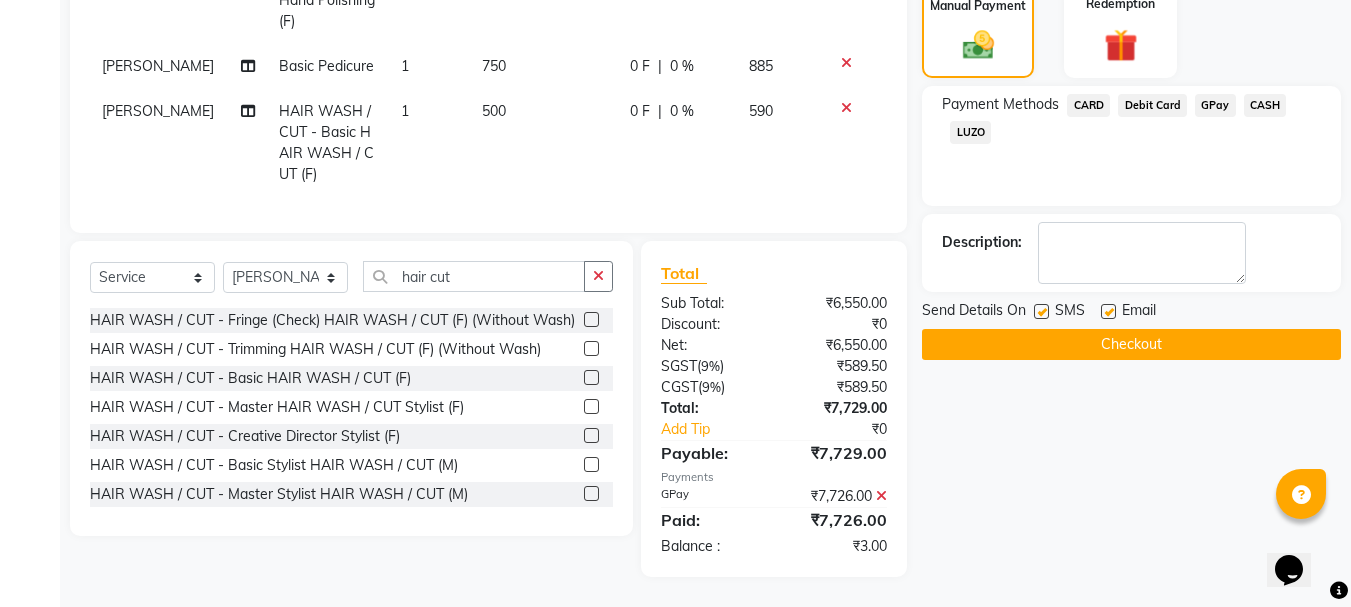 click on "Checkout" 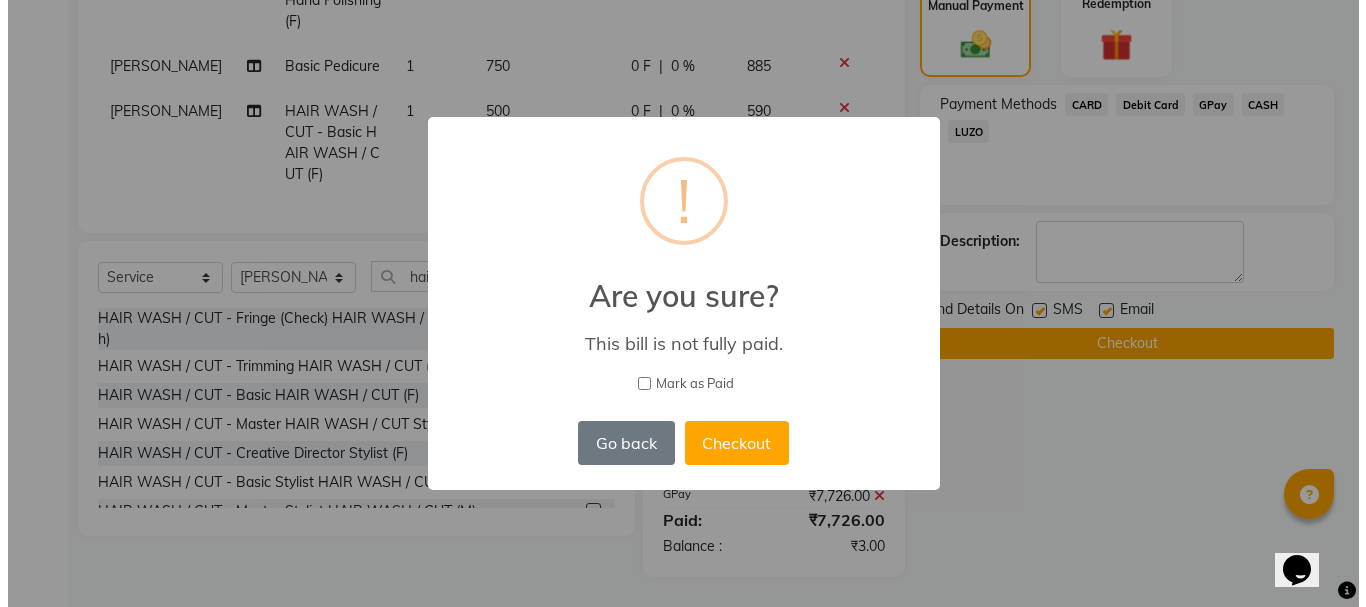 scroll, scrollTop: 526, scrollLeft: 0, axis: vertical 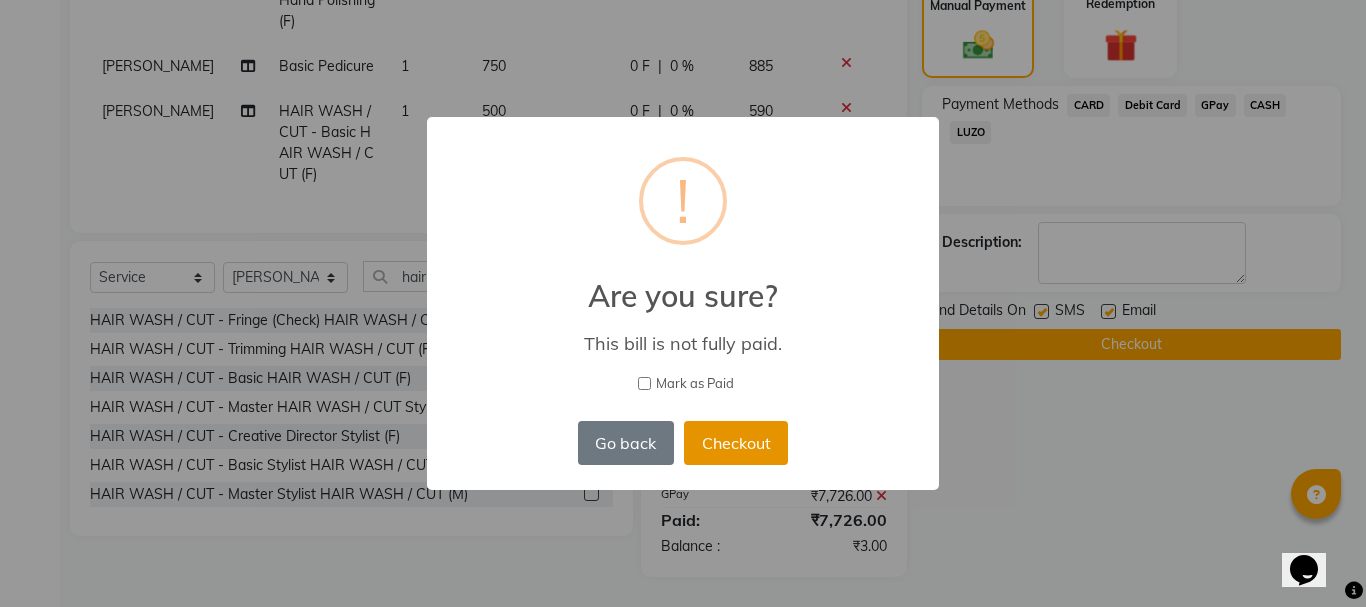 click on "Checkout" at bounding box center (736, 443) 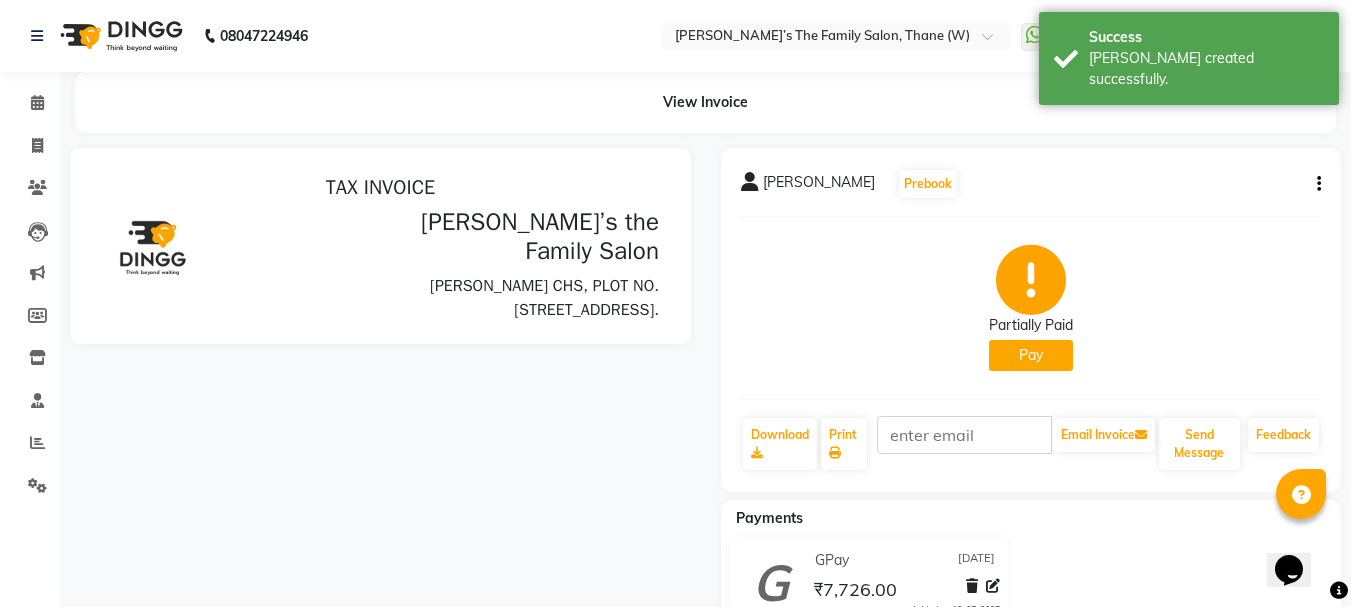 scroll, scrollTop: 0, scrollLeft: 0, axis: both 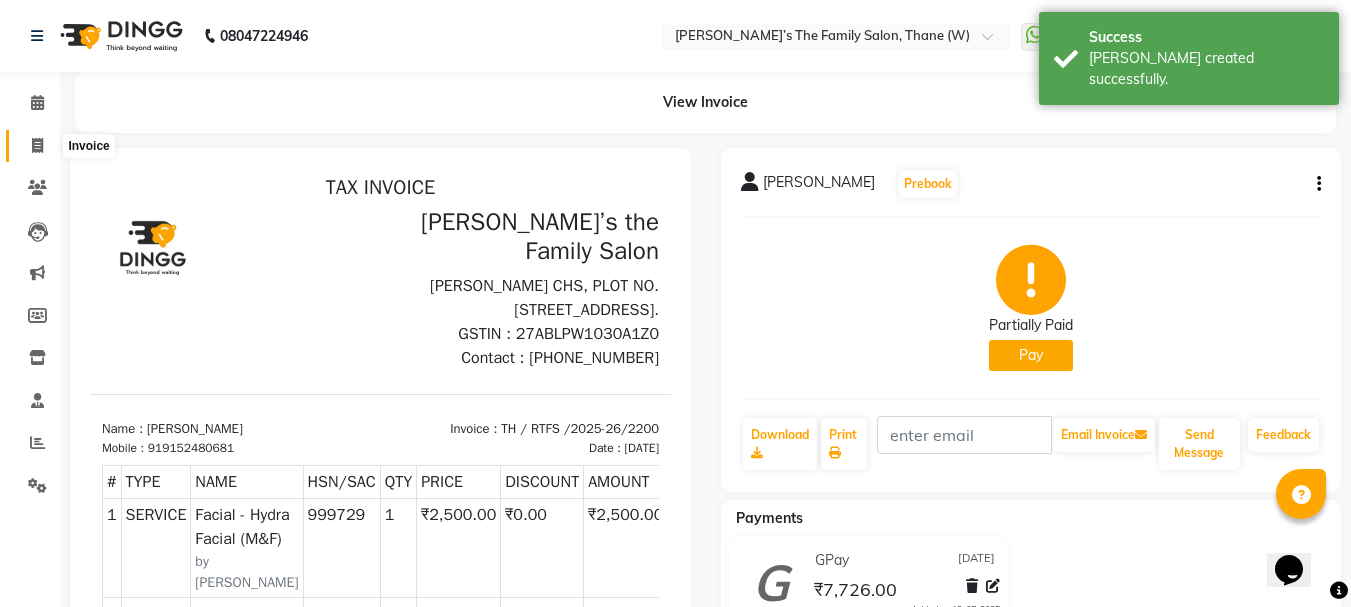 click 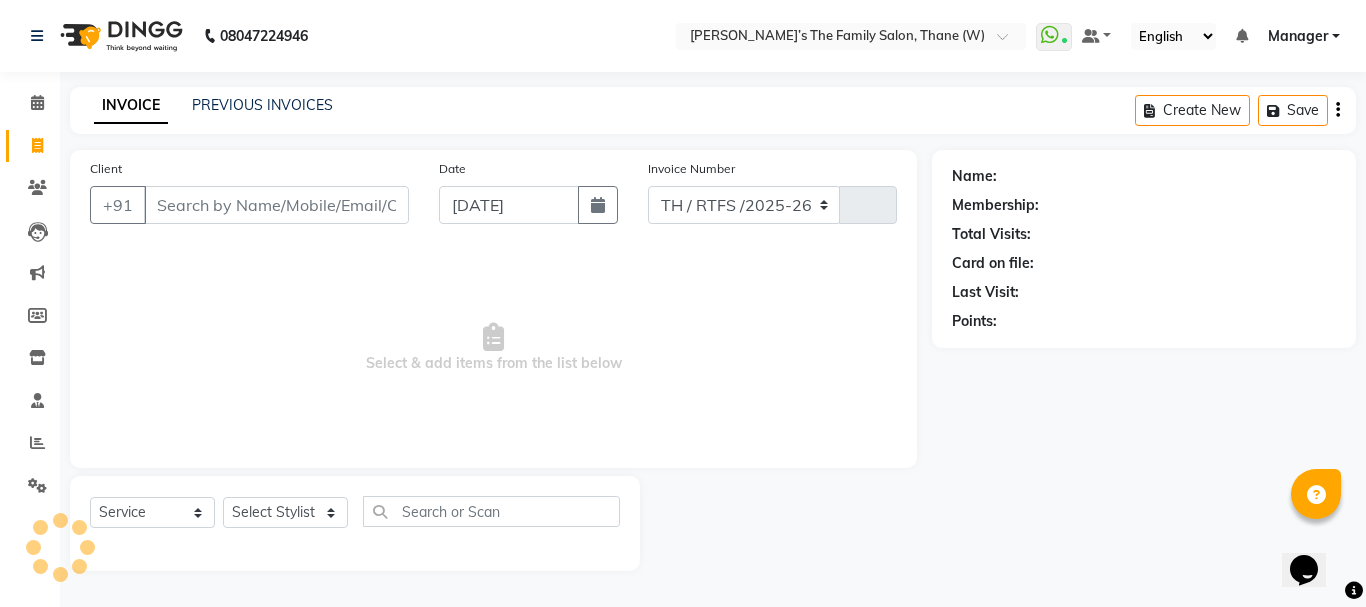 select on "8004" 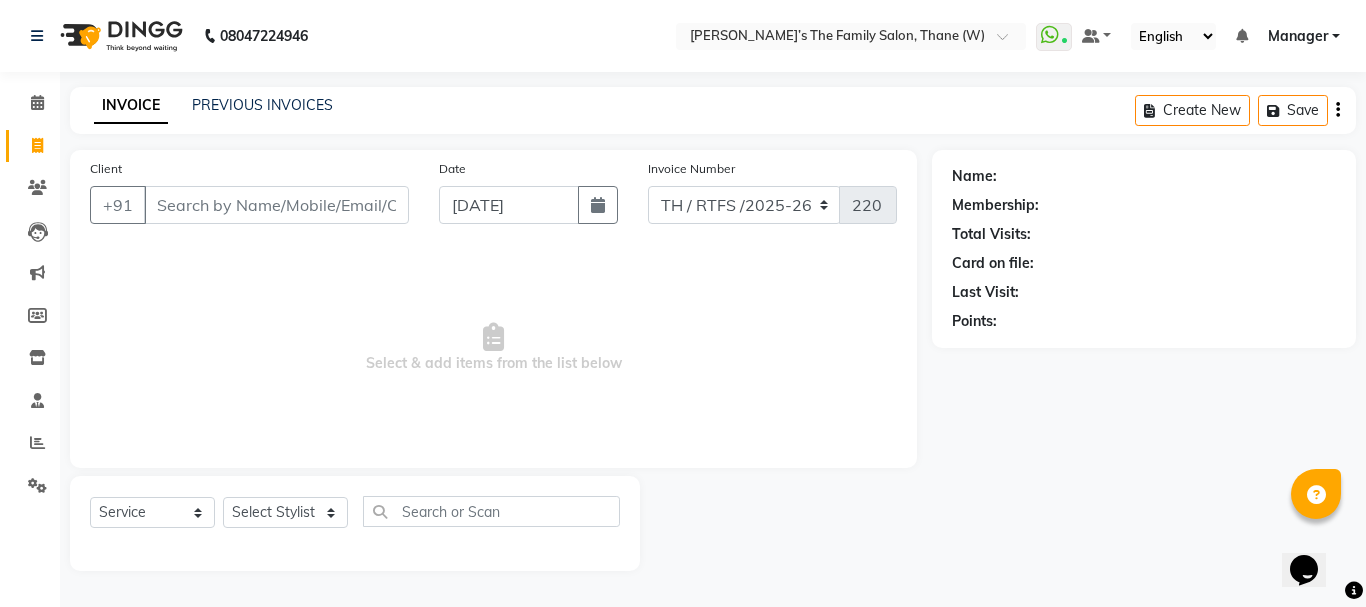click on "Client" at bounding box center (276, 205) 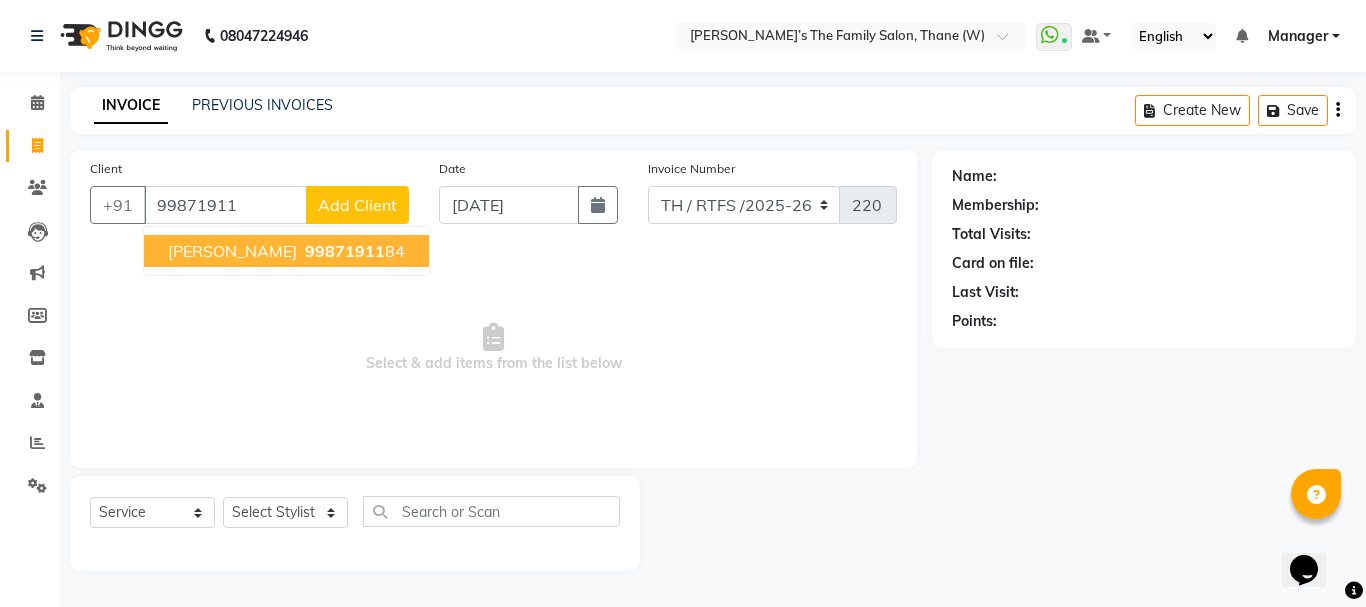 click on "99871911" at bounding box center (345, 251) 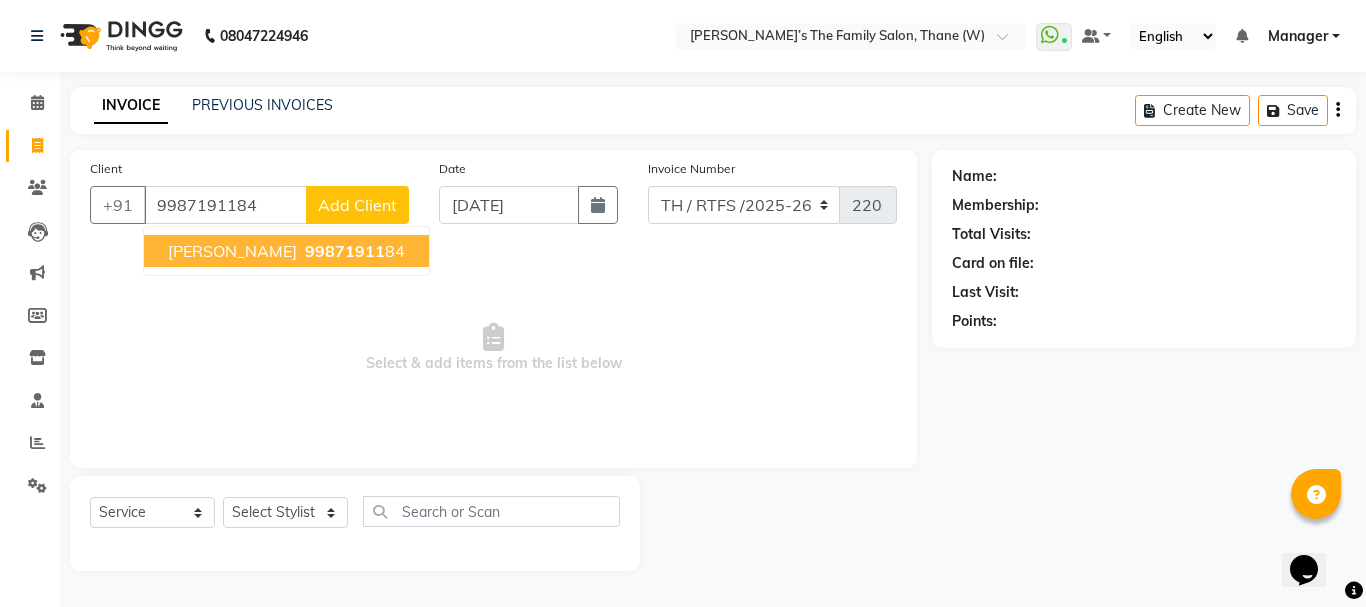 type on "9987191184" 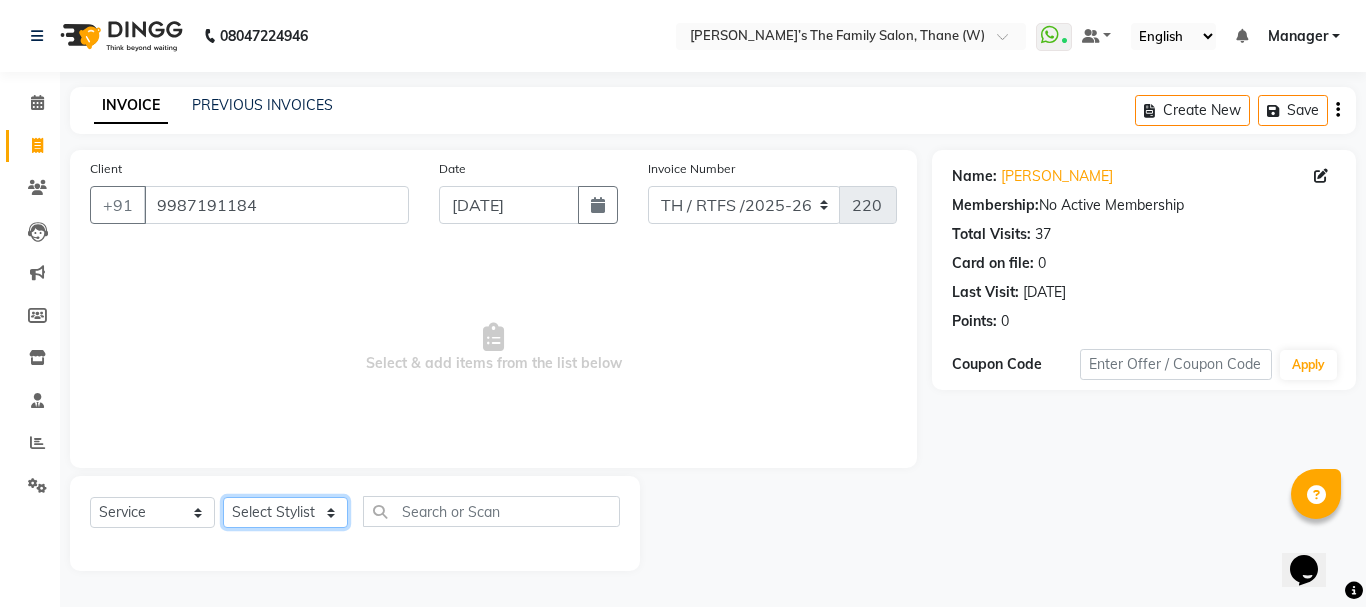 click on "Select Stylist Aarohi P   [PERSON_NAME] [PERSON_NAME] A  [PERSON_NAME] .[PERSON_NAME] House sale [PERSON_NAME]  [PERSON_NAME]   Manager [PERSON_NAME] [PERSON_NAME] [PERSON_NAME] [PERSON_NAME] [PERSON_NAME] [PERSON_NAME] M  [PERSON_NAME]  [PERSON_NAME]  [PERSON_NAME]" 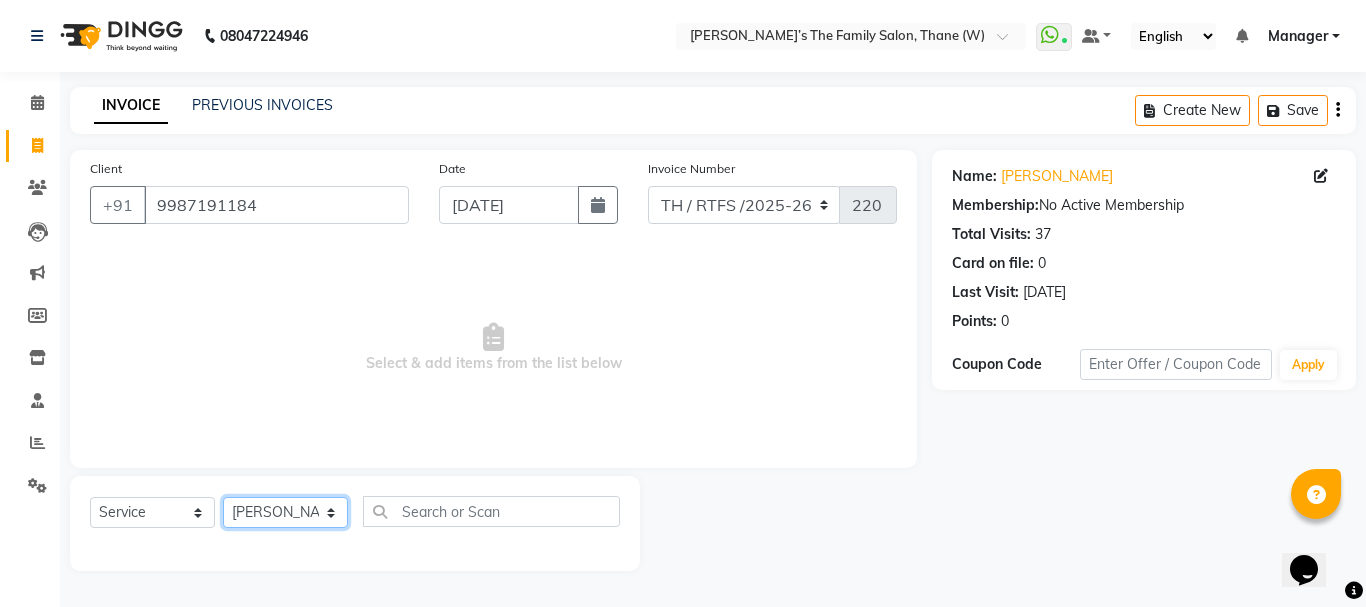 click on "Select Stylist Aarohi P   [PERSON_NAME] [PERSON_NAME] A  [PERSON_NAME] .[PERSON_NAME] House sale [PERSON_NAME]  [PERSON_NAME]   Manager [PERSON_NAME] [PERSON_NAME] [PERSON_NAME] [PERSON_NAME] [PERSON_NAME] [PERSON_NAME] M  [PERSON_NAME]  [PERSON_NAME]  [PERSON_NAME]" 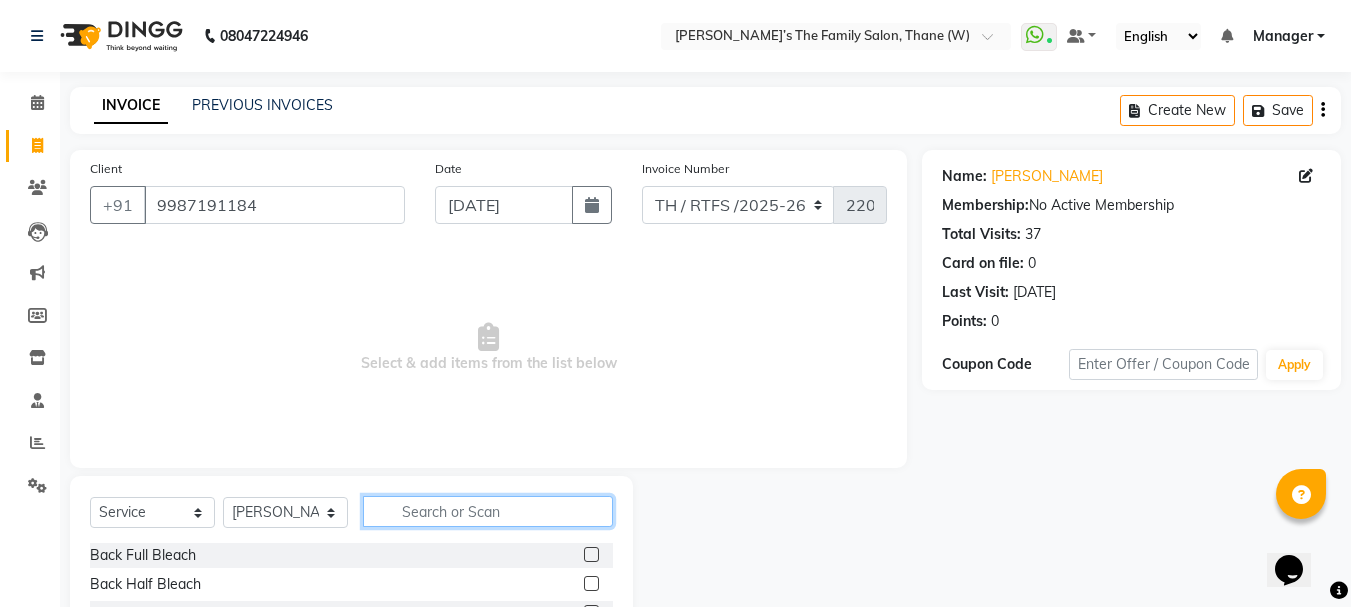 click 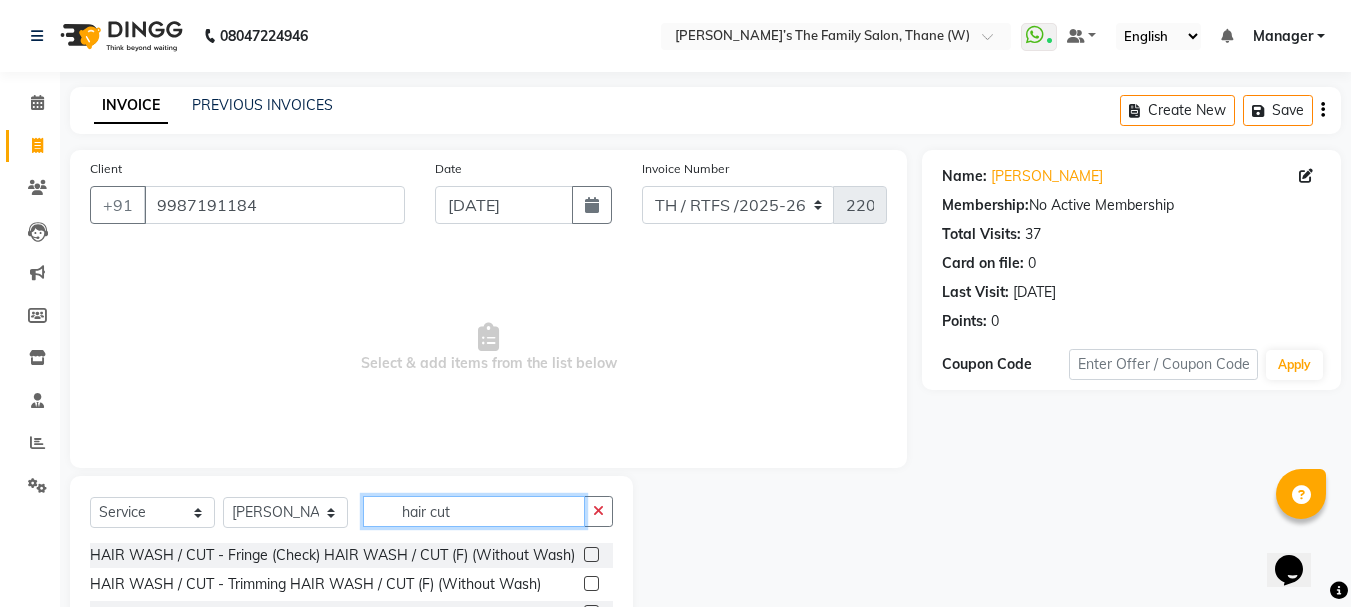 scroll, scrollTop: 194, scrollLeft: 0, axis: vertical 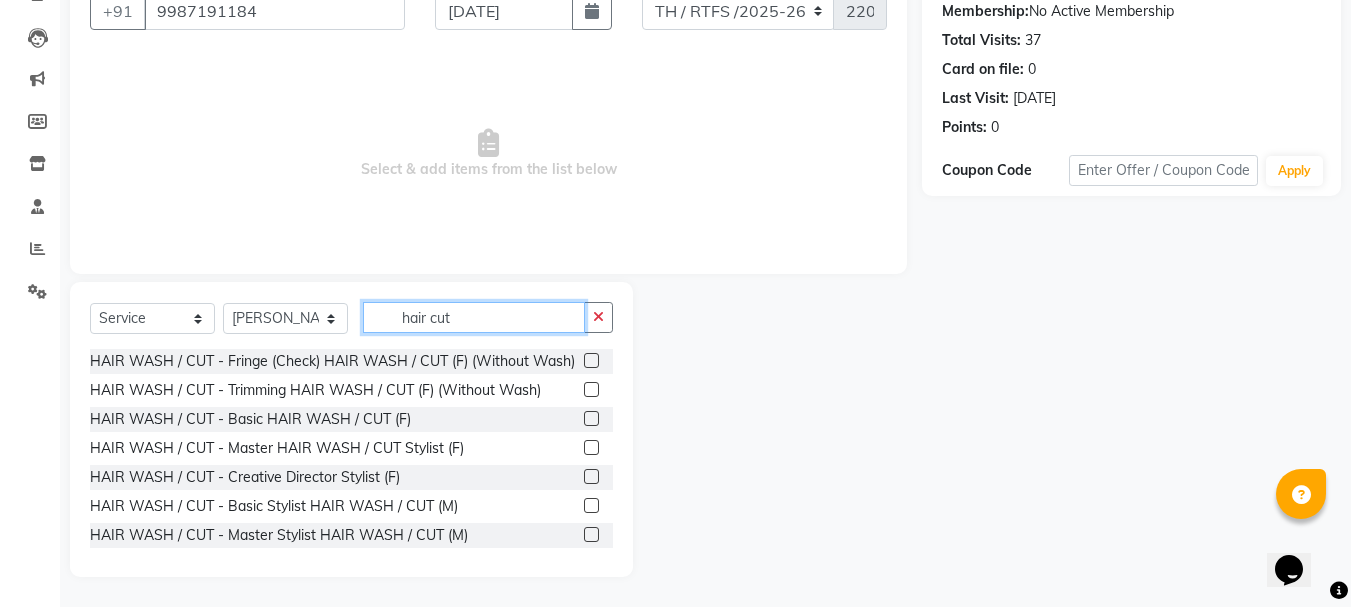 type on "hair cut" 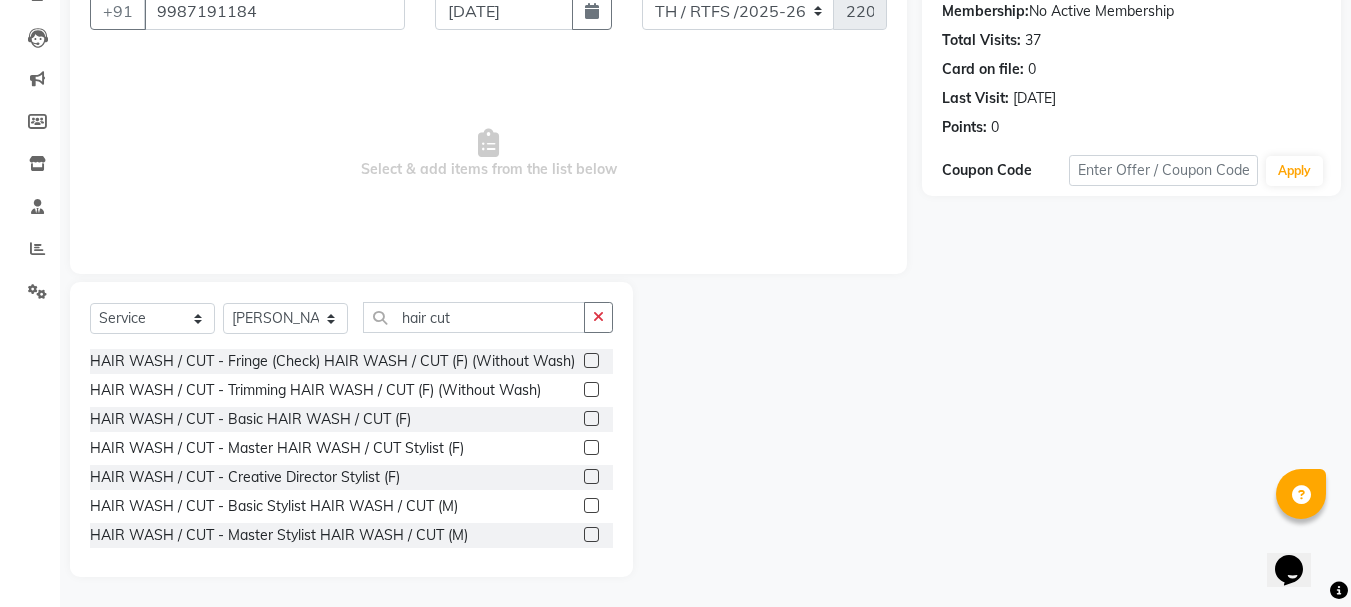 click 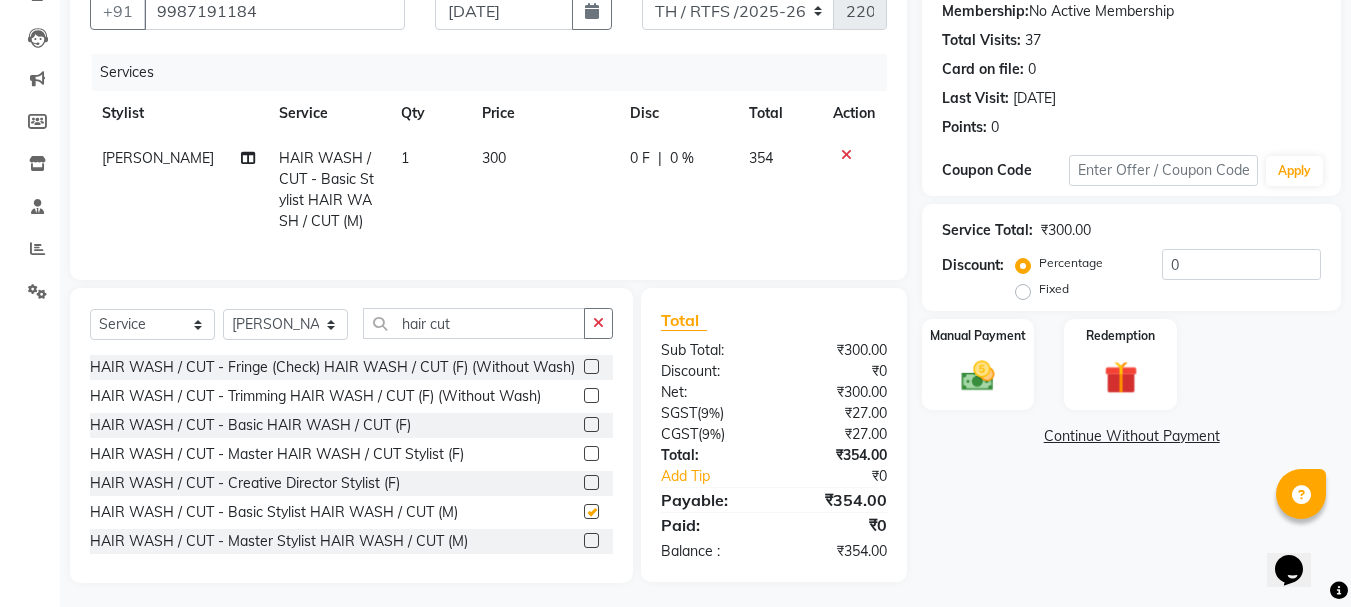 checkbox on "false" 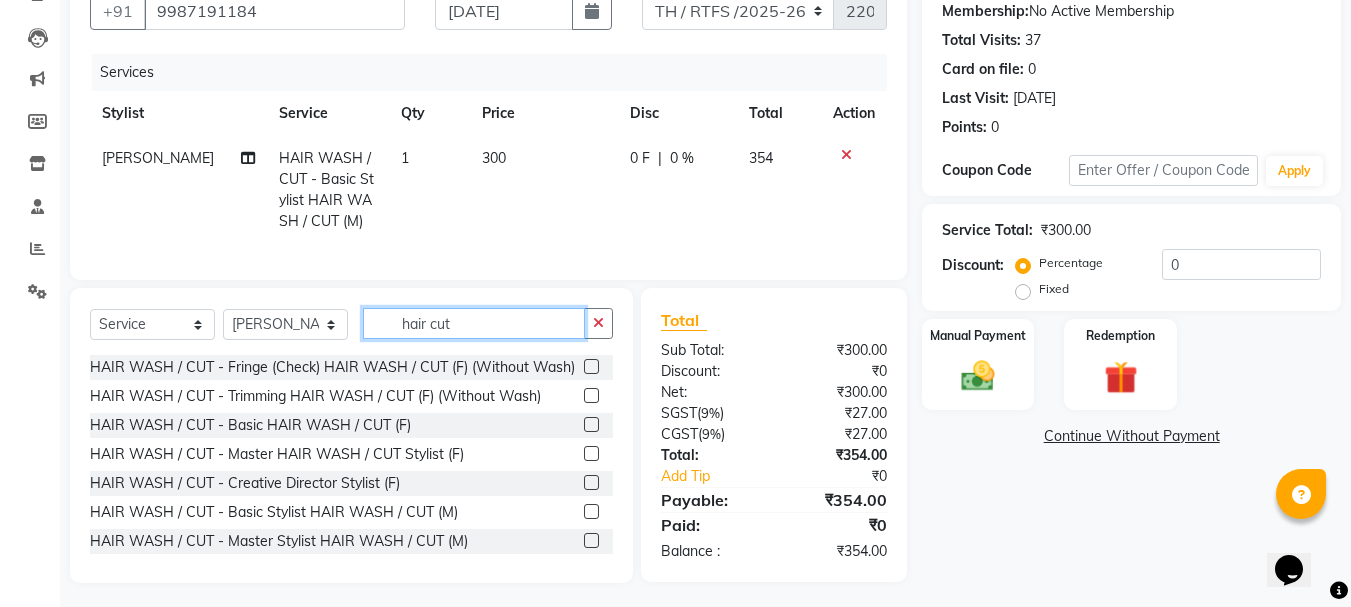 click on "hair cut" 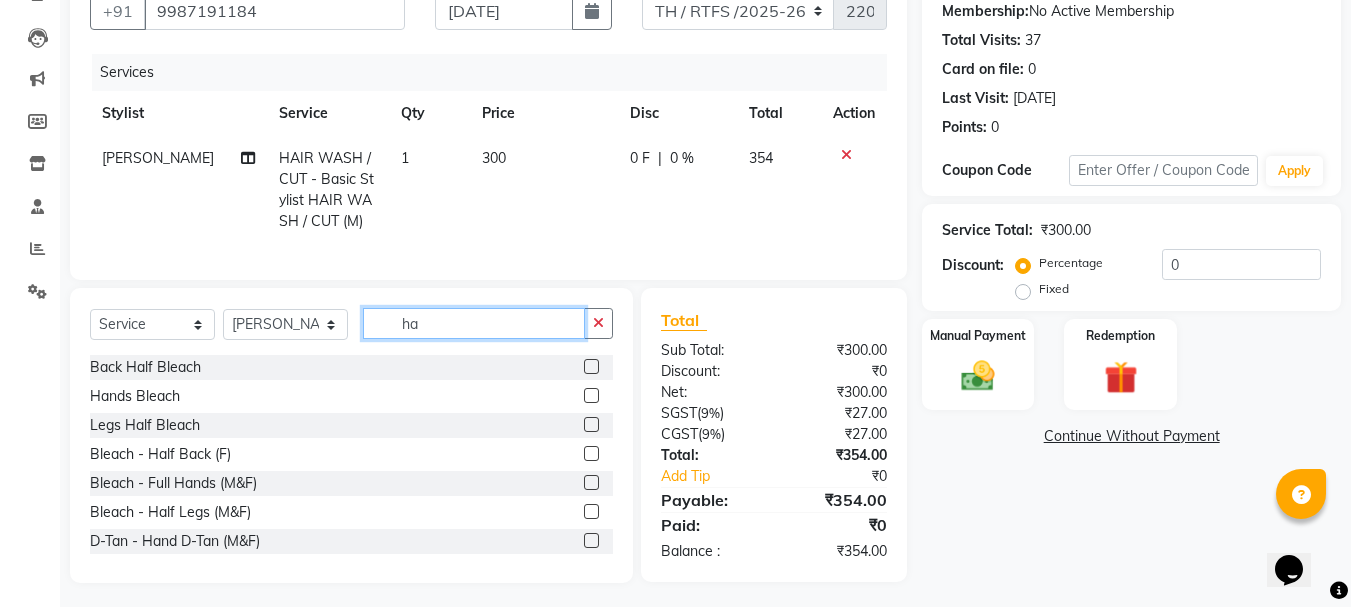 type on "h" 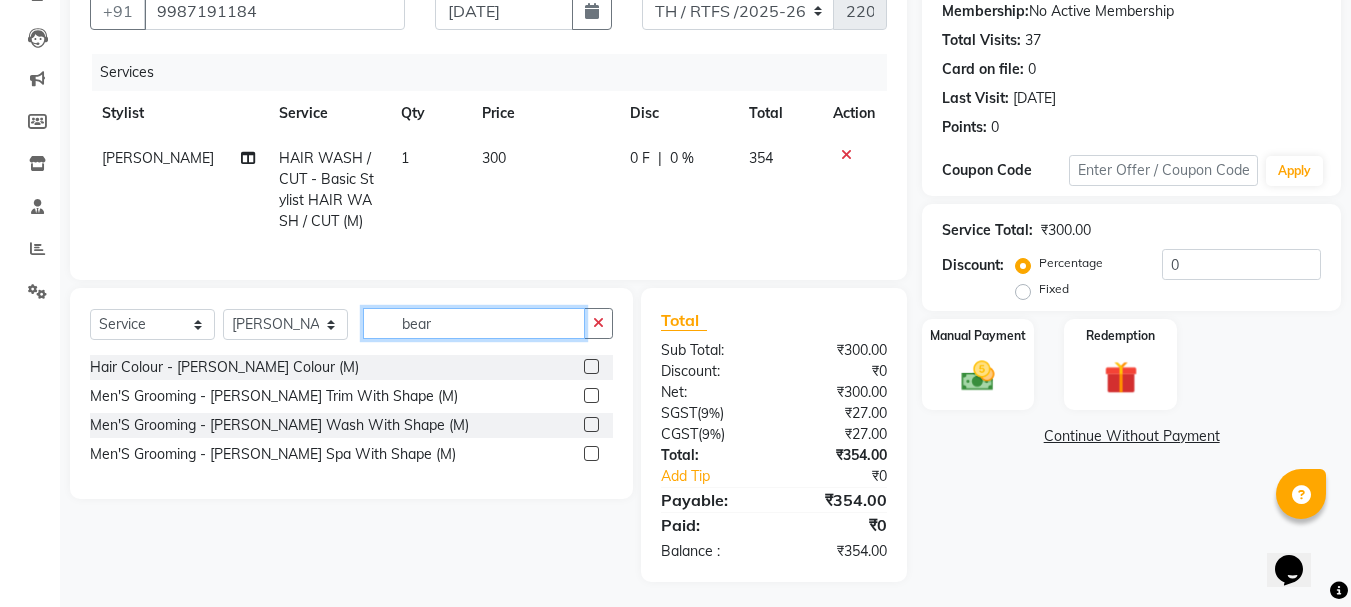type on "bear" 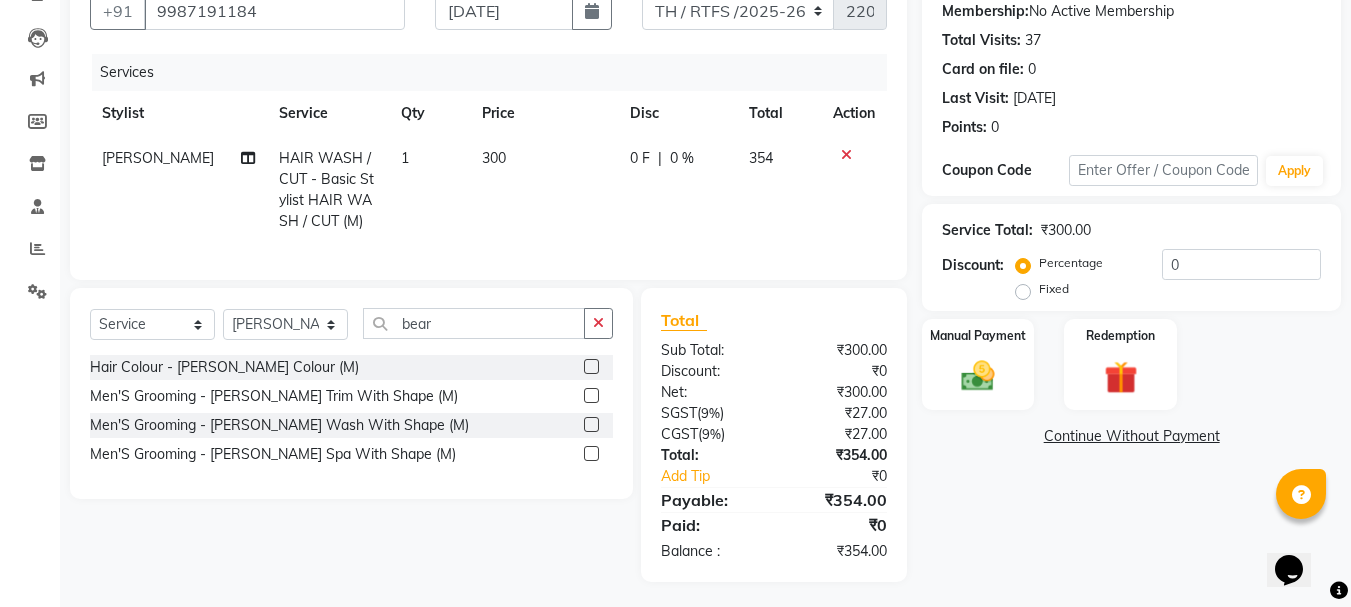 click 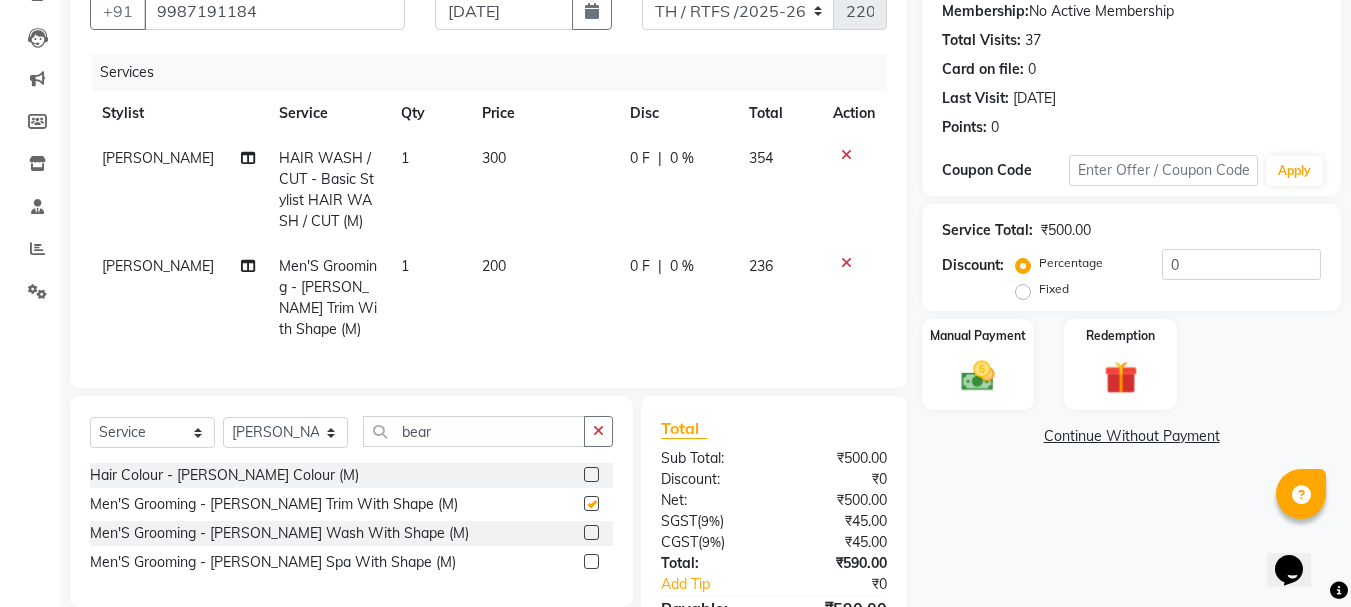 checkbox on "false" 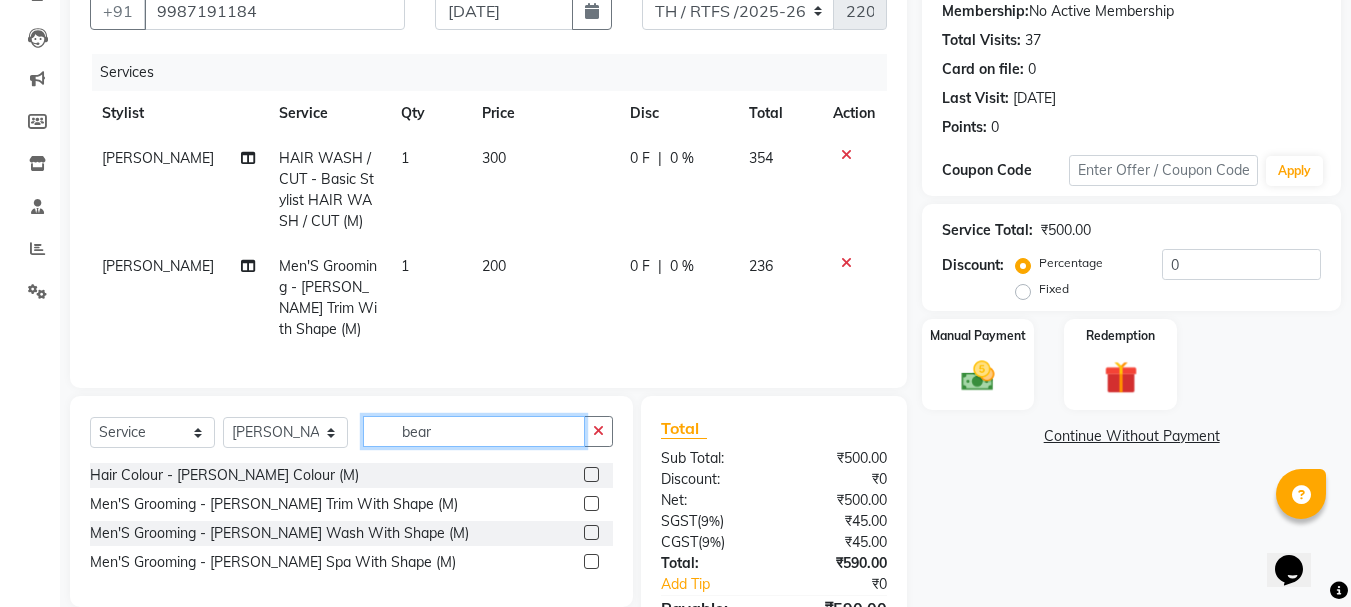 click on "bear" 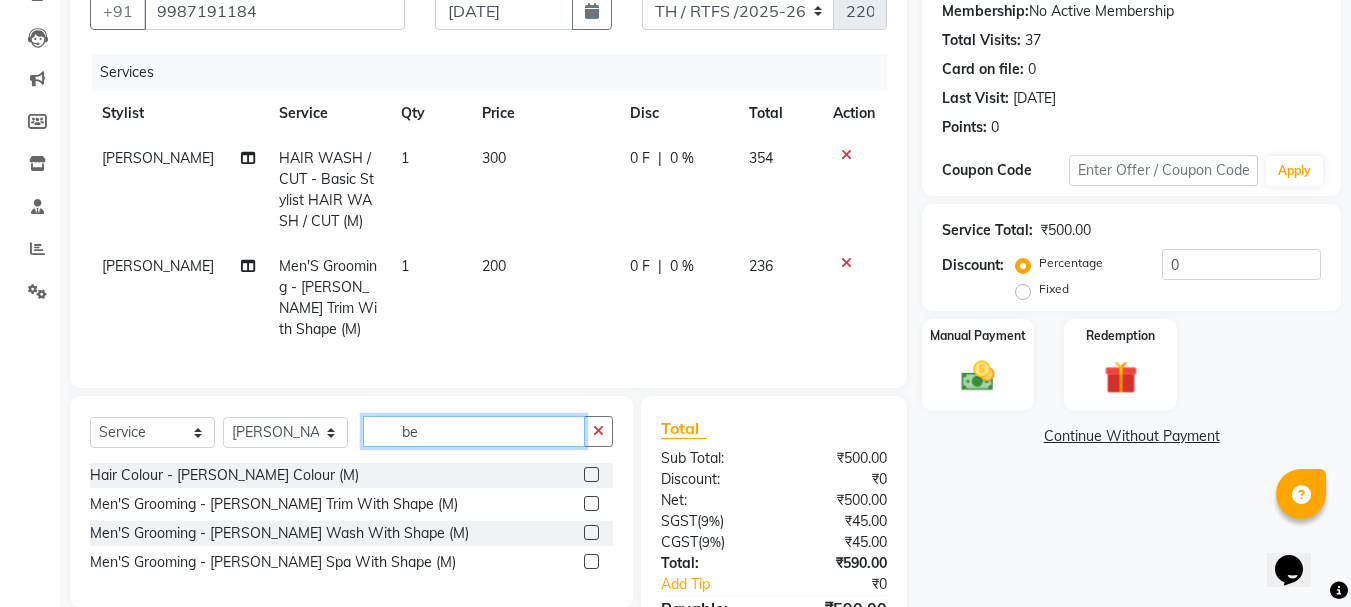 type on "b" 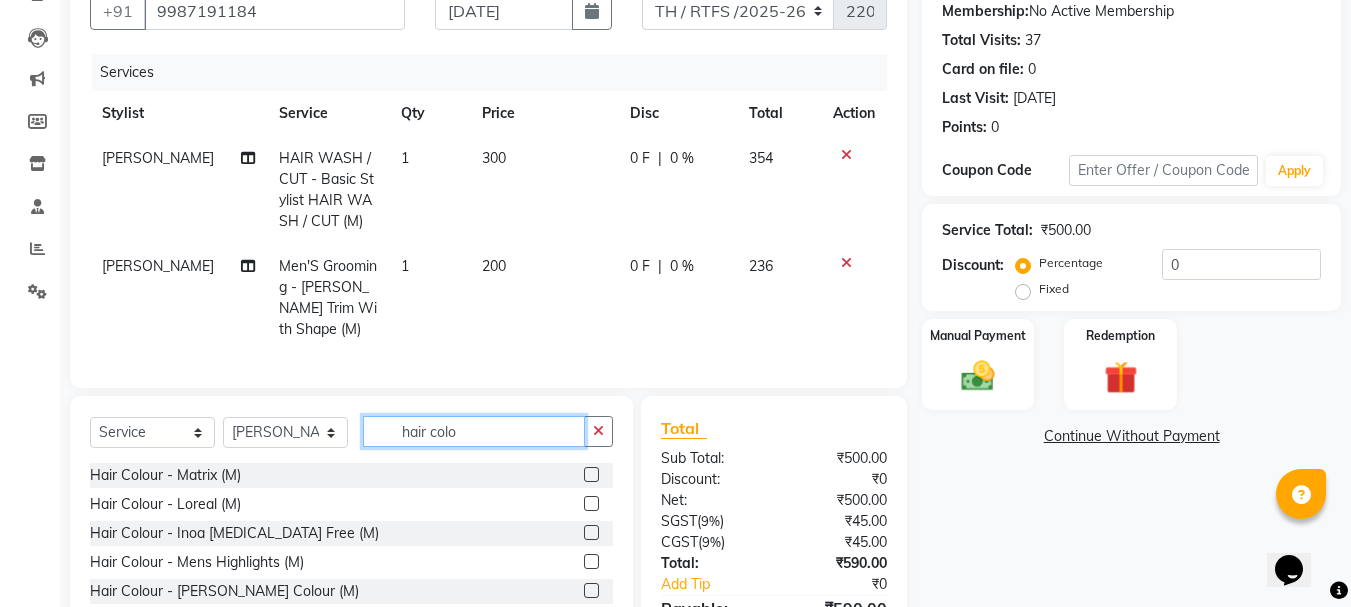 type on "hair colo" 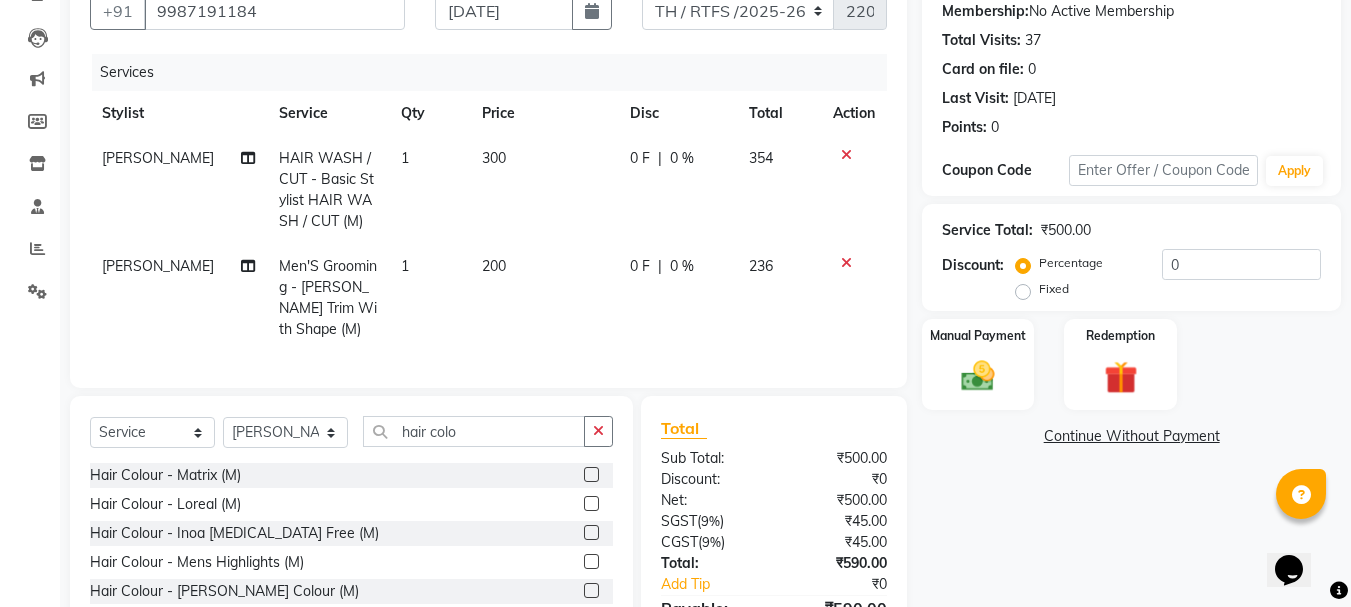 click 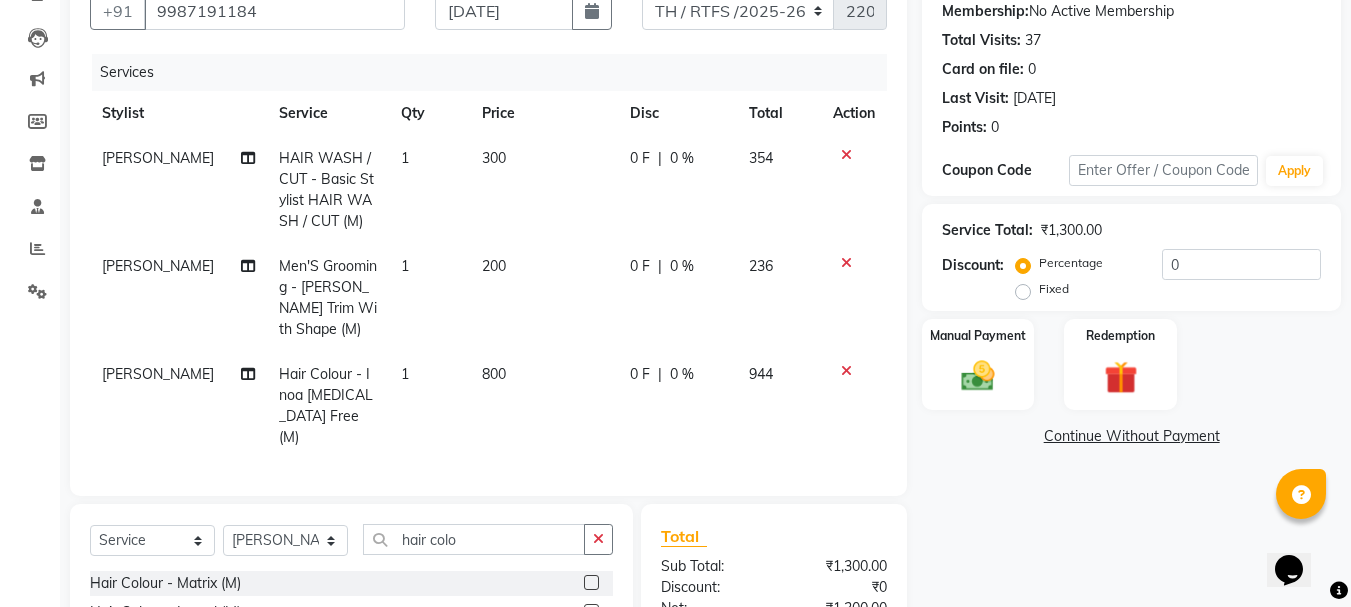 checkbox on "false" 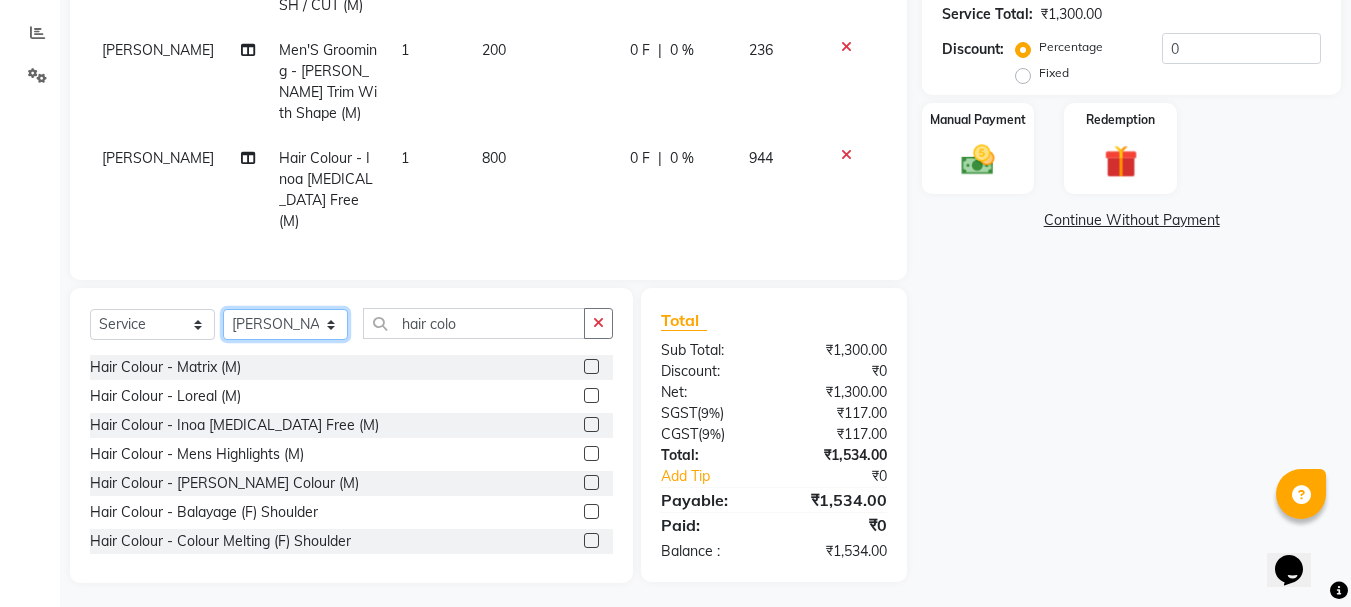 click on "Select Stylist Aarohi P   [PERSON_NAME] [PERSON_NAME] A  [PERSON_NAME] .[PERSON_NAME] House sale [PERSON_NAME]  [PERSON_NAME]   Manager [PERSON_NAME] [PERSON_NAME] [PERSON_NAME] [PERSON_NAME] [PERSON_NAME] [PERSON_NAME] M  [PERSON_NAME]  [PERSON_NAME]  [PERSON_NAME]" 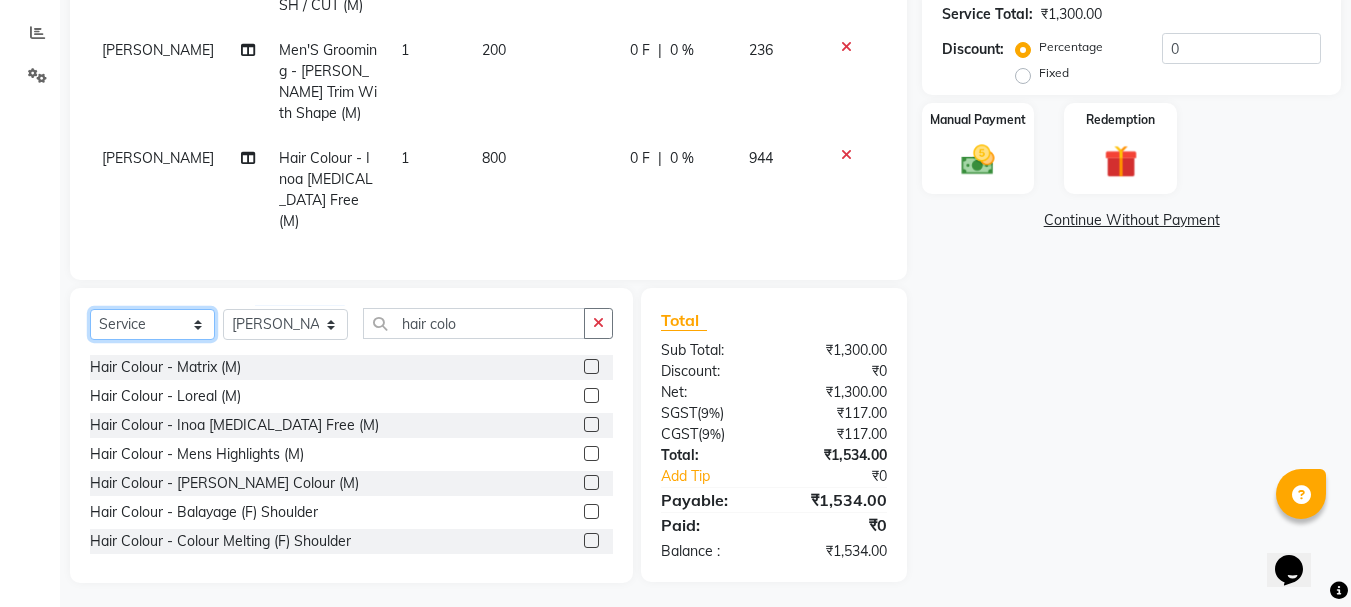 click on "Select  Service  Product  Membership  Package Voucher Prepaid Gift Card" 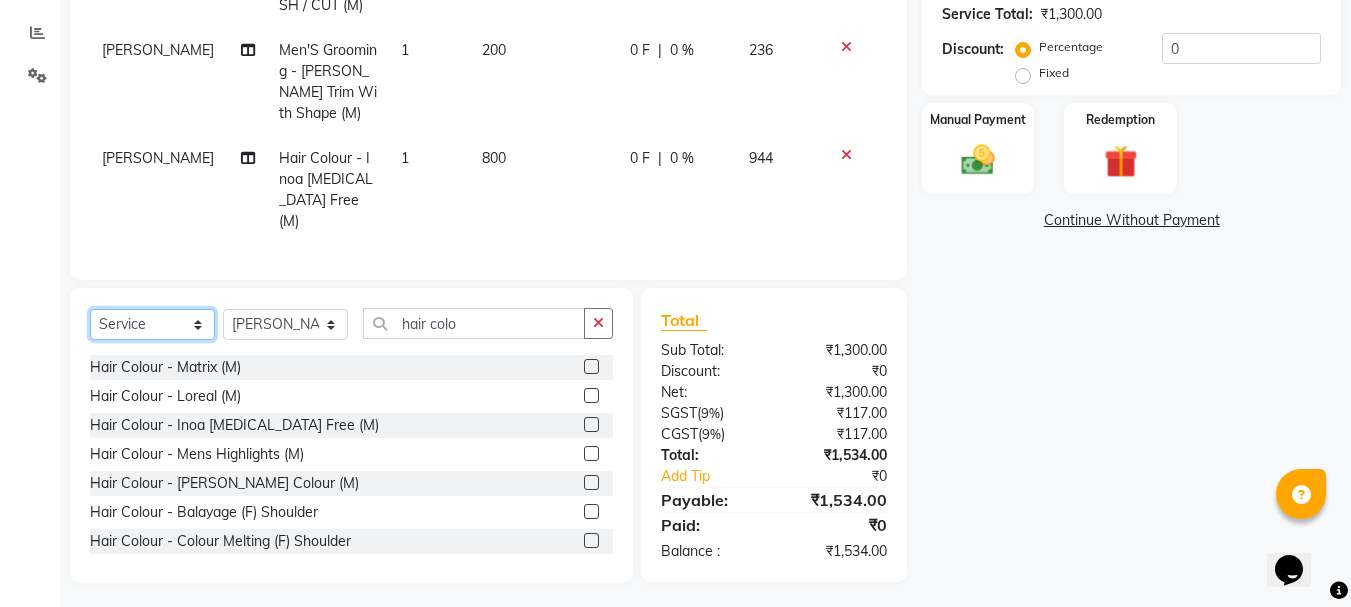 select on "product" 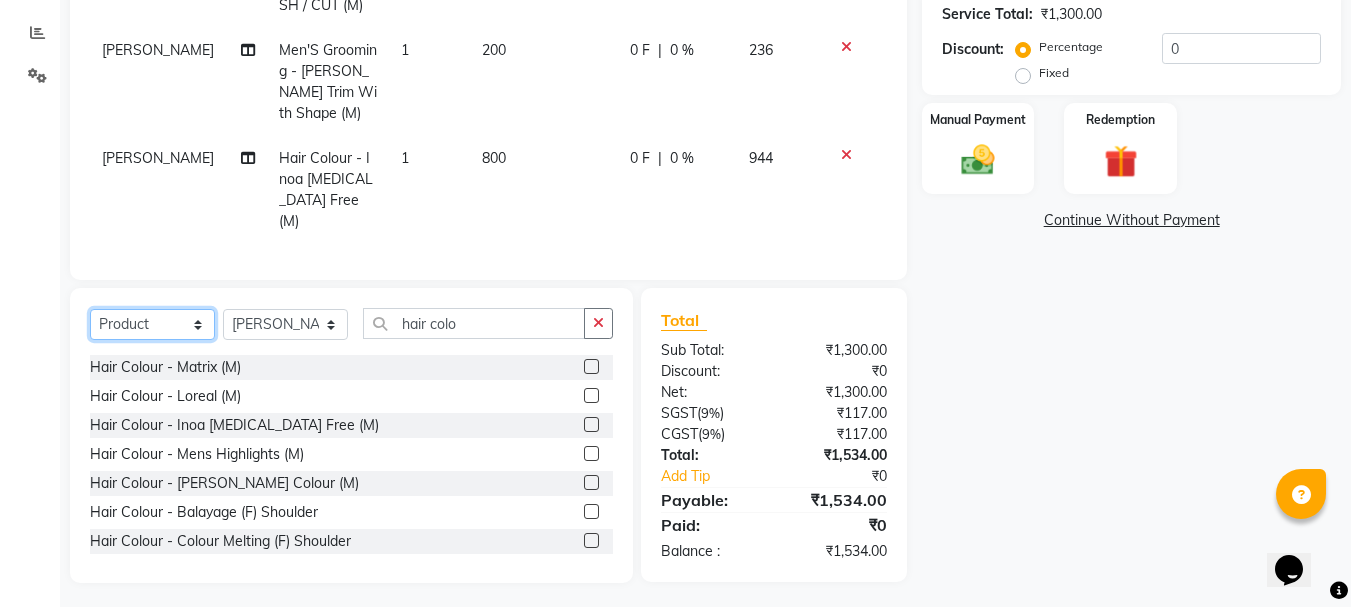 click on "Select  Service  Product  Membership  Package Voucher Prepaid Gift Card" 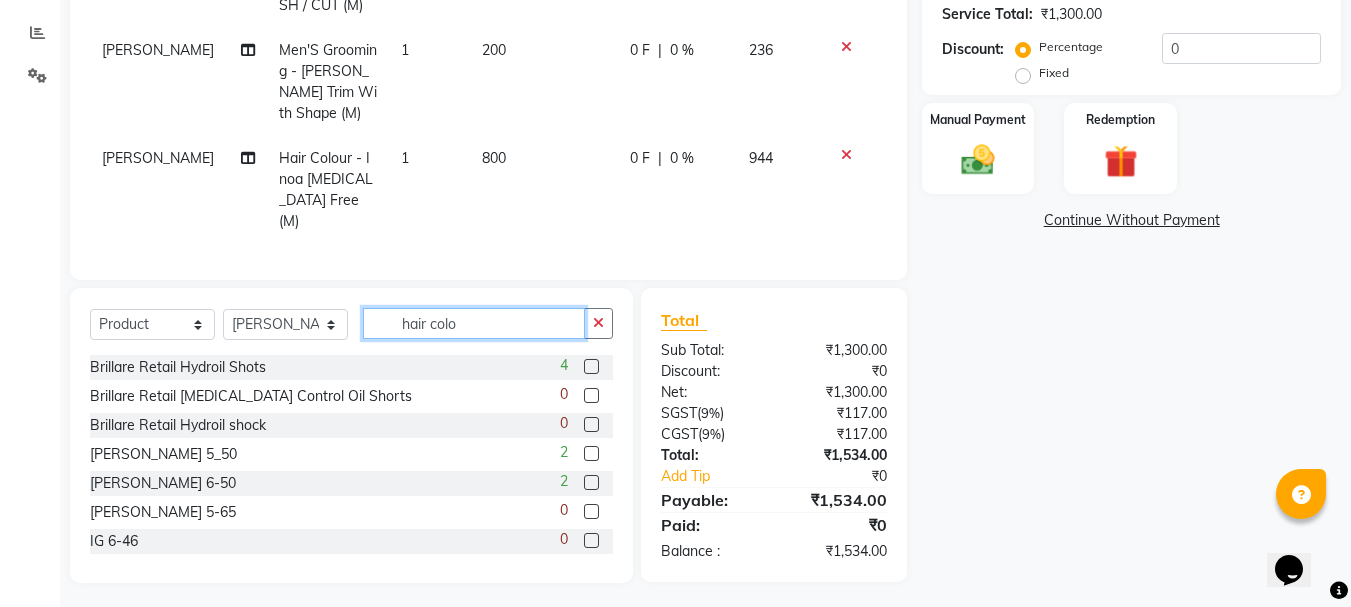click on "hair colo" 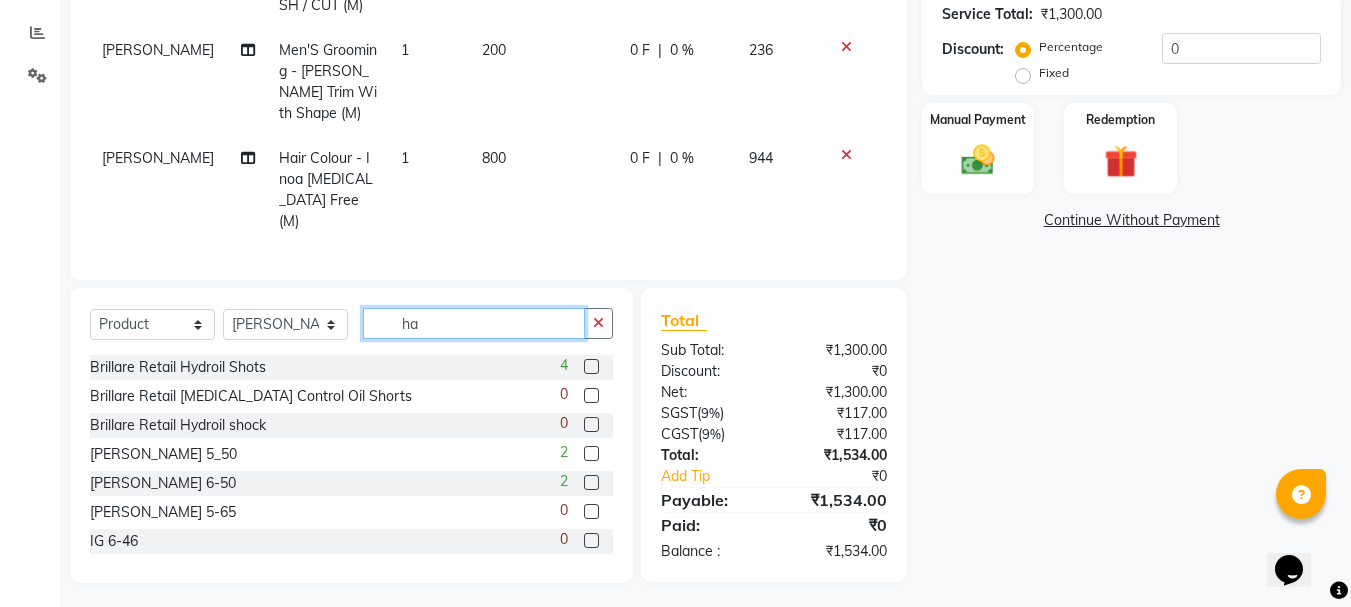 type on "h" 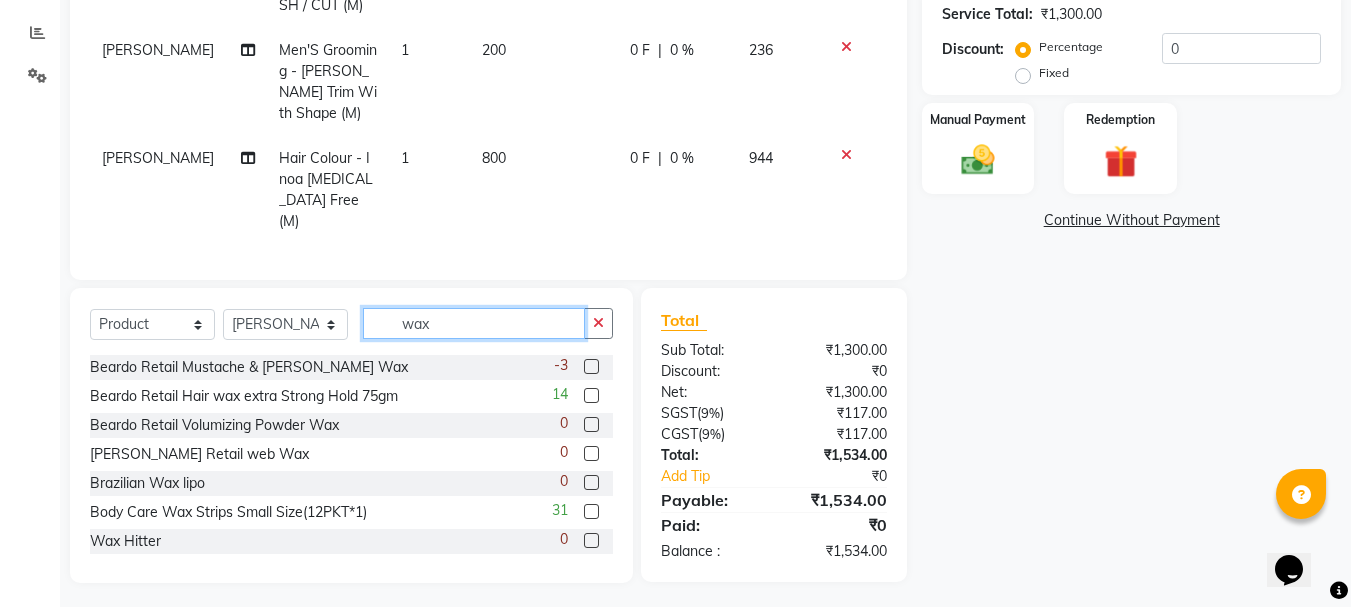 type on "wax" 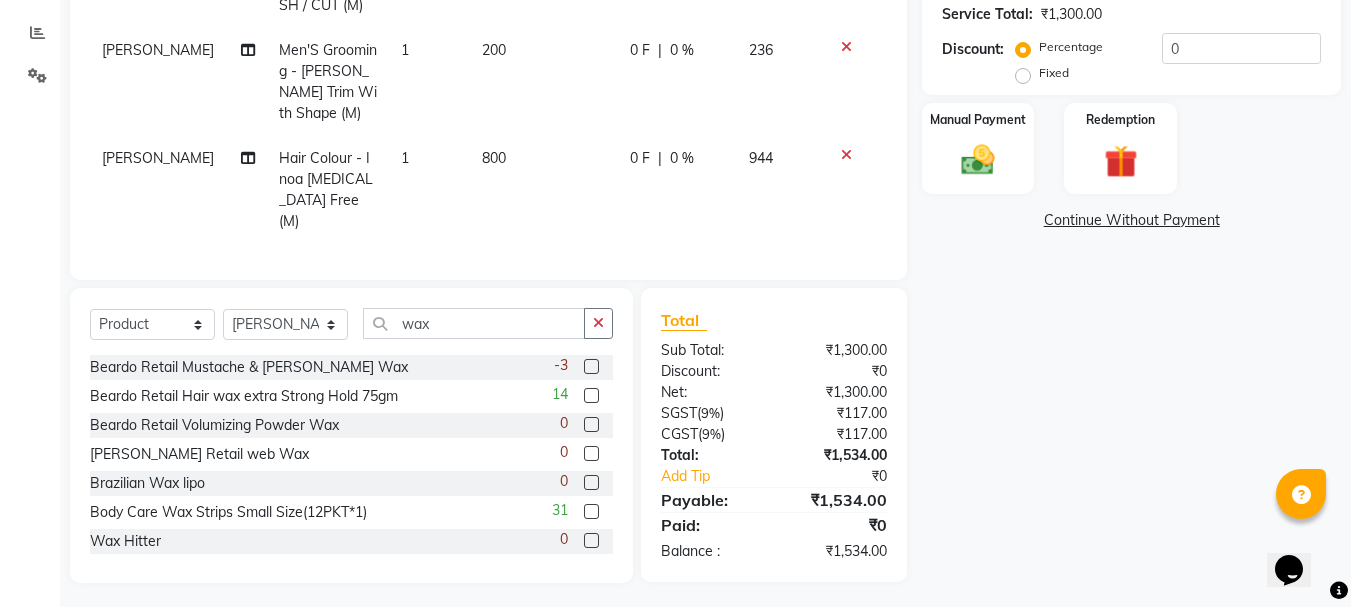 click 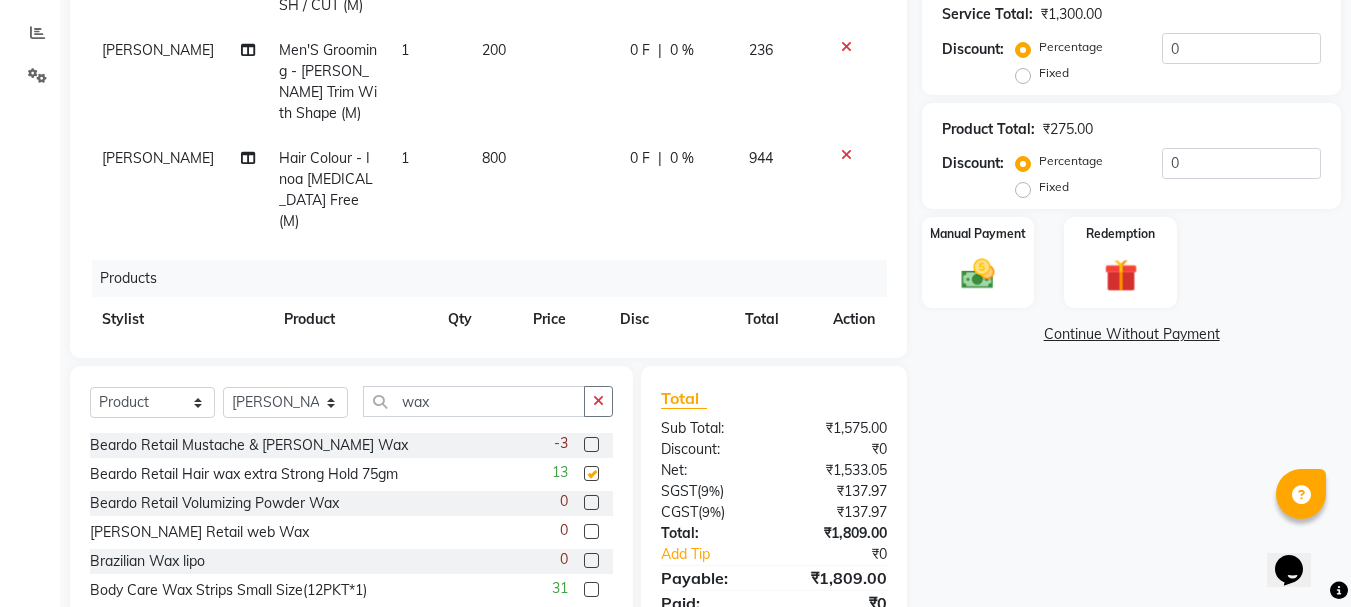 checkbox on "false" 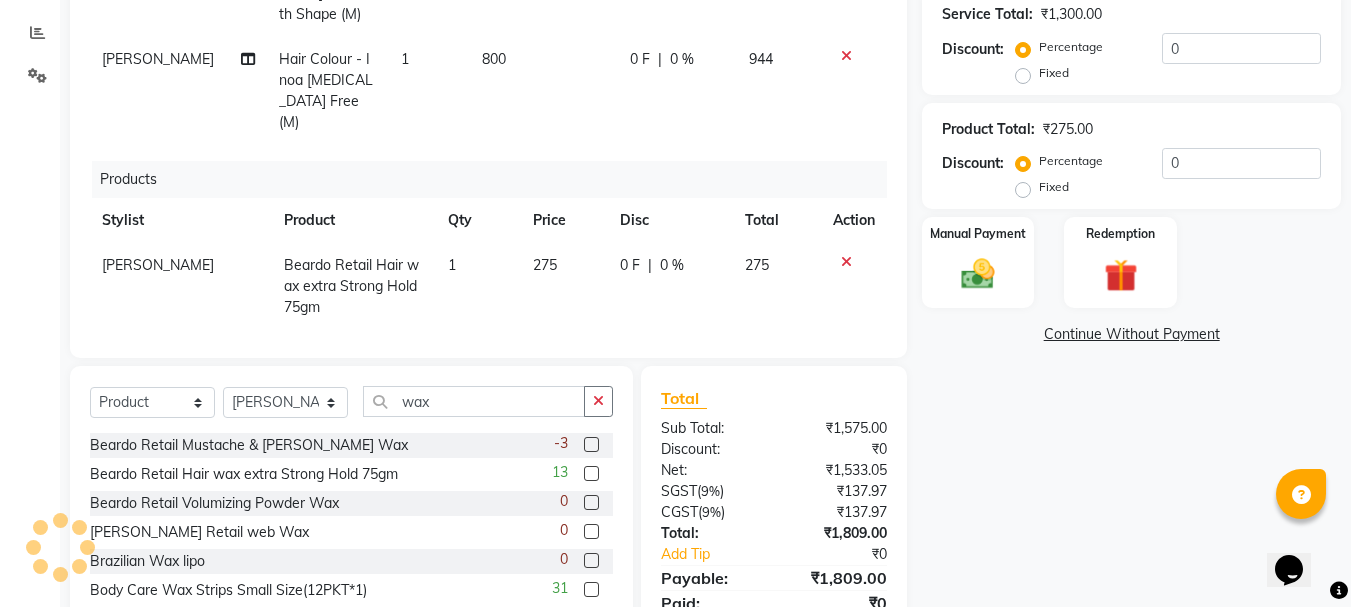 scroll, scrollTop: 101, scrollLeft: 0, axis: vertical 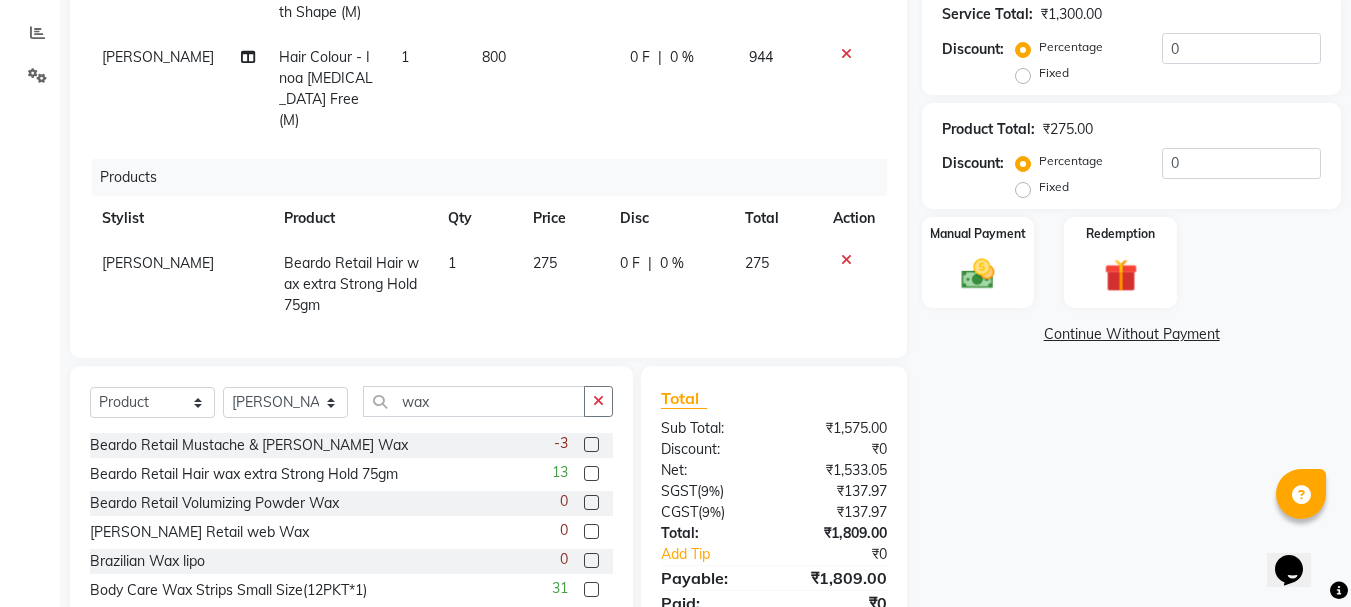 click on "275" 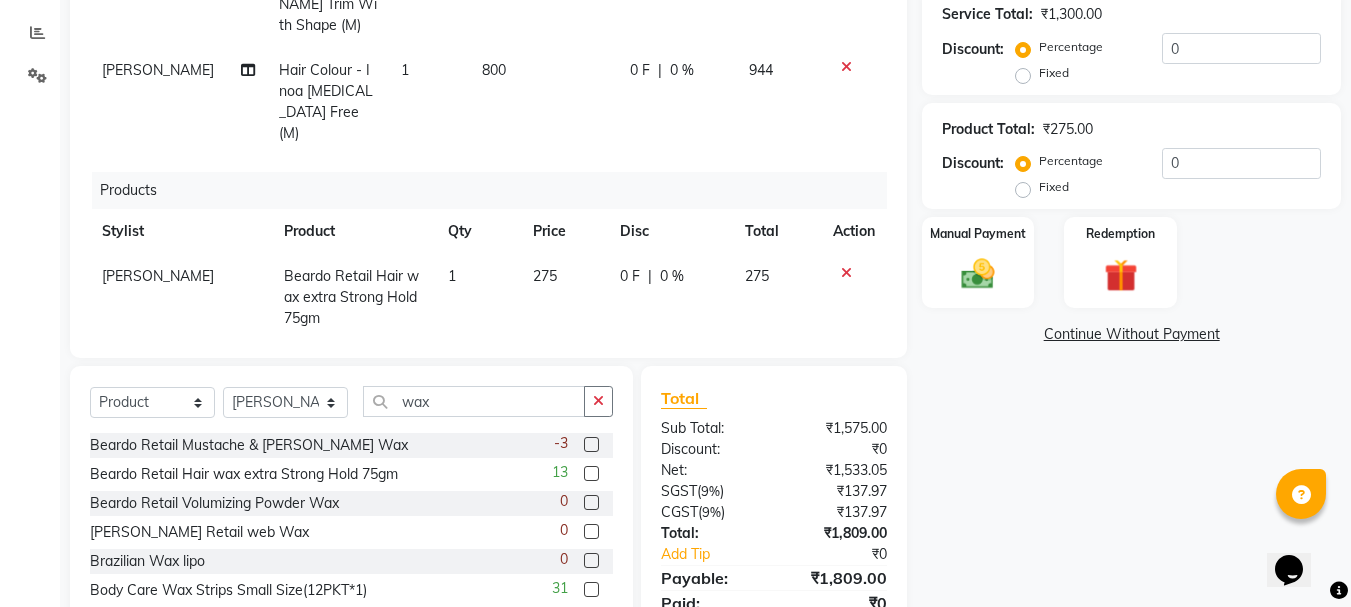 select on "78217" 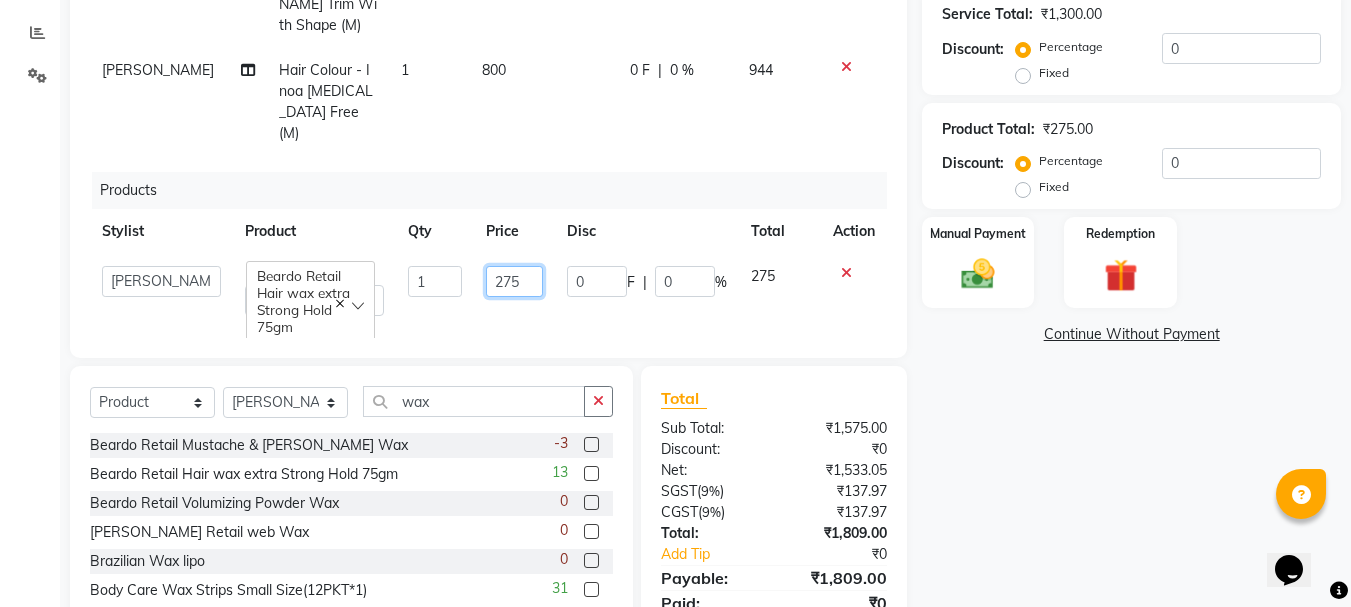 click on "275" 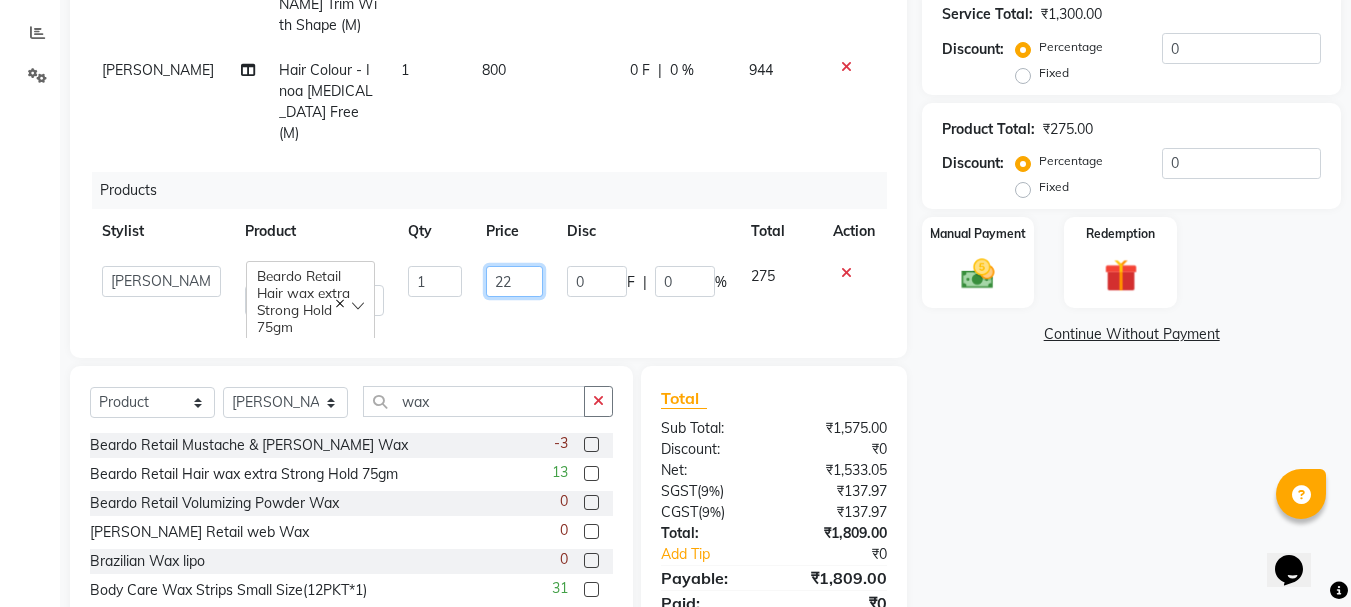 type on "225" 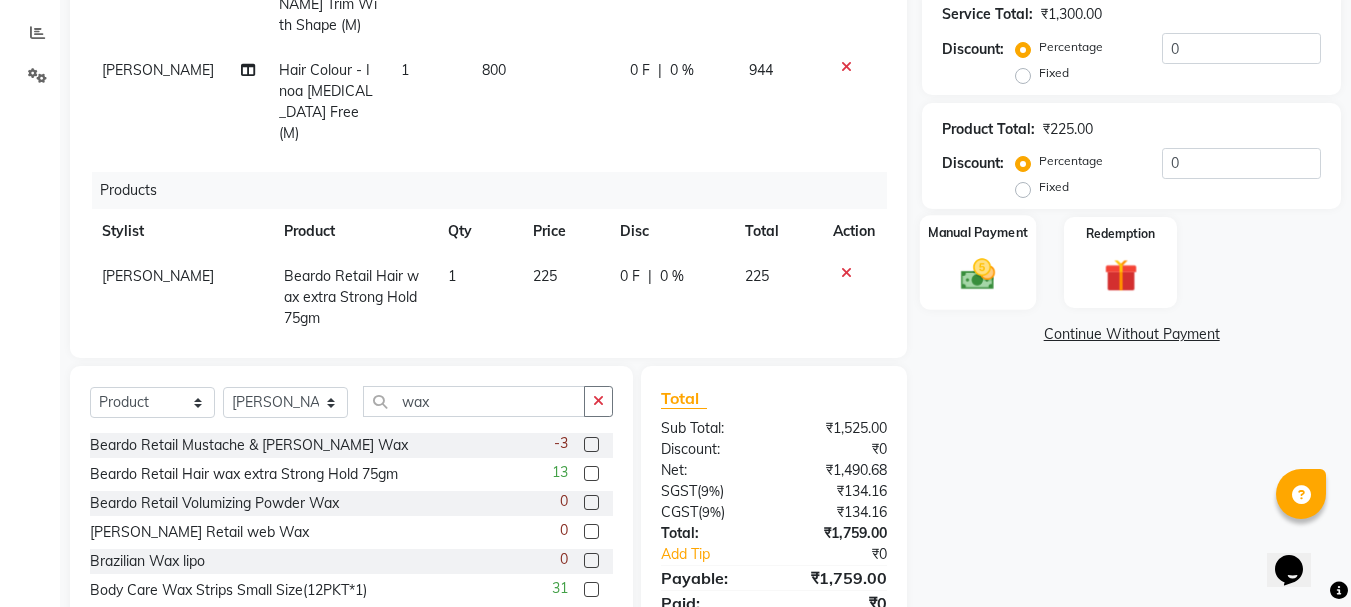 click on "Manual Payment" 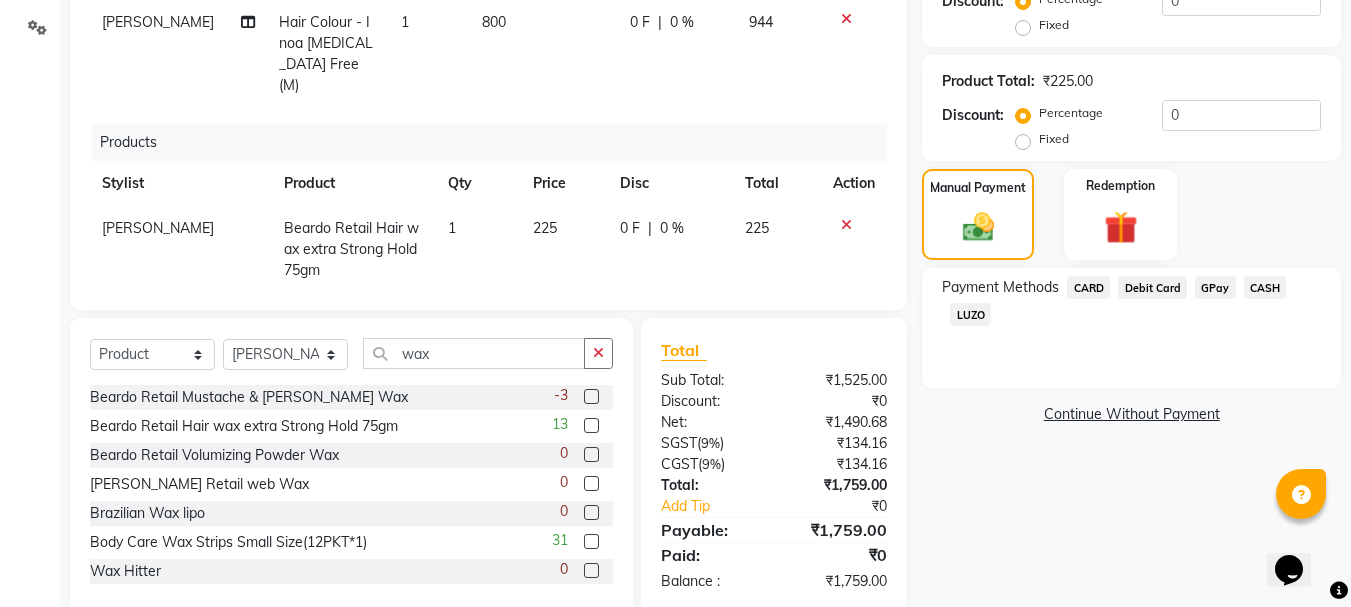 scroll, scrollTop: 454, scrollLeft: 0, axis: vertical 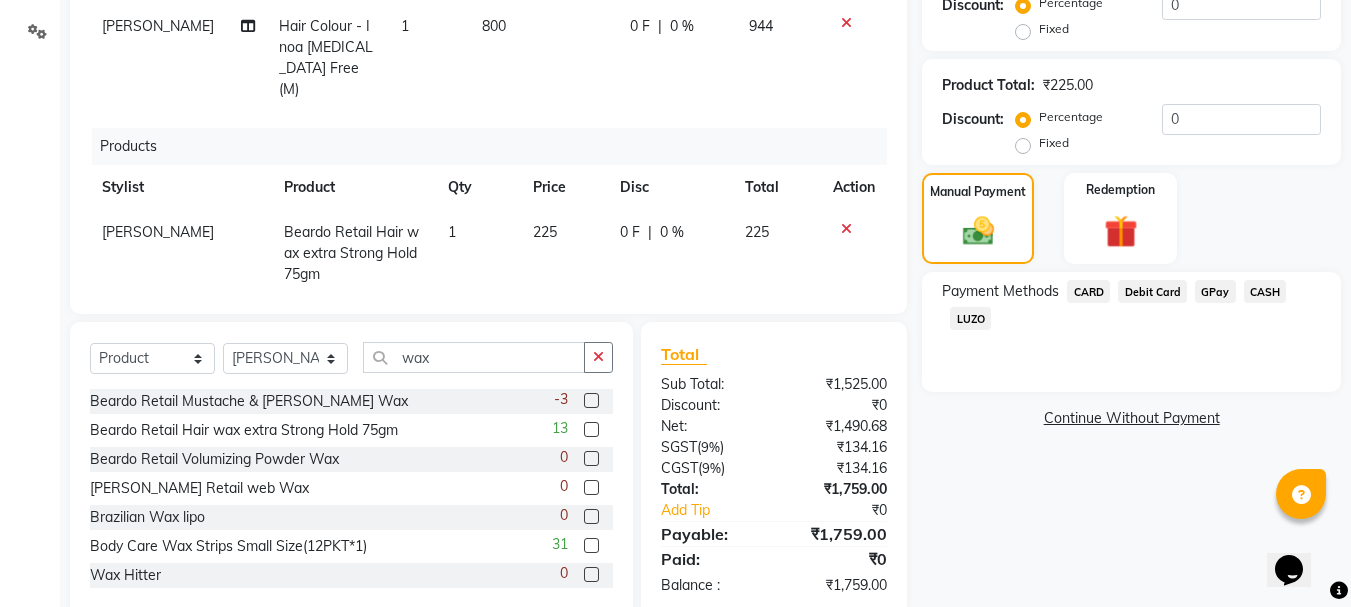 click on "CARD" 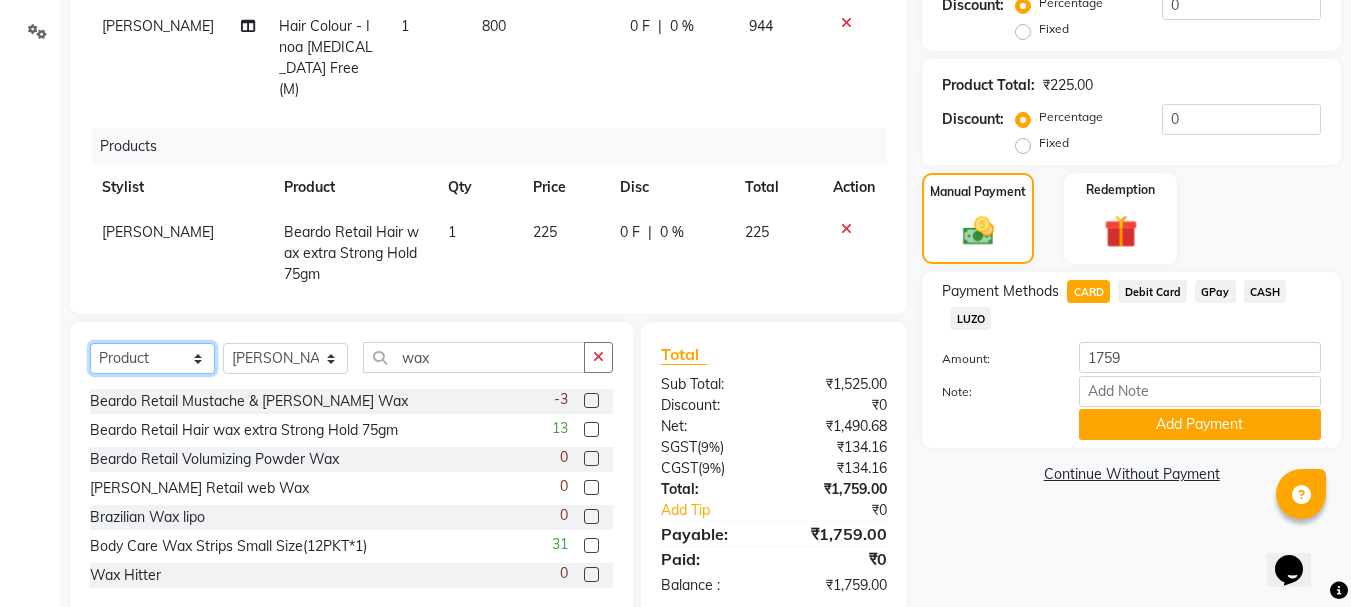 click on "Select  Service  Product  Membership  Package Voucher Prepaid Gift Card" 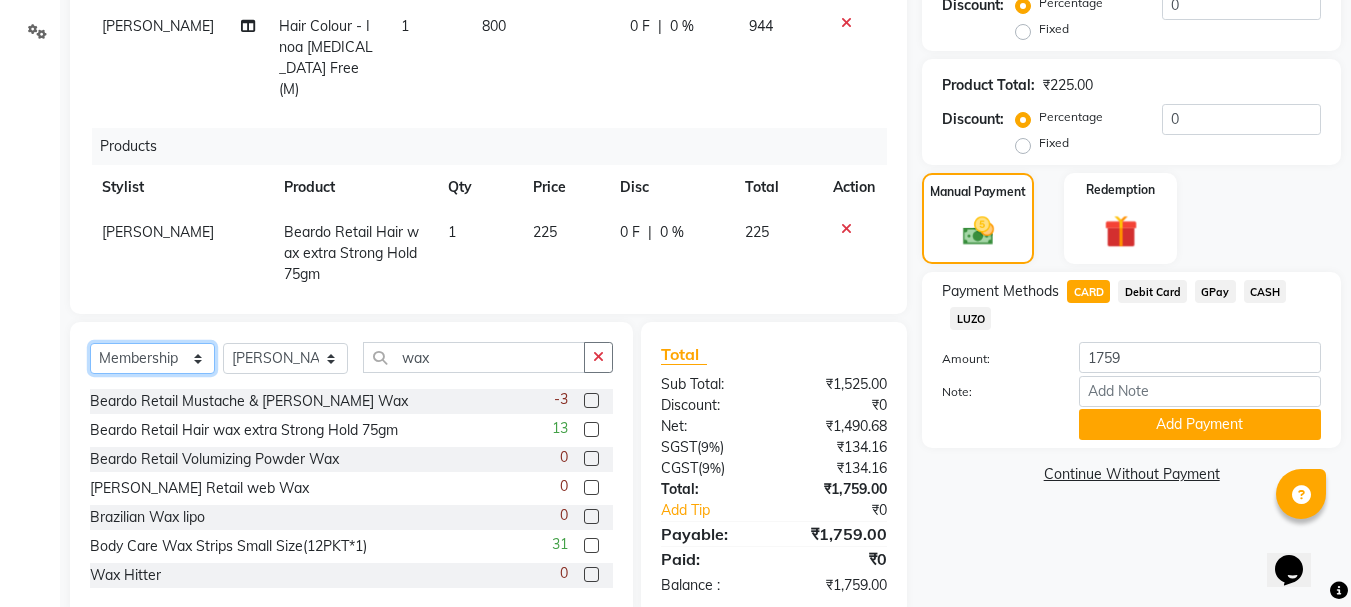 click on "Select  Service  Product  Membership  Package Voucher Prepaid Gift Card" 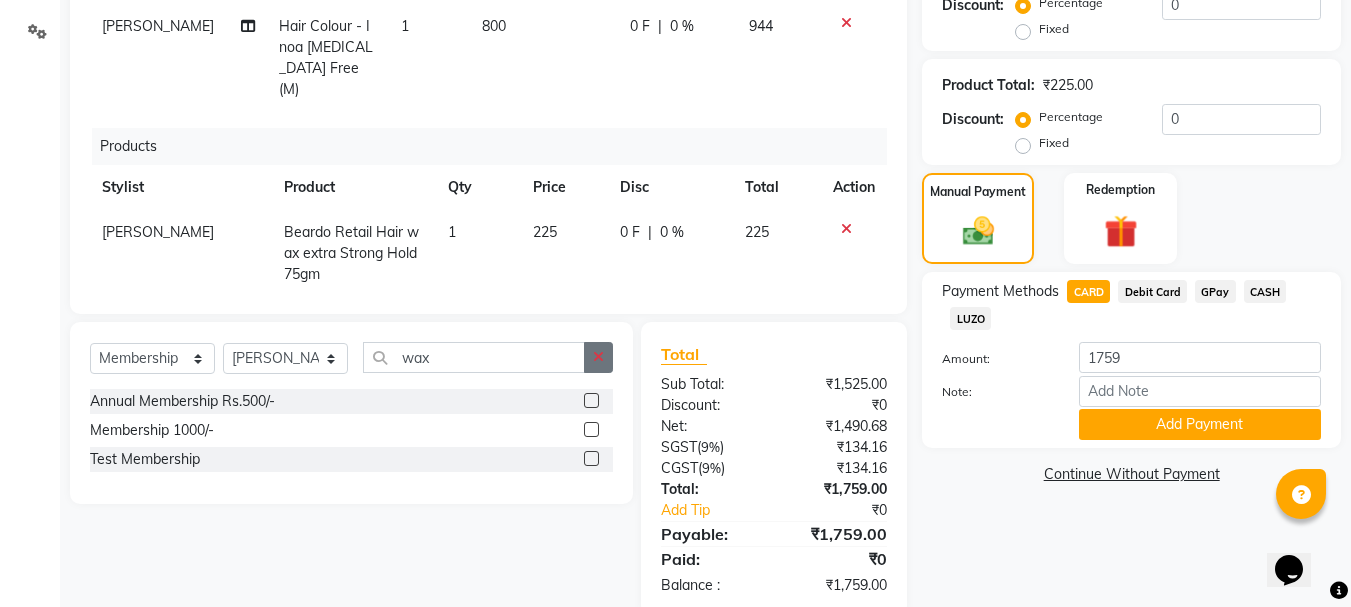 click 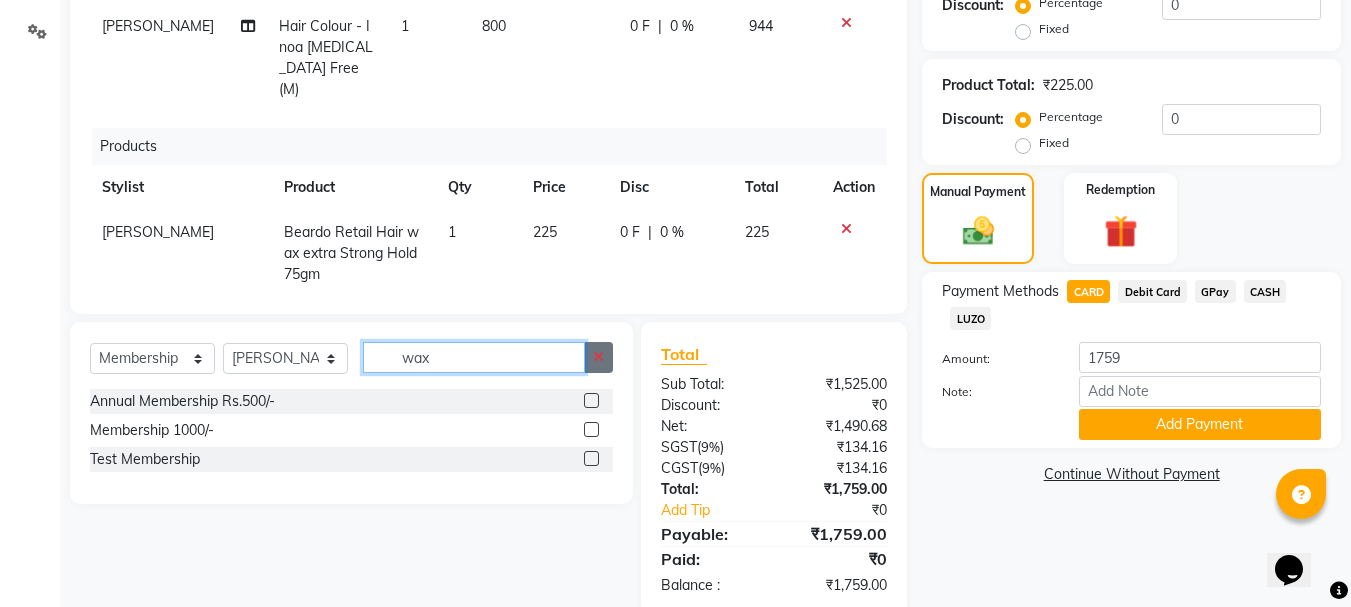 type 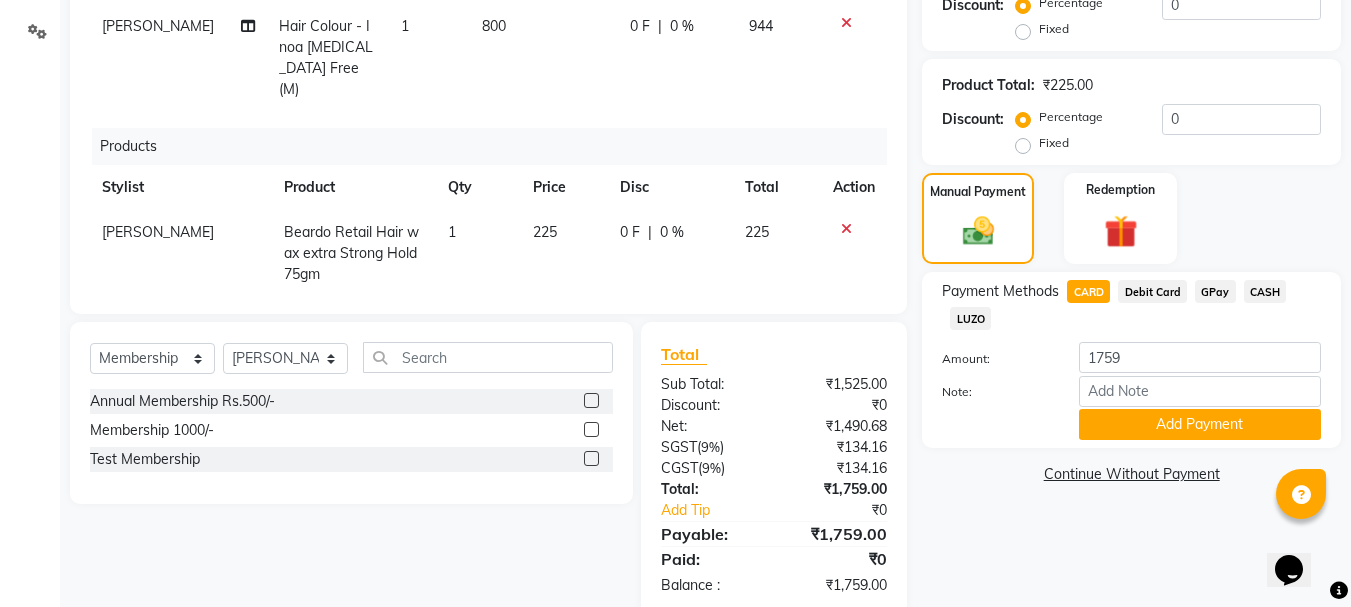 click 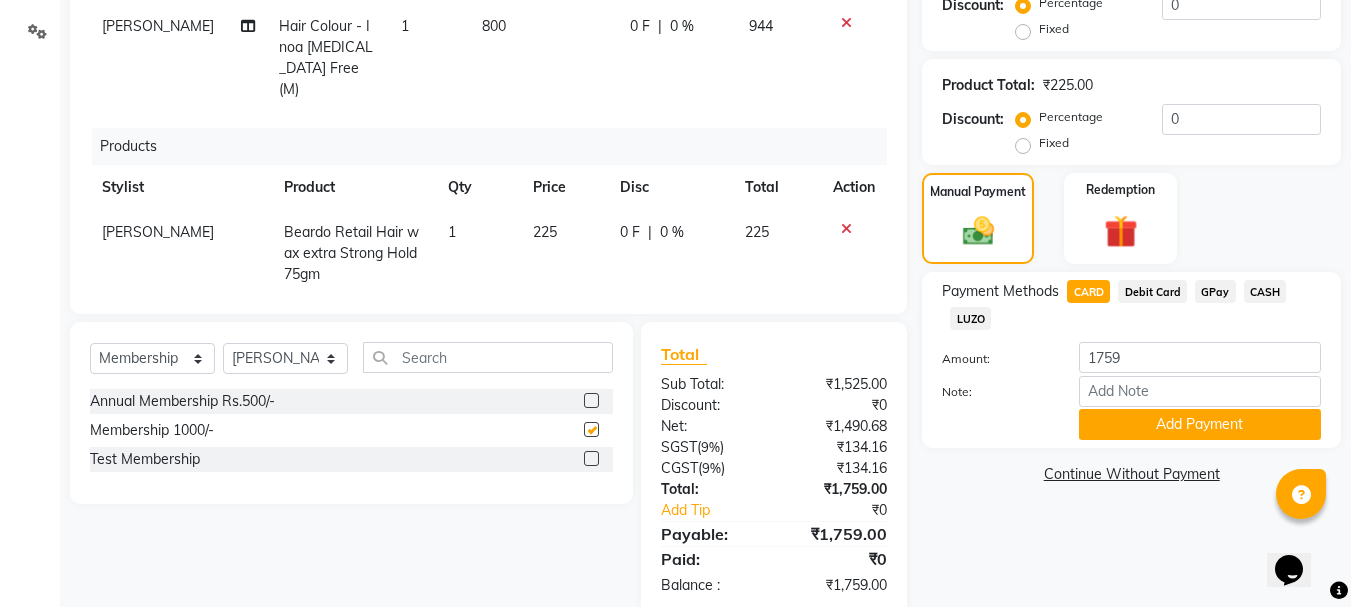 select on "select" 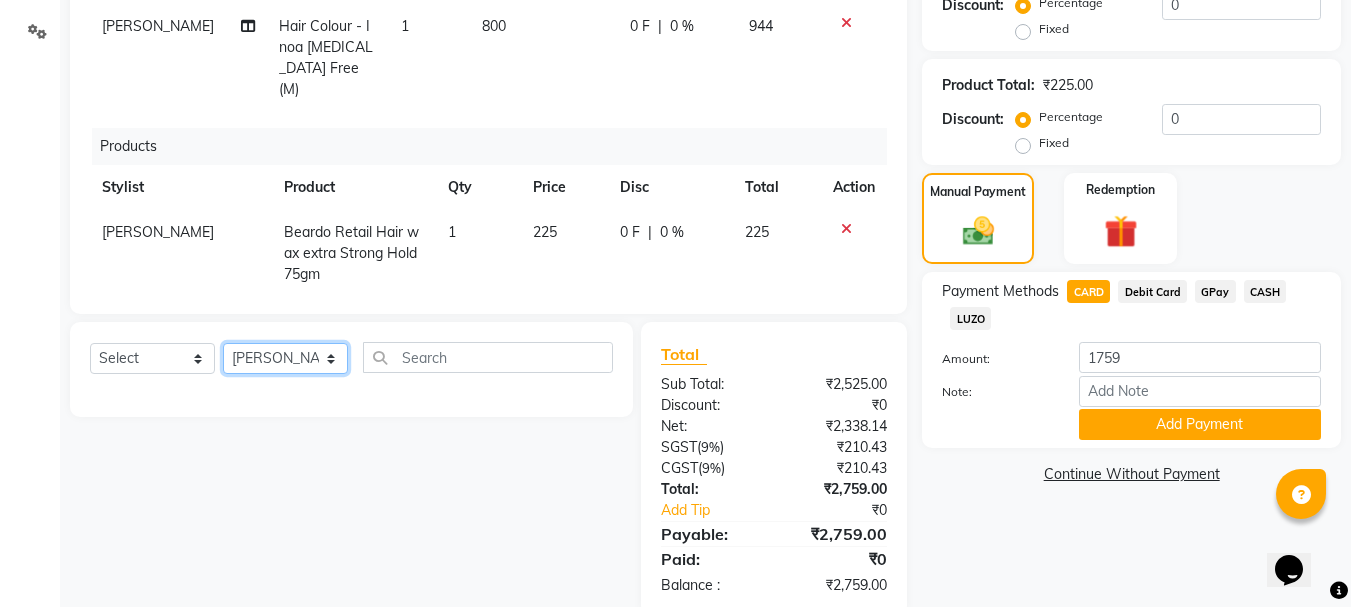 click on "Select Stylist Aarohi P   [PERSON_NAME] [PERSON_NAME] A  [PERSON_NAME] .[PERSON_NAME] House sale [PERSON_NAME]  [PERSON_NAME]   Manager [PERSON_NAME] [PERSON_NAME] [PERSON_NAME] [PERSON_NAME] [PERSON_NAME] [PERSON_NAME] M  [PERSON_NAME]  [PERSON_NAME]  [PERSON_NAME]" 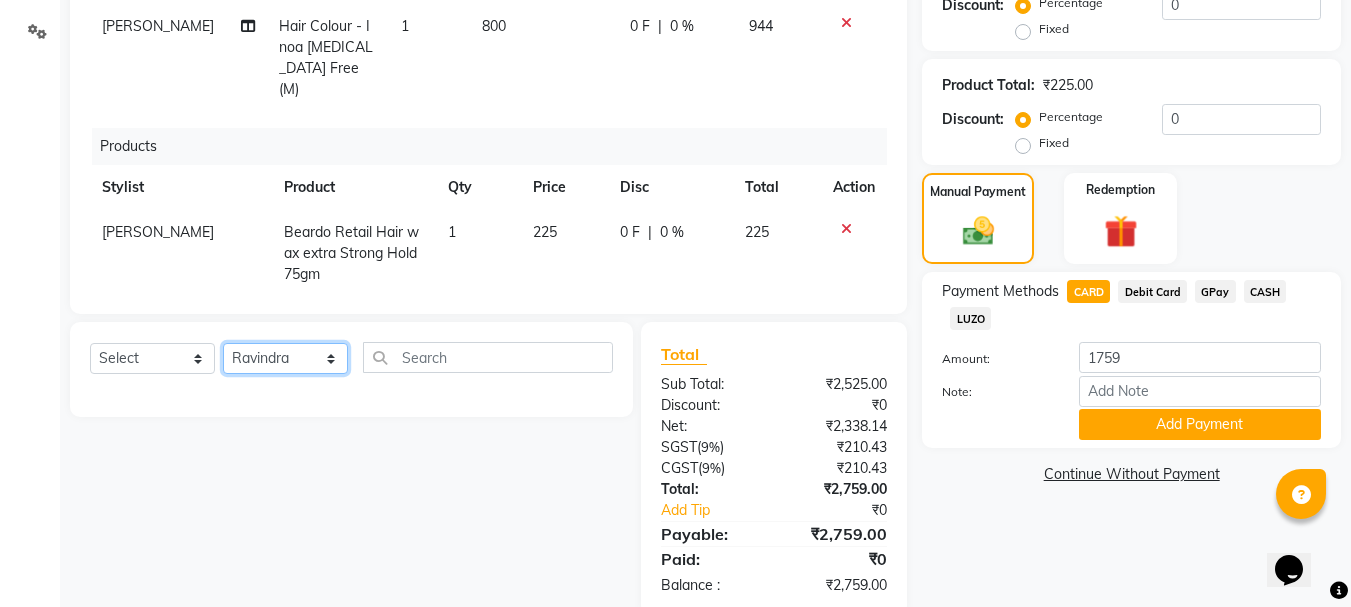 click on "Select Stylist Aarohi P   [PERSON_NAME] [PERSON_NAME] A  [PERSON_NAME] .[PERSON_NAME] House sale [PERSON_NAME]  [PERSON_NAME]   Manager [PERSON_NAME] [PERSON_NAME] [PERSON_NAME] [PERSON_NAME] [PERSON_NAME] [PERSON_NAME] M  [PERSON_NAME]  [PERSON_NAME]  [PERSON_NAME]" 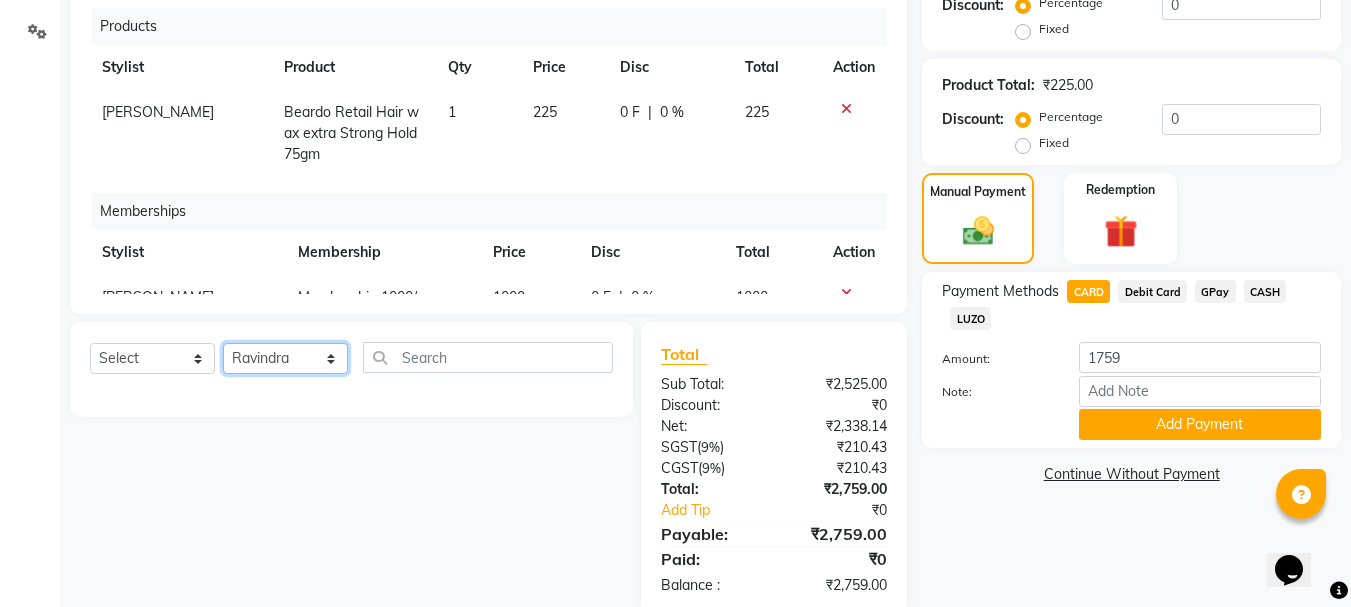 scroll, scrollTop: 244, scrollLeft: 0, axis: vertical 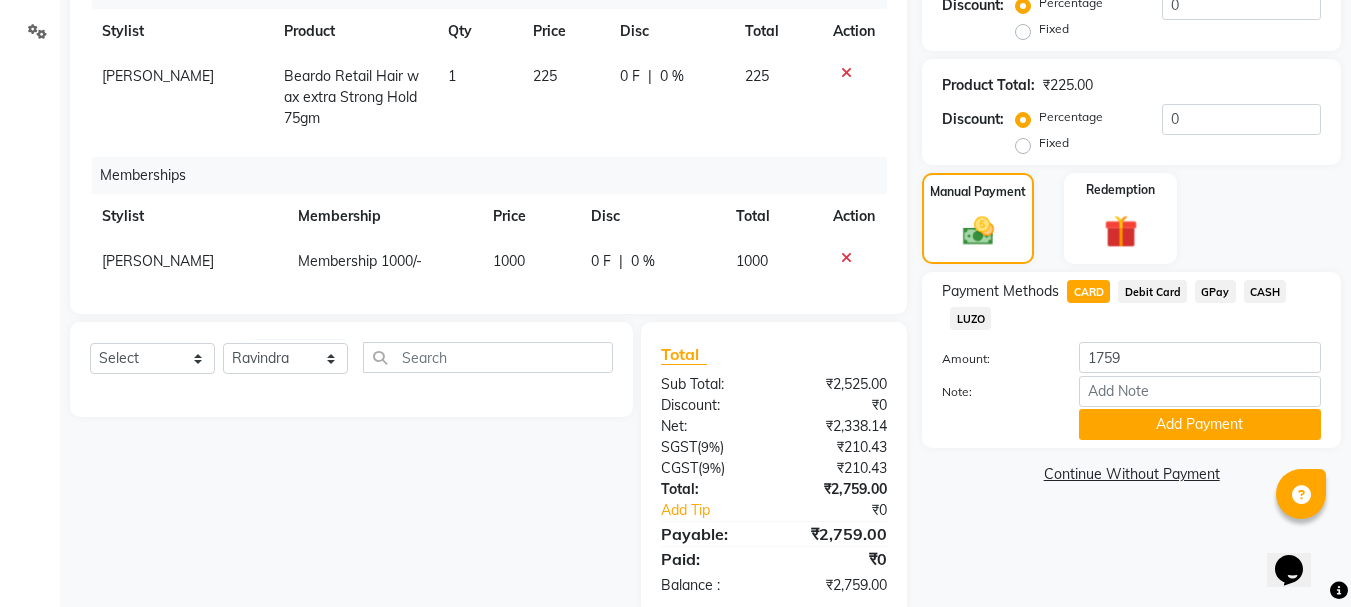 click 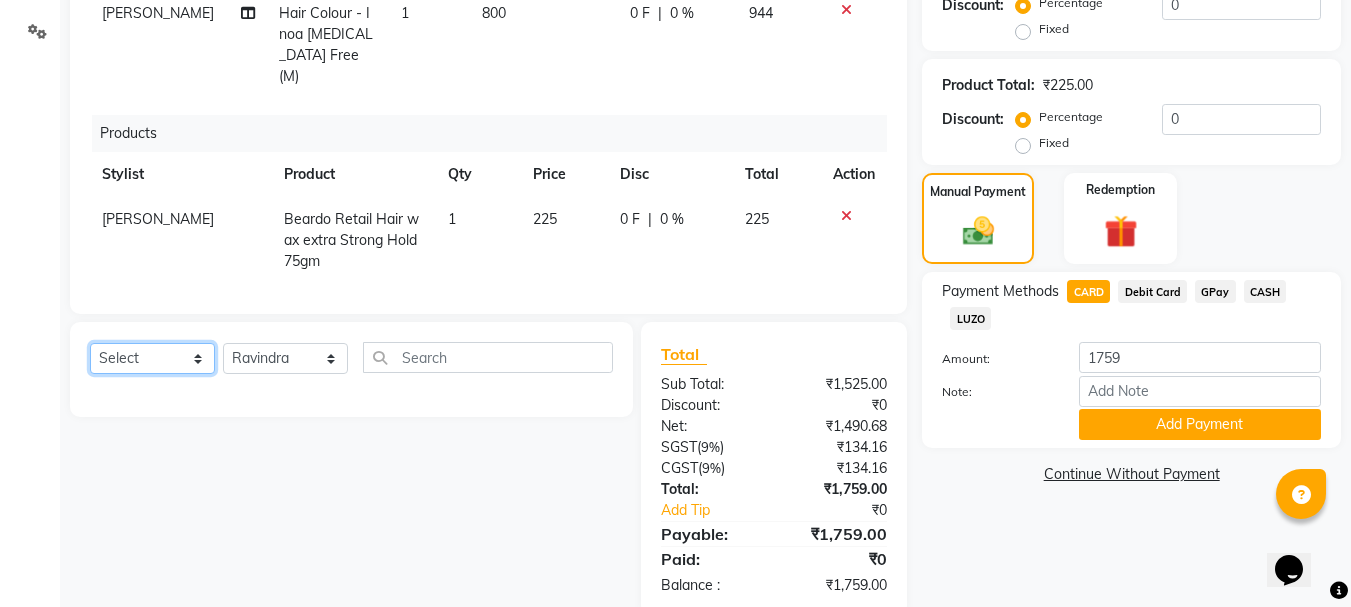 click on "Select  Service  Product  Membership  Package Voucher Prepaid Gift Card" 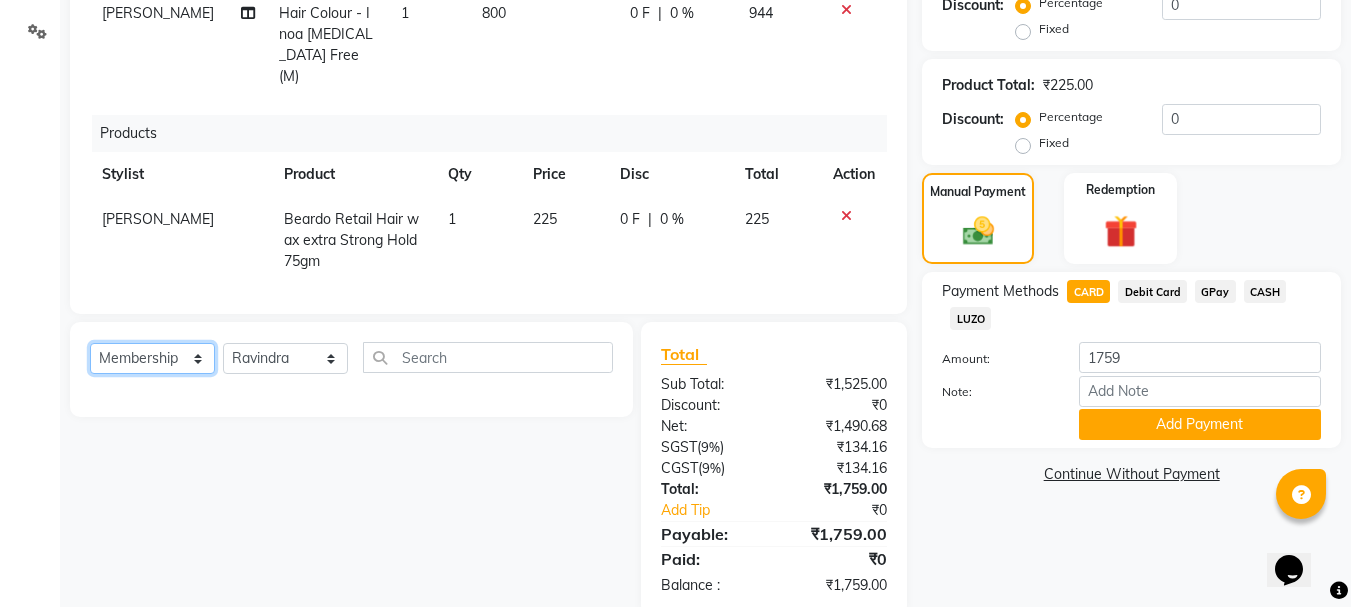 click on "Select  Service  Product  Membership  Package Voucher Prepaid Gift Card" 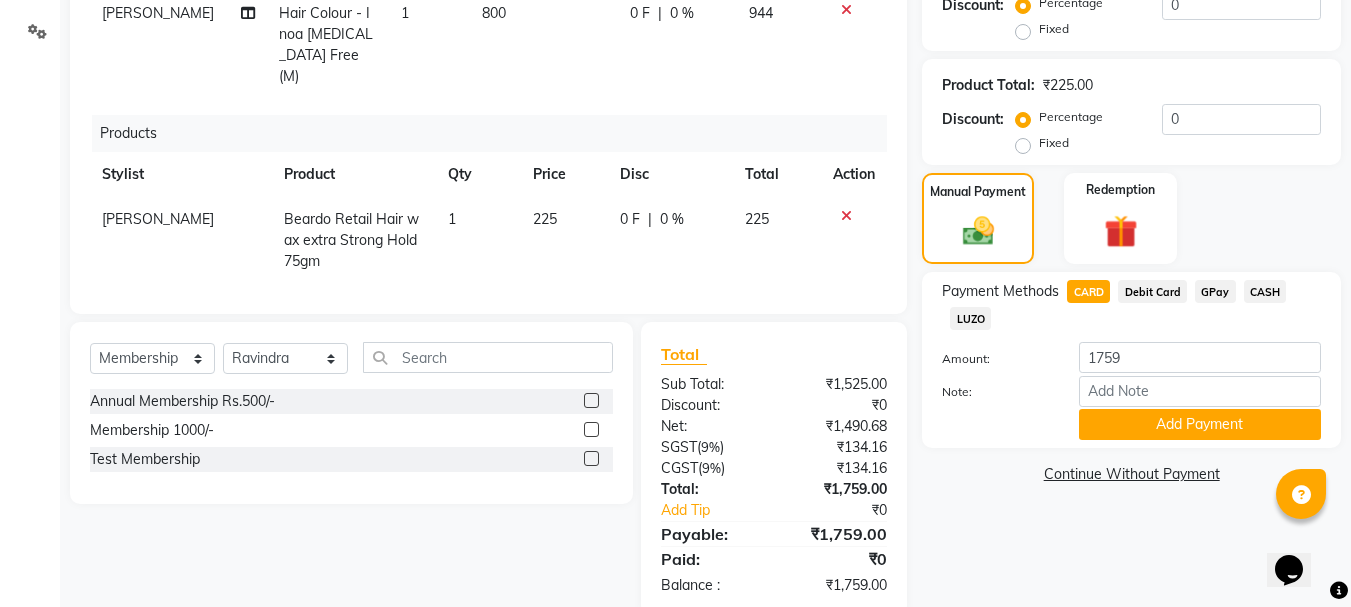 click 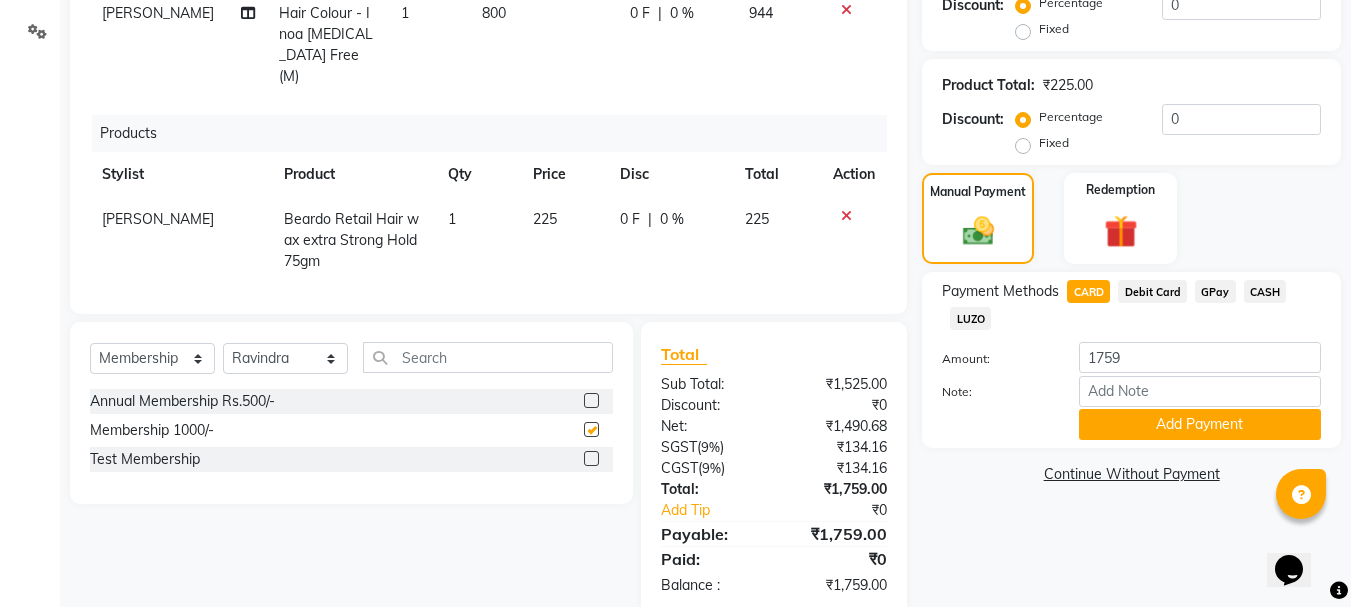 select on "select" 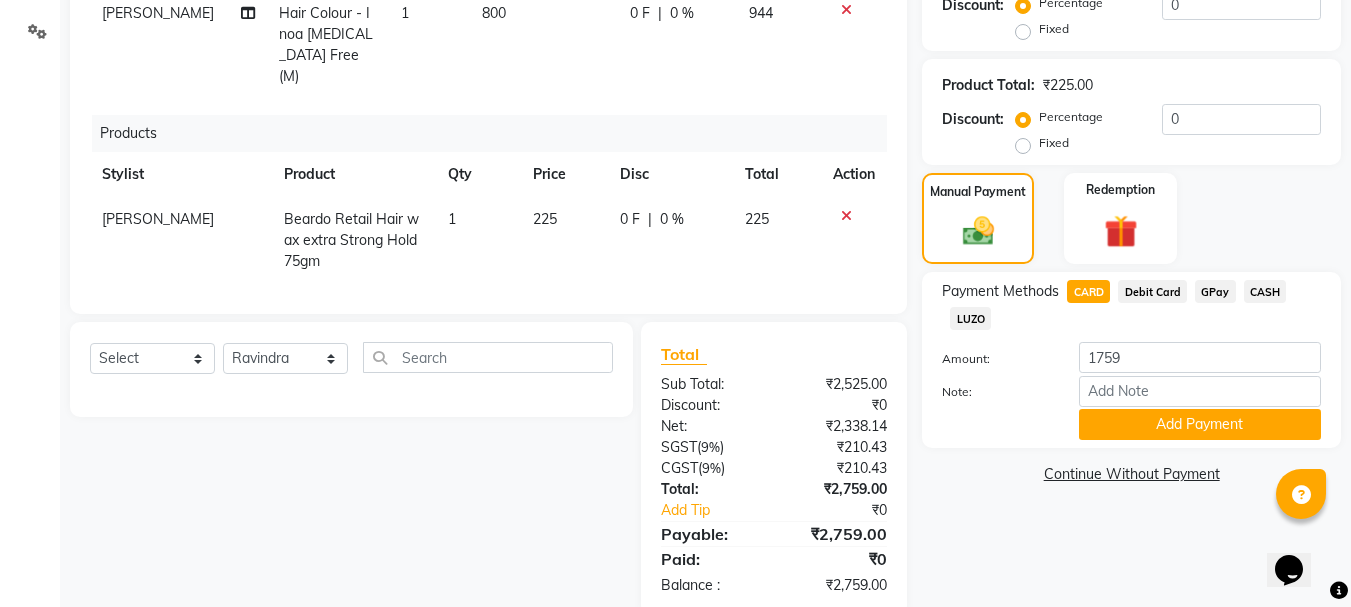 scroll, scrollTop: 244, scrollLeft: 0, axis: vertical 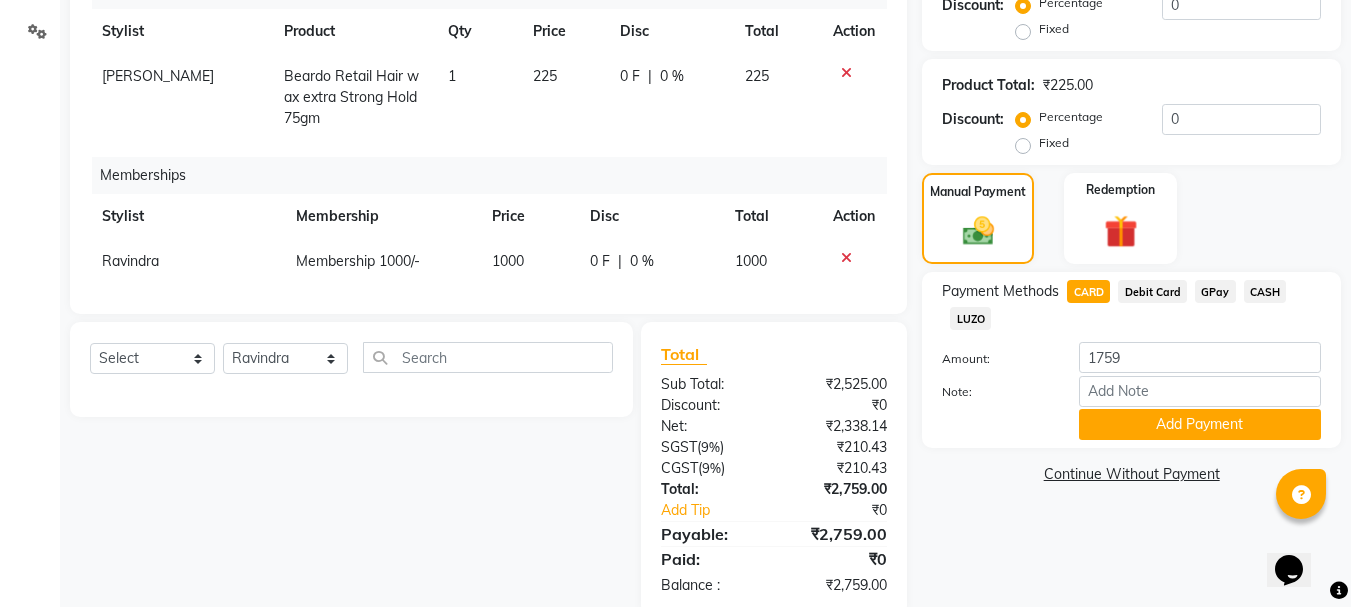 click on "Debit Card" 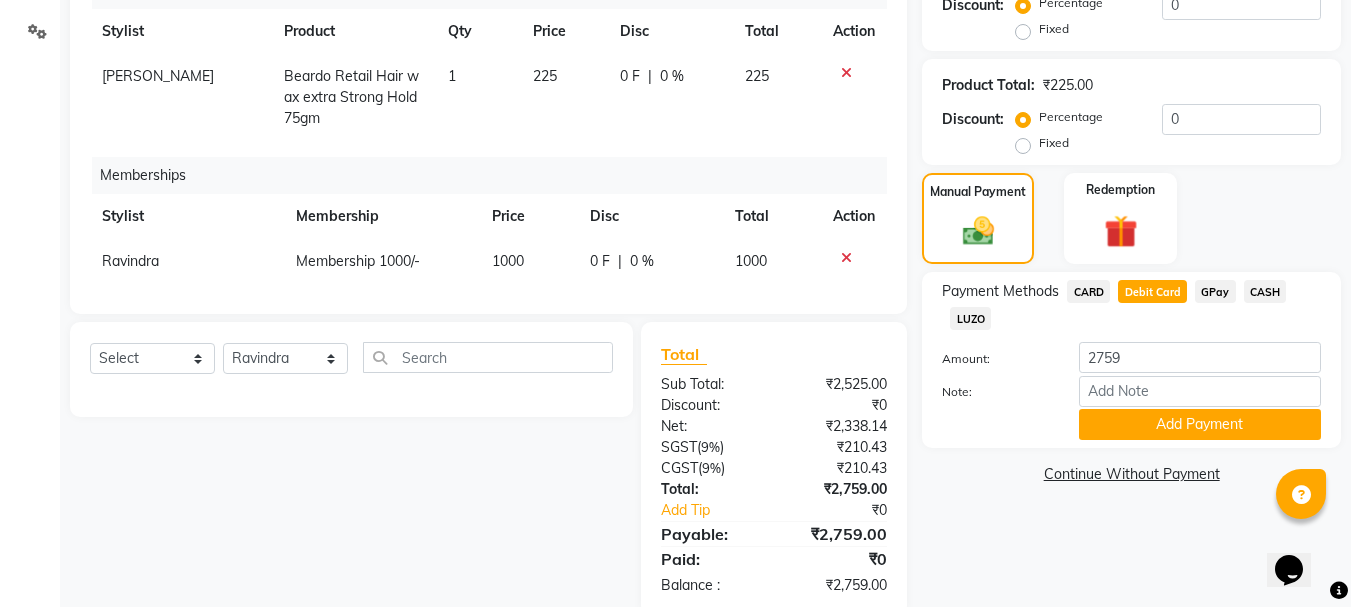 click on "GPay" 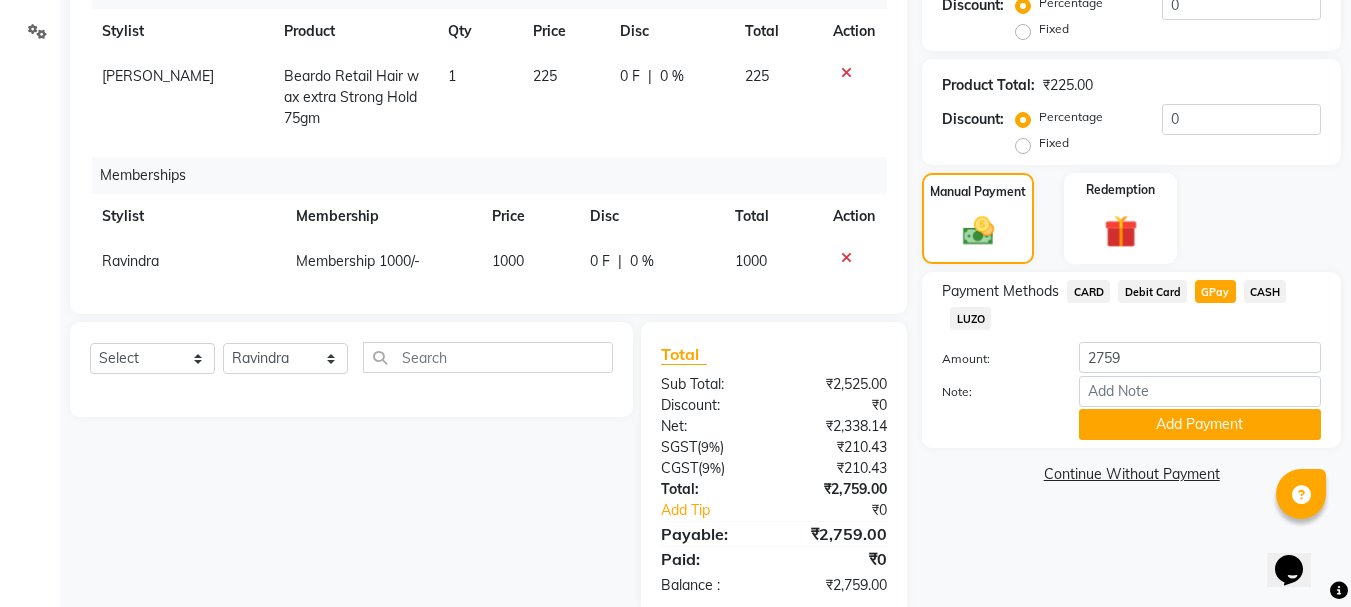 click on "CARD" 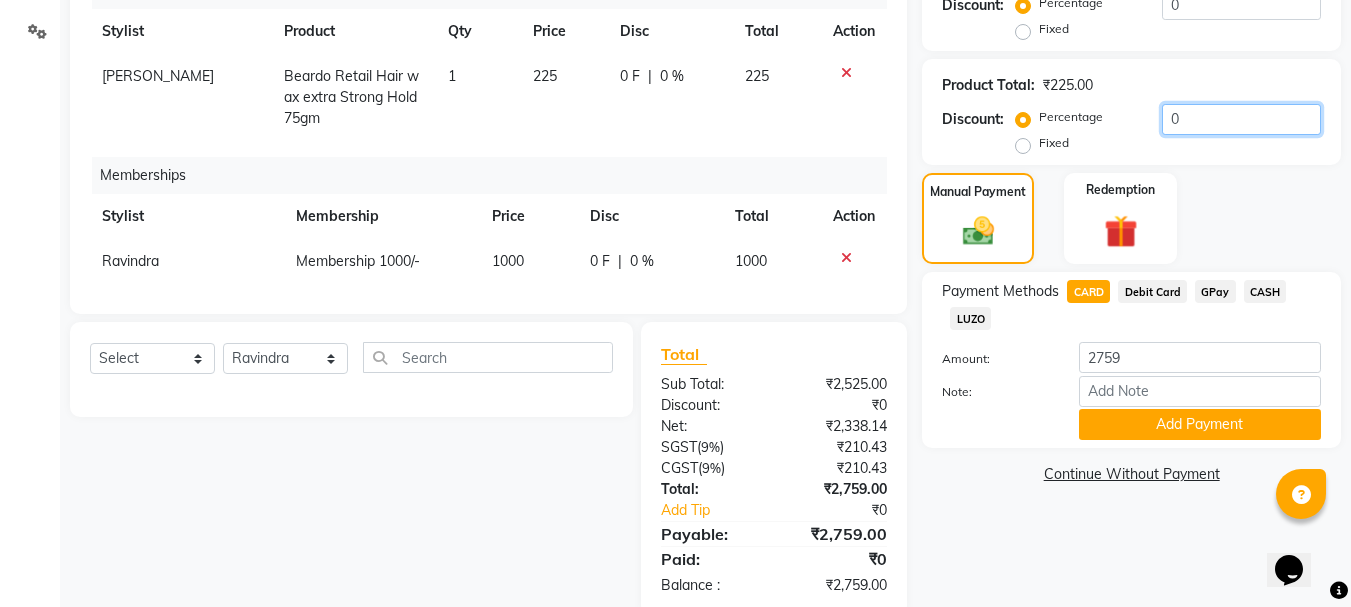 click on "0" 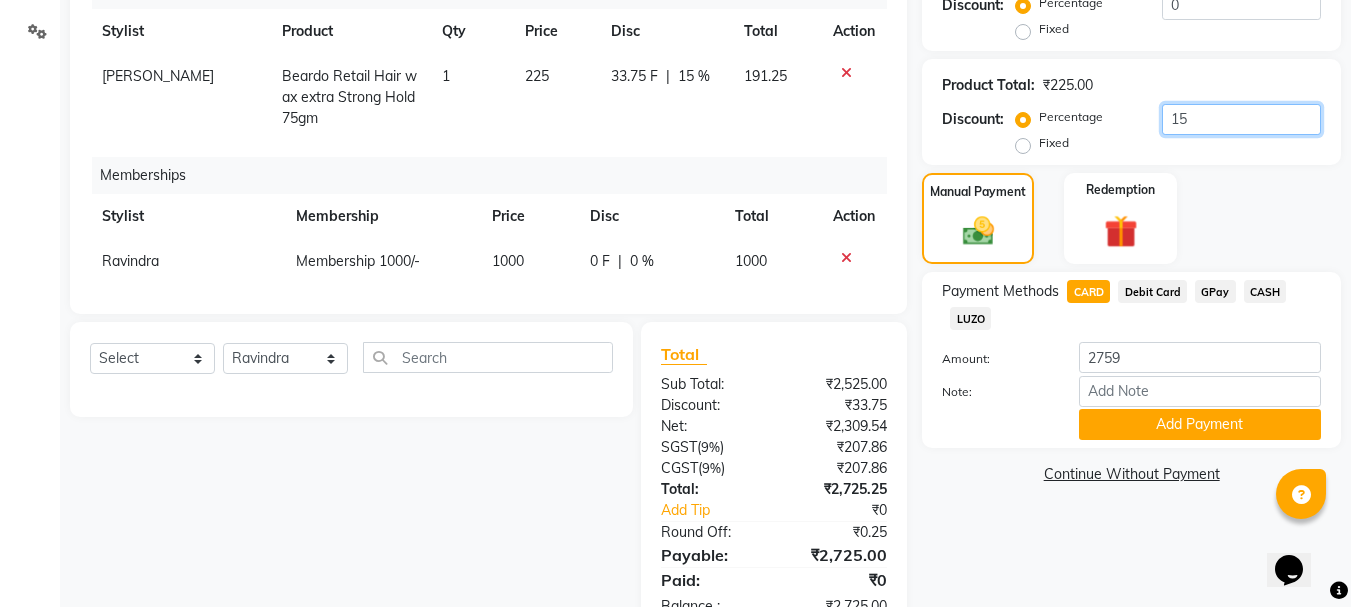 type on "15" 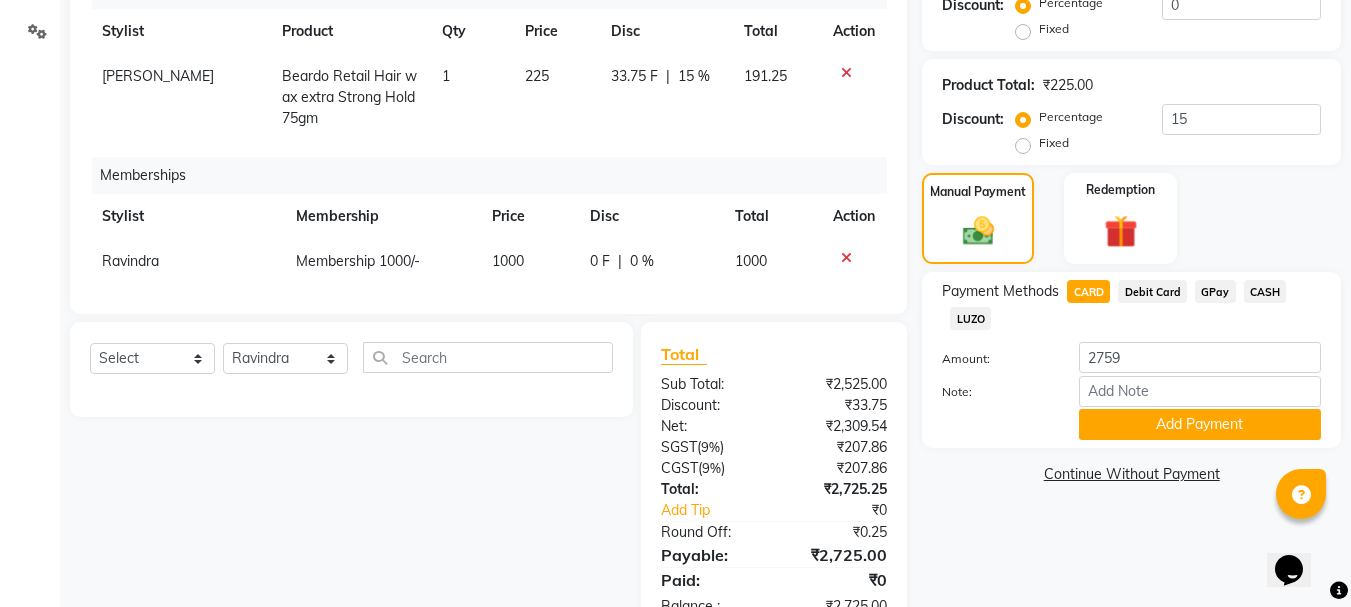 click on "GPay" 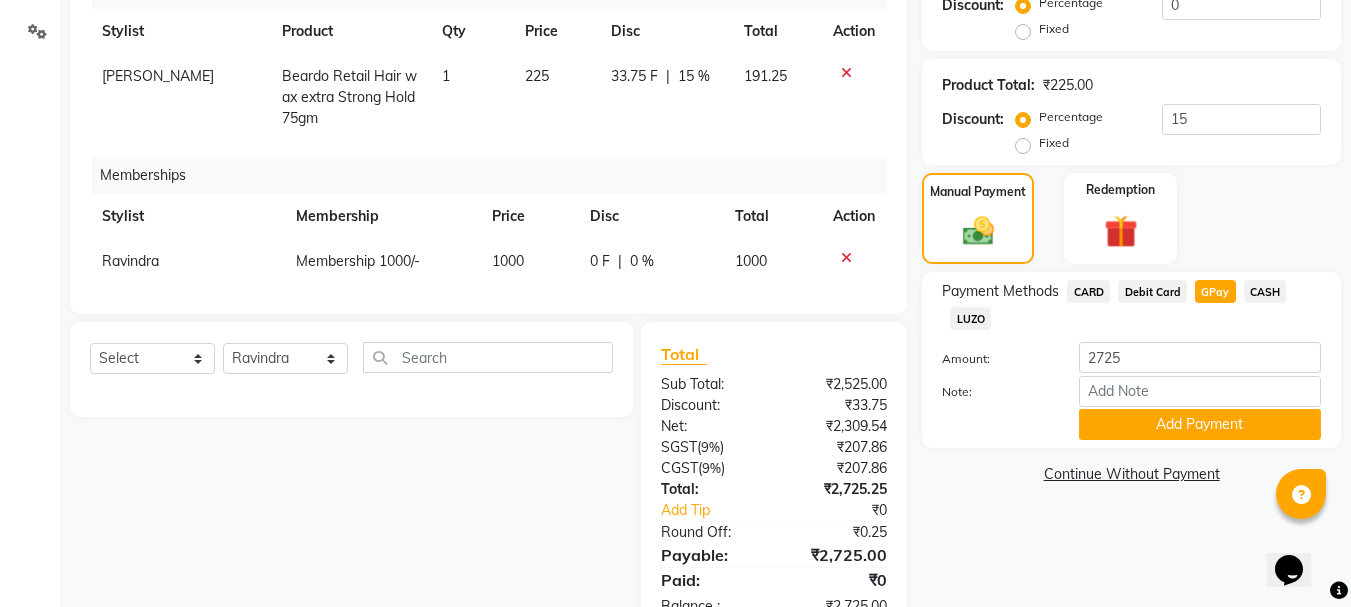 click on "CARD" 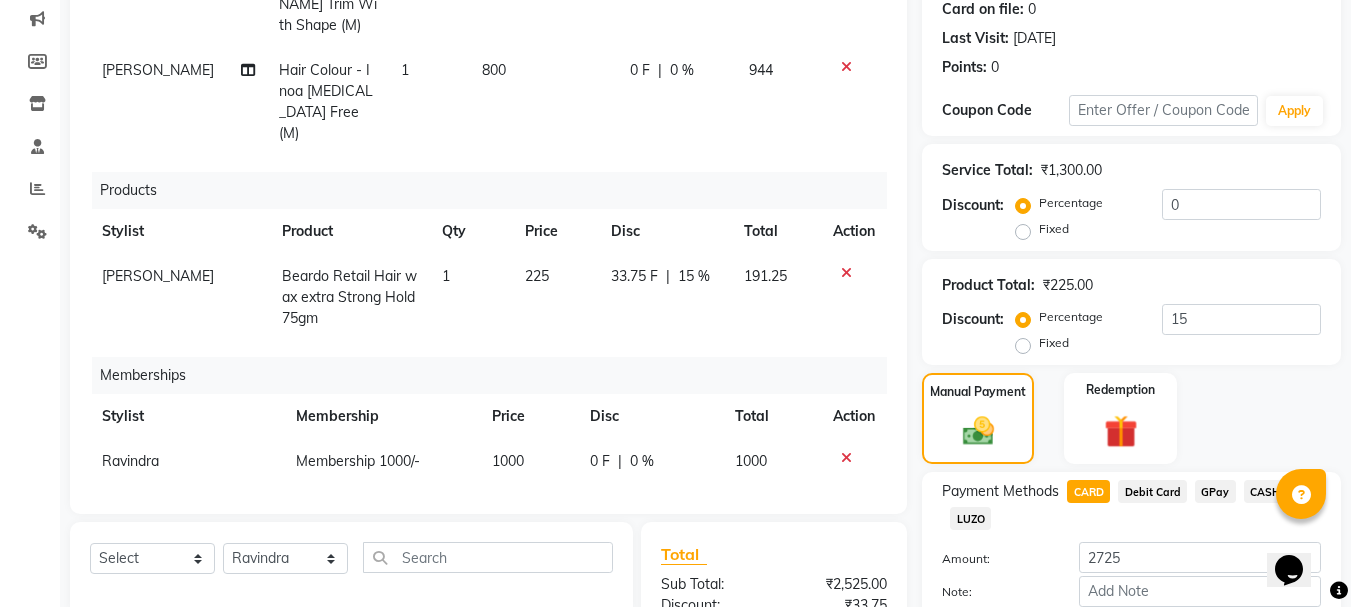 scroll, scrollTop: 134, scrollLeft: 0, axis: vertical 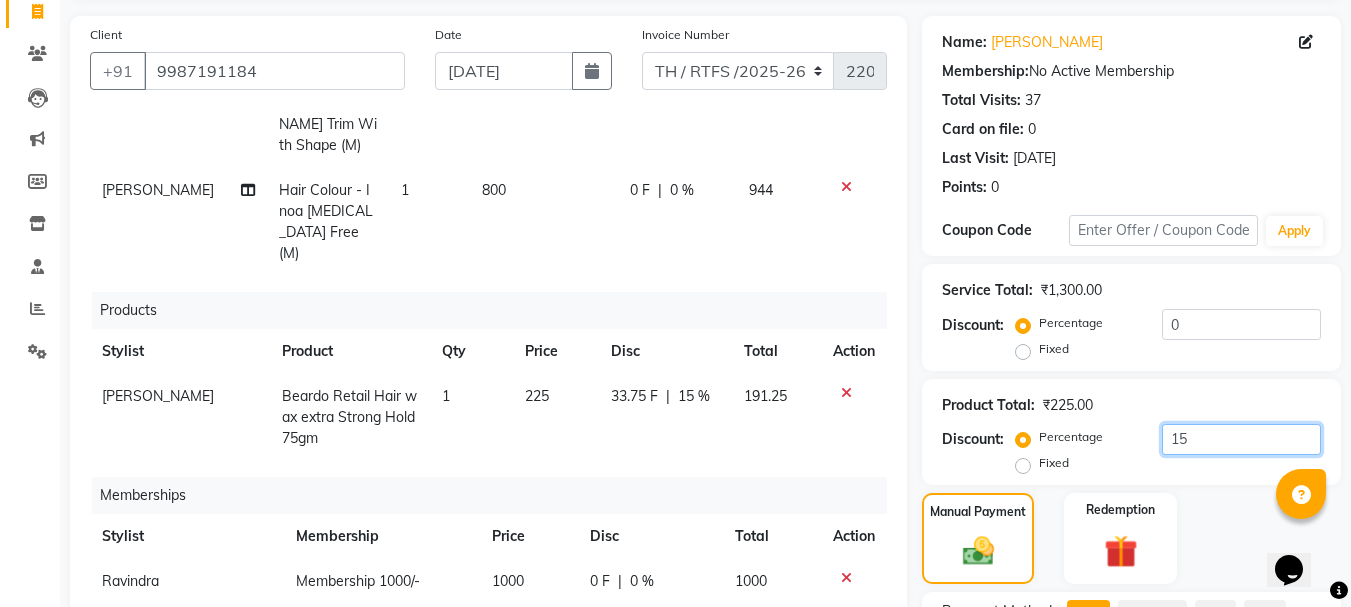 click on "15" 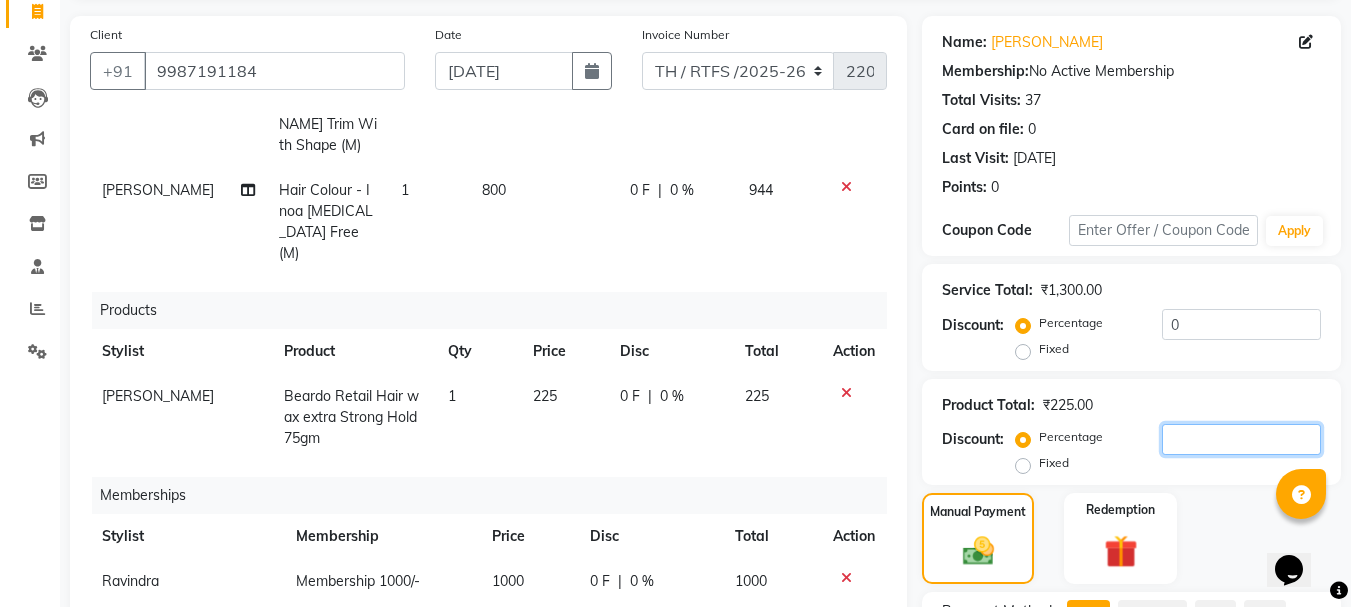 type 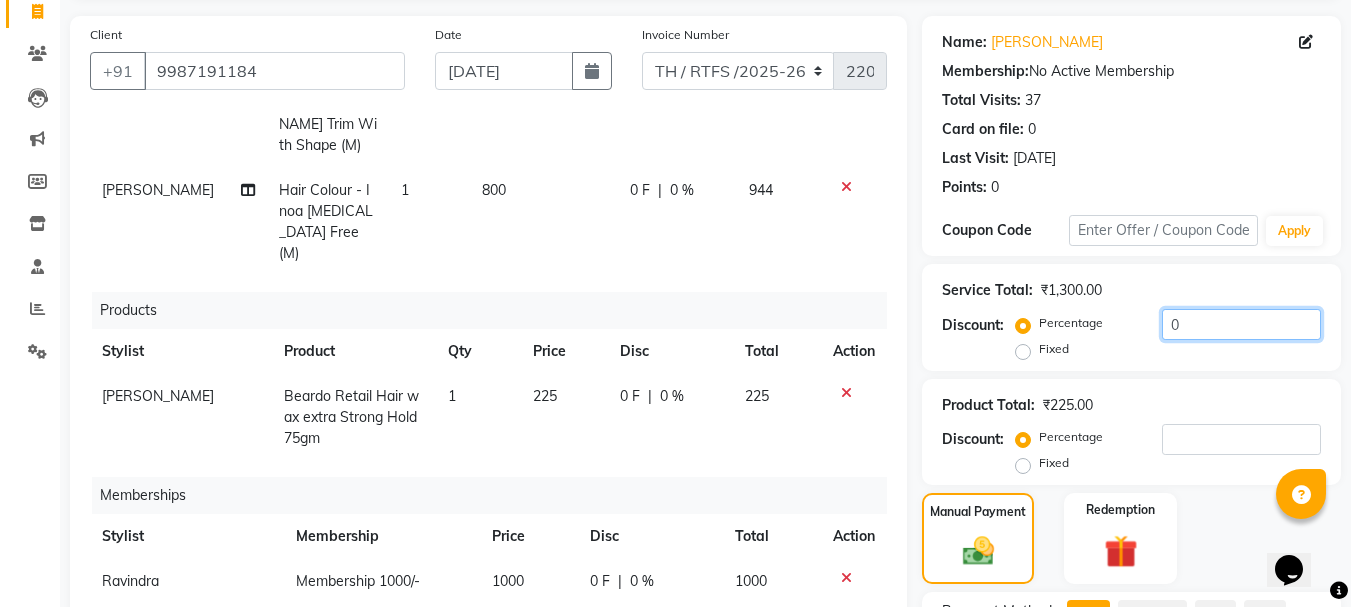 click on "0" 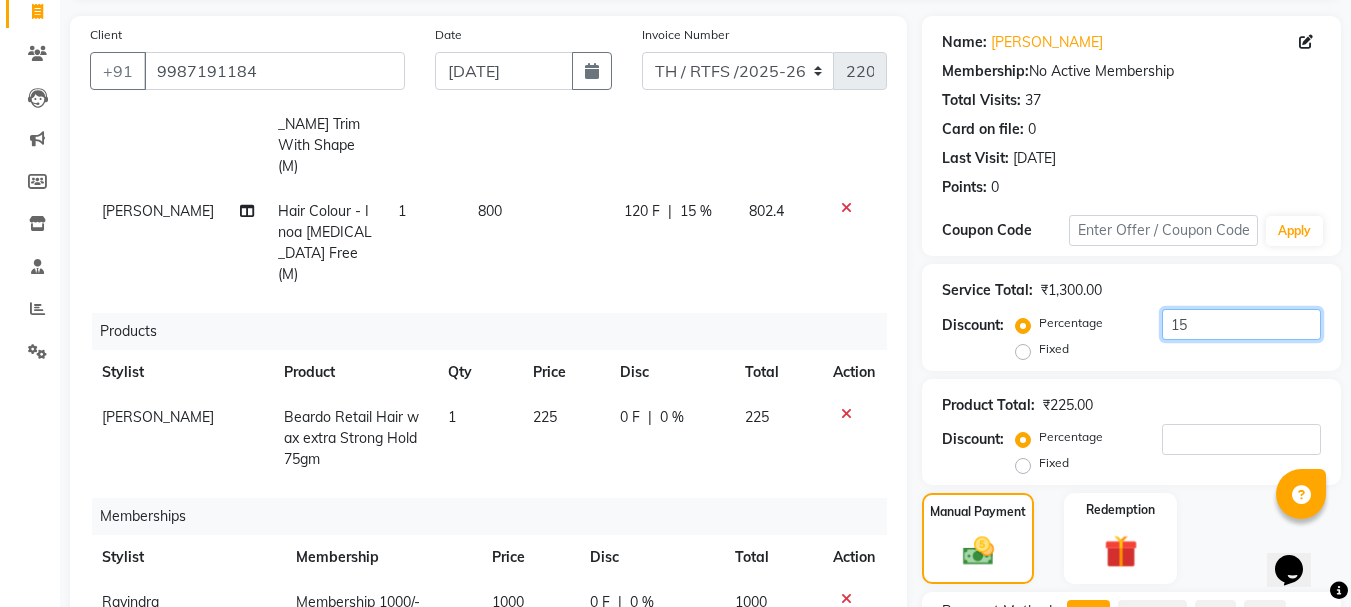 scroll, scrollTop: 514, scrollLeft: 0, axis: vertical 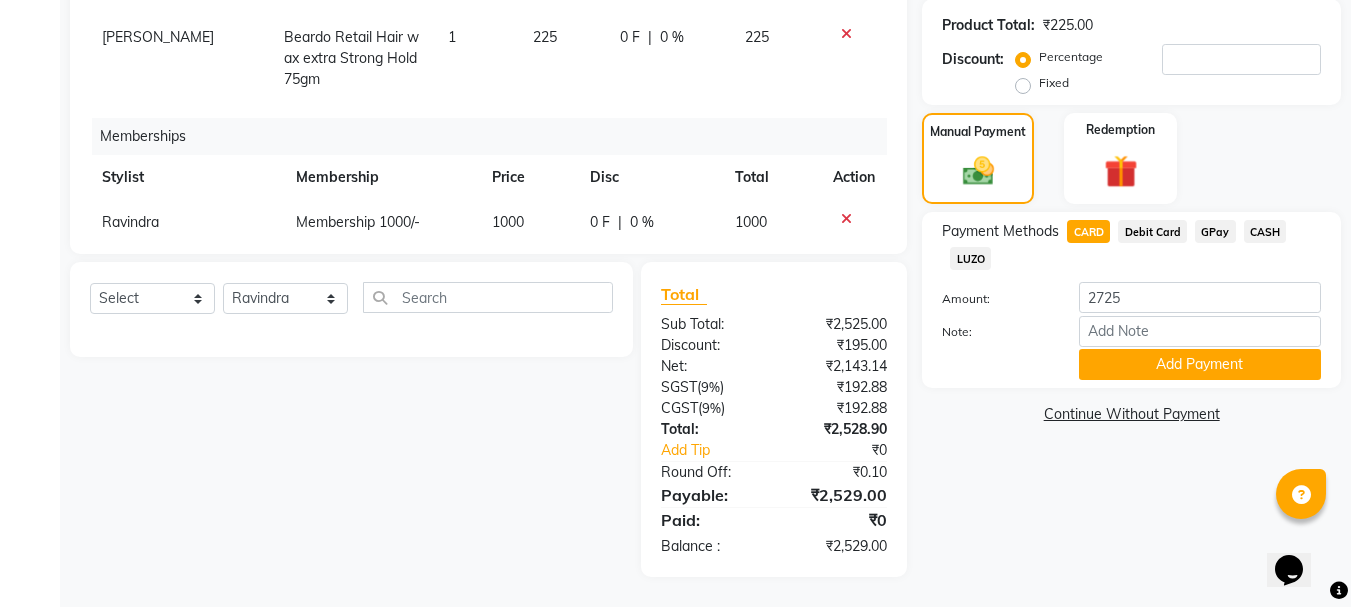 type on "15" 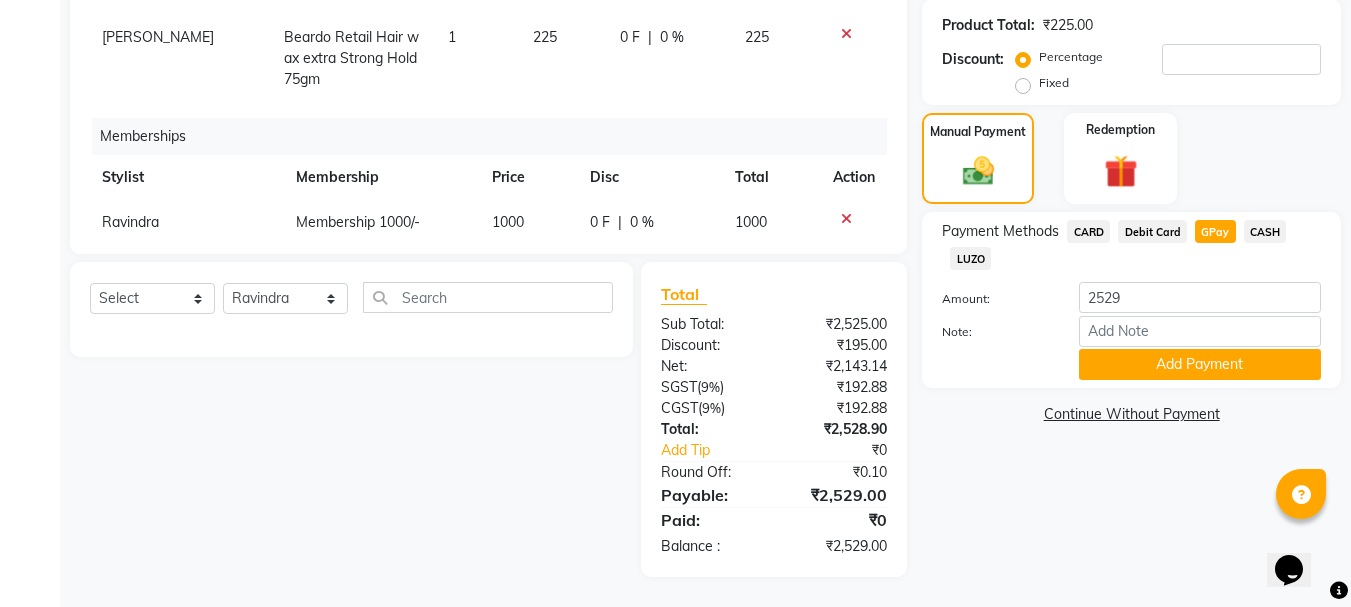 click on "CARD" 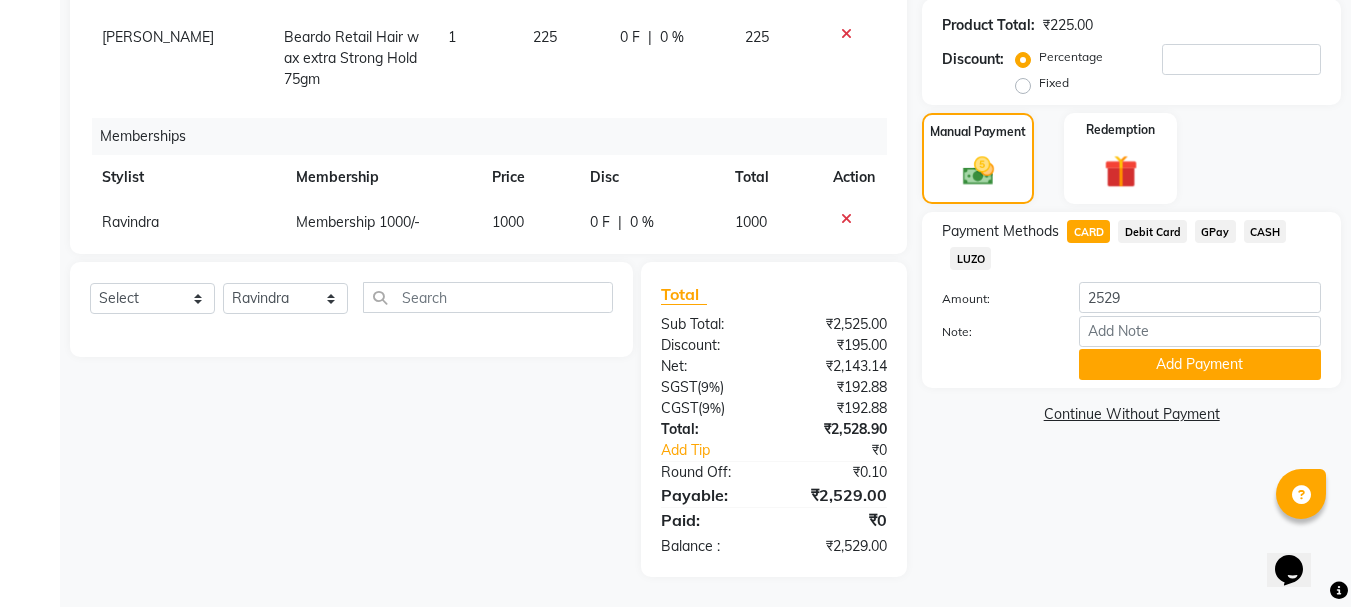 scroll, scrollTop: 0, scrollLeft: 0, axis: both 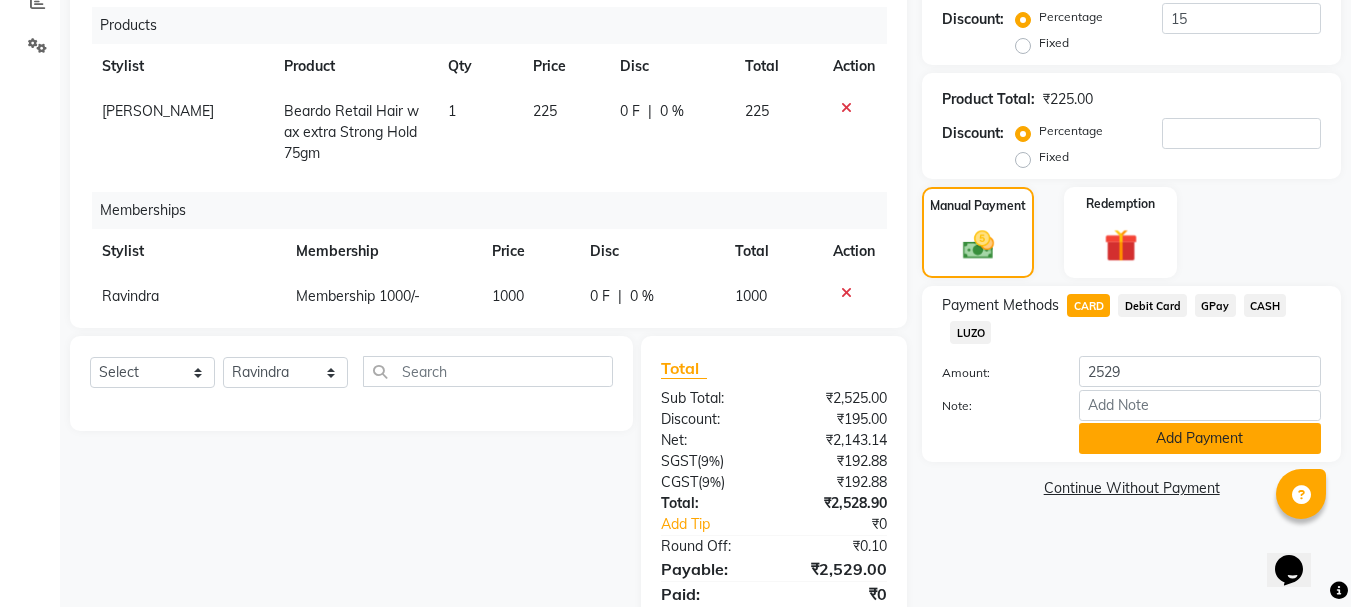 click on "Add Payment" 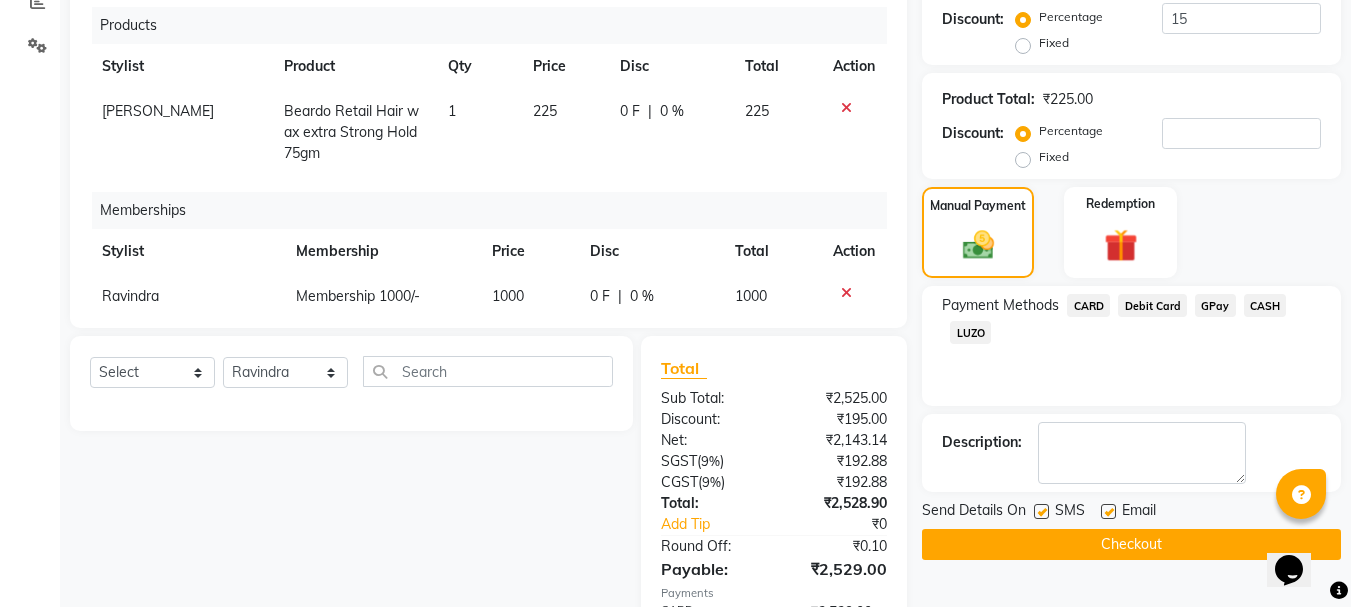 click on "Checkout" 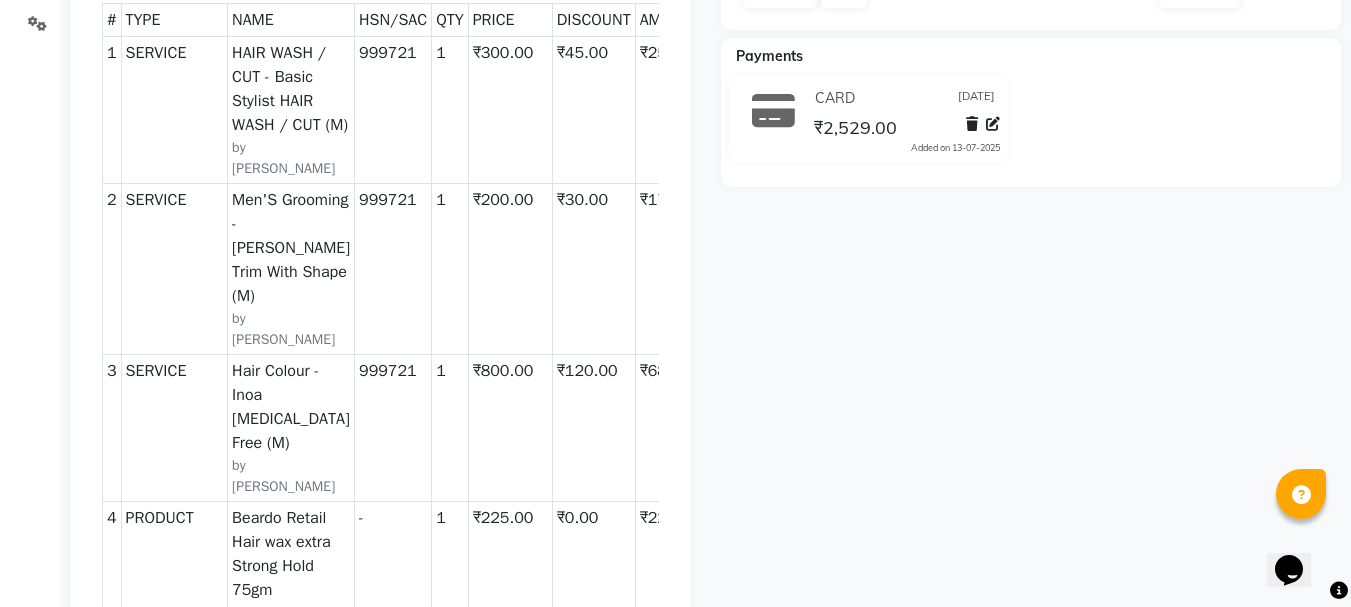 scroll, scrollTop: 0, scrollLeft: 0, axis: both 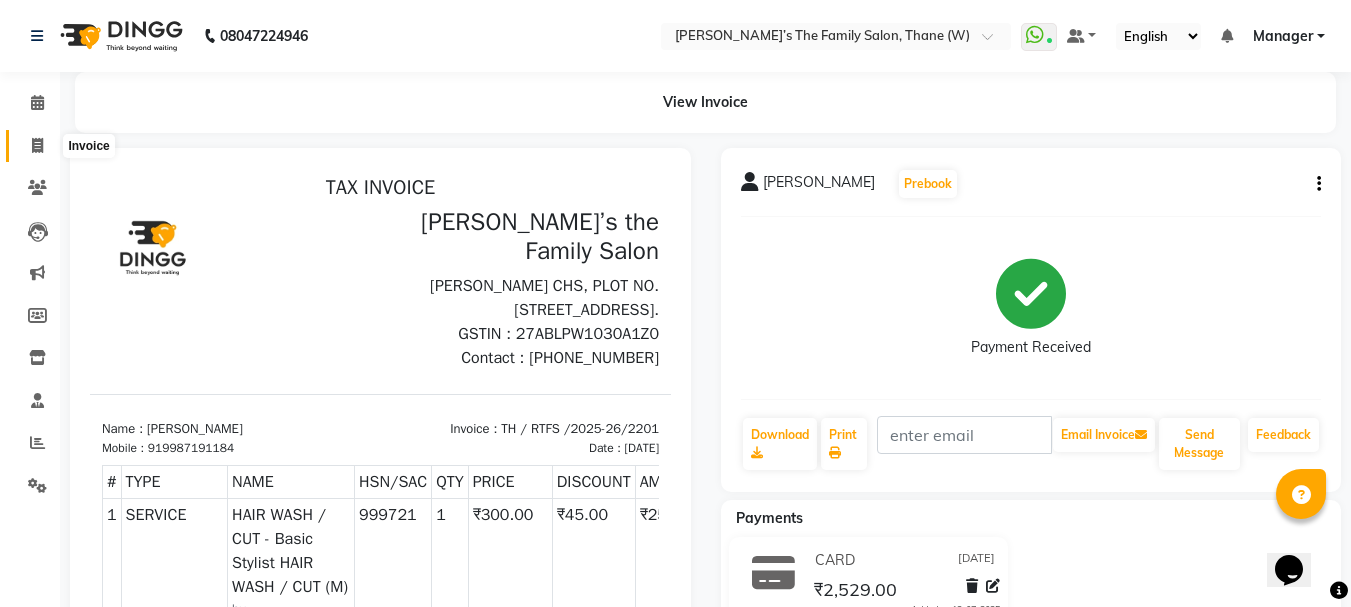 click 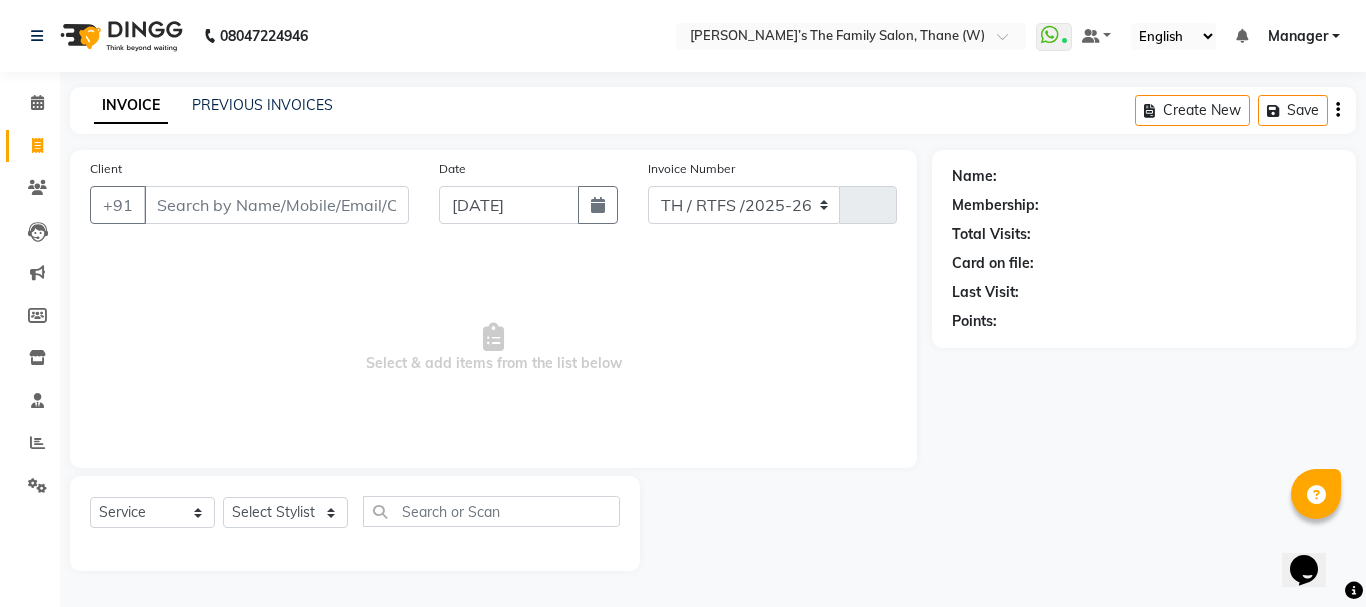 select on "8004" 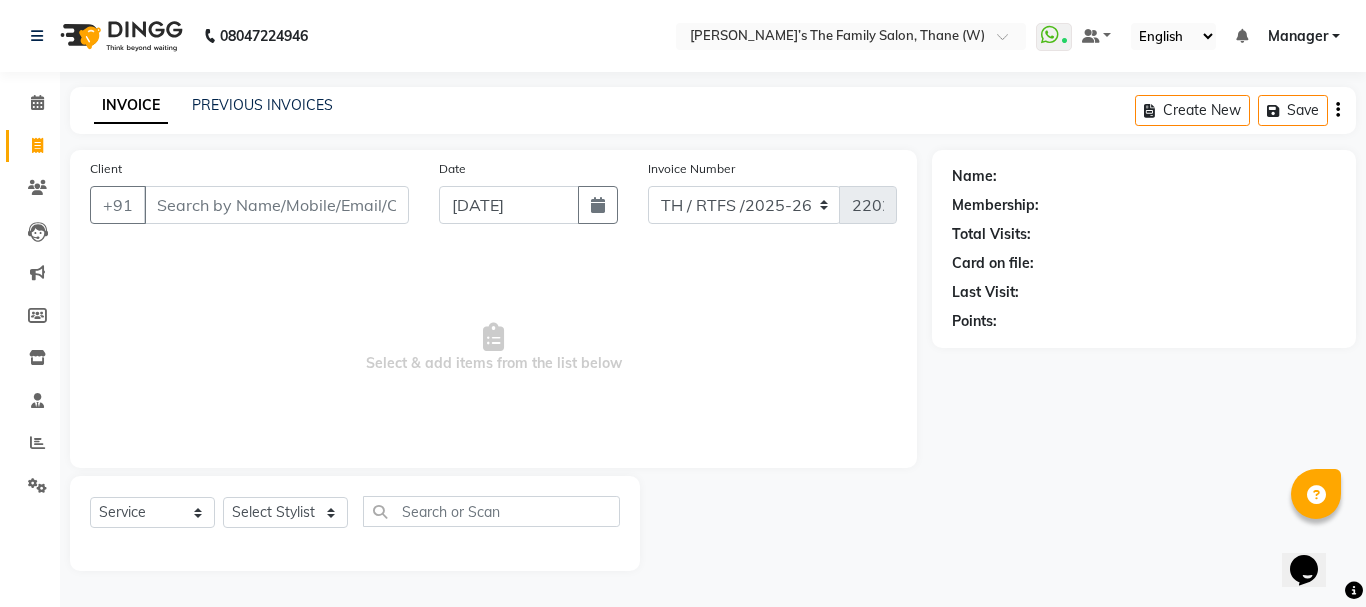 click on "Client +91" 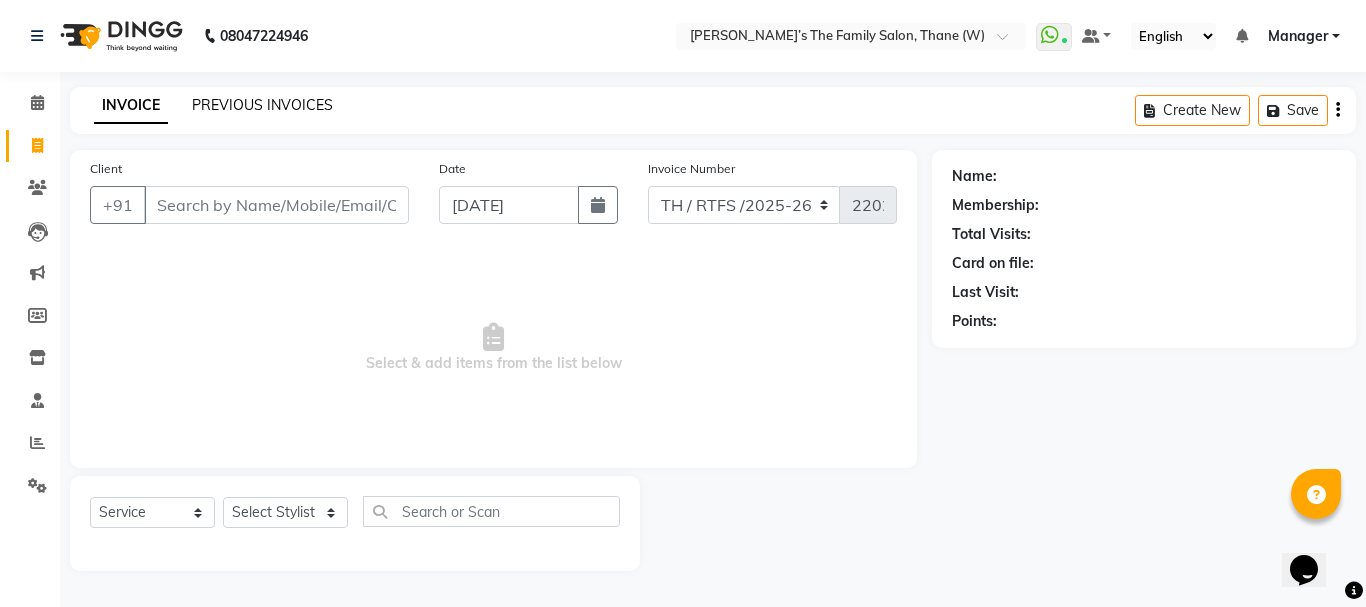 click on "PREVIOUS INVOICES" 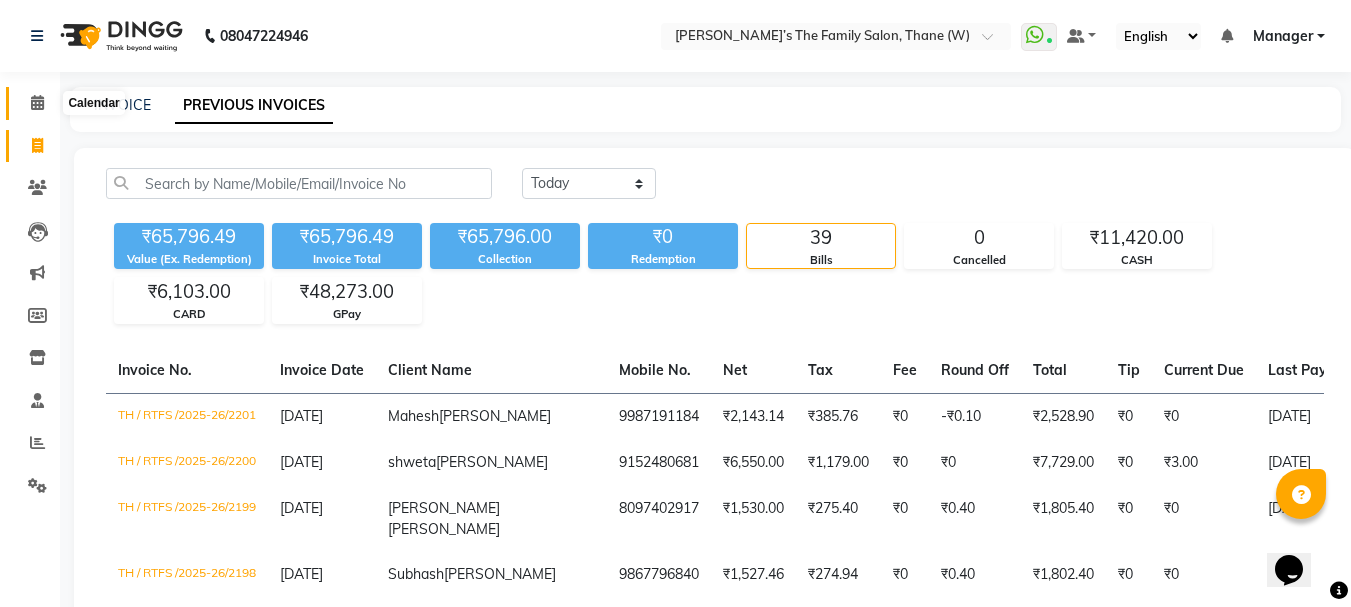 click 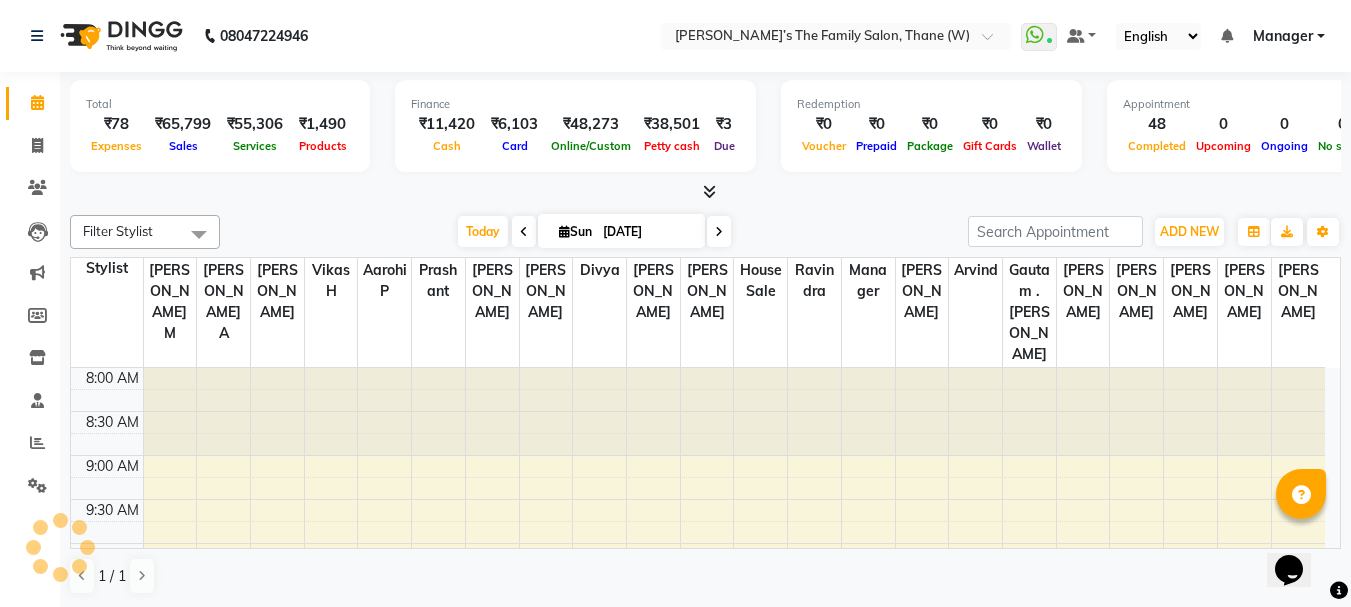 scroll, scrollTop: 904, scrollLeft: 0, axis: vertical 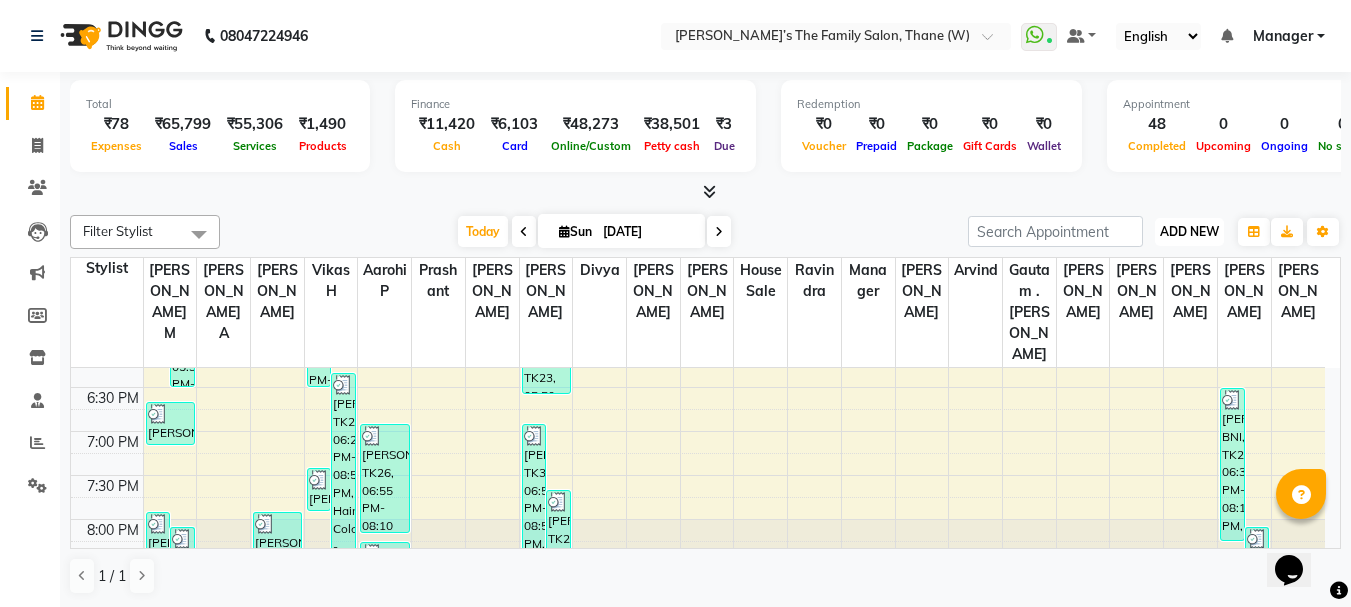 click on "ADD NEW" at bounding box center (1189, 231) 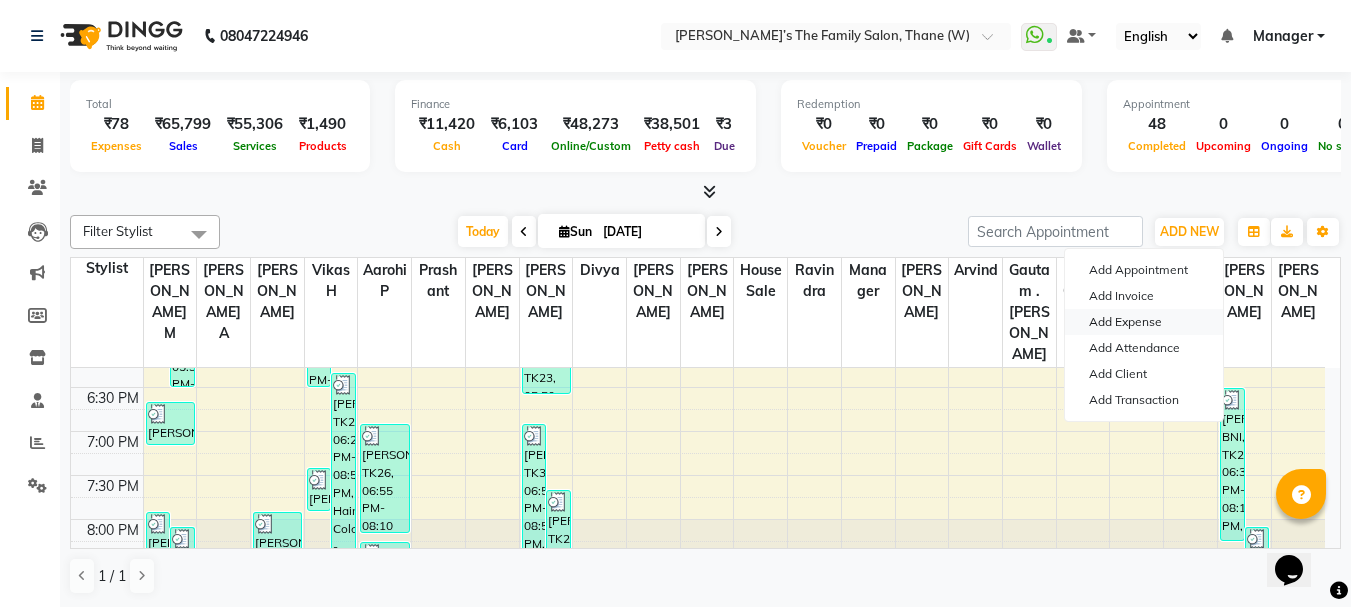 click on "Add Expense" at bounding box center [1144, 322] 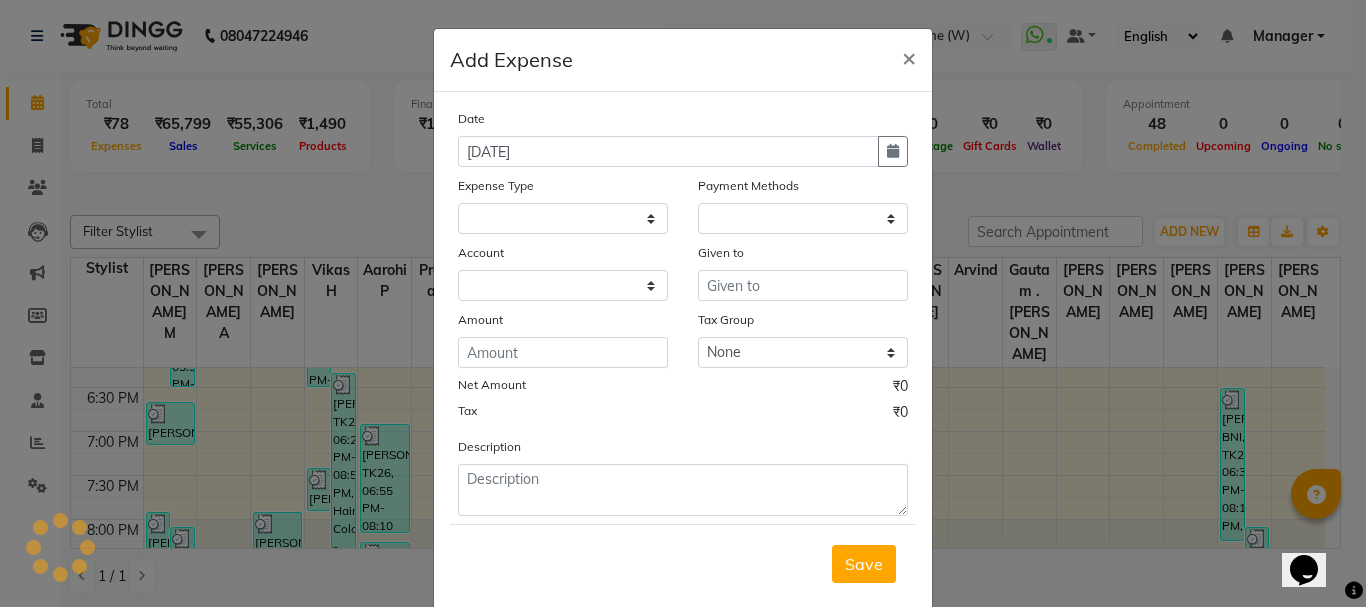 select on "1" 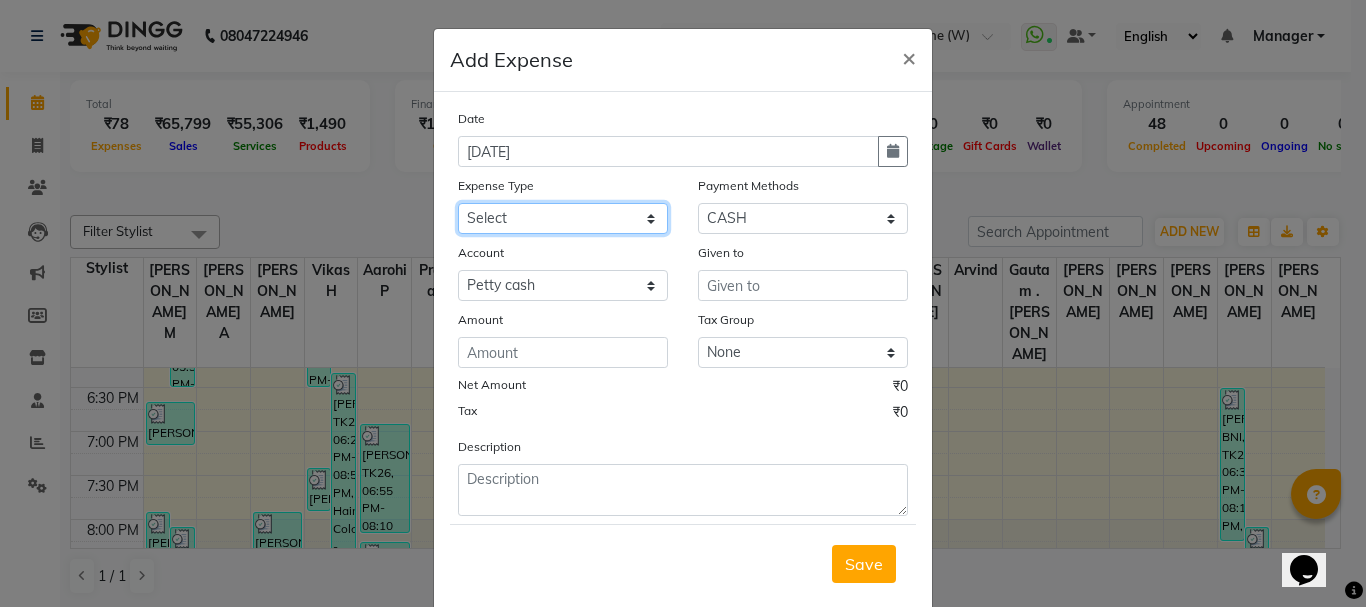 click on "Select Advance Salary Bank charges Car maintenance  Cash transfer to bank Cash transfer to hub Client Snacks Clinical charges coffee Equipment Fuel Govt fee Incentive Insurance International purchase Loan Repayment Maintenance Marketing Membership reward Milk Miscellaneous MRA Other Pantry Product Rent Staff Snacks Tax Tea & Refreshment Tip Transfer Utilities Water tank" 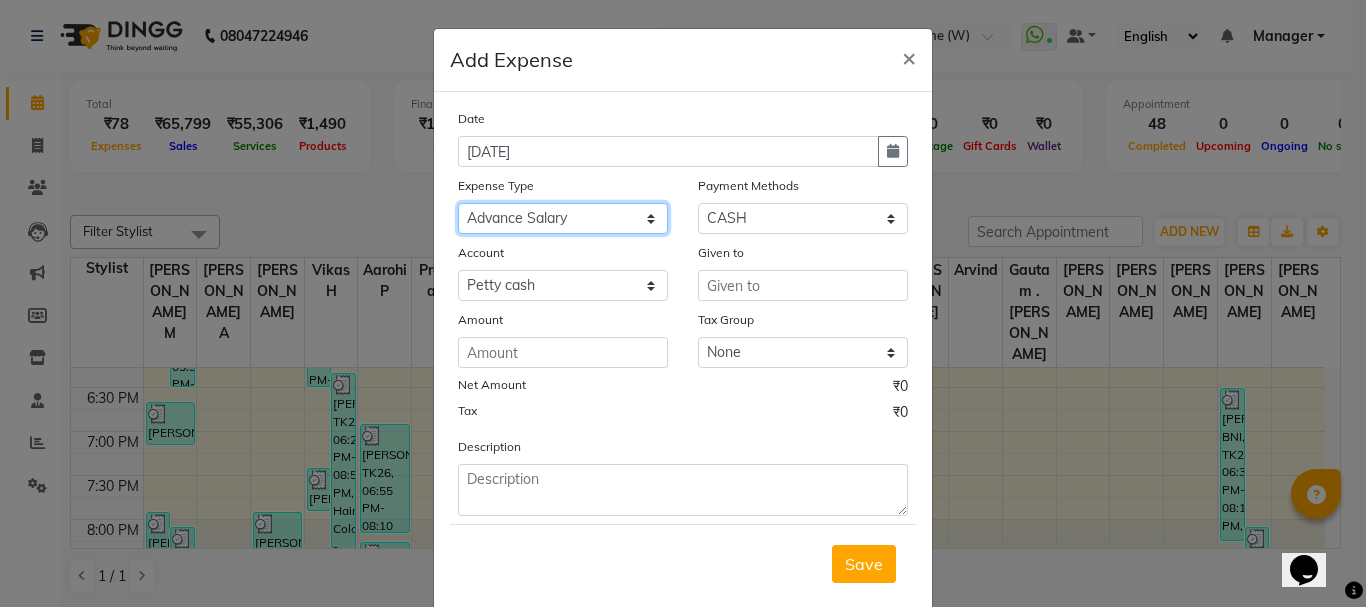 click on "Select Advance Salary Bank charges Car maintenance  Cash transfer to bank Cash transfer to hub Client Snacks Clinical charges coffee Equipment Fuel Govt fee Incentive Insurance International purchase Loan Repayment Maintenance Marketing Membership reward Milk Miscellaneous MRA Other Pantry Product Rent Staff Snacks Tax Tea & Refreshment Tip Transfer Utilities Water tank" 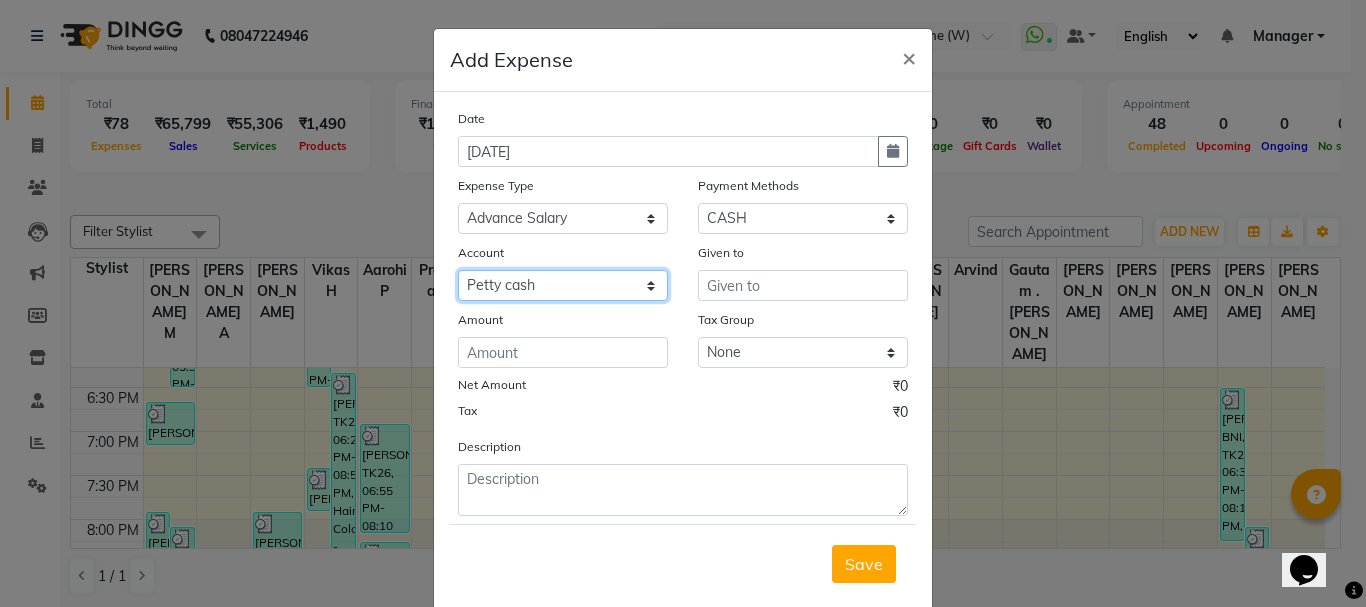 click on "Select Petty cash Default account" 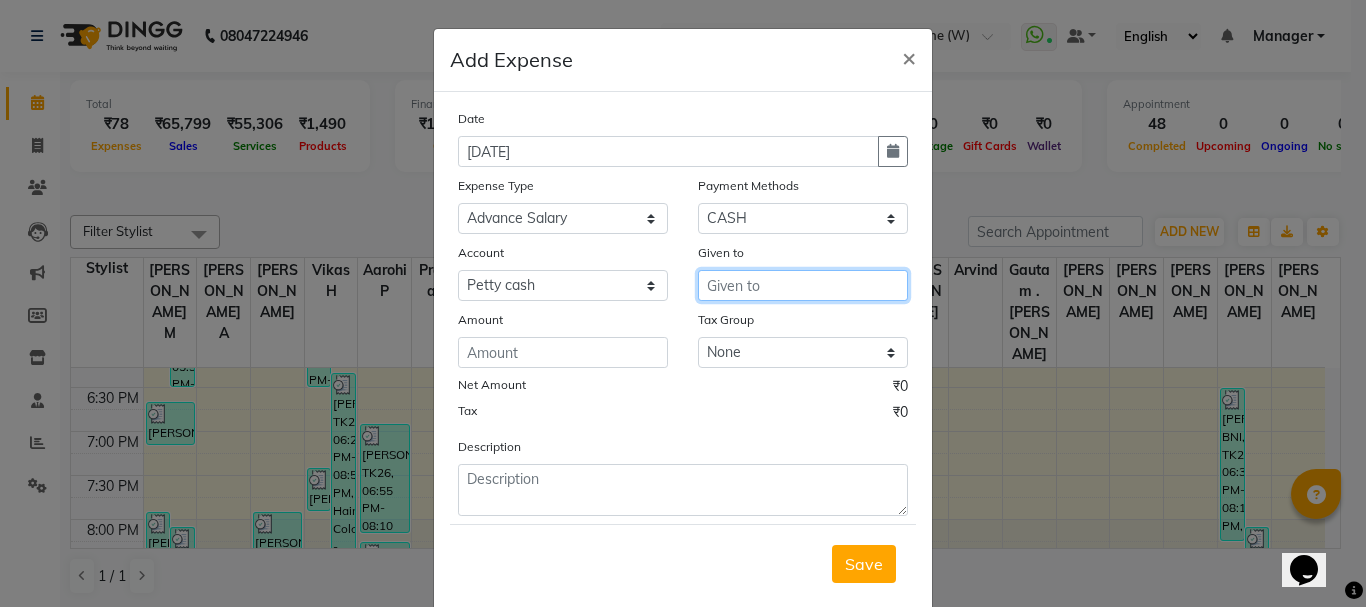 click at bounding box center (803, 285) 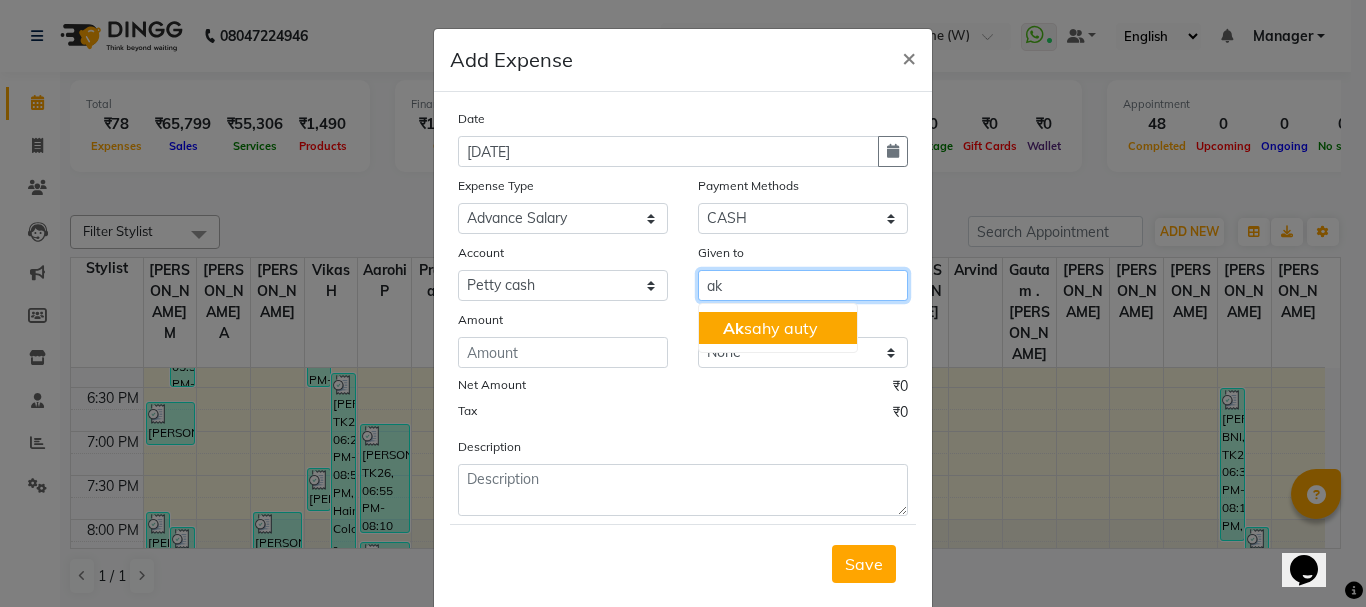 click on "Ak" 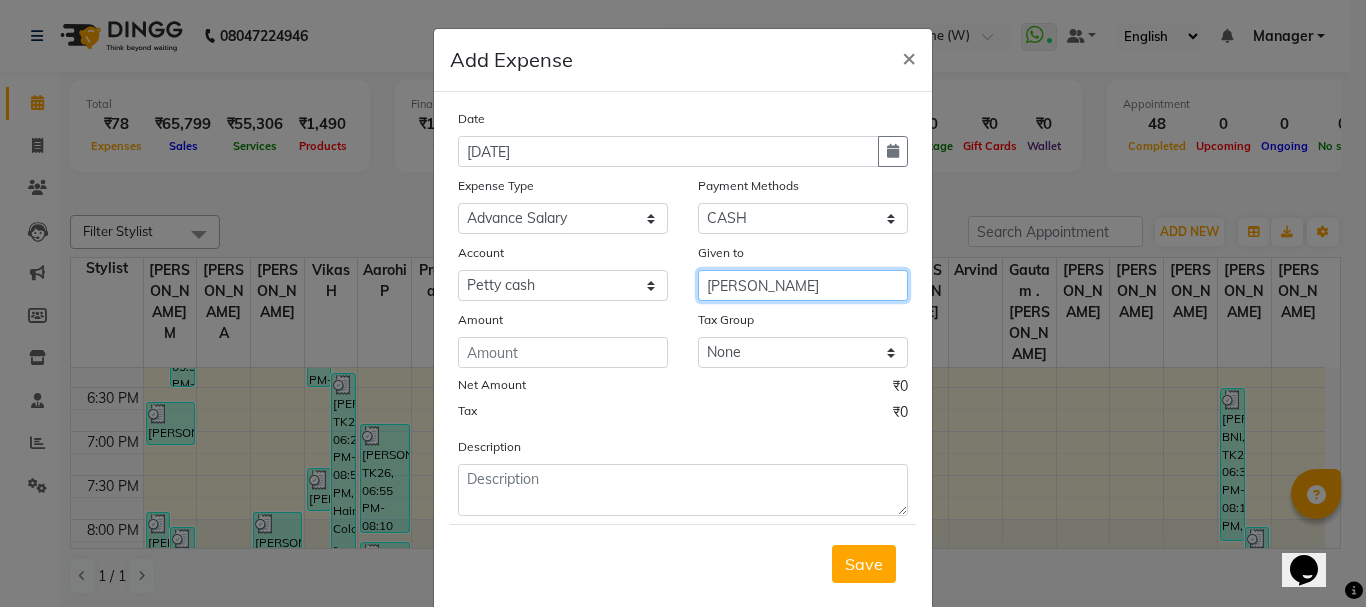 type on "[PERSON_NAME]" 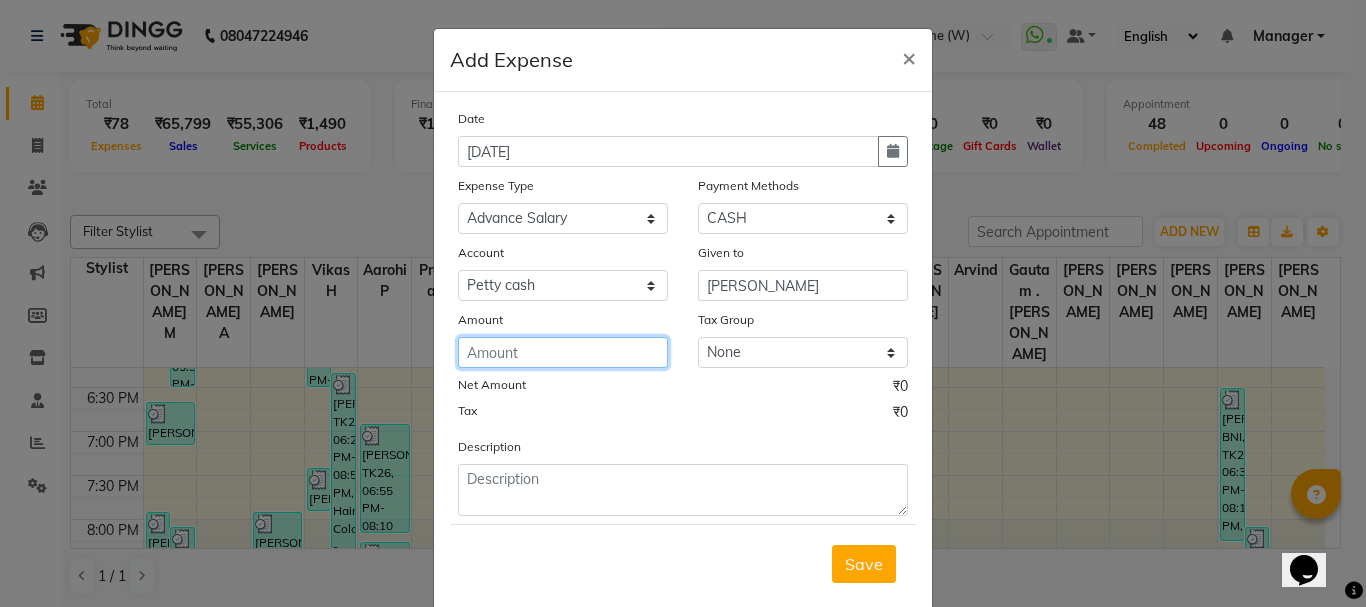 click 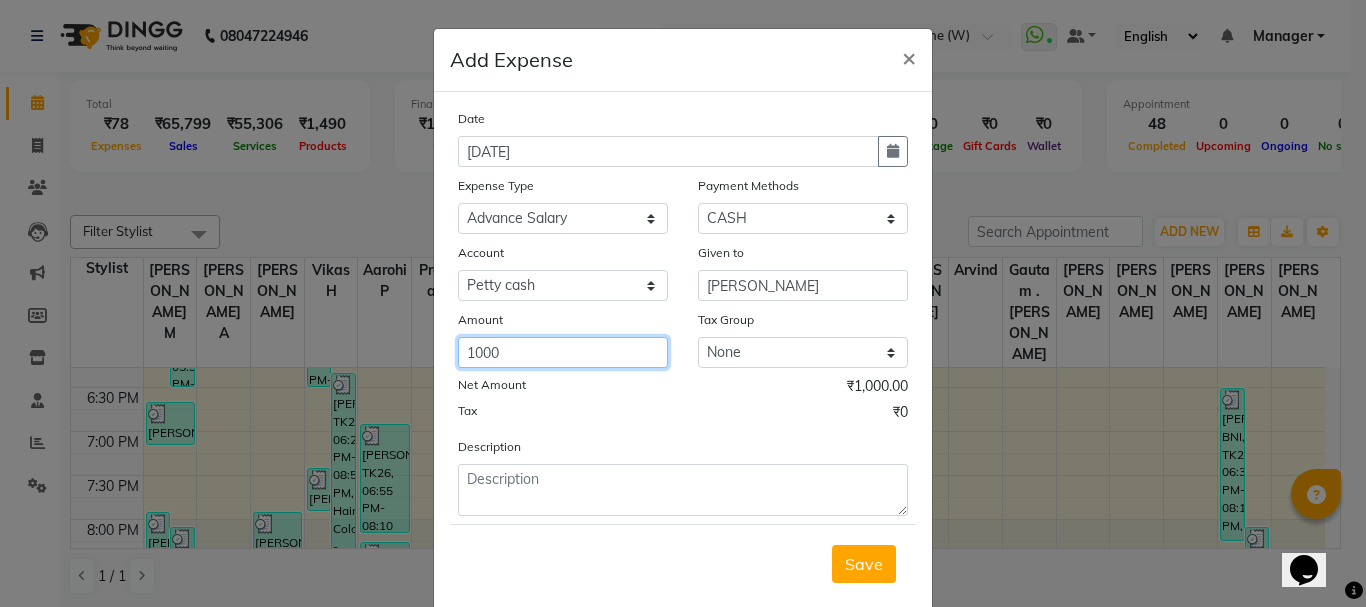 type on "1000" 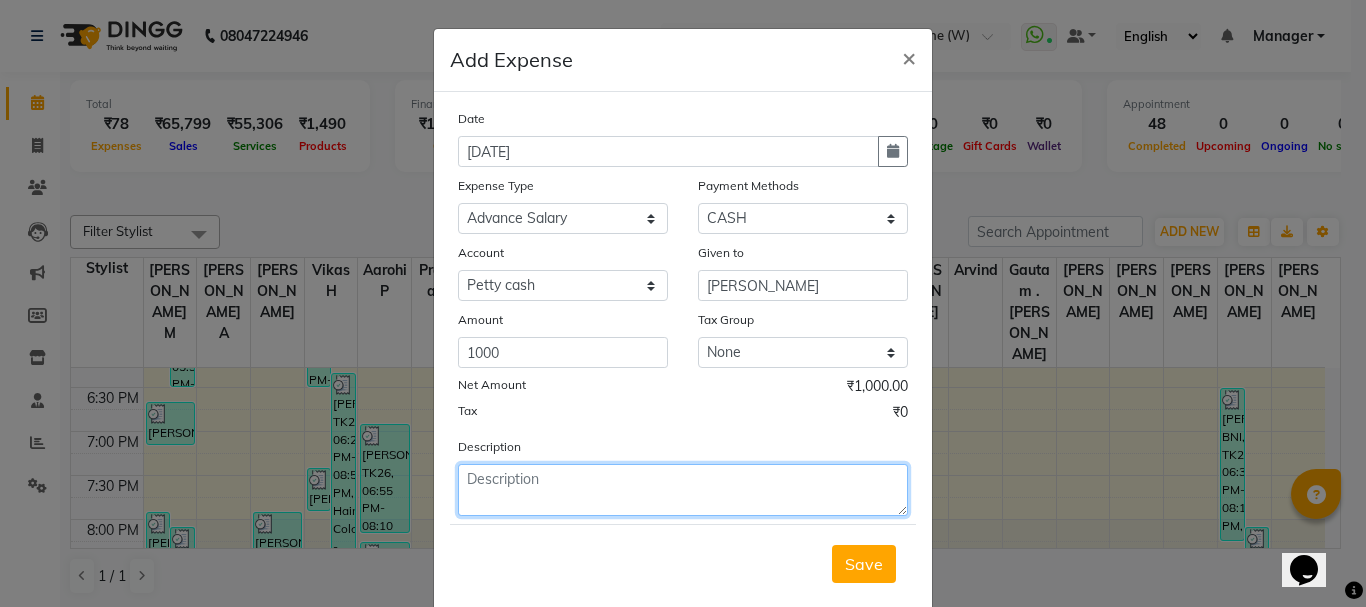 click 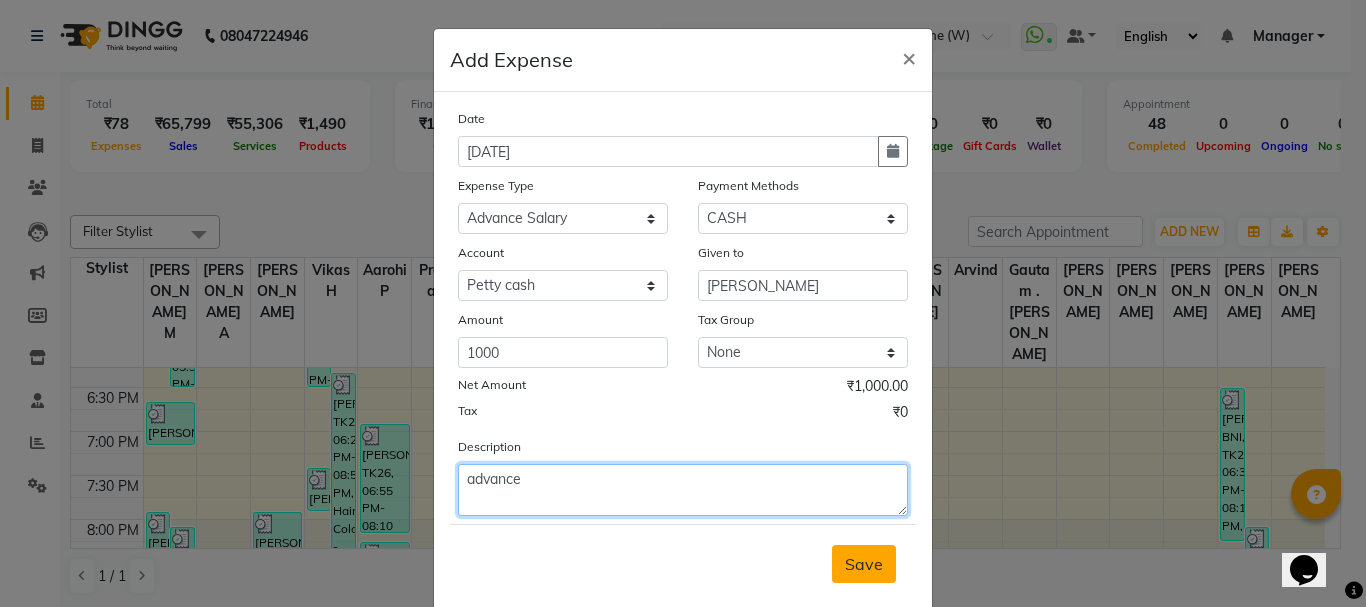 type on "advance" 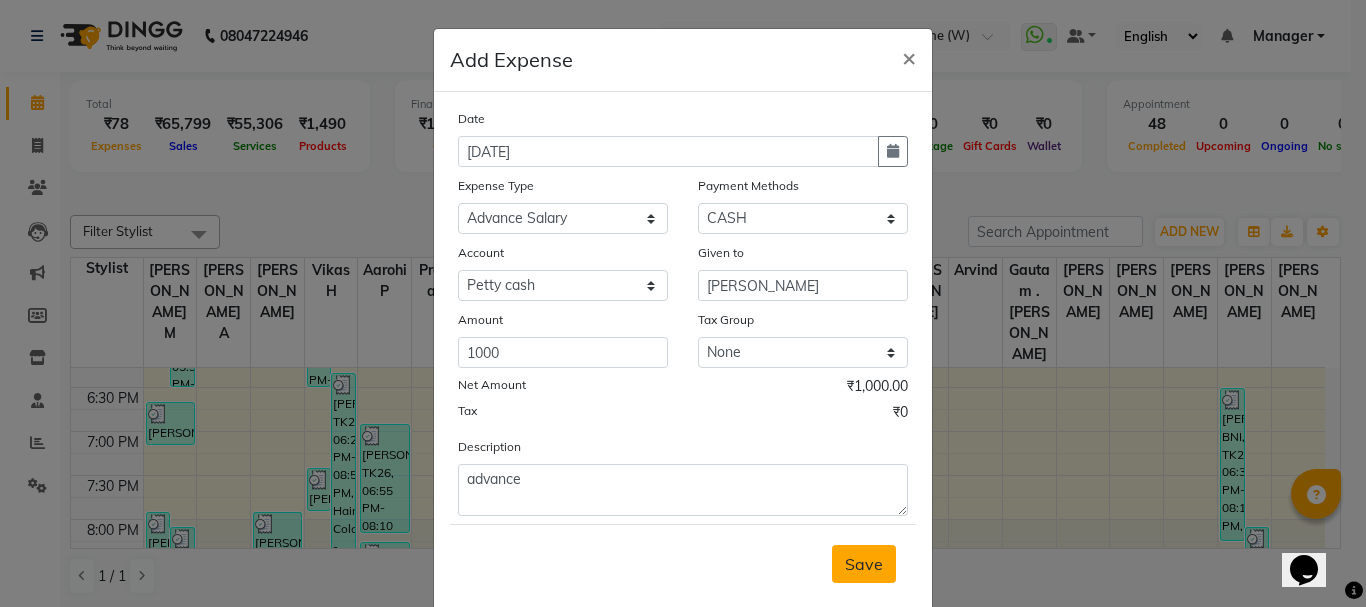 click on "Save" at bounding box center (864, 564) 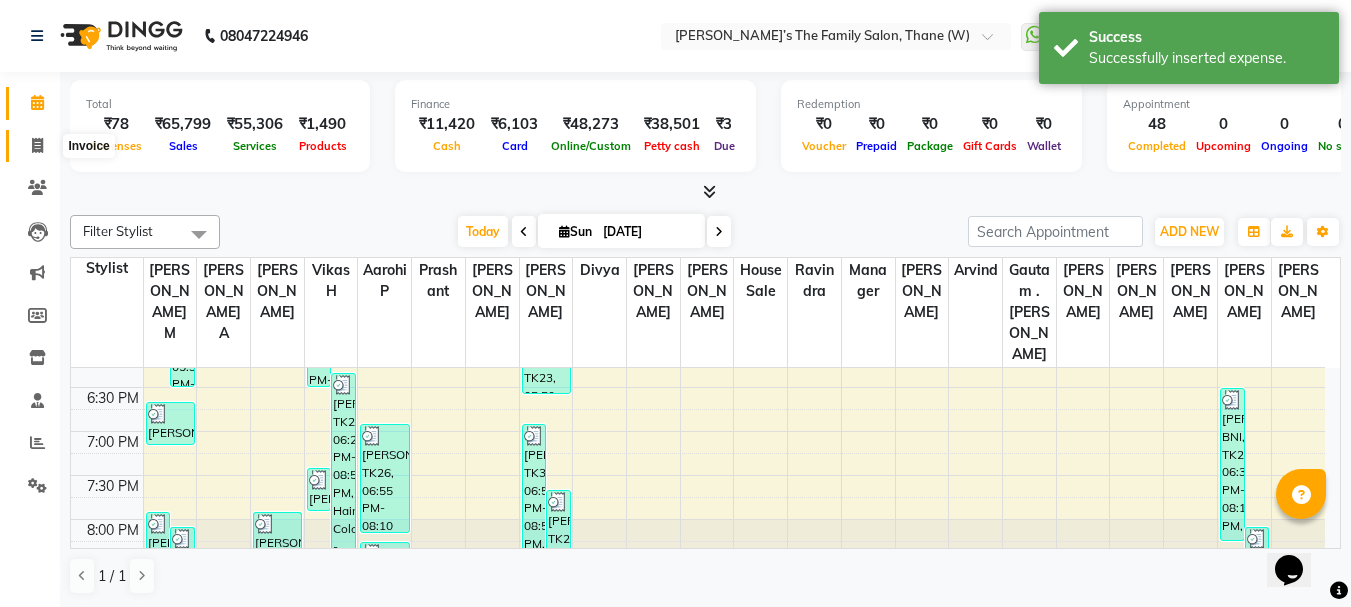 click 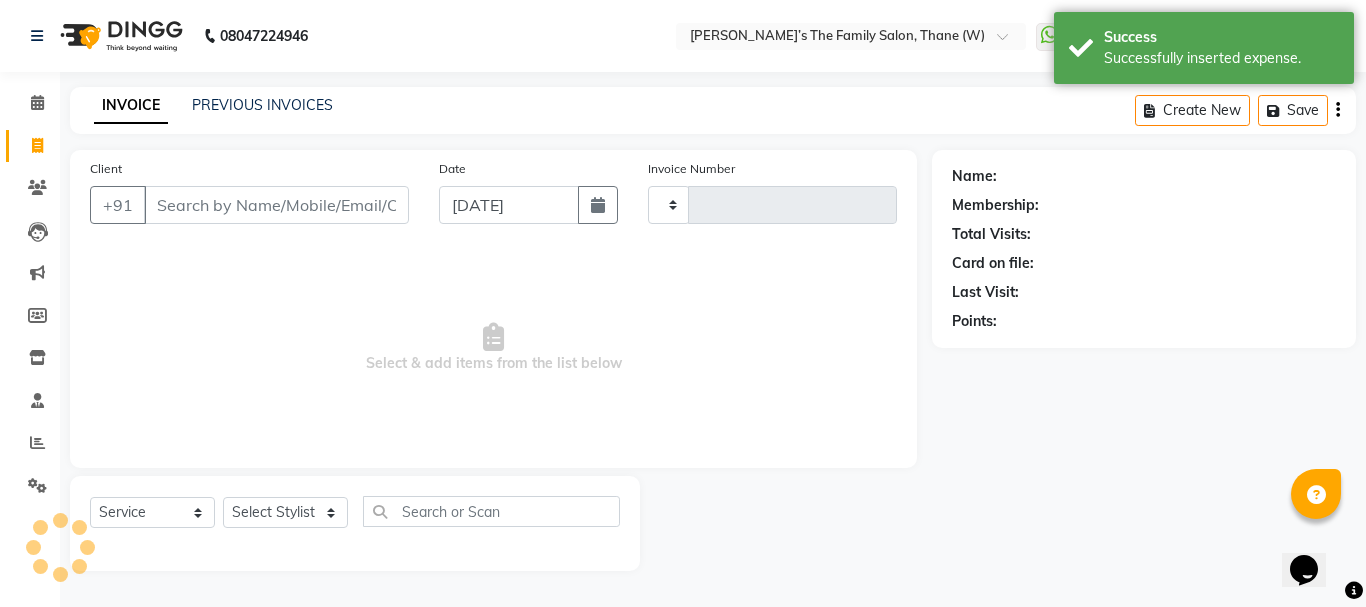 type on "2202" 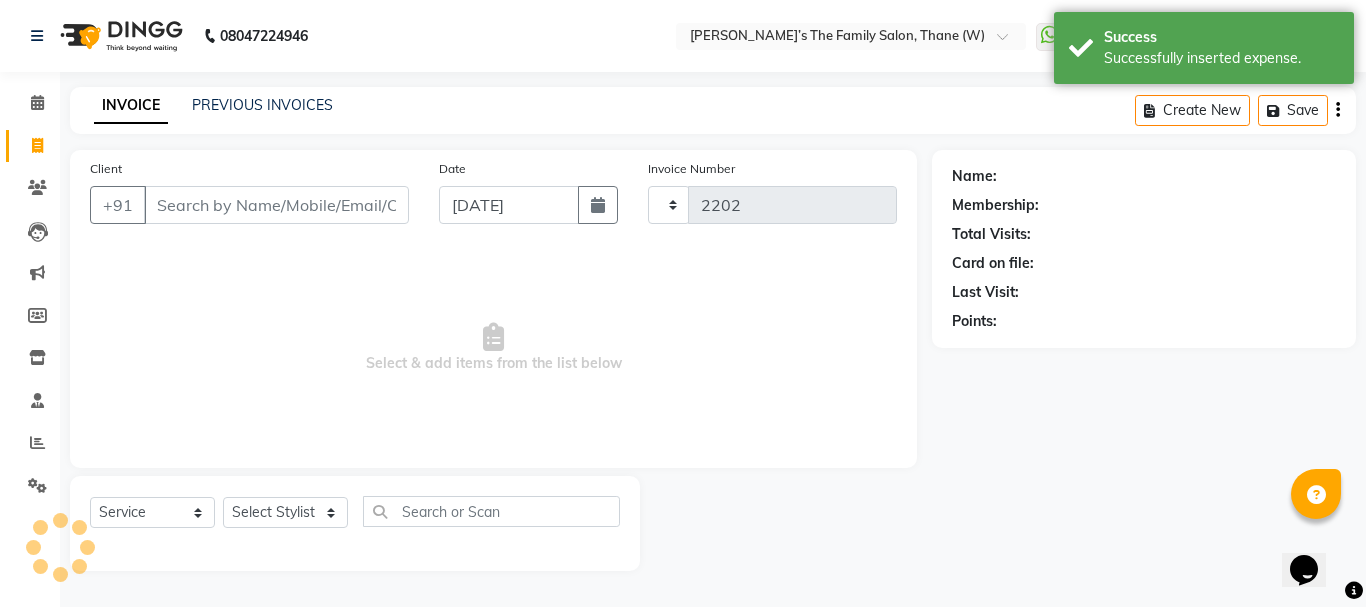 select on "8004" 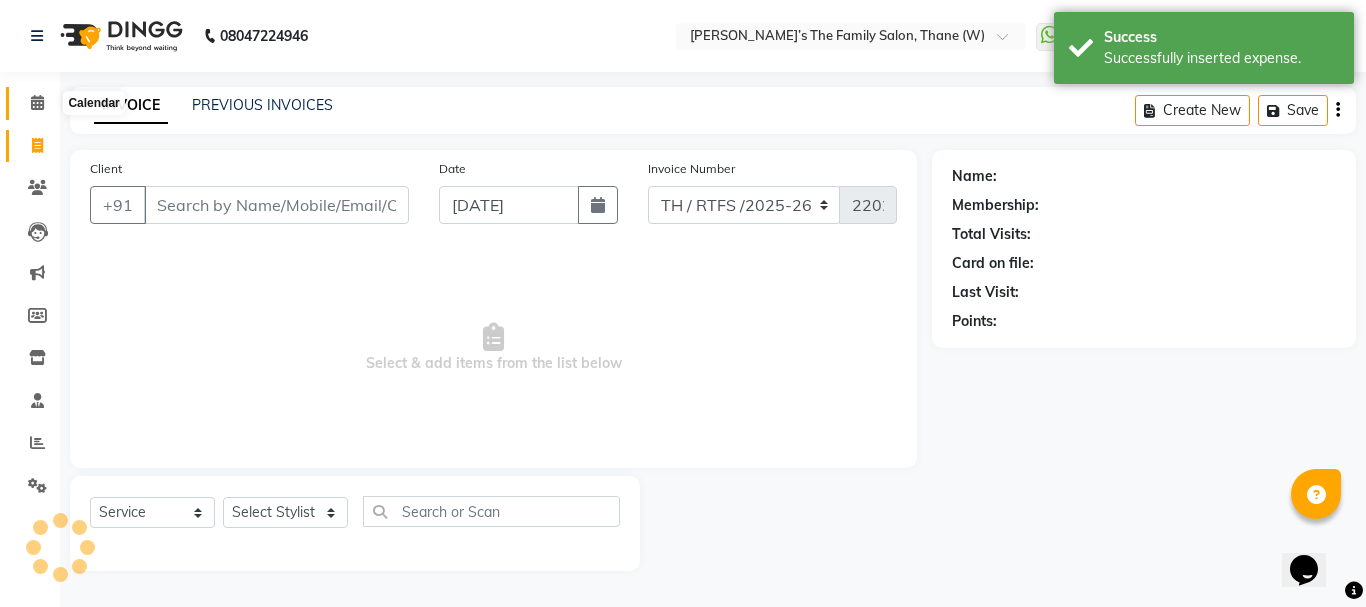 click 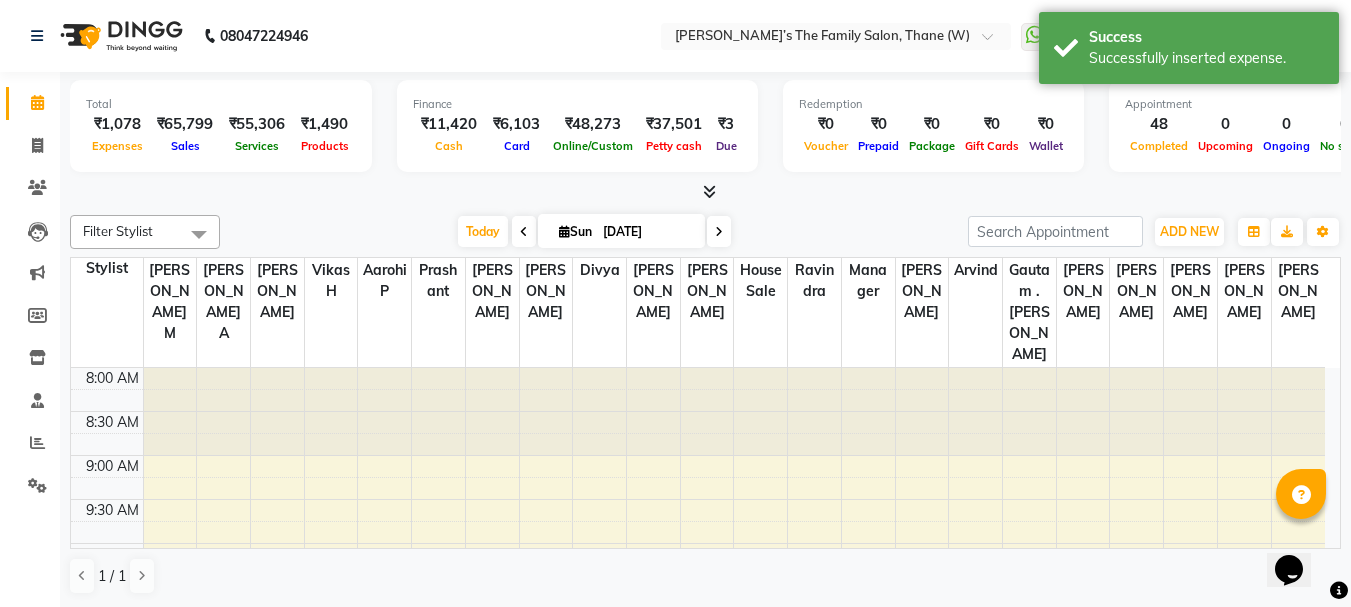 scroll, scrollTop: 0, scrollLeft: 0, axis: both 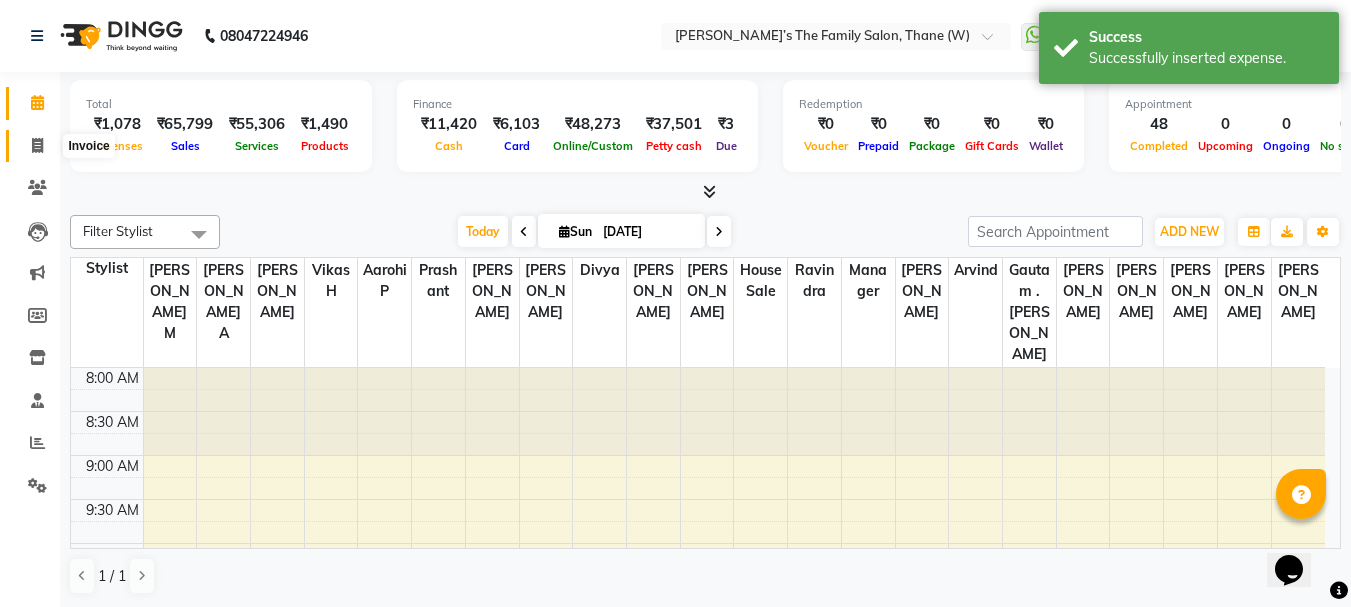 click 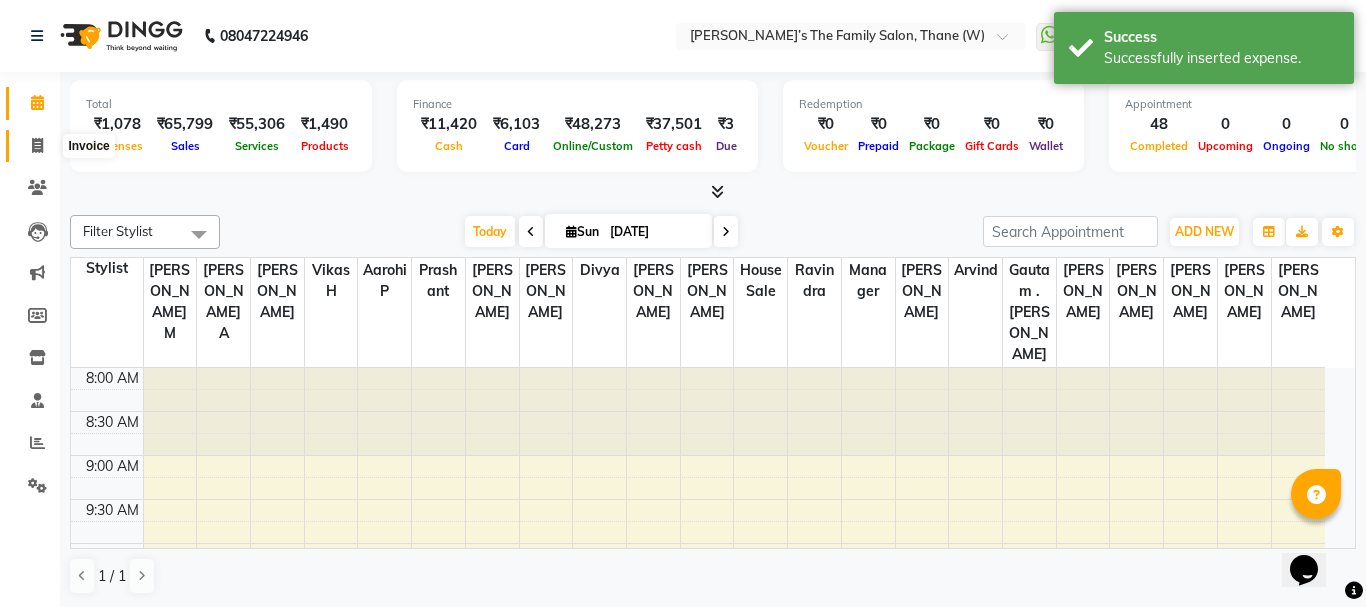 select on "service" 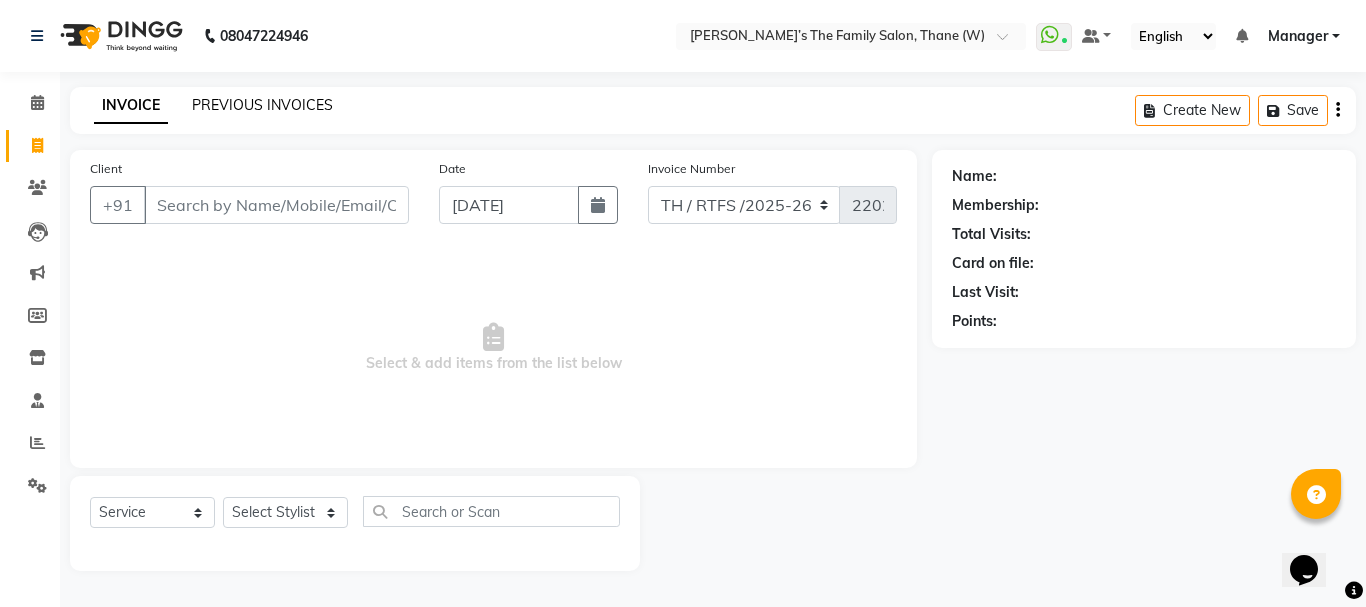 click on "PREVIOUS INVOICES" 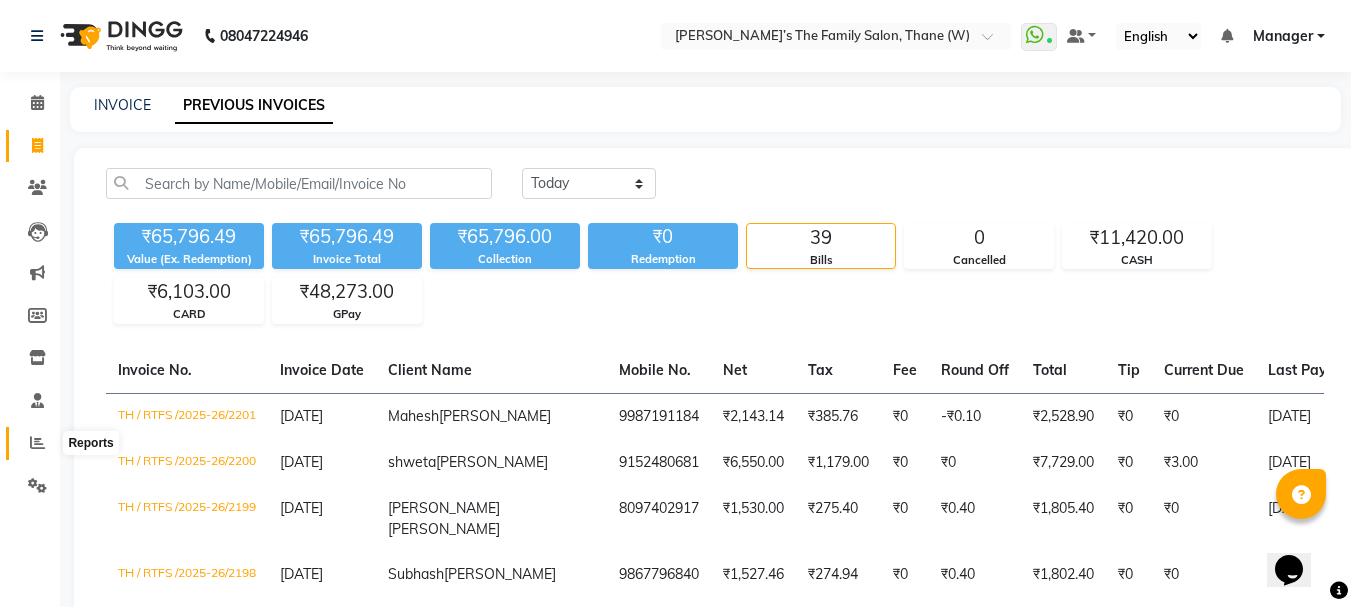 click 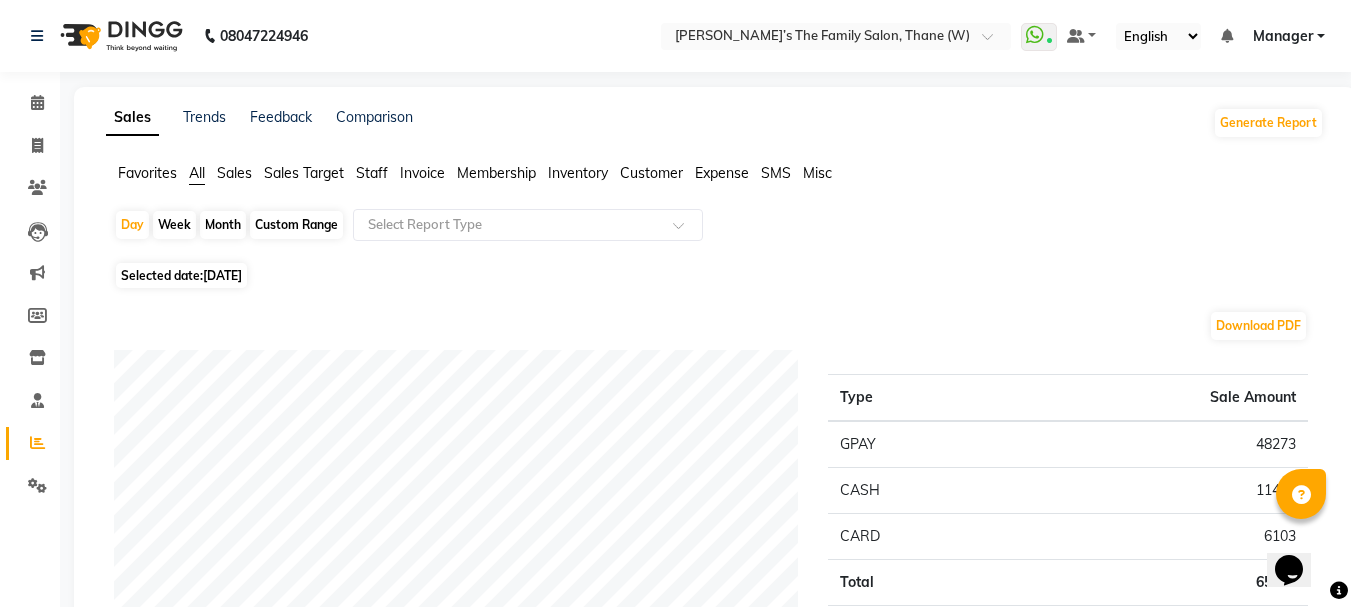 click on "Staff" 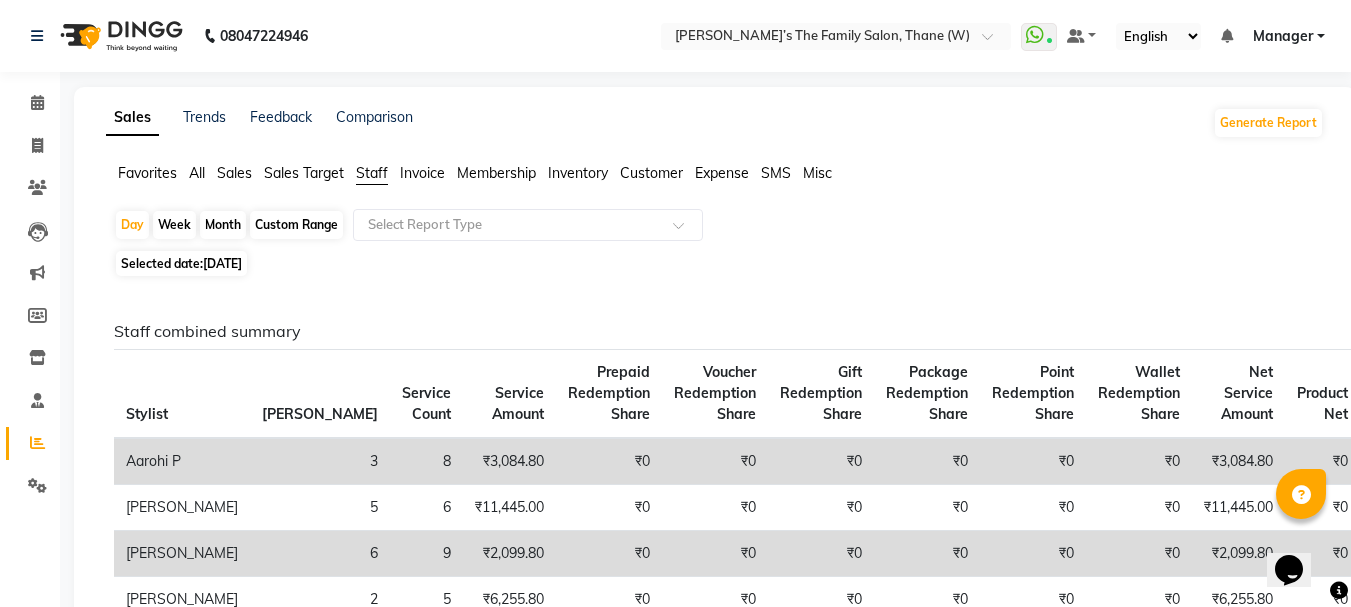 scroll, scrollTop: 531, scrollLeft: 0, axis: vertical 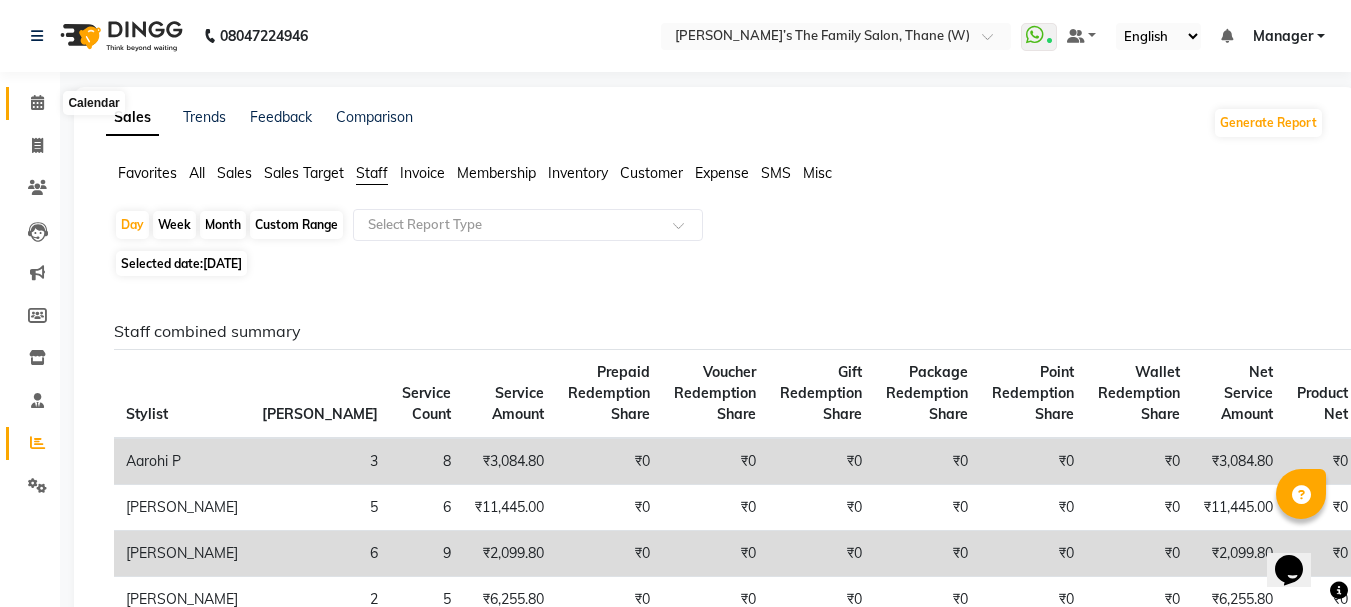 click 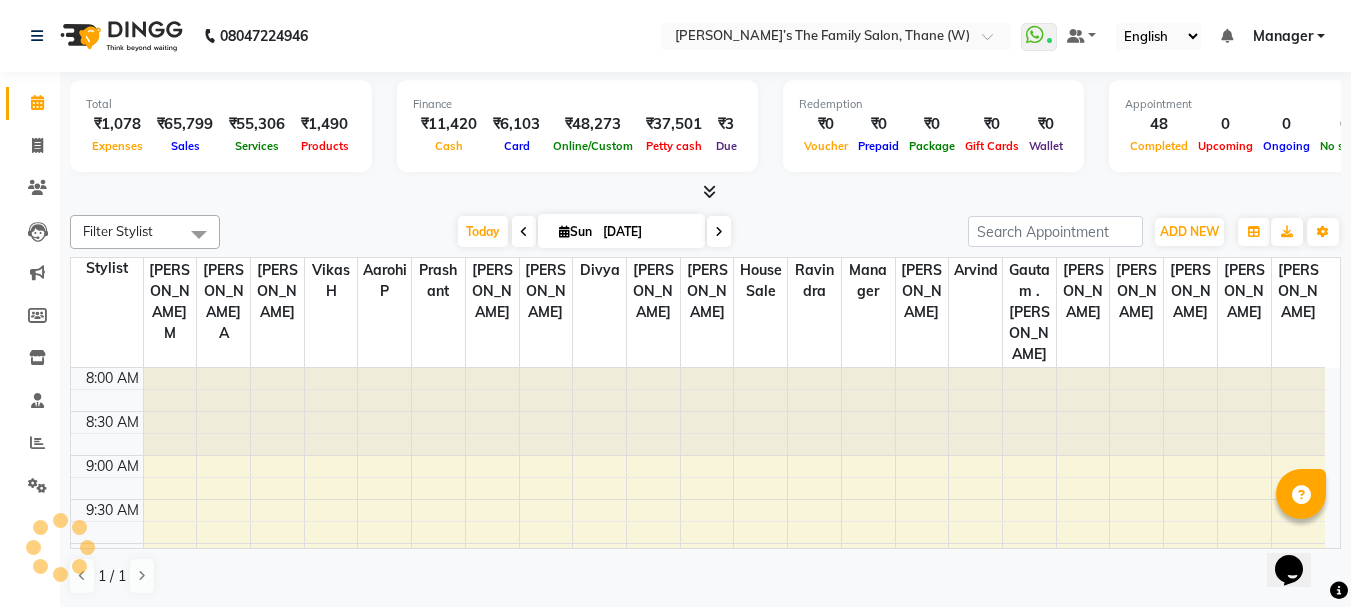 drag, startPoint x: 109, startPoint y: 115, endPoint x: 323, endPoint y: 128, distance: 214.3945 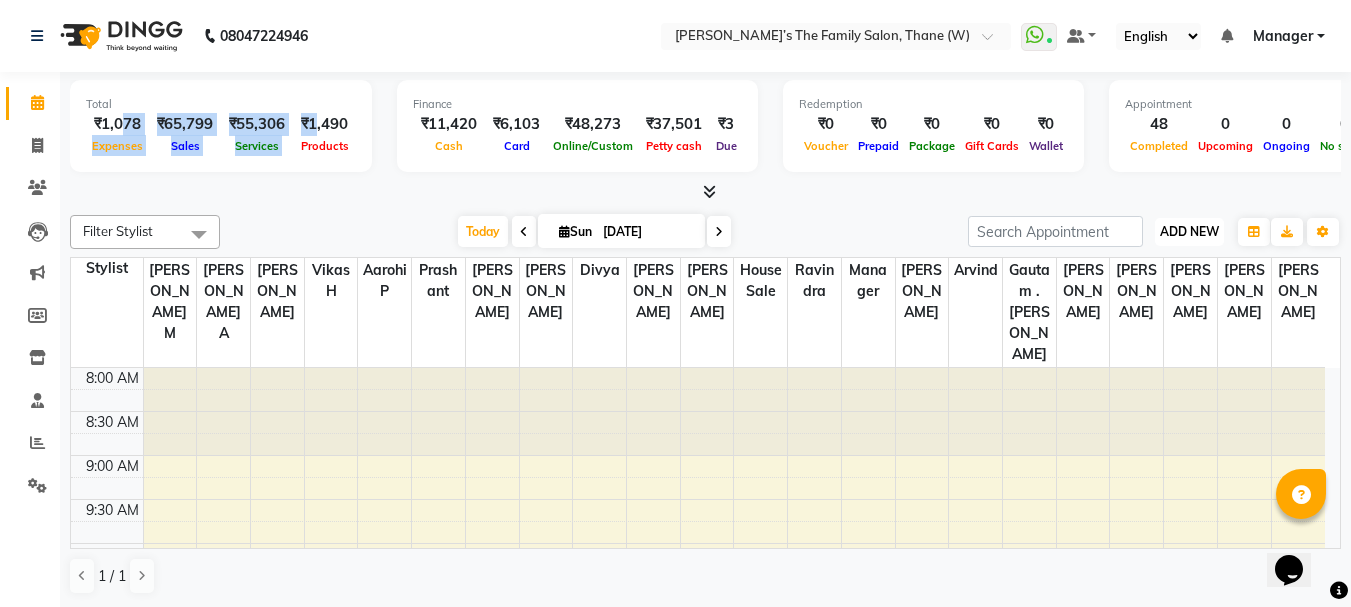 click on "ADD NEW" at bounding box center (1189, 231) 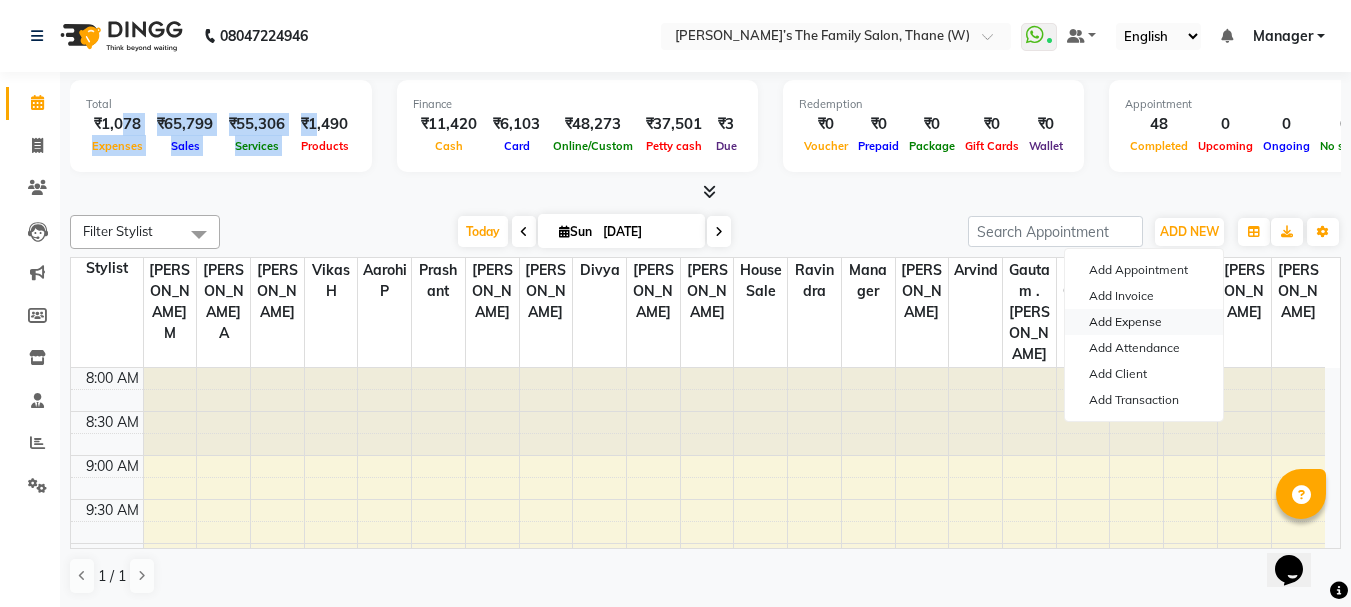 click on "Add Expense" at bounding box center [1144, 322] 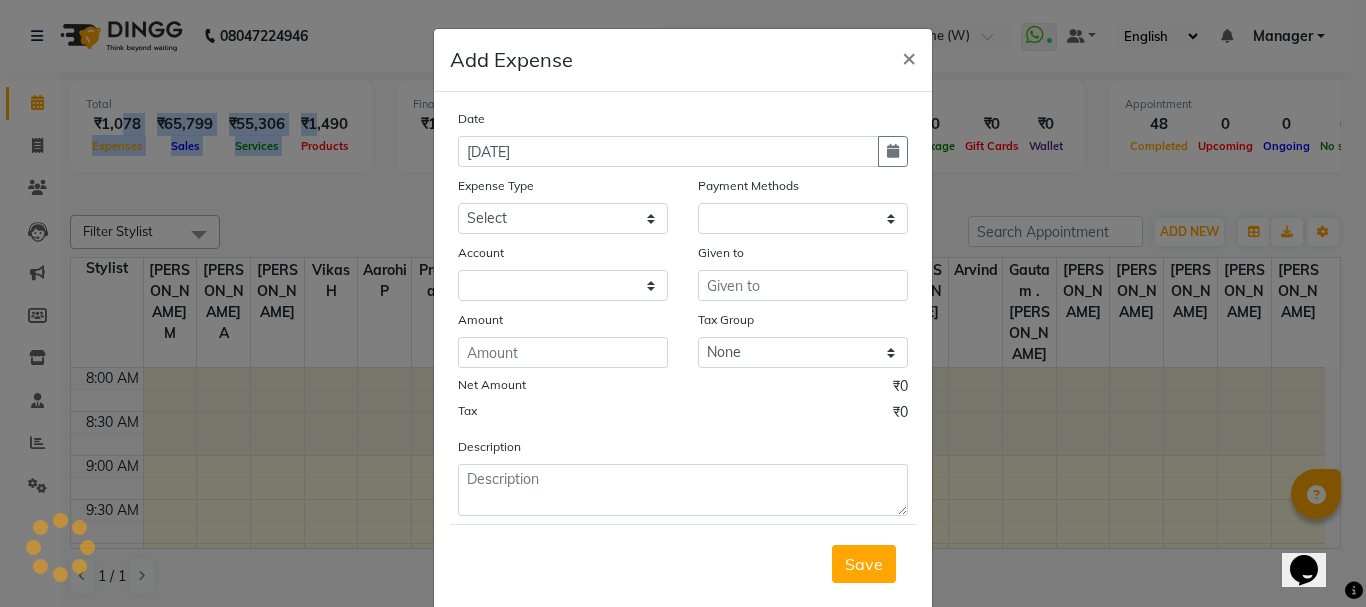 select on "1" 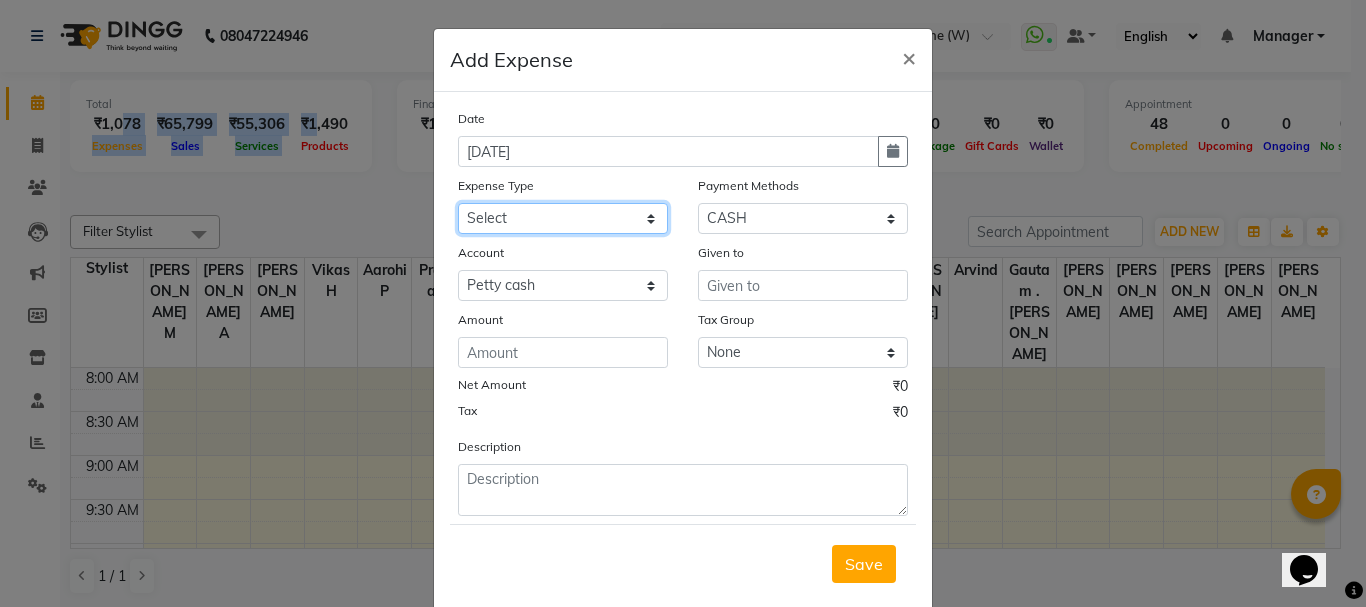 click on "Select Advance Salary Bank charges Car maintenance  Cash transfer to bank Cash transfer to hub Client Snacks Clinical charges coffee Equipment Fuel Govt fee Incentive Insurance International purchase Loan Repayment Maintenance Marketing Membership reward Milk Miscellaneous MRA Other Pantry Product Rent Staff Snacks Tax Tea & Refreshment Tip Transfer Utilities Water tank" 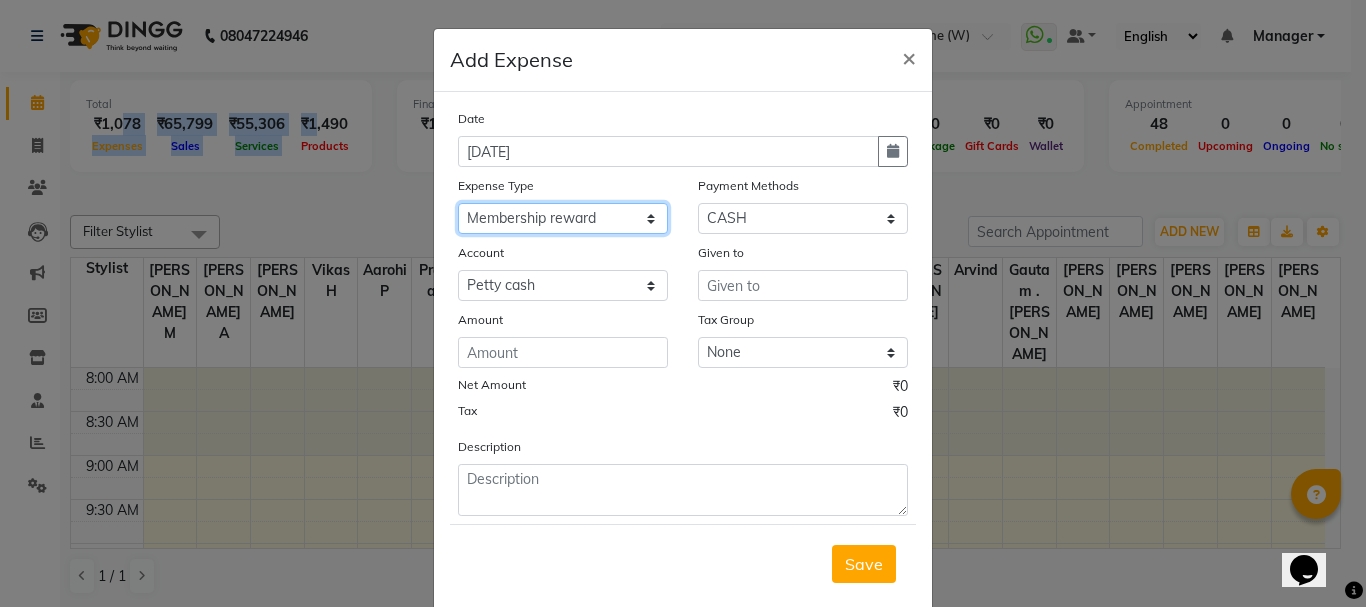 click on "Select Advance Salary Bank charges Car maintenance  Cash transfer to bank Cash transfer to hub Client Snacks Clinical charges coffee Equipment Fuel Govt fee Incentive Insurance International purchase Loan Repayment Maintenance Marketing Membership reward Milk Miscellaneous MRA Other Pantry Product Rent Staff Snacks Tax Tea & Refreshment Tip Transfer Utilities Water tank" 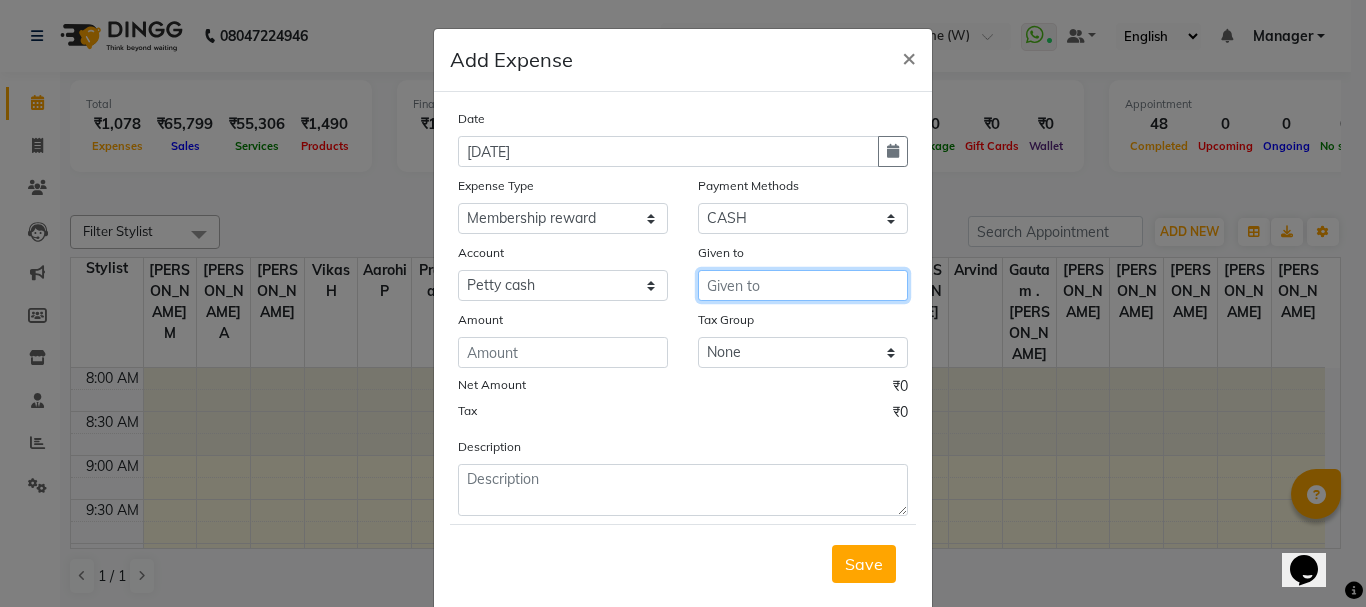 click at bounding box center [803, 285] 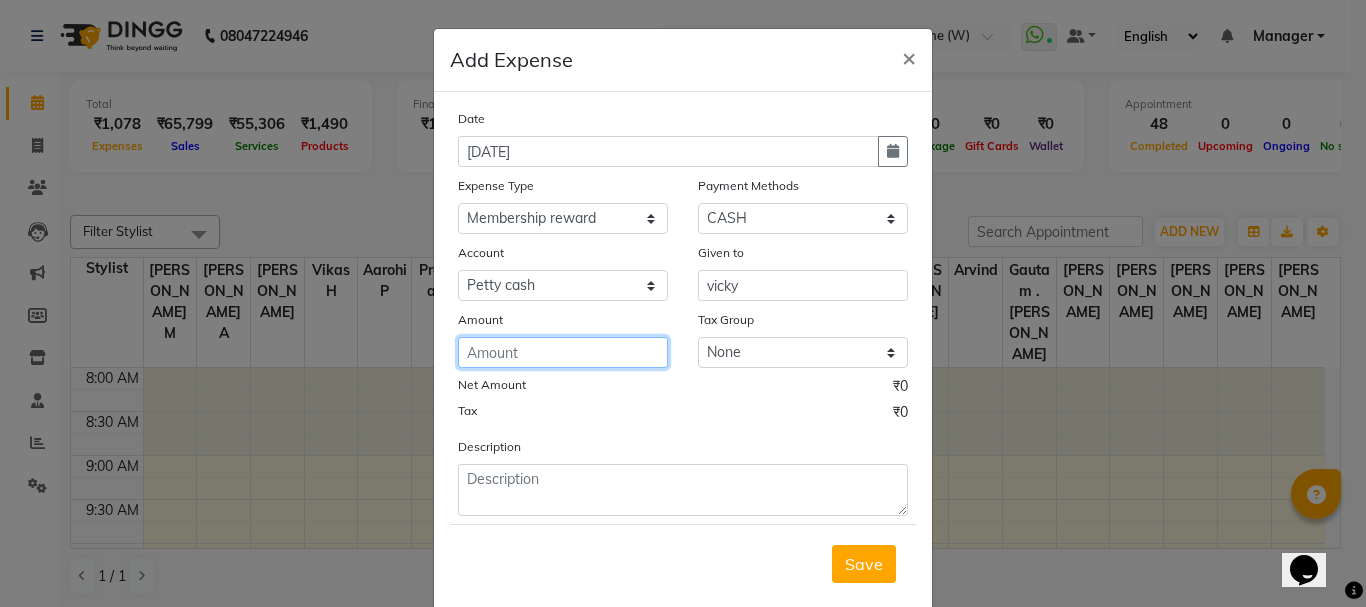 click 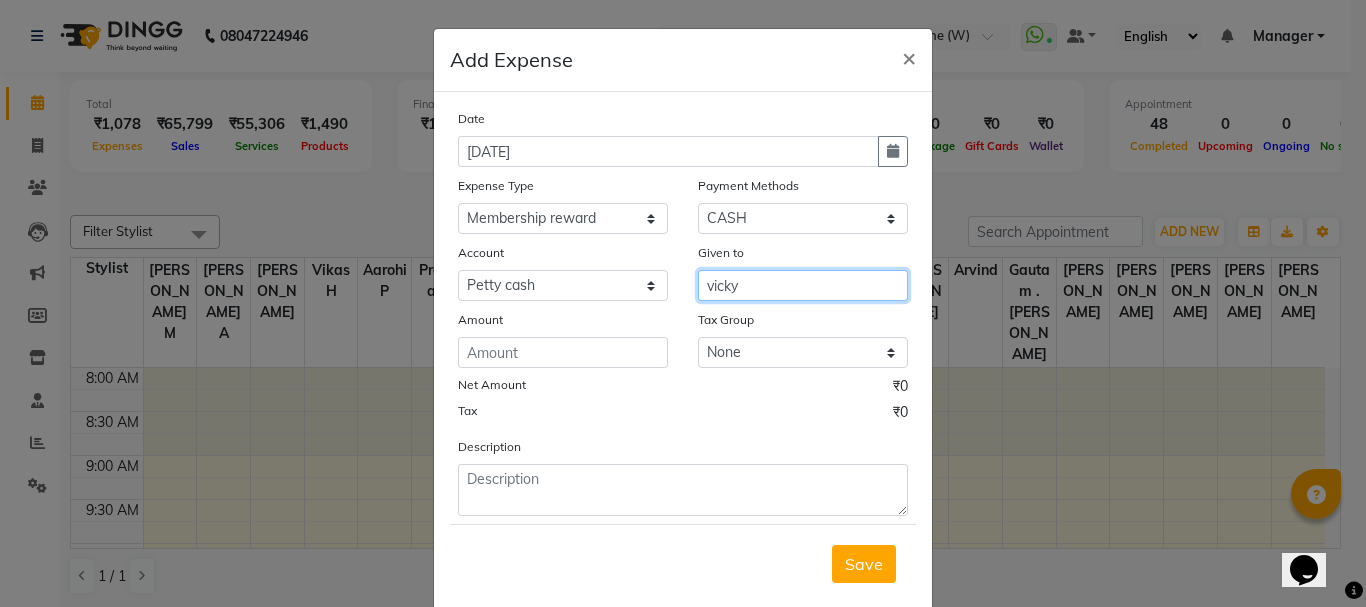 click on "vicky" at bounding box center [803, 285] 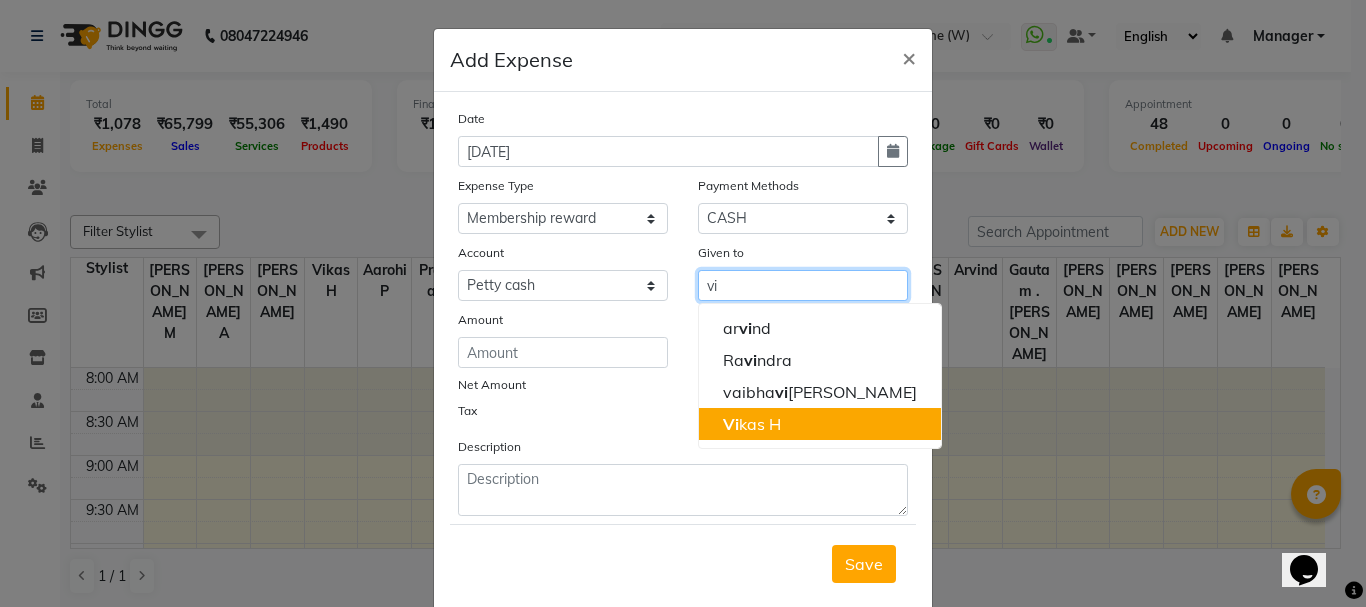 click on "Vi kas H" at bounding box center [820, 424] 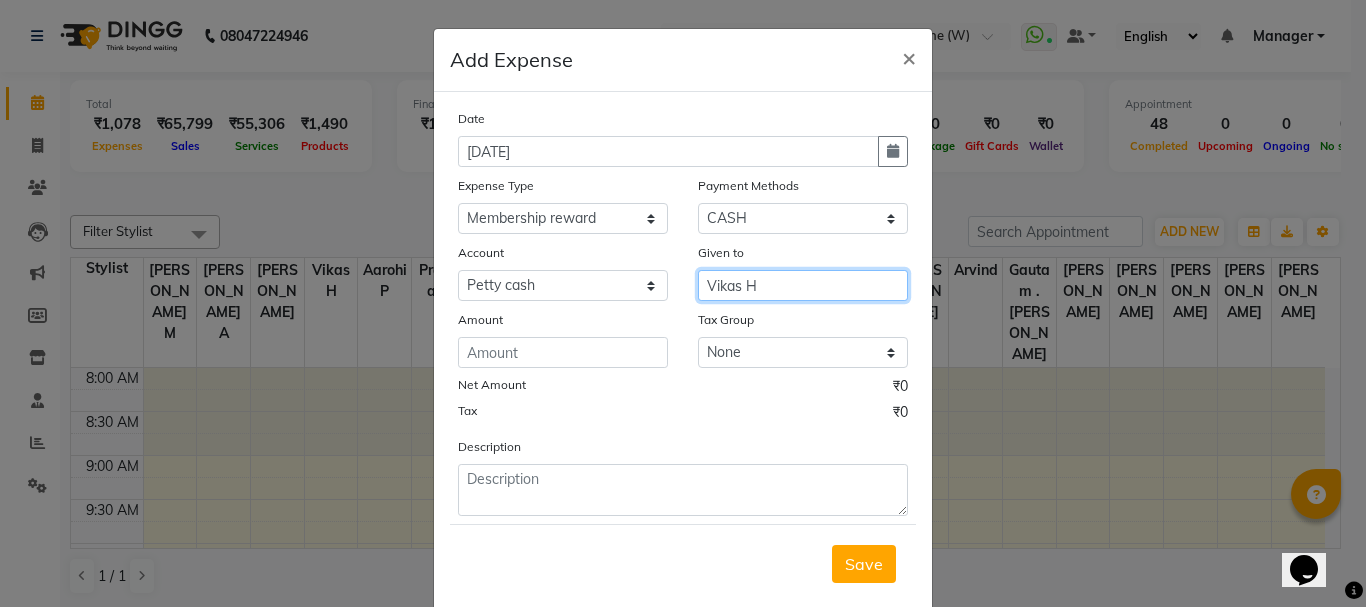 type on "Vikas H" 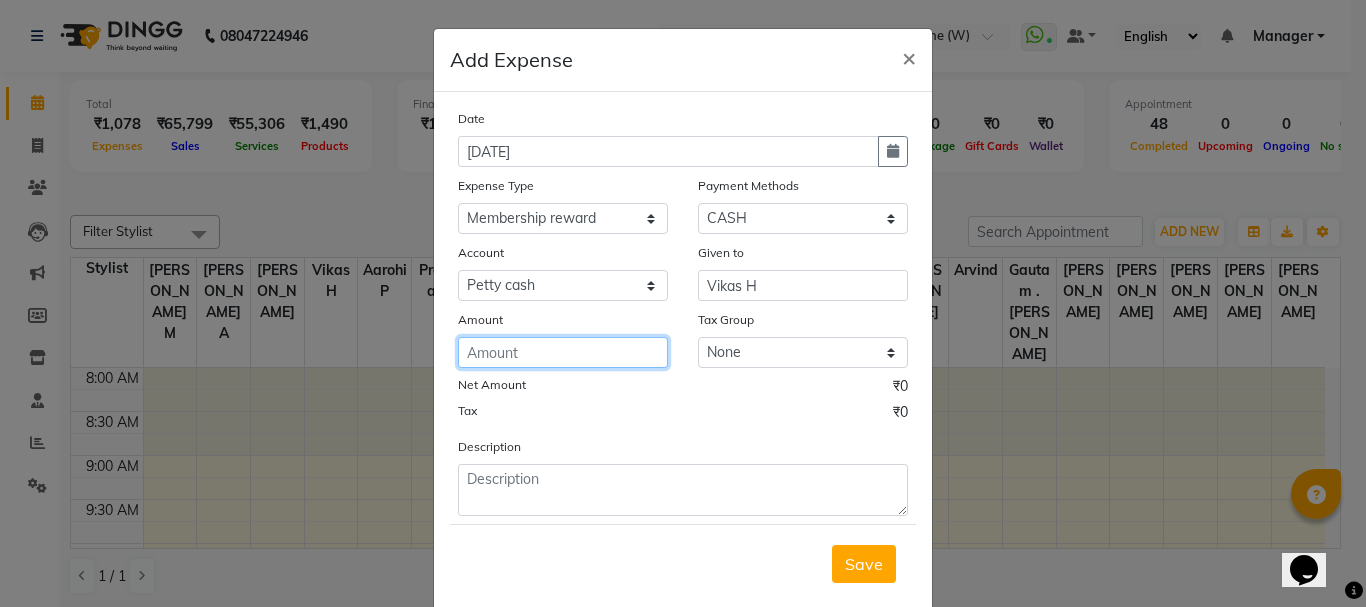 click 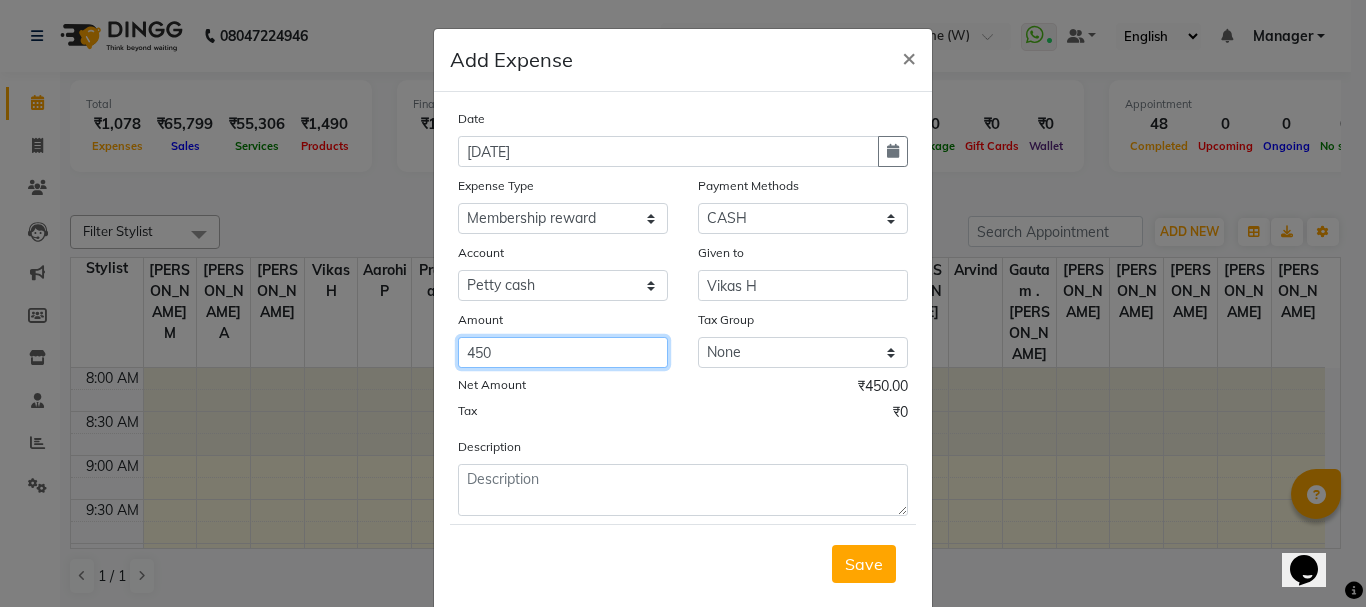 type on "450" 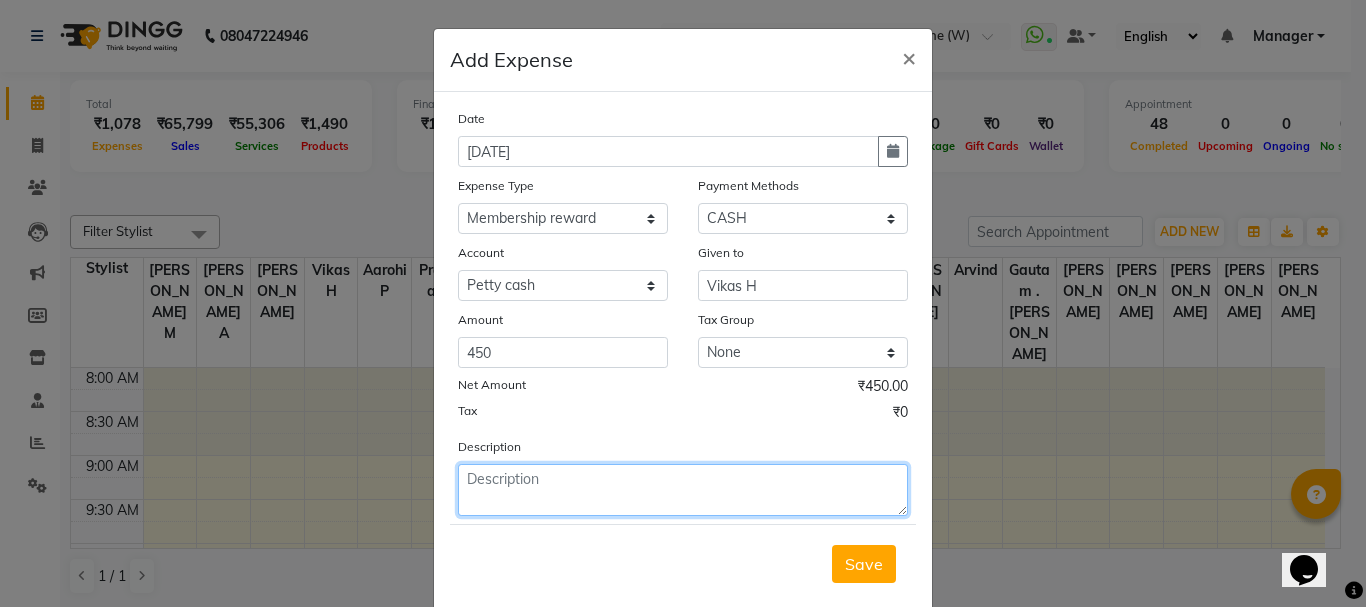 click 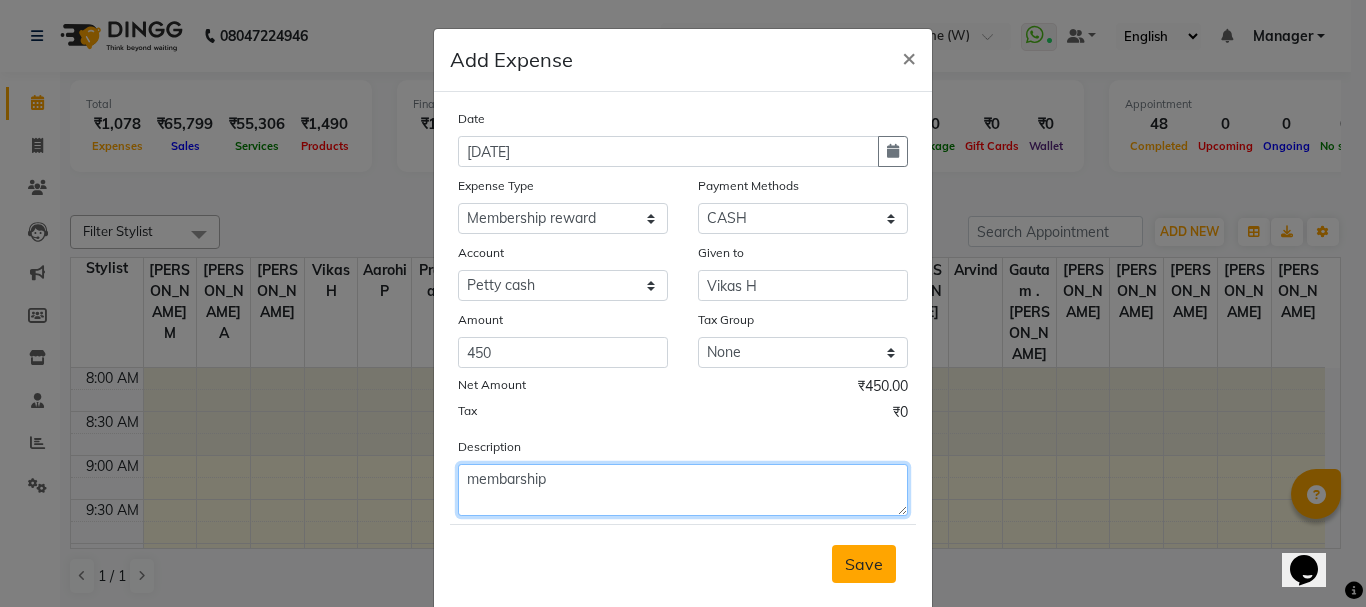 type on "membarship" 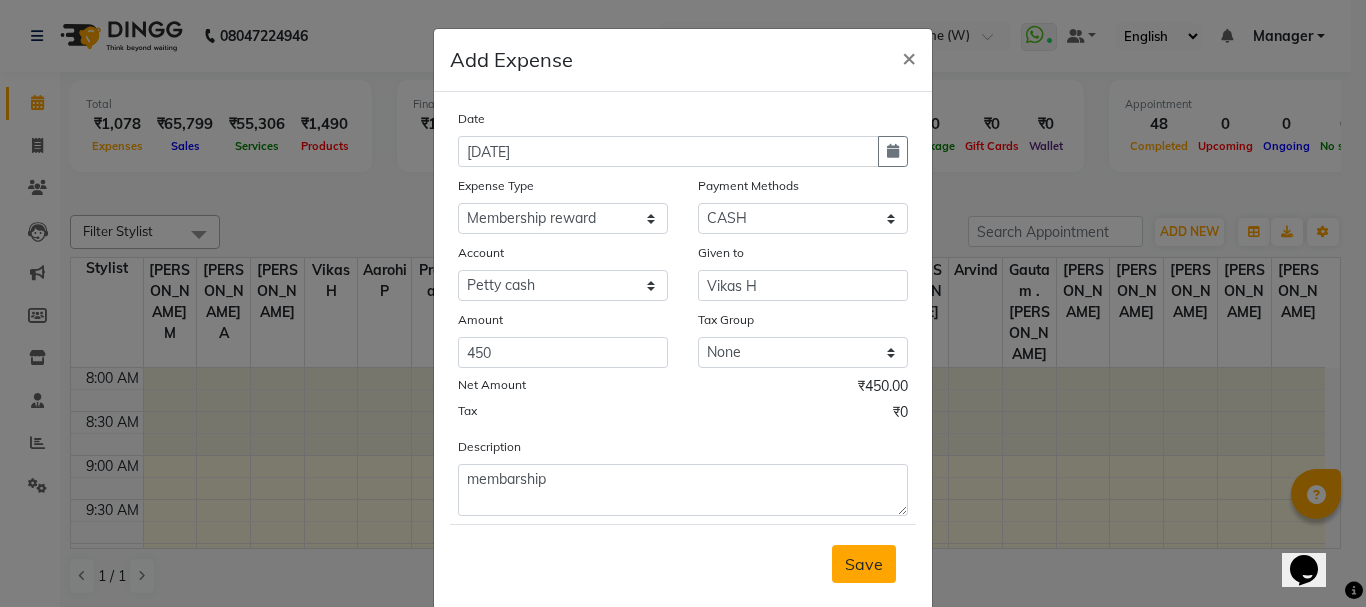 click on "Save" at bounding box center [864, 564] 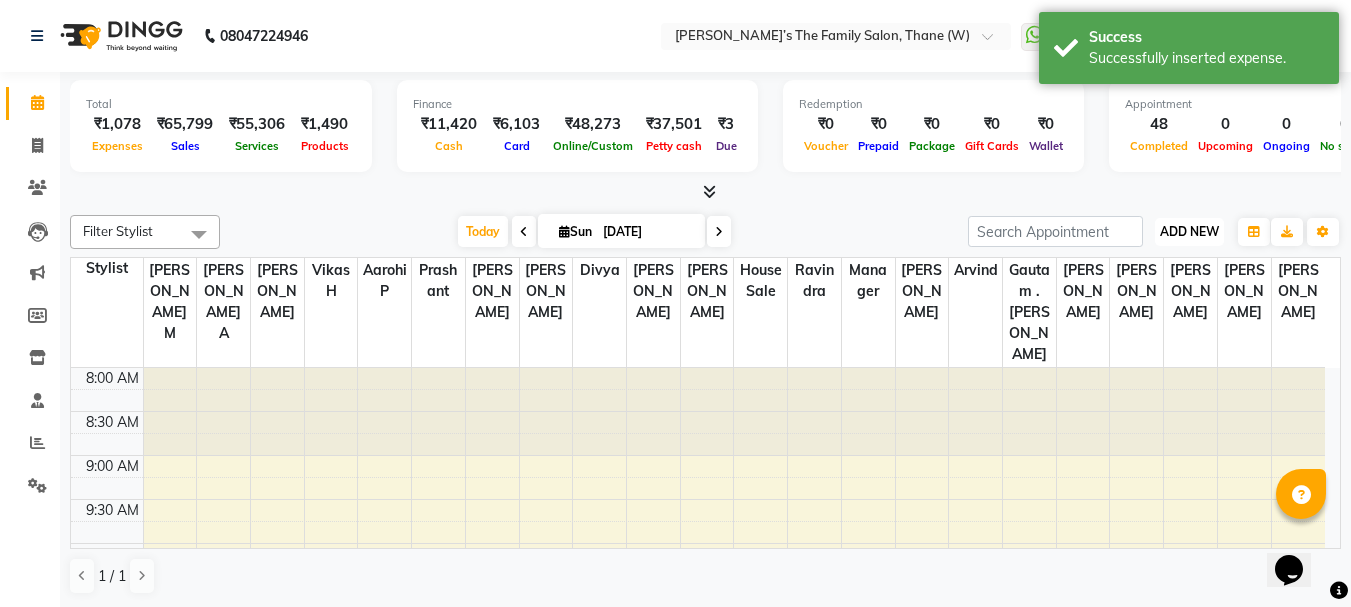 click on "ADD NEW" at bounding box center [1189, 231] 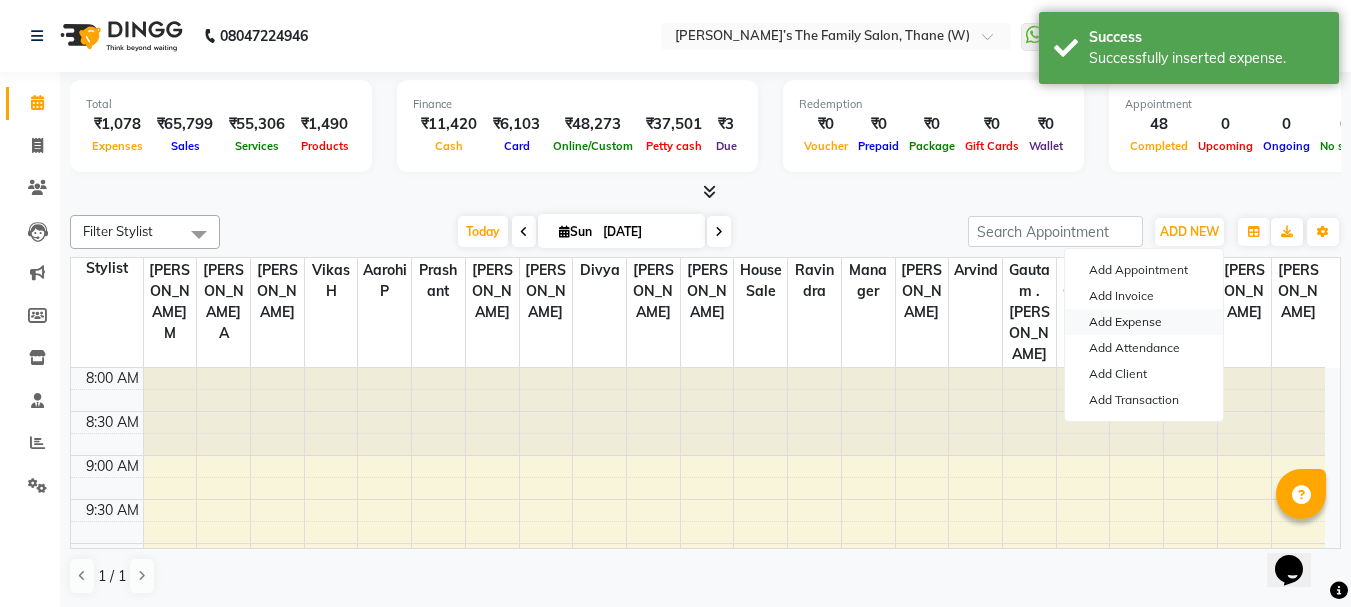 click on "Add Expense" at bounding box center (1144, 322) 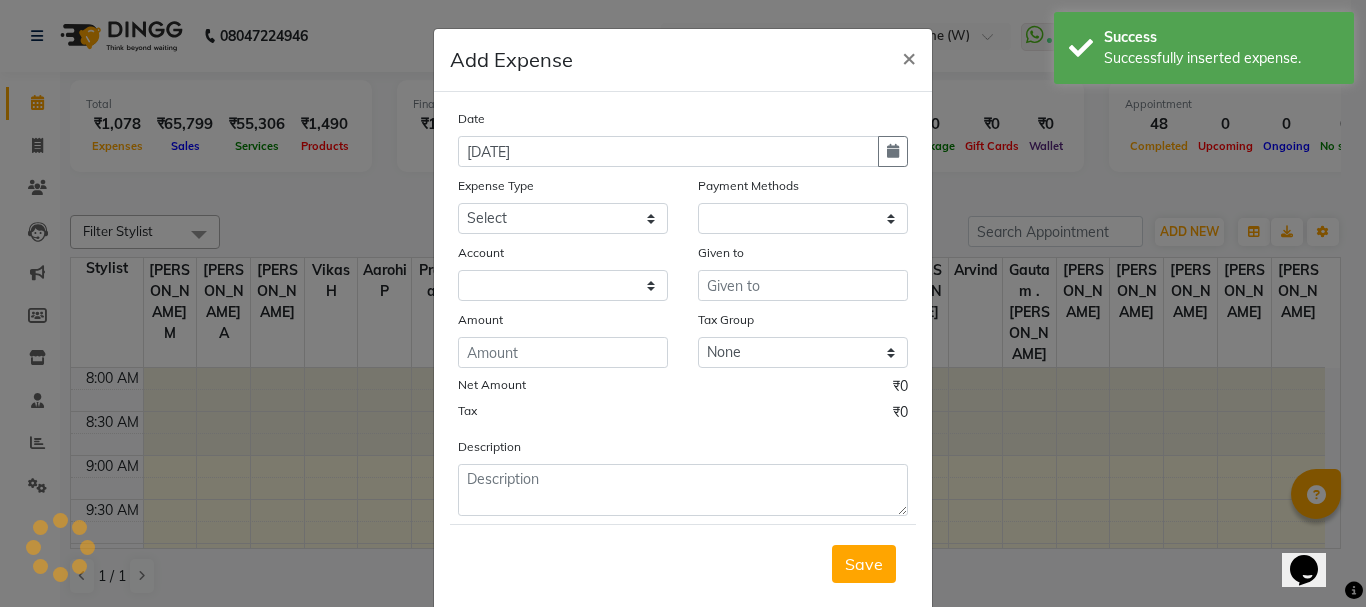 select on "1" 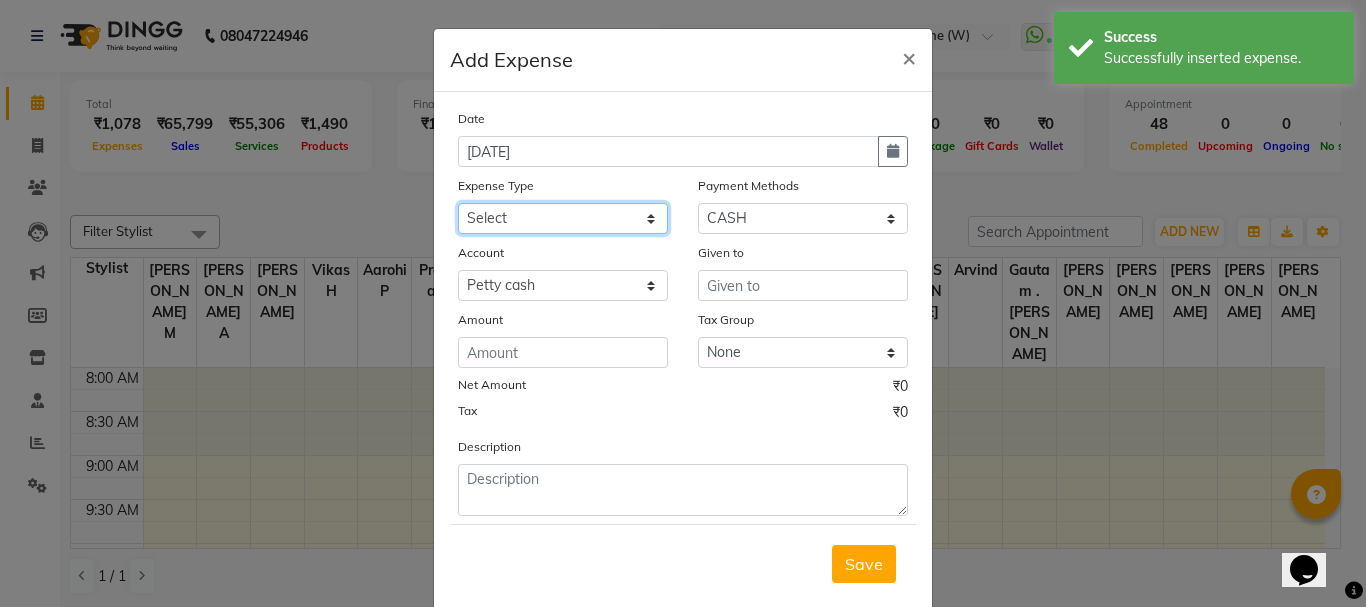 click on "Select Advance Salary Bank charges Car maintenance  Cash transfer to bank Cash transfer to hub Client Snacks Clinical charges coffee Equipment Fuel Govt fee Incentive Insurance International purchase Loan Repayment Maintenance Marketing Membership reward Milk Miscellaneous MRA Other Pantry Product Rent Staff Snacks Tax Tea & Refreshment Tip Transfer Utilities Water tank" 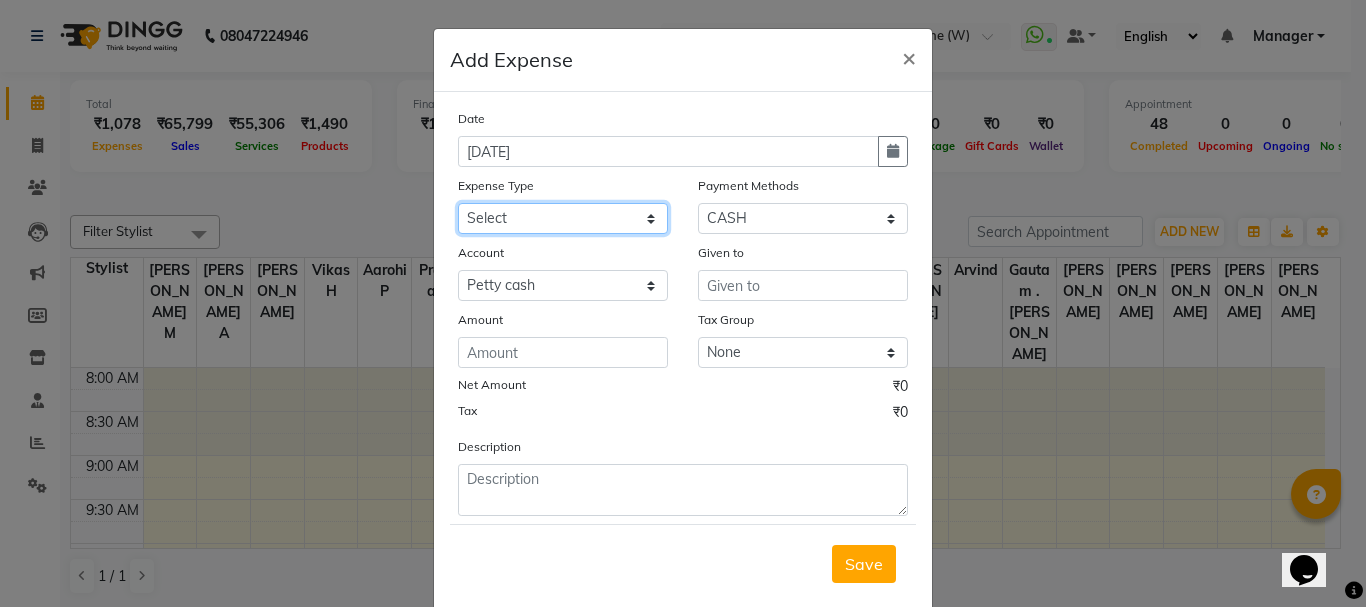 select on "23454" 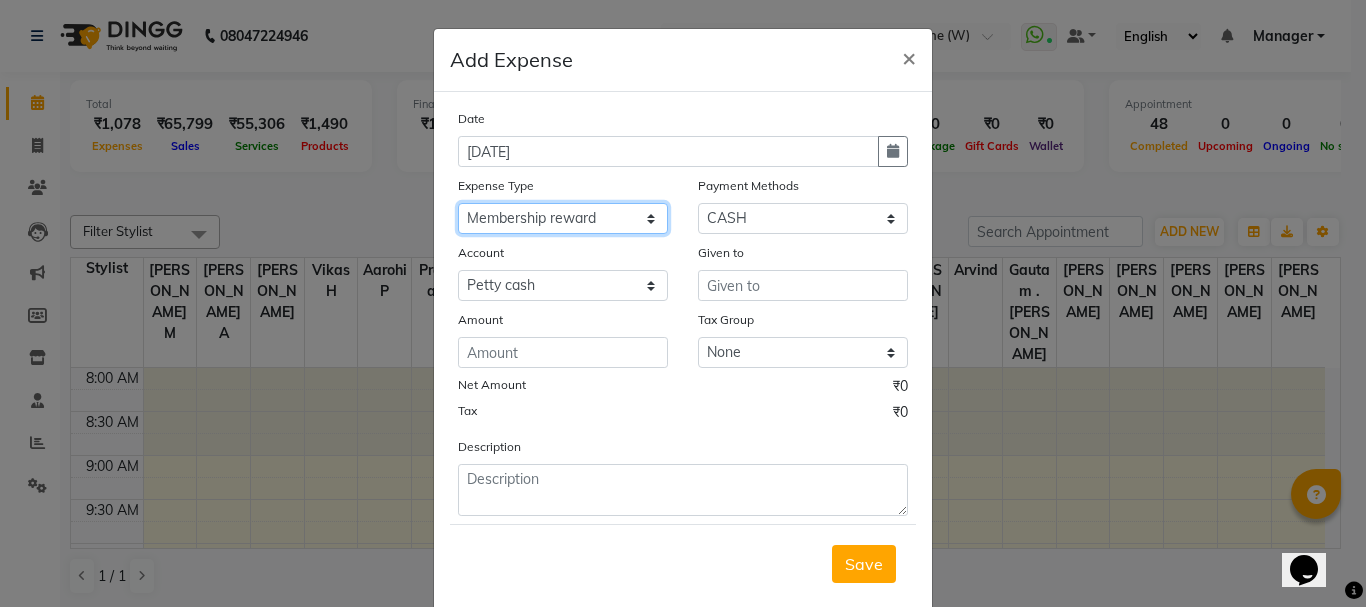 click on "Select Advance Salary Bank charges Car maintenance  Cash transfer to bank Cash transfer to hub Client Snacks Clinical charges coffee Equipment Fuel Govt fee Incentive Insurance International purchase Loan Repayment Maintenance Marketing Membership reward Milk Miscellaneous MRA Other Pantry Product Rent Staff Snacks Tax Tea & Refreshment Tip Transfer Utilities Water tank" 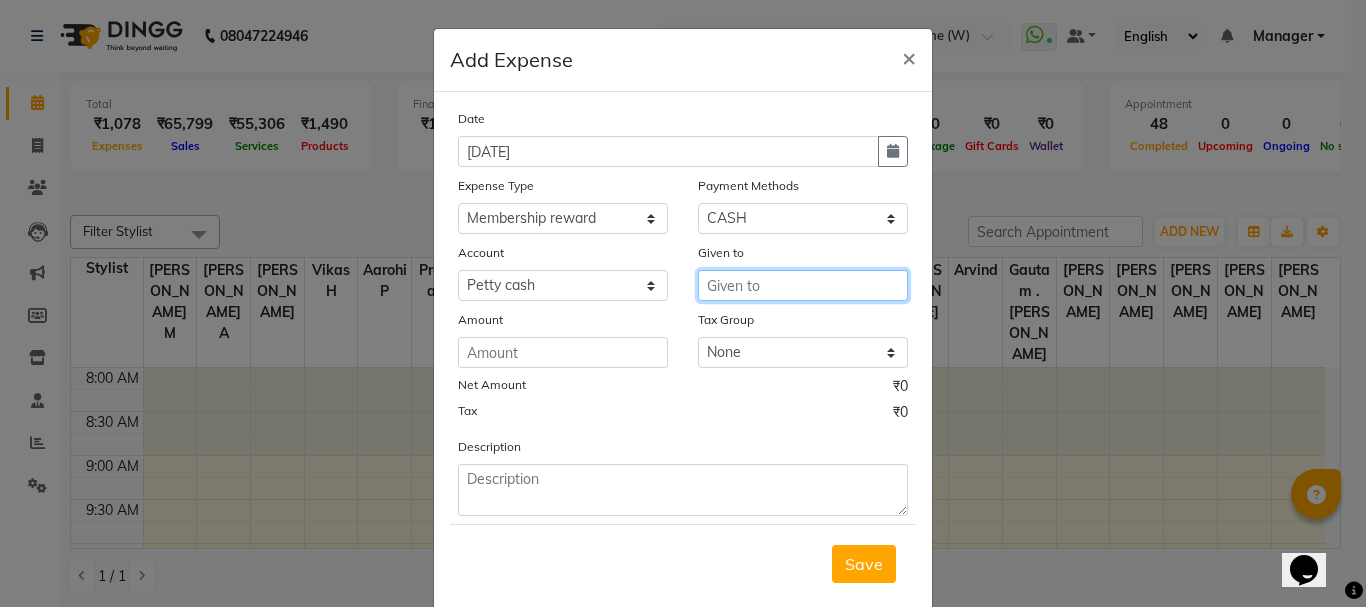 click at bounding box center (803, 285) 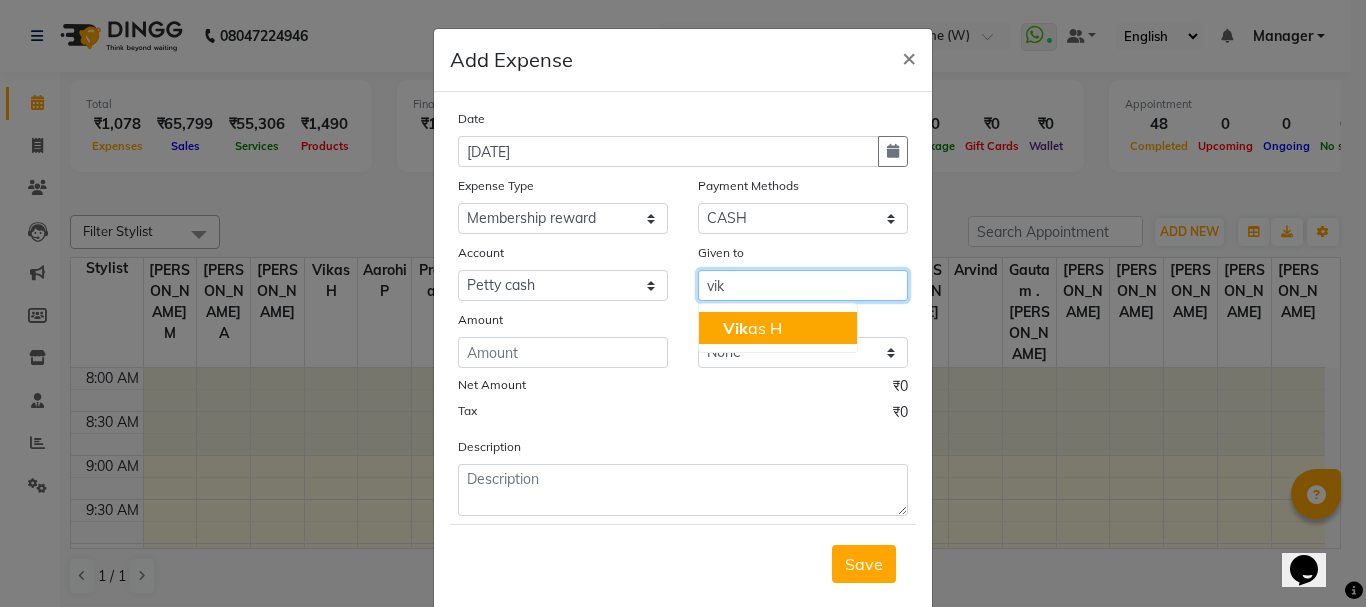 click on "Vik" 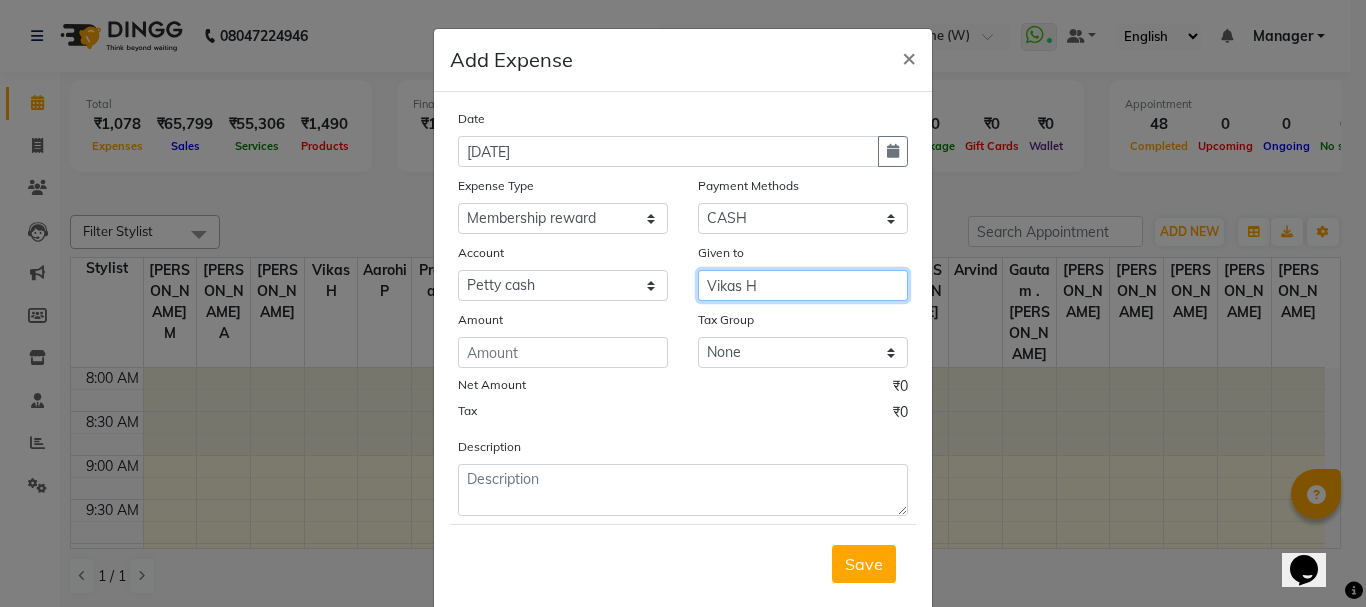 type on "Vikas H" 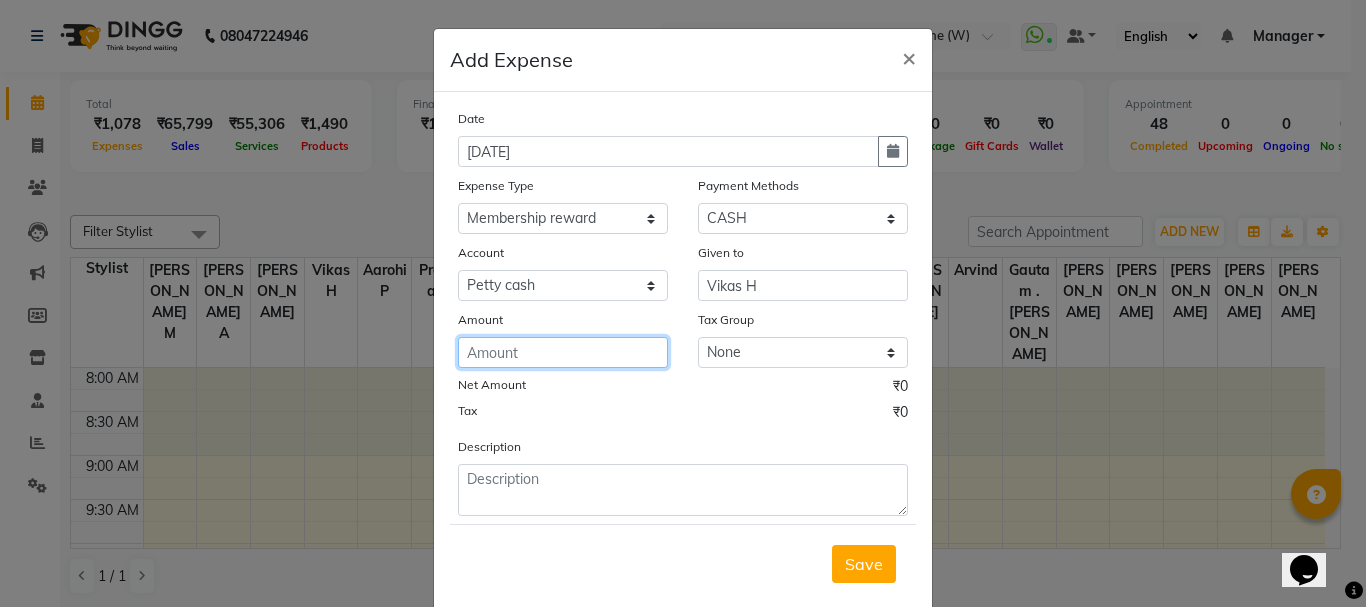 click 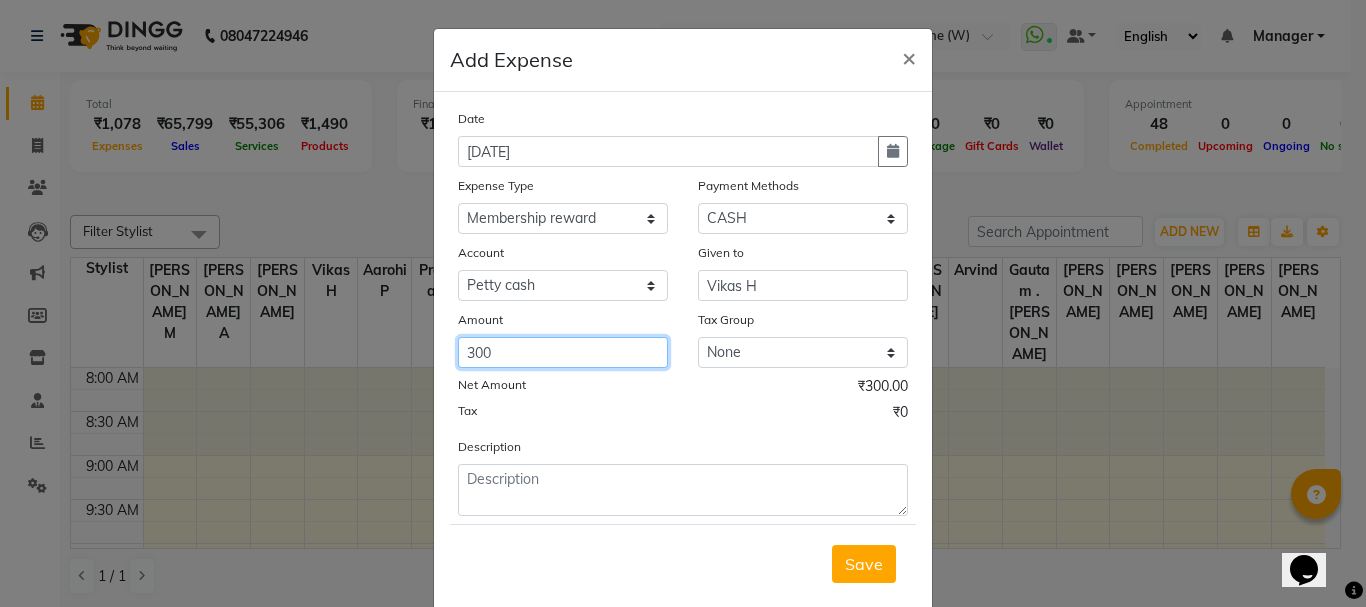 type on "300" 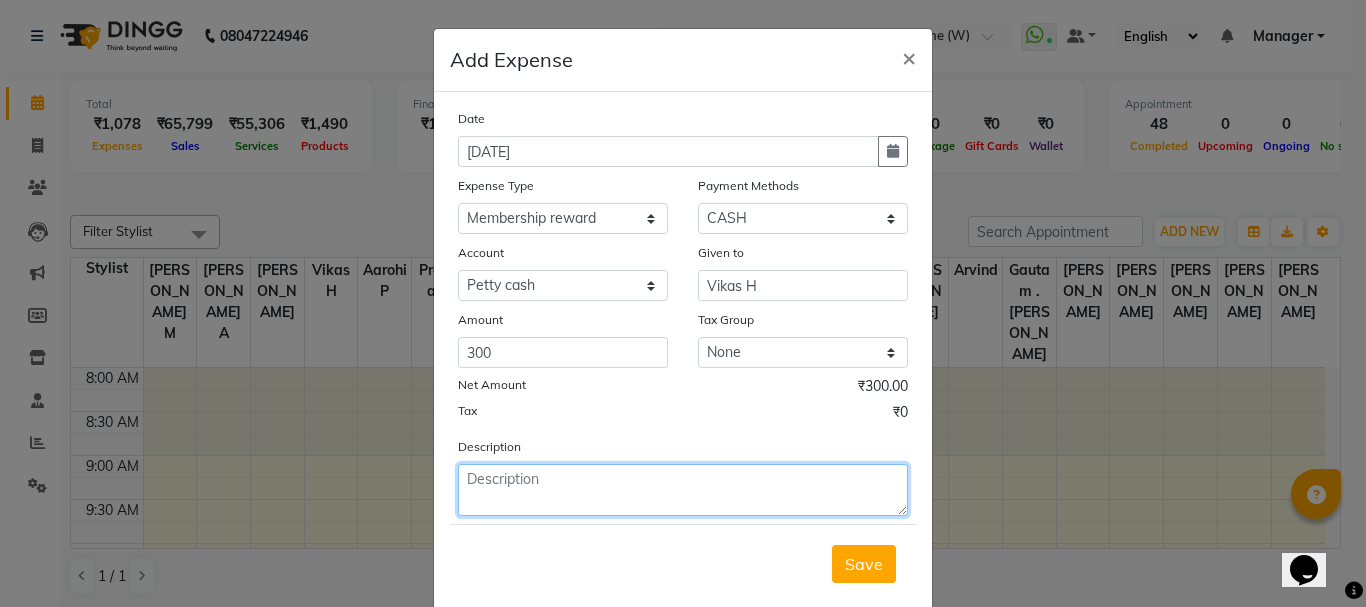 click 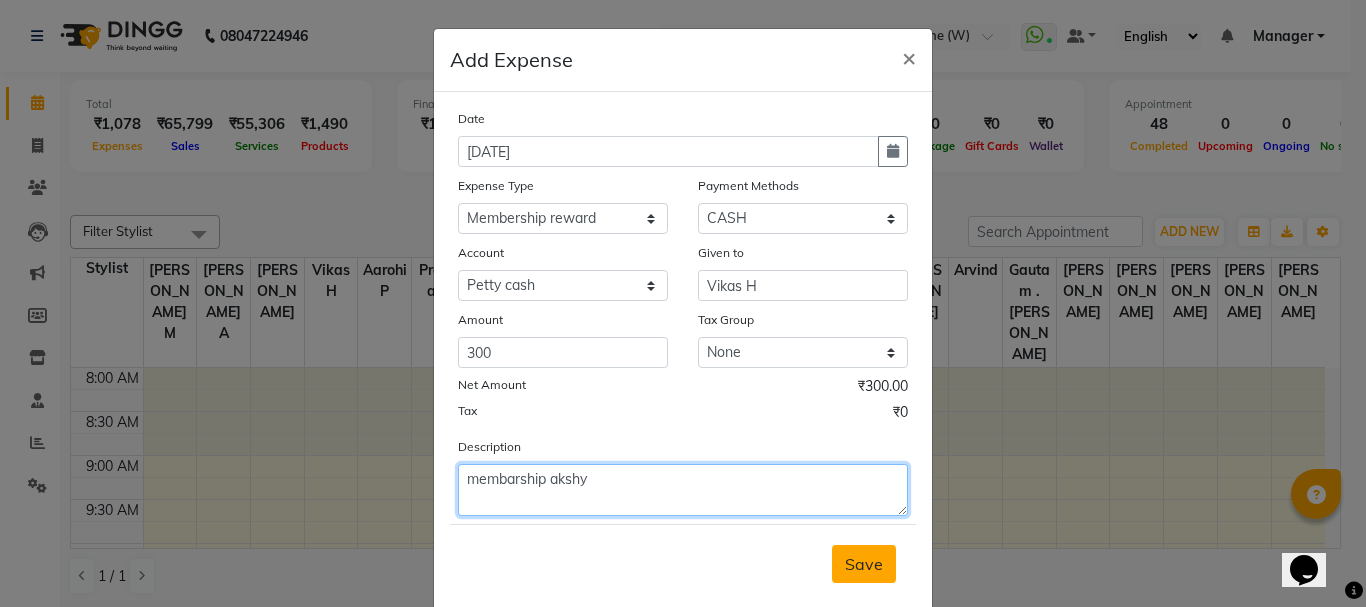 type on "membarship akshy" 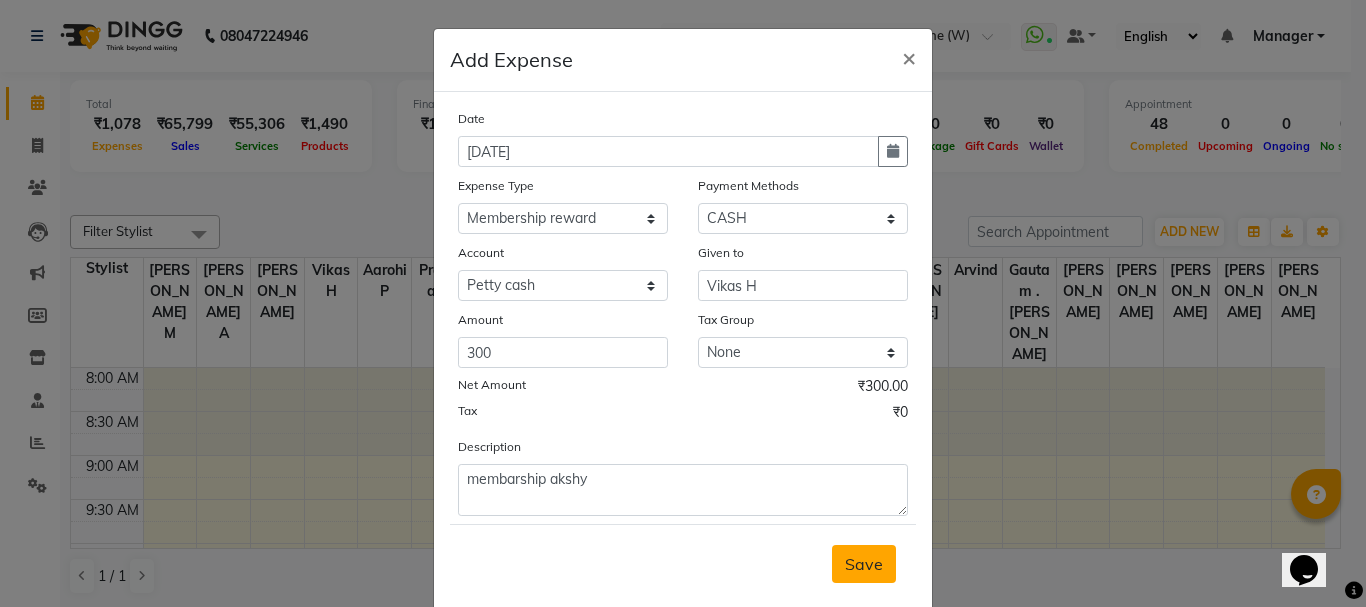 click on "Save" at bounding box center (864, 564) 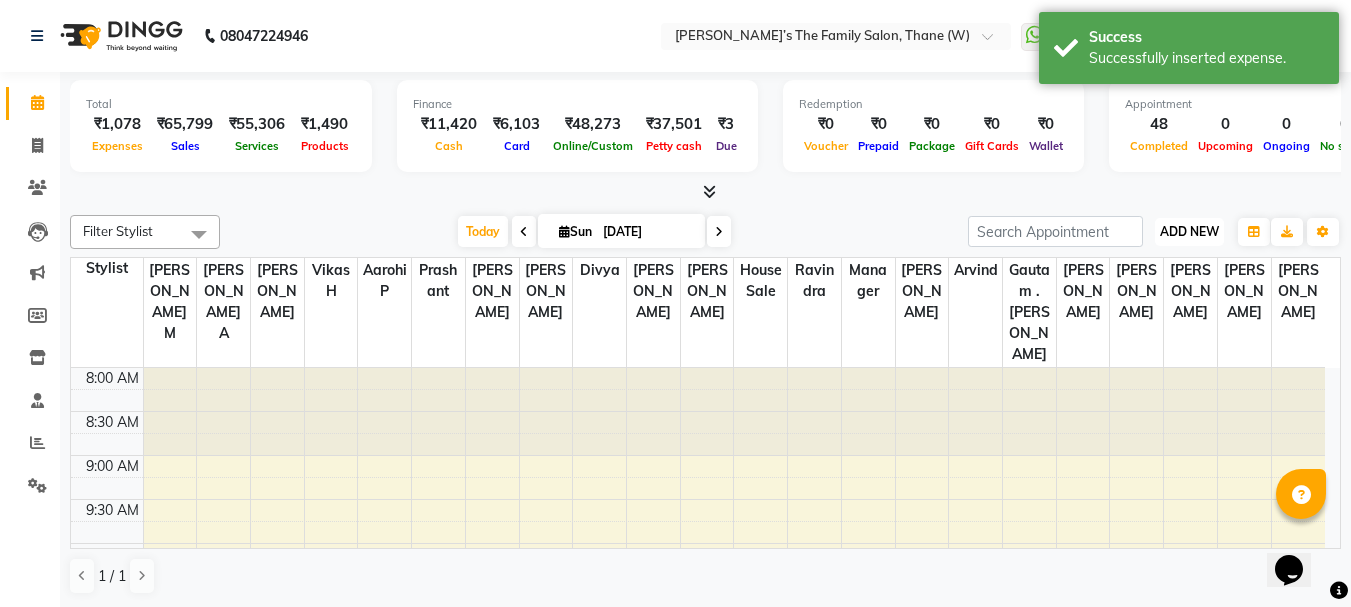 click on "ADD NEW" at bounding box center (1189, 231) 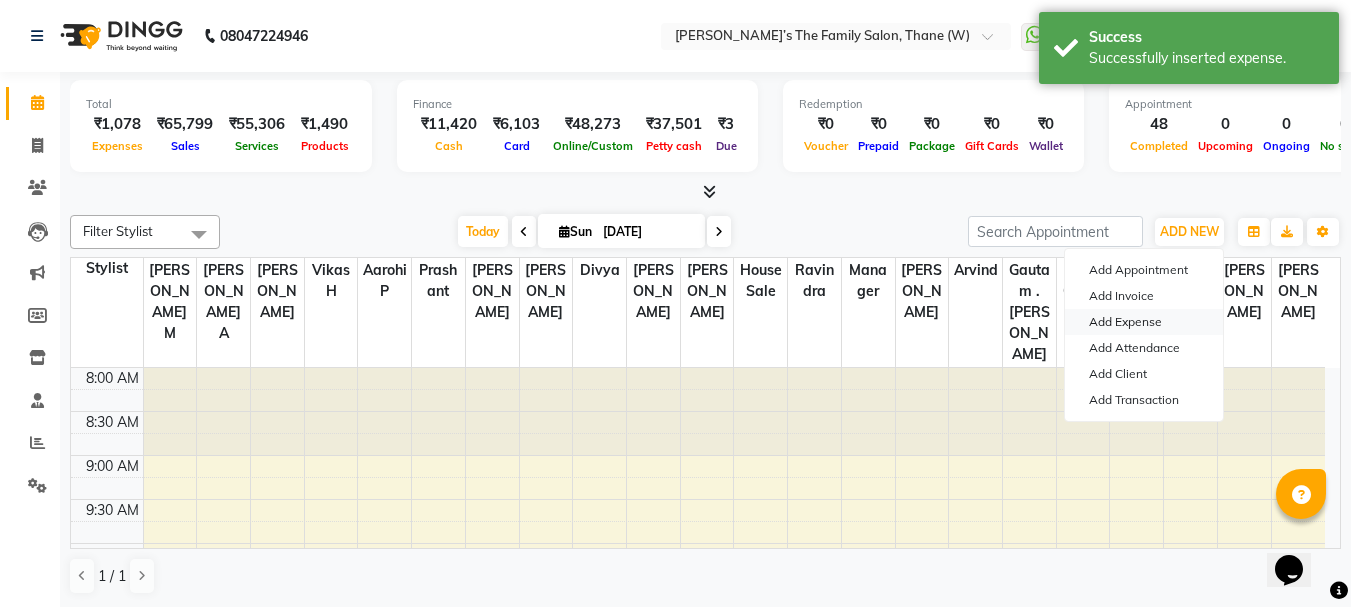 click on "Add Expense" at bounding box center (1144, 322) 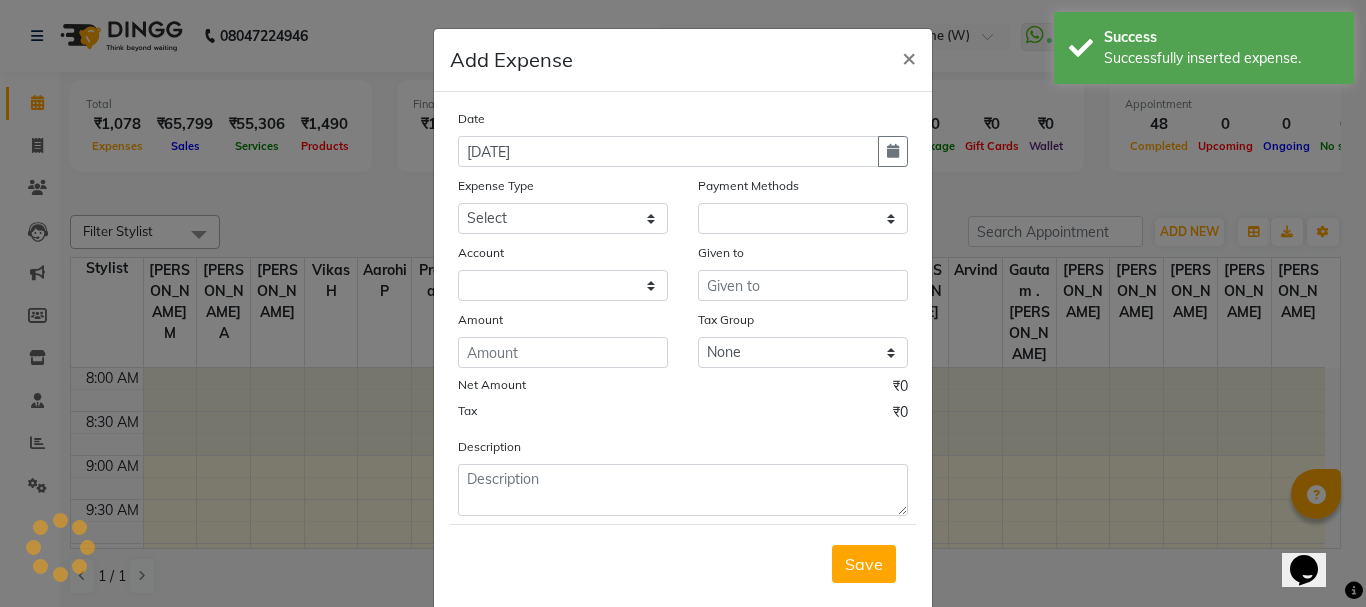 select on "1" 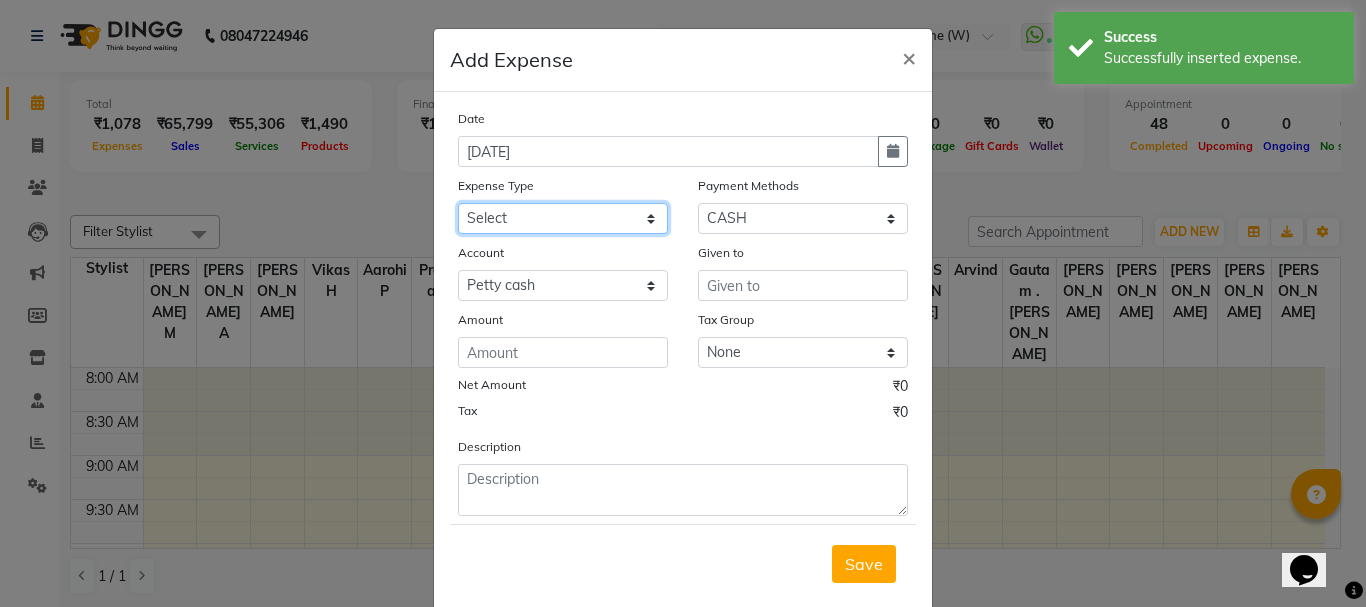 click on "Select Advance Salary Bank charges Car maintenance  Cash transfer to bank Cash transfer to hub Client Snacks Clinical charges coffee Equipment Fuel Govt fee Incentive Insurance International purchase Loan Repayment Maintenance Marketing Membership reward Milk Miscellaneous MRA Other Pantry Product Rent Staff Snacks Tax Tea & Refreshment Tip Transfer Utilities Water tank" 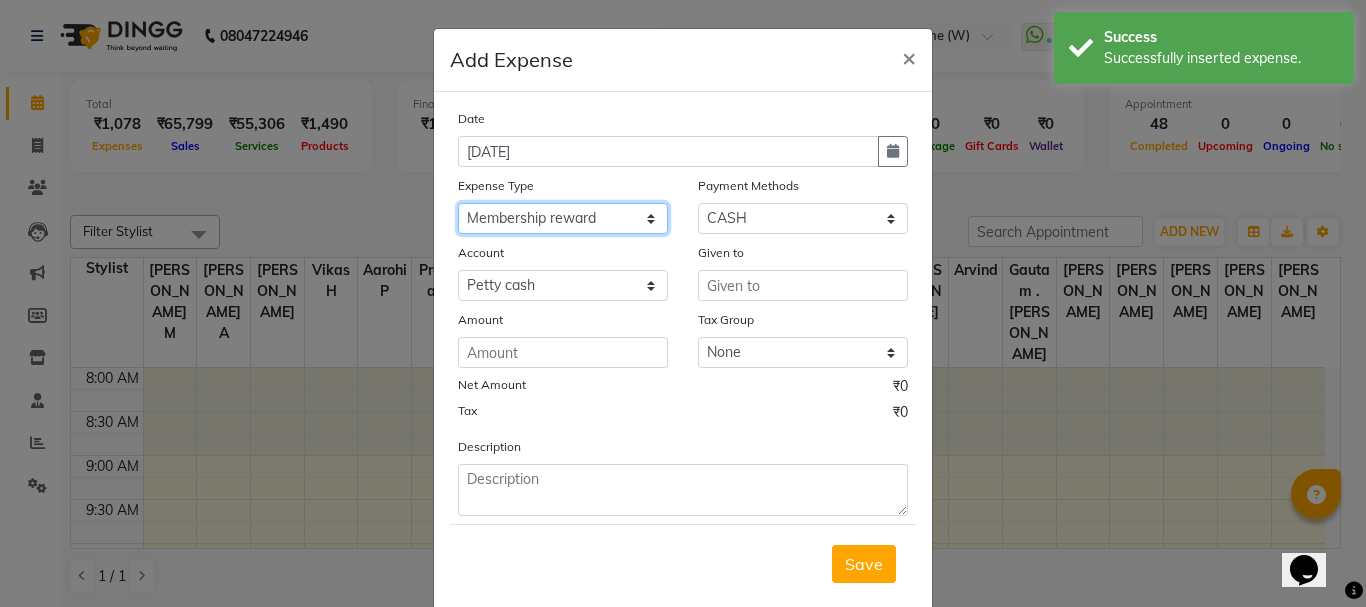 click on "Select Advance Salary Bank charges Car maintenance  Cash transfer to bank Cash transfer to hub Client Snacks Clinical charges coffee Equipment Fuel Govt fee Incentive Insurance International purchase Loan Repayment Maintenance Marketing Membership reward Milk Miscellaneous MRA Other Pantry Product Rent Staff Snacks Tax Tea & Refreshment Tip Transfer Utilities Water tank" 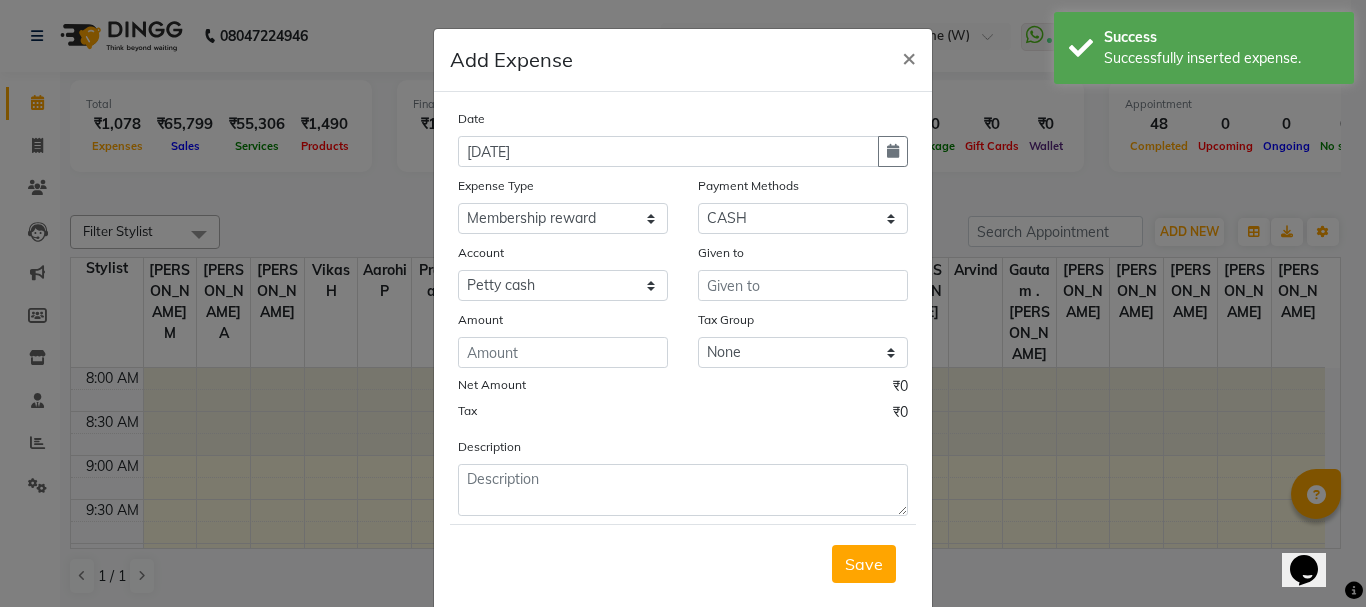 click on "Net Amount ₹0" 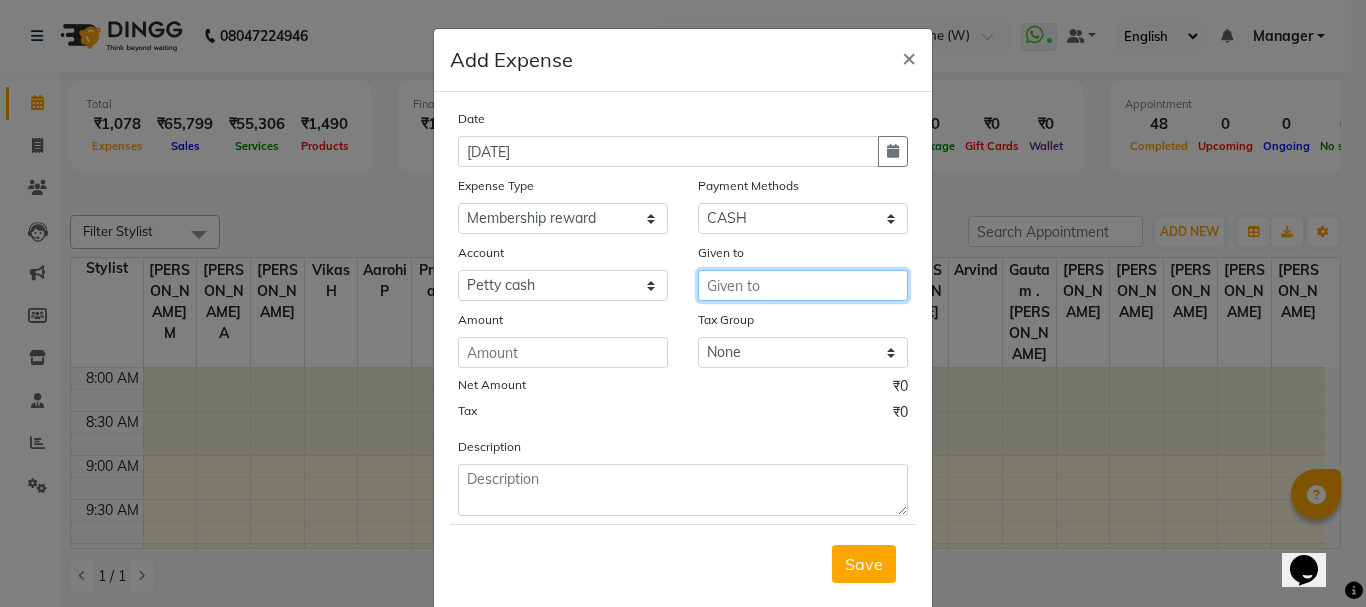 click at bounding box center (803, 285) 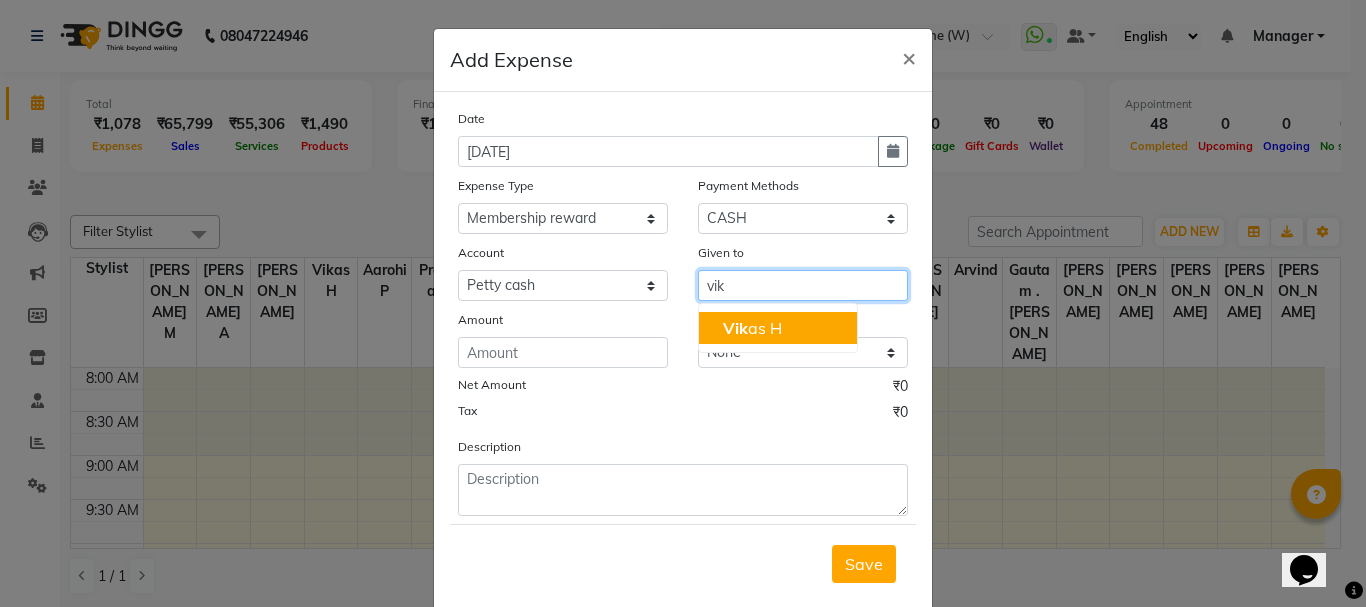 click on "Vik as H" at bounding box center (752, 328) 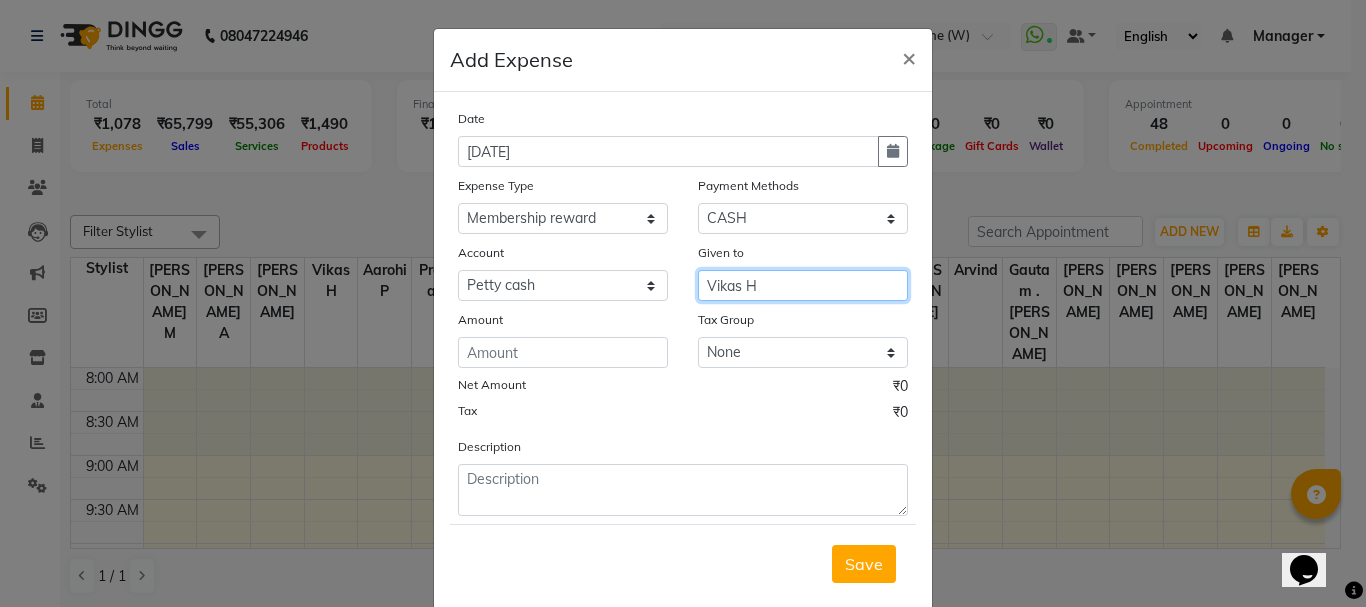 type on "Vikas H" 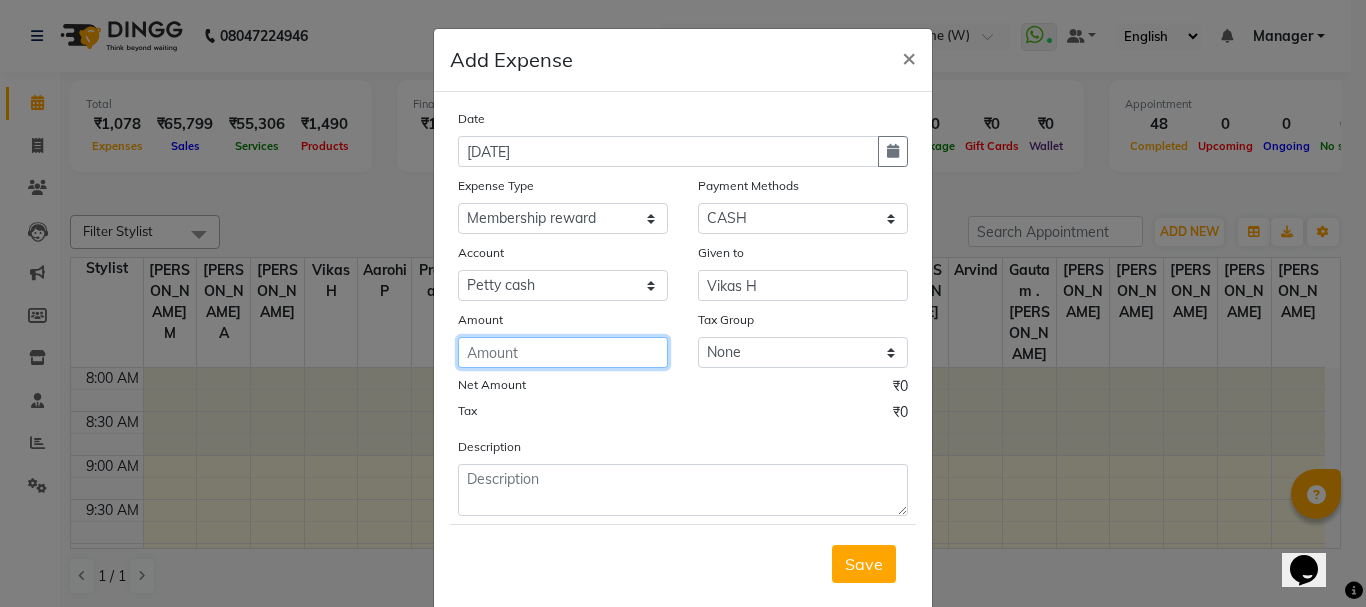 click 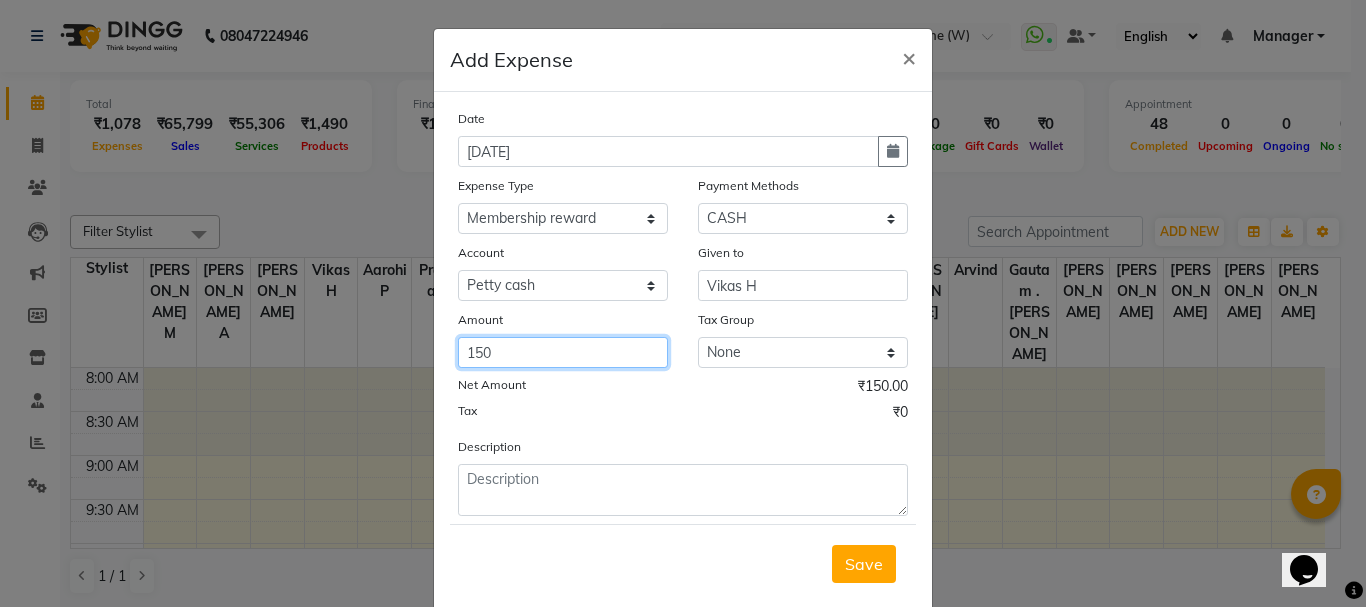 type on "150" 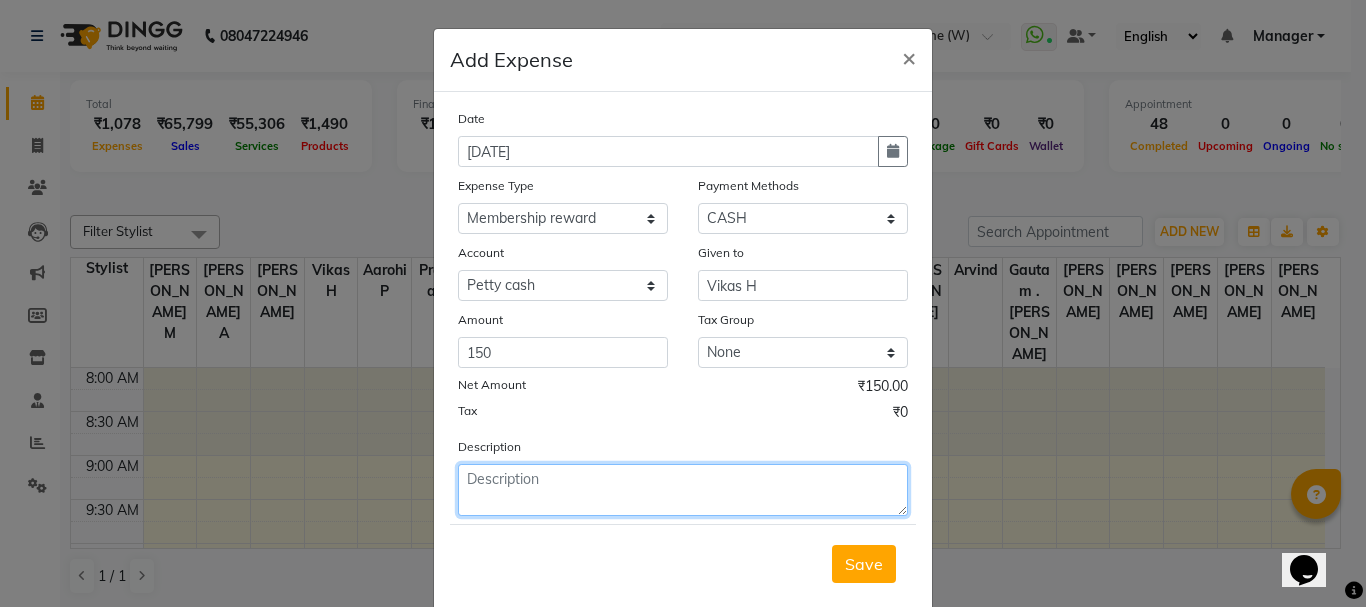 click 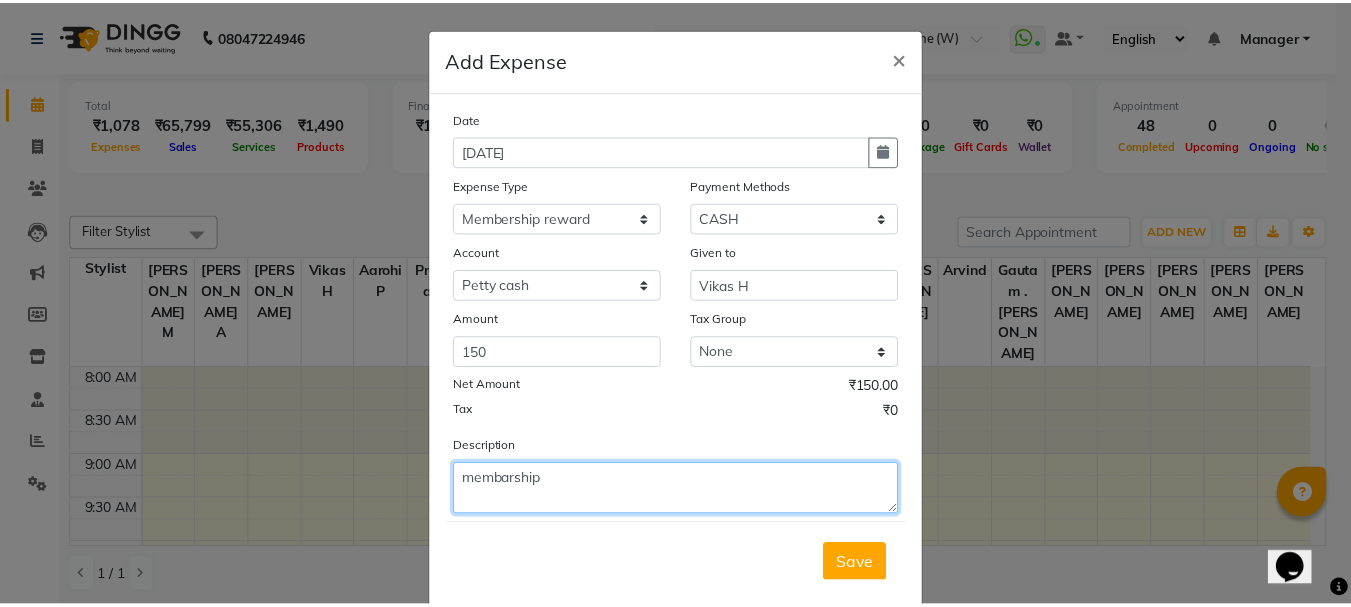scroll, scrollTop: 41, scrollLeft: 0, axis: vertical 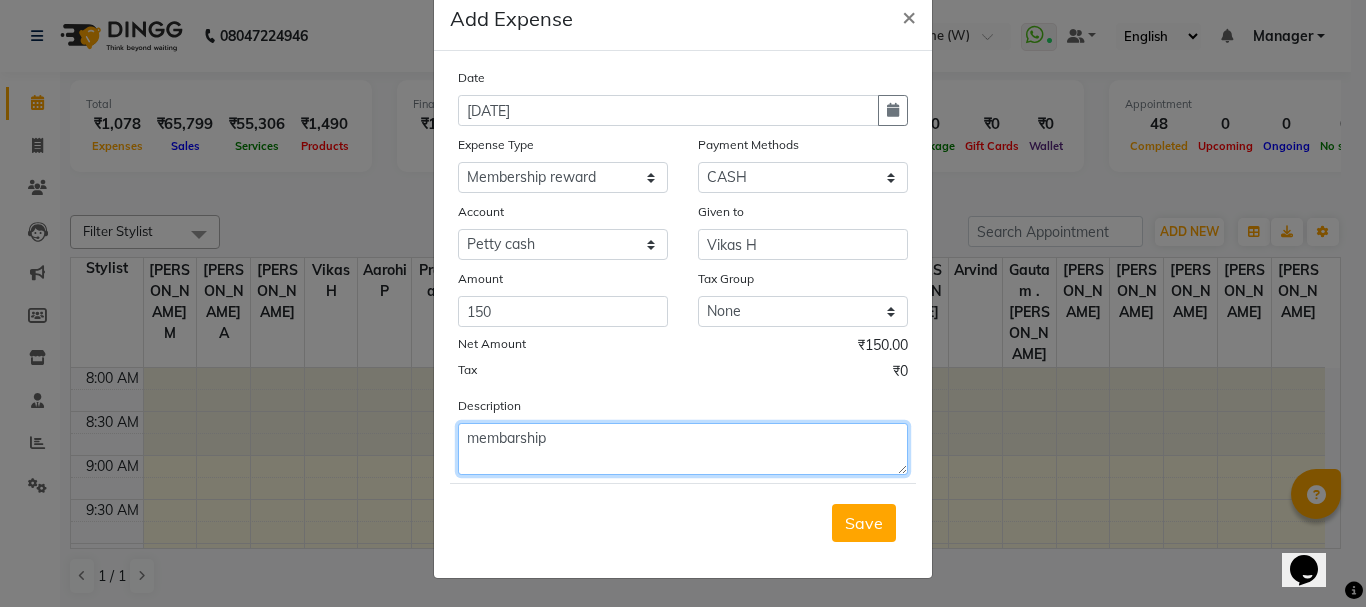 drag, startPoint x: 535, startPoint y: 472, endPoint x: 788, endPoint y: 646, distance: 307.05862 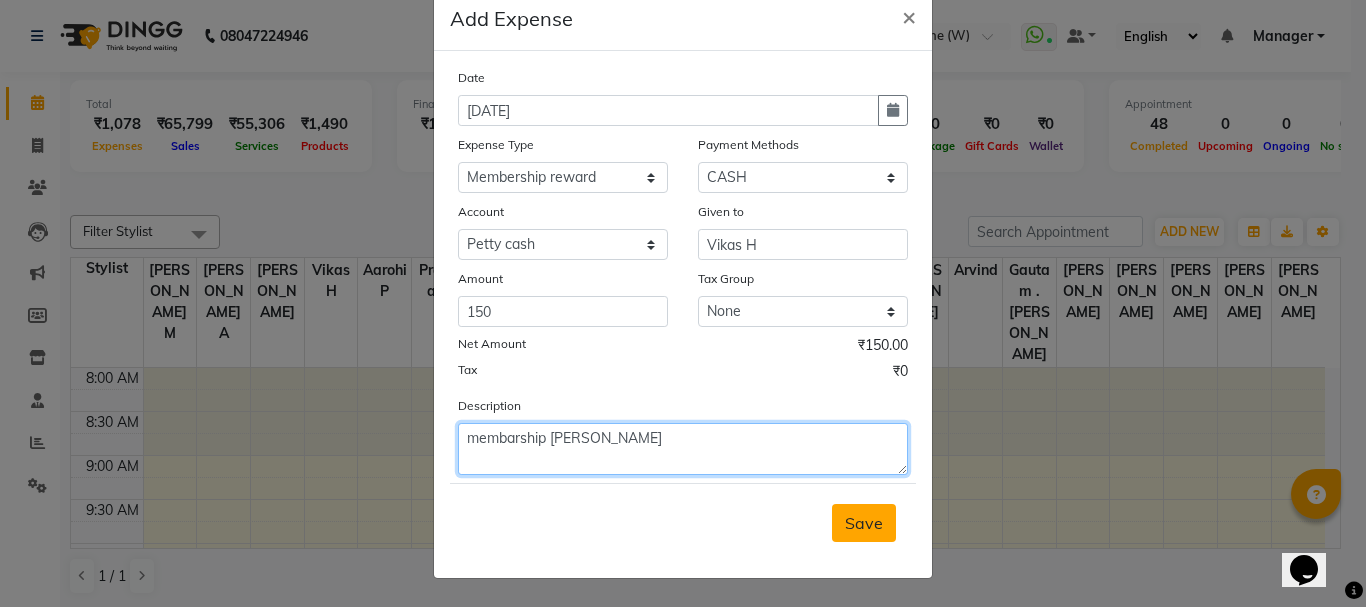 type on "membarship shrishti" 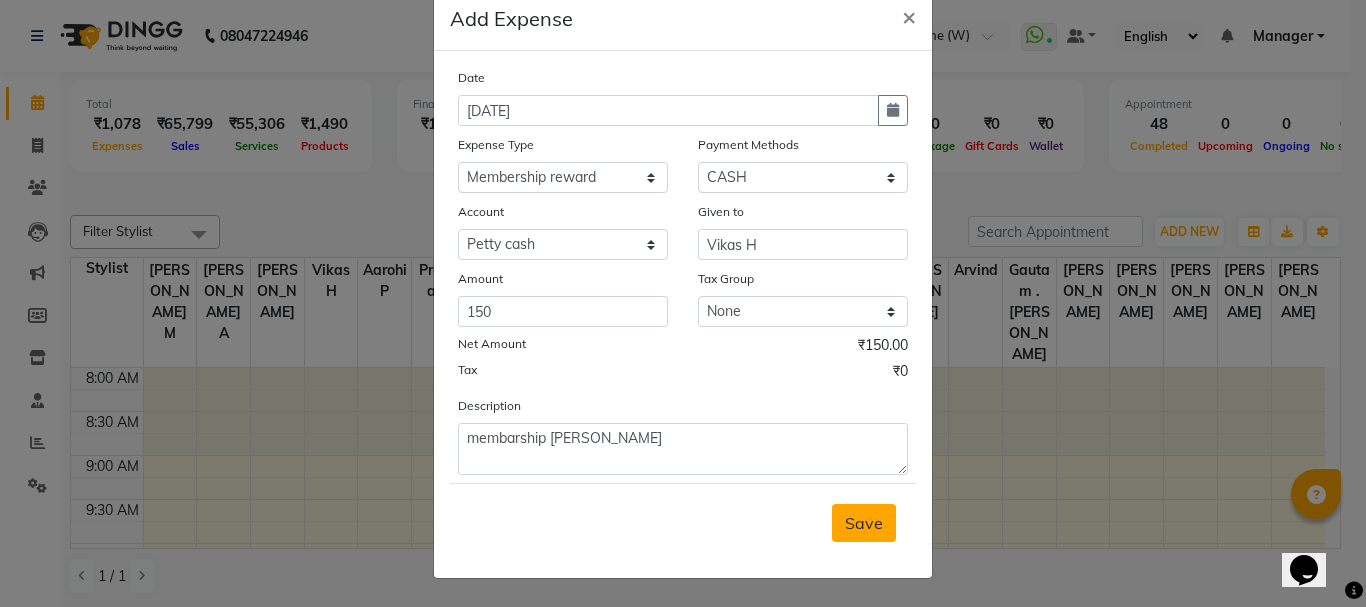 click on "Save" at bounding box center [864, 523] 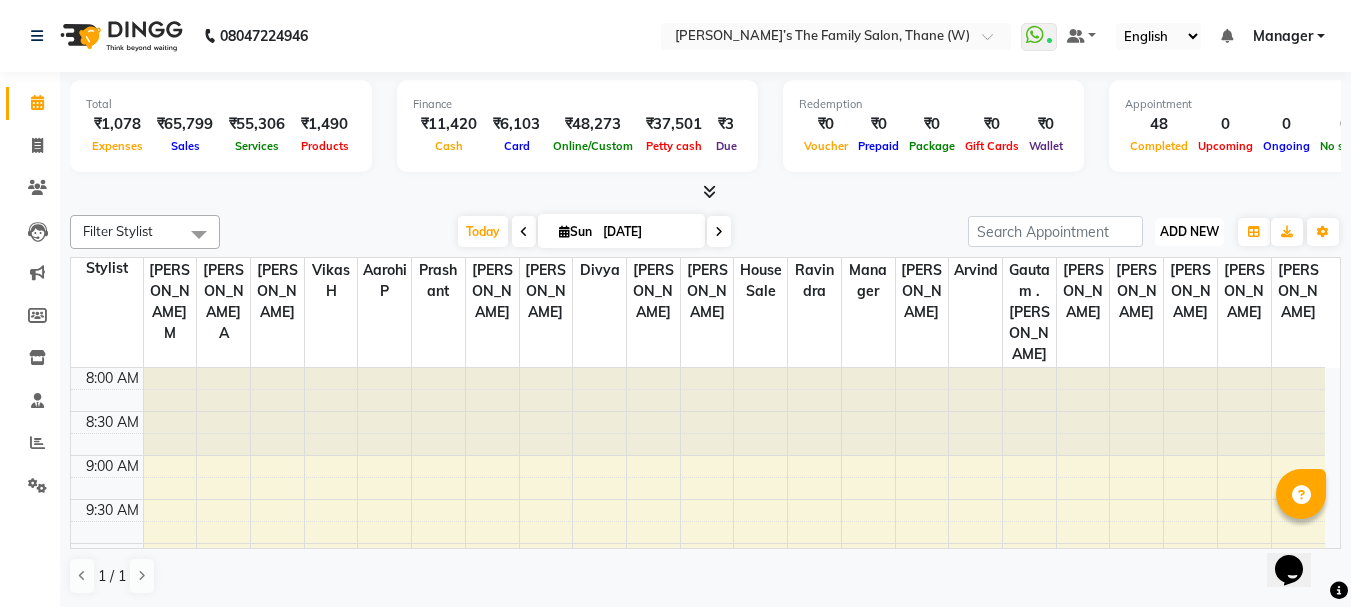 click on "ADD NEW" at bounding box center [1189, 231] 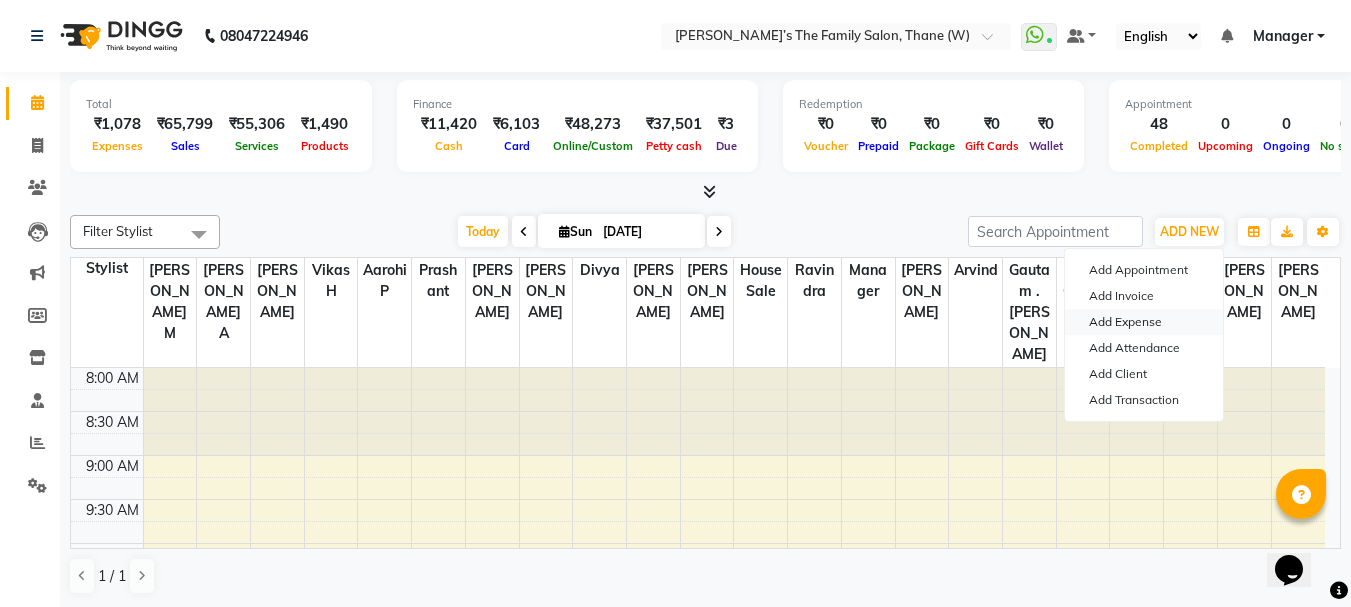 click on "Add Expense" at bounding box center [1144, 322] 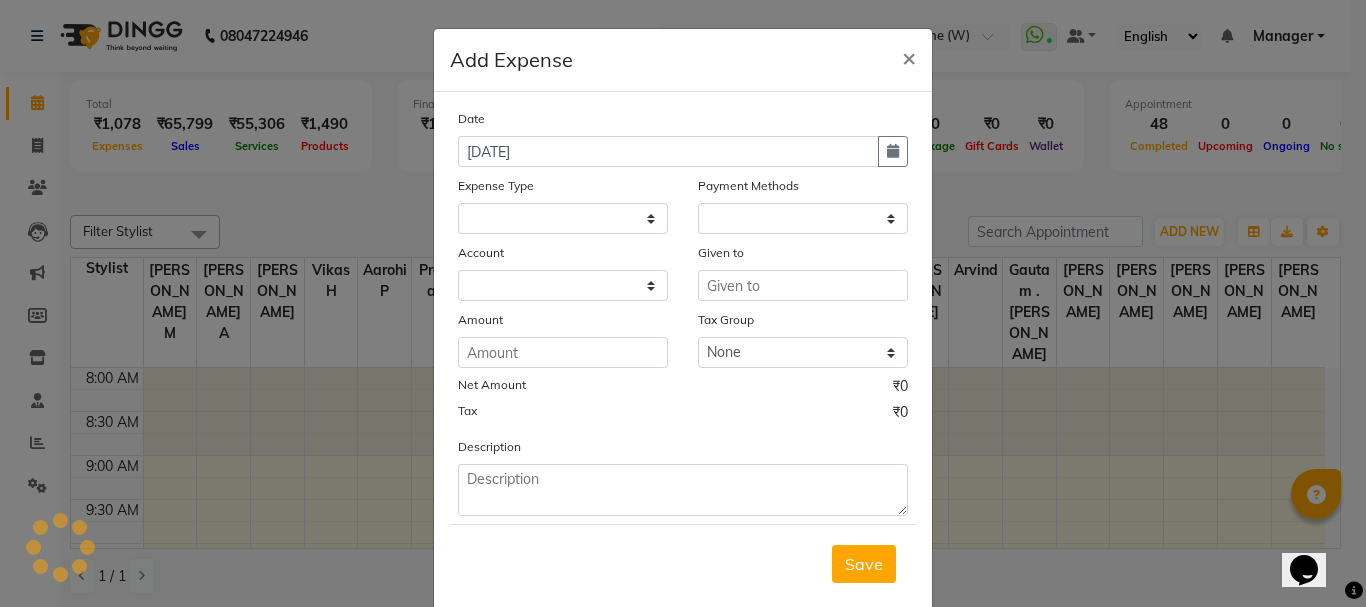 select on "1" 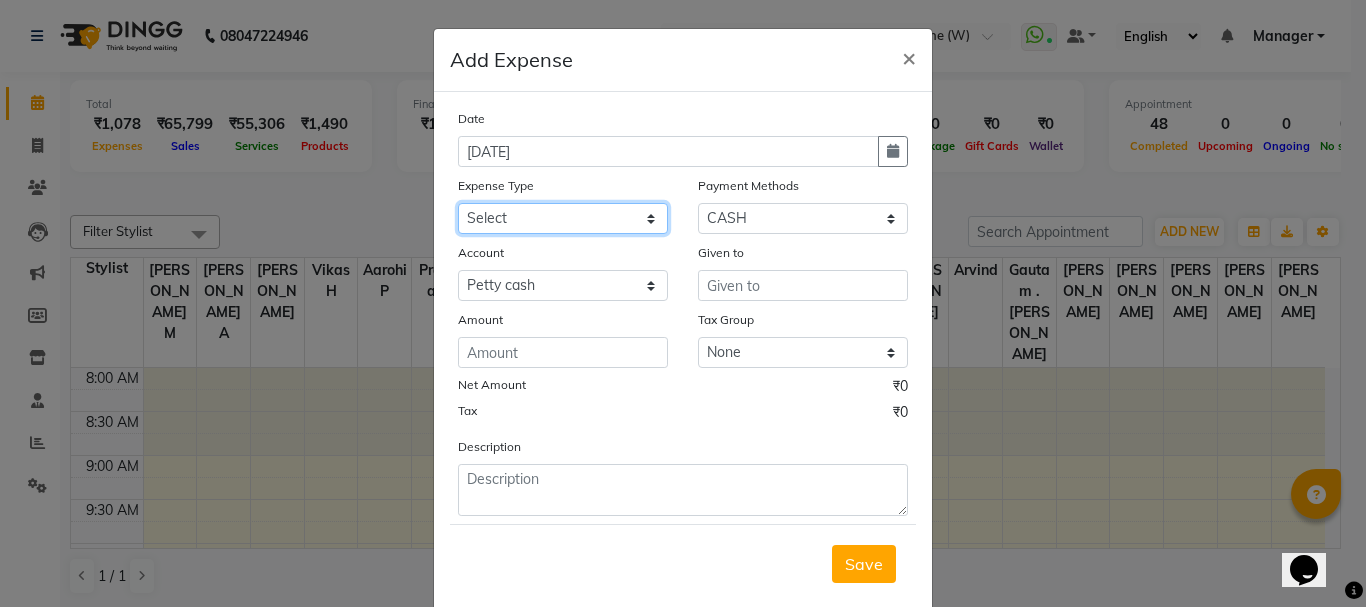 click on "Select Advance Salary Bank charges Car maintenance  Cash transfer to bank Cash transfer to hub Client Snacks Clinical charges coffee Equipment Fuel Govt fee Incentive Insurance International purchase Loan Repayment Maintenance Marketing Membership reward Milk Miscellaneous MRA Other Pantry Product Rent Staff Snacks Tax Tea & Refreshment Tip Transfer Utilities Water tank" 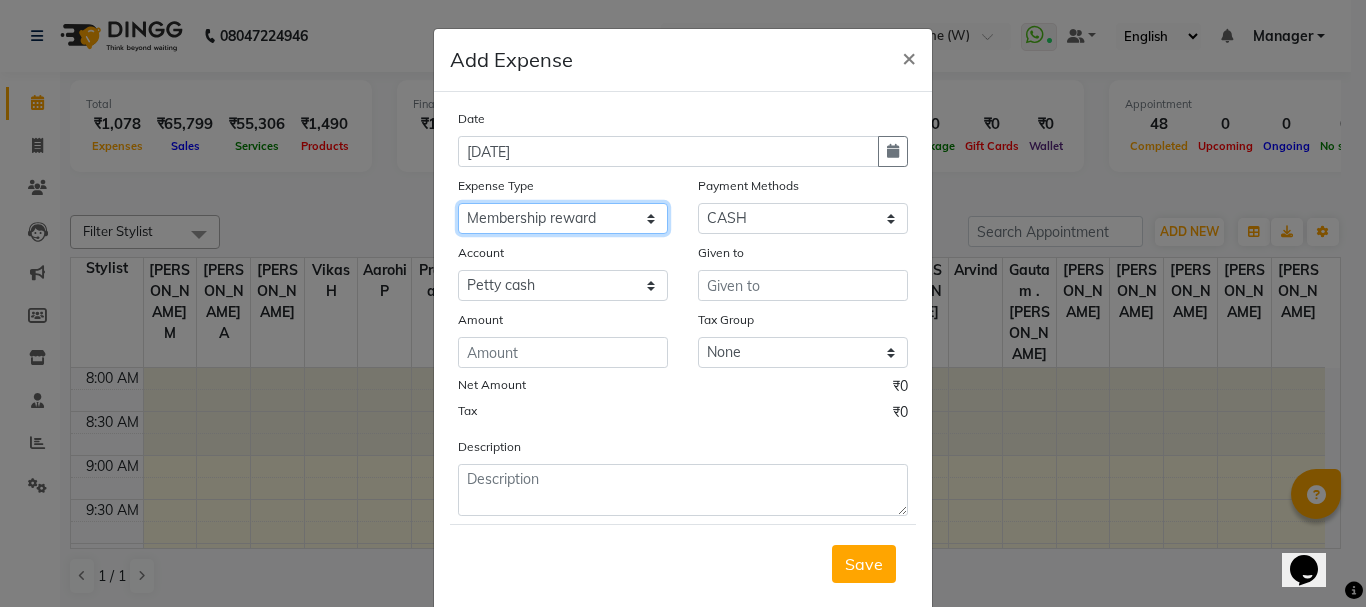 click on "Select Advance Salary Bank charges Car maintenance  Cash transfer to bank Cash transfer to hub Client Snacks Clinical charges coffee Equipment Fuel Govt fee Incentive Insurance International purchase Loan Repayment Maintenance Marketing Membership reward Milk Miscellaneous MRA Other Pantry Product Rent Staff Snacks Tax Tea & Refreshment Tip Transfer Utilities Water tank" 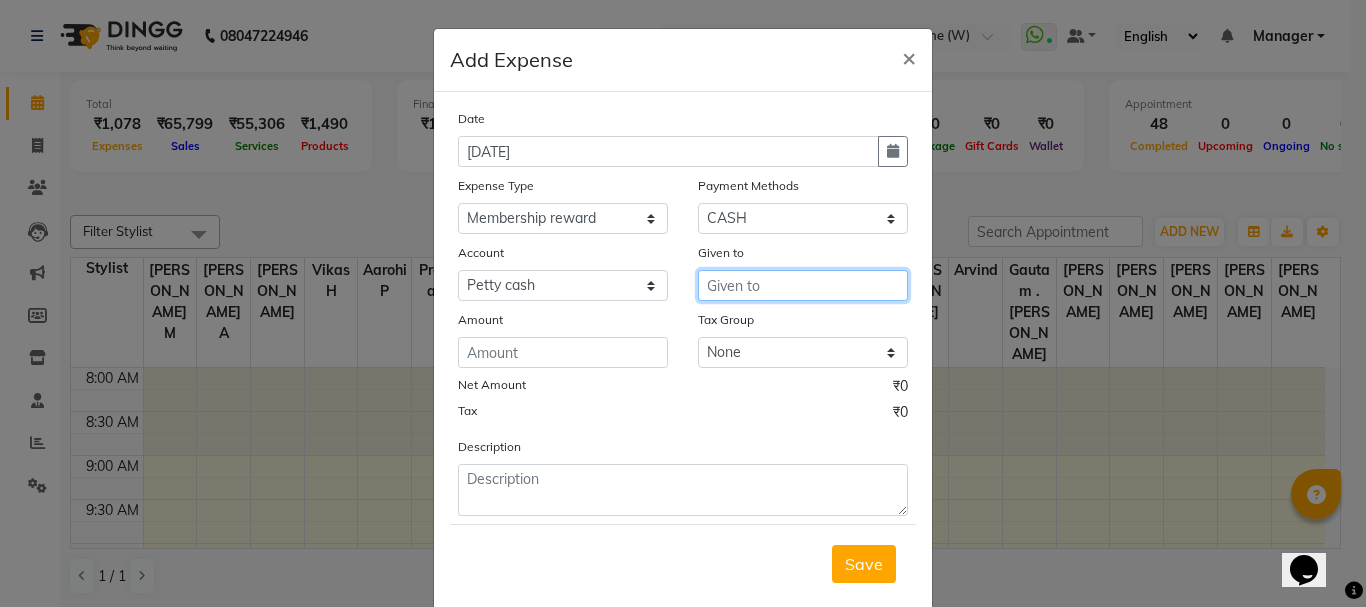 click at bounding box center [803, 285] 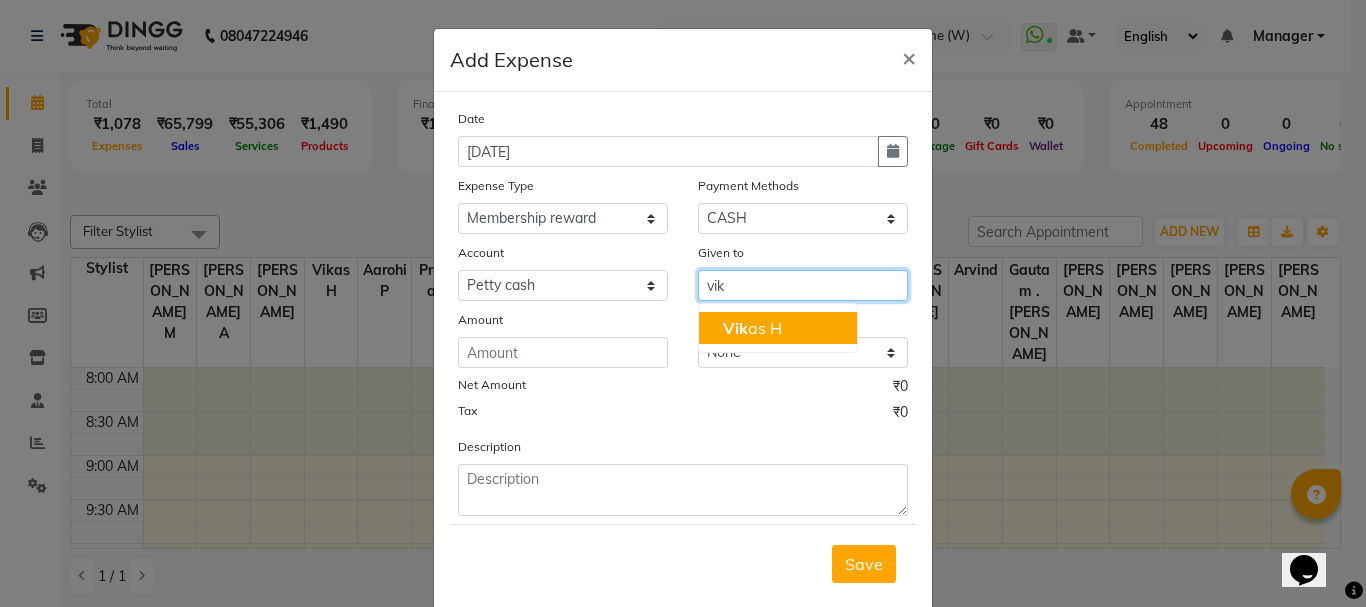 click on "Vik" 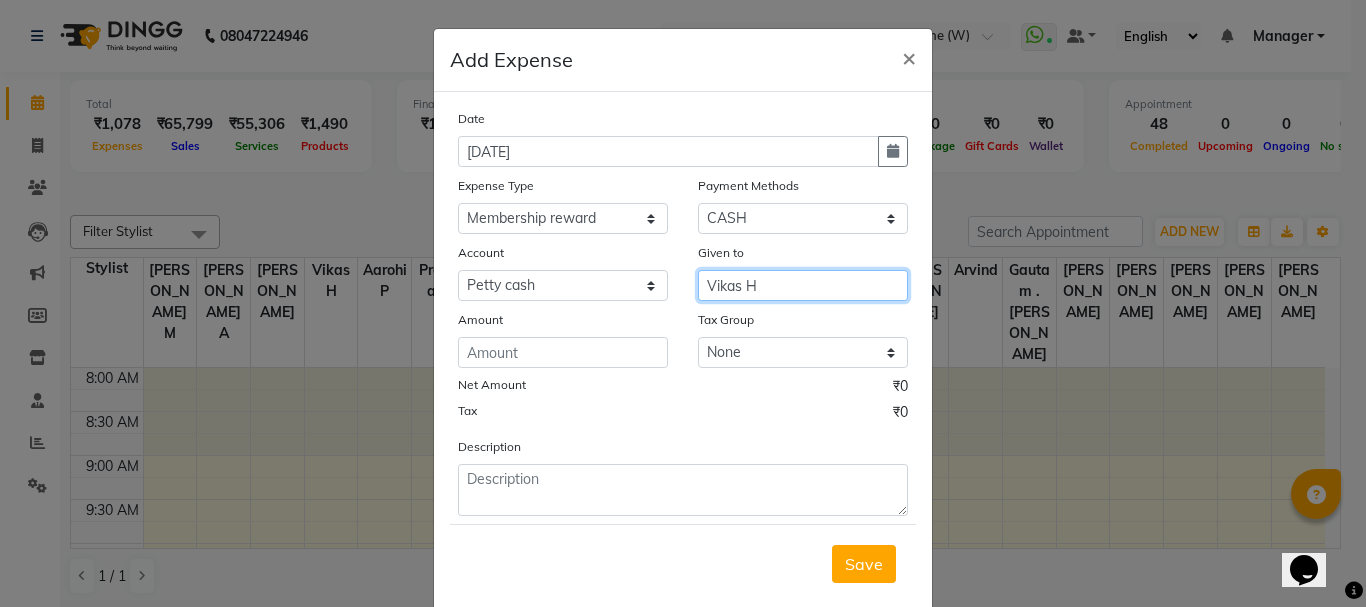 type on "Vikas H" 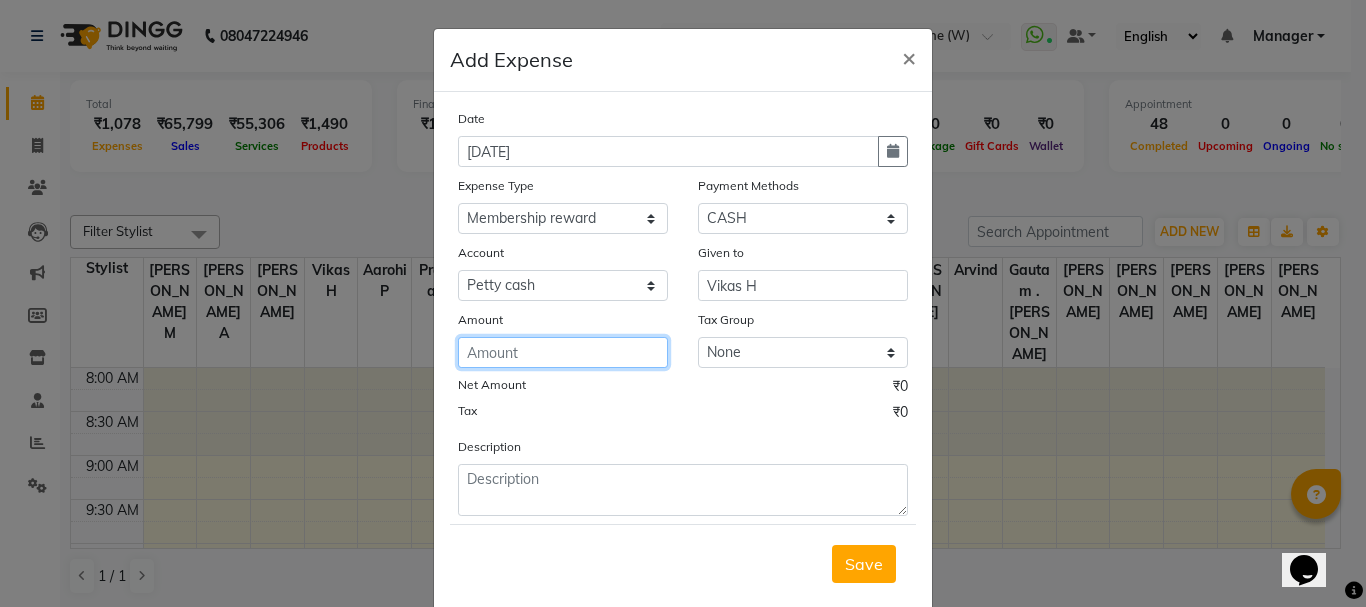 click 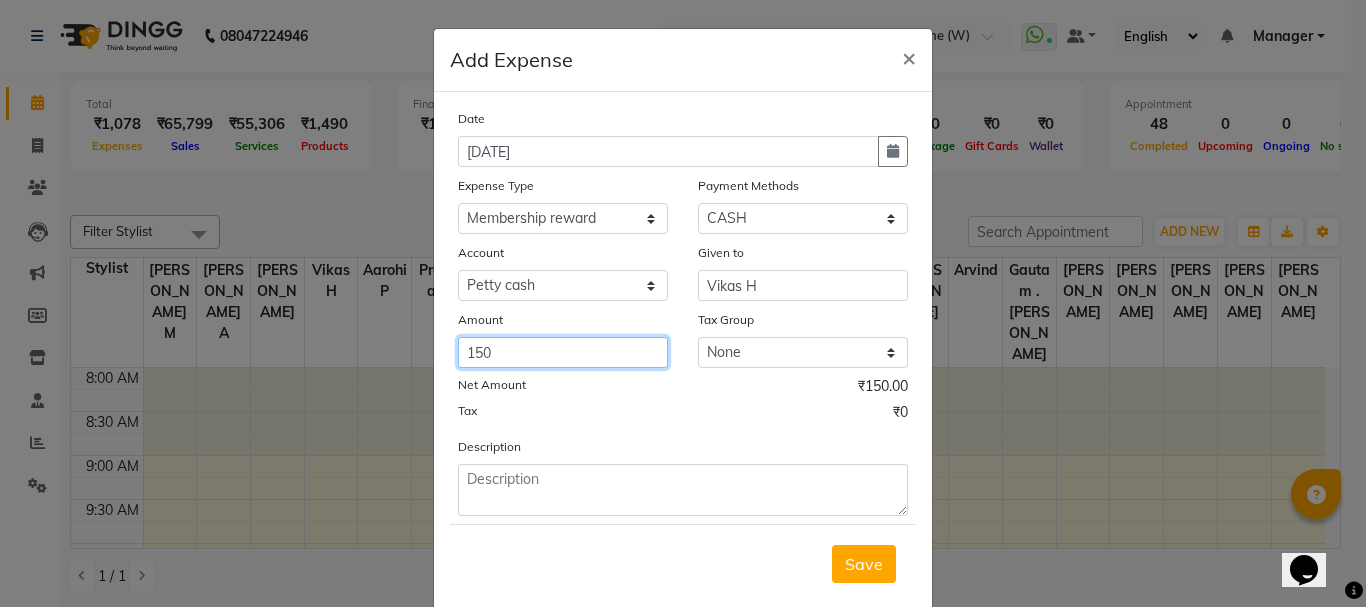type on "150" 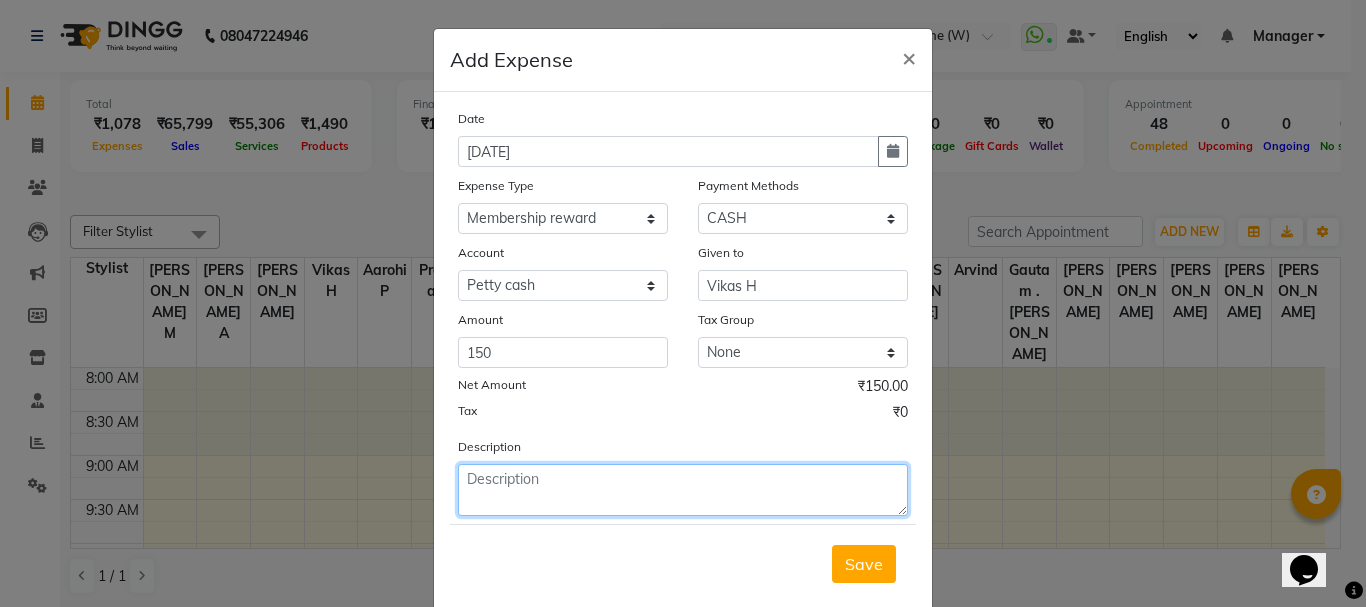 click 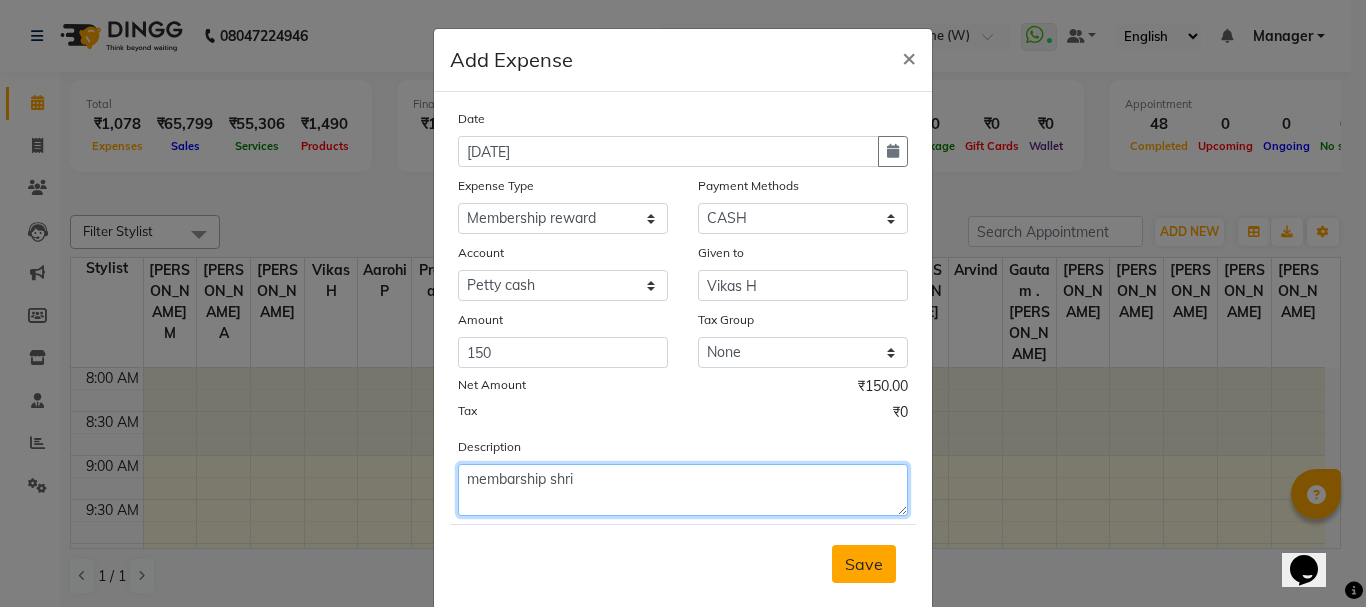 type on "membarship shri" 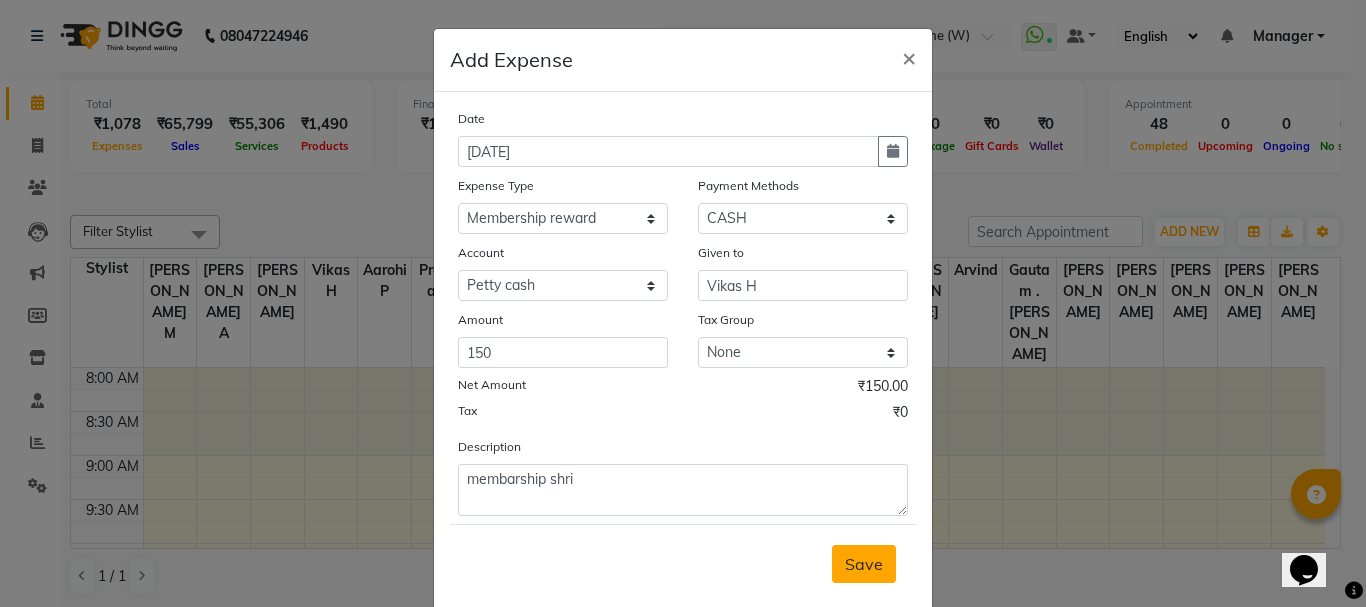 click on "Save" at bounding box center [864, 564] 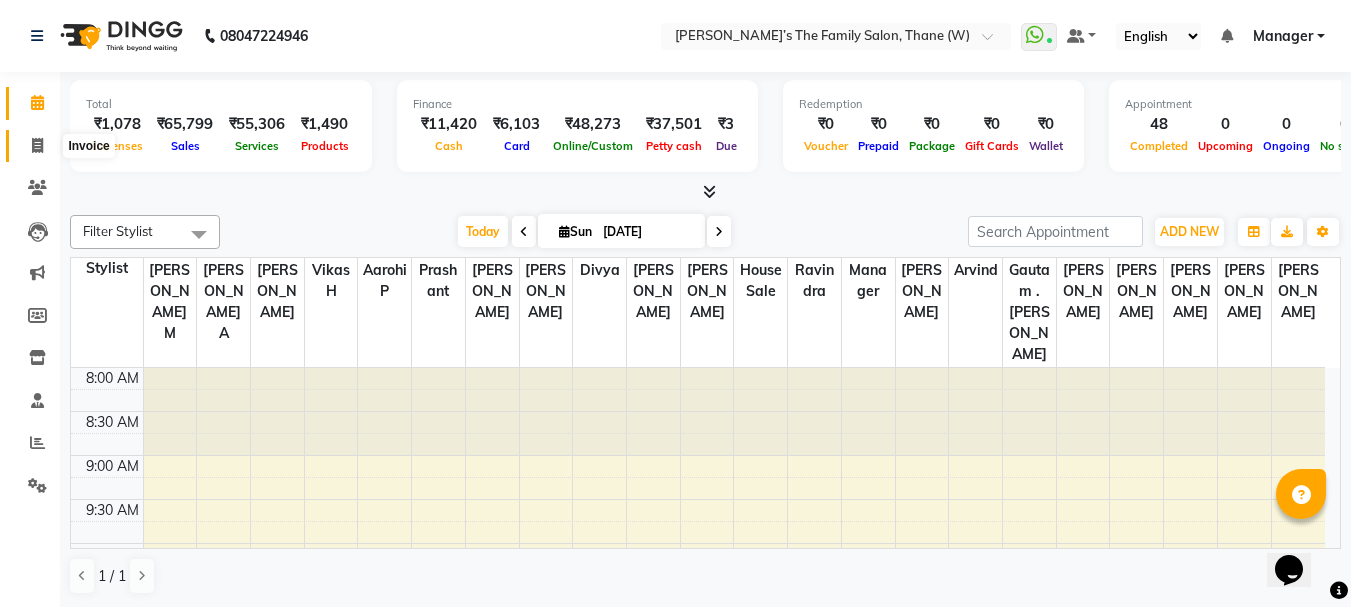 click 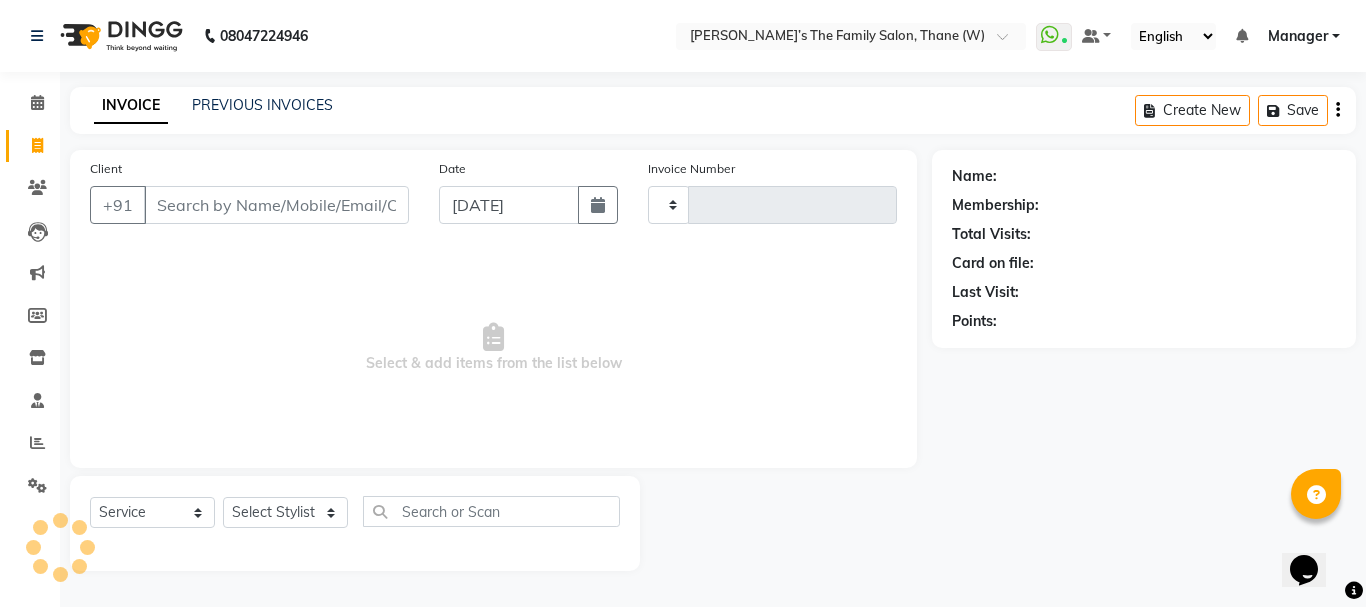 type on "2202" 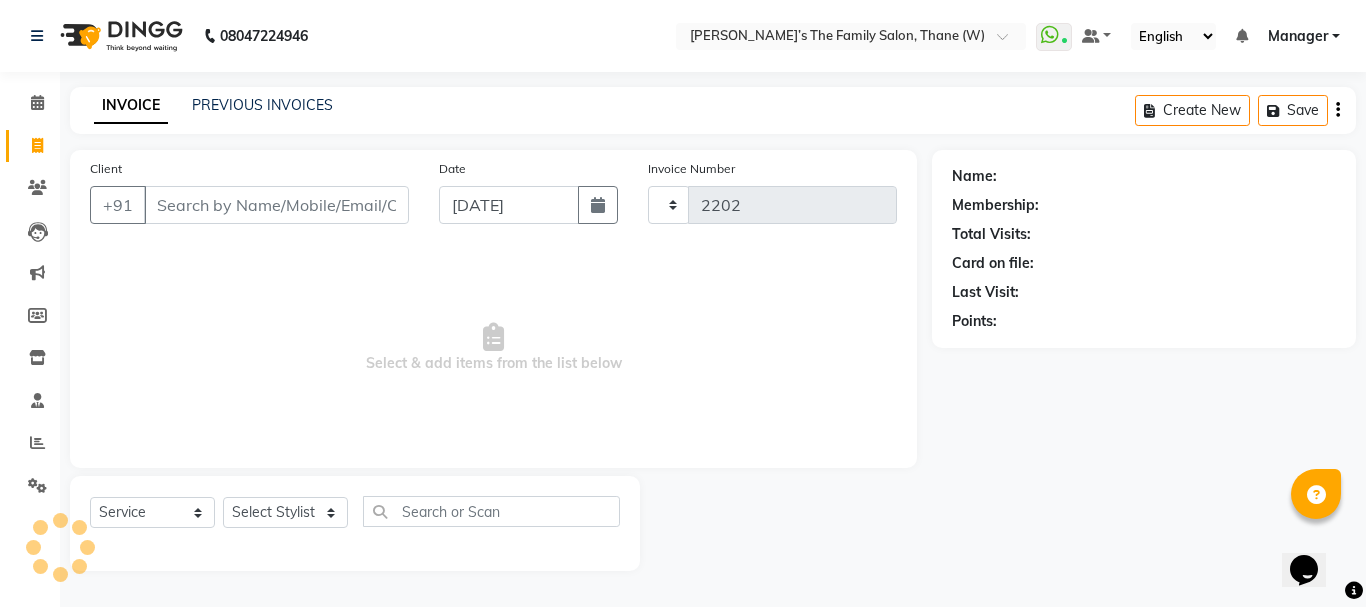 select on "8004" 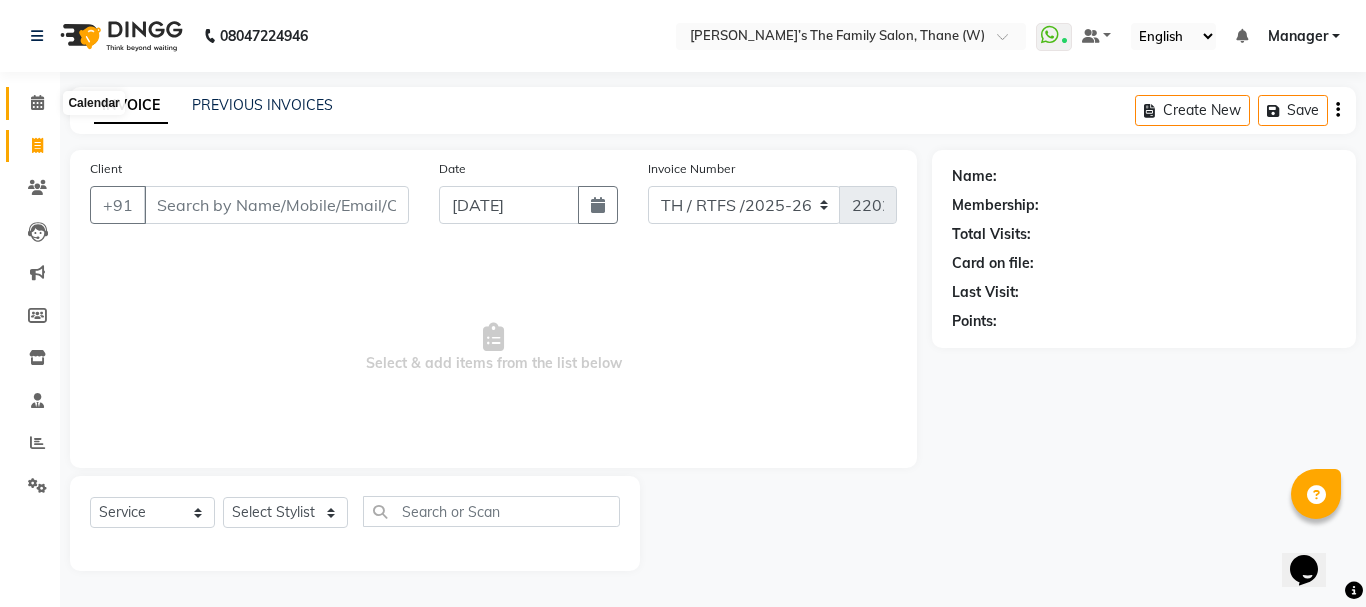 click 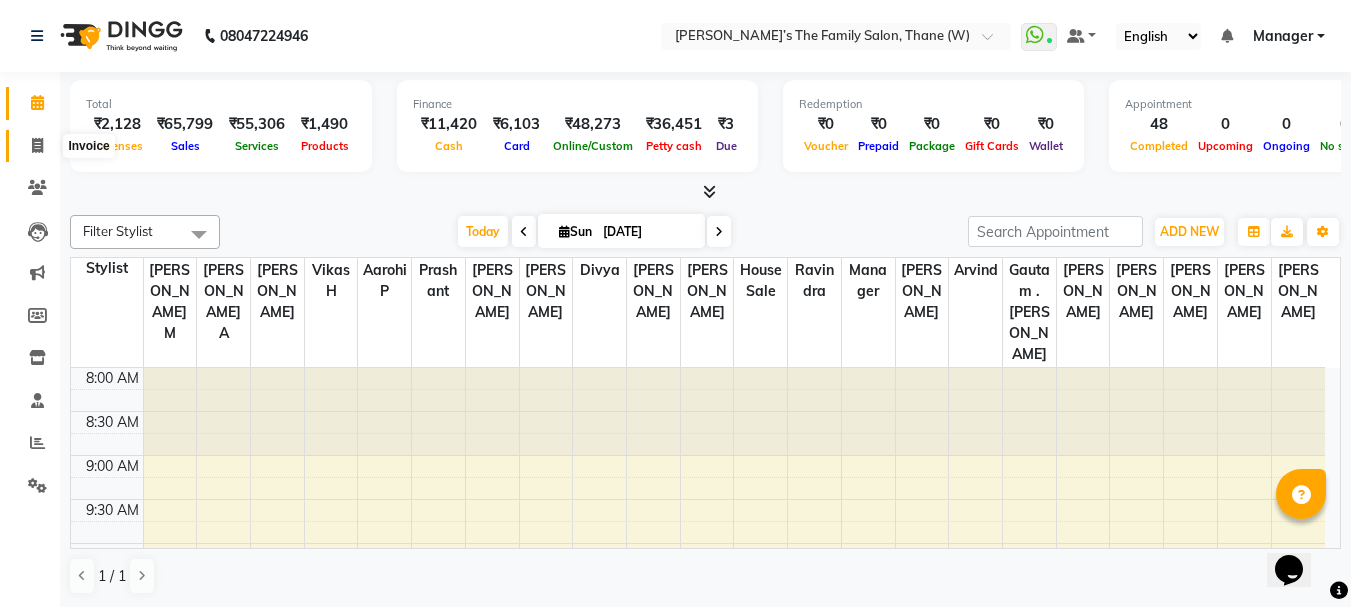 click 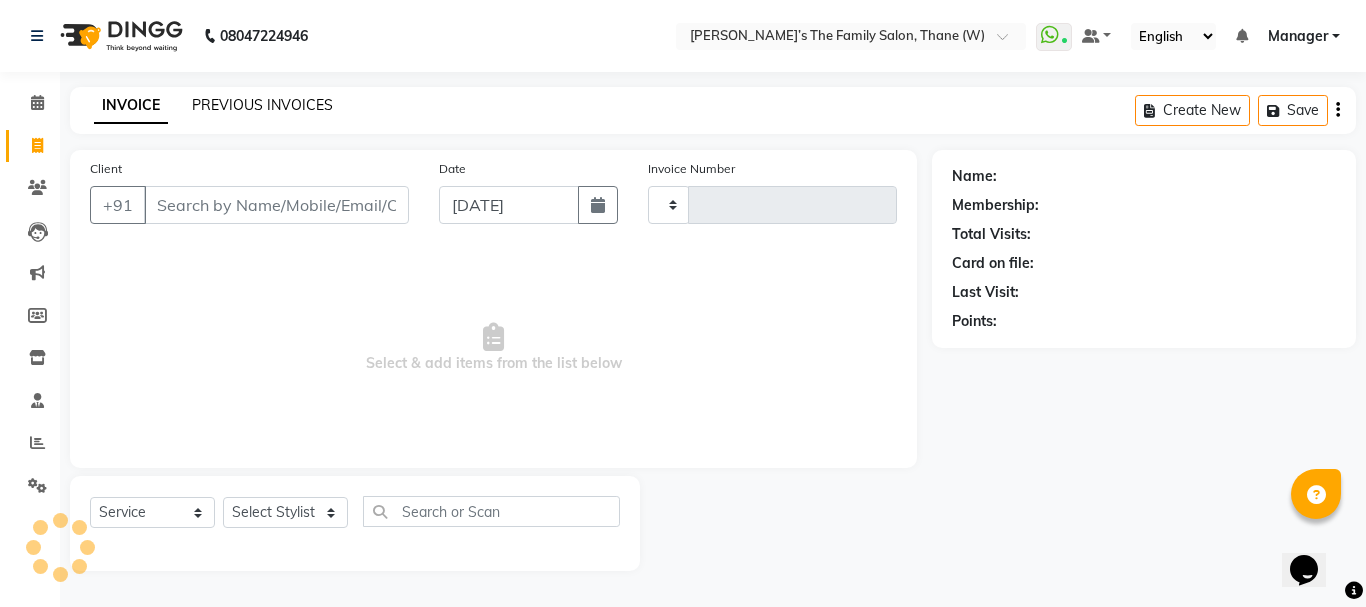 type on "2202" 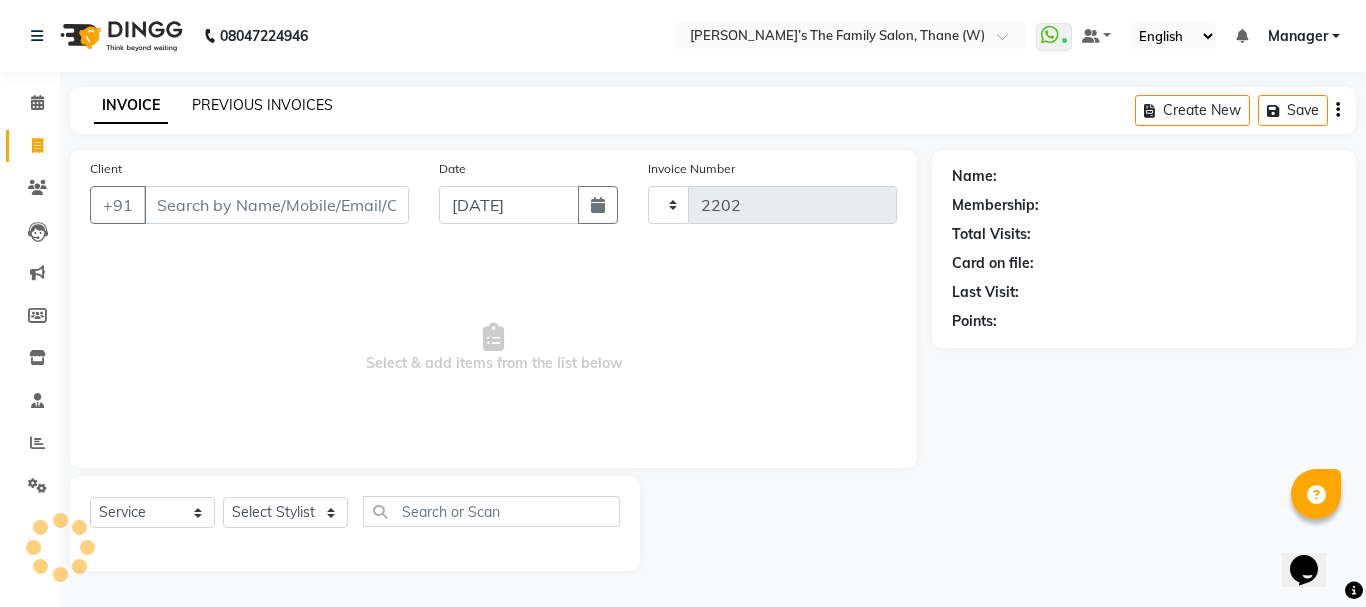 select on "8004" 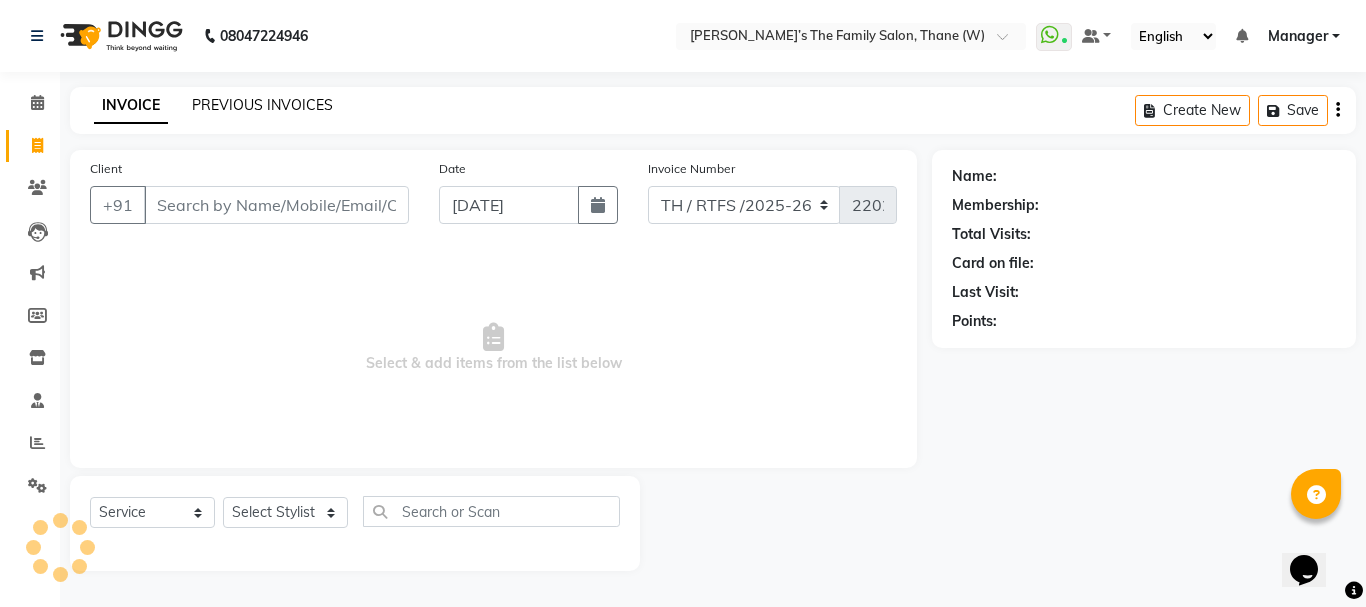 click on "PREVIOUS INVOICES" 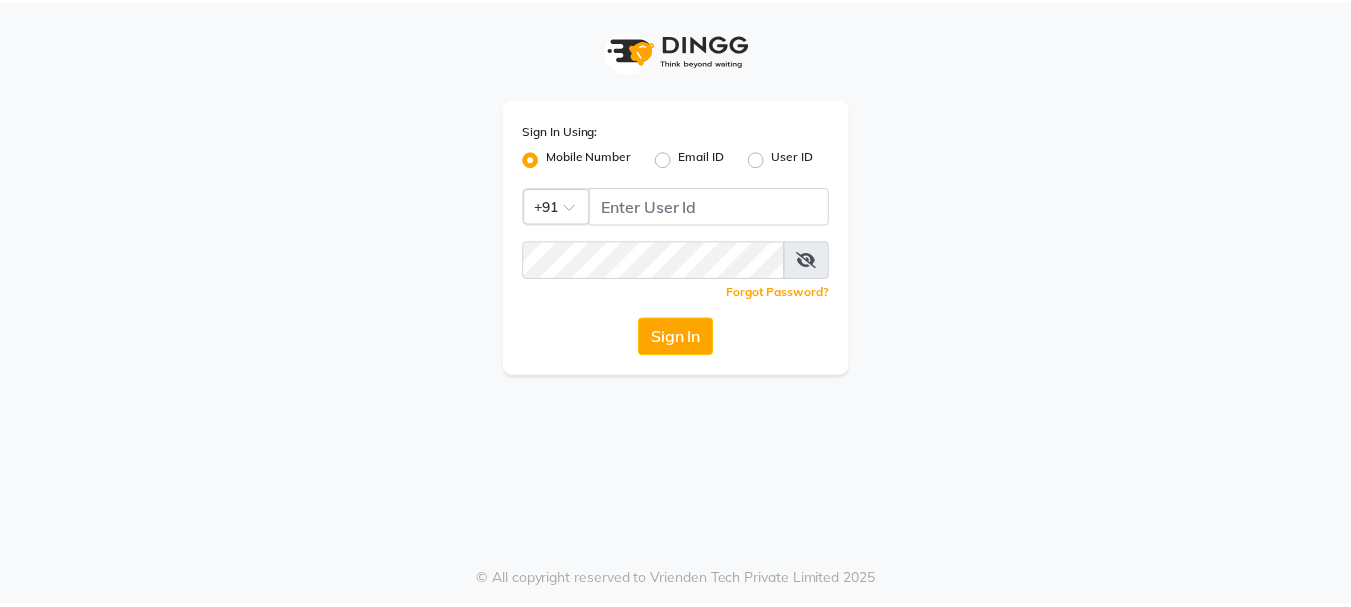 scroll, scrollTop: 0, scrollLeft: 0, axis: both 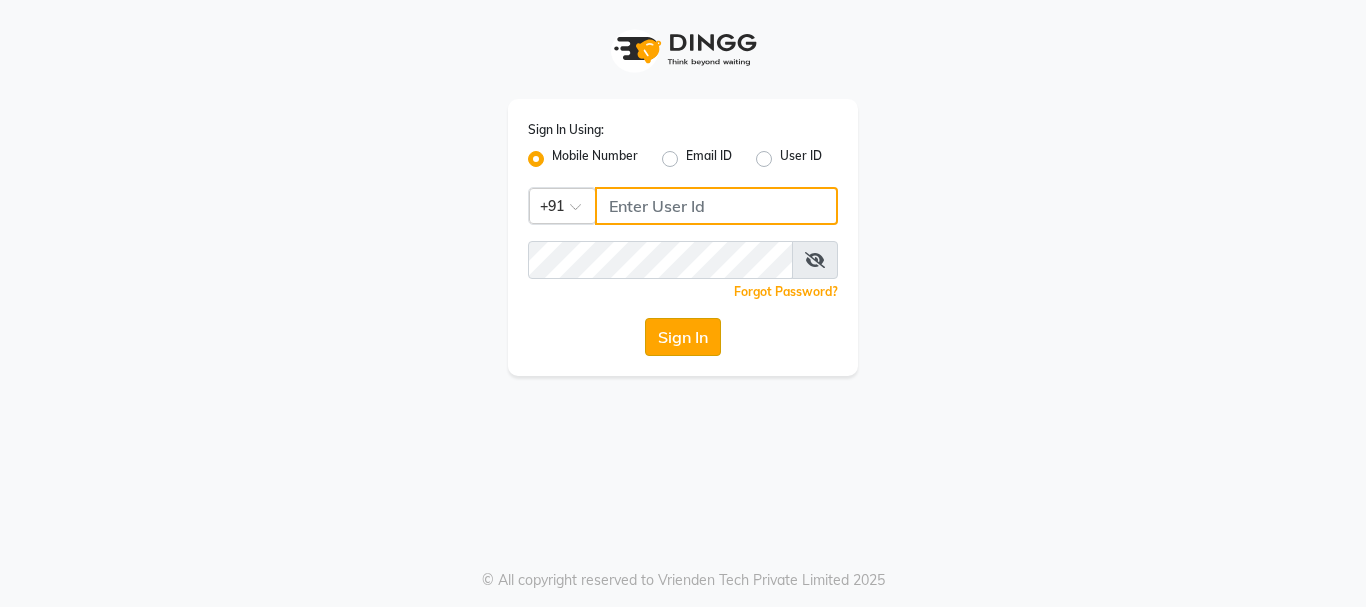 type on "7400099777" 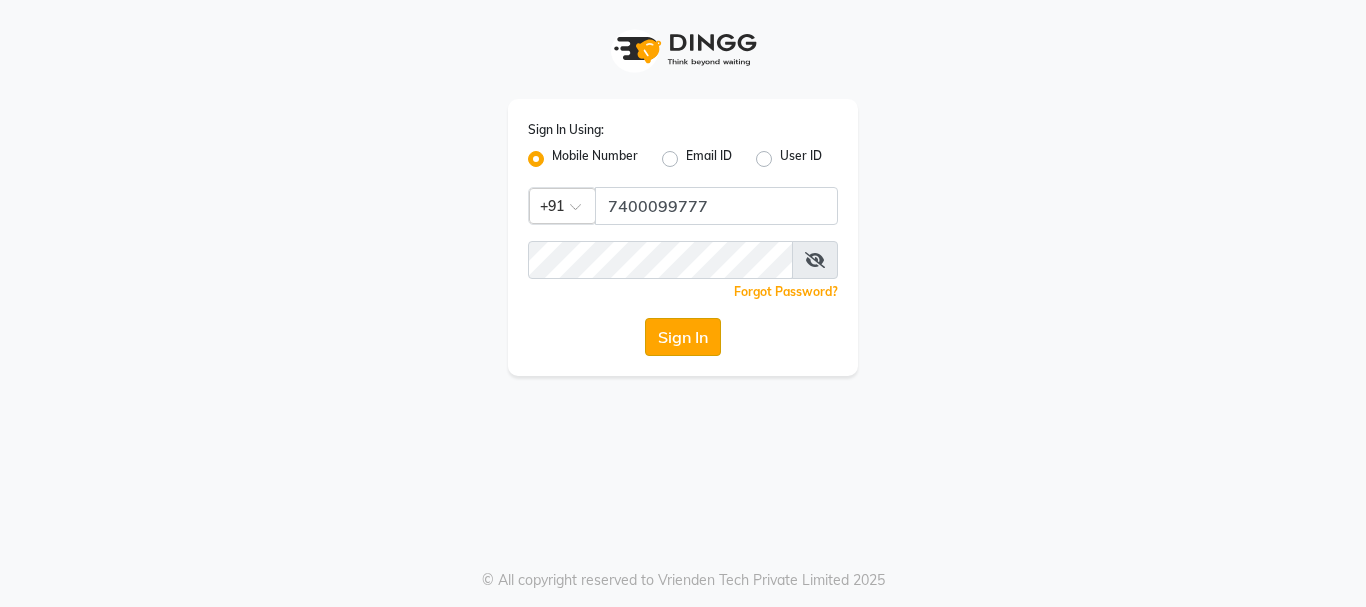 click on "Sign In" 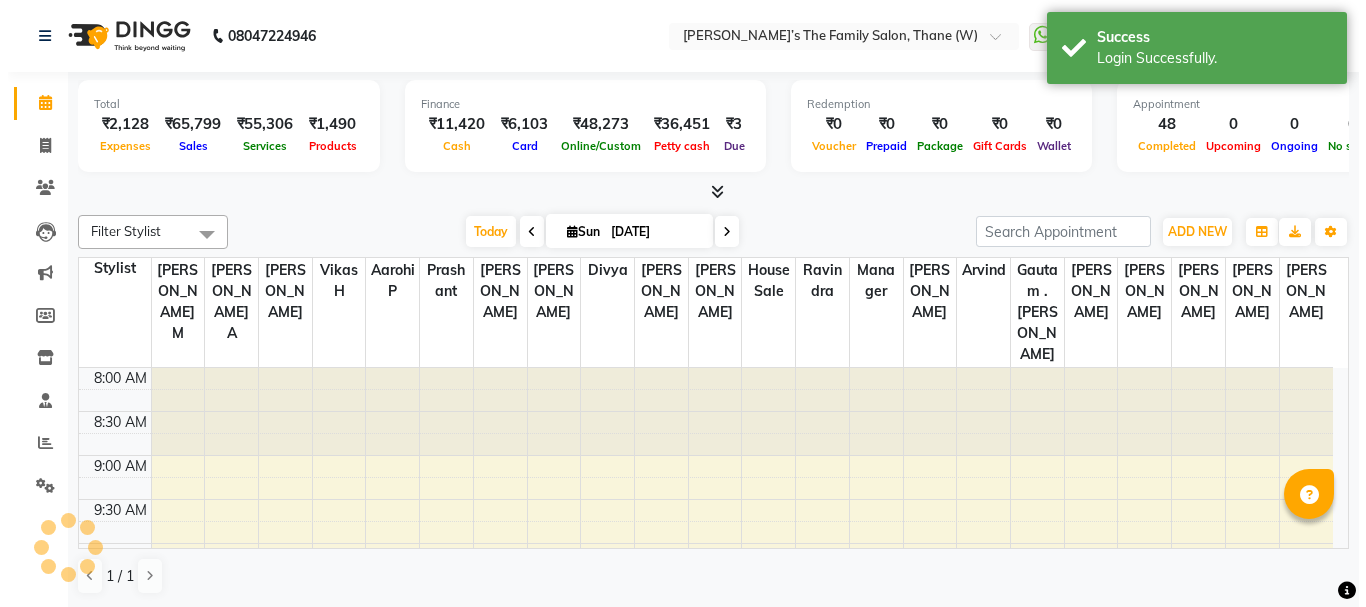 scroll, scrollTop: 0, scrollLeft: 0, axis: both 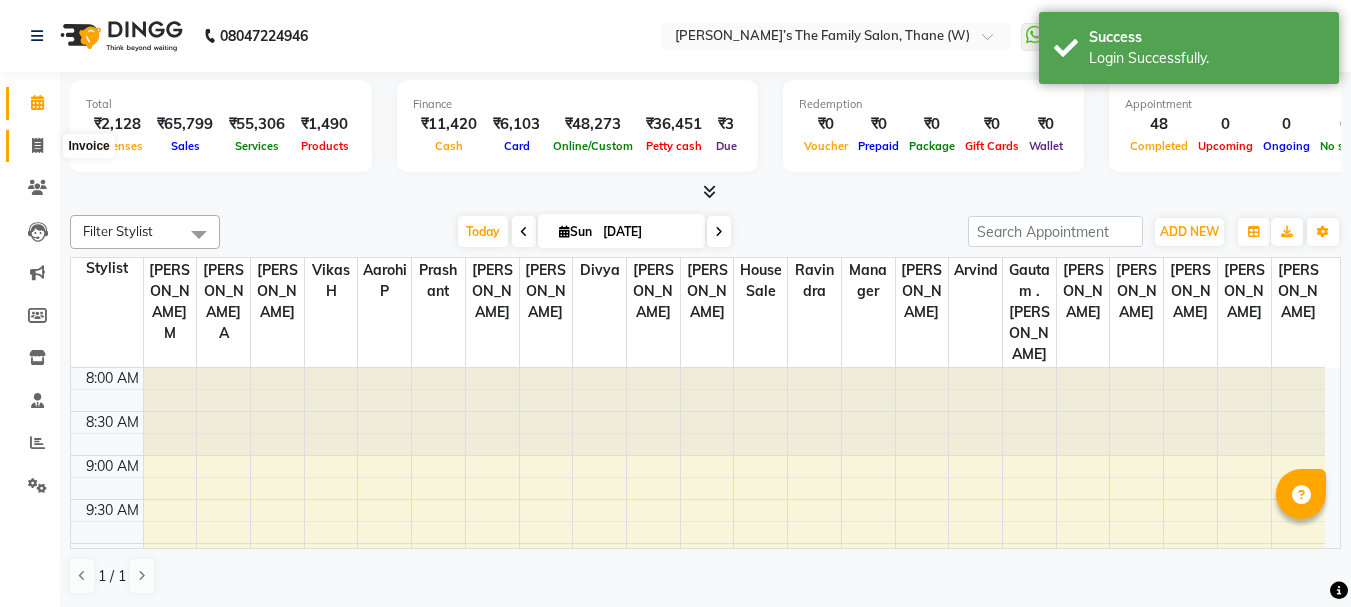click 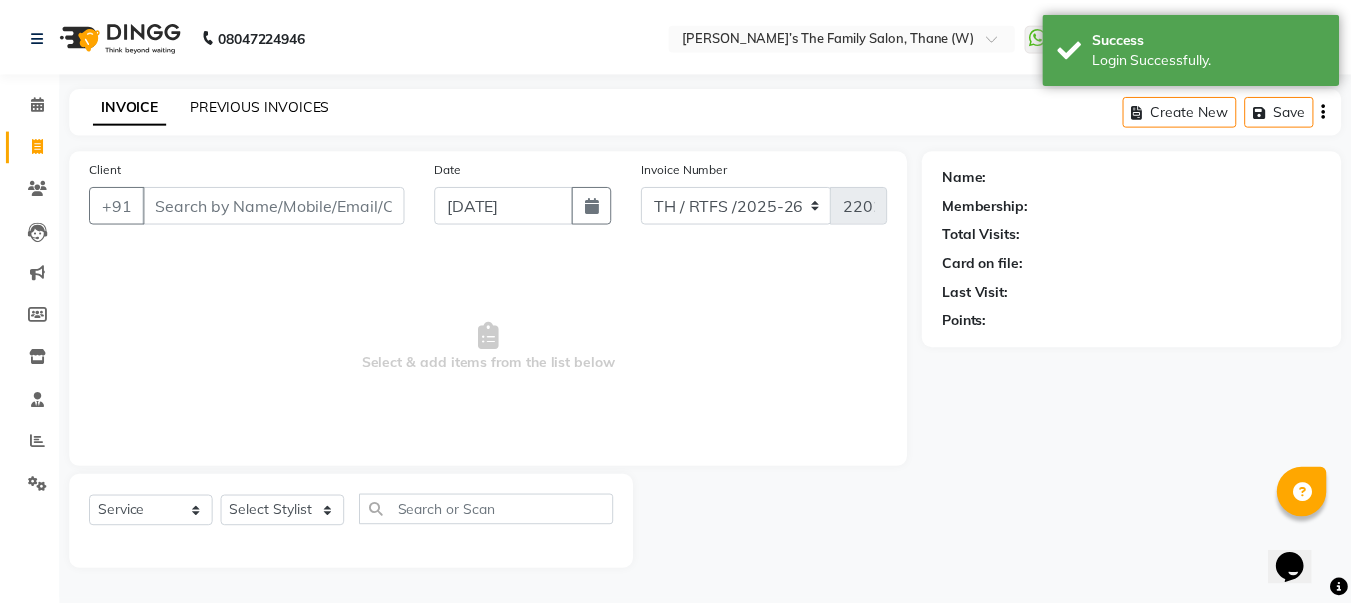 scroll, scrollTop: 0, scrollLeft: 0, axis: both 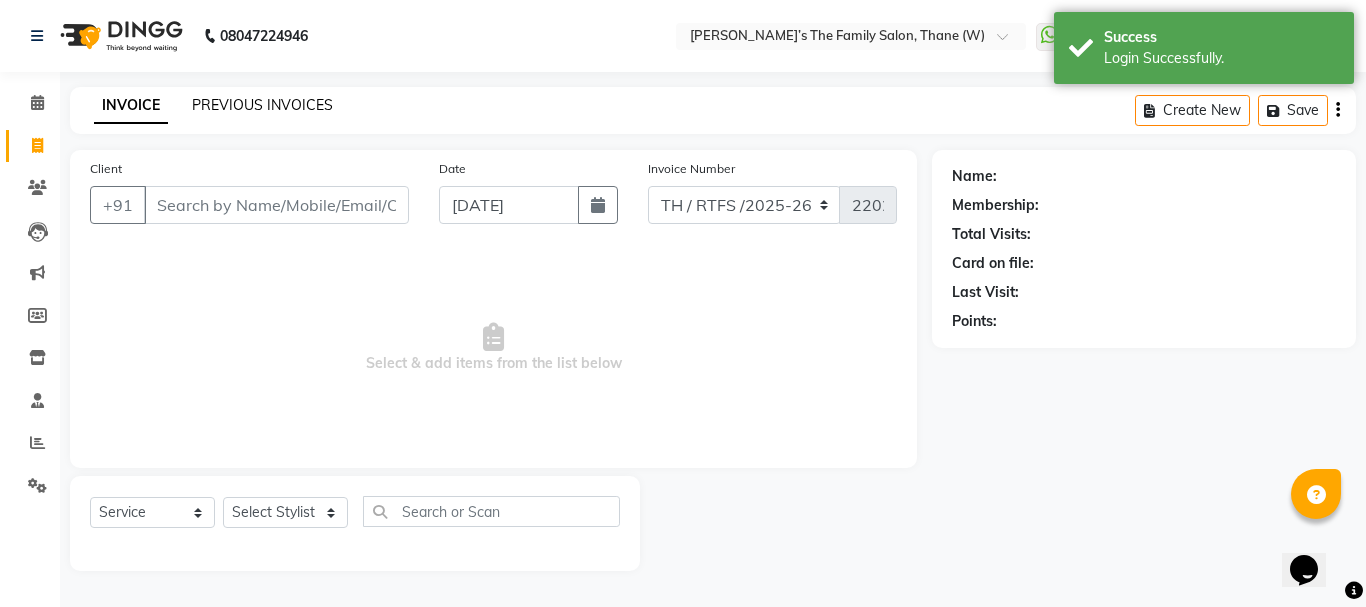 click on "PREVIOUS INVOICES" 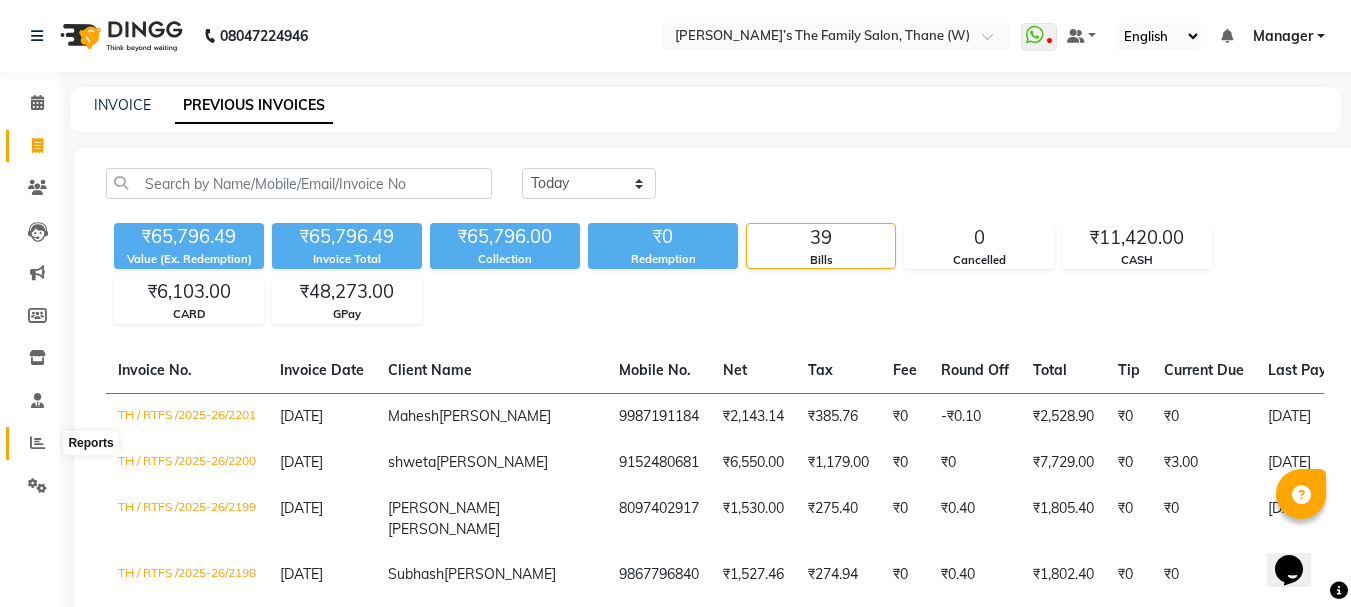 click 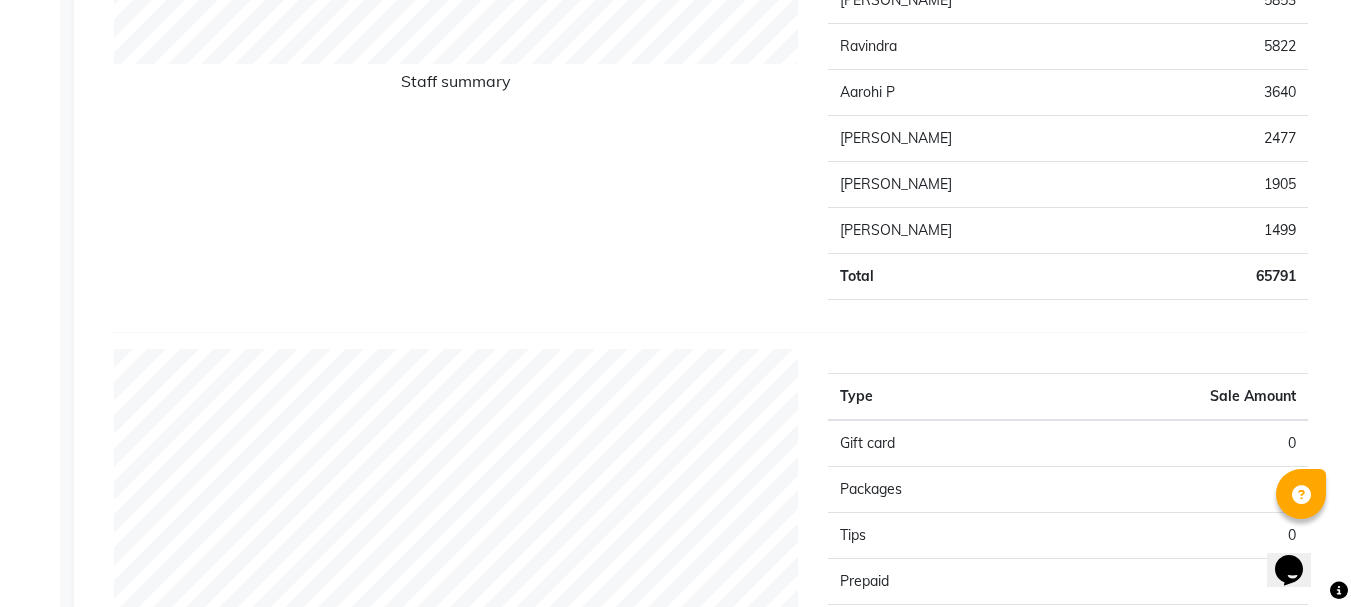 scroll, scrollTop: 1593, scrollLeft: 0, axis: vertical 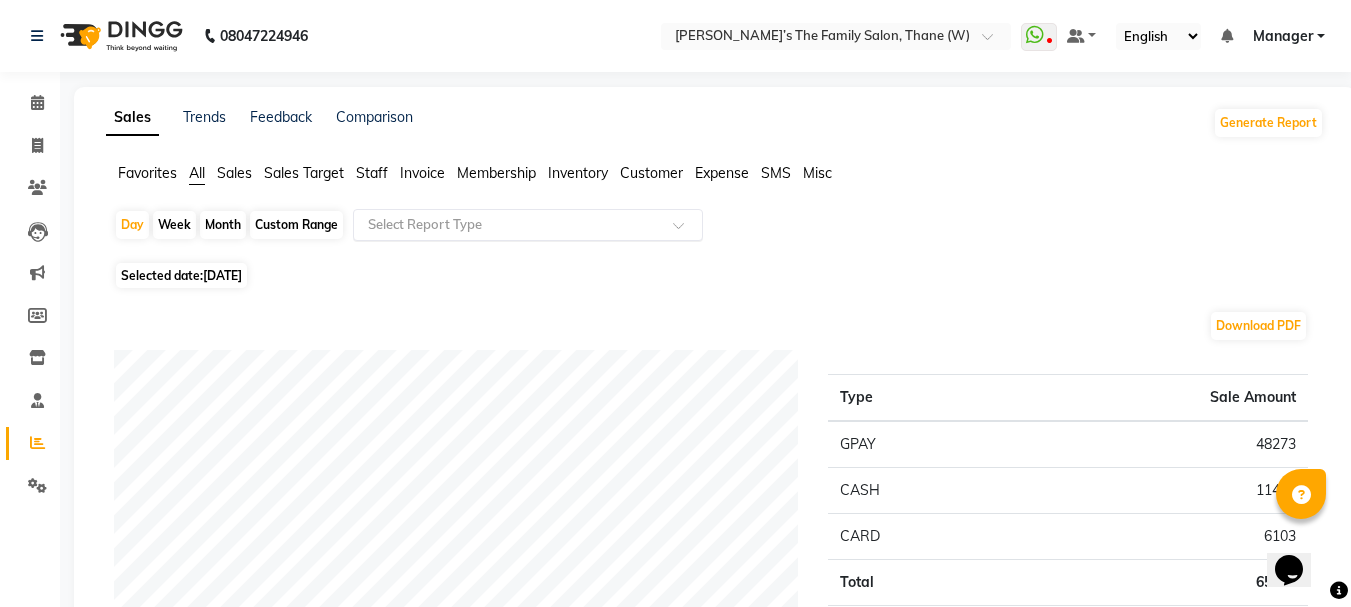 click 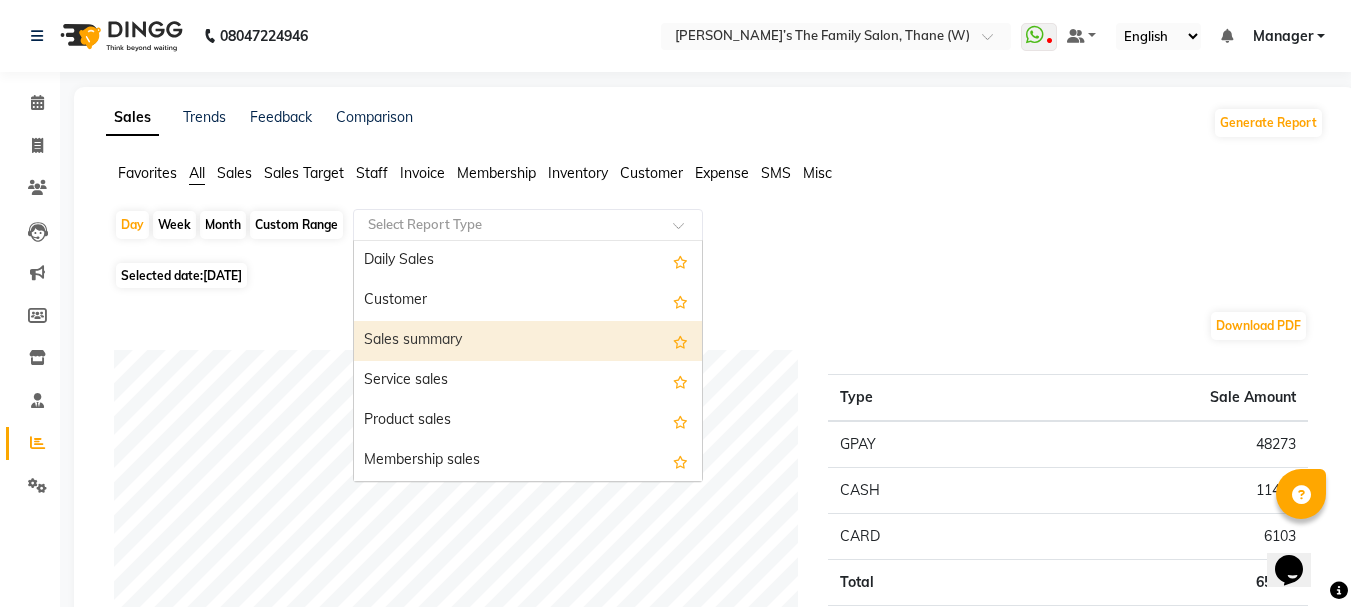 click on "Sales summary" at bounding box center [528, 341] 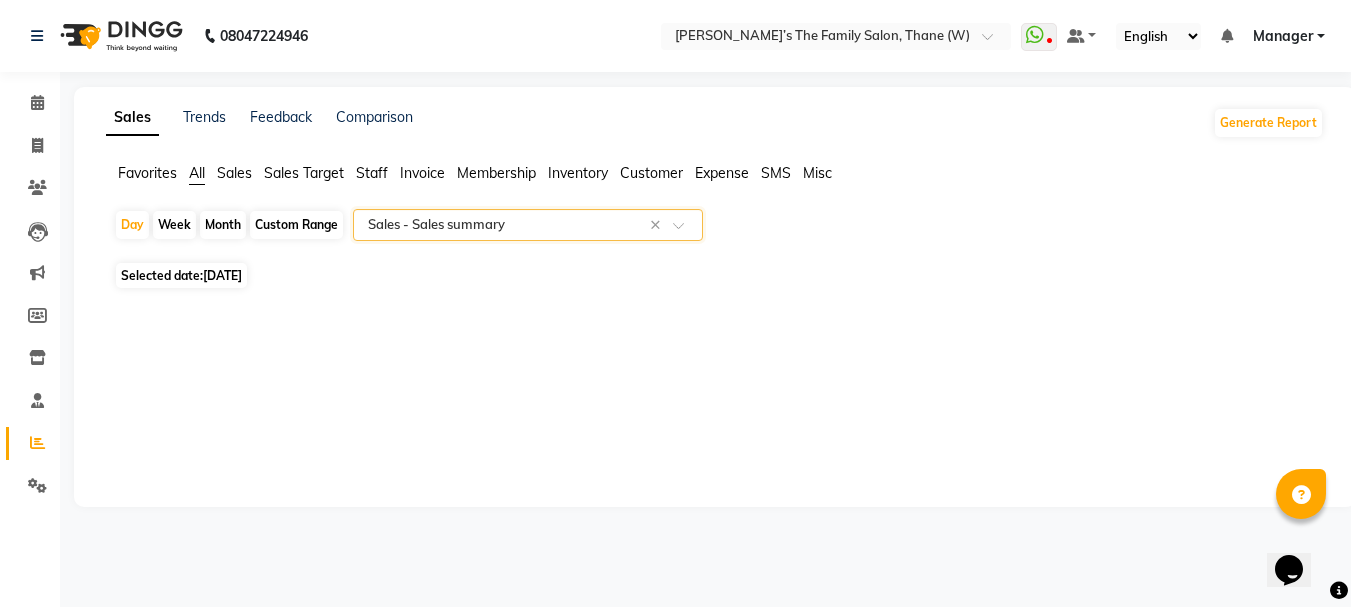 select on "full_report" 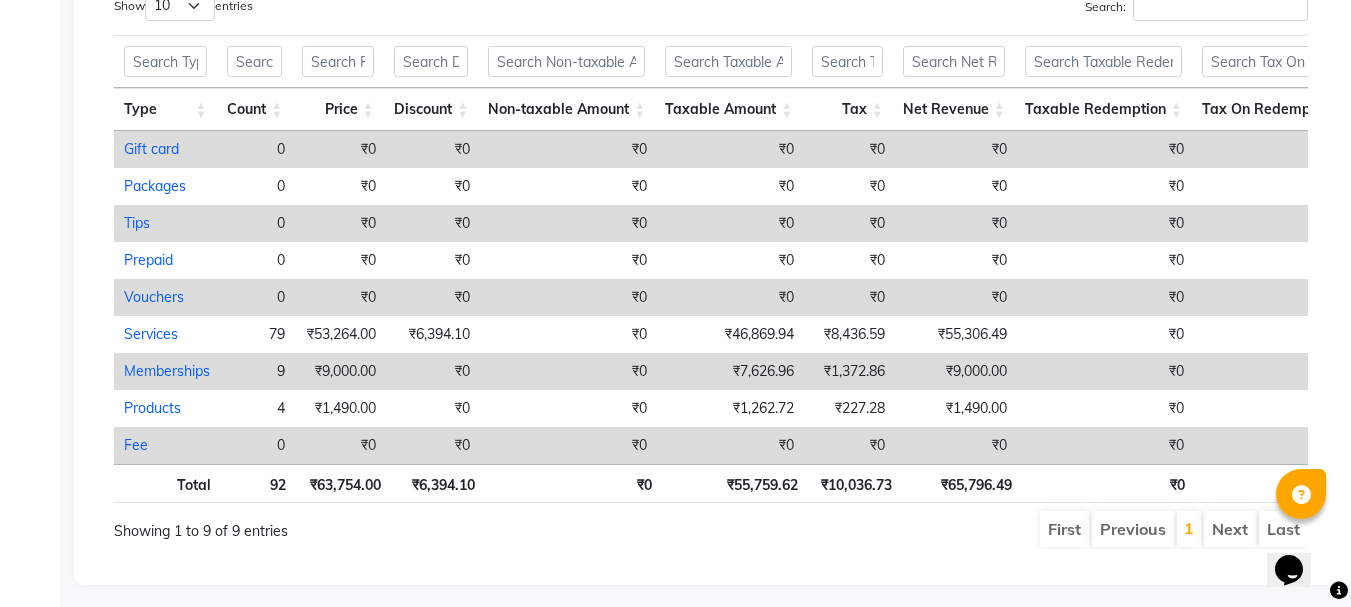 scroll, scrollTop: 1140, scrollLeft: 0, axis: vertical 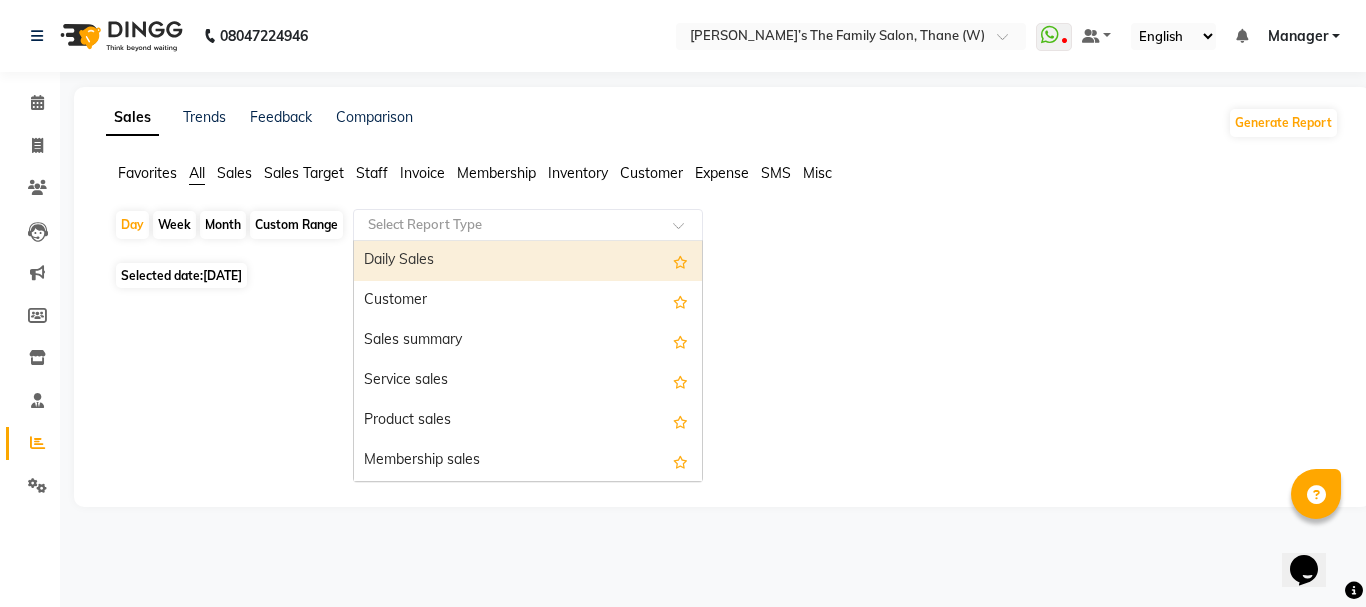 click 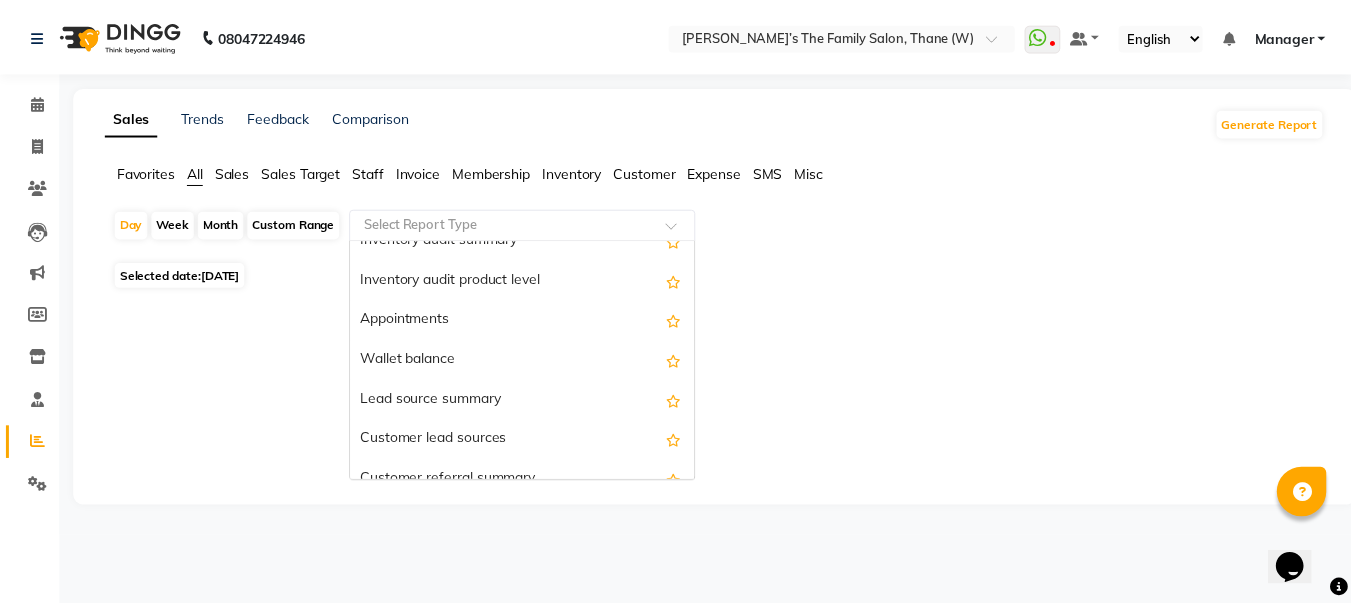 scroll, scrollTop: 3150, scrollLeft: 0, axis: vertical 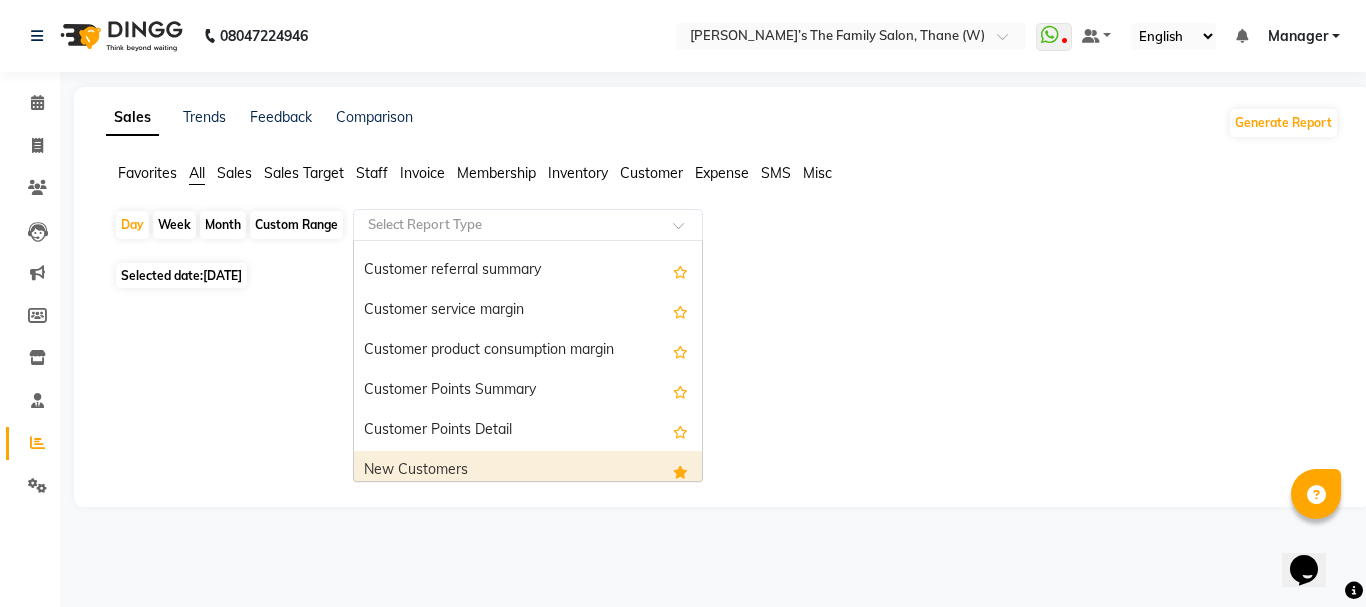 click on "New Customers" at bounding box center (528, 471) 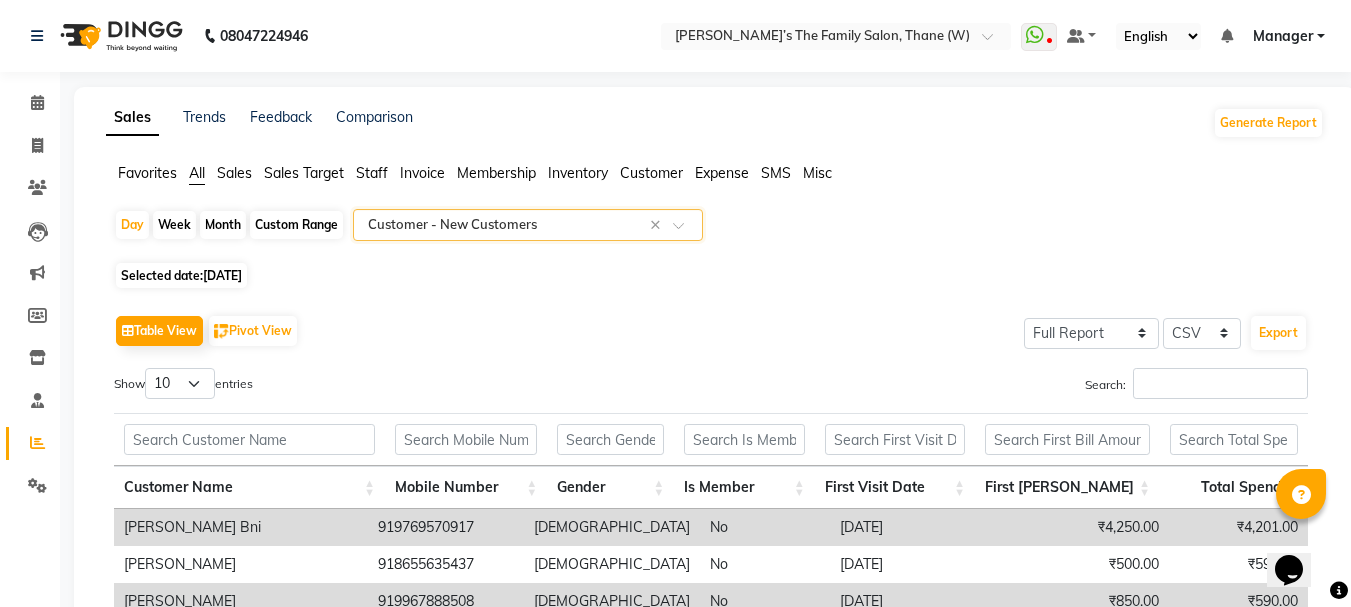scroll, scrollTop: 290, scrollLeft: 0, axis: vertical 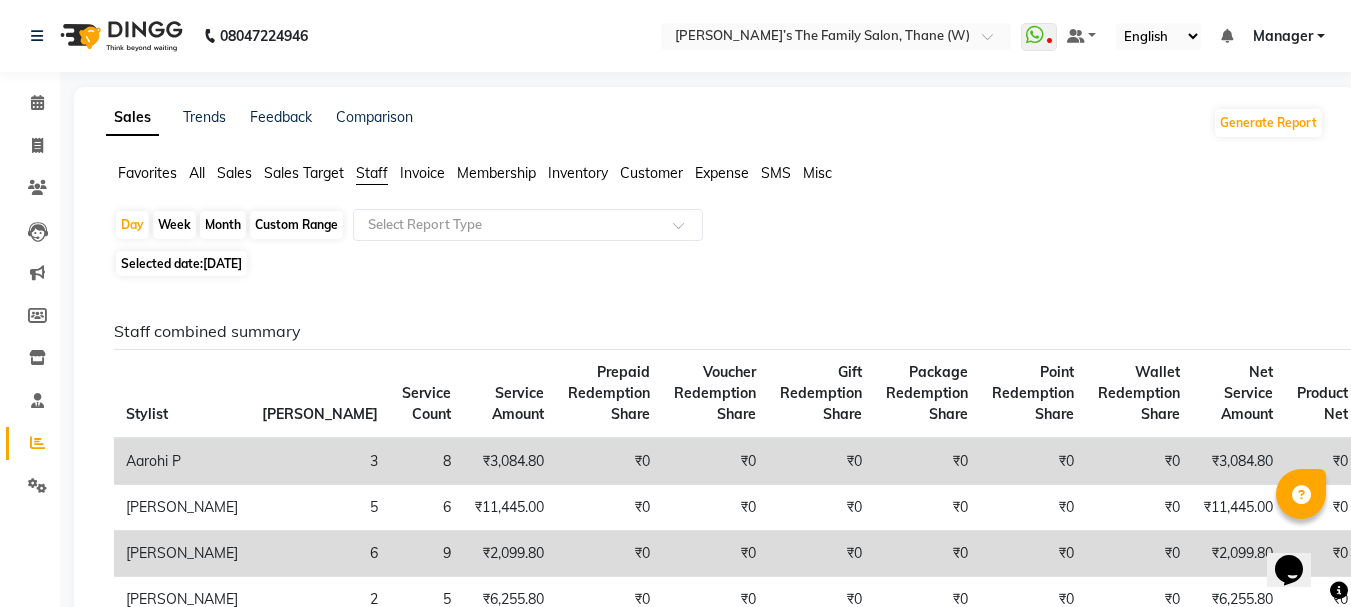 click on "Month" 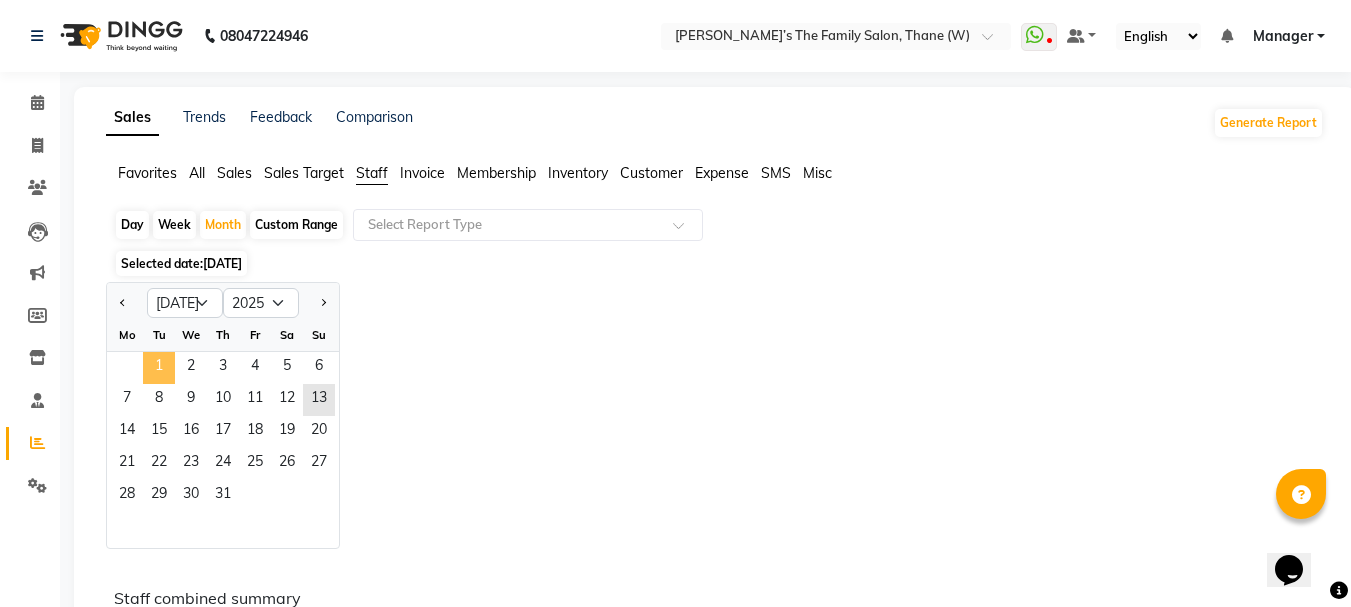 click on "1" 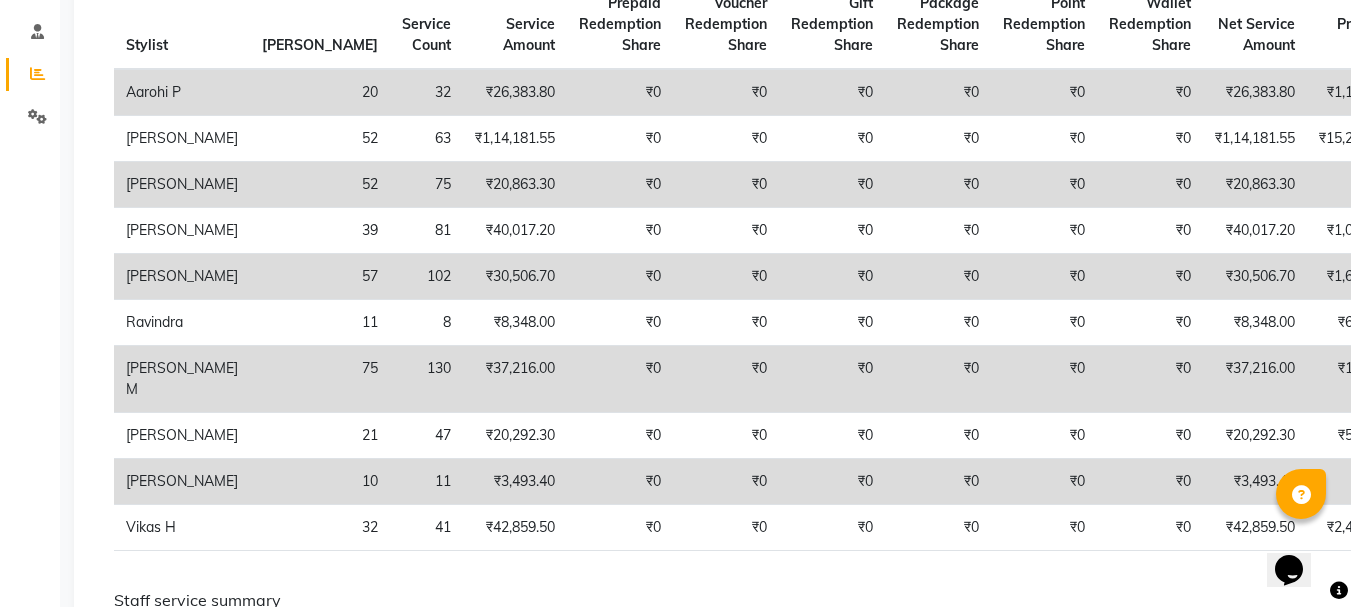 scroll, scrollTop: 362, scrollLeft: 0, axis: vertical 